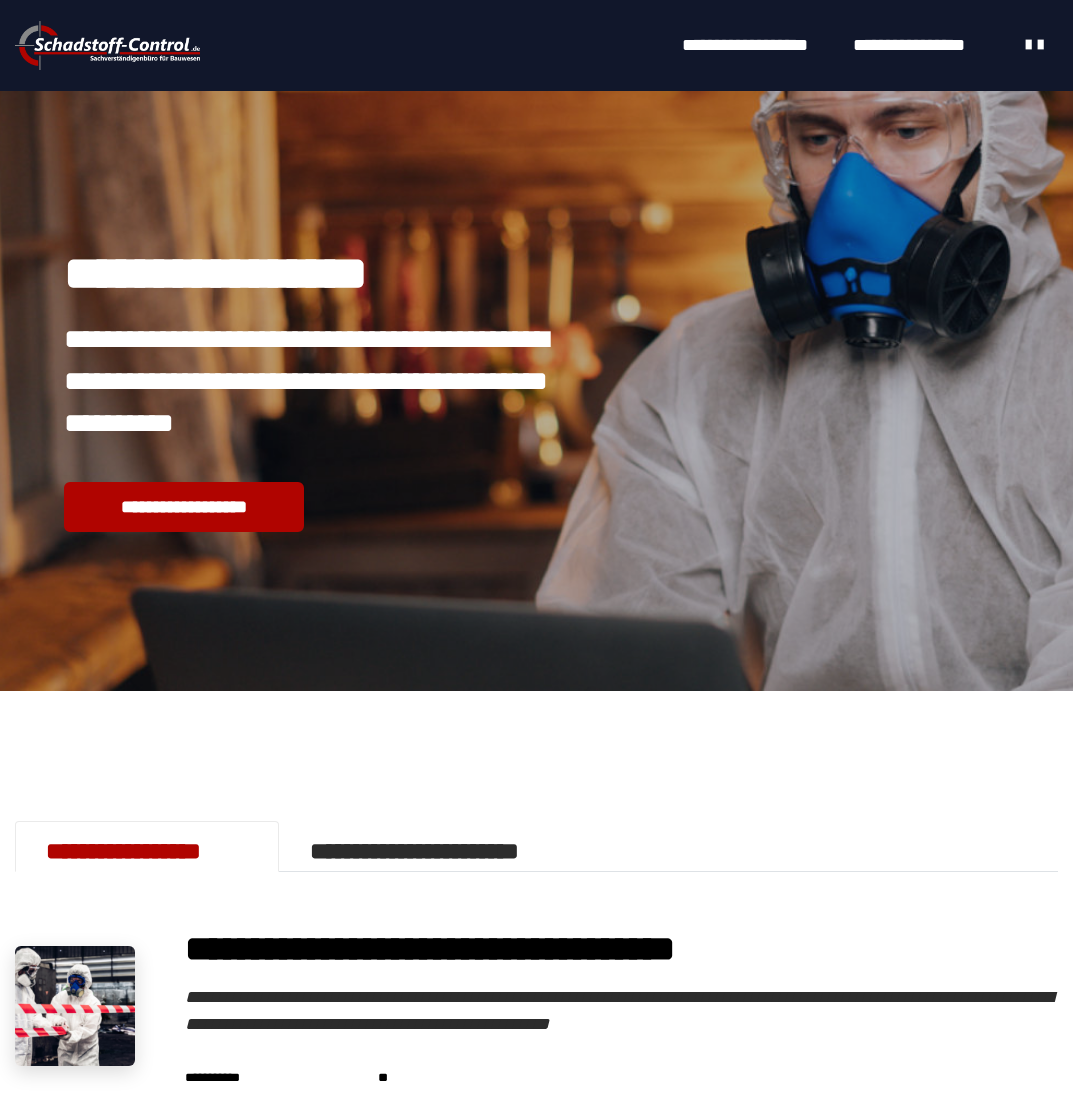 scroll, scrollTop: 200, scrollLeft: 0, axis: vertical 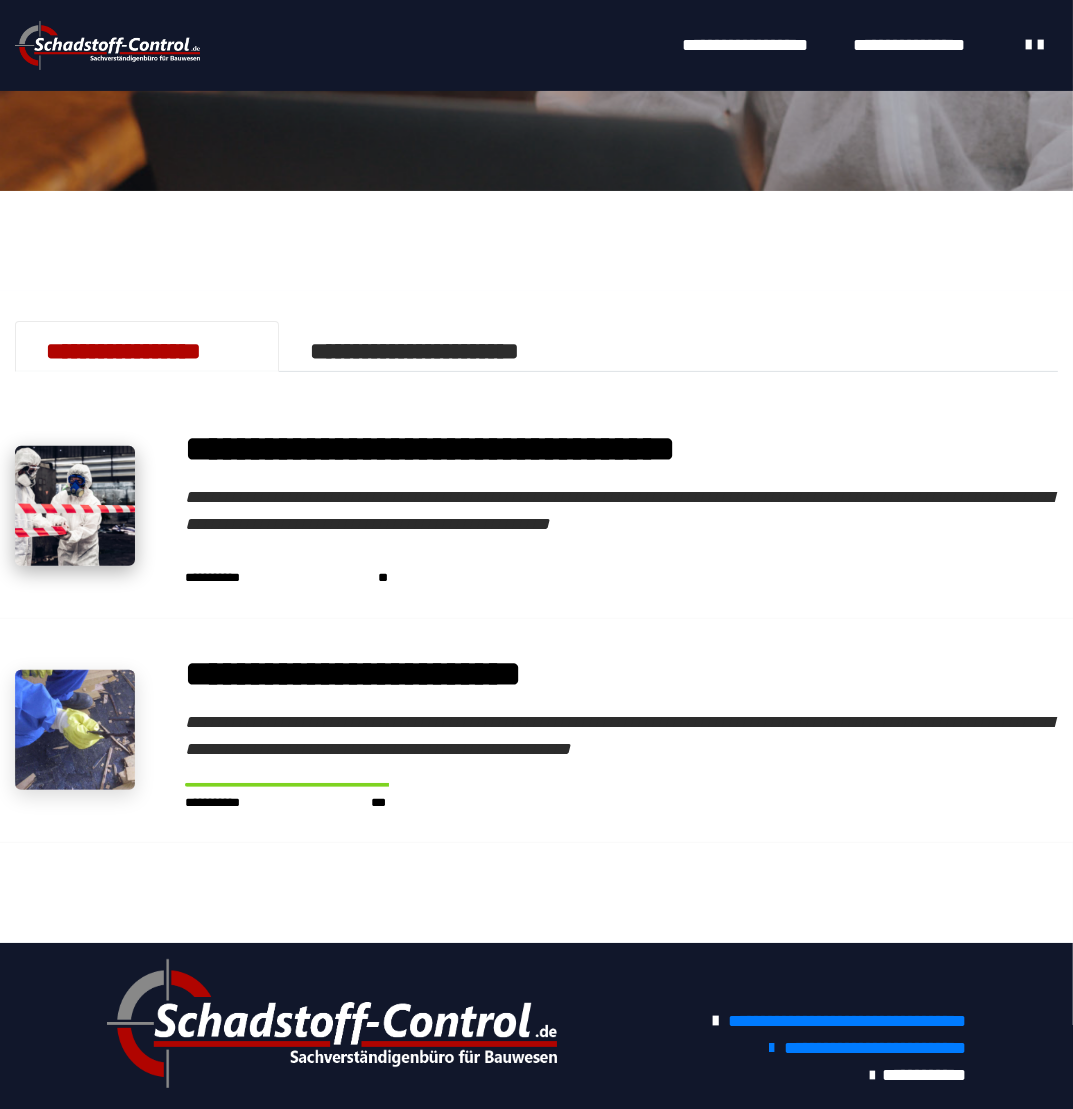 click at bounding box center [75, 506] 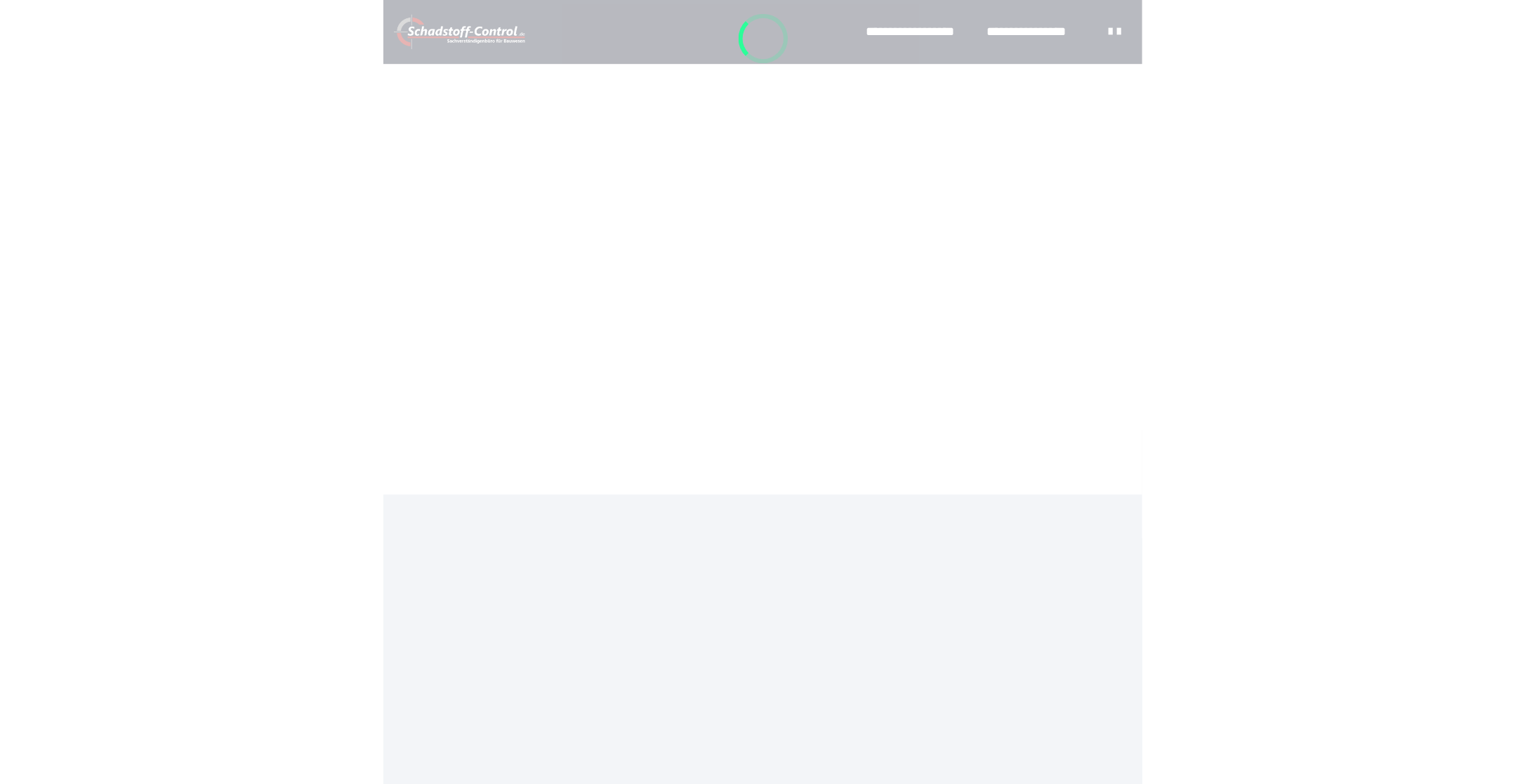 scroll, scrollTop: 0, scrollLeft: 0, axis: both 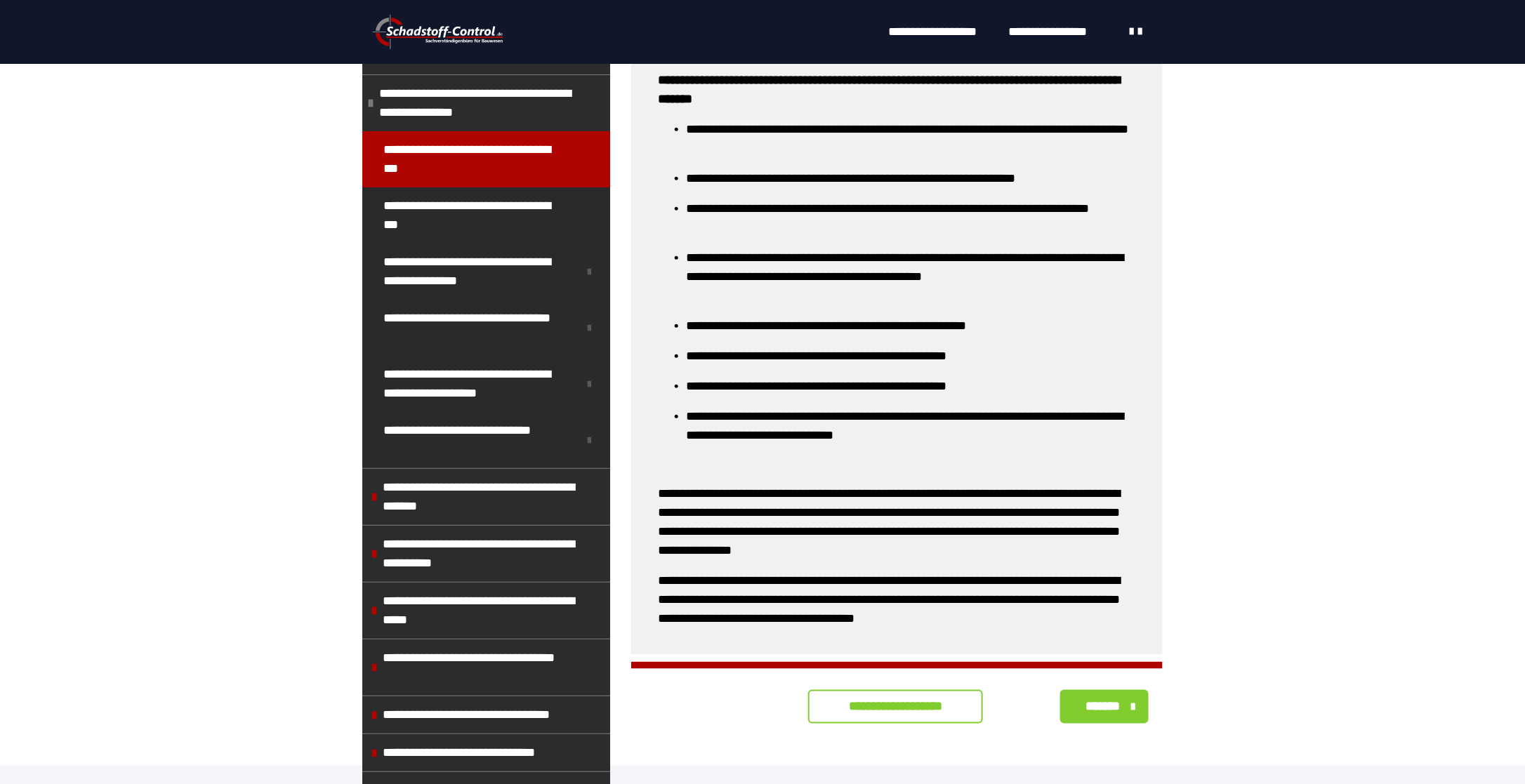 click on "*******" at bounding box center (1103, 706) 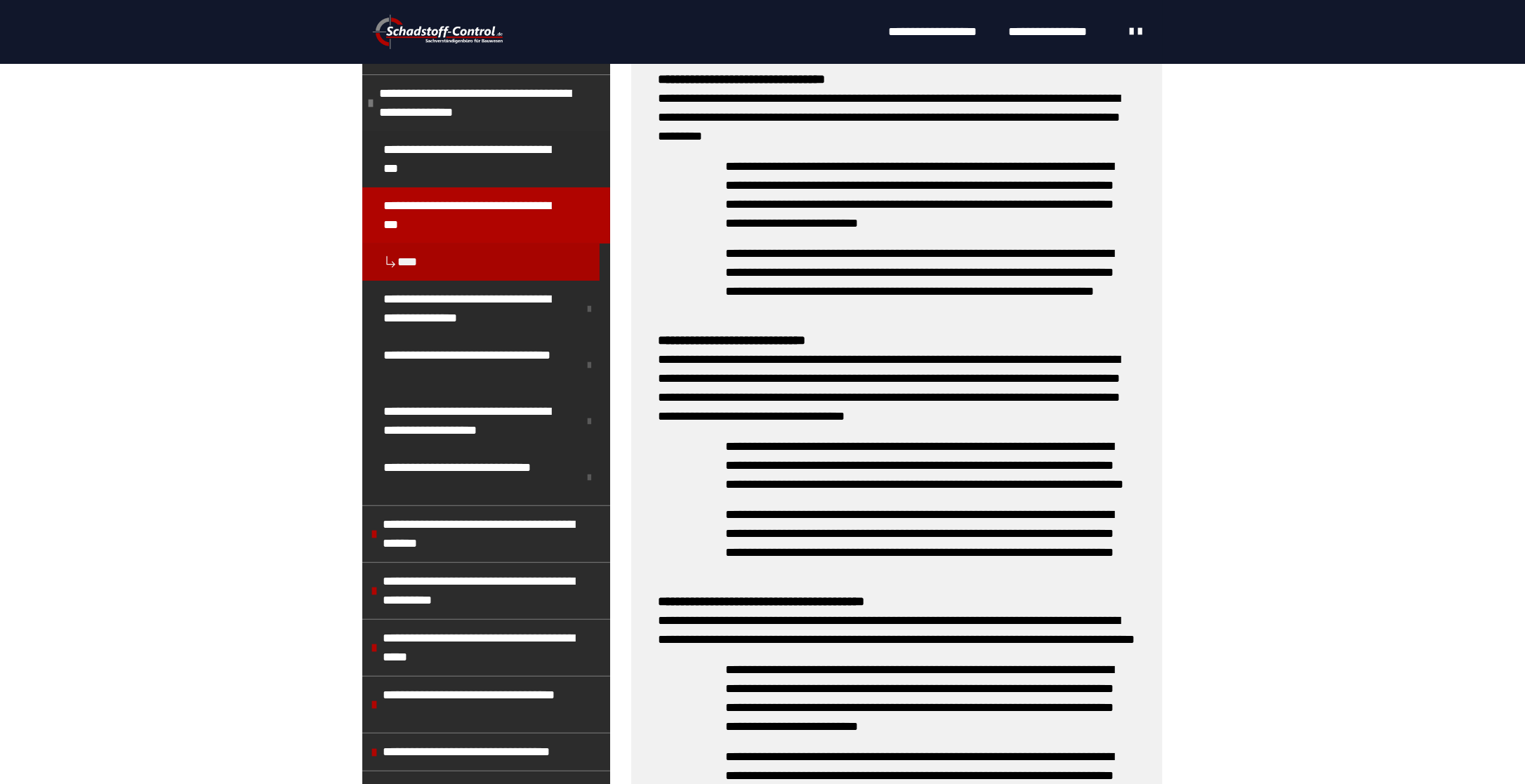 scroll, scrollTop: 1110, scrollLeft: 0, axis: vertical 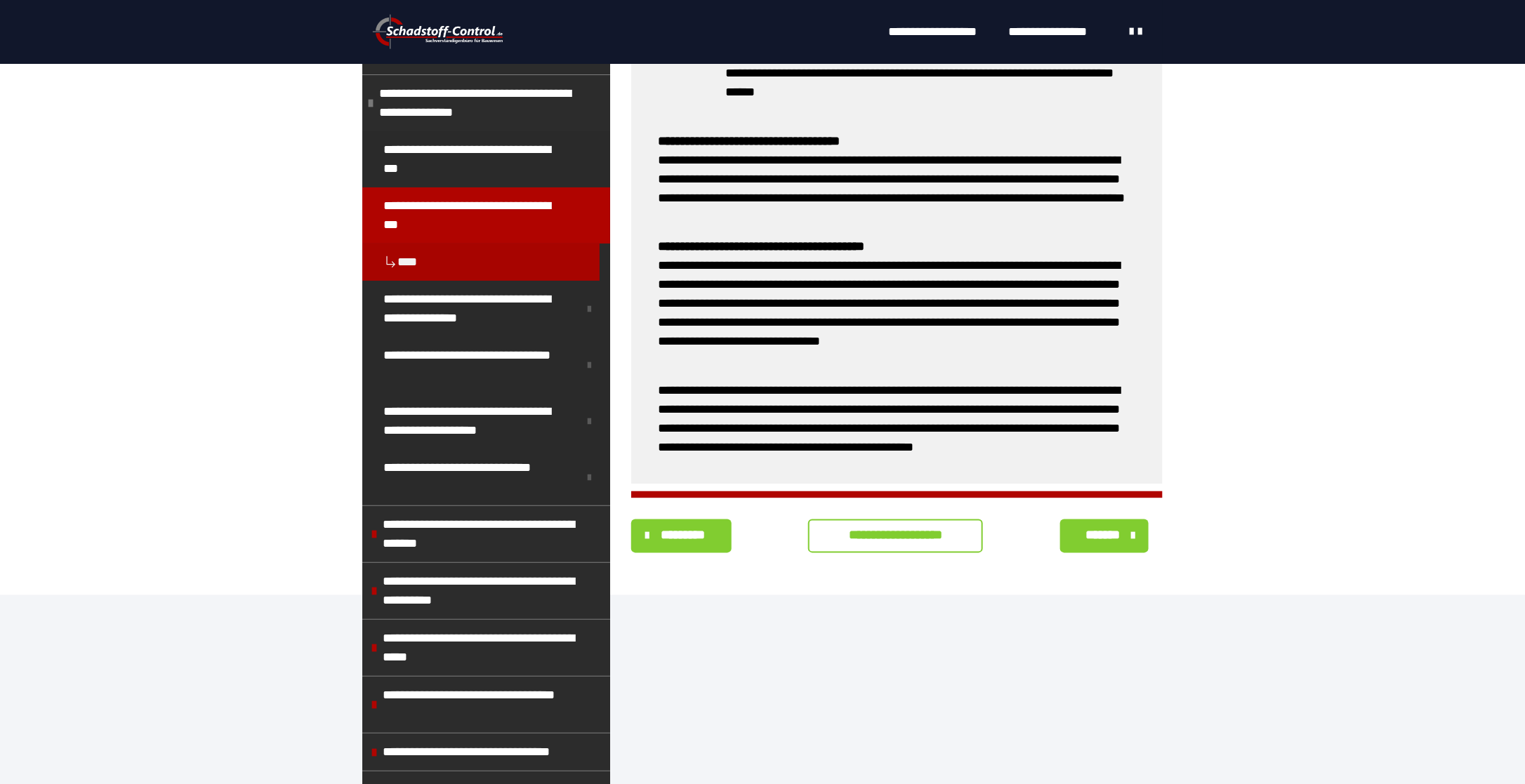 click on "*******" at bounding box center (1103, 536) 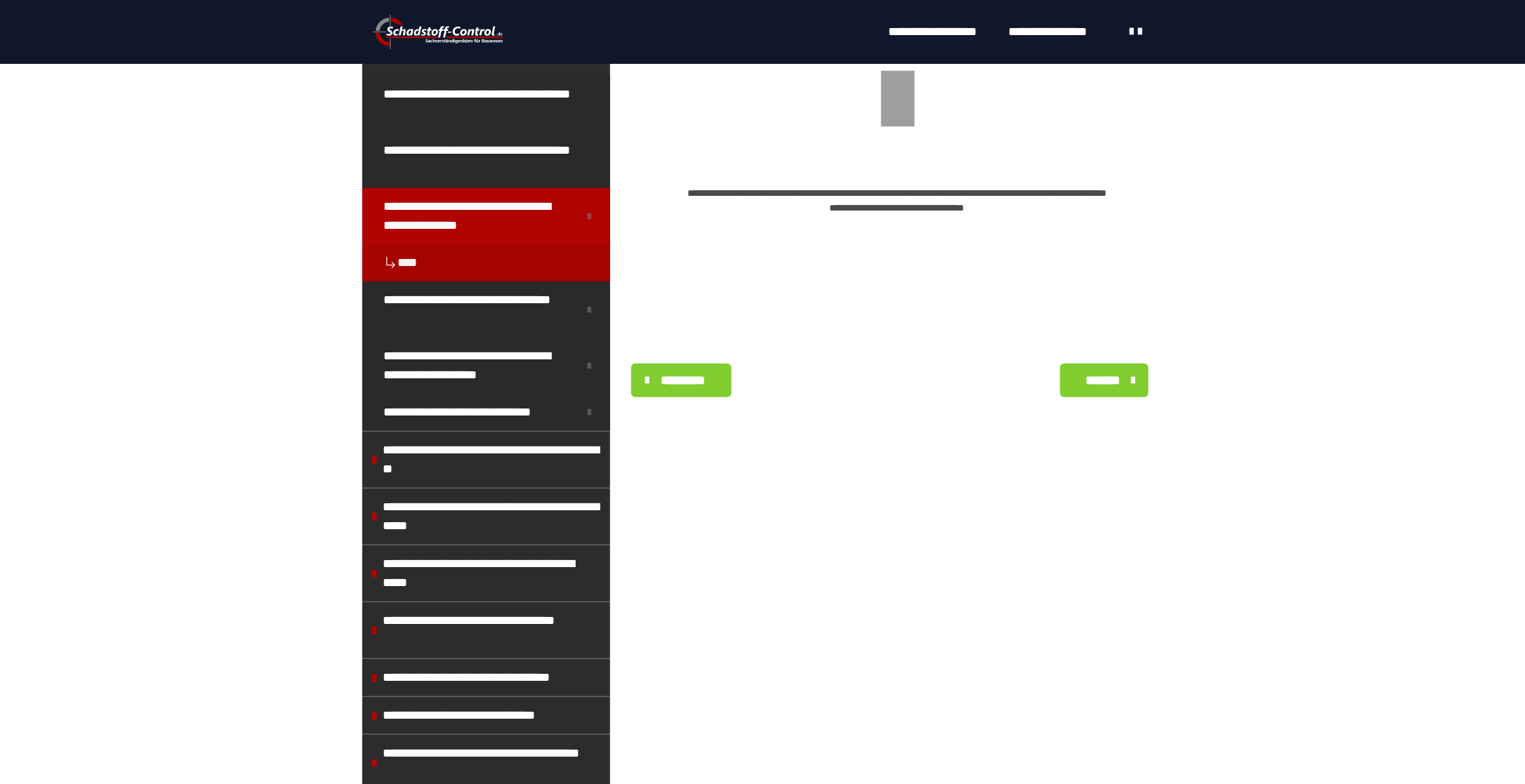 scroll, scrollTop: 21, scrollLeft: 0, axis: vertical 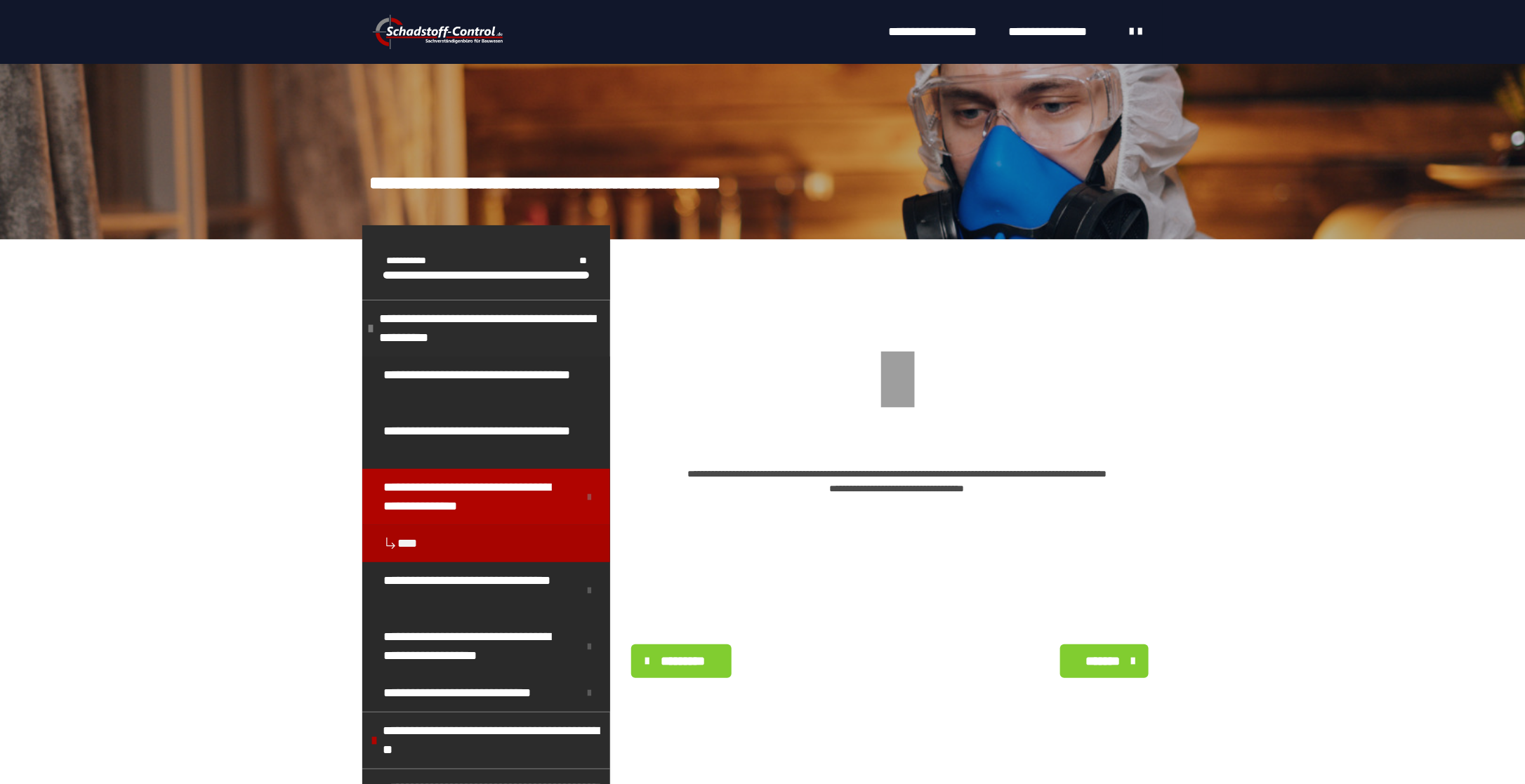 click on "*******" at bounding box center (1103, 661) 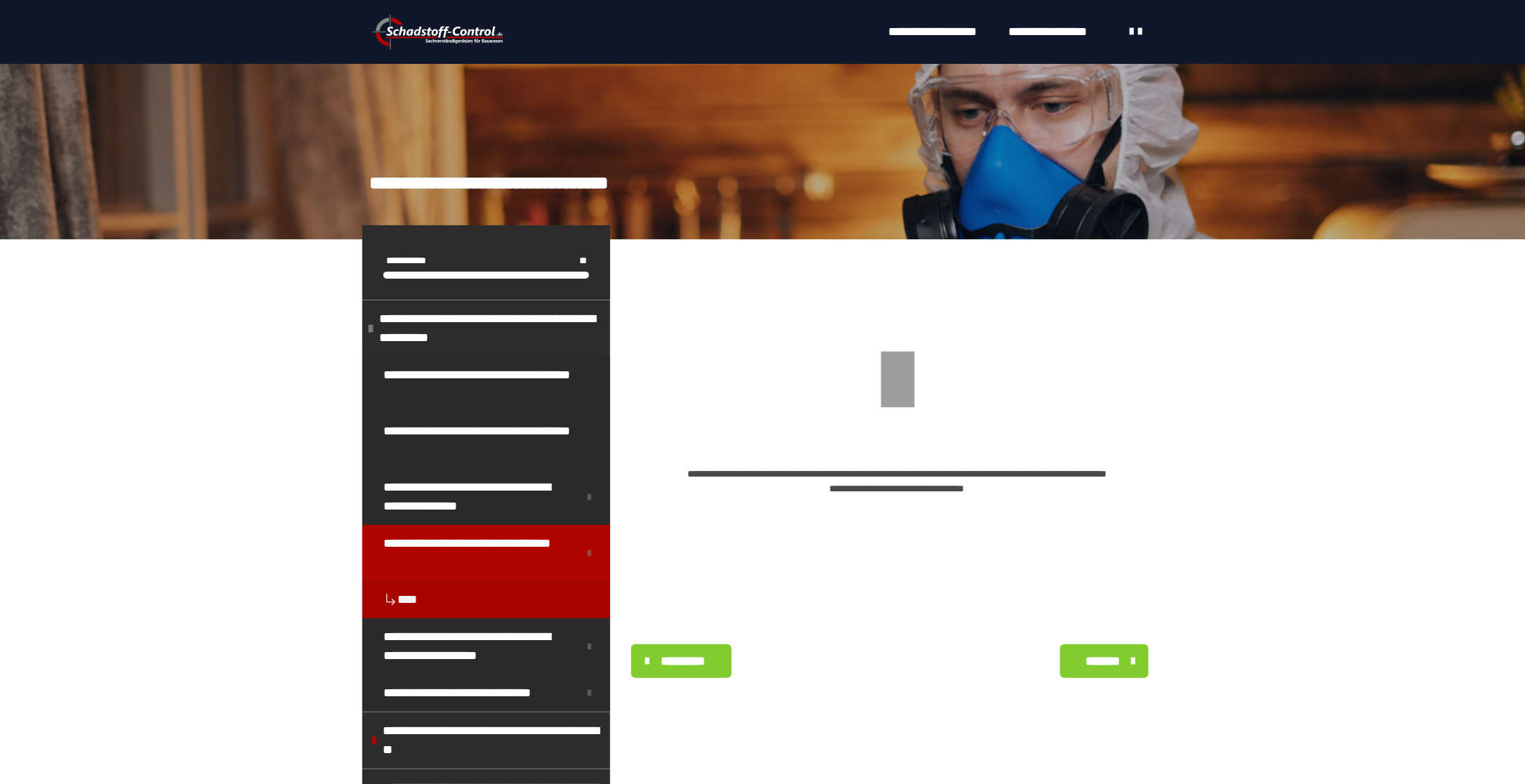 click on "*********" at bounding box center [683, 661] 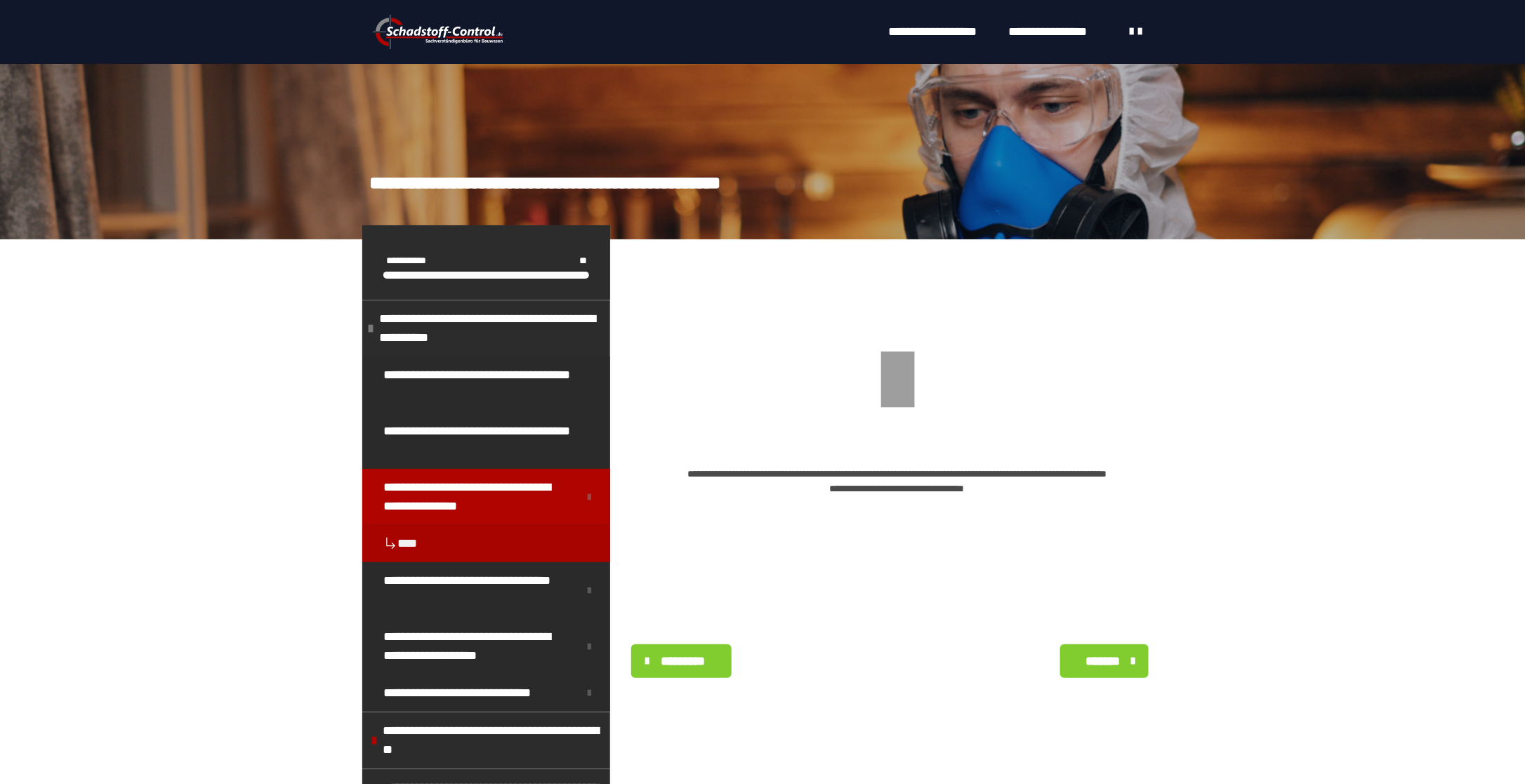 click on "*********" at bounding box center (681, 661) 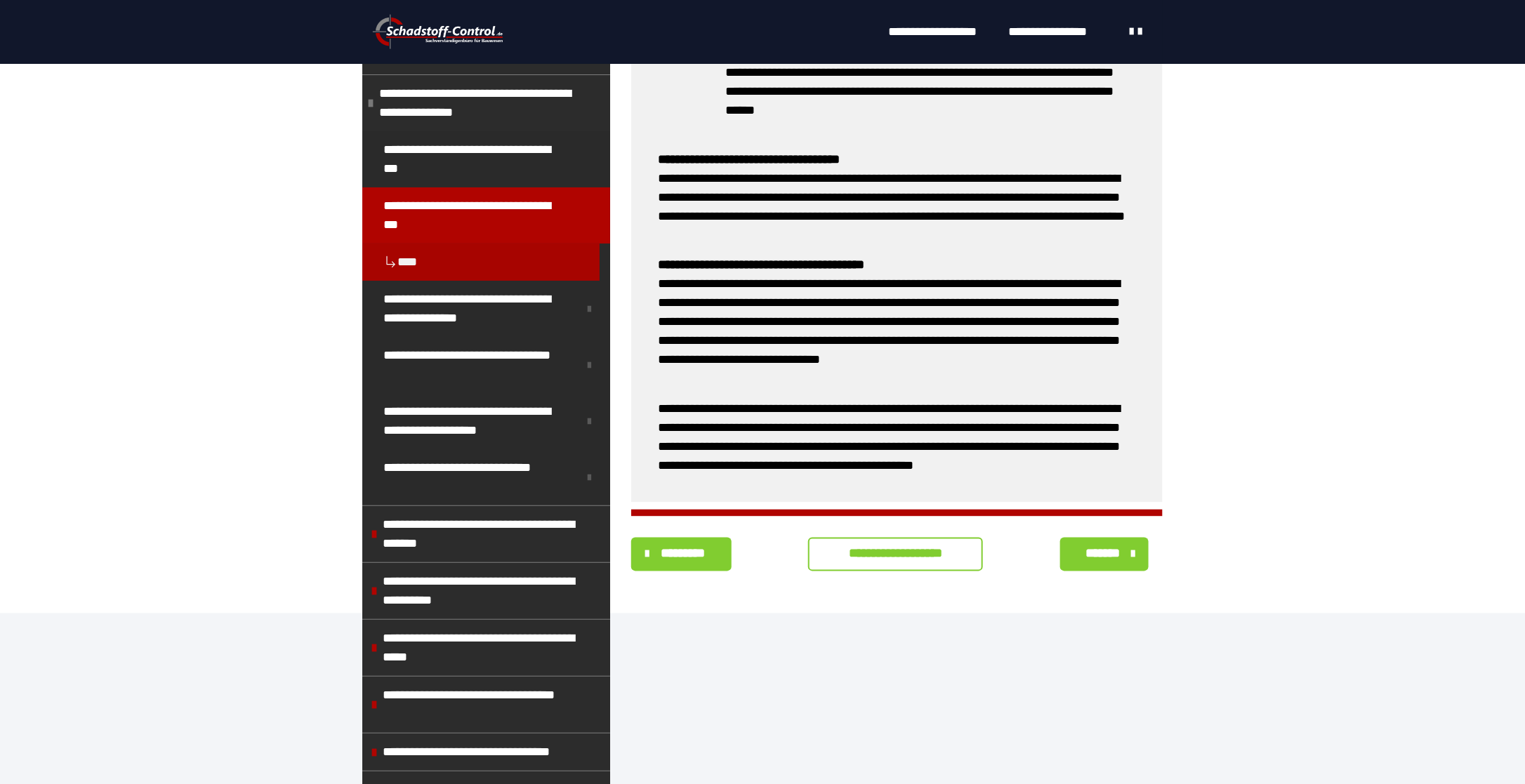 scroll, scrollTop: 1110, scrollLeft: 0, axis: vertical 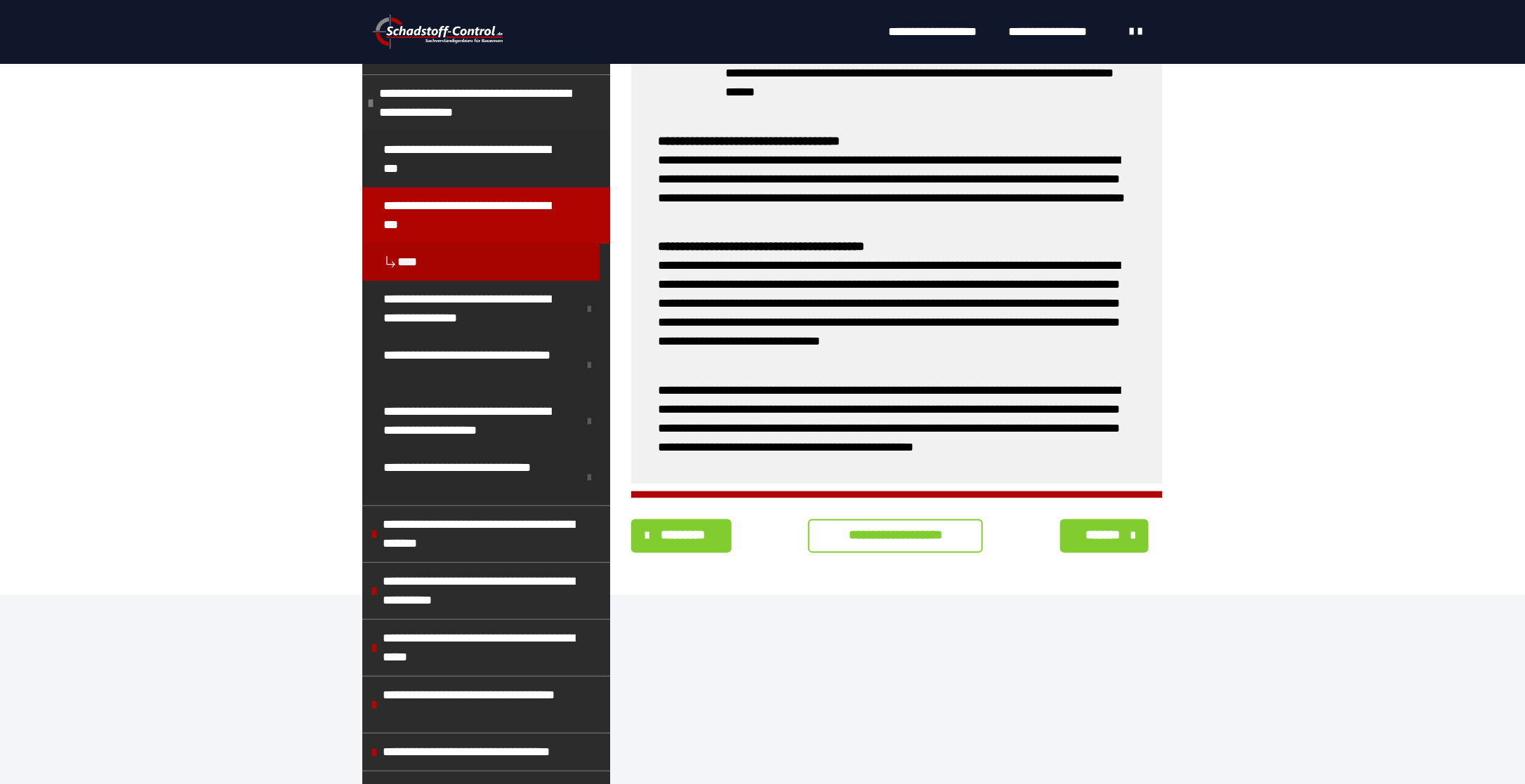 click on "**********" at bounding box center (889, 313) 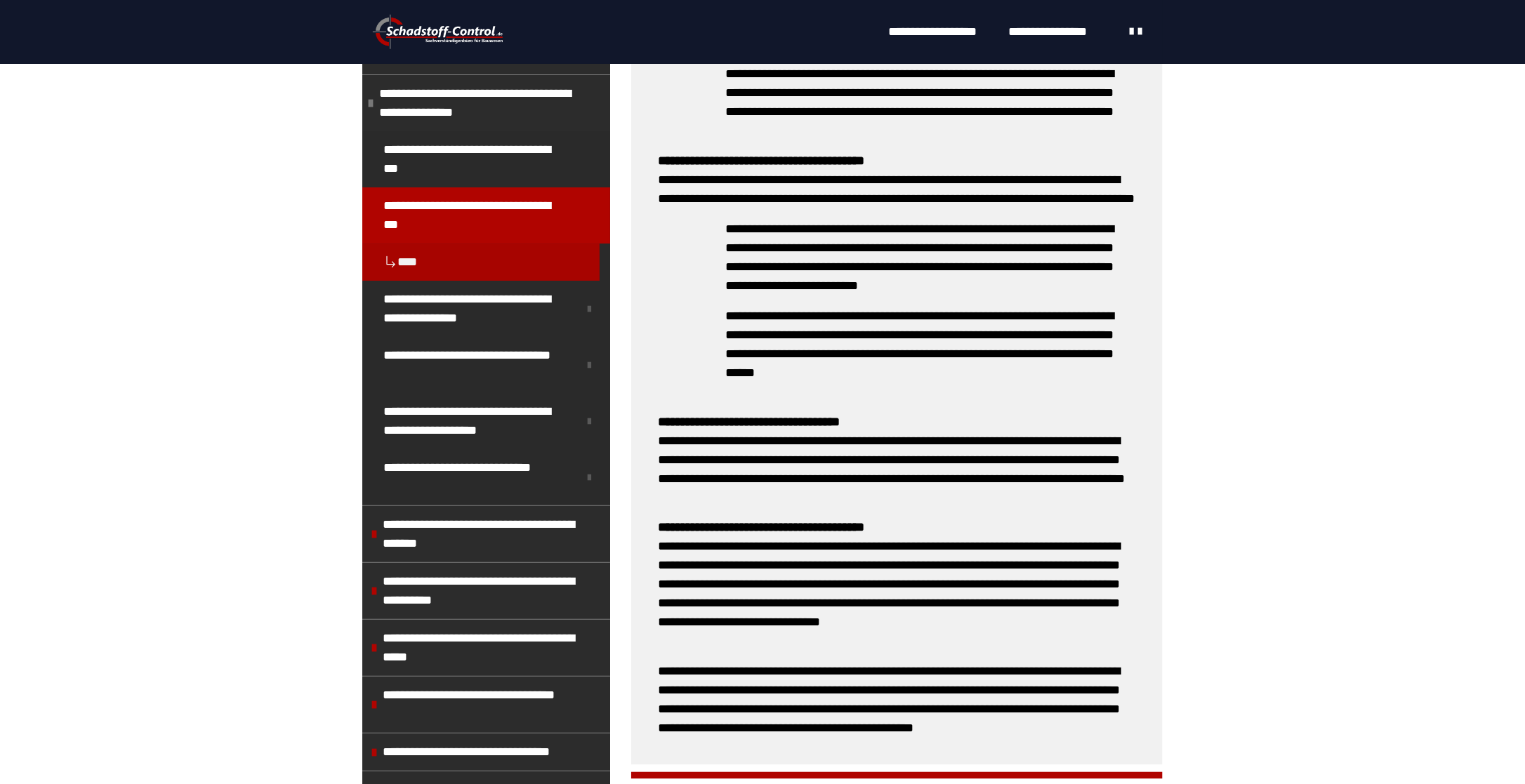 scroll, scrollTop: 1110, scrollLeft: 0, axis: vertical 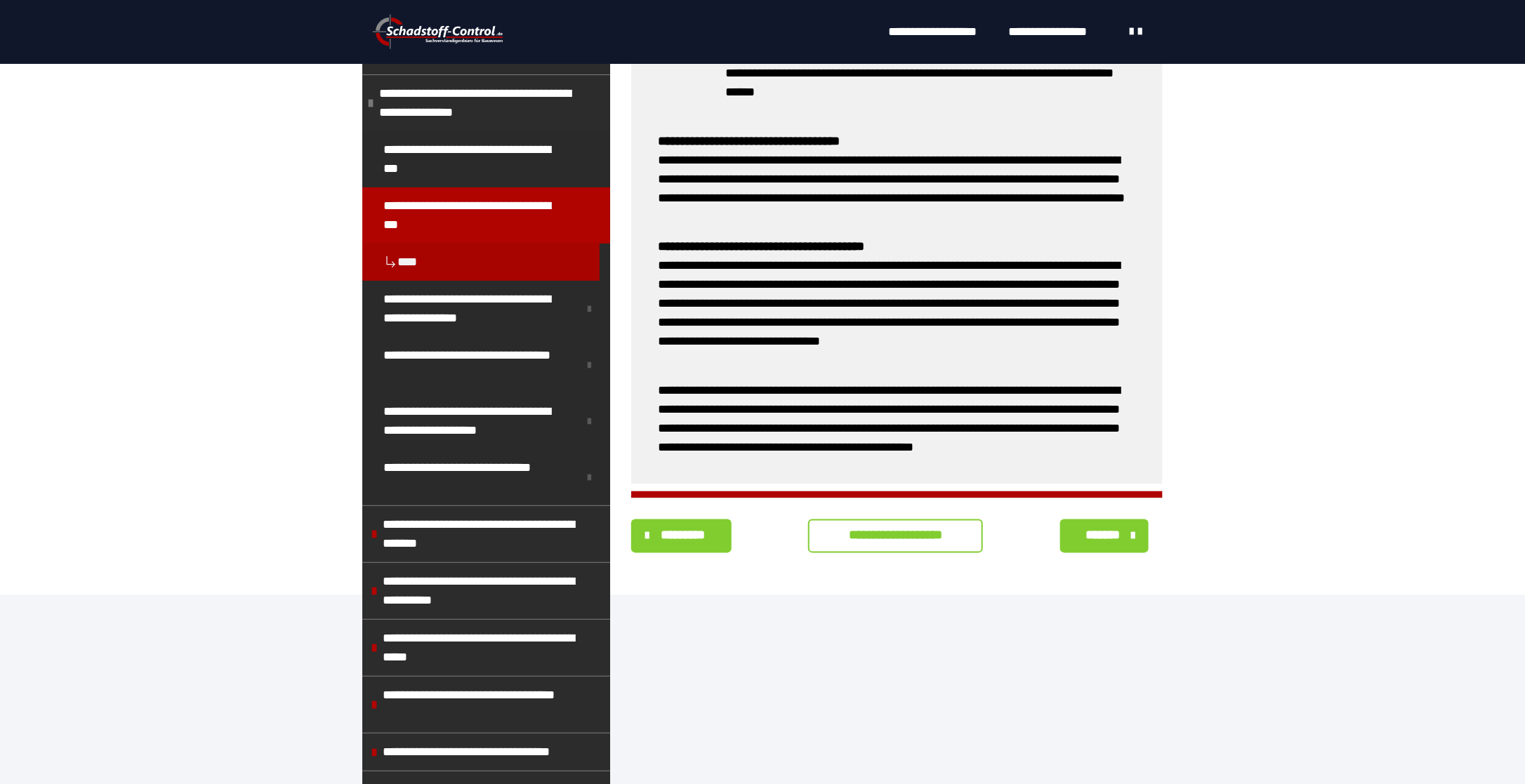 click on "*******" at bounding box center (1103, 536) 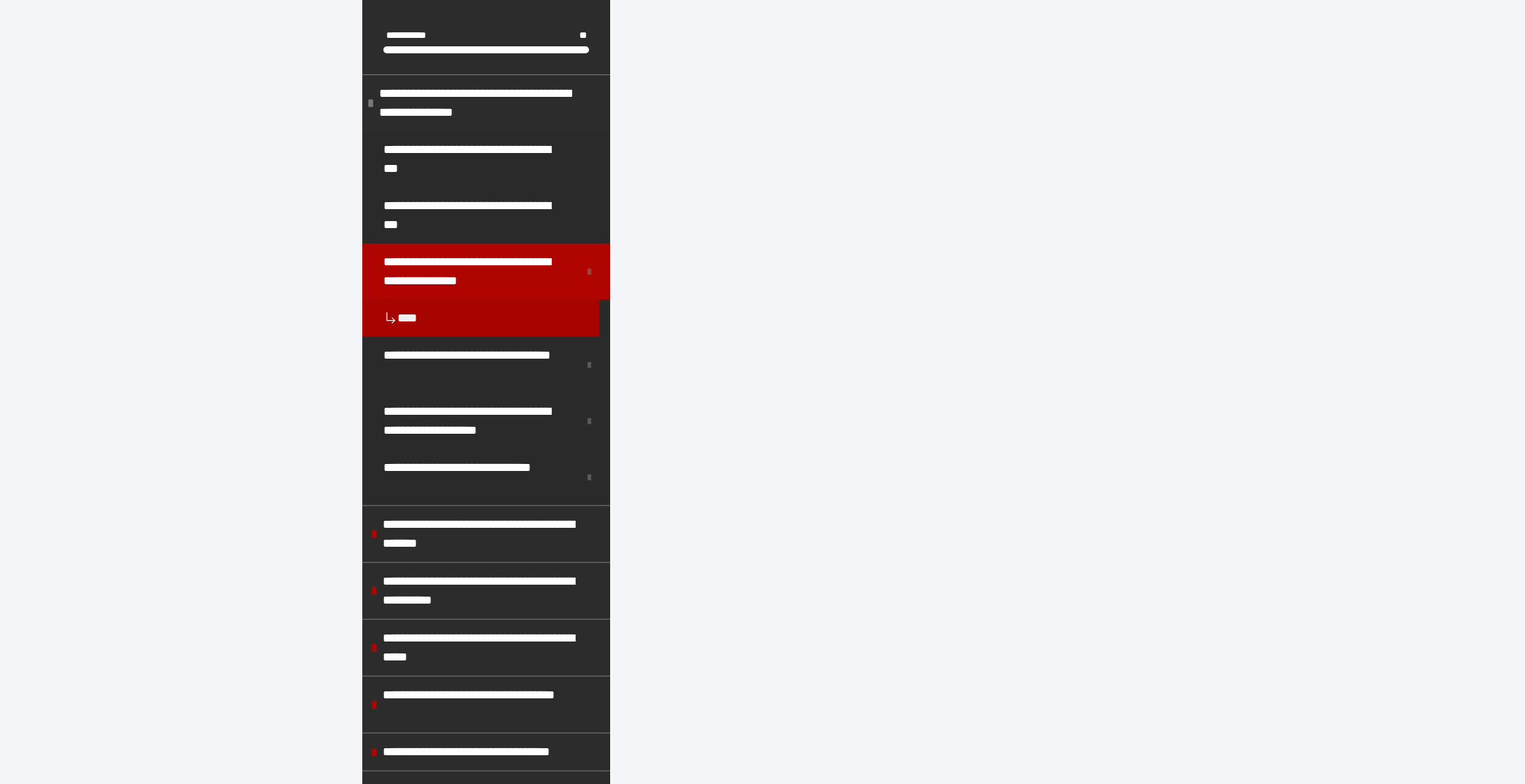 scroll, scrollTop: 302, scrollLeft: 0, axis: vertical 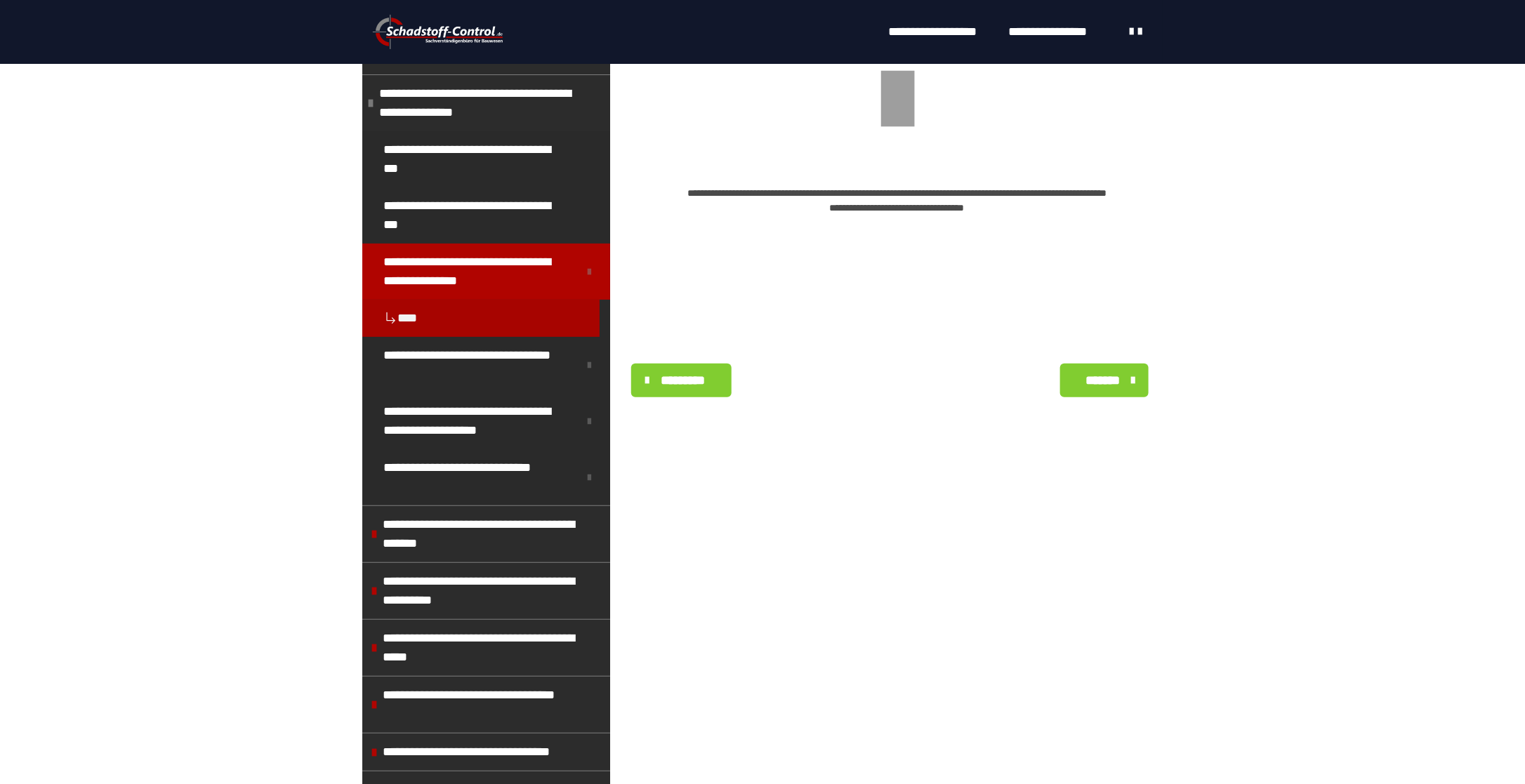click on "**********" at bounding box center [897, 208] 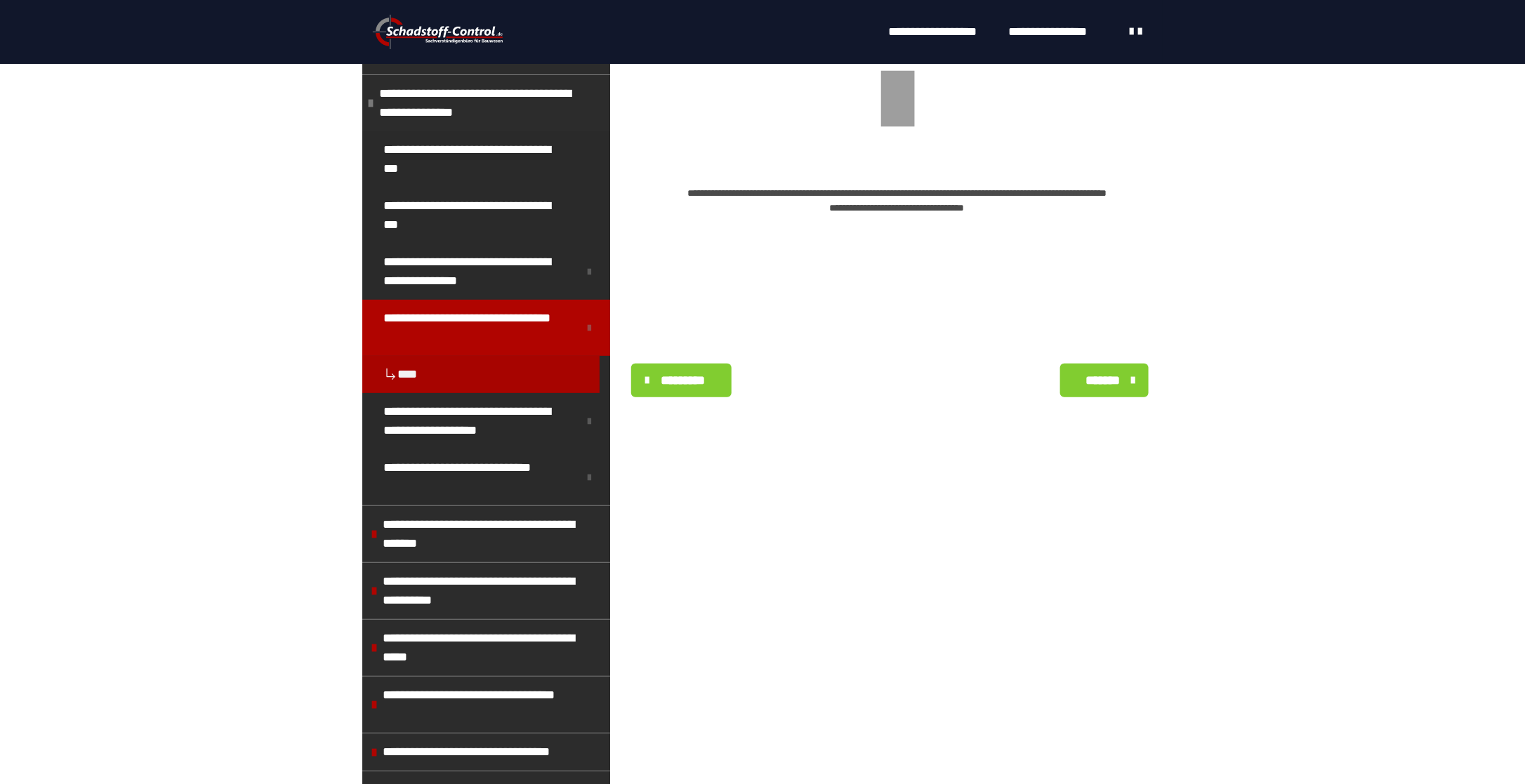 click on "*********" at bounding box center (683, 380) 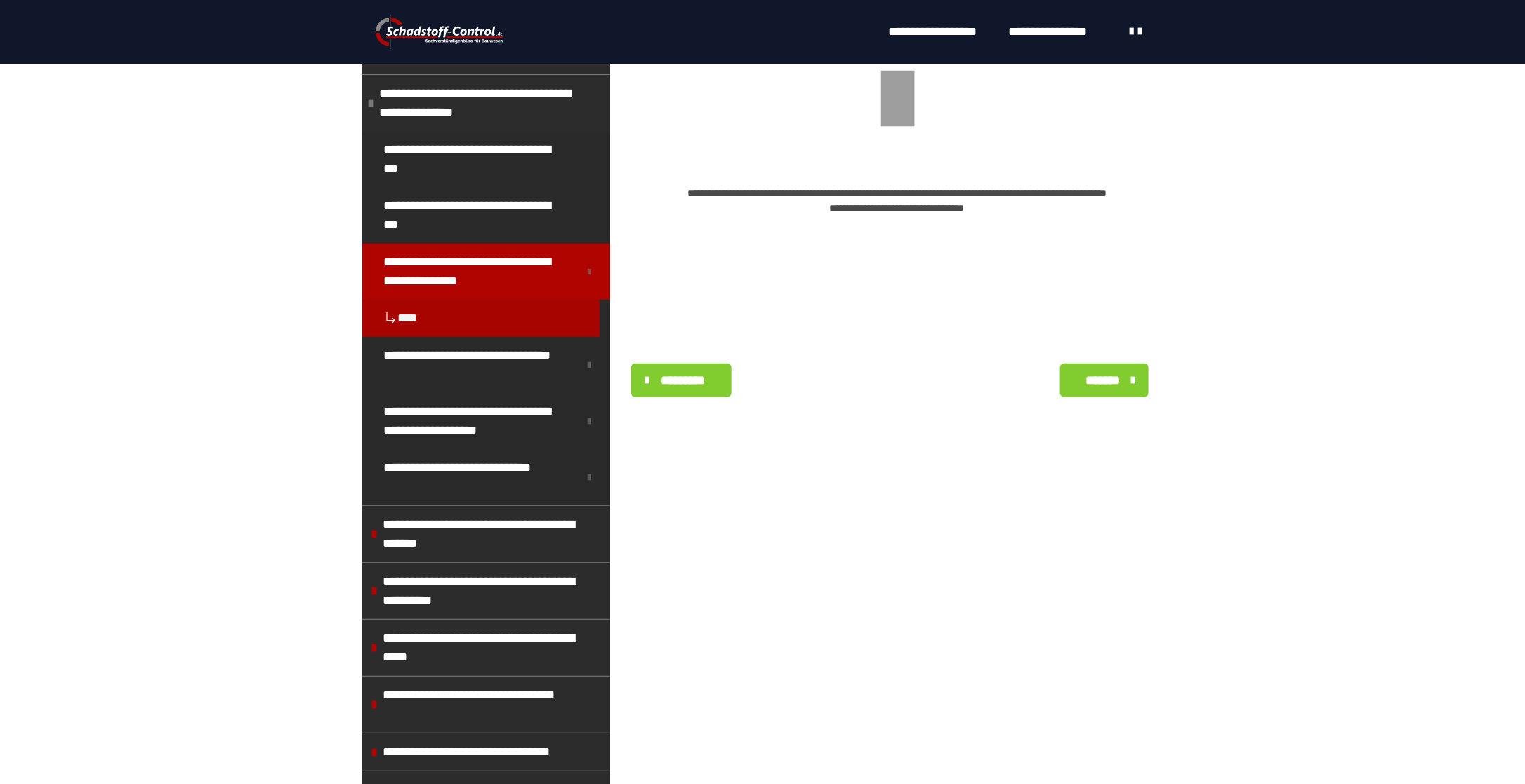 click on "*********" at bounding box center (683, 380) 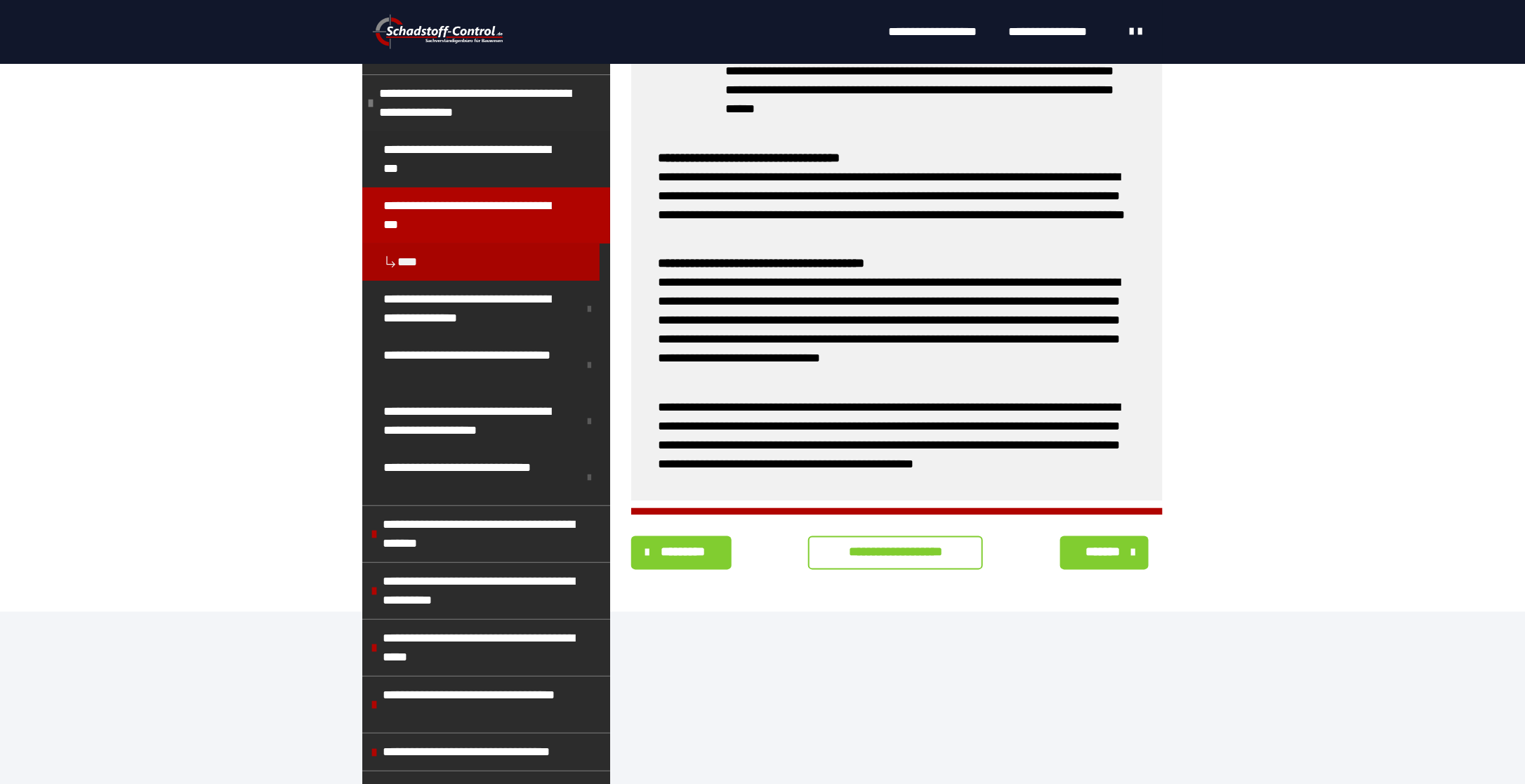 scroll, scrollTop: 1110, scrollLeft: 0, axis: vertical 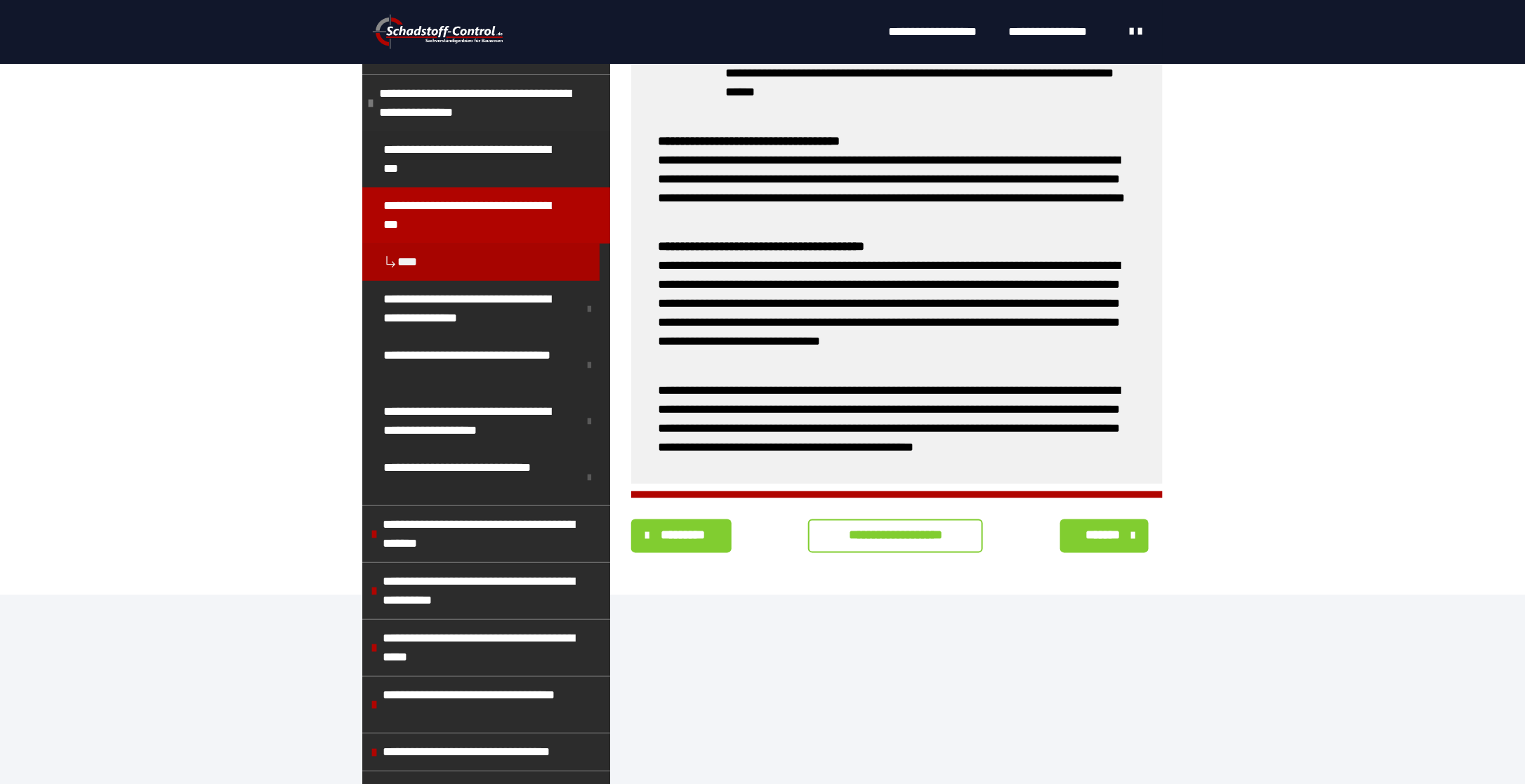 click on "**********" at bounding box center [895, 536] 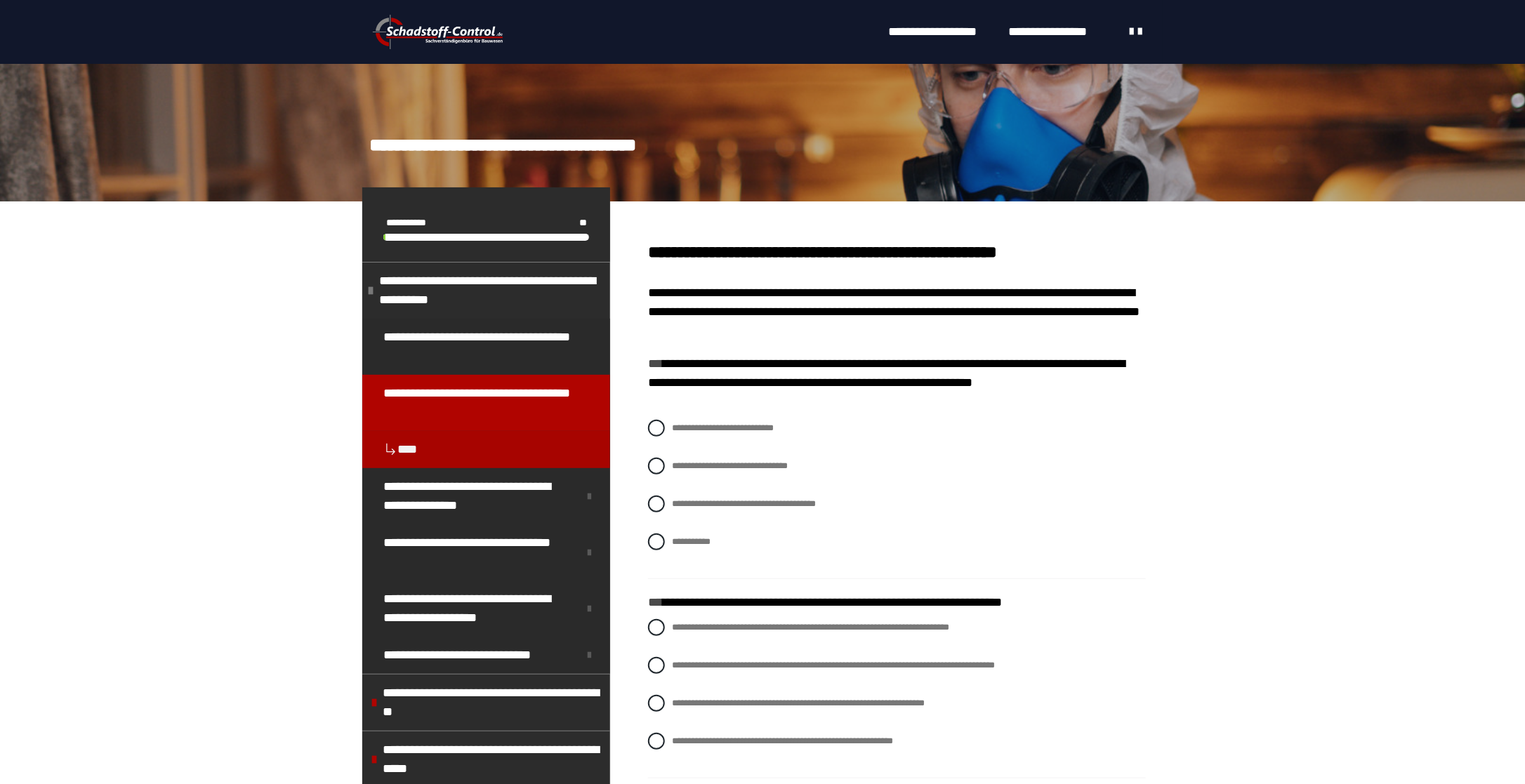 scroll, scrollTop: 21, scrollLeft: 0, axis: vertical 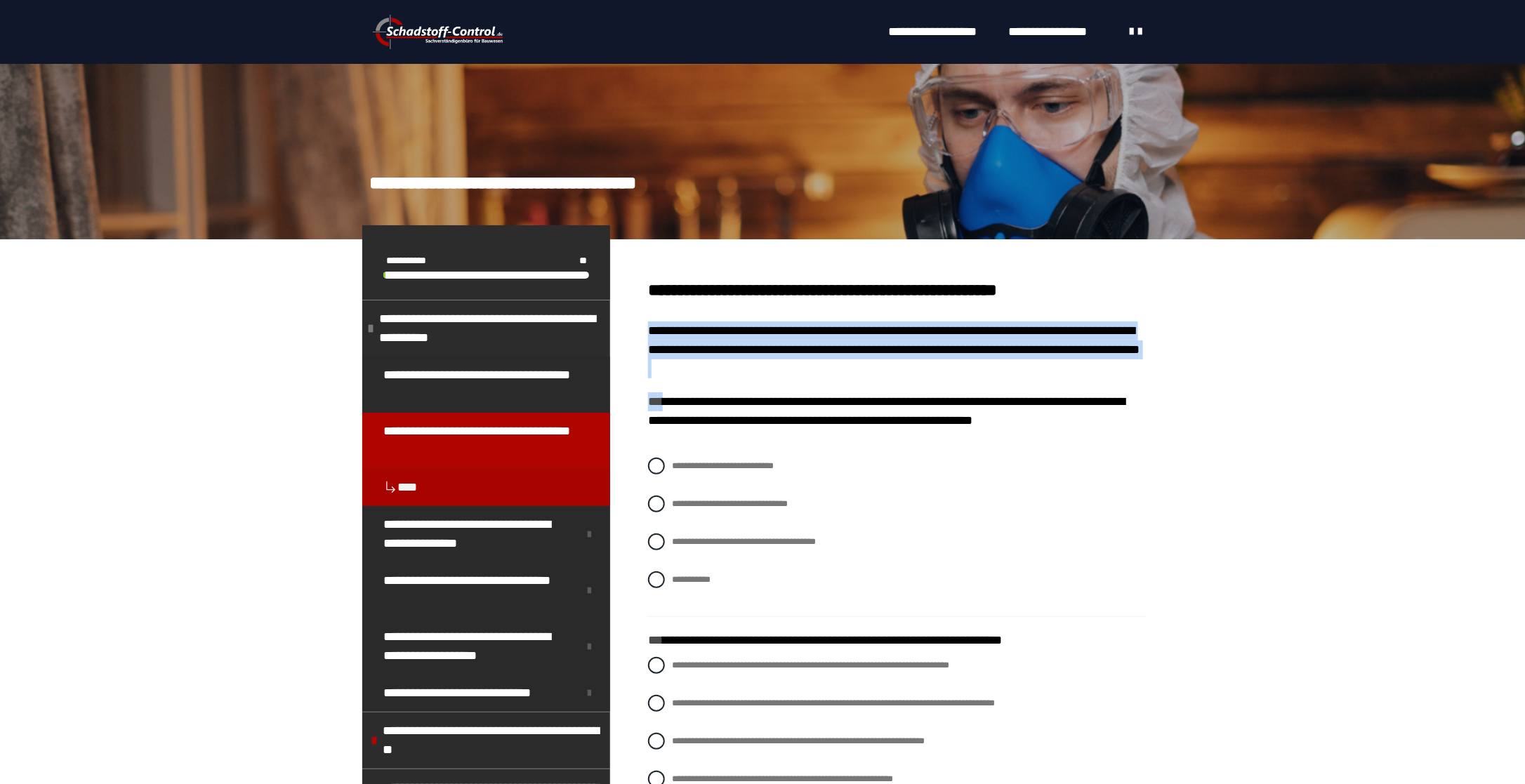 drag, startPoint x: 664, startPoint y: 420, endPoint x: 810, endPoint y: 373, distance: 153.37862 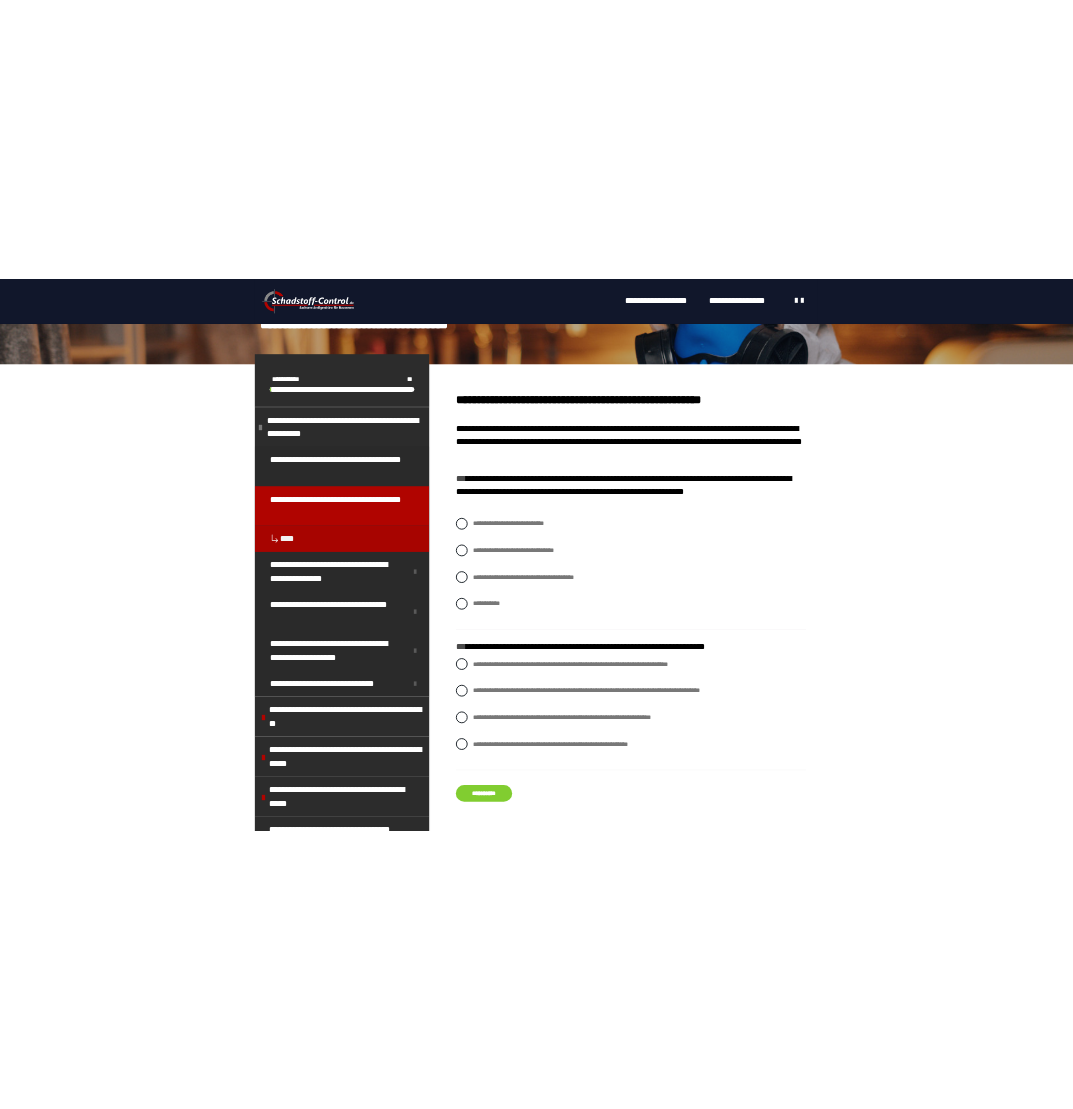 scroll, scrollTop: 200, scrollLeft: 0, axis: vertical 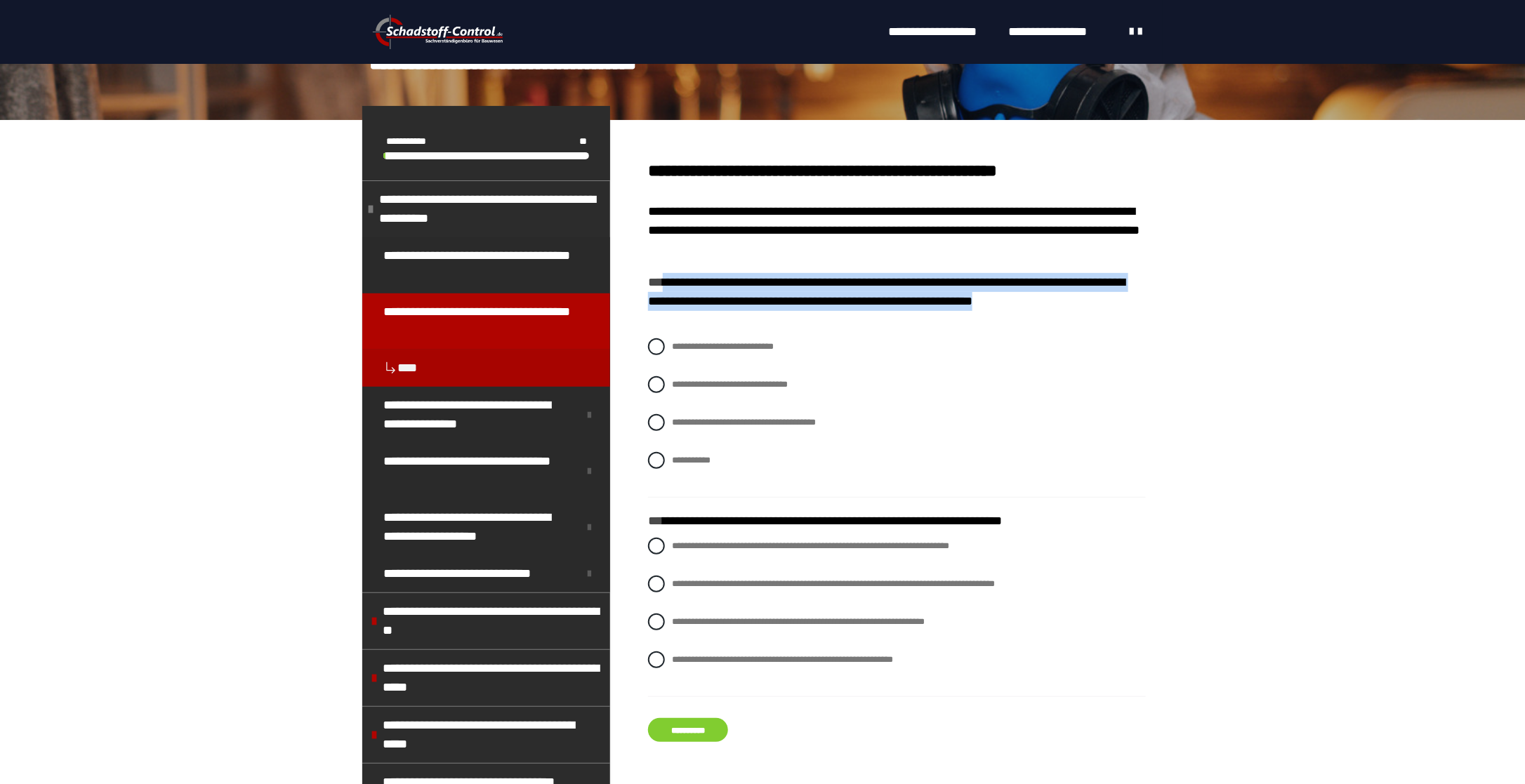 drag, startPoint x: 664, startPoint y: 305, endPoint x: 730, endPoint y: 343, distance: 76.15773 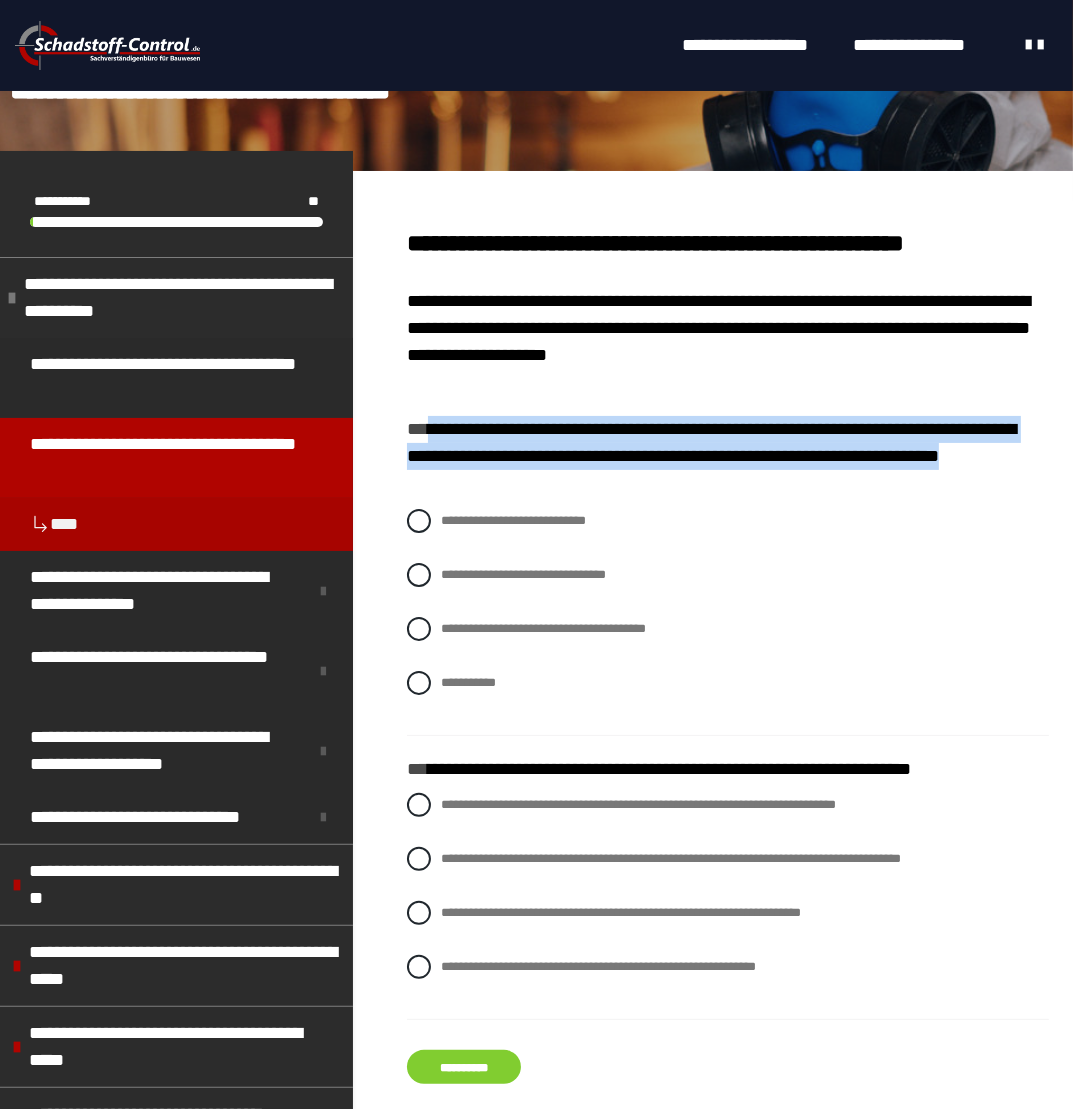 click on "**********" at bounding box center (728, 617) 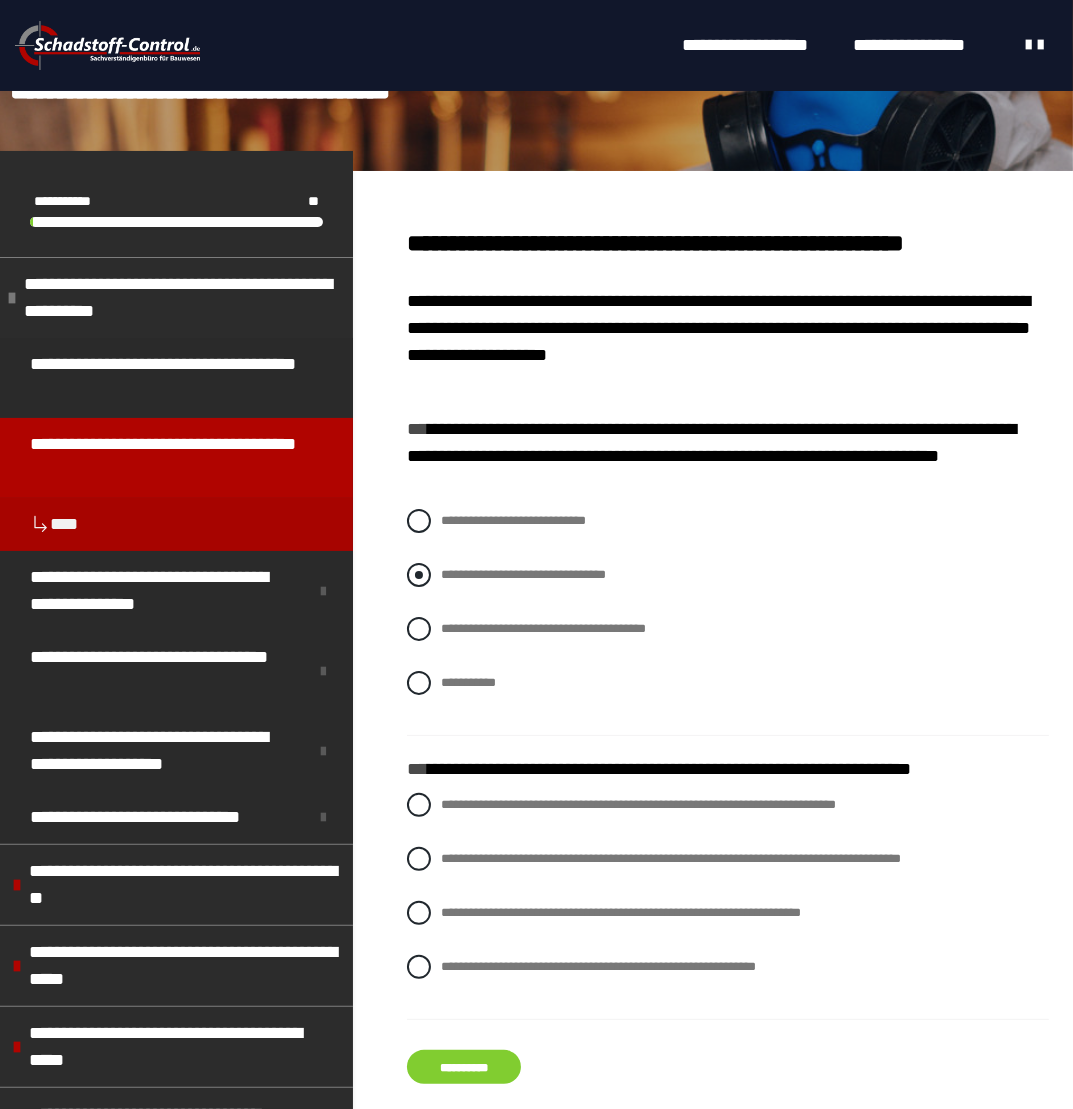 click at bounding box center (419, 575) 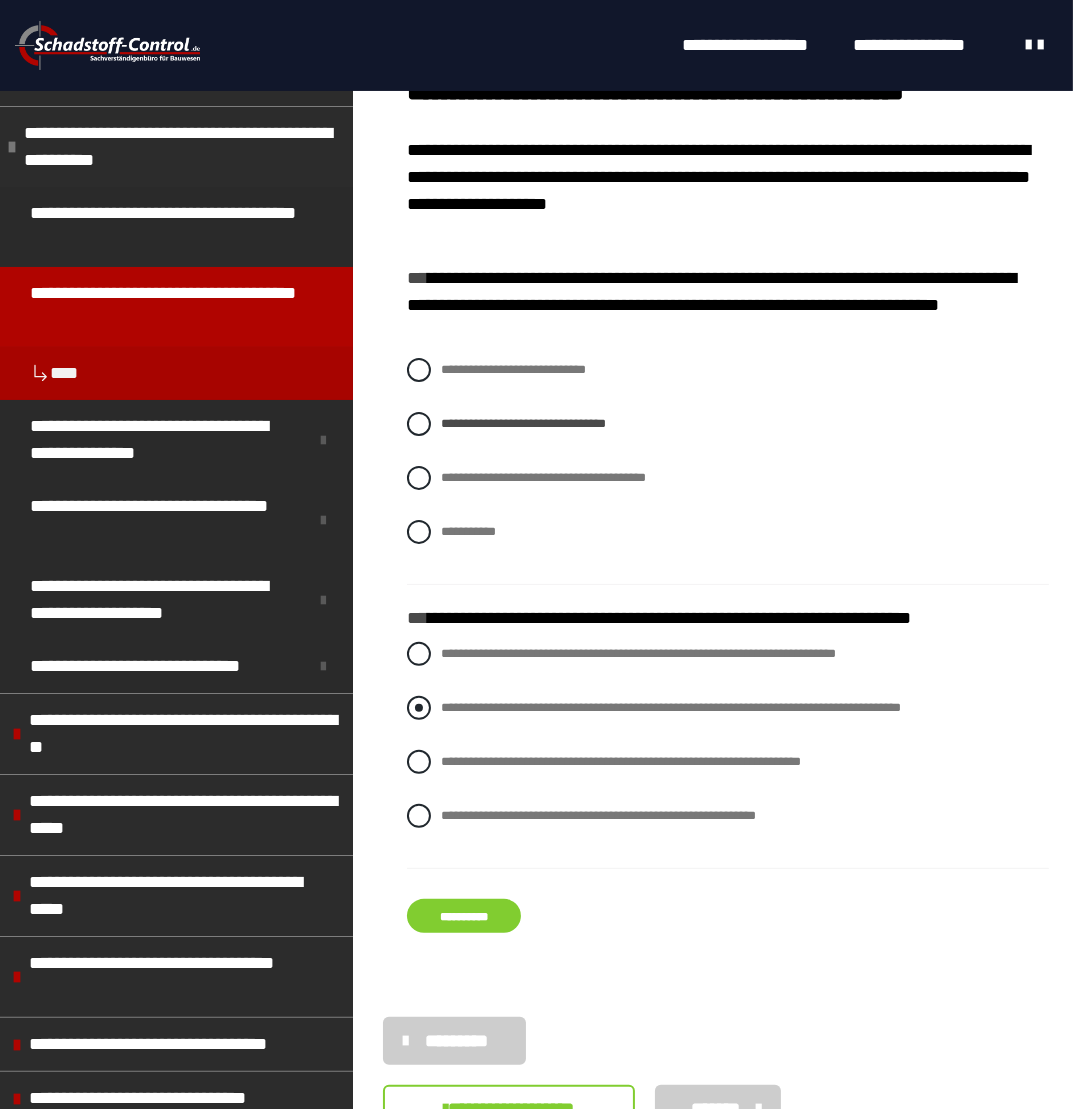 scroll, scrollTop: 400, scrollLeft: 0, axis: vertical 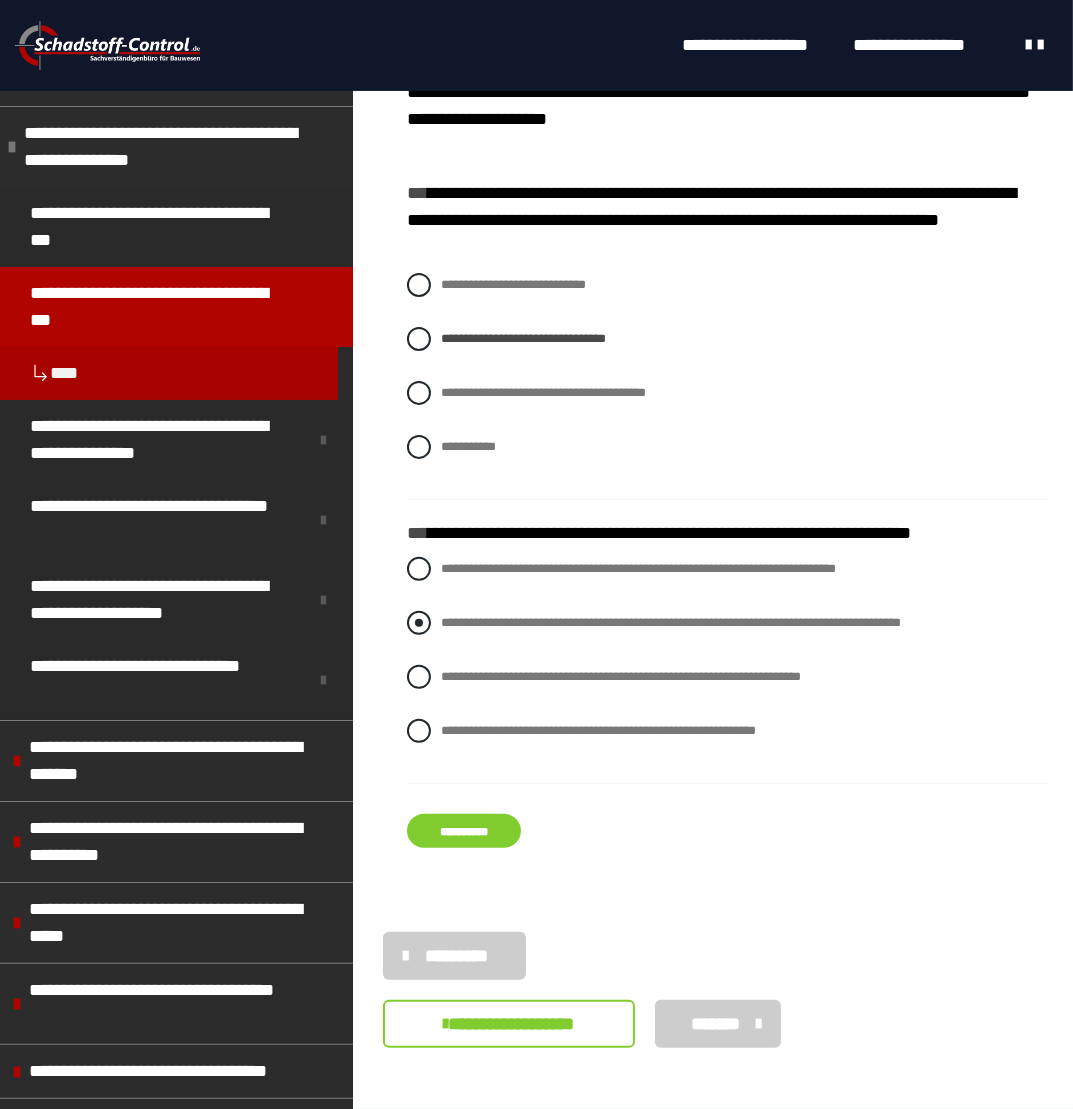 click at bounding box center [419, 623] 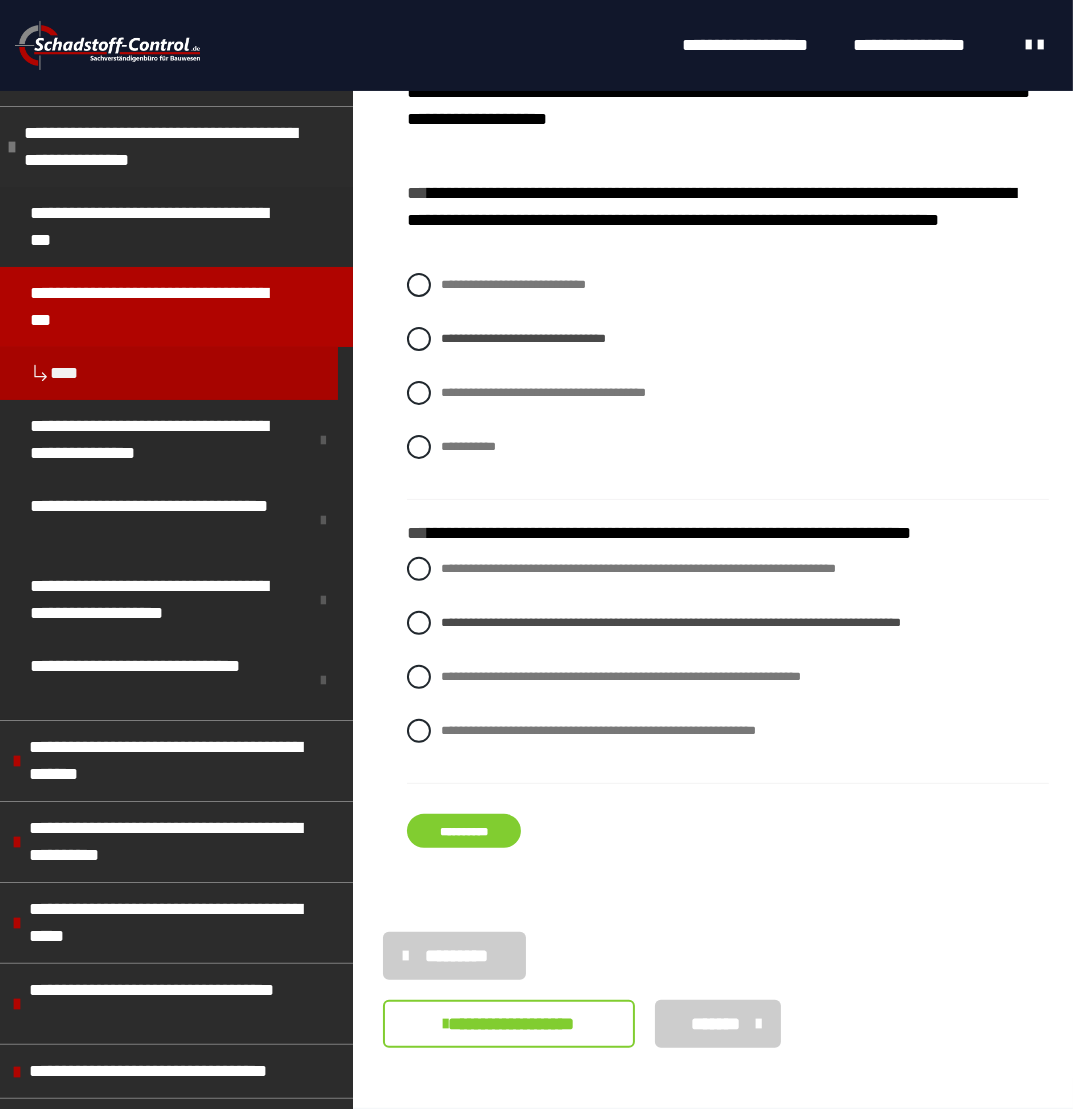 click on "**********" at bounding box center [464, 831] 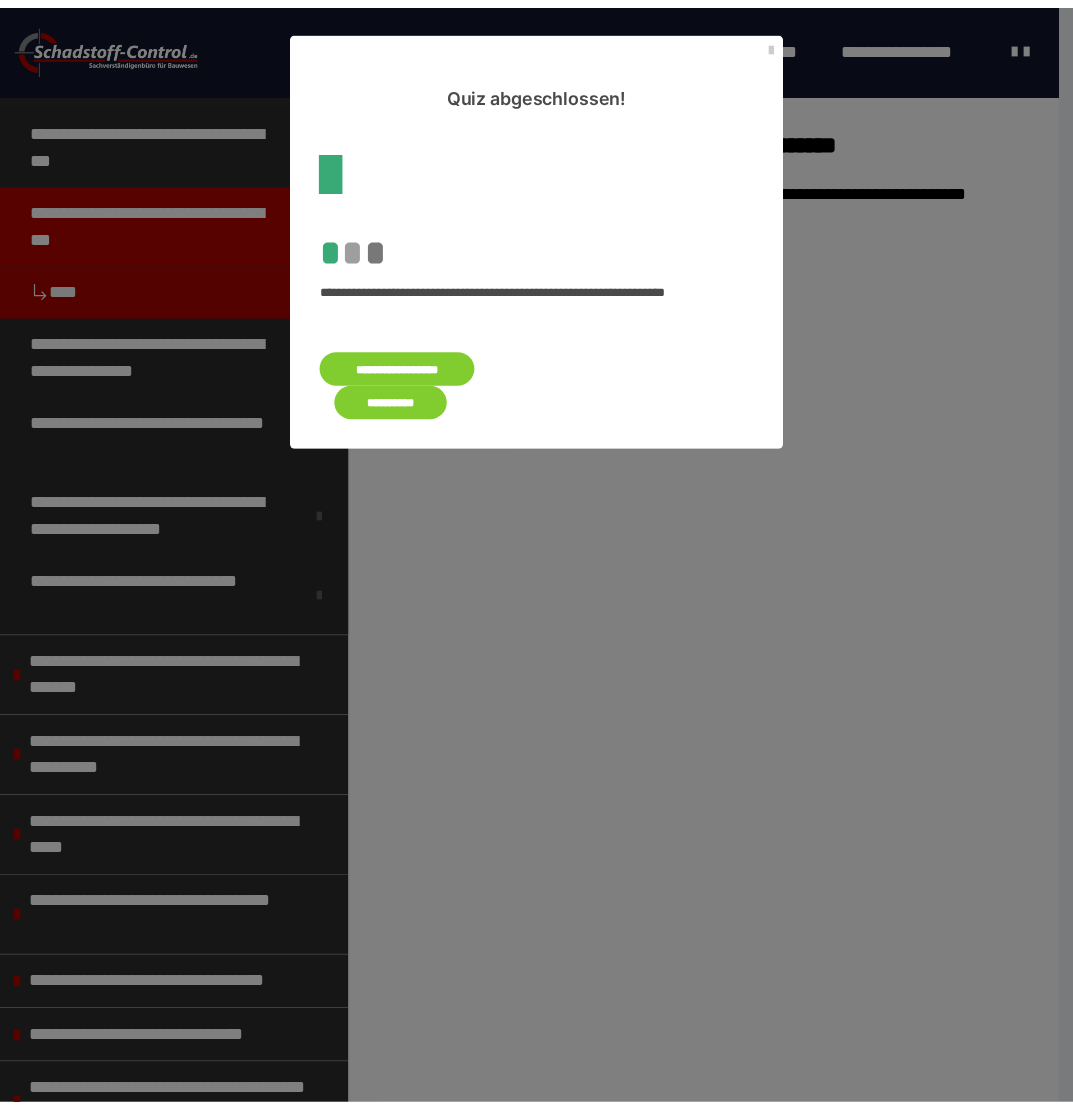 scroll, scrollTop: 0, scrollLeft: 0, axis: both 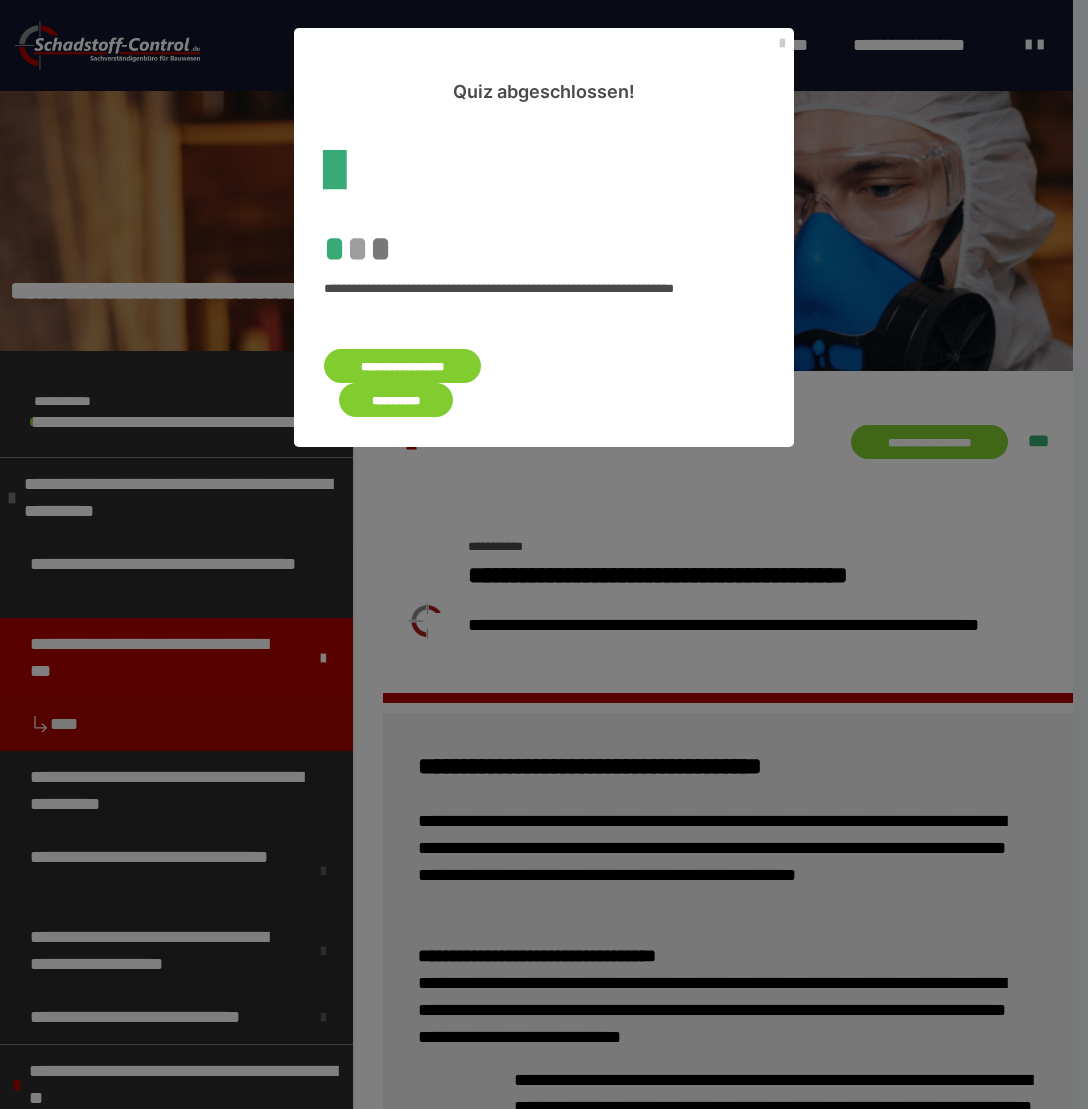 click on "**********" at bounding box center (396, 400) 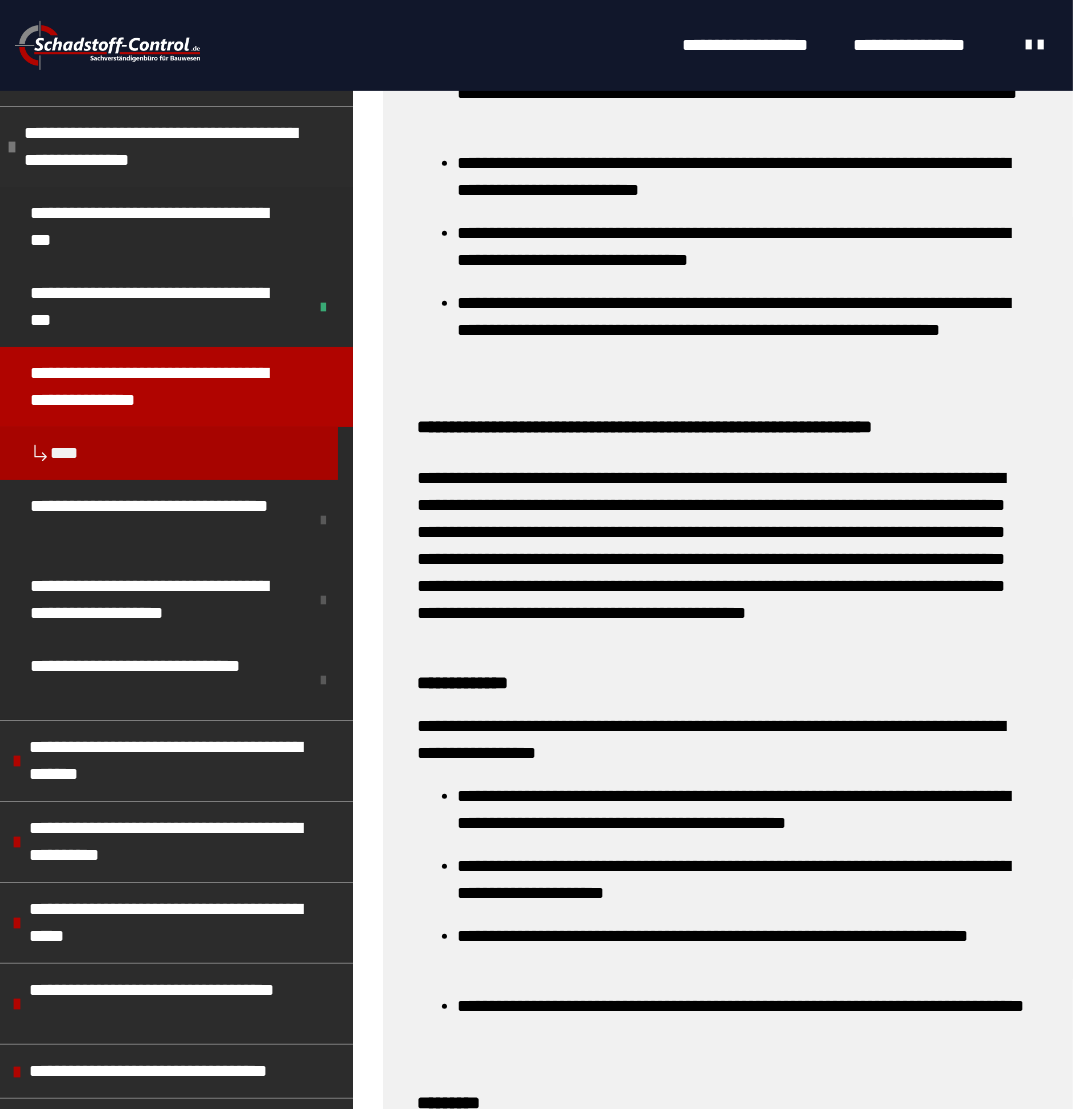 scroll, scrollTop: 1340, scrollLeft: 0, axis: vertical 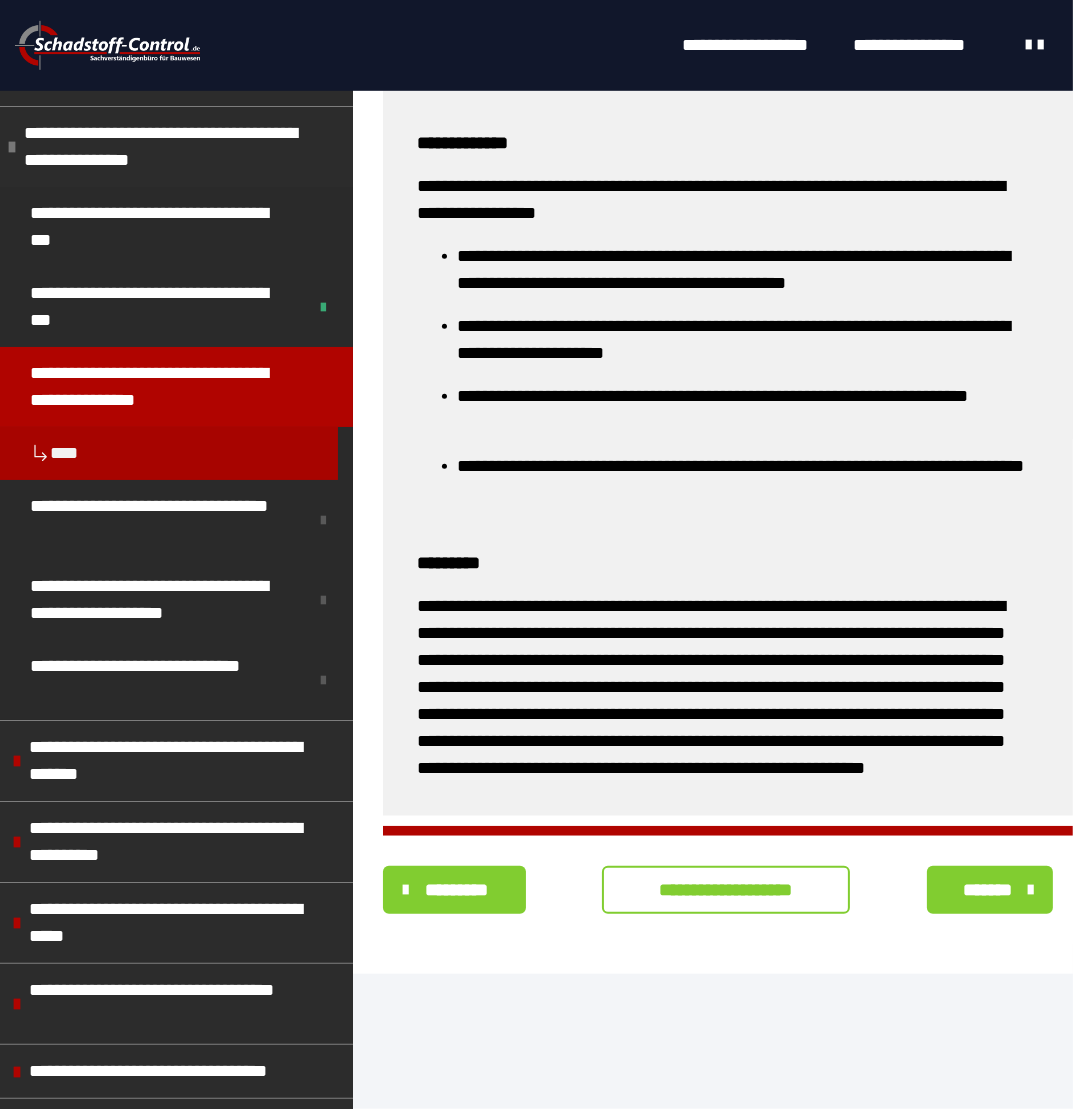 click on "**********" at bounding box center [726, 890] 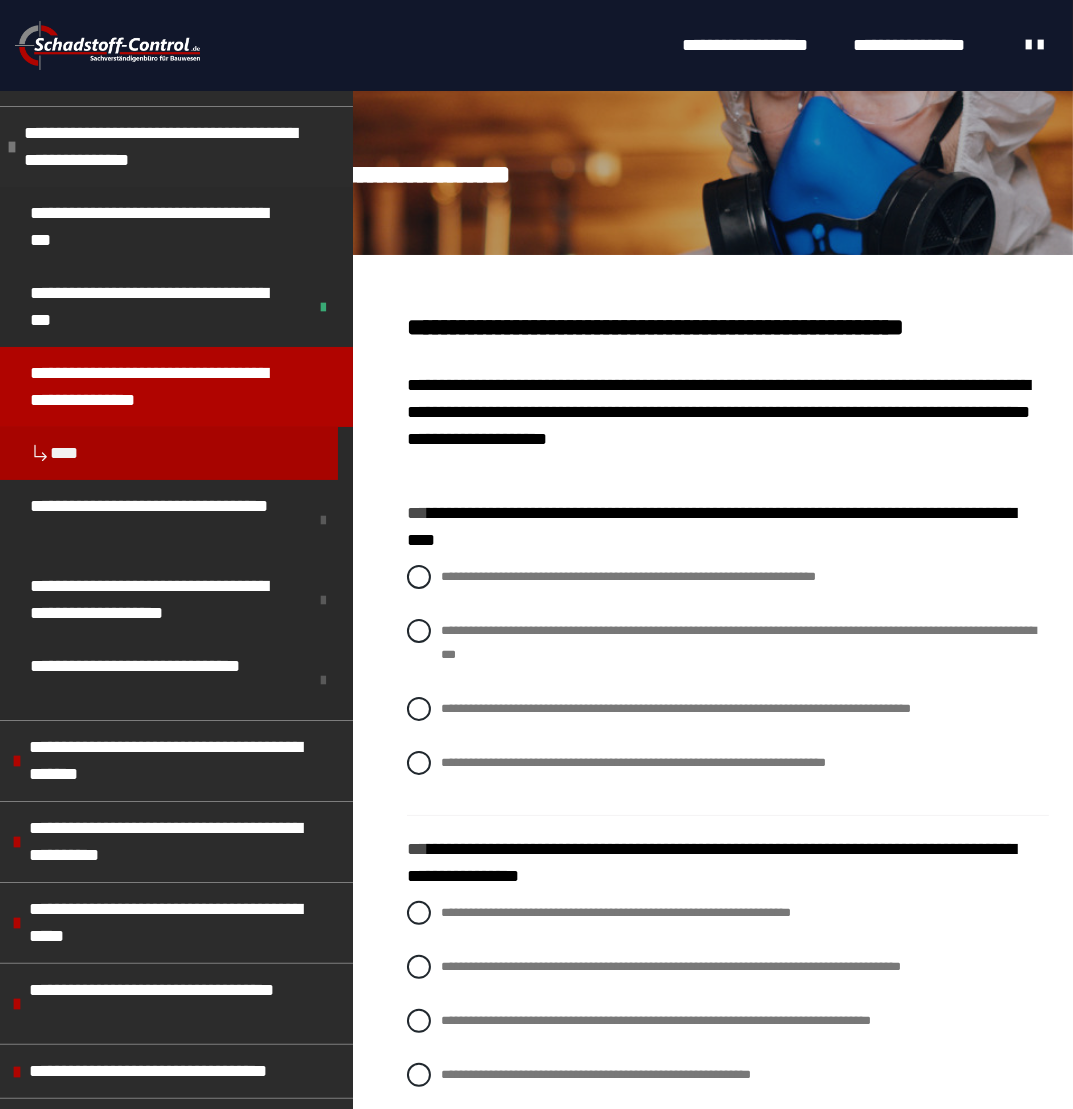 scroll, scrollTop: 84, scrollLeft: 0, axis: vertical 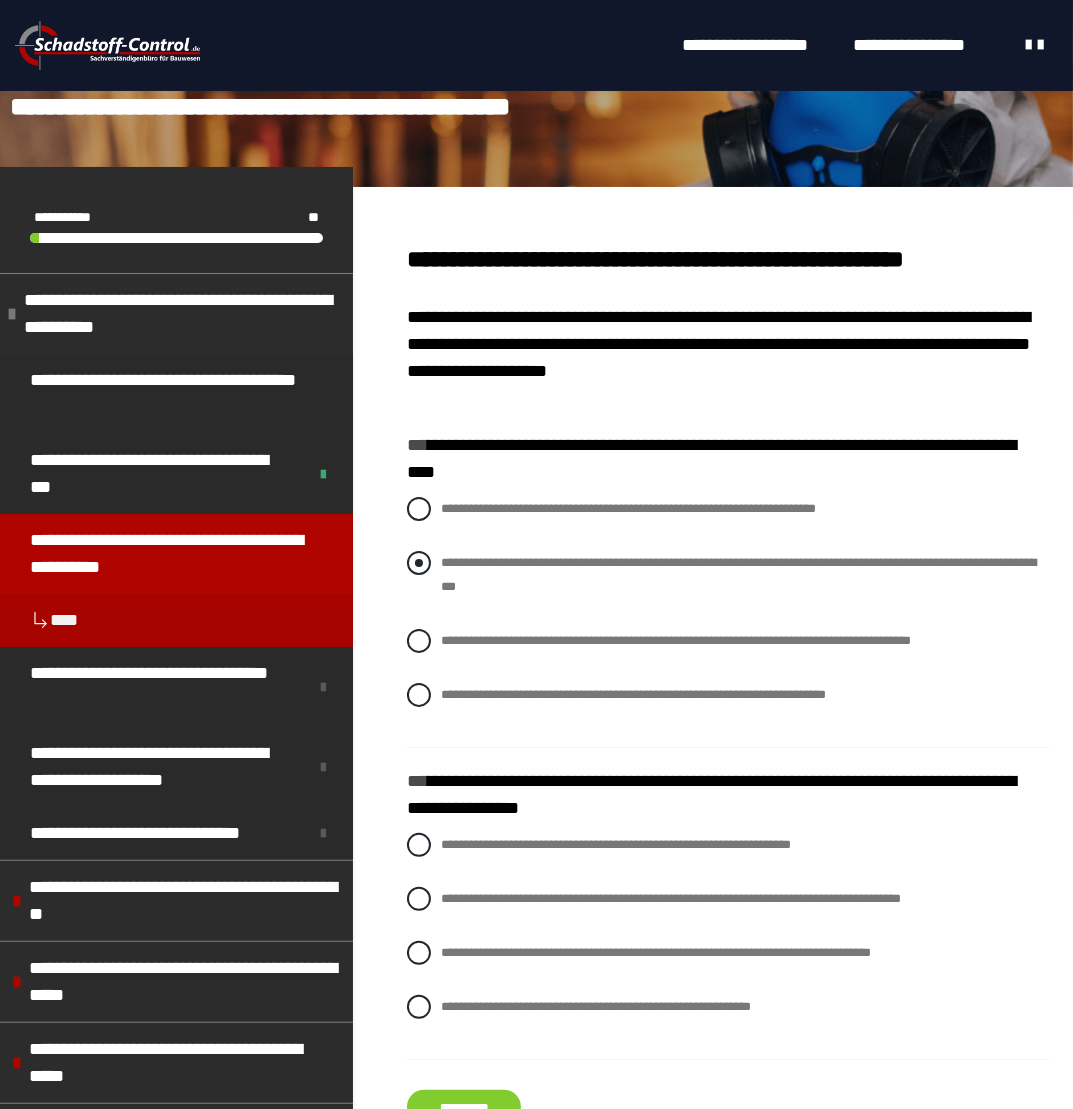 click at bounding box center [419, 563] 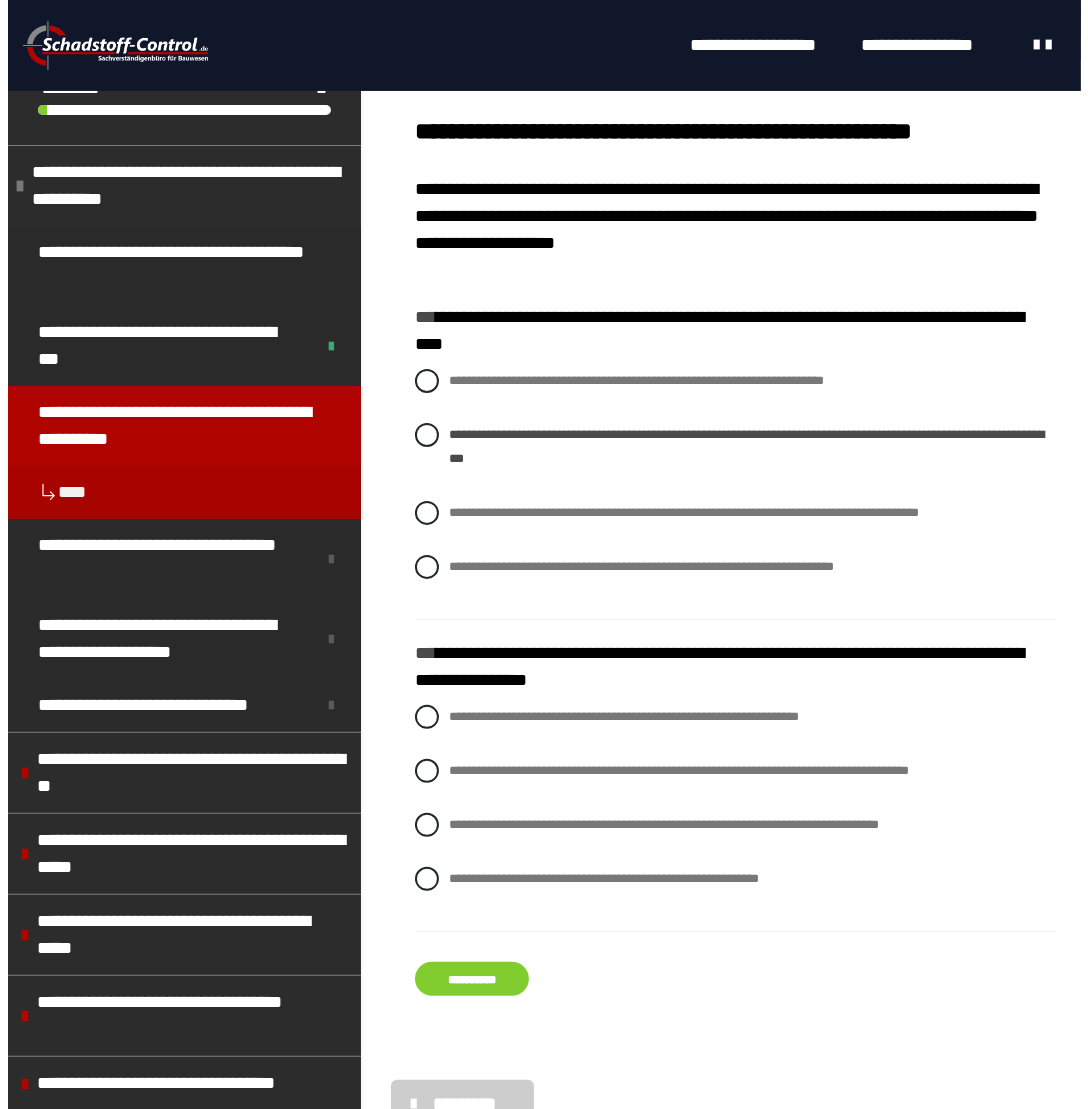 scroll, scrollTop: 384, scrollLeft: 0, axis: vertical 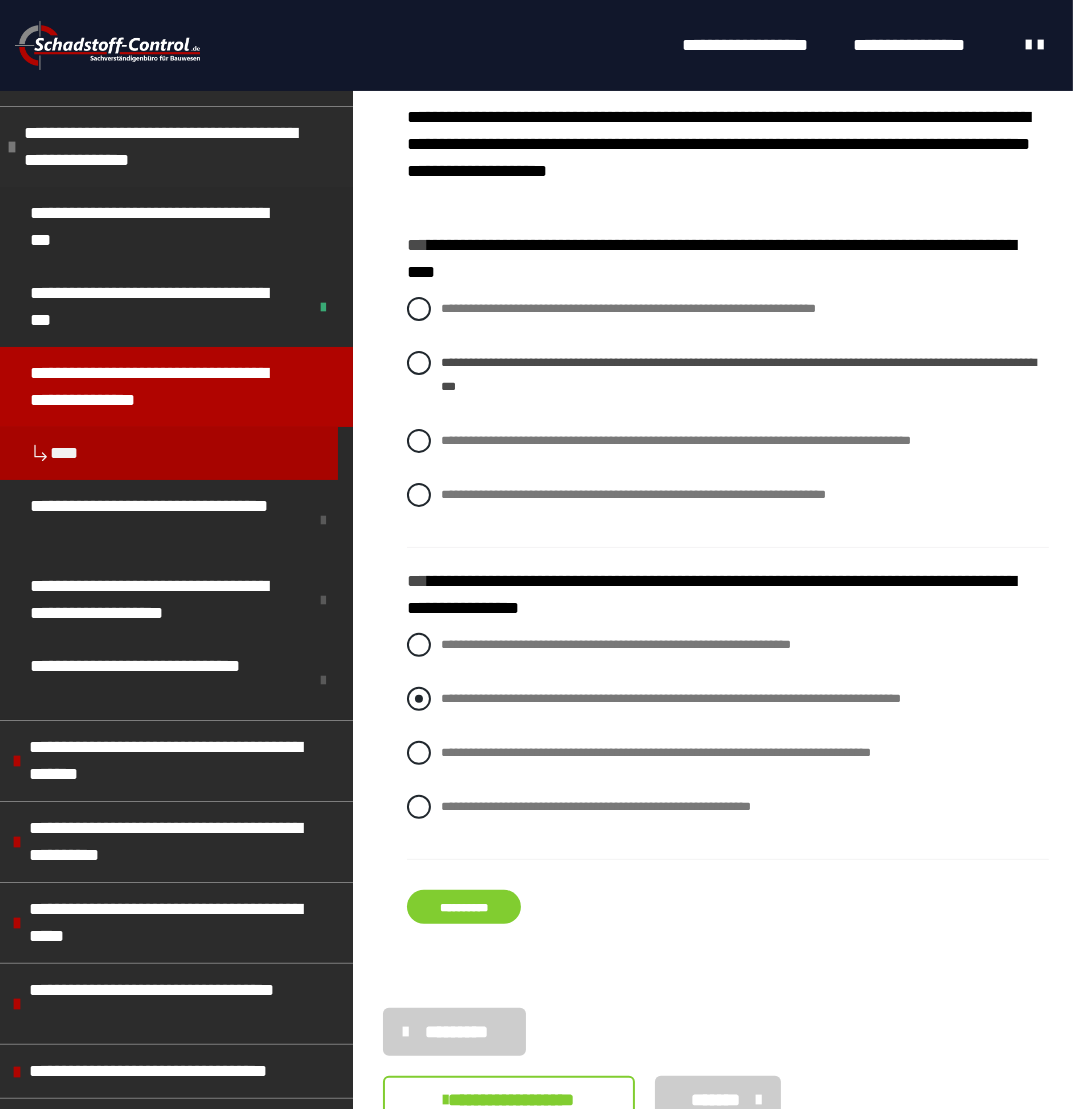click at bounding box center [419, 699] 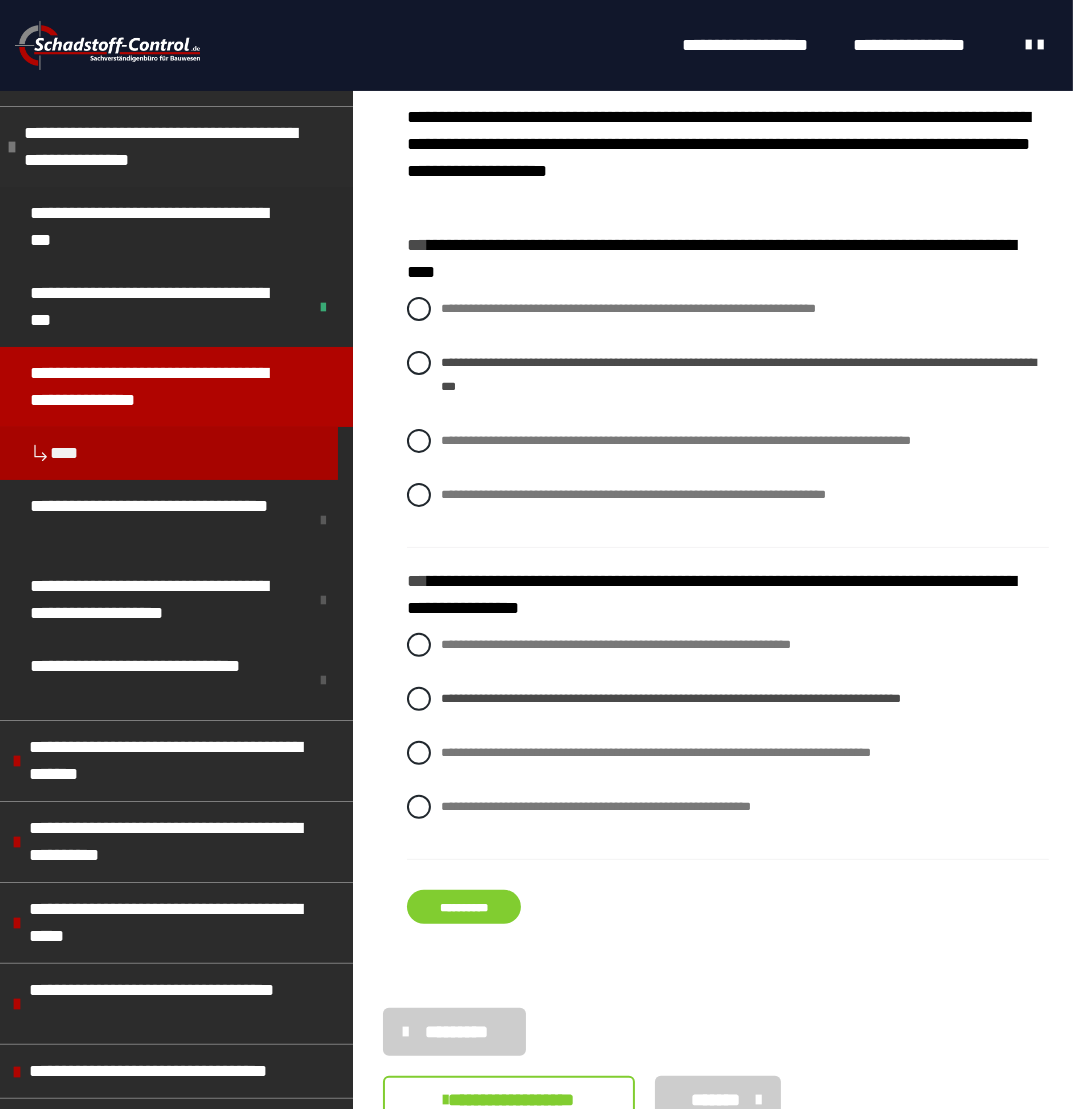click on "**********" at bounding box center [464, 907] 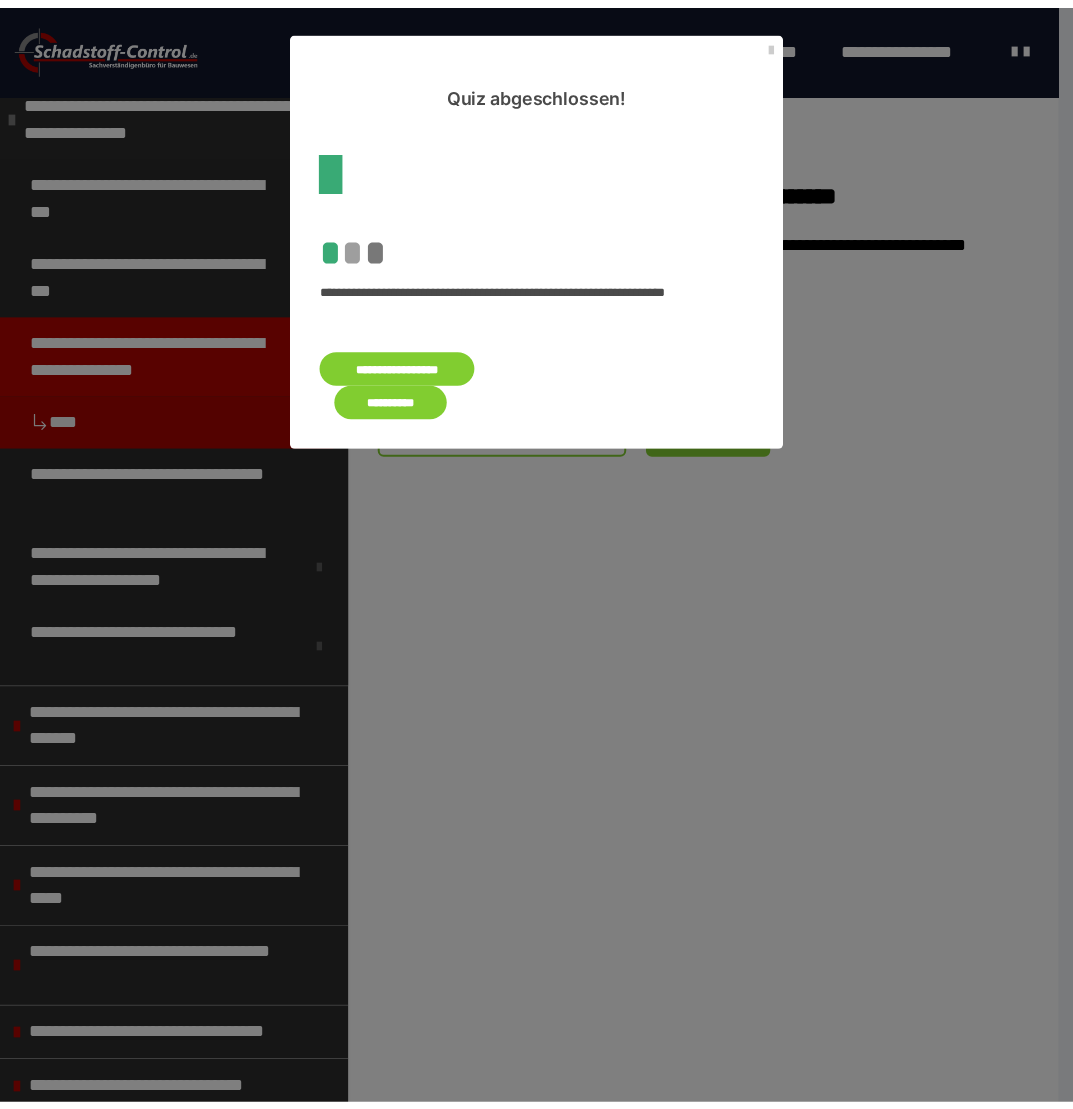 scroll, scrollTop: 0, scrollLeft: 0, axis: both 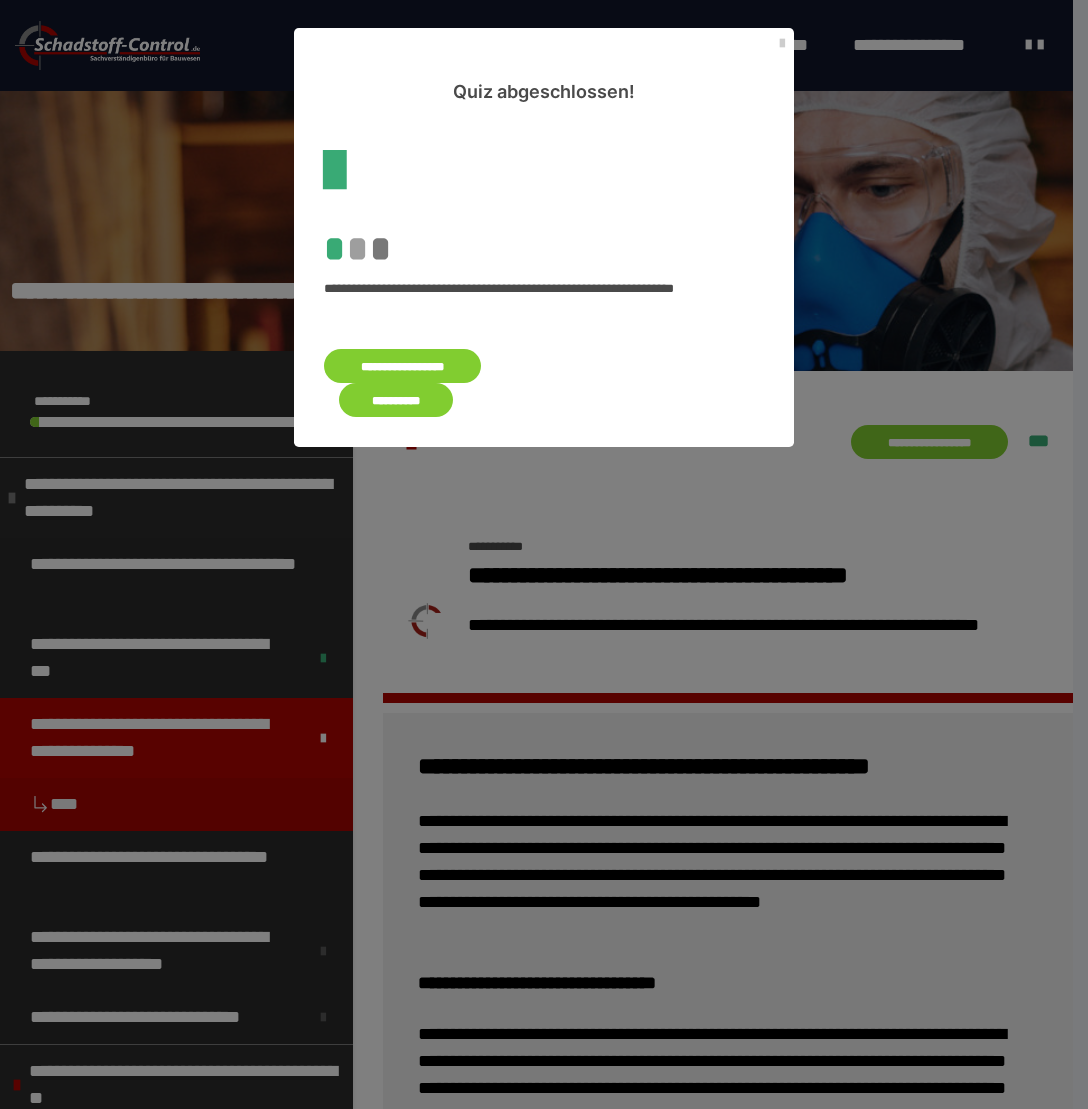 click on "**********" at bounding box center (396, 400) 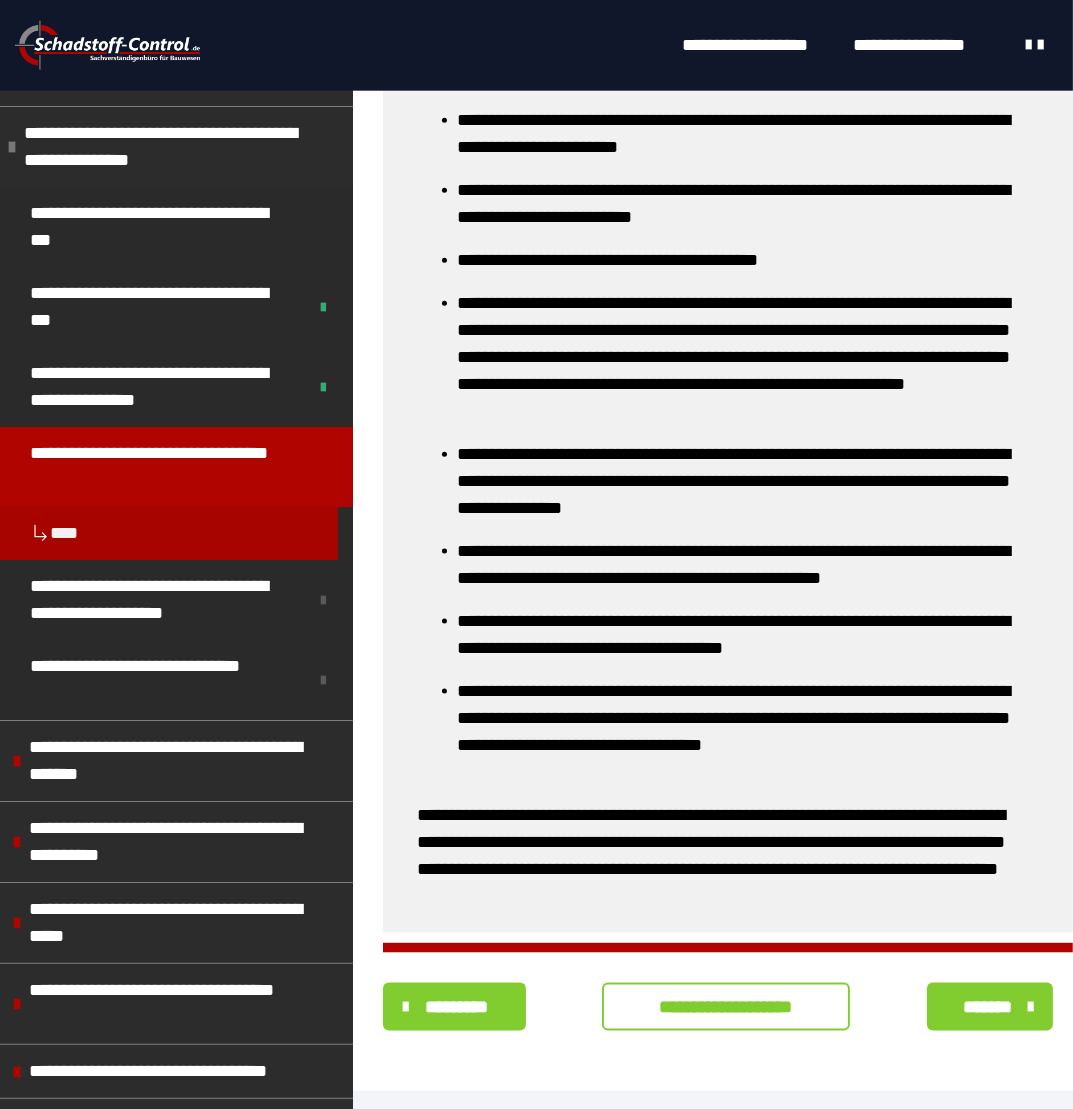 scroll, scrollTop: 2337, scrollLeft: 0, axis: vertical 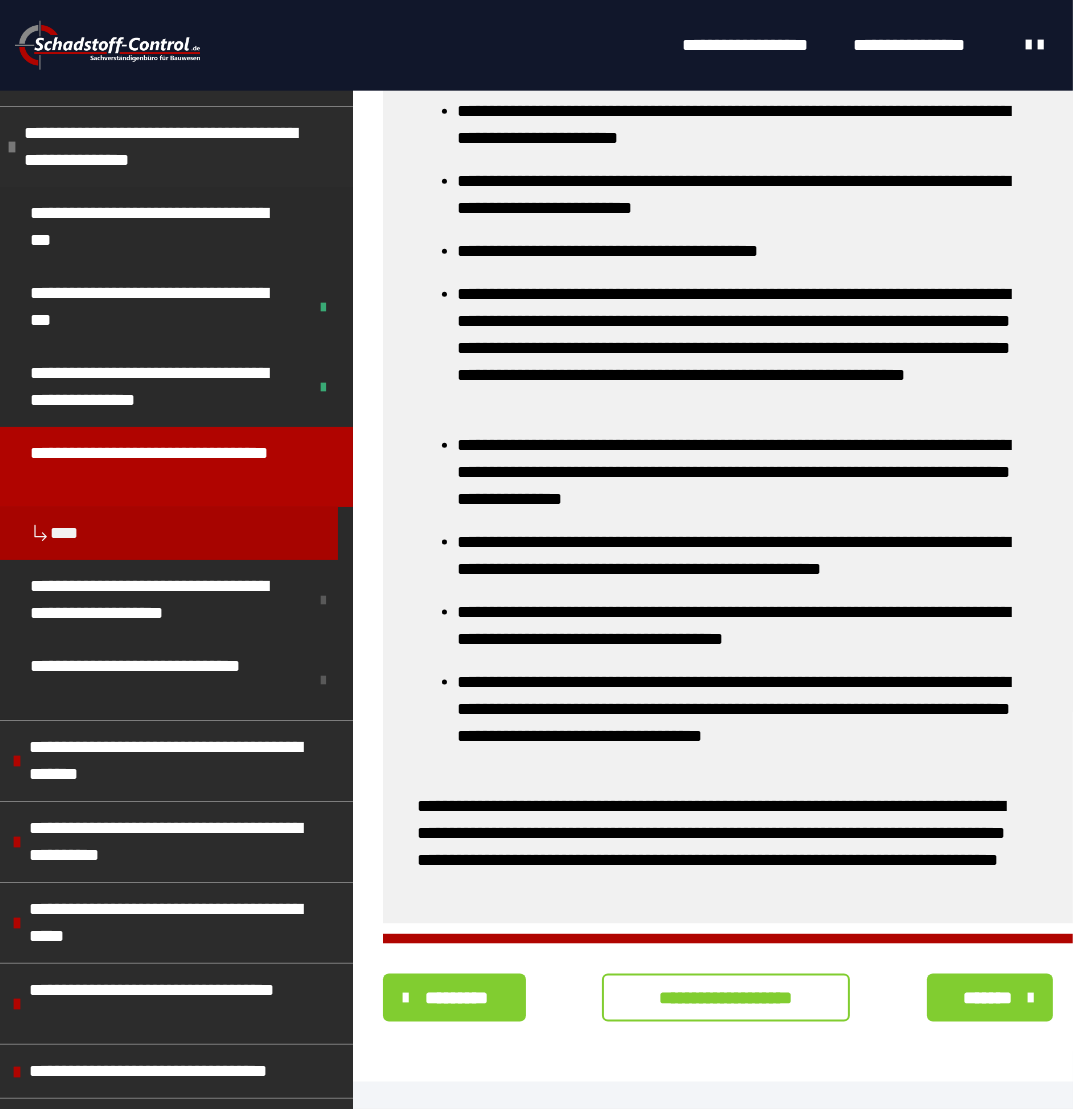 click on "**********" at bounding box center [726, 998] 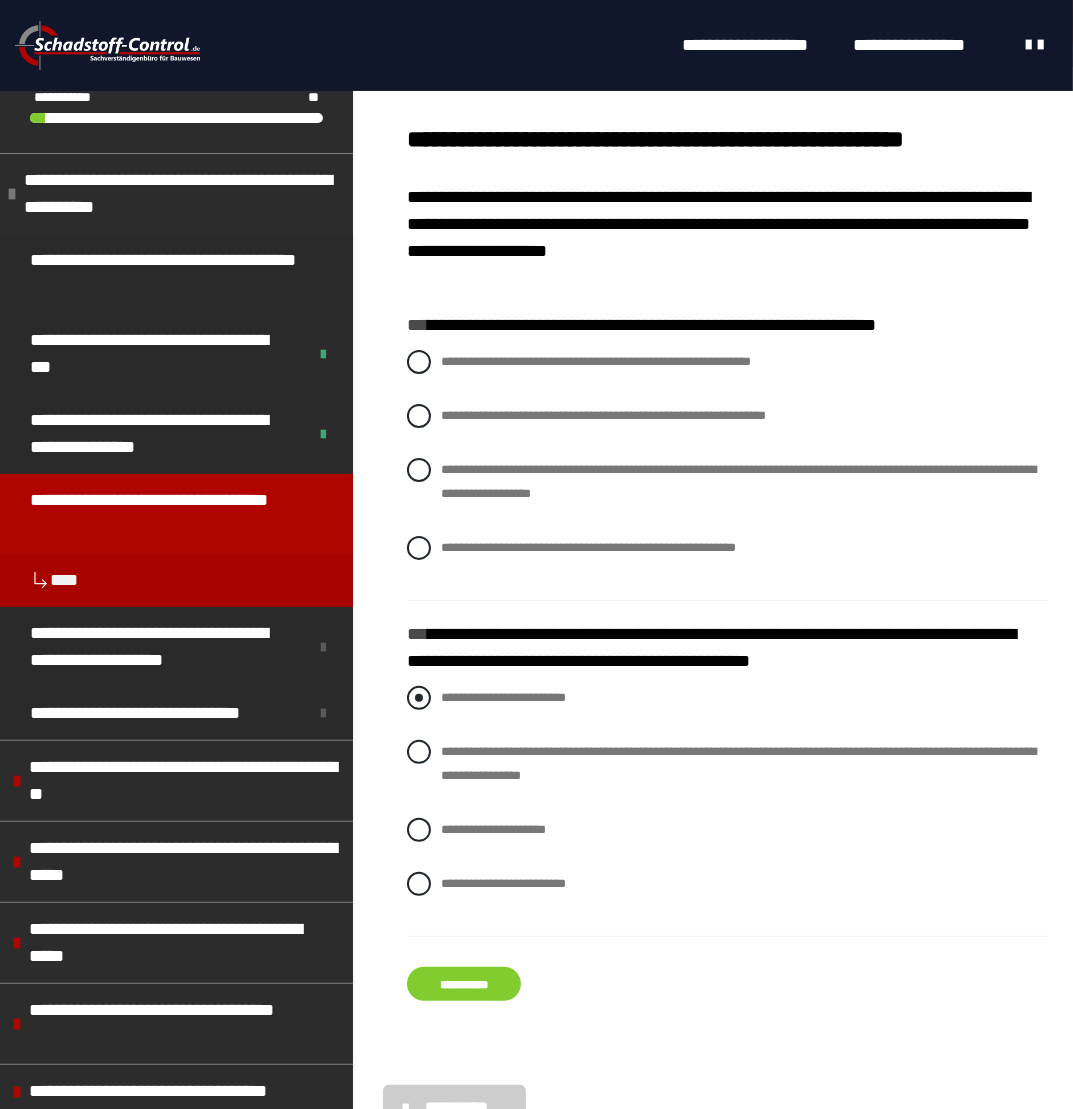 scroll, scrollTop: 288, scrollLeft: 0, axis: vertical 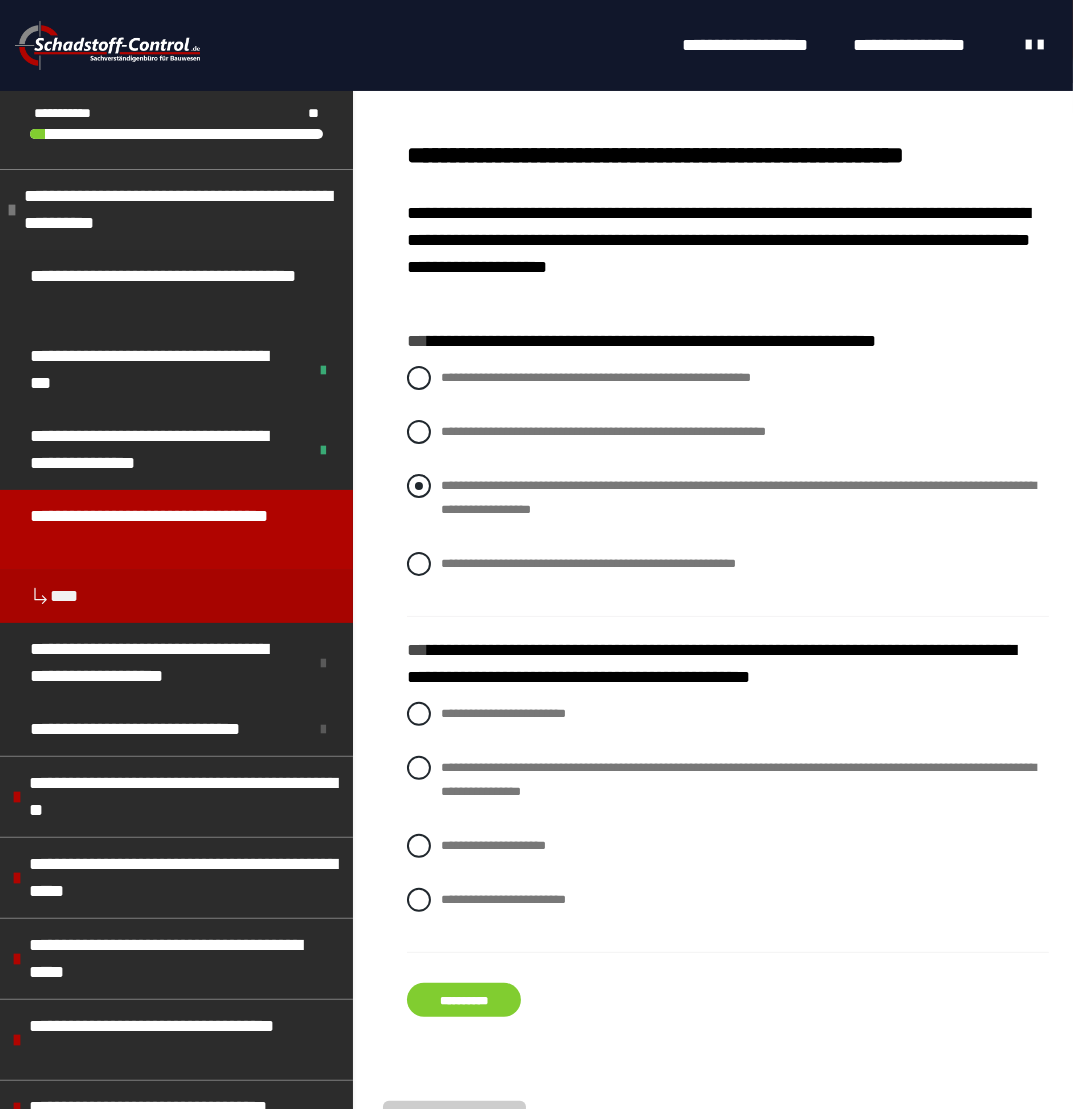 click at bounding box center (419, 486) 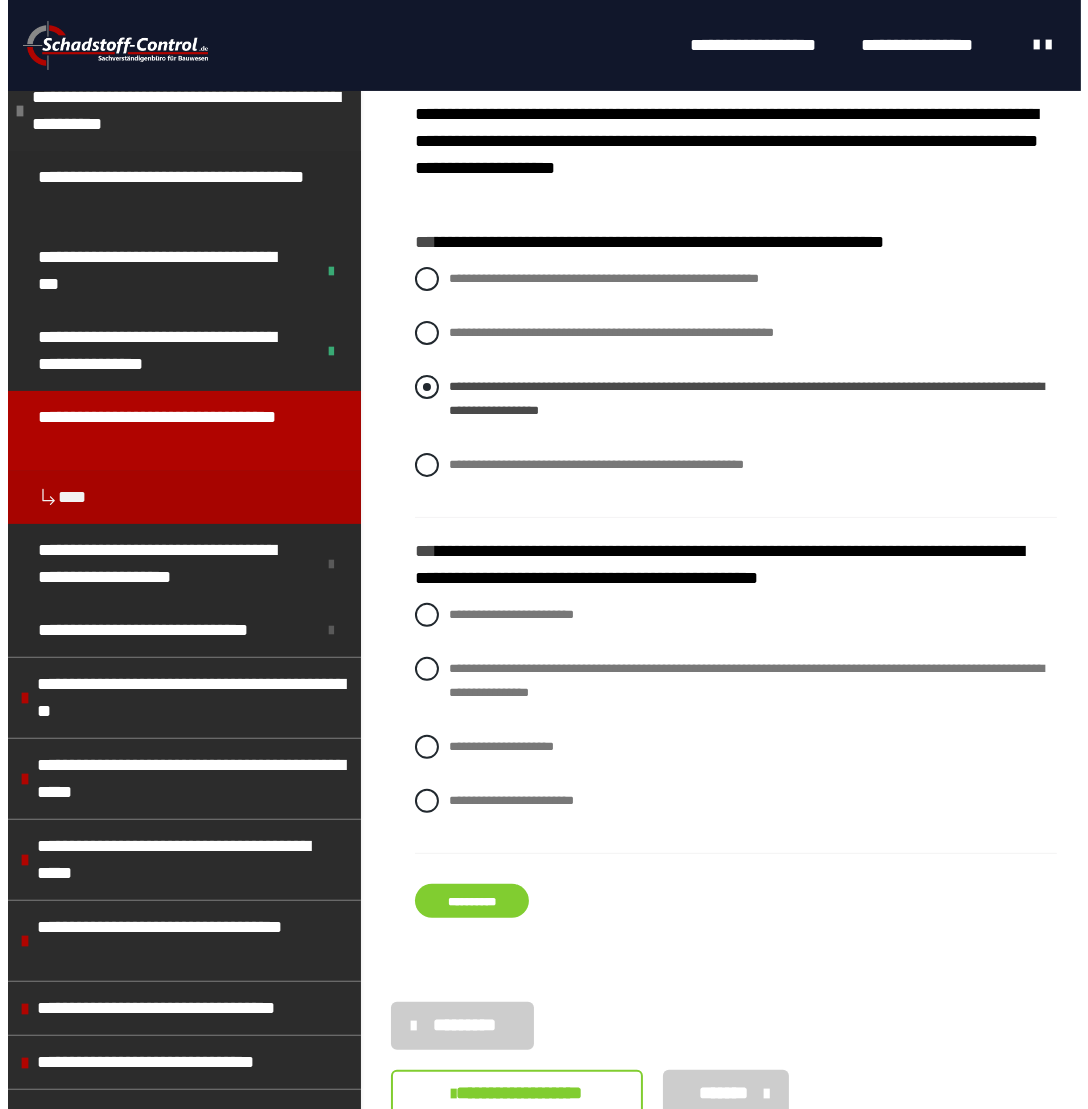 scroll, scrollTop: 388, scrollLeft: 0, axis: vertical 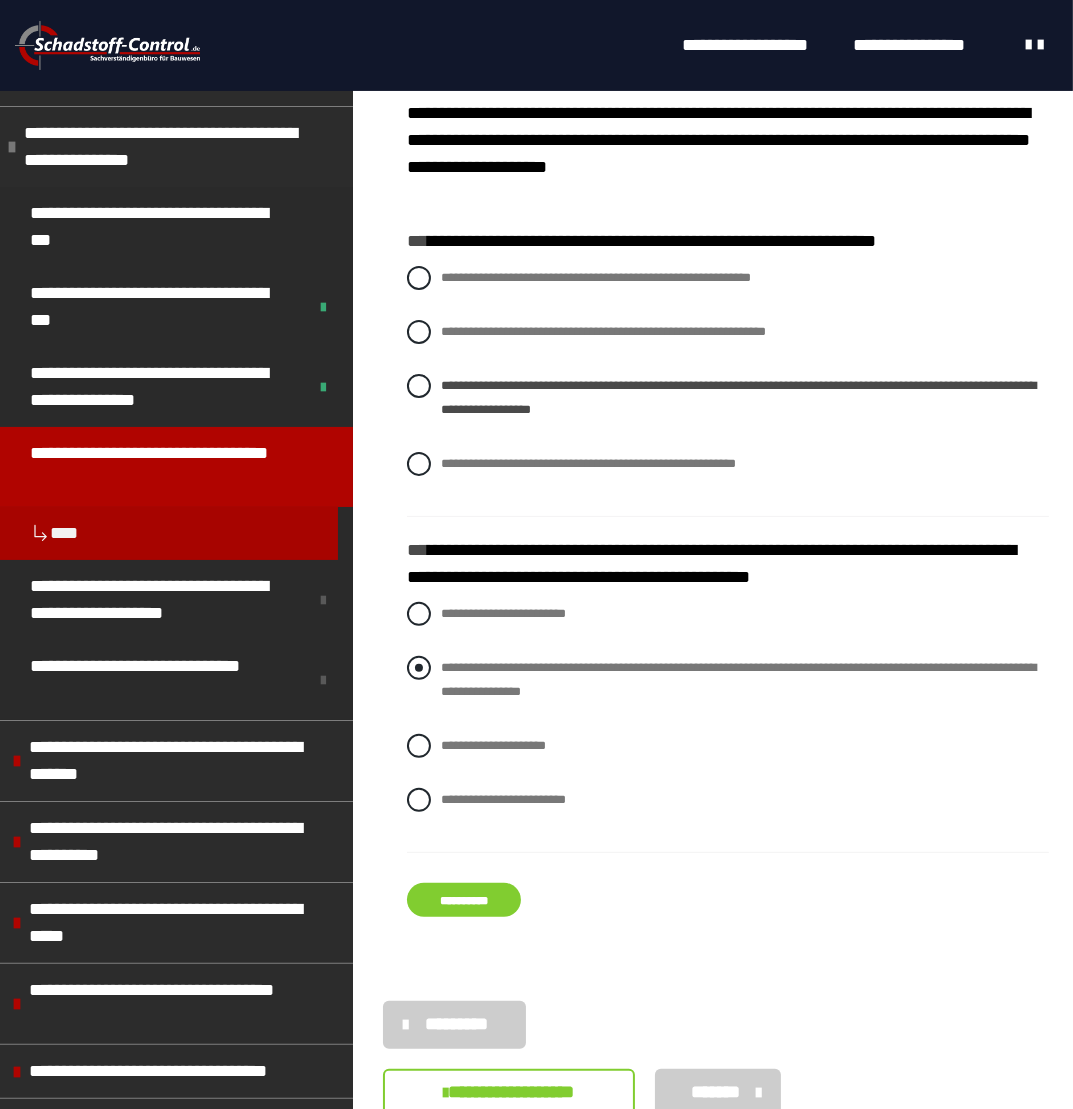 click at bounding box center (419, 668) 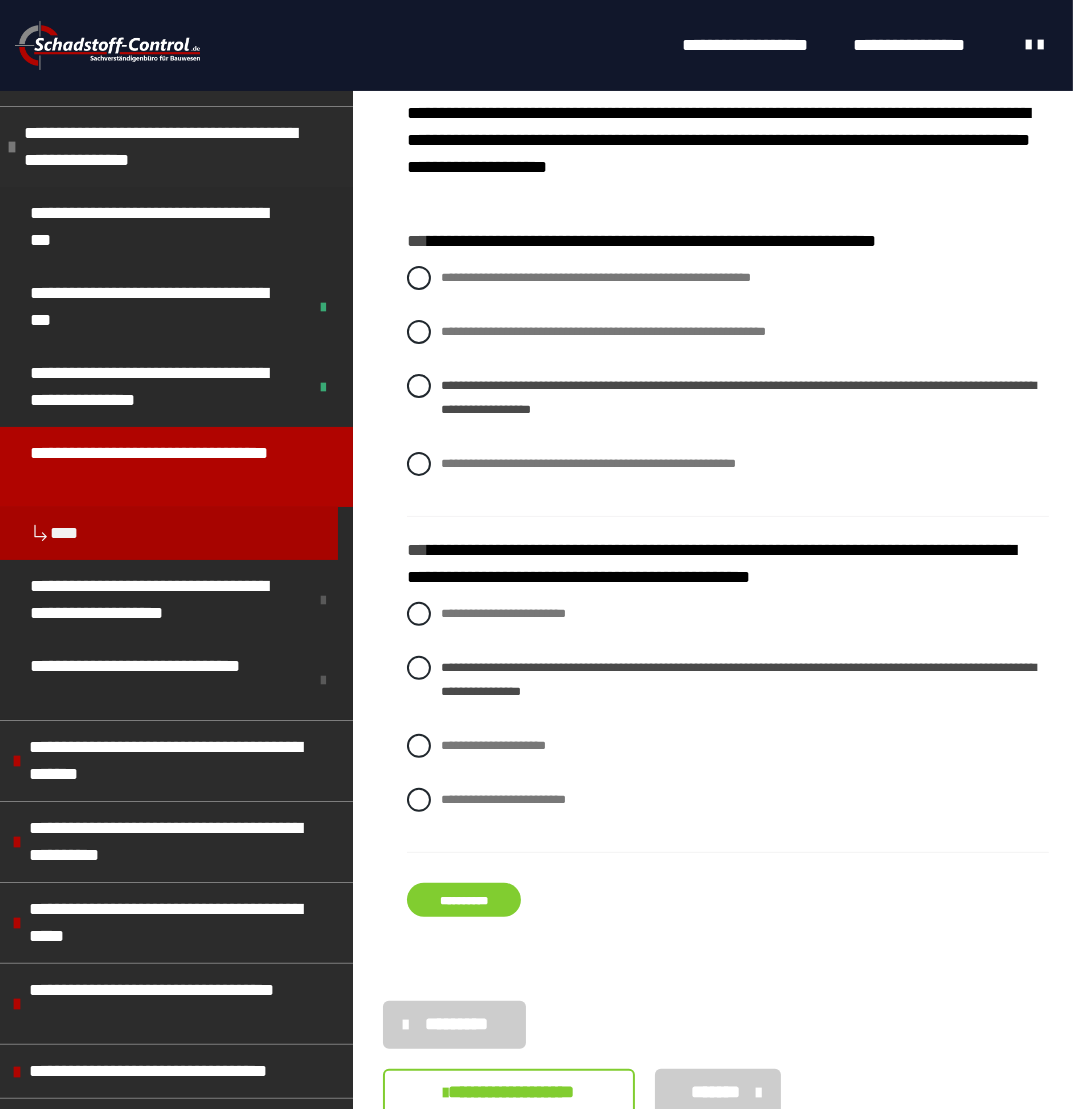 click on "**********" at bounding box center [464, 900] 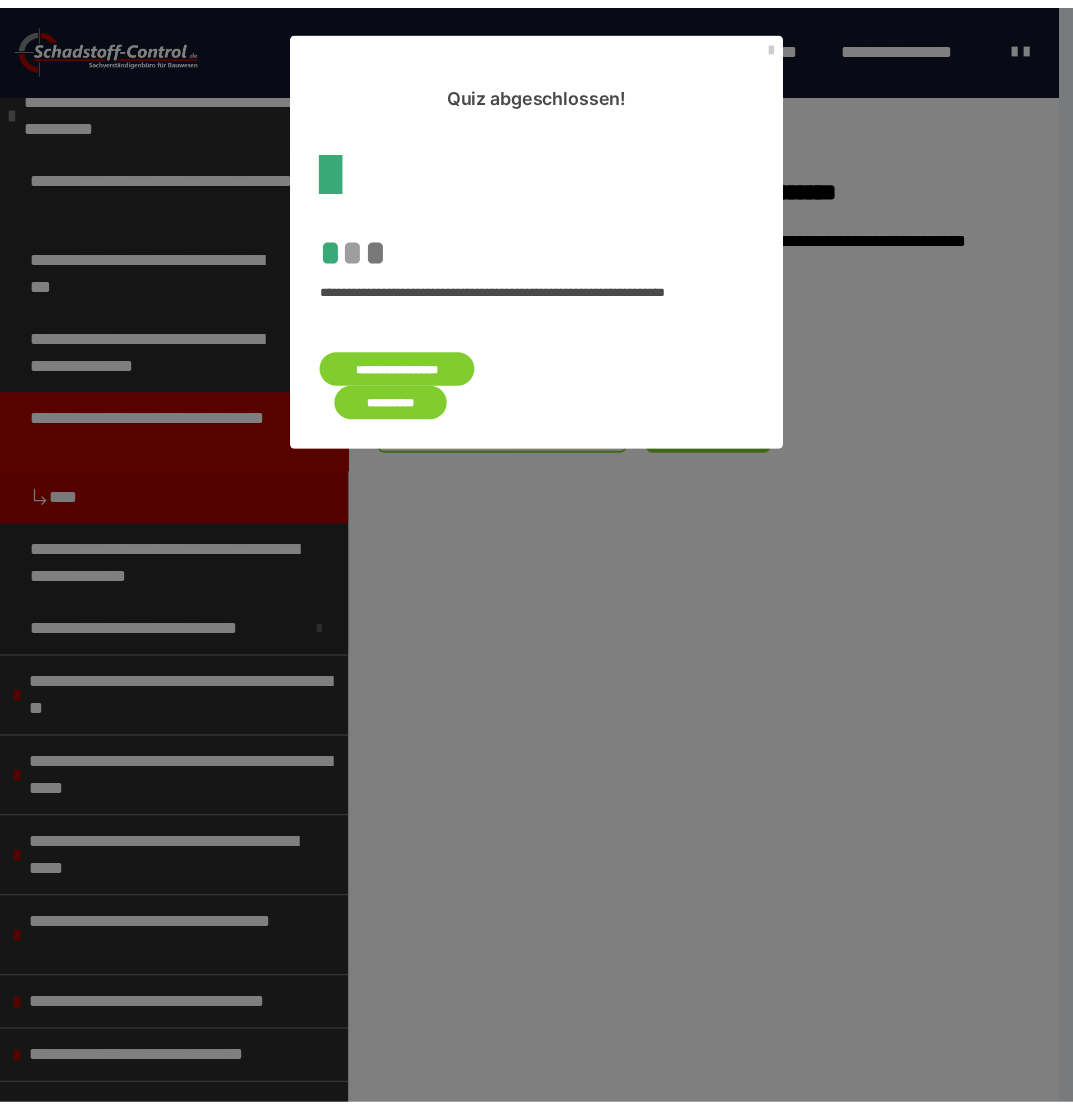 scroll, scrollTop: 0, scrollLeft: 0, axis: both 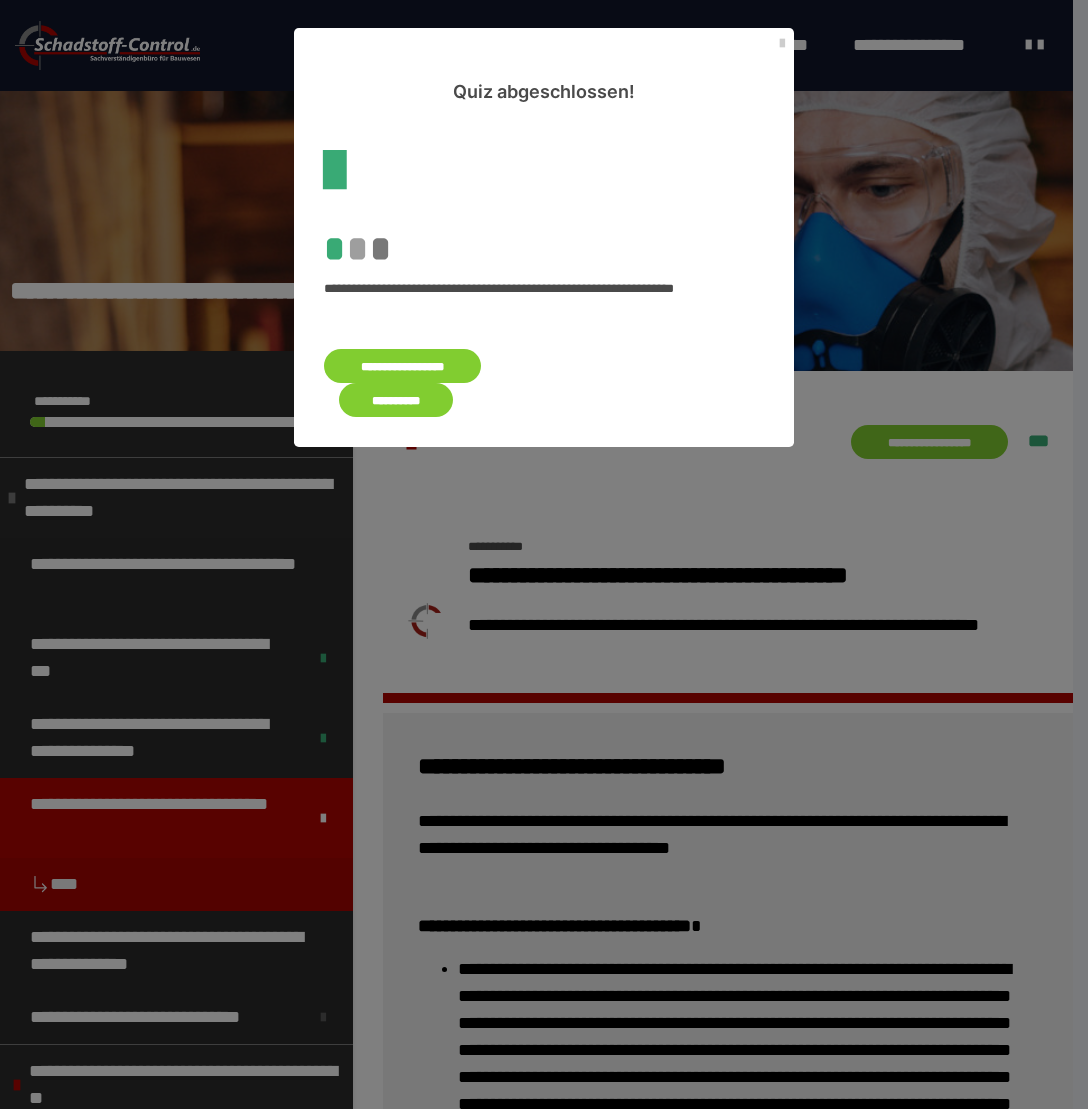 click on "**********" at bounding box center (396, 400) 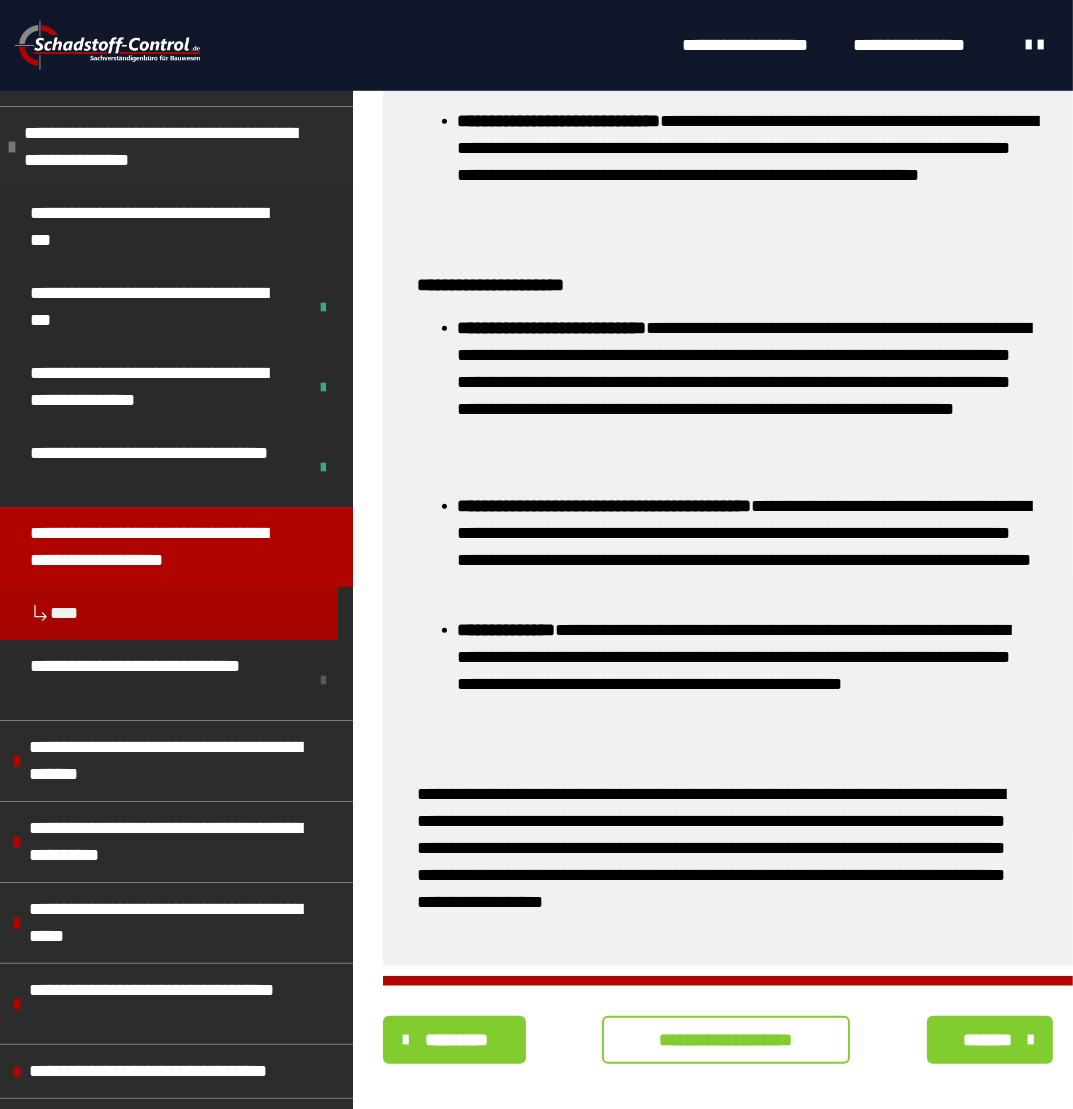 scroll, scrollTop: 1497, scrollLeft: 0, axis: vertical 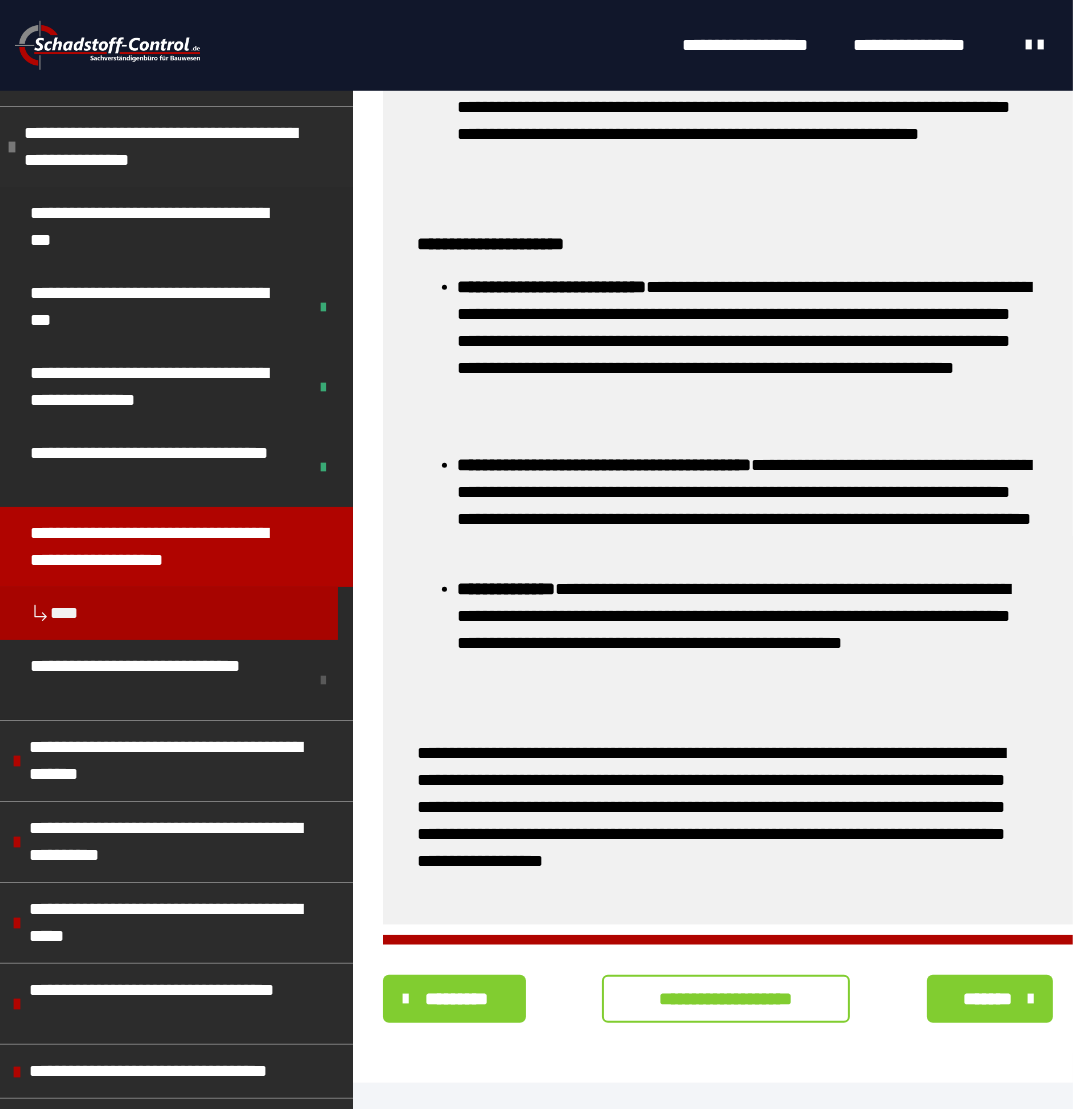 click on "**********" at bounding box center (726, 999) 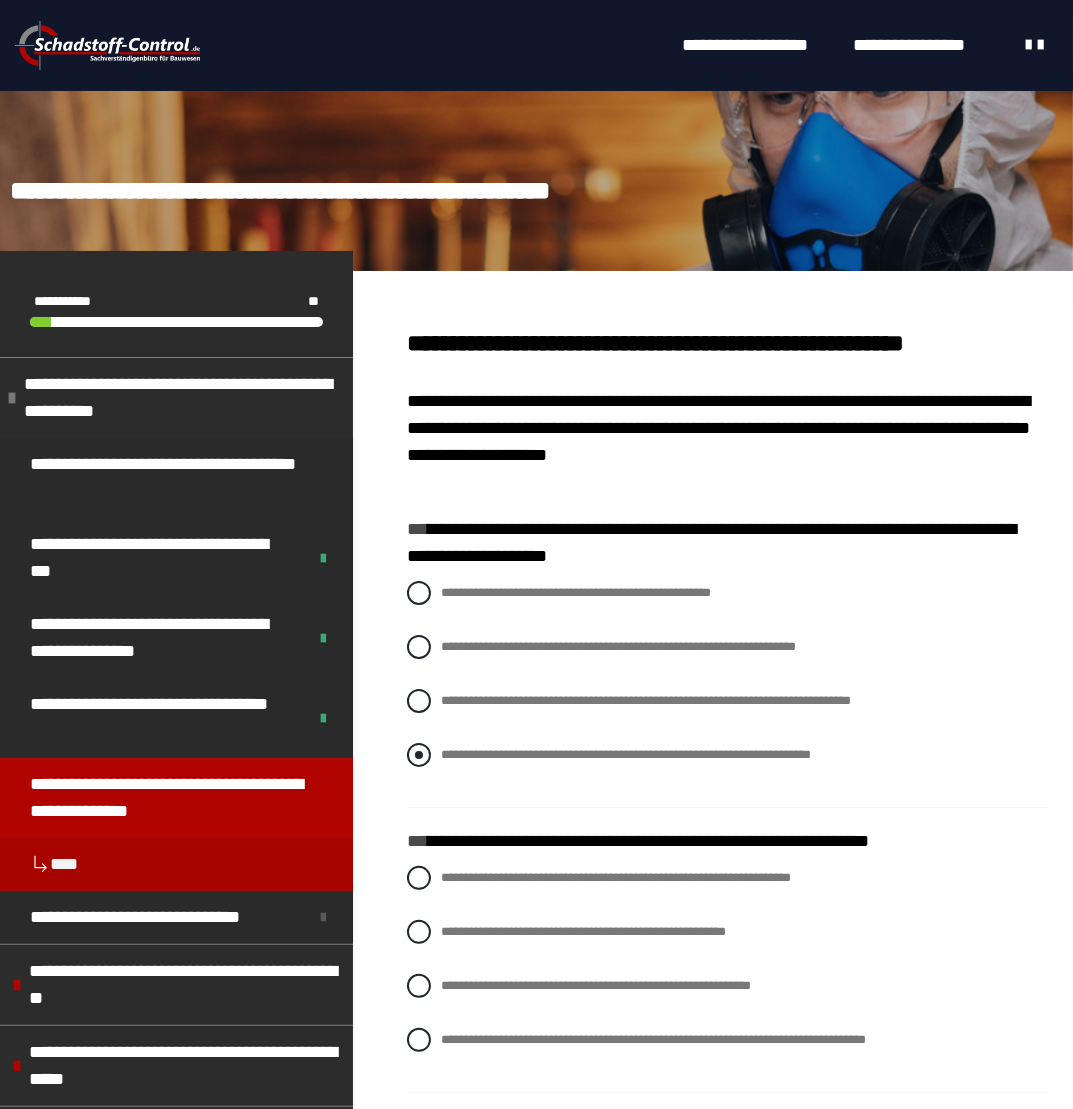 scroll, scrollTop: 200, scrollLeft: 0, axis: vertical 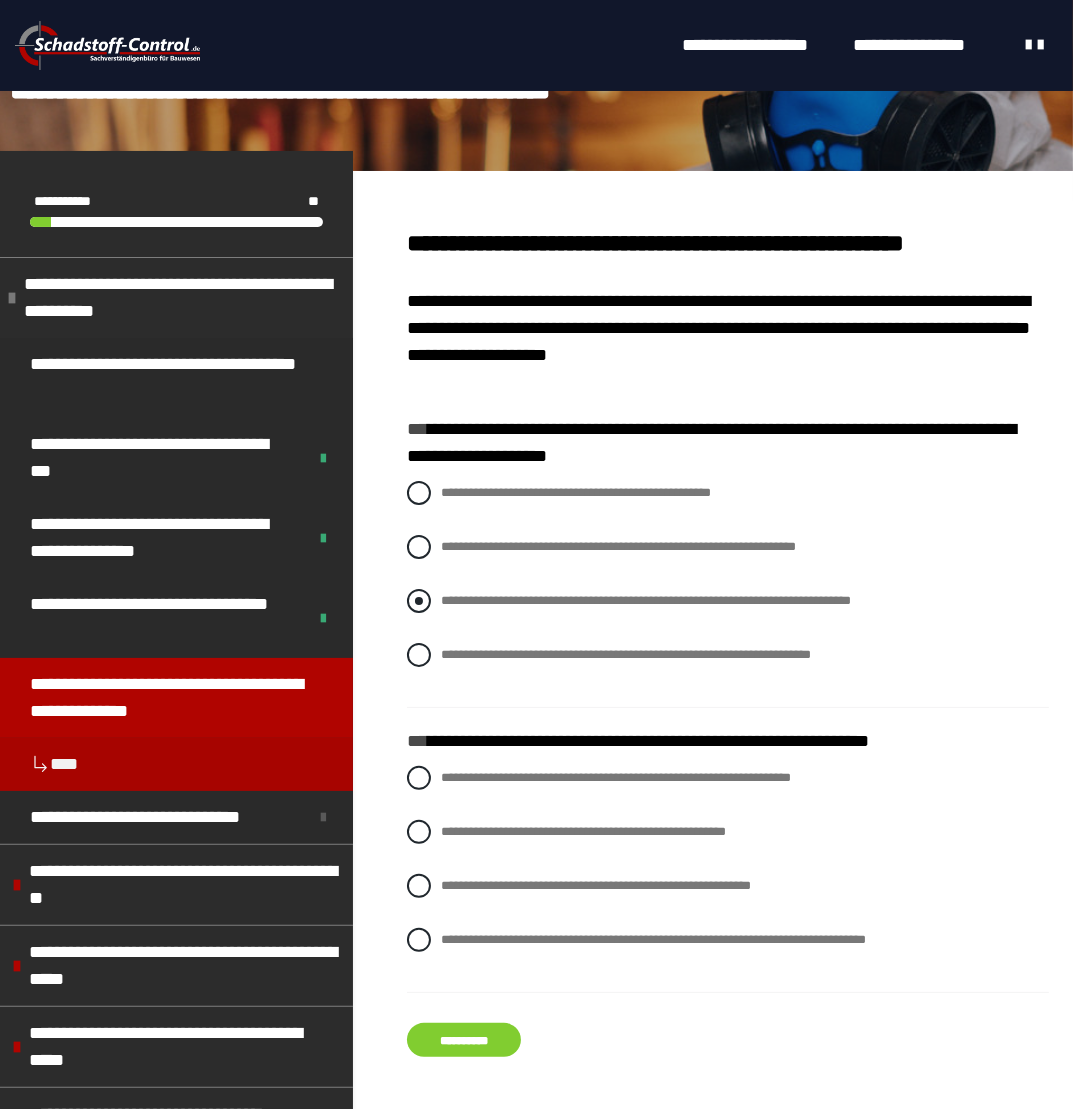 click at bounding box center (419, 601) 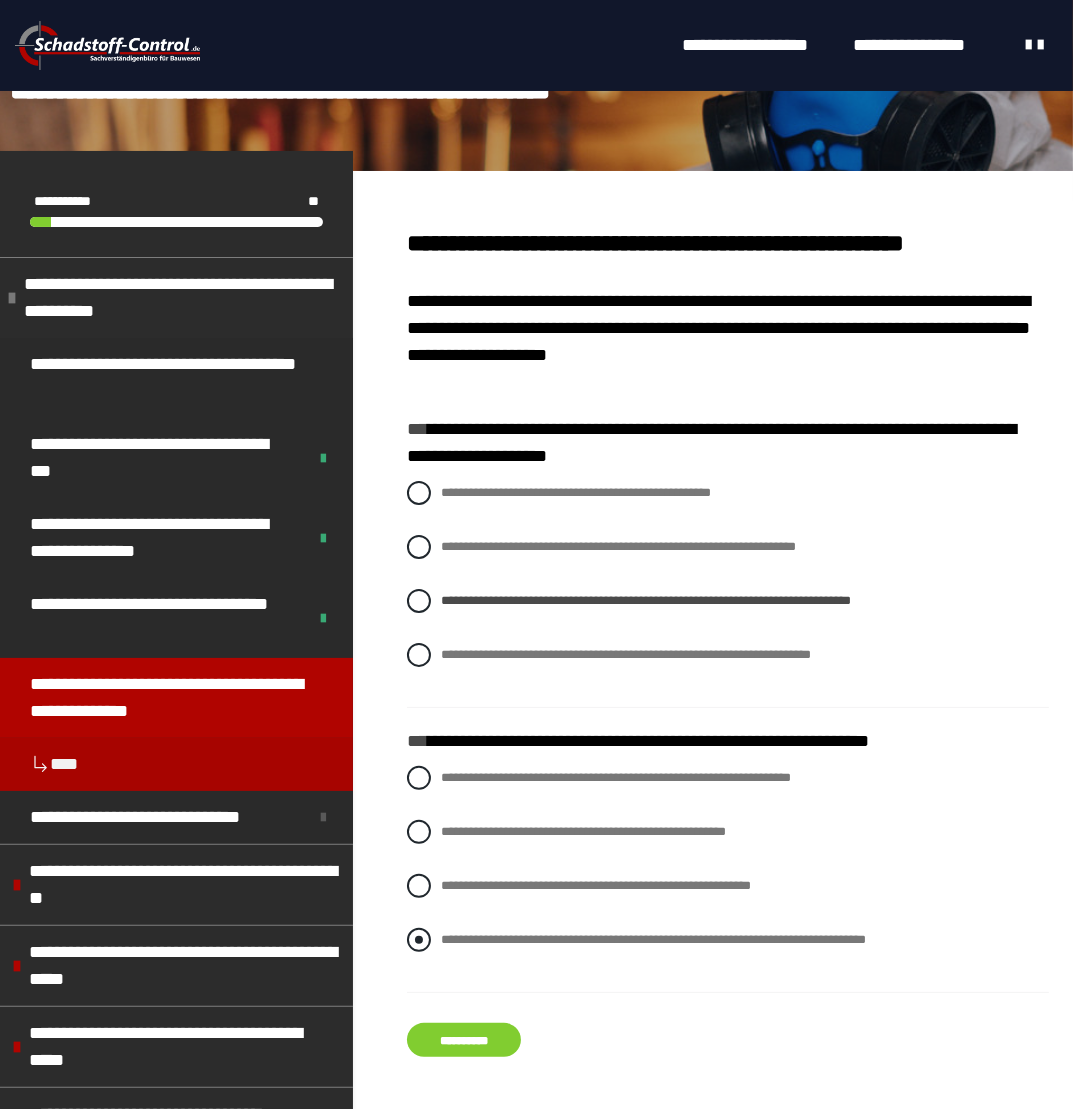 click at bounding box center (419, 940) 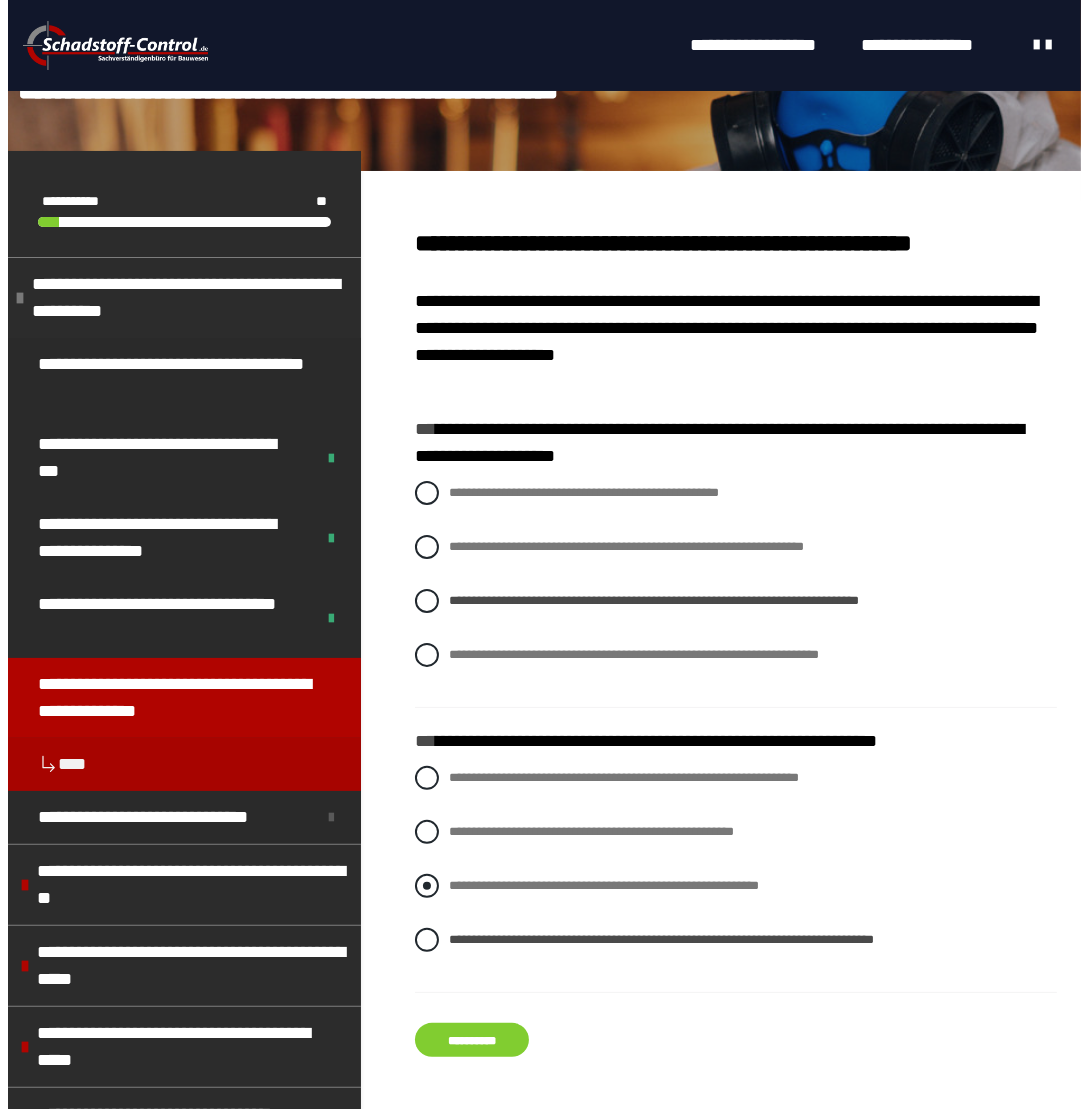 scroll, scrollTop: 430, scrollLeft: 0, axis: vertical 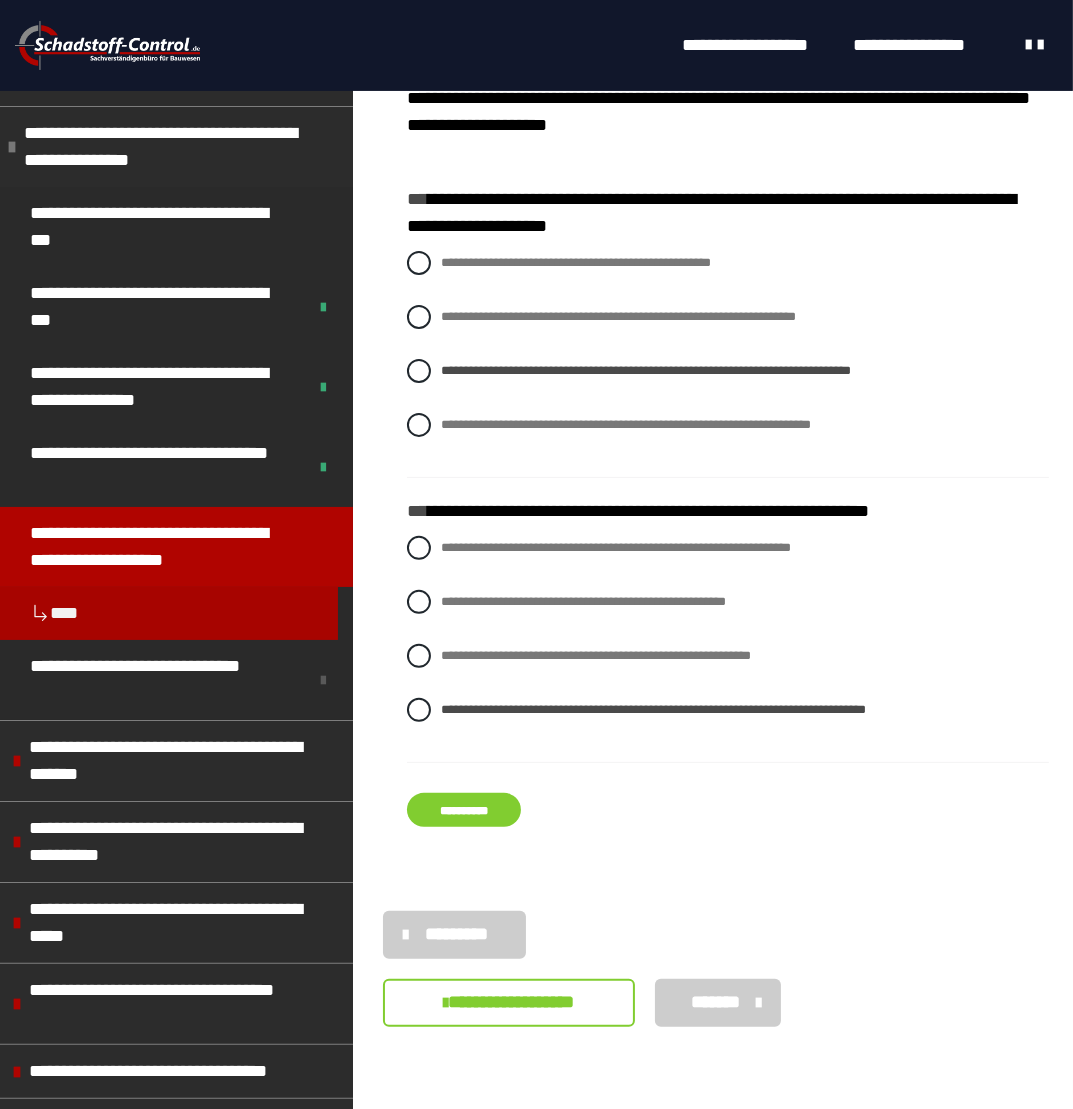 click on "**********" at bounding box center (464, 810) 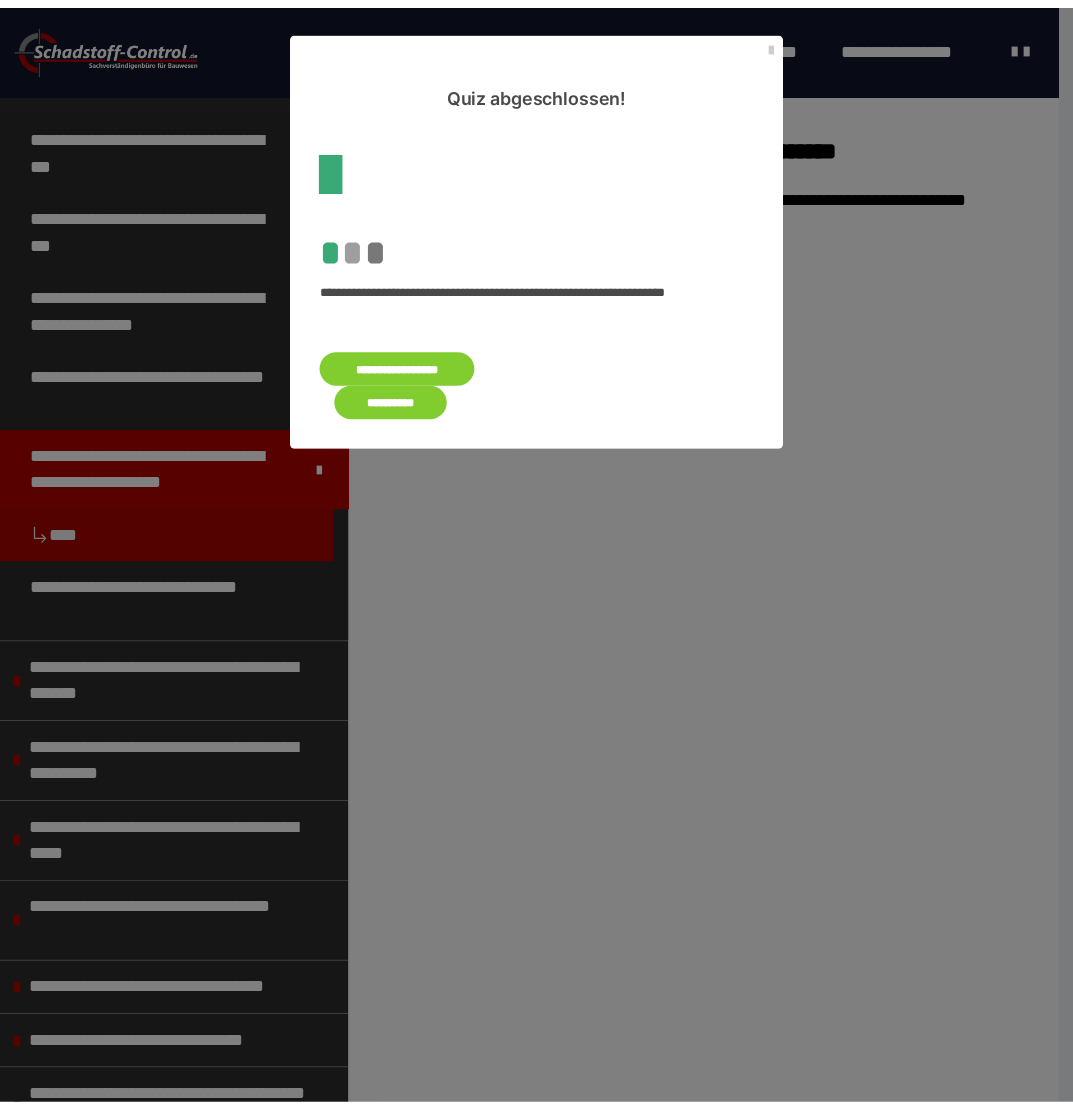 scroll, scrollTop: 0, scrollLeft: 0, axis: both 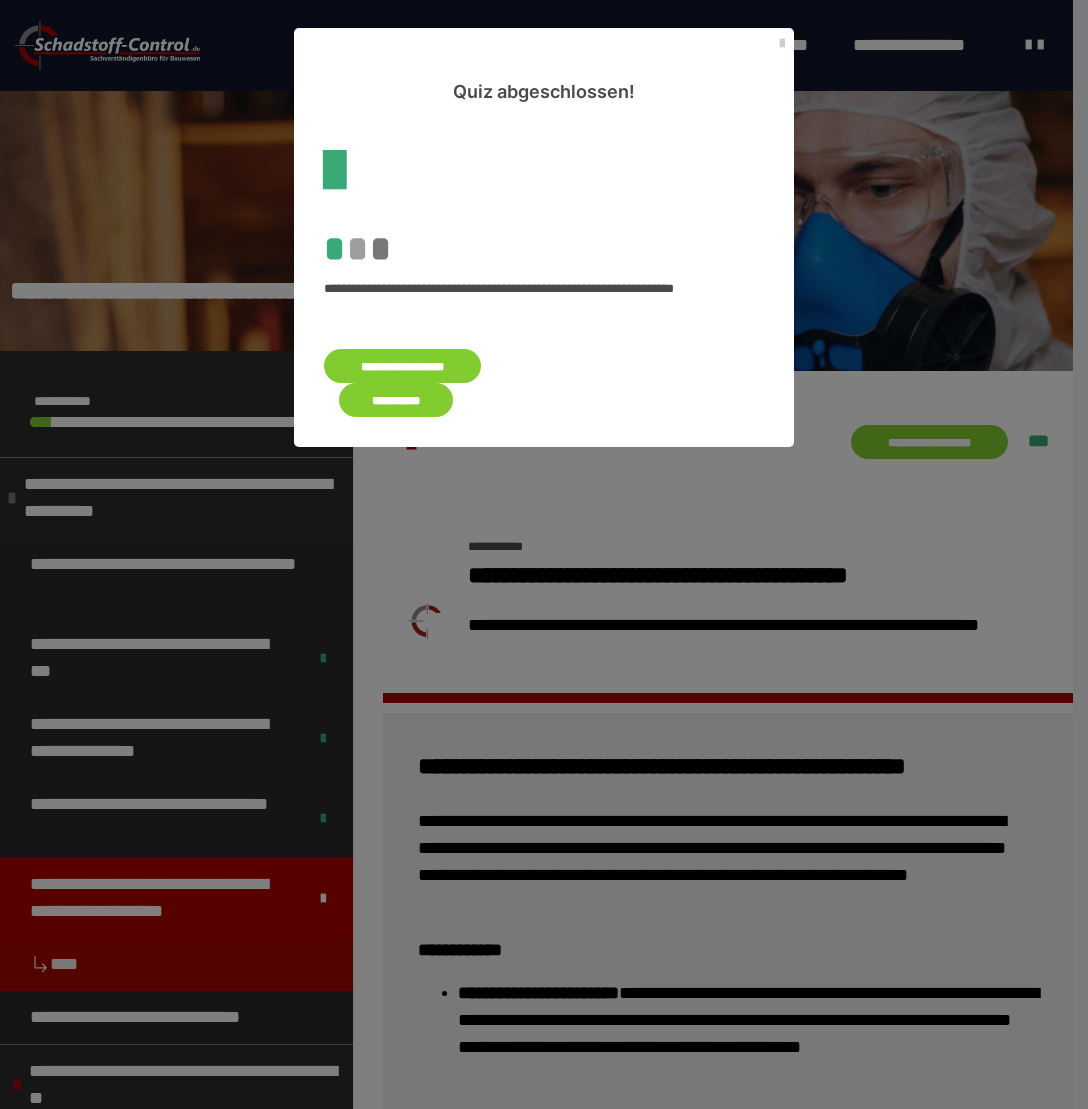 click on "**********" at bounding box center (396, 400) 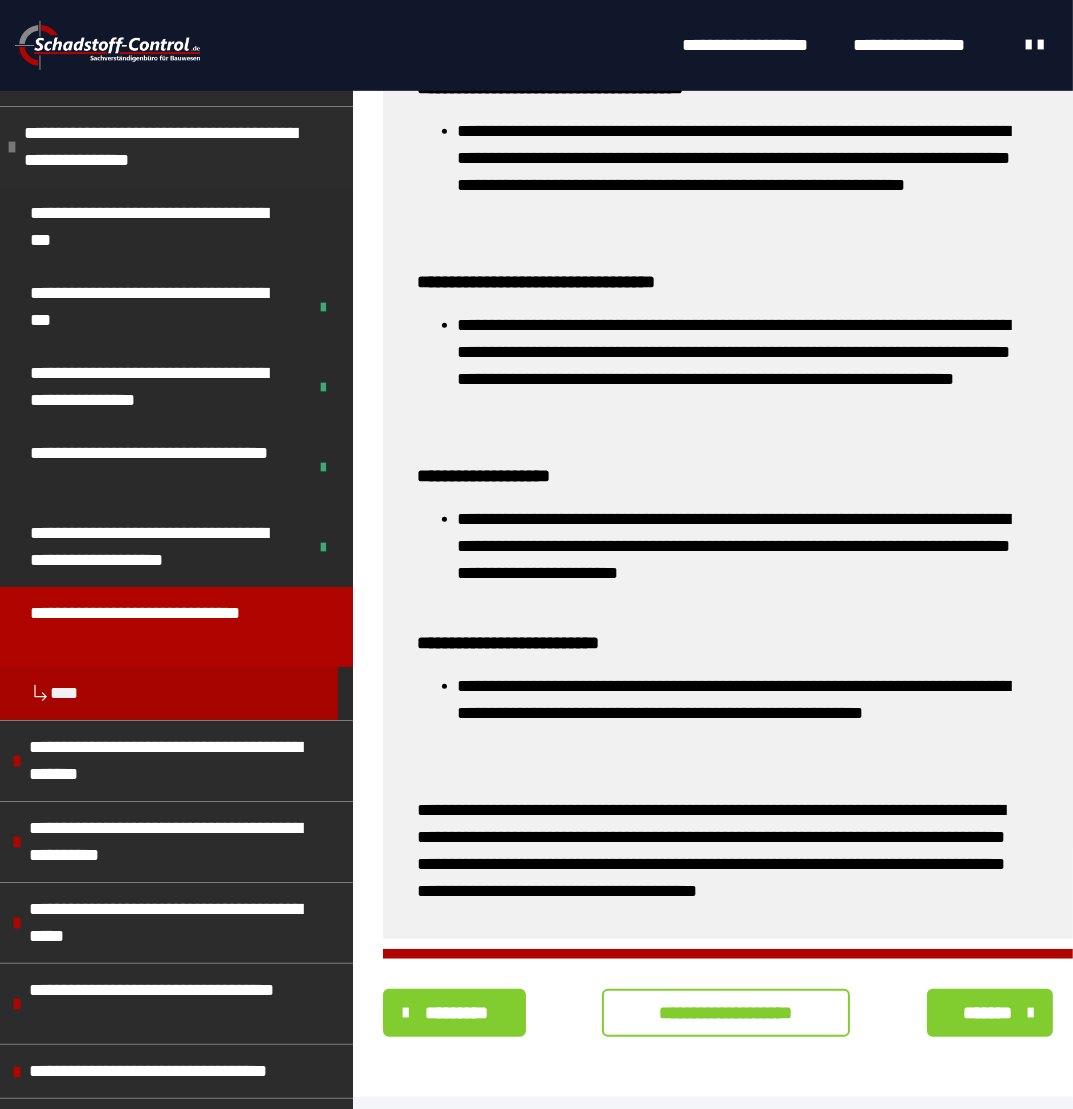 scroll, scrollTop: 1200, scrollLeft: 0, axis: vertical 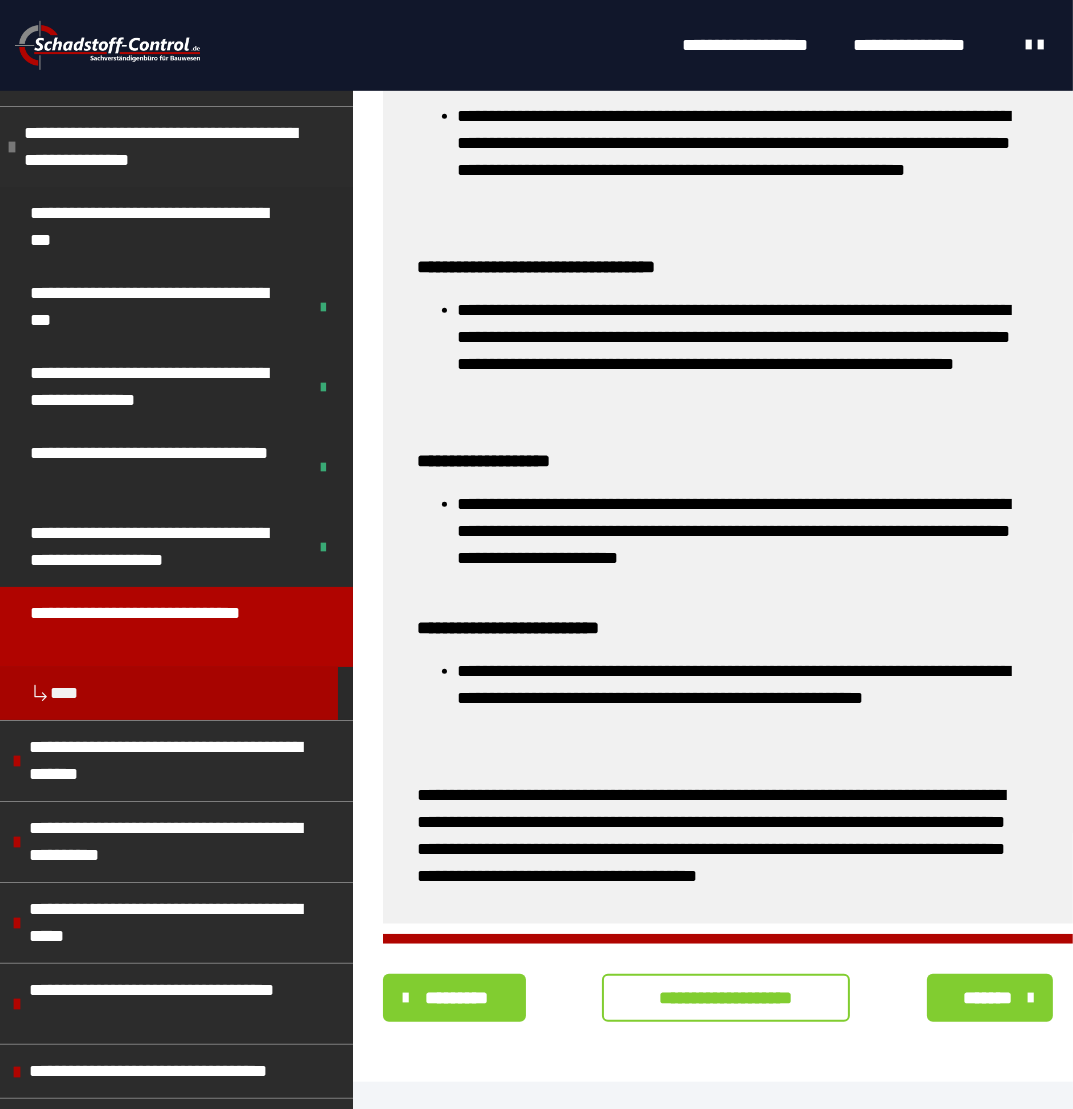 click on "**********" at bounding box center (726, 998) 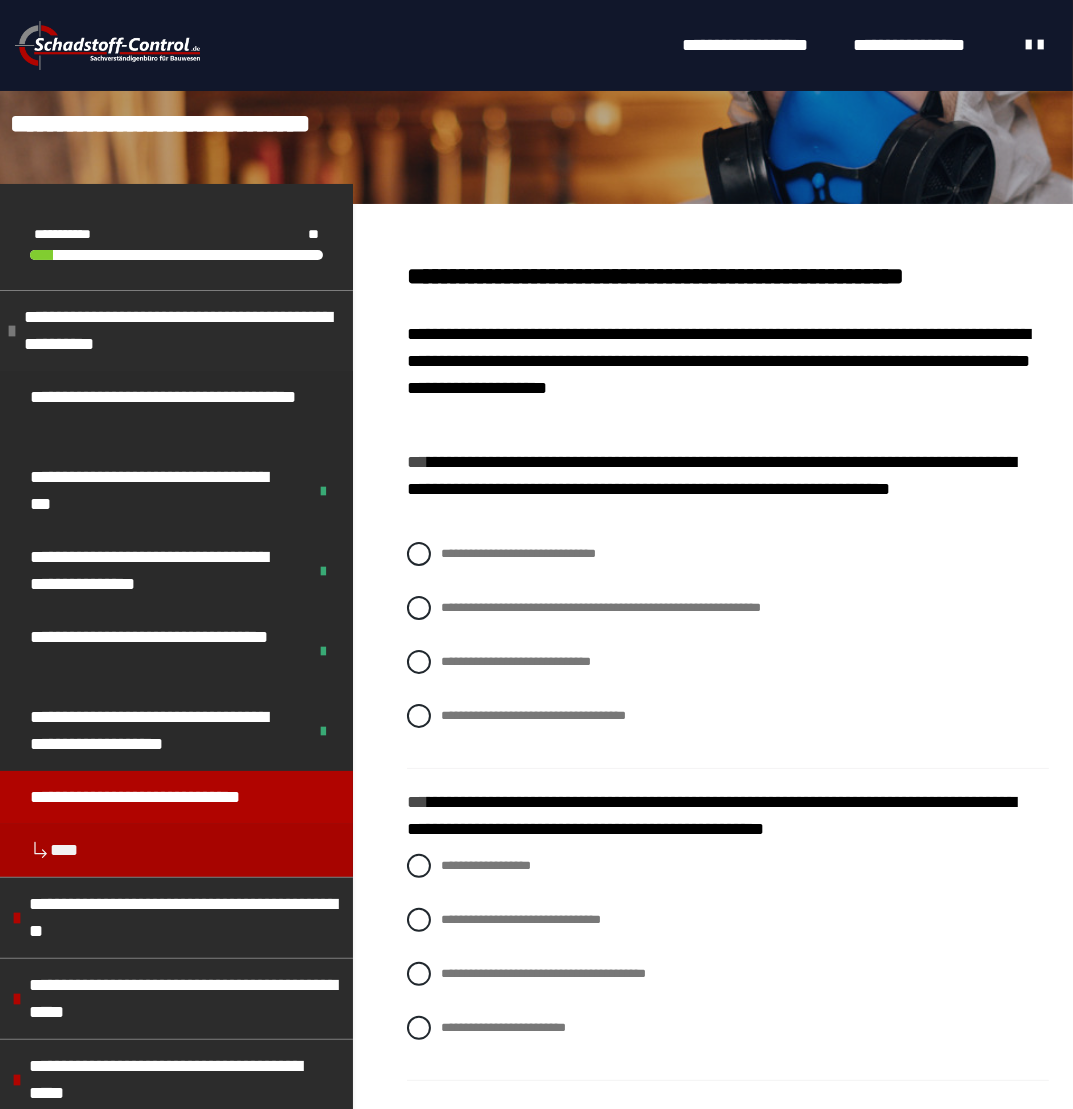 scroll, scrollTop: 163, scrollLeft: 0, axis: vertical 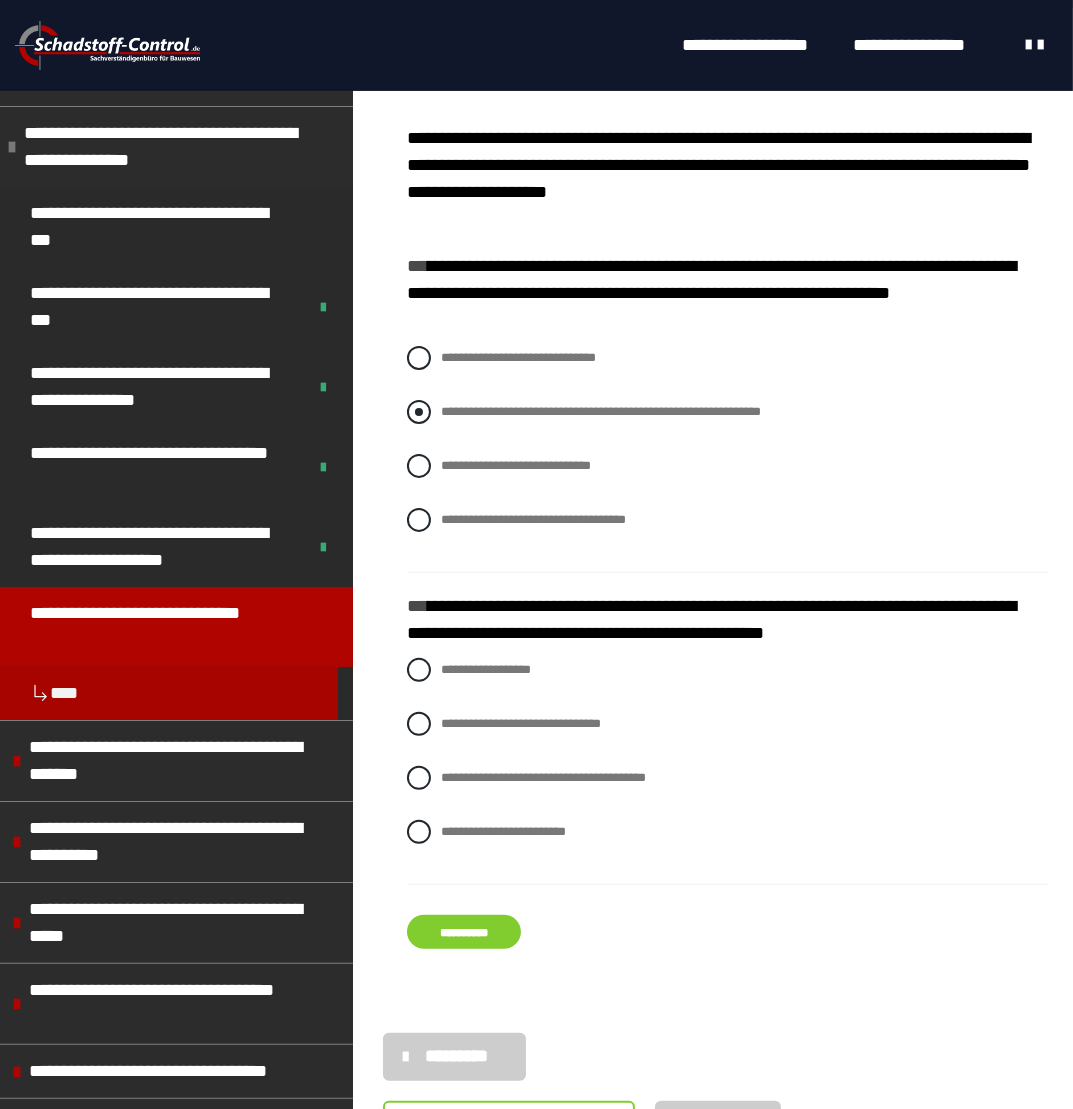 click on "**********" at bounding box center [728, 412] 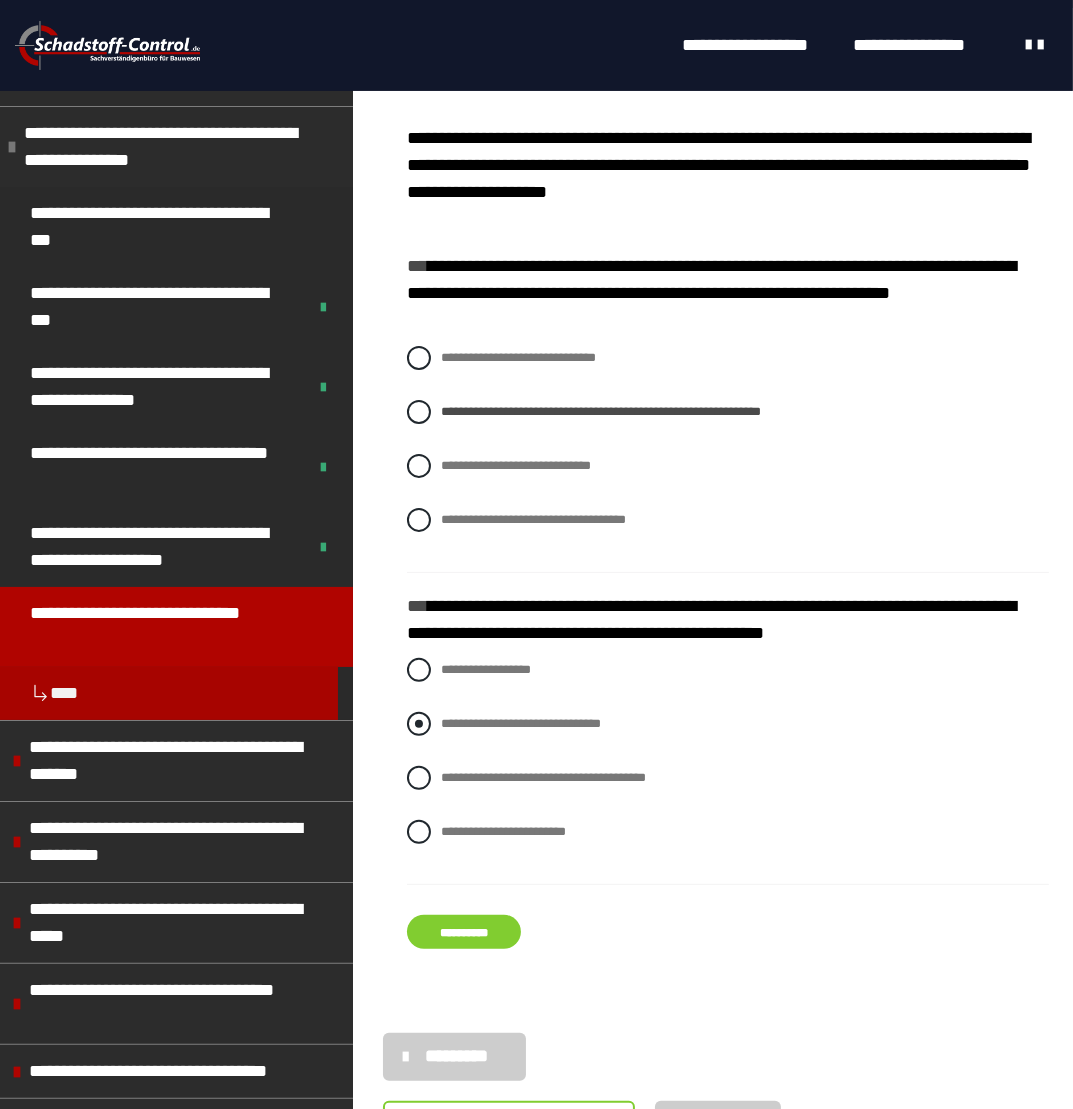 click at bounding box center (419, 724) 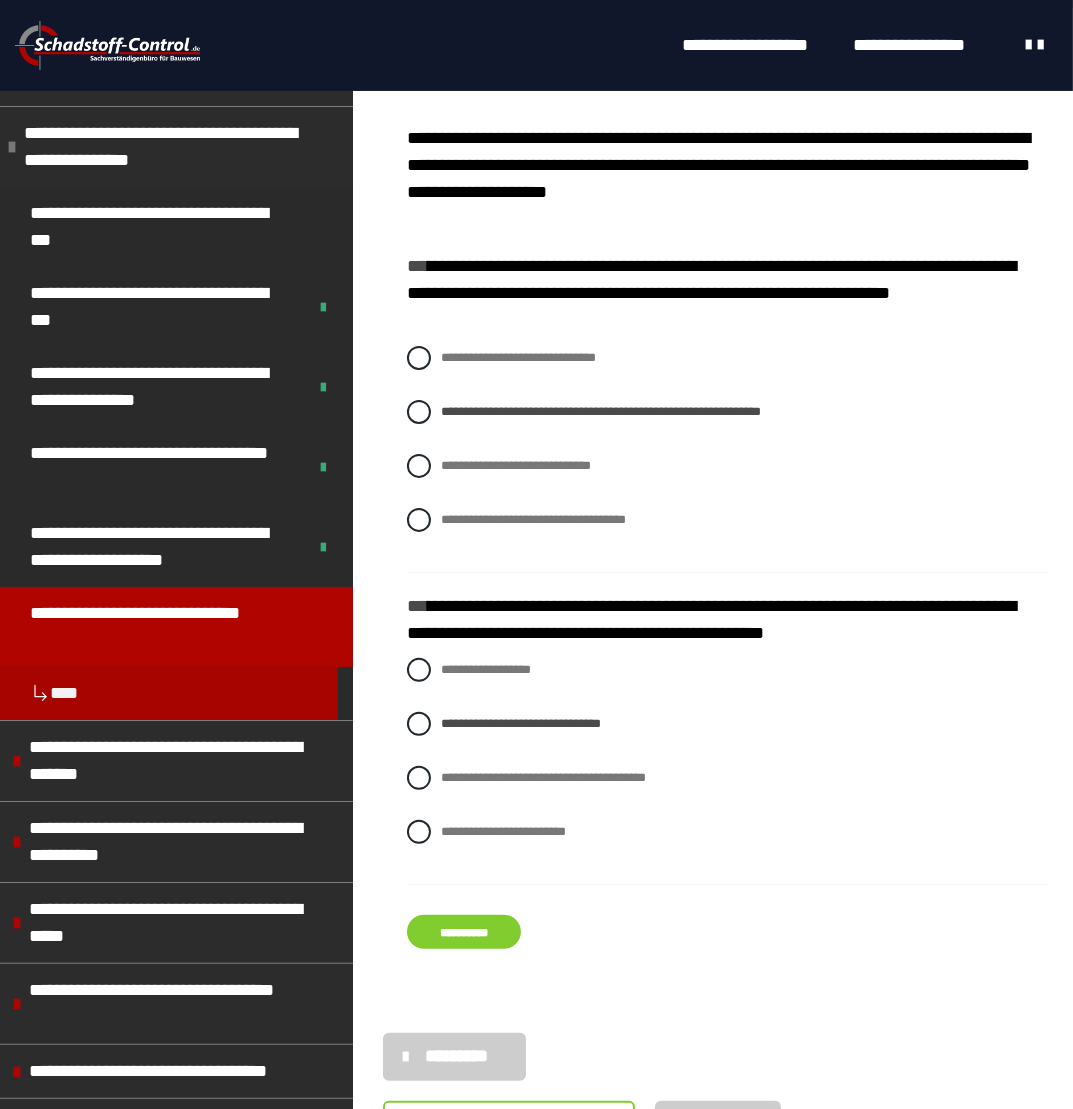 click on "**********" at bounding box center [464, 932] 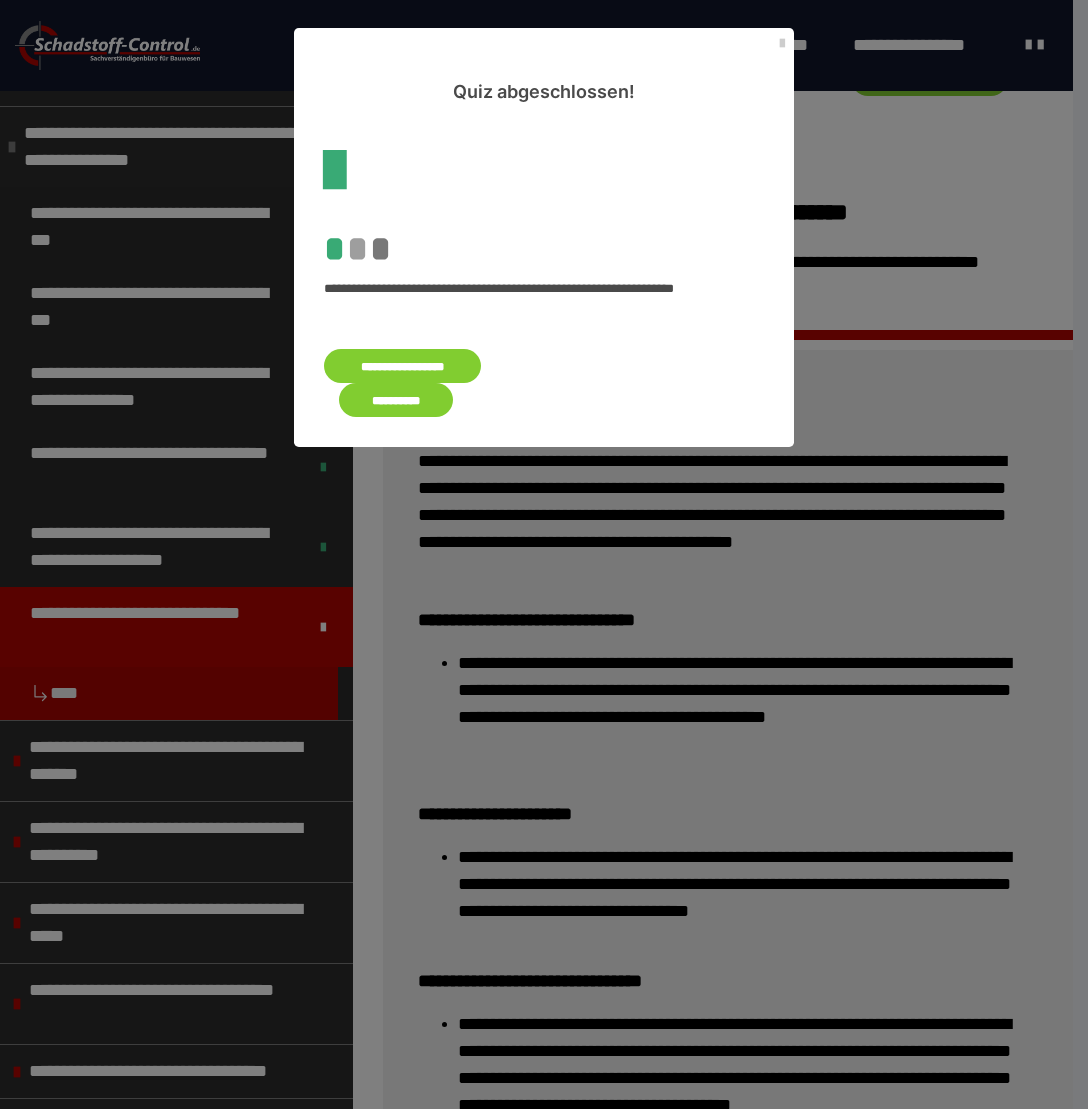 click on "**********" at bounding box center [396, 400] 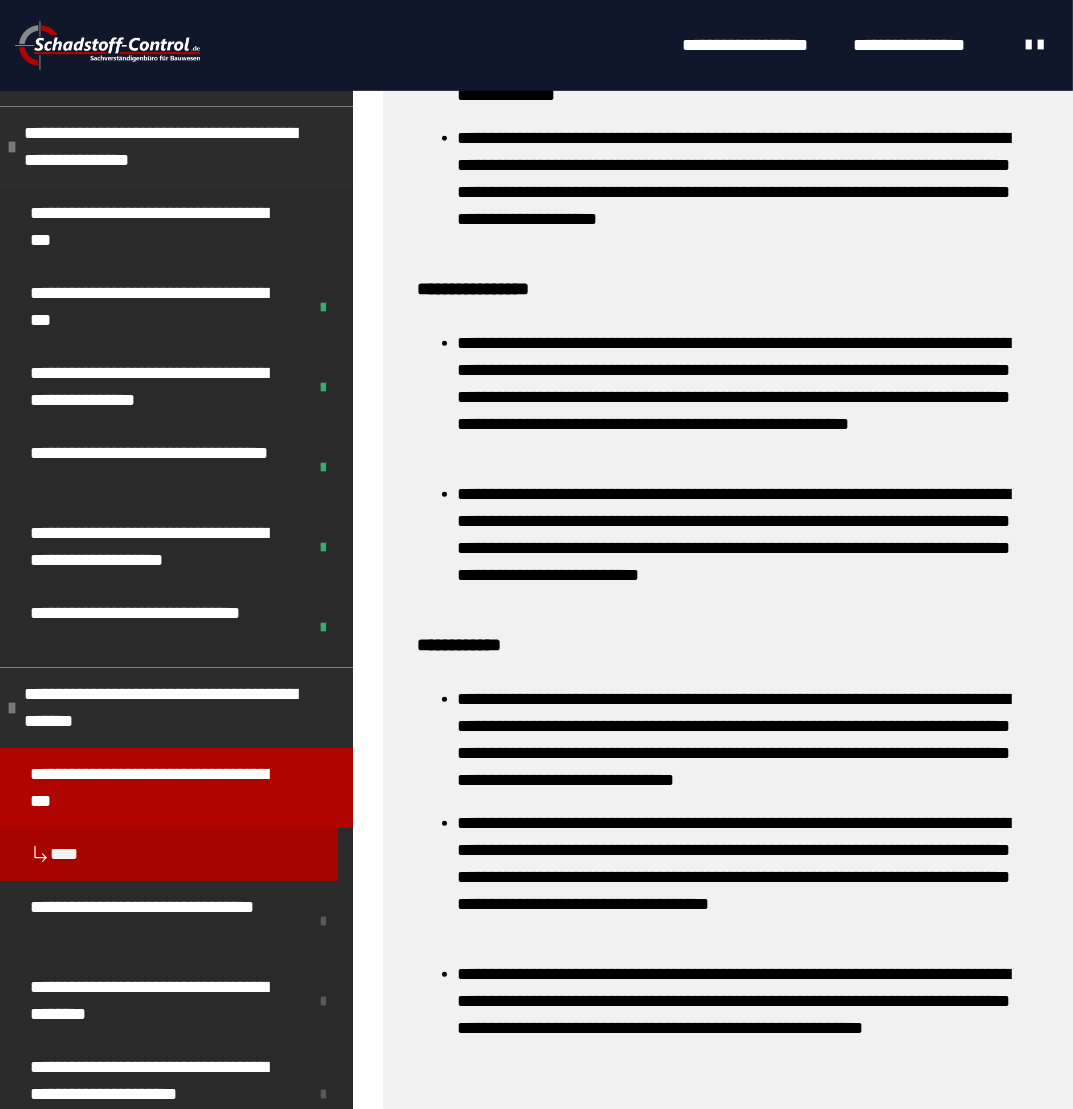 scroll, scrollTop: 1409, scrollLeft: 0, axis: vertical 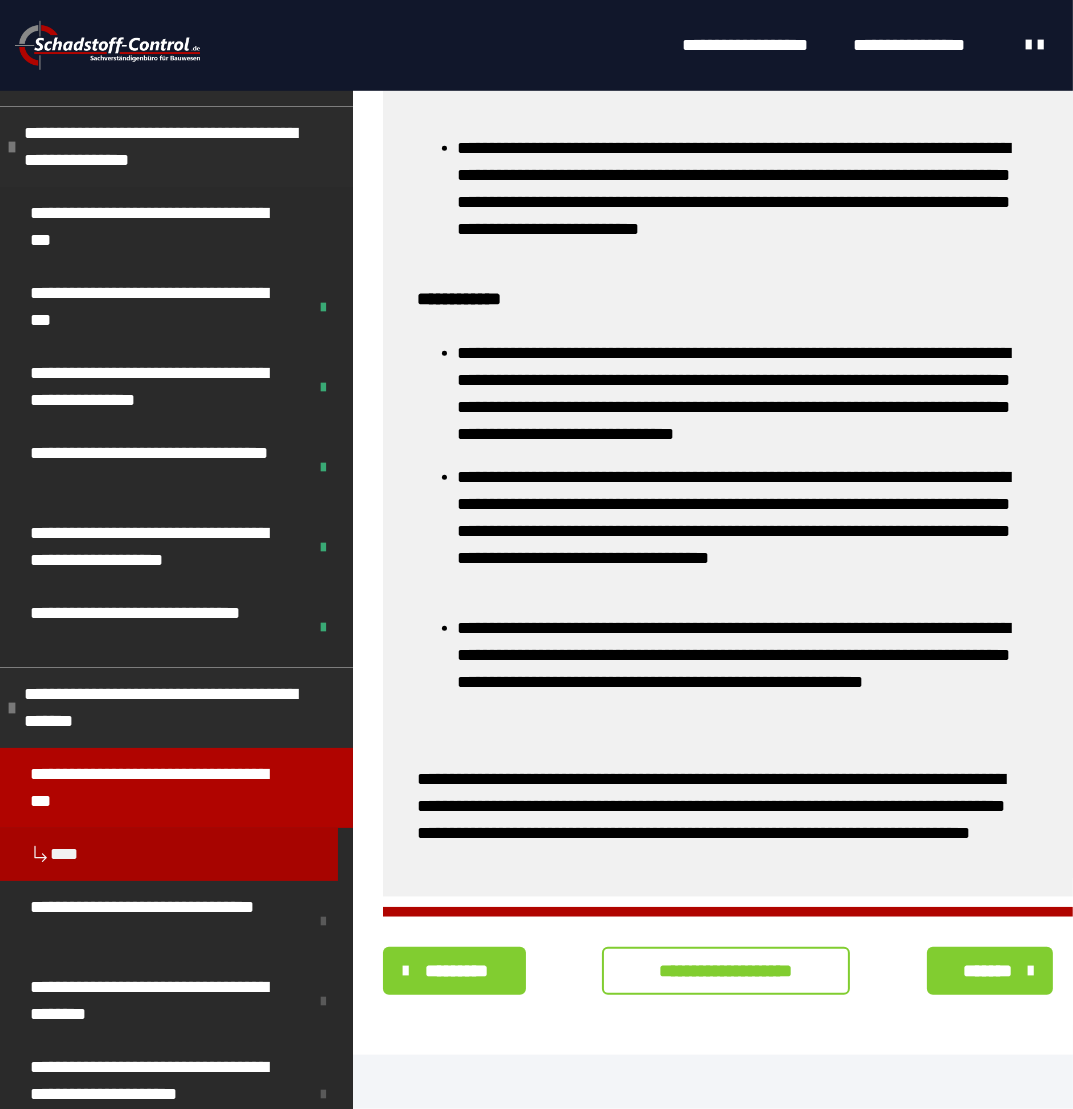 click on "**********" at bounding box center [726, 971] 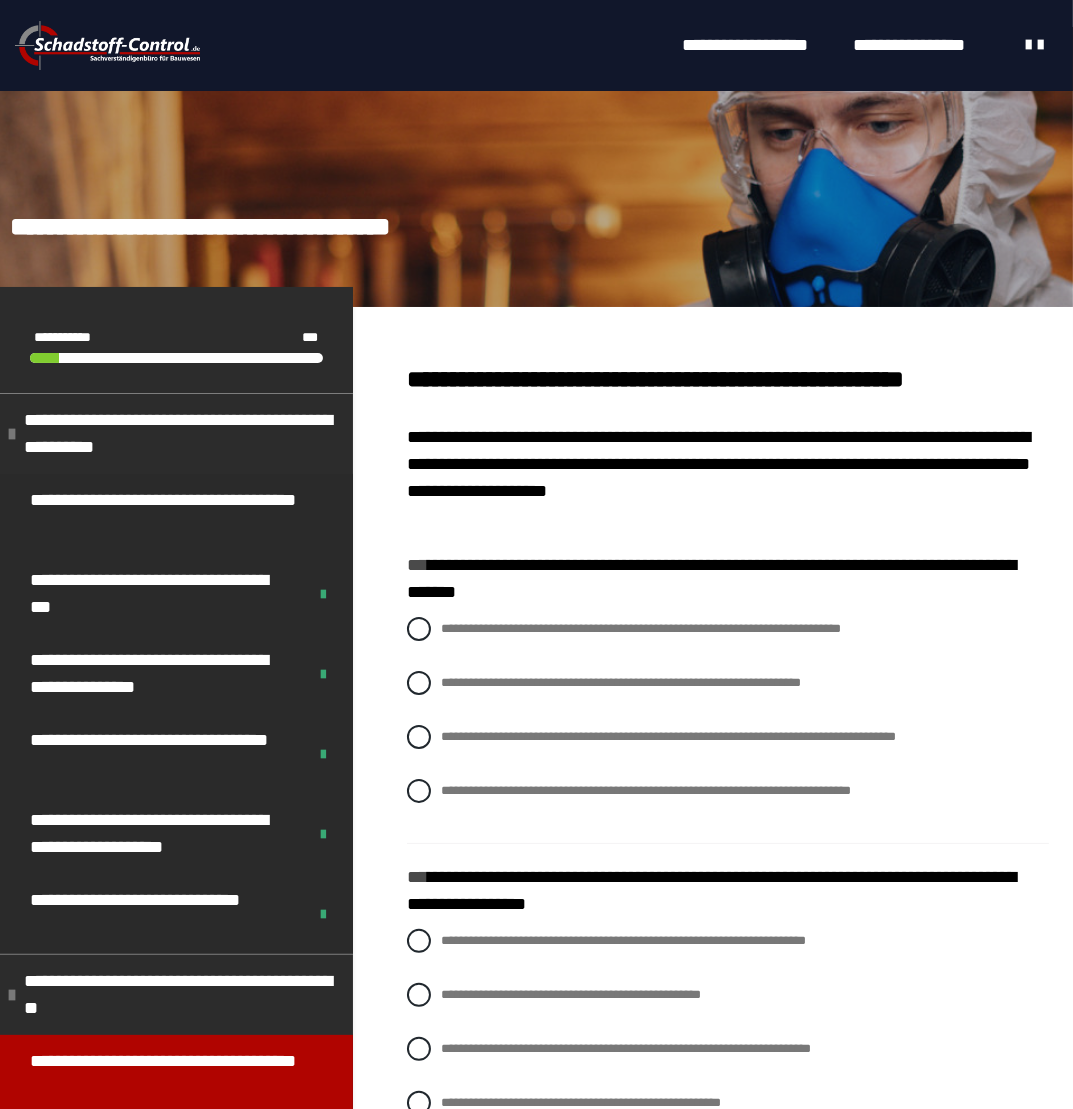 scroll, scrollTop: 36, scrollLeft: 0, axis: vertical 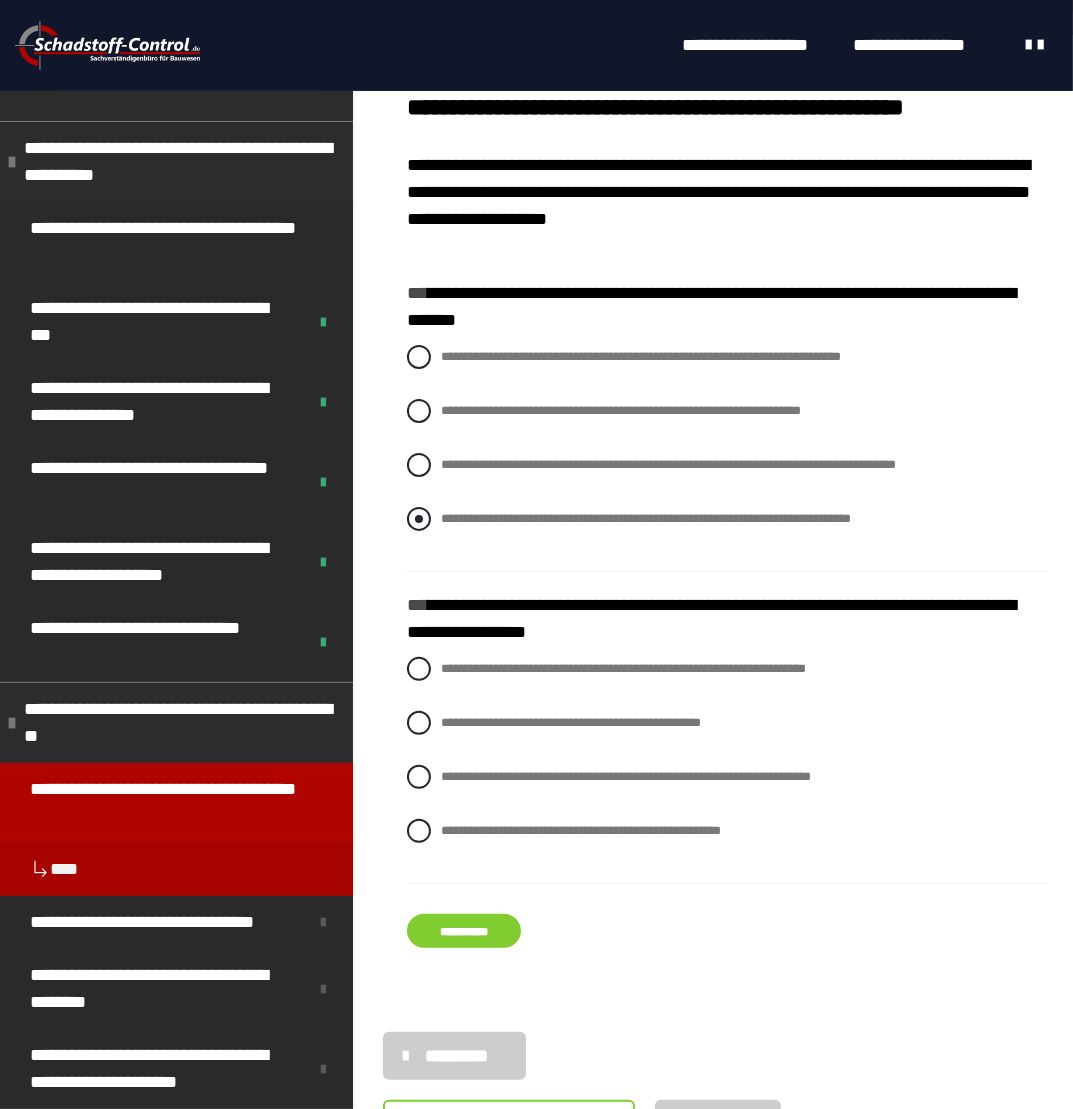 click at bounding box center (419, 519) 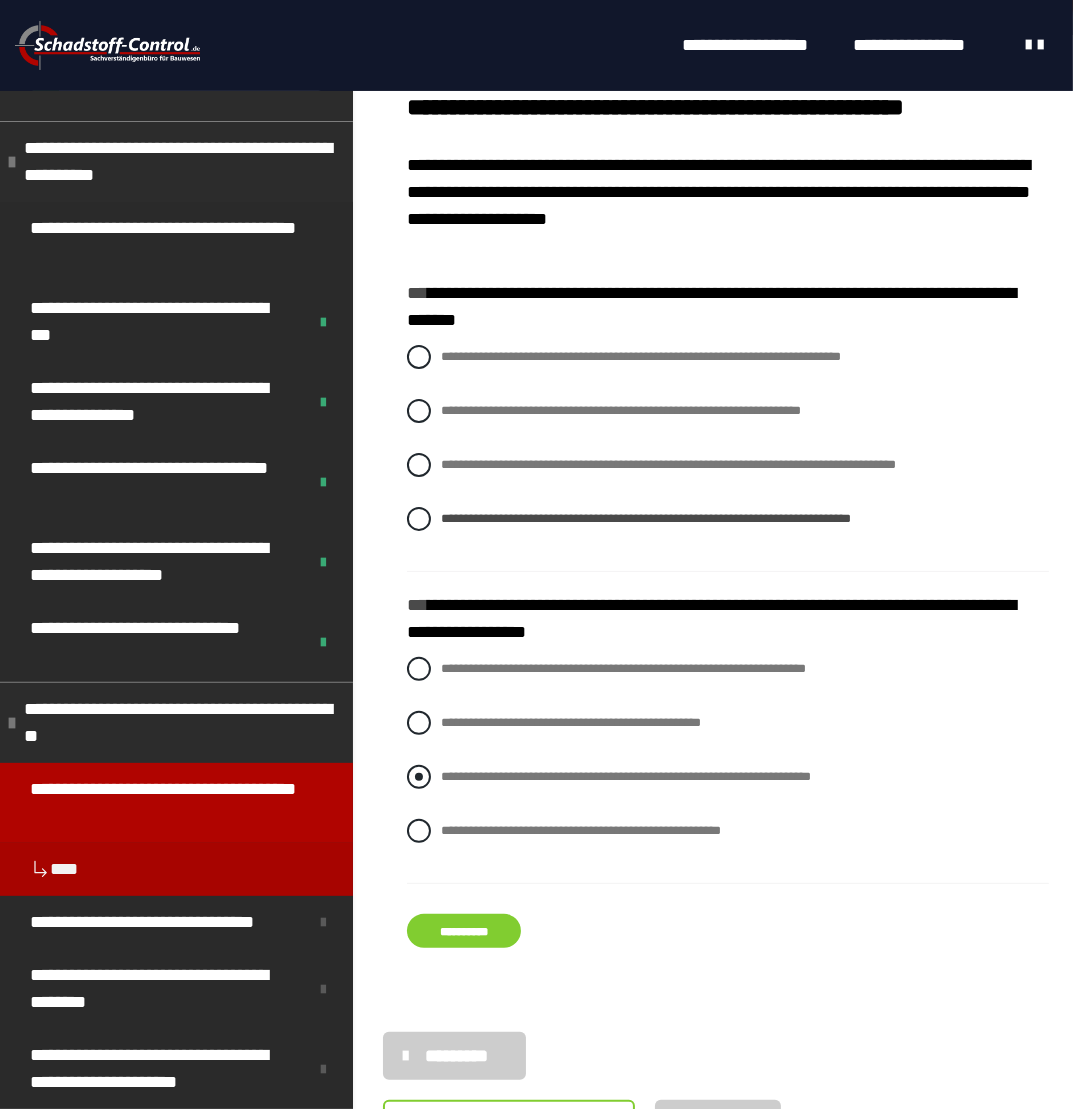 click at bounding box center (419, 777) 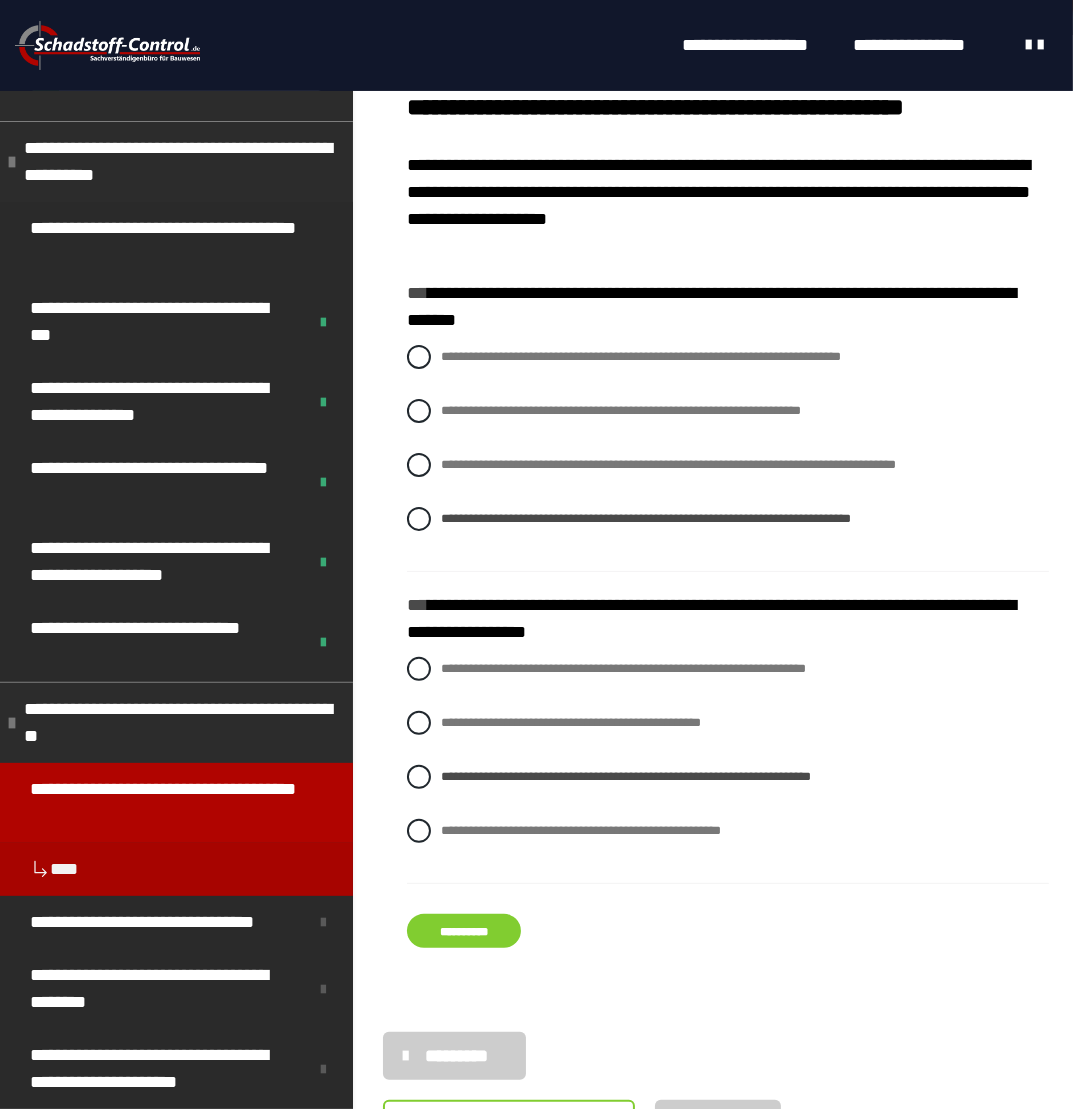 click on "**********" at bounding box center (464, 931) 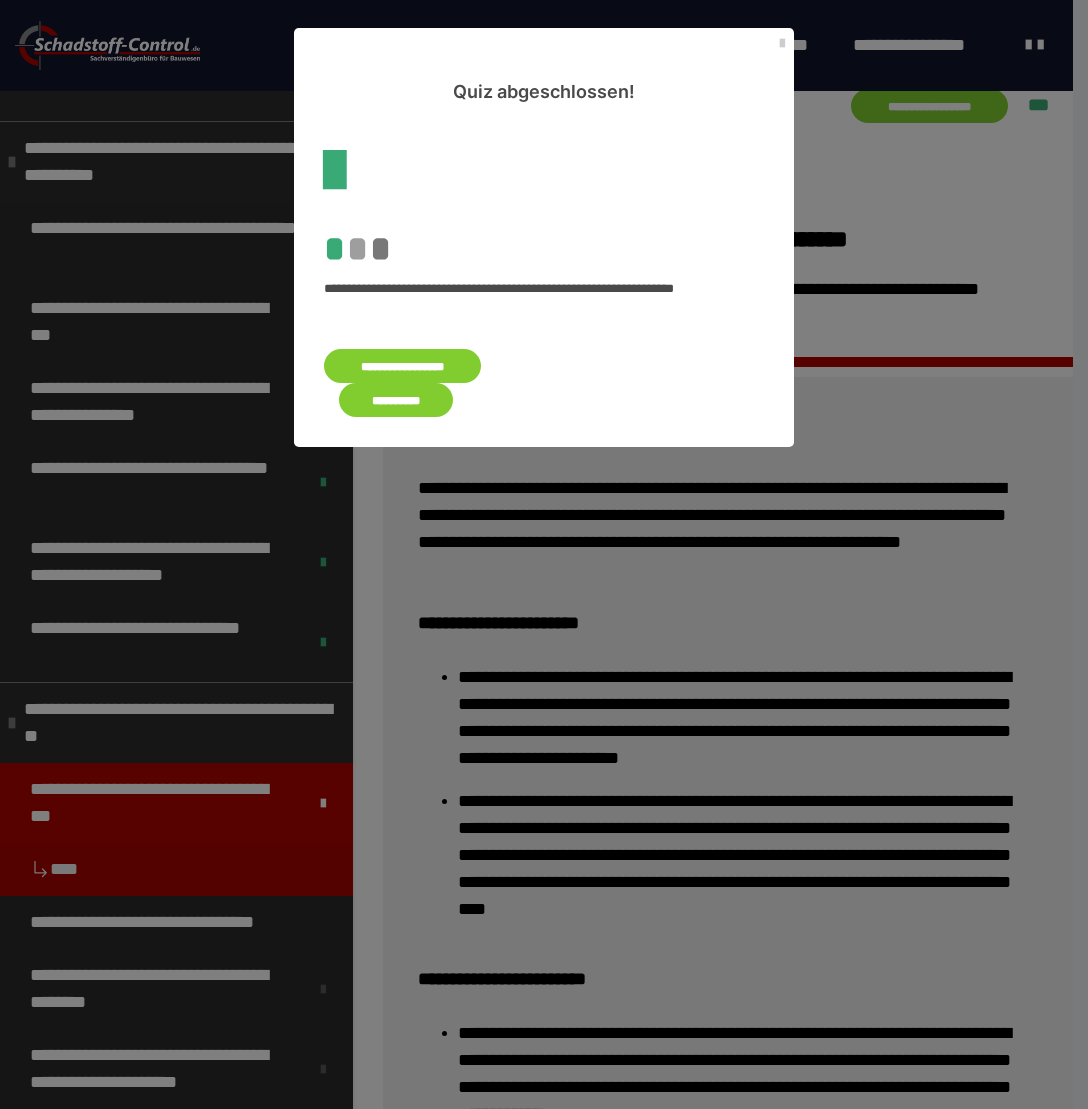 click on "**********" at bounding box center (396, 400) 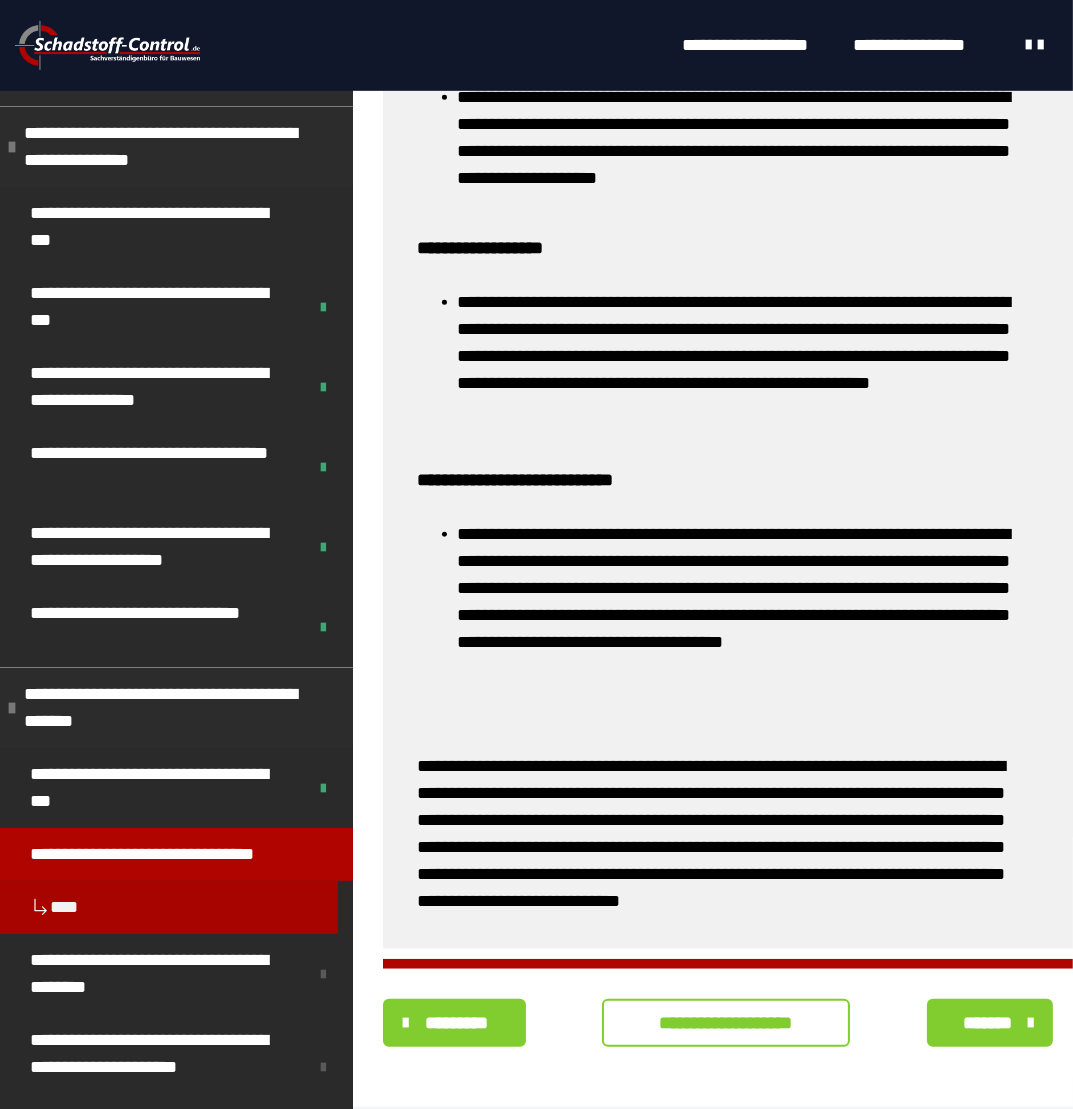 scroll, scrollTop: 1274, scrollLeft: 0, axis: vertical 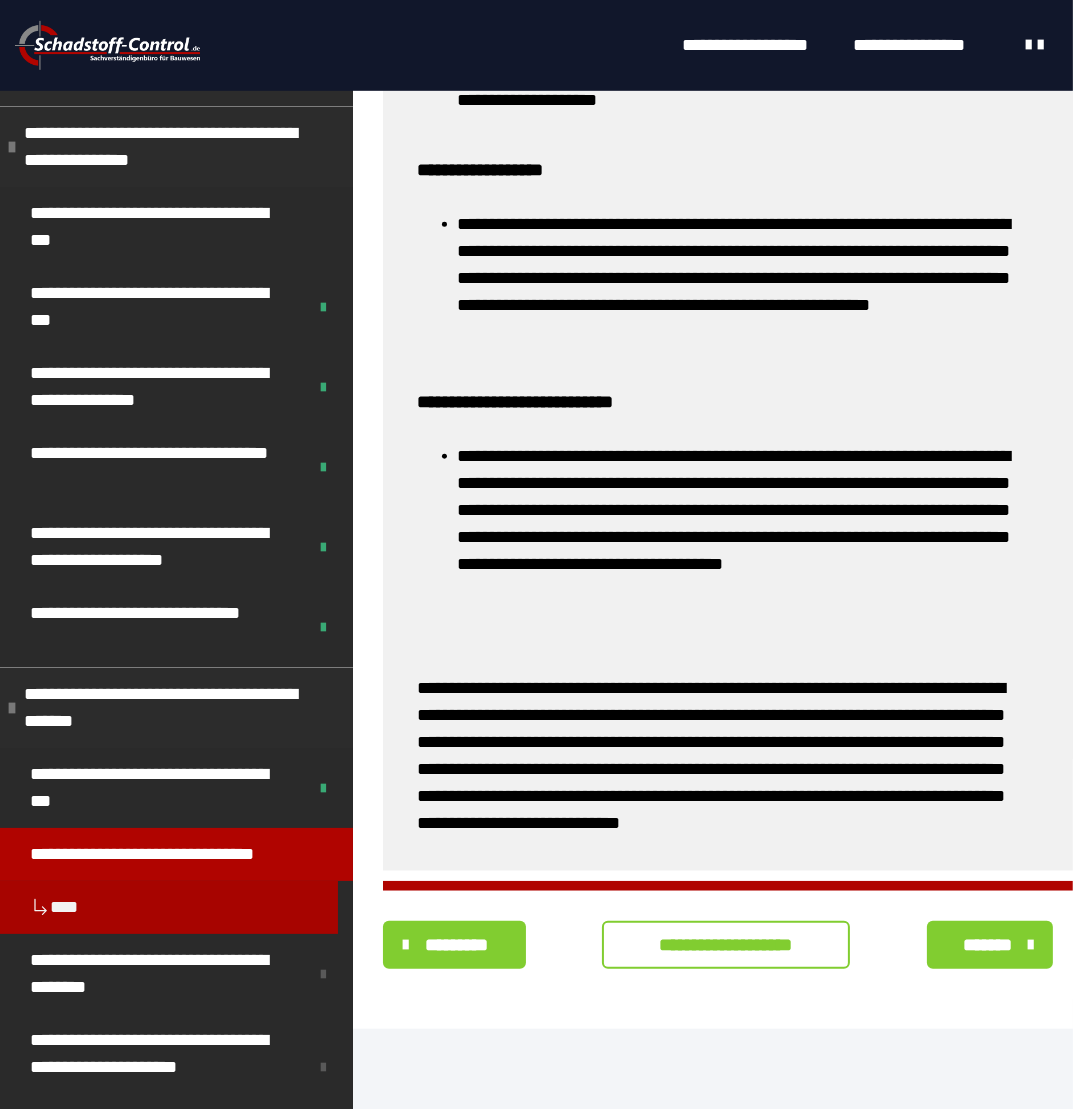 click on "**********" at bounding box center (726, 945) 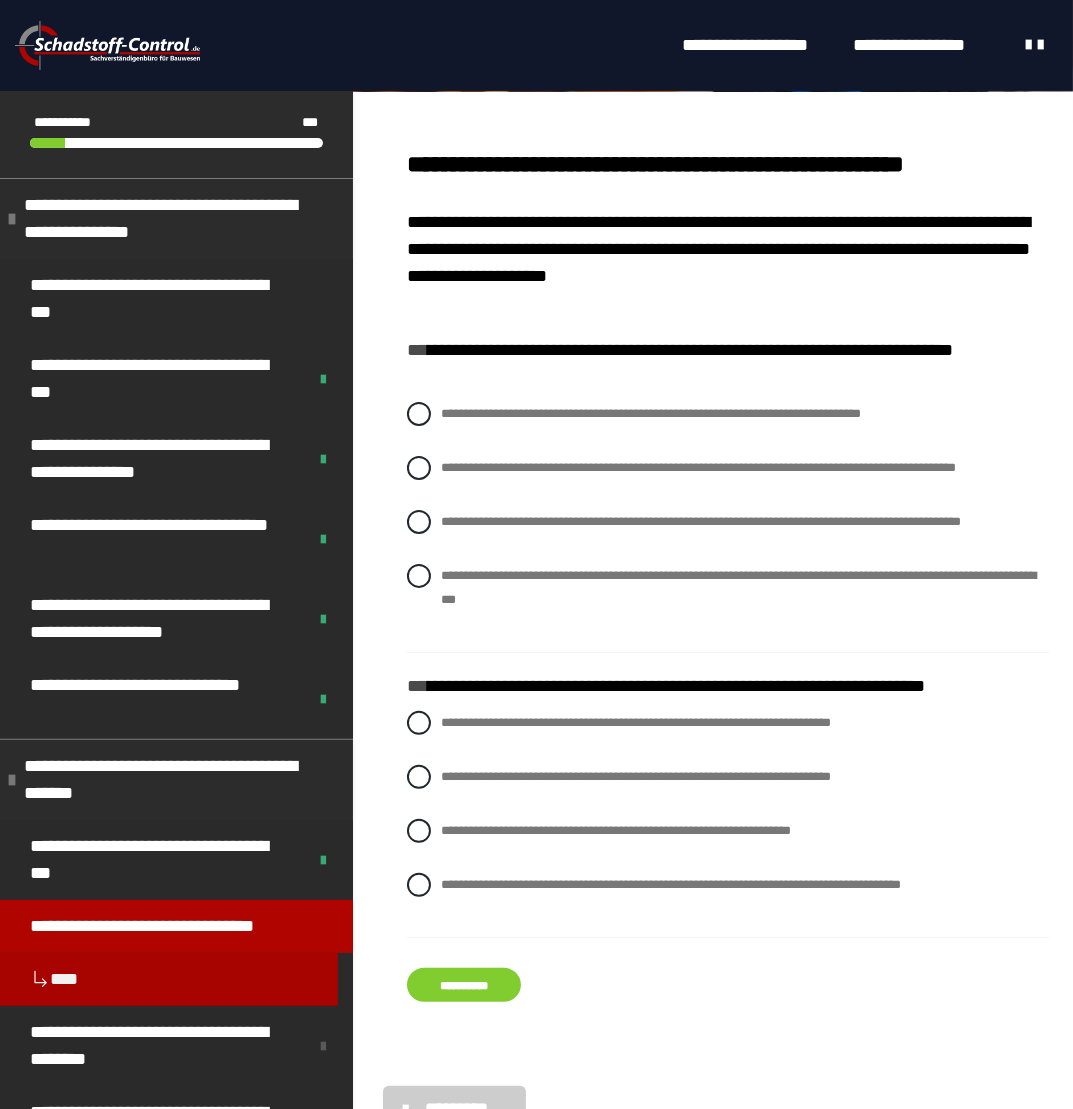 scroll, scrollTop: 180, scrollLeft: 0, axis: vertical 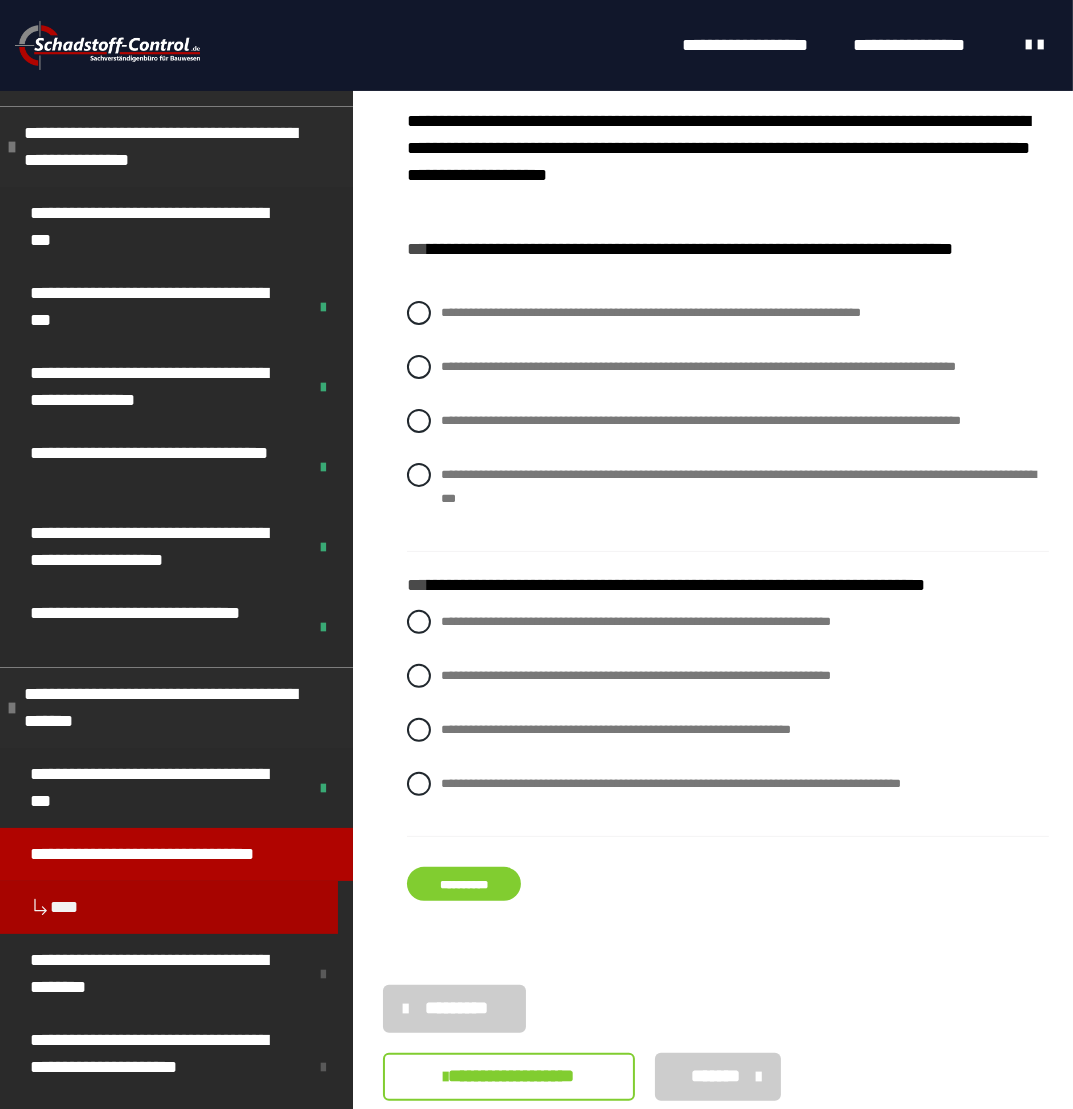 click on "**********" at bounding box center [728, 473] 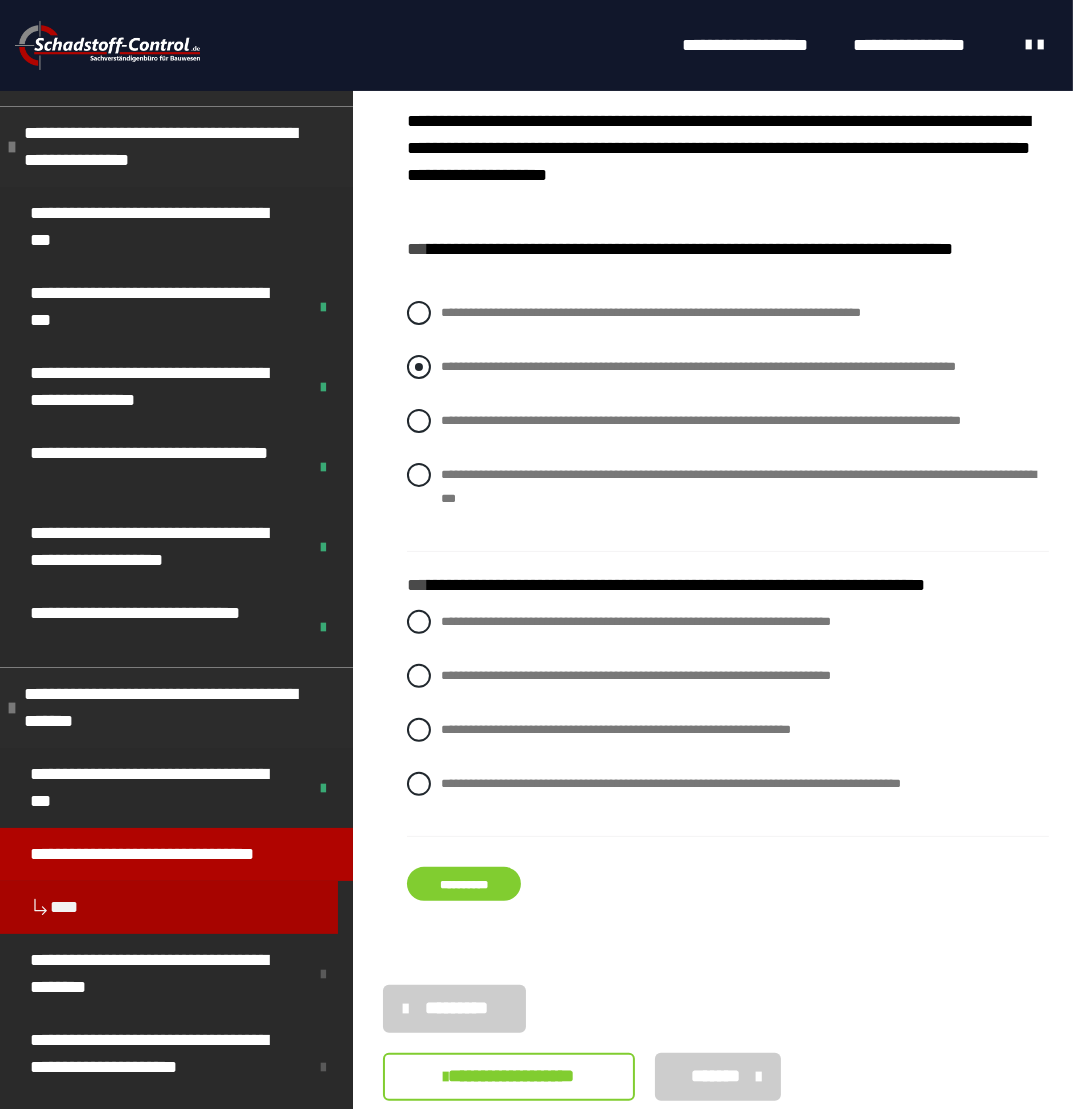 click at bounding box center [419, 367] 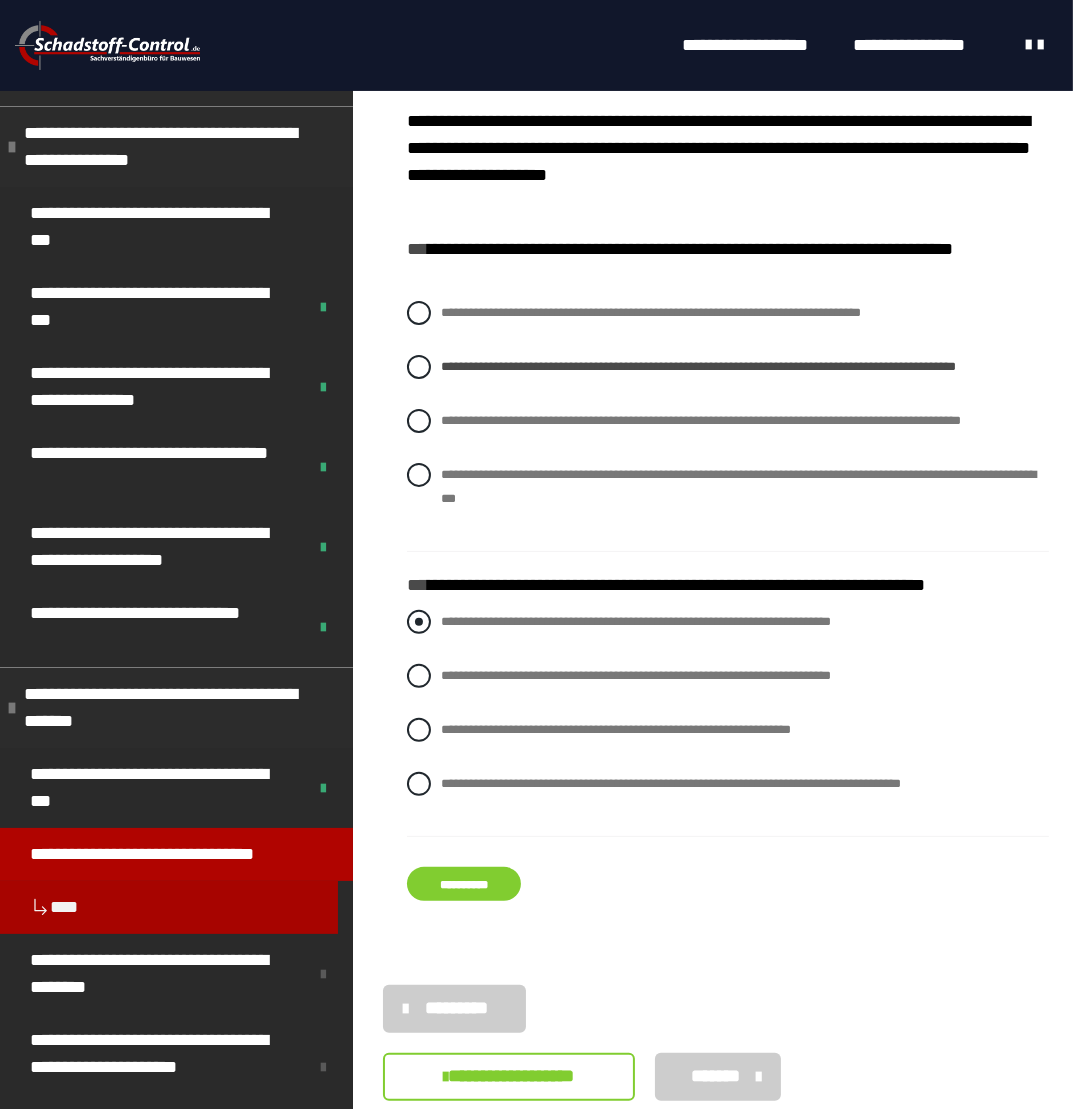 click at bounding box center (419, 622) 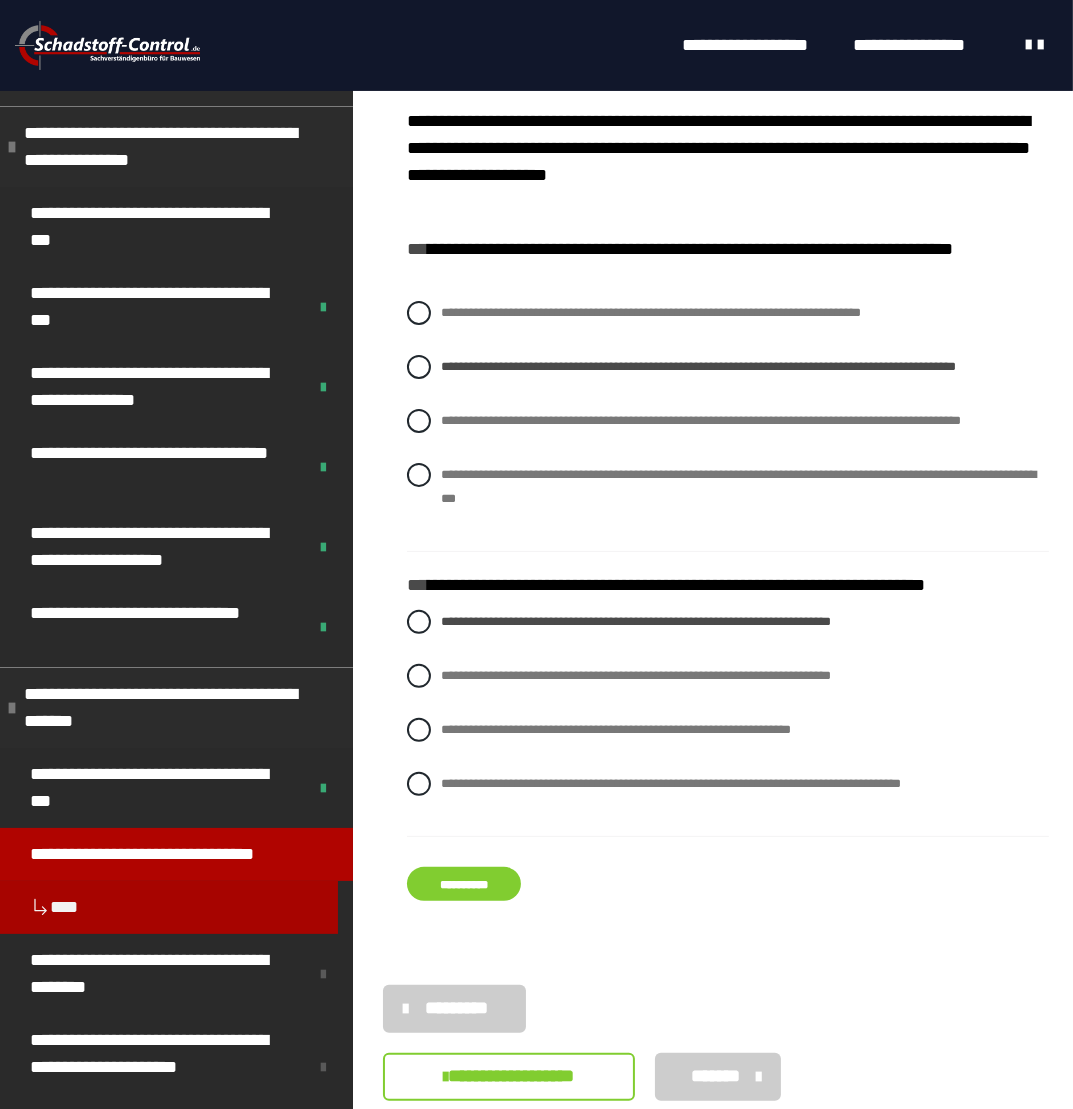 click on "**********" at bounding box center [464, 884] 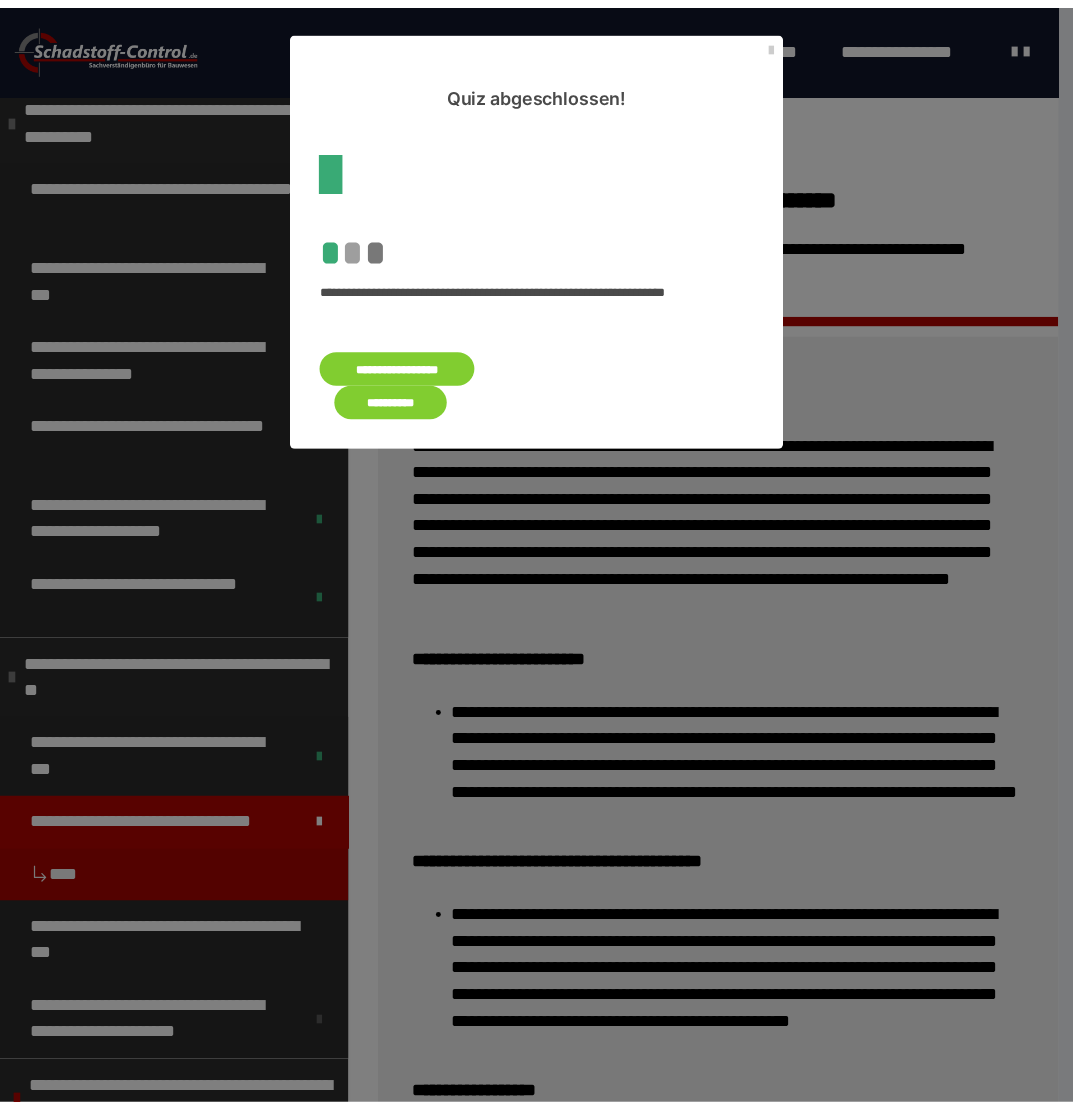 scroll, scrollTop: 0, scrollLeft: 0, axis: both 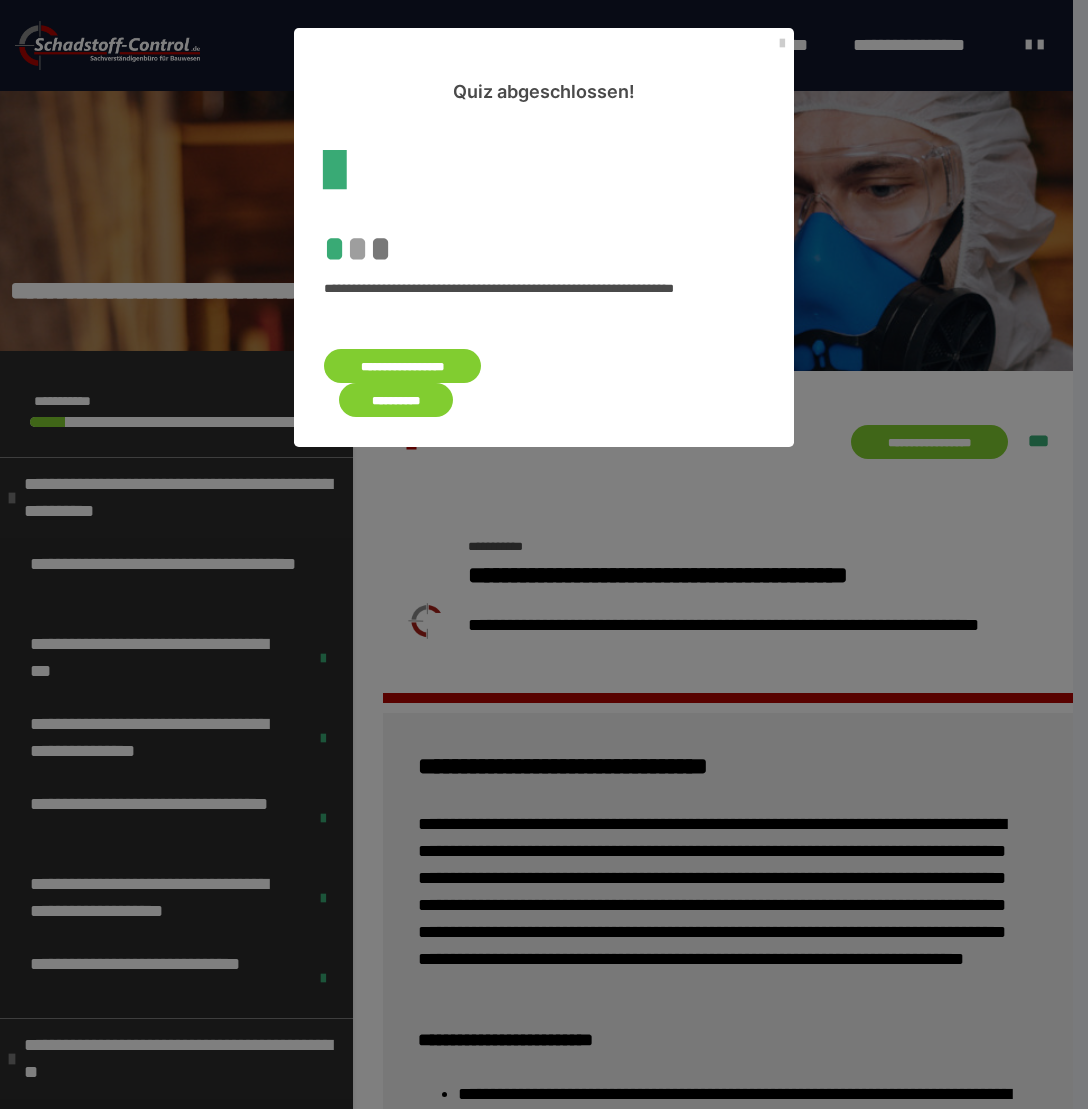 click on "**********" at bounding box center [396, 400] 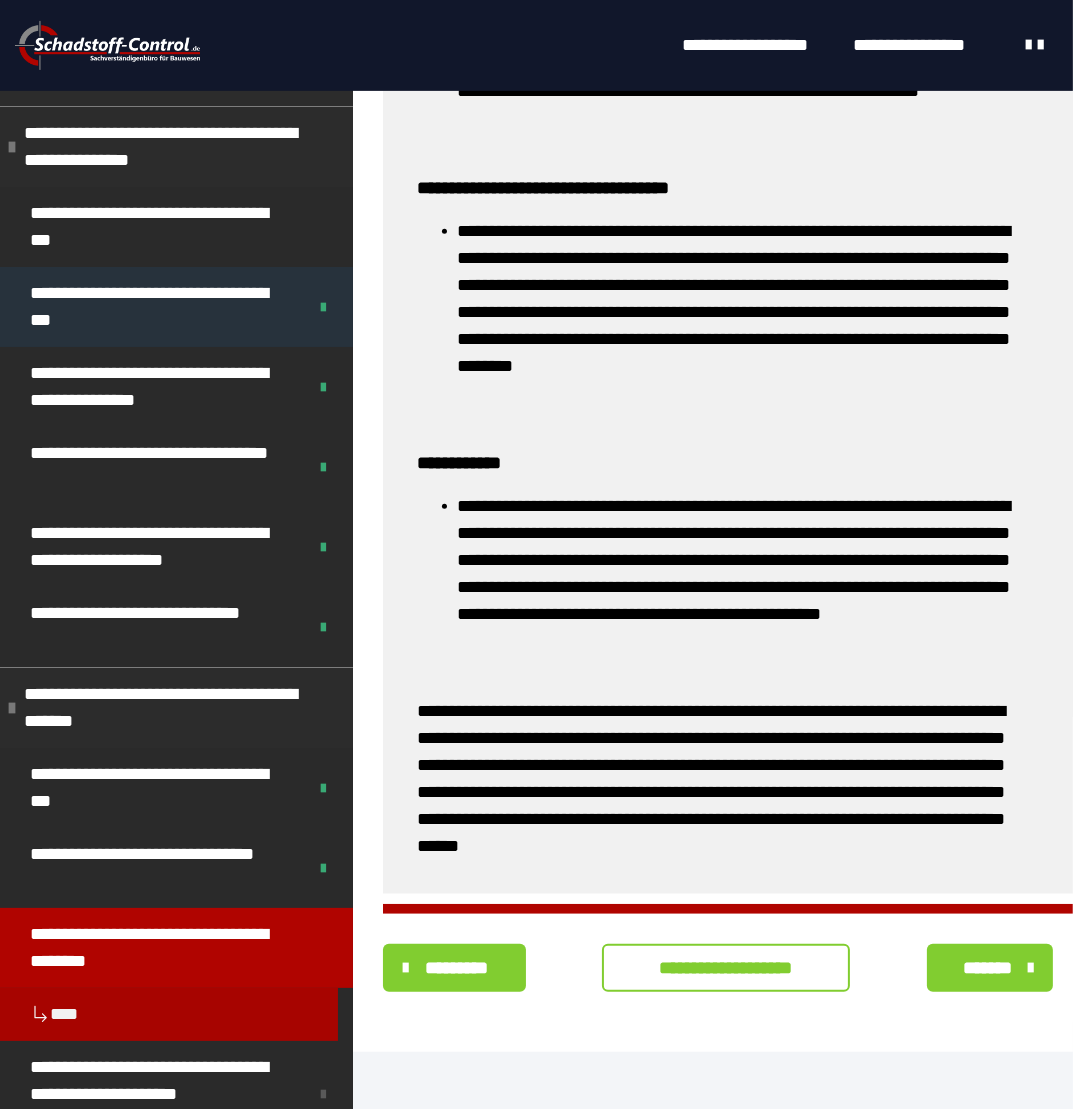 scroll, scrollTop: 832, scrollLeft: 0, axis: vertical 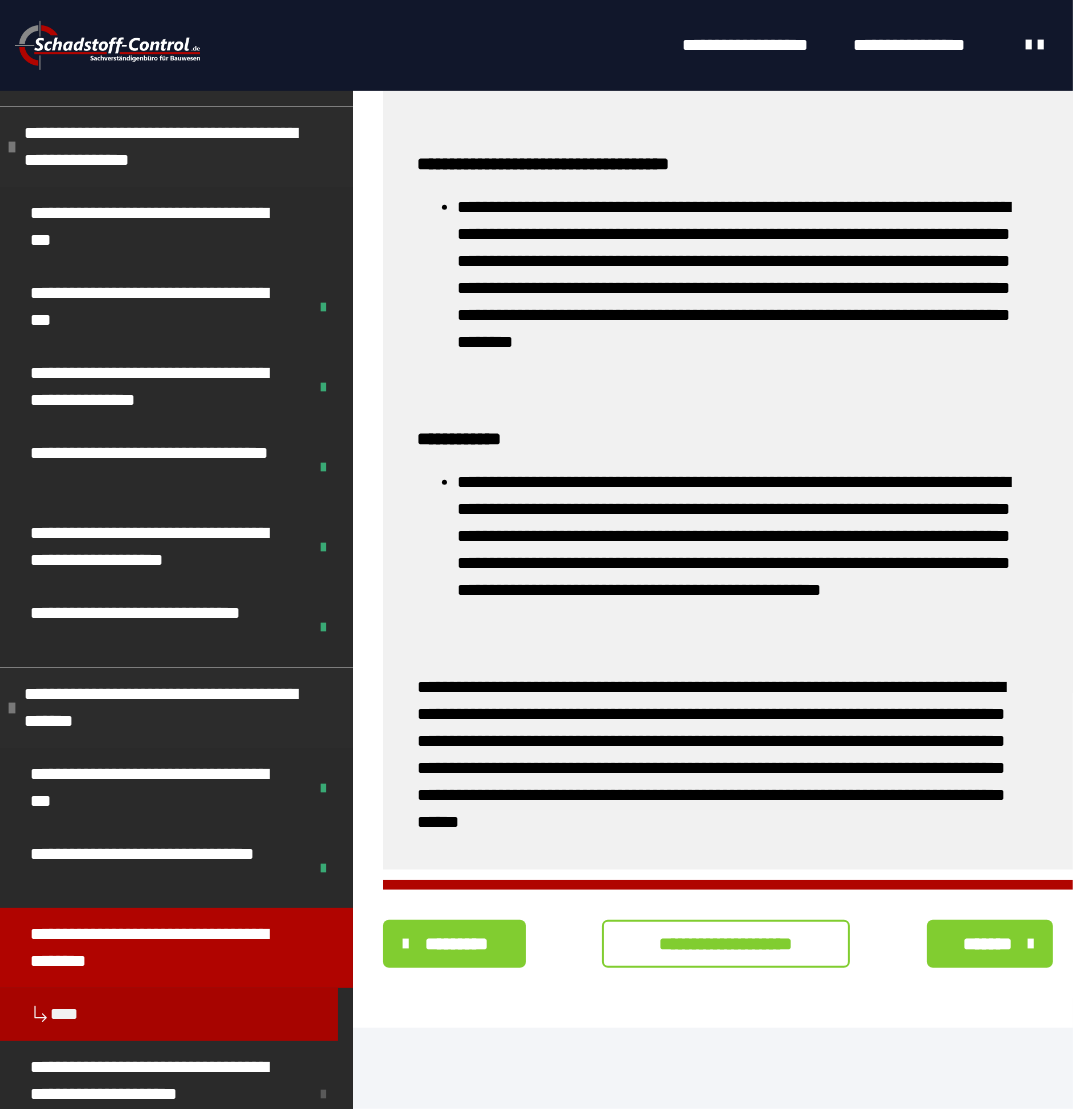 click on "**********" at bounding box center (726, 944) 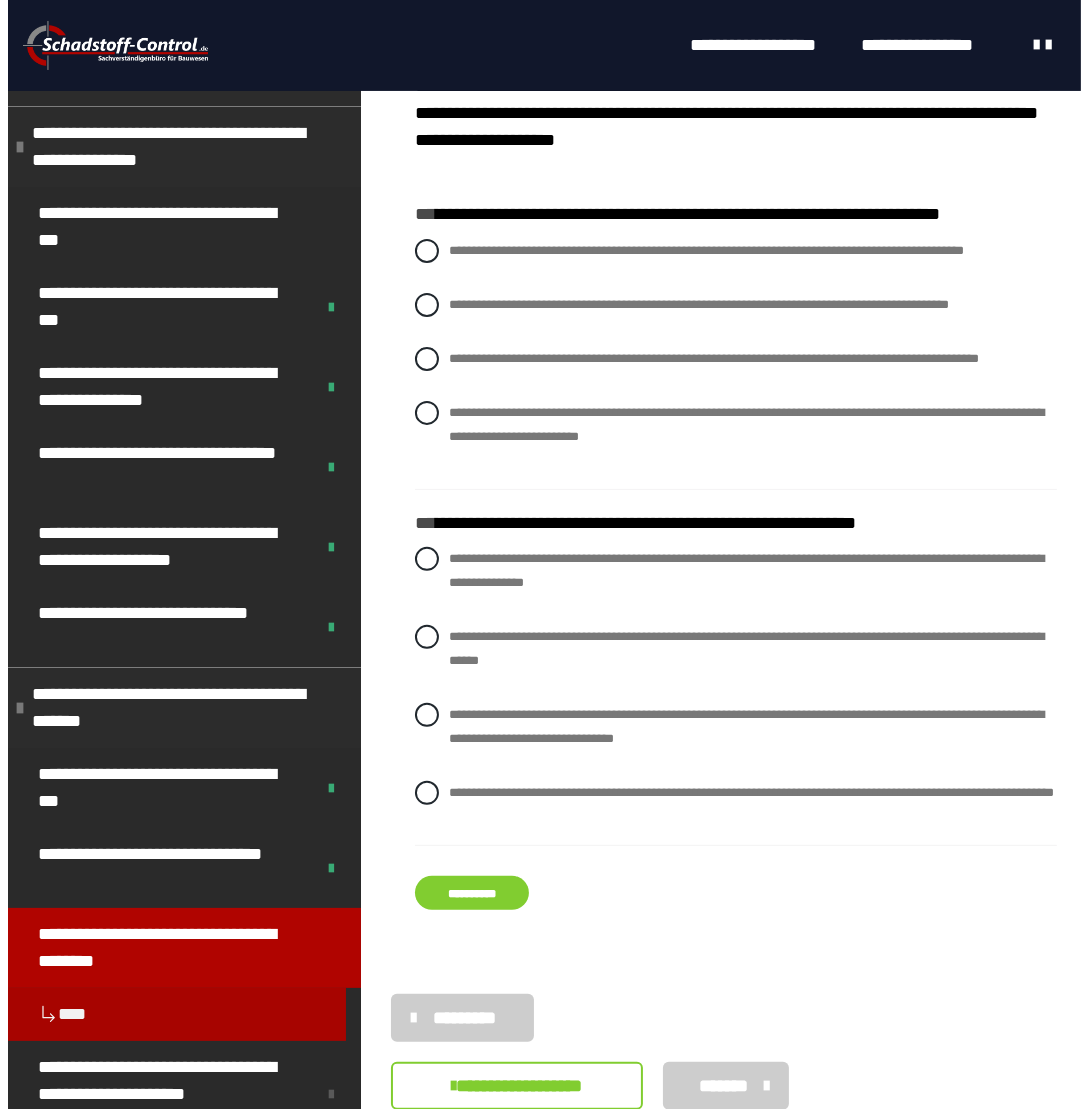 scroll, scrollTop: 373, scrollLeft: 0, axis: vertical 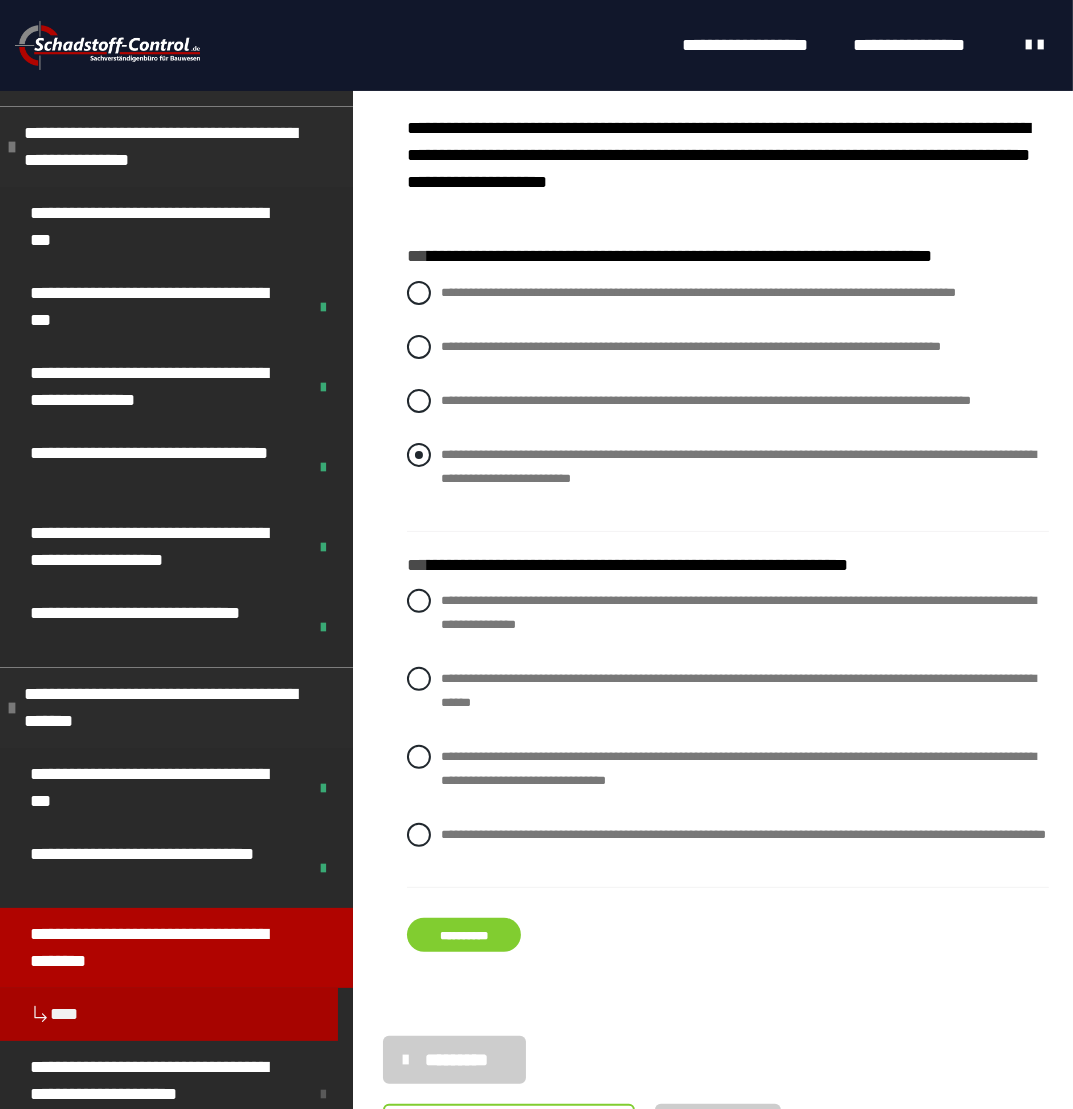 click at bounding box center (419, 455) 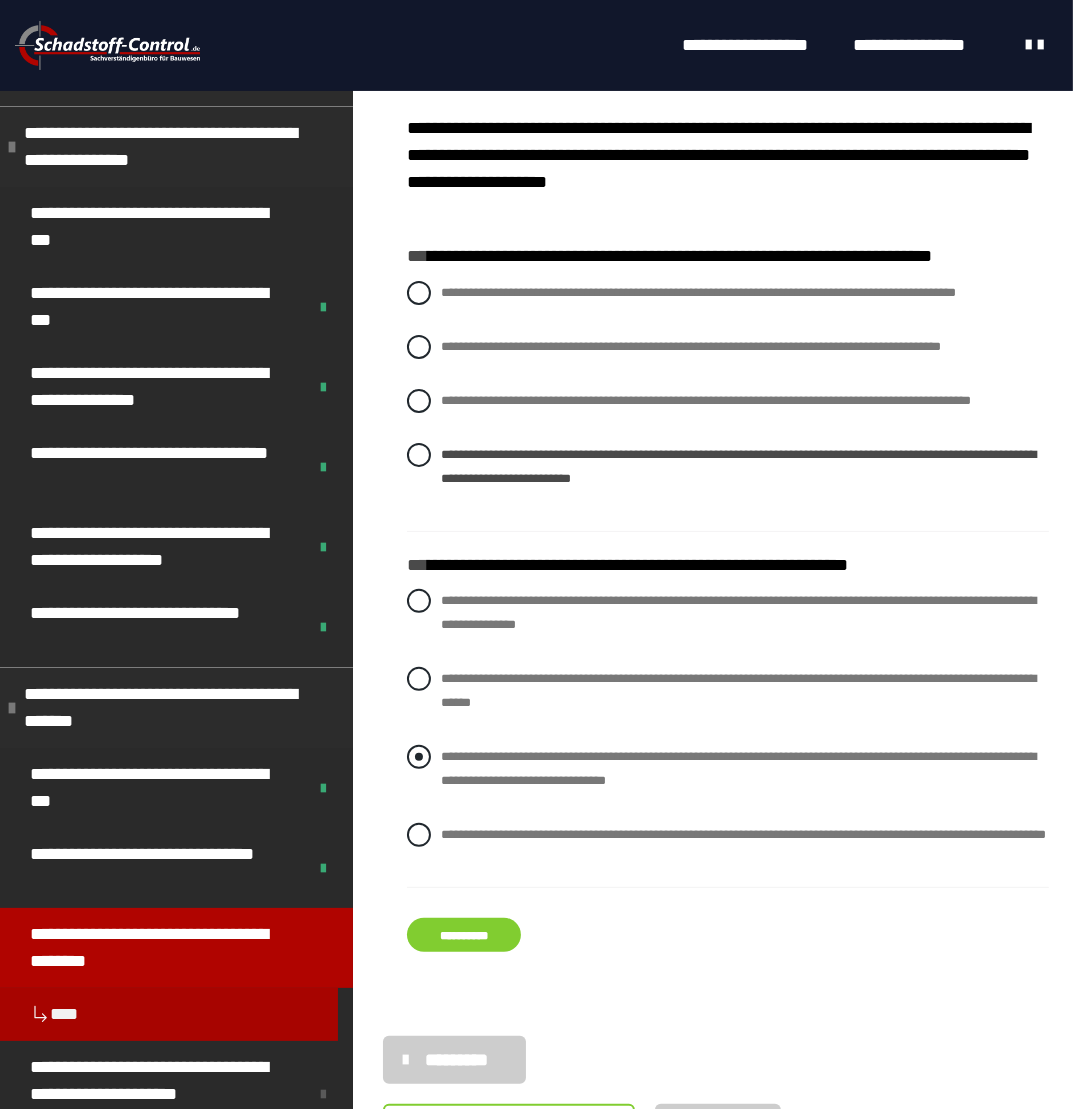 click at bounding box center (419, 757) 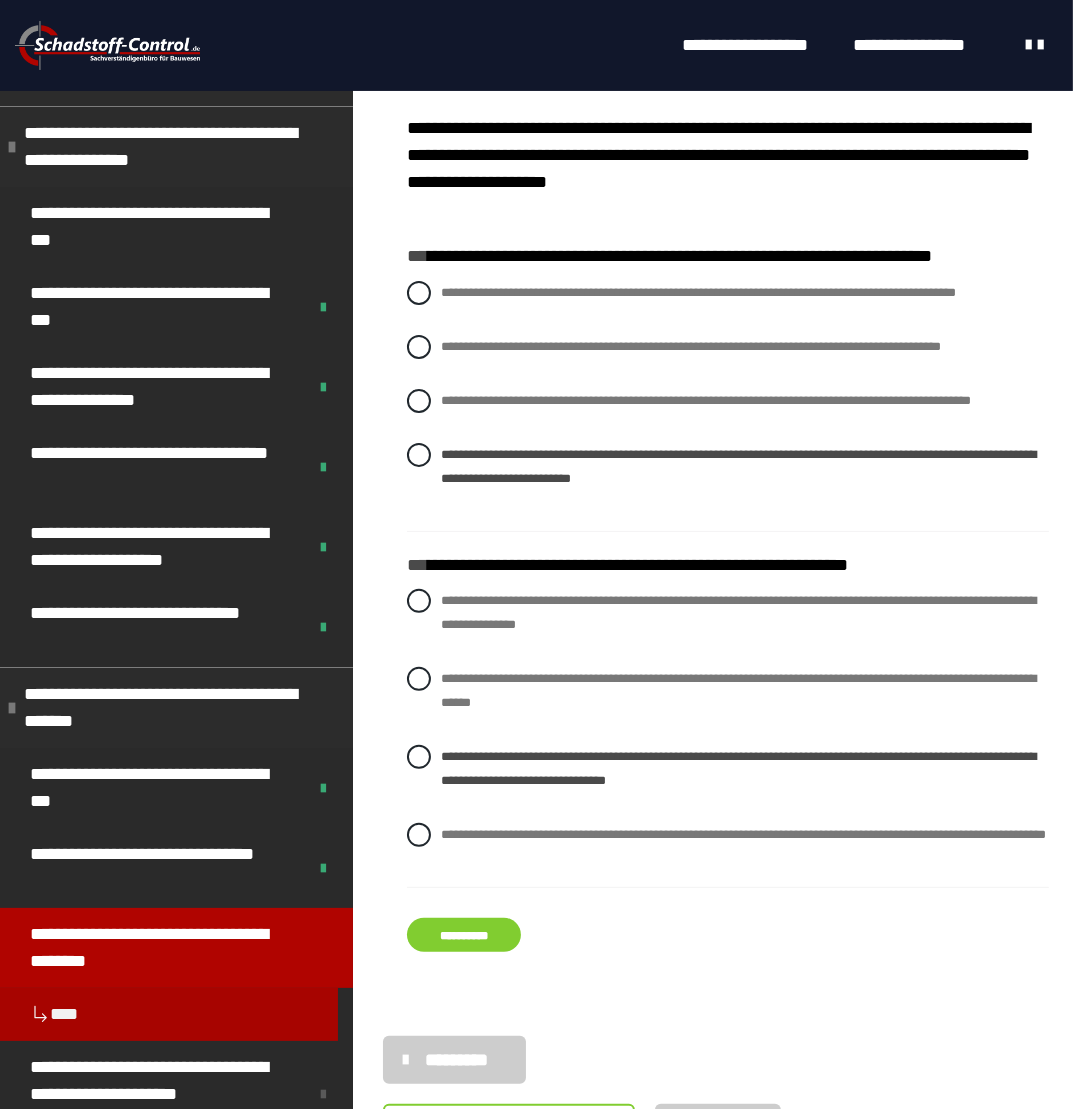 click on "**********" at bounding box center [464, 935] 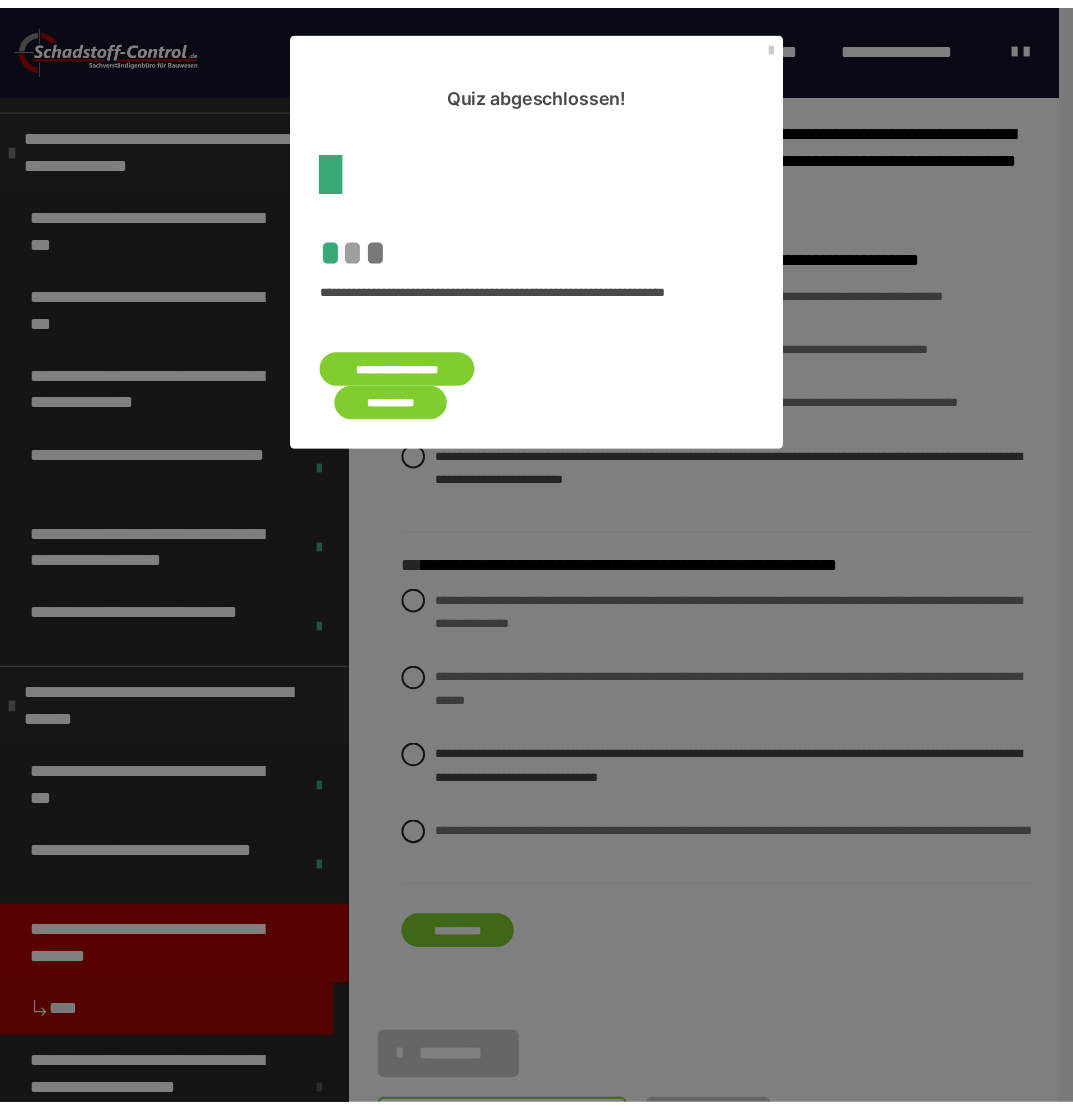 scroll, scrollTop: 0, scrollLeft: 0, axis: both 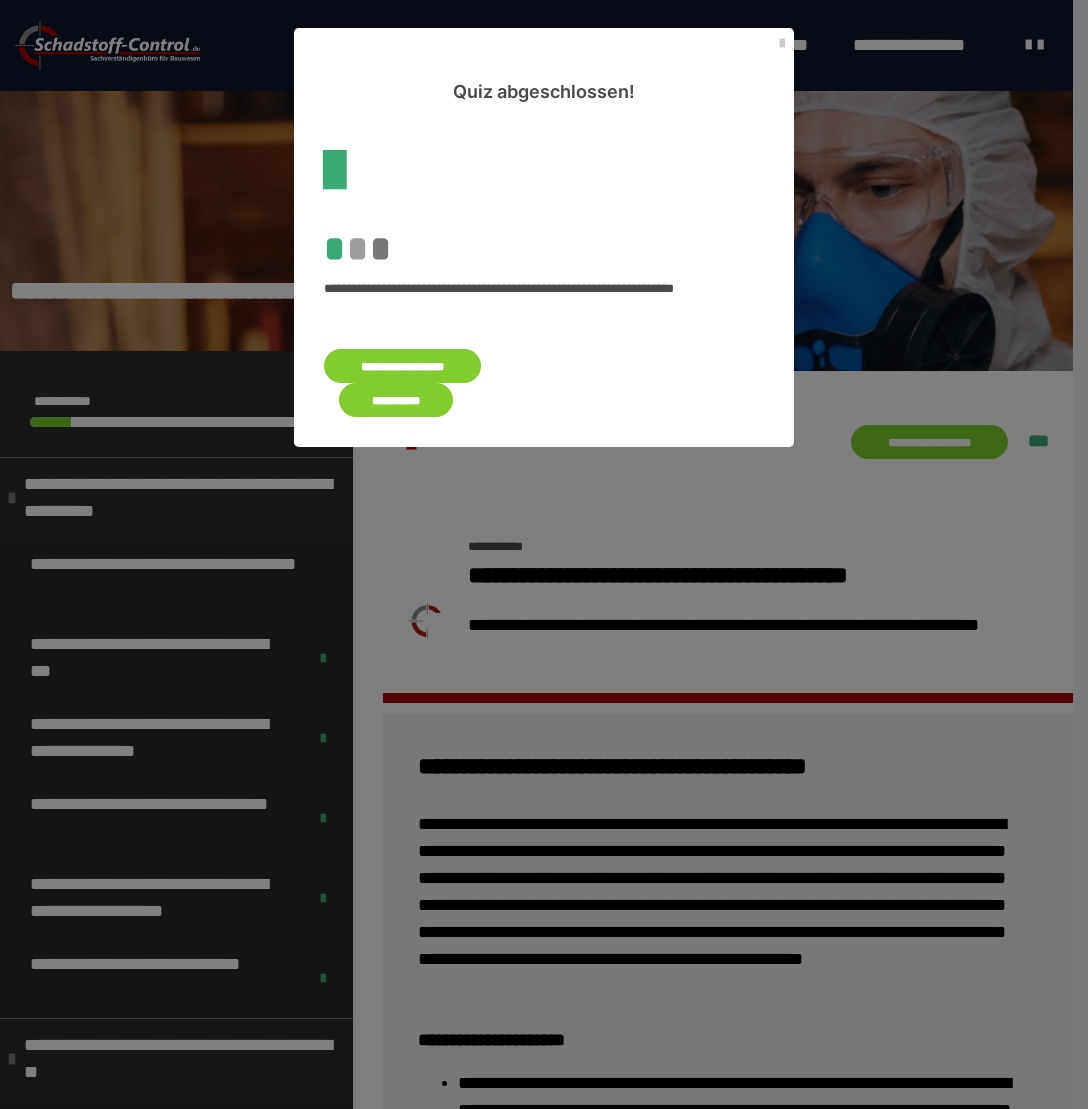 click on "**********" at bounding box center [396, 400] 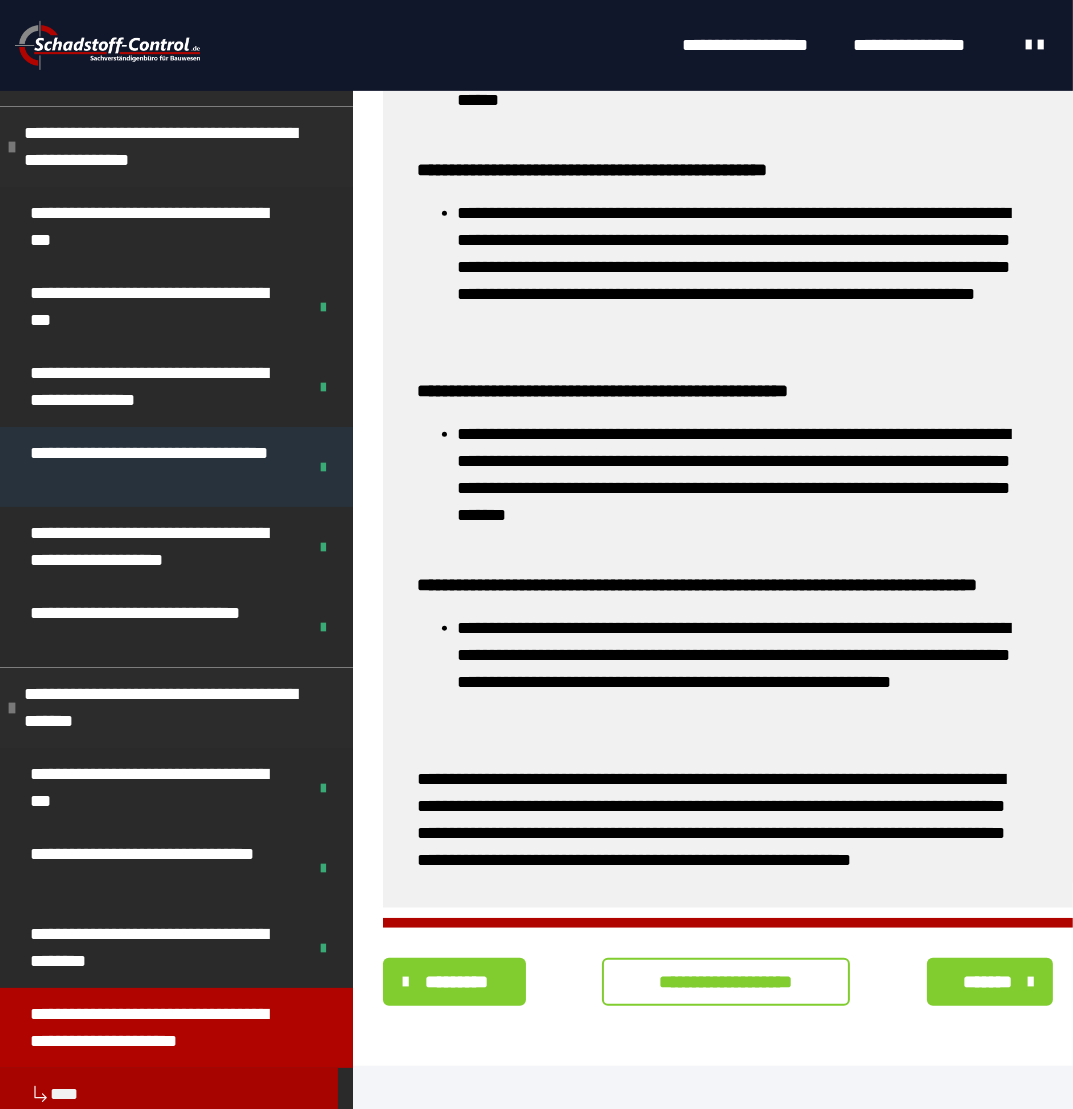scroll, scrollTop: 942, scrollLeft: 0, axis: vertical 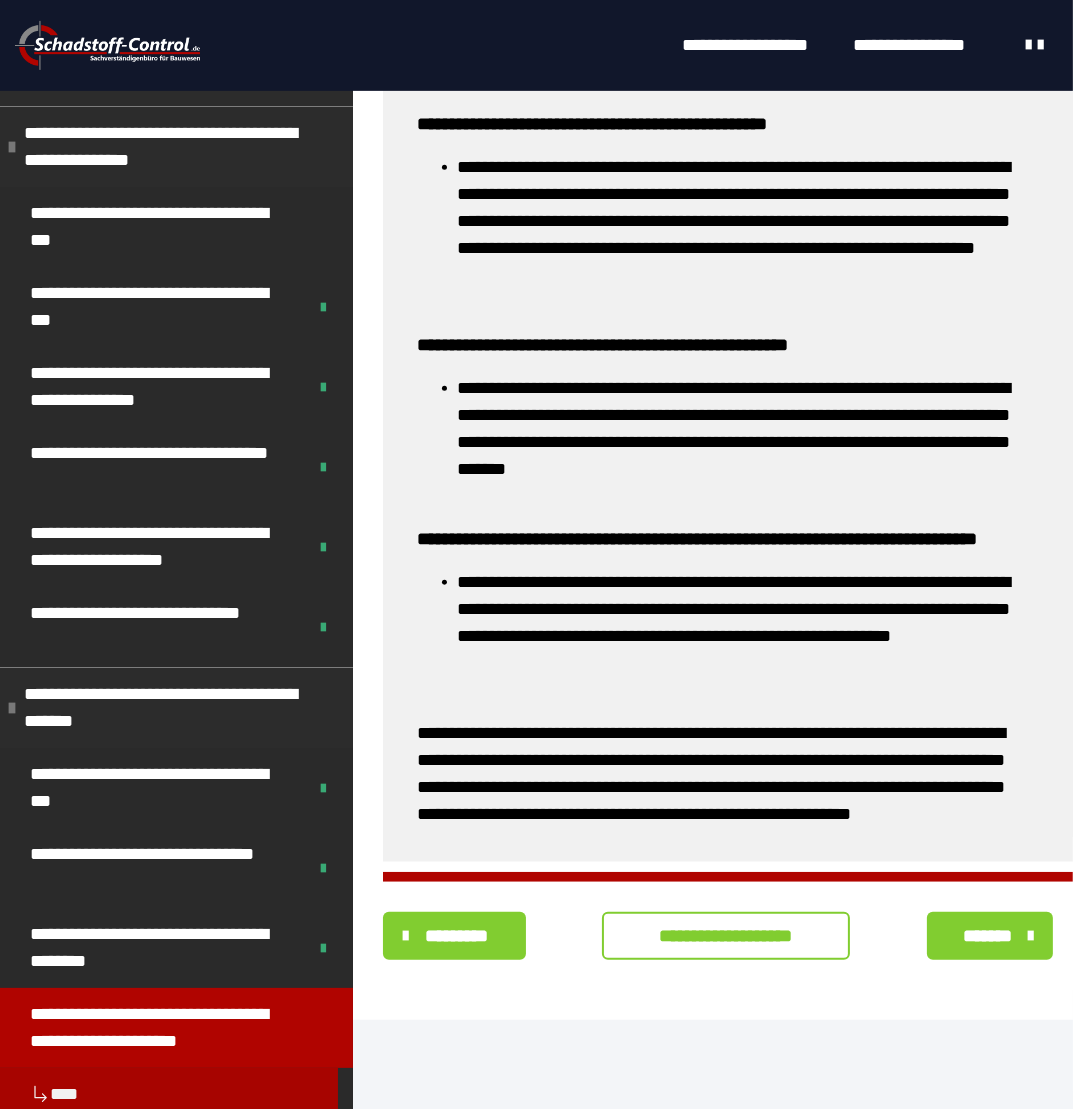 click on "**********" at bounding box center [726, 936] 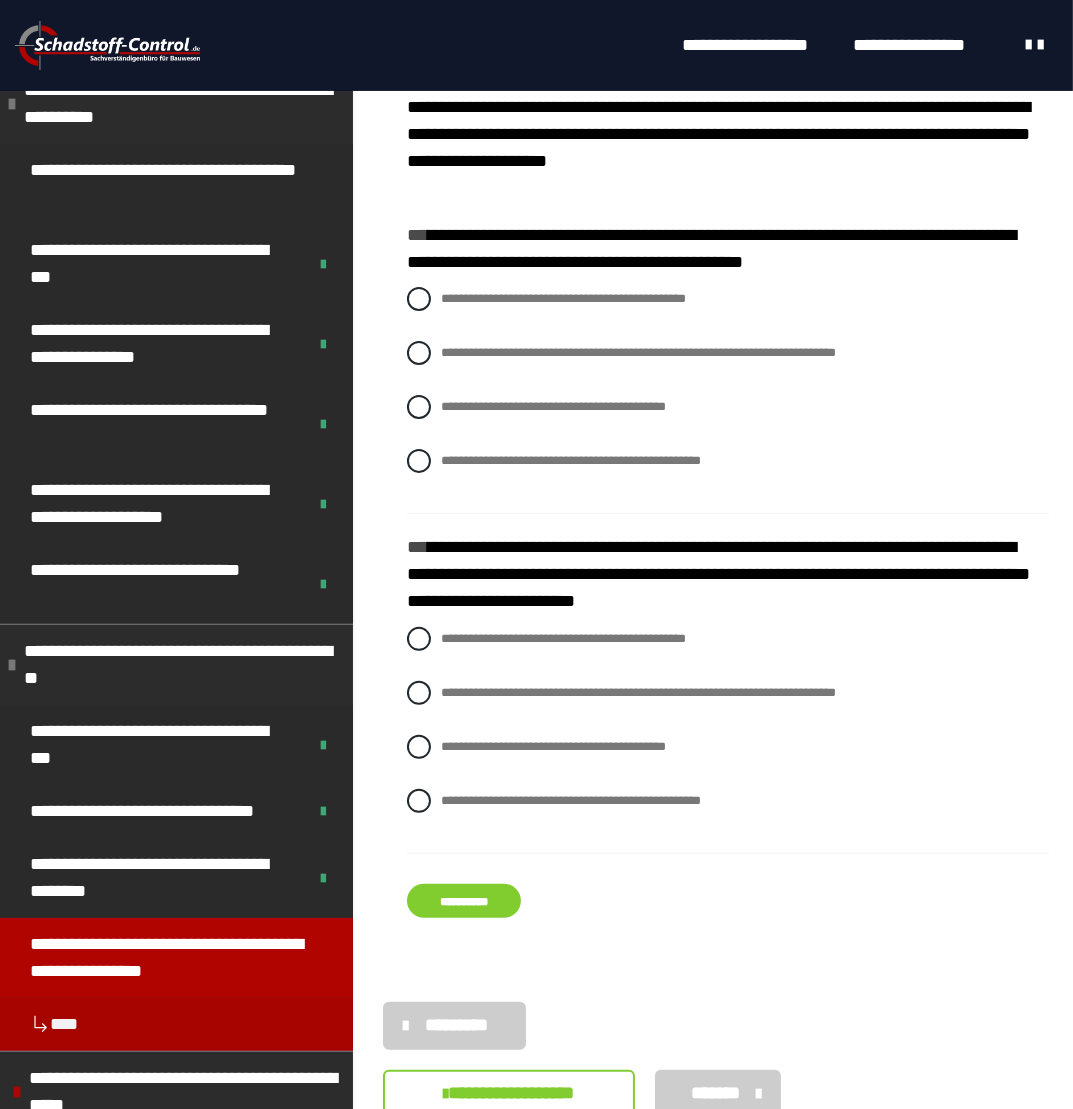 scroll, scrollTop: 263, scrollLeft: 0, axis: vertical 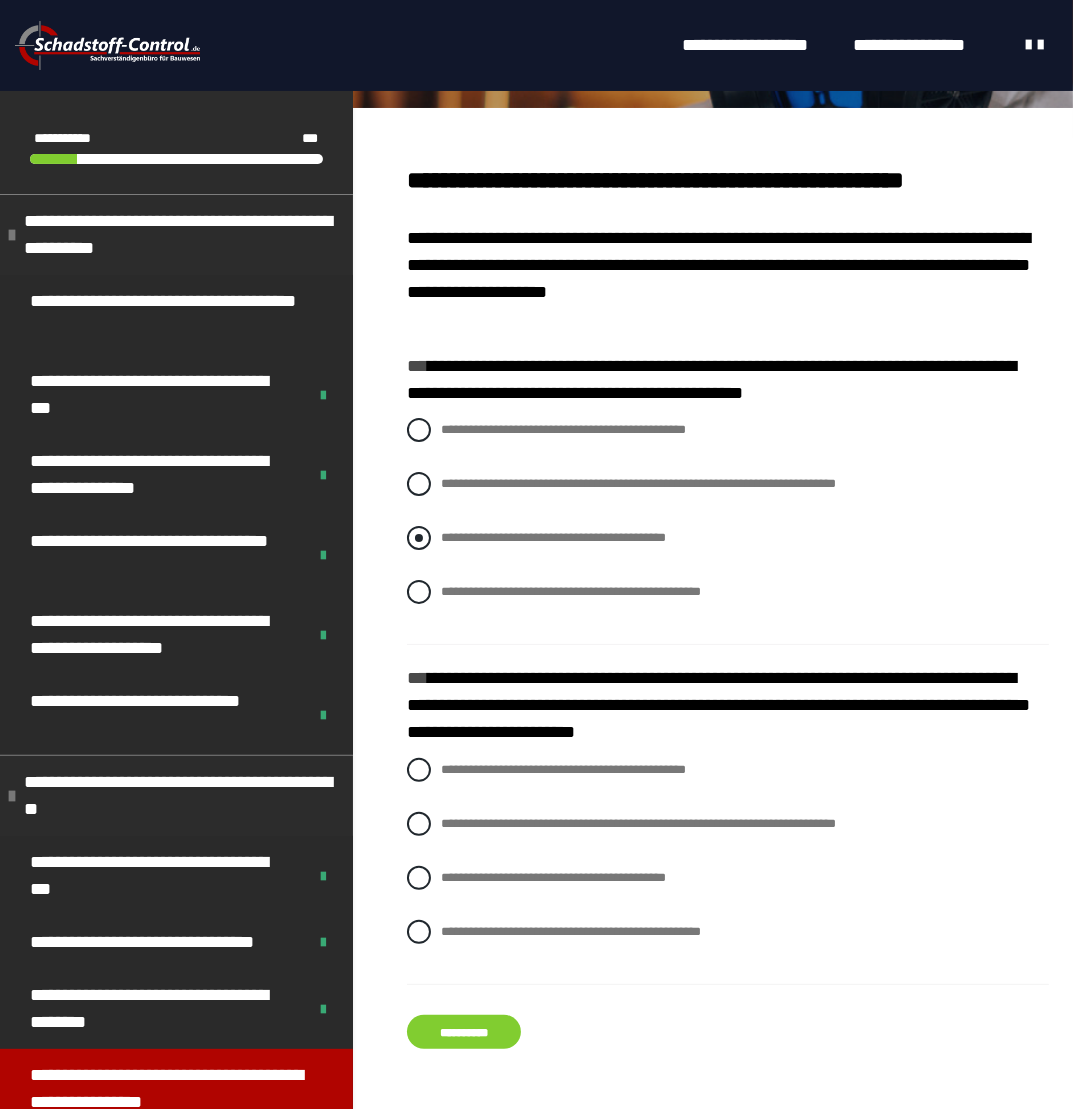 drag, startPoint x: 420, startPoint y: 539, endPoint x: 476, endPoint y: 548, distance: 56.718605 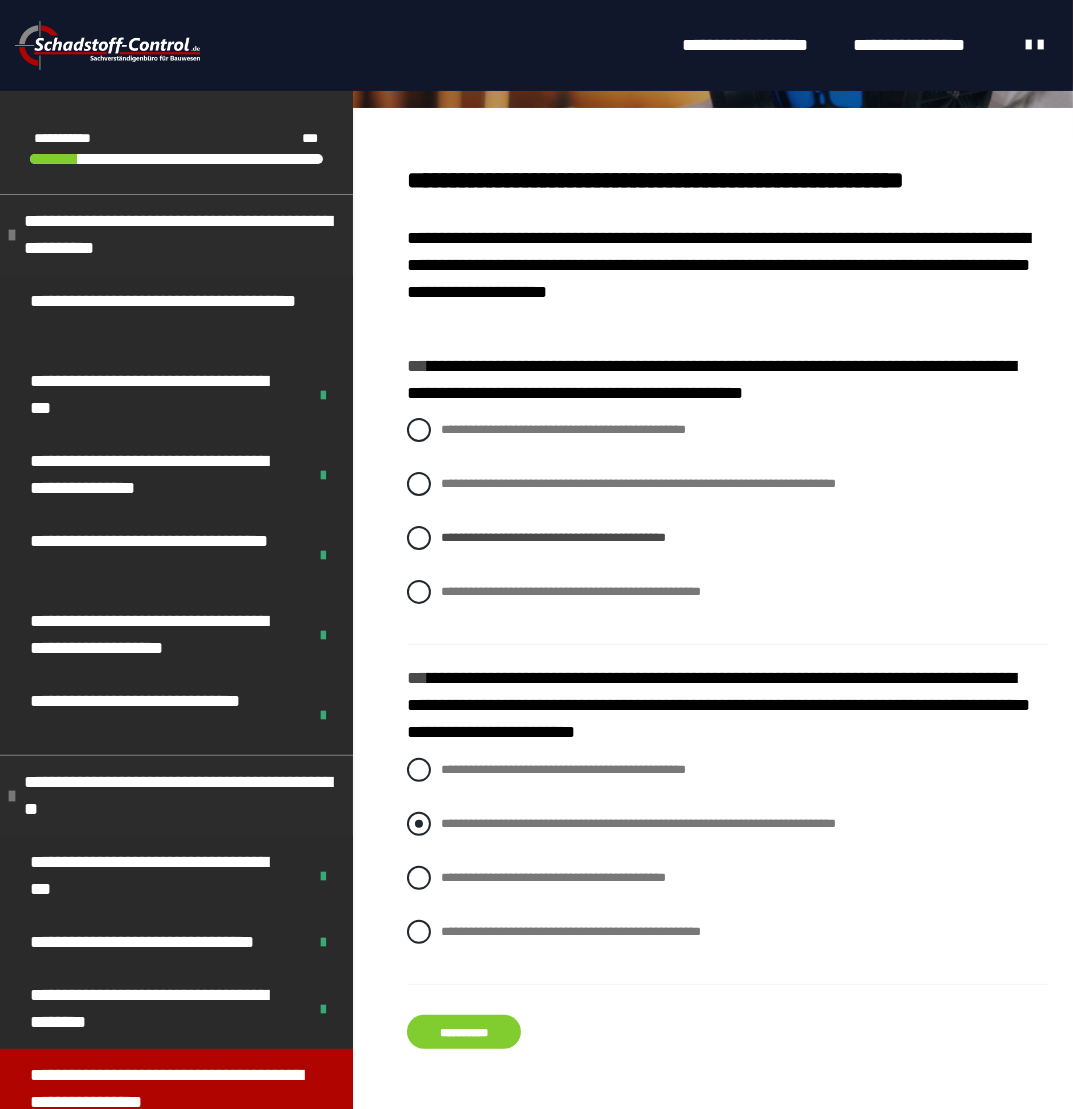 click at bounding box center (419, 824) 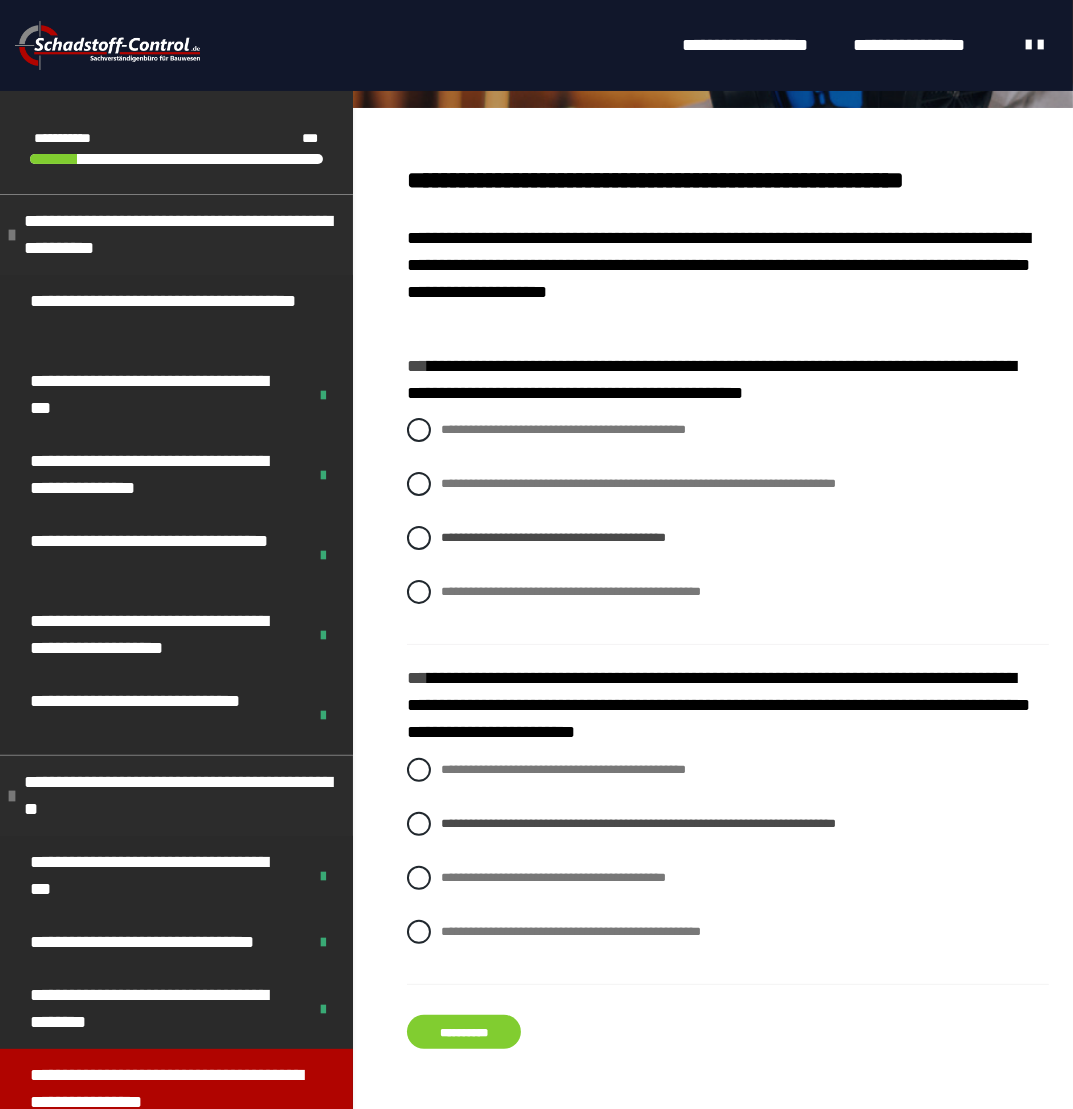 click on "**********" at bounding box center [464, 1032] 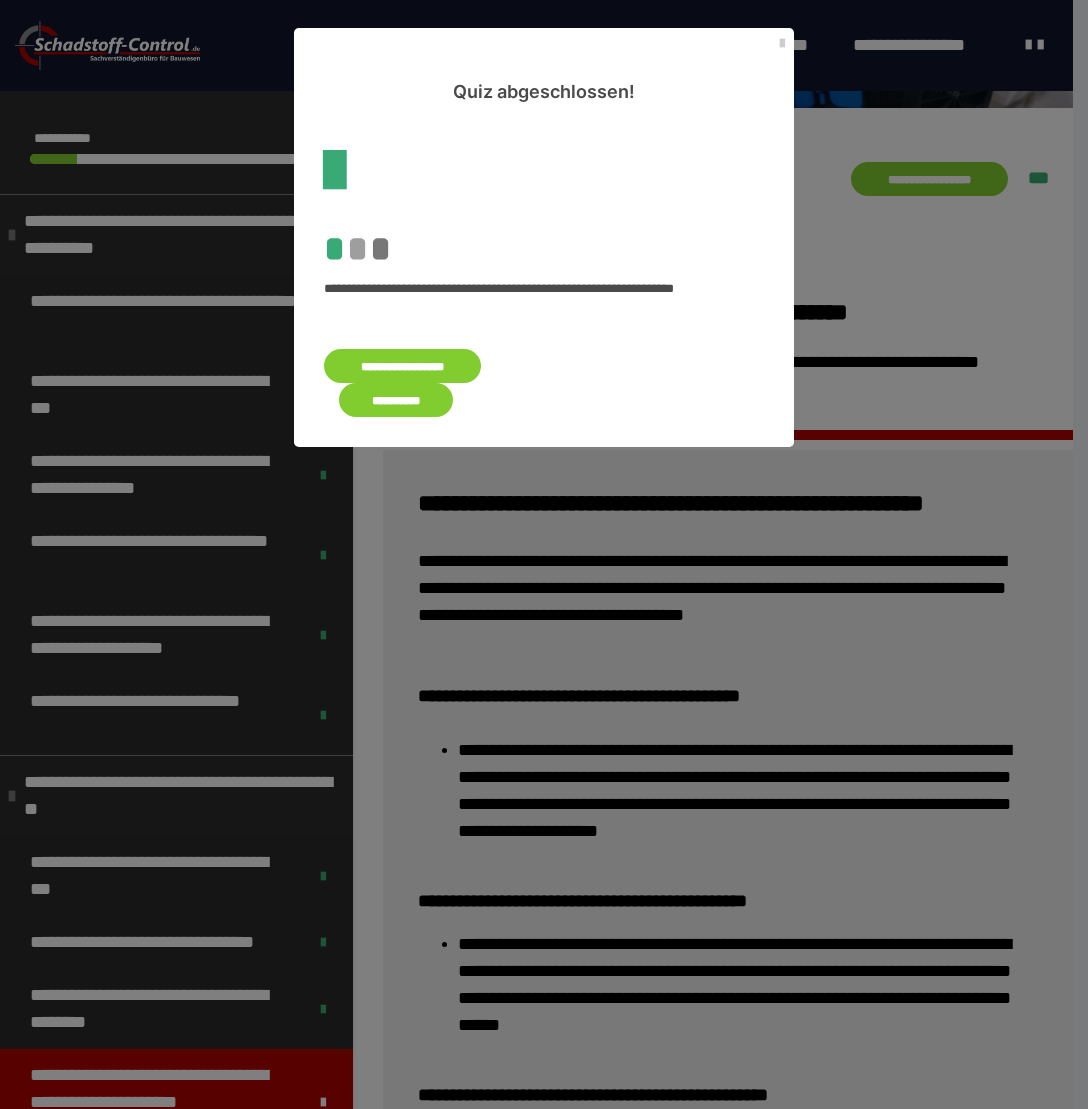 click on "**********" at bounding box center [396, 400] 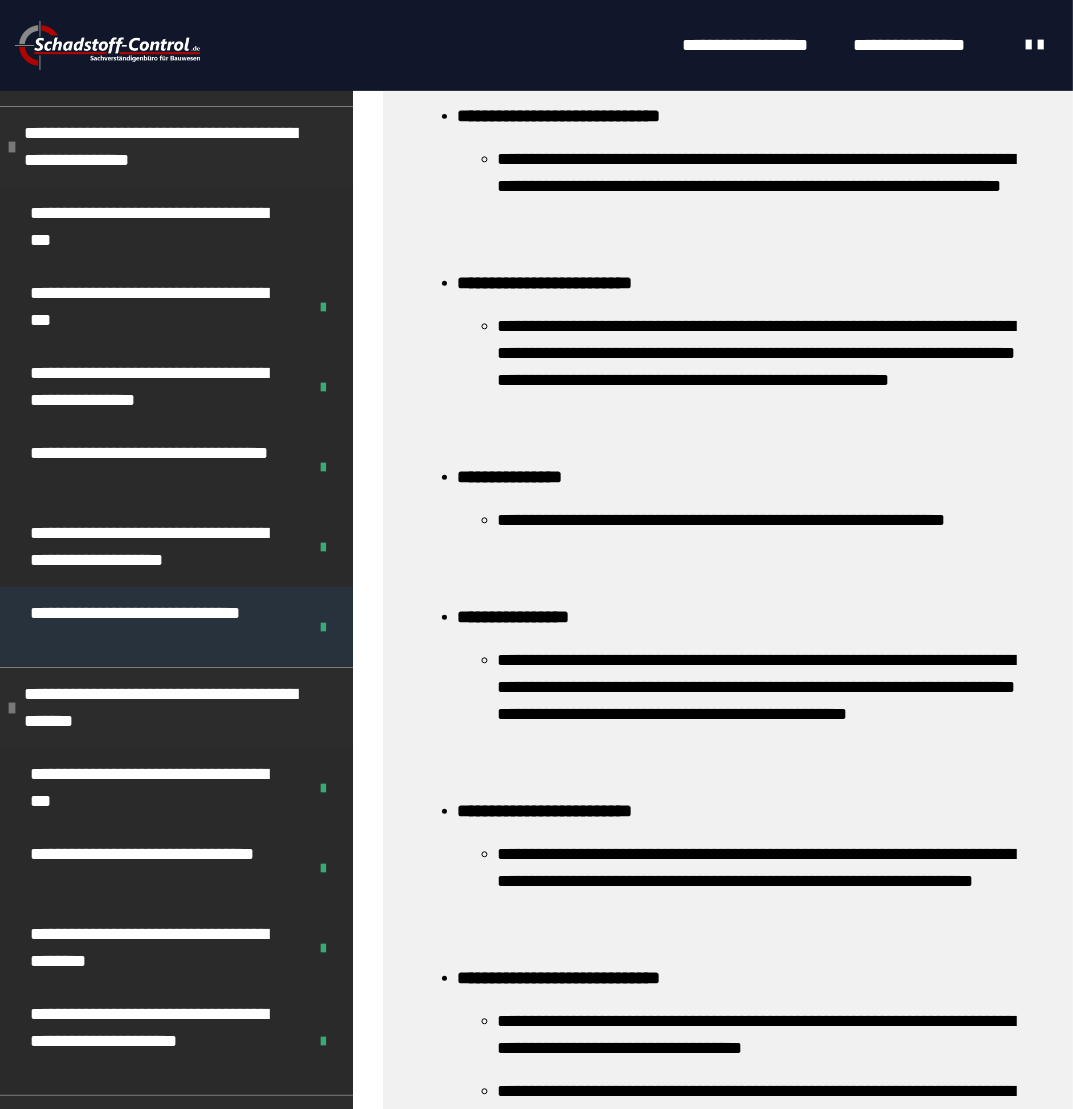 scroll, scrollTop: 1063, scrollLeft: 0, axis: vertical 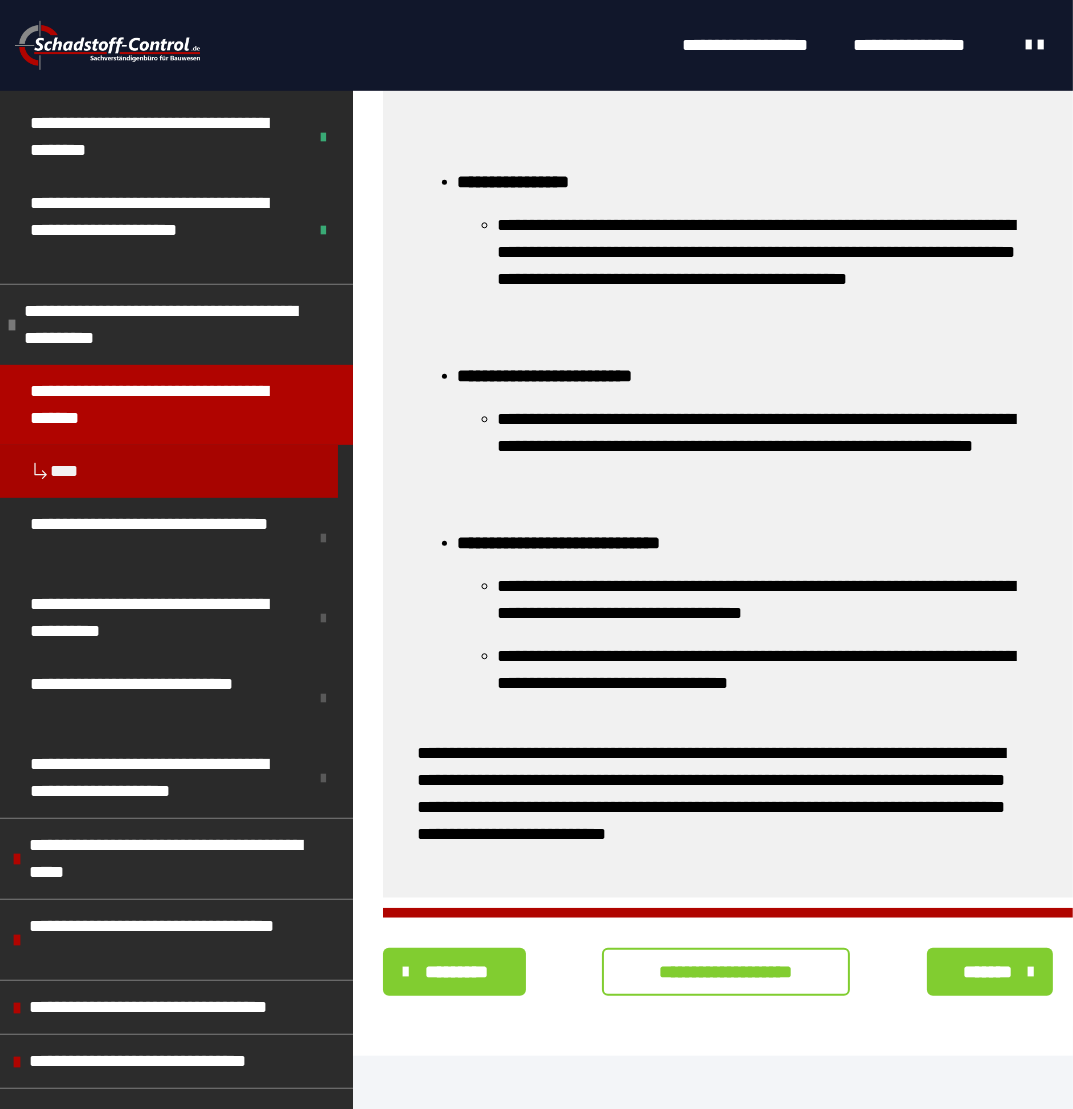 click on "**********" at bounding box center [726, 972] 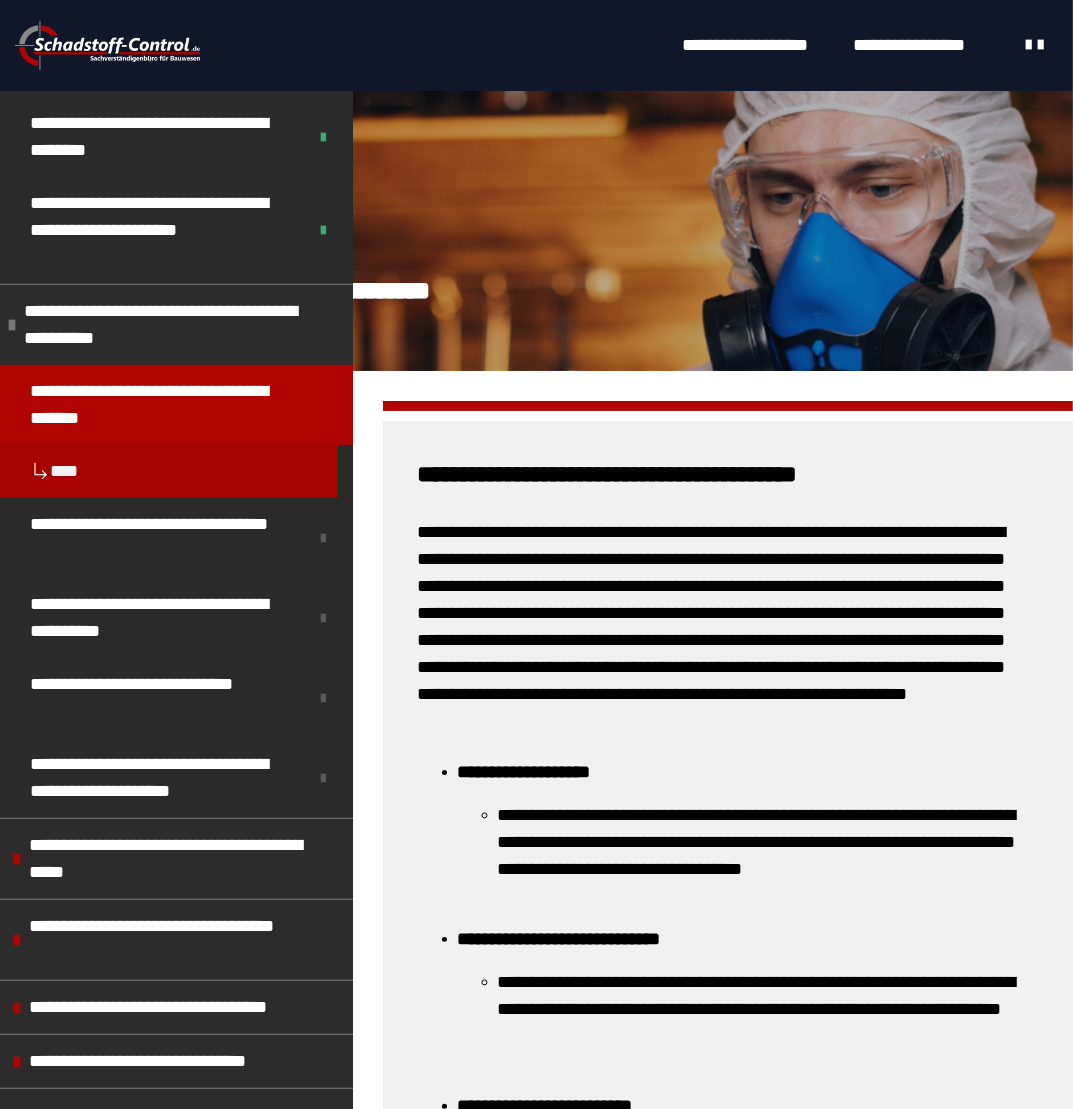 scroll, scrollTop: 0, scrollLeft: 0, axis: both 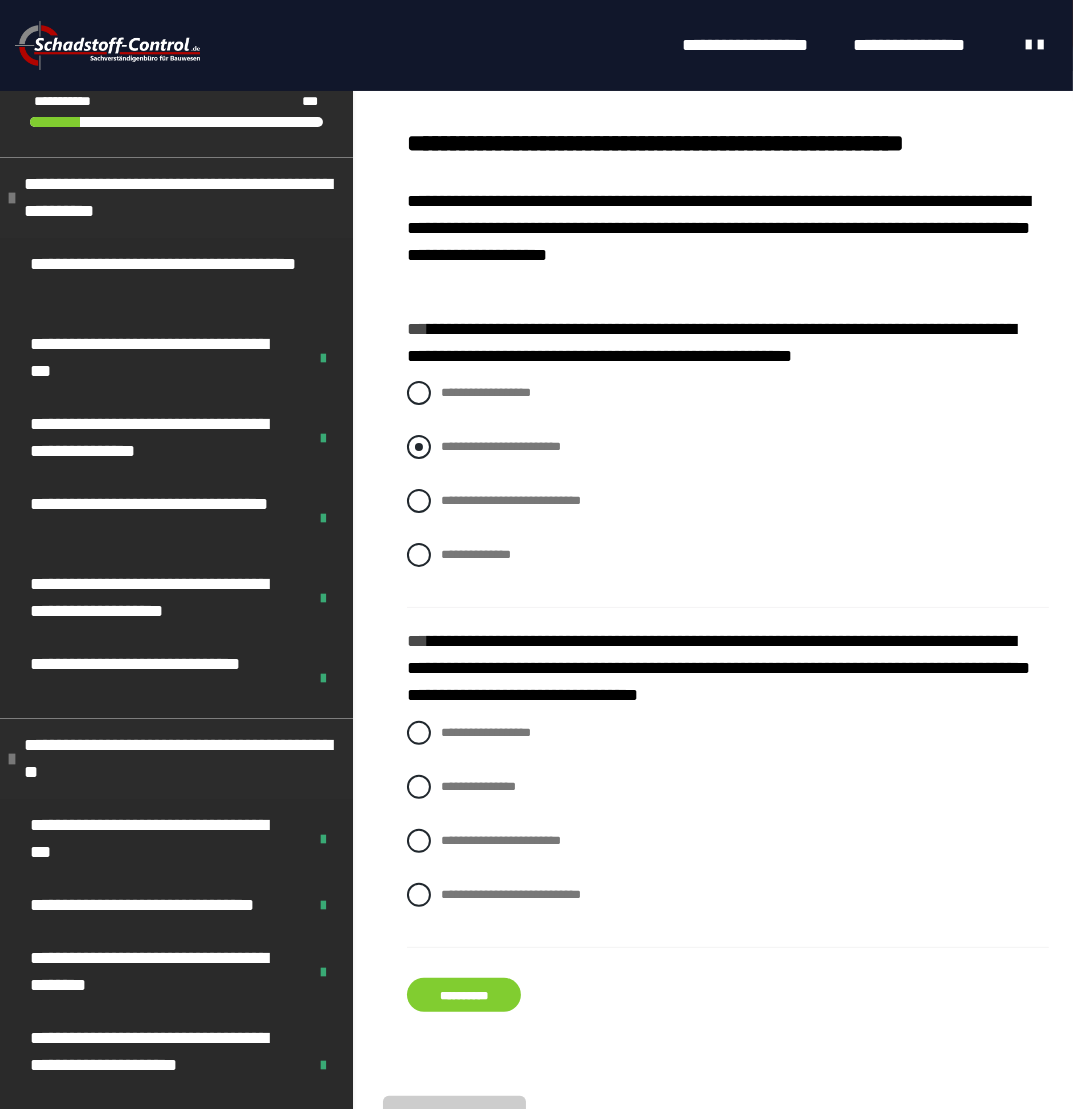 click at bounding box center [419, 447] 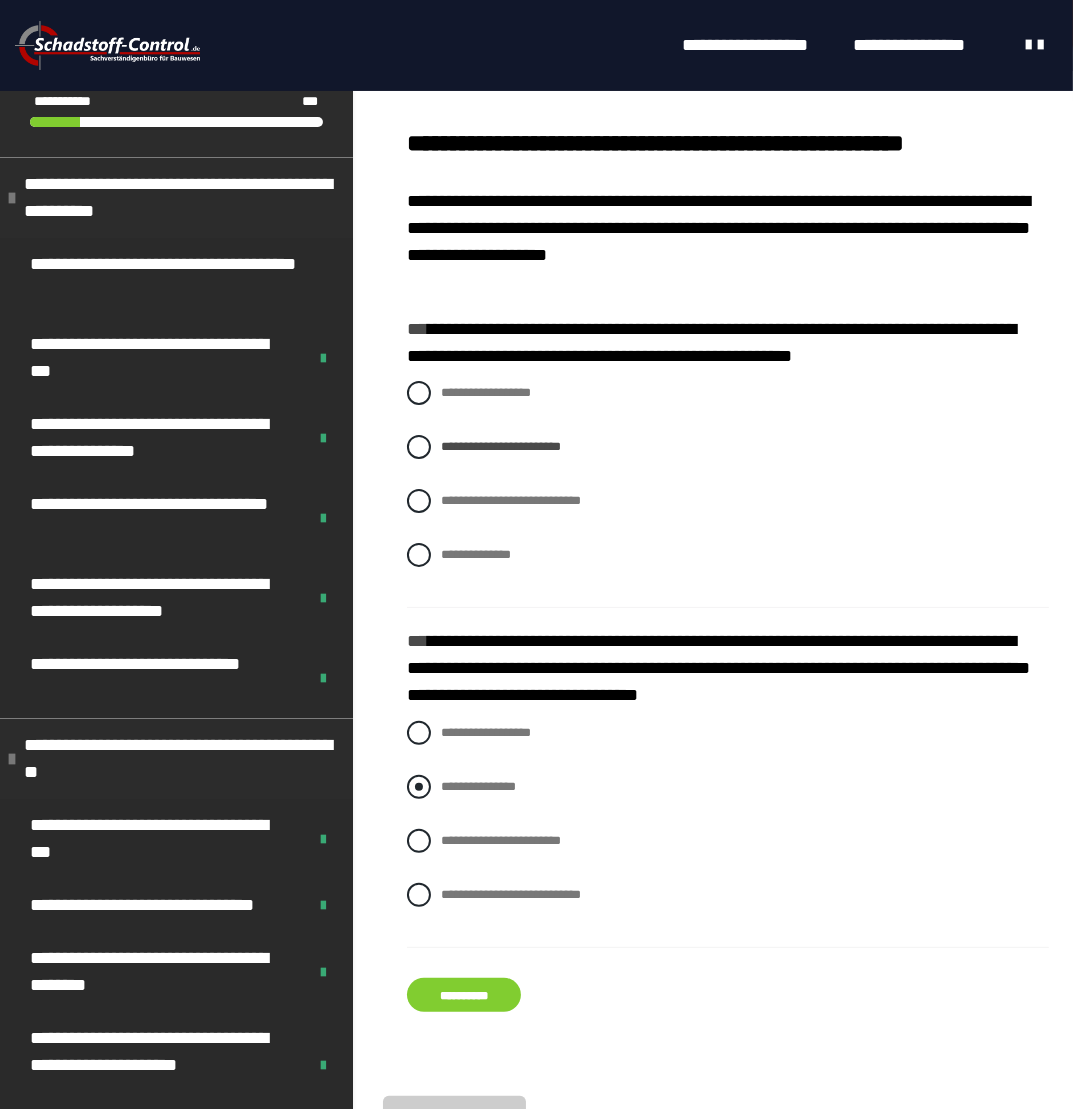 click at bounding box center [419, 787] 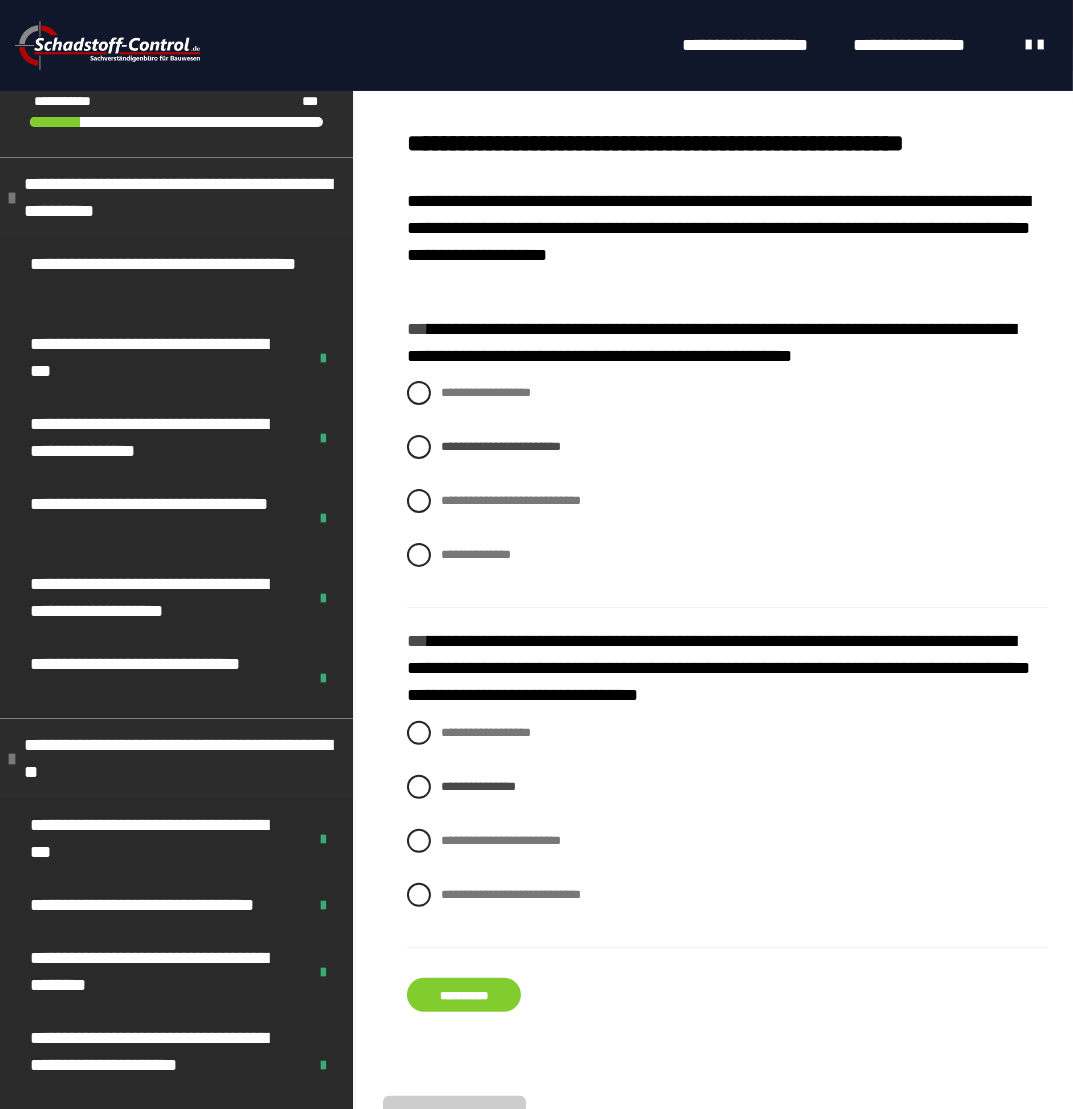 click on "**********" at bounding box center (464, 995) 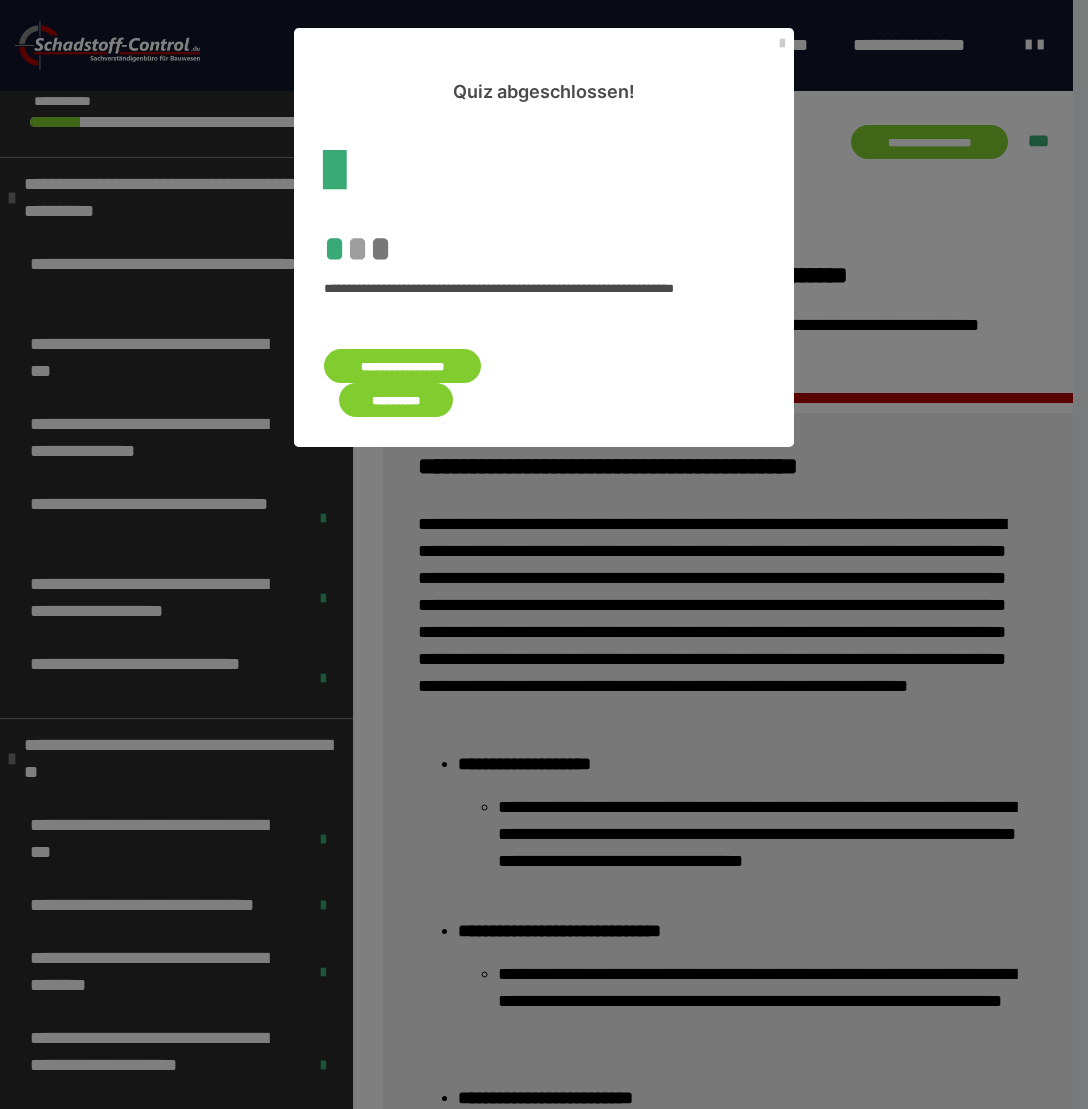 click on "**********" at bounding box center [396, 400] 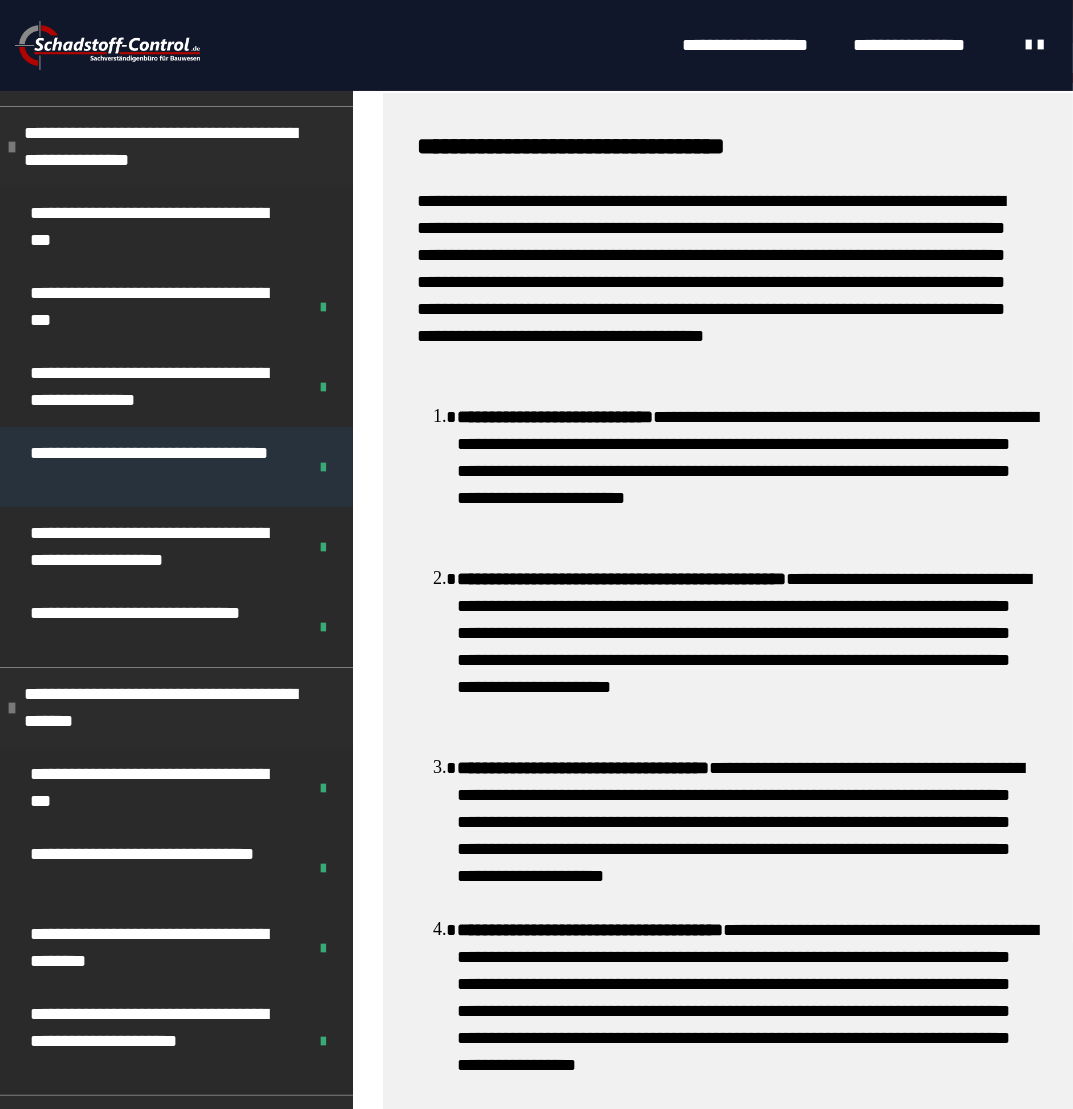 scroll, scrollTop: 802, scrollLeft: 0, axis: vertical 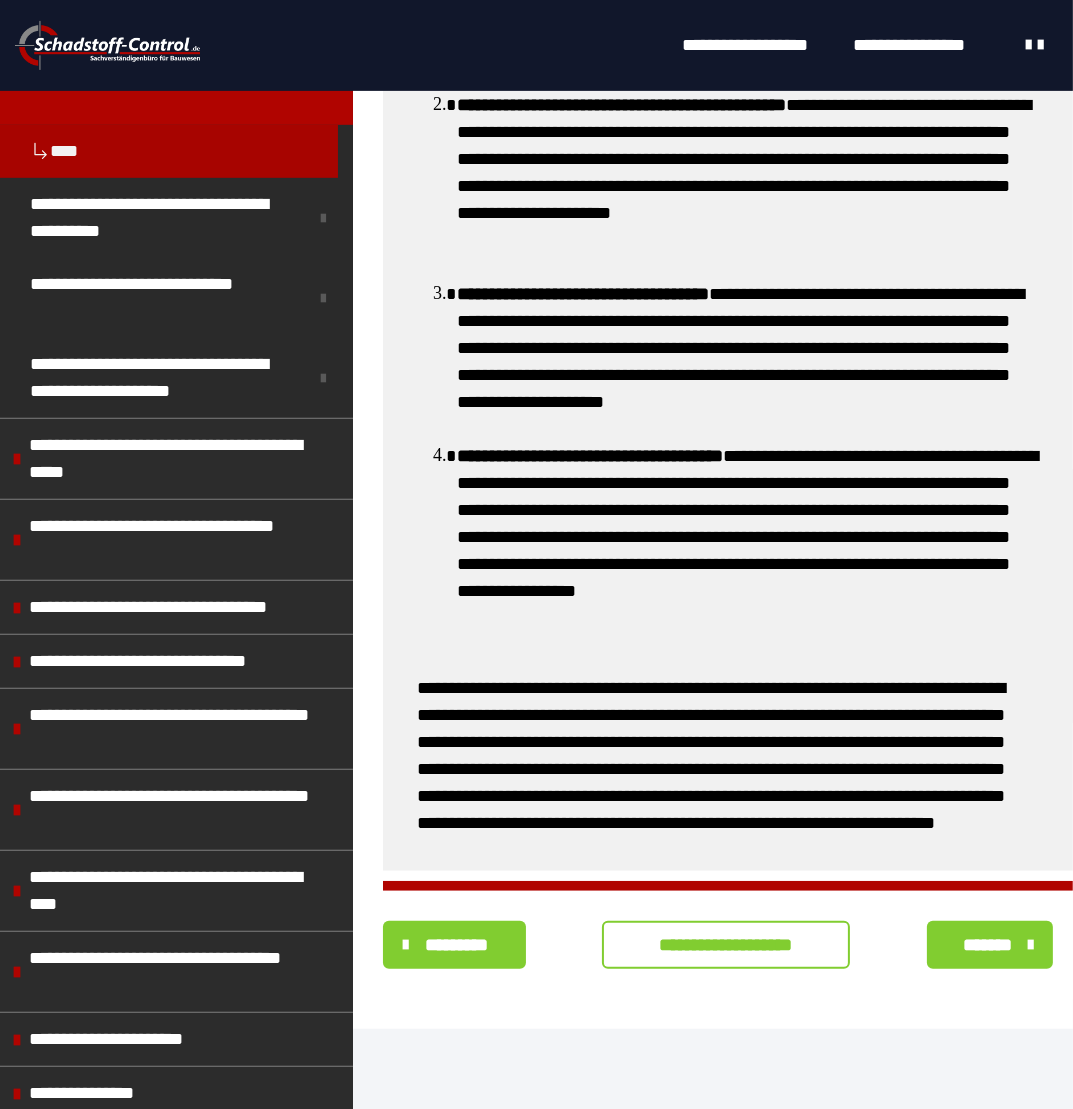 click on "**********" at bounding box center (726, 945) 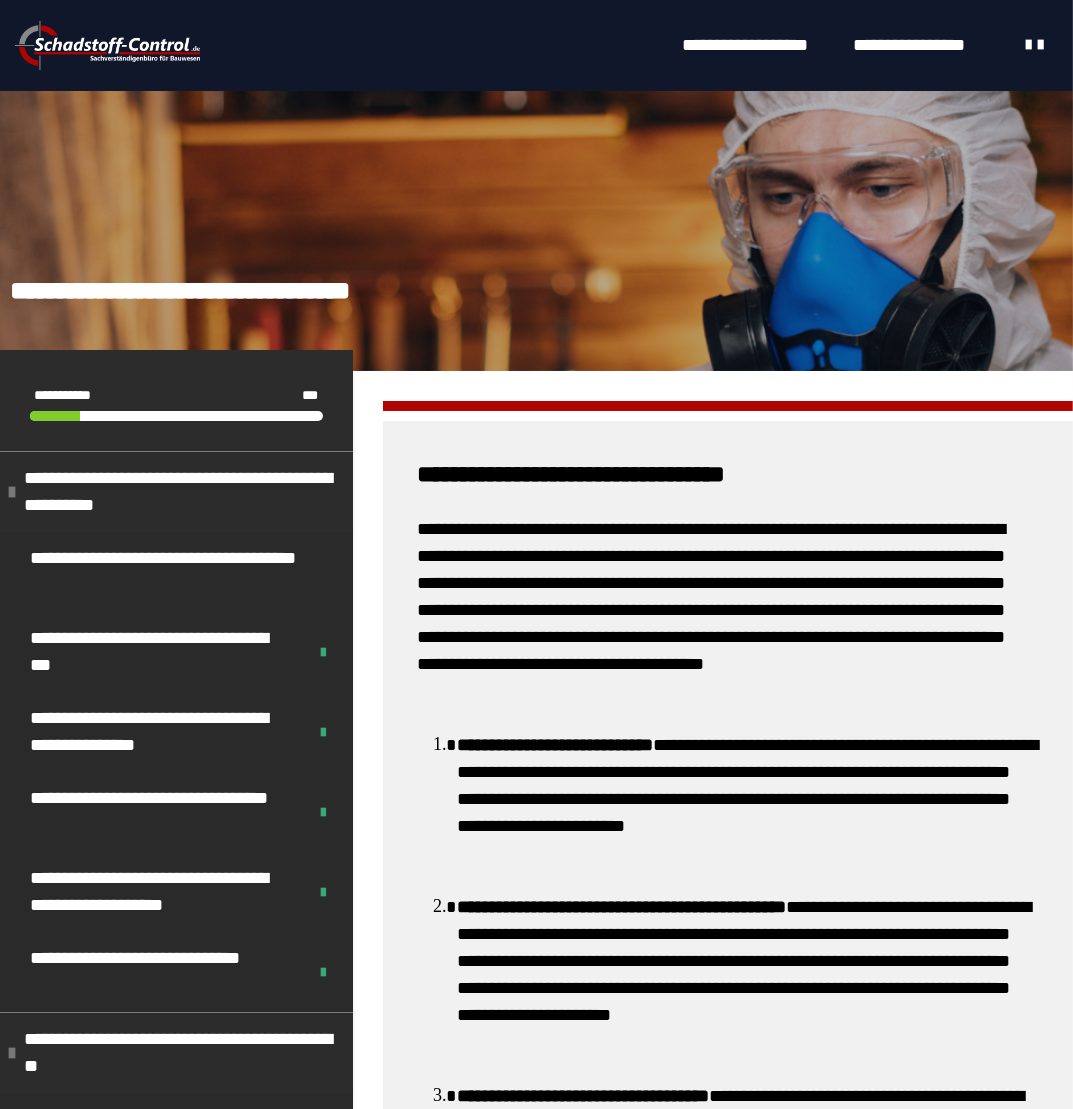 scroll, scrollTop: 0, scrollLeft: 0, axis: both 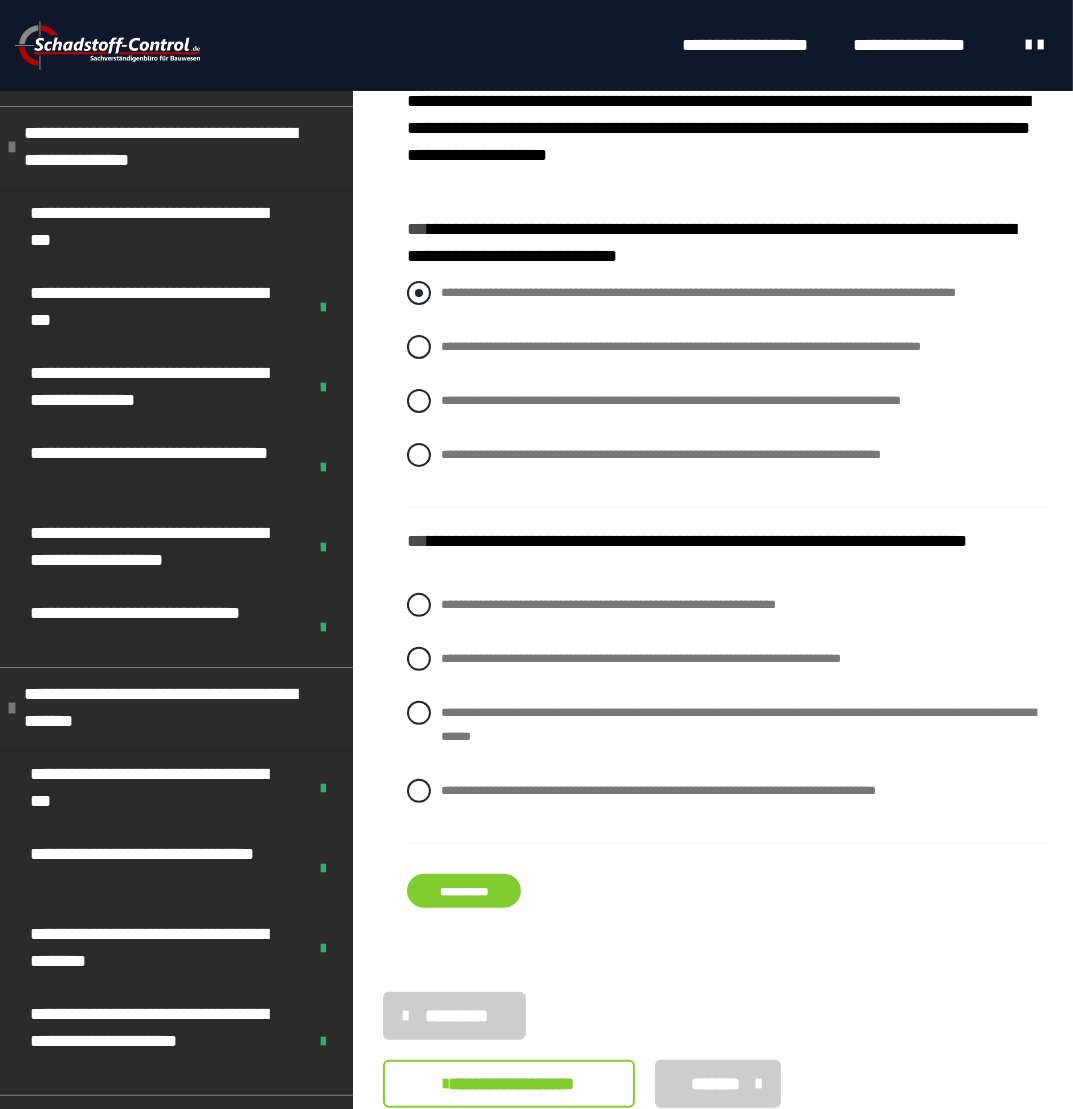click at bounding box center (419, 293) 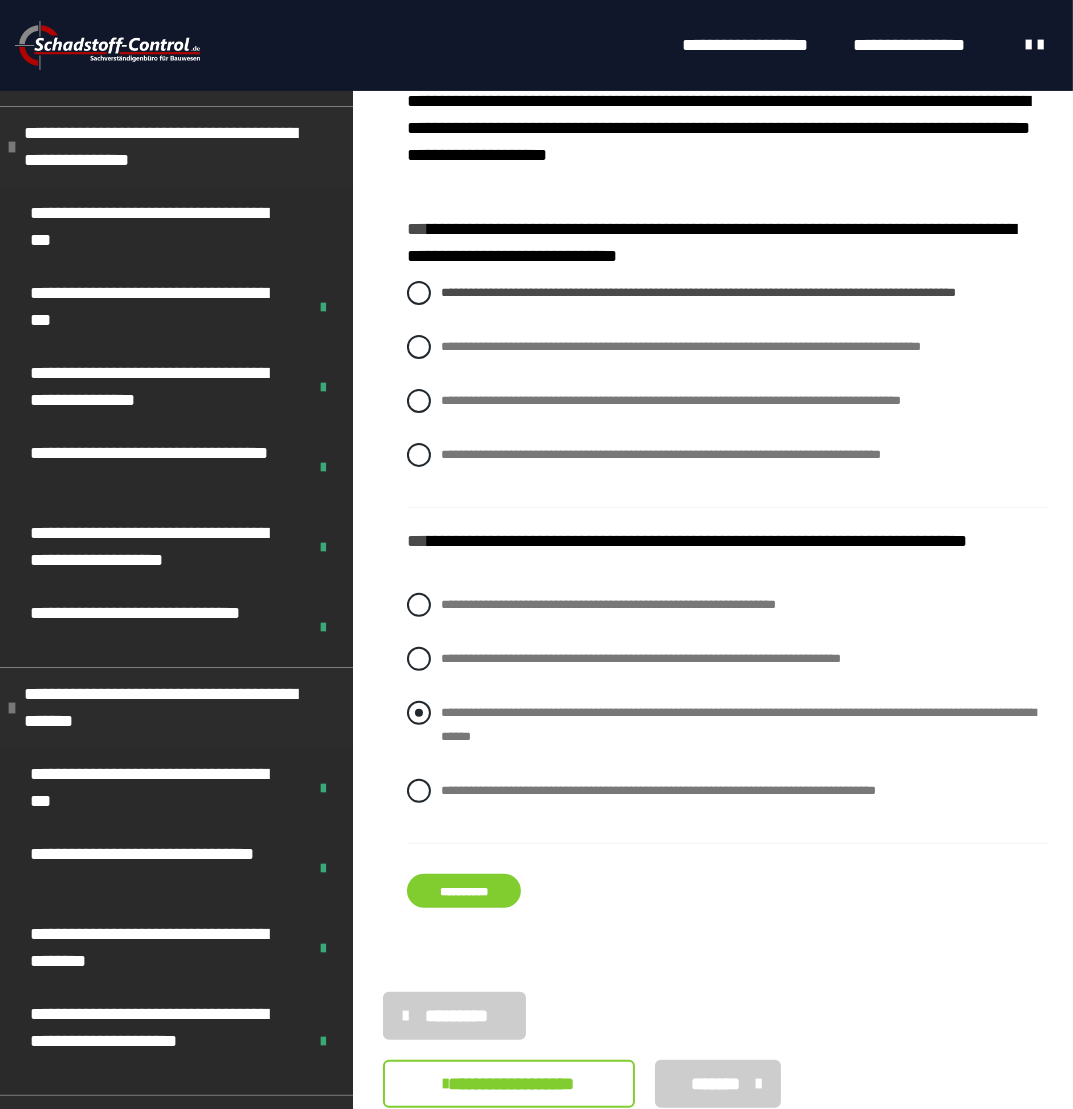 click at bounding box center [419, 713] 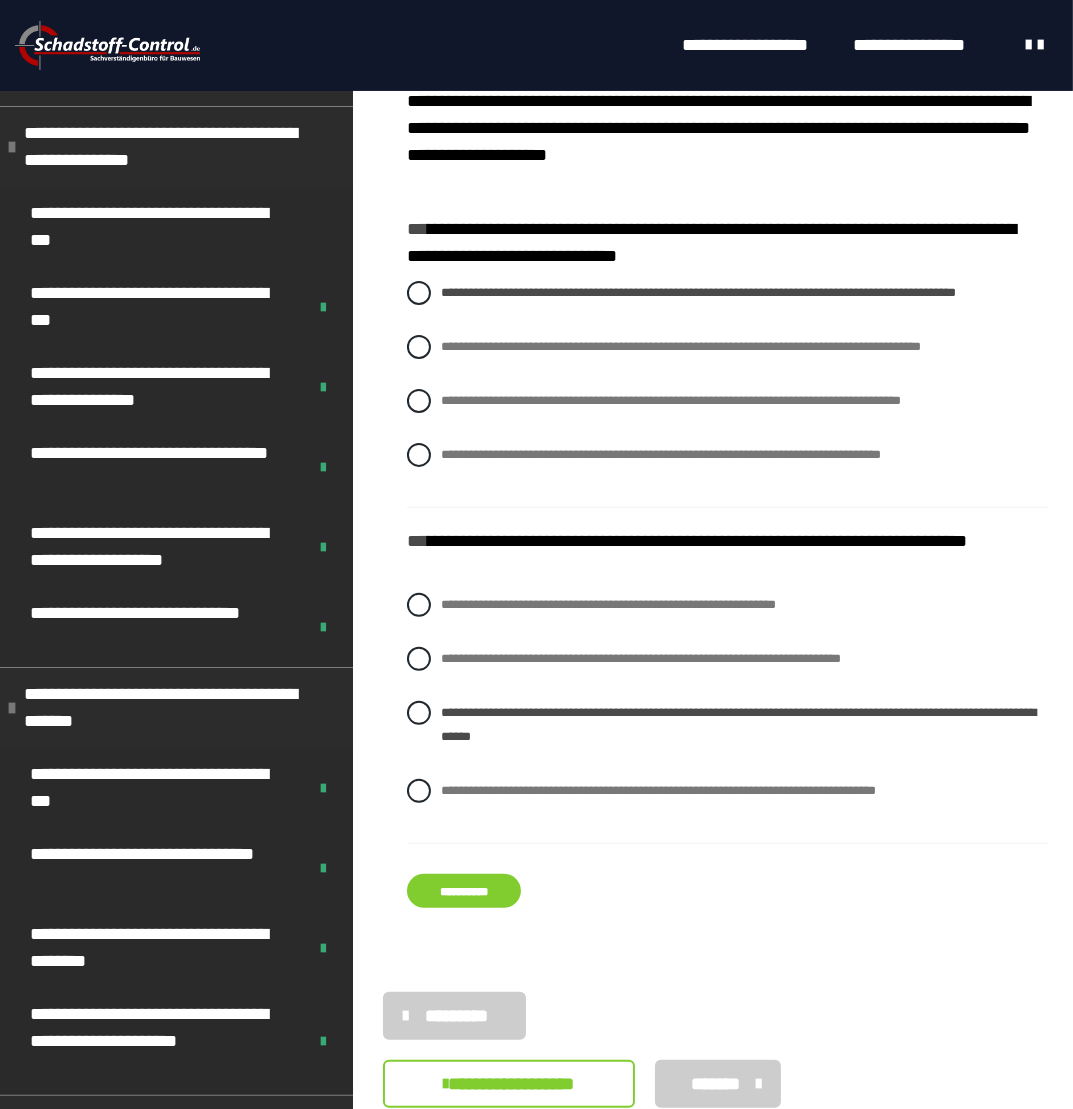 click on "**********" at bounding box center (464, 891) 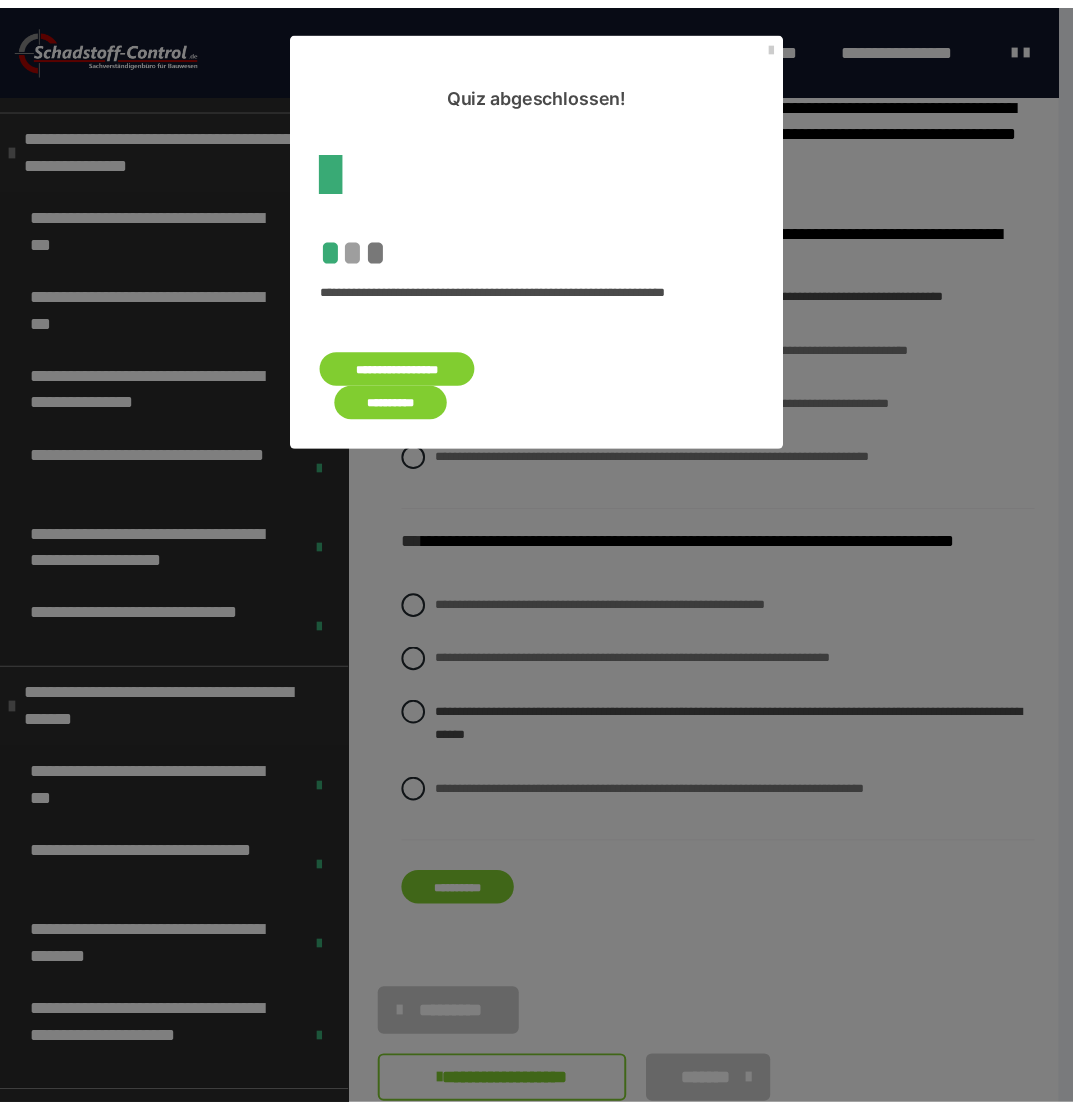 scroll, scrollTop: 0, scrollLeft: 0, axis: both 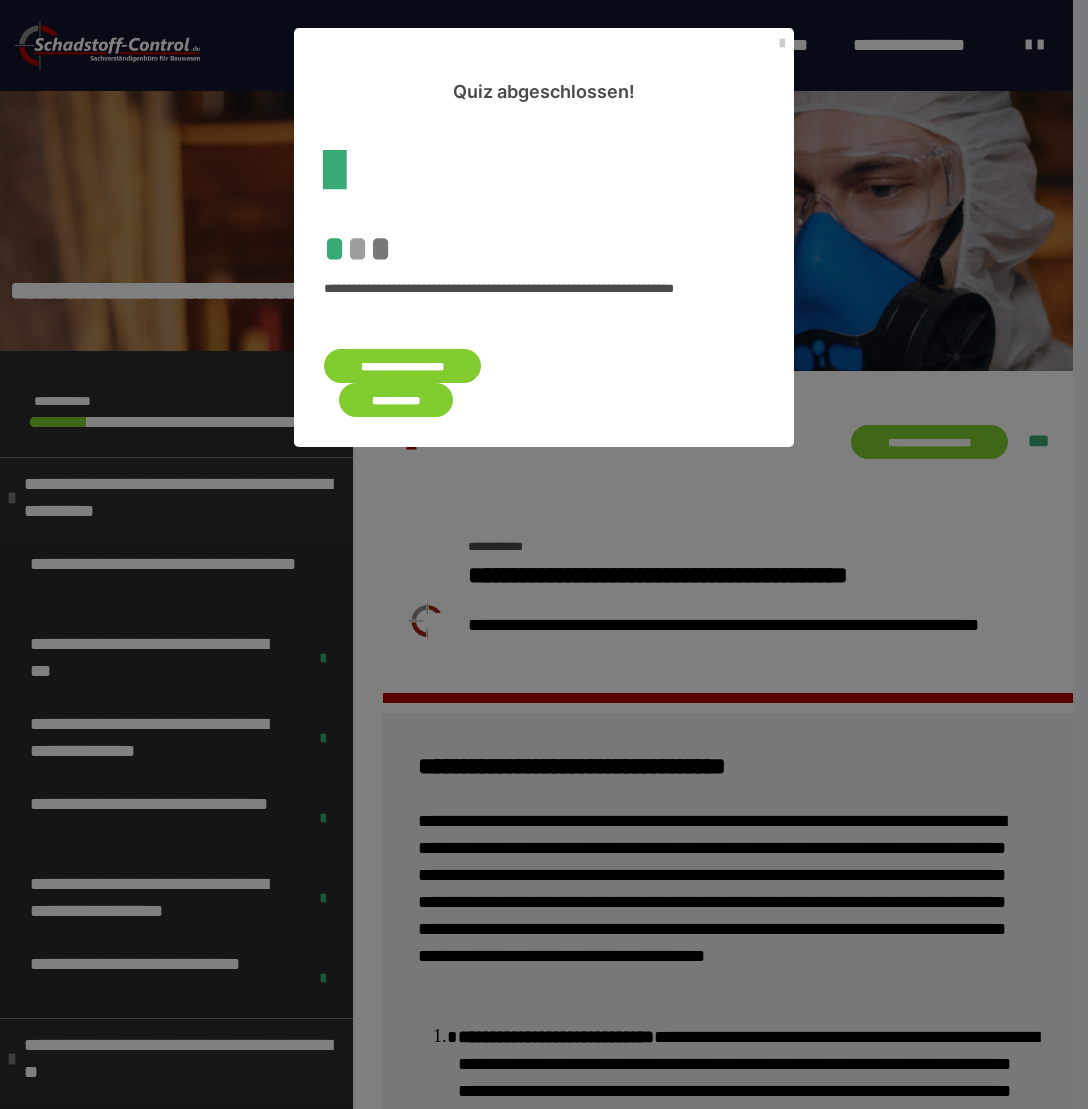 click on "**********" at bounding box center [396, 400] 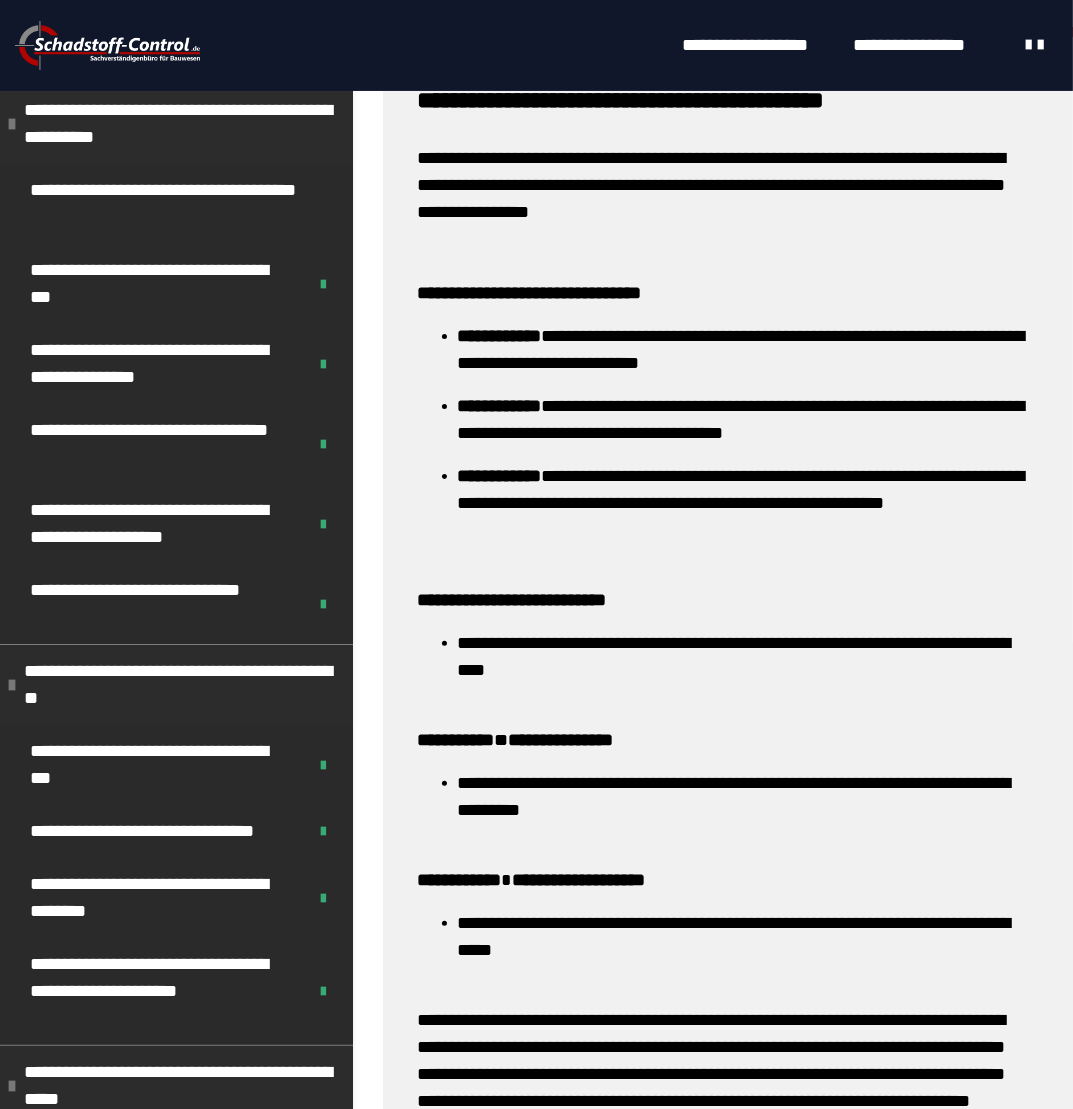 scroll, scrollTop: 614, scrollLeft: 0, axis: vertical 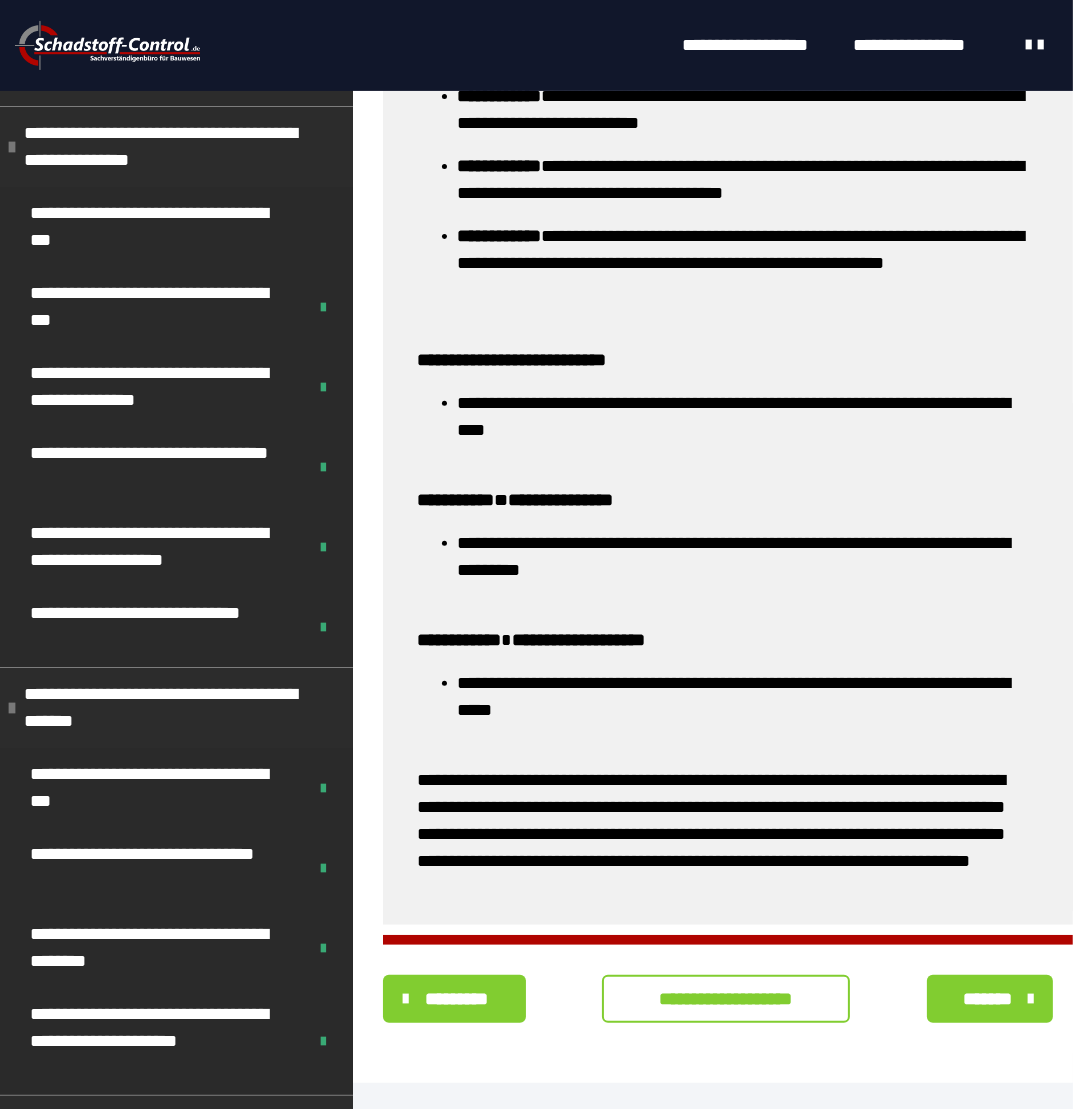 click on "**********" at bounding box center [726, 999] 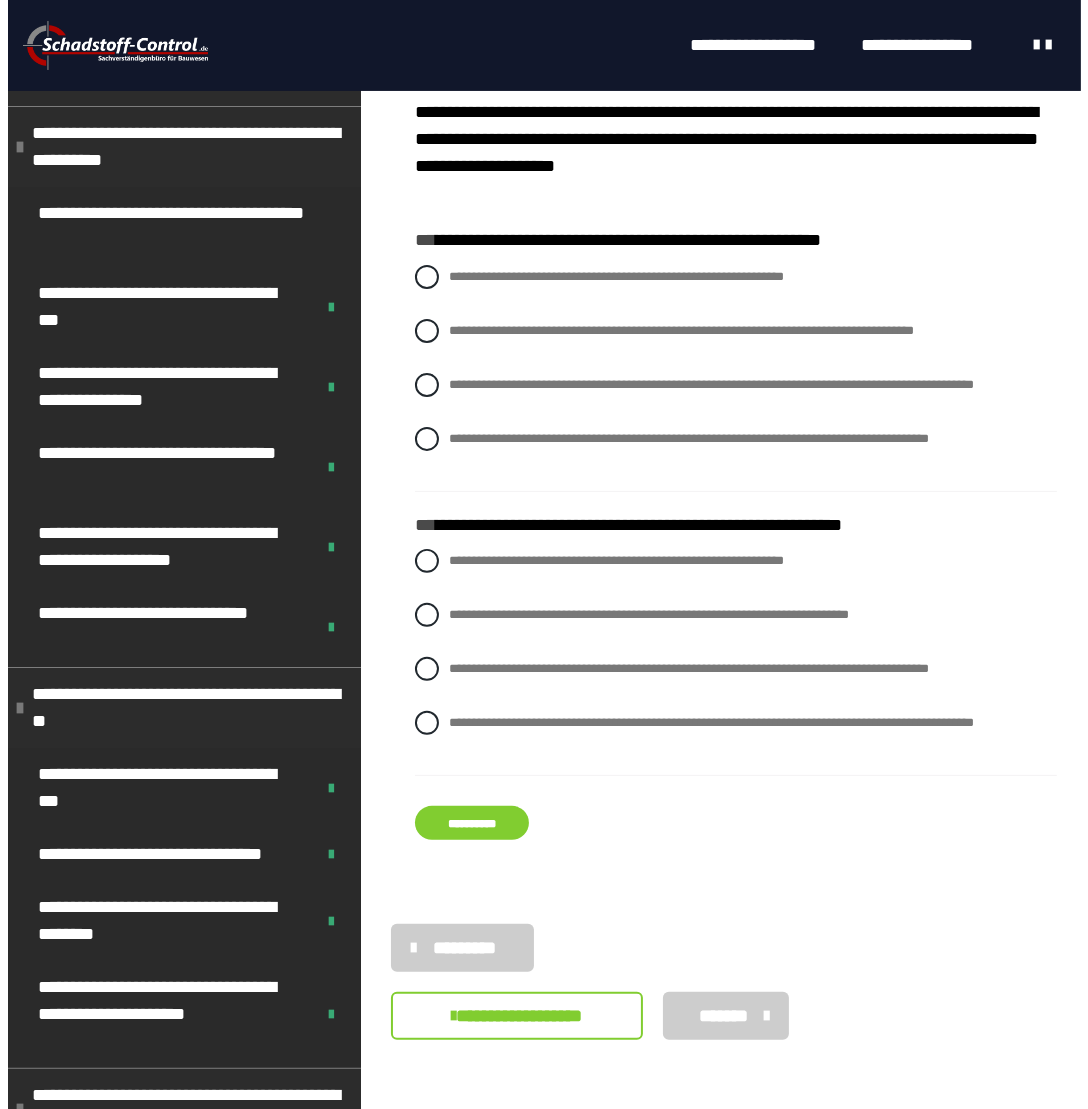 scroll, scrollTop: 400, scrollLeft: 0, axis: vertical 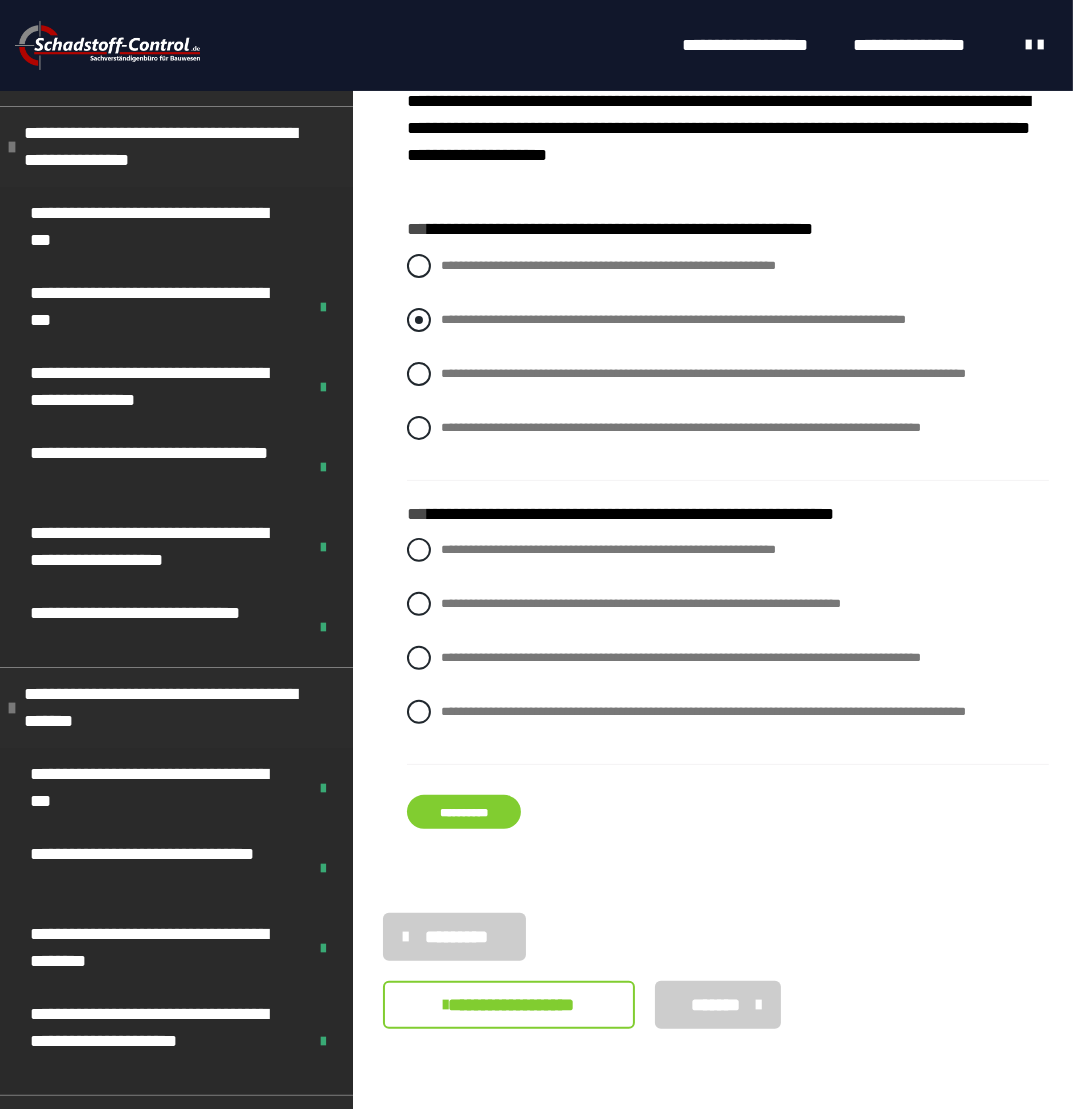 click at bounding box center [419, 320] 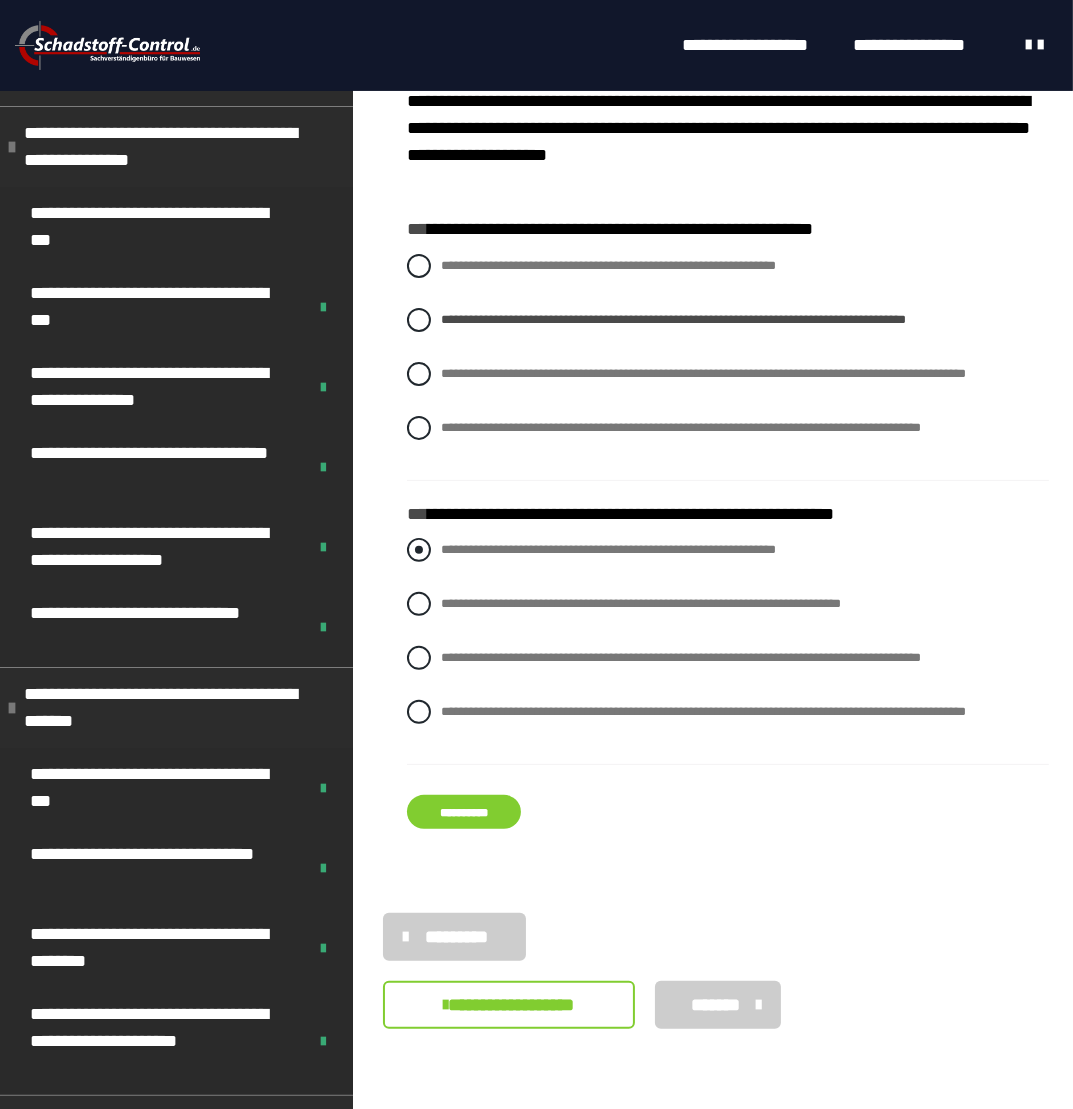 click on "**********" at bounding box center (728, 550) 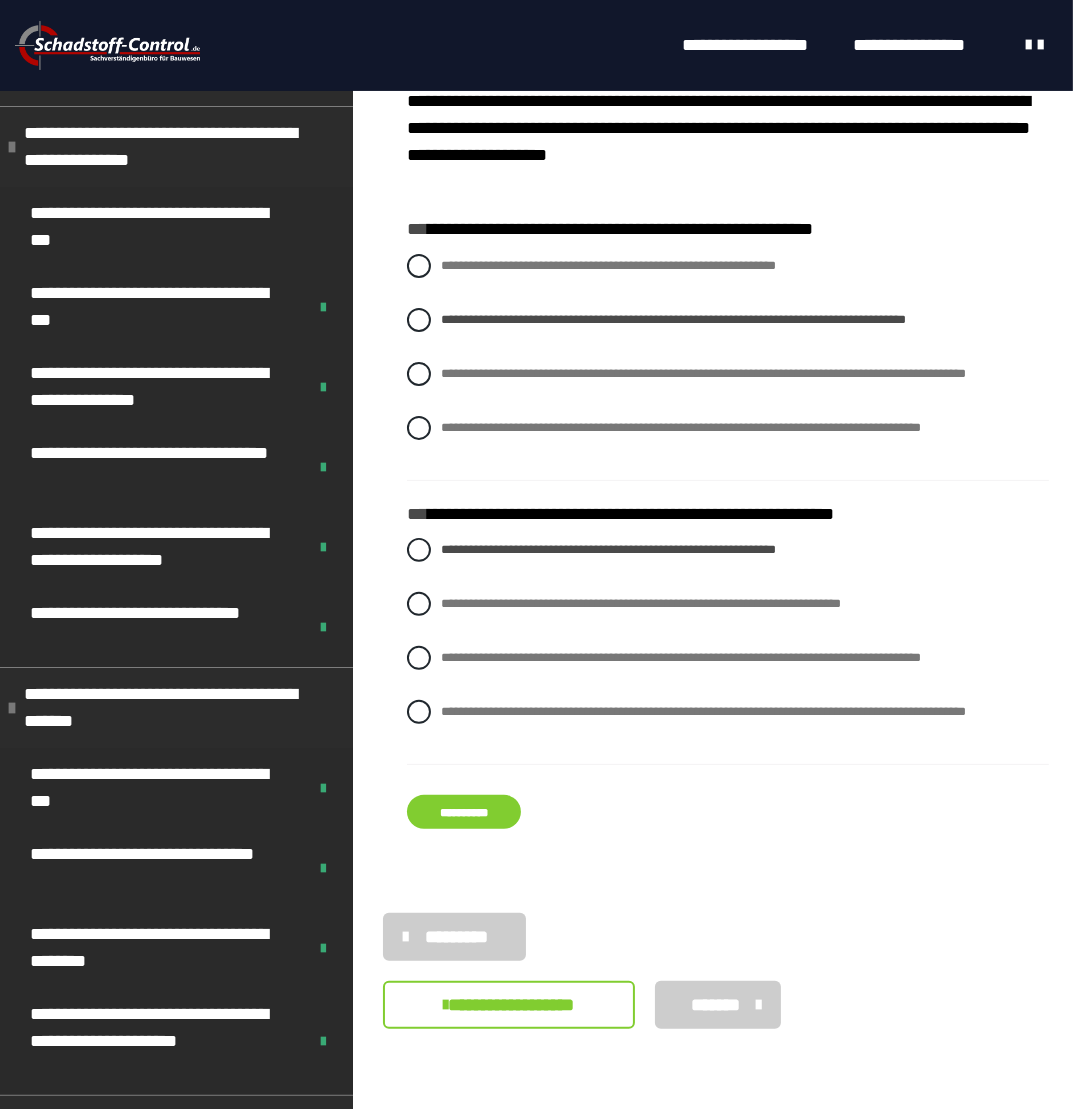click on "**********" at bounding box center (464, 812) 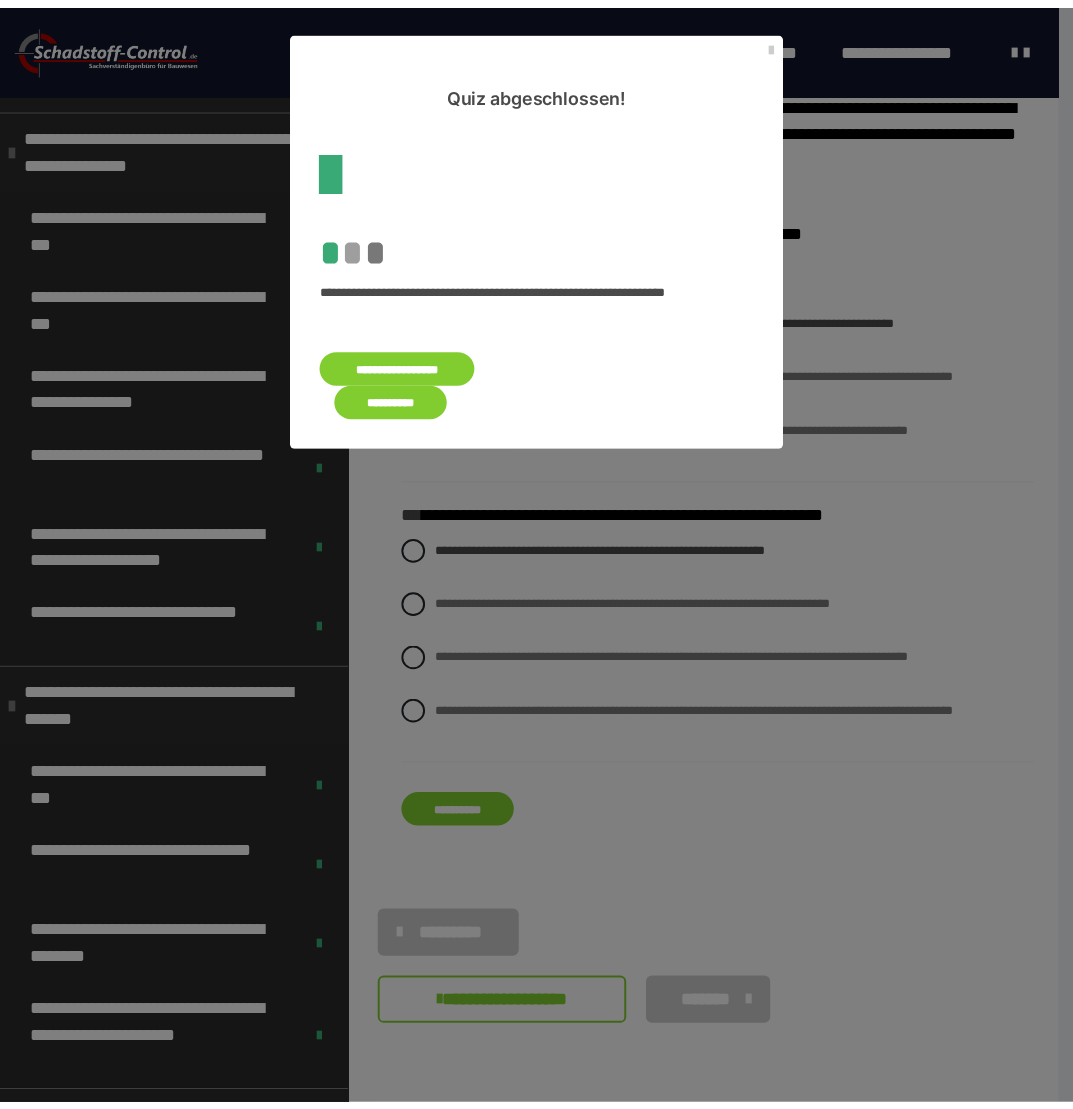 scroll, scrollTop: 0, scrollLeft: 0, axis: both 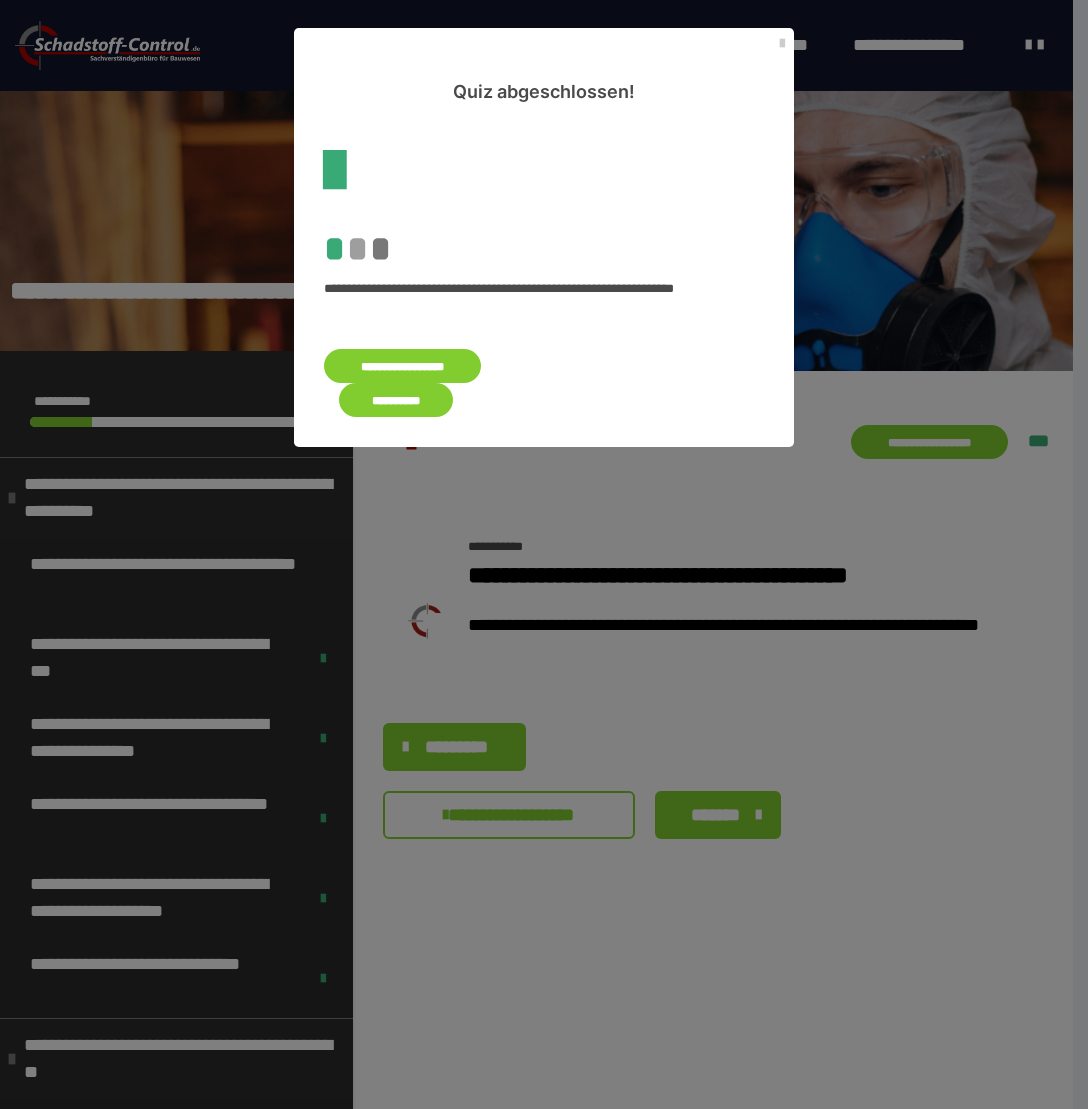 click on "**********" at bounding box center (396, 400) 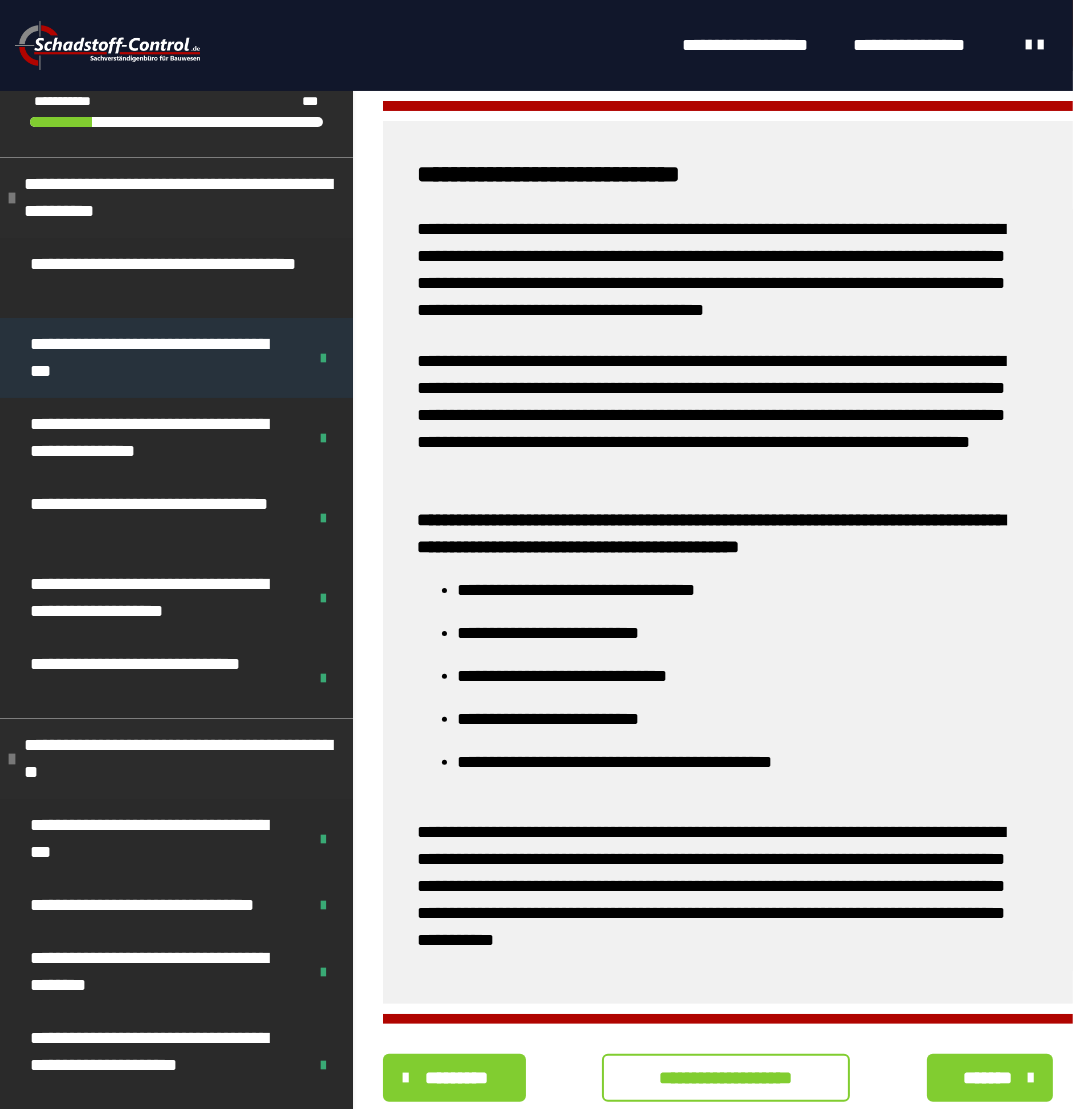 scroll, scrollTop: 430, scrollLeft: 0, axis: vertical 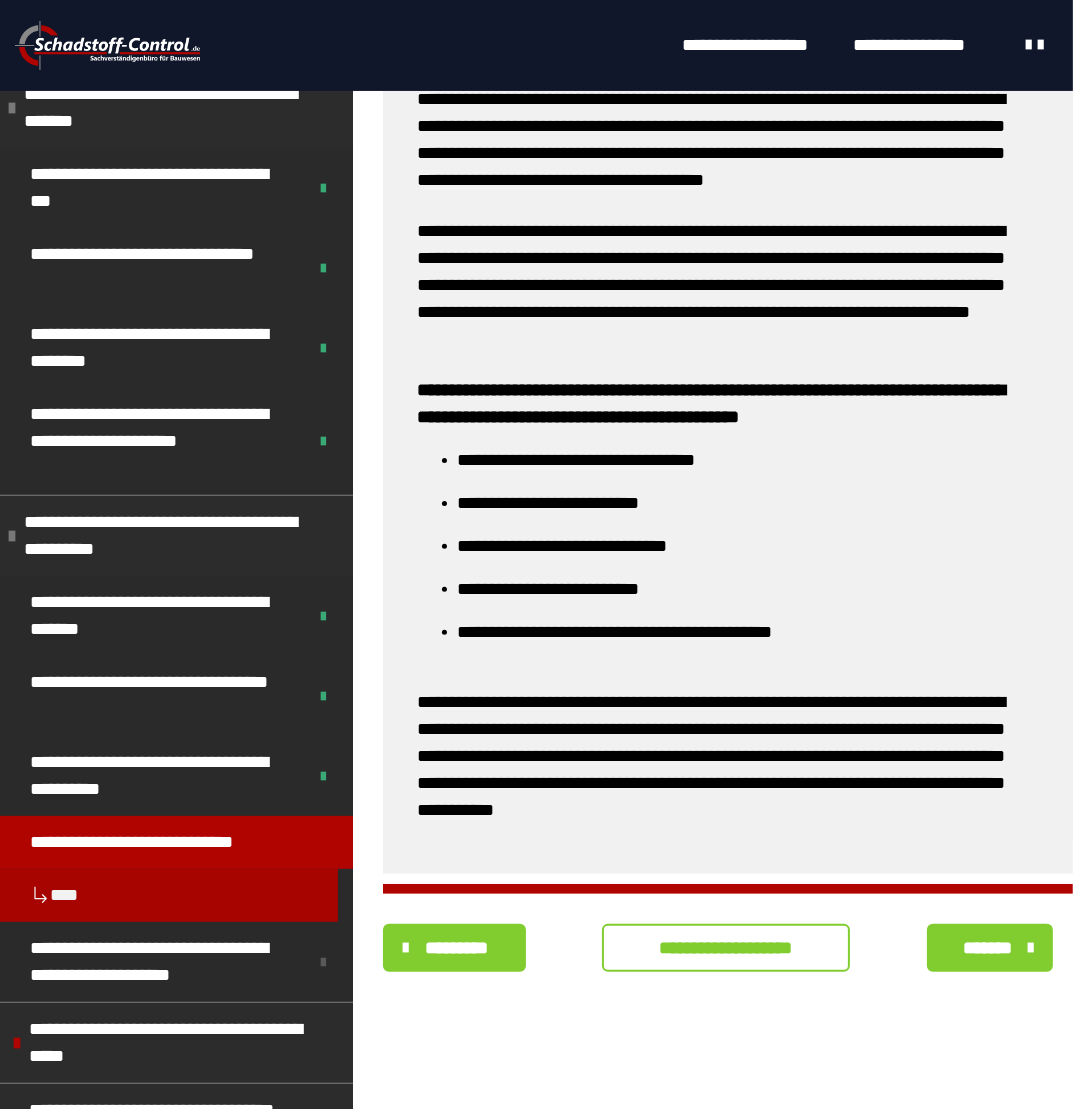 click on "**********" at bounding box center (726, 948) 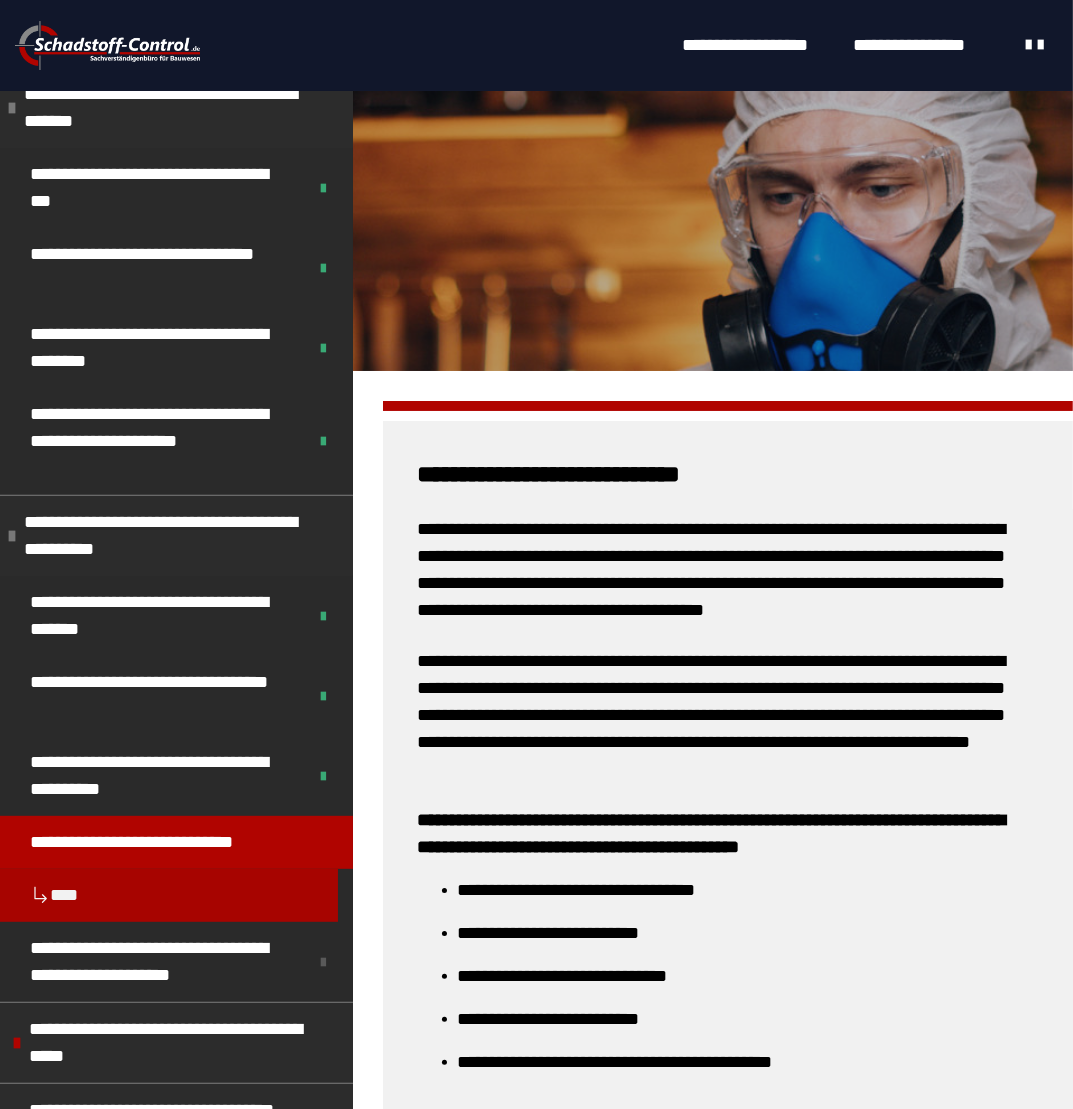 scroll, scrollTop: 0, scrollLeft: 0, axis: both 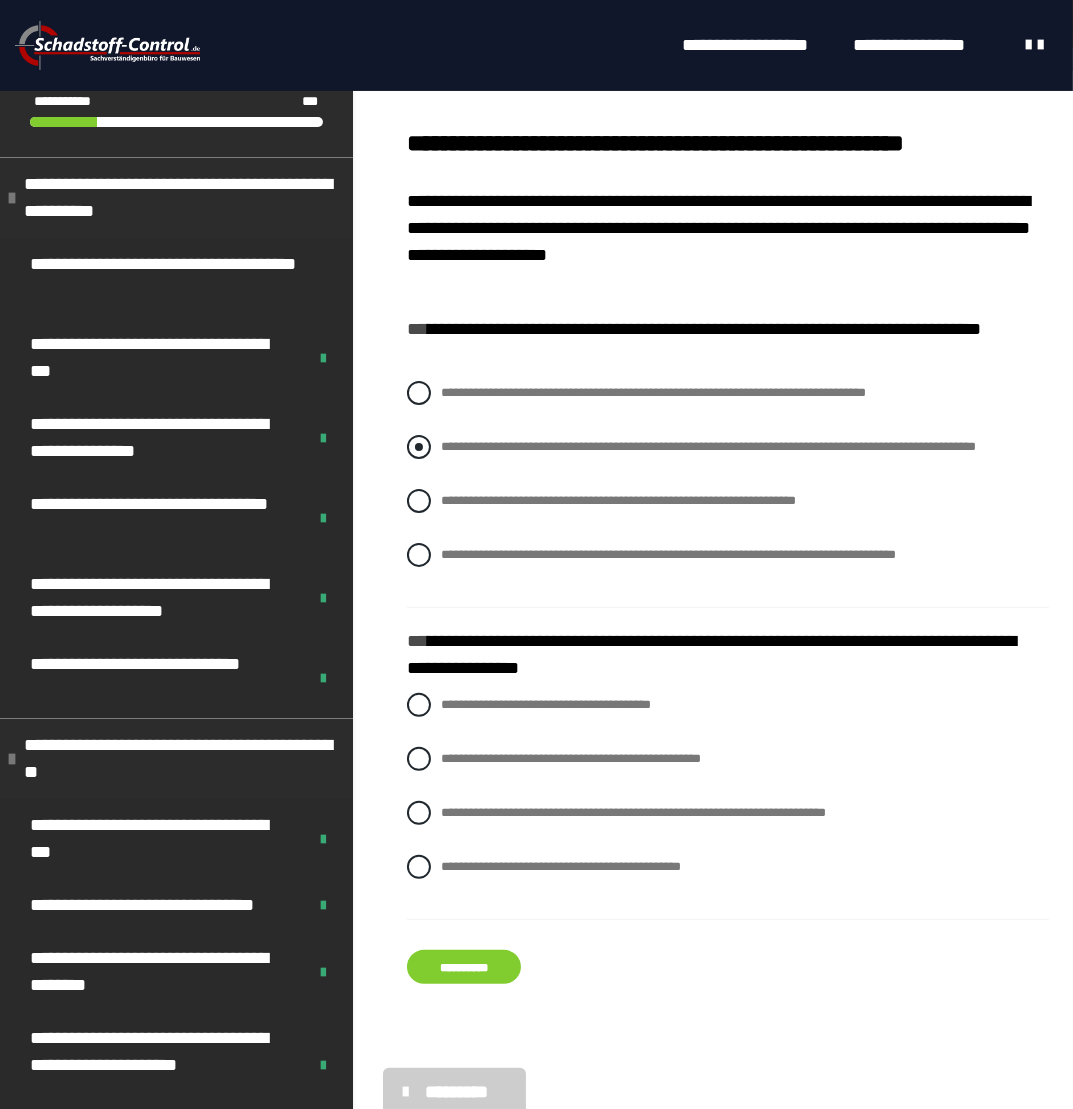 click at bounding box center (419, 447) 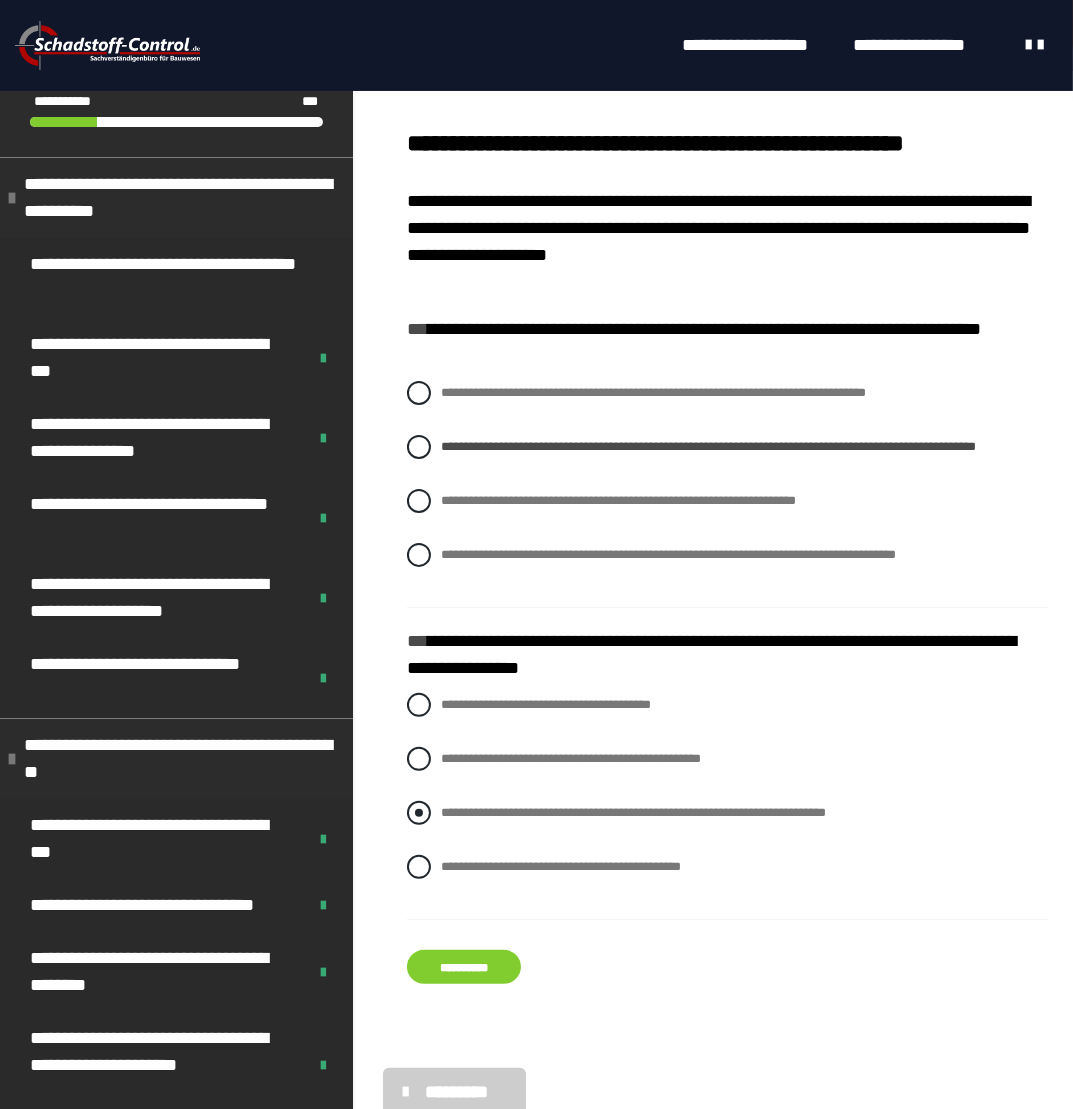 click on "**********" at bounding box center (728, 813) 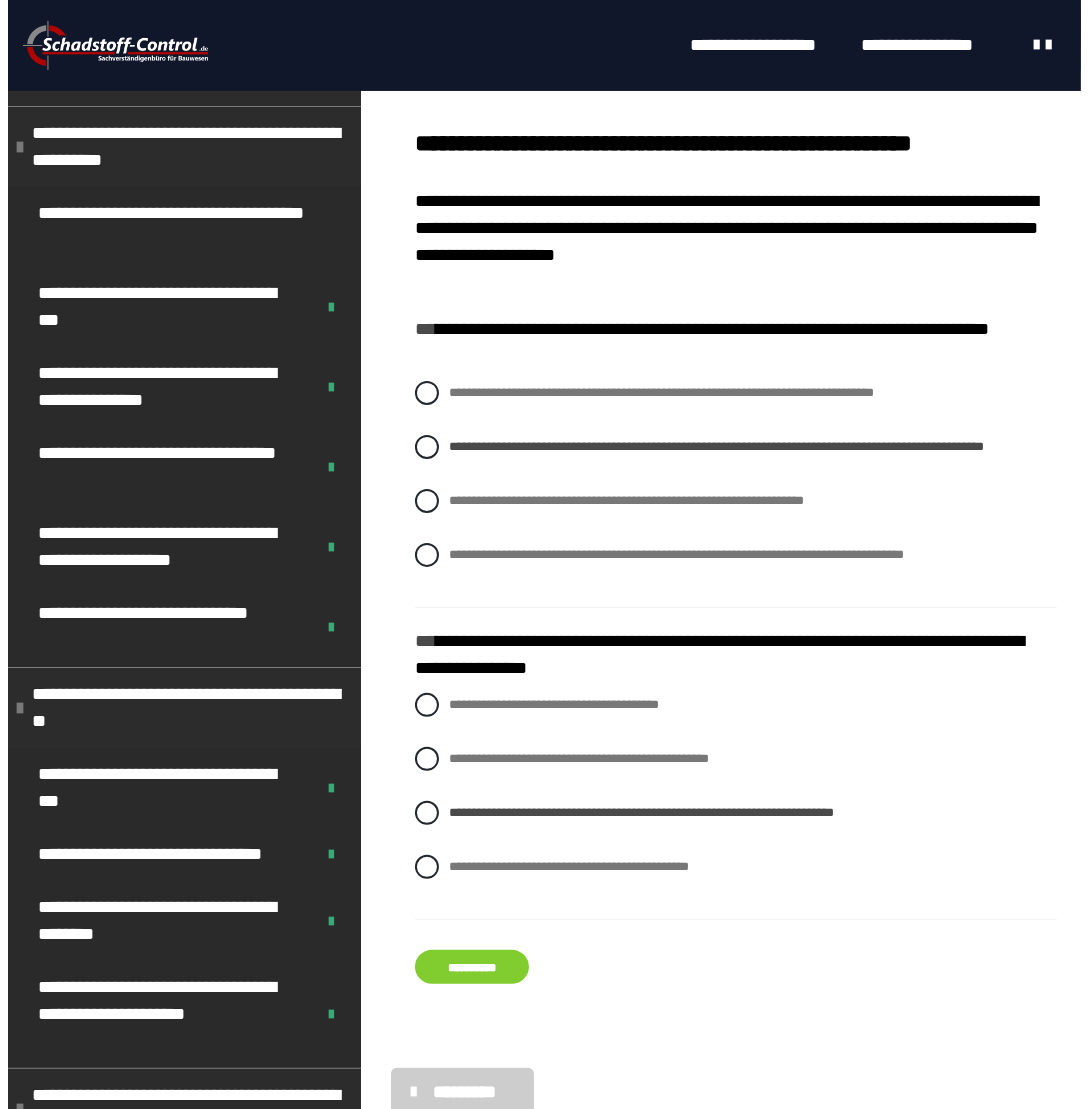 scroll, scrollTop: 460, scrollLeft: 0, axis: vertical 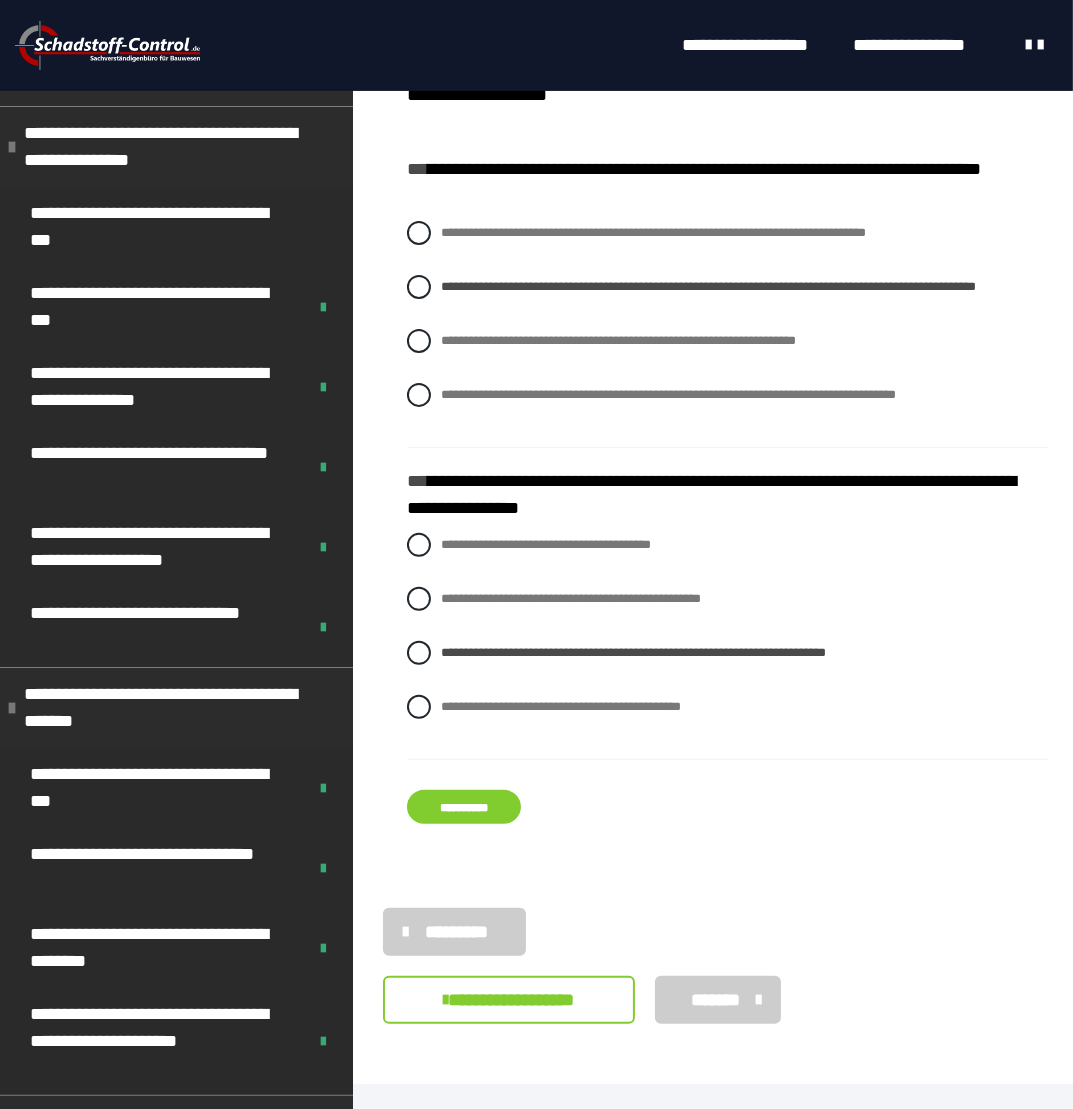 click on "**********" at bounding box center (464, 807) 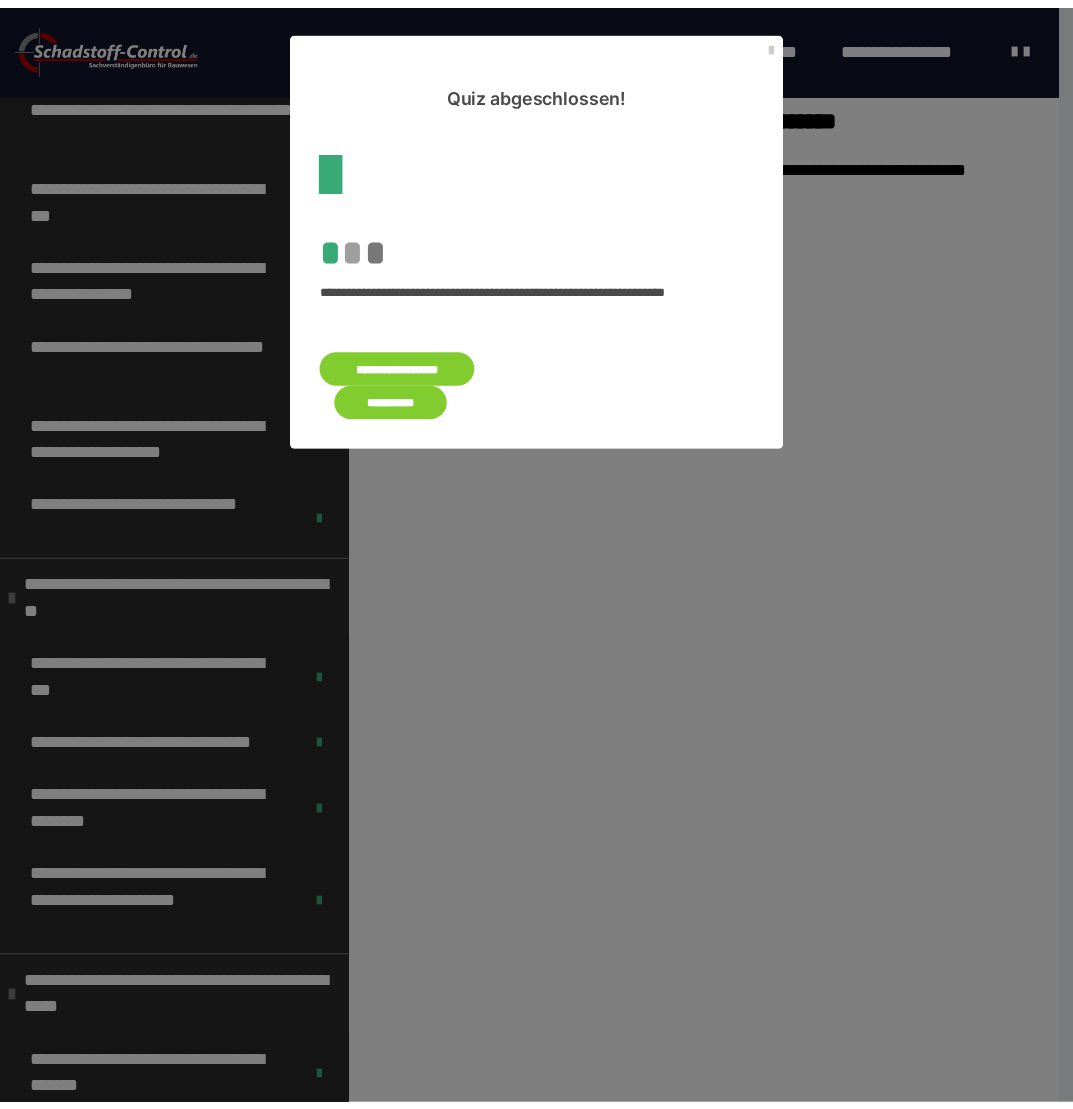 scroll, scrollTop: 0, scrollLeft: 0, axis: both 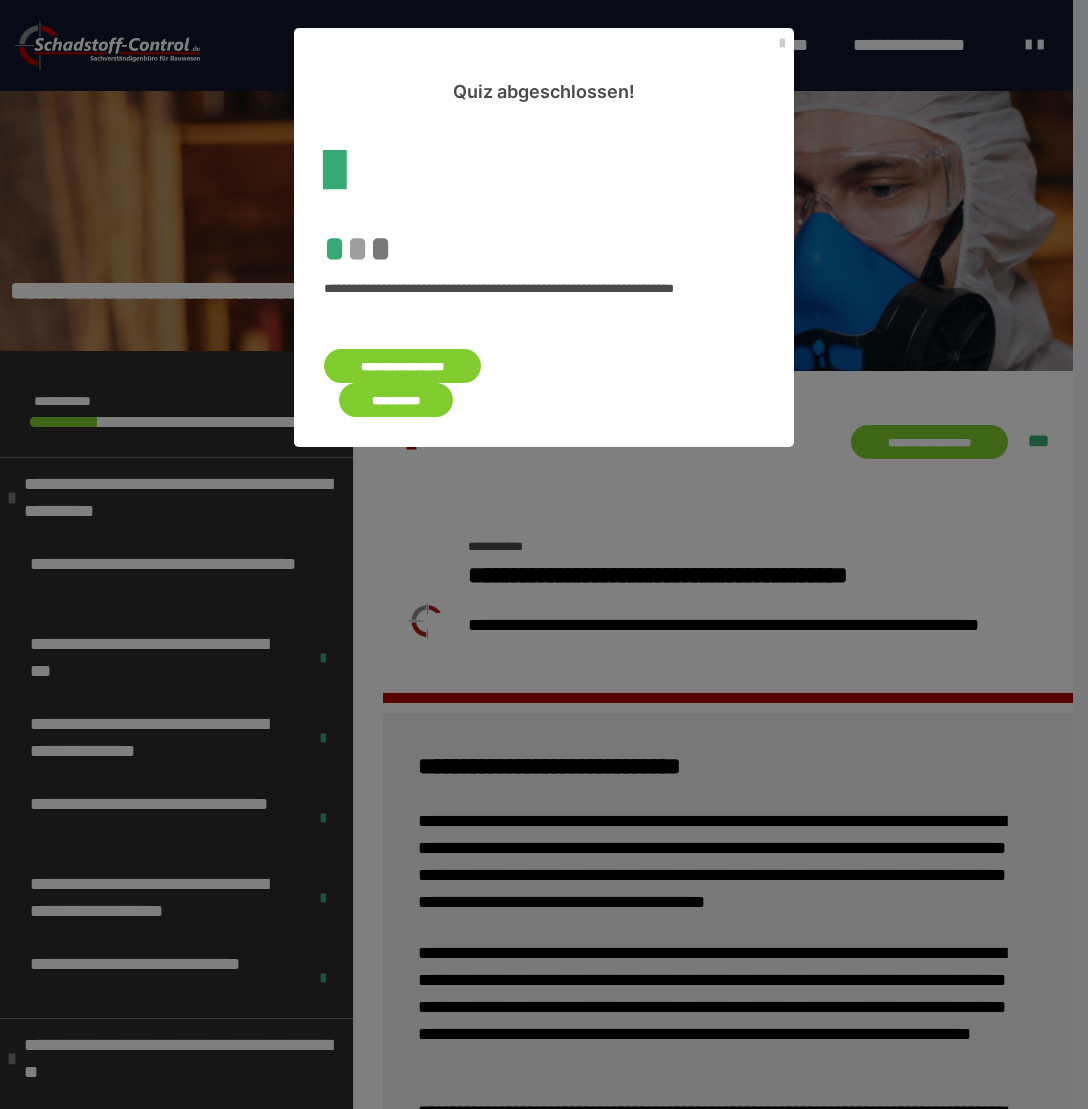 click on "**********" at bounding box center [396, 400] 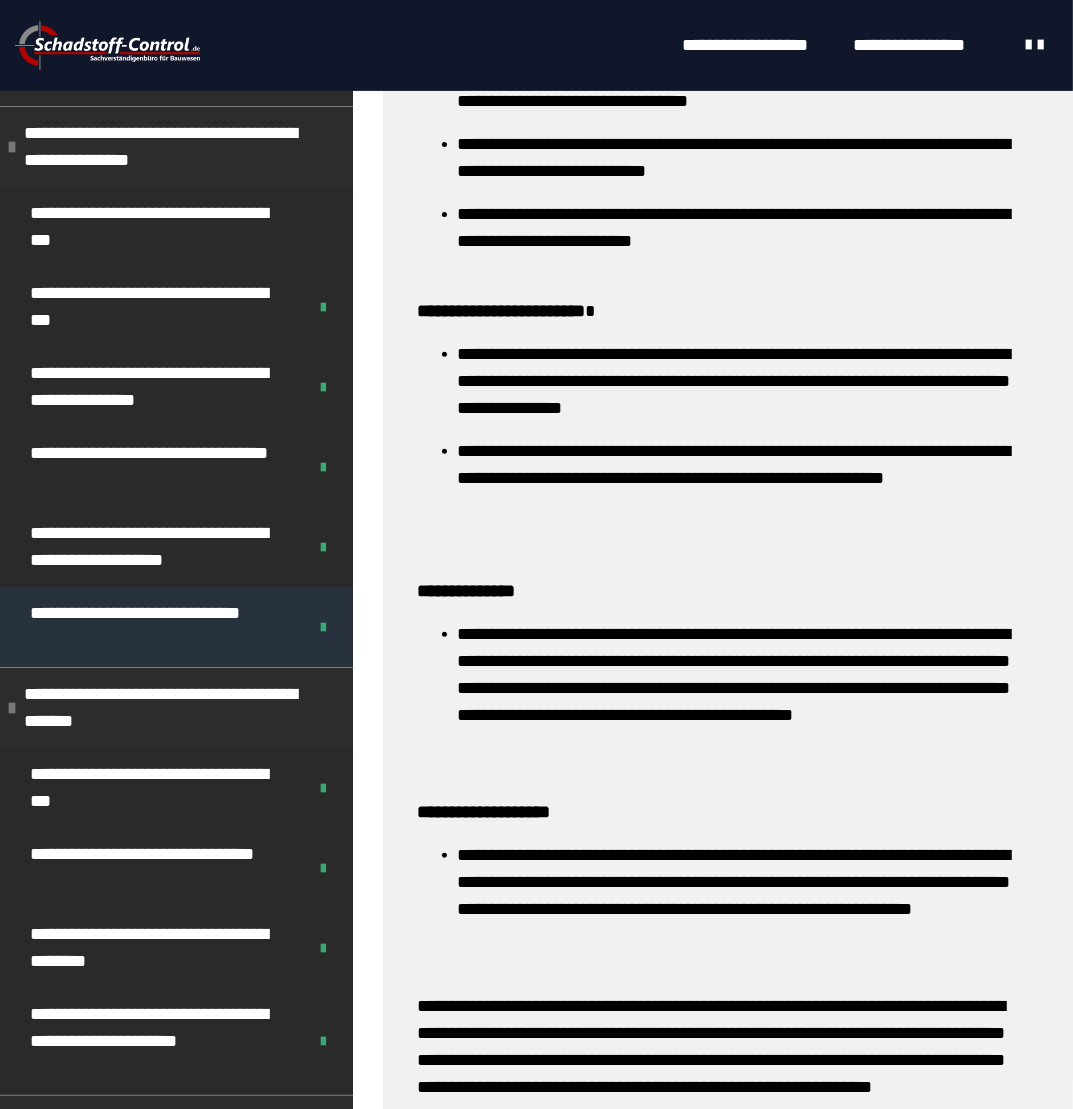 scroll, scrollTop: 953, scrollLeft: 0, axis: vertical 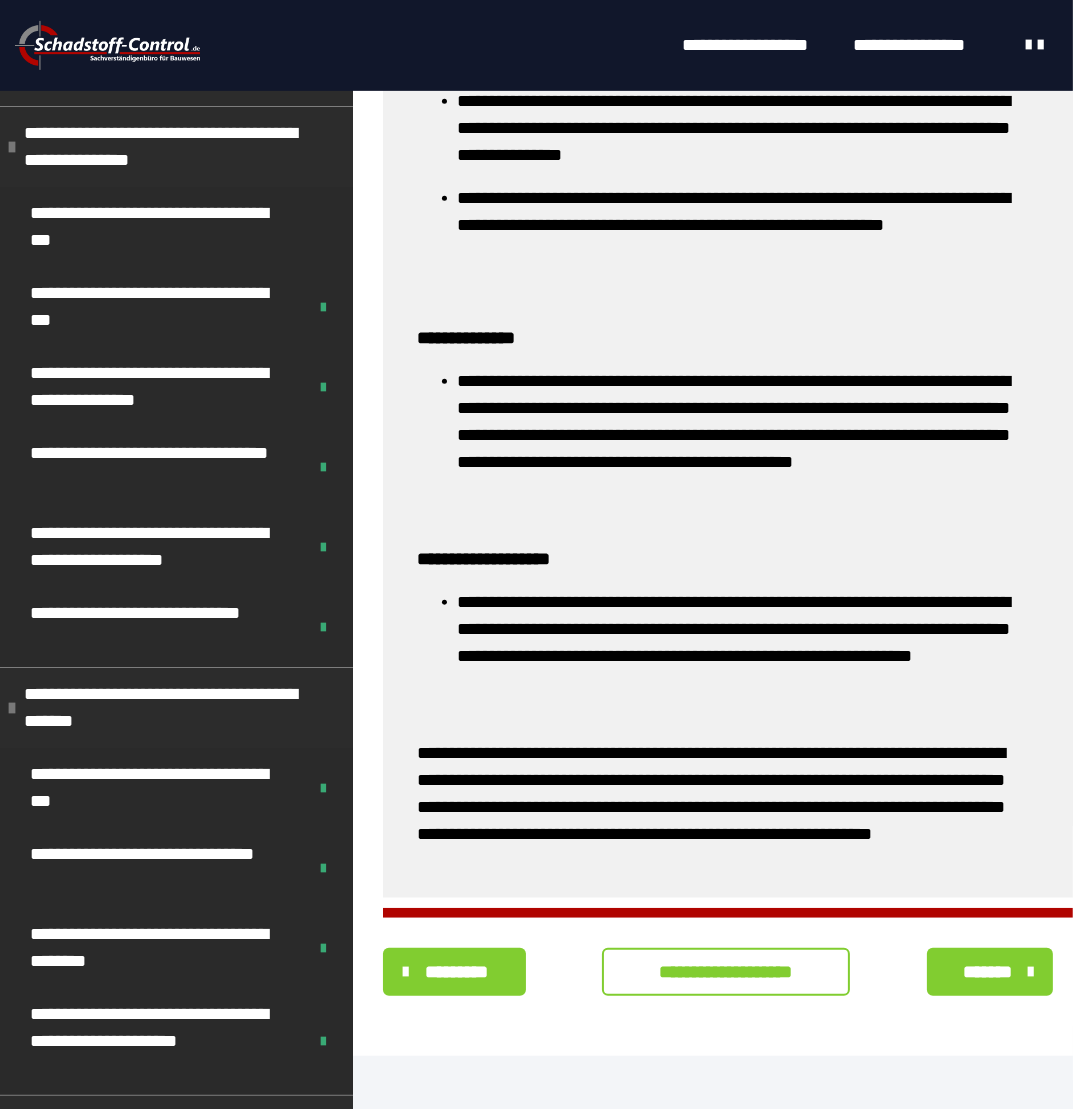 click on "**********" at bounding box center [726, 972] 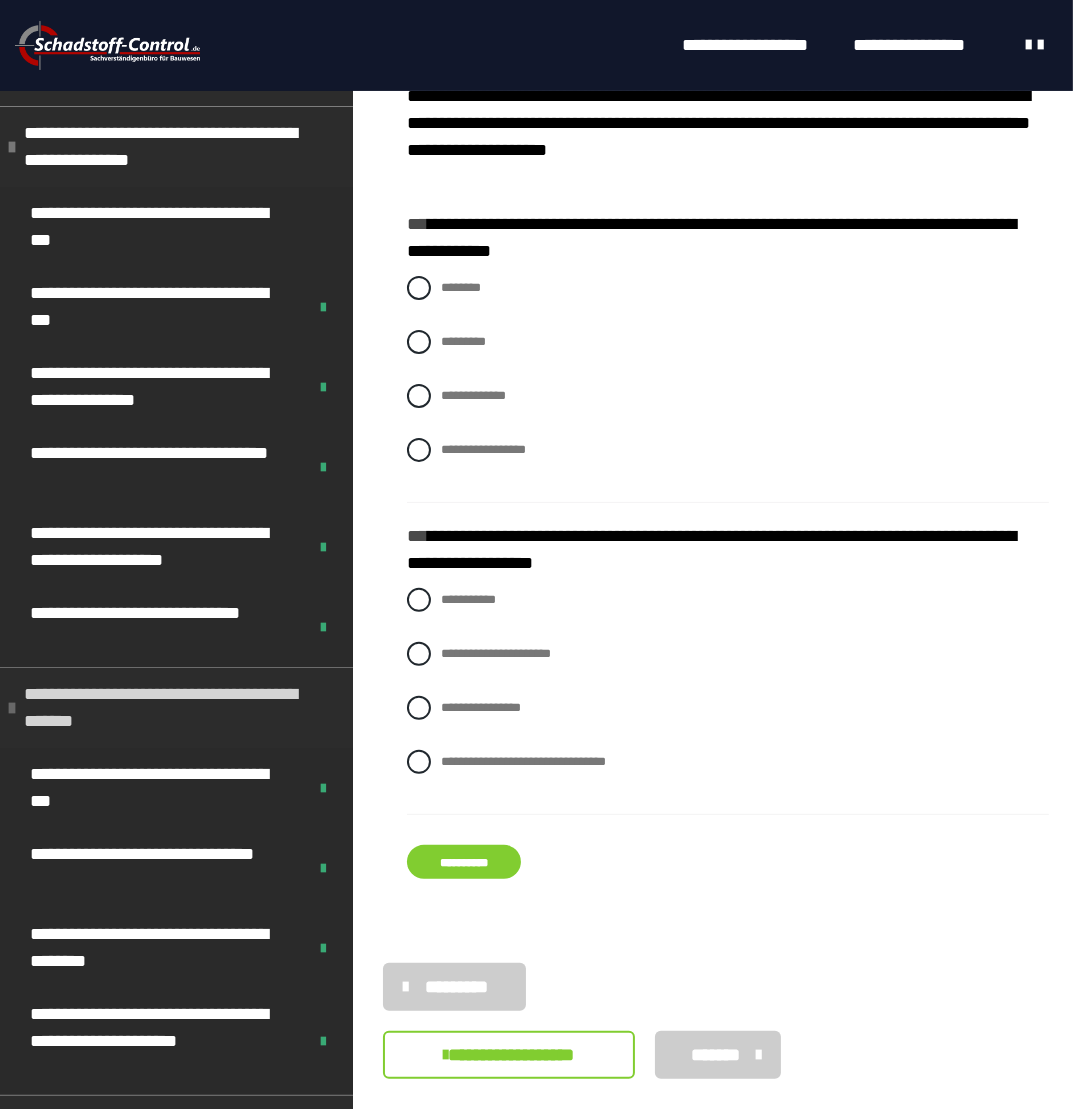 scroll, scrollTop: 436, scrollLeft: 0, axis: vertical 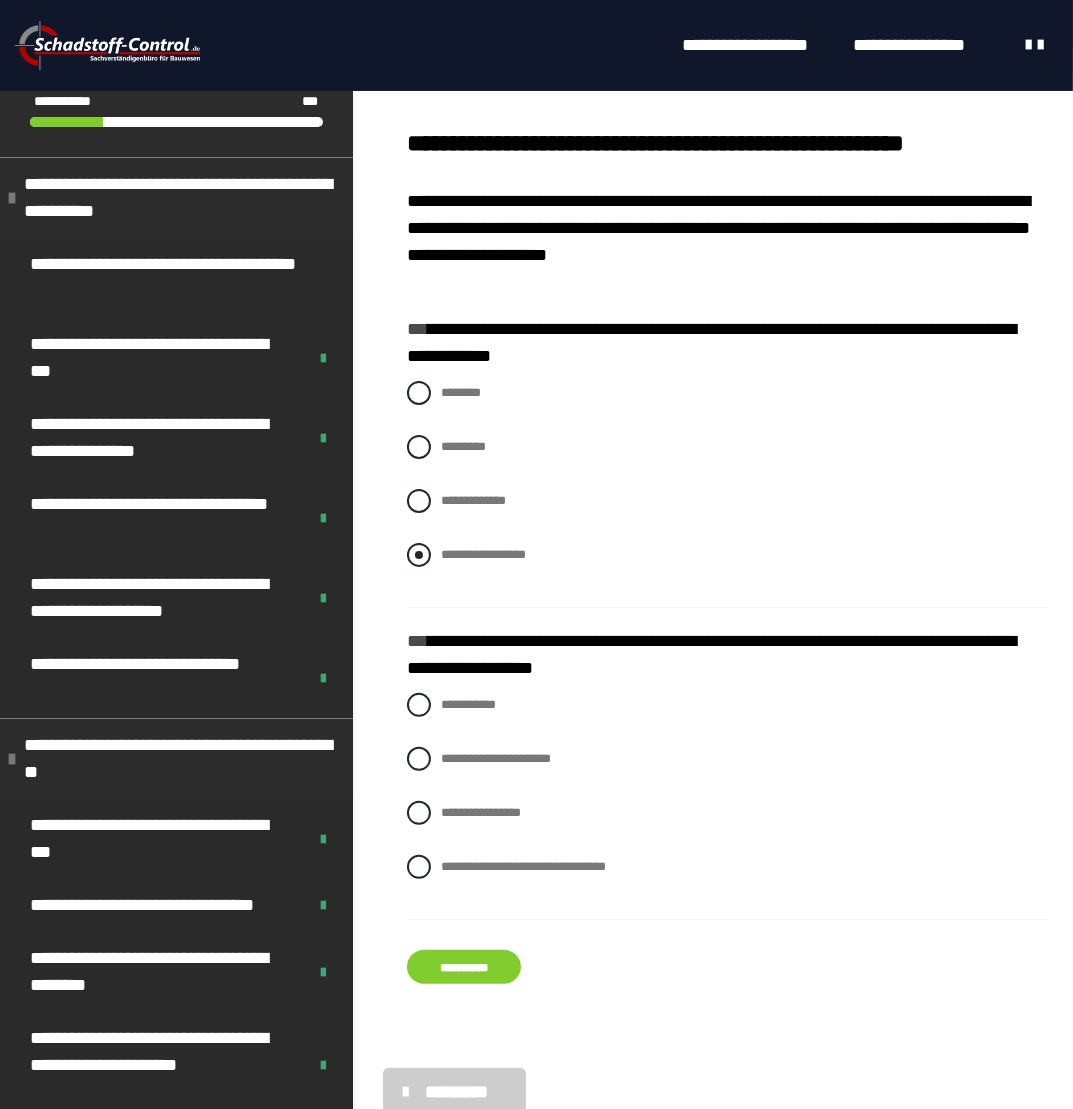 click at bounding box center [419, 555] 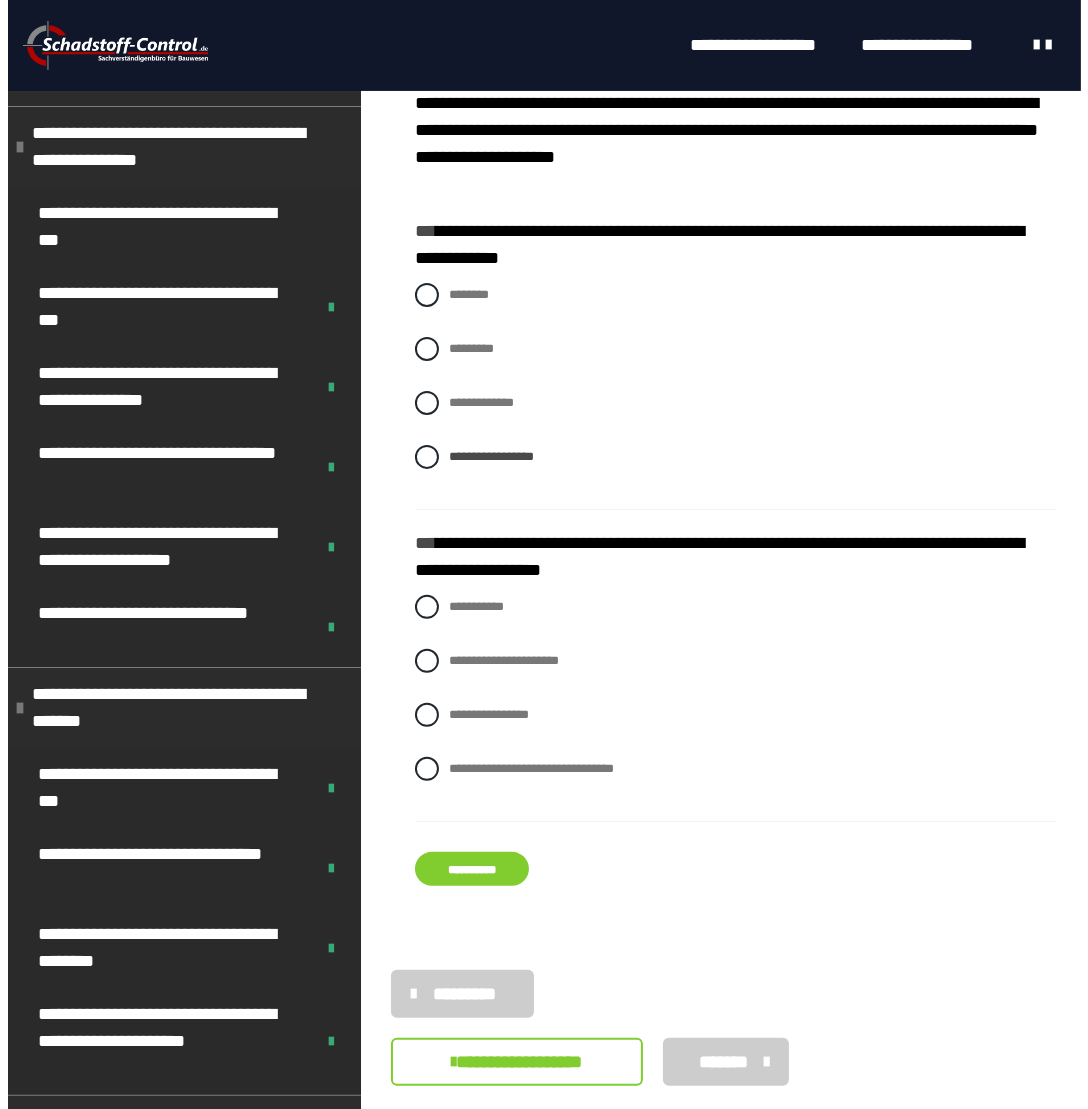 scroll, scrollTop: 400, scrollLeft: 0, axis: vertical 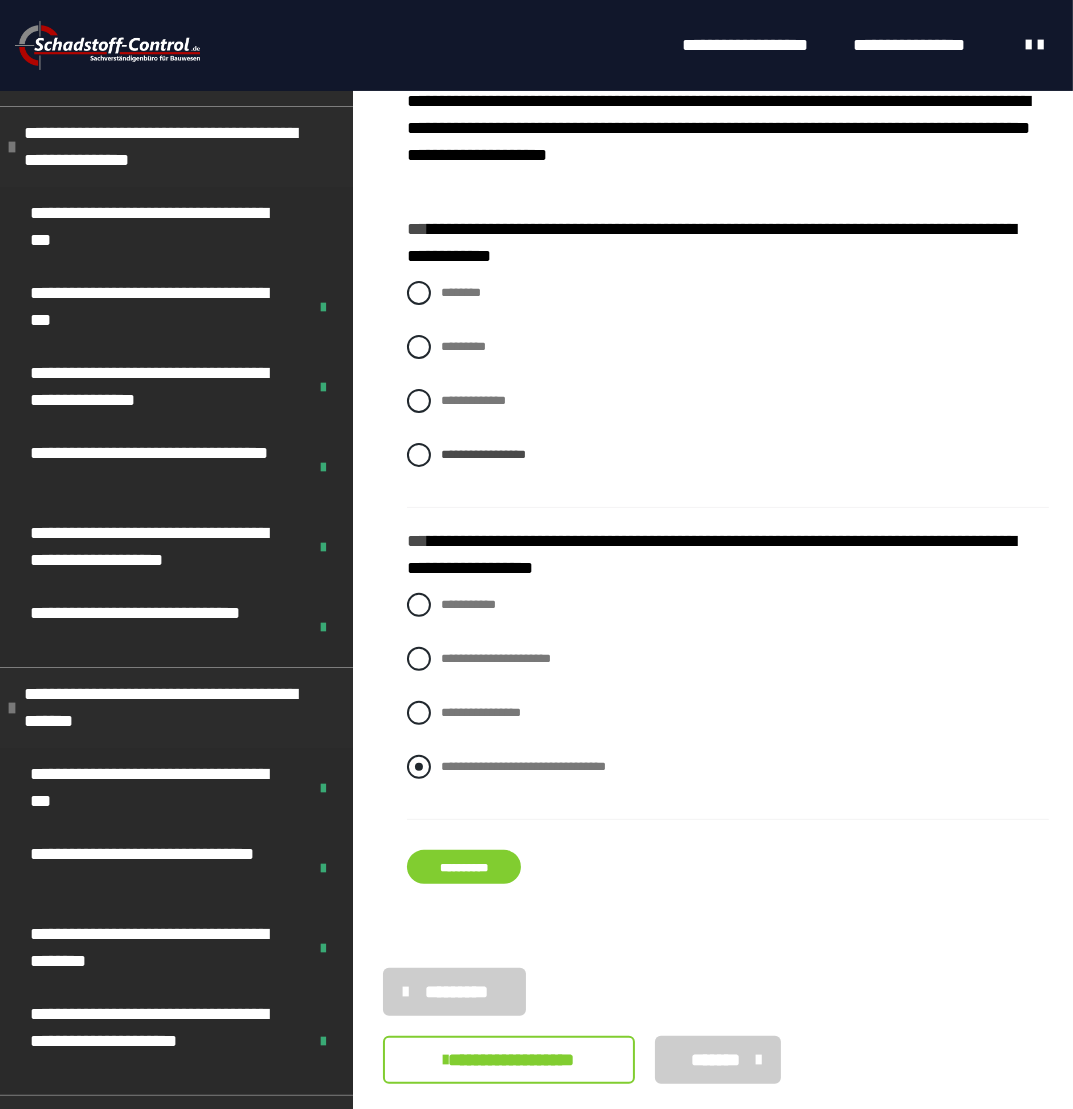 click at bounding box center [419, 767] 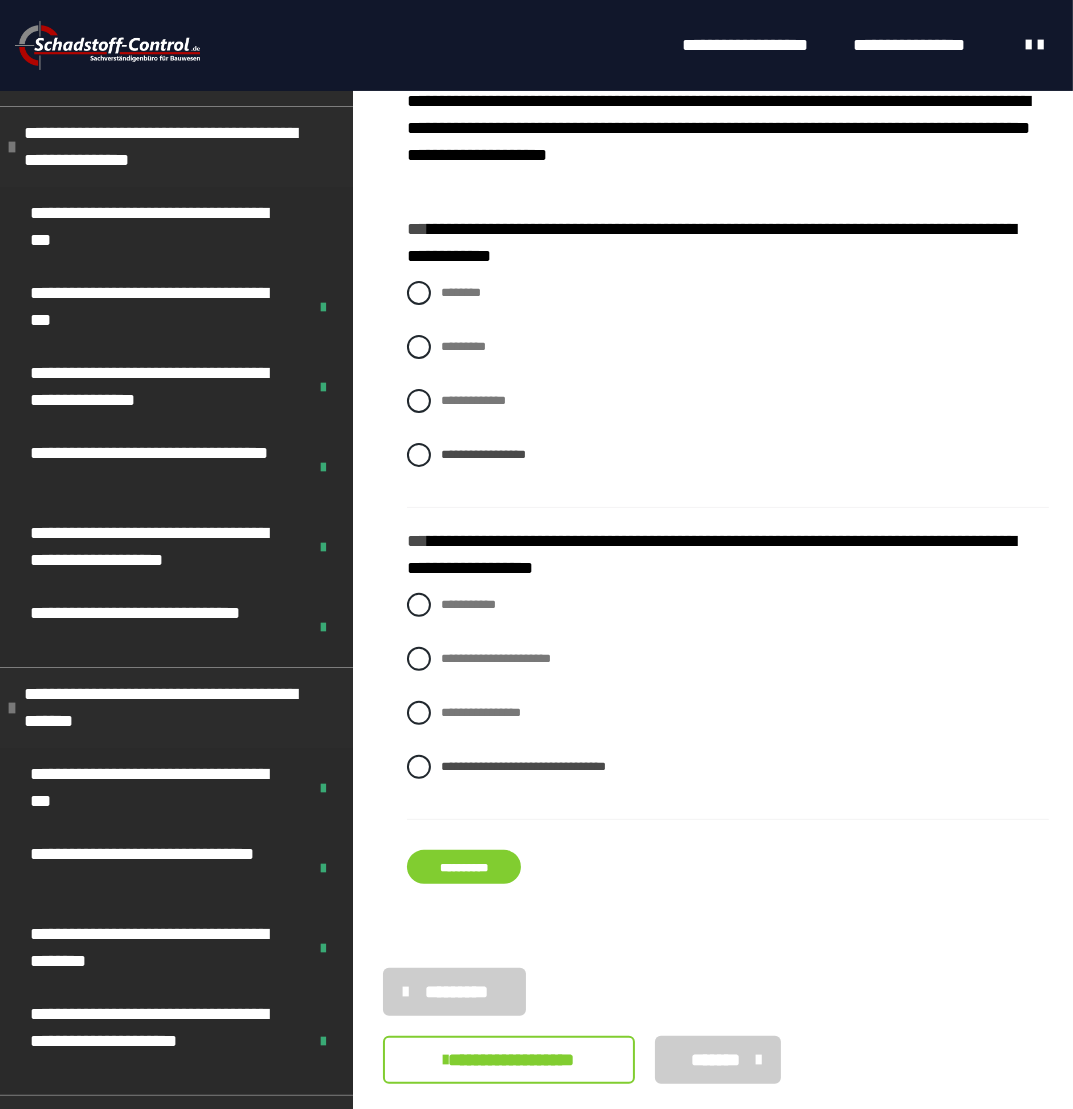 click on "**********" at bounding box center [464, 867] 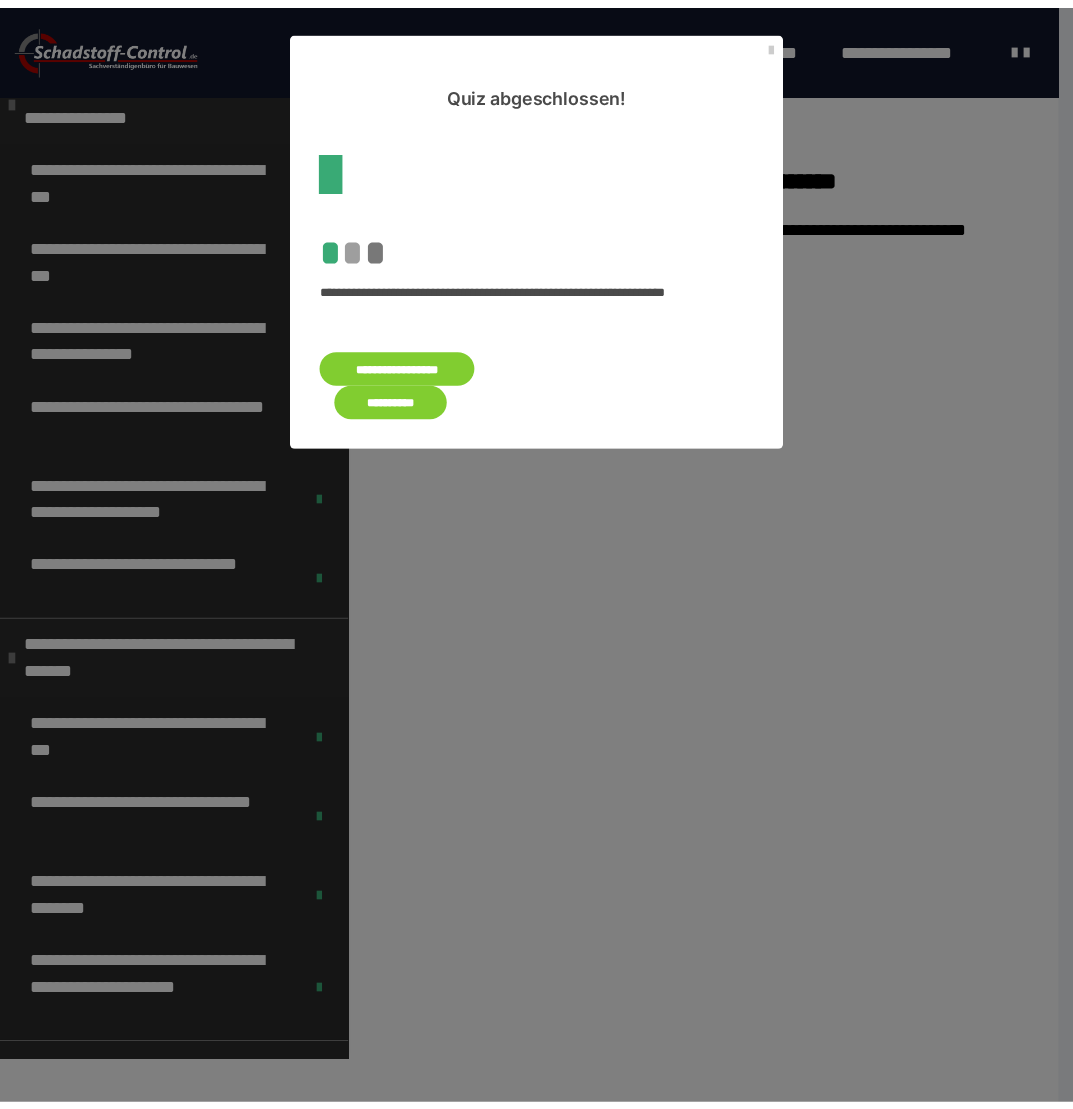 scroll, scrollTop: 0, scrollLeft: 0, axis: both 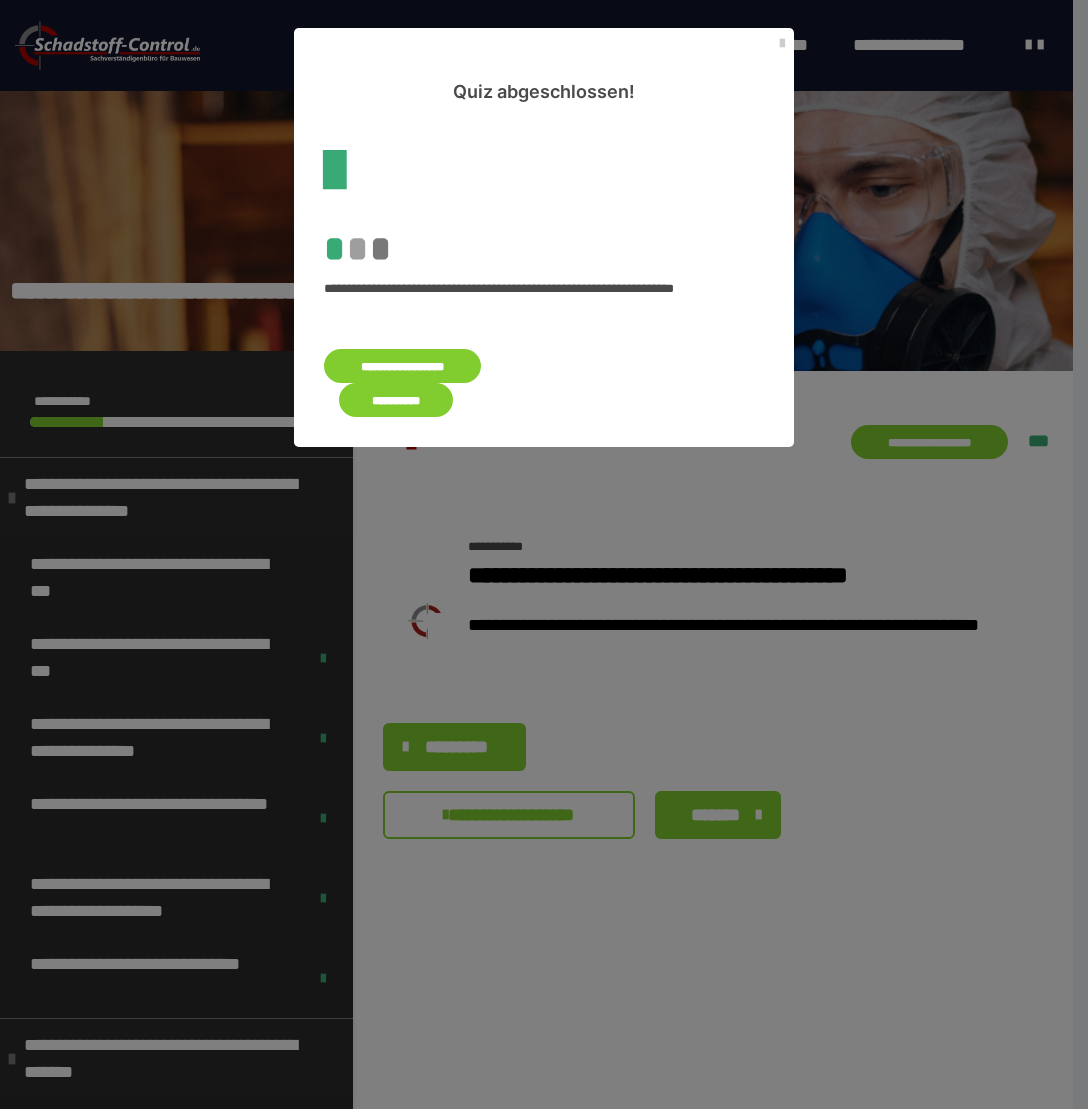 click on "**********" at bounding box center [396, 400] 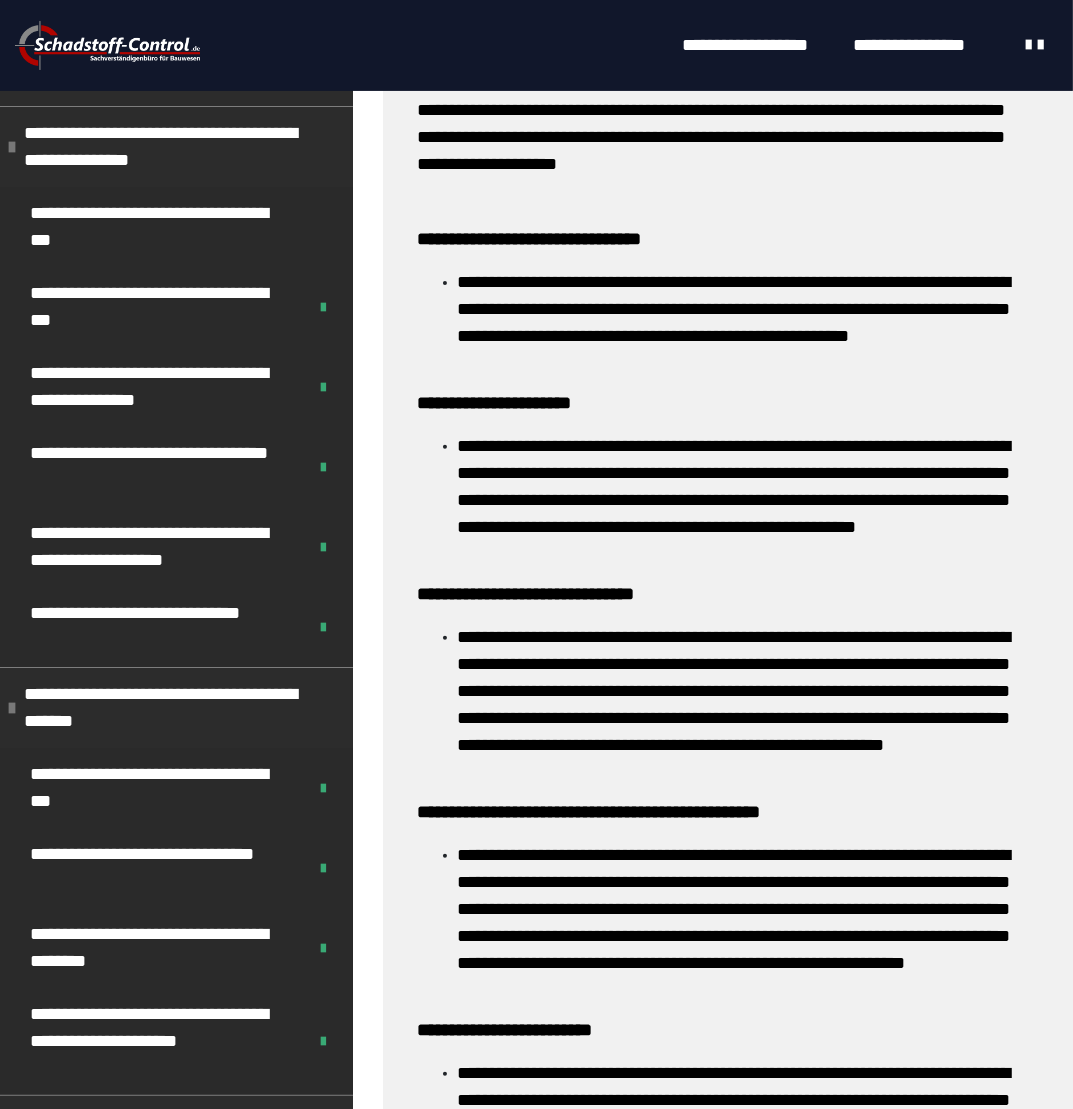 scroll, scrollTop: 1146, scrollLeft: 0, axis: vertical 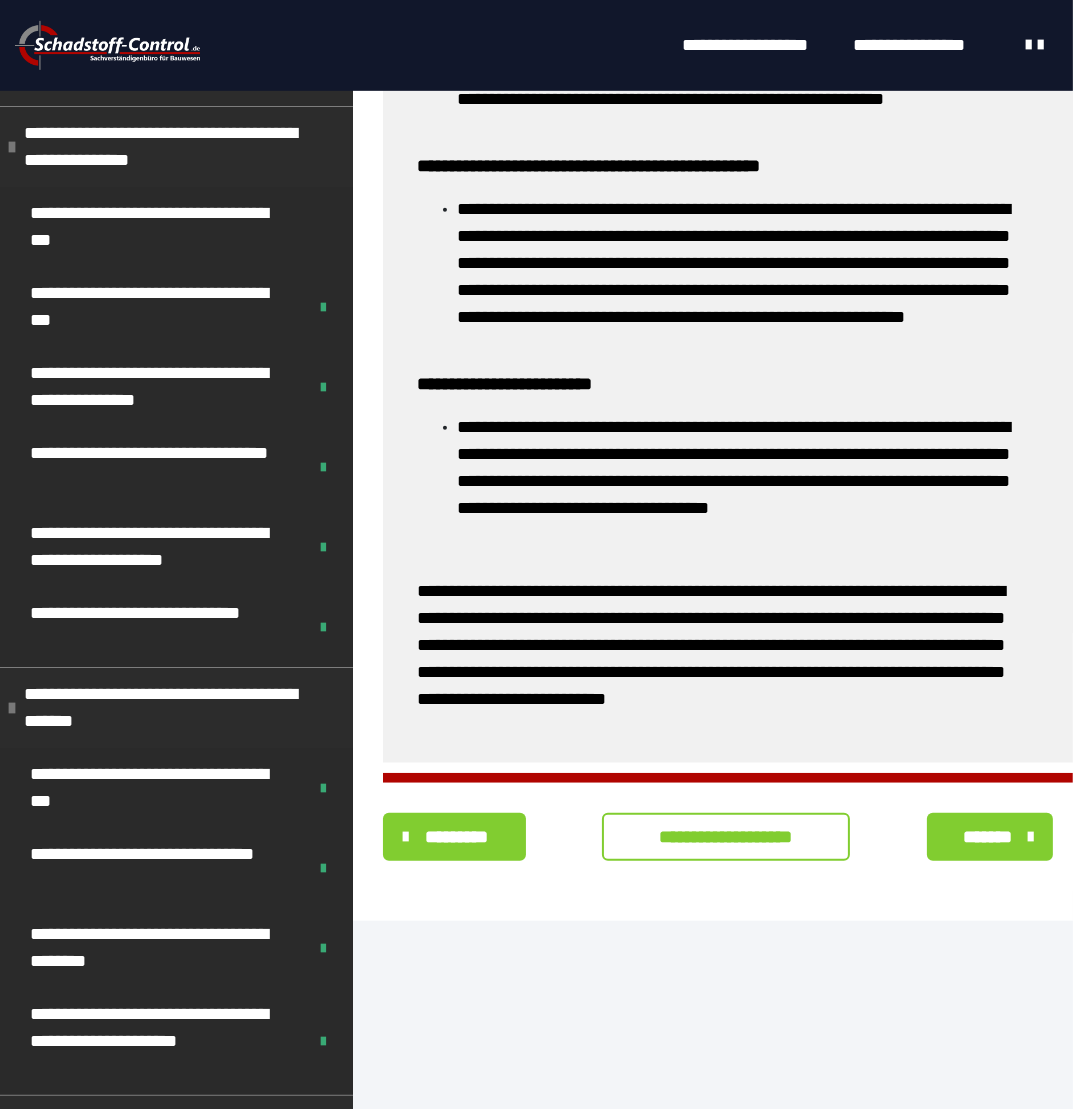 click on "**********" at bounding box center (726, 837) 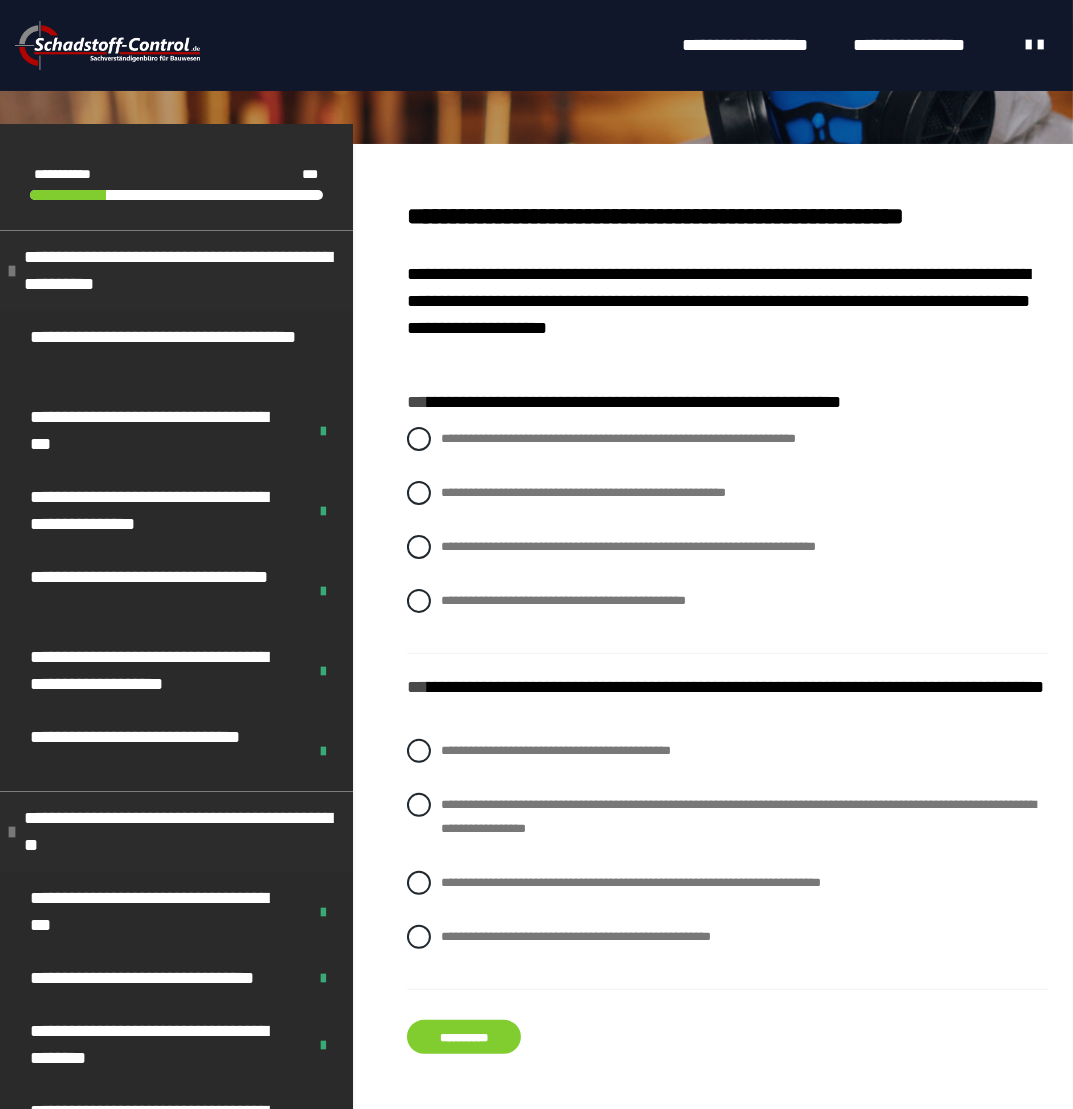 scroll, scrollTop: 300, scrollLeft: 0, axis: vertical 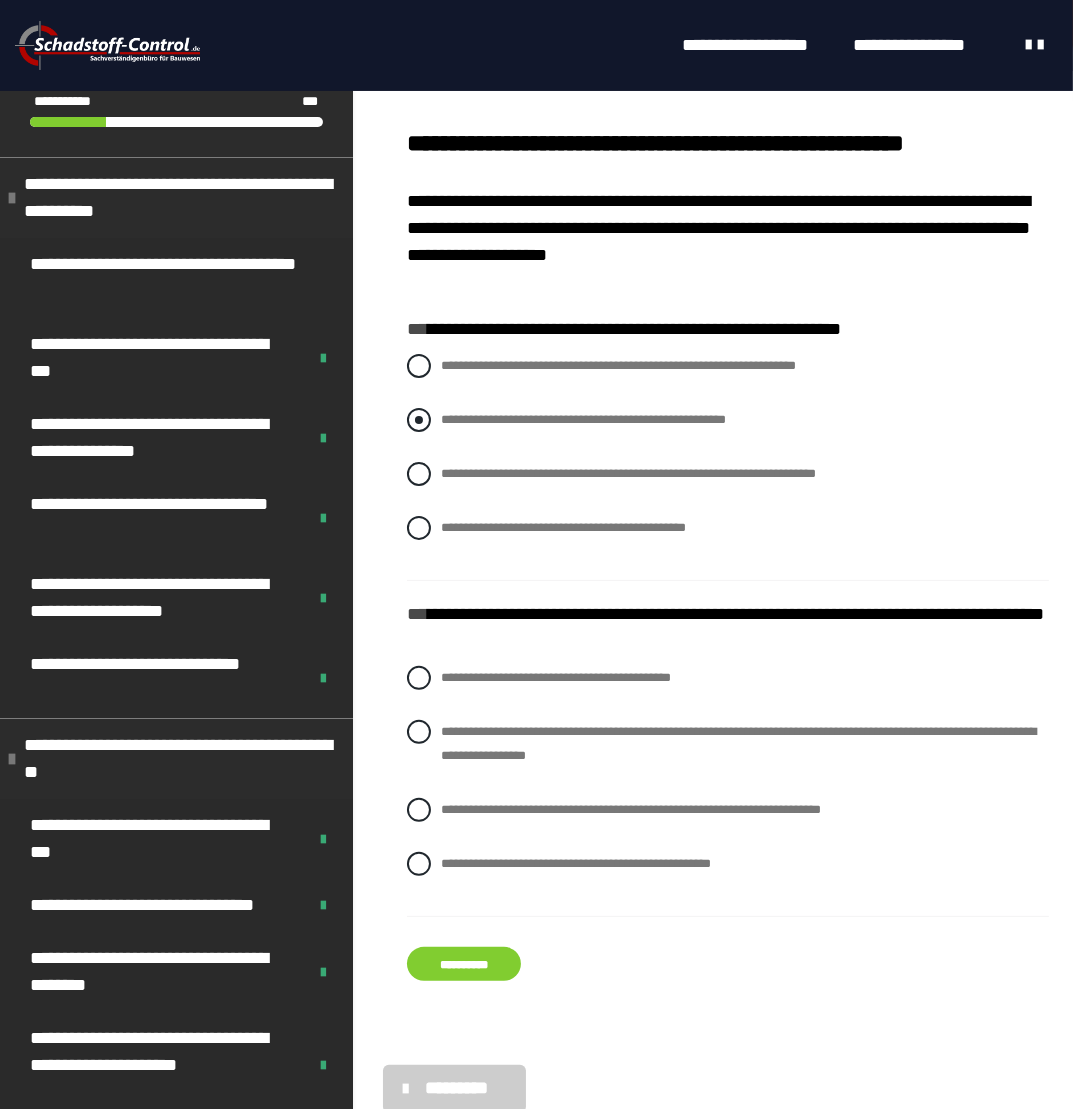 click on "**********" at bounding box center [583, 419] 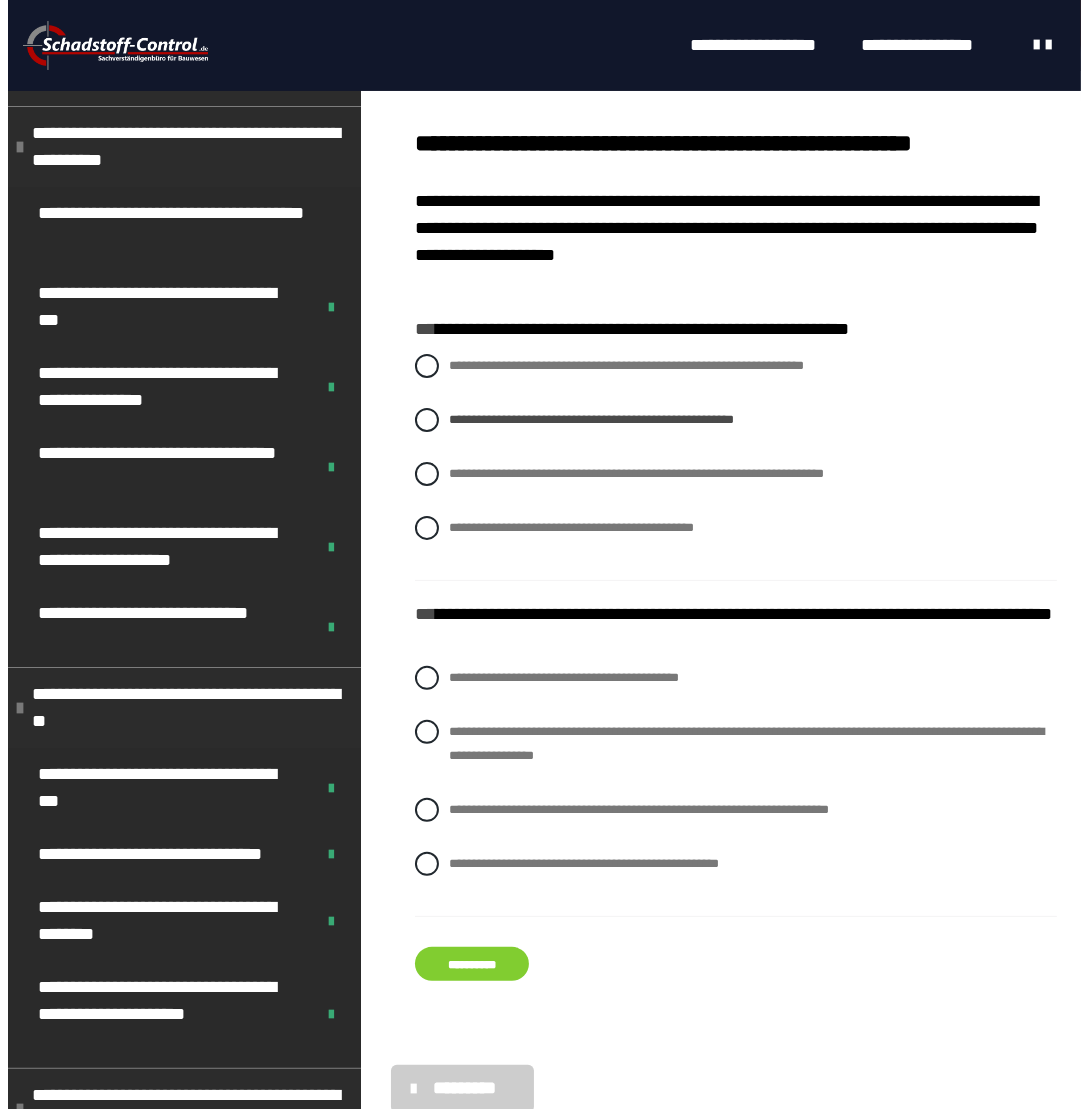 scroll, scrollTop: 400, scrollLeft: 0, axis: vertical 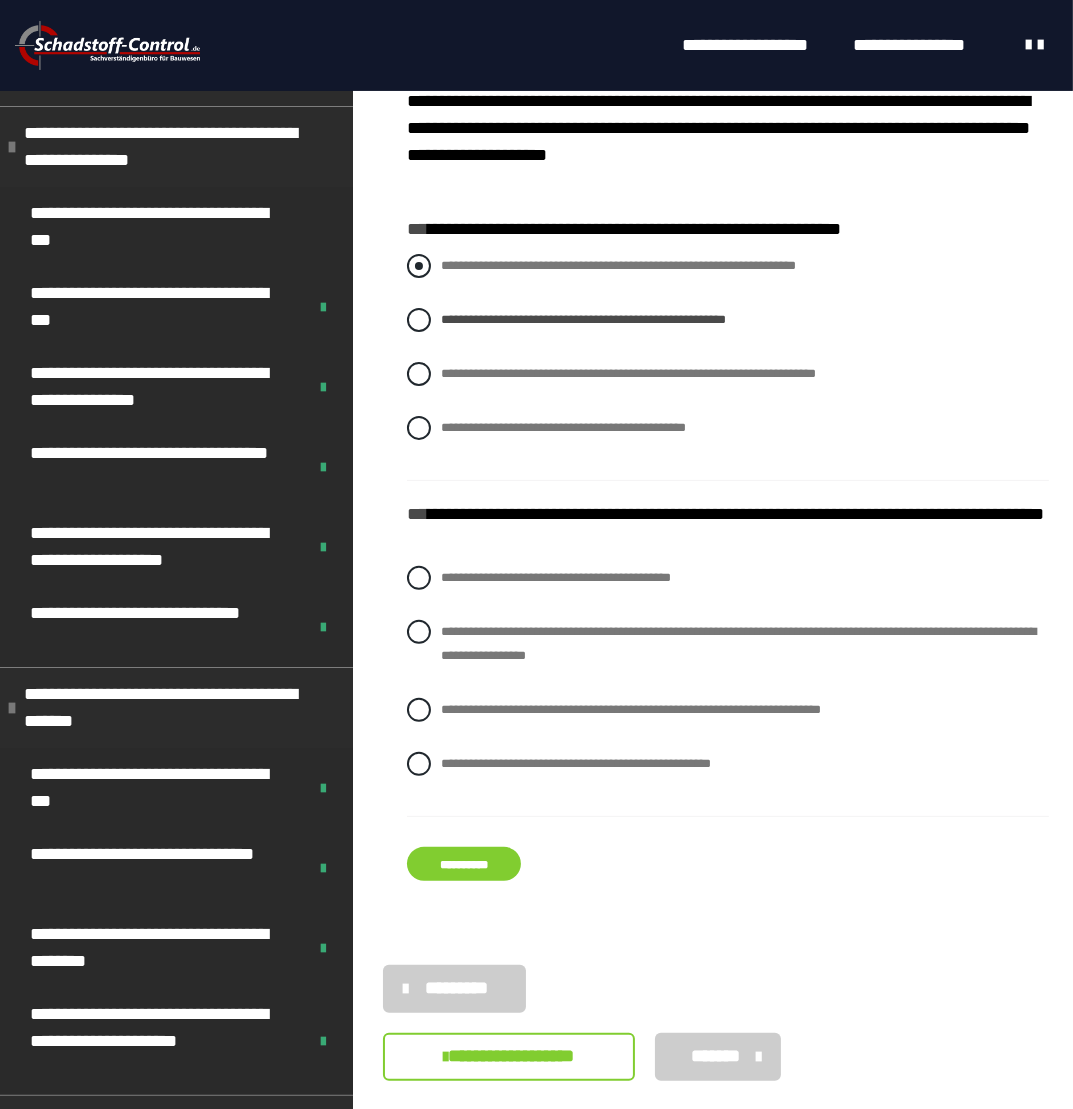 click at bounding box center [419, 266] 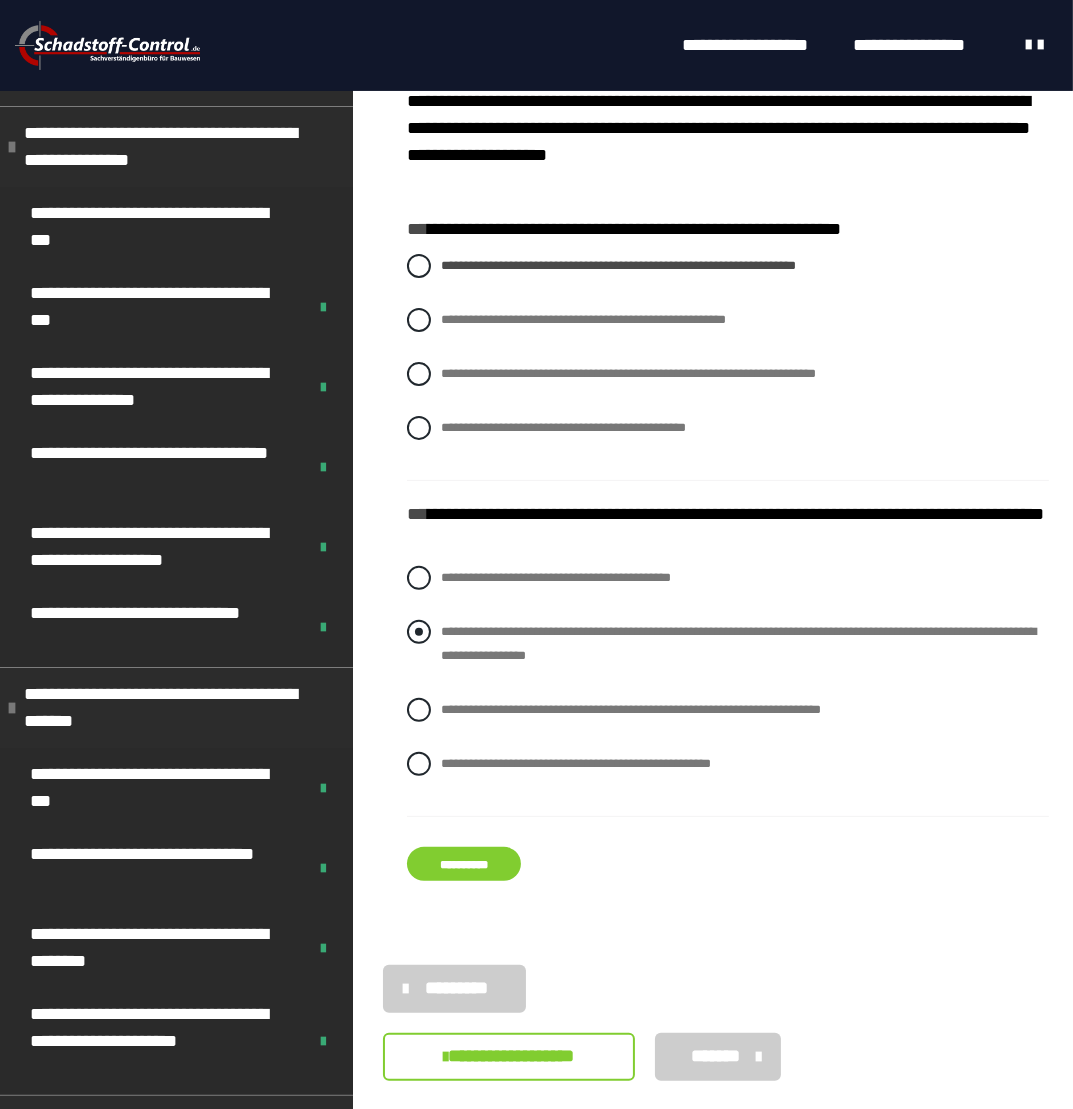 click at bounding box center (419, 632) 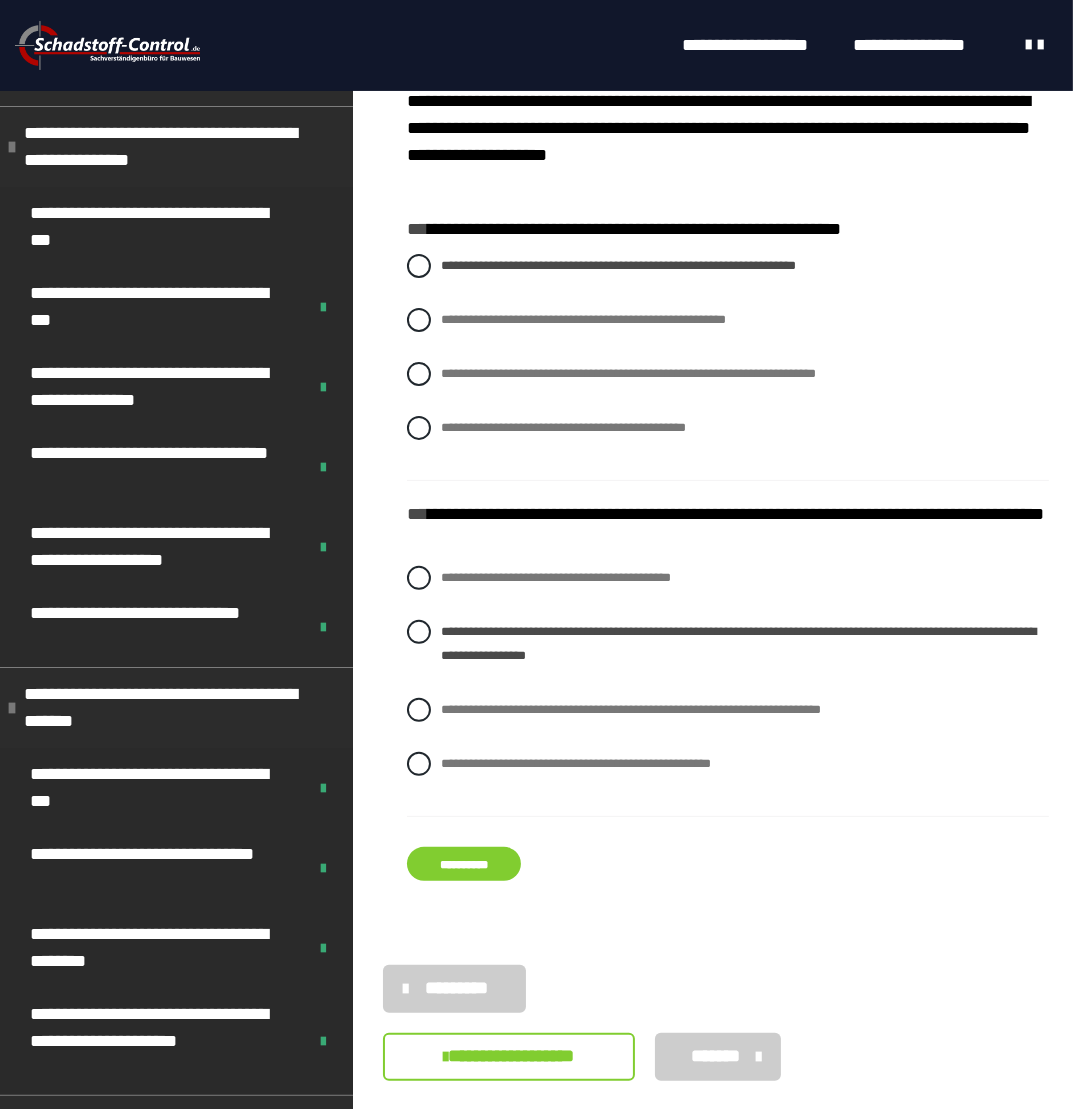 click on "**********" at bounding box center [464, 864] 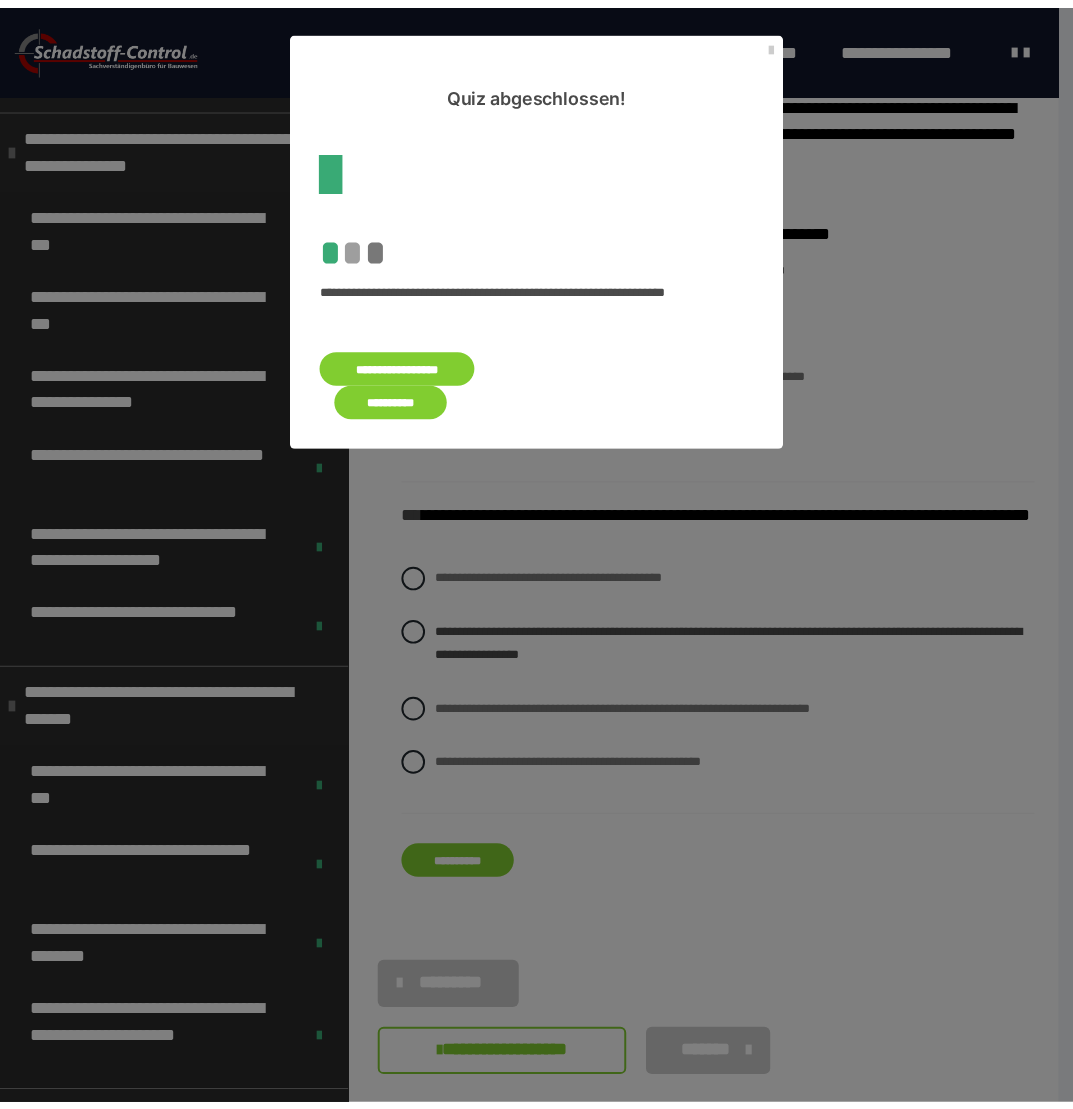 scroll, scrollTop: 0, scrollLeft: 0, axis: both 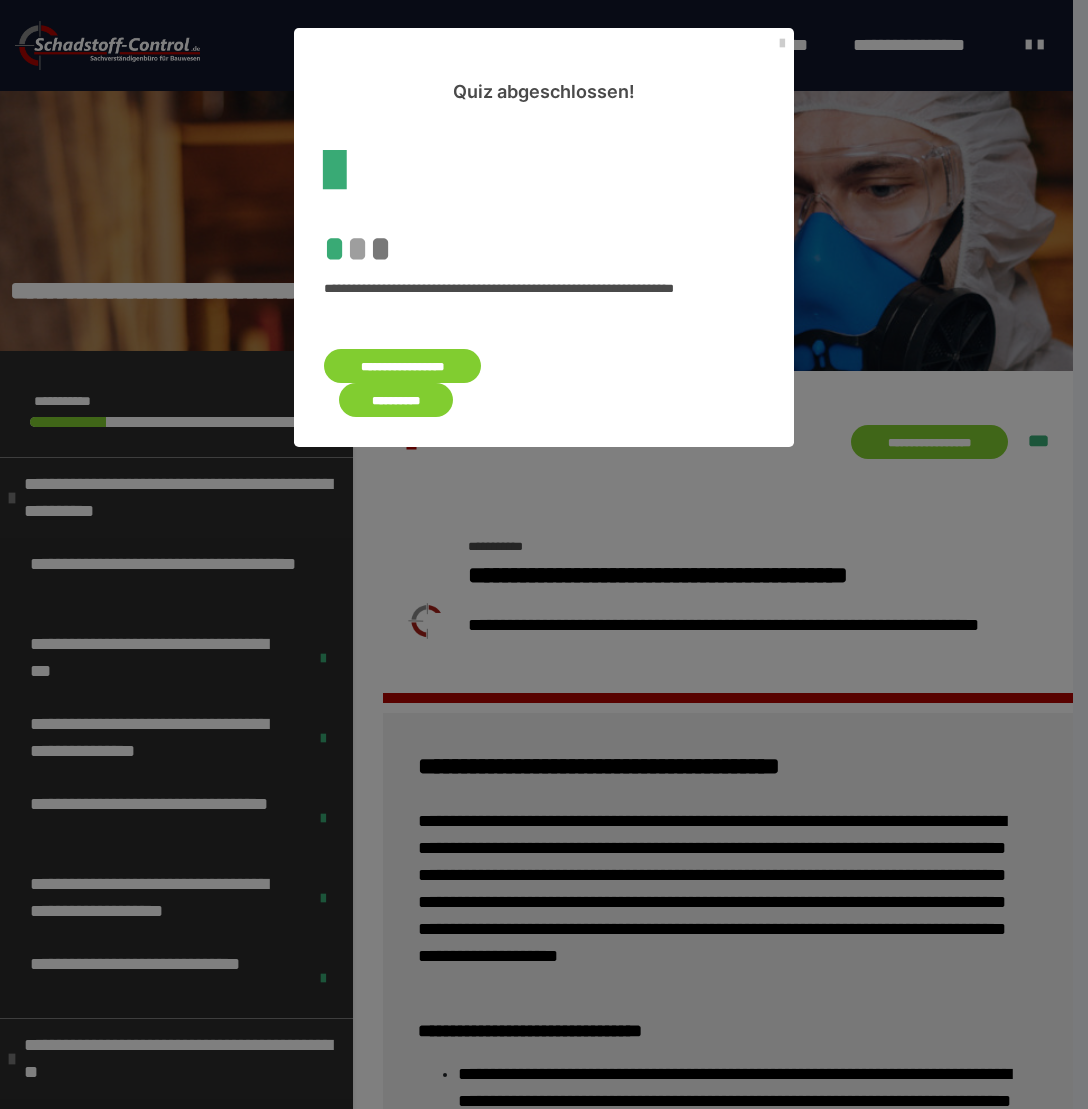 click on "**********" at bounding box center (396, 400) 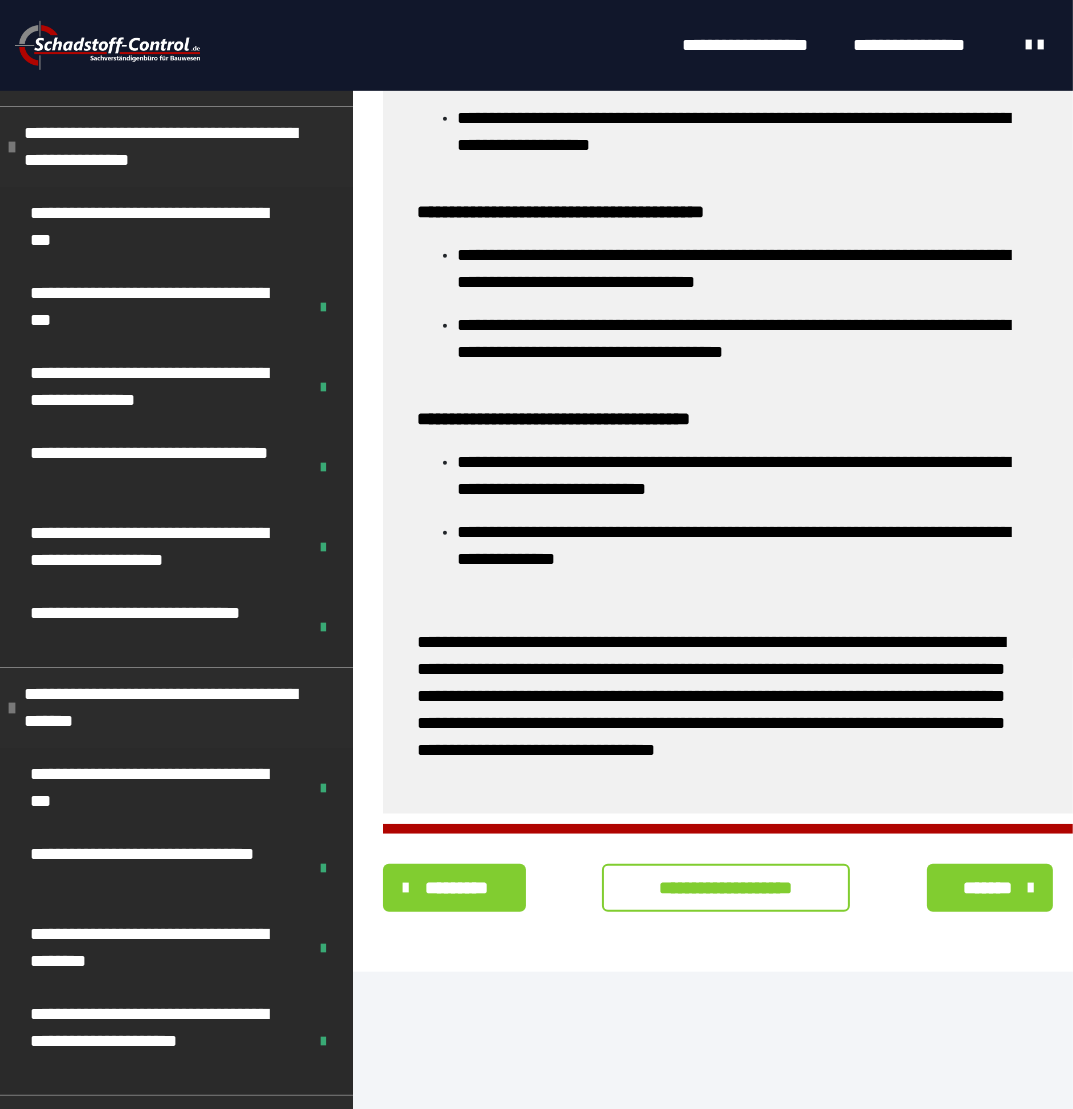 scroll, scrollTop: 1128, scrollLeft: 0, axis: vertical 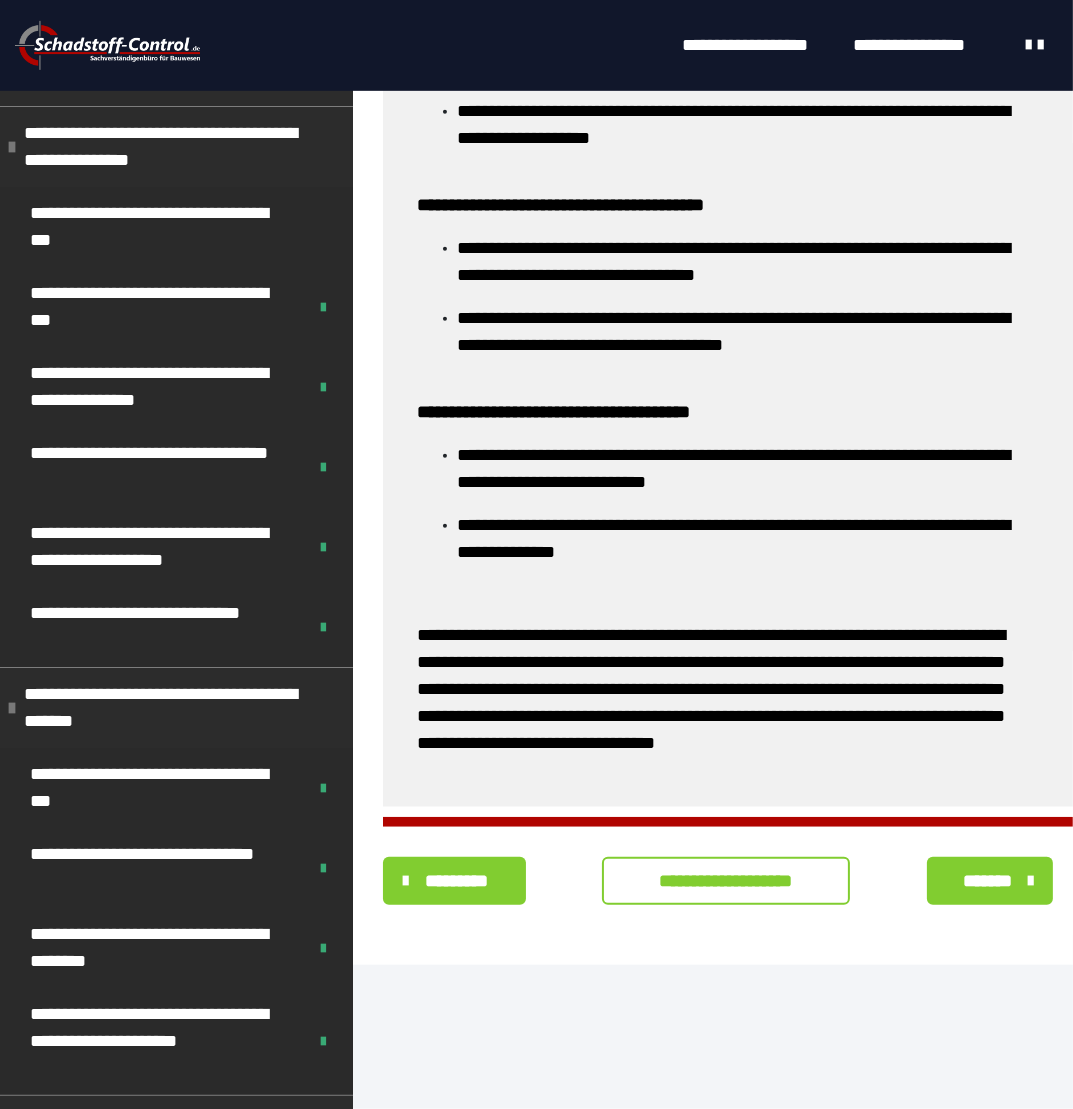 click on "**********" at bounding box center [728, 881] 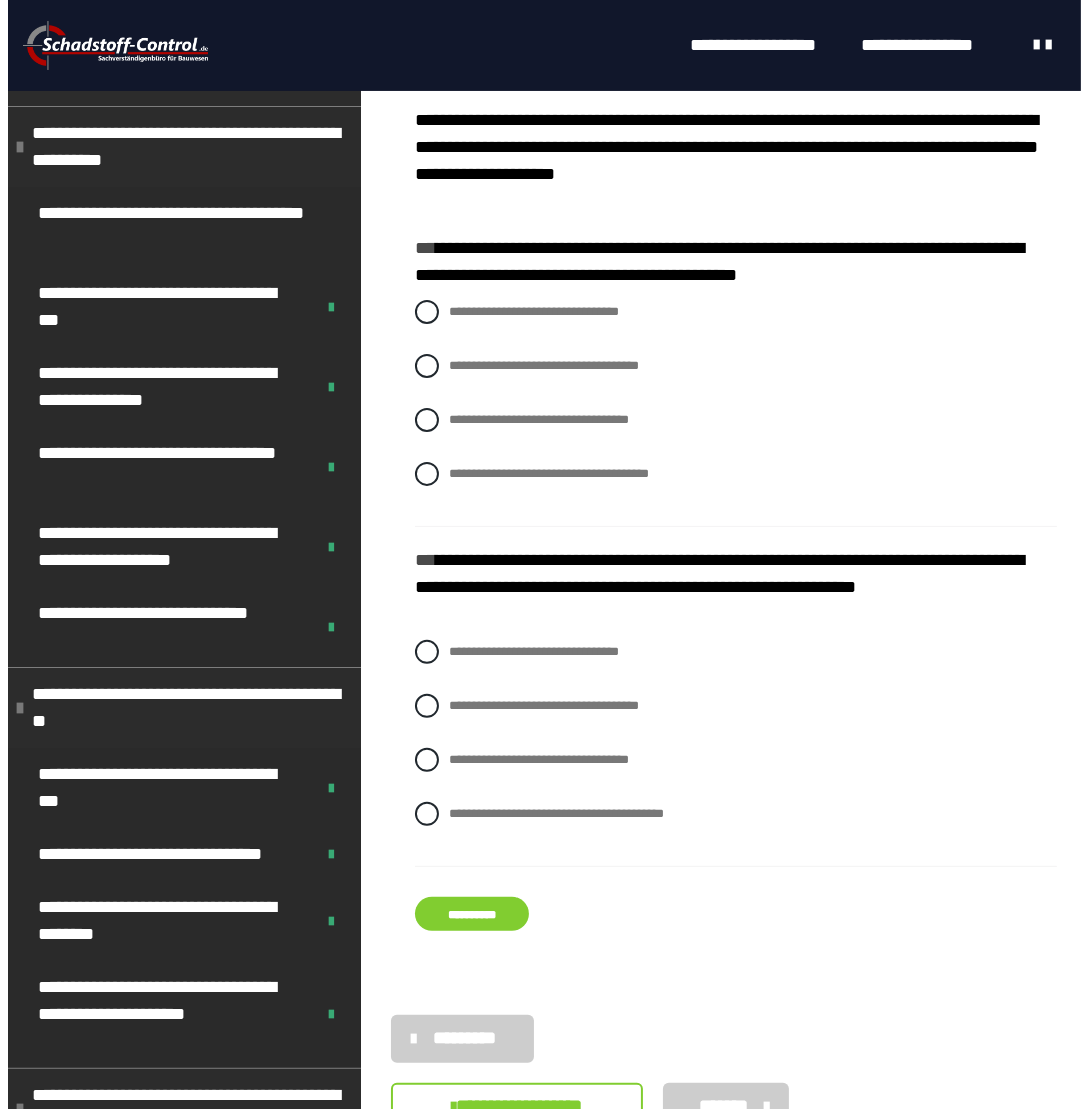 scroll, scrollTop: 400, scrollLeft: 0, axis: vertical 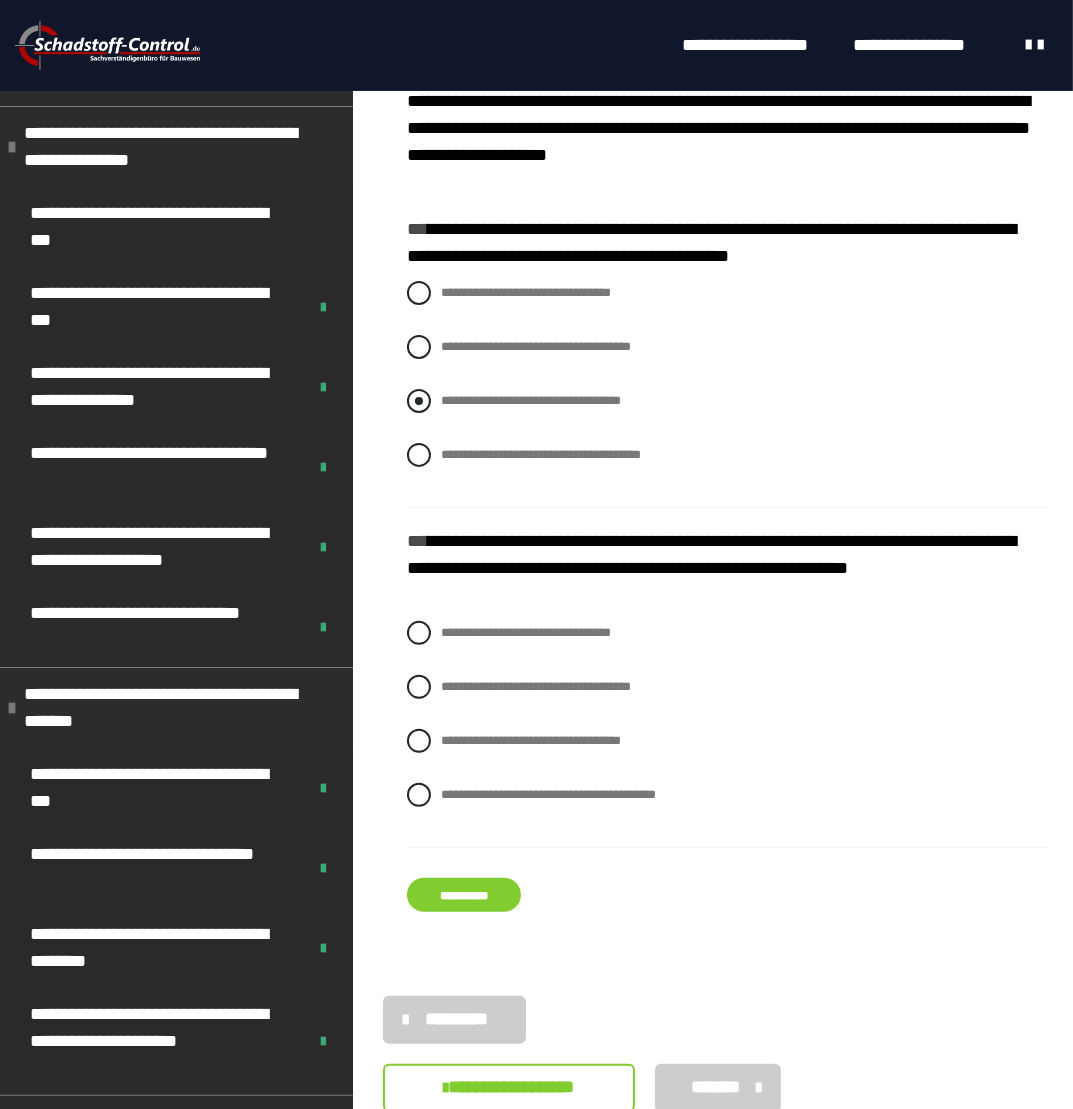 click at bounding box center (419, 401) 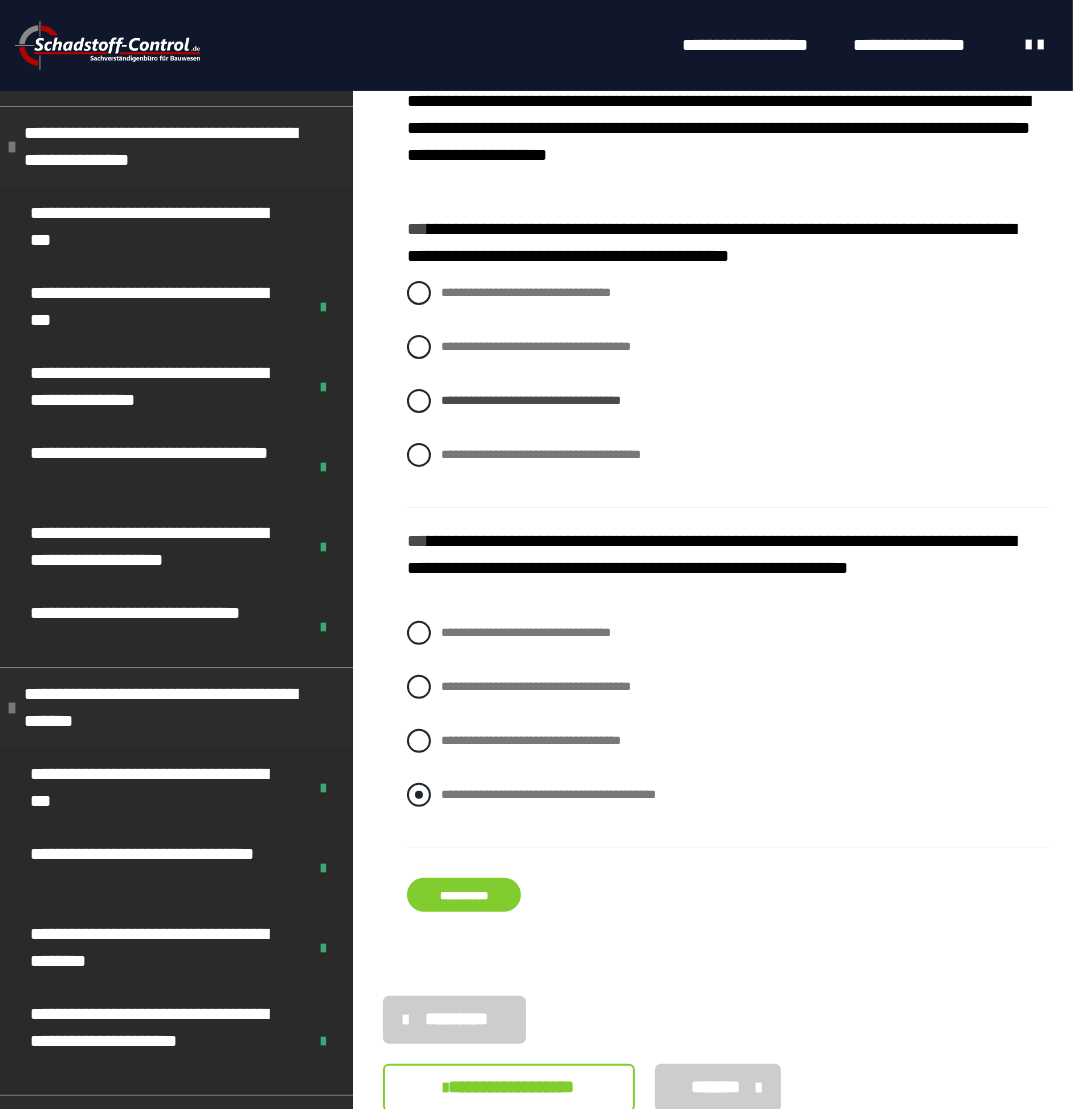 click at bounding box center [419, 795] 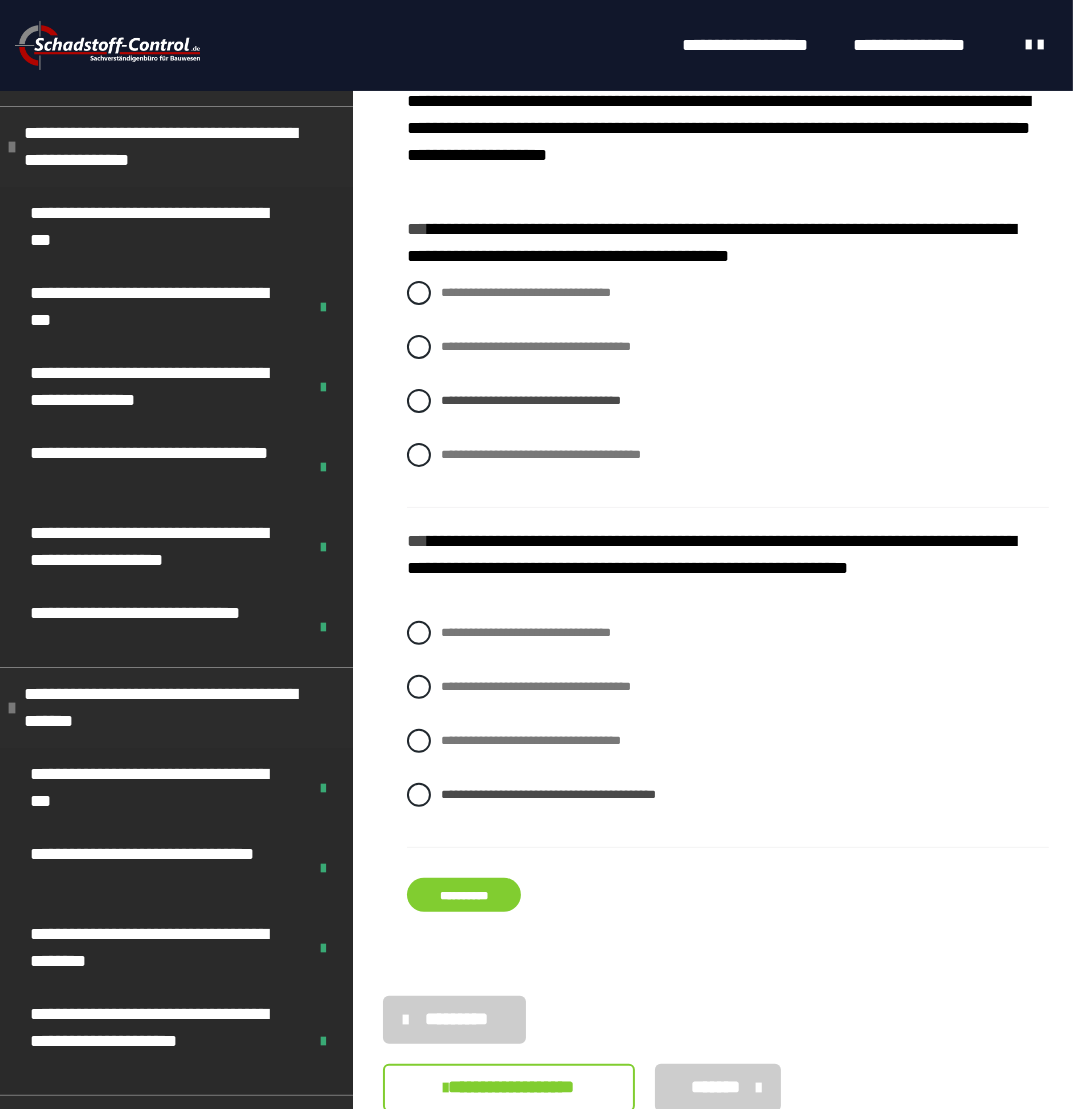 click on "**********" at bounding box center (464, 895) 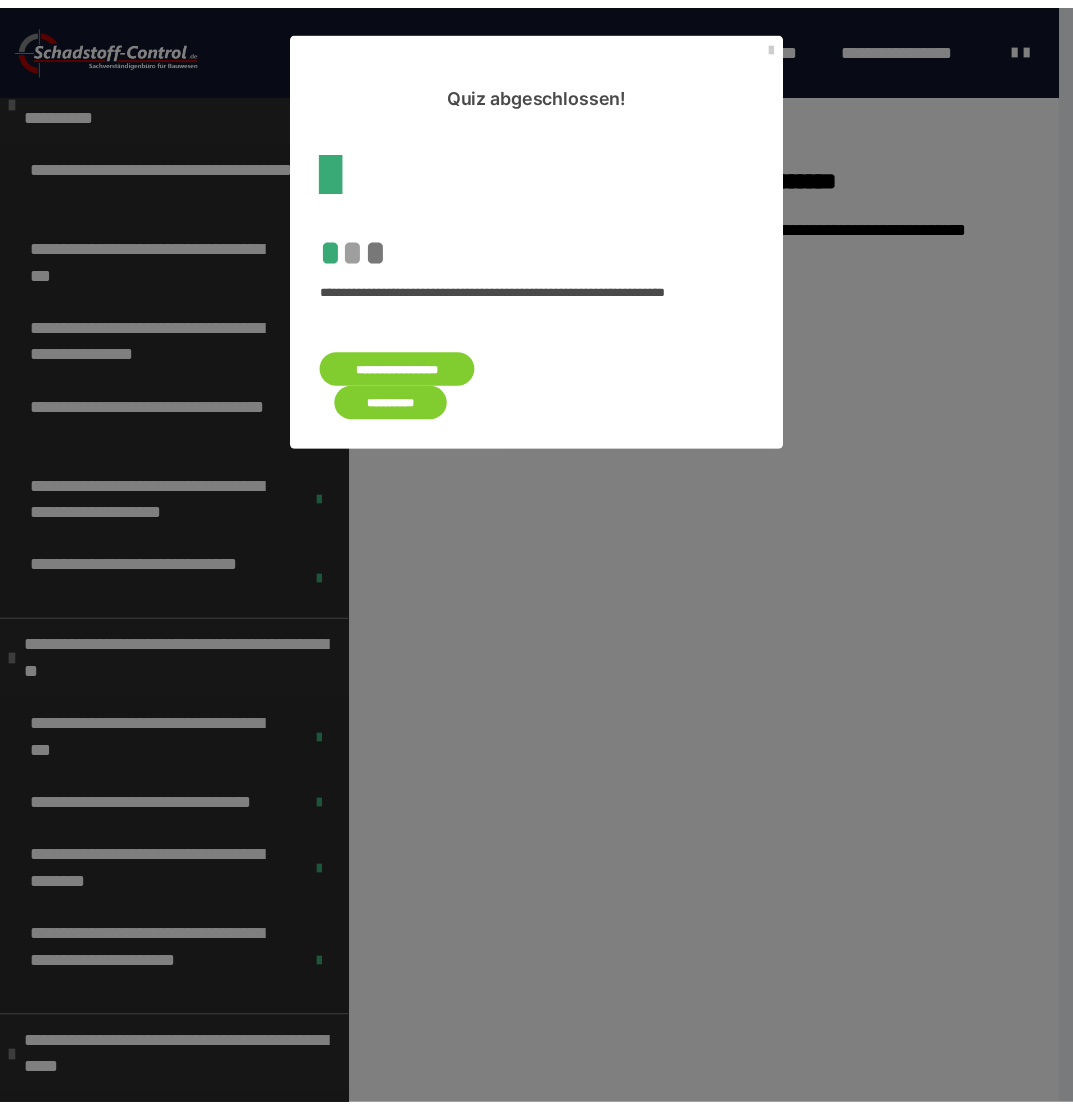 scroll, scrollTop: 0, scrollLeft: 0, axis: both 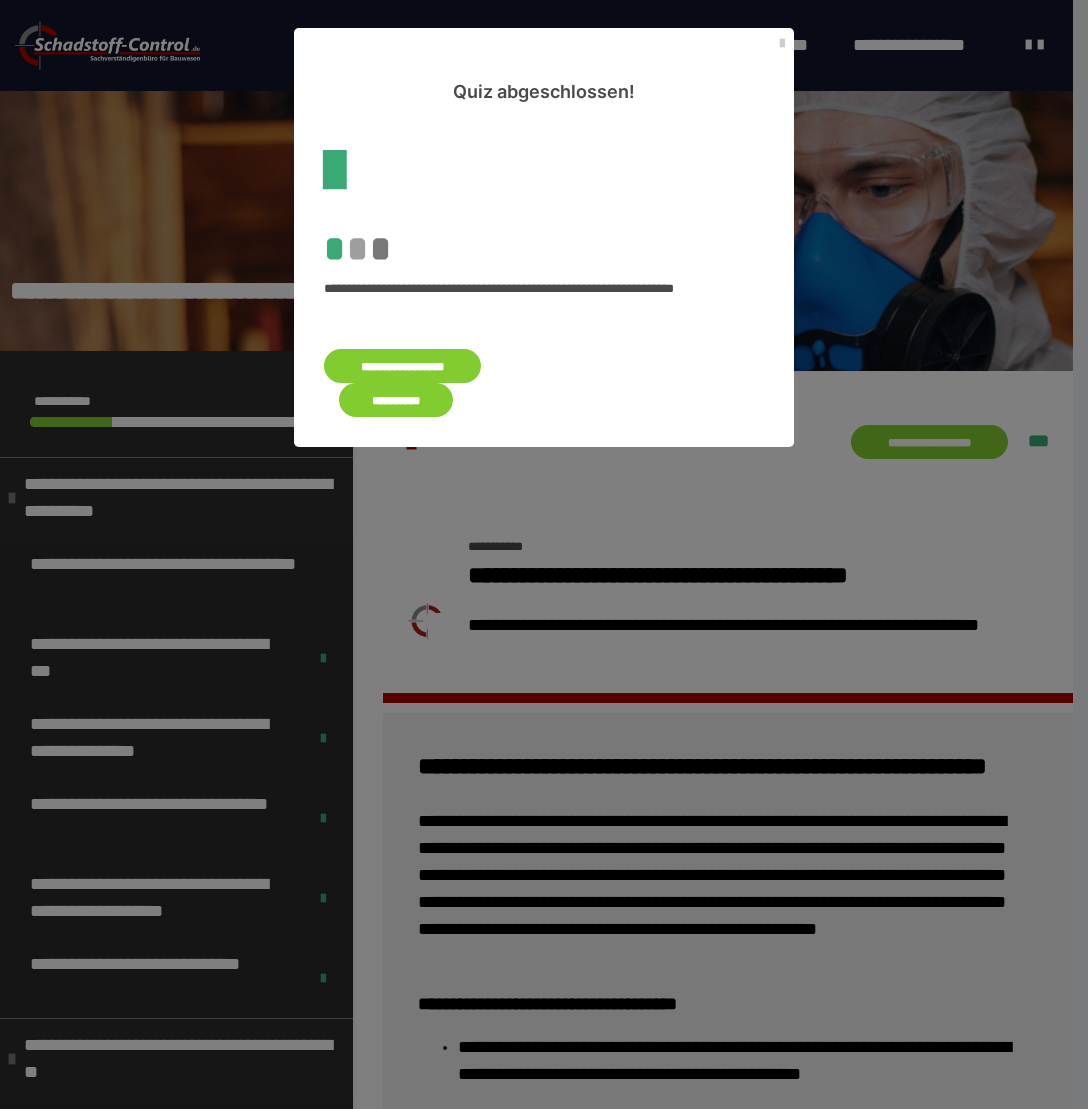 click on "**********" at bounding box center [396, 400] 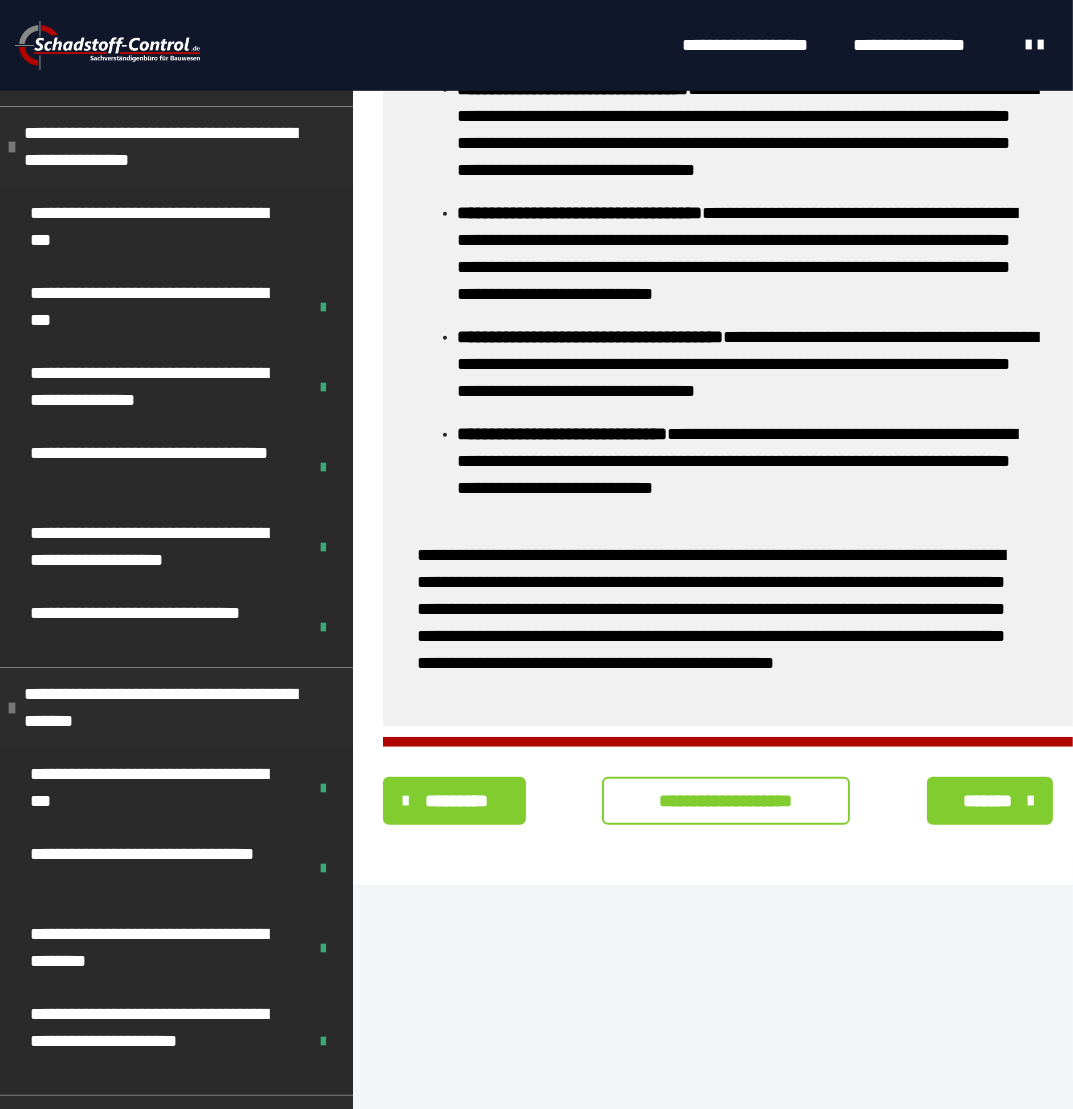 scroll, scrollTop: 1257, scrollLeft: 0, axis: vertical 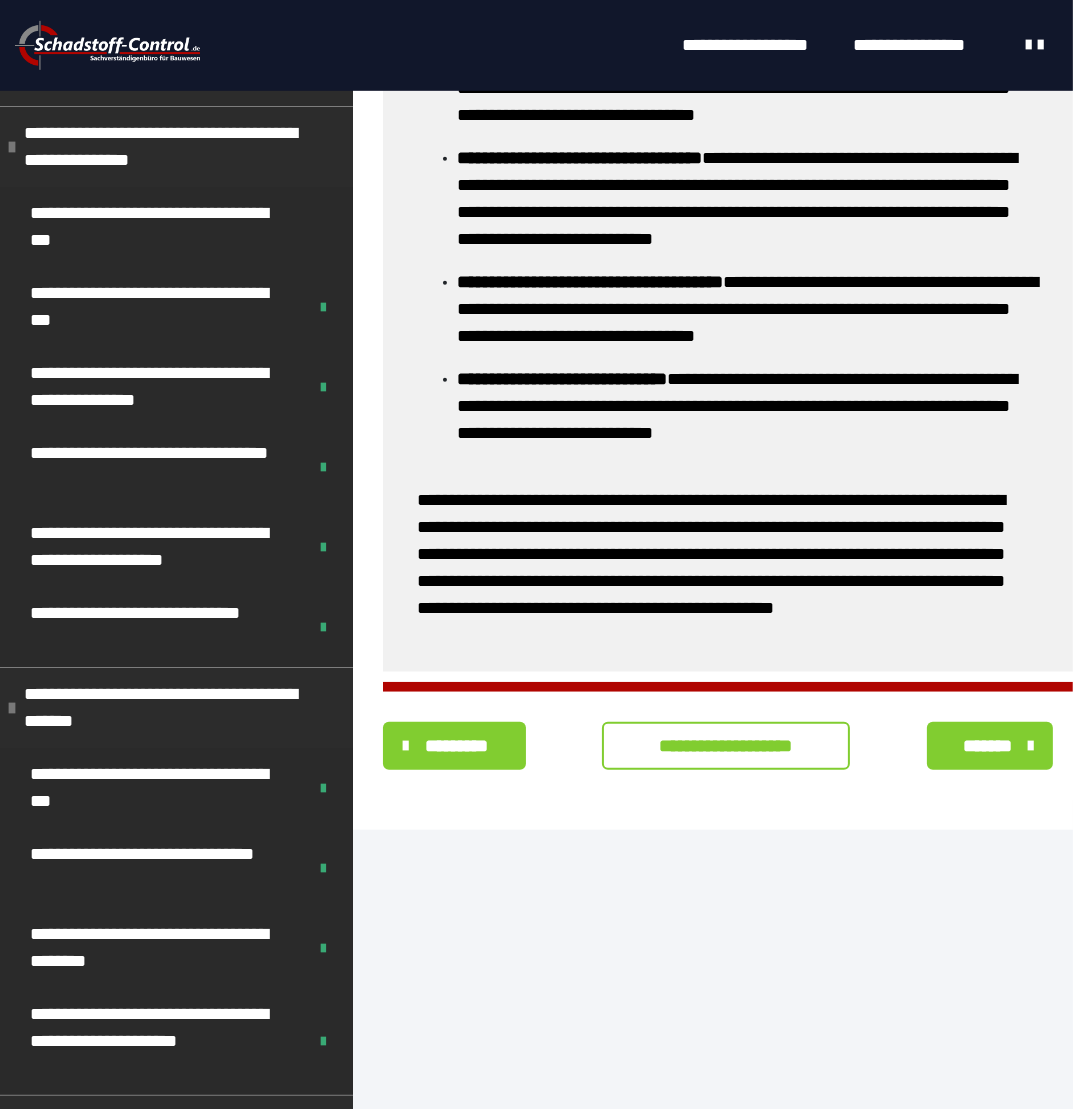 click on "**********" at bounding box center (726, 746) 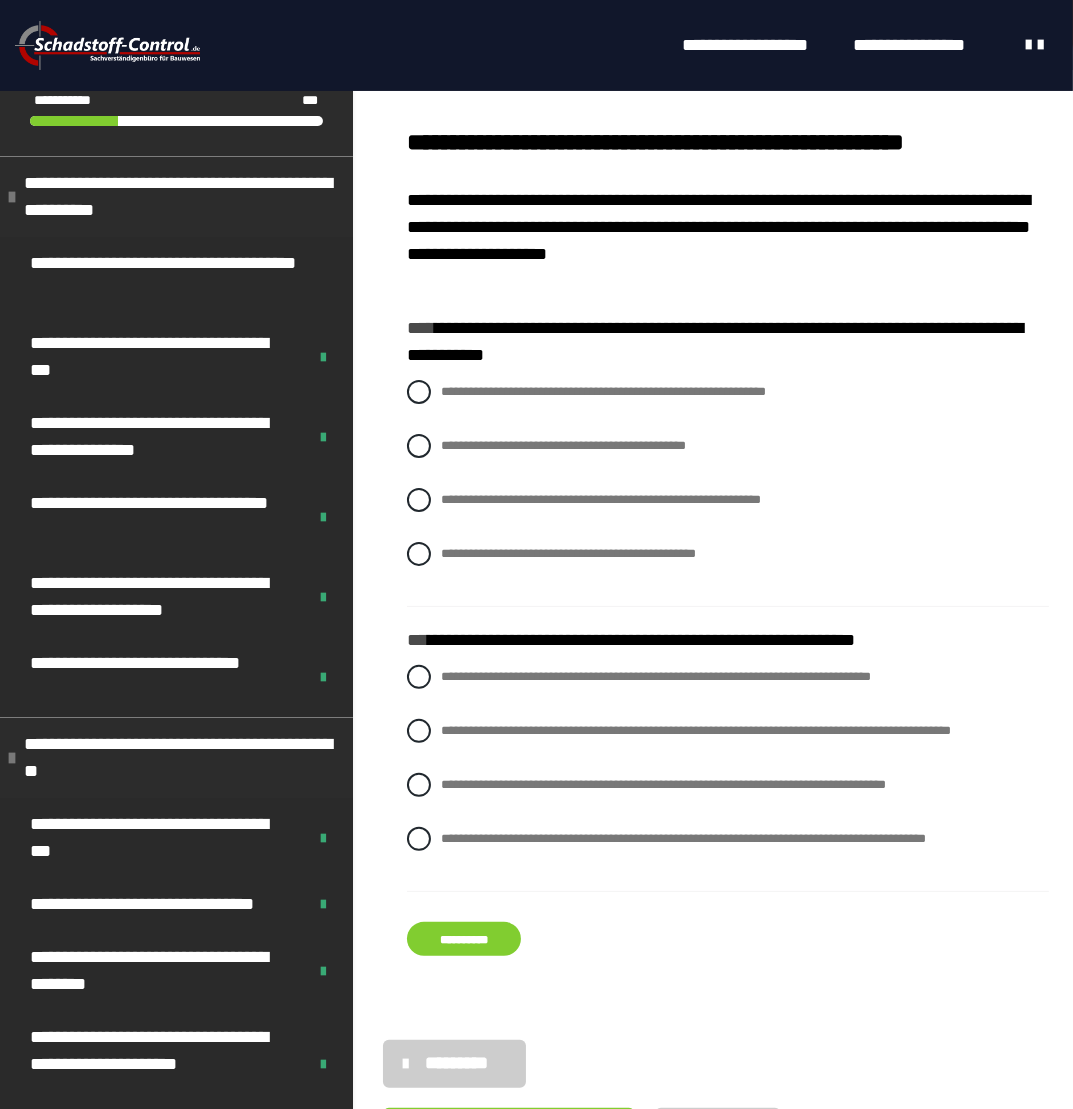 scroll, scrollTop: 300, scrollLeft: 0, axis: vertical 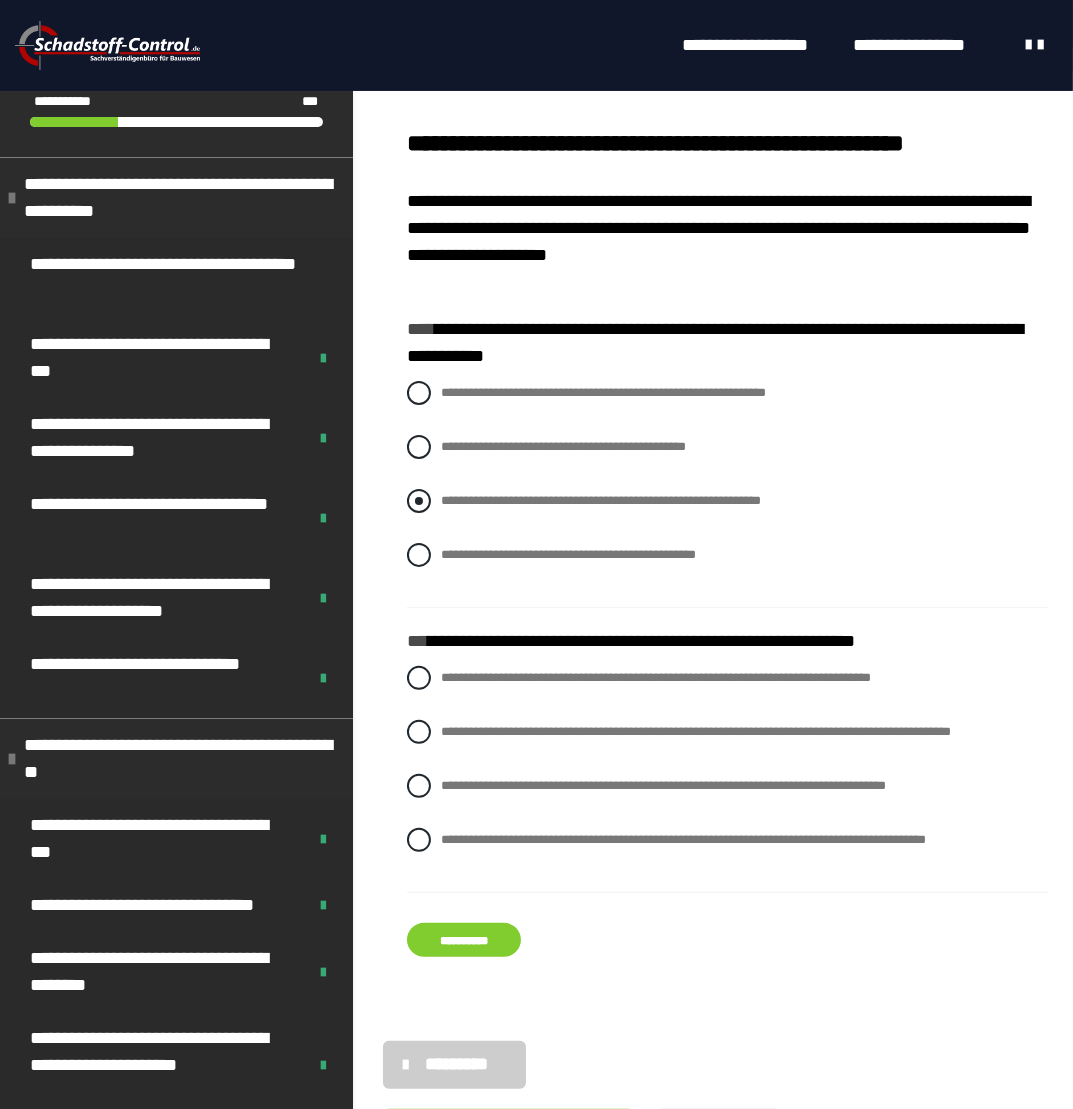 click at bounding box center (419, 501) 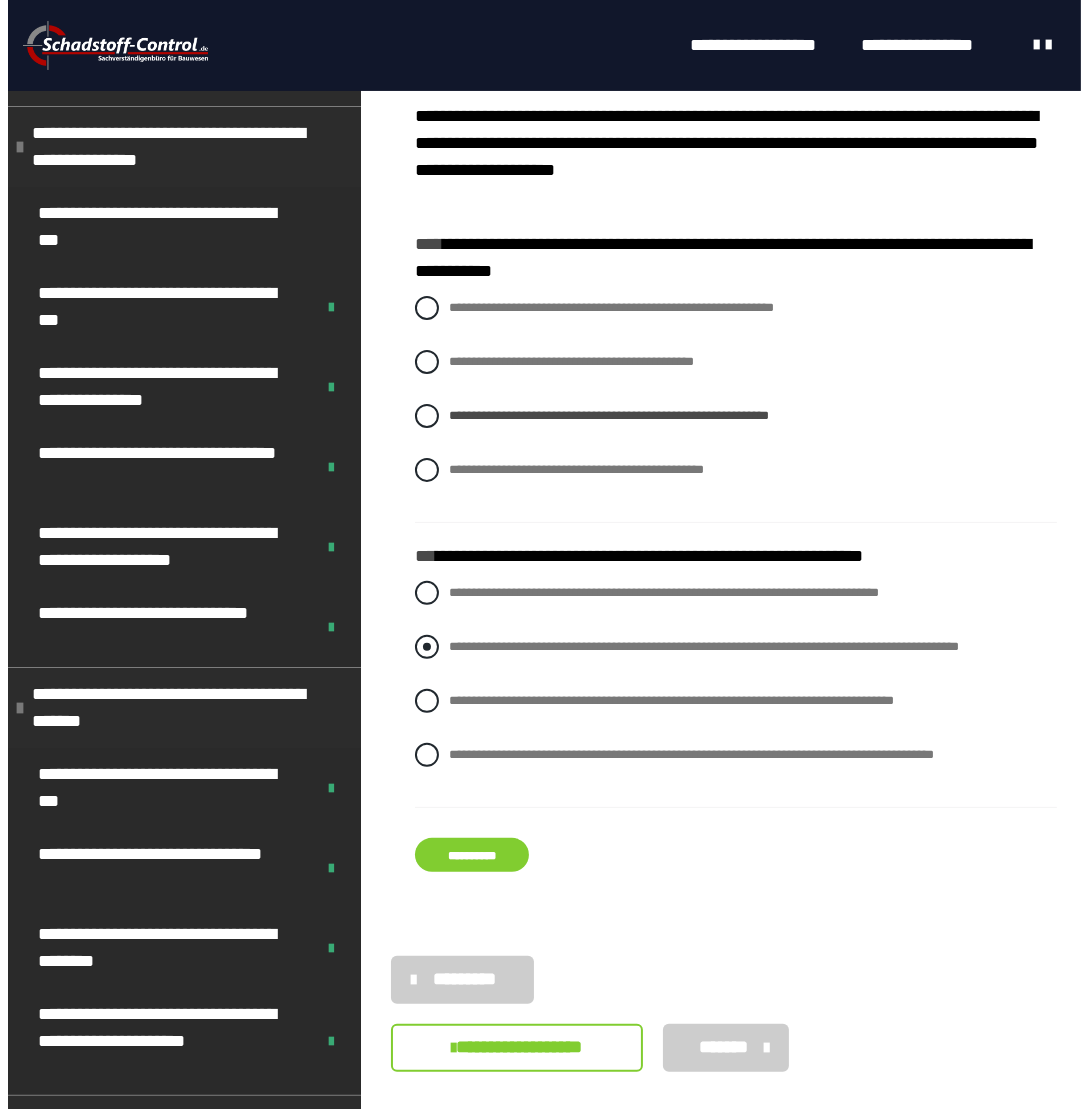 scroll, scrollTop: 400, scrollLeft: 0, axis: vertical 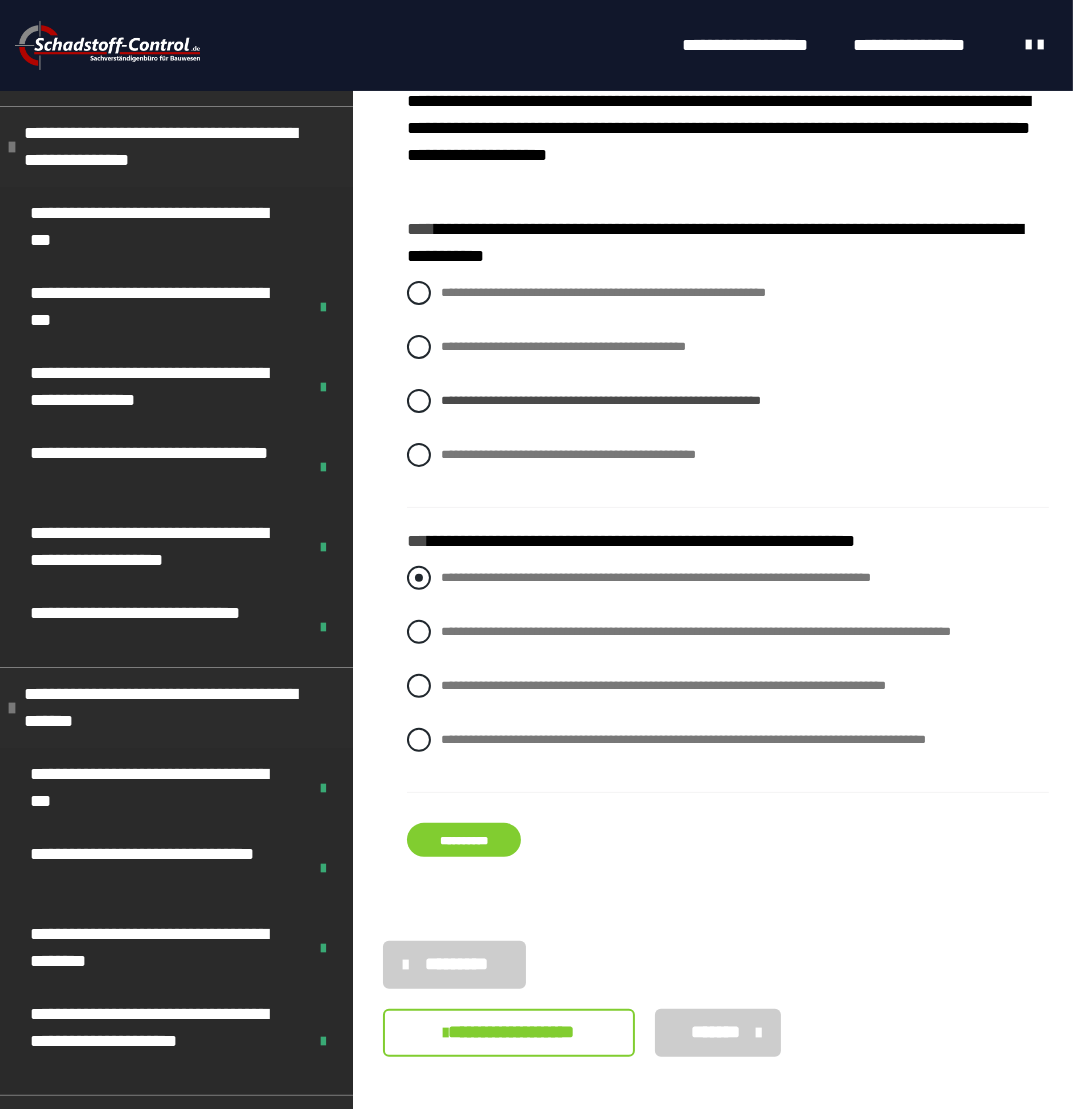click at bounding box center (419, 578) 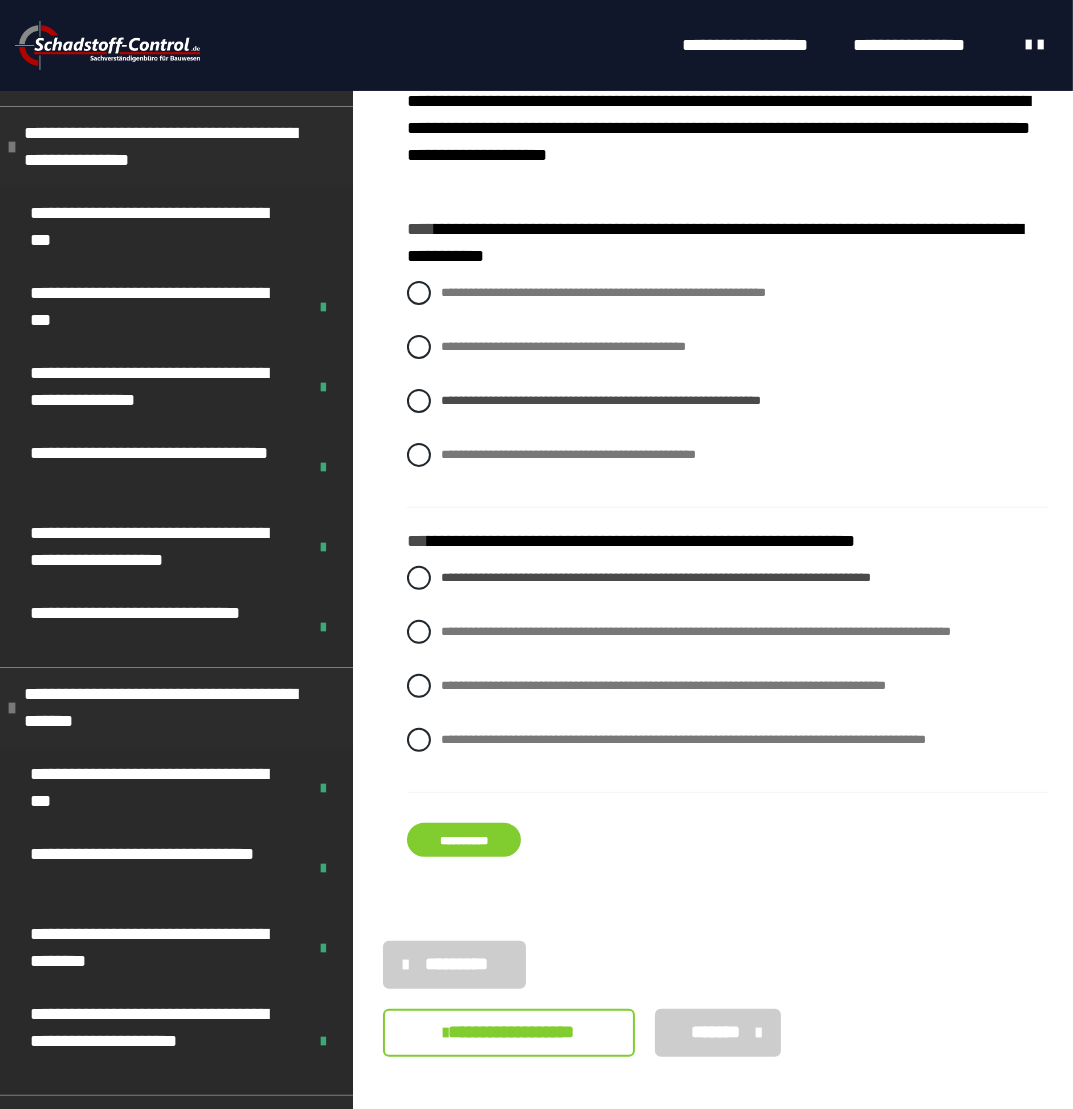 click on "**********" at bounding box center (464, 840) 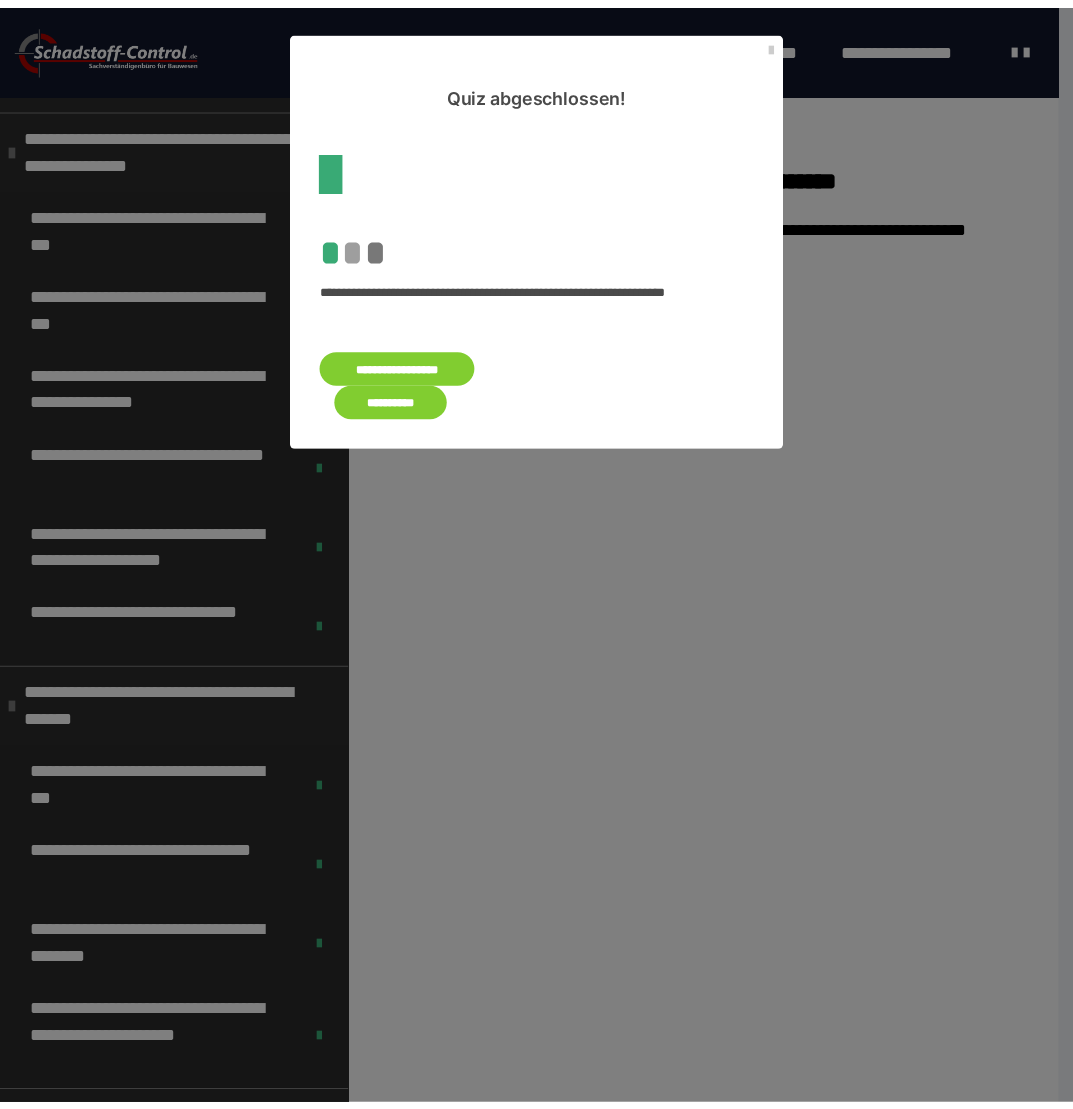 scroll, scrollTop: 0, scrollLeft: 0, axis: both 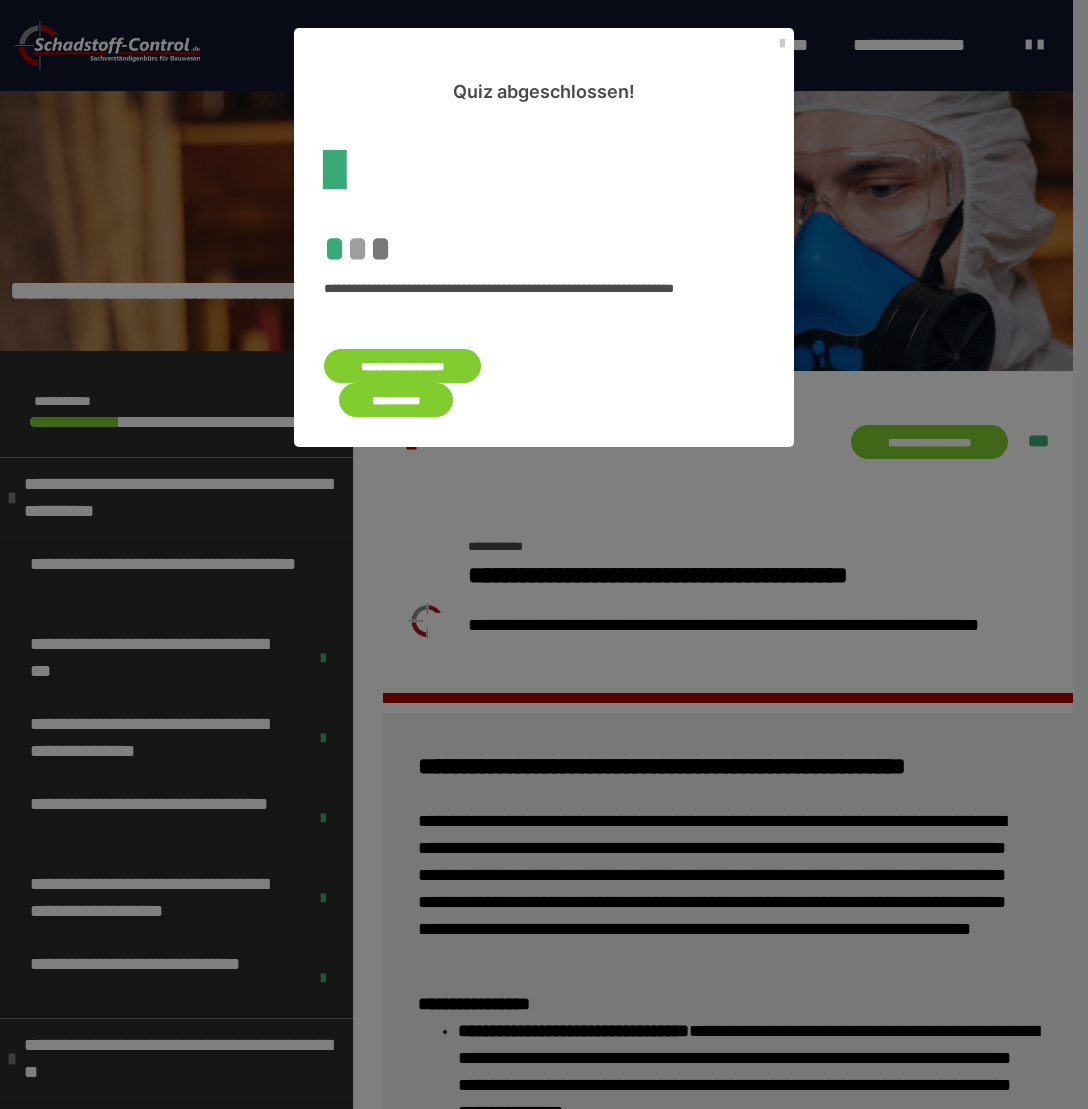 click on "**********" at bounding box center (396, 400) 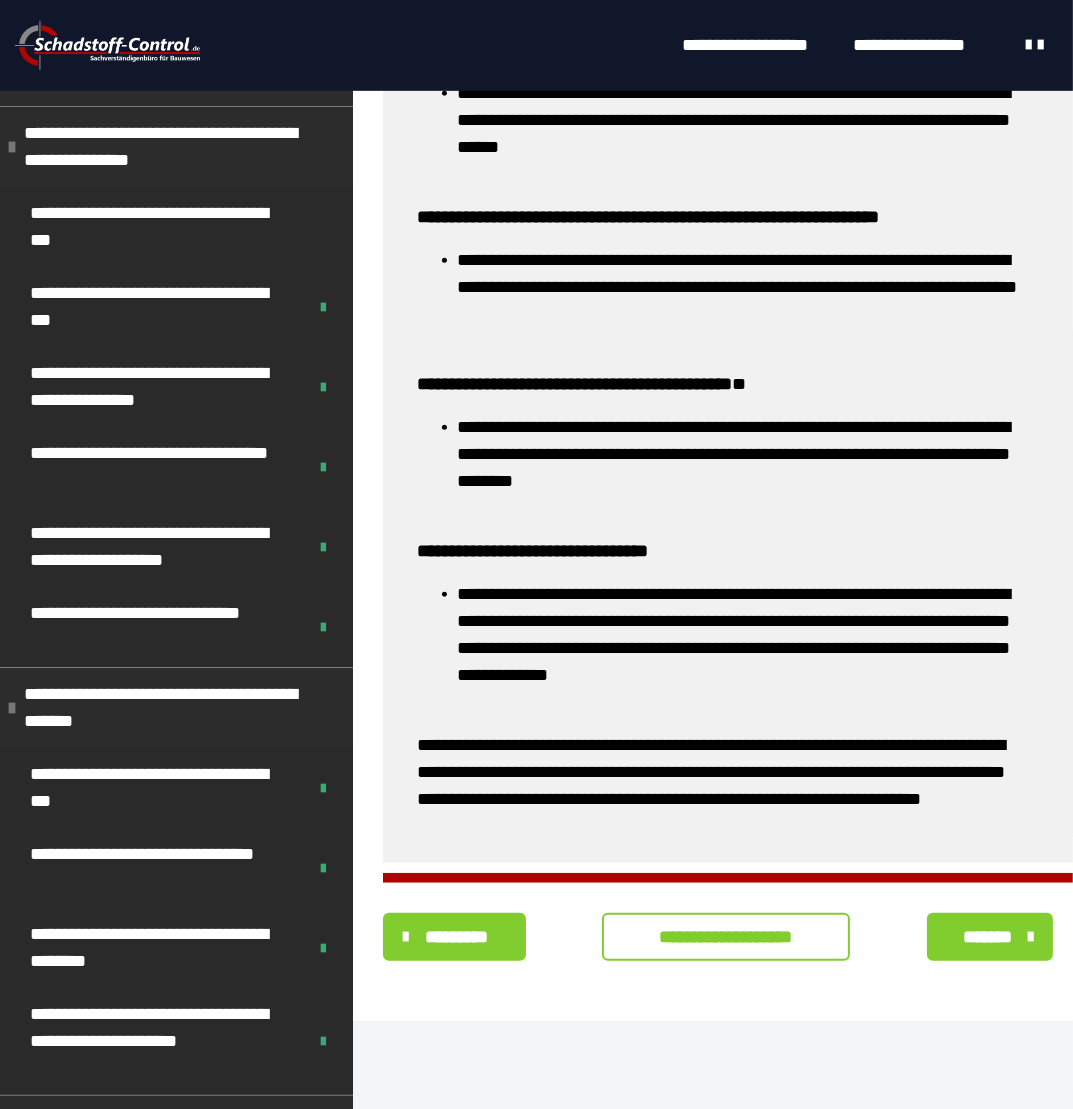 scroll, scrollTop: 1197, scrollLeft: 0, axis: vertical 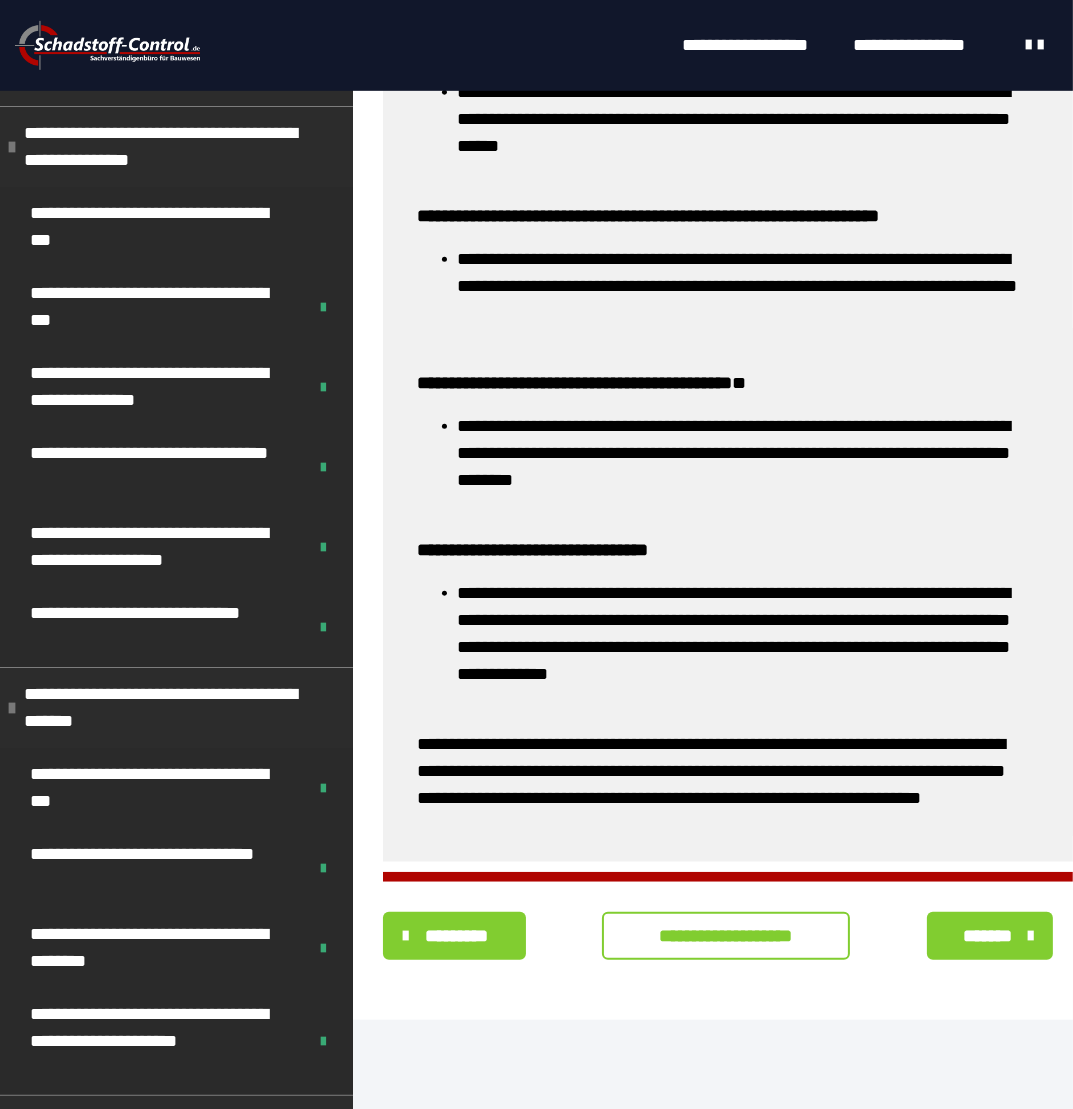 click on "**********" at bounding box center [726, 936] 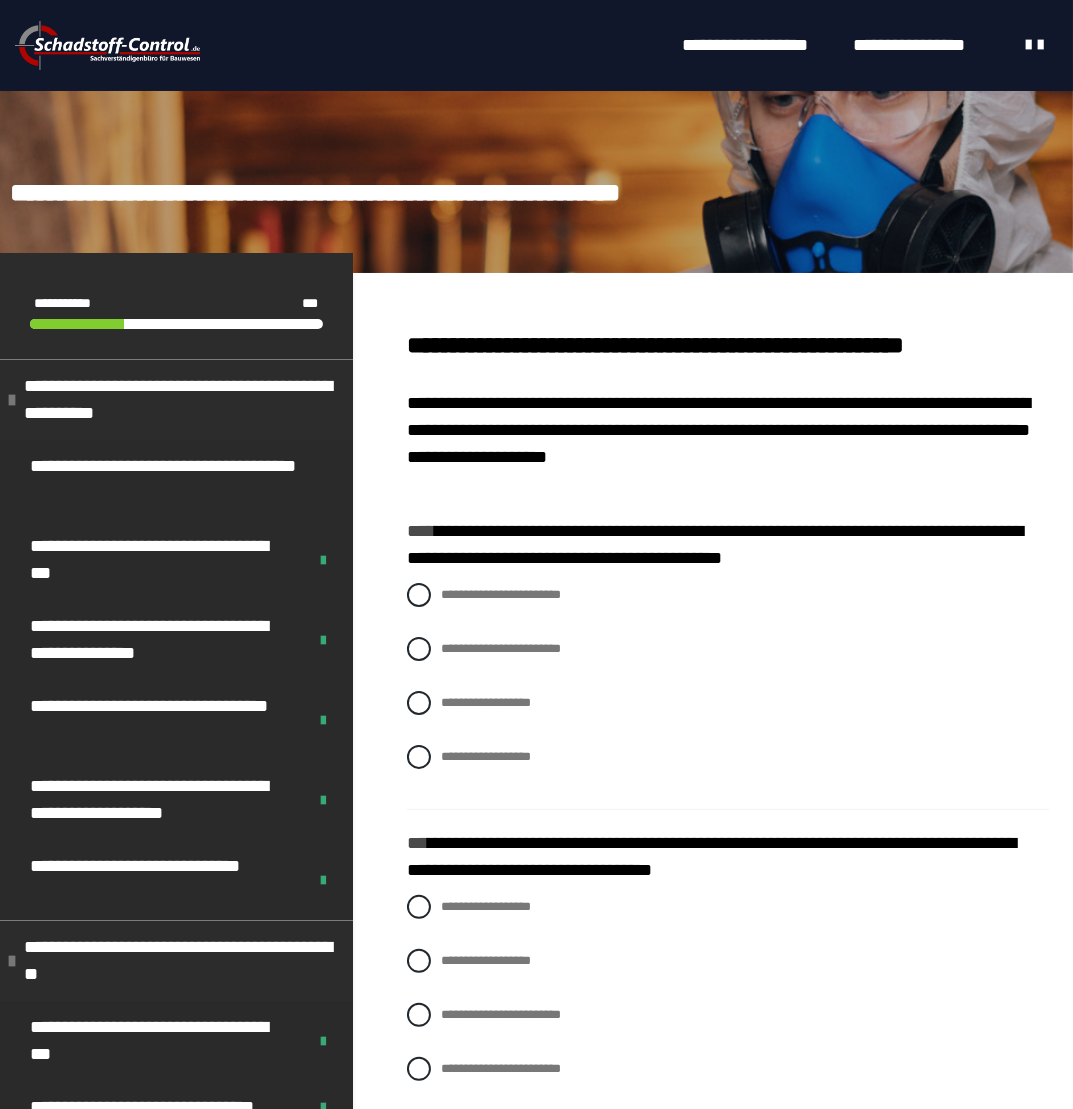 scroll, scrollTop: 100, scrollLeft: 0, axis: vertical 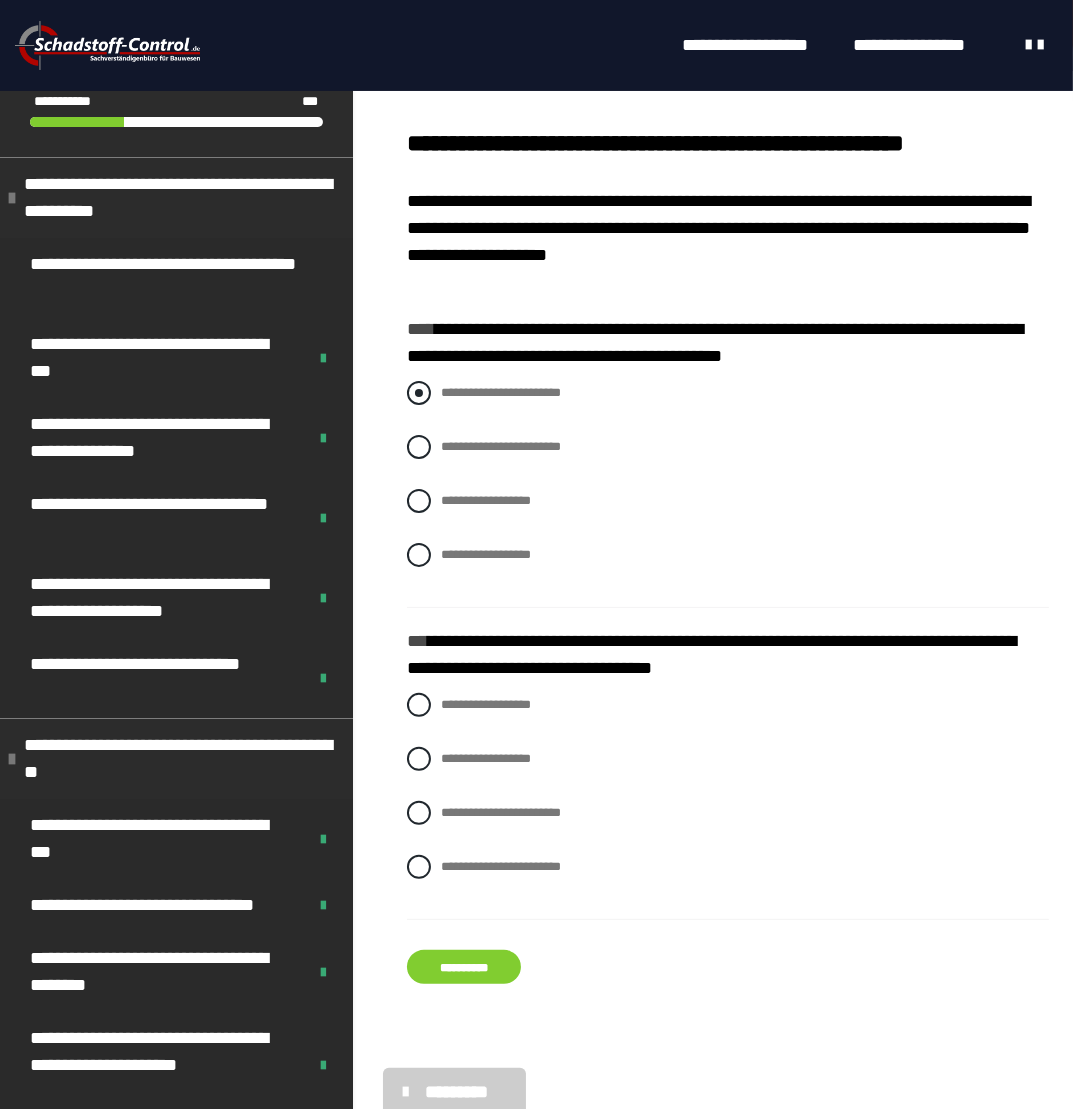 click at bounding box center (419, 393) 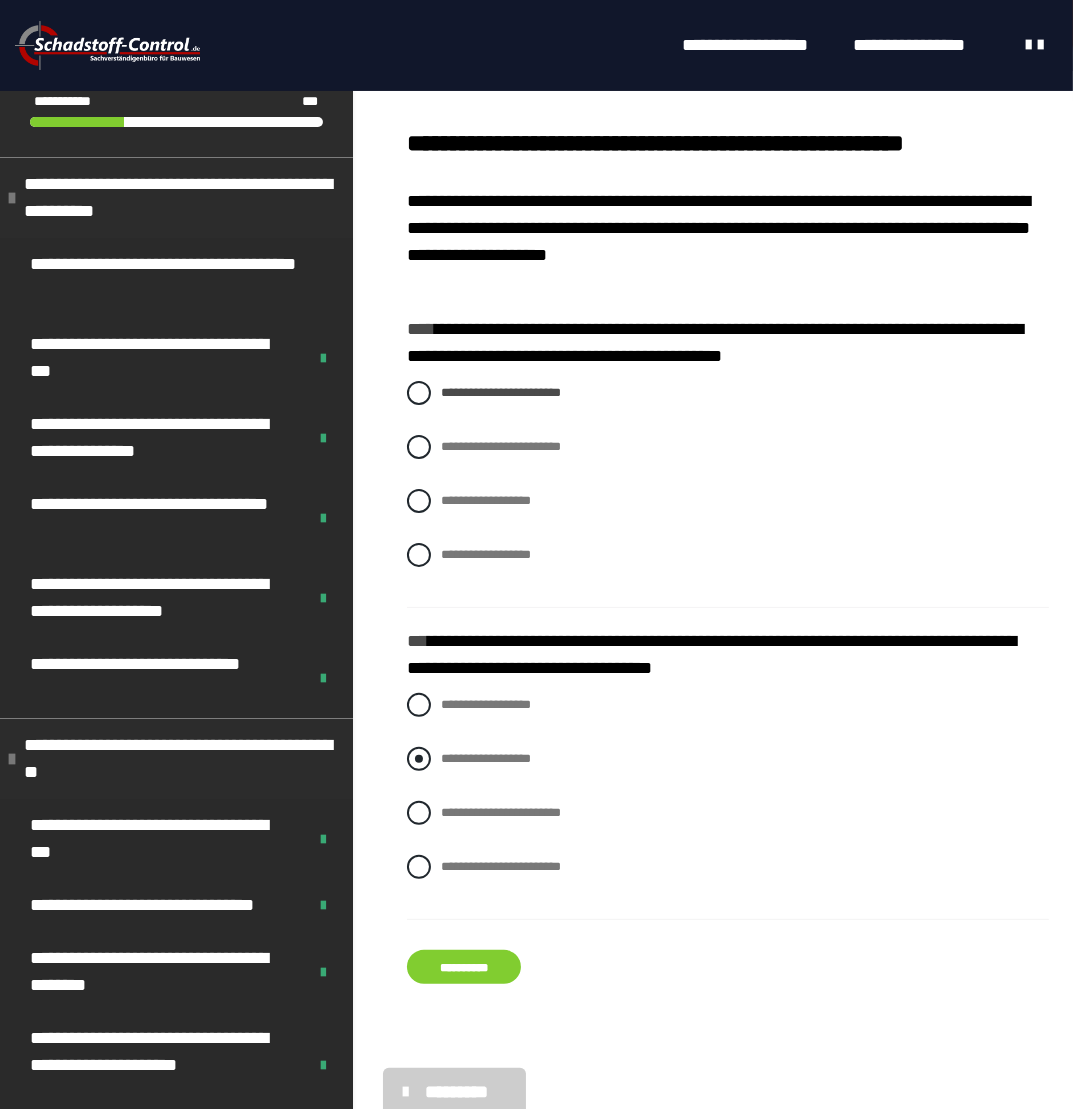 click at bounding box center [419, 759] 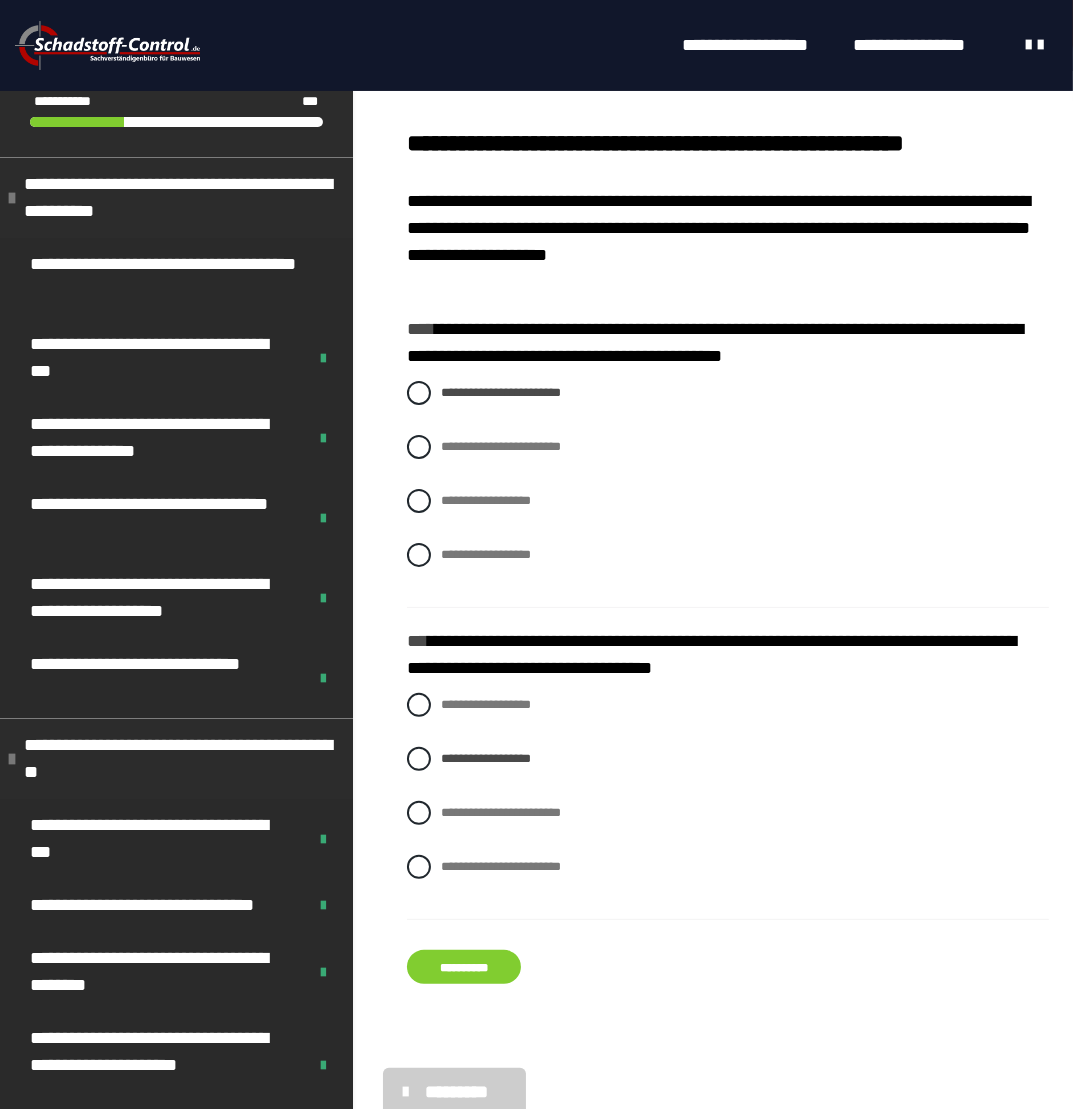 click on "**********" at bounding box center (464, 967) 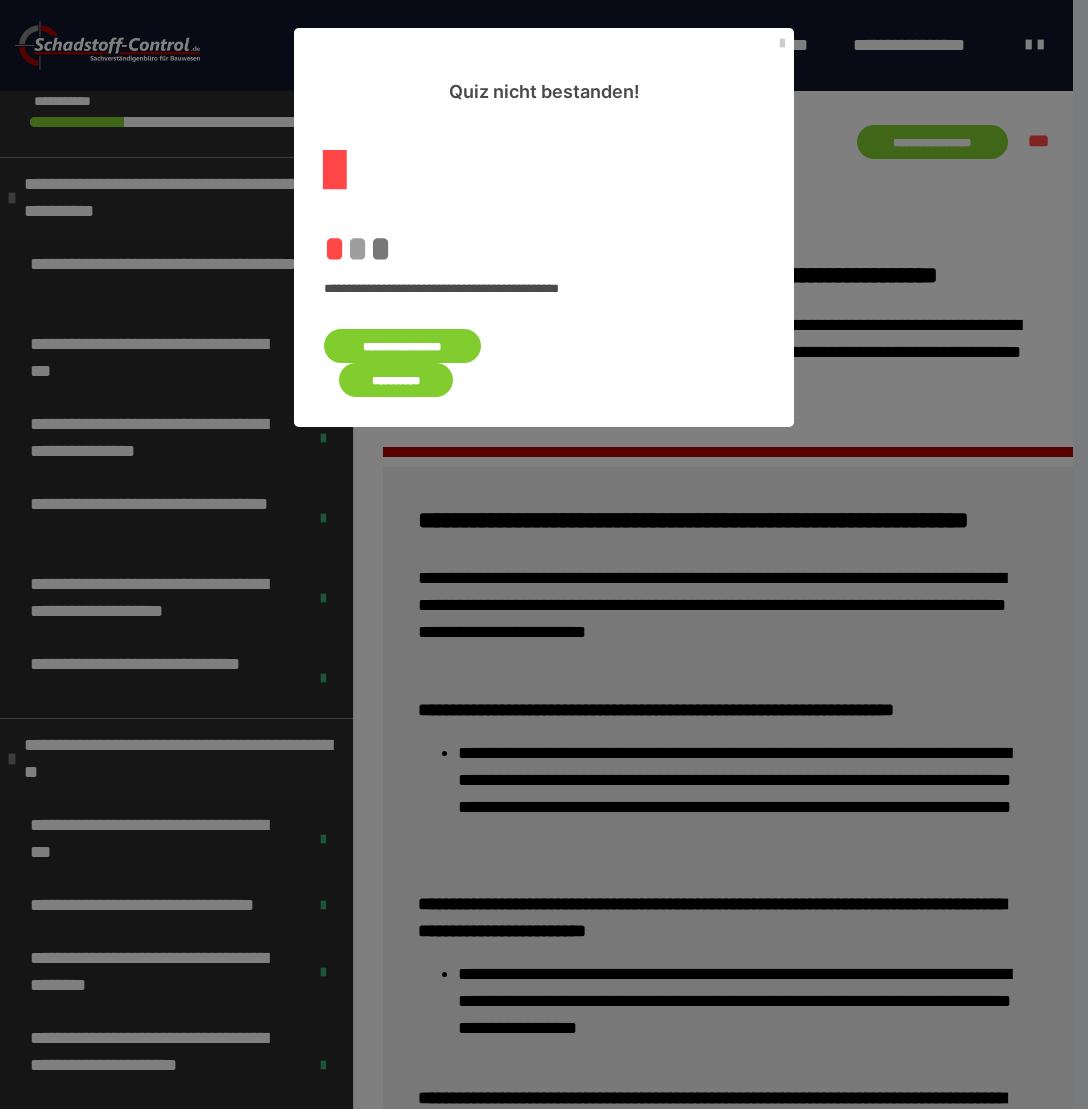 click on "**********" at bounding box center (396, 380) 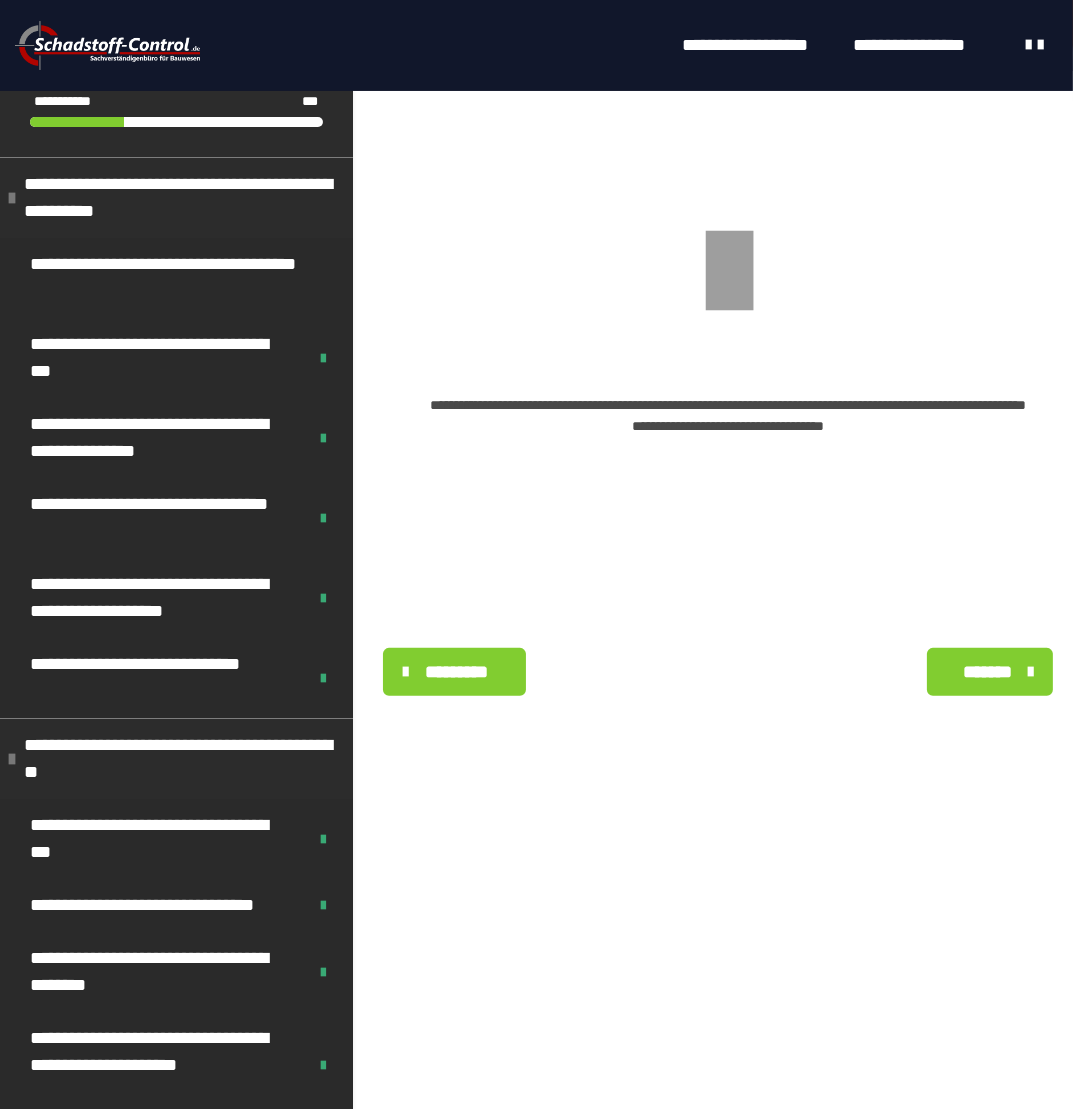 click on "*********" at bounding box center [457, 672] 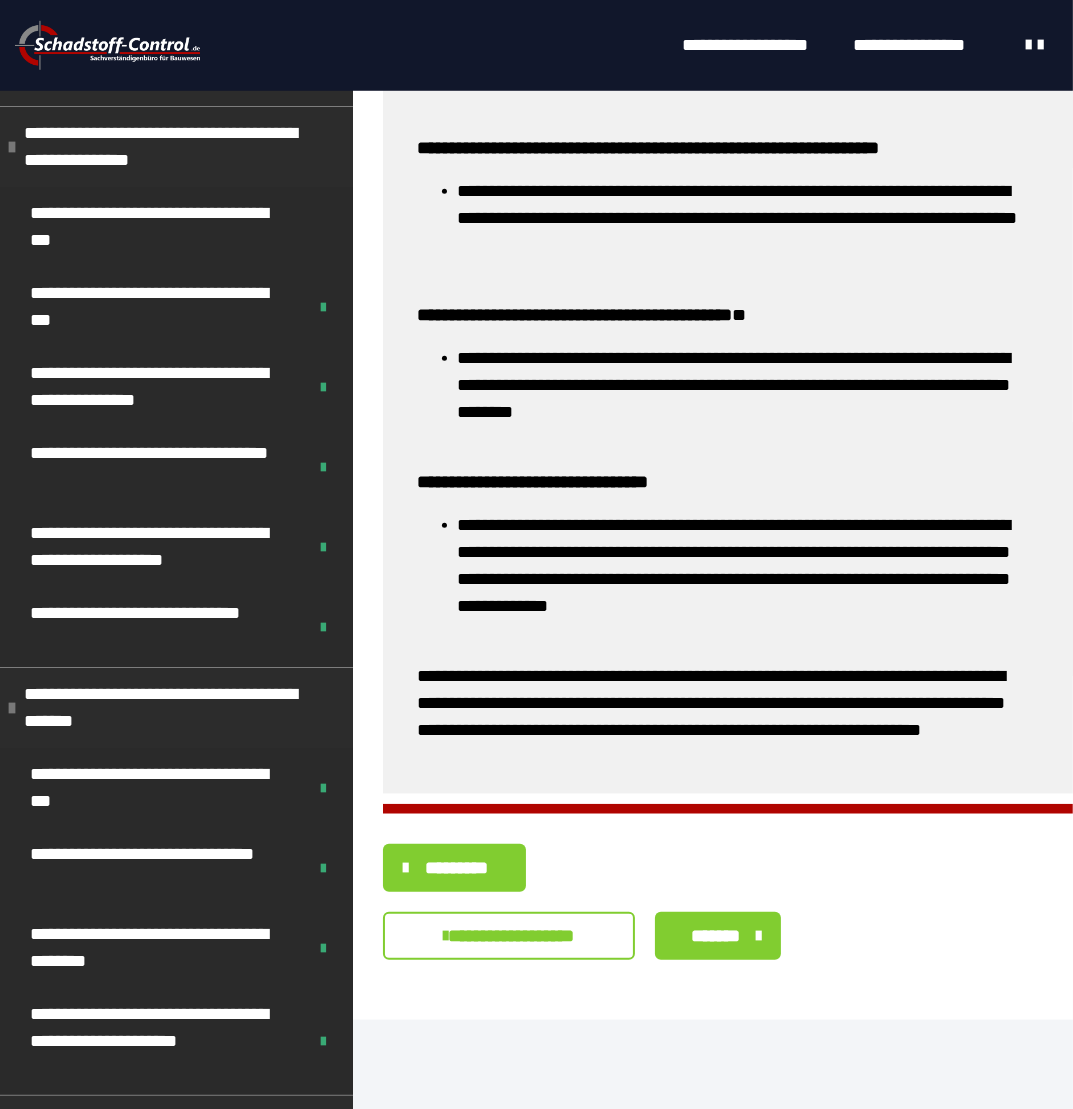 scroll, scrollTop: 1612, scrollLeft: 0, axis: vertical 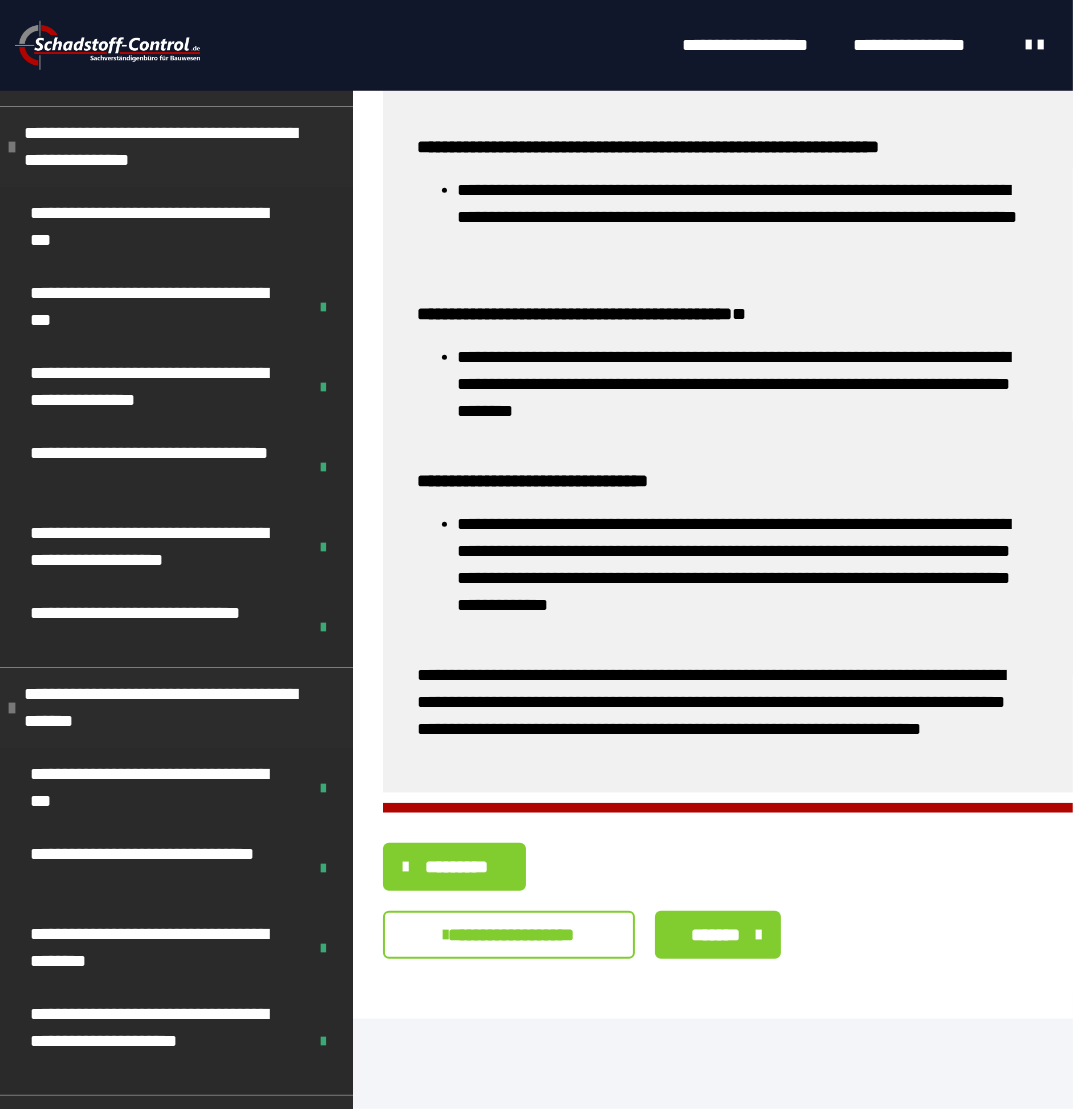 click on "*******" at bounding box center (716, 935) 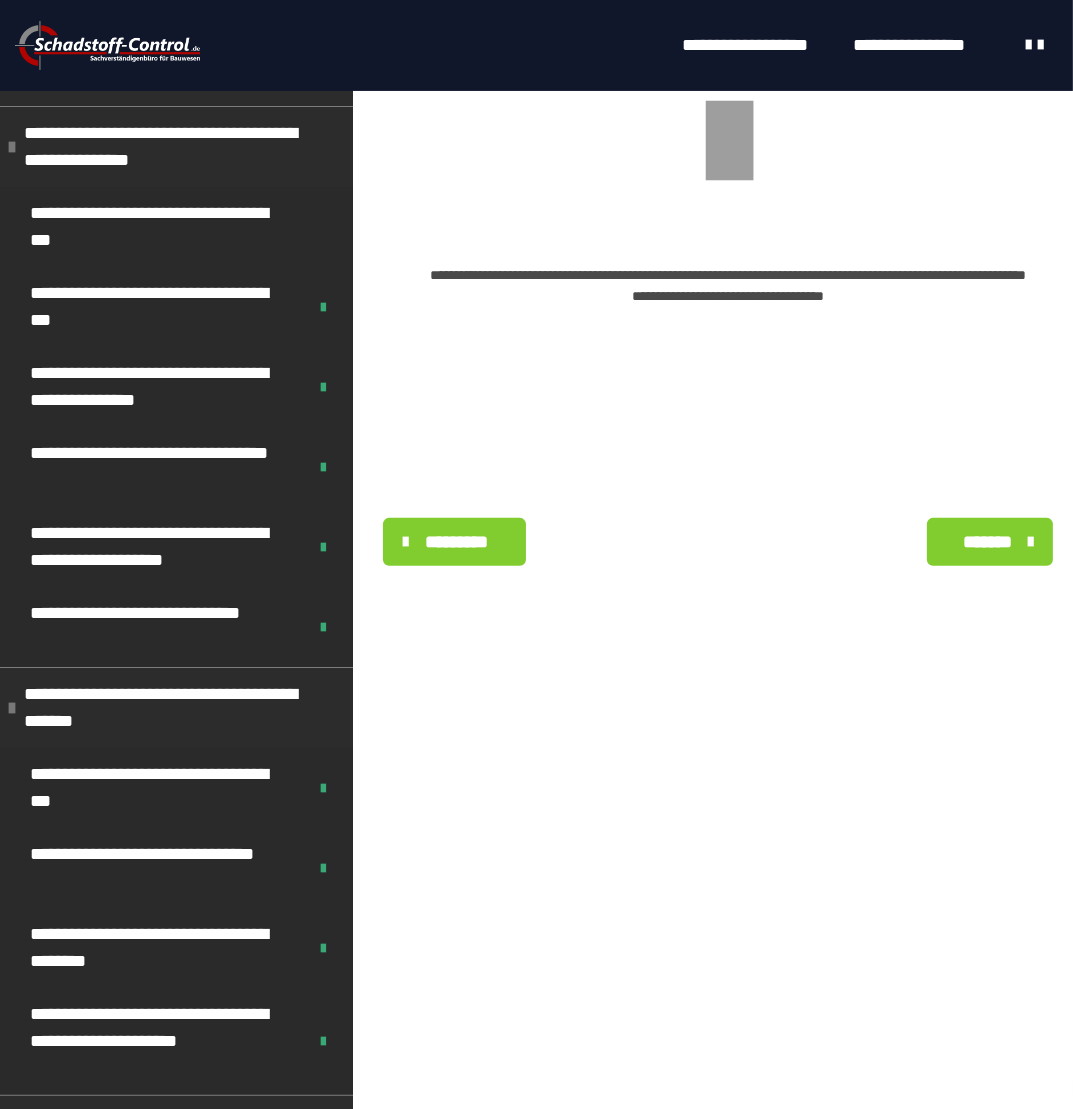 click on "*********" at bounding box center (457, 542) 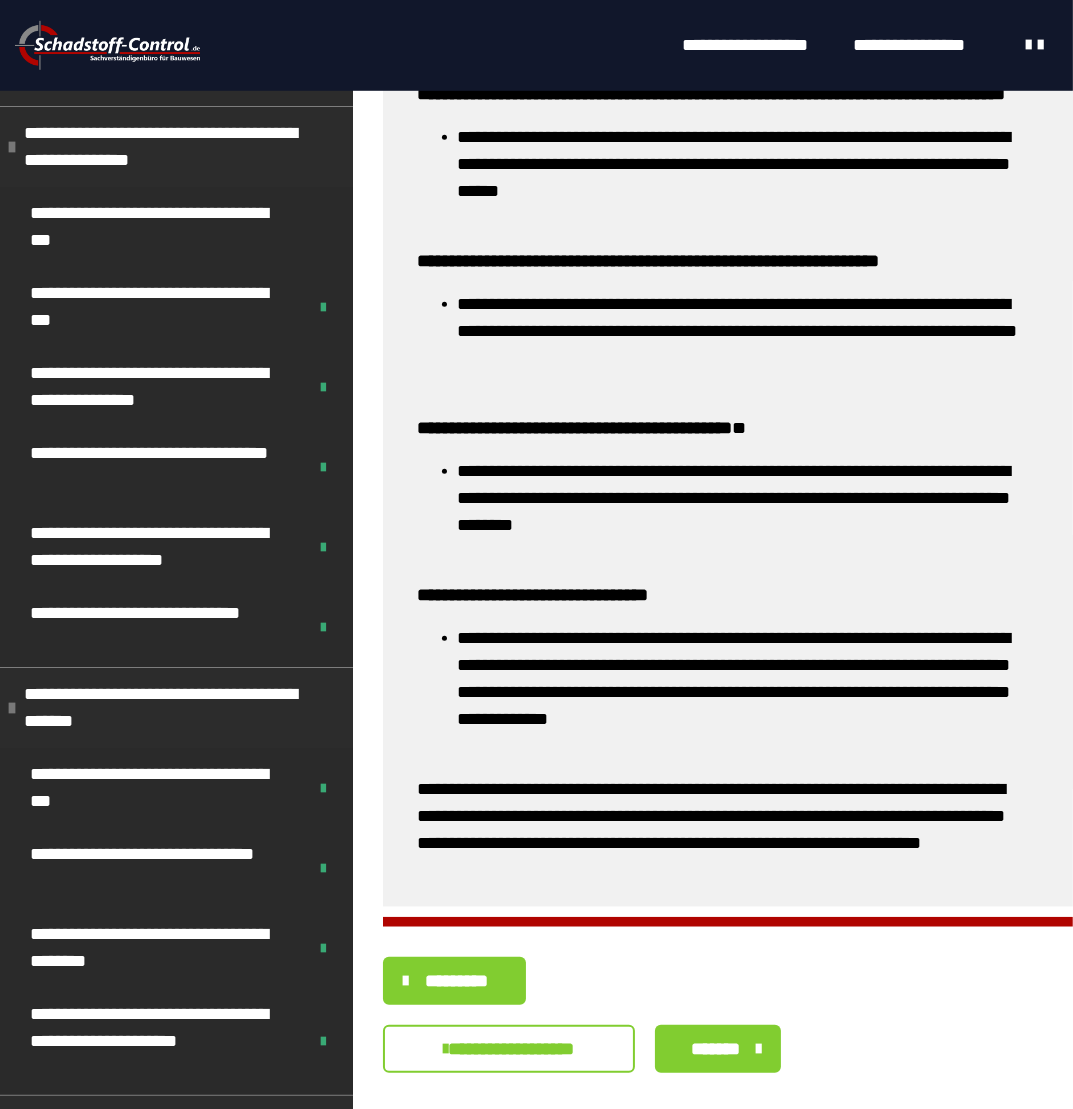scroll, scrollTop: 1612, scrollLeft: 0, axis: vertical 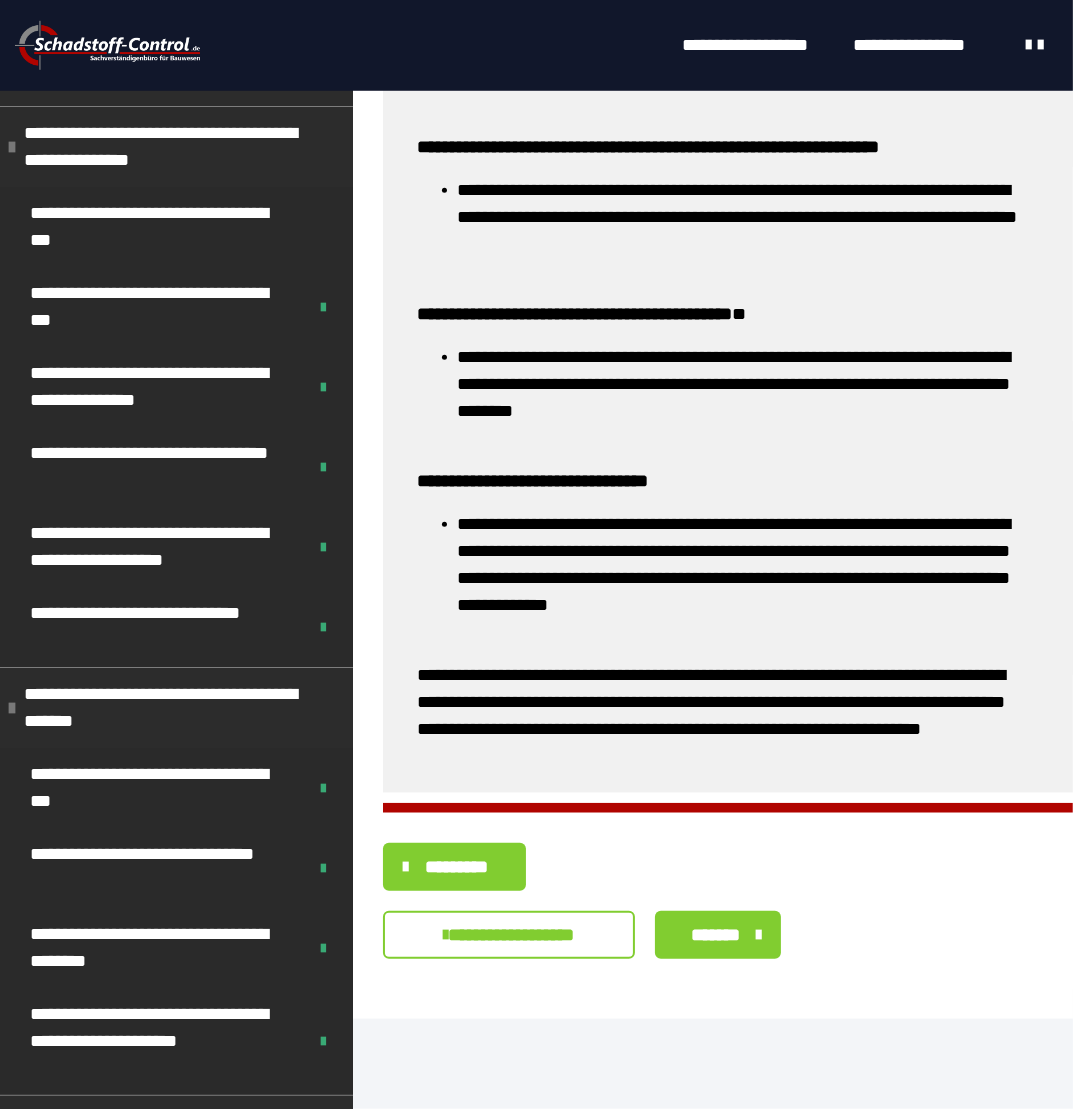 click on "**********" at bounding box center [509, 935] 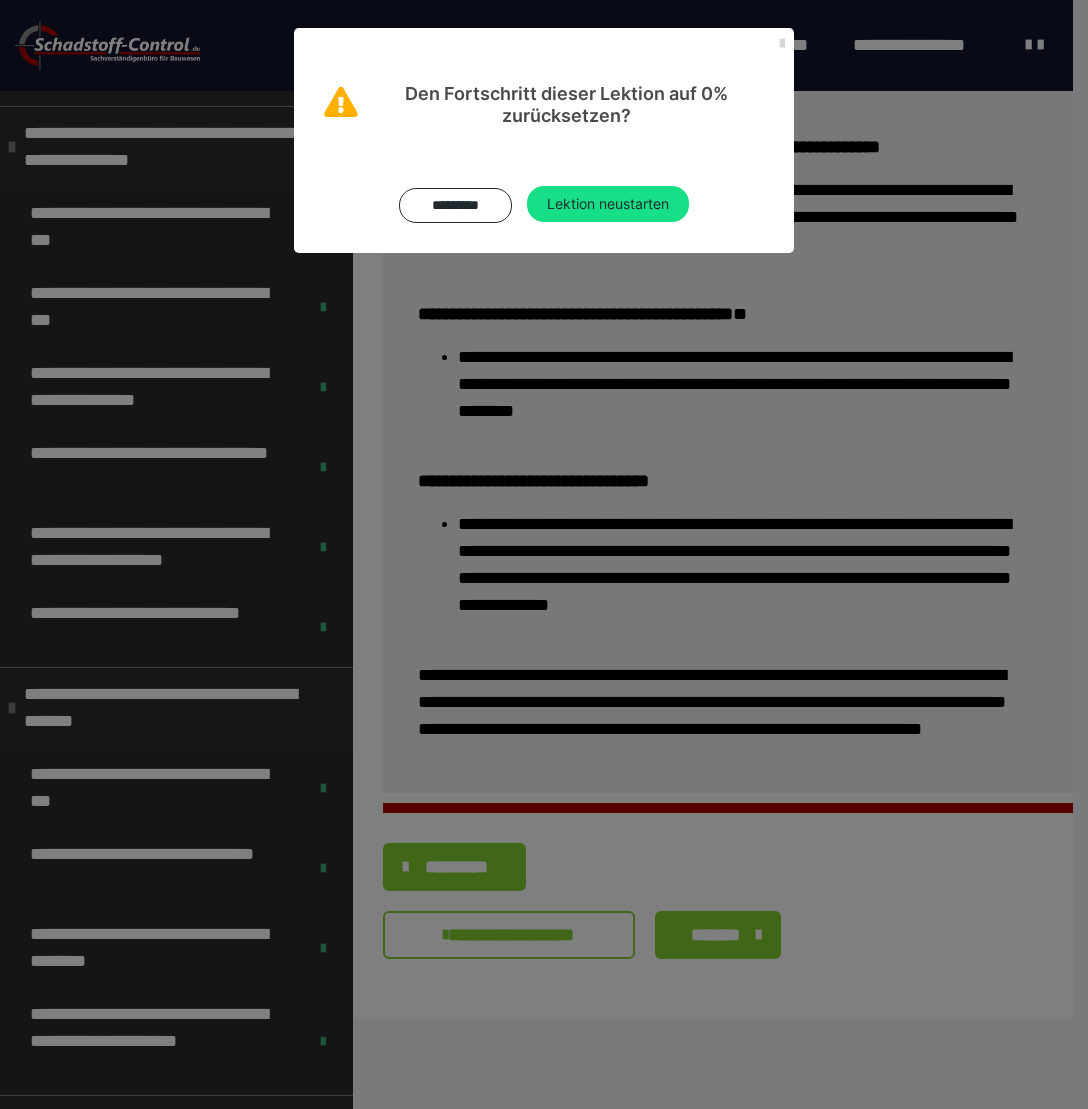 click at bounding box center [782, 44] 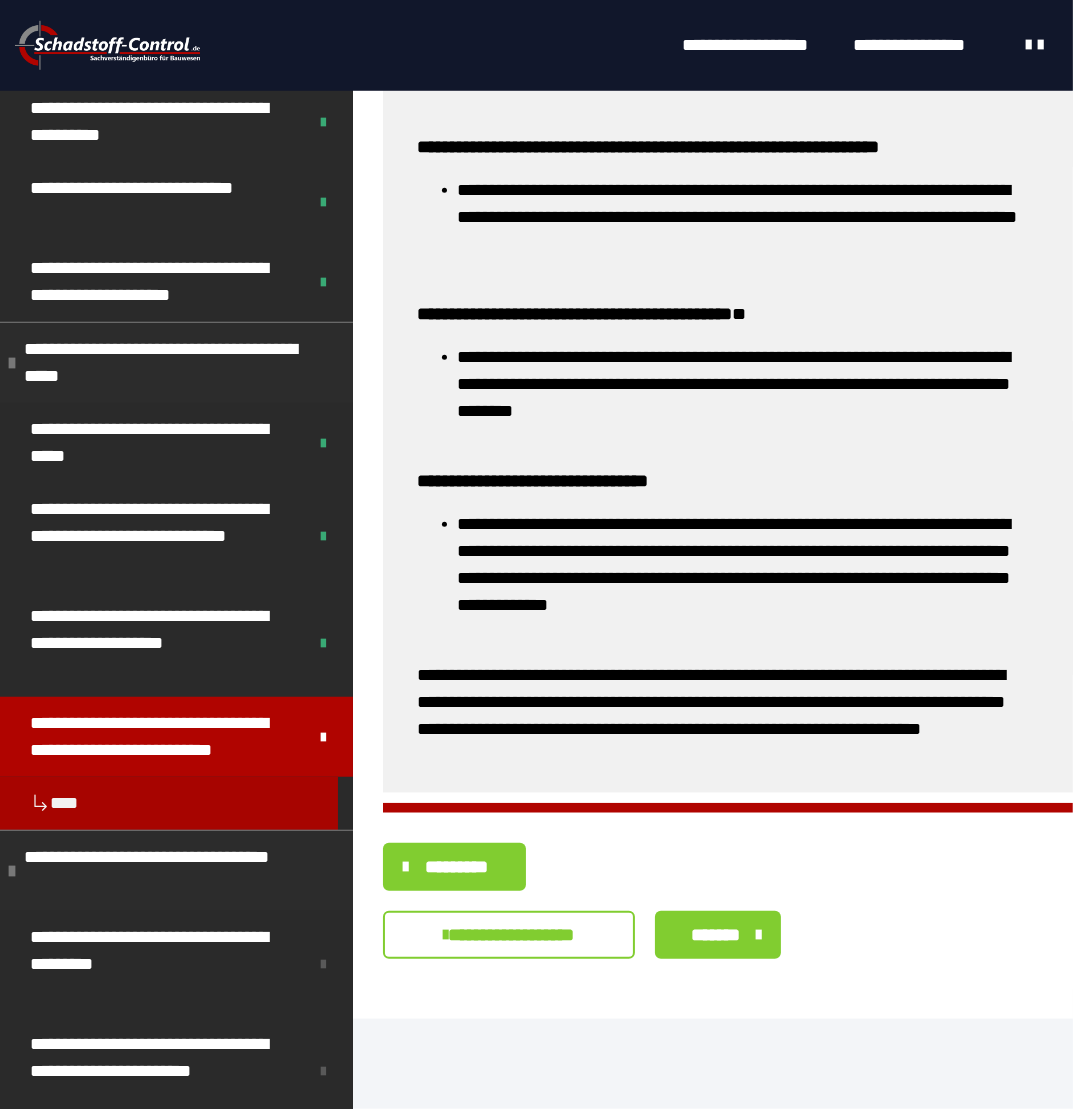 scroll, scrollTop: 1400, scrollLeft: 0, axis: vertical 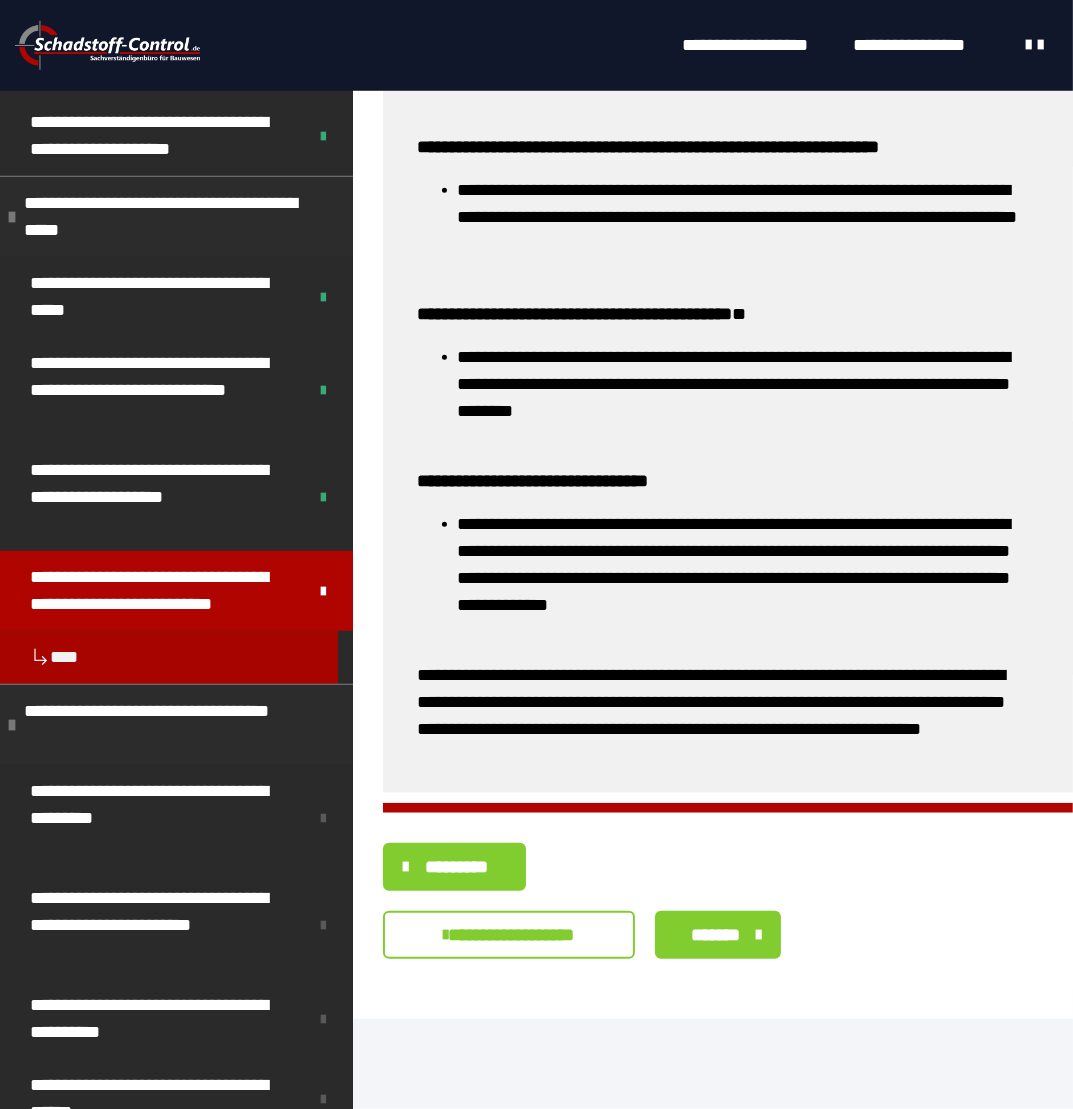 click on "*********" at bounding box center (454, 867) 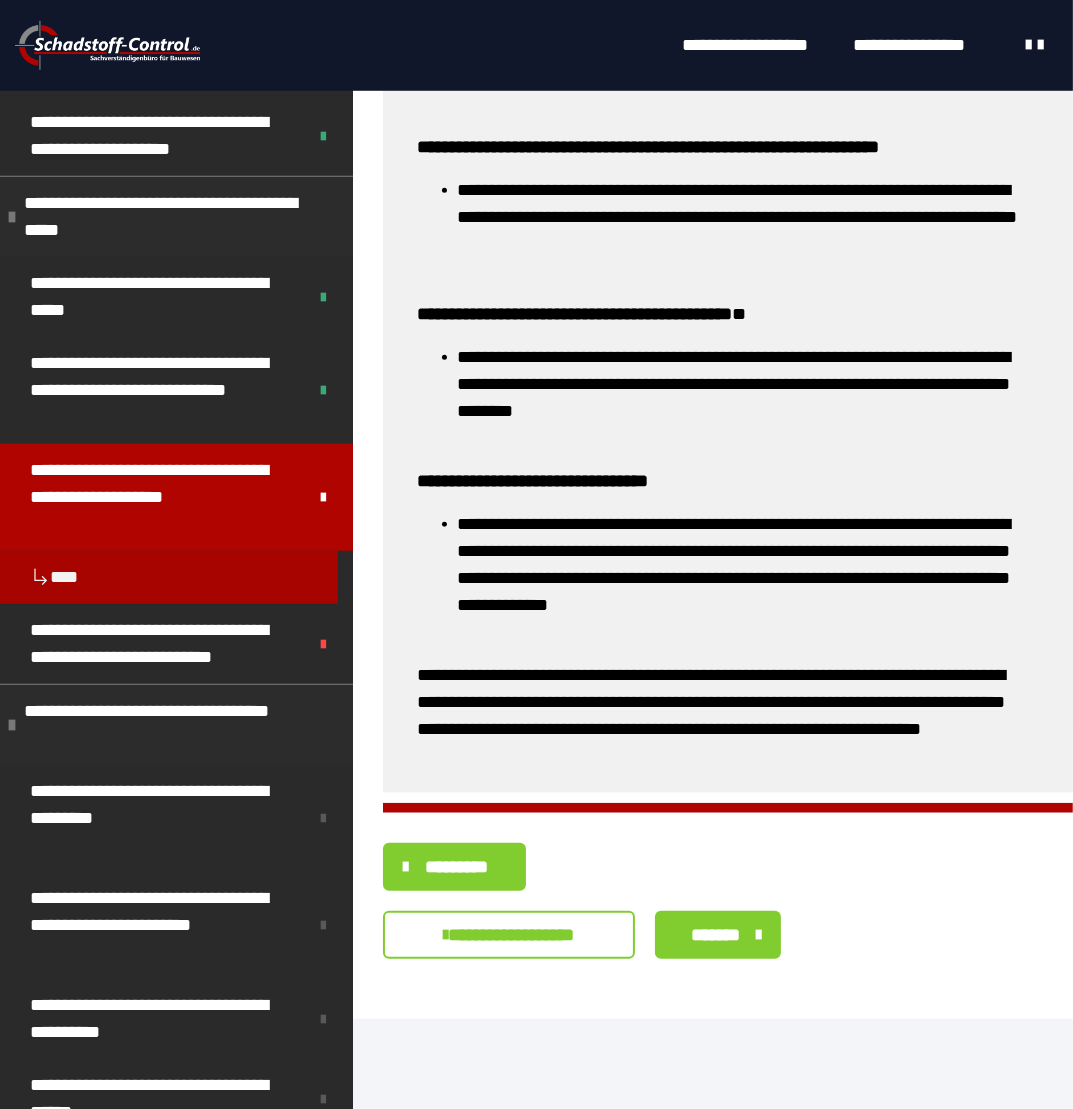 scroll, scrollTop: 1557, scrollLeft: 0, axis: vertical 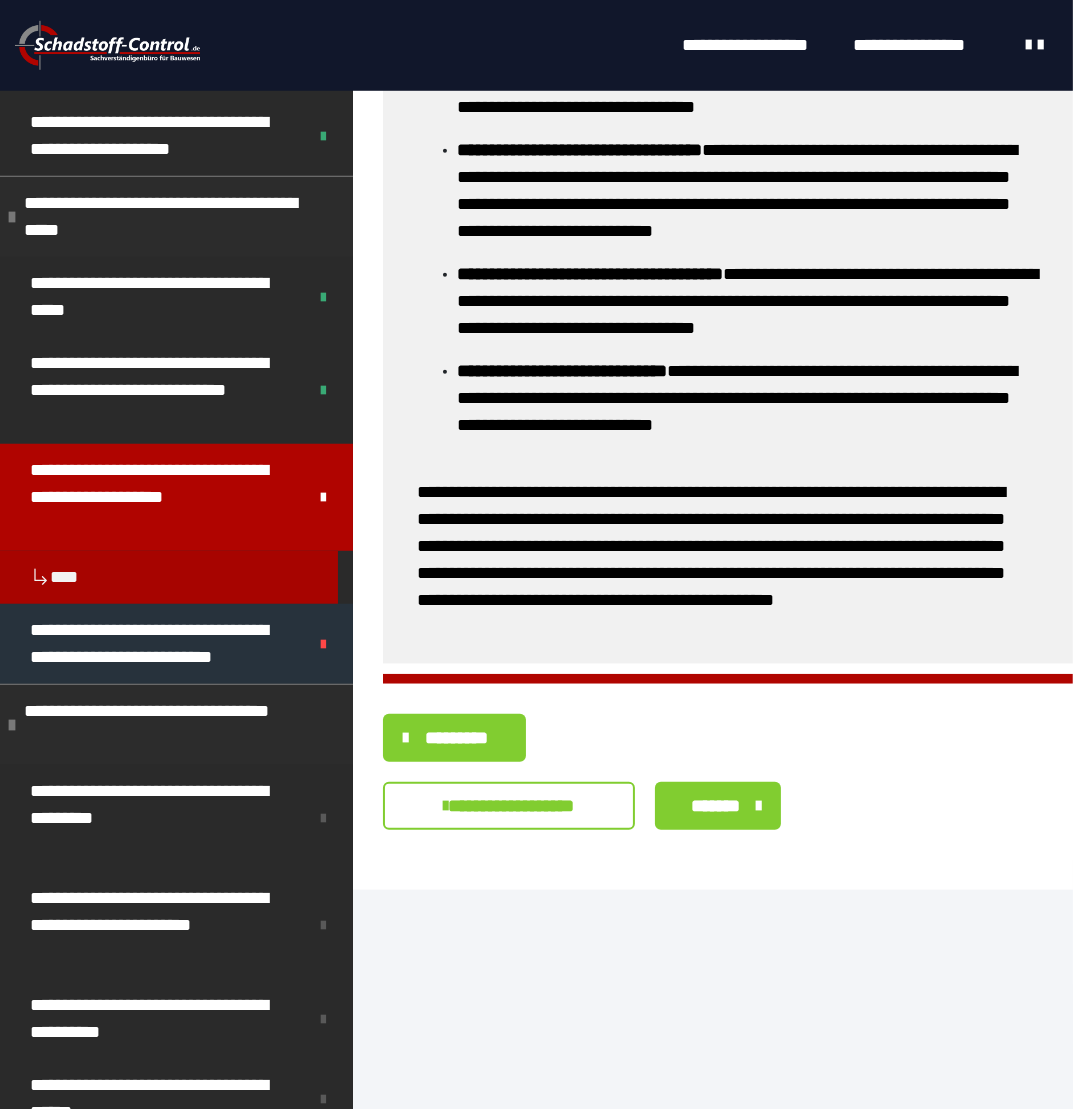 click on "**********" at bounding box center [153, 644] 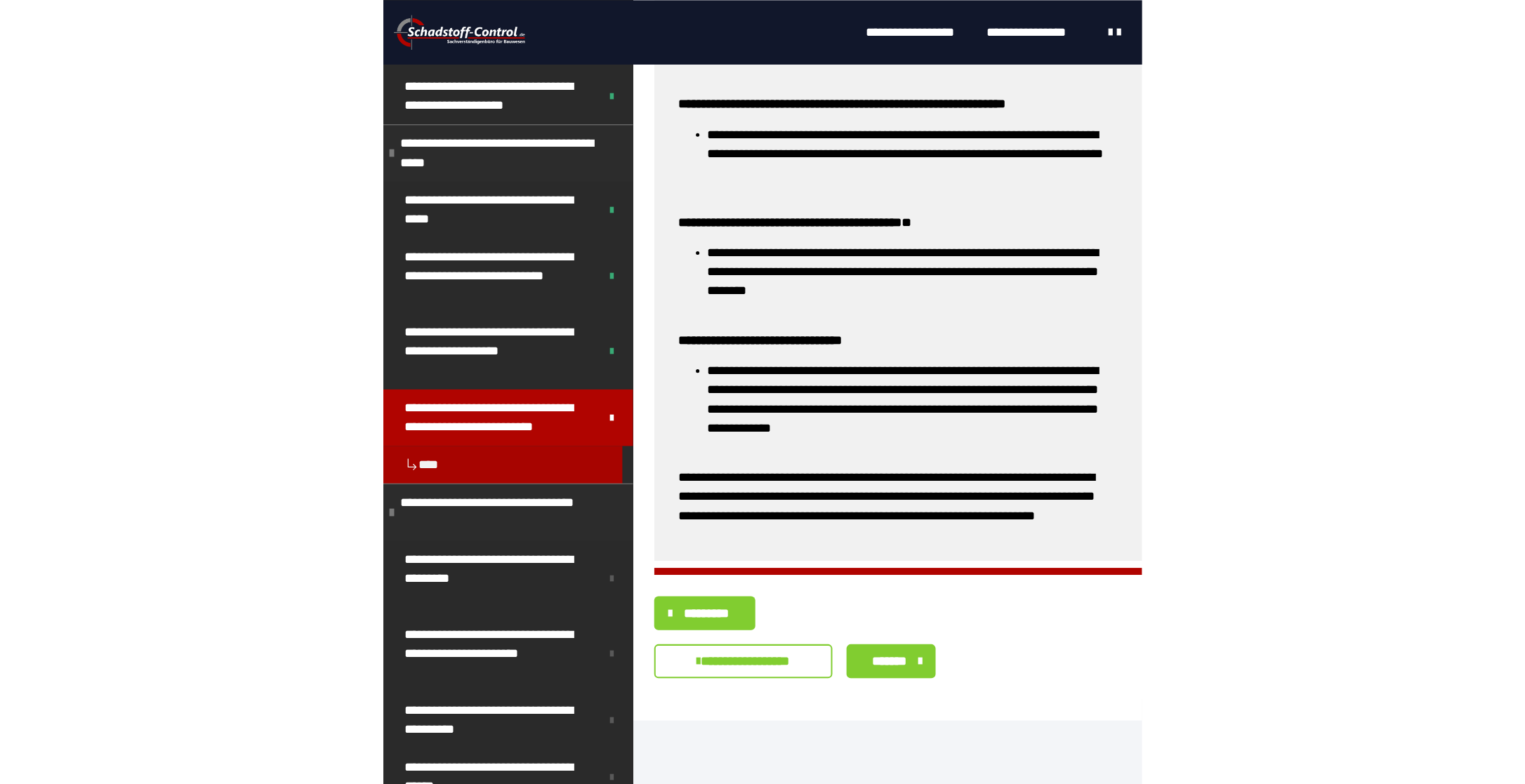 scroll, scrollTop: 1105, scrollLeft: 0, axis: vertical 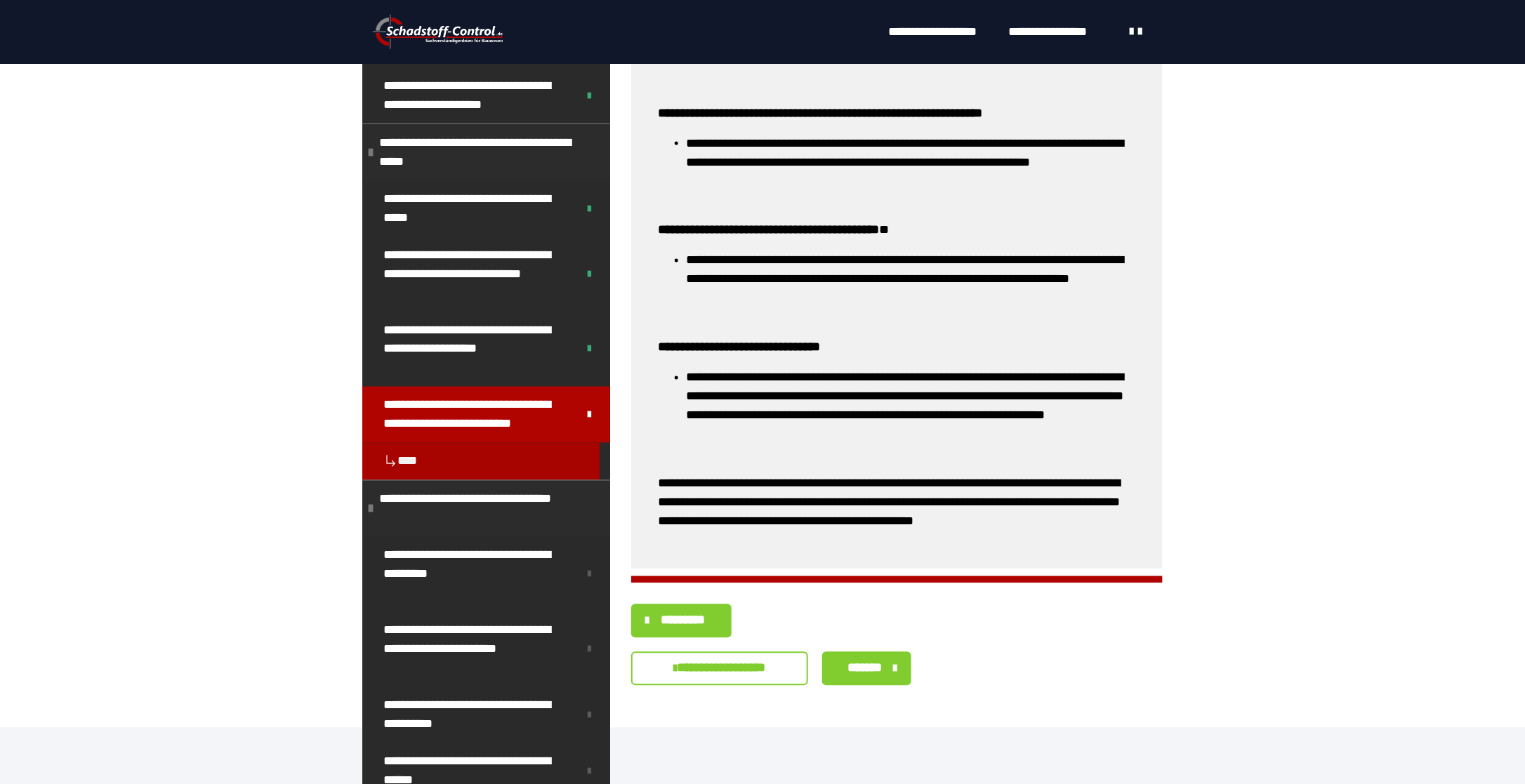 click on "**********" at bounding box center [911, 406] 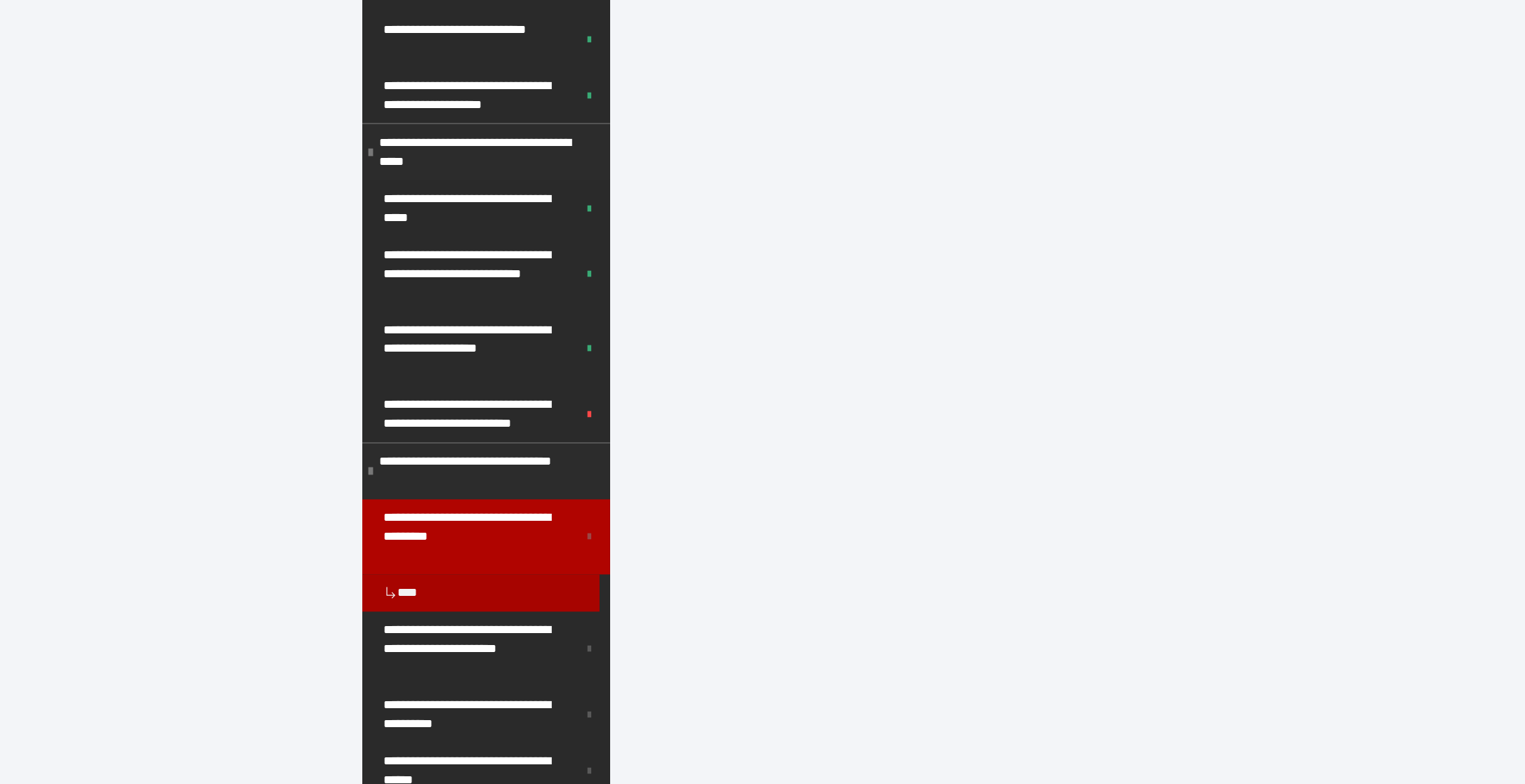 scroll, scrollTop: 302, scrollLeft: 0, axis: vertical 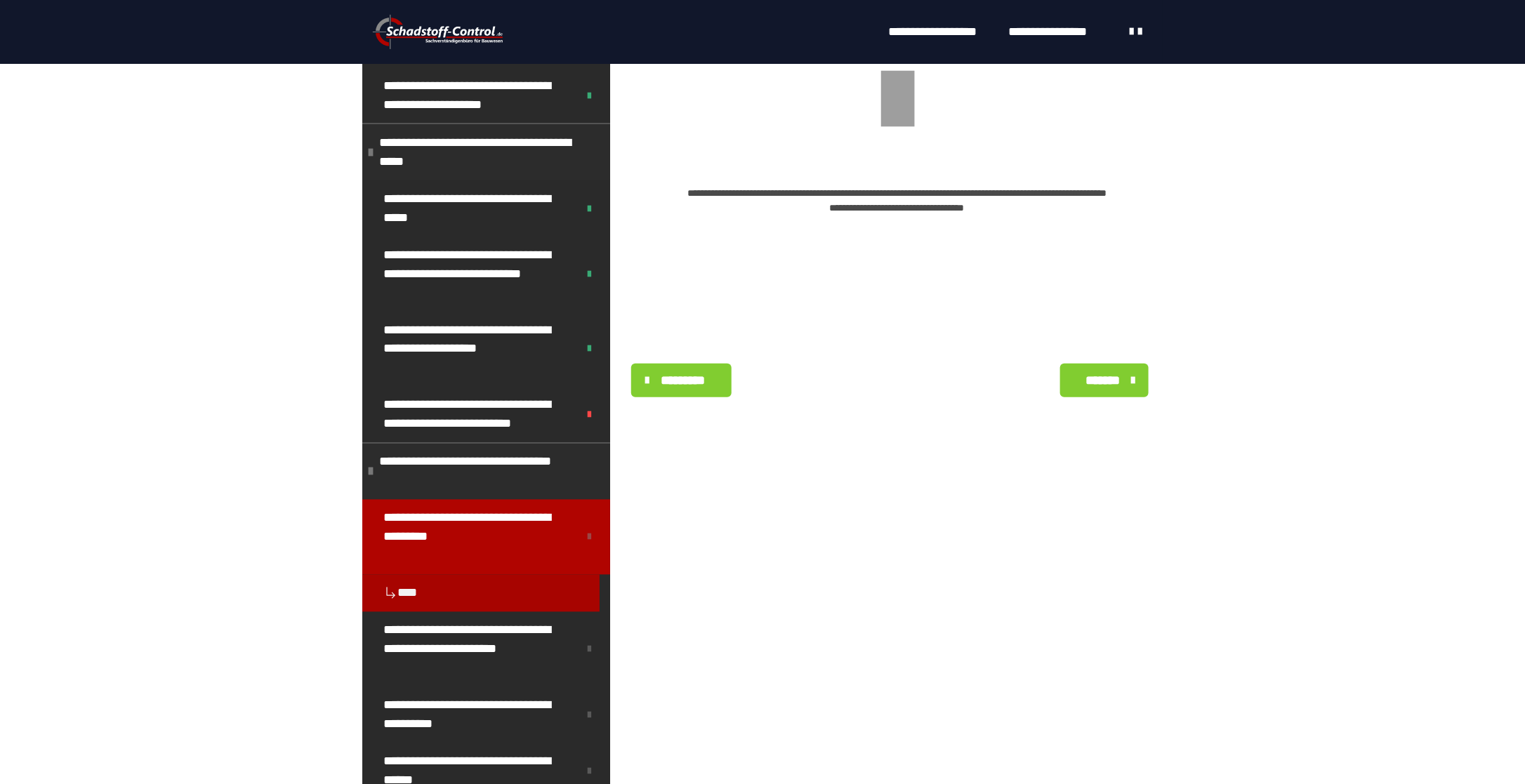 click on "*********" at bounding box center [681, 380] 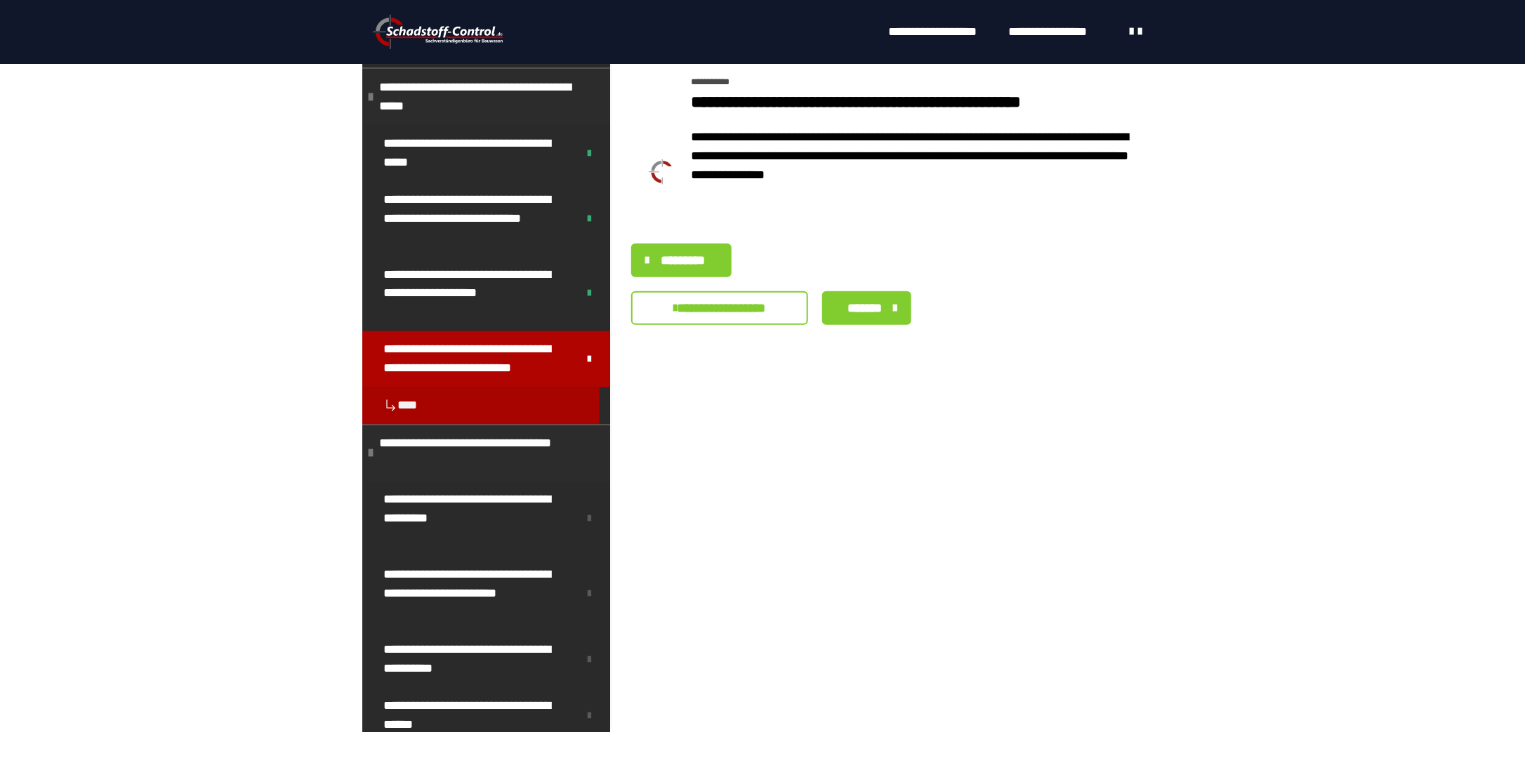 scroll, scrollTop: 474, scrollLeft: 0, axis: vertical 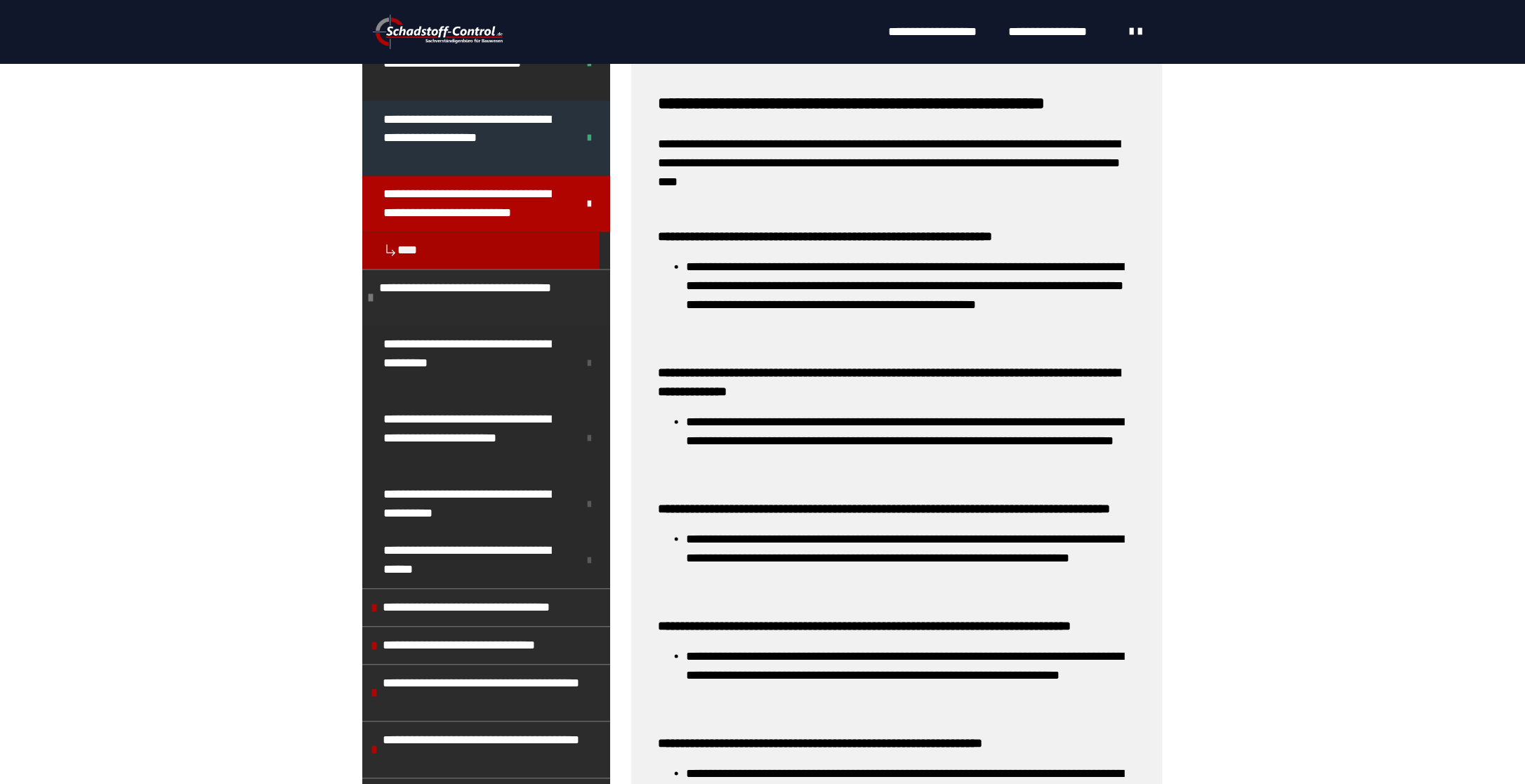 click on "**********" at bounding box center [470, 138] 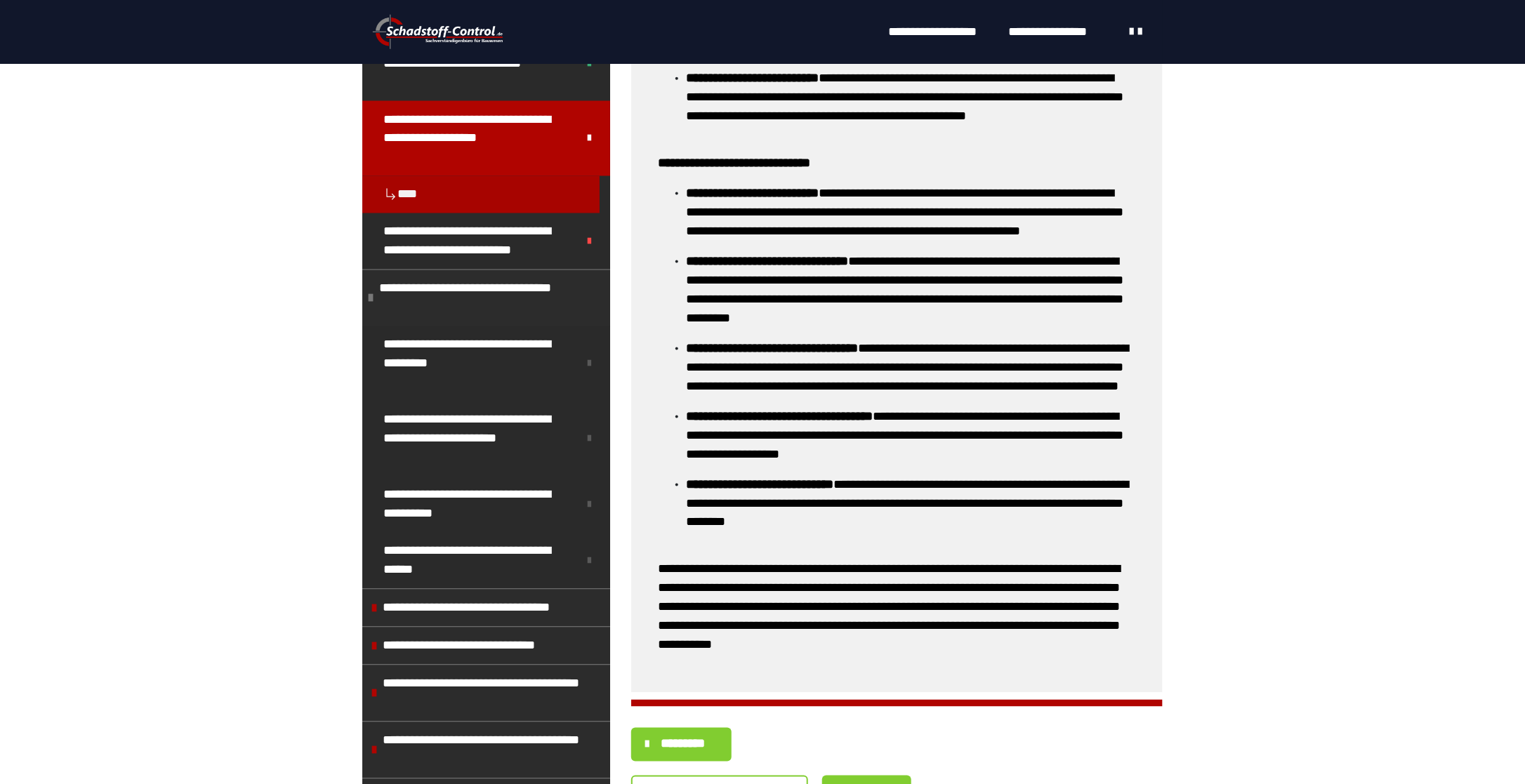 scroll, scrollTop: 1051, scrollLeft: 0, axis: vertical 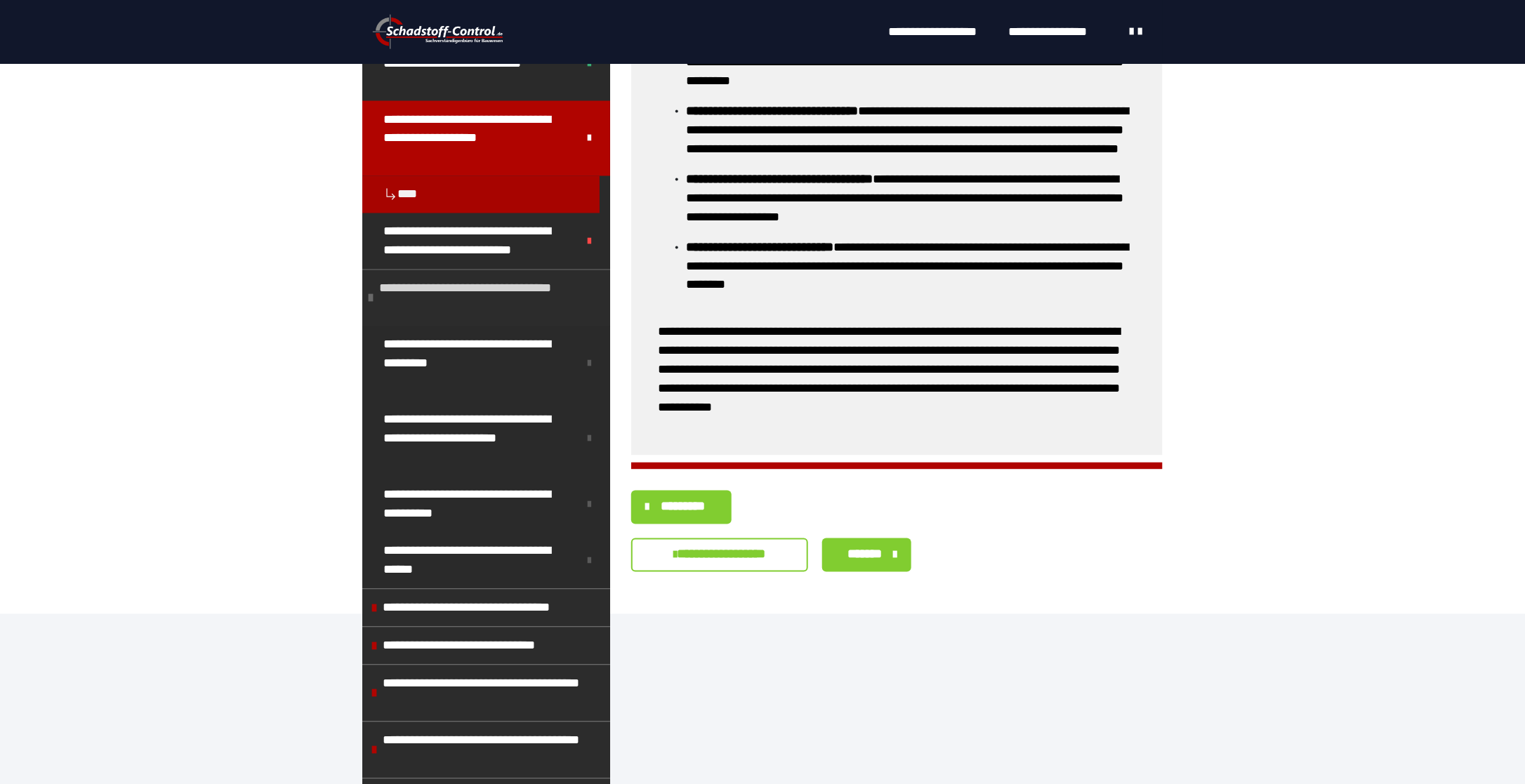 click on "**********" at bounding box center (484, 298) 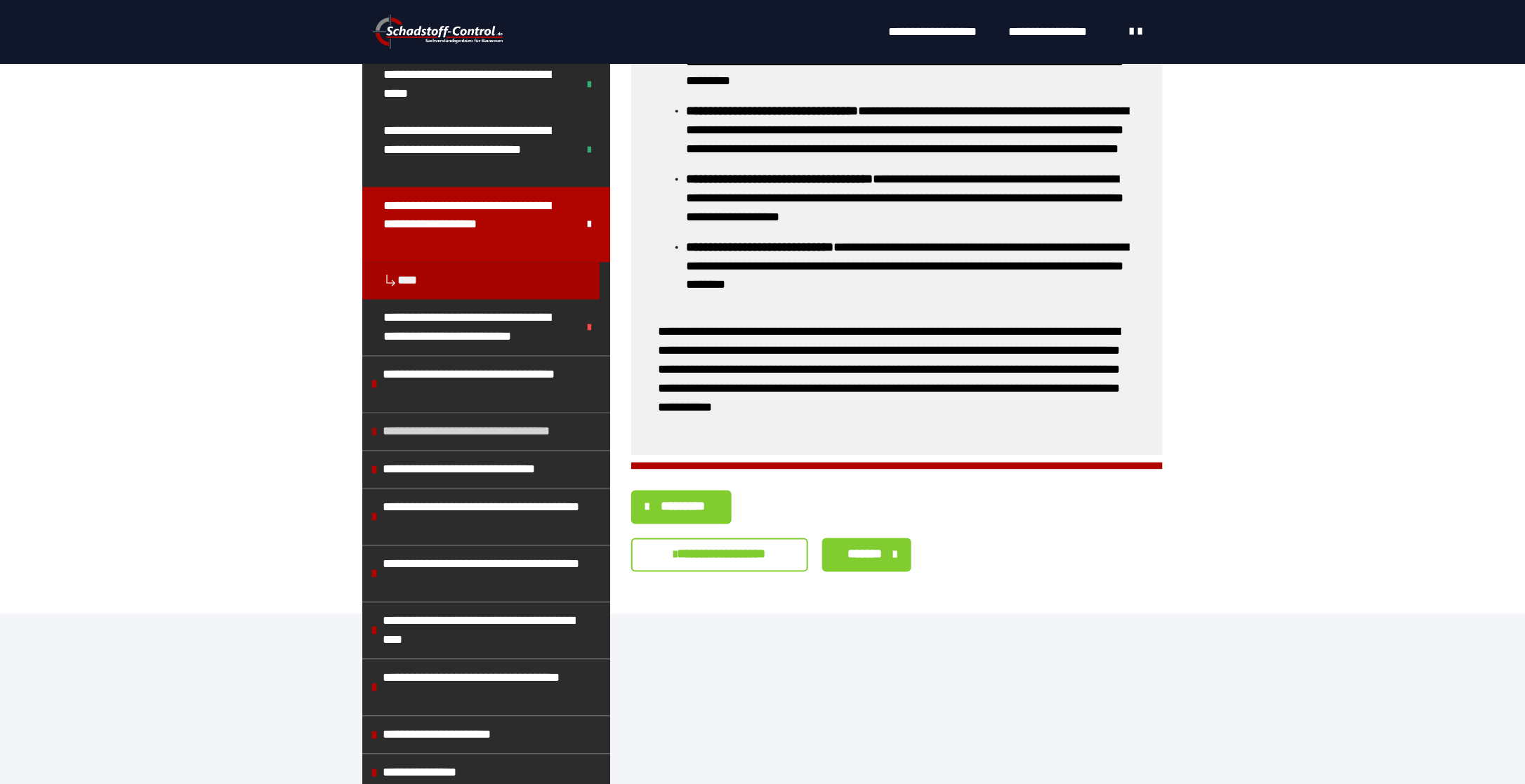 click on "**********" at bounding box center (478, 432) 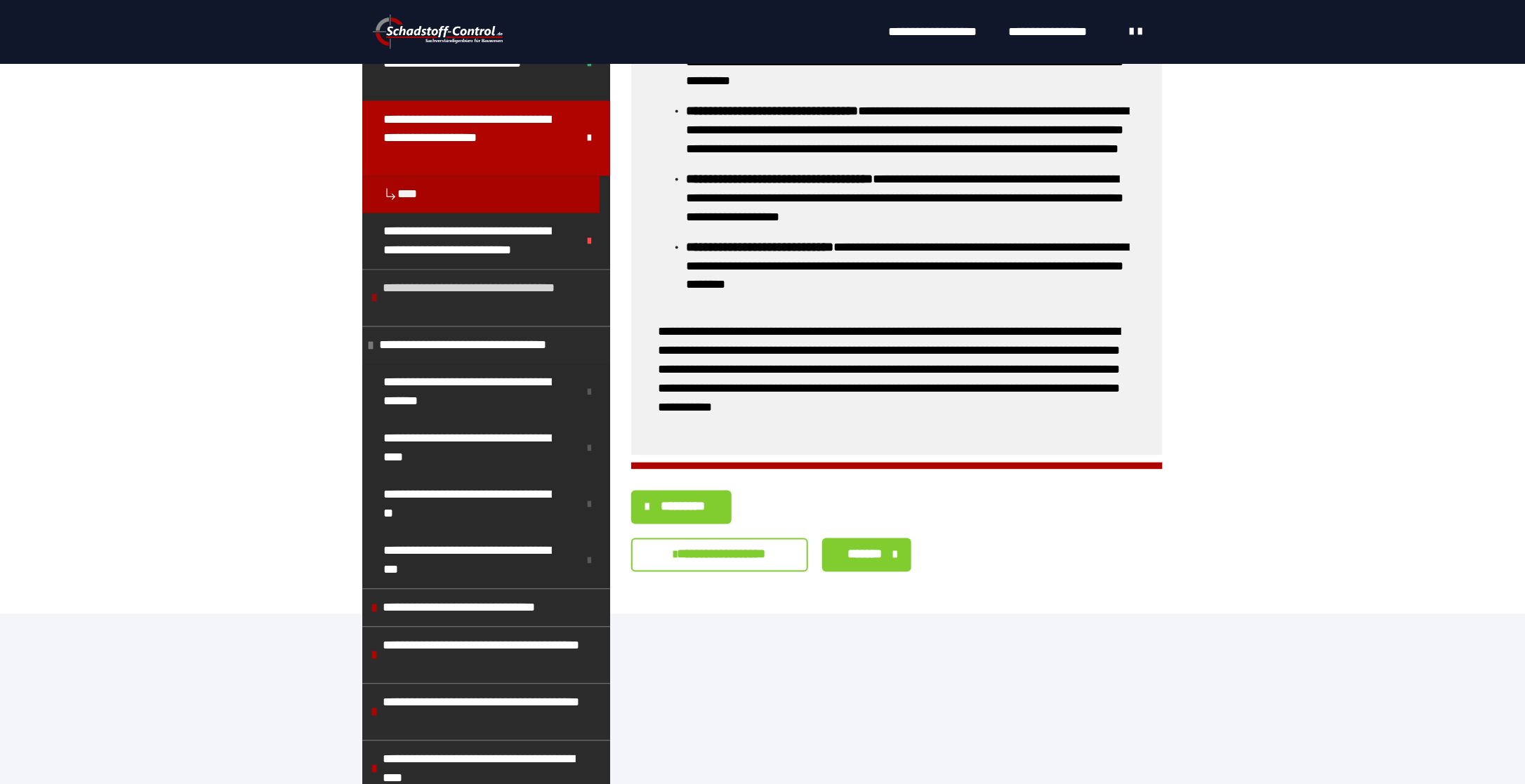 click on "**********" at bounding box center [487, 298] 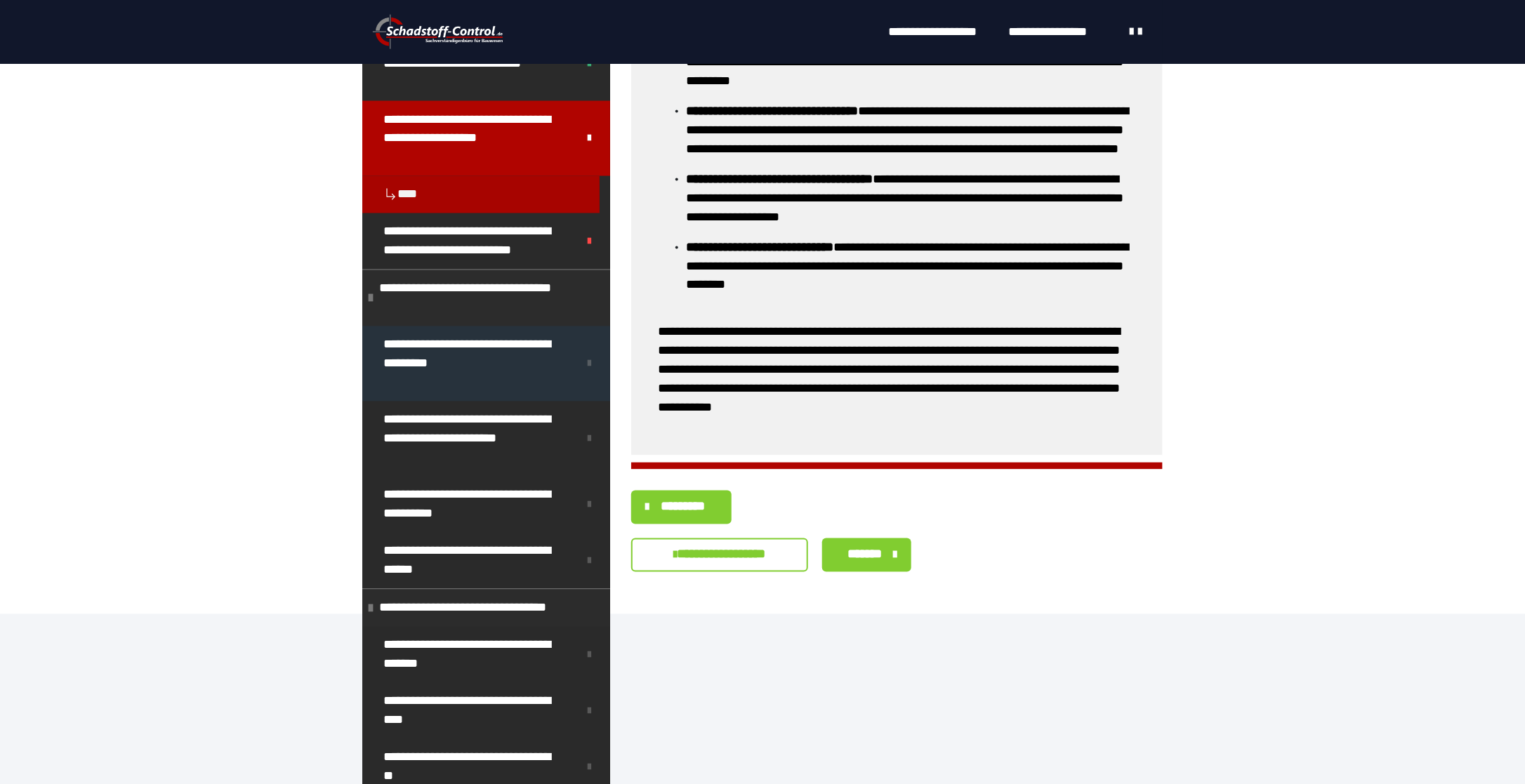 click on "**********" at bounding box center [470, 364] 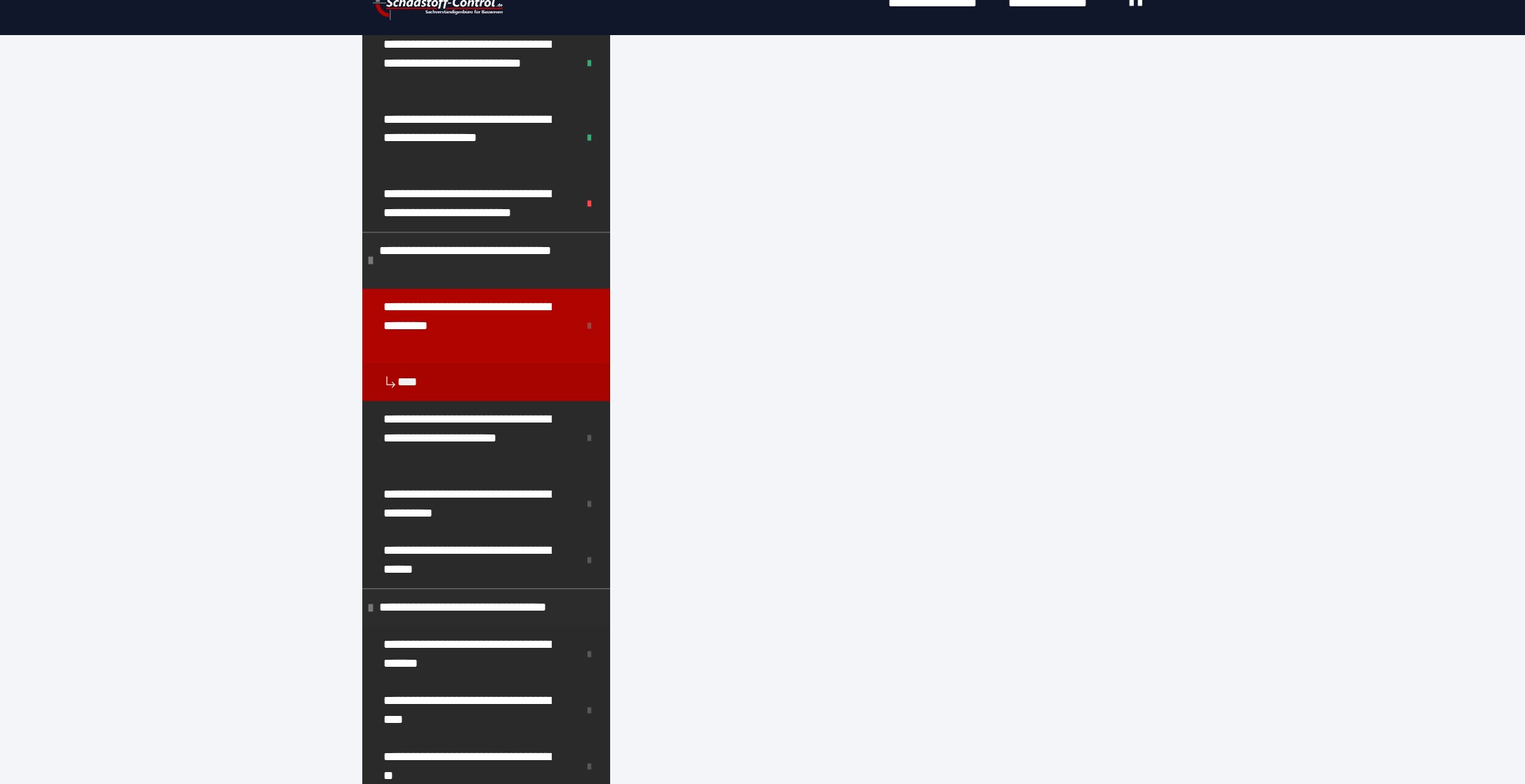 scroll, scrollTop: 253, scrollLeft: 0, axis: vertical 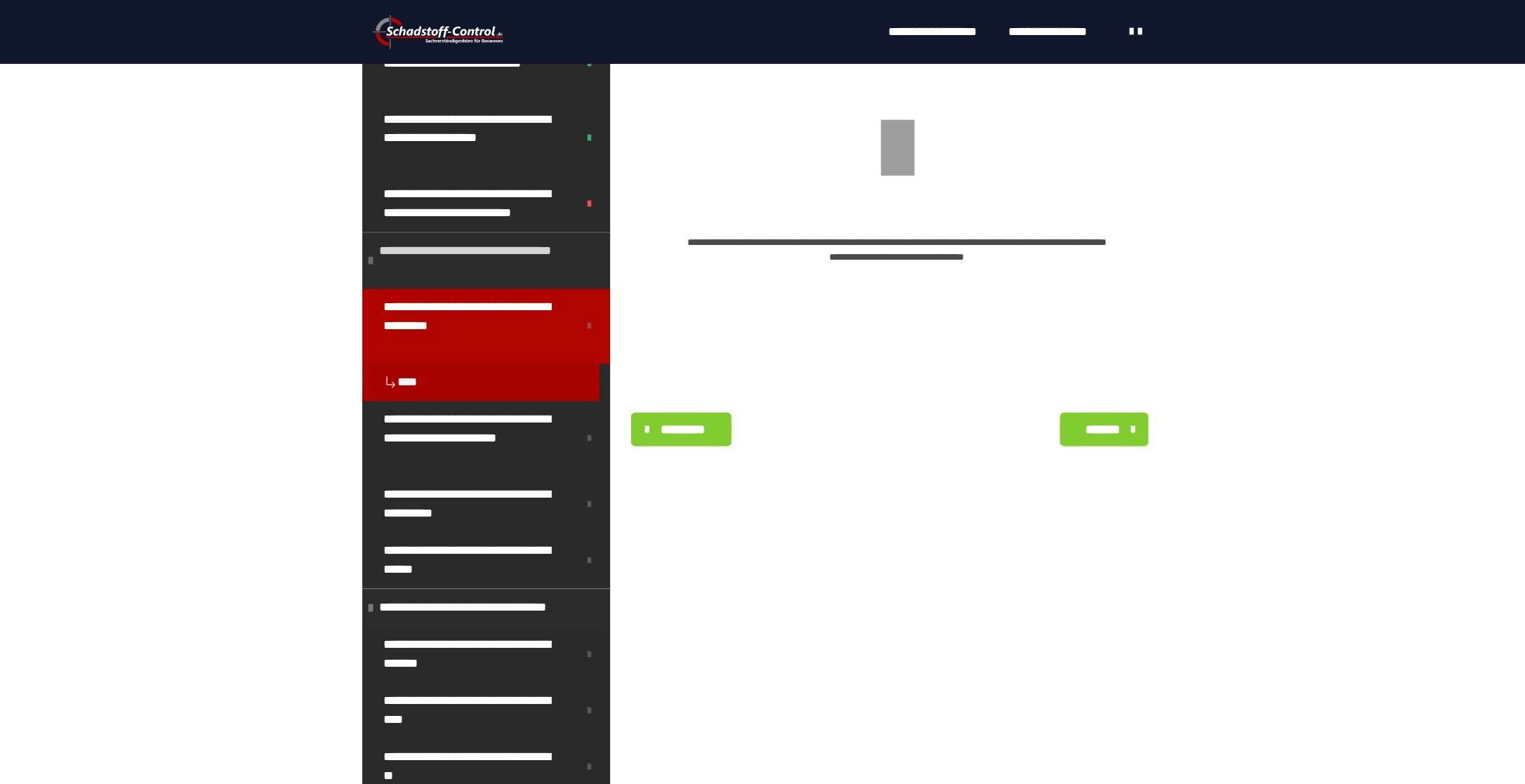 click on "**********" at bounding box center [484, 261] 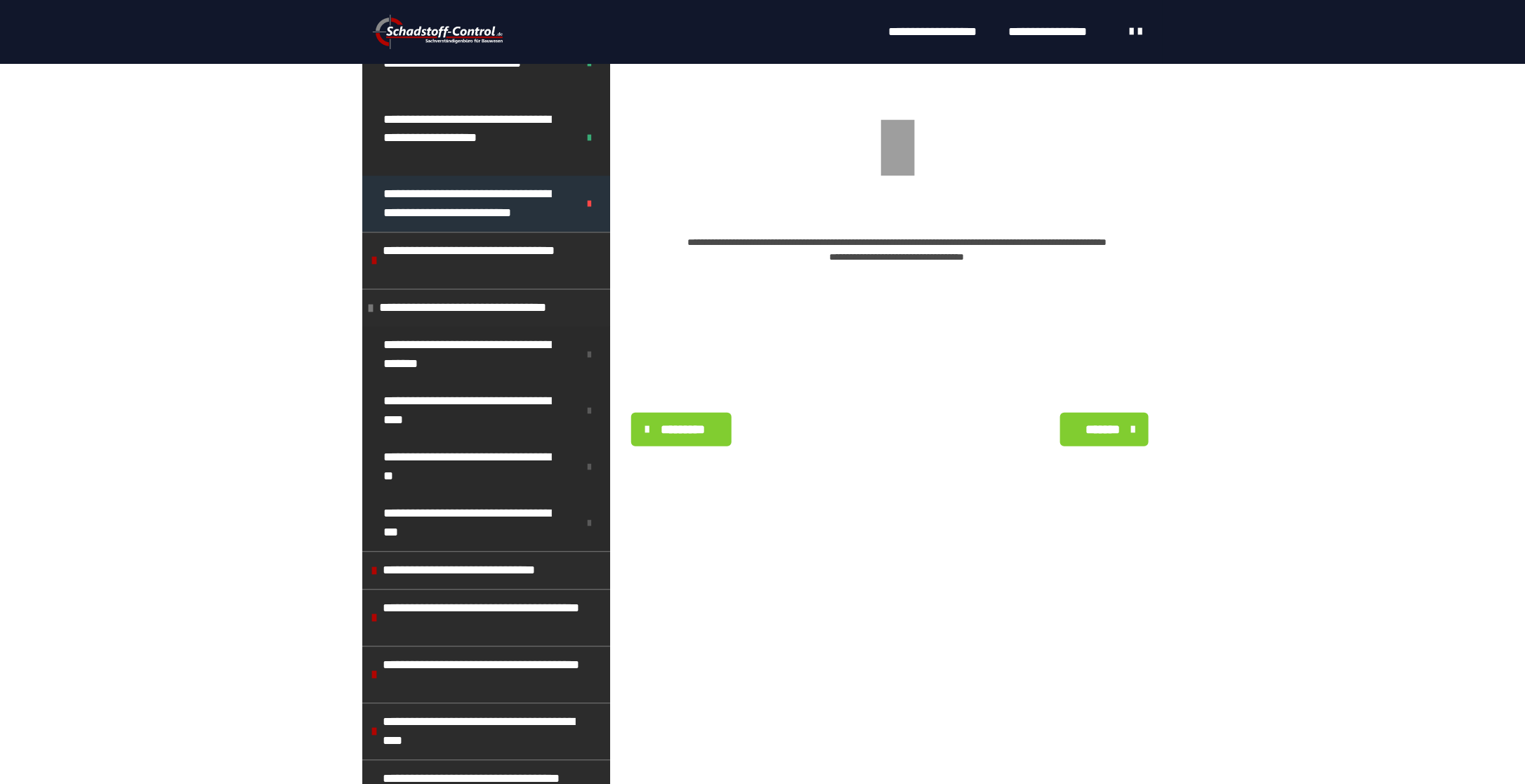 click on "**********" at bounding box center [470, 204] 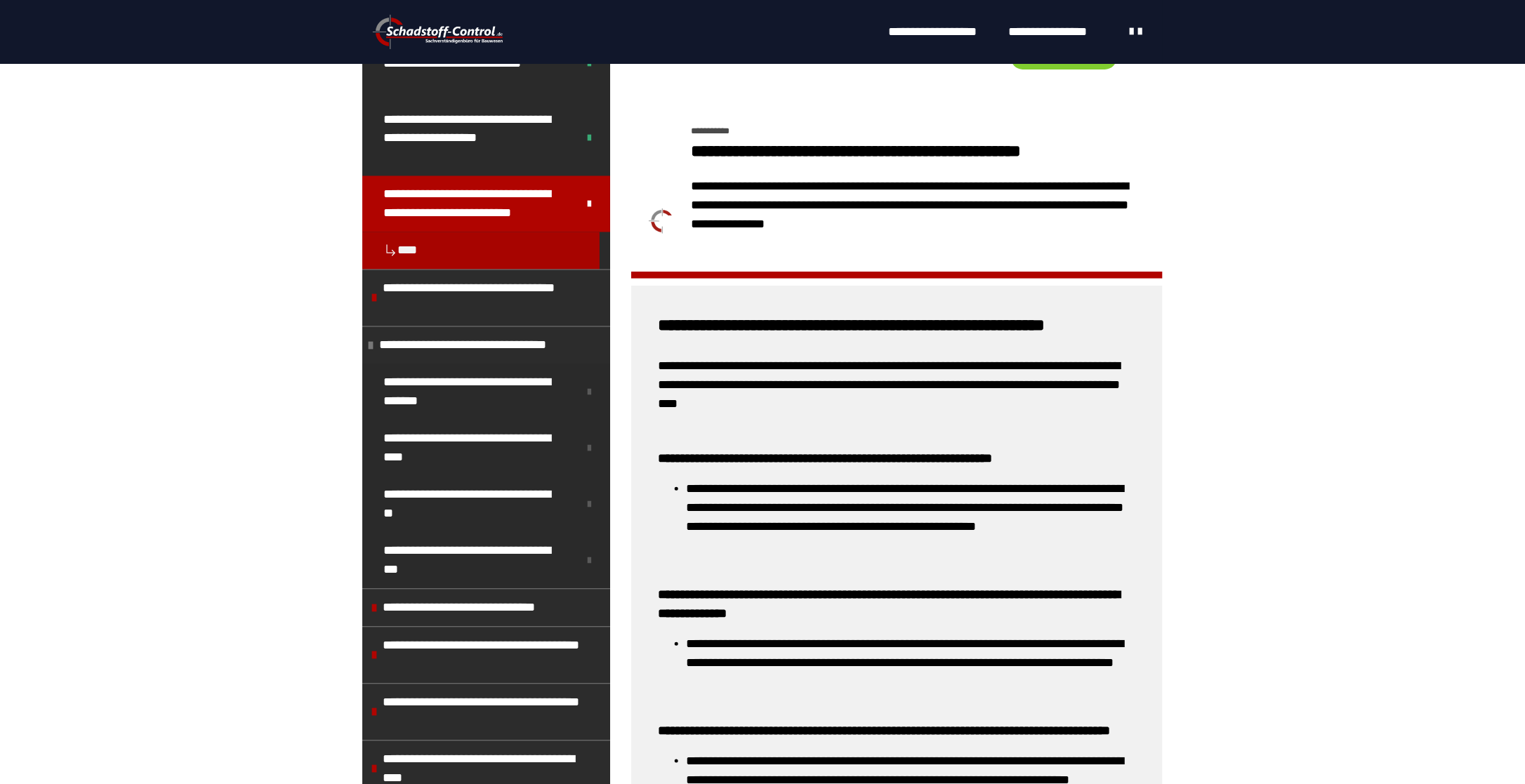 scroll, scrollTop: 1105, scrollLeft: 0, axis: vertical 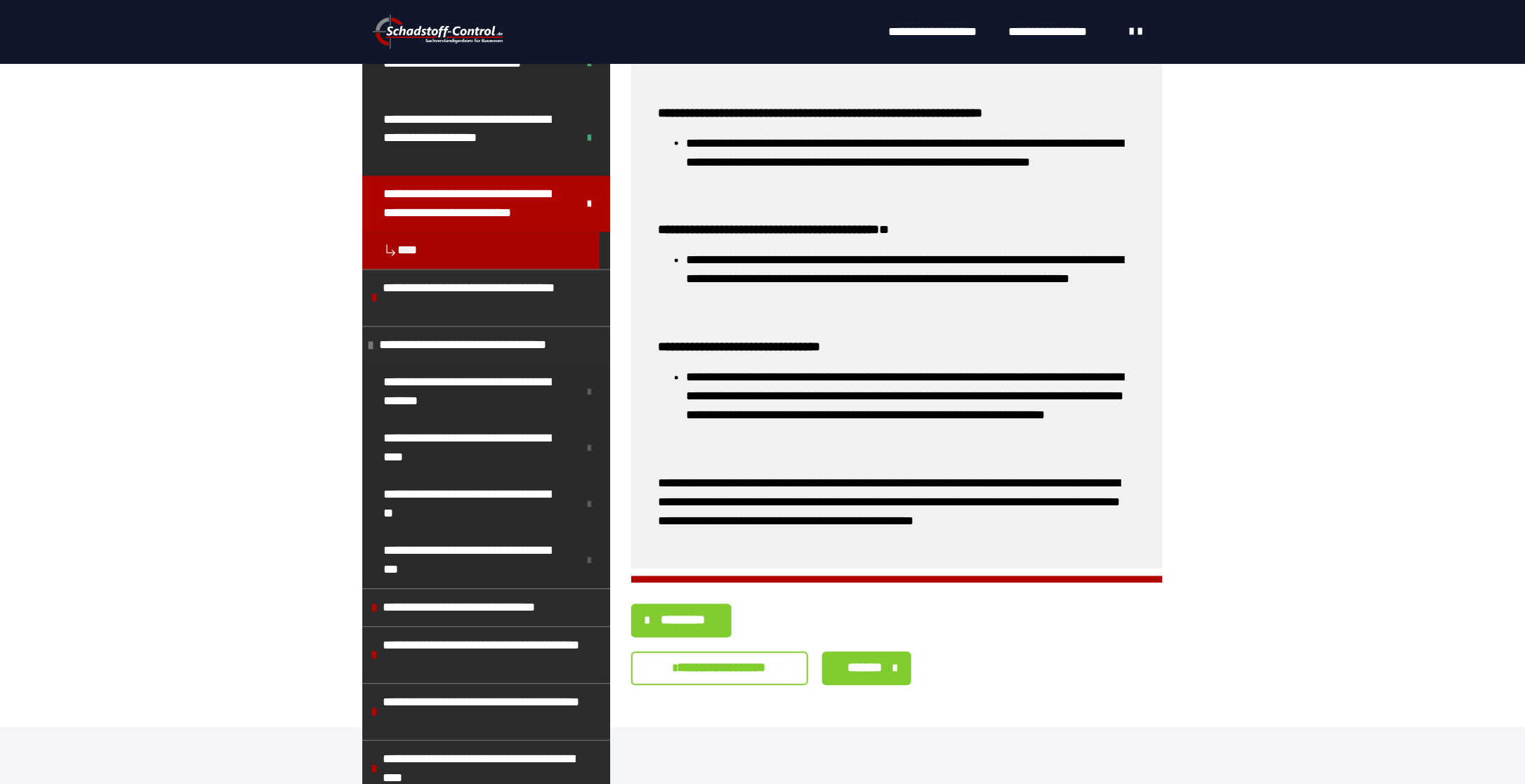 click on "*******" at bounding box center [865, 668] 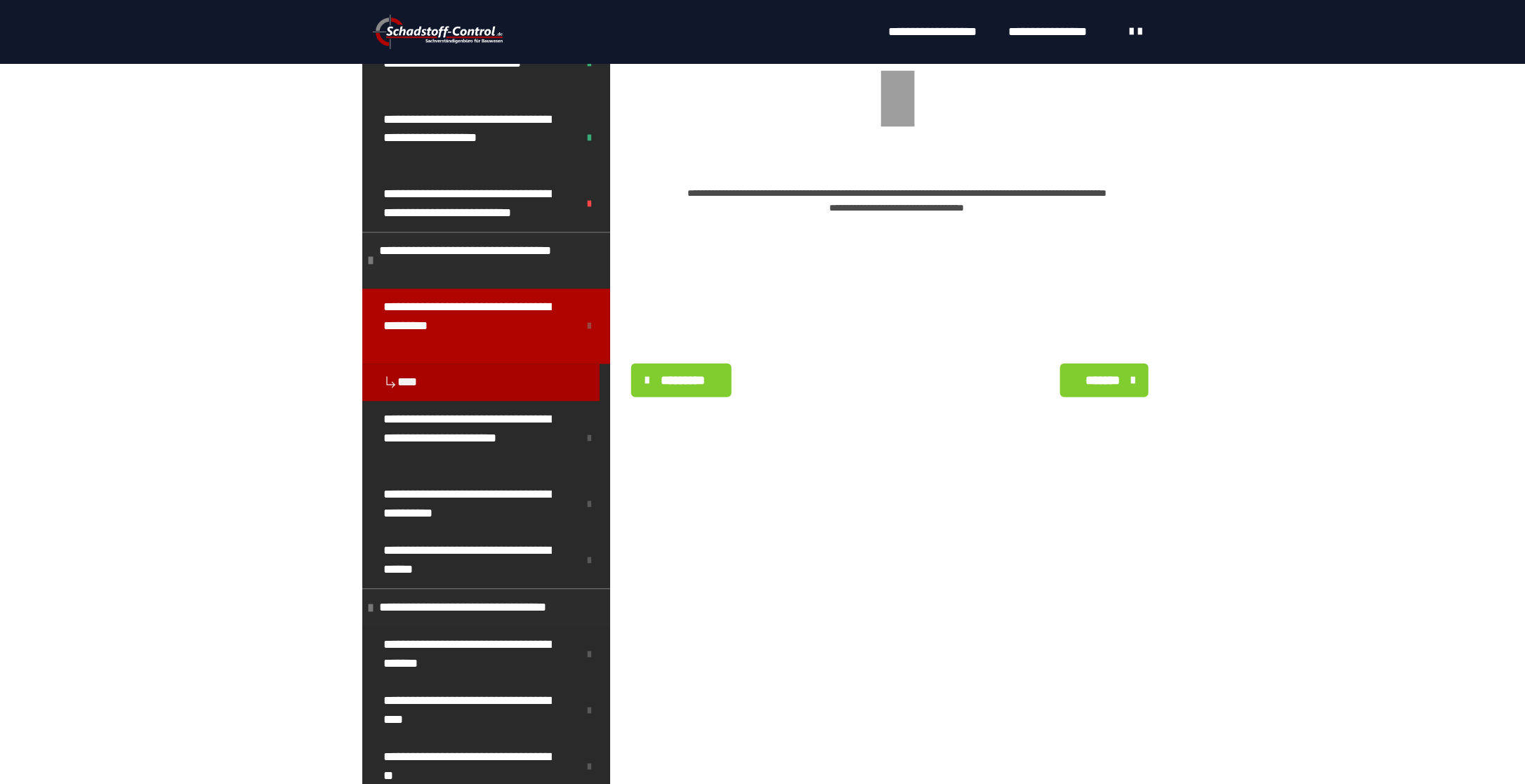 drag, startPoint x: 1122, startPoint y: 350, endPoint x: 1105, endPoint y: 367, distance: 24.041631 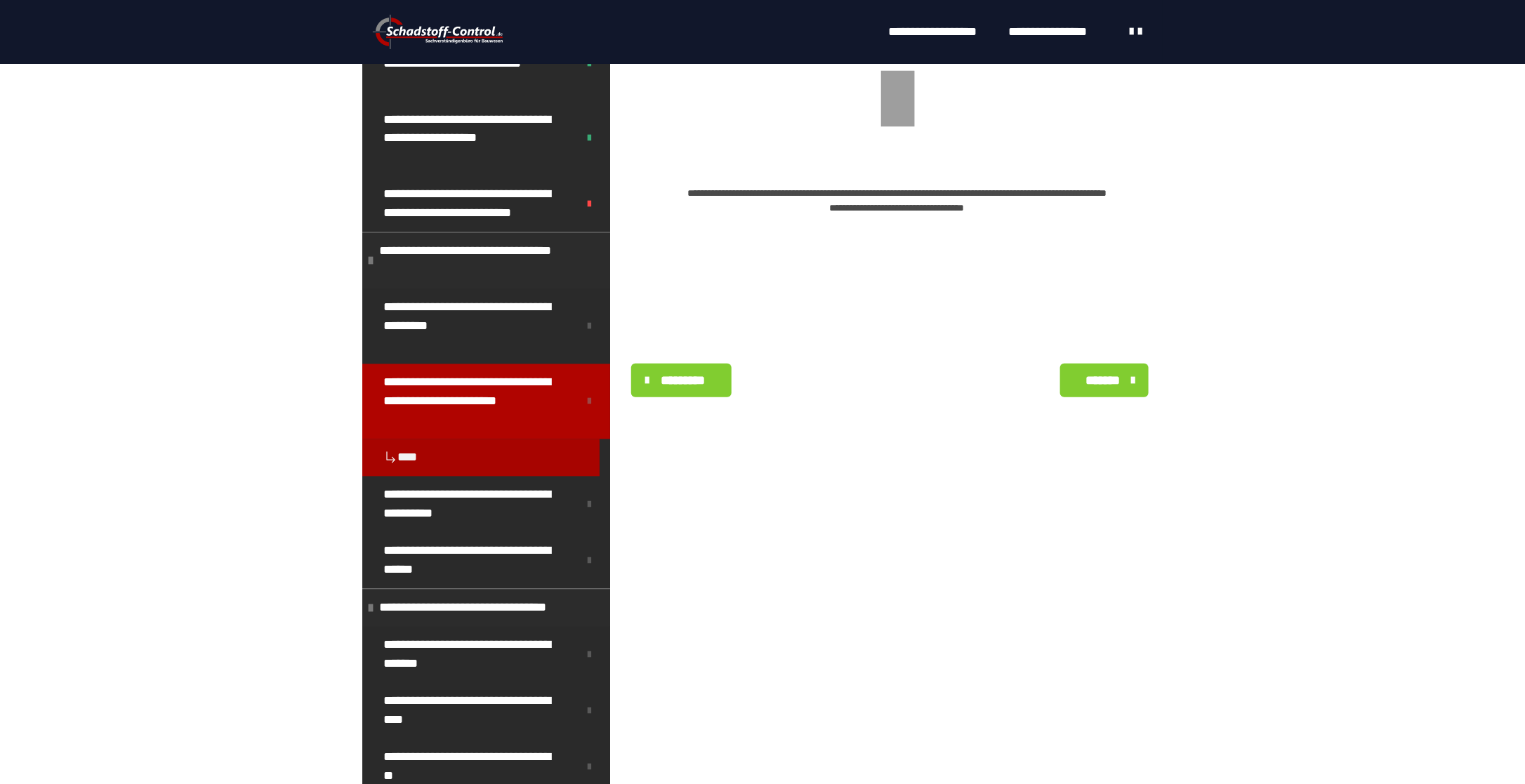 click on "*********" at bounding box center (681, 380) 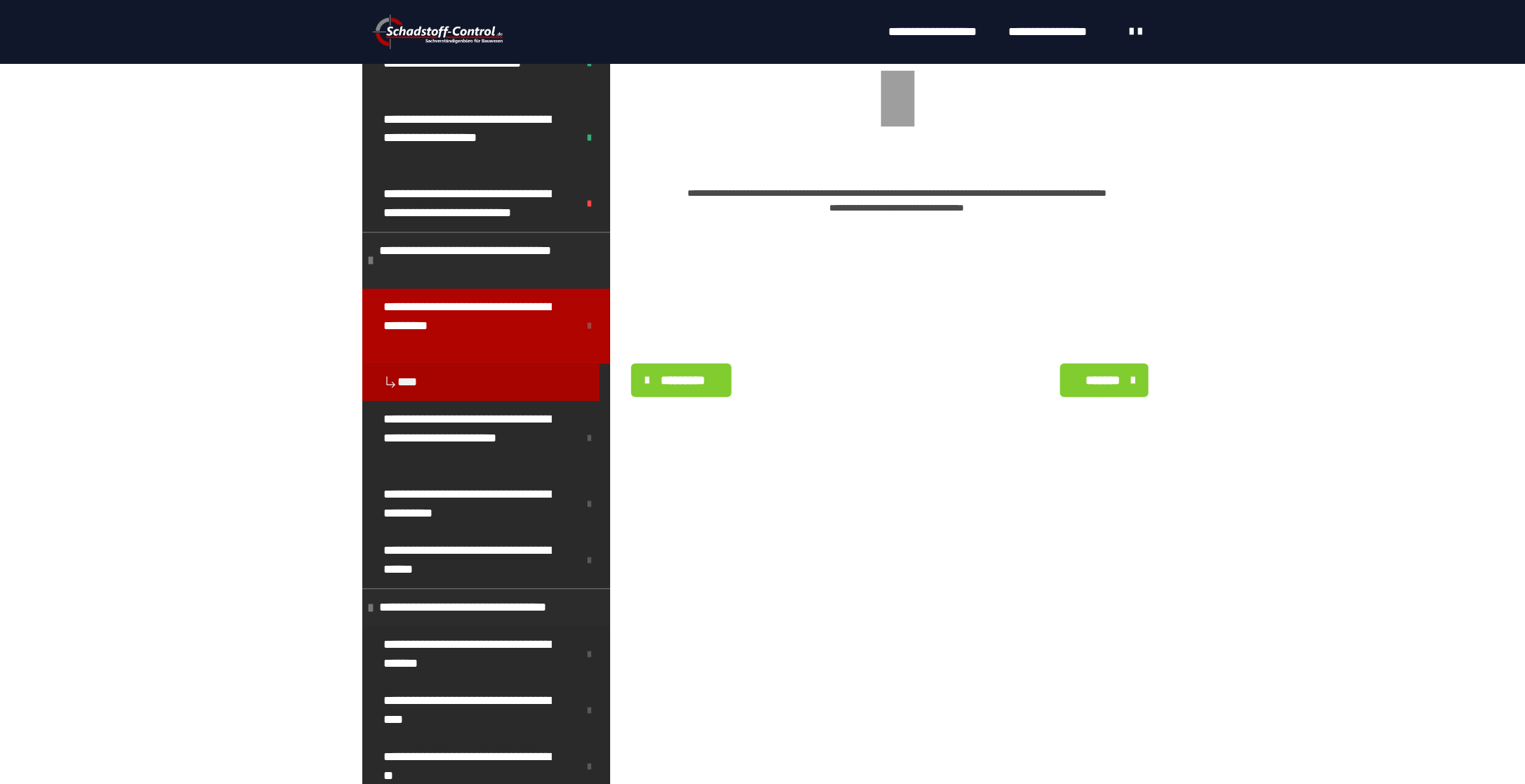 click at bounding box center [486, 439] 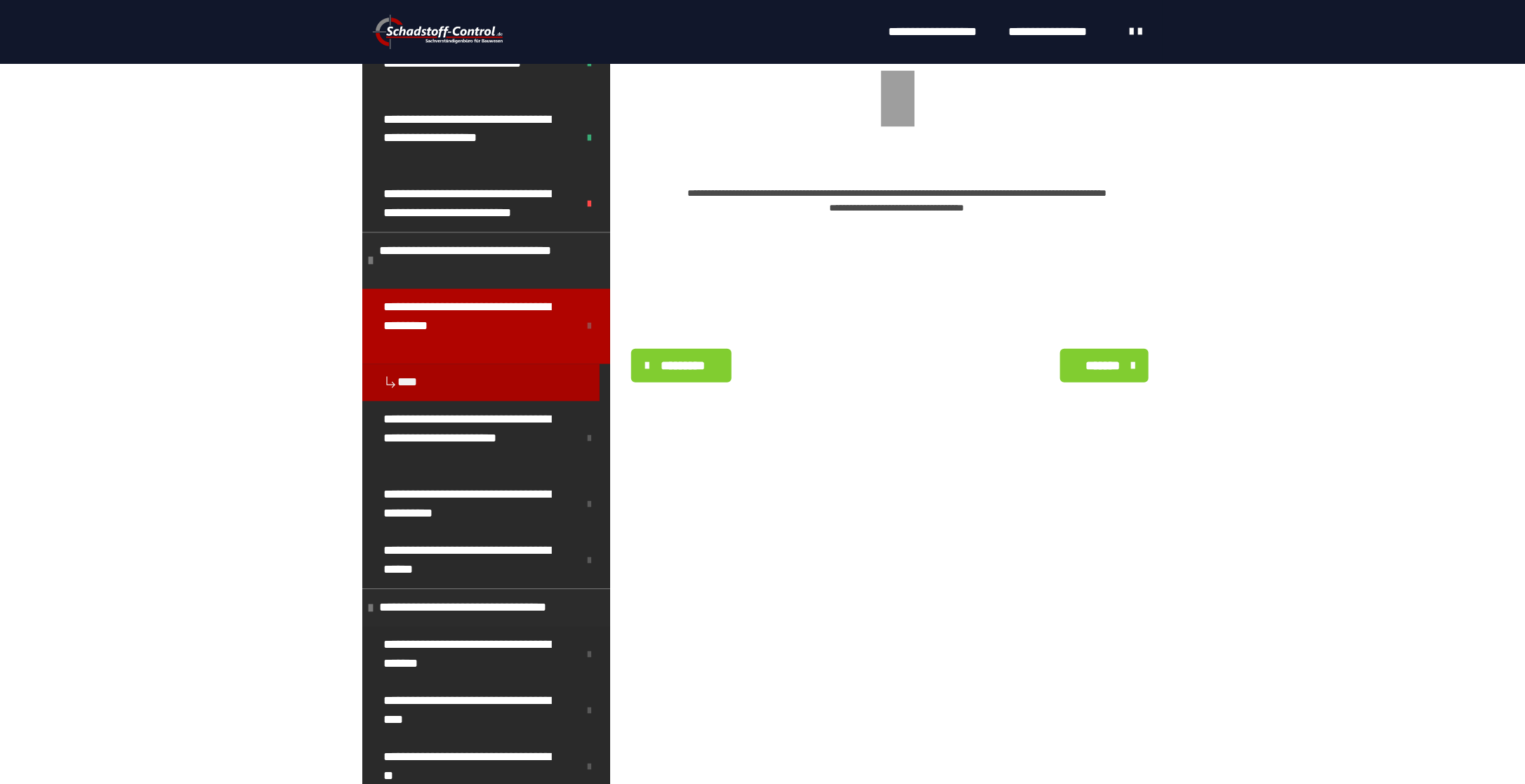 scroll, scrollTop: 253, scrollLeft: 0, axis: vertical 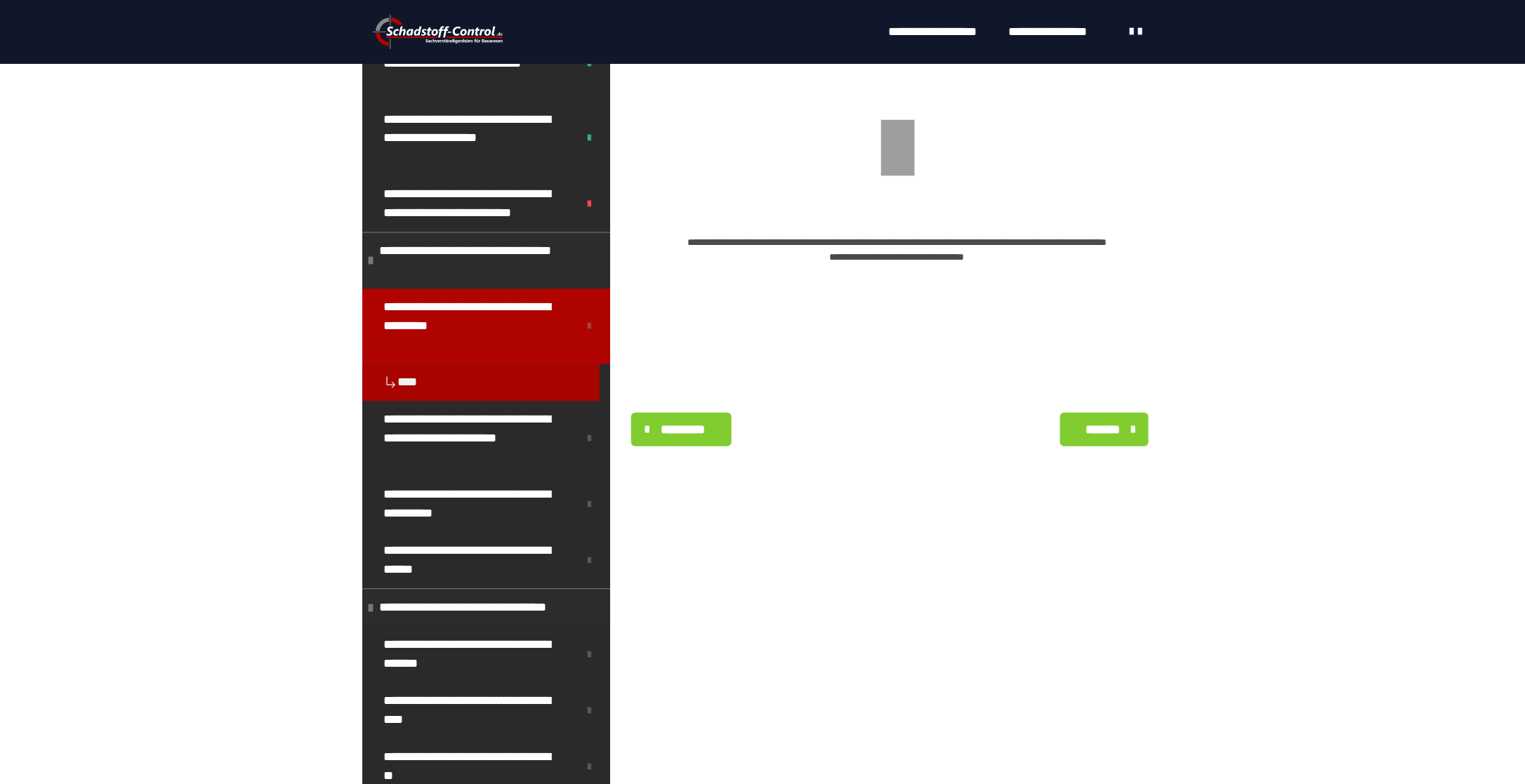 click on "*********" at bounding box center [683, 430] 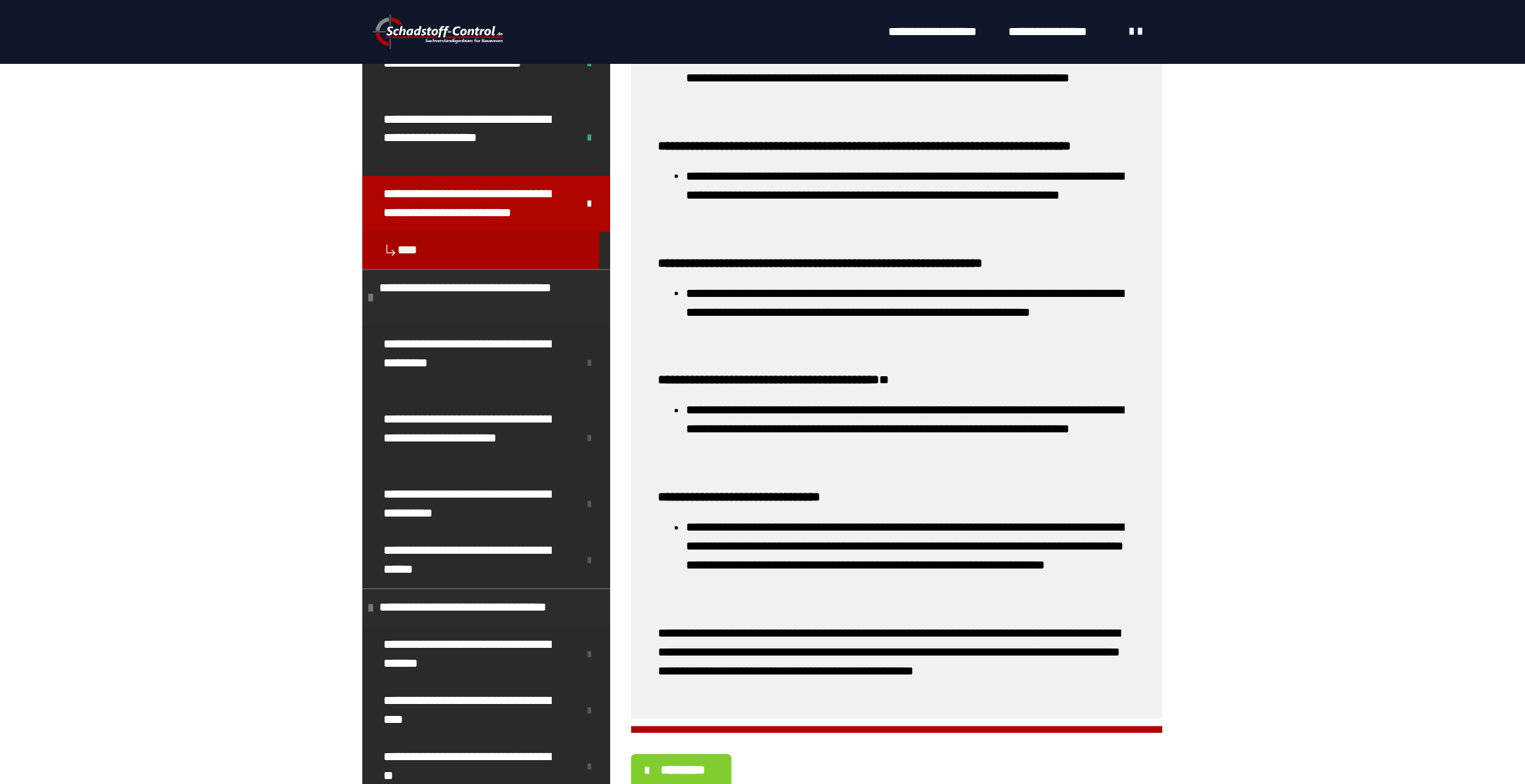 scroll, scrollTop: 1105, scrollLeft: 0, axis: vertical 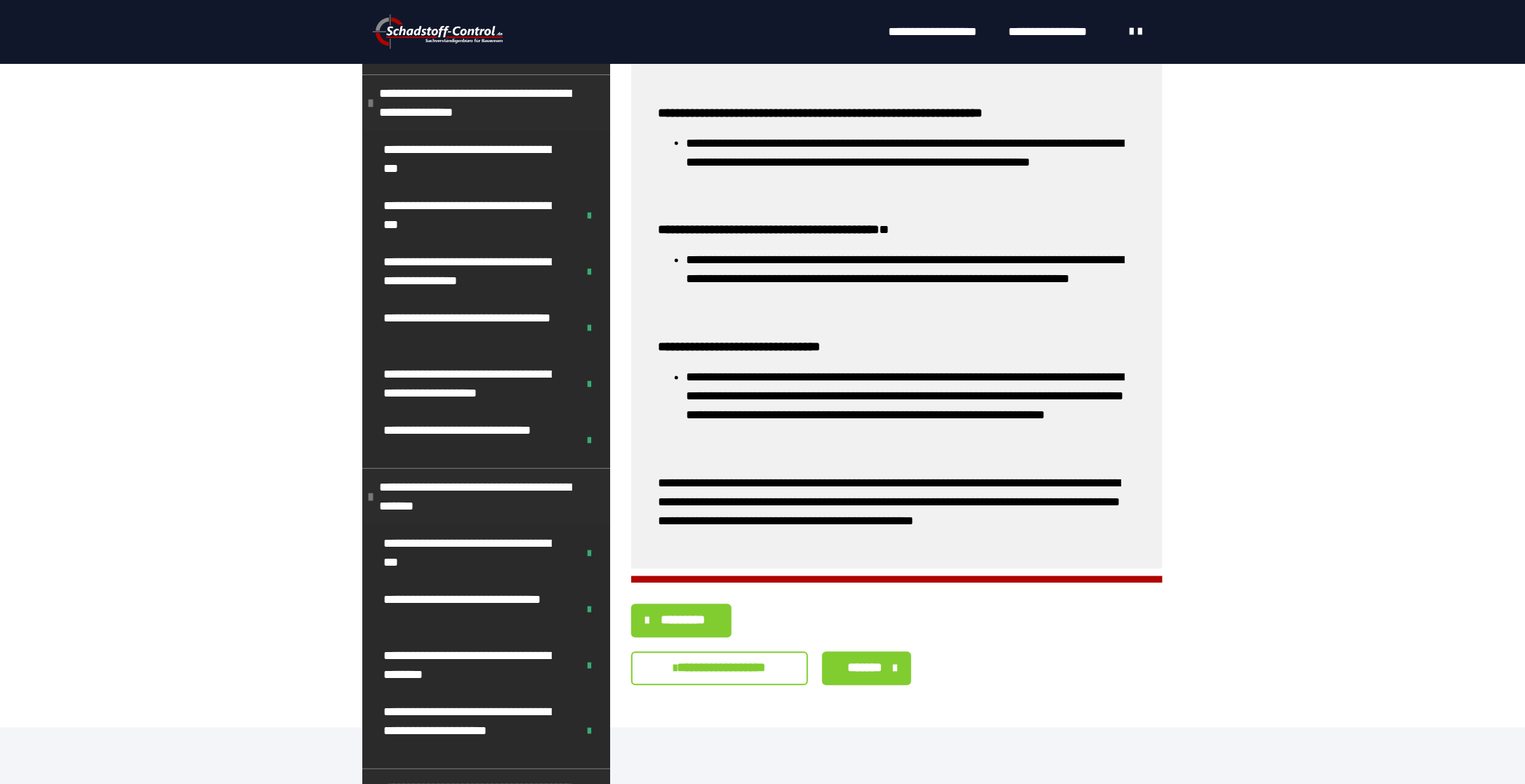 click on "*********" at bounding box center [683, 620] 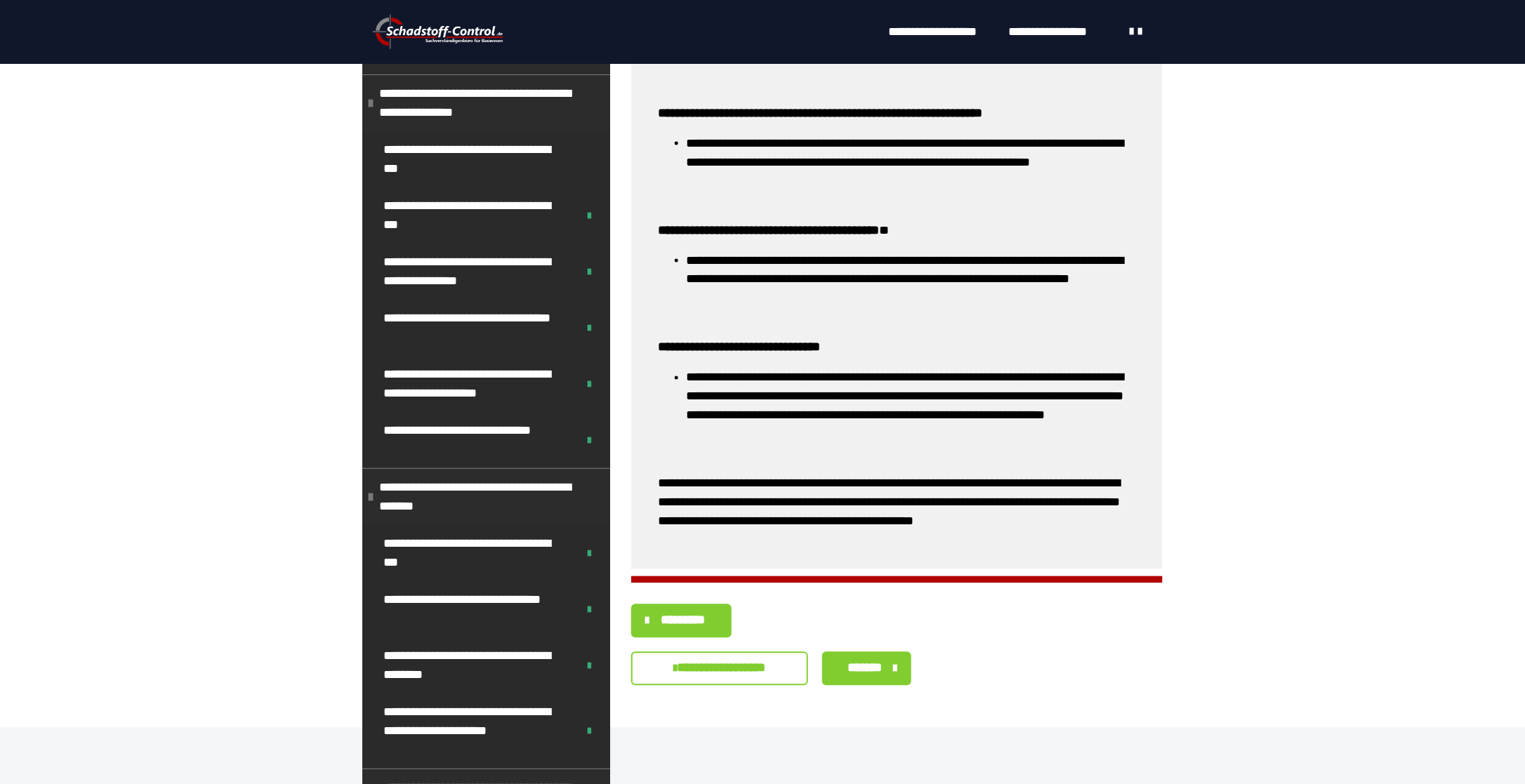 scroll, scrollTop: 1051, scrollLeft: 0, axis: vertical 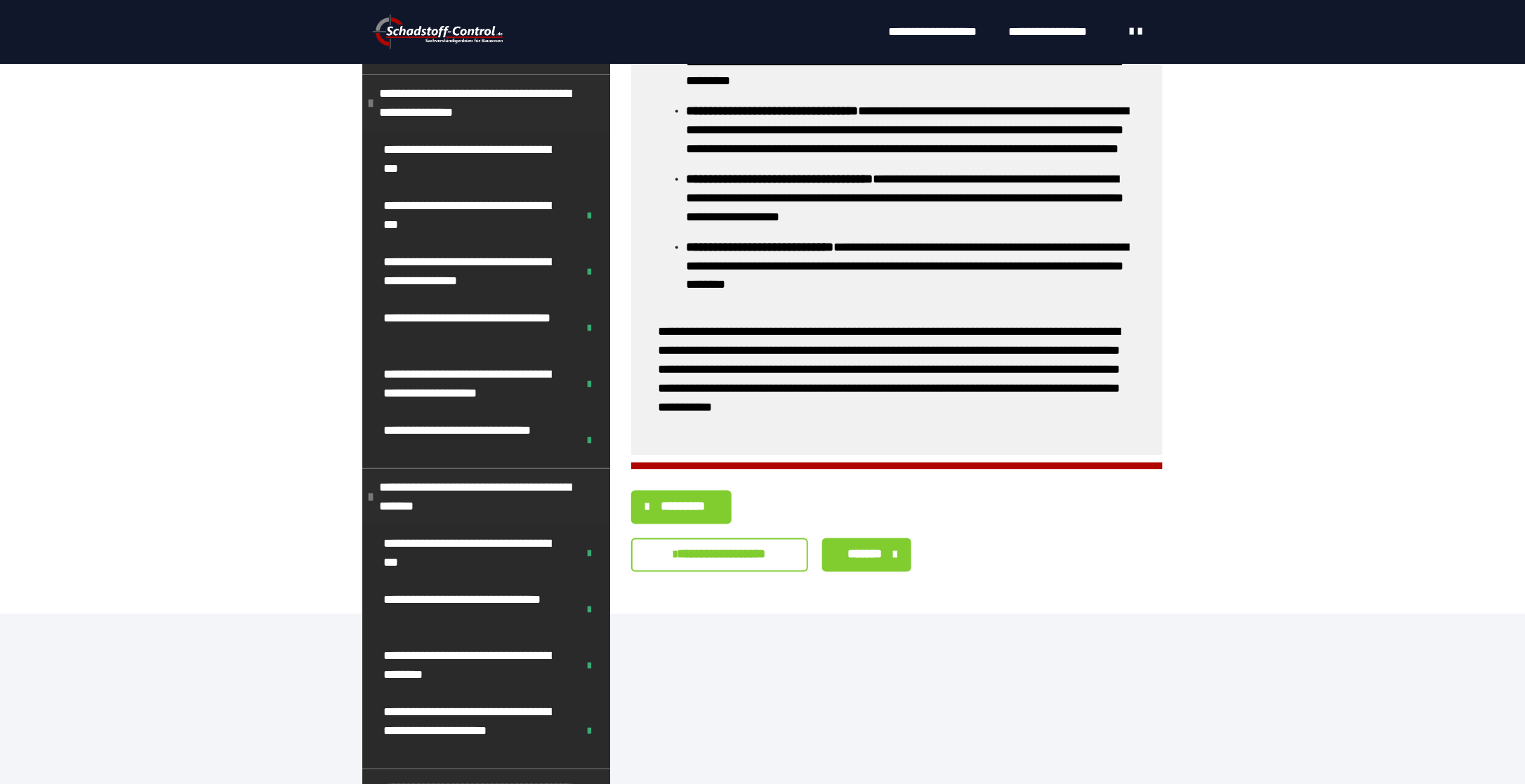 click on "*********" at bounding box center [683, 507] 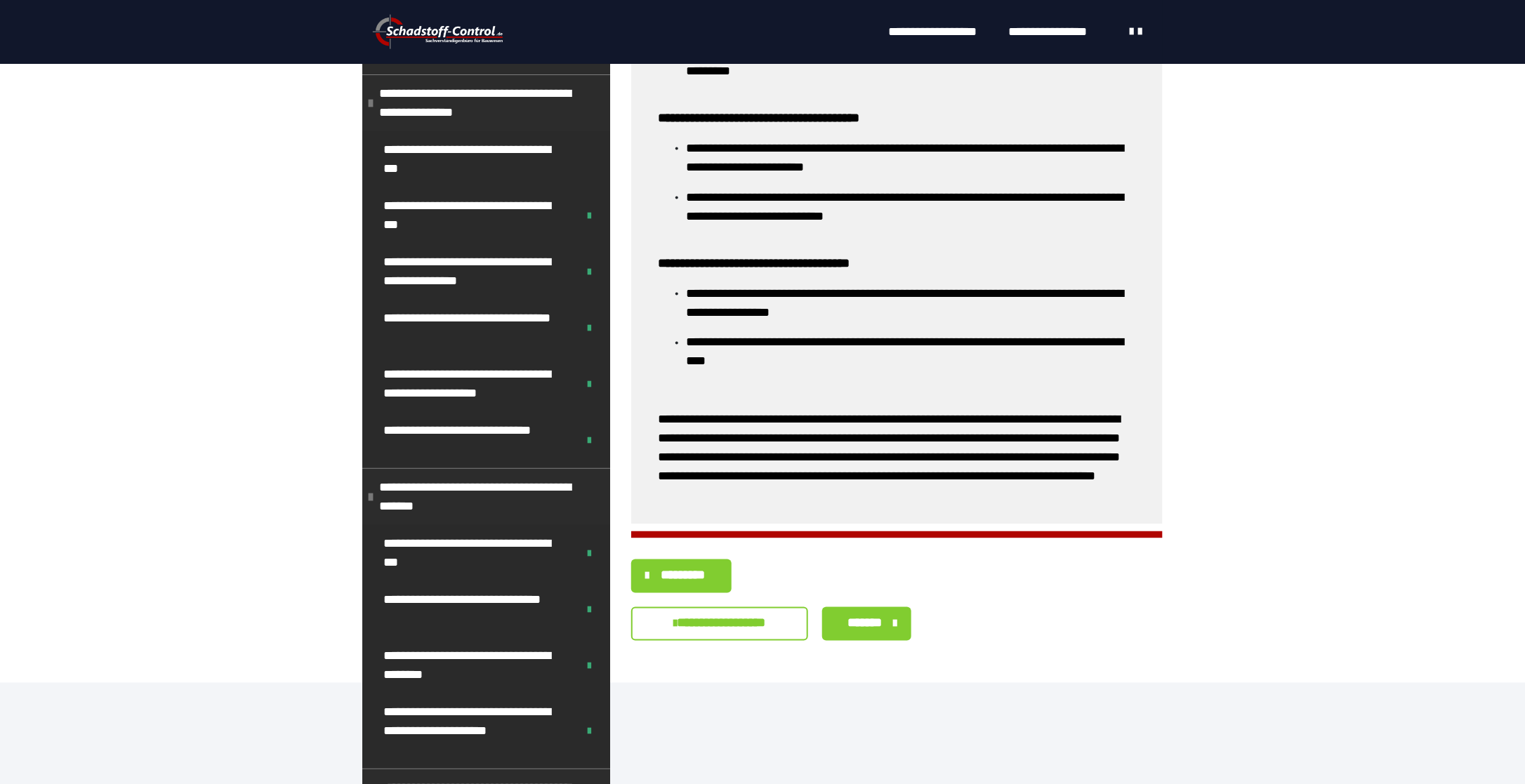 scroll, scrollTop: 1005, scrollLeft: 0, axis: vertical 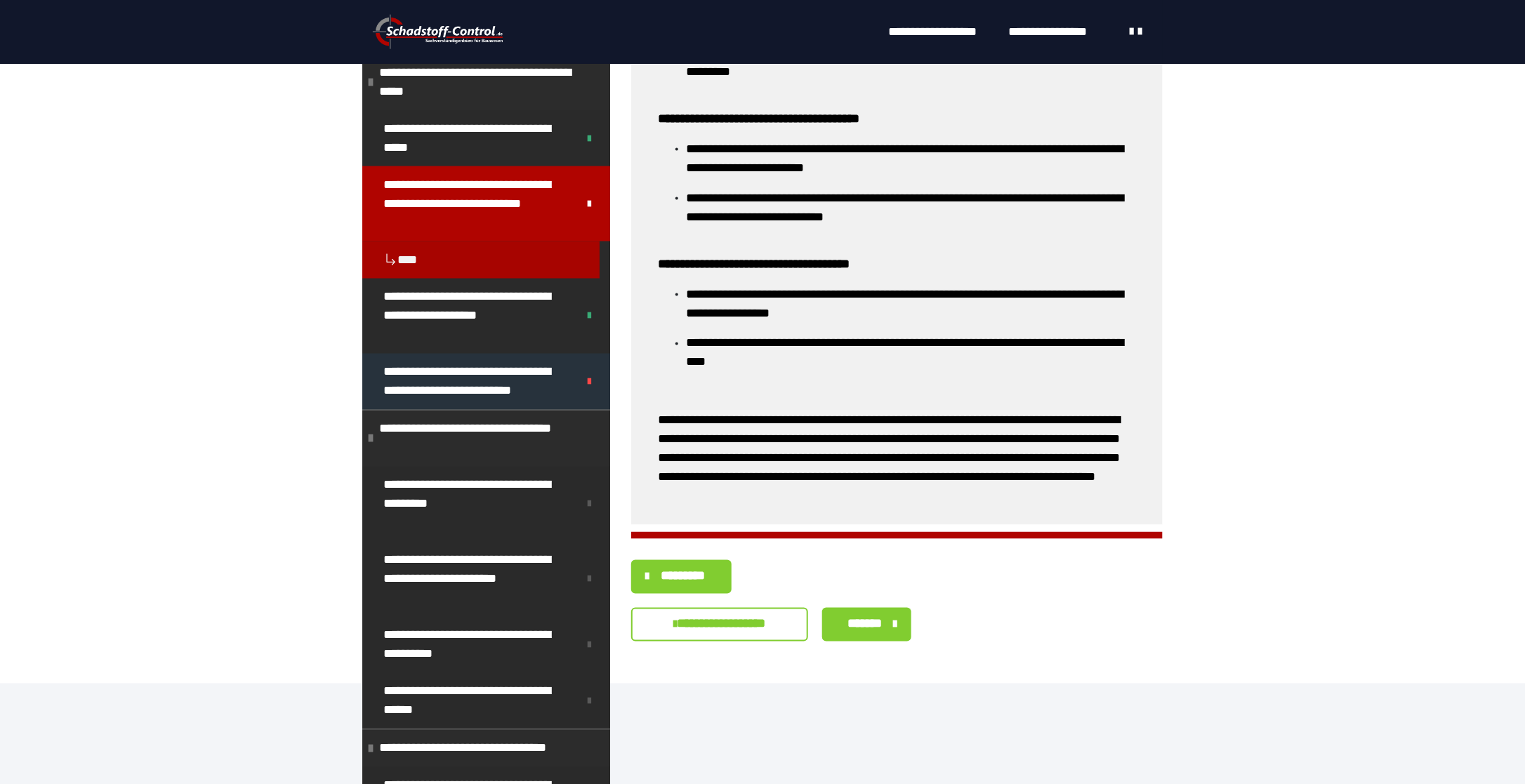 click on "**********" at bounding box center [470, 382] 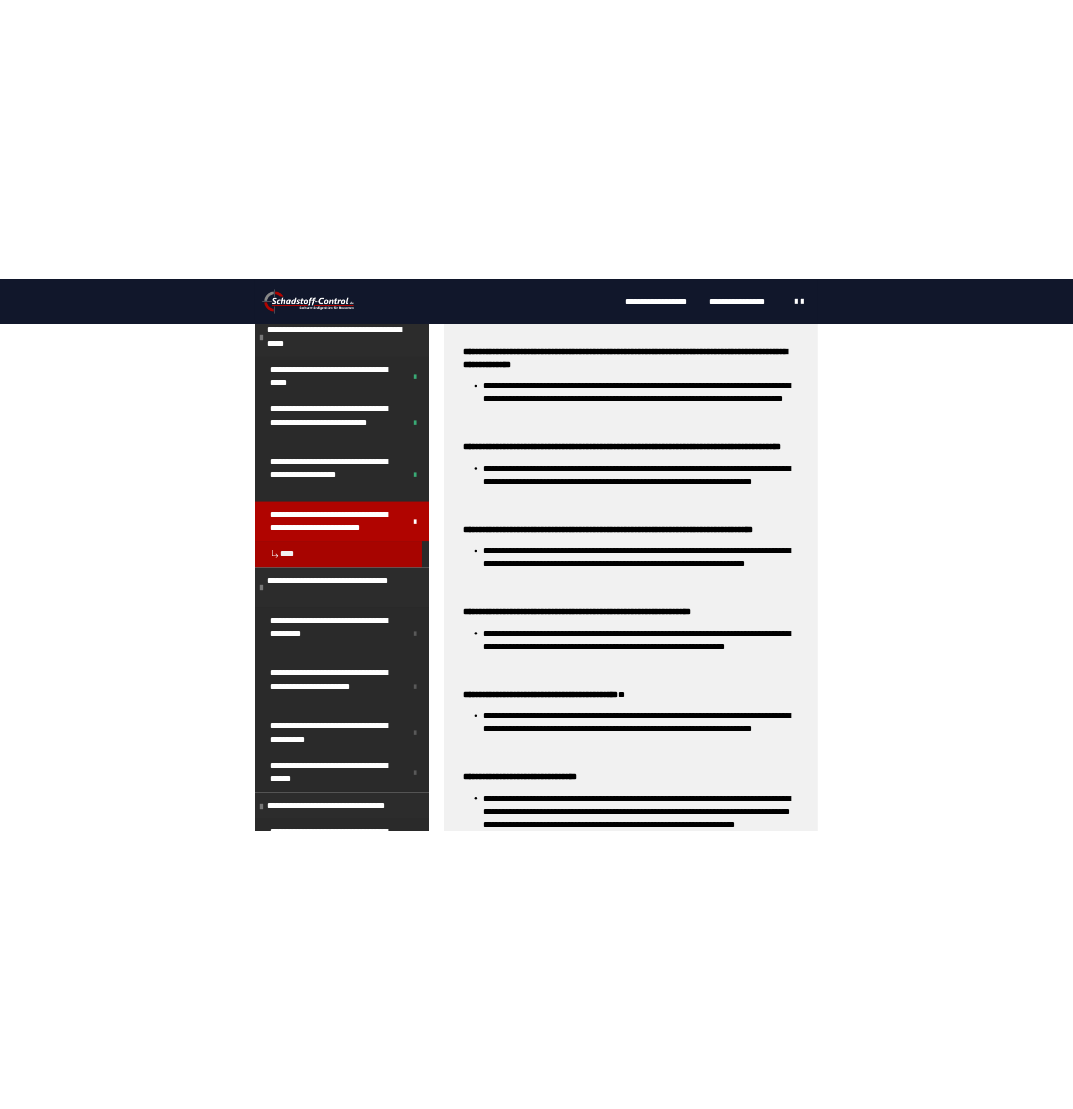 scroll, scrollTop: 1574, scrollLeft: 0, axis: vertical 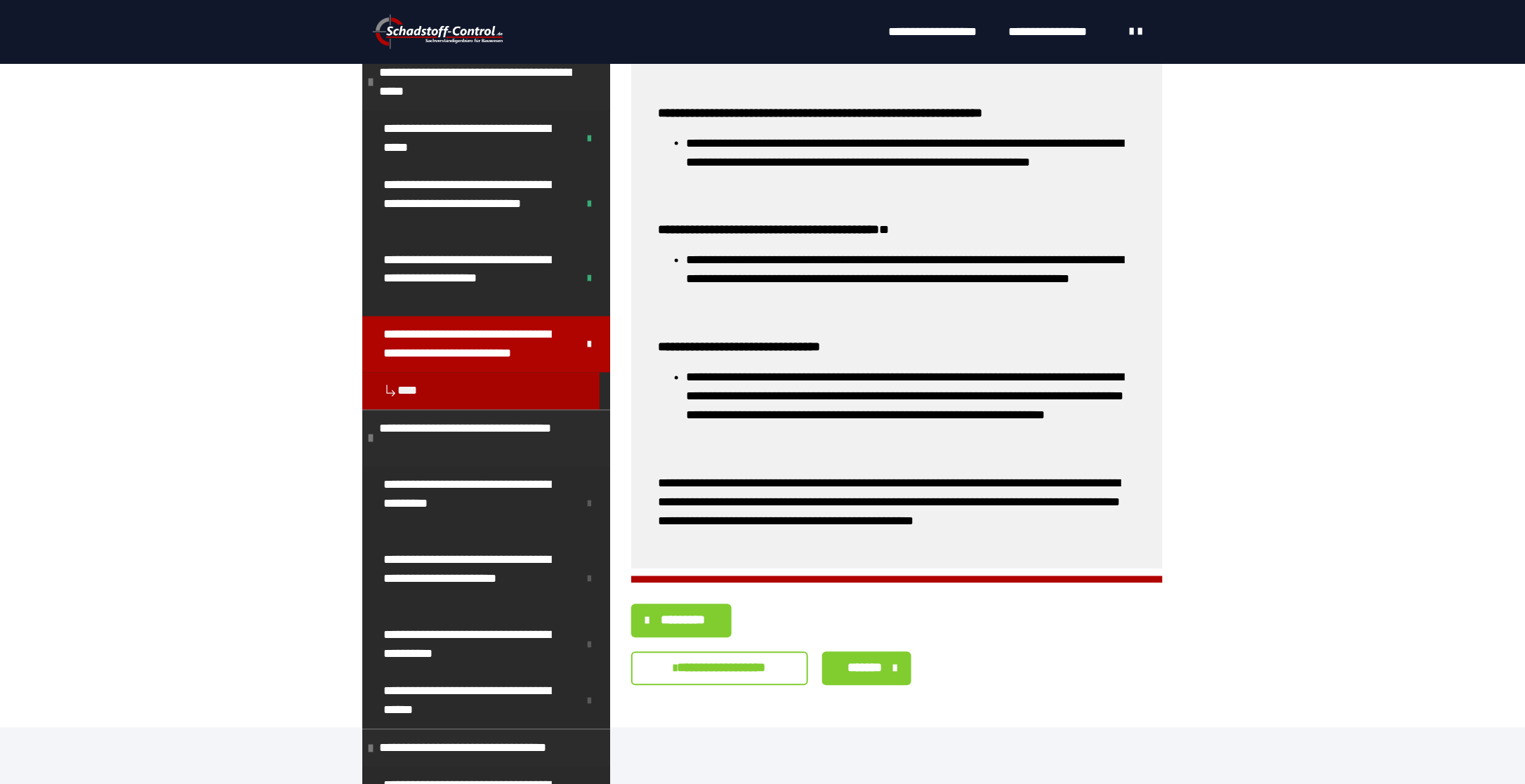 click at bounding box center (486, 260) 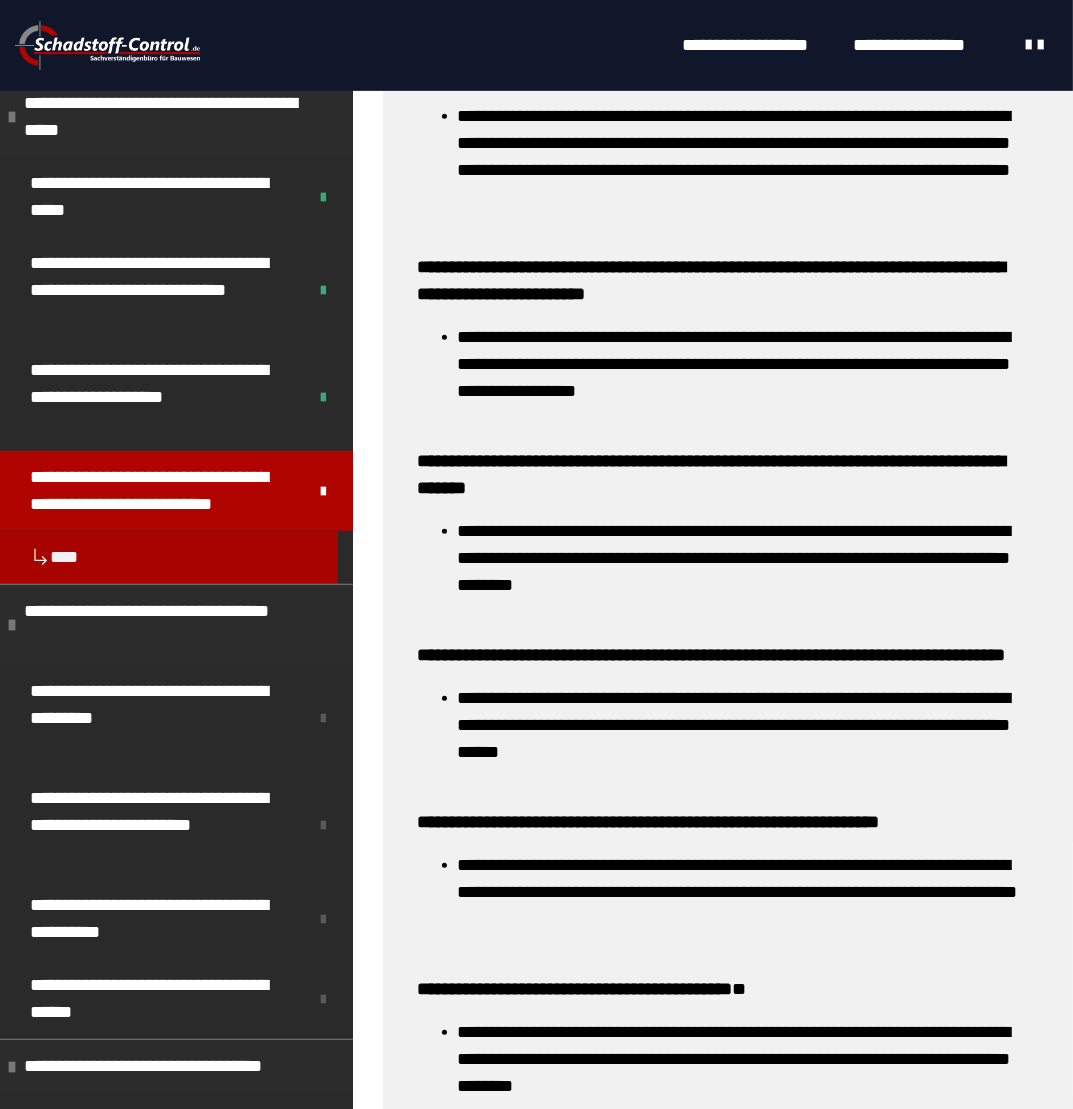 scroll, scrollTop: 174, scrollLeft: 0, axis: vertical 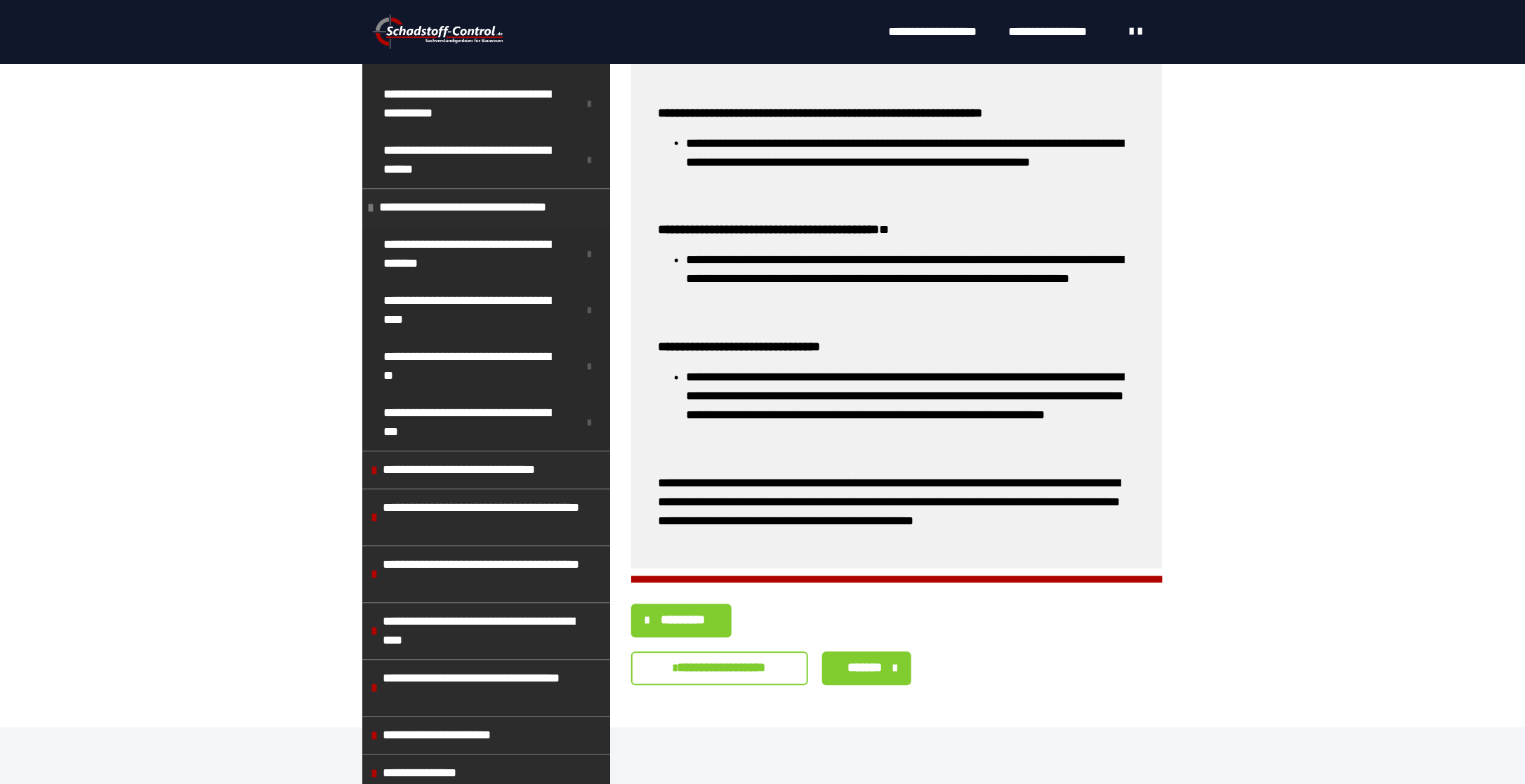 drag, startPoint x: 710, startPoint y: 660, endPoint x: 694, endPoint y: 684, distance: 28.84441 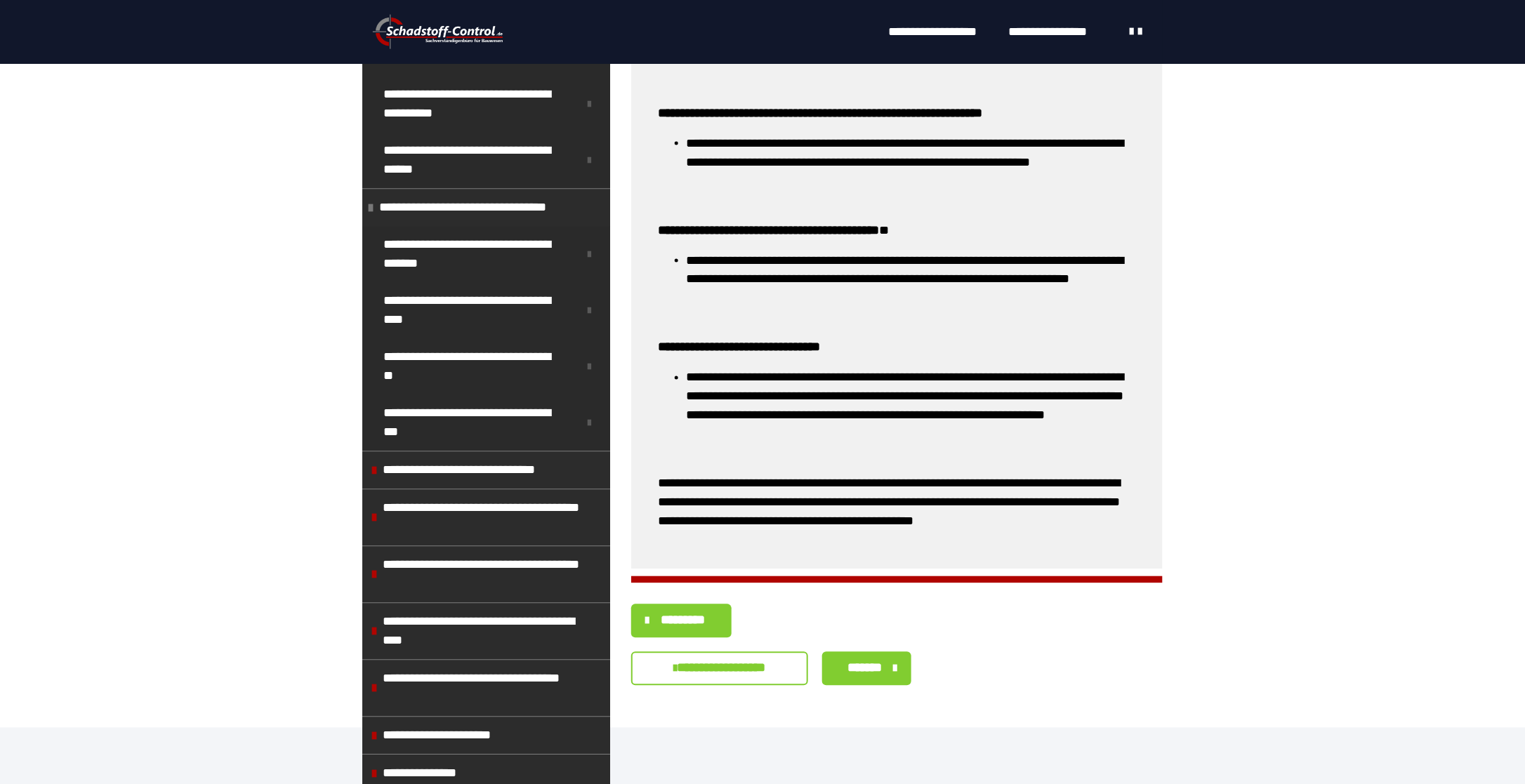 scroll, scrollTop: 1051, scrollLeft: 0, axis: vertical 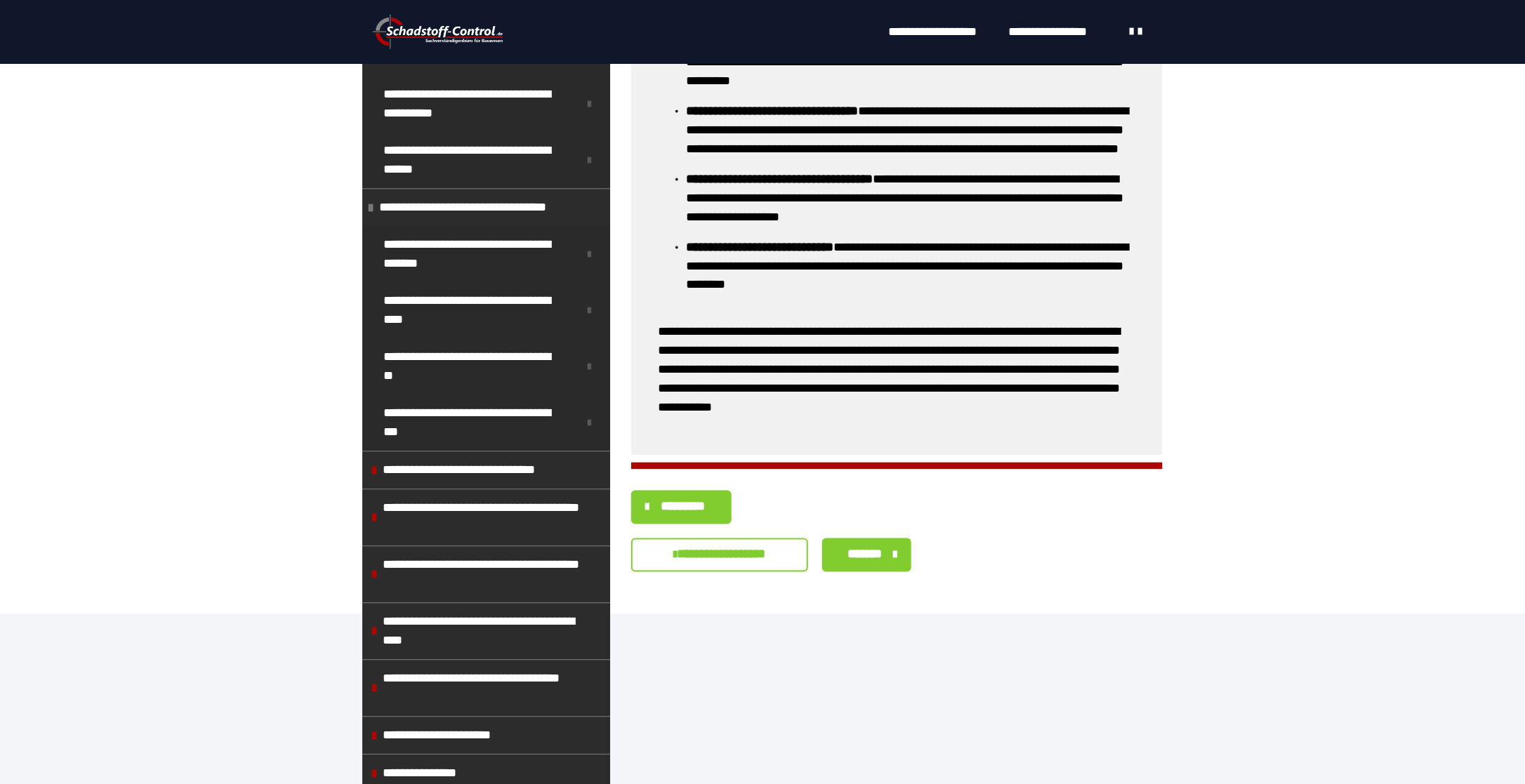 click on "*********" at bounding box center [683, 507] 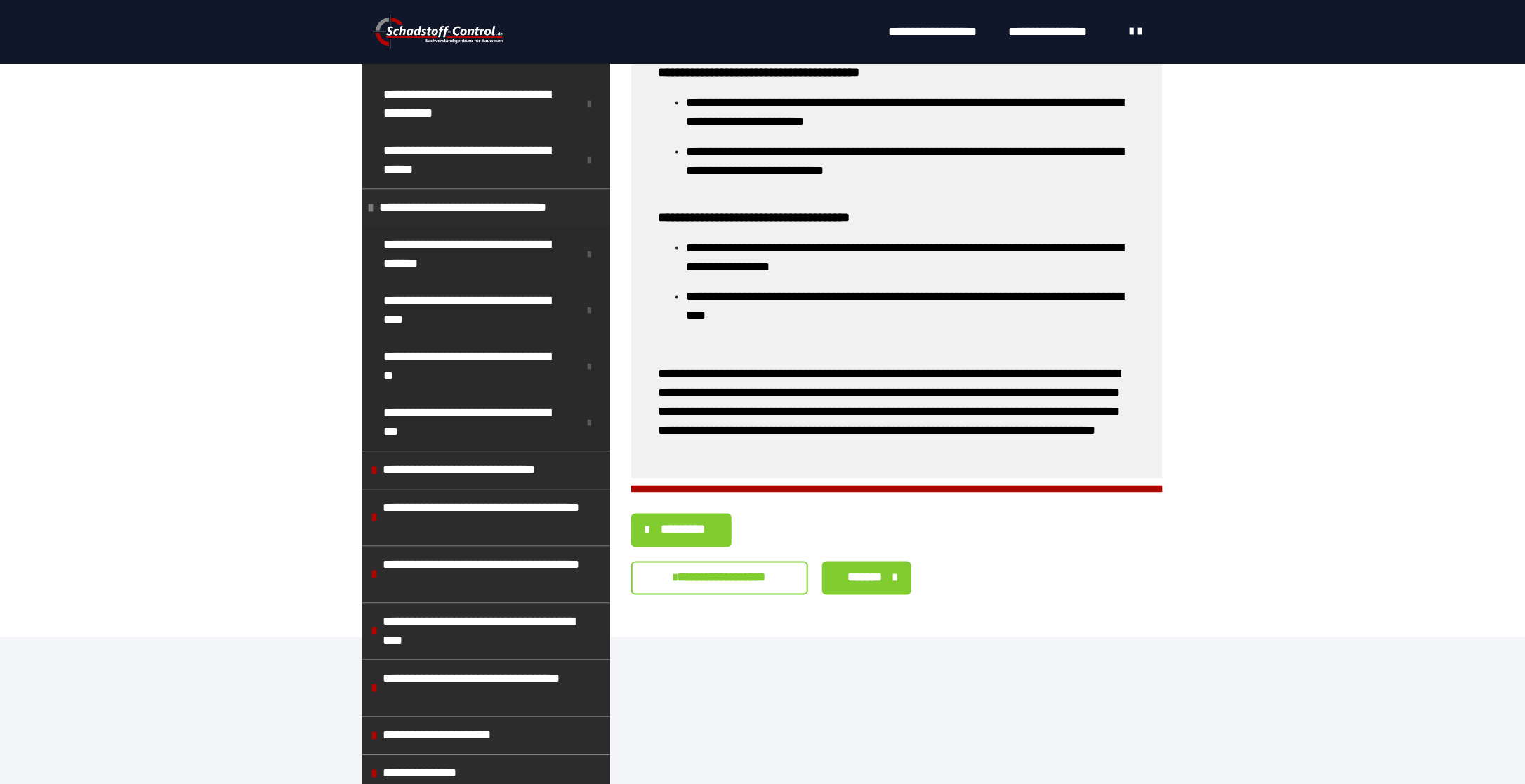 scroll, scrollTop: 1005, scrollLeft: 0, axis: vertical 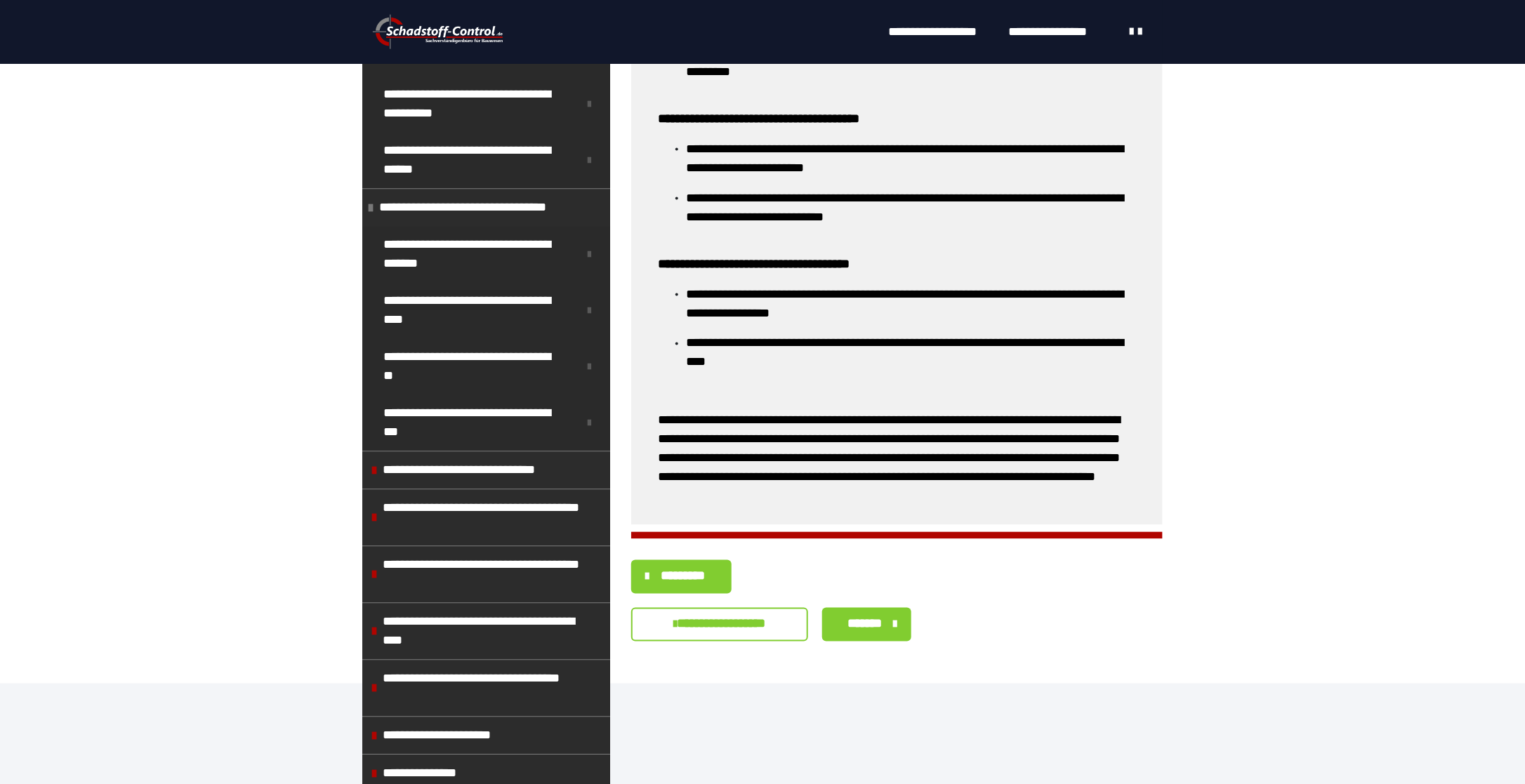 click on "*********" at bounding box center (683, 576) 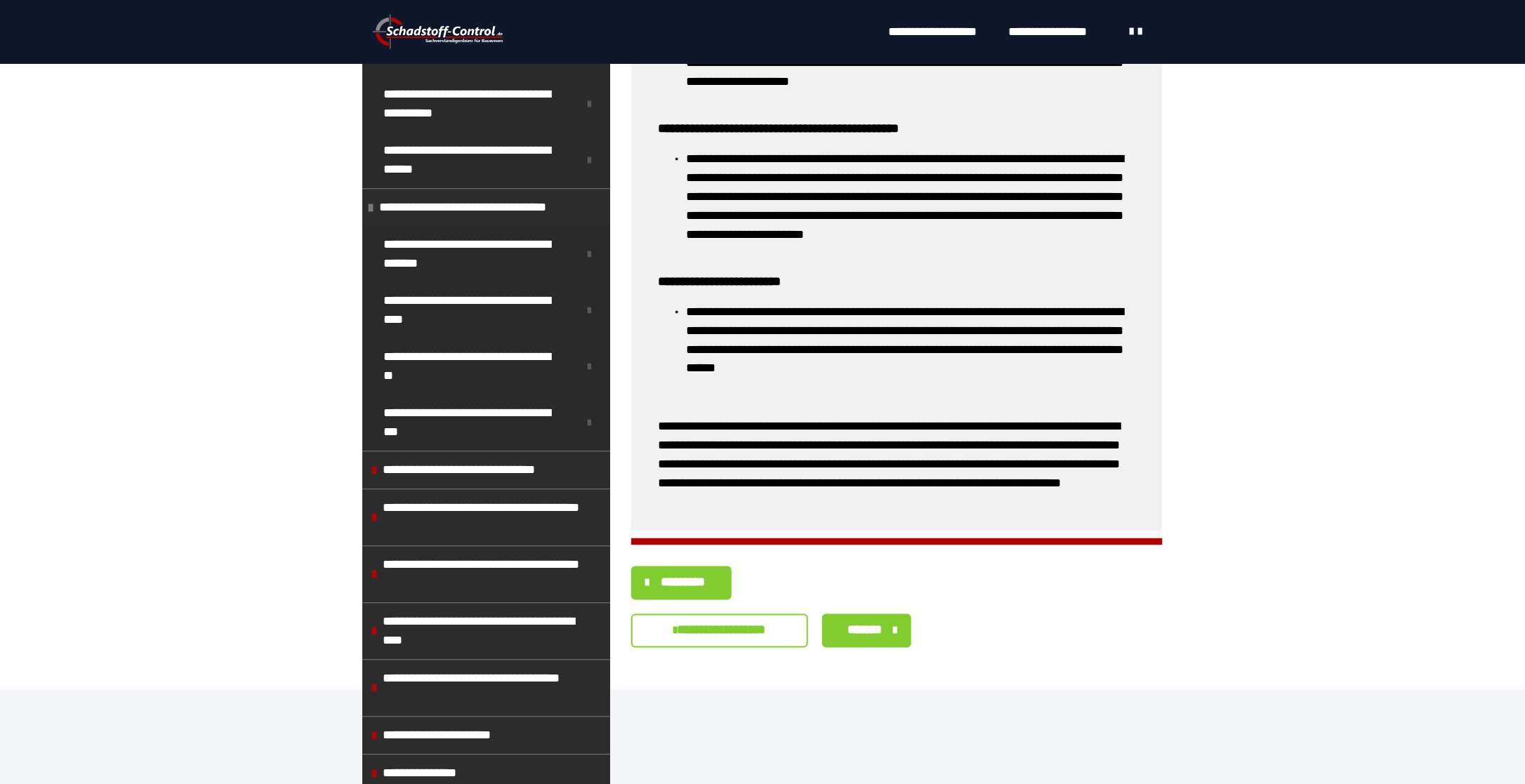 click on "*********" at bounding box center [683, 583] 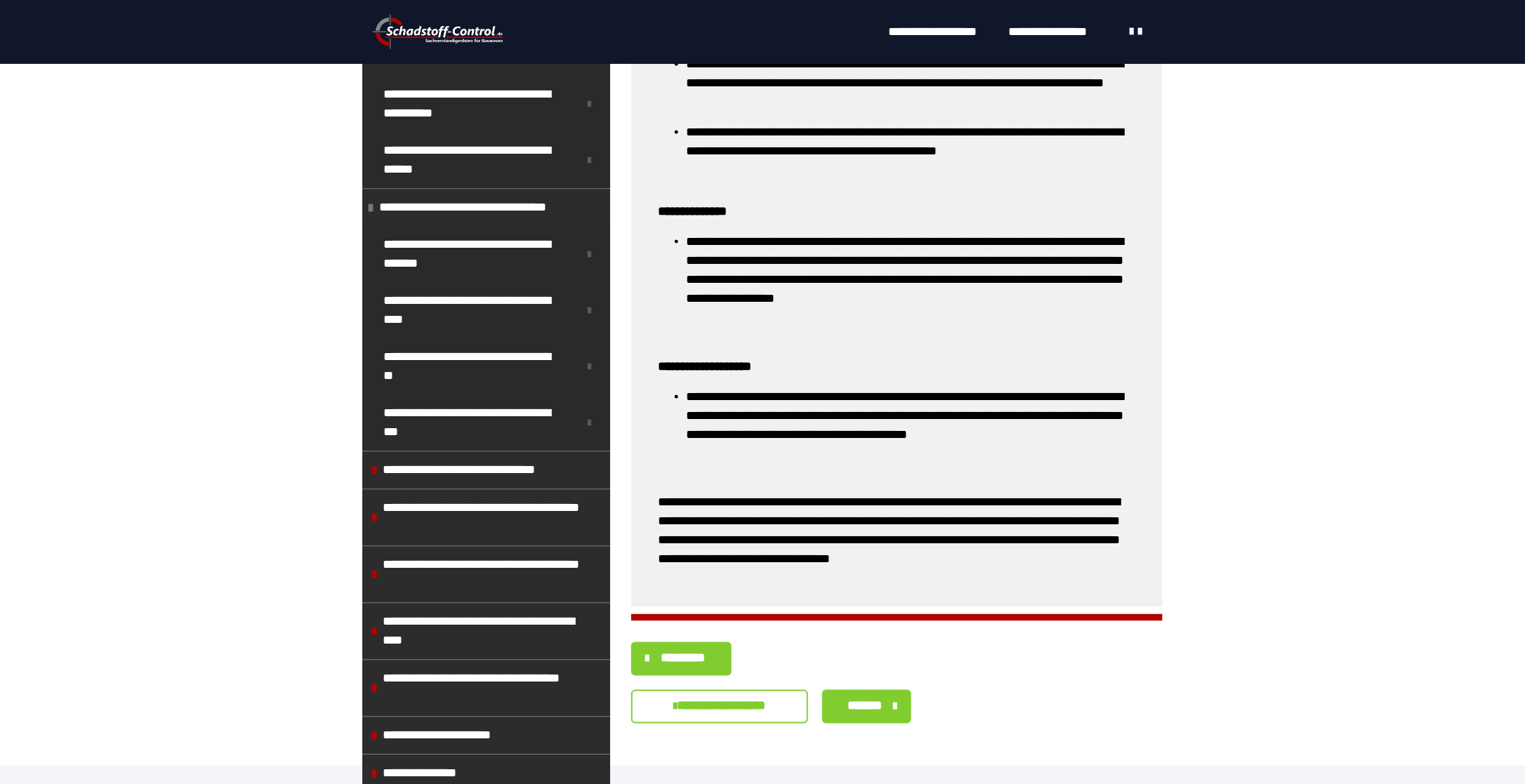 click on "*********" at bounding box center (683, 658) 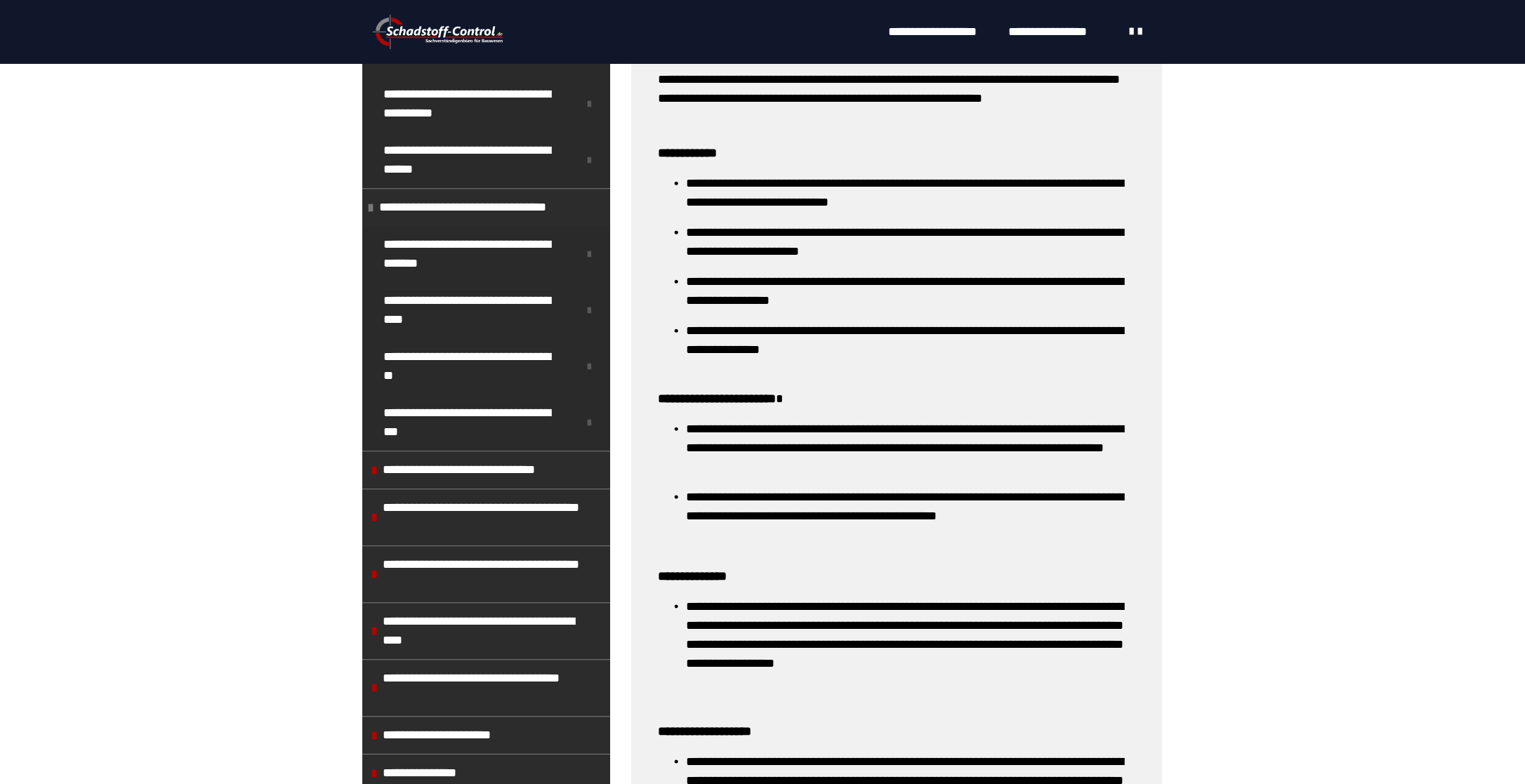 click on "*********" at bounding box center (683, 1023) 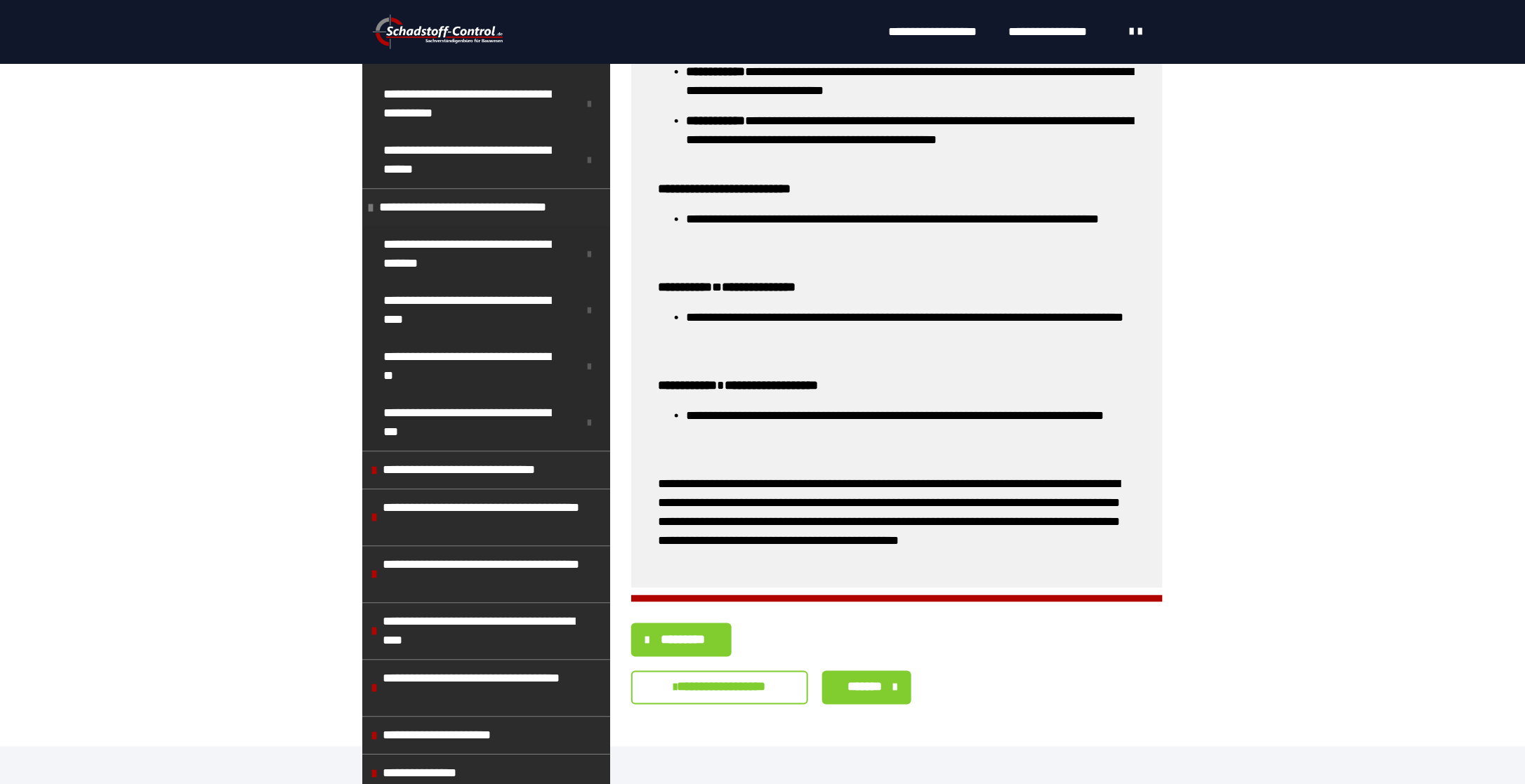 click on "*********" at bounding box center [683, 639] 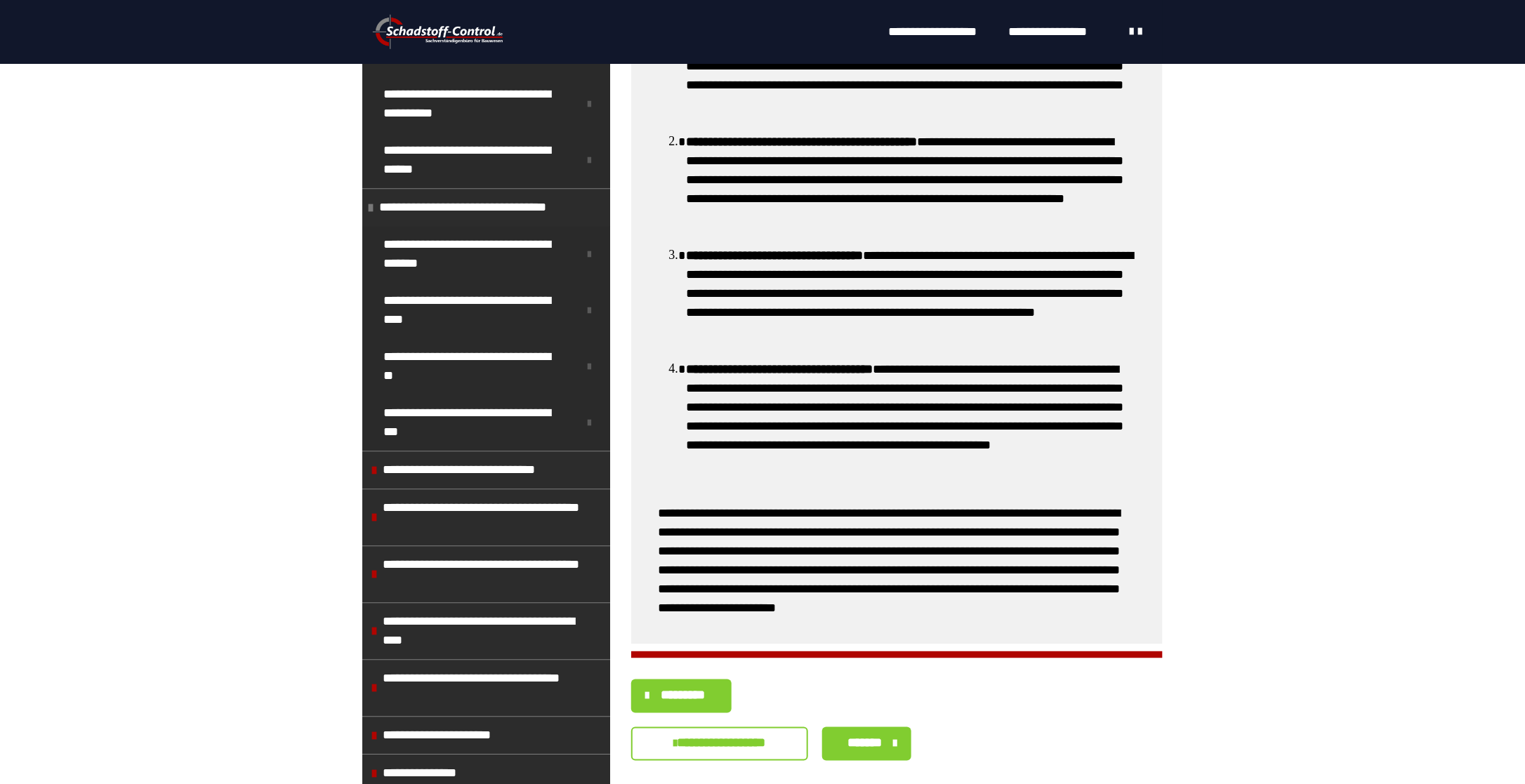 scroll, scrollTop: 720, scrollLeft: 0, axis: vertical 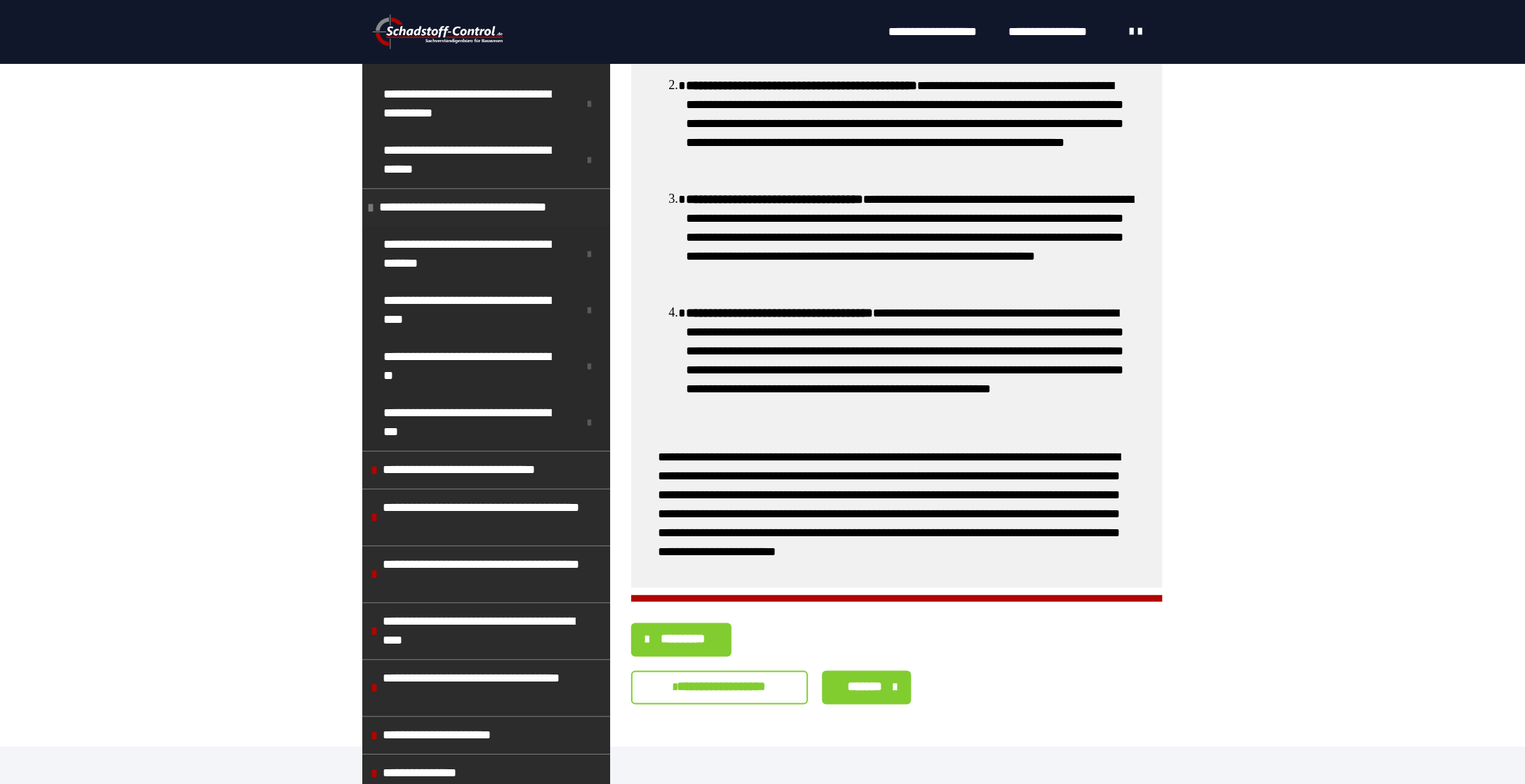 click on "*********" at bounding box center [683, 639] 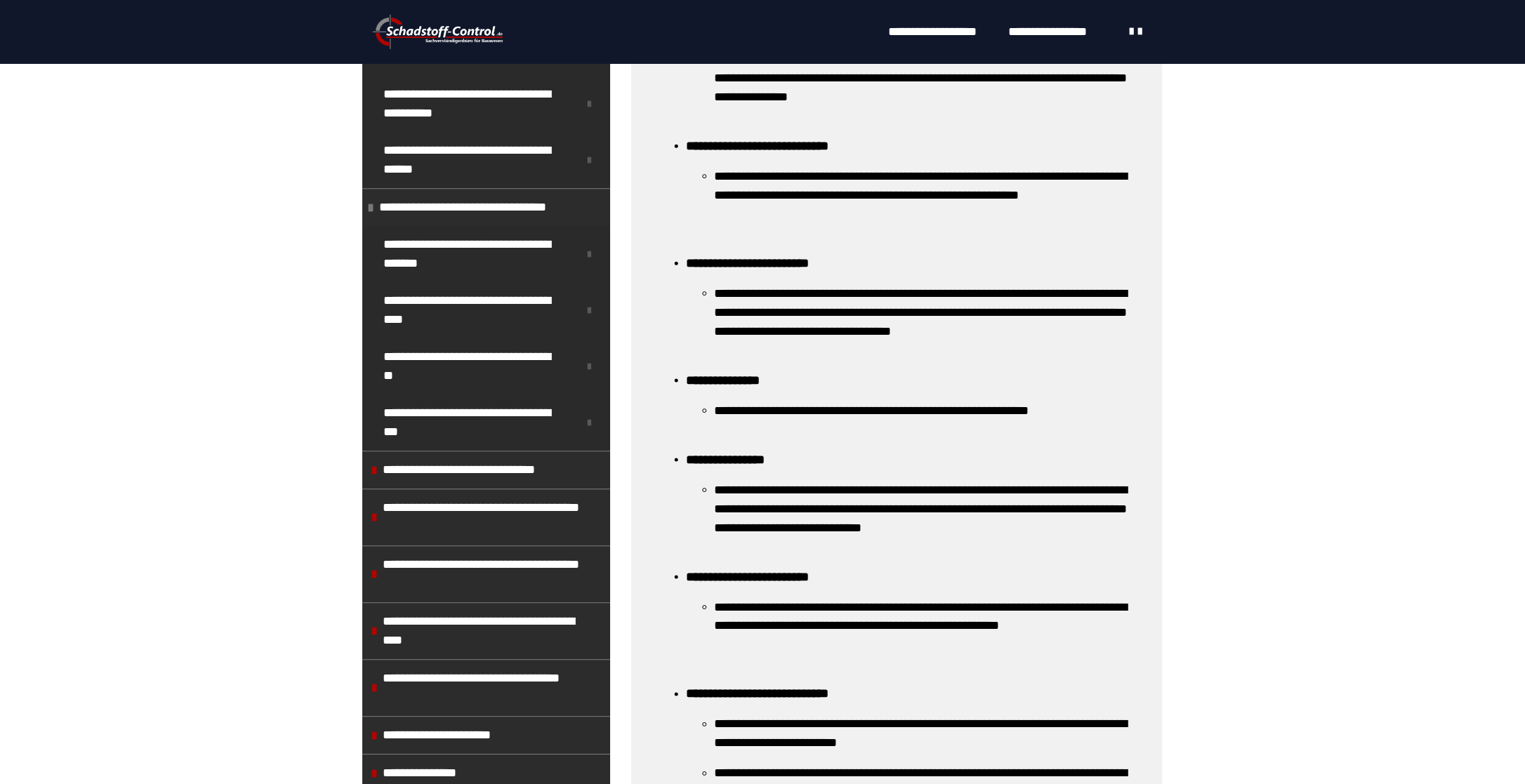 scroll, scrollTop: 1059, scrollLeft: 0, axis: vertical 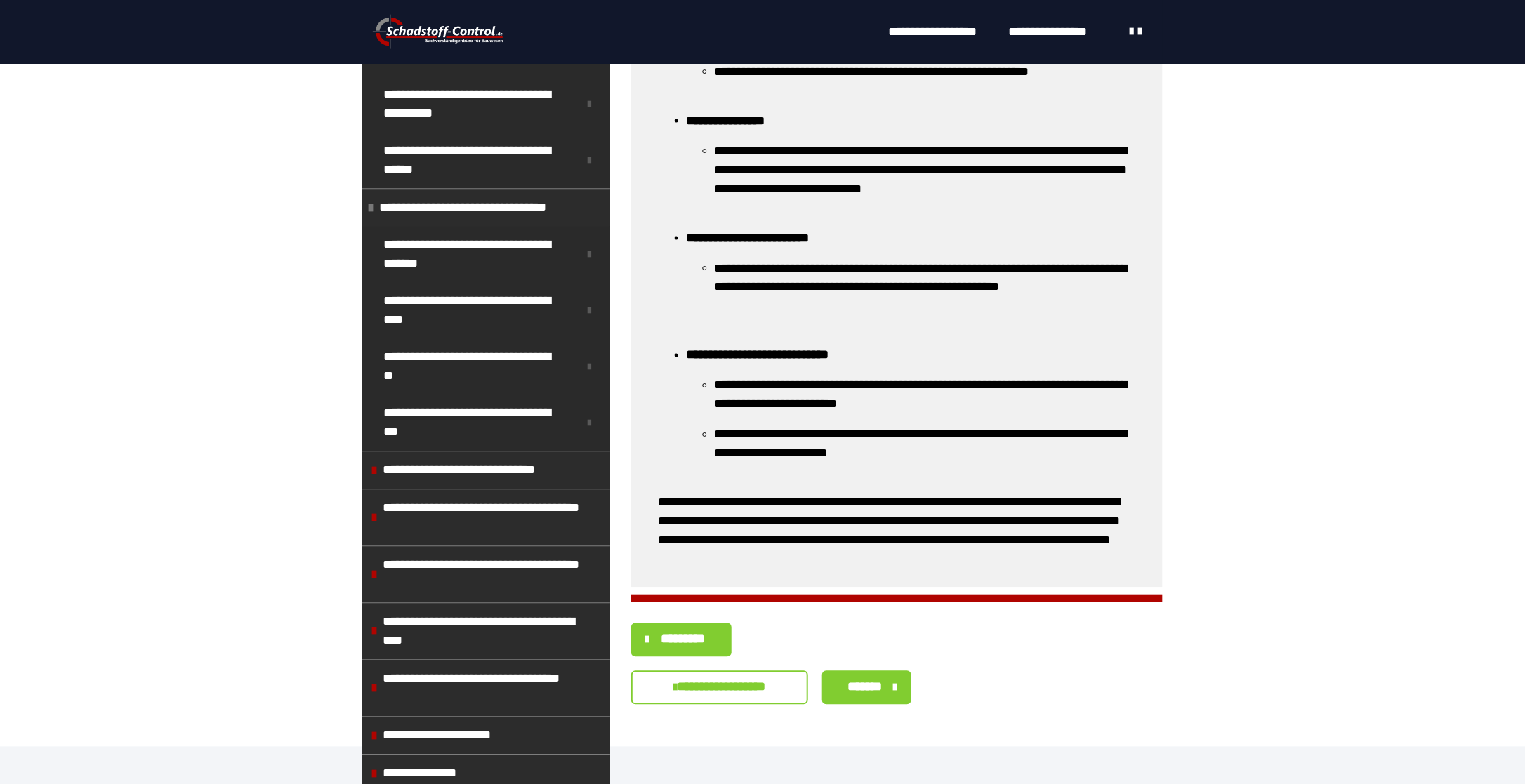 click on "*********" at bounding box center (683, 639) 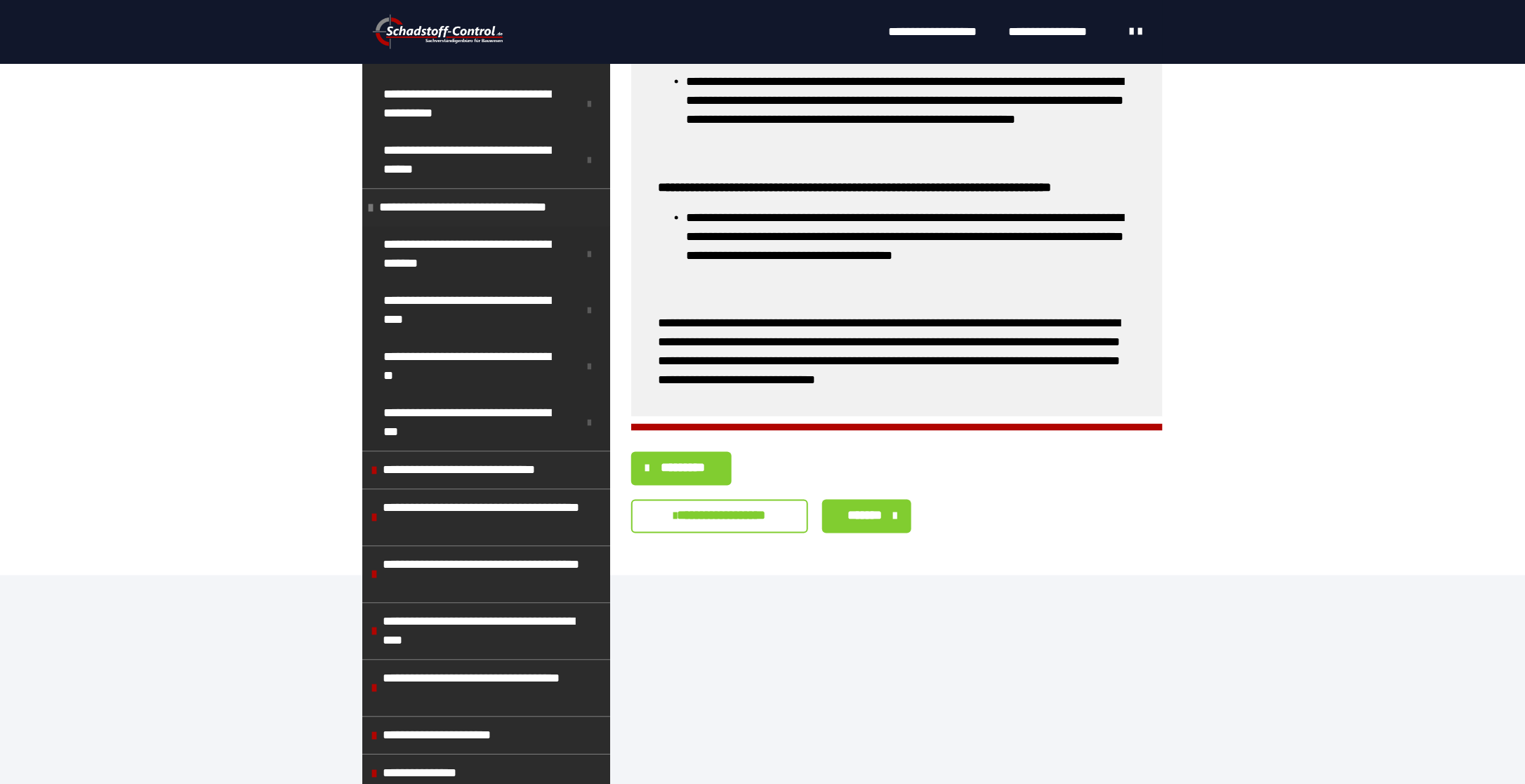 scroll, scrollTop: 869, scrollLeft: 0, axis: vertical 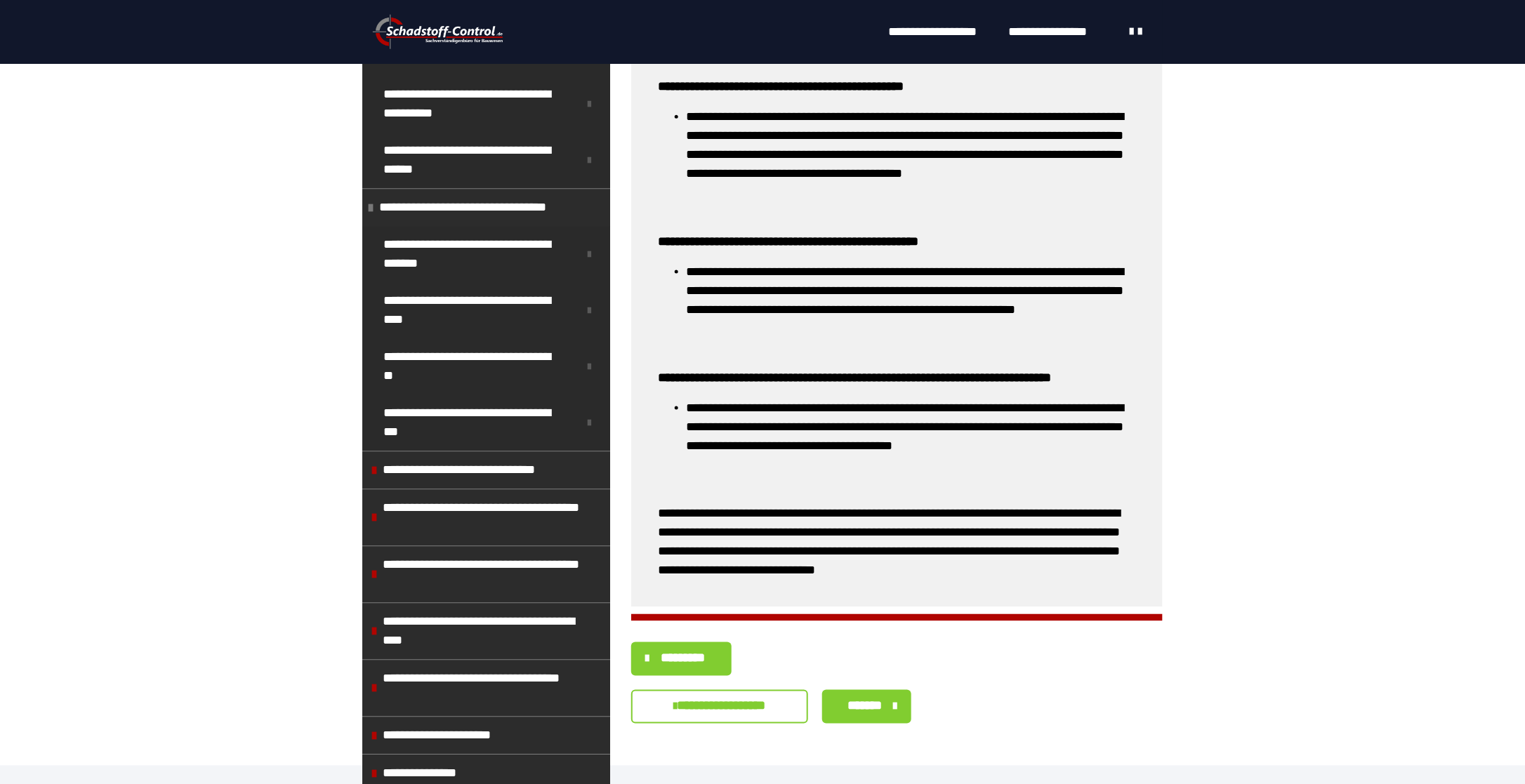 click on "*********" at bounding box center [683, 658] 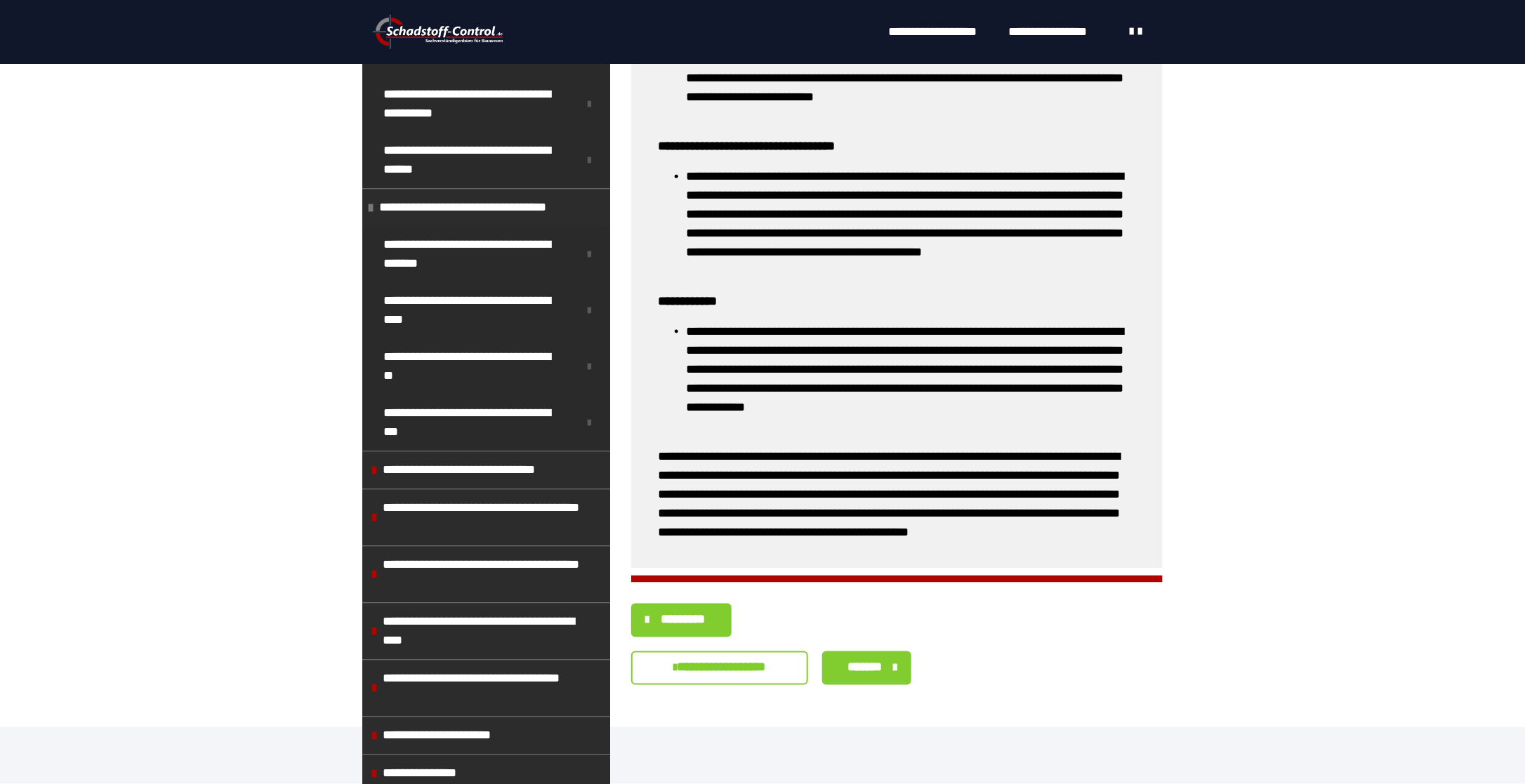 scroll, scrollTop: 740, scrollLeft: 0, axis: vertical 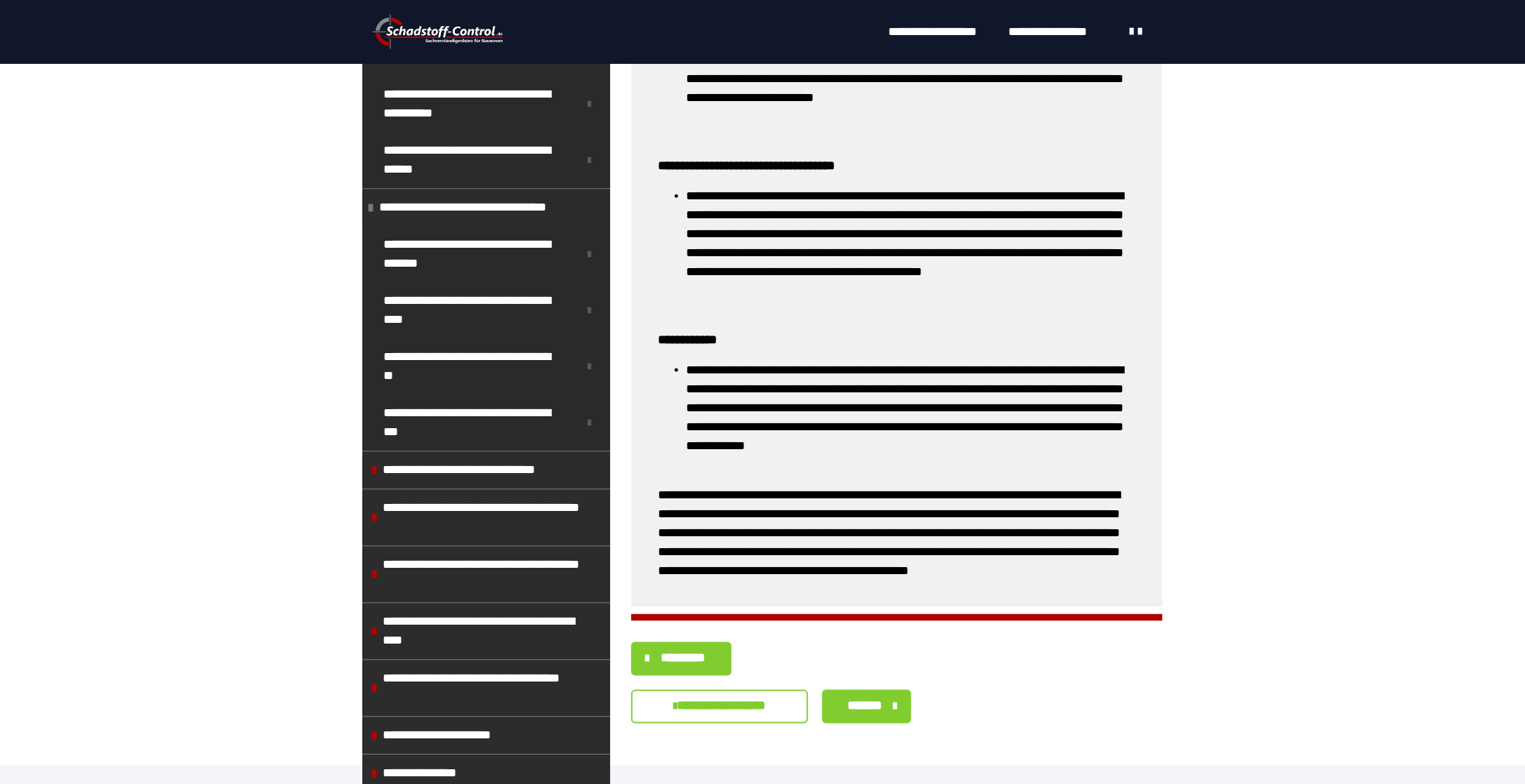 click on "*********" at bounding box center (681, 659) 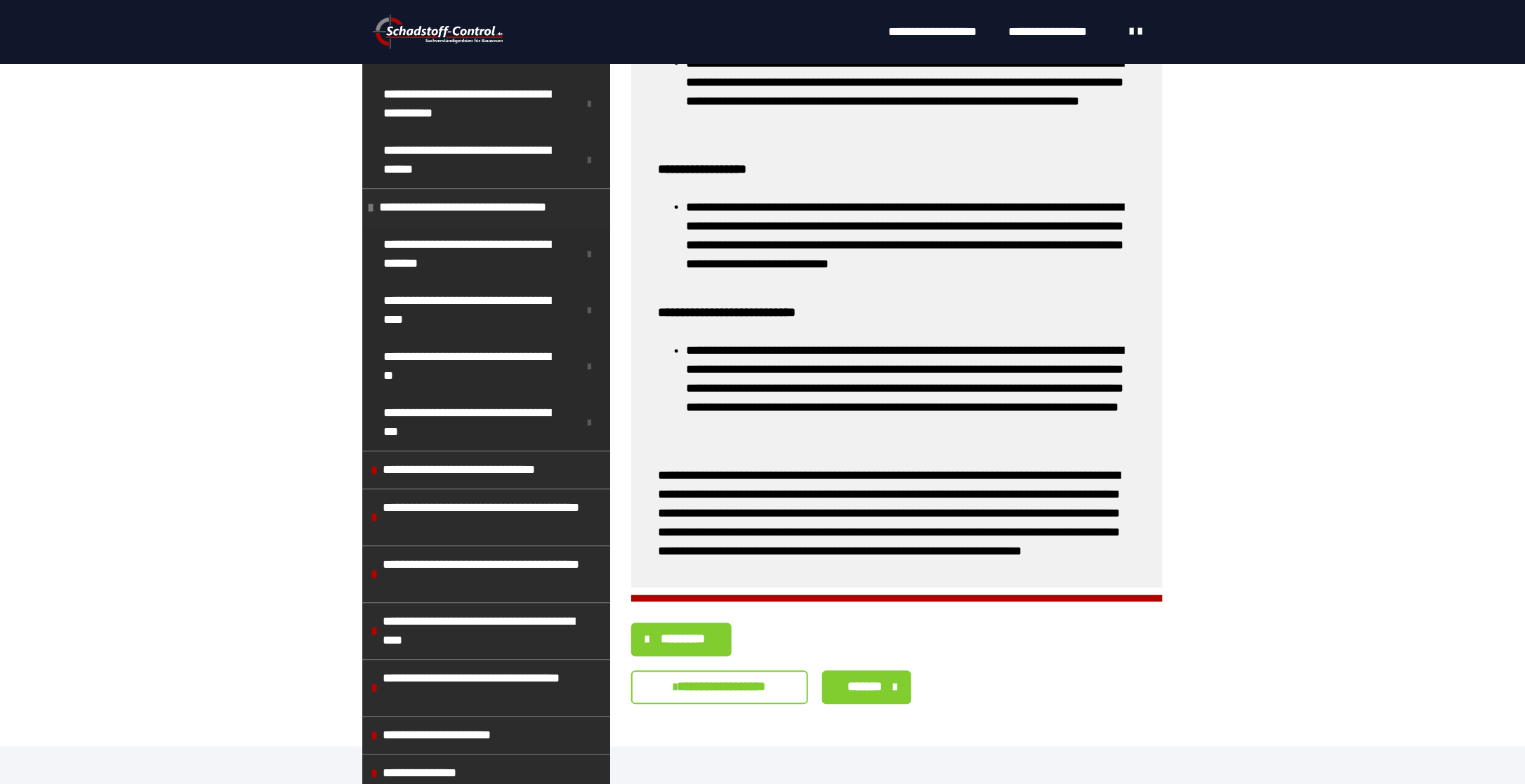 click on "*********" at bounding box center (681, 640) 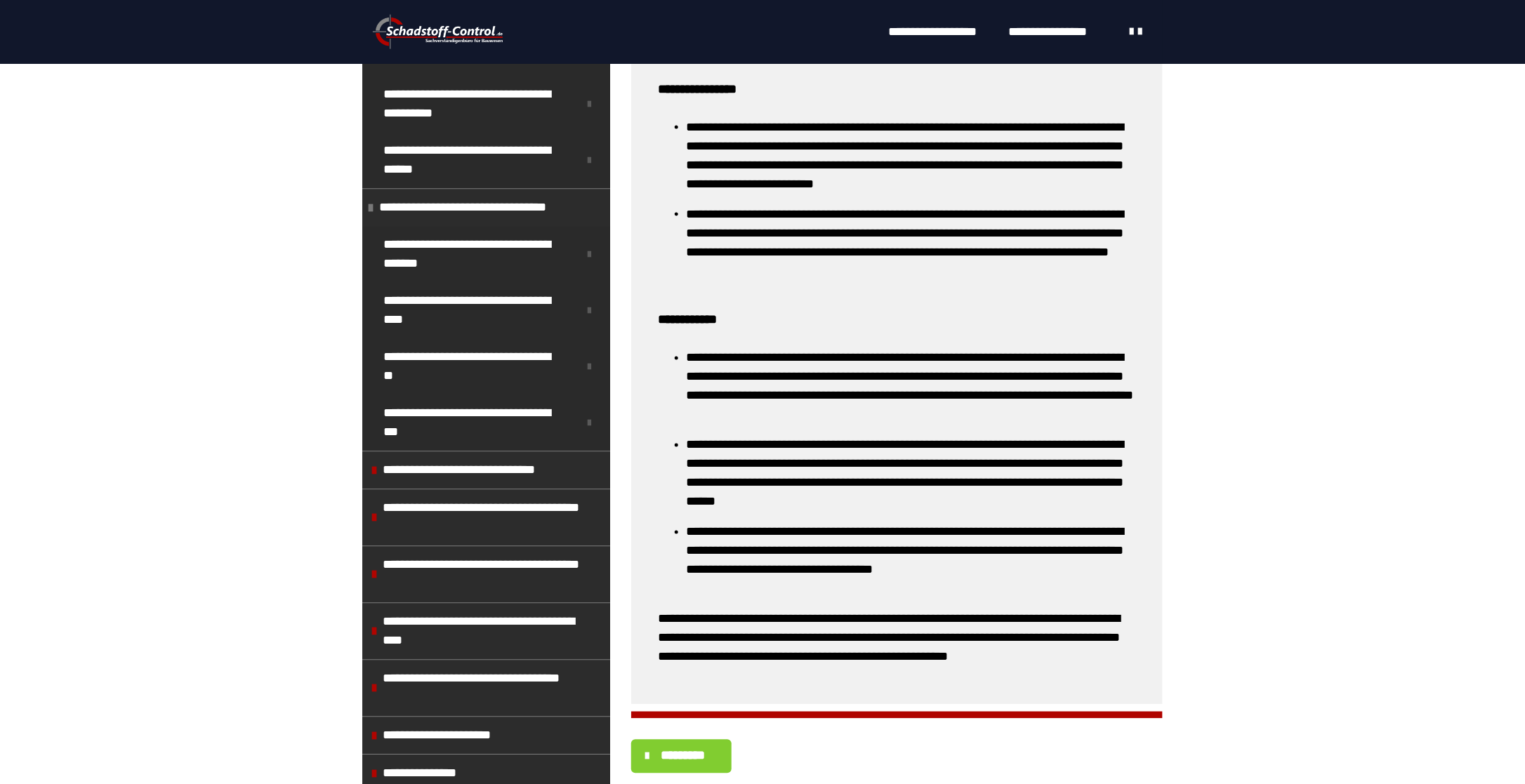 scroll, scrollTop: 1164, scrollLeft: 0, axis: vertical 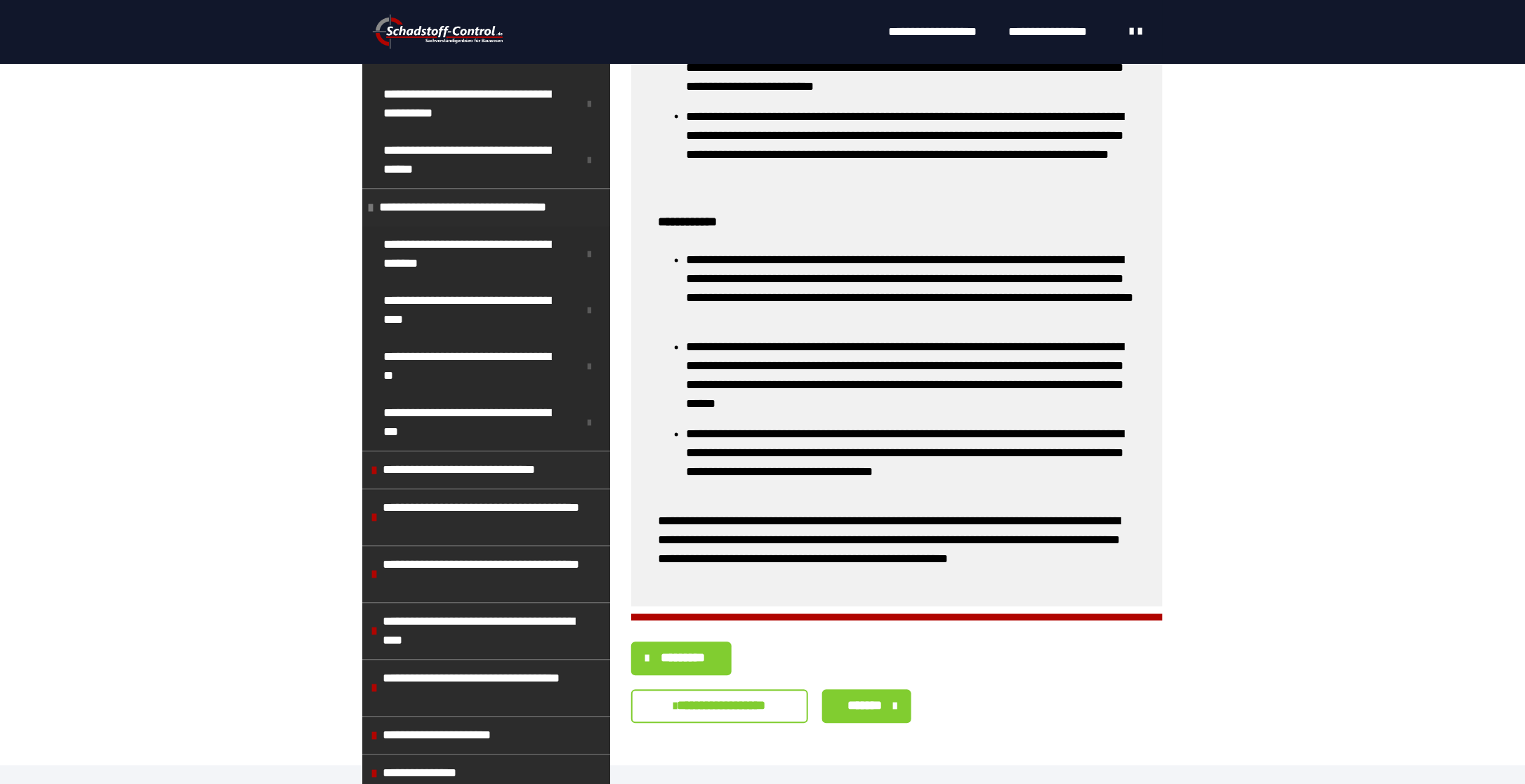 click on "*********" at bounding box center (683, 658) 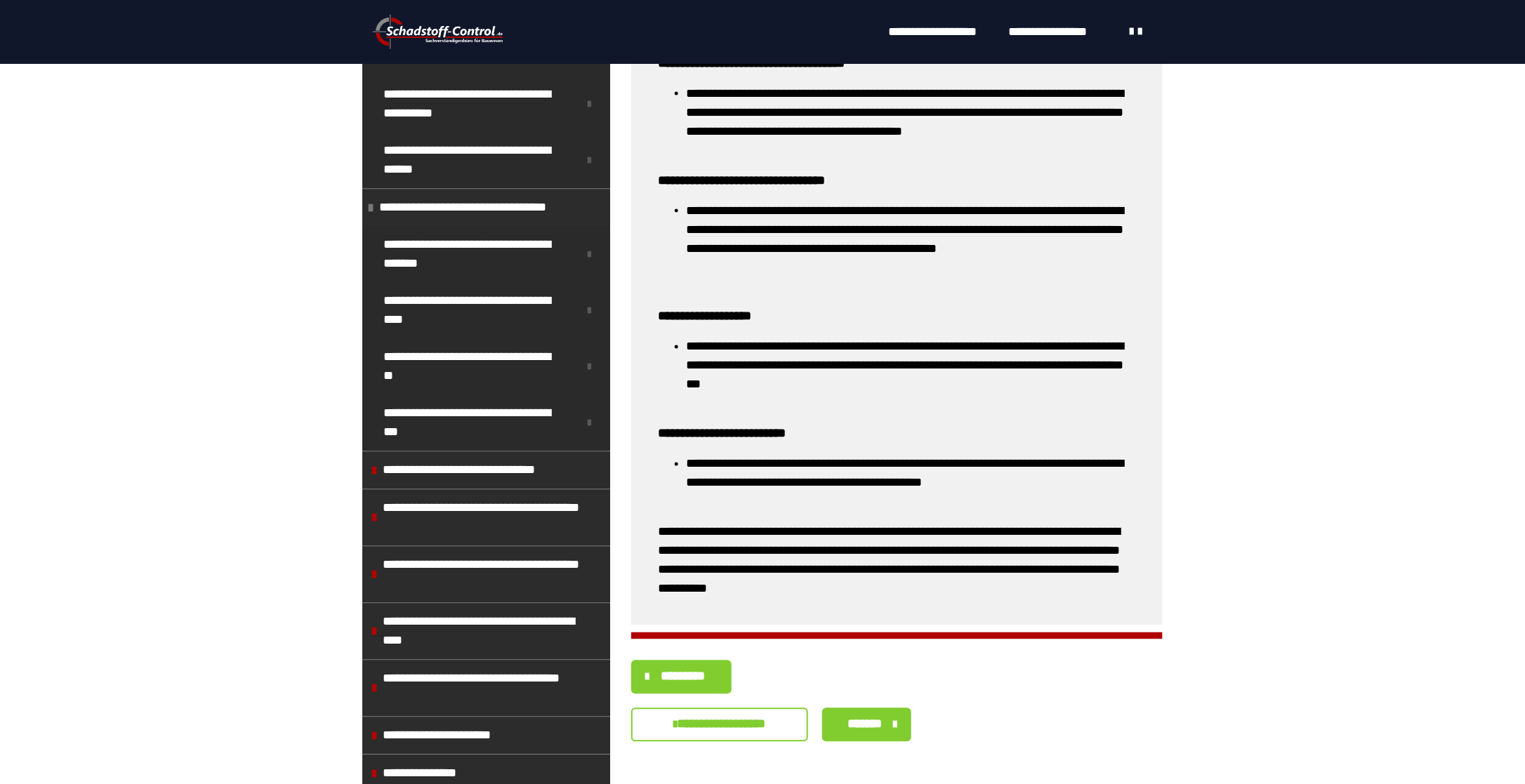scroll, scrollTop: 1018, scrollLeft: 0, axis: vertical 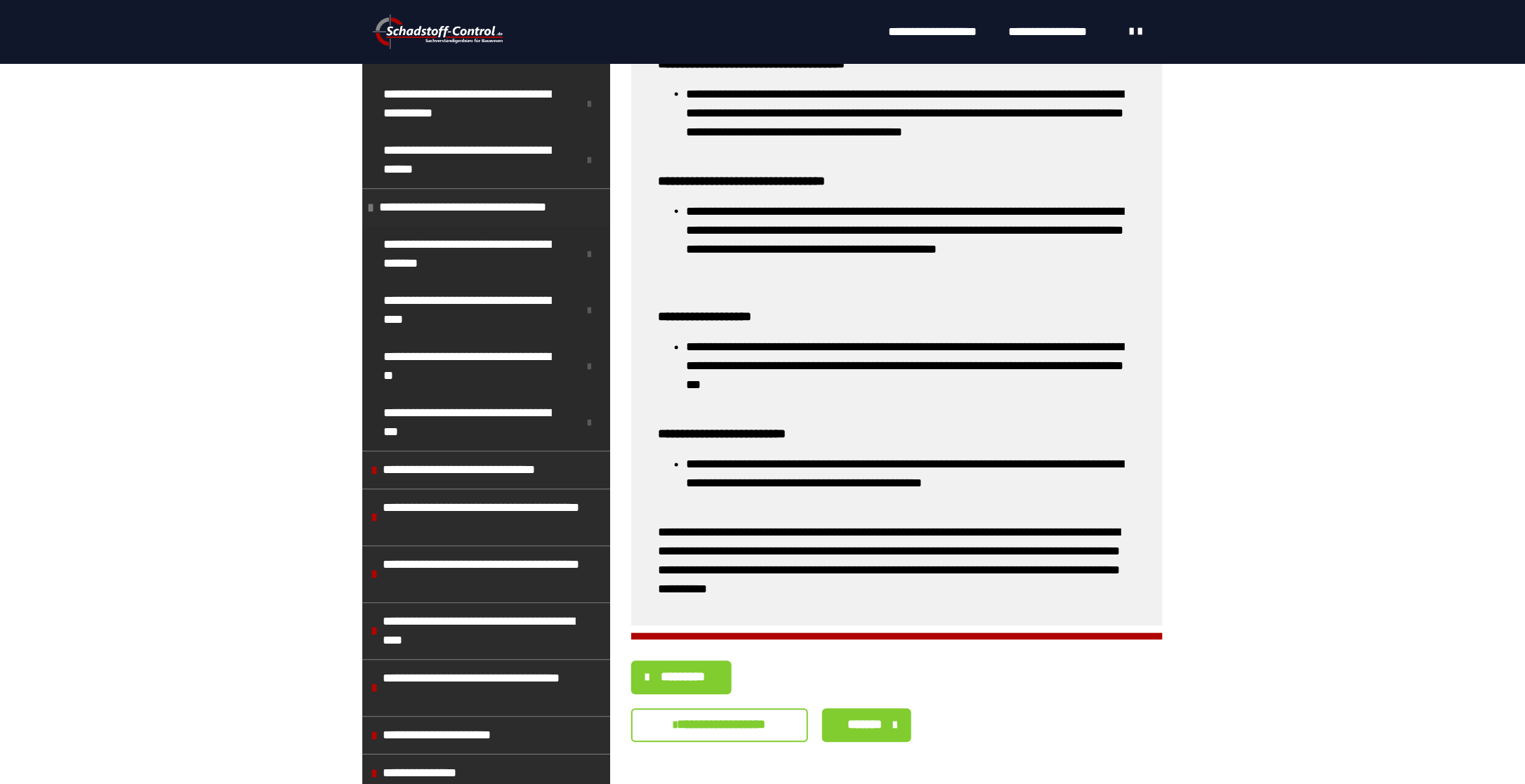 click on "*********" at bounding box center (683, 677) 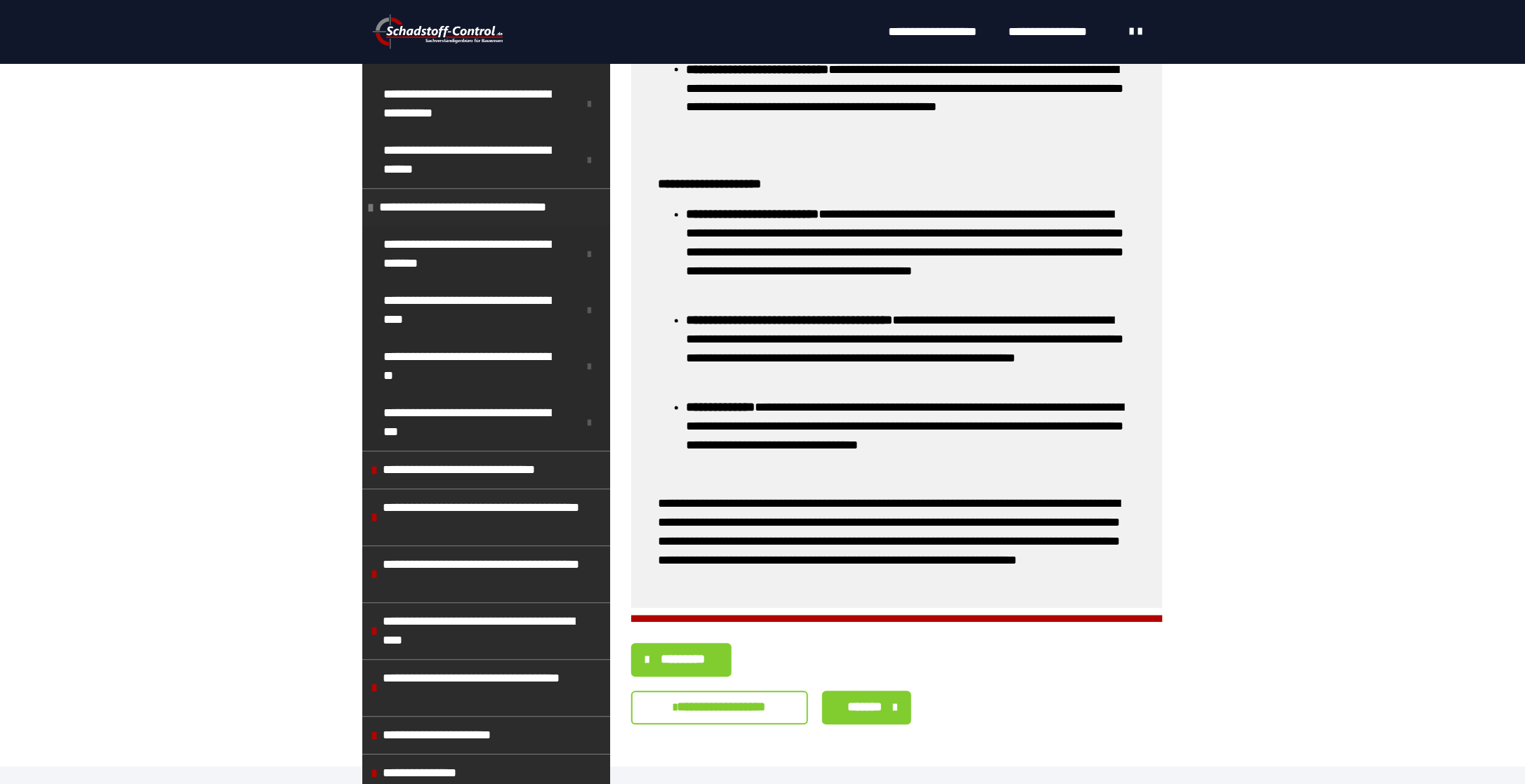 scroll, scrollTop: 1227, scrollLeft: 0, axis: vertical 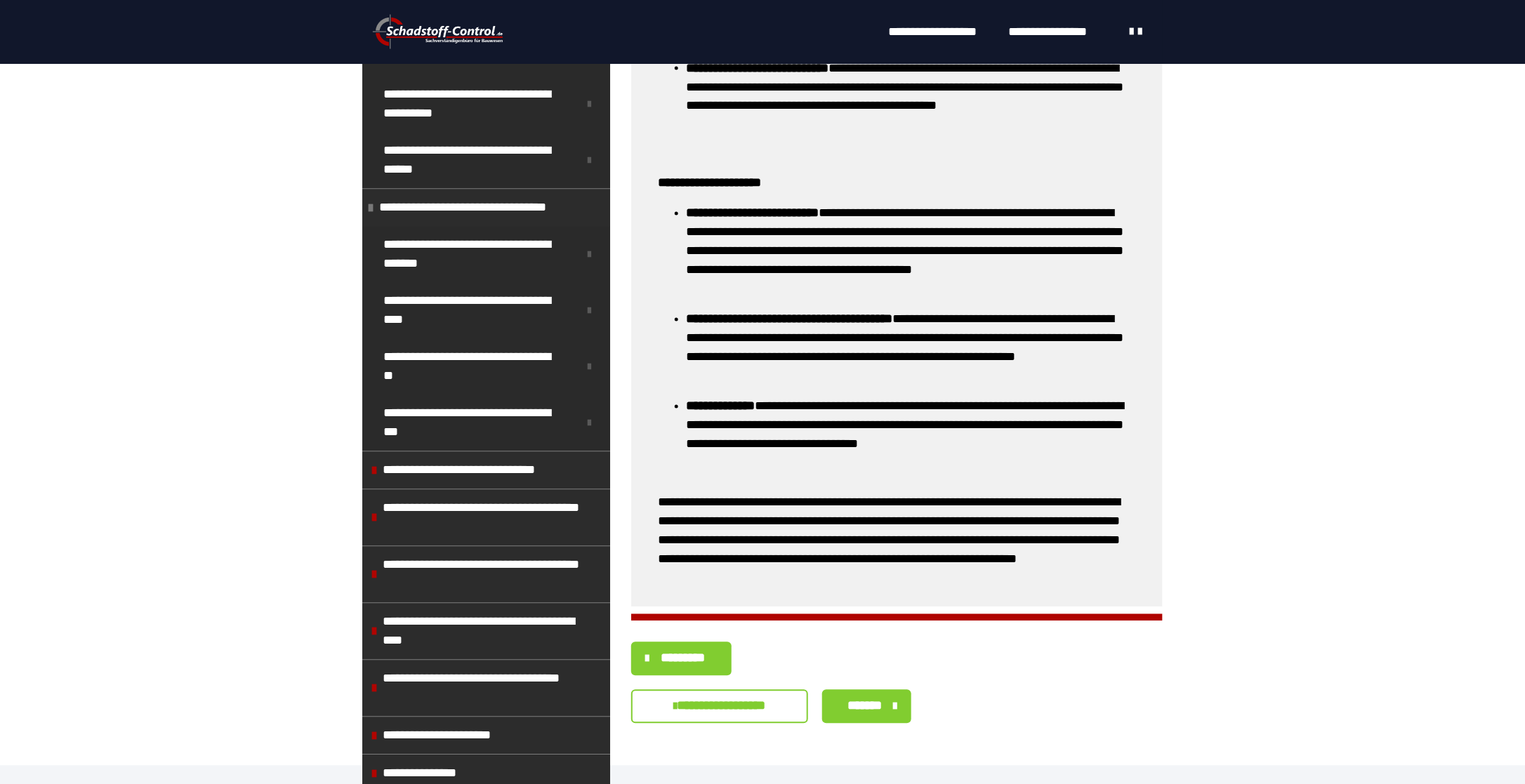 click on "**********" at bounding box center (762, -199) 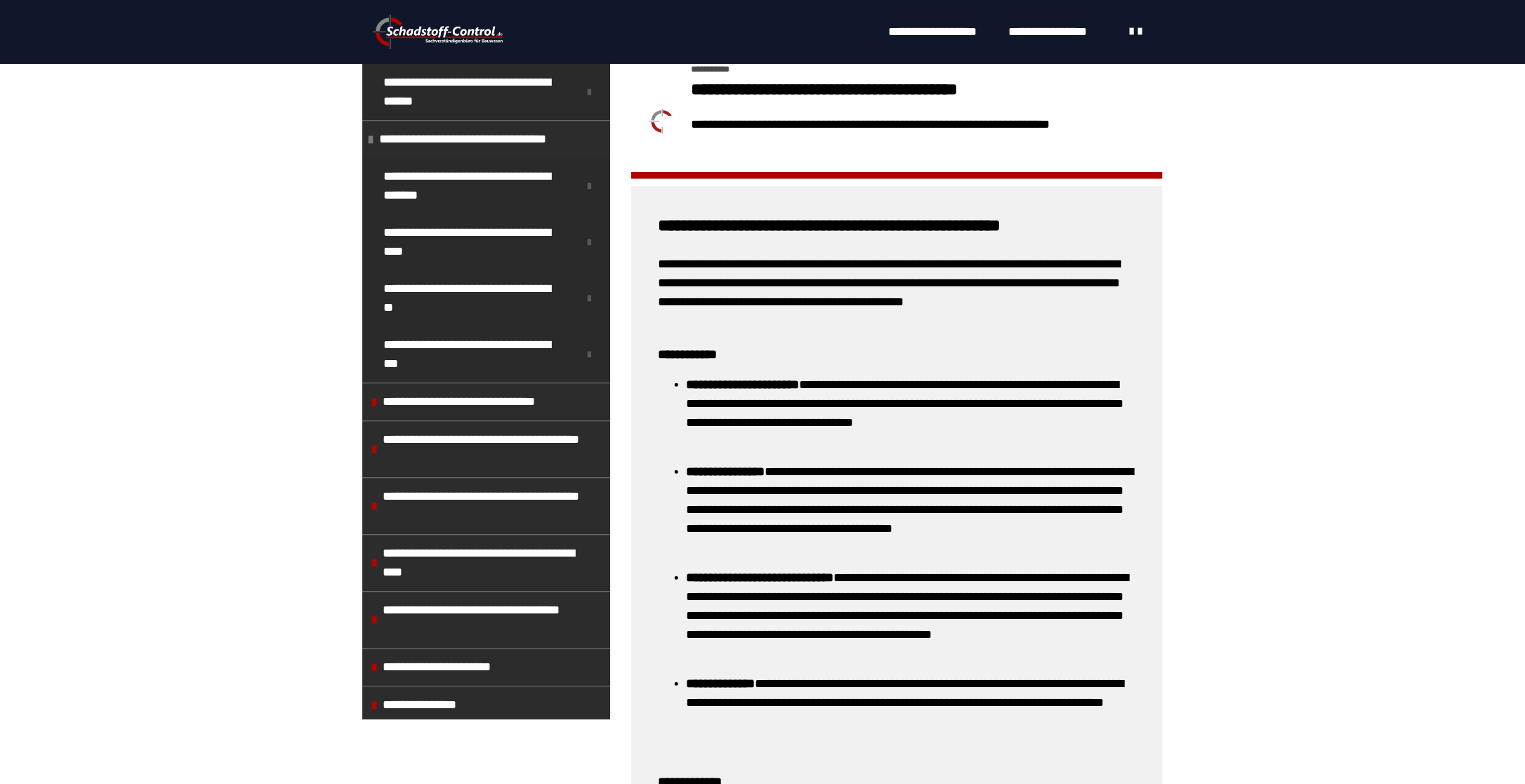 scroll, scrollTop: 0, scrollLeft: 0, axis: both 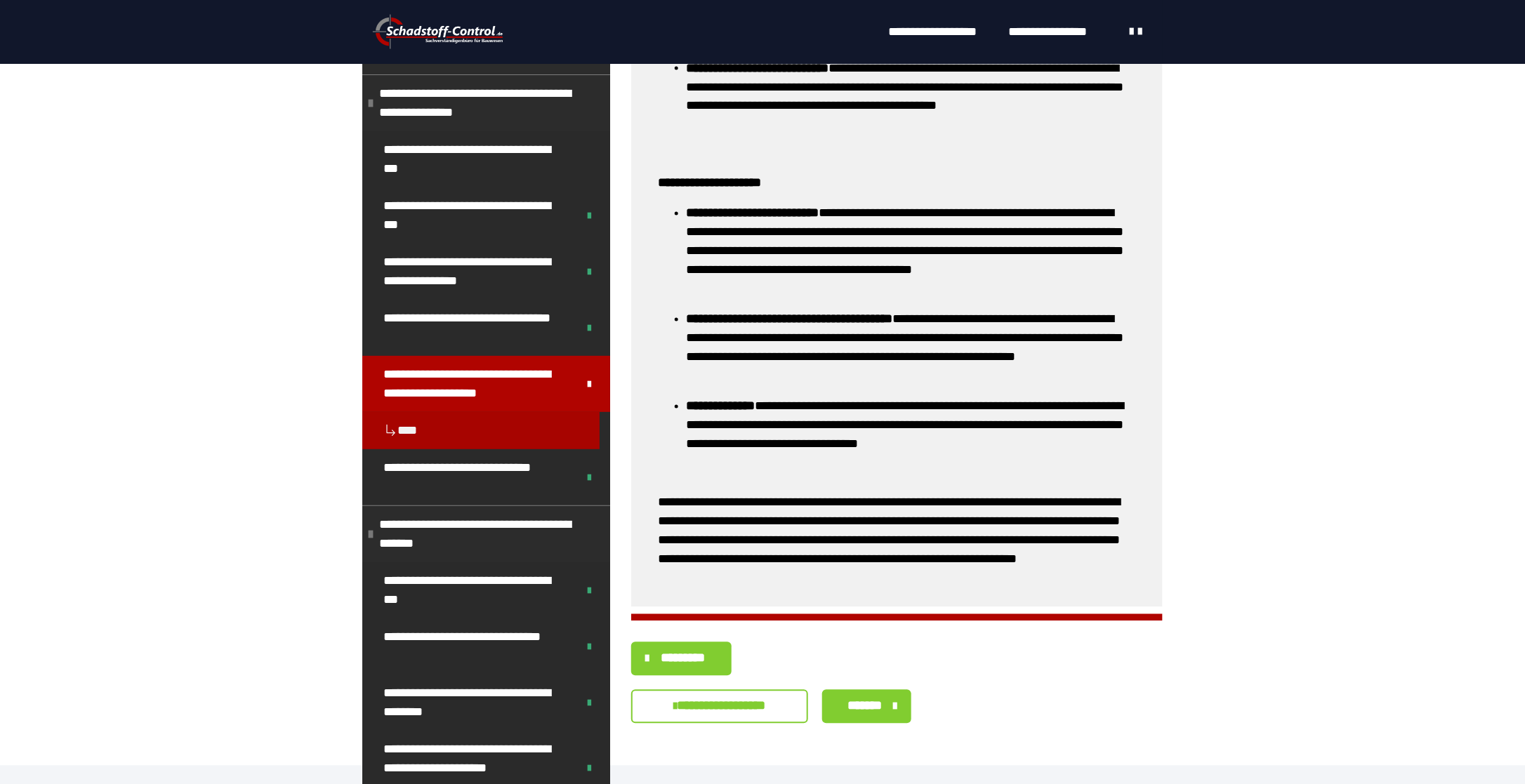 click on "*******" at bounding box center (865, 706) 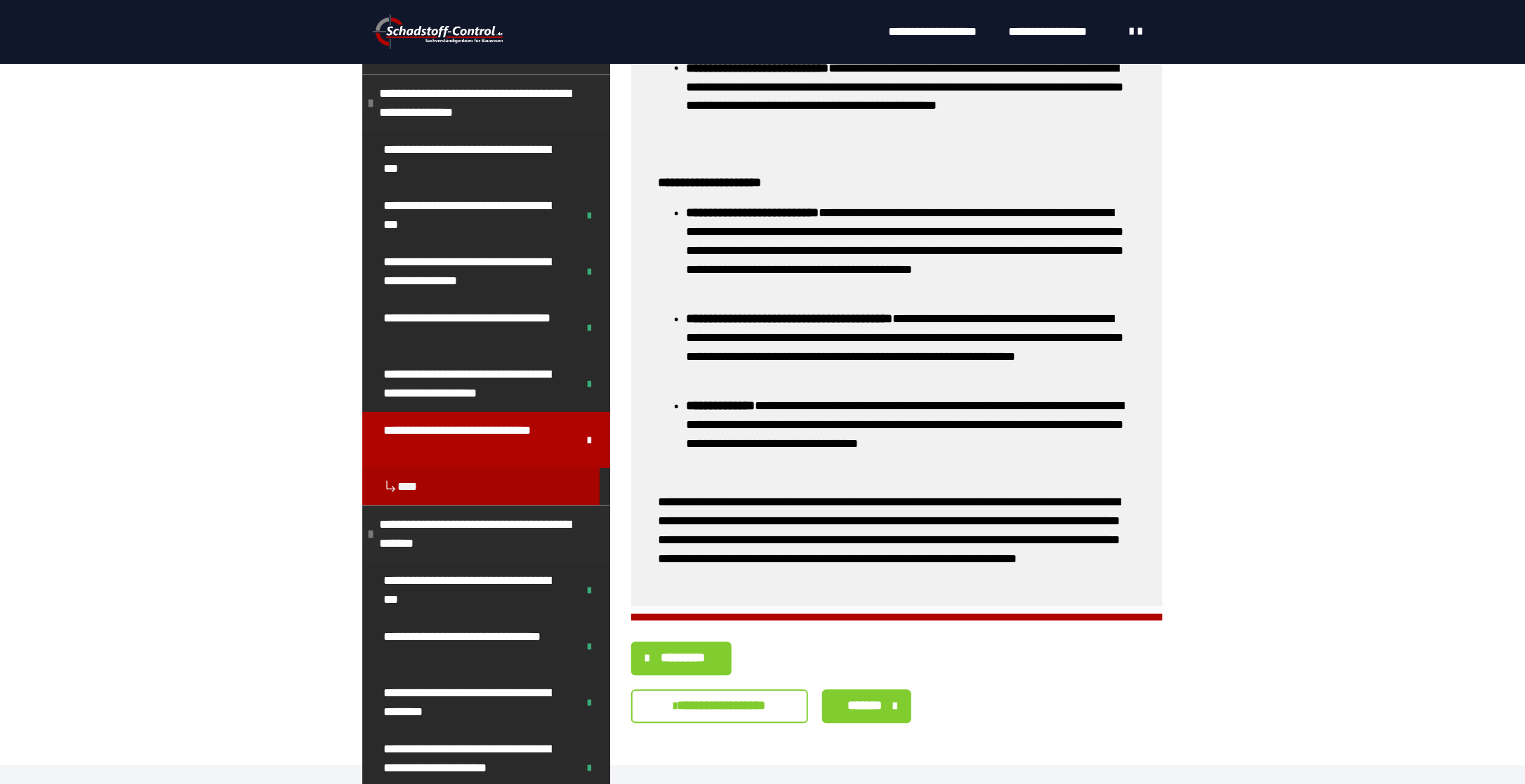 scroll, scrollTop: 1018, scrollLeft: 0, axis: vertical 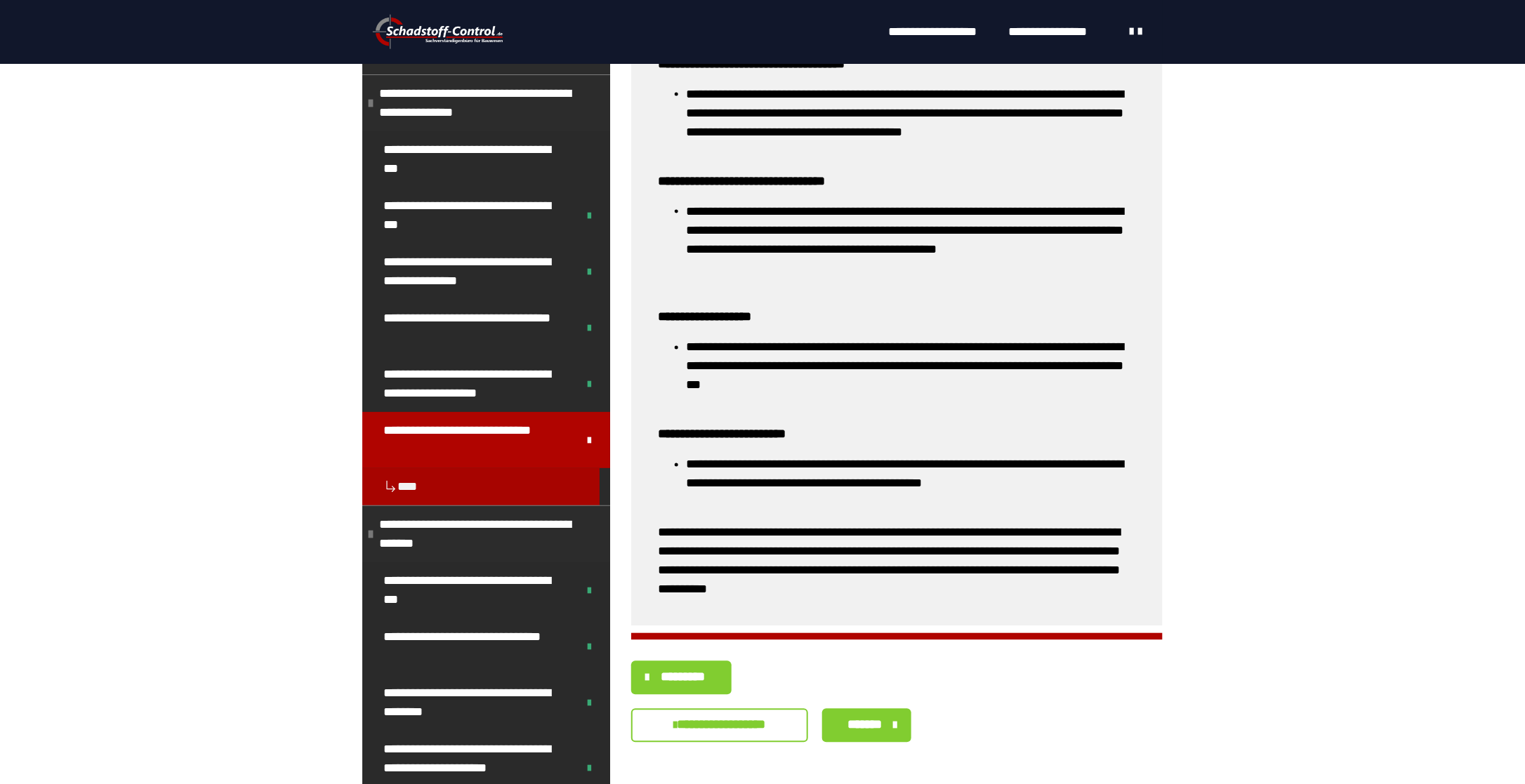click on "*******" at bounding box center [865, 725] 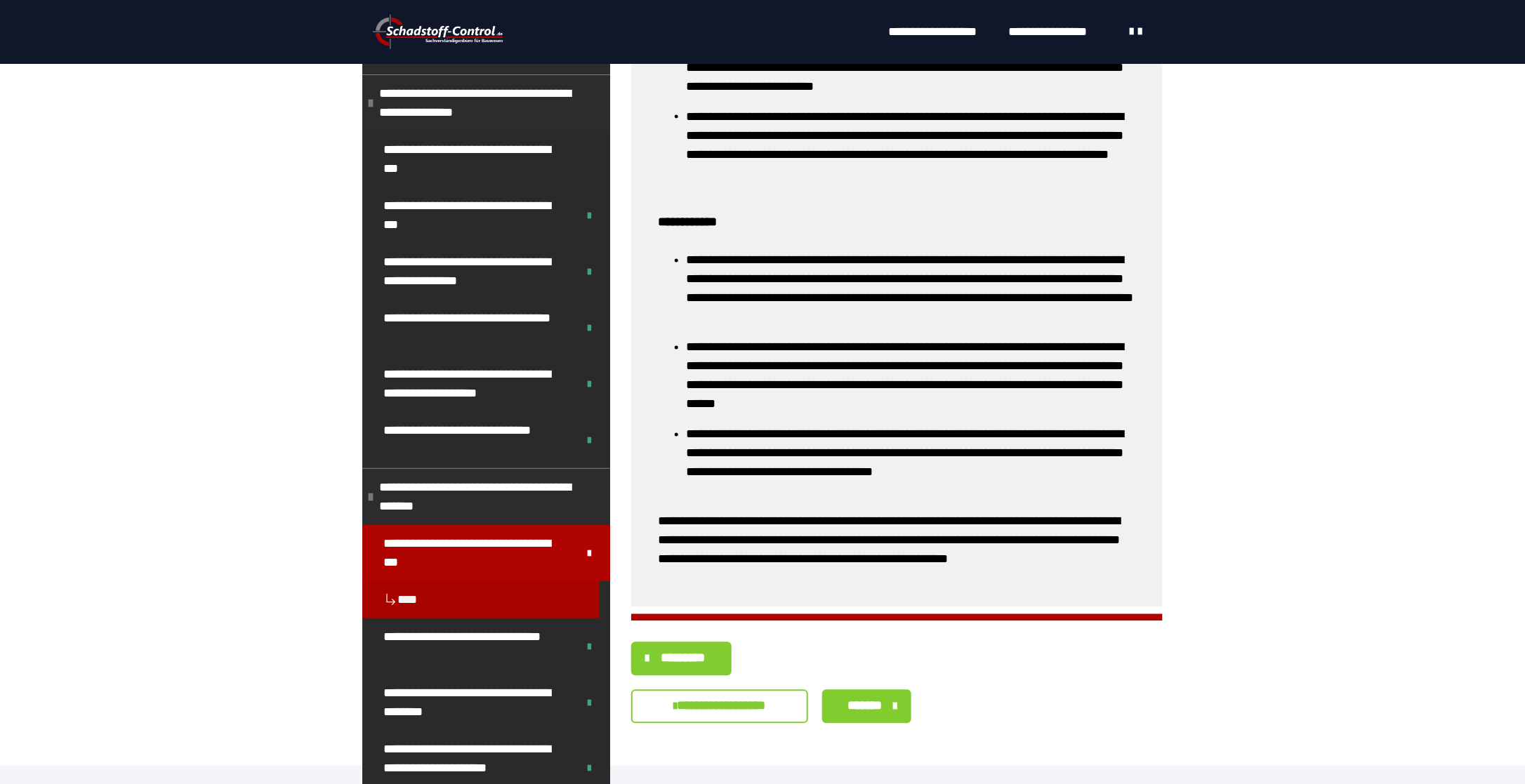 click on "*******" at bounding box center (865, 706) 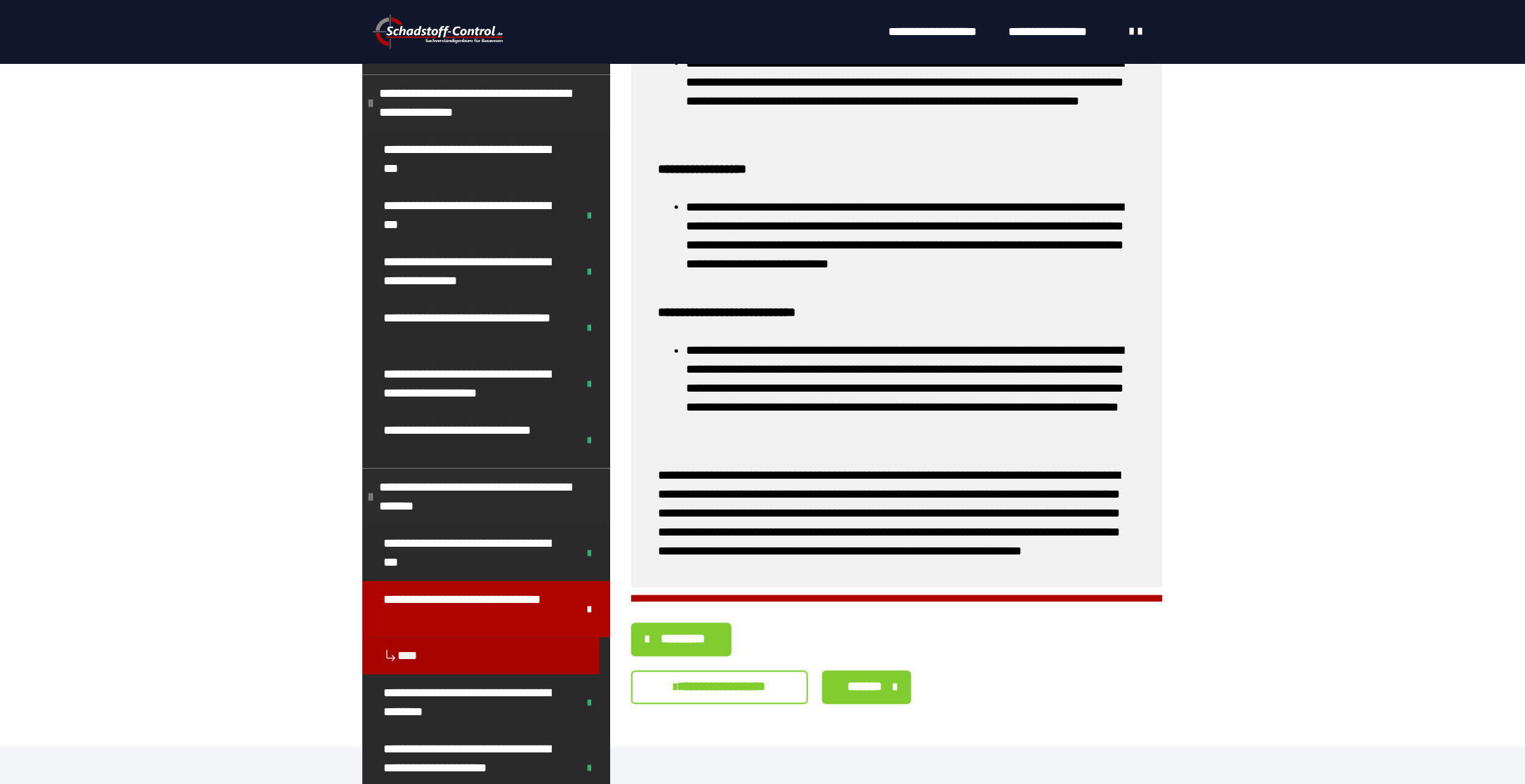 click on "*******" at bounding box center [865, 687] 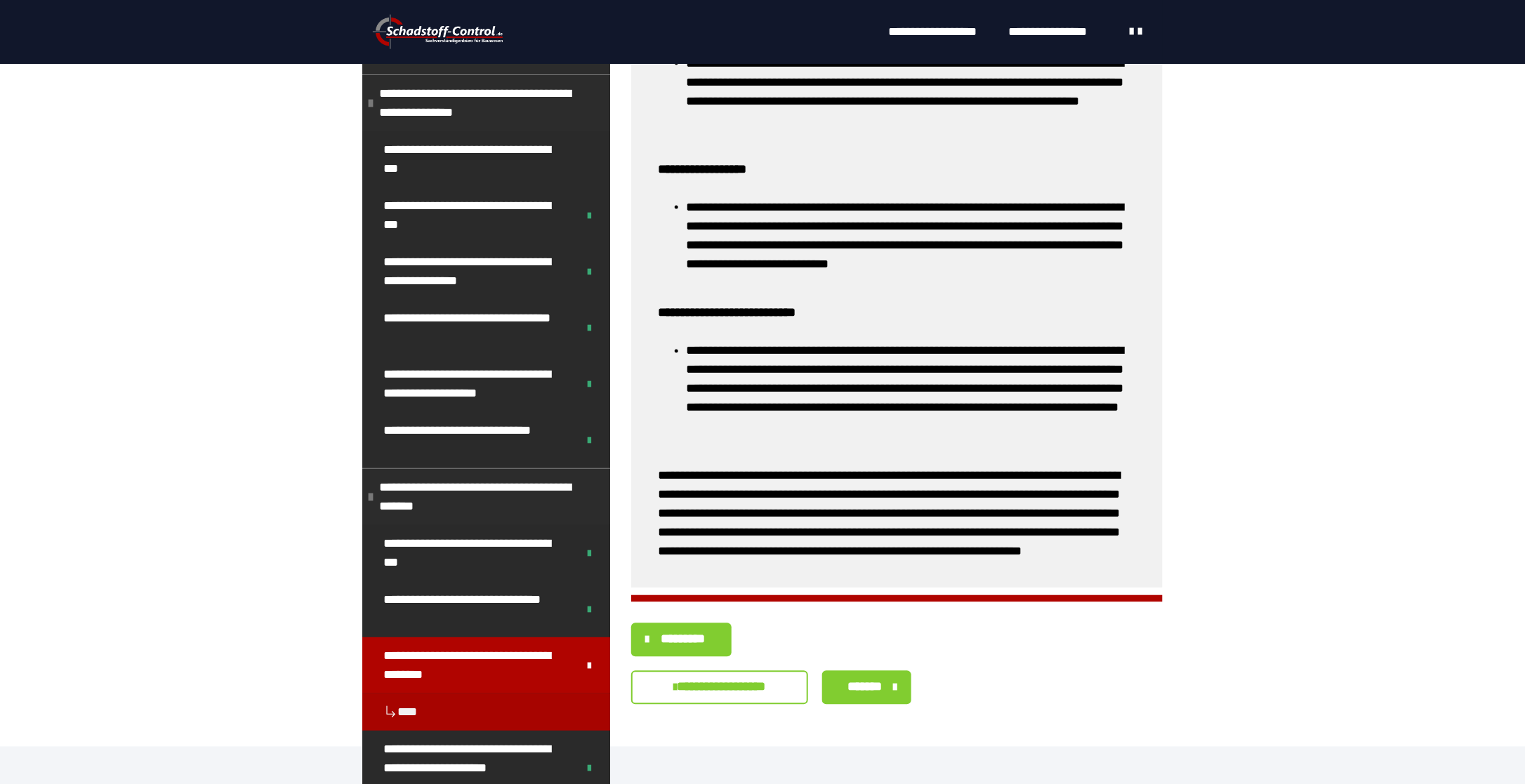 click on "*******" at bounding box center [865, 687] 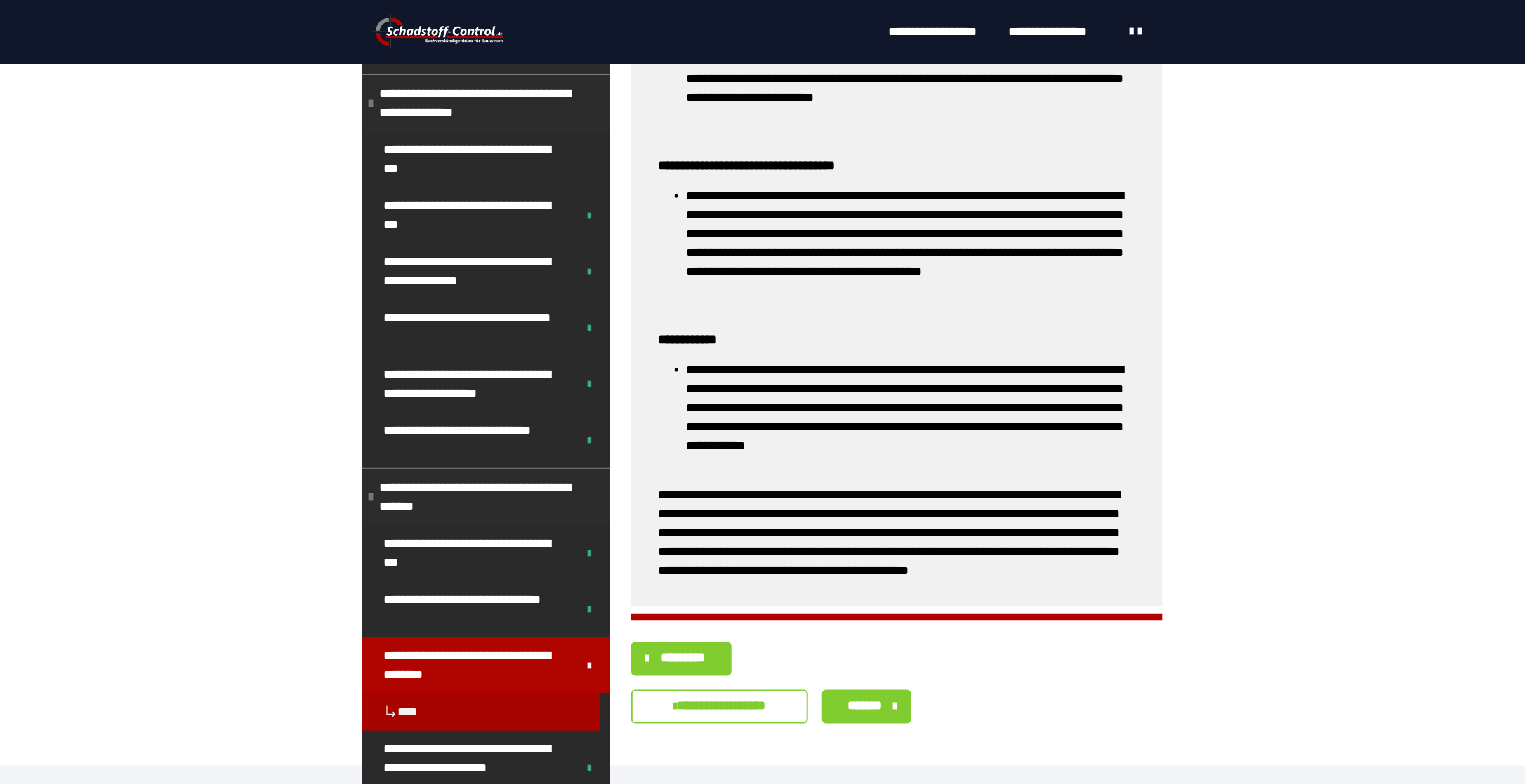 click on "*******" at bounding box center [865, 706] 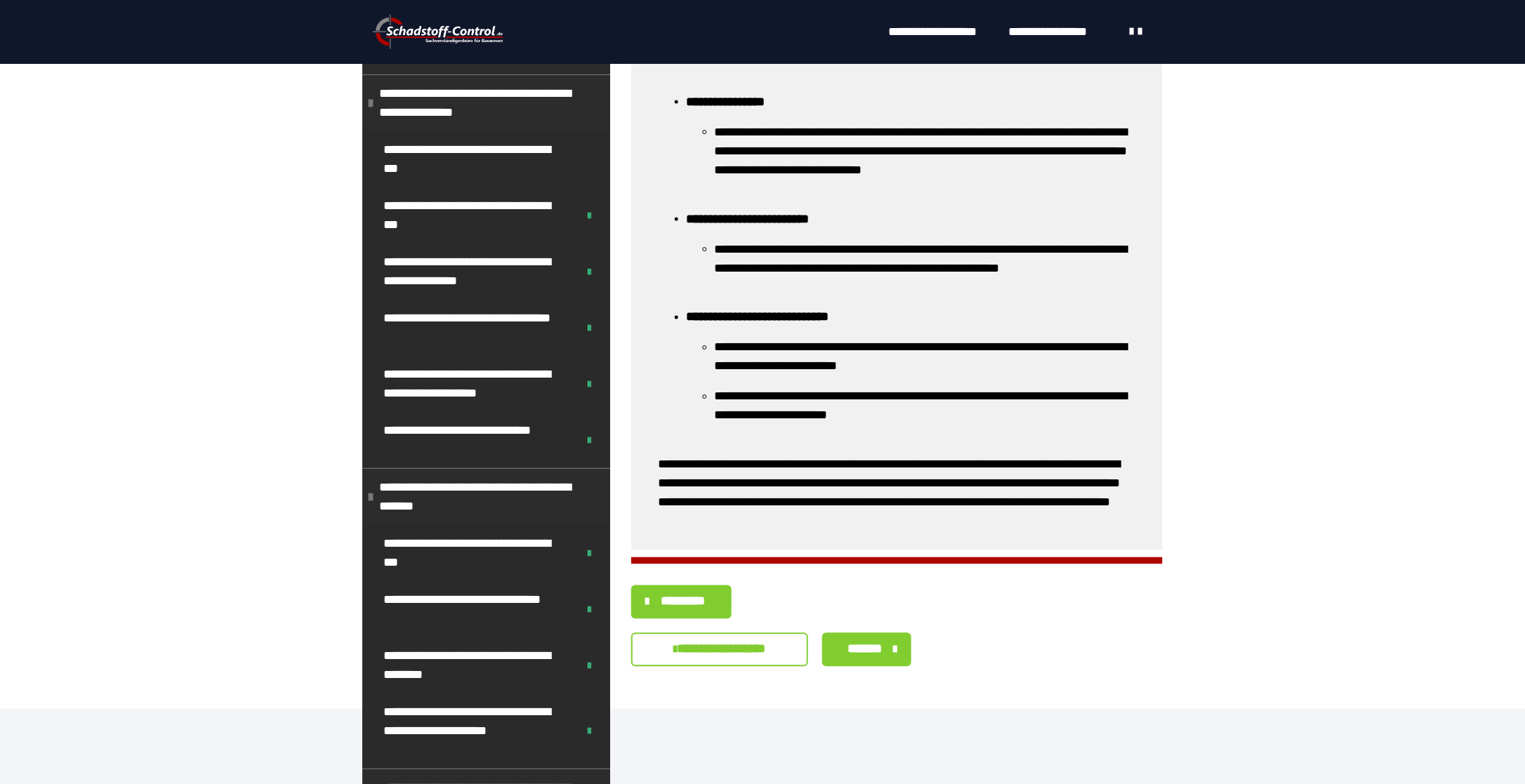 click on "*******" at bounding box center (865, 649) 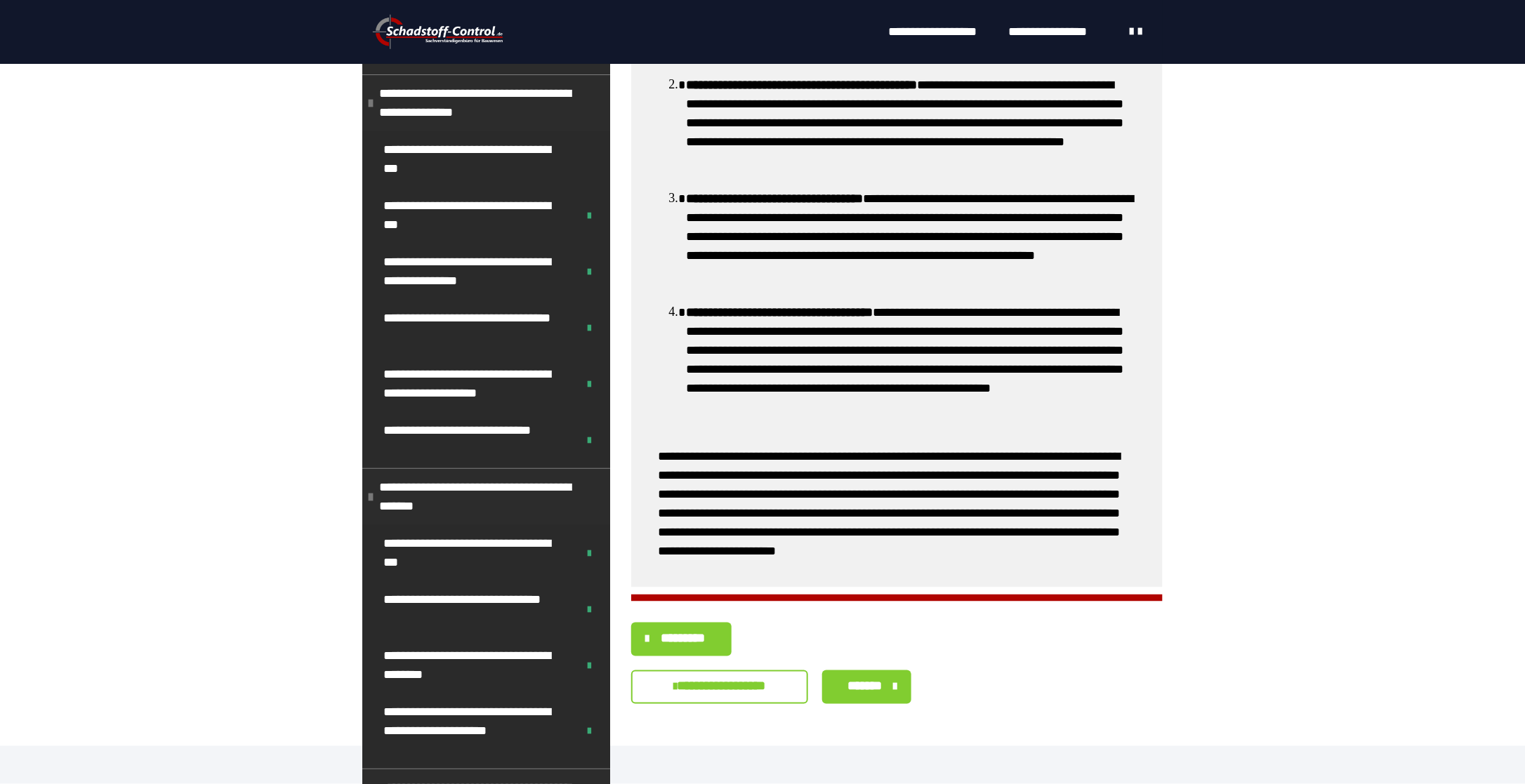 scroll, scrollTop: 720, scrollLeft: 0, axis: vertical 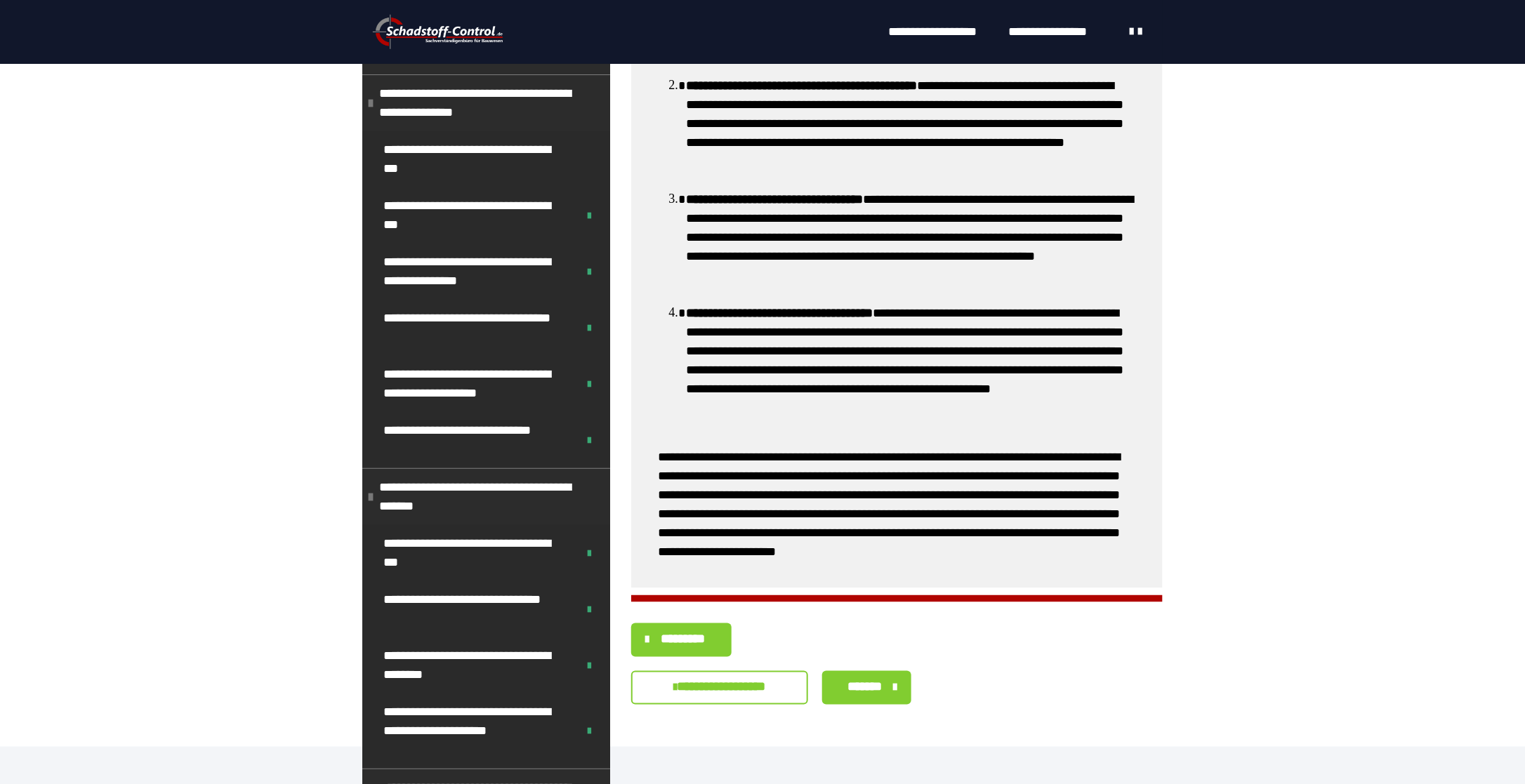 click on "*******" at bounding box center (865, 687) 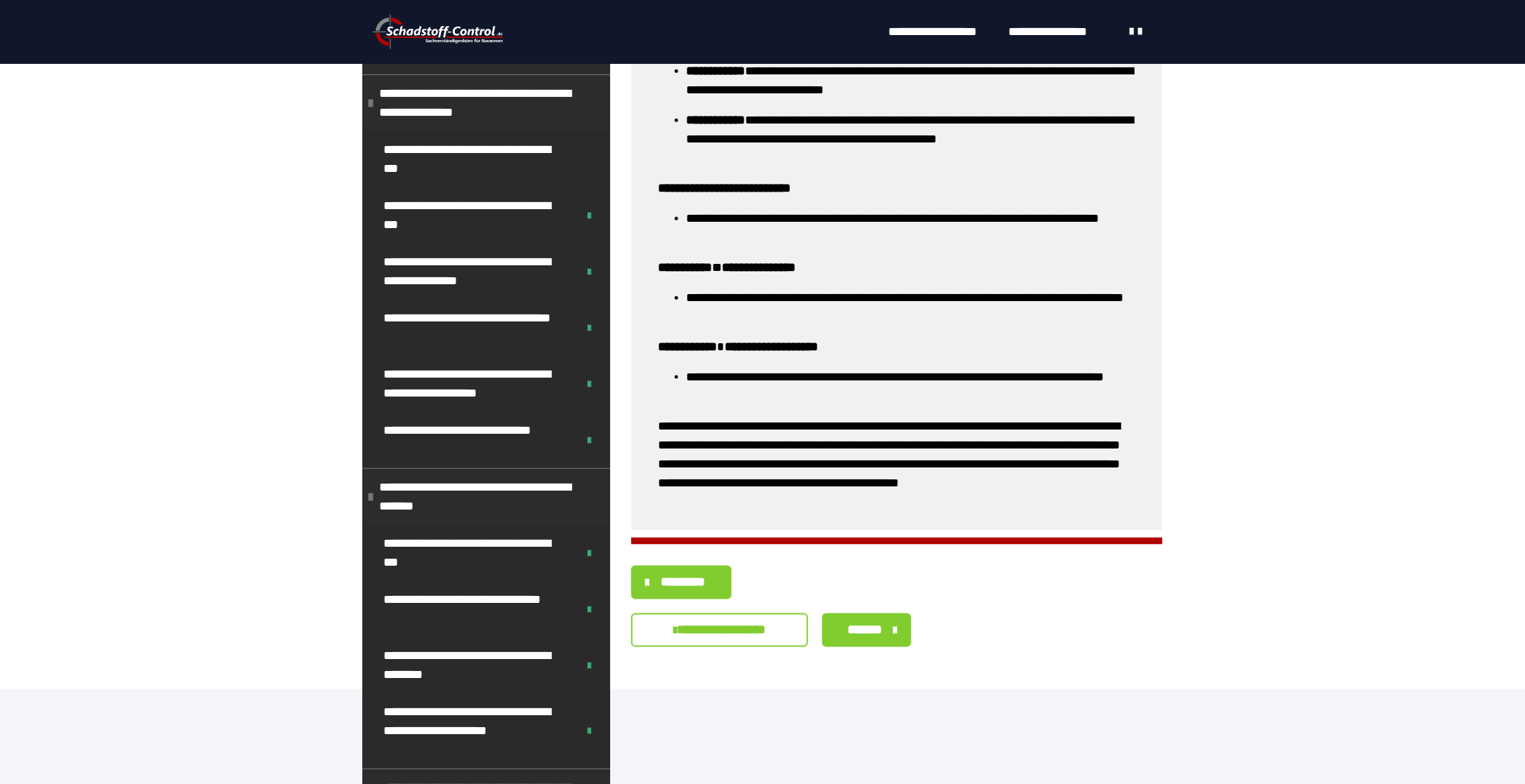 scroll, scrollTop: 664, scrollLeft: 0, axis: vertical 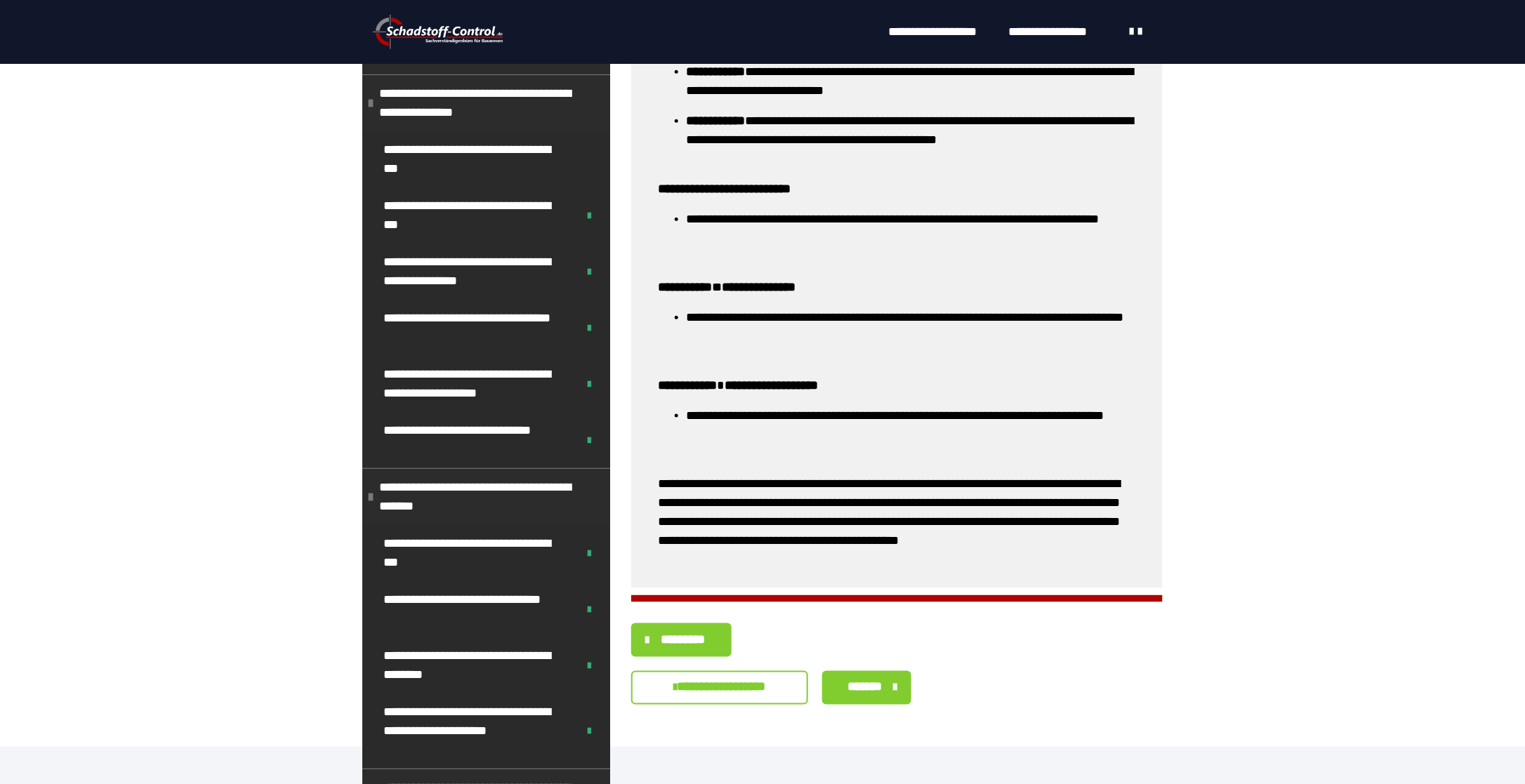 click on "*******" at bounding box center (865, 687) 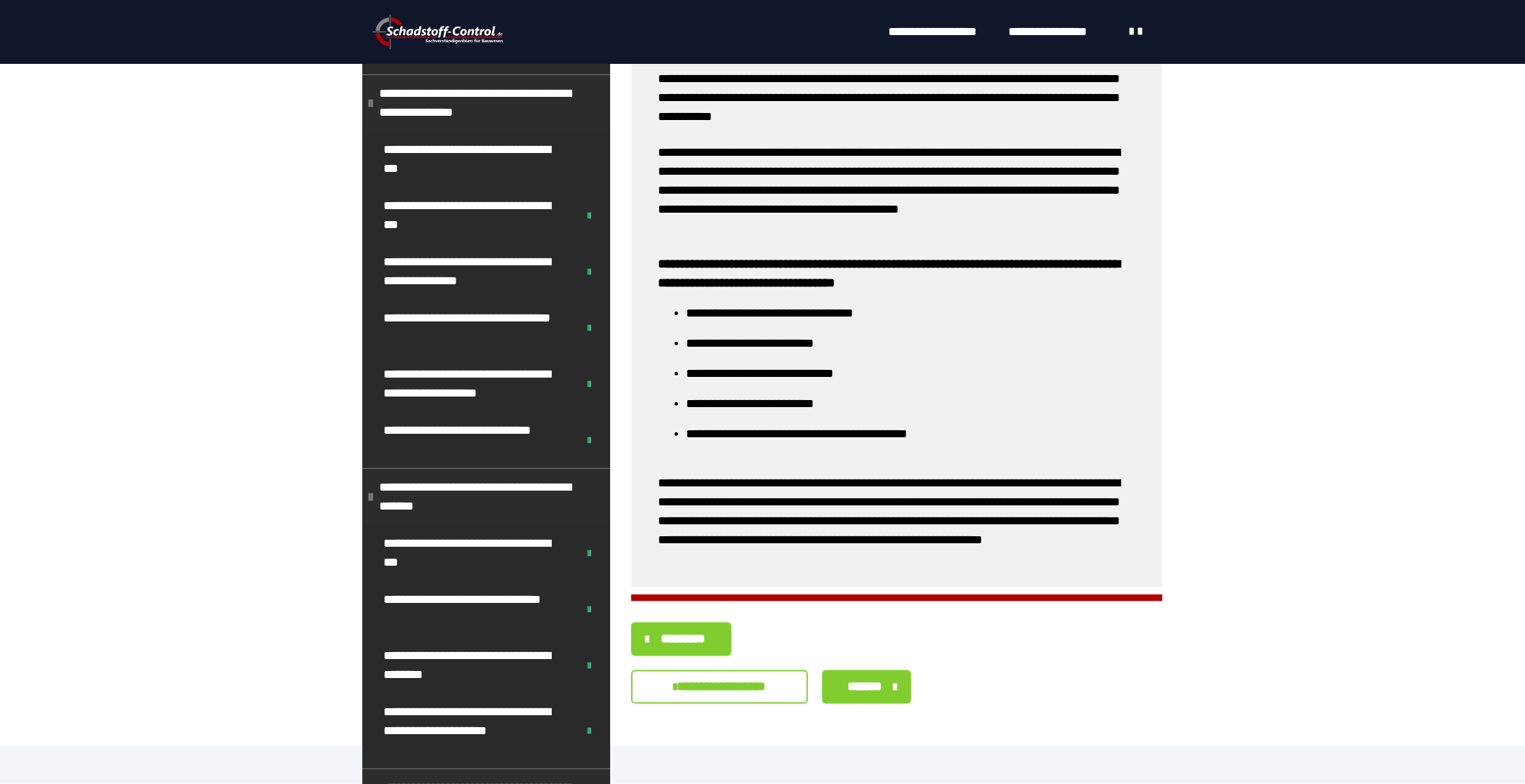 scroll, scrollTop: 518, scrollLeft: 0, axis: vertical 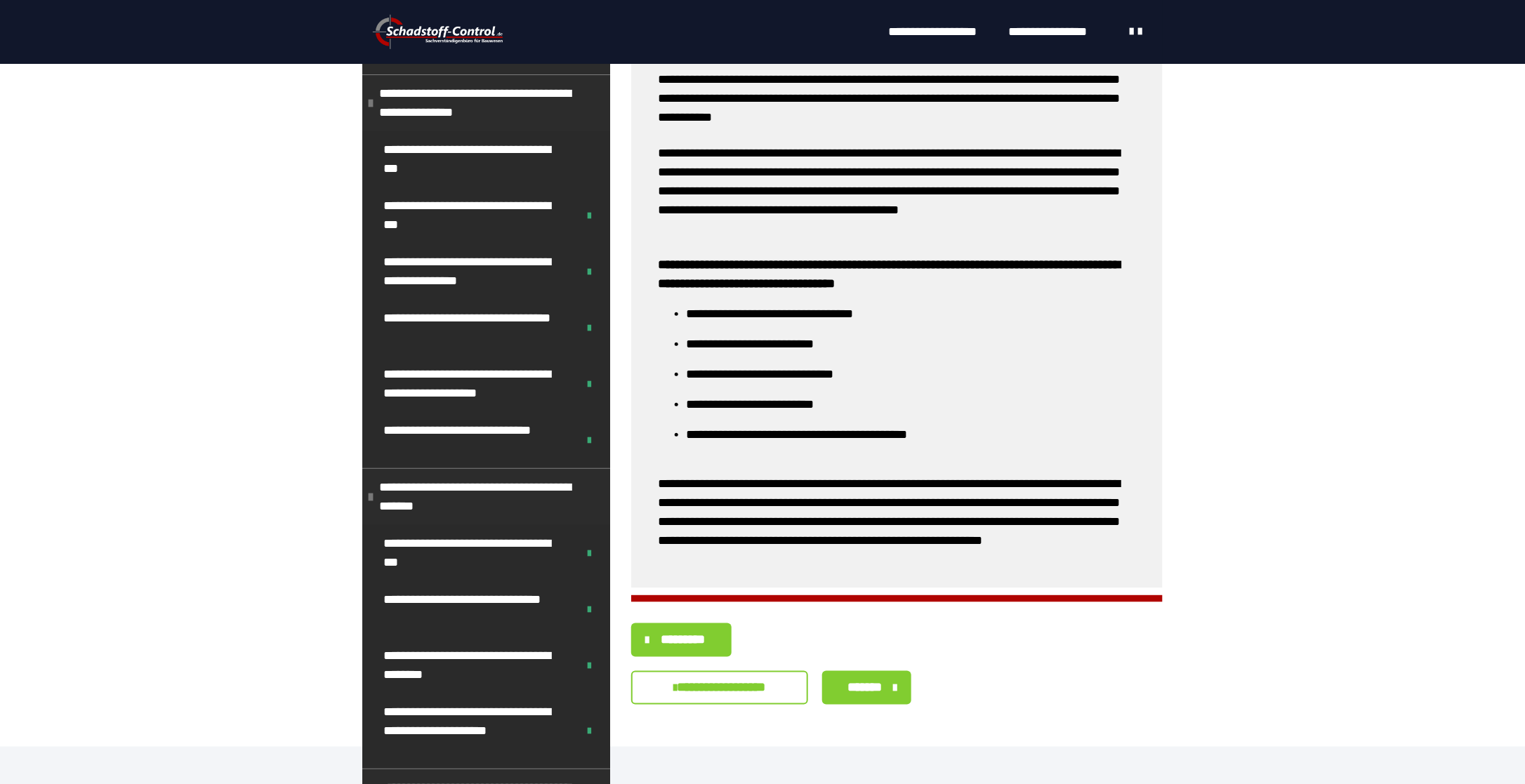 click on "*******" at bounding box center (865, 687) 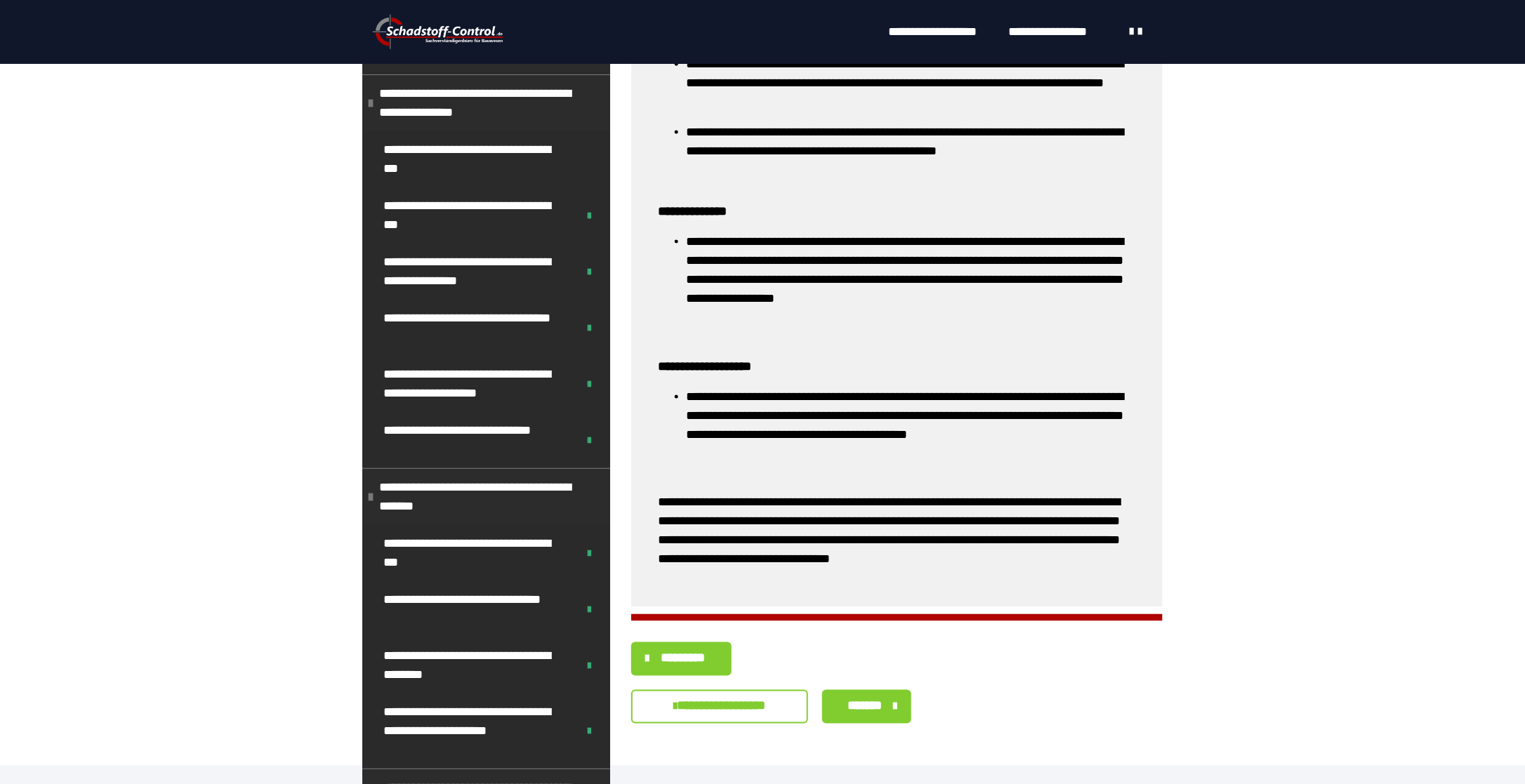click on "*******" at bounding box center [865, 706] 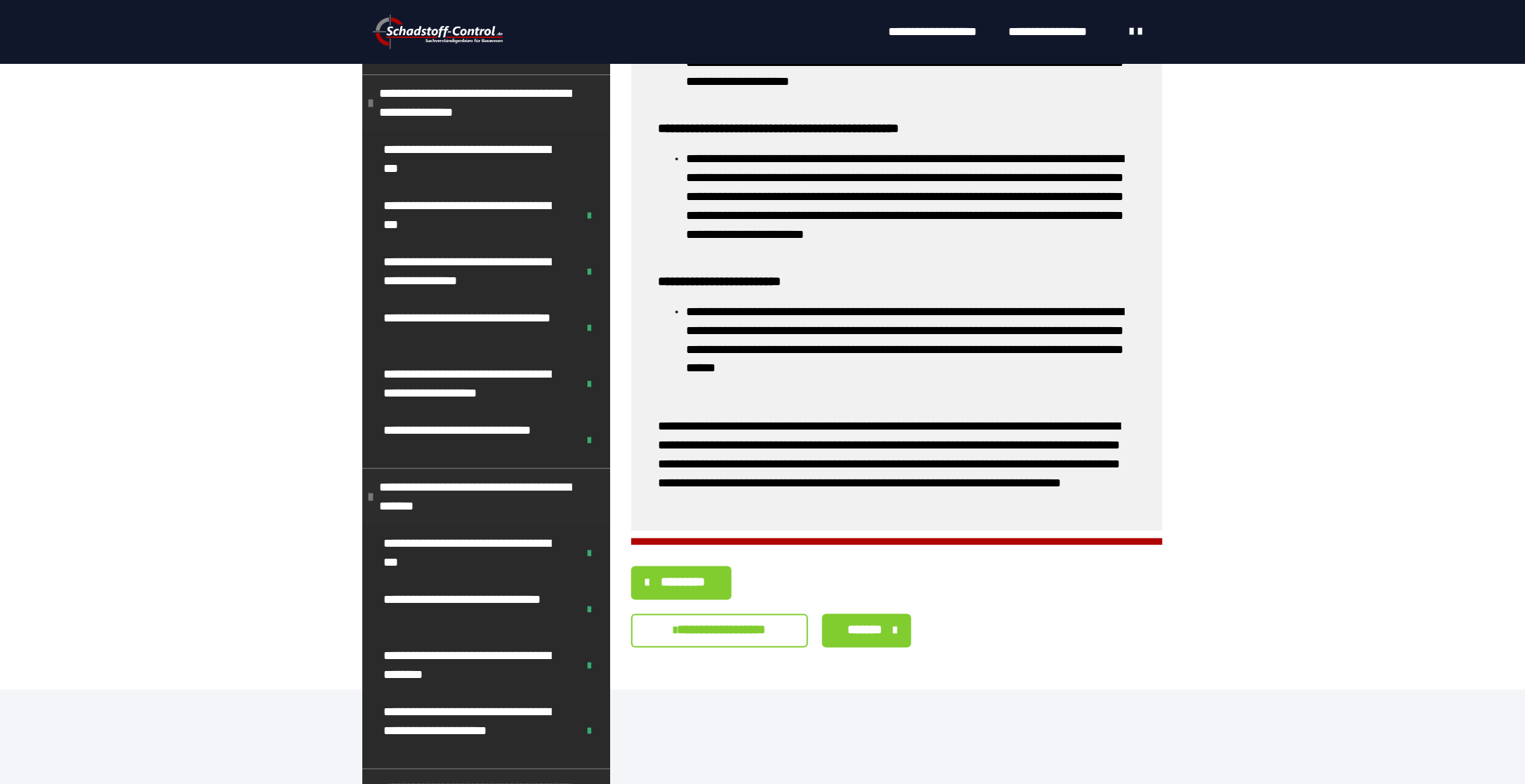 click on "*******" at bounding box center (865, 630) 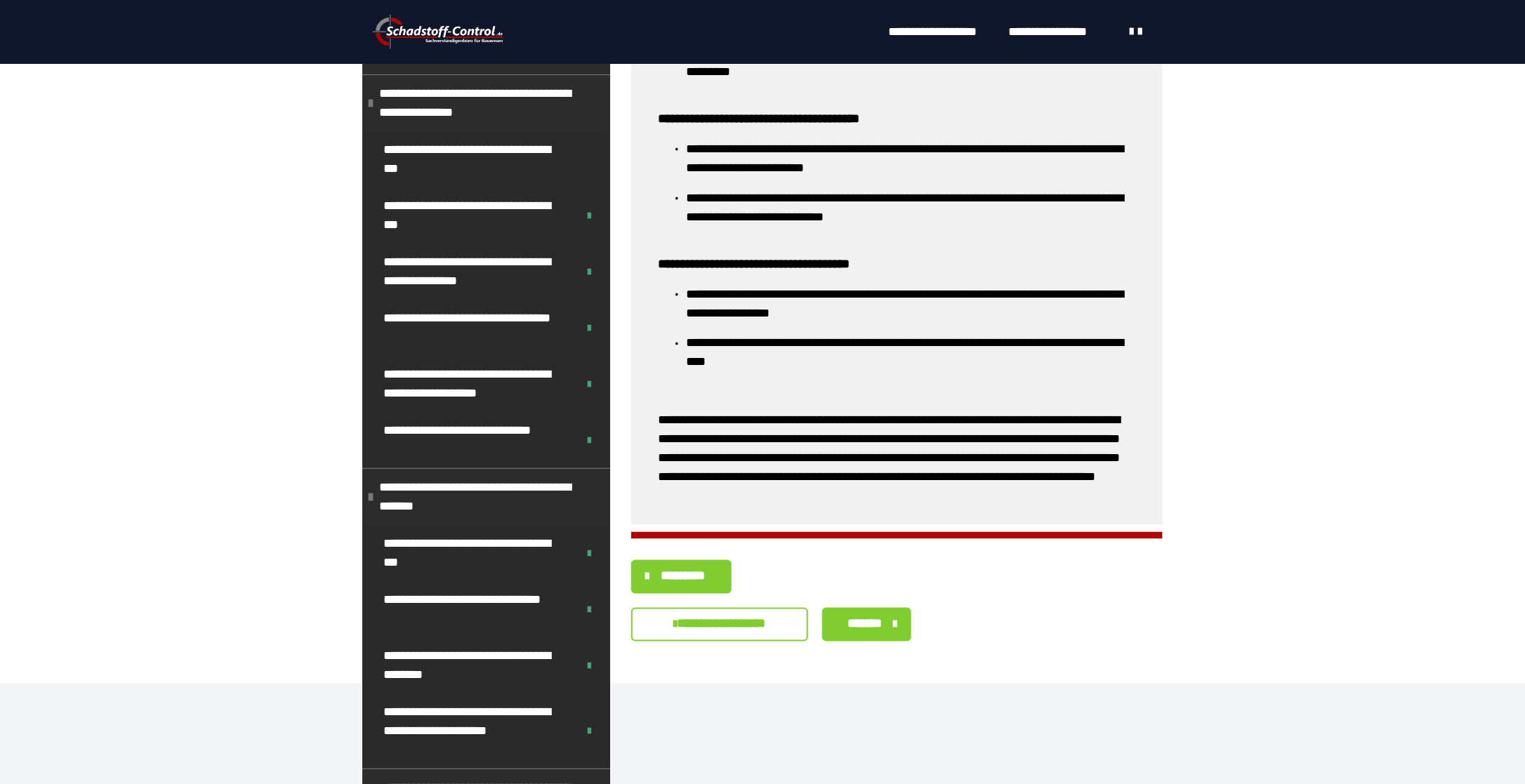 click on "*******" at bounding box center (865, 624) 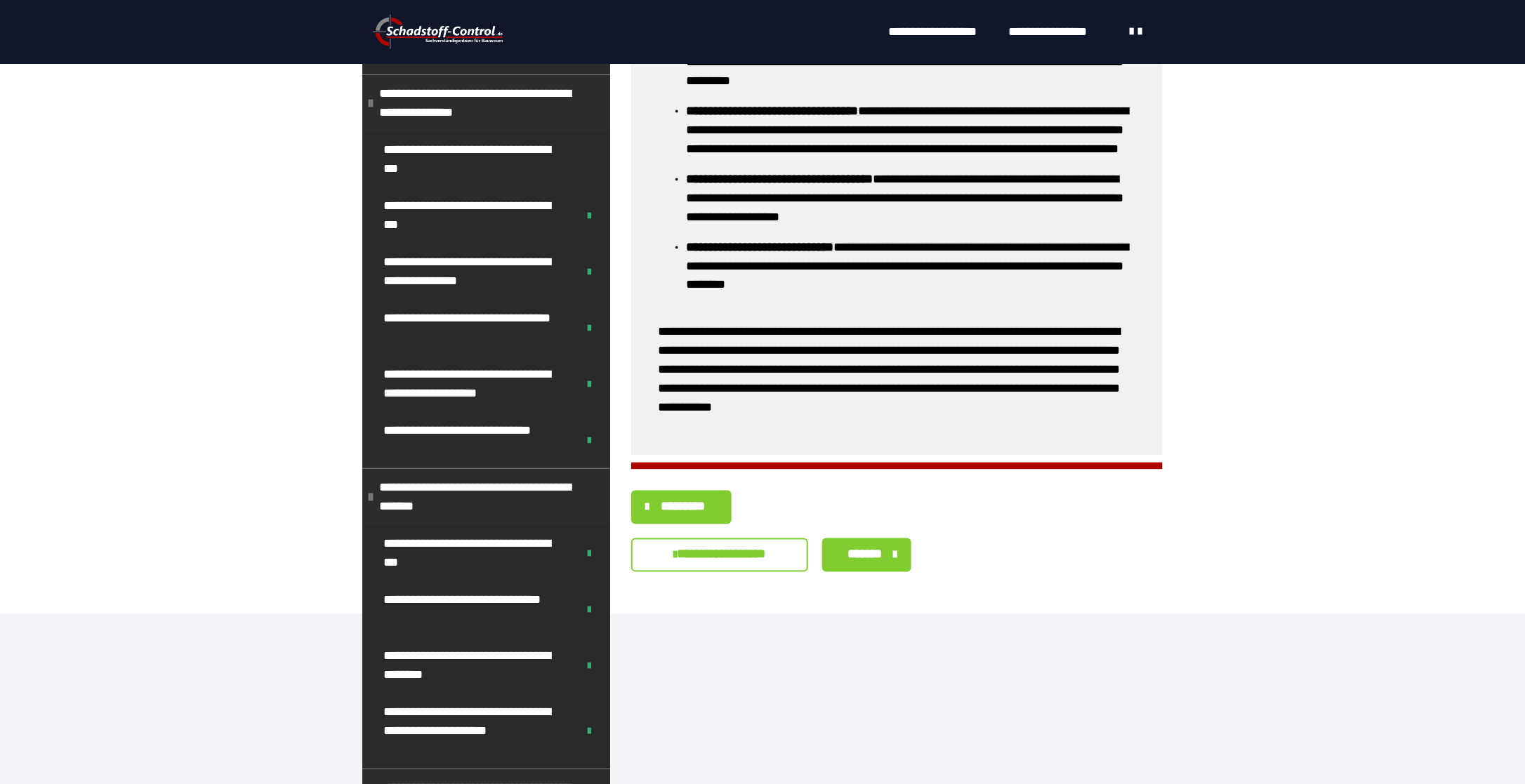 click on "*******" at bounding box center [865, 554] 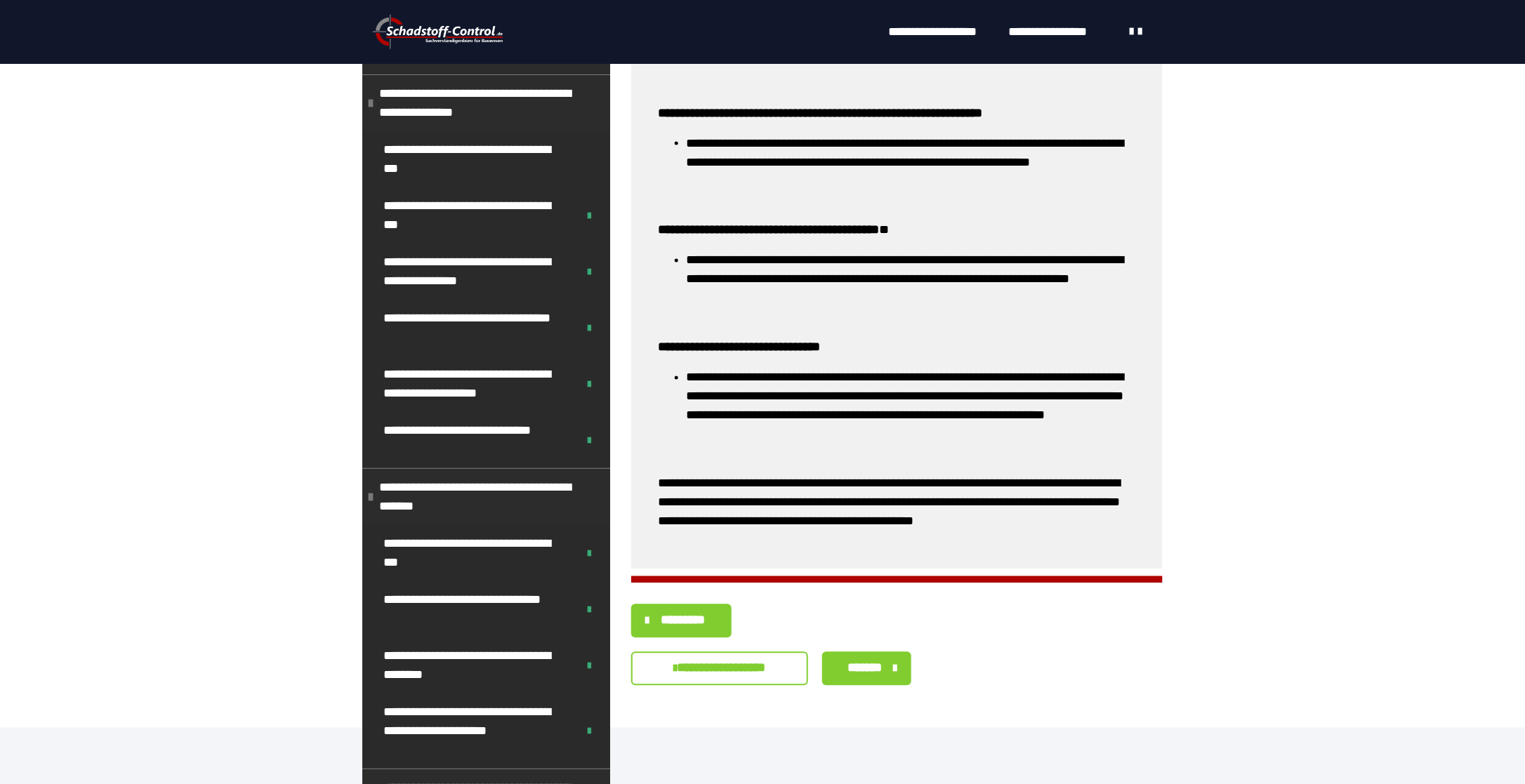 click on "*******" at bounding box center [865, 668] 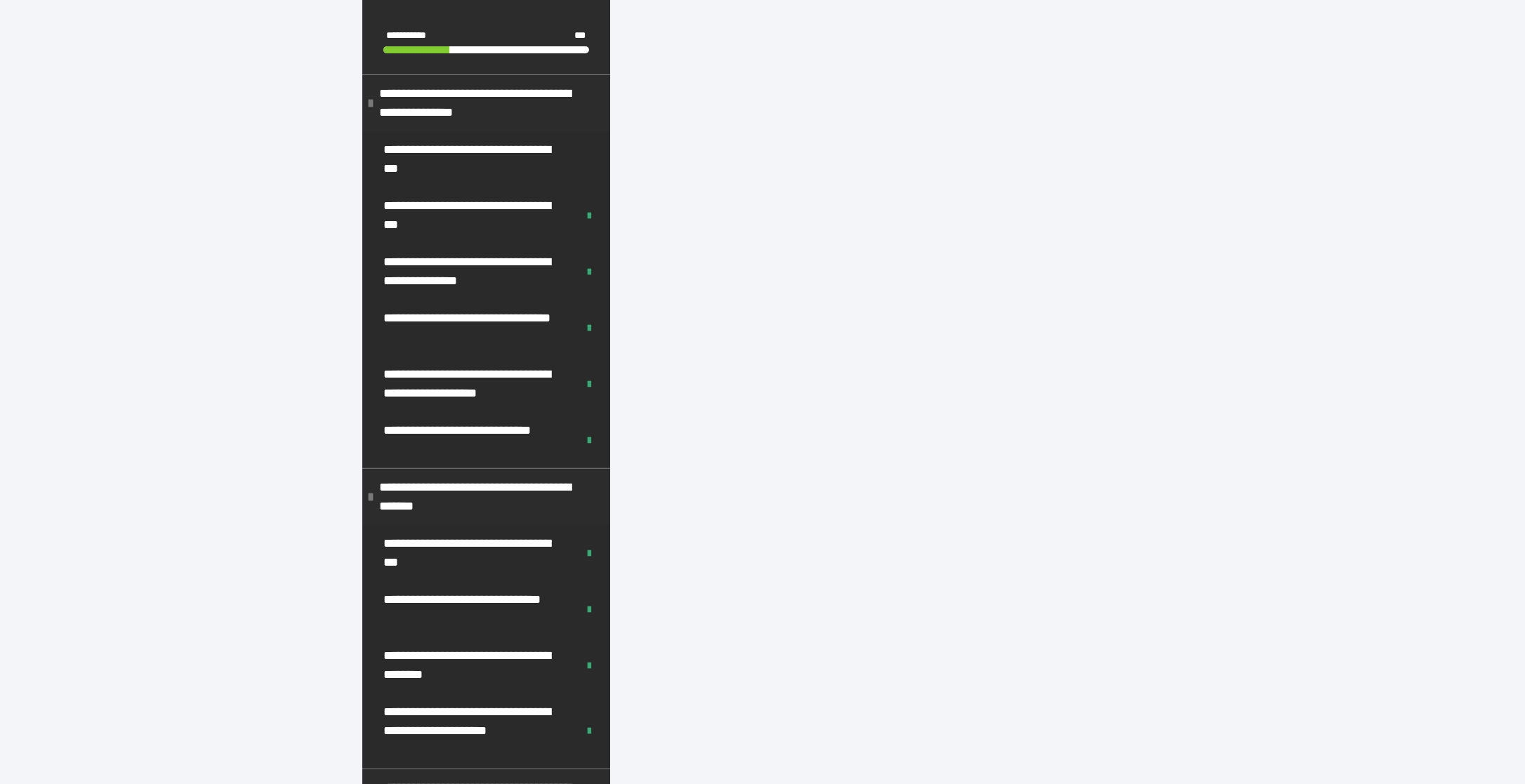 scroll, scrollTop: 302, scrollLeft: 0, axis: vertical 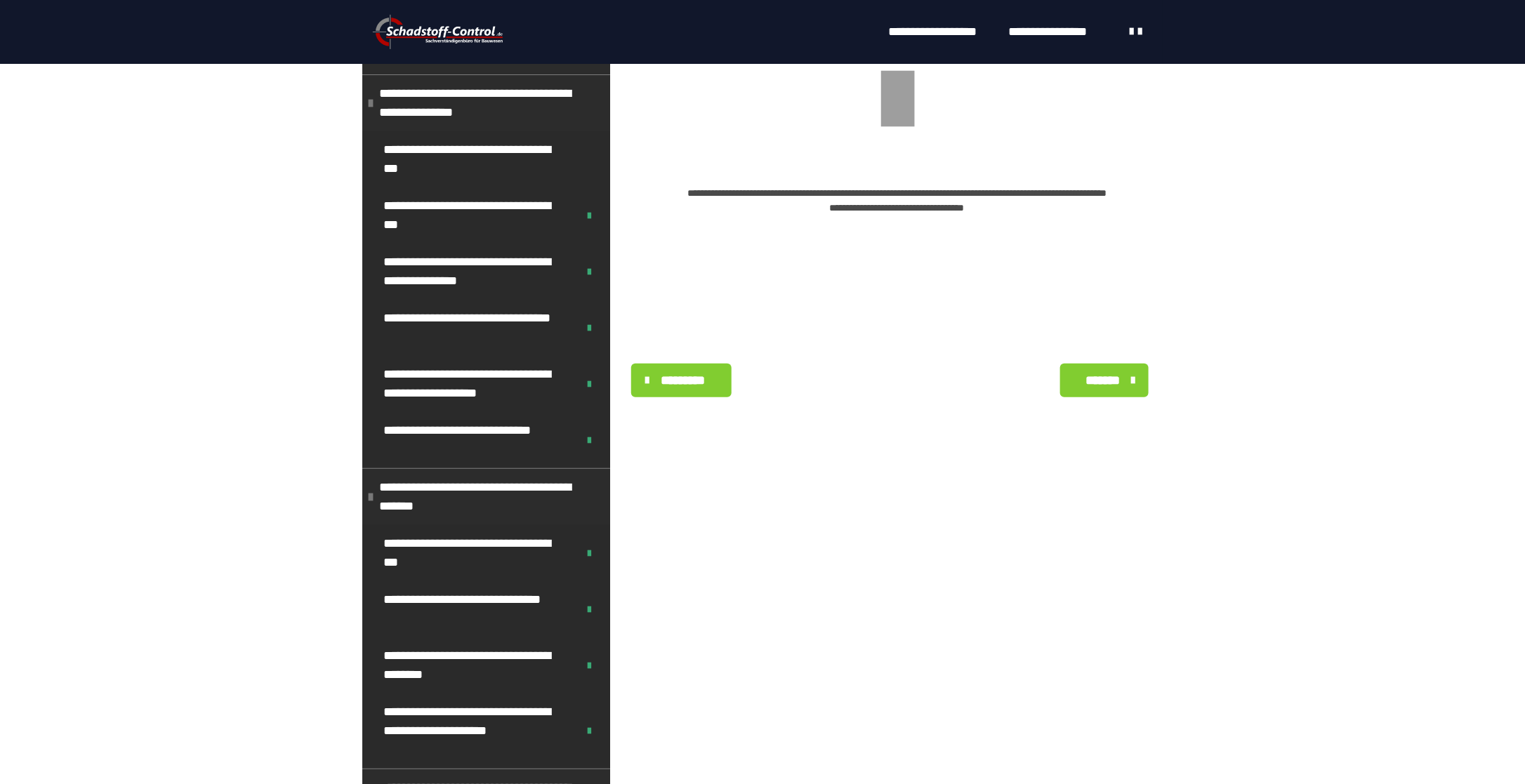 click on "*******" at bounding box center (1103, 380) 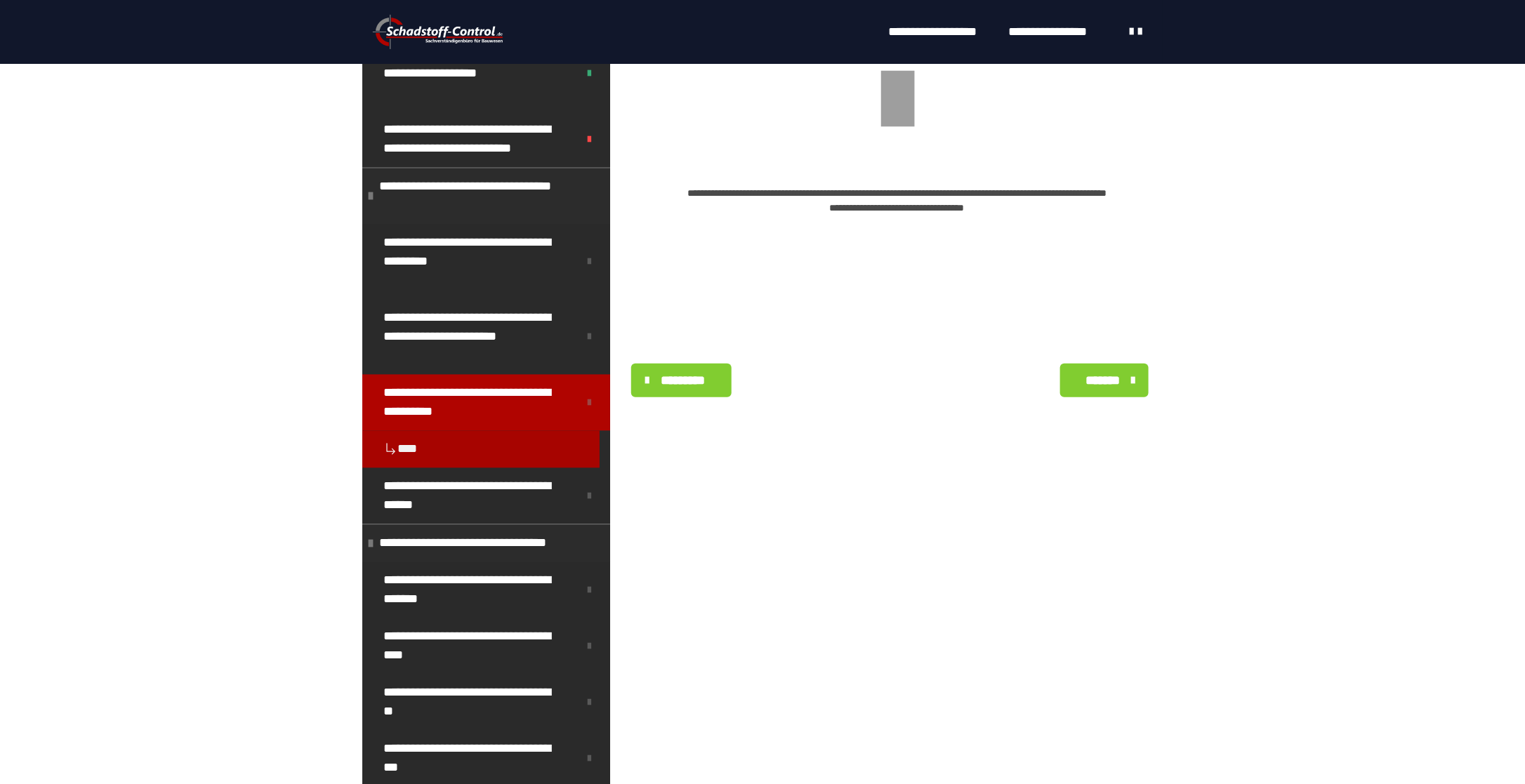 scroll, scrollTop: 1193, scrollLeft: 0, axis: vertical 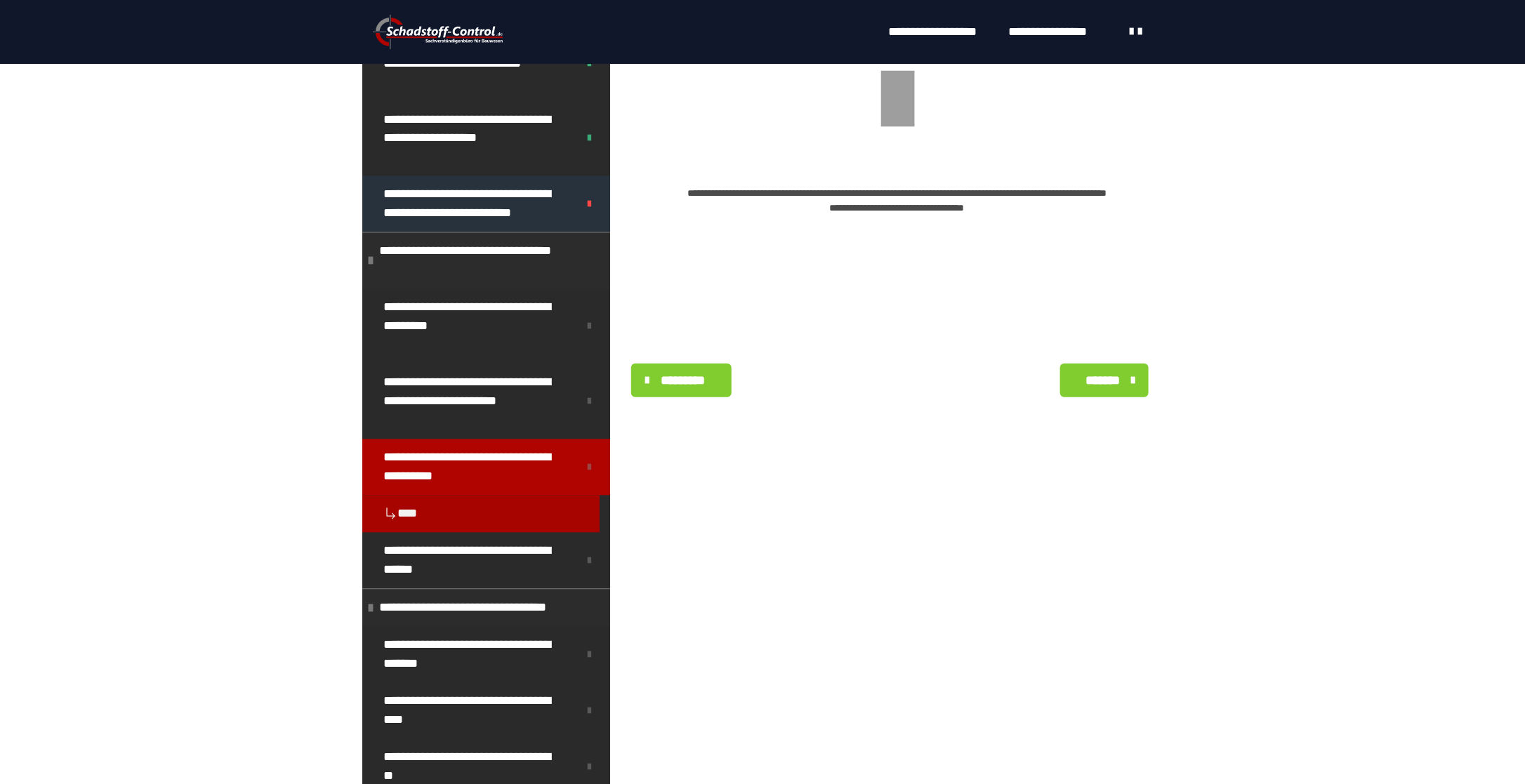 click on "**********" at bounding box center [470, 204] 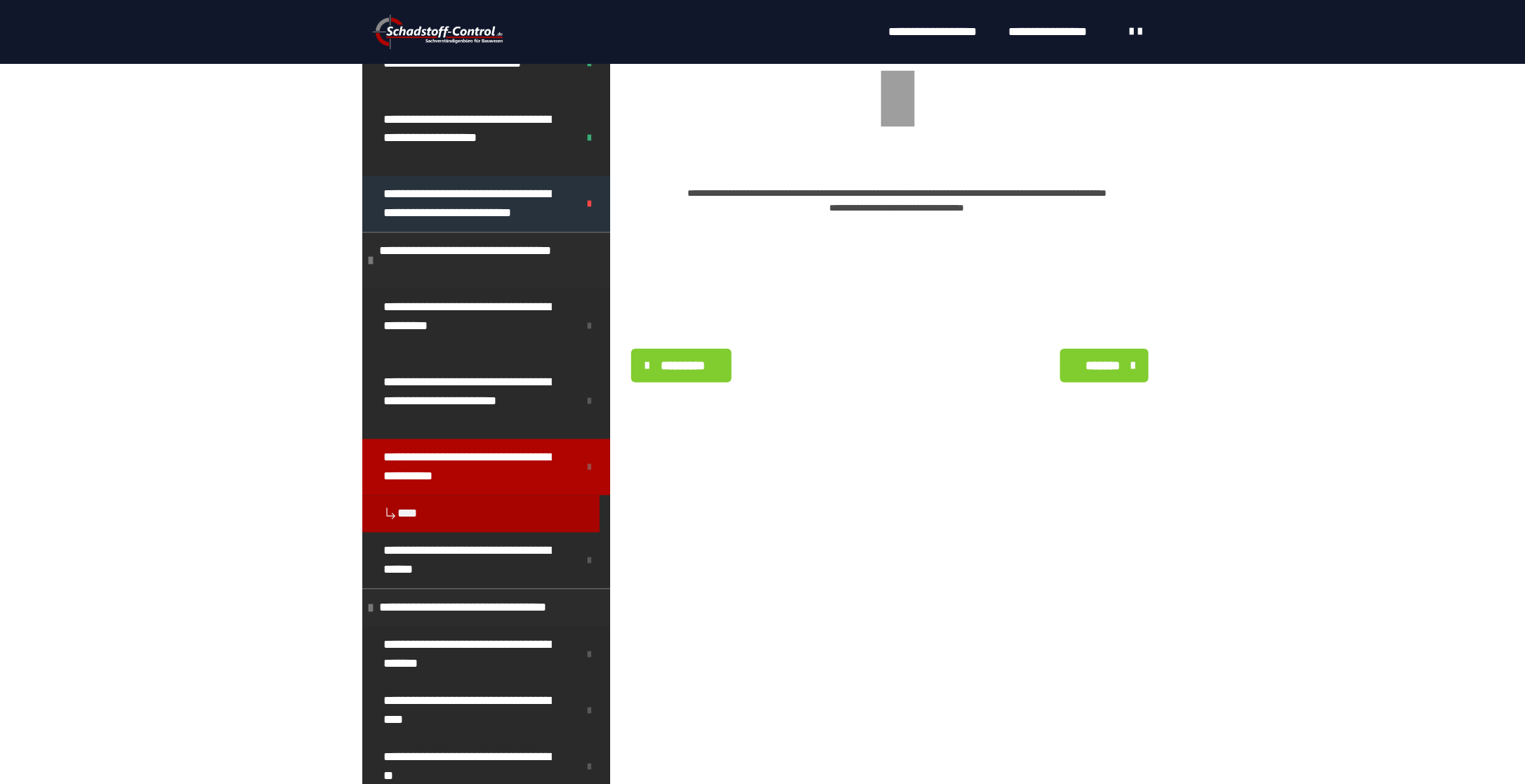 scroll, scrollTop: 253, scrollLeft: 0, axis: vertical 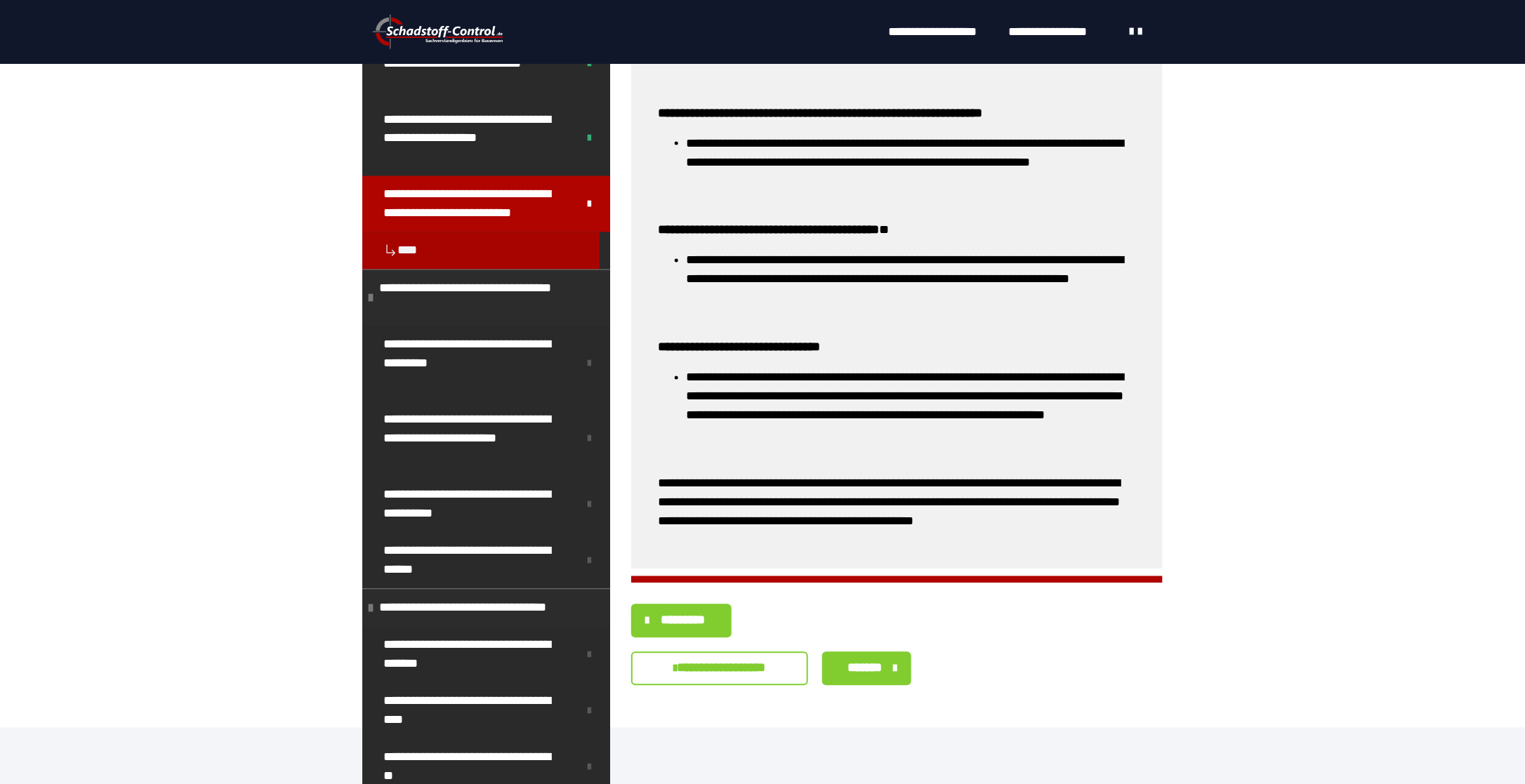 click on "*******" at bounding box center [865, 668] 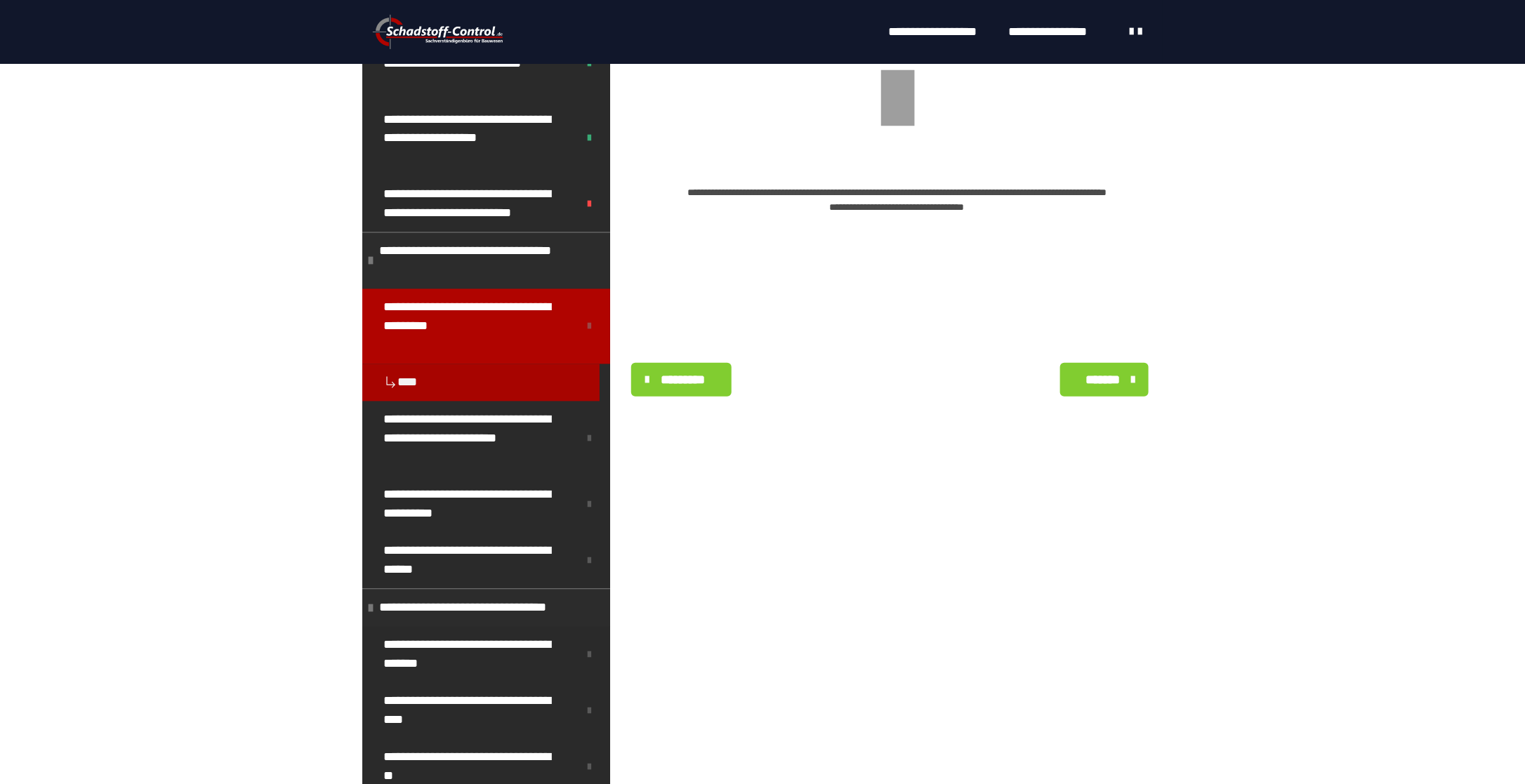scroll, scrollTop: 302, scrollLeft: 0, axis: vertical 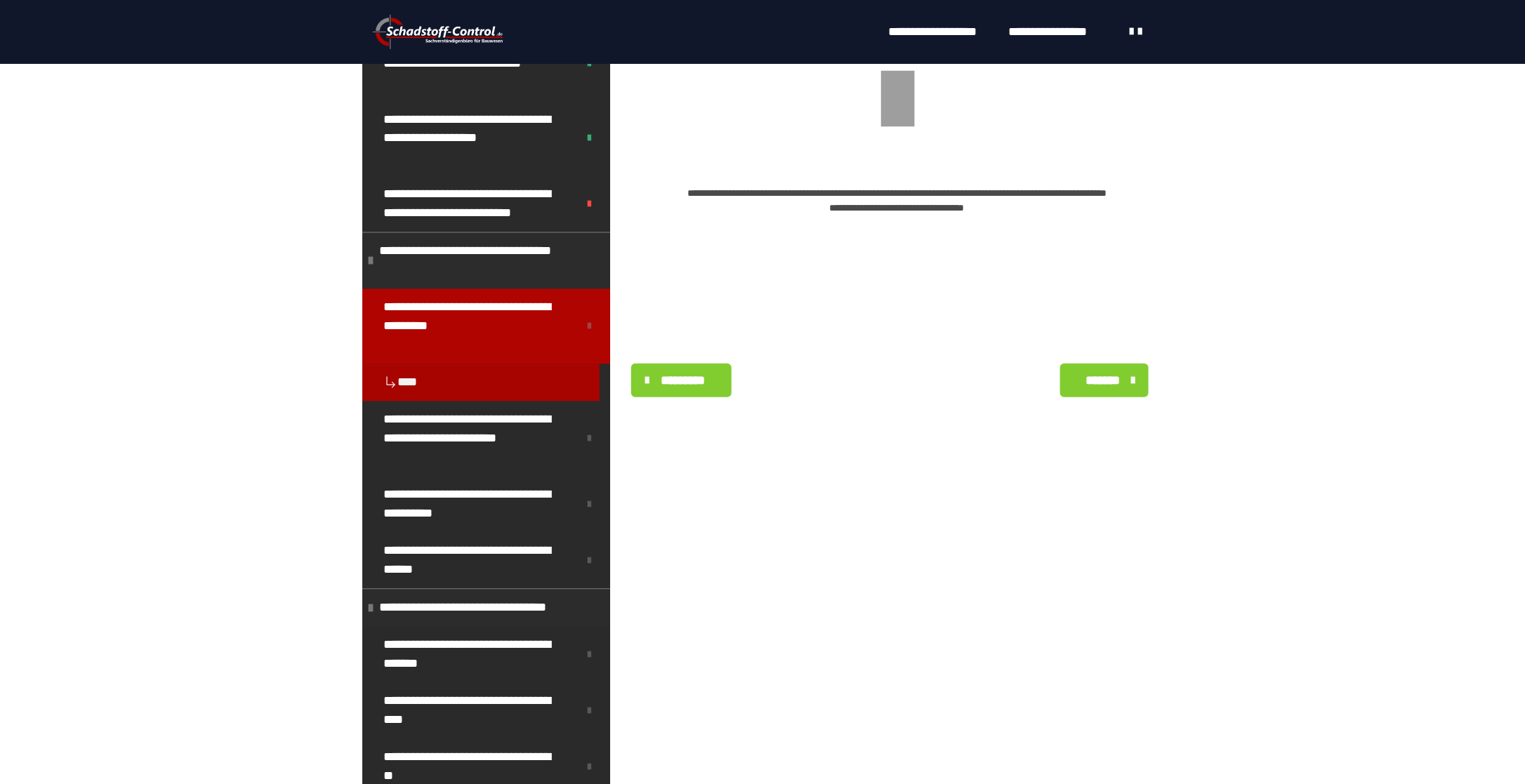 click on "*******" at bounding box center [1103, 380] 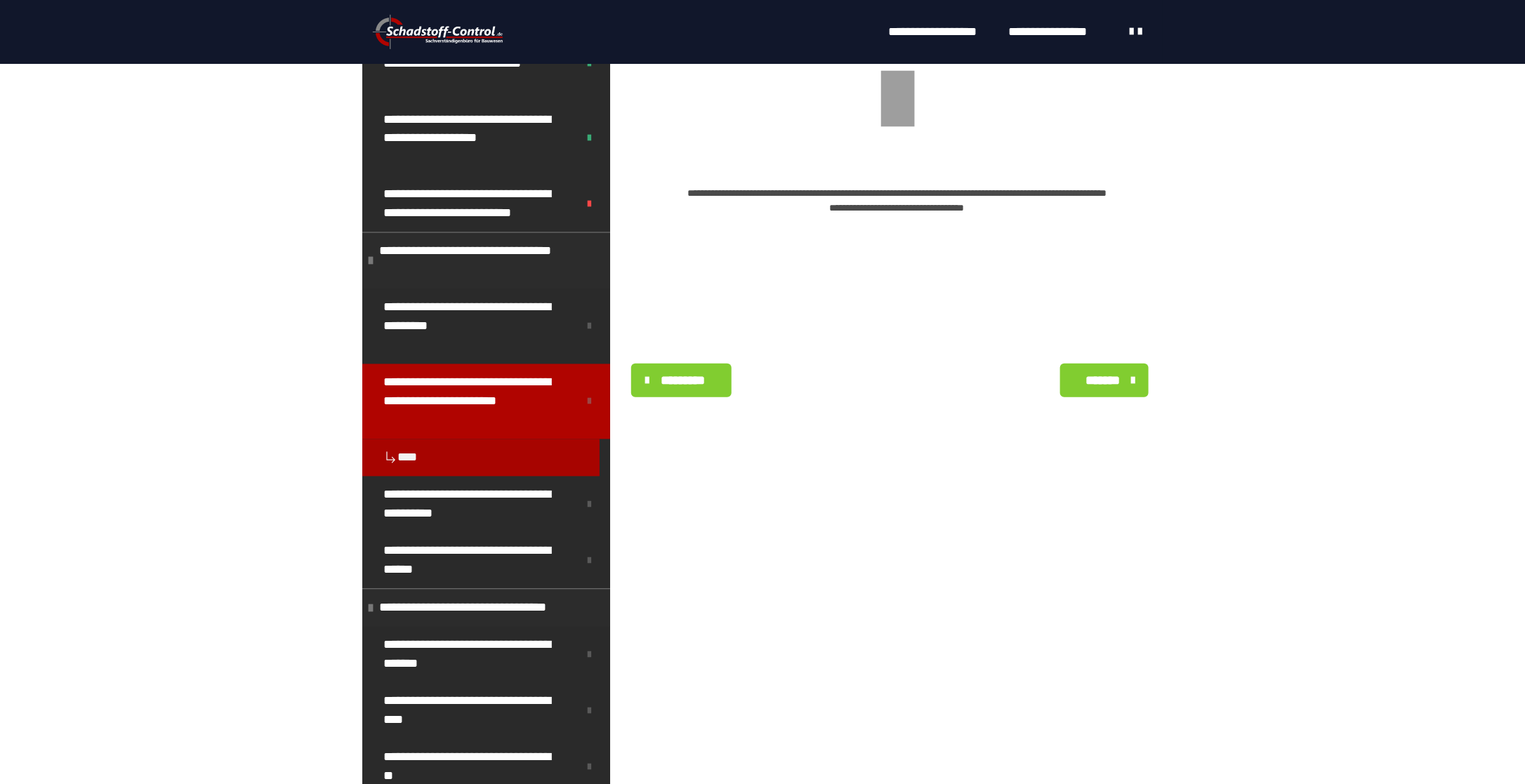 click on "*********" at bounding box center (681, 380) 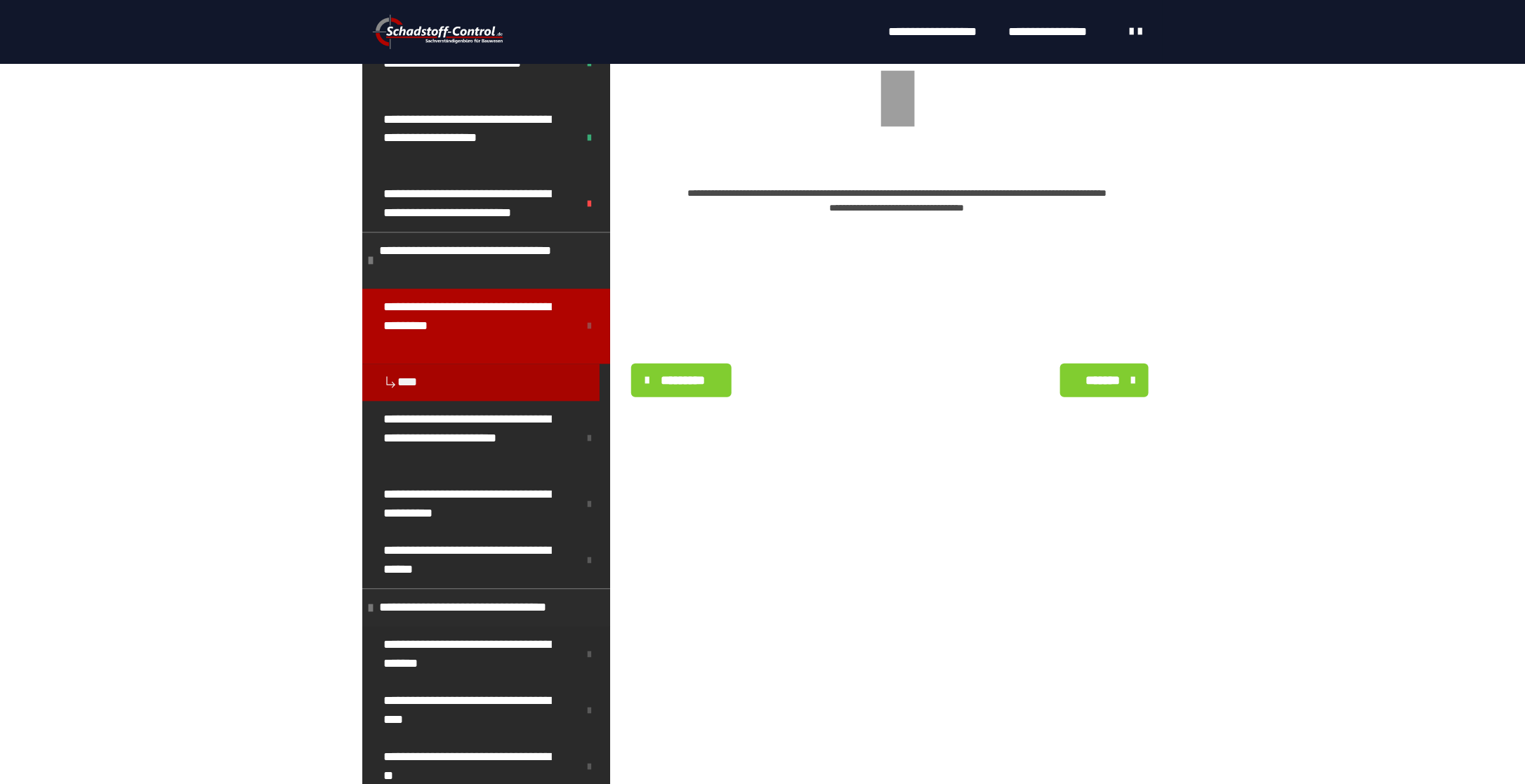 click on "*********" at bounding box center [681, 380] 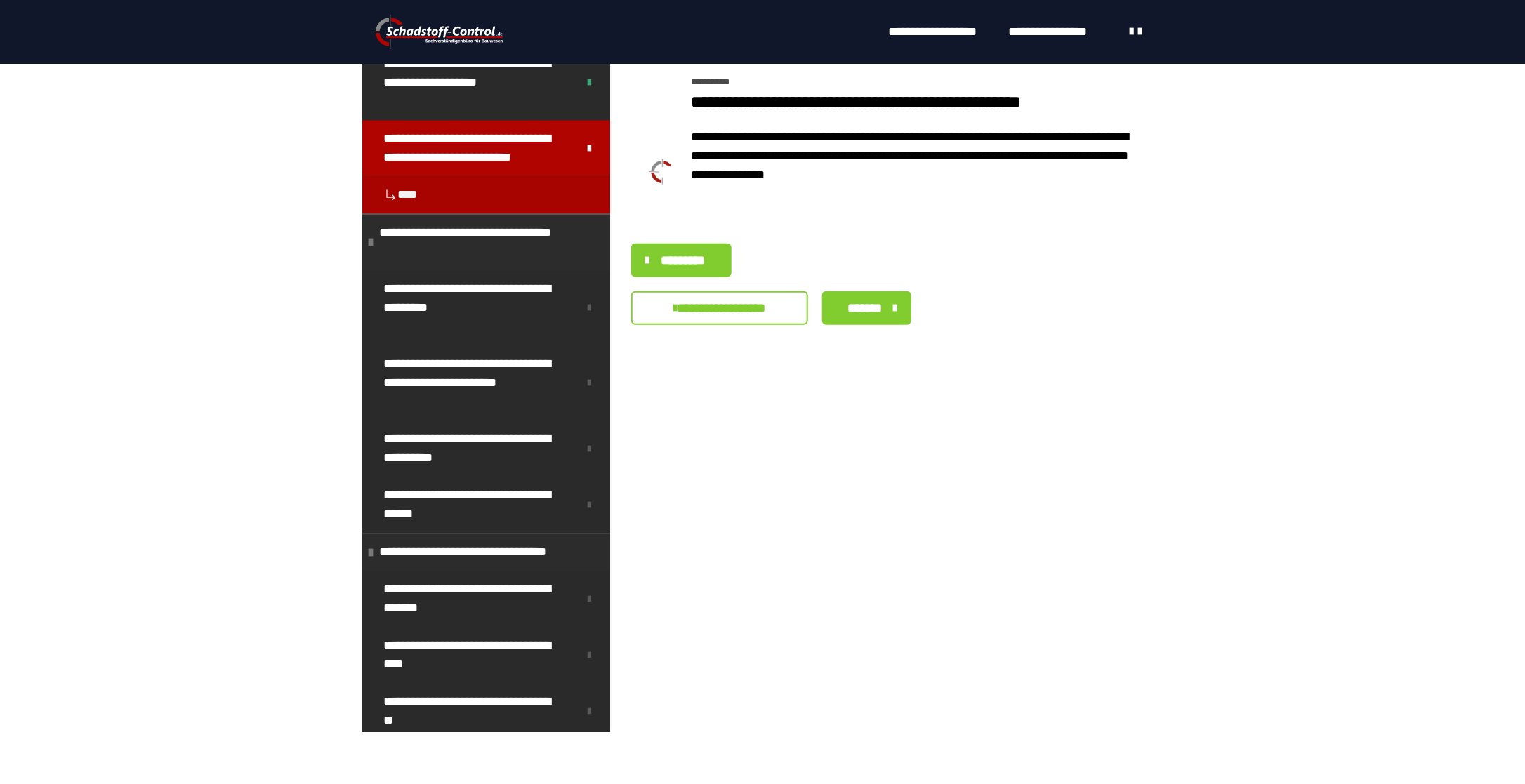 scroll, scrollTop: 0, scrollLeft: 0, axis: both 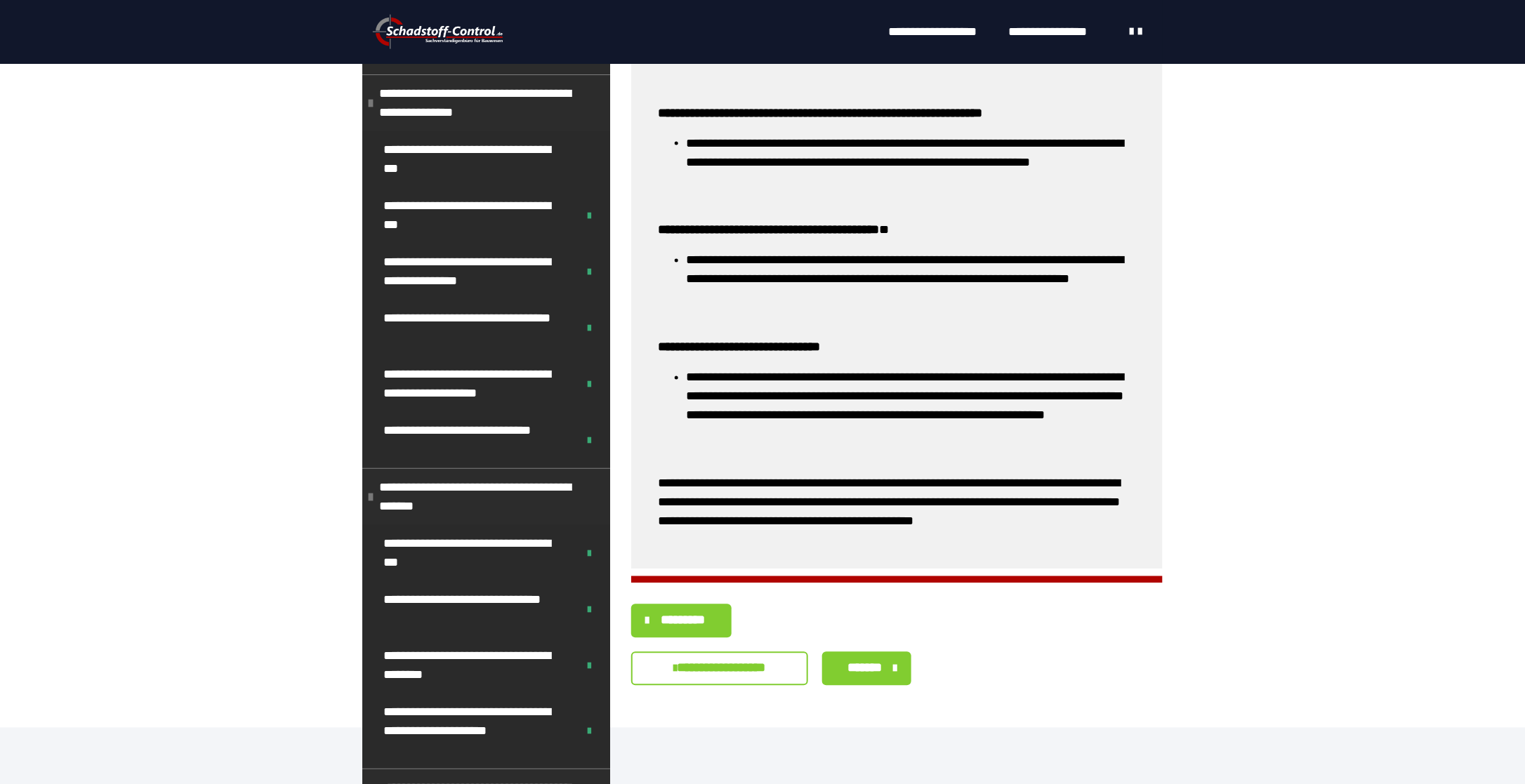 click on "*******" at bounding box center (865, 668) 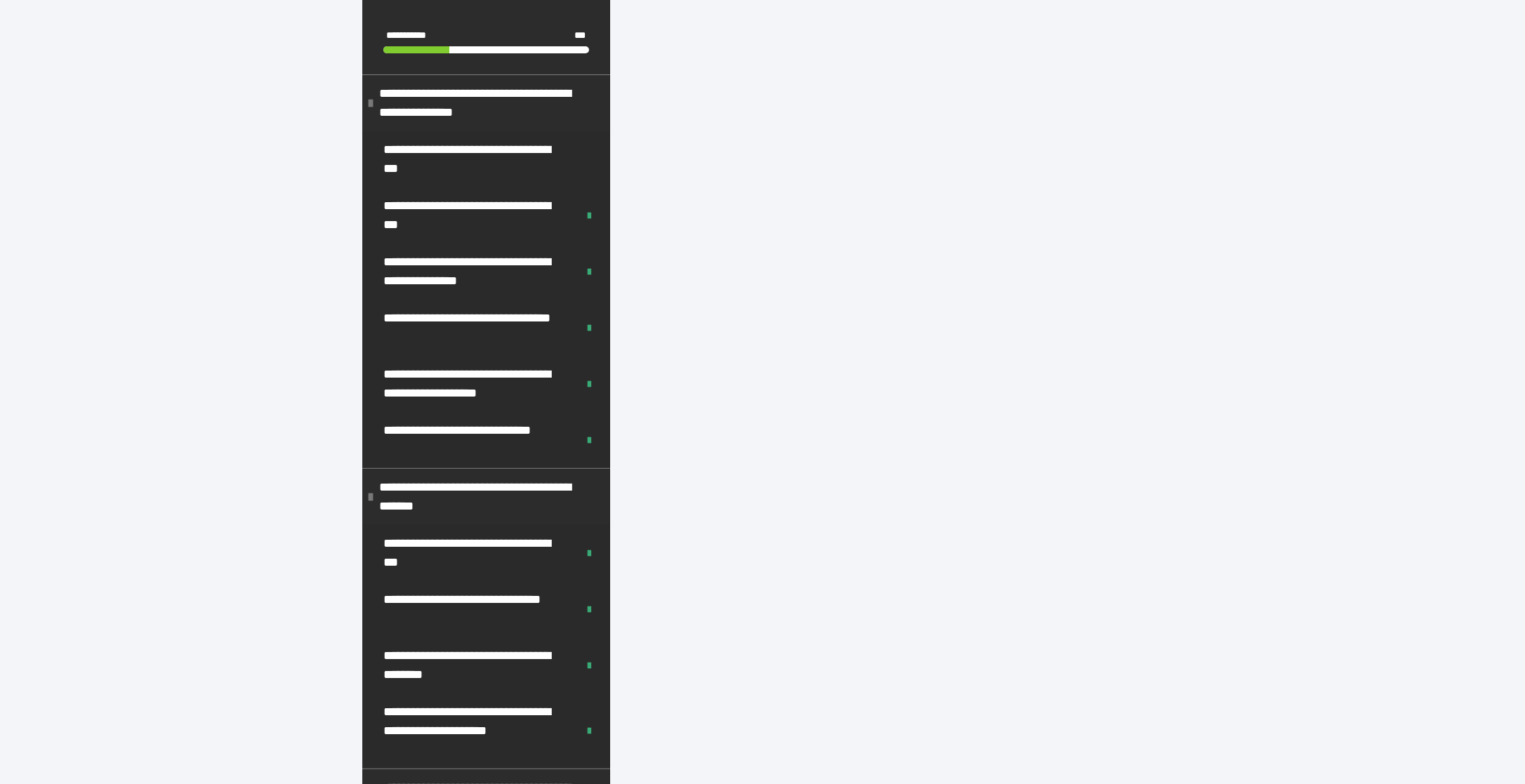 scroll, scrollTop: 302, scrollLeft: 0, axis: vertical 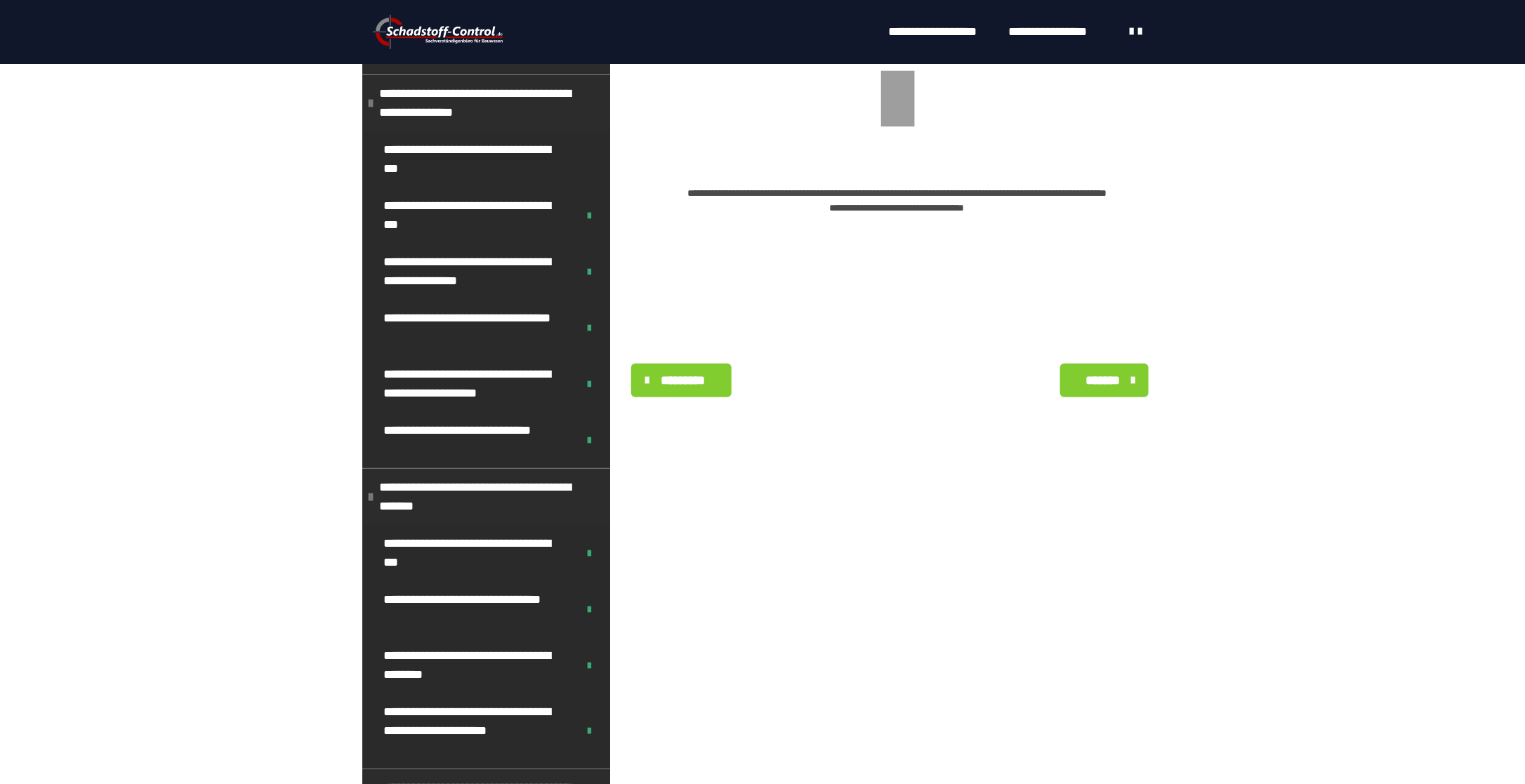 click on "*********" at bounding box center (681, 380) 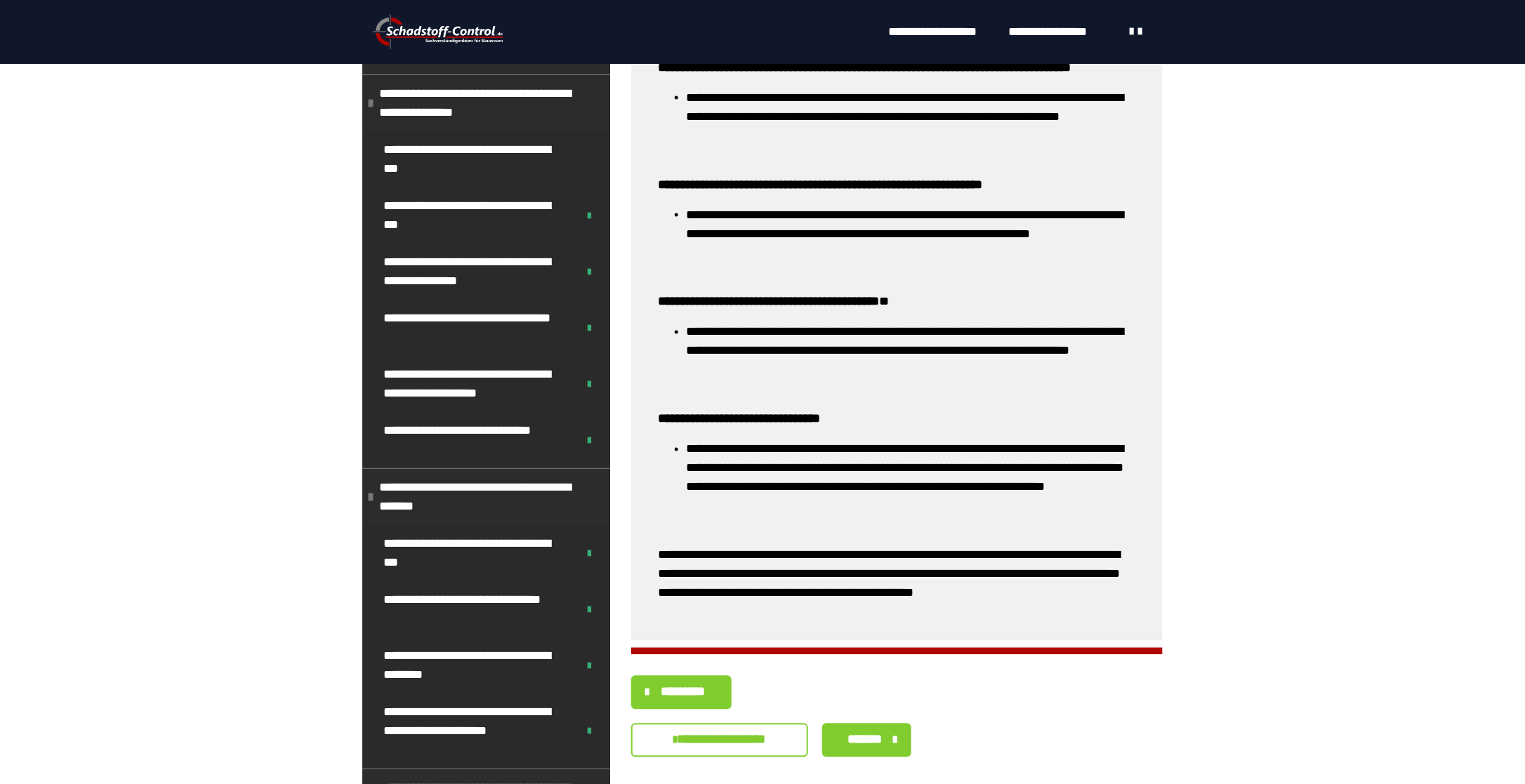scroll, scrollTop: 1105, scrollLeft: 0, axis: vertical 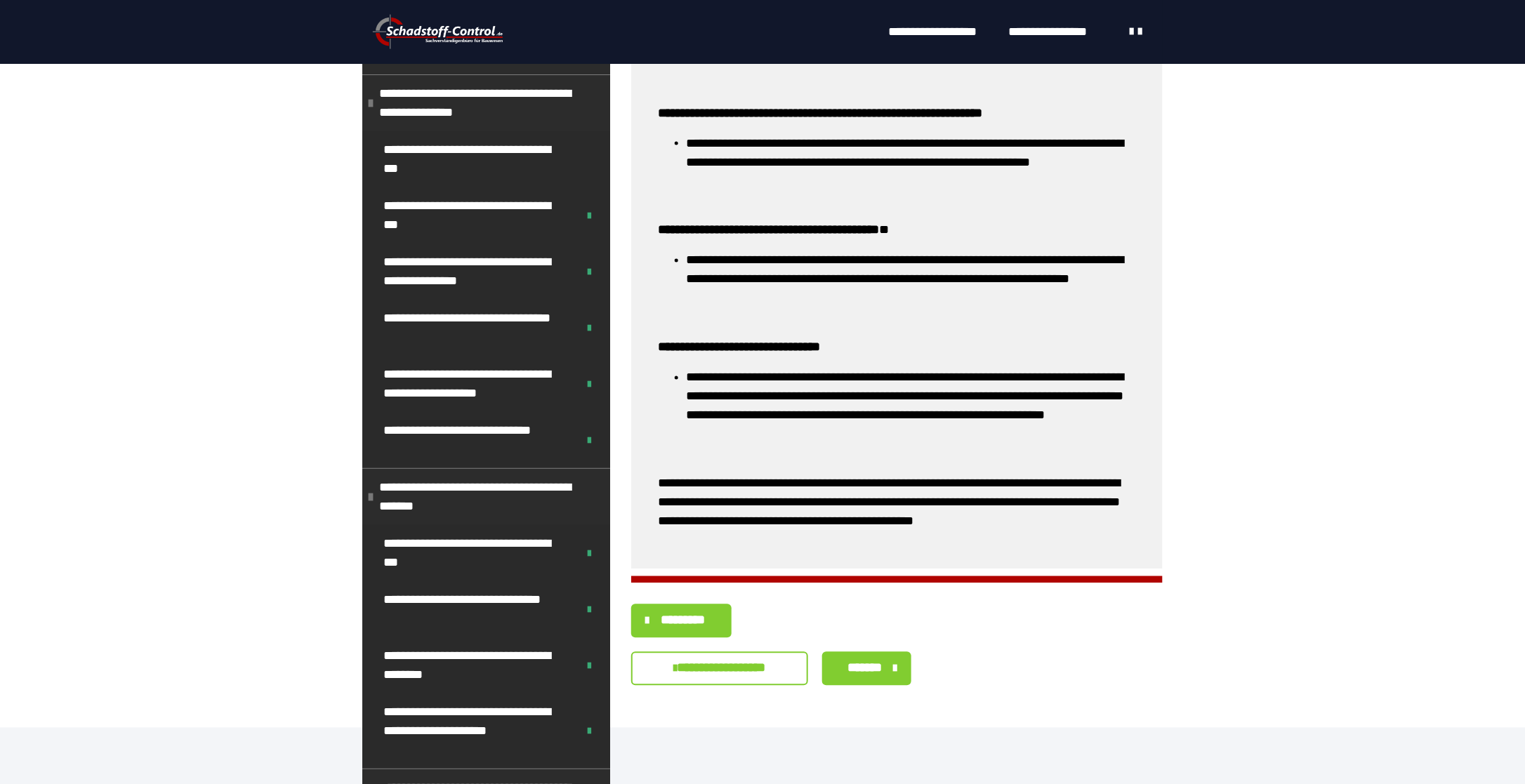 click on "**********" at bounding box center (720, 669) 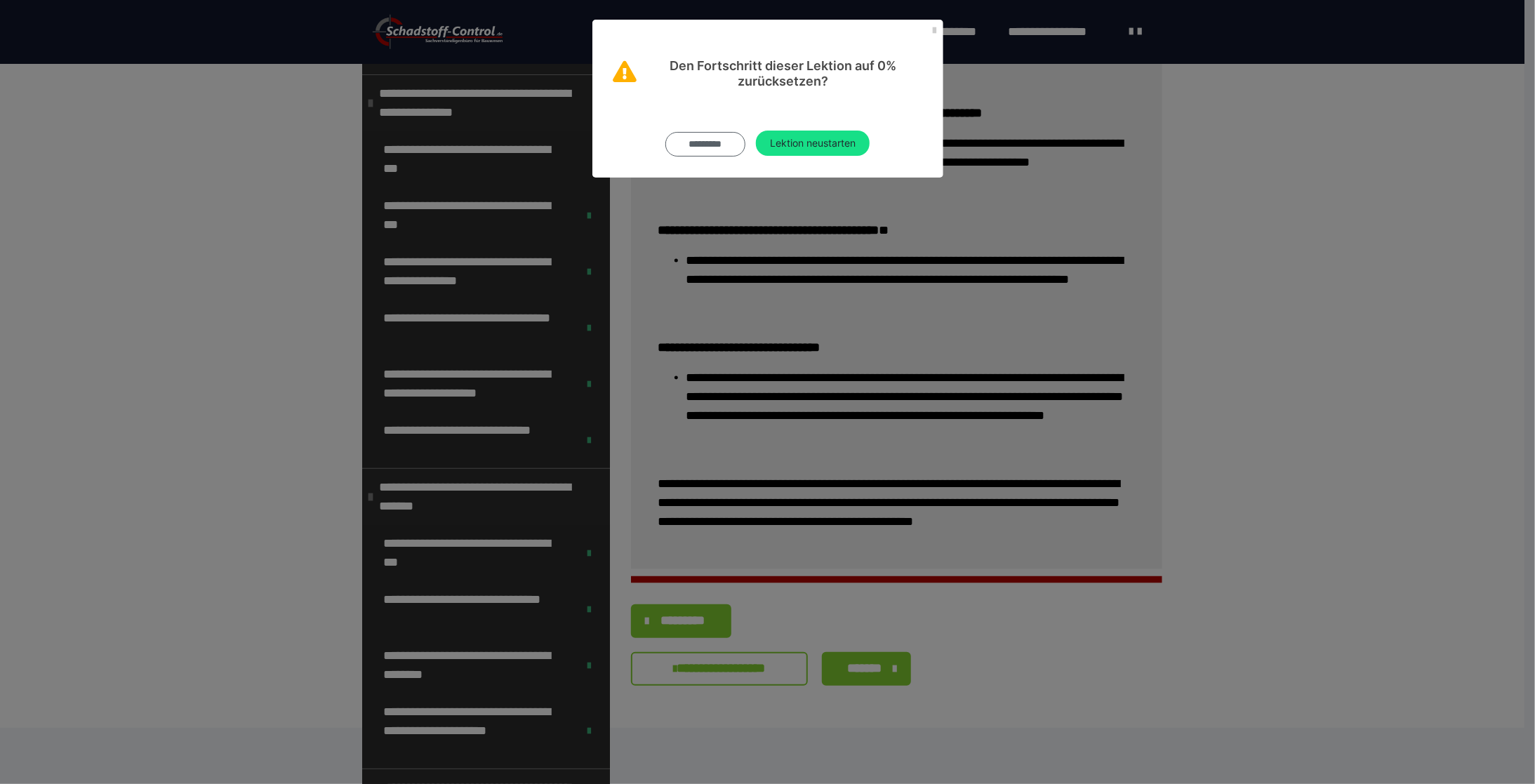 click on "*********" at bounding box center [705, 144] 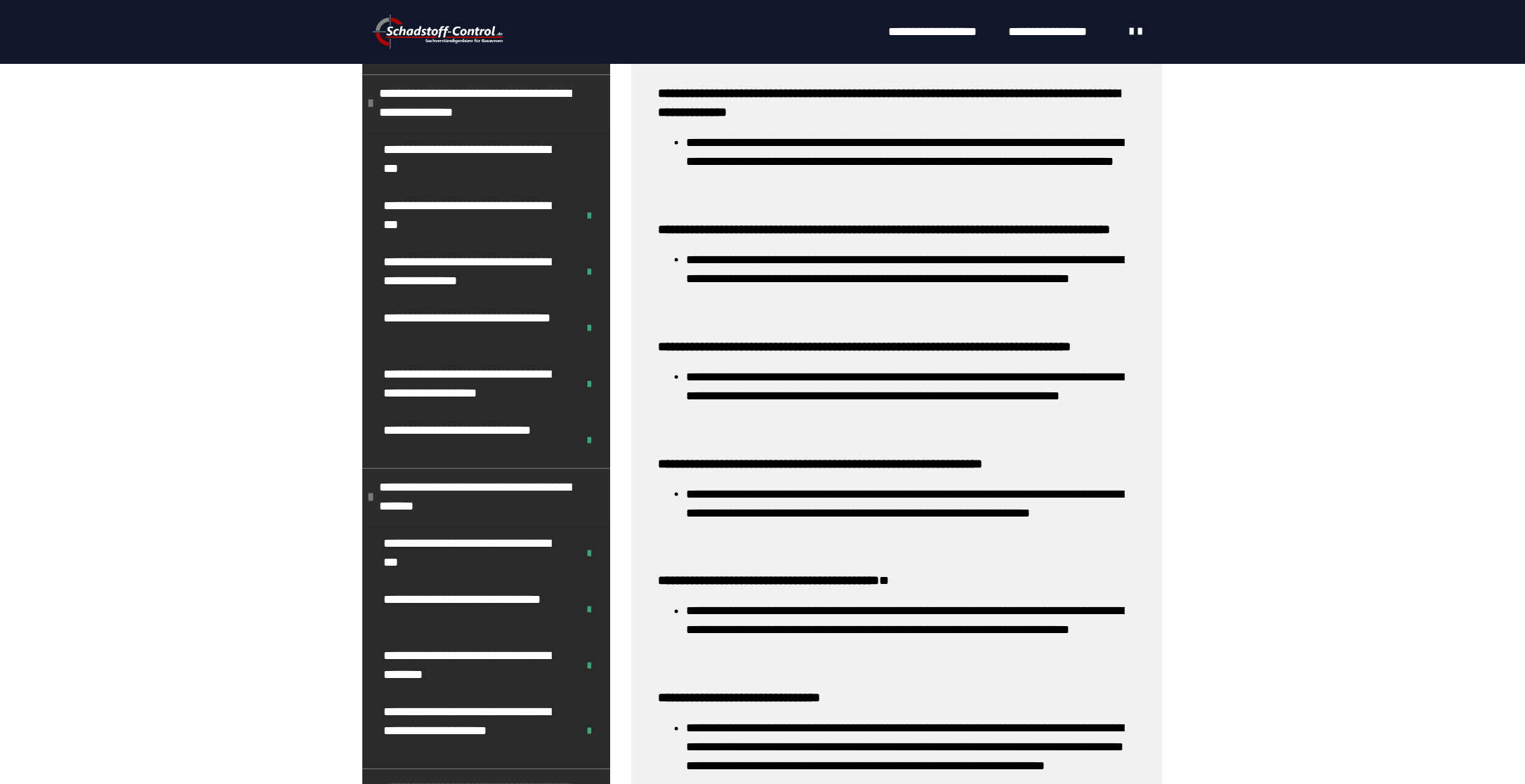 scroll, scrollTop: 1105, scrollLeft: 0, axis: vertical 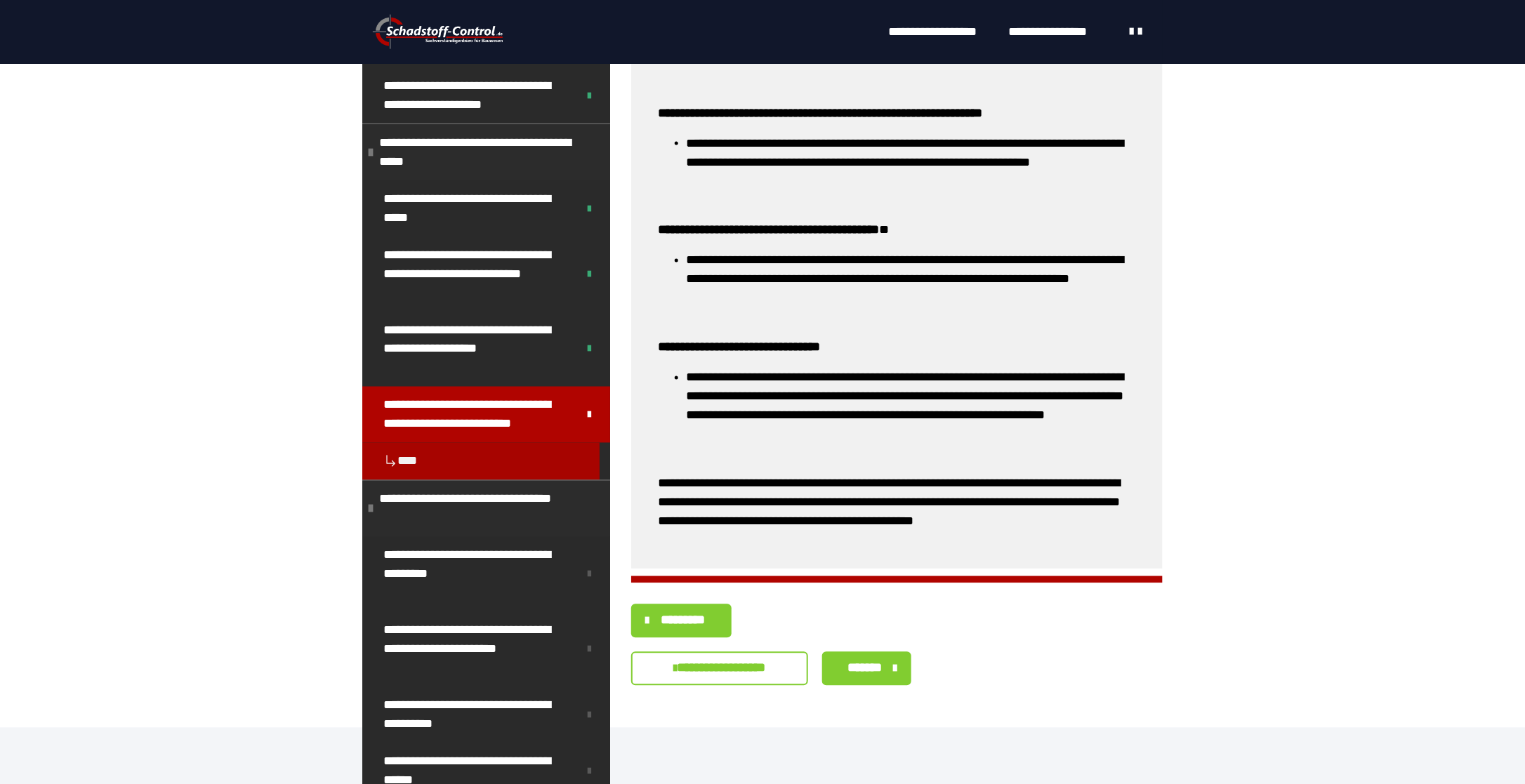 click on "**********" at bounding box center [720, 669] 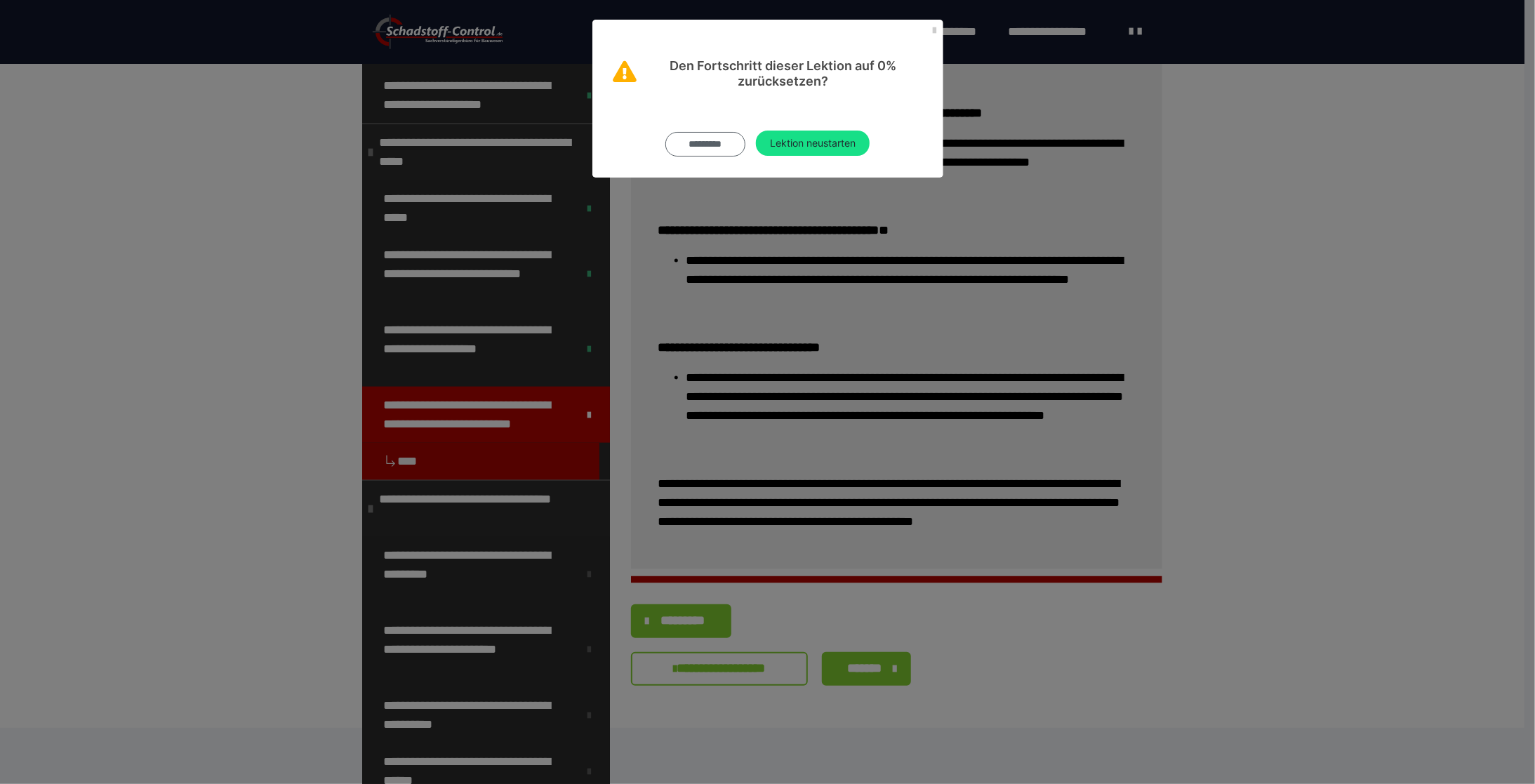 click on "*********" at bounding box center [705, 144] 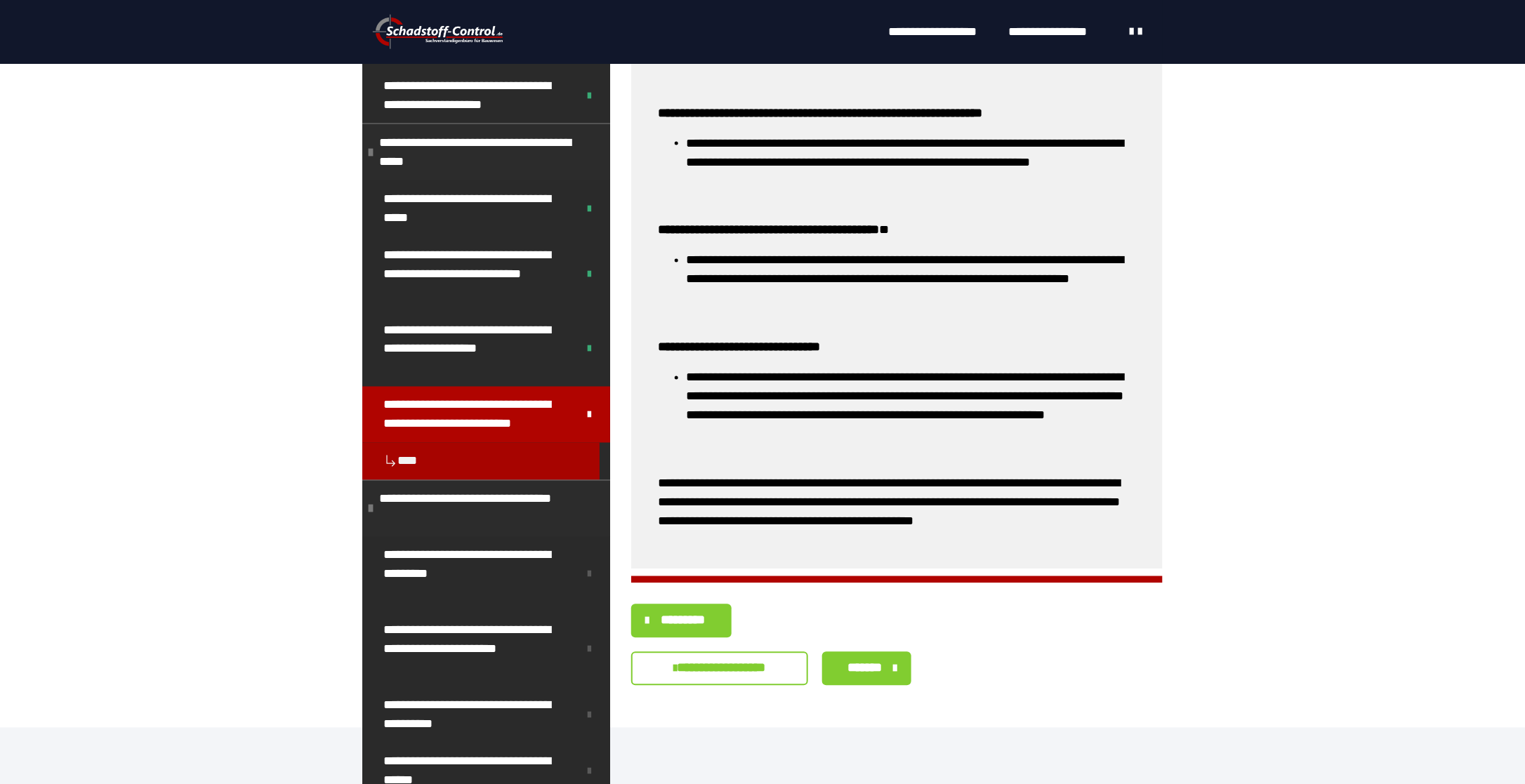 click on "**********" at bounding box center (889, 503) 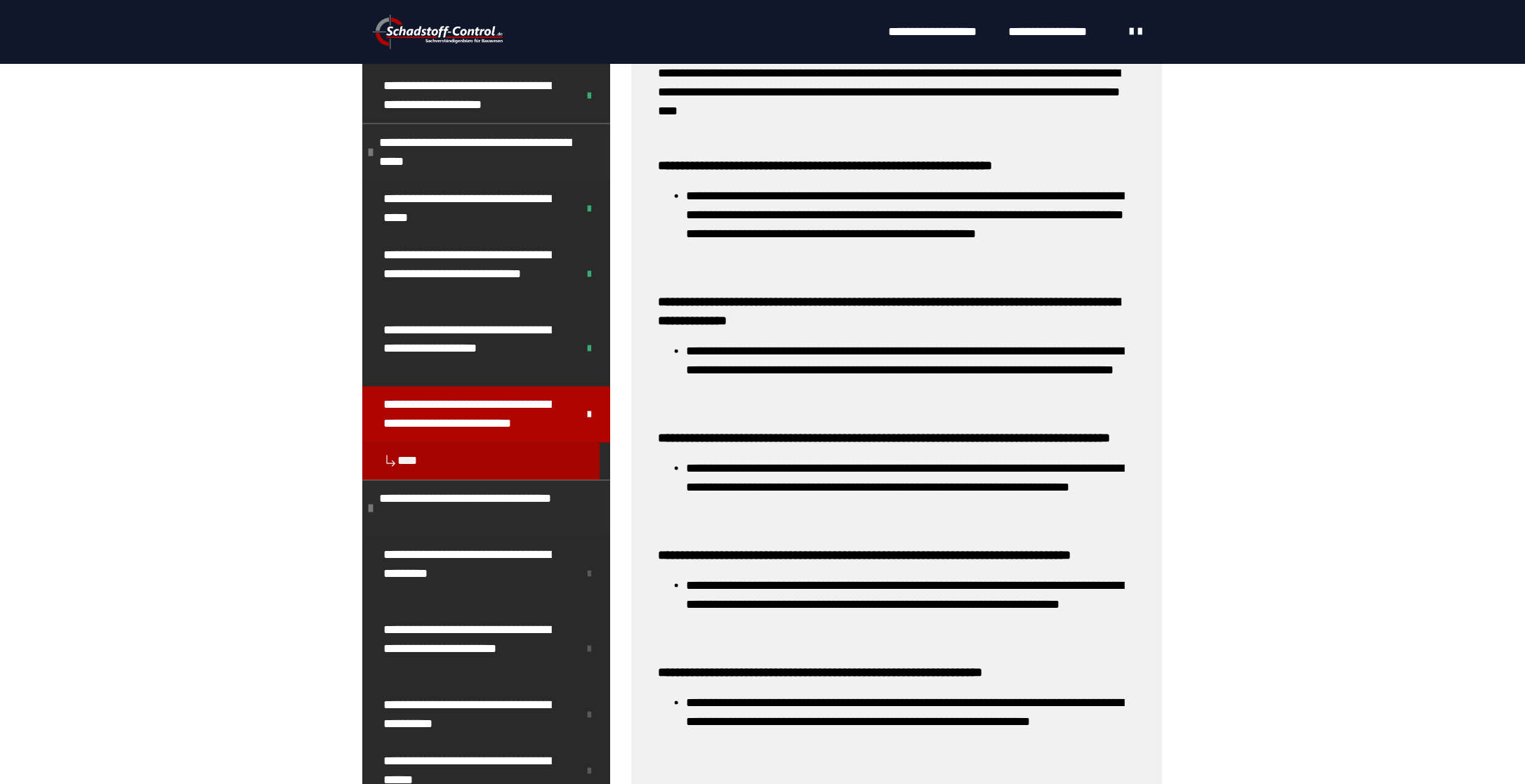 scroll, scrollTop: 543, scrollLeft: 0, axis: vertical 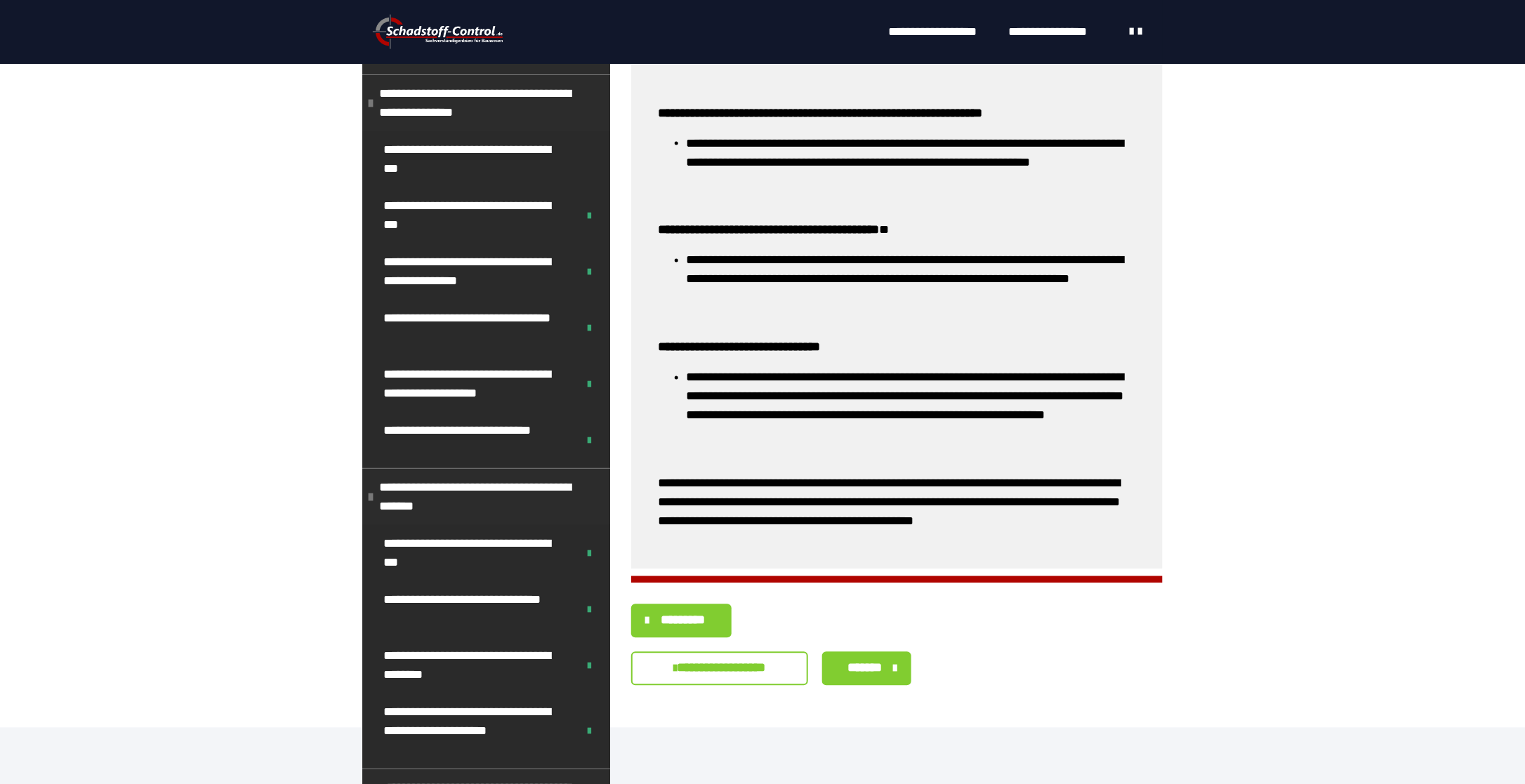 click on "**********" at bounding box center (720, 669) 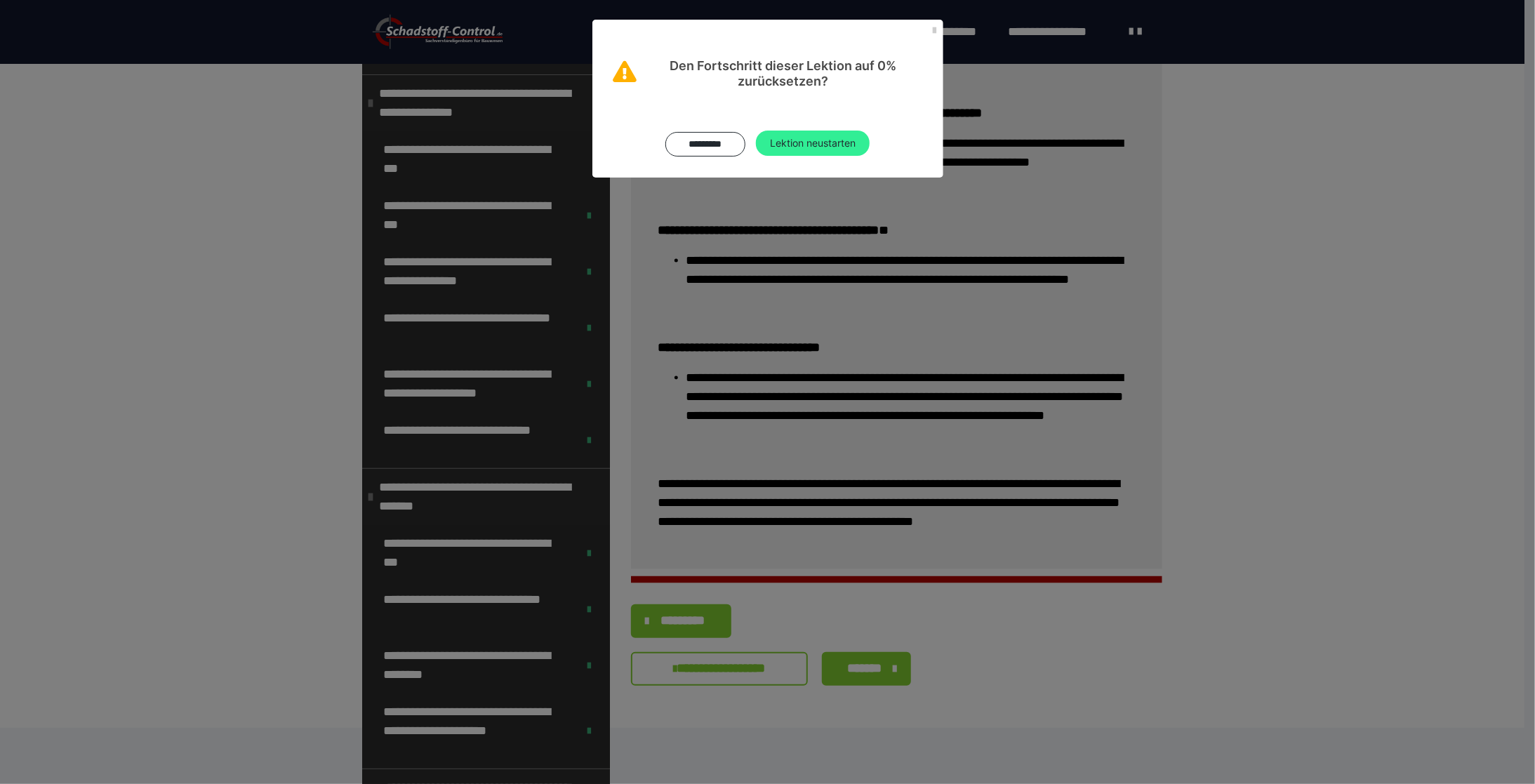 click on "Lektion neustarten" at bounding box center [813, 143] 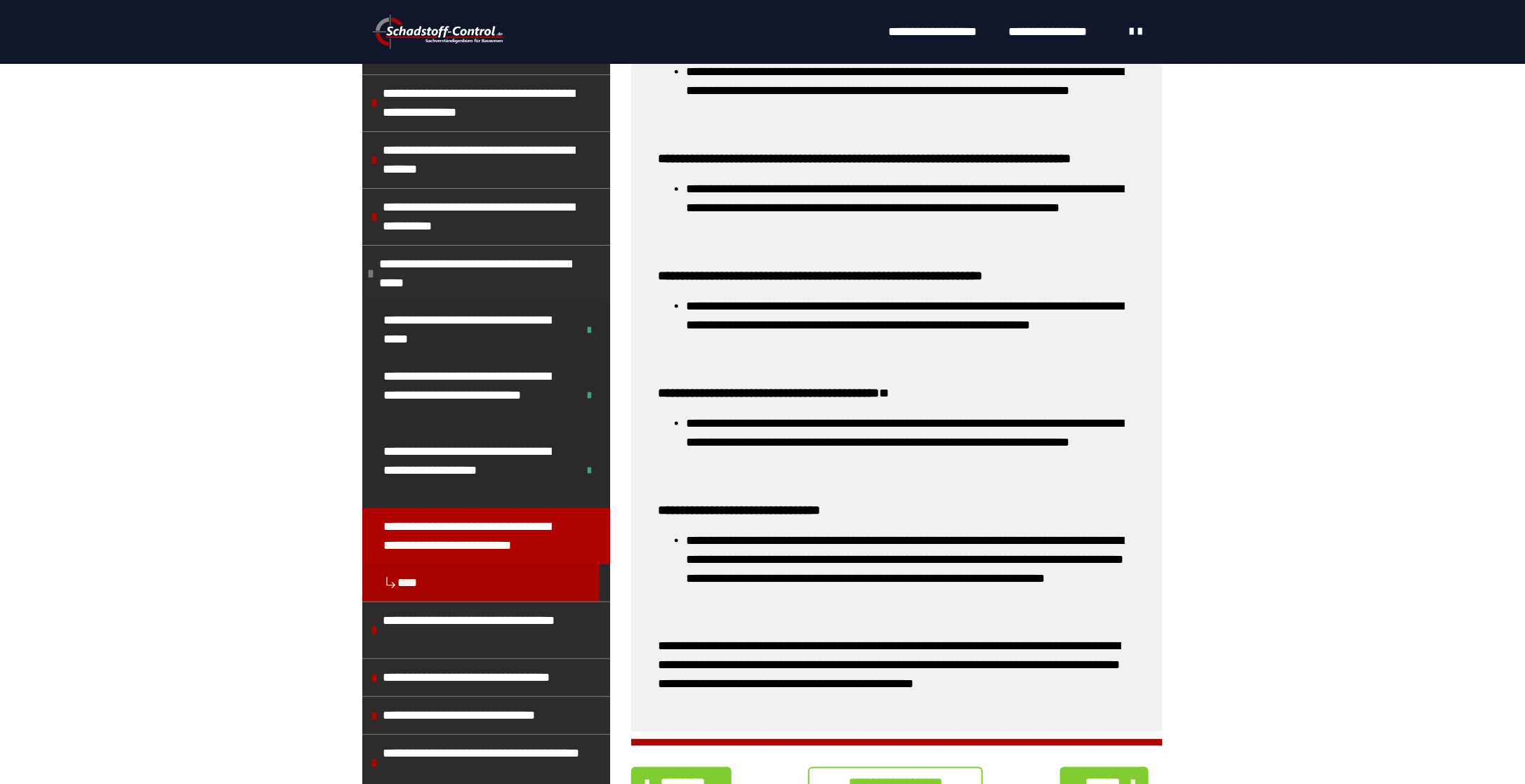 scroll, scrollTop: 814, scrollLeft: 0, axis: vertical 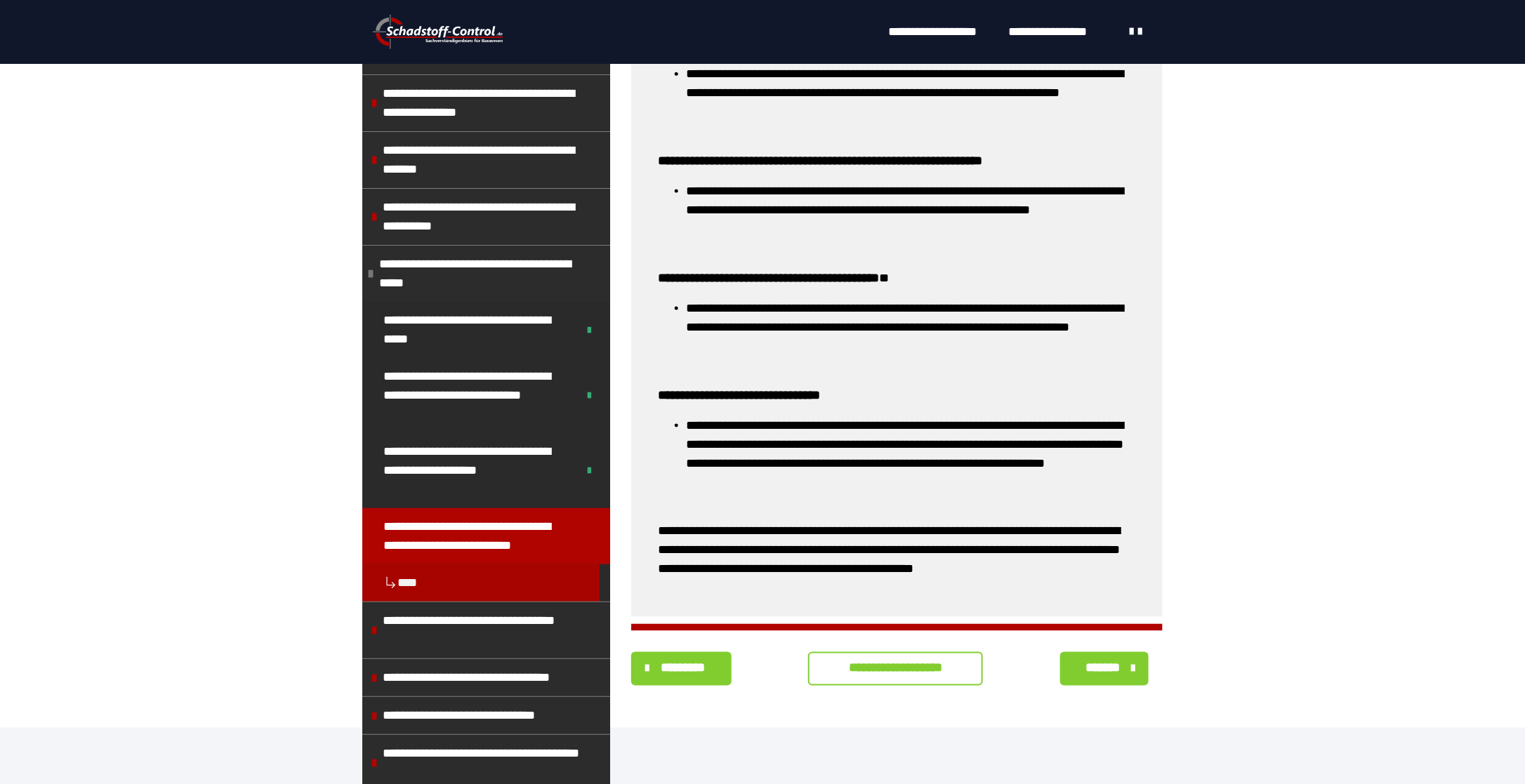 click on "**********" at bounding box center (895, 668) 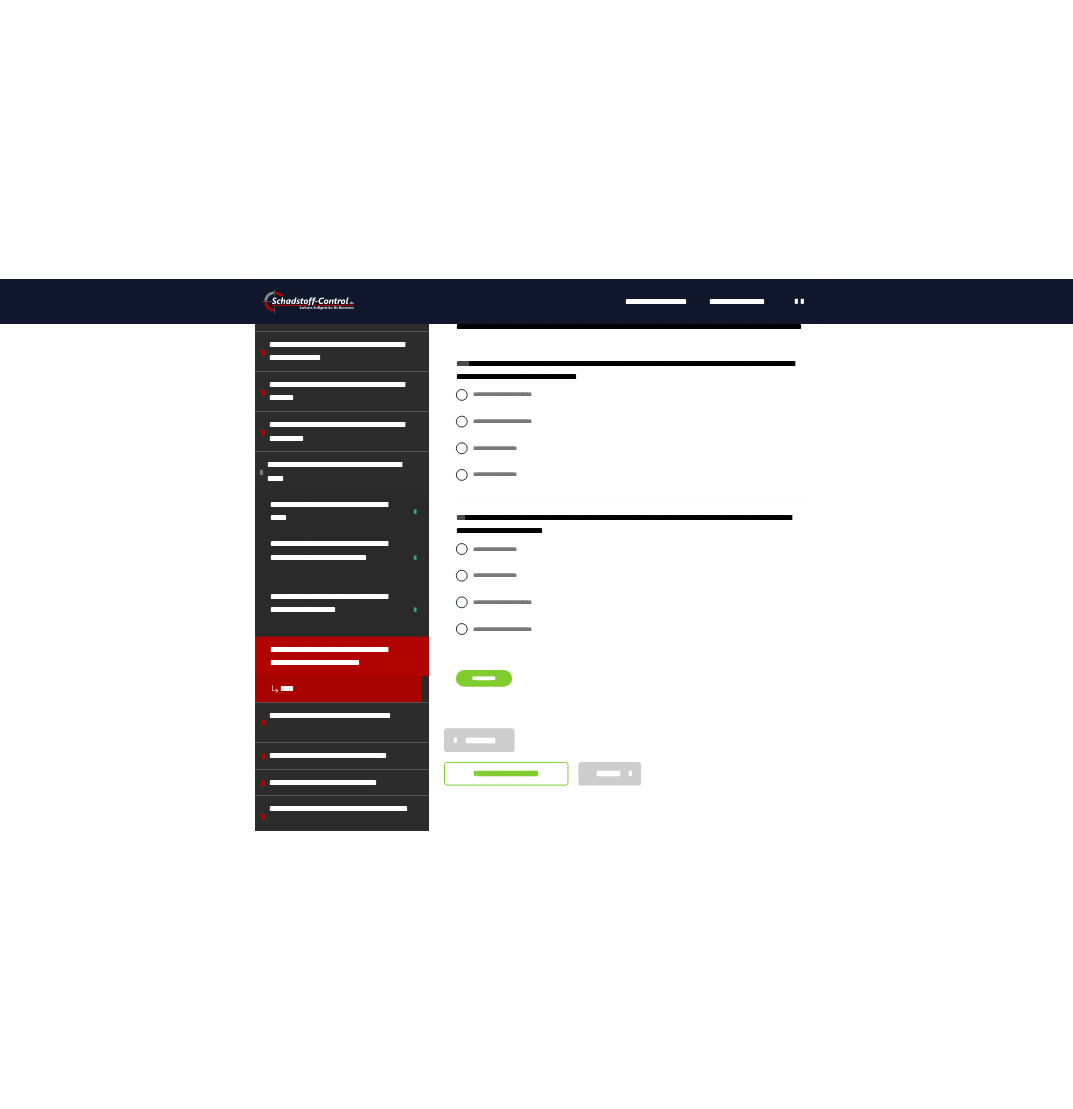 scroll, scrollTop: 430, scrollLeft: 0, axis: vertical 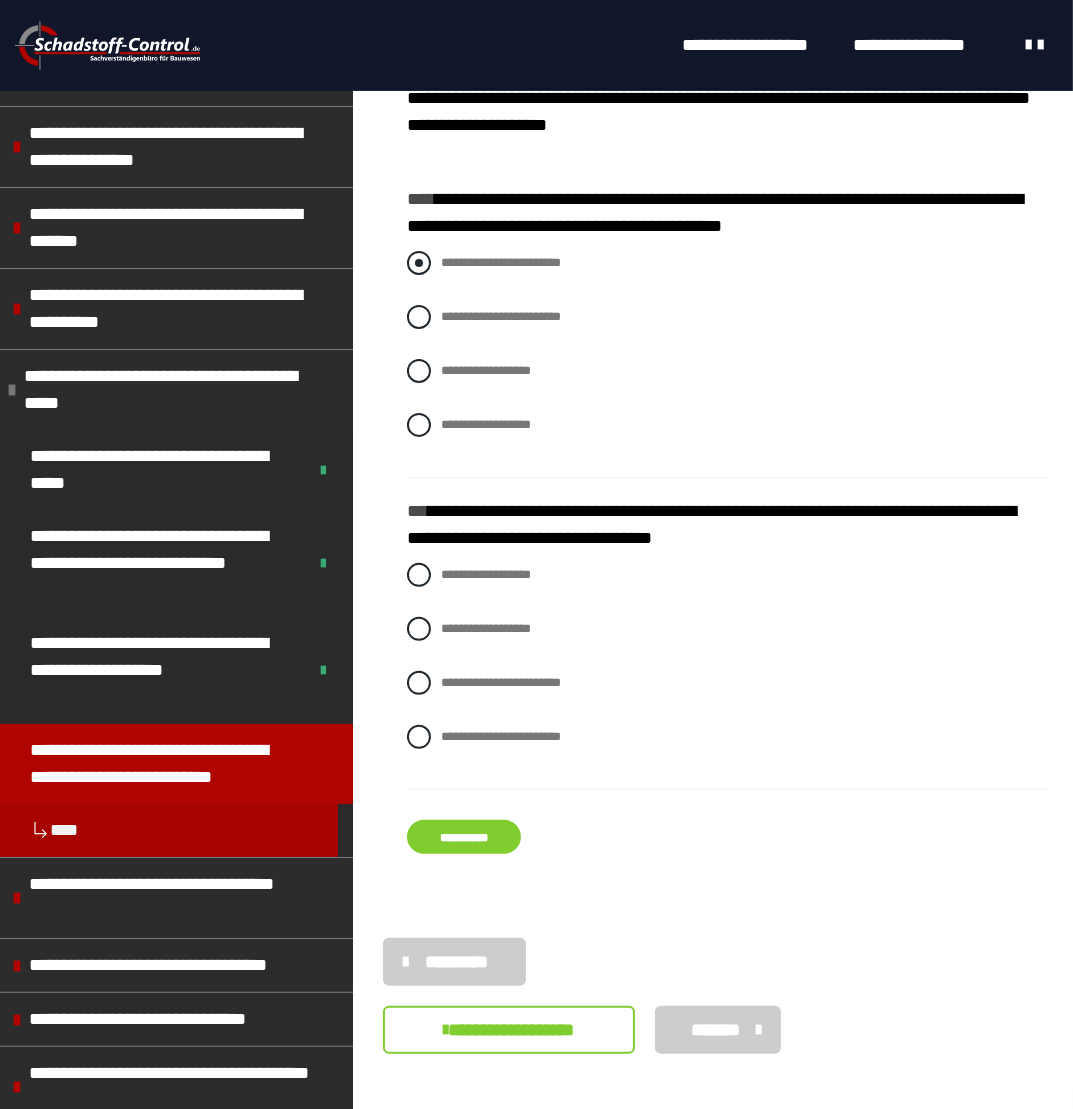 click at bounding box center [419, 263] 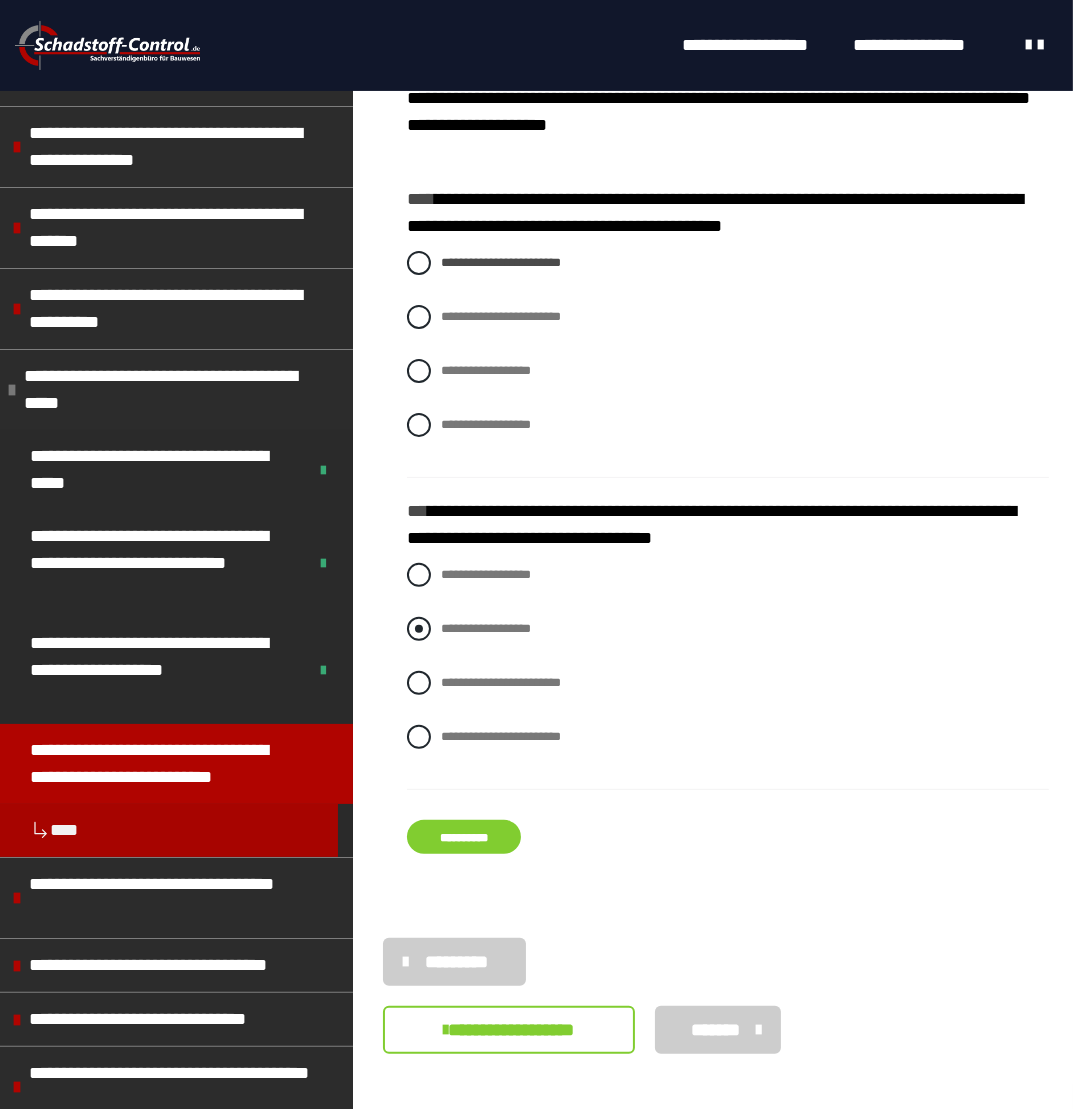 click at bounding box center [419, 629] 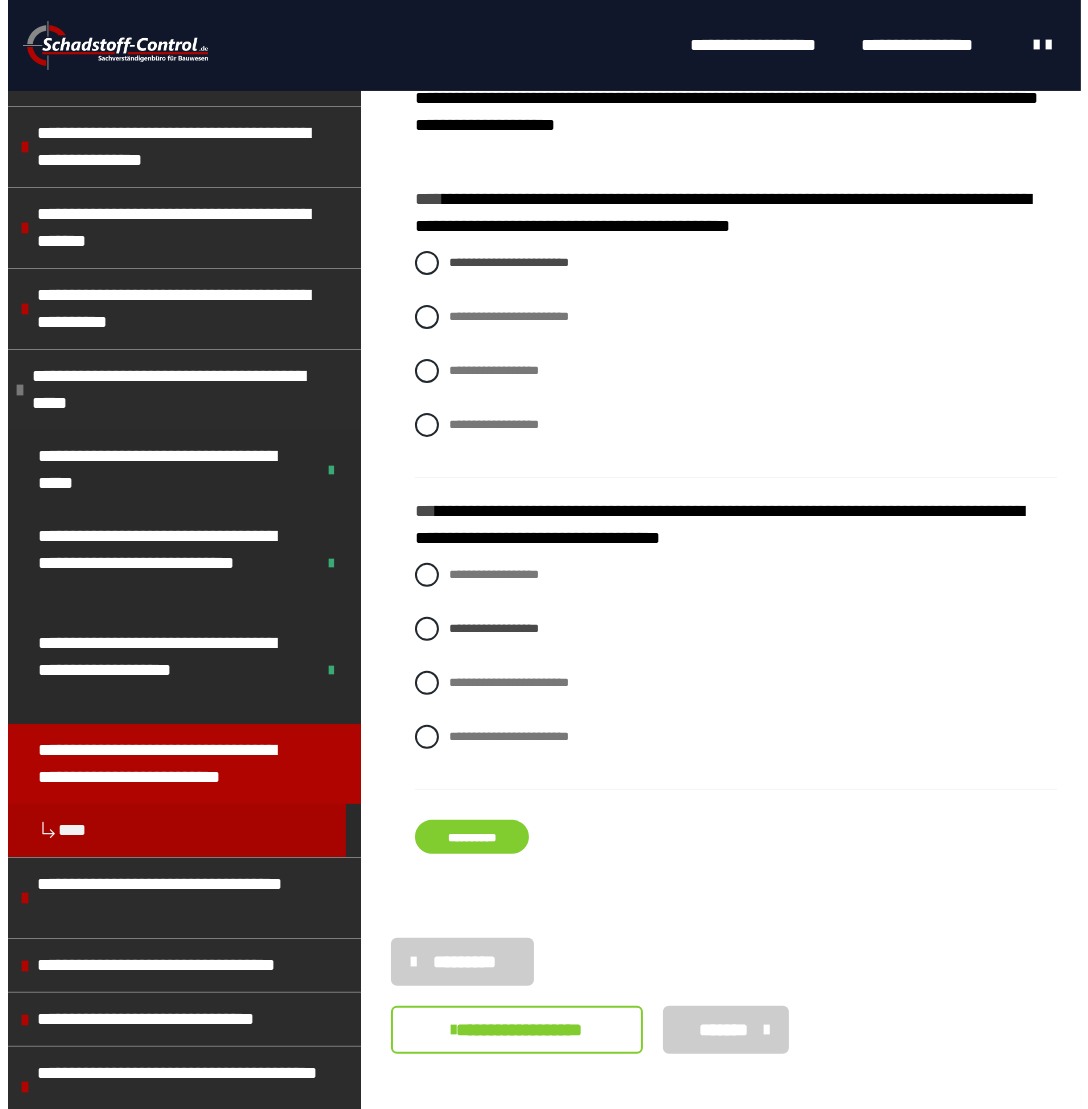 scroll, scrollTop: 436, scrollLeft: 0, axis: vertical 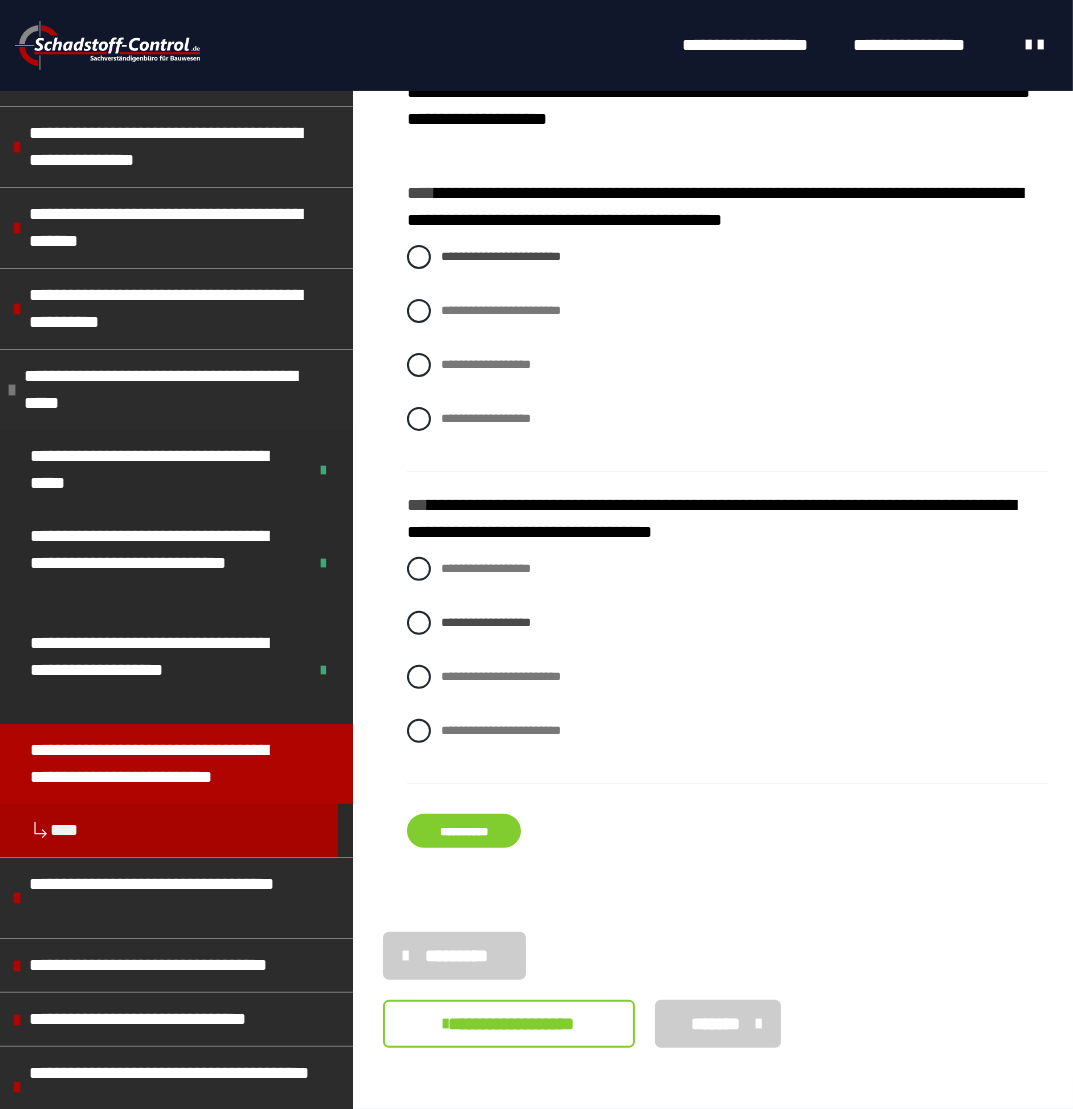 click on "**********" at bounding box center (464, 831) 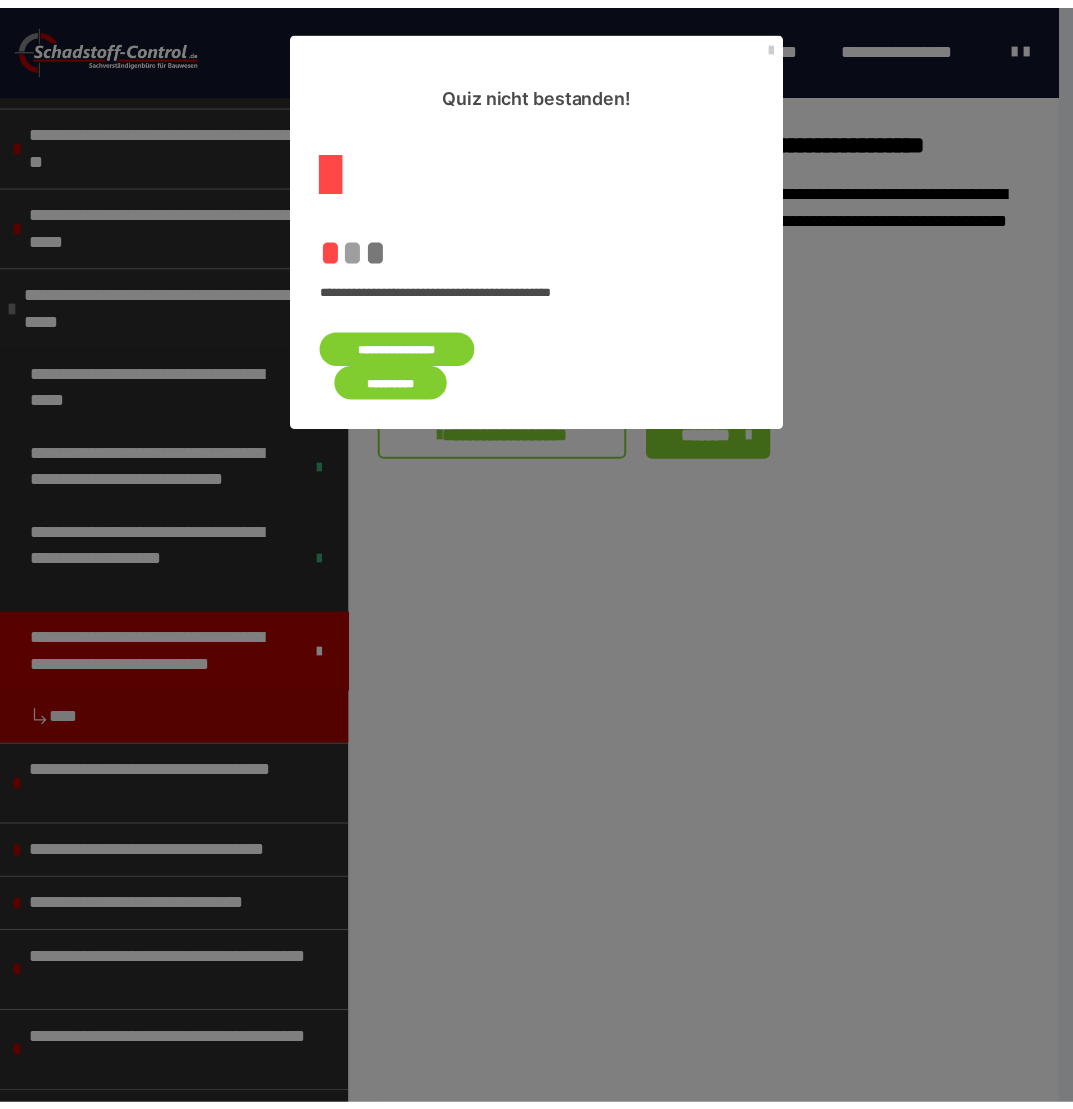 scroll, scrollTop: 0, scrollLeft: 0, axis: both 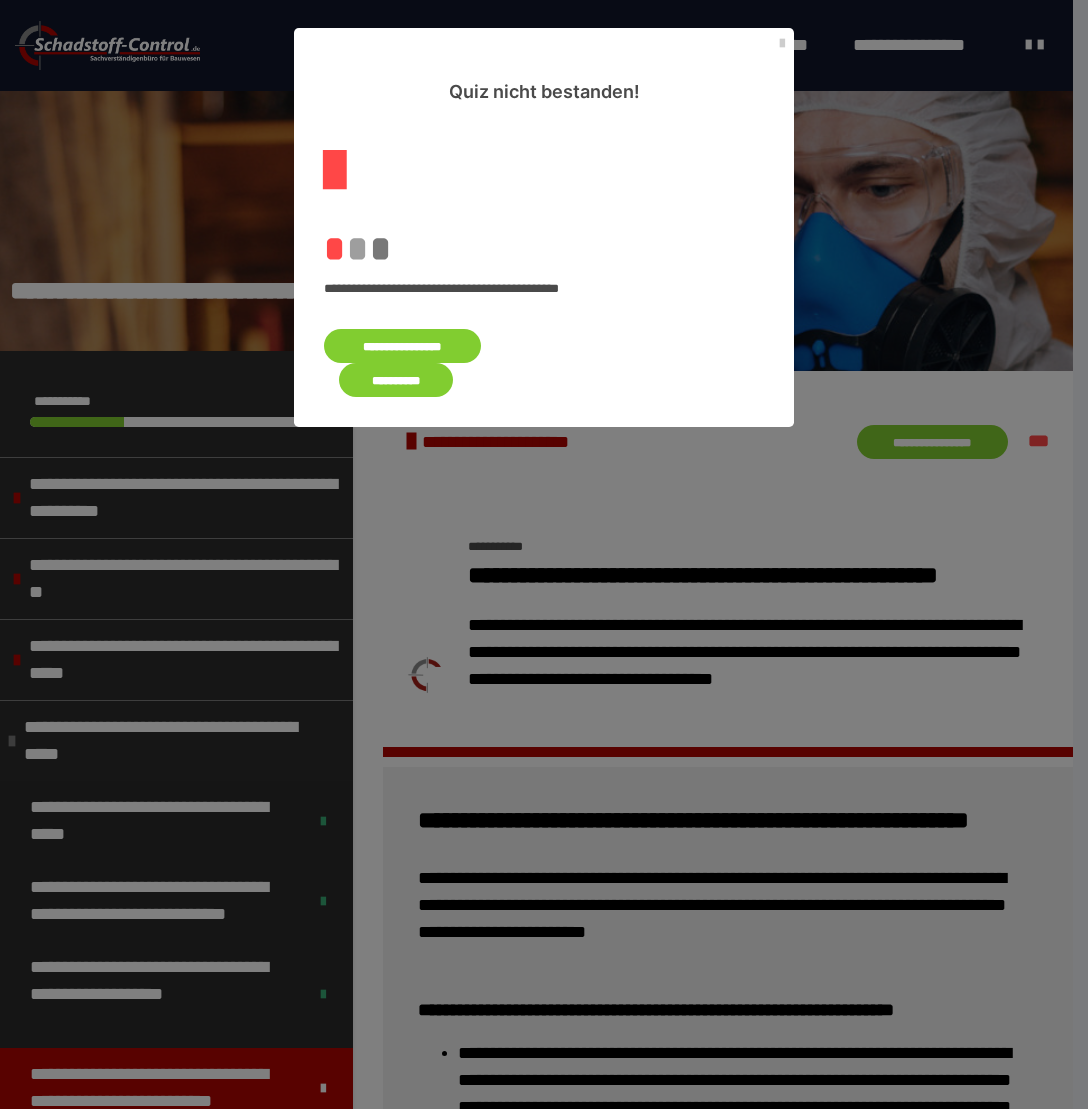 click on "**********" at bounding box center (396, 380) 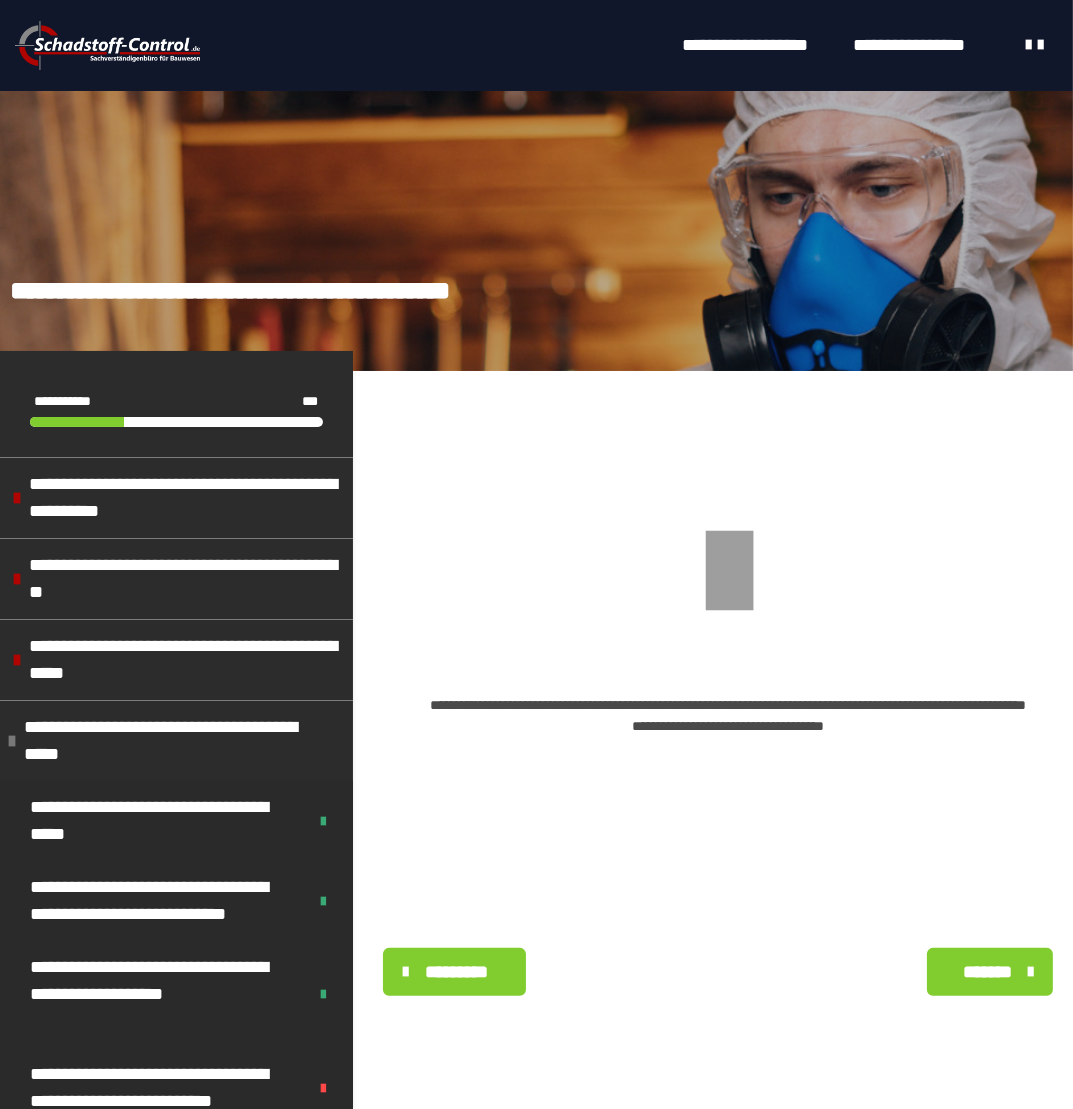 click on "*********" at bounding box center (457, 972) 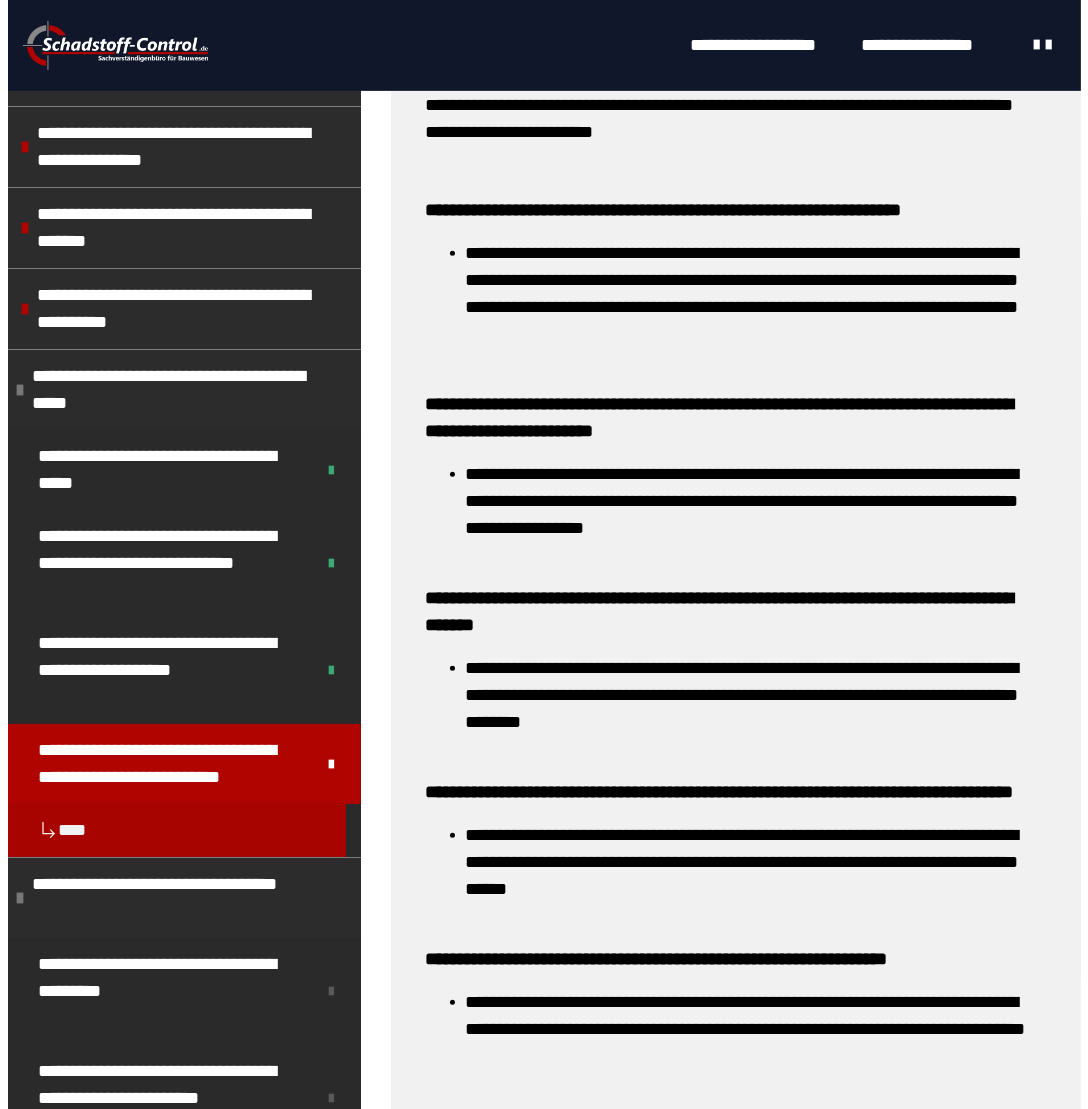 scroll, scrollTop: 1612, scrollLeft: 0, axis: vertical 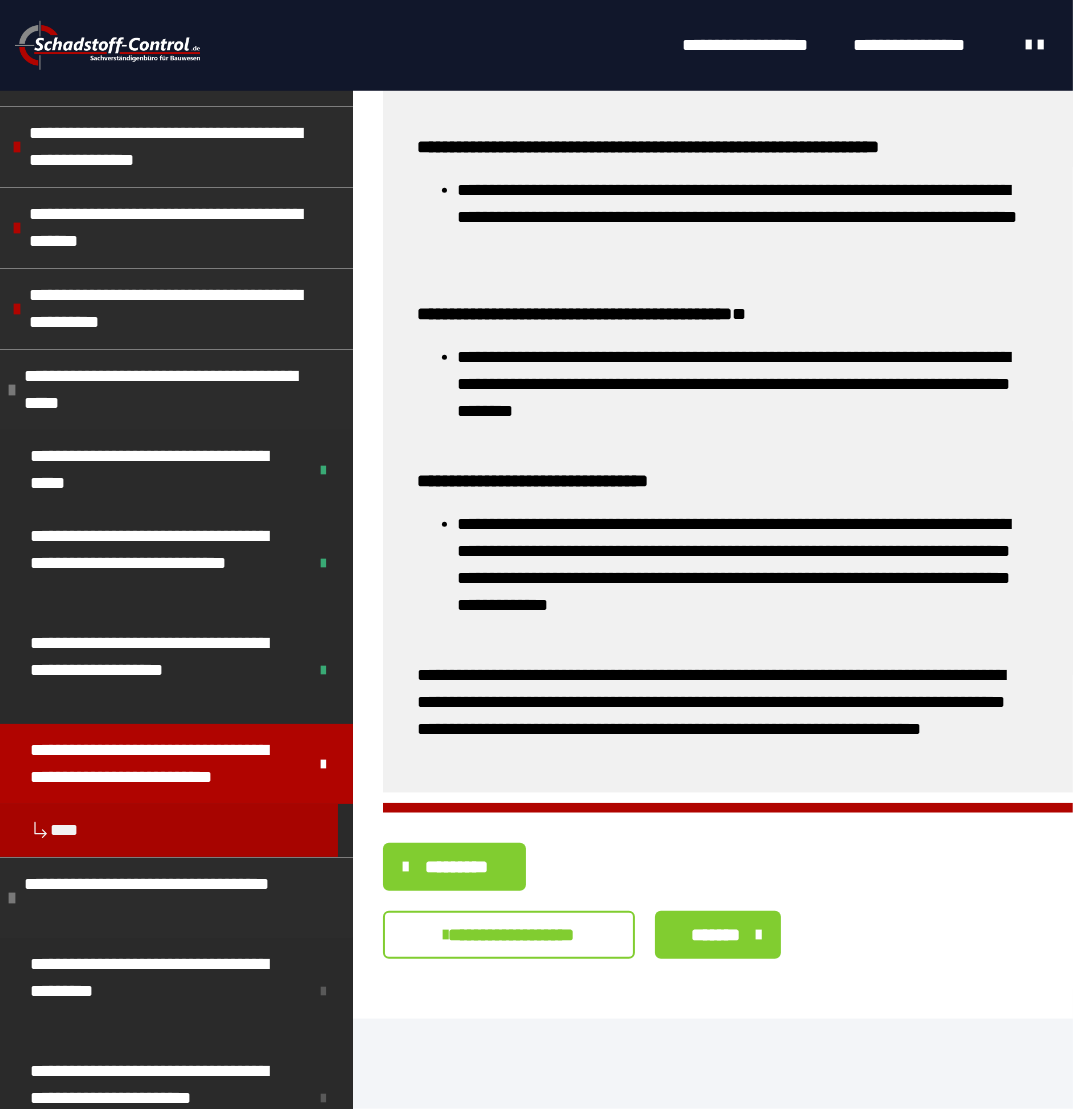 click on "**********" at bounding box center [509, 935] 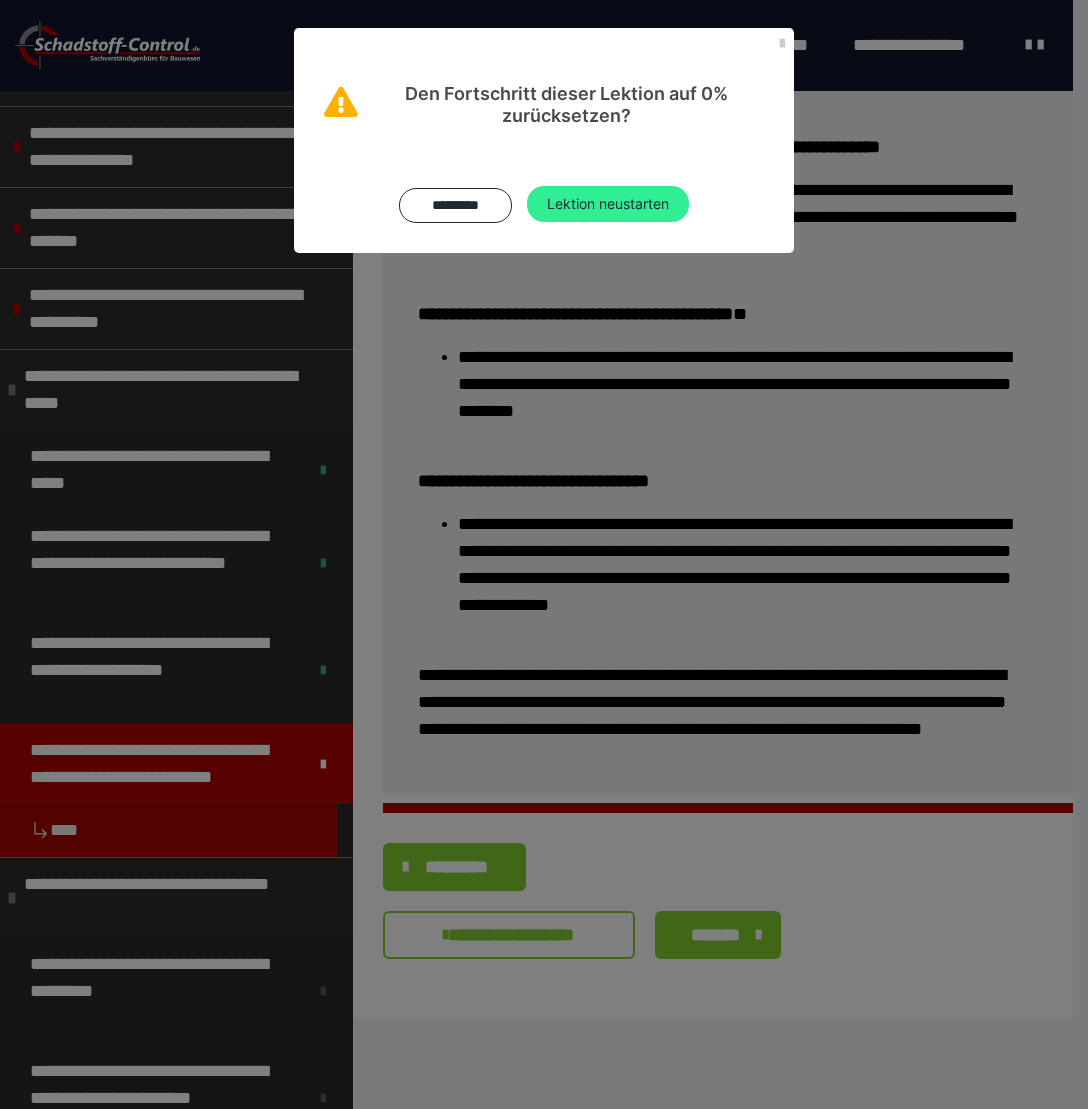 click on "Lektion neustarten" at bounding box center [608, 204] 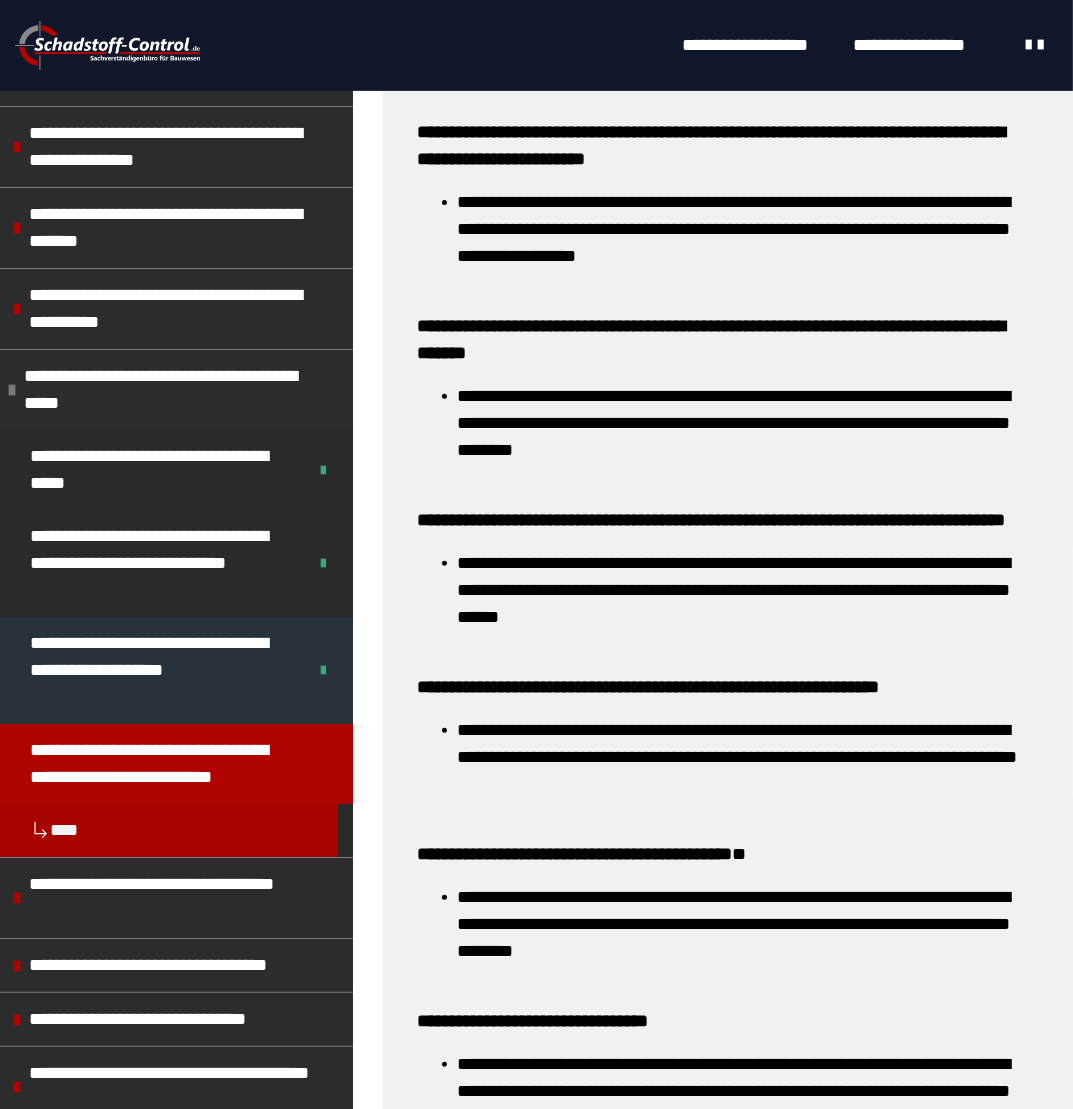 scroll, scrollTop: 1197, scrollLeft: 0, axis: vertical 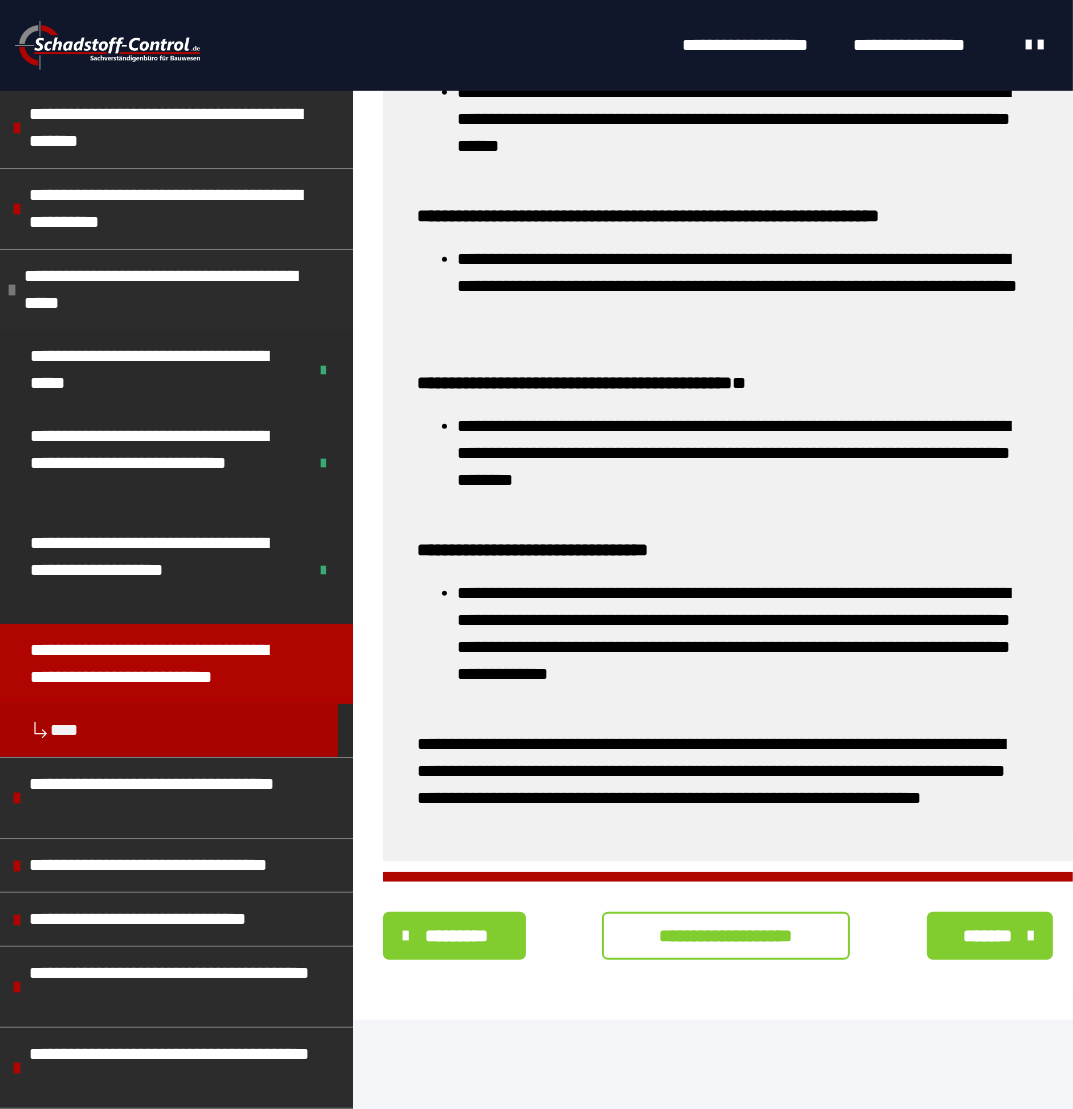 click on "**********" at bounding box center [726, 936] 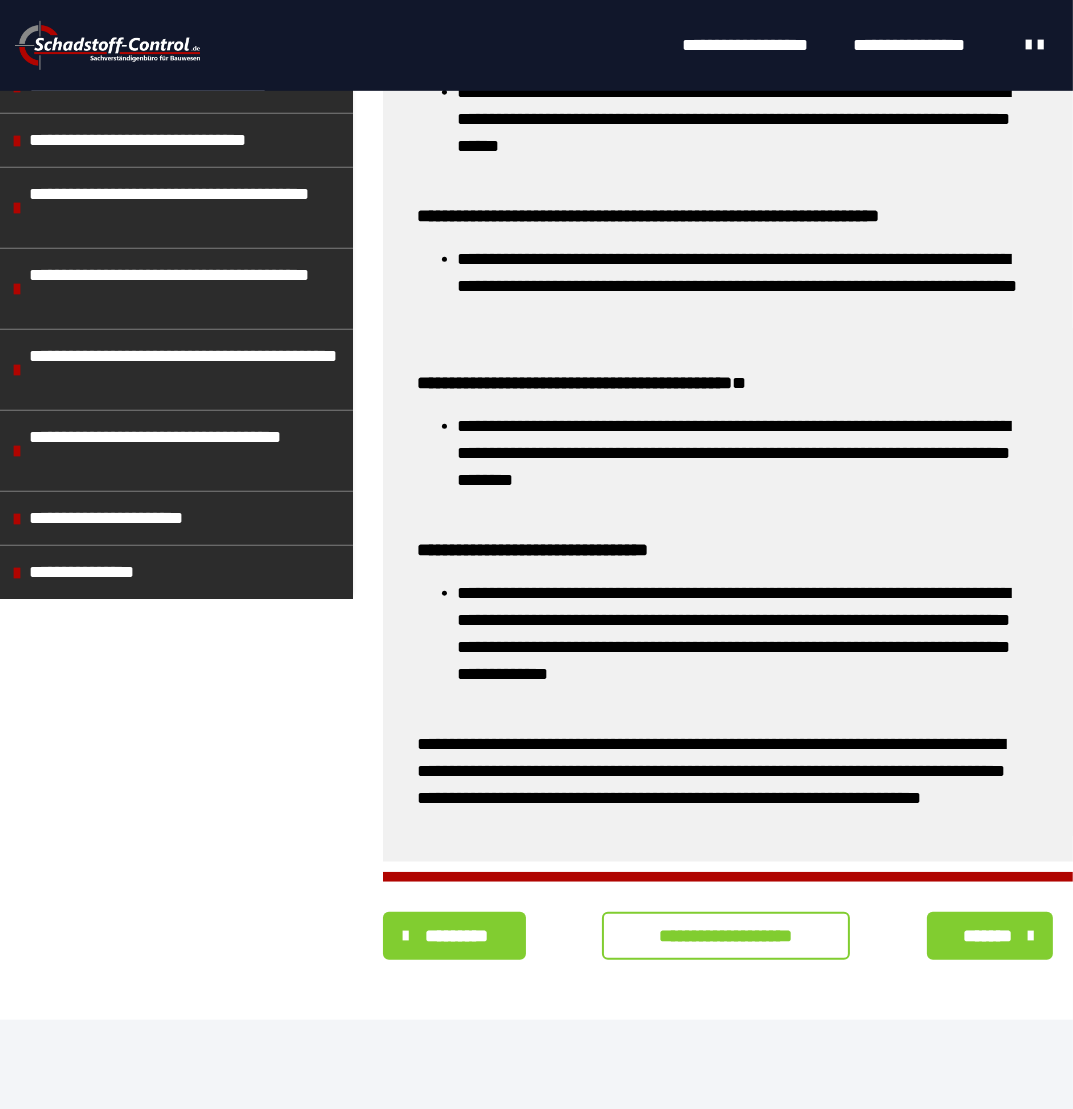 scroll, scrollTop: 0, scrollLeft: 0, axis: both 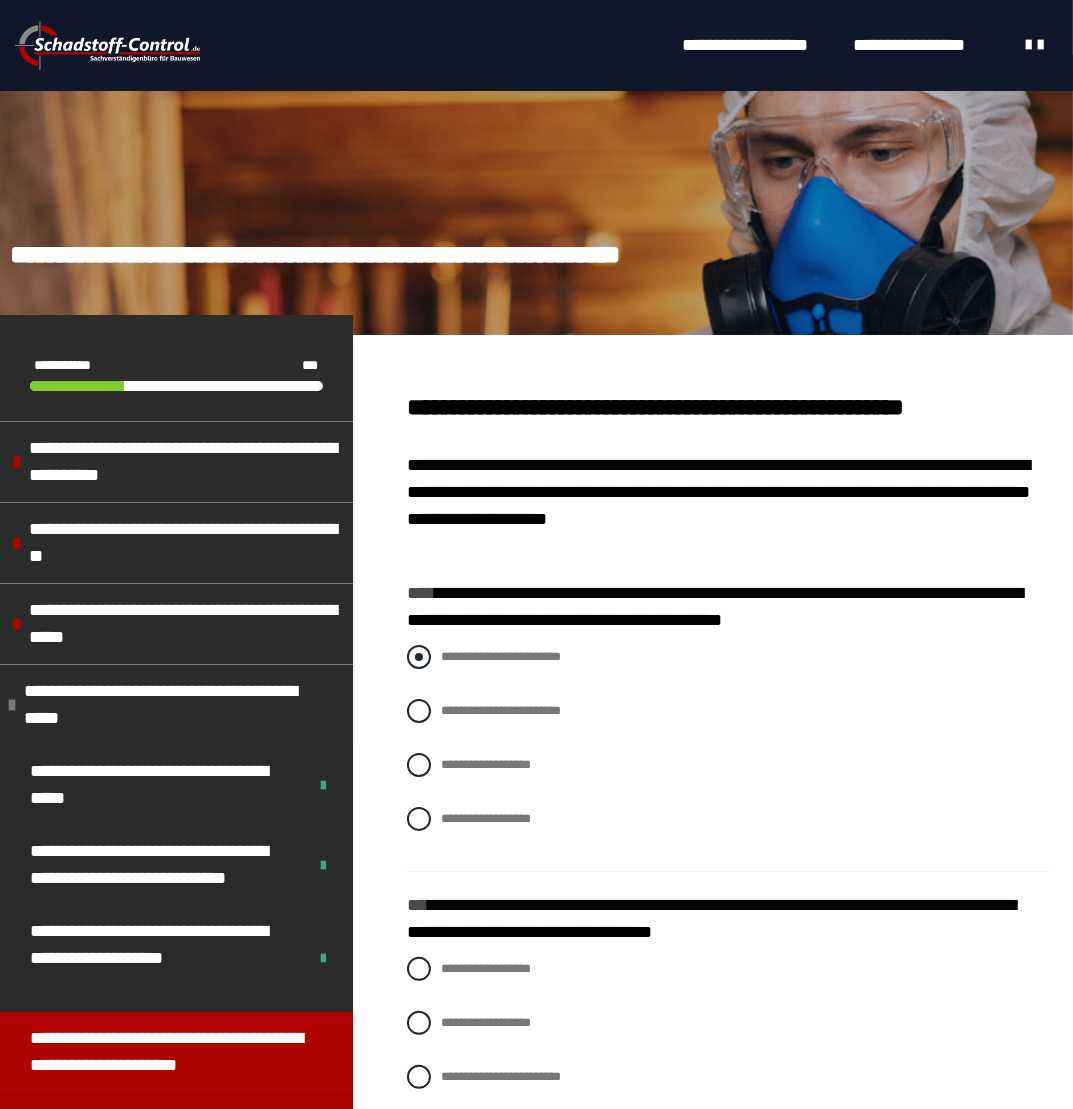 click on "**********" at bounding box center (501, 656) 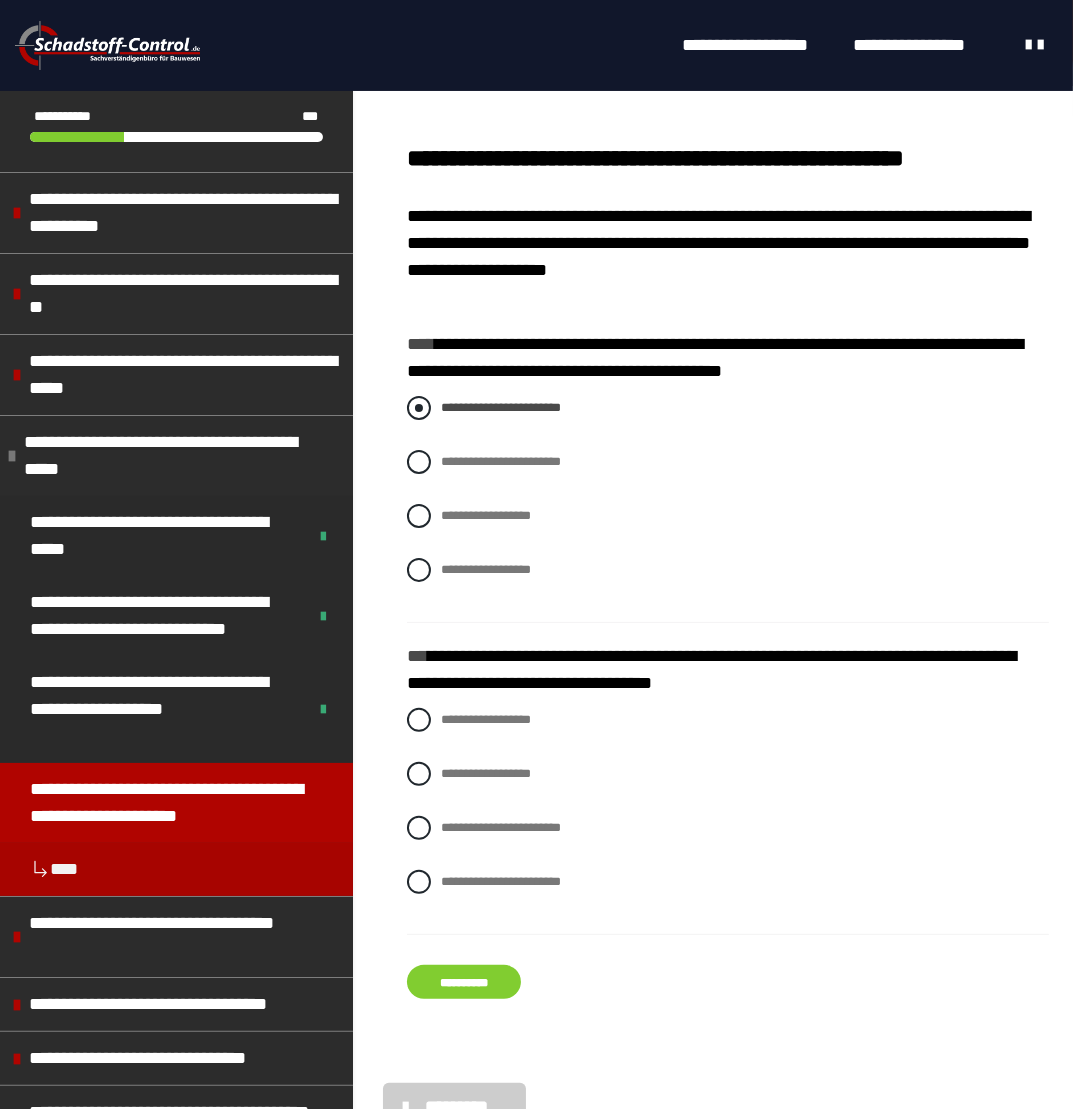 scroll, scrollTop: 336, scrollLeft: 0, axis: vertical 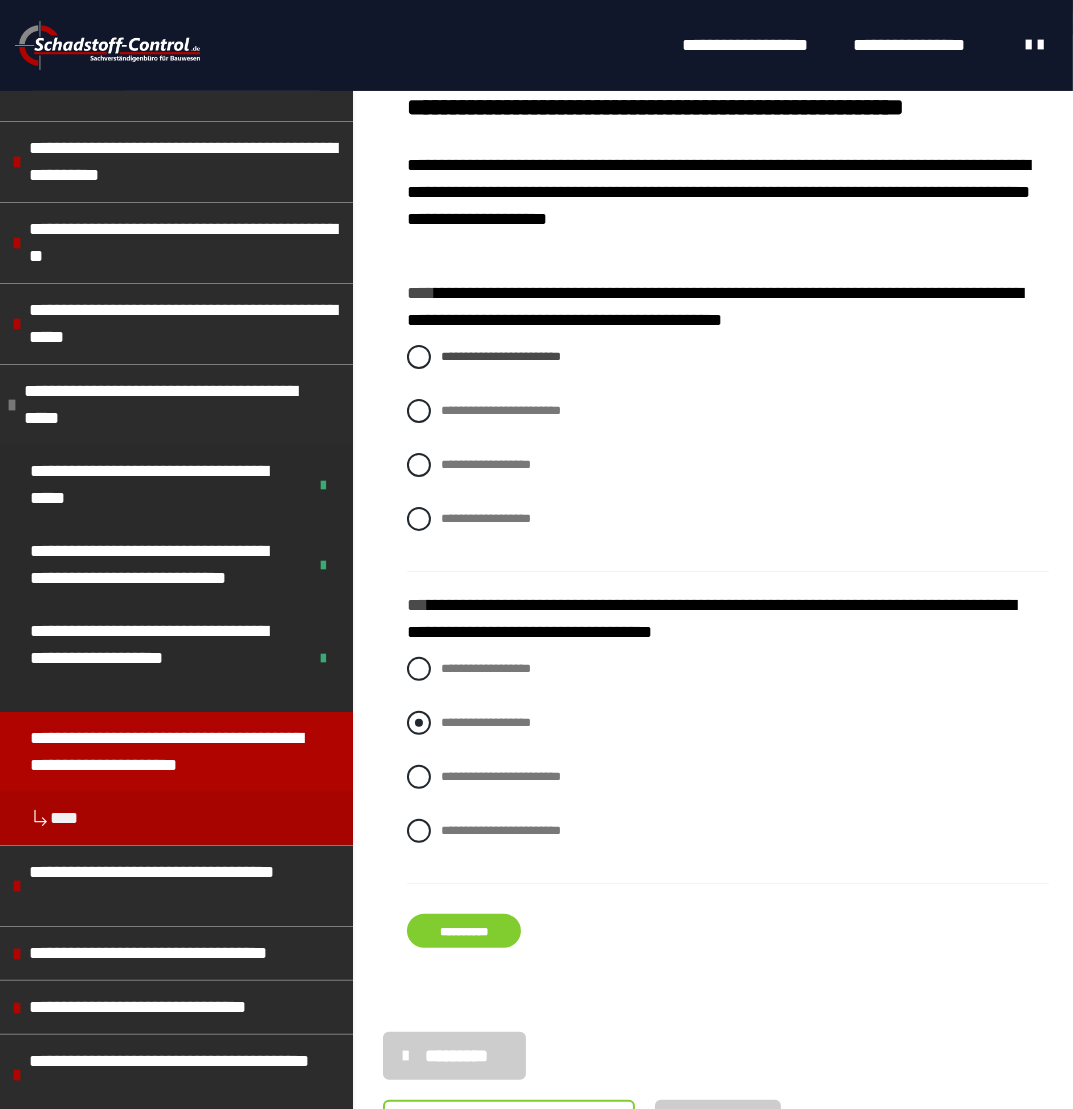 click on "**********" at bounding box center [486, 722] 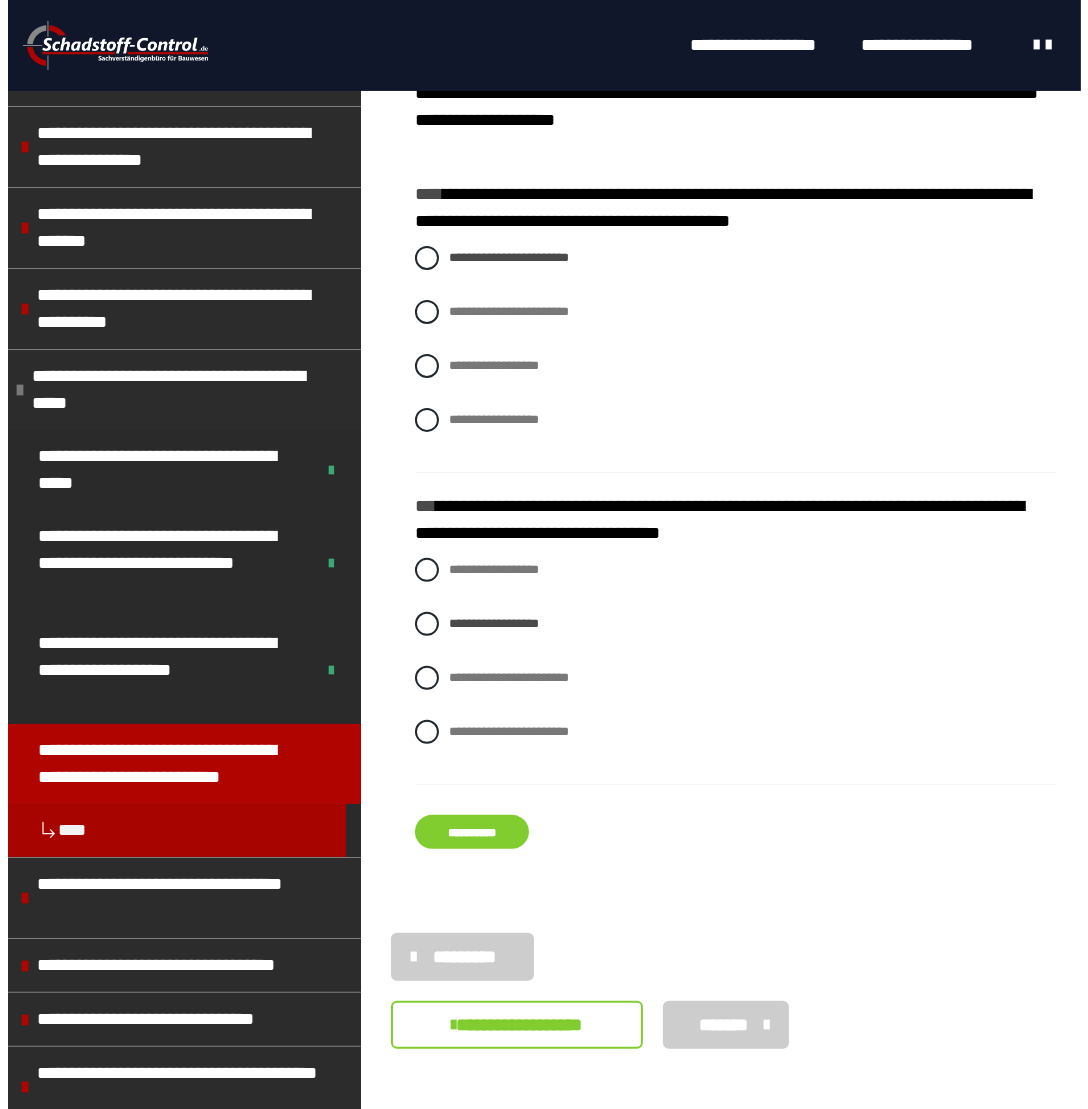 scroll, scrollTop: 436, scrollLeft: 0, axis: vertical 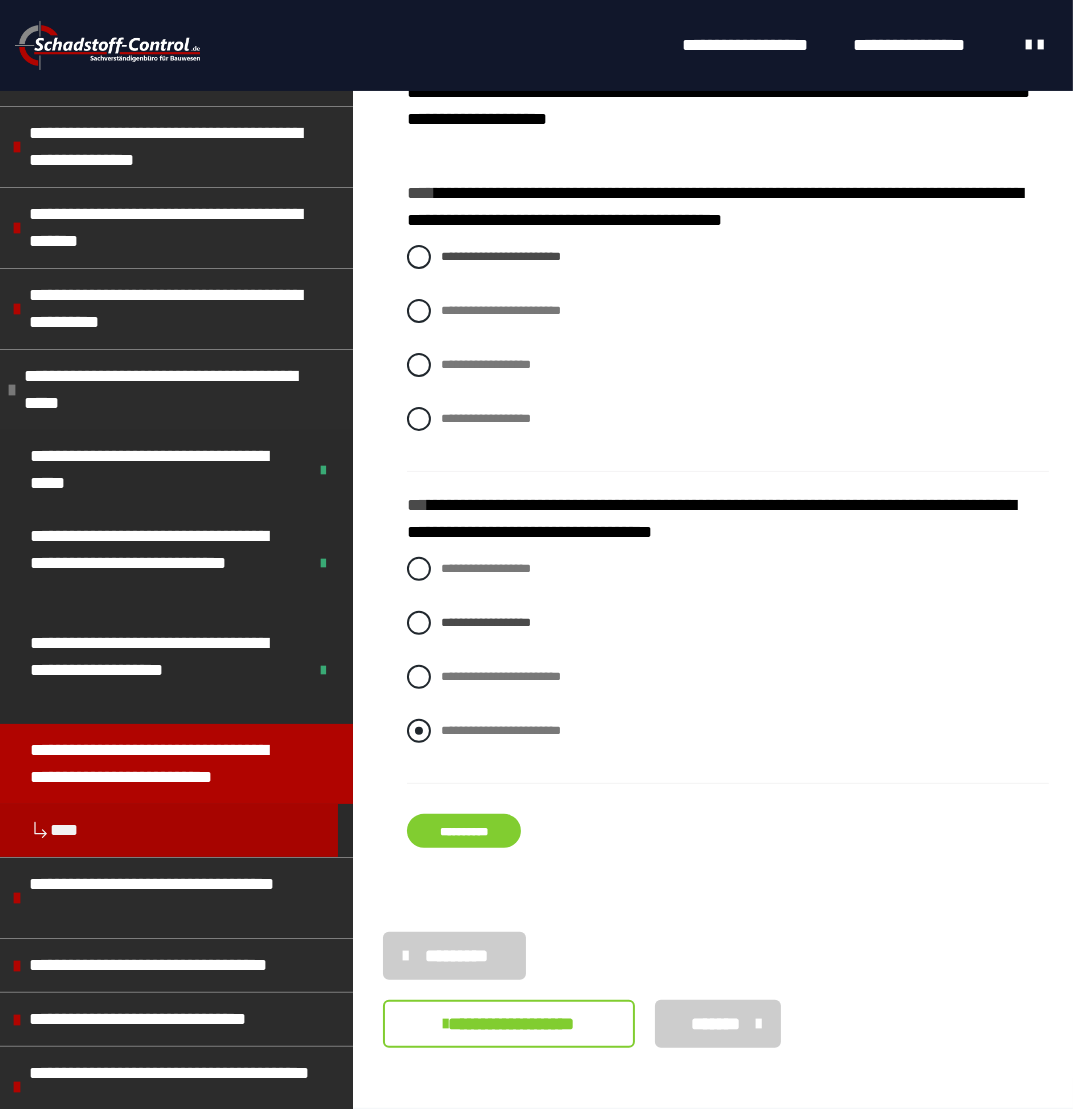 click on "**********" at bounding box center (728, 731) 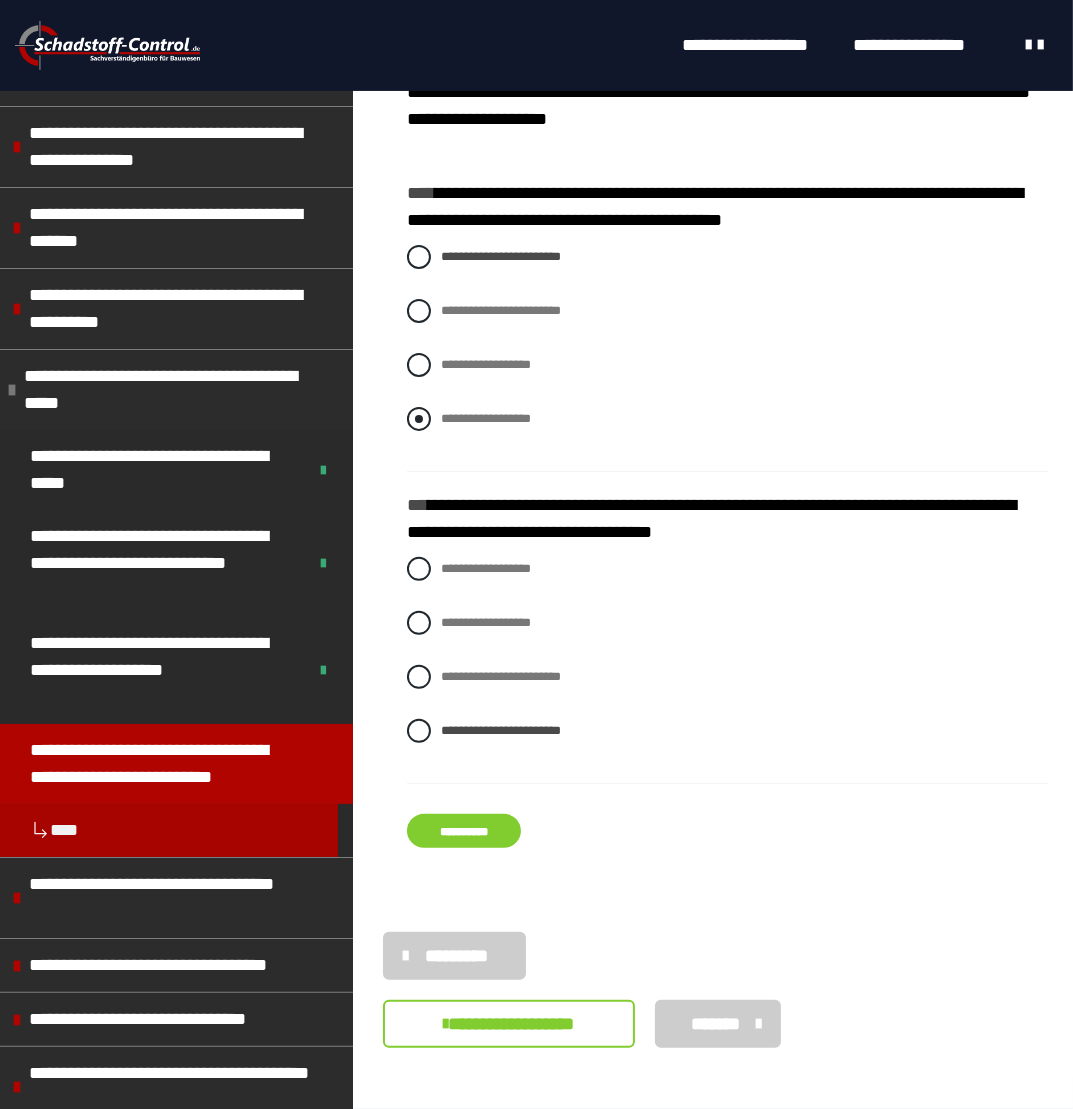 click at bounding box center [419, 419] 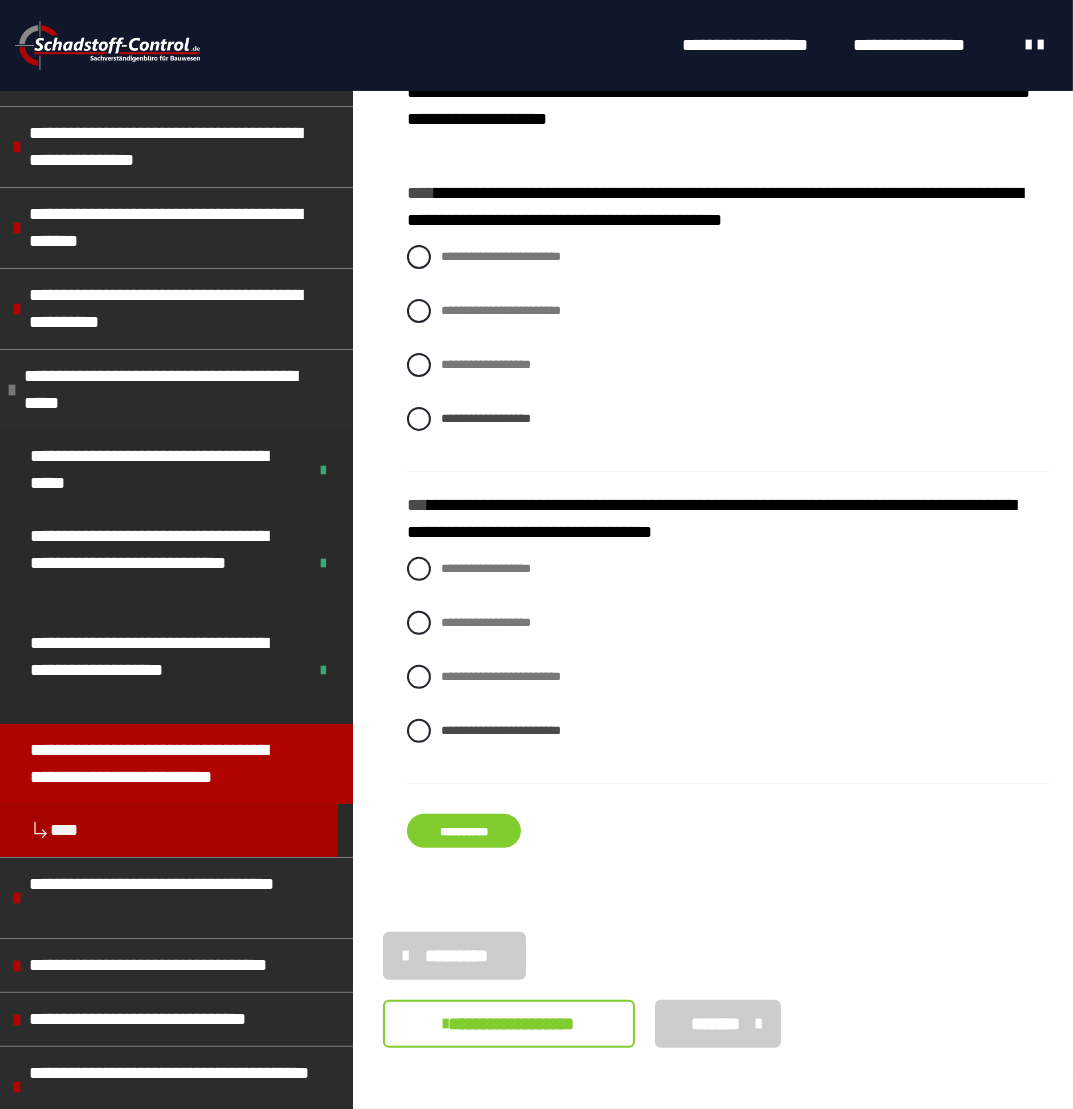 click on "**********" at bounding box center [464, 831] 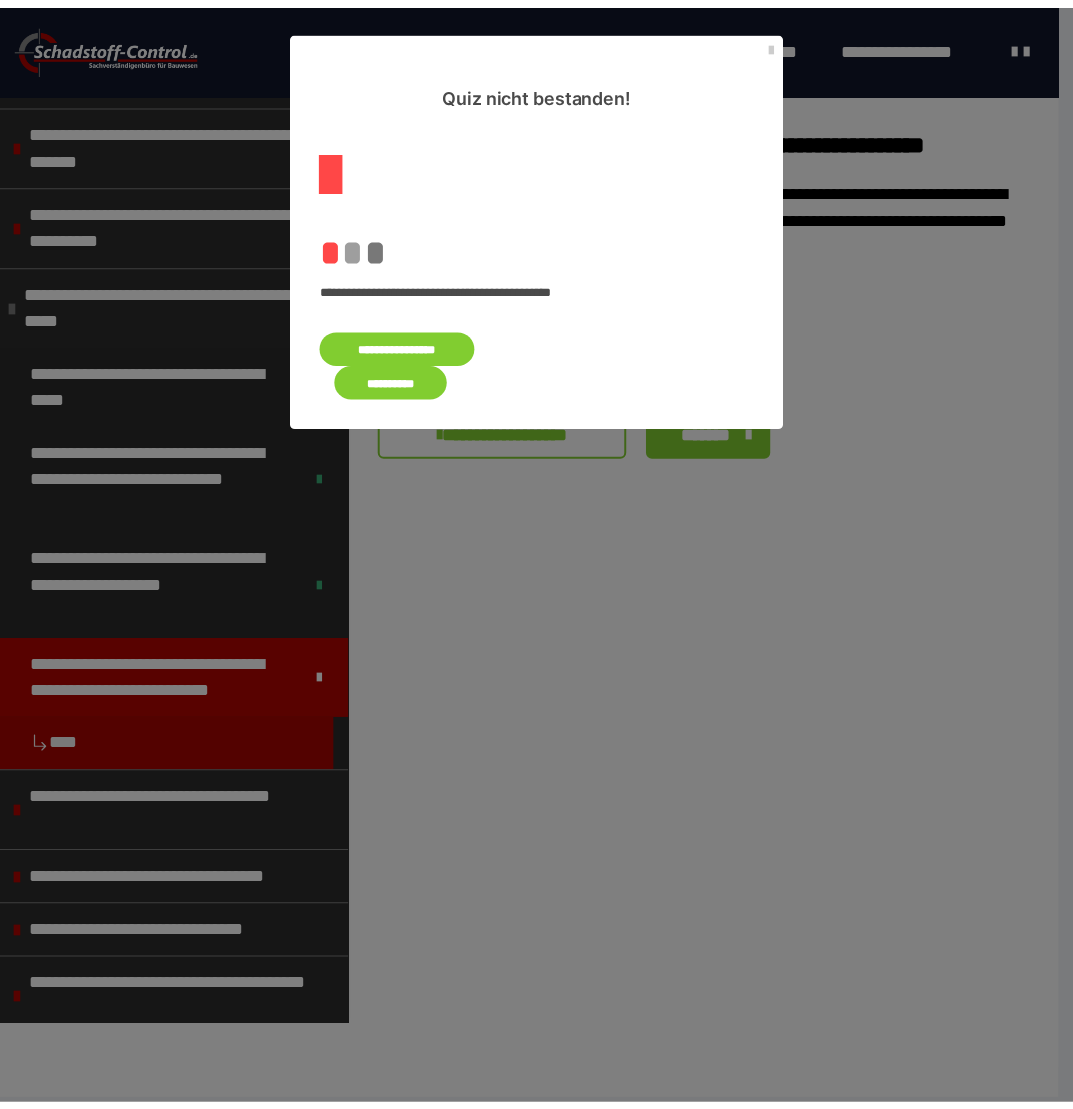 scroll, scrollTop: 0, scrollLeft: 0, axis: both 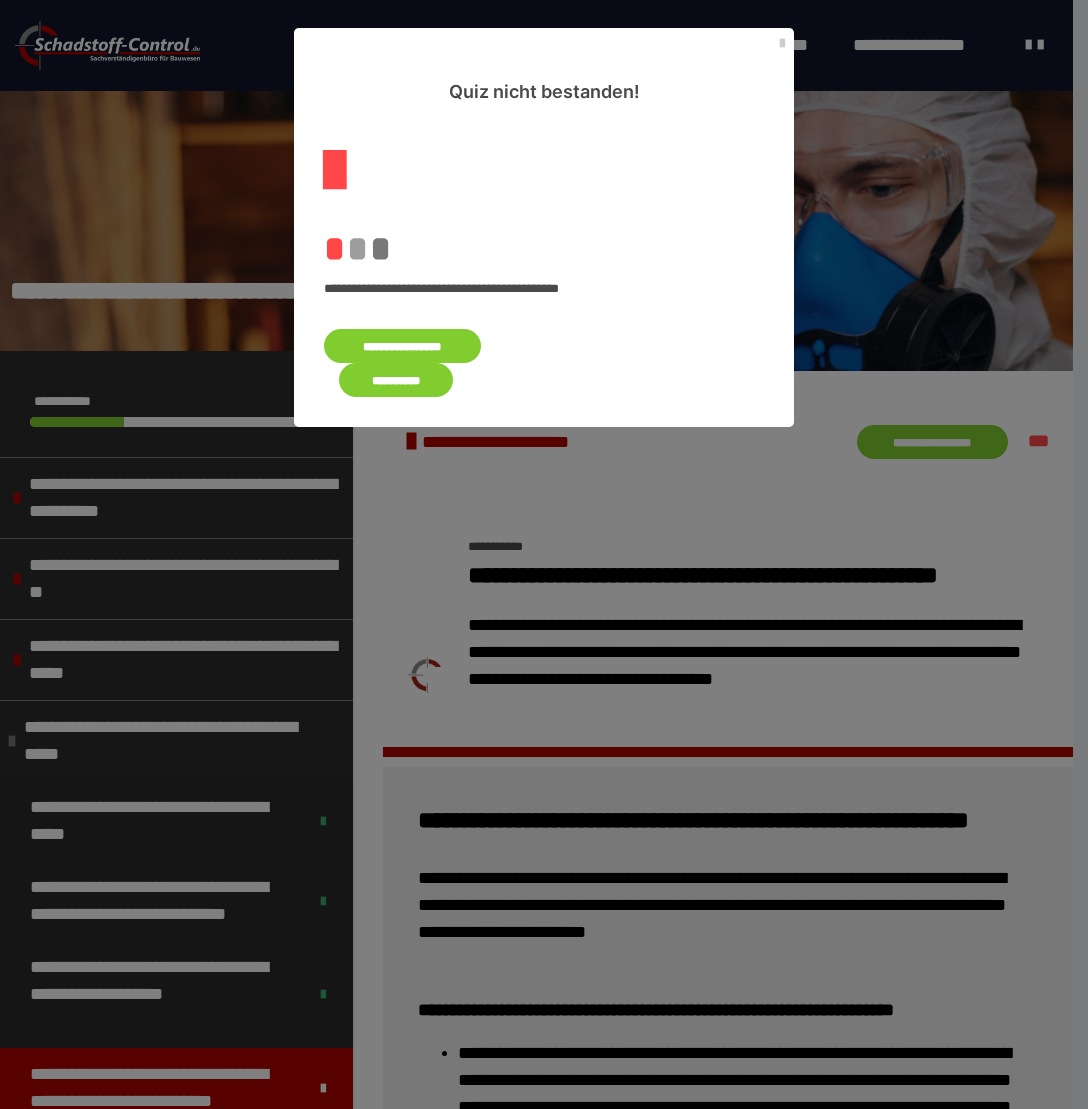 click on "**********" at bounding box center (402, 346) 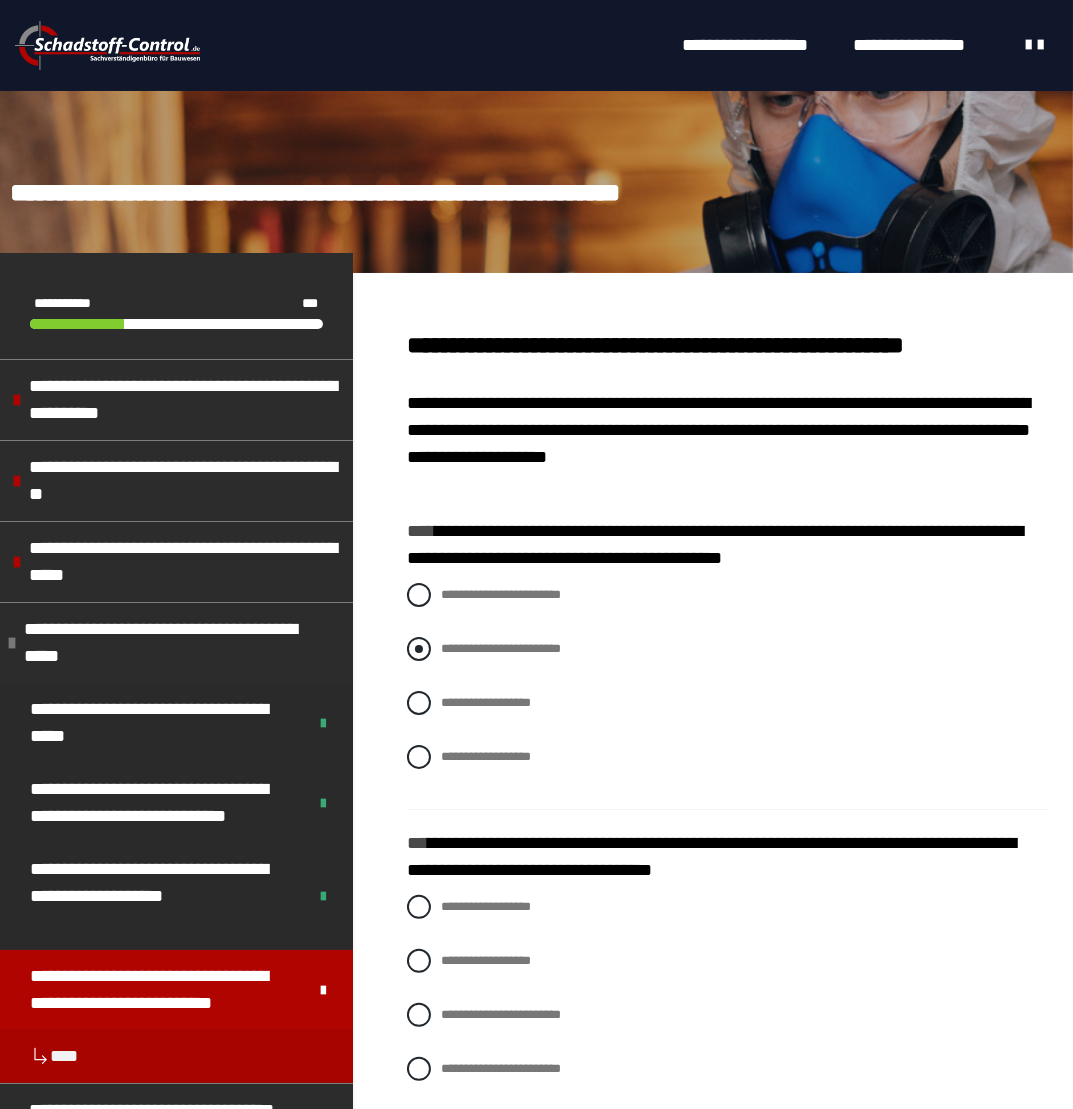 scroll, scrollTop: 100, scrollLeft: 0, axis: vertical 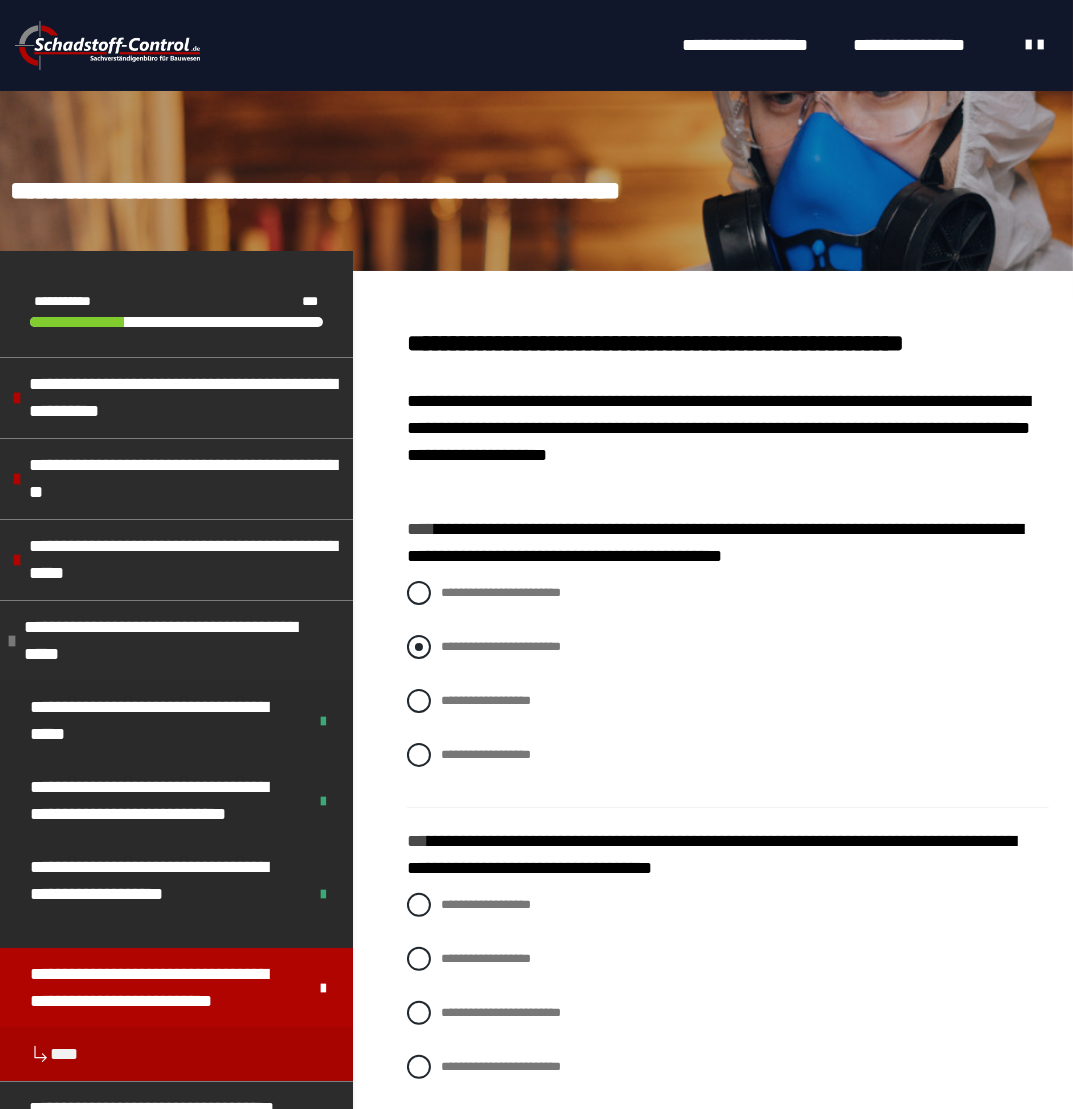 click at bounding box center [419, 647] 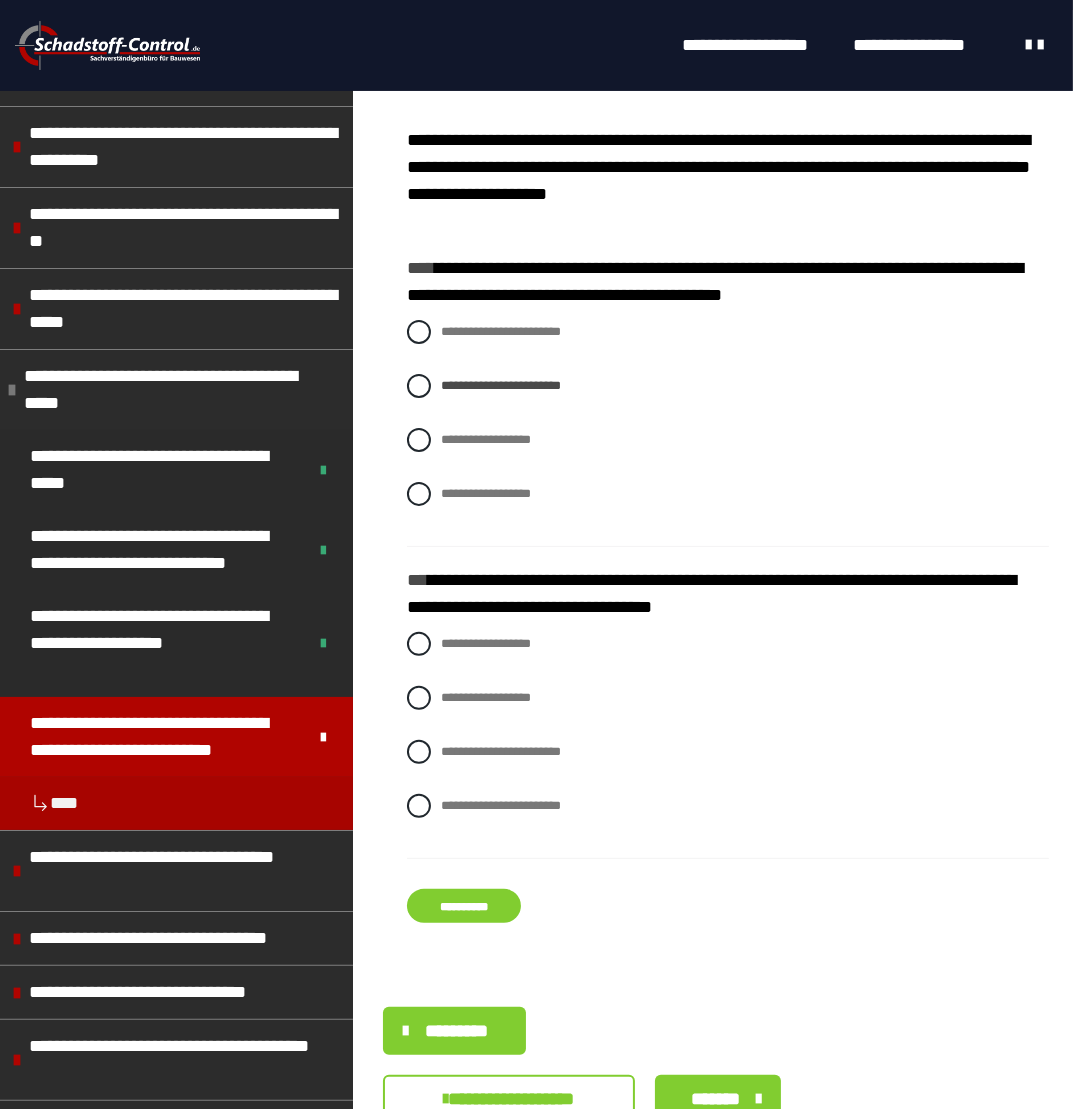 scroll, scrollTop: 400, scrollLeft: 0, axis: vertical 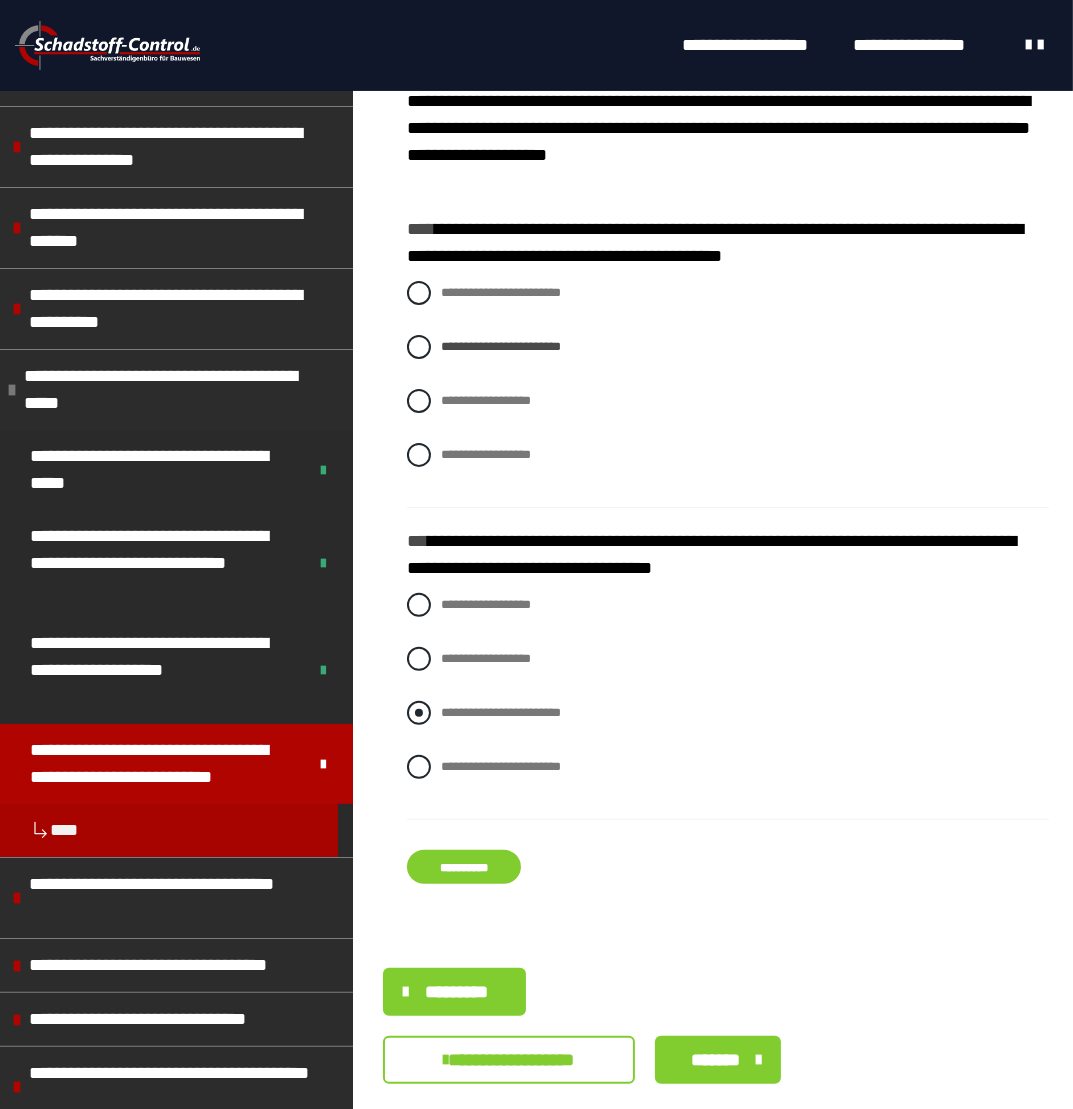 click at bounding box center (419, 713) 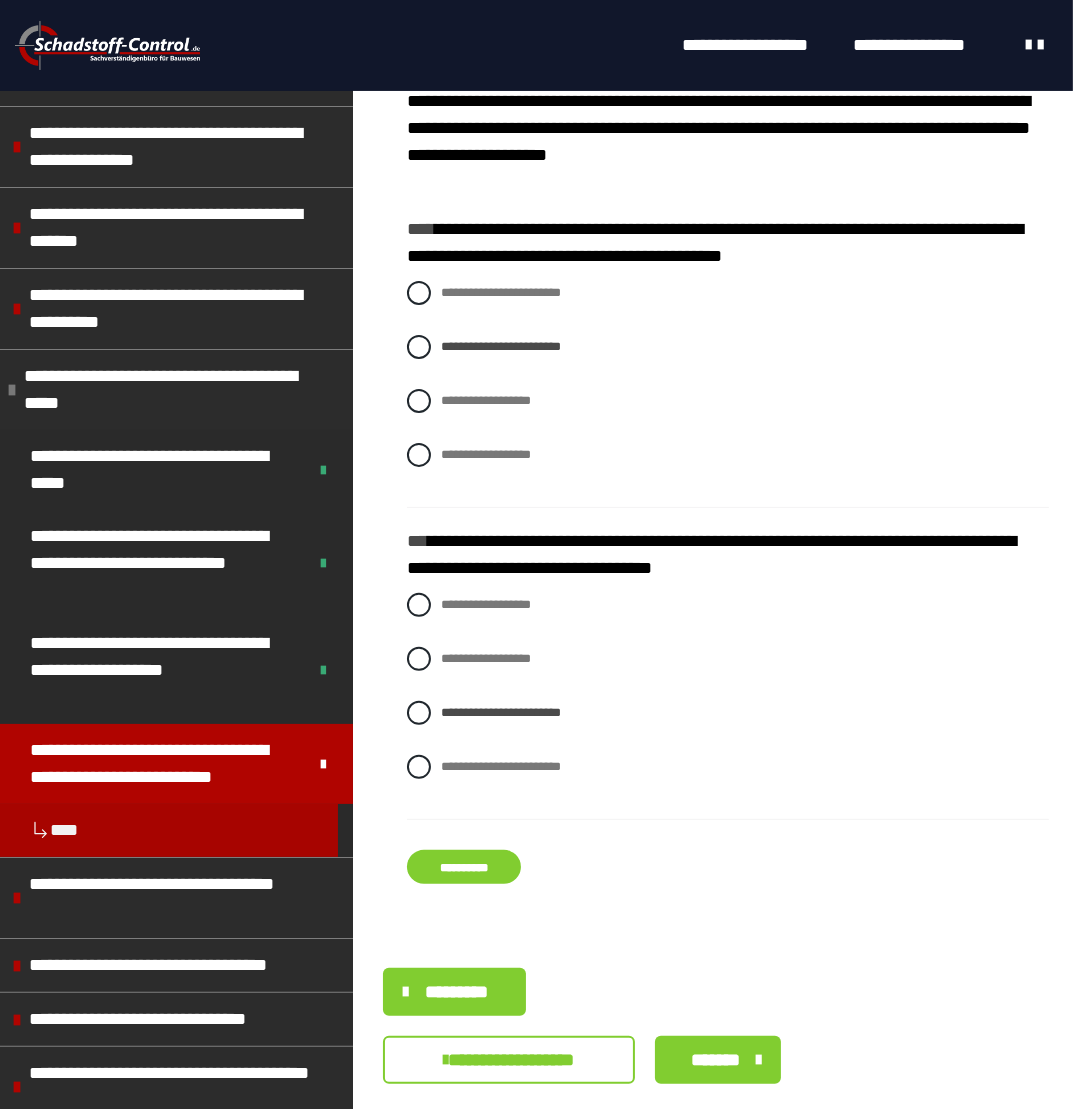 click on "**********" at bounding box center (464, 867) 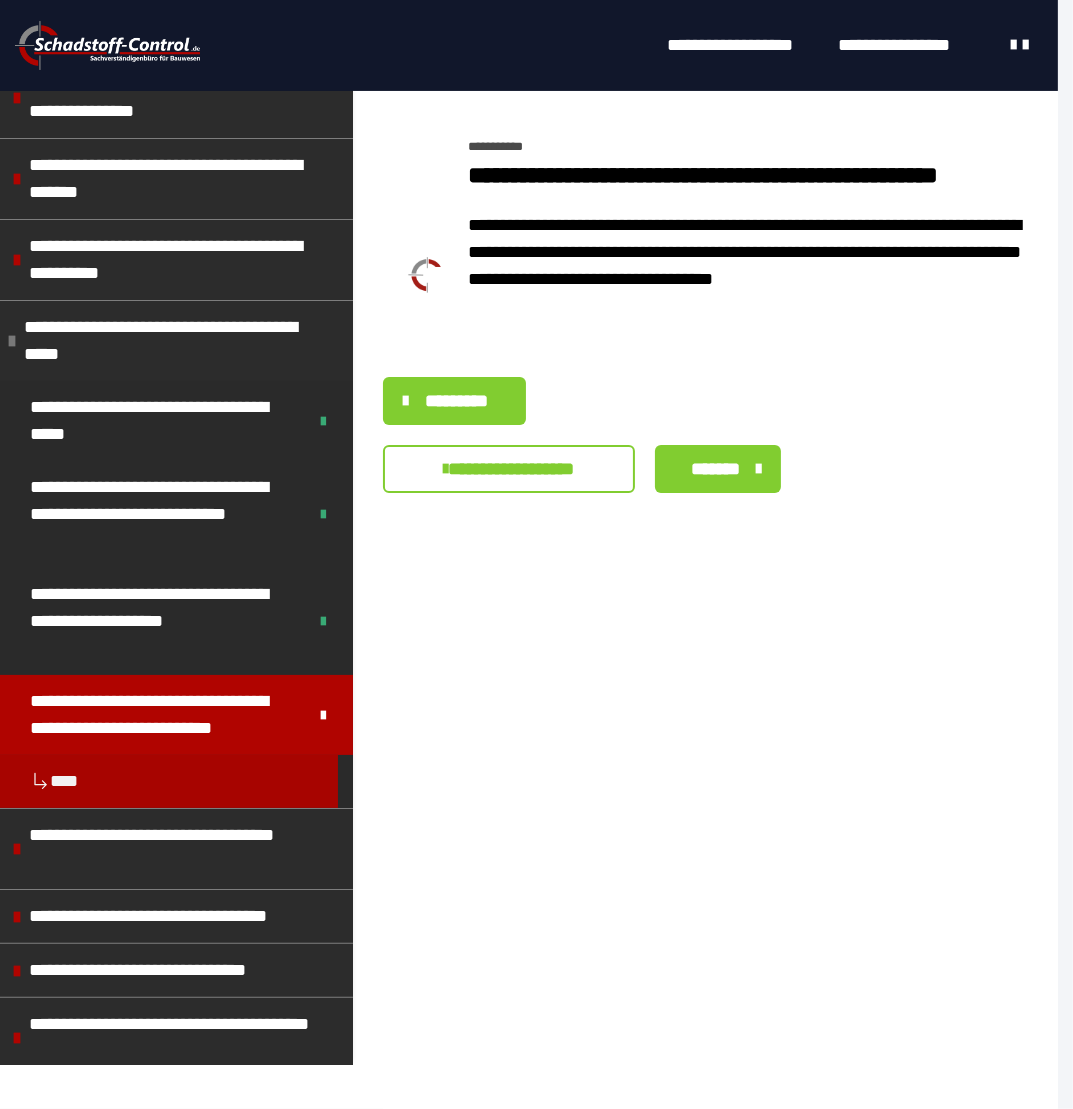 scroll, scrollTop: 0, scrollLeft: 0, axis: both 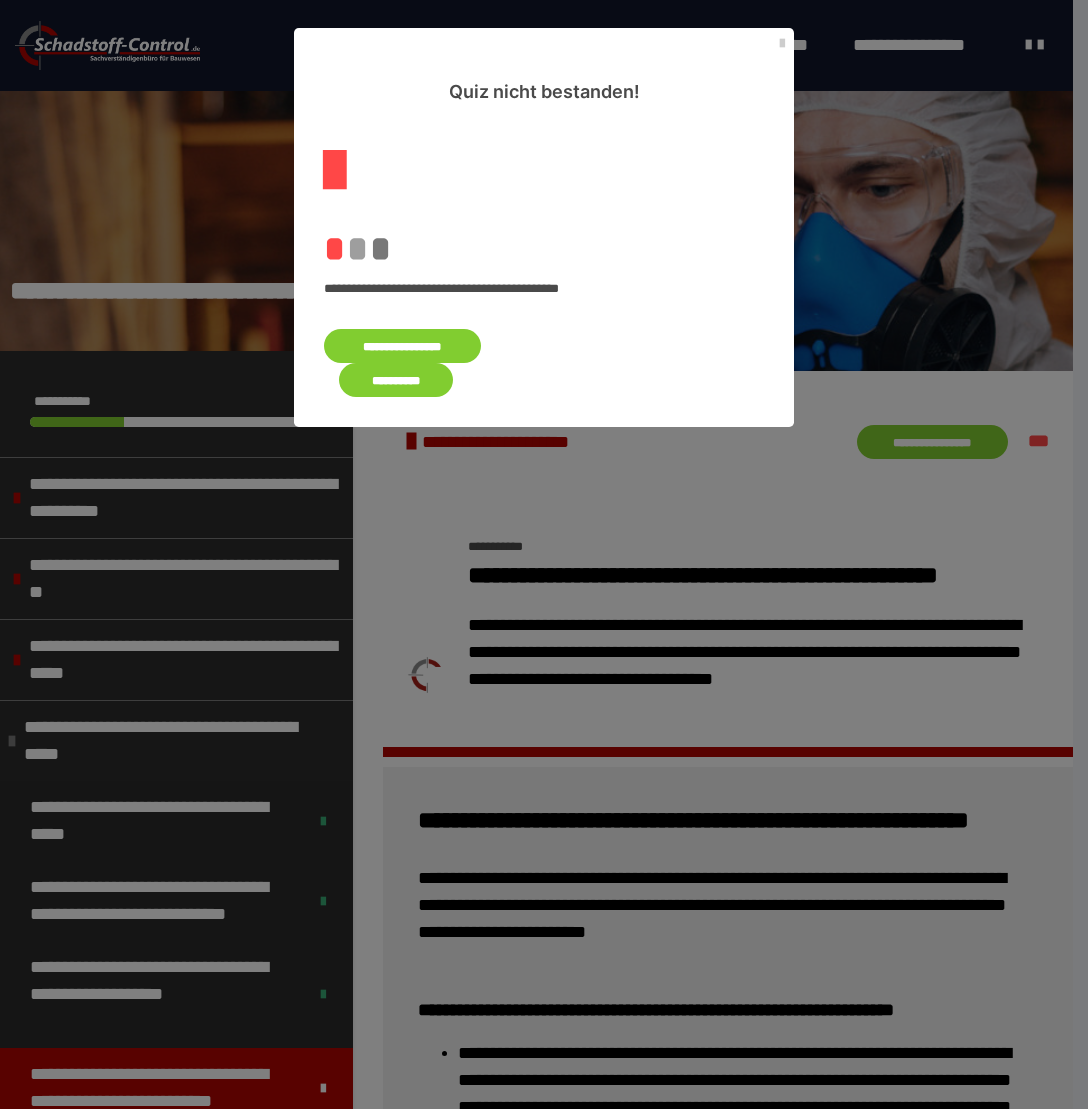 click on "**********" at bounding box center [402, 346] 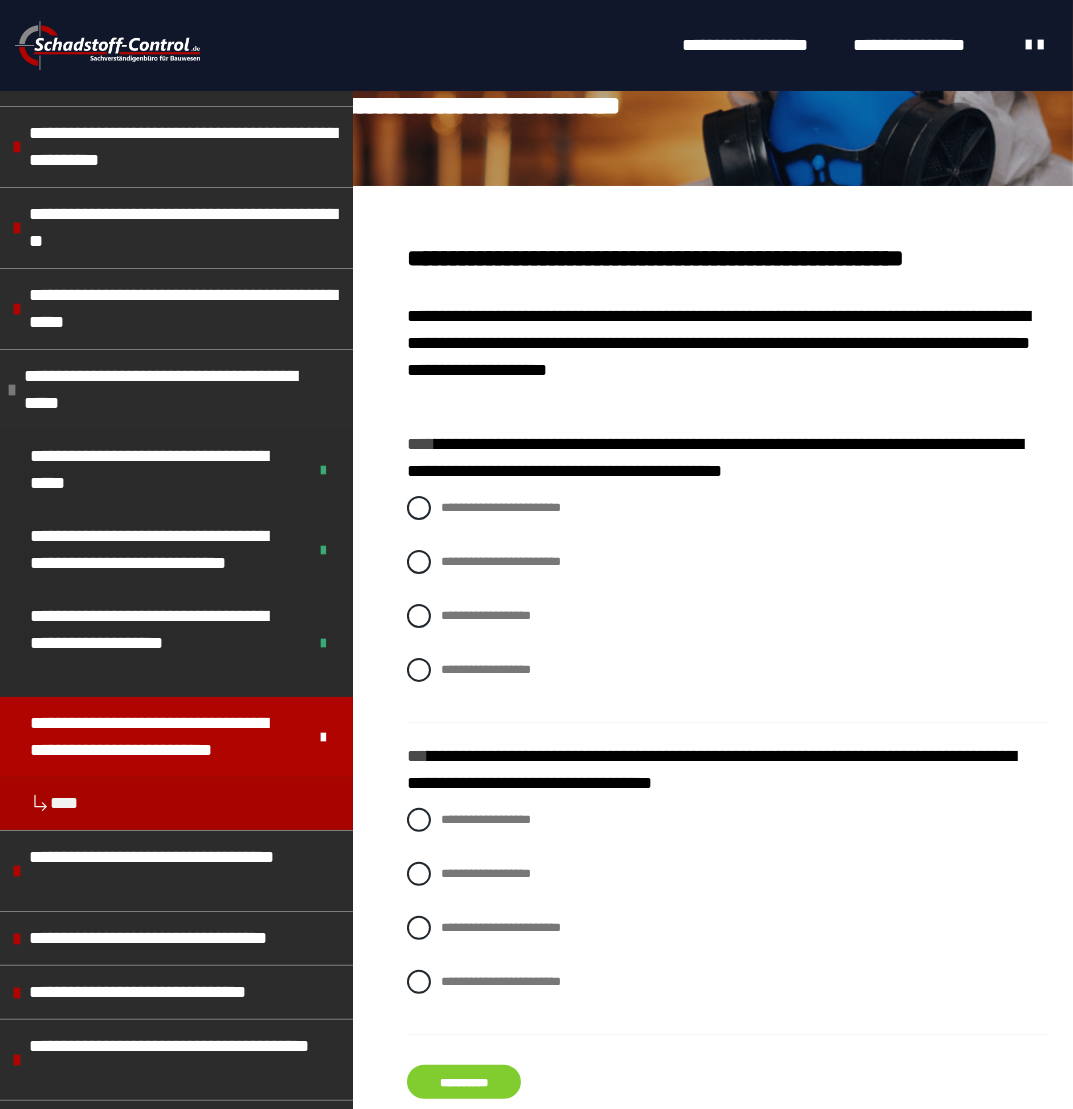 scroll, scrollTop: 400, scrollLeft: 0, axis: vertical 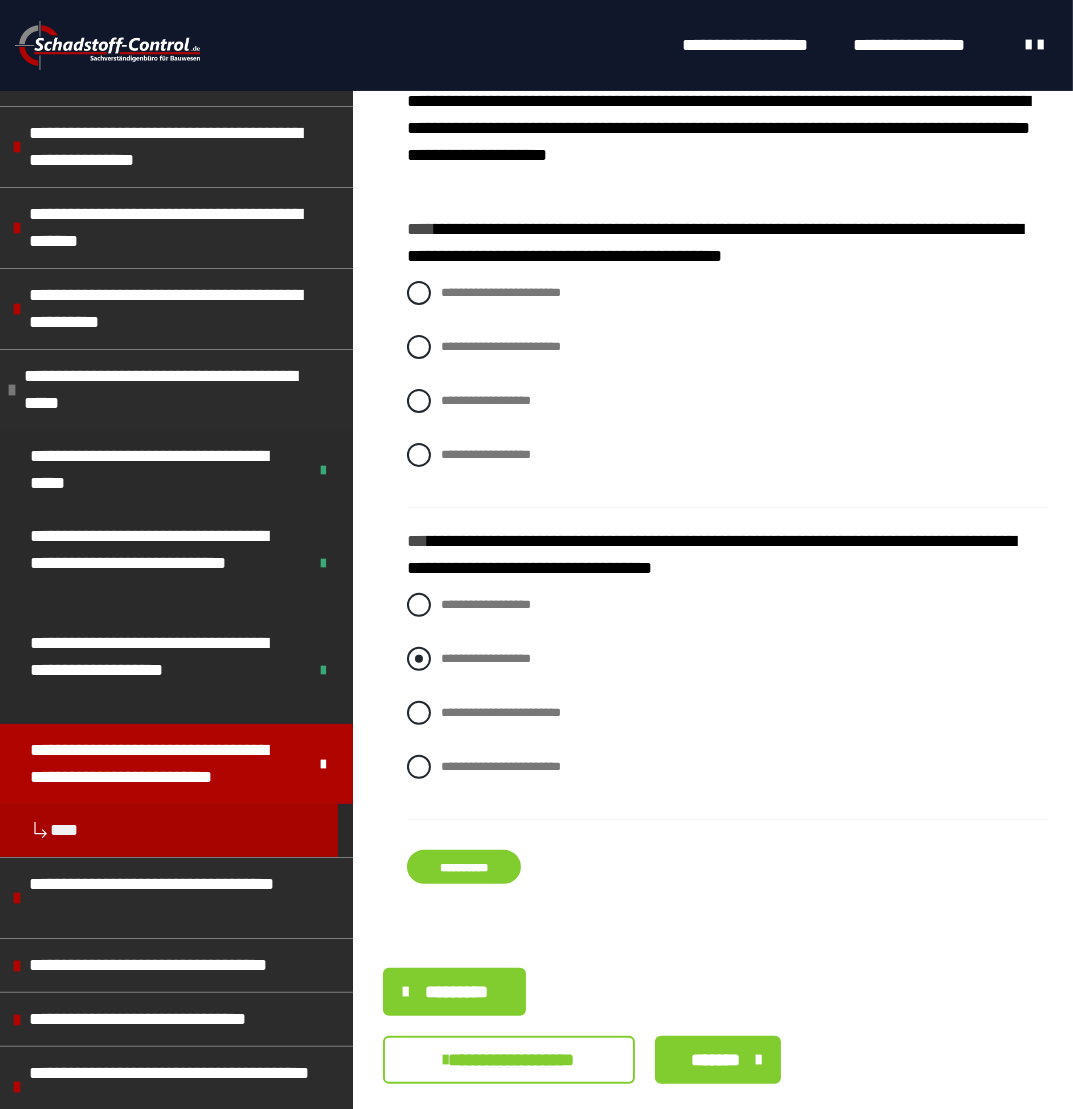 click at bounding box center [419, 659] 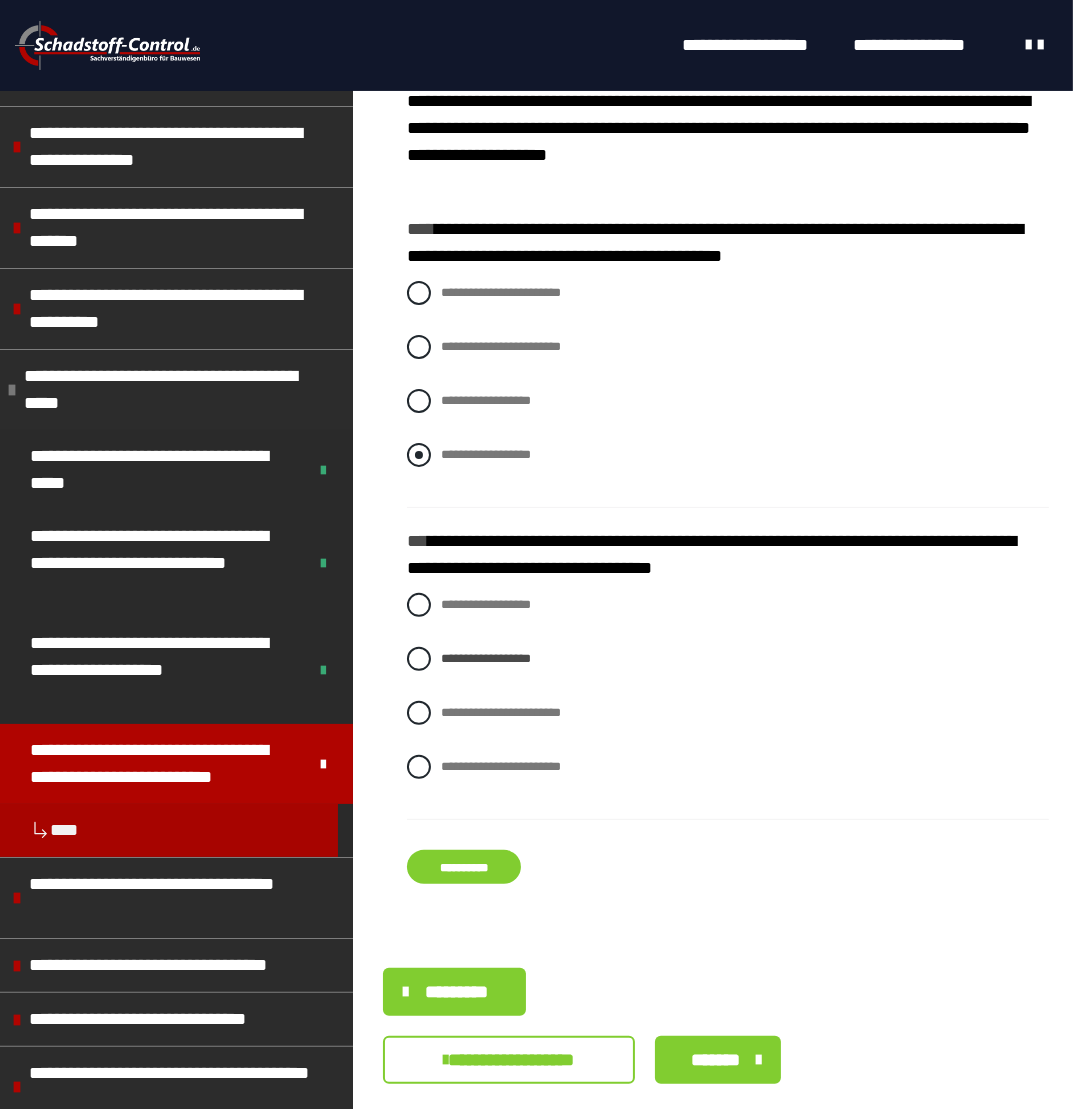 click at bounding box center [419, 455] 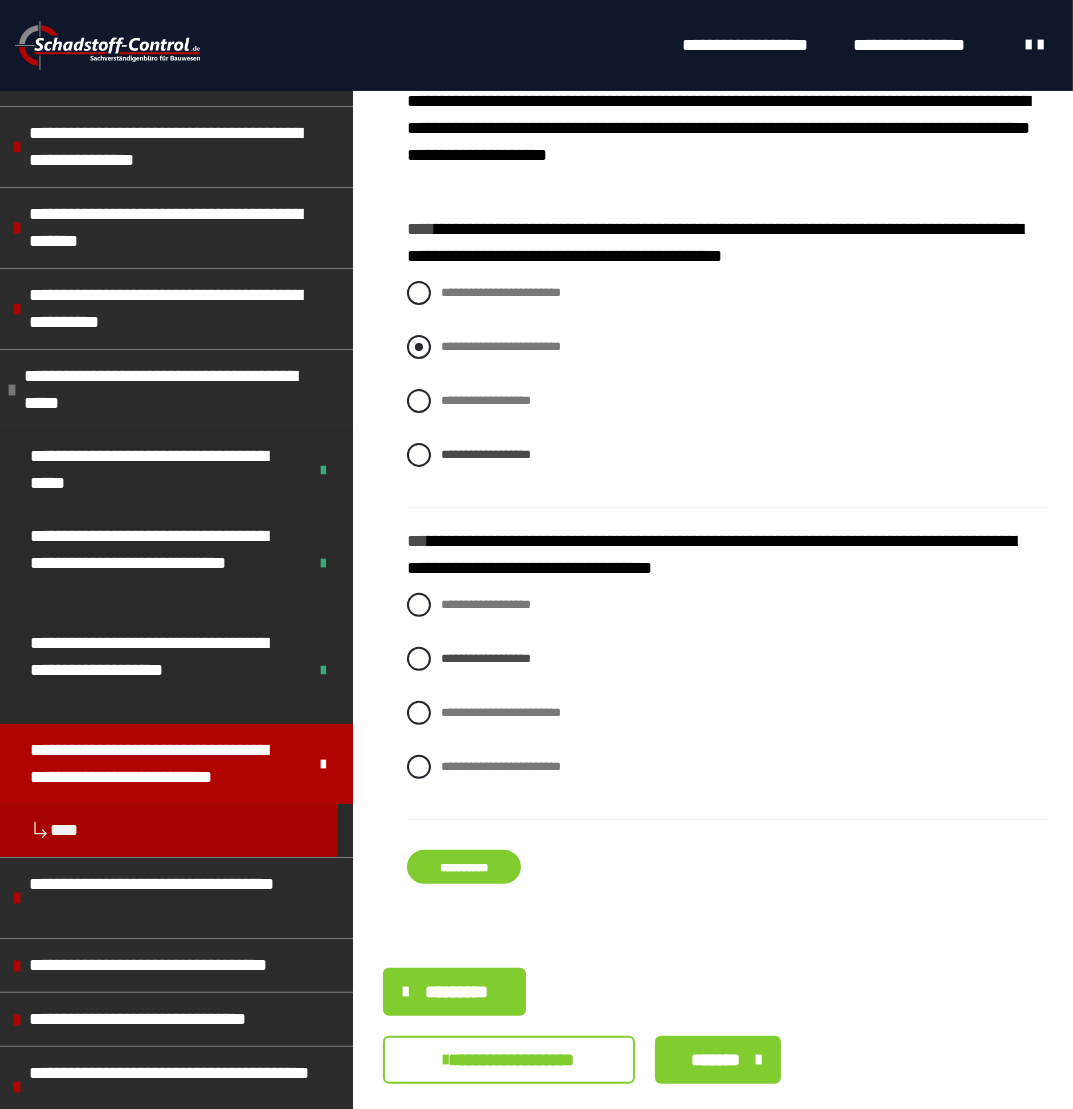 click on "**********" at bounding box center (728, 347) 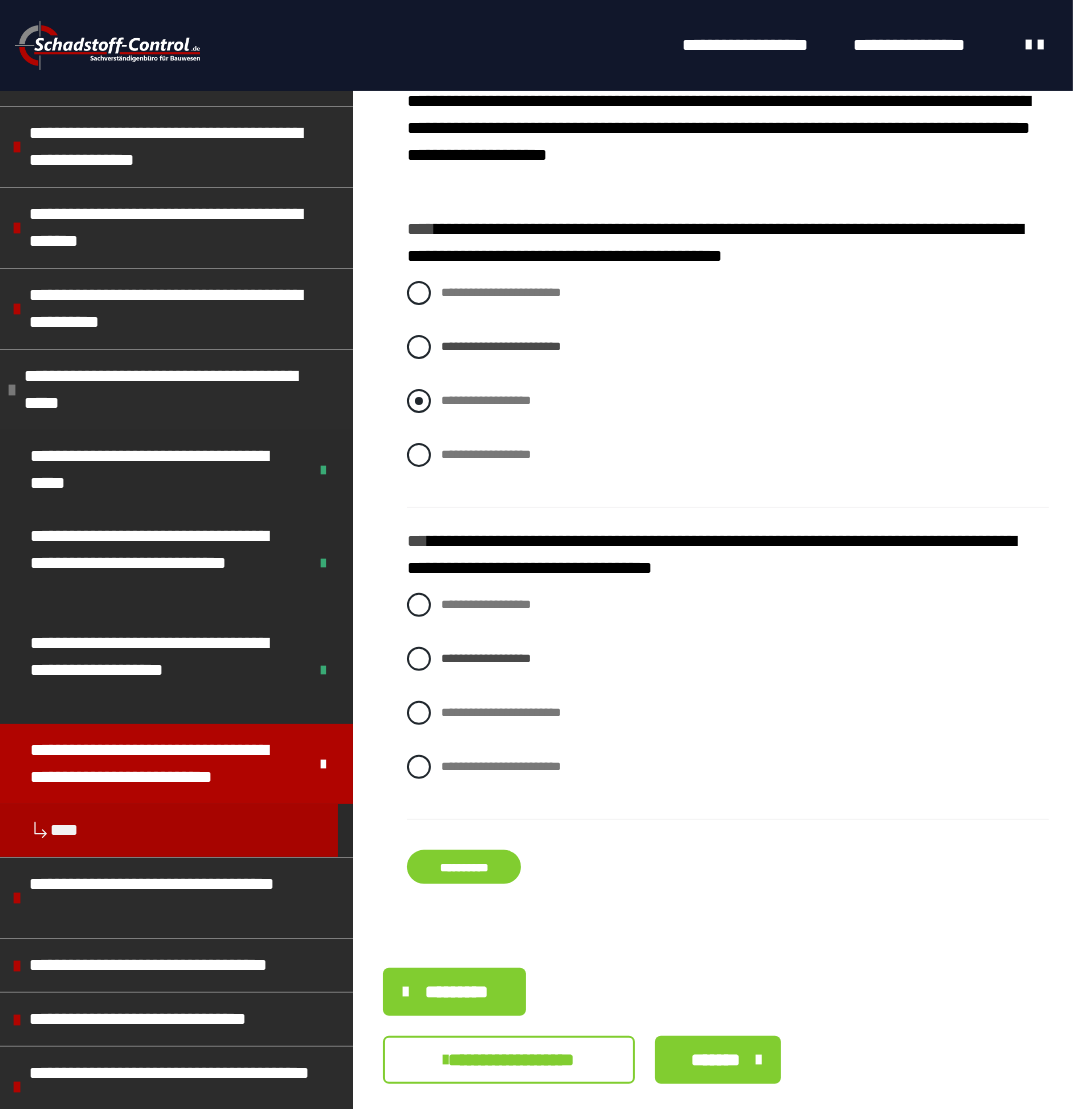 click on "**********" at bounding box center [728, 401] 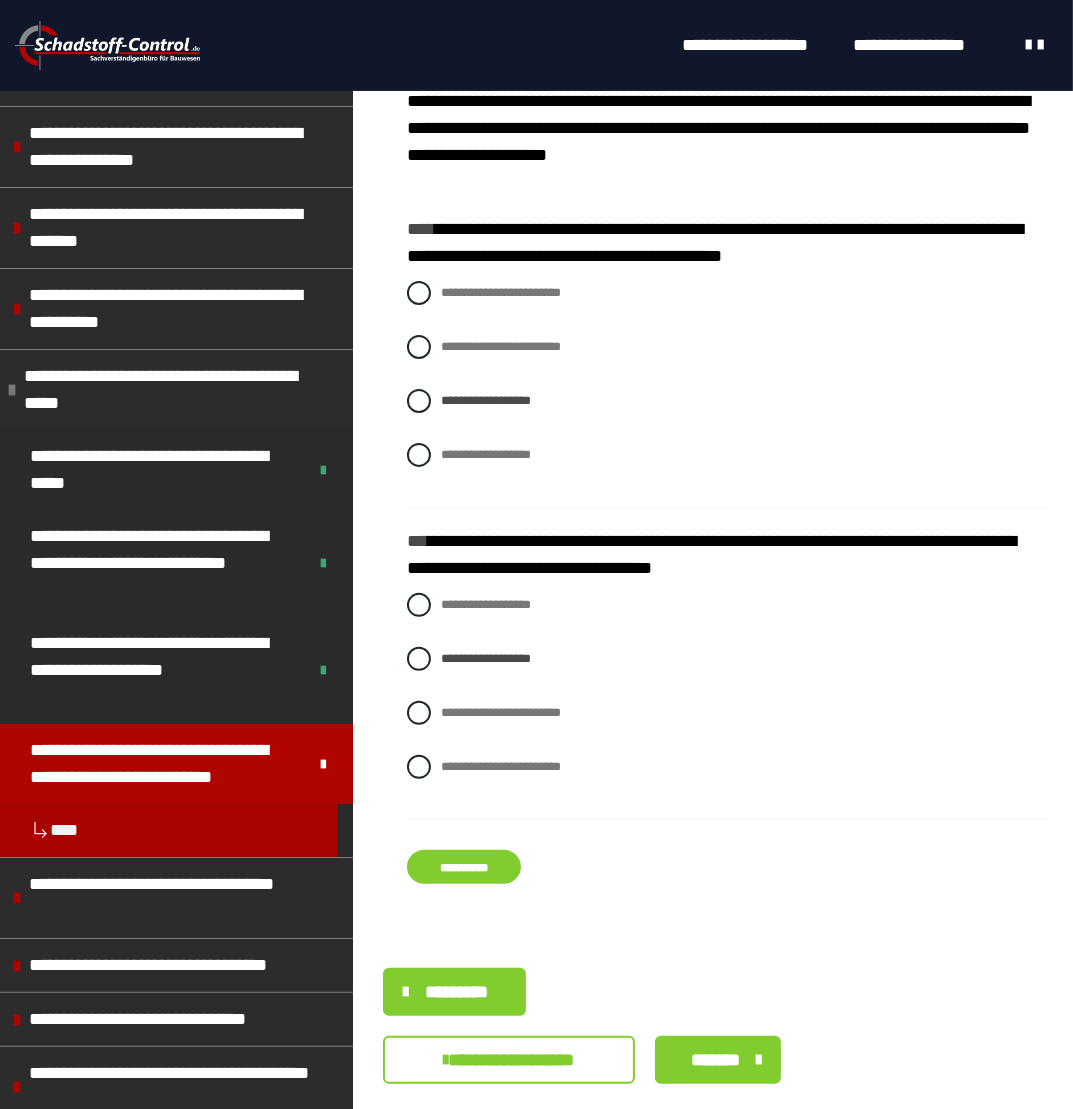 click on "**********" at bounding box center (464, 867) 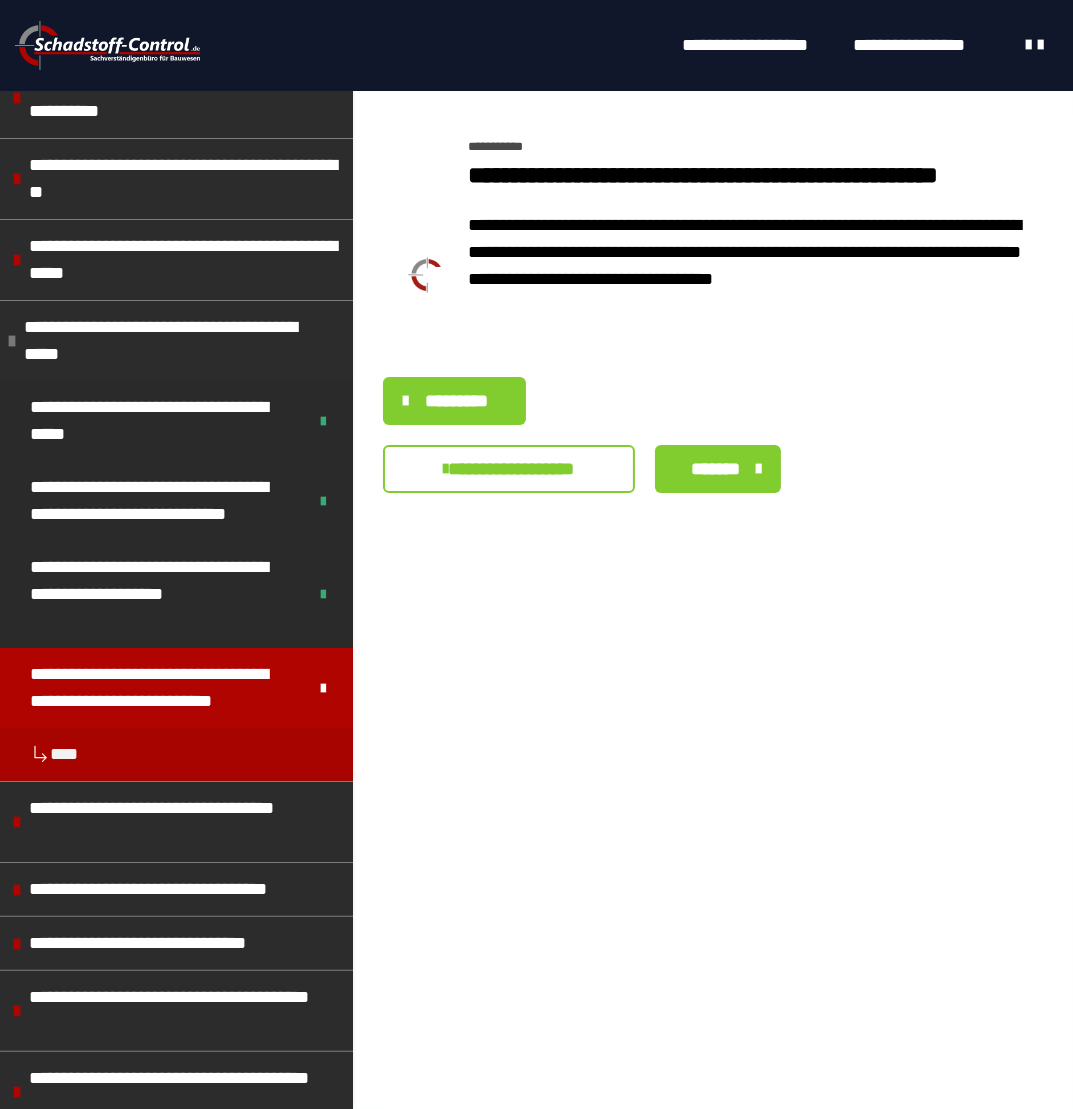 scroll, scrollTop: 0, scrollLeft: 0, axis: both 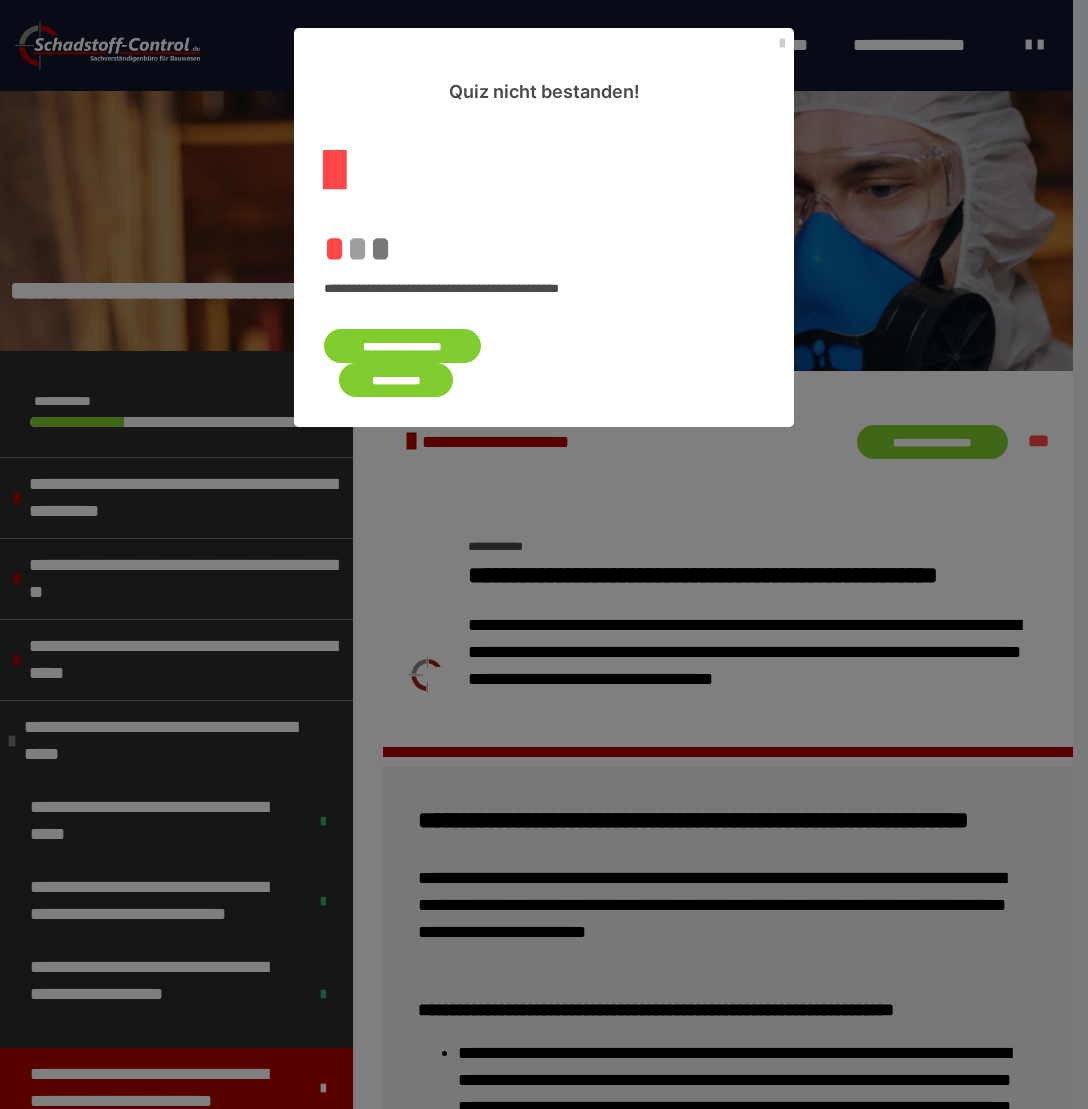 click on "**********" at bounding box center (402, 346) 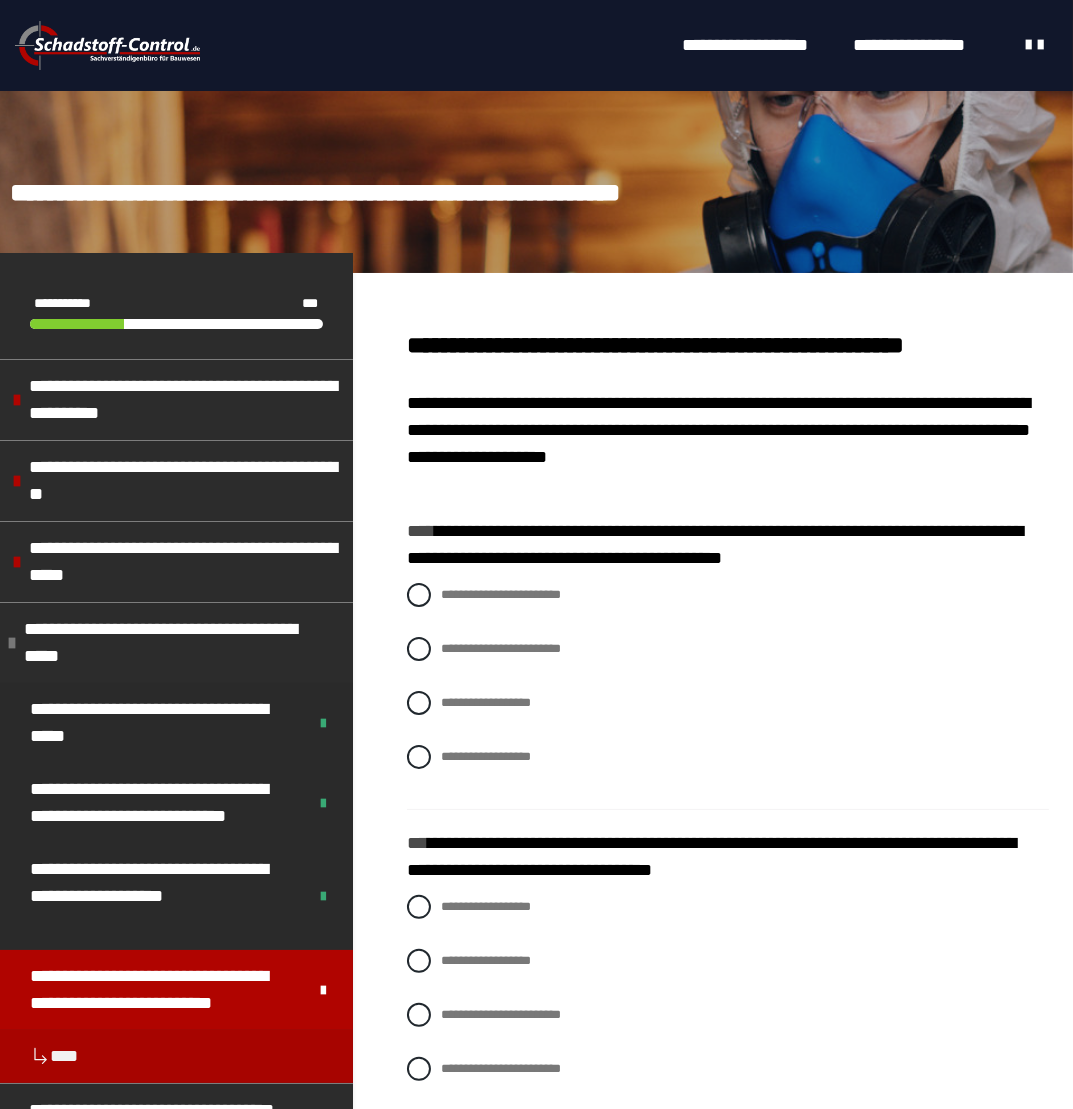 scroll, scrollTop: 100, scrollLeft: 0, axis: vertical 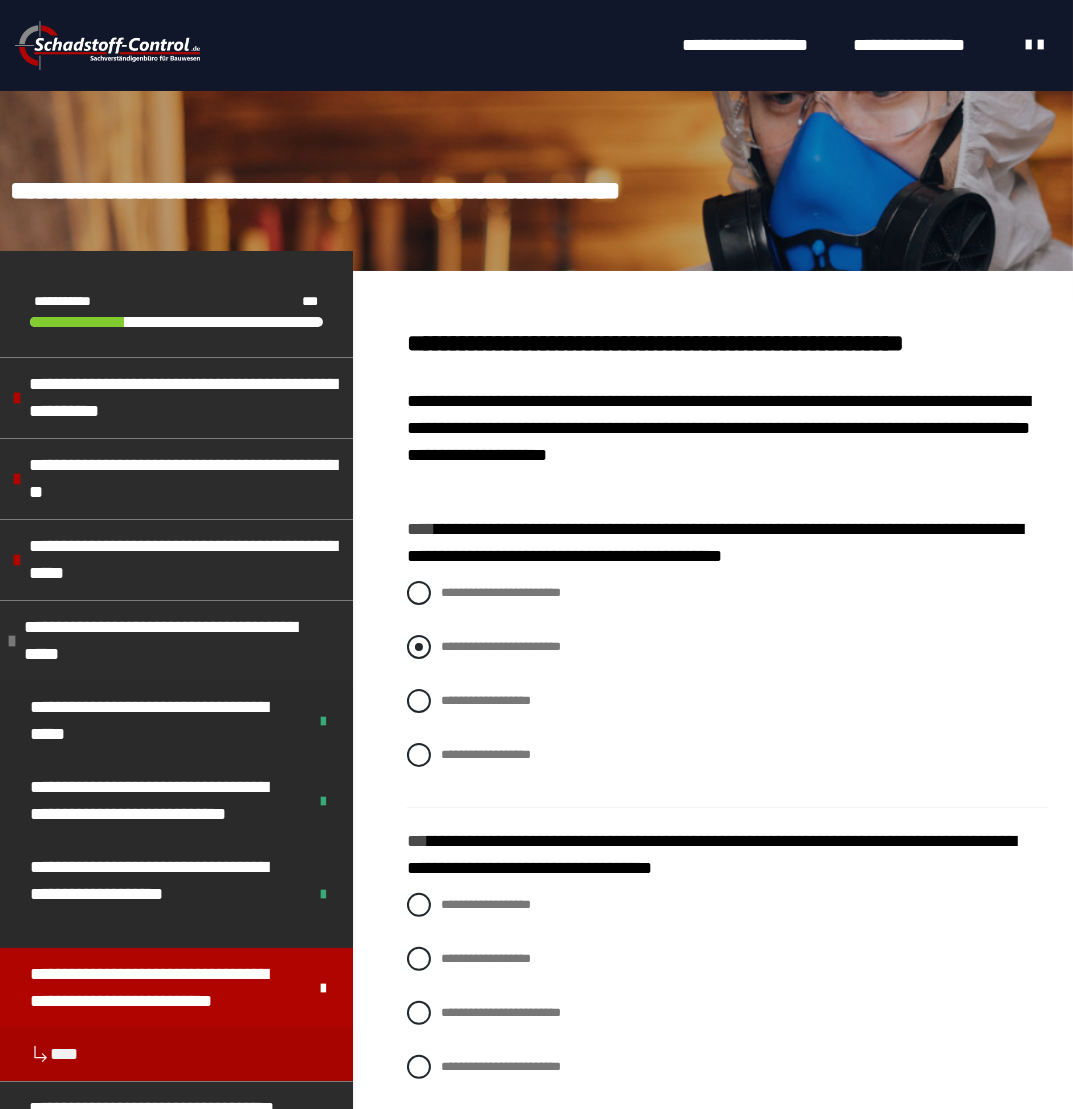 click at bounding box center [419, 647] 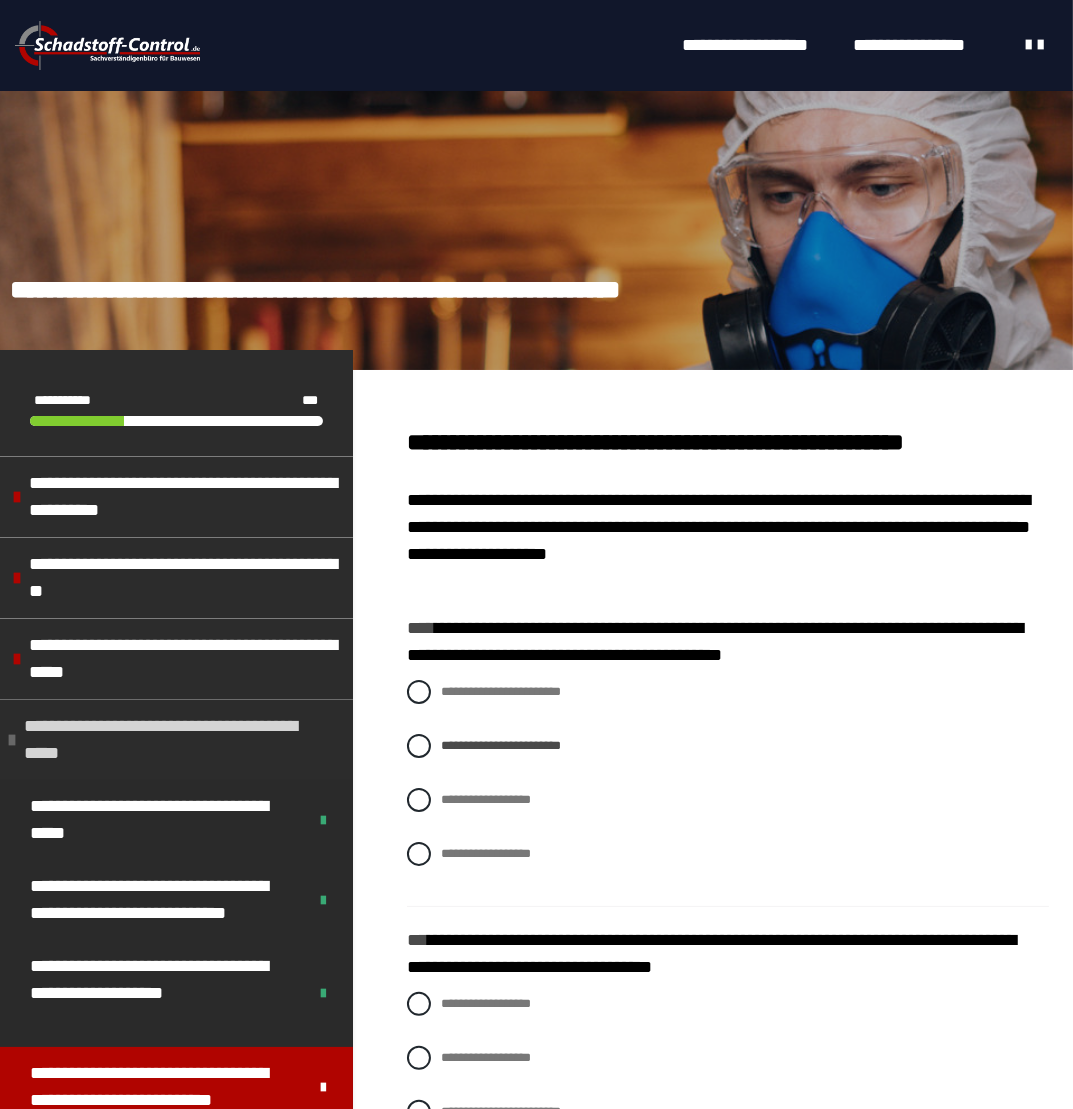 scroll, scrollTop: 0, scrollLeft: 0, axis: both 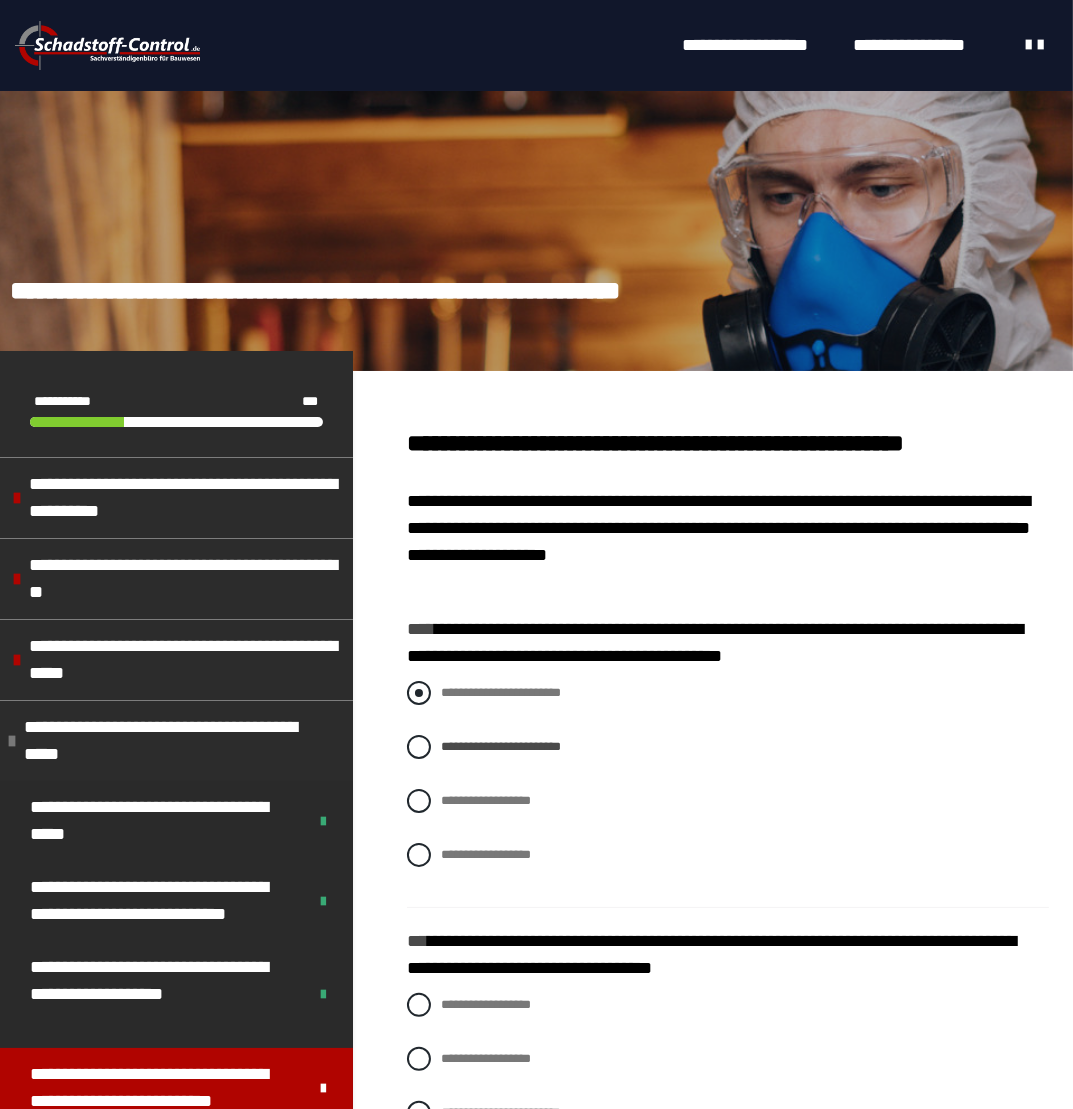 click at bounding box center (419, 693) 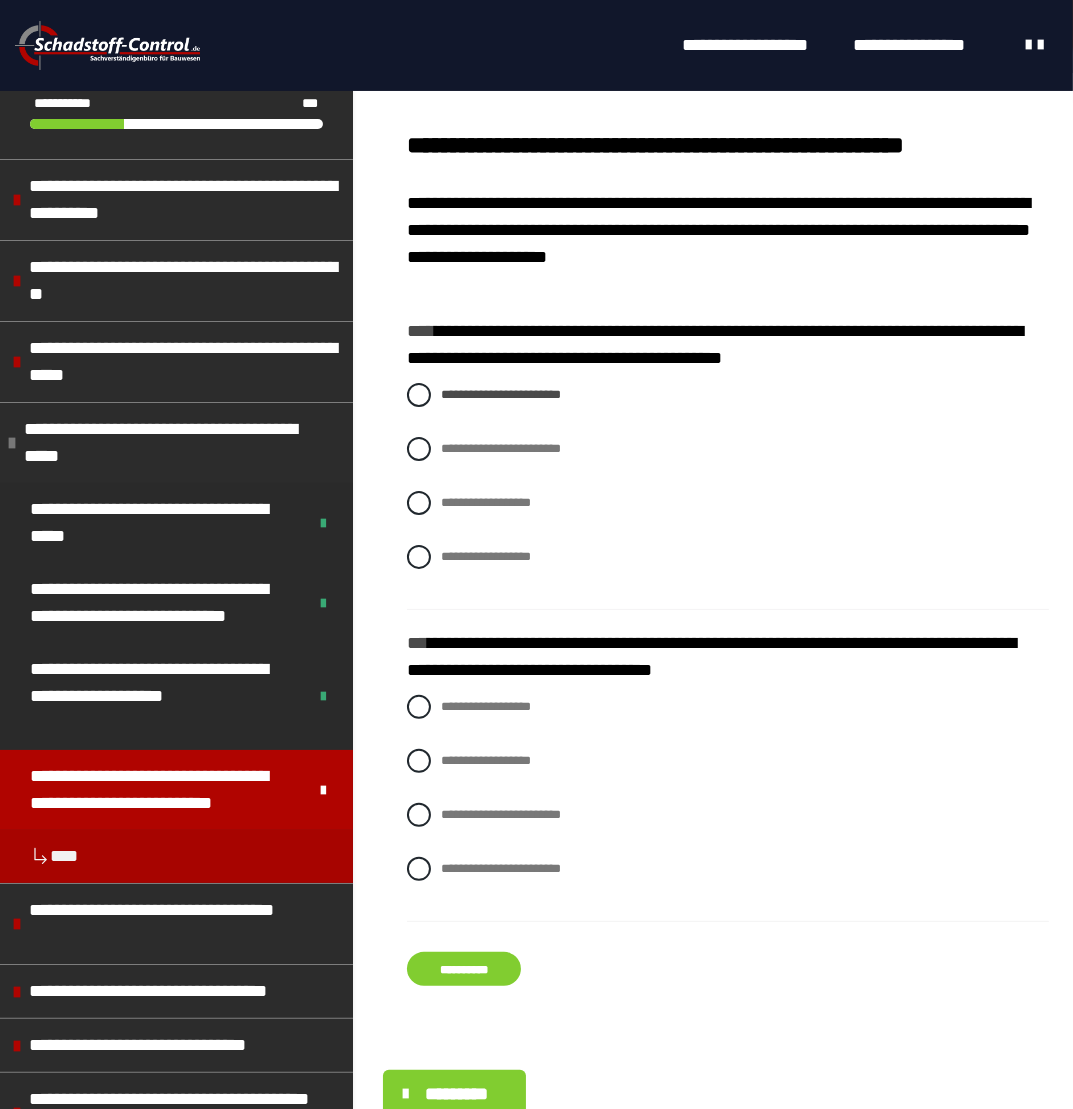 scroll, scrollTop: 300, scrollLeft: 0, axis: vertical 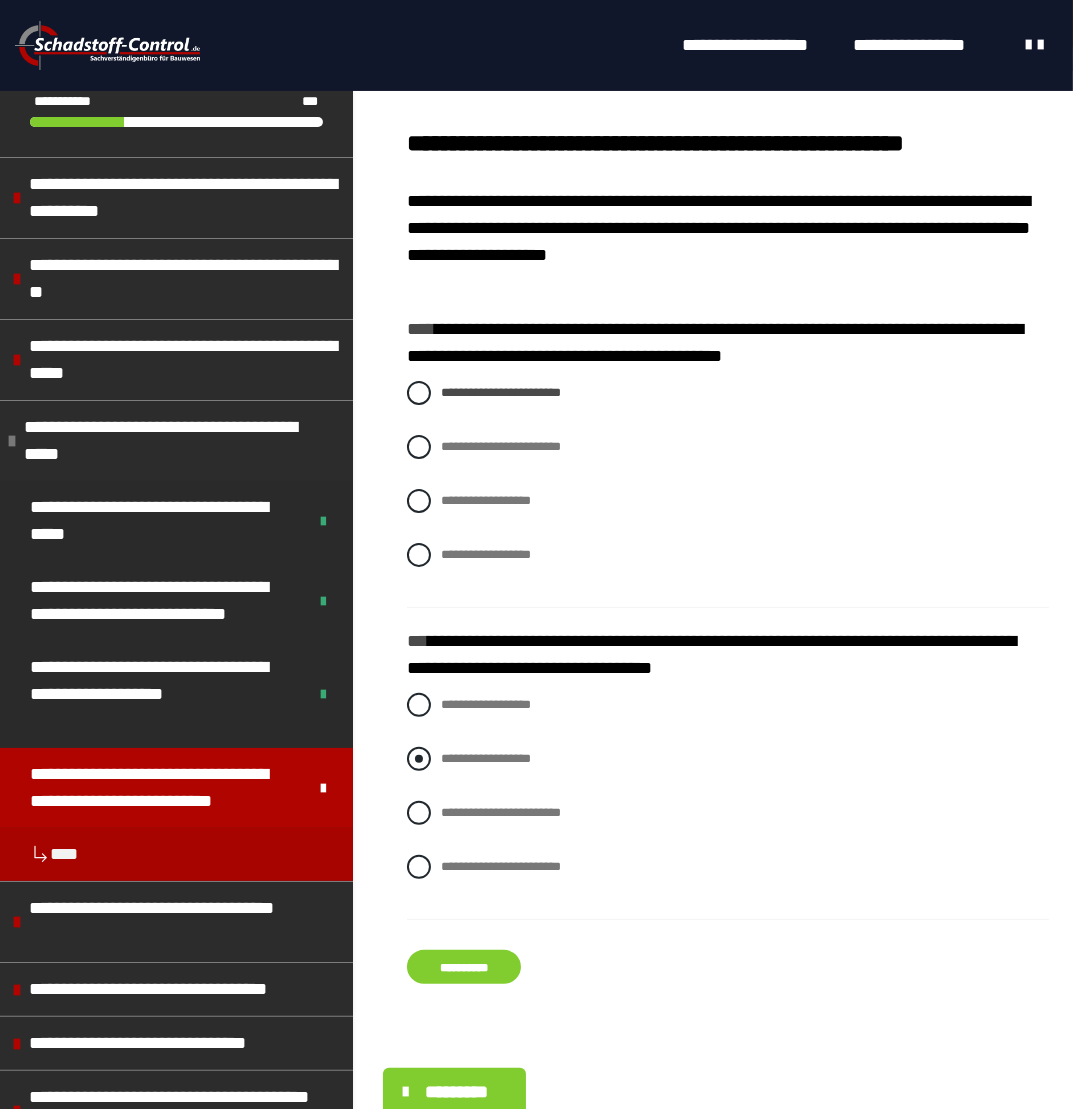 click at bounding box center (419, 759) 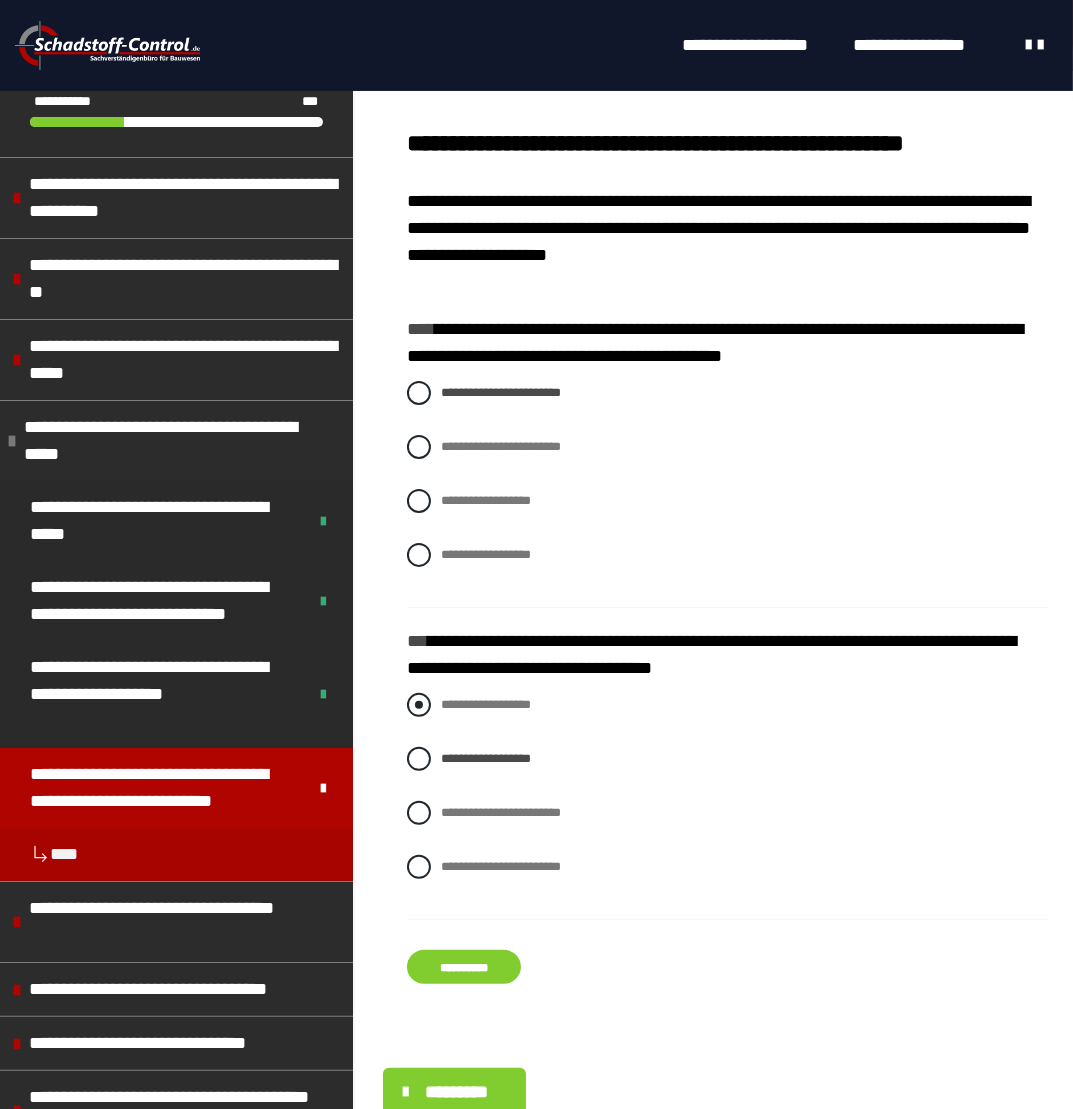 click at bounding box center (419, 705) 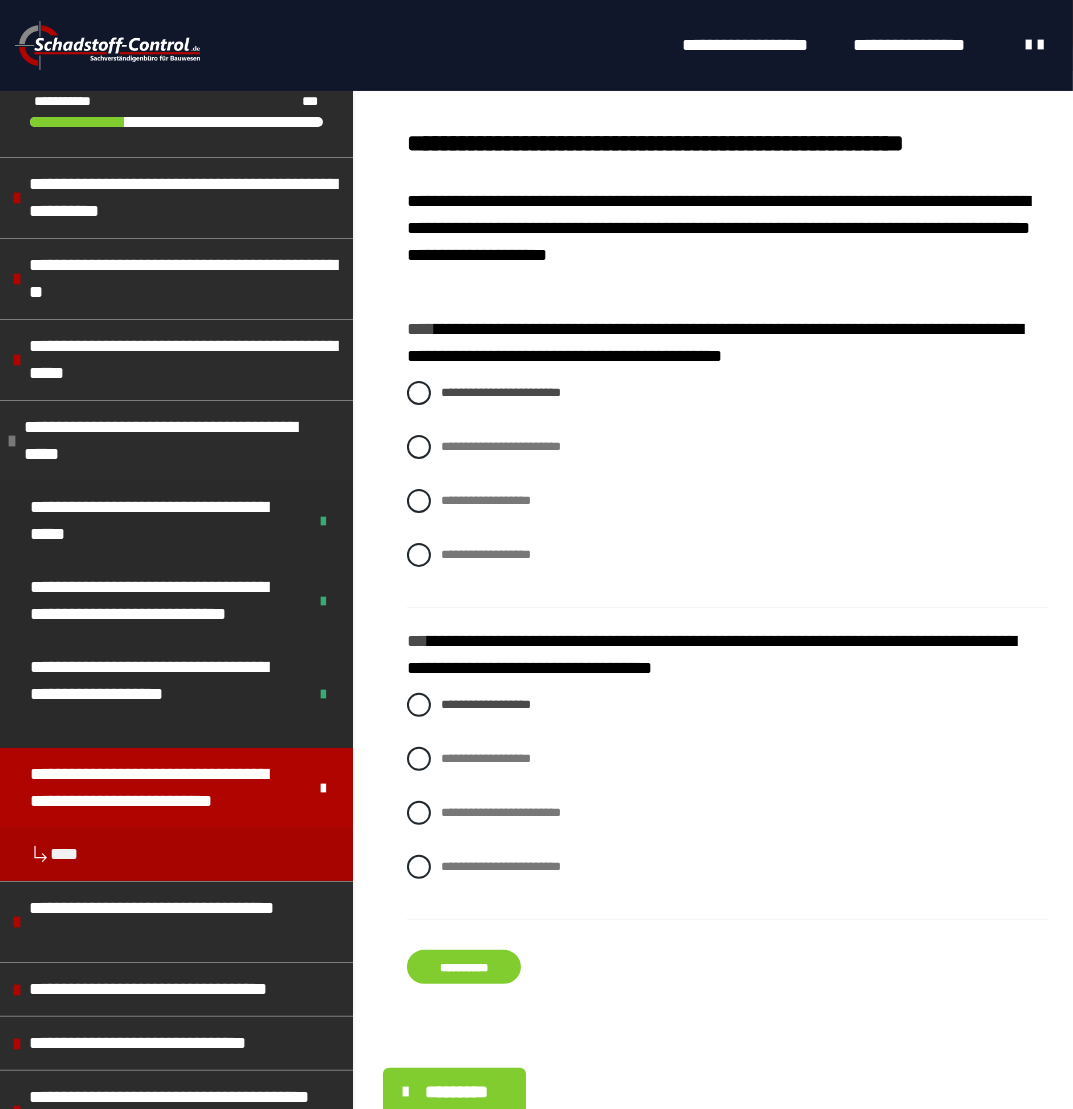 click on "**********" at bounding box center (464, 967) 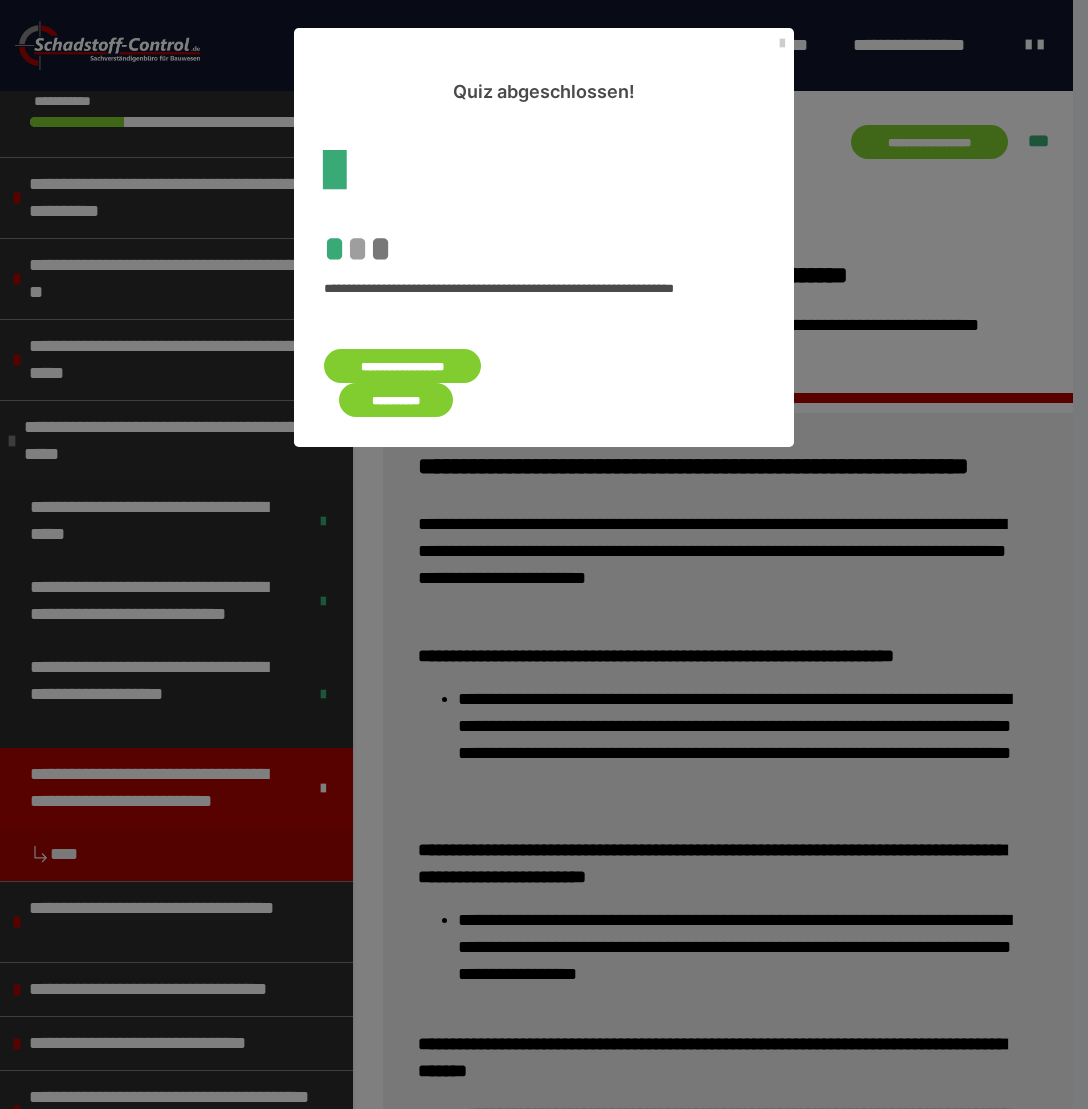 click on "**********" at bounding box center (396, 400) 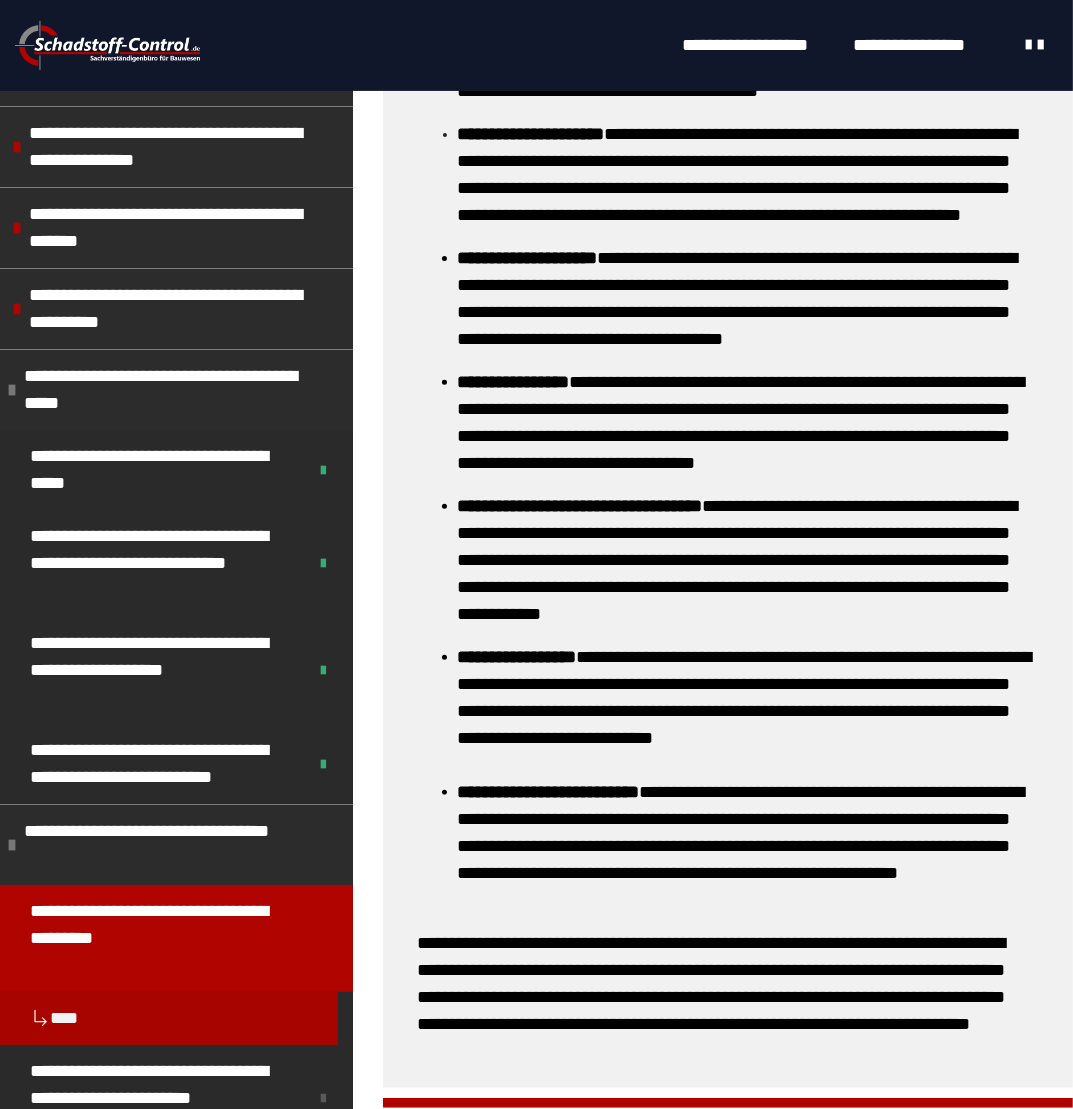 scroll, scrollTop: 1028, scrollLeft: 0, axis: vertical 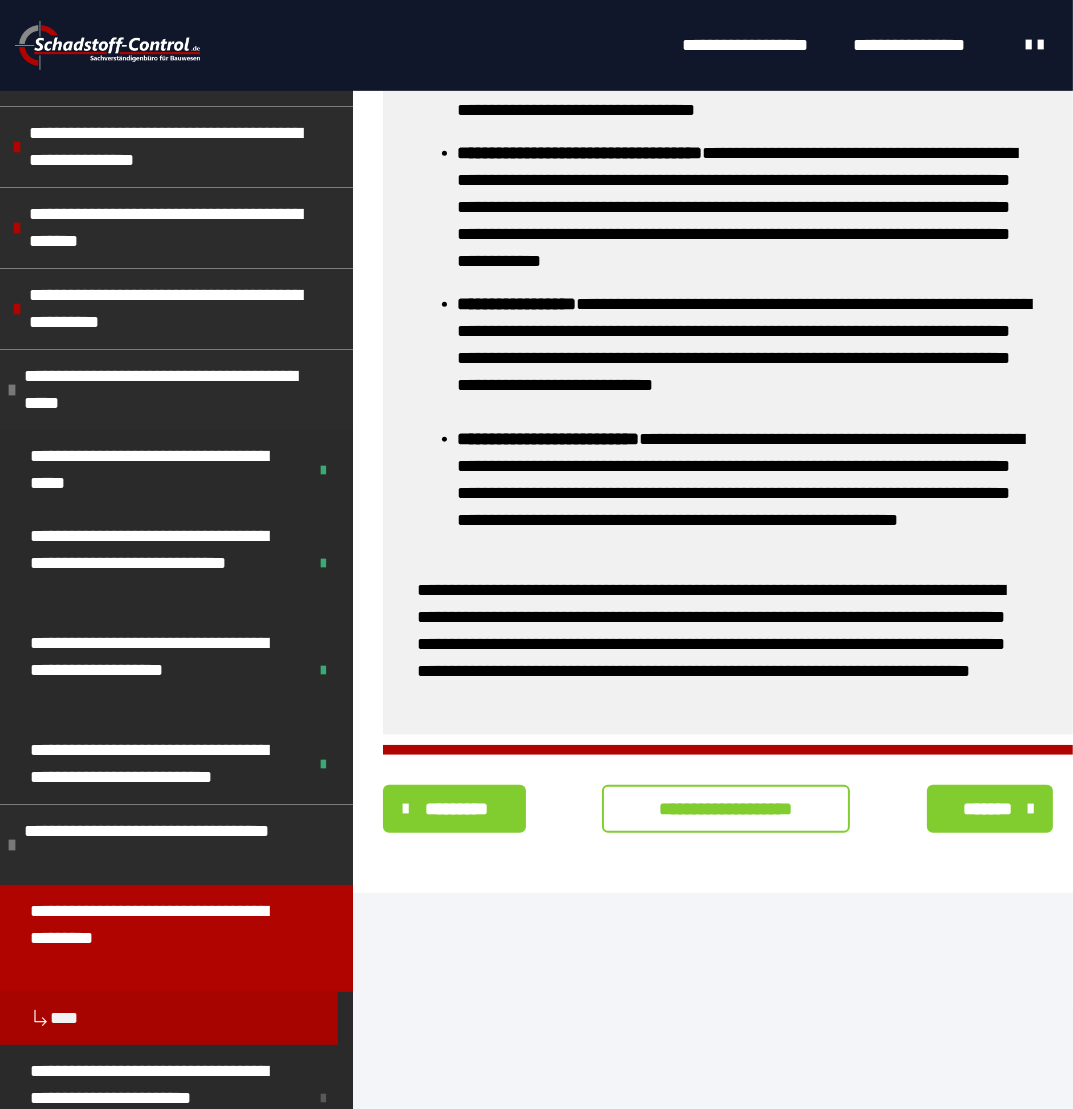 drag, startPoint x: 761, startPoint y: 1007, endPoint x: 756, endPoint y: 1039, distance: 32.38827 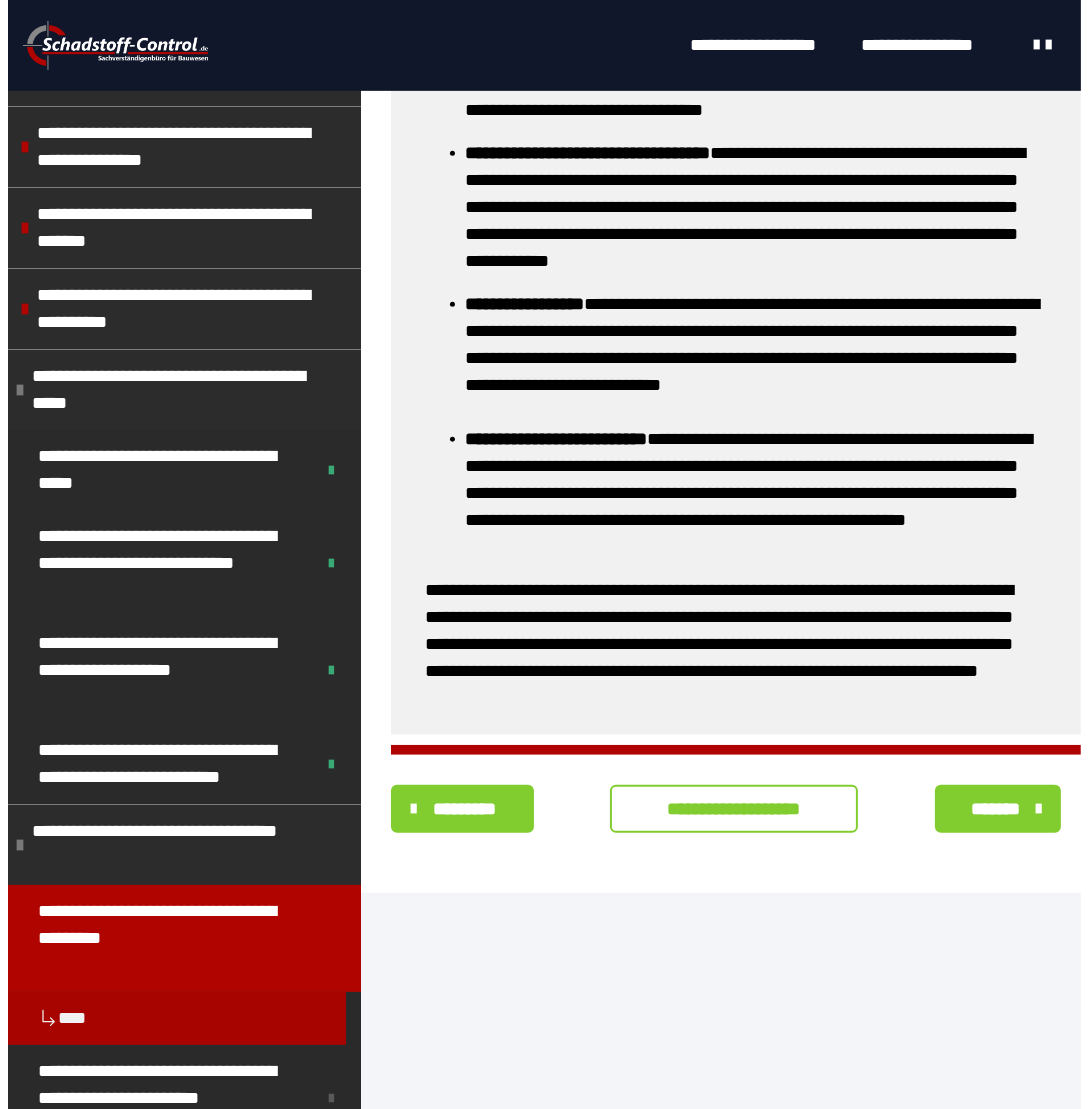 scroll, scrollTop: 396, scrollLeft: 0, axis: vertical 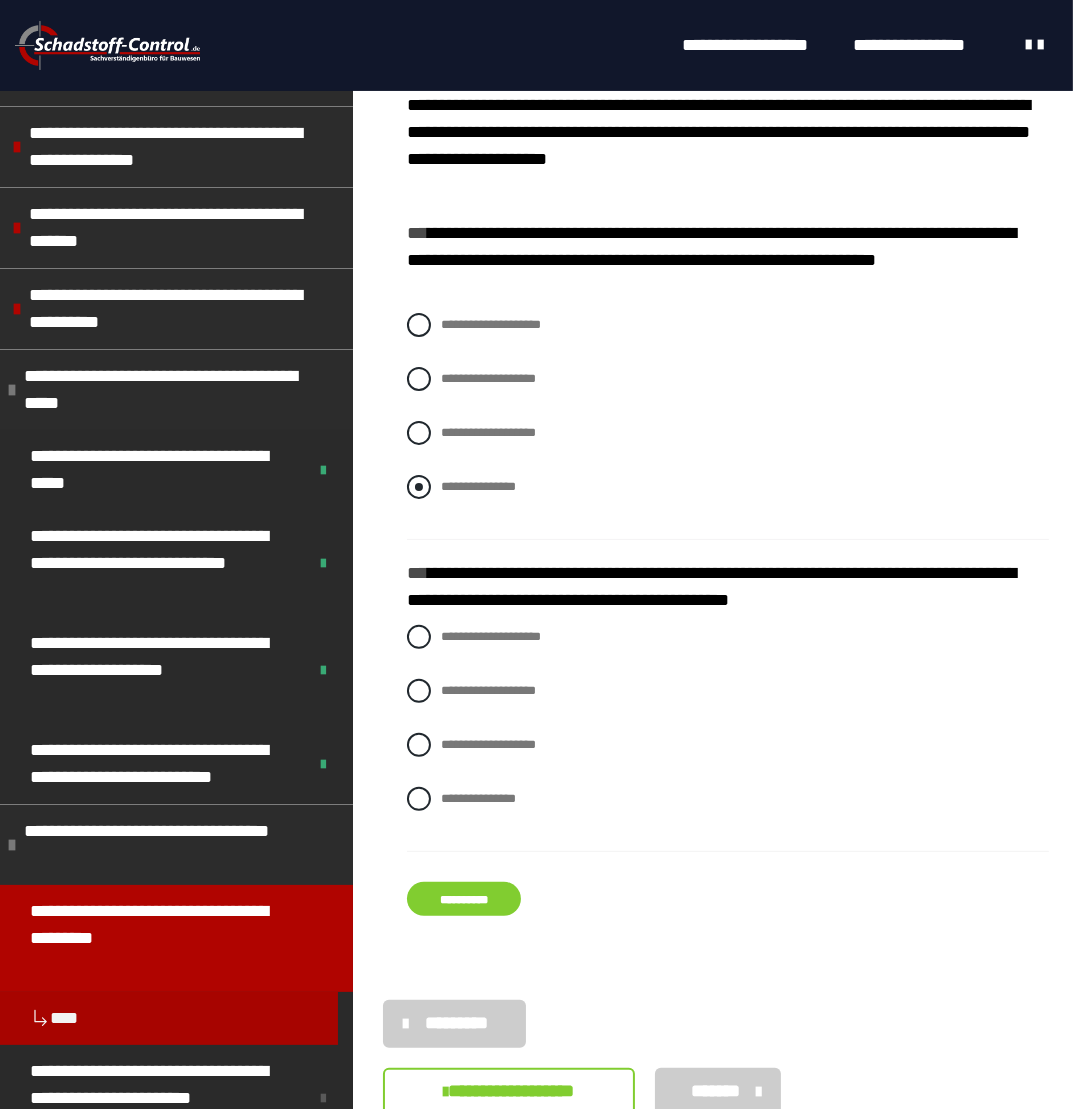 click at bounding box center (419, 487) 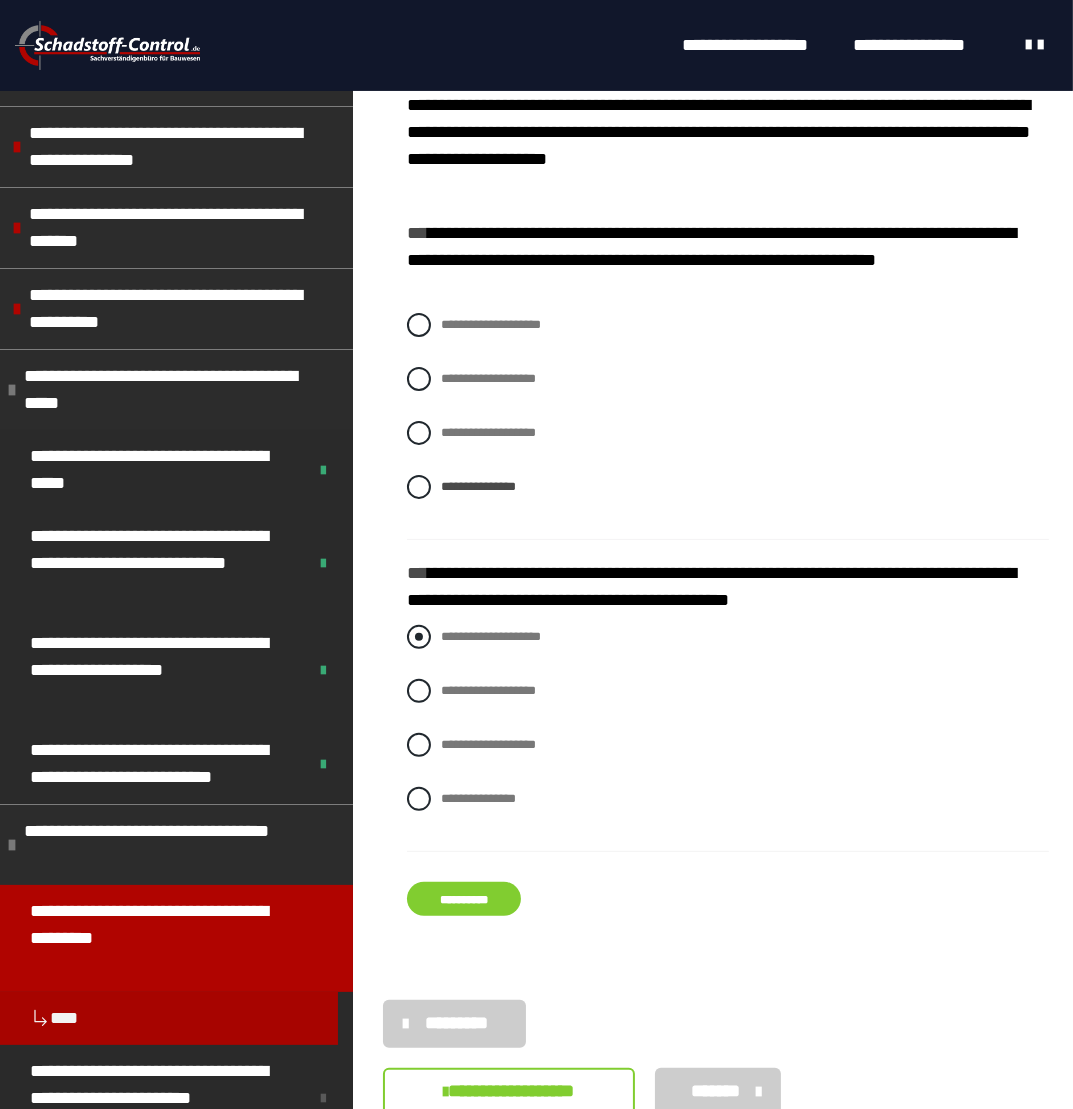 click at bounding box center [419, 637] 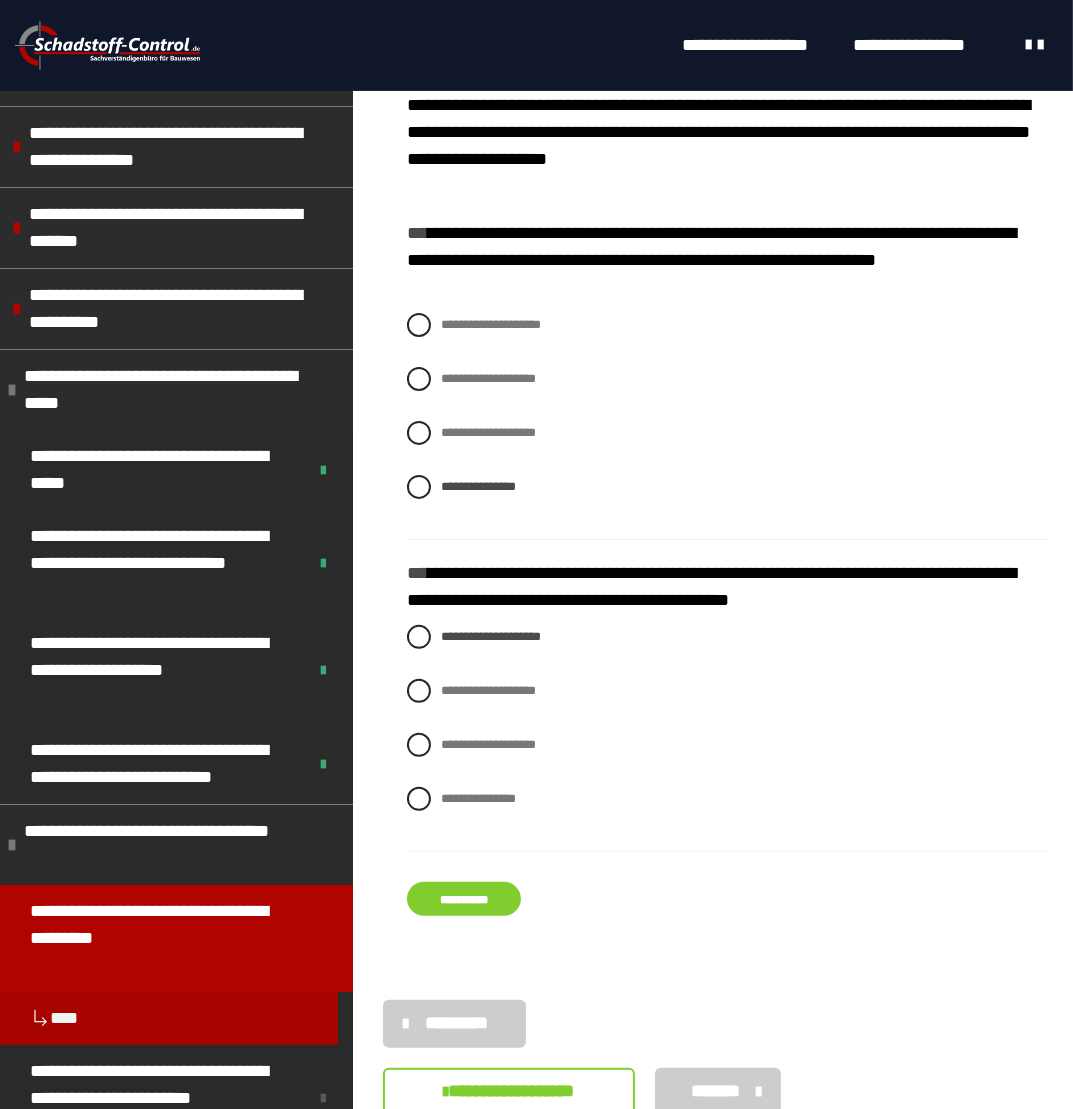 click on "**********" at bounding box center (464, 899) 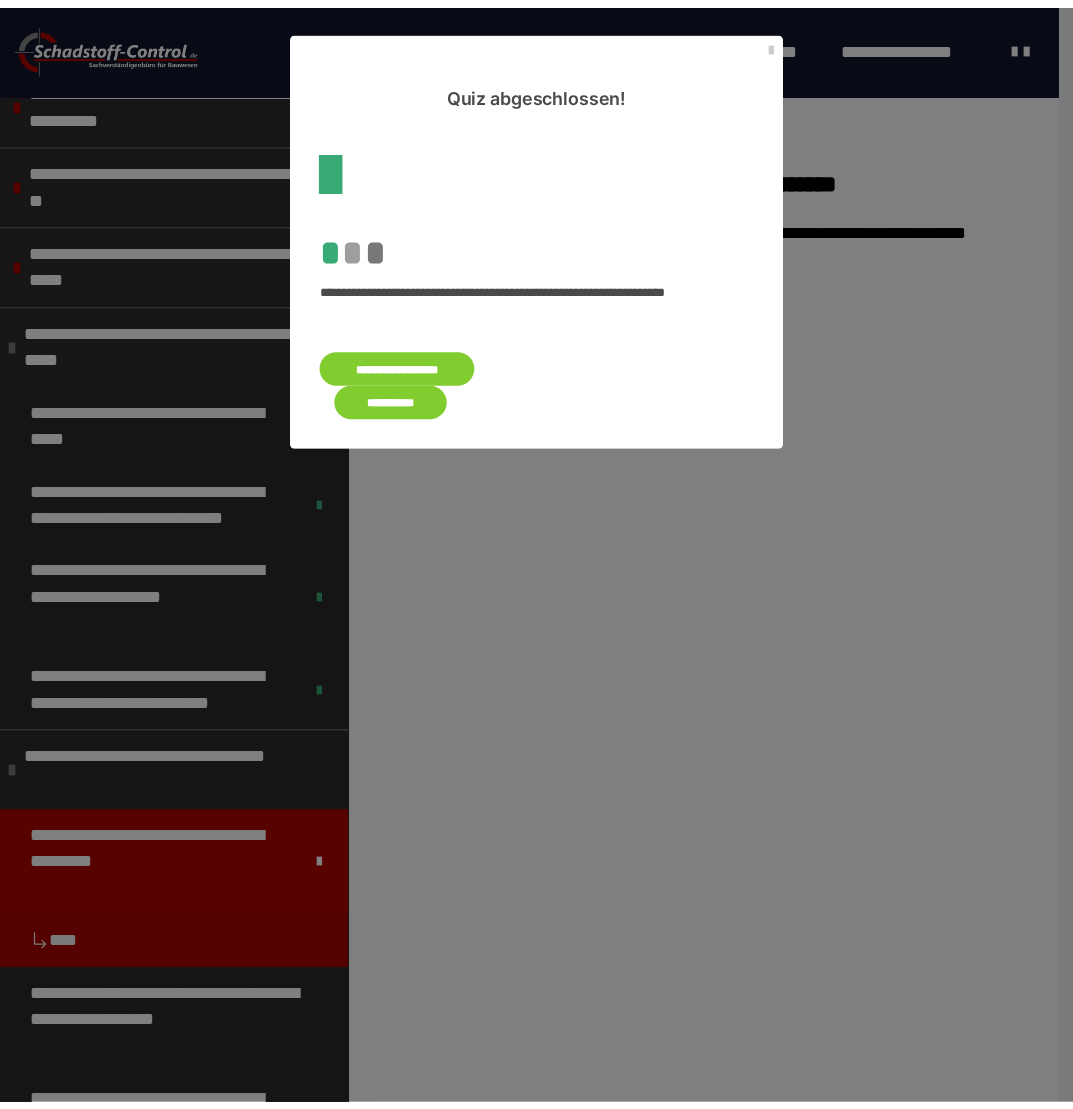 scroll, scrollTop: 0, scrollLeft: 0, axis: both 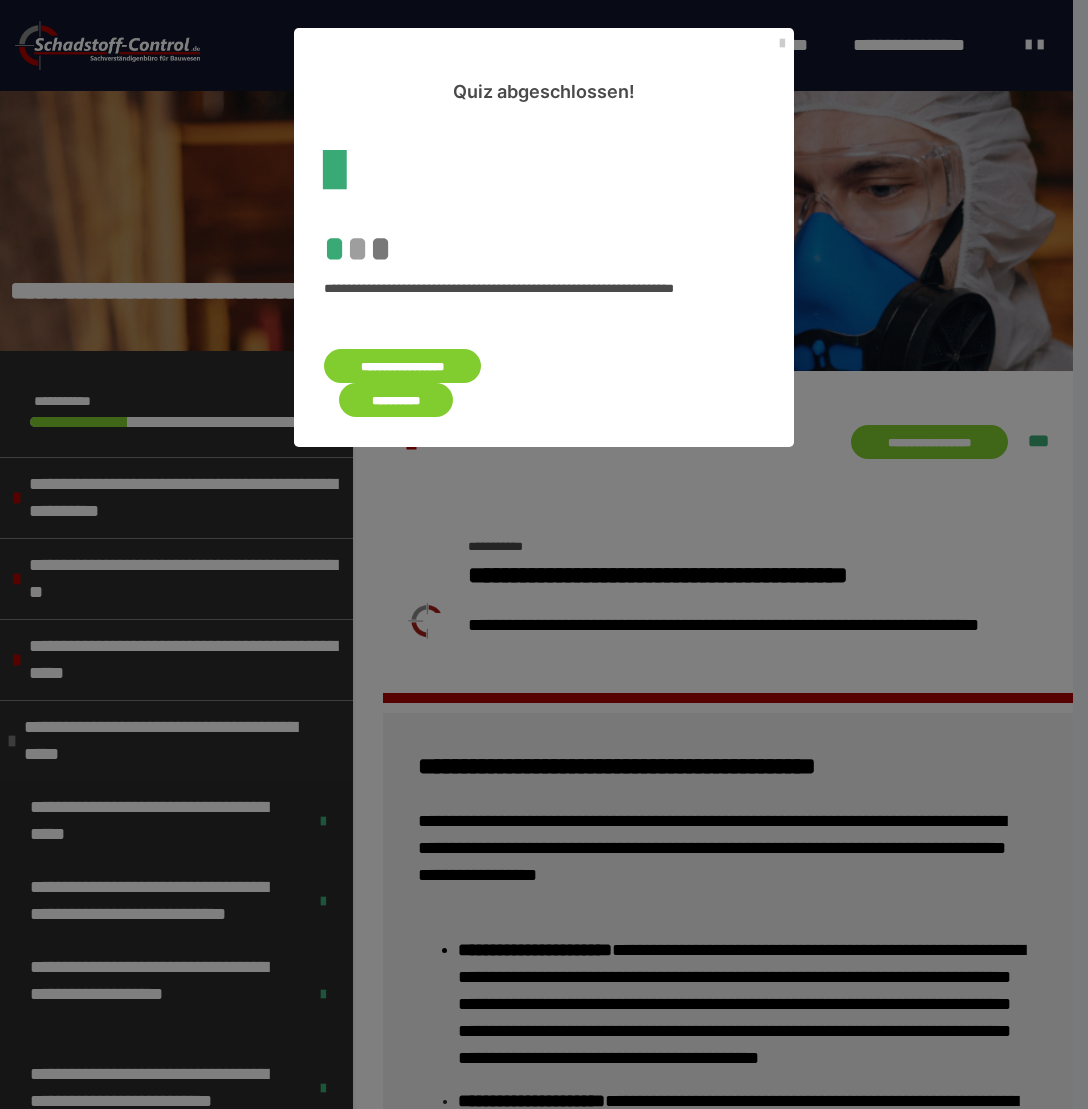 click on "**********" at bounding box center (396, 400) 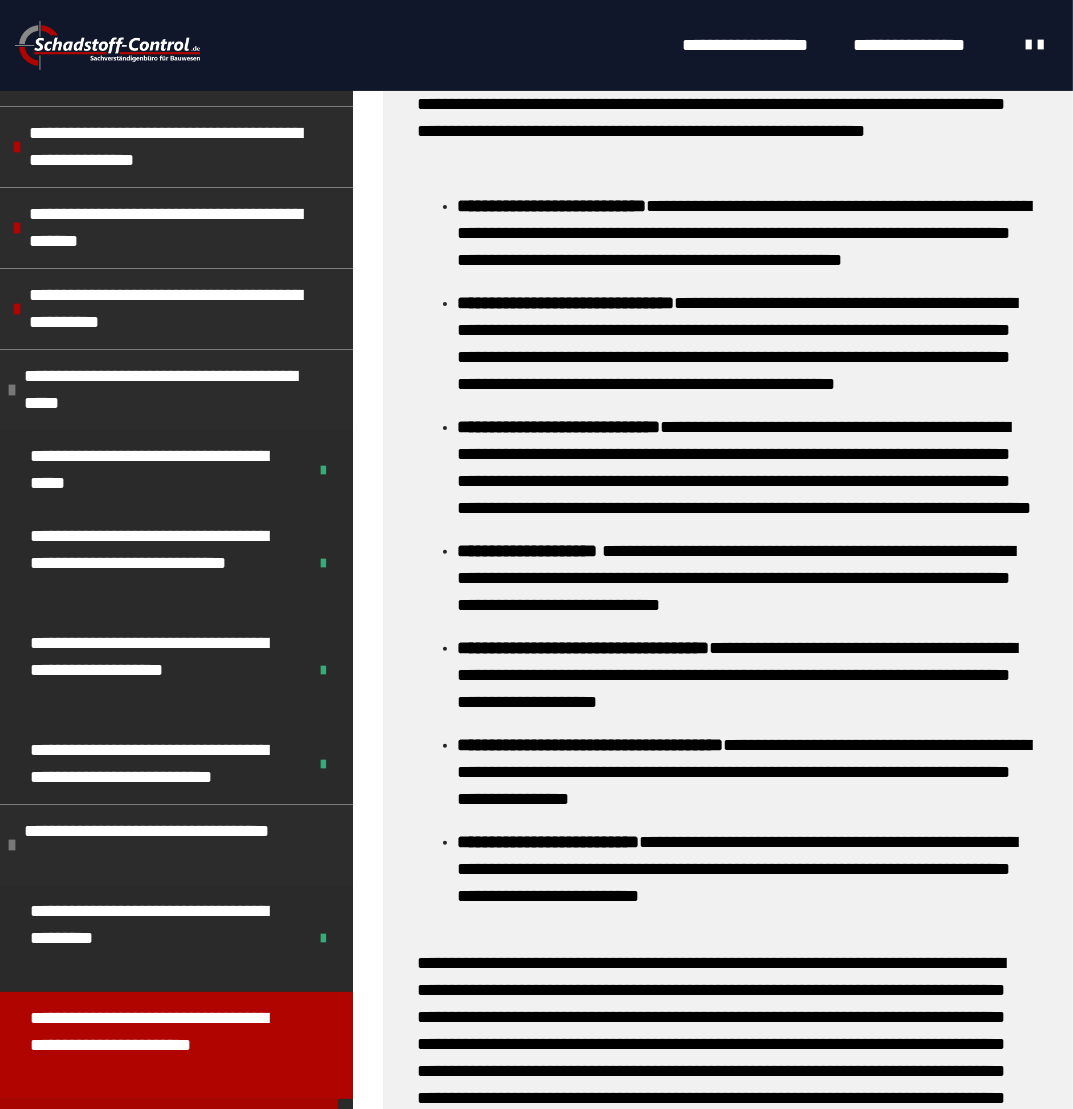 scroll, scrollTop: 941, scrollLeft: 0, axis: vertical 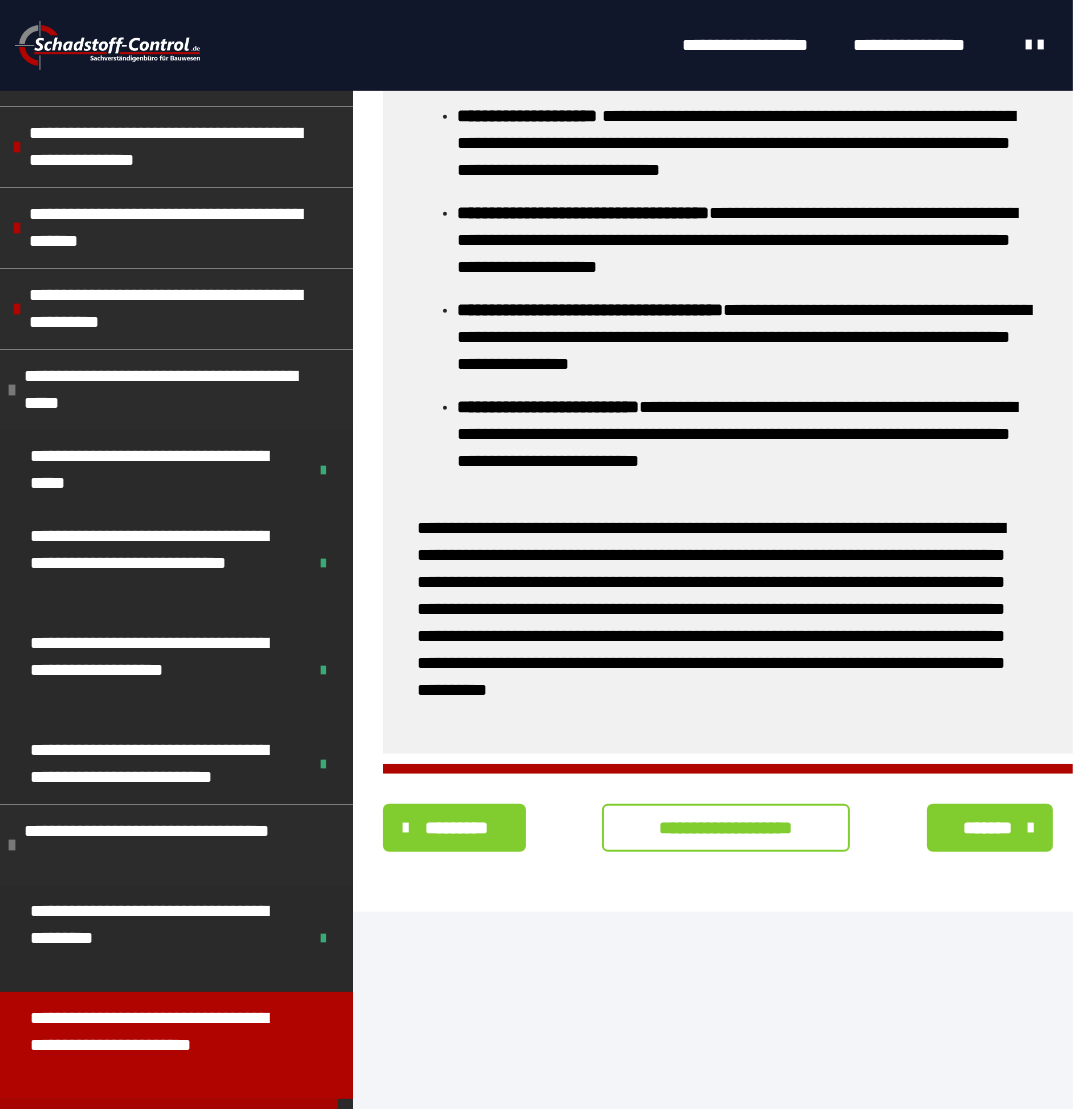 click on "**********" at bounding box center [726, 828] 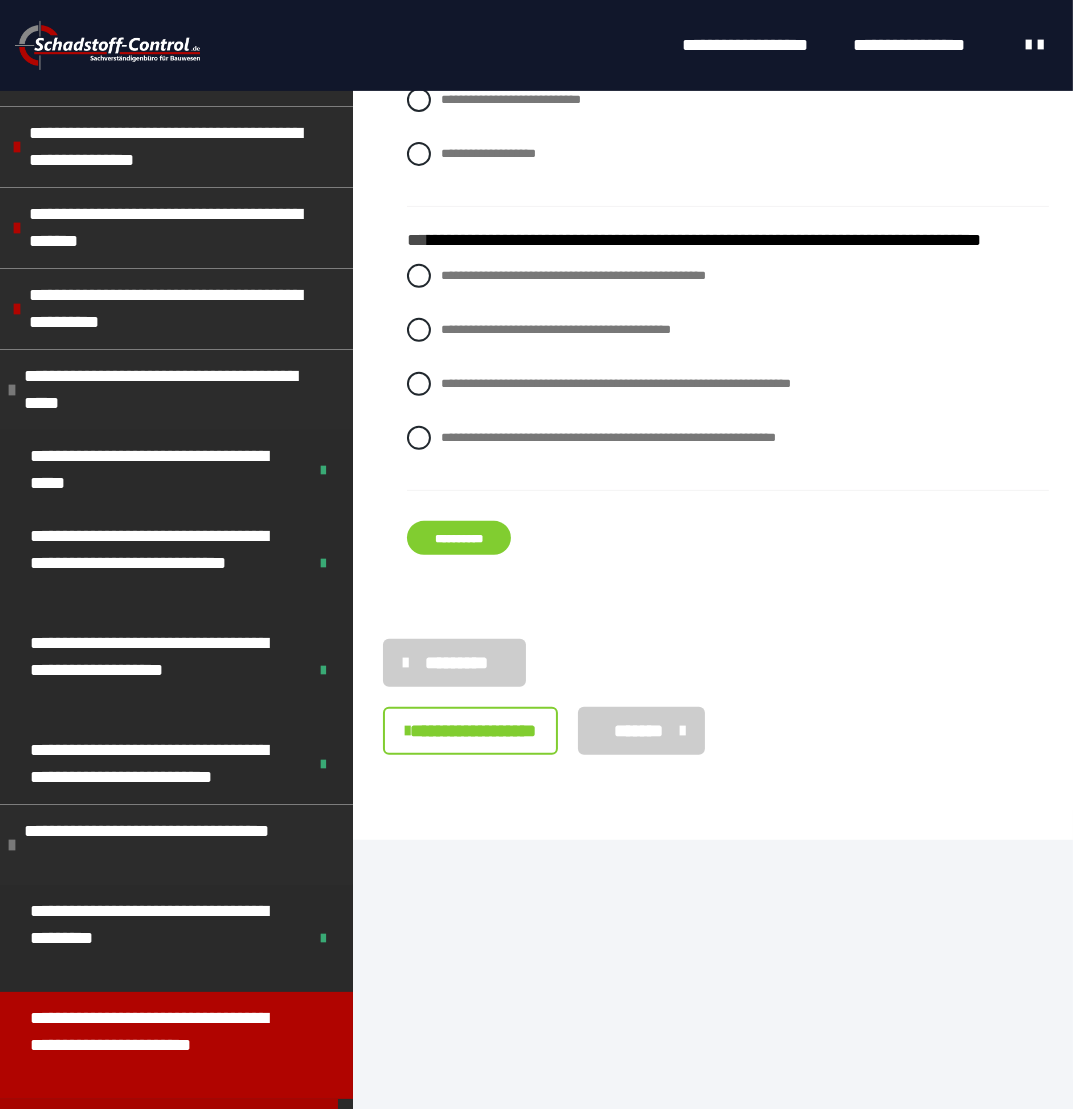 scroll, scrollTop: 368, scrollLeft: 0, axis: vertical 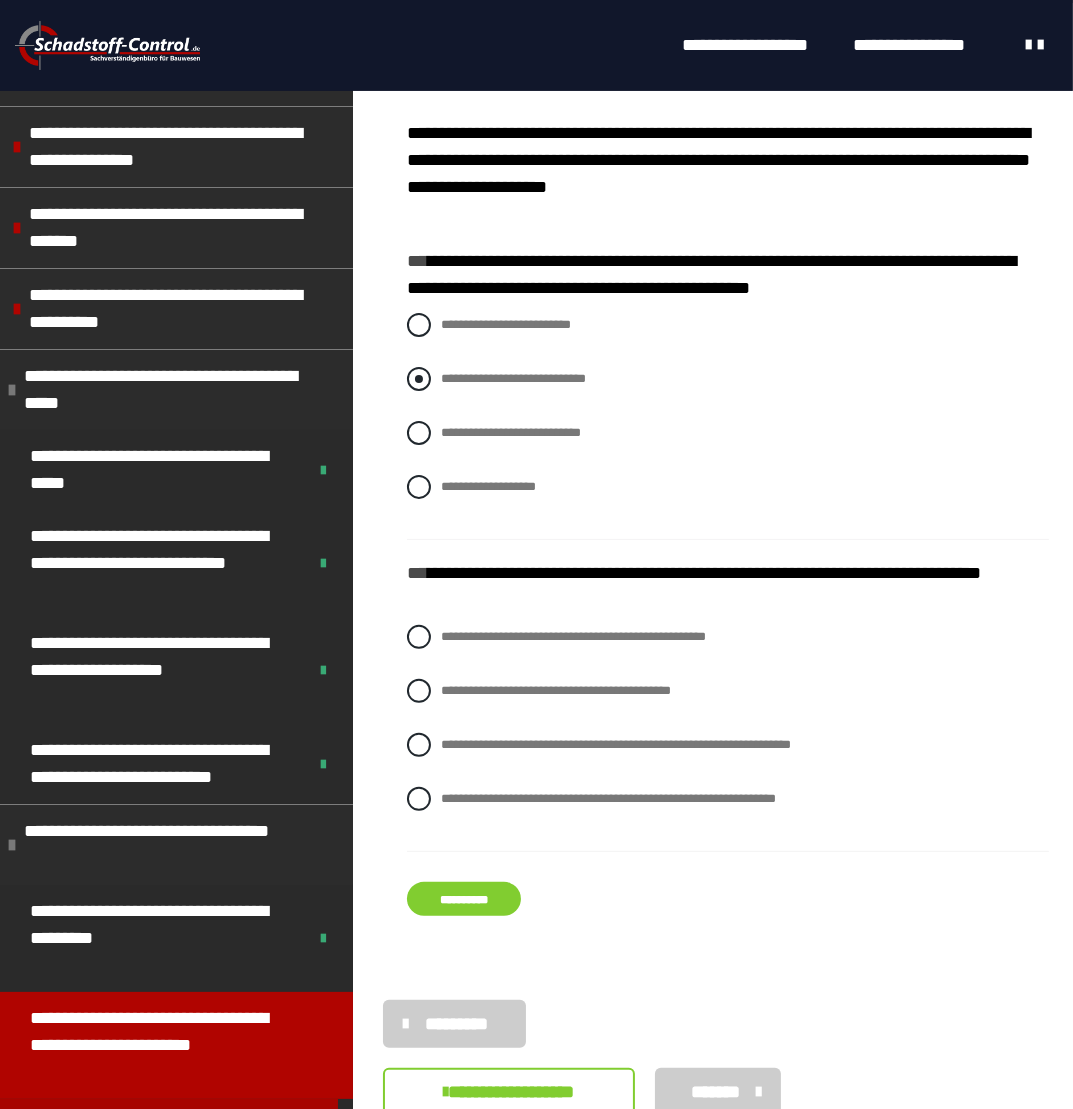 click at bounding box center (419, 379) 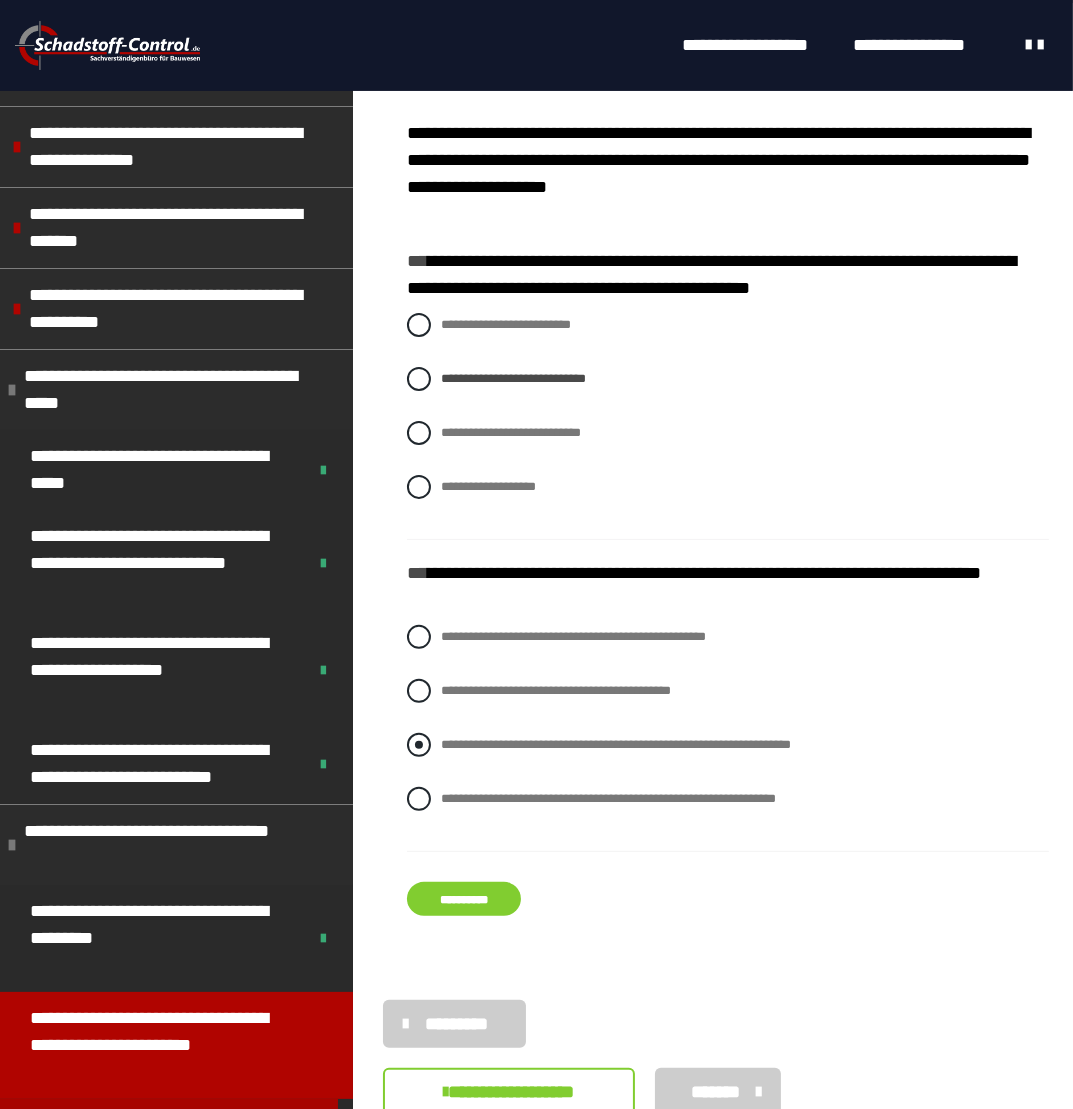 click at bounding box center (419, 745) 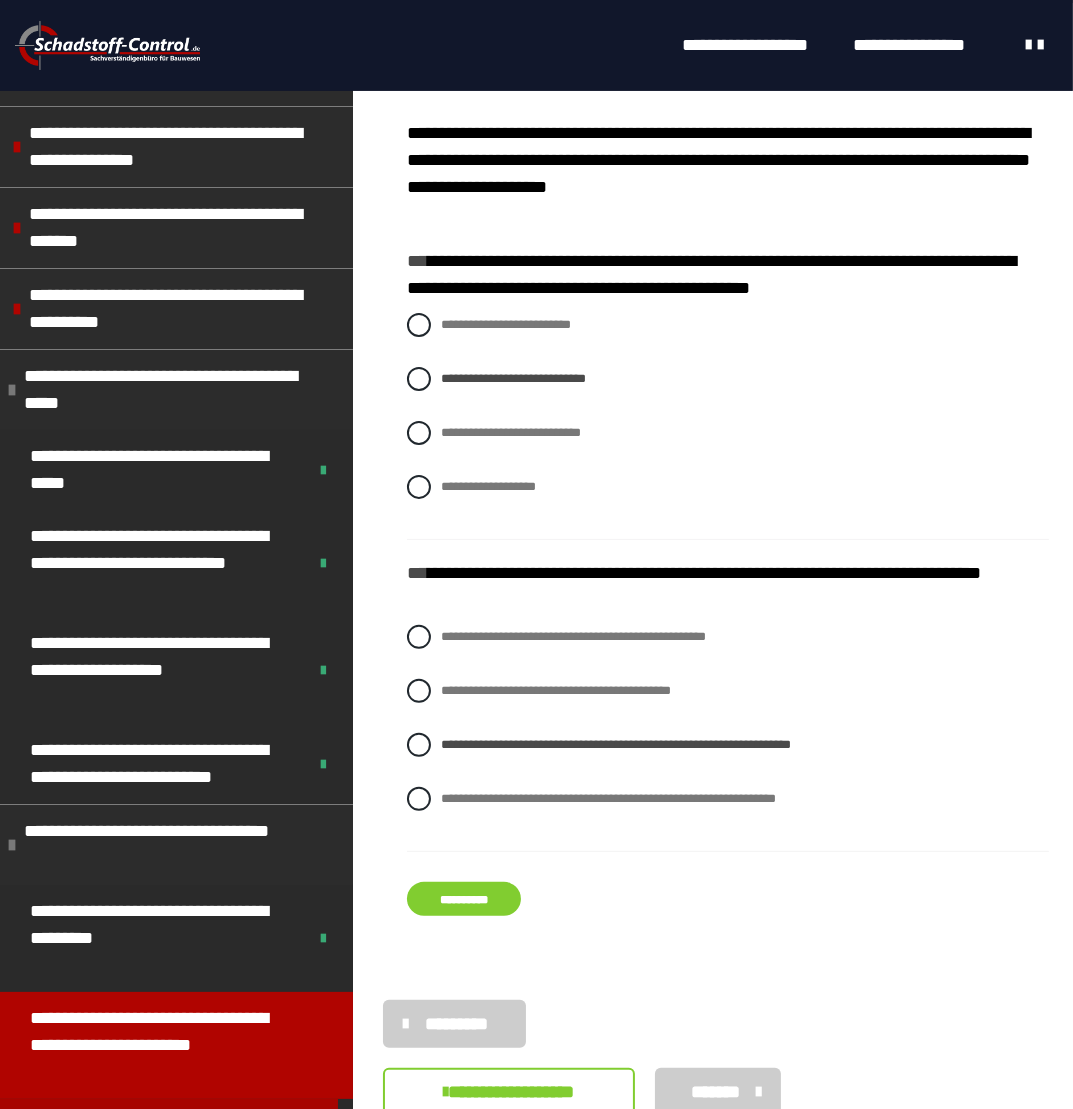 click on "**********" at bounding box center [464, 899] 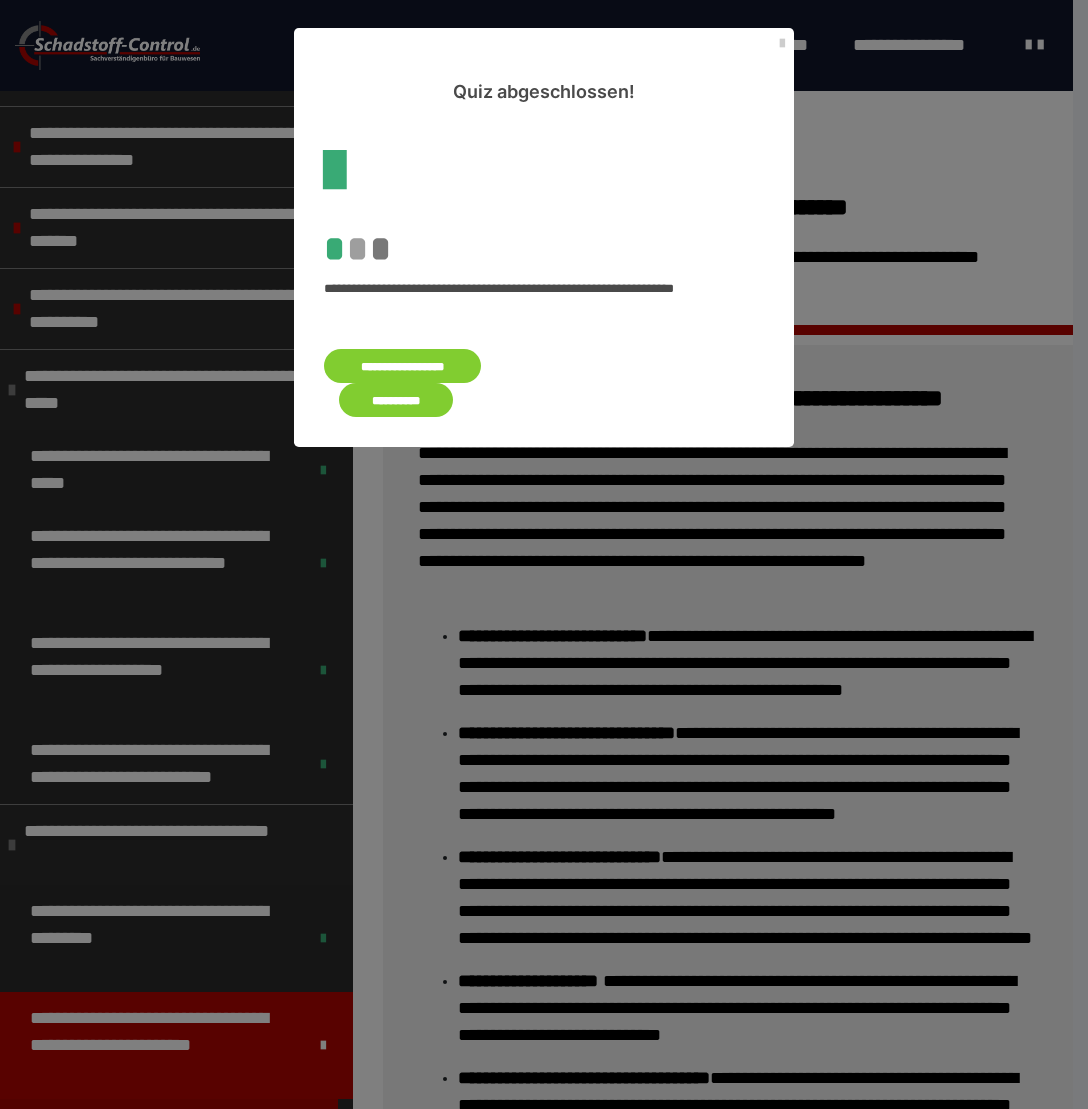 click on "**********" at bounding box center [396, 400] 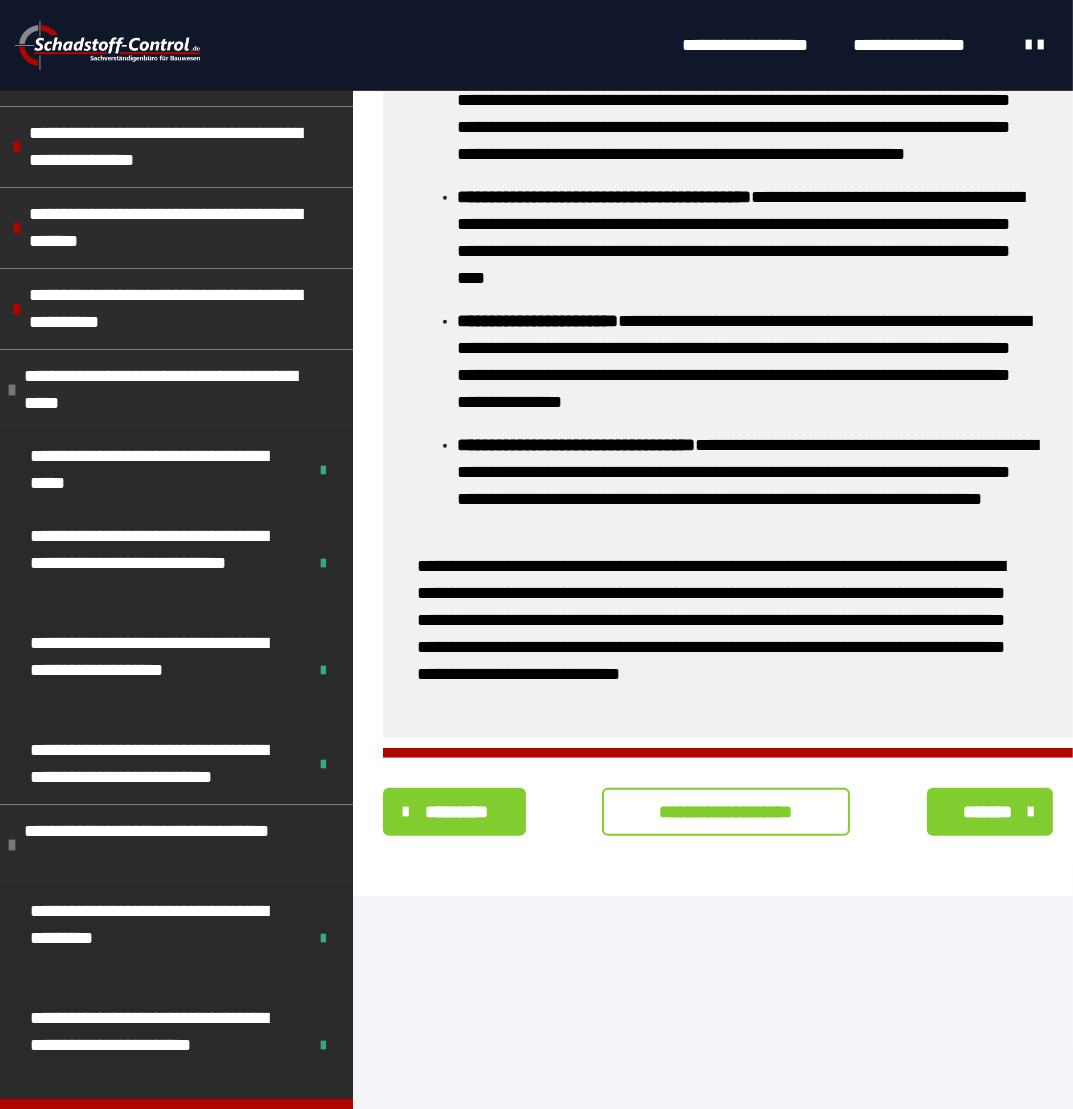 scroll, scrollTop: 986, scrollLeft: 0, axis: vertical 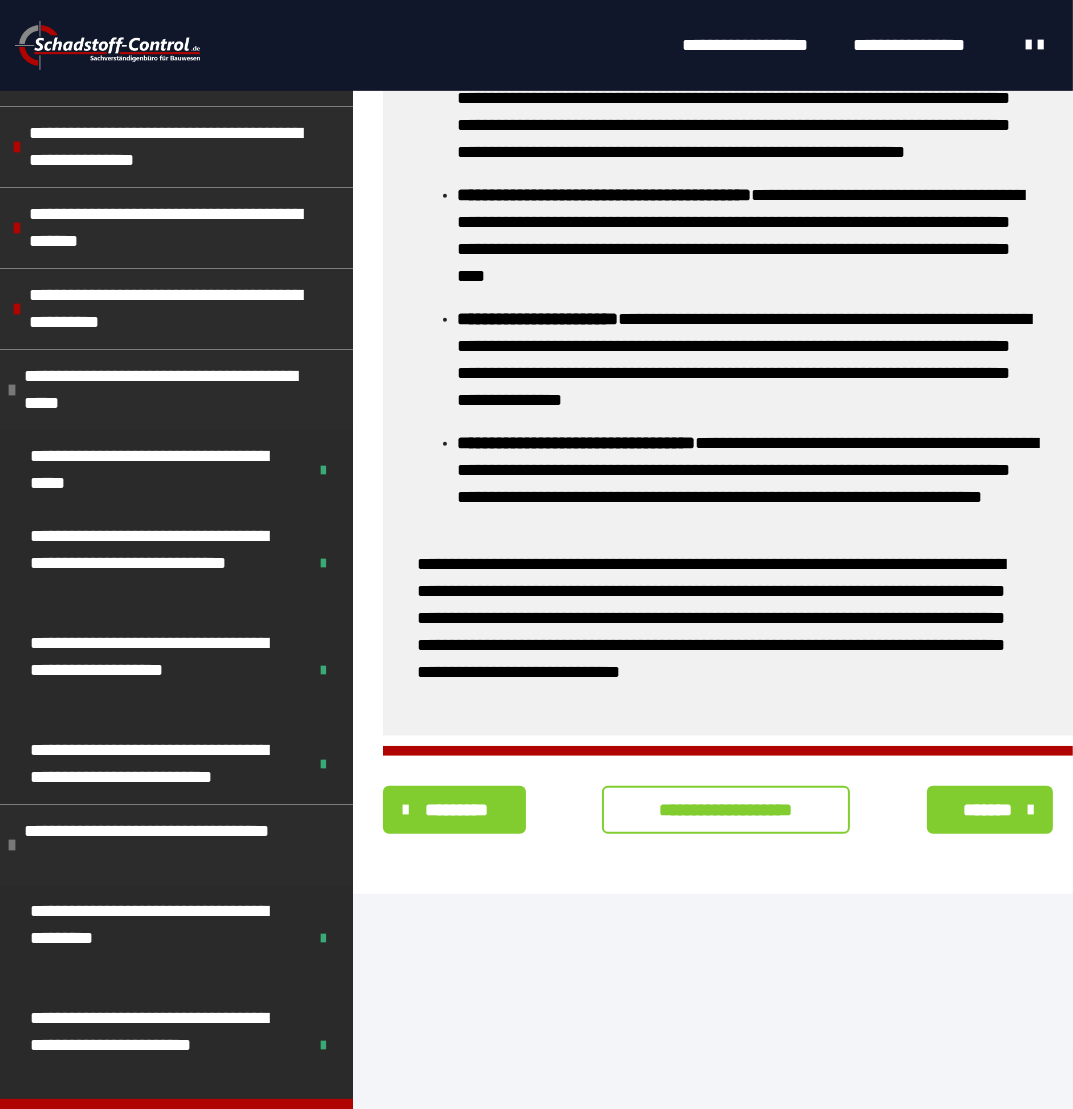 click on "**********" at bounding box center [726, 810] 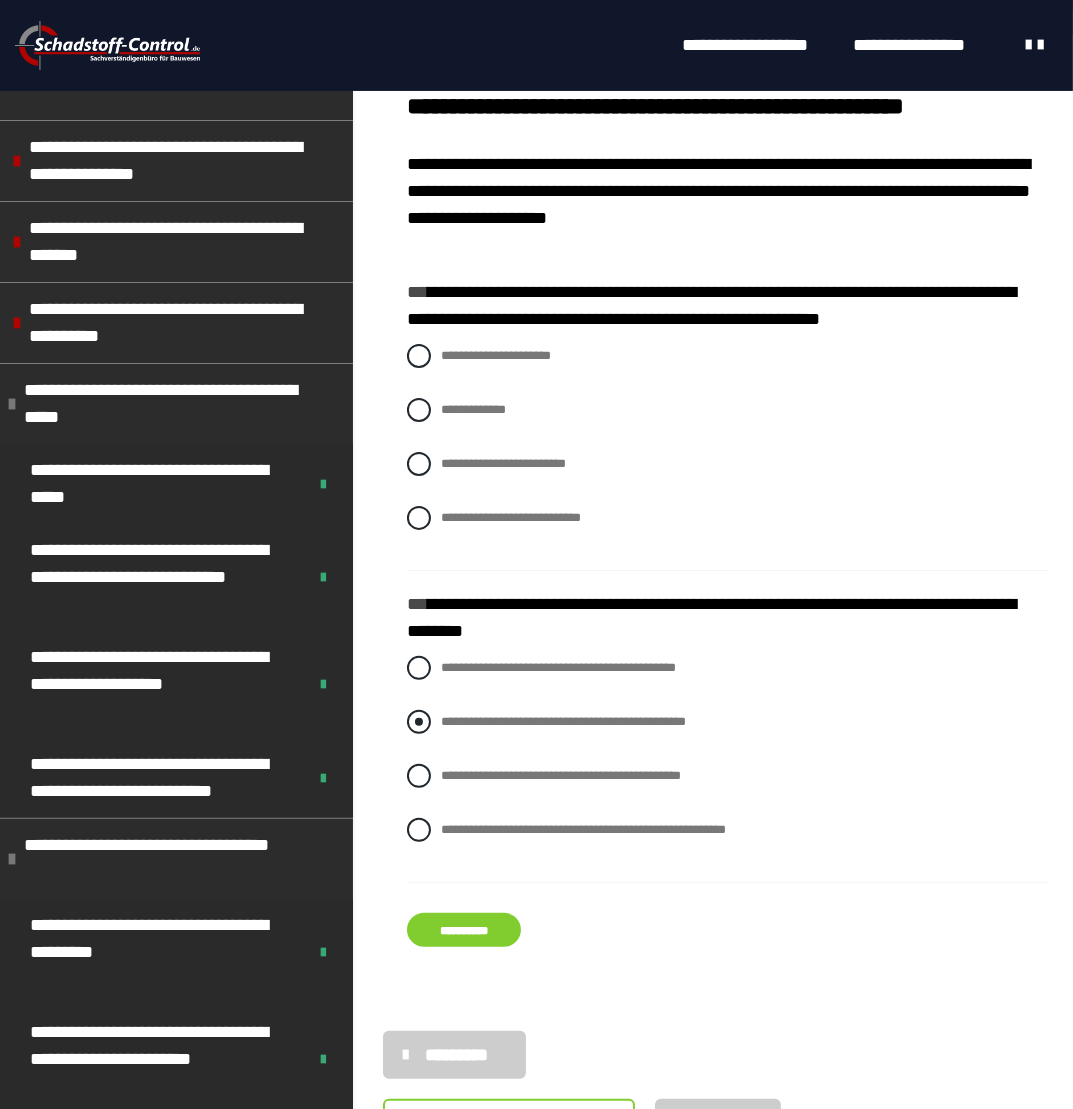 scroll, scrollTop: 336, scrollLeft: 0, axis: vertical 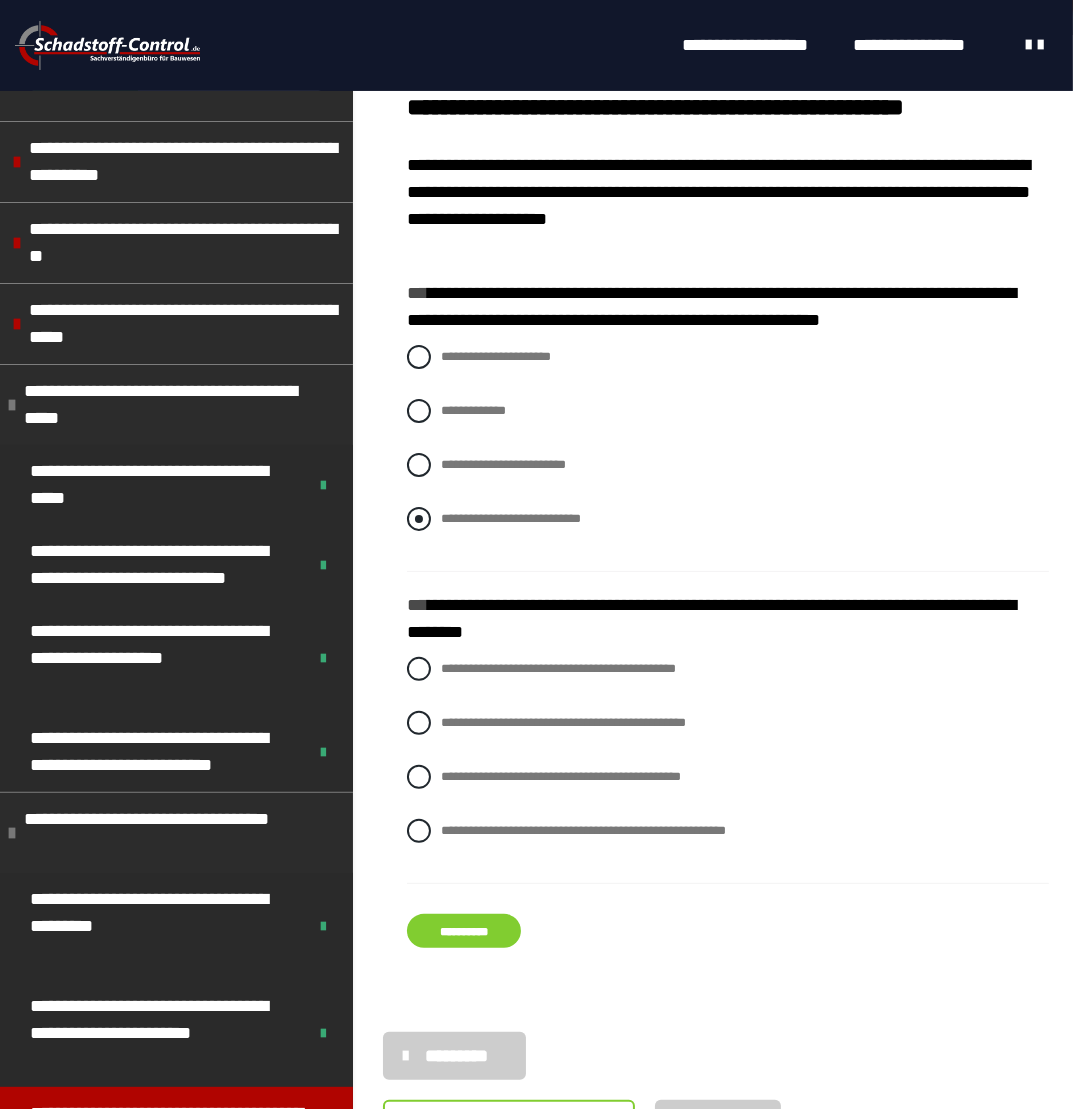 click on "**********" at bounding box center [728, 519] 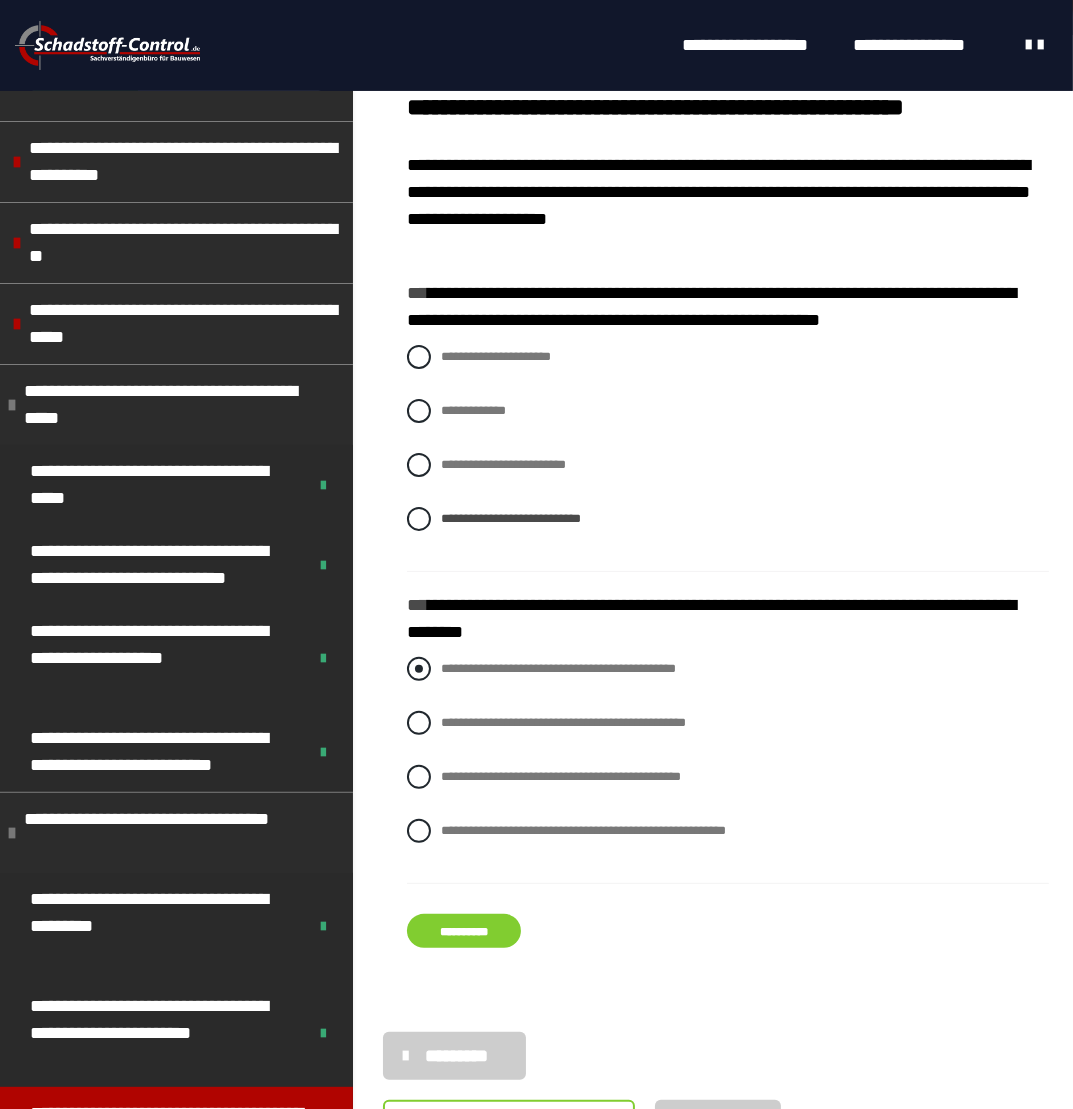 click at bounding box center (419, 669) 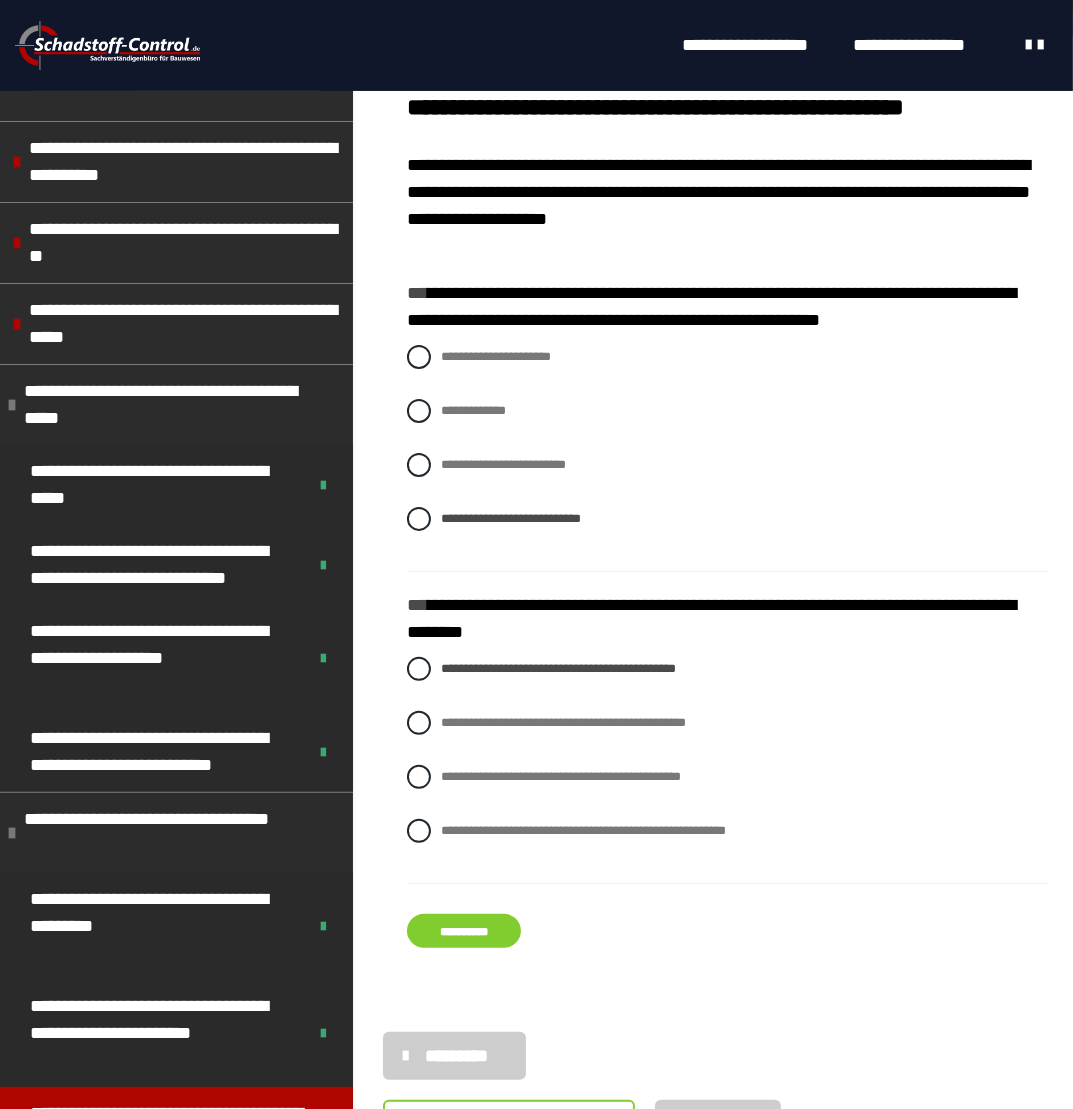 click on "**********" at bounding box center [464, 931] 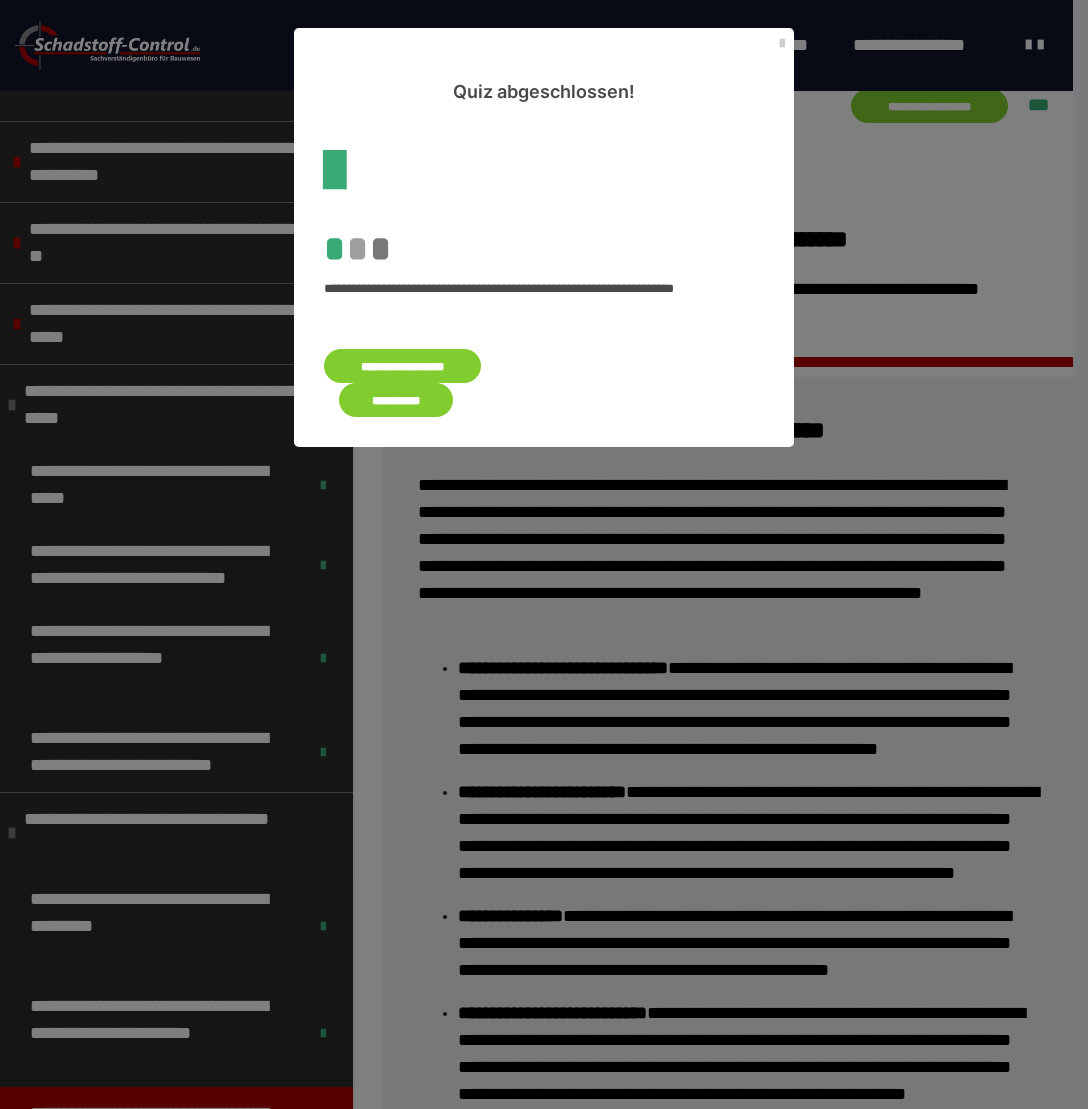 click on "**********" at bounding box center (396, 400) 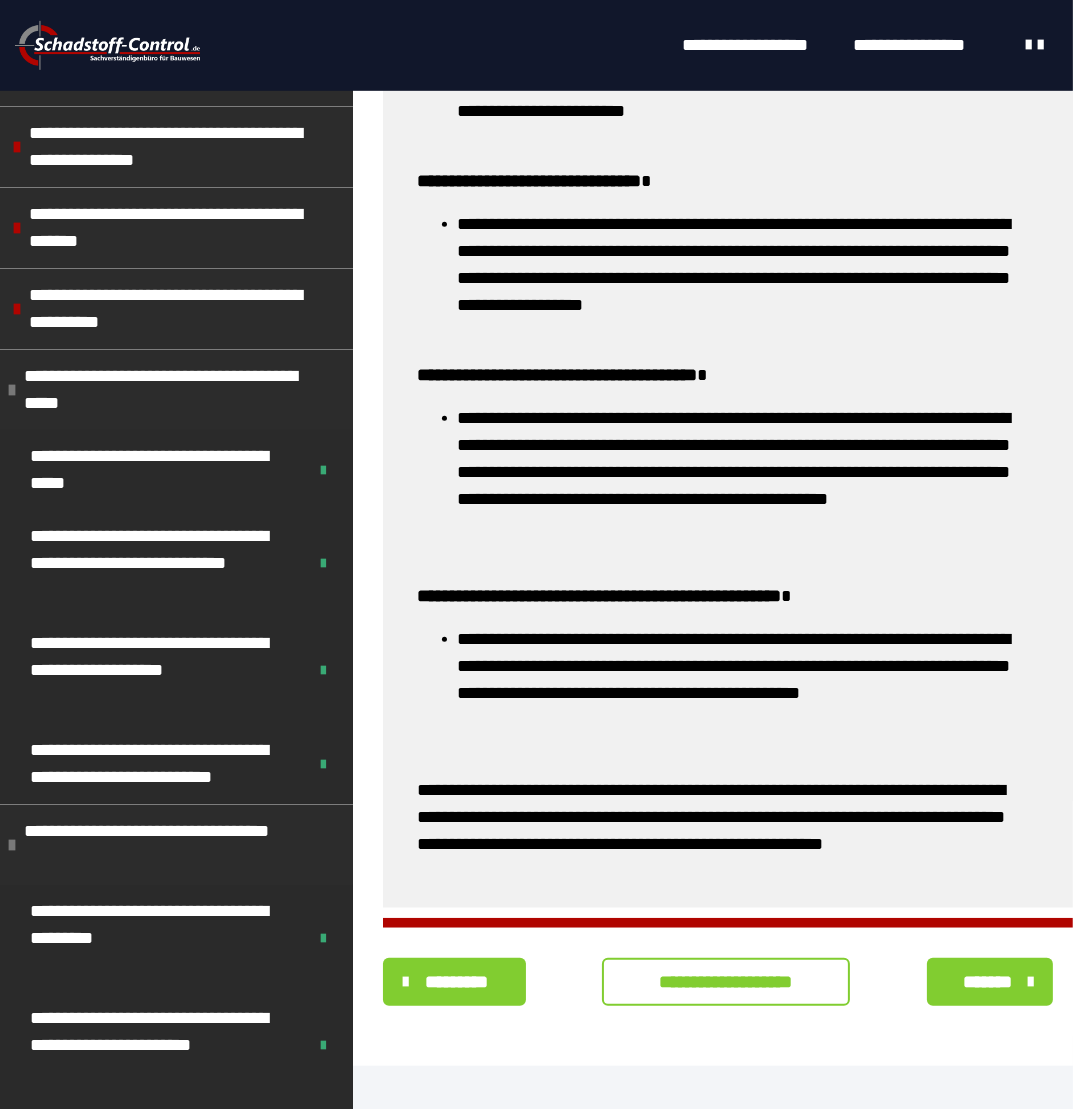 scroll, scrollTop: 1242, scrollLeft: 0, axis: vertical 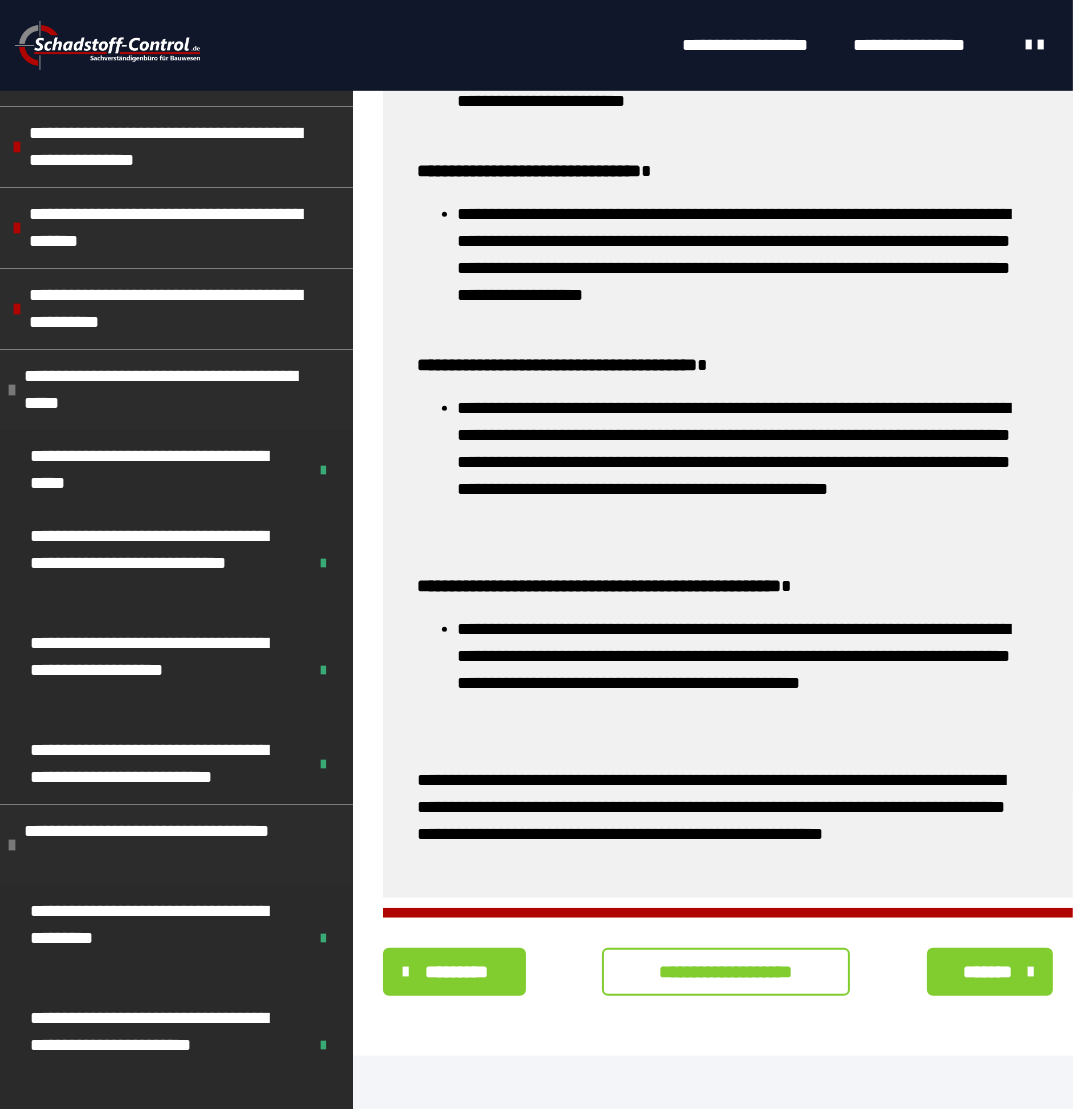 click on "**********" at bounding box center (726, 972) 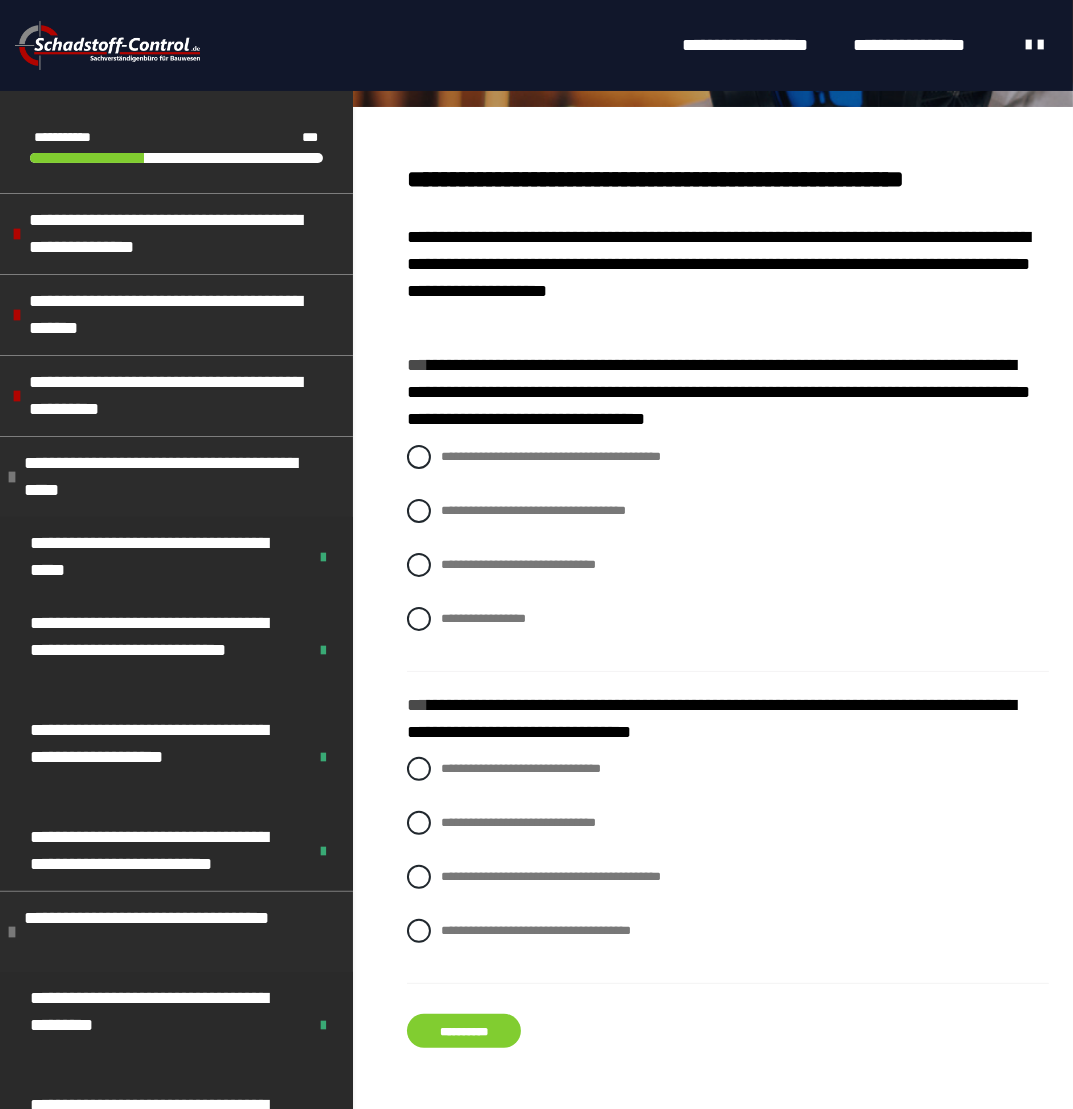 scroll, scrollTop: 263, scrollLeft: 0, axis: vertical 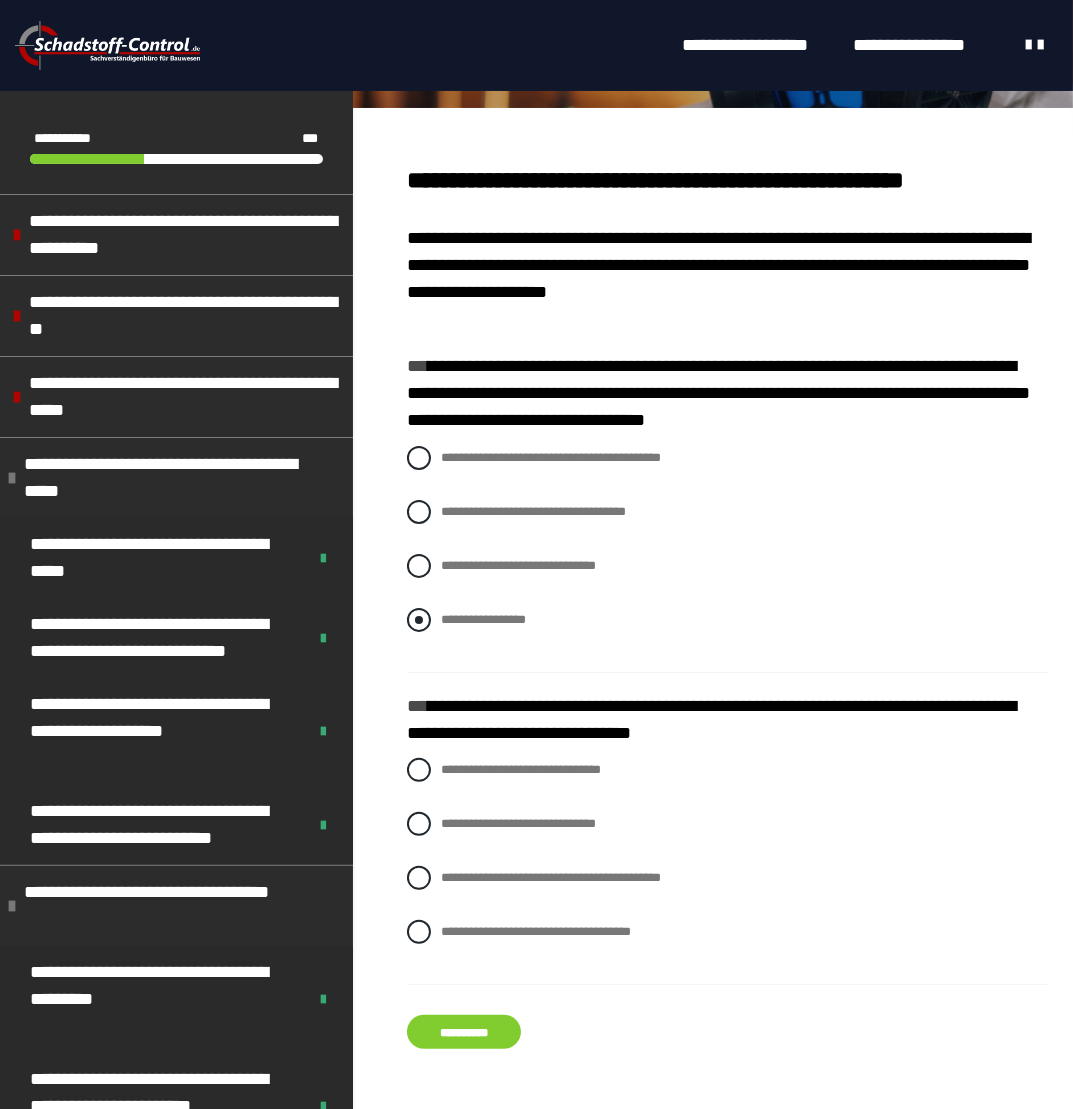 click at bounding box center (419, 620) 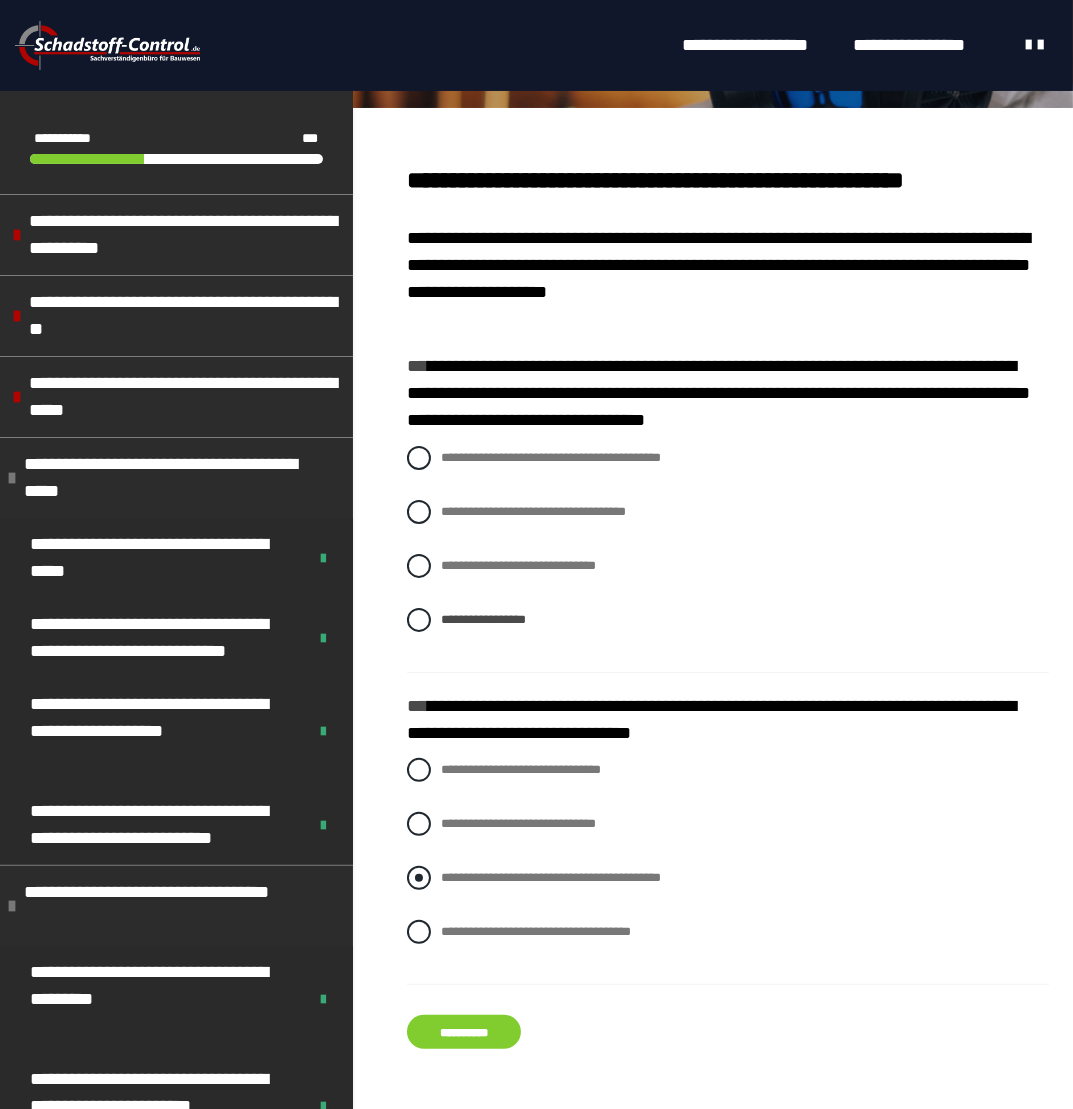 click at bounding box center (419, 878) 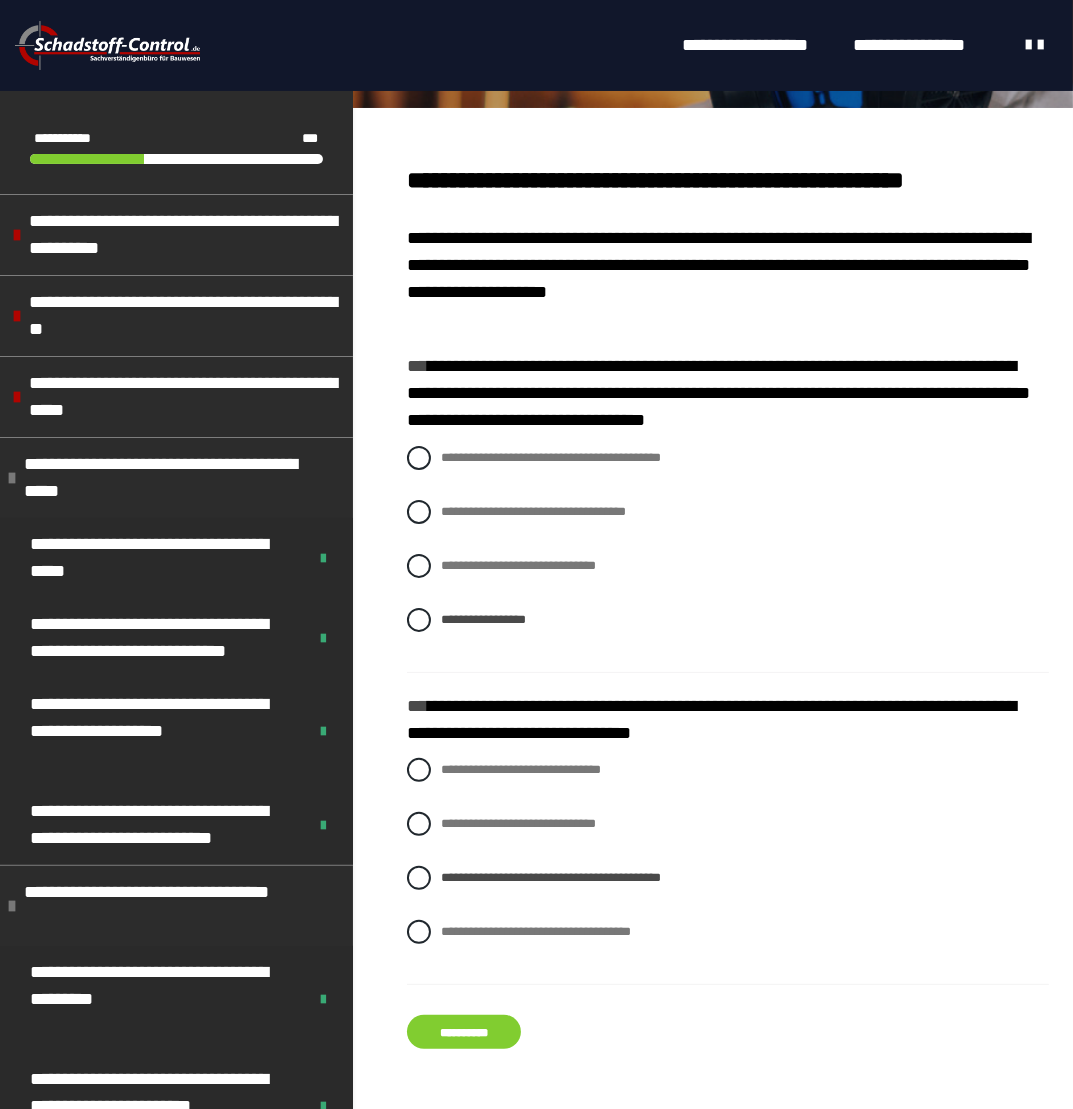 click on "**********" at bounding box center [464, 1032] 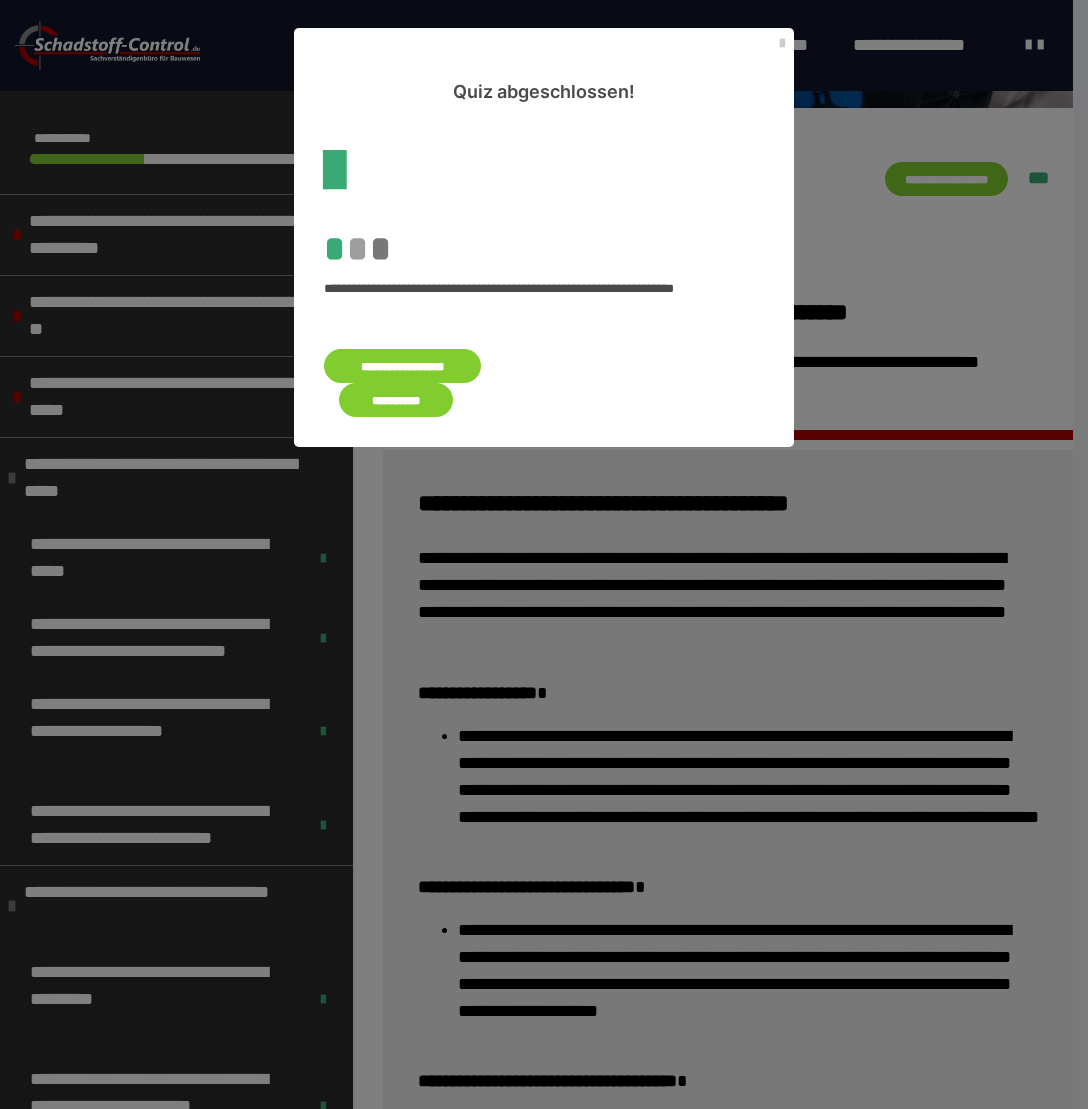 click on "**********" at bounding box center [396, 400] 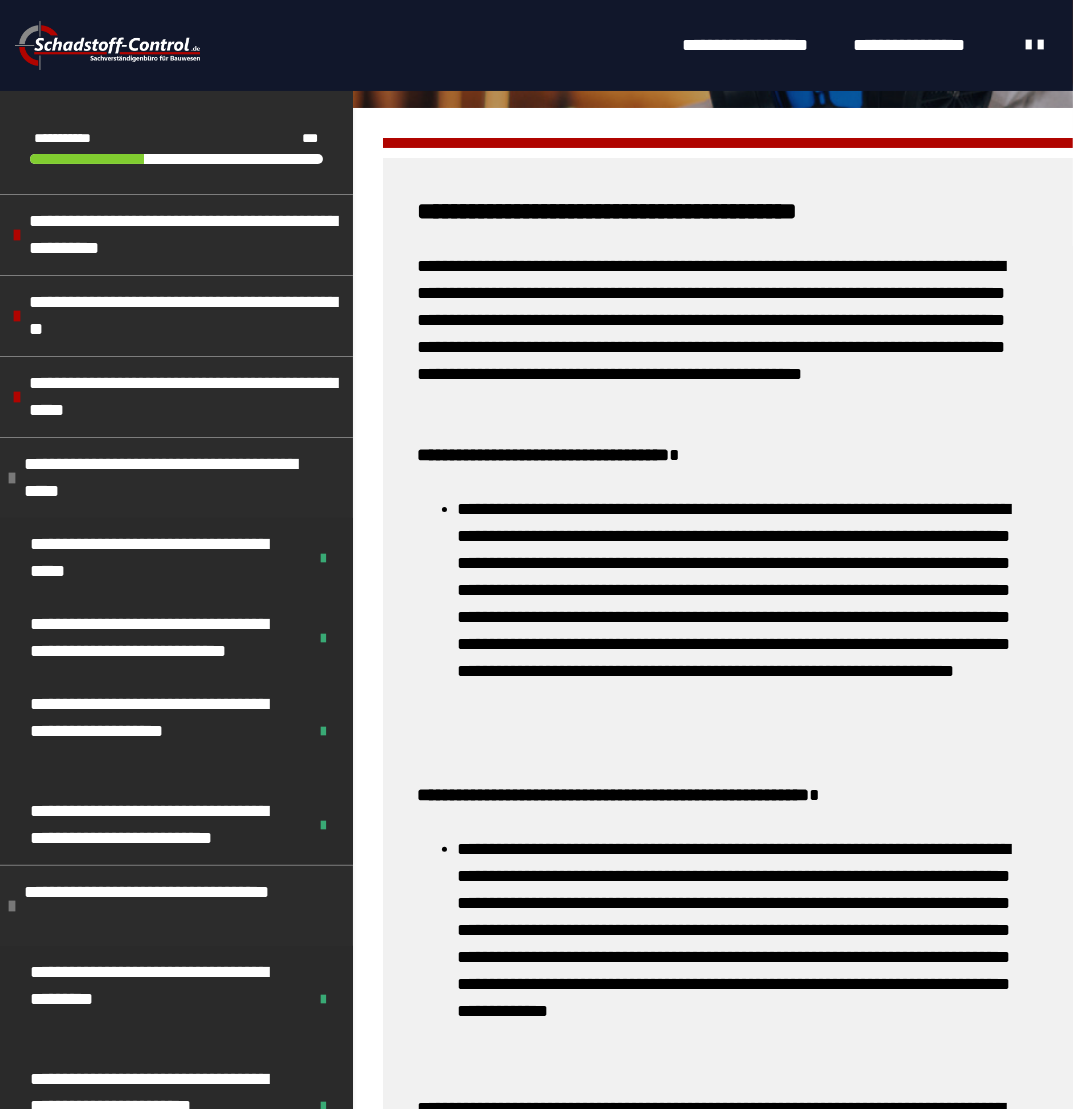 scroll, scrollTop: 645, scrollLeft: 0, axis: vertical 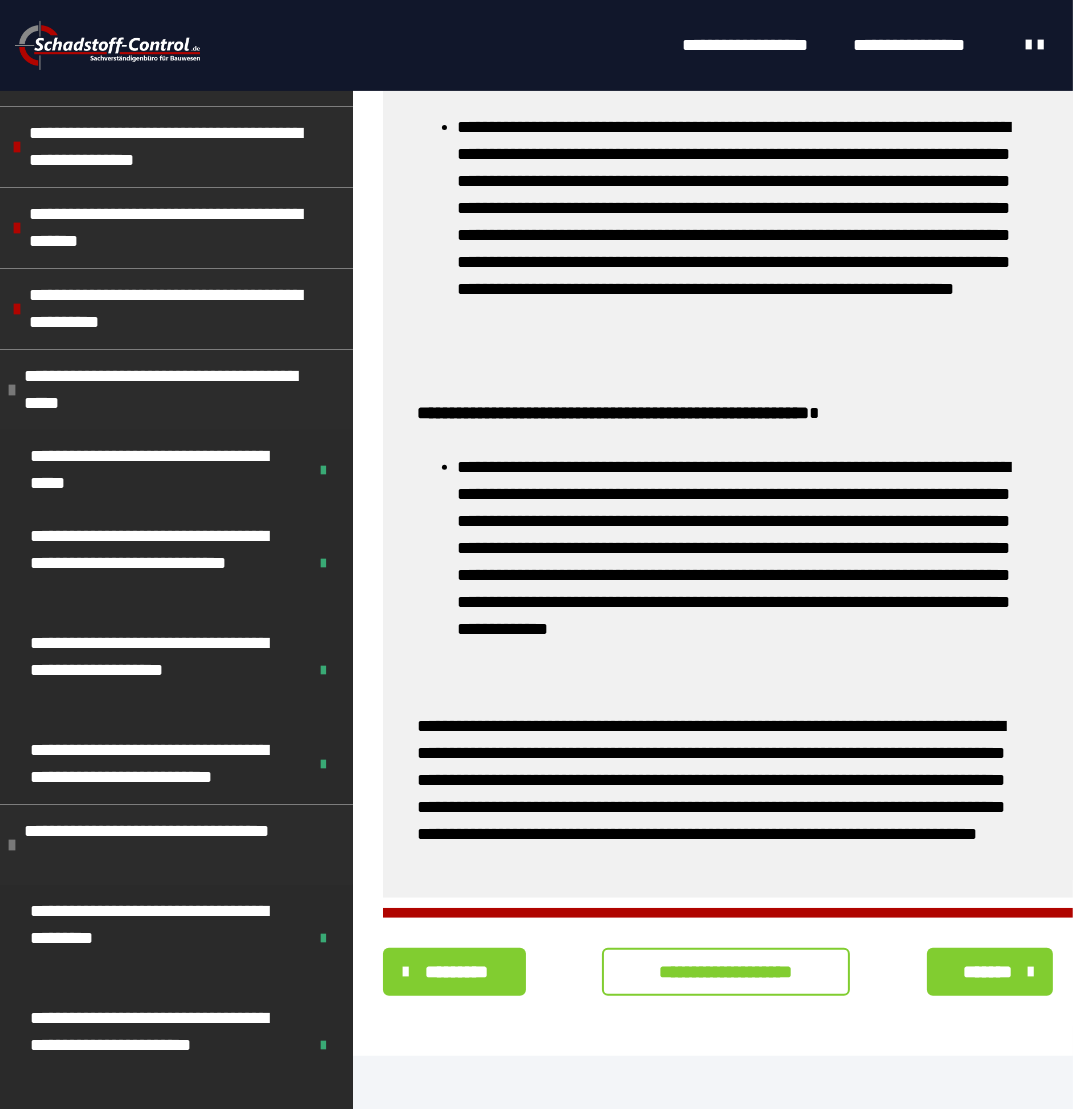 click on "**********" at bounding box center (726, 972) 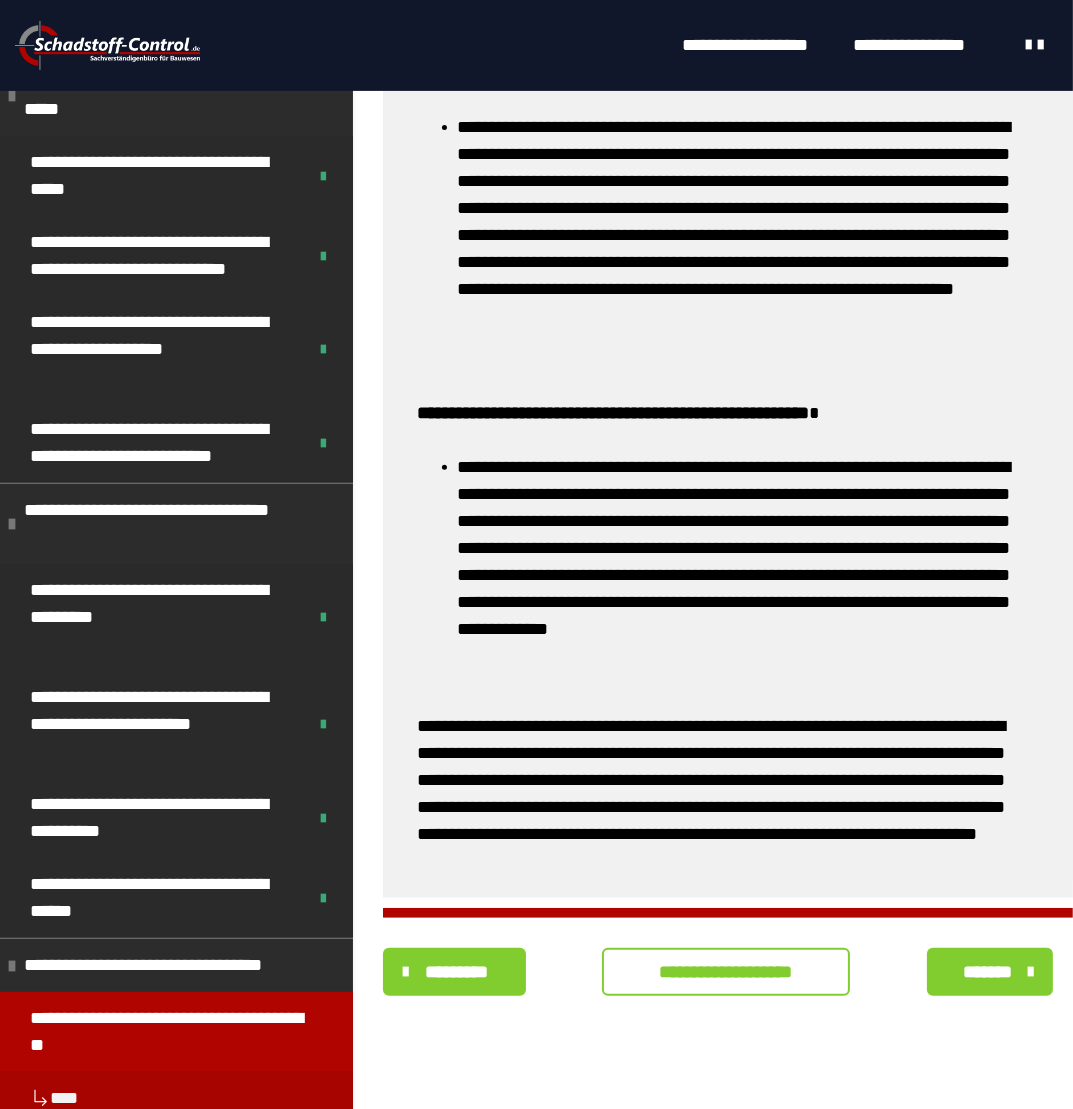 scroll, scrollTop: 0, scrollLeft: 0, axis: both 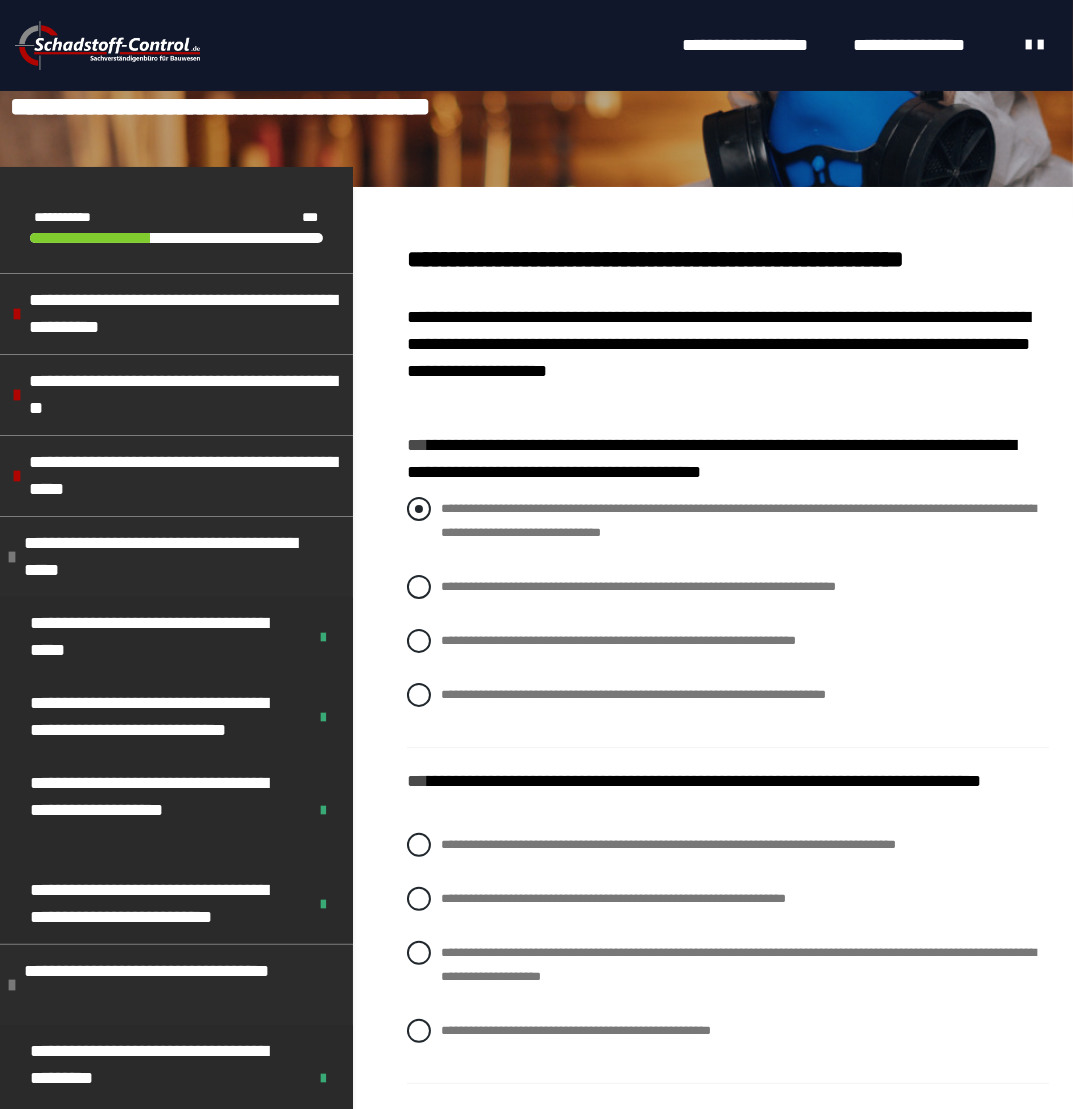 click at bounding box center [419, 509] 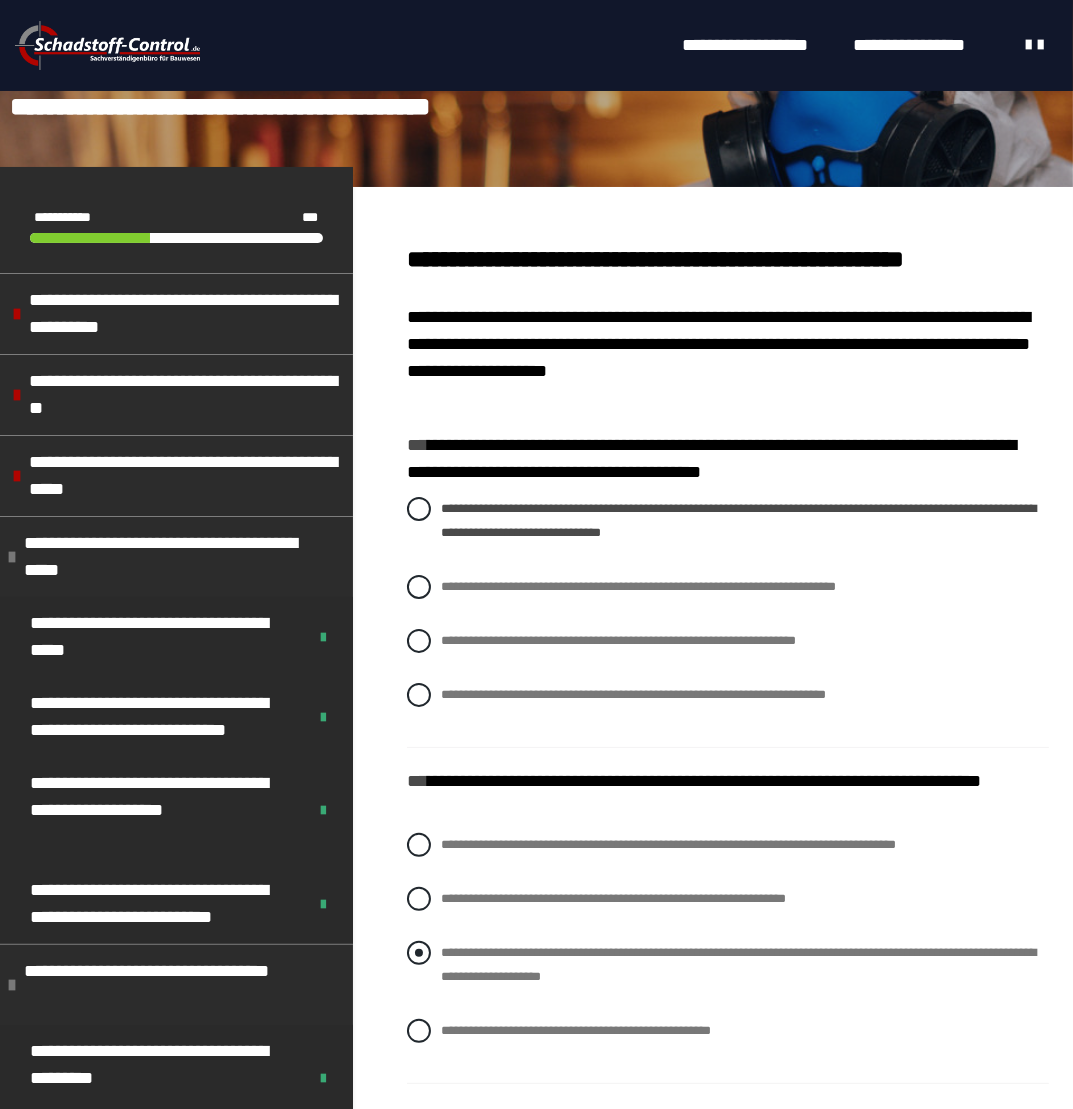 click at bounding box center [419, 953] 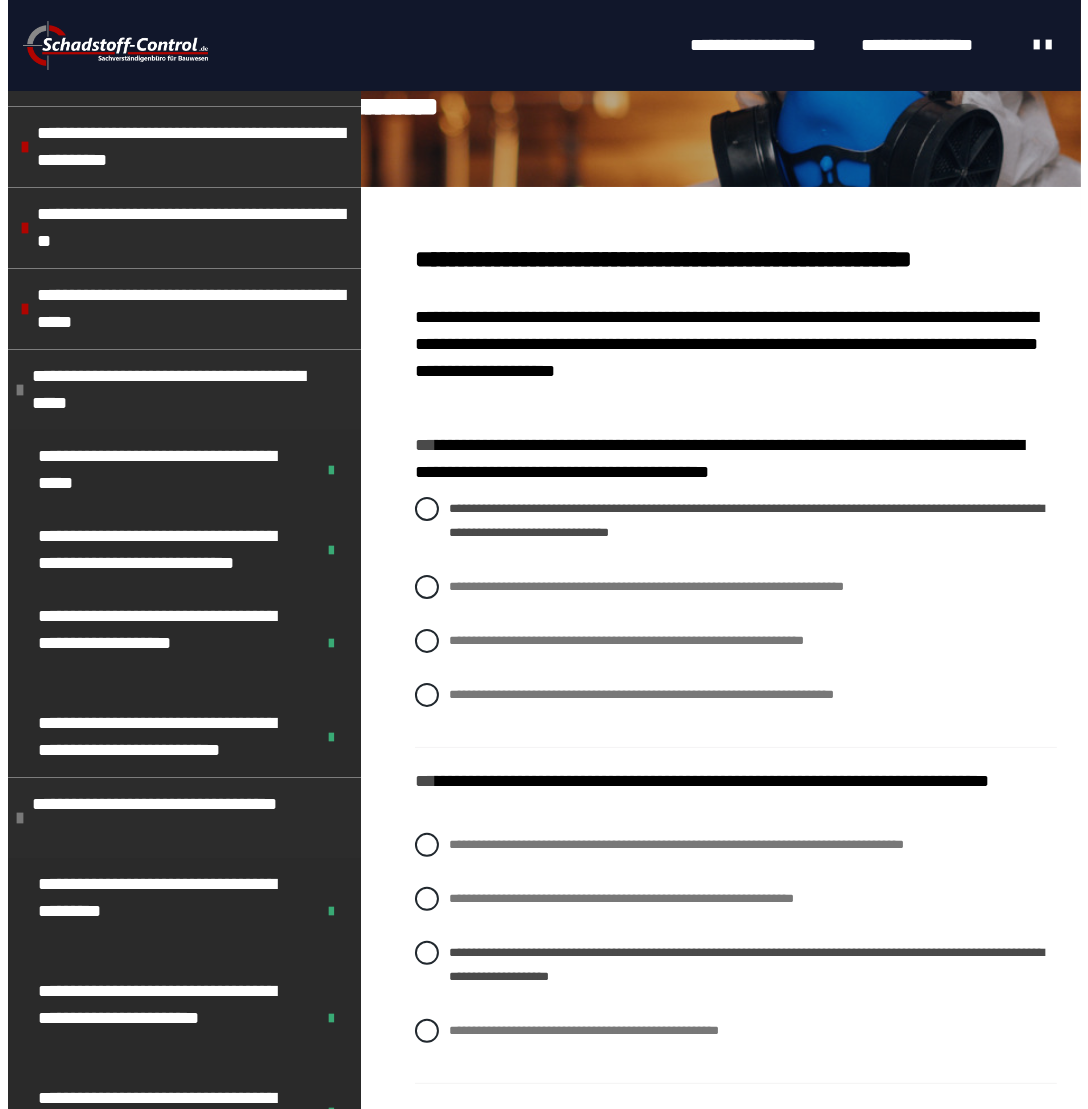 scroll, scrollTop: 484, scrollLeft: 0, axis: vertical 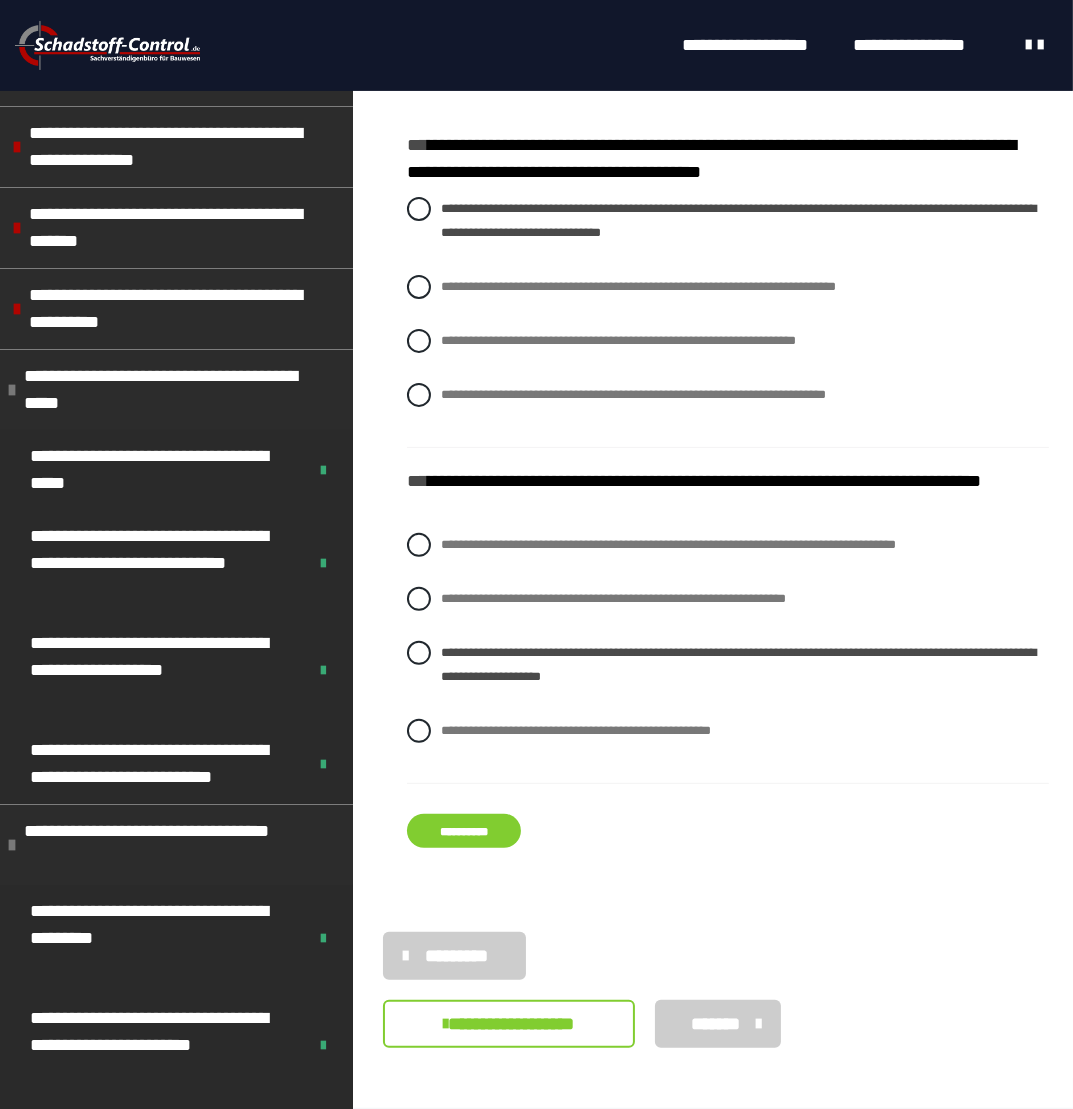 click on "**********" at bounding box center (464, 831) 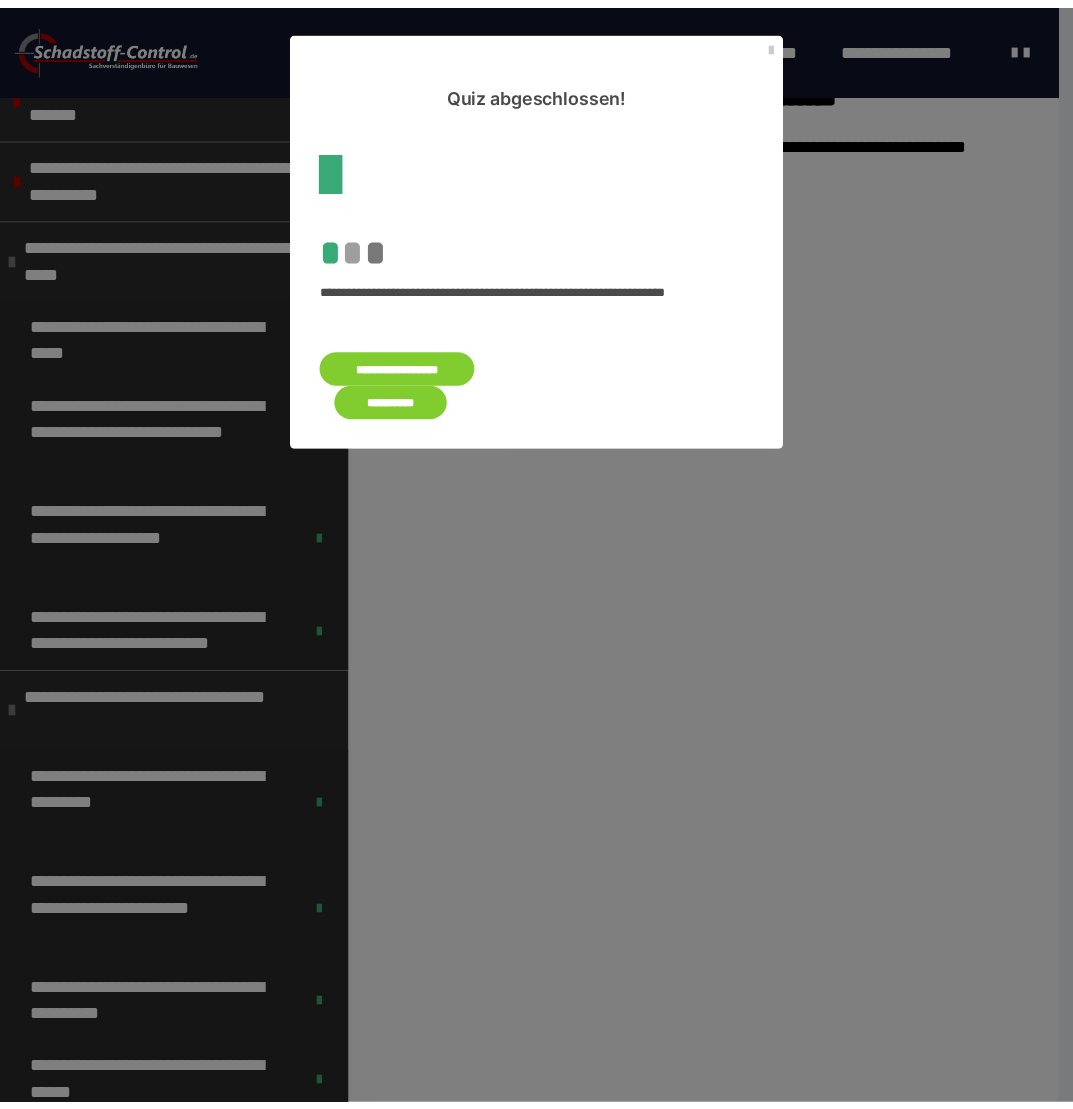 scroll, scrollTop: 0, scrollLeft: 0, axis: both 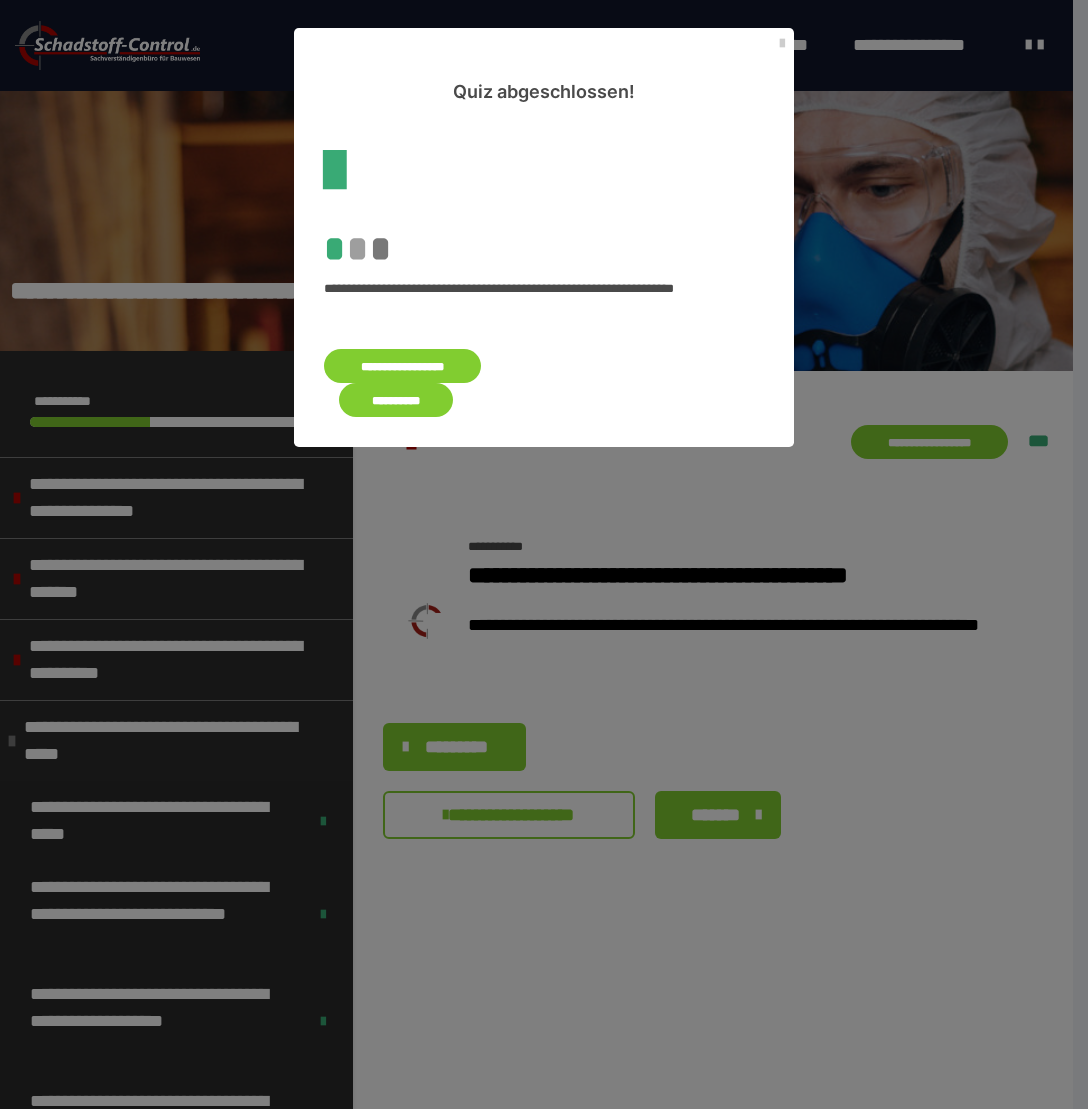 click on "**********" at bounding box center [396, 400] 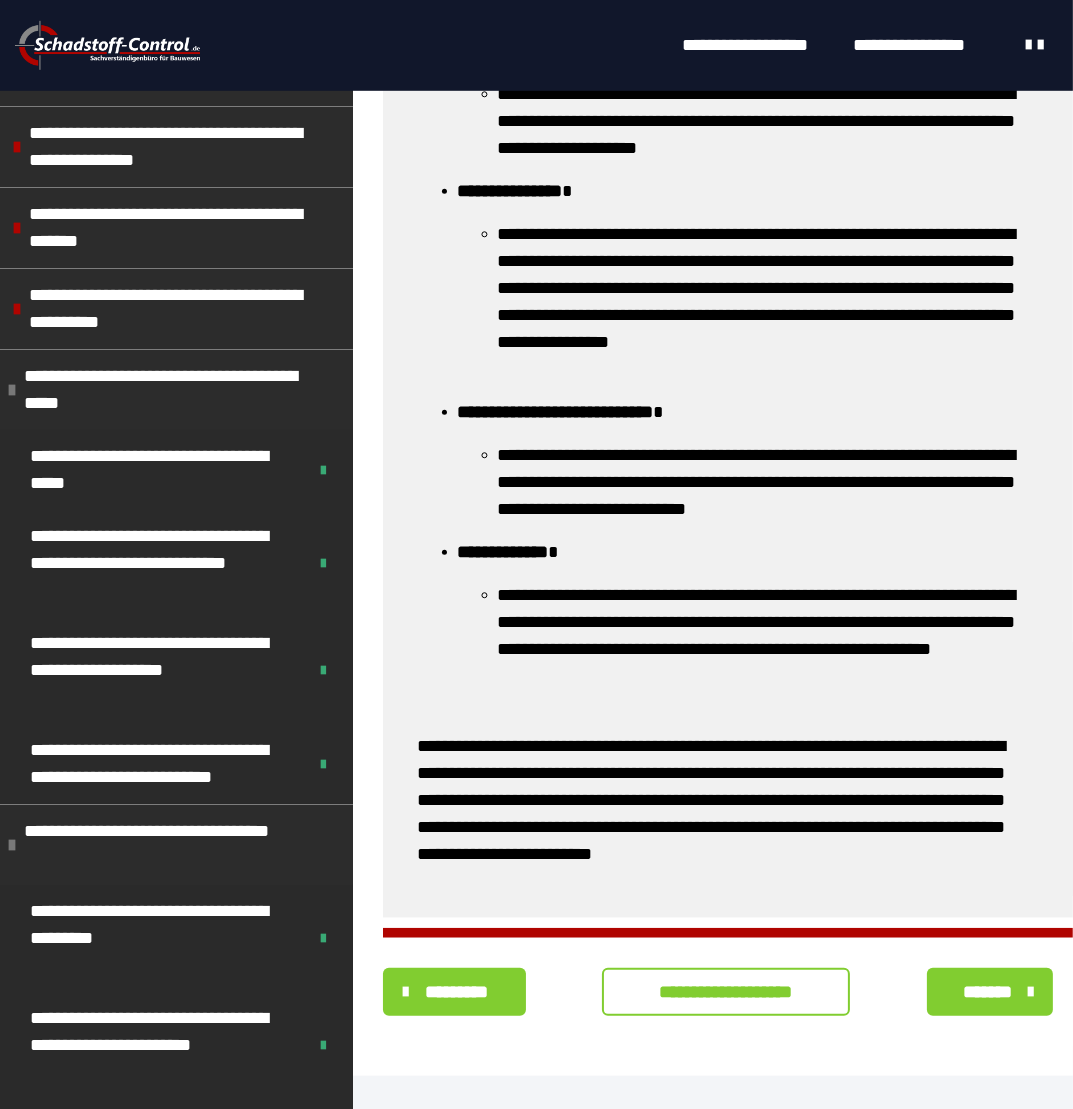 scroll, scrollTop: 1412, scrollLeft: 0, axis: vertical 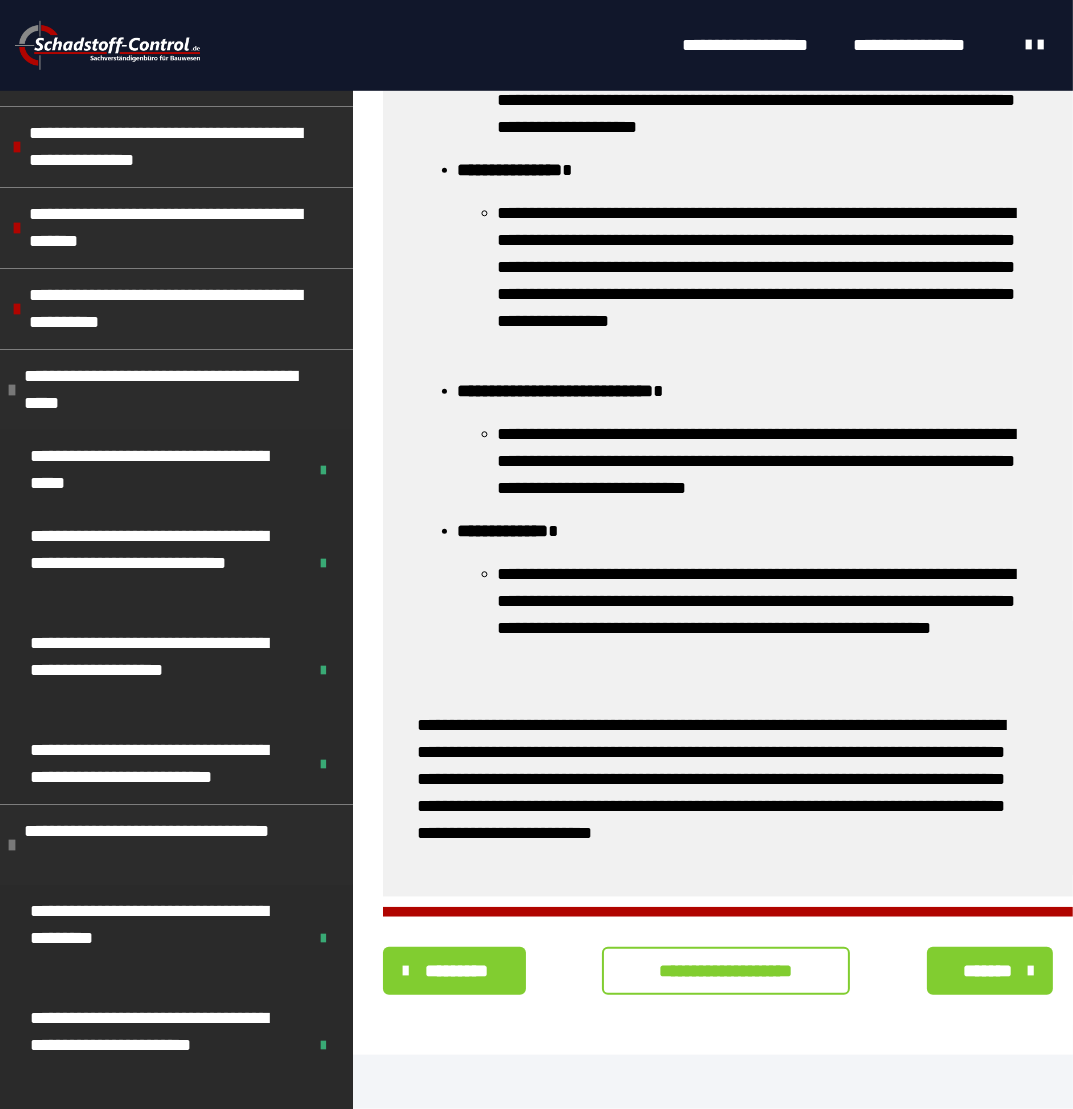 click on "**********" at bounding box center (726, 971) 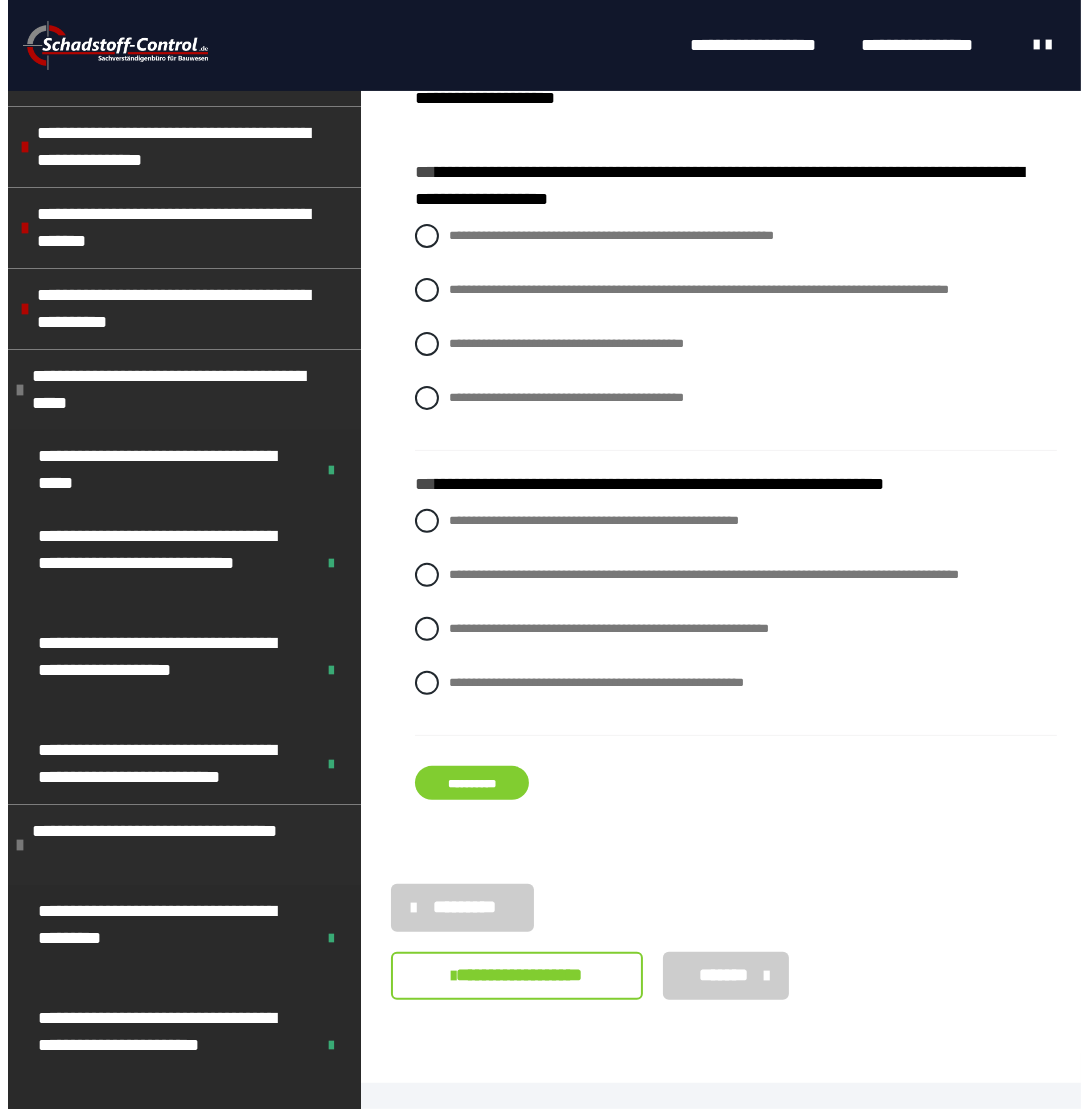 scroll, scrollTop: 456, scrollLeft: 0, axis: vertical 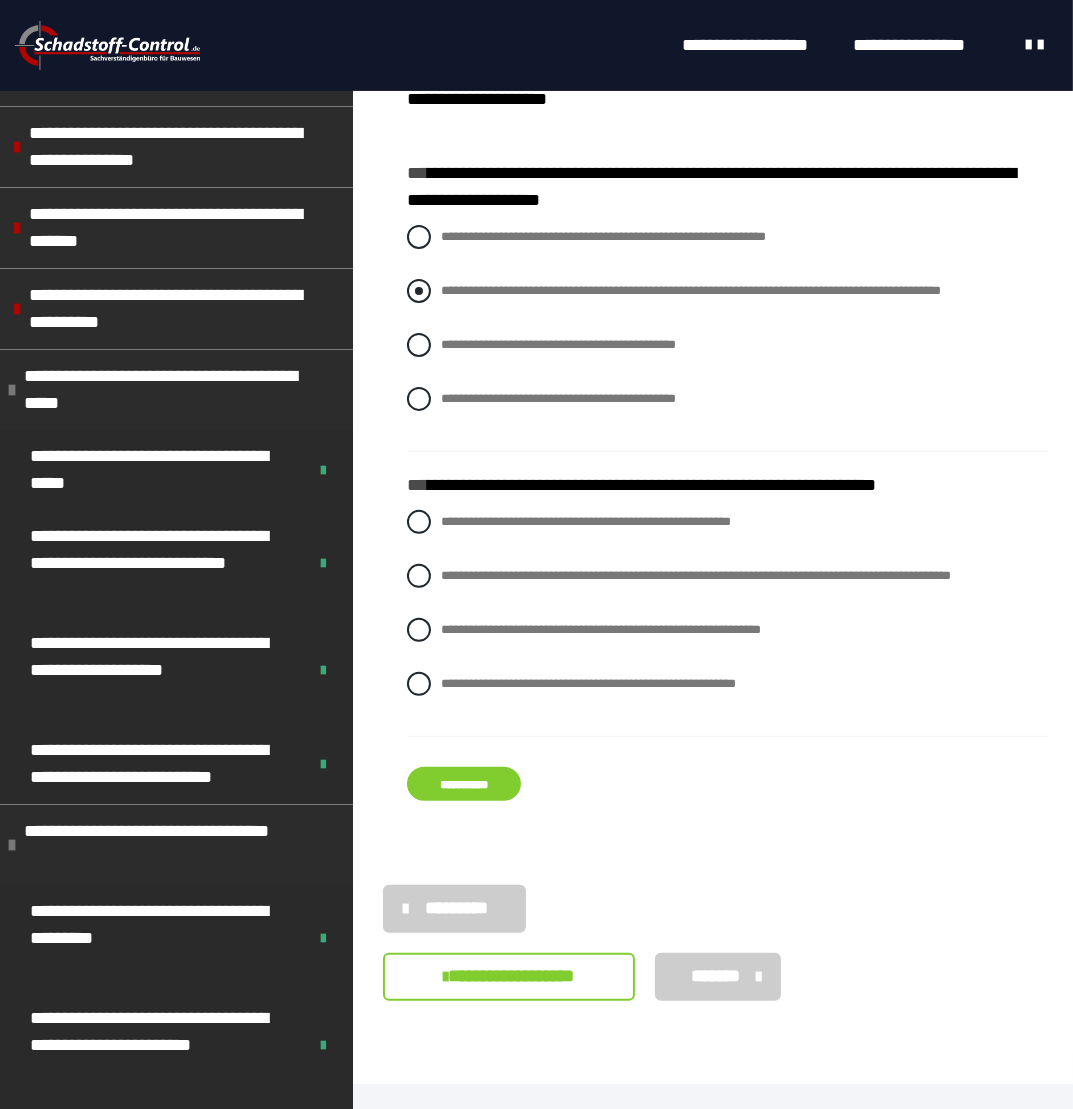 click at bounding box center [419, 291] 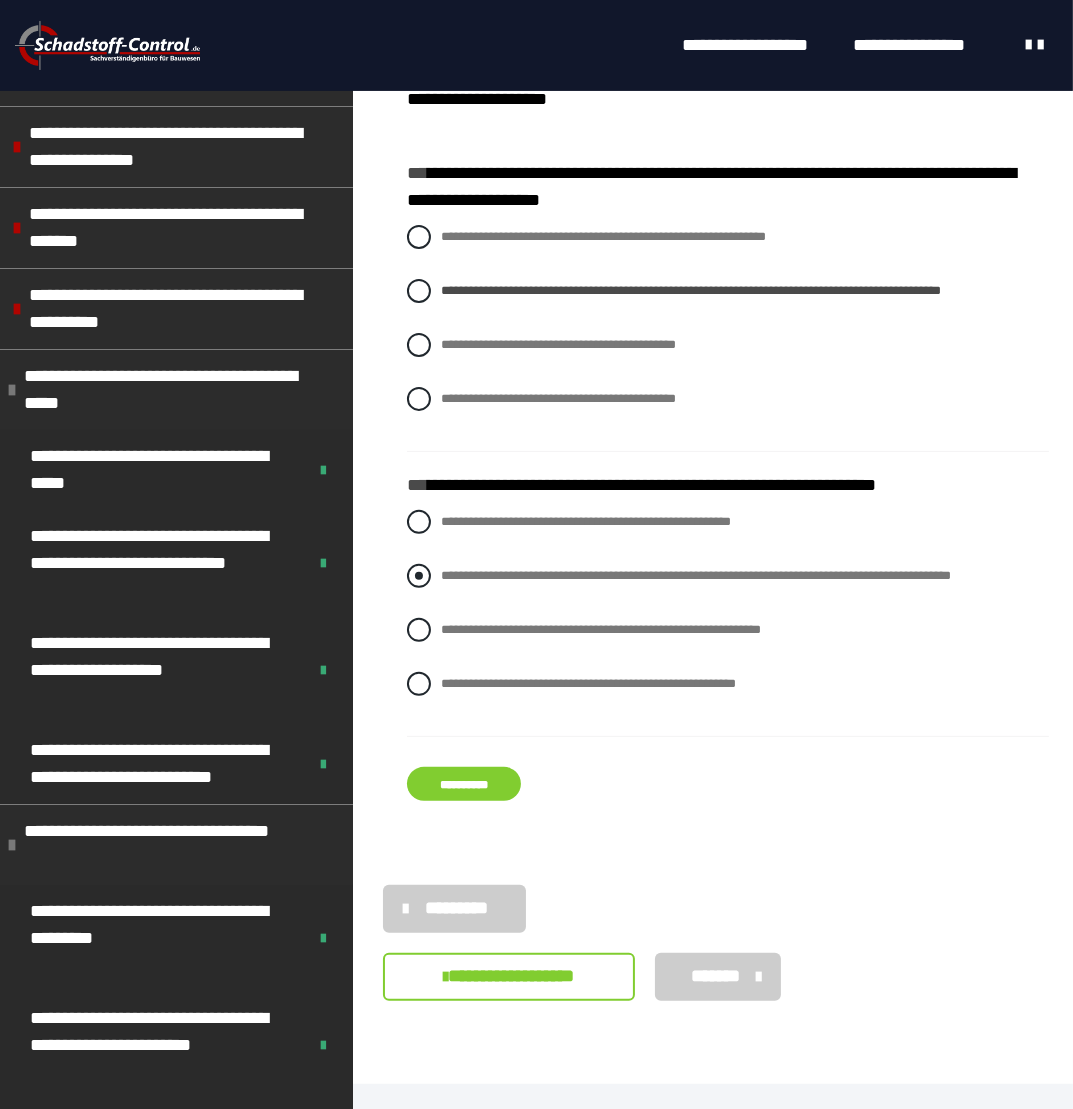 click at bounding box center [419, 576] 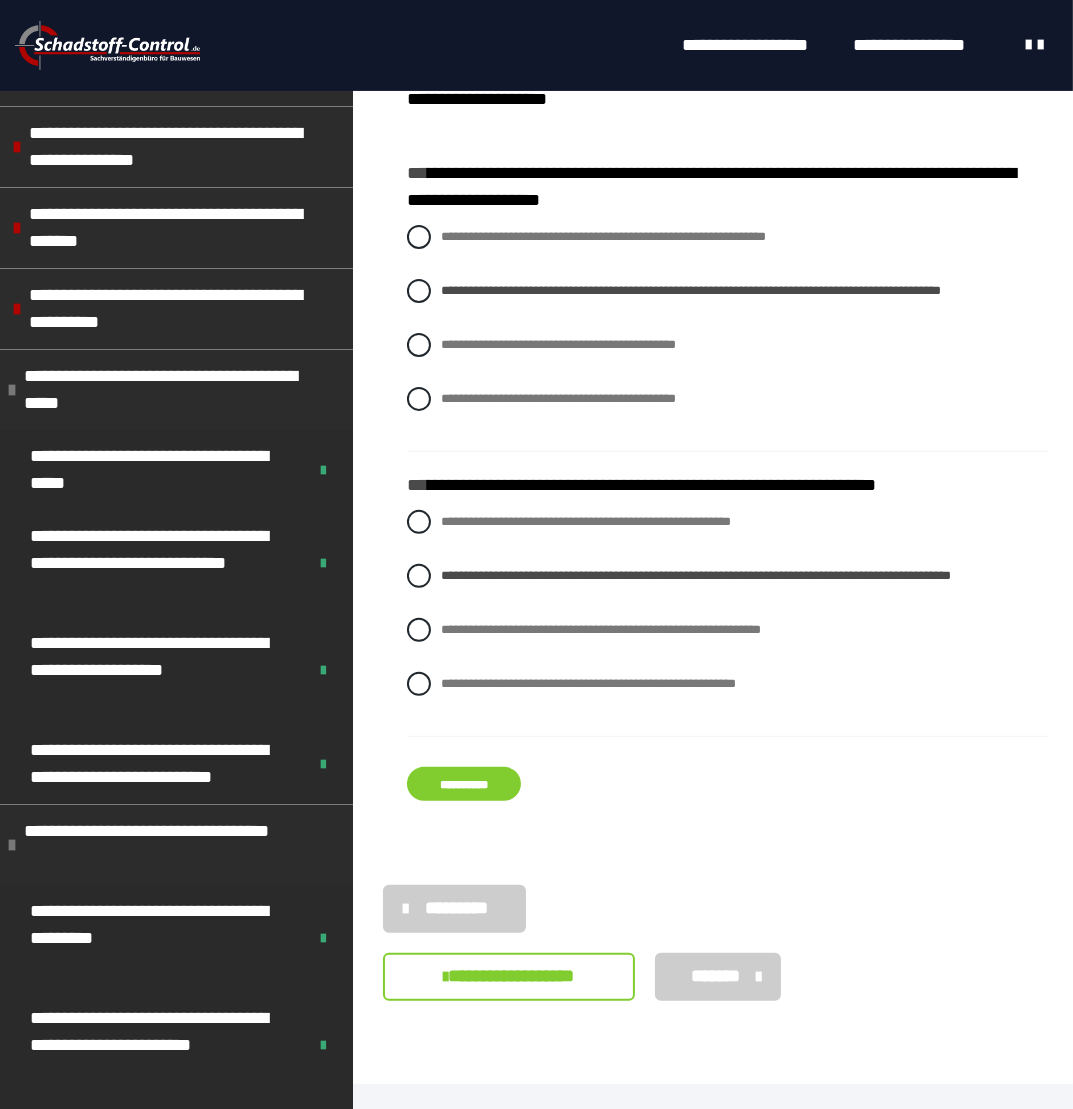 click on "**********" at bounding box center (464, 784) 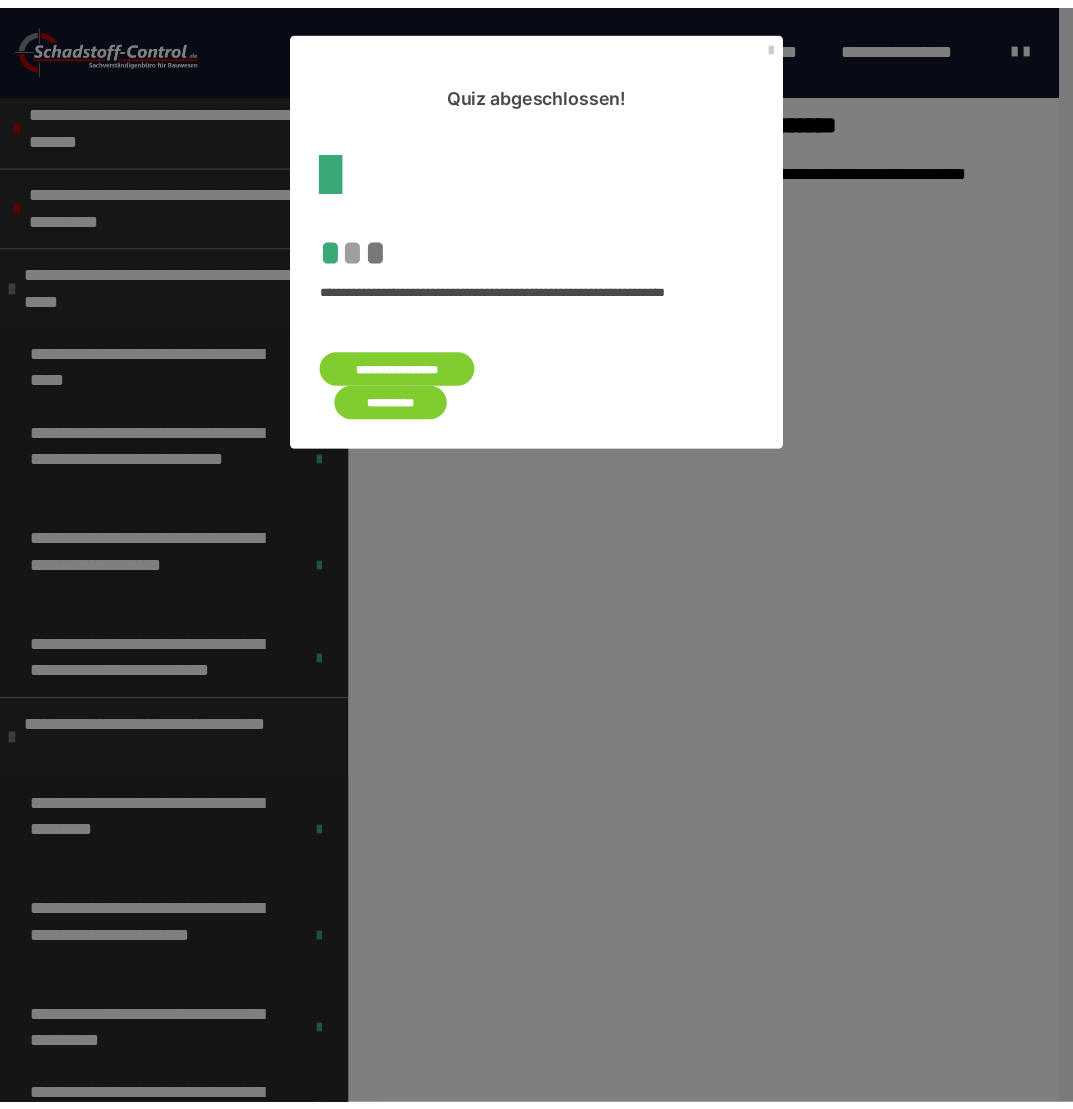 scroll, scrollTop: 0, scrollLeft: 0, axis: both 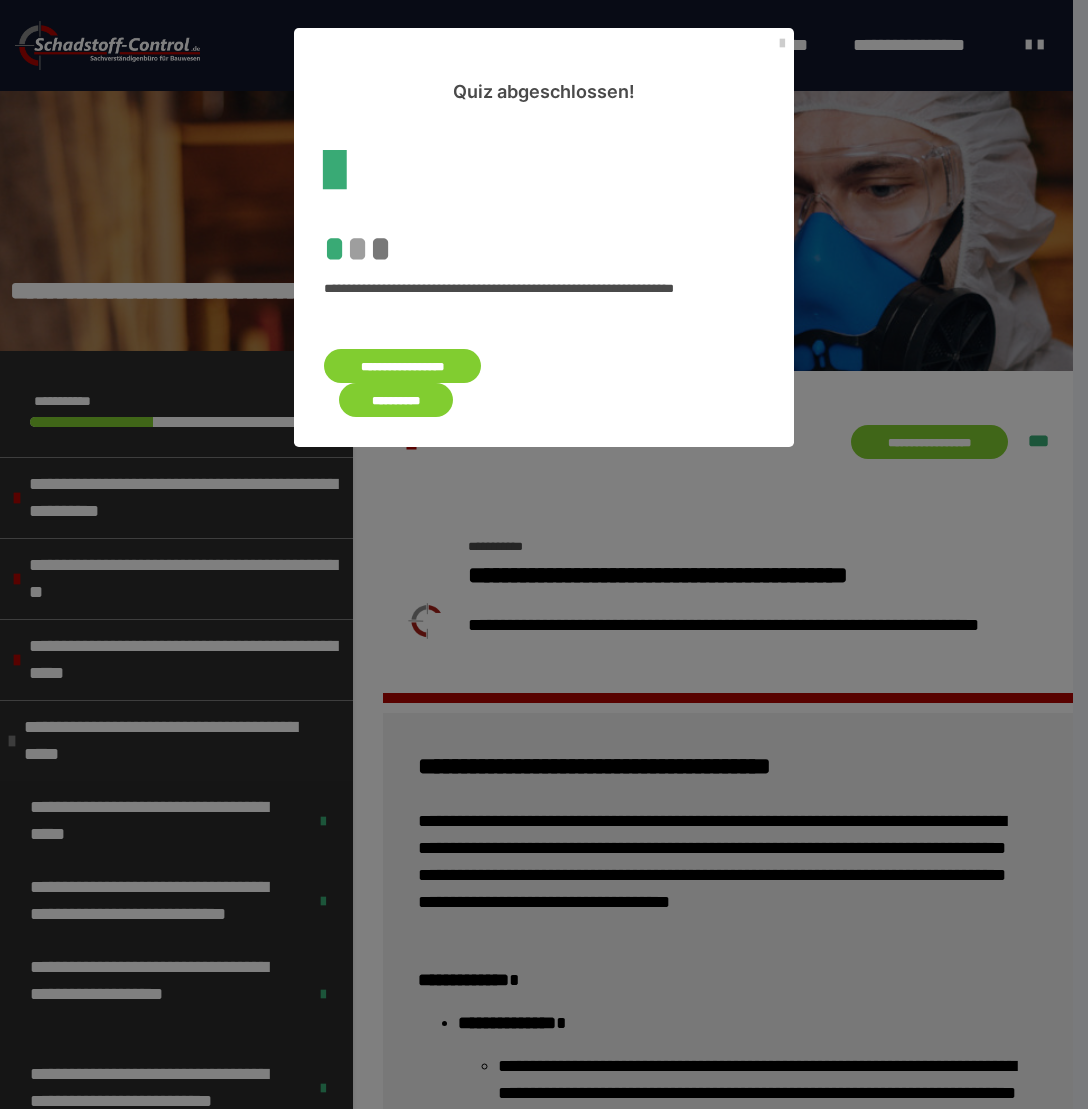 click on "**********" at bounding box center (396, 400) 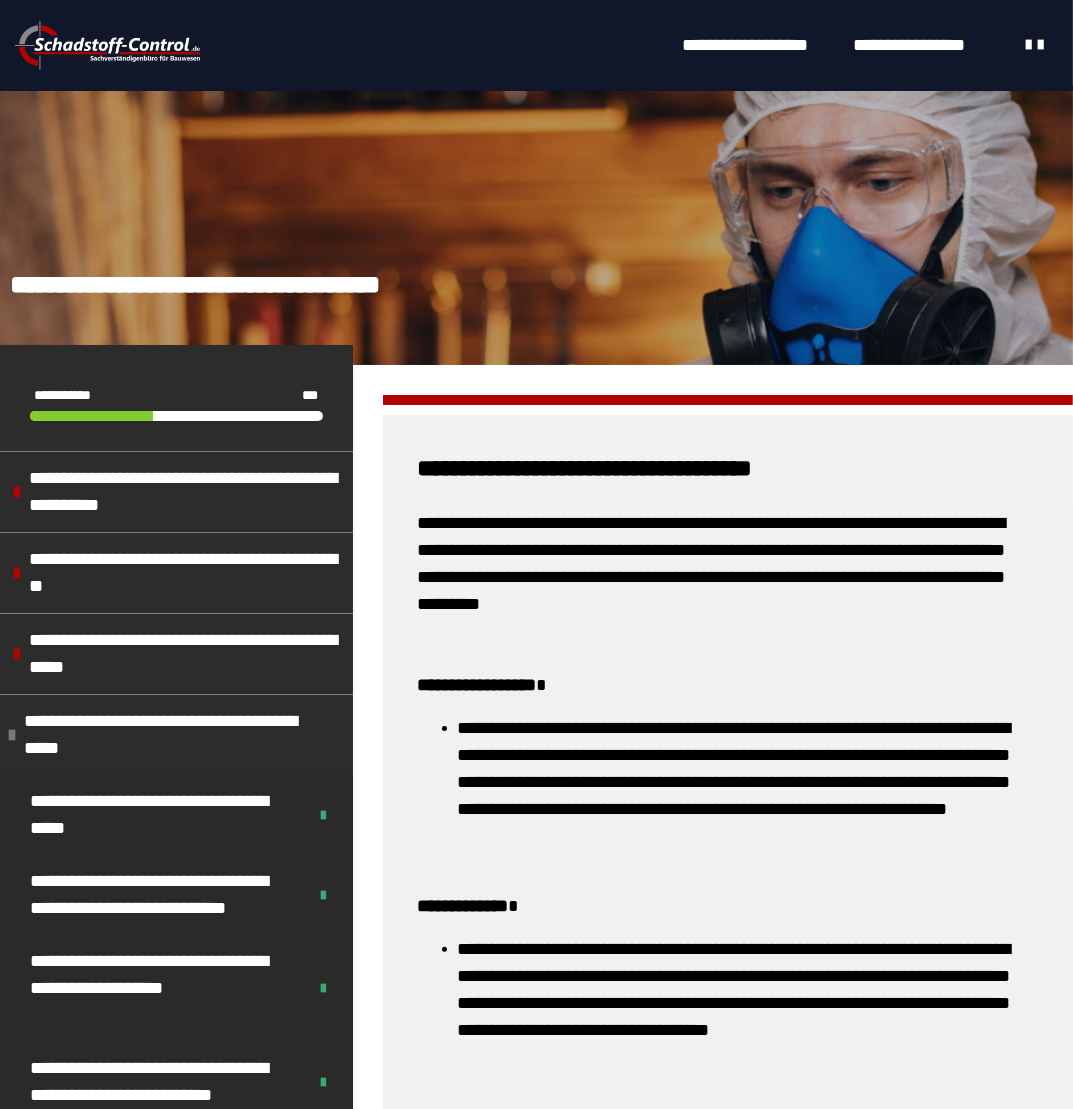scroll, scrollTop: 1184, scrollLeft: 0, axis: vertical 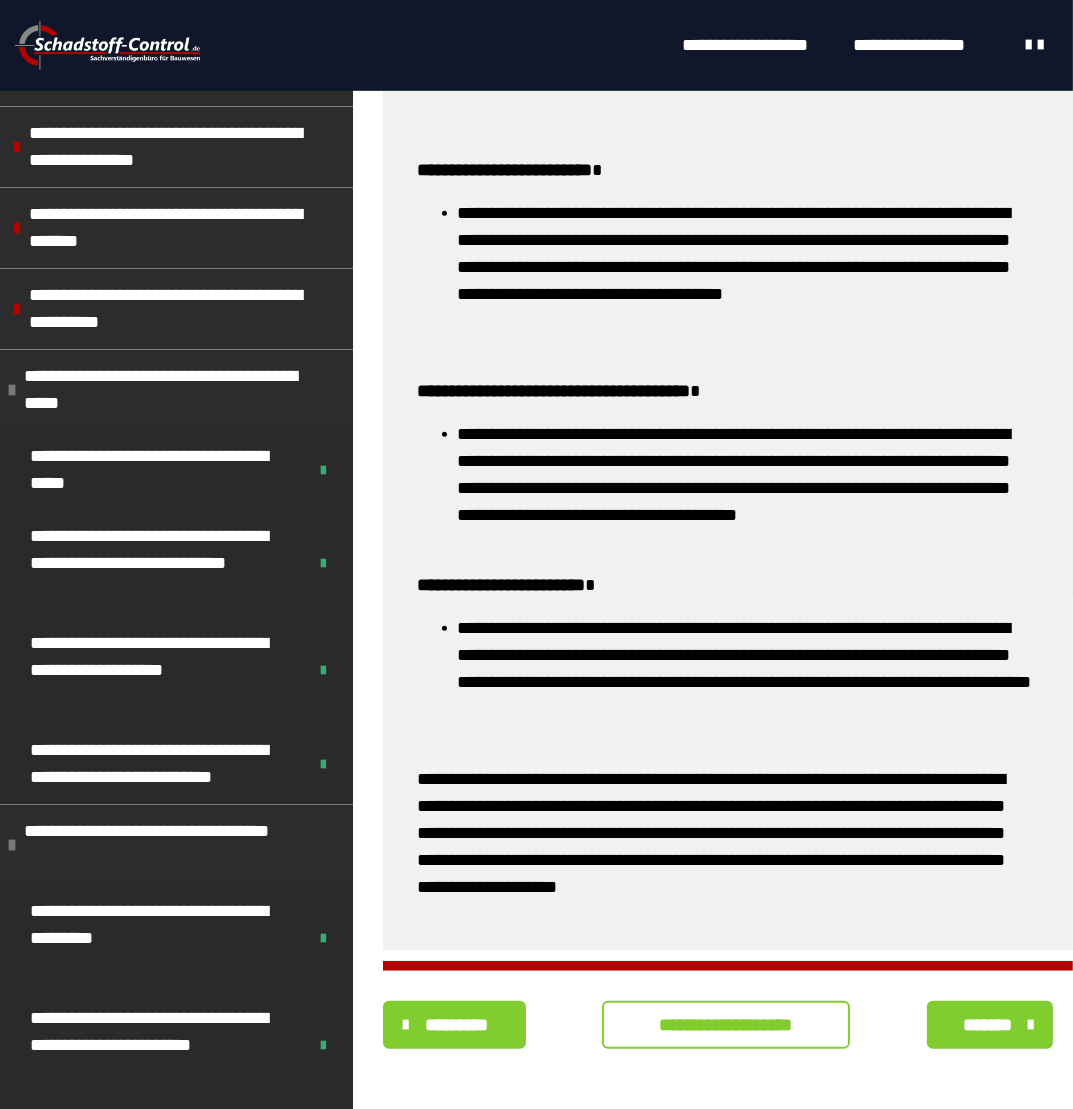 click on "**********" at bounding box center (726, 1025) 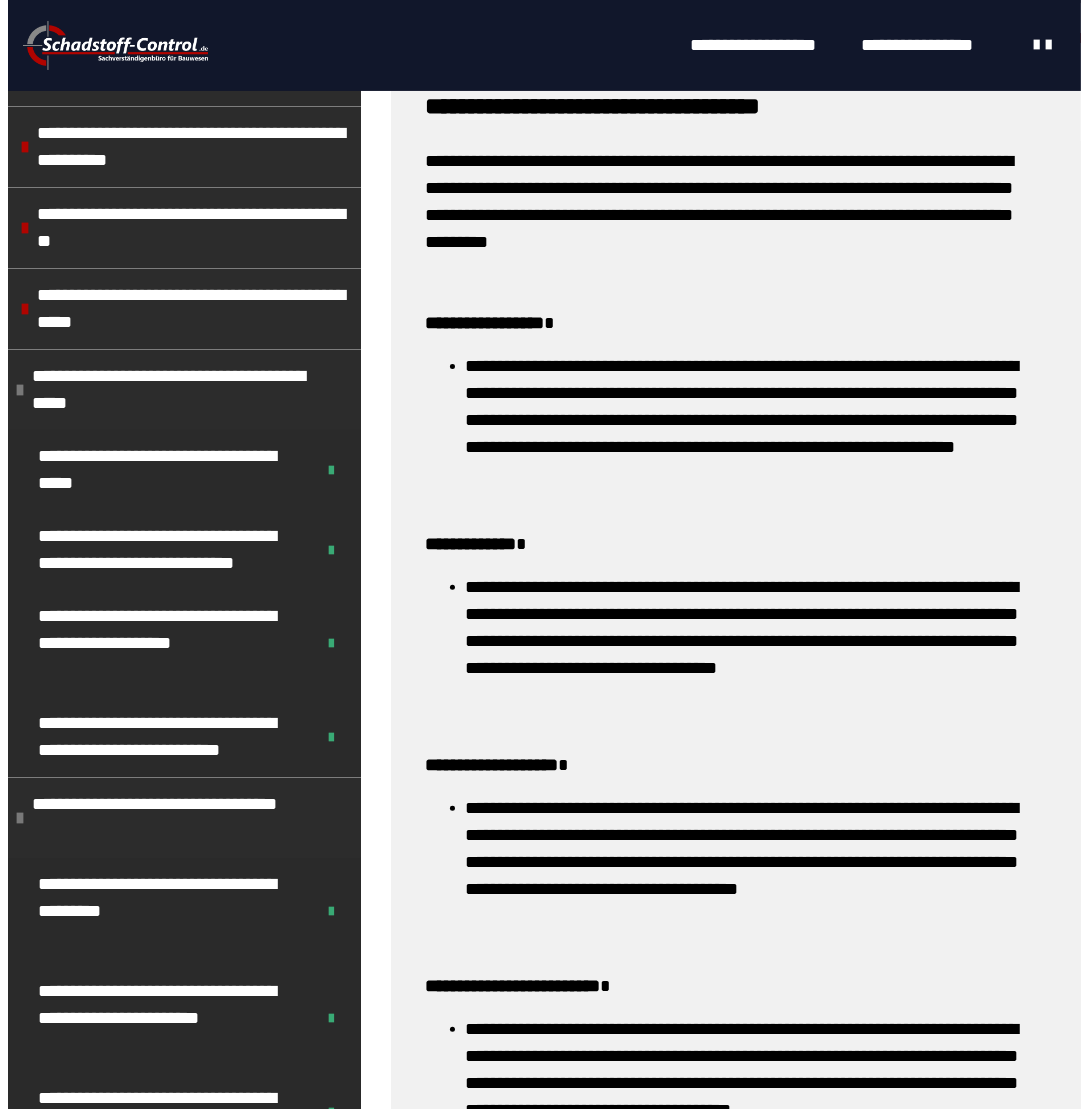 scroll, scrollTop: 400, scrollLeft: 0, axis: vertical 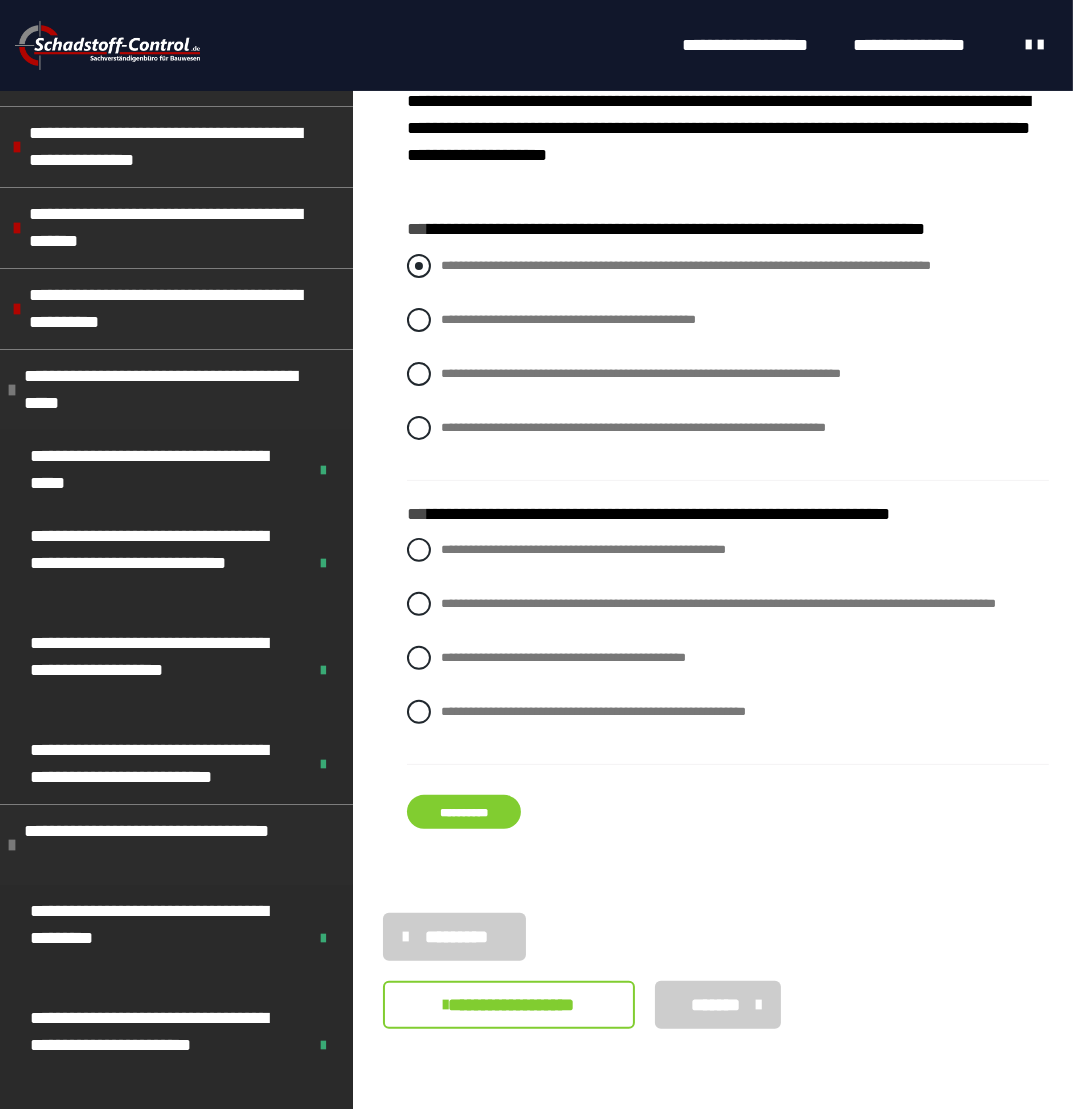 click on "**********" at bounding box center (728, 266) 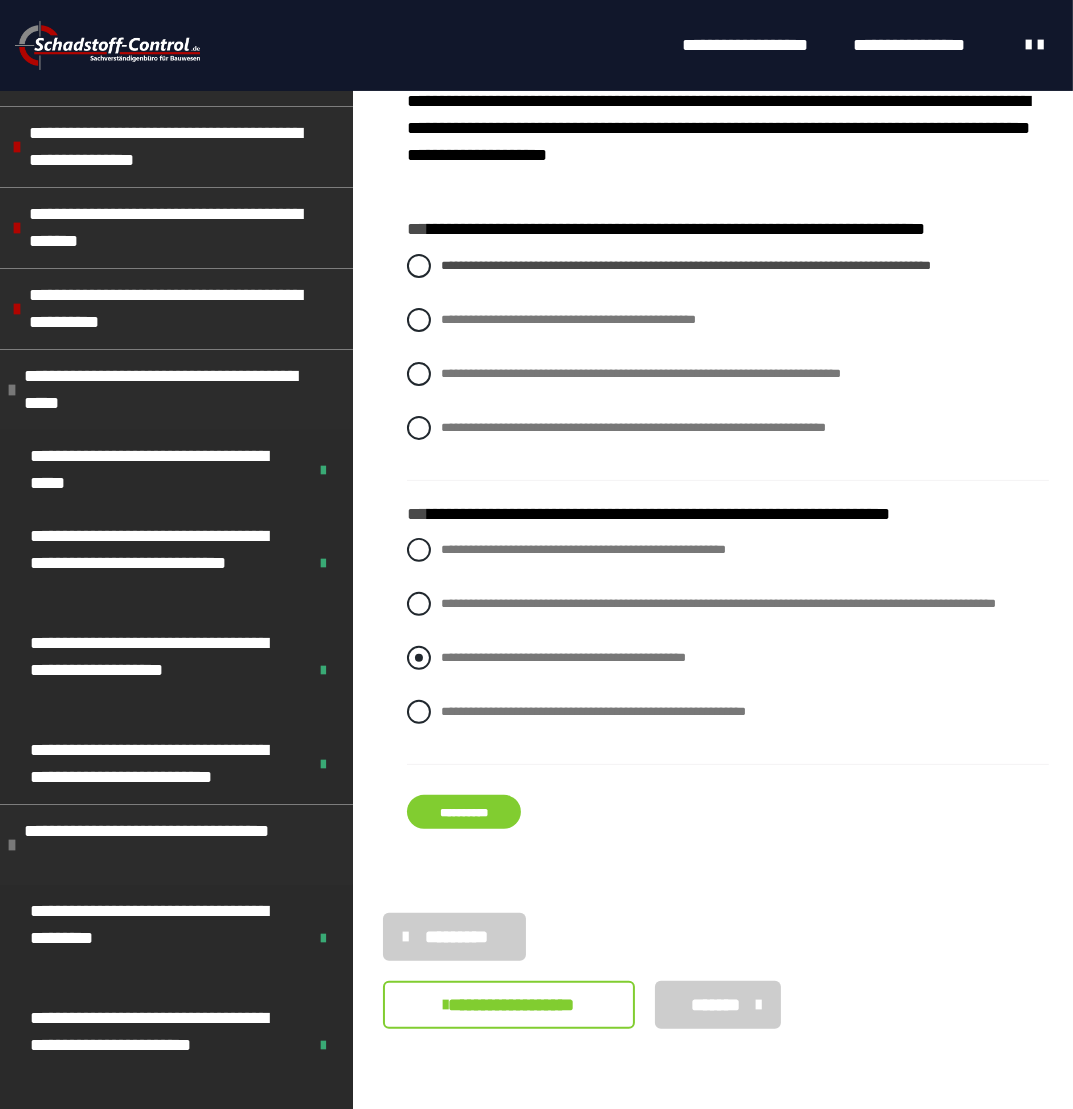 click at bounding box center (419, 658) 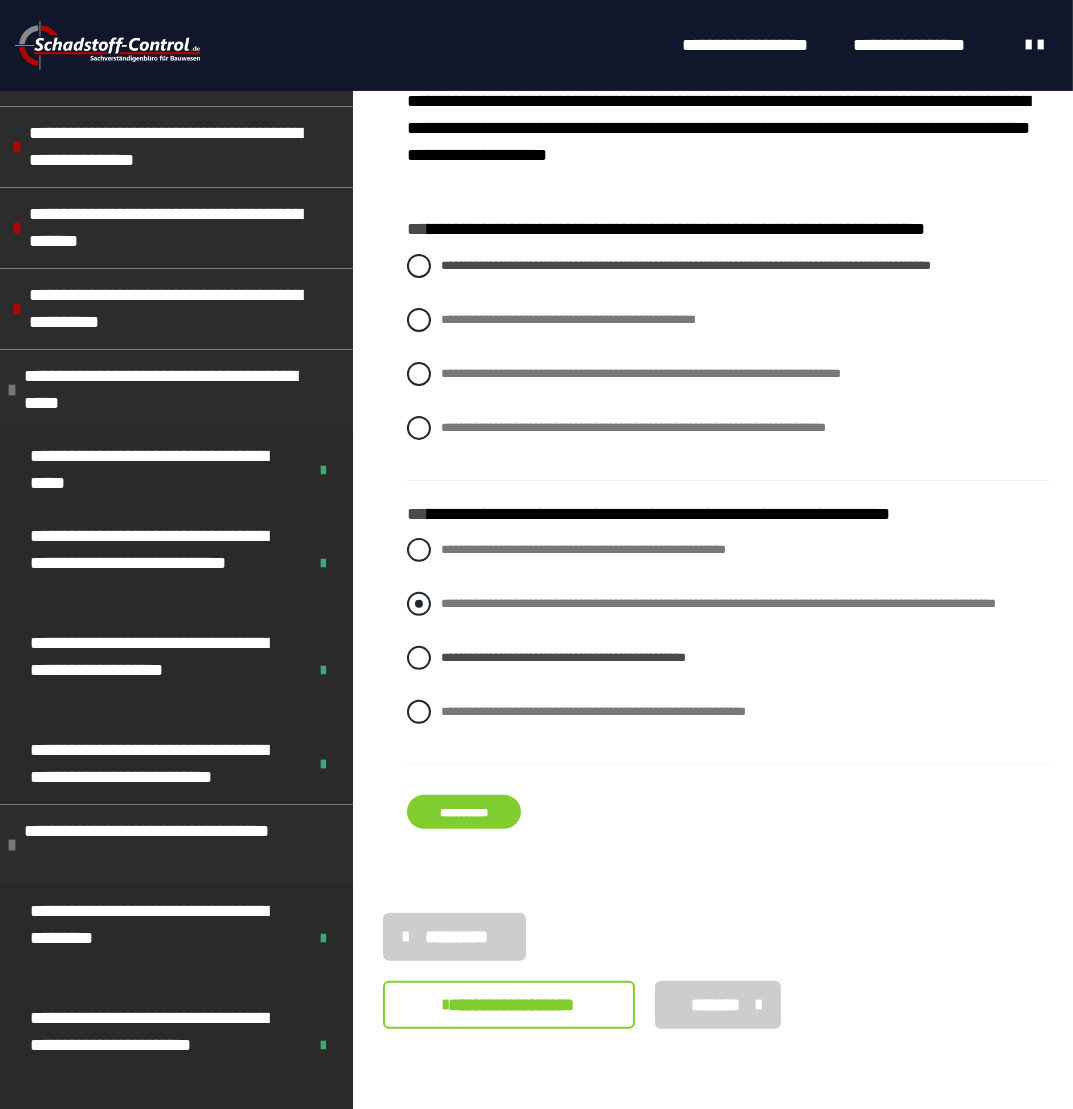 click at bounding box center (419, 604) 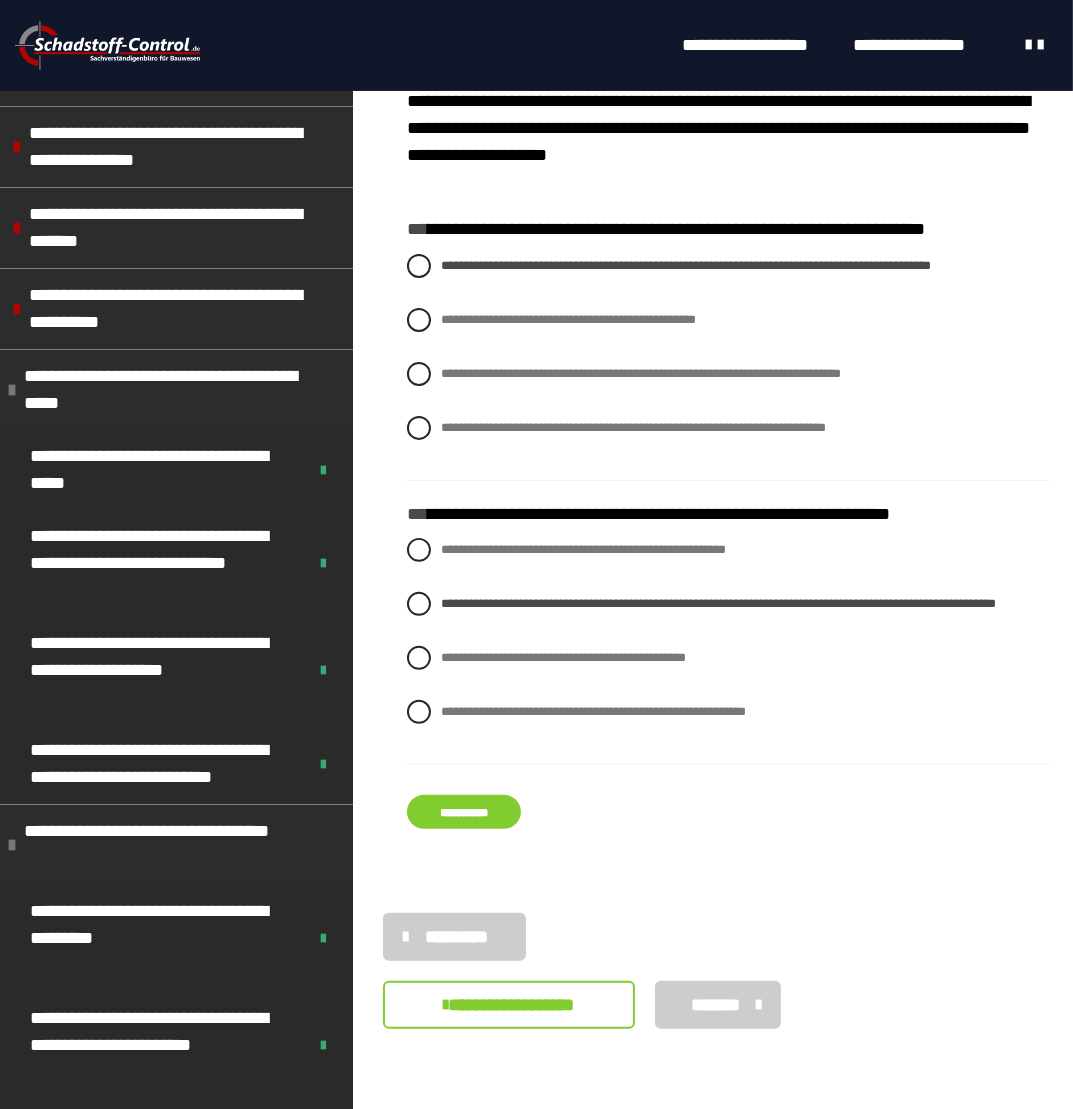 click on "**********" at bounding box center [464, 812] 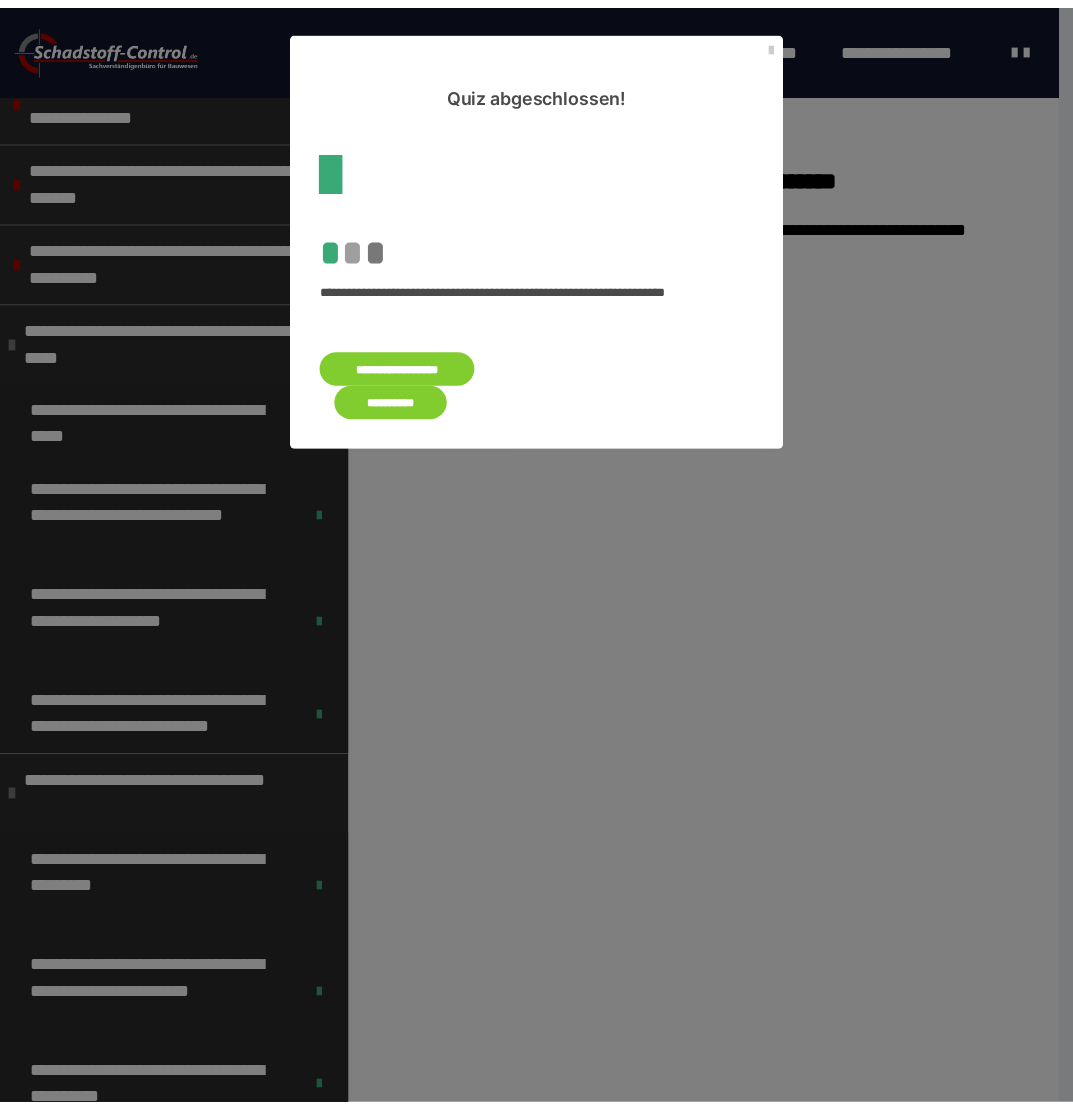 scroll, scrollTop: 0, scrollLeft: 0, axis: both 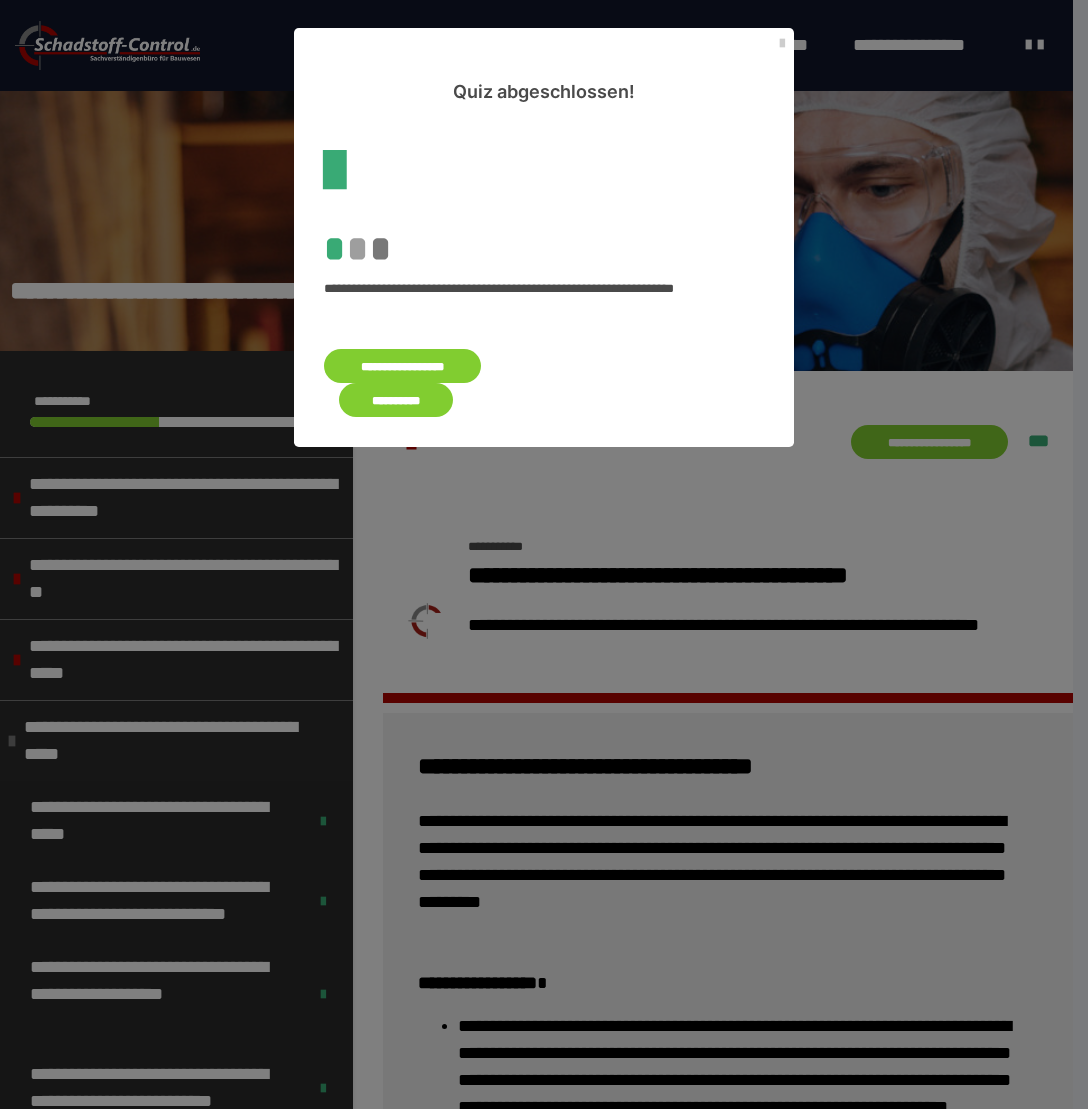 click on "**********" at bounding box center (396, 400) 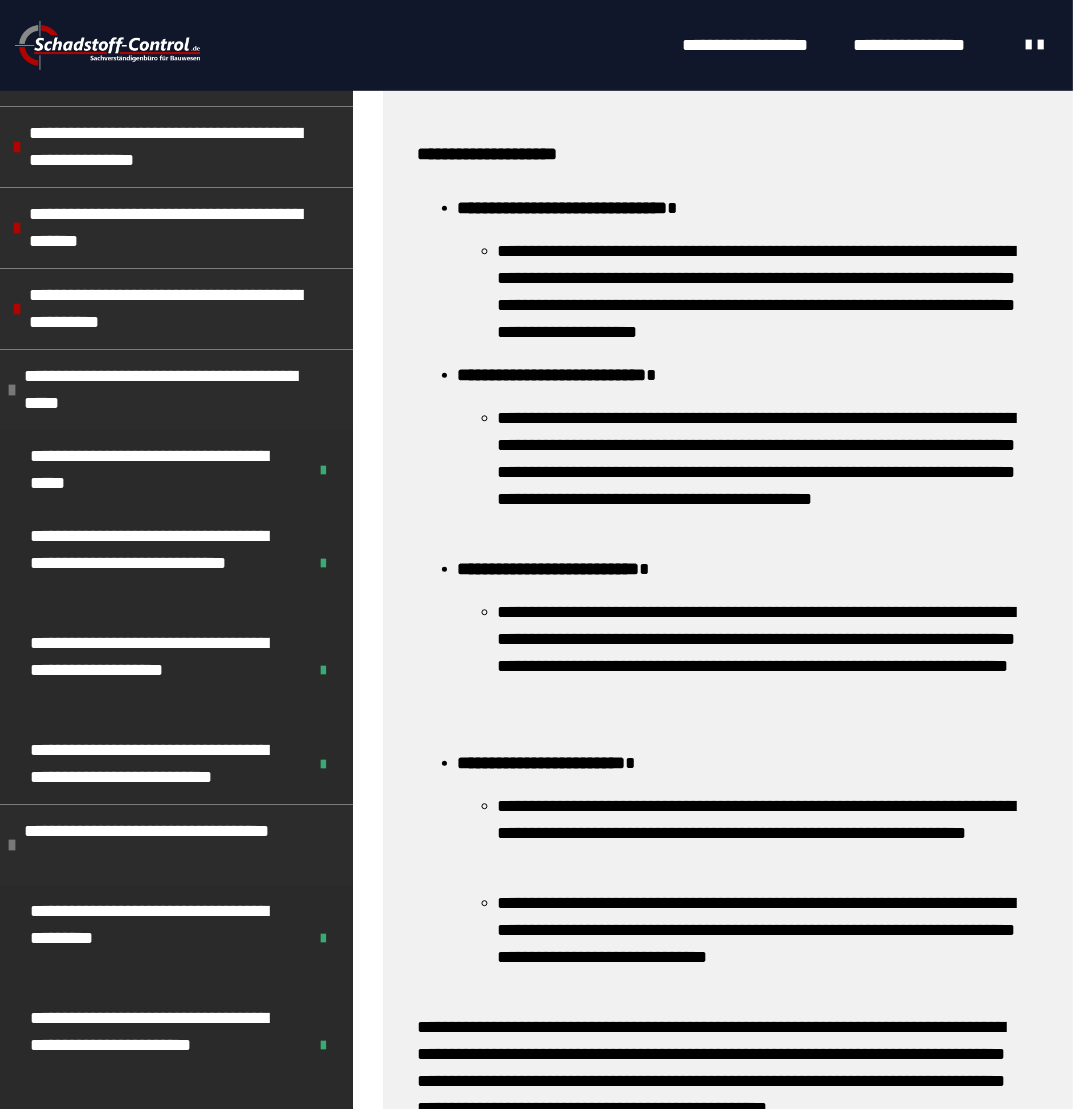 scroll, scrollTop: 1588, scrollLeft: 0, axis: vertical 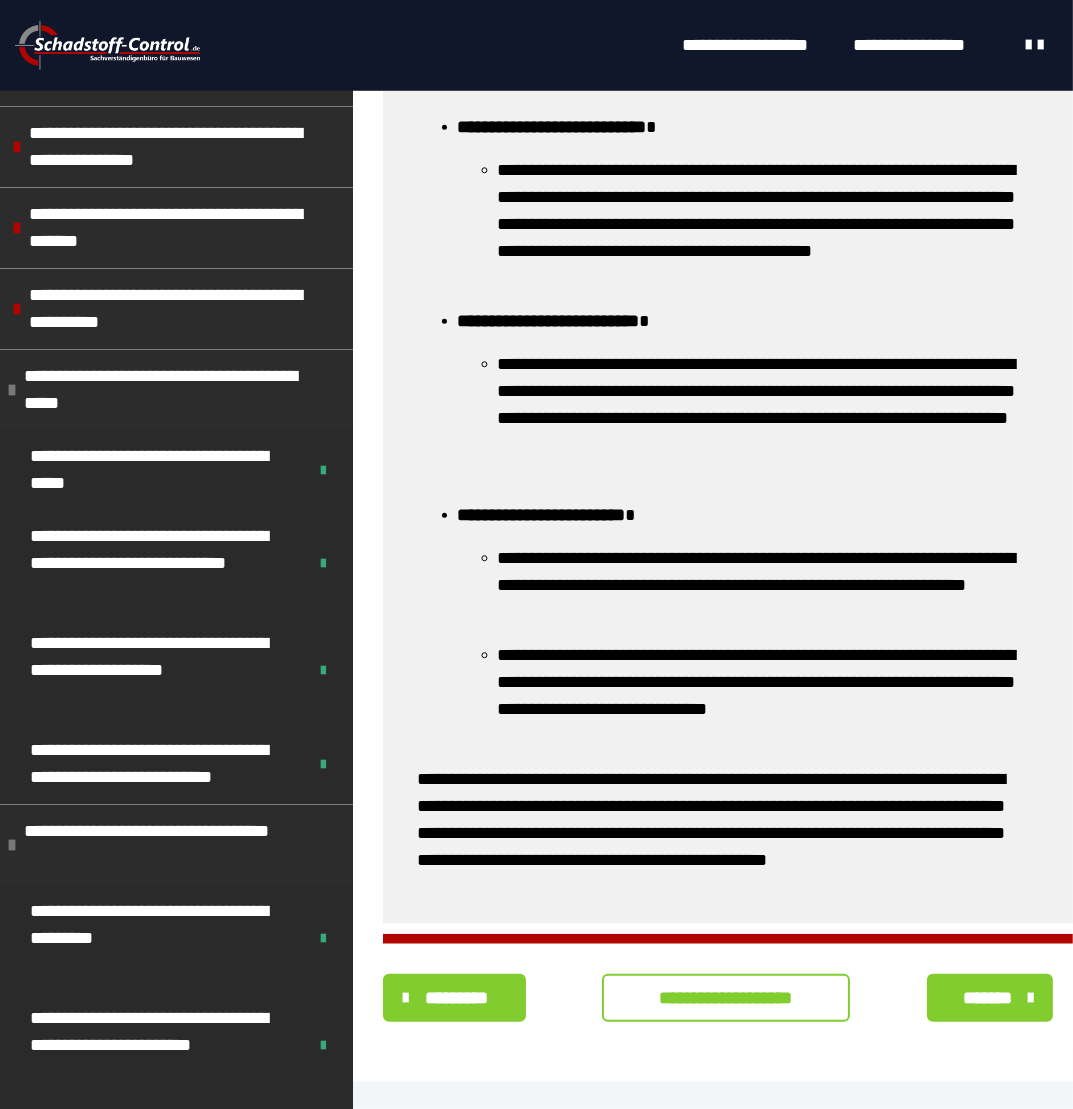 click on "**********" at bounding box center [726, 998] 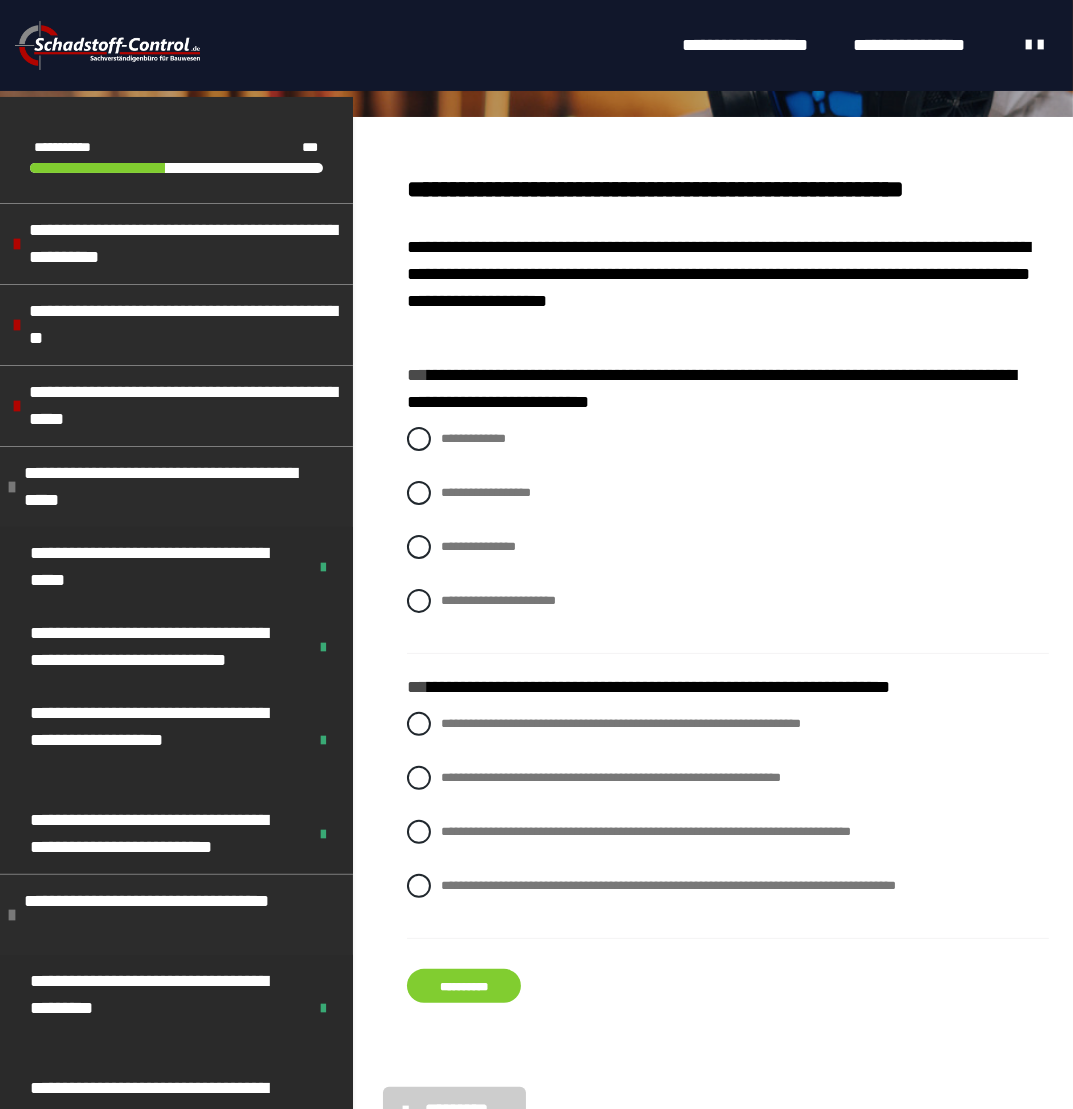 scroll, scrollTop: 230, scrollLeft: 0, axis: vertical 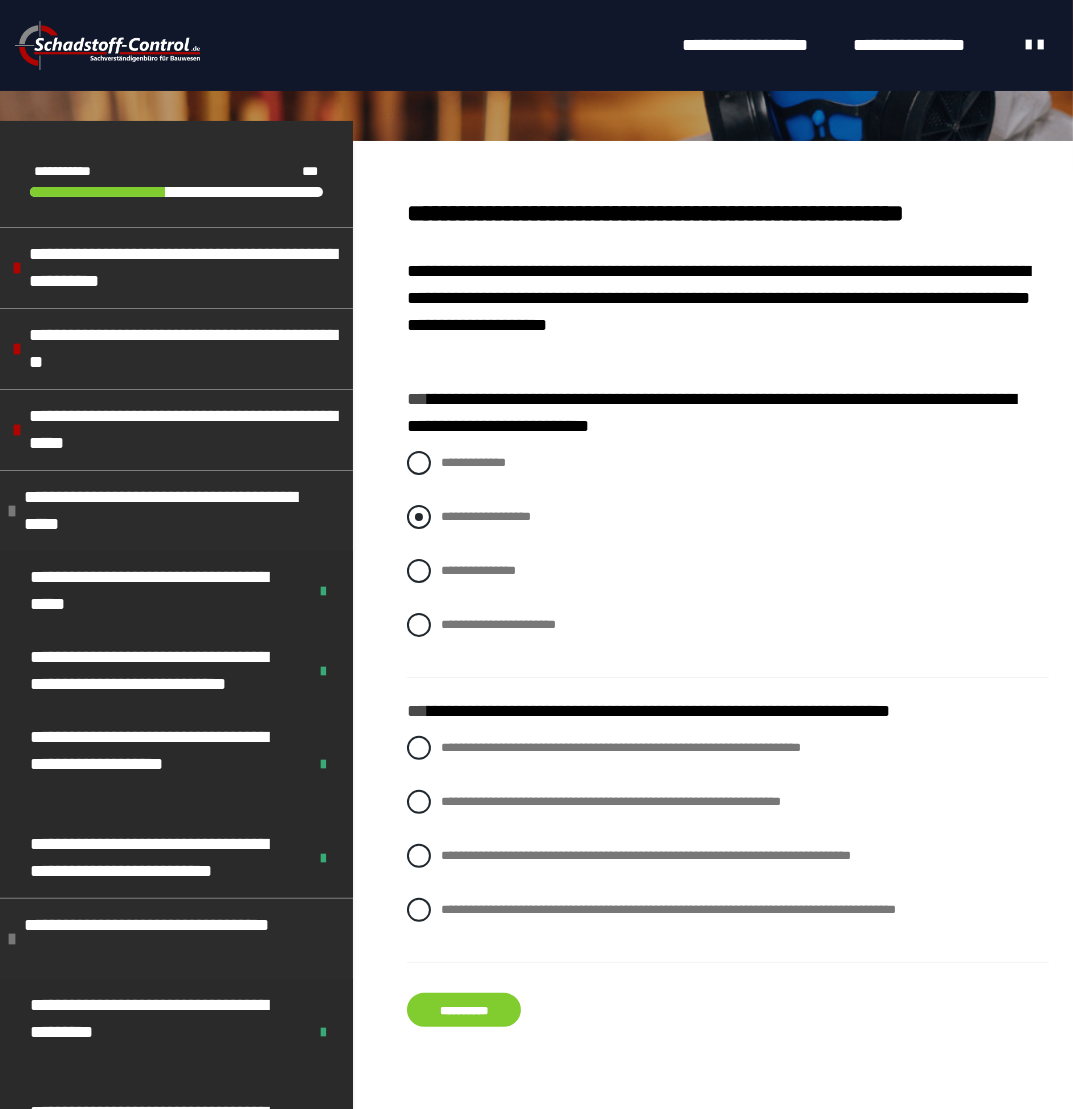 click on "**********" at bounding box center [728, 517] 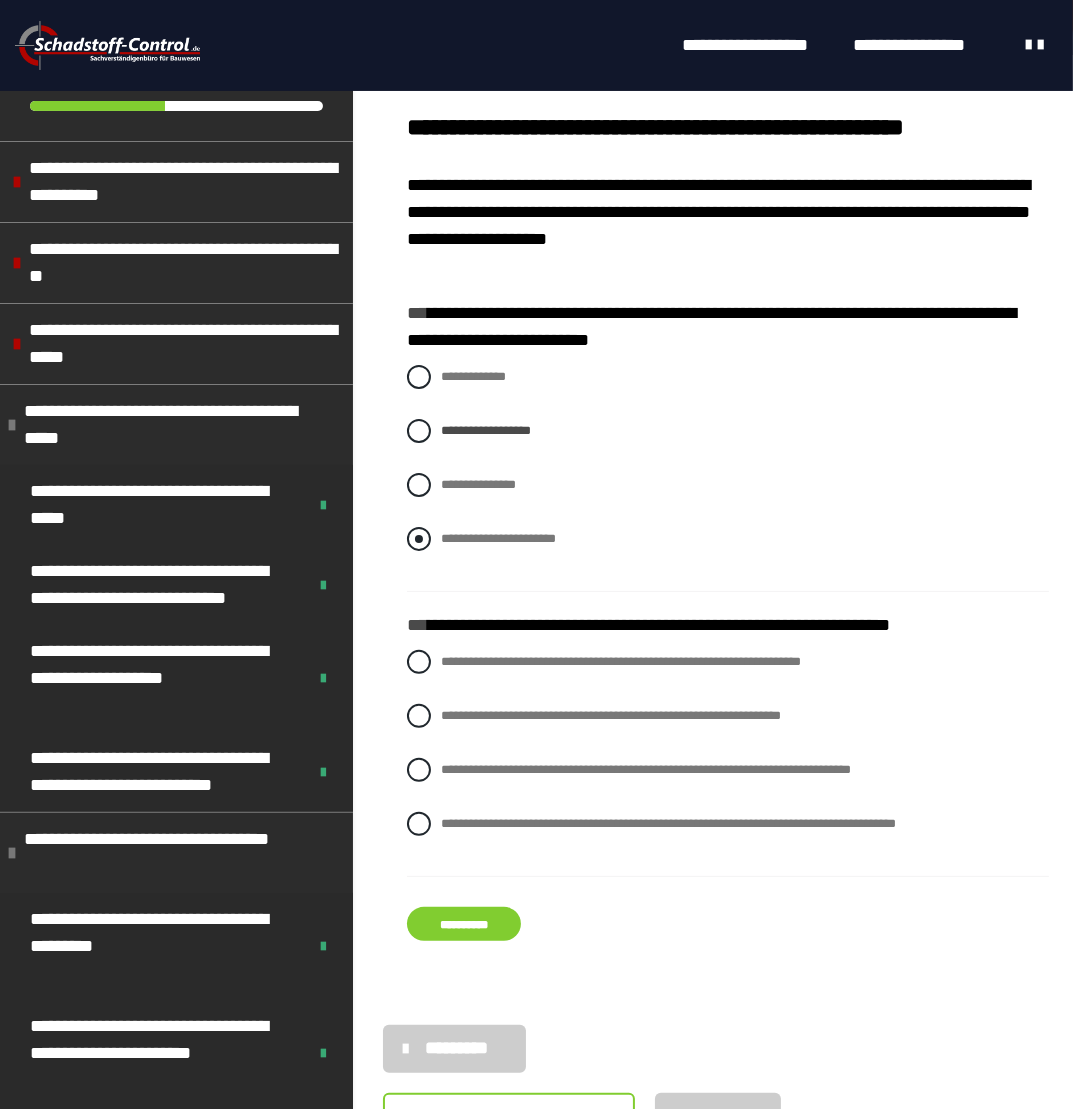 scroll, scrollTop: 330, scrollLeft: 0, axis: vertical 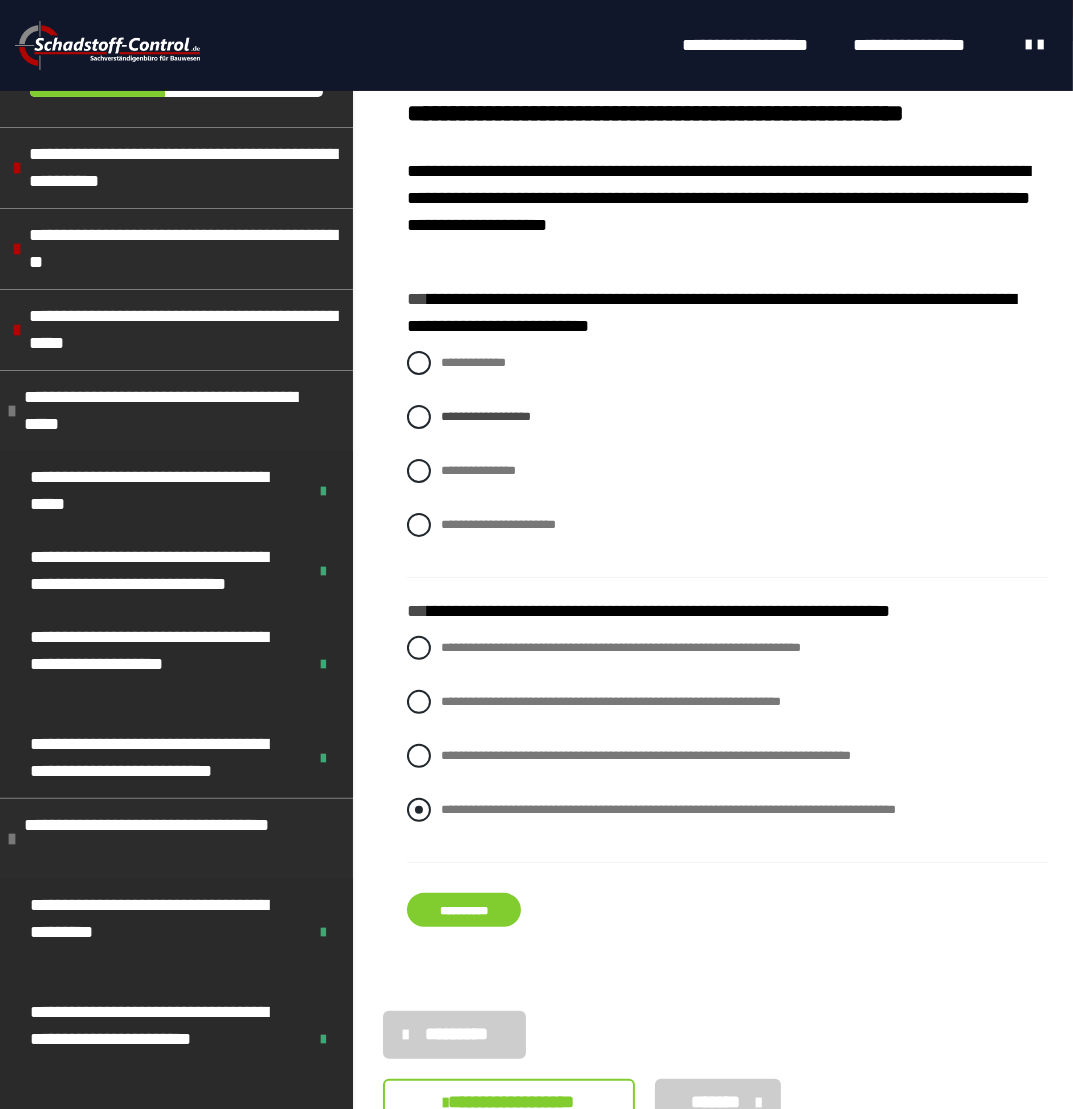 click at bounding box center (419, 810) 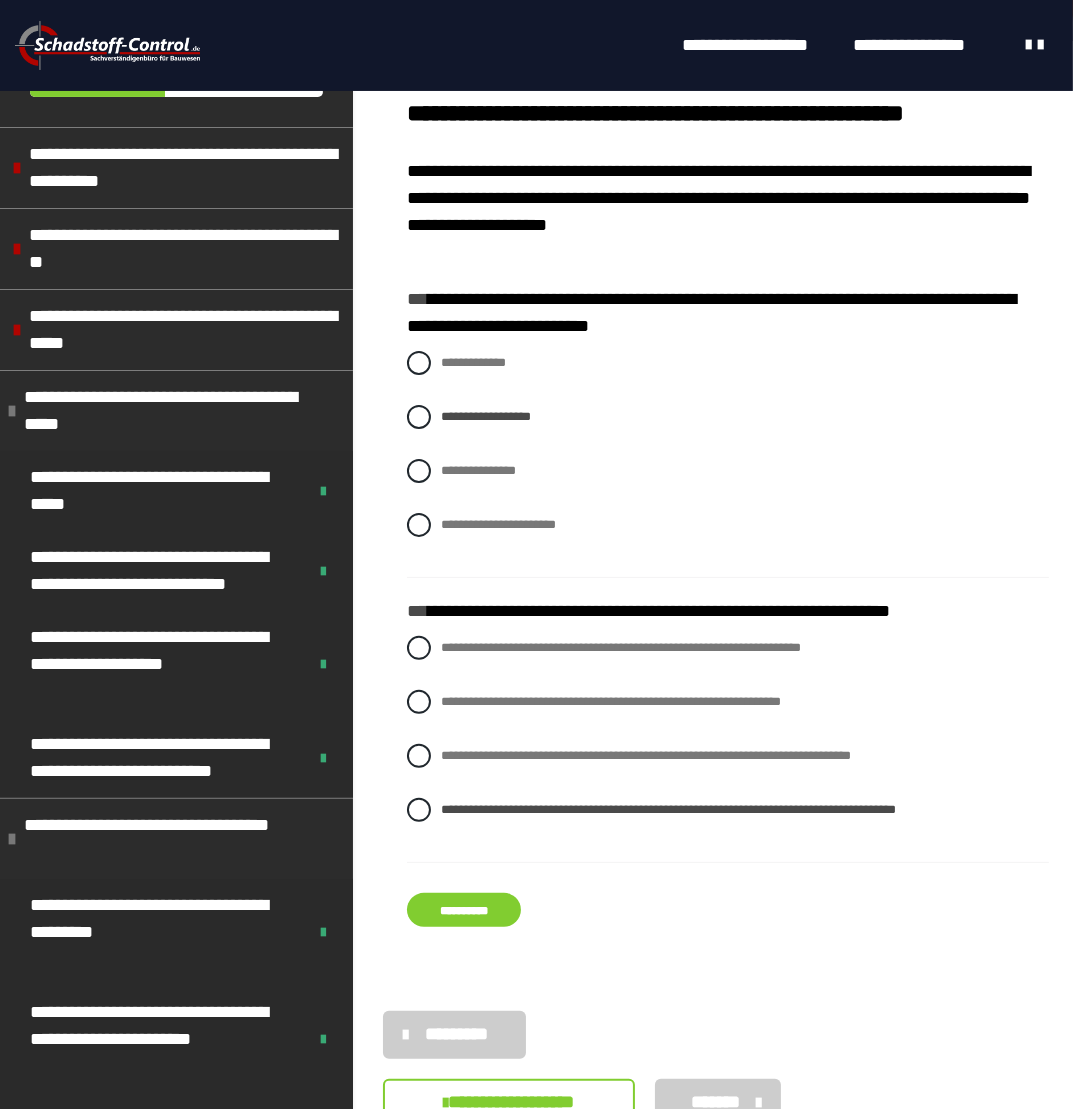 click on "**********" at bounding box center (464, 910) 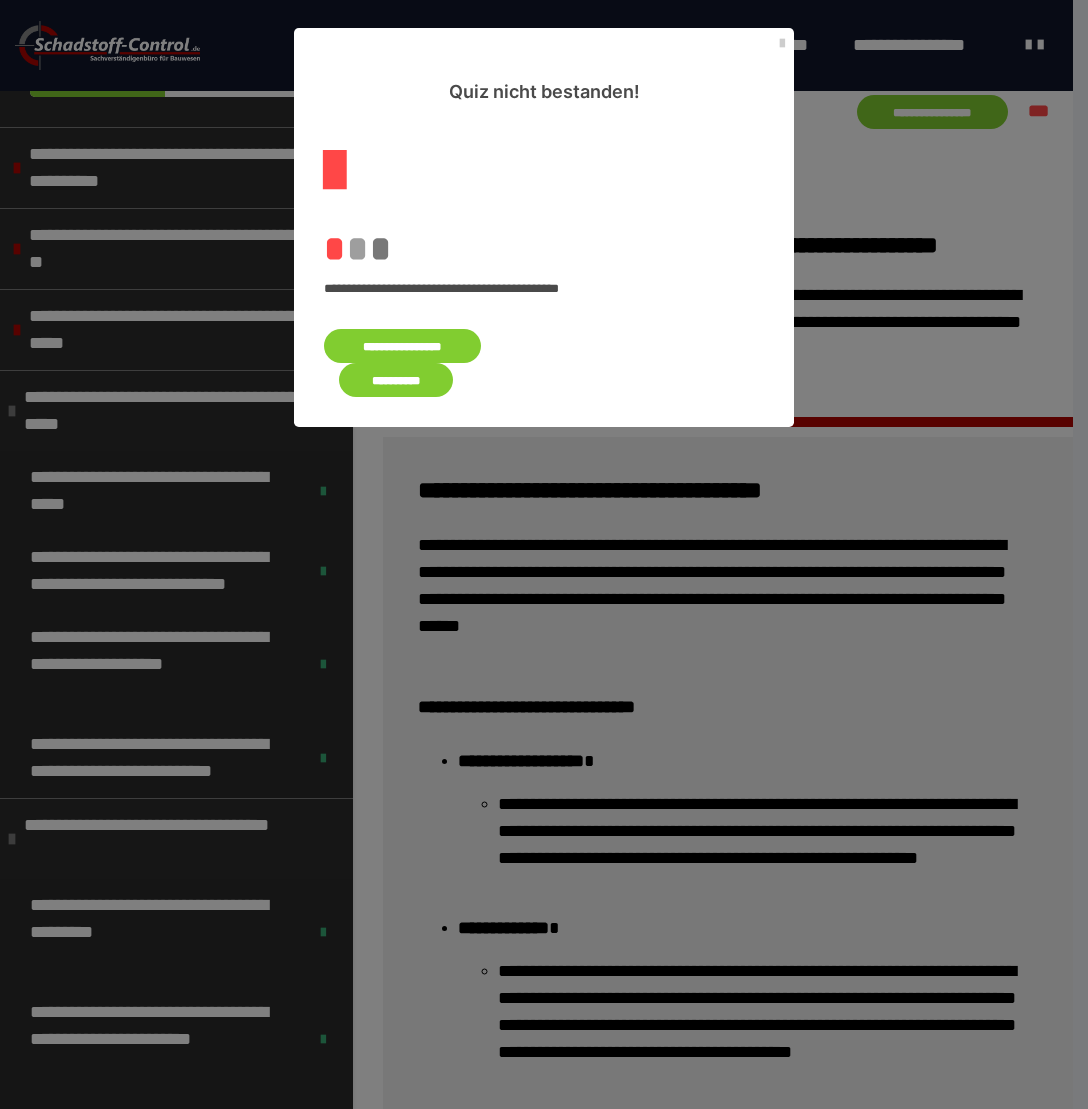 click on "**********" at bounding box center (402, 346) 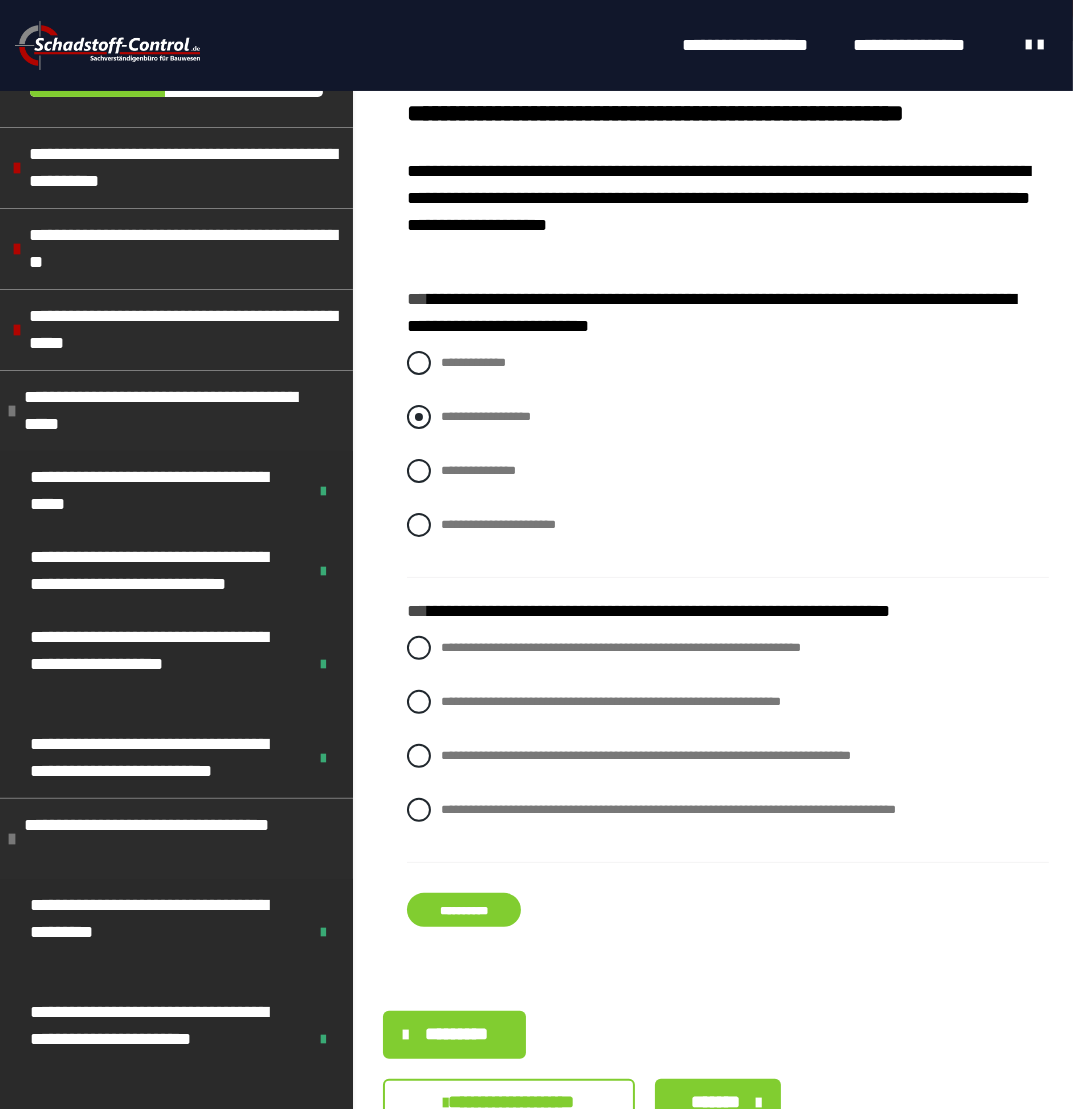 click at bounding box center [419, 417] 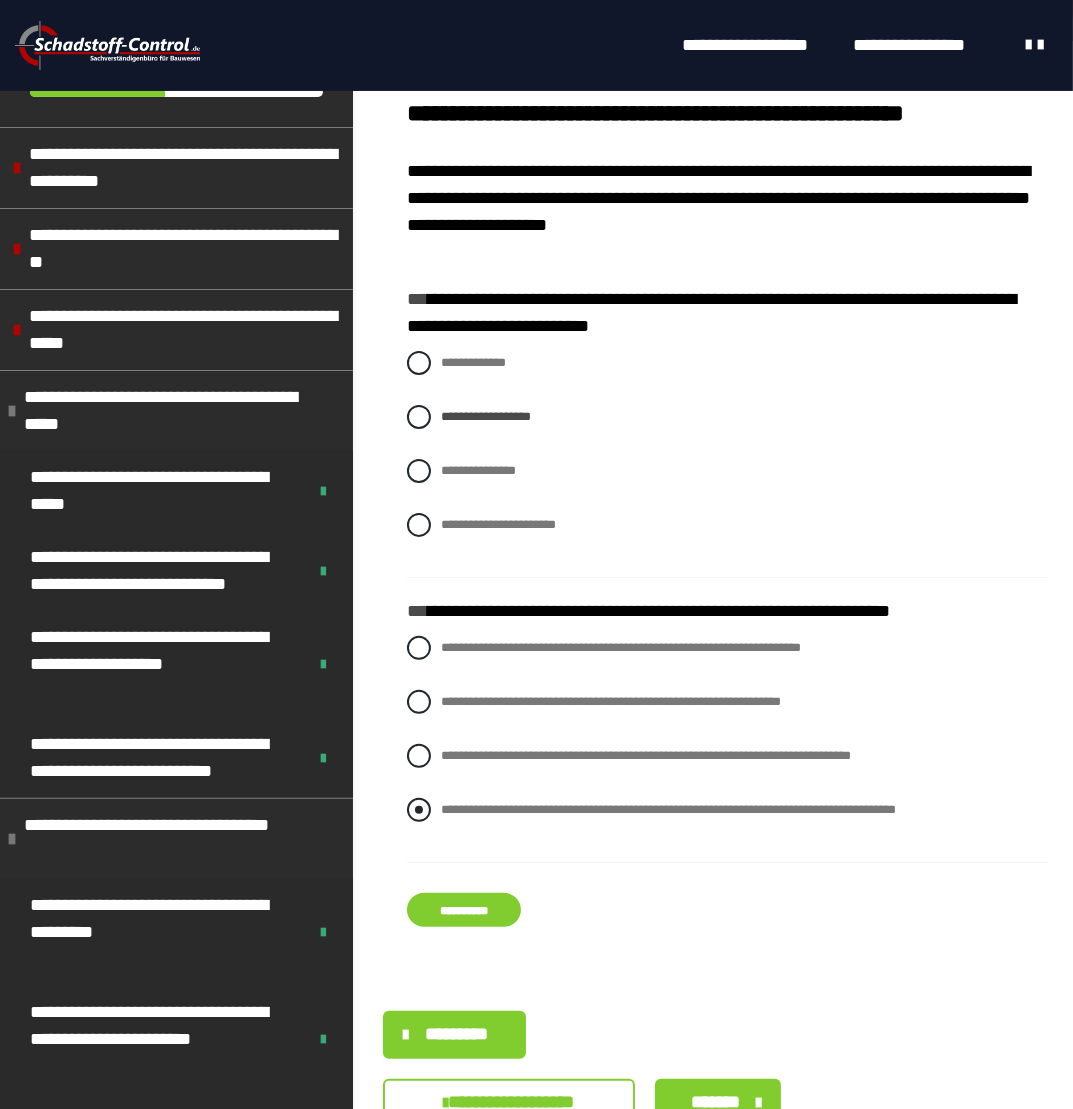 click at bounding box center [419, 810] 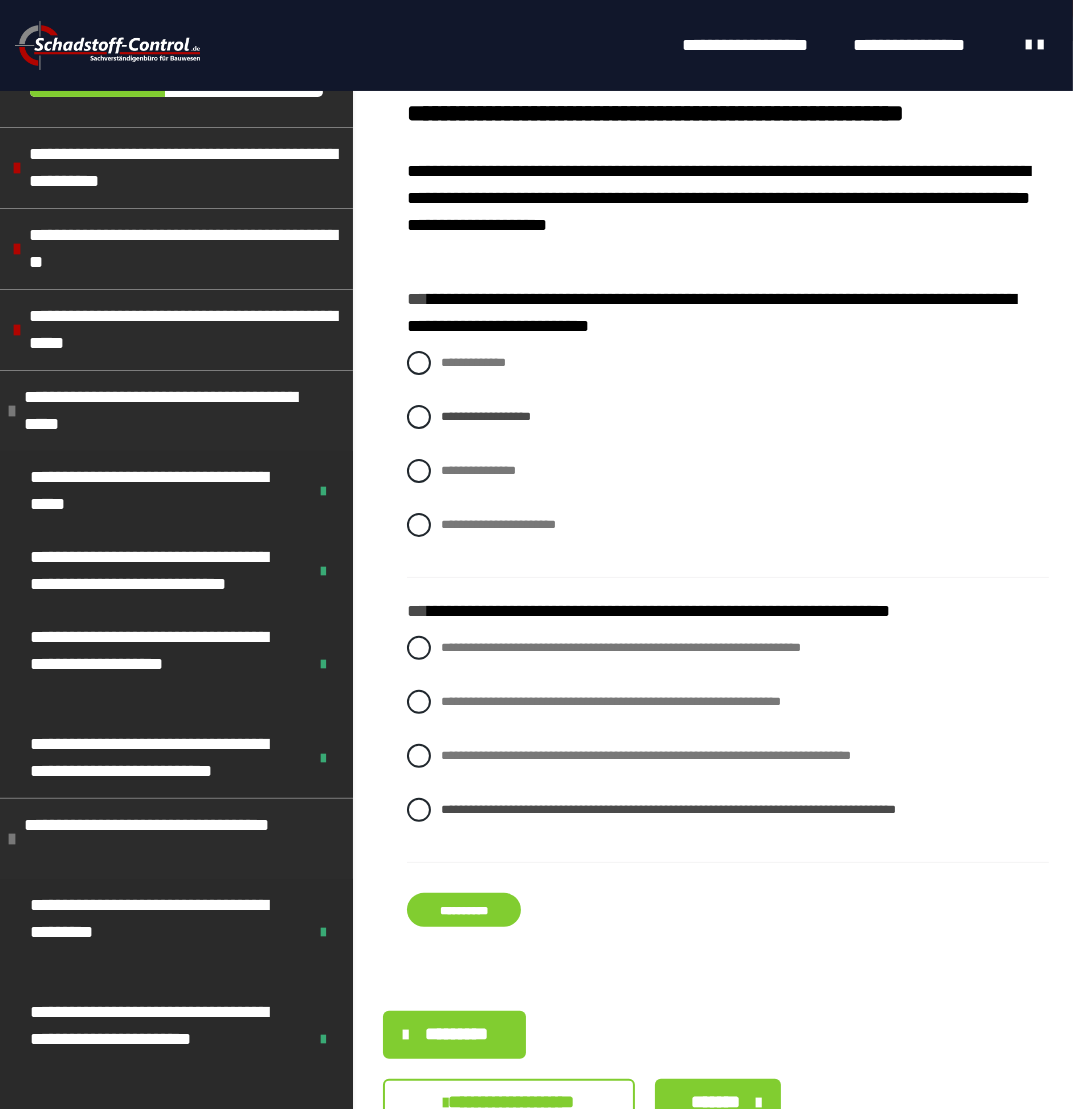 click on "**********" at bounding box center [464, 910] 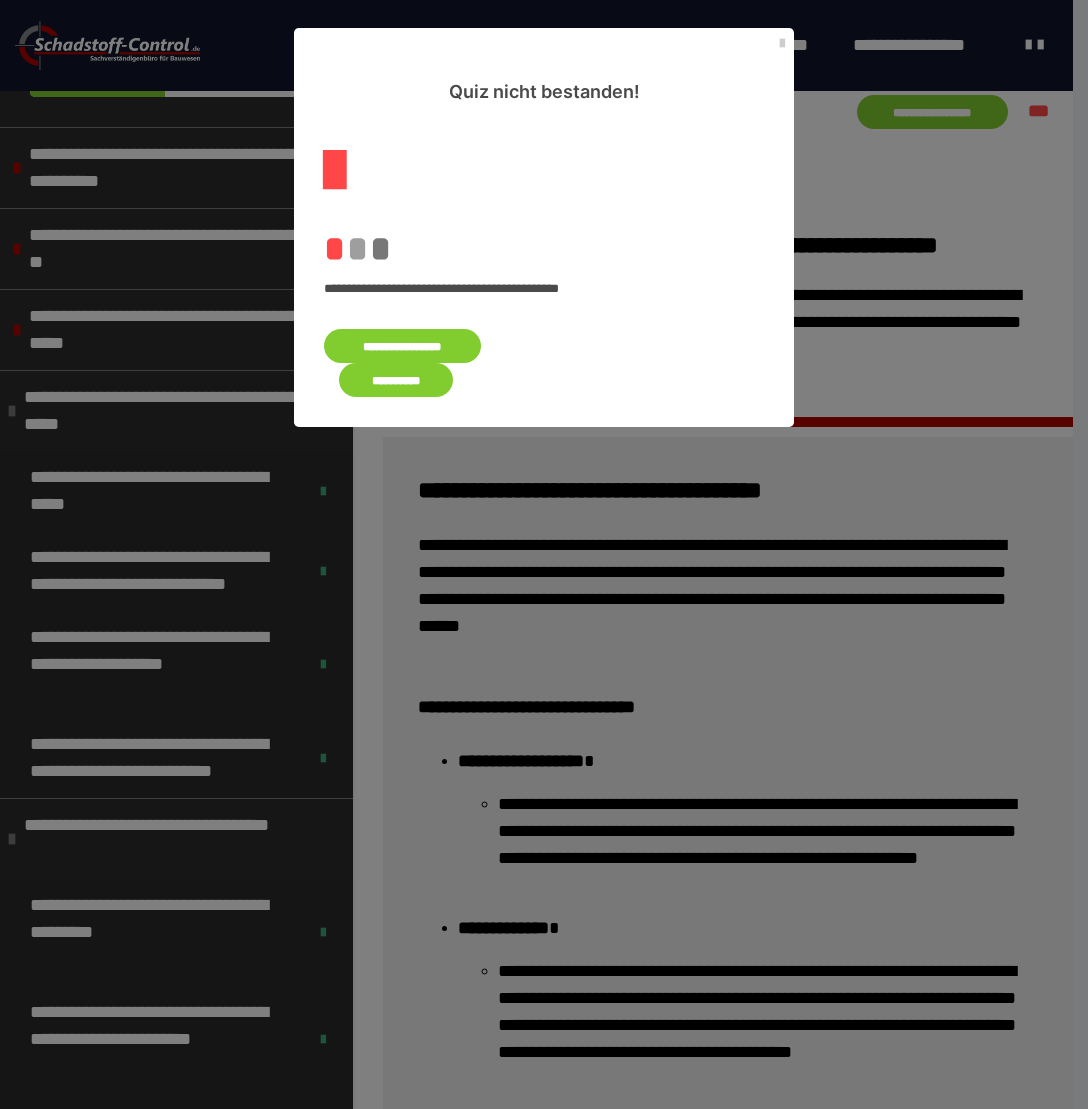 click on "**********" at bounding box center (402, 346) 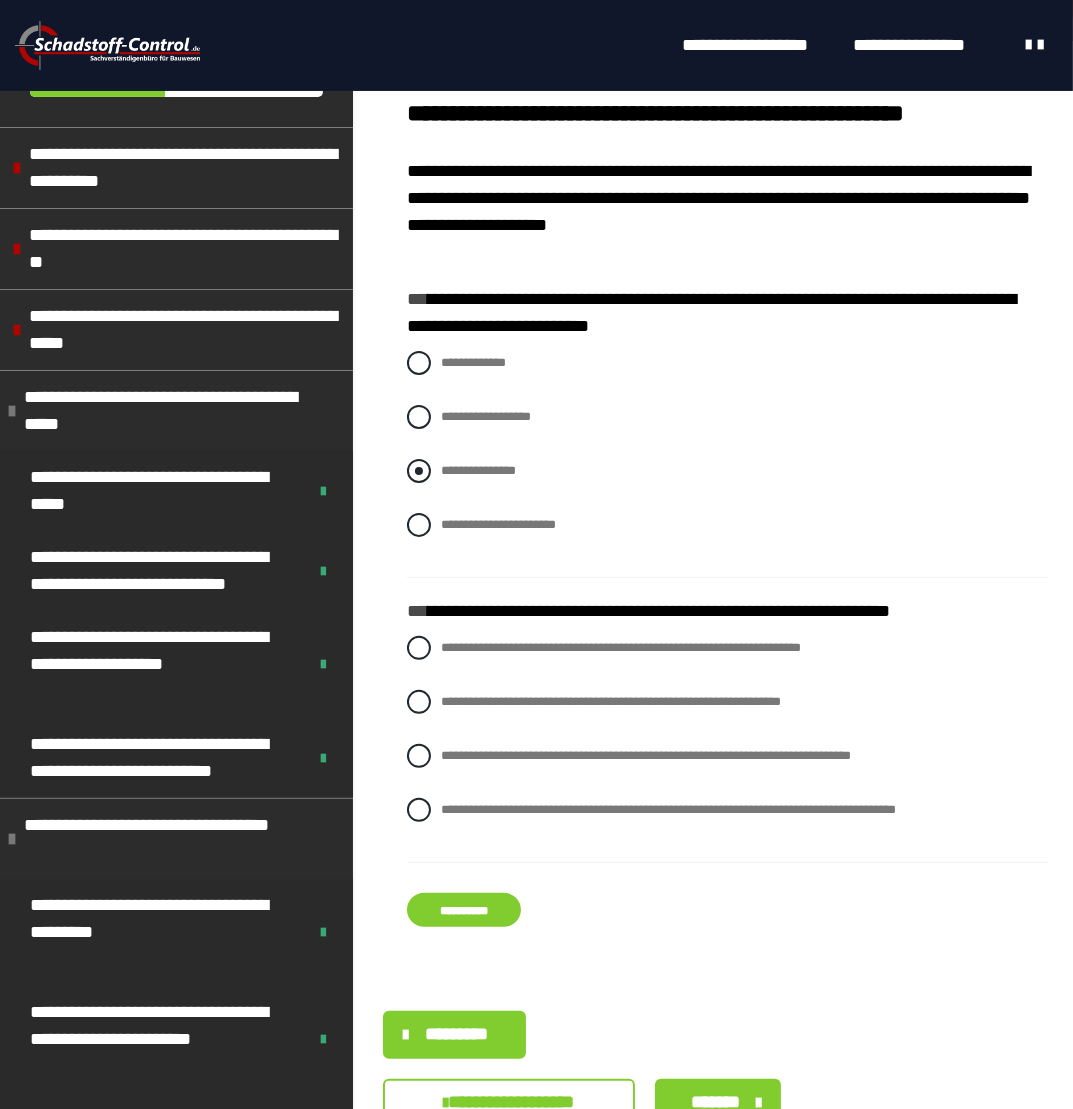 click on "**********" at bounding box center (728, 471) 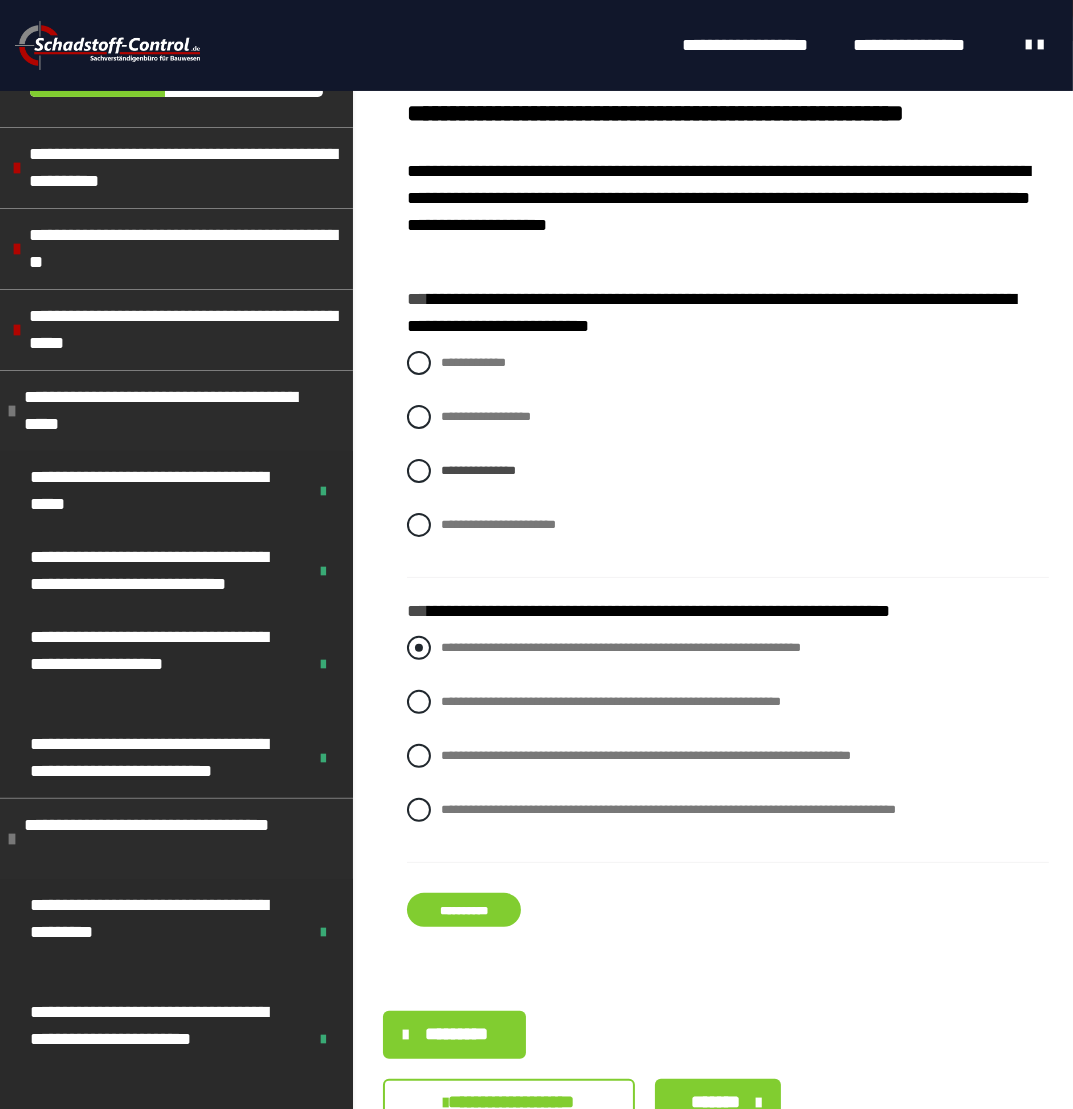click at bounding box center (419, 648) 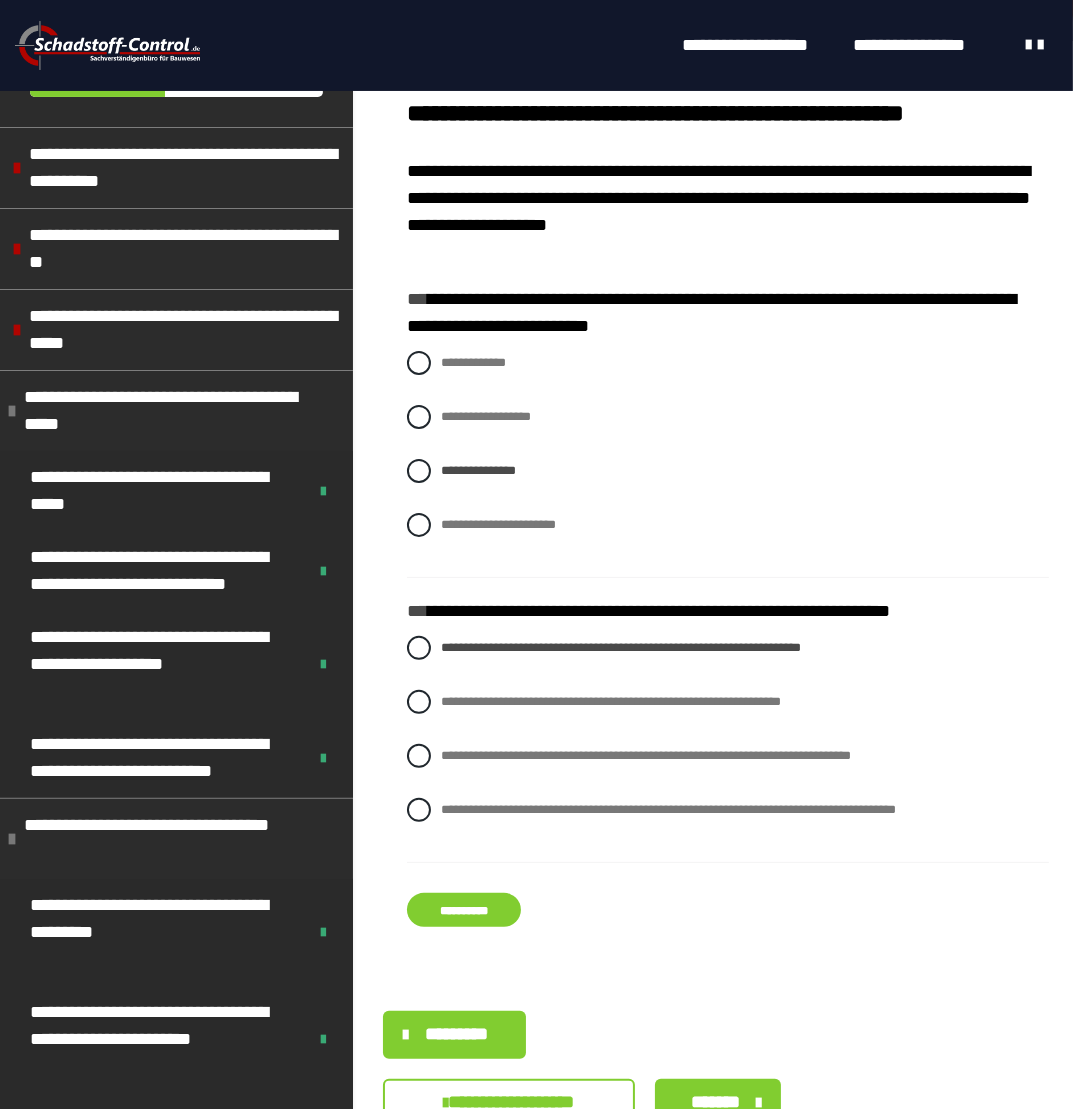 click on "**********" at bounding box center (464, 910) 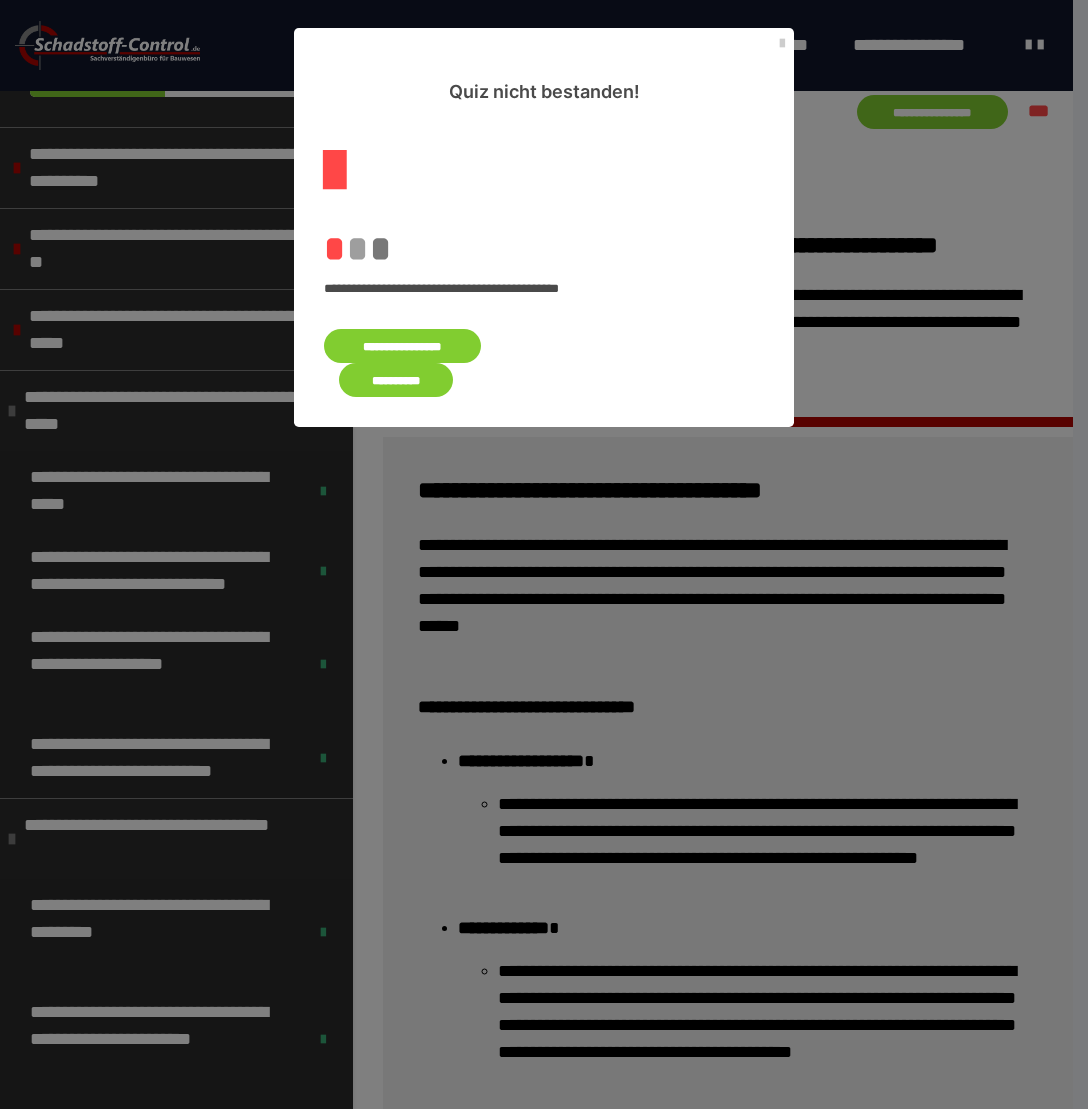 click on "**********" at bounding box center (402, 346) 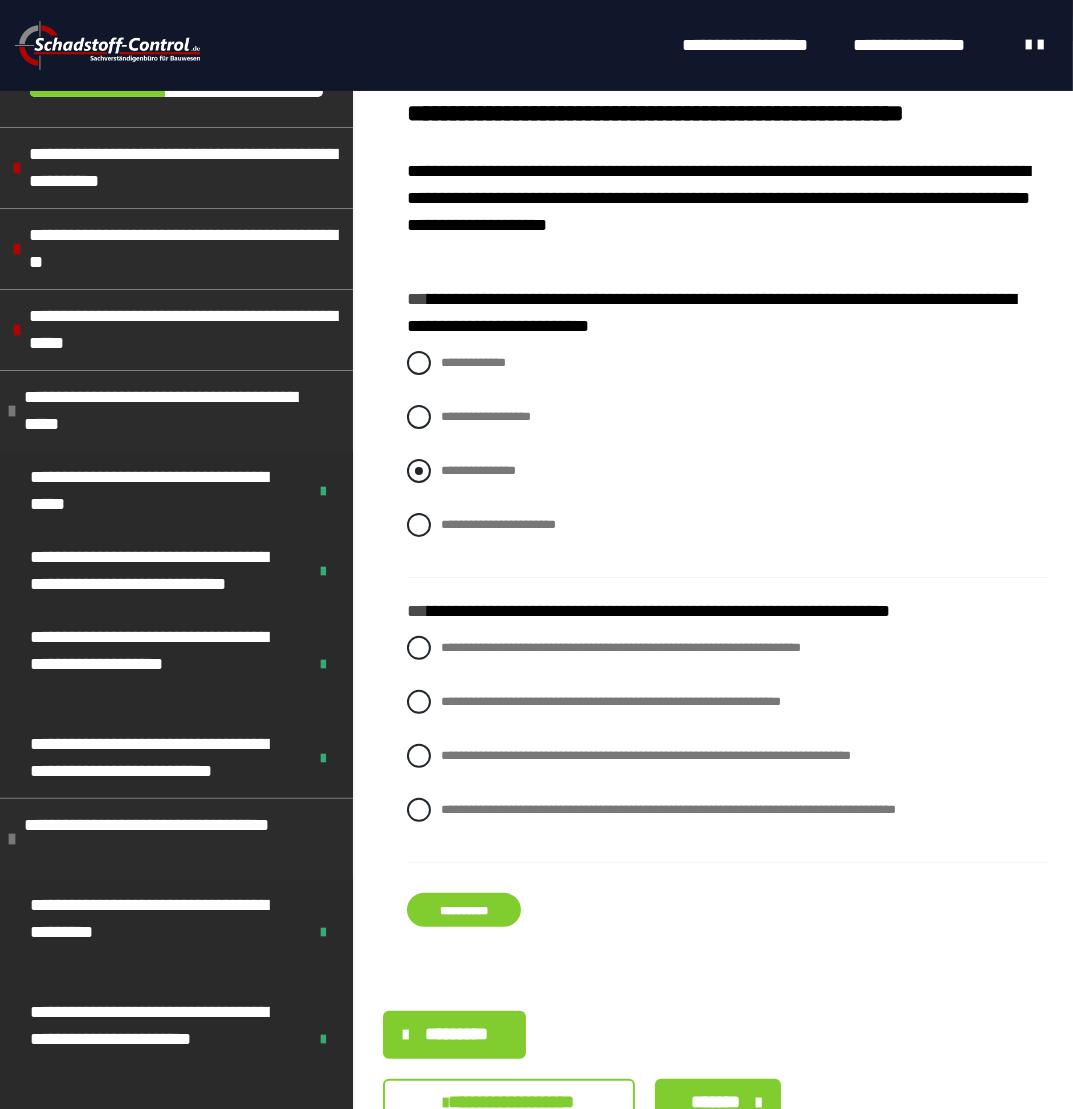 click at bounding box center (419, 471) 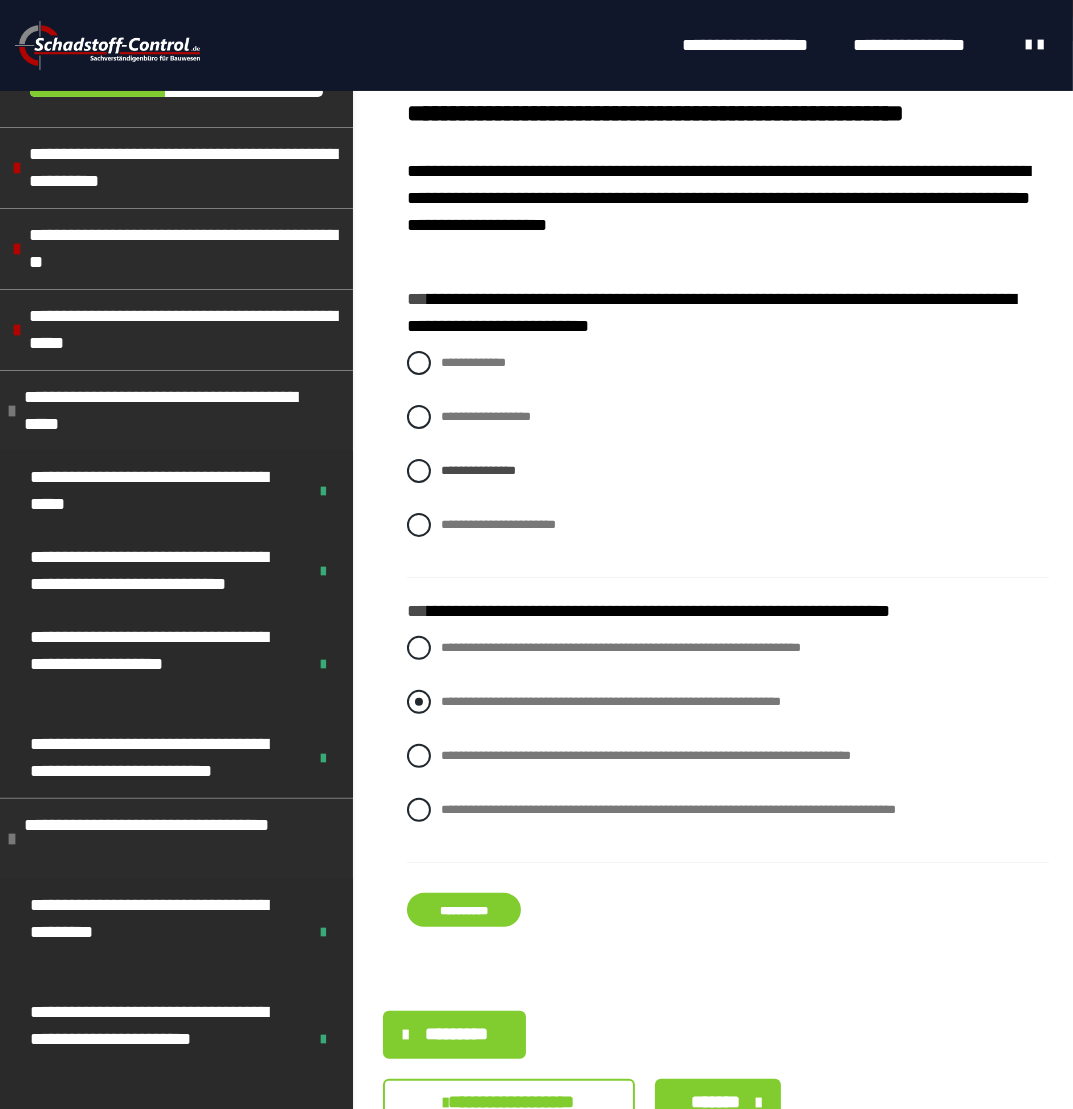 click on "**********" at bounding box center [728, 702] 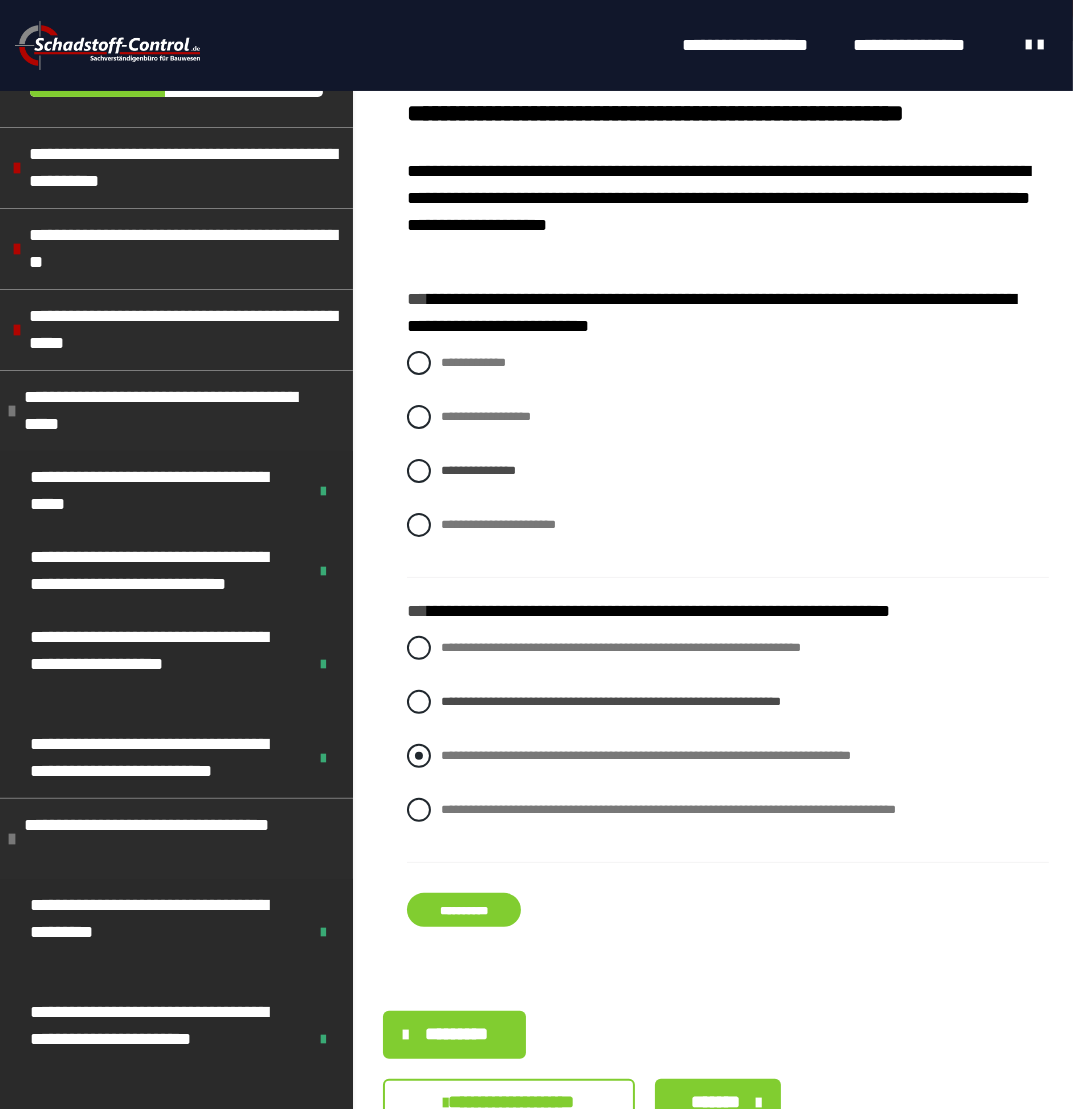 click on "**********" at bounding box center (728, 756) 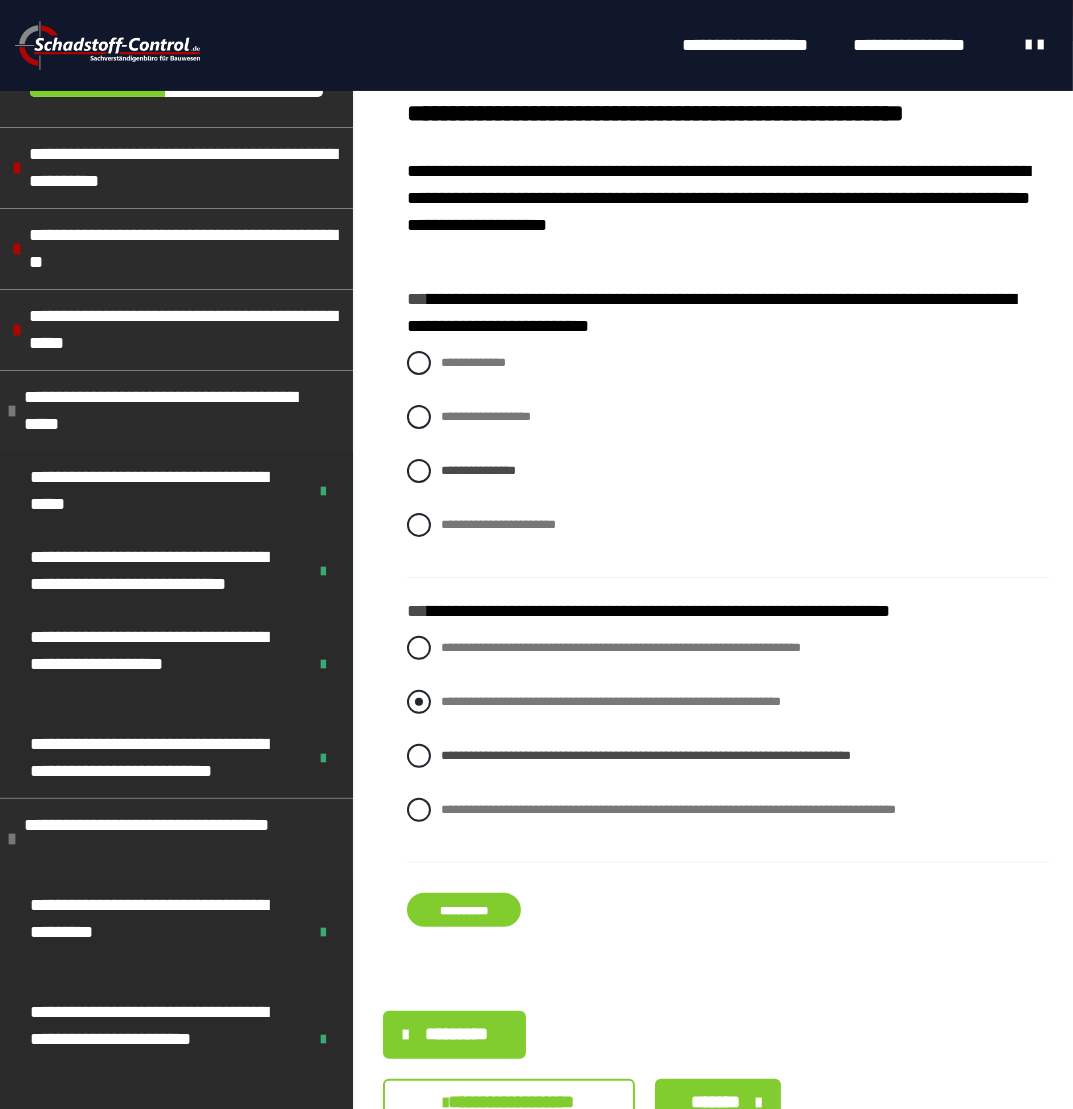 click at bounding box center [419, 702] 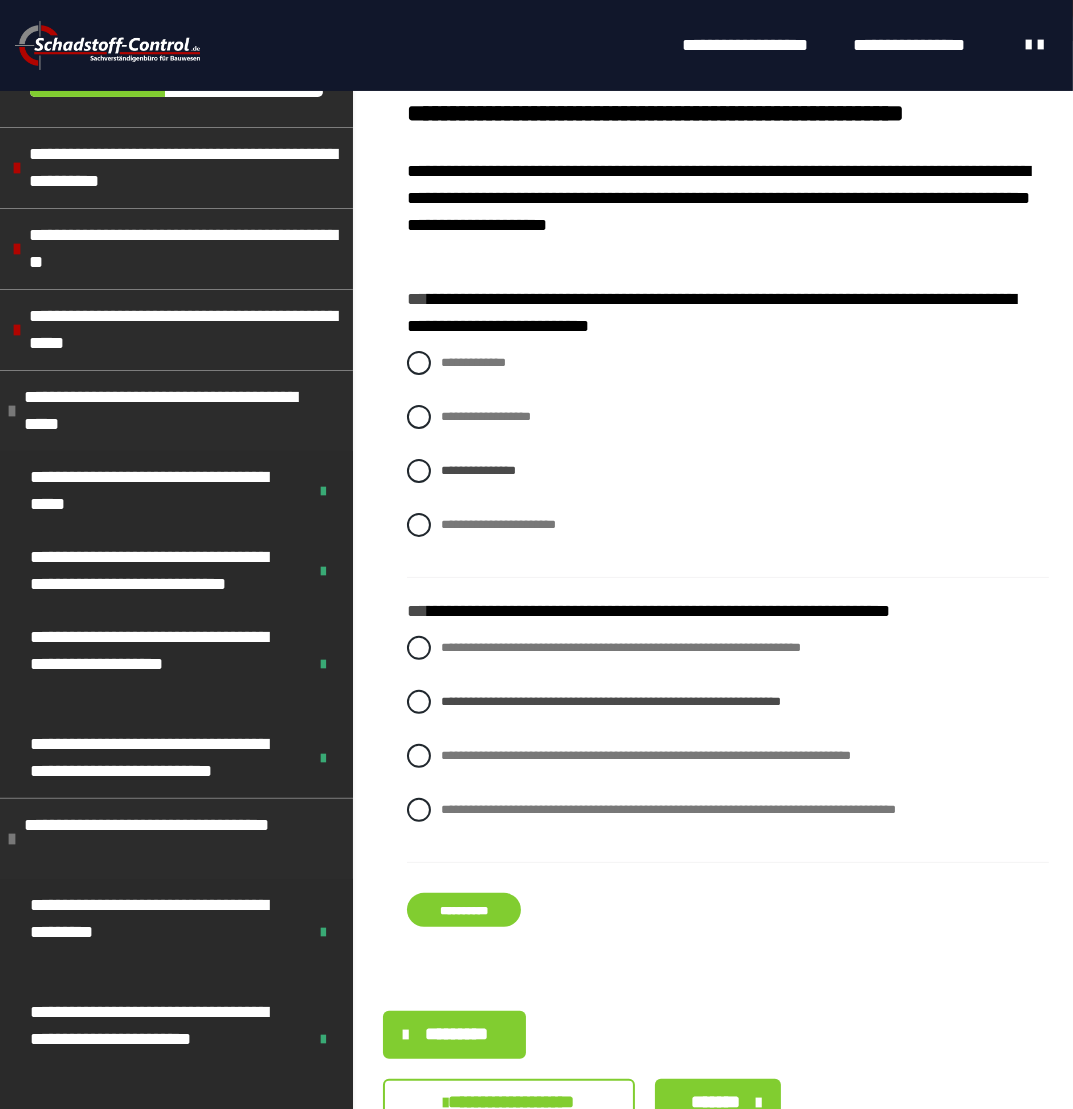 click on "**********" at bounding box center [464, 910] 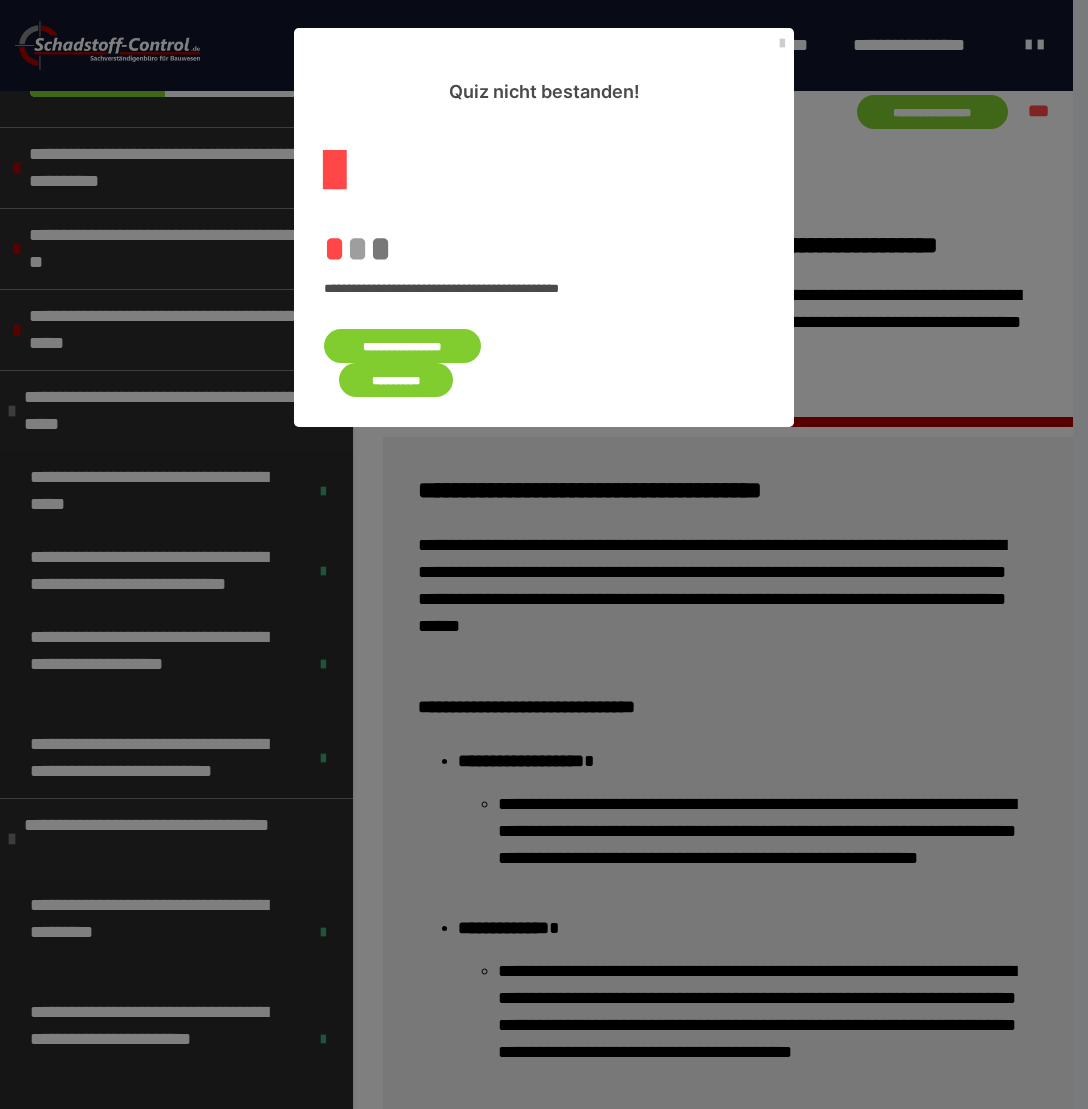 click on "**********" at bounding box center [402, 346] 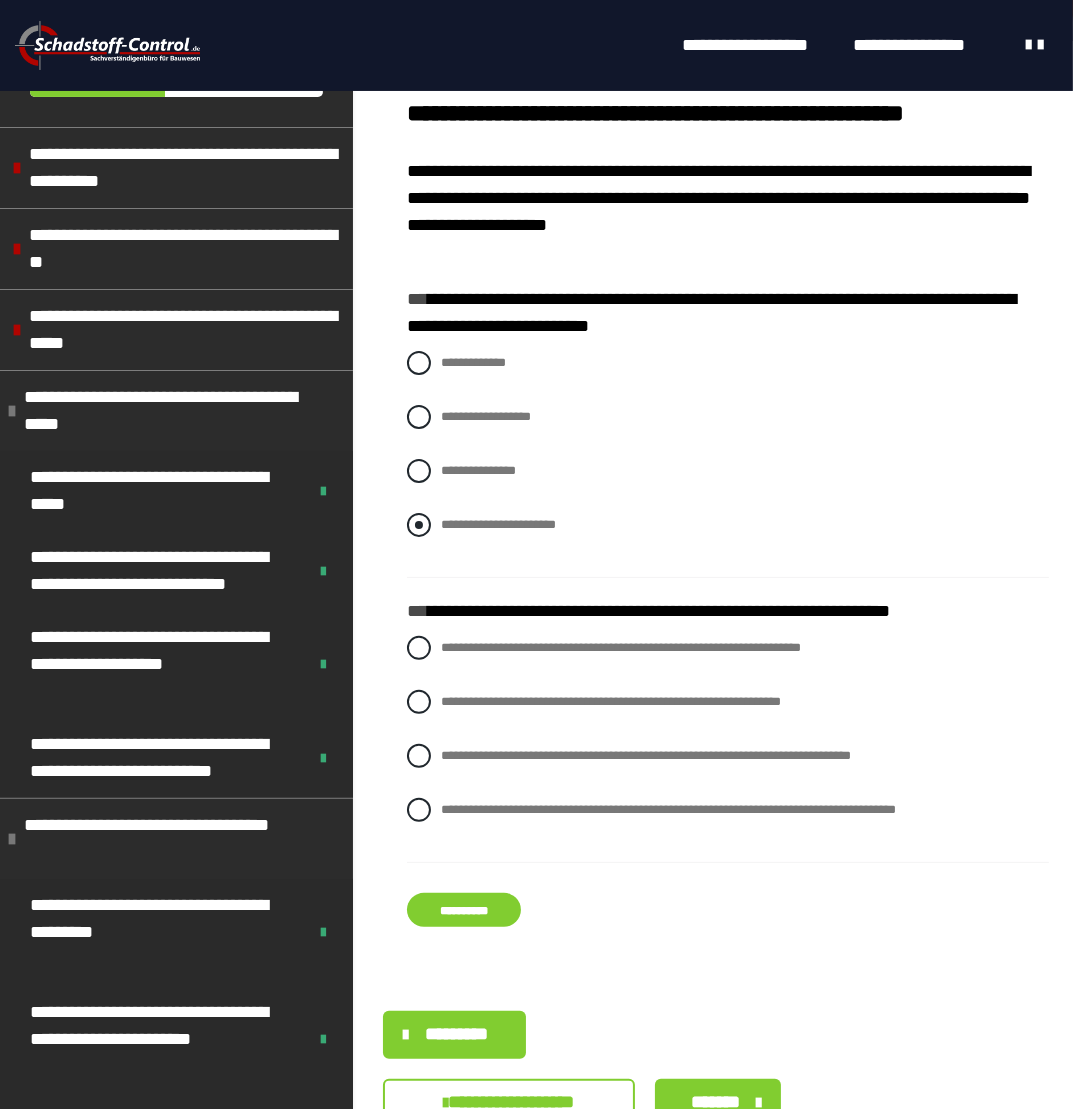 click on "**********" at bounding box center (728, 525) 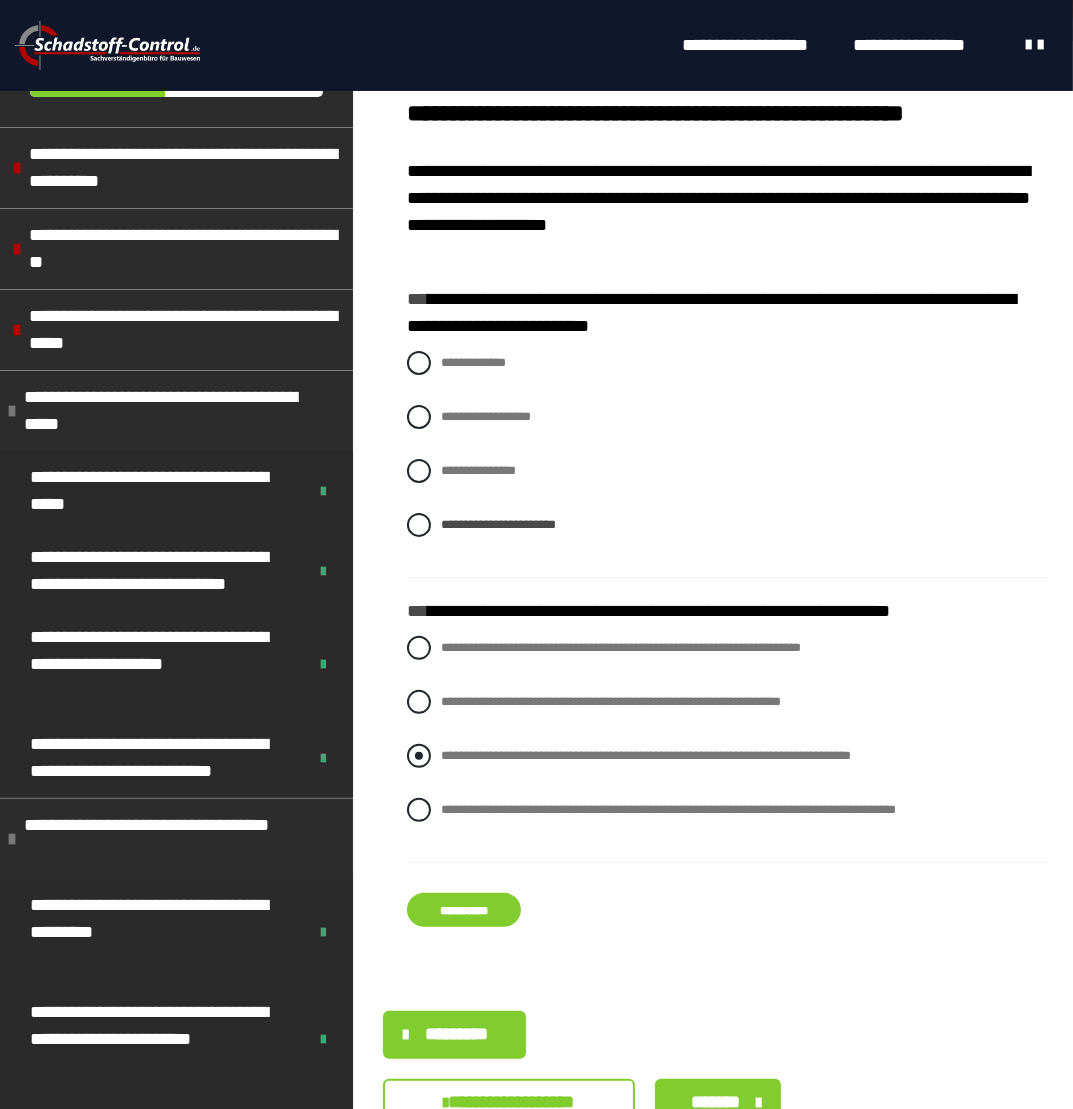 click at bounding box center (419, 756) 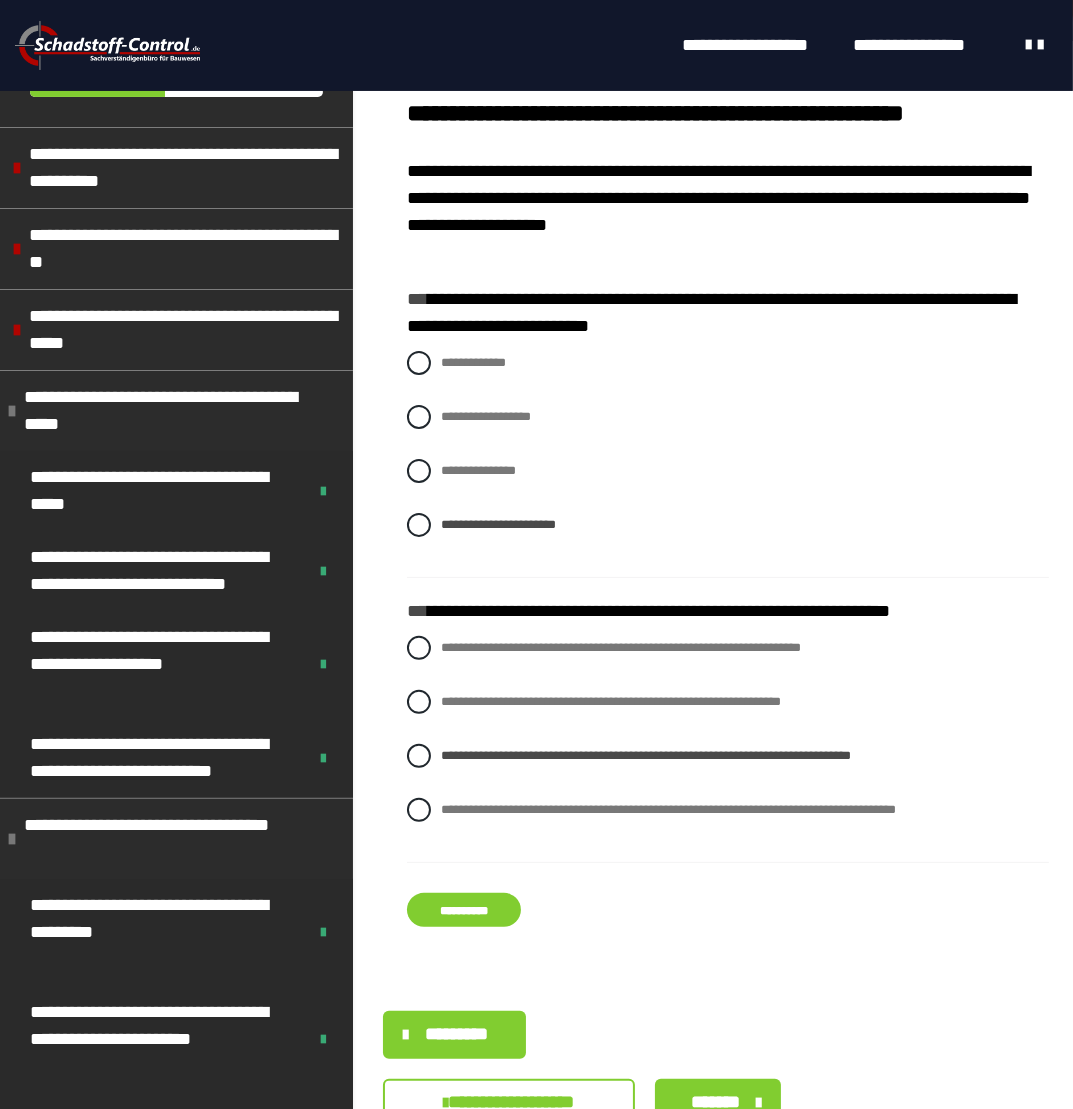 click on "**********" at bounding box center (464, 910) 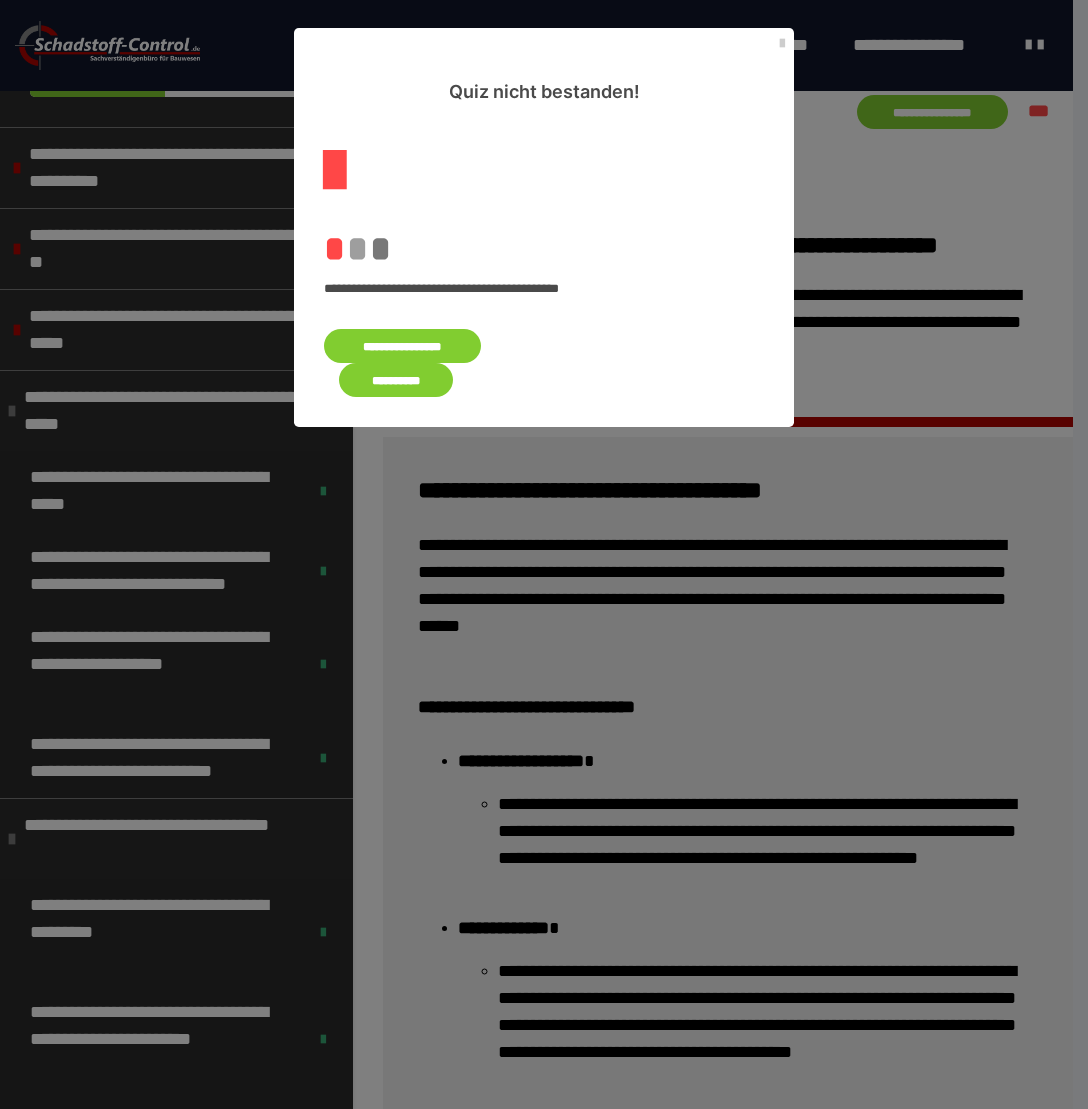 click on "**********" at bounding box center [402, 346] 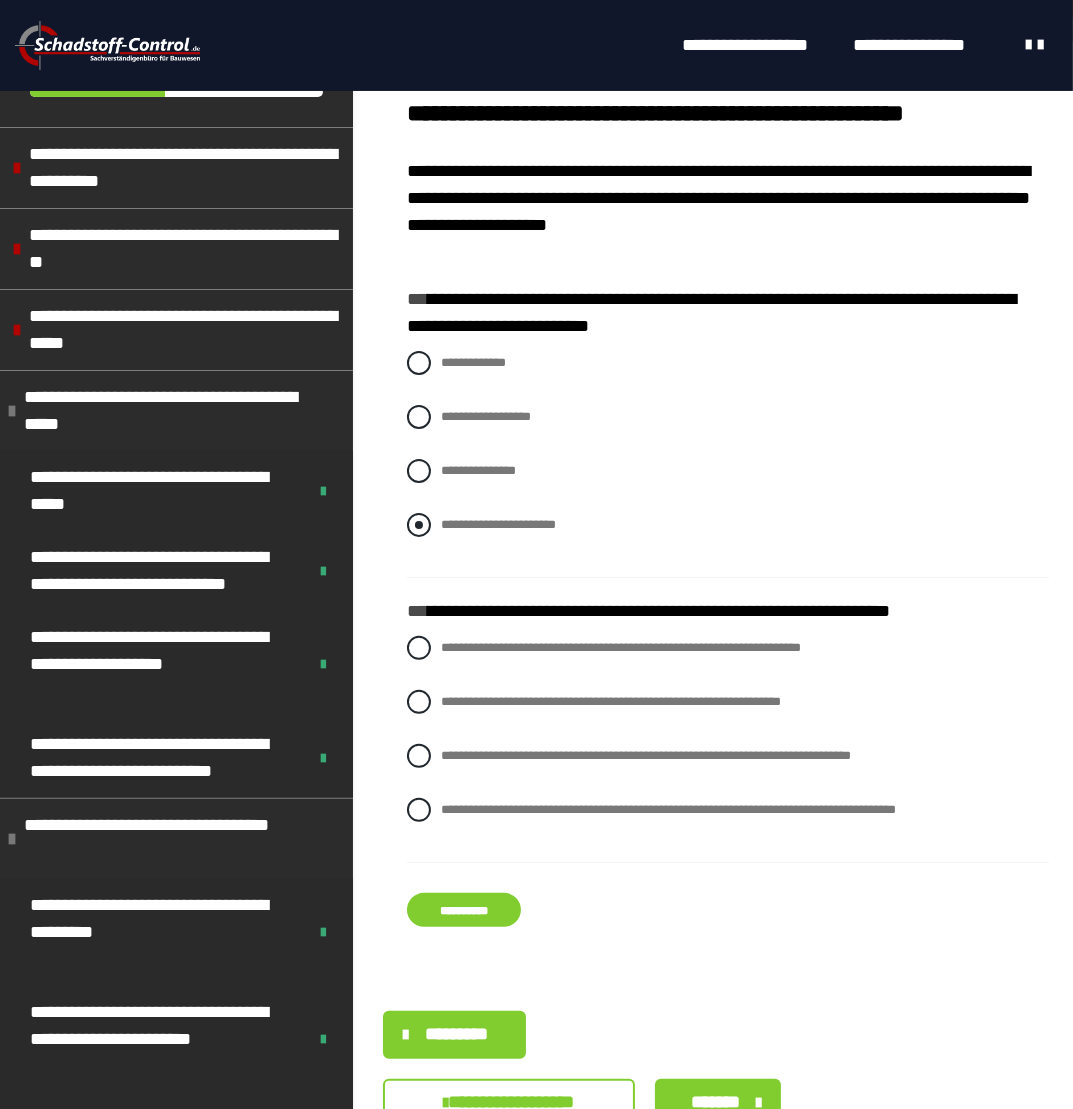 click at bounding box center [419, 525] 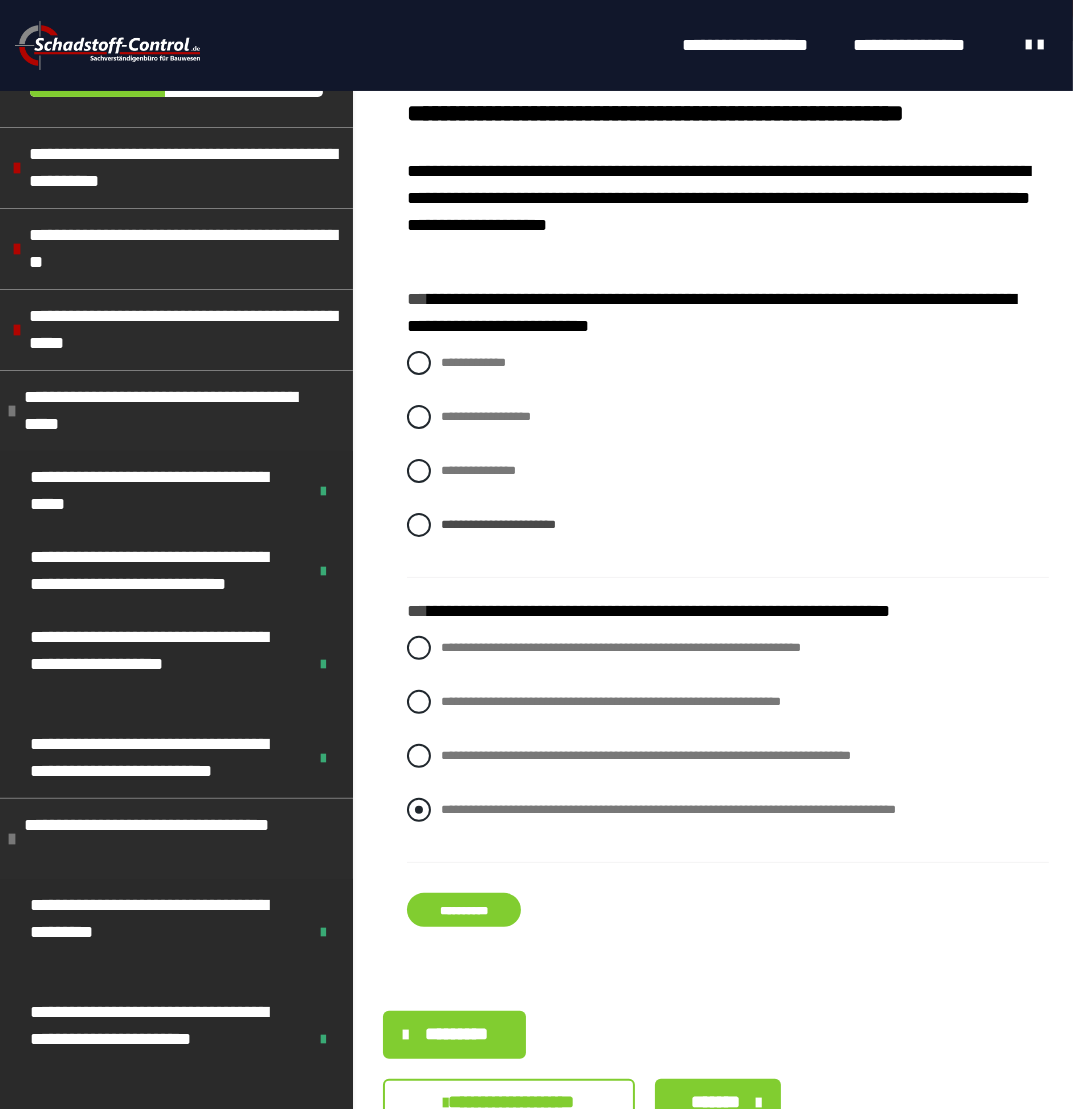 click at bounding box center [419, 810] 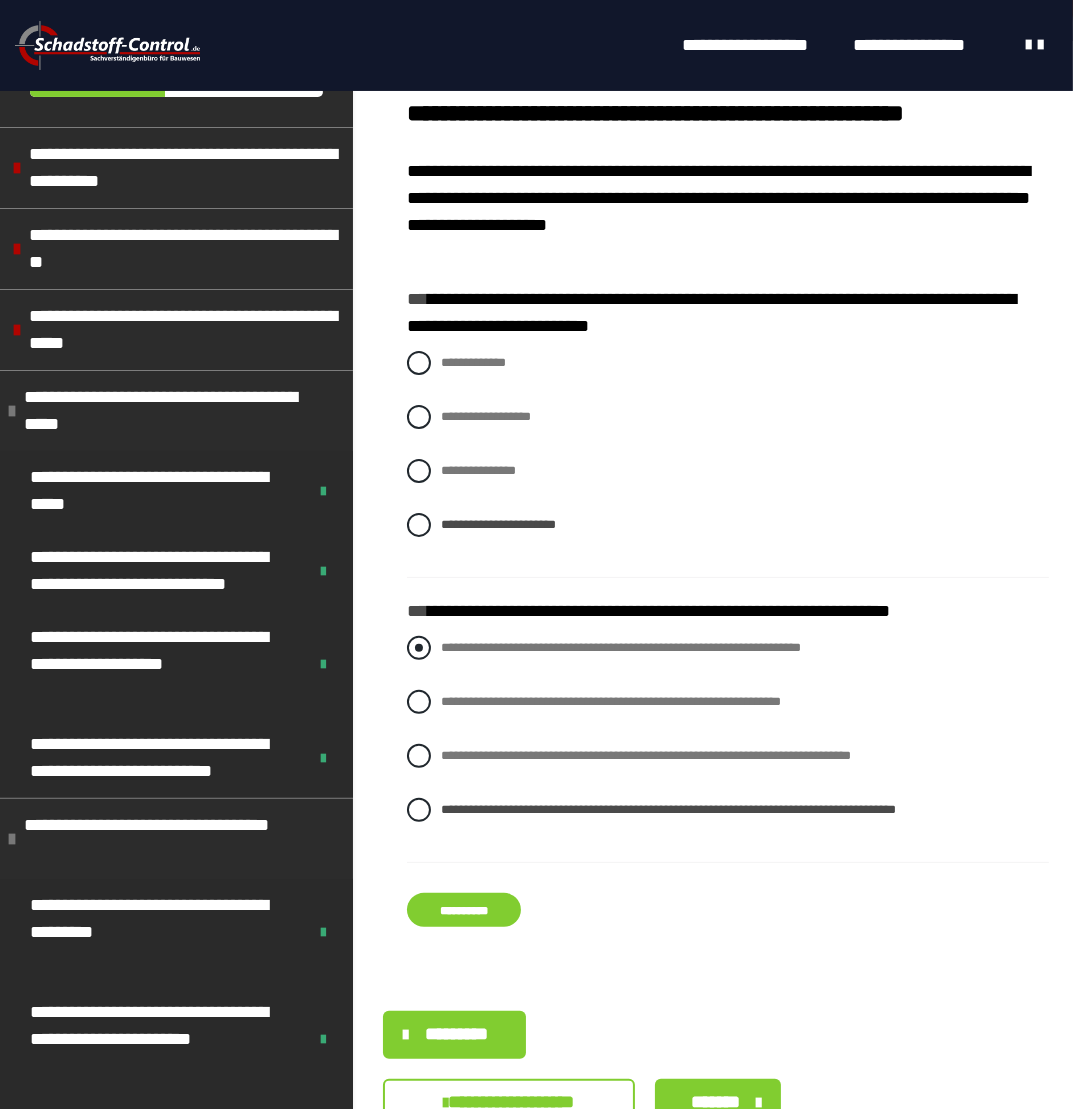click at bounding box center [419, 648] 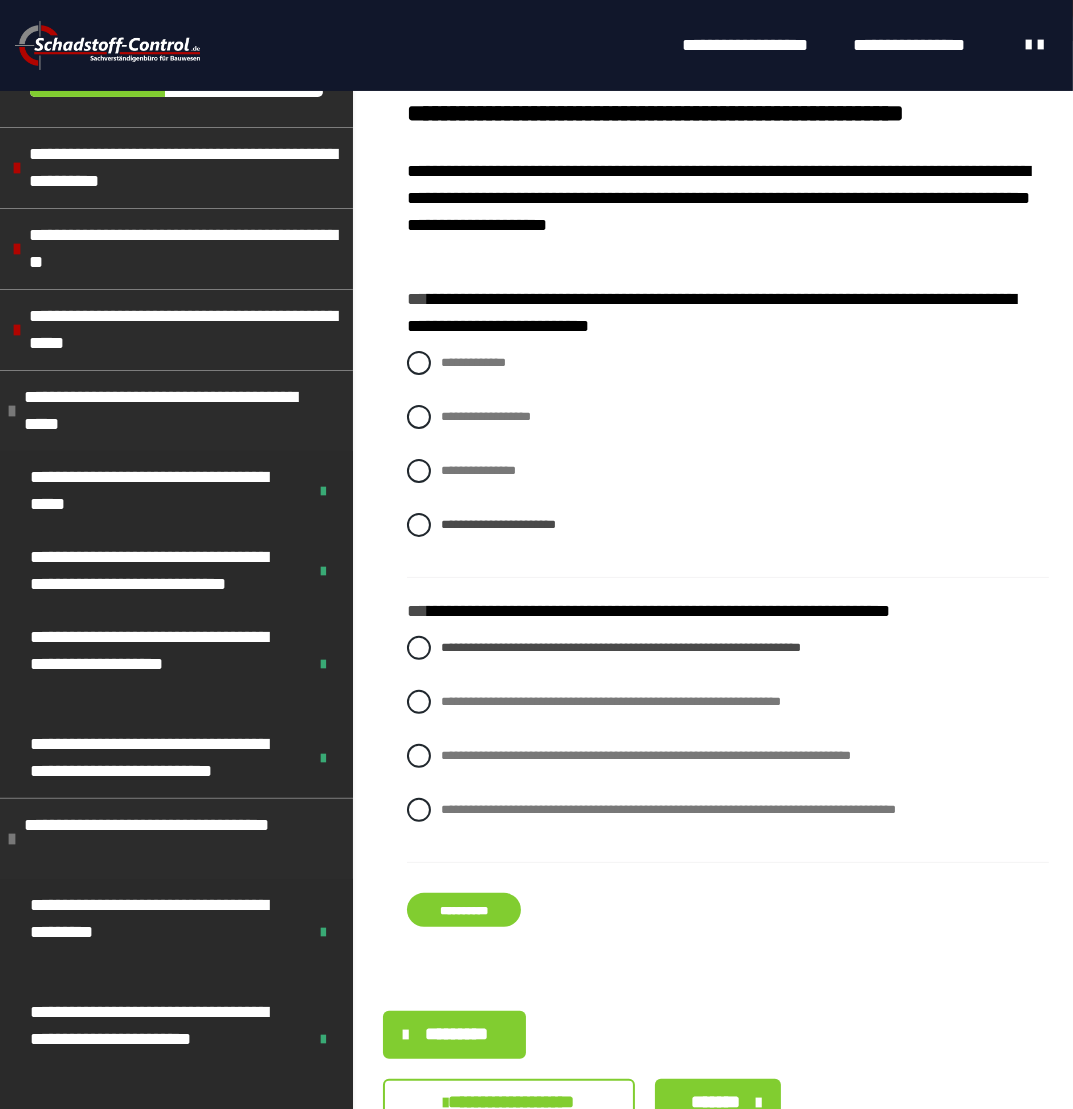 click on "**********" at bounding box center [464, 910] 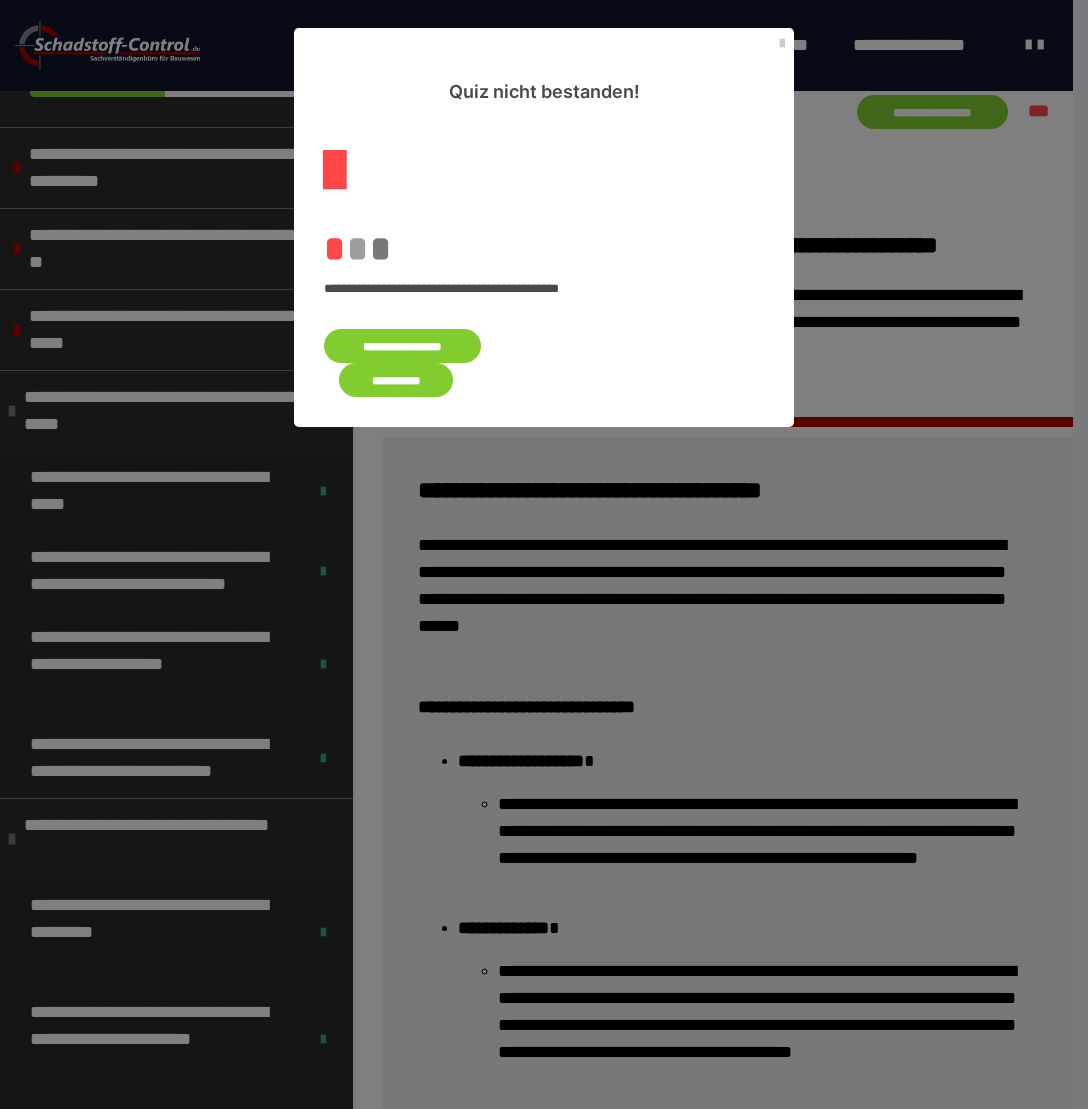 click on "**********" at bounding box center (402, 346) 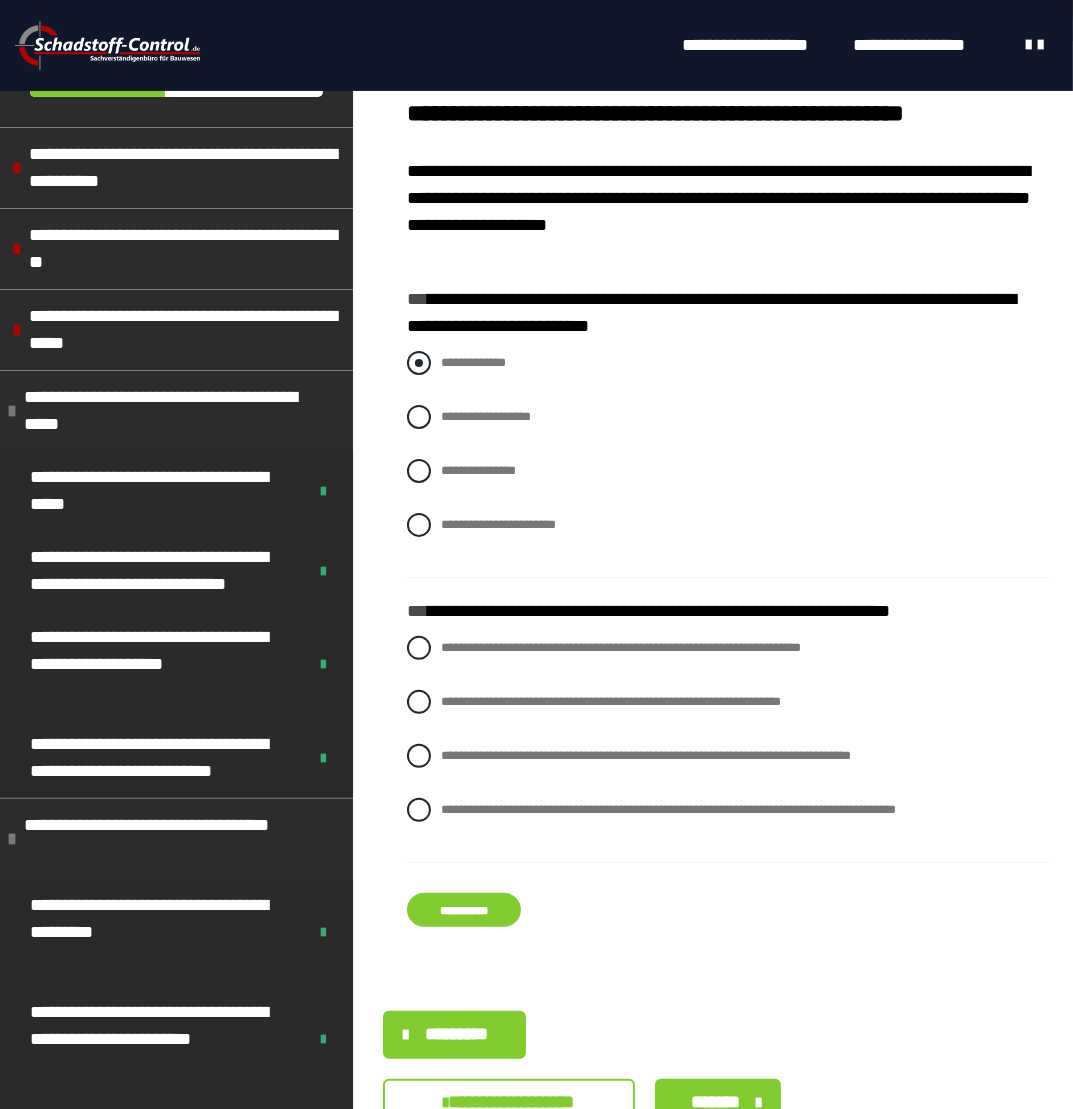 click at bounding box center [419, 363] 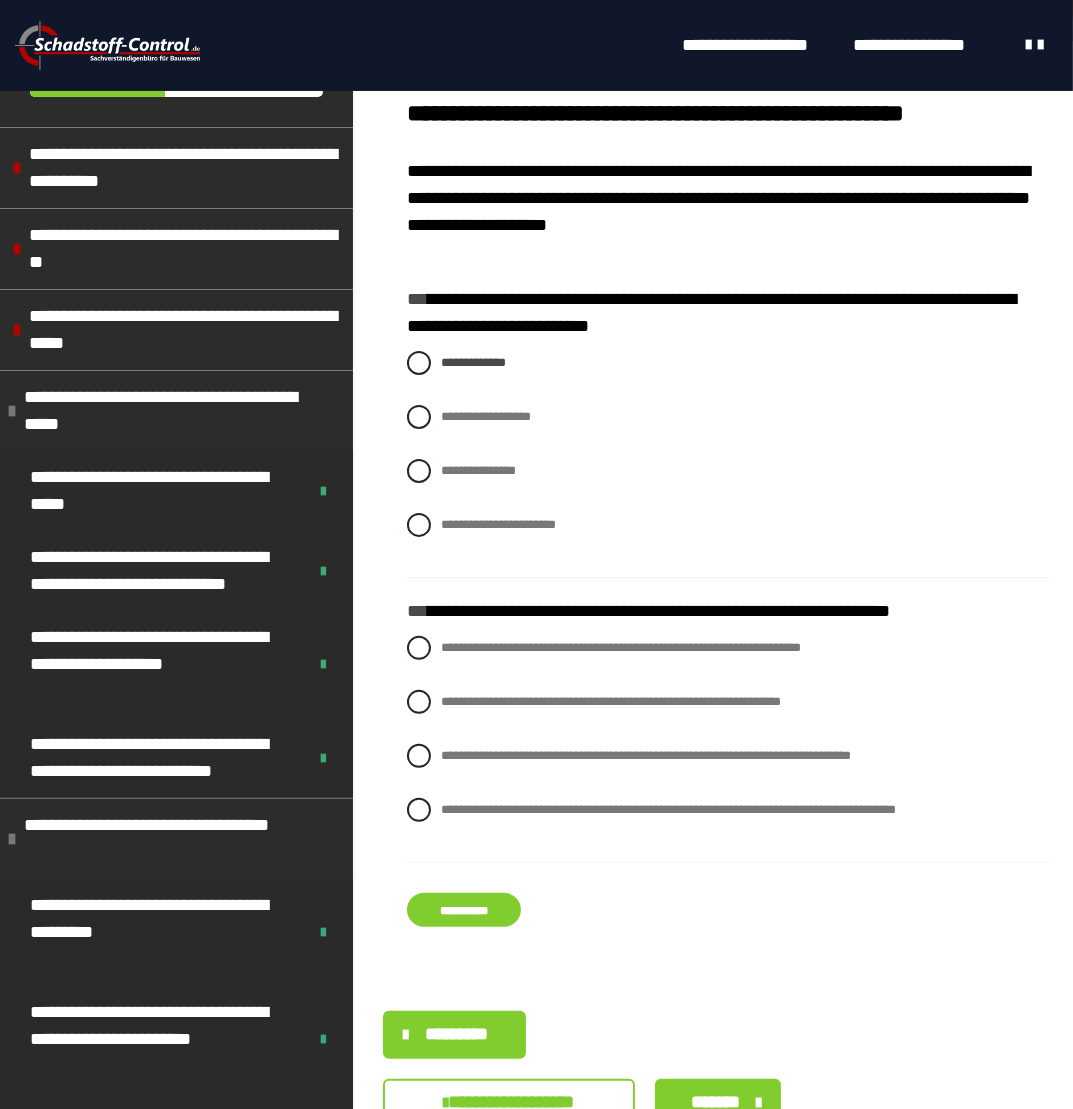 click on "**********" at bounding box center [728, 744] 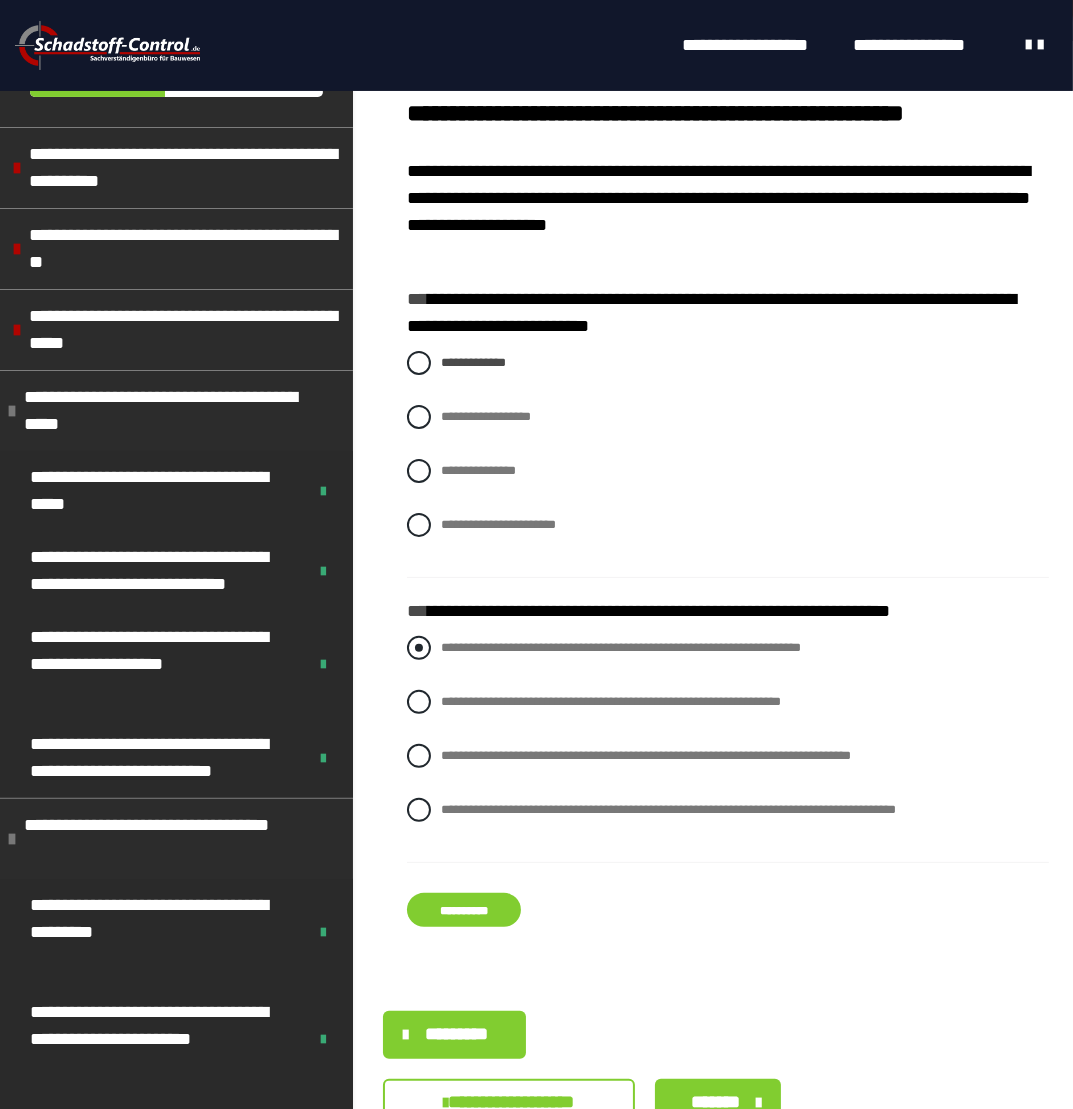 click at bounding box center (419, 648) 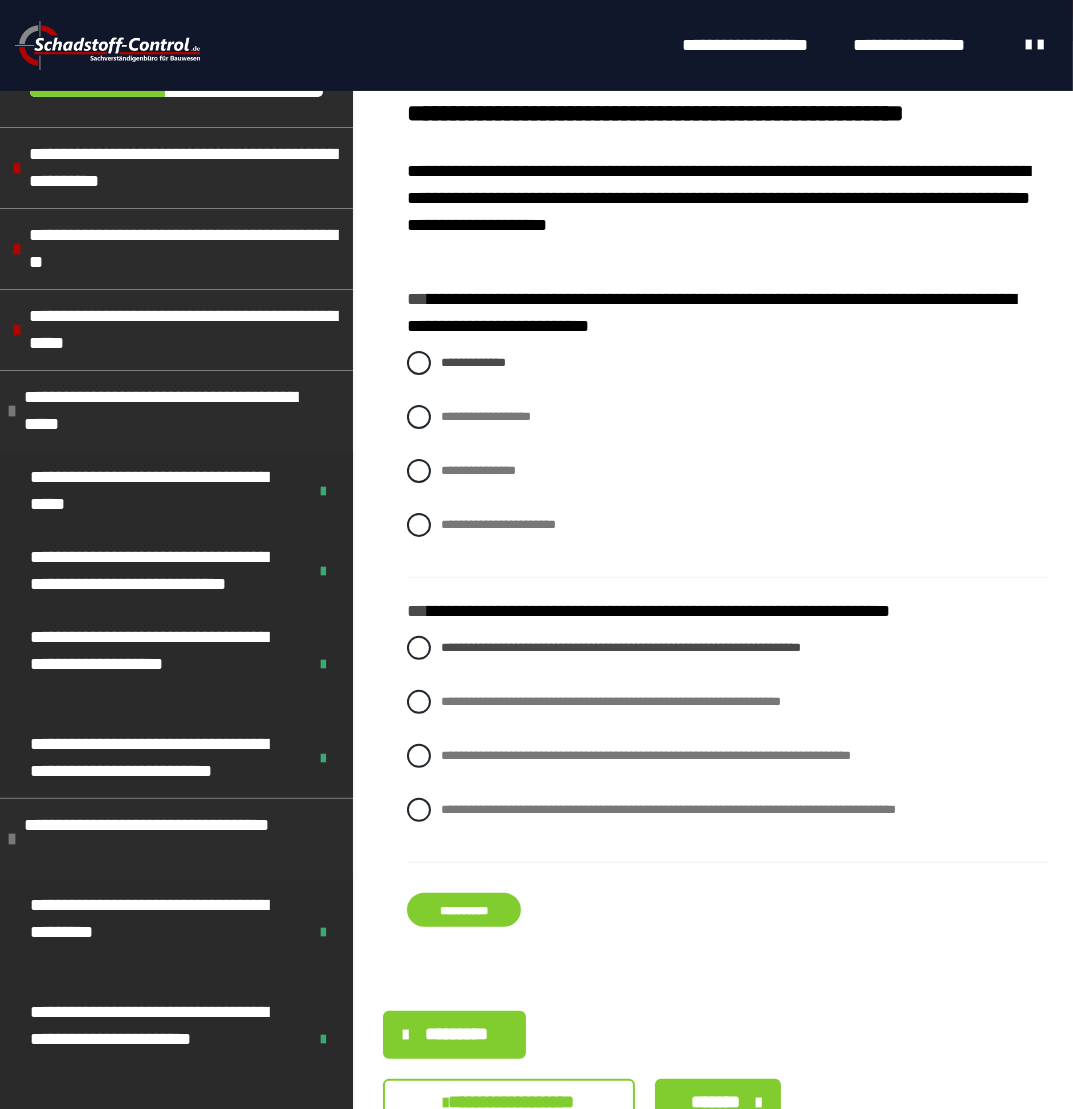 click on "**********" at bounding box center [464, 910] 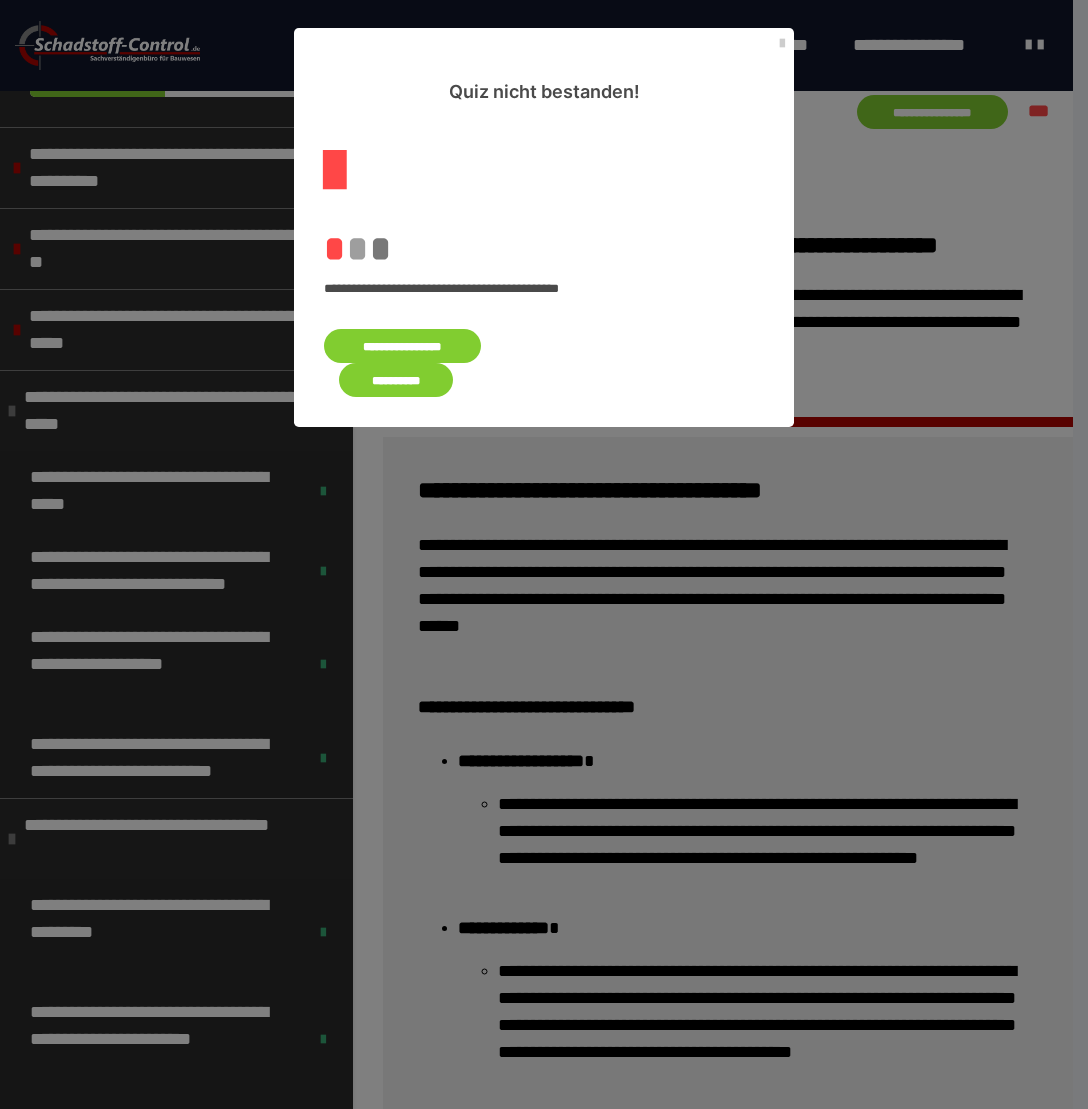 click on "**********" at bounding box center [402, 346] 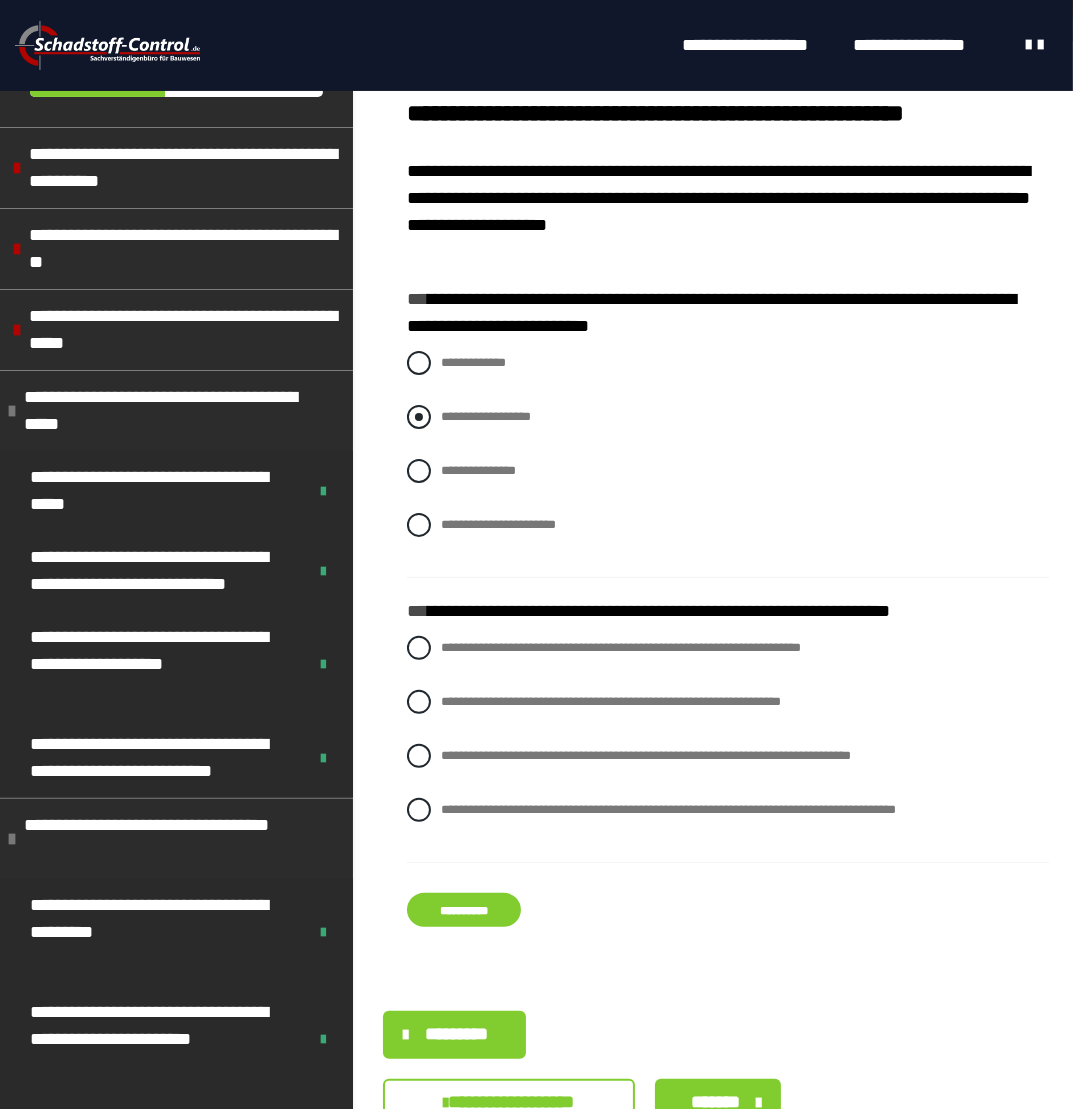 click at bounding box center (419, 417) 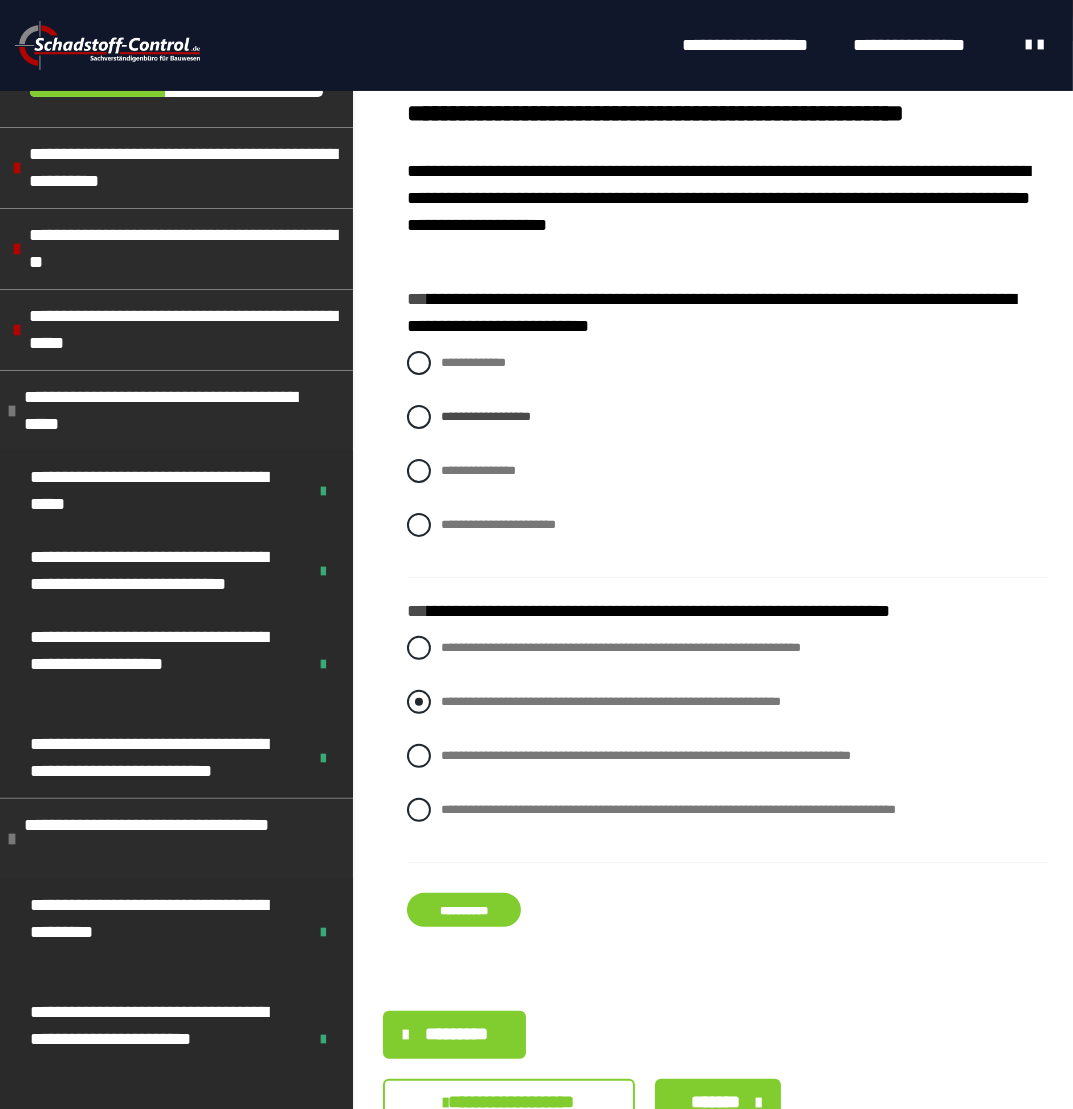 click at bounding box center [419, 702] 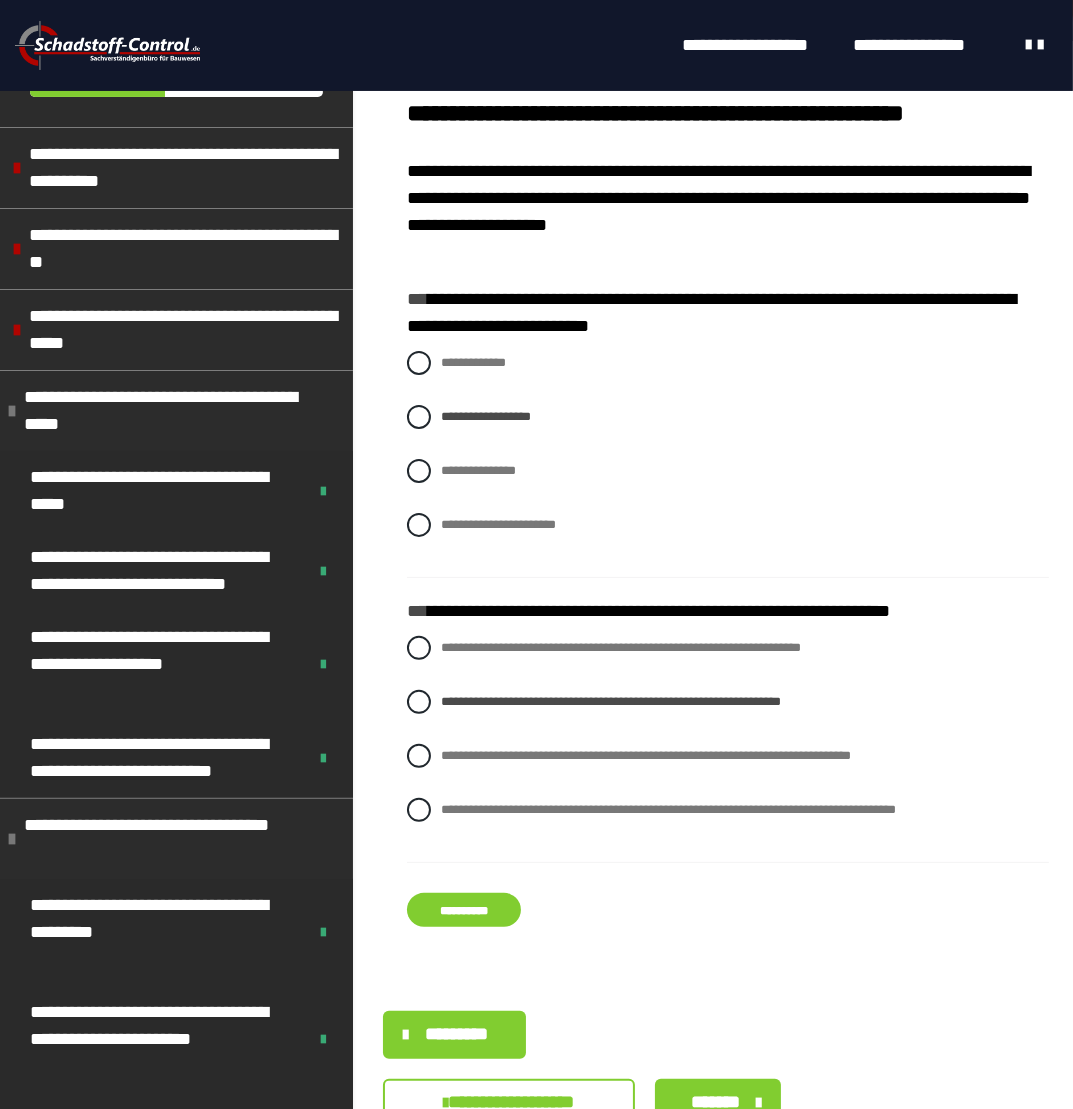 click on "**********" at bounding box center [464, 910] 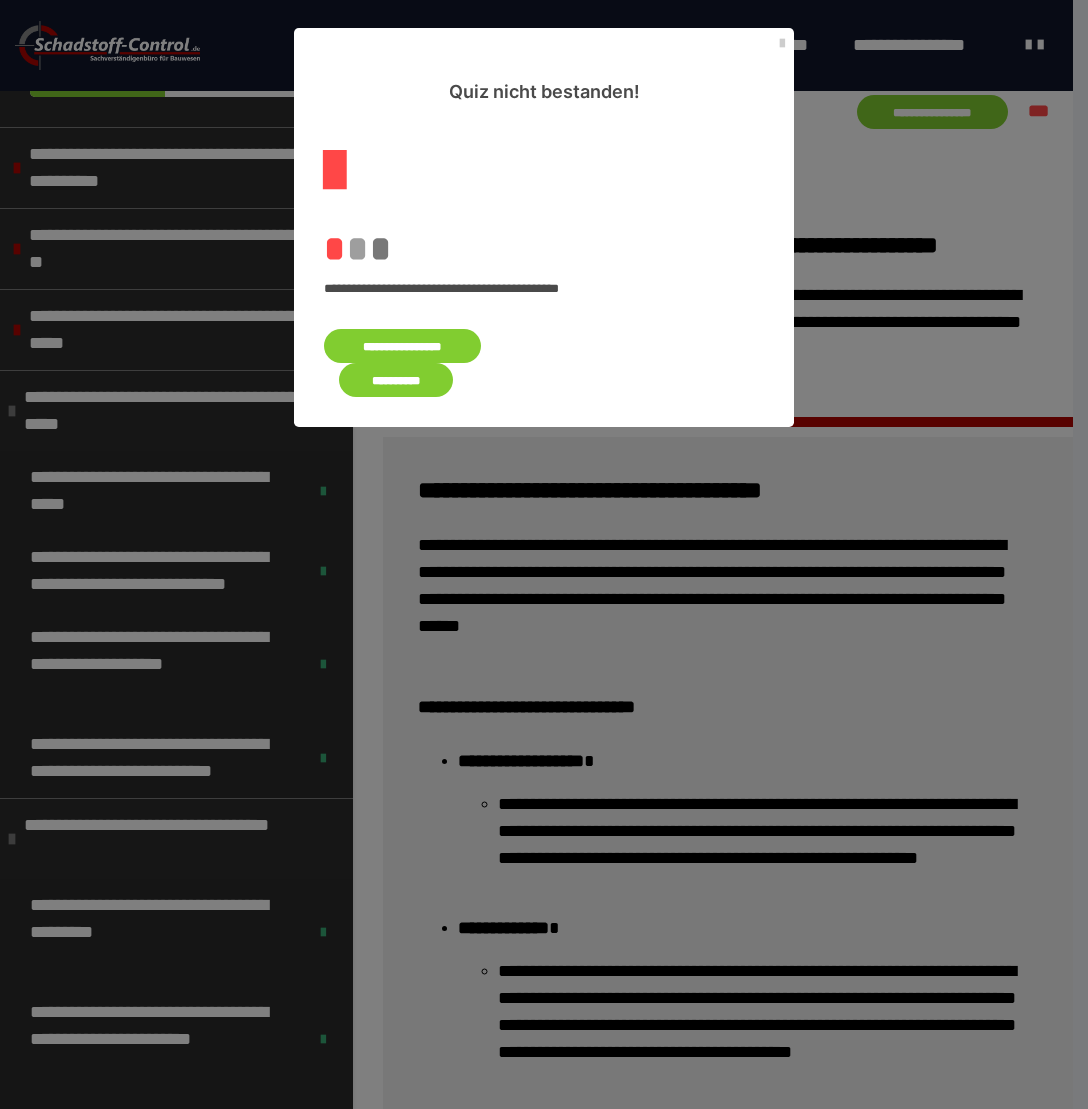 click on "**********" at bounding box center [402, 346] 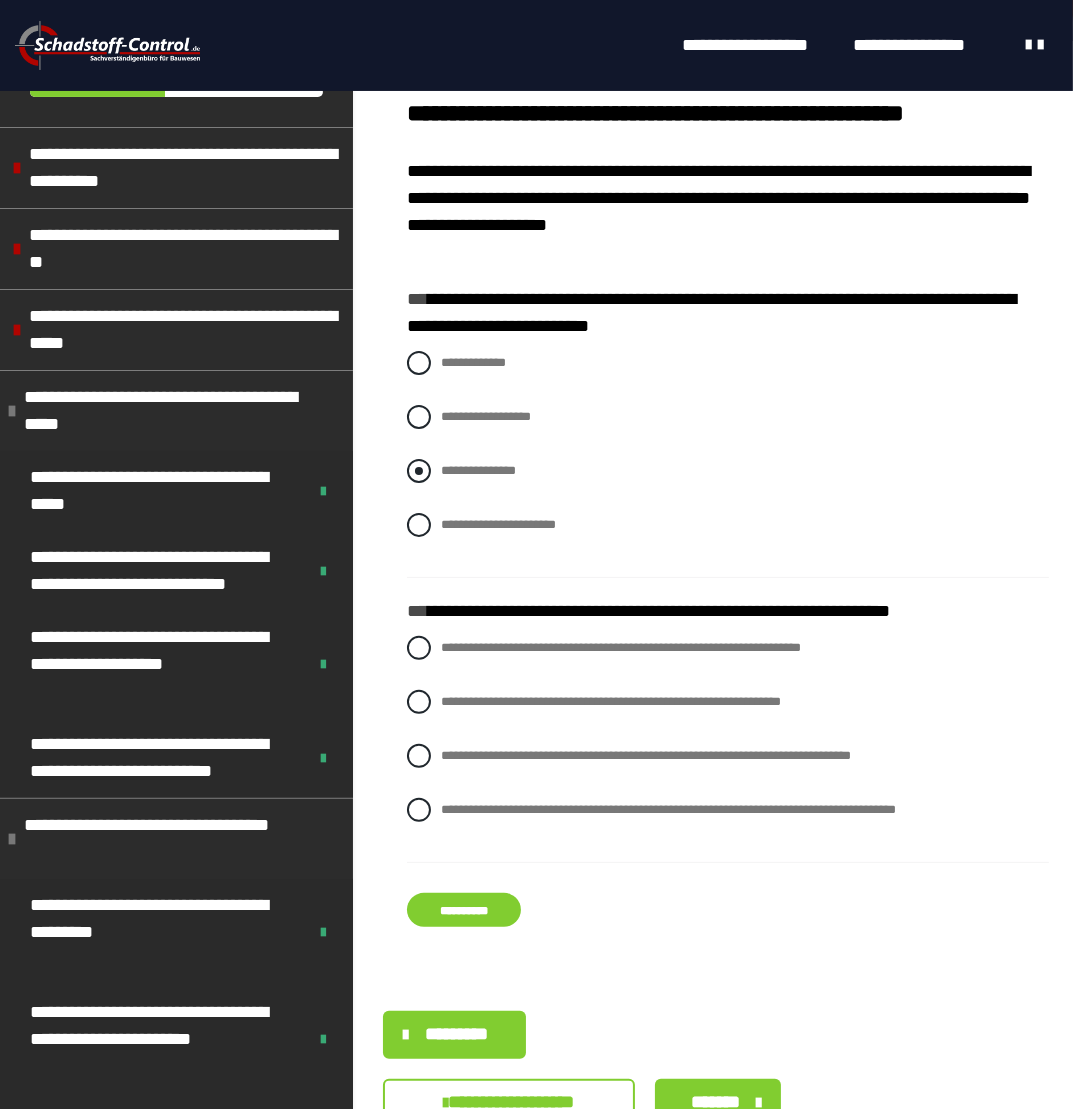 click at bounding box center [419, 471] 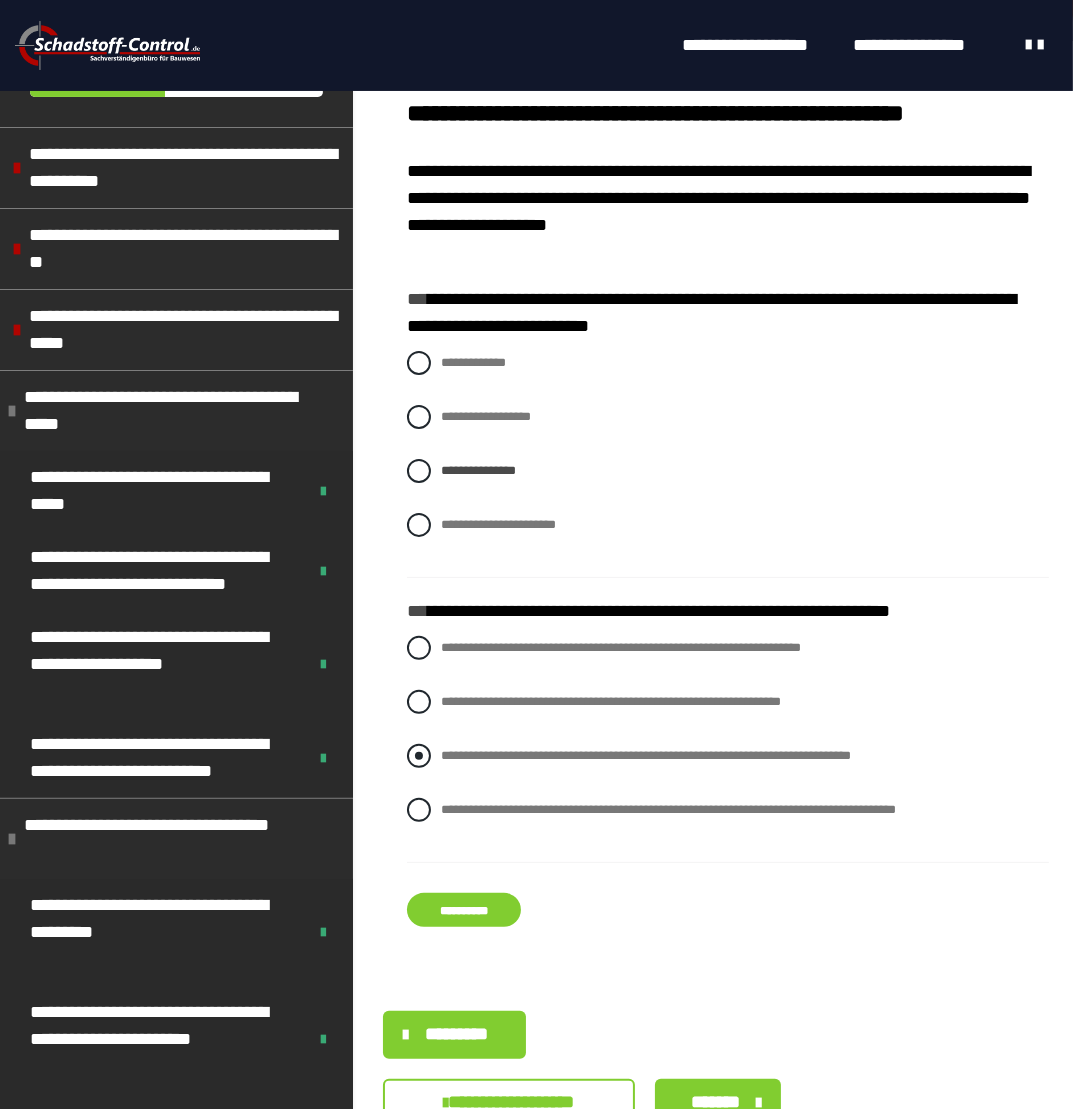 click at bounding box center [419, 756] 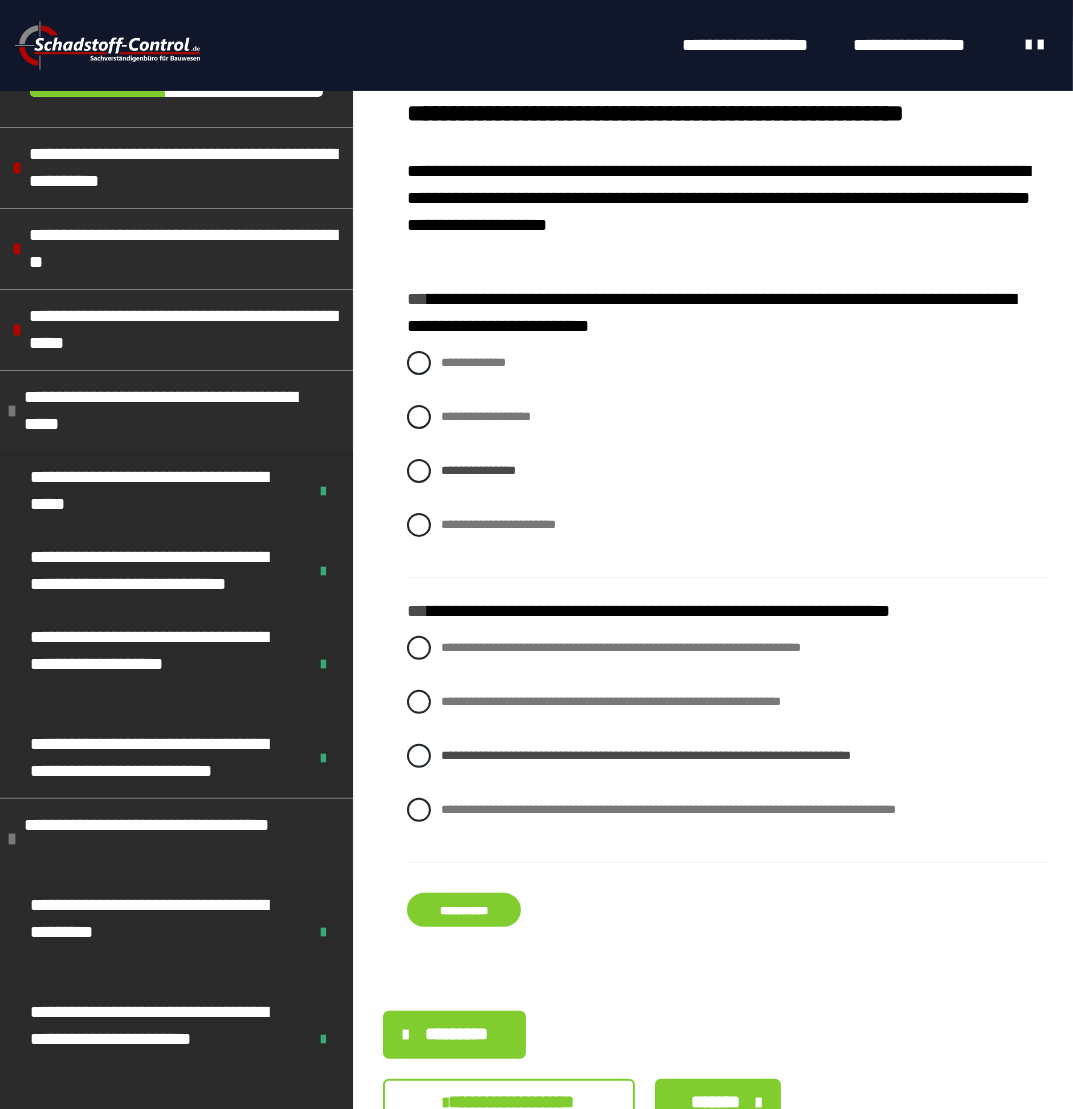 click on "**********" at bounding box center (464, 910) 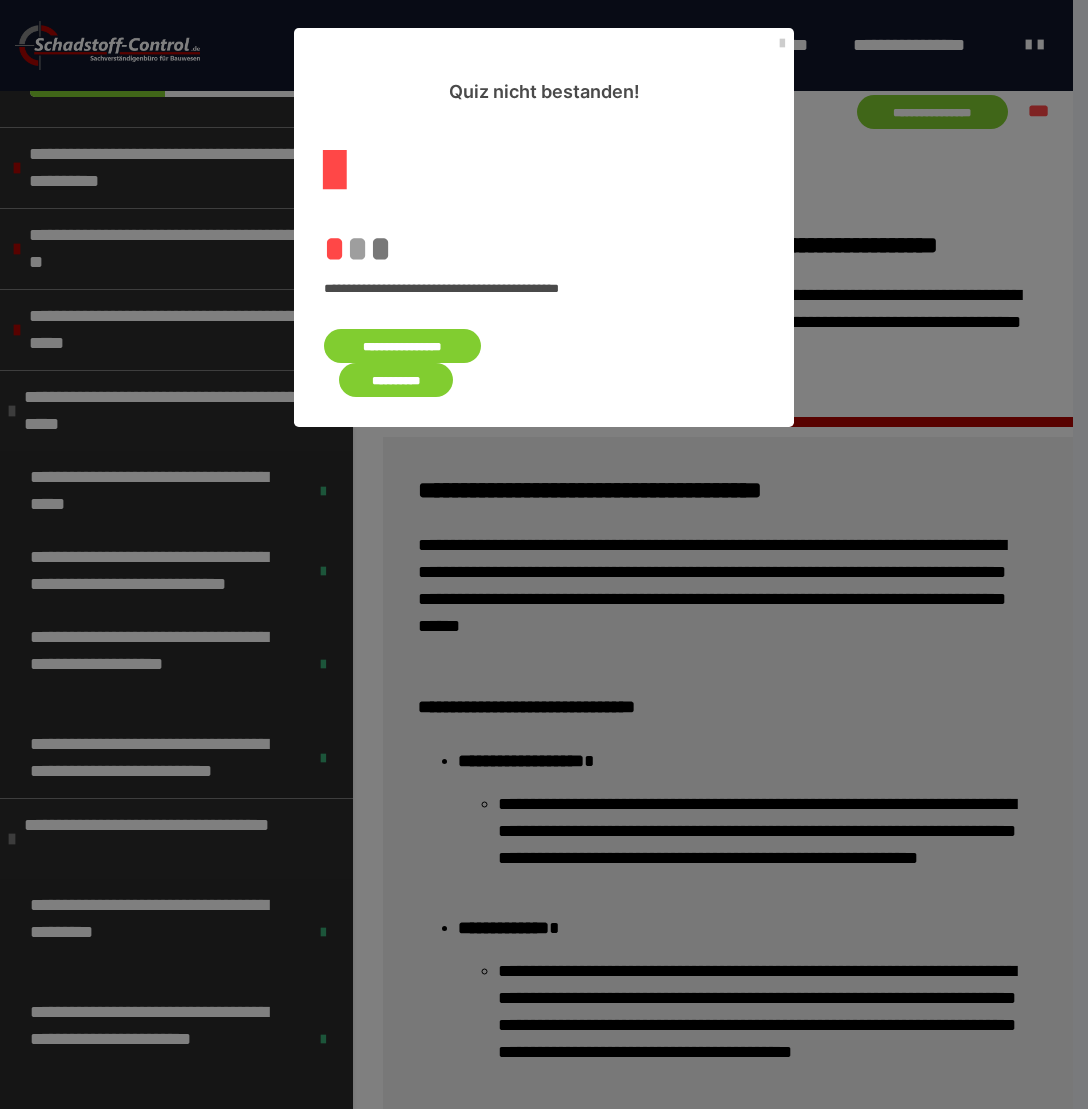 click on "**********" at bounding box center [402, 346] 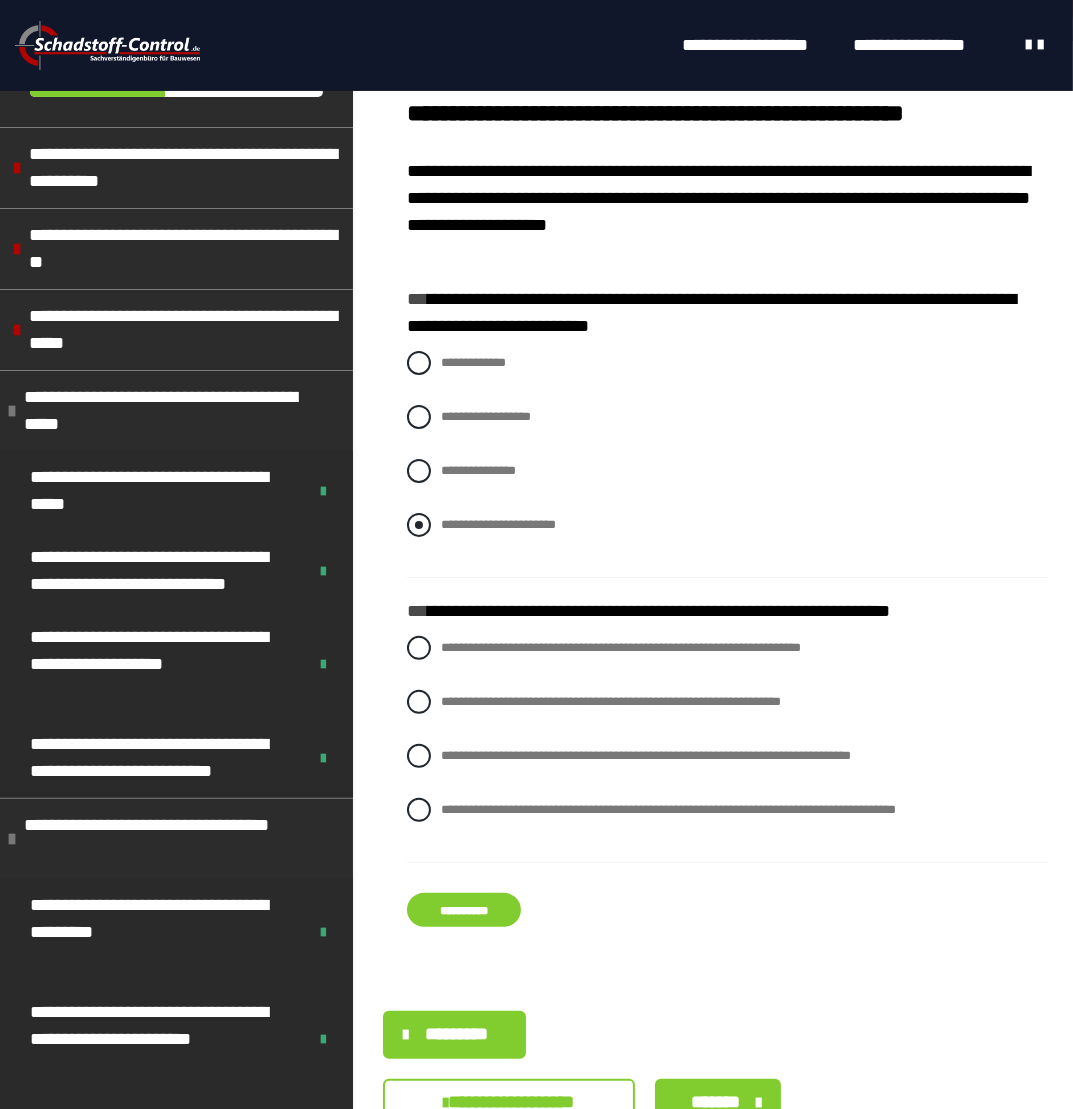 click at bounding box center (419, 525) 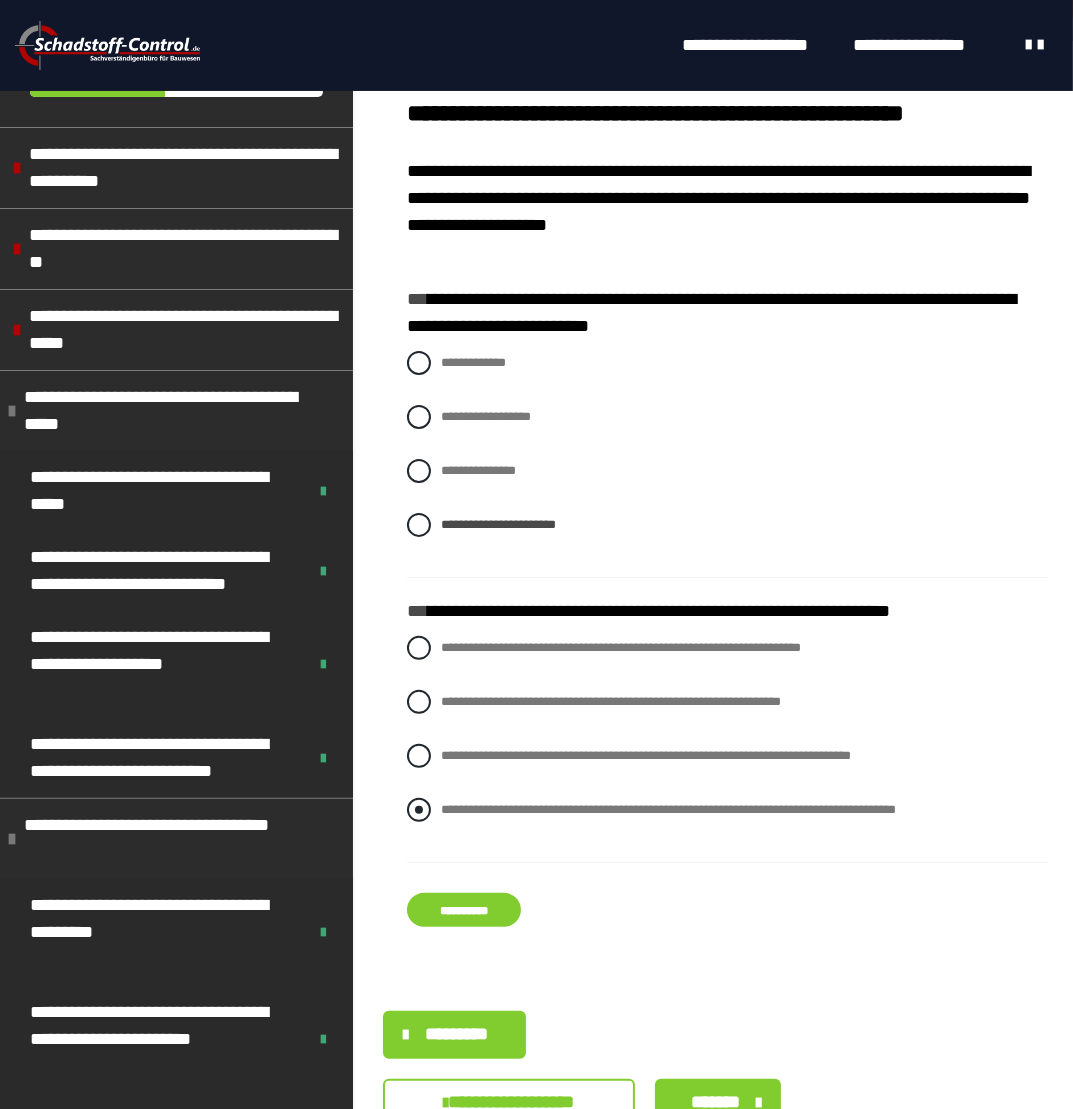 click at bounding box center [419, 810] 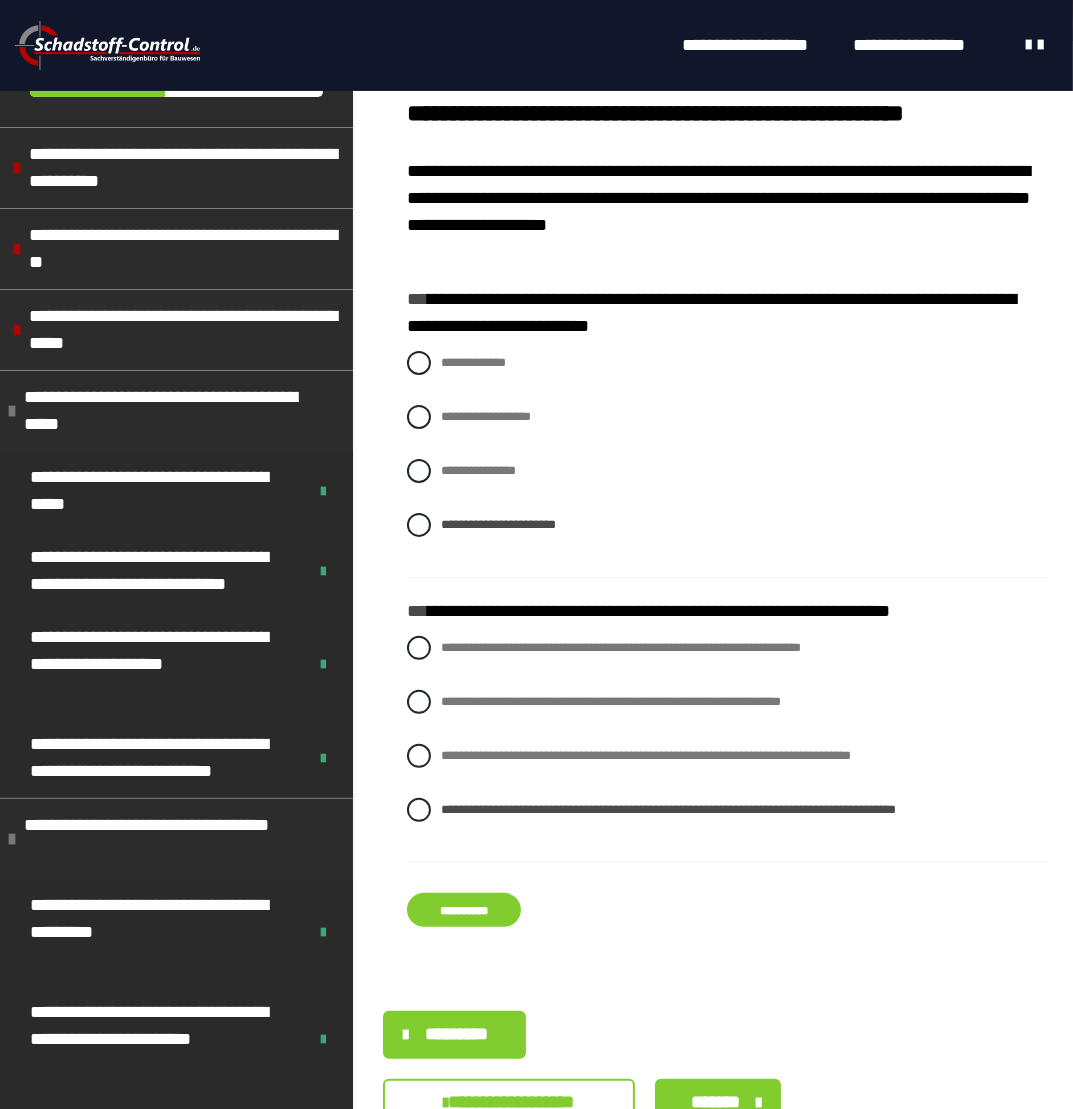 click on "**********" at bounding box center (464, 910) 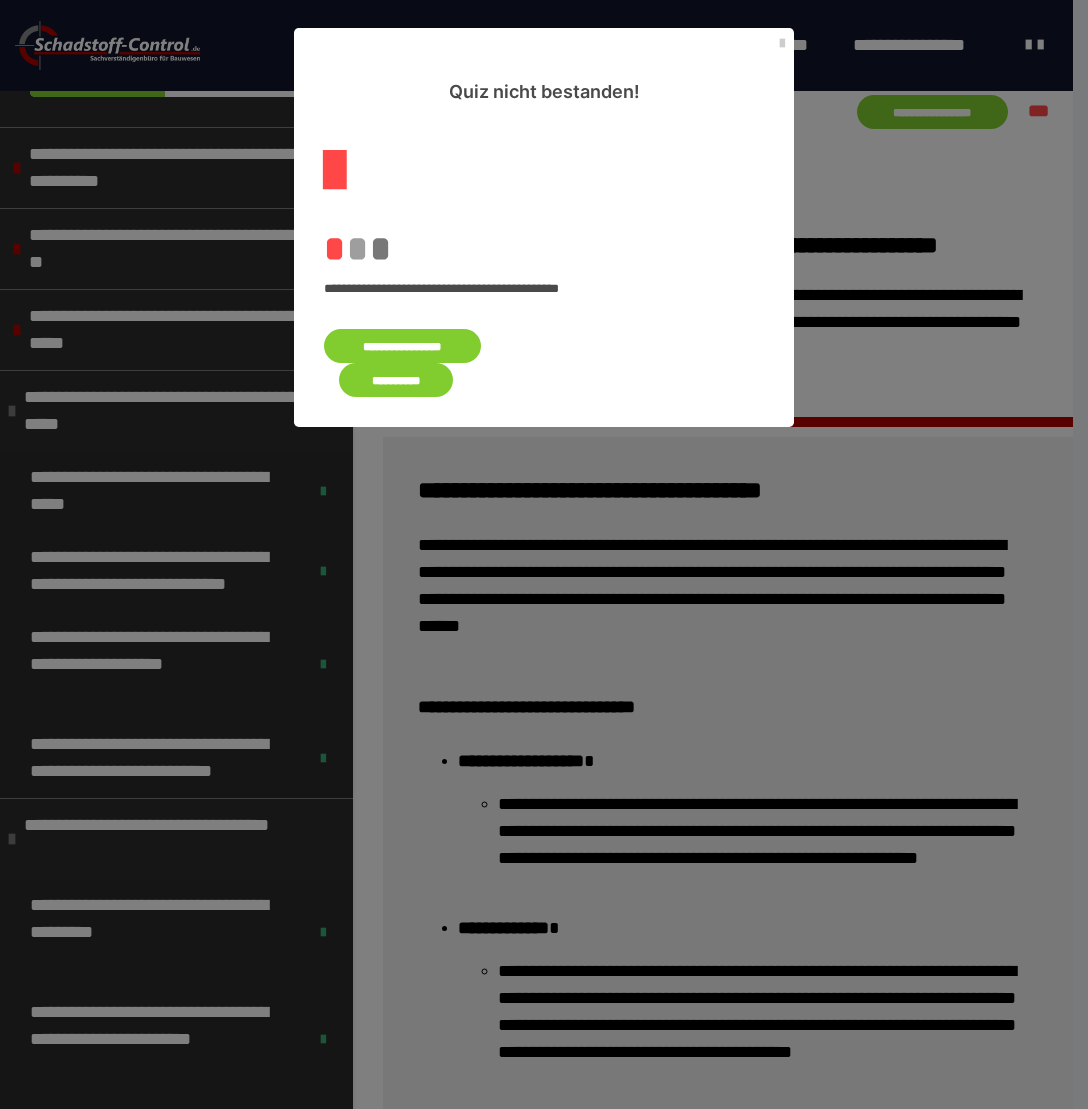 click on "**********" at bounding box center (402, 346) 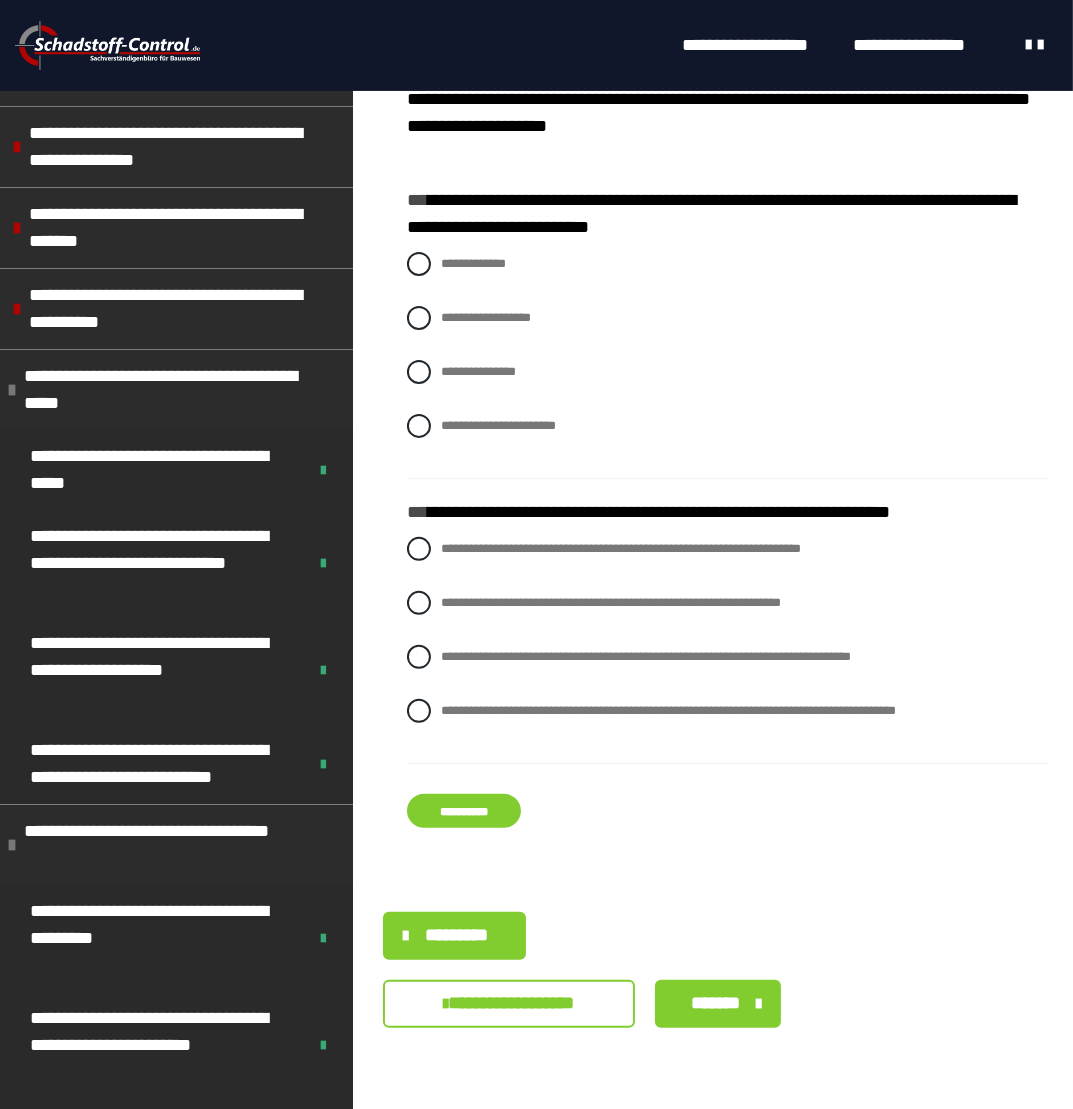 scroll, scrollTop: 430, scrollLeft: 0, axis: vertical 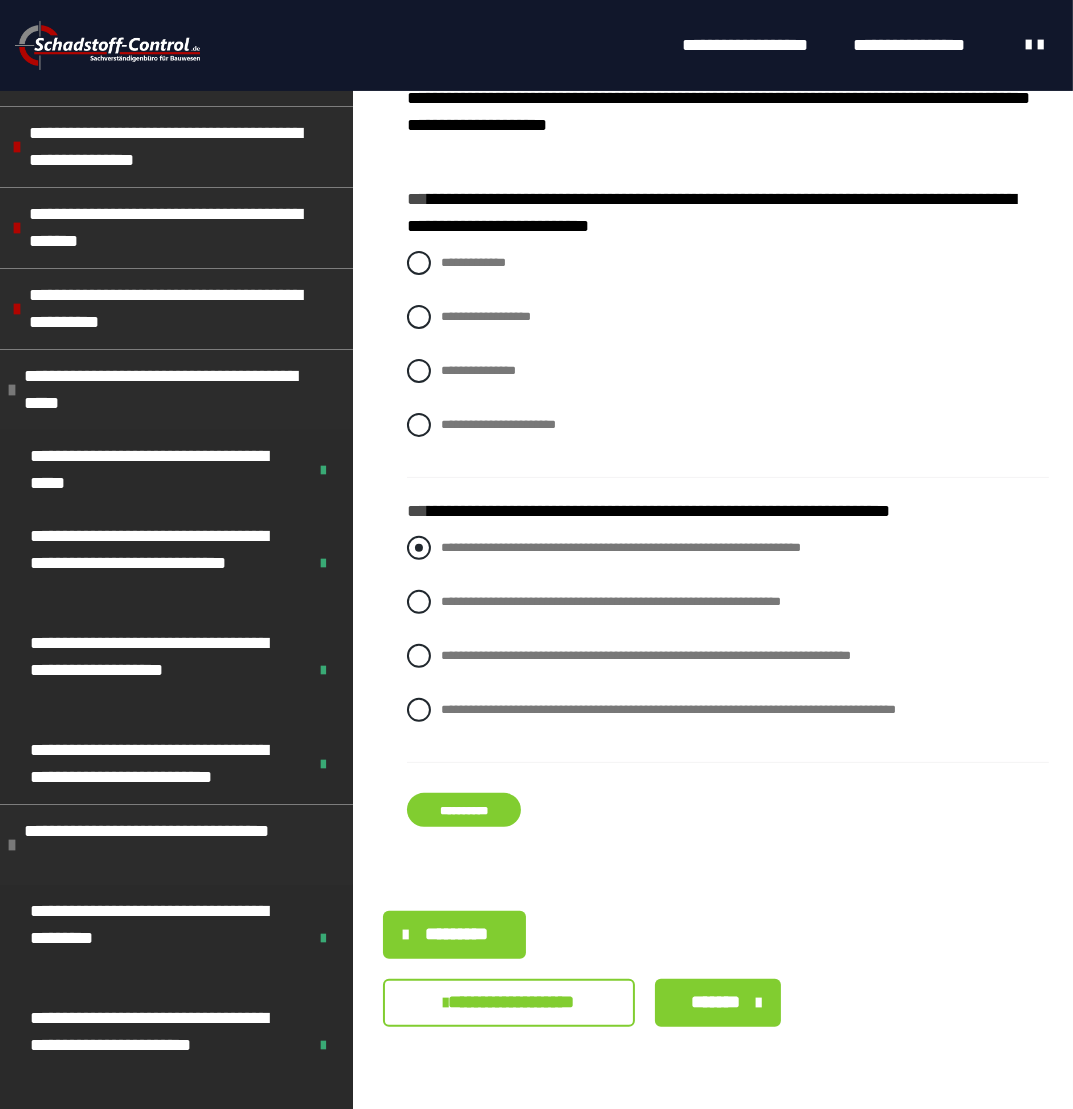 click at bounding box center (419, 548) 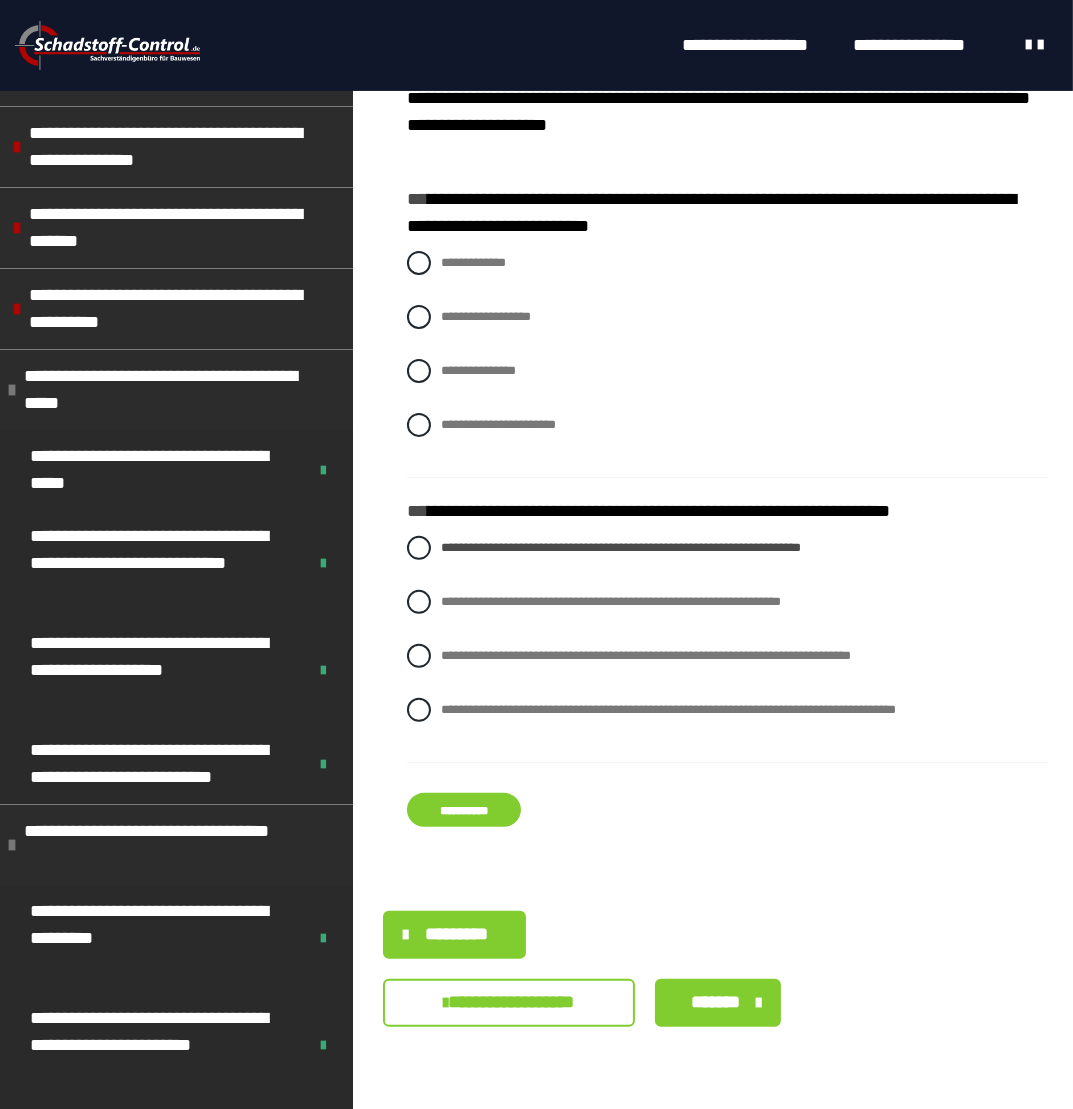 click on "**********" at bounding box center (464, 810) 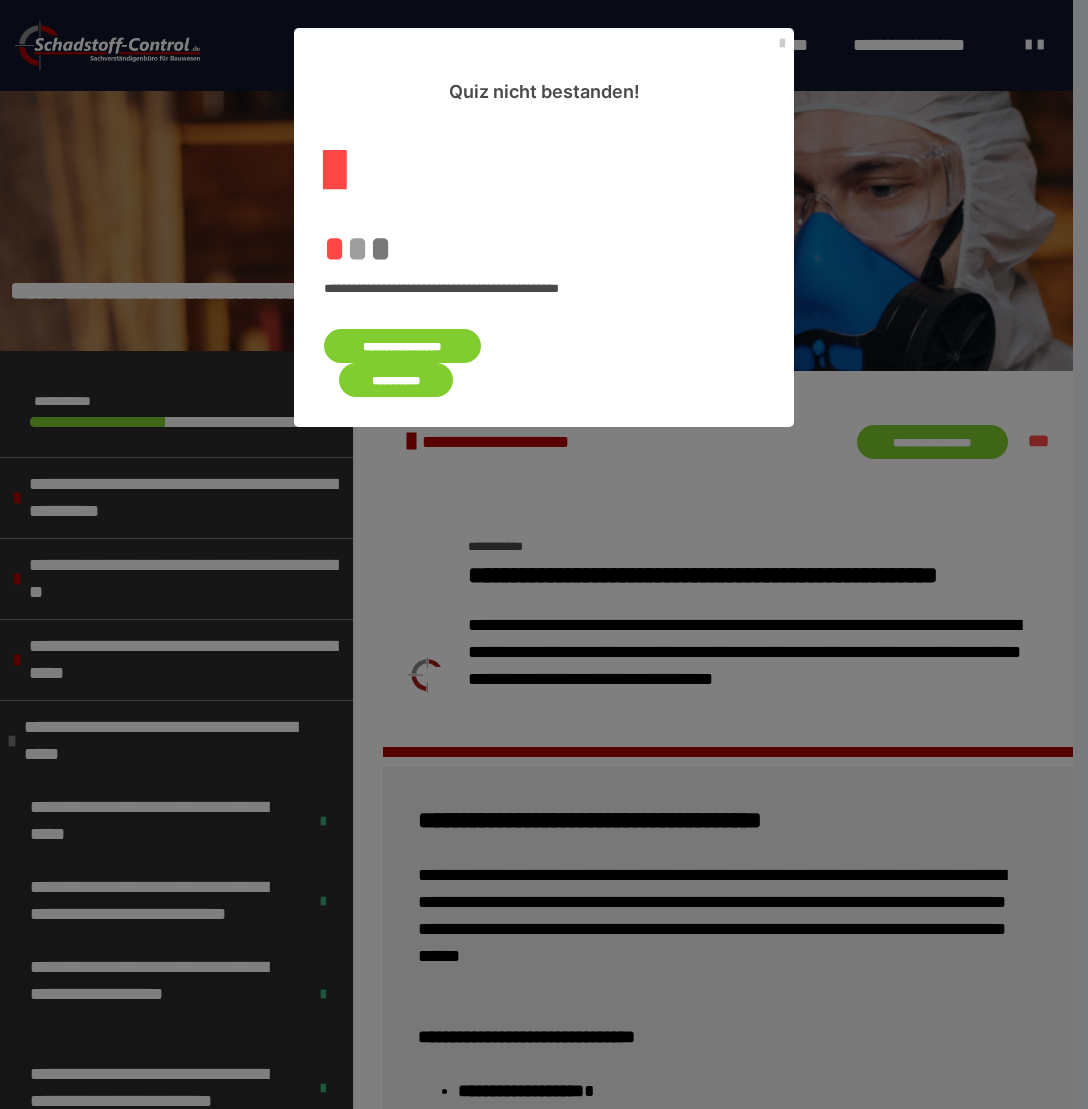 click on "**********" at bounding box center (402, 346) 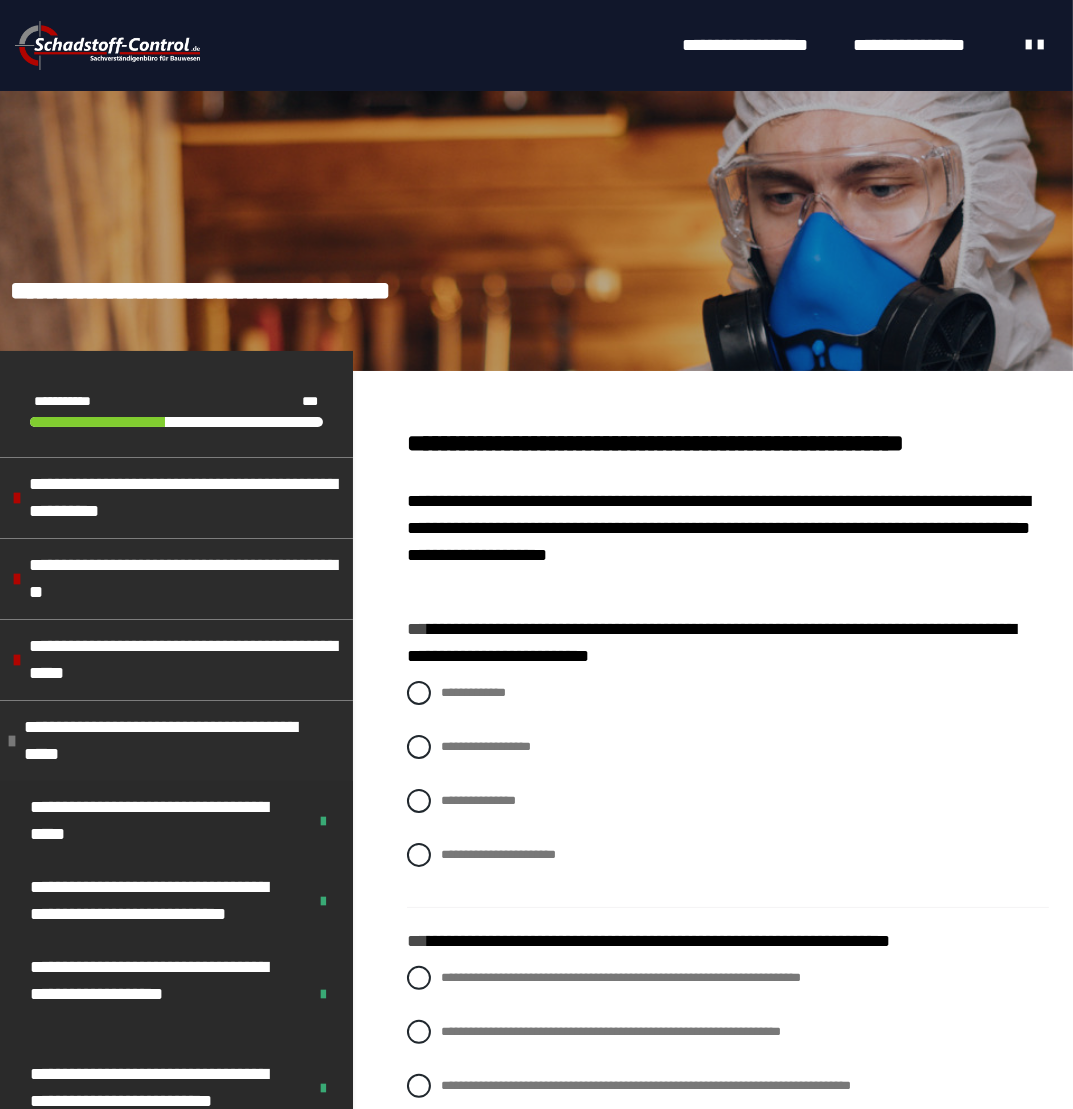 drag, startPoint x: 420, startPoint y: 694, endPoint x: 436, endPoint y: 732, distance: 41.231056 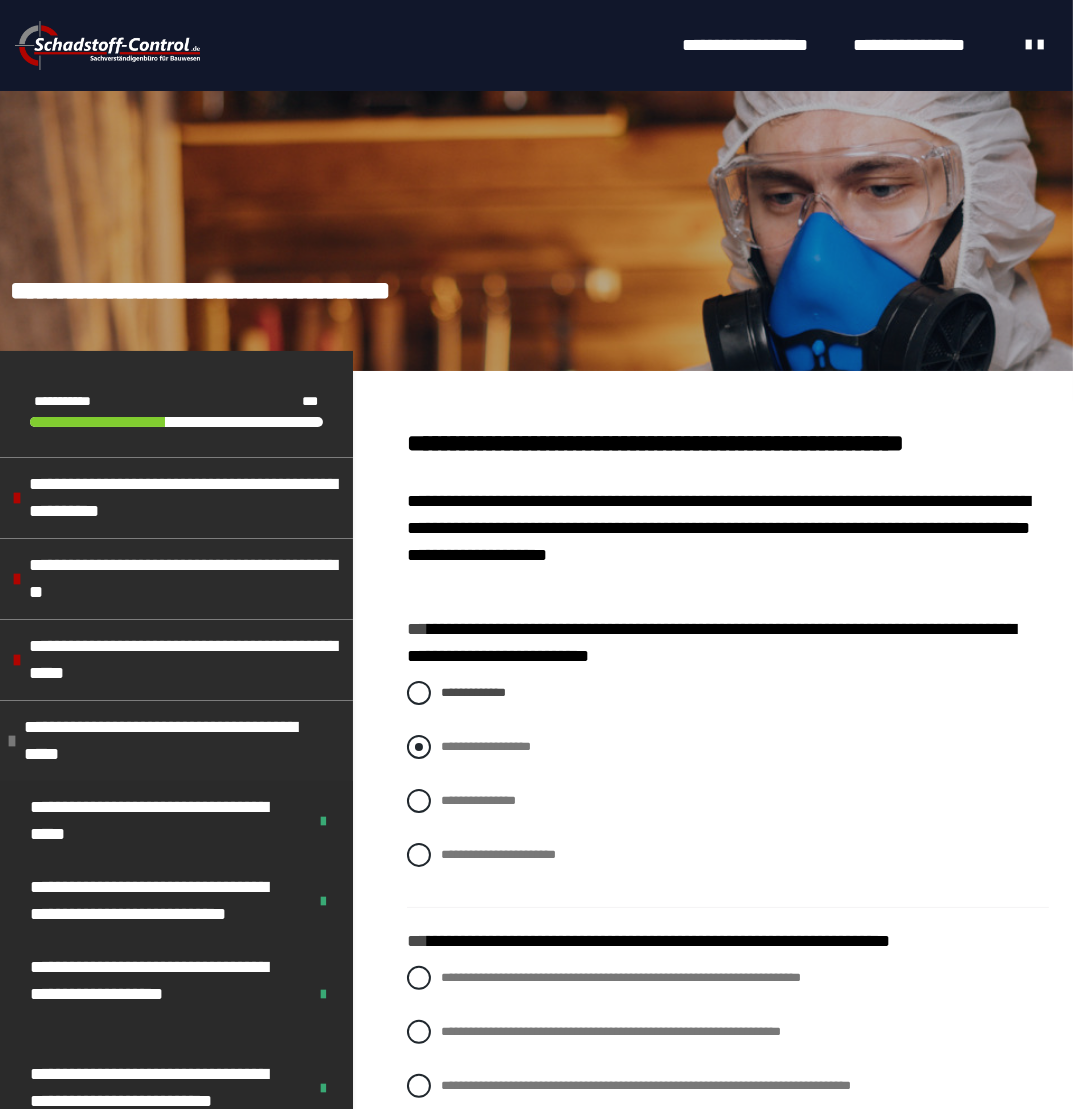 click on "**********" at bounding box center [728, 747] 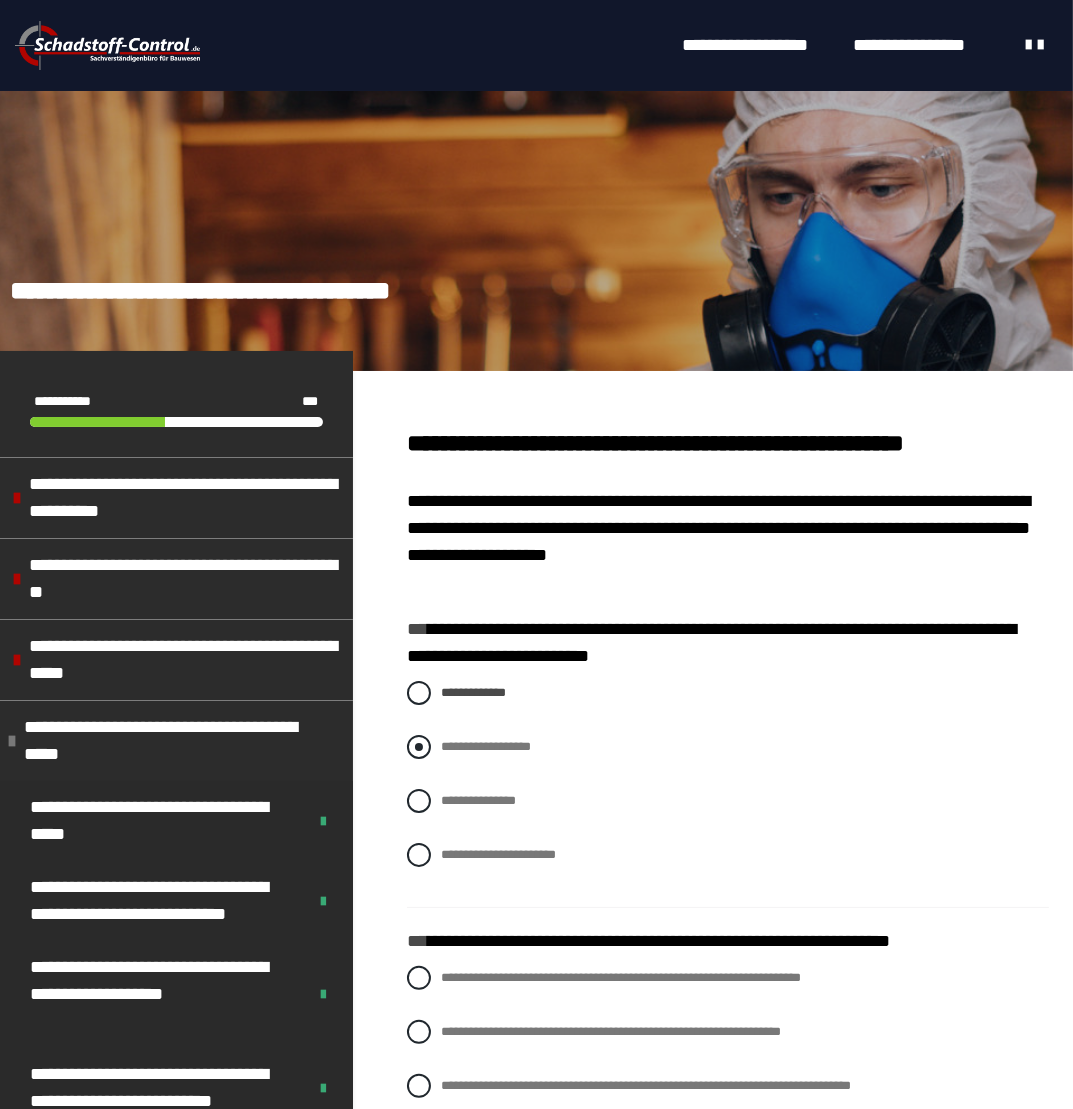 radio on "****" 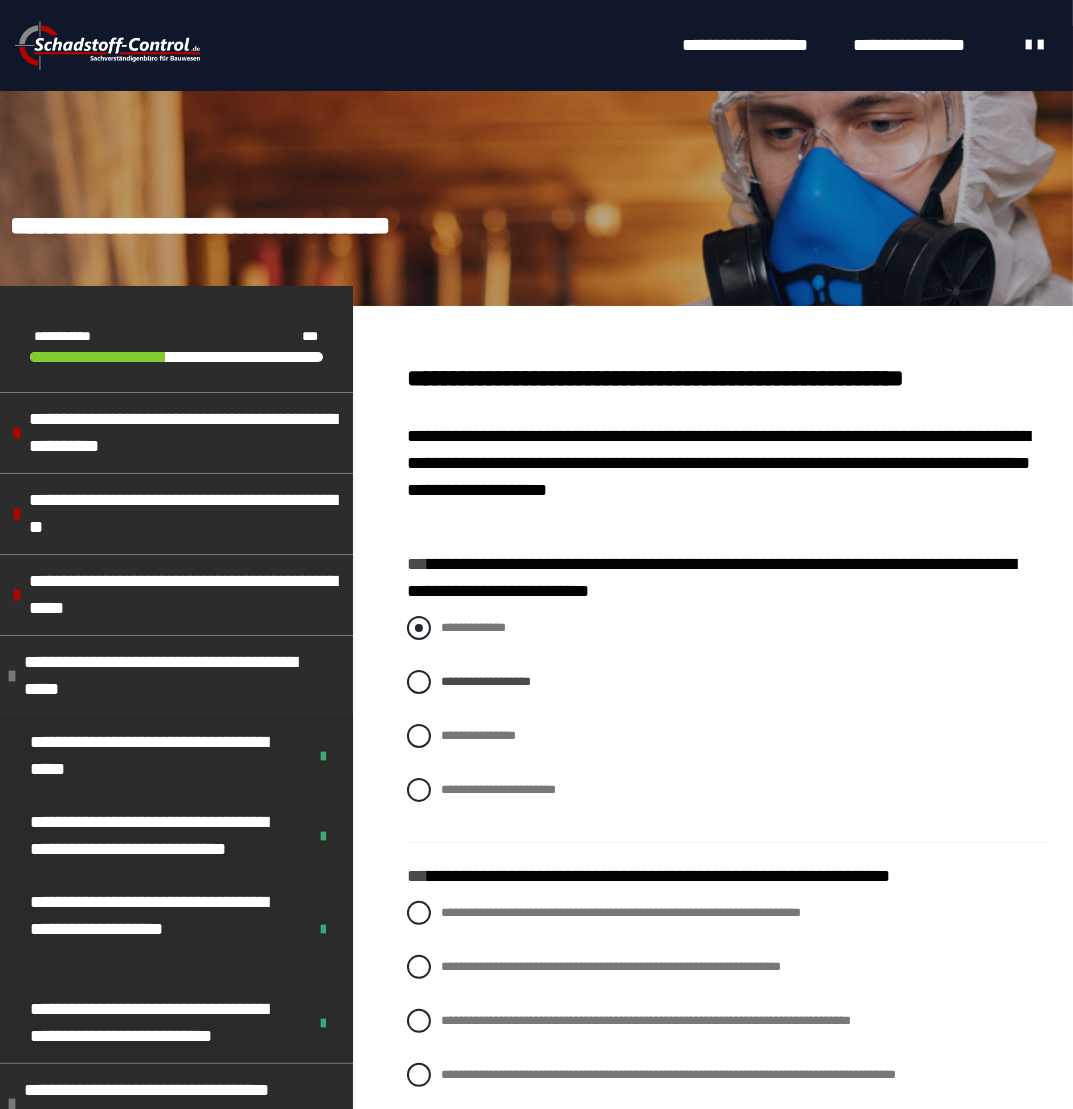 scroll, scrollTop: 200, scrollLeft: 0, axis: vertical 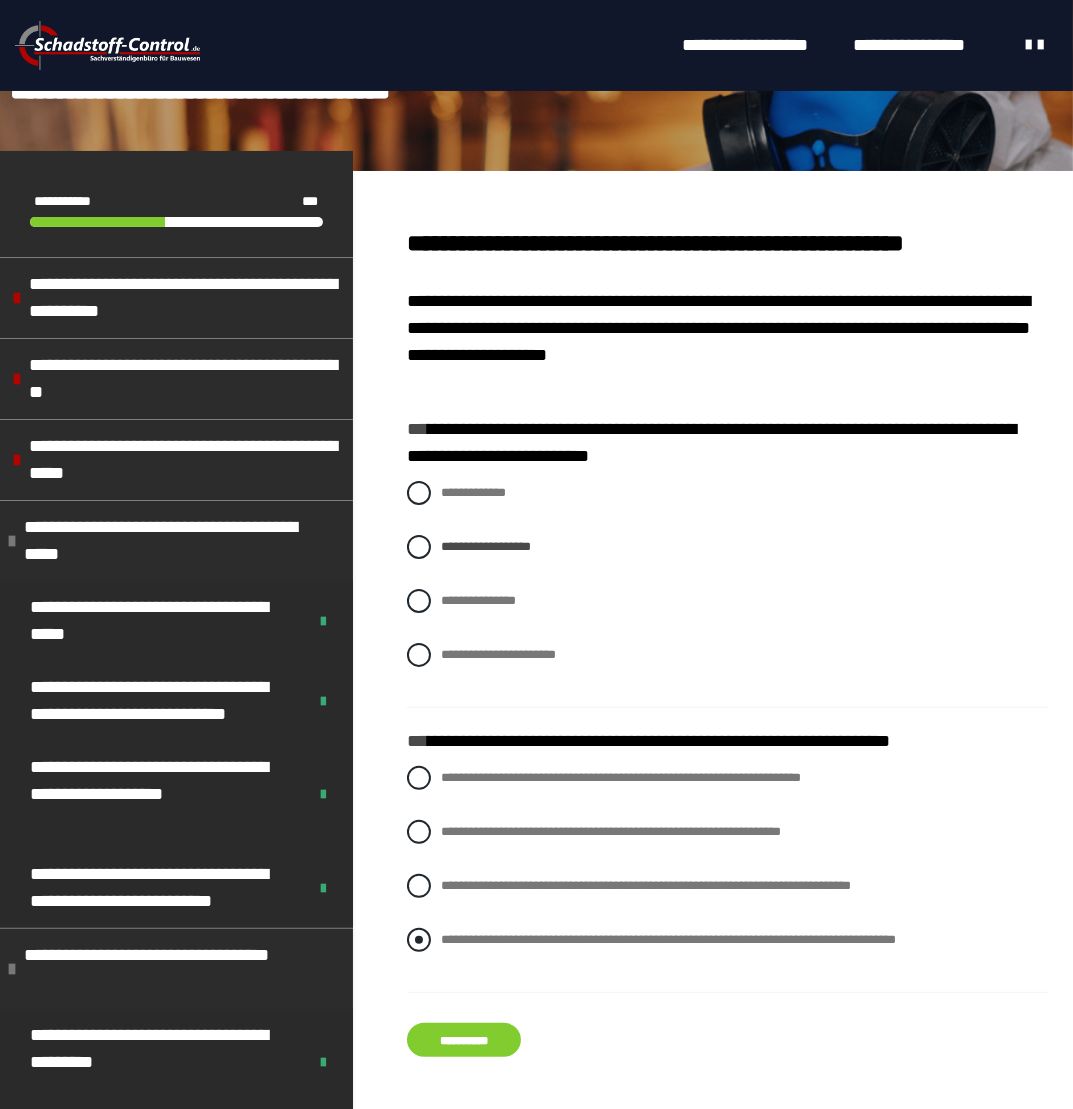 click at bounding box center [419, 940] 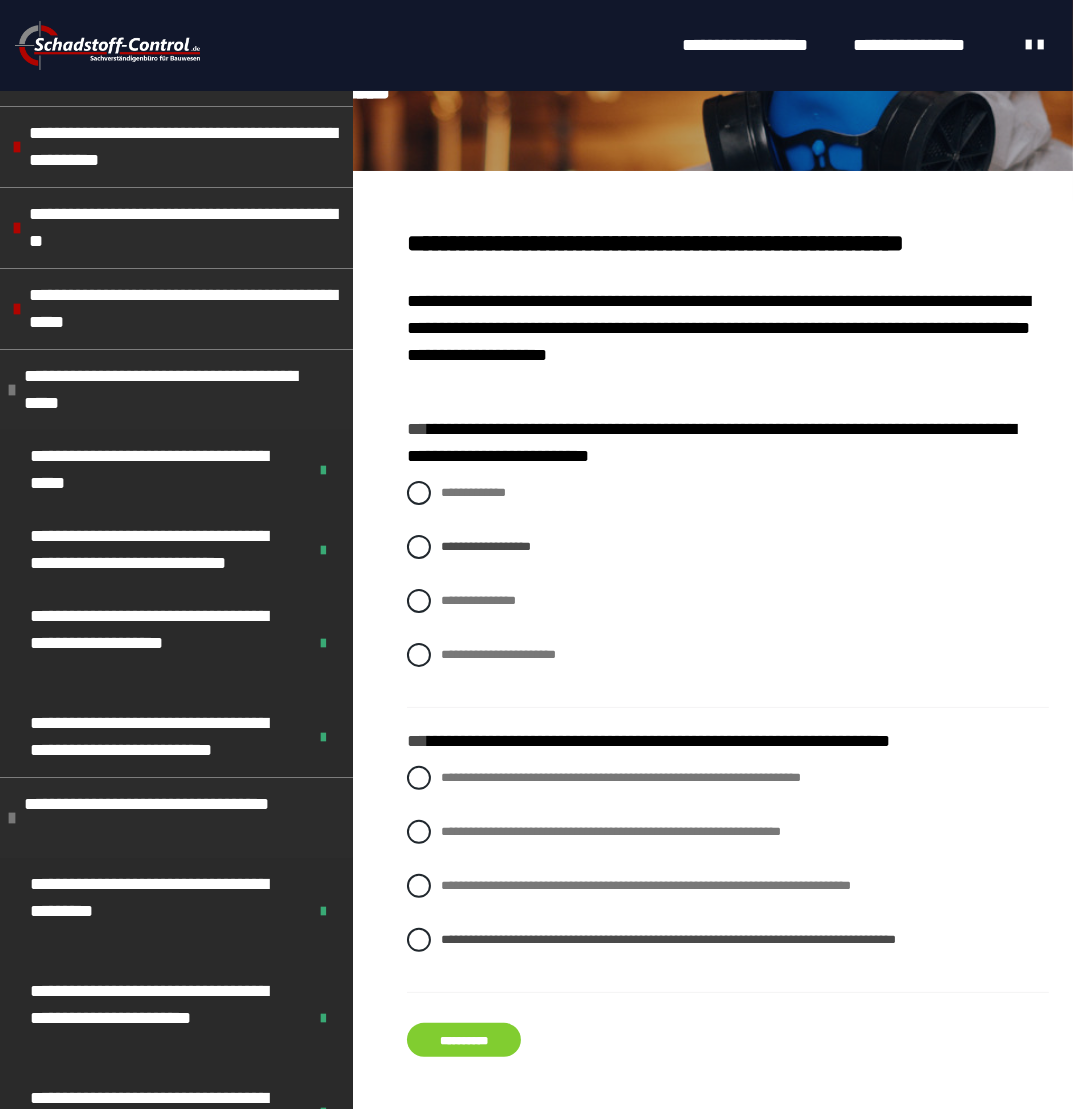 scroll, scrollTop: 430, scrollLeft: 0, axis: vertical 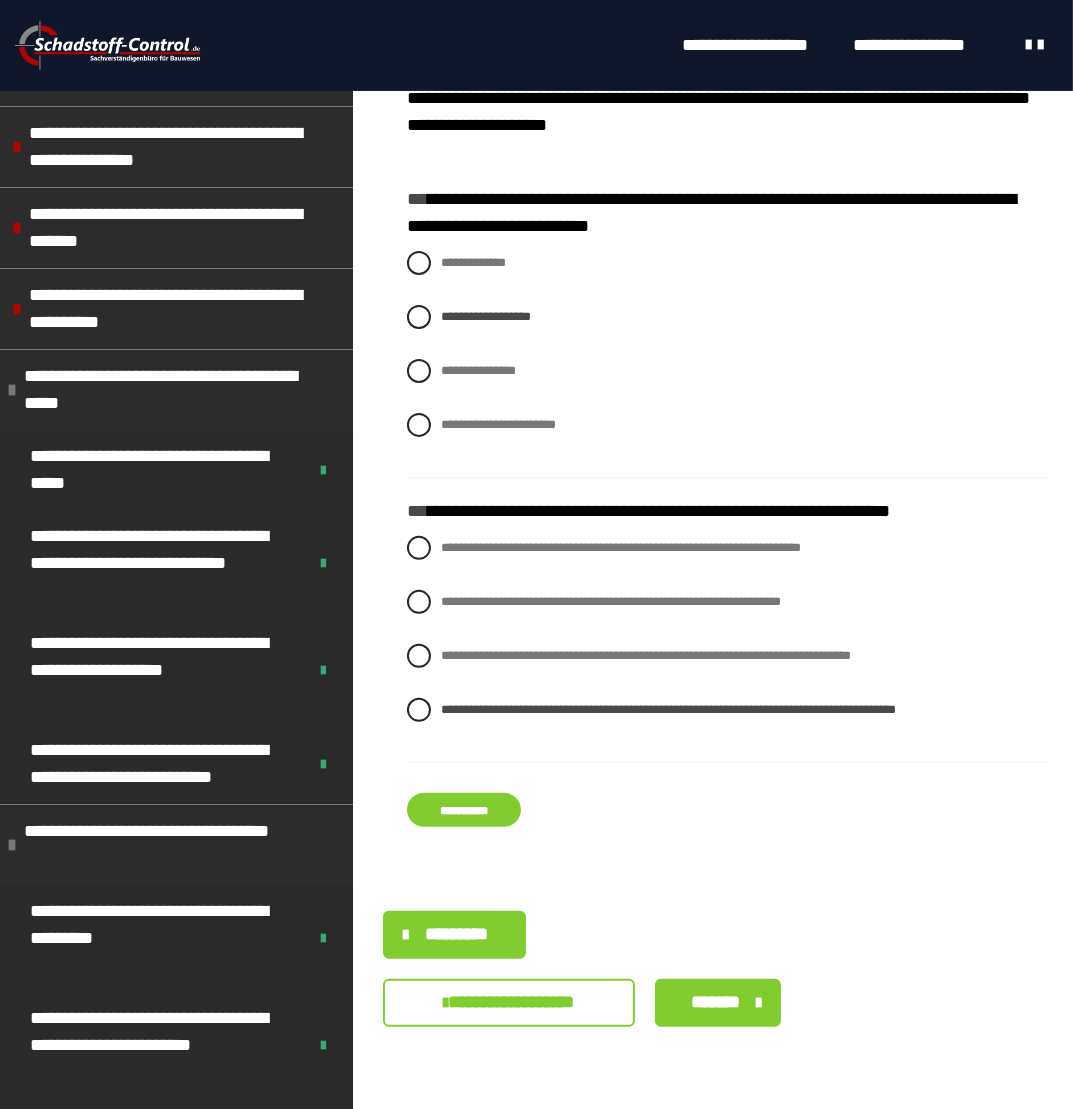 click on "*******" at bounding box center (716, 1002) 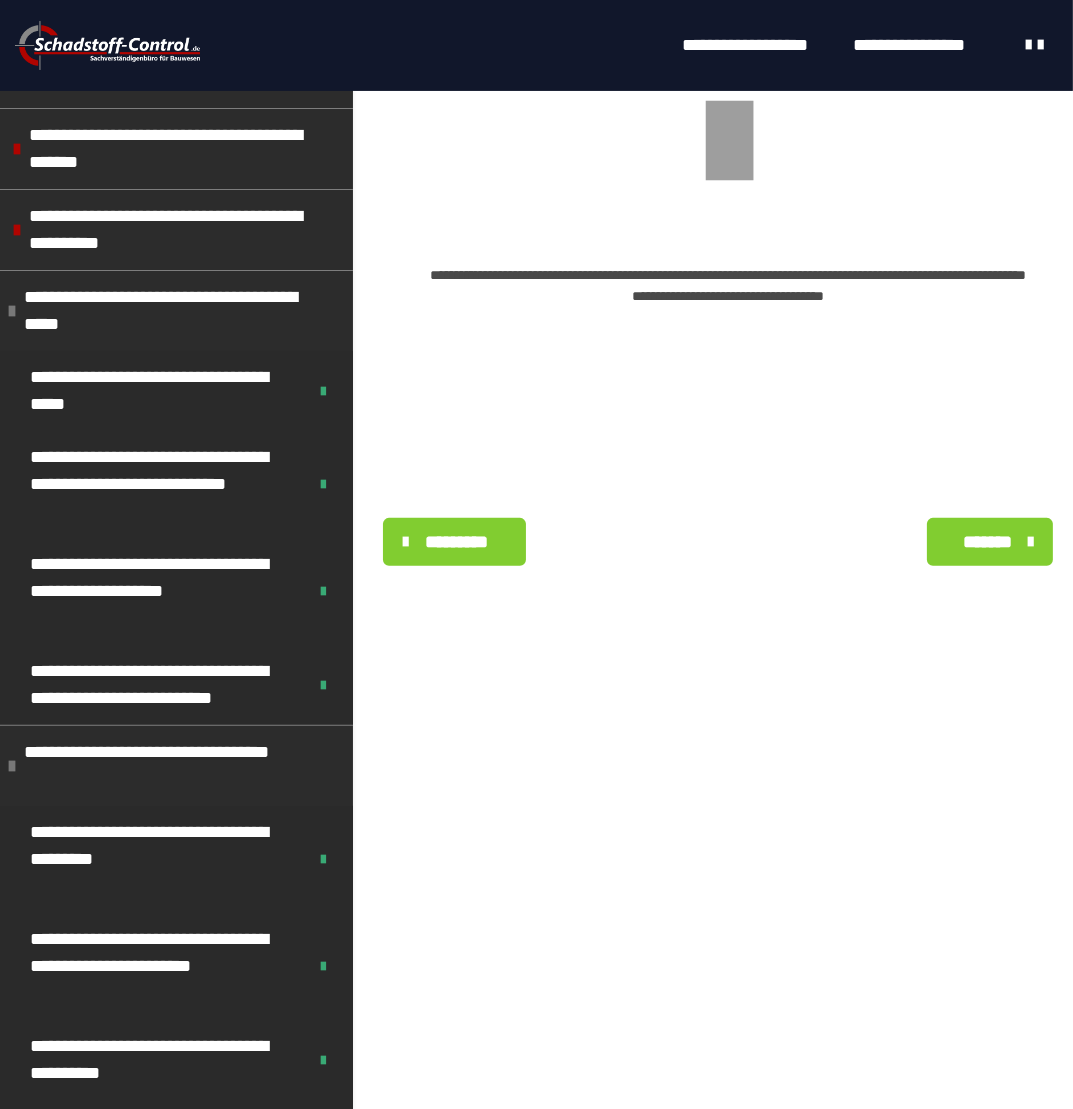 scroll, scrollTop: 37, scrollLeft: 0, axis: vertical 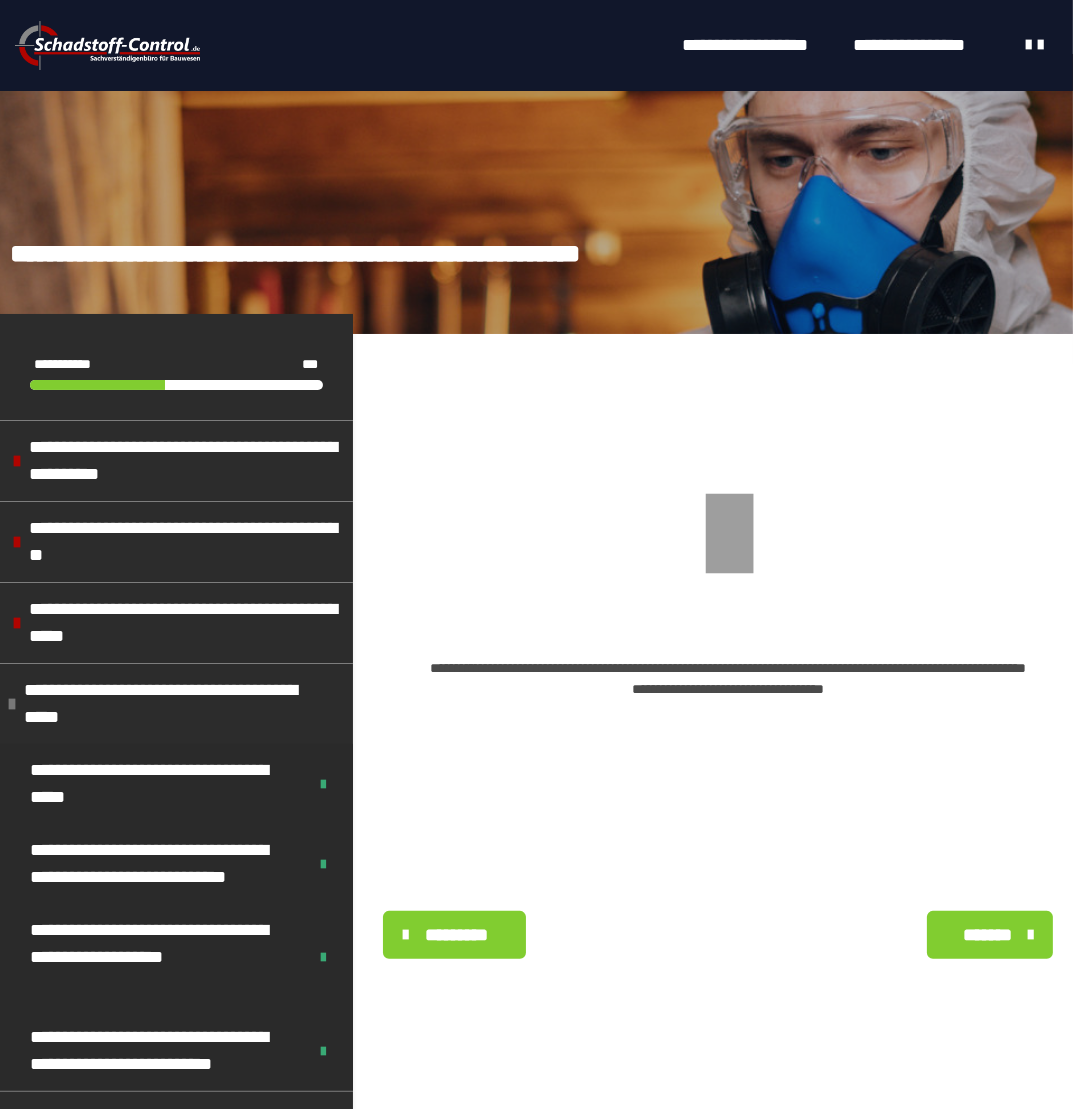 click on "*********" at bounding box center [454, 935] 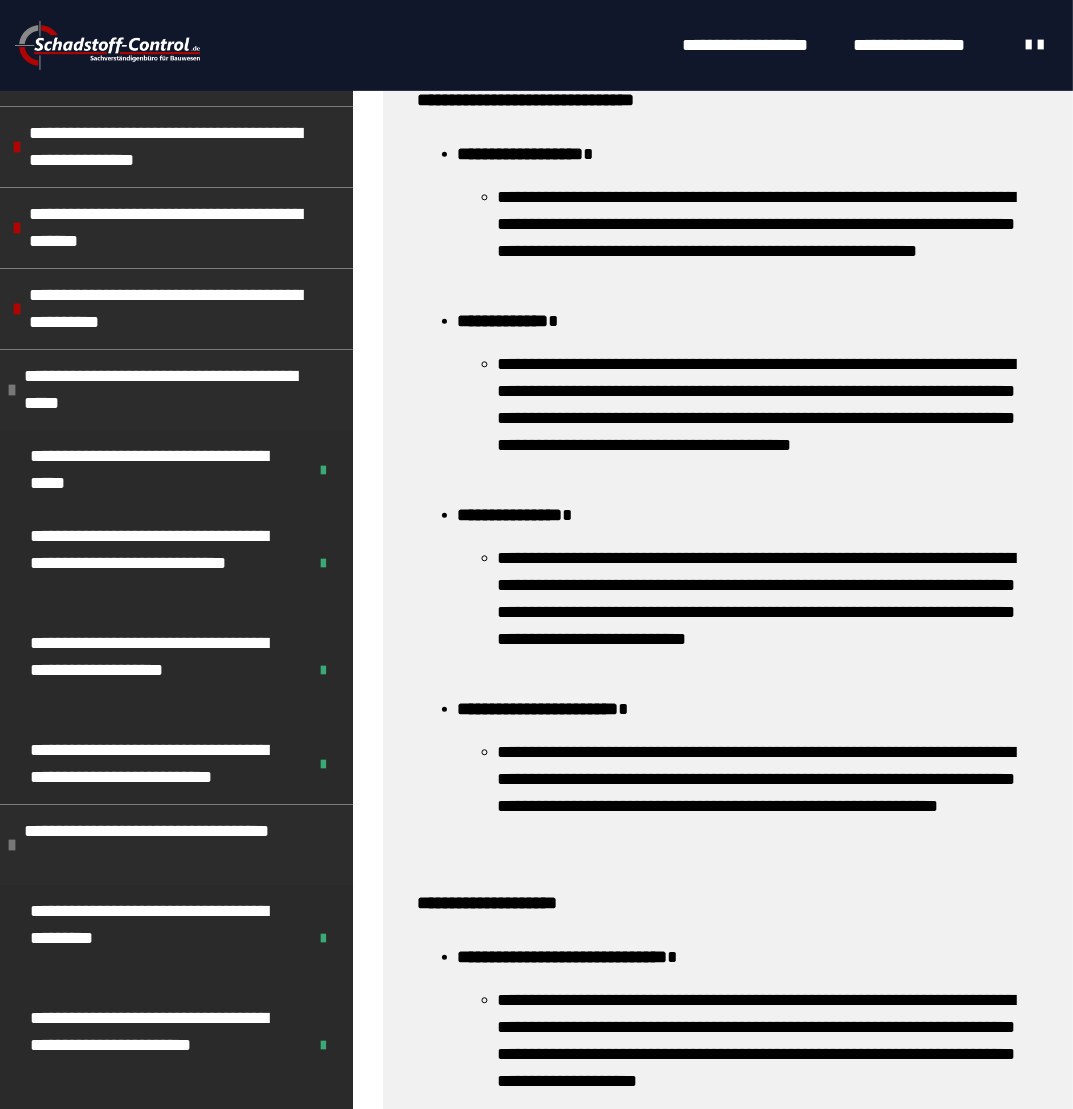 scroll, scrollTop: 2001, scrollLeft: 0, axis: vertical 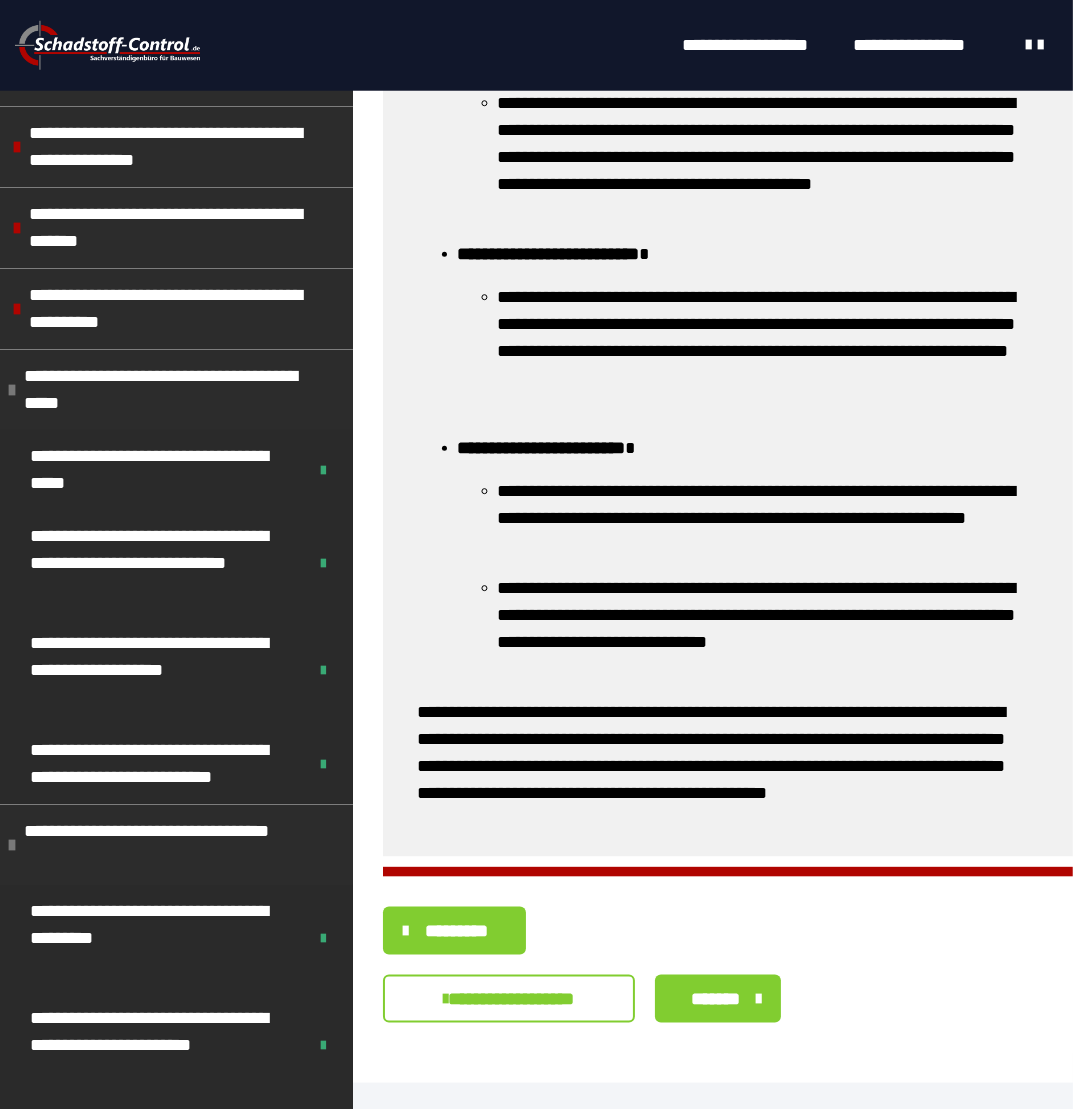 click on "**********" at bounding box center (509, 999) 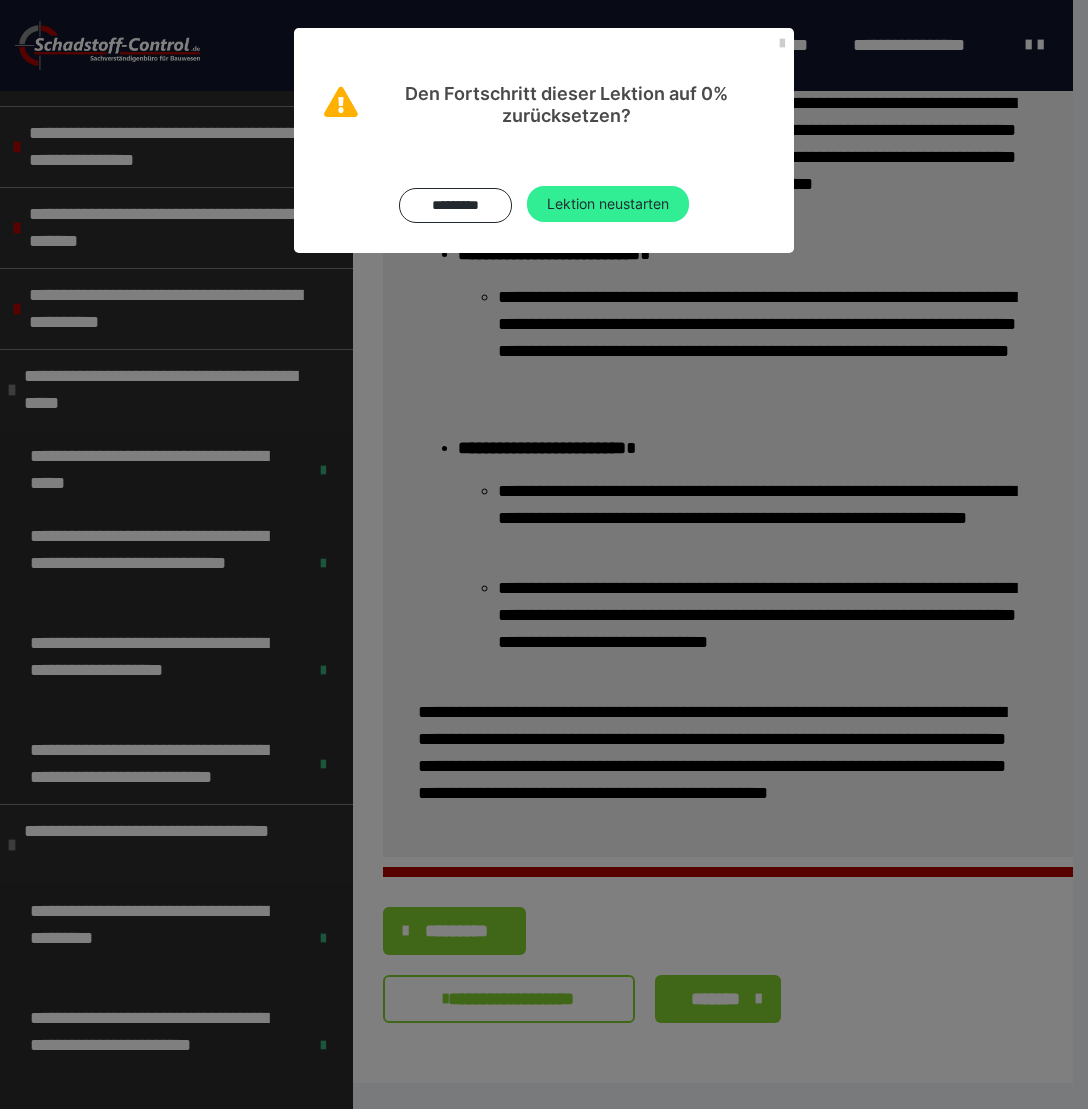 click on "Lektion neustarten" at bounding box center [608, 204] 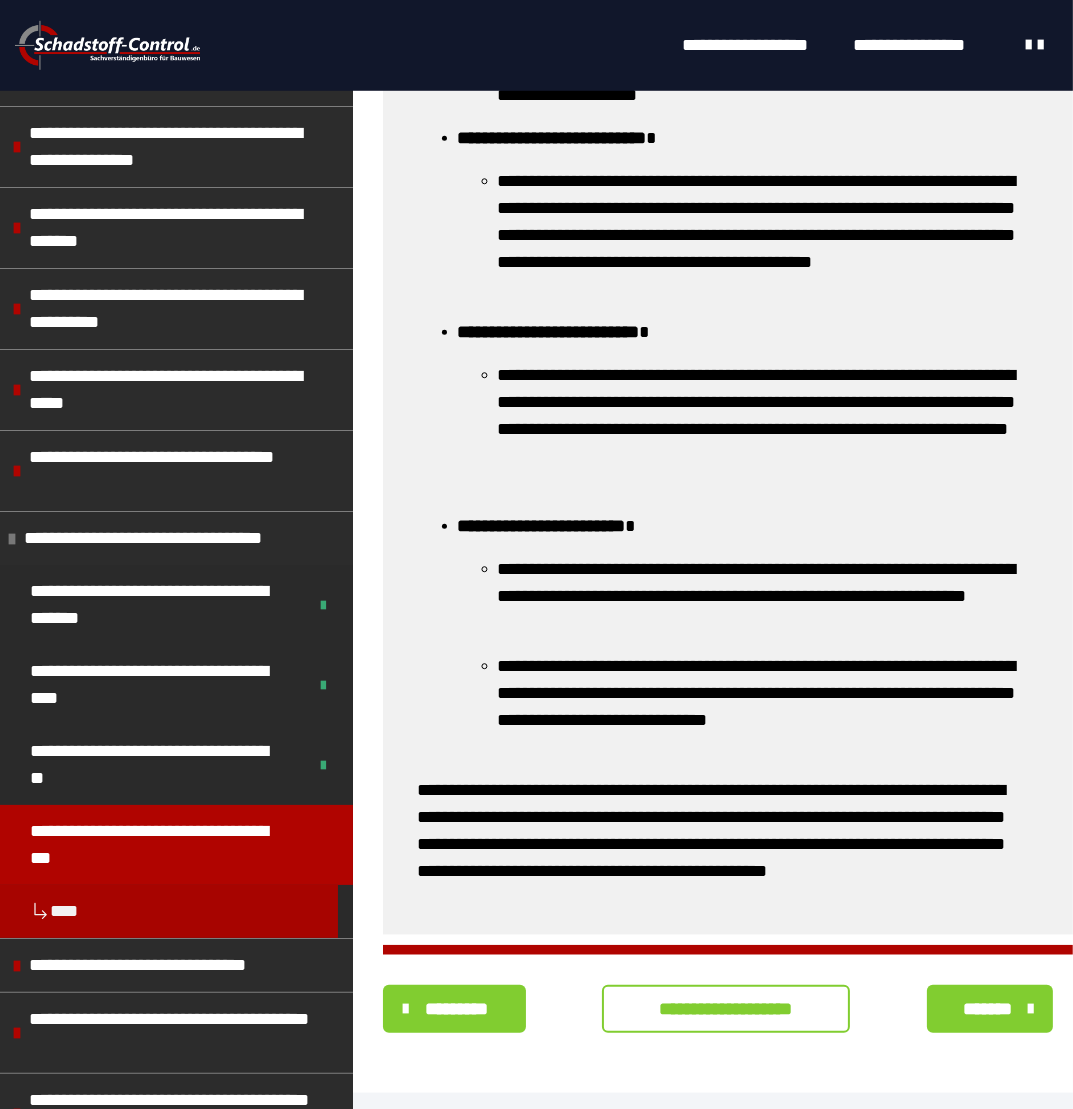 scroll, scrollTop: 1588, scrollLeft: 0, axis: vertical 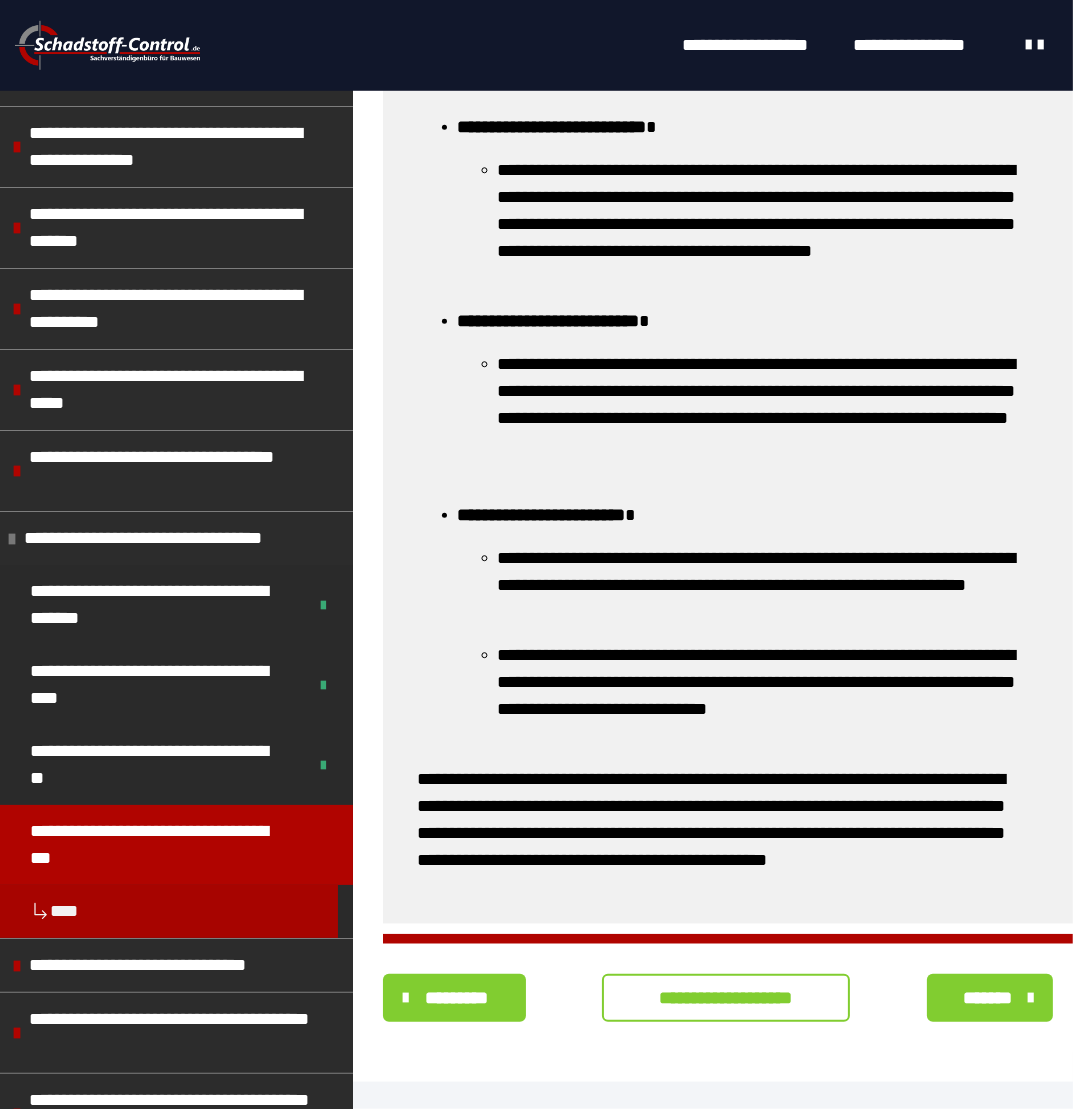 click on "**********" at bounding box center (726, 998) 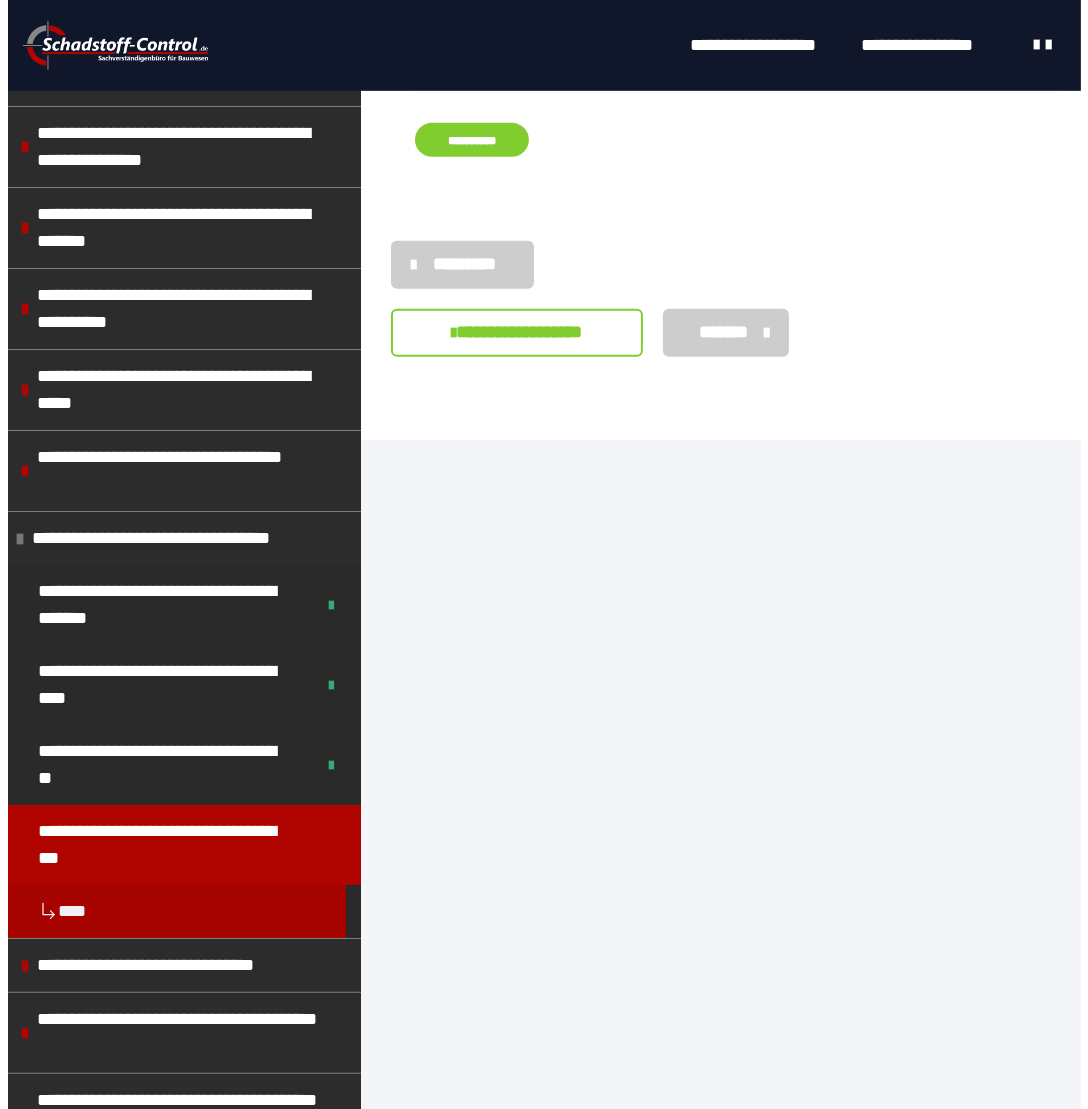 scroll, scrollTop: 430, scrollLeft: 0, axis: vertical 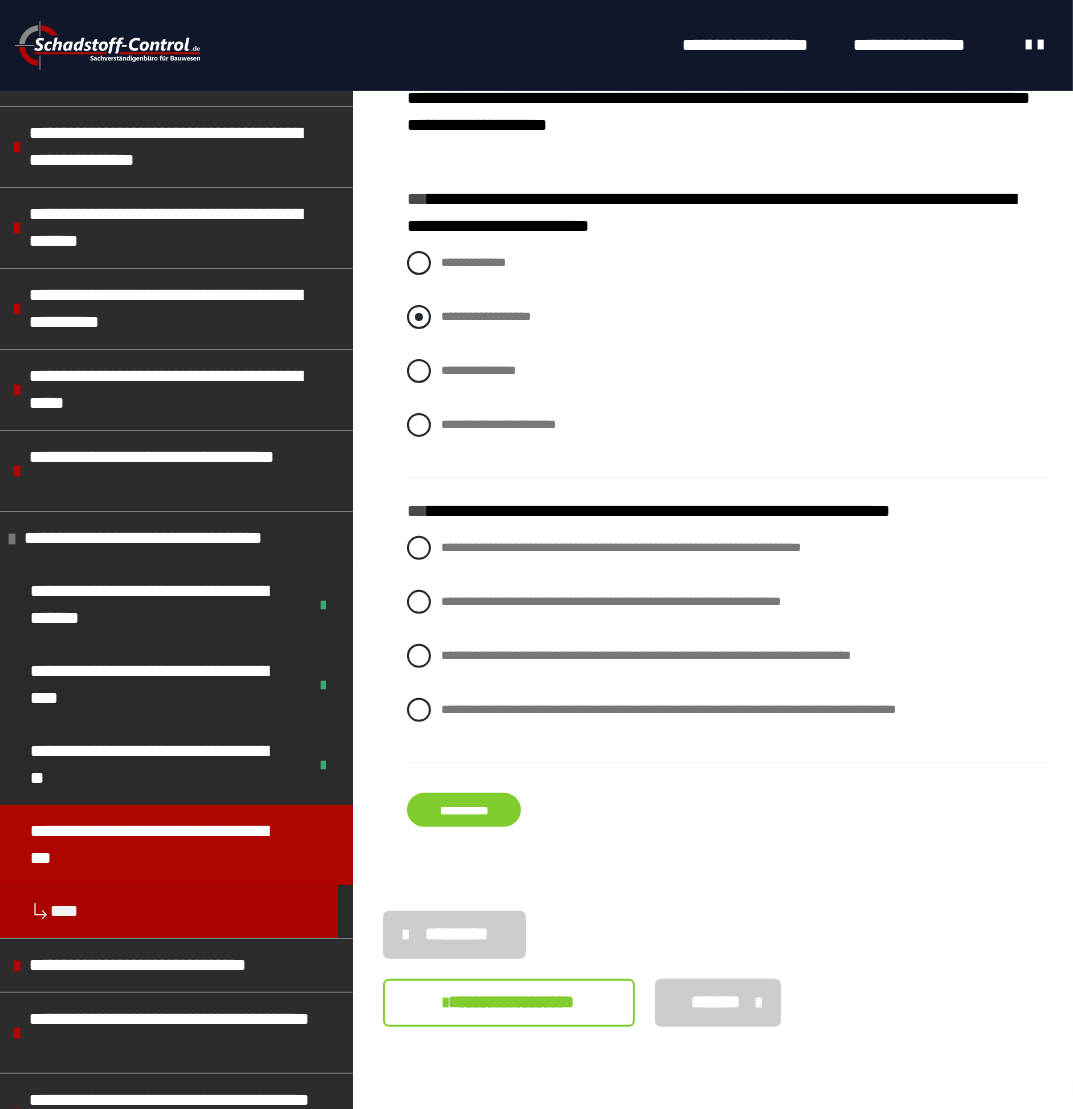 click at bounding box center [419, 317] 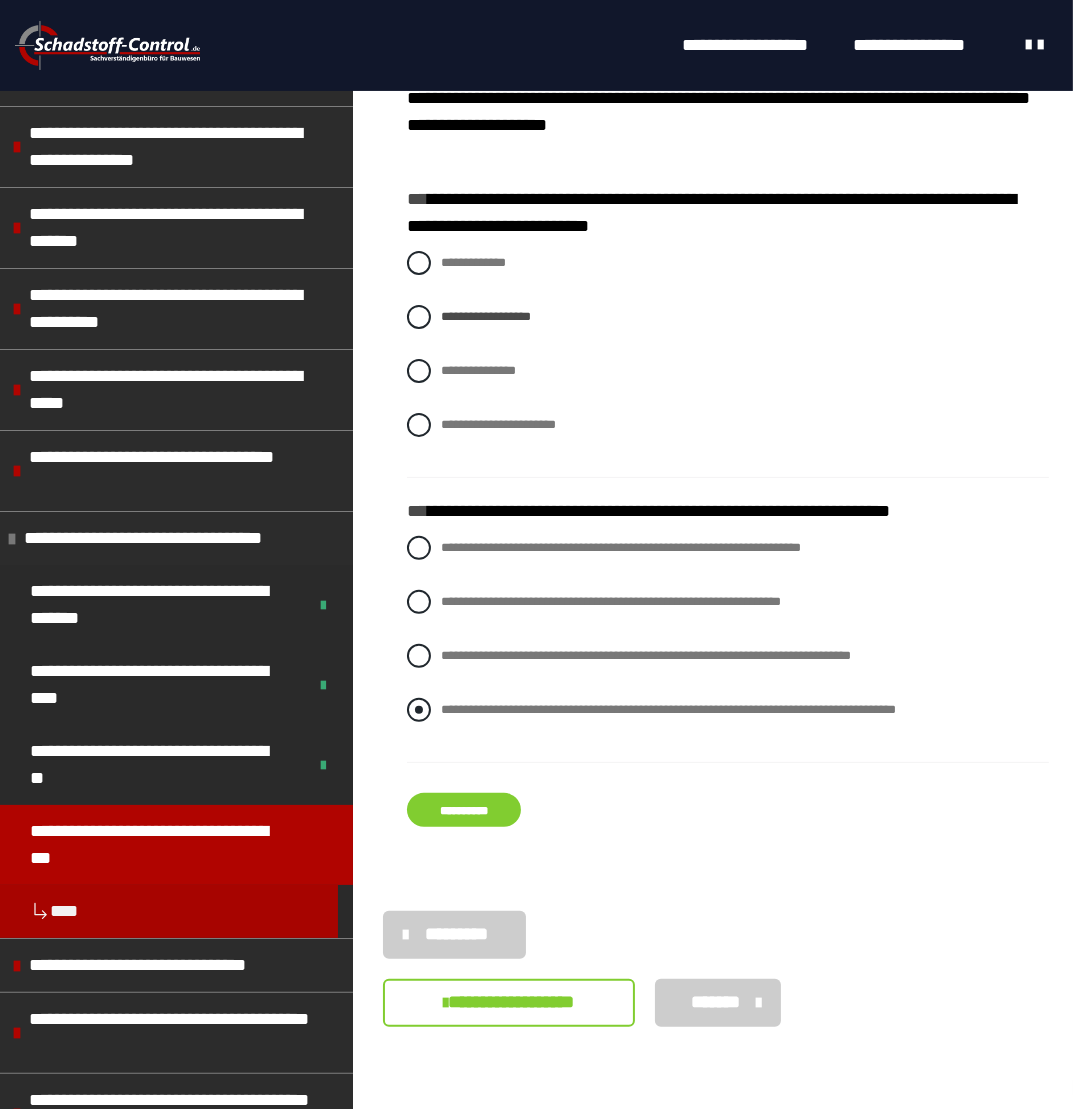 click on "**********" at bounding box center [728, 710] 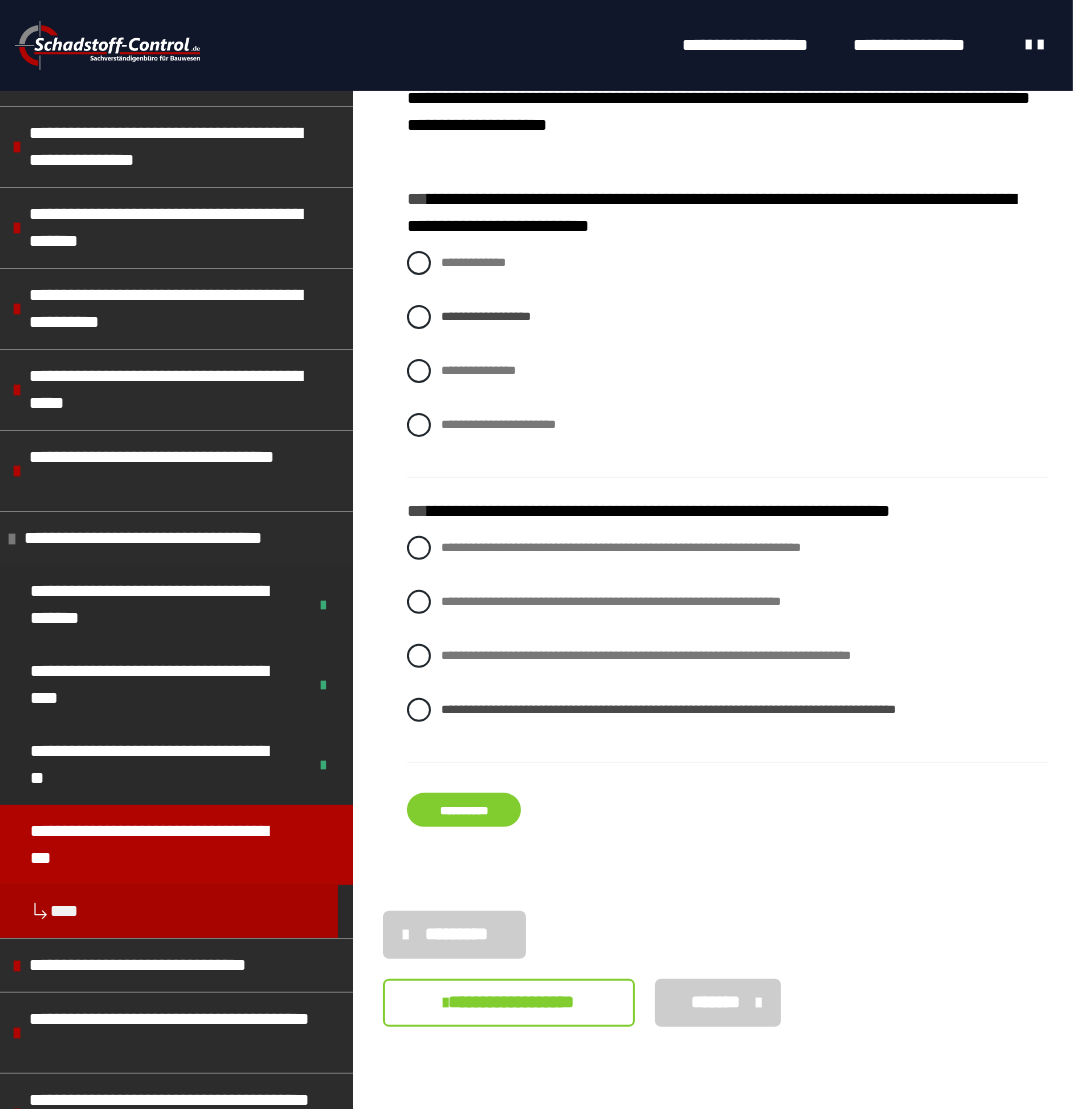 click on "**********" at bounding box center [464, 810] 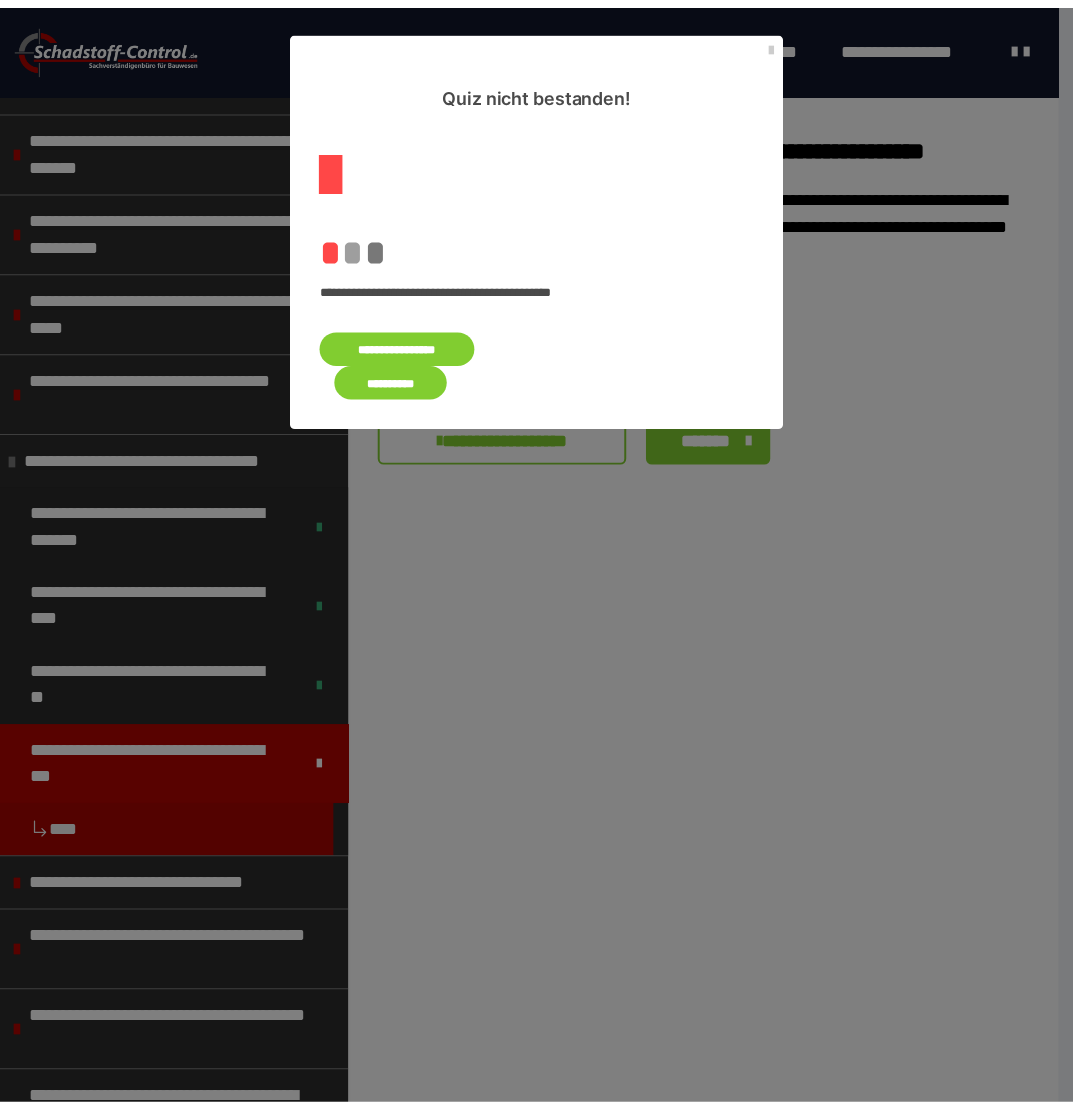 scroll, scrollTop: 0, scrollLeft: 0, axis: both 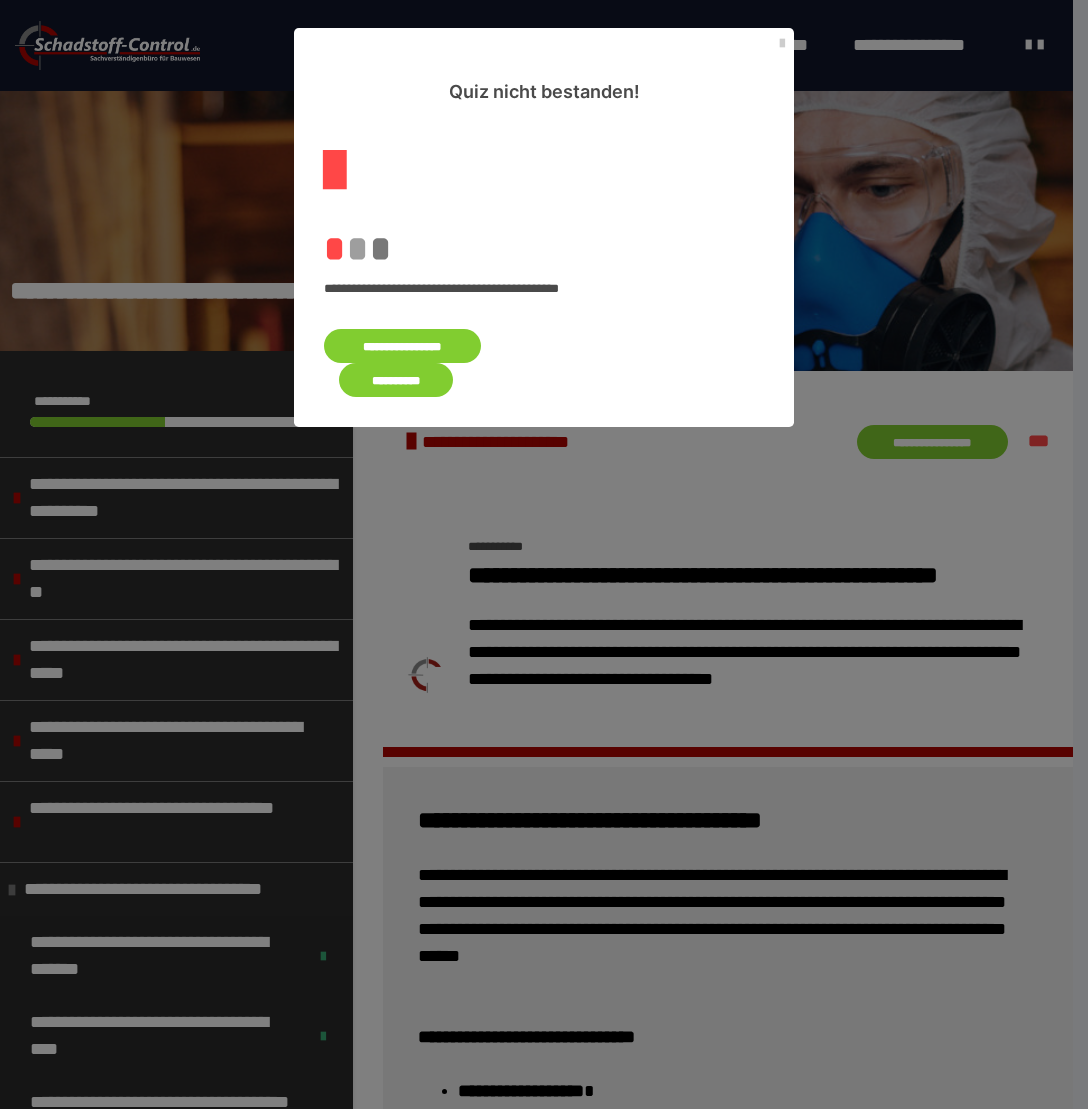 click on "**********" at bounding box center (402, 346) 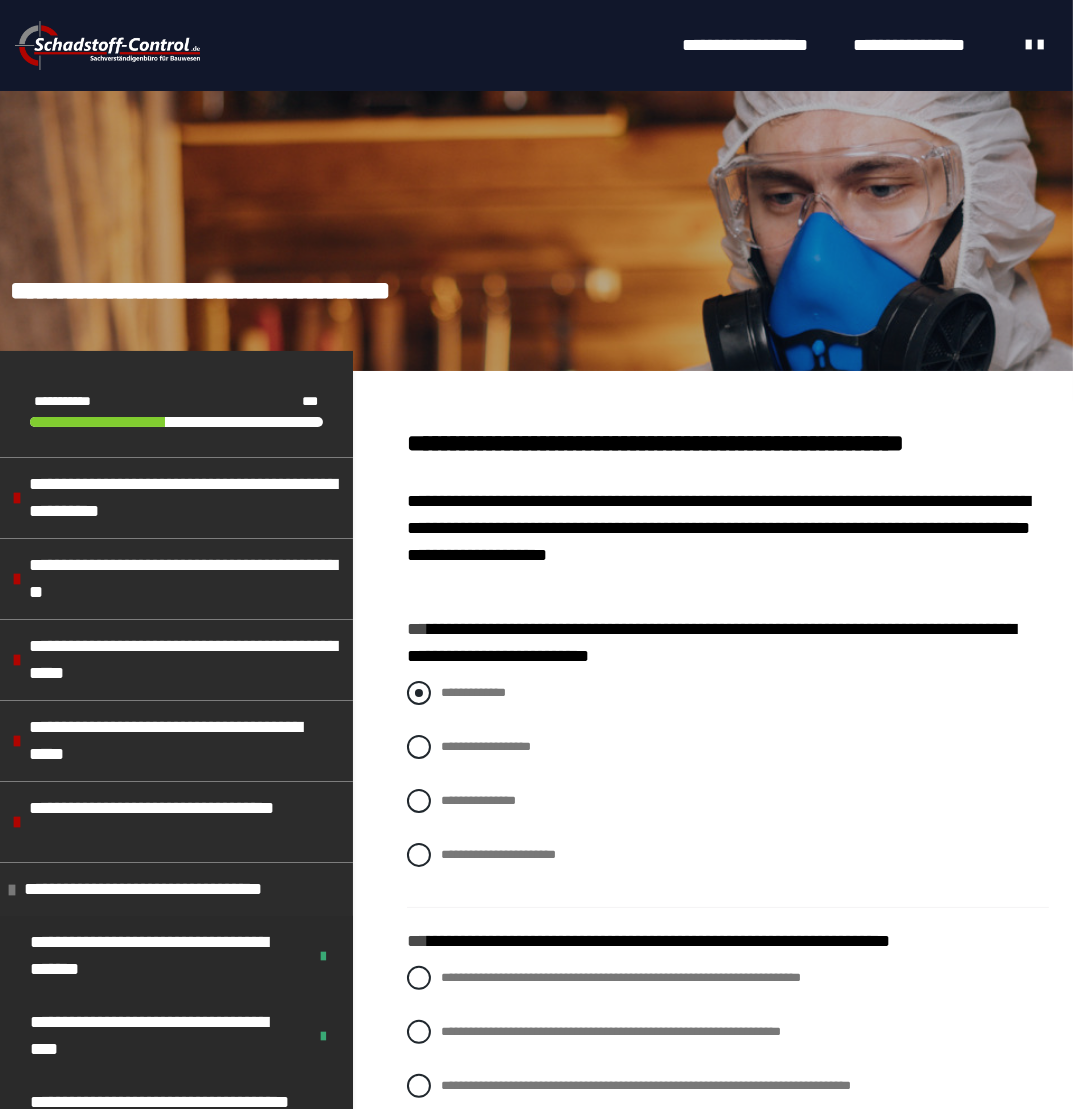 click at bounding box center [419, 693] 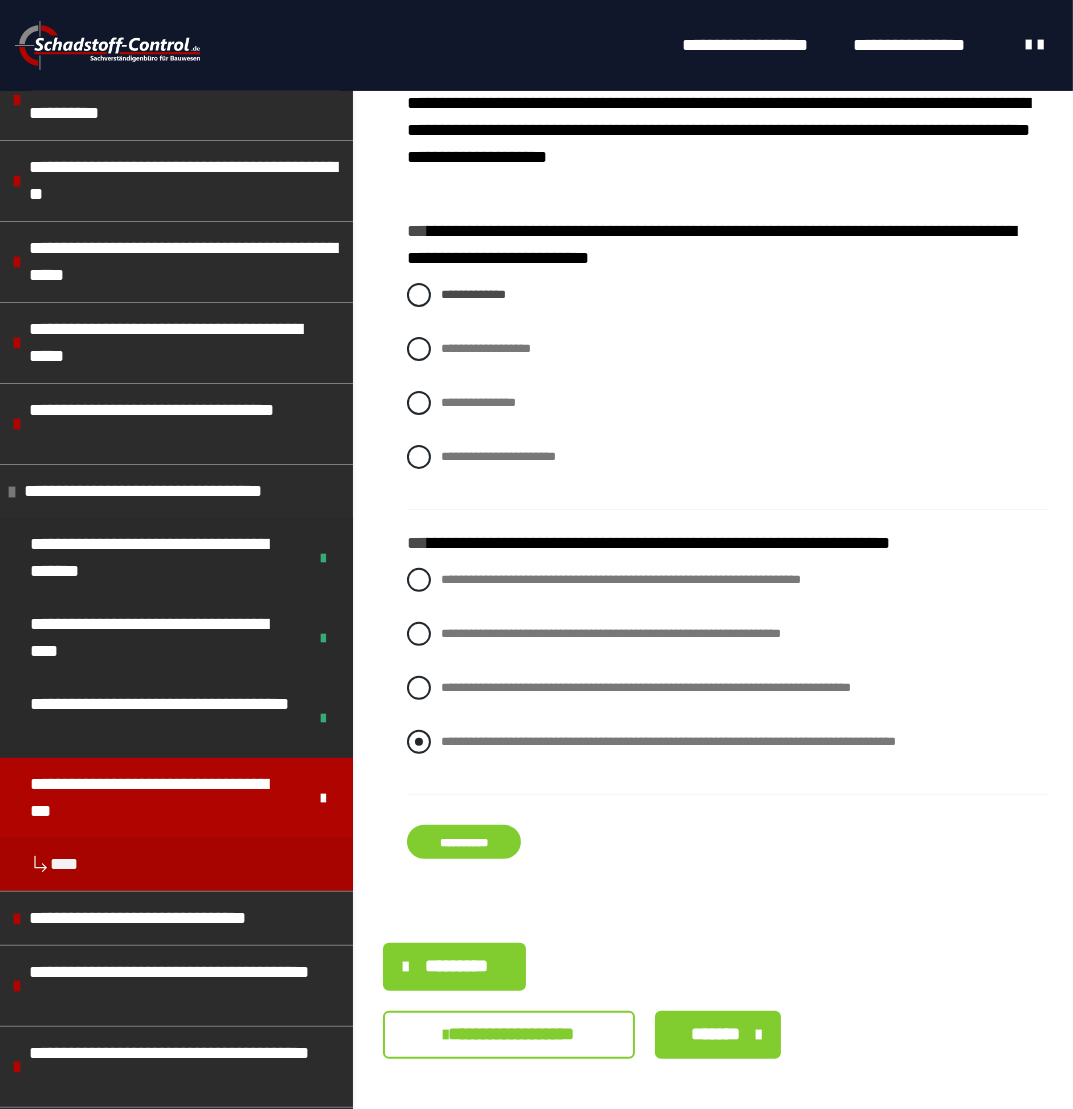 scroll, scrollTop: 400, scrollLeft: 0, axis: vertical 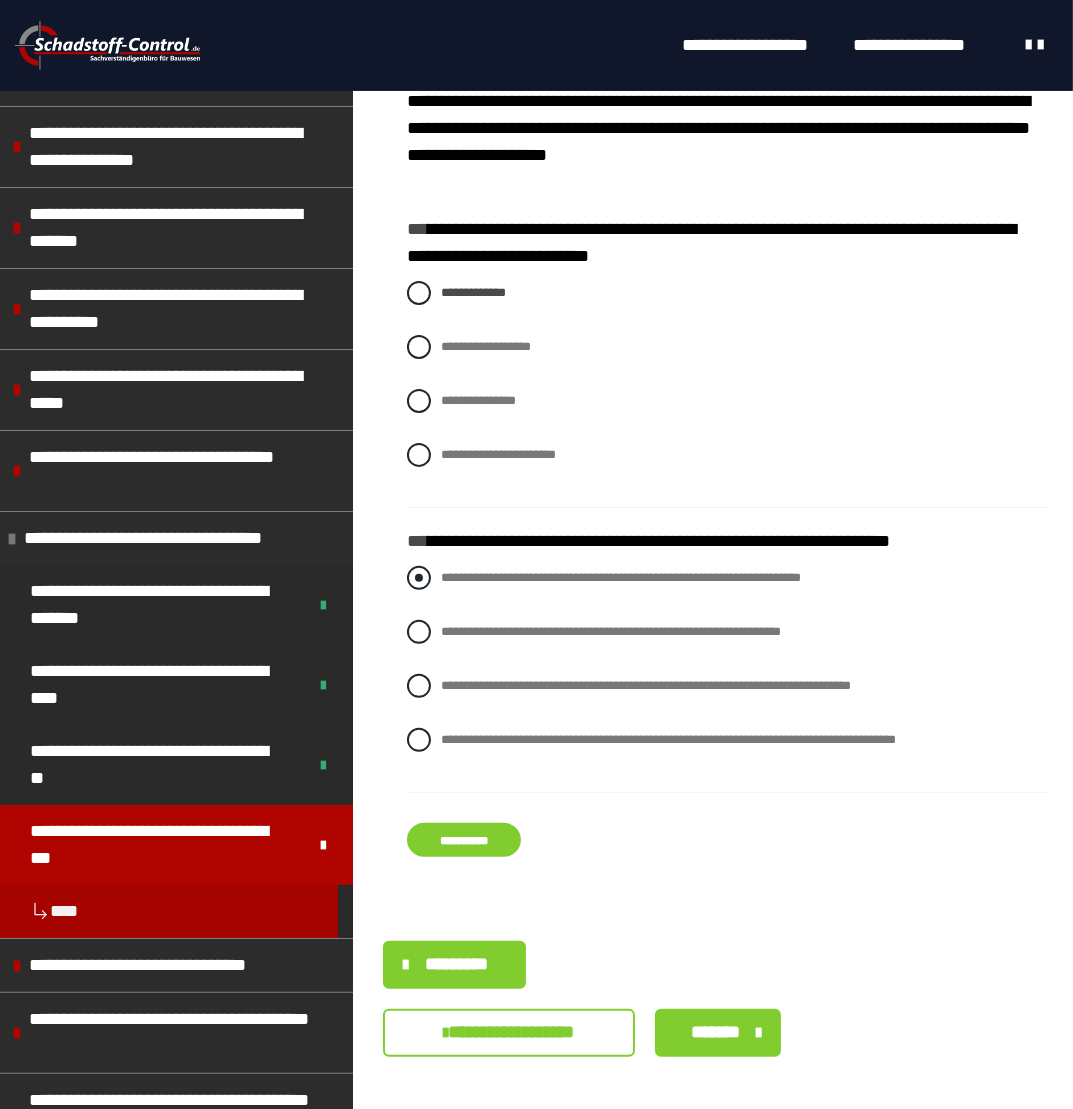 click at bounding box center (419, 578) 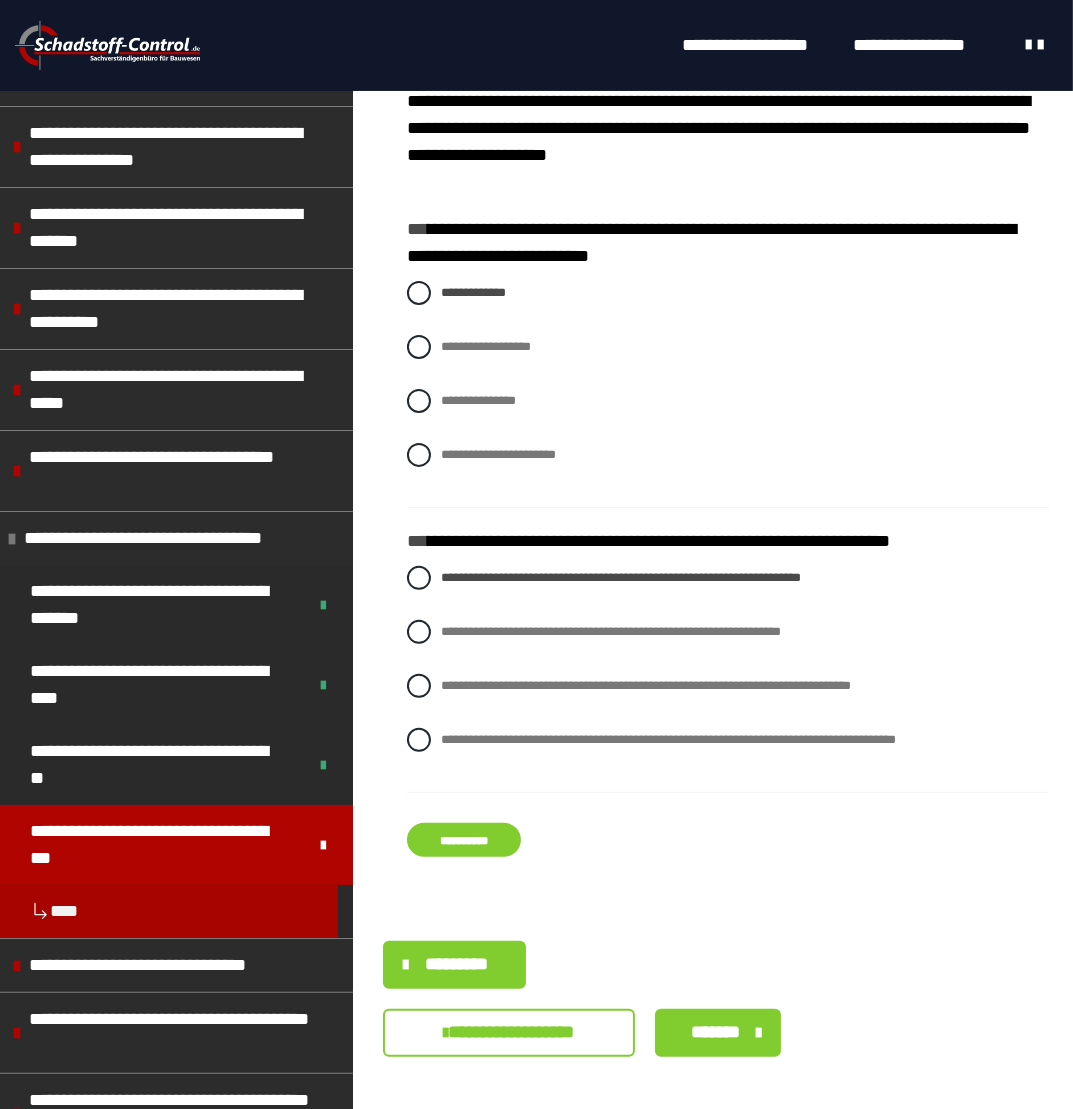 click on "**********" at bounding box center [464, 840] 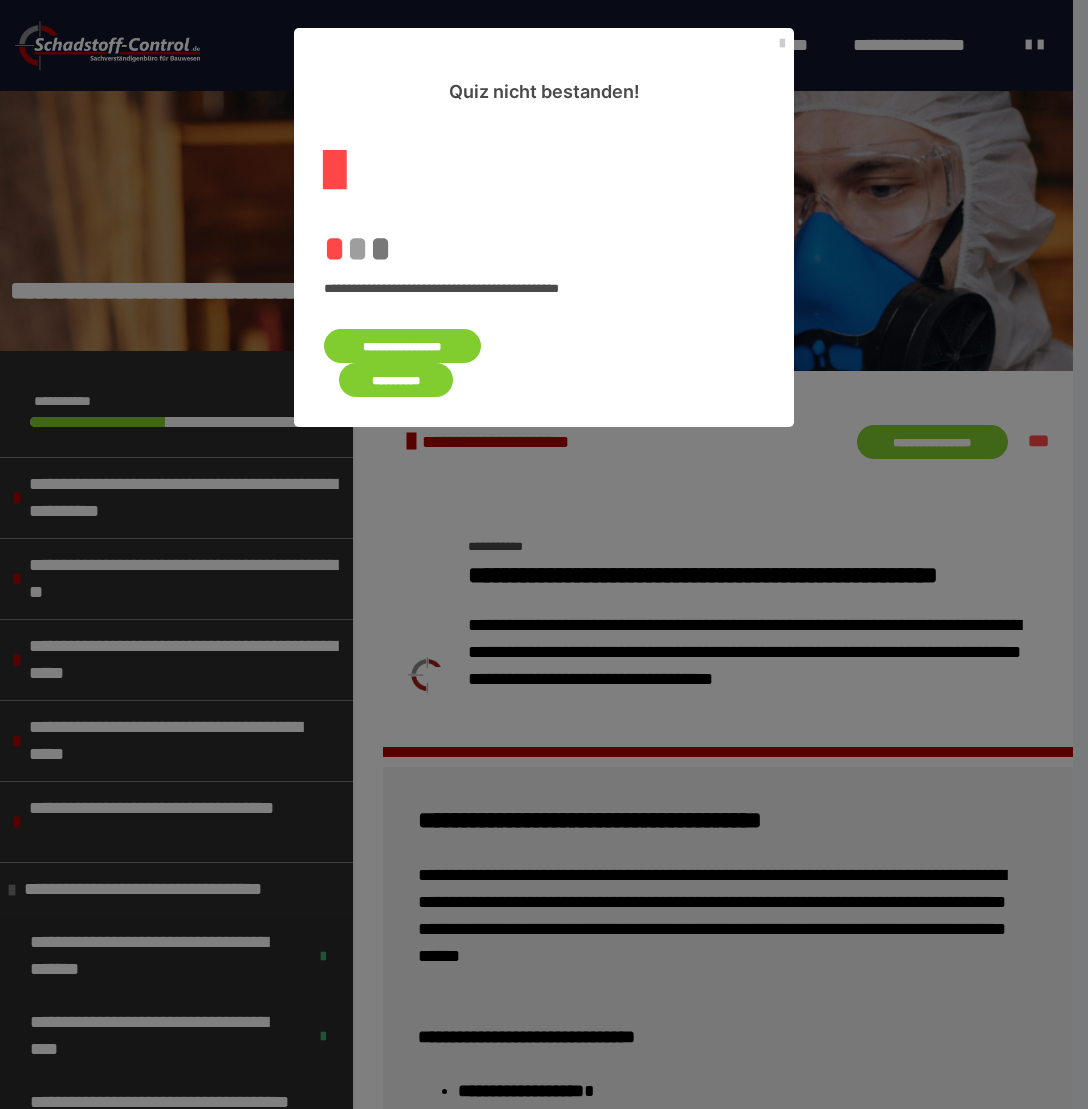 click on "**********" at bounding box center (402, 346) 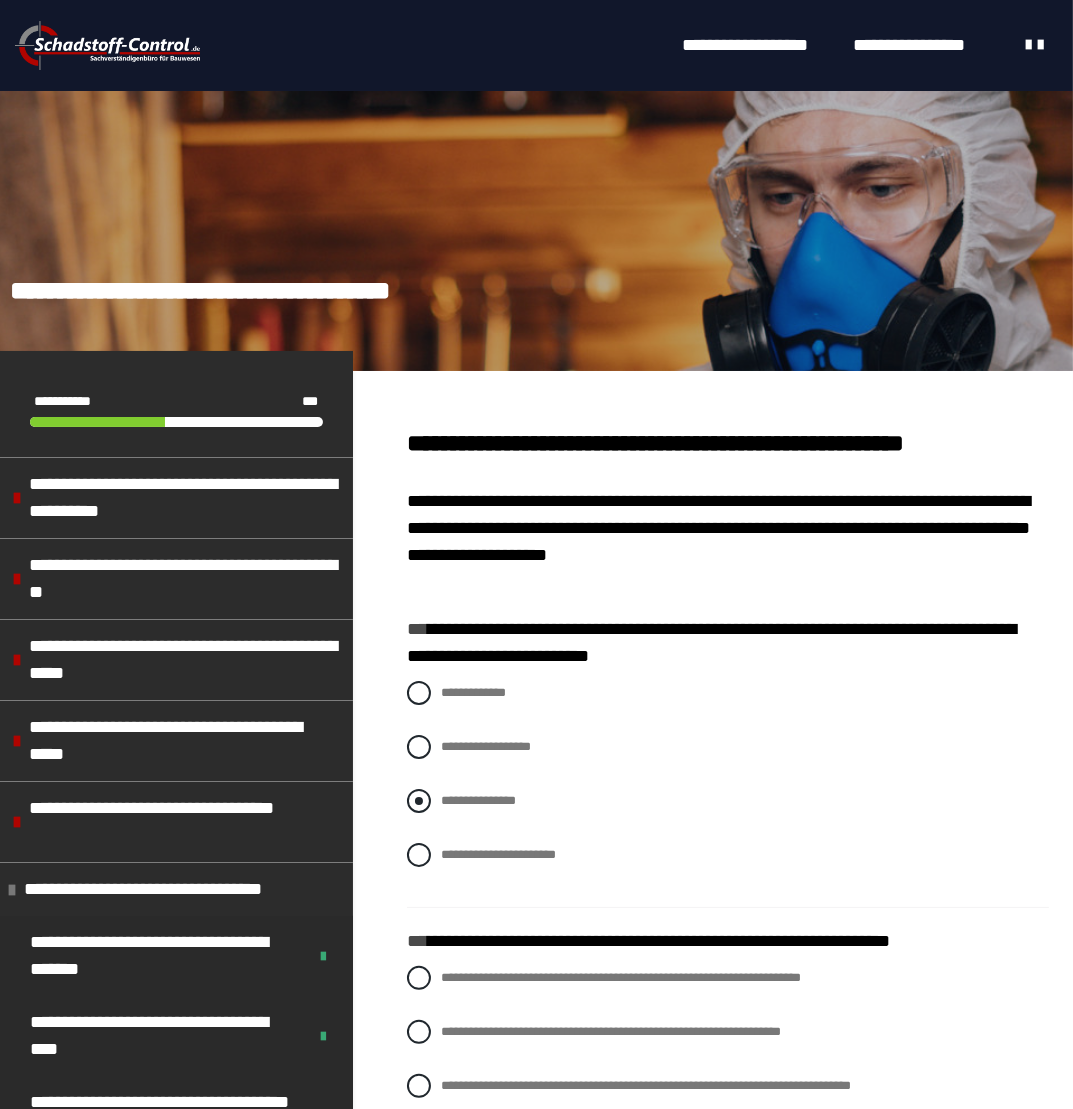 click at bounding box center [419, 801] 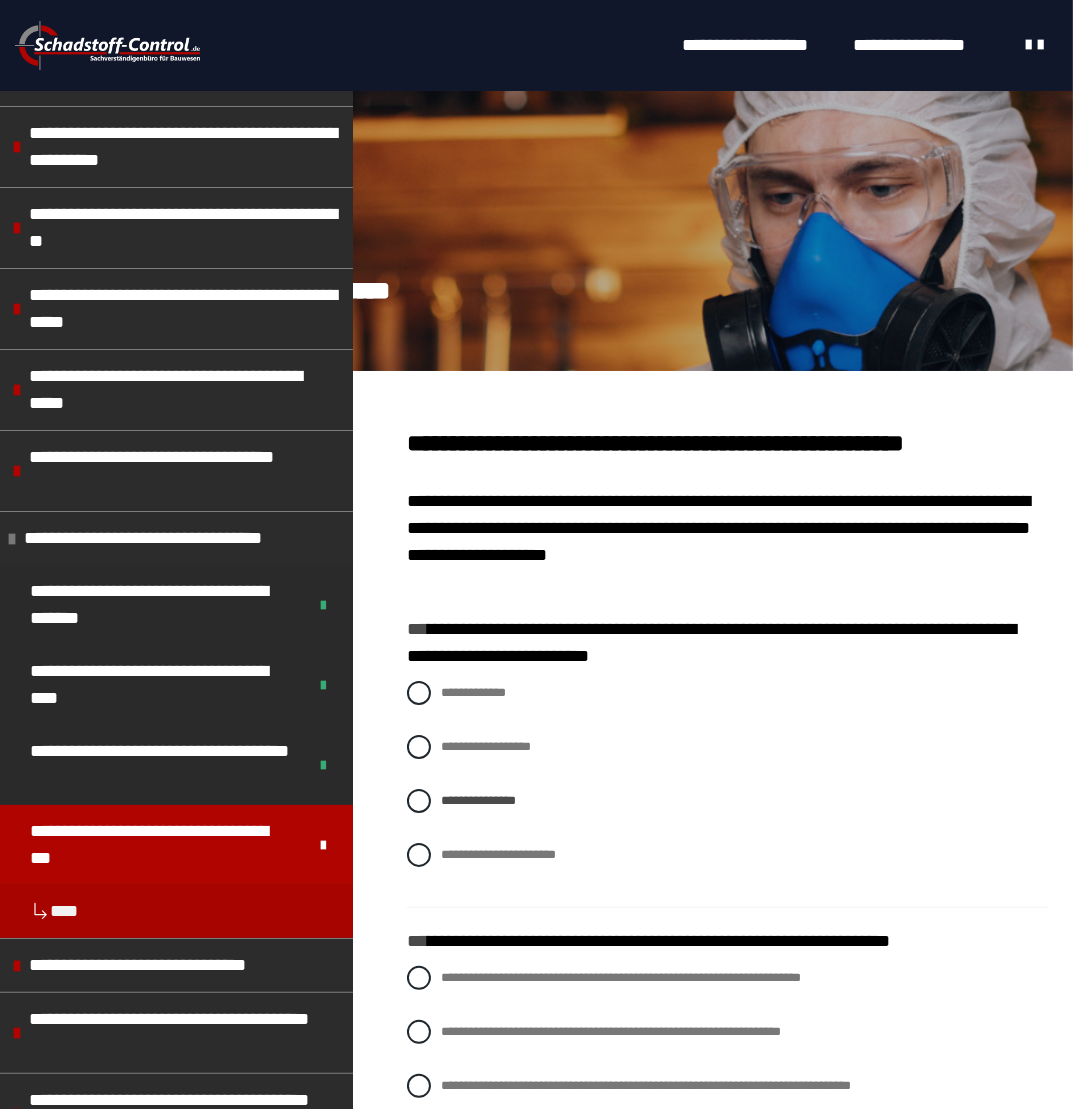 scroll, scrollTop: 430, scrollLeft: 0, axis: vertical 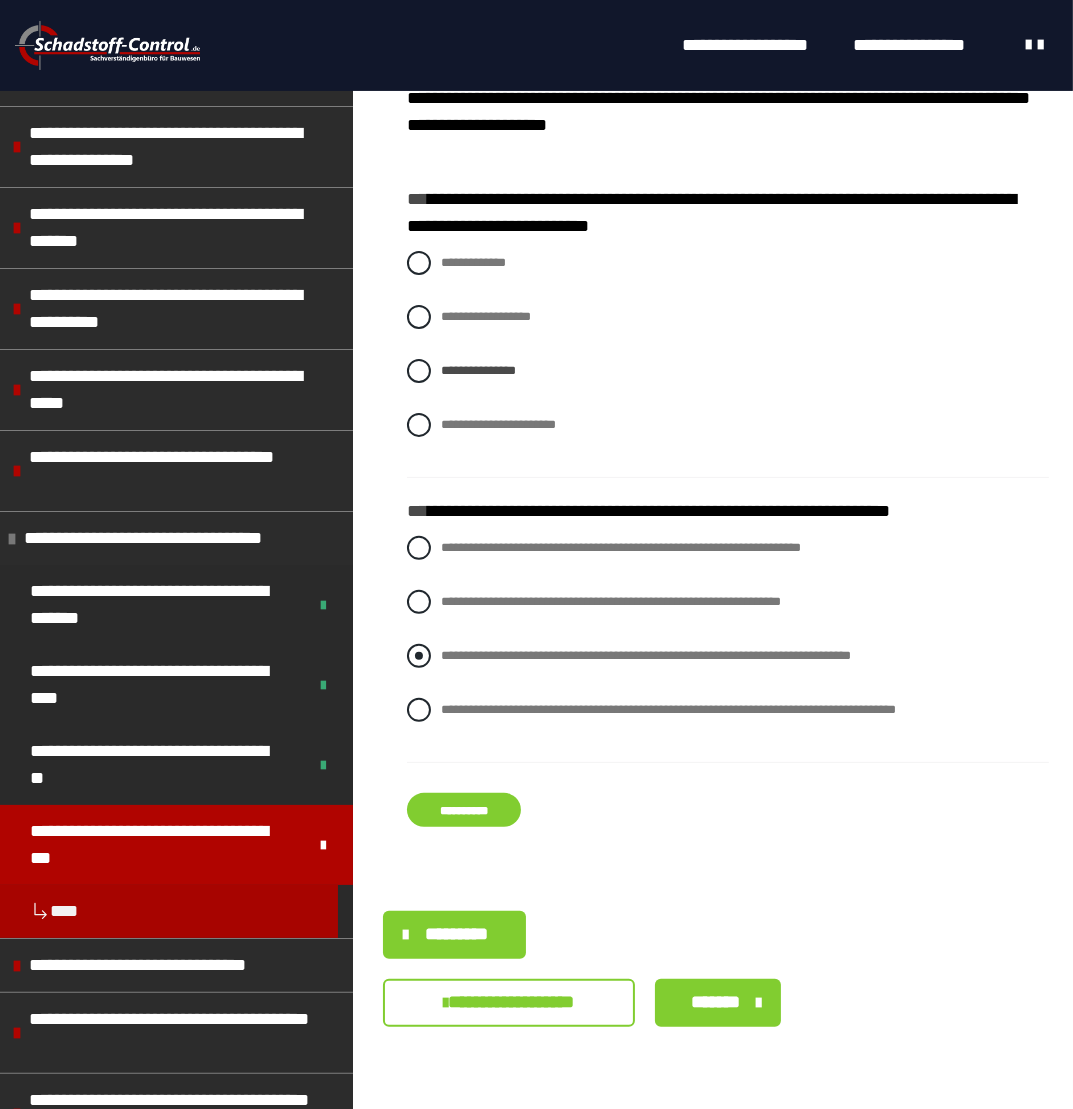 click at bounding box center (419, 656) 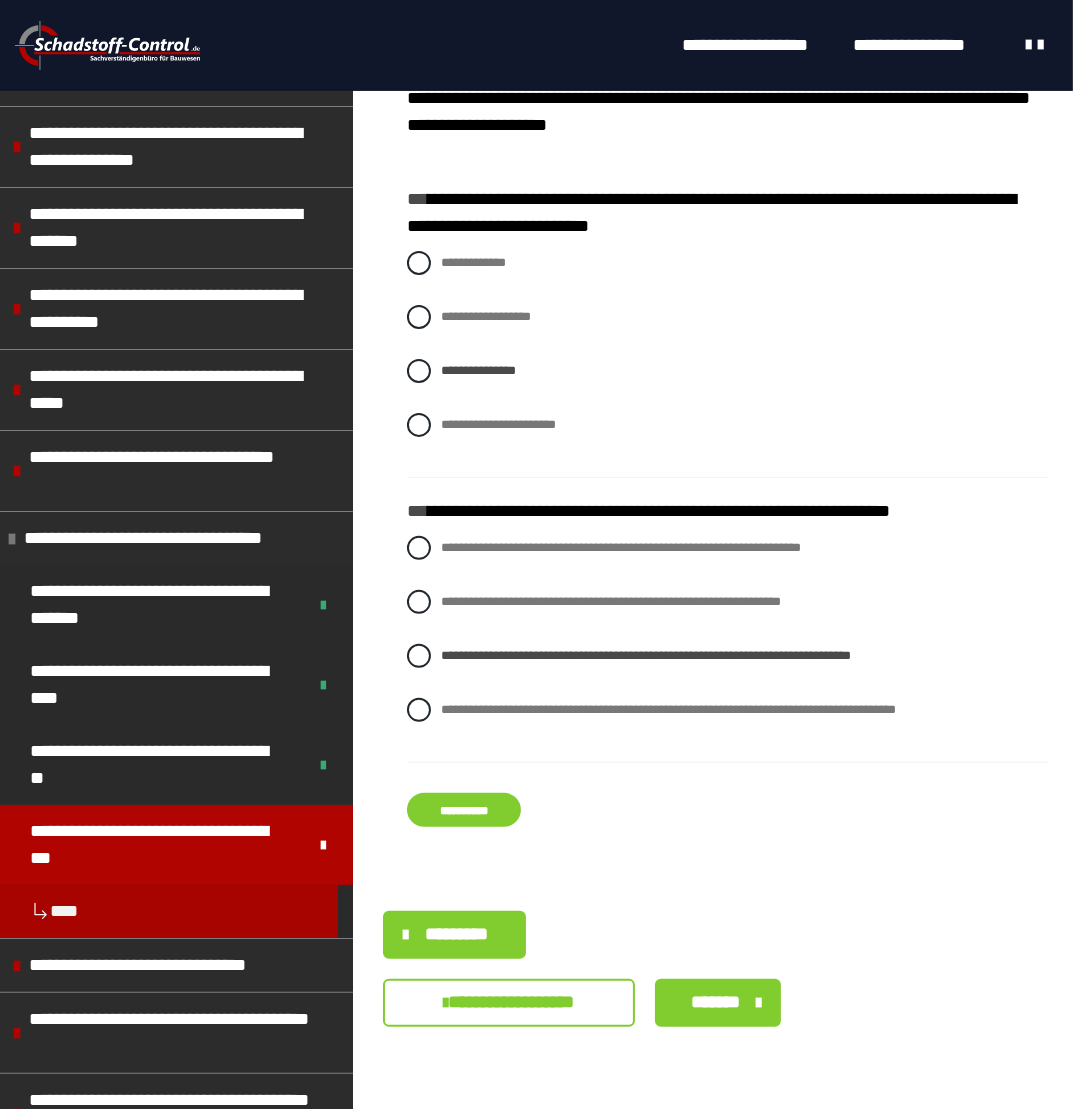 click on "**********" at bounding box center (464, 810) 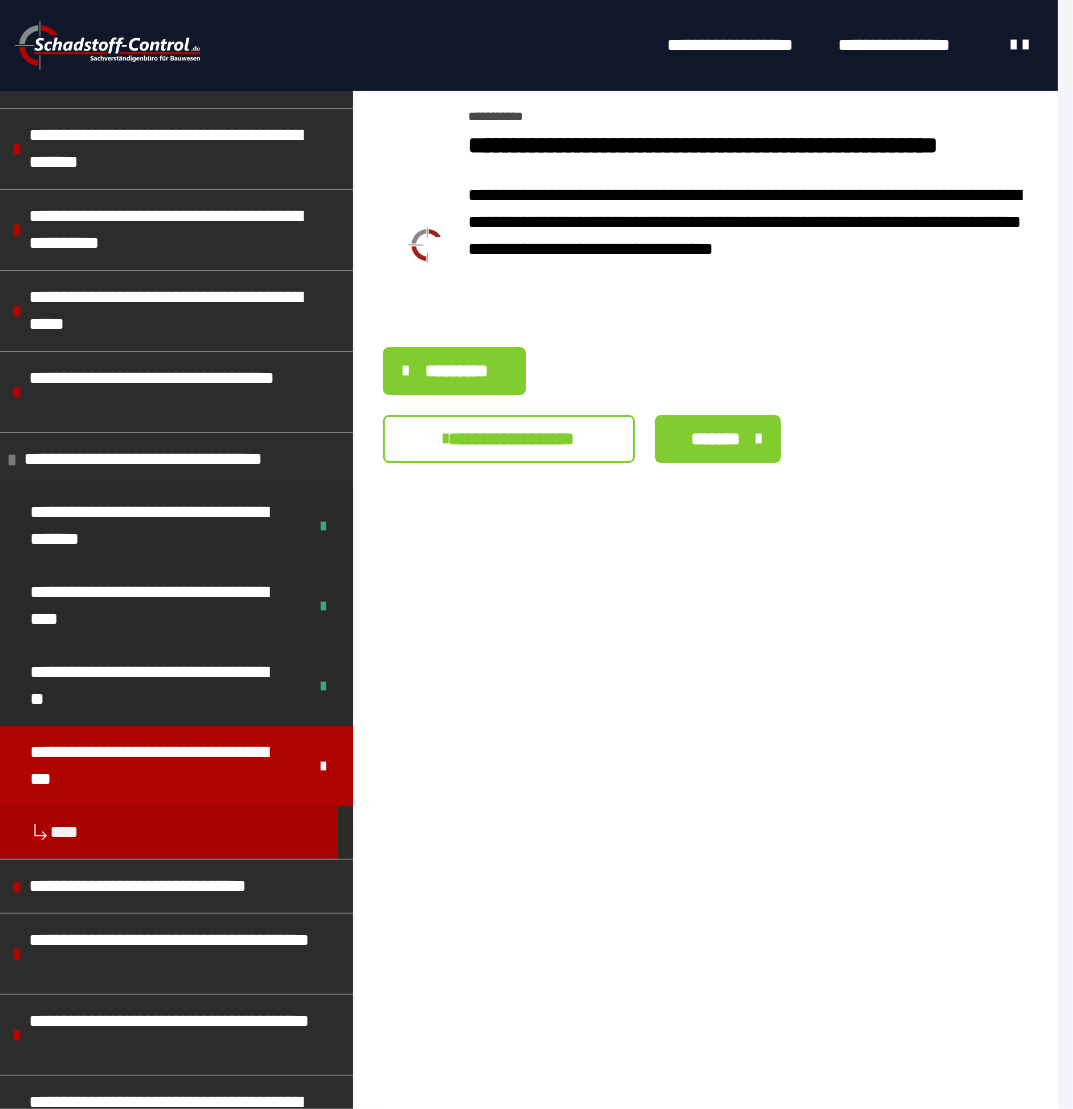 scroll, scrollTop: 0, scrollLeft: 0, axis: both 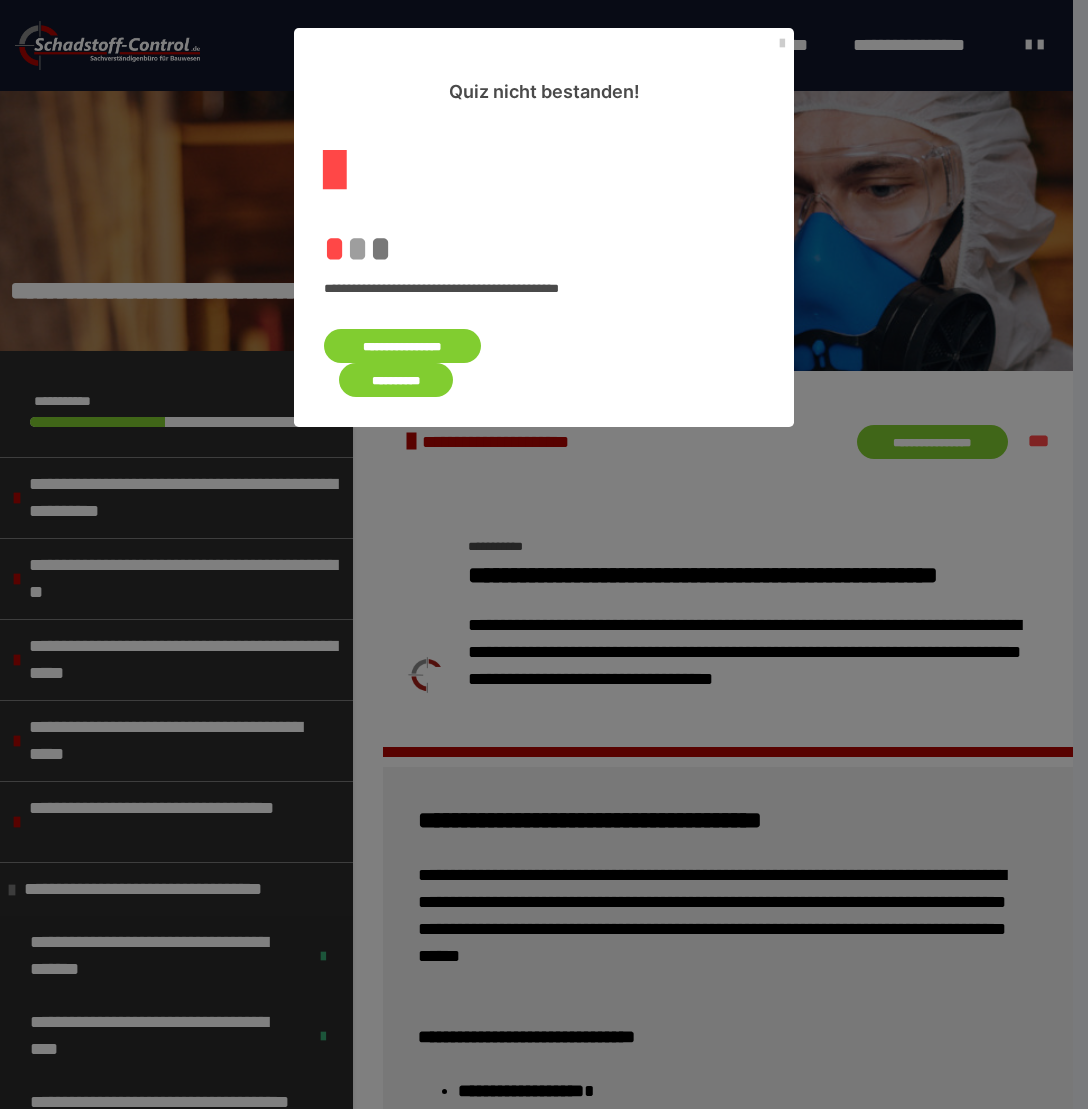click on "**********" at bounding box center (402, 346) 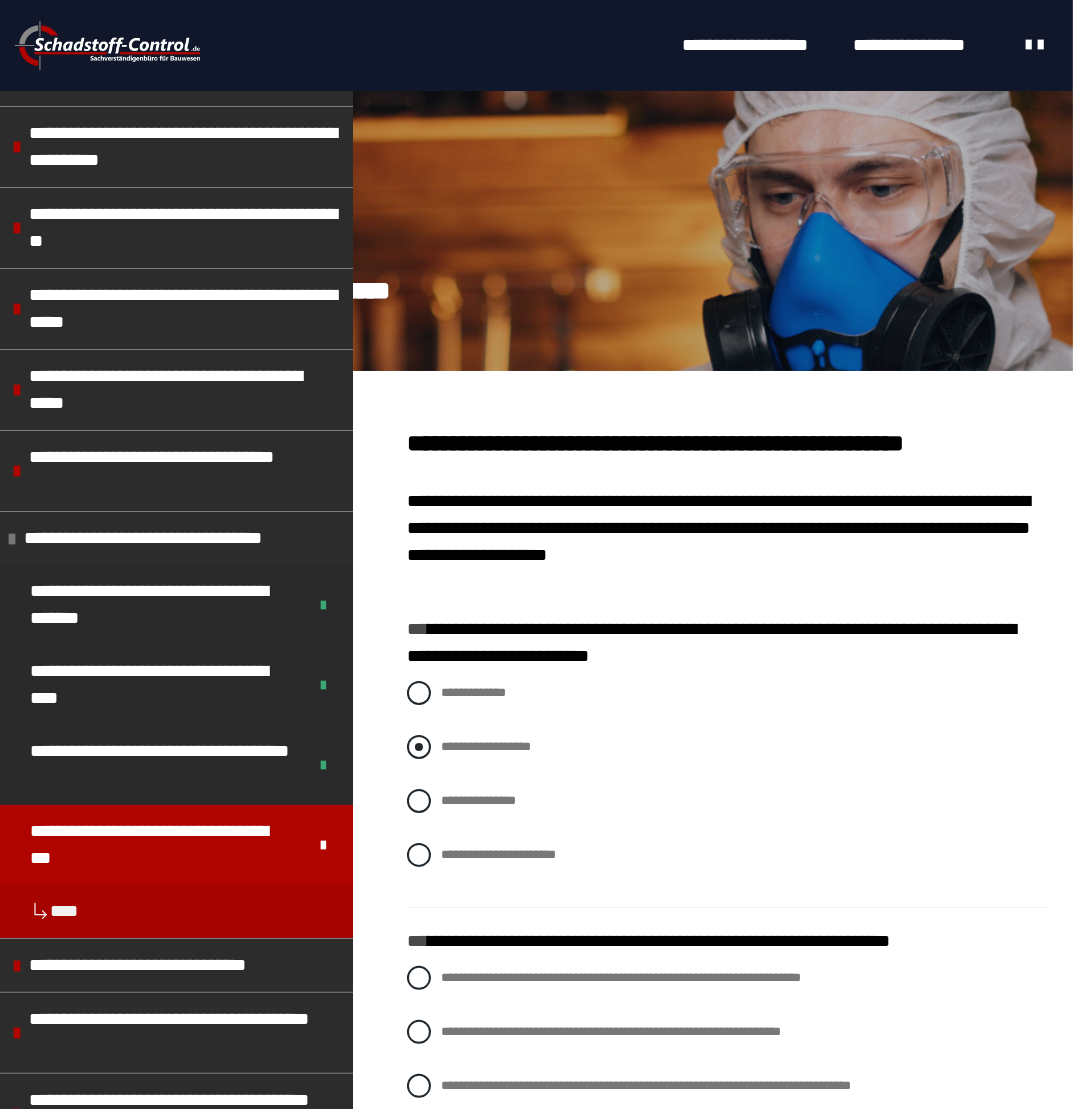 scroll, scrollTop: 430, scrollLeft: 0, axis: vertical 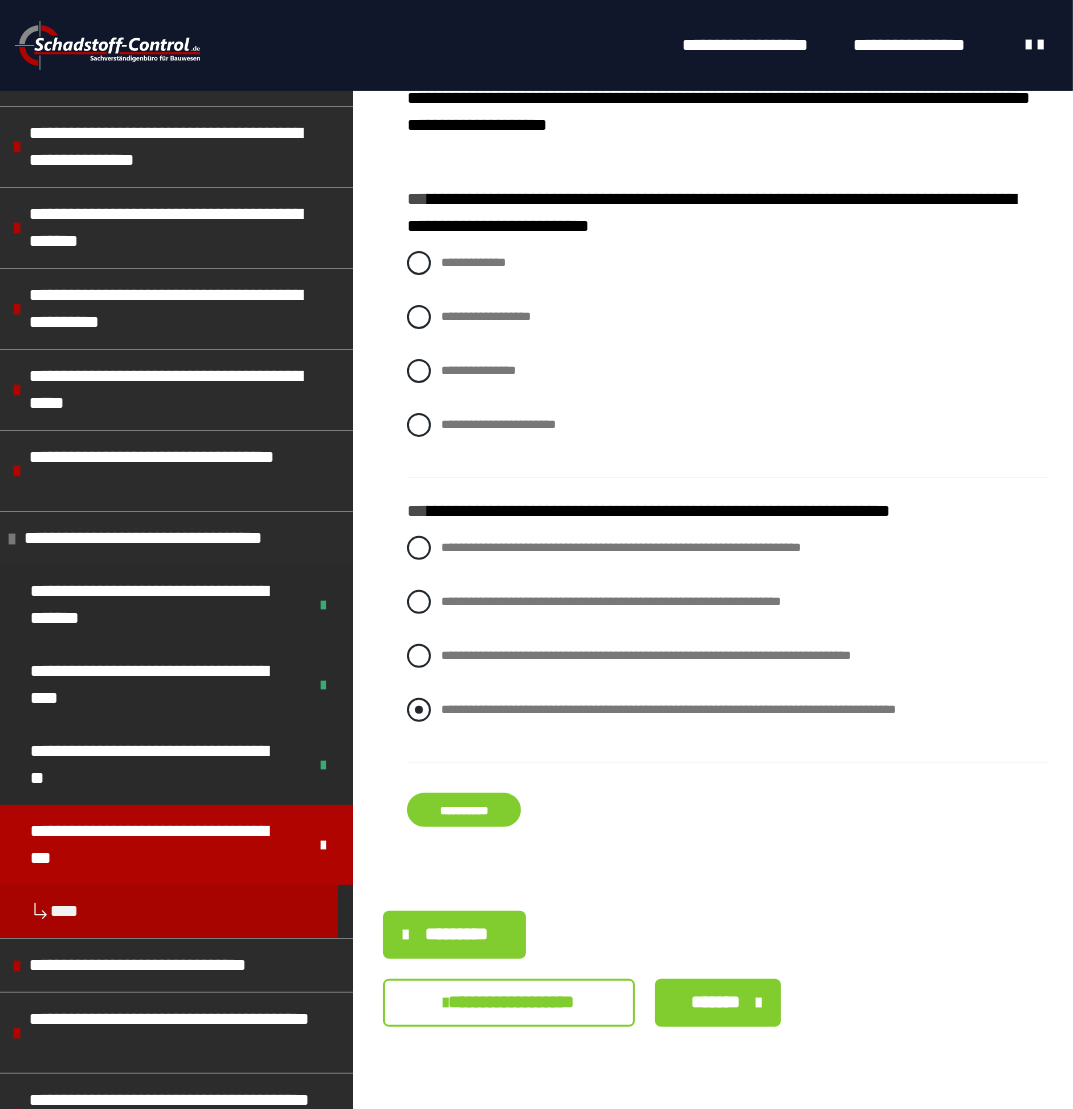click at bounding box center [419, 710] 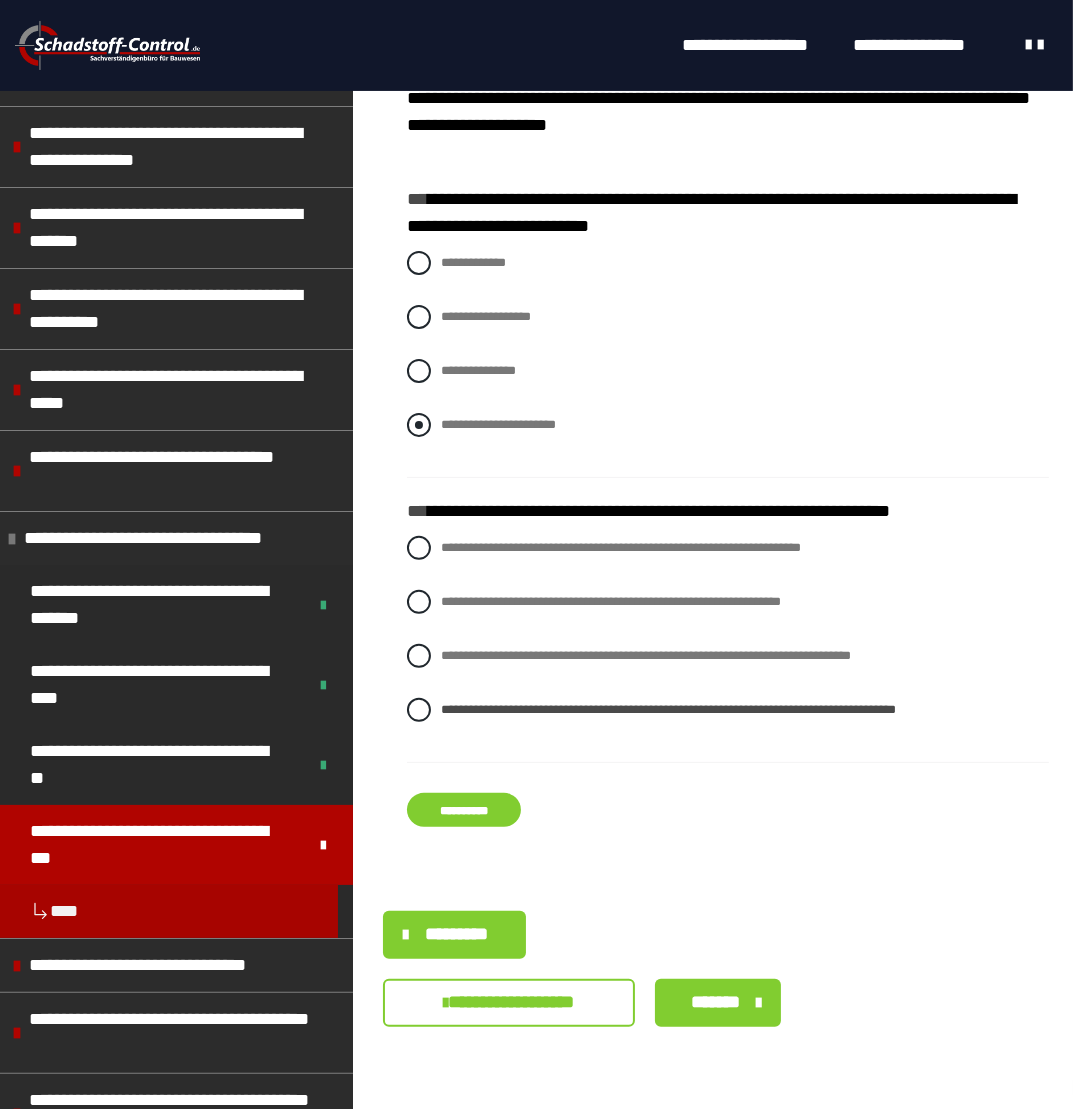 click at bounding box center (419, 425) 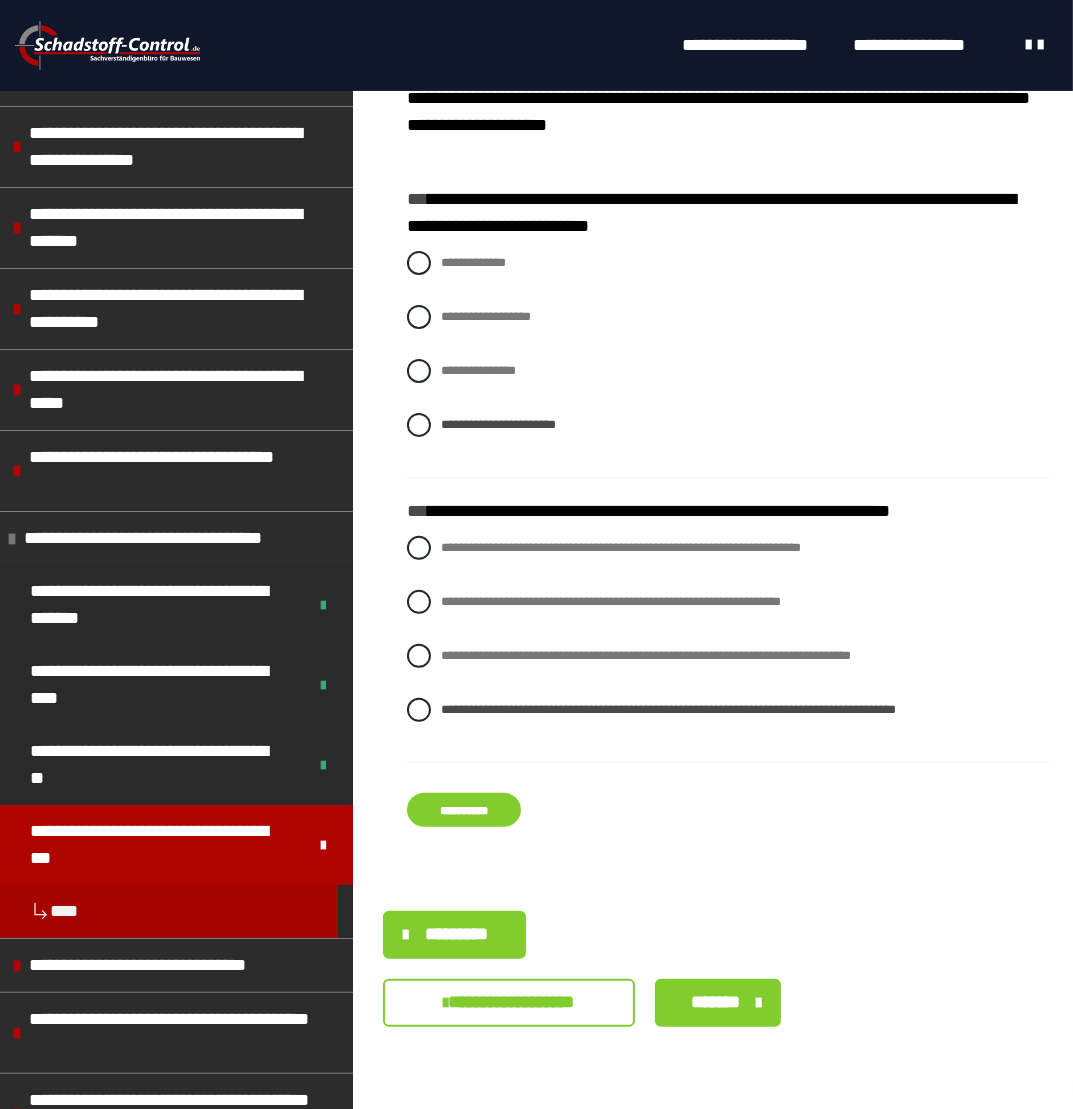 click on "**********" at bounding box center (464, 810) 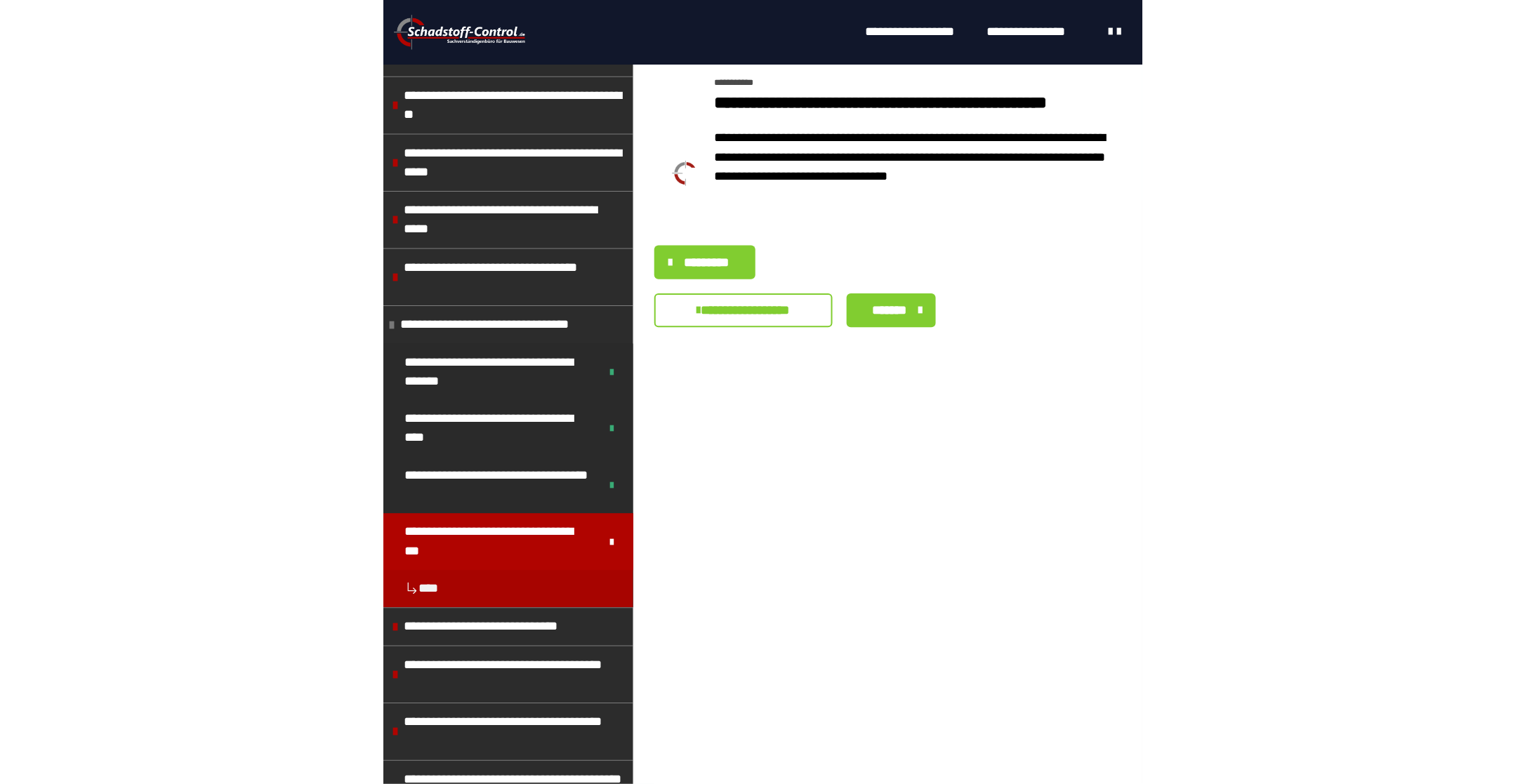 scroll, scrollTop: 0, scrollLeft: 0, axis: both 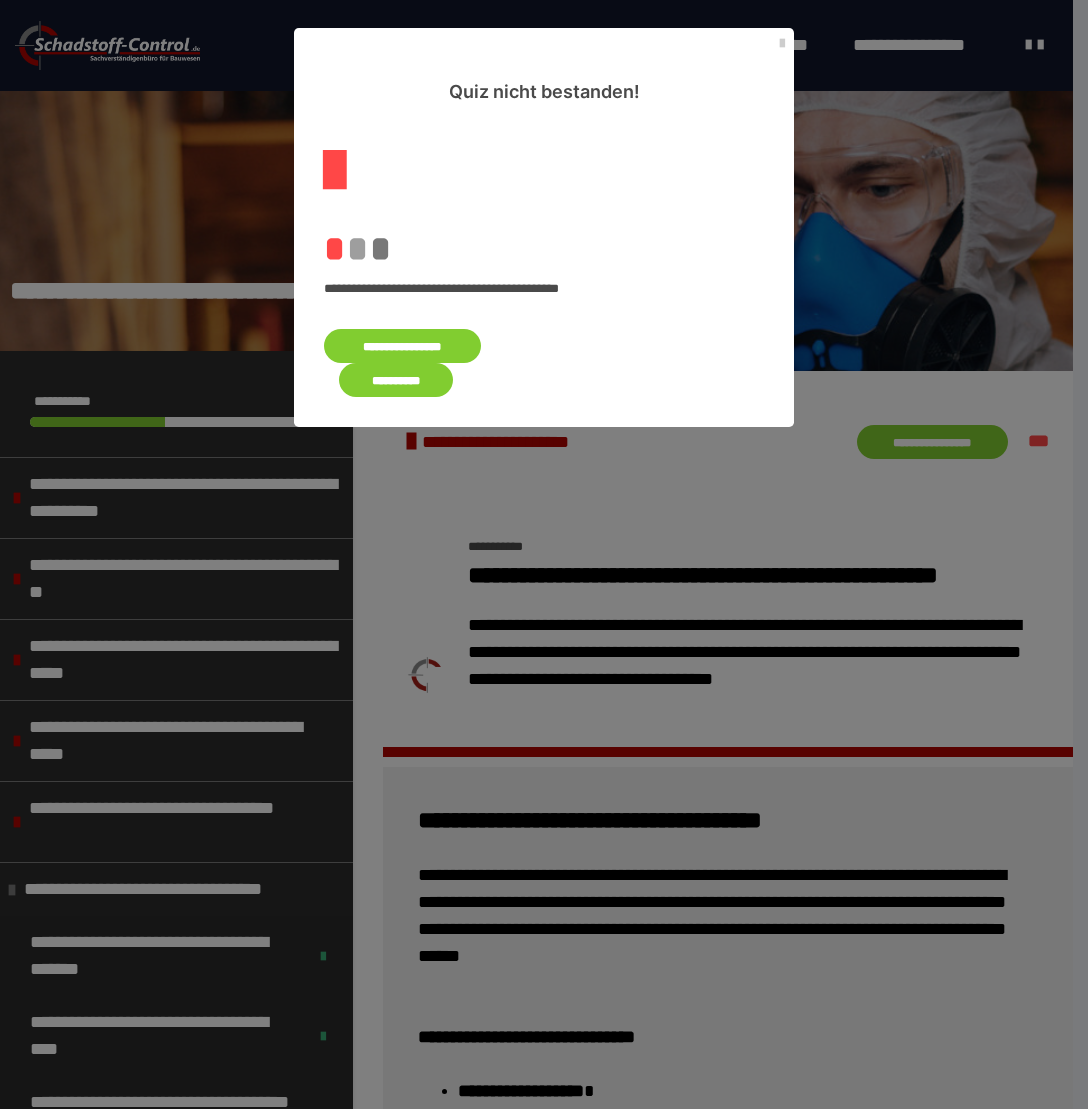 click on "**********" at bounding box center (402, 346) 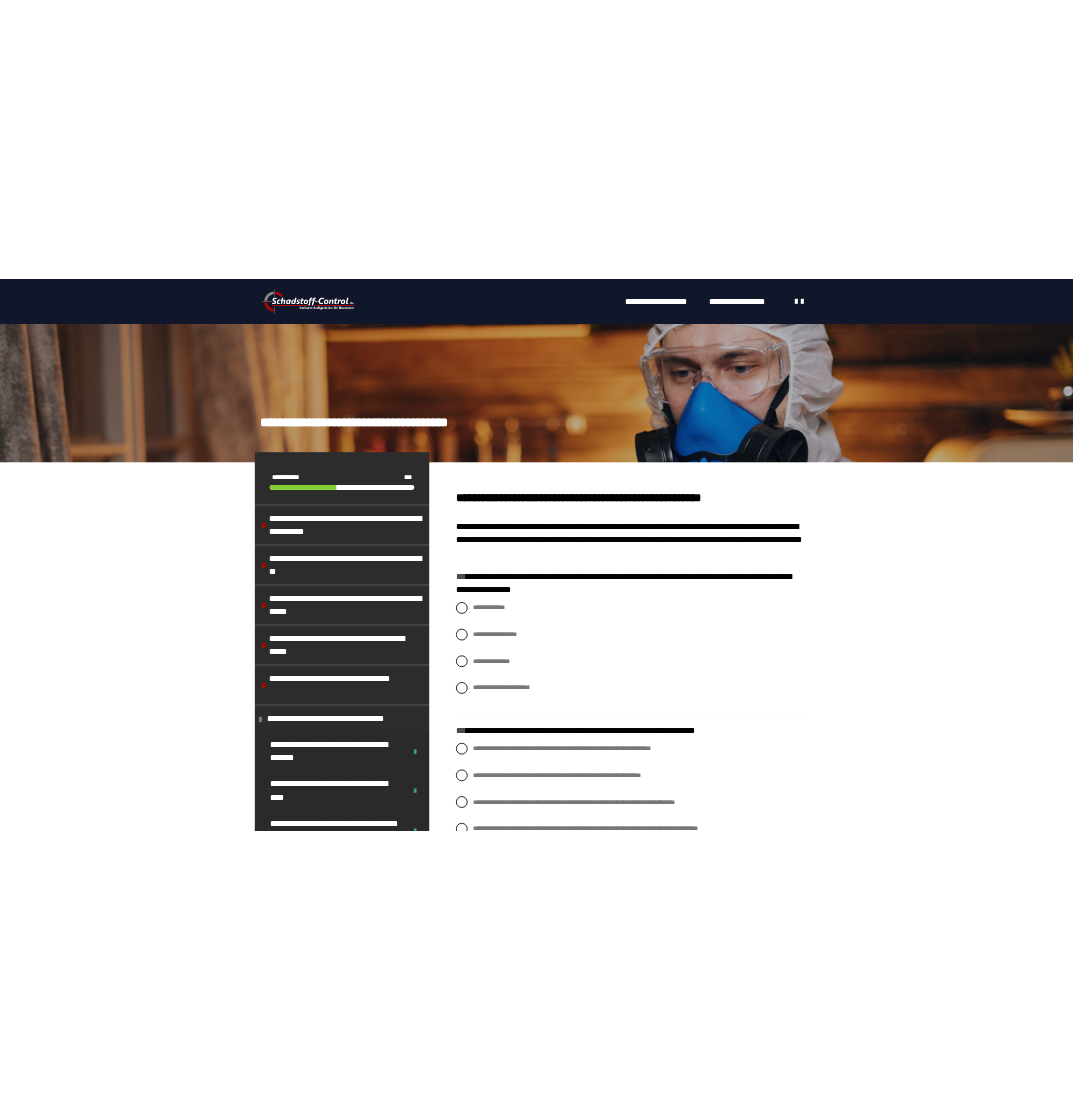 scroll, scrollTop: 430, scrollLeft: 0, axis: vertical 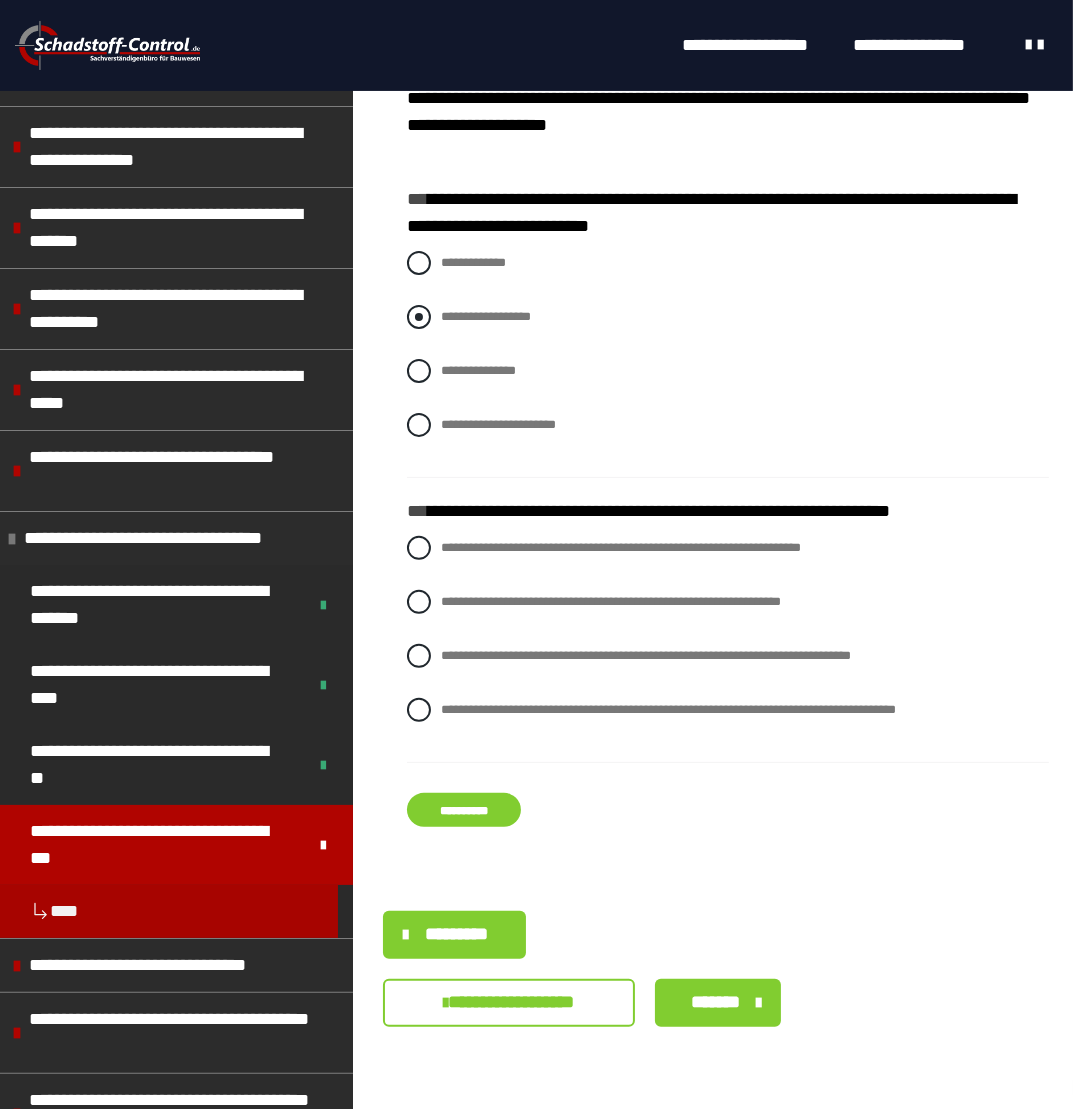 click at bounding box center (419, 317) 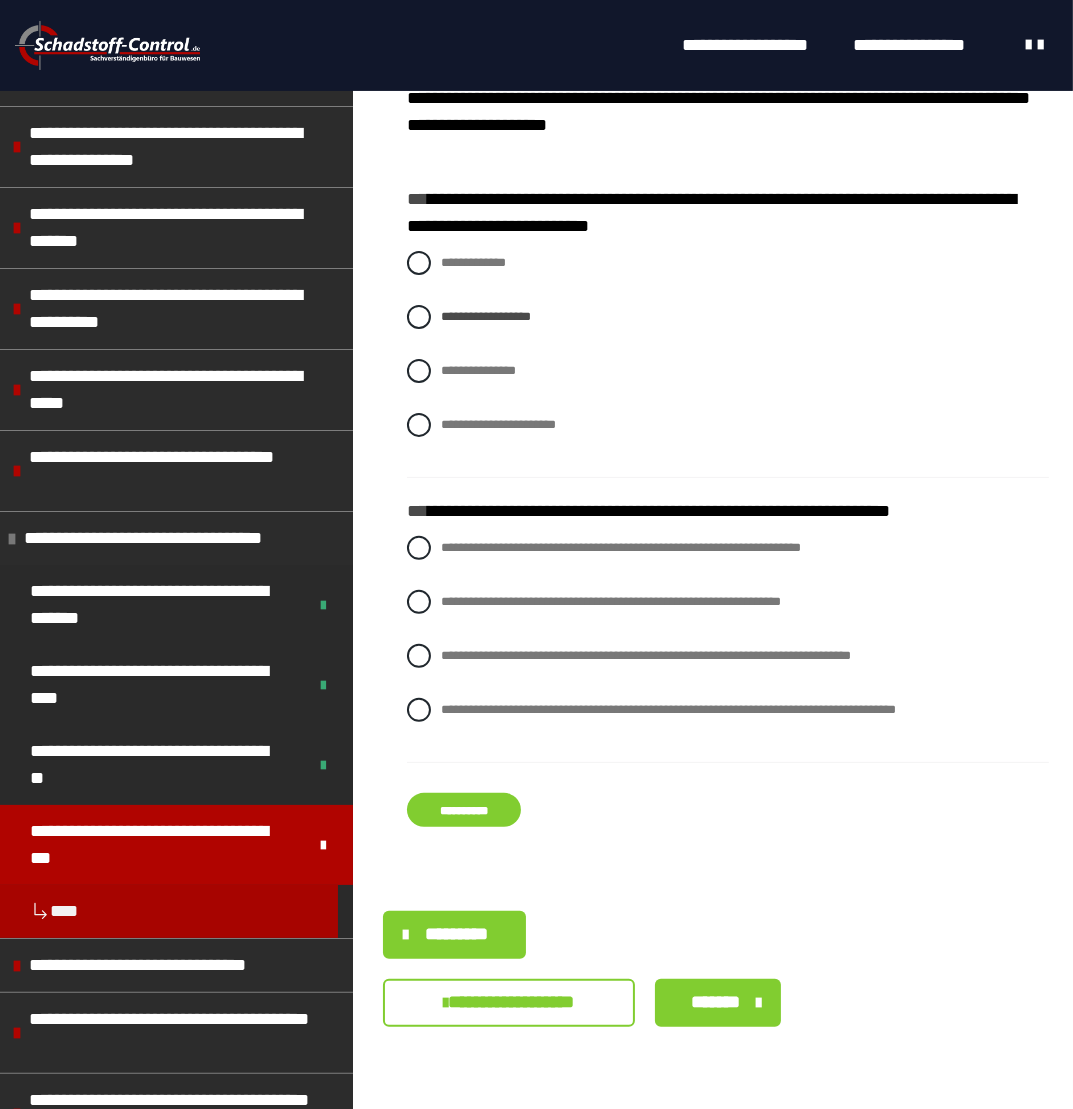 click on "**********" at bounding box center [464, 810] 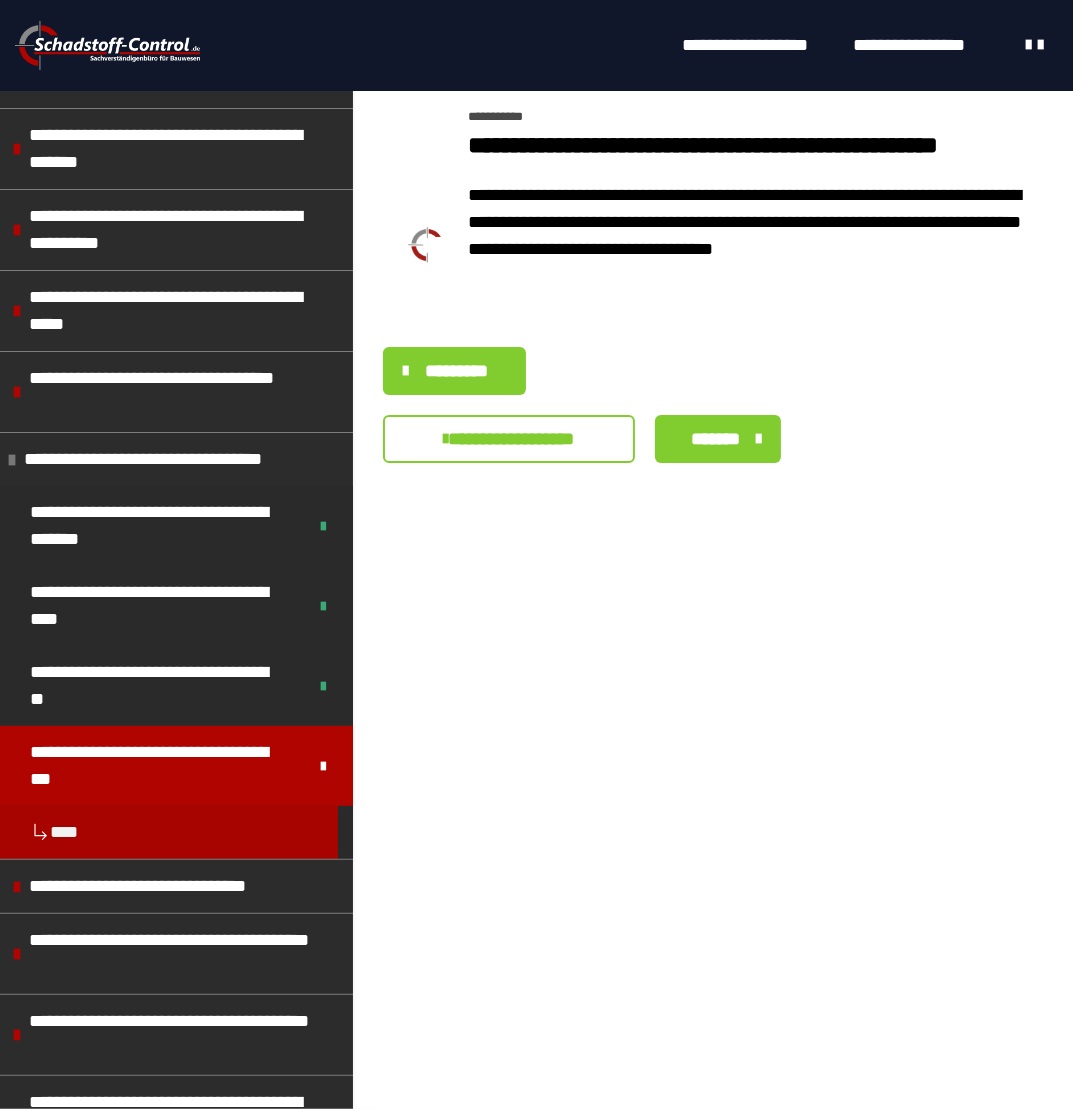 scroll, scrollTop: 0, scrollLeft: 0, axis: both 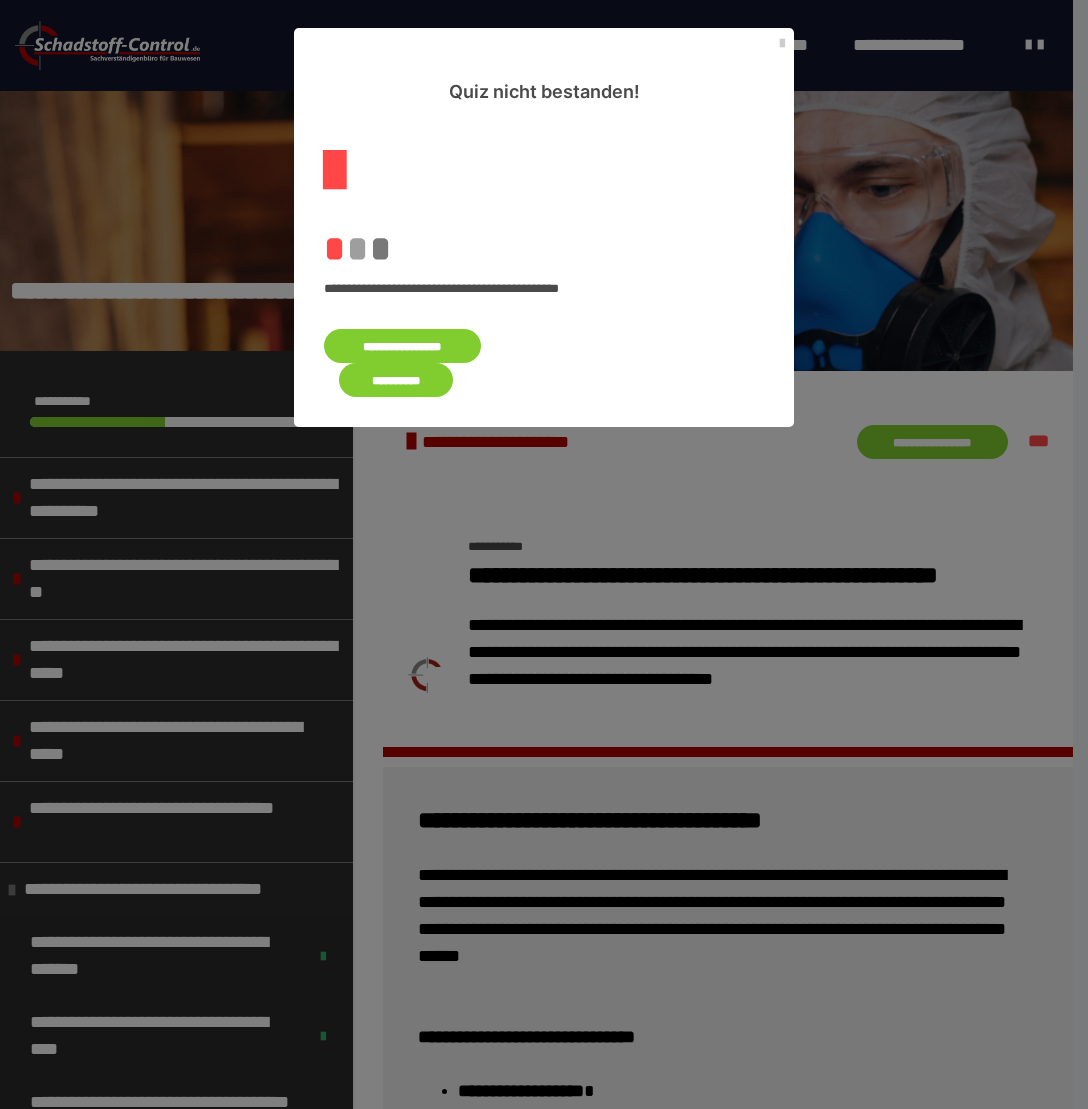 click on "**********" at bounding box center [402, 346] 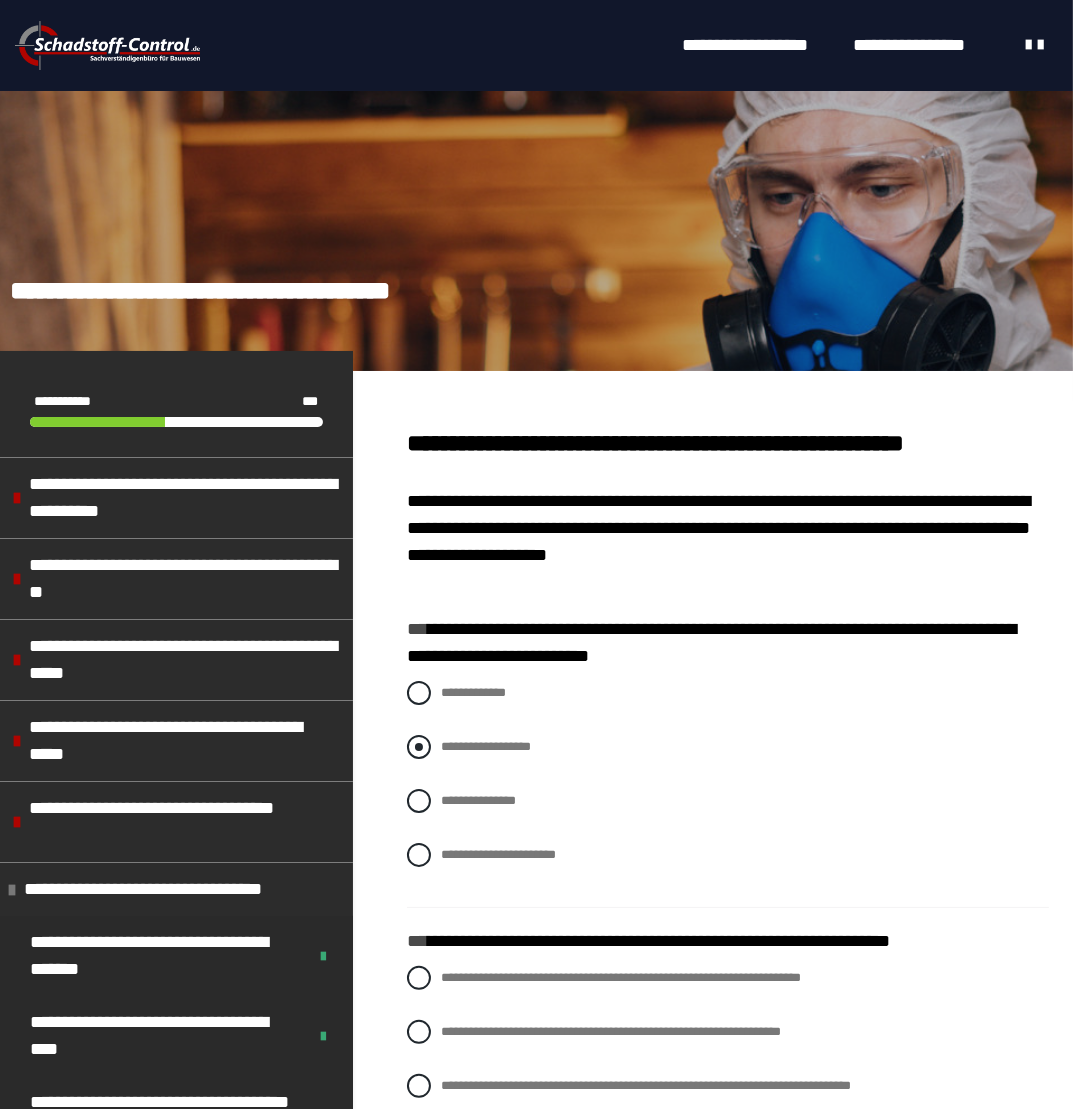 click at bounding box center (419, 747) 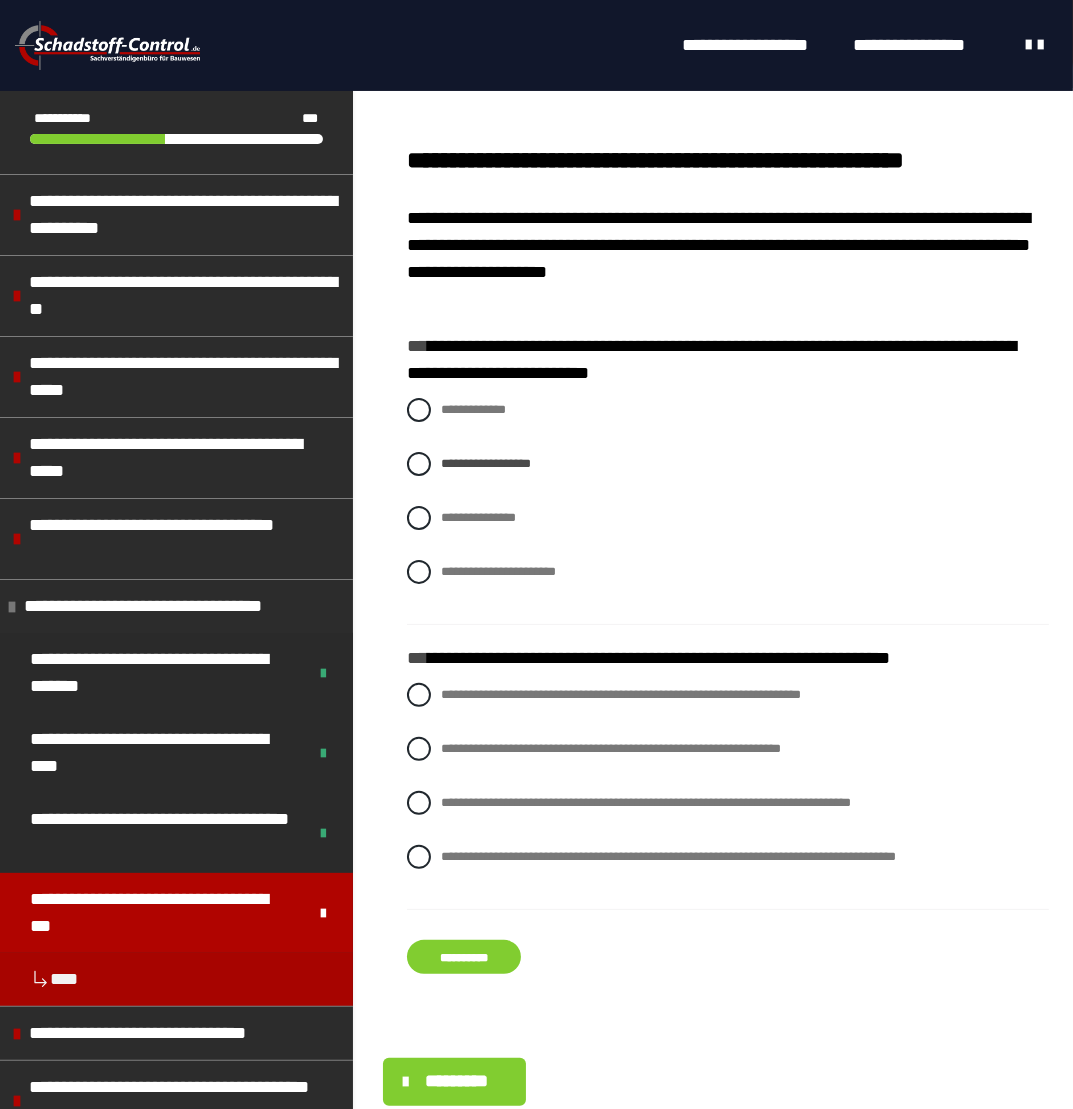 scroll, scrollTop: 300, scrollLeft: 0, axis: vertical 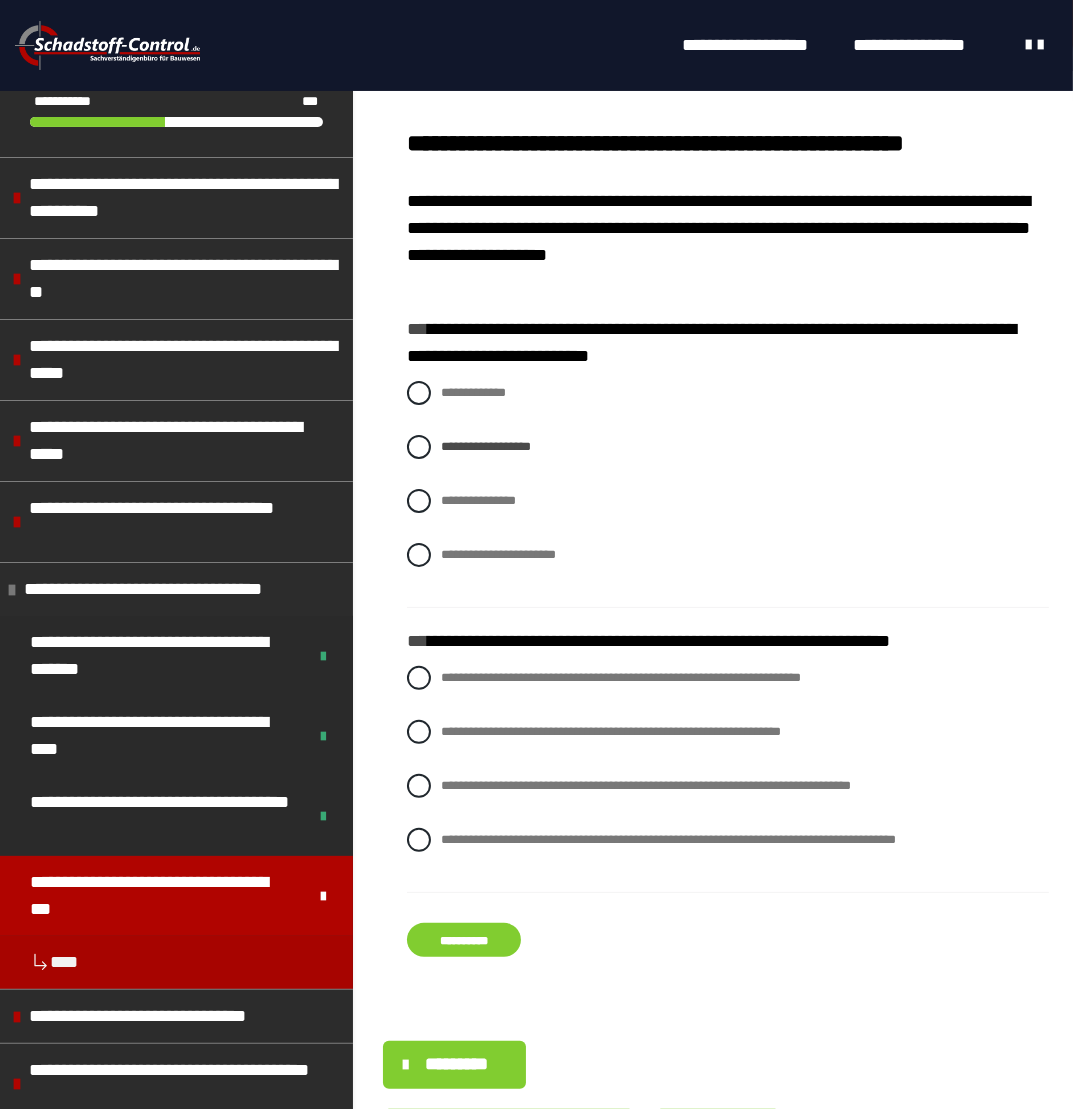click on "**********" at bounding box center [464, 940] 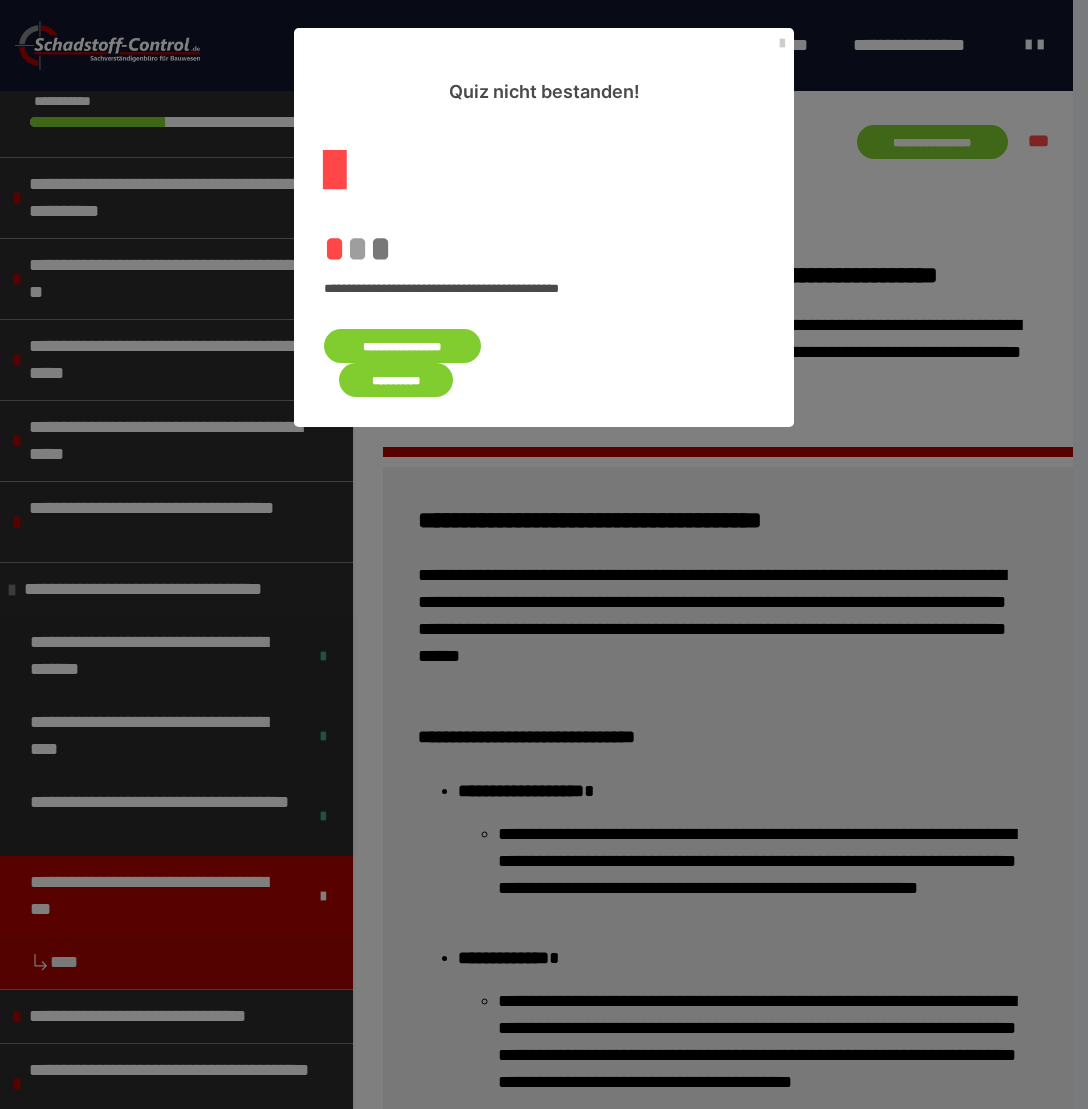 click on "**********" at bounding box center (396, 380) 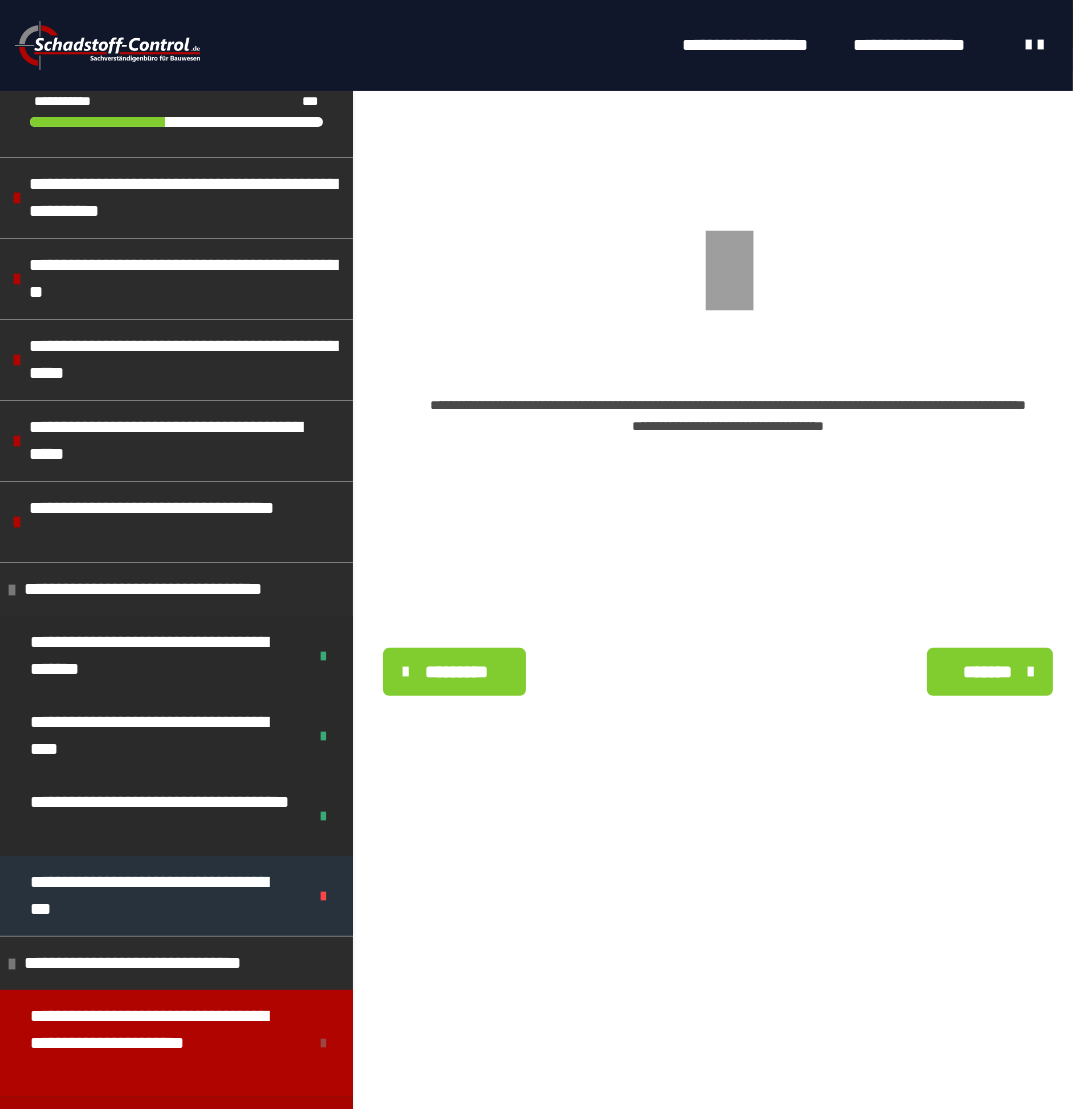 click on "**********" at bounding box center (160, 896) 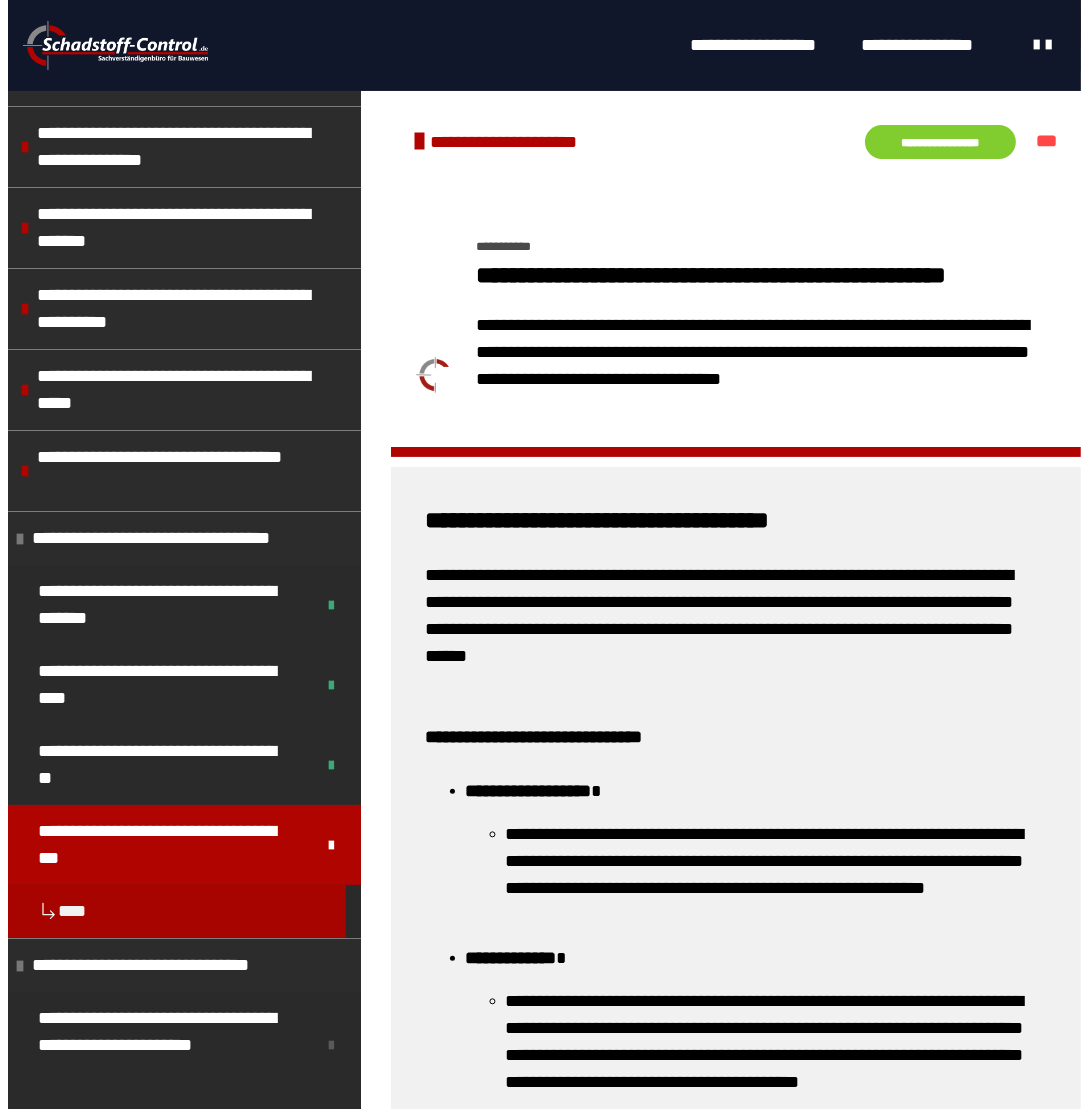 scroll, scrollTop: 2001, scrollLeft: 0, axis: vertical 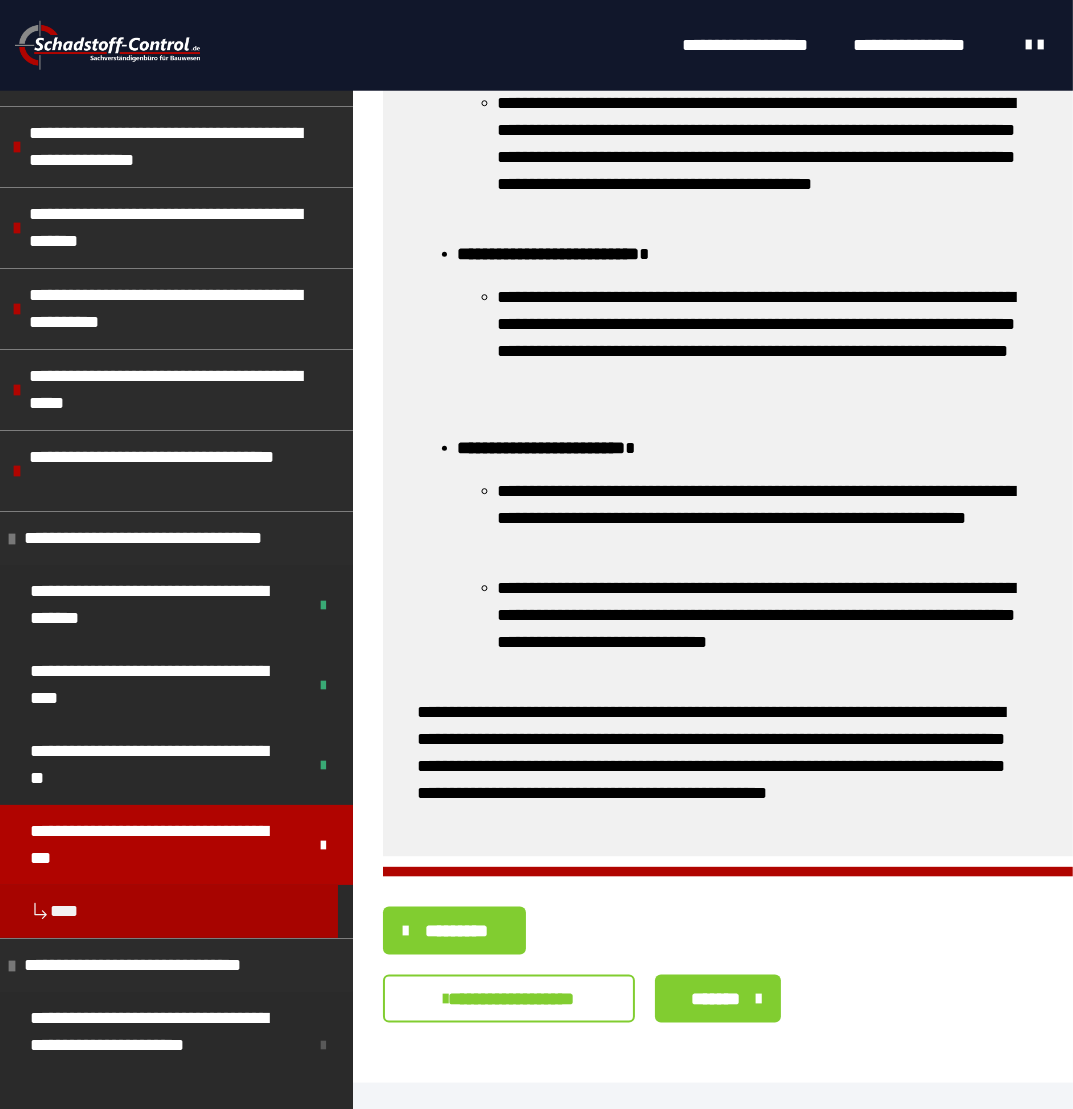 click on "**********" at bounding box center (509, 999) 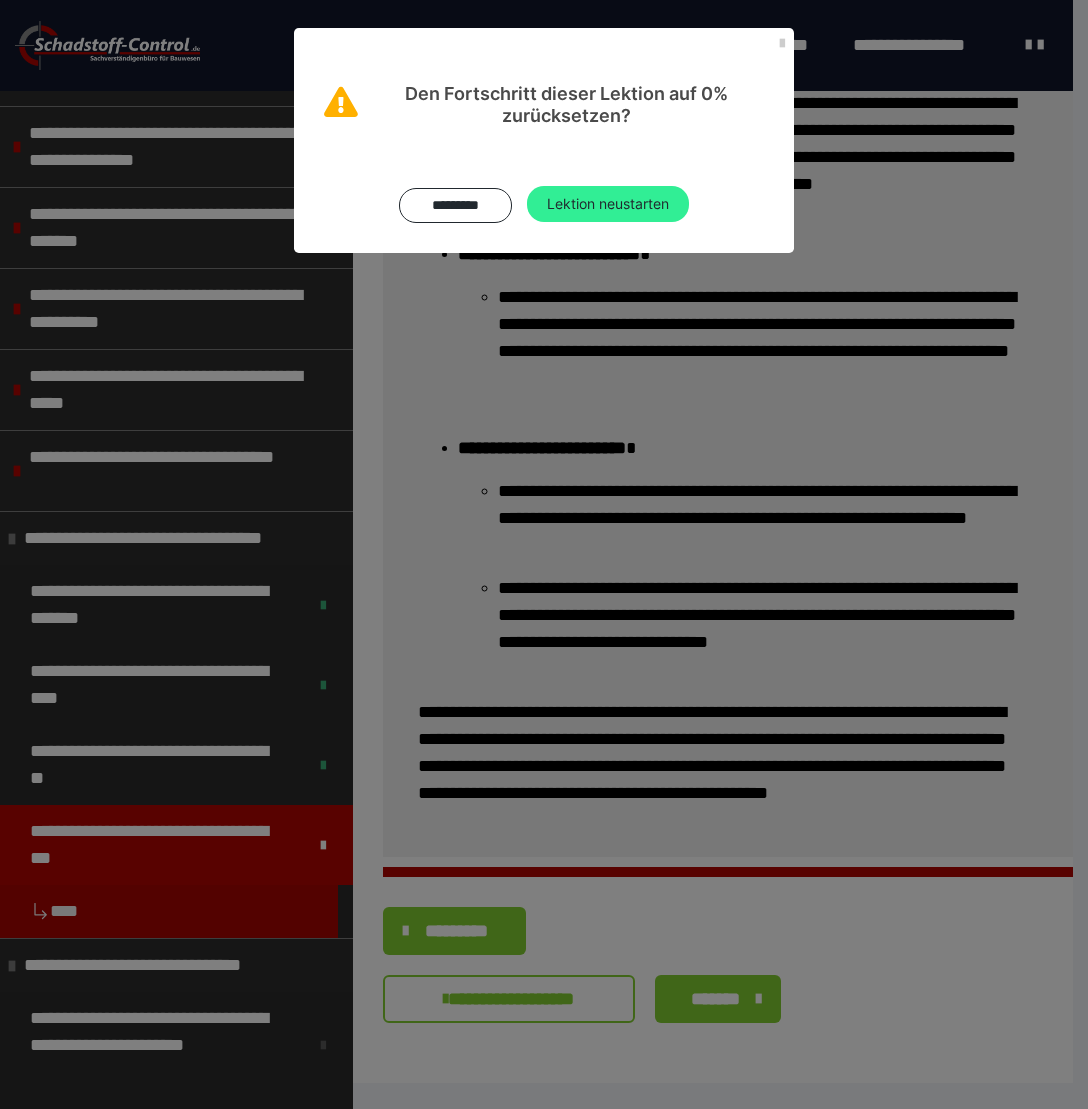 click on "Lektion neustarten" at bounding box center (608, 204) 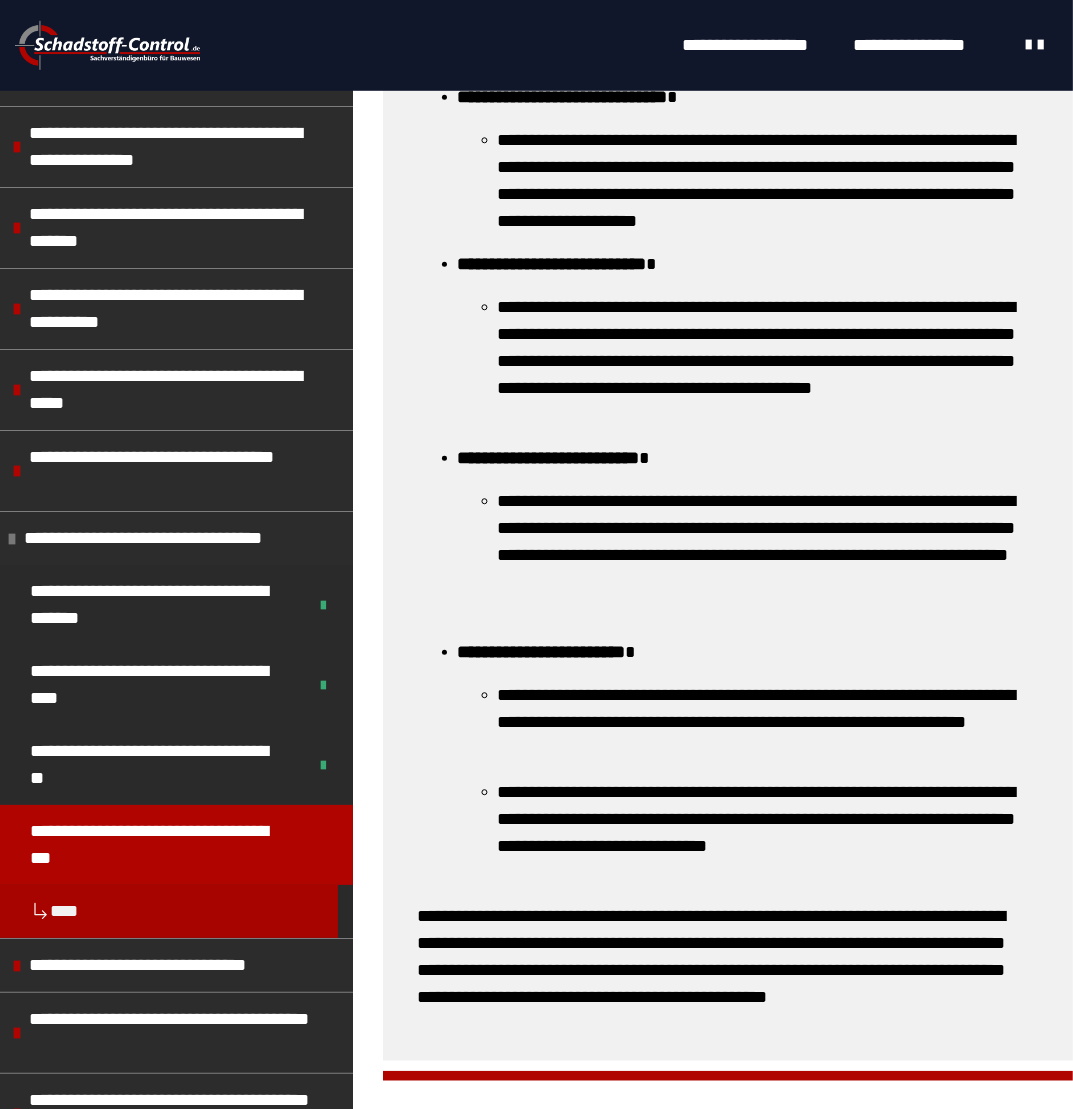 scroll, scrollTop: 1588, scrollLeft: 0, axis: vertical 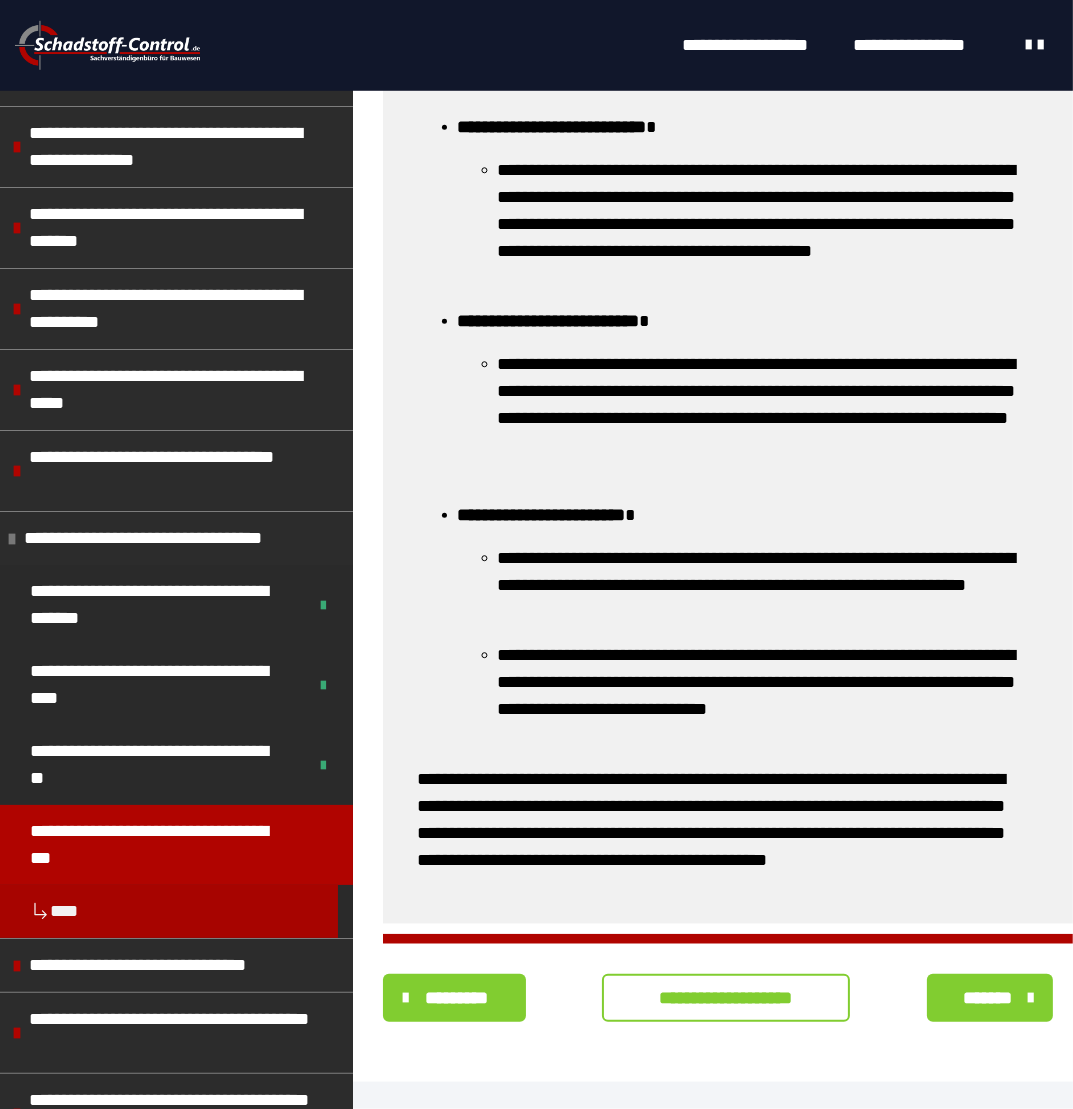 click on "**********" at bounding box center (726, 998) 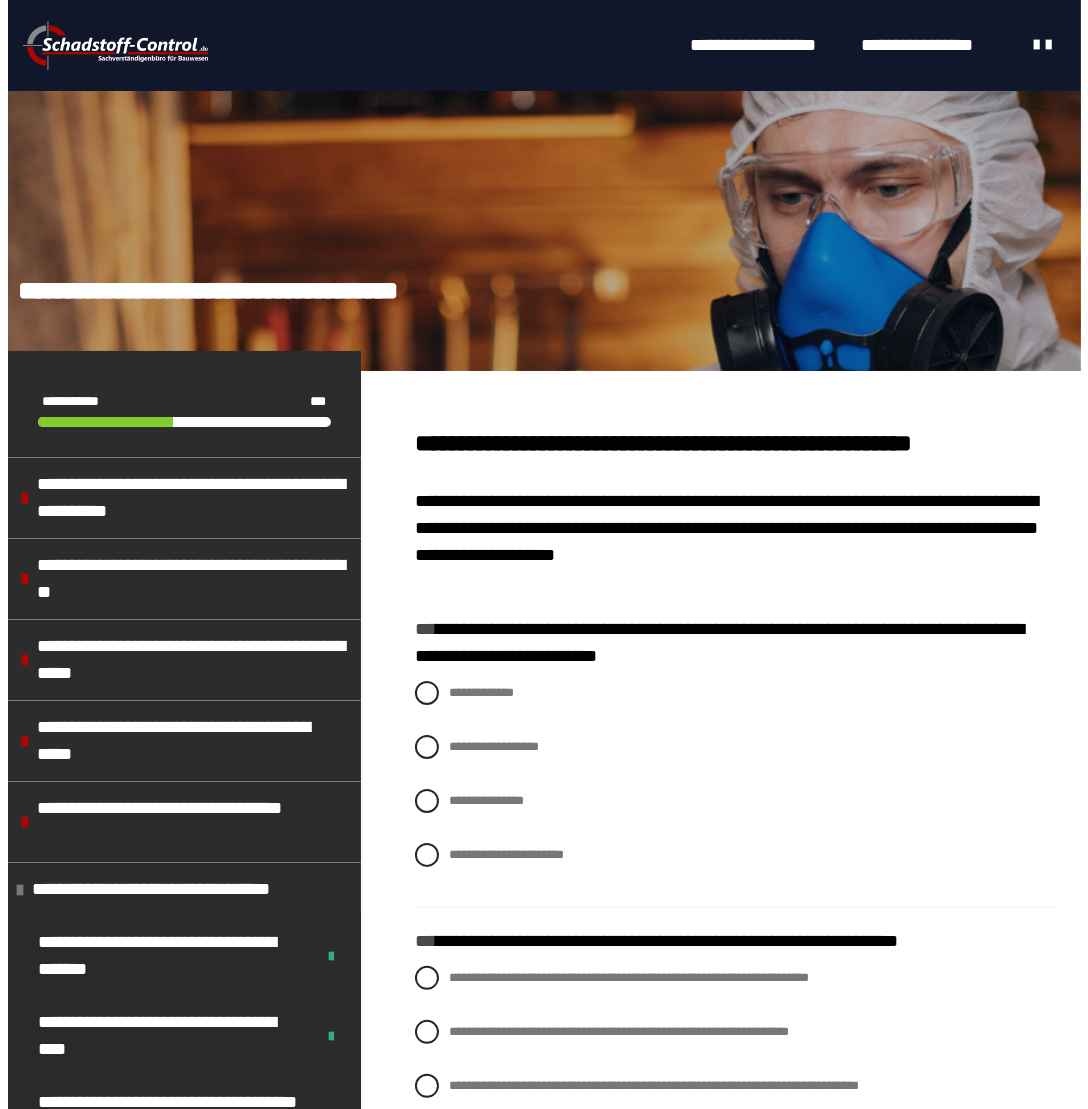 scroll, scrollTop: 430, scrollLeft: 0, axis: vertical 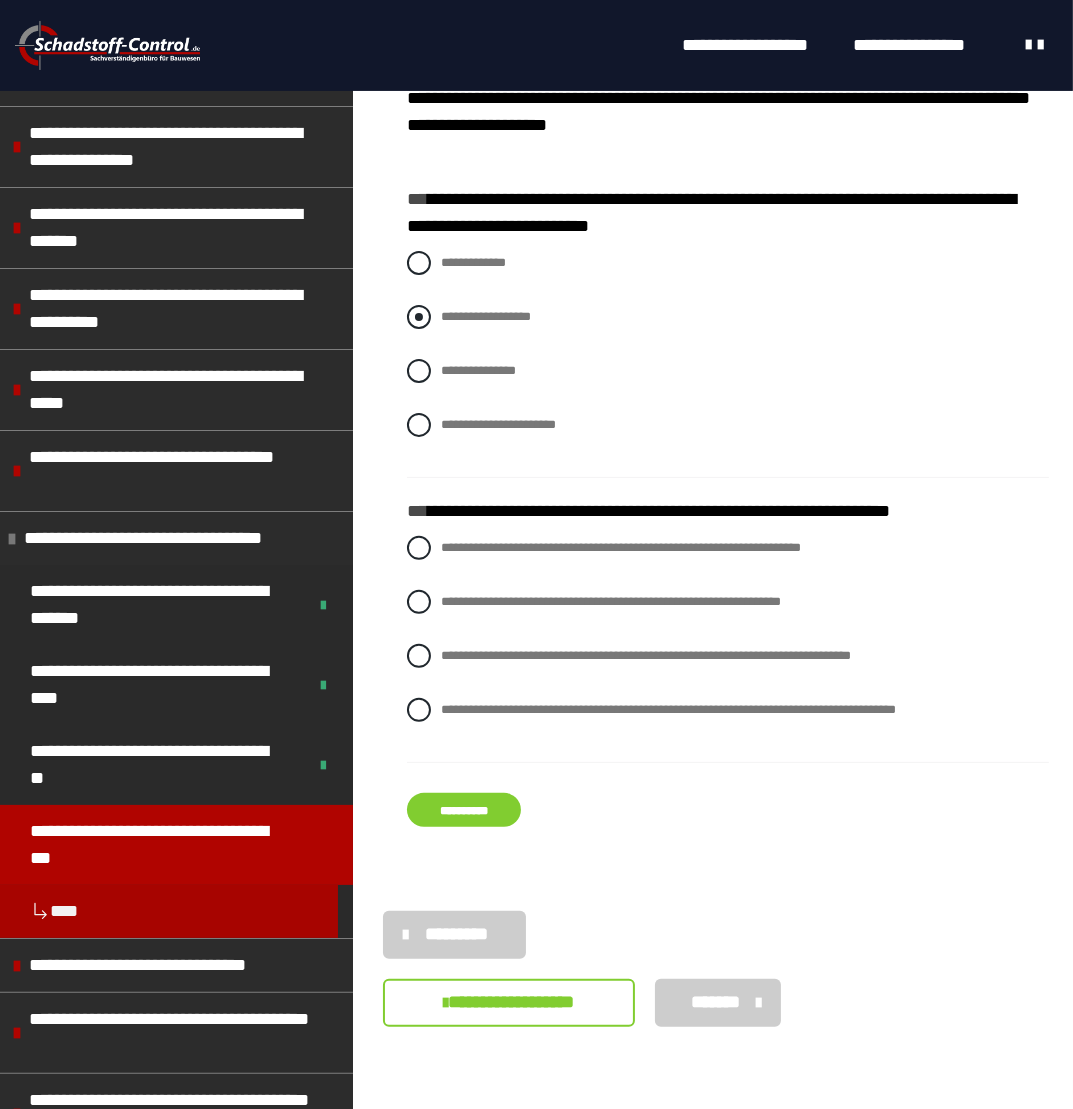click at bounding box center (419, 317) 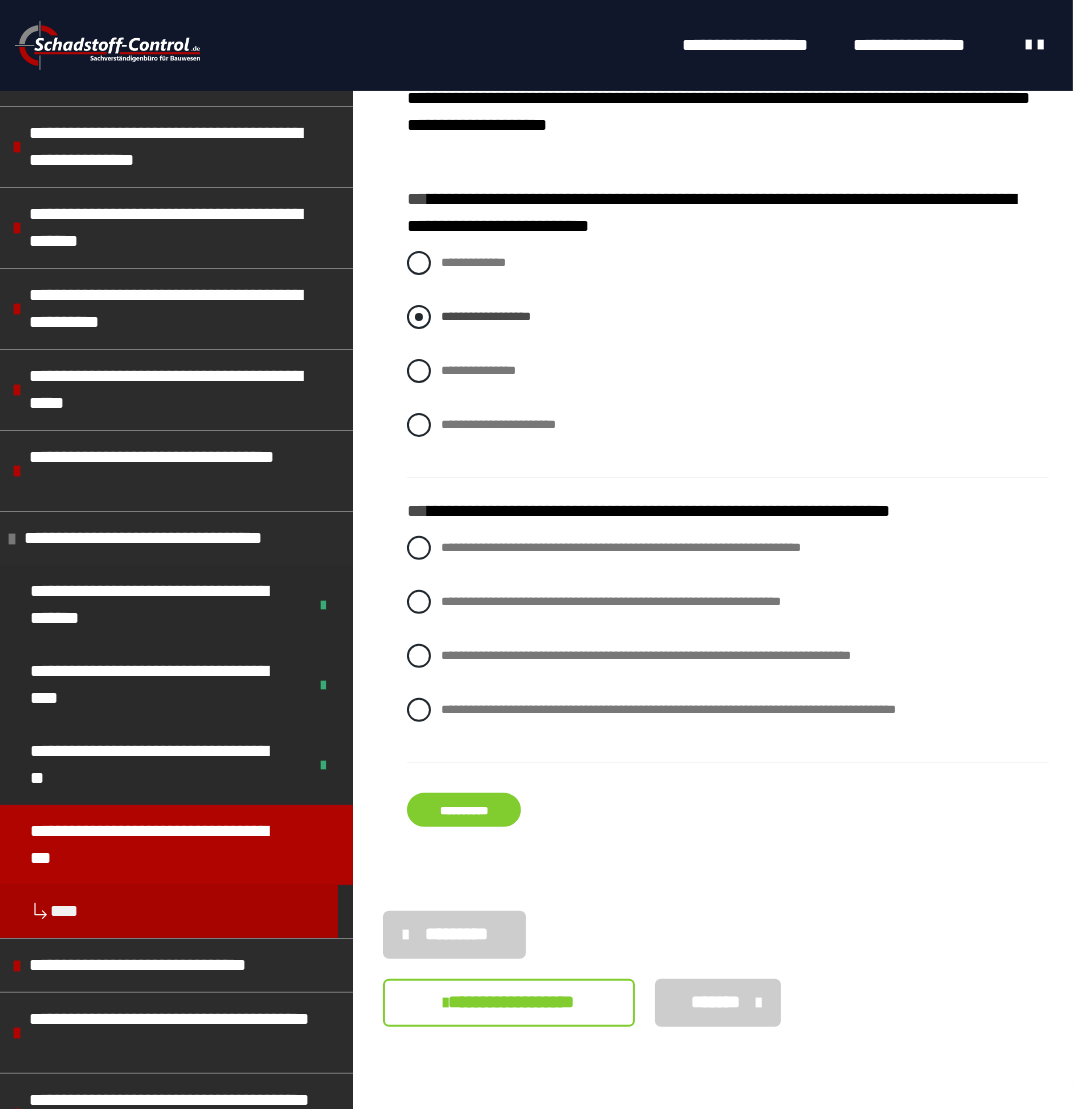 click at bounding box center [419, 317] 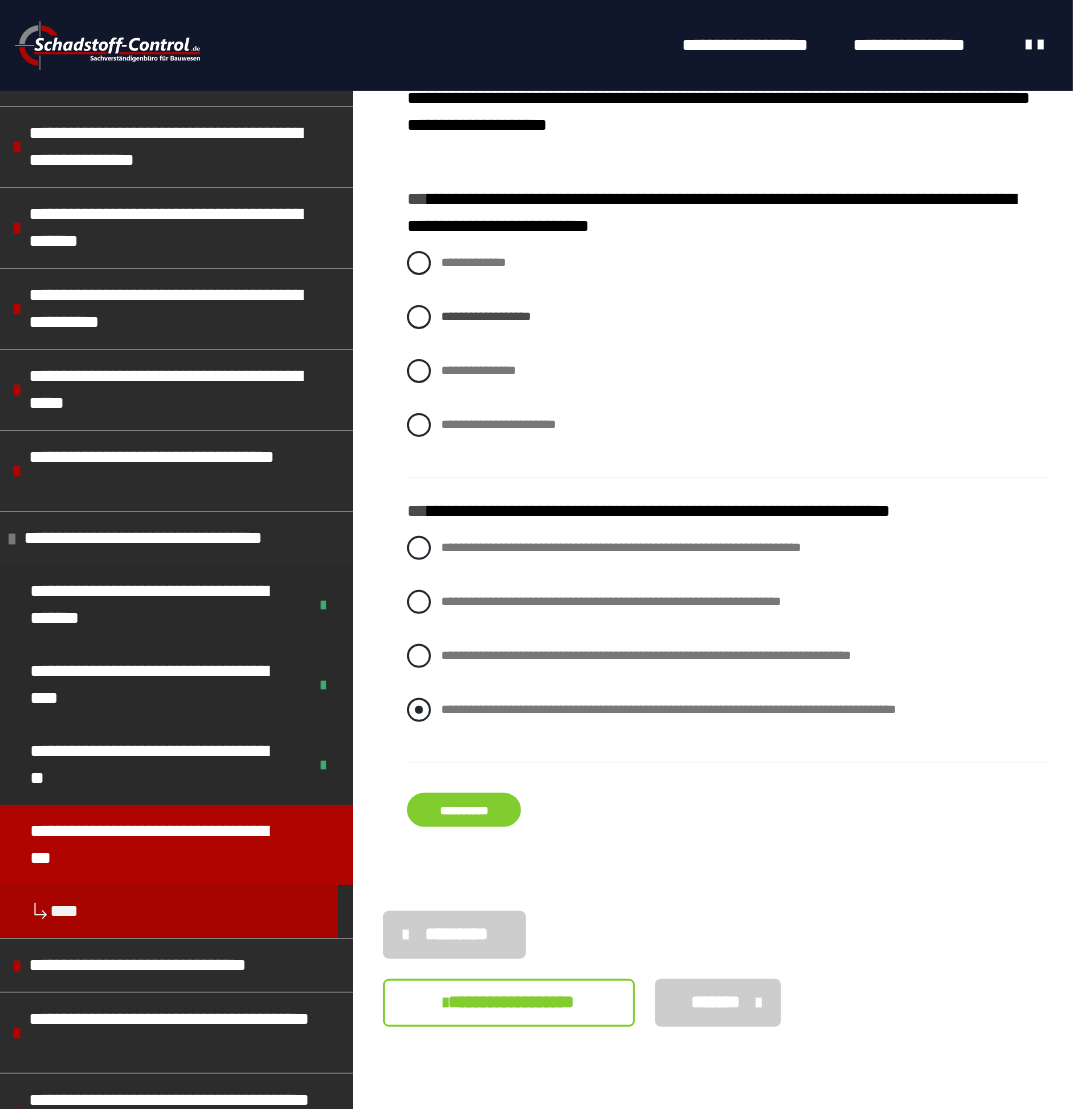click on "**********" at bounding box center (668, 709) 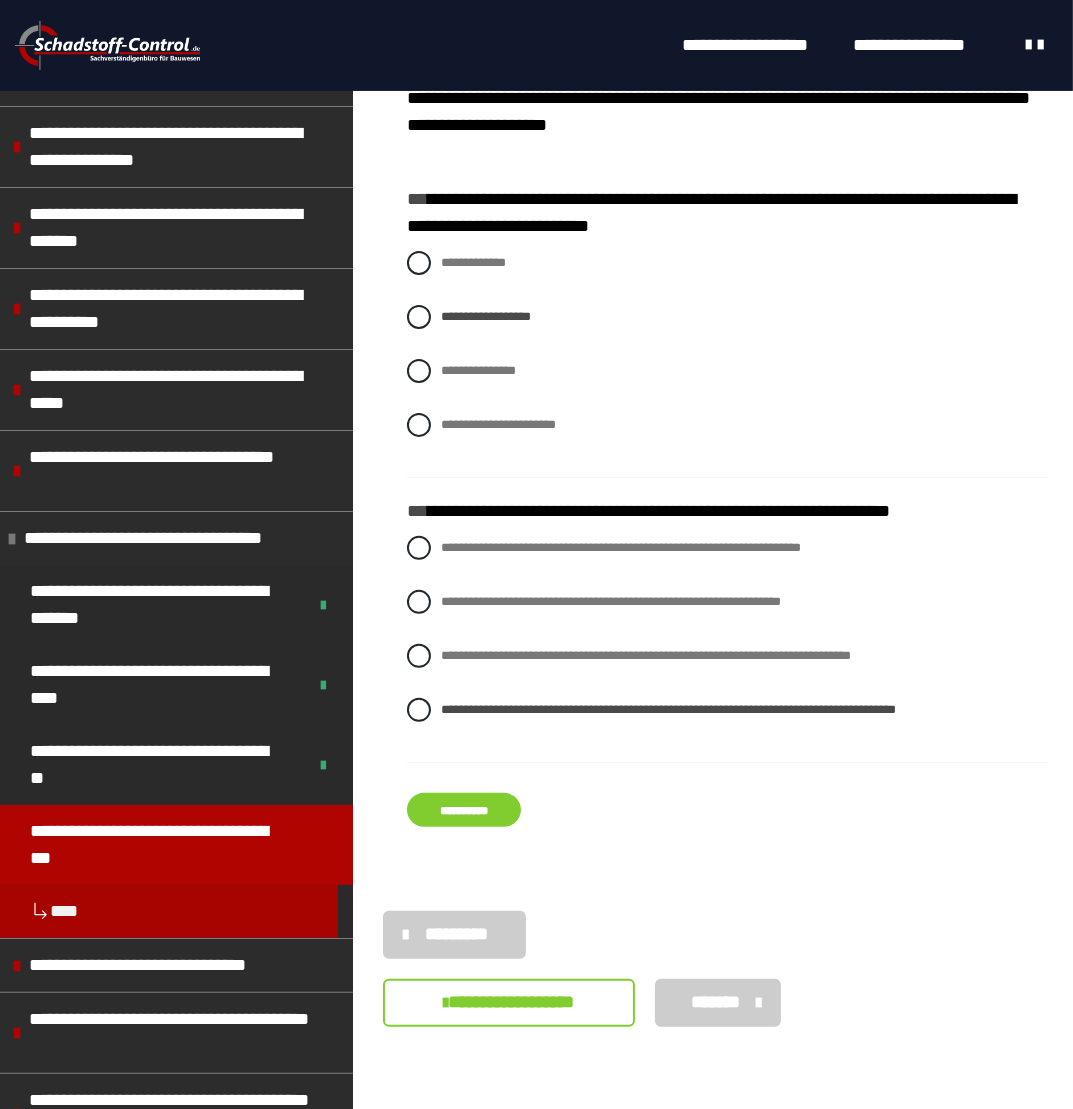 click on "**********" at bounding box center (464, 810) 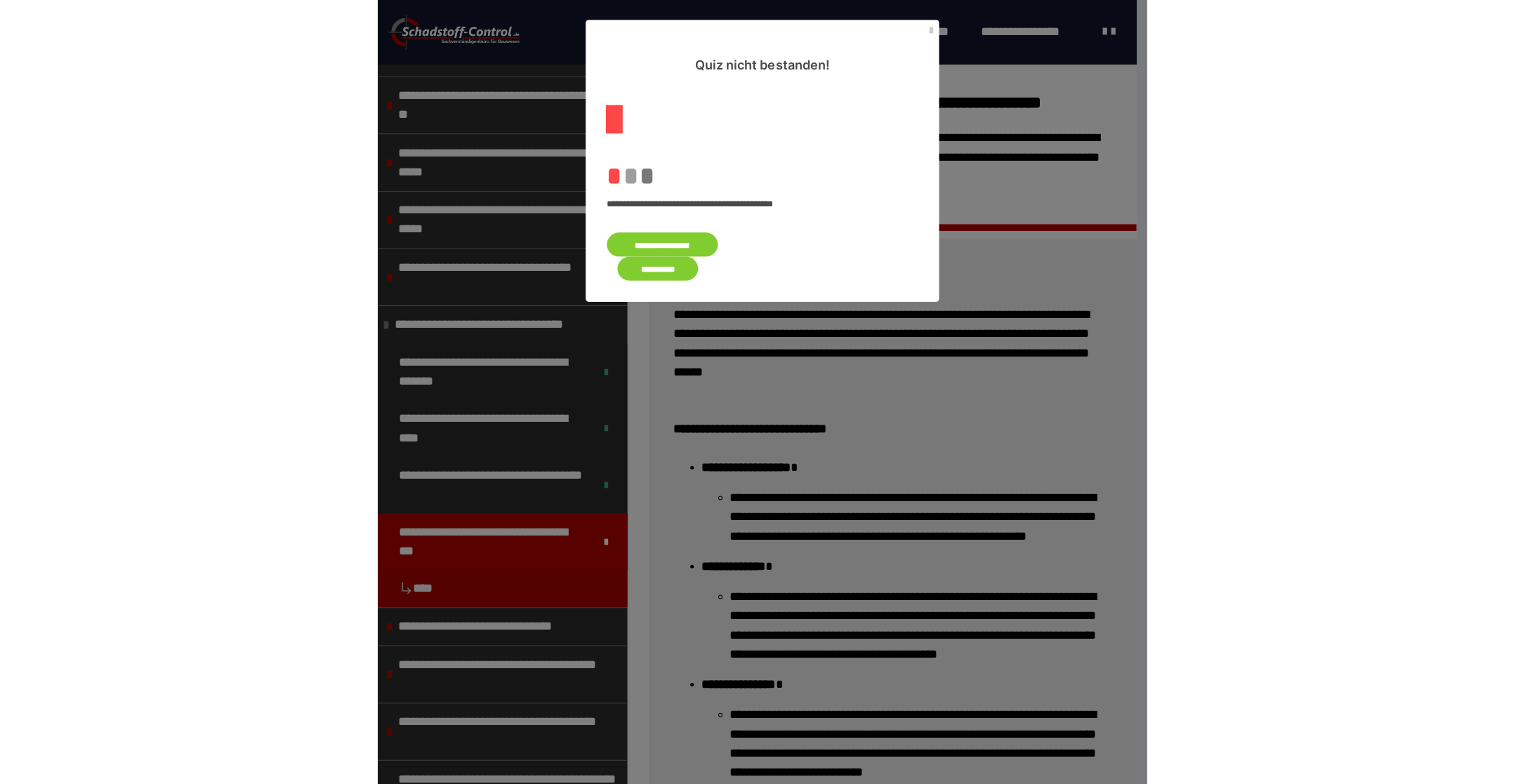 scroll, scrollTop: 0, scrollLeft: 0, axis: both 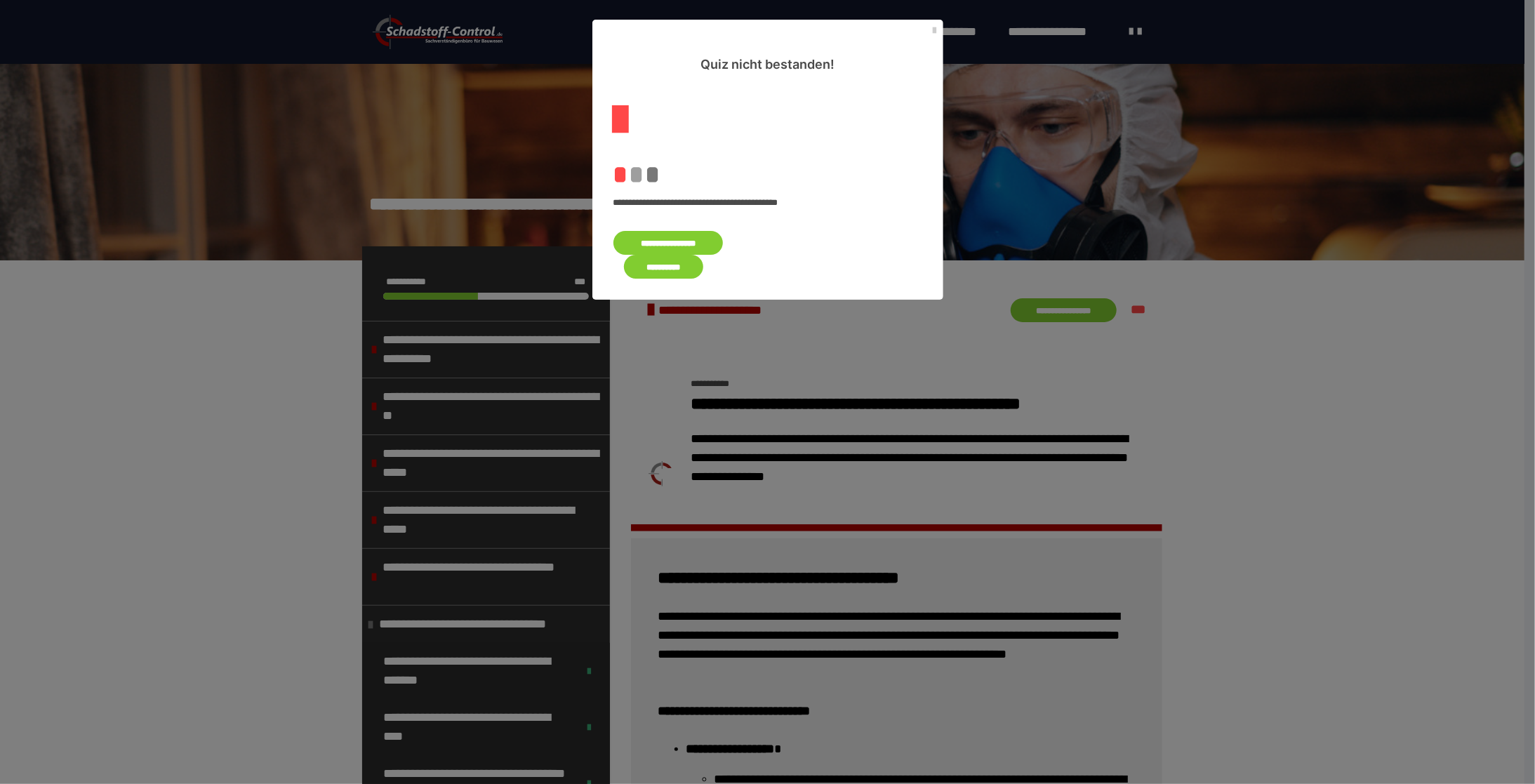 click on "**********" at bounding box center (668, 243) 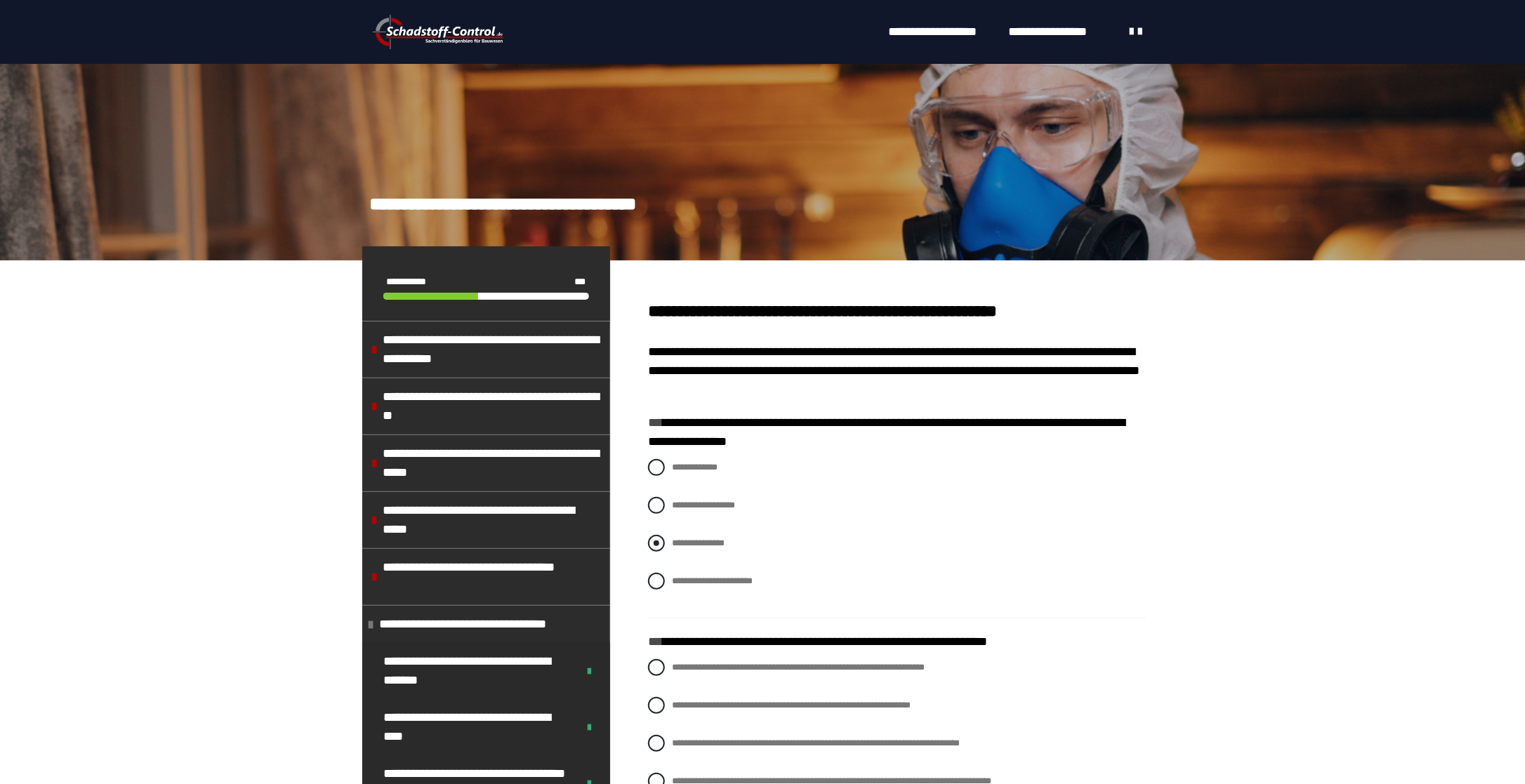 click at bounding box center (656, 543) 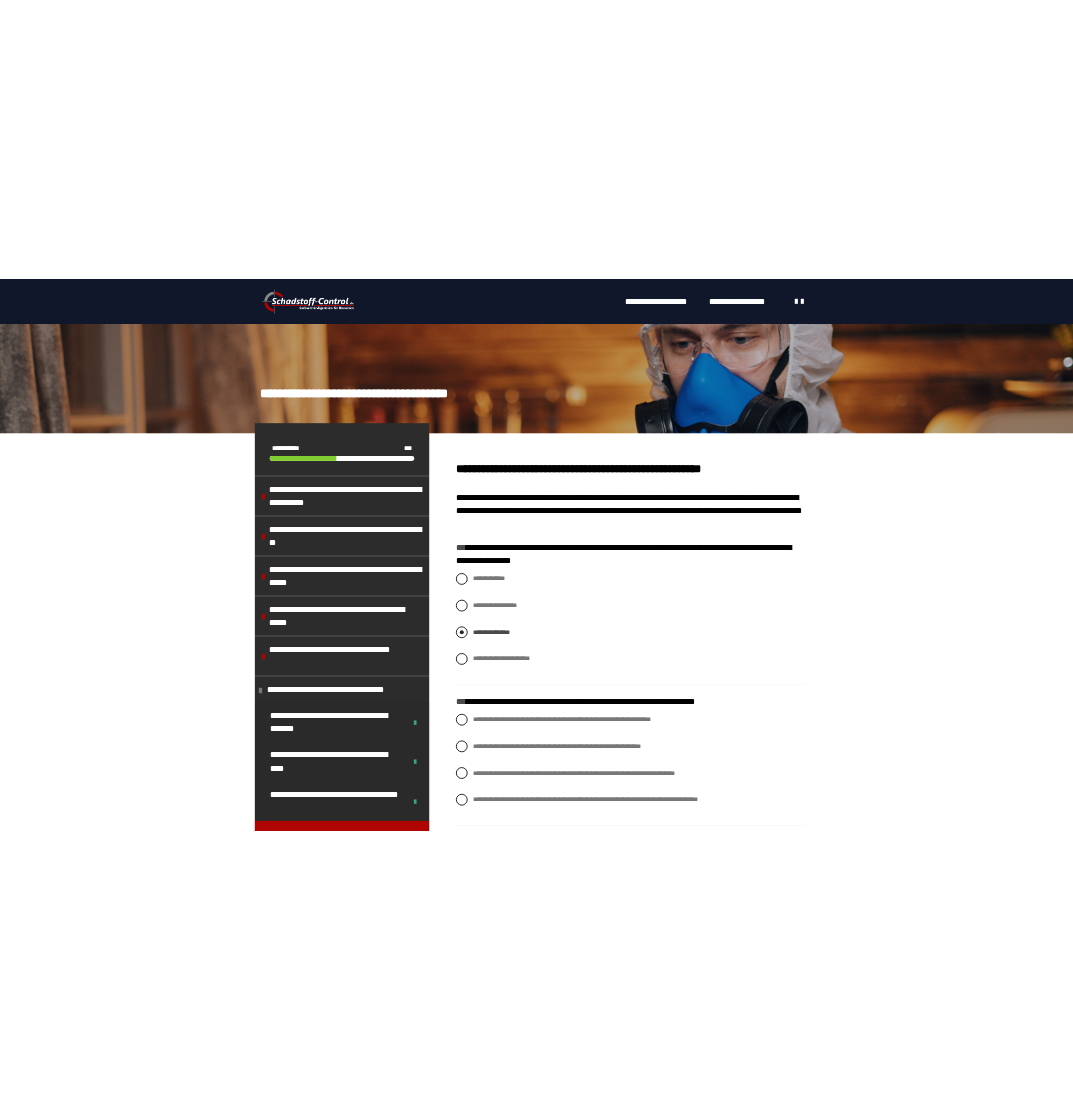 scroll, scrollTop: 200, scrollLeft: 0, axis: vertical 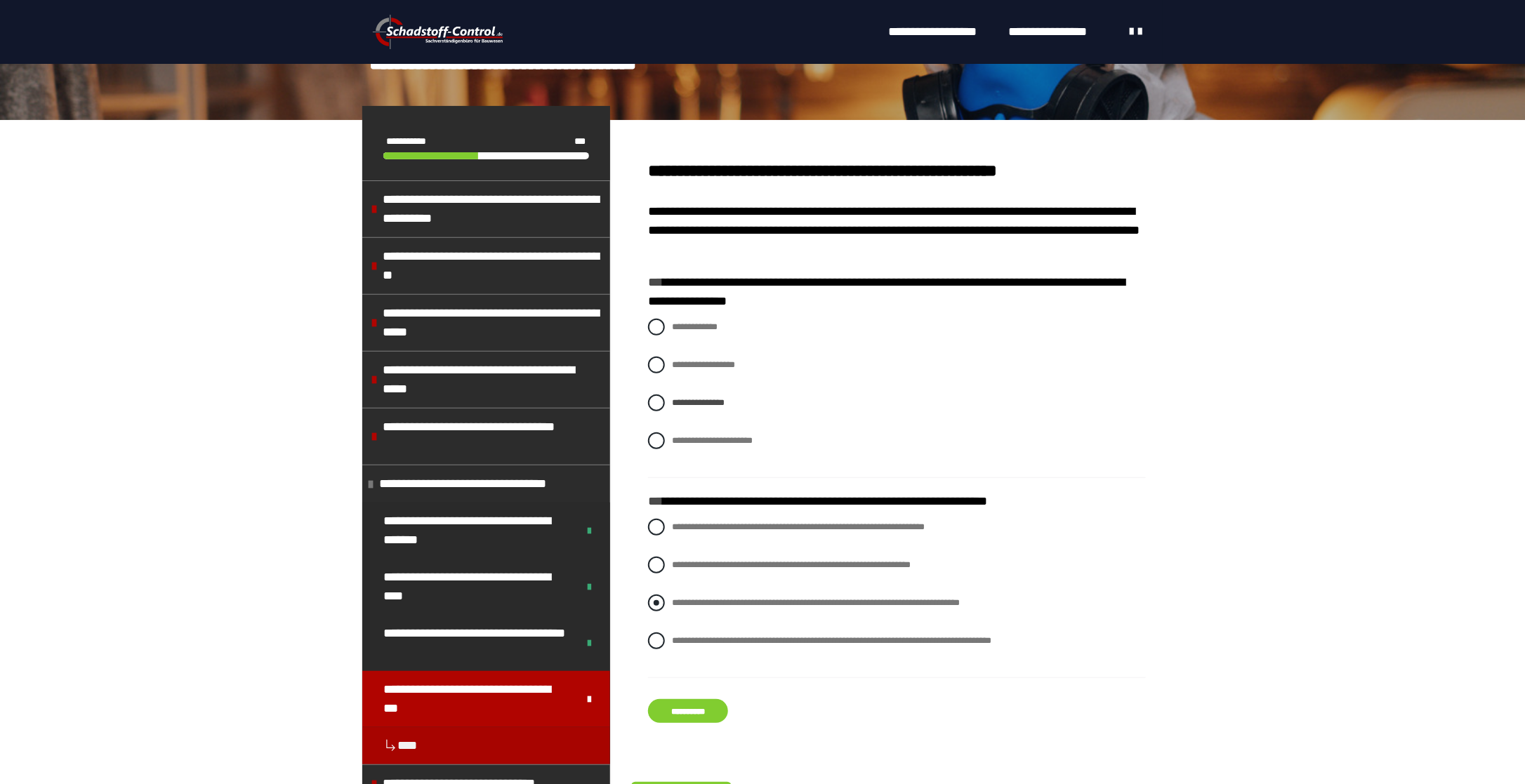 click on "**********" at bounding box center [897, 603] 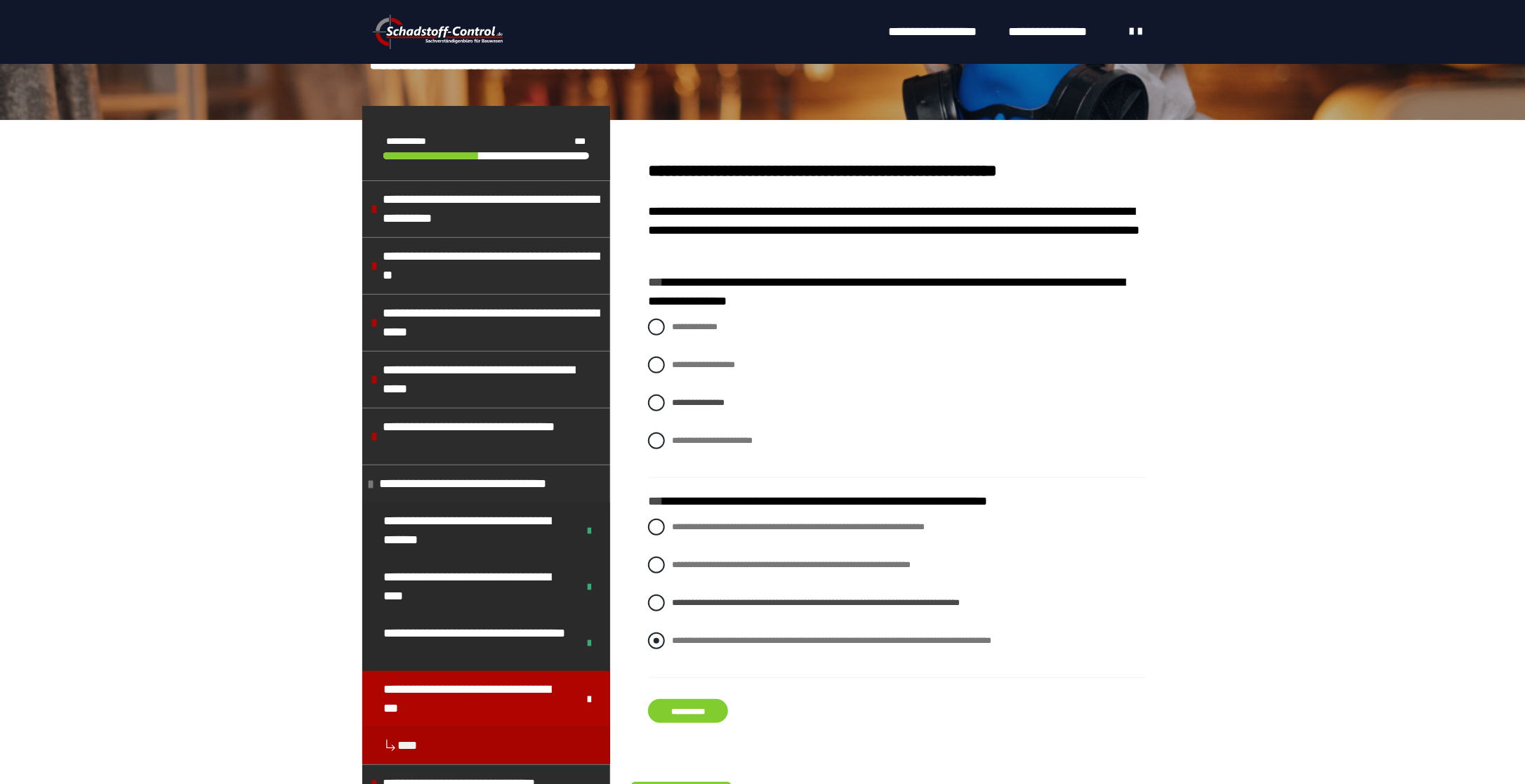 click at bounding box center (656, 641) 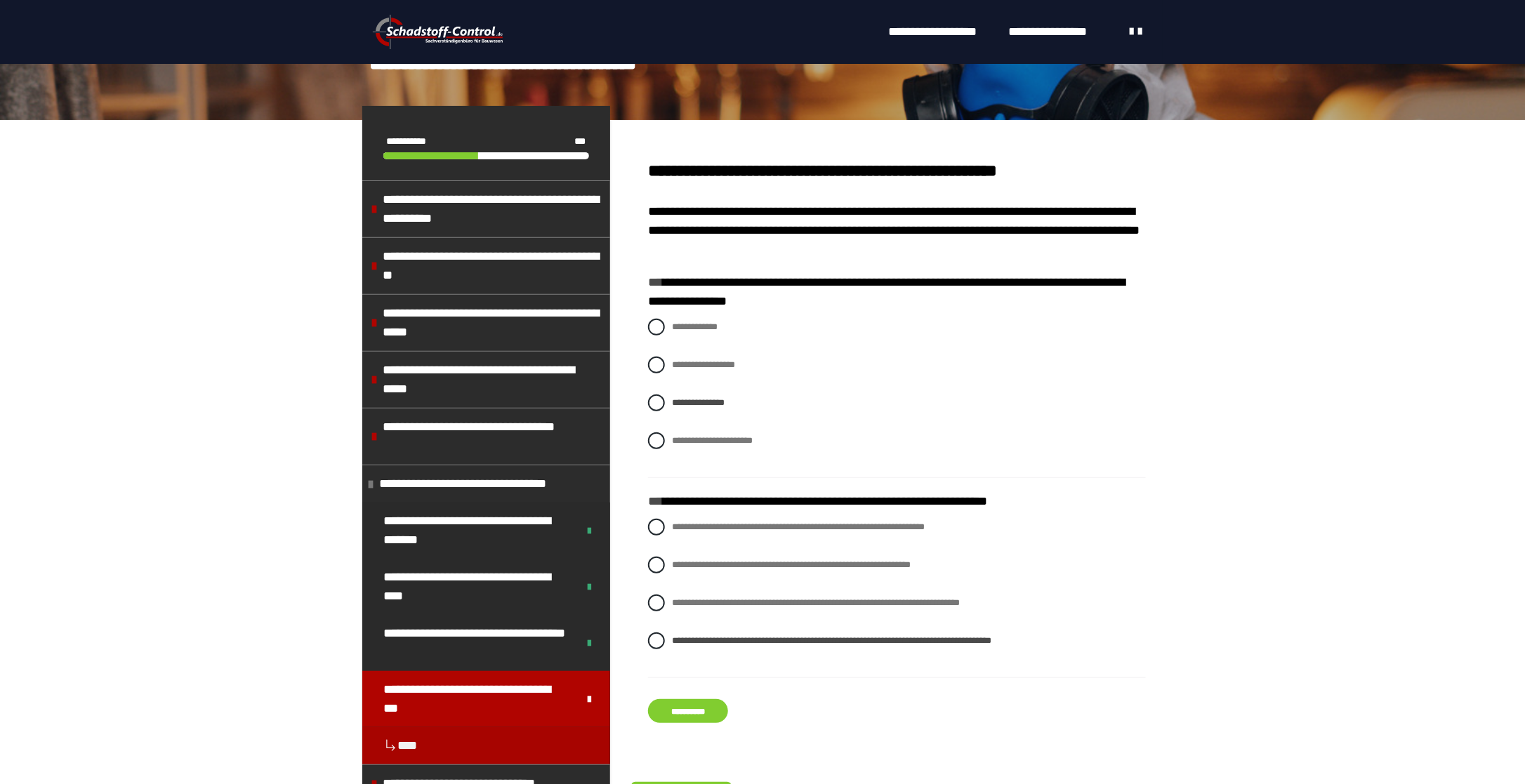 click on "**********" at bounding box center [688, 711] 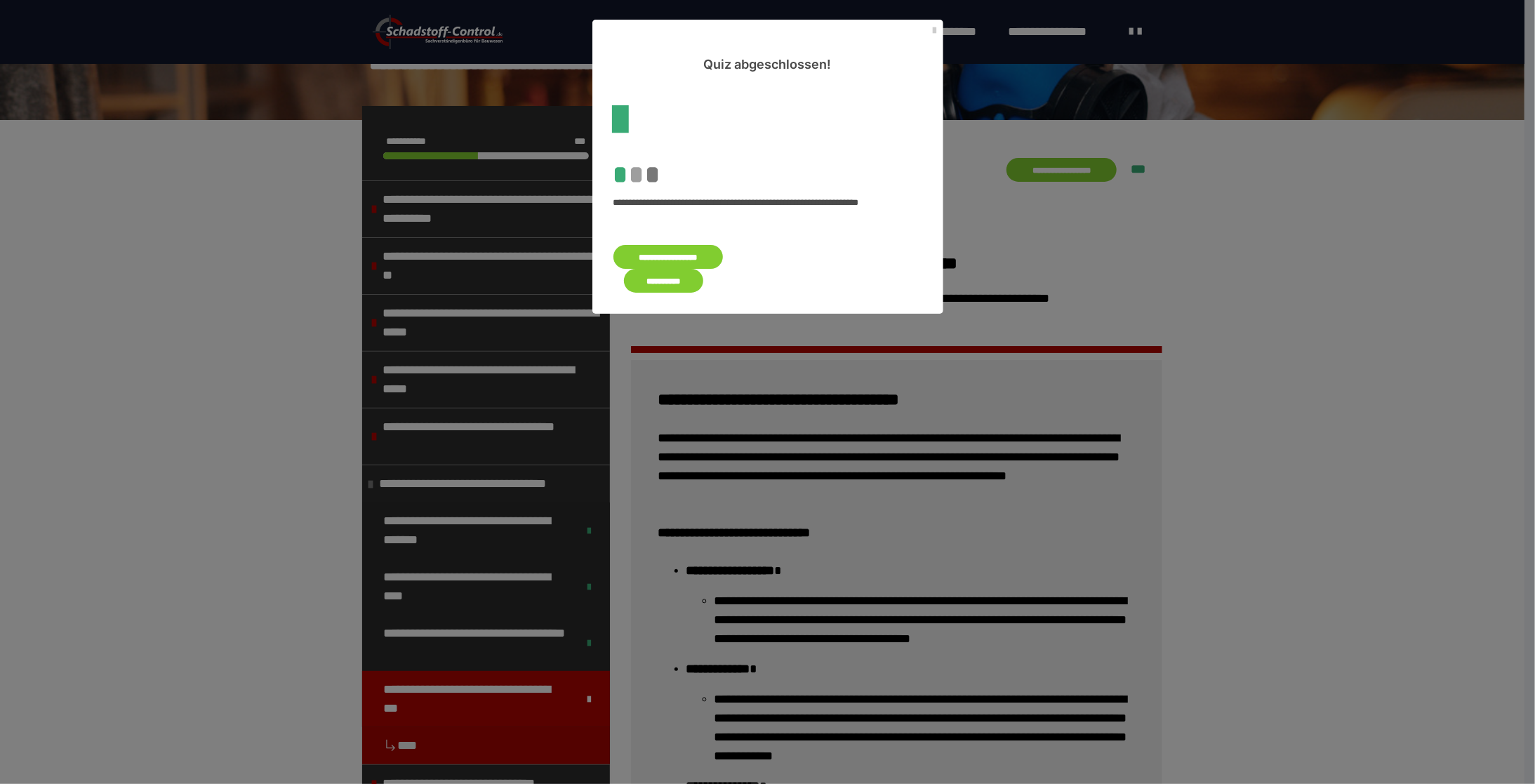 click on "**********" at bounding box center (664, 281) 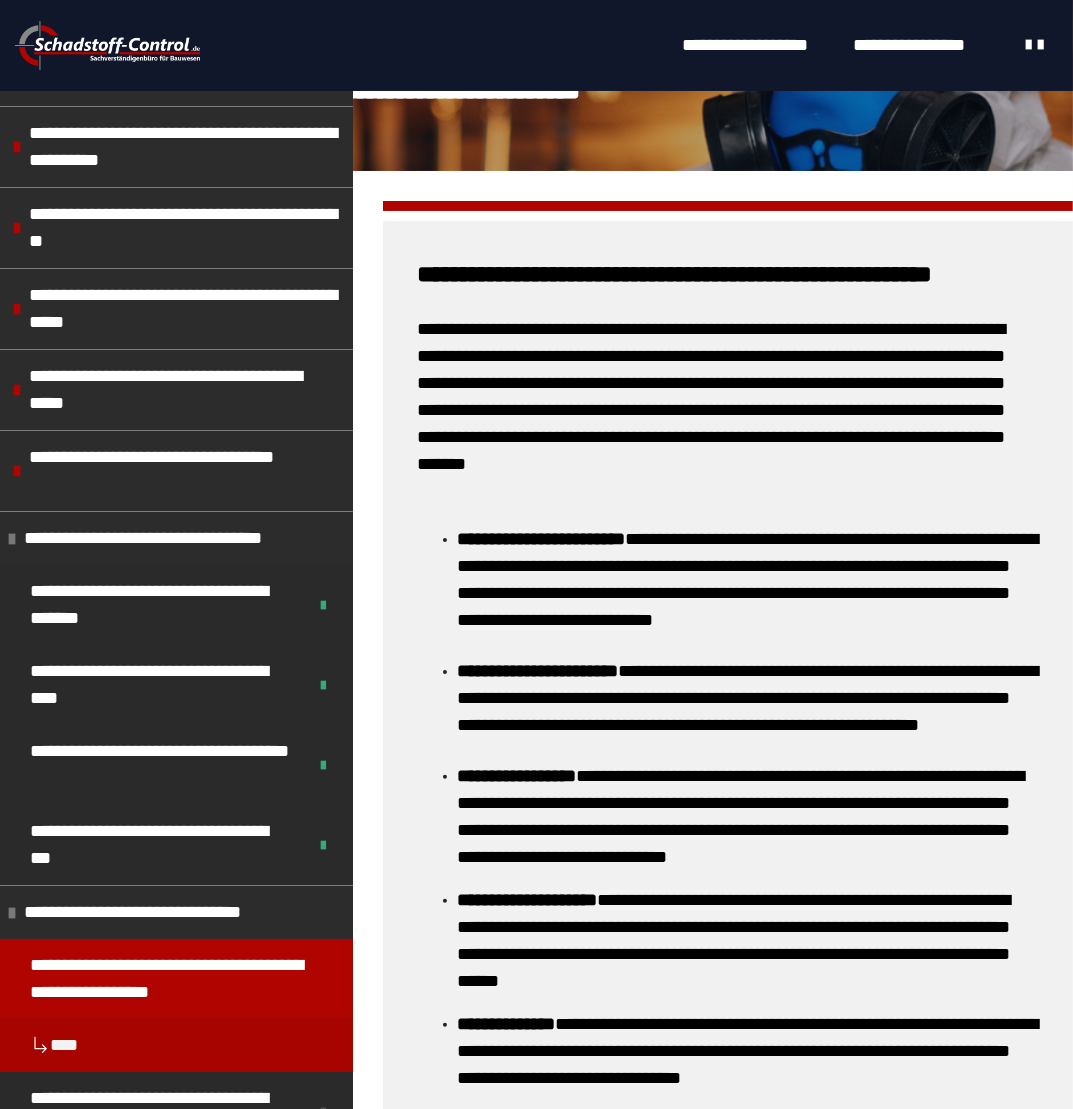 scroll, scrollTop: 1028, scrollLeft: 0, axis: vertical 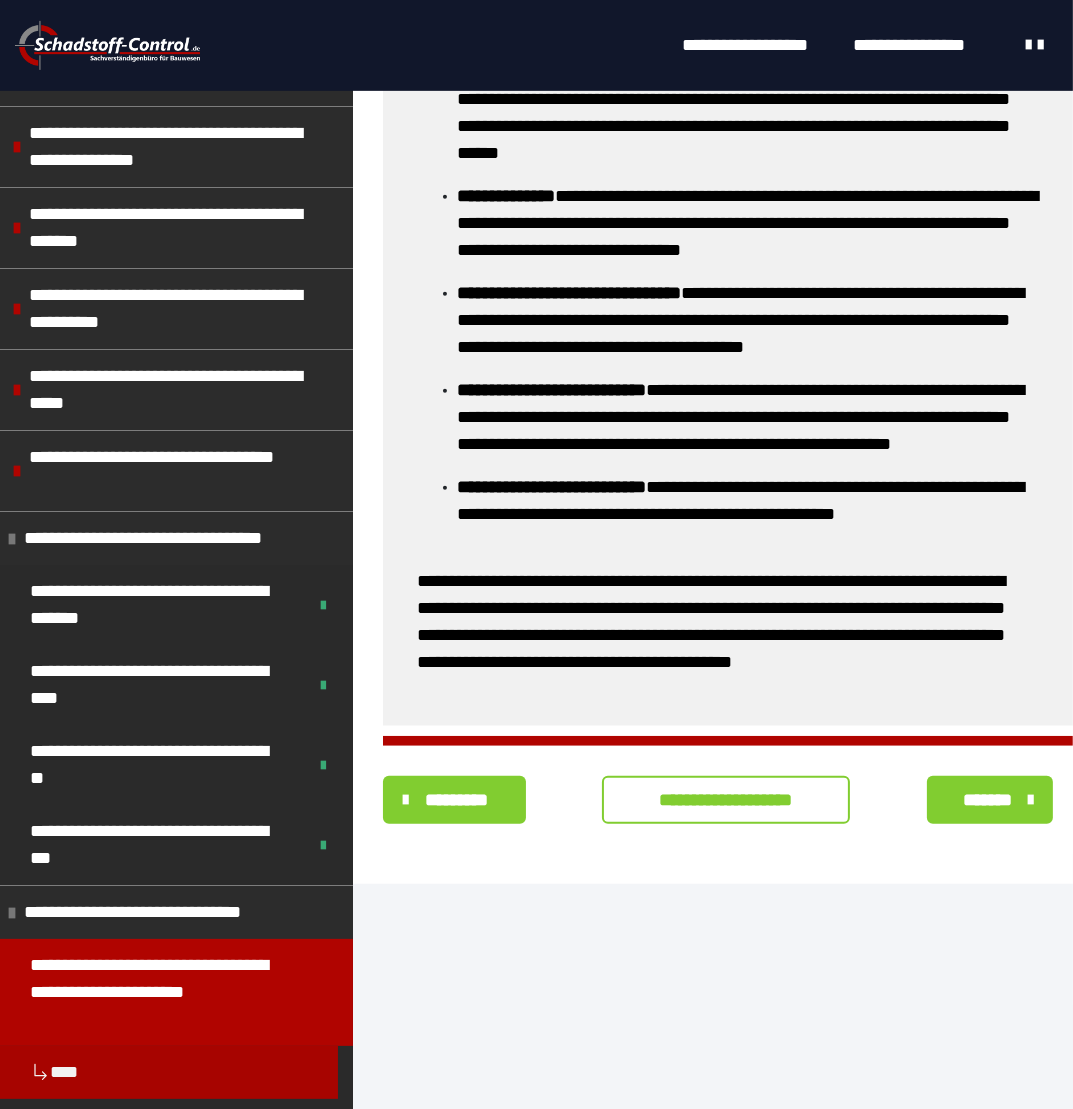 click on "**********" at bounding box center (726, 800) 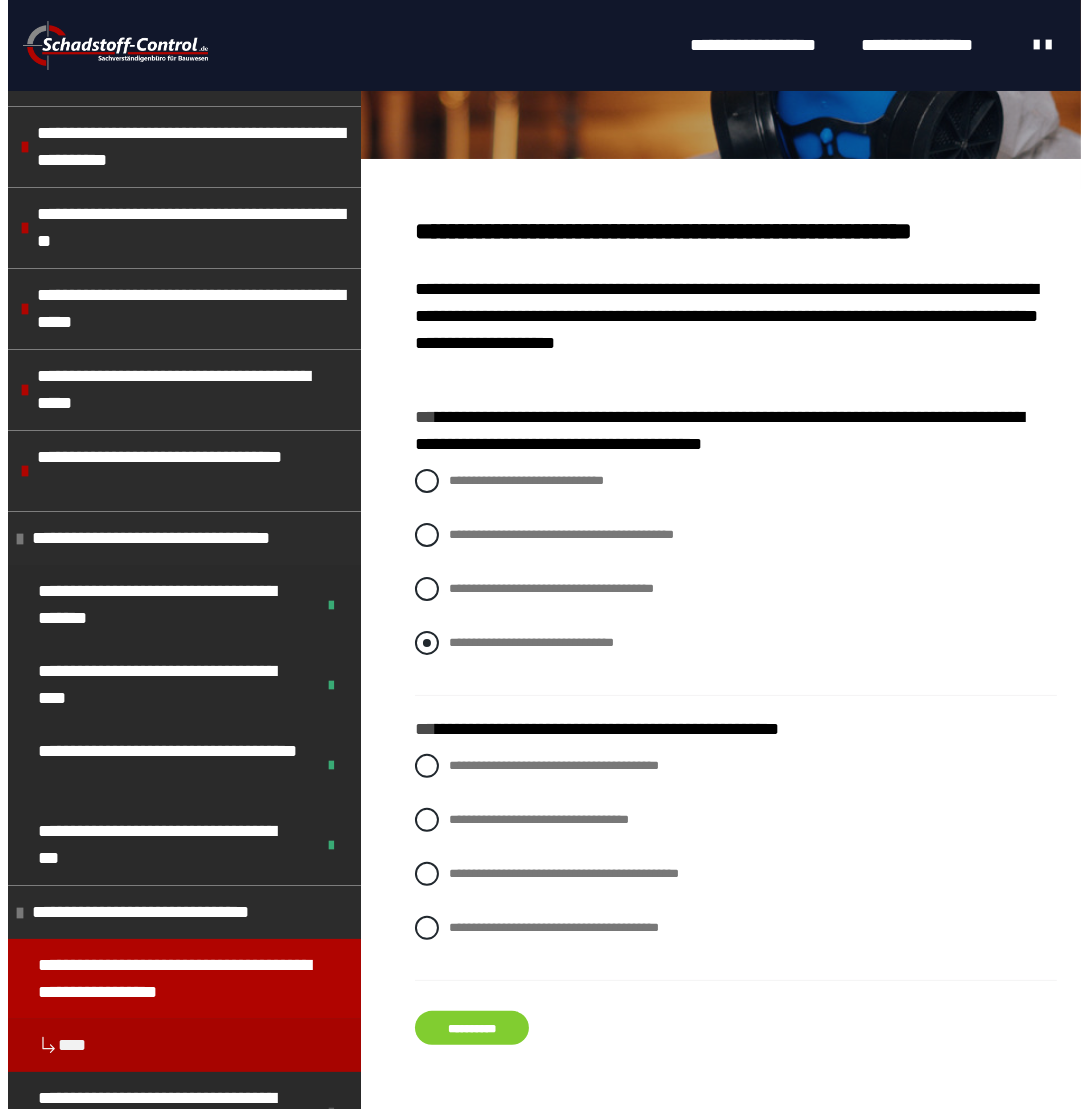 scroll, scrollTop: 430, scrollLeft: 0, axis: vertical 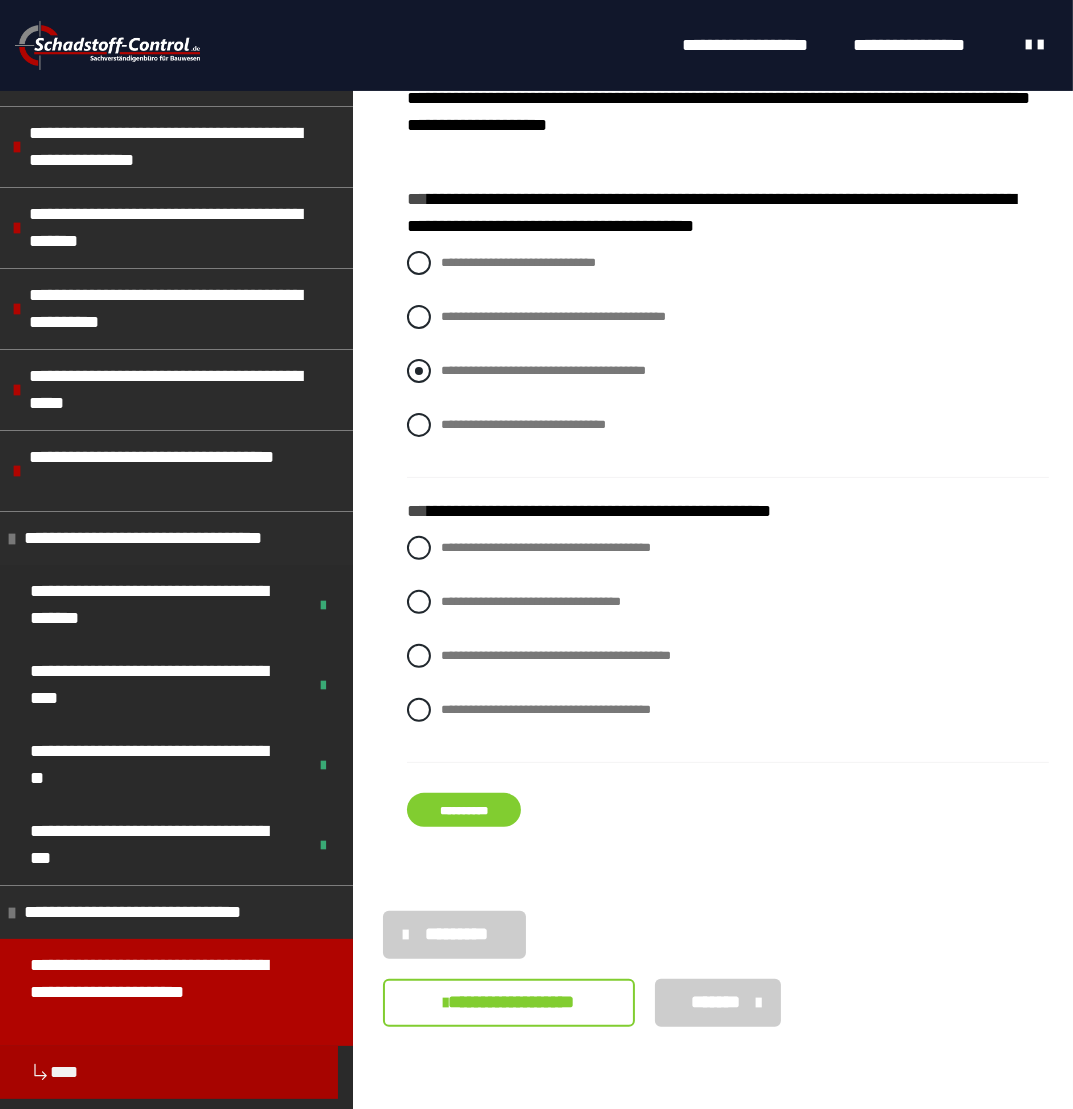 click at bounding box center (419, 371) 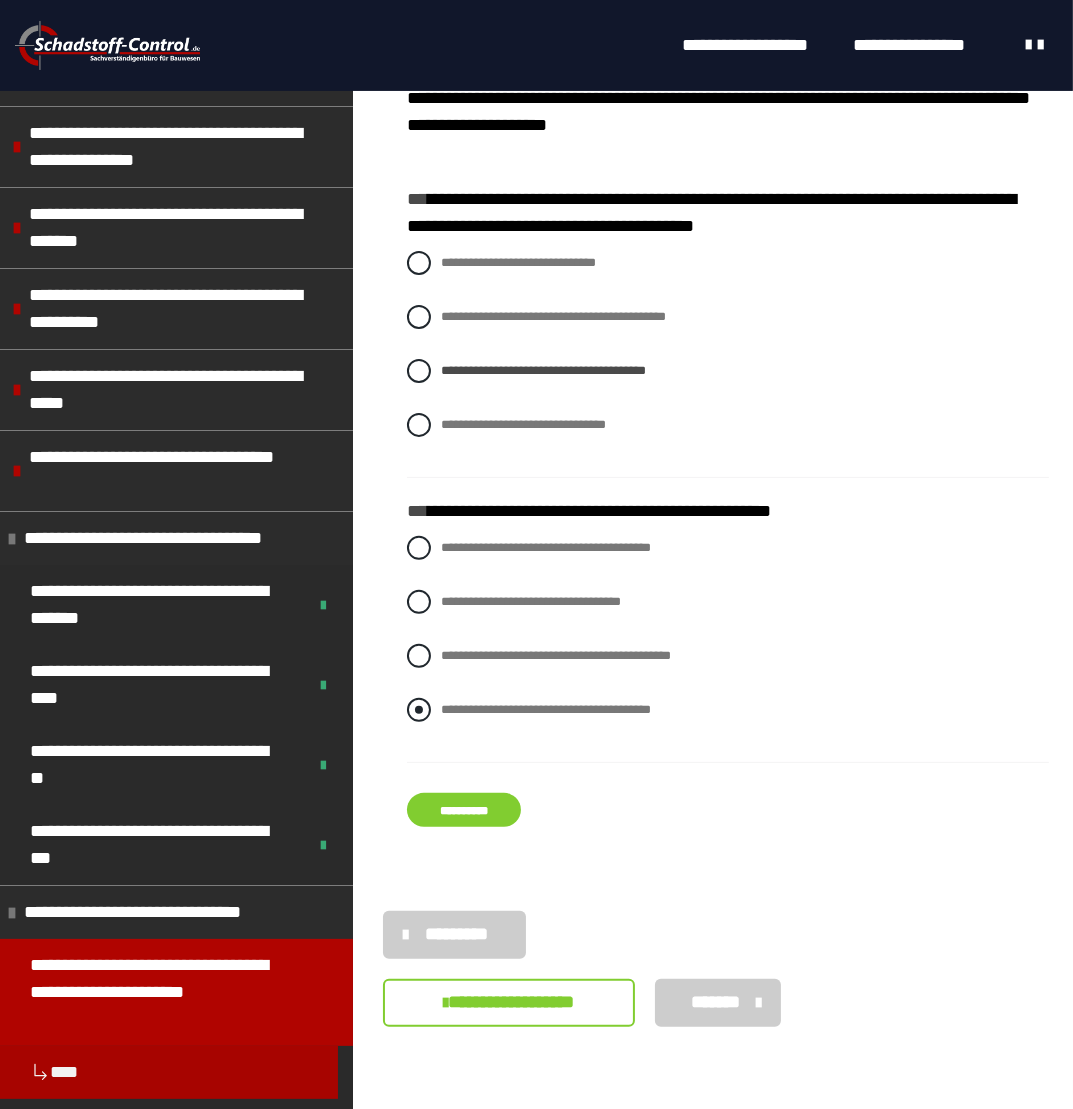 click at bounding box center [419, 710] 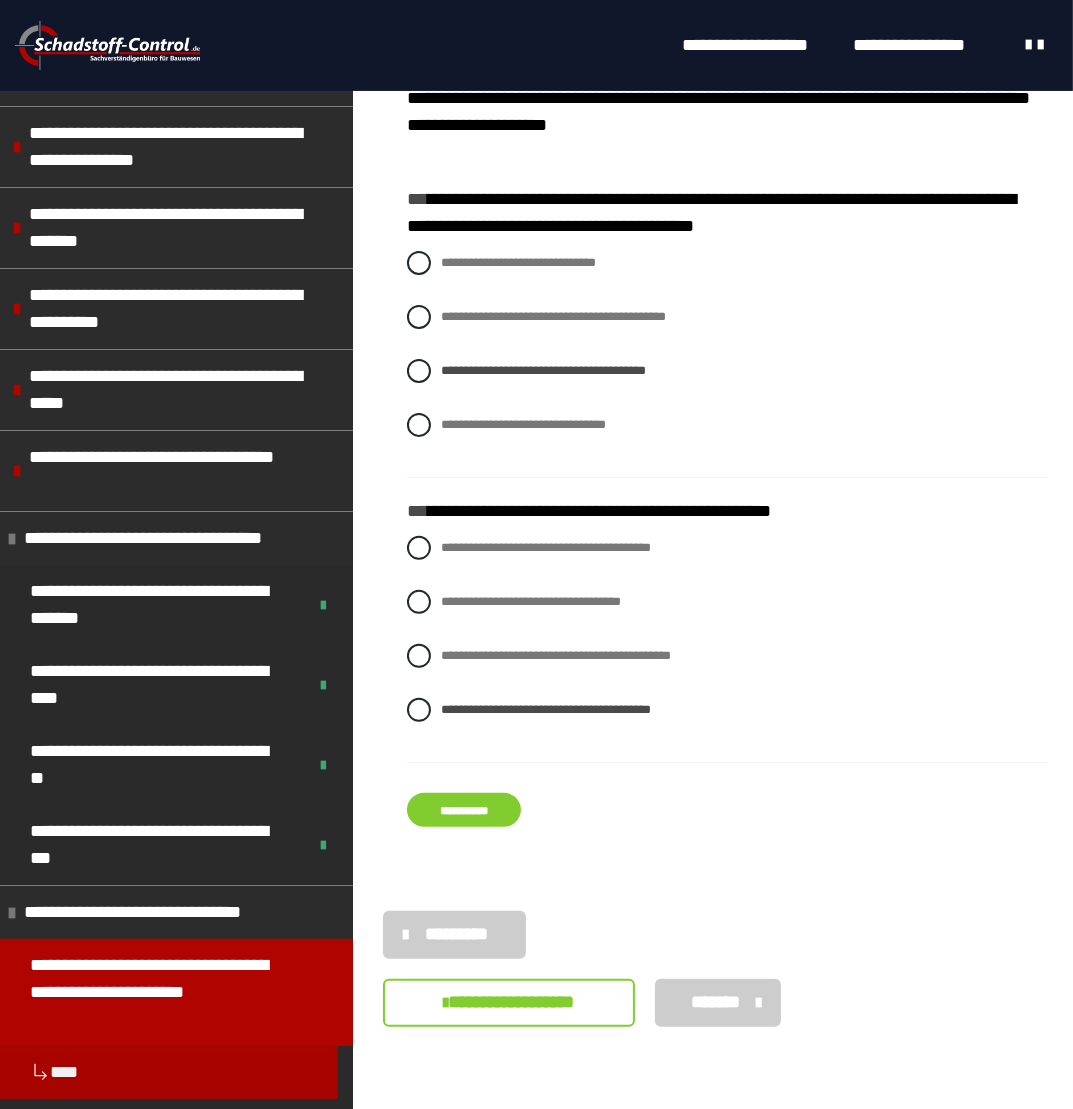 click on "**********" at bounding box center (464, 810) 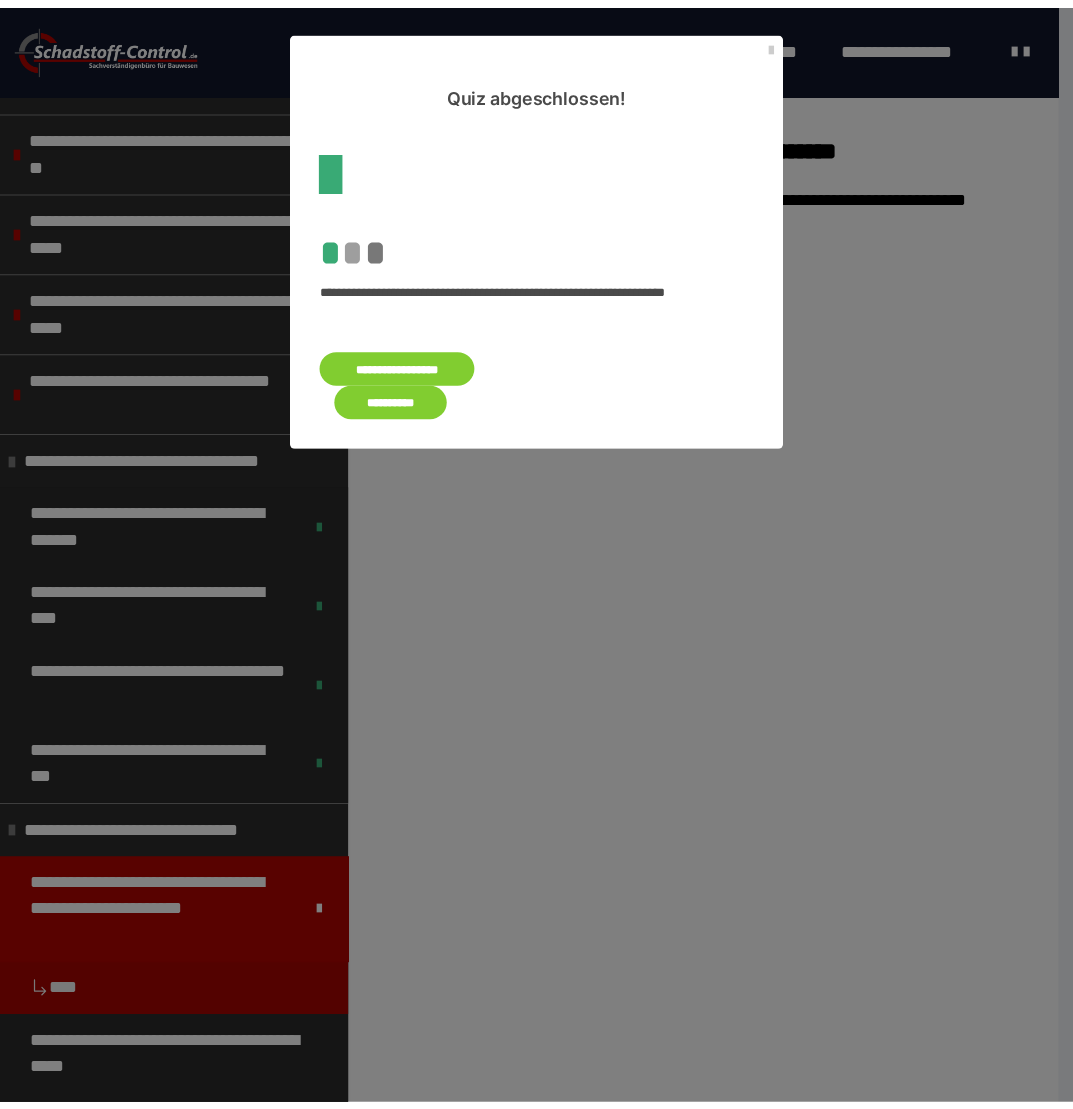 scroll, scrollTop: 0, scrollLeft: 0, axis: both 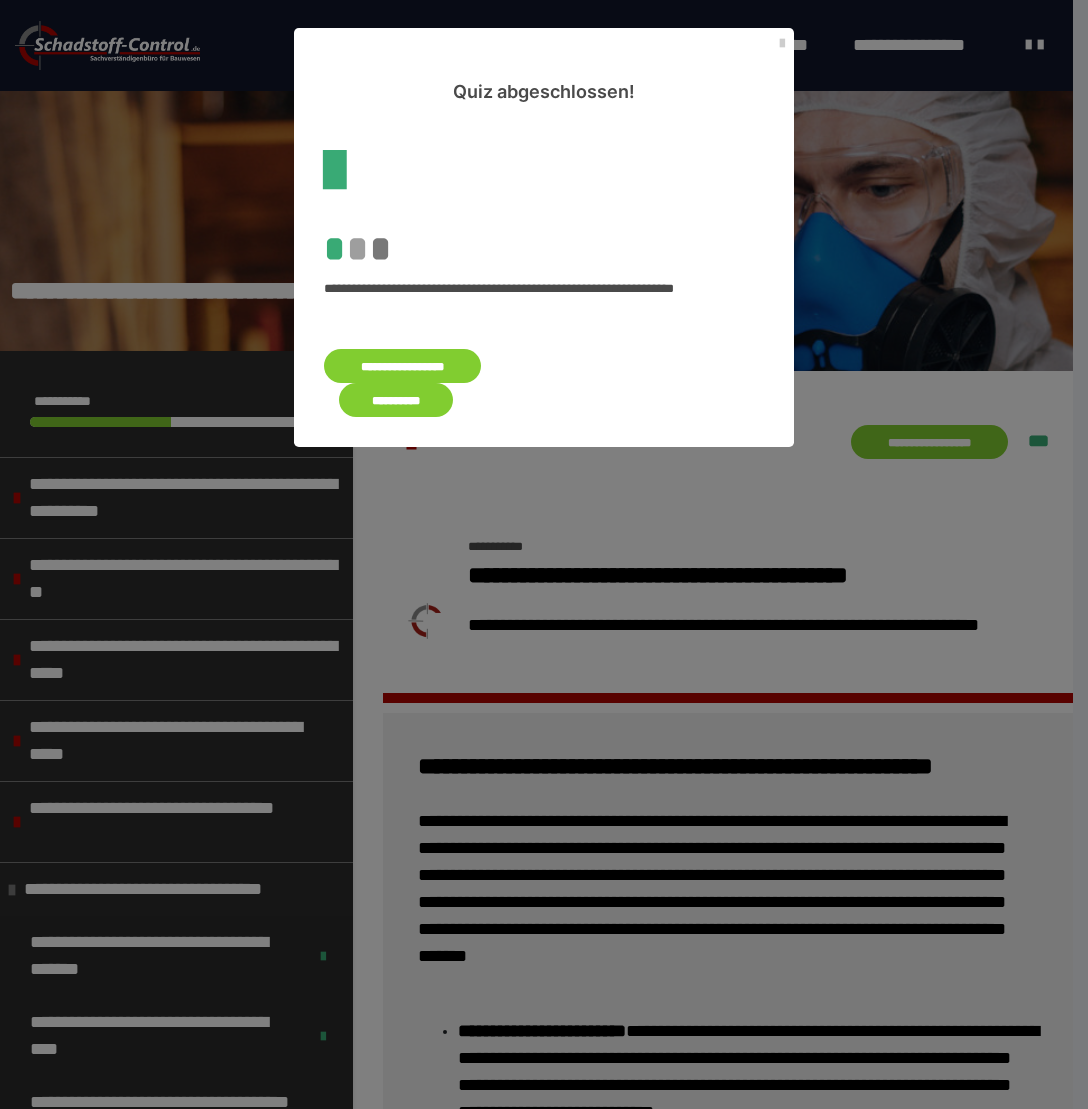 click on "**********" at bounding box center (396, 400) 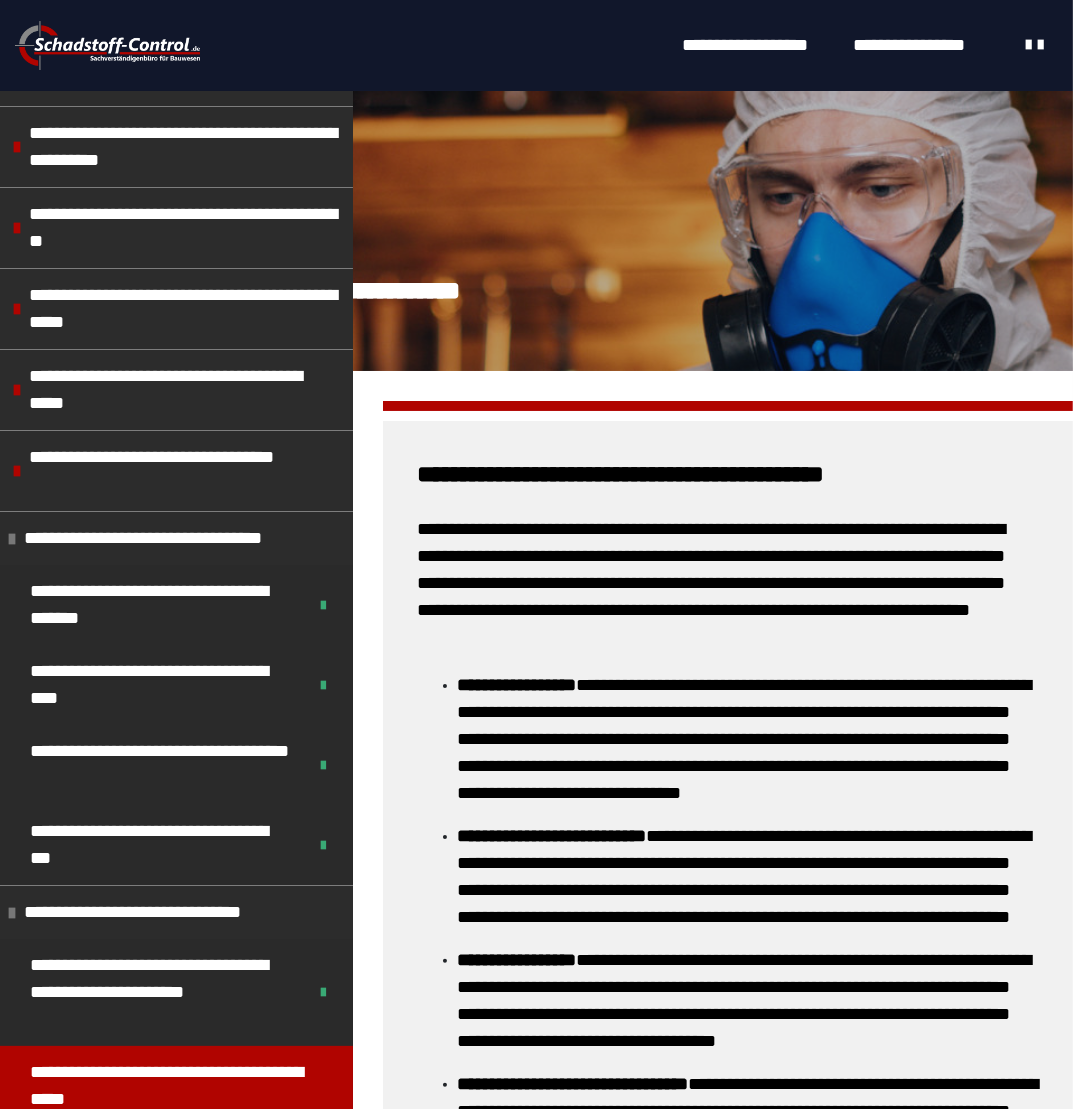 scroll, scrollTop: 754, scrollLeft: 0, axis: vertical 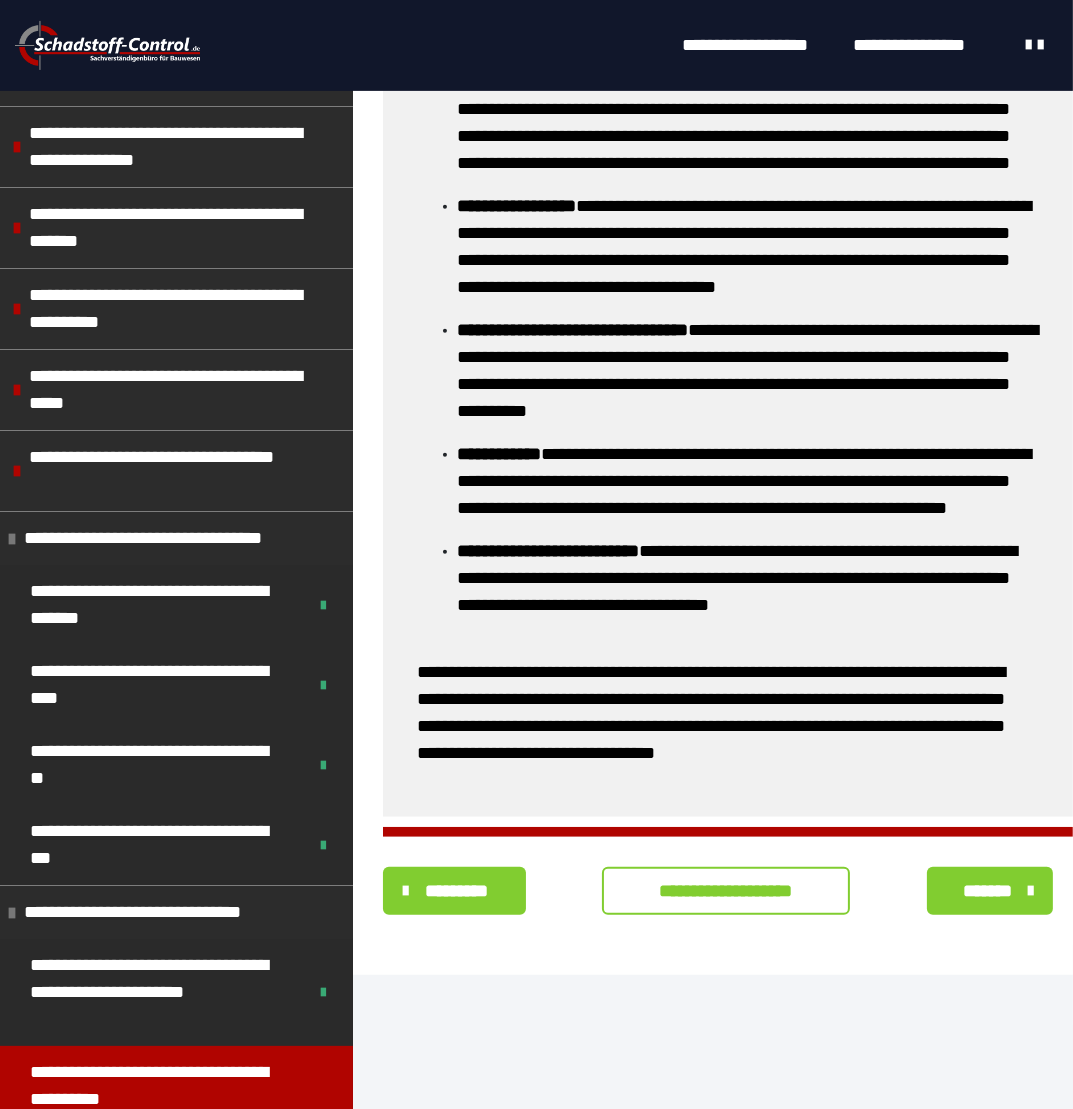 click on "**********" at bounding box center (726, 891) 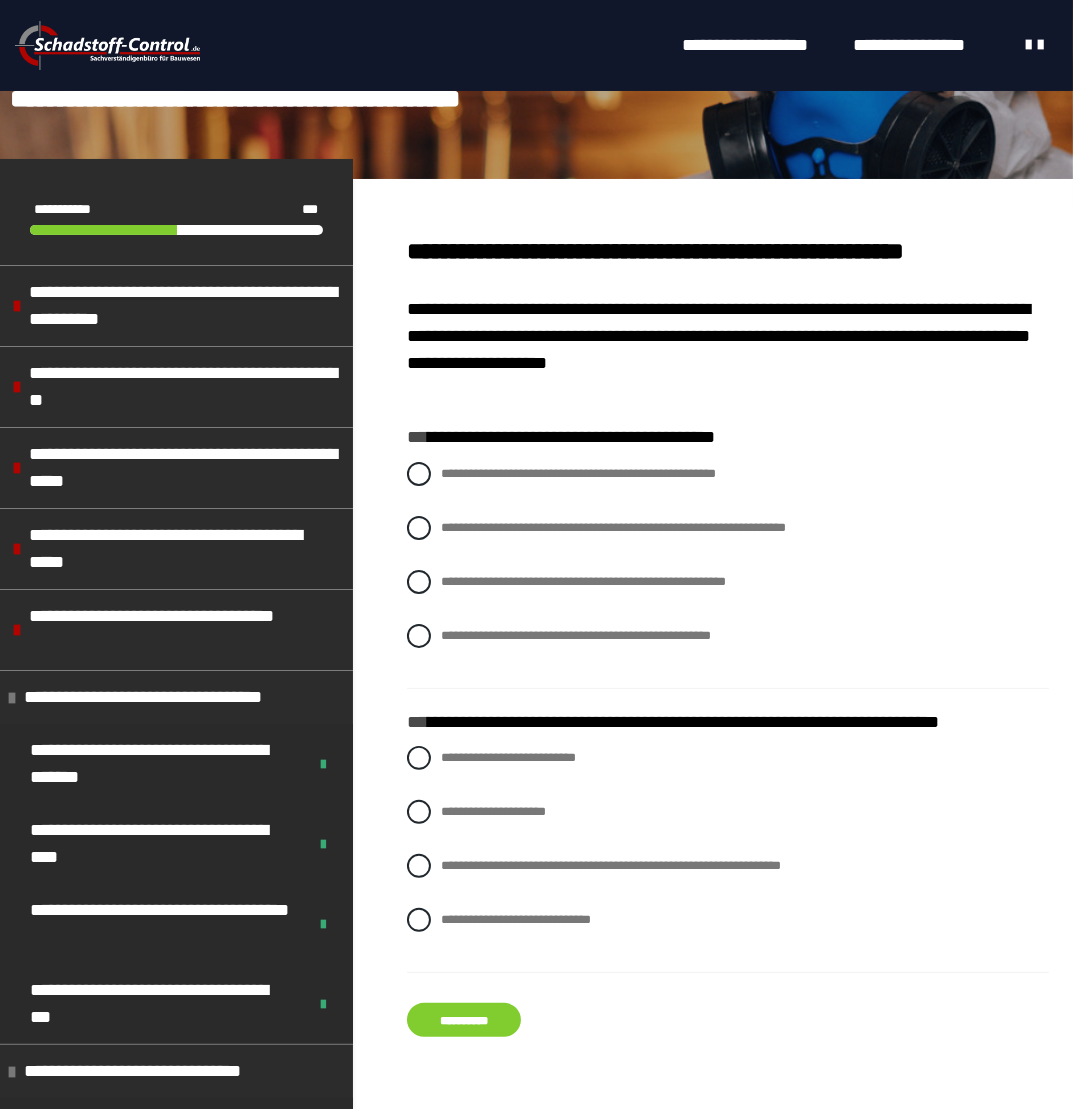 scroll, scrollTop: 248, scrollLeft: 0, axis: vertical 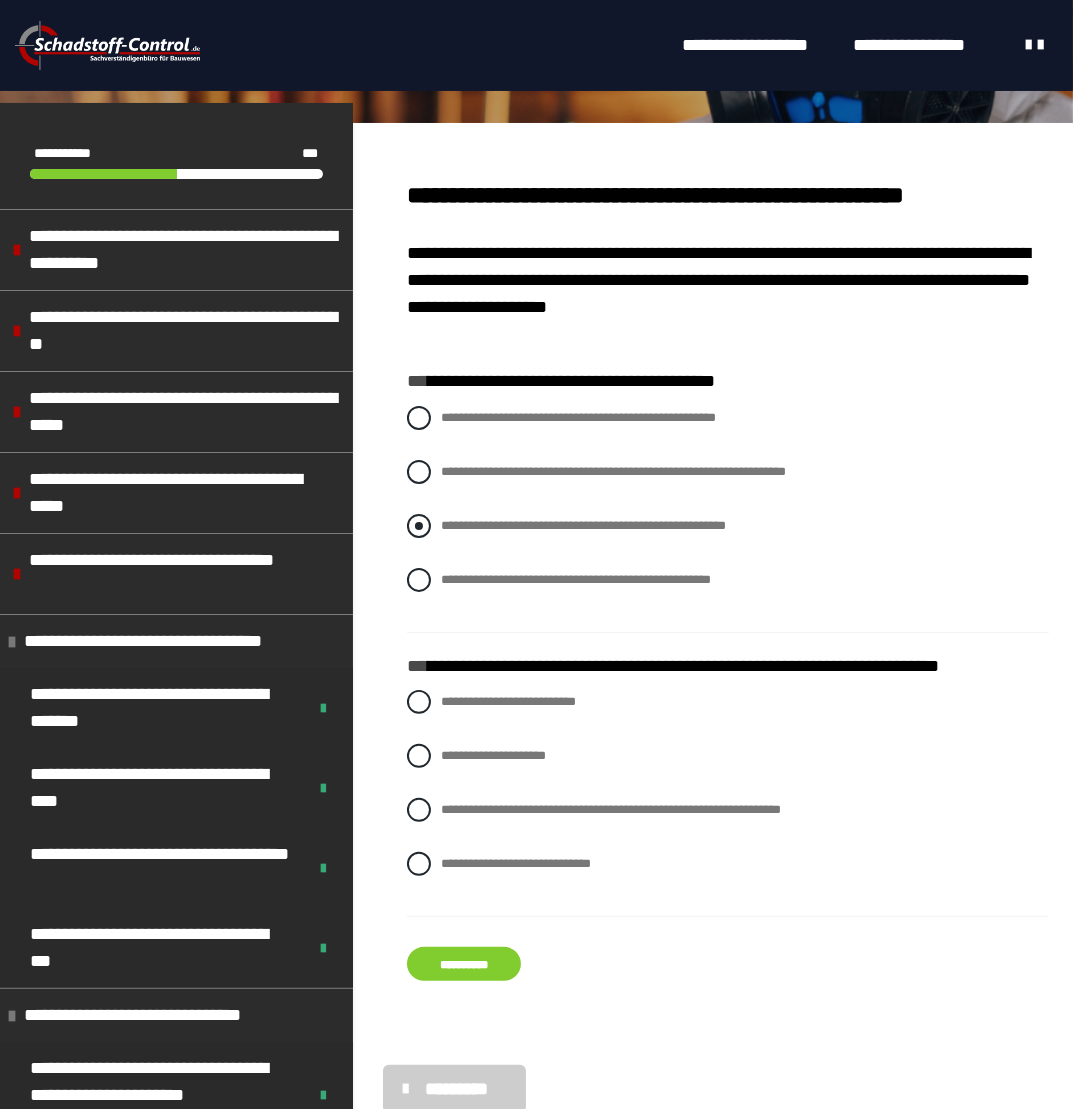 click on "**********" at bounding box center [728, 526] 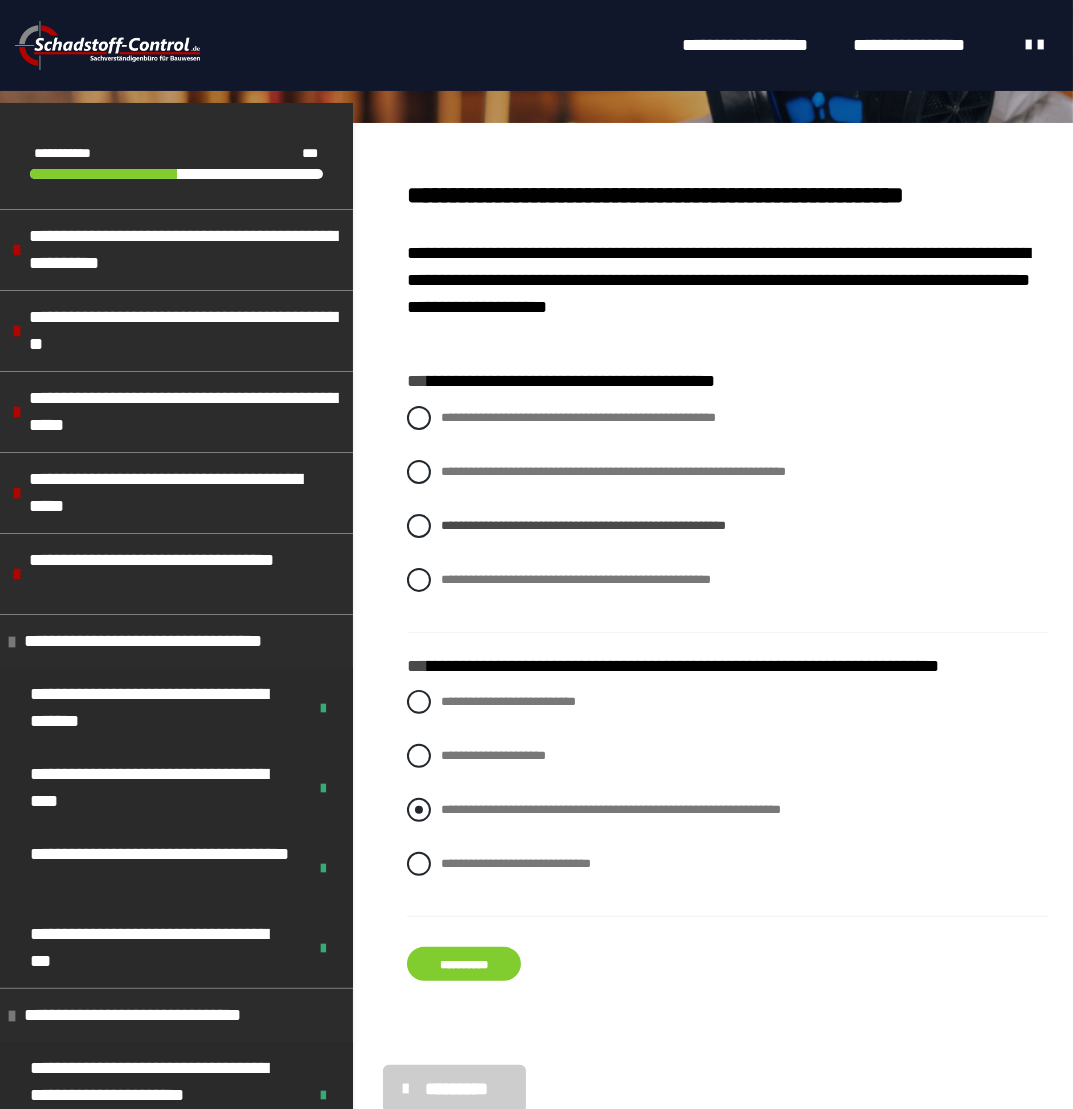 click on "**********" at bounding box center (611, 809) 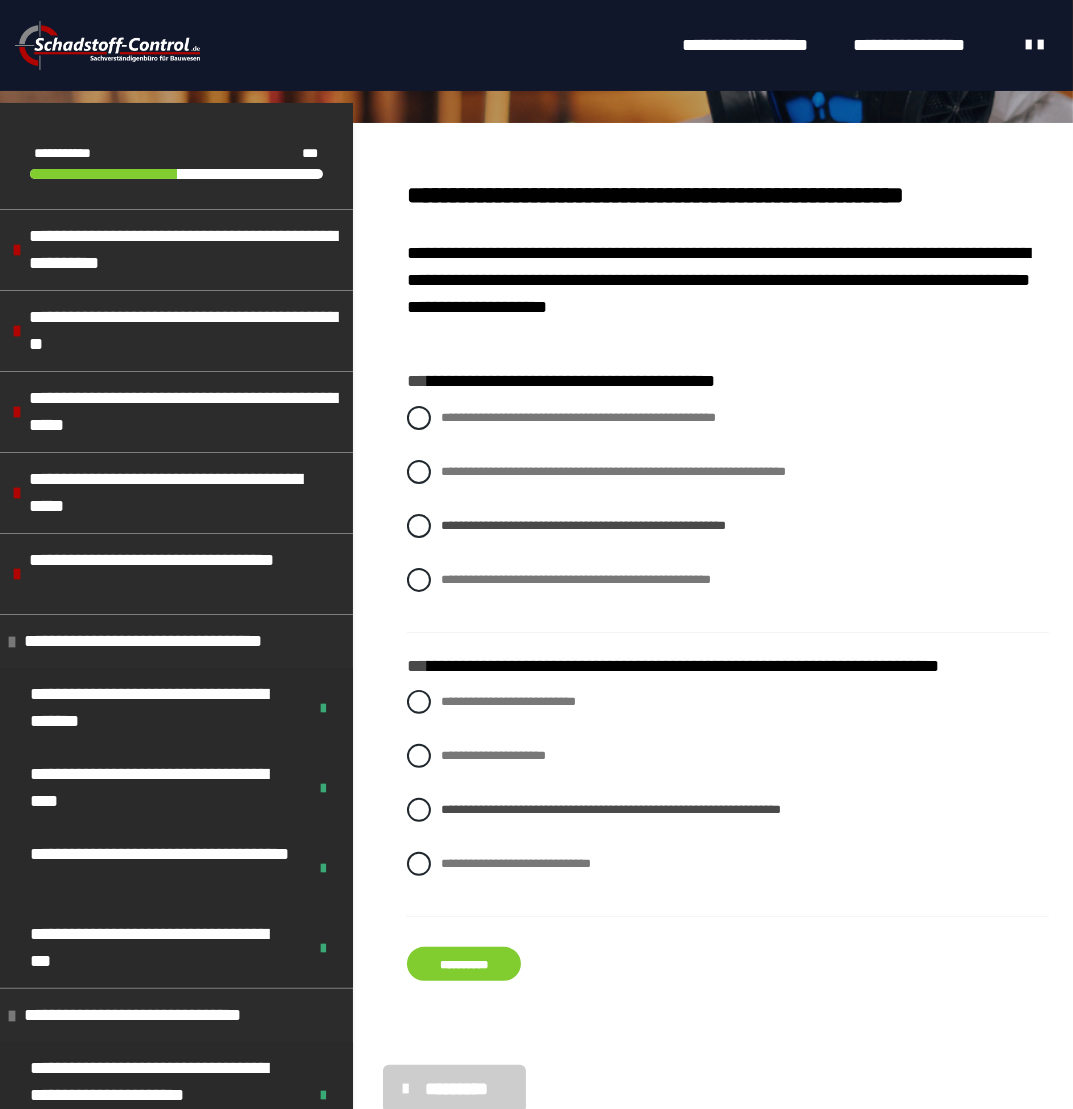 click on "**********" at bounding box center [464, 964] 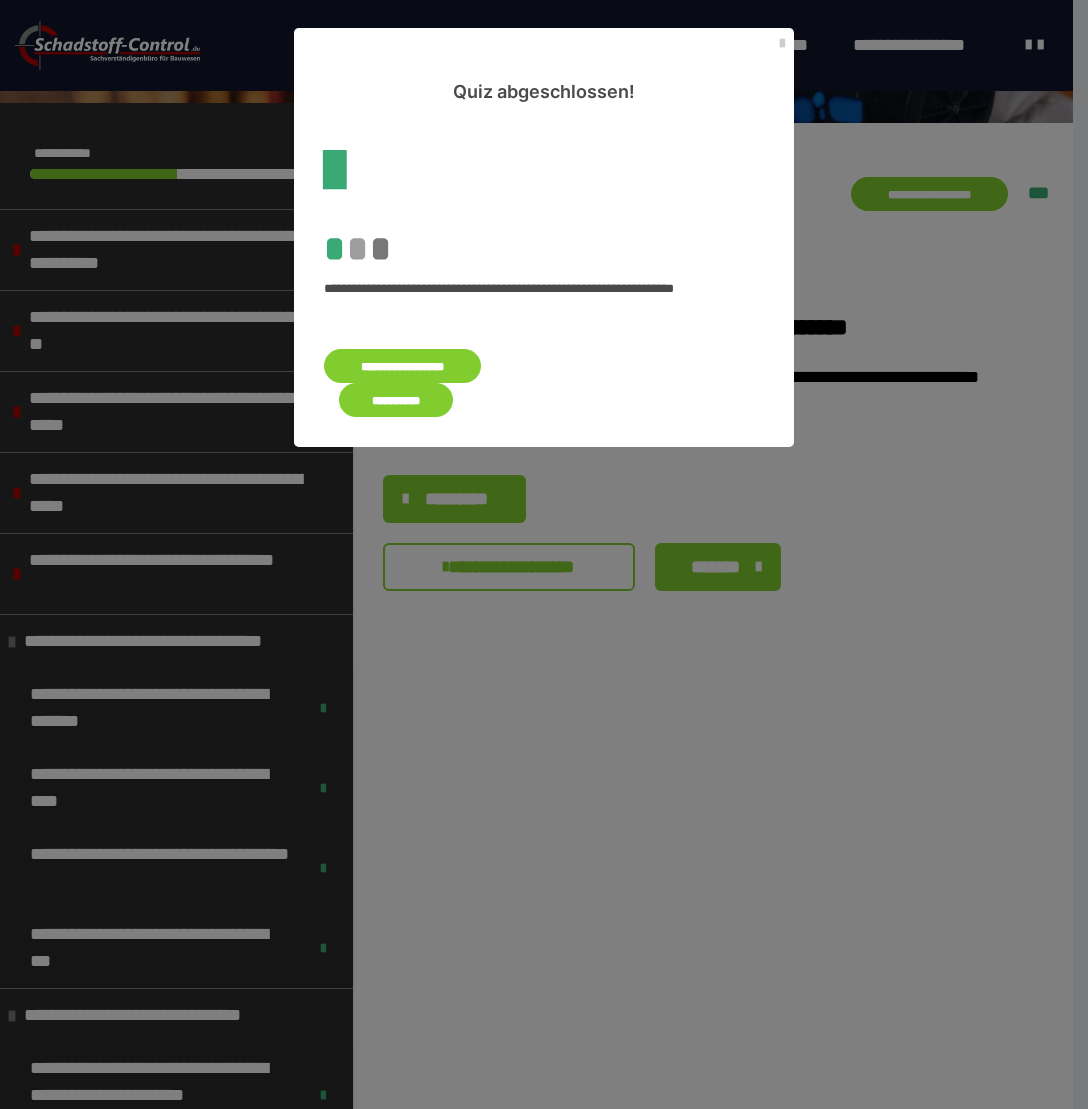 click on "**********" at bounding box center [396, 400] 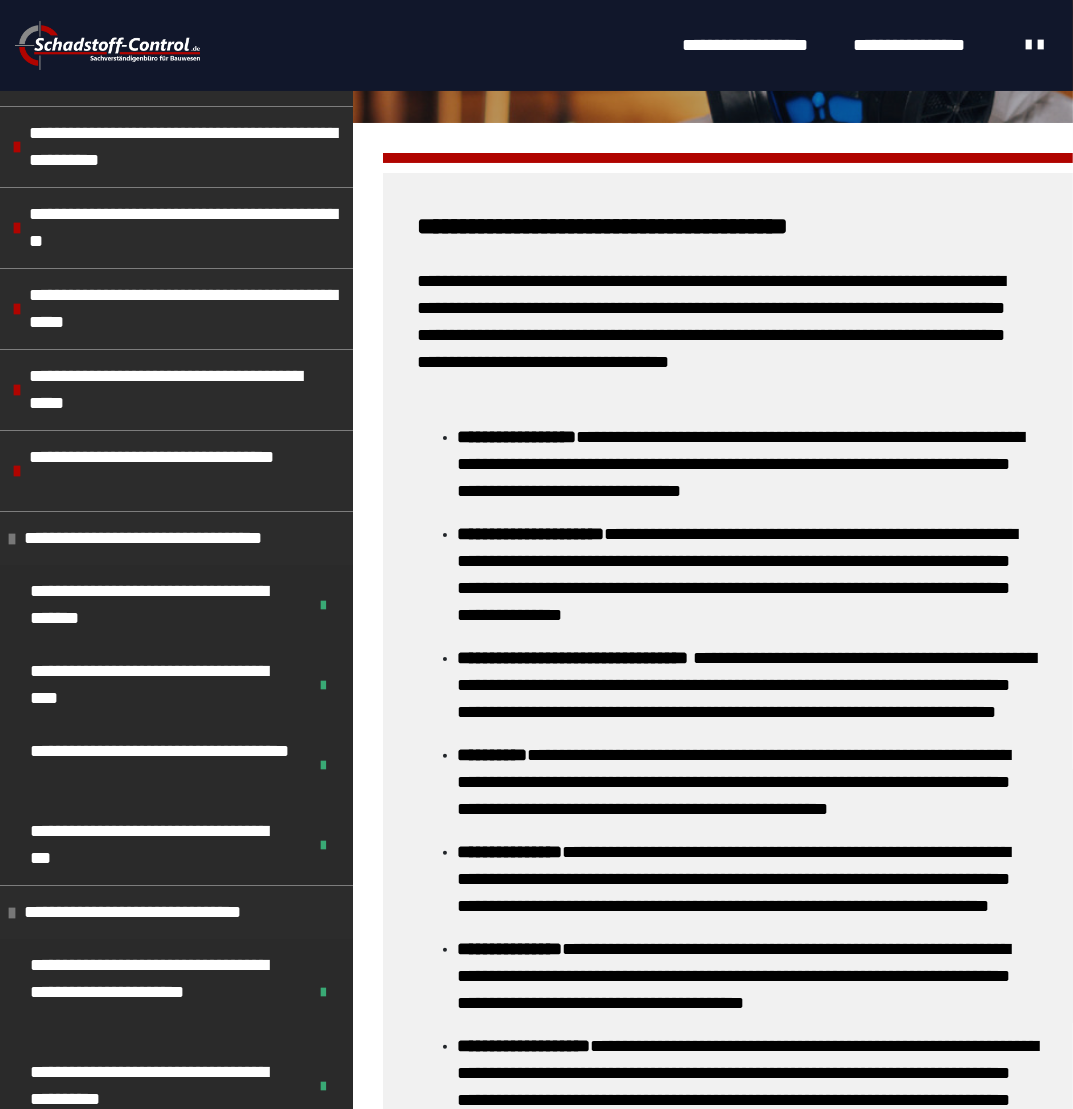 scroll, scrollTop: 868, scrollLeft: 0, axis: vertical 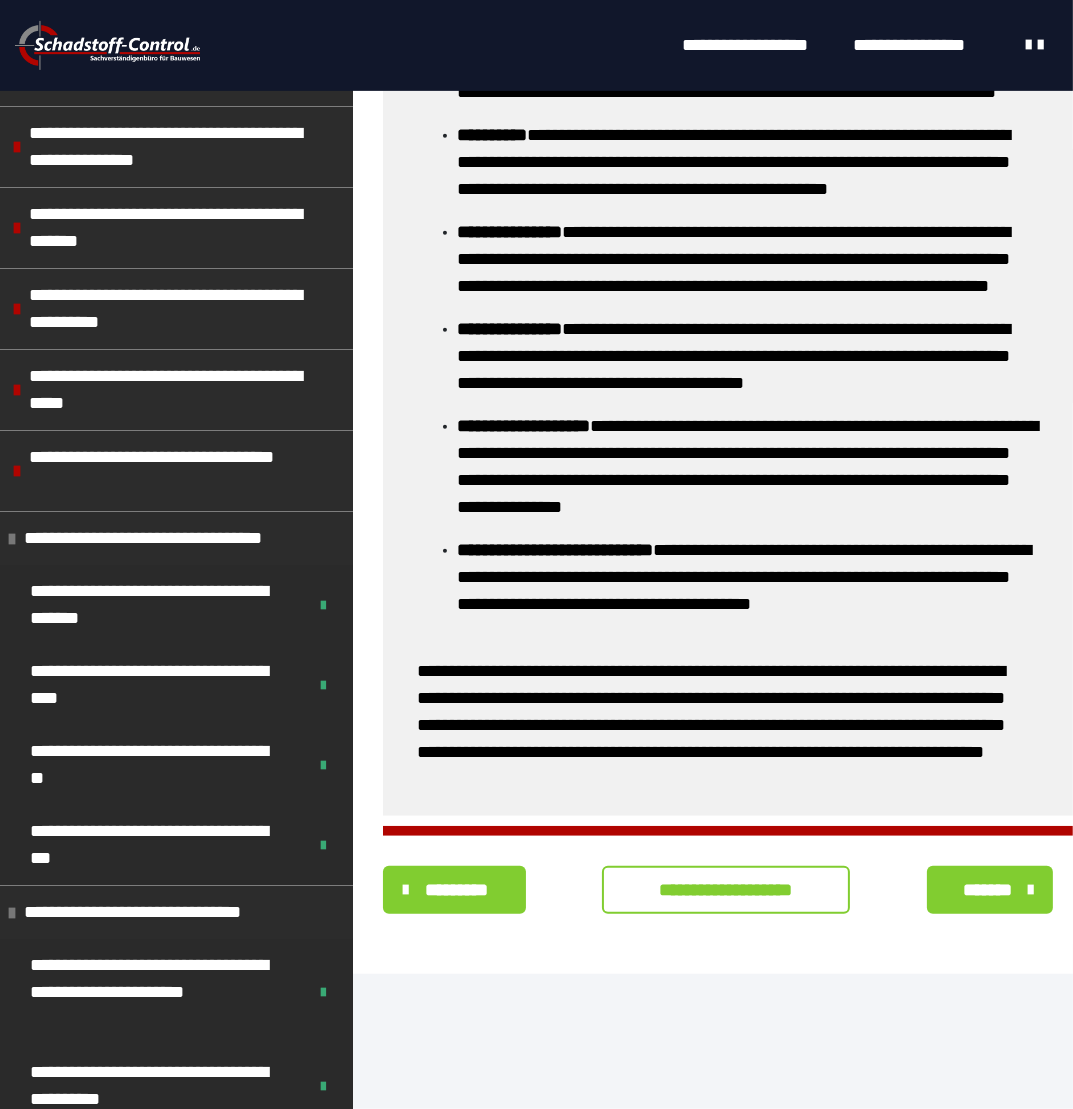 click on "**********" at bounding box center [726, 890] 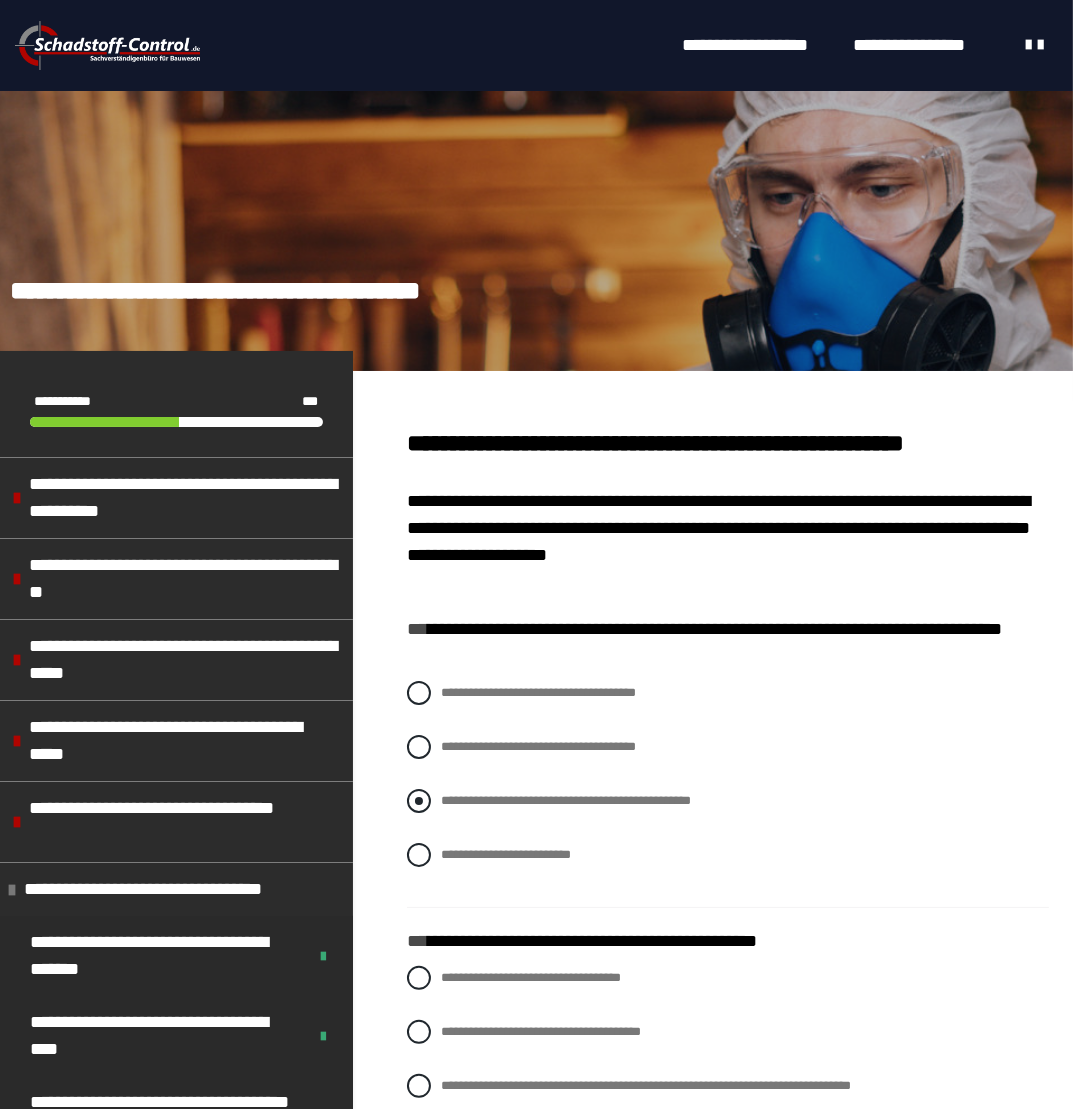 click on "**********" at bounding box center (566, 800) 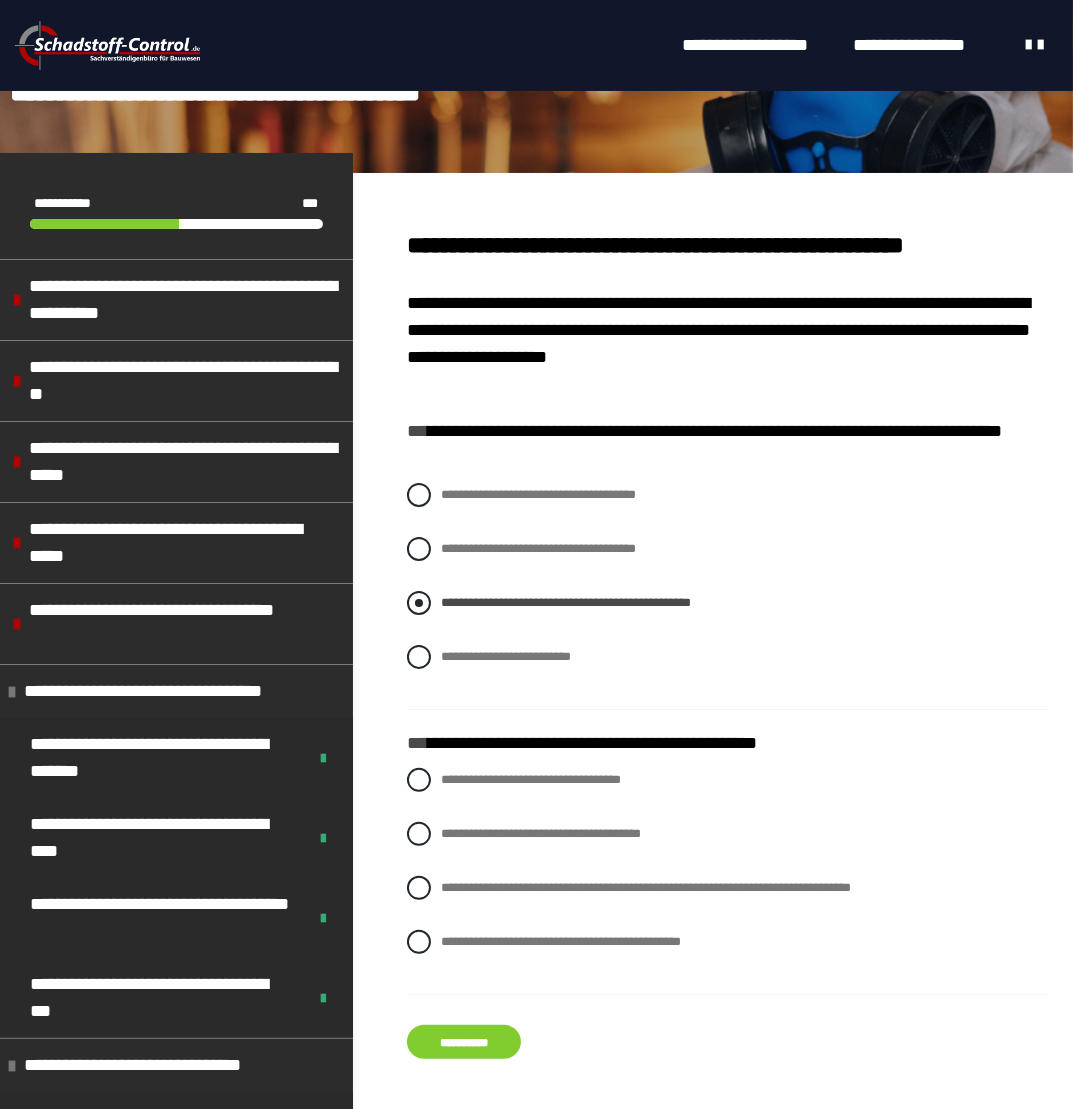 scroll, scrollTop: 200, scrollLeft: 0, axis: vertical 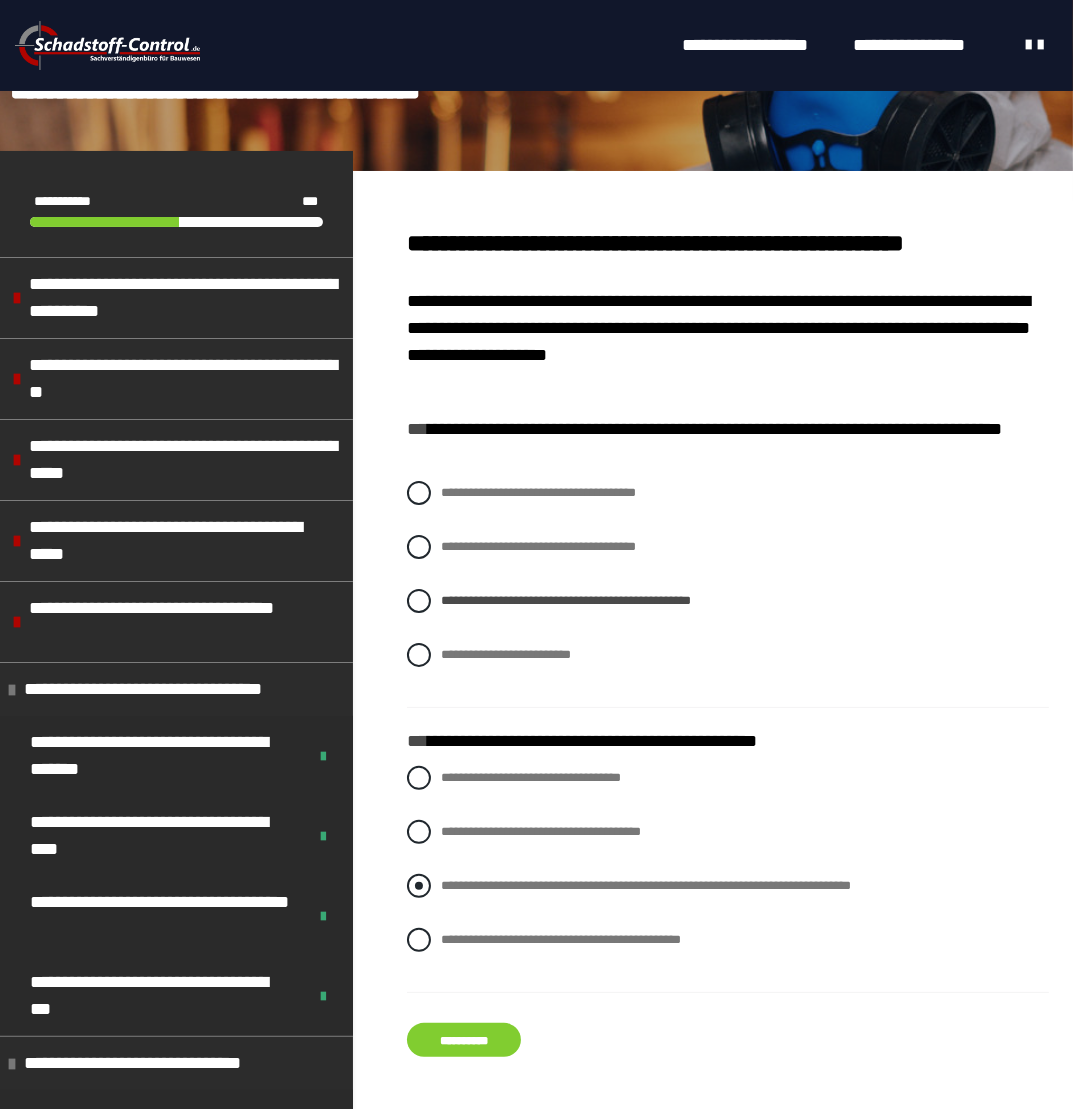click on "**********" at bounding box center [646, 885] 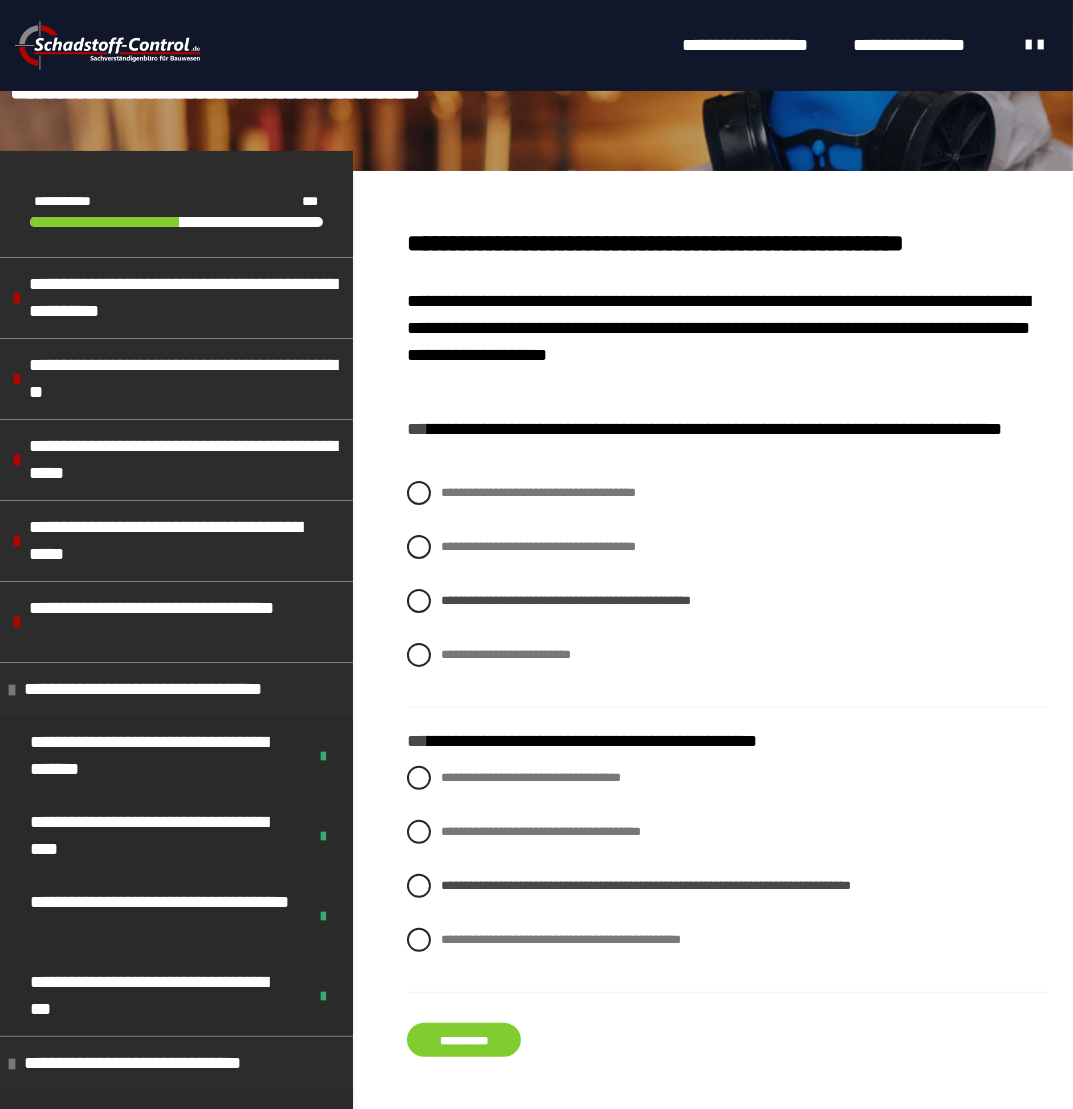 click on "**********" at bounding box center (464, 1040) 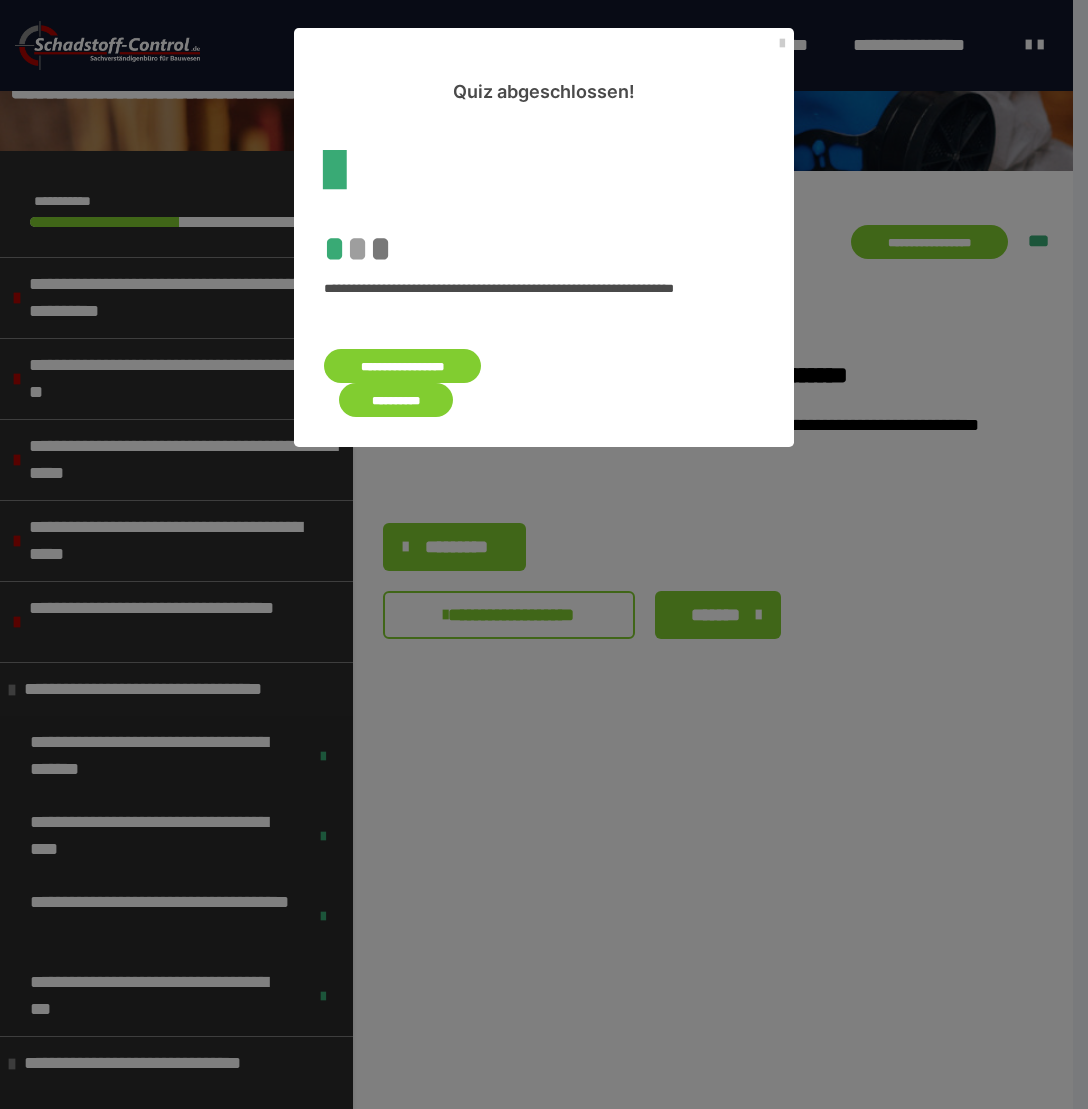 click on "**********" at bounding box center (396, 400) 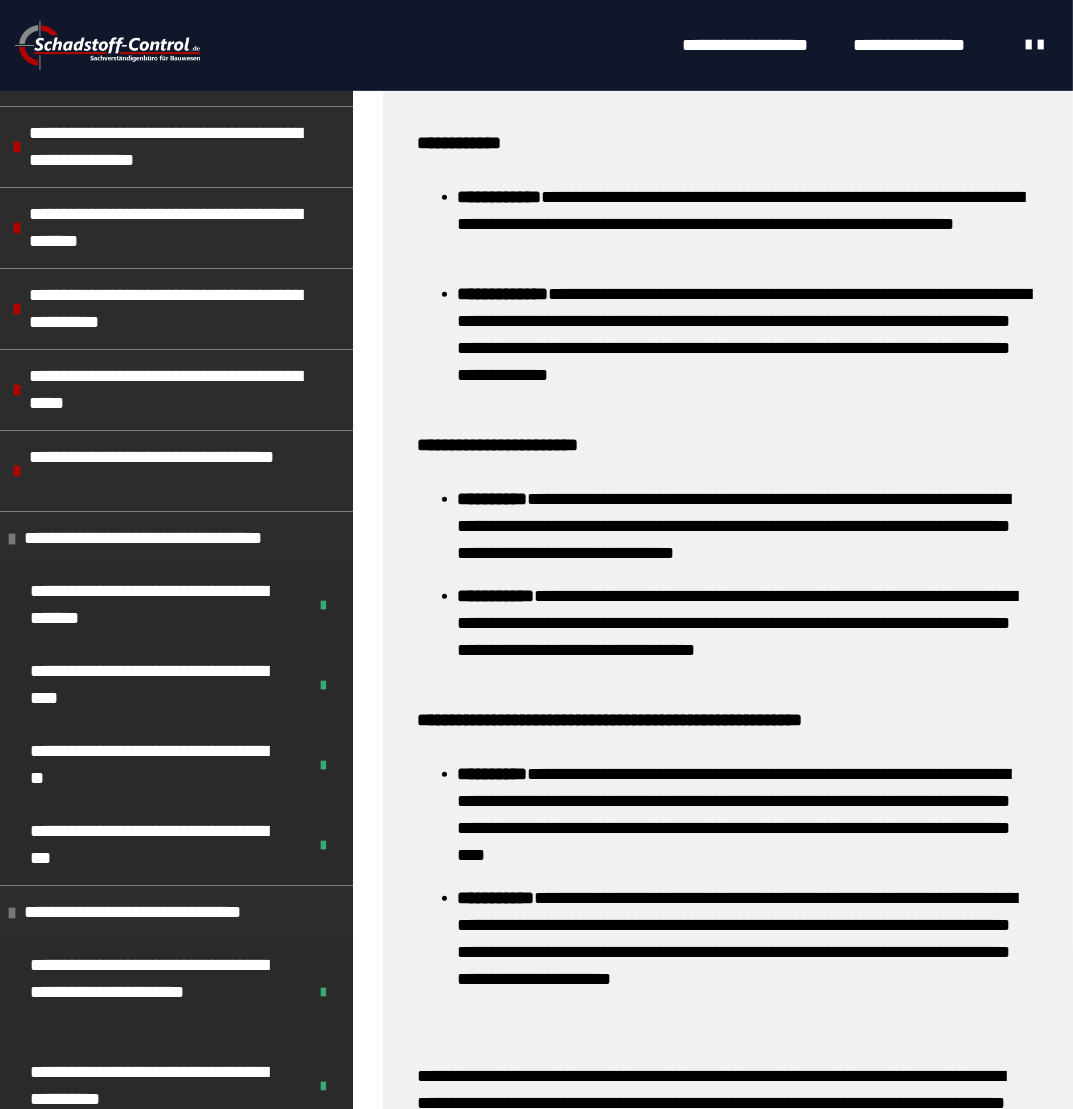 scroll, scrollTop: 1410, scrollLeft: 0, axis: vertical 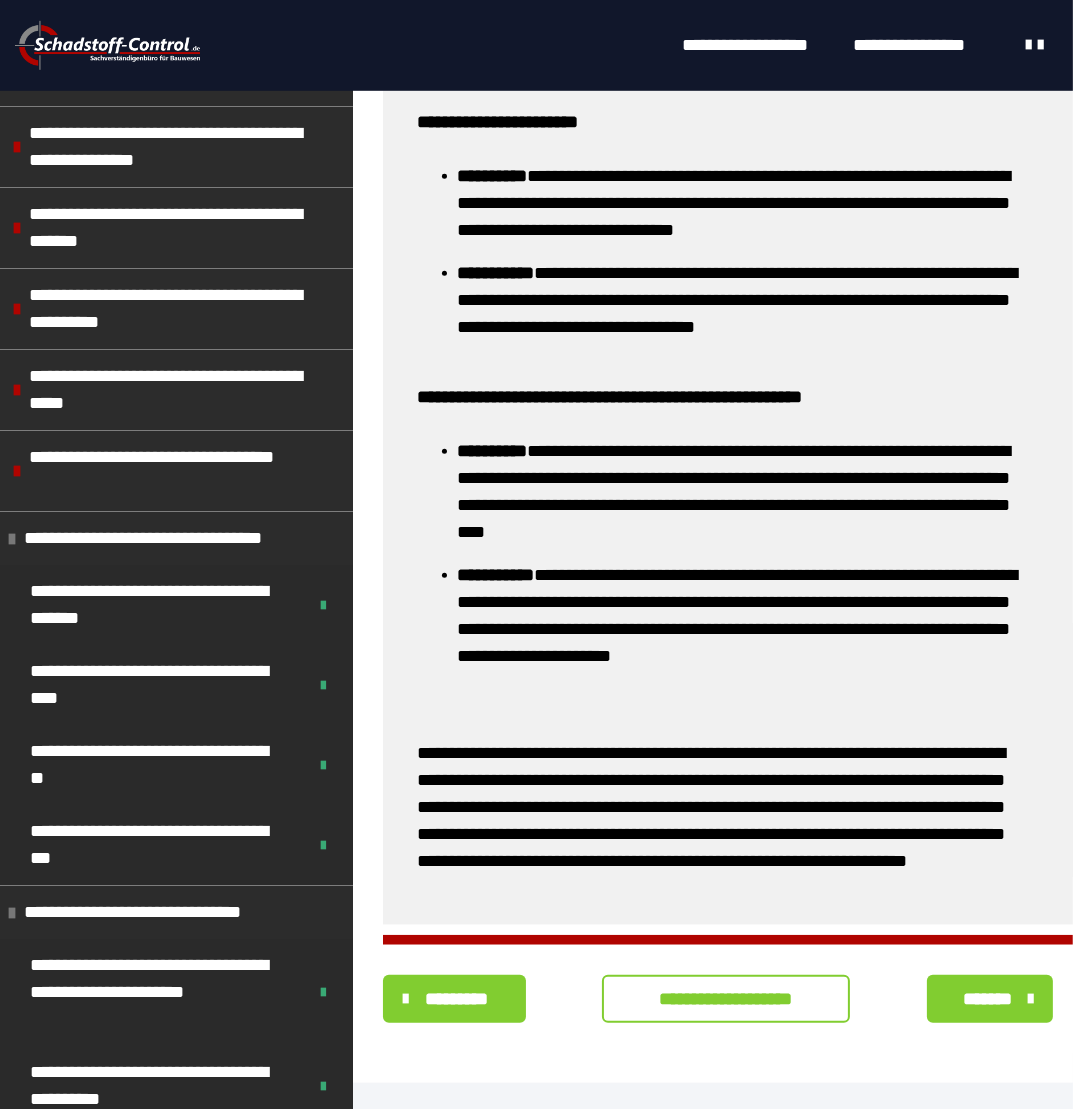 click on "**********" at bounding box center [726, 999] 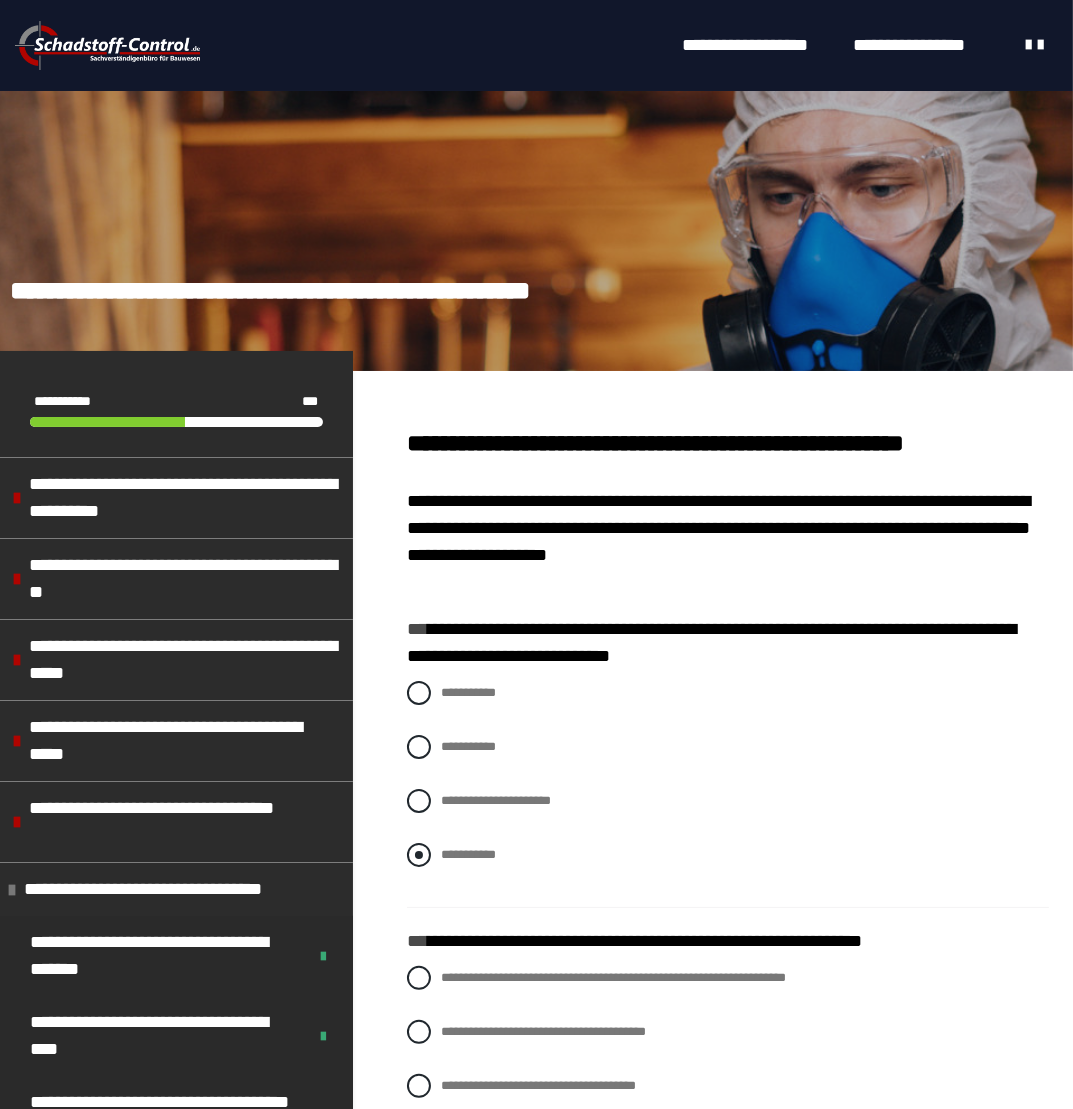 click at bounding box center [419, 855] 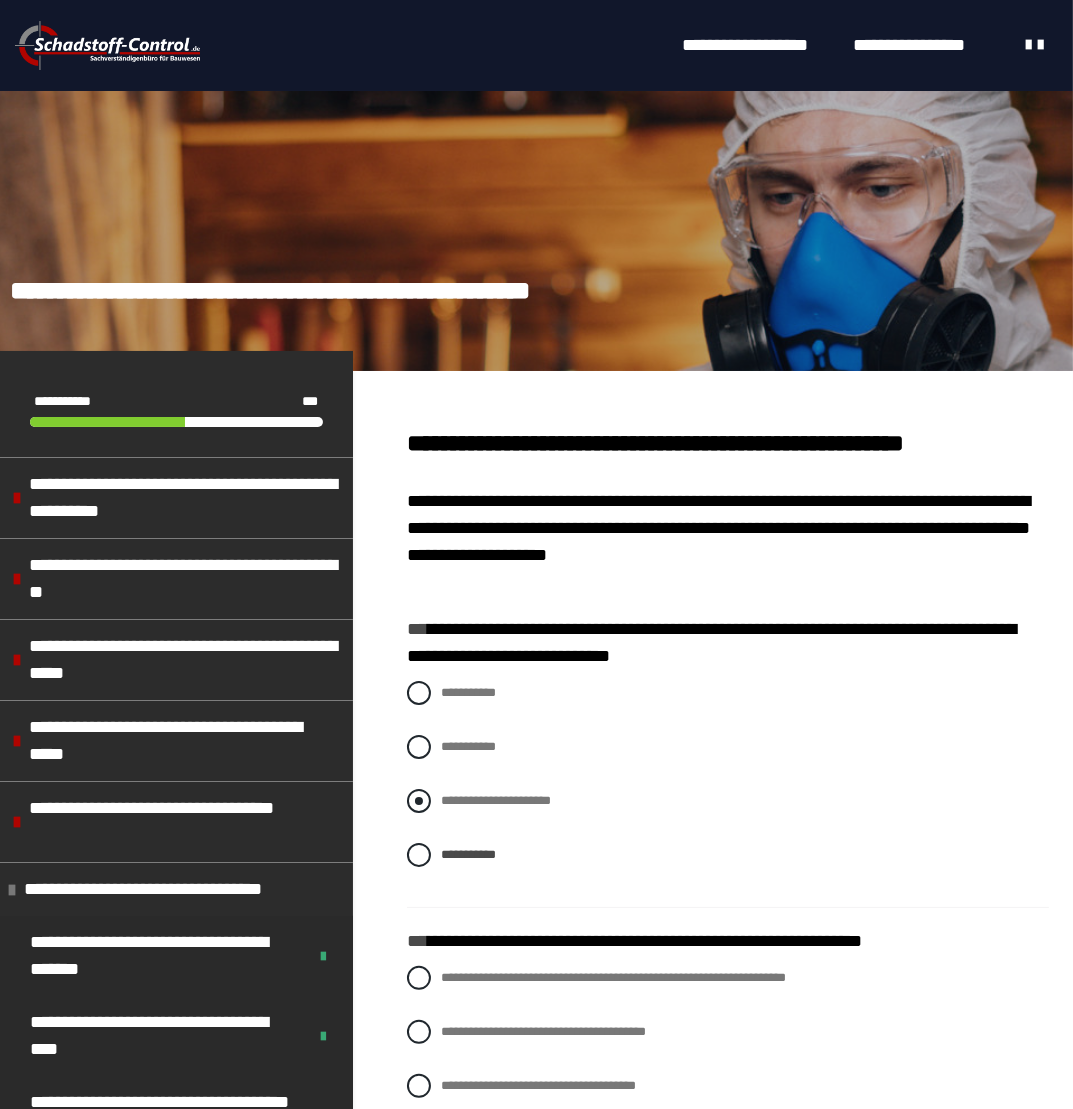 drag, startPoint x: 425, startPoint y: 797, endPoint x: 448, endPoint y: 800, distance: 23.194826 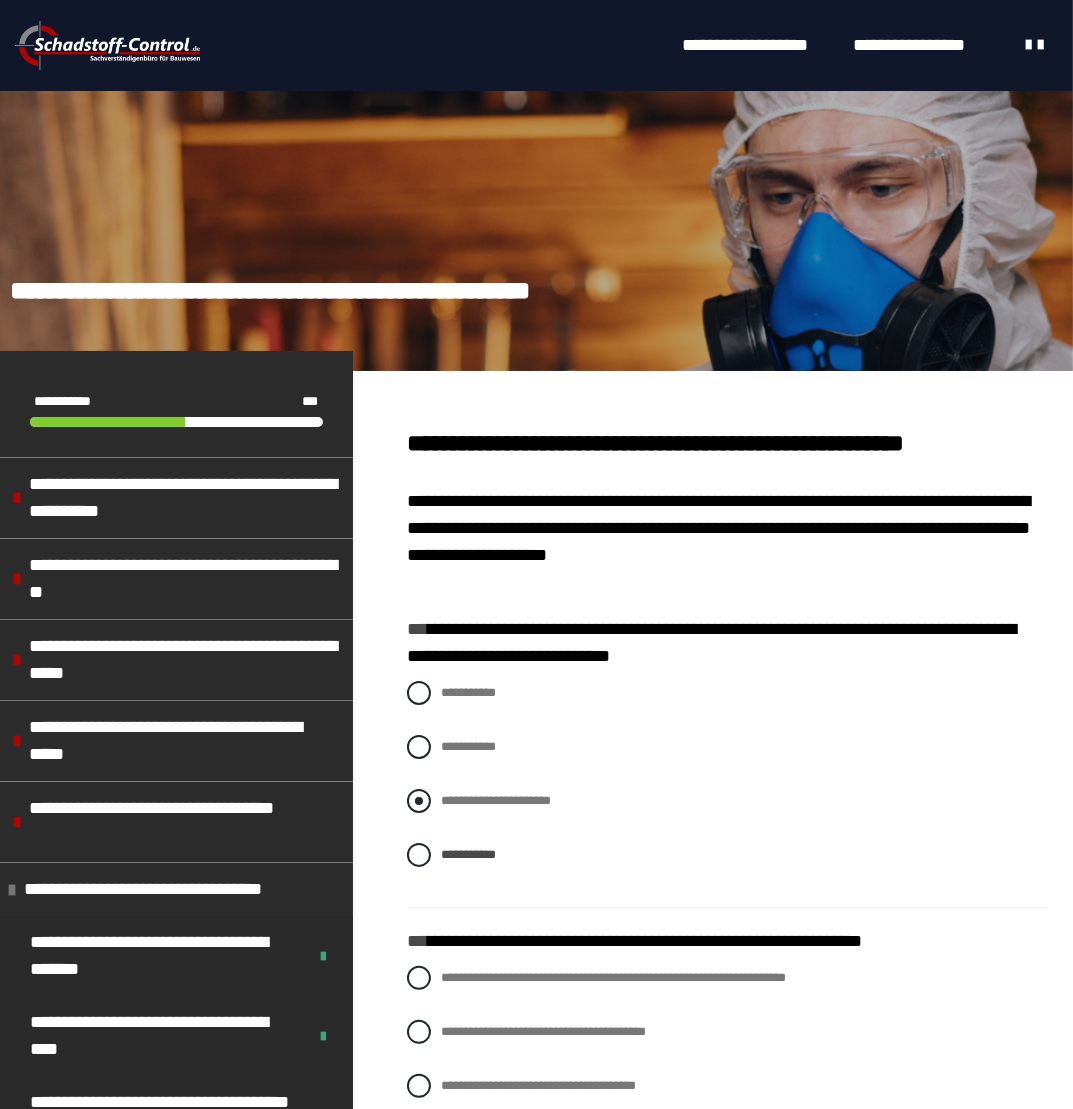 radio on "****" 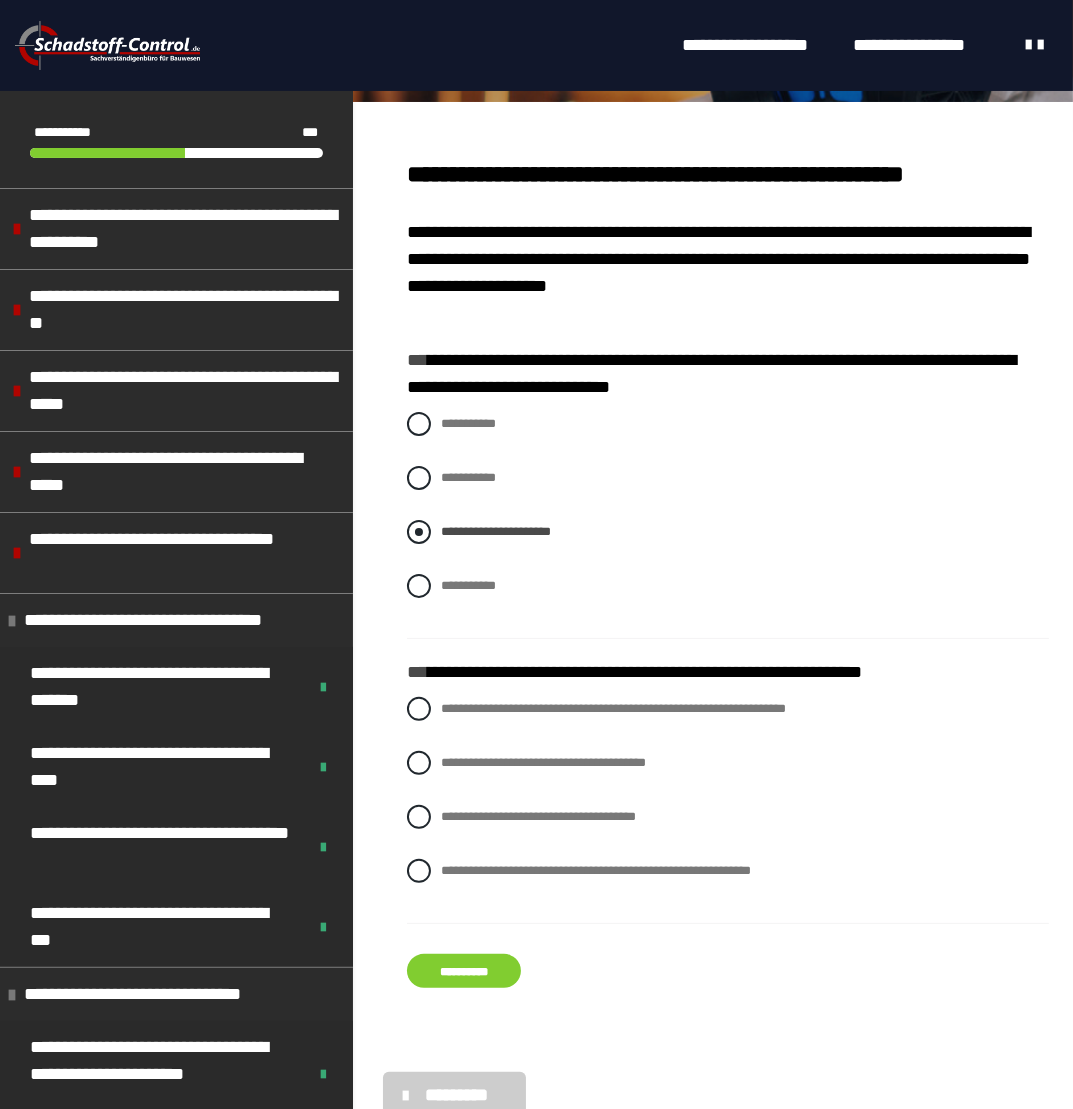 scroll, scrollTop: 300, scrollLeft: 0, axis: vertical 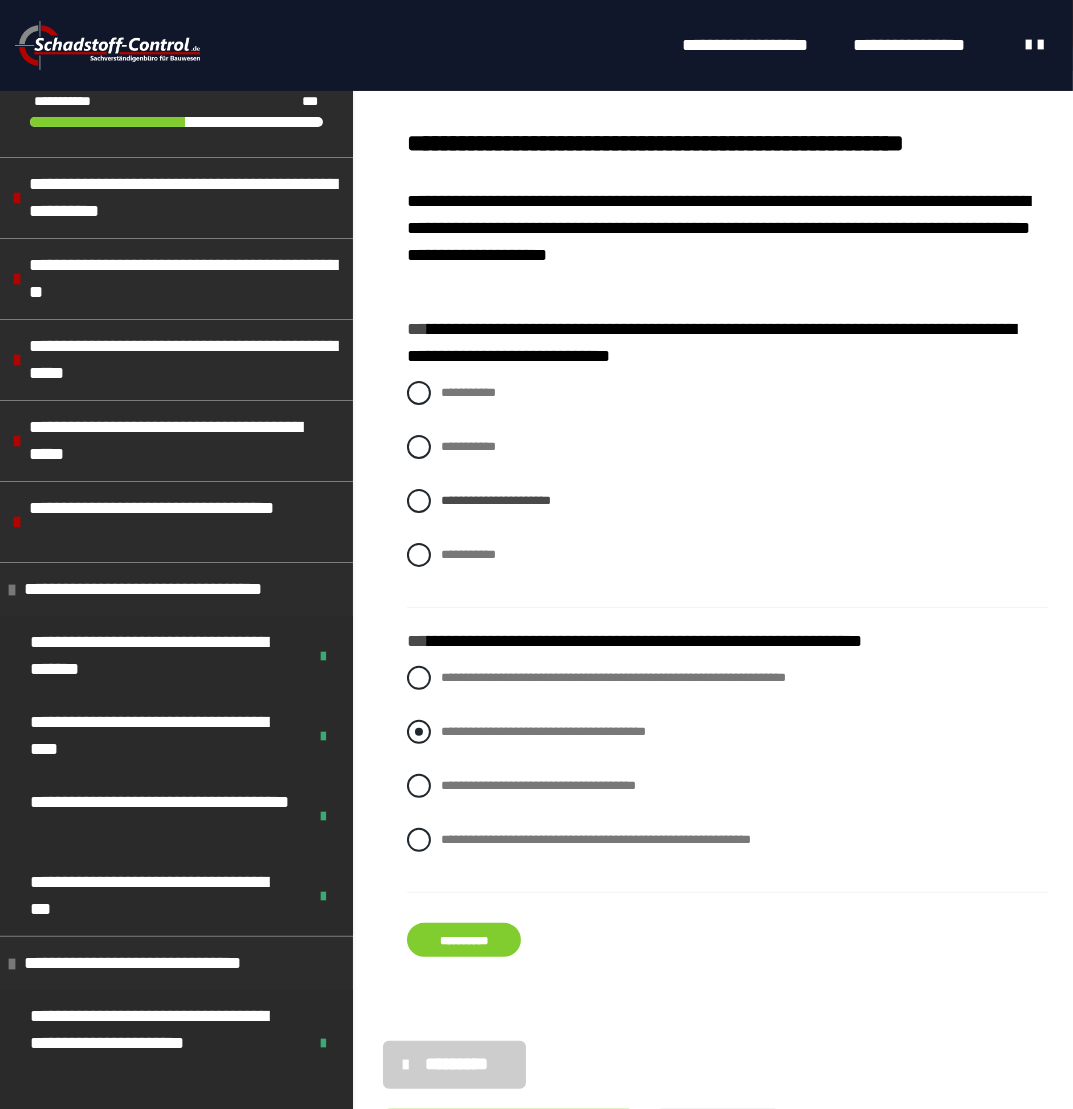 click on "**********" at bounding box center [543, 731] 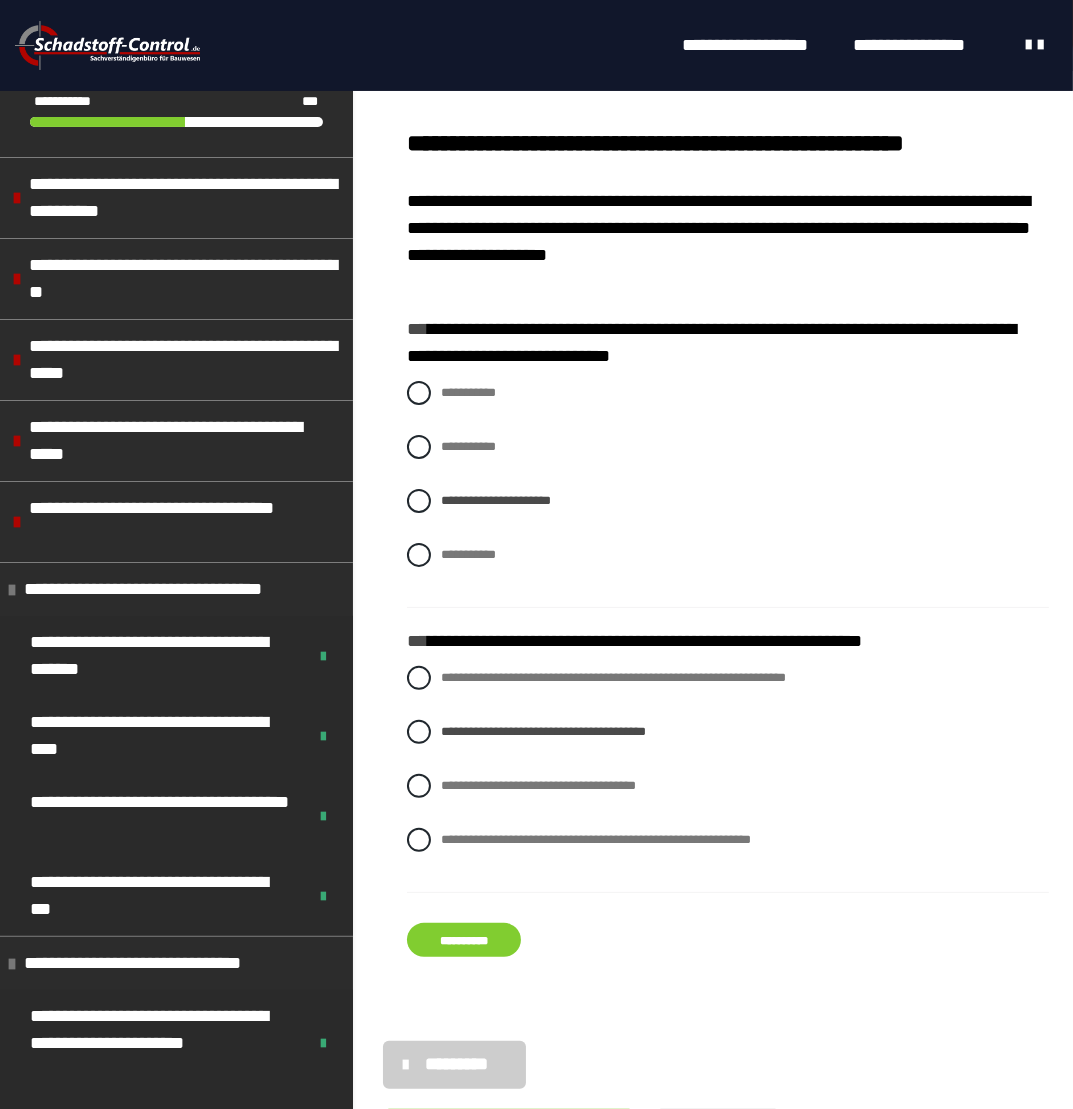 click on "**********" at bounding box center [464, 940] 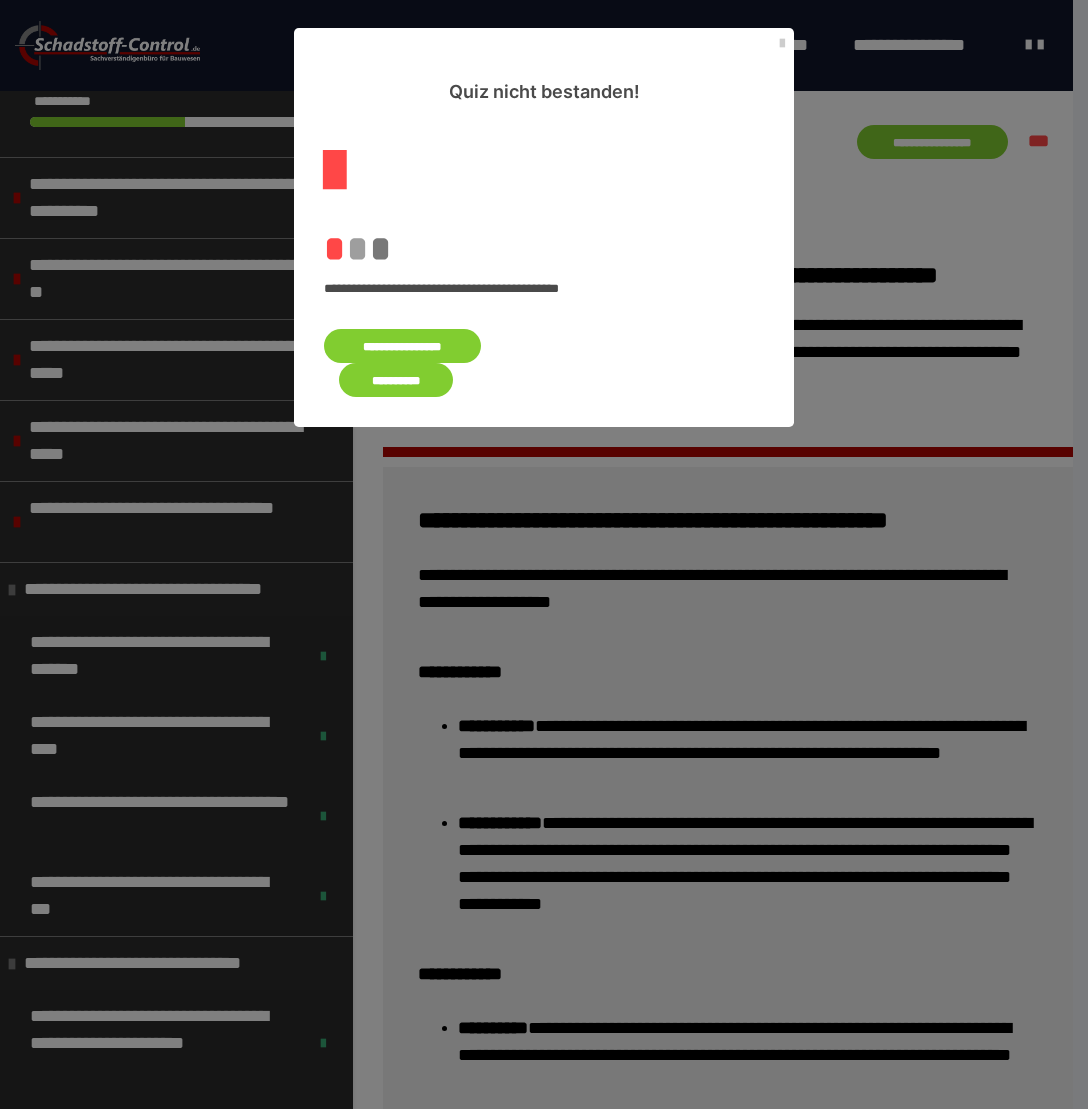 click on "**********" at bounding box center (402, 346) 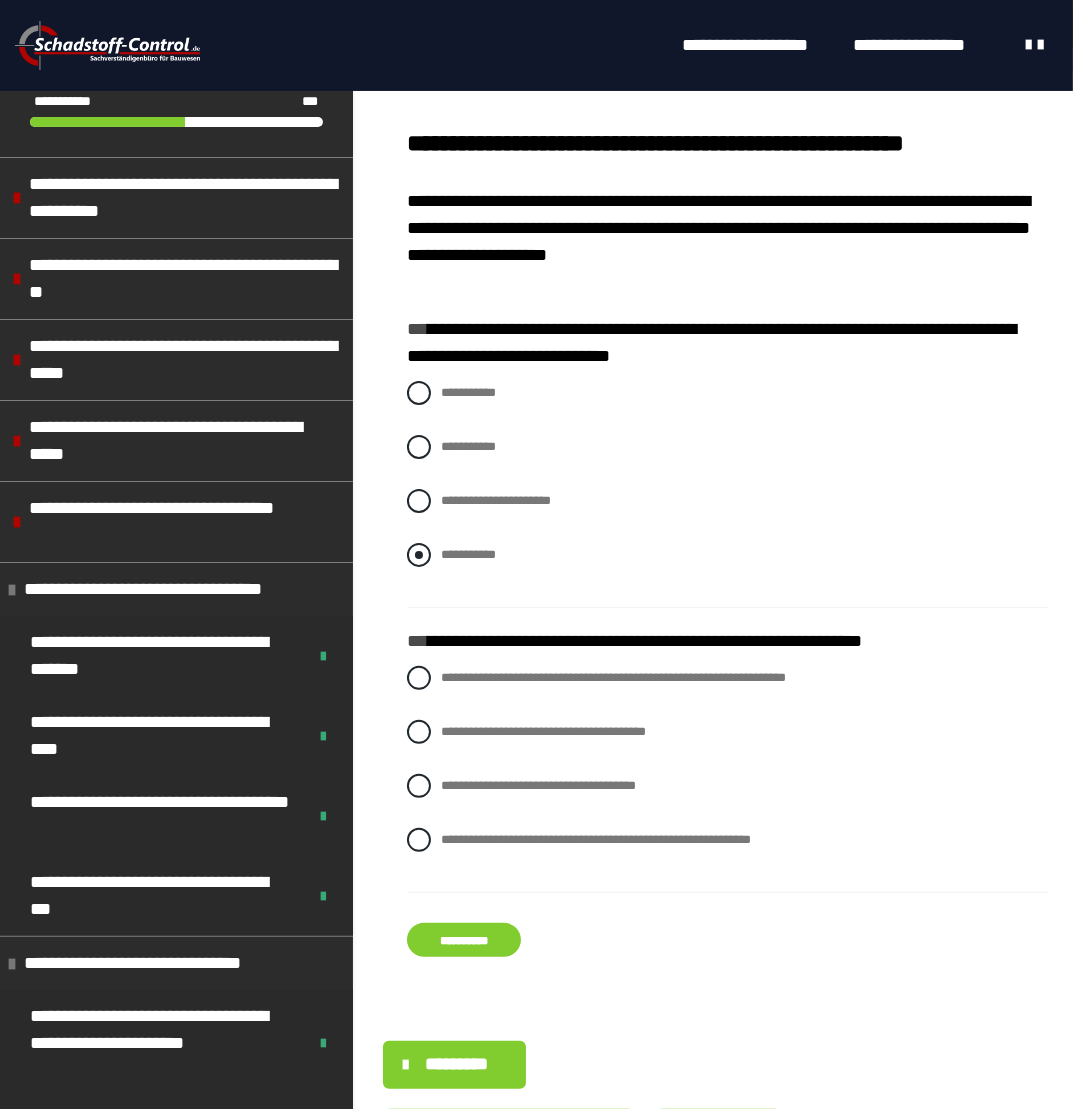click at bounding box center (419, 555) 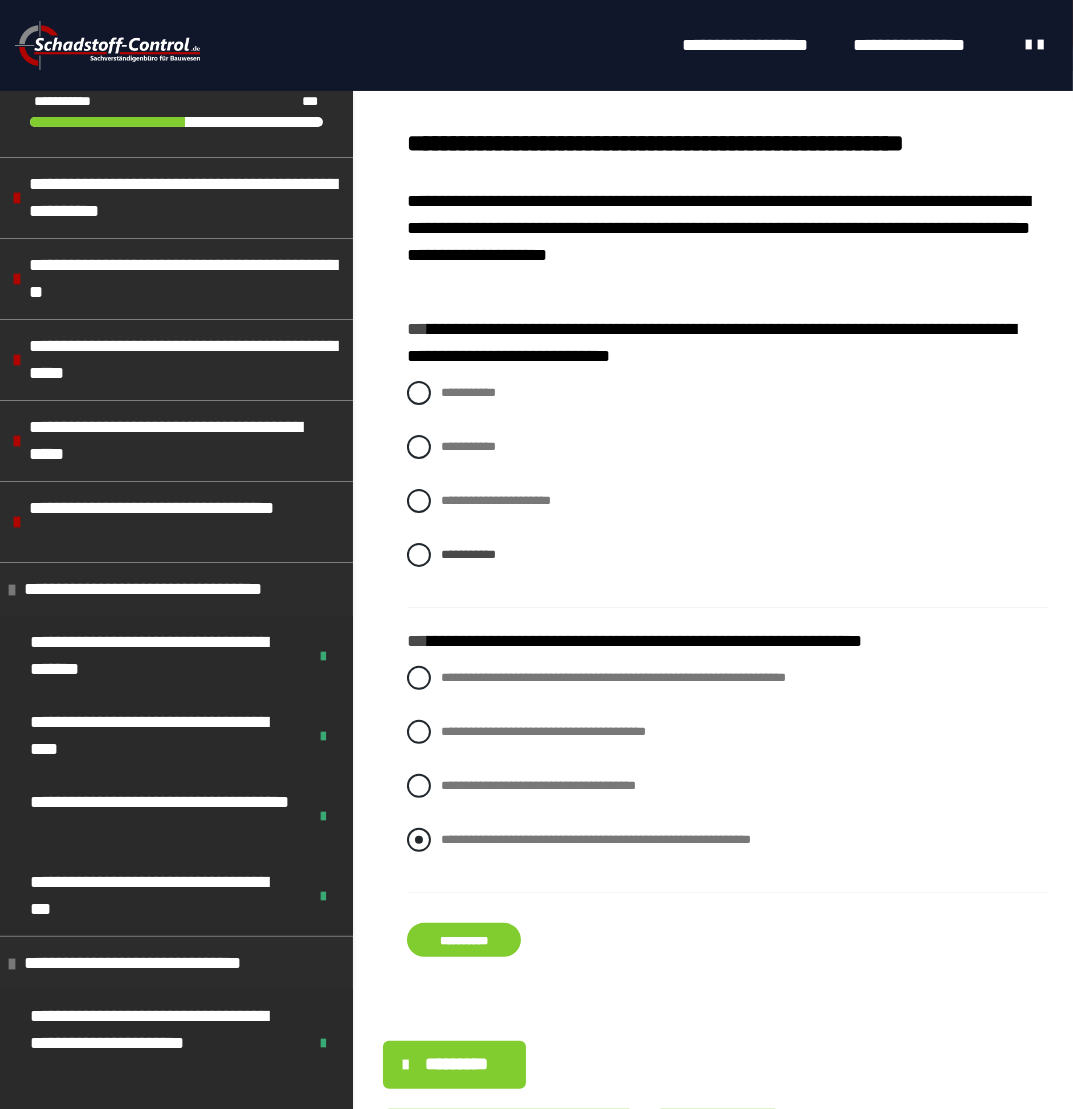 click at bounding box center (419, 840) 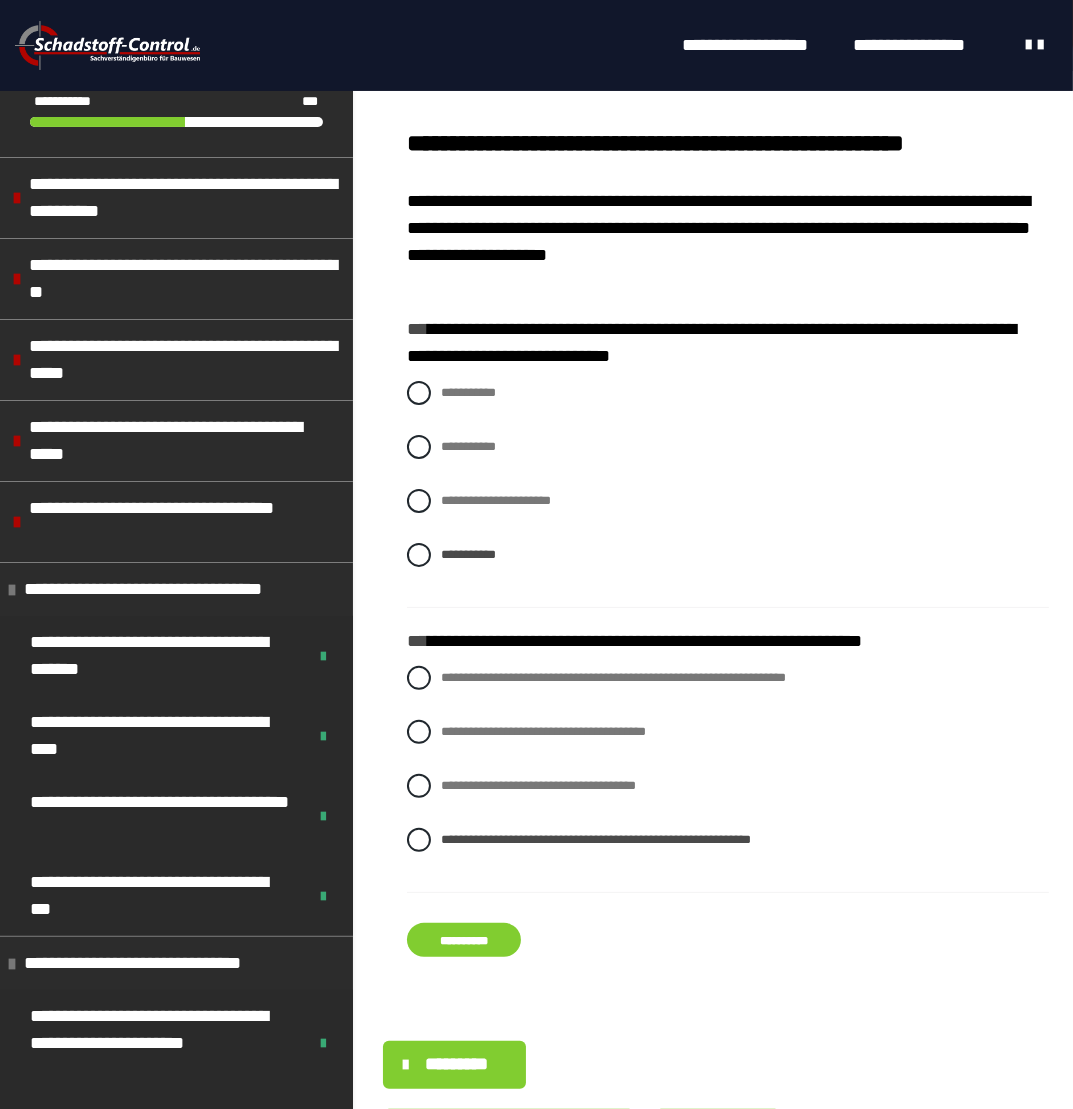 click on "**********" at bounding box center [464, 940] 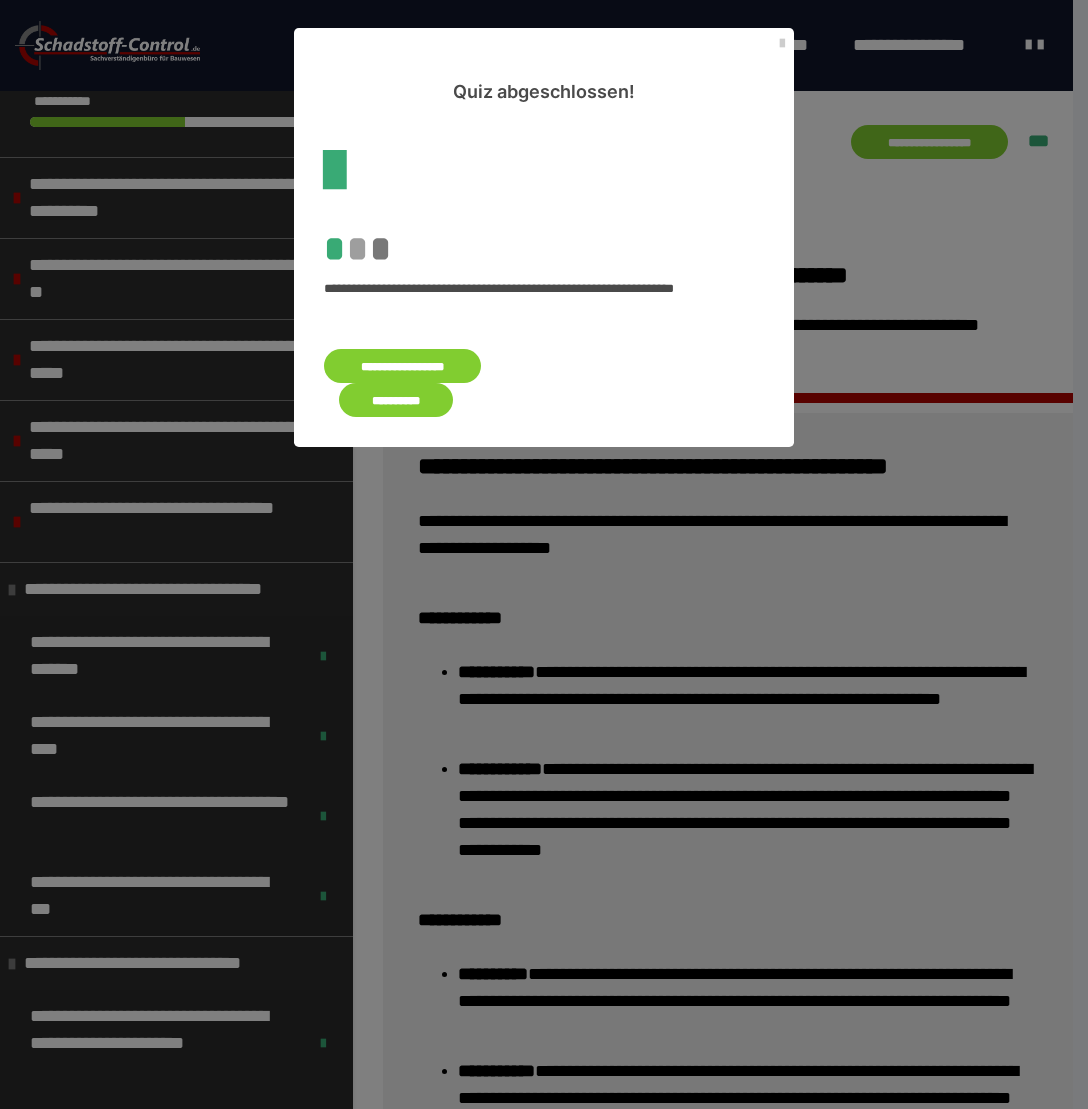 click on "**********" at bounding box center (396, 400) 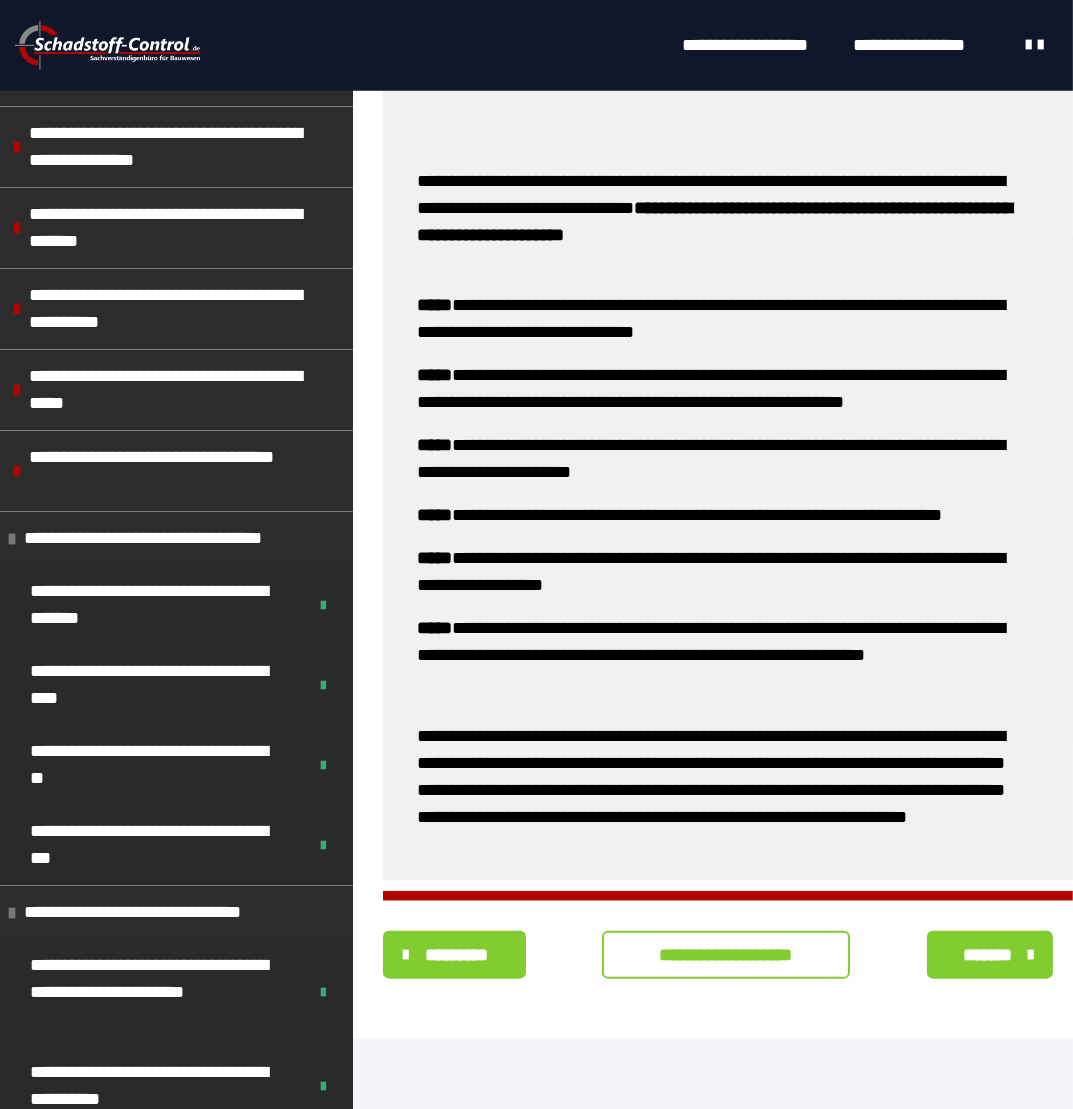 scroll, scrollTop: 1806, scrollLeft: 0, axis: vertical 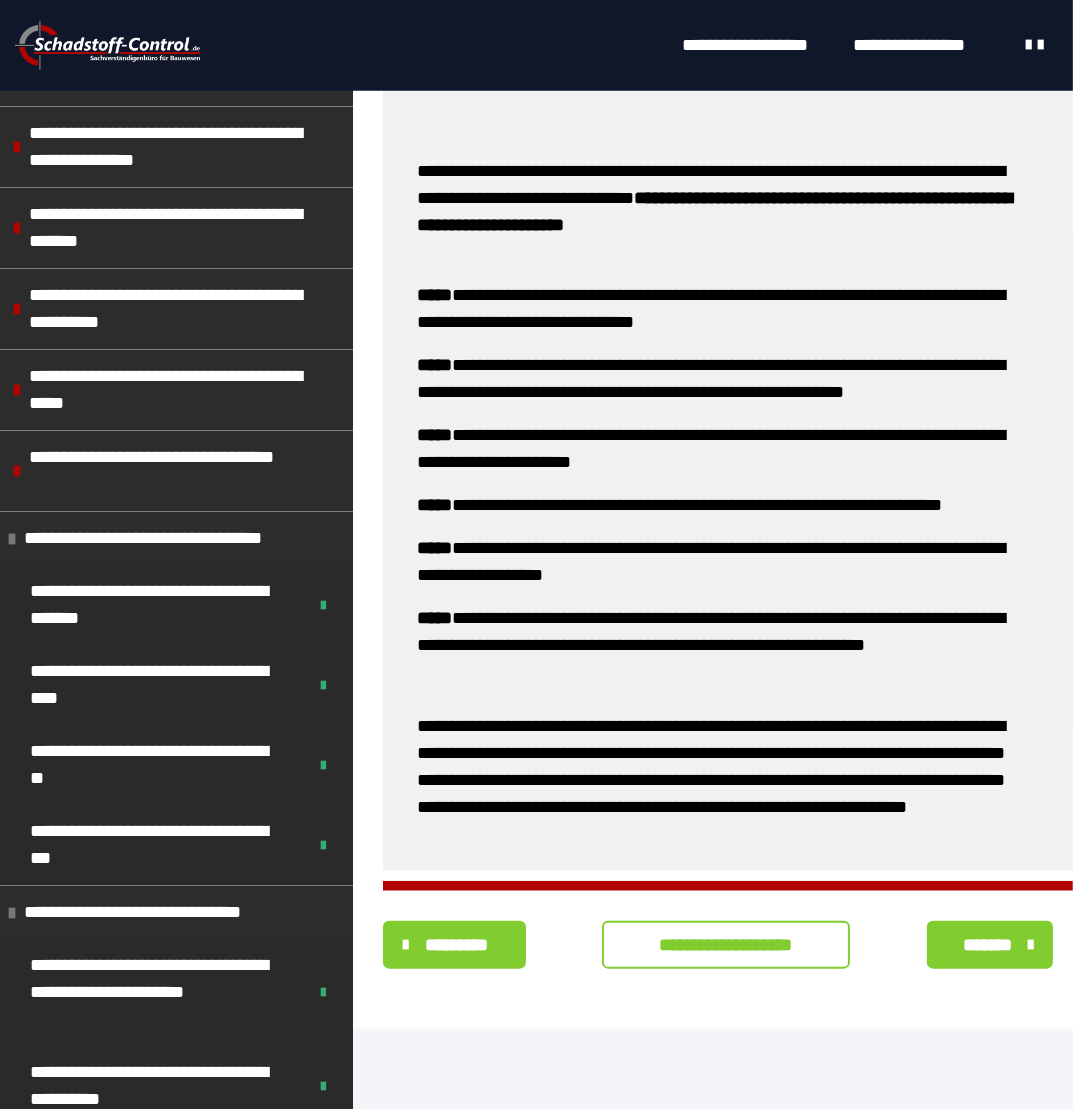 click on "**********" at bounding box center [726, 945] 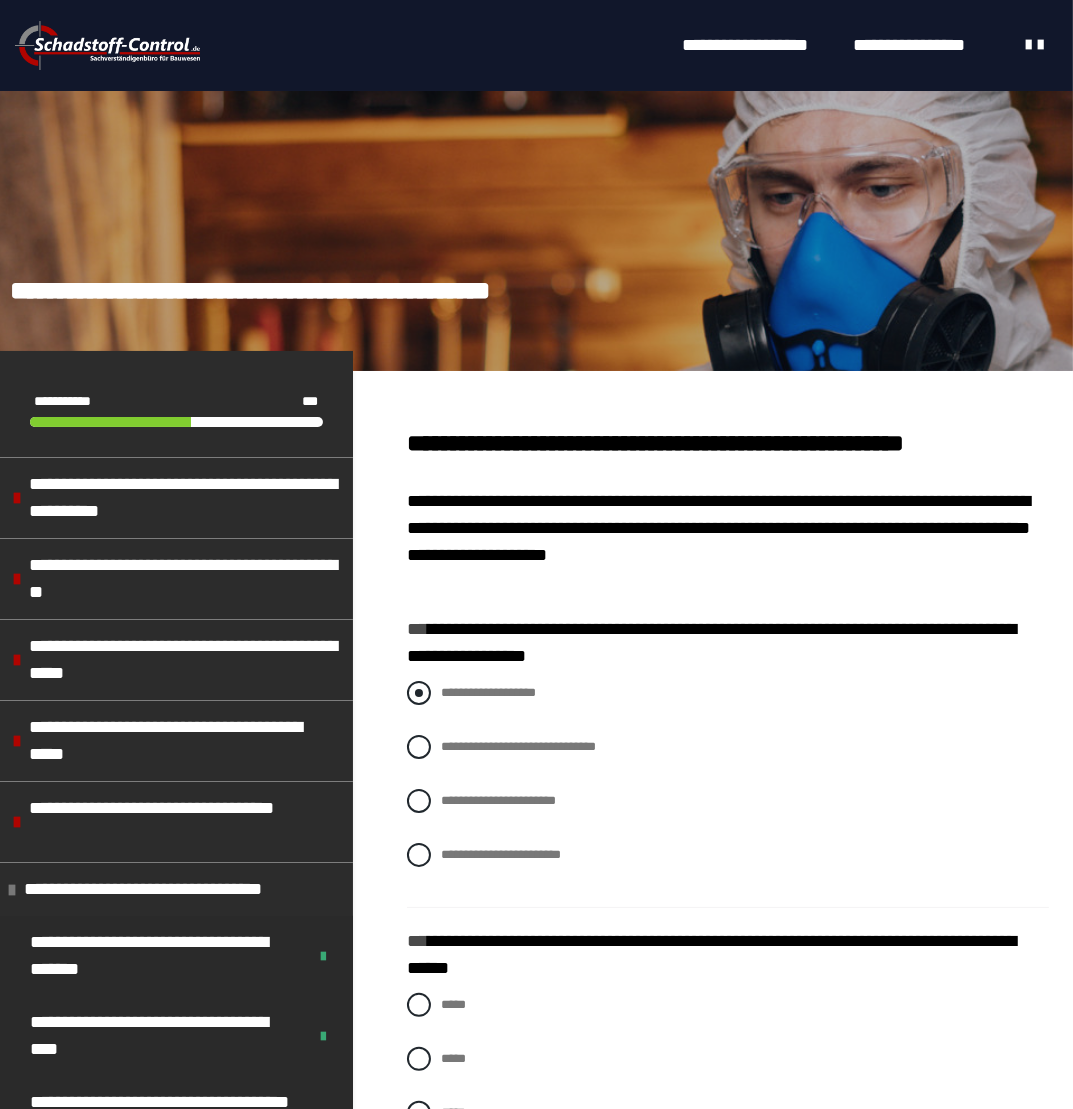 click on "**********" at bounding box center (728, 693) 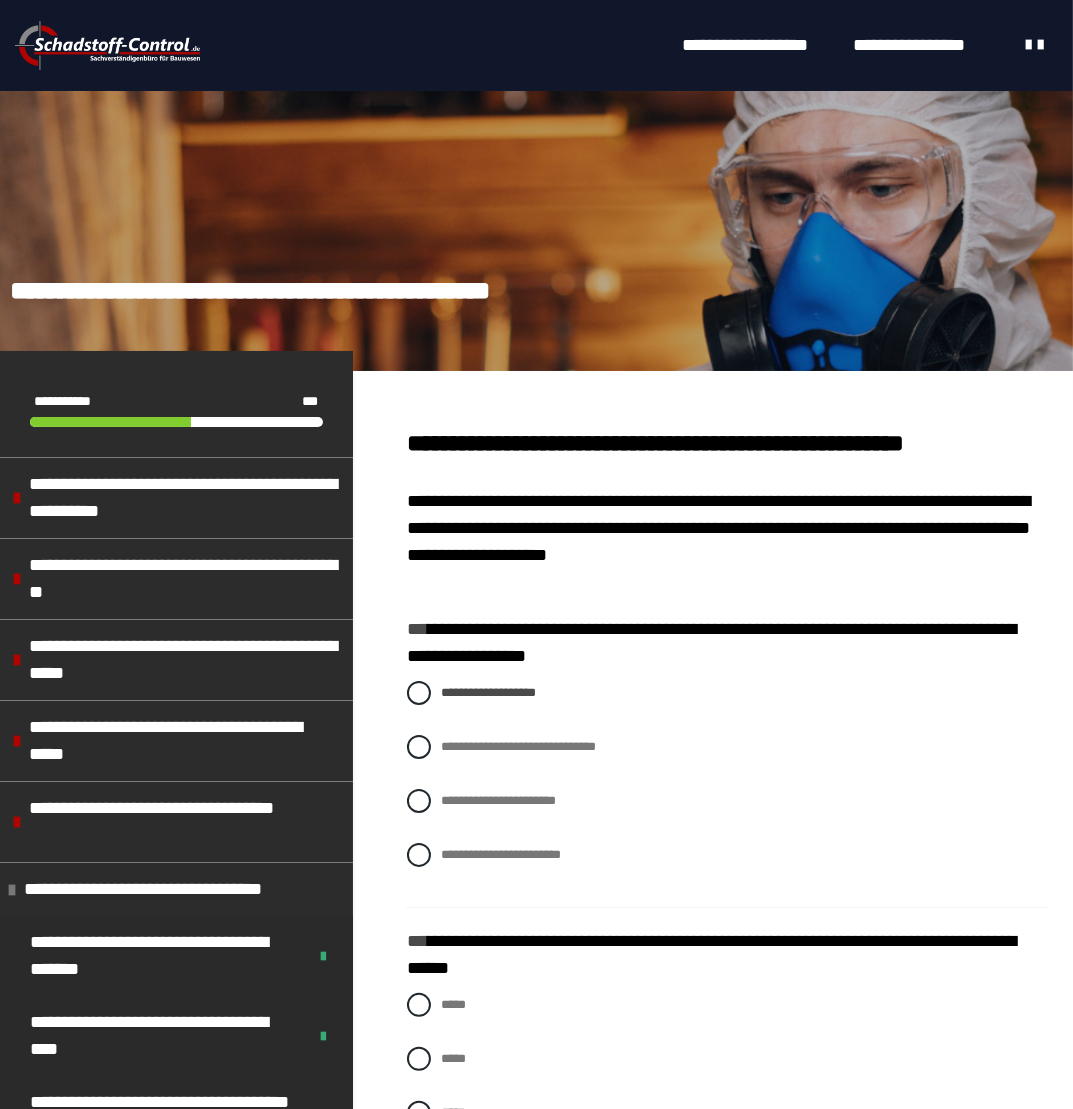 scroll, scrollTop: 200, scrollLeft: 0, axis: vertical 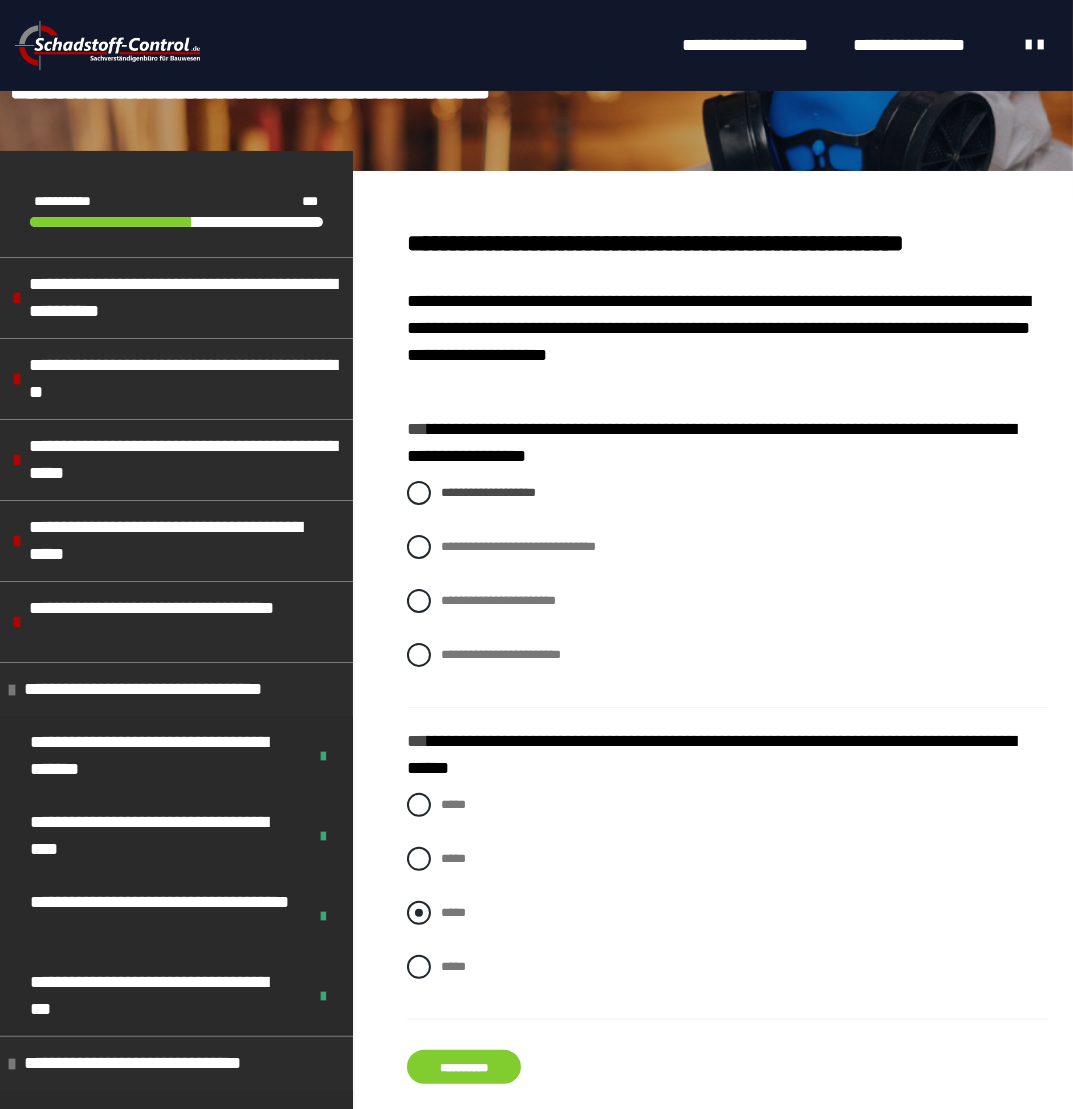 click at bounding box center (419, 913) 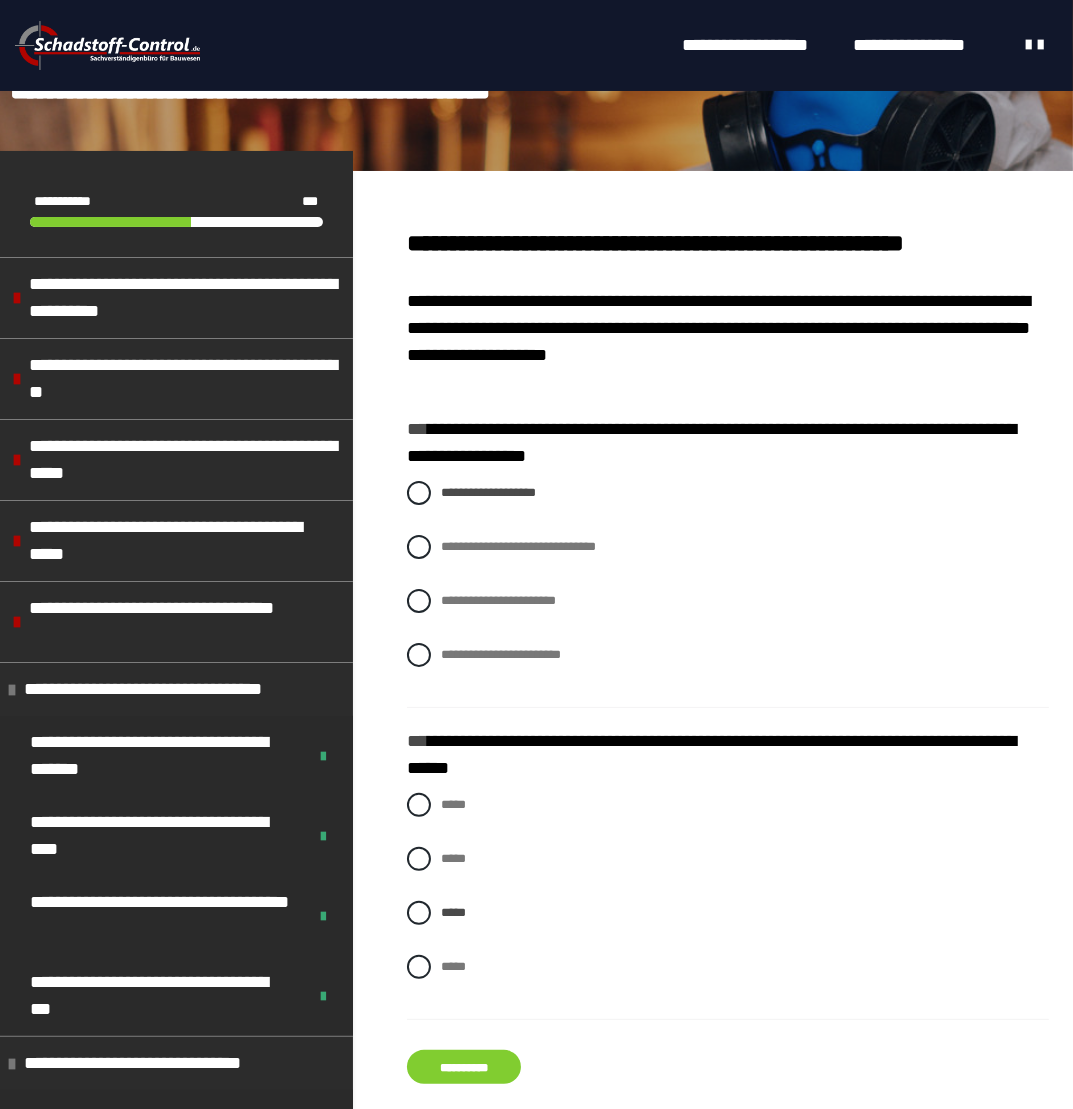 click on "**********" at bounding box center [464, 1067] 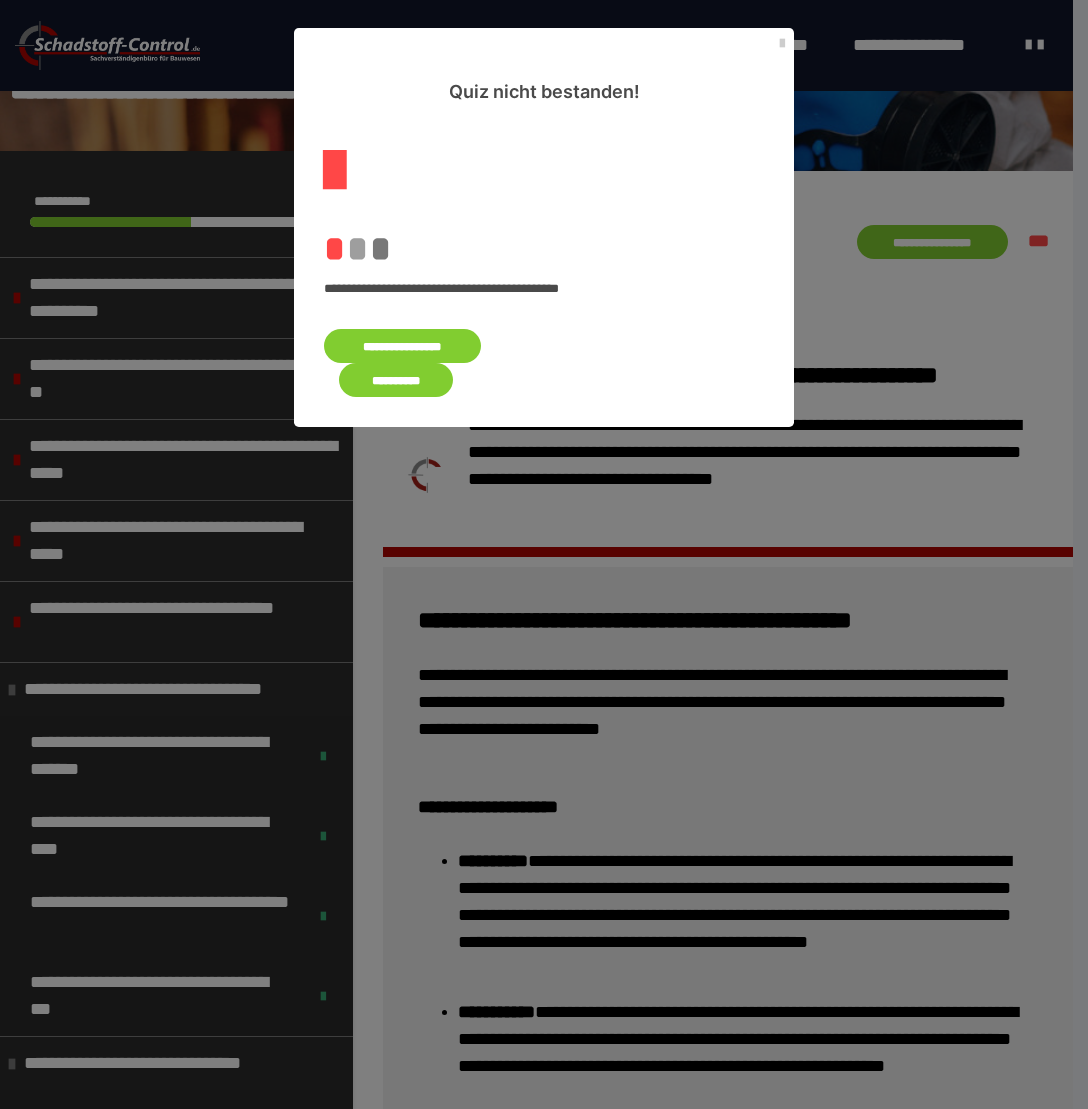 click on "**********" at bounding box center (402, 346) 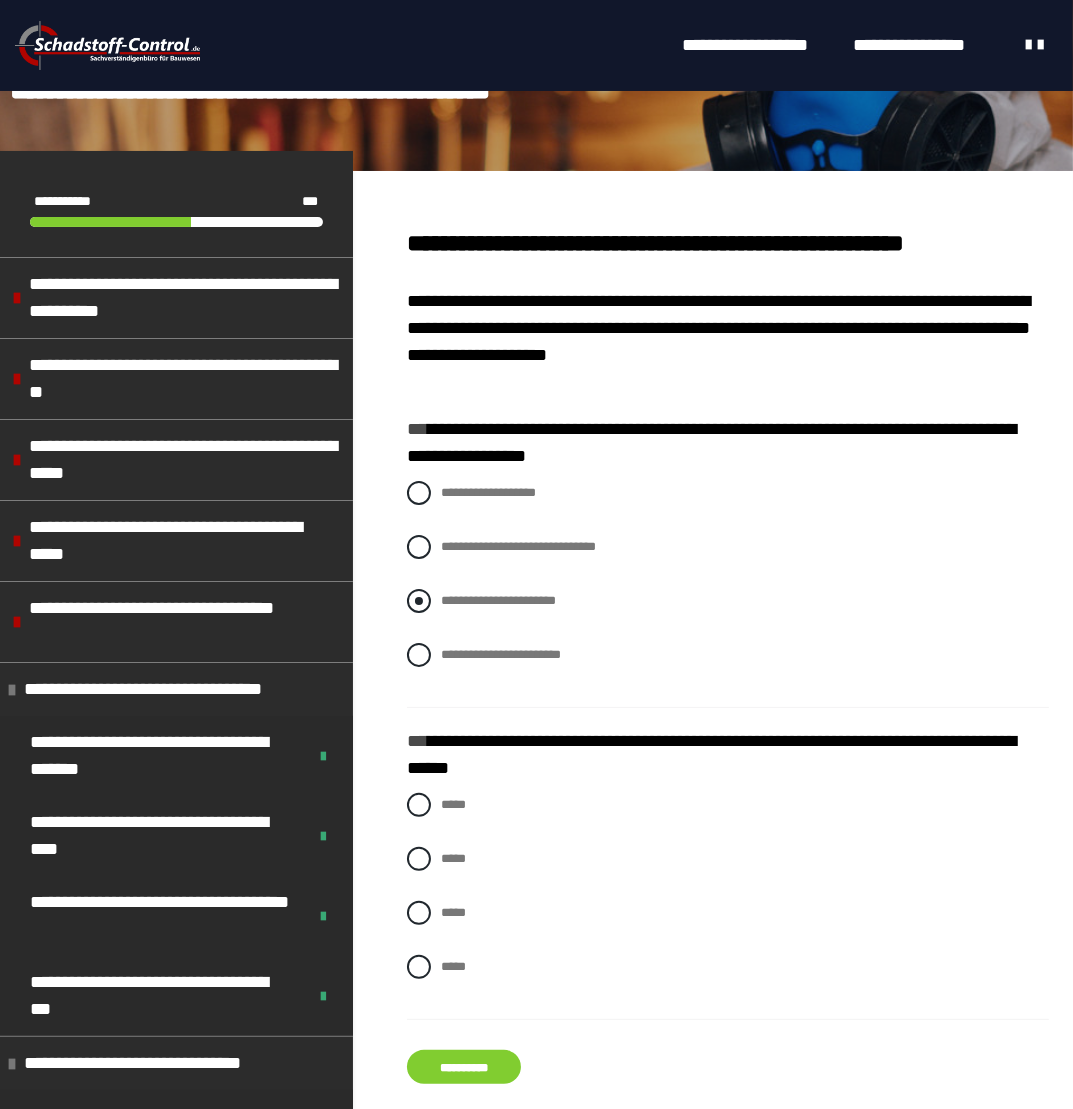 click at bounding box center [419, 601] 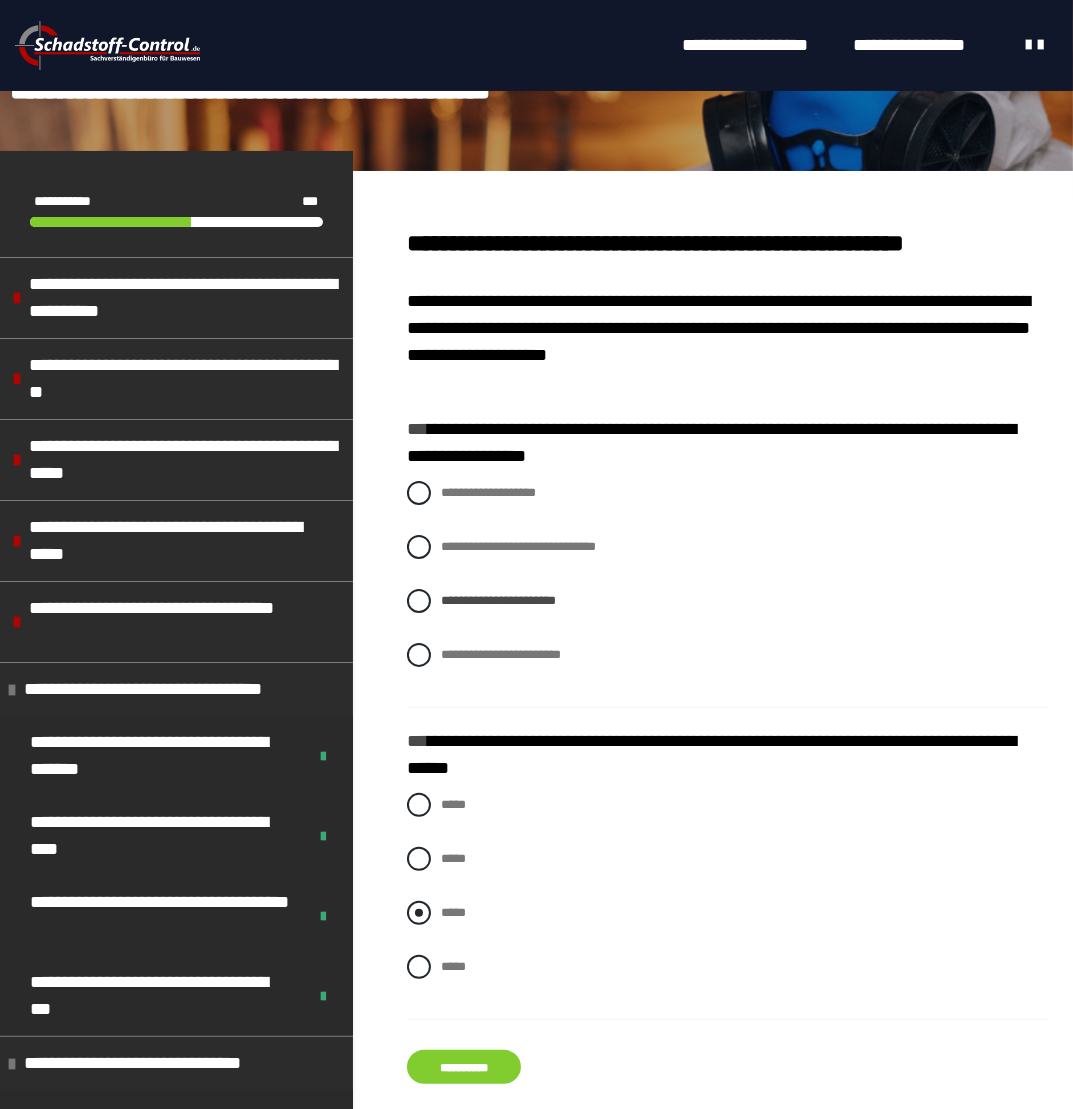 click at bounding box center [419, 913] 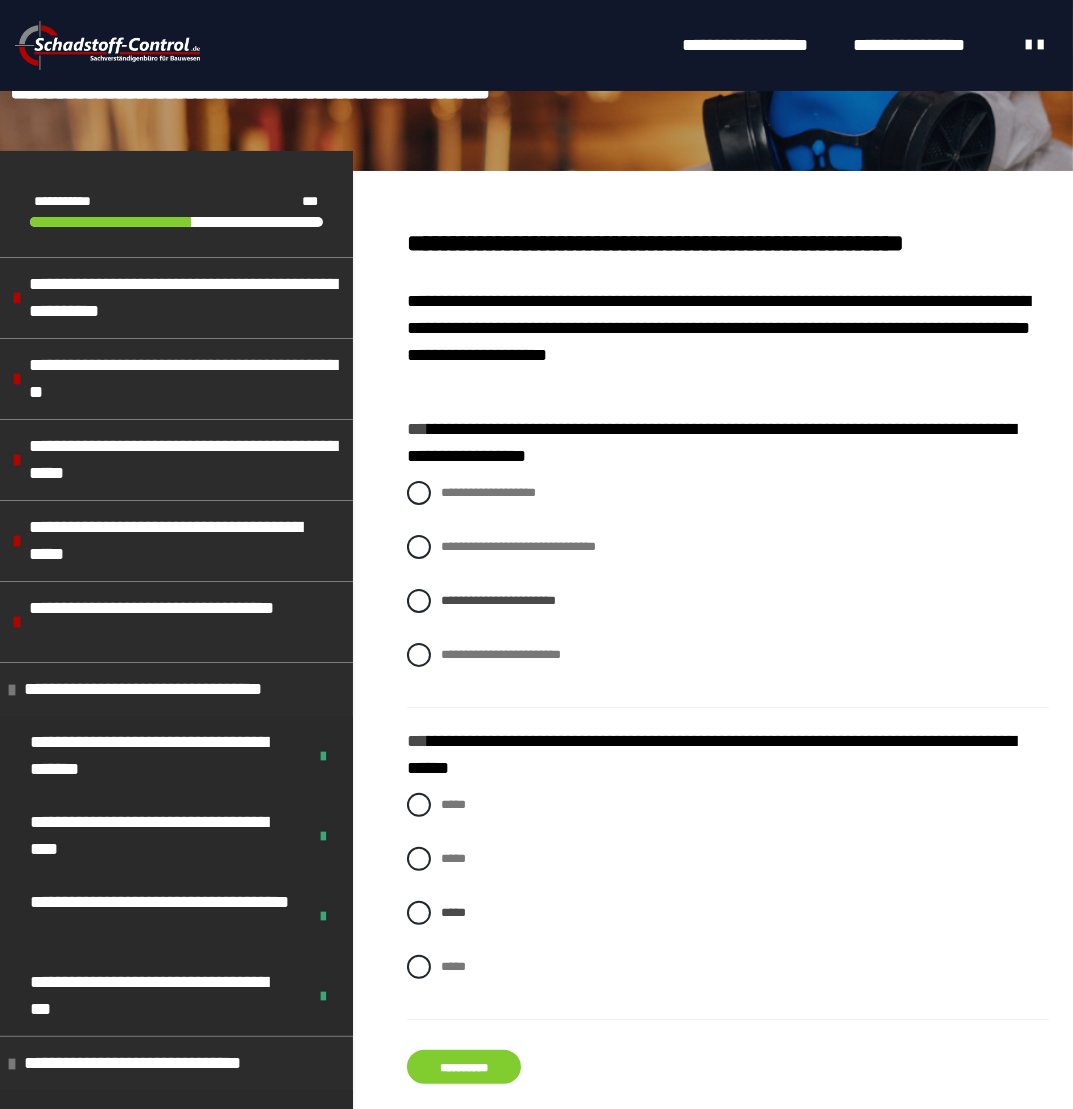 click on "**********" at bounding box center (464, 1067) 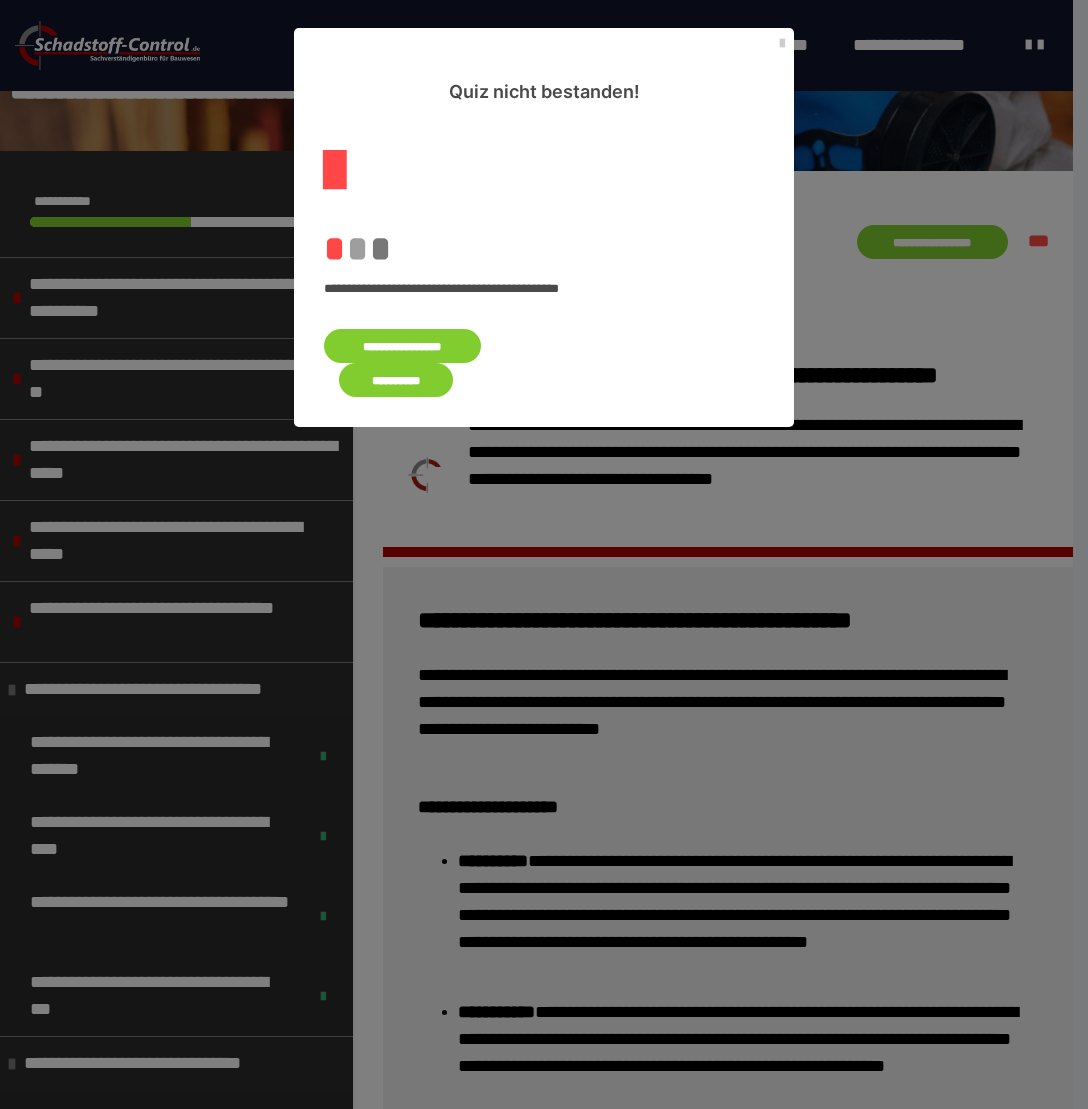 click on "**********" at bounding box center (402, 346) 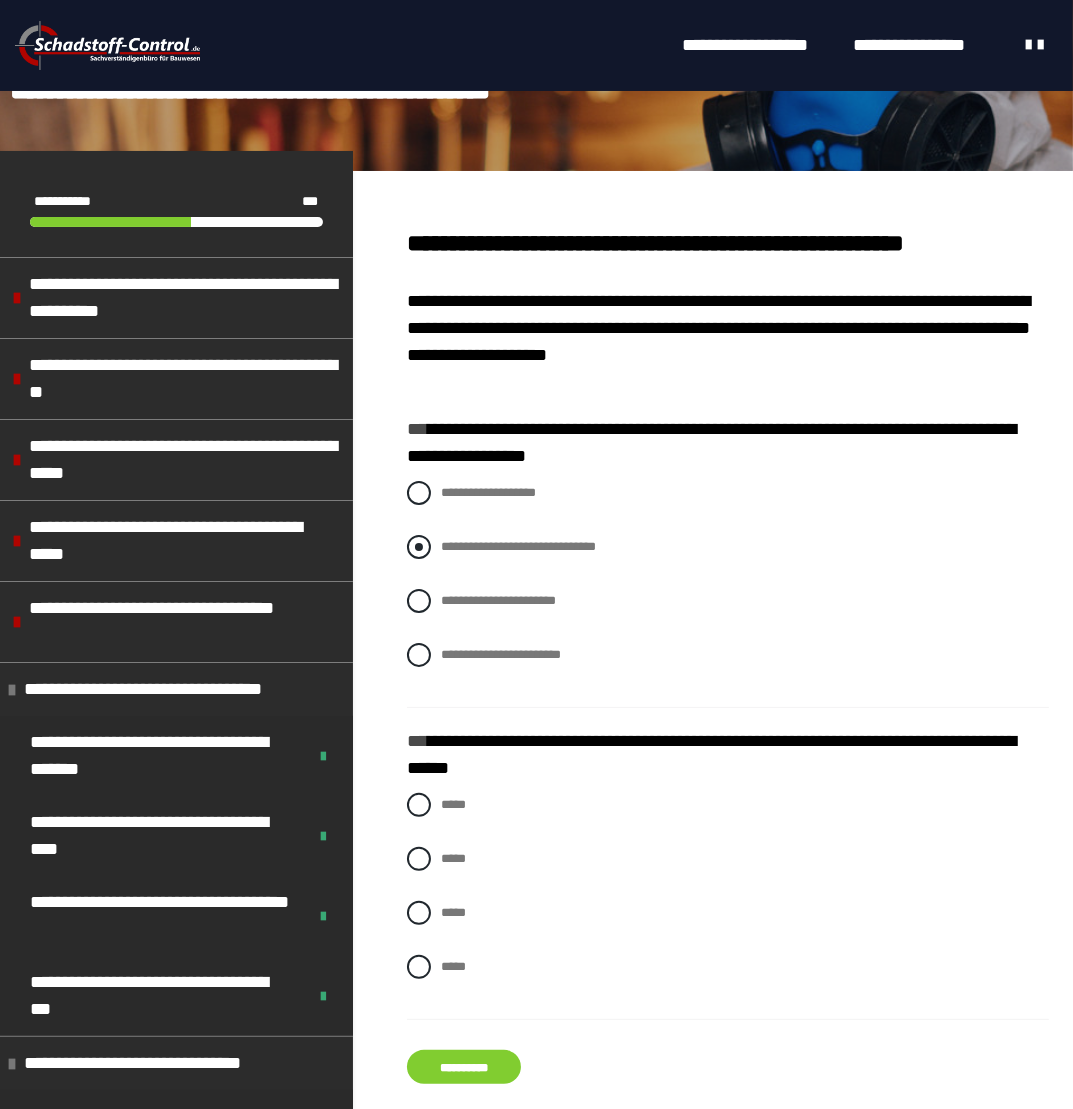 click at bounding box center (419, 547) 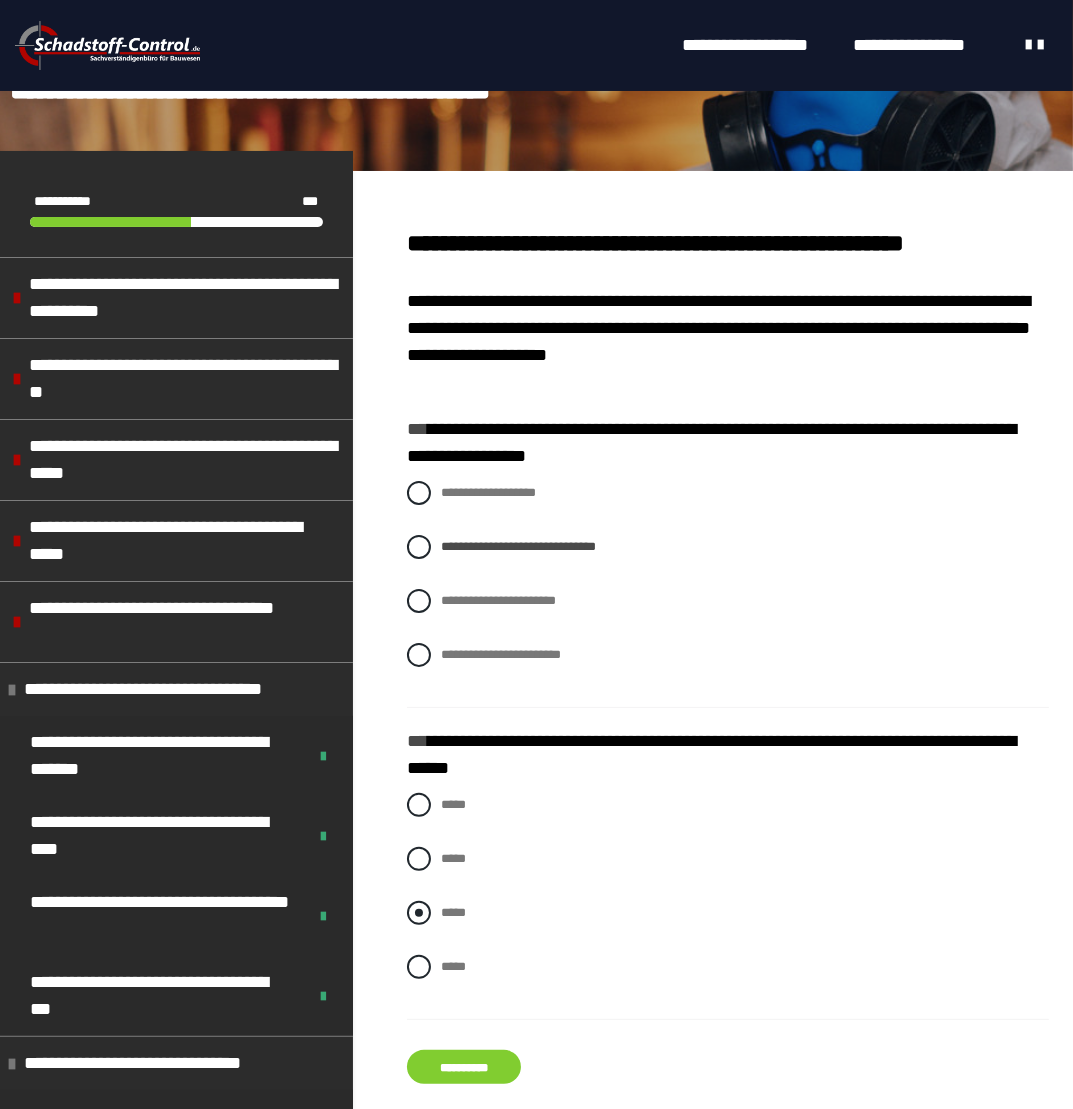 click at bounding box center [419, 913] 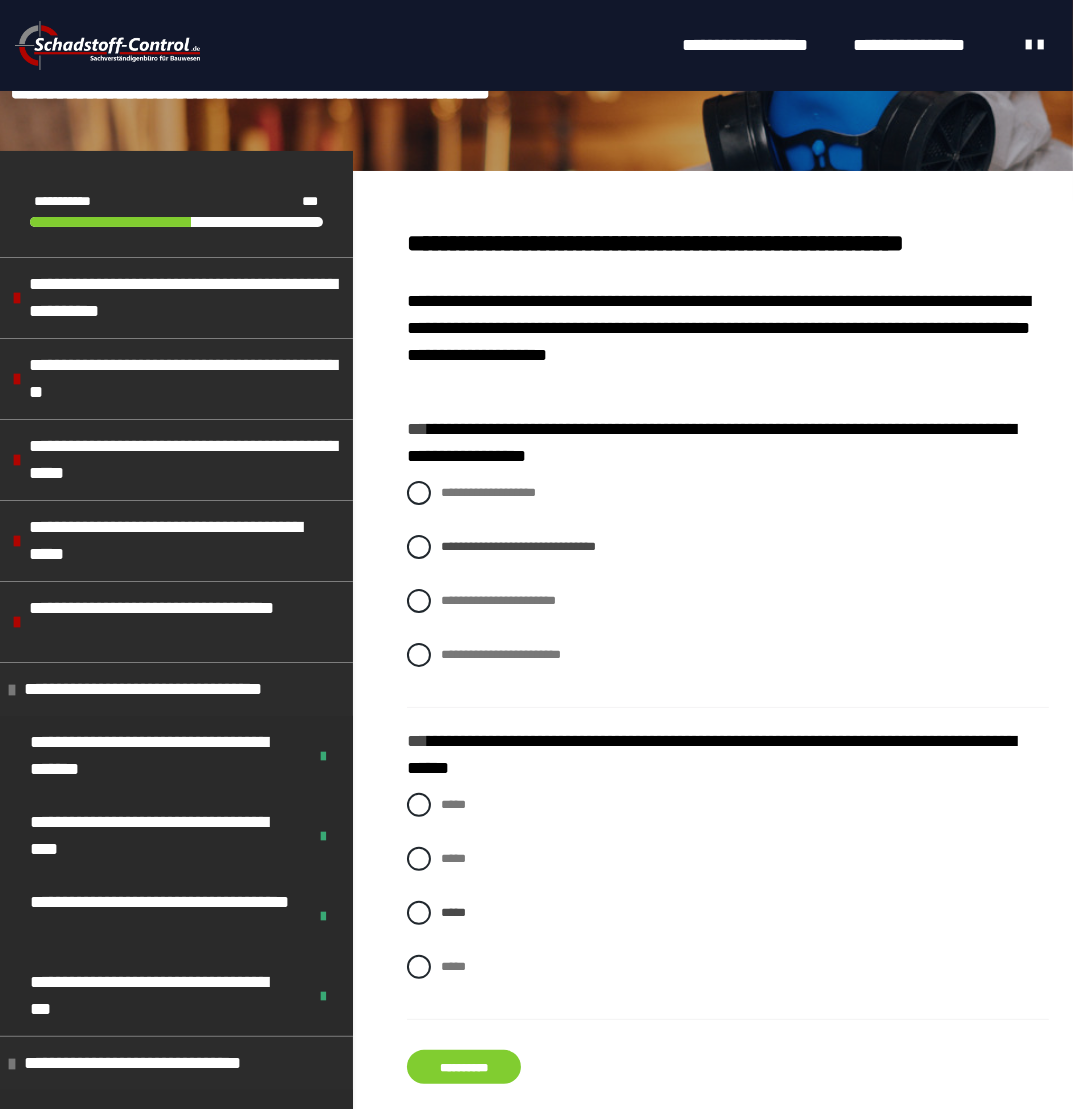 click on "**********" at bounding box center [464, 1067] 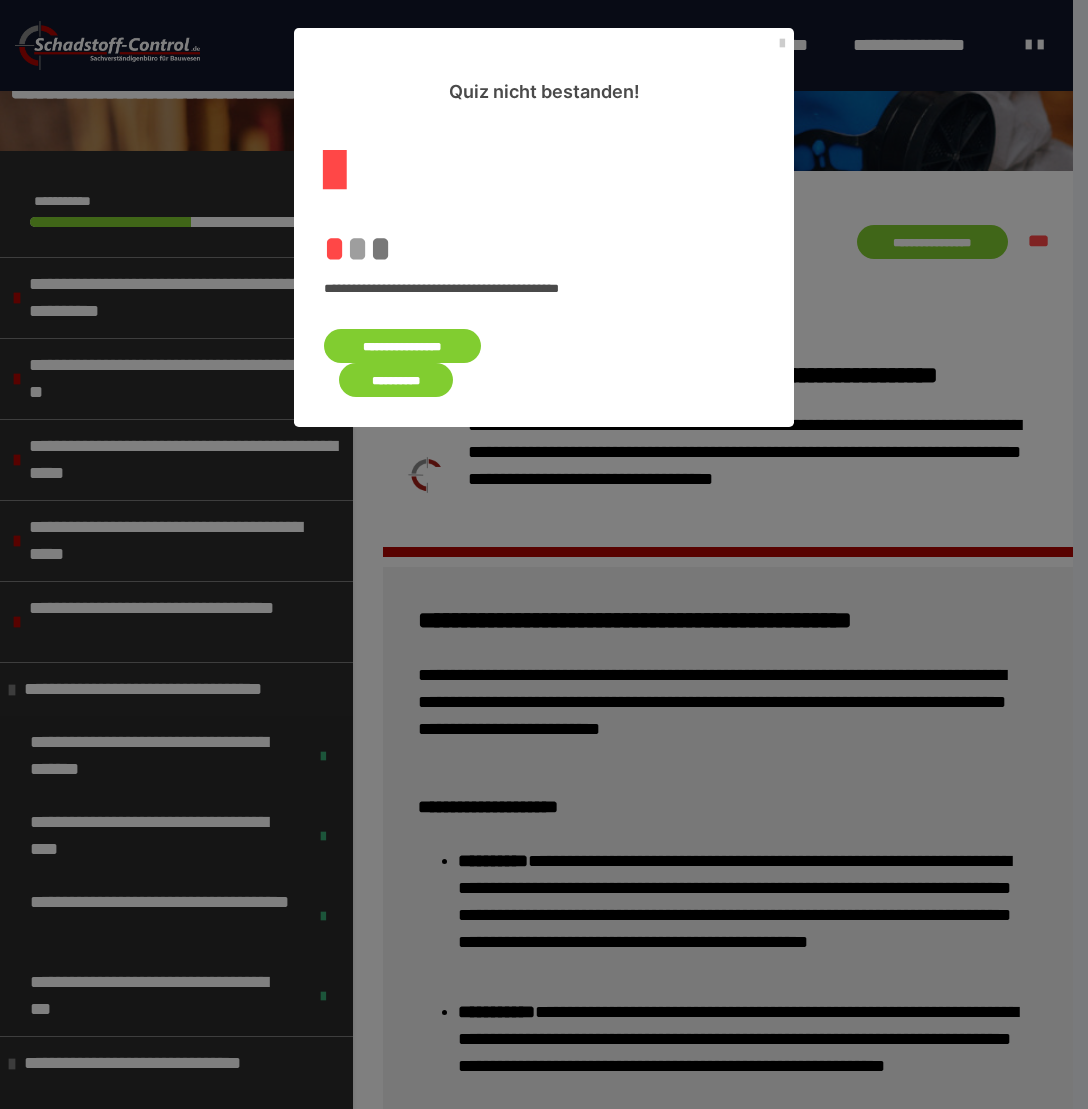 click on "**********" at bounding box center [402, 346] 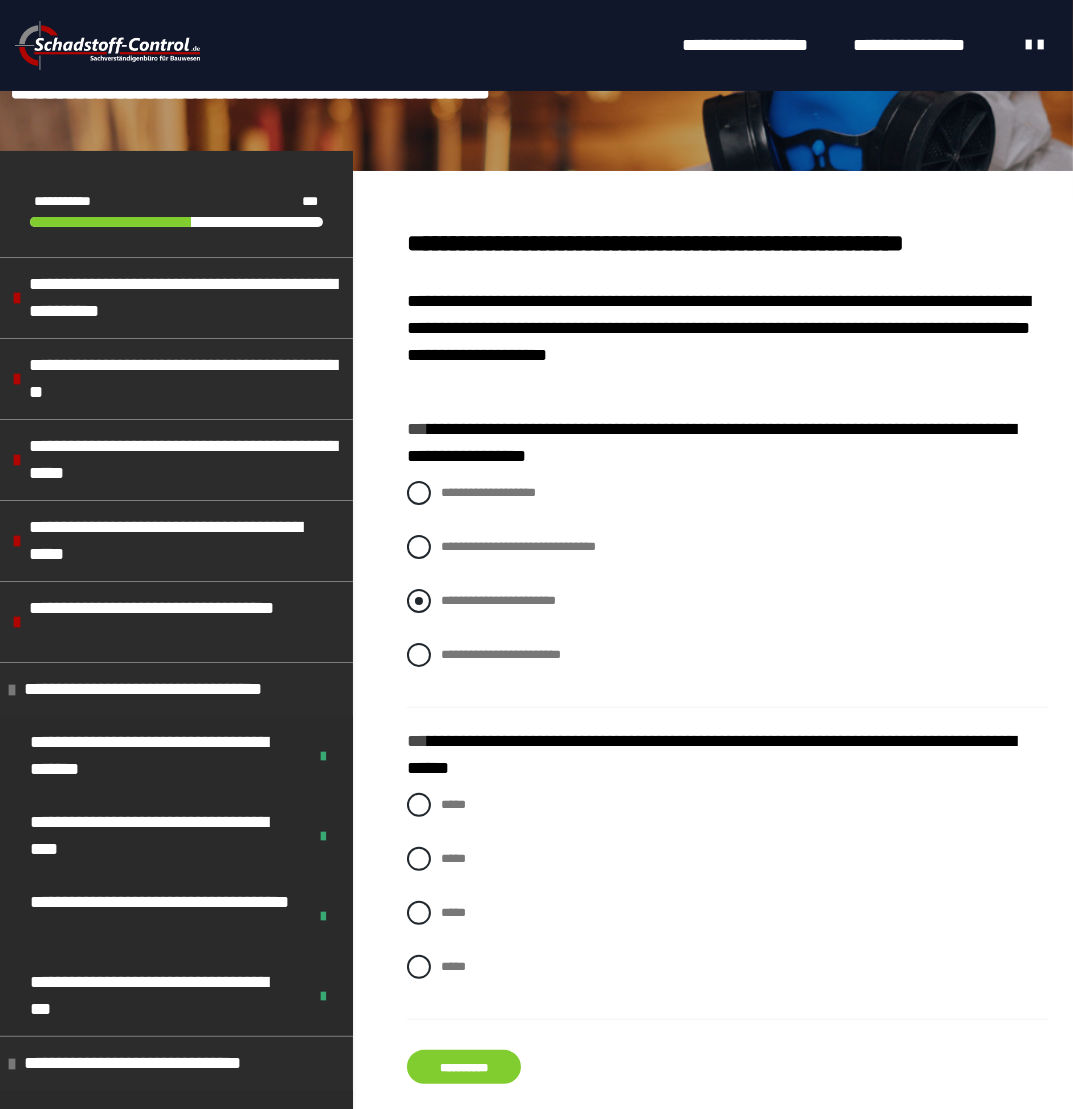 click on "**********" at bounding box center (728, 601) 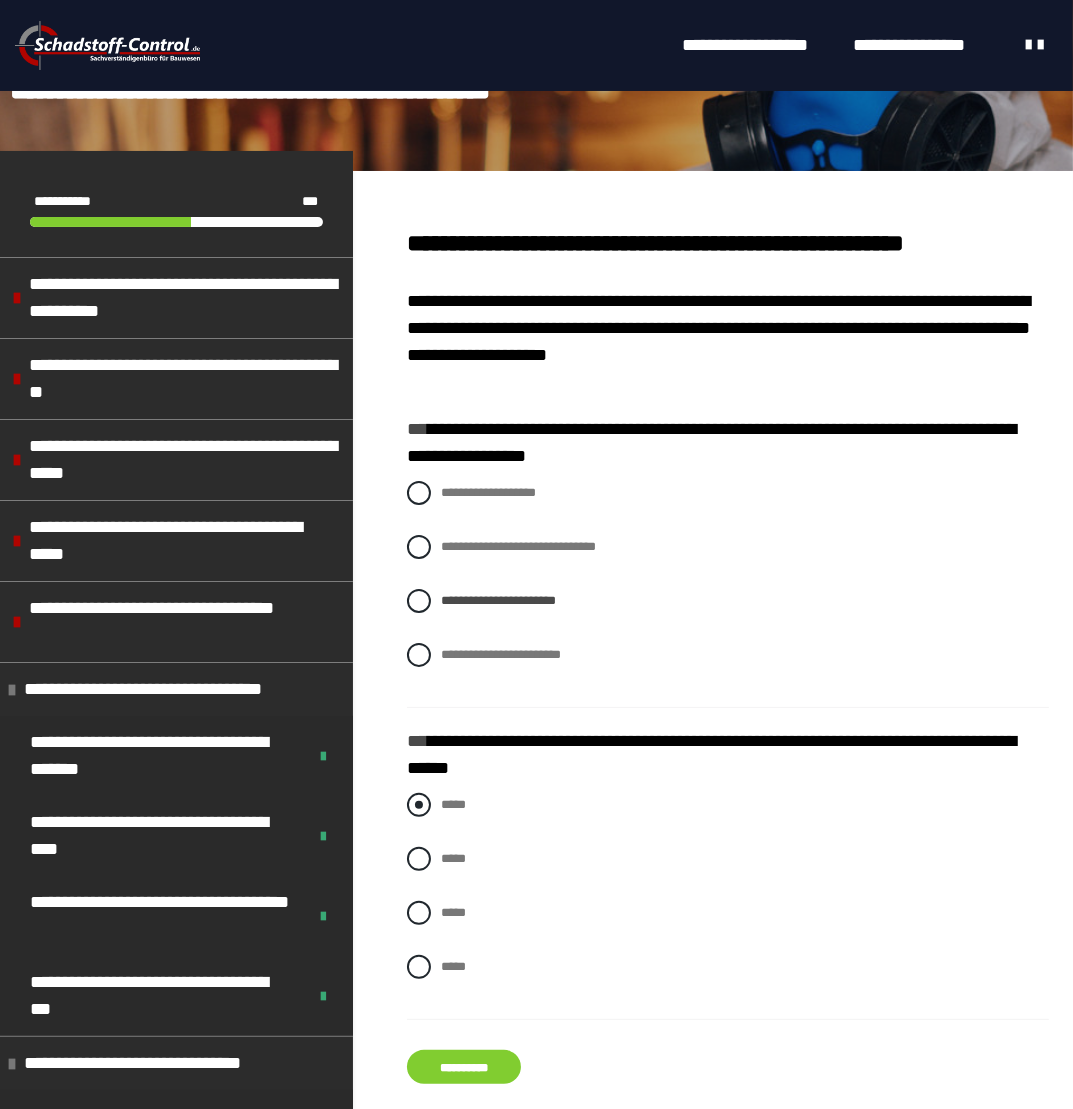 click at bounding box center (419, 805) 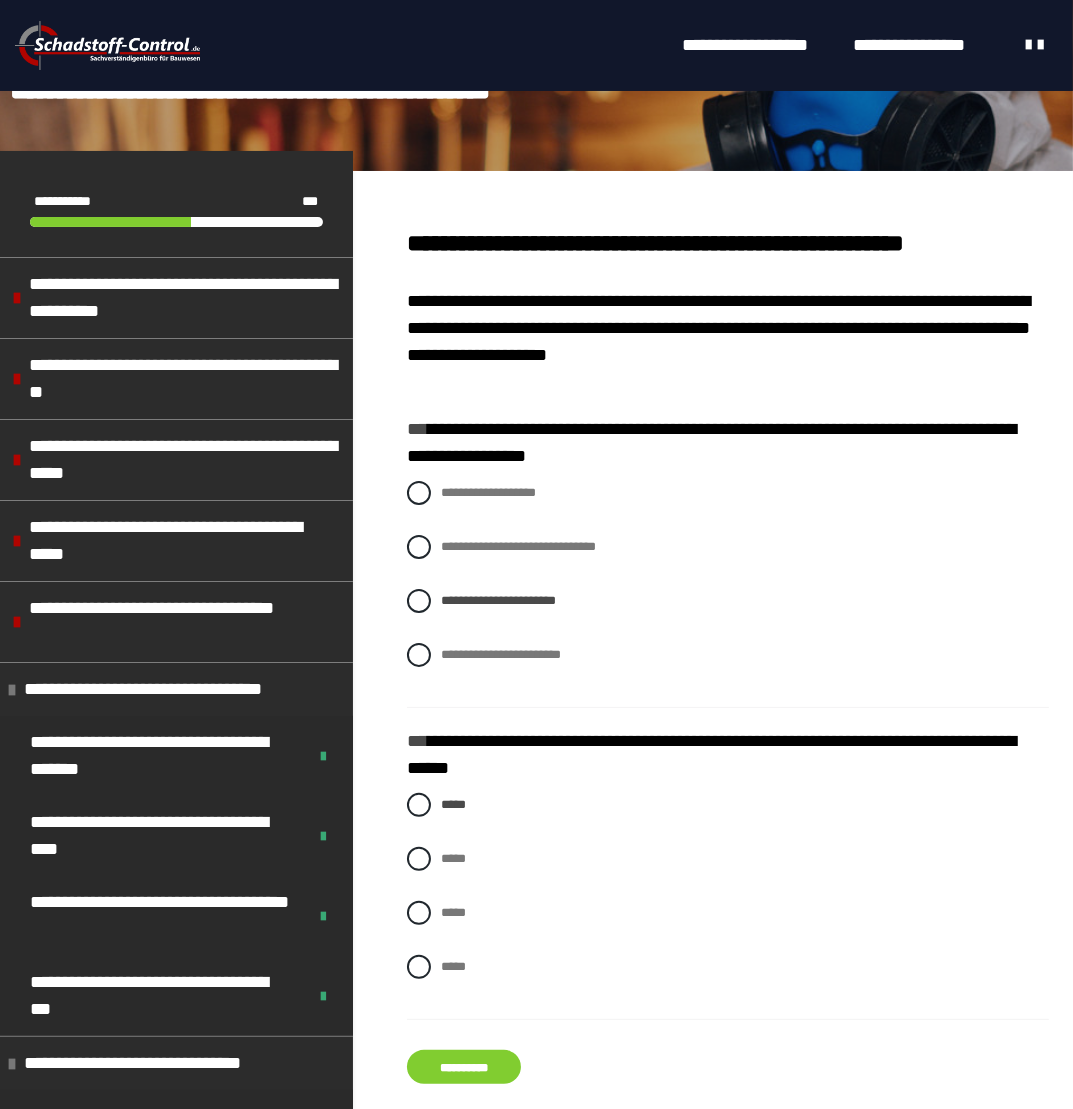 click on "**********" at bounding box center [464, 1067] 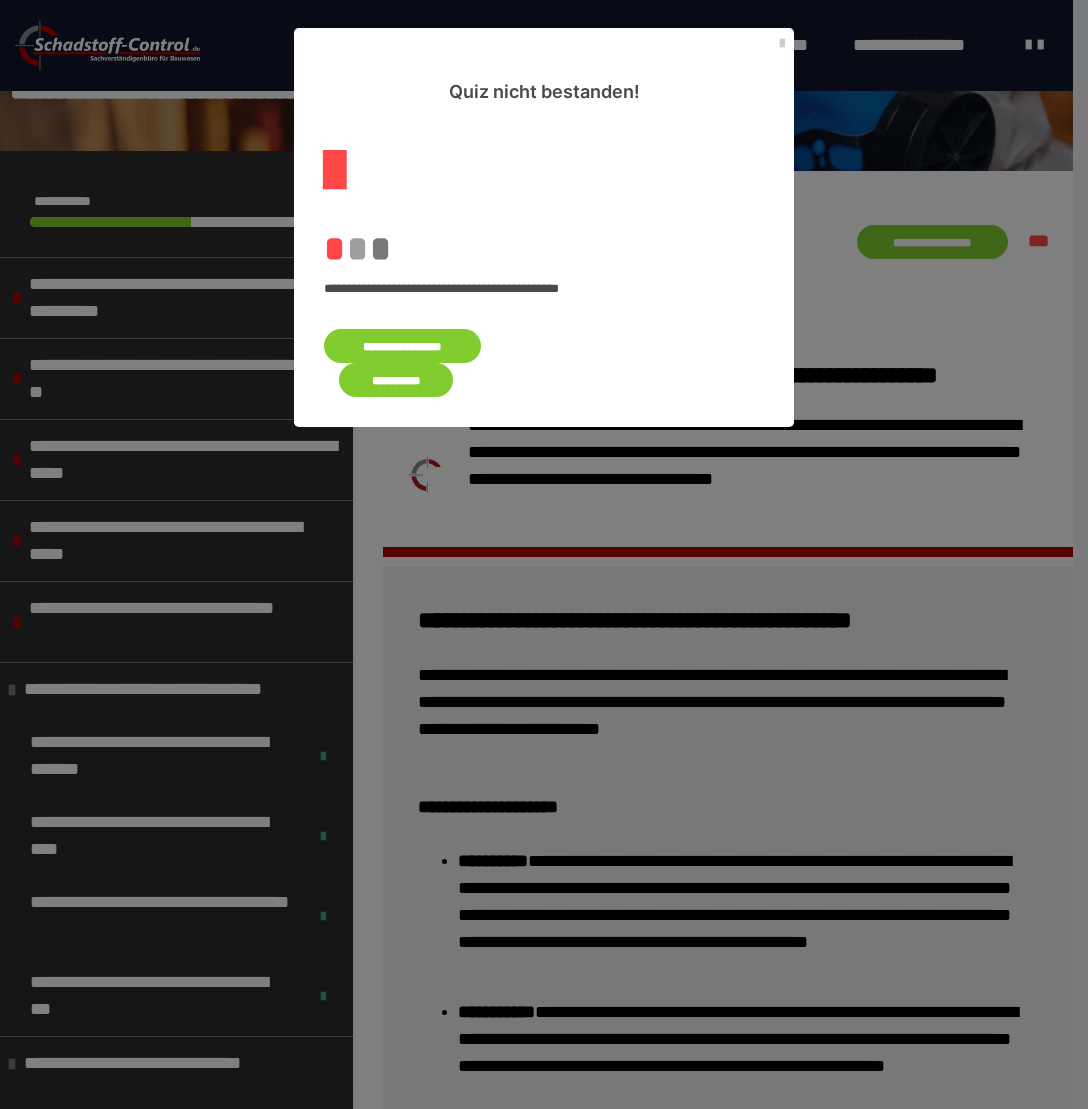 click on "**********" at bounding box center [402, 346] 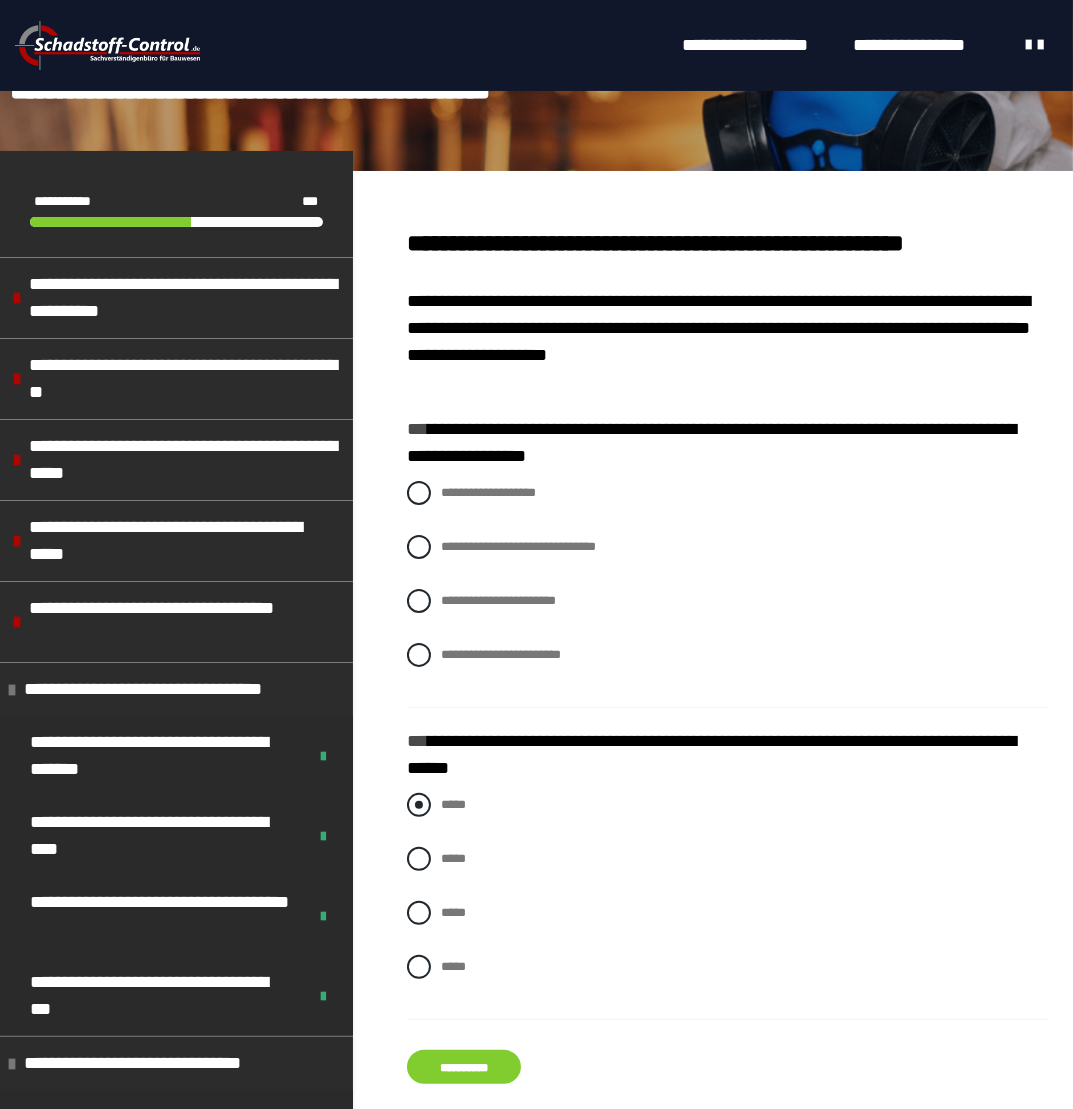 click at bounding box center [419, 805] 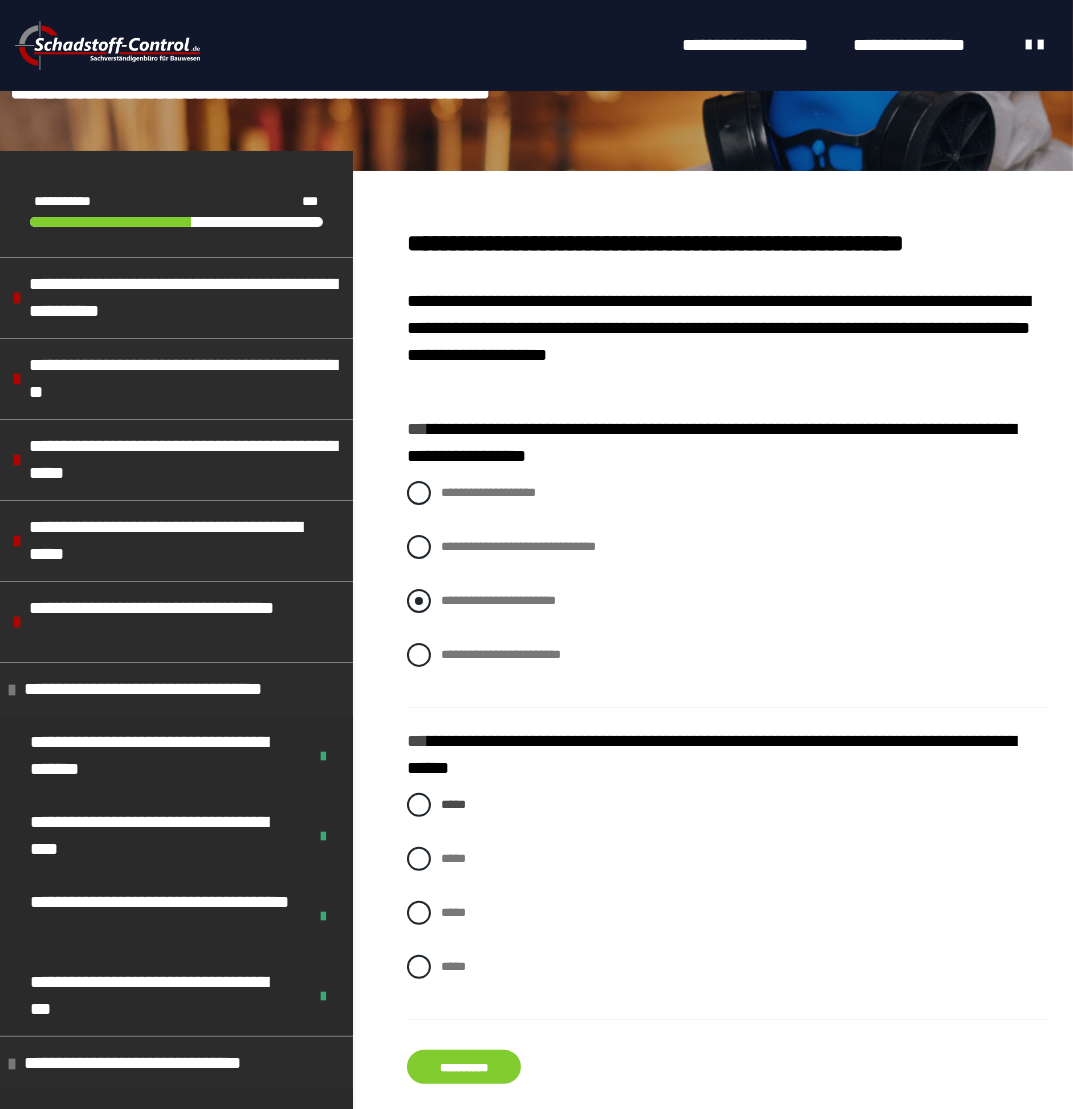 click at bounding box center [419, 601] 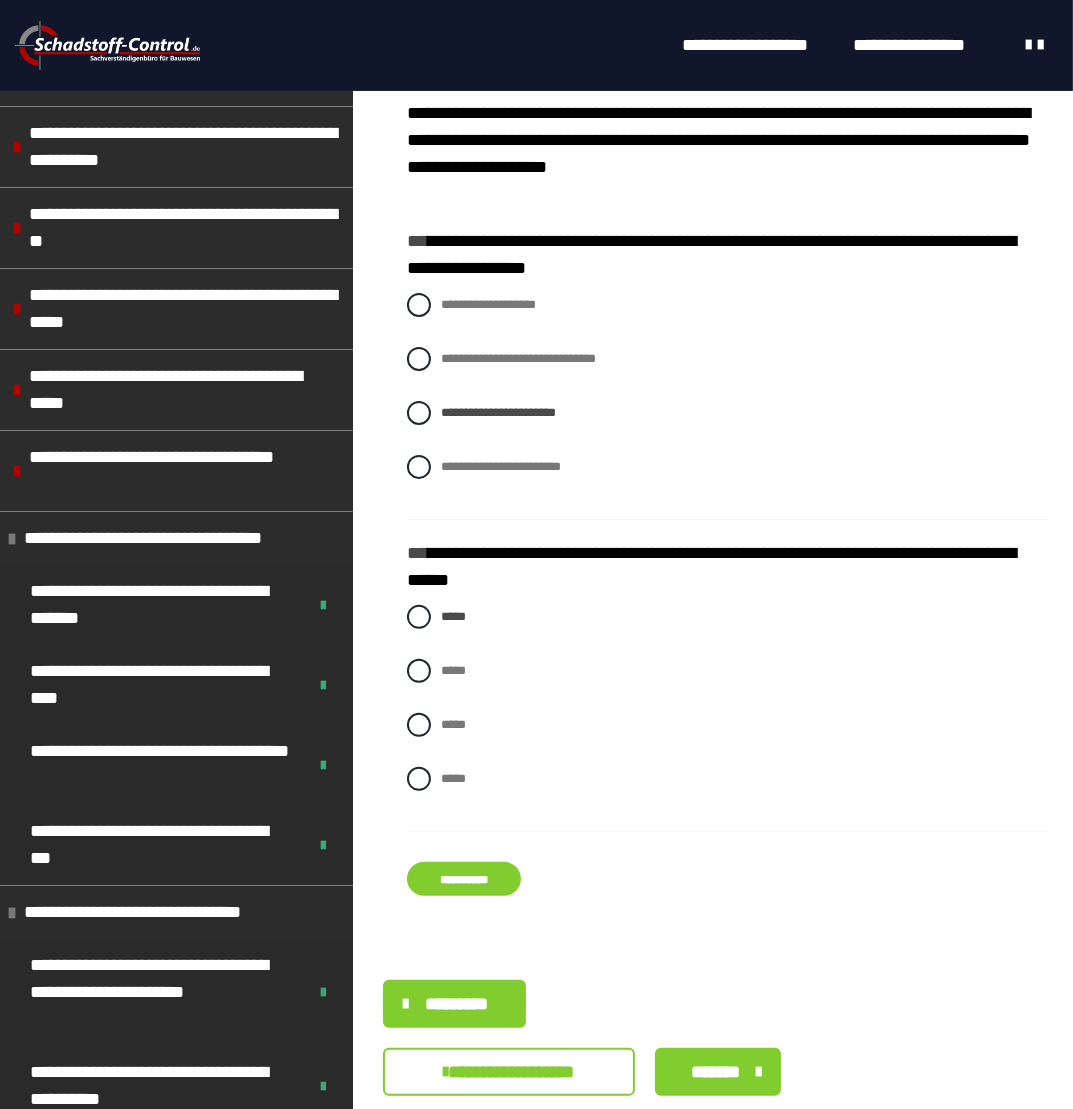 scroll, scrollTop: 436, scrollLeft: 0, axis: vertical 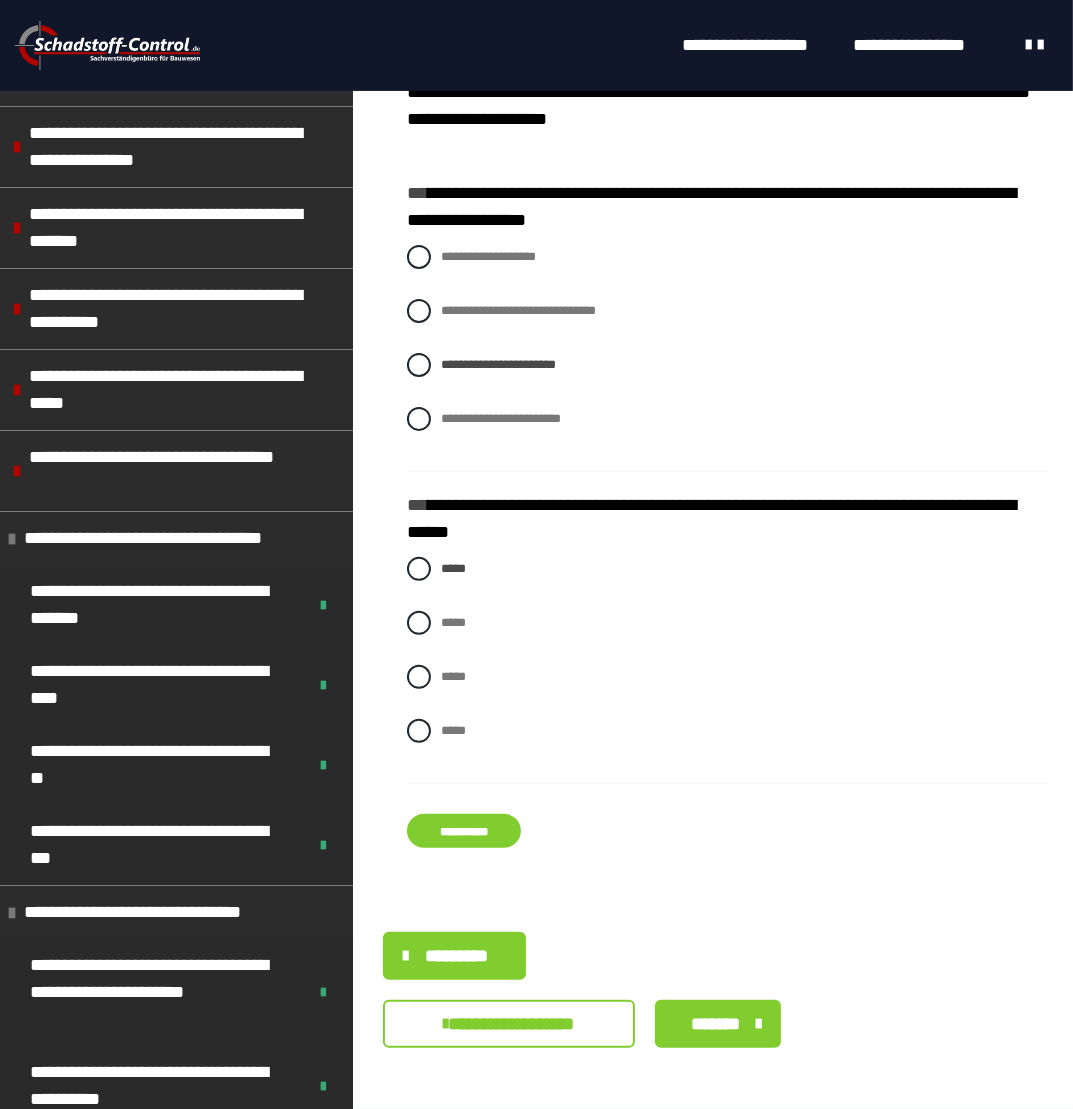 click on "**********" at bounding box center [464, 831] 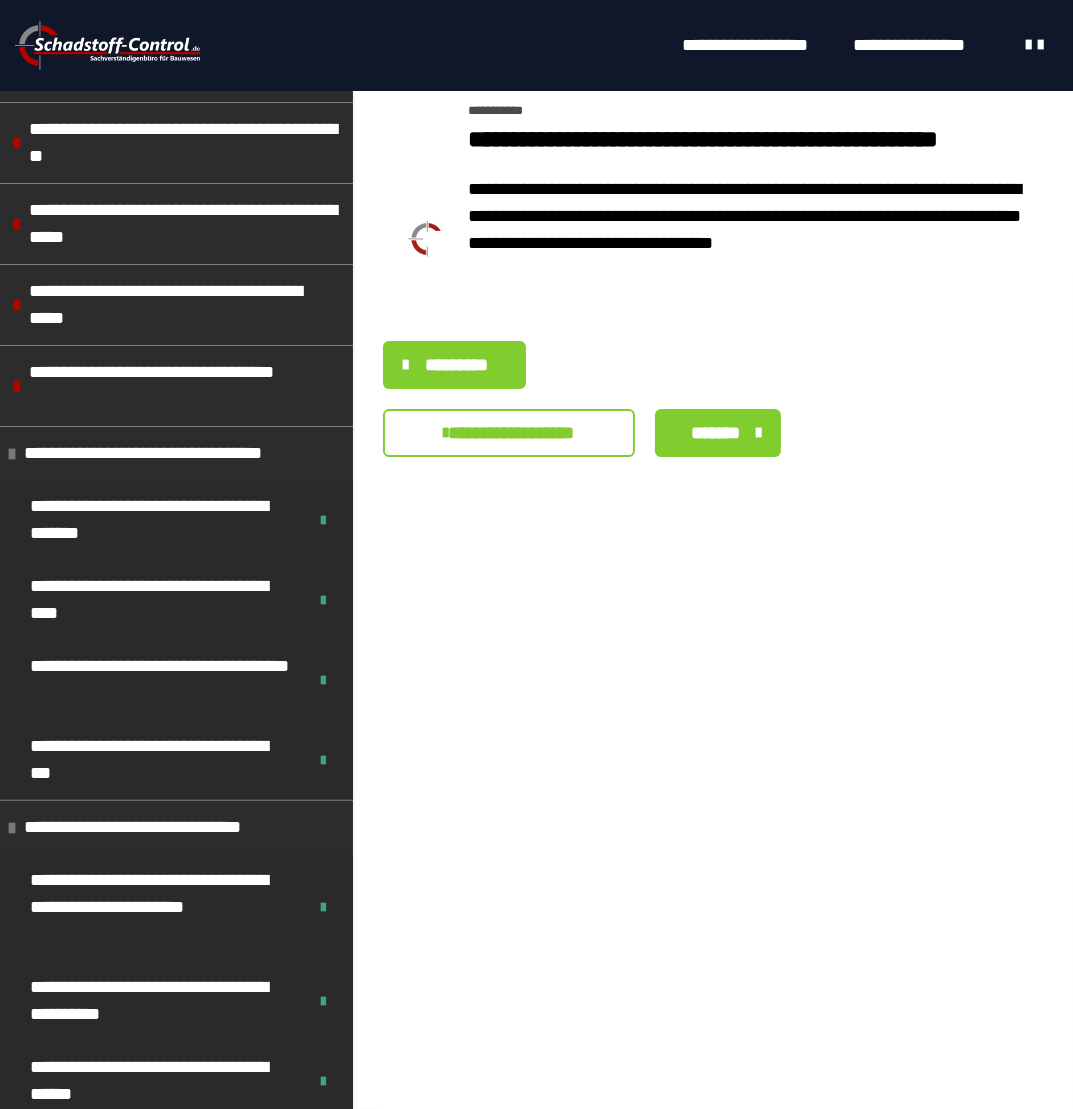 scroll, scrollTop: 0, scrollLeft: 0, axis: both 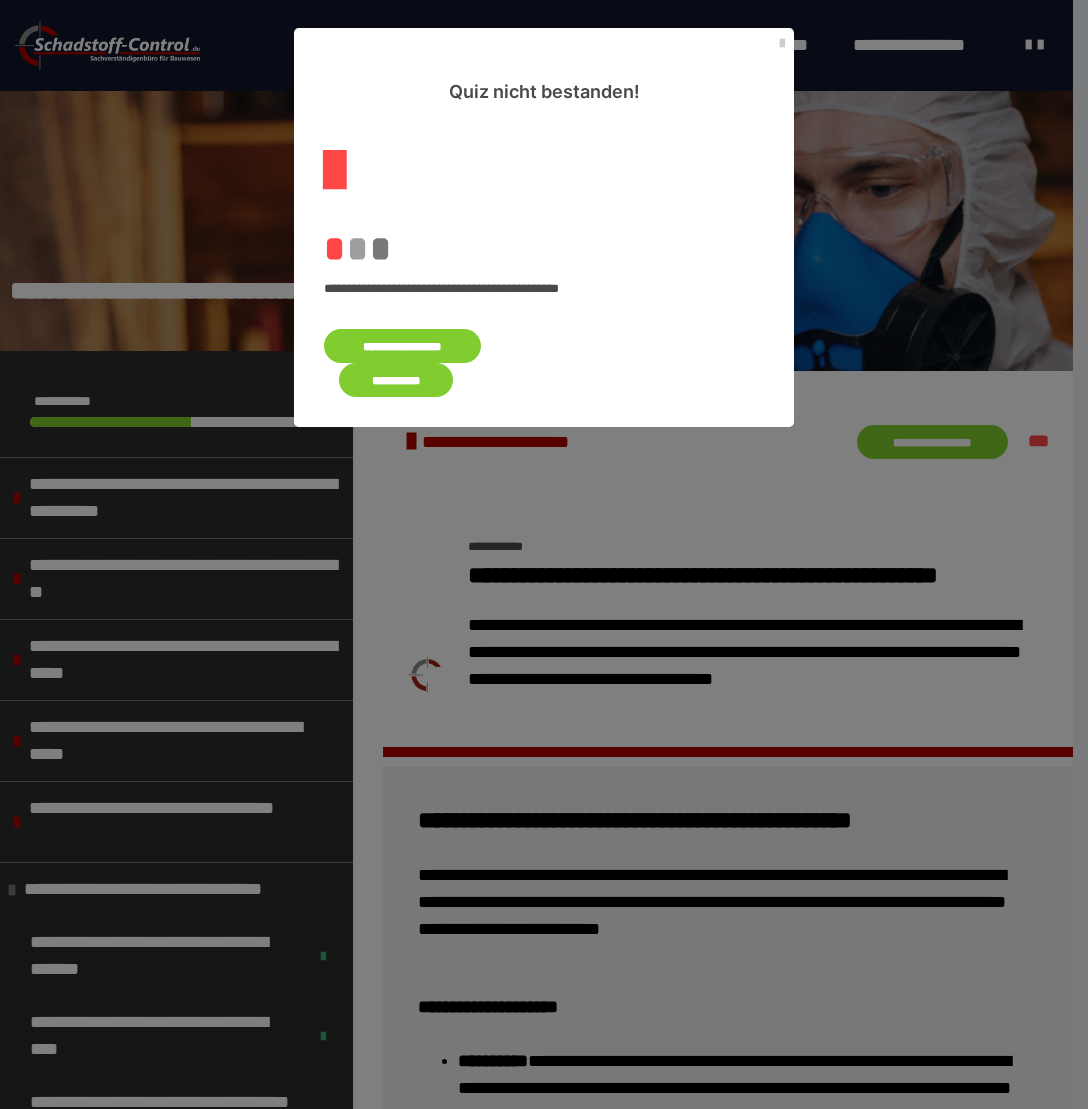 click on "**********" at bounding box center (402, 346) 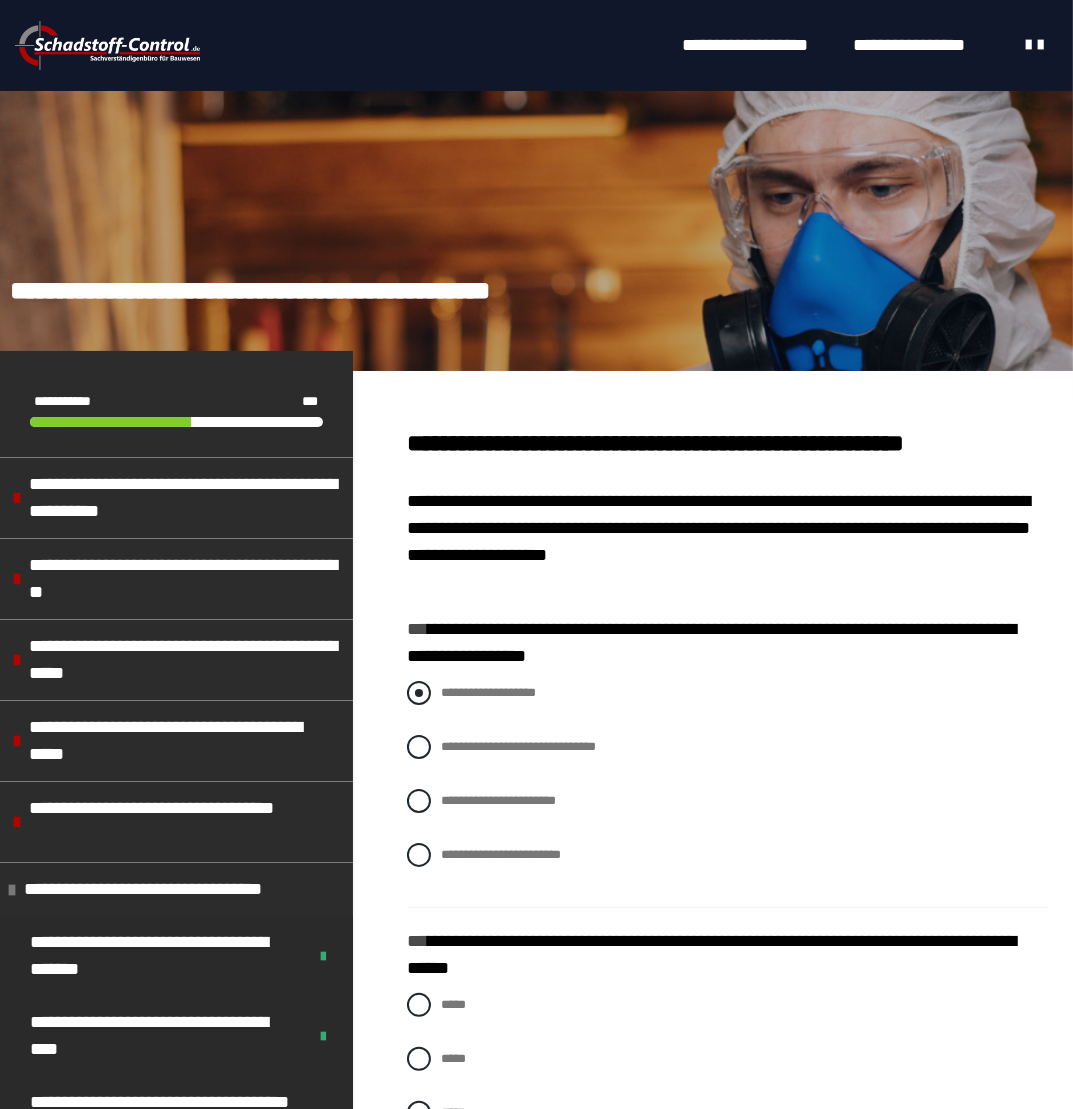 drag, startPoint x: 433, startPoint y: 692, endPoint x: 429, endPoint y: 704, distance: 12.649111 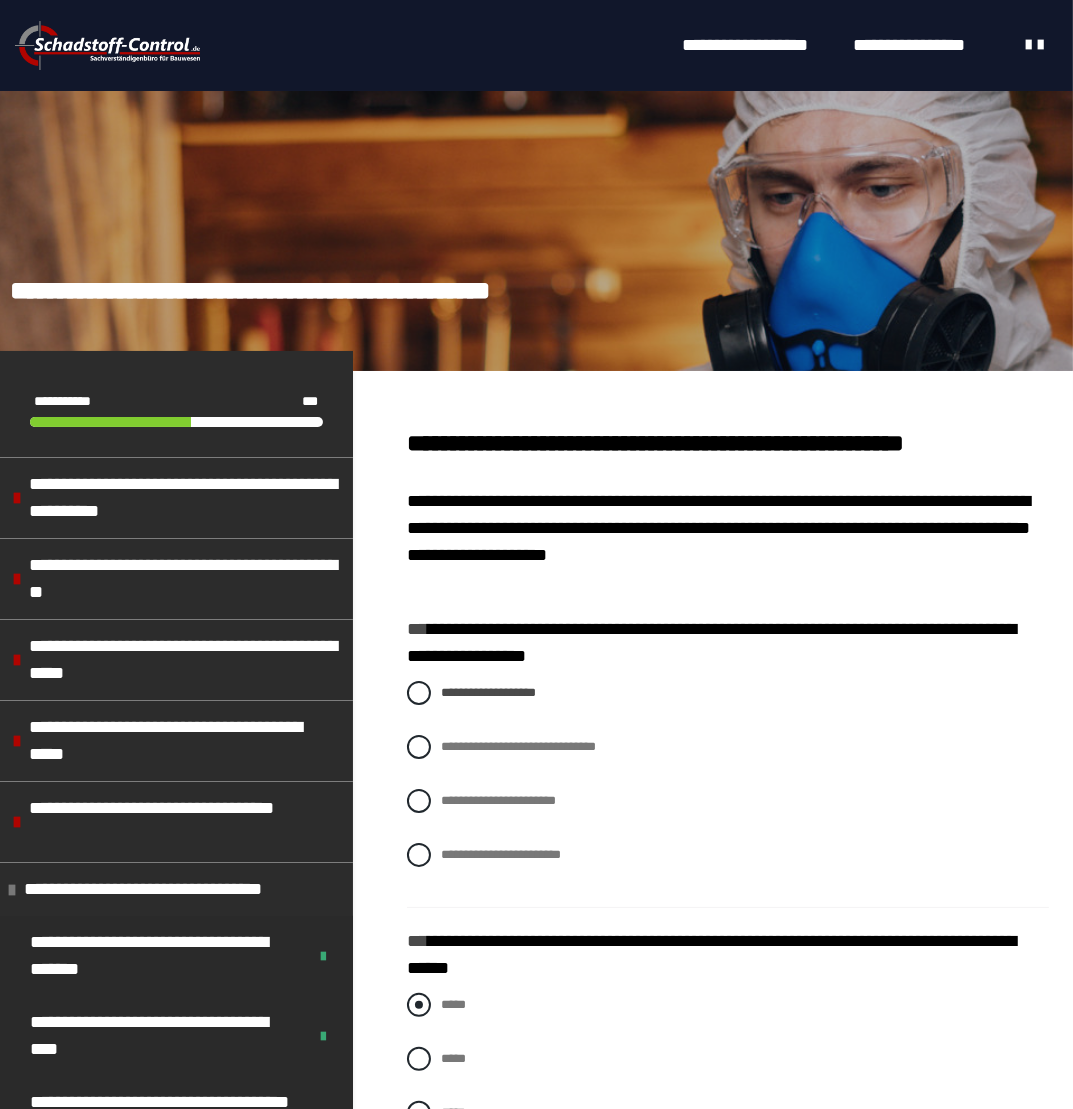 click at bounding box center (419, 1005) 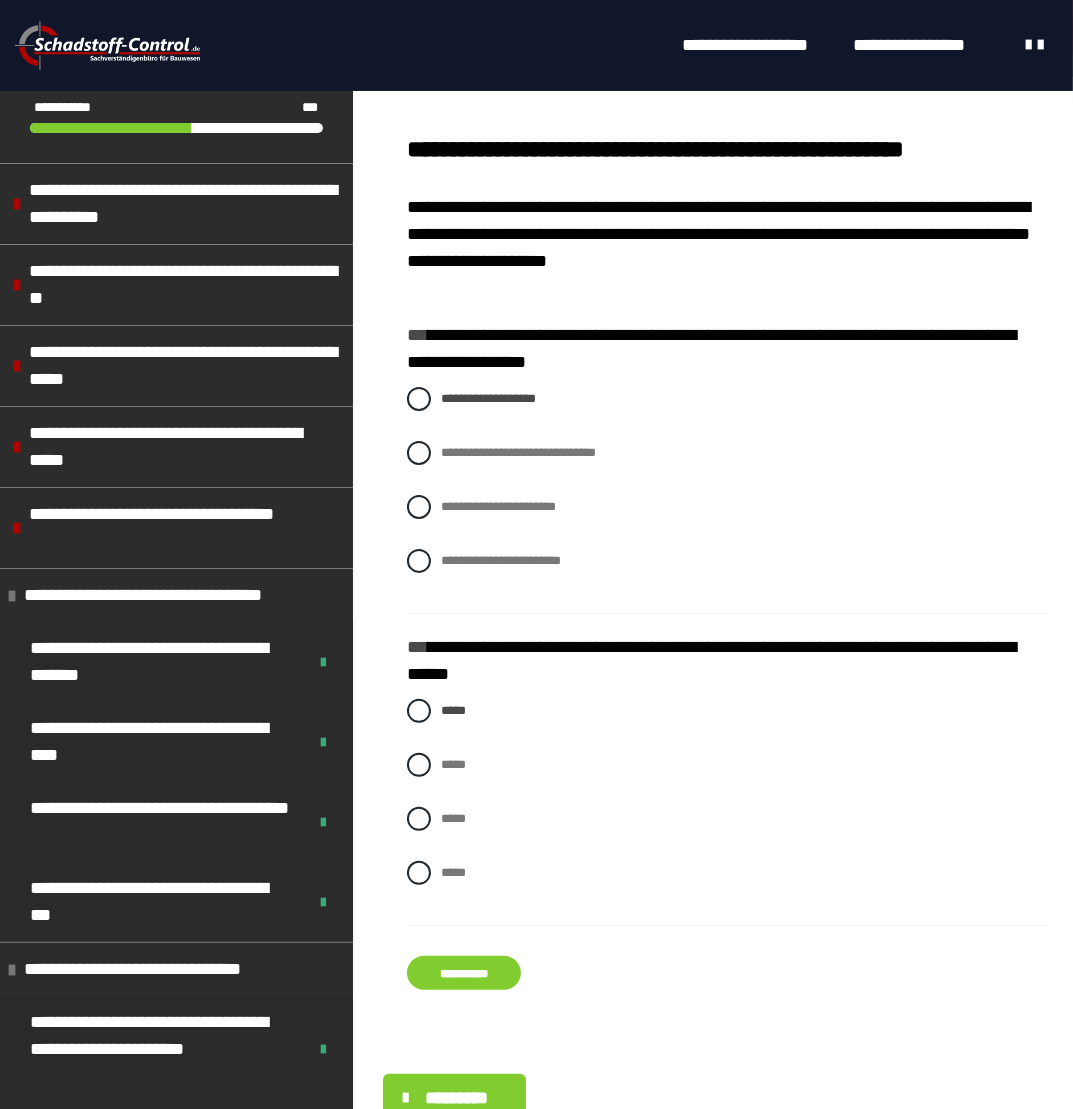 scroll, scrollTop: 300, scrollLeft: 0, axis: vertical 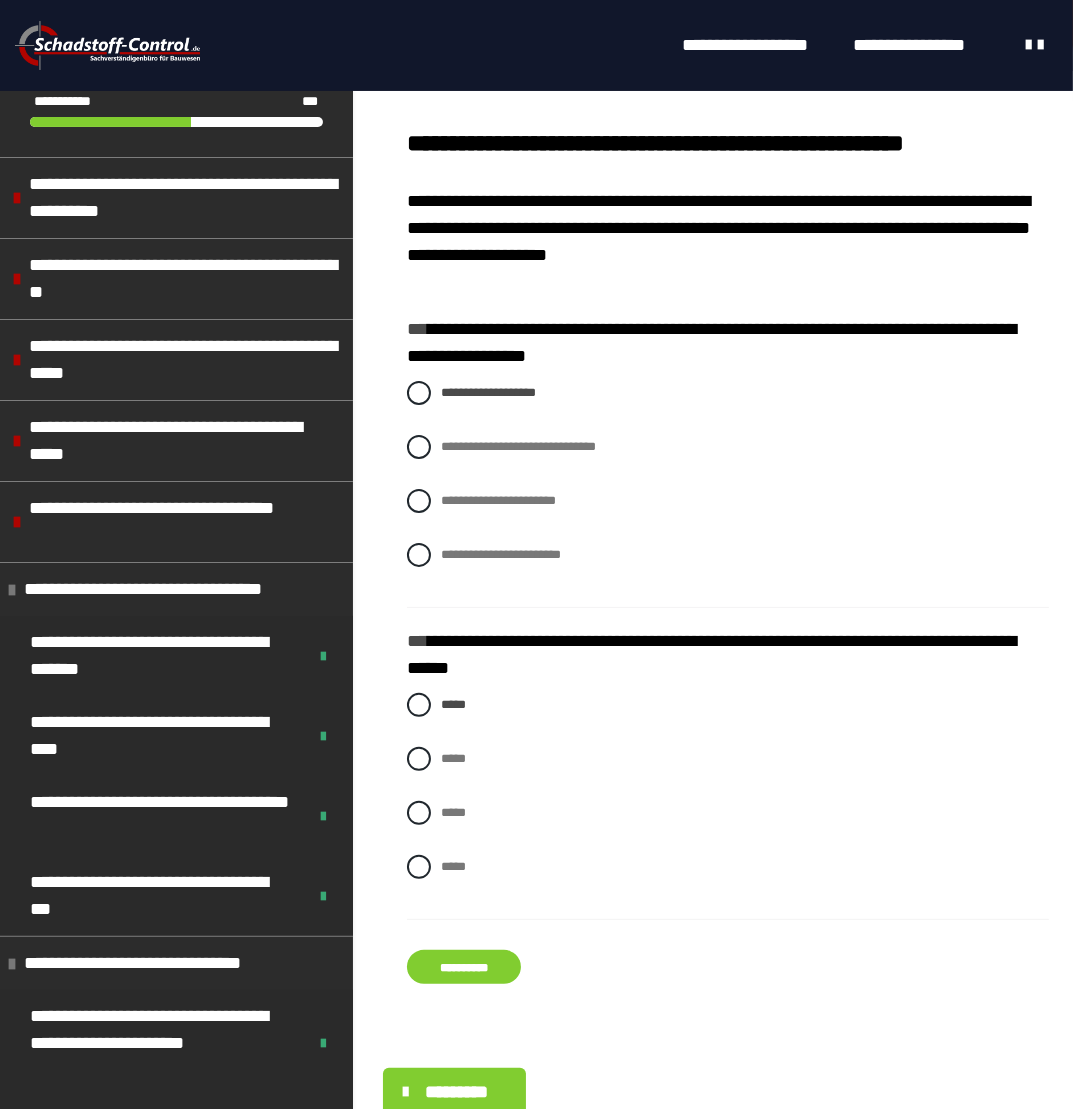 click on "**********" at bounding box center [464, 967] 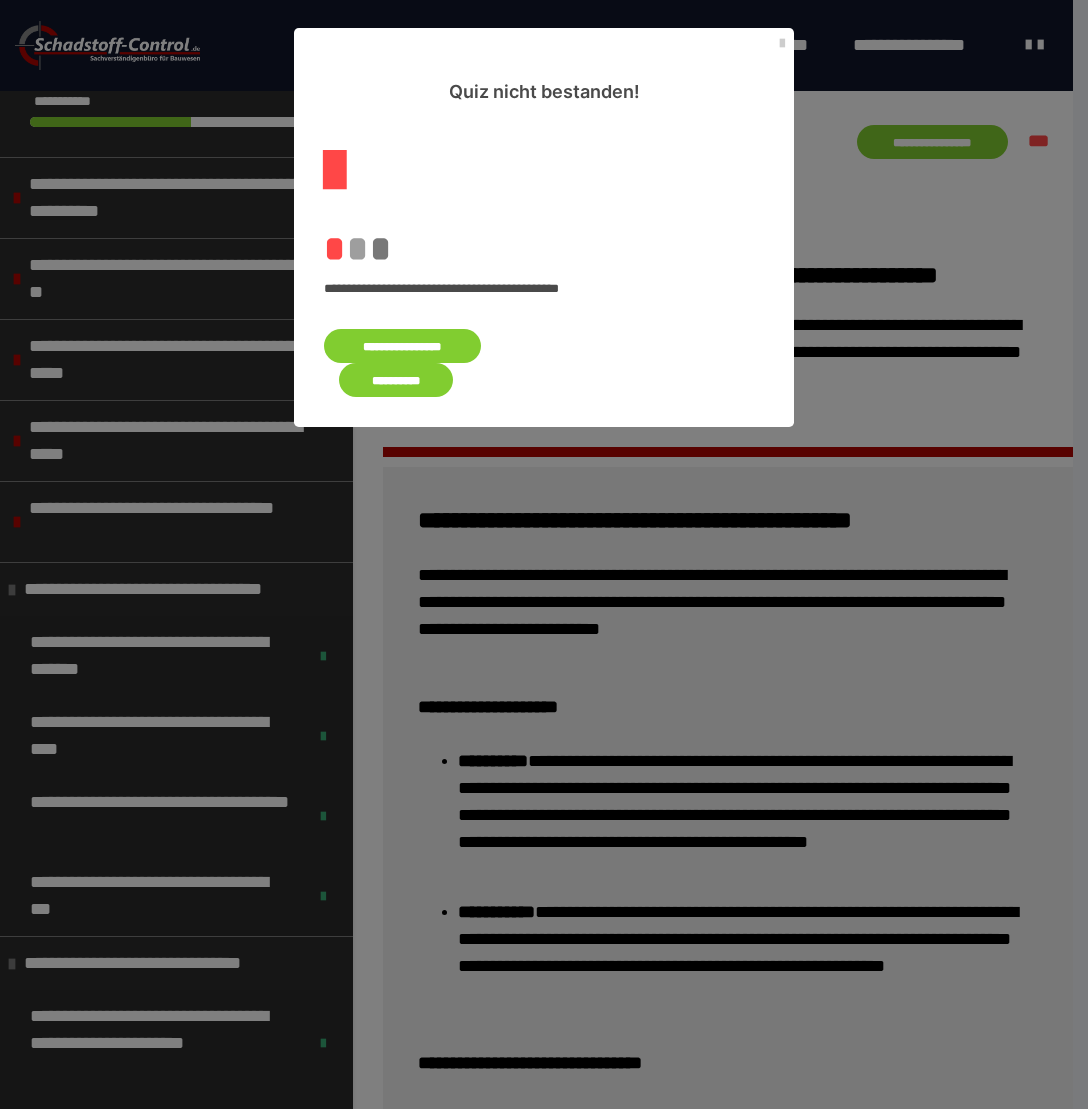 click on "**********" at bounding box center [402, 346] 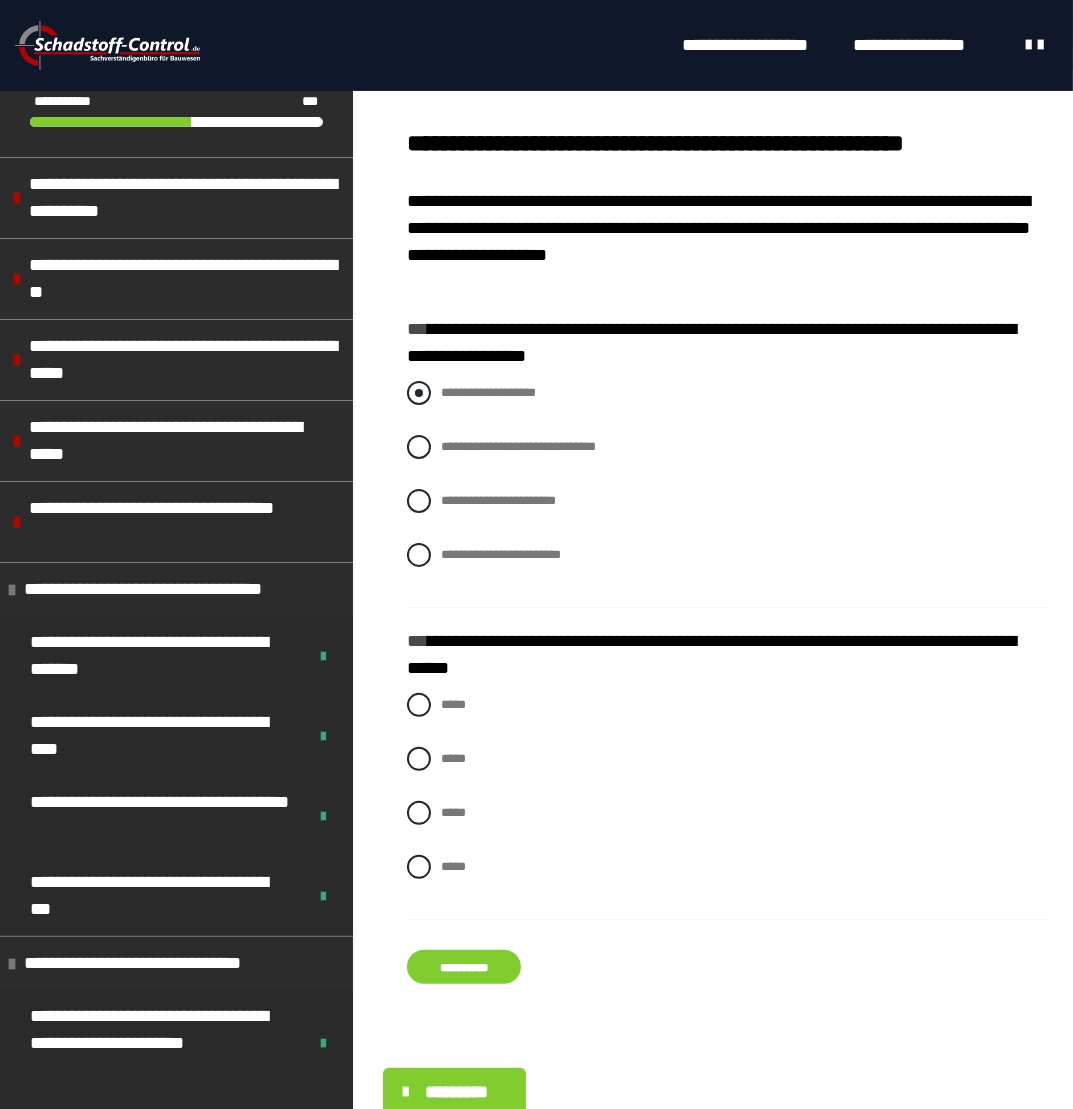 click at bounding box center (419, 393) 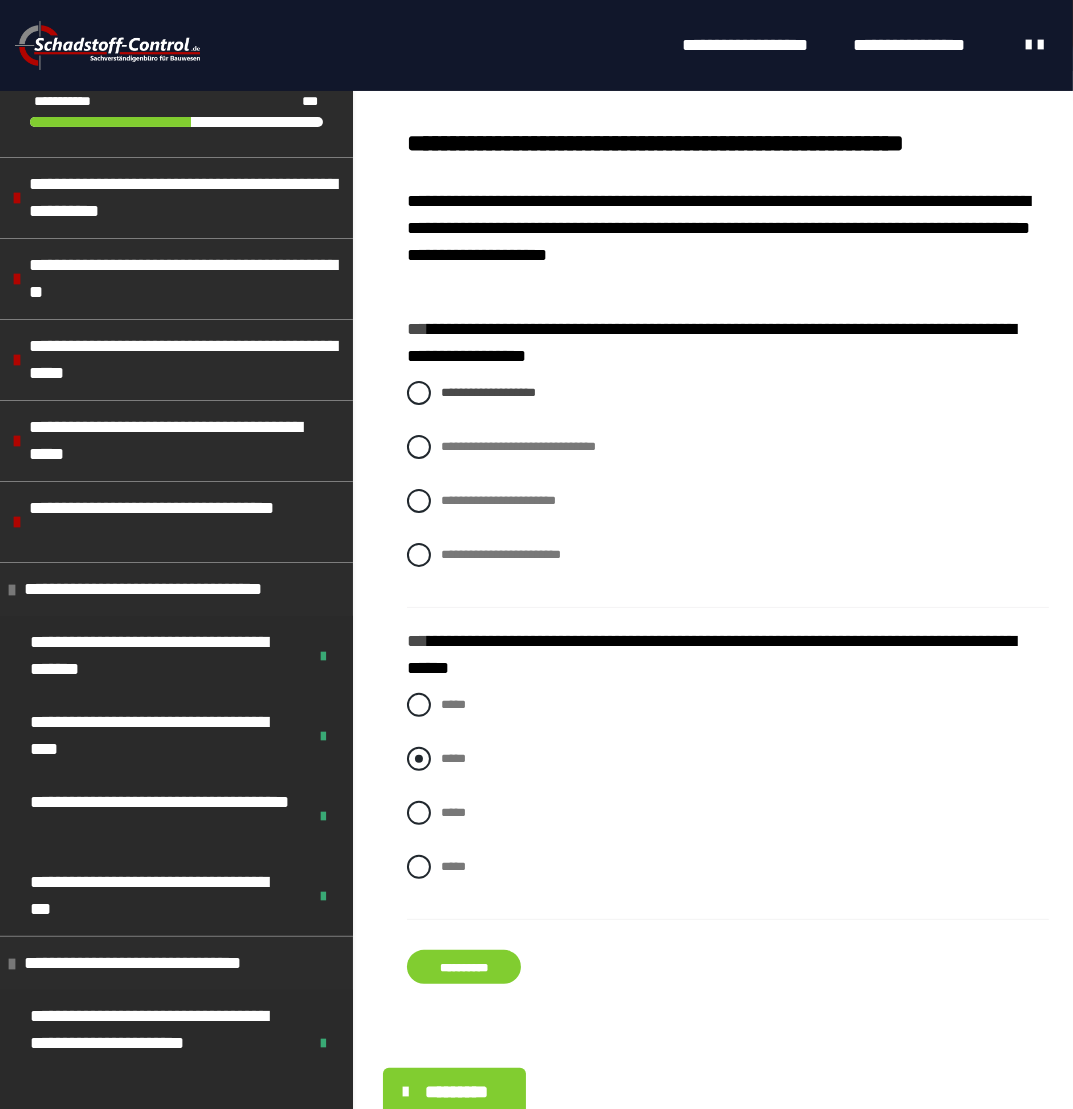 click at bounding box center [419, 759] 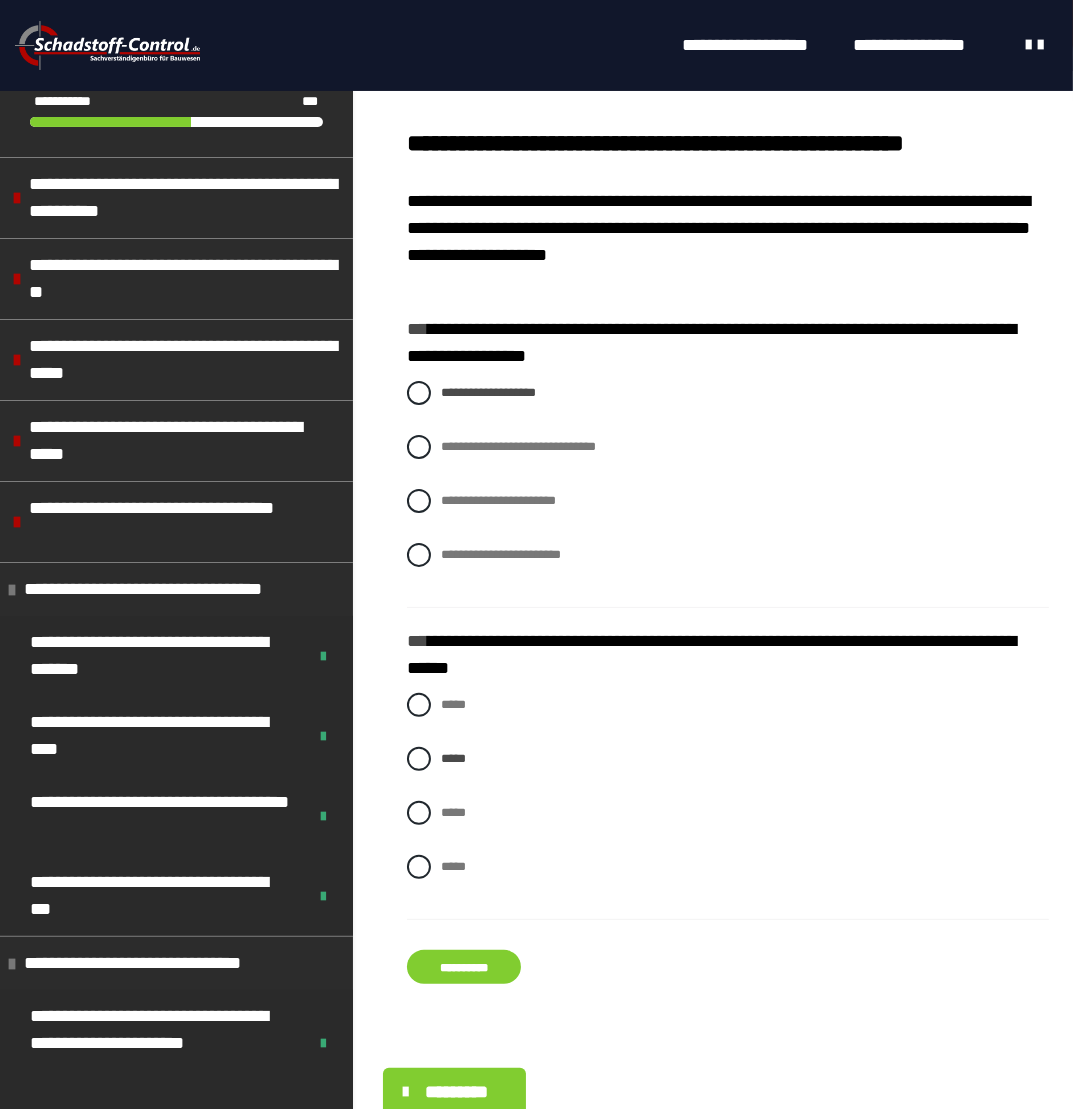 click on "**********" at bounding box center [464, 967] 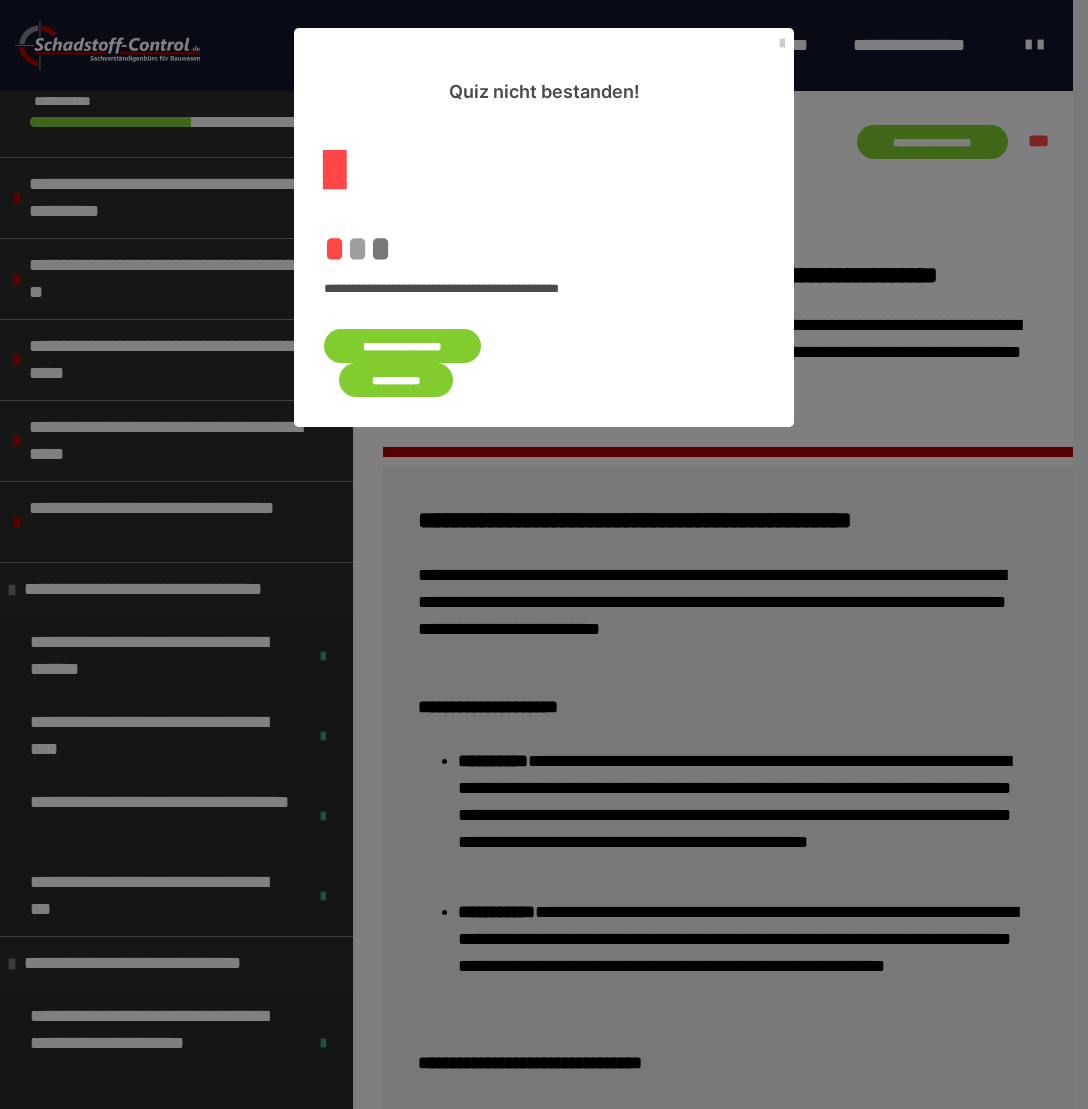 click on "**********" at bounding box center [402, 346] 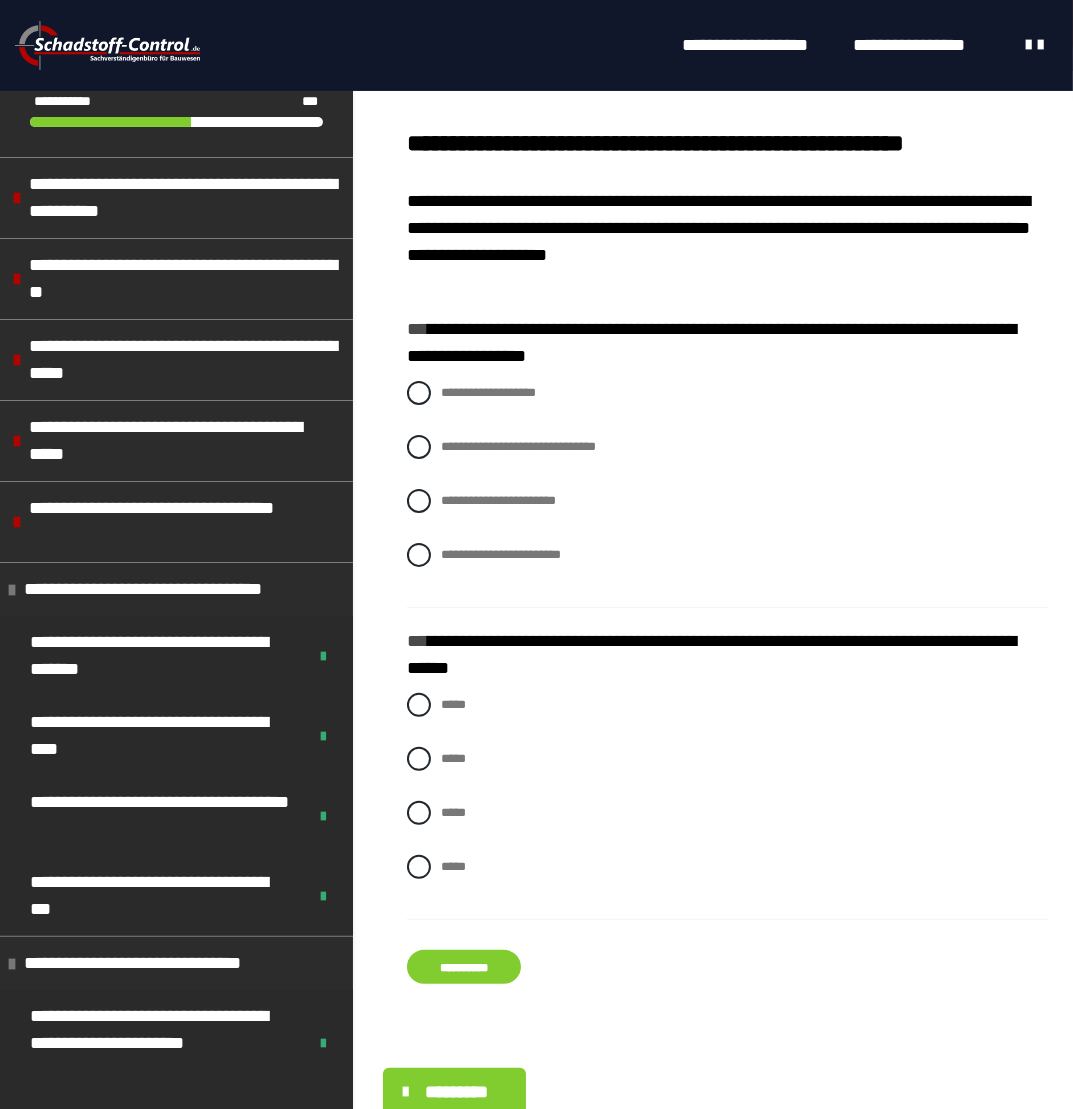 drag, startPoint x: 412, startPoint y: 391, endPoint x: 442, endPoint y: 470, distance: 84.50444 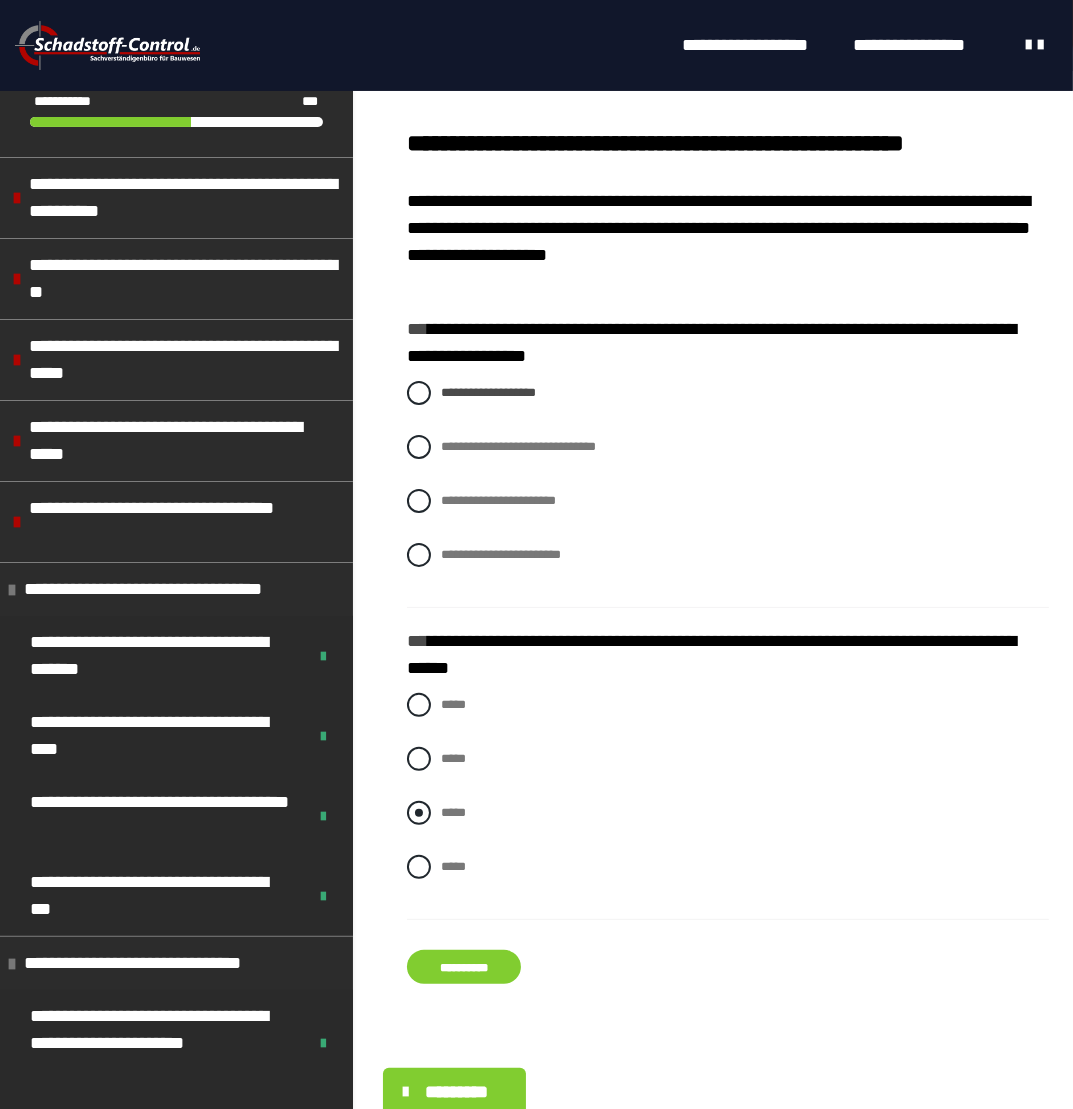 click at bounding box center (419, 813) 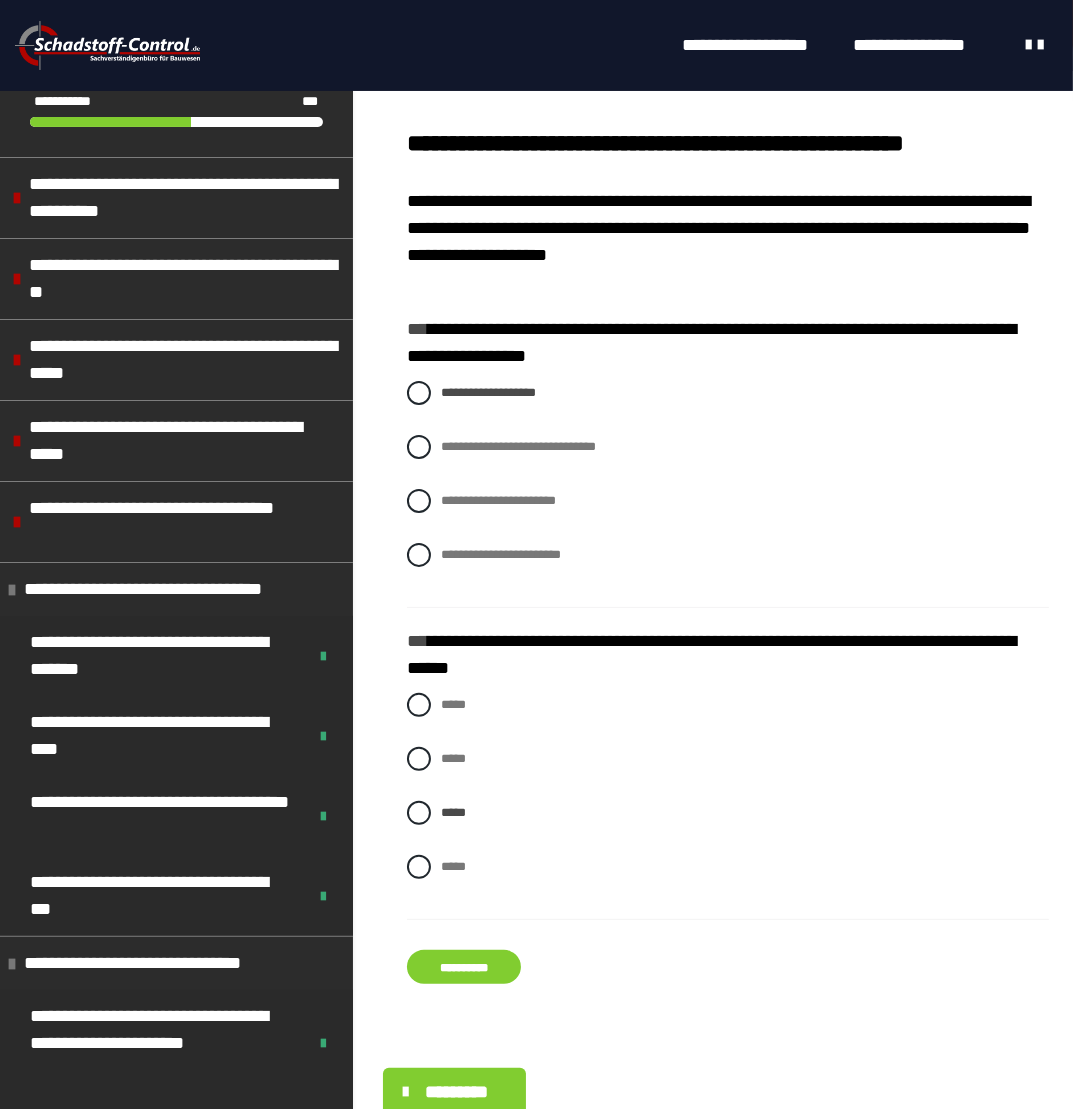 click on "**********" at bounding box center [464, 967] 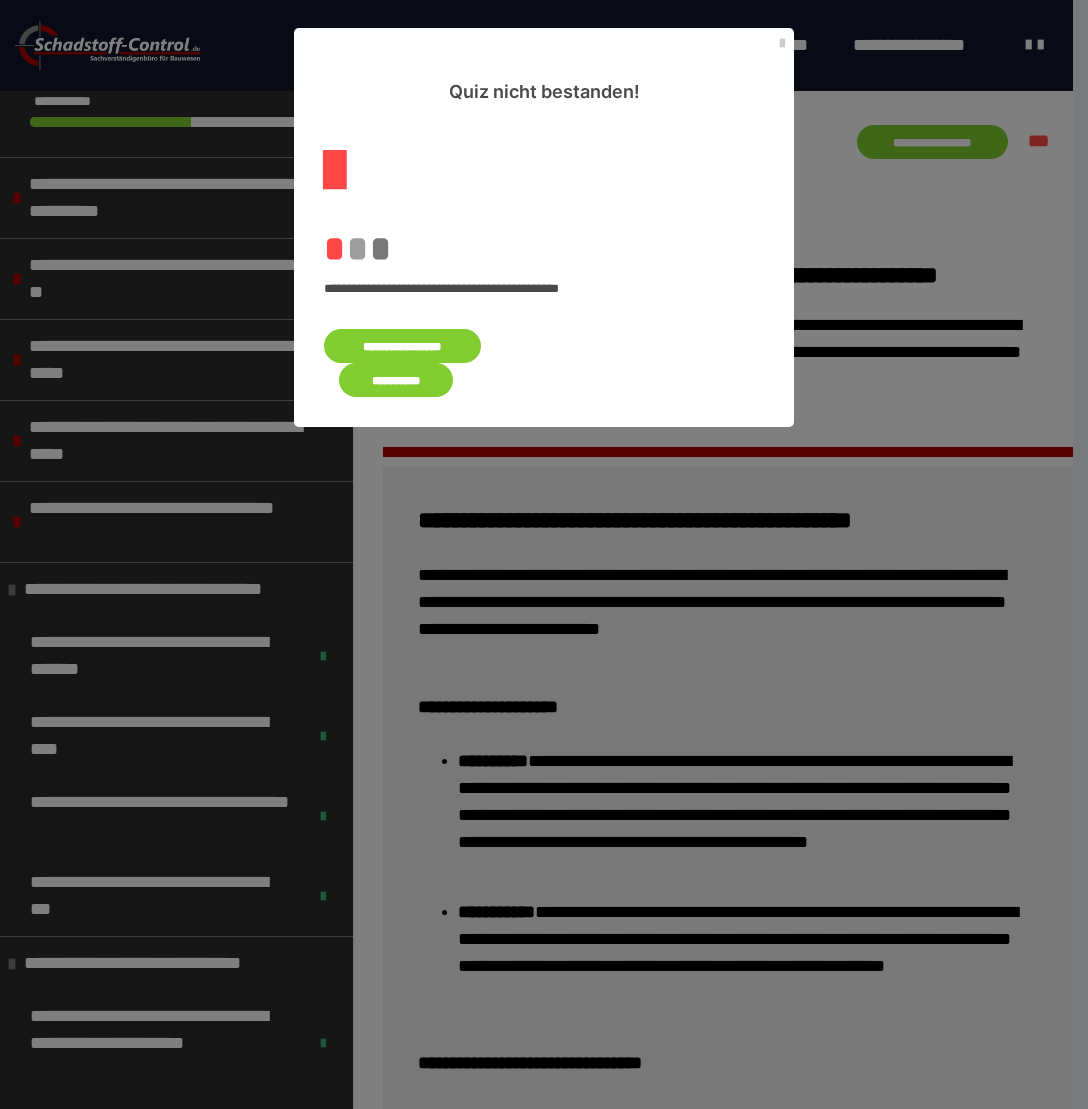 click on "**********" at bounding box center [402, 346] 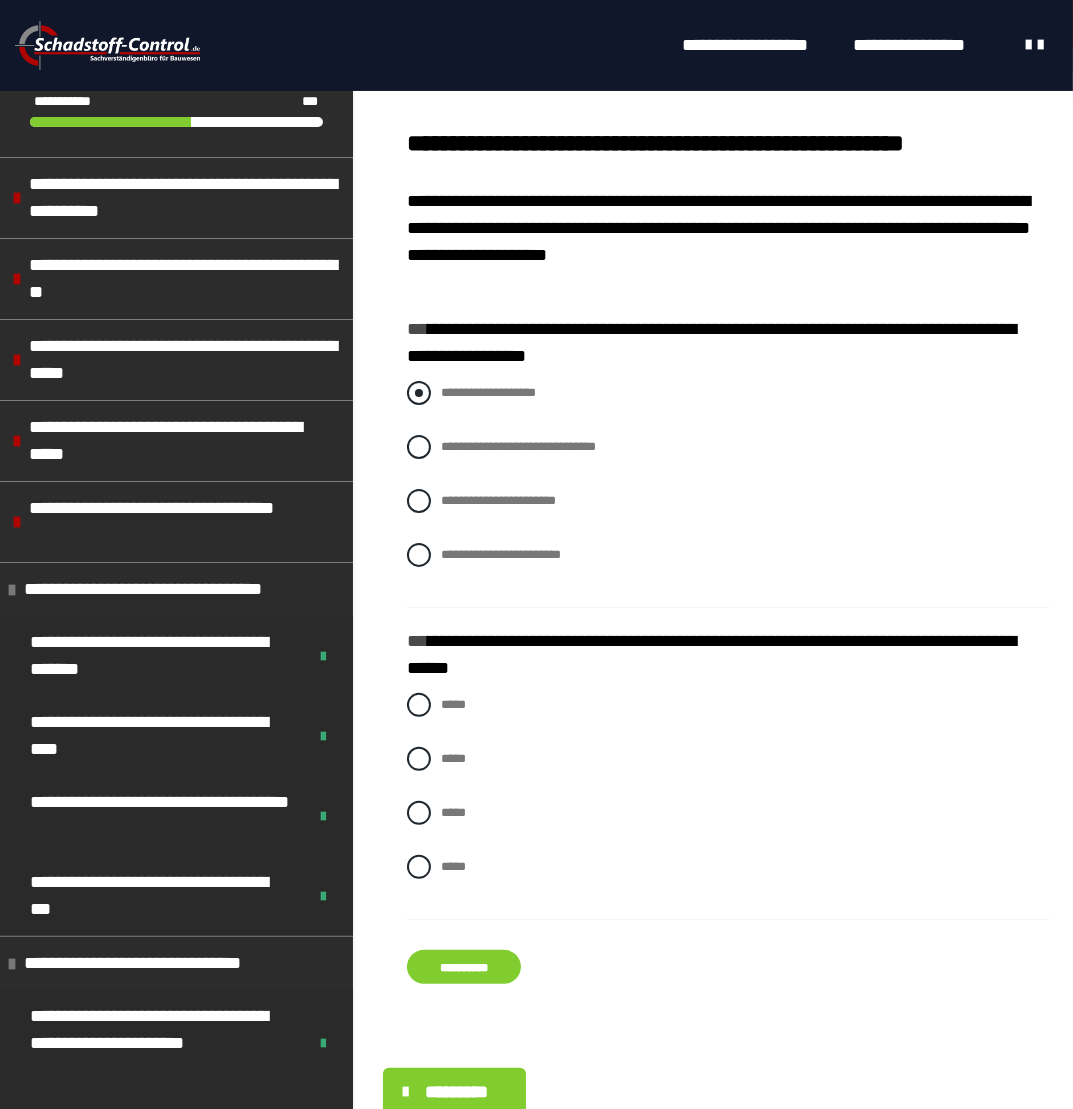 click at bounding box center (419, 393) 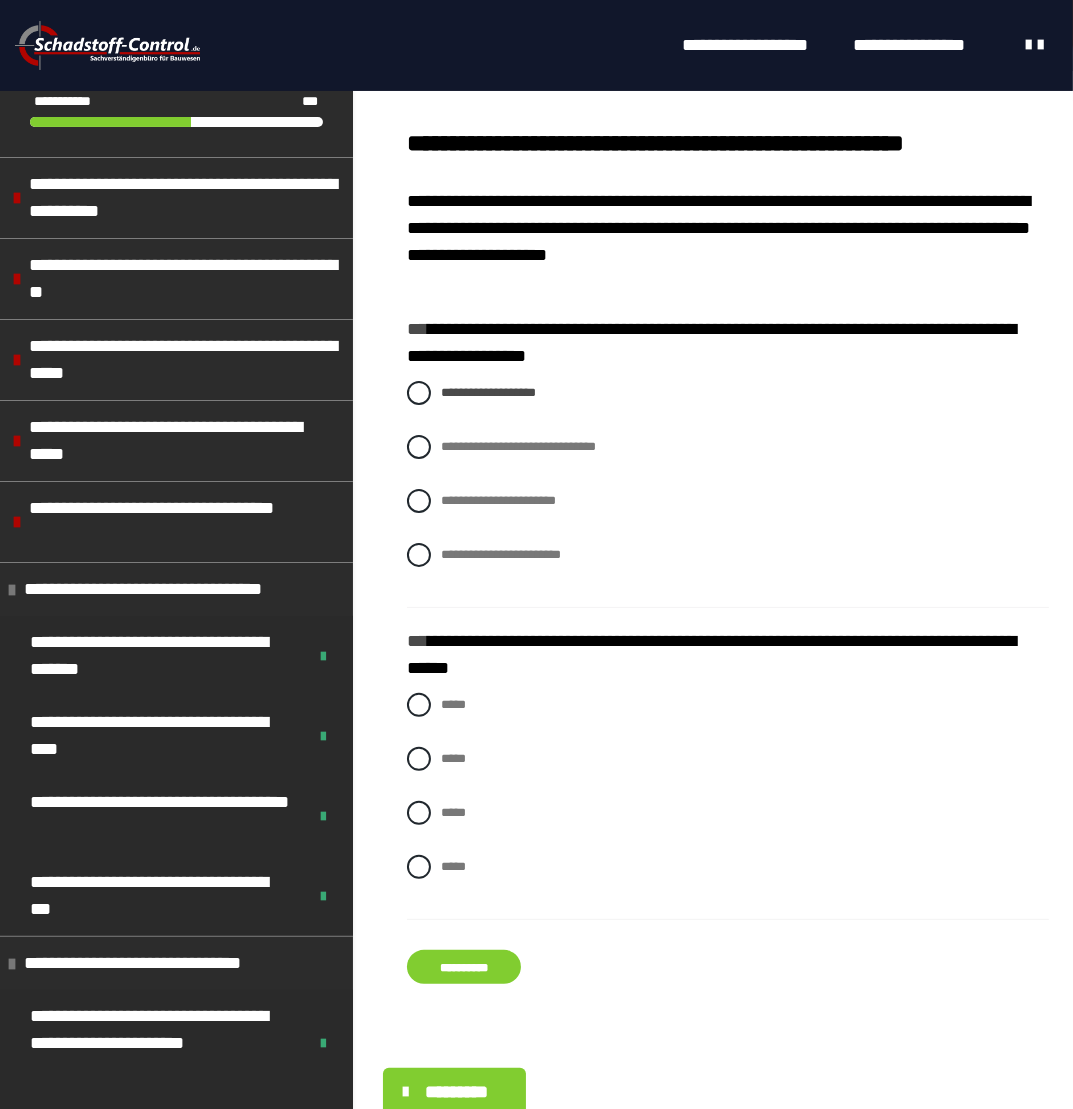 drag, startPoint x: 414, startPoint y: 871, endPoint x: 472, endPoint y: 950, distance: 98.005104 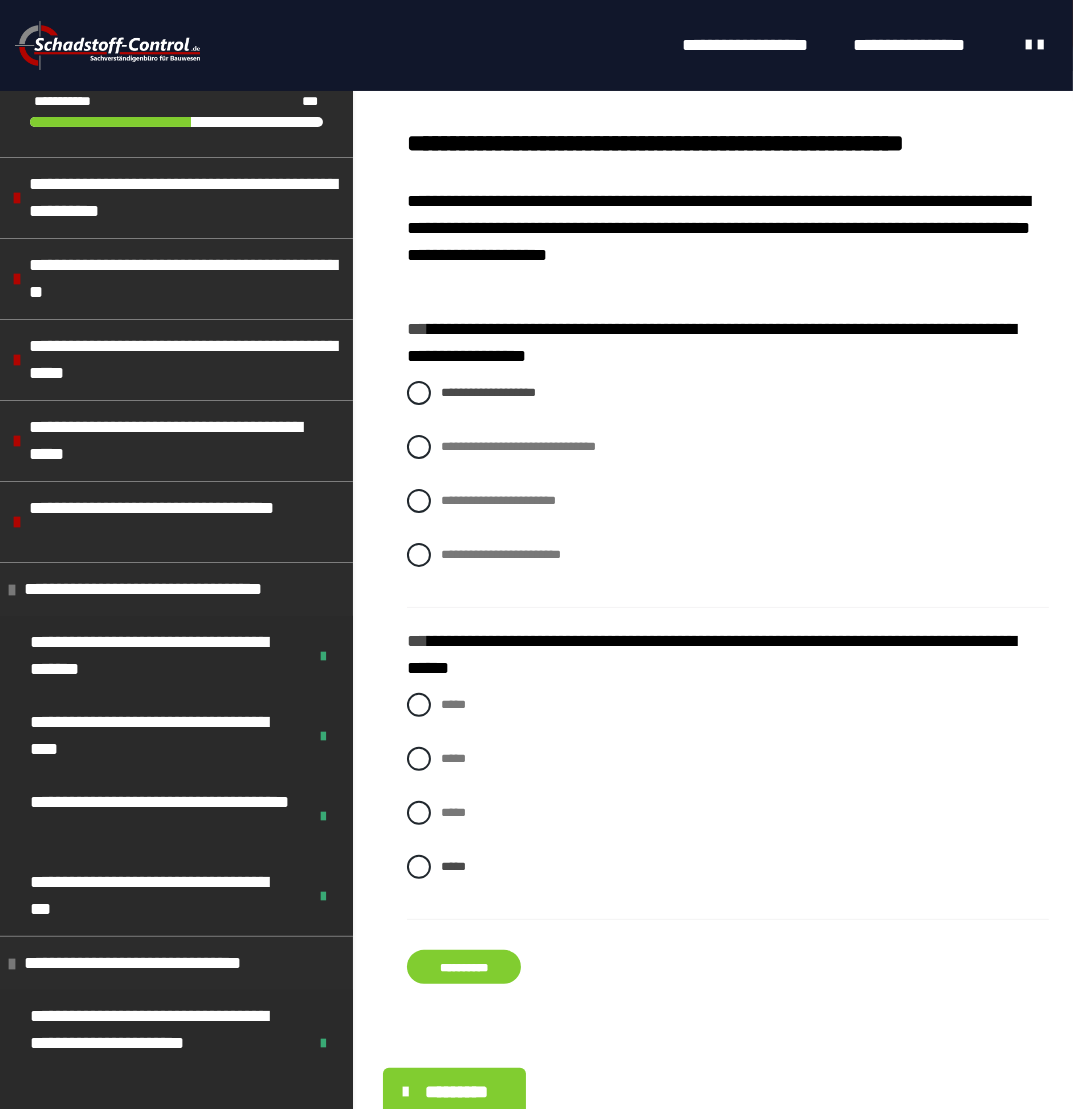click on "**********" at bounding box center (464, 967) 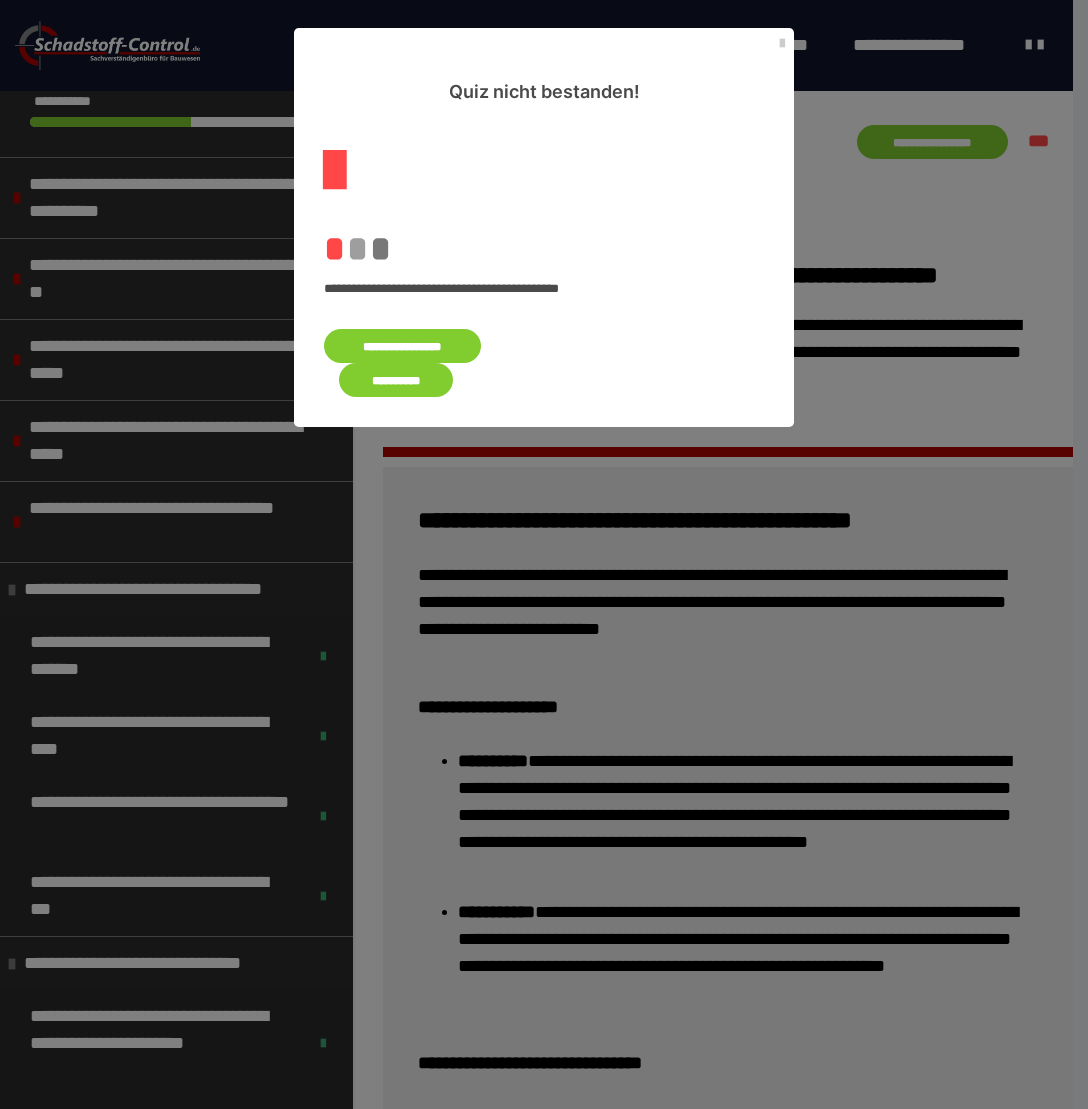 click on "**********" at bounding box center (402, 346) 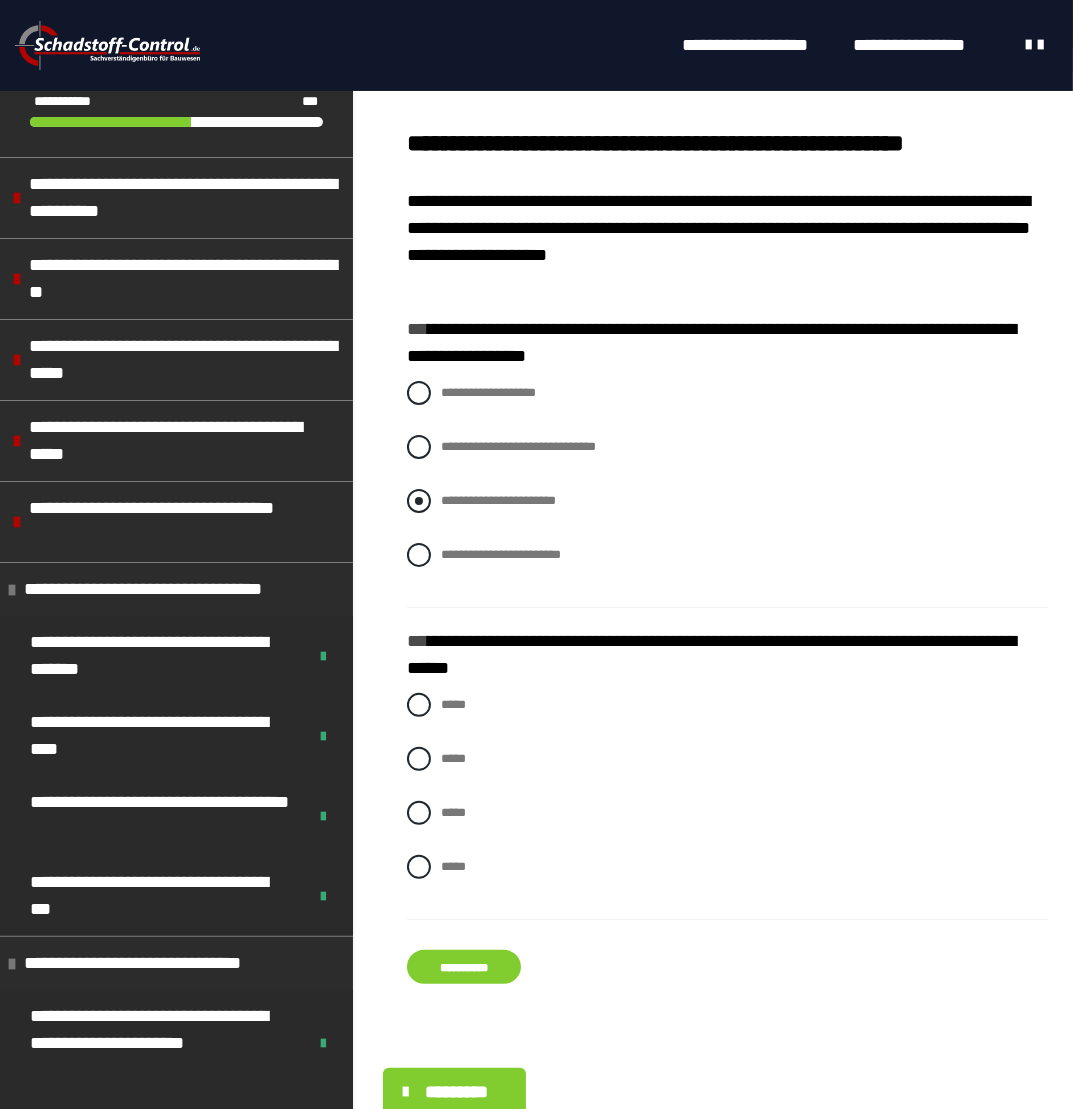 click at bounding box center (419, 447) 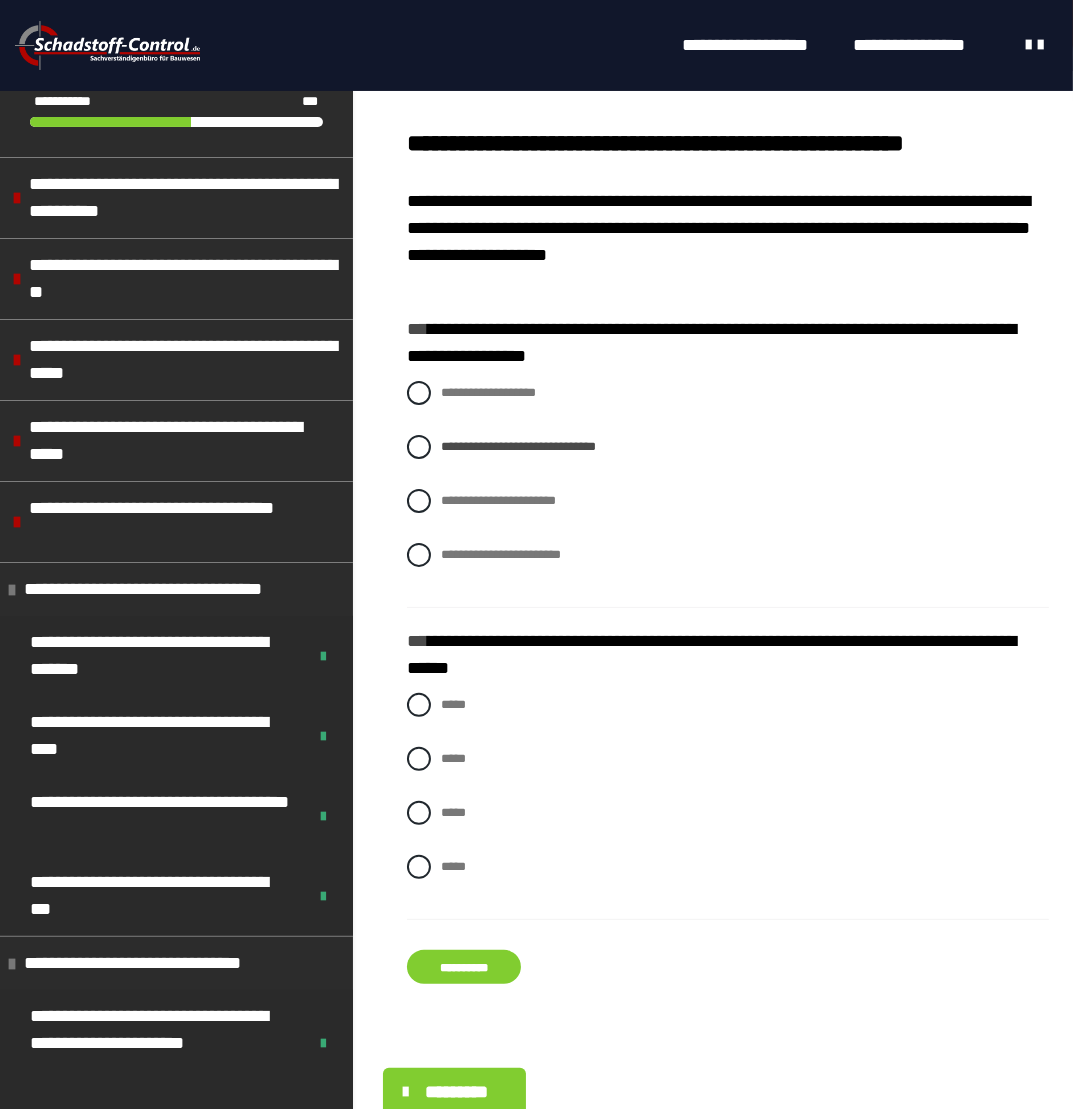 drag, startPoint x: 424, startPoint y: 705, endPoint x: 465, endPoint y: 786, distance: 90.78546 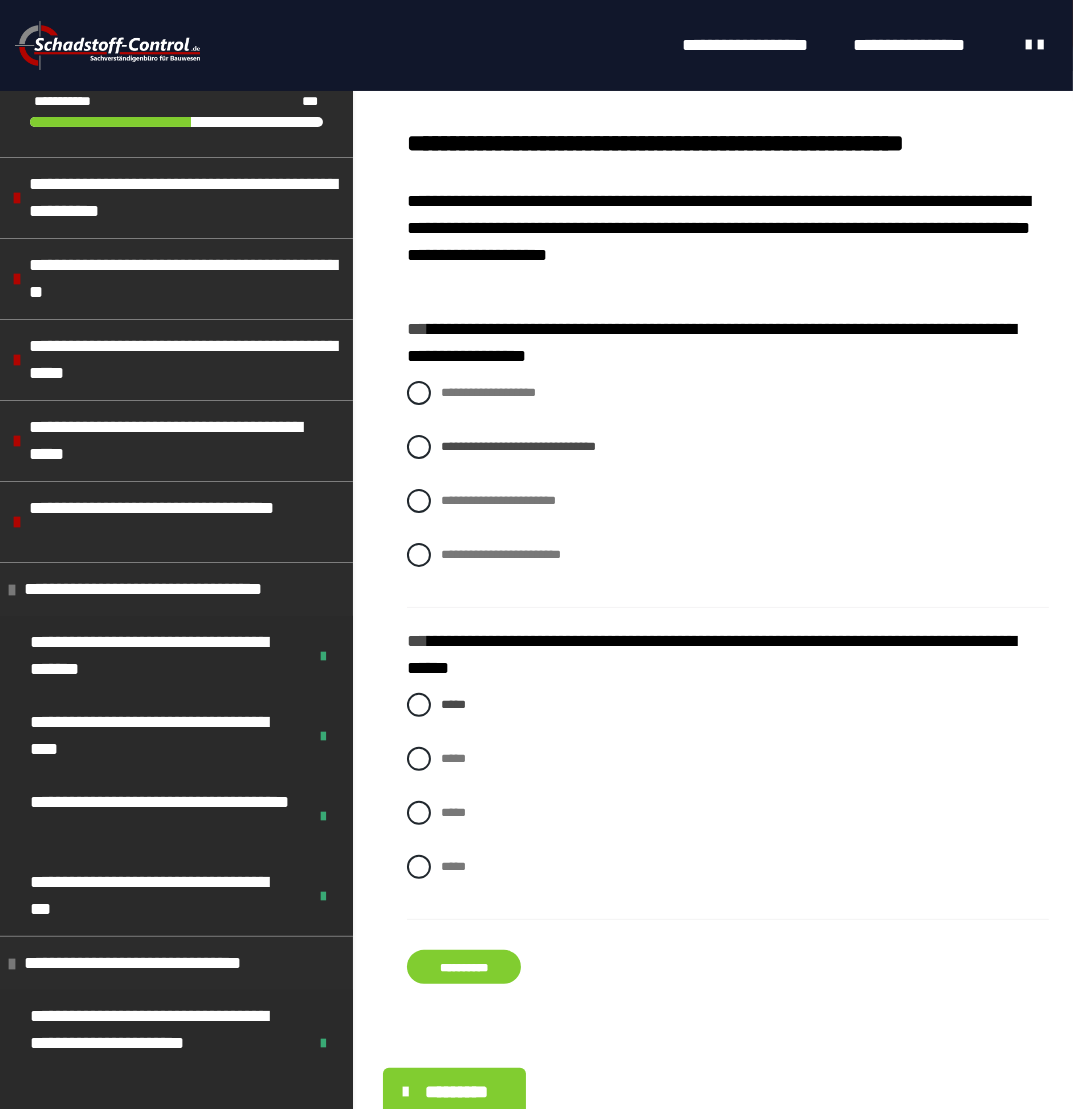 click on "**********" at bounding box center (464, 967) 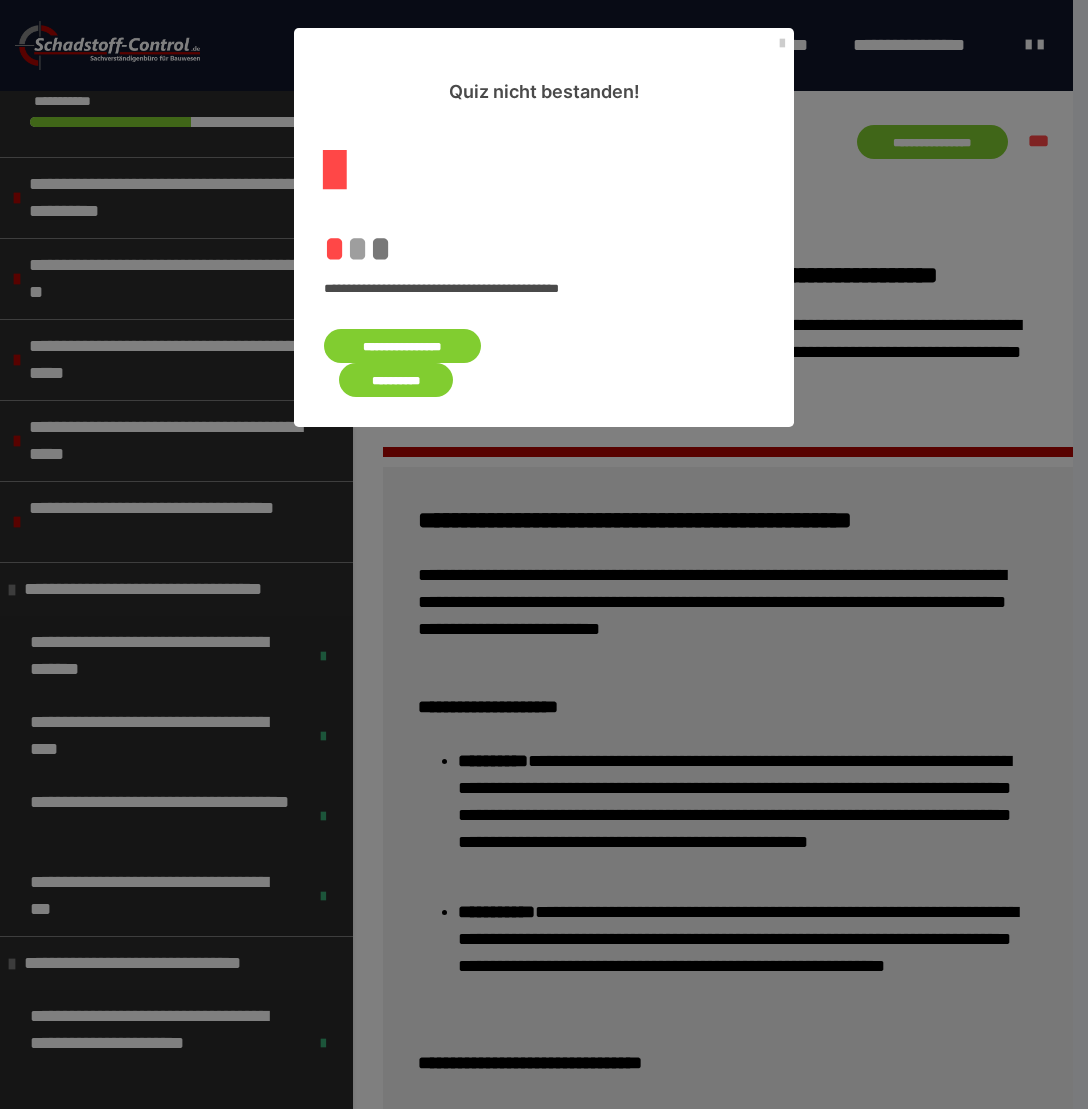 click on "**********" at bounding box center [402, 346] 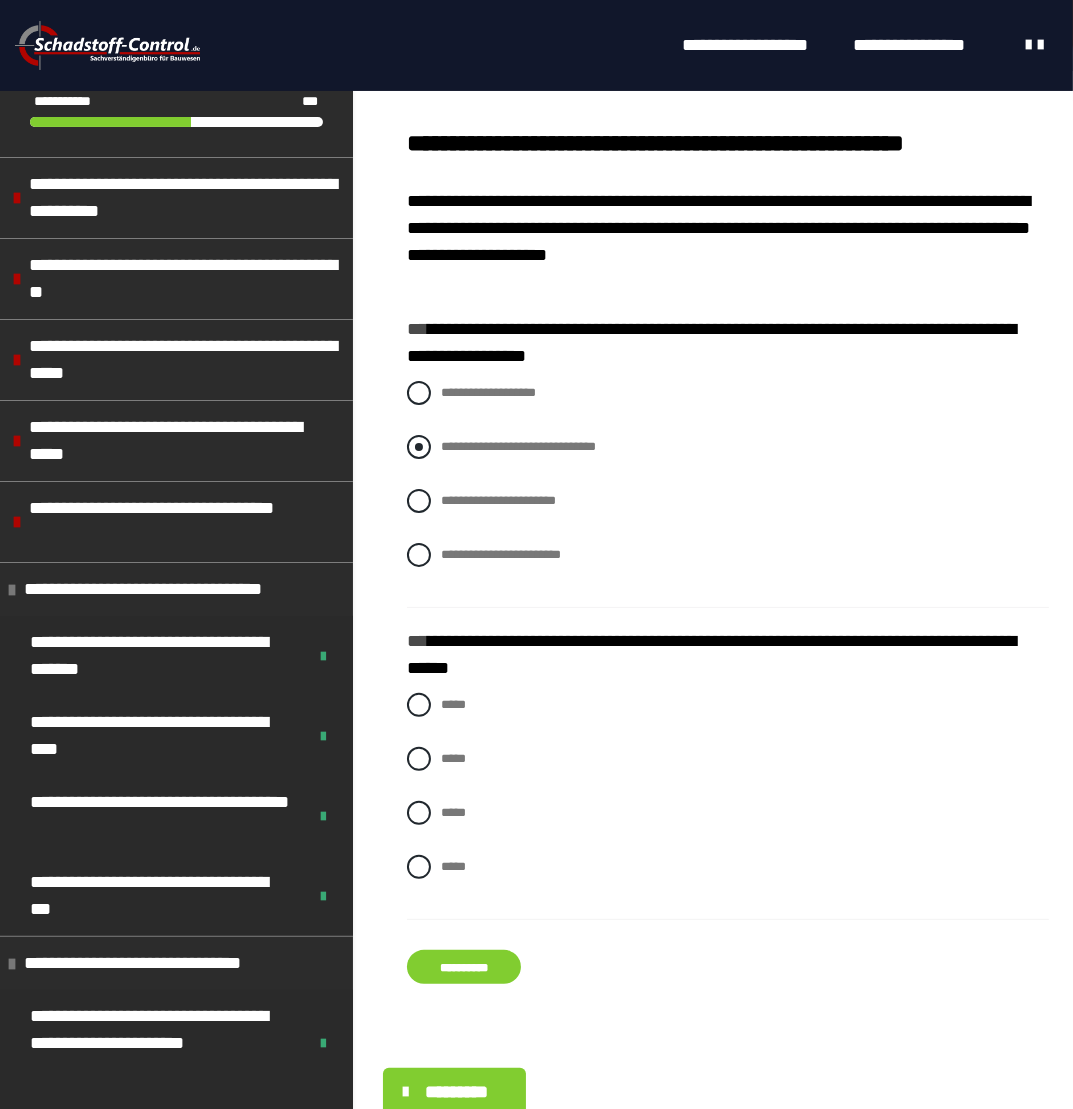 click at bounding box center (419, 447) 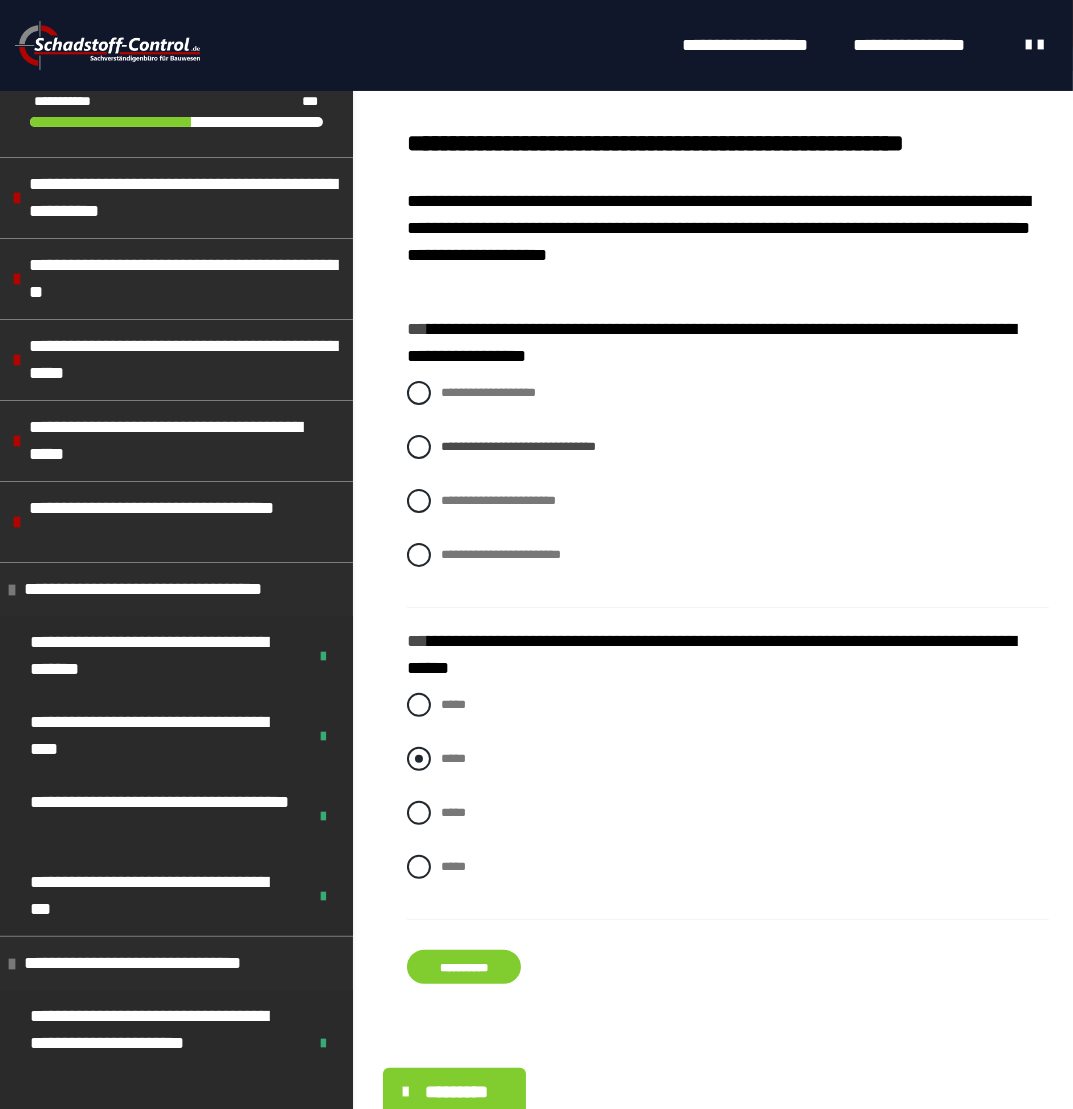click at bounding box center (419, 759) 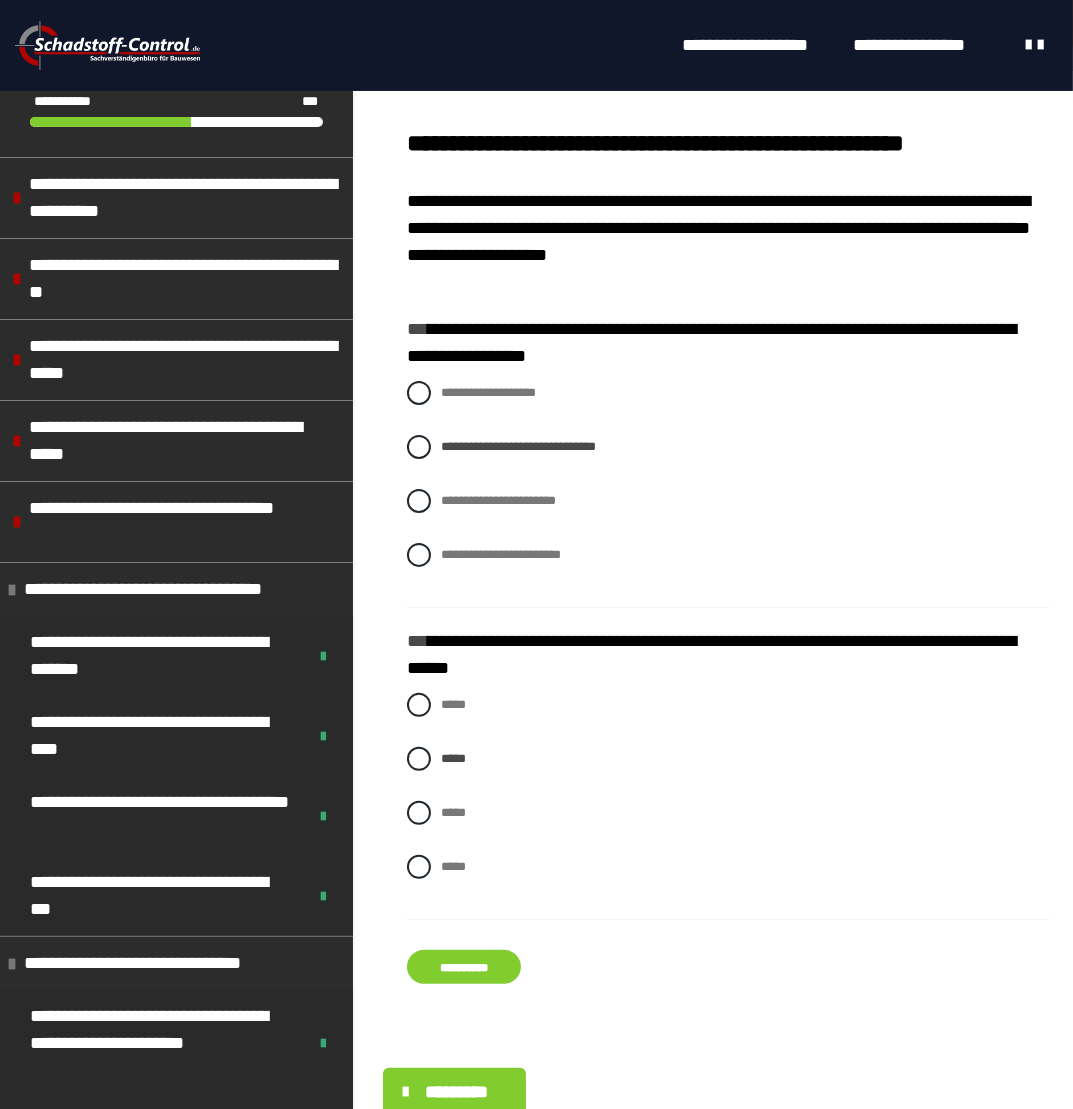 click on "**********" at bounding box center (464, 967) 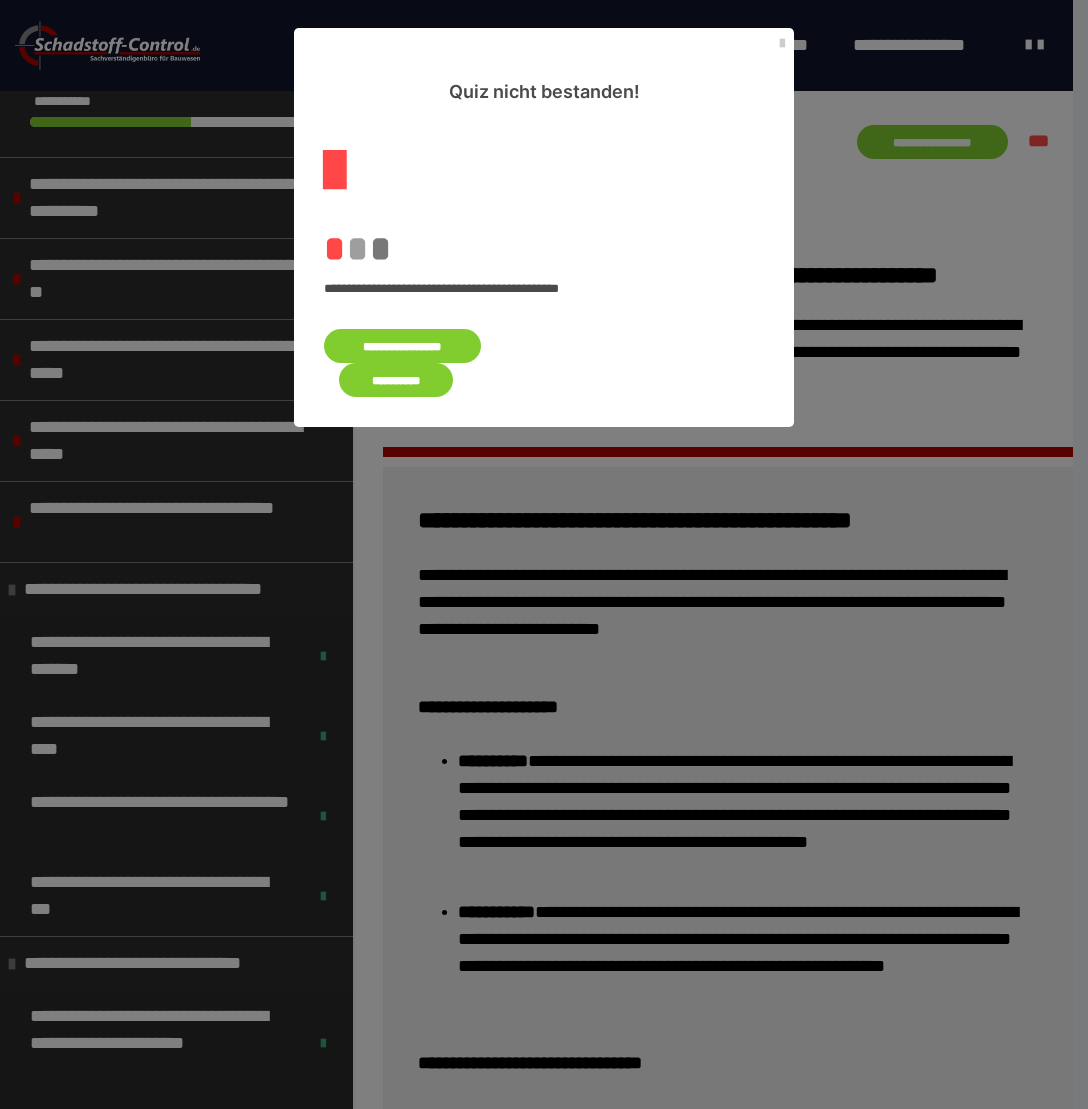 click on "**********" at bounding box center [402, 346] 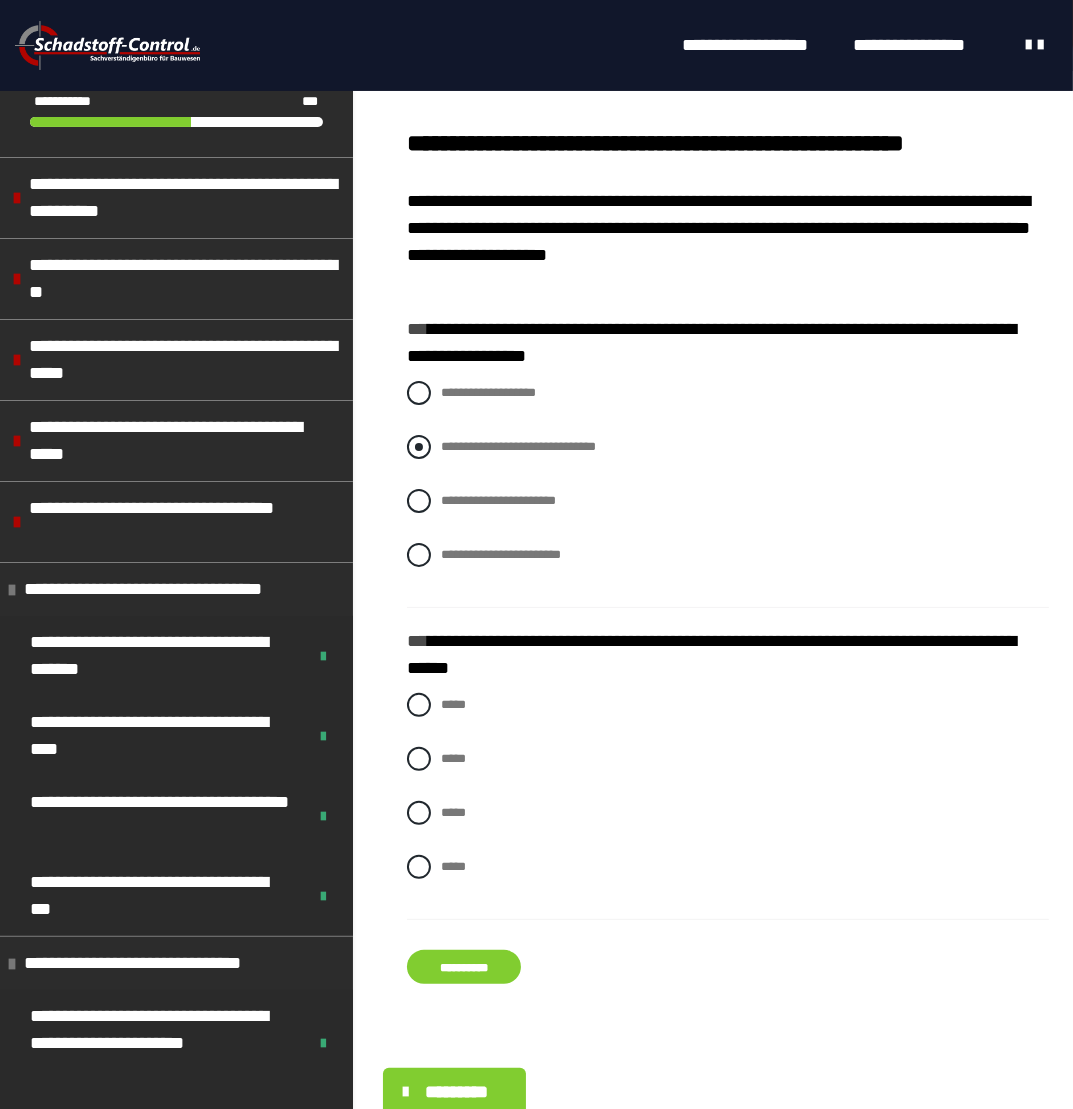 click at bounding box center (419, 447) 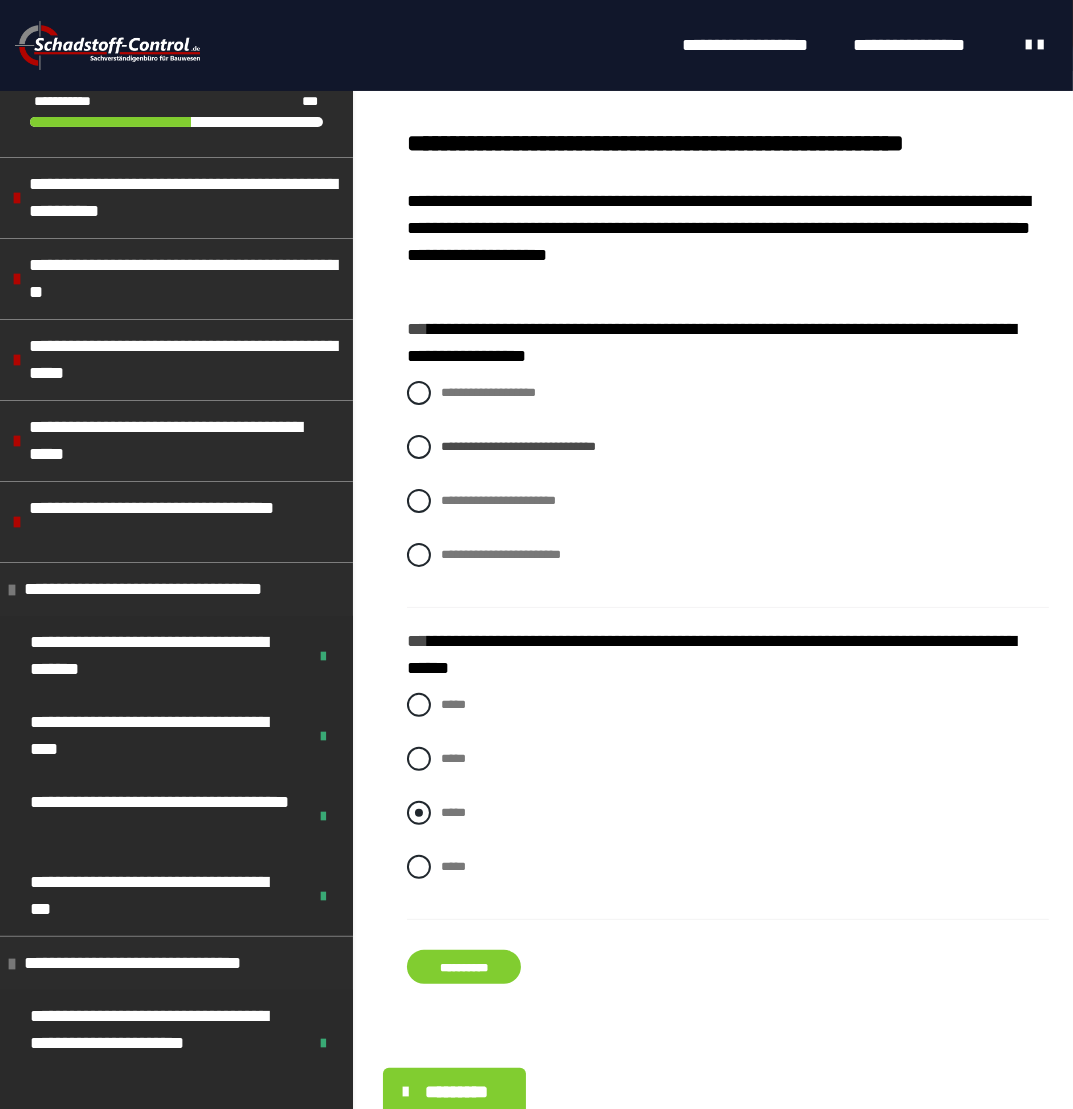 click at bounding box center (419, 813) 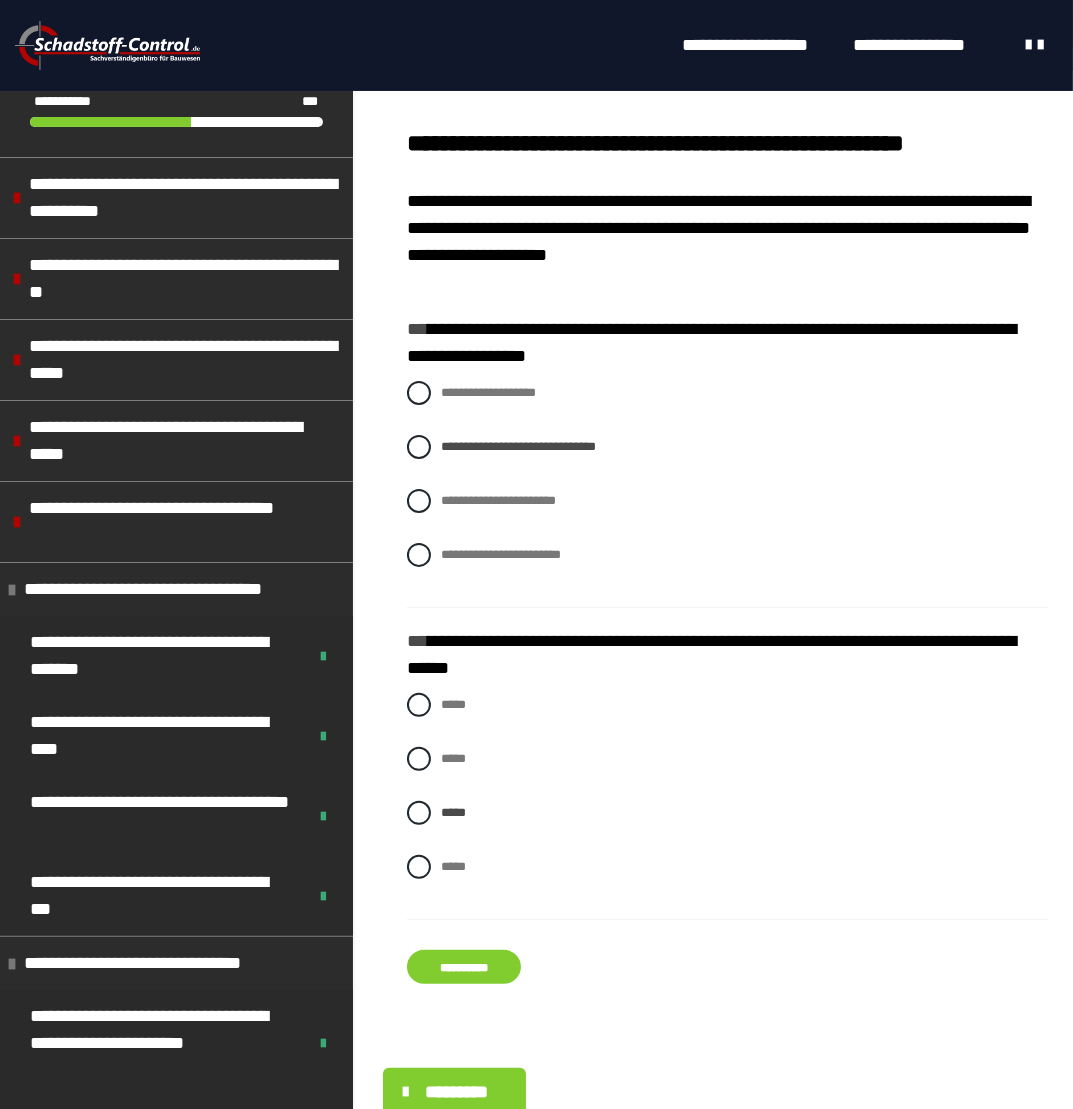 click on "**********" at bounding box center [464, 967] 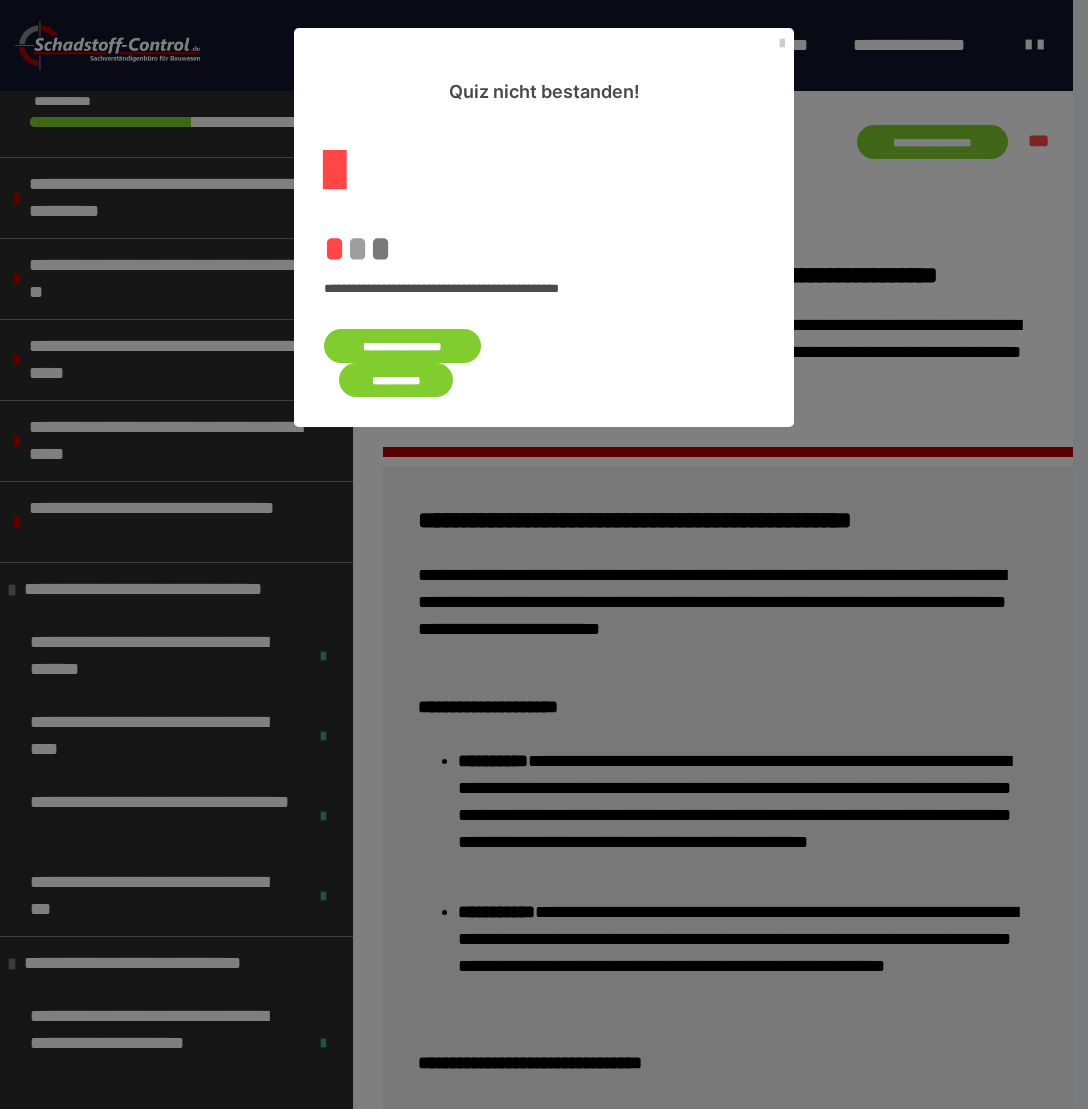 click on "**********" at bounding box center [402, 346] 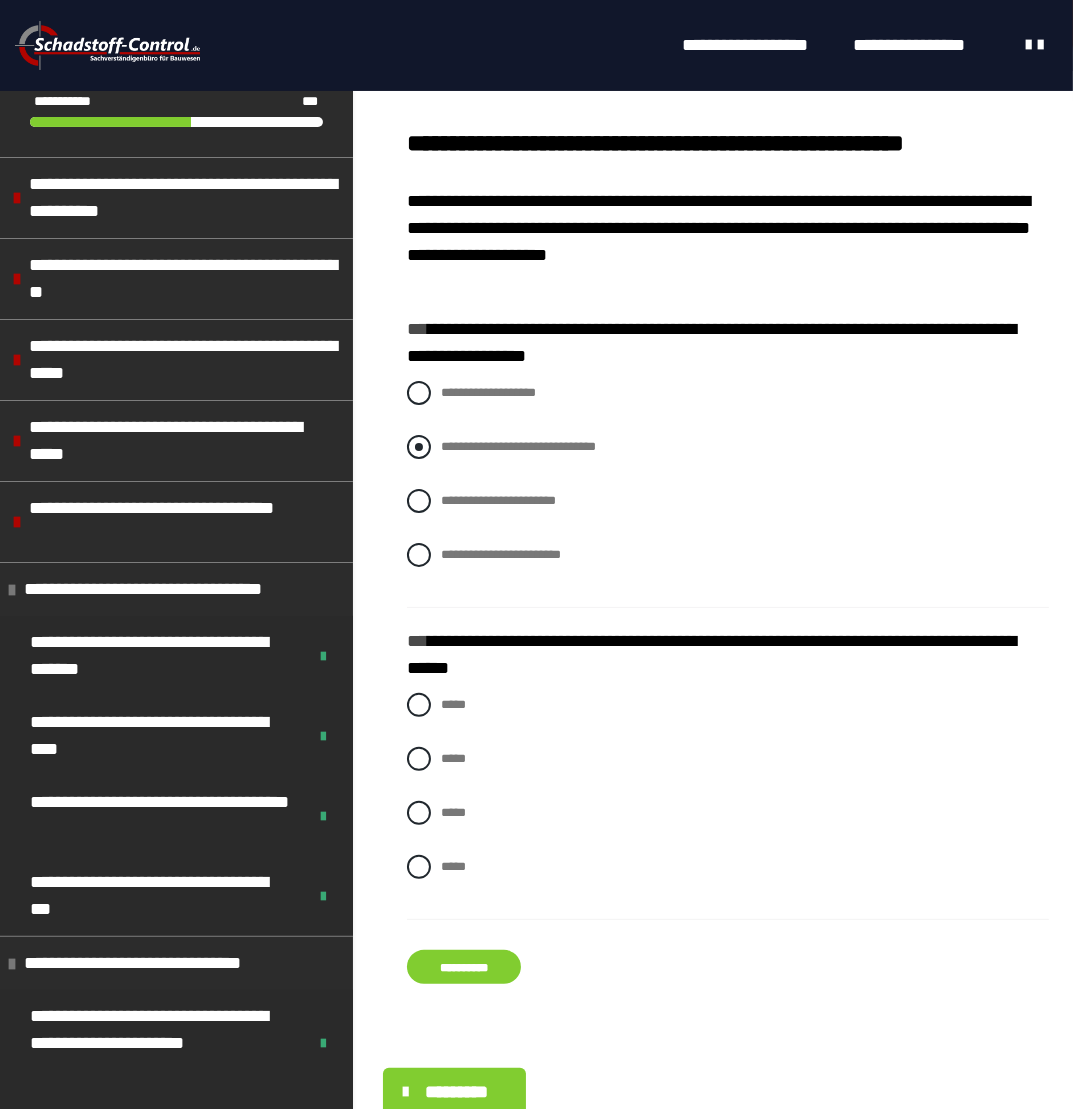 click at bounding box center [419, 447] 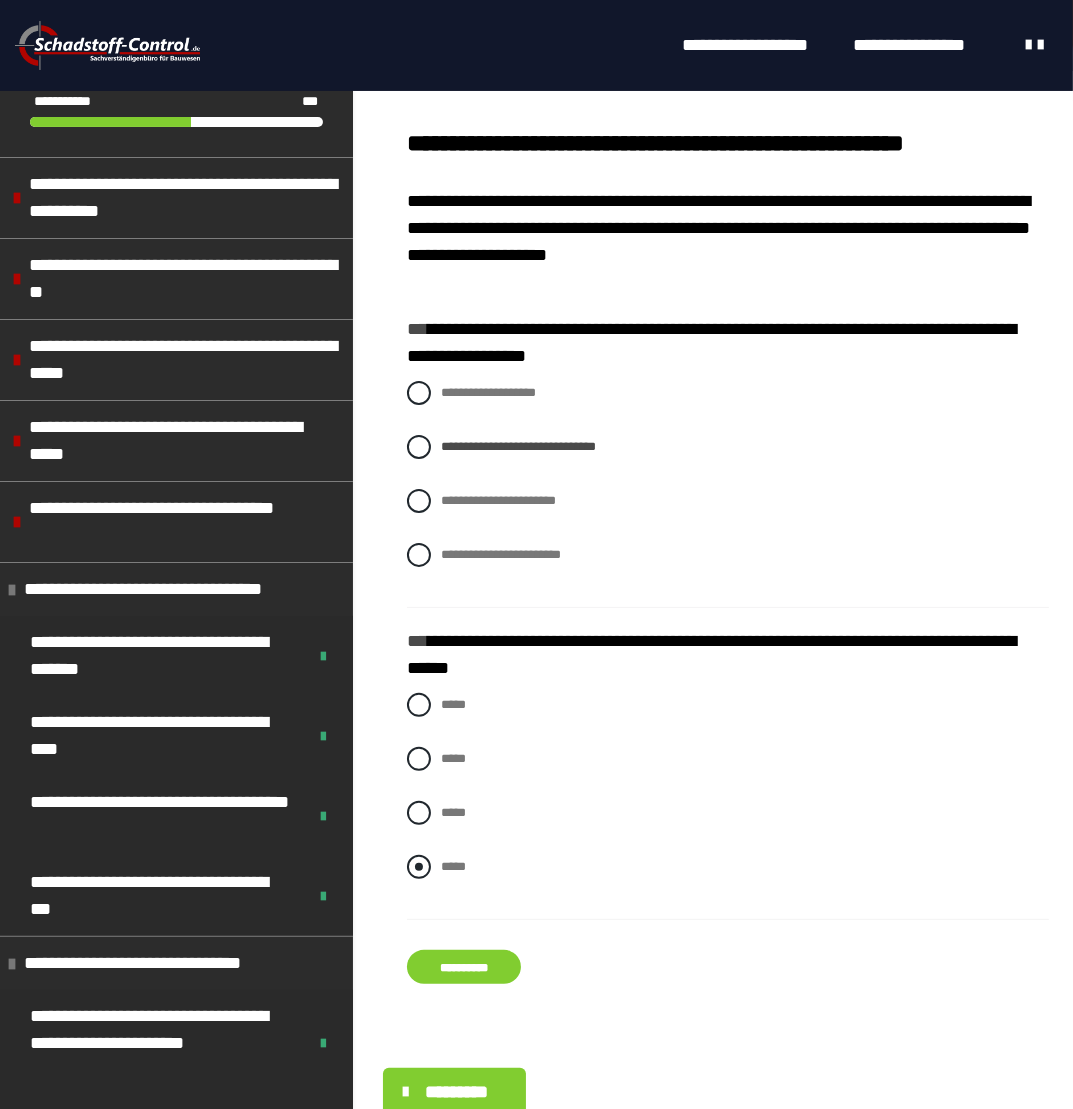 click at bounding box center [419, 867] 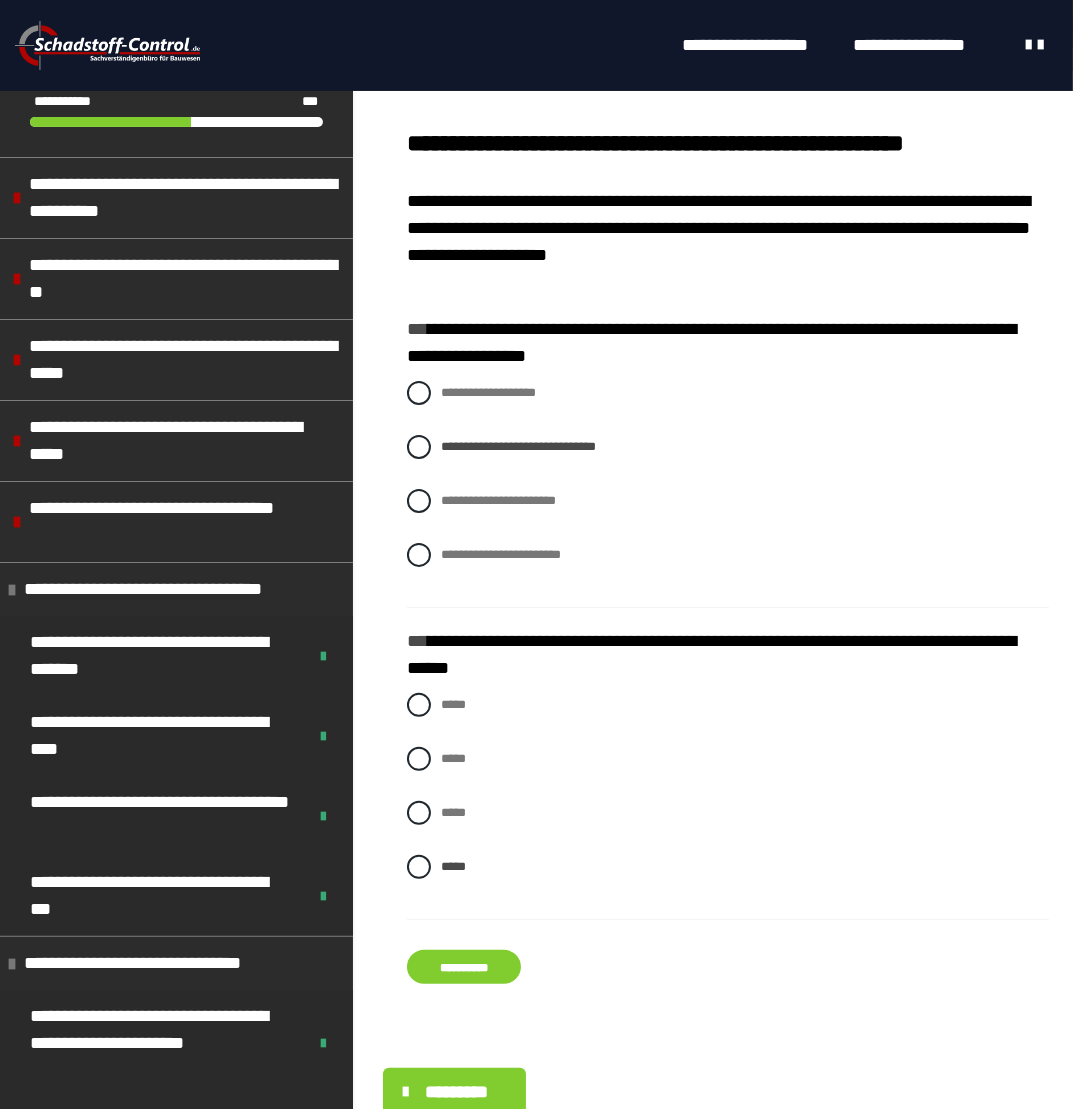 click on "**********" at bounding box center [464, 967] 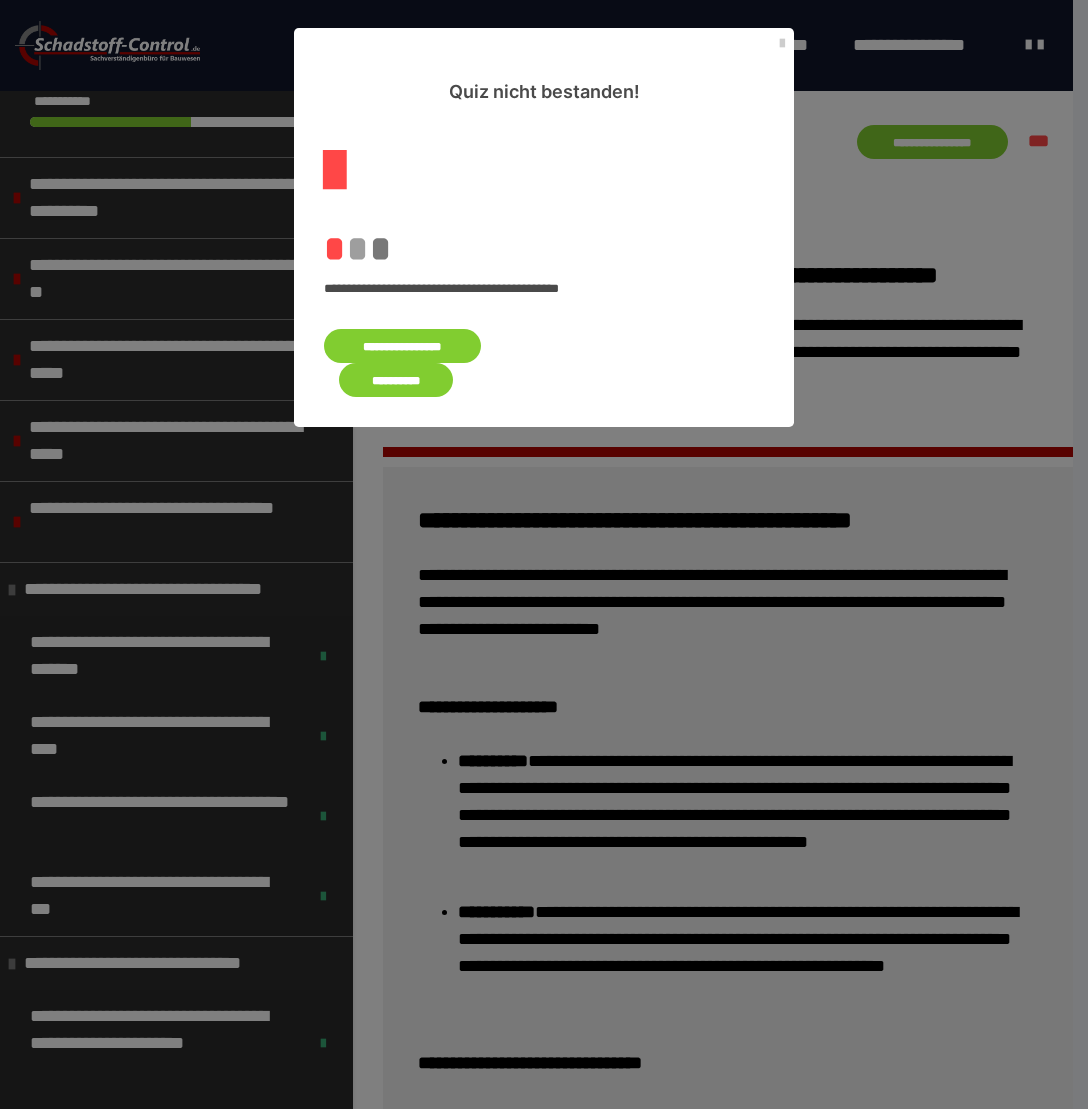 click on "**********" at bounding box center (402, 346) 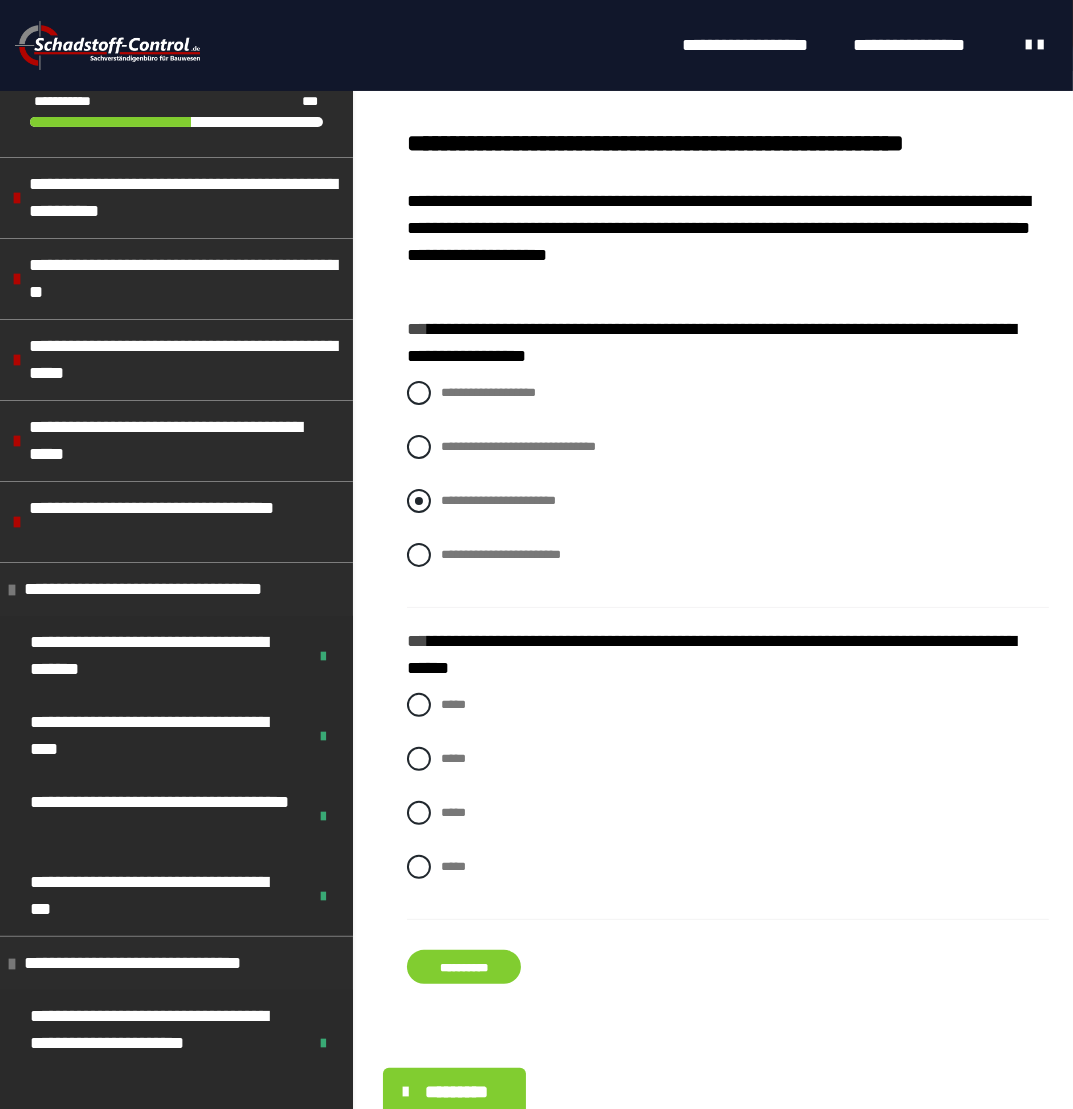 click at bounding box center [419, 501] 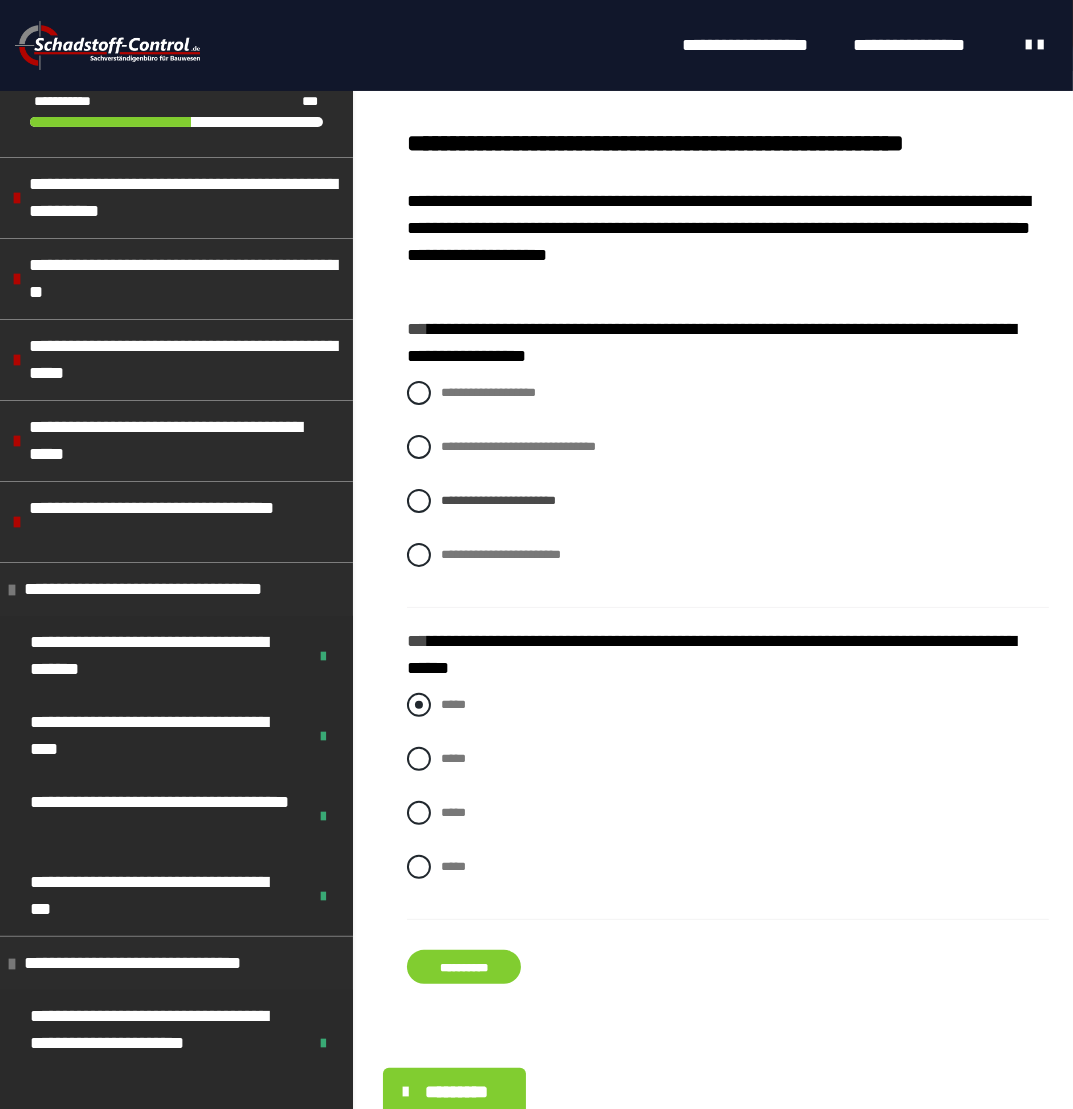 click at bounding box center (419, 705) 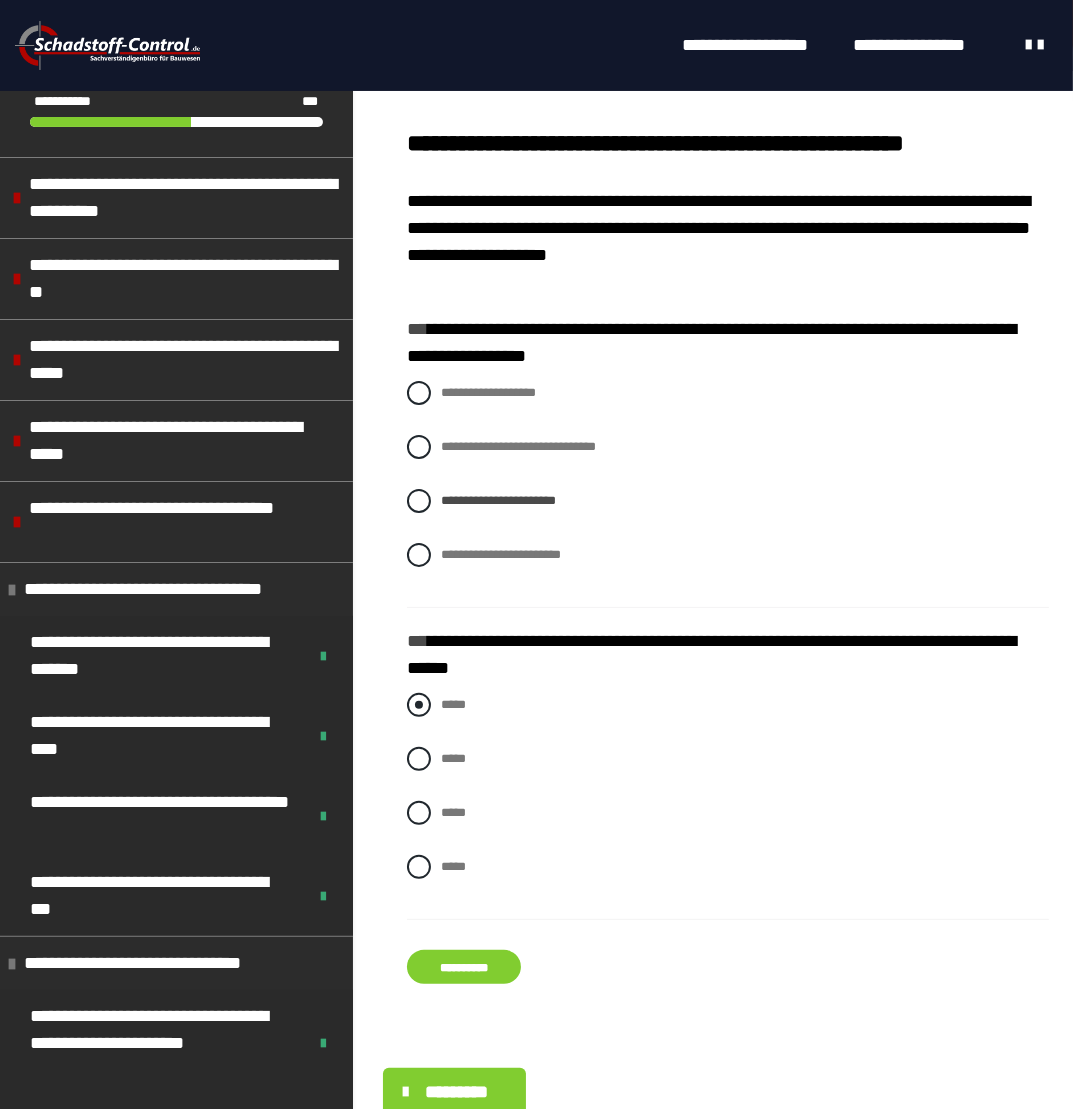 radio on "****" 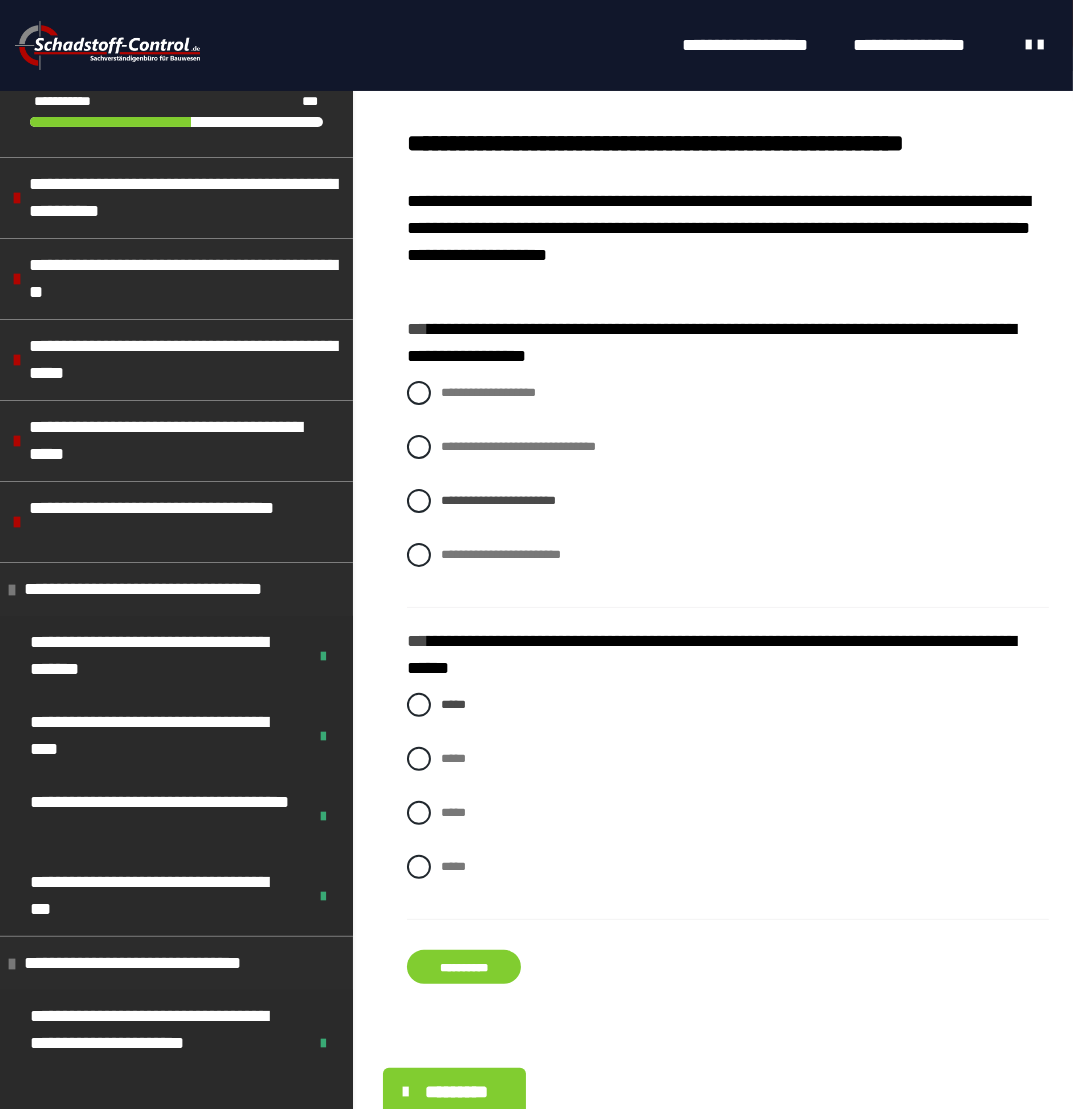 click on "**********" at bounding box center (728, 650) 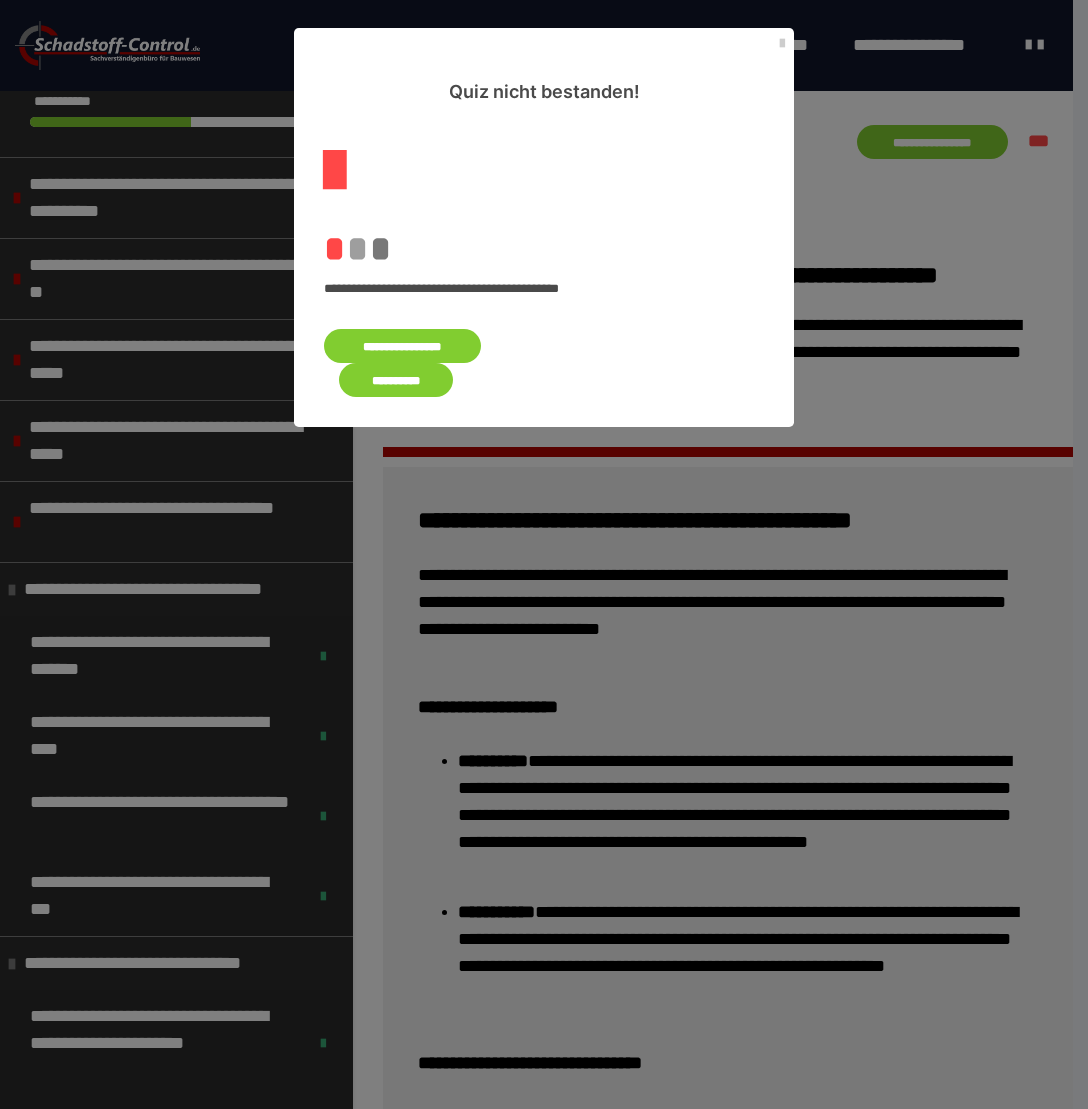 click on "**********" at bounding box center (402, 346) 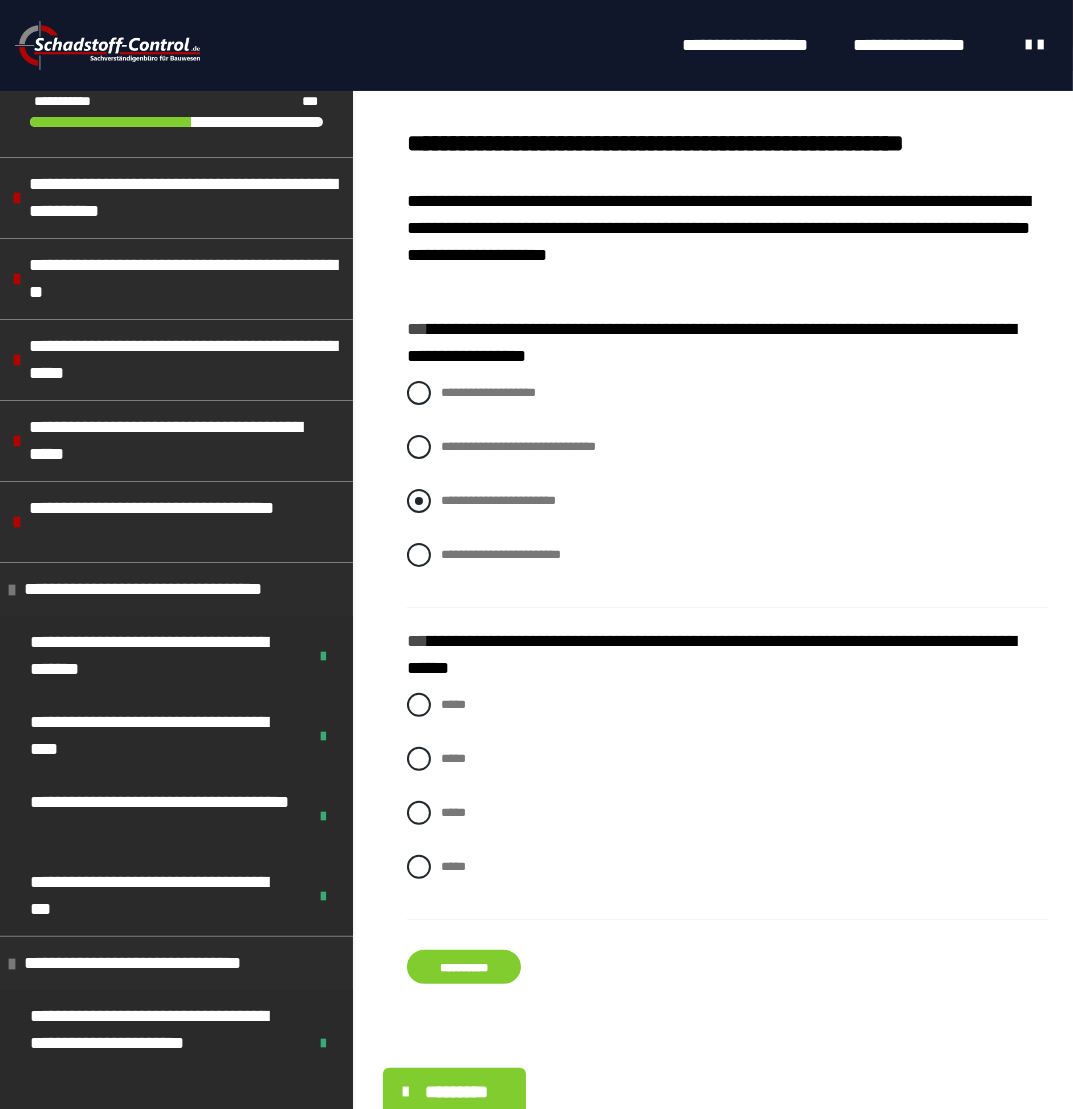 click at bounding box center (419, 501) 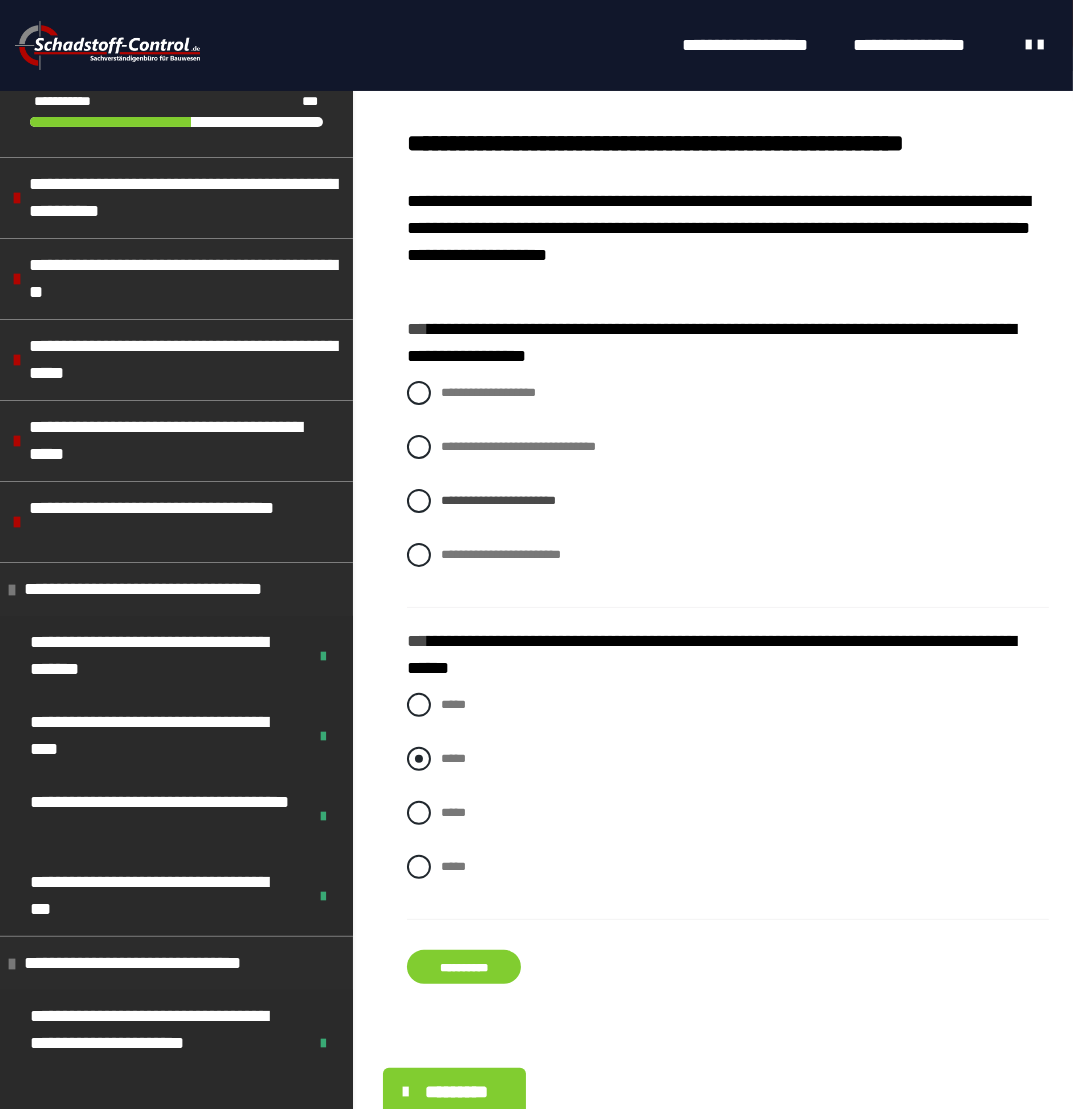 click at bounding box center (419, 759) 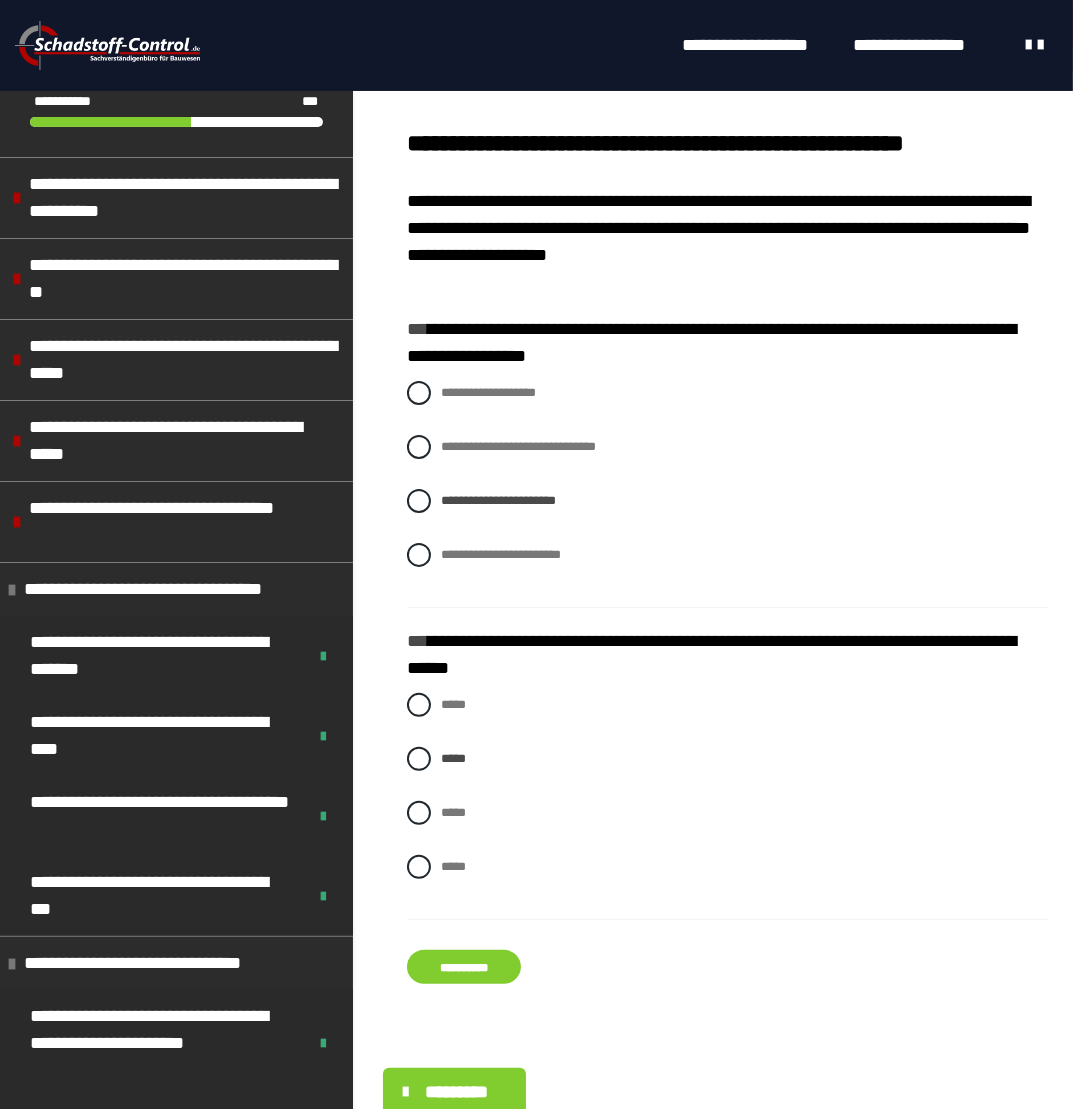 click on "**********" at bounding box center [464, 967] 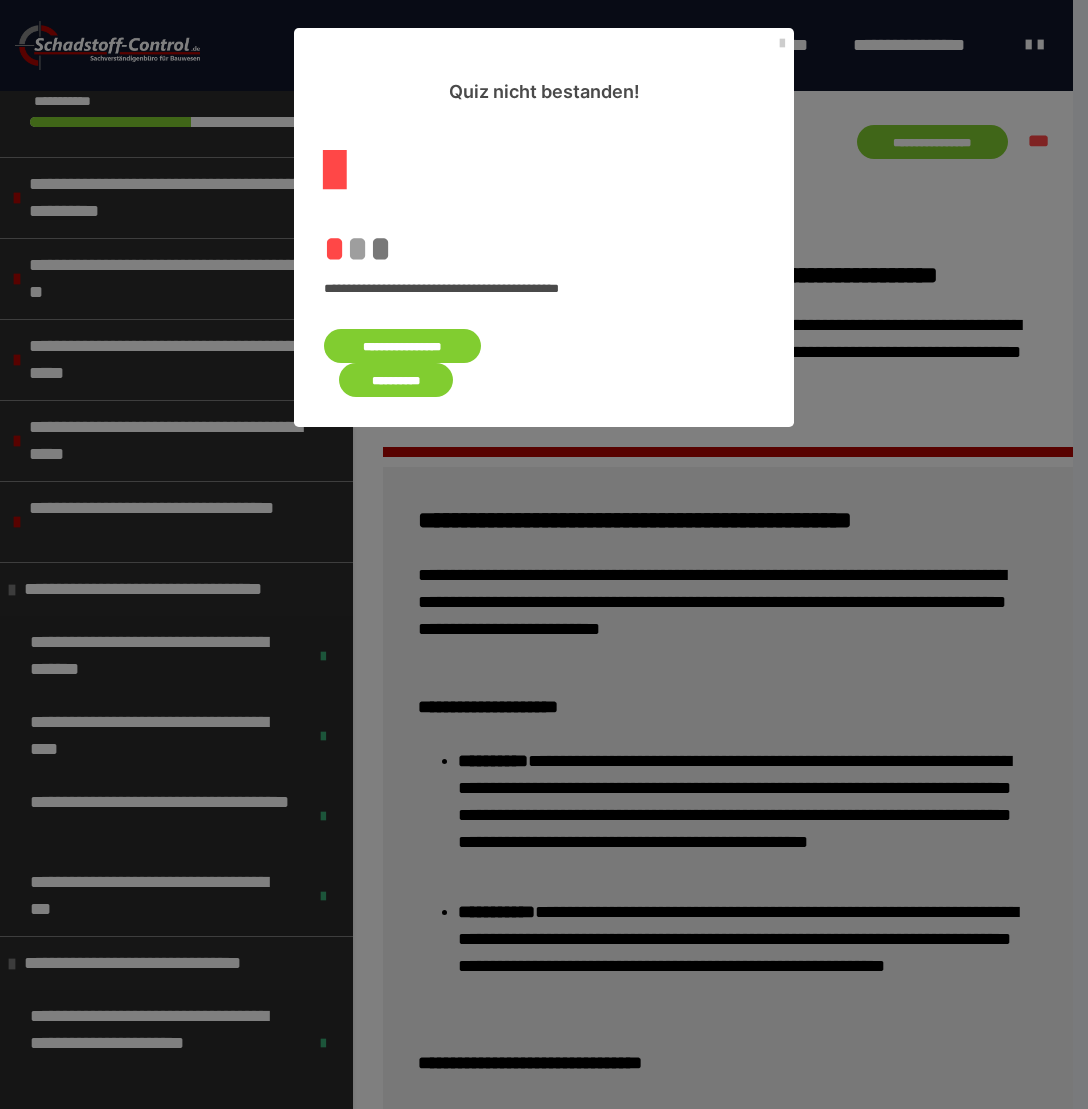 click on "**********" at bounding box center [402, 346] 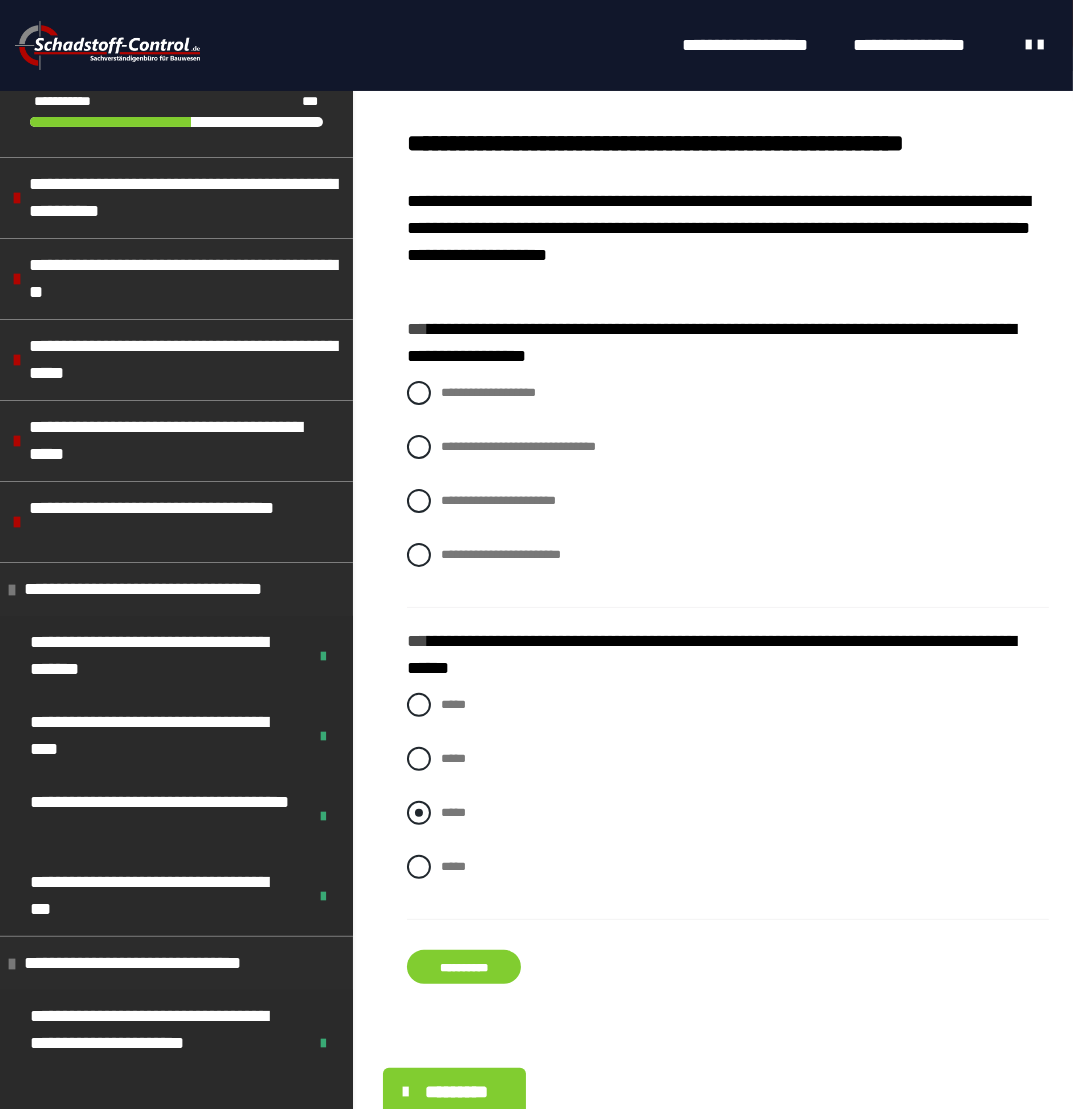 click at bounding box center (419, 813) 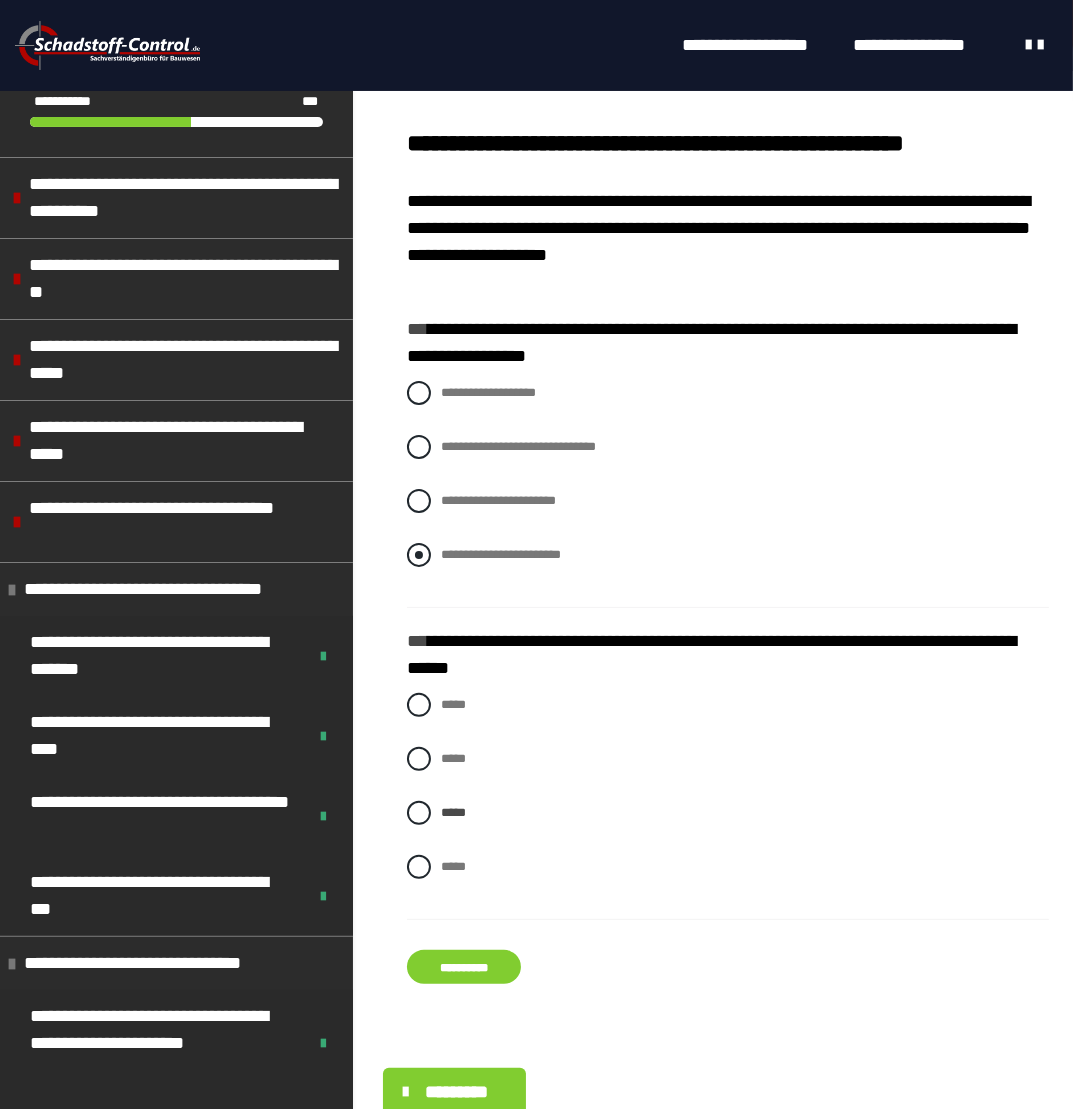 click at bounding box center [419, 555] 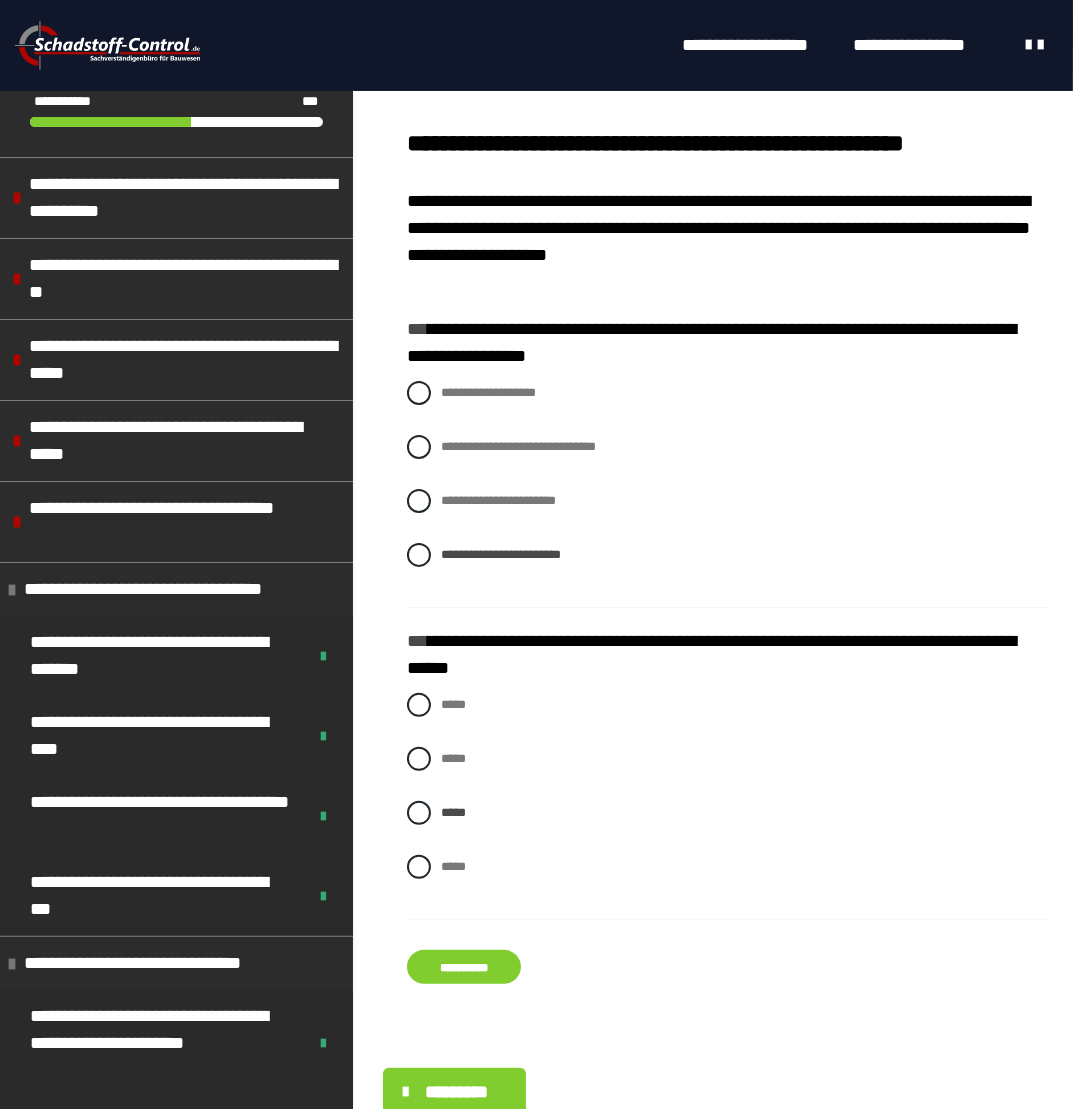 click on "**********" at bounding box center [464, 967] 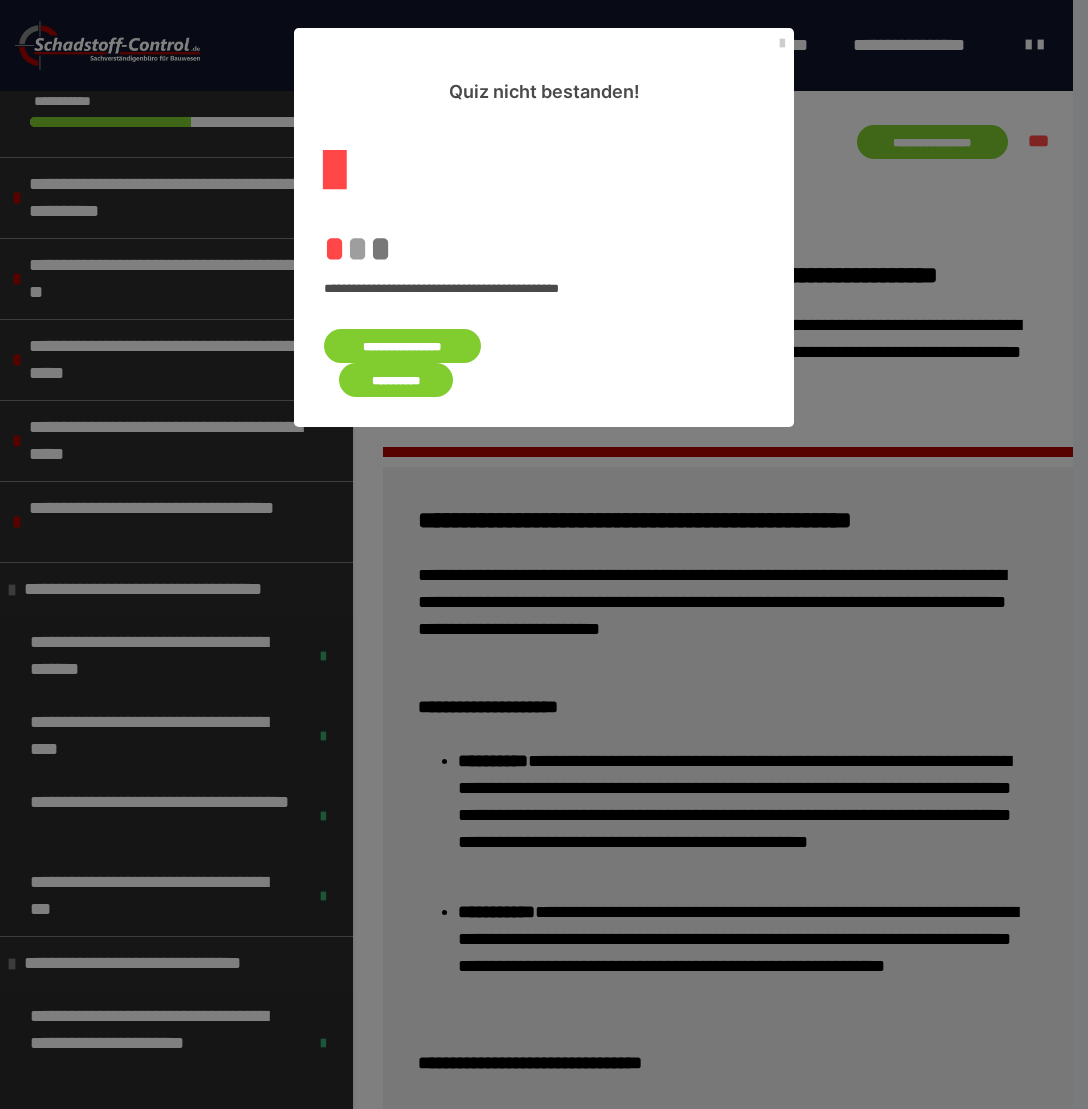 click on "**********" at bounding box center (402, 346) 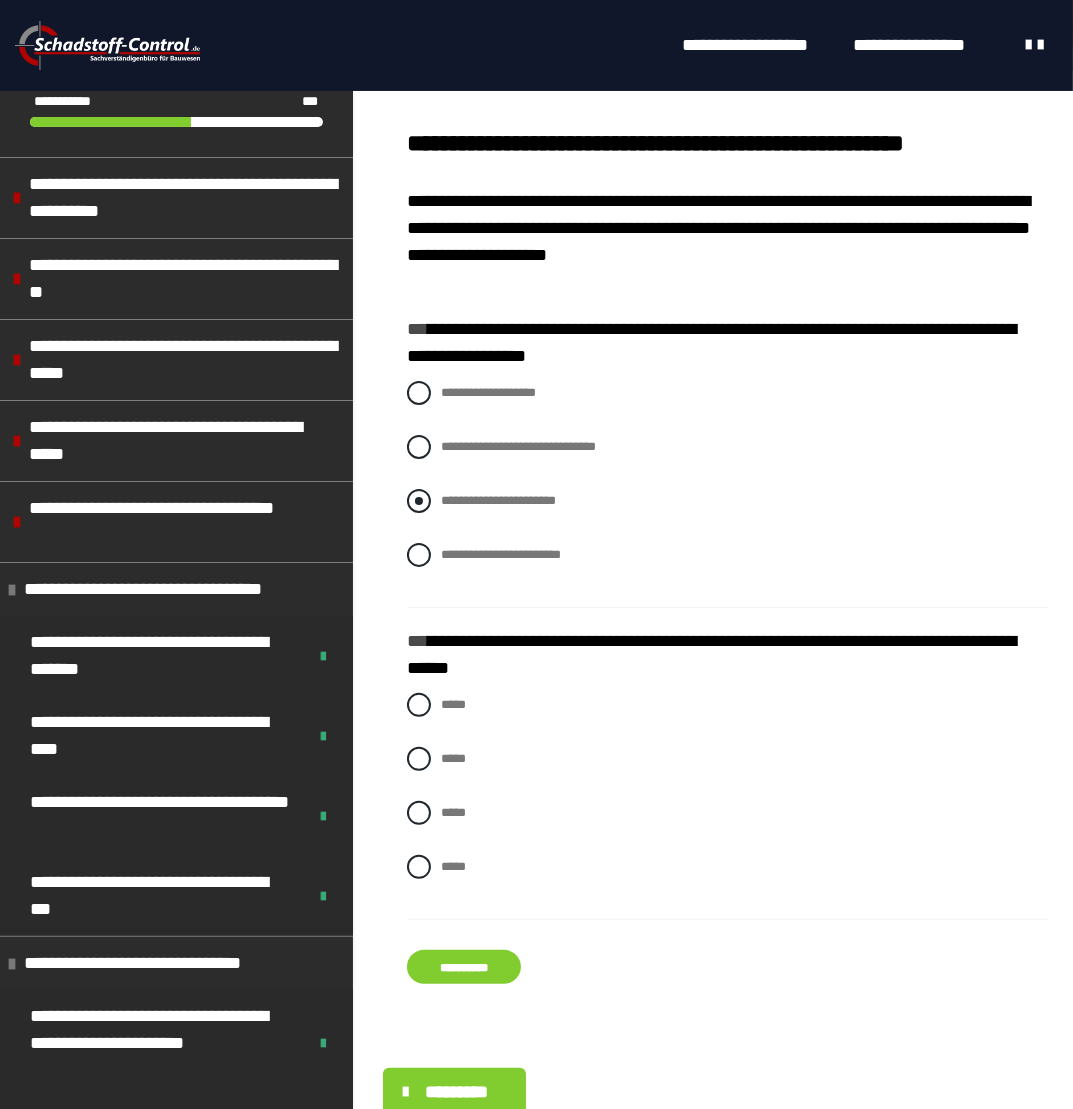 click on "**********" at bounding box center (728, 501) 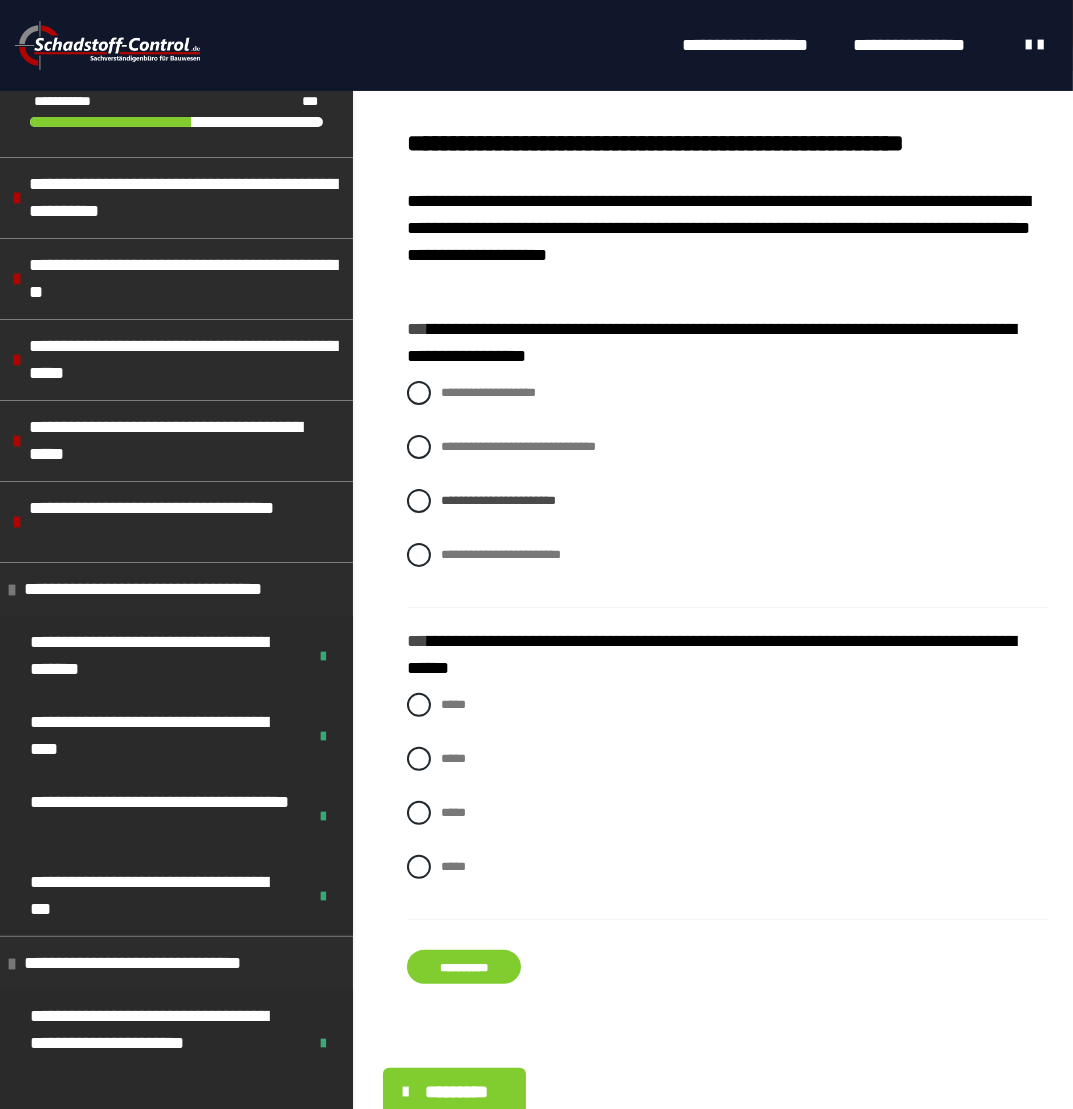 click on "***** ***** ***** *****" at bounding box center (728, 801) 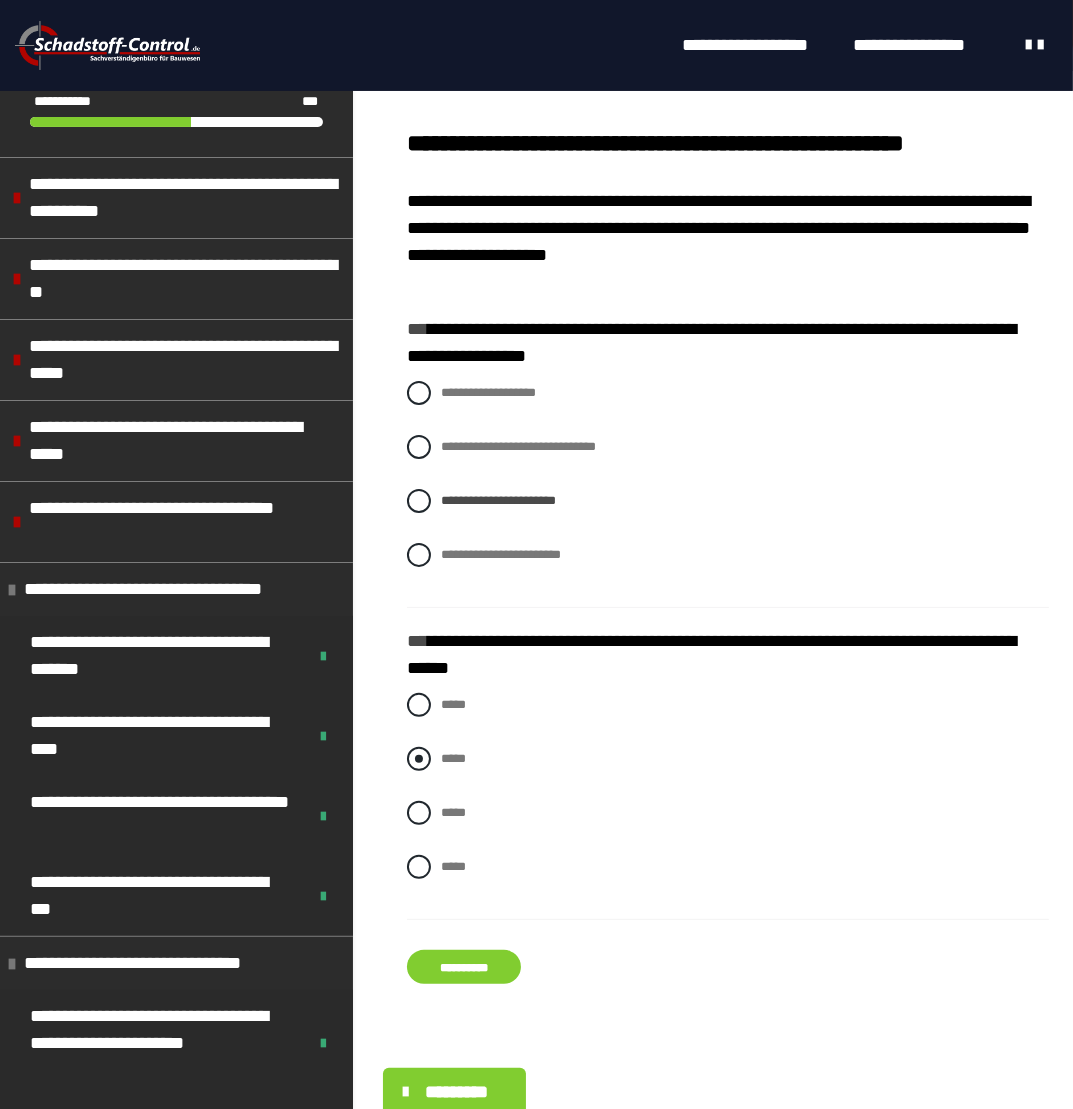 click at bounding box center (419, 759) 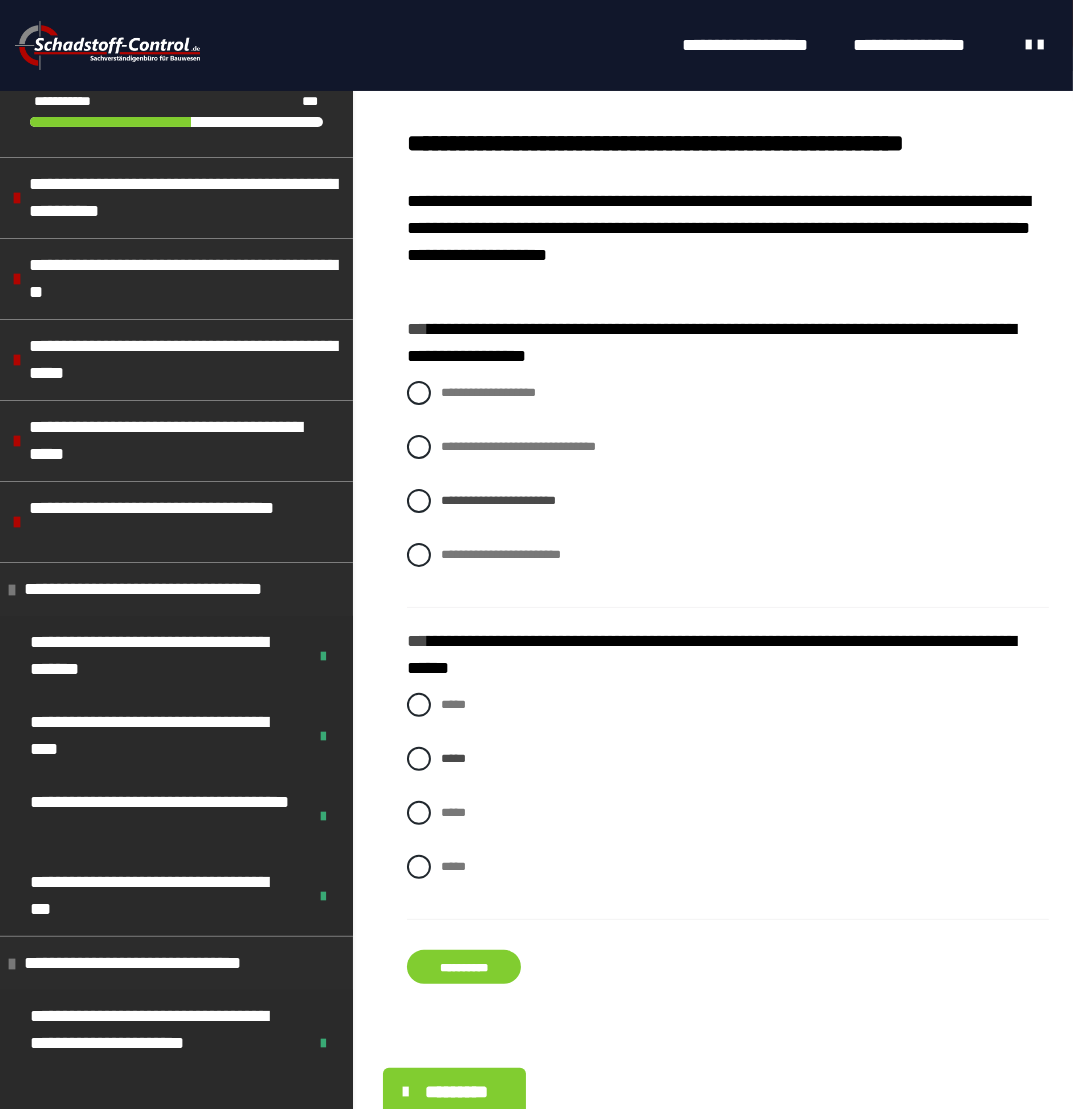 click on "**********" at bounding box center (464, 967) 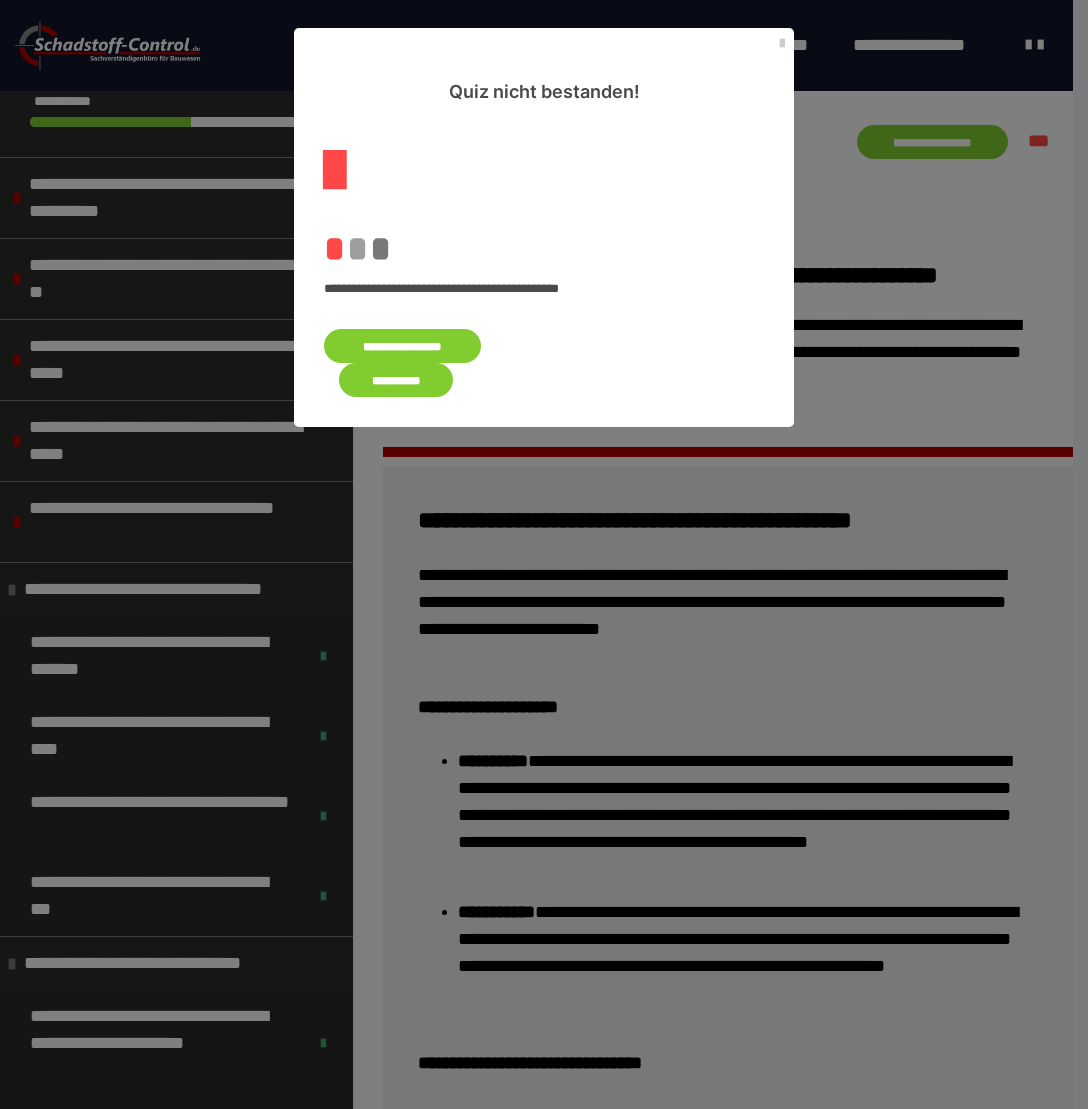 click on "**********" at bounding box center (402, 346) 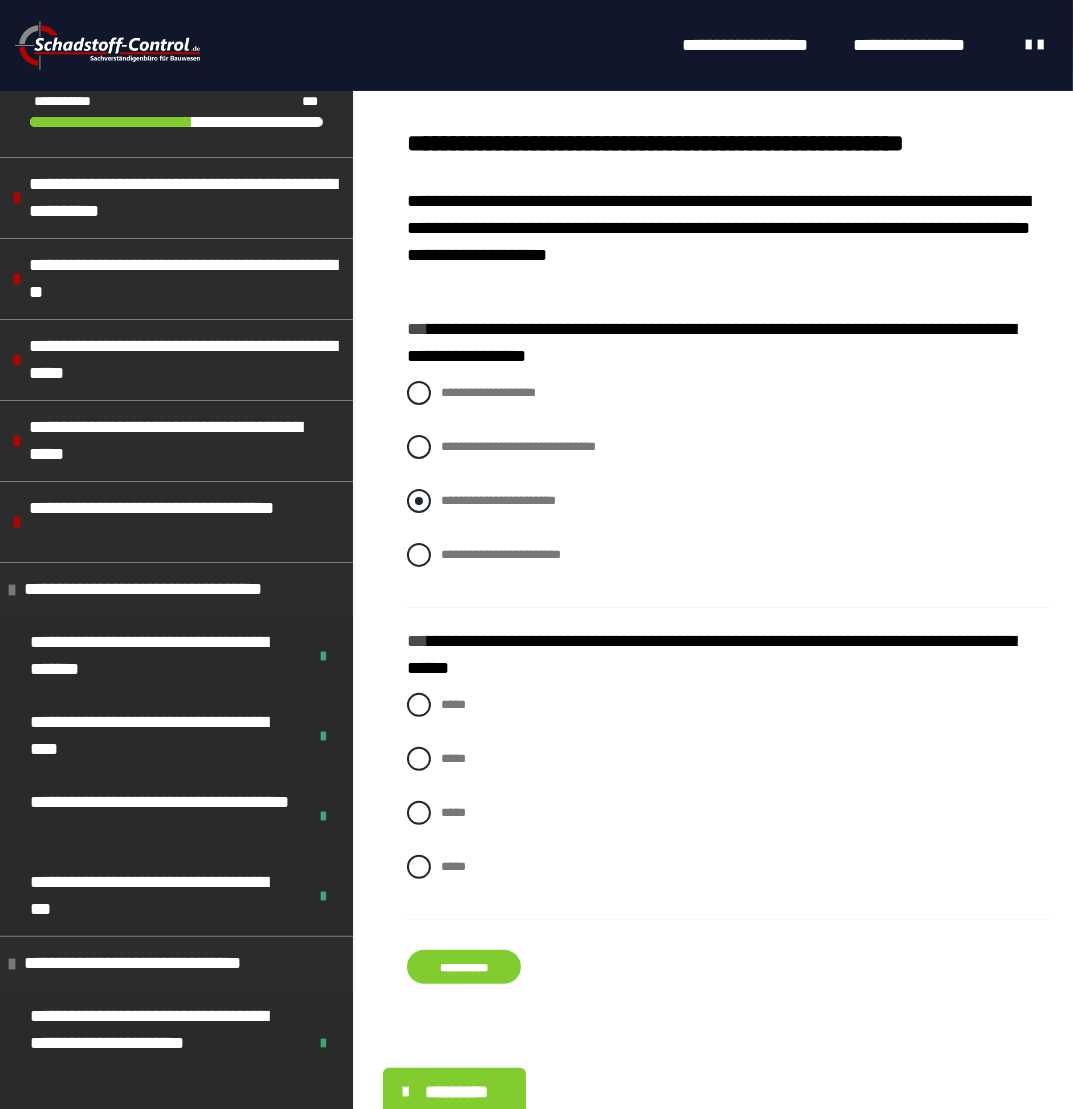 click at bounding box center [419, 501] 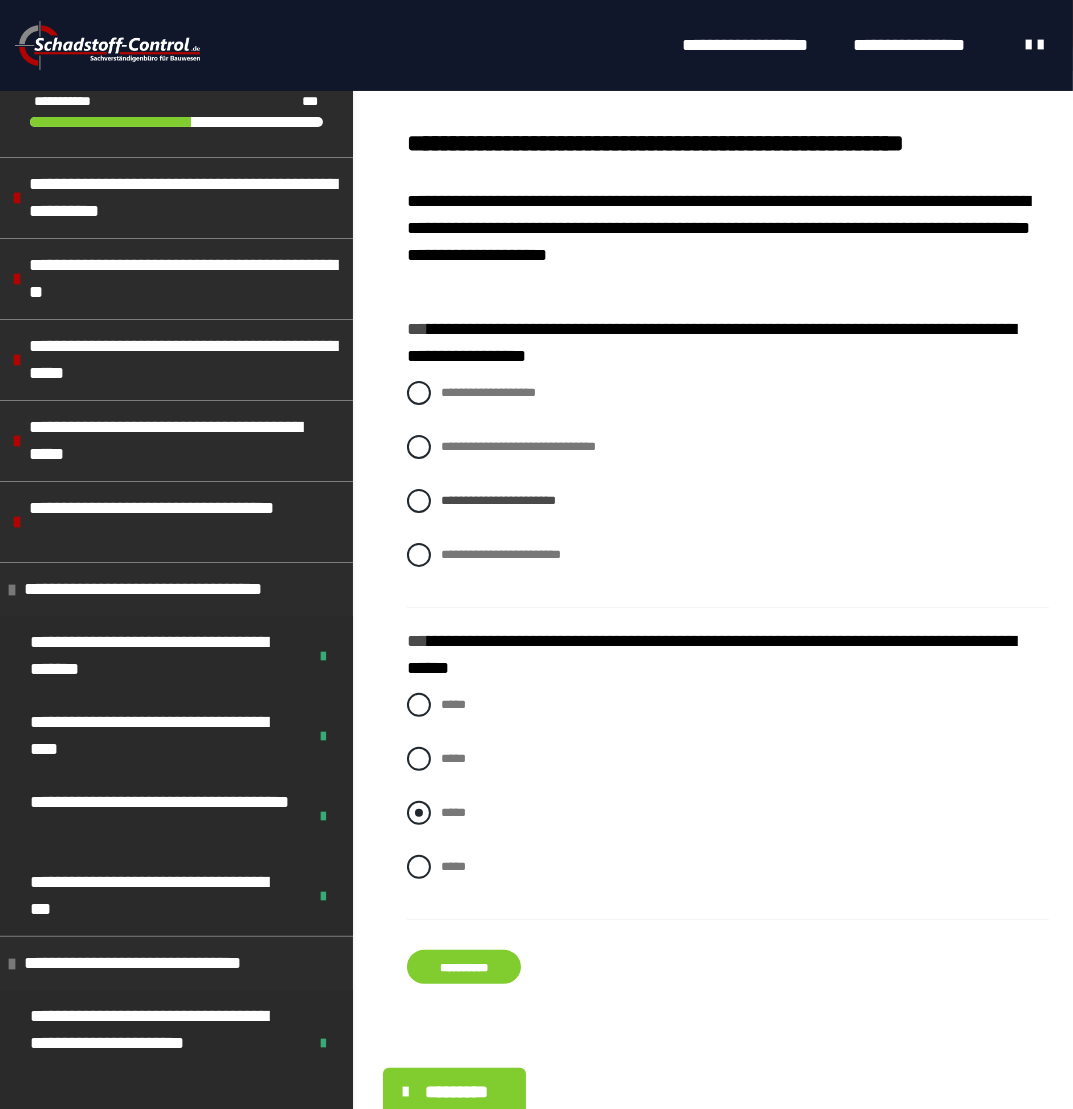 click at bounding box center (419, 813) 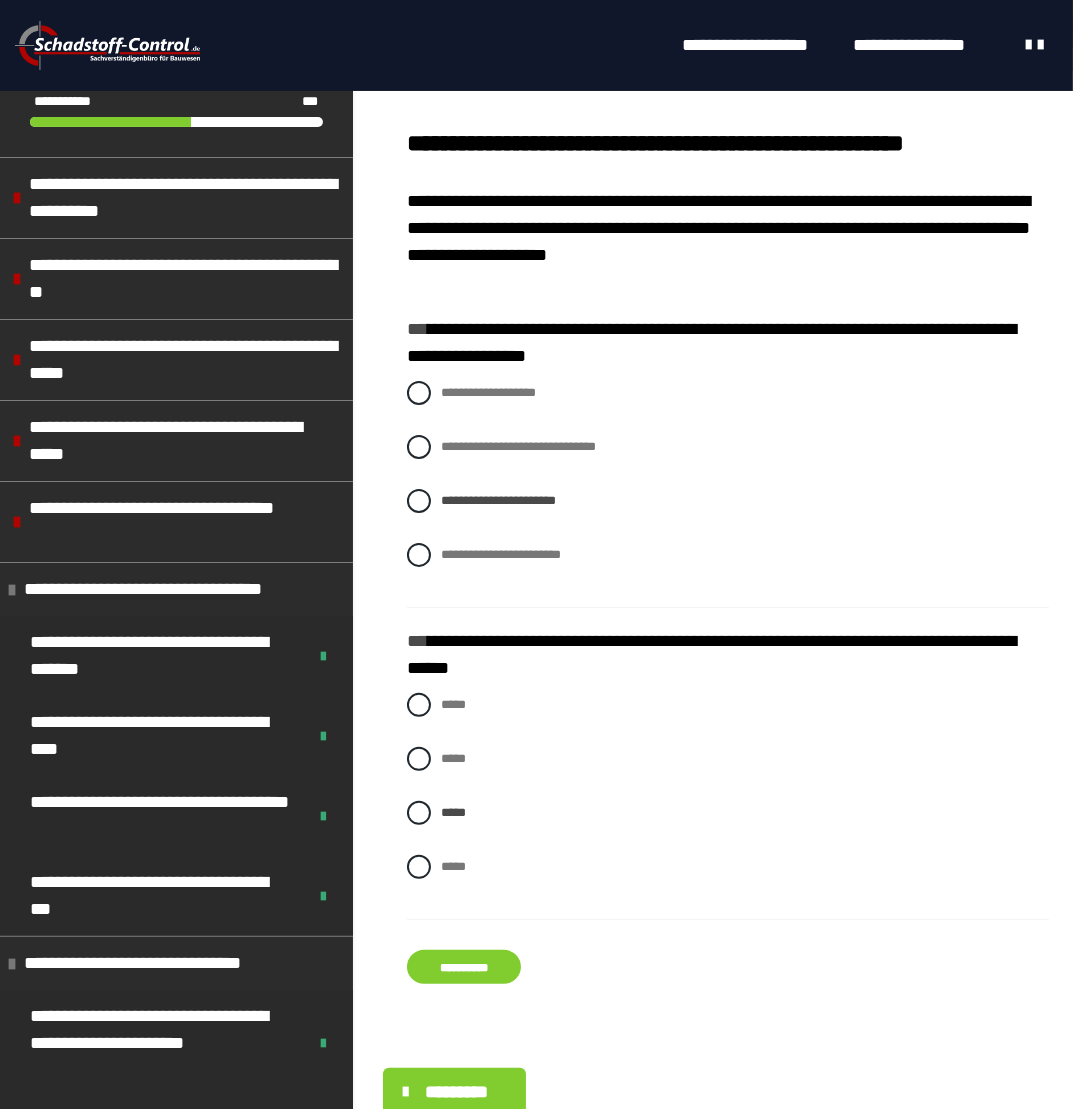 click on "**********" at bounding box center (464, 967) 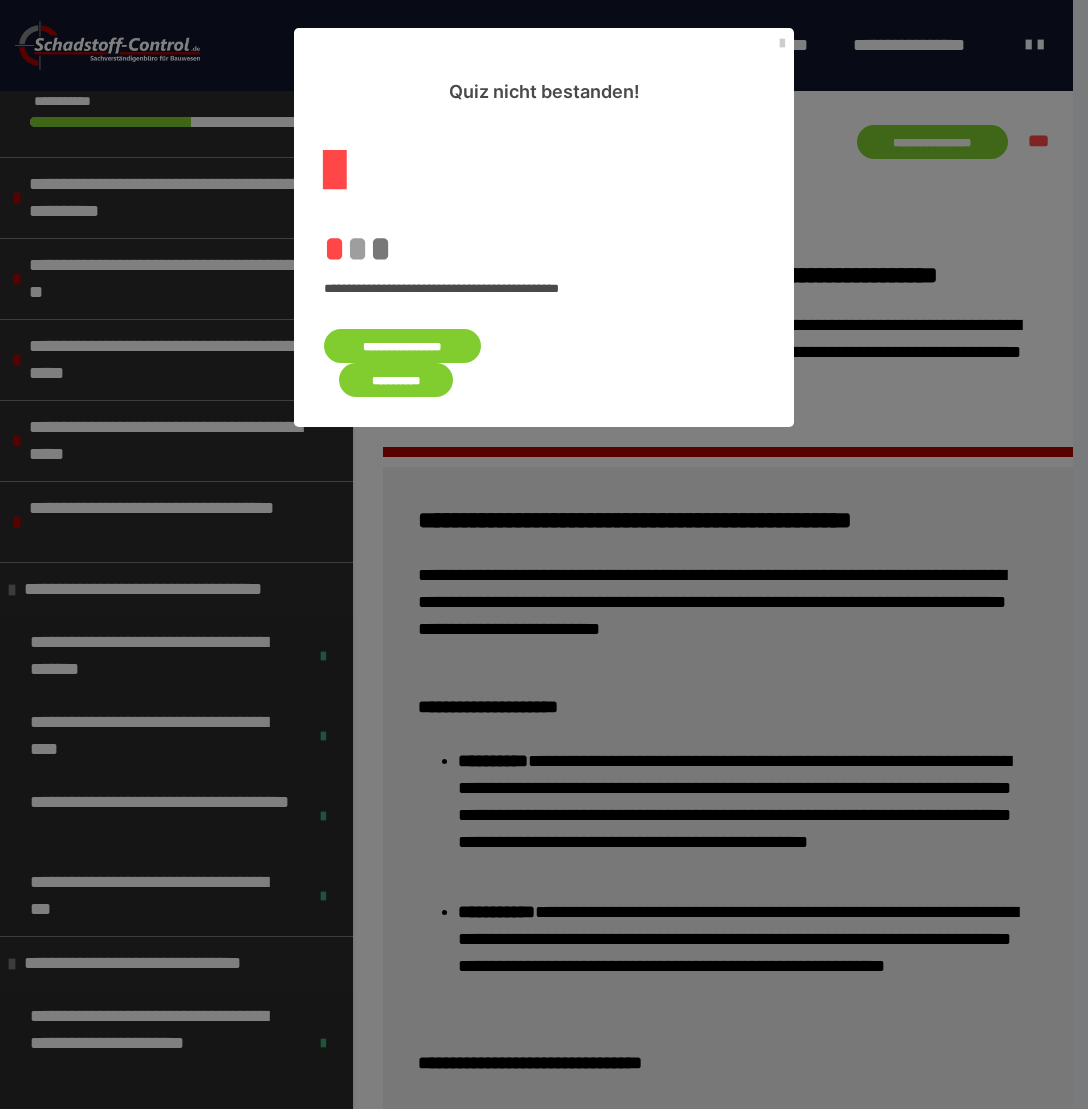 click on "**********" at bounding box center (402, 346) 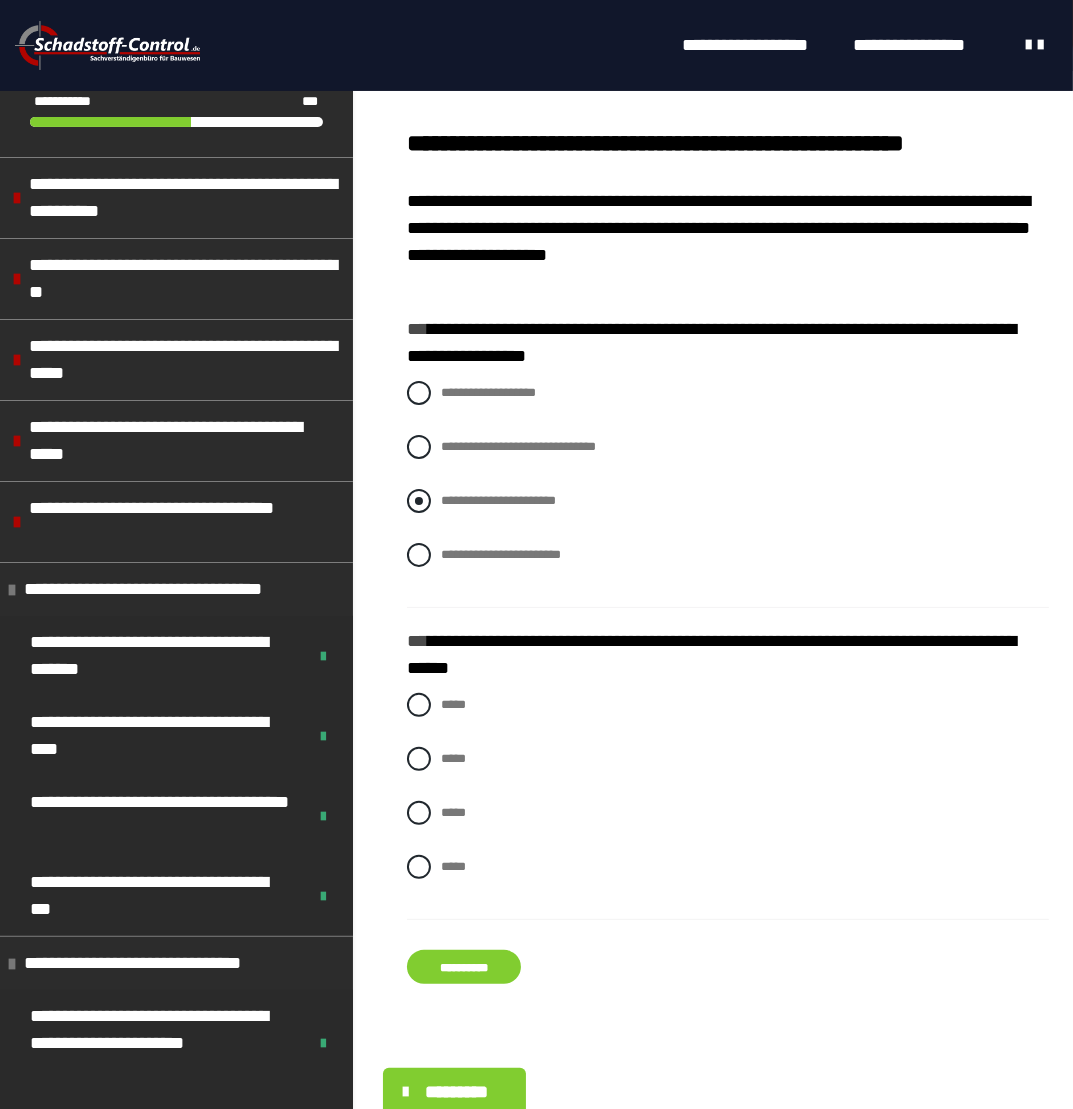 click at bounding box center [419, 501] 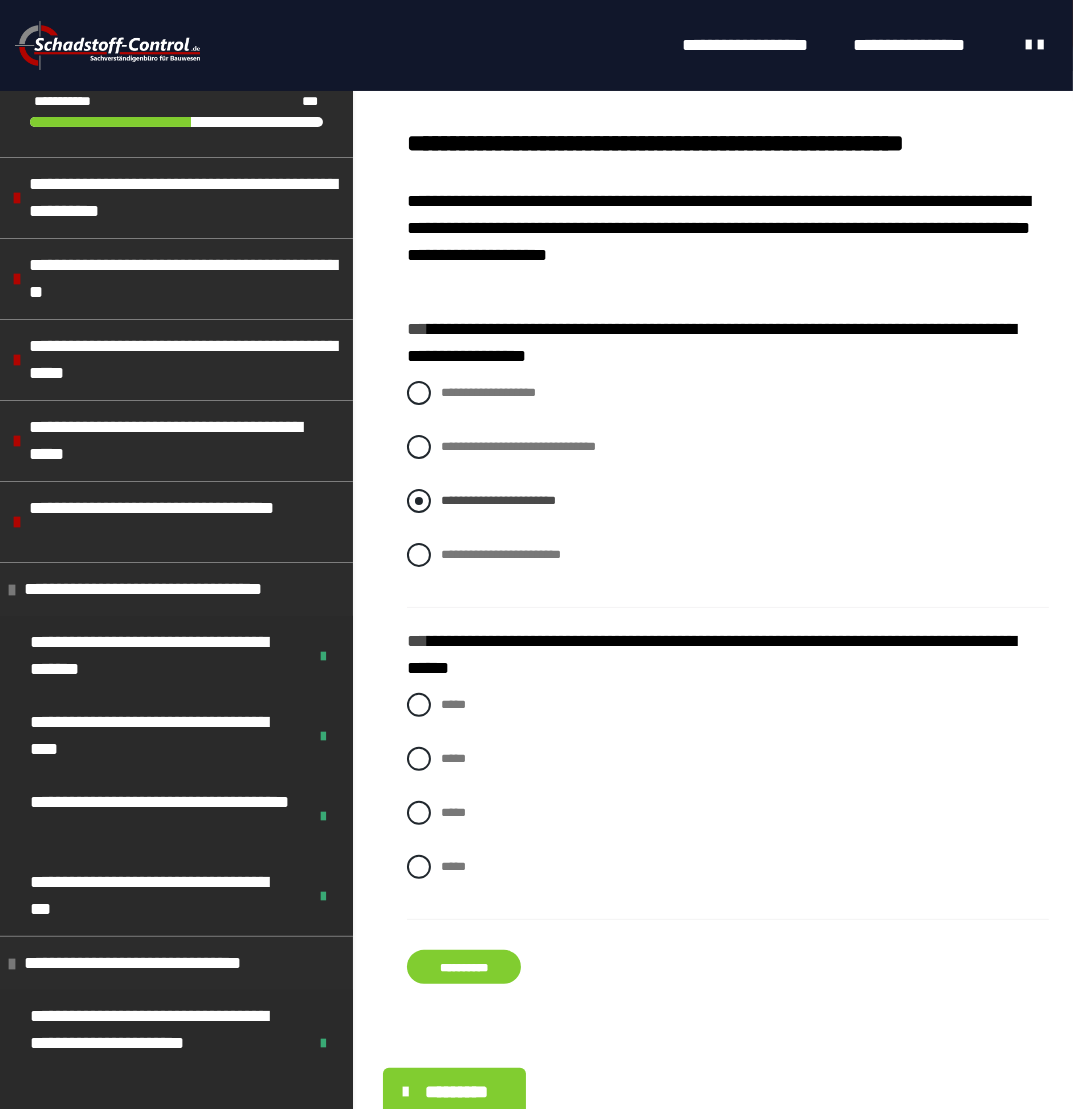 click at bounding box center [419, 501] 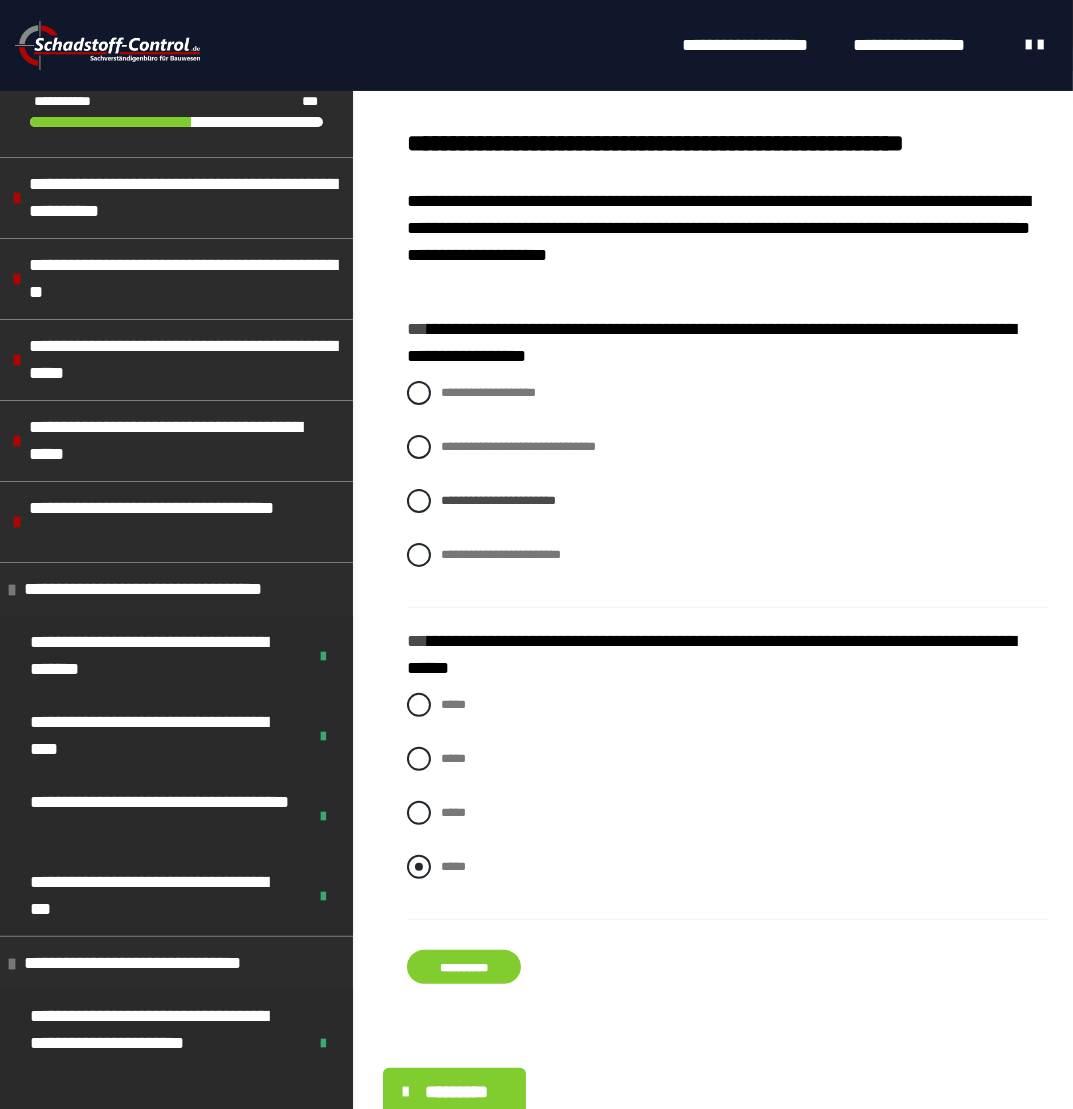 click at bounding box center [419, 867] 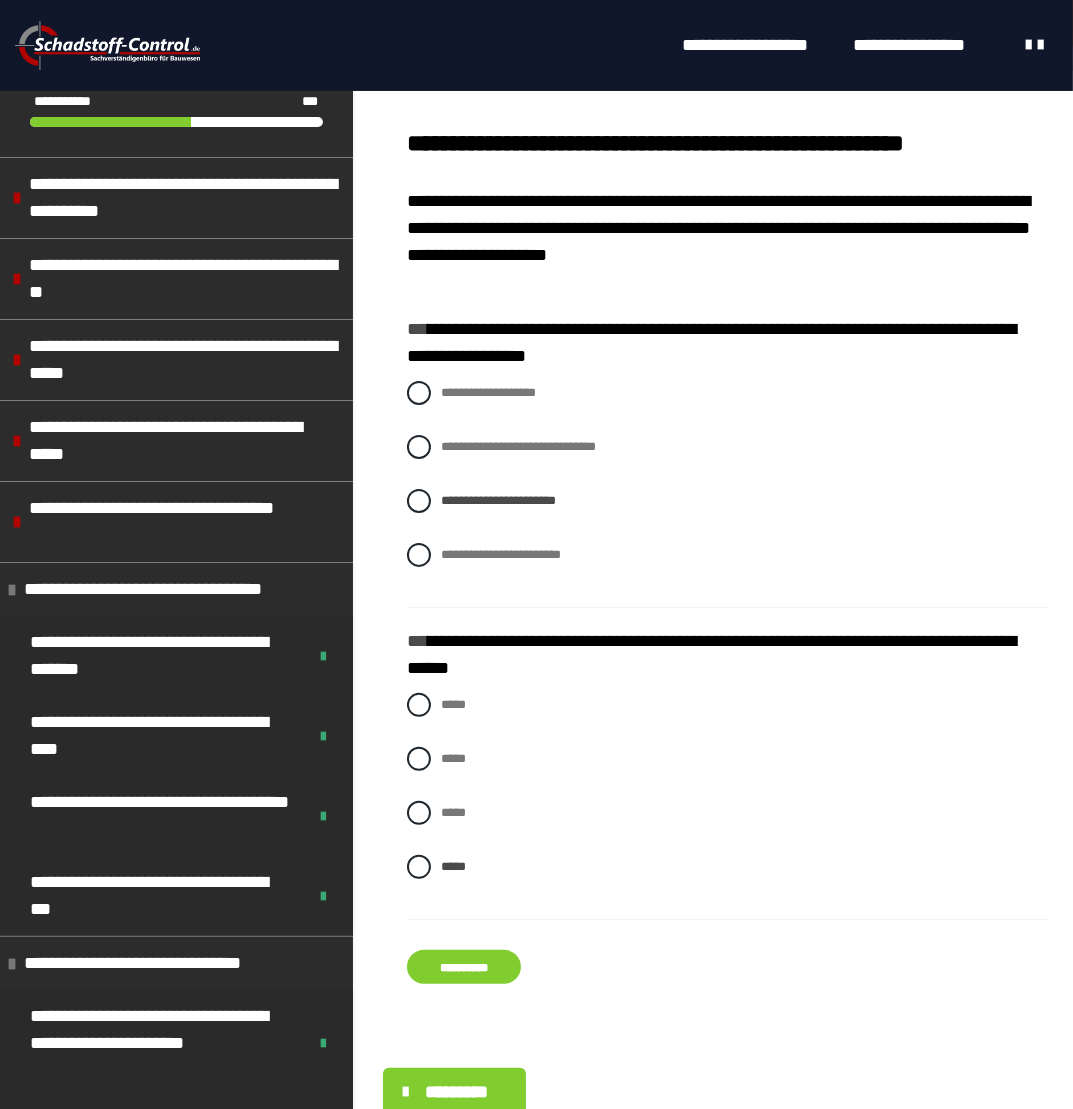 click on "**********" at bounding box center (464, 967) 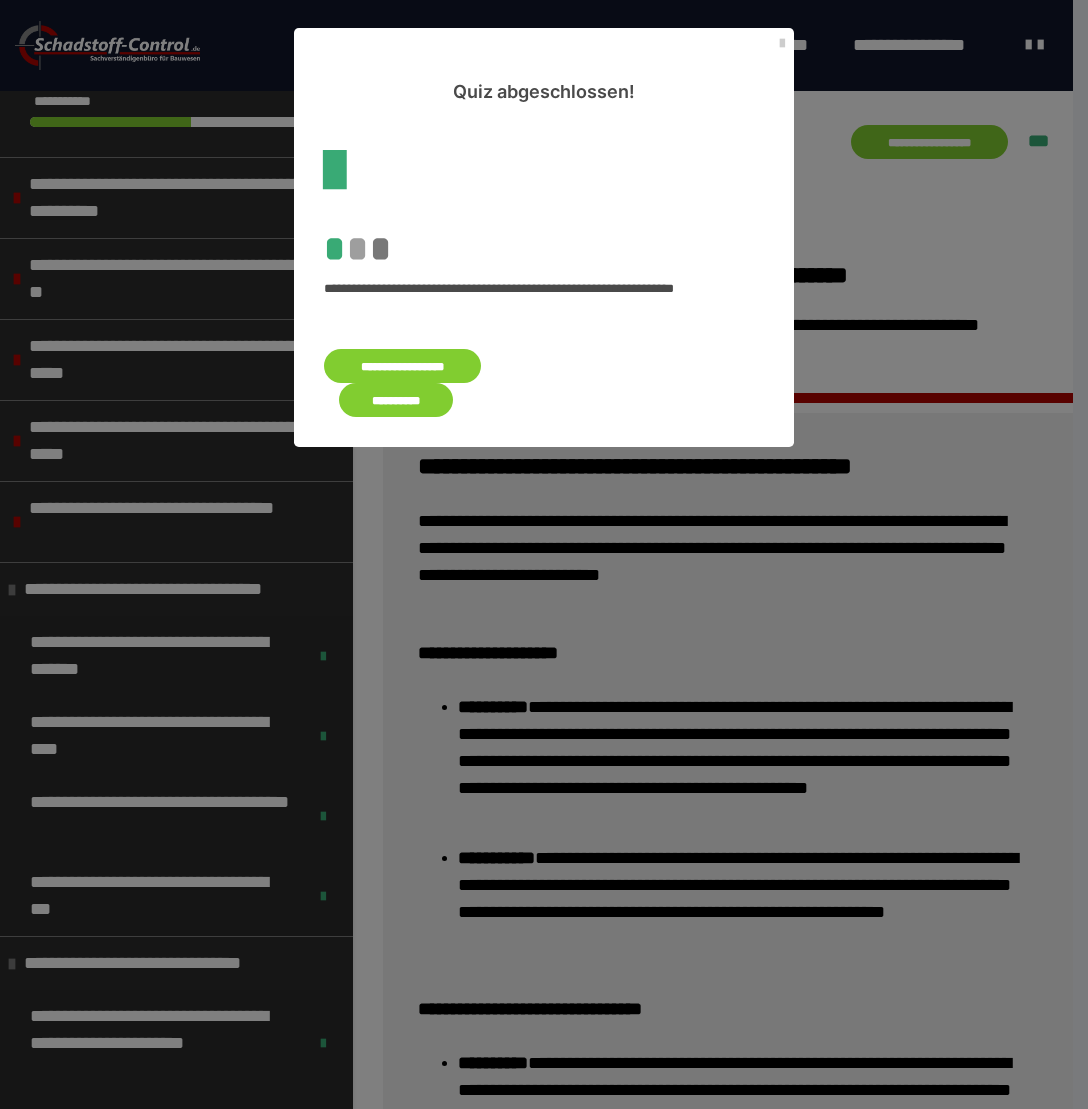 click on "**********" at bounding box center (396, 400) 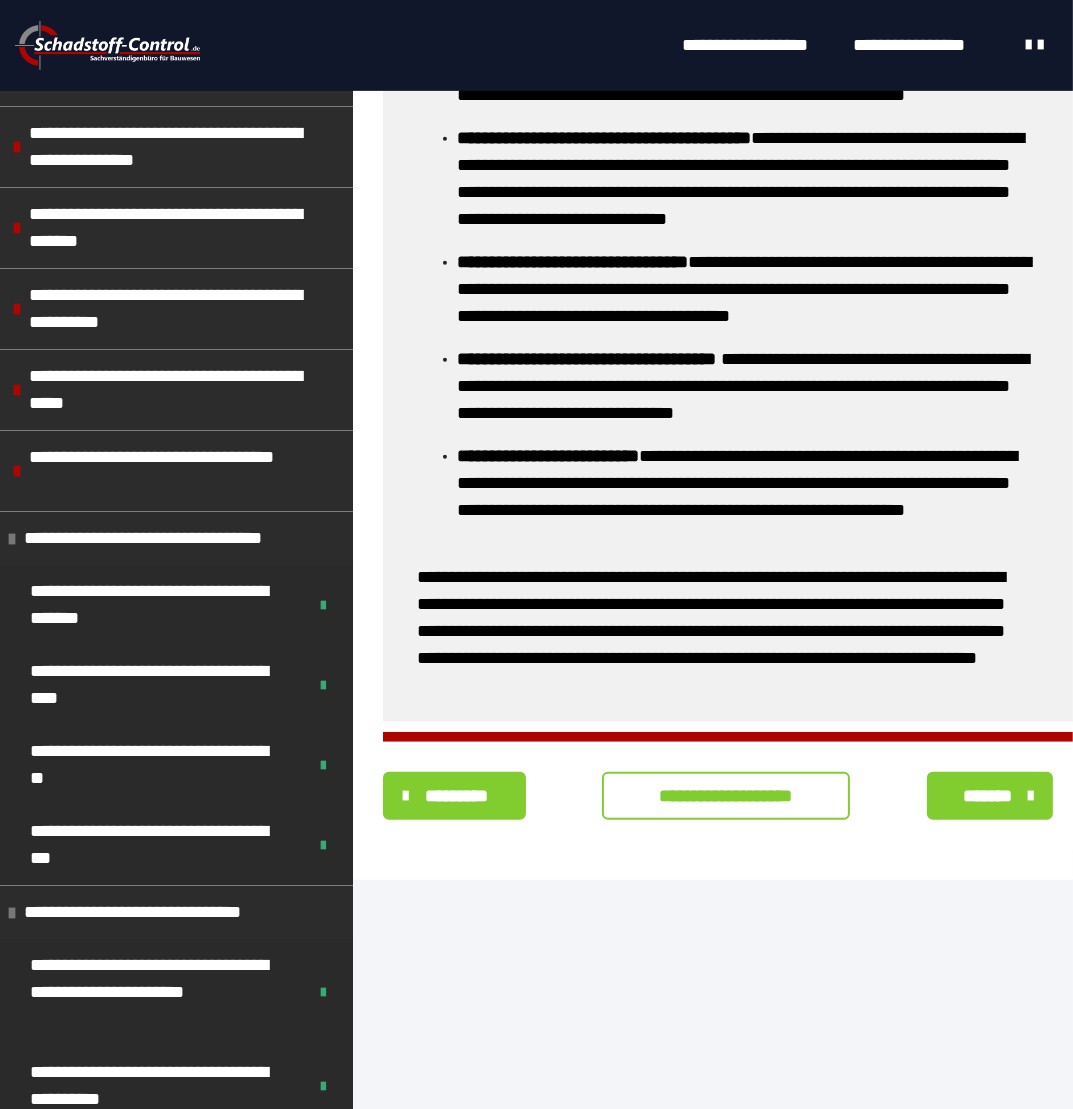 scroll, scrollTop: 1049, scrollLeft: 0, axis: vertical 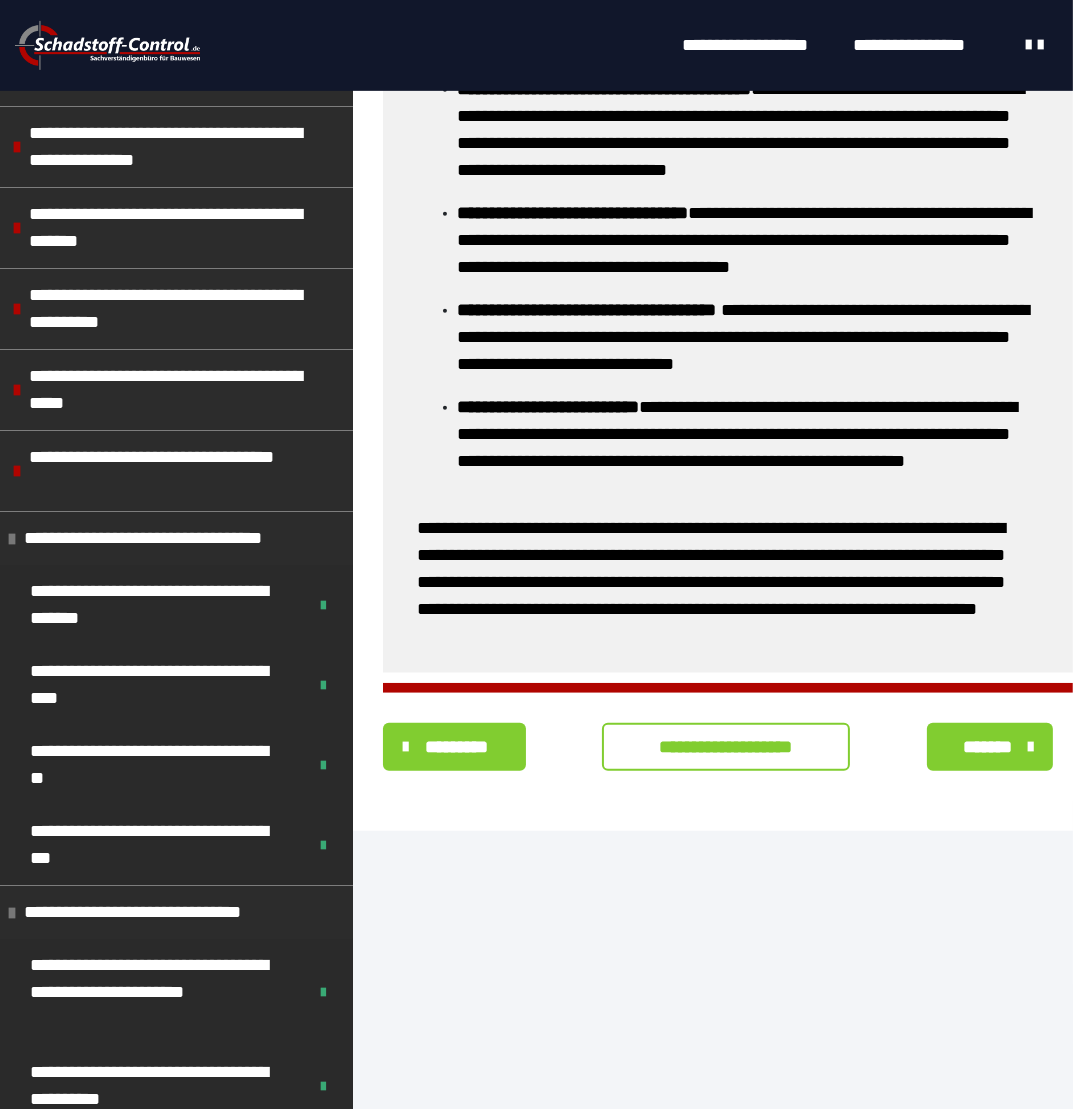 click on "**********" at bounding box center (726, 747) 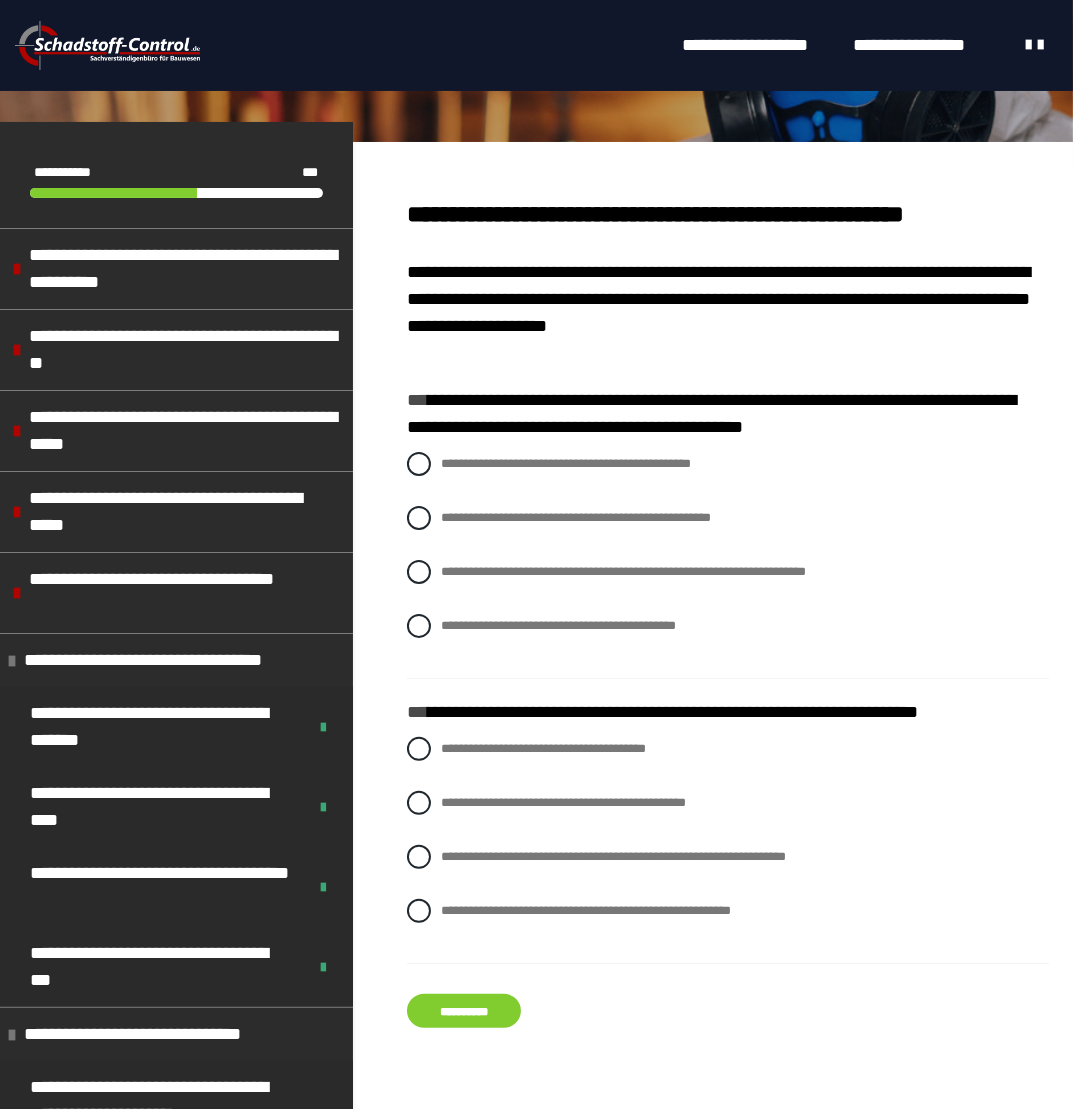 scroll, scrollTop: 230, scrollLeft: 0, axis: vertical 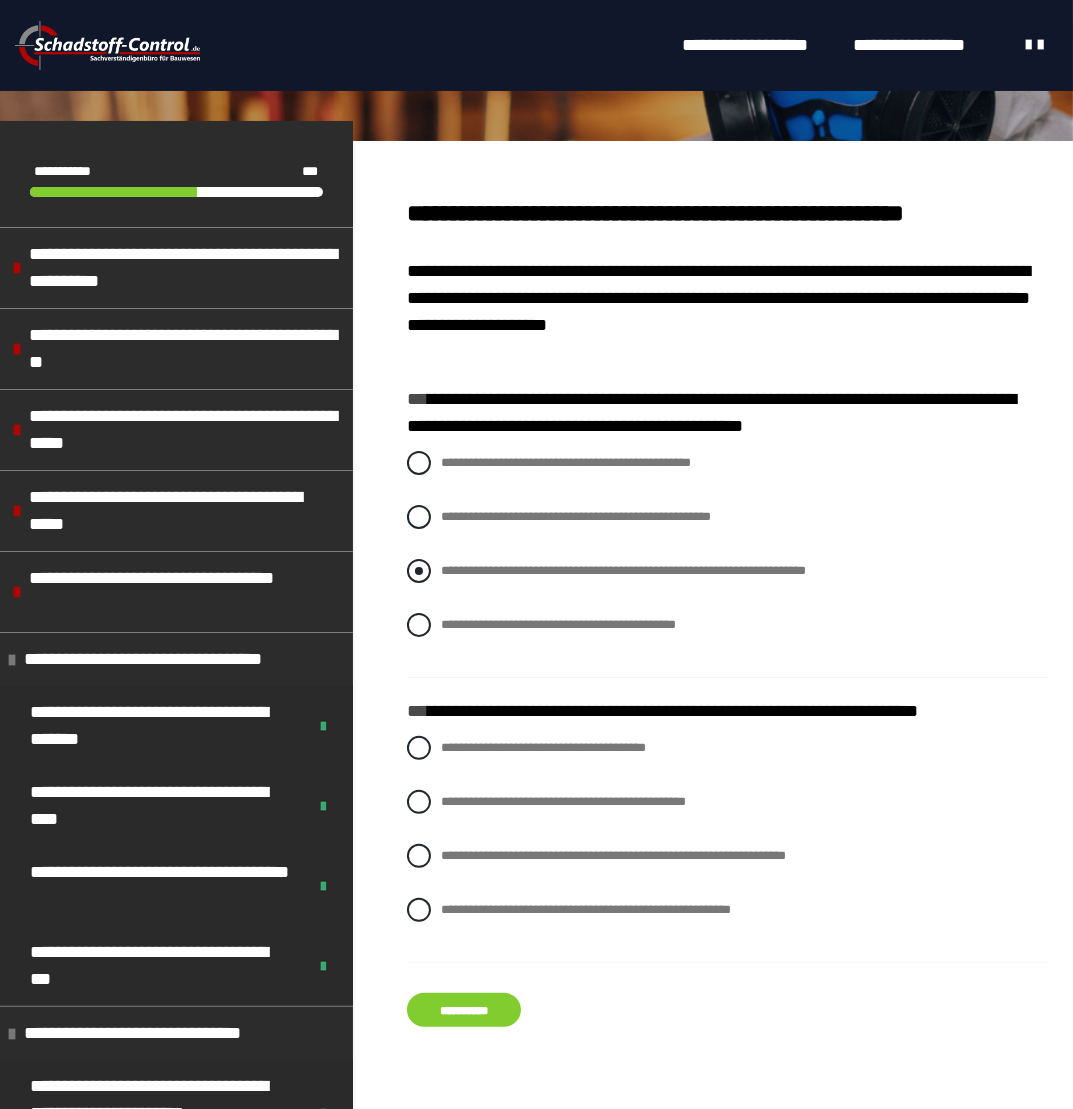 click at bounding box center (419, 571) 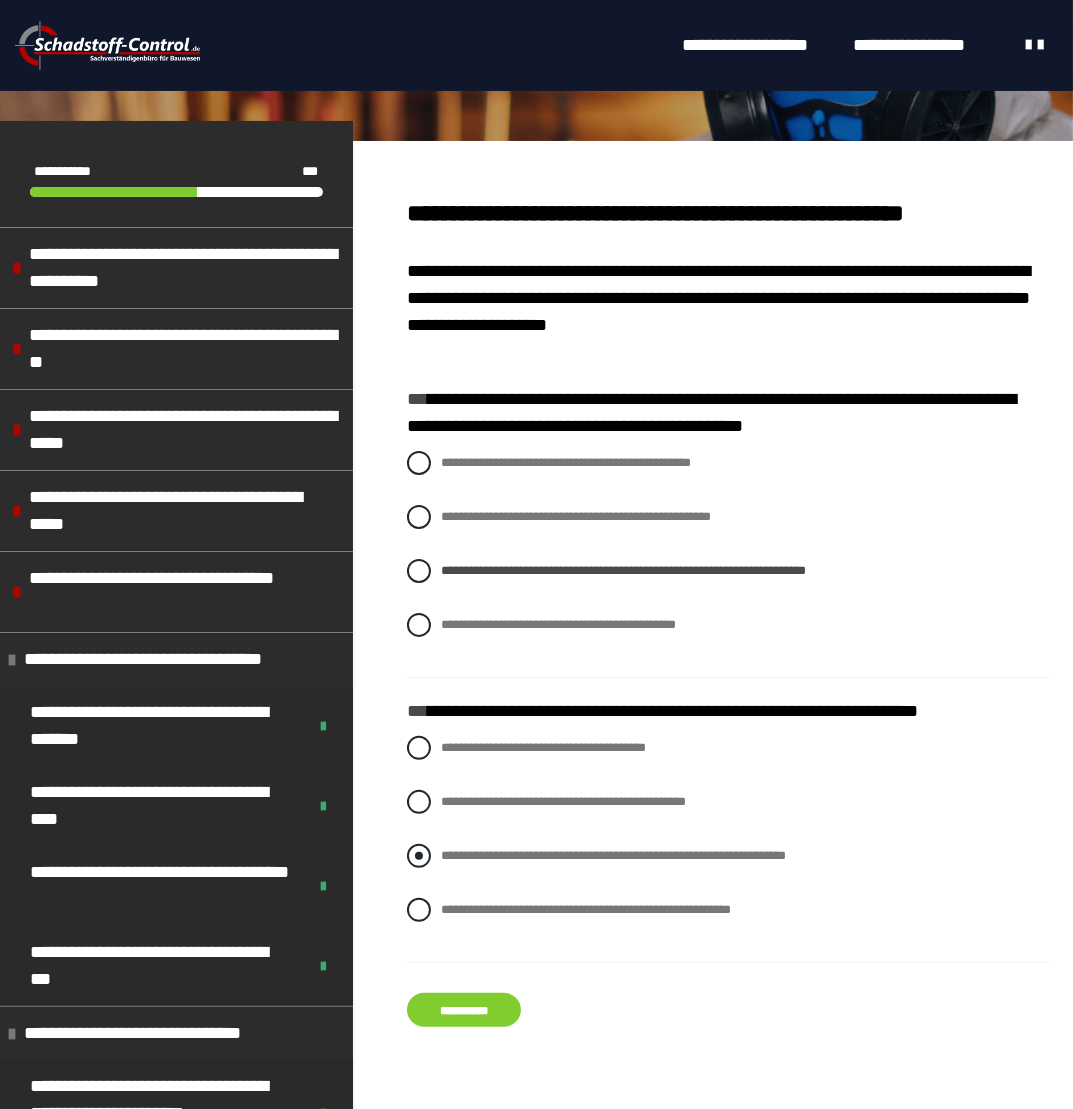 click at bounding box center (419, 856) 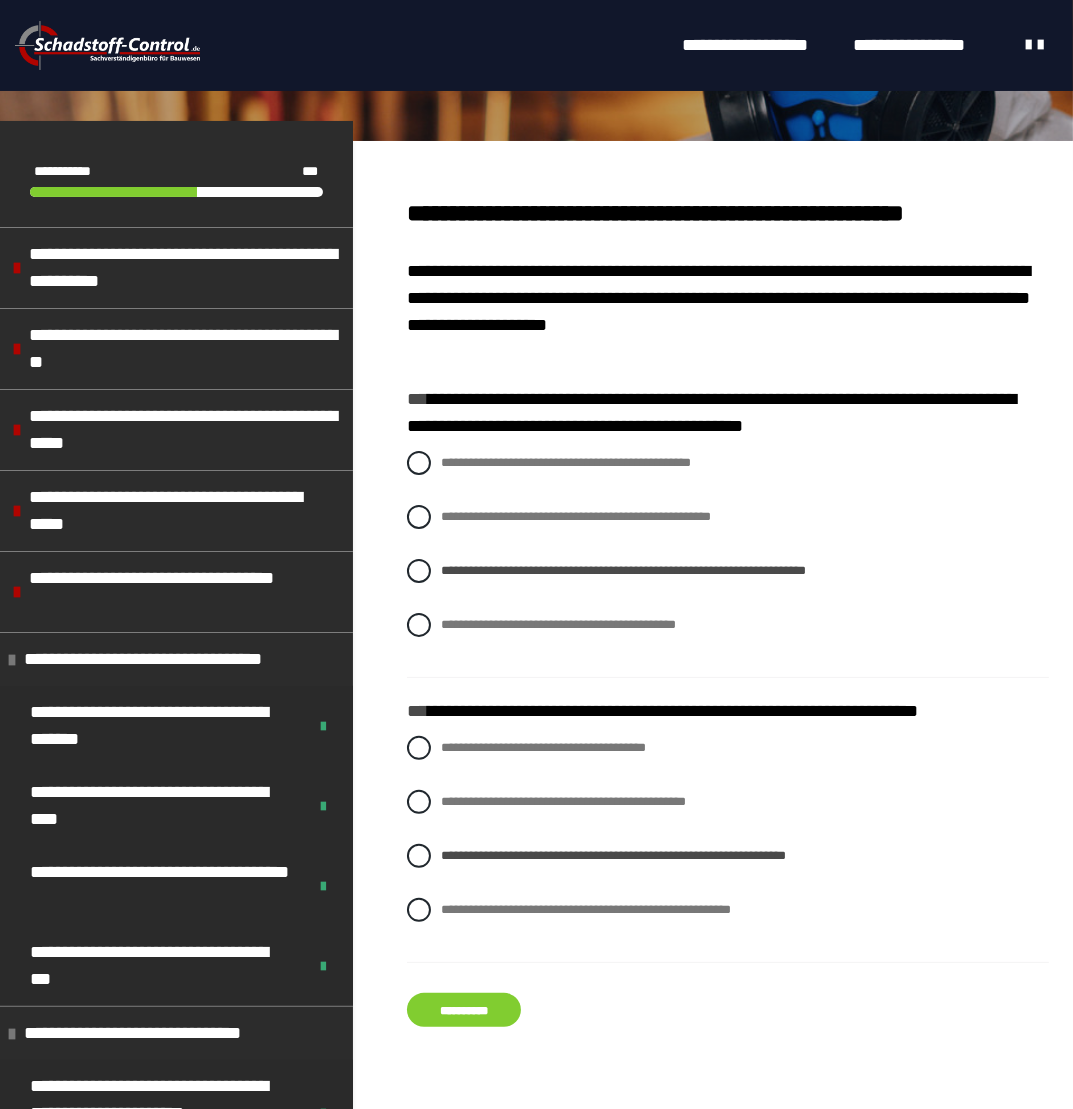 click on "**********" at bounding box center (464, 1010) 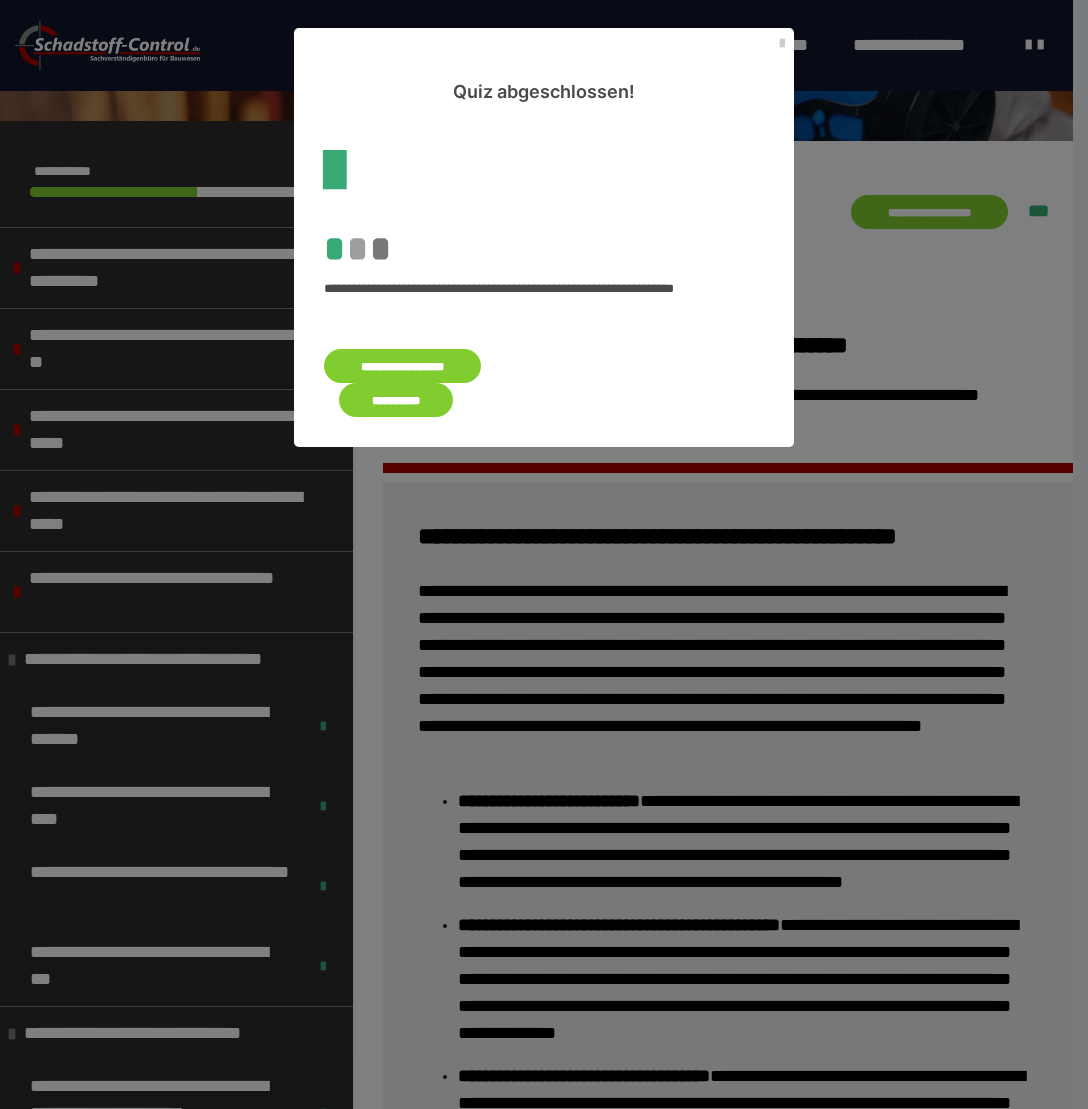 click on "**********" at bounding box center (396, 400) 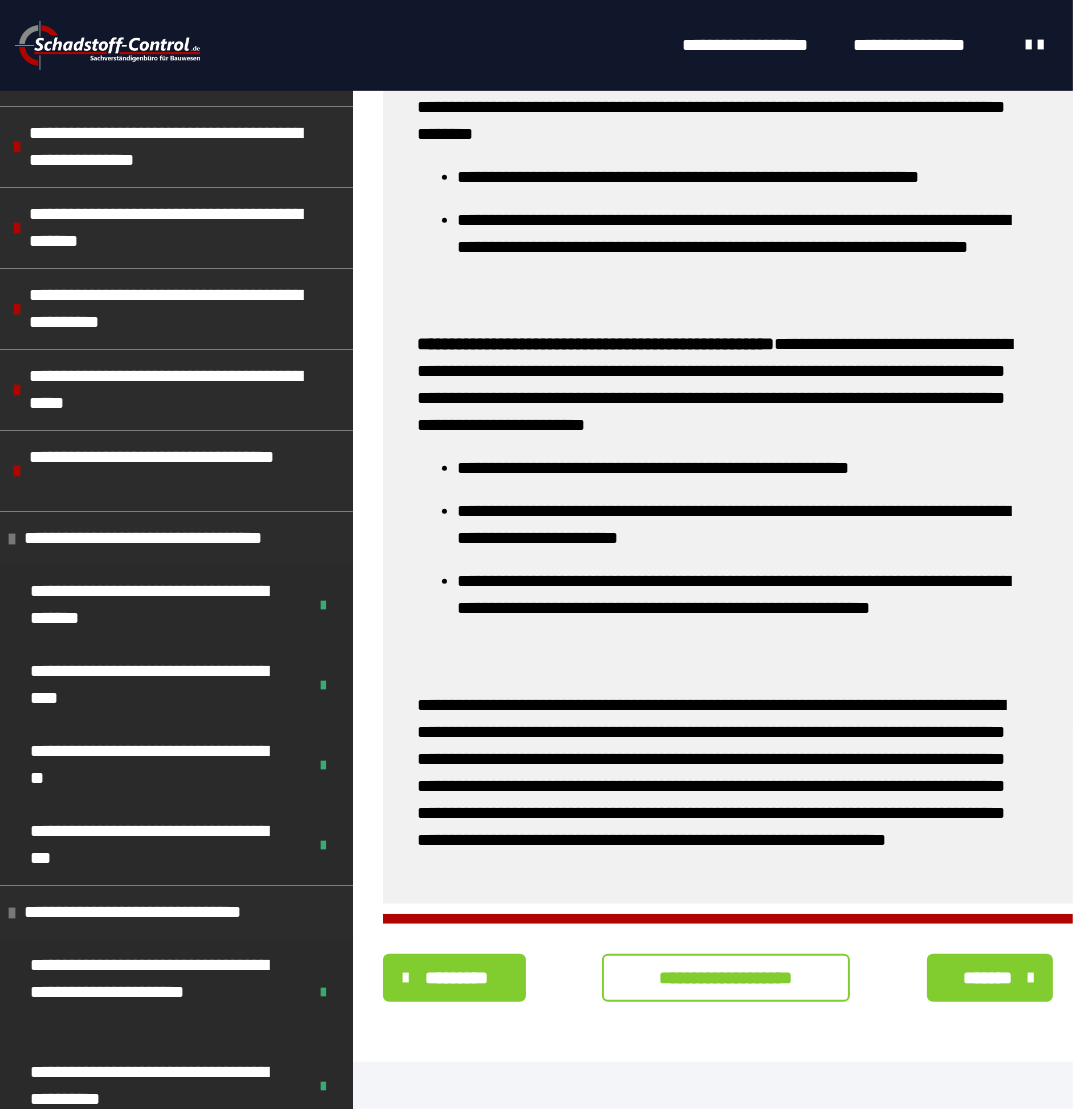scroll, scrollTop: 1084, scrollLeft: 0, axis: vertical 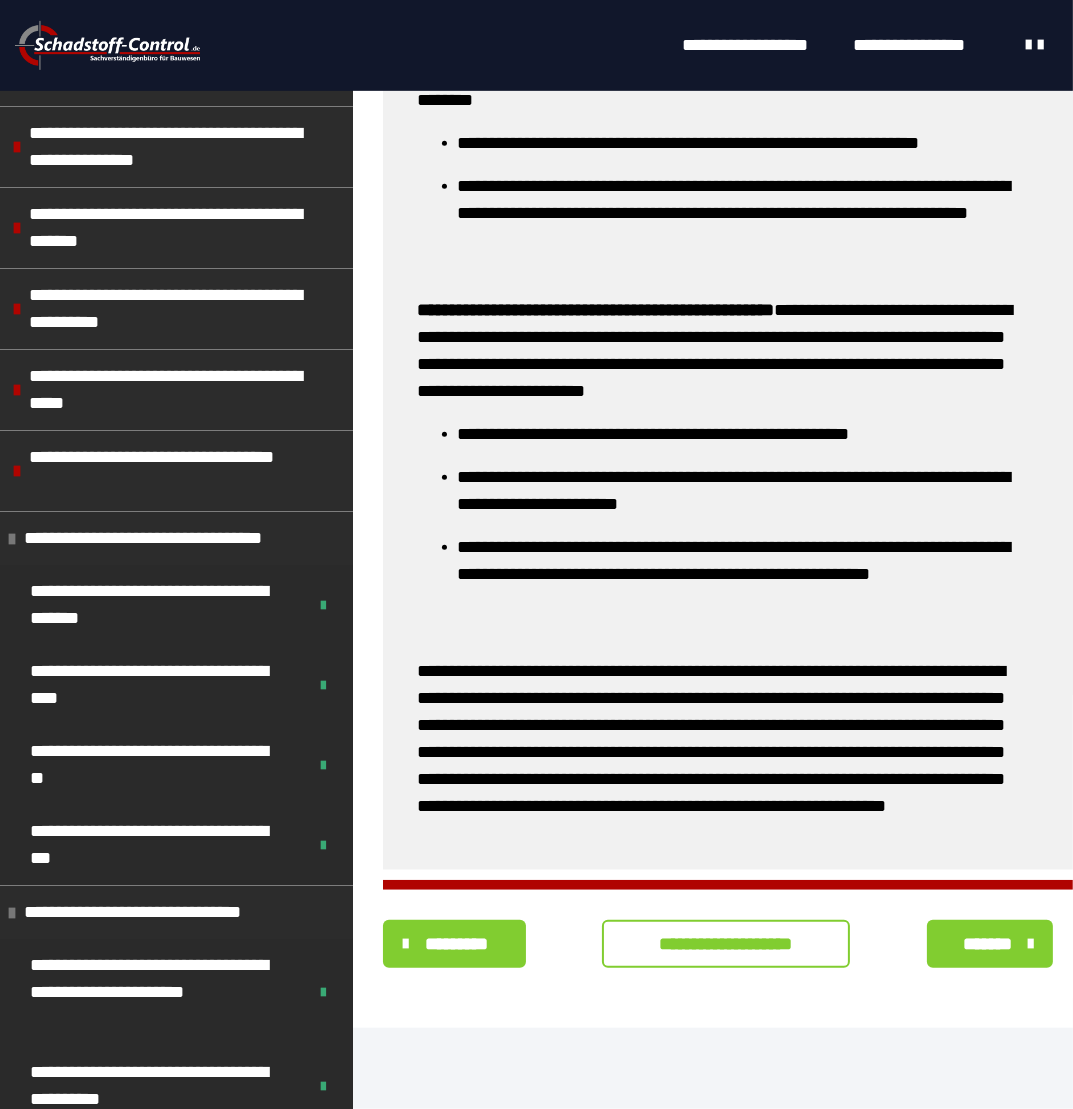 click on "**********" at bounding box center [726, 944] 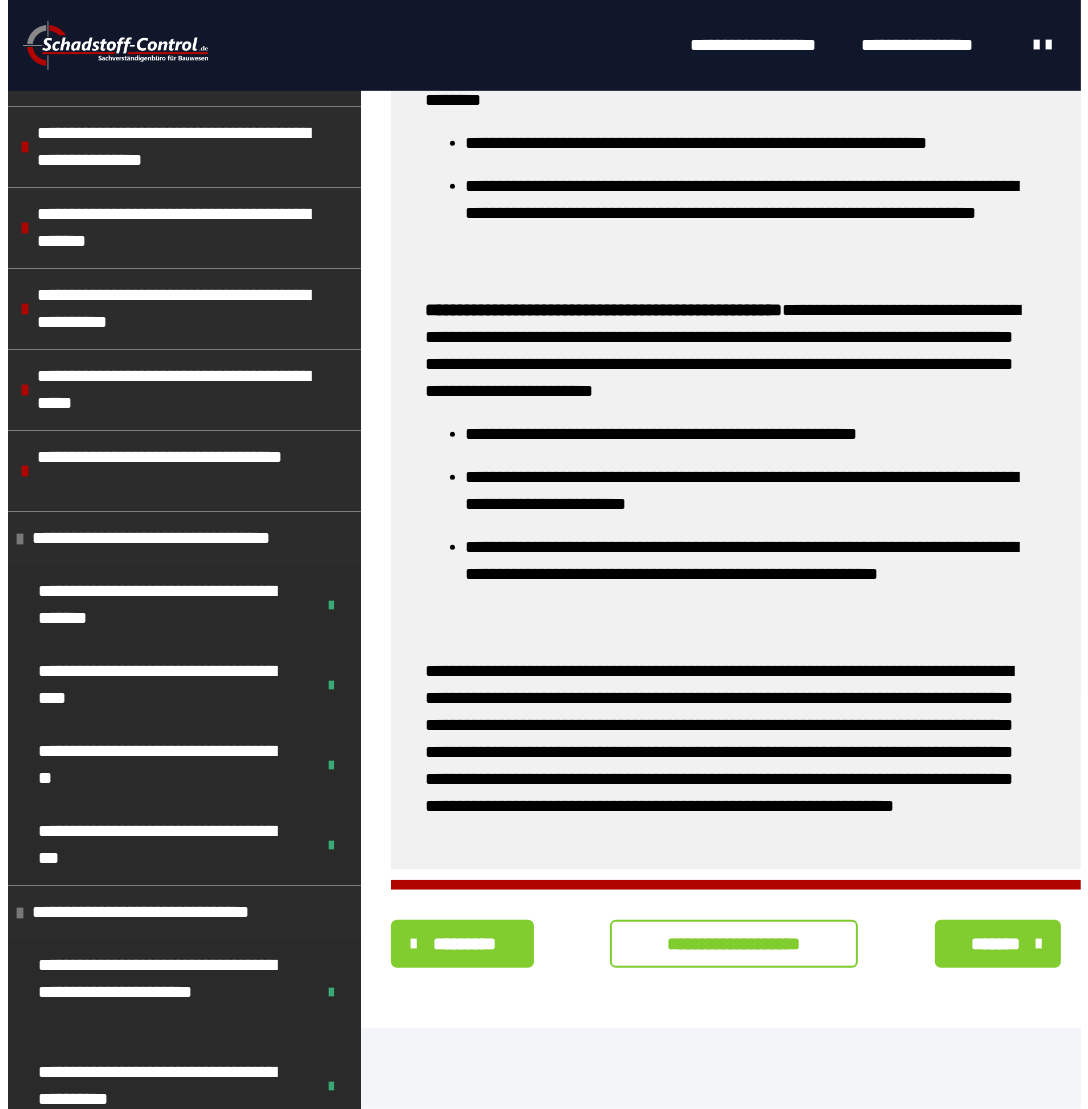 scroll, scrollTop: 416, scrollLeft: 0, axis: vertical 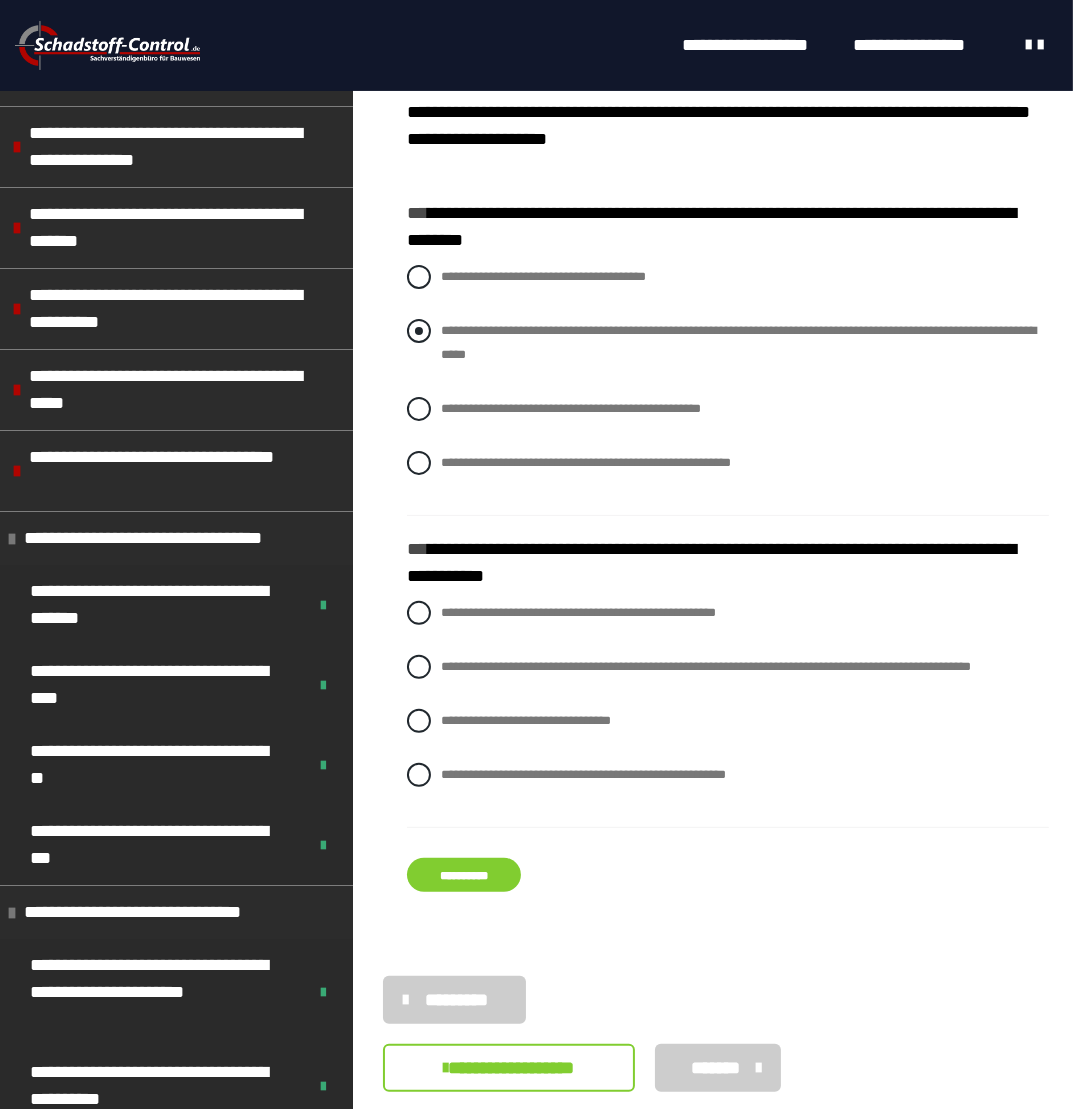 click at bounding box center [419, 331] 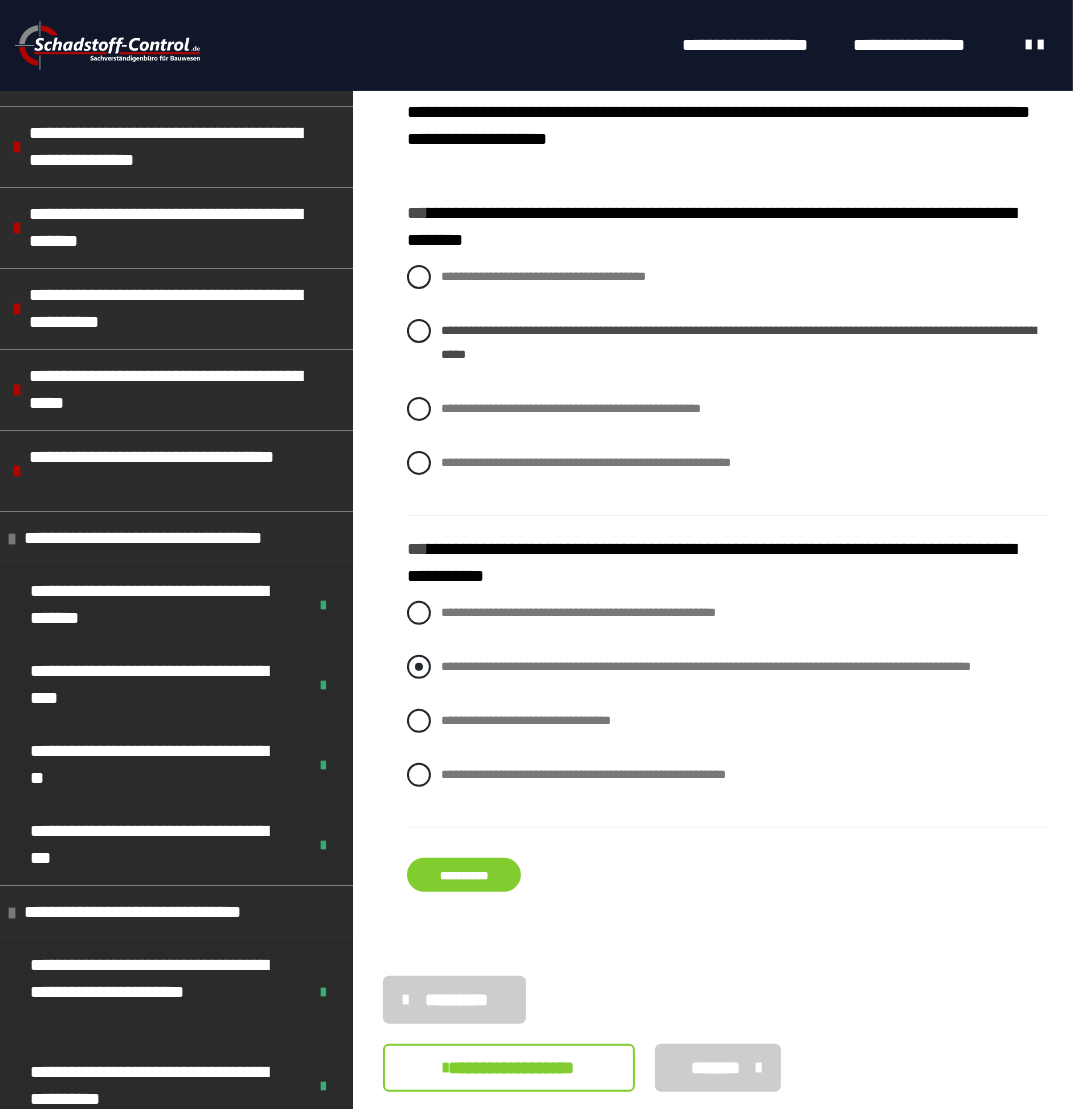 click at bounding box center (419, 667) 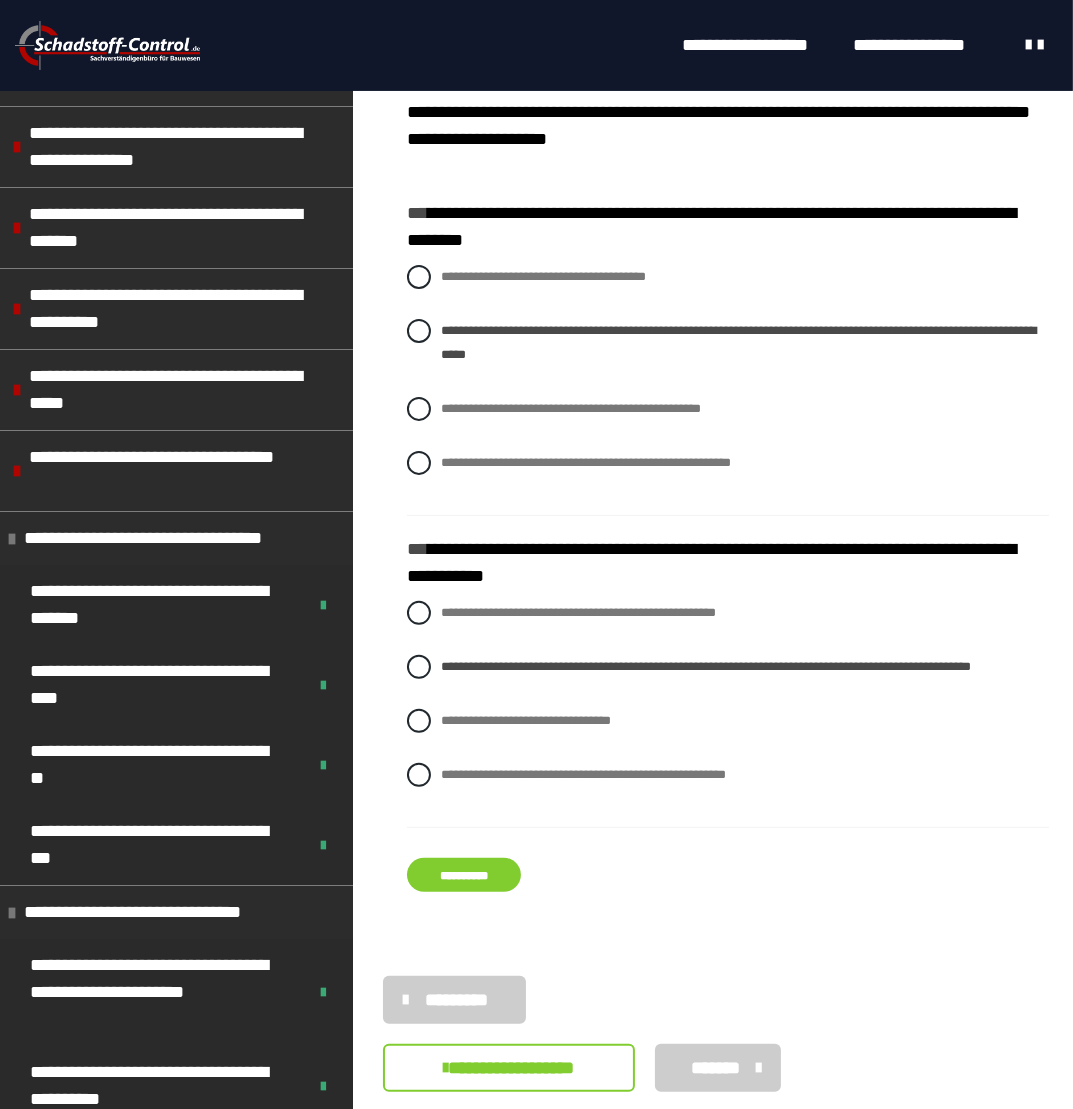 click on "**********" at bounding box center [464, 875] 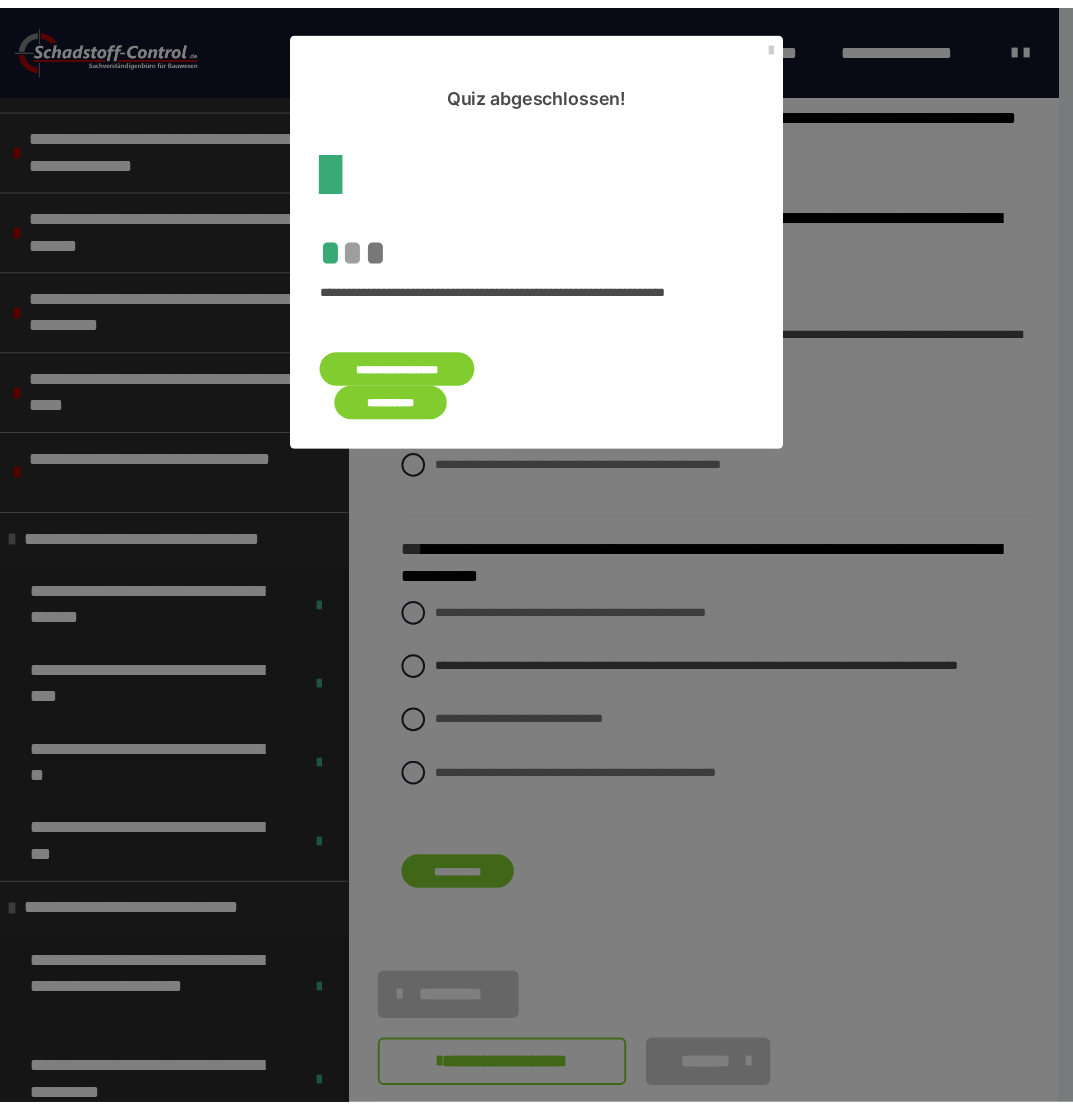 scroll, scrollTop: 0, scrollLeft: 0, axis: both 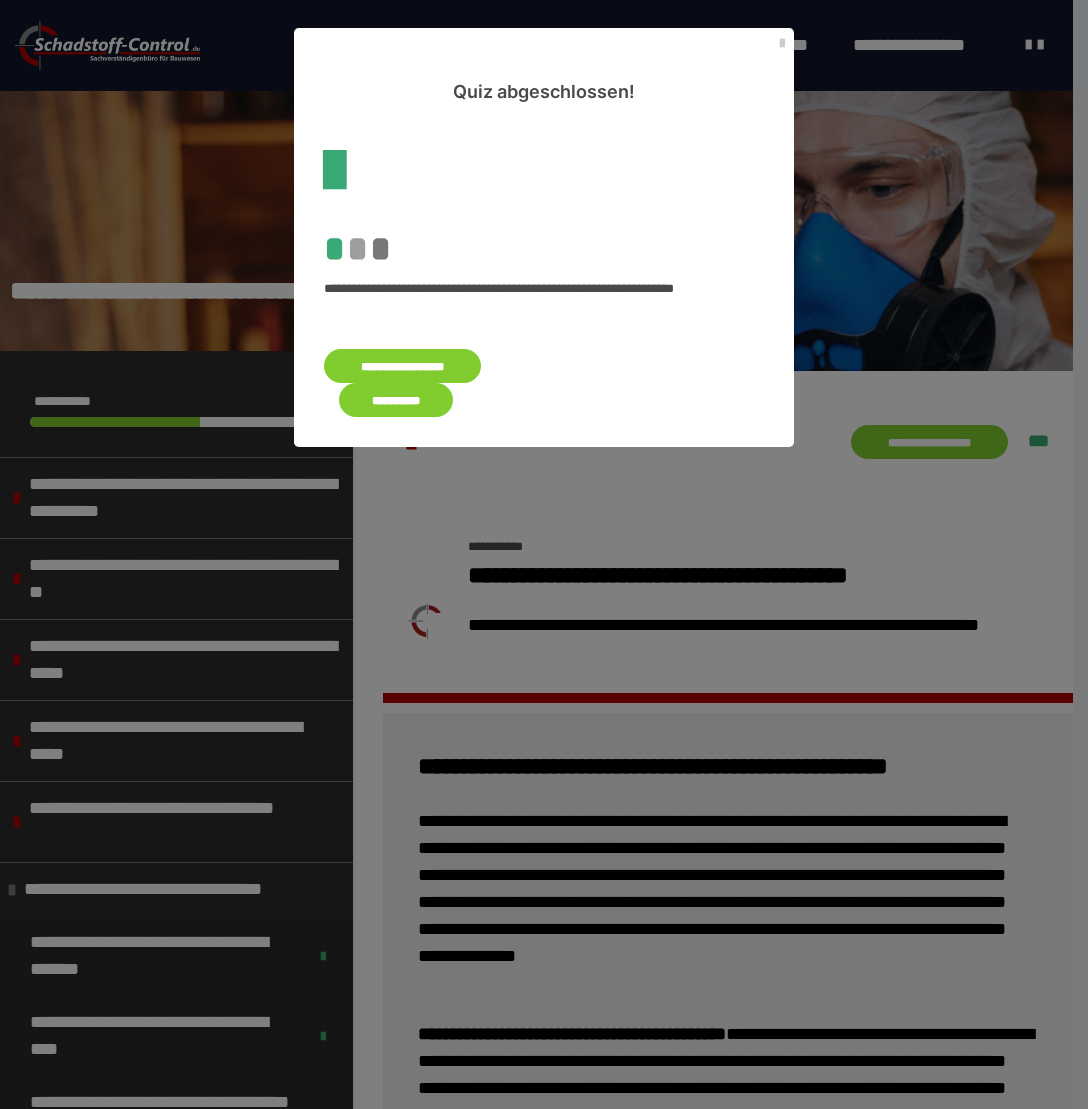 click on "**********" at bounding box center (396, 400) 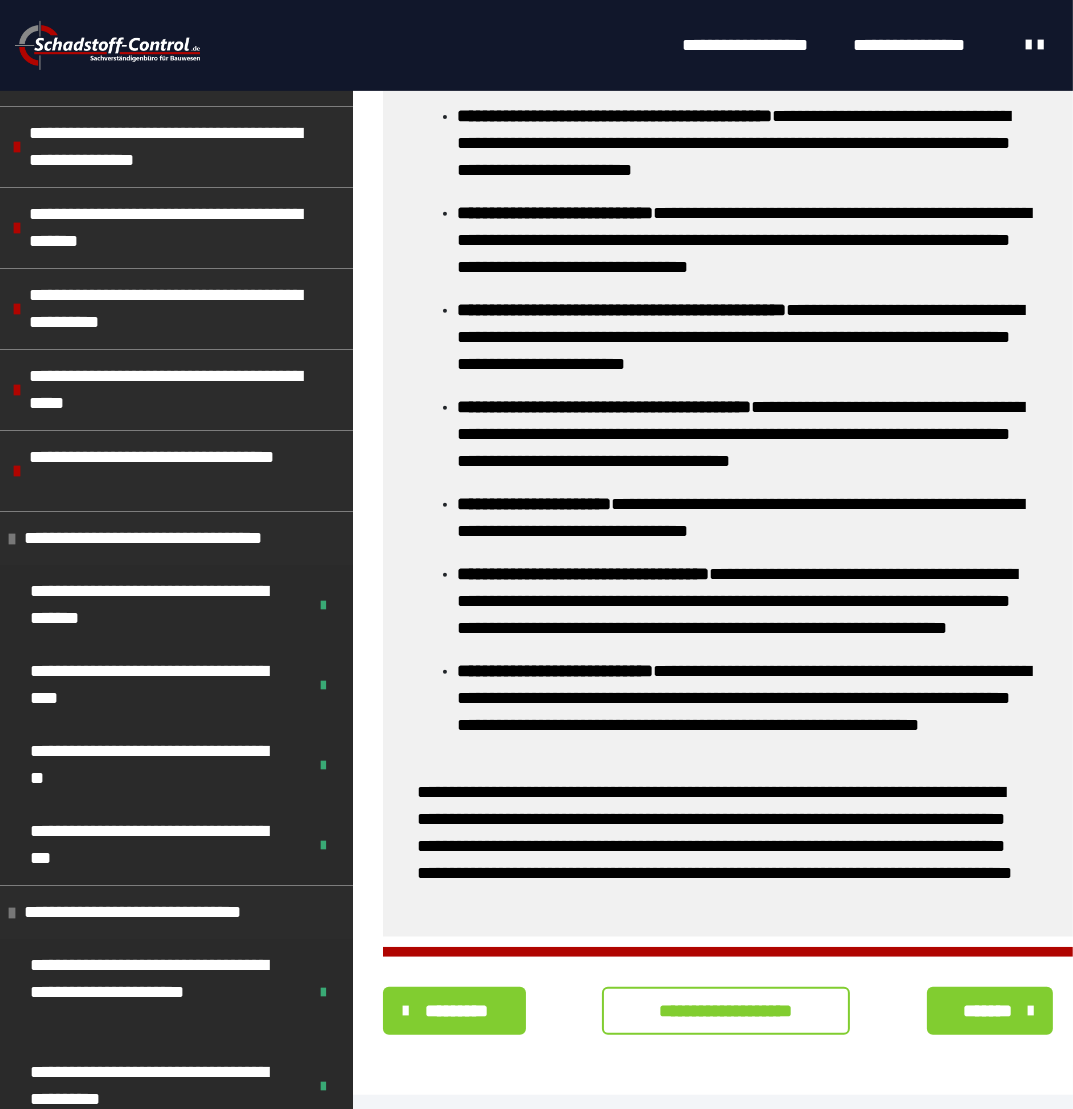 scroll, scrollTop: 900, scrollLeft: 0, axis: vertical 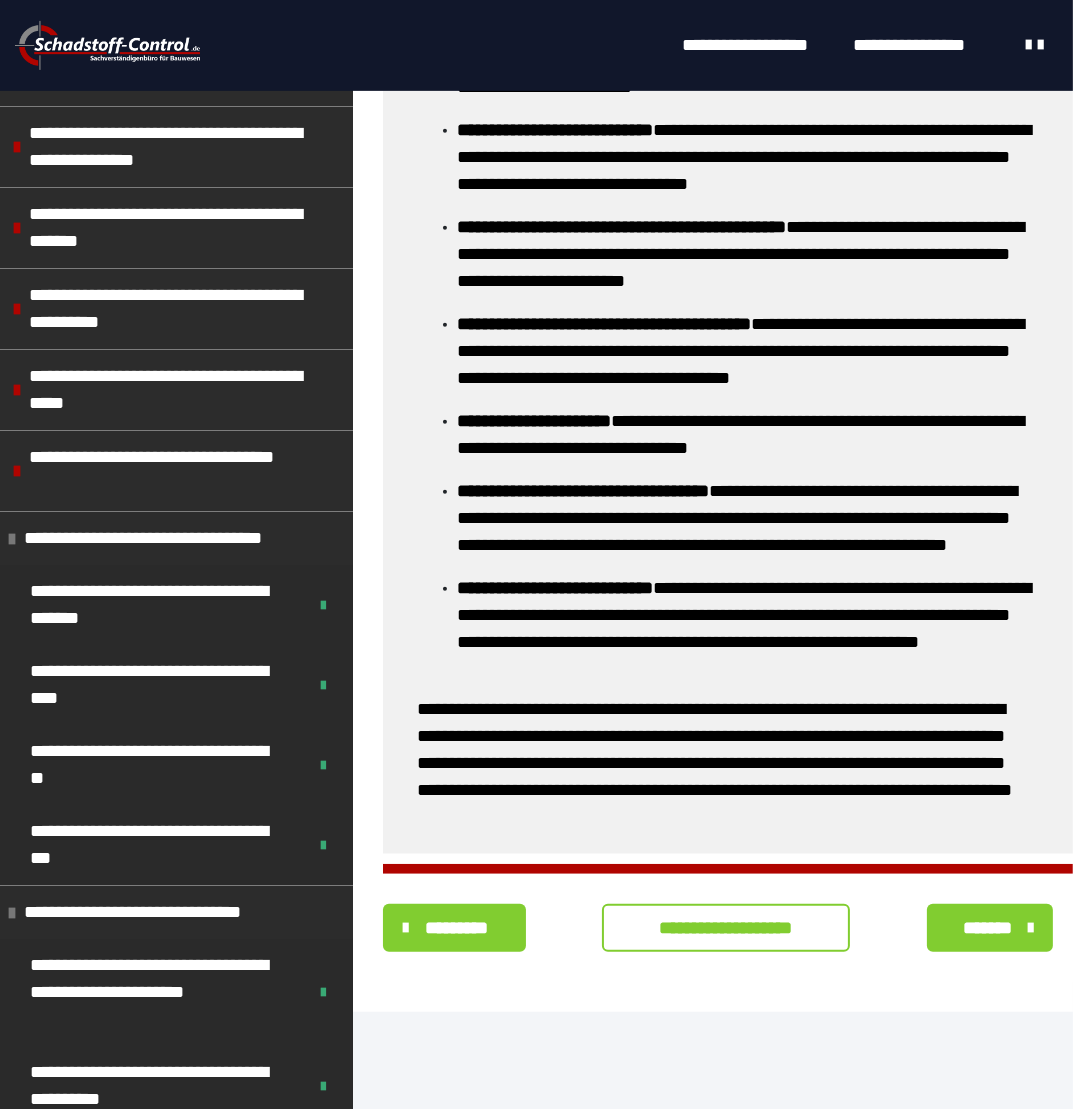 click on "**********" at bounding box center (726, 928) 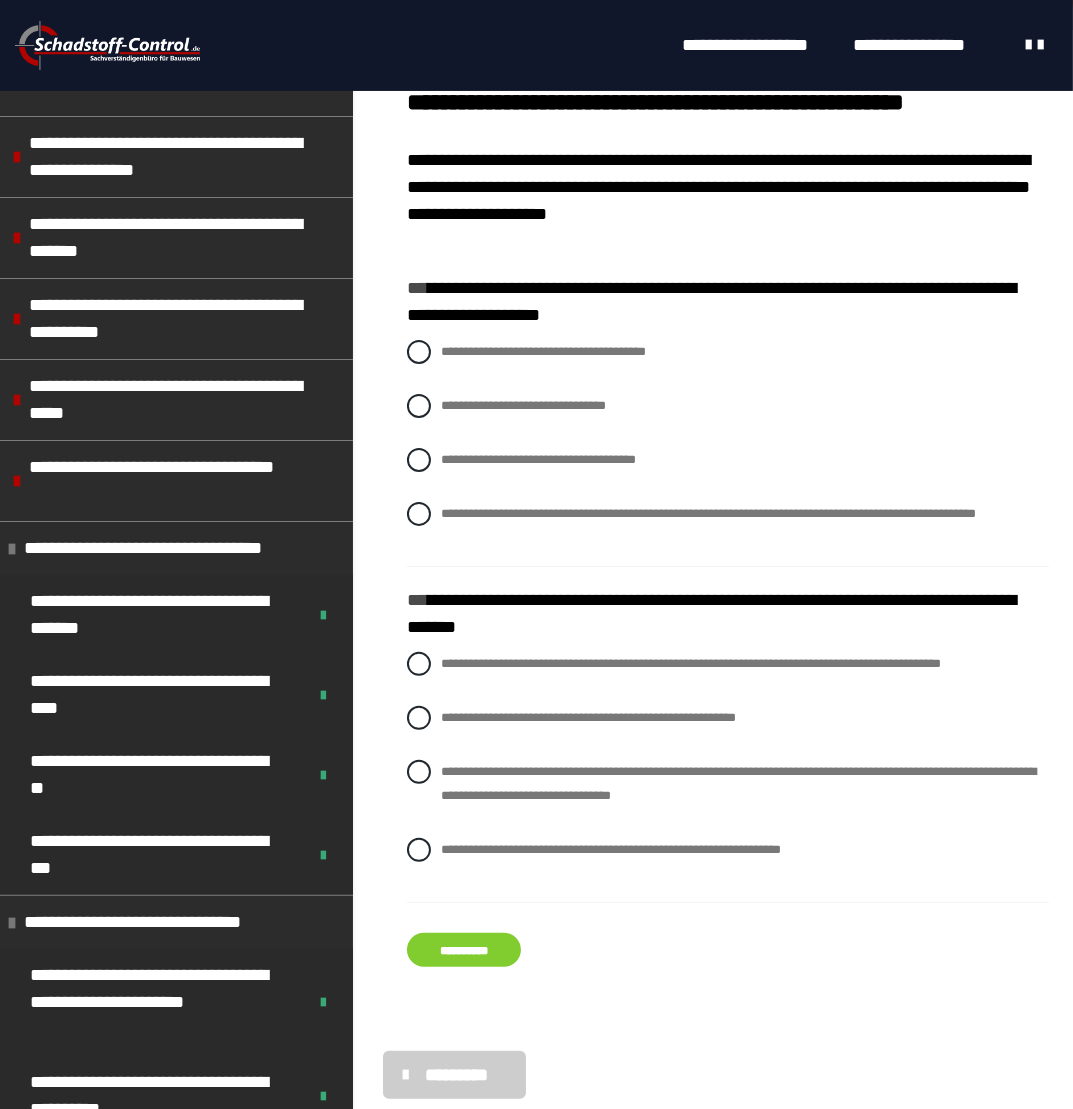 scroll, scrollTop: 340, scrollLeft: 0, axis: vertical 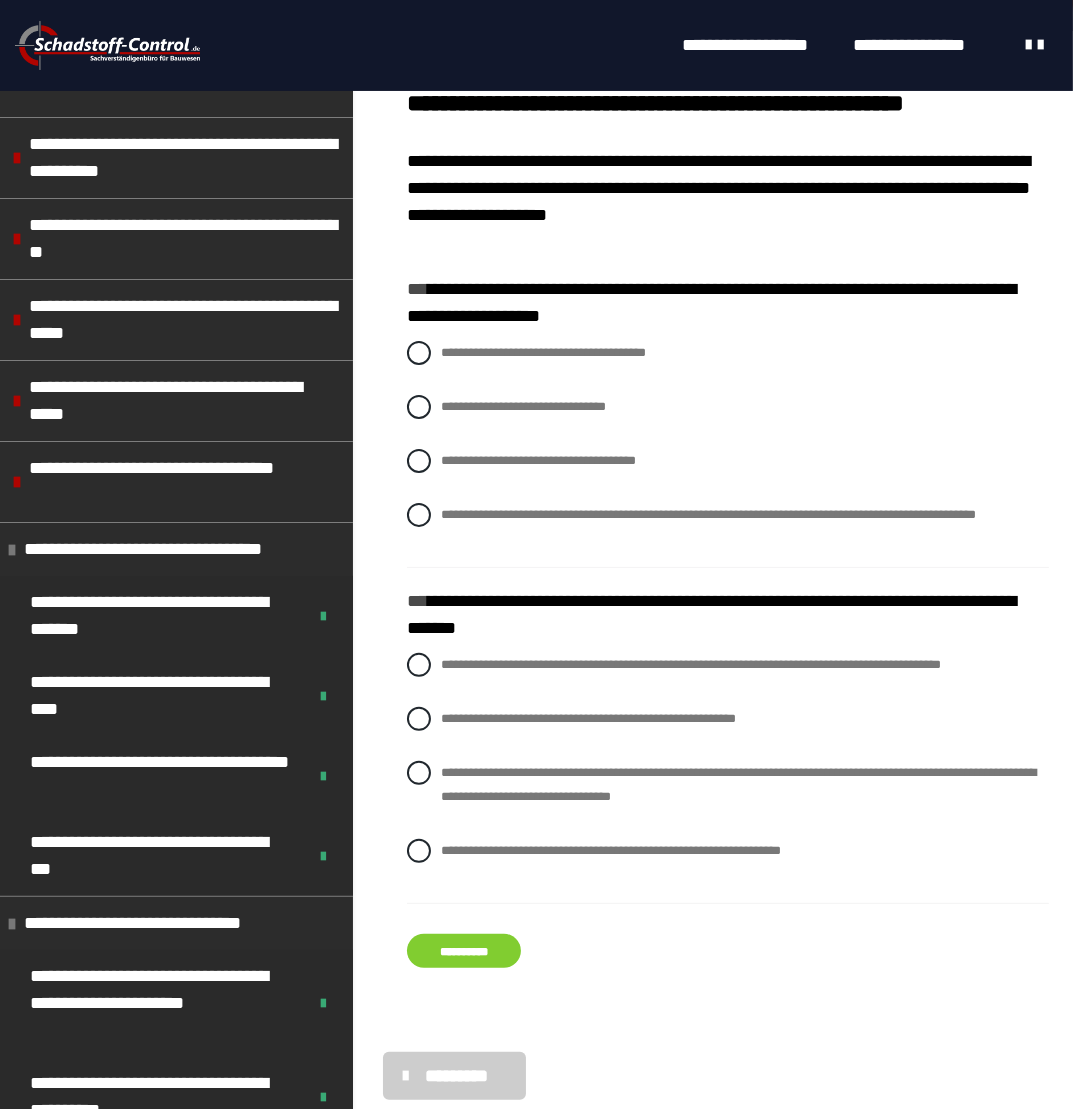drag, startPoint x: 423, startPoint y: 514, endPoint x: 447, endPoint y: 557, distance: 49.24429 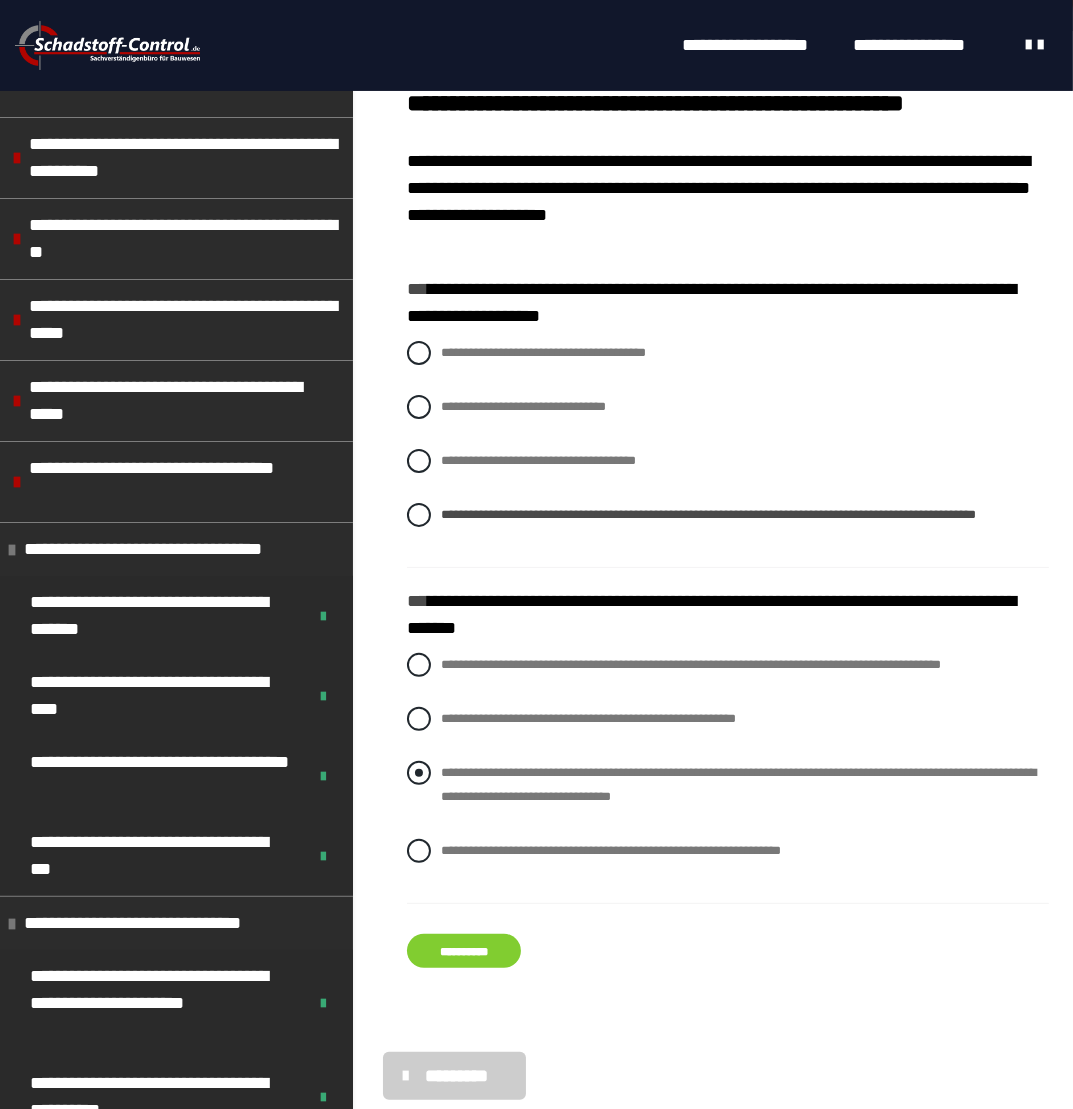 click on "**********" at bounding box center [728, 785] 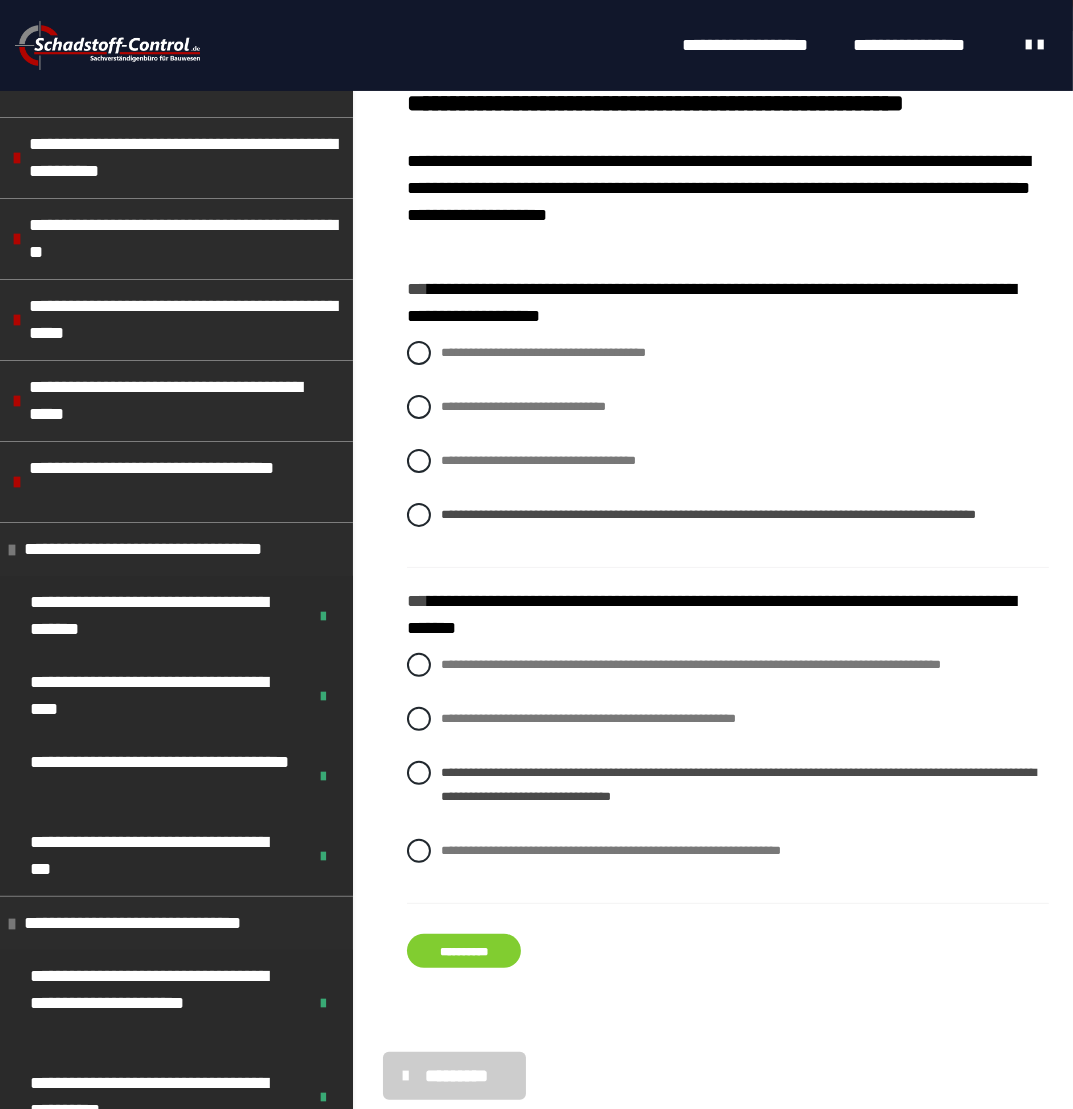 click on "**********" at bounding box center [464, 951] 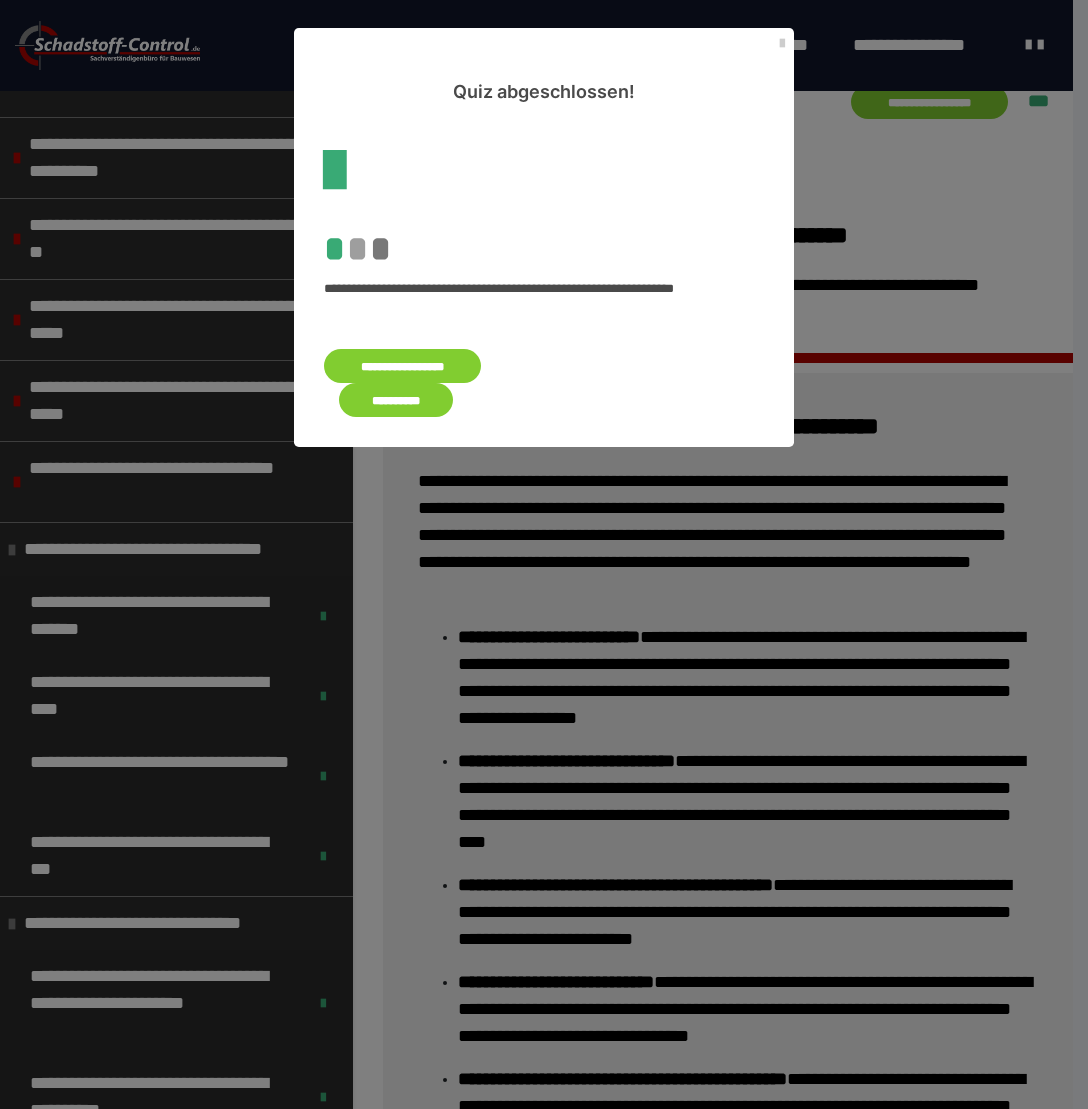 click on "**********" at bounding box center (396, 400) 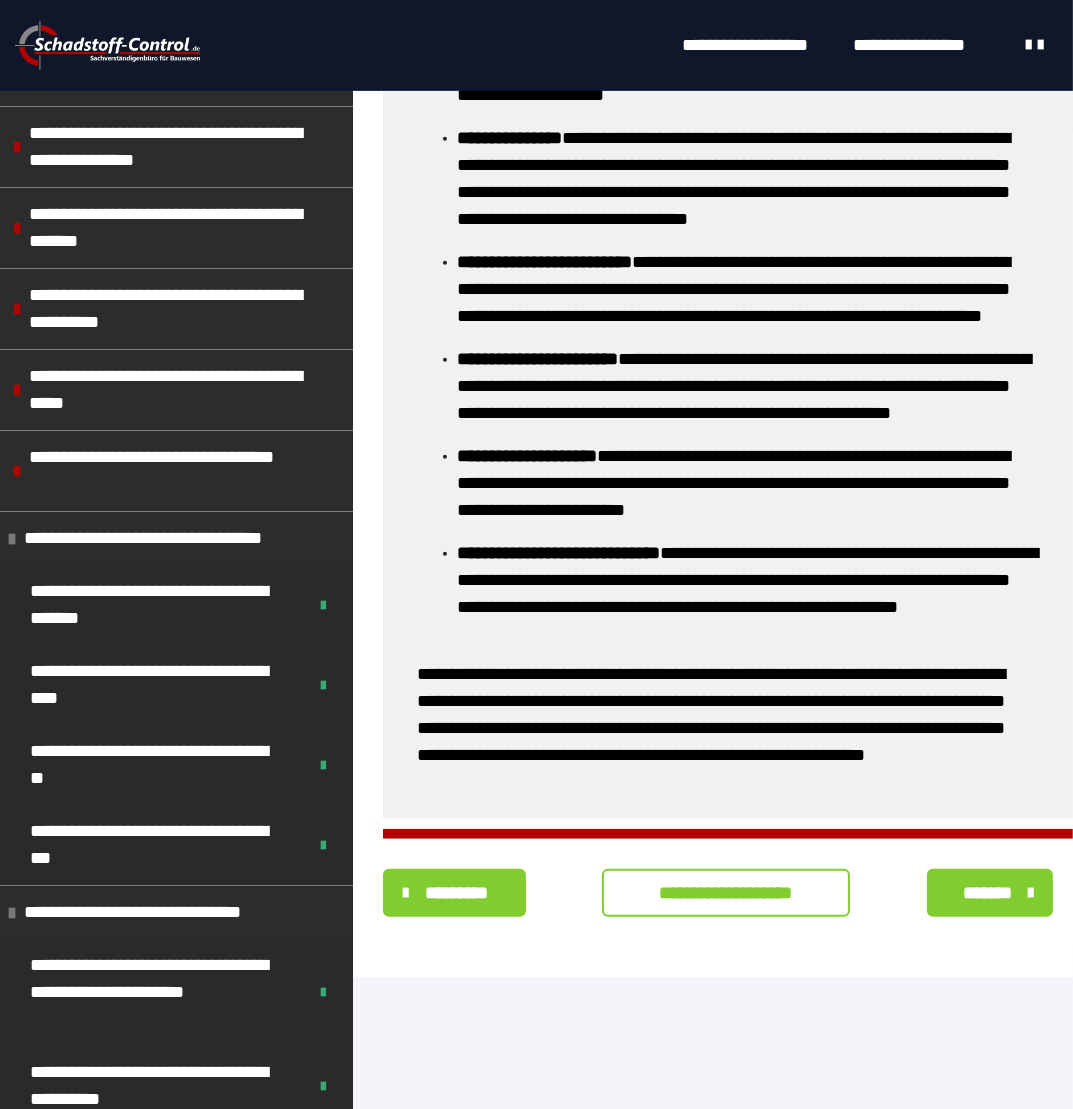scroll, scrollTop: 886, scrollLeft: 0, axis: vertical 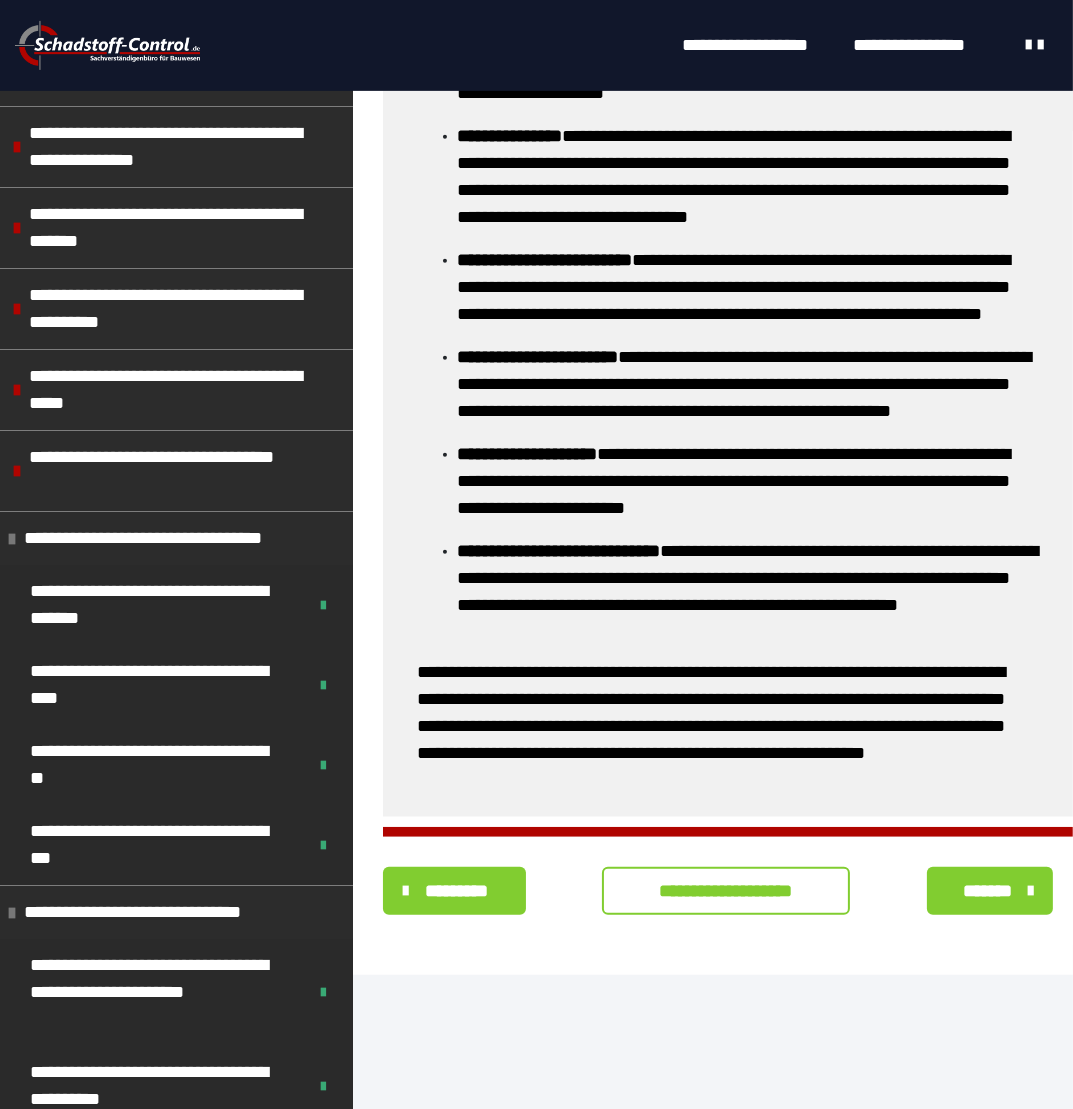 click on "**********" at bounding box center [726, 891] 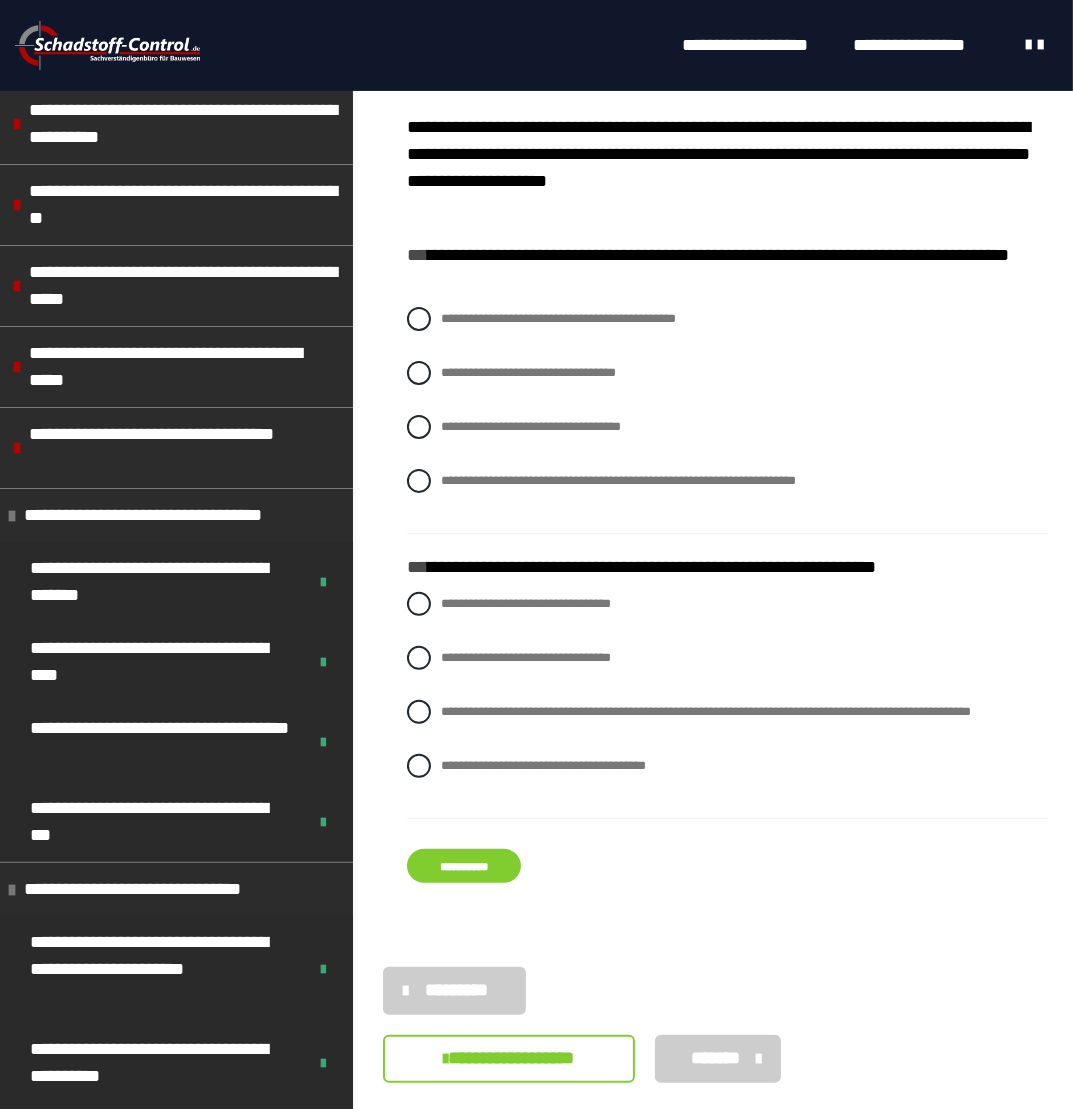 scroll, scrollTop: 332, scrollLeft: 0, axis: vertical 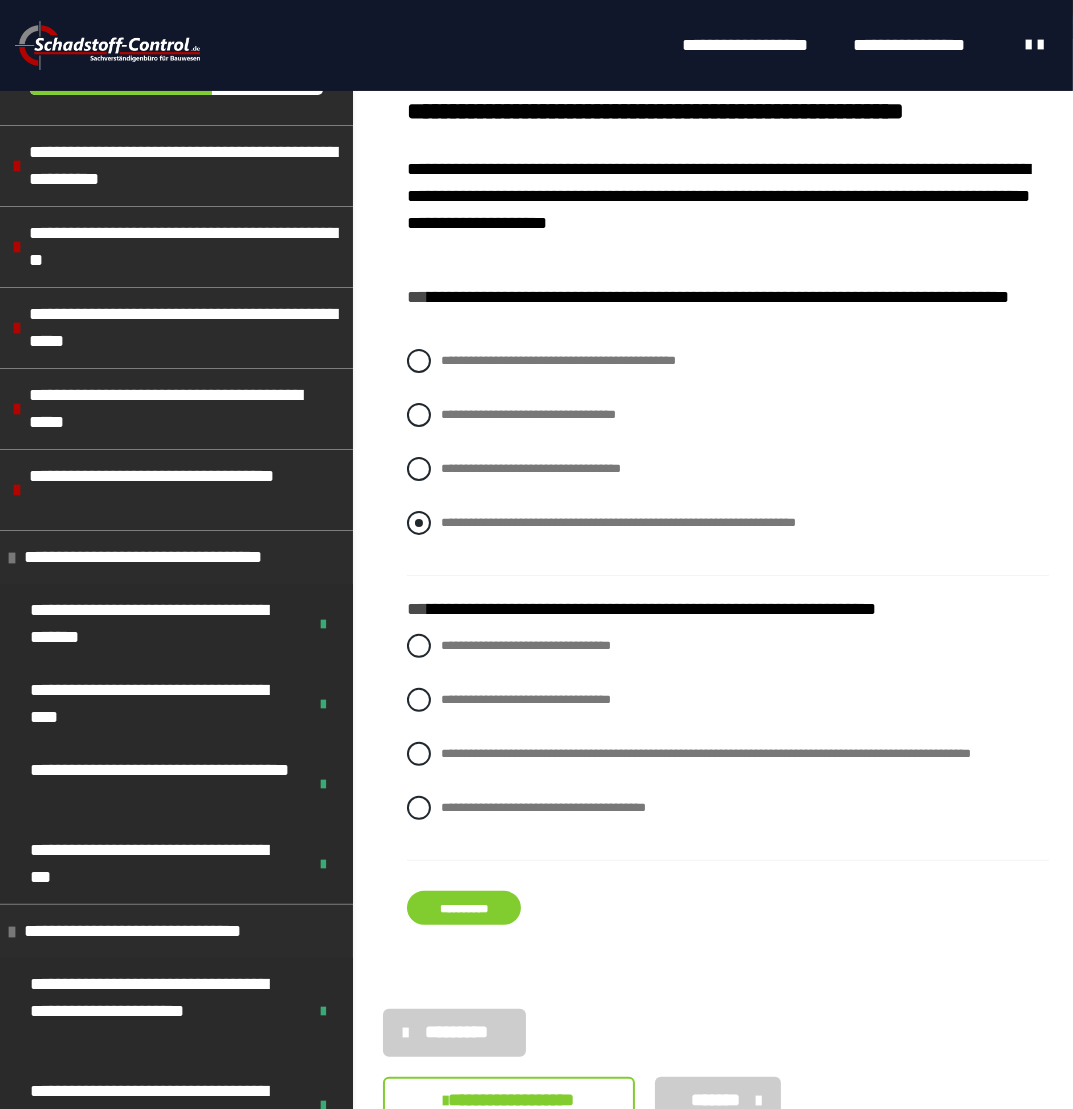 click at bounding box center [419, 523] 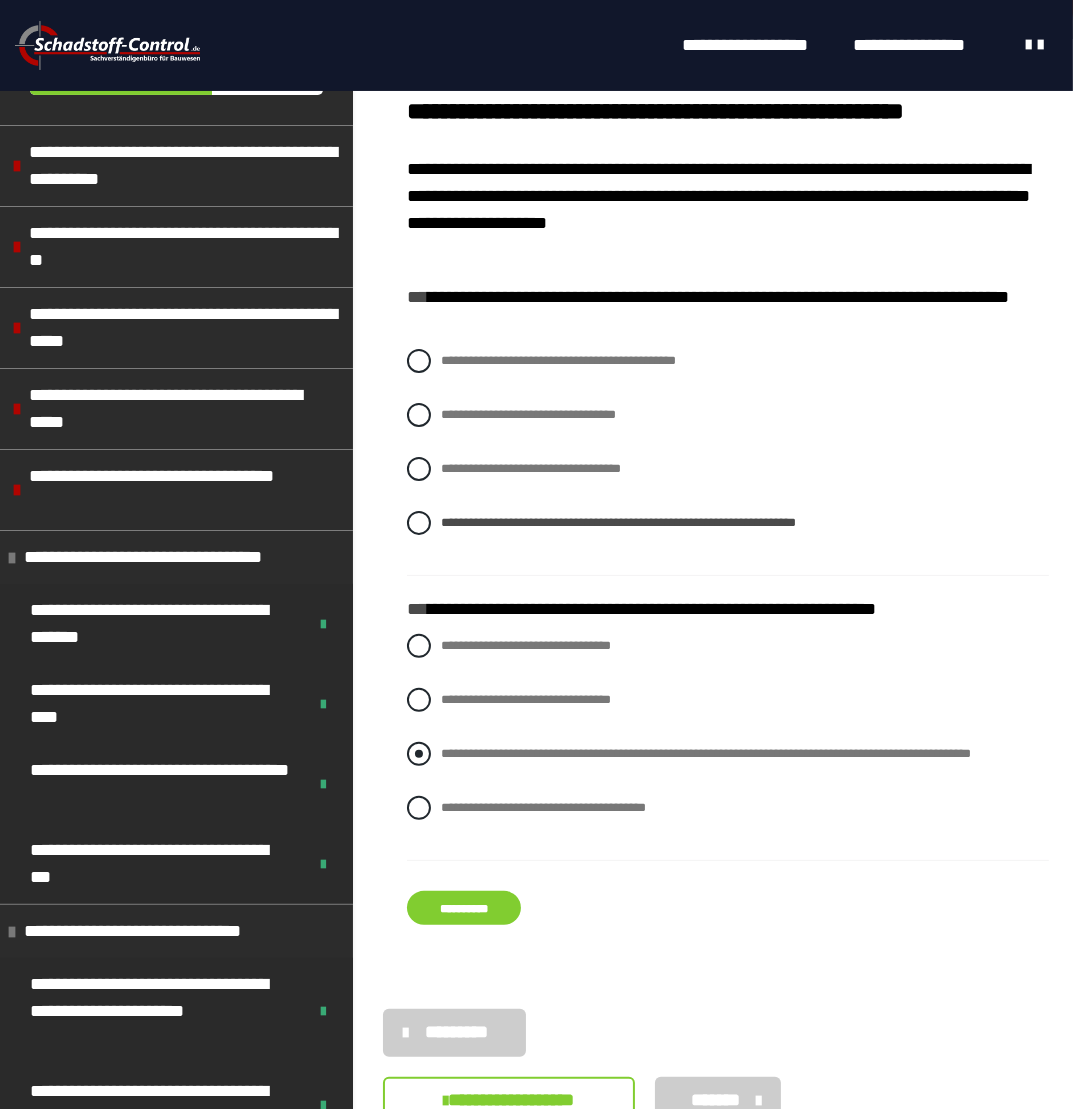click on "**********" at bounding box center [728, 754] 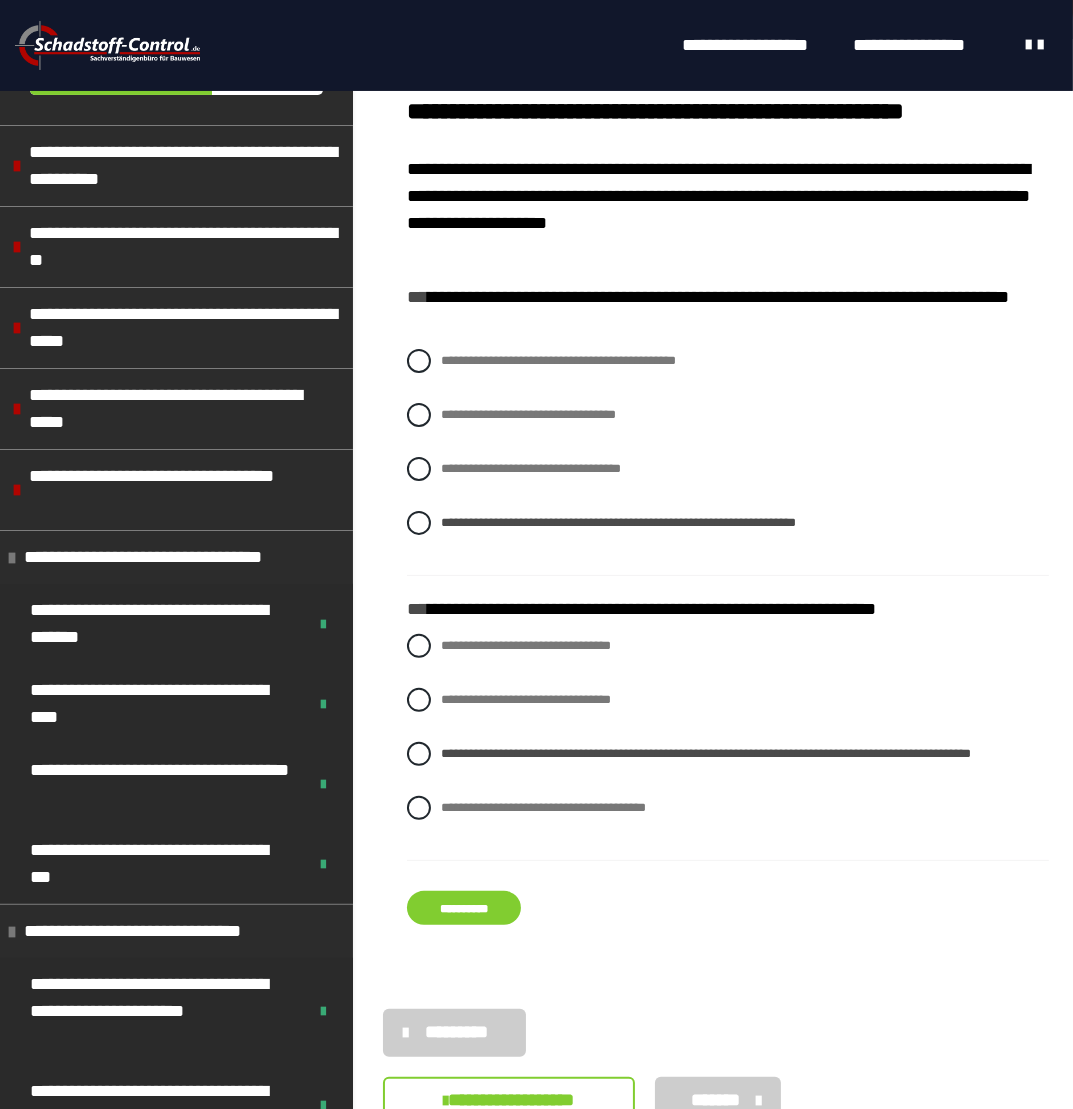 click on "**********" at bounding box center (464, 908) 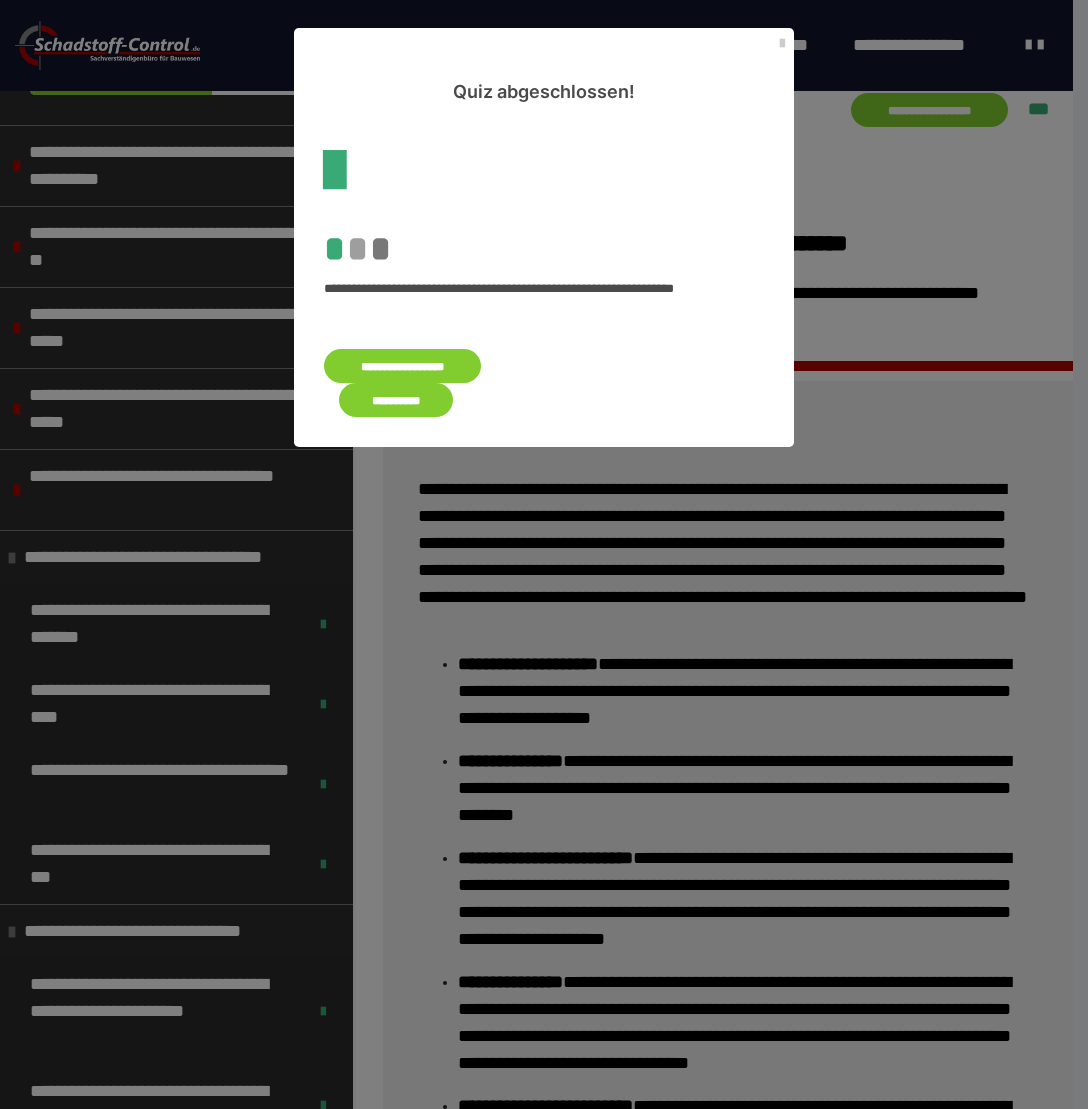 click on "**********" at bounding box center (396, 400) 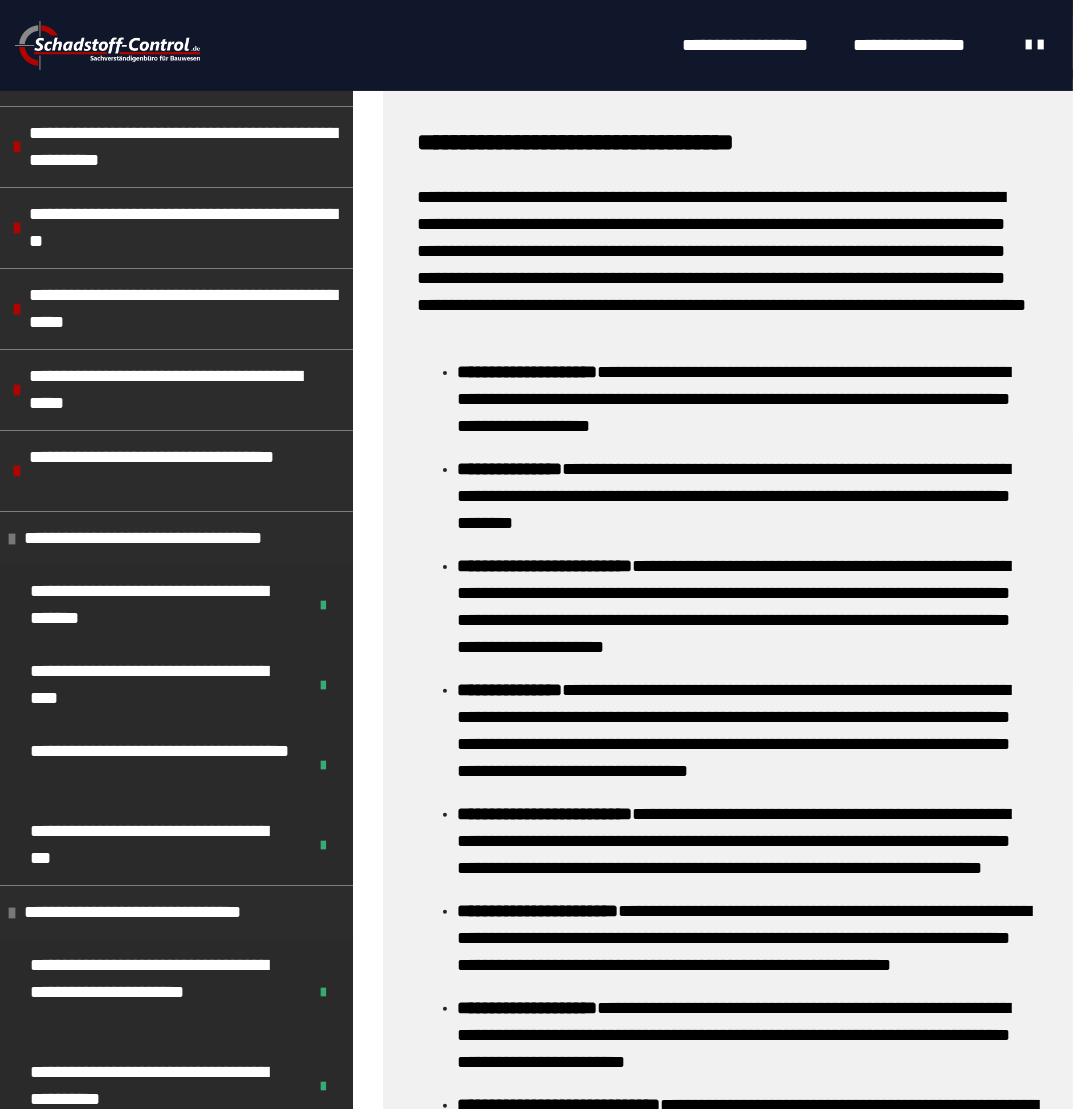 scroll, scrollTop: 1054, scrollLeft: 0, axis: vertical 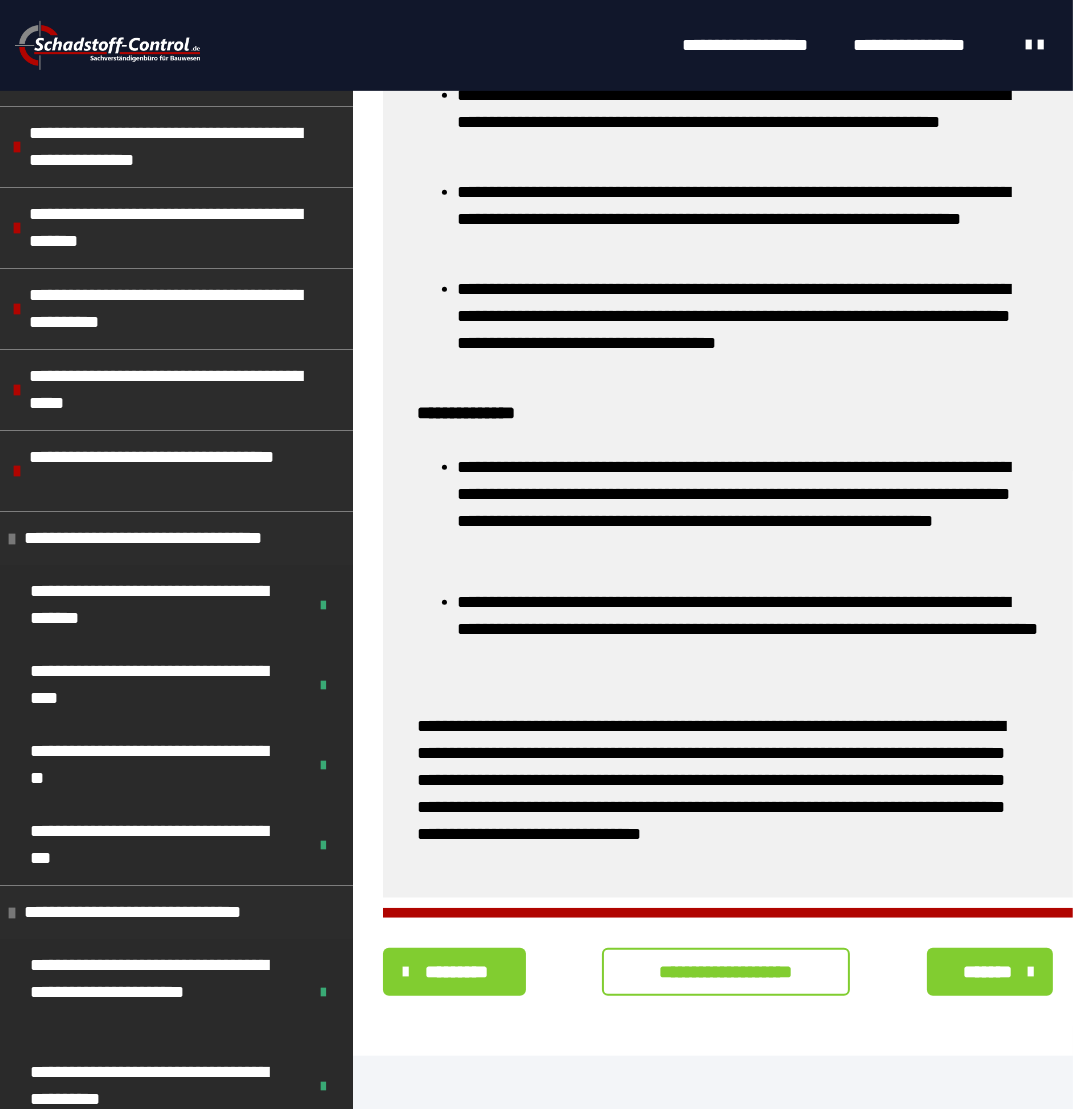 click on "**********" at bounding box center (726, 972) 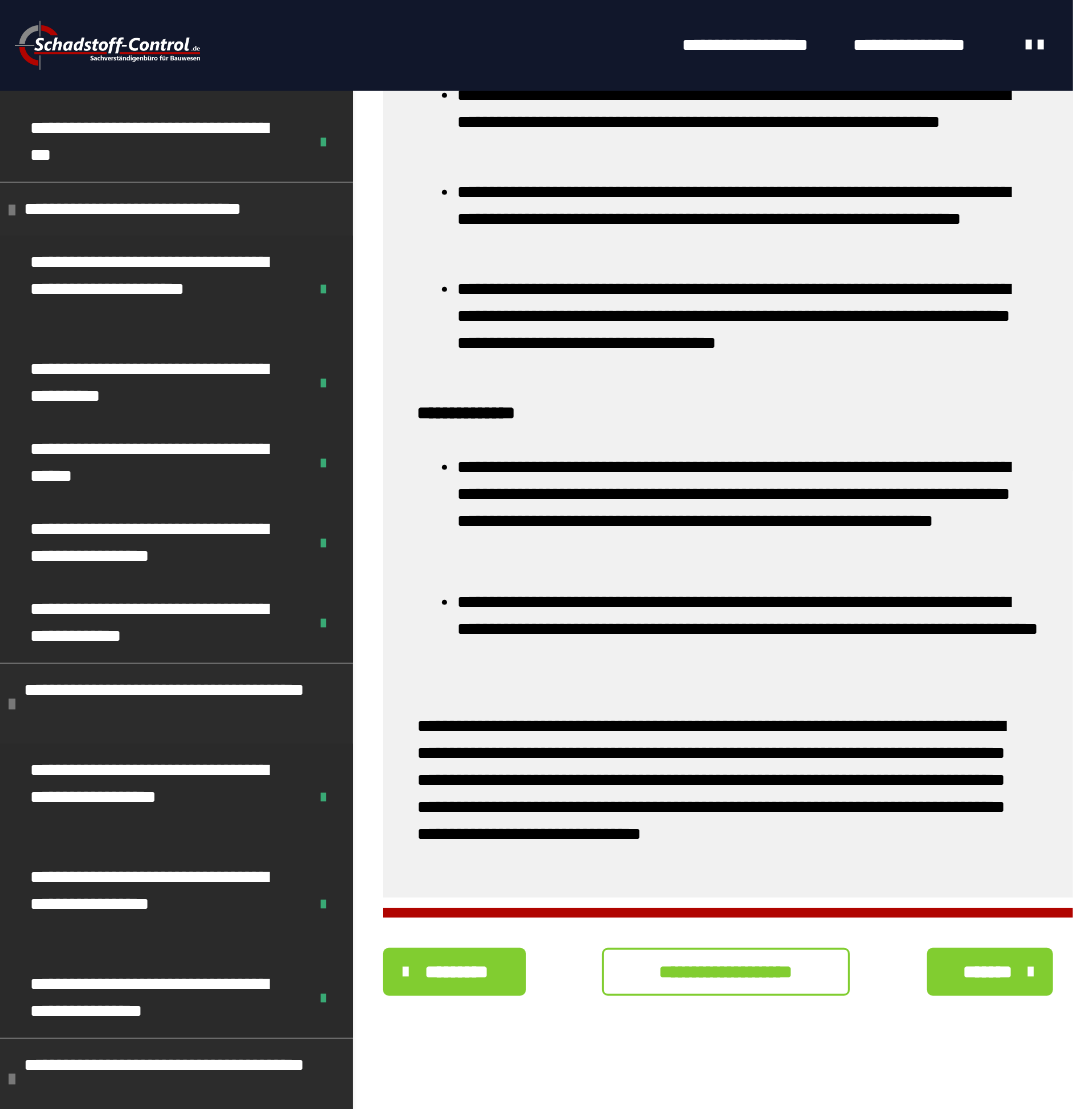scroll, scrollTop: 0, scrollLeft: 0, axis: both 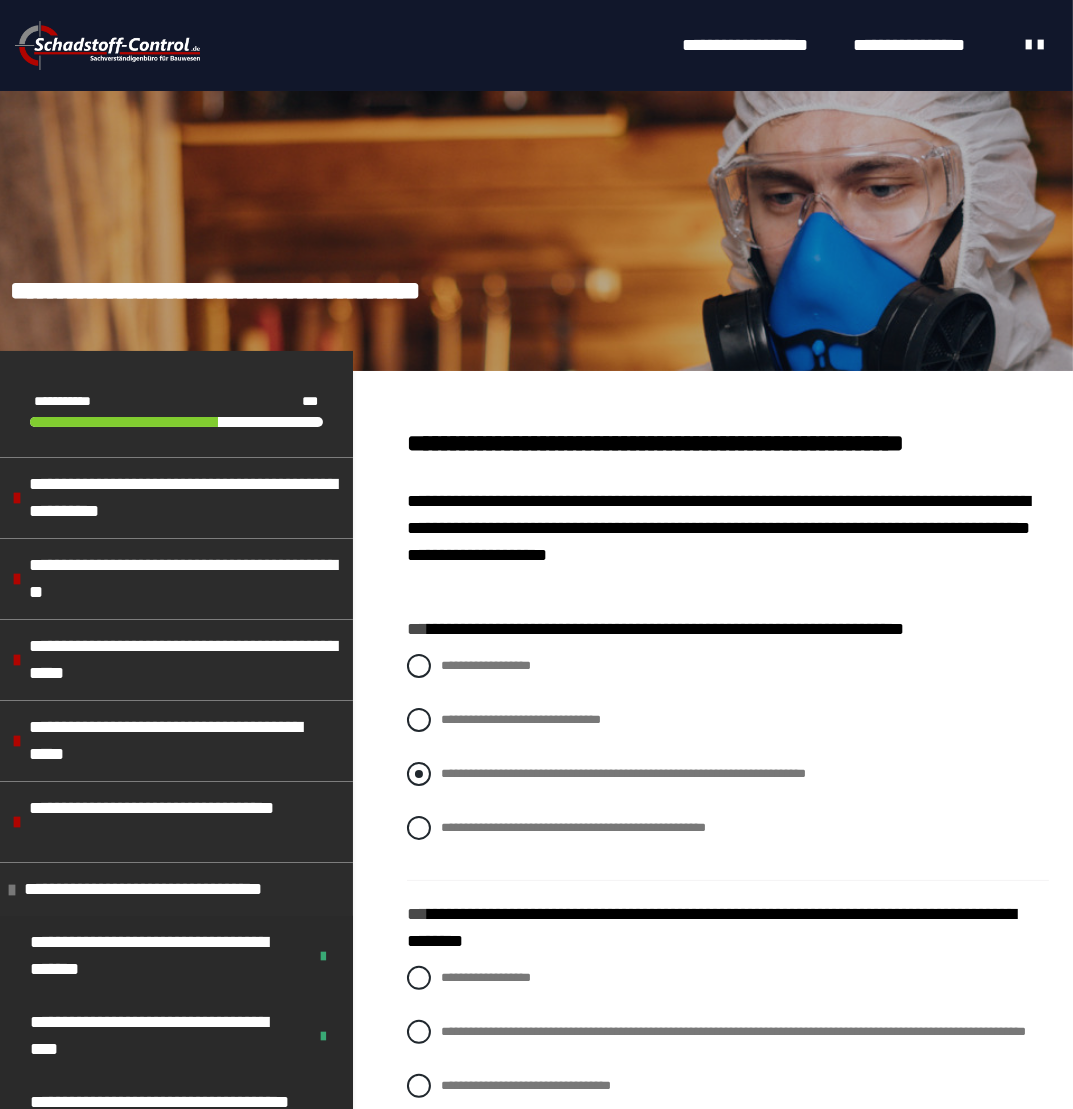 click on "**********" at bounding box center (623, 773) 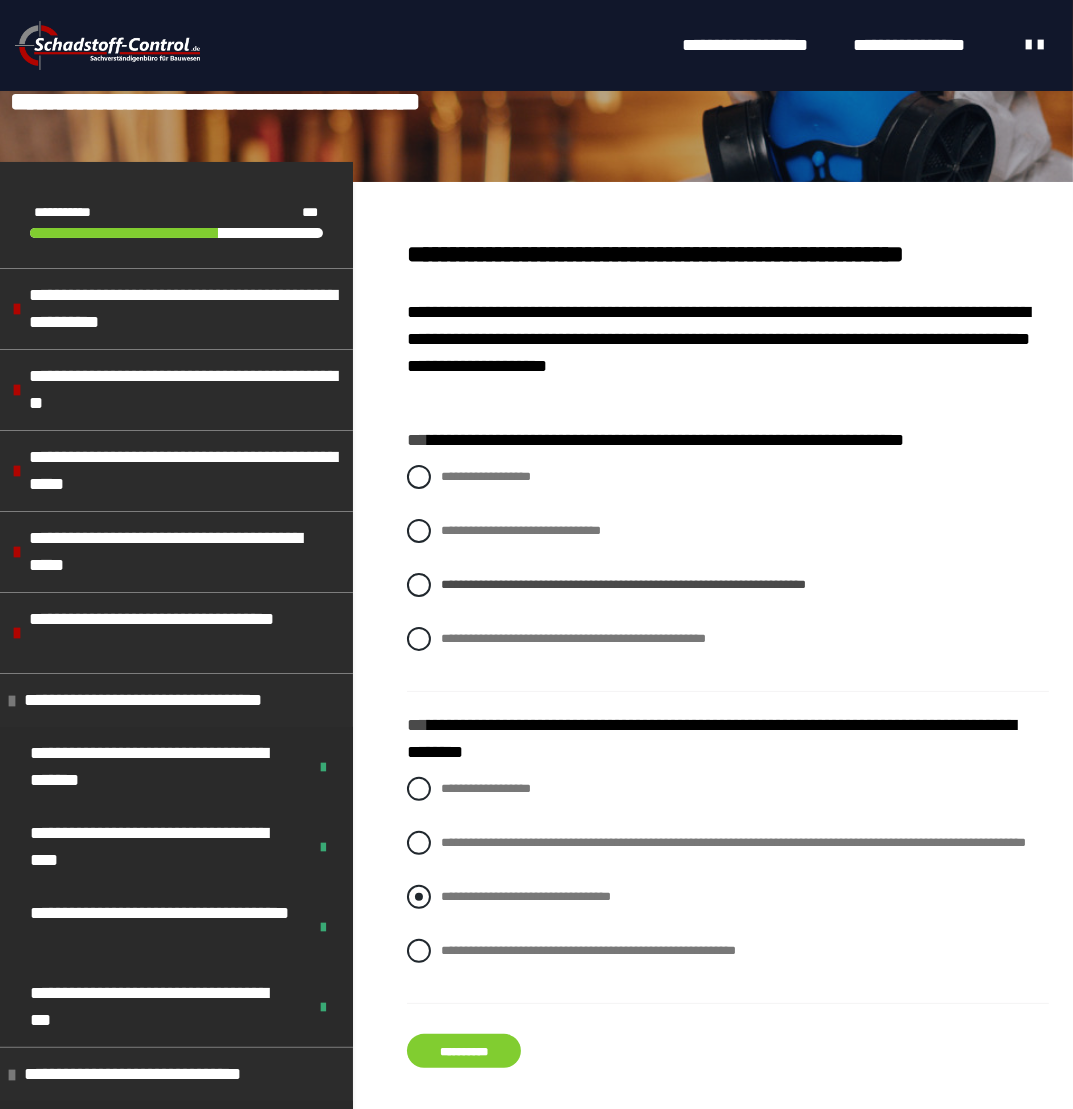 scroll, scrollTop: 300, scrollLeft: 0, axis: vertical 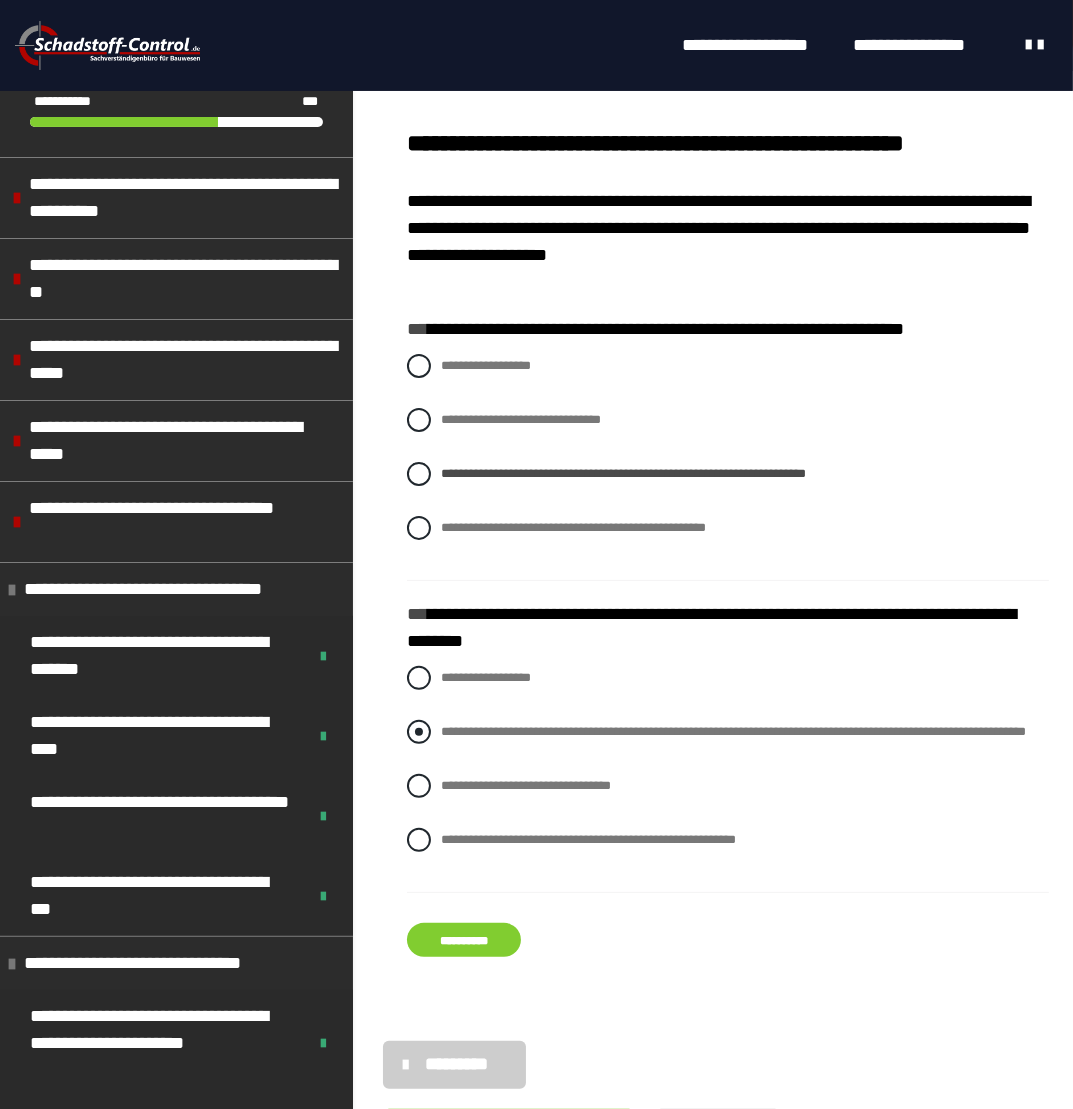 click on "**********" at bounding box center (728, 732) 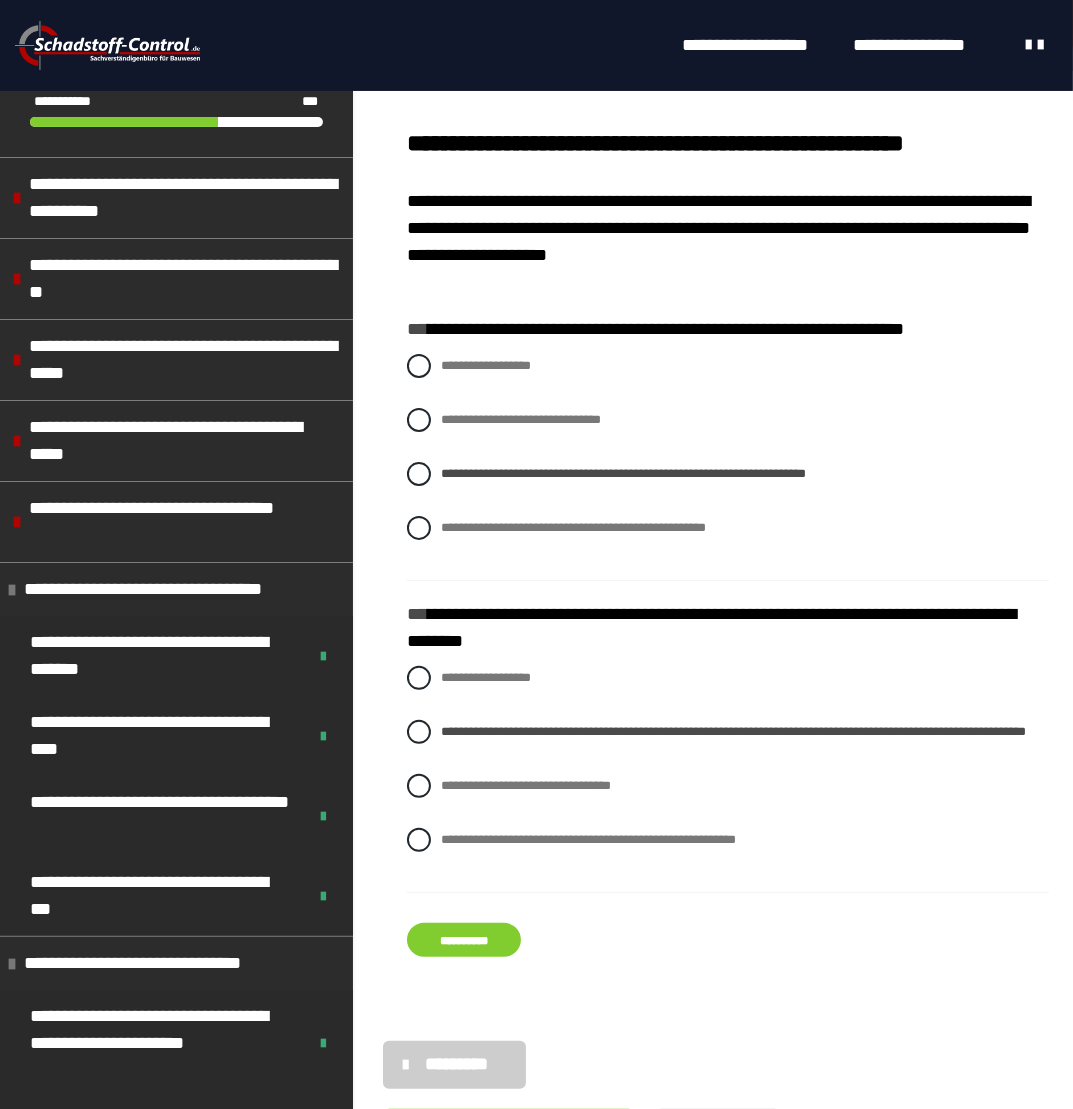 click on "**********" at bounding box center [464, 940] 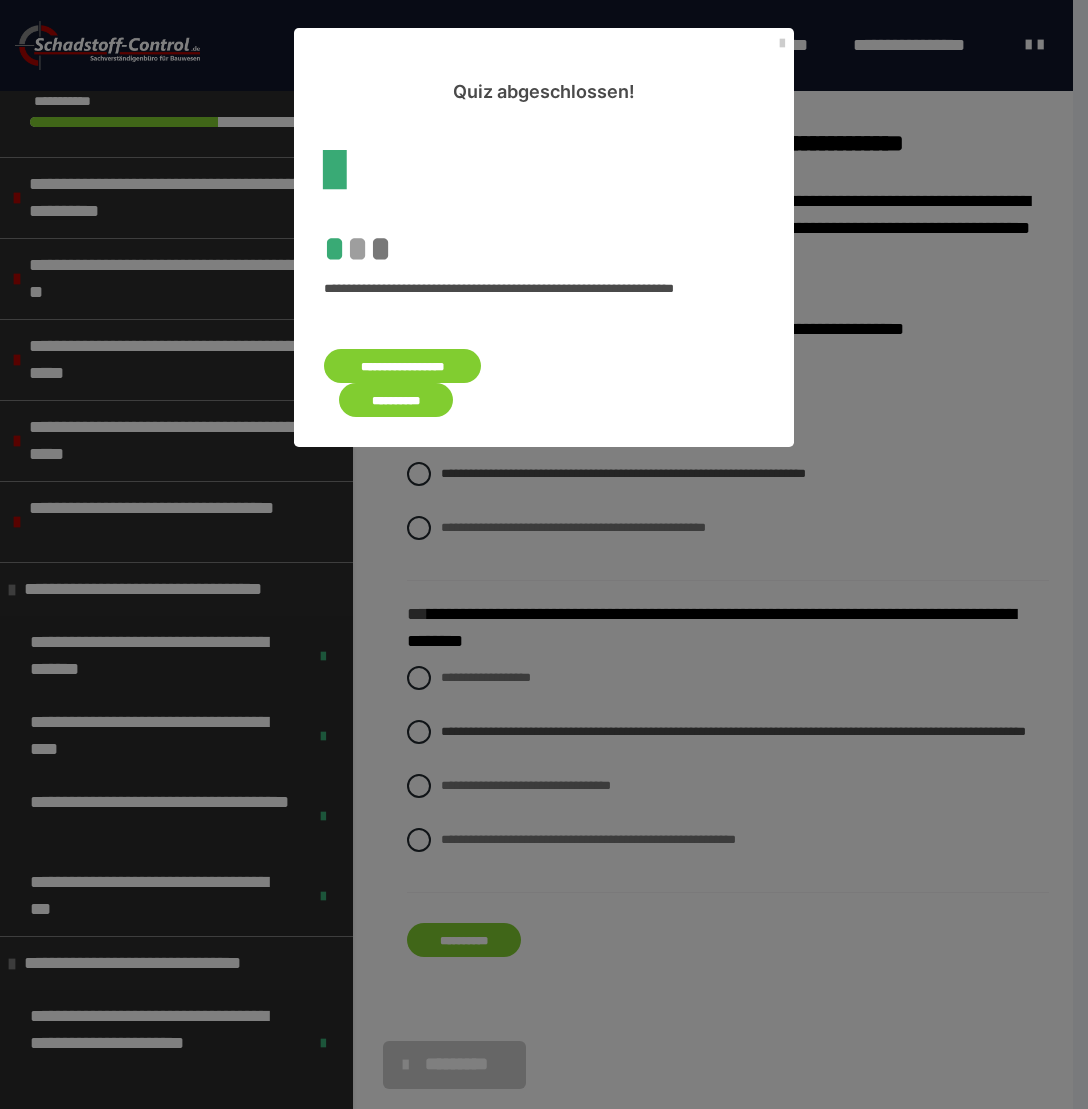 click on "**********" at bounding box center [396, 400] 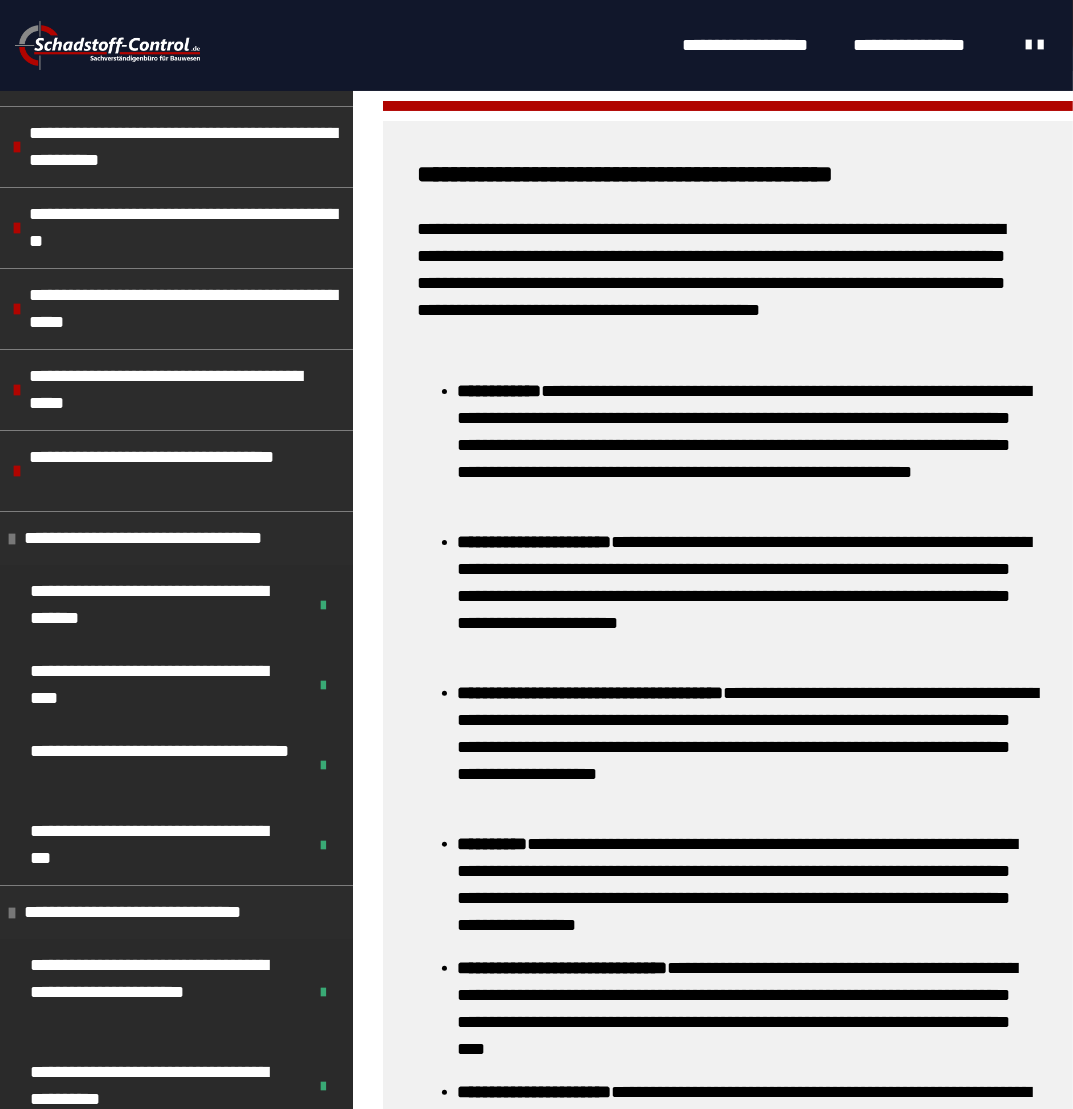 scroll, scrollTop: 817, scrollLeft: 0, axis: vertical 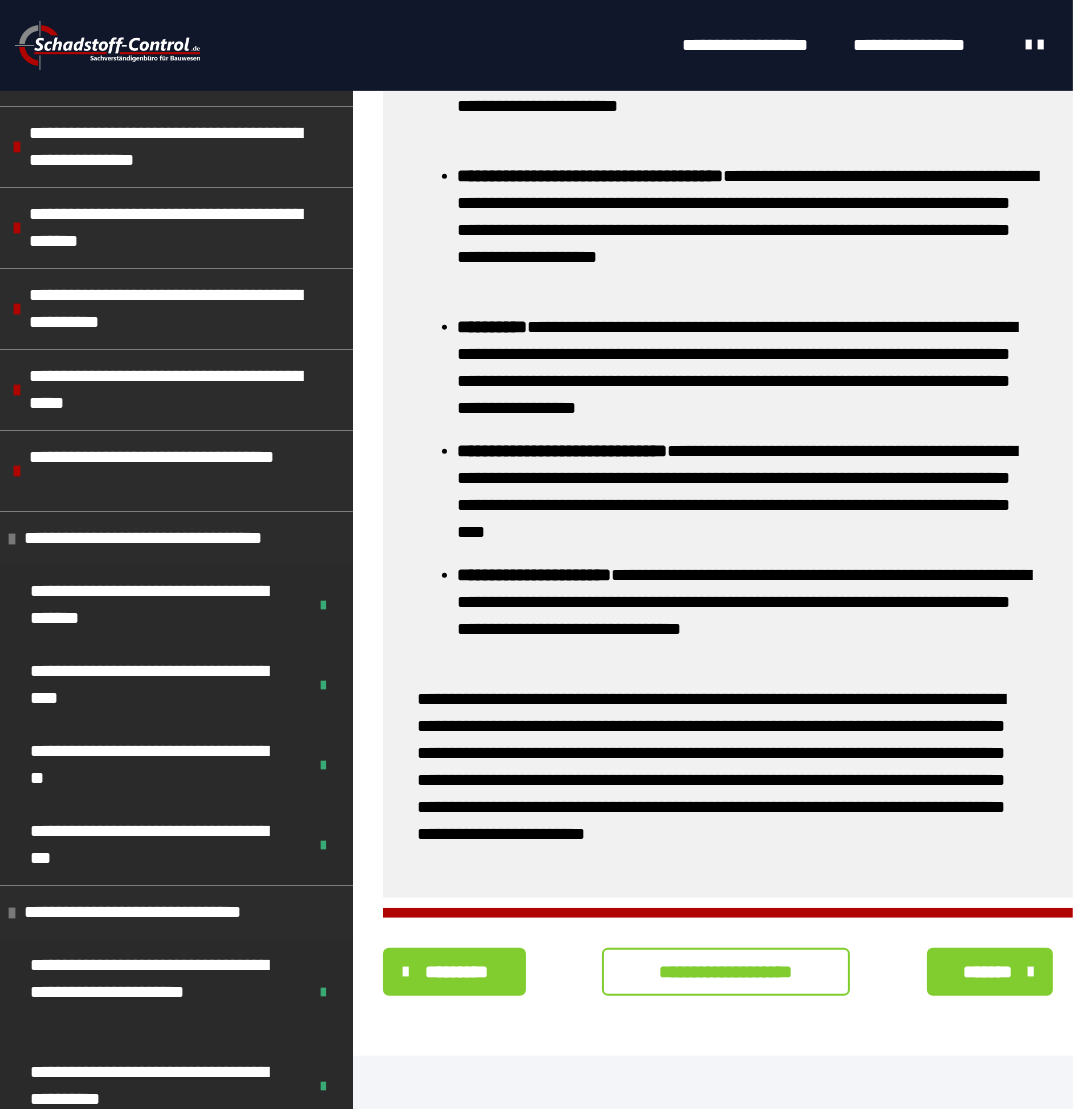 click on "**********" at bounding box center (726, 972) 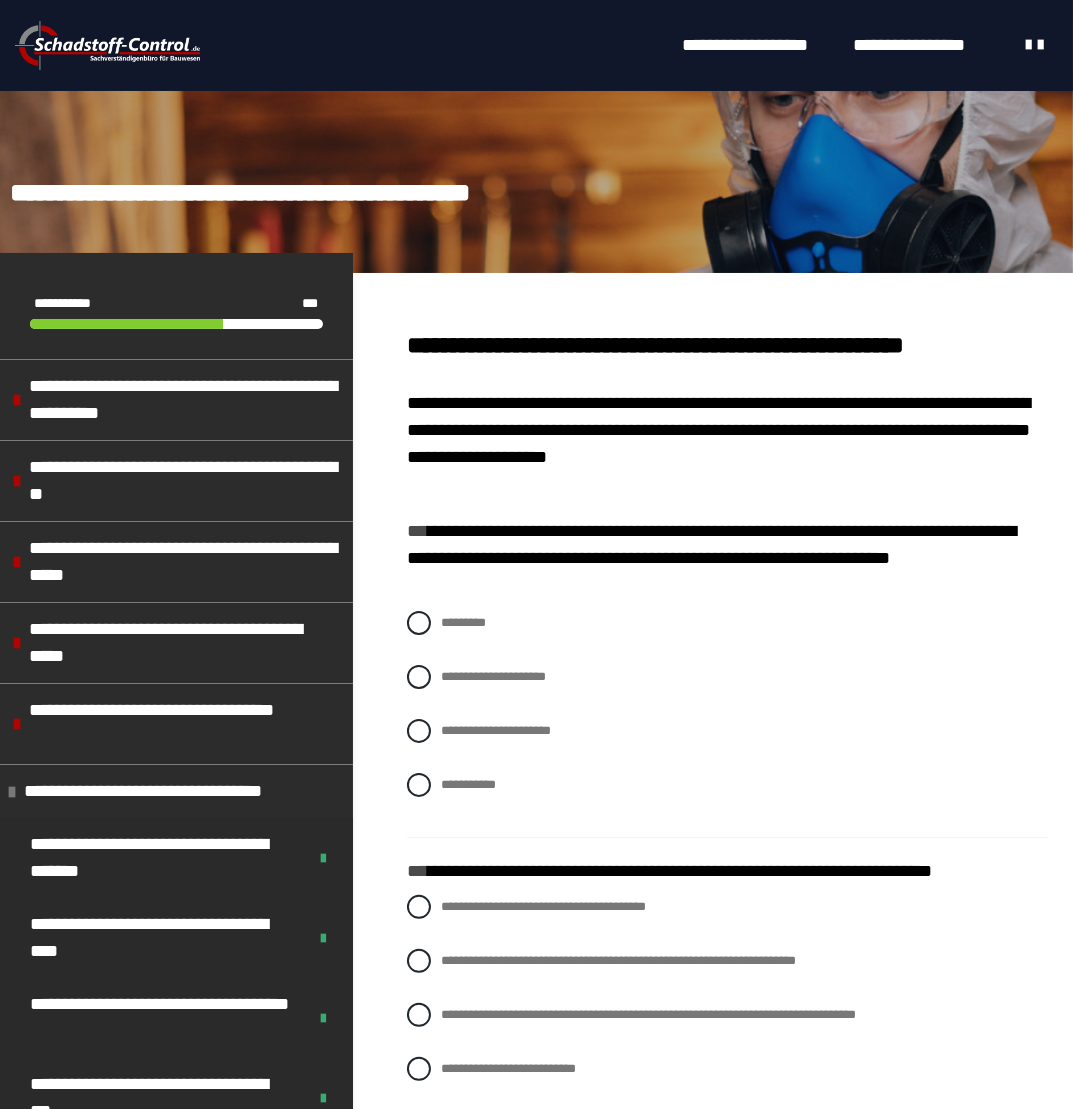 scroll, scrollTop: 100, scrollLeft: 0, axis: vertical 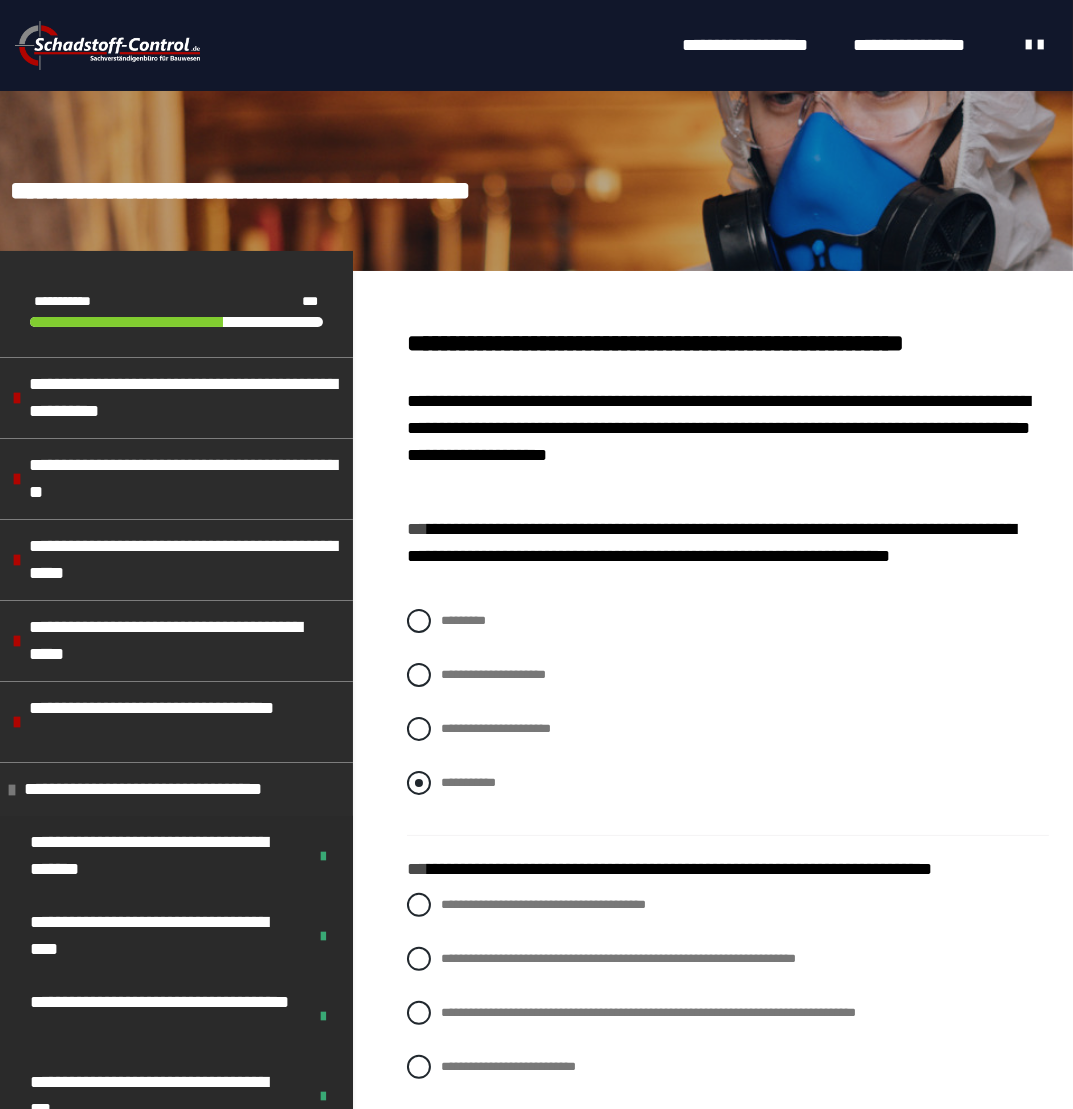 click at bounding box center (419, 783) 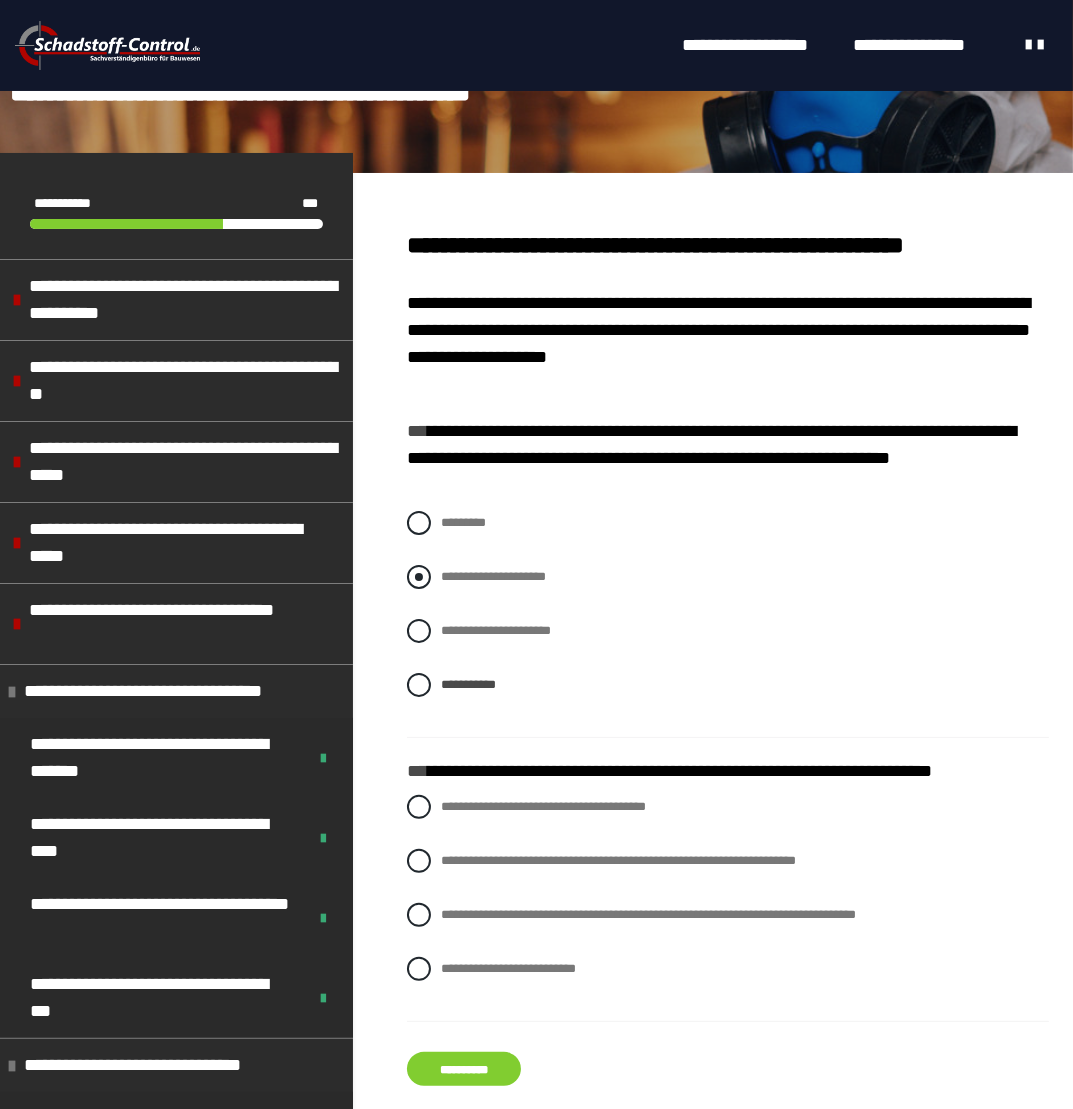 scroll, scrollTop: 200, scrollLeft: 0, axis: vertical 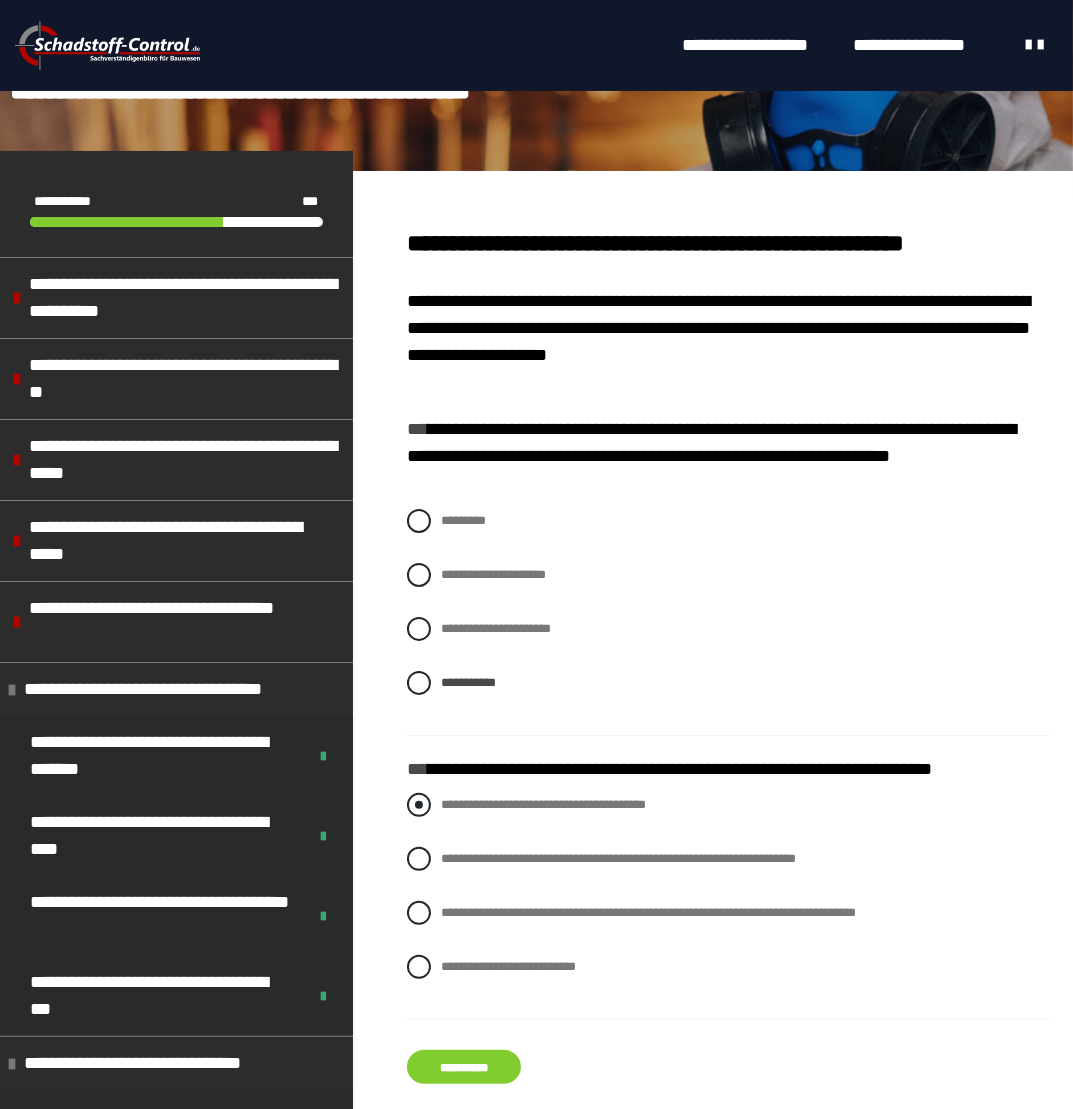 click at bounding box center [419, 805] 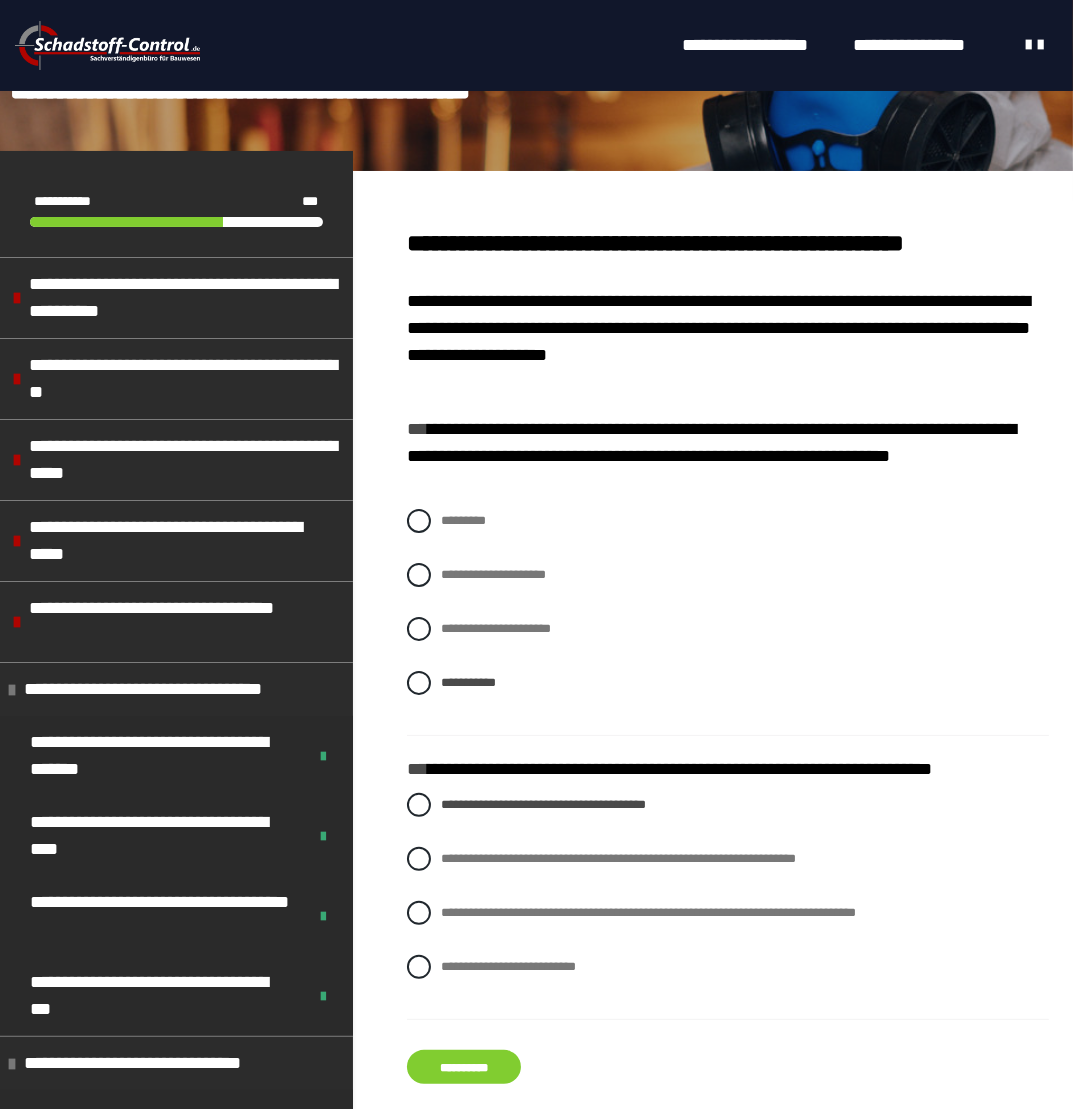 click on "**********" at bounding box center [464, 1067] 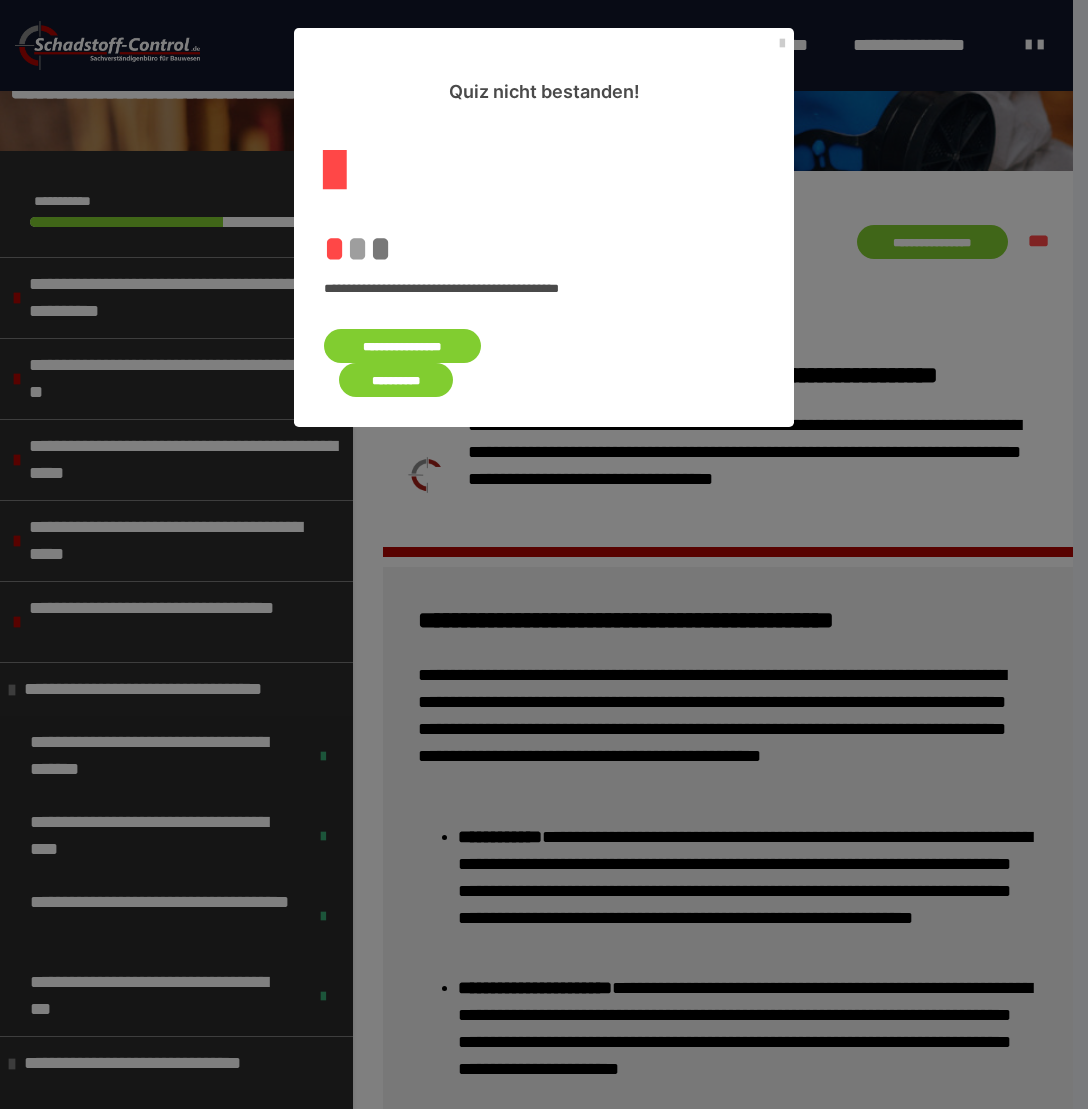 click on "**********" at bounding box center (402, 346) 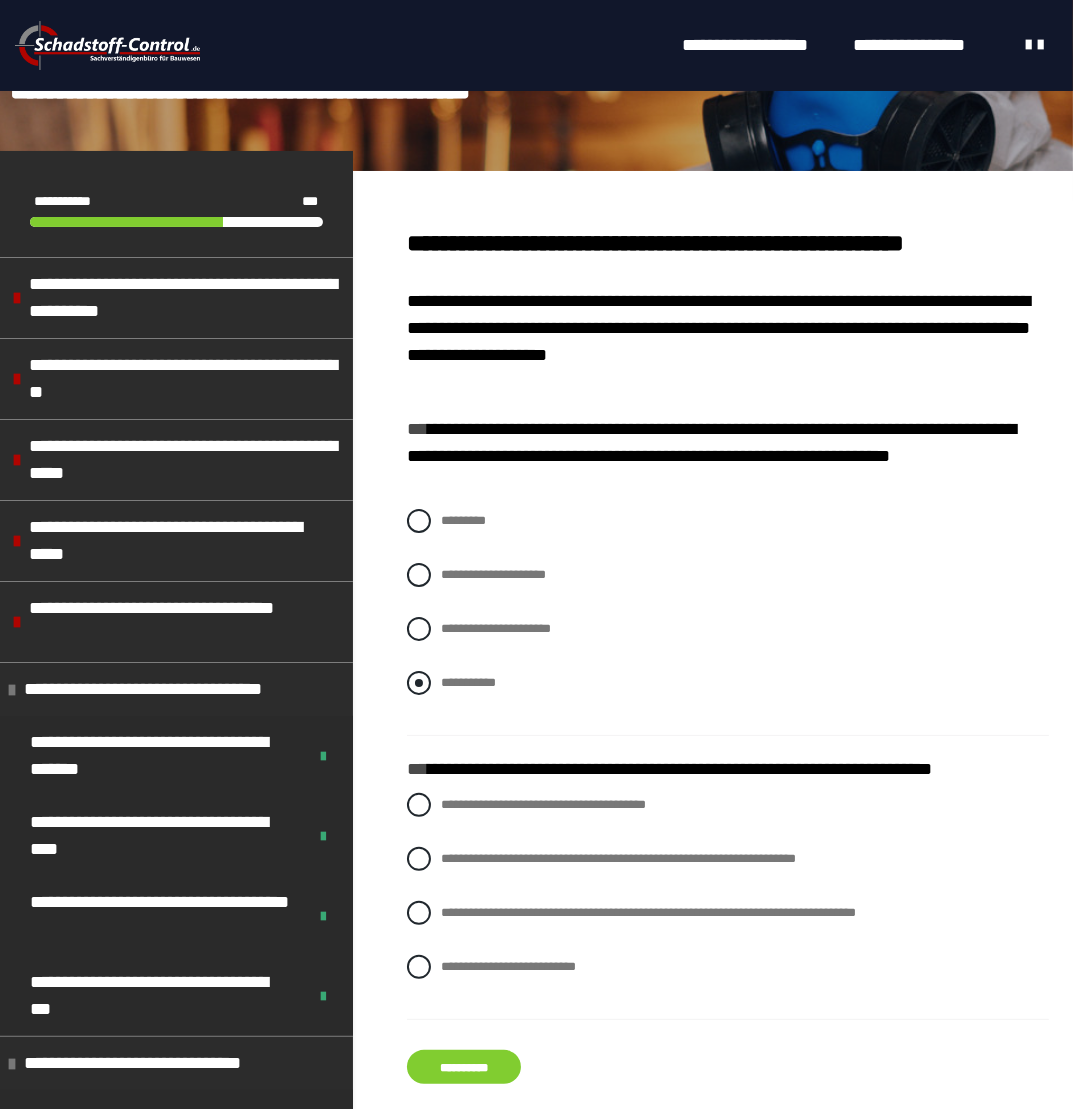 click at bounding box center (419, 683) 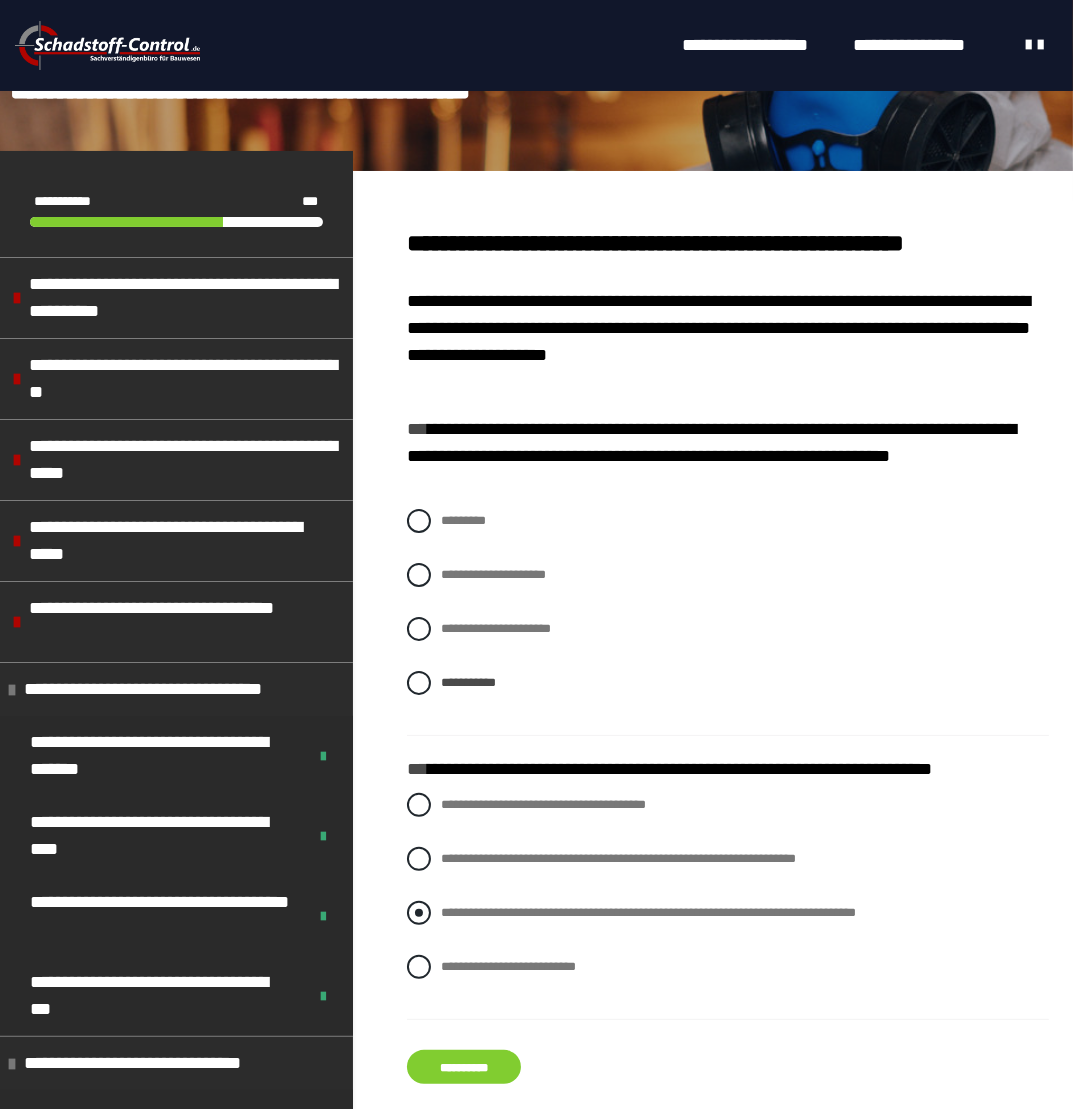 click on "**********" at bounding box center [728, 913] 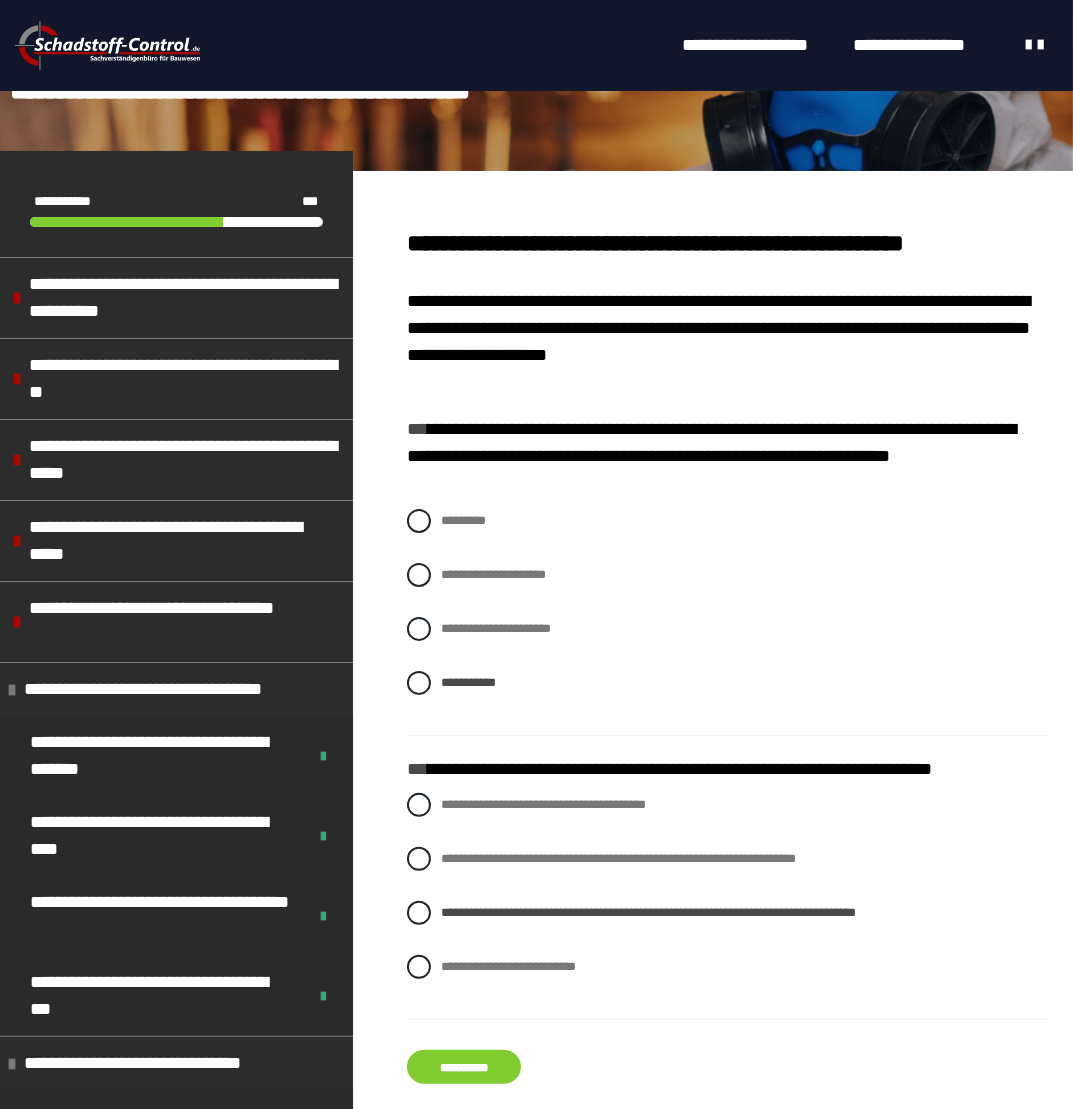 click on "**********" at bounding box center [464, 1067] 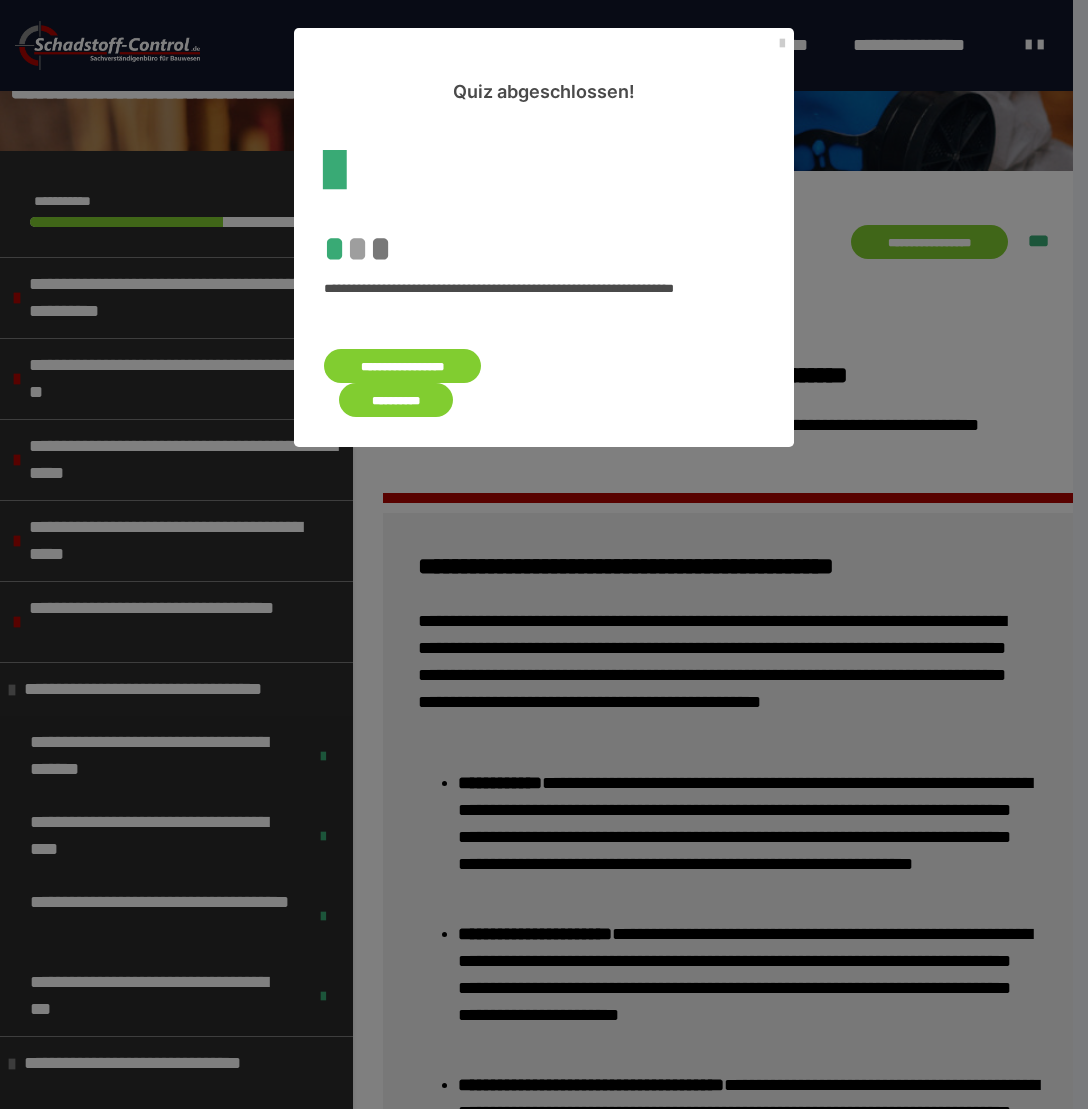 click on "**********" at bounding box center (396, 400) 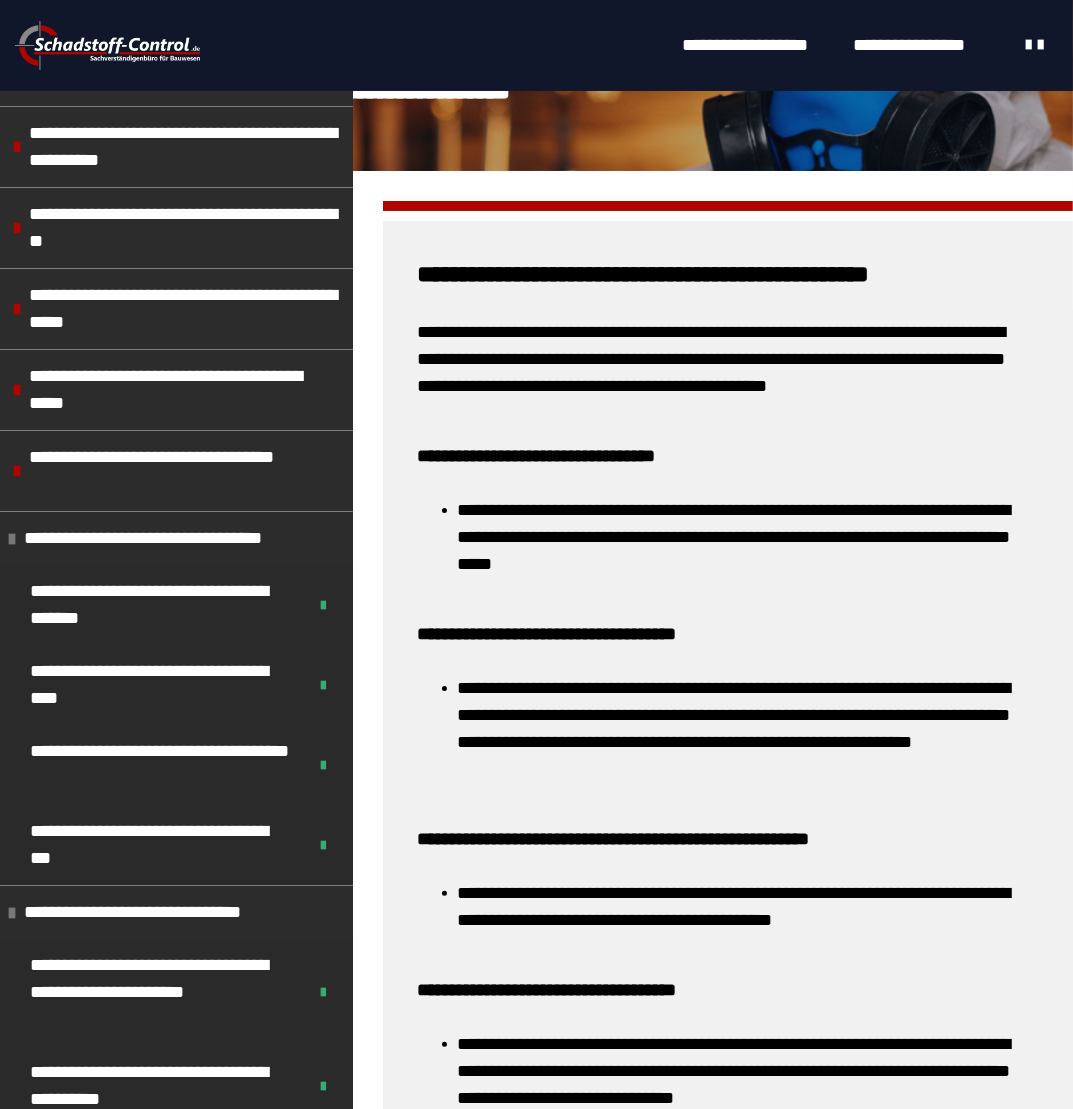 scroll, scrollTop: 1177, scrollLeft: 0, axis: vertical 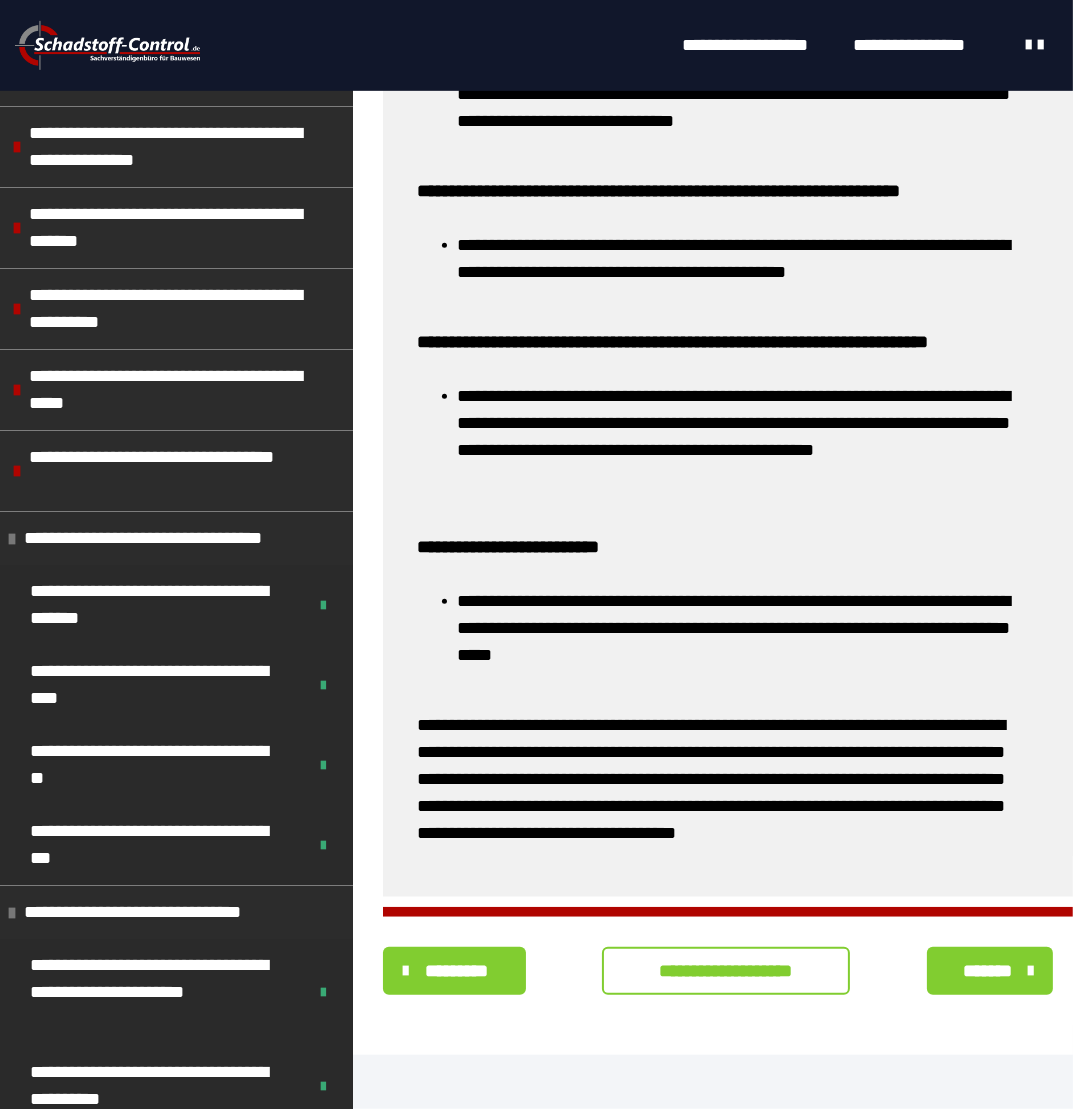 click on "**********" at bounding box center [726, 971] 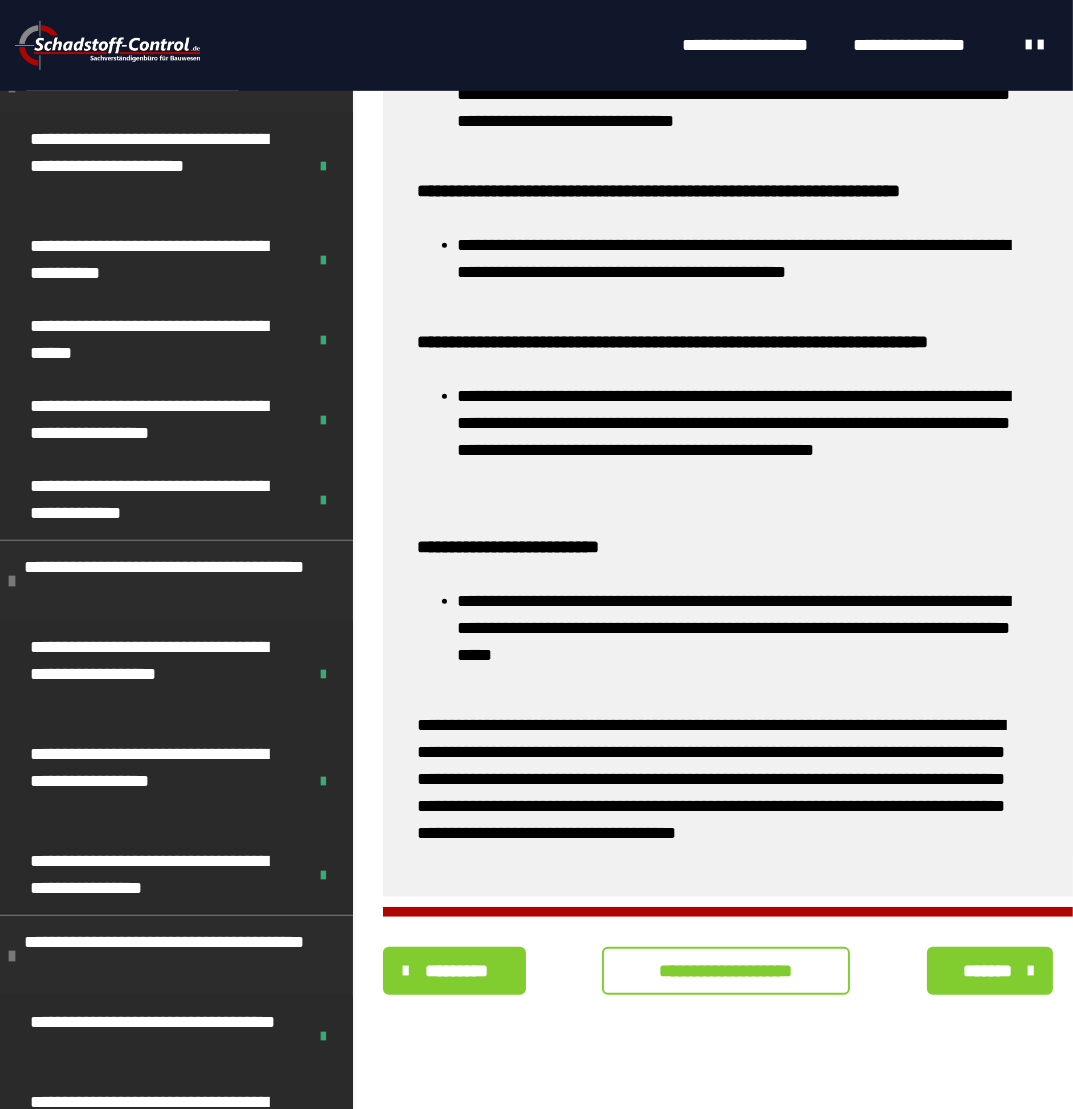 scroll, scrollTop: 0, scrollLeft: 0, axis: both 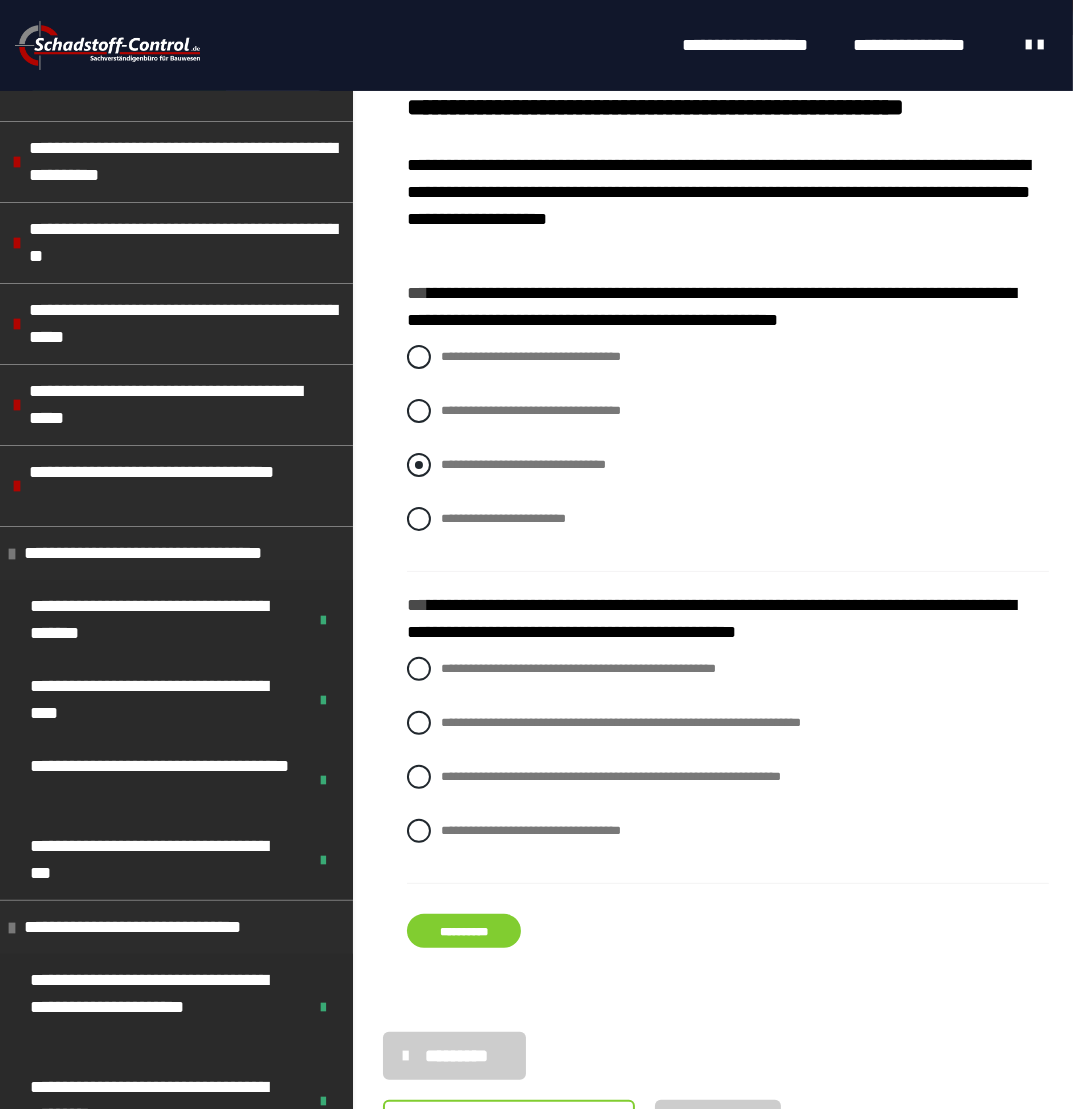 click on "**********" at bounding box center (523, 464) 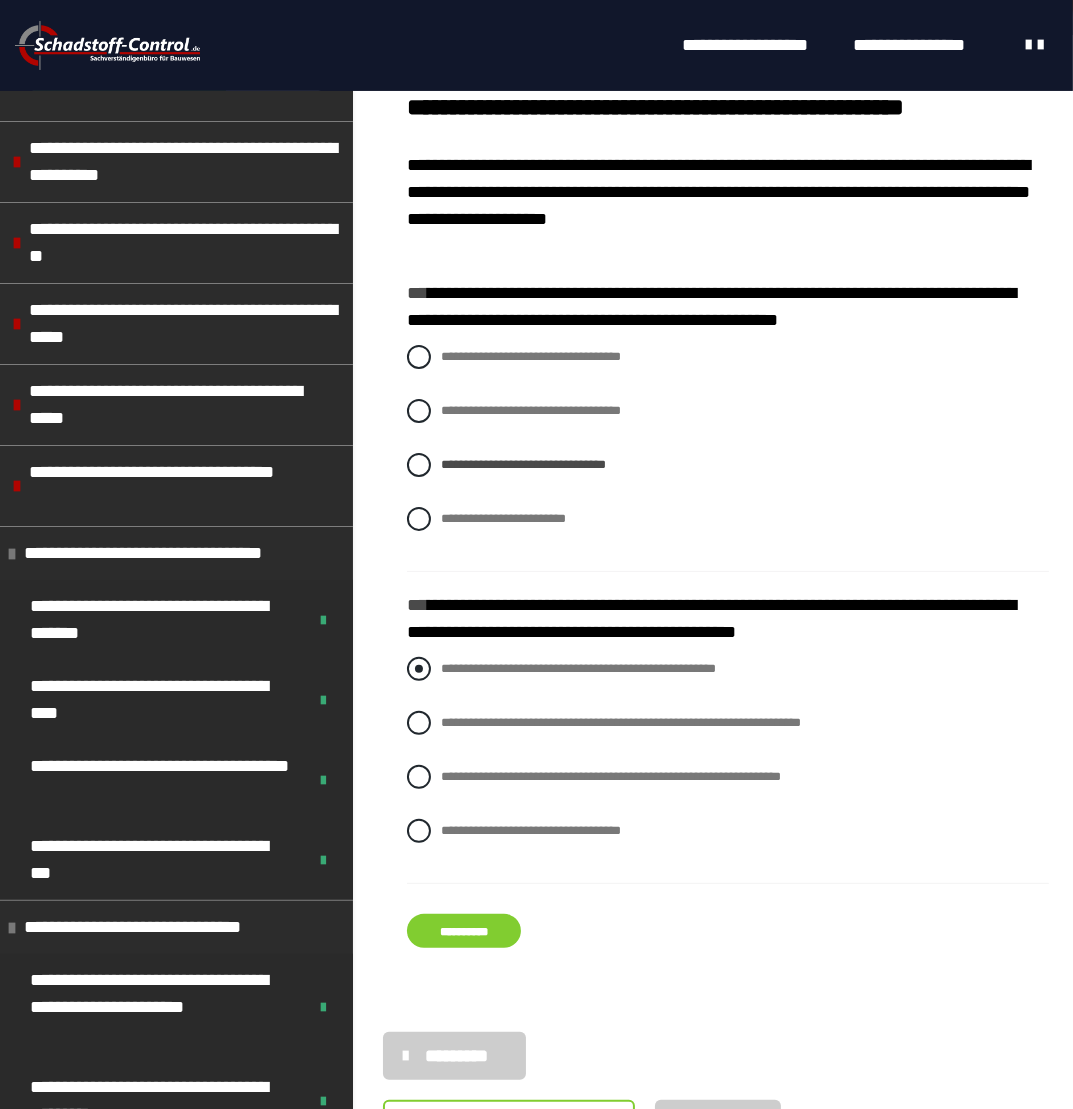 click on "**********" at bounding box center [578, 668] 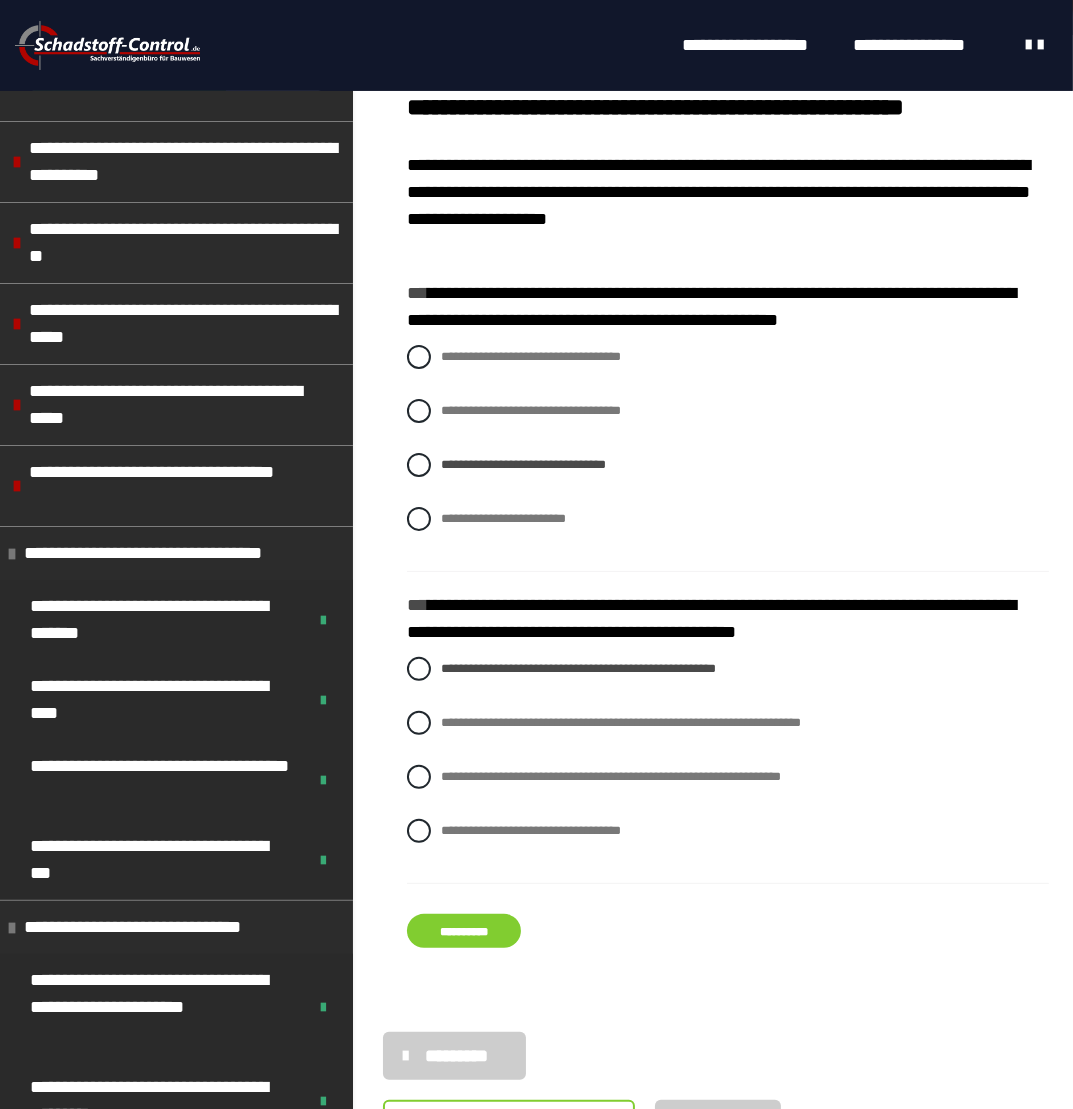 click on "**********" at bounding box center (464, 931) 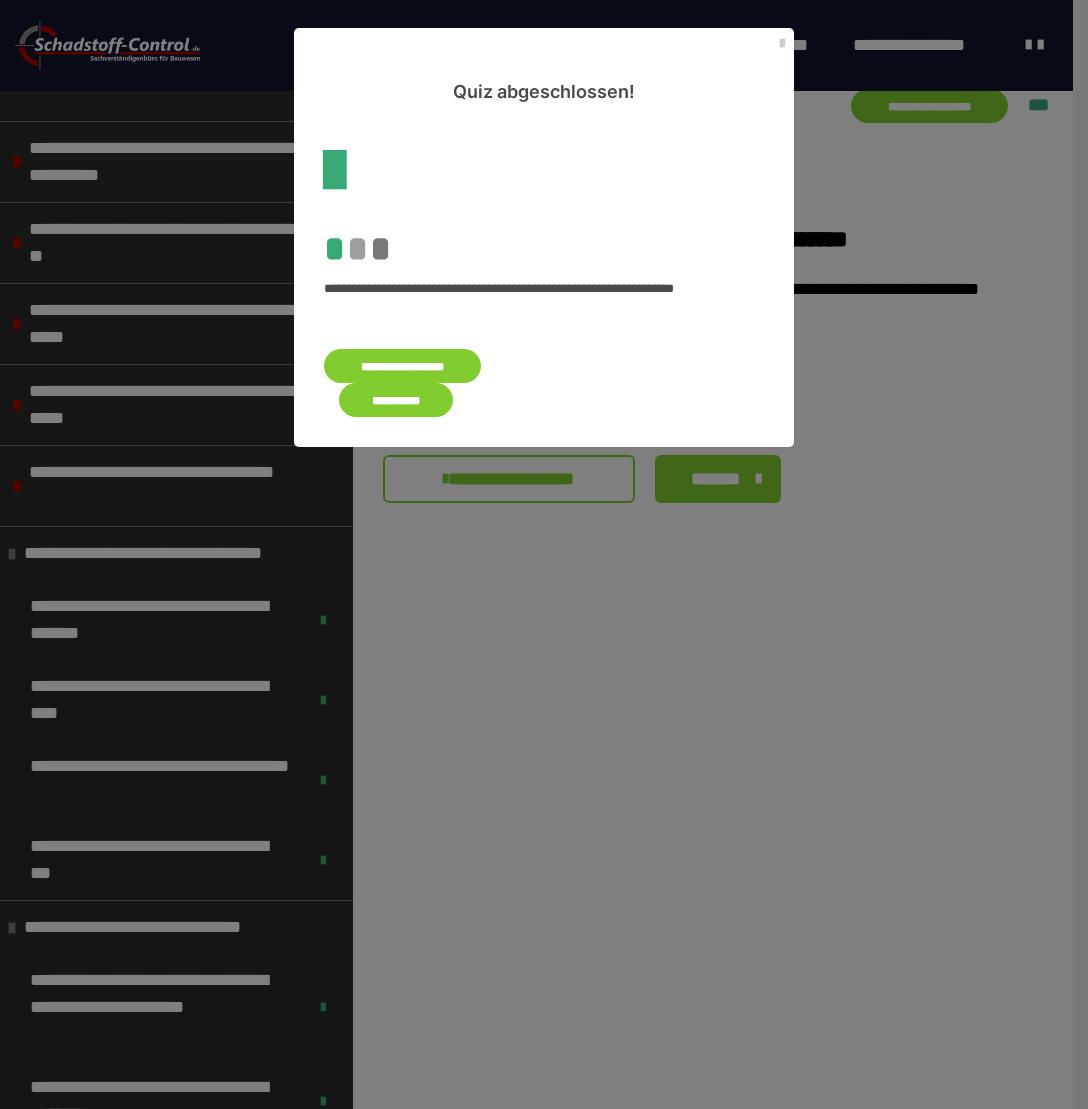 click on "**********" at bounding box center (396, 400) 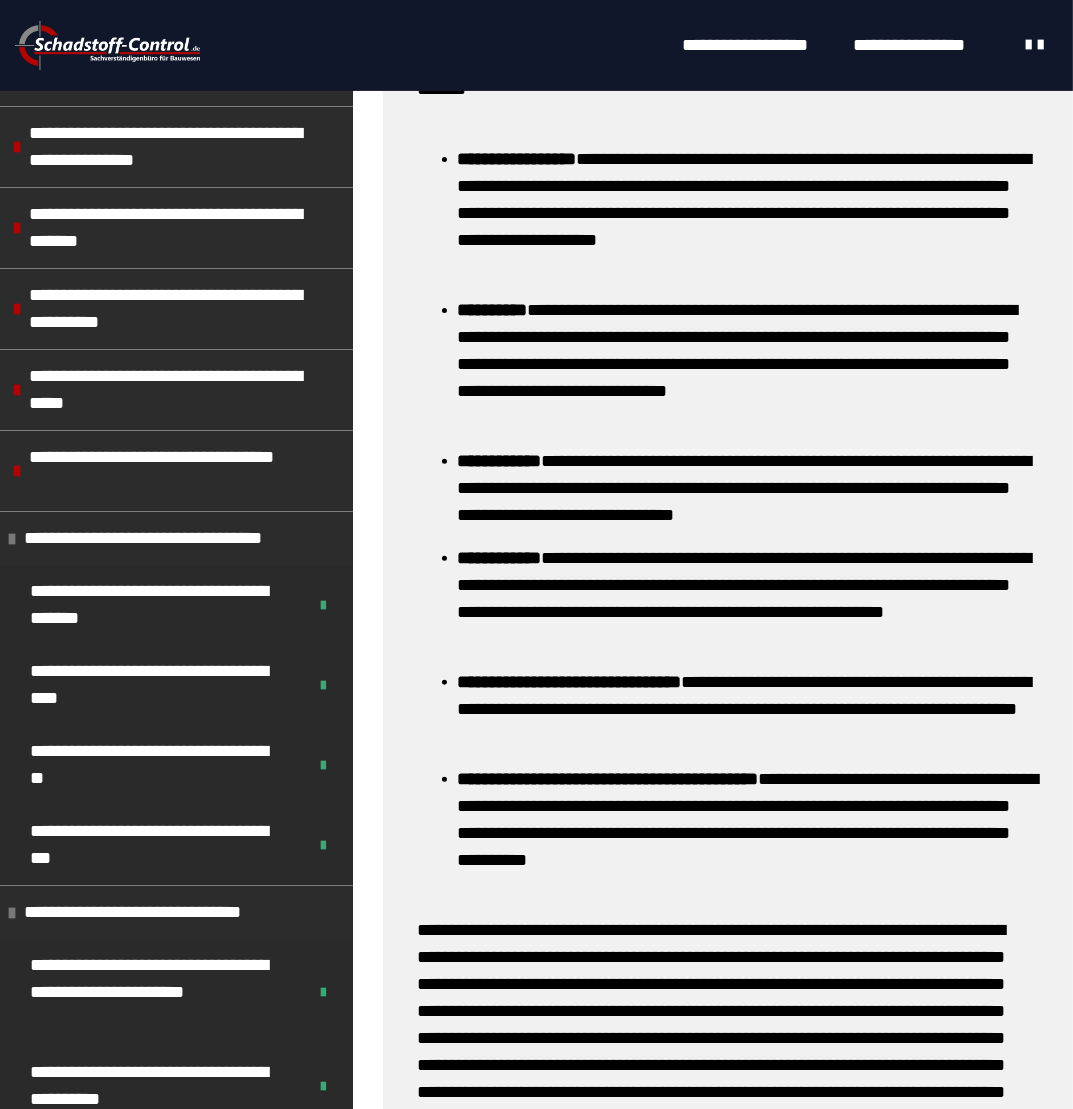 scroll, scrollTop: 837, scrollLeft: 0, axis: vertical 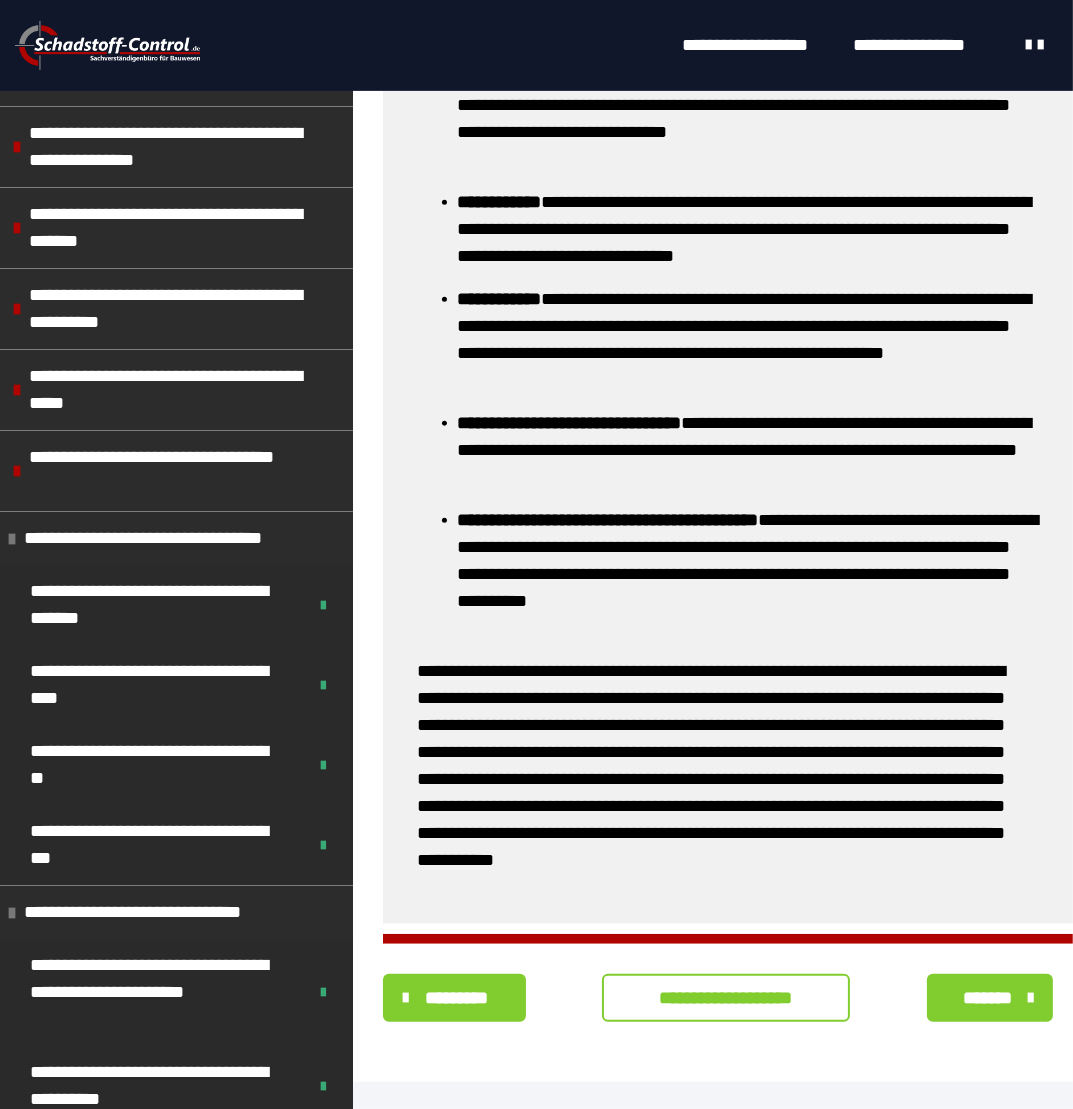 click on "**********" at bounding box center [726, 998] 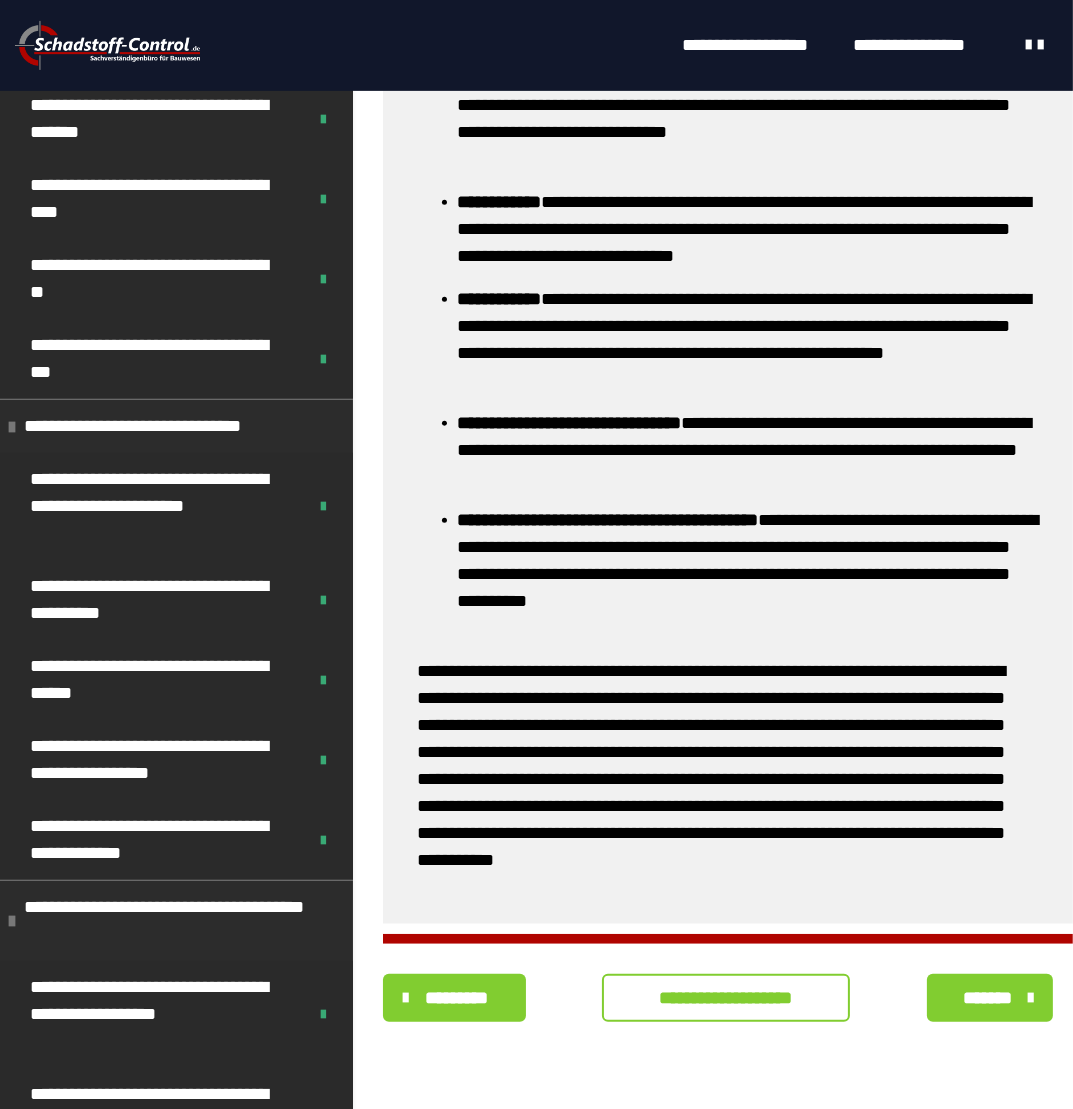 scroll, scrollTop: 0, scrollLeft: 0, axis: both 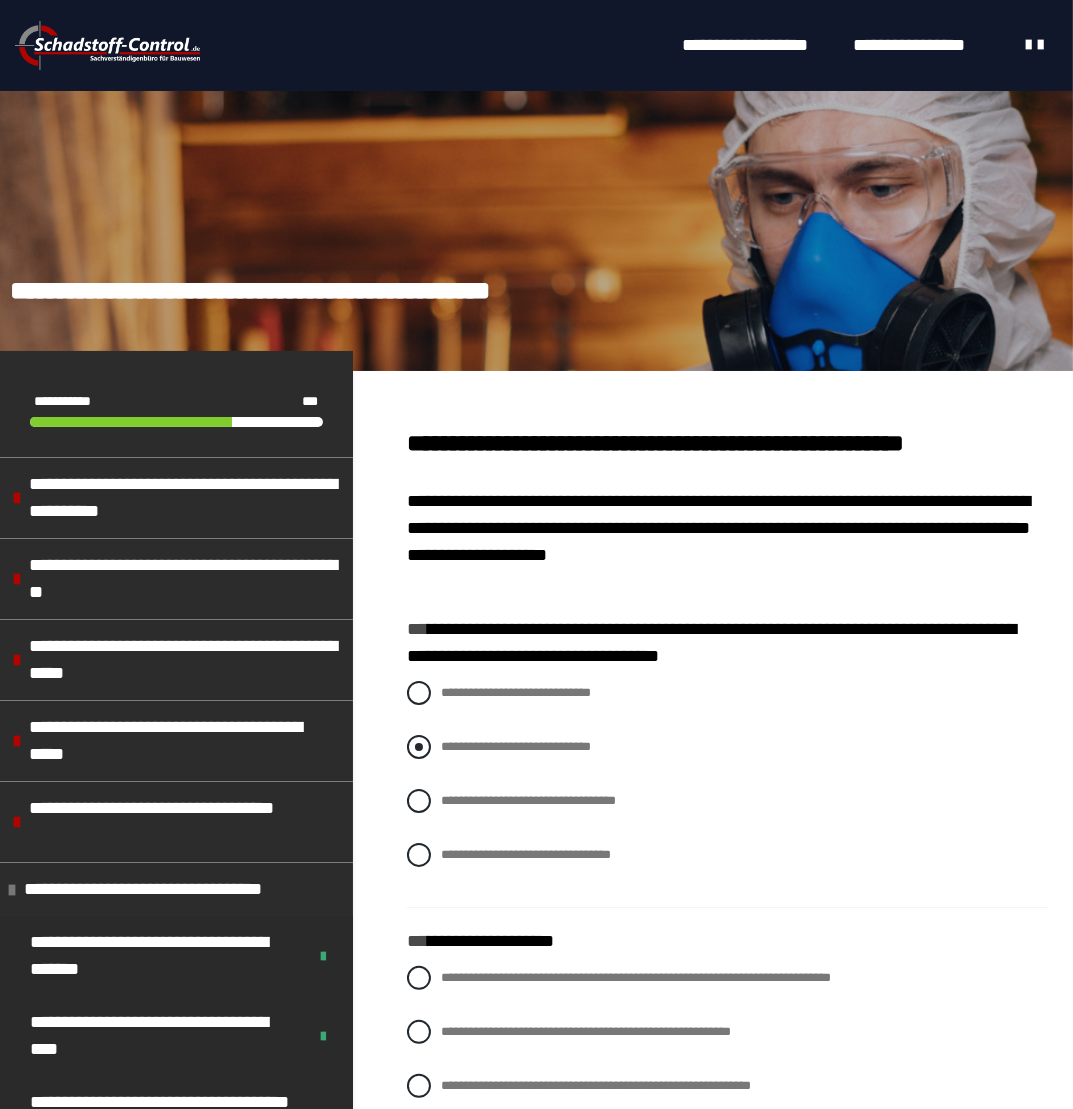click on "**********" at bounding box center [516, 746] 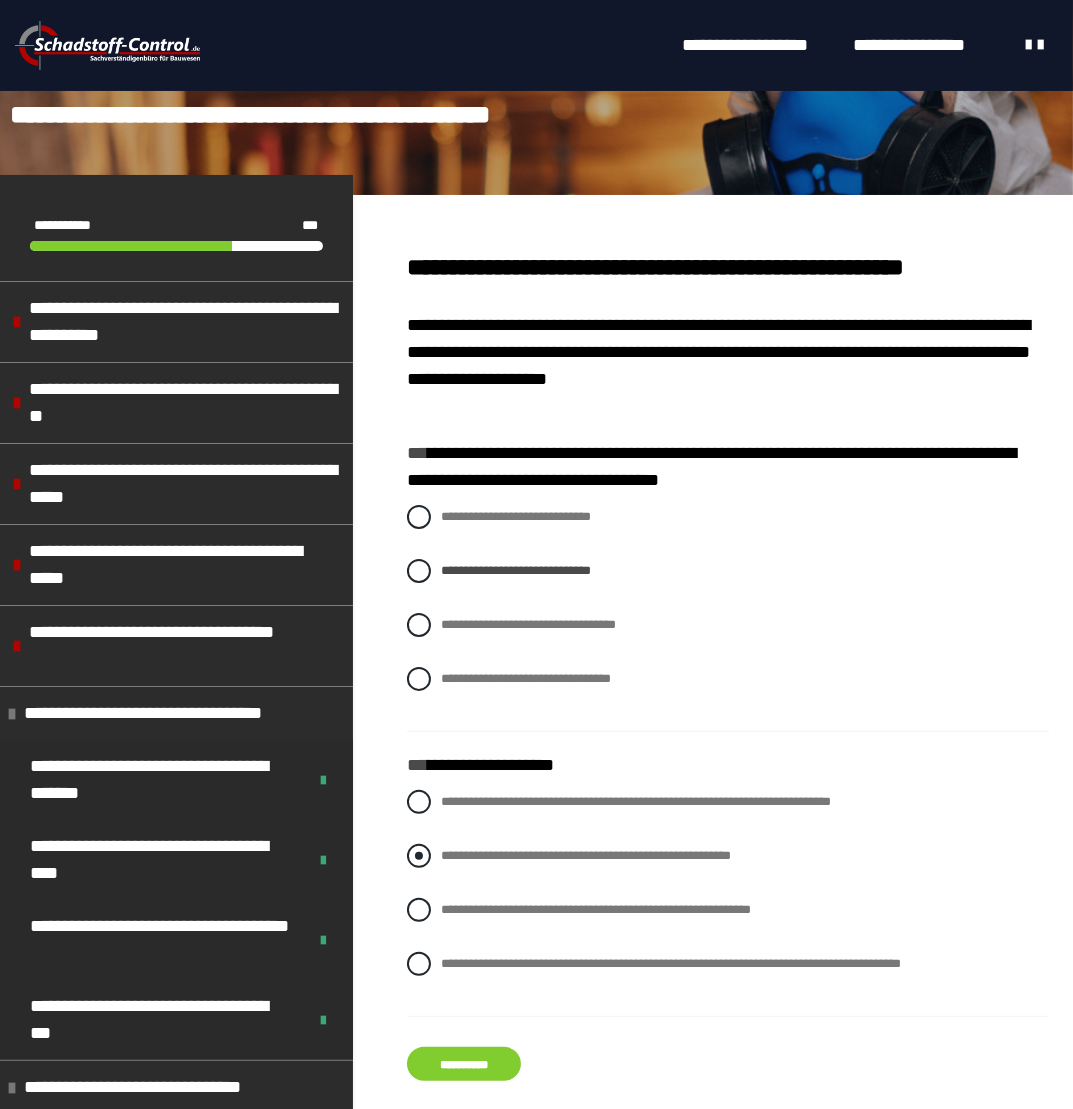 scroll, scrollTop: 200, scrollLeft: 0, axis: vertical 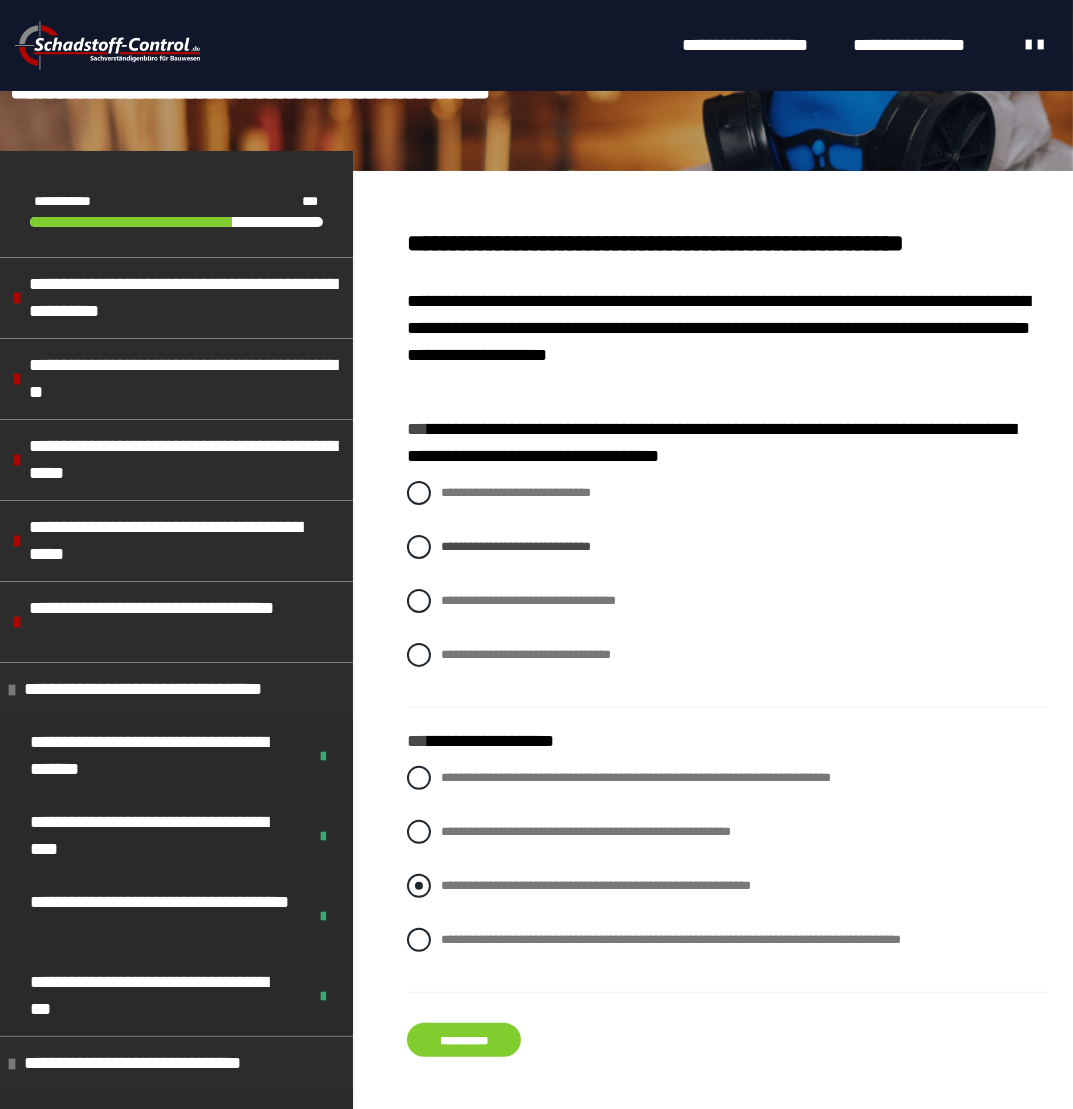 click on "**********" at bounding box center [596, 885] 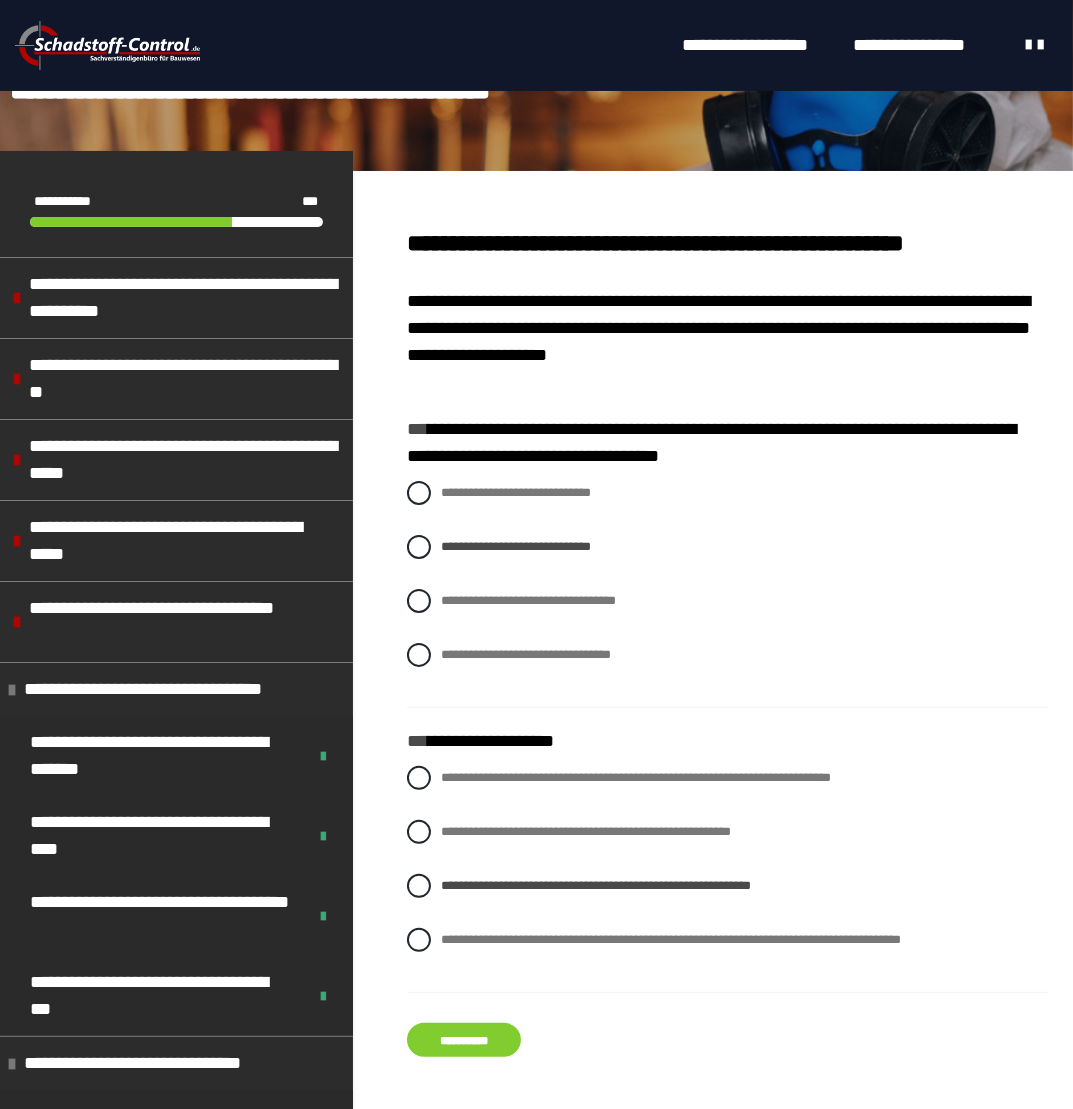 click on "**********" at bounding box center [464, 1040] 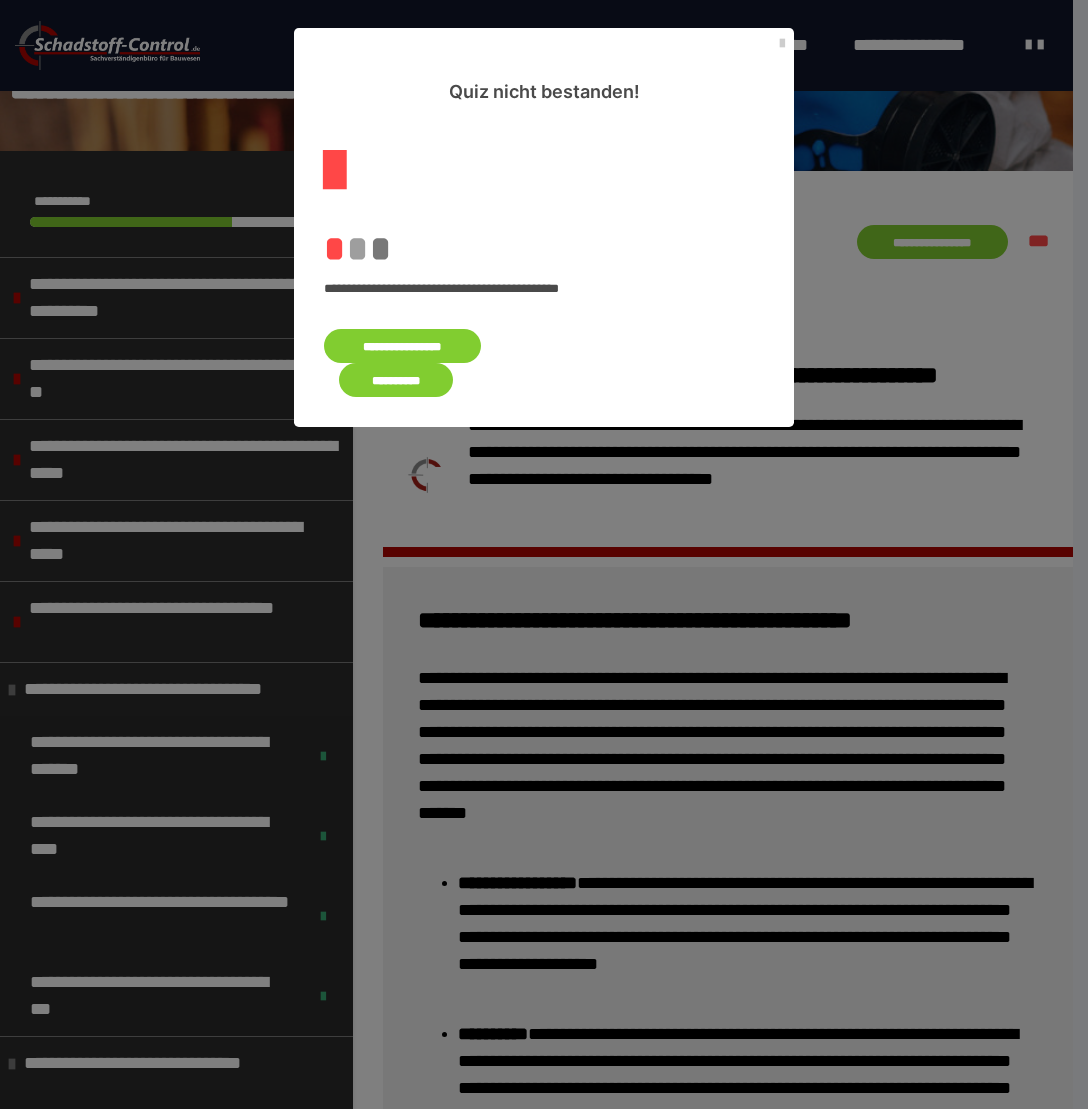 click on "**********" at bounding box center (402, 346) 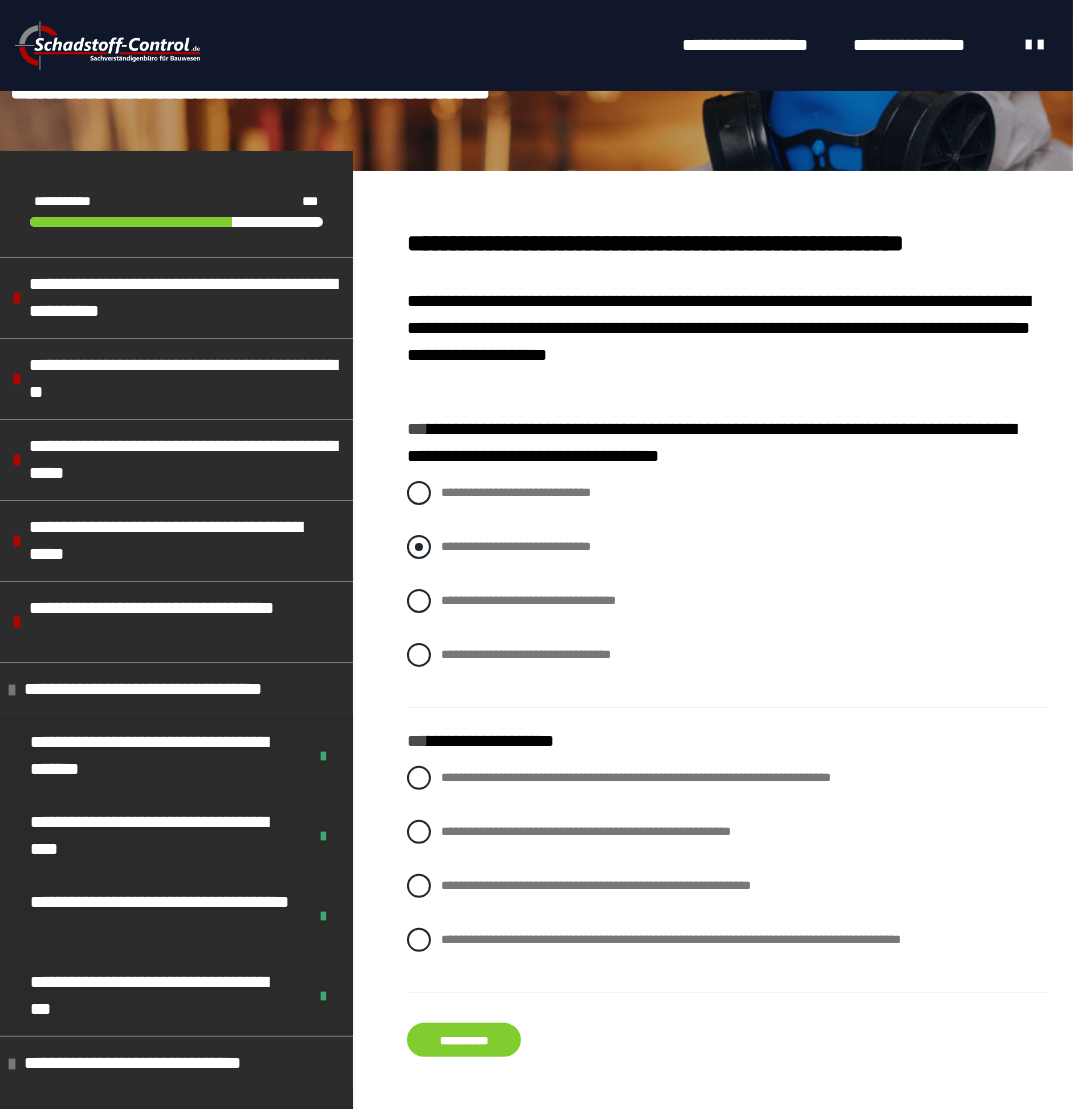 click at bounding box center (419, 547) 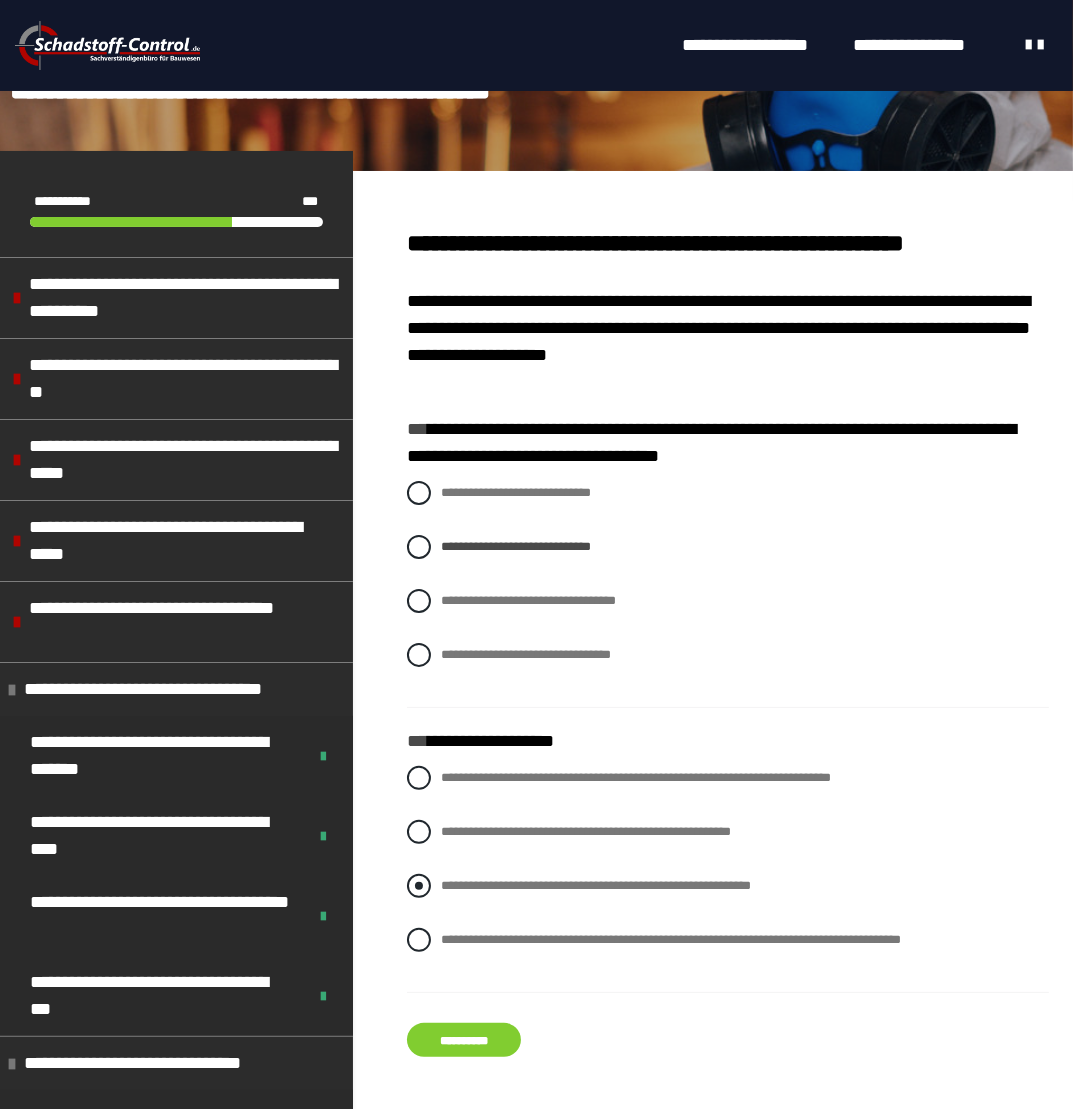 click on "**********" at bounding box center (596, 885) 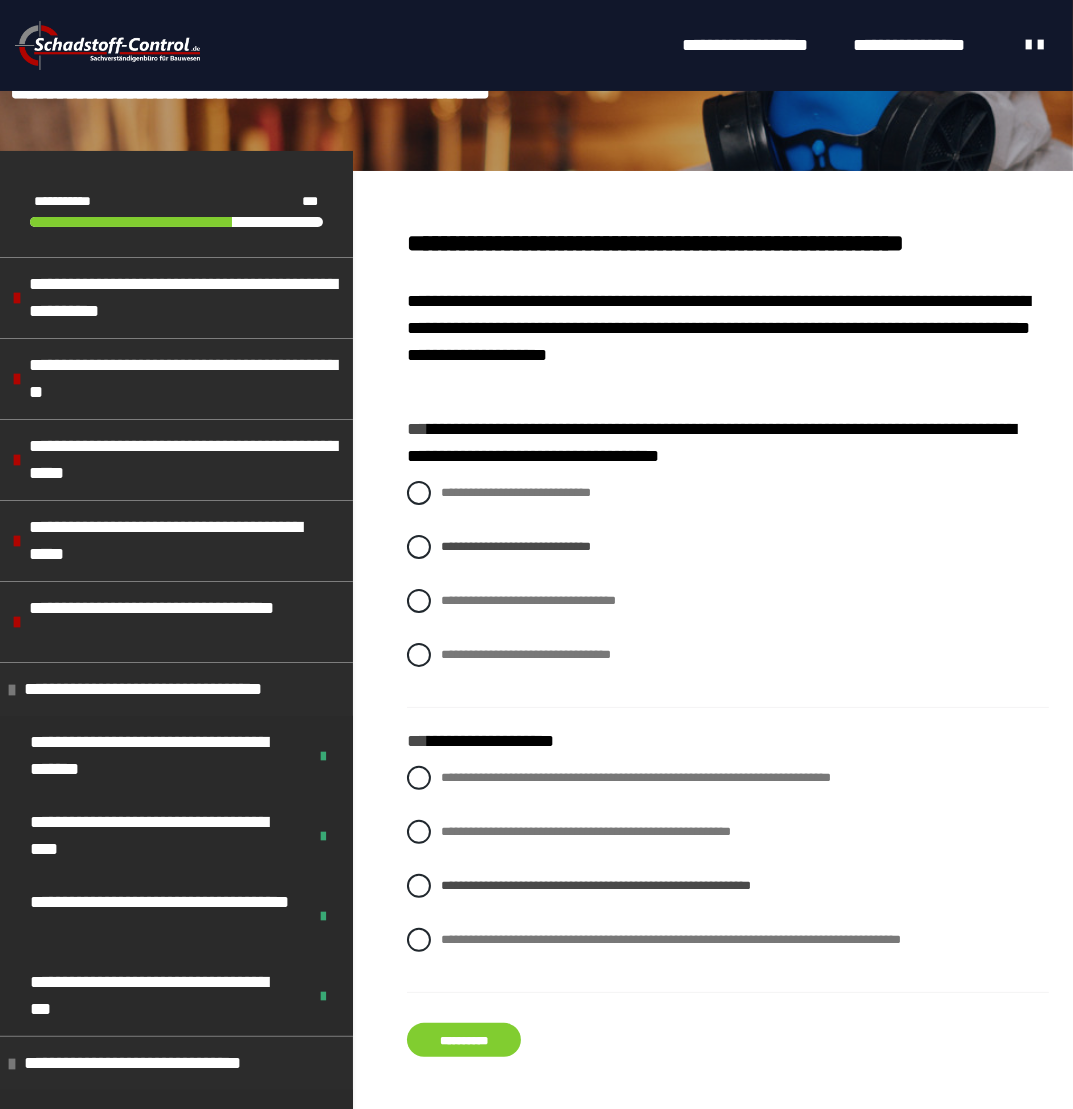 click on "**********" at bounding box center [464, 1040] 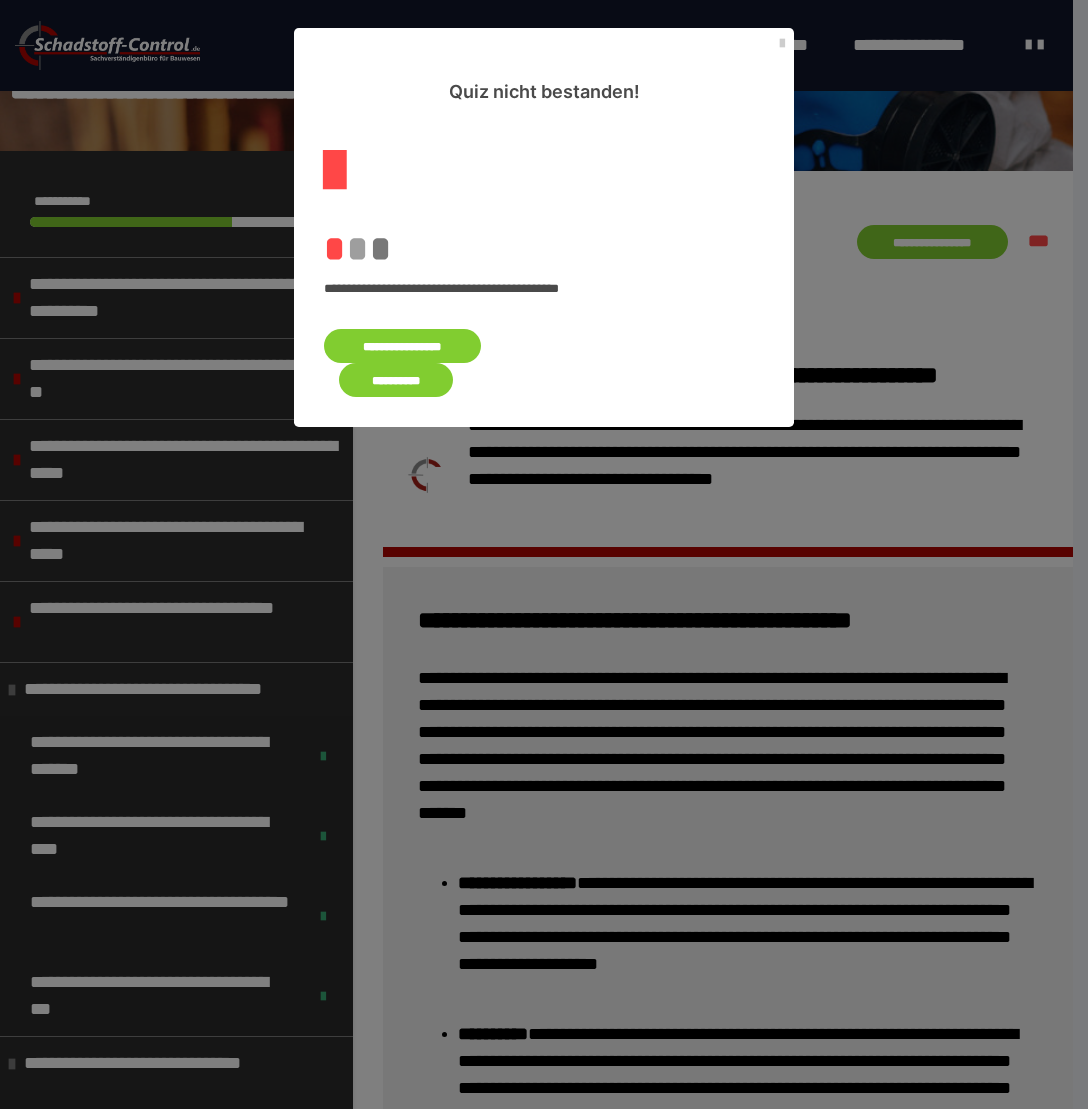 click on "**********" at bounding box center [402, 346] 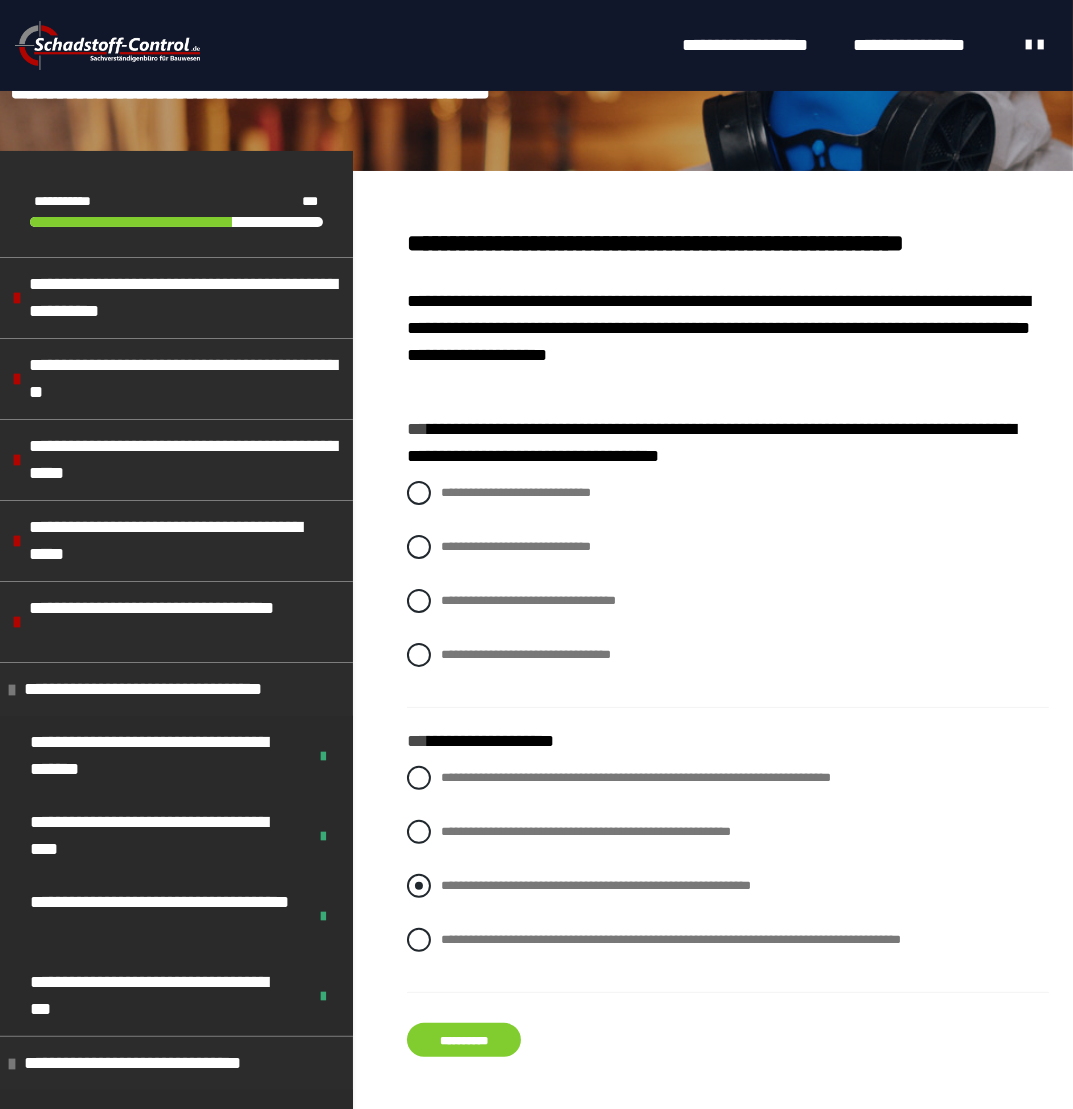 click at bounding box center (419, 886) 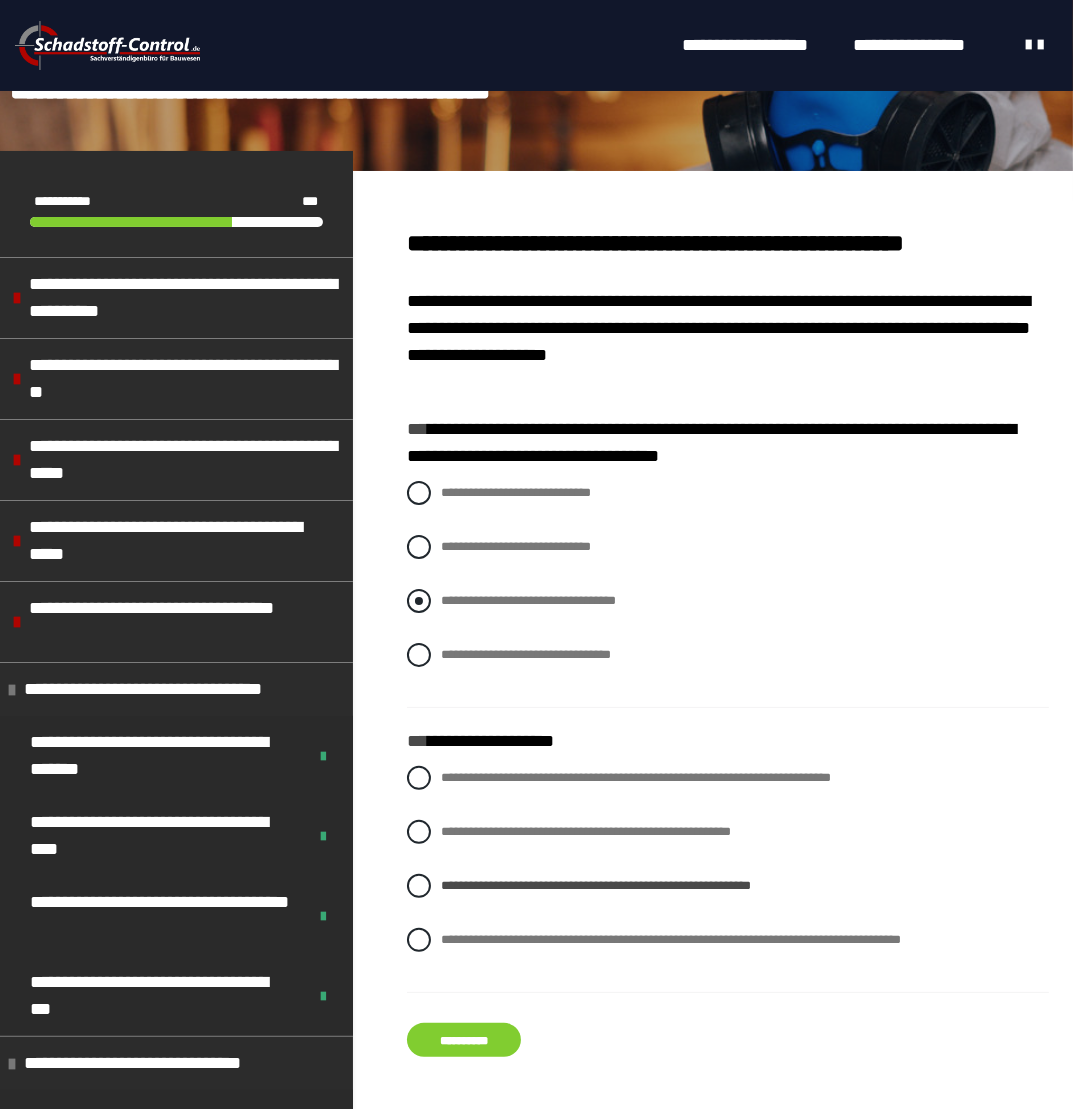 click at bounding box center [419, 601] 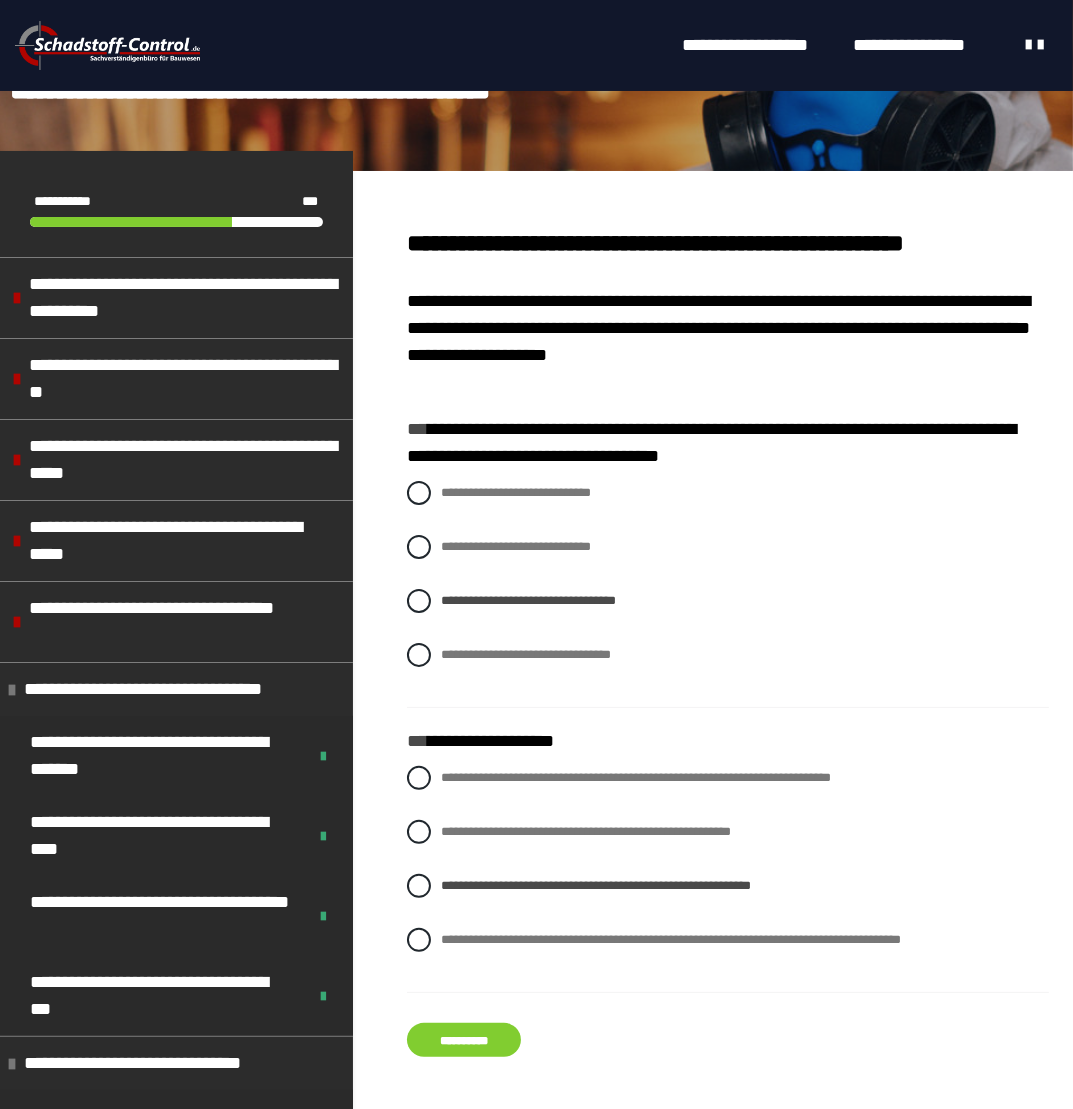 click on "**********" at bounding box center (464, 1040) 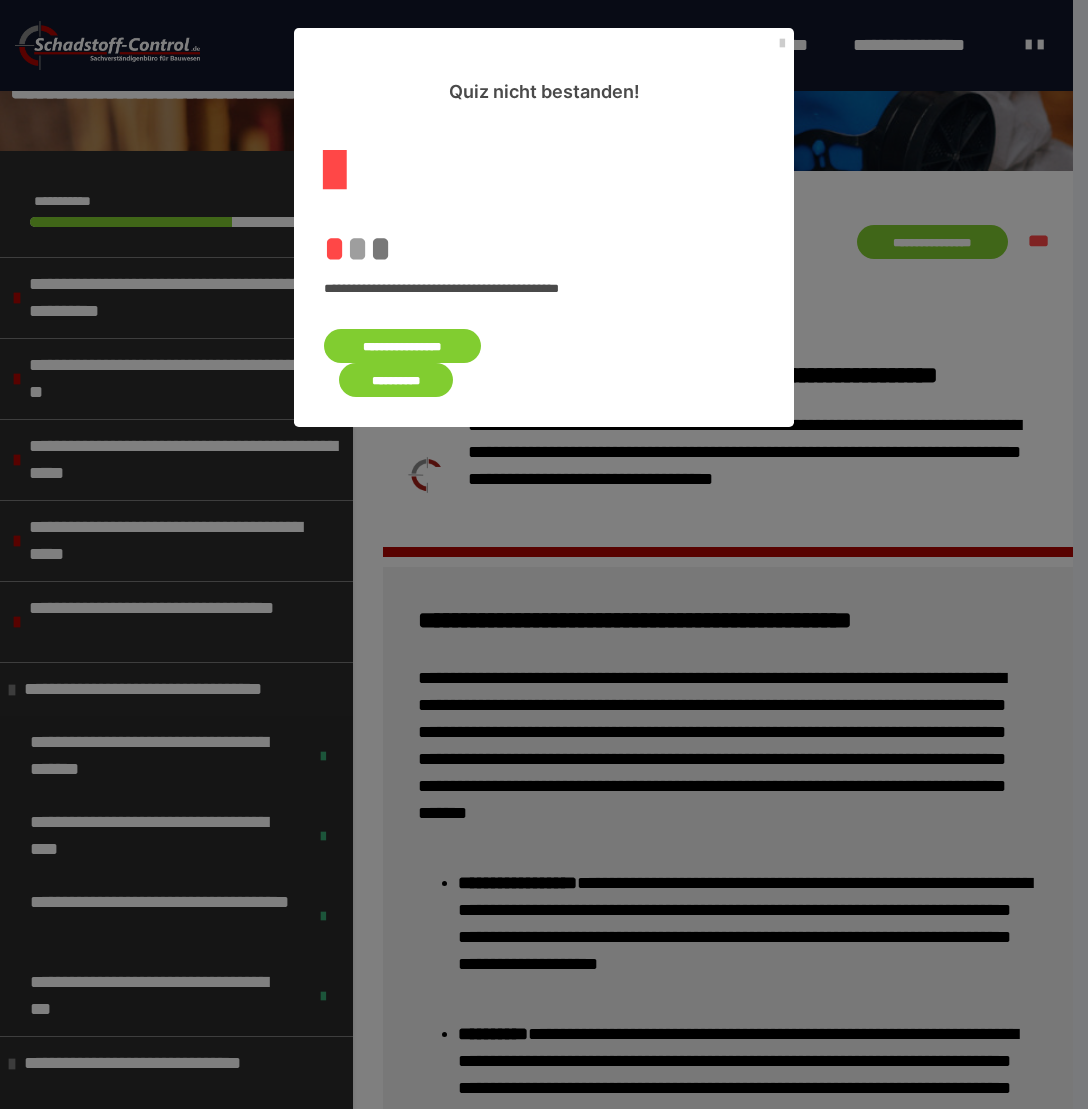 click on "**********" at bounding box center [402, 346] 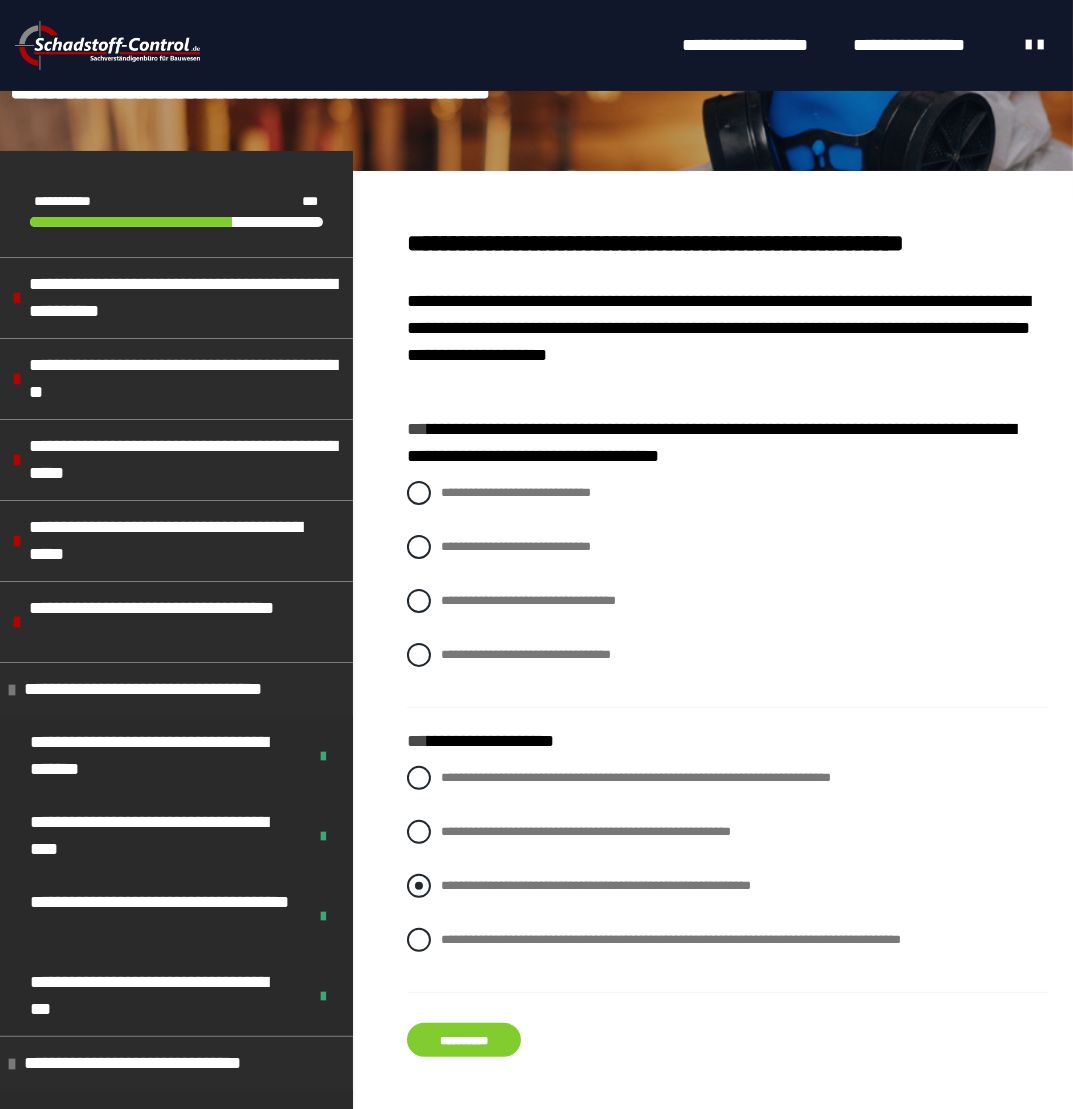 click at bounding box center [419, 886] 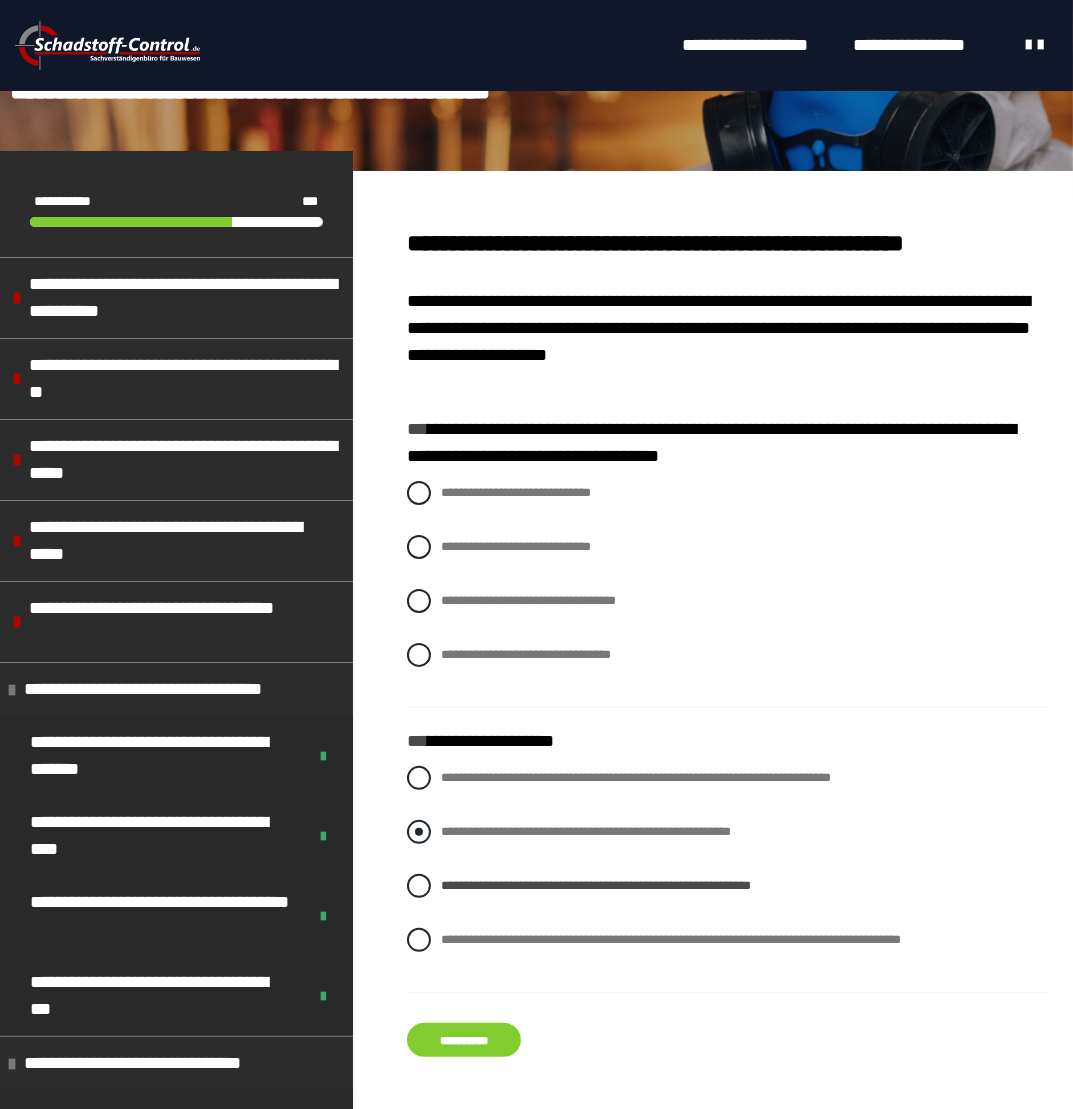 click on "**********" at bounding box center (728, 832) 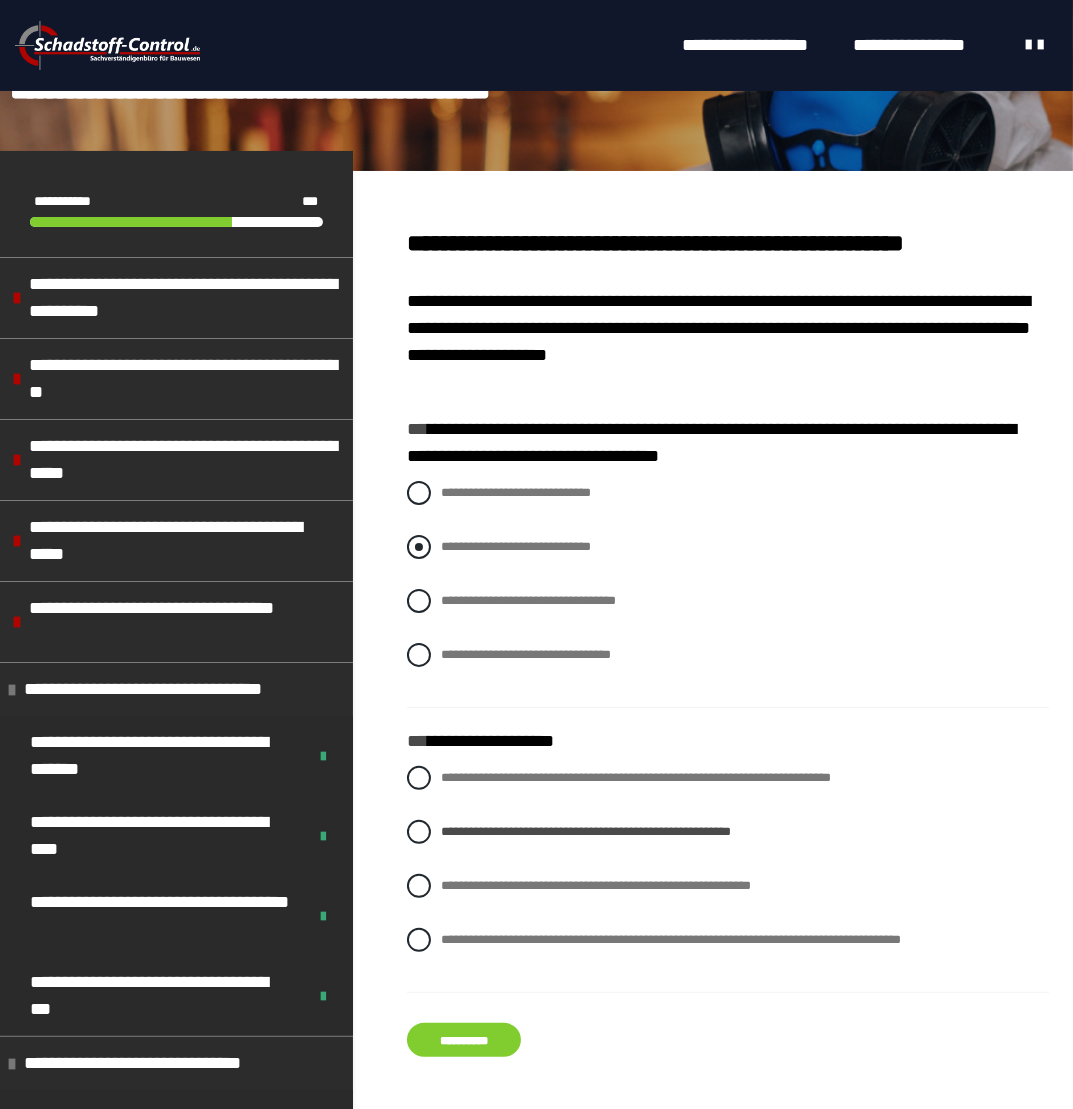 click at bounding box center [419, 547] 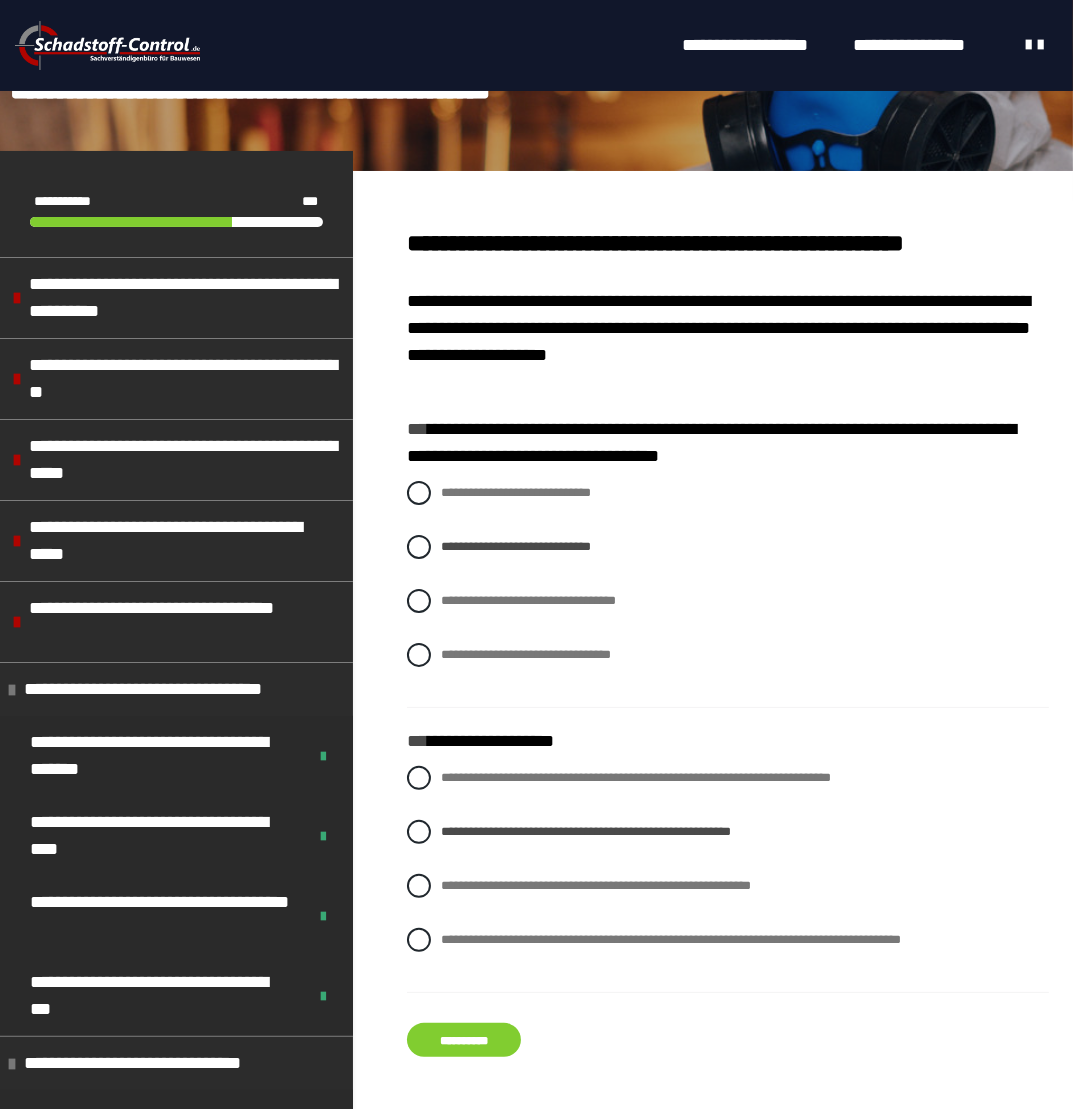 click on "**********" at bounding box center (464, 1040) 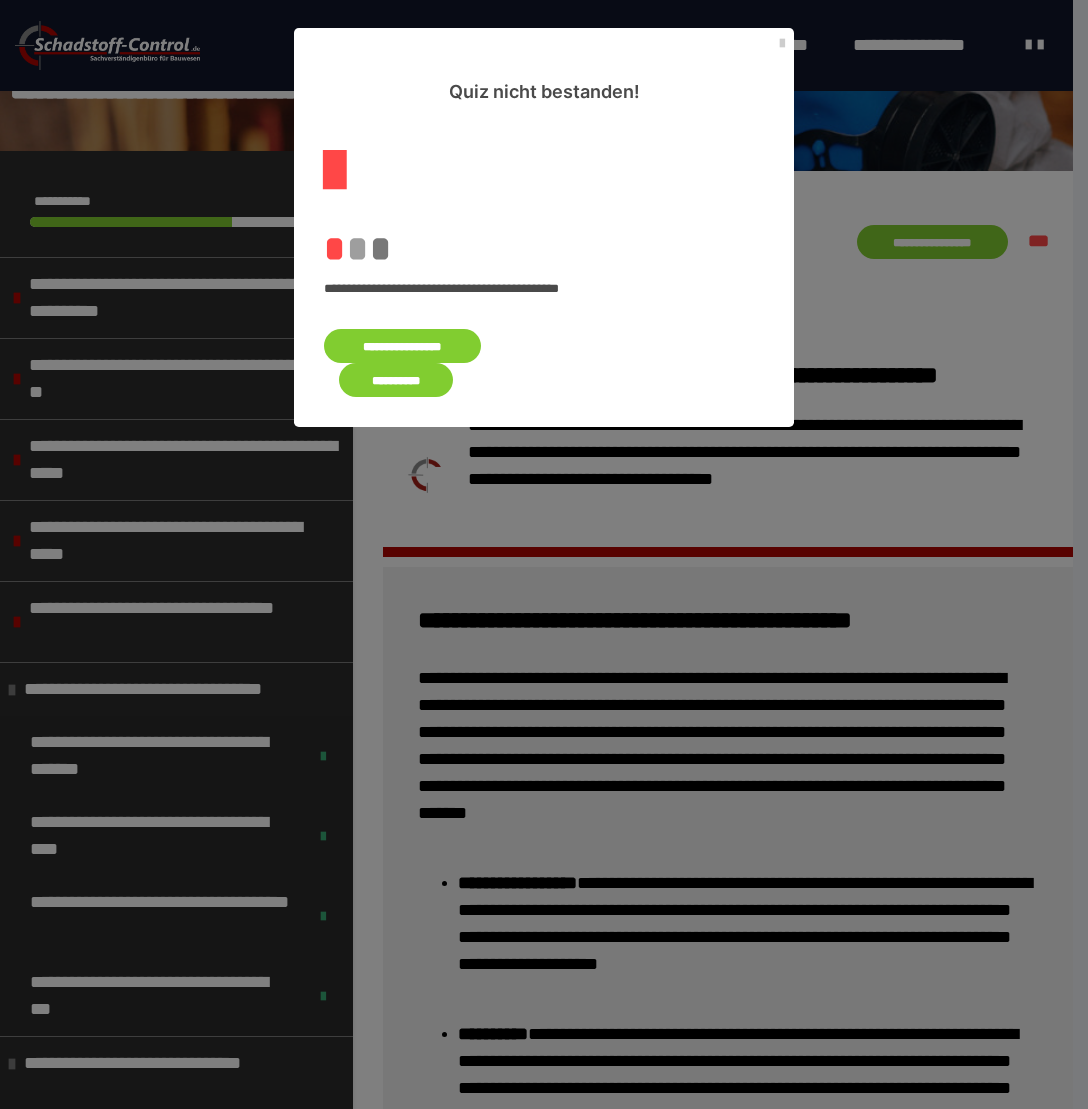 click on "**********" at bounding box center [402, 346] 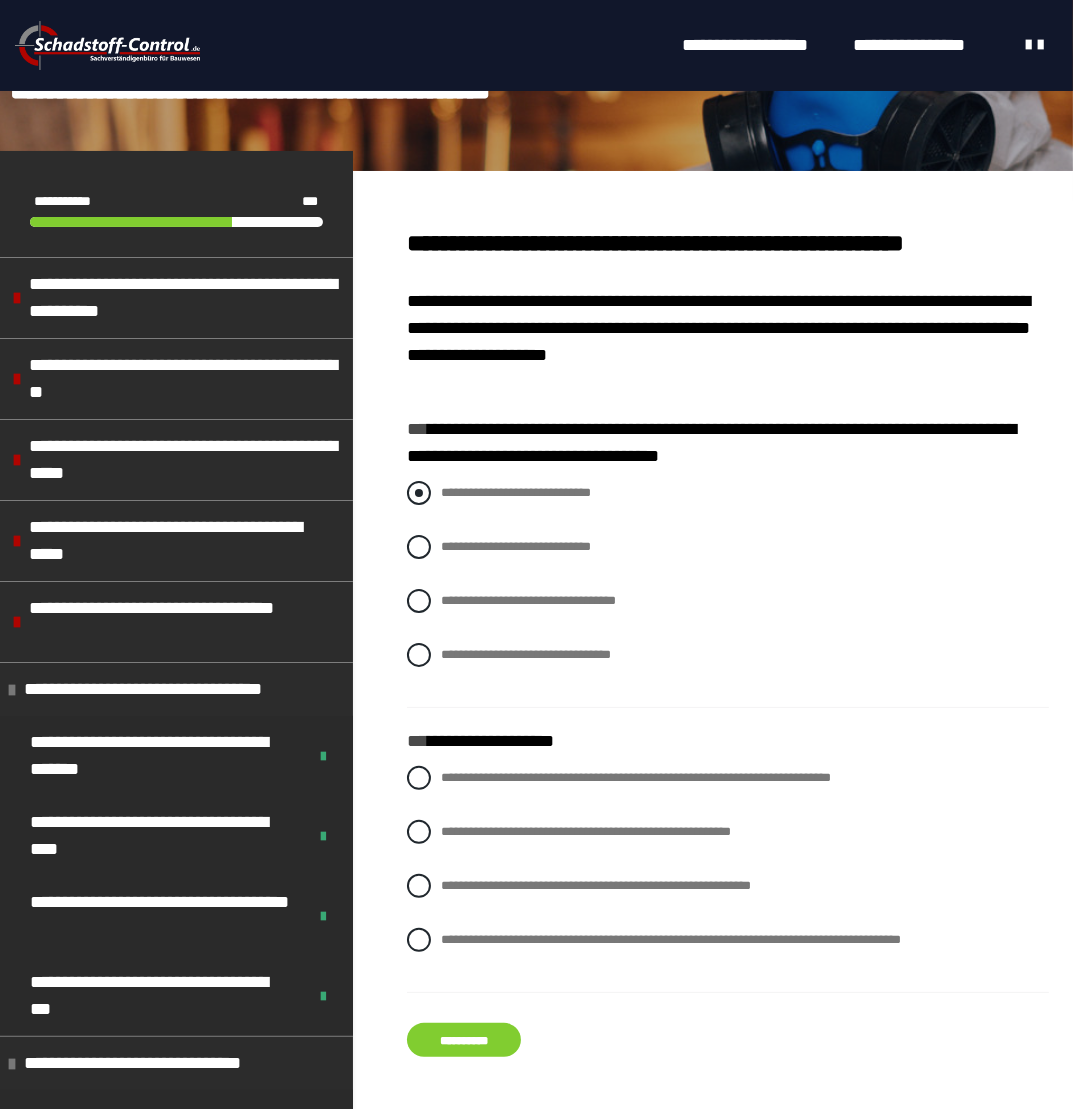 click at bounding box center [419, 493] 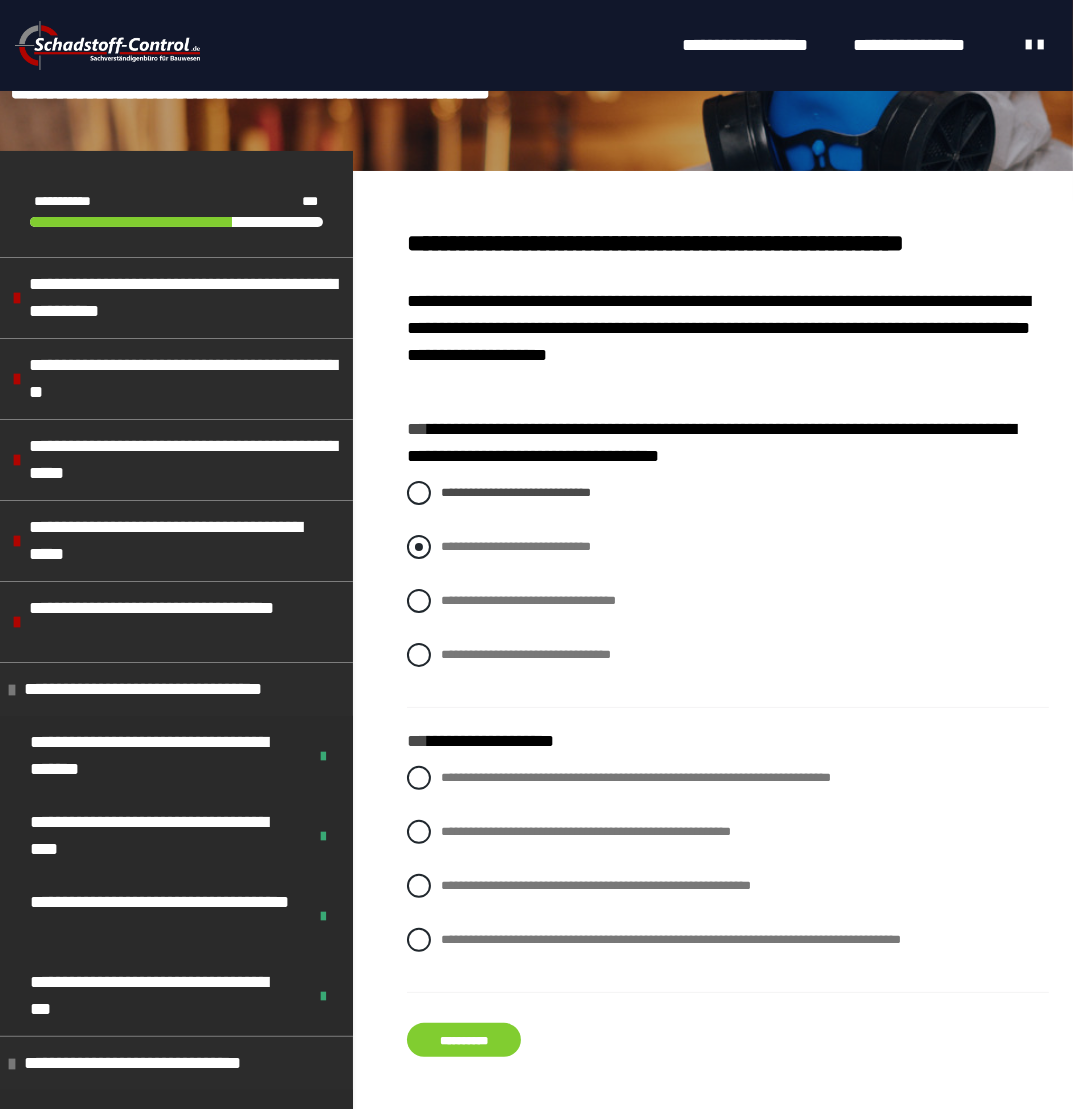 click at bounding box center (419, 547) 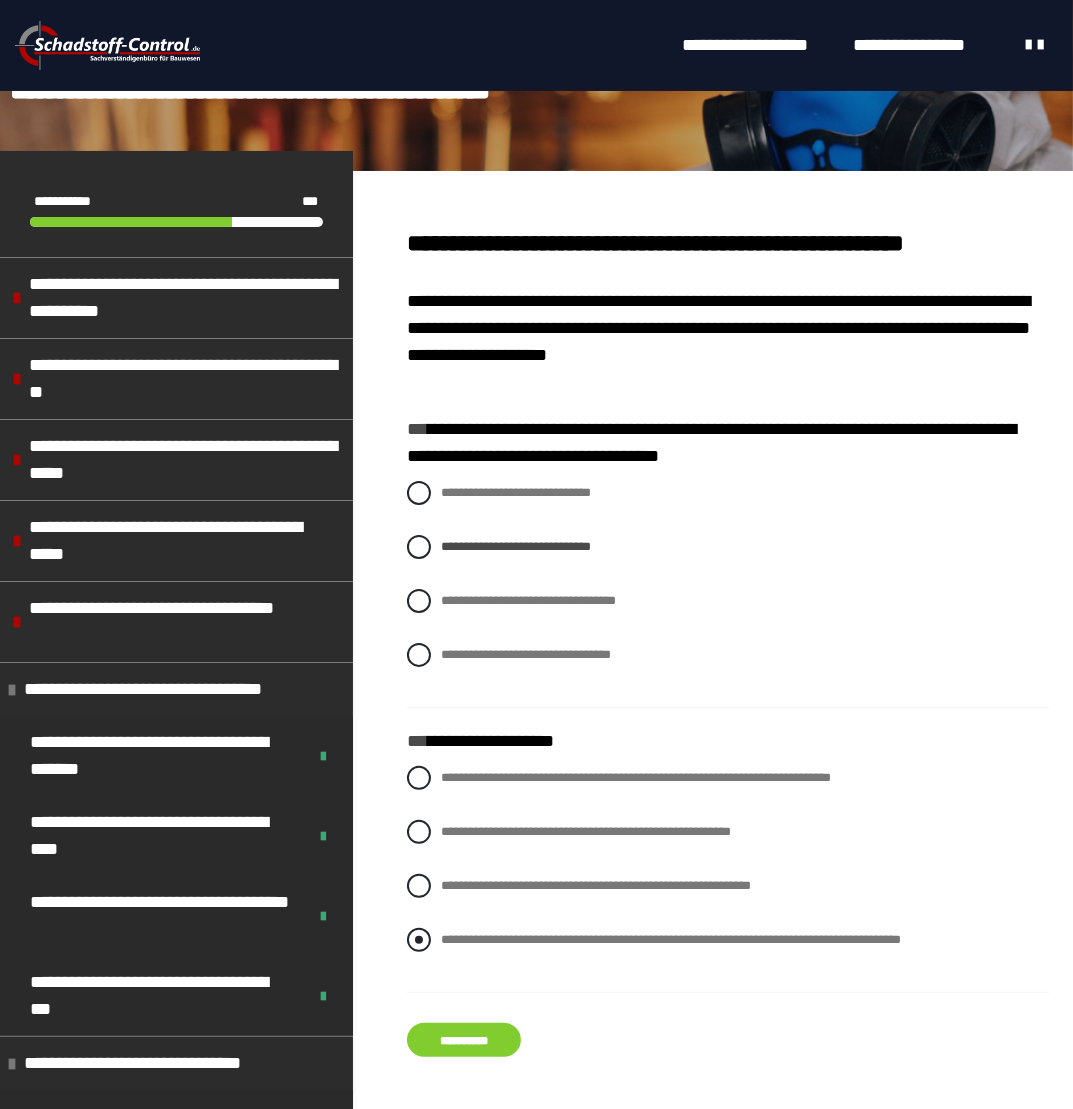 click on "**********" at bounding box center (447, 934) 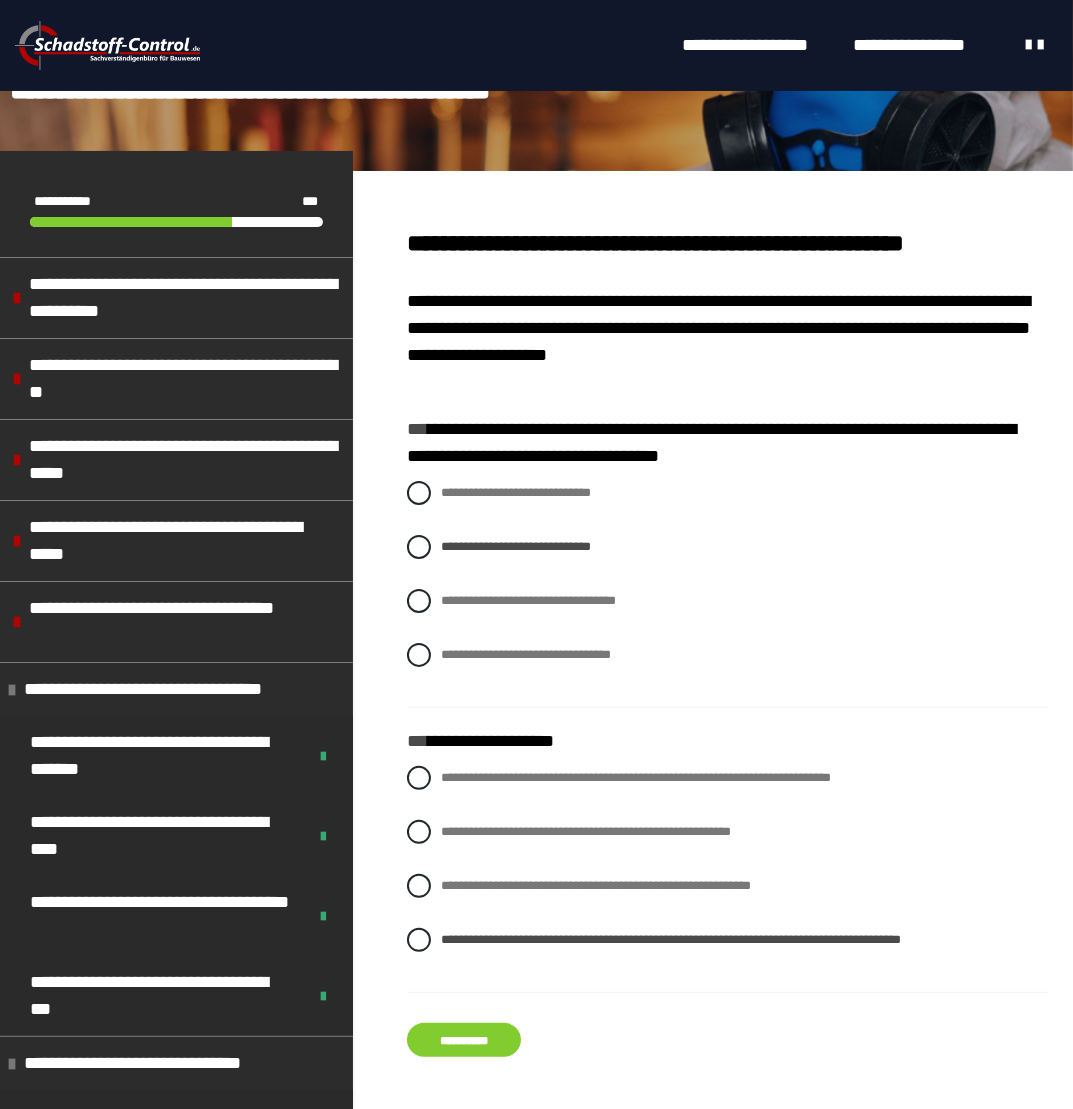 click on "**********" at bounding box center (464, 1040) 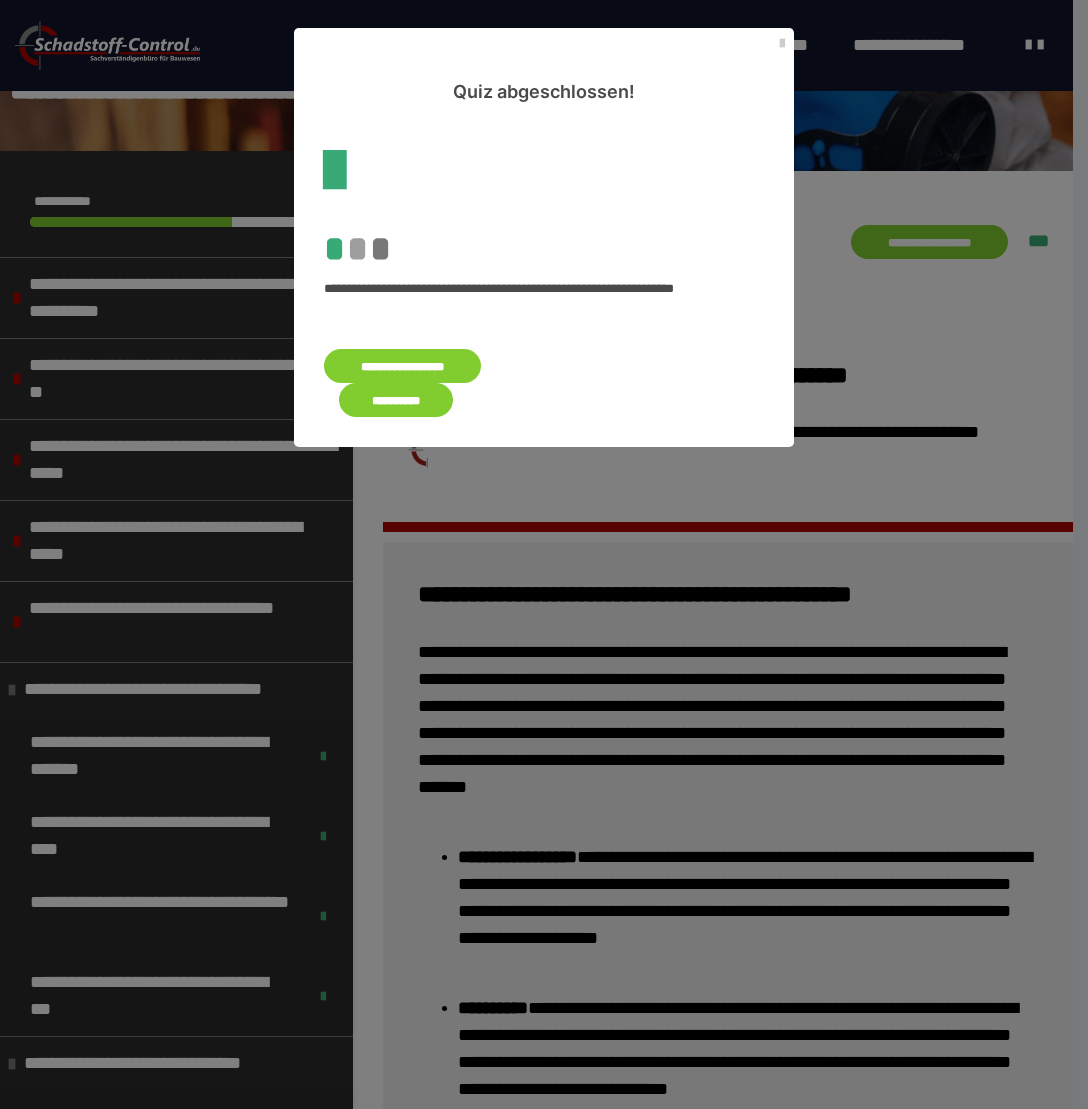 click on "**********" at bounding box center (396, 400) 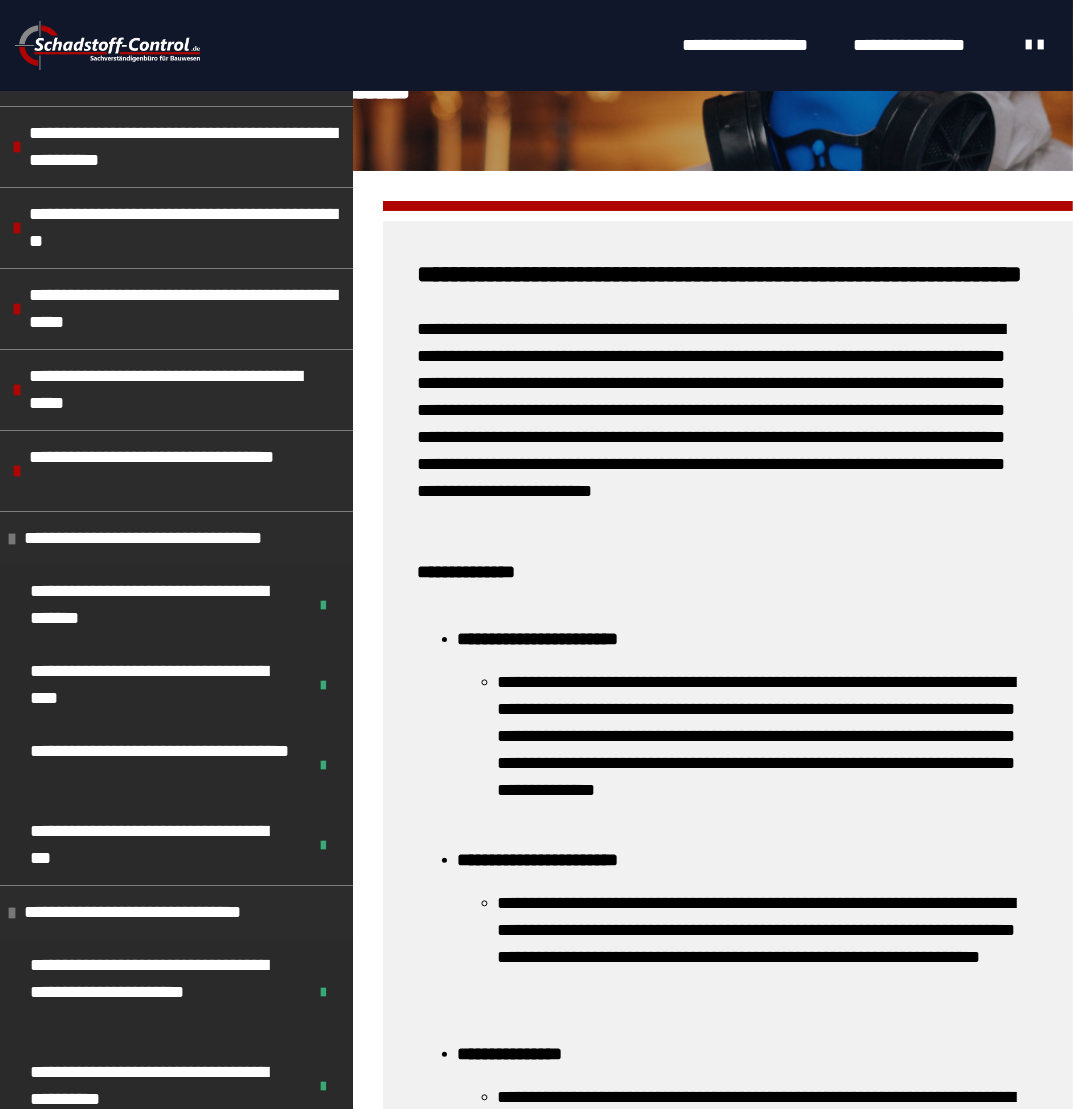 scroll, scrollTop: 553, scrollLeft: 0, axis: vertical 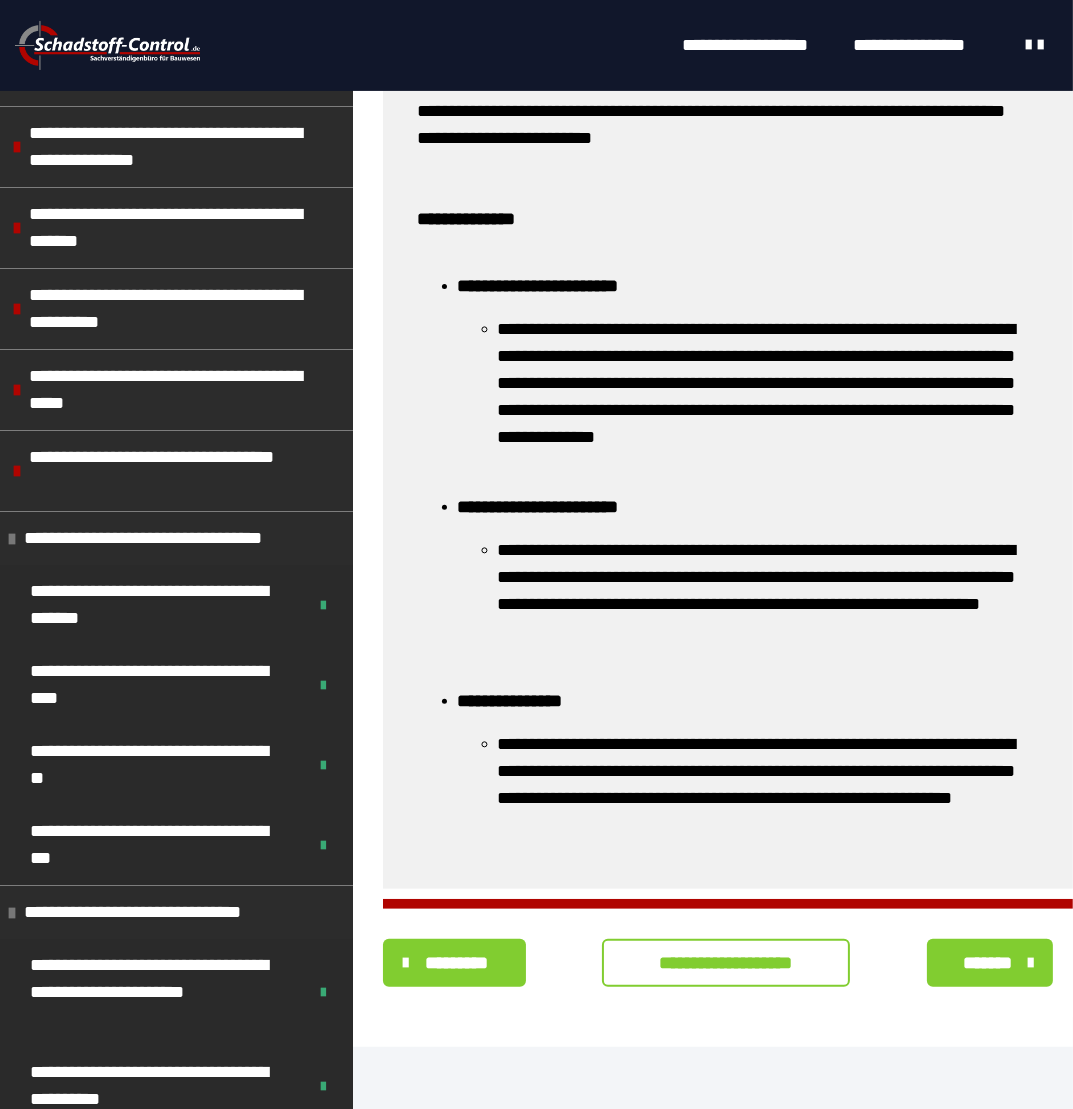 click on "**********" at bounding box center [726, 963] 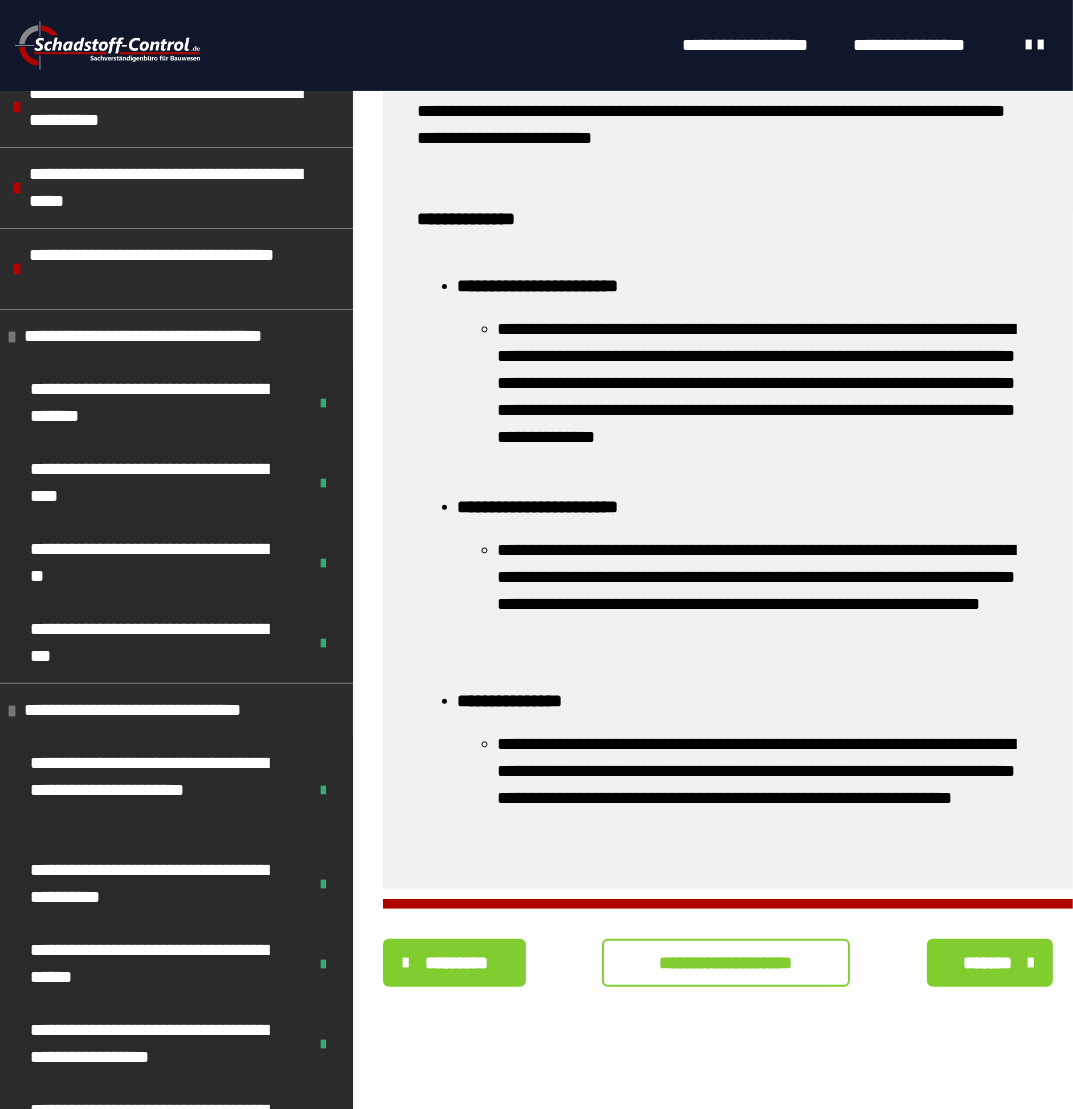 scroll, scrollTop: 0, scrollLeft: 0, axis: both 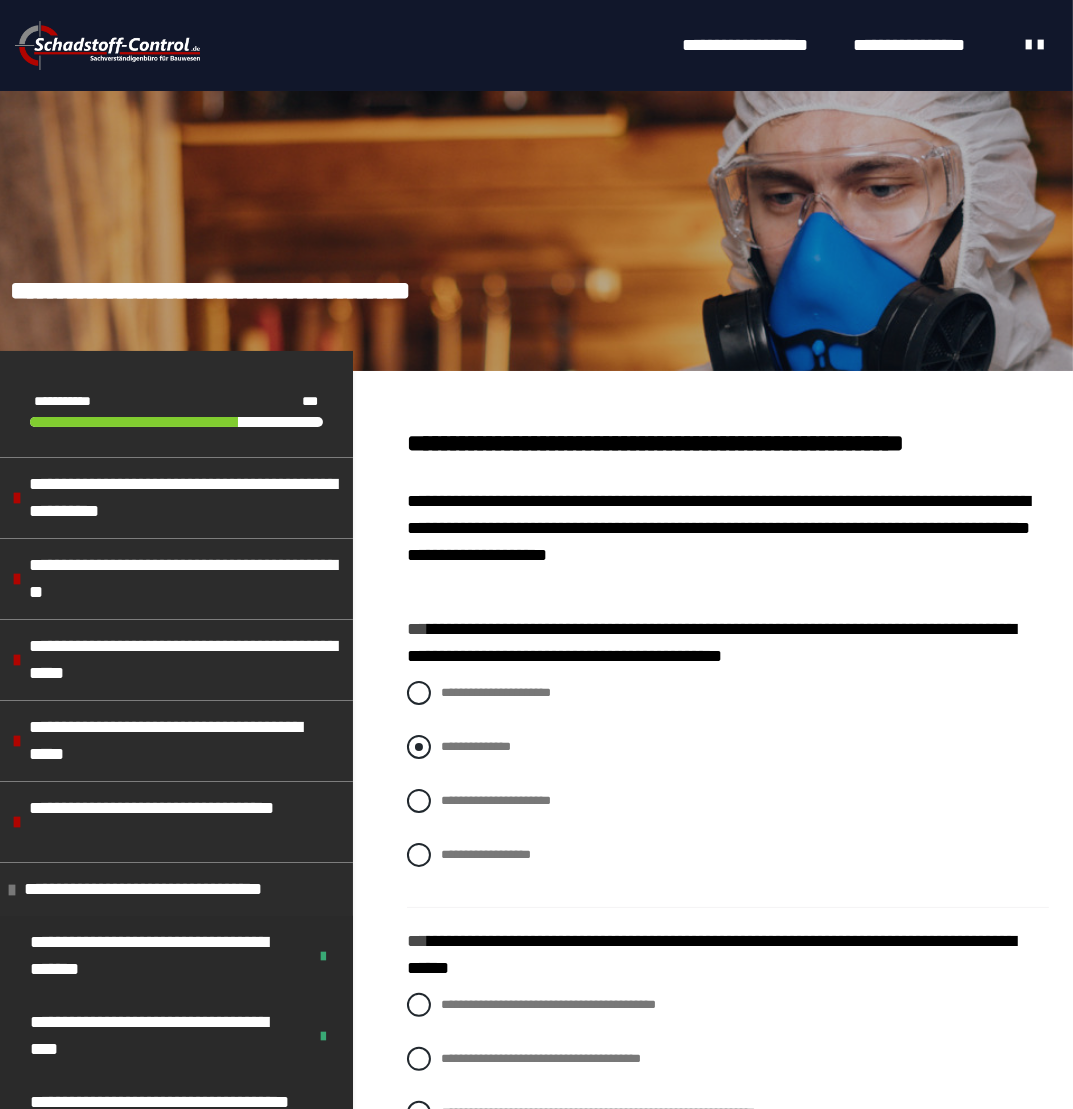 click on "**********" at bounding box center [476, 746] 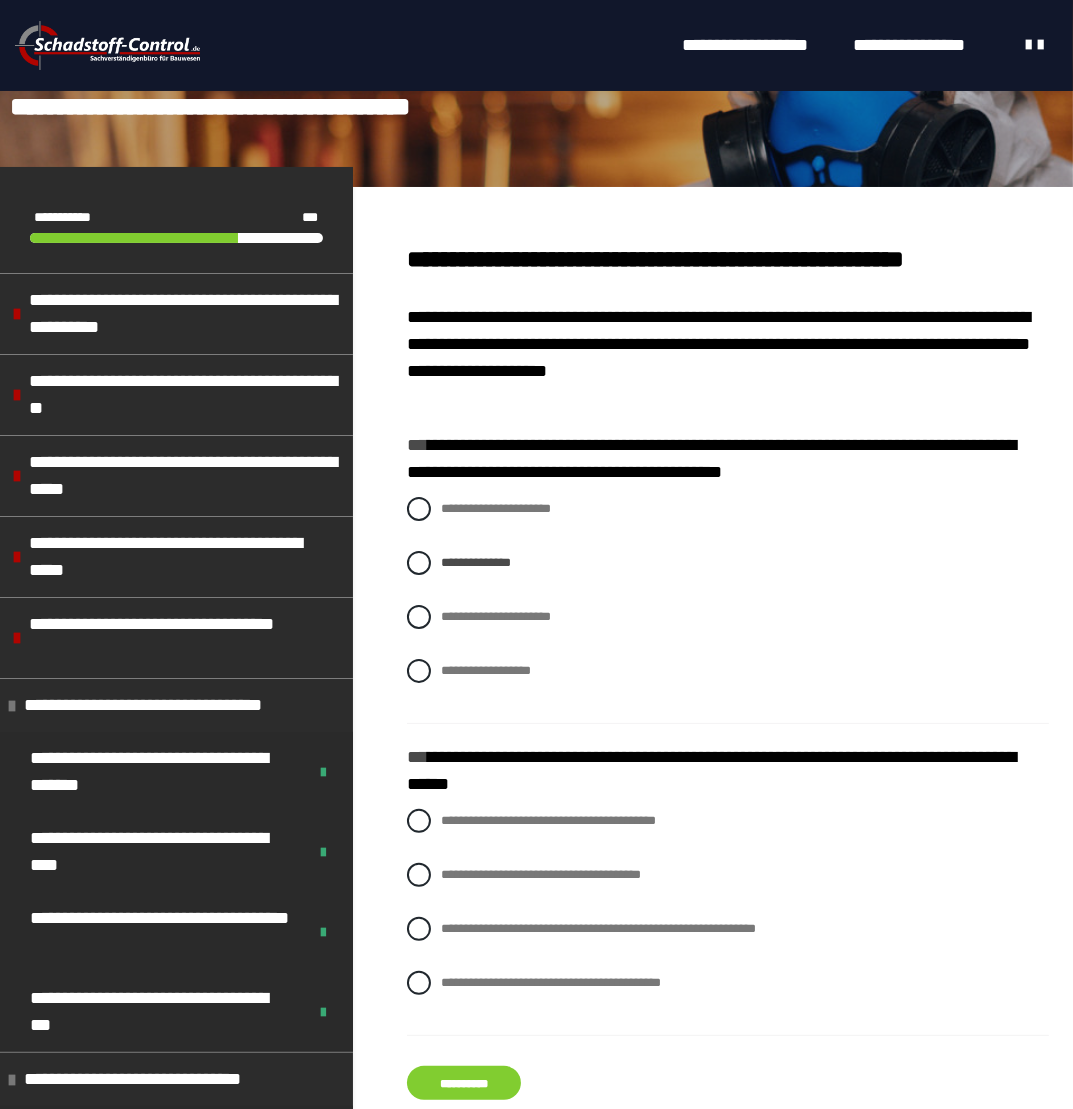 scroll, scrollTop: 200, scrollLeft: 0, axis: vertical 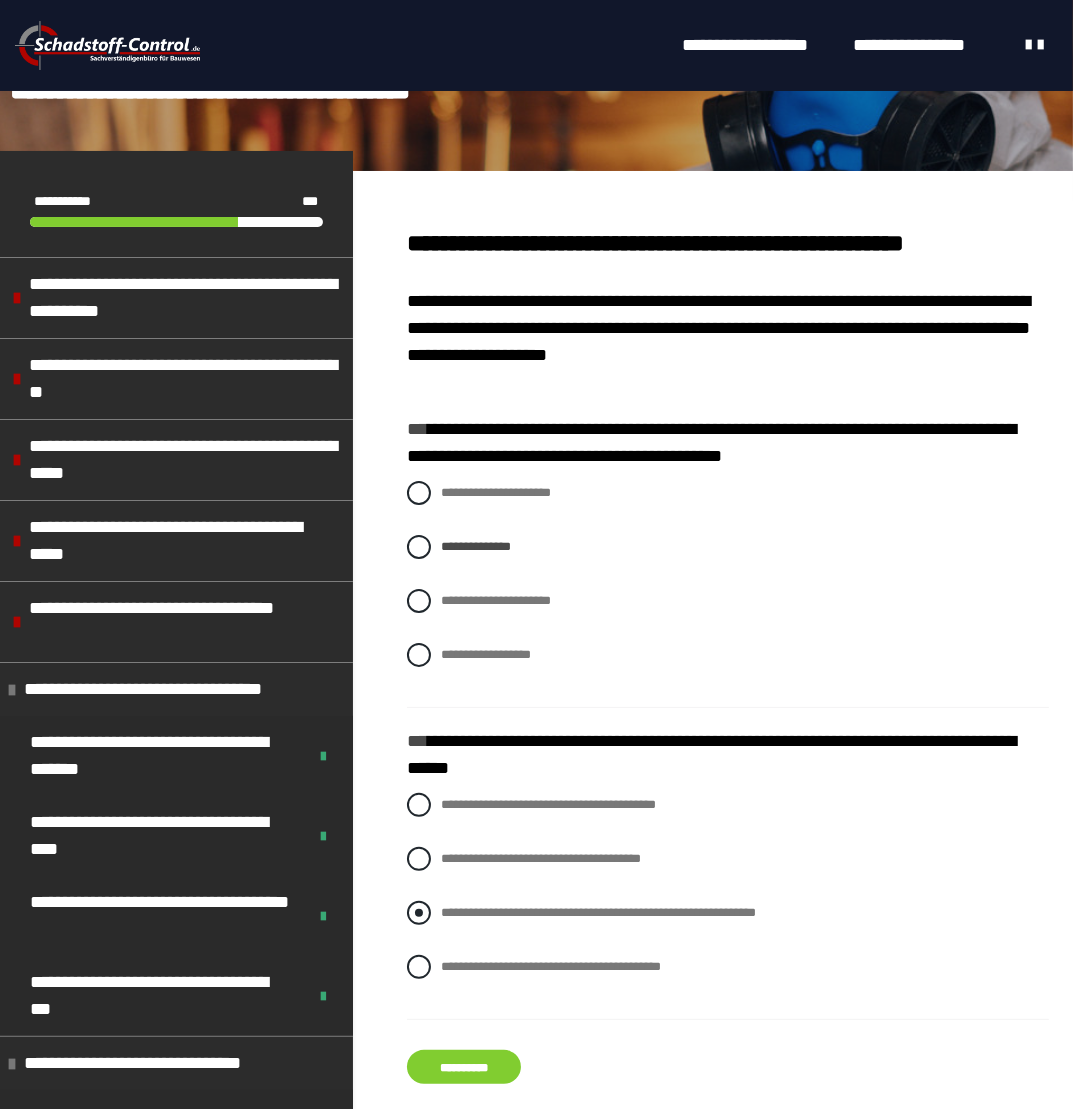 click on "**********" at bounding box center [598, 912] 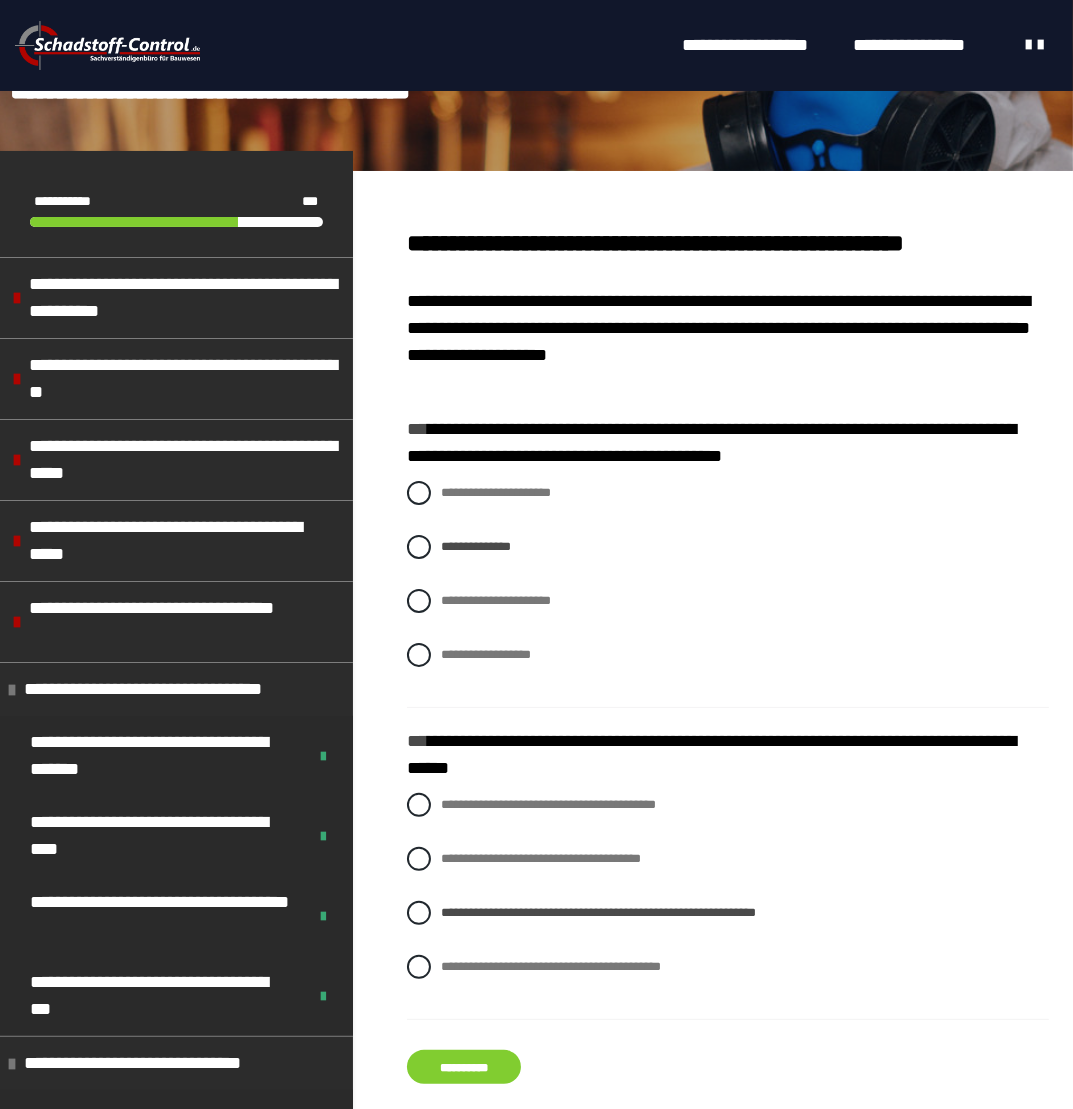 click on "**********" at bounding box center (464, 1067) 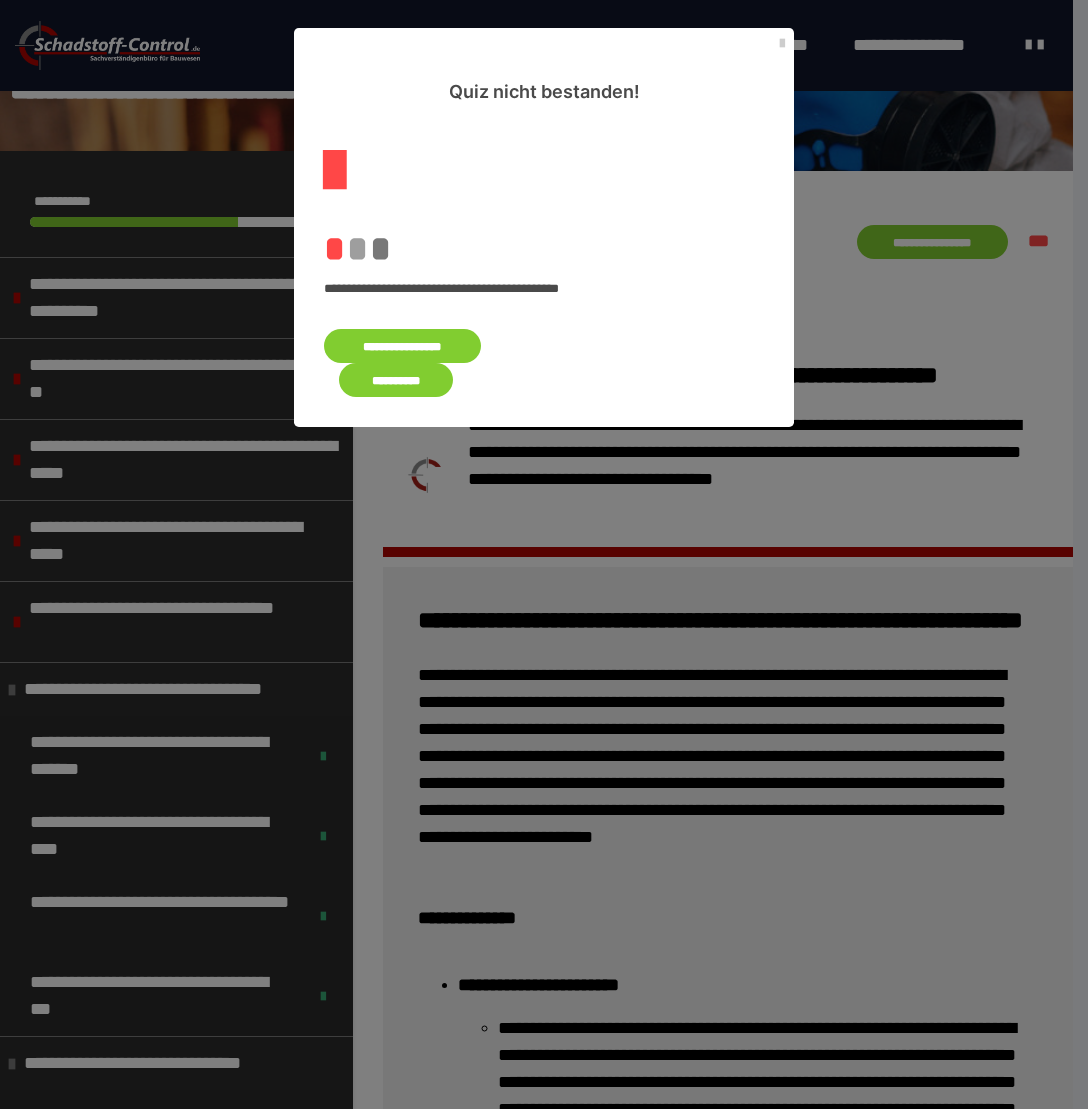 click on "**********" at bounding box center (402, 346) 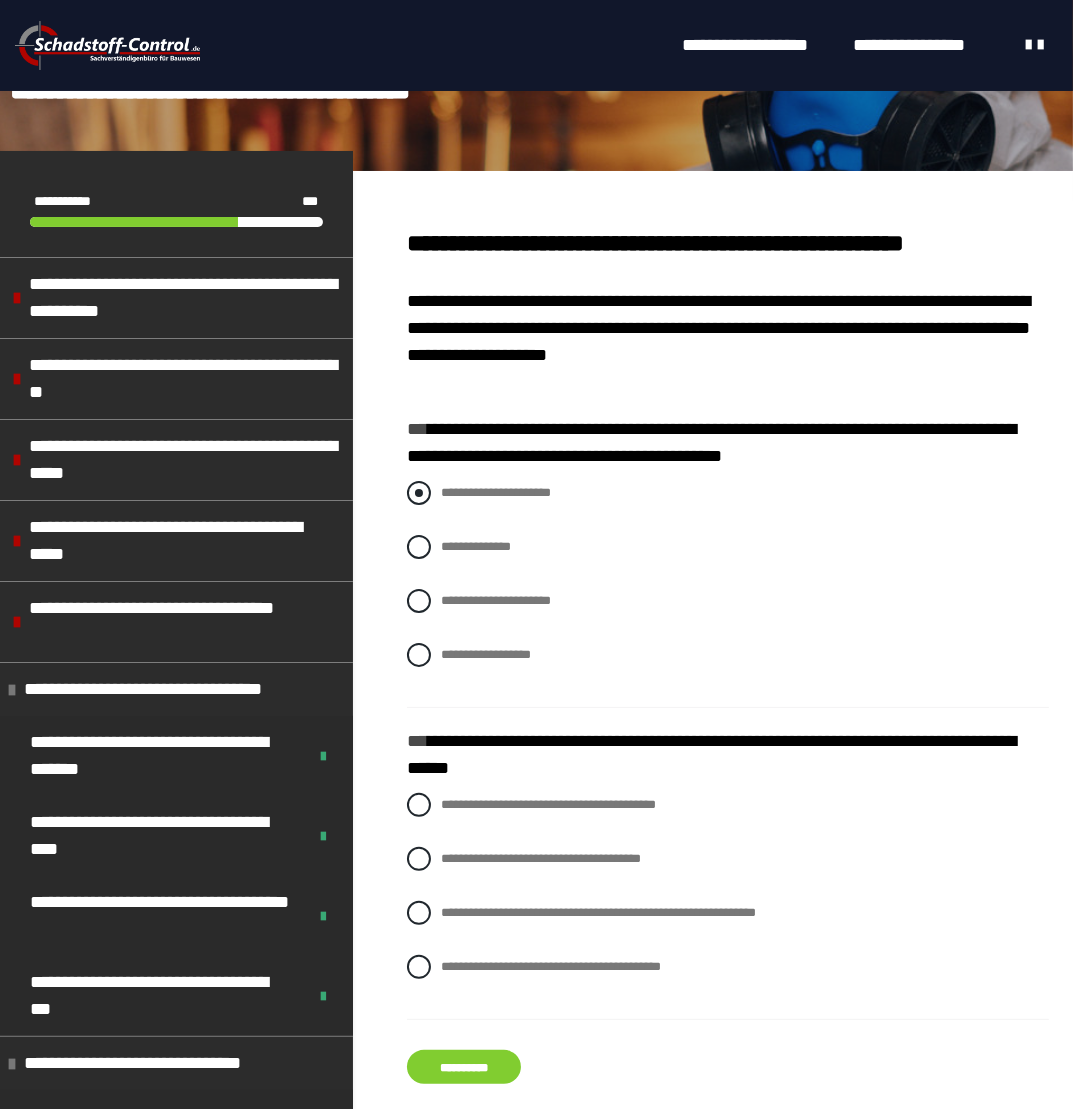 click on "**********" at bounding box center [496, 492] 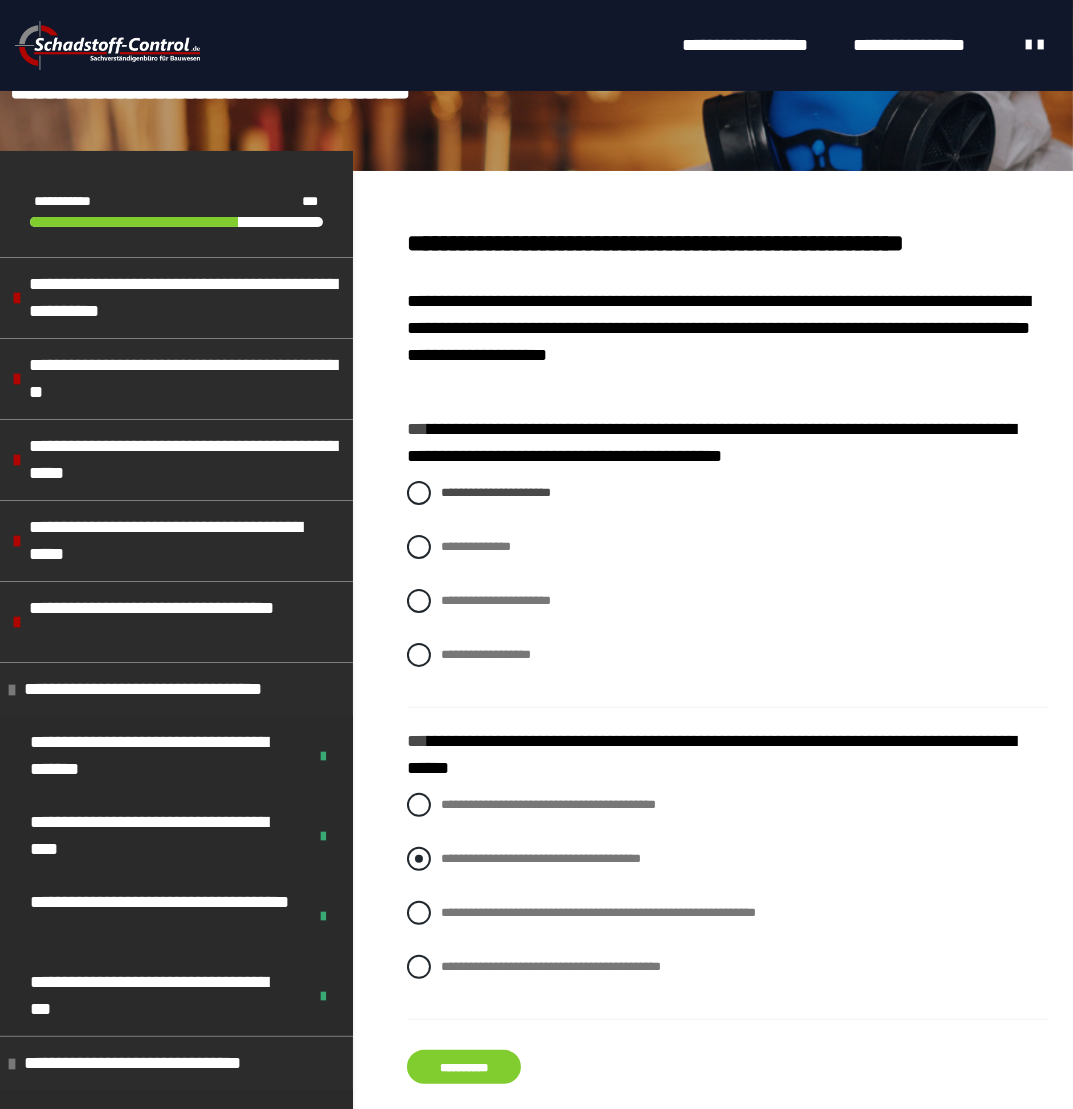 click at bounding box center (419, 859) 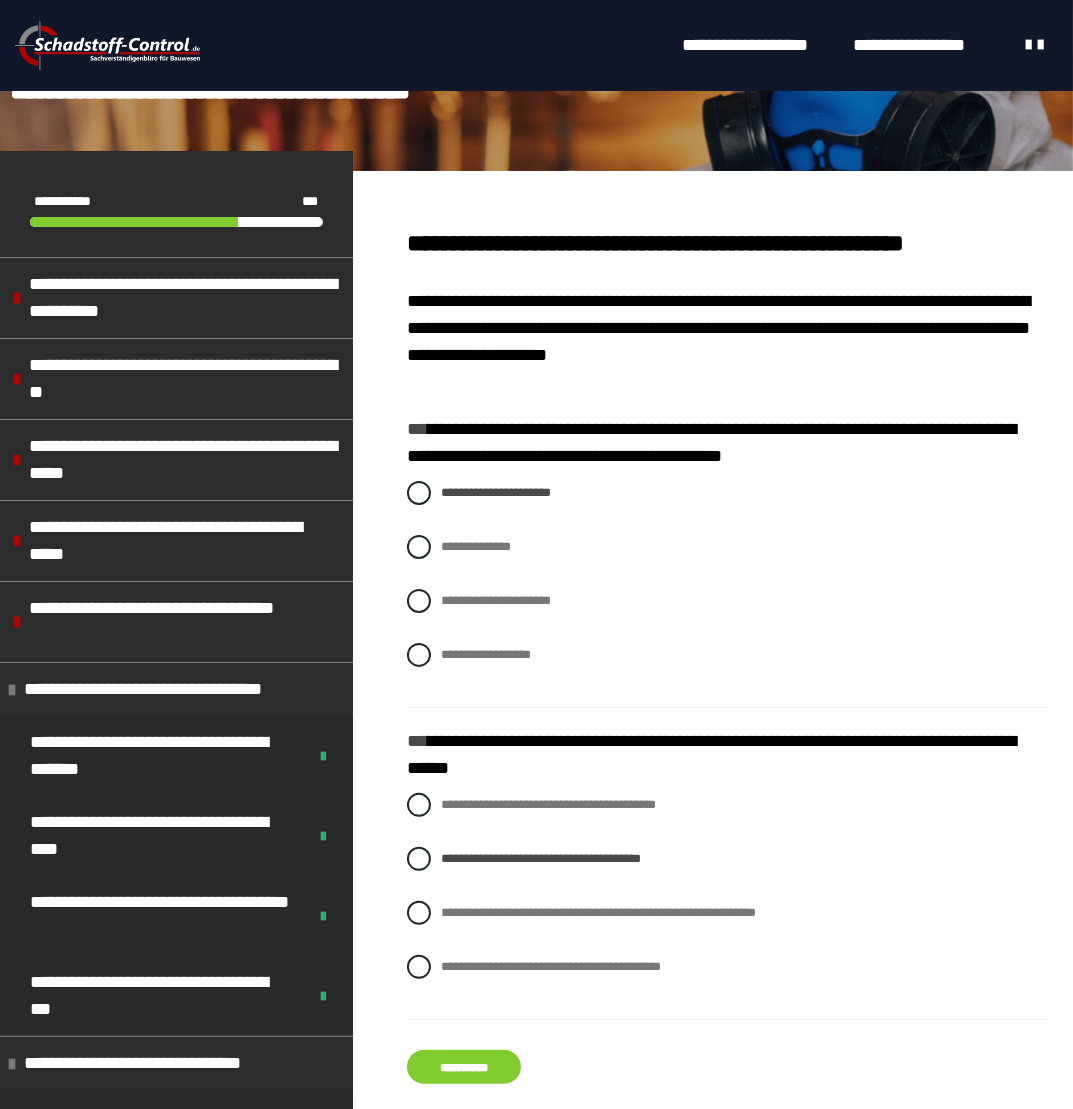 click on "**********" at bounding box center [464, 1067] 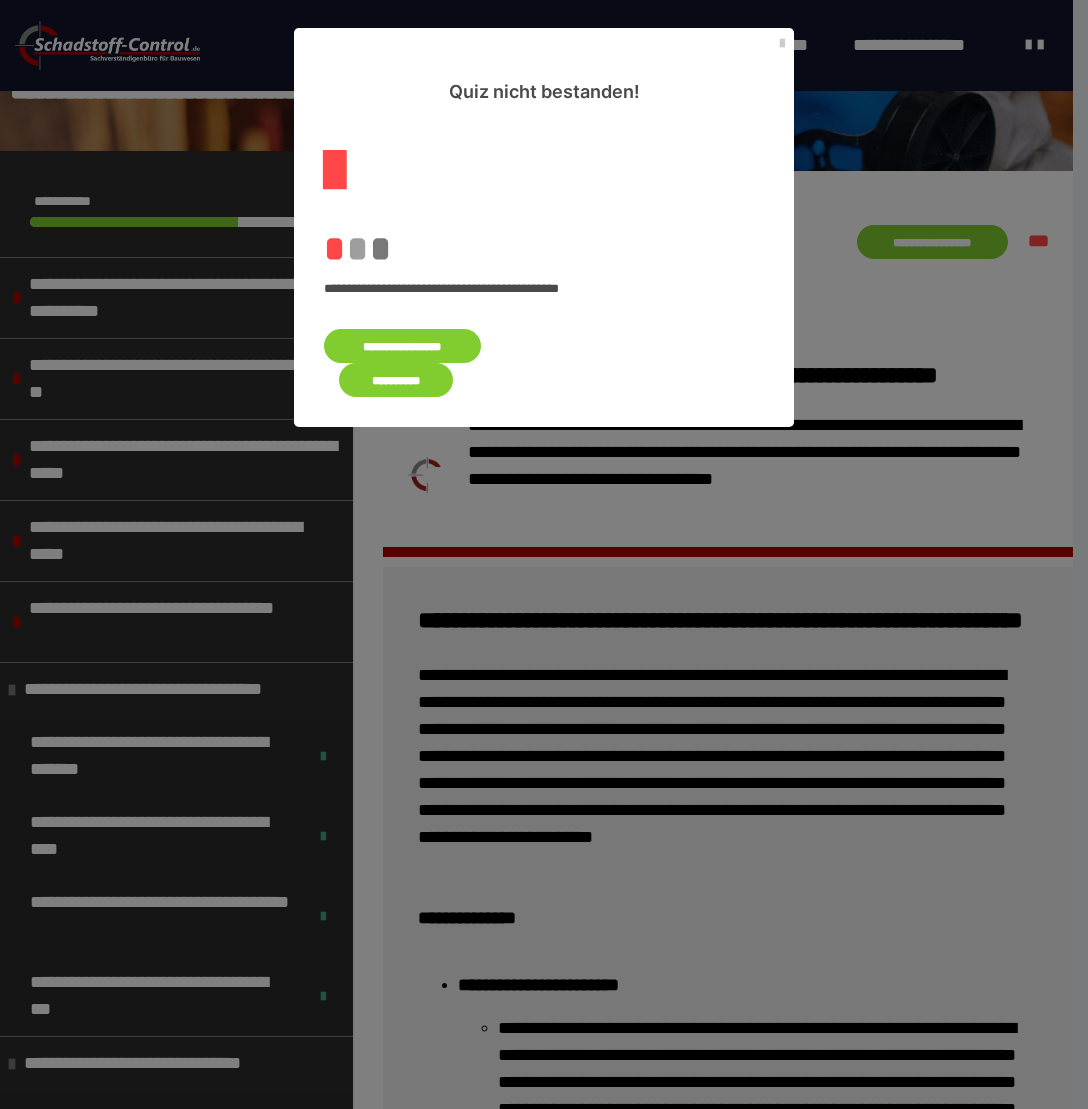 click on "**********" at bounding box center (402, 346) 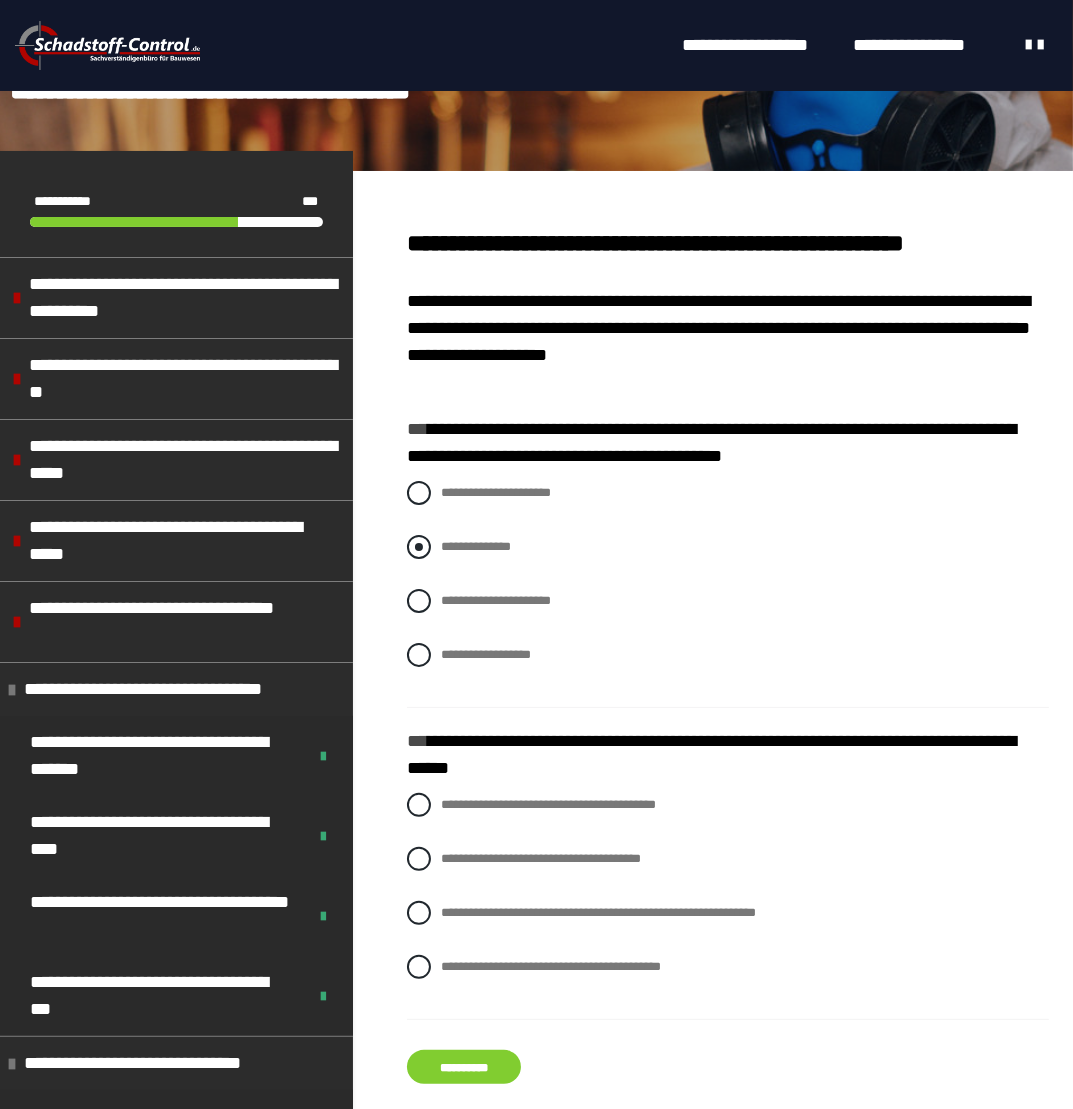 click on "**********" at bounding box center (728, 547) 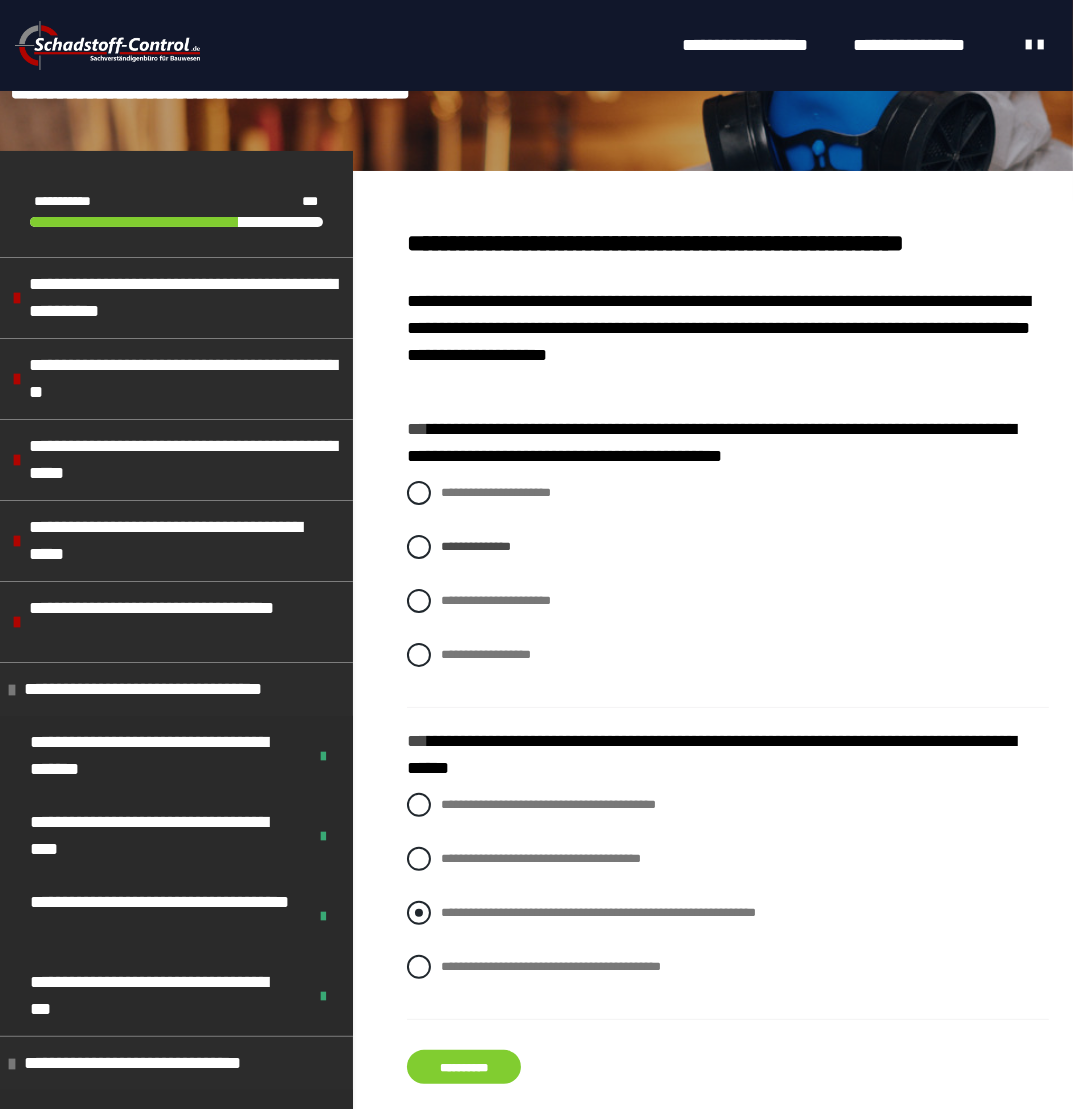 click at bounding box center [419, 913] 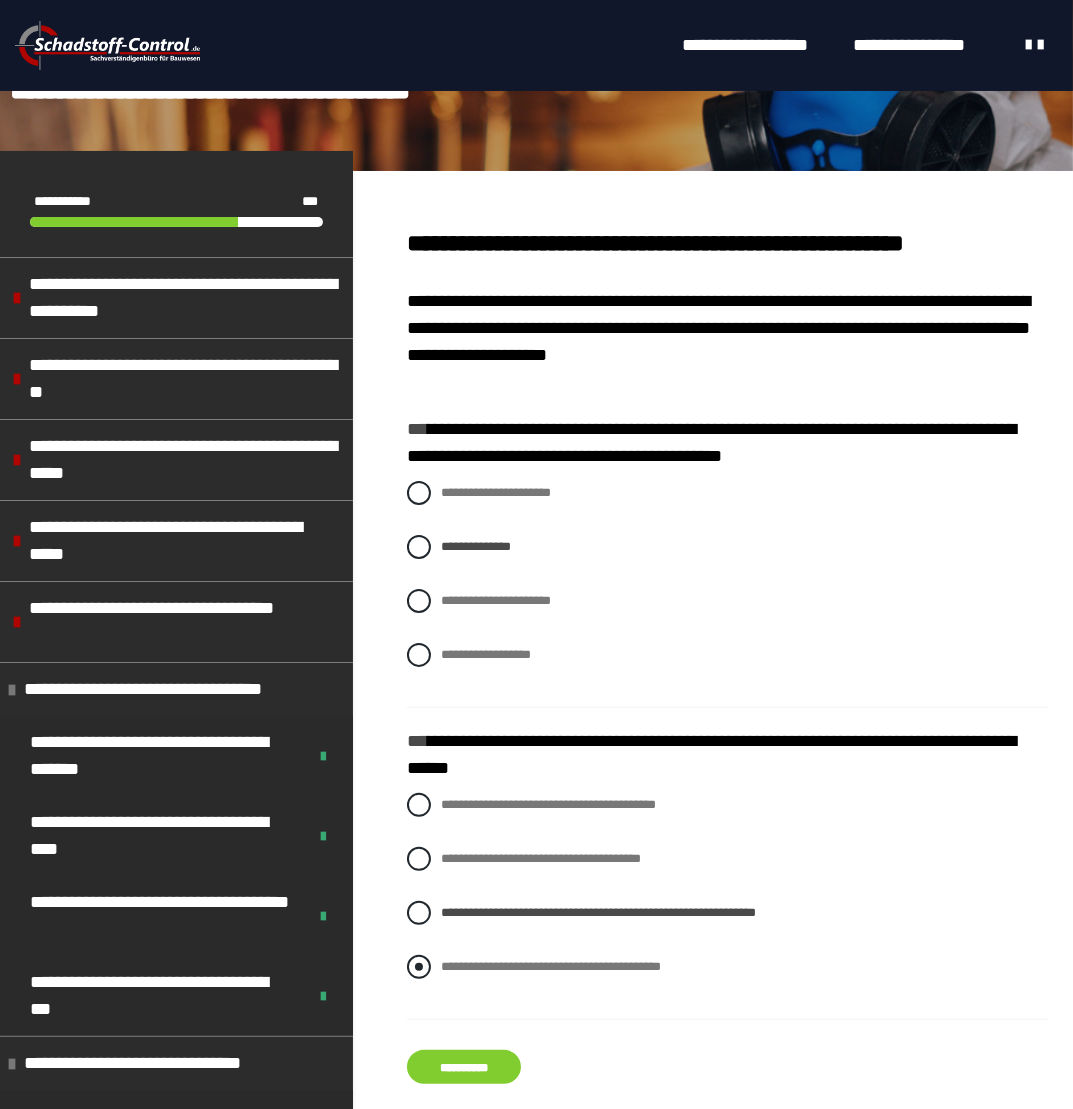 click at bounding box center [419, 967] 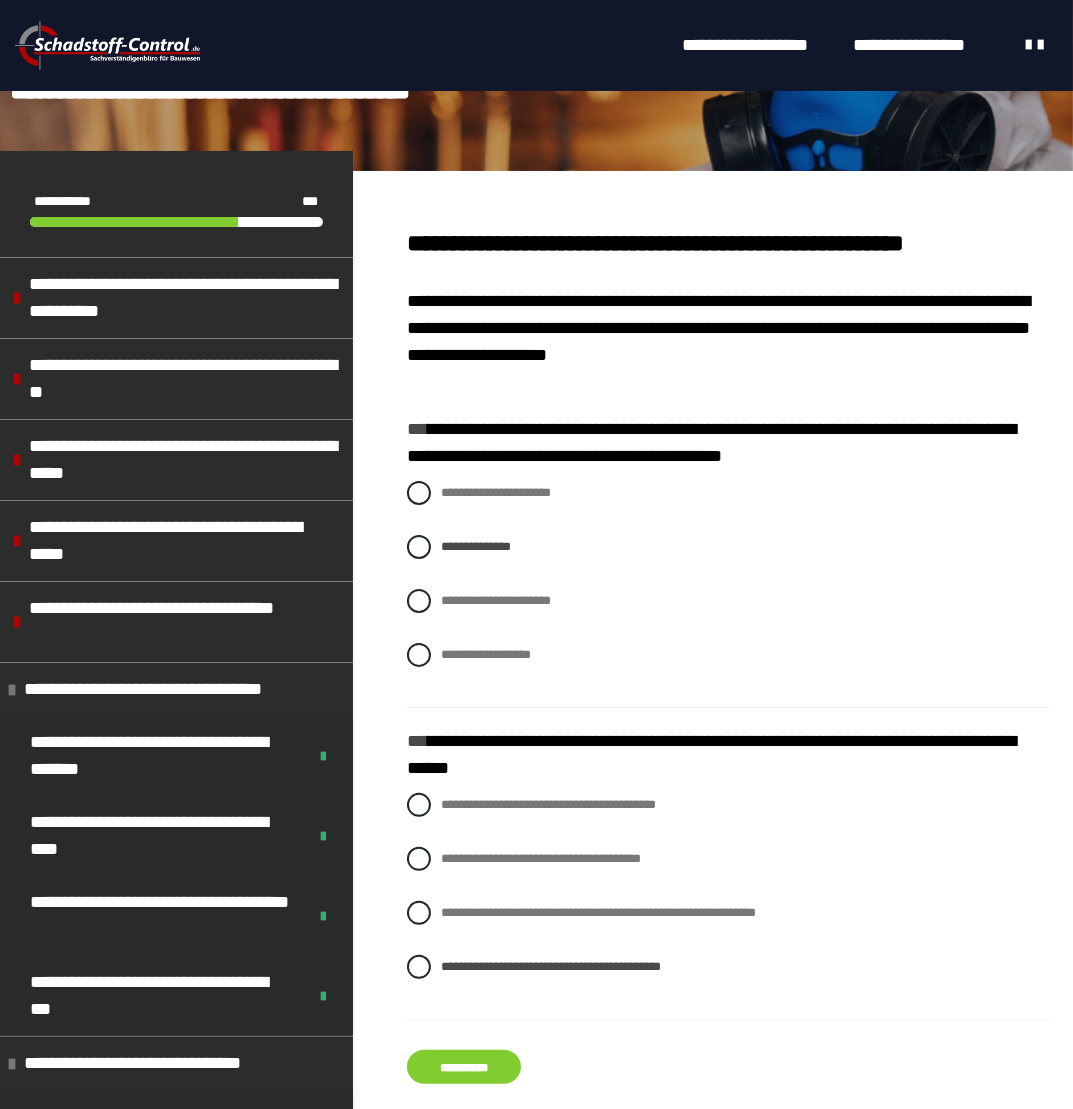 click on "**********" at bounding box center [464, 1067] 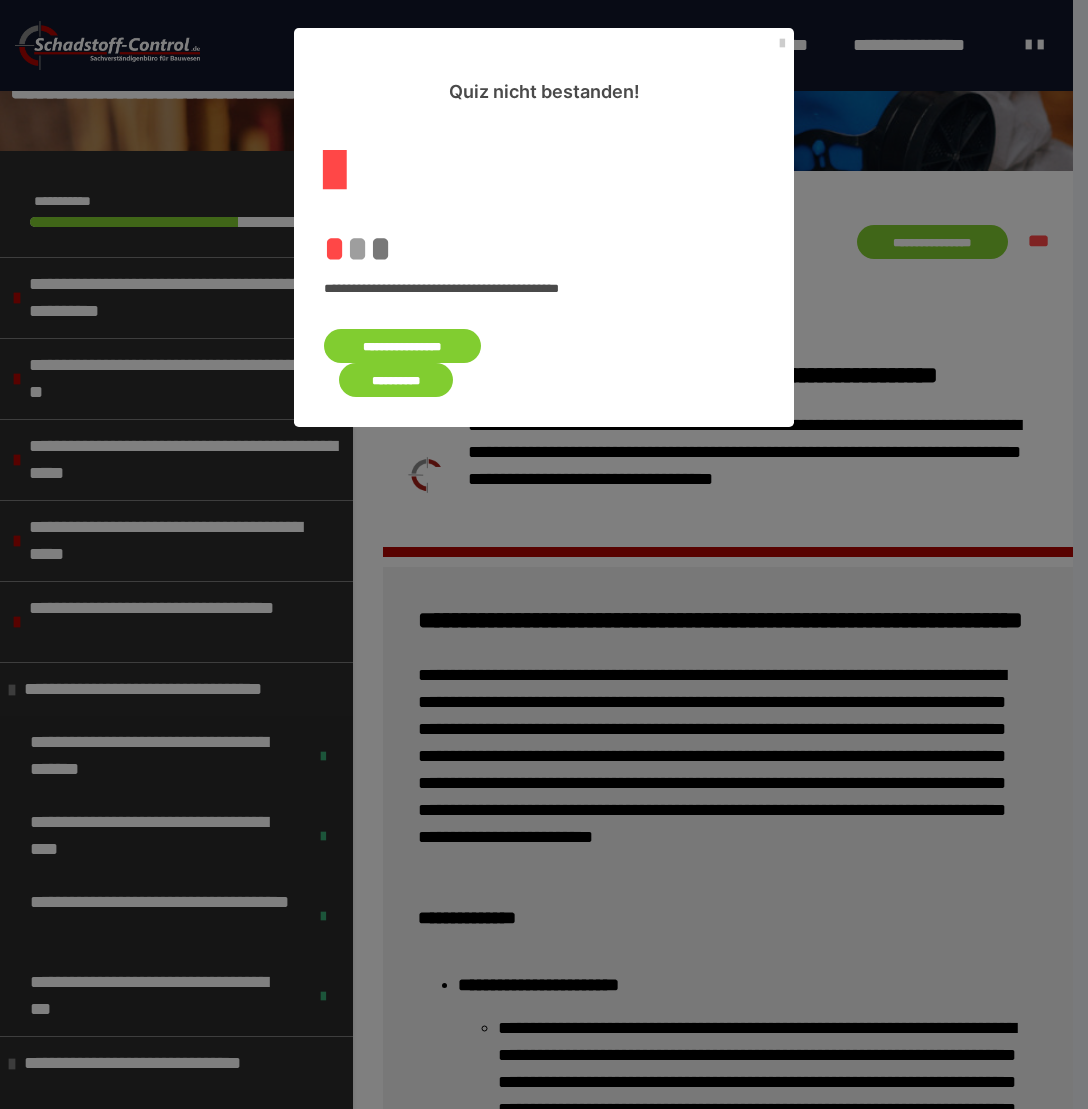 click on "**********" at bounding box center (402, 346) 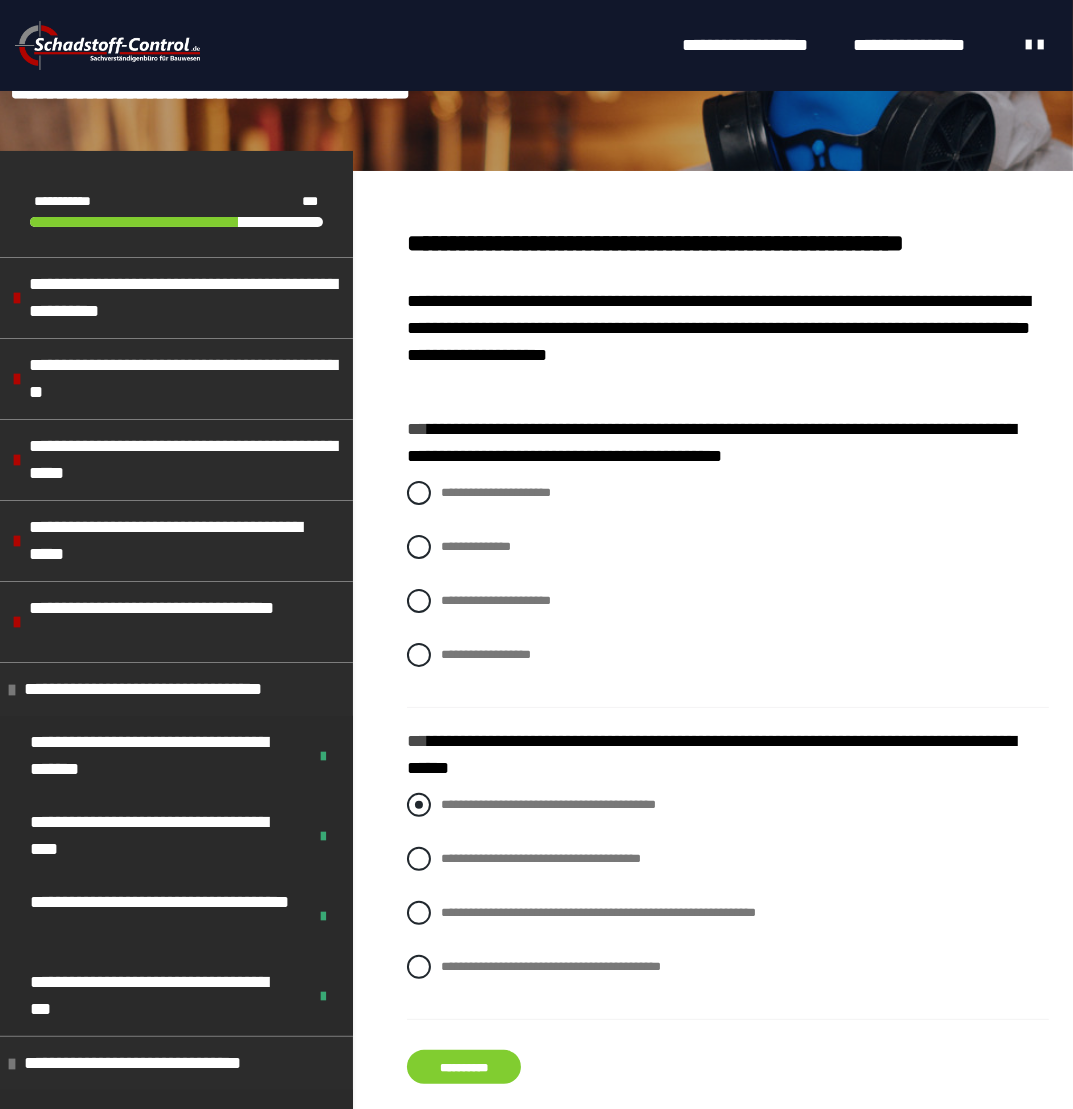 click at bounding box center (419, 805) 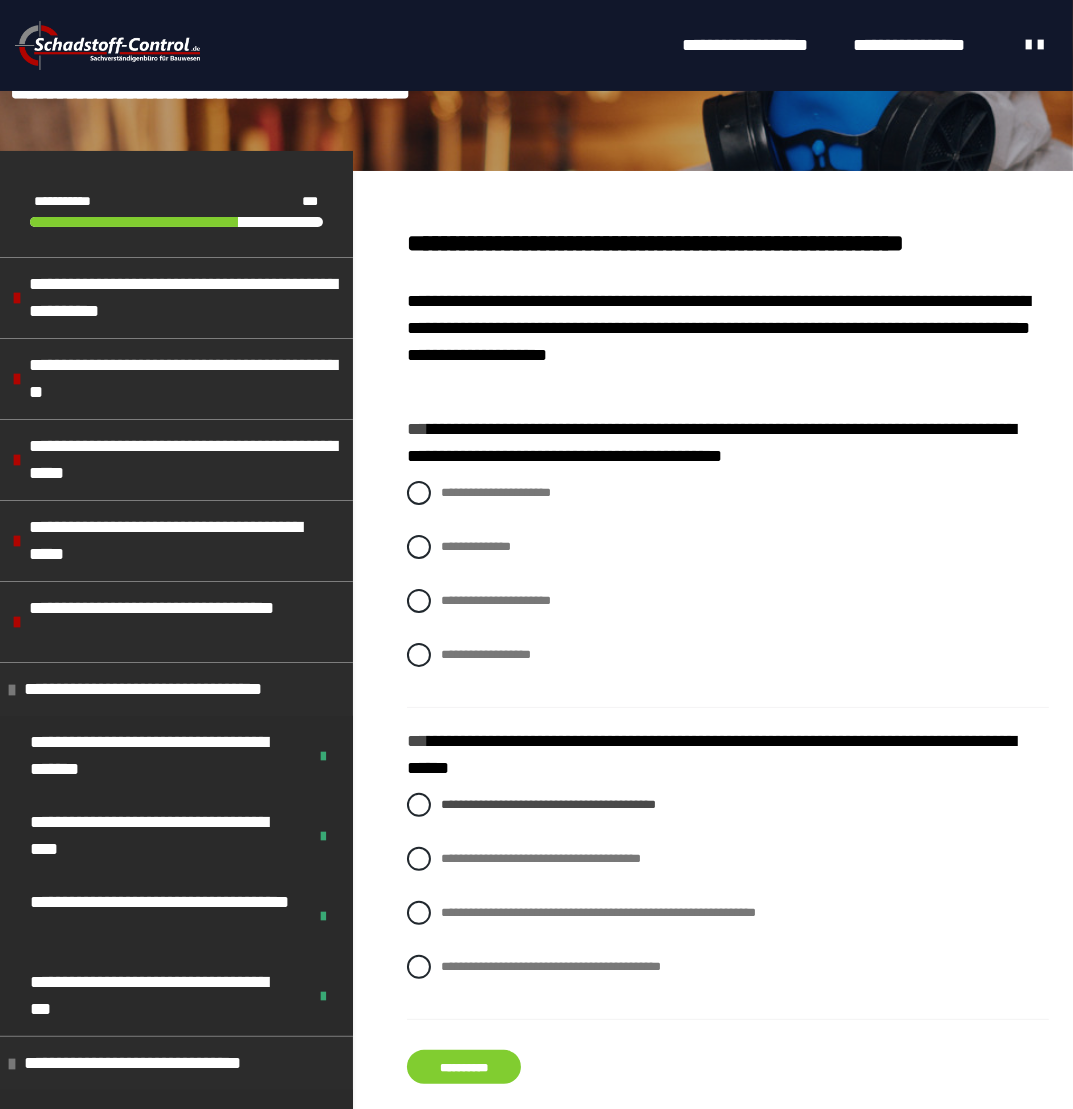 click on "**********" at bounding box center [464, 1067] 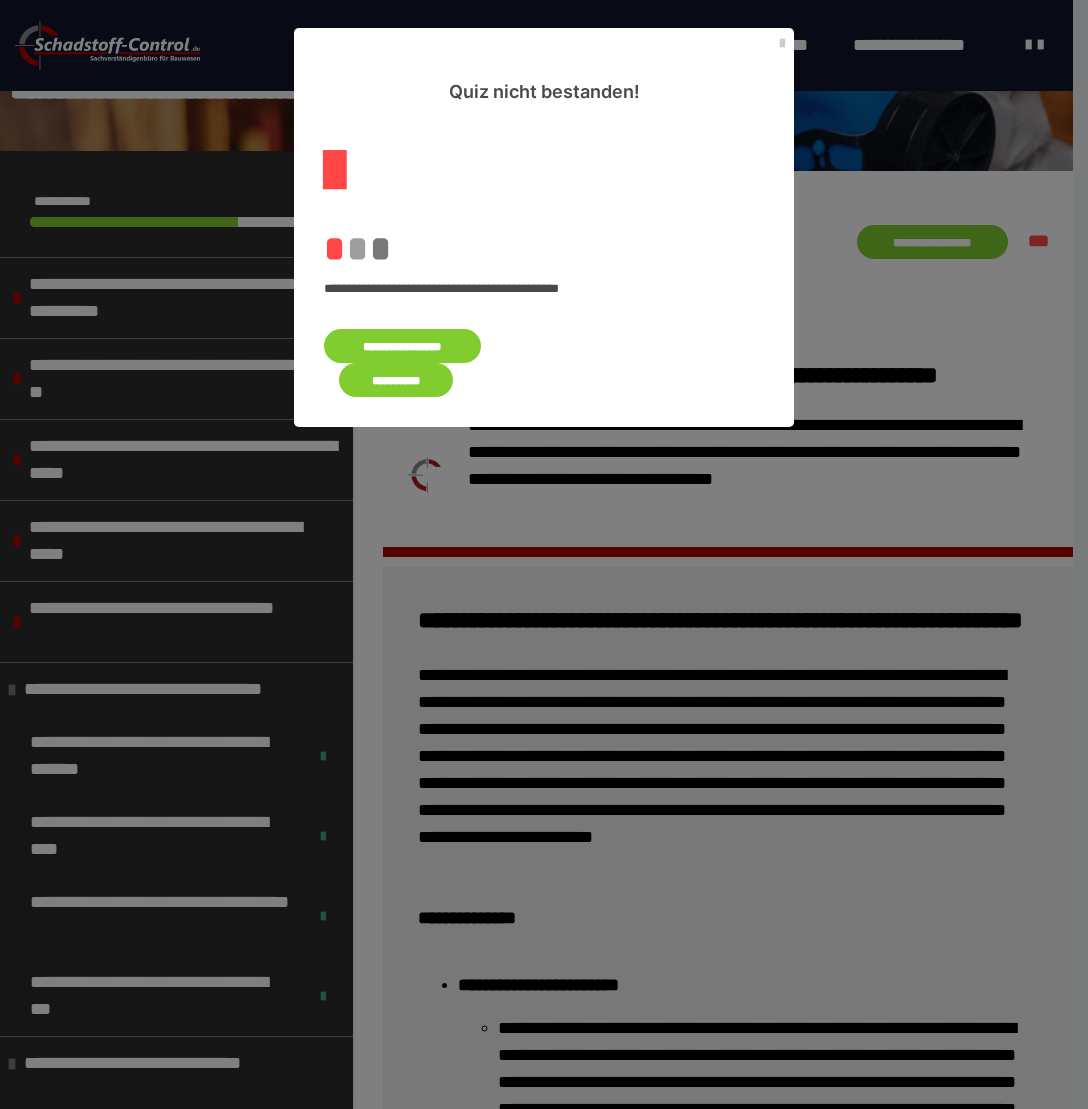 click on "**********" at bounding box center [402, 346] 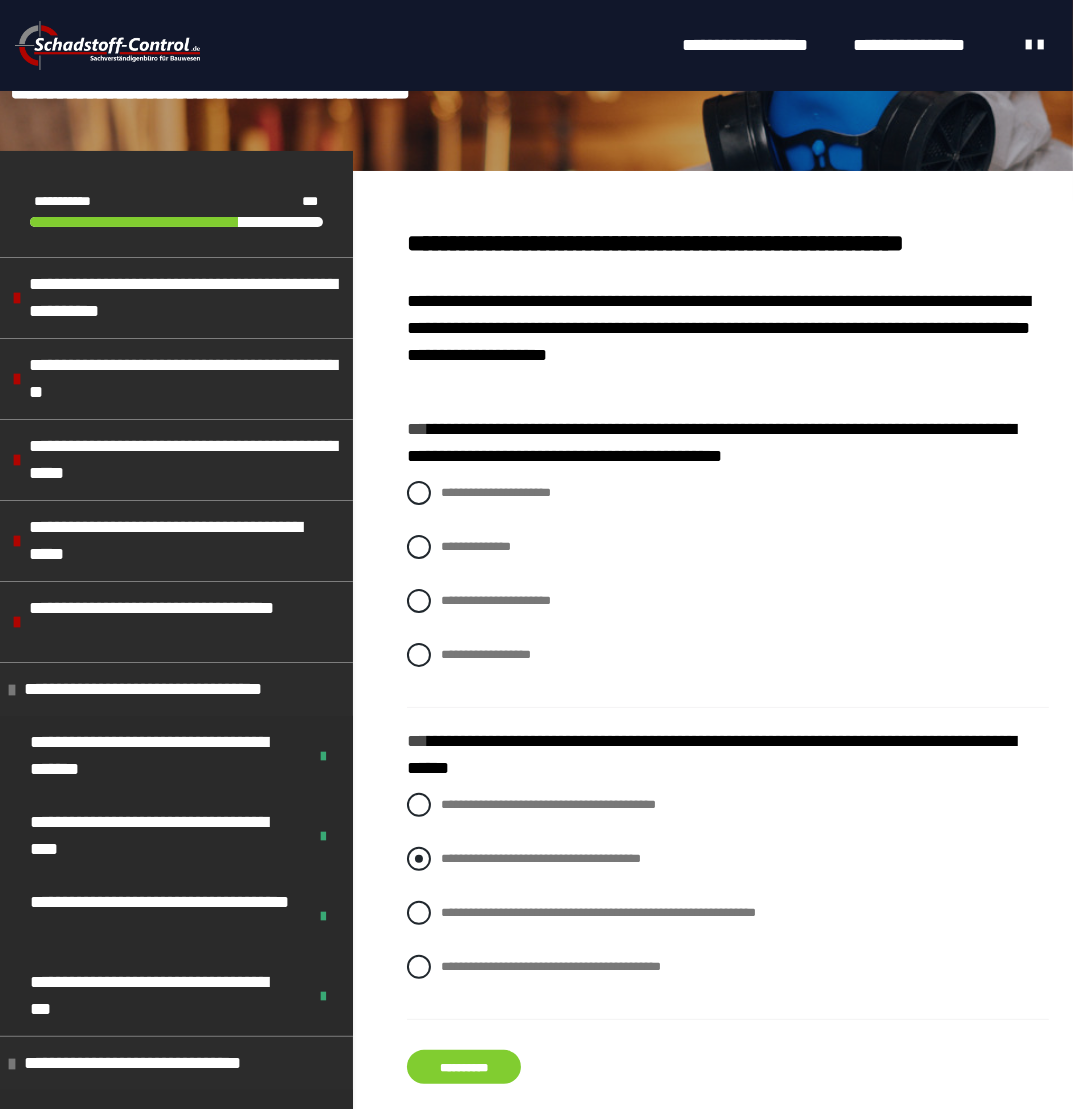 click at bounding box center [419, 859] 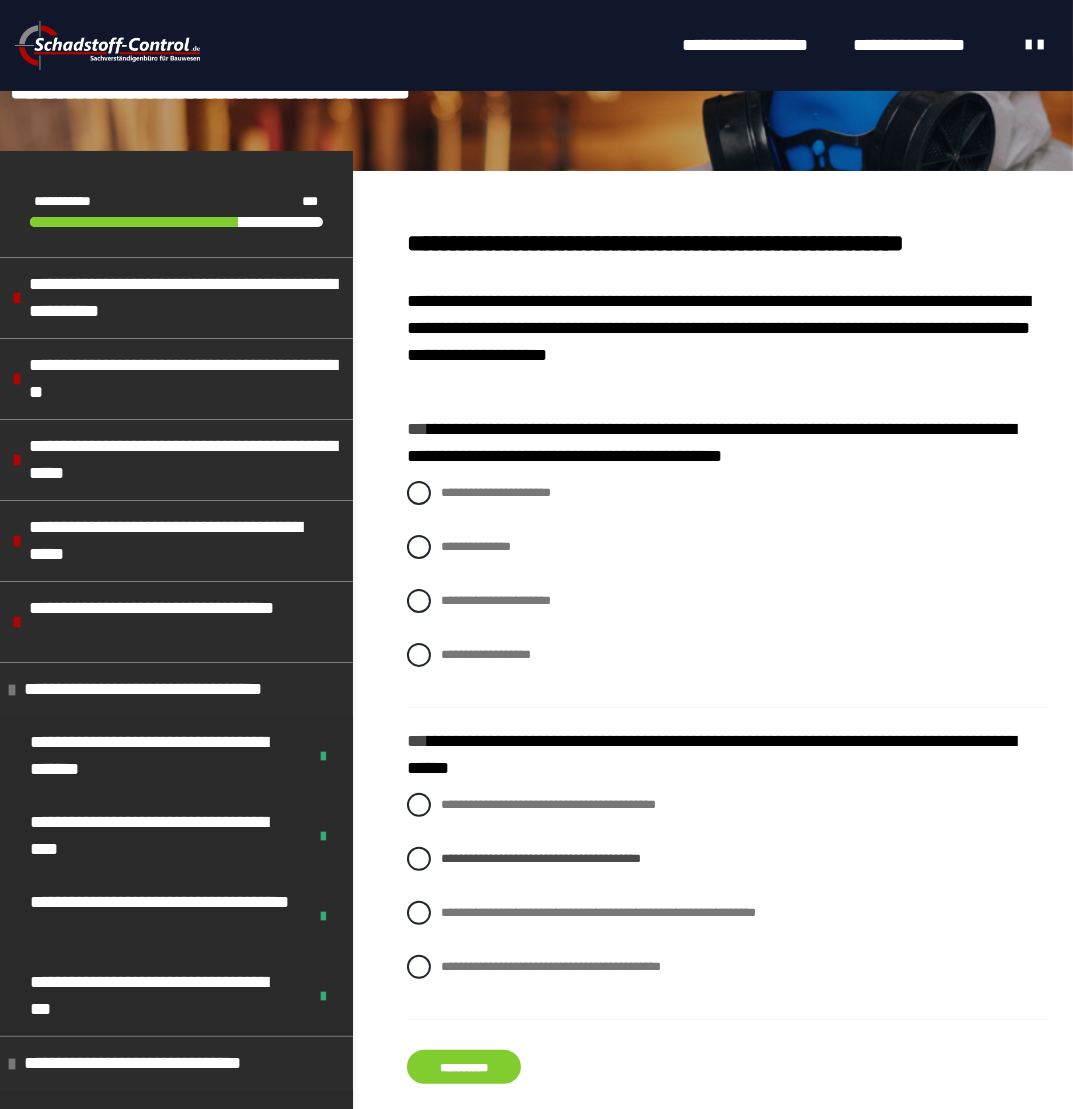 click on "**********" at bounding box center [464, 1067] 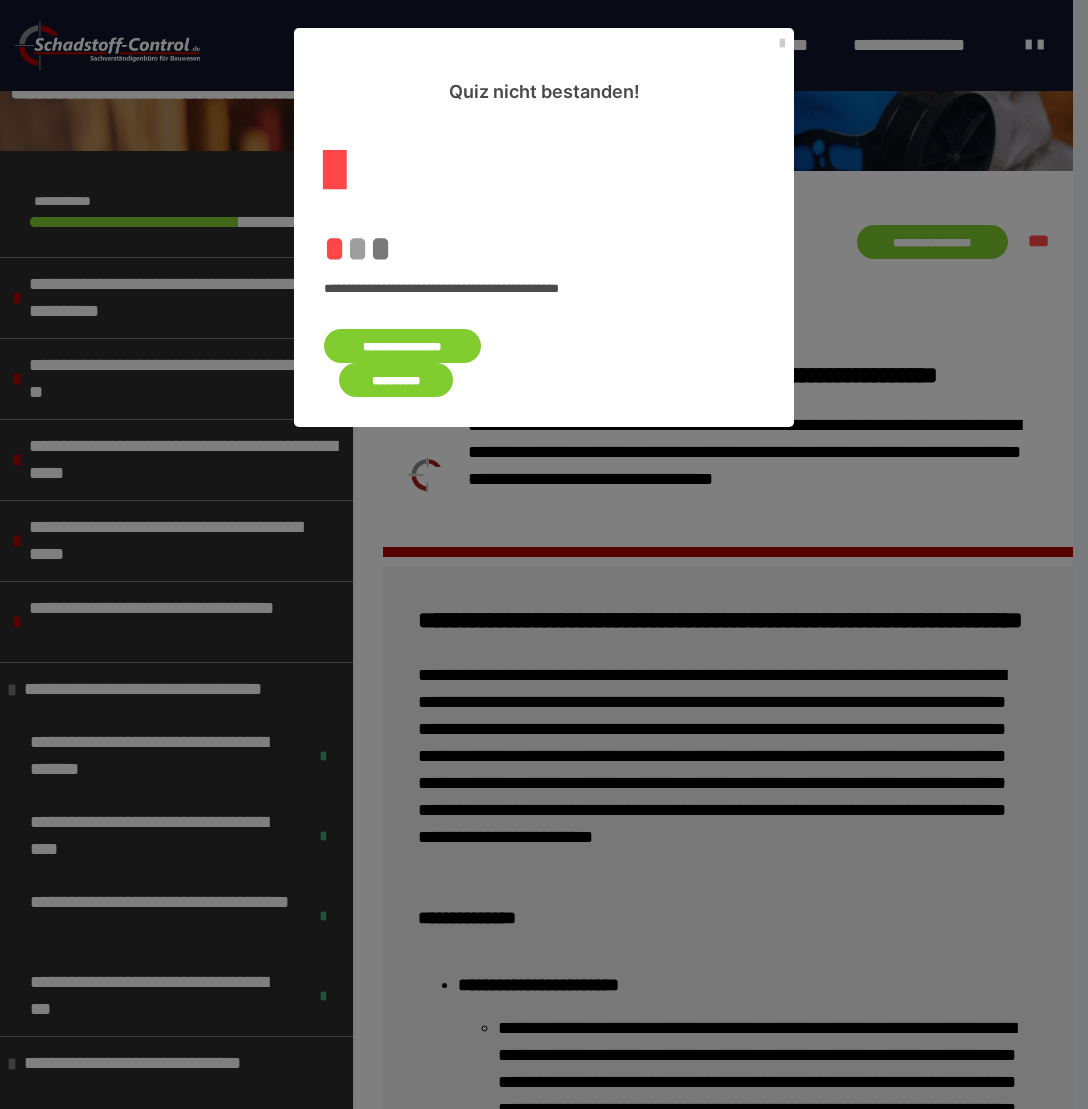 click on "**********" at bounding box center [402, 346] 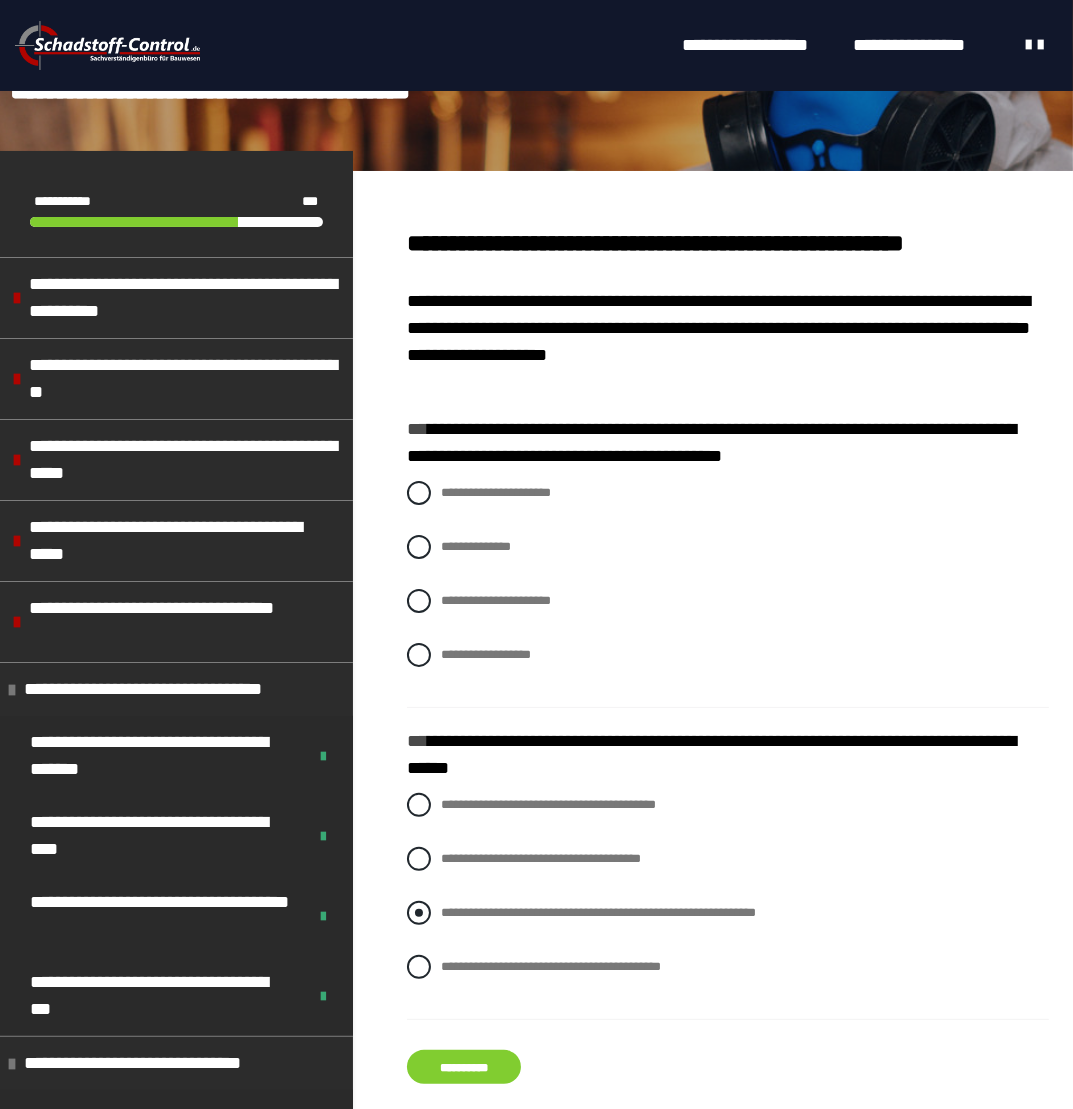 click on "**********" at bounding box center (728, 913) 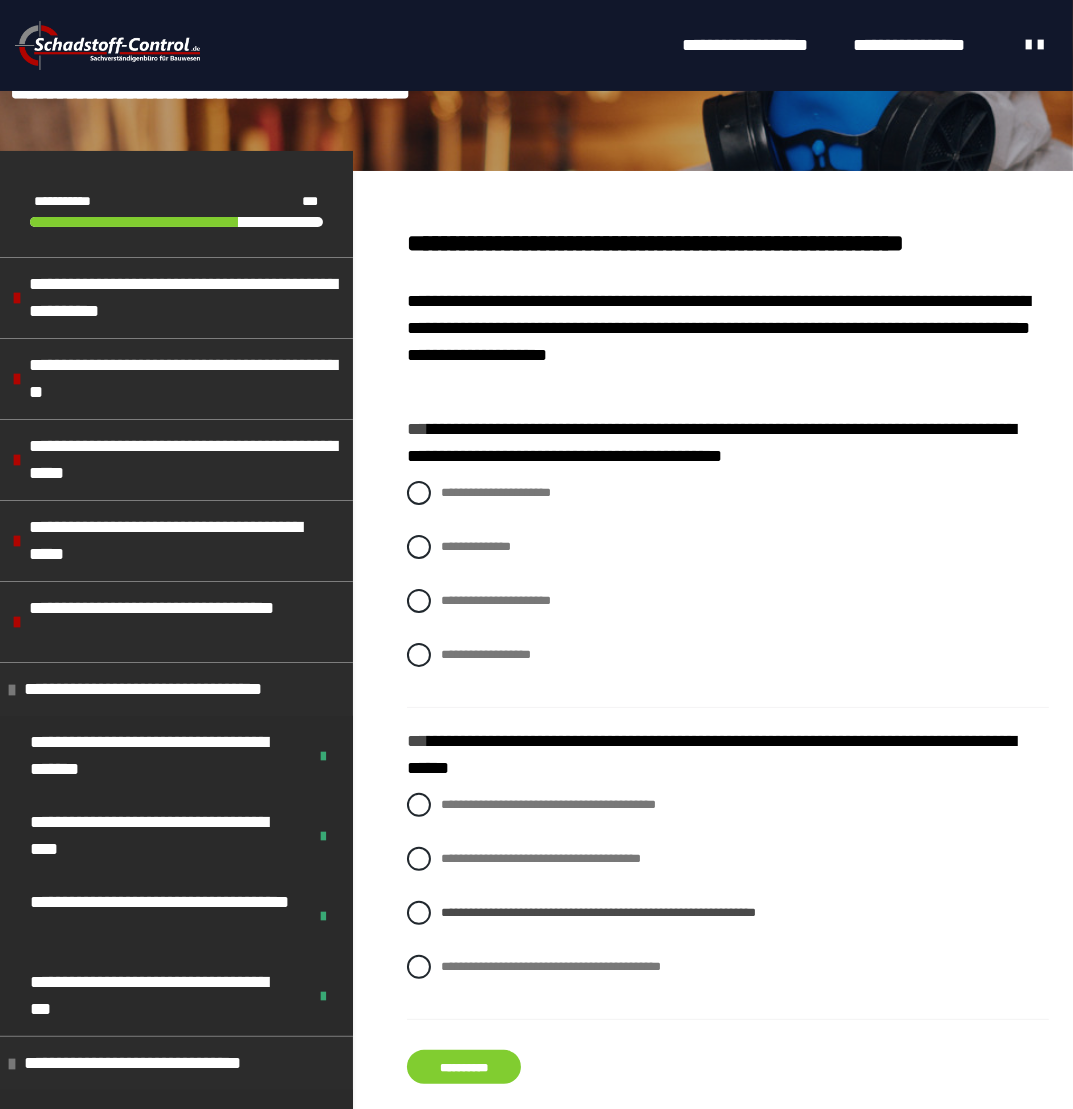 click on "**********" at bounding box center (464, 1067) 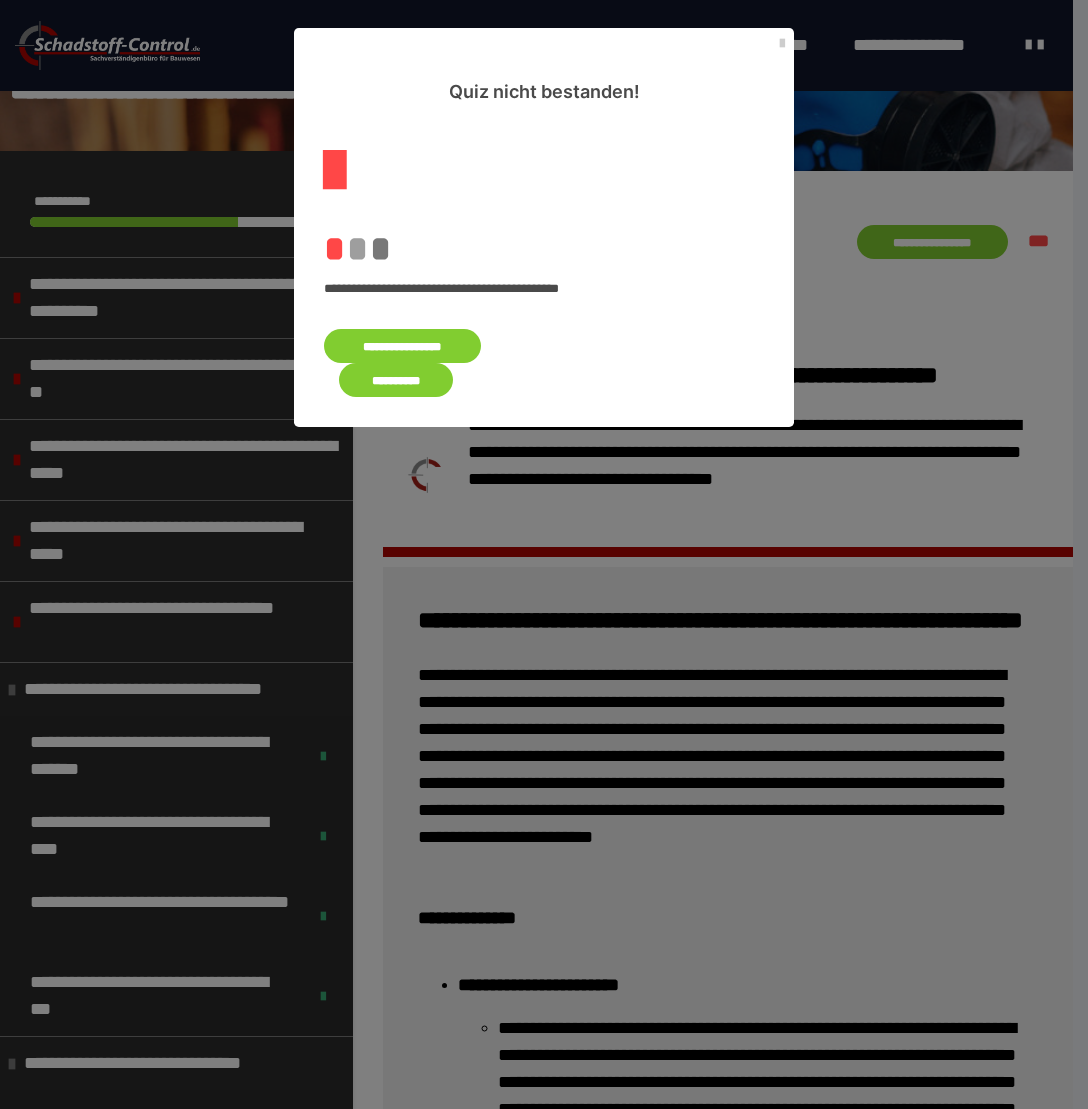 click on "**********" at bounding box center [402, 346] 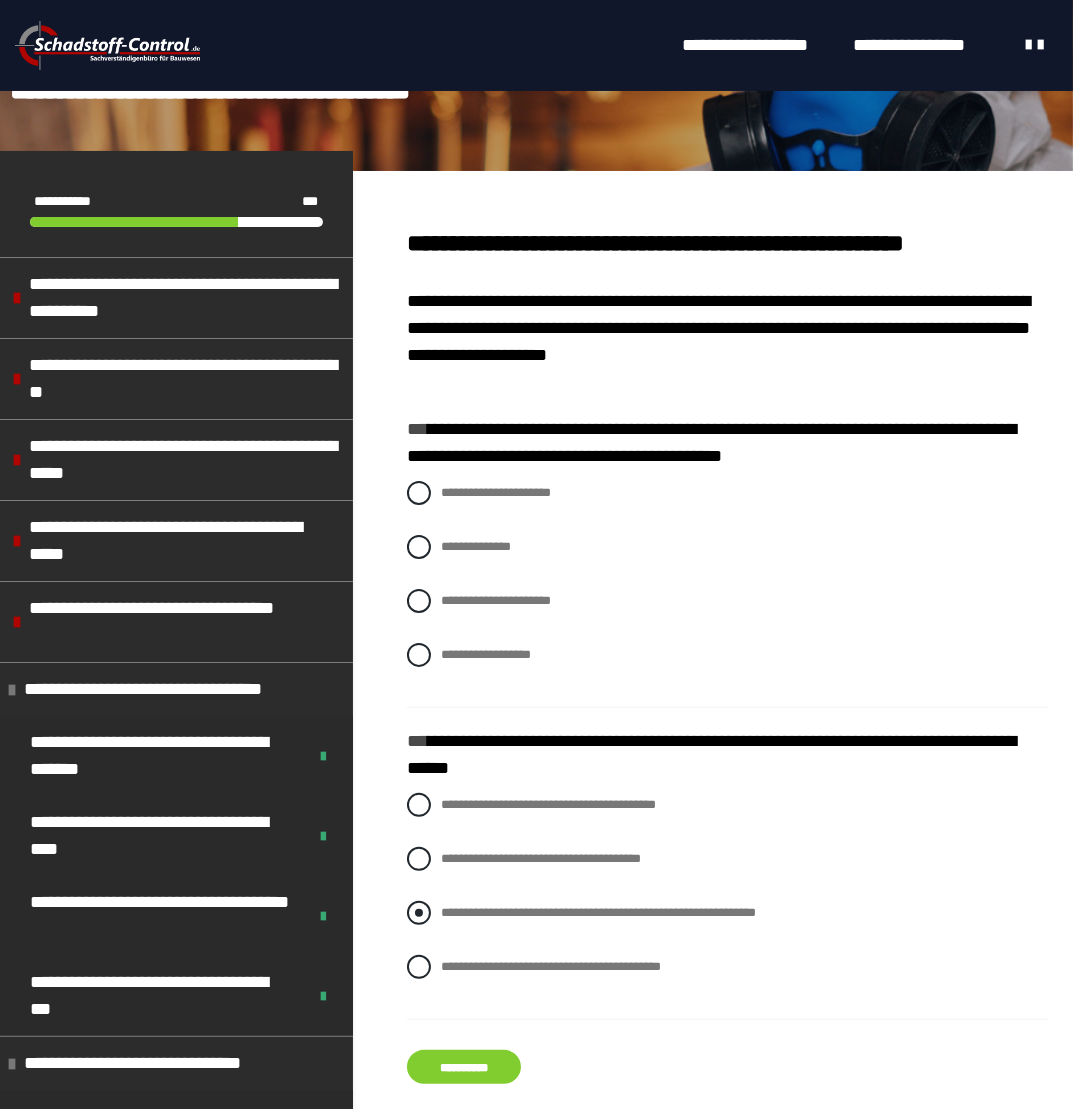 click at bounding box center (419, 913) 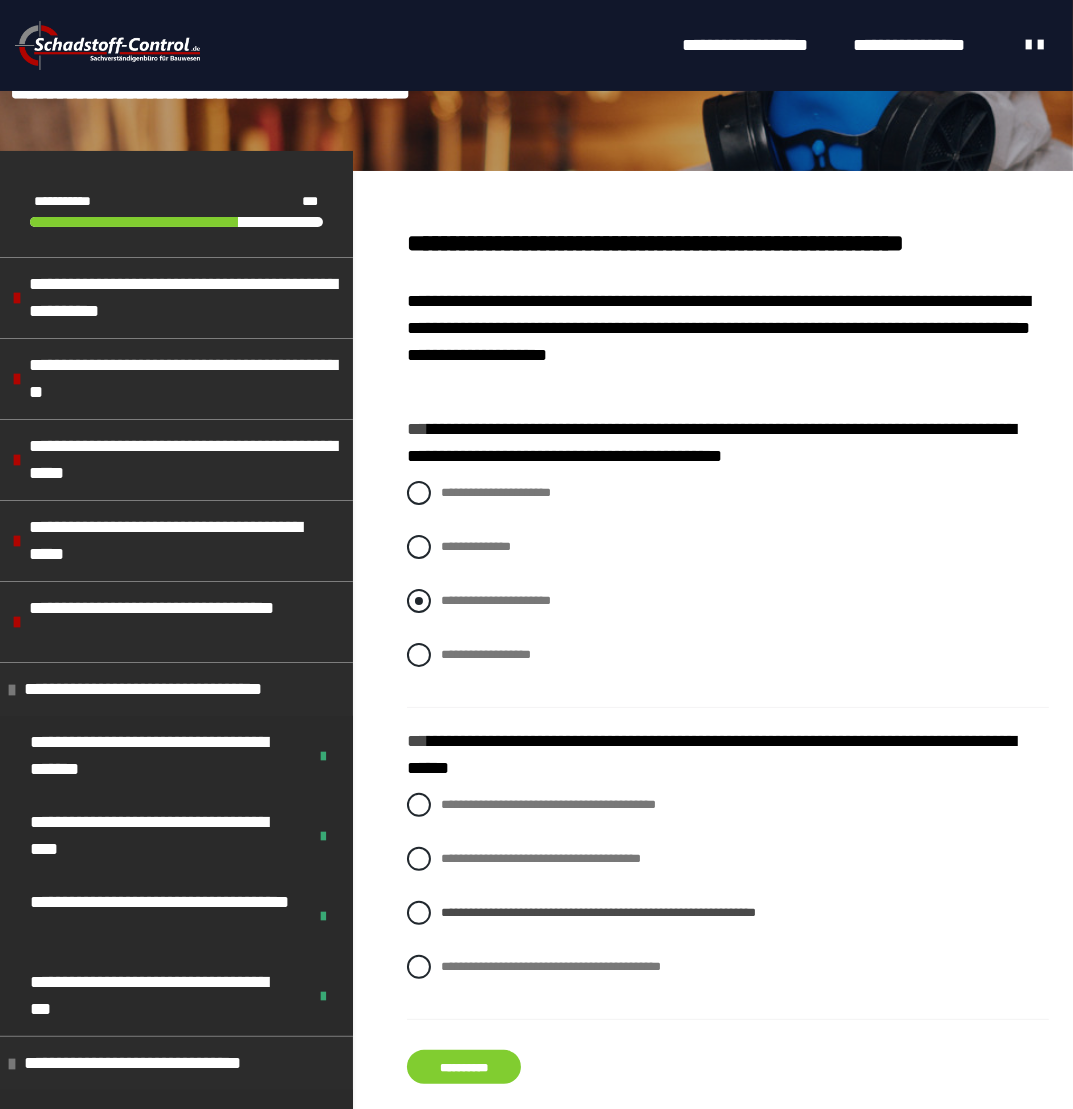 click at bounding box center (419, 601) 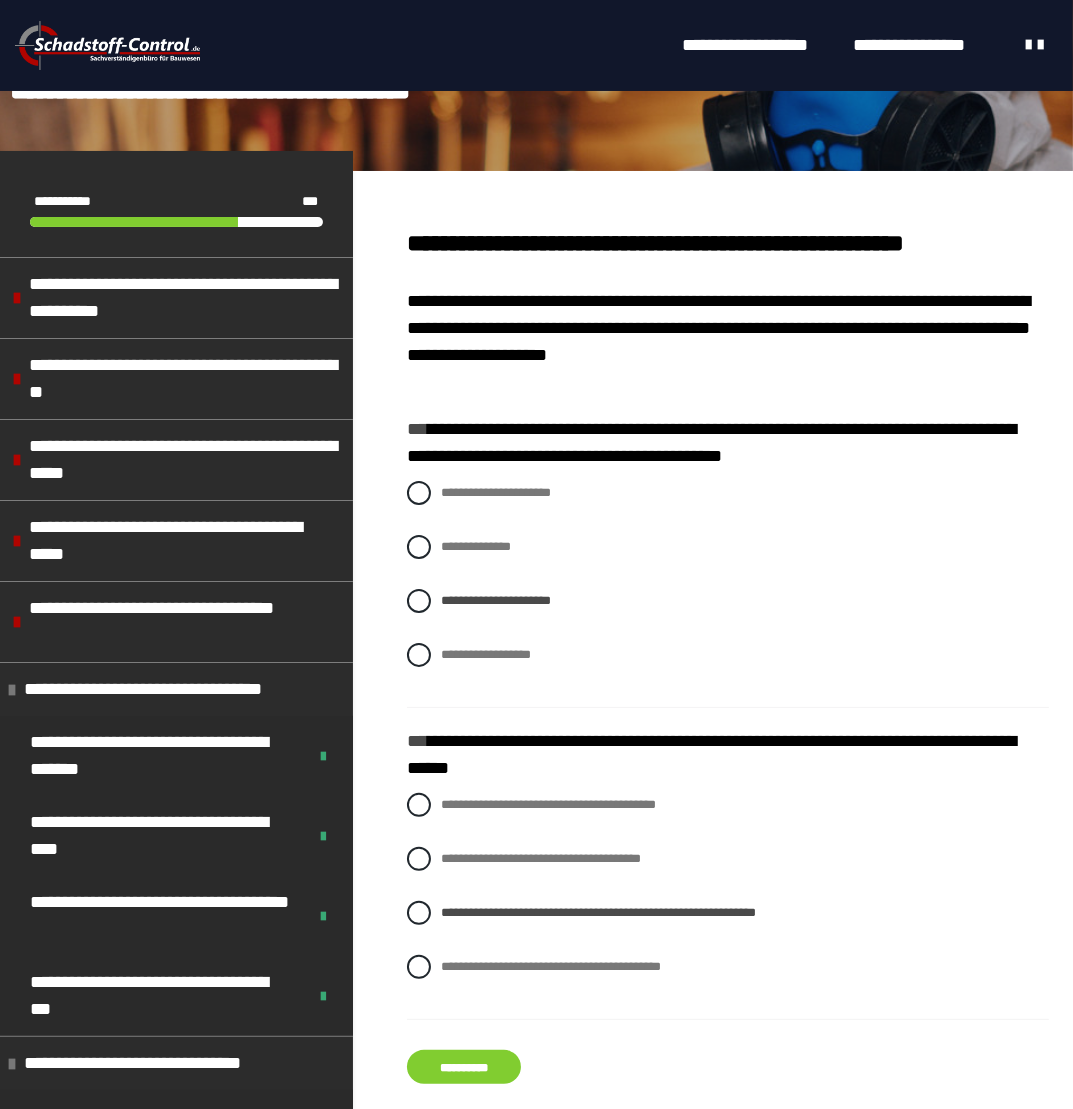 click on "**********" at bounding box center (464, 1067) 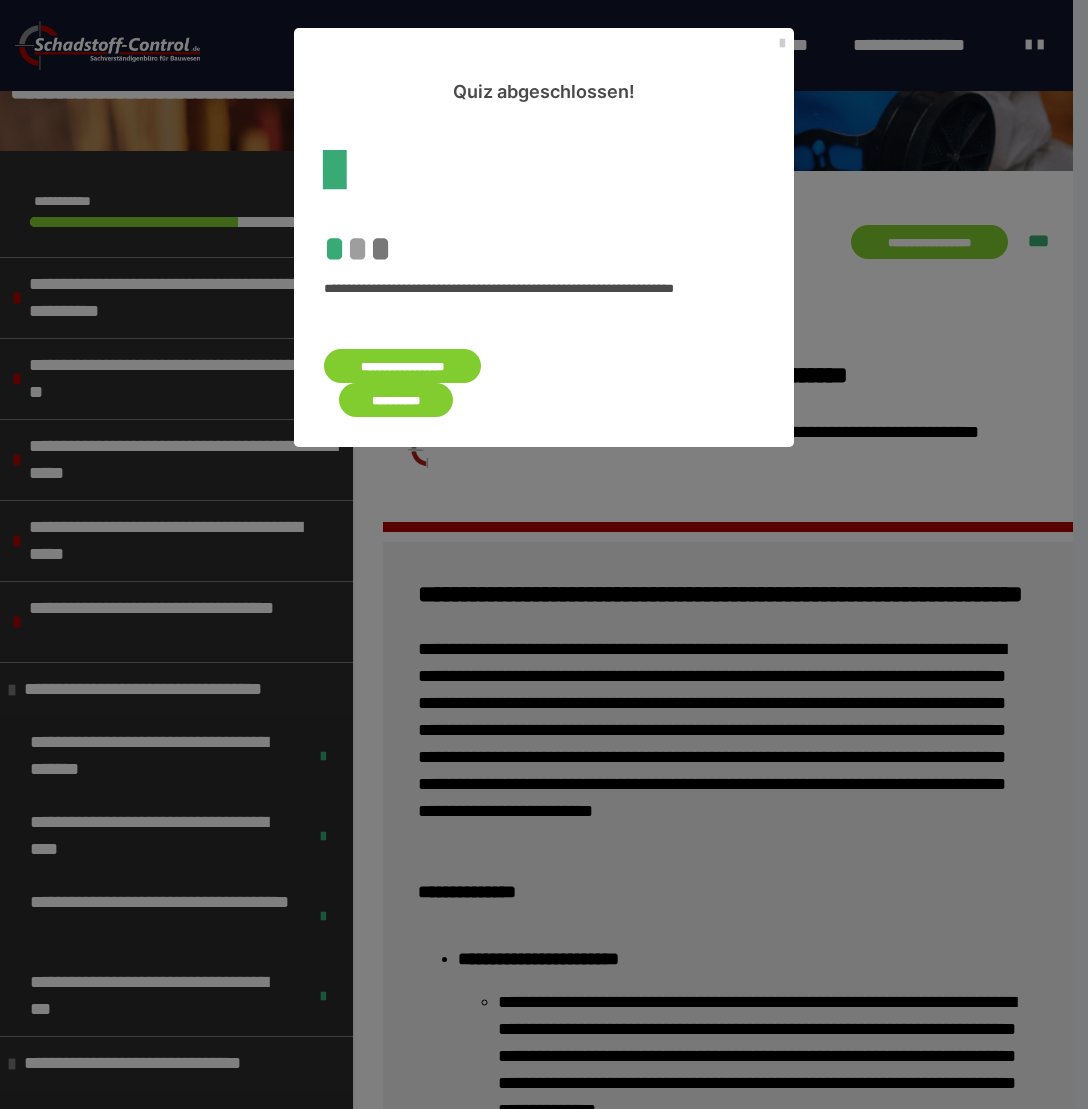 click on "**********" at bounding box center (396, 400) 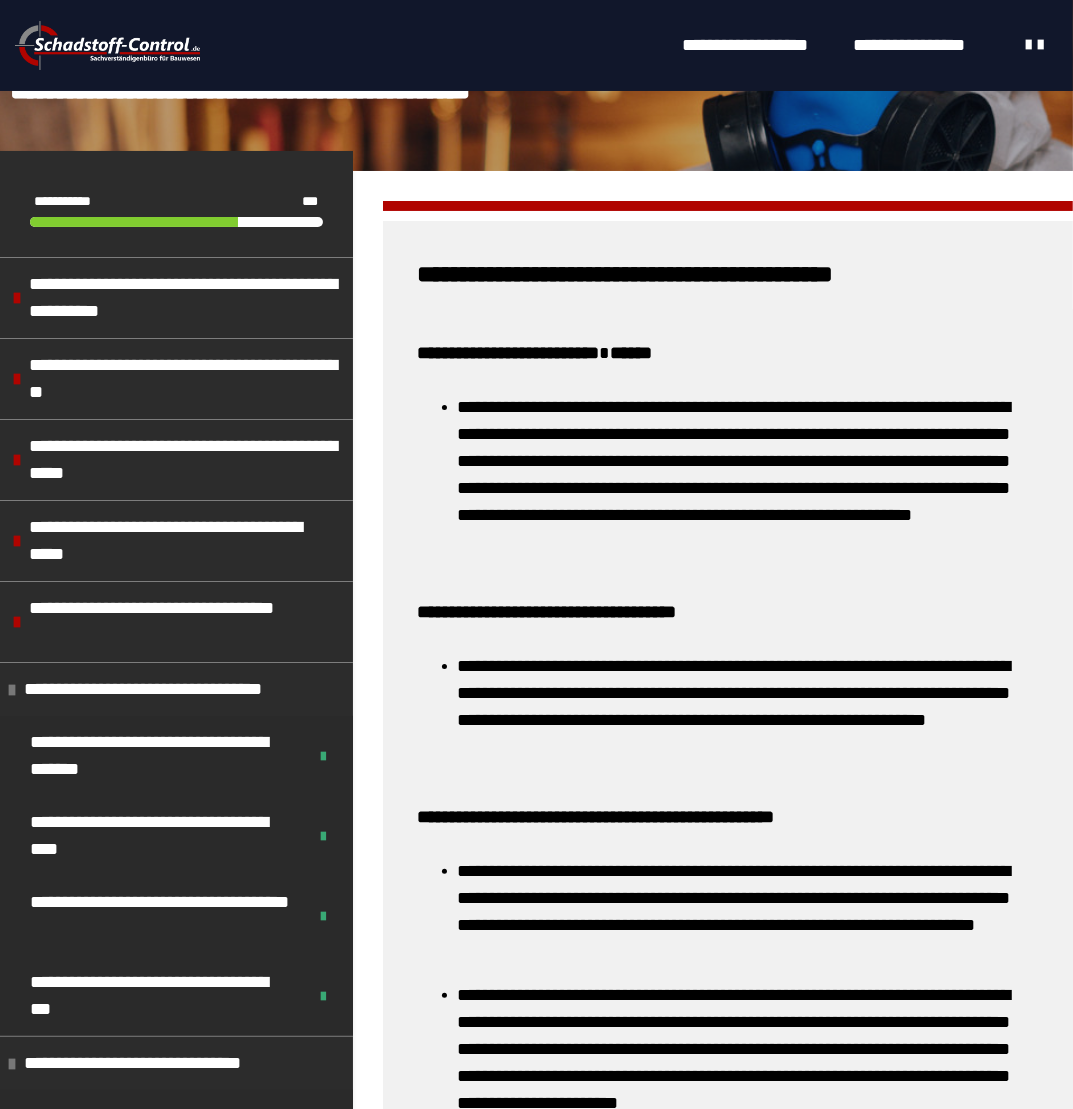 scroll, scrollTop: 869, scrollLeft: 0, axis: vertical 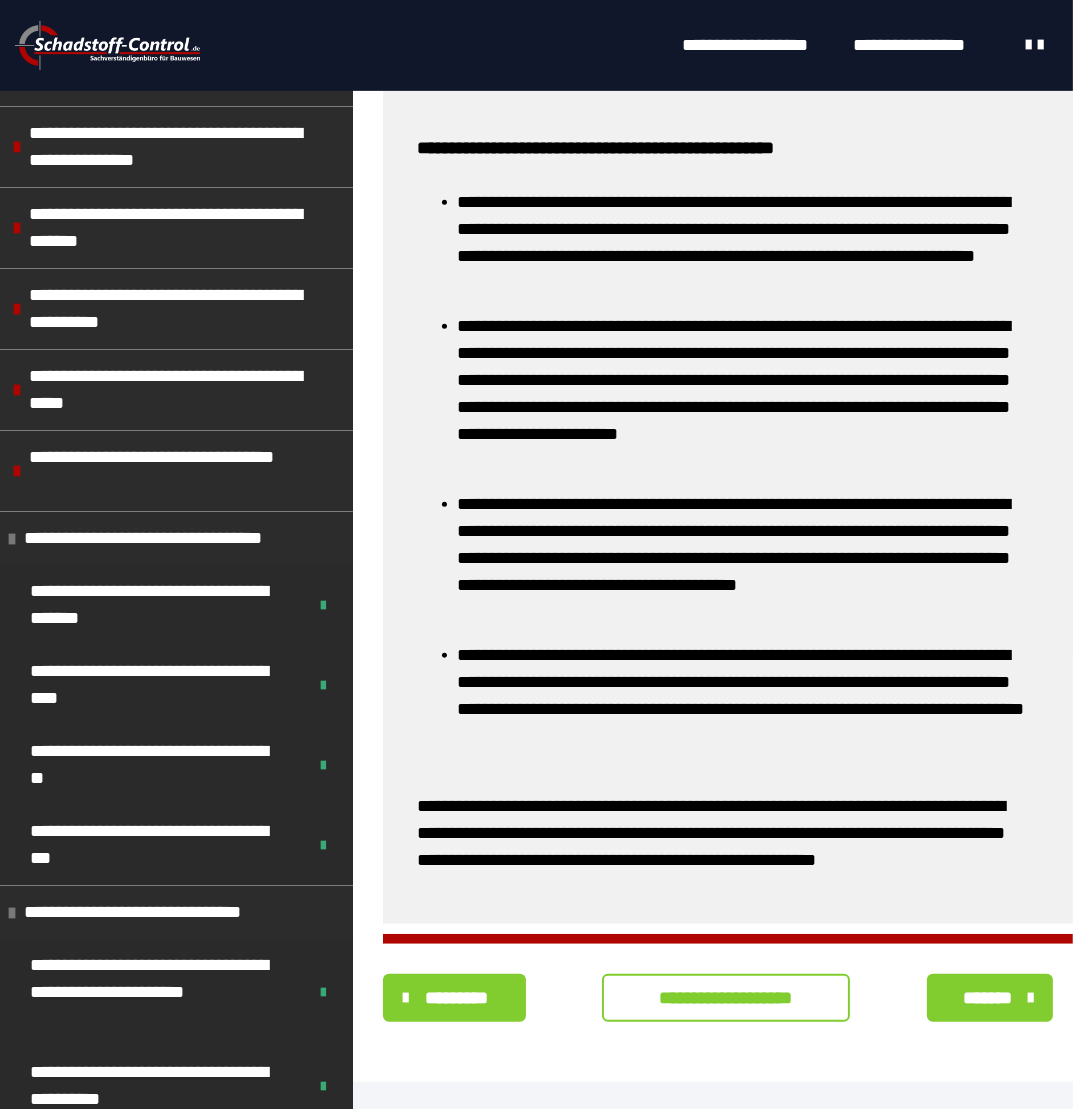 click on "**********" at bounding box center (726, 998) 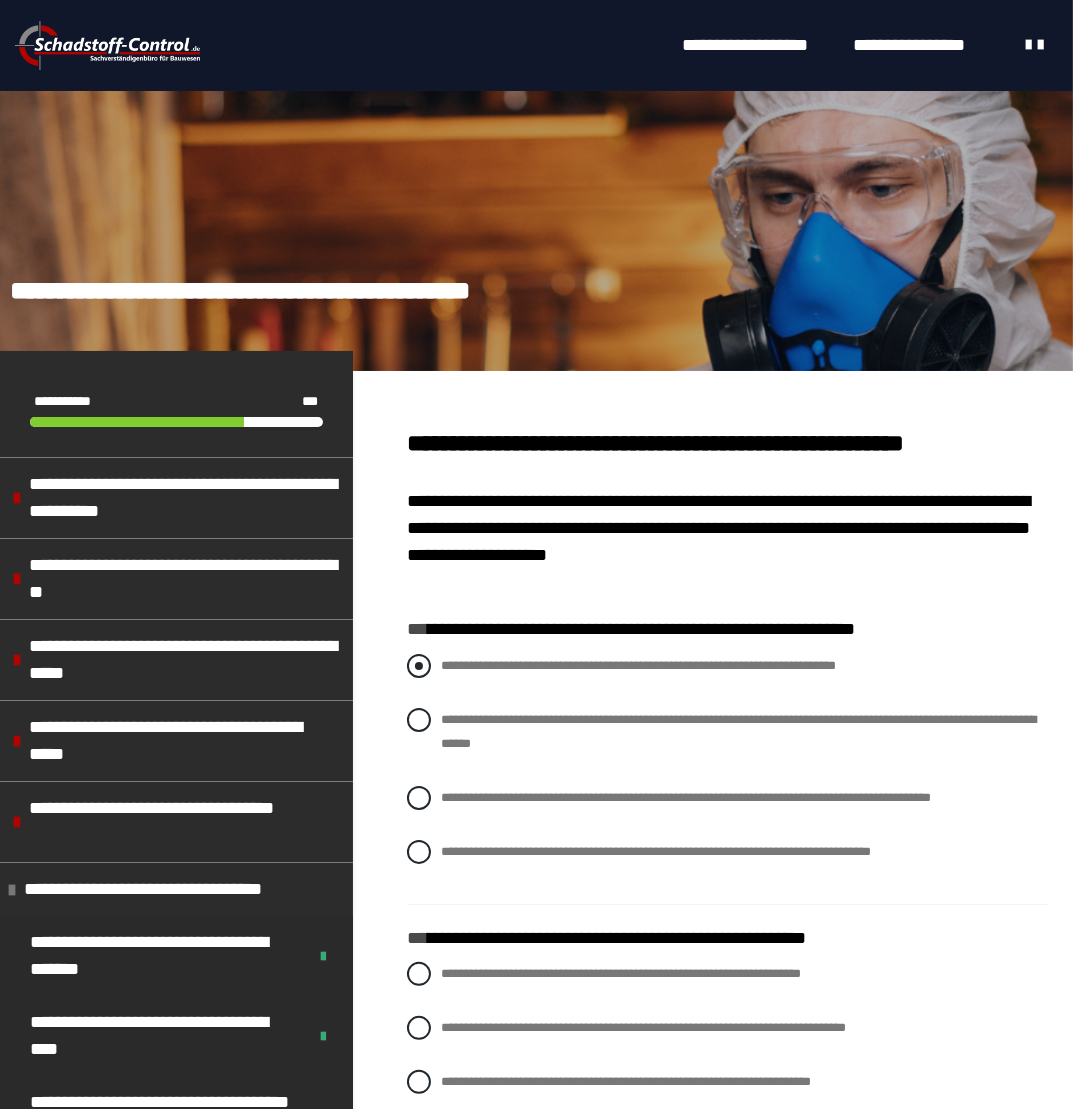 click on "**********" at bounding box center [728, 666] 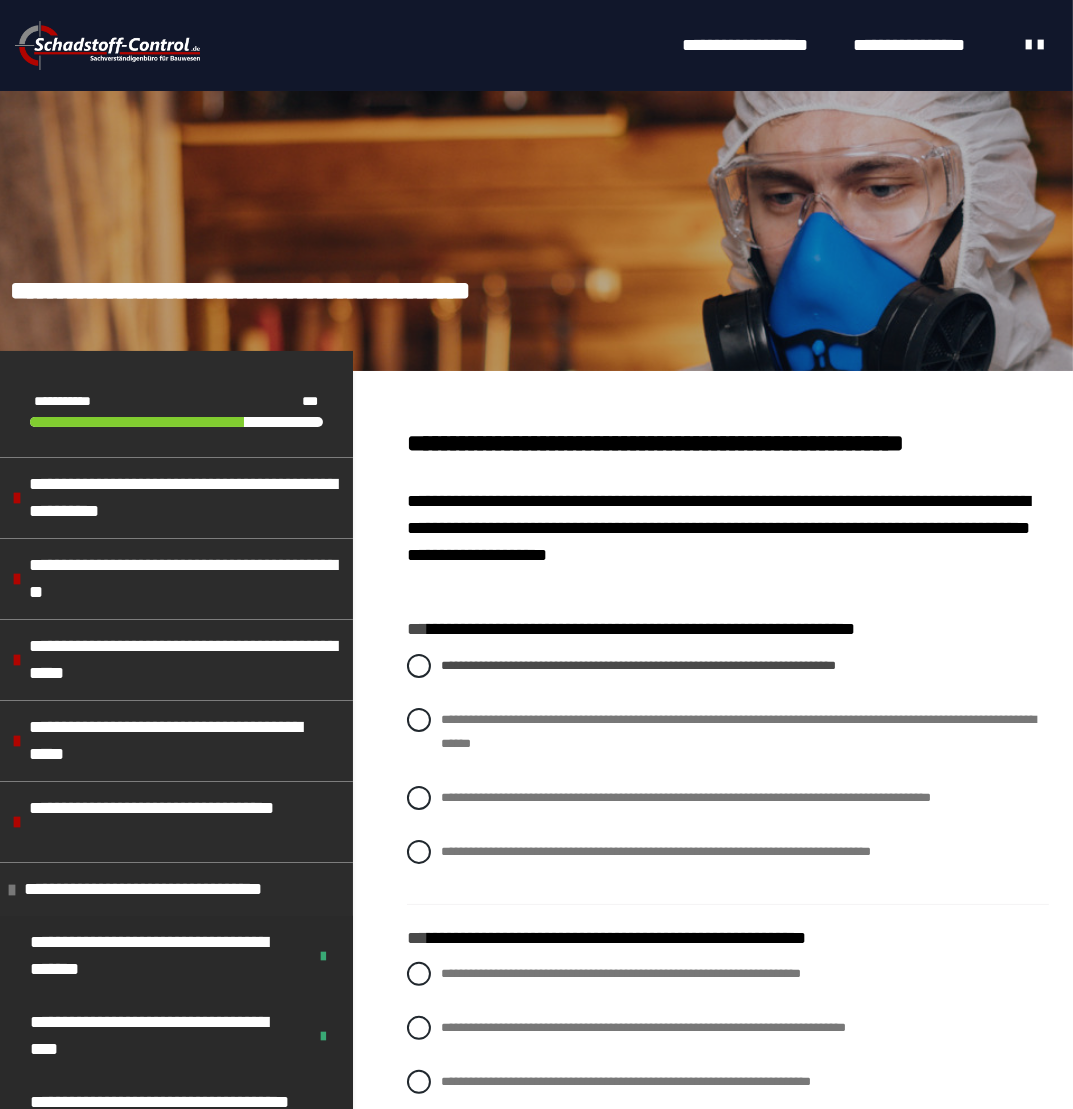 scroll, scrollTop: 430, scrollLeft: 0, axis: vertical 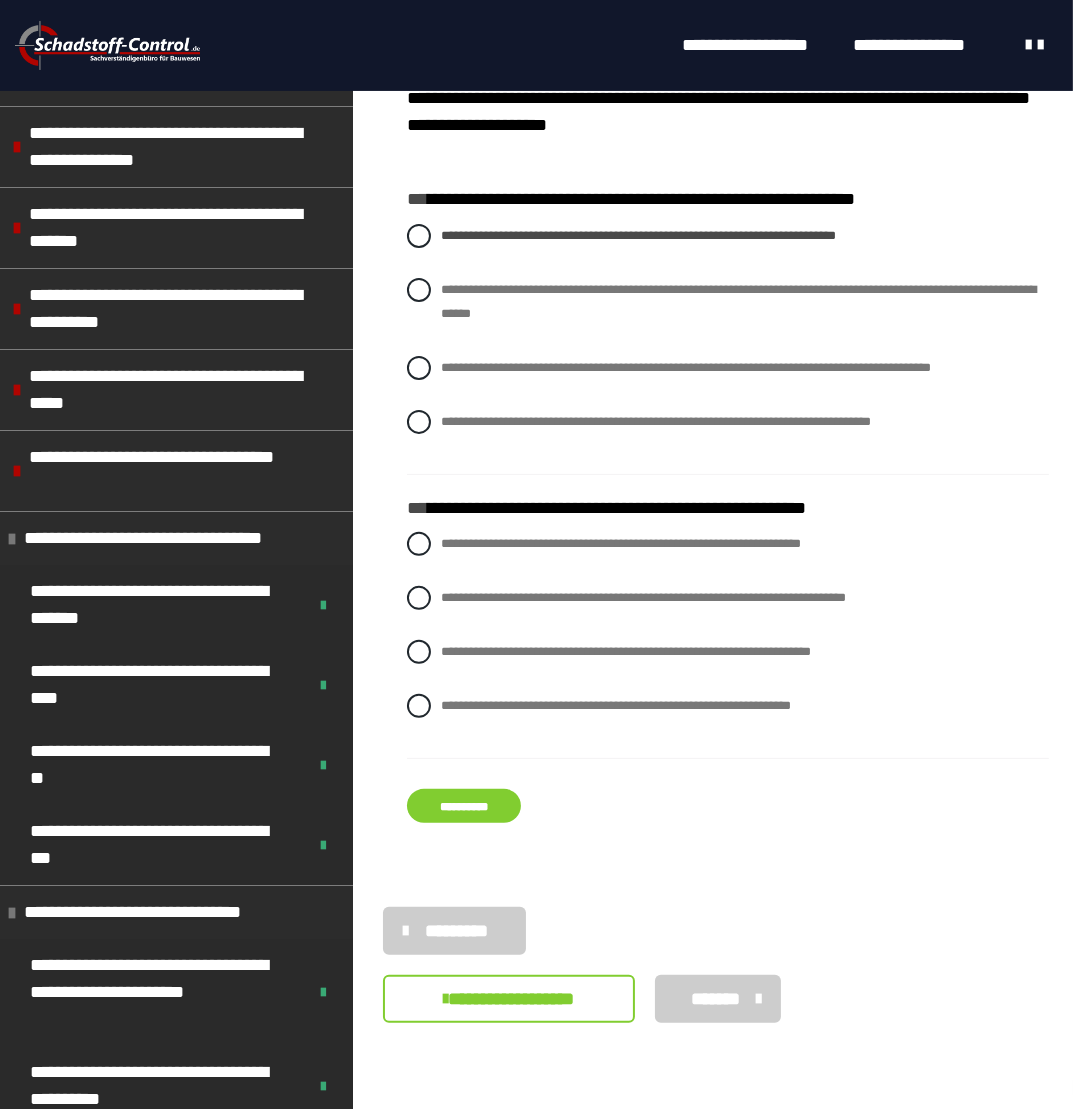 click on "**********" at bounding box center [464, 806] 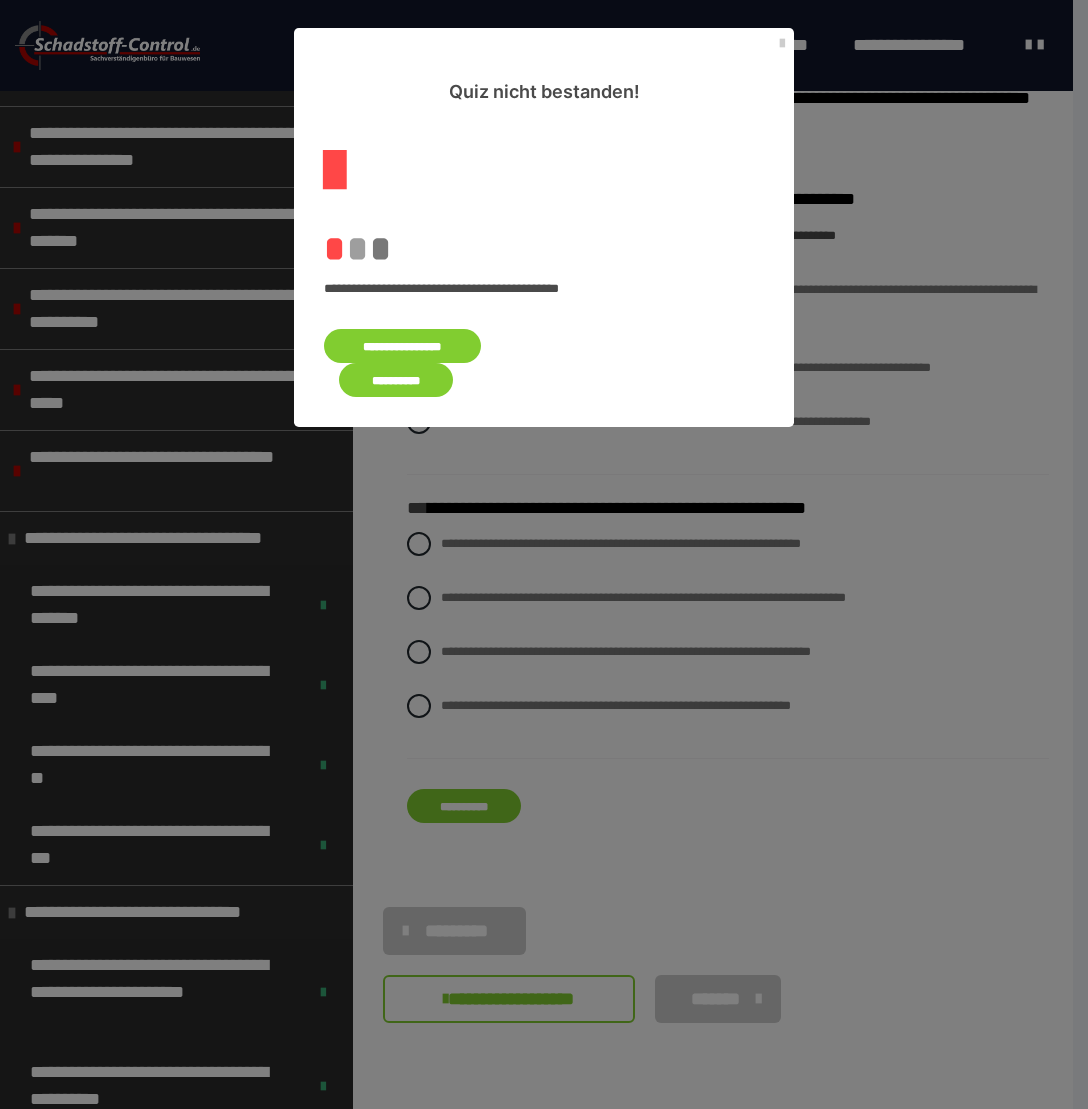 click on "**********" at bounding box center (402, 346) 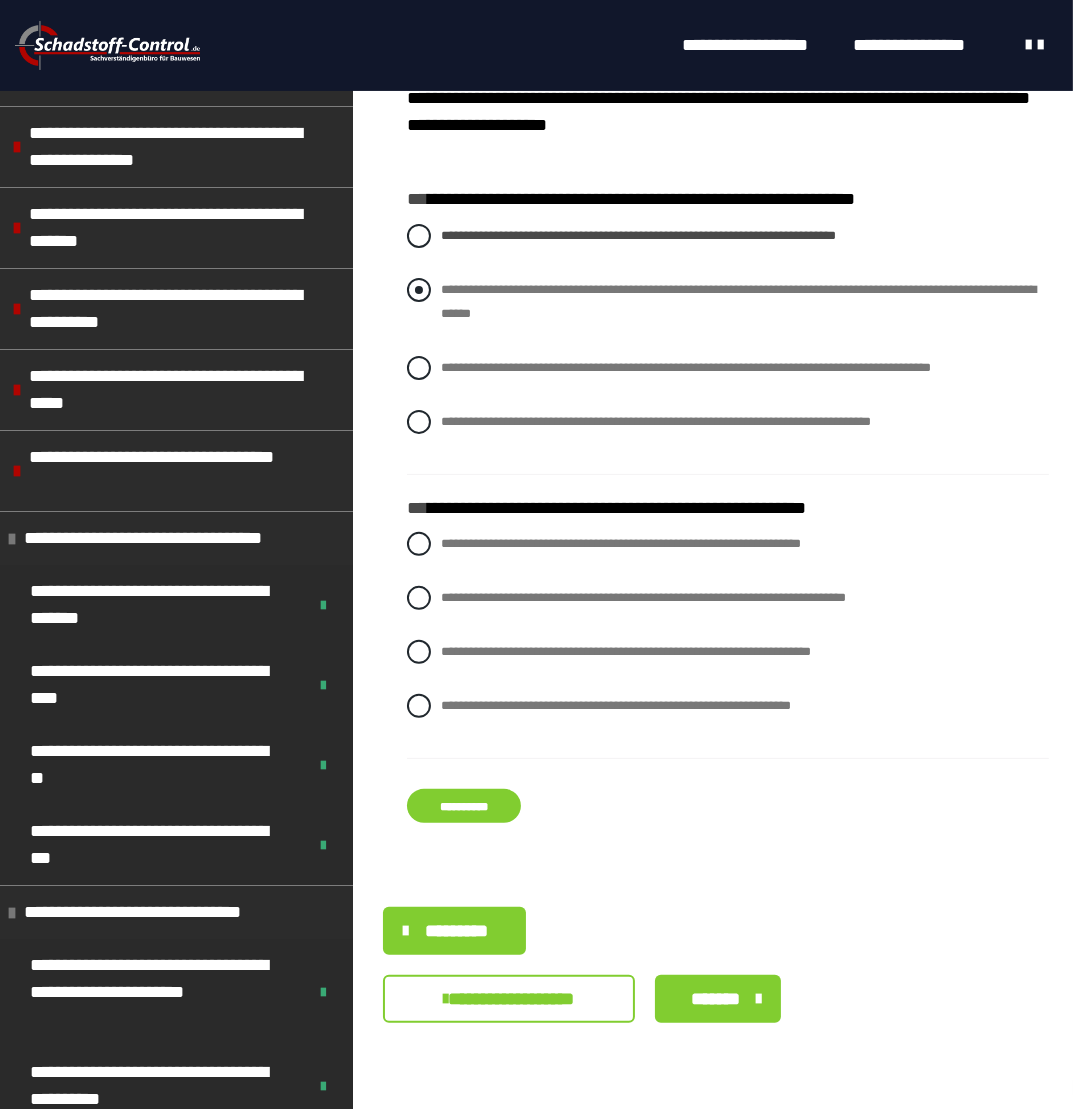 click at bounding box center [419, 290] 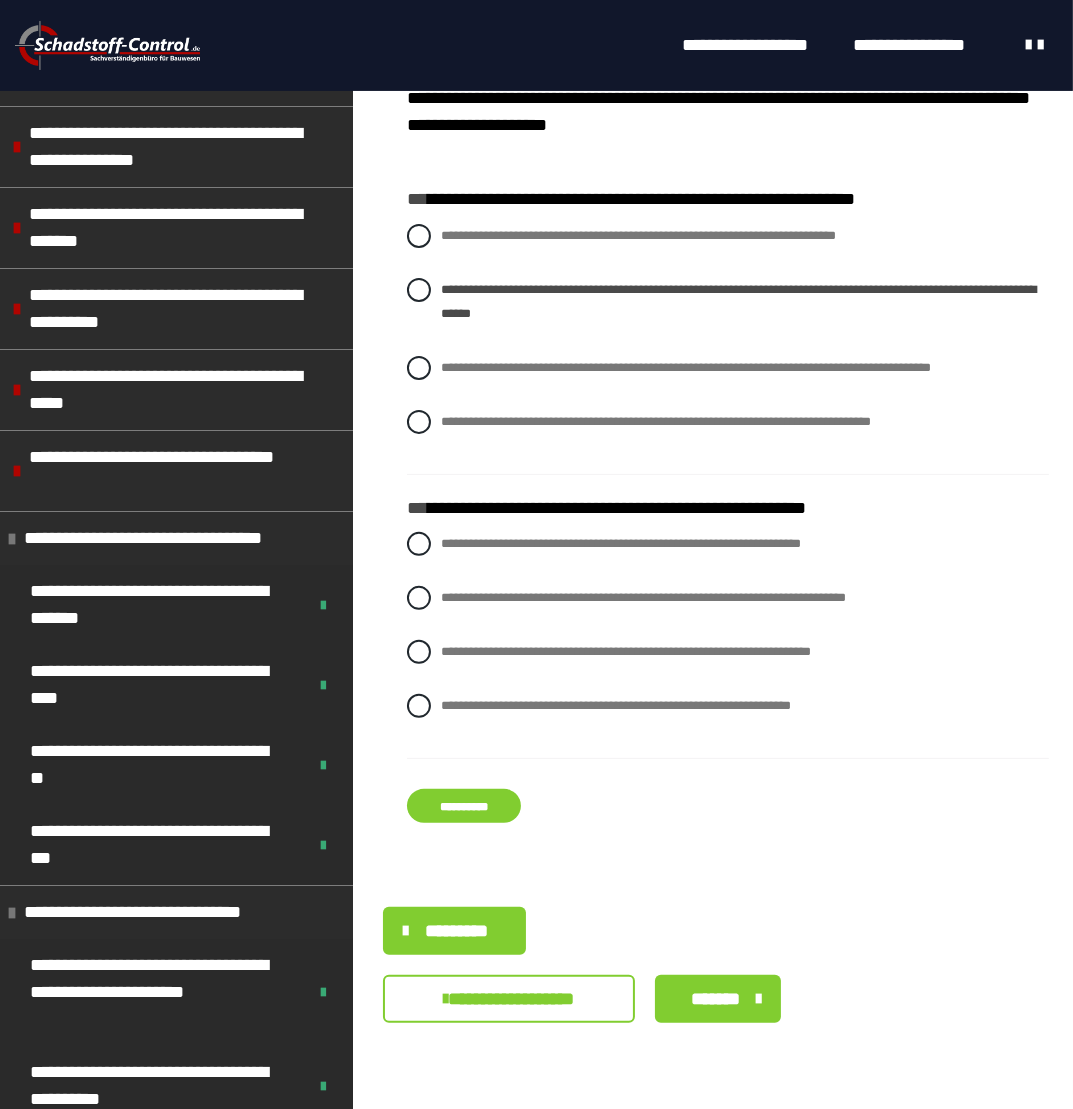 click on "**********" at bounding box center [464, 806] 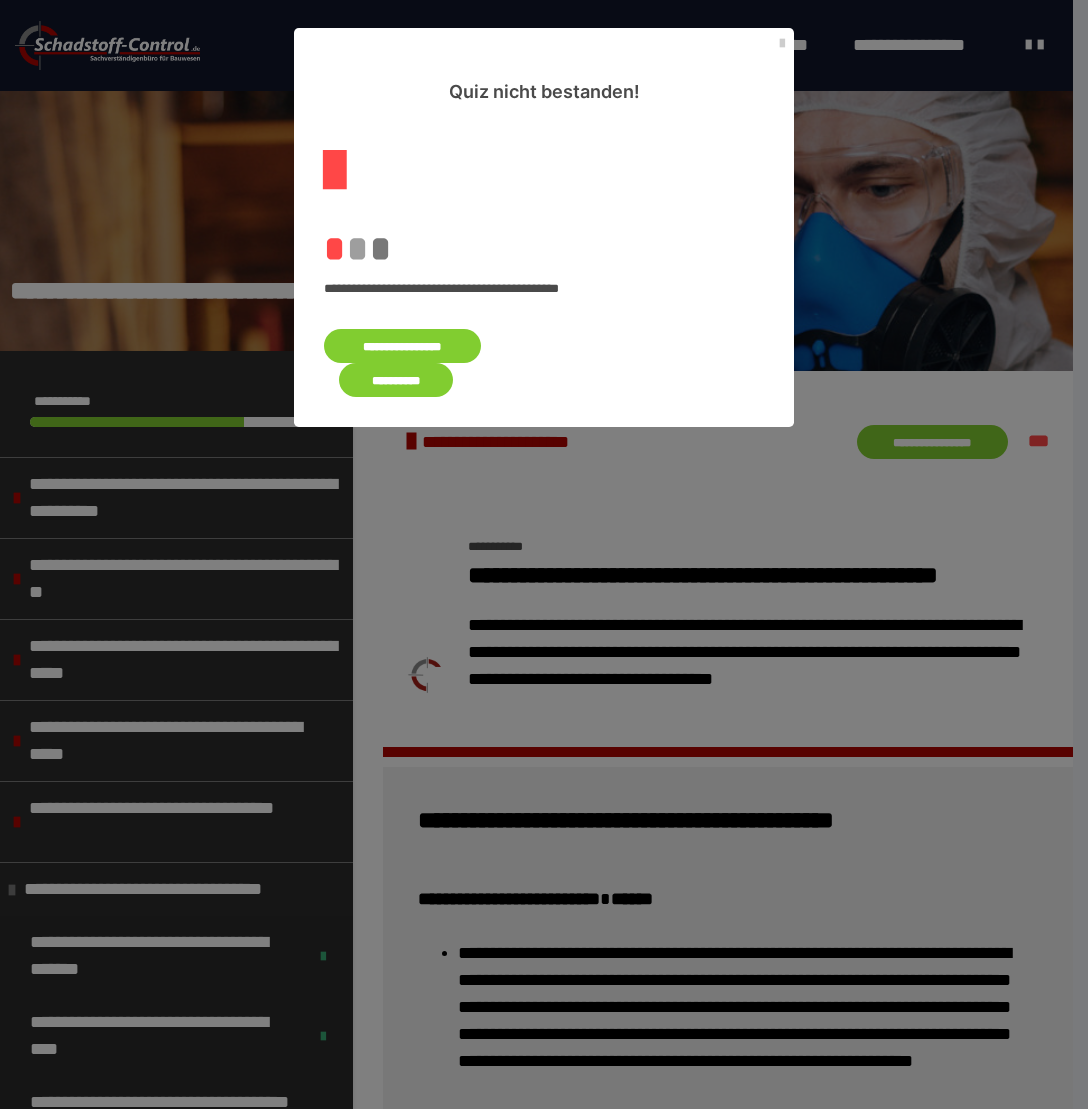 click on "**********" at bounding box center [402, 346] 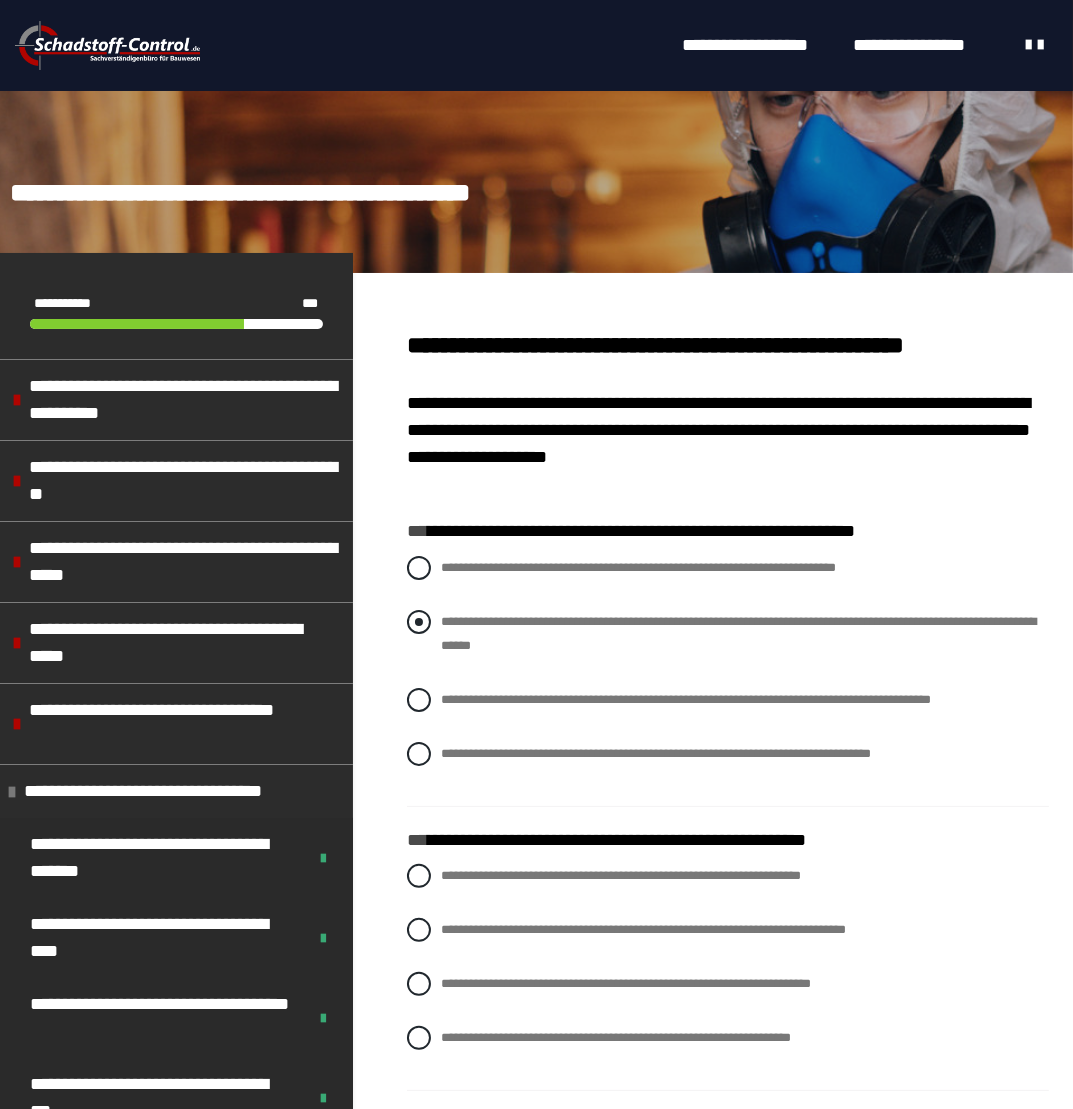 scroll, scrollTop: 100, scrollLeft: 0, axis: vertical 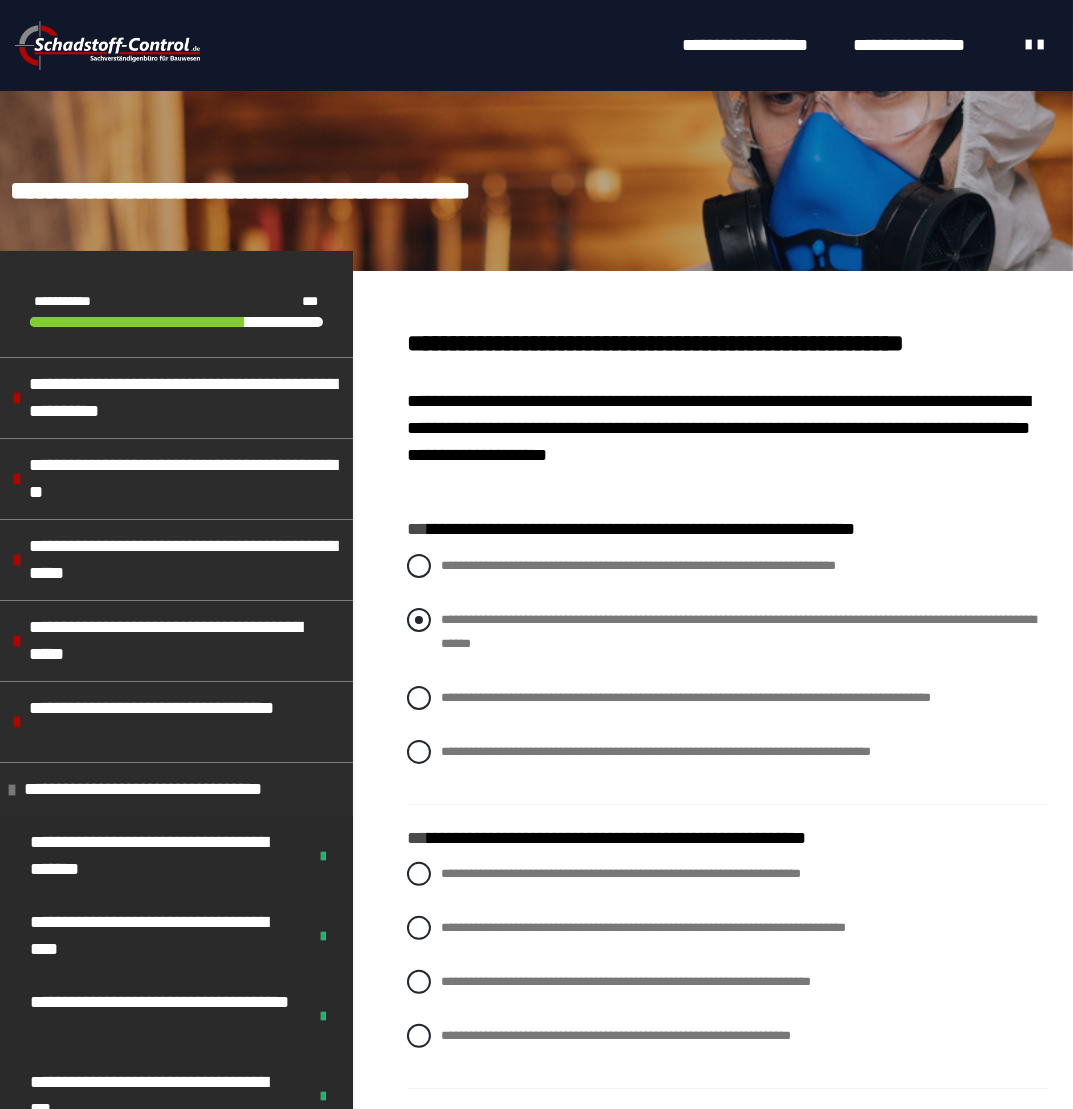 click on "**********" at bounding box center [728, 632] 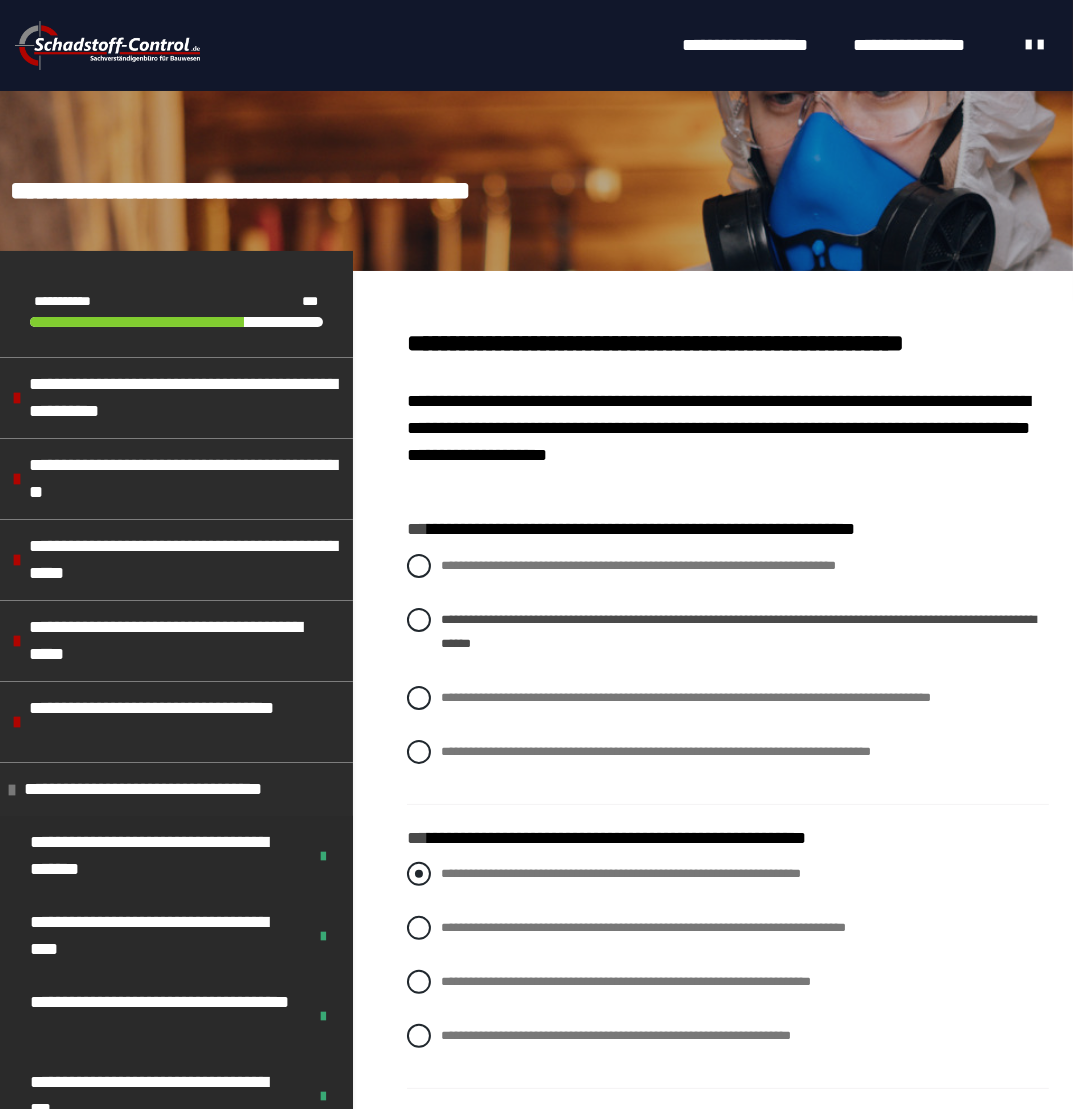 click at bounding box center [419, 874] 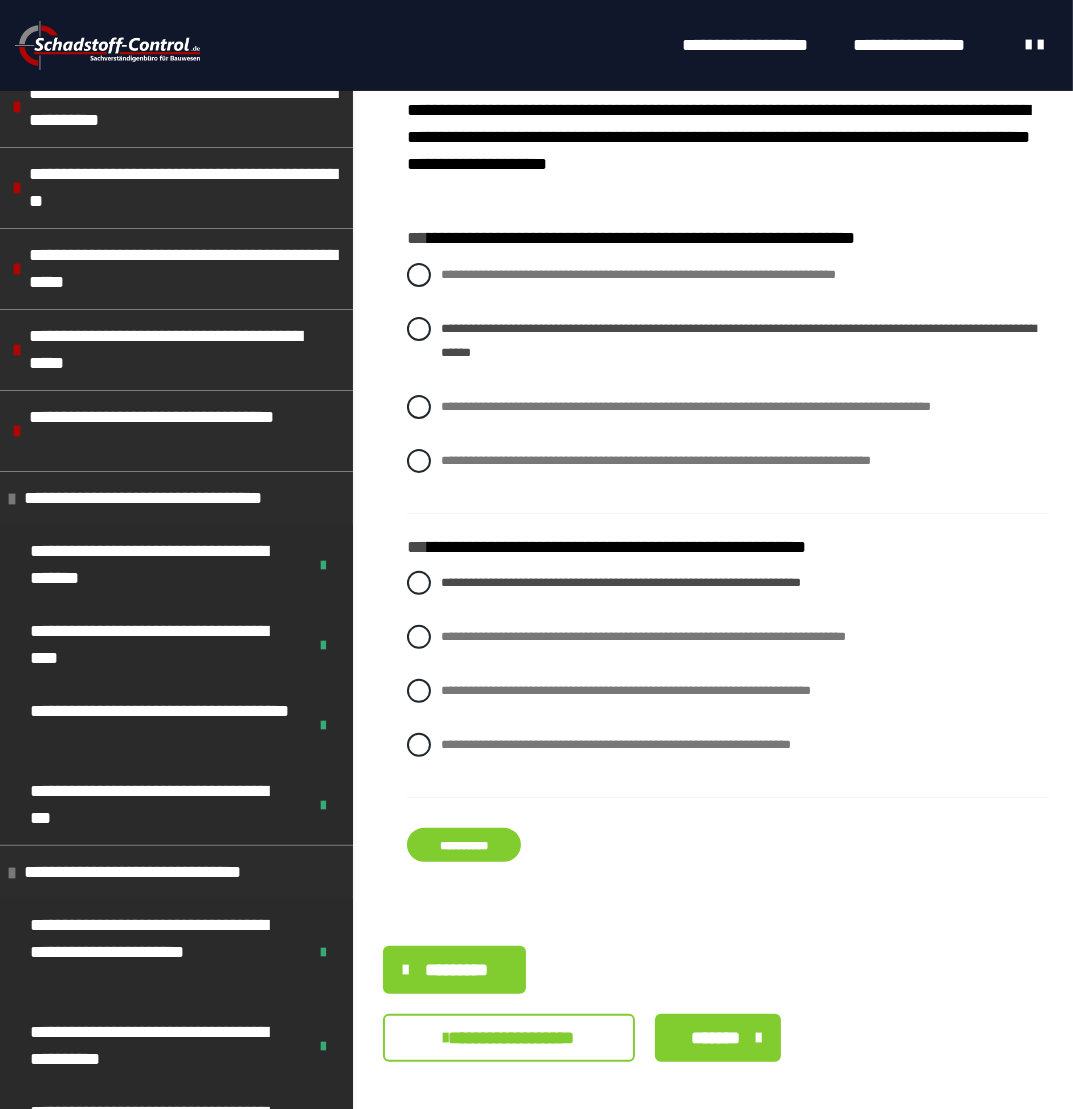 scroll, scrollTop: 400, scrollLeft: 0, axis: vertical 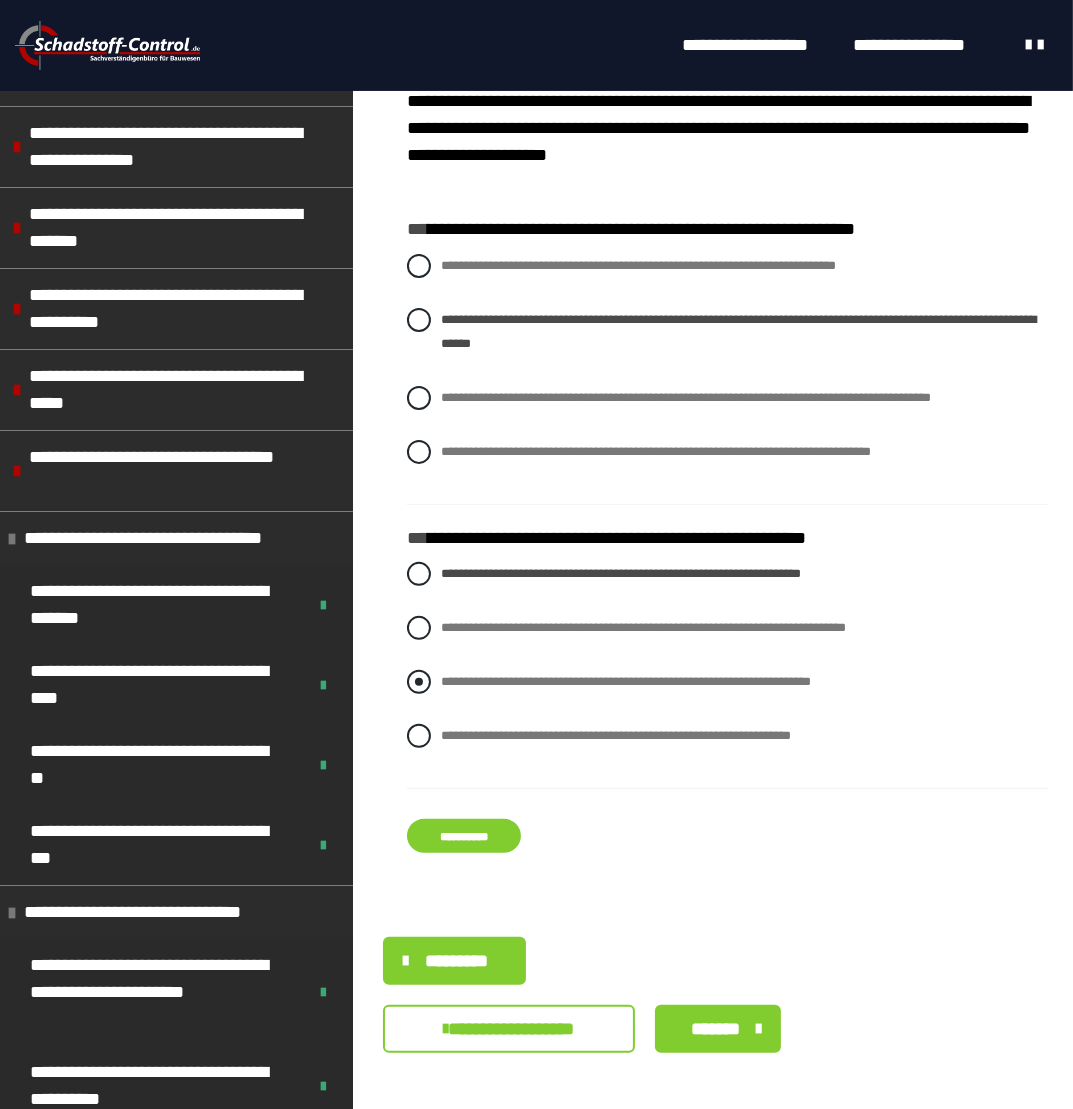 click at bounding box center (419, 682) 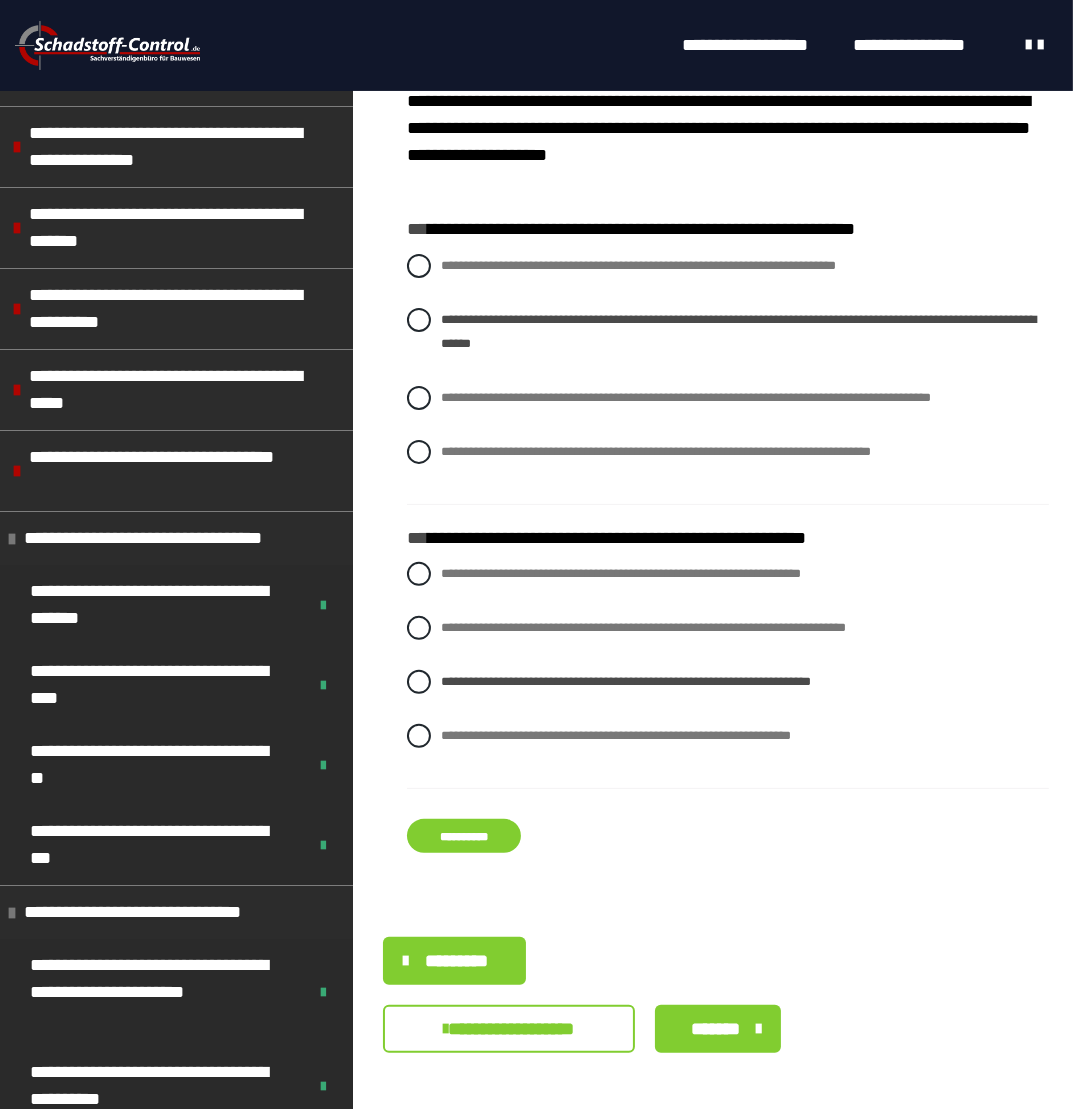 click on "**********" at bounding box center [464, 836] 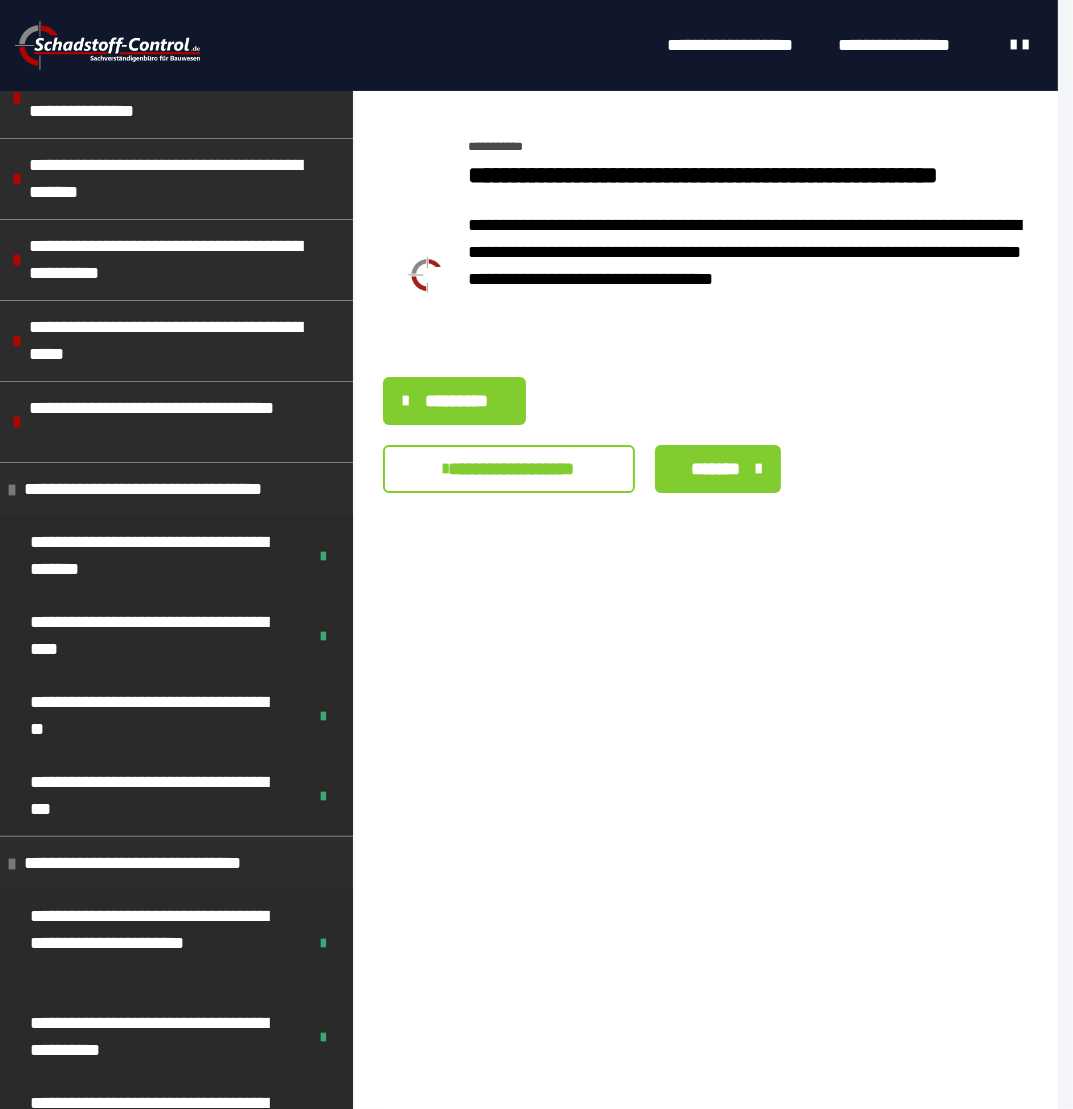 scroll, scrollTop: 0, scrollLeft: 0, axis: both 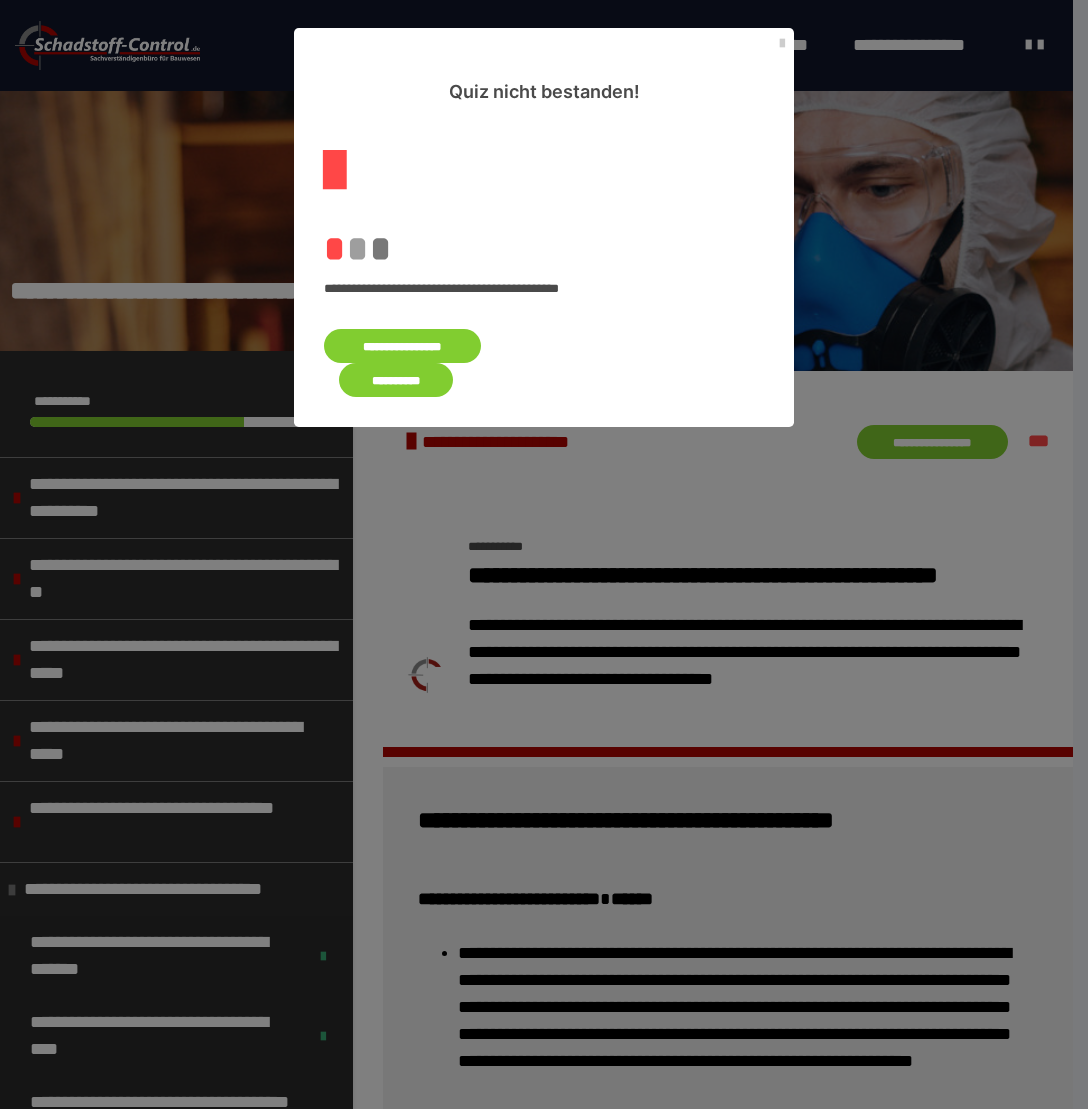click on "**********" at bounding box center [402, 346] 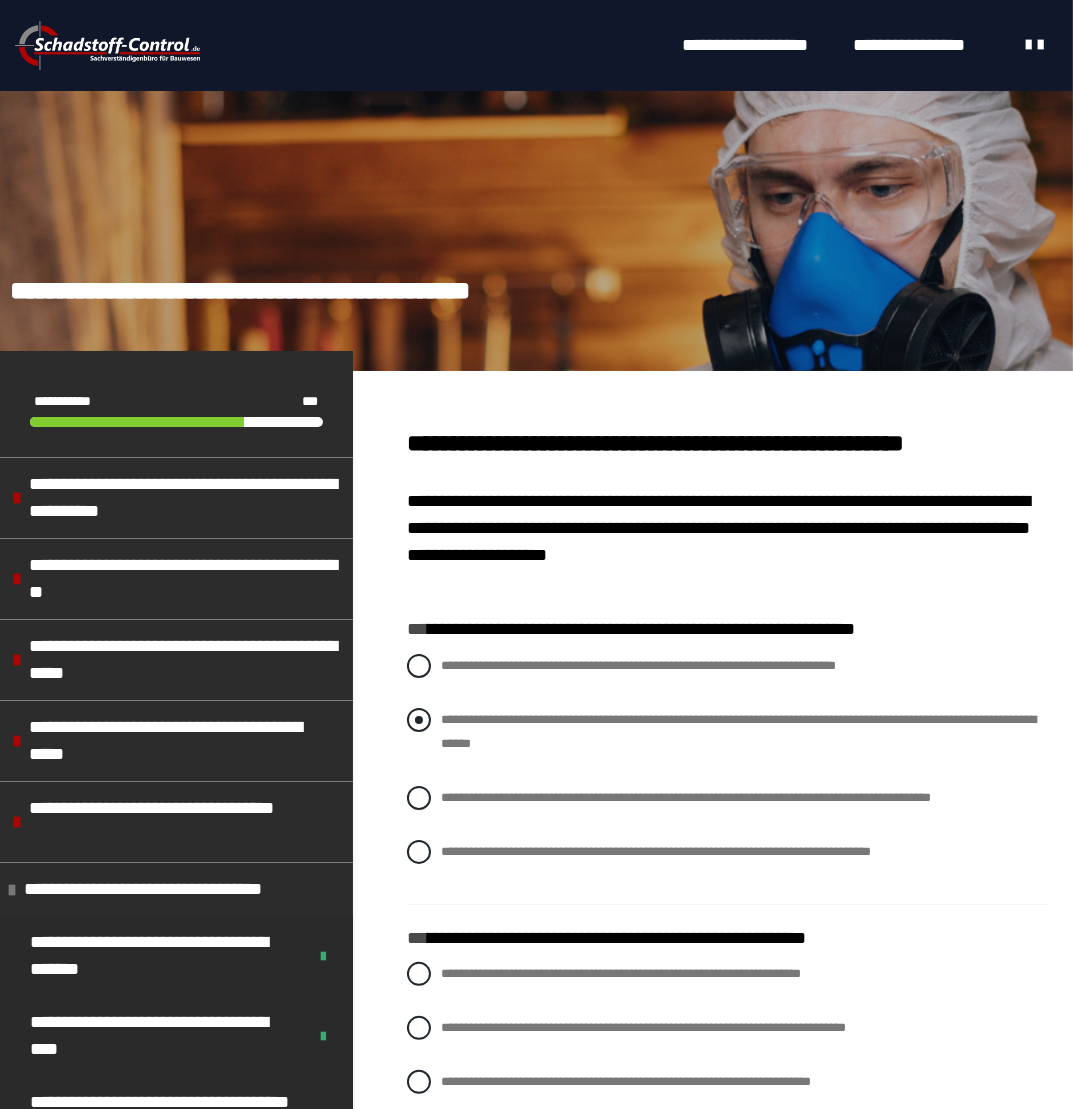 click at bounding box center (419, 720) 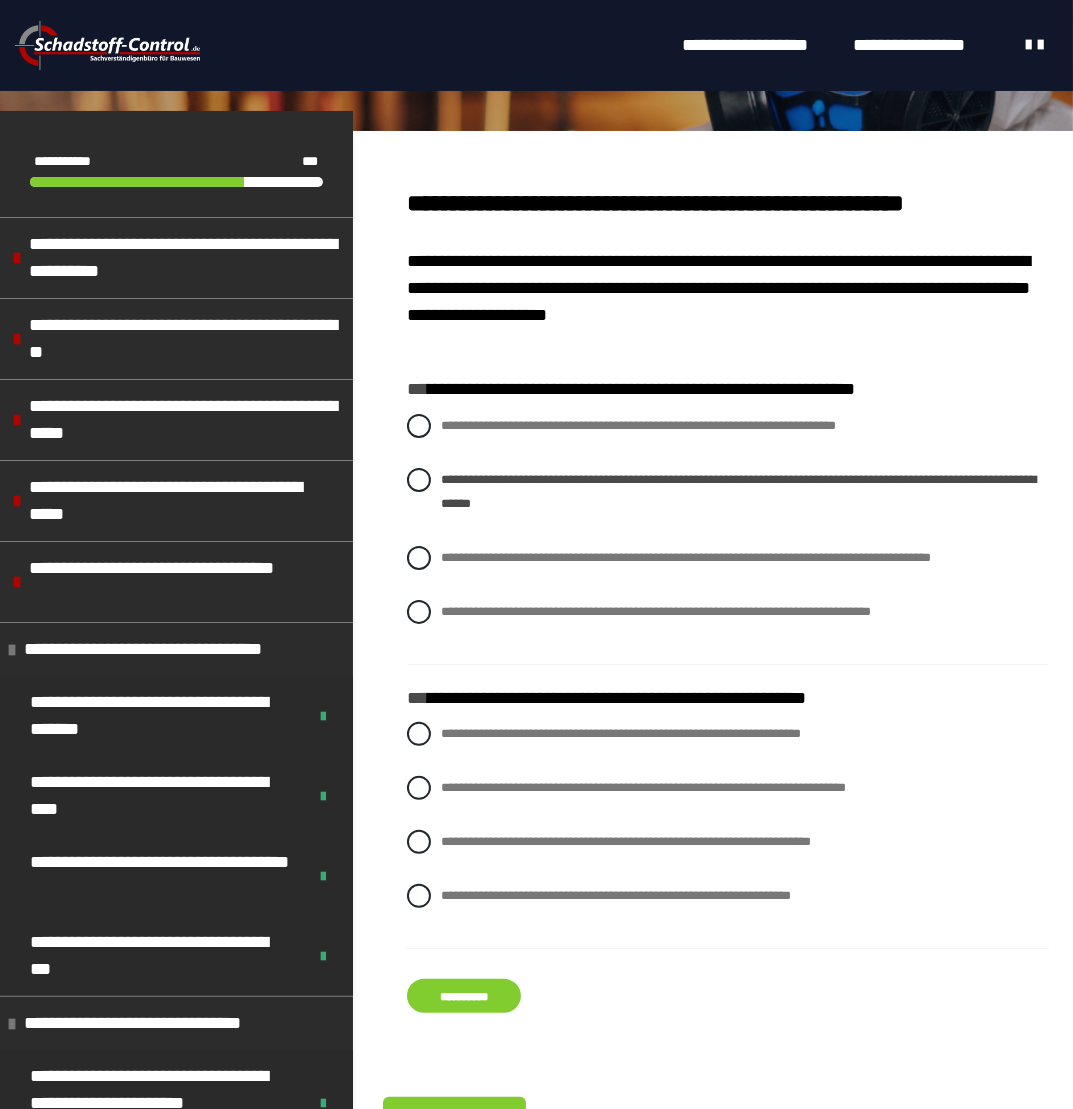 scroll, scrollTop: 430, scrollLeft: 0, axis: vertical 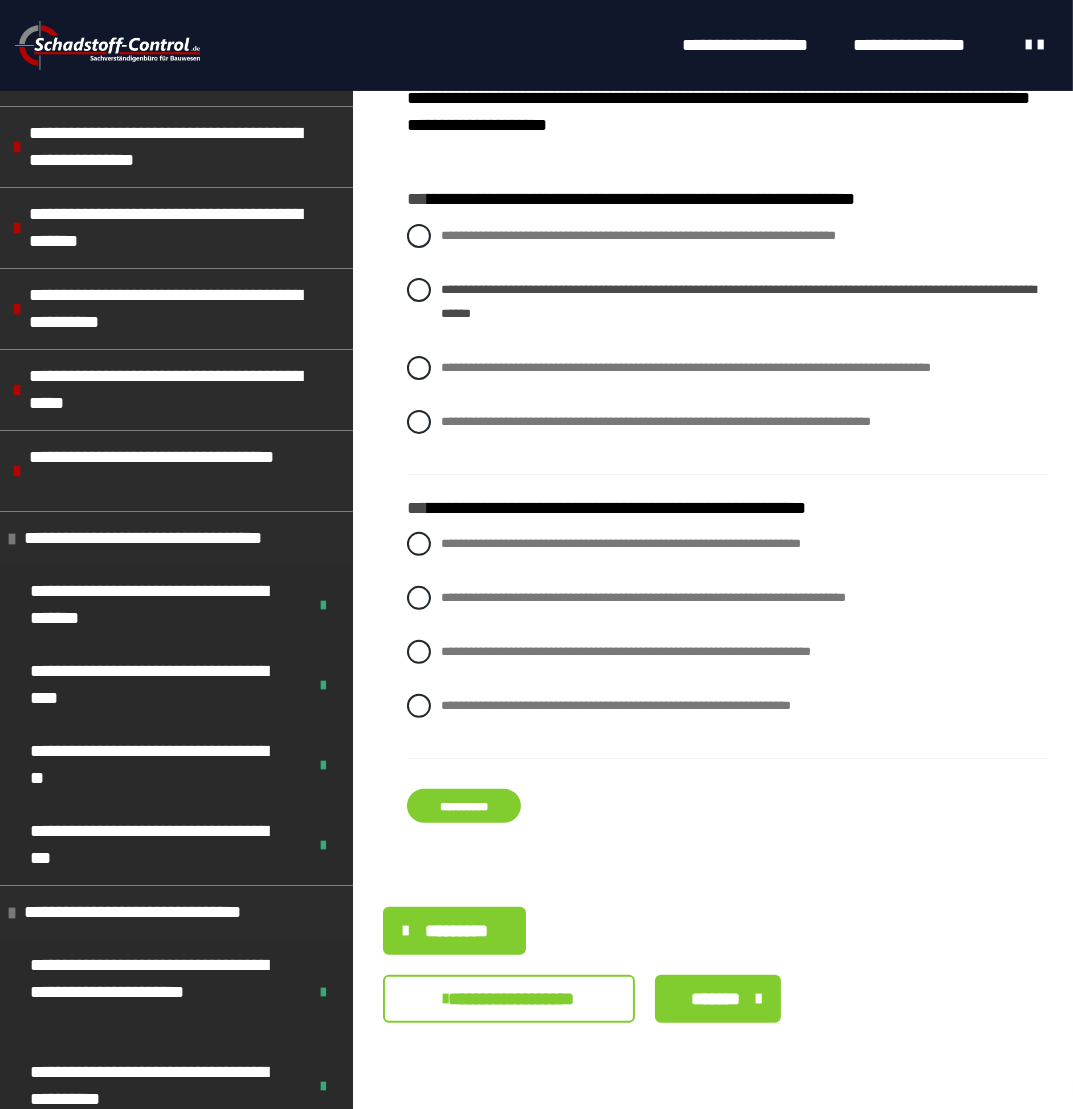 click on "**********" at bounding box center (464, 806) 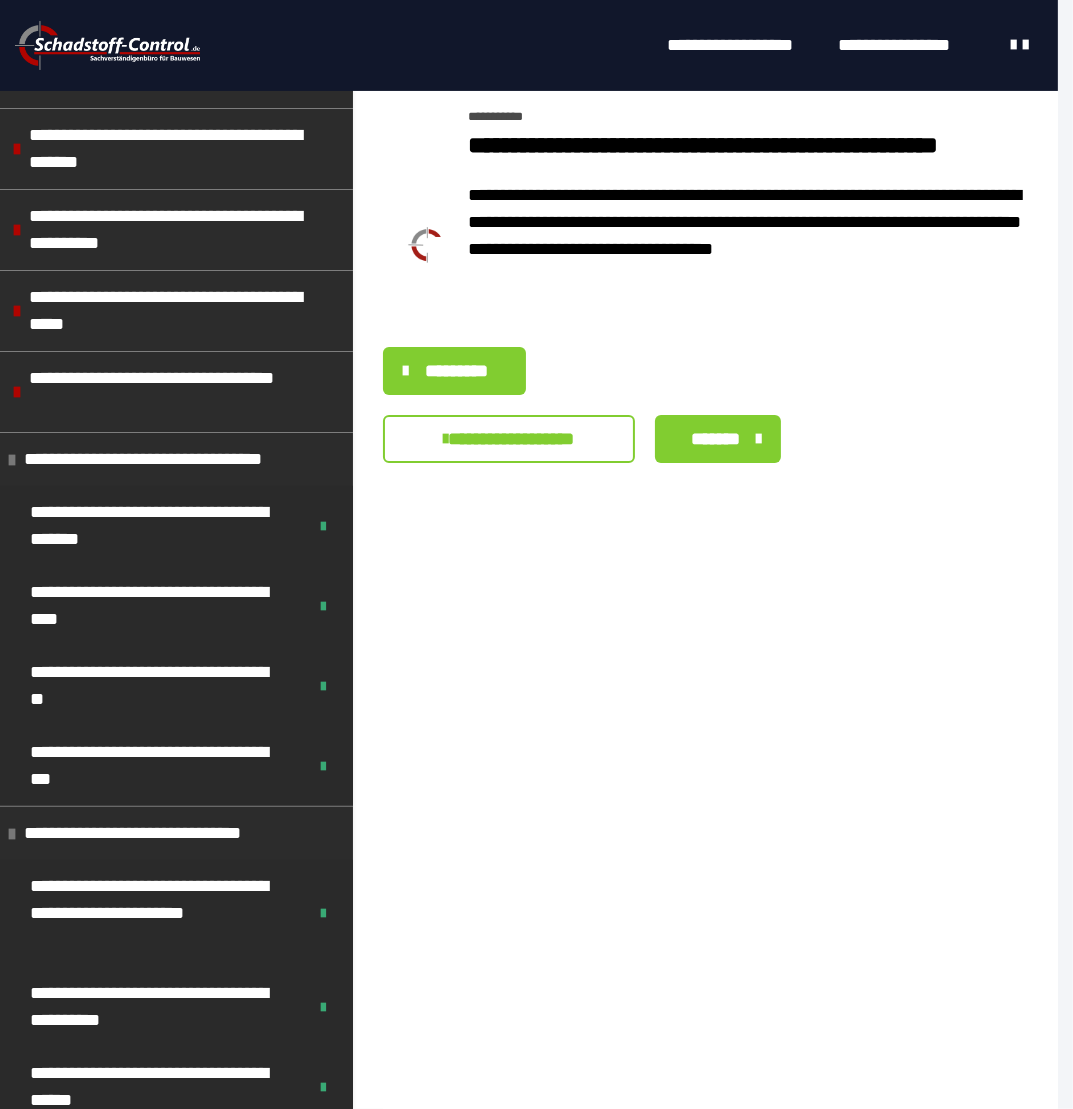 scroll, scrollTop: 0, scrollLeft: 0, axis: both 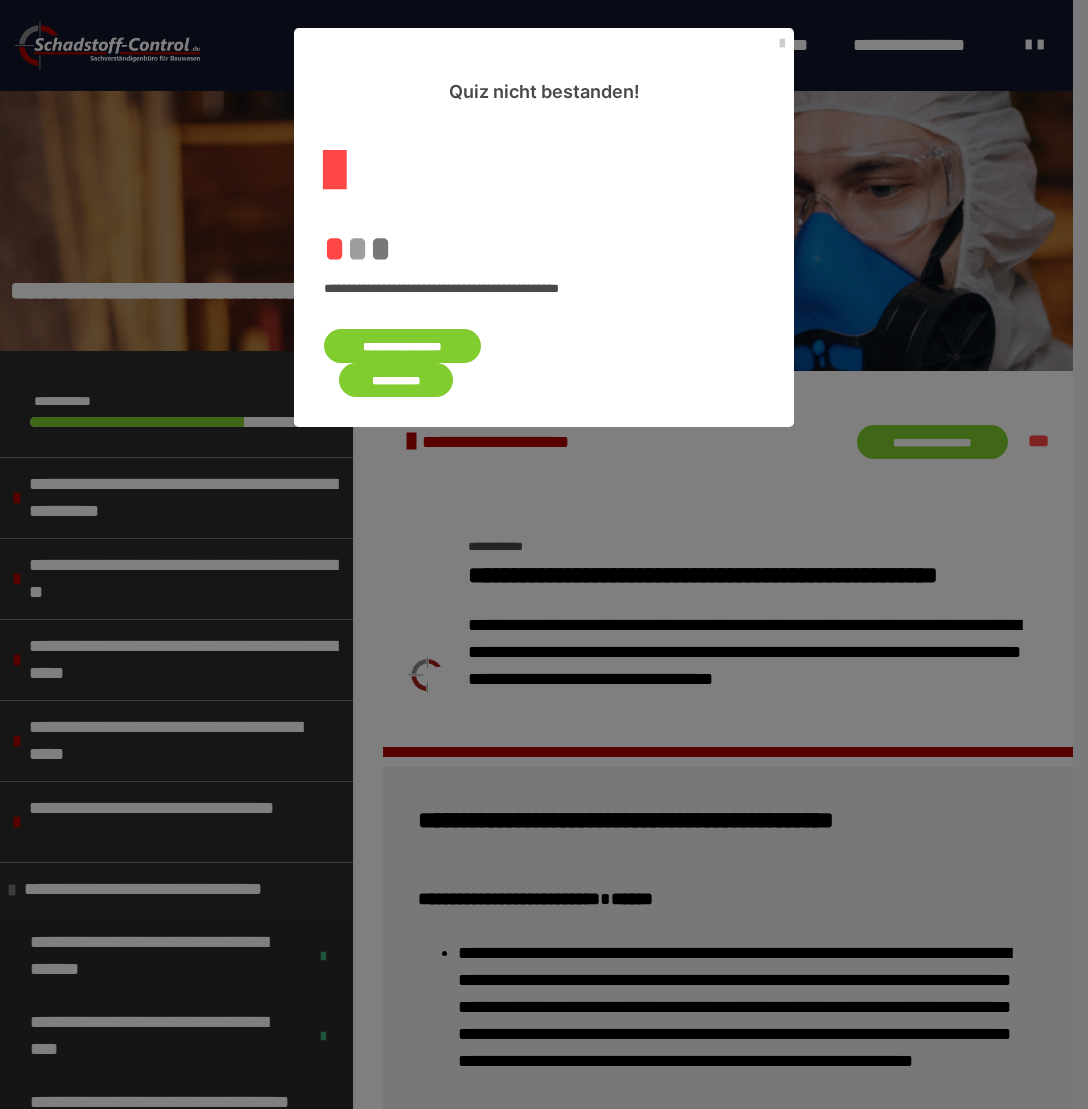click on "**********" at bounding box center (402, 346) 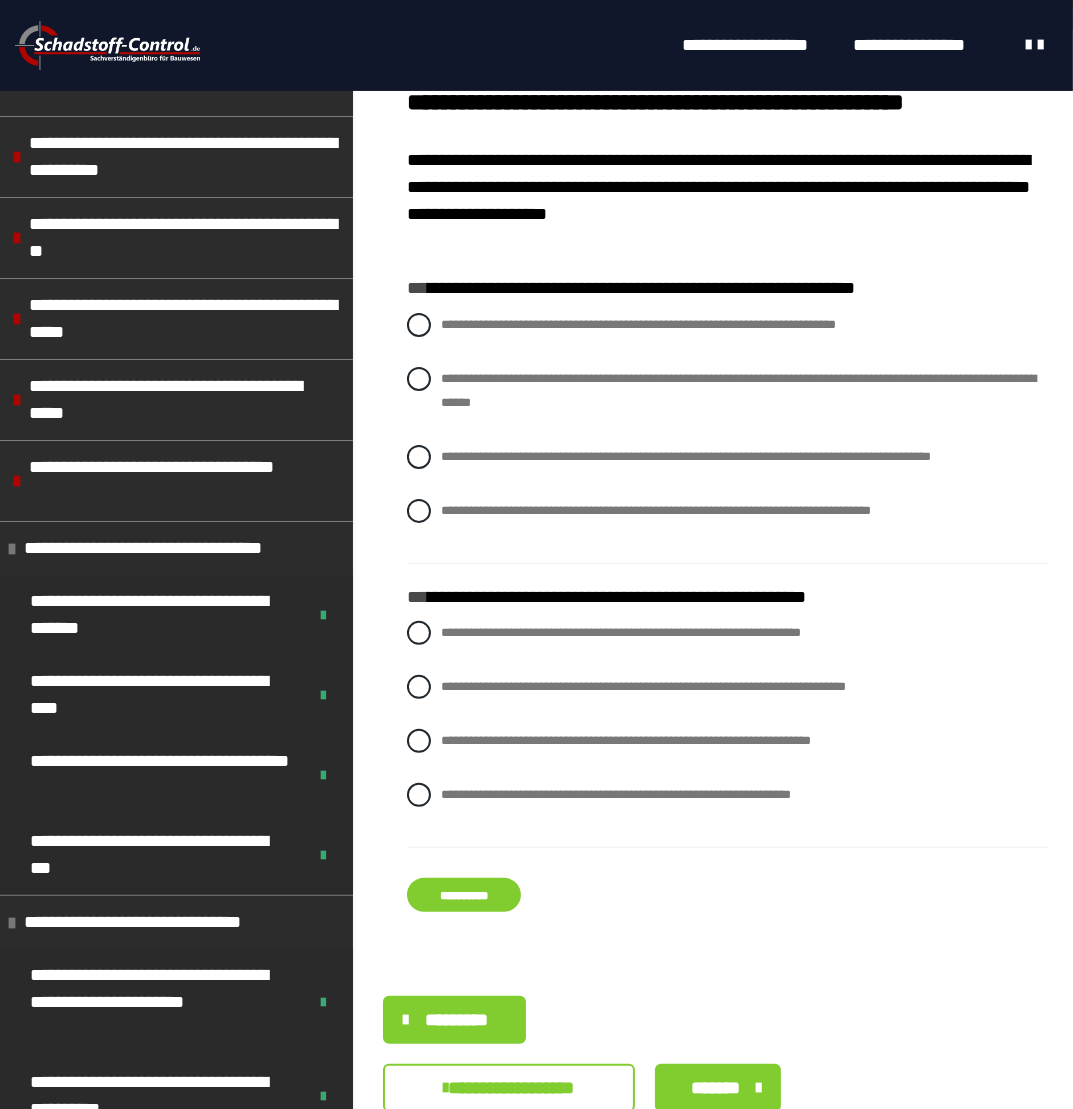 scroll, scrollTop: 400, scrollLeft: 0, axis: vertical 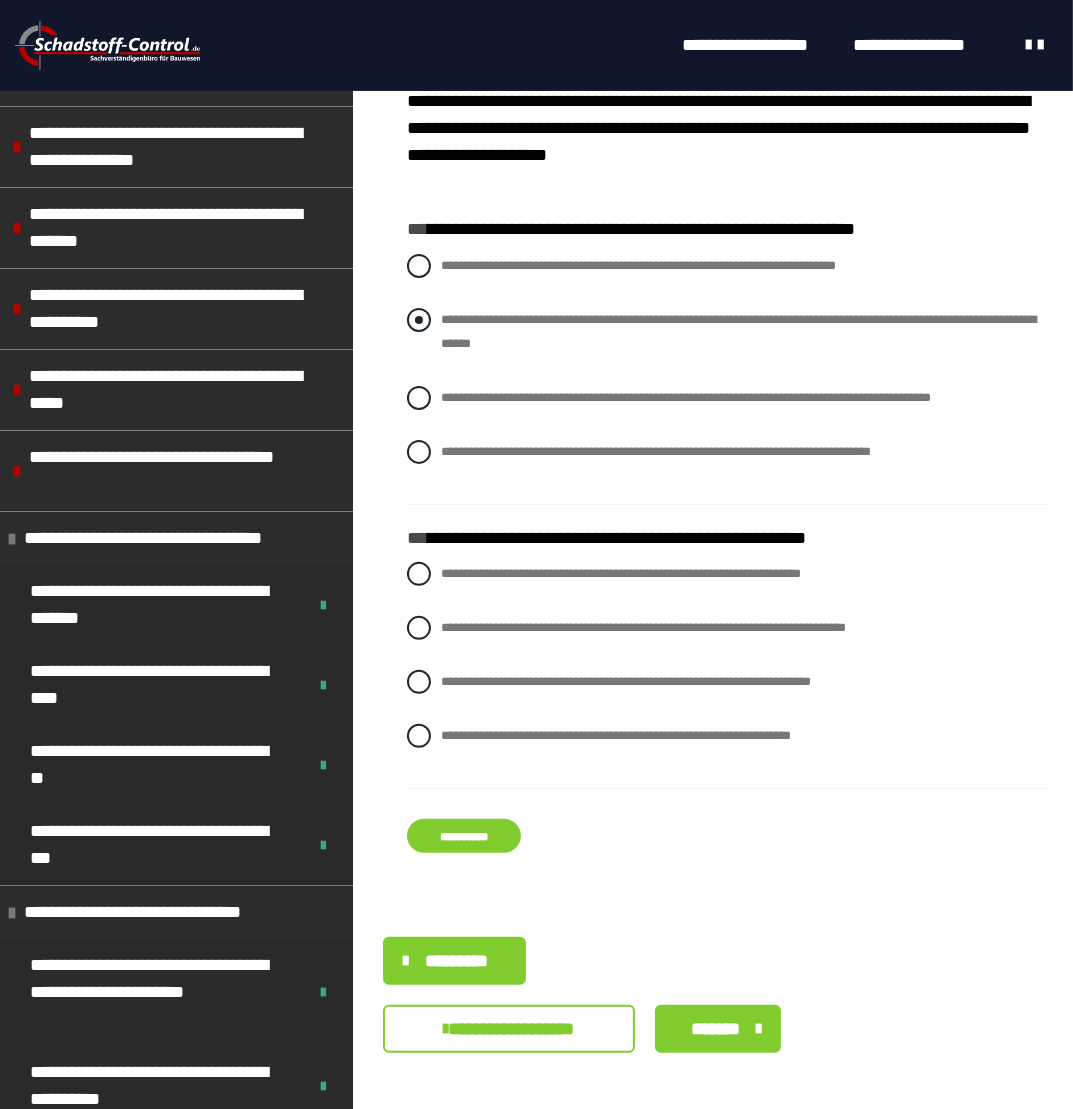 click at bounding box center [419, 320] 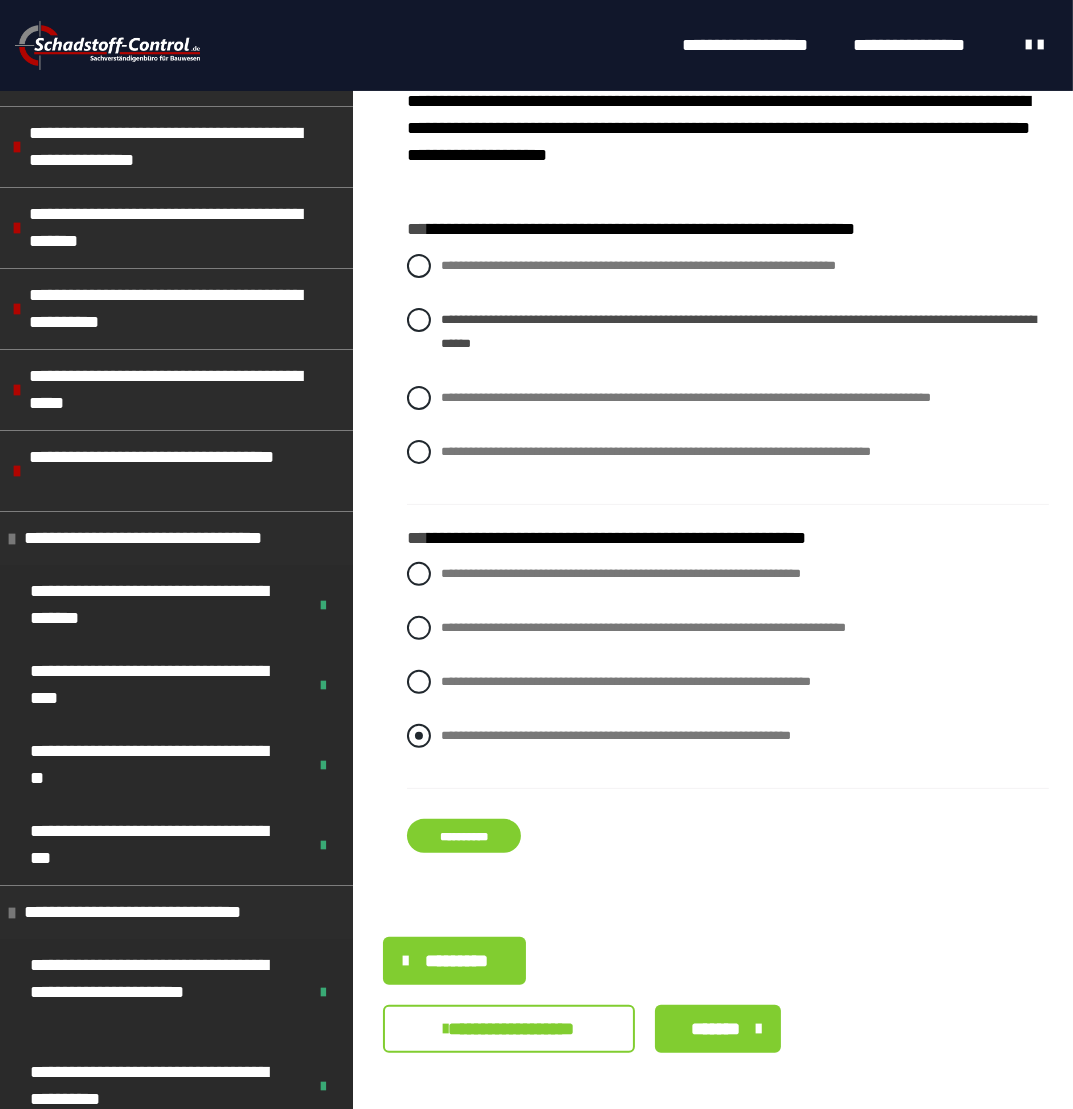 click at bounding box center (419, 736) 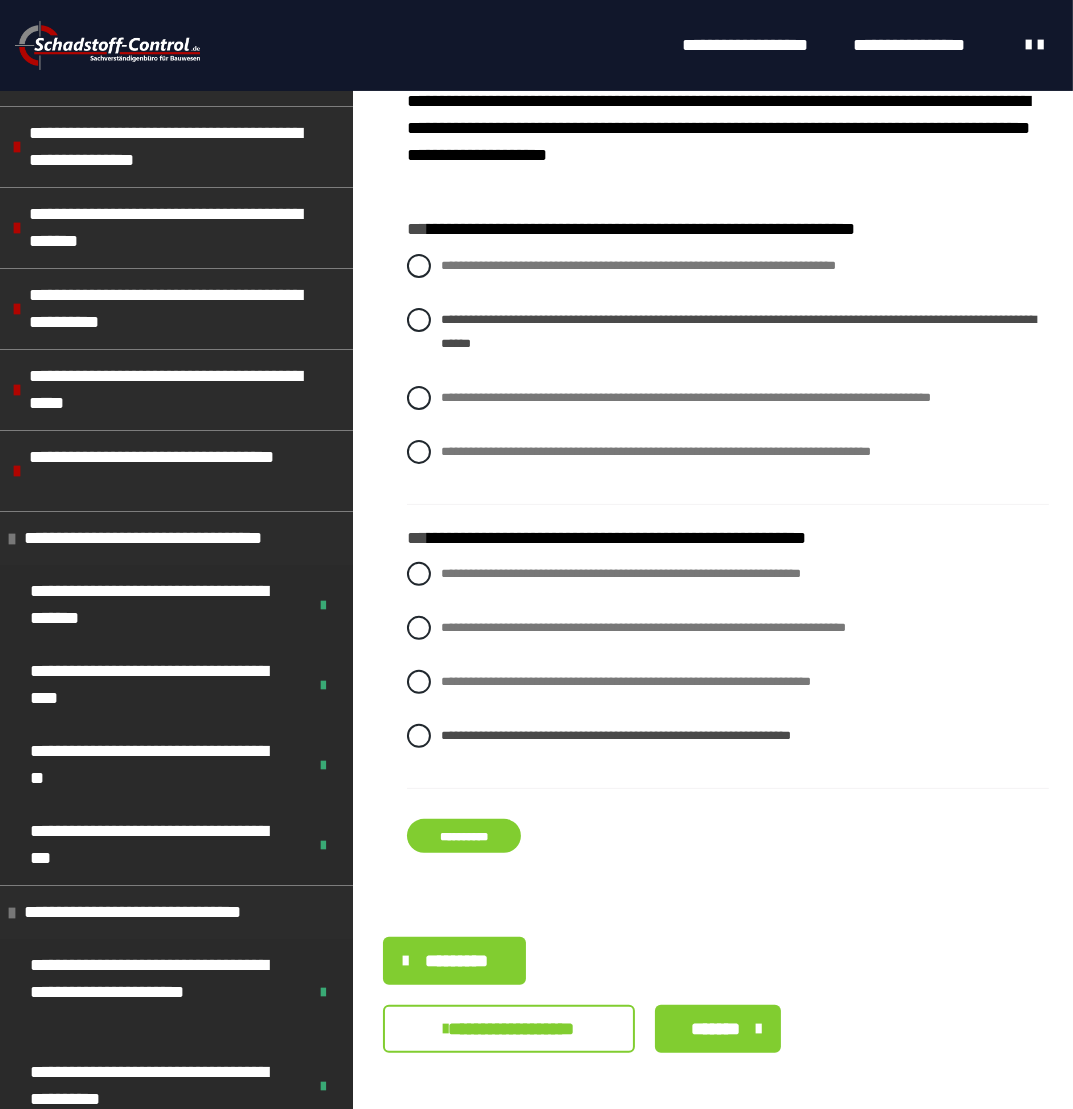 click on "**********" at bounding box center [464, 836] 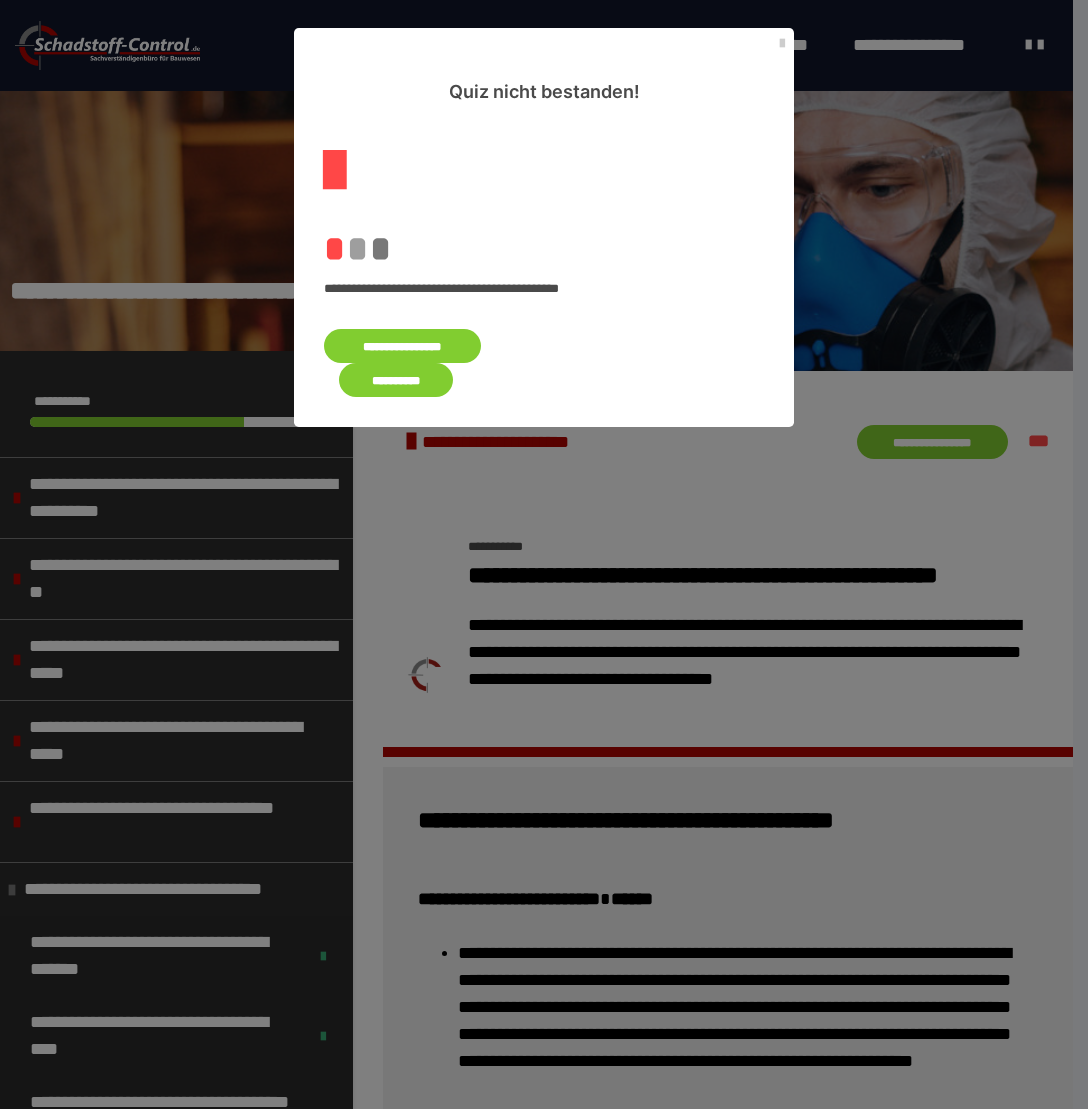 click on "**********" at bounding box center [402, 346] 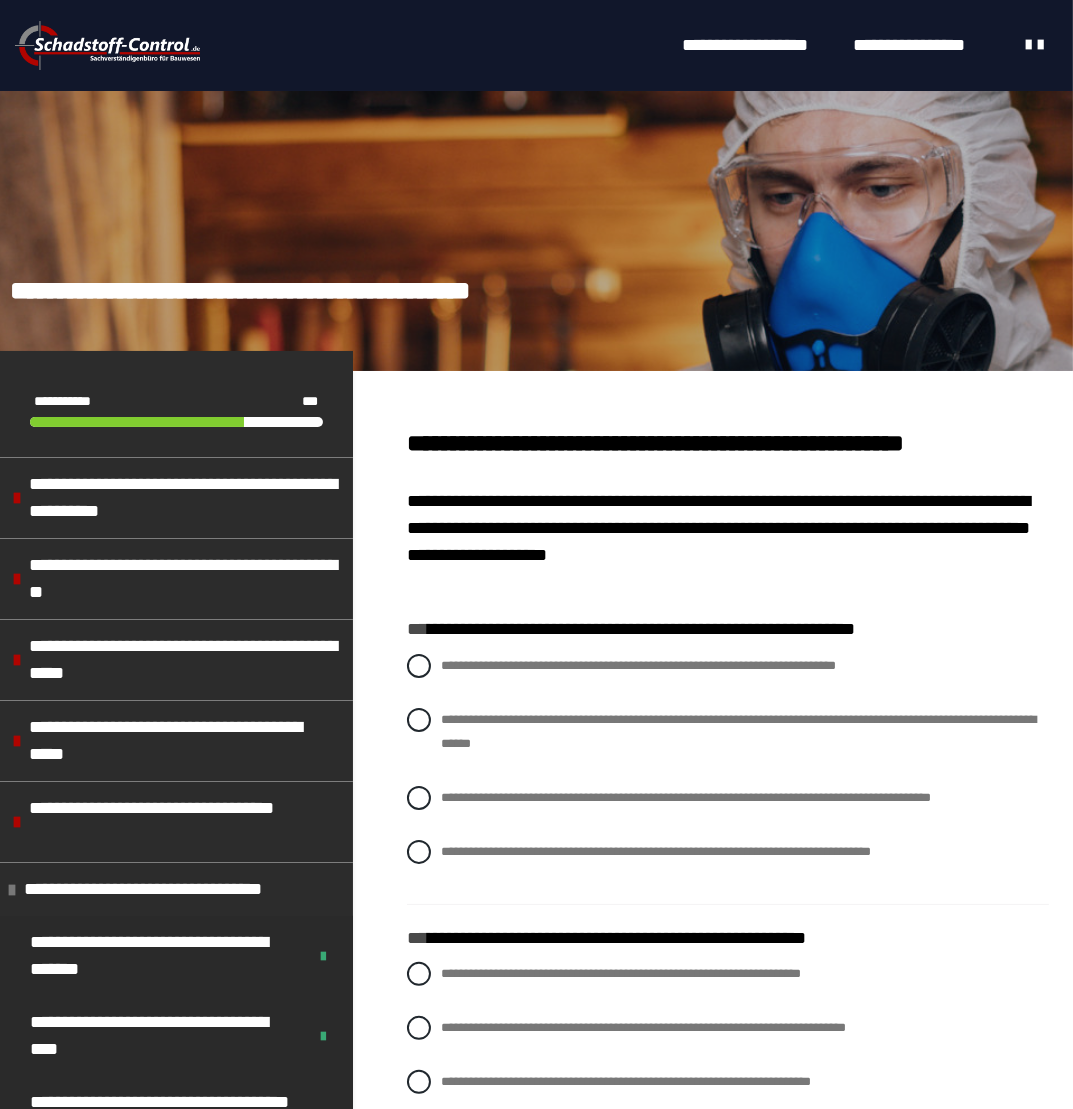 click on "**********" at bounding box center (728, 774) 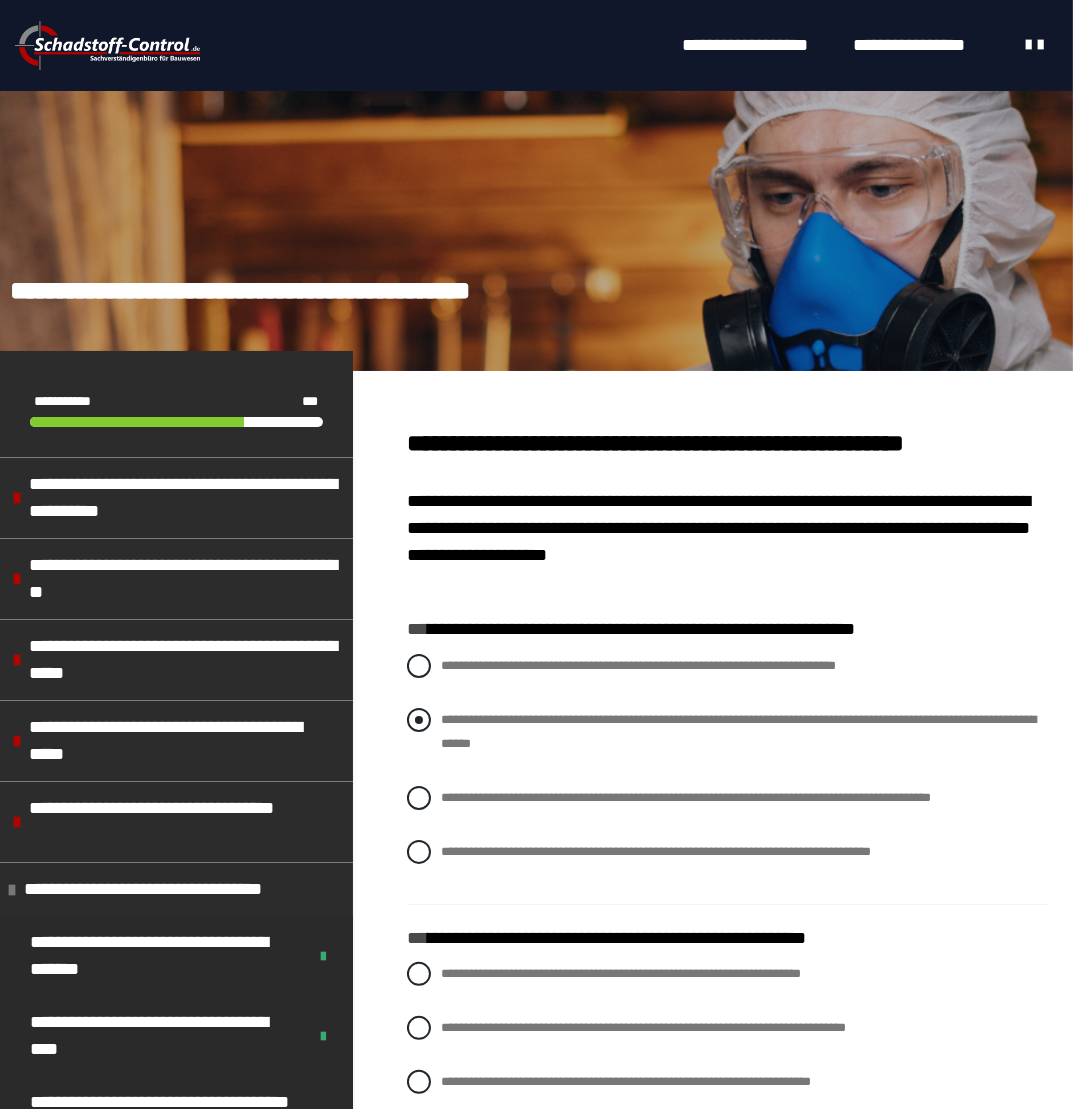 click at bounding box center [419, 720] 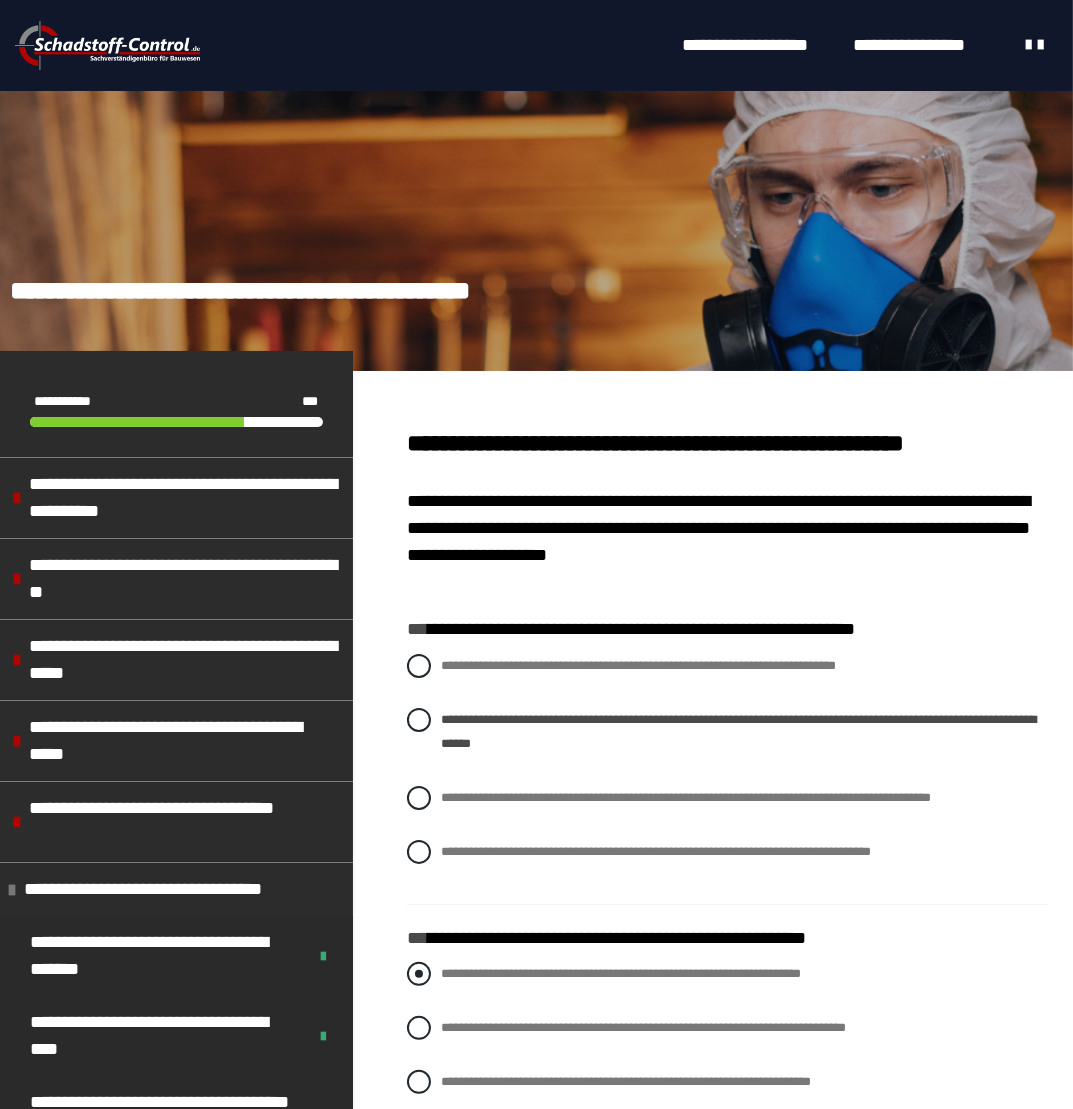 click at bounding box center (419, 974) 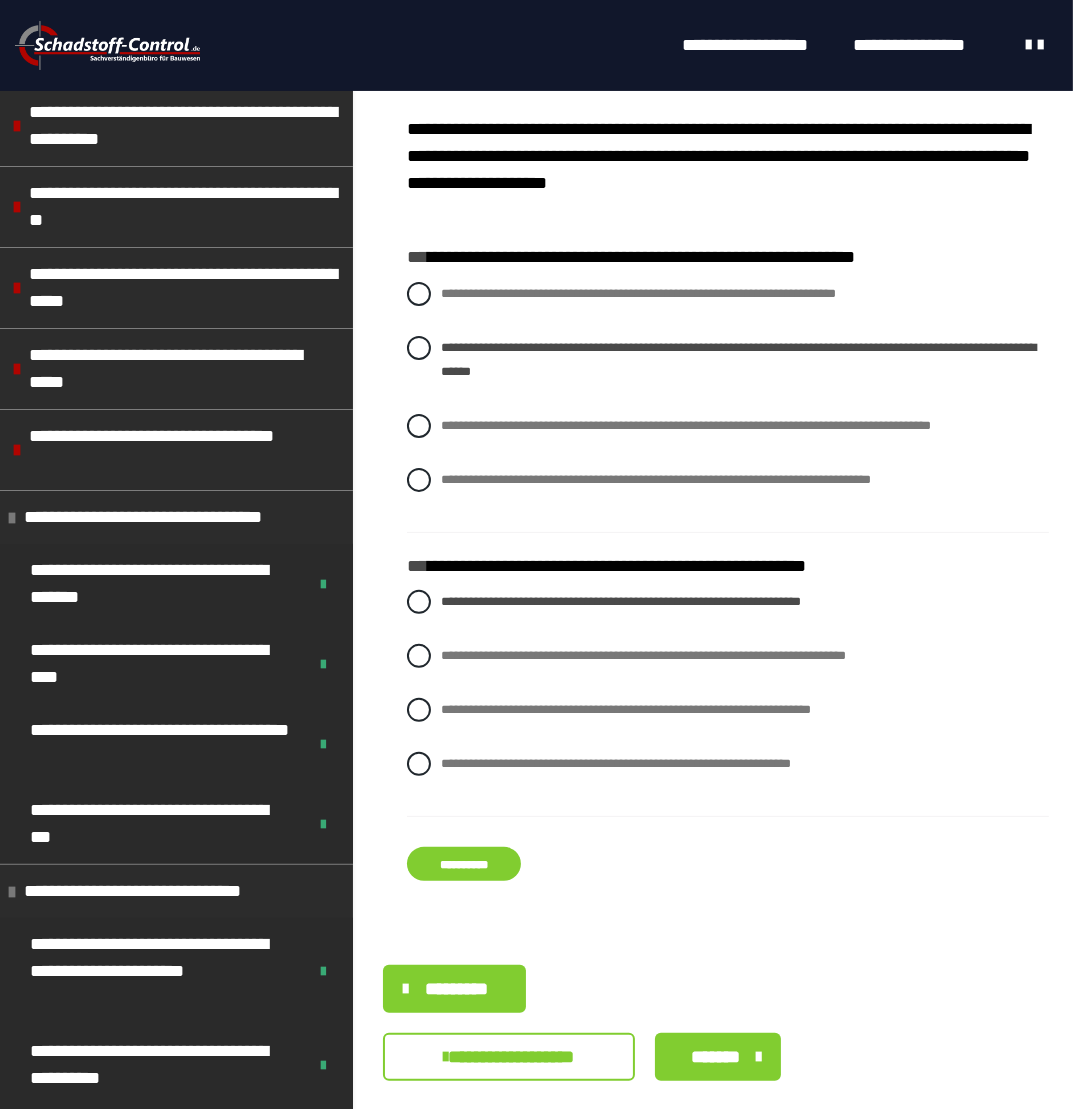 scroll, scrollTop: 400, scrollLeft: 0, axis: vertical 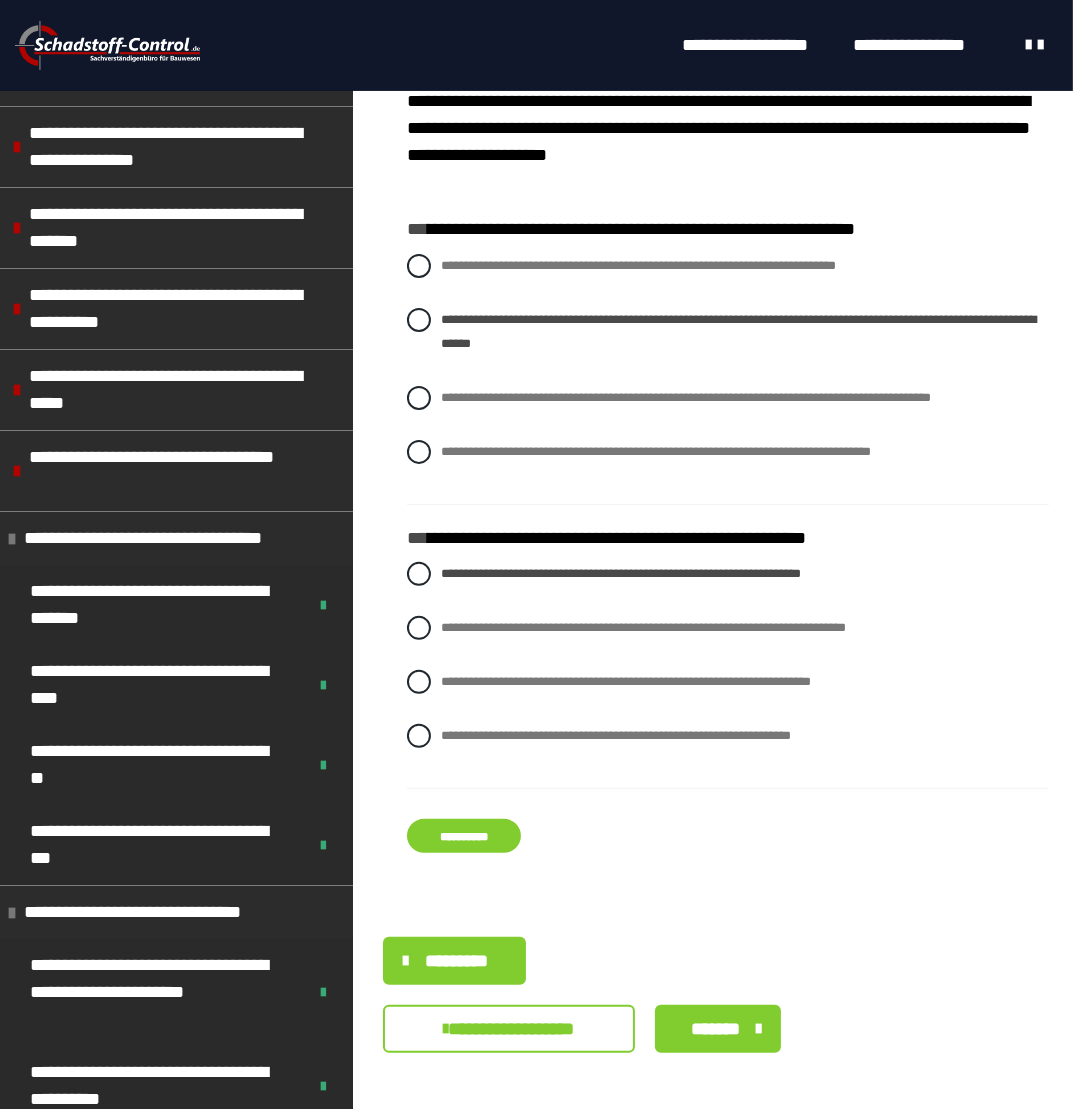 click on "**********" at bounding box center (464, 836) 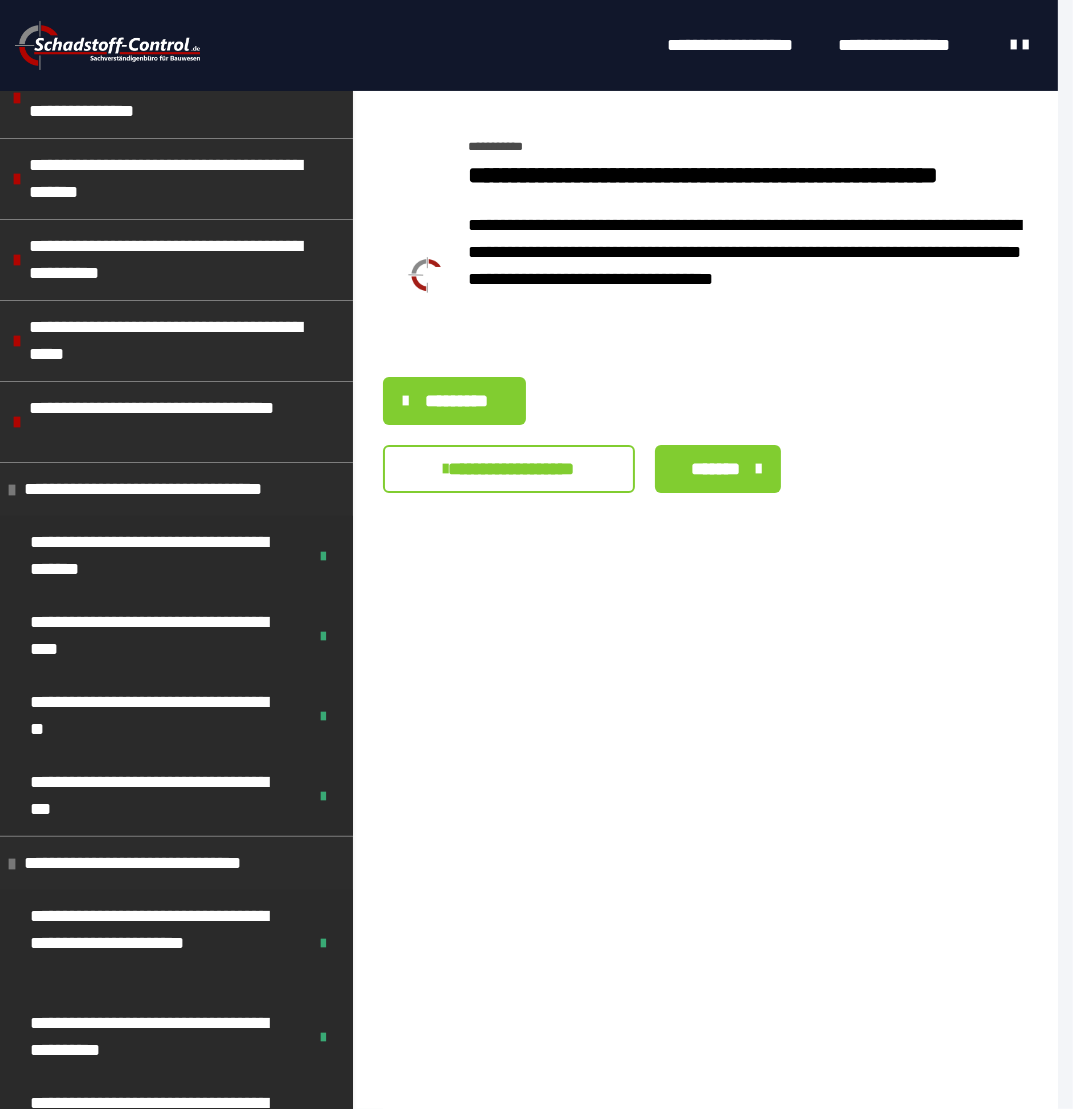 scroll, scrollTop: 0, scrollLeft: 0, axis: both 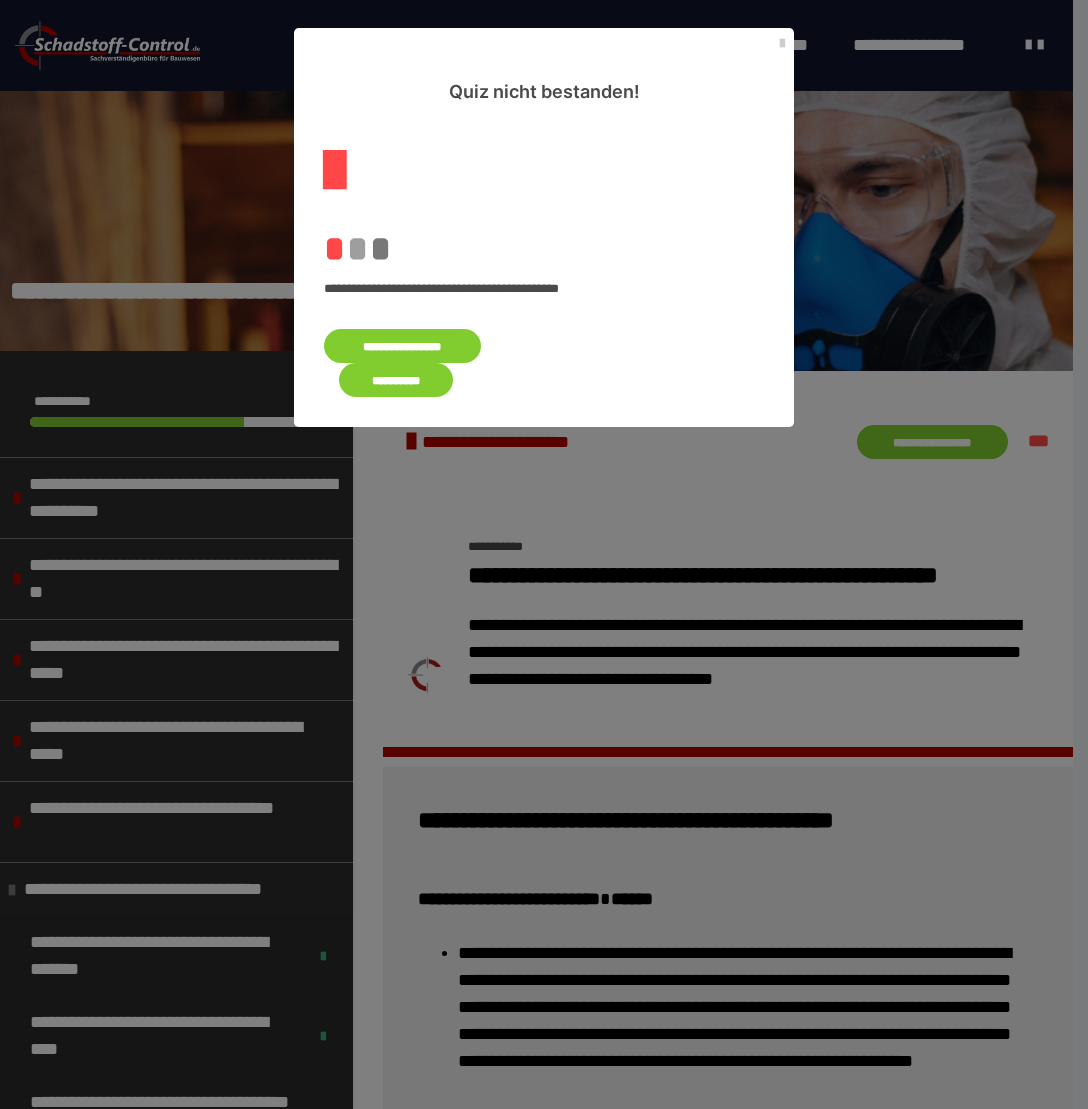 click on "**********" at bounding box center (402, 346) 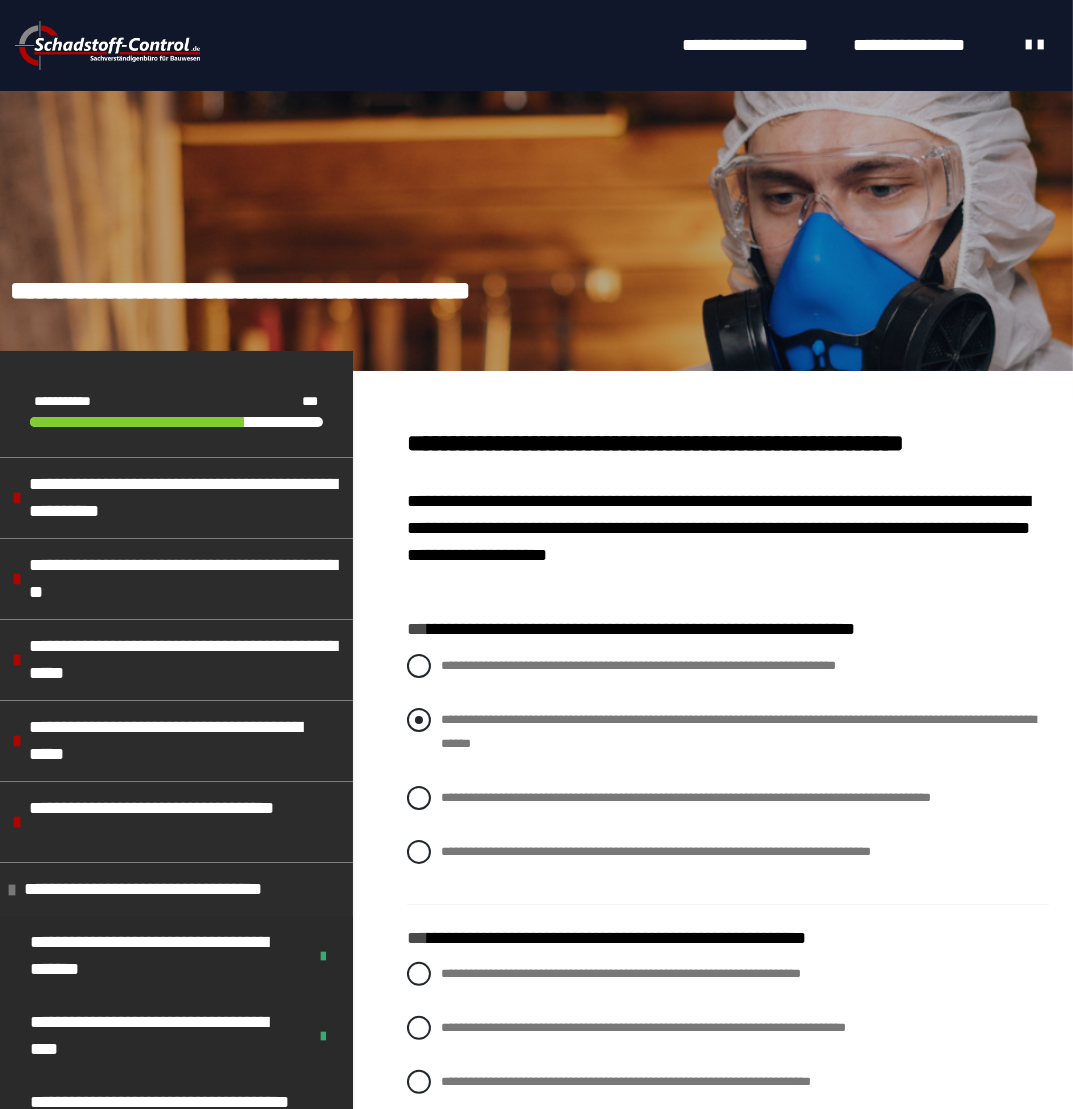 click at bounding box center (419, 720) 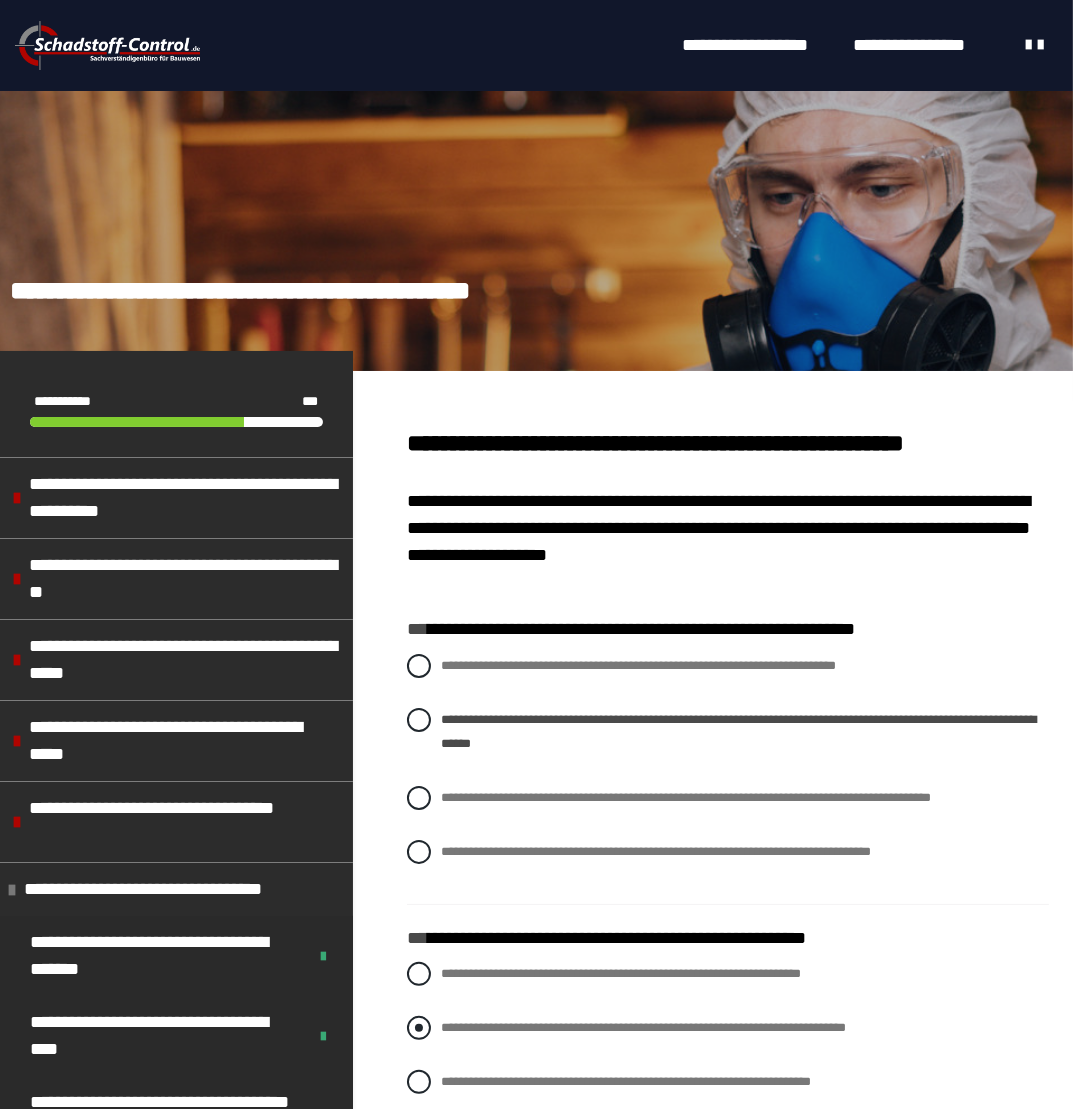 click at bounding box center [419, 1028] 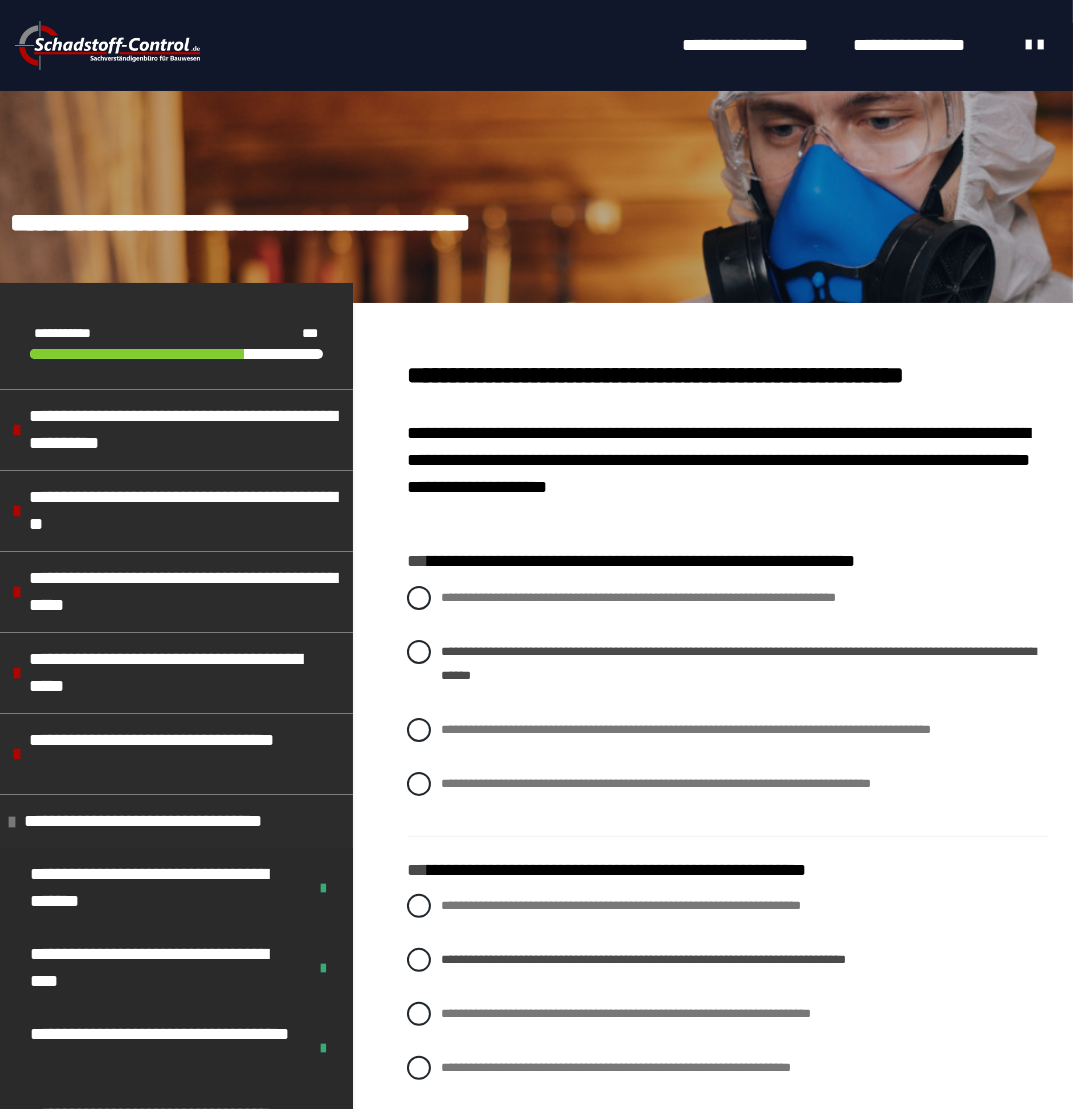 scroll, scrollTop: 300, scrollLeft: 0, axis: vertical 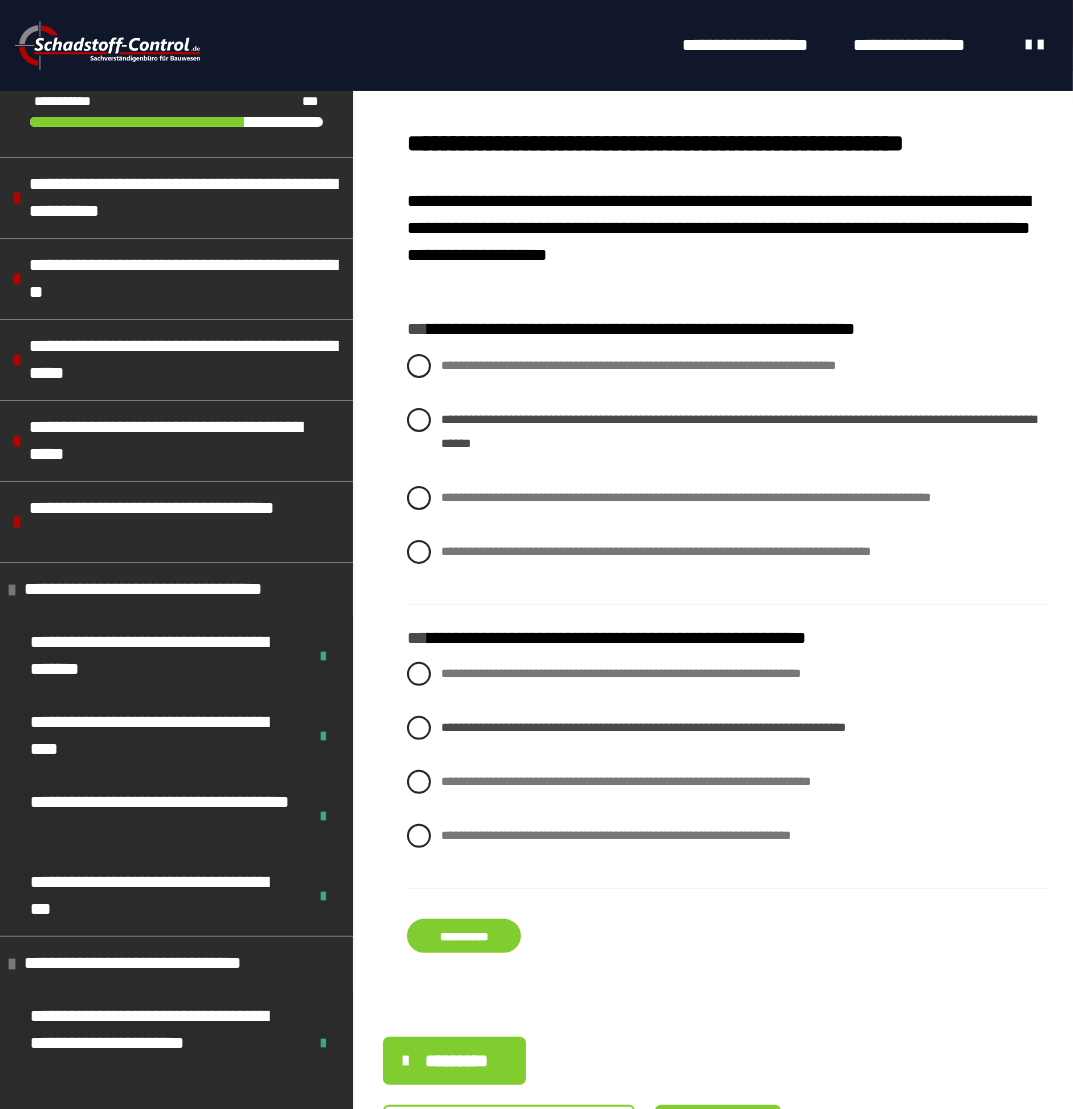 click on "**********" at bounding box center (464, 936) 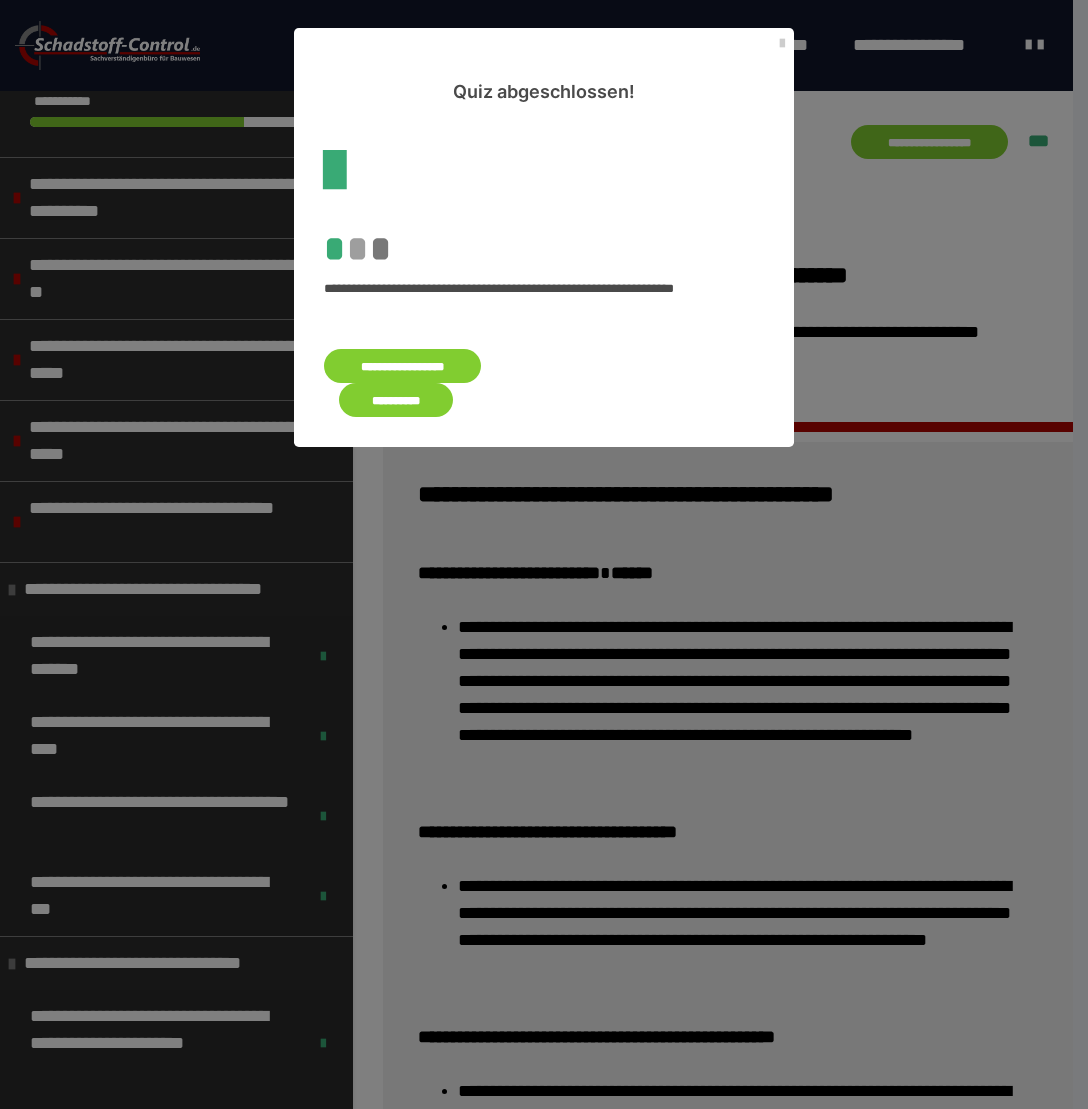 click on "**********" at bounding box center (396, 400) 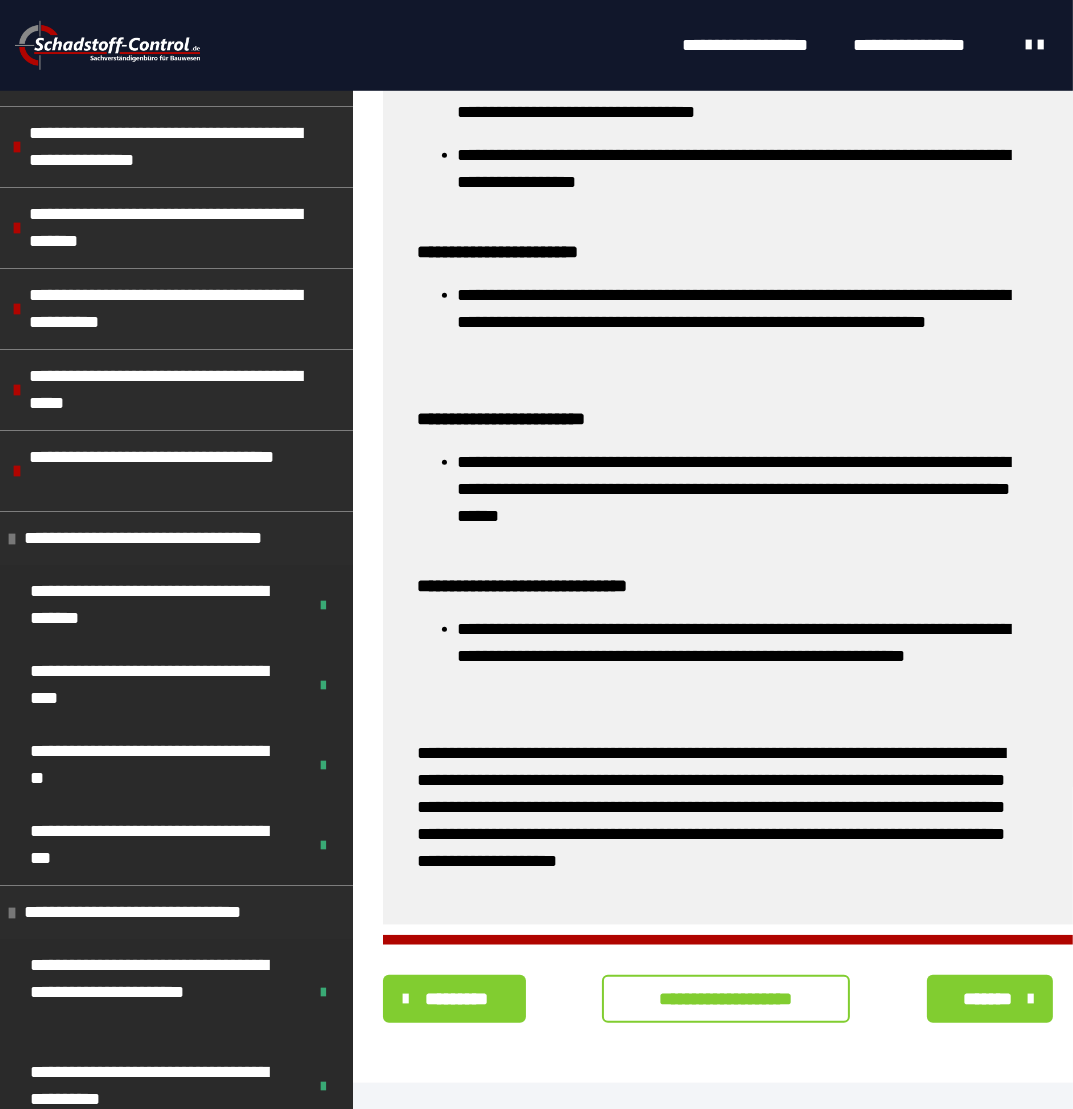scroll, scrollTop: 1537, scrollLeft: 0, axis: vertical 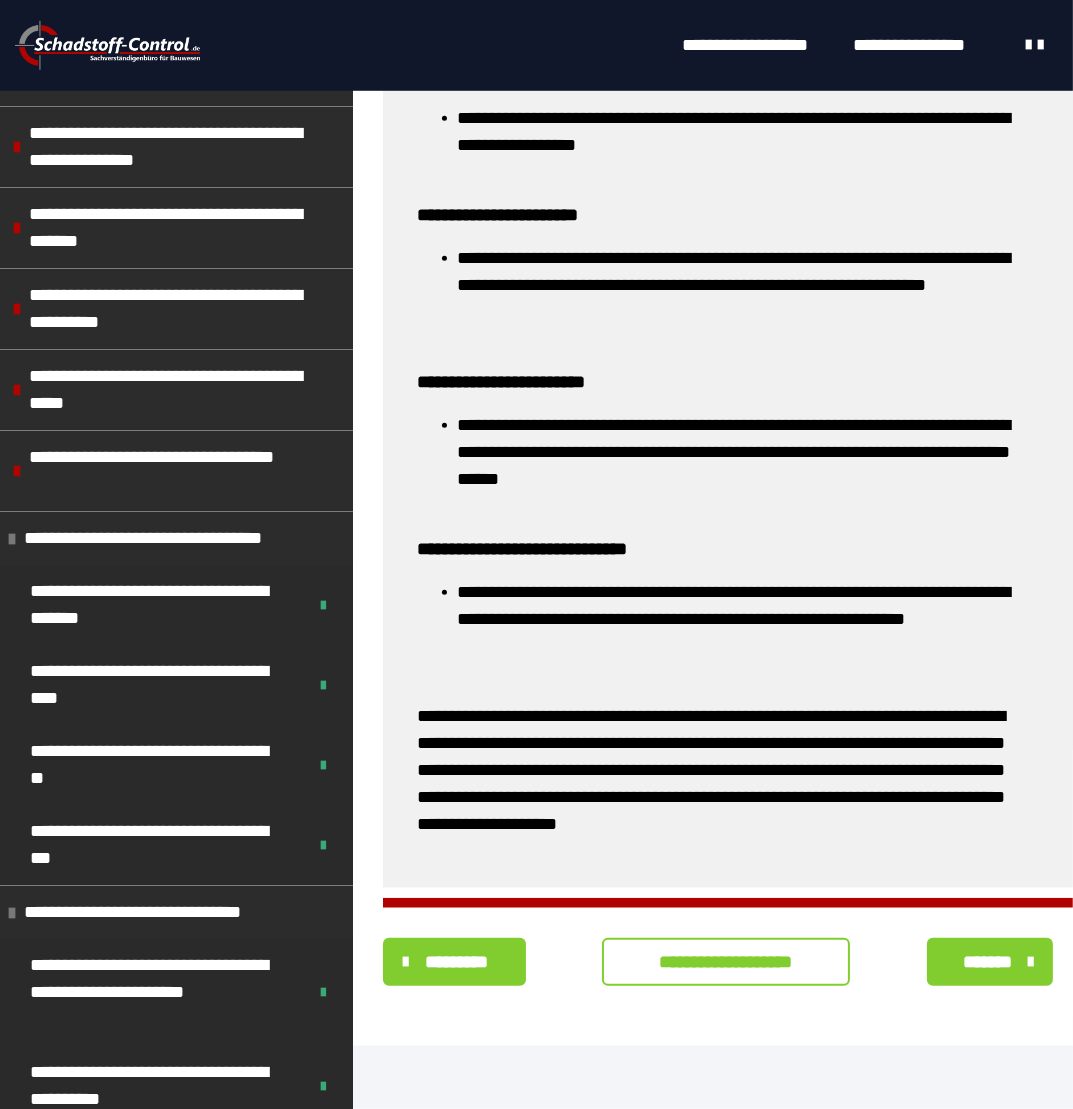 click on "**********" at bounding box center [726, 962] 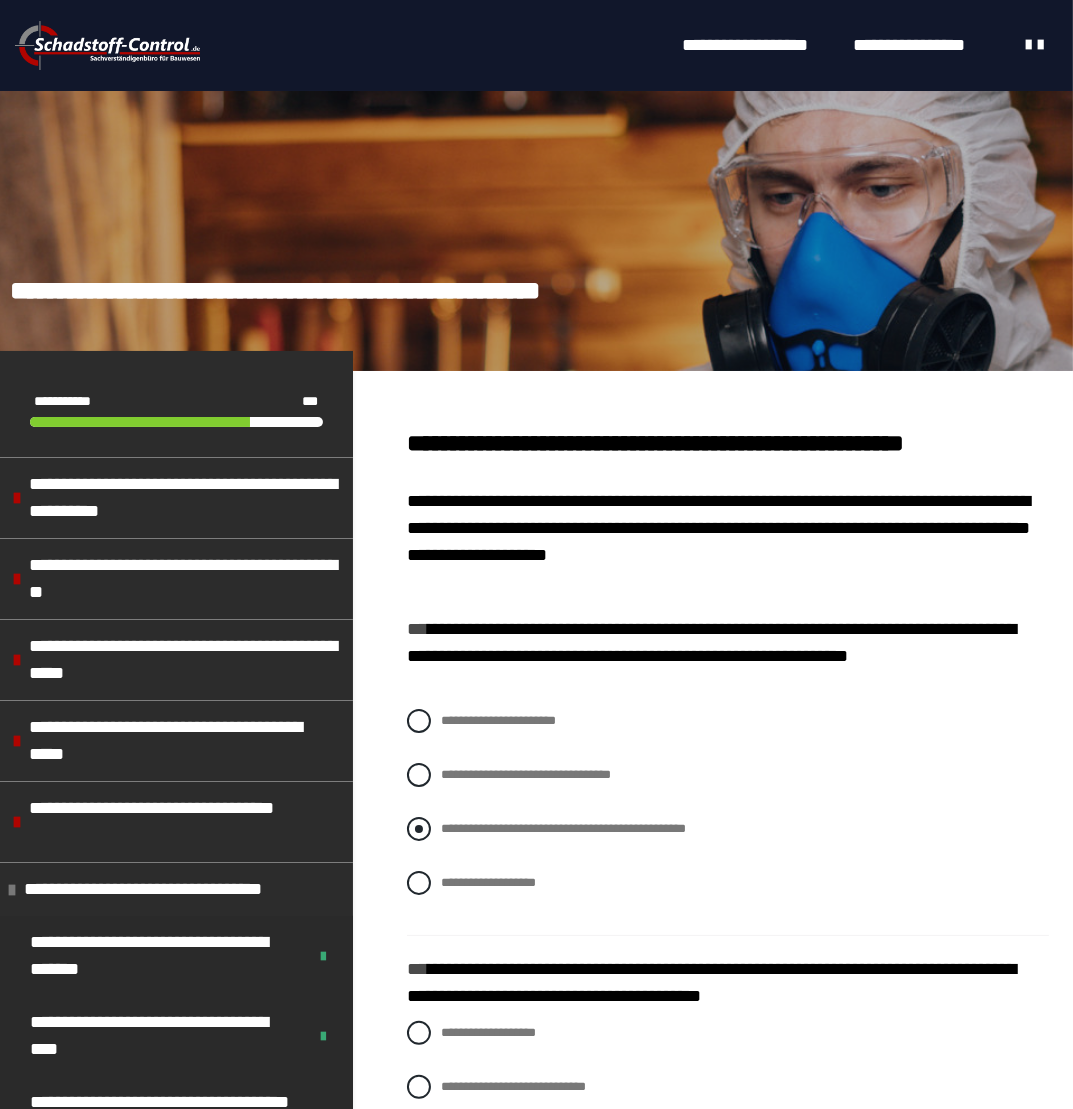 click on "**********" at bounding box center (563, 828) 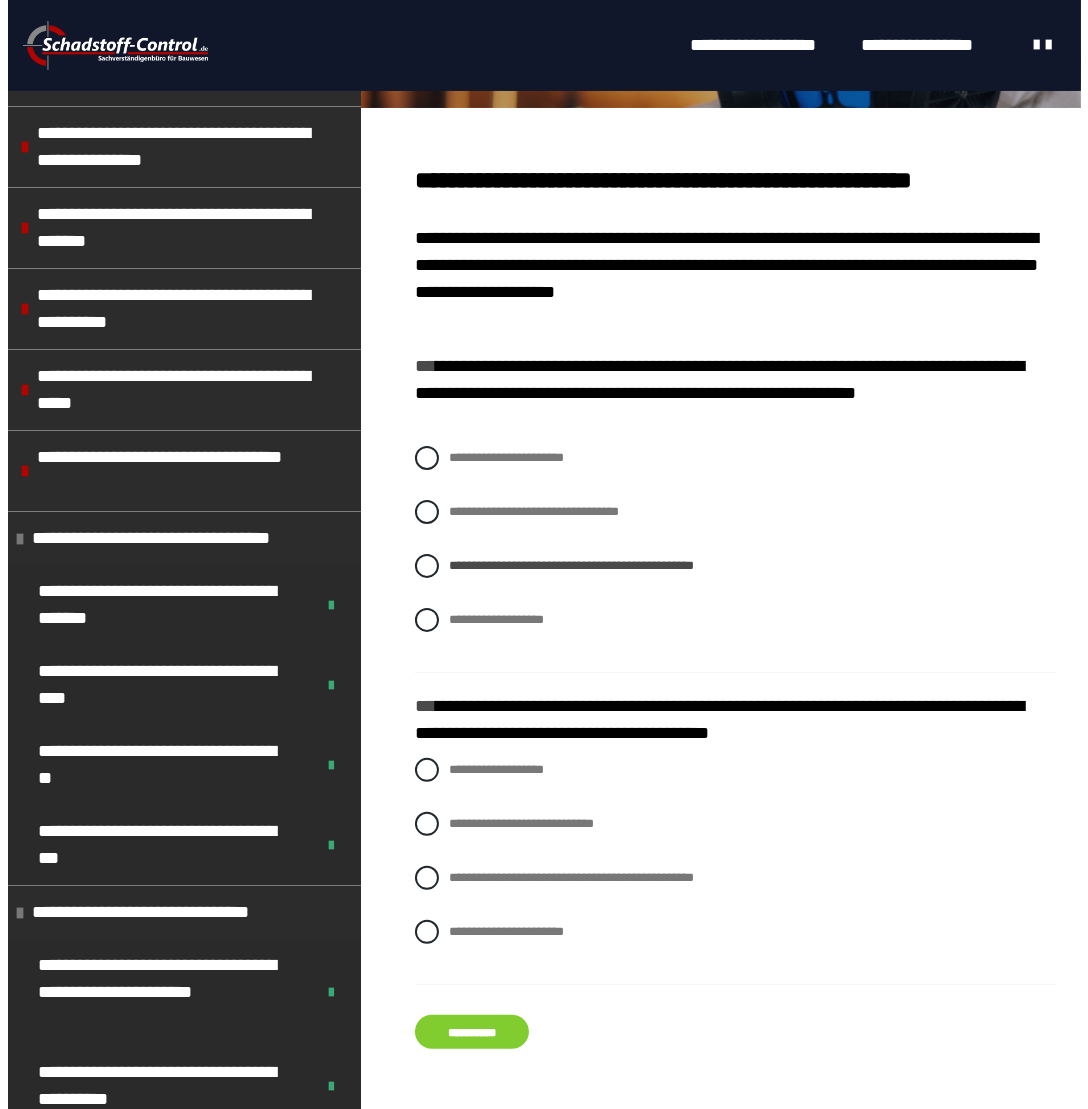 scroll, scrollTop: 400, scrollLeft: 0, axis: vertical 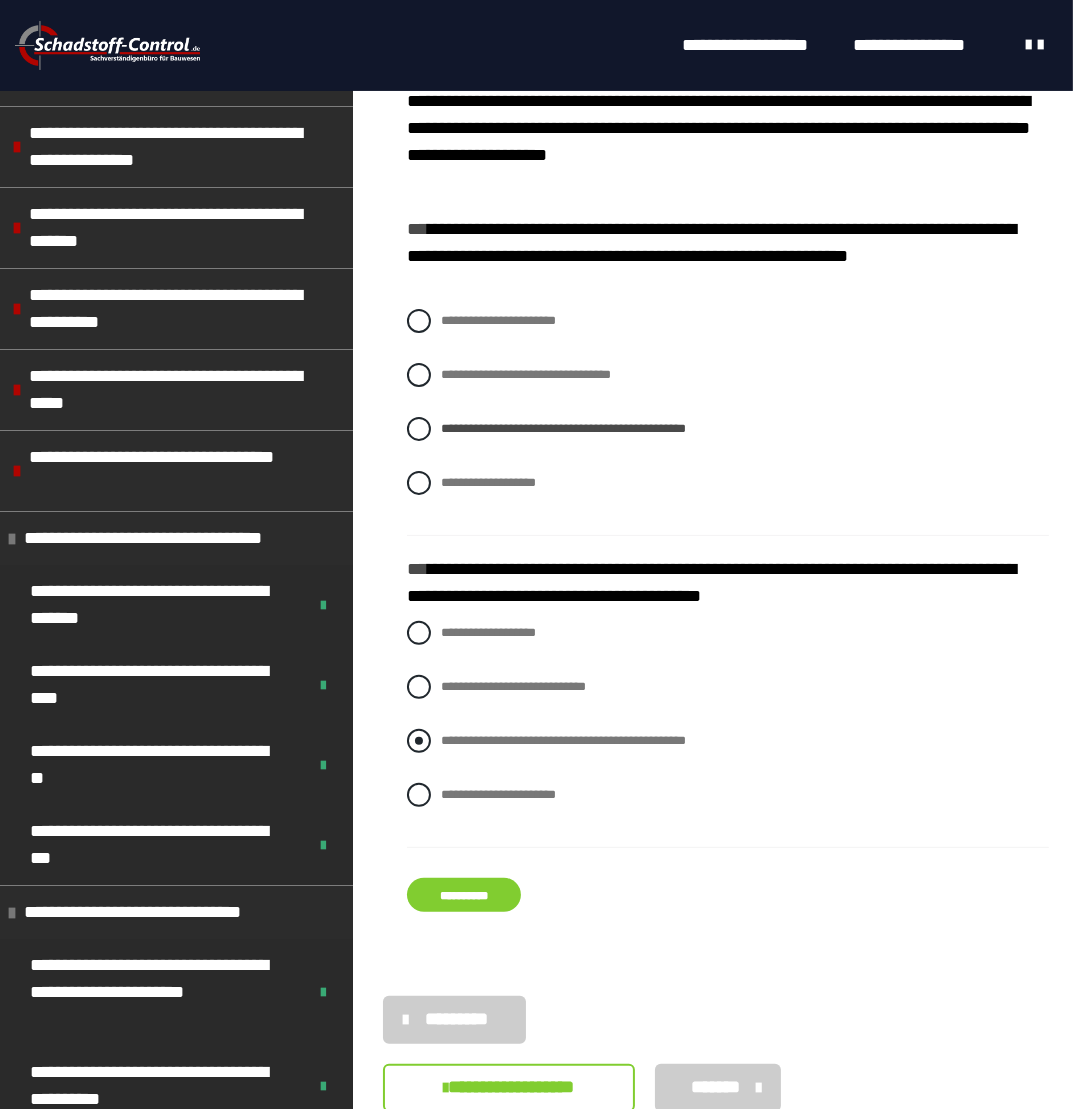 click on "**********" at bounding box center (563, 740) 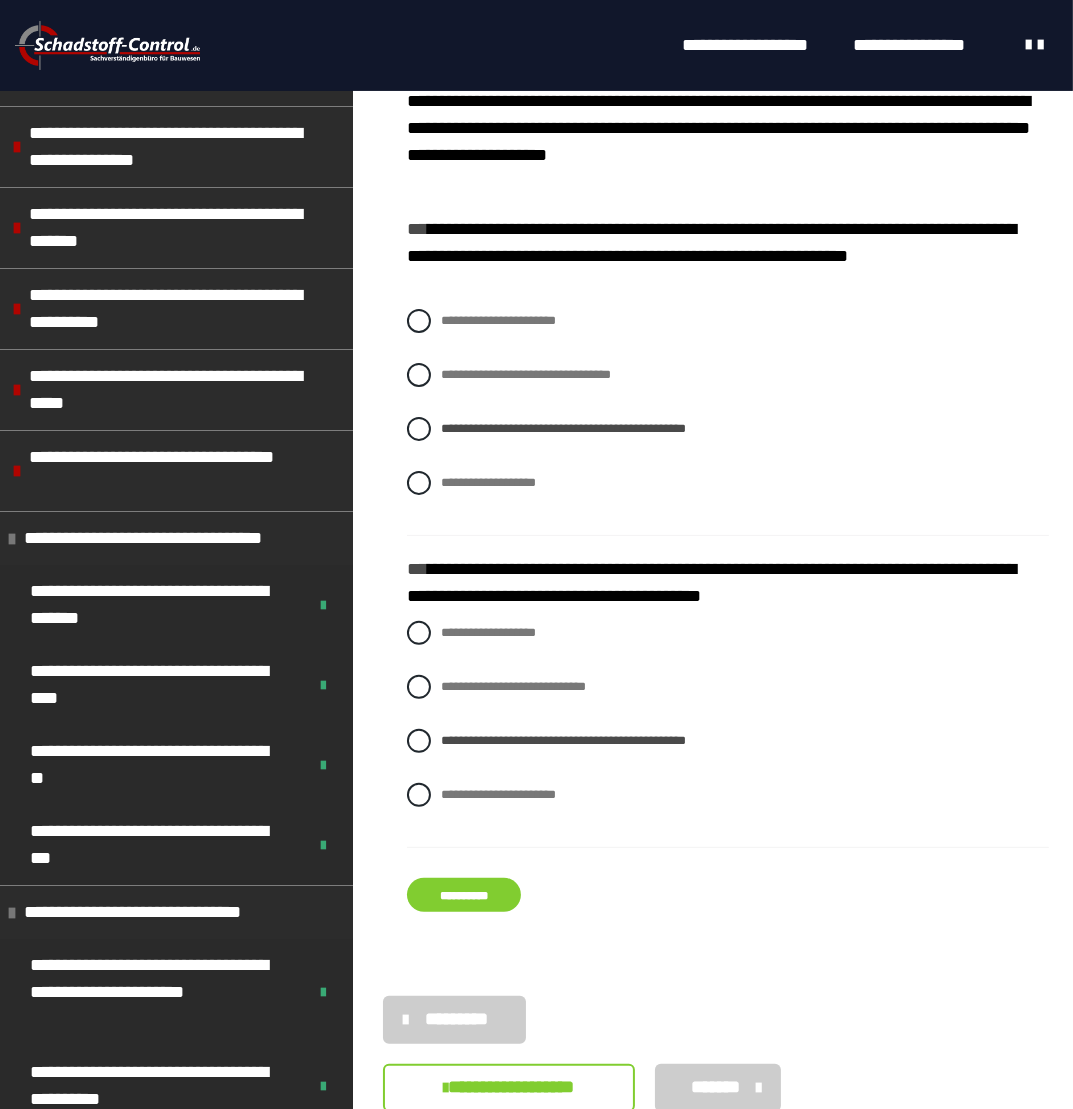 click on "**********" at bounding box center (464, 895) 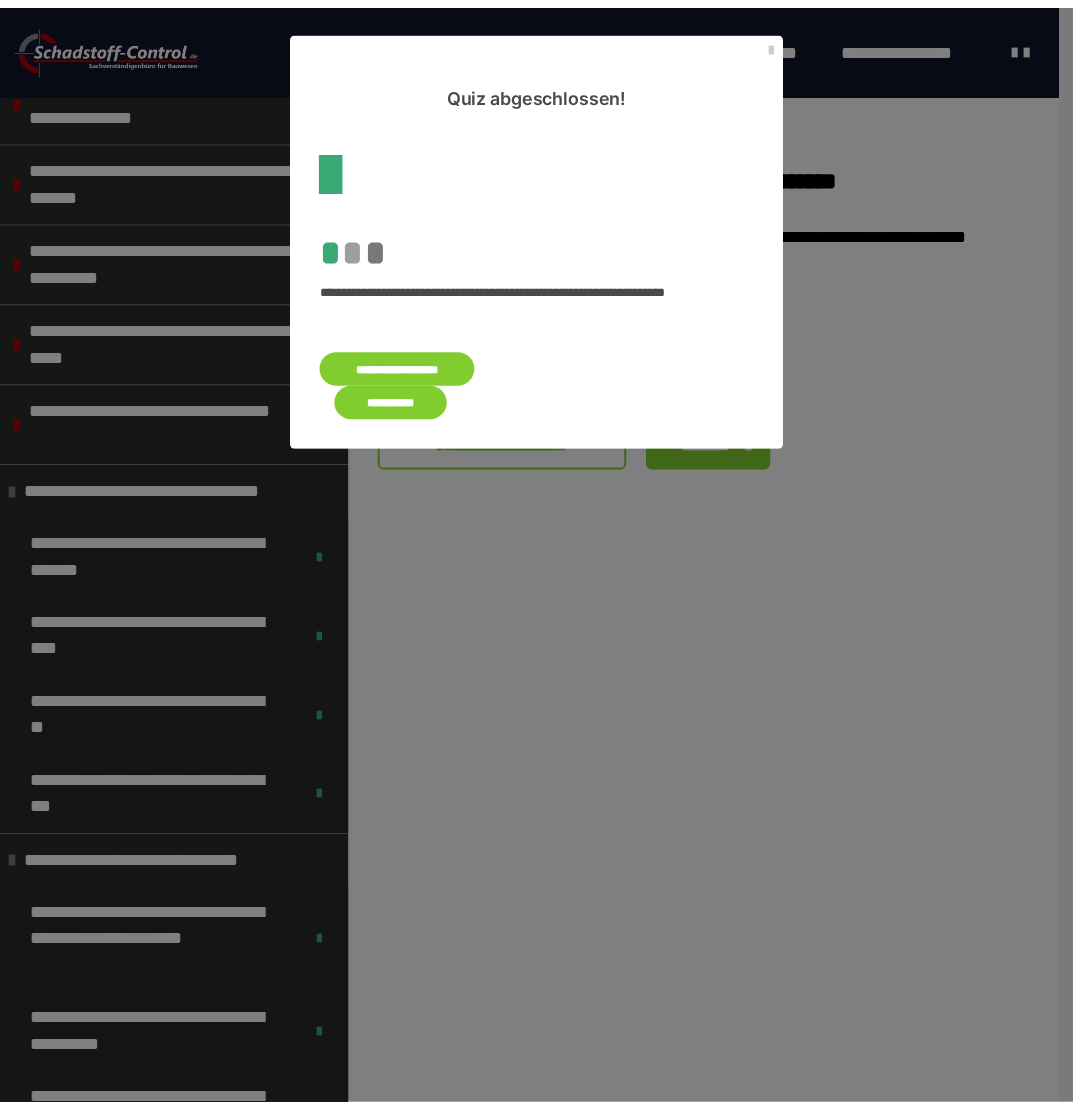 scroll, scrollTop: 0, scrollLeft: 0, axis: both 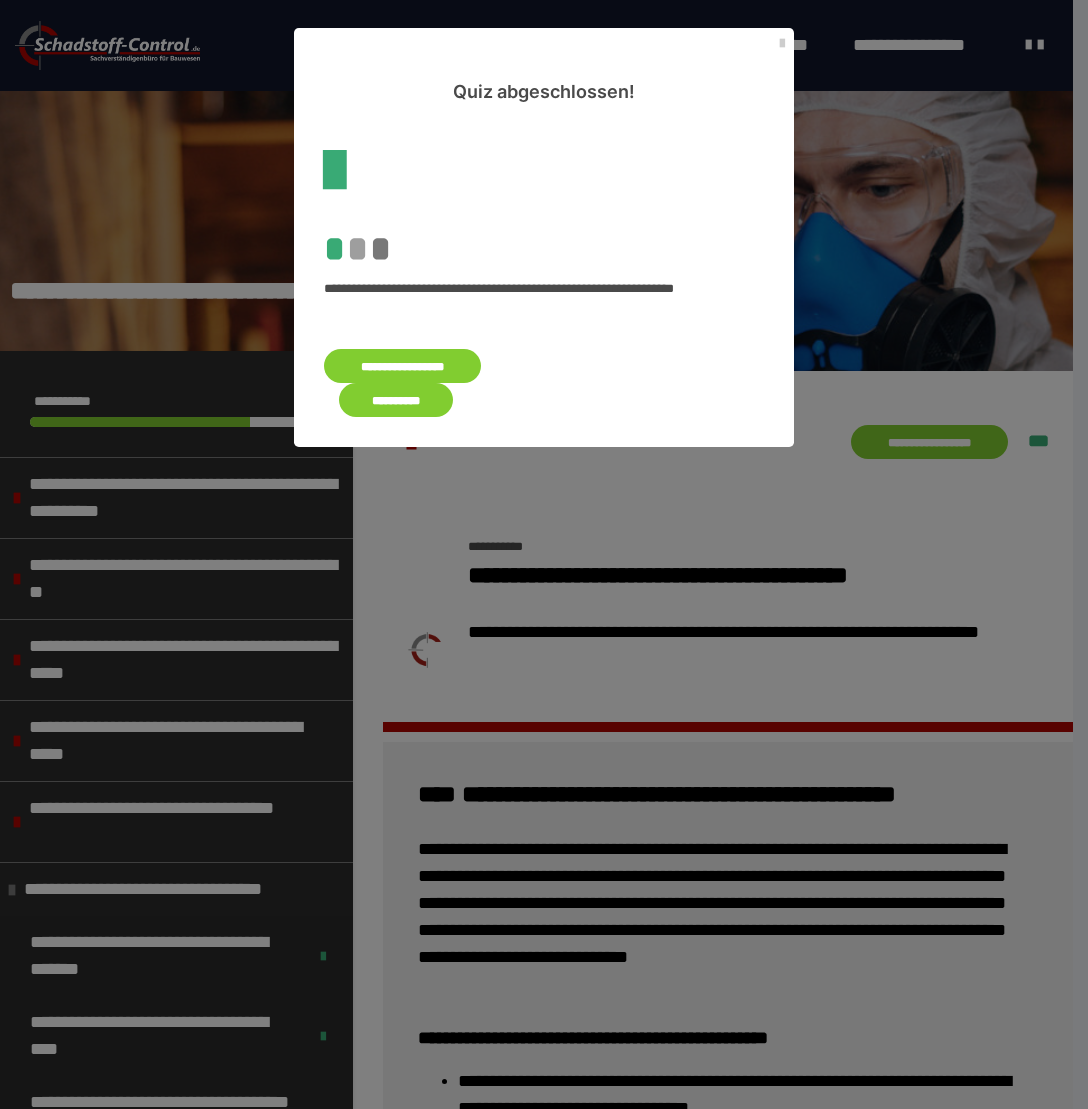 click on "**********" at bounding box center (396, 400) 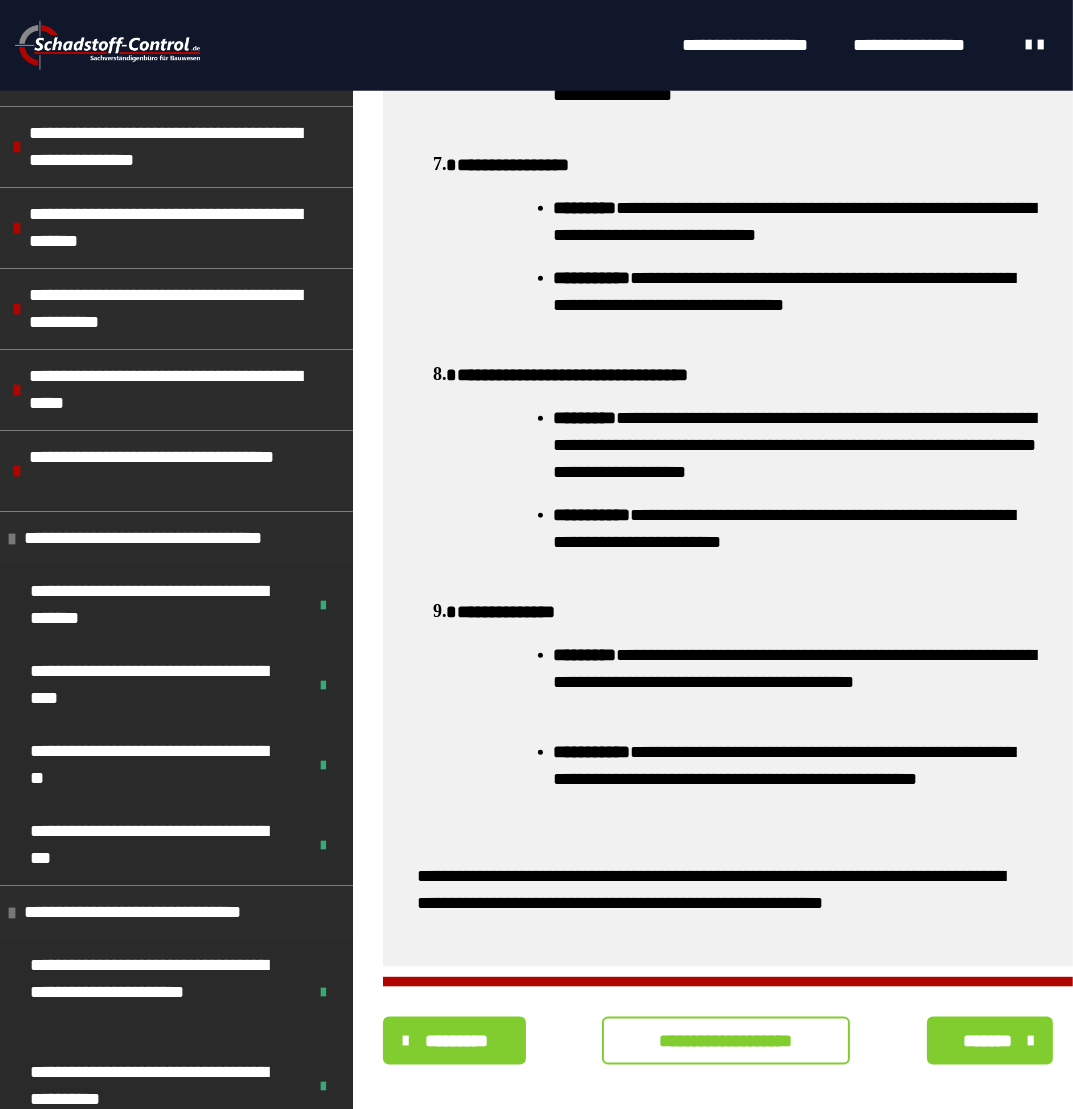 scroll, scrollTop: 1964, scrollLeft: 0, axis: vertical 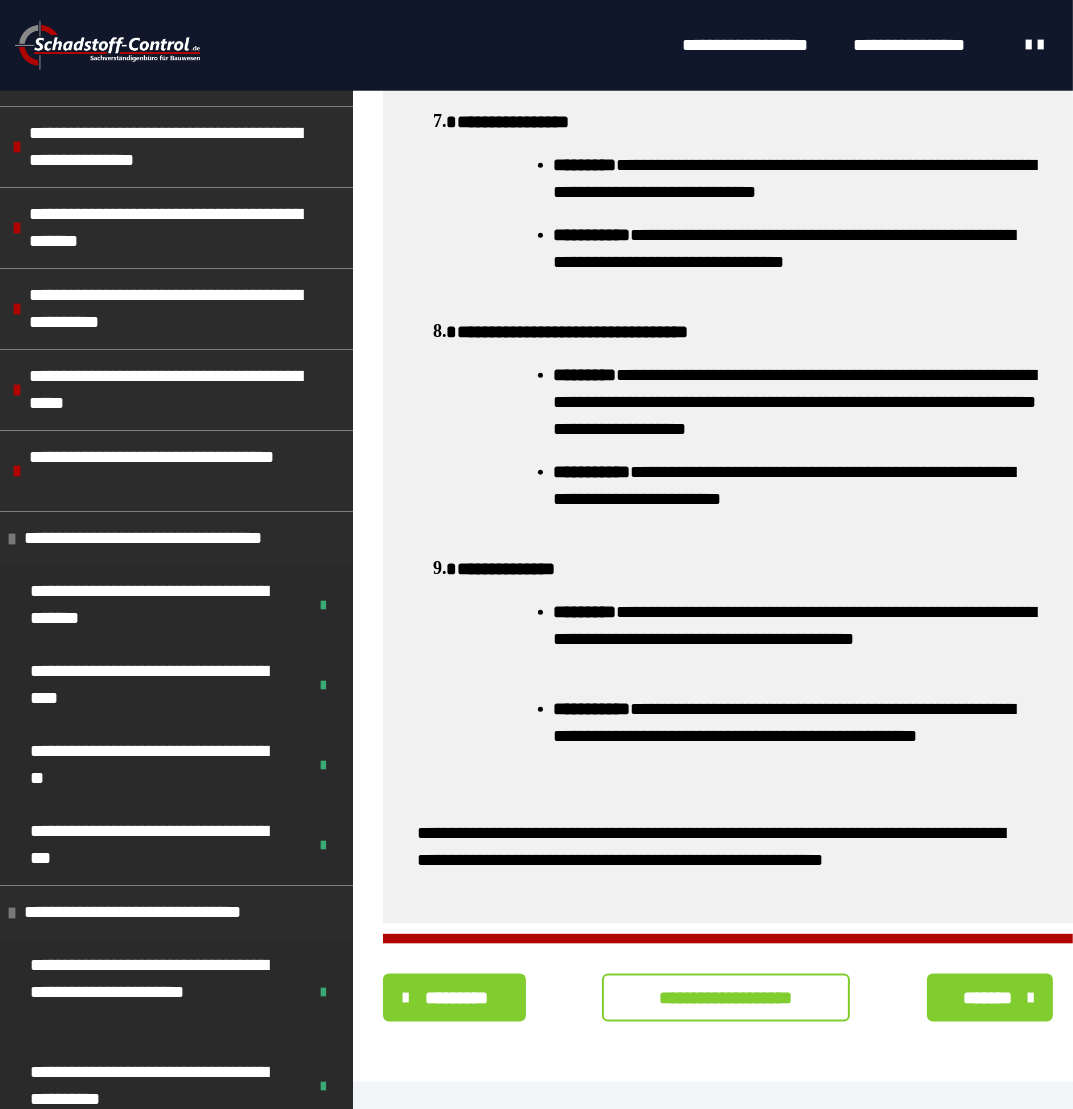 click on "**********" at bounding box center [726, 998] 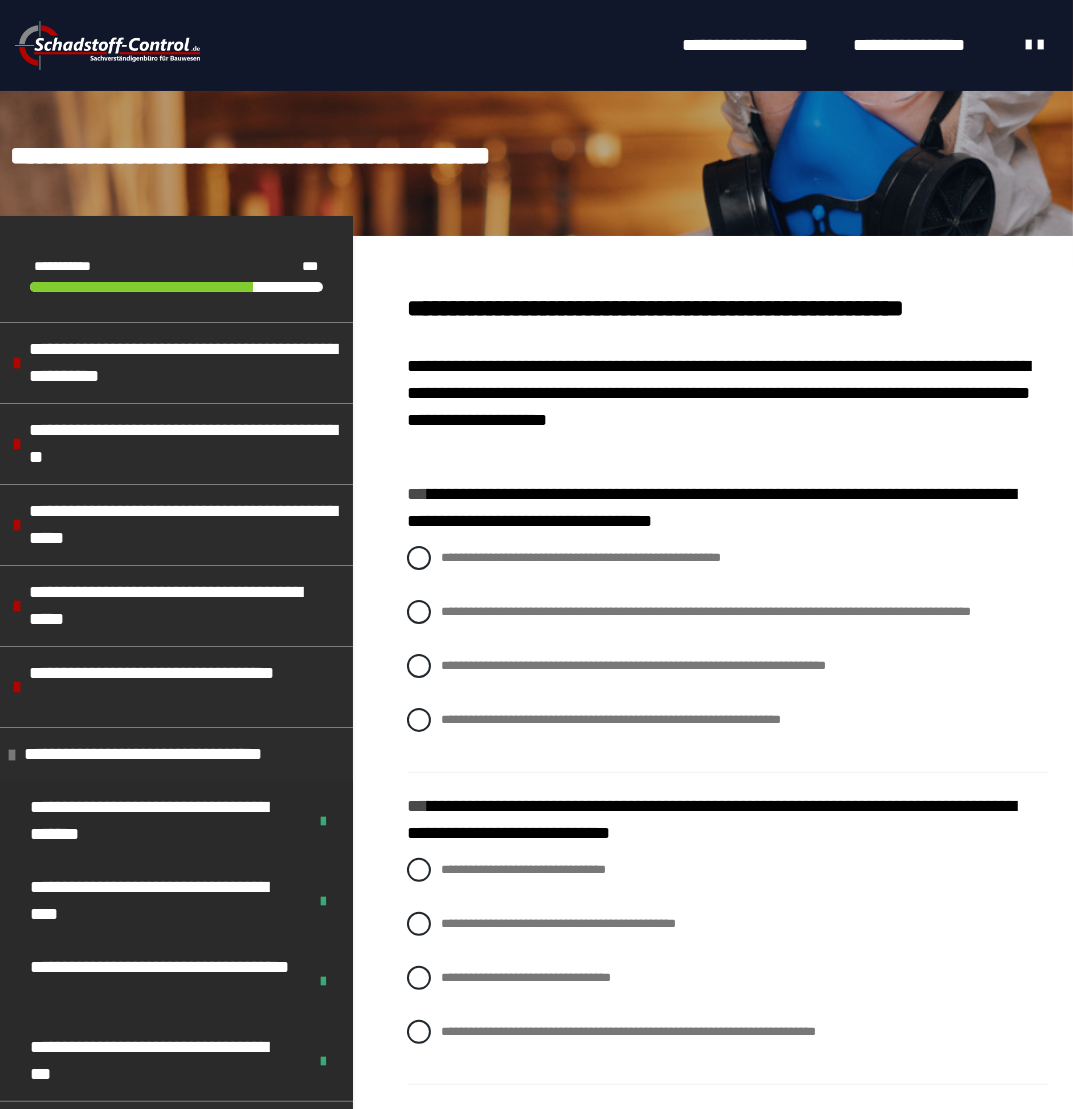 scroll, scrollTop: 200, scrollLeft: 0, axis: vertical 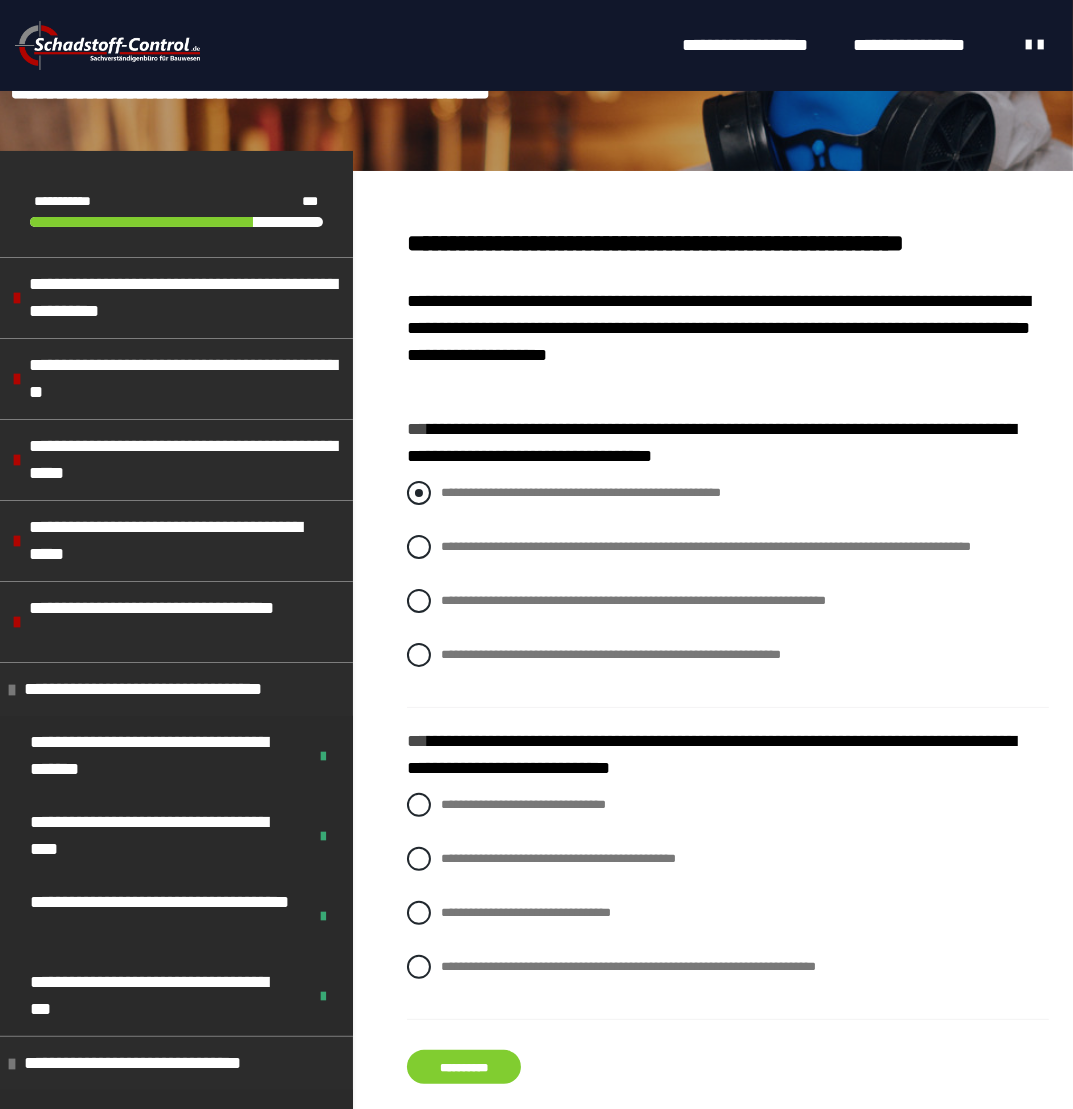 click on "**********" at bounding box center (728, 493) 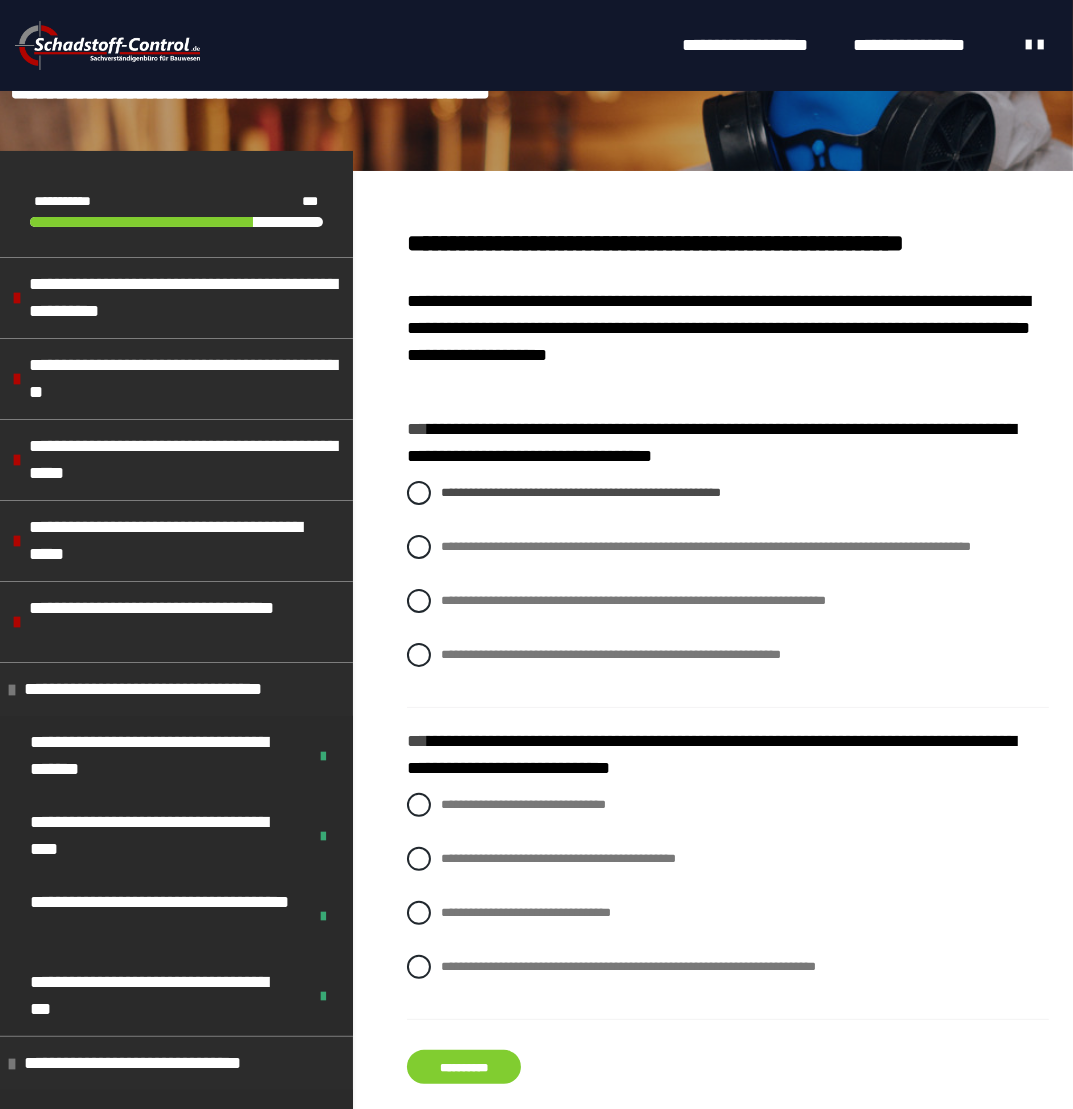 click on "**********" at bounding box center (464, 1067) 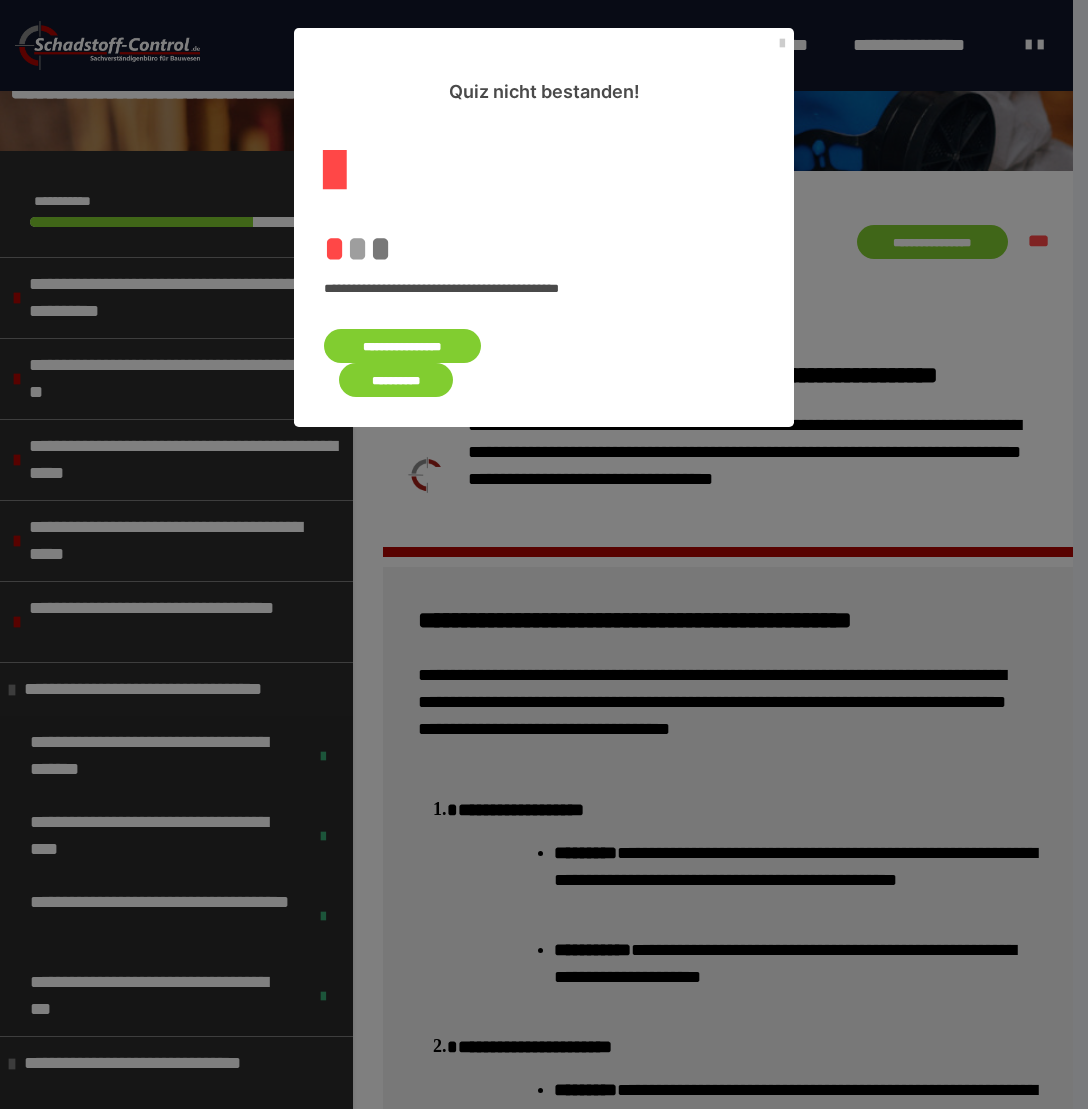 click on "**********" at bounding box center [402, 346] 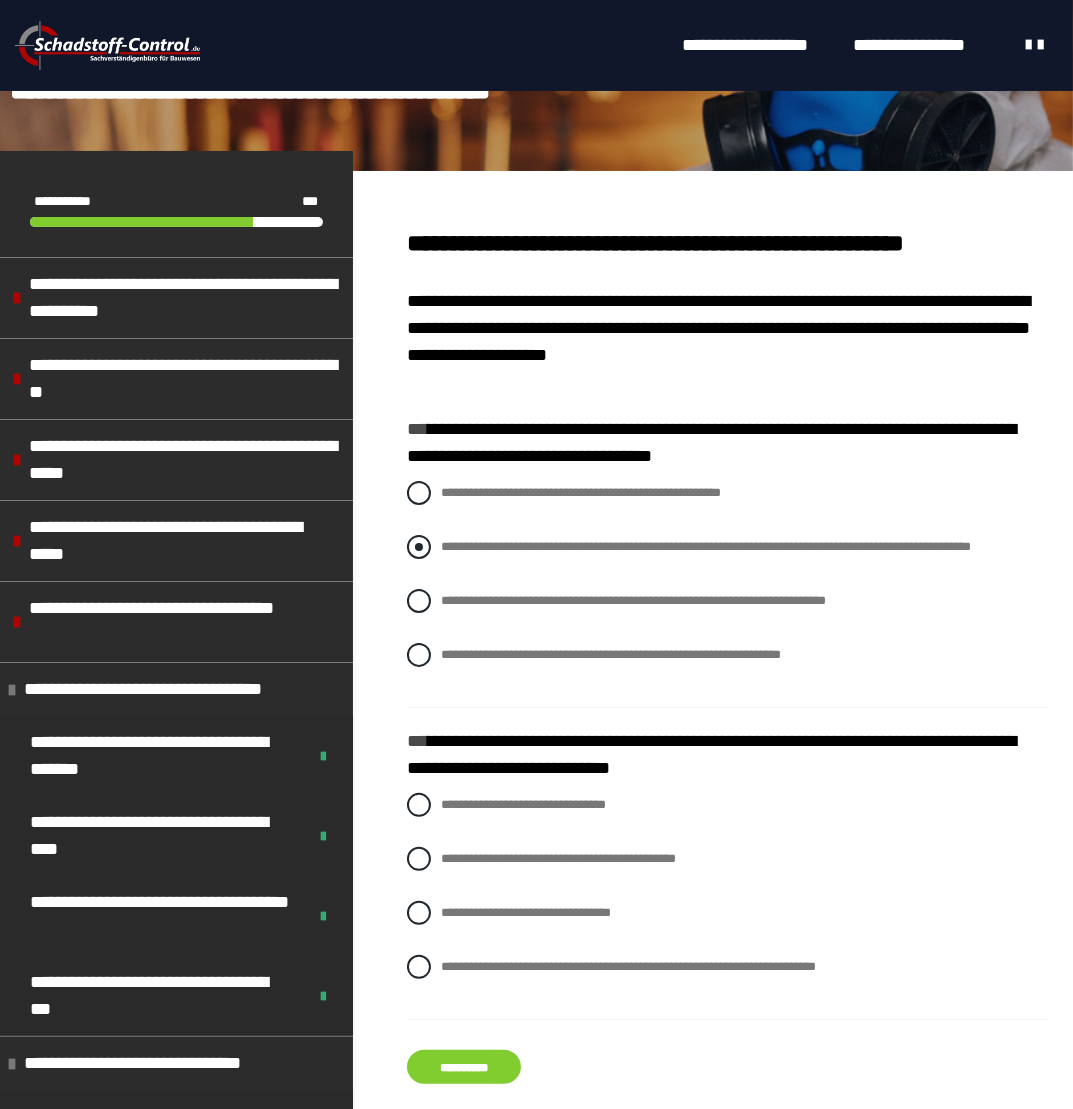 click at bounding box center [419, 547] 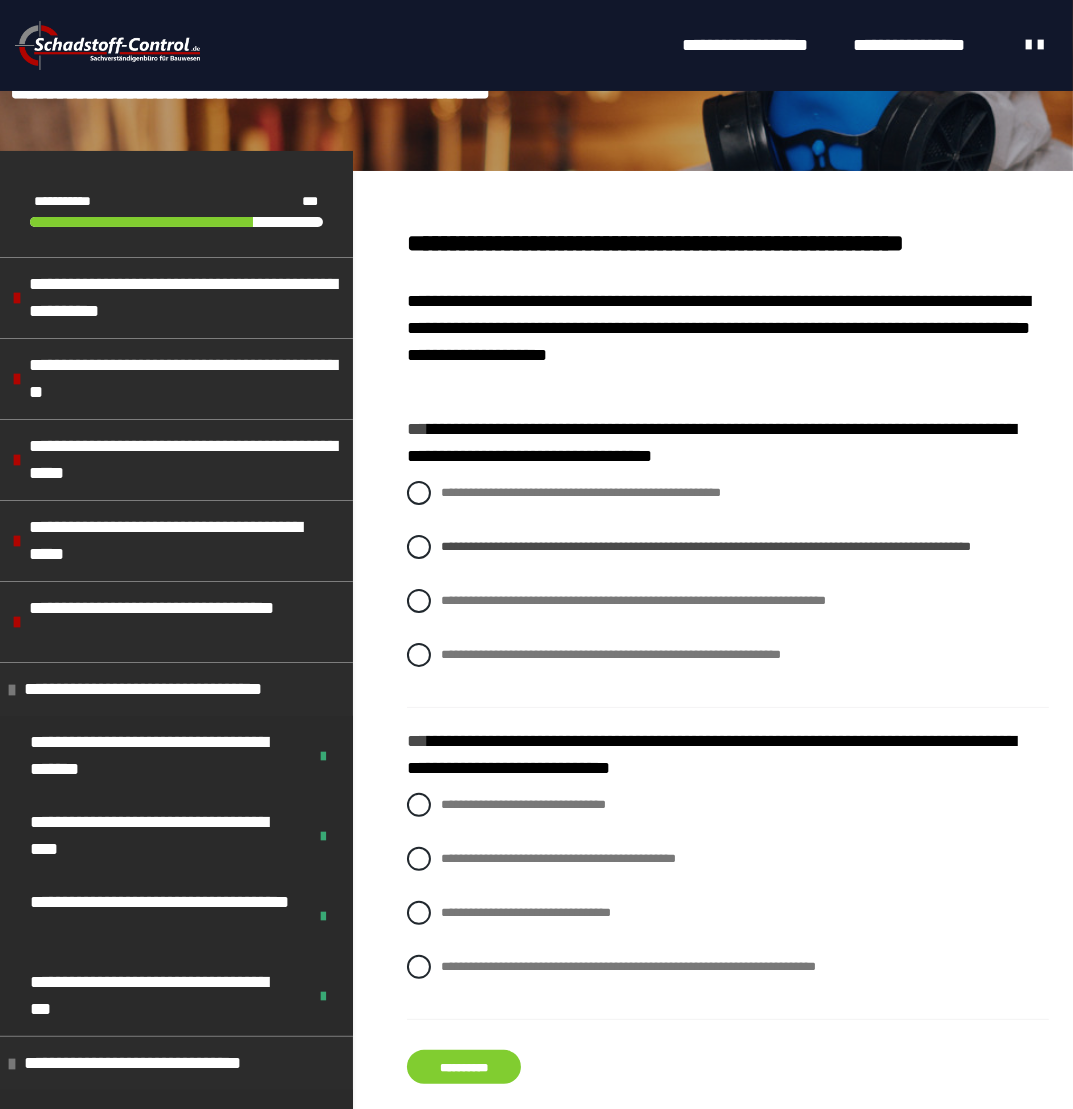 click on "**********" at bounding box center [464, 1067] 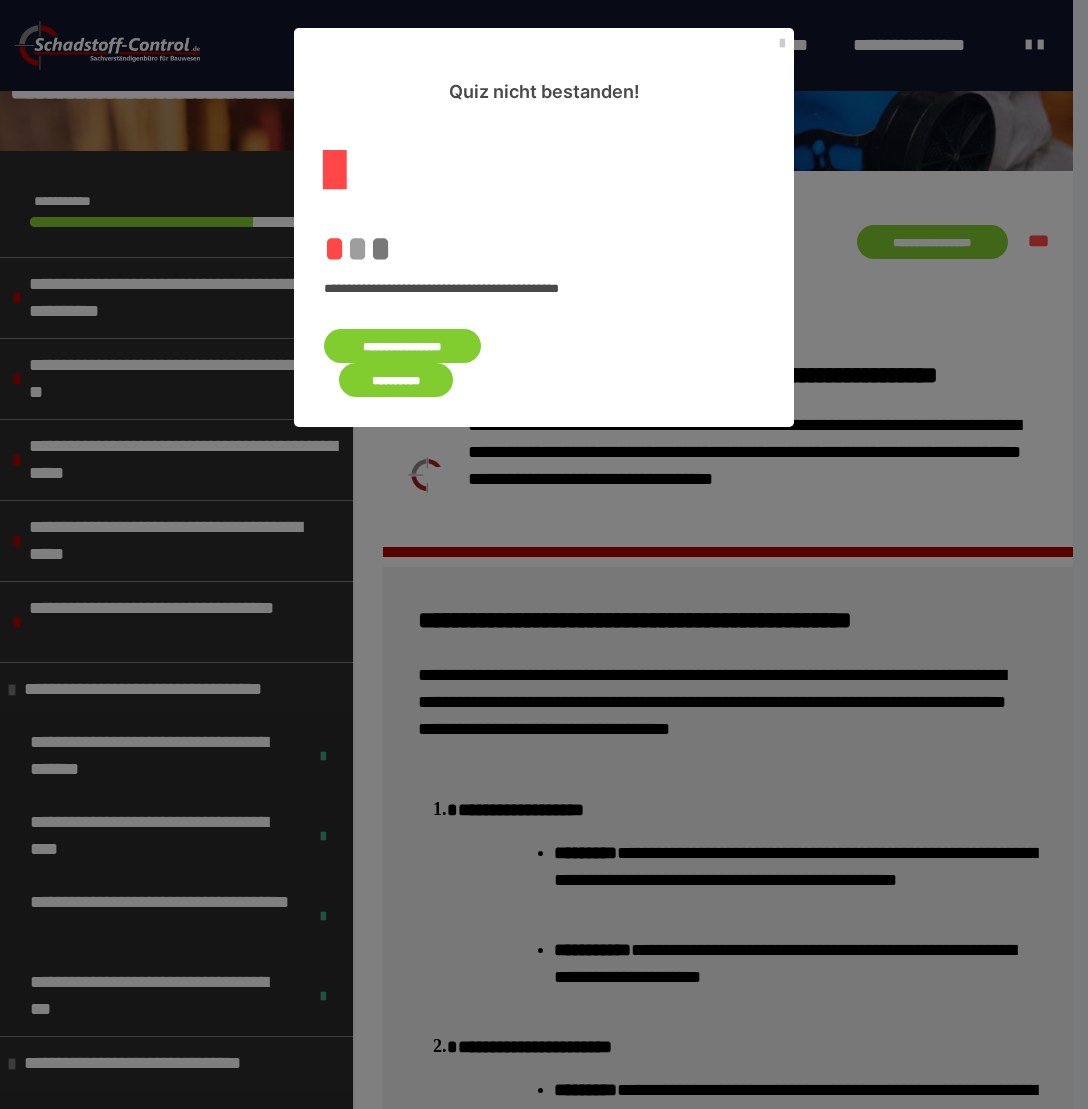 click on "**********" at bounding box center [402, 346] 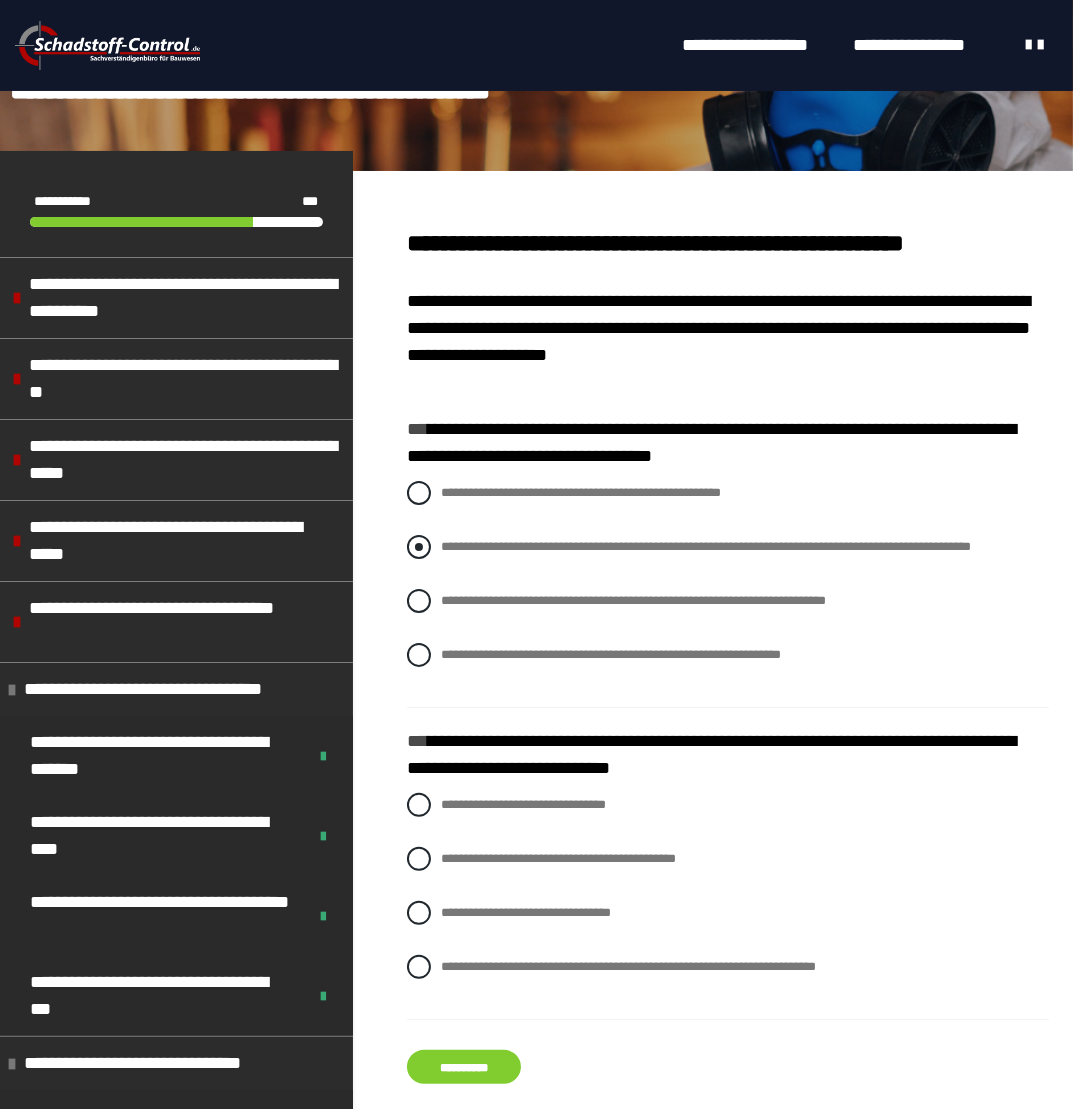 click at bounding box center (419, 547) 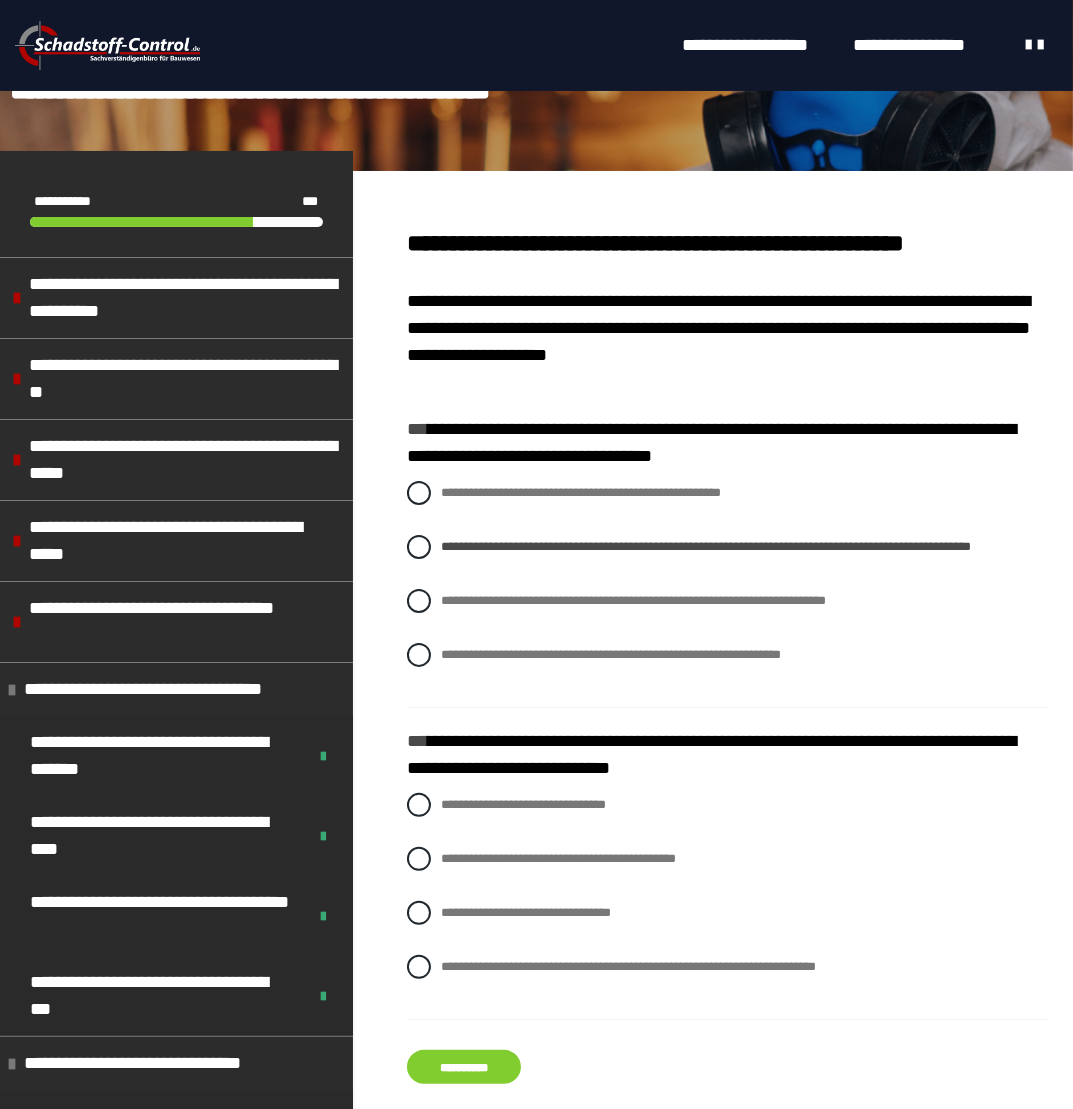 scroll, scrollTop: 300, scrollLeft: 0, axis: vertical 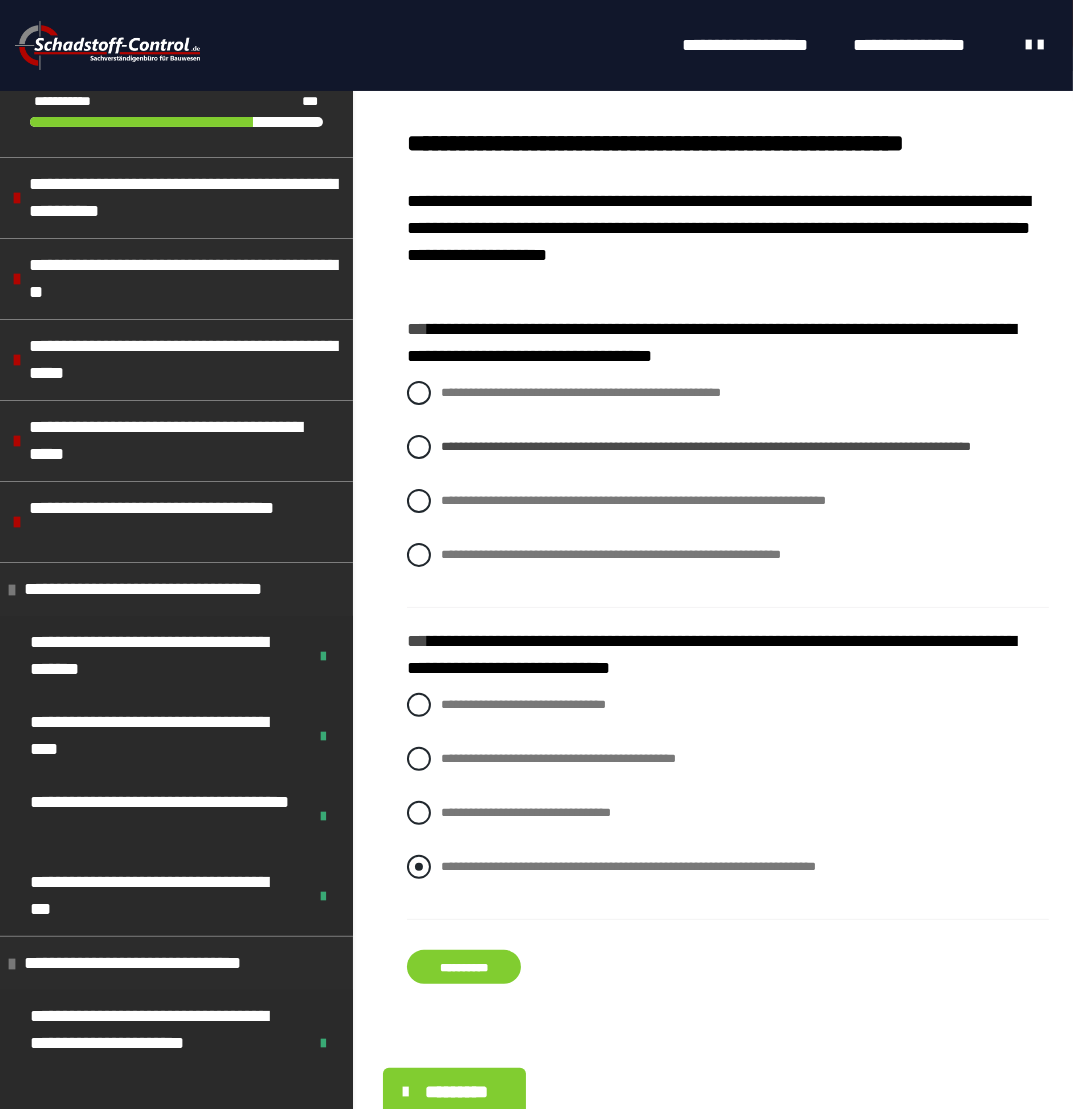 click on "**********" at bounding box center [728, 867] 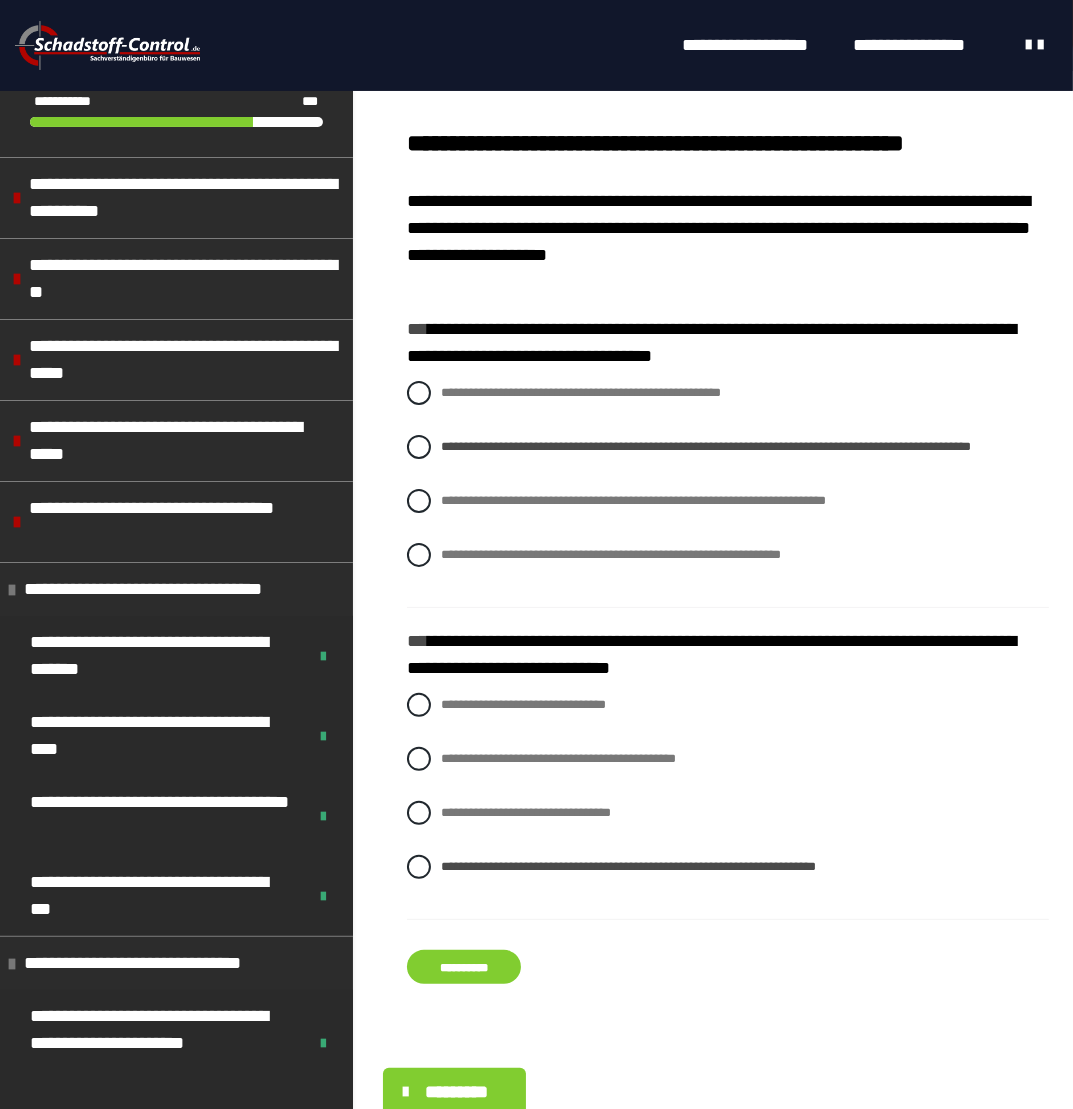click on "**********" at bounding box center (464, 967) 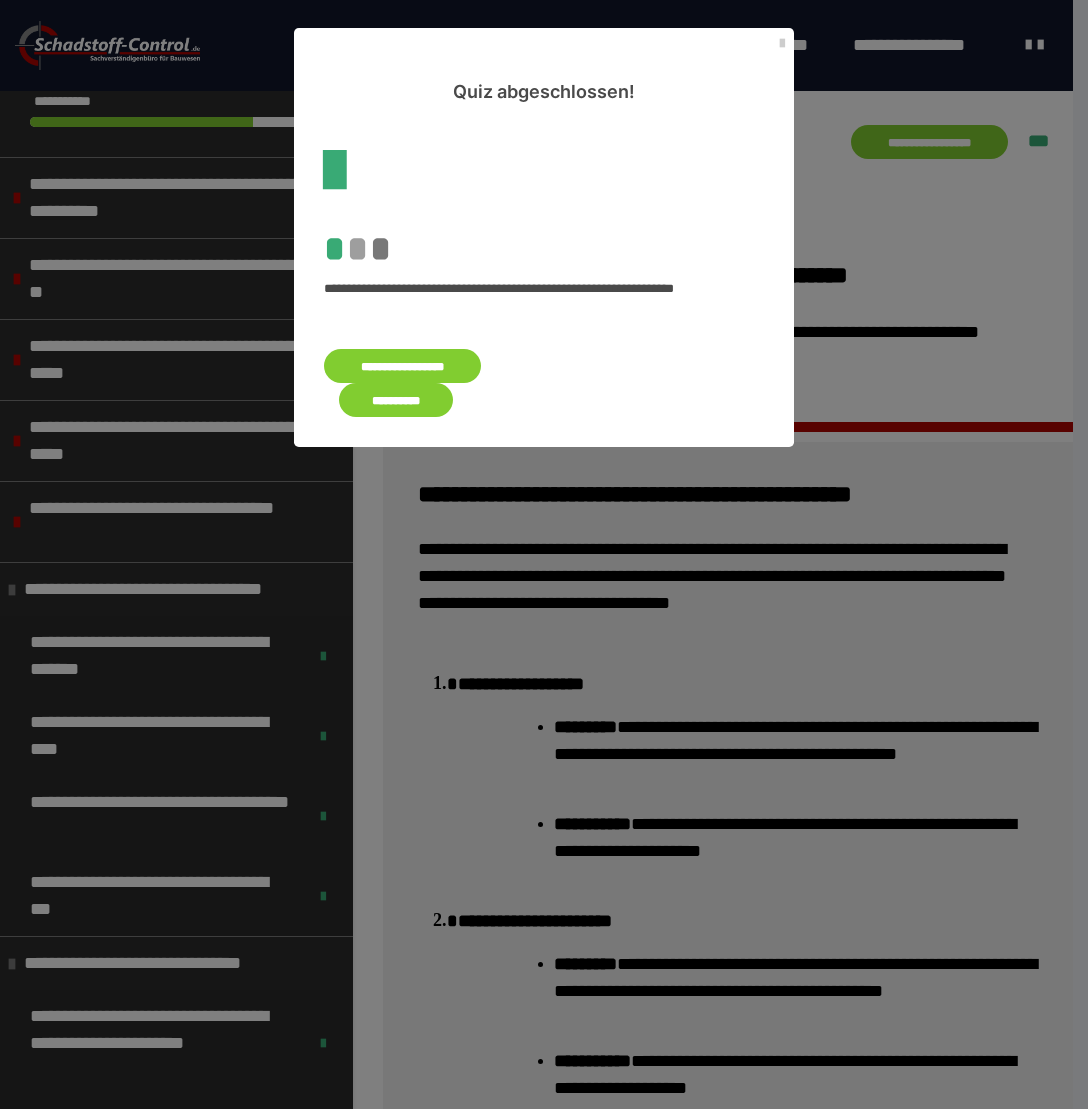 click on "**********" at bounding box center [396, 400] 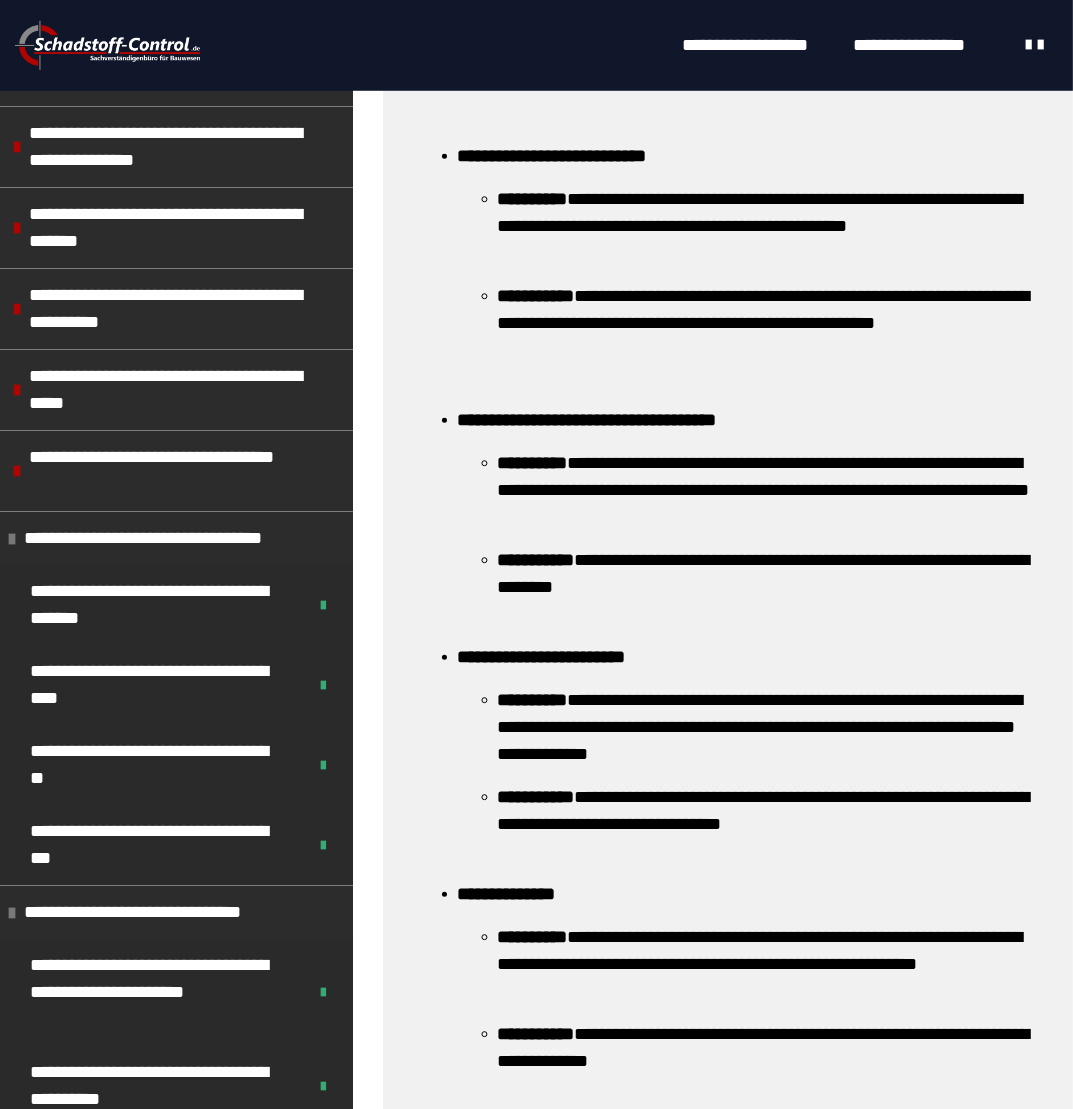 scroll, scrollTop: 1956, scrollLeft: 0, axis: vertical 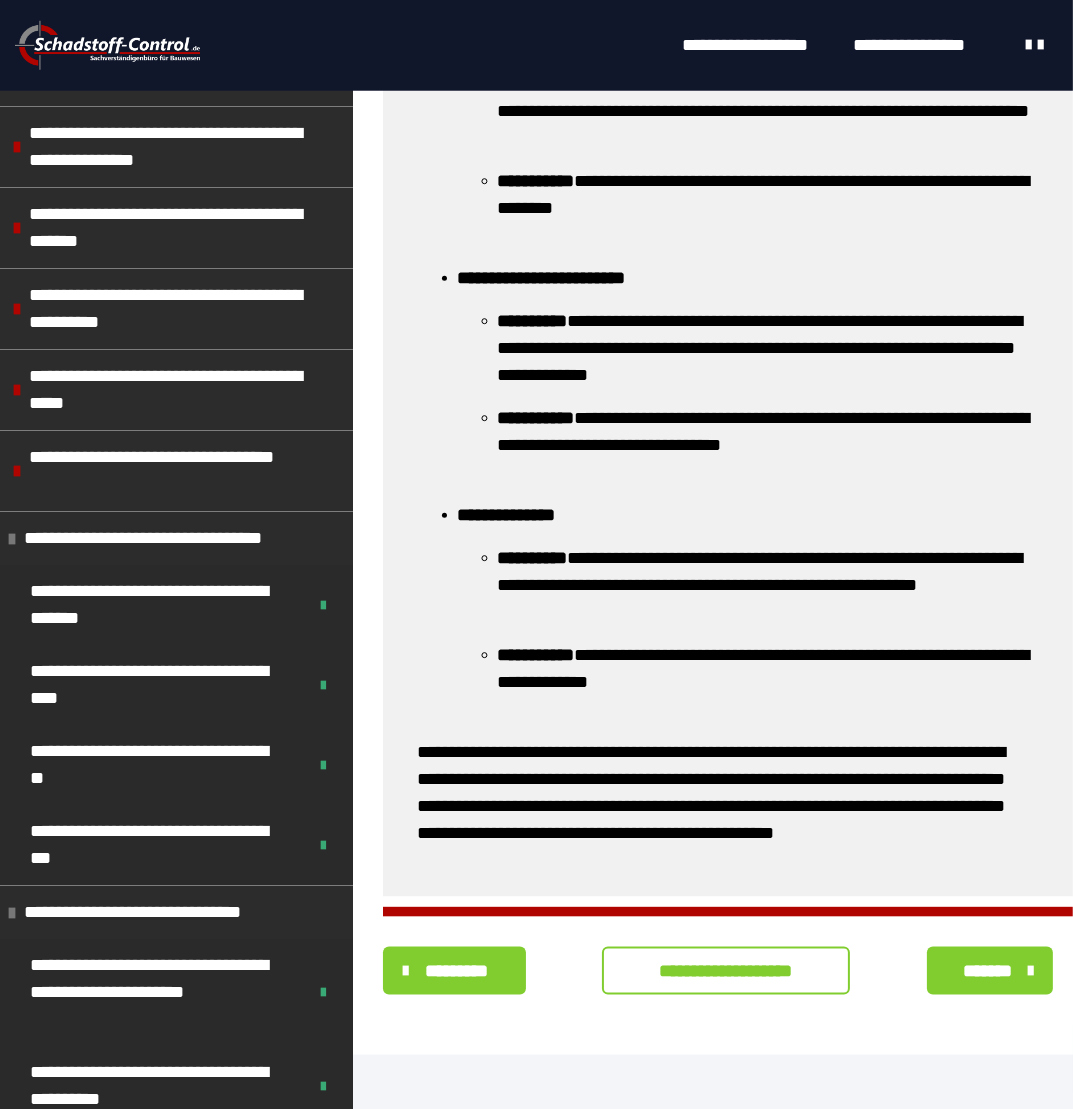 click on "**********" at bounding box center [726, 971] 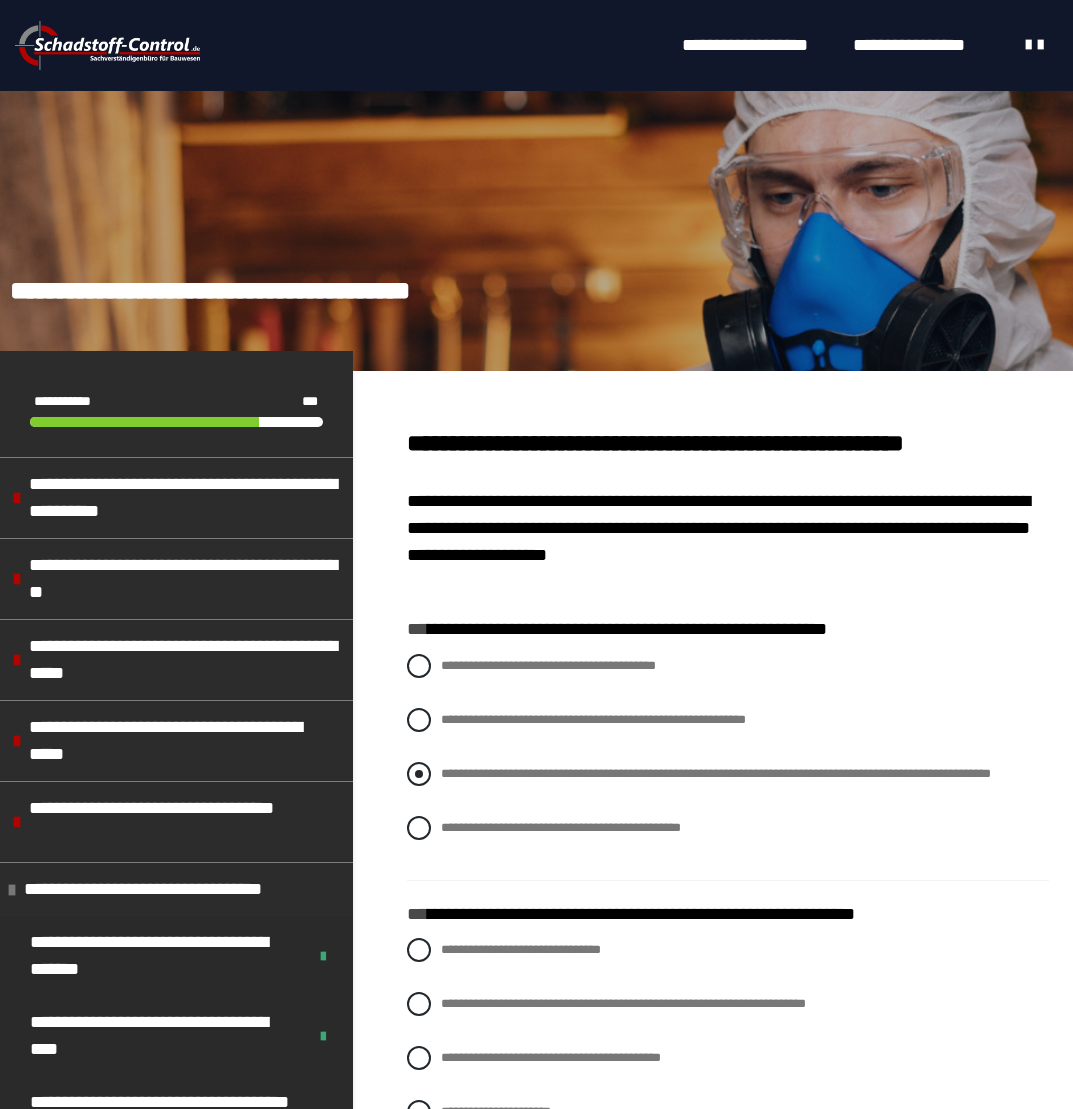 scroll, scrollTop: 0, scrollLeft: 0, axis: both 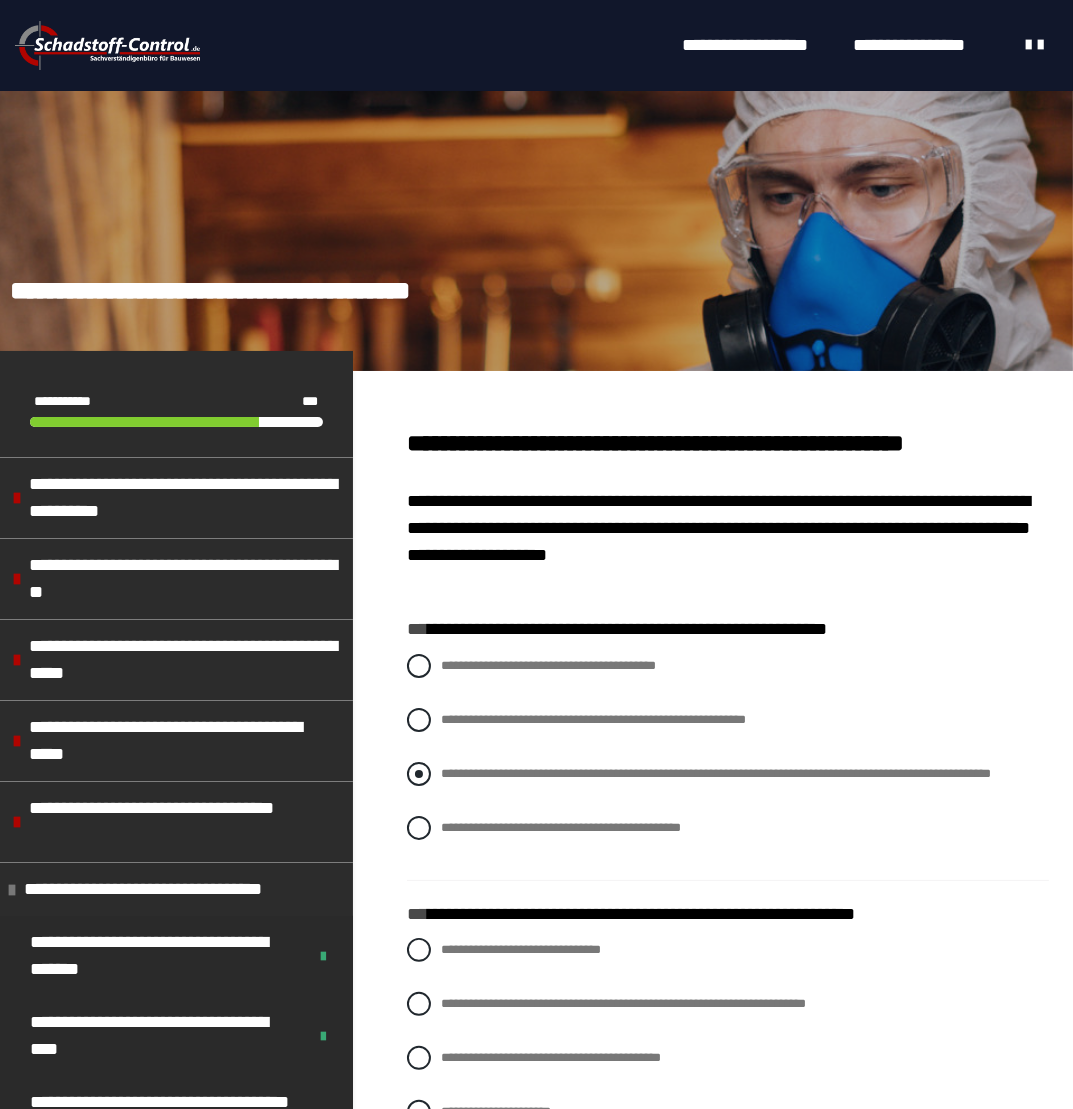 click on "**********" at bounding box center [716, 773] 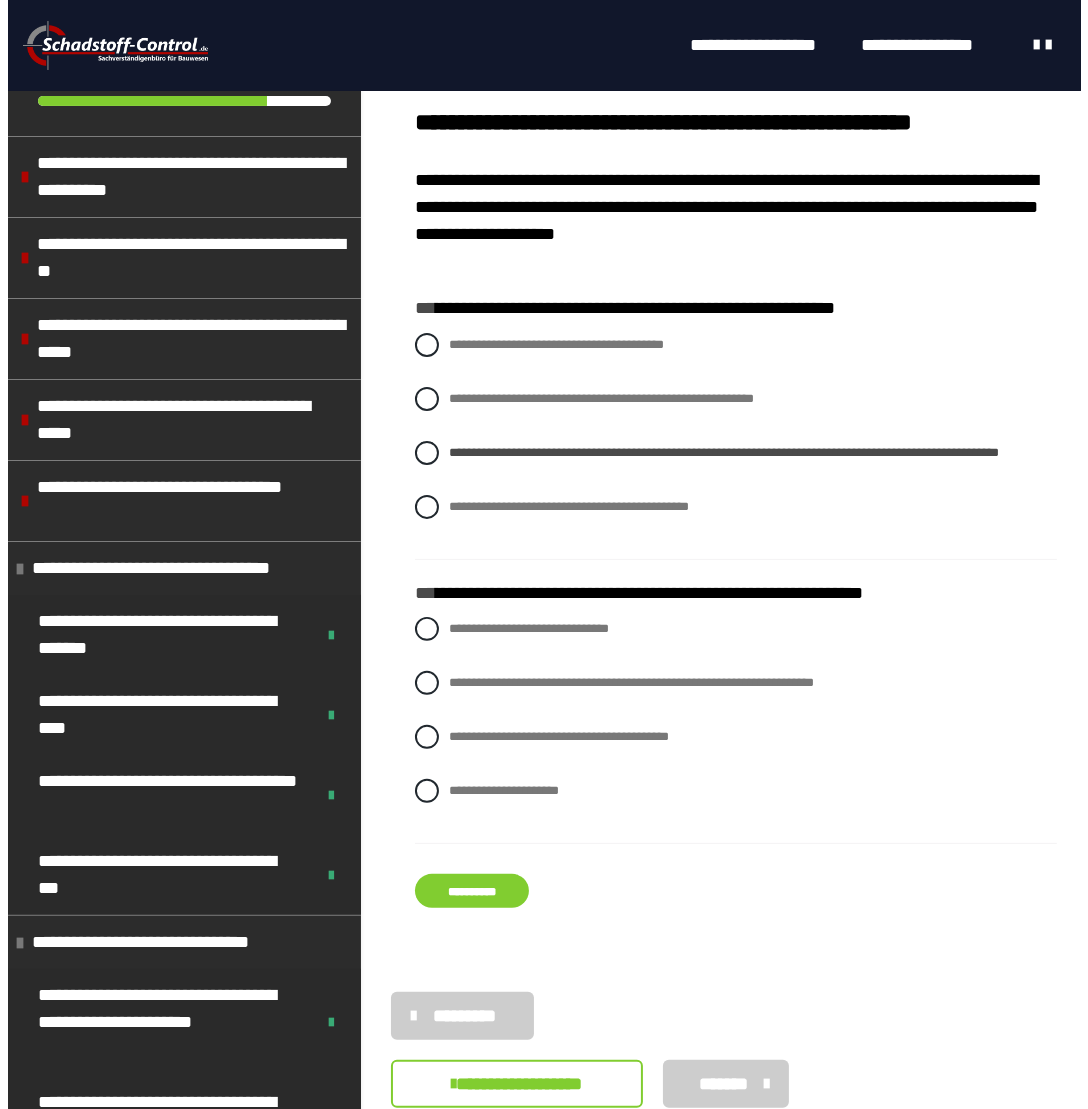 scroll, scrollTop: 430, scrollLeft: 0, axis: vertical 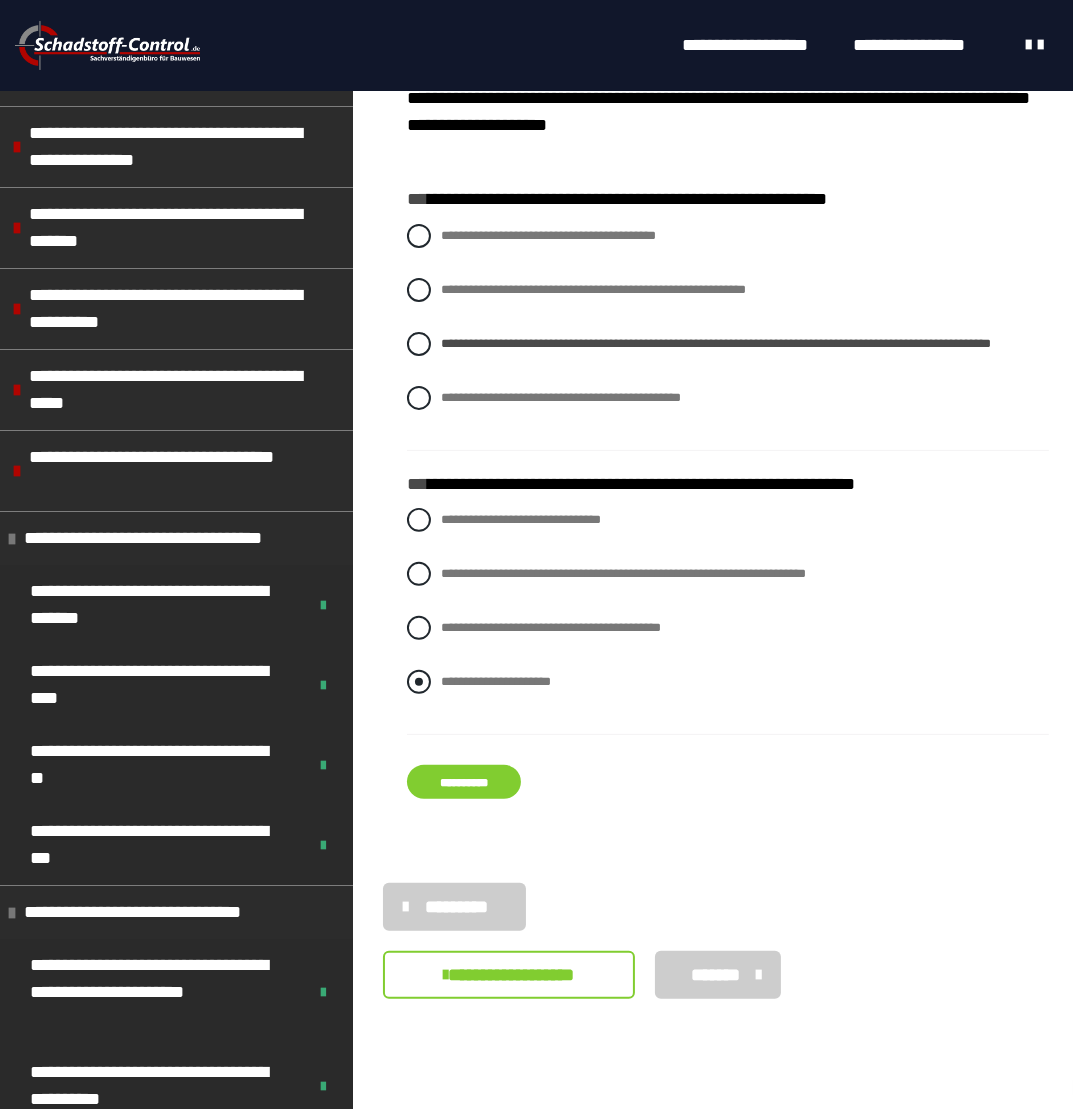 click on "**********" at bounding box center [496, 681] 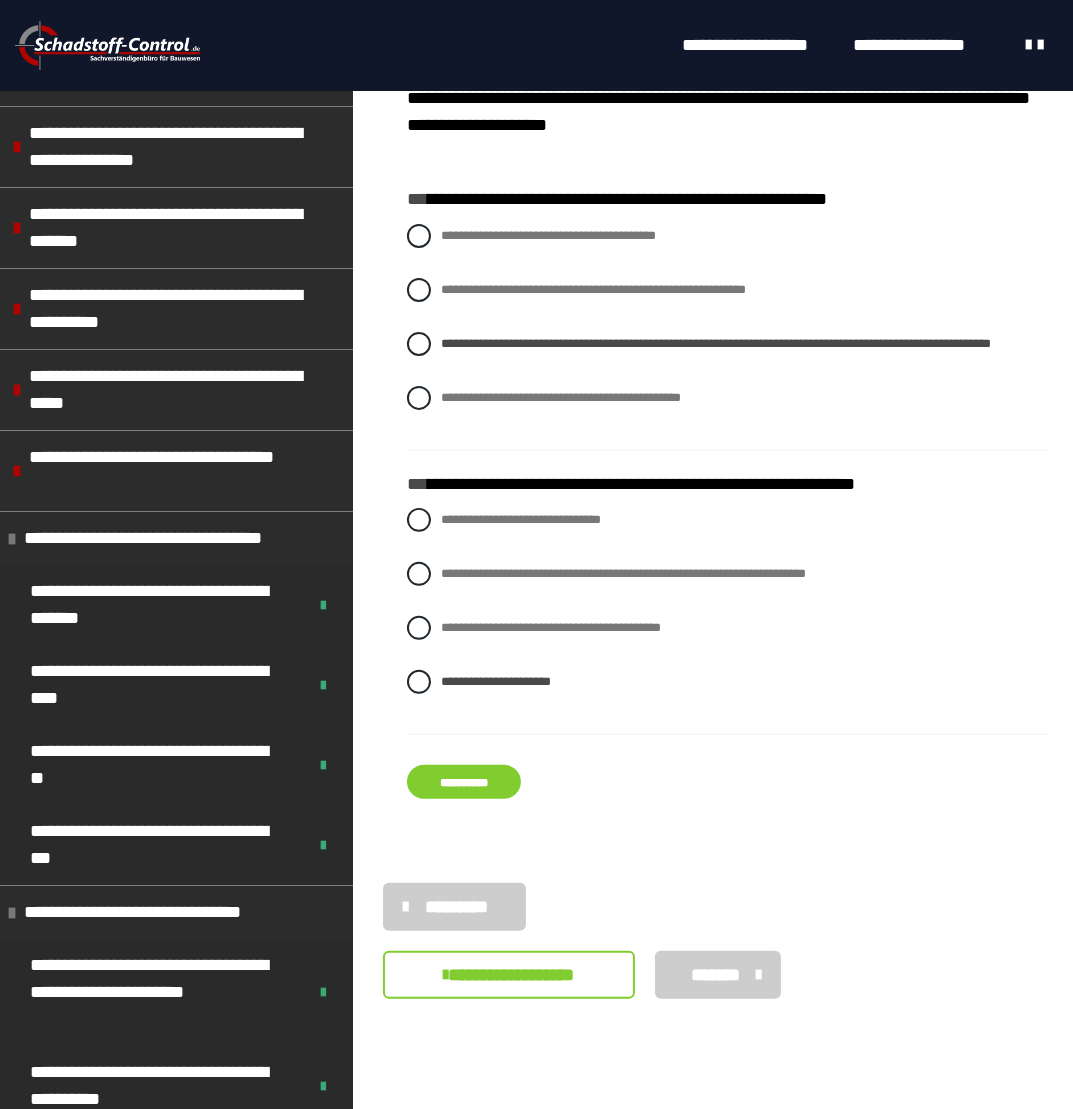 click on "**********" at bounding box center [464, 782] 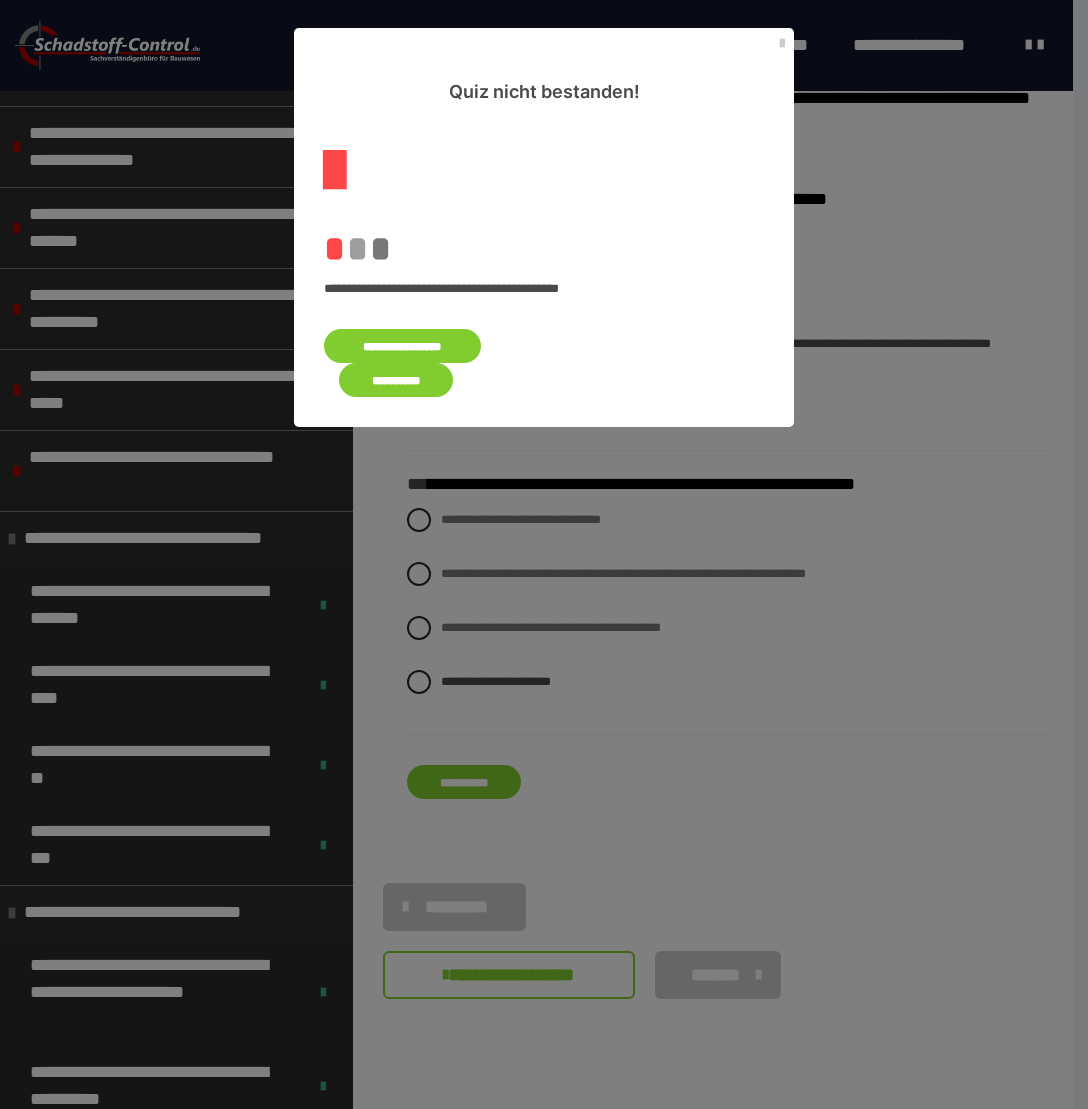 click on "**********" at bounding box center (402, 346) 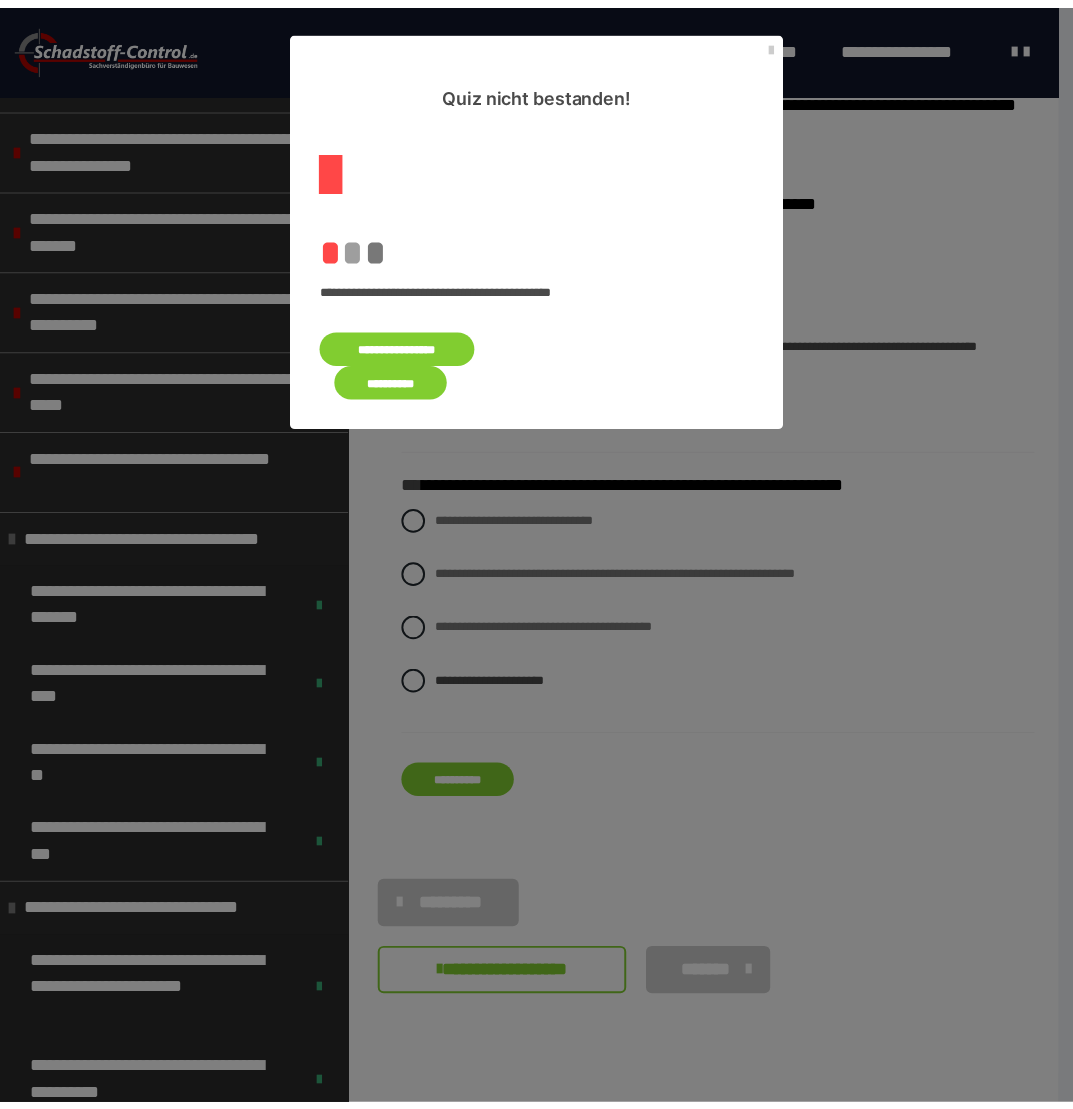 scroll, scrollTop: 0, scrollLeft: 0, axis: both 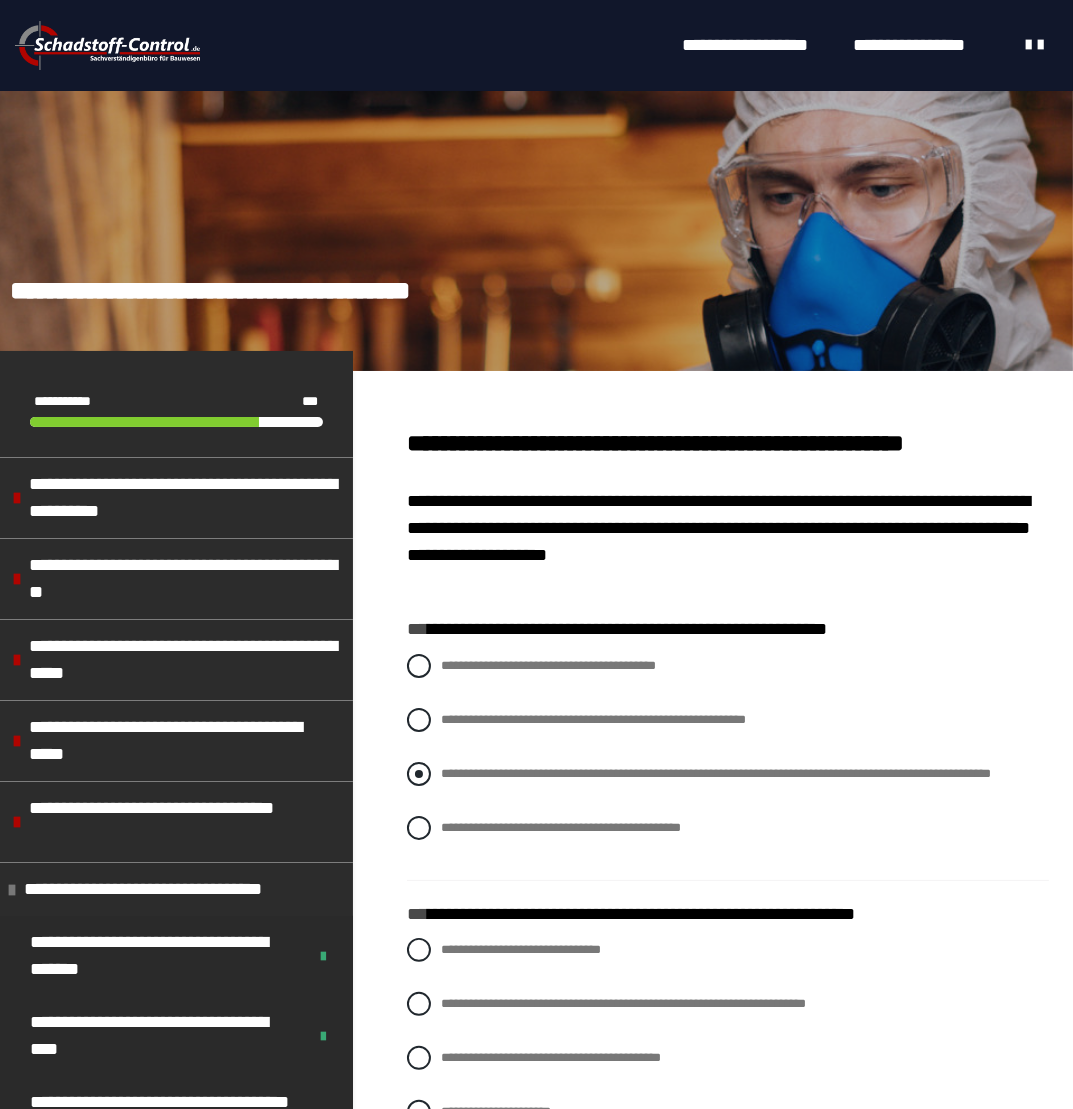 click at bounding box center [419, 774] 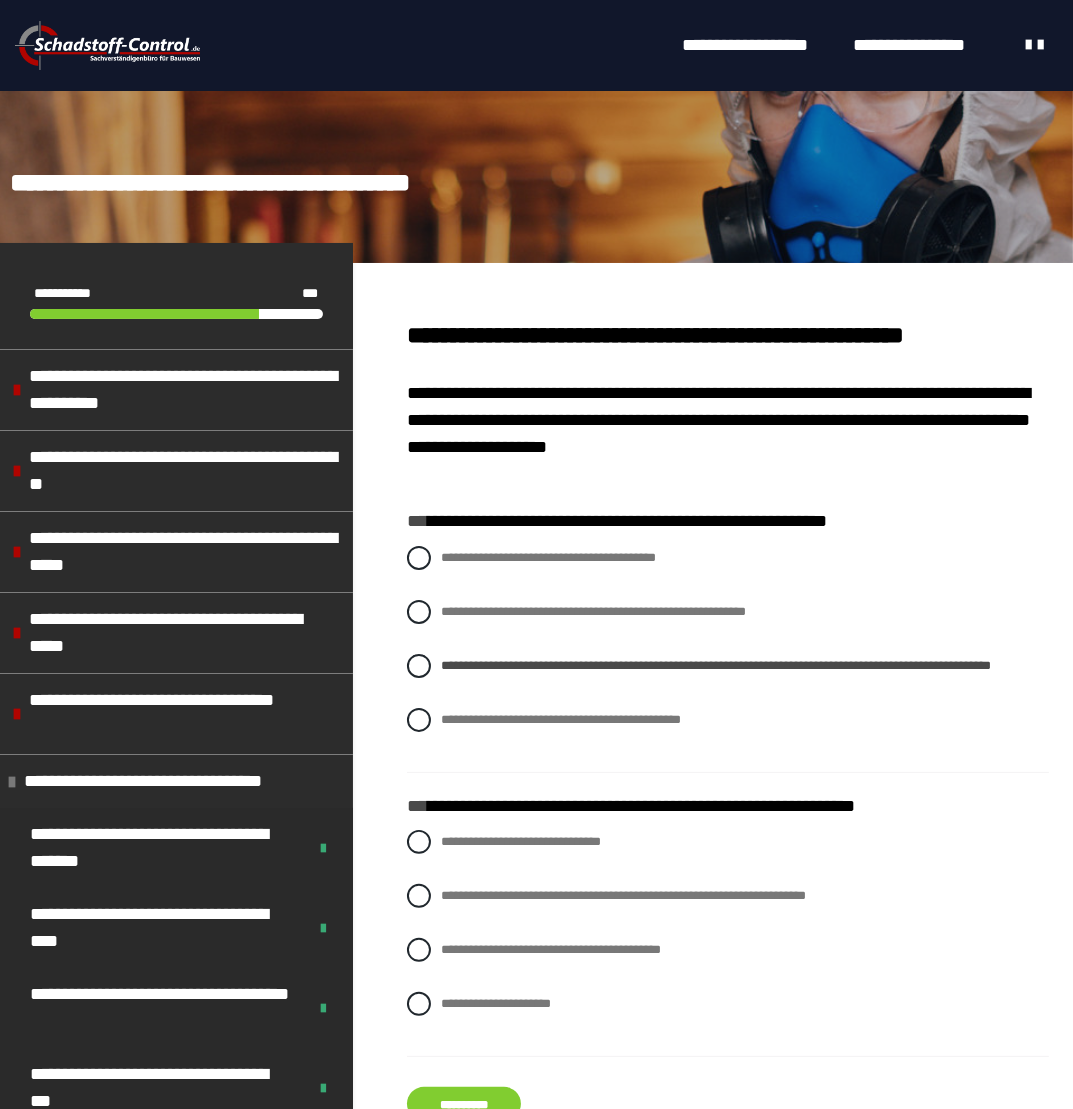 scroll, scrollTop: 200, scrollLeft: 0, axis: vertical 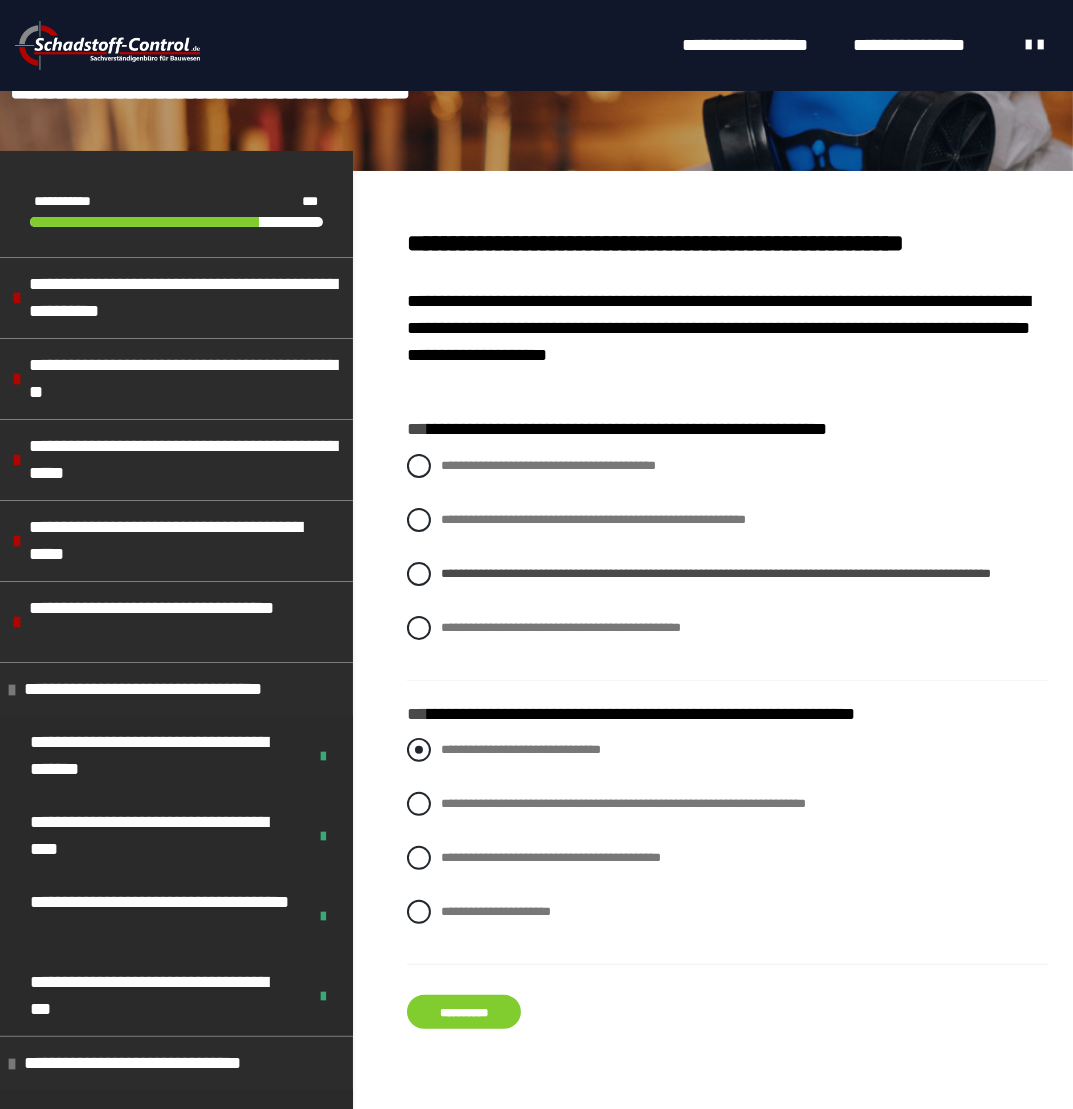 click on "**********" at bounding box center (728, 750) 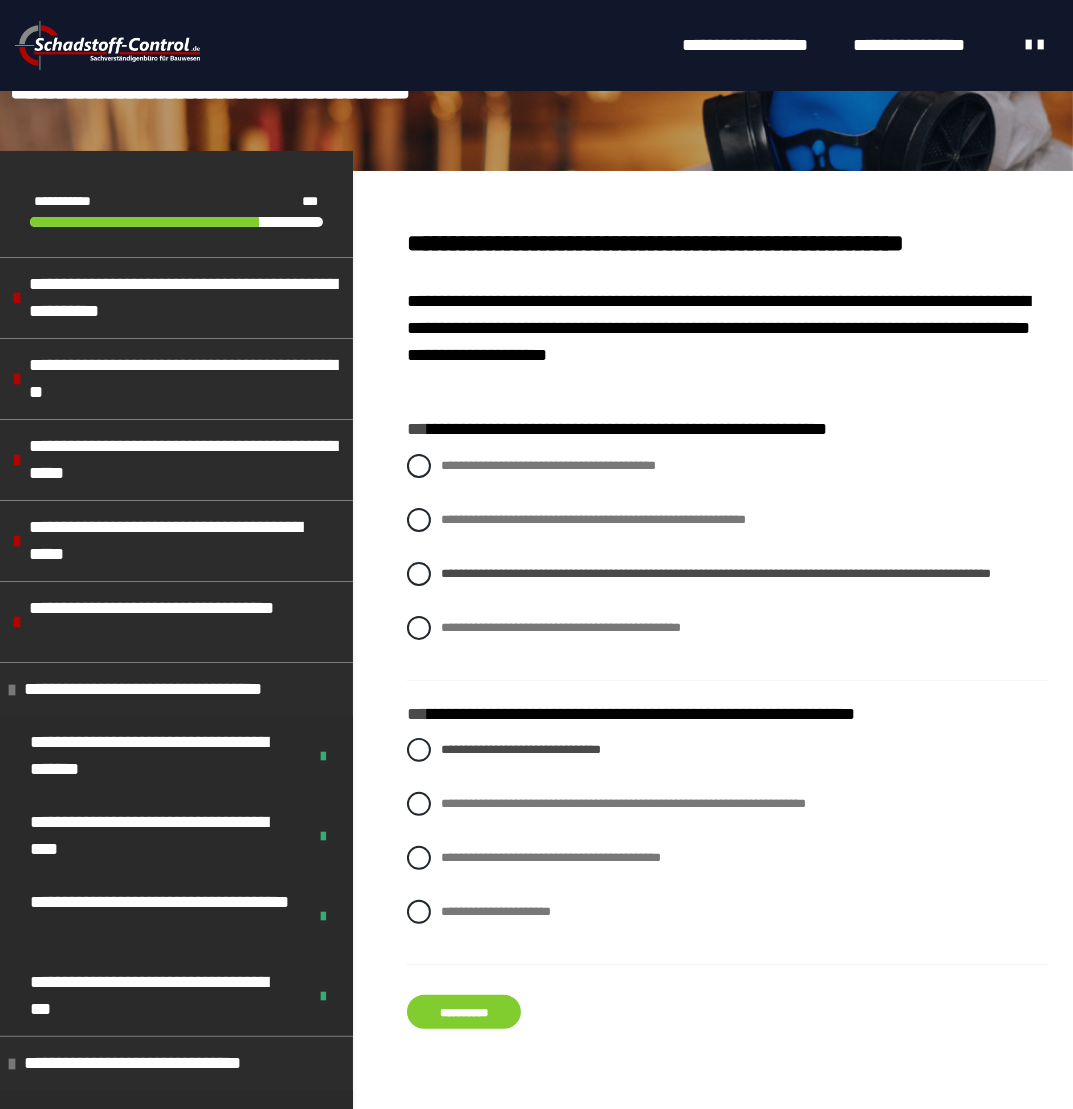 click on "**********" at bounding box center (464, 1012) 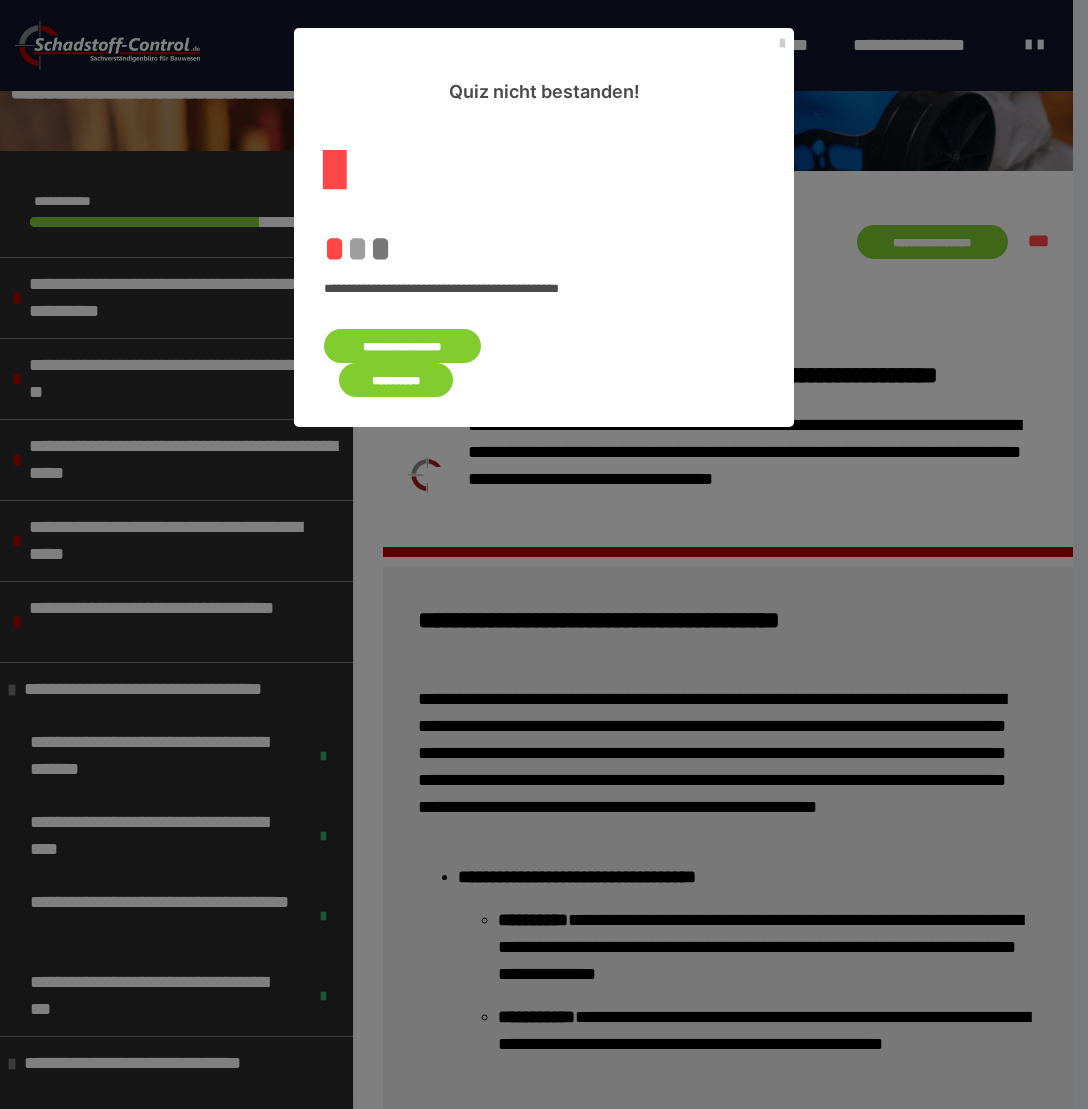 click on "**********" at bounding box center [402, 346] 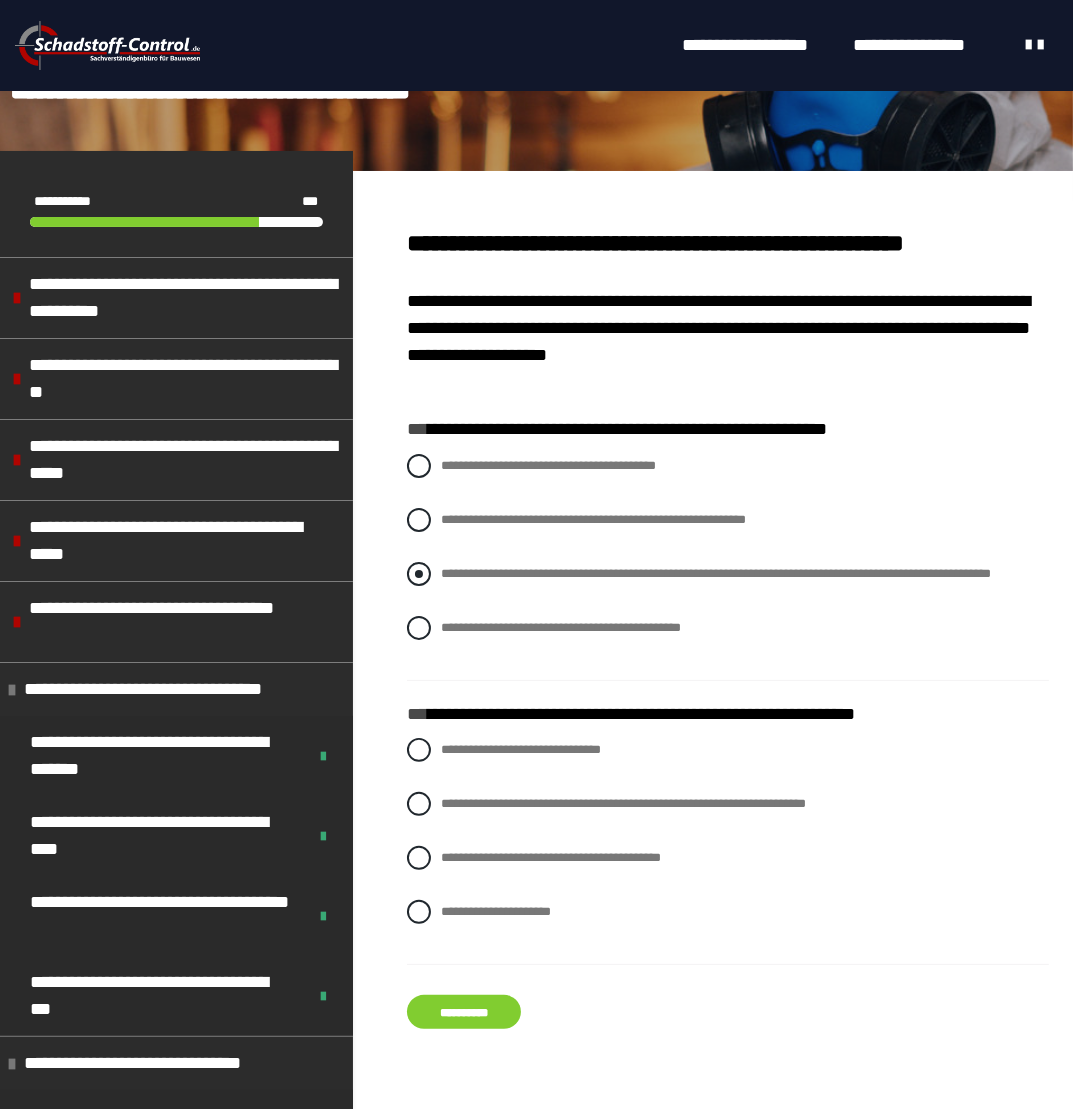click at bounding box center (419, 574) 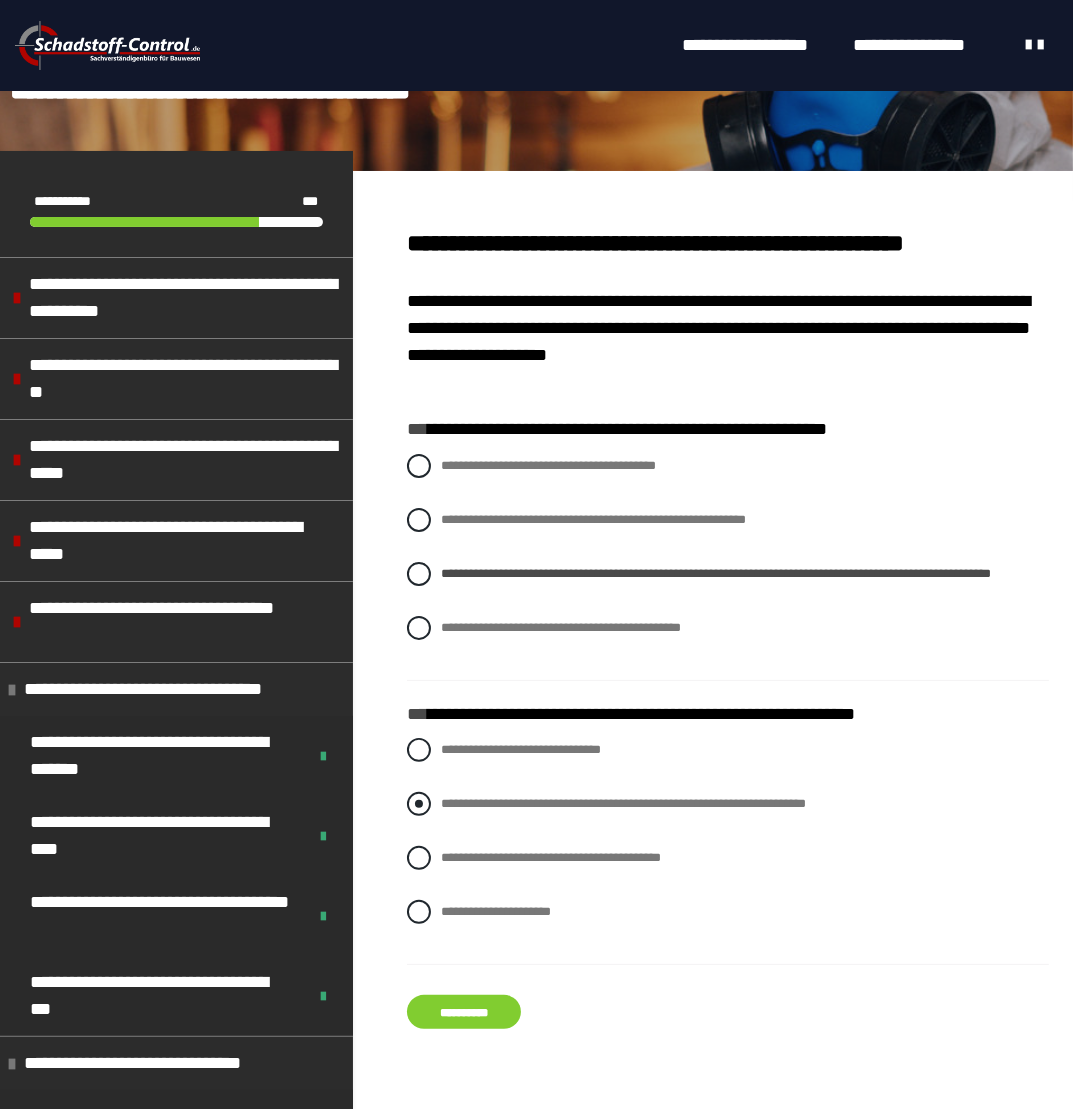 click at bounding box center [419, 804] 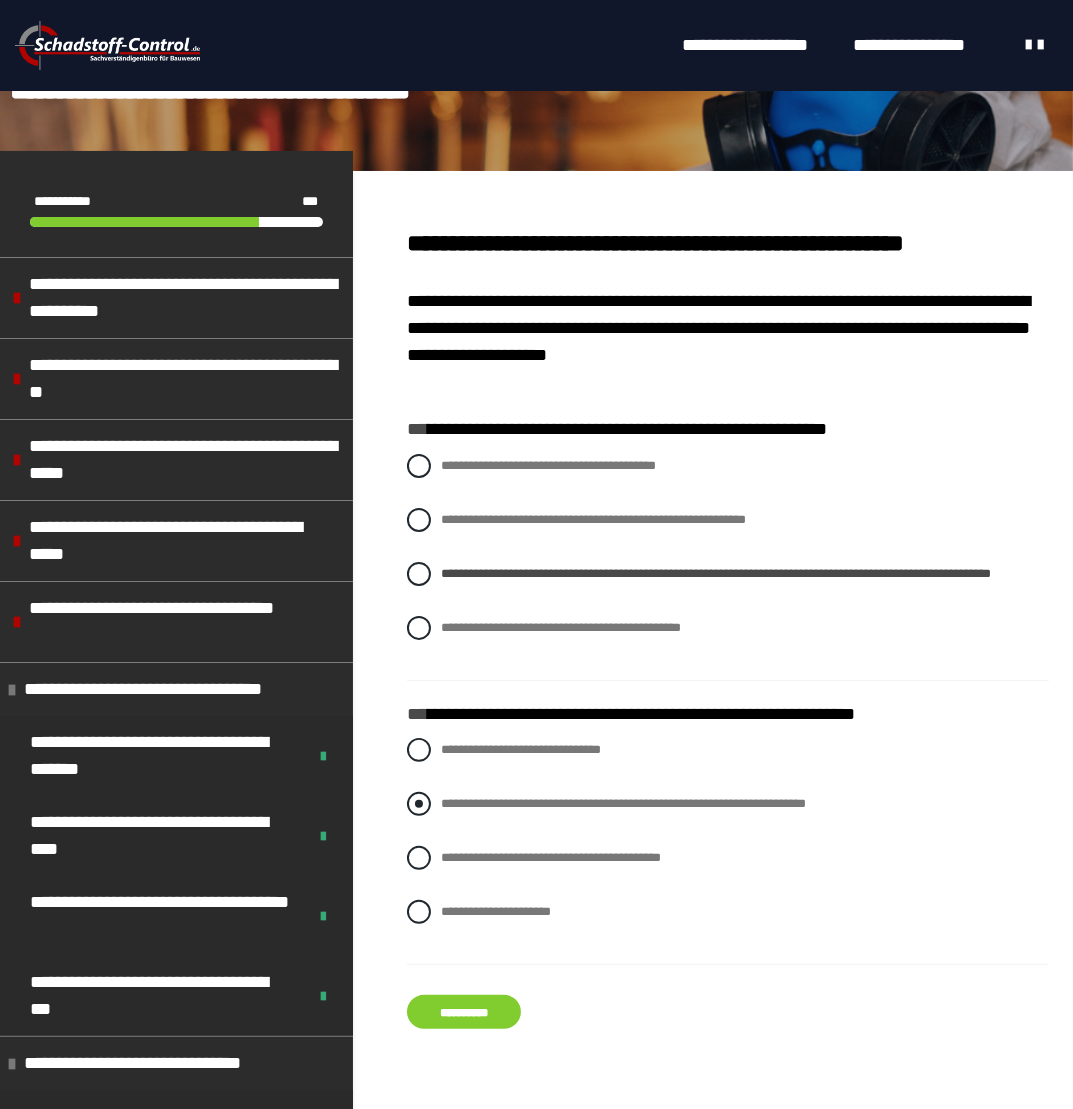radio on "****" 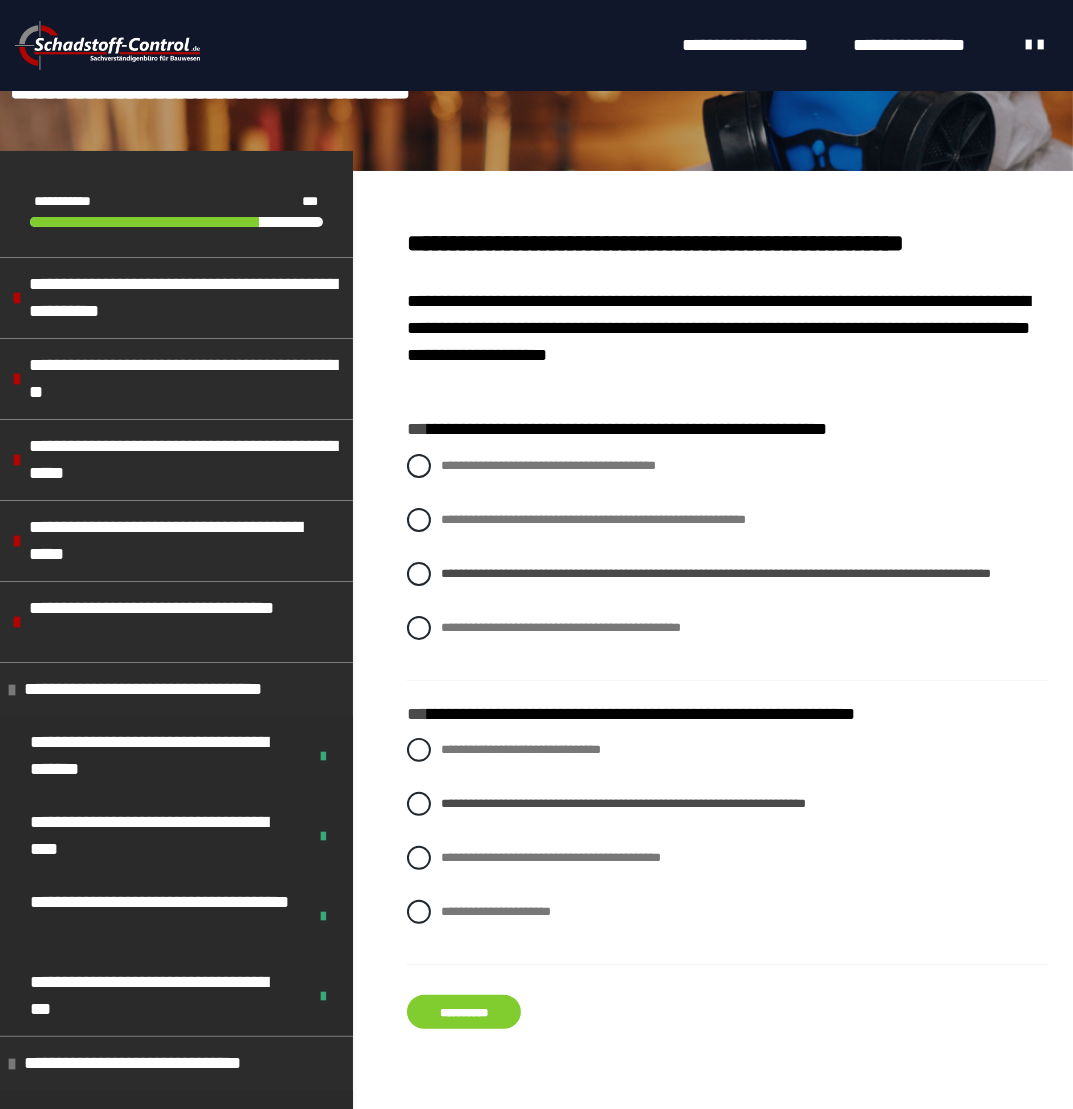 click on "**********" at bounding box center (464, 1012) 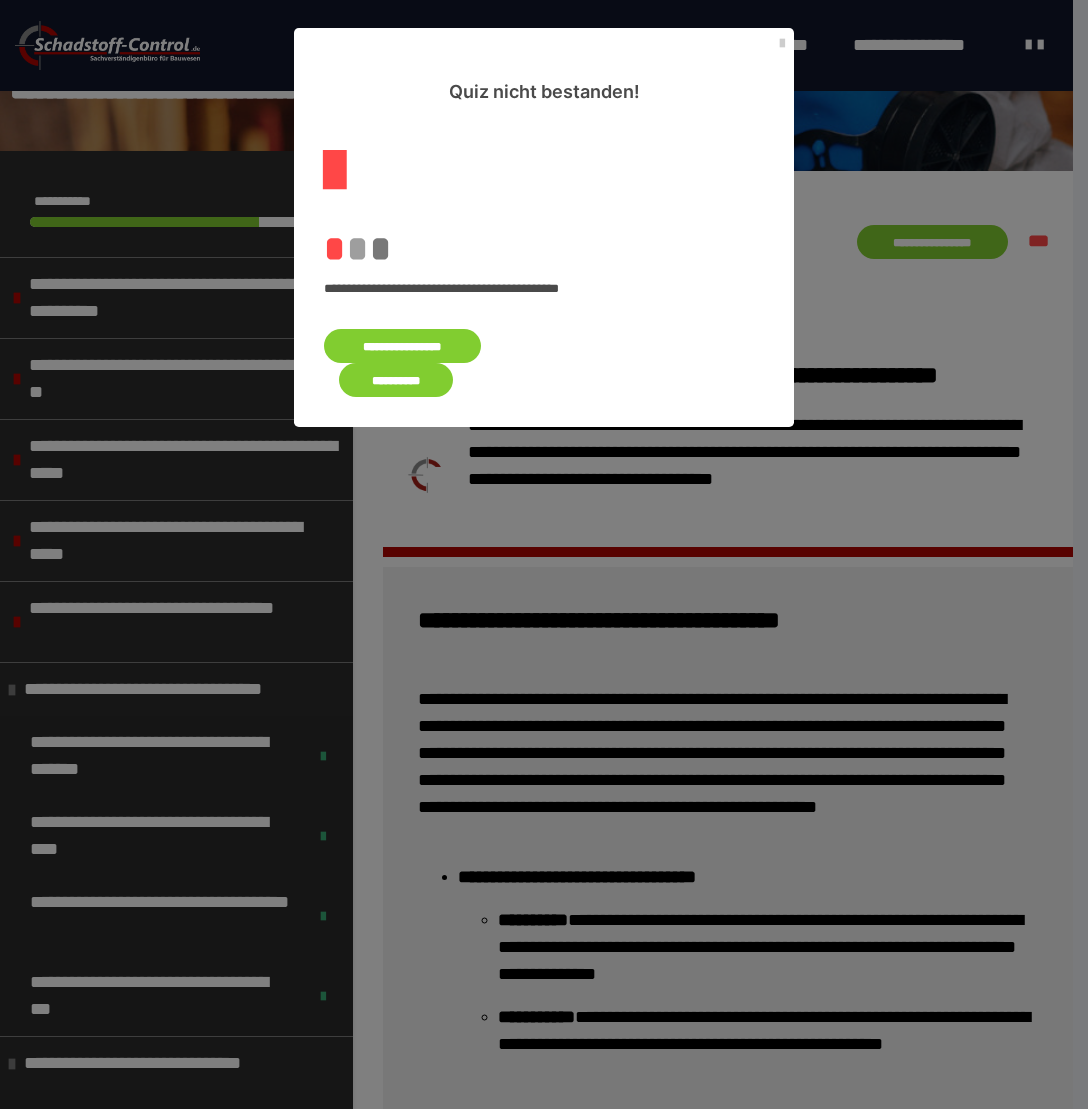 click on "**********" at bounding box center [402, 346] 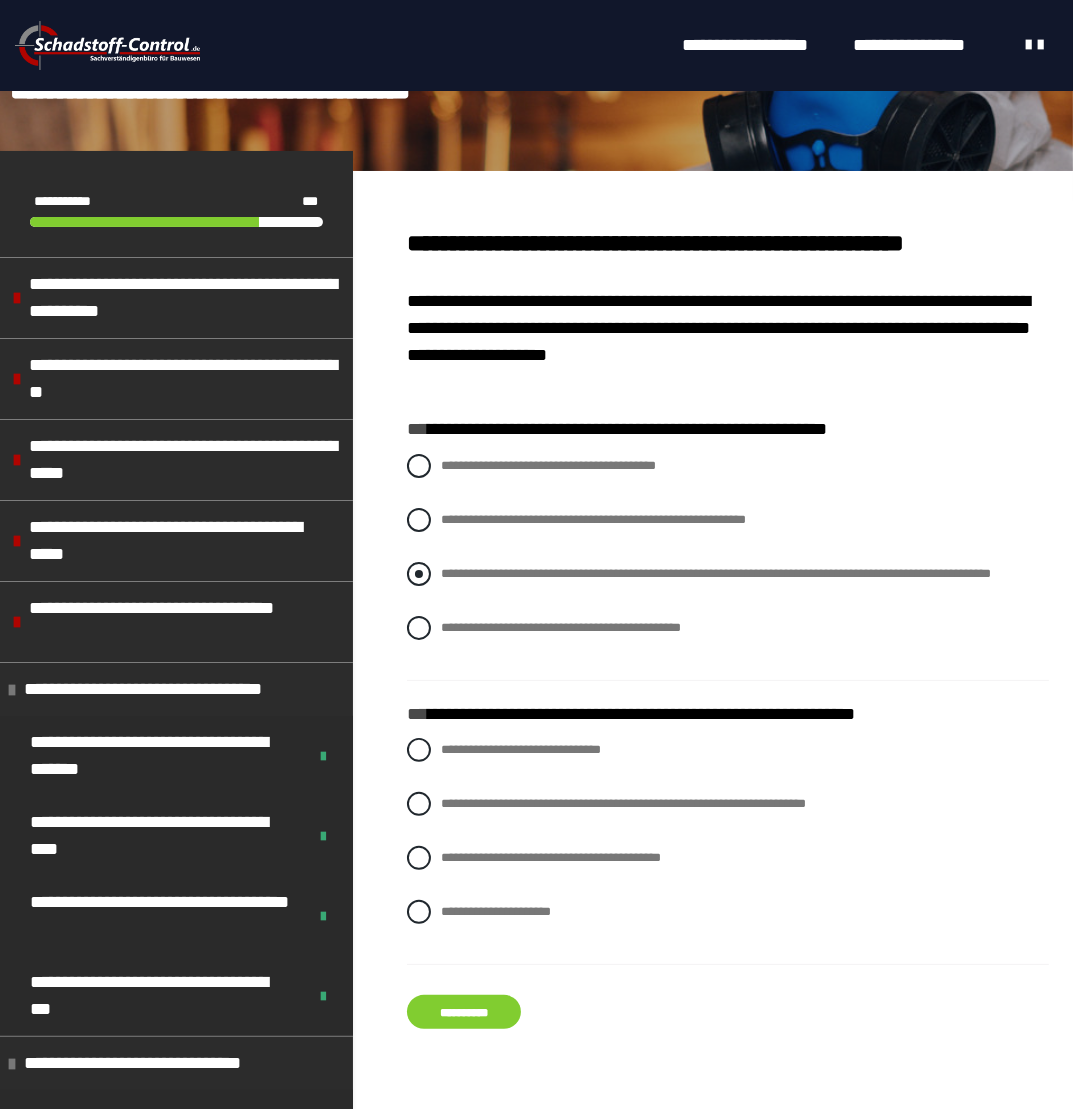 click at bounding box center (419, 574) 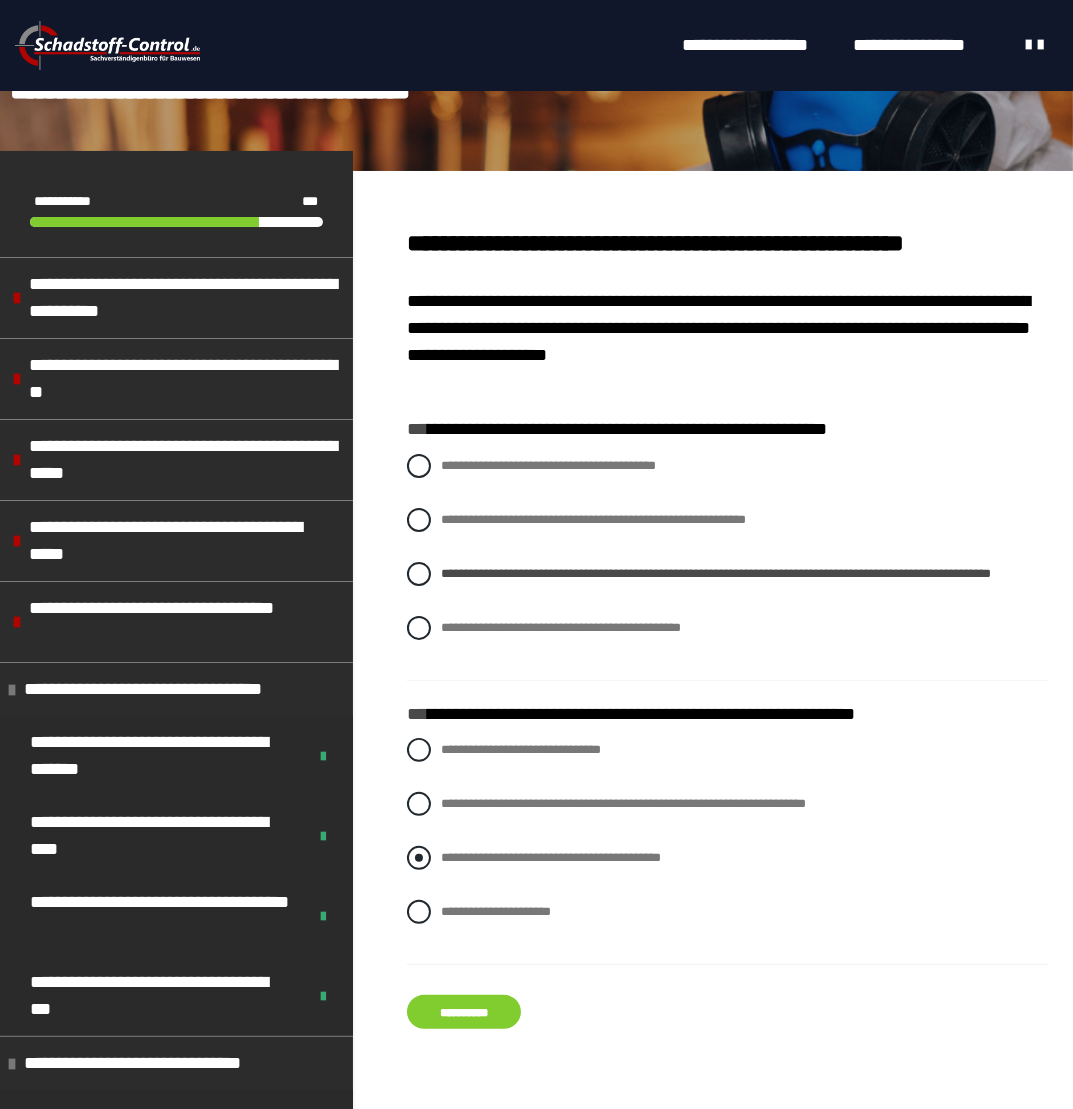 click on "**********" at bounding box center [728, 858] 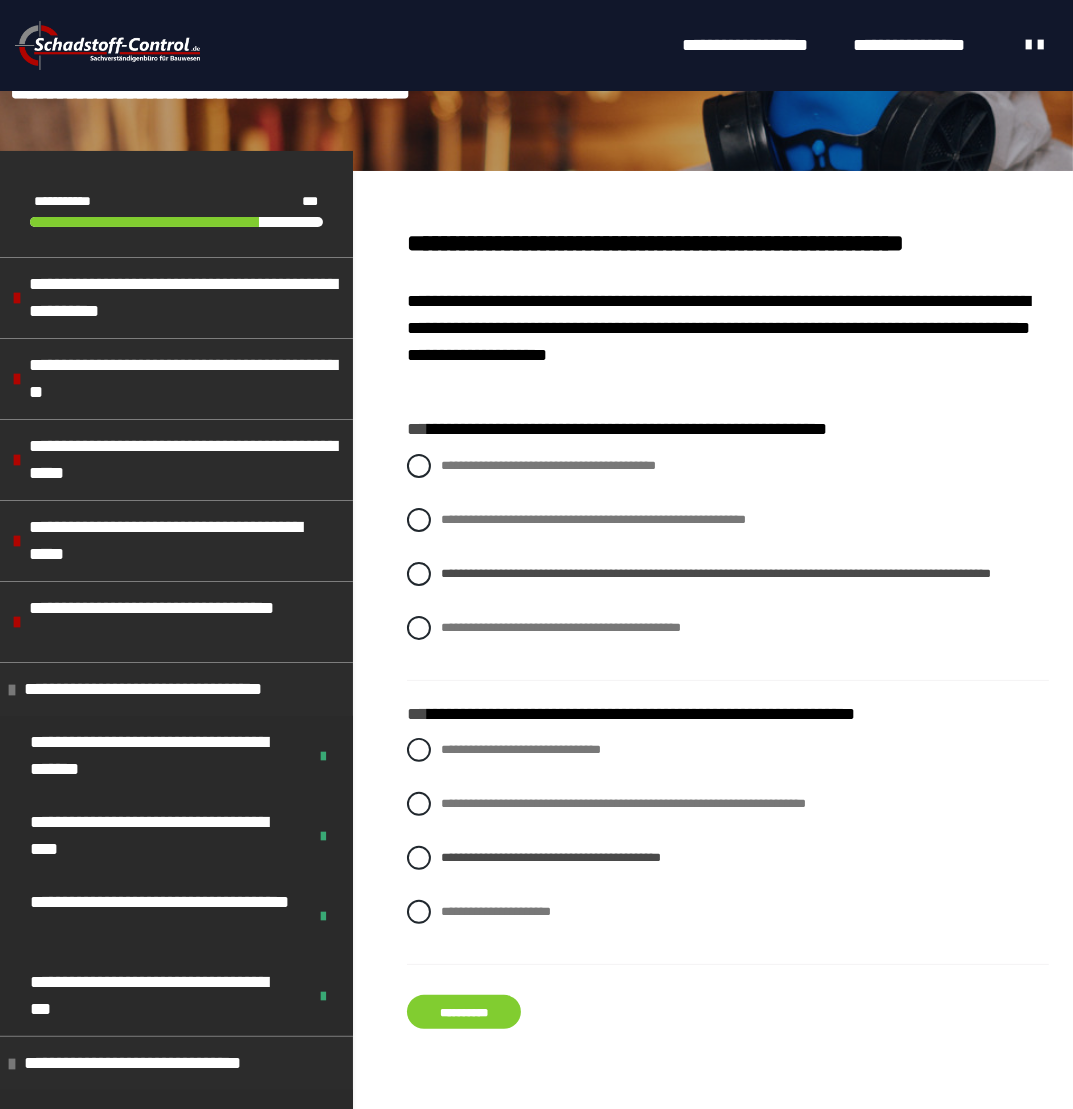 click on "**********" at bounding box center [464, 1012] 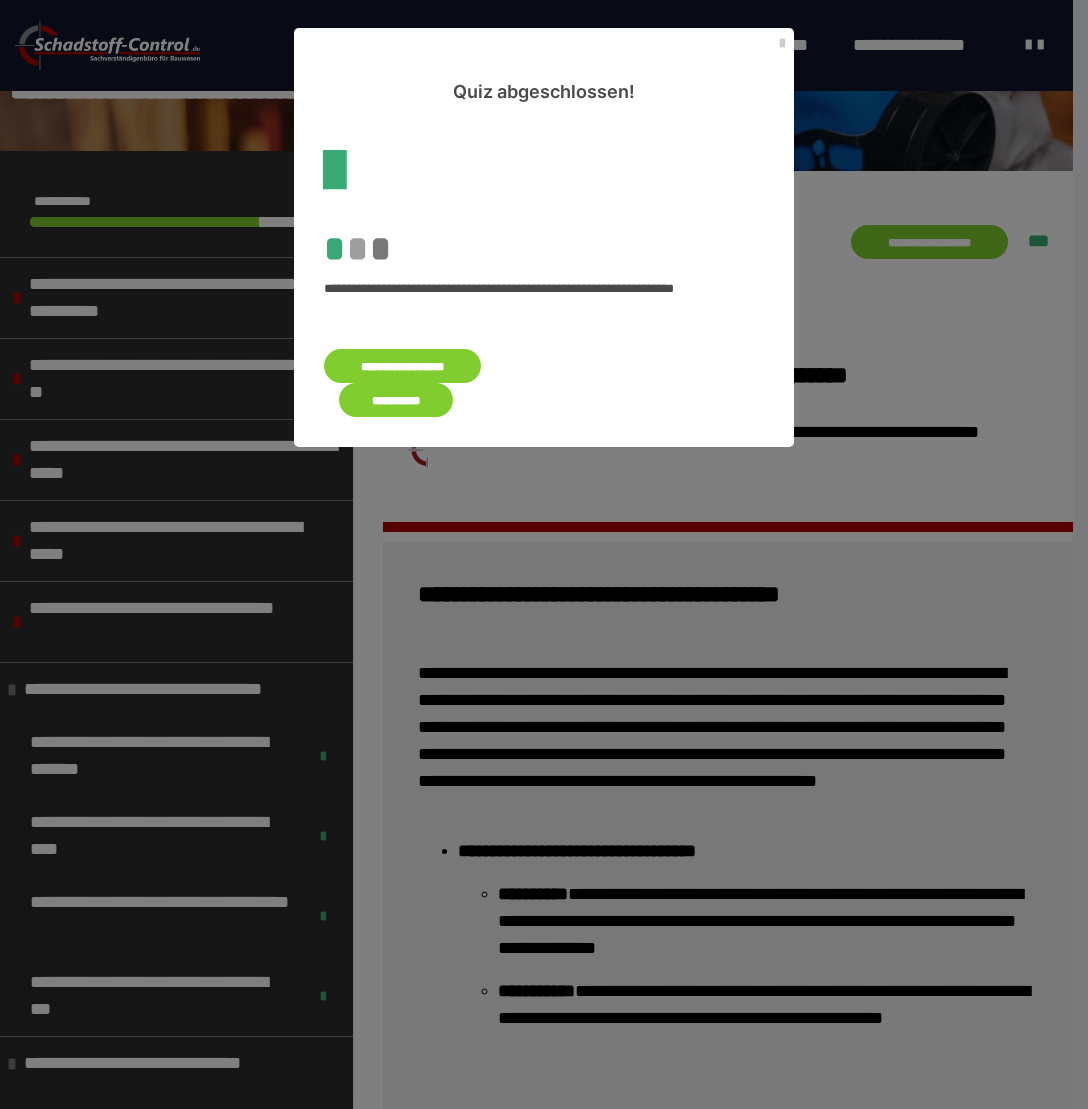 click on "**********" at bounding box center [396, 400] 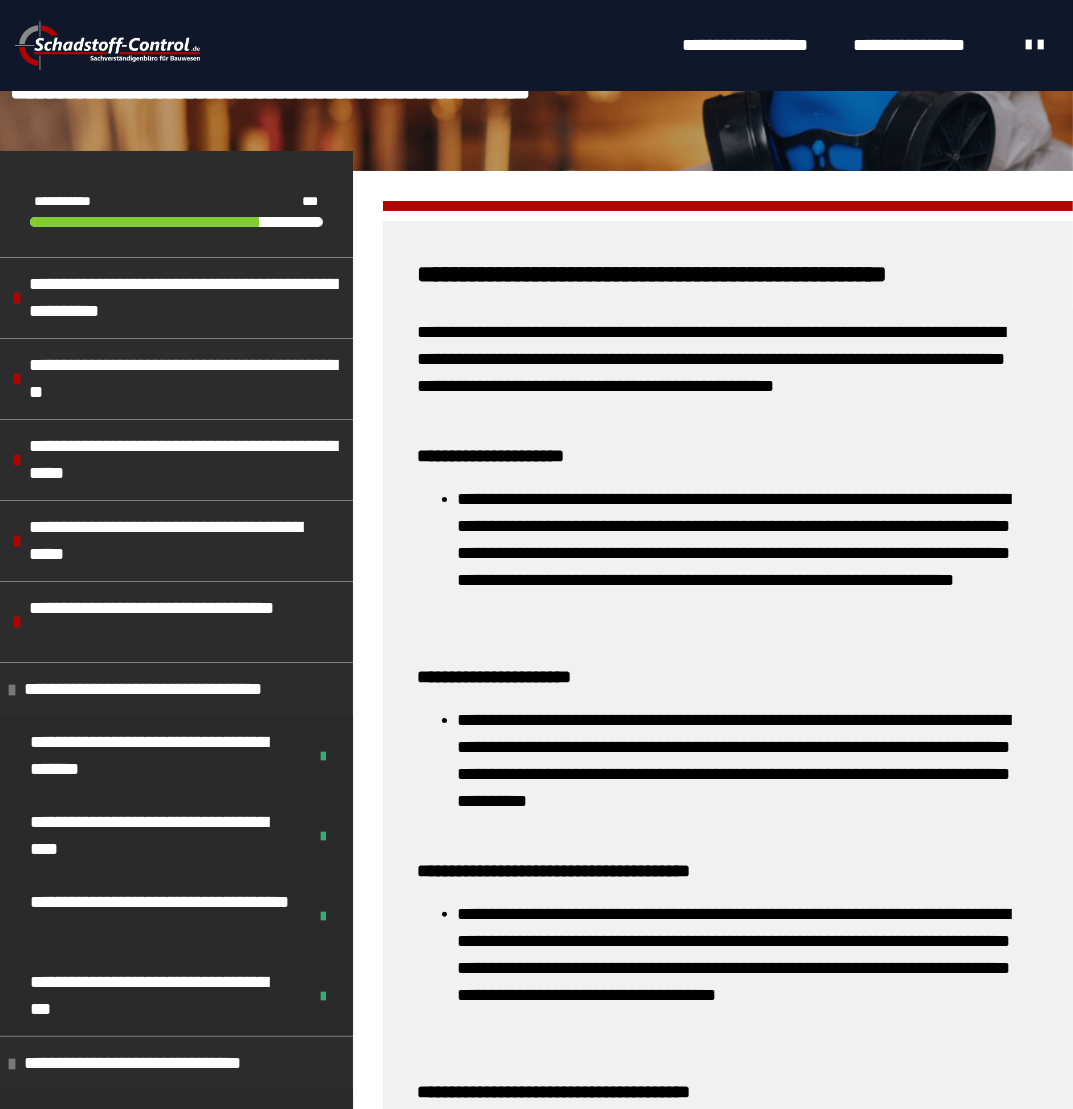 scroll, scrollTop: 928, scrollLeft: 0, axis: vertical 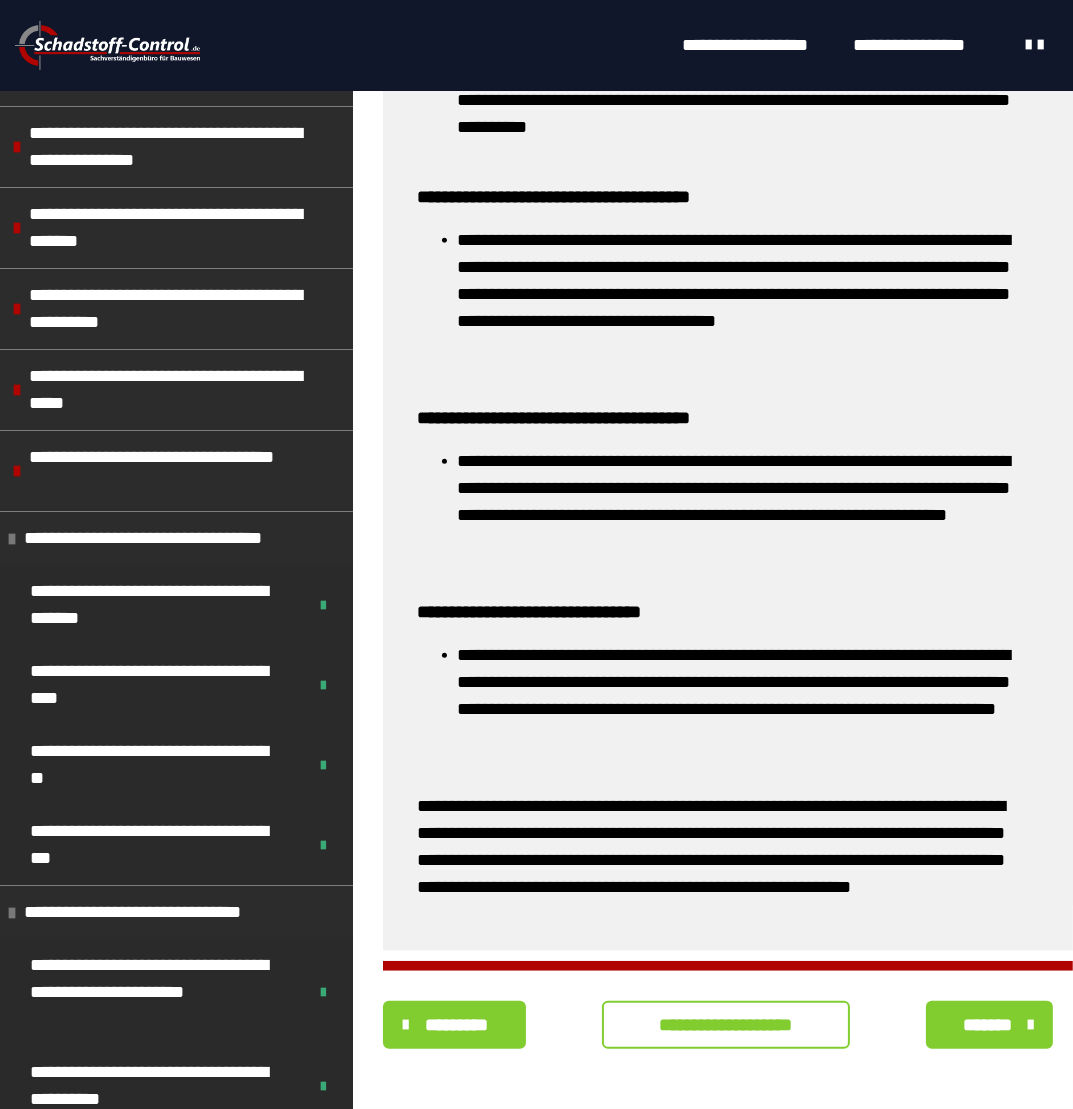 click on "**********" at bounding box center [726, 1025] 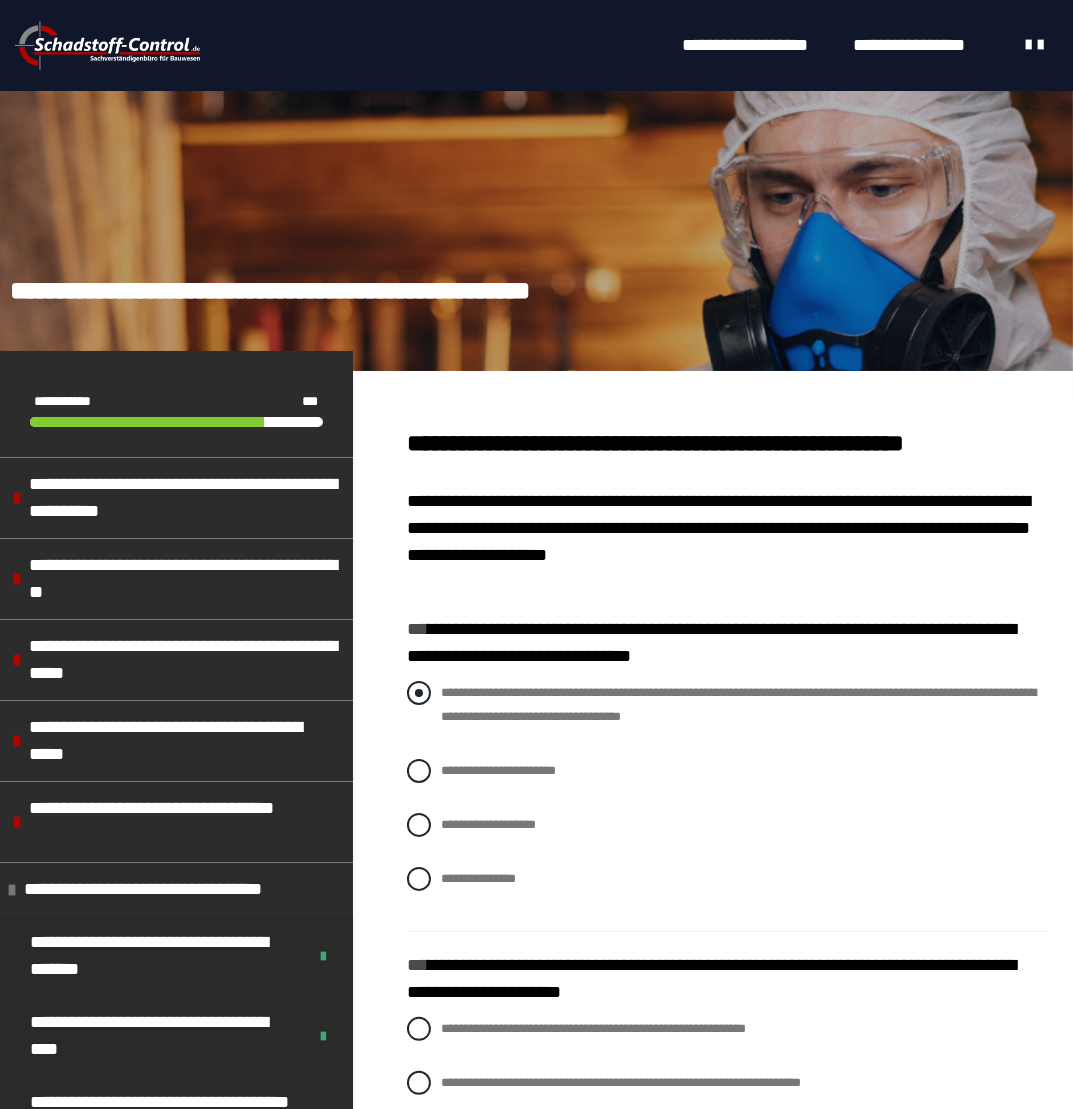 click at bounding box center [419, 693] 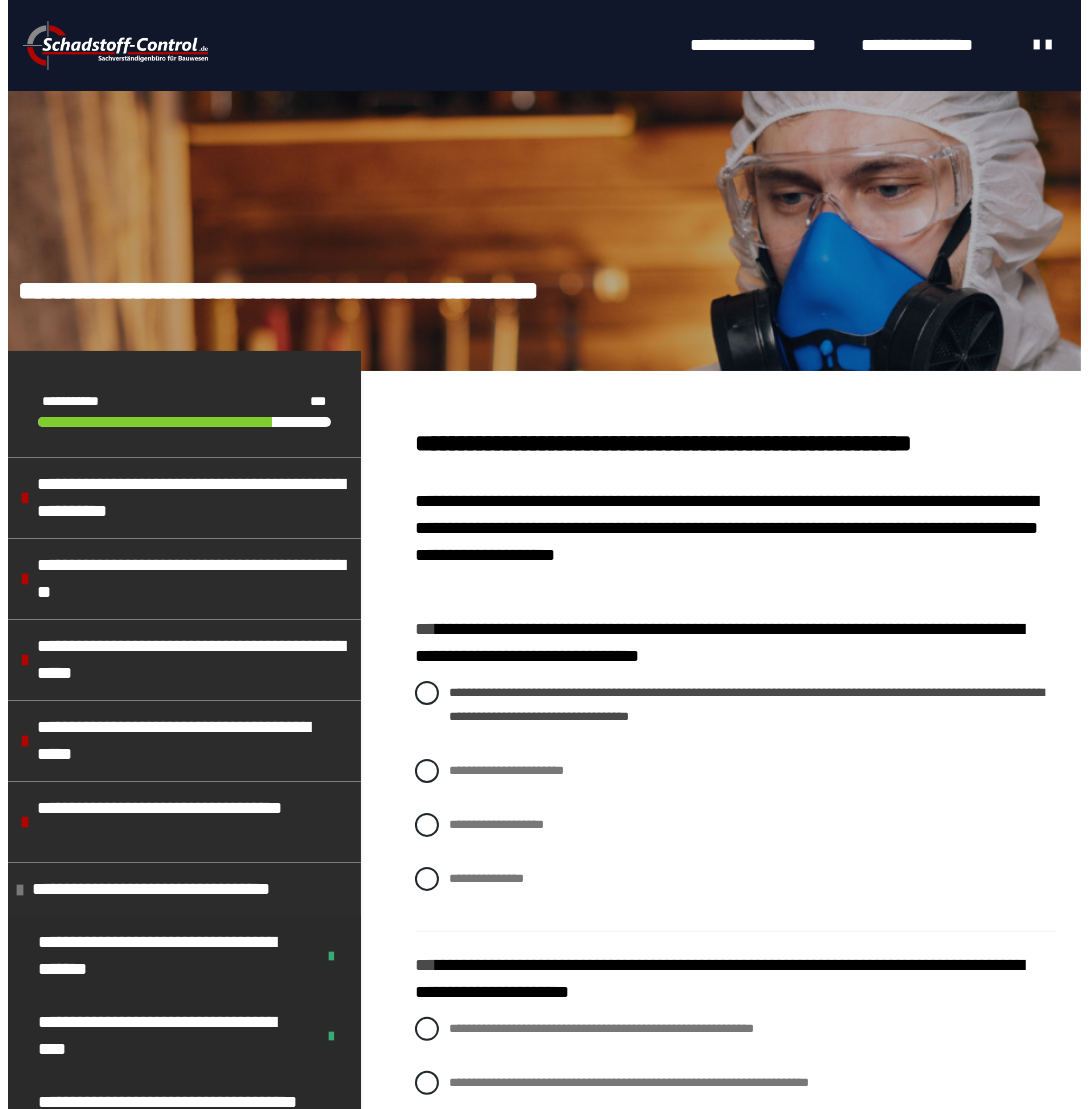 scroll, scrollTop: 484, scrollLeft: 0, axis: vertical 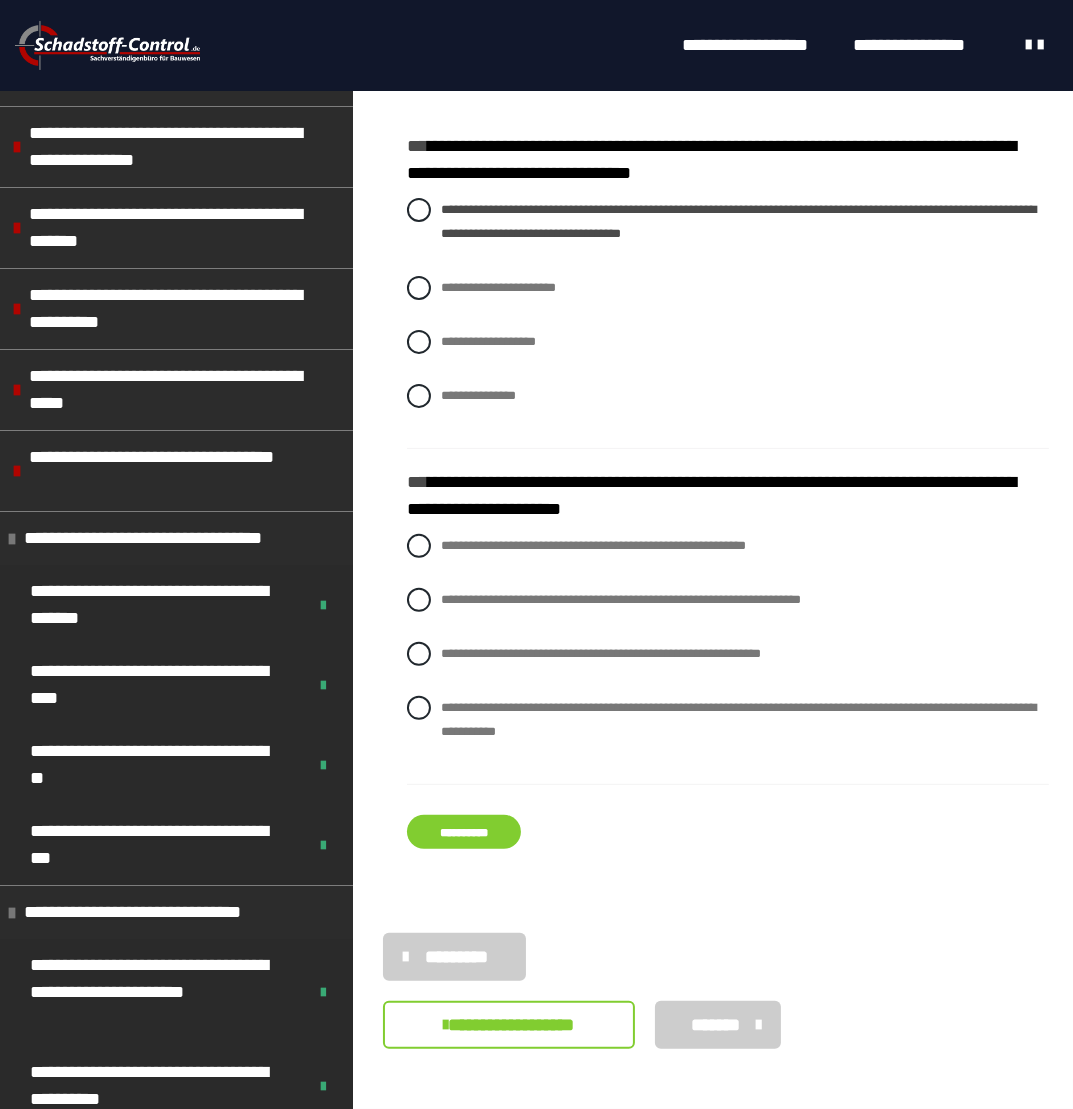 click on "**********" at bounding box center (464, 832) 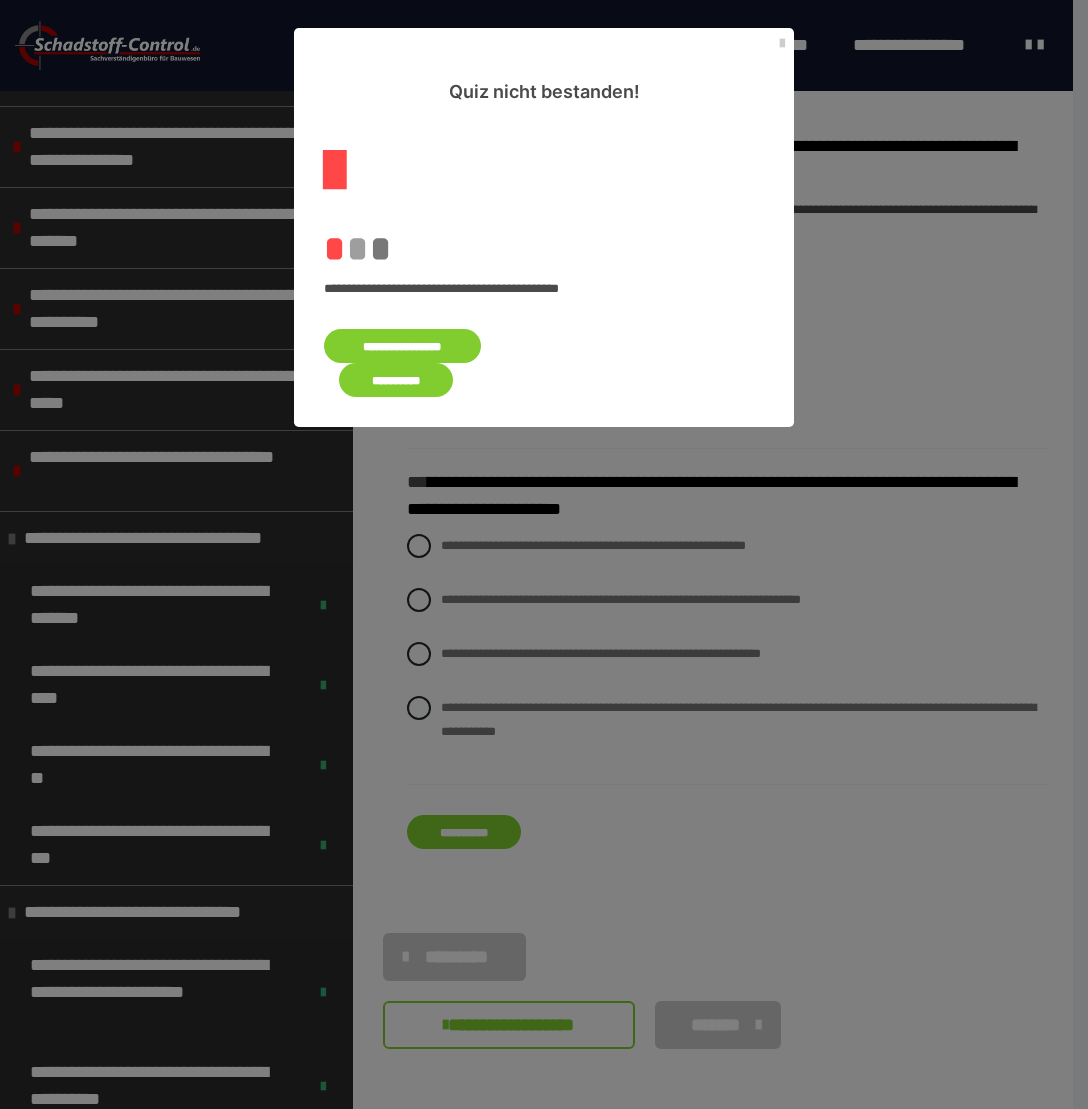 click on "**********" at bounding box center (402, 346) 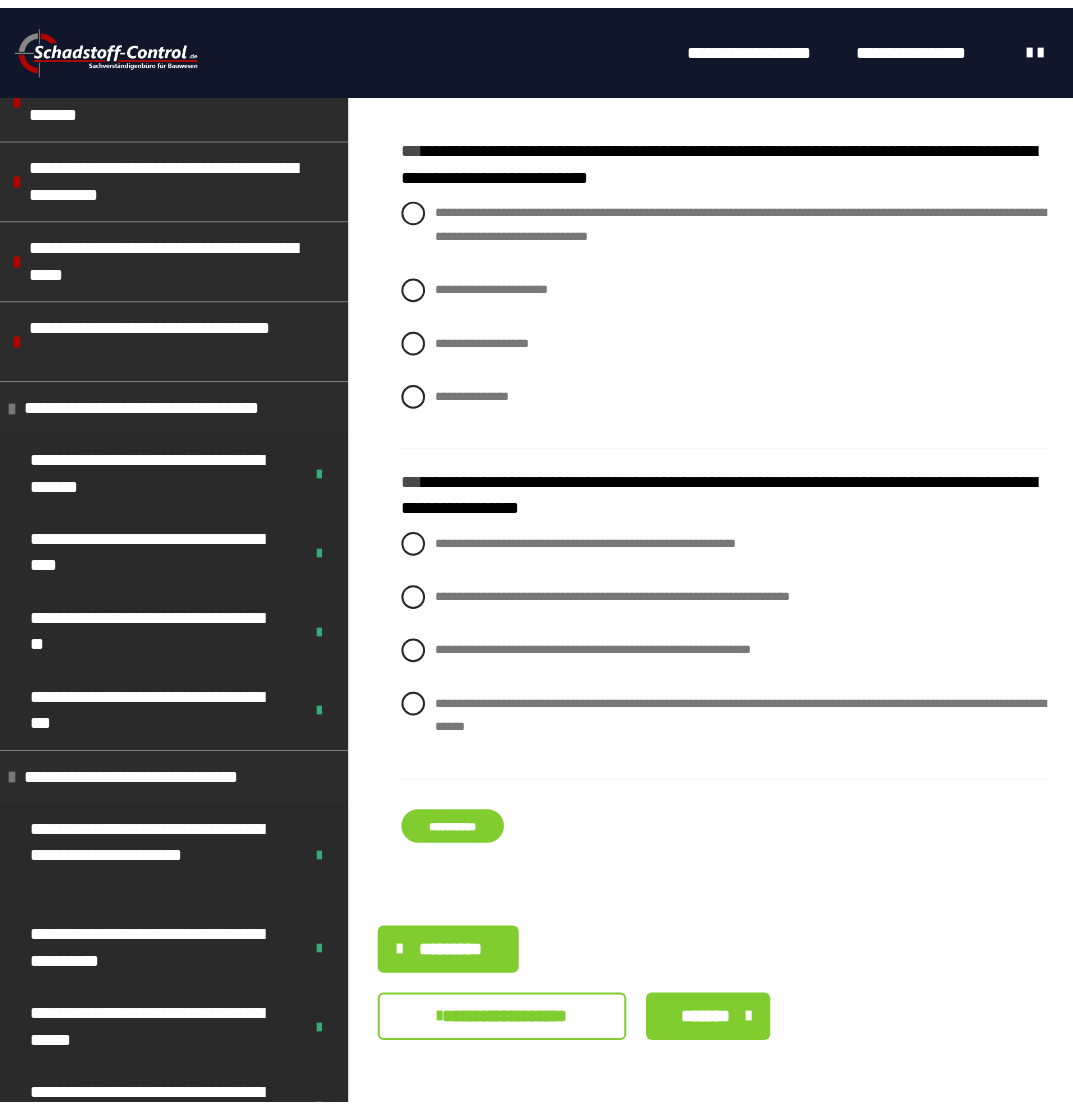 scroll, scrollTop: 0, scrollLeft: 0, axis: both 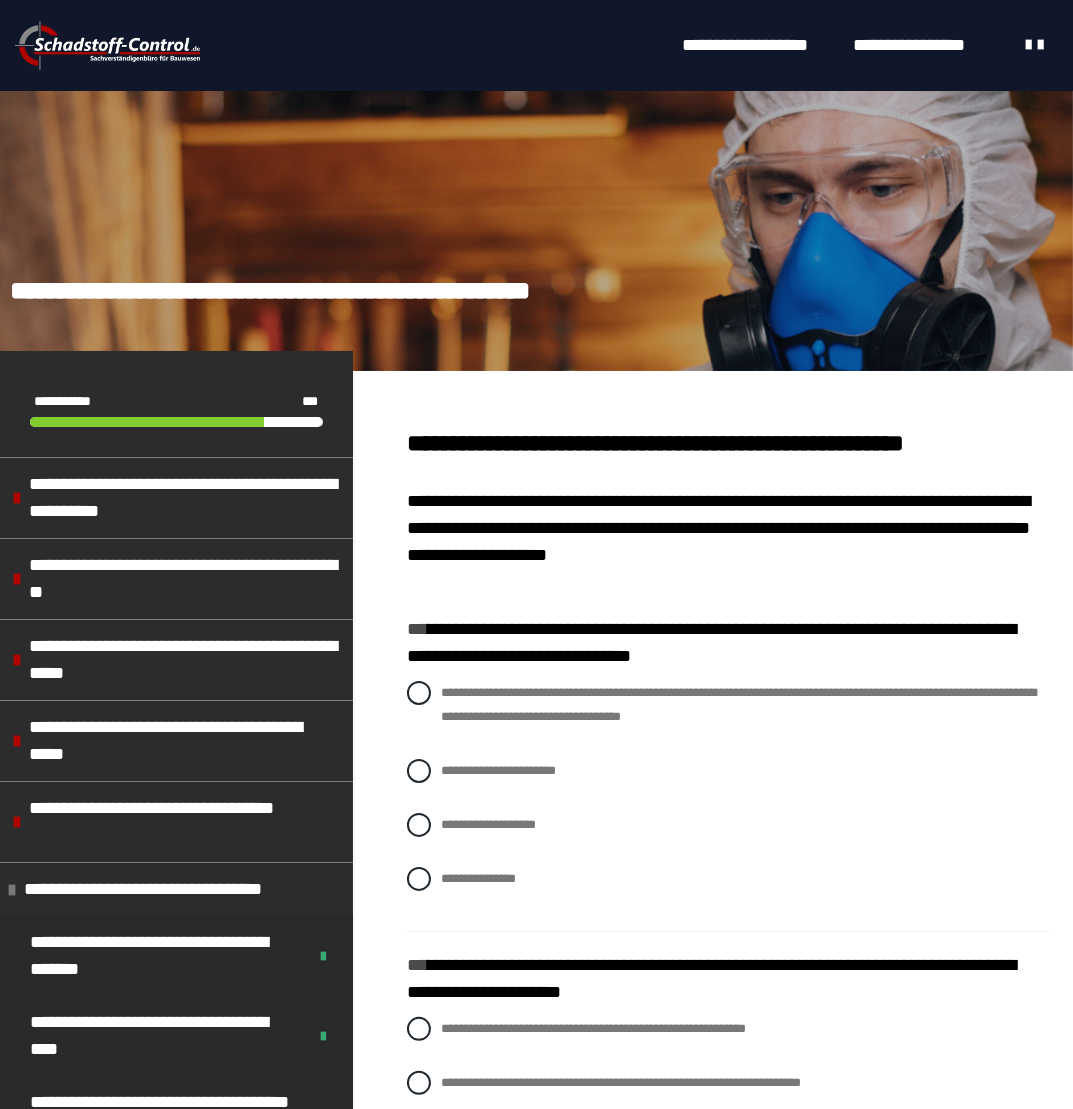 click on "**********" at bounding box center [728, 801] 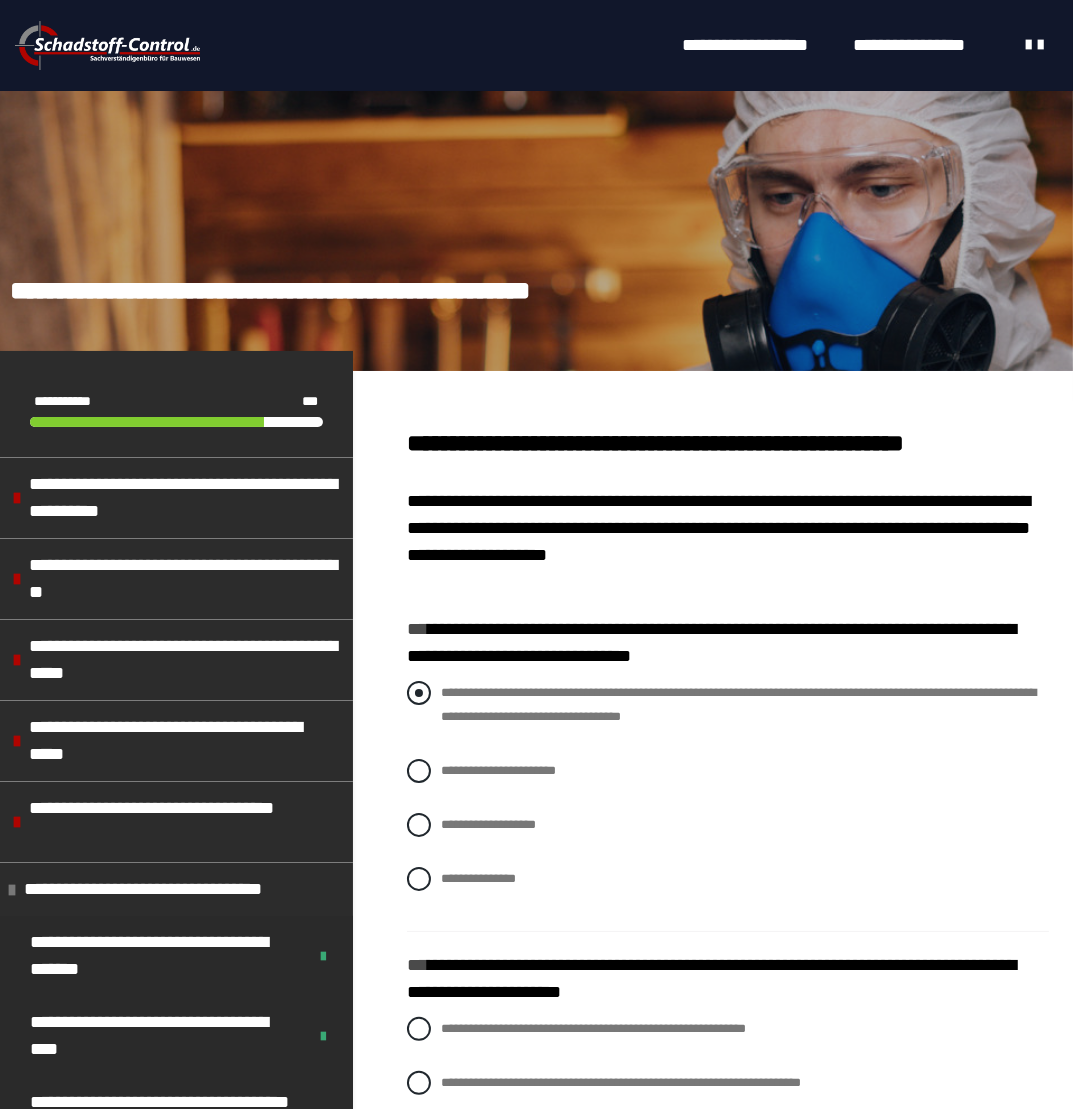click at bounding box center (419, 693) 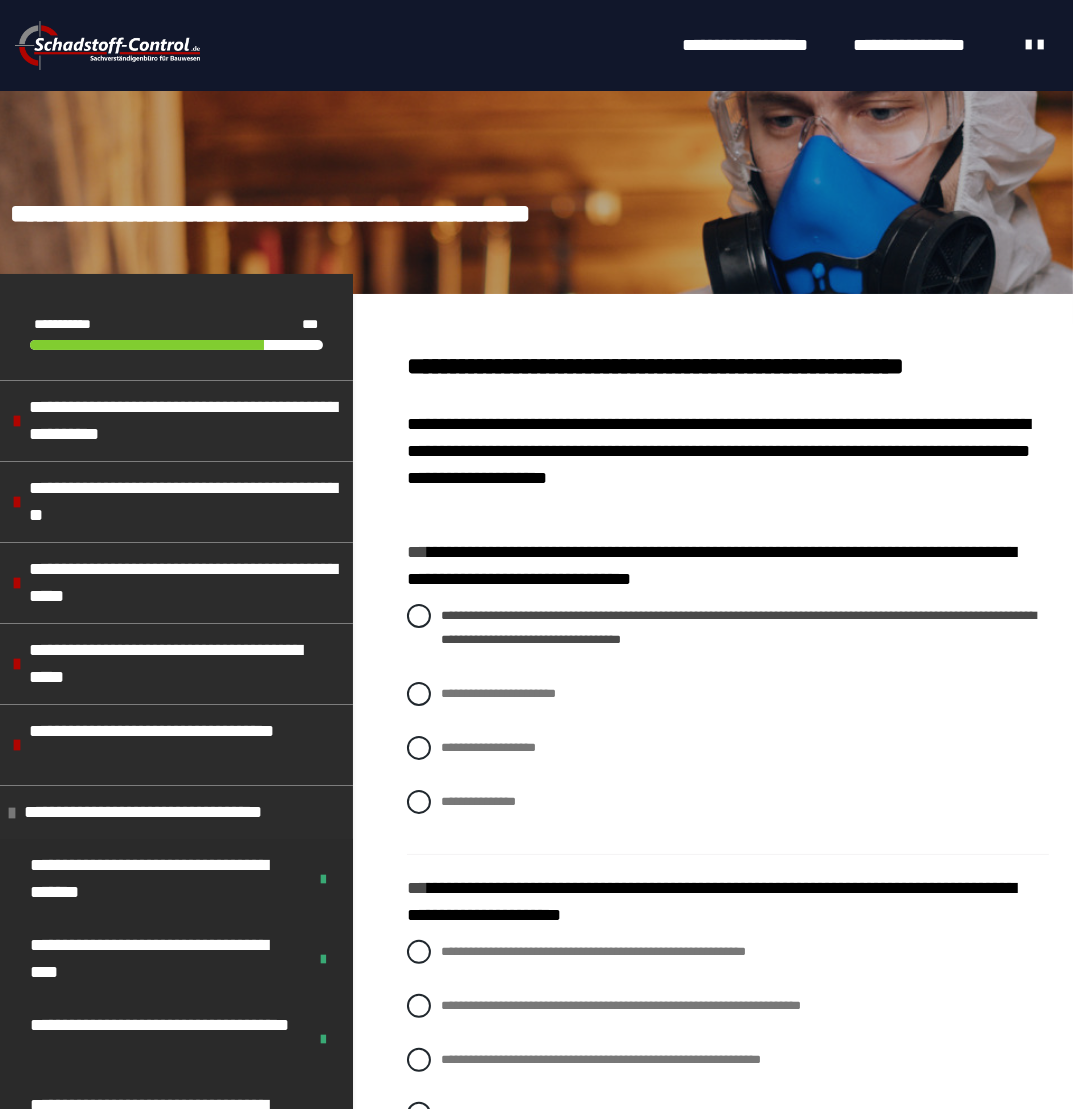 scroll, scrollTop: 200, scrollLeft: 0, axis: vertical 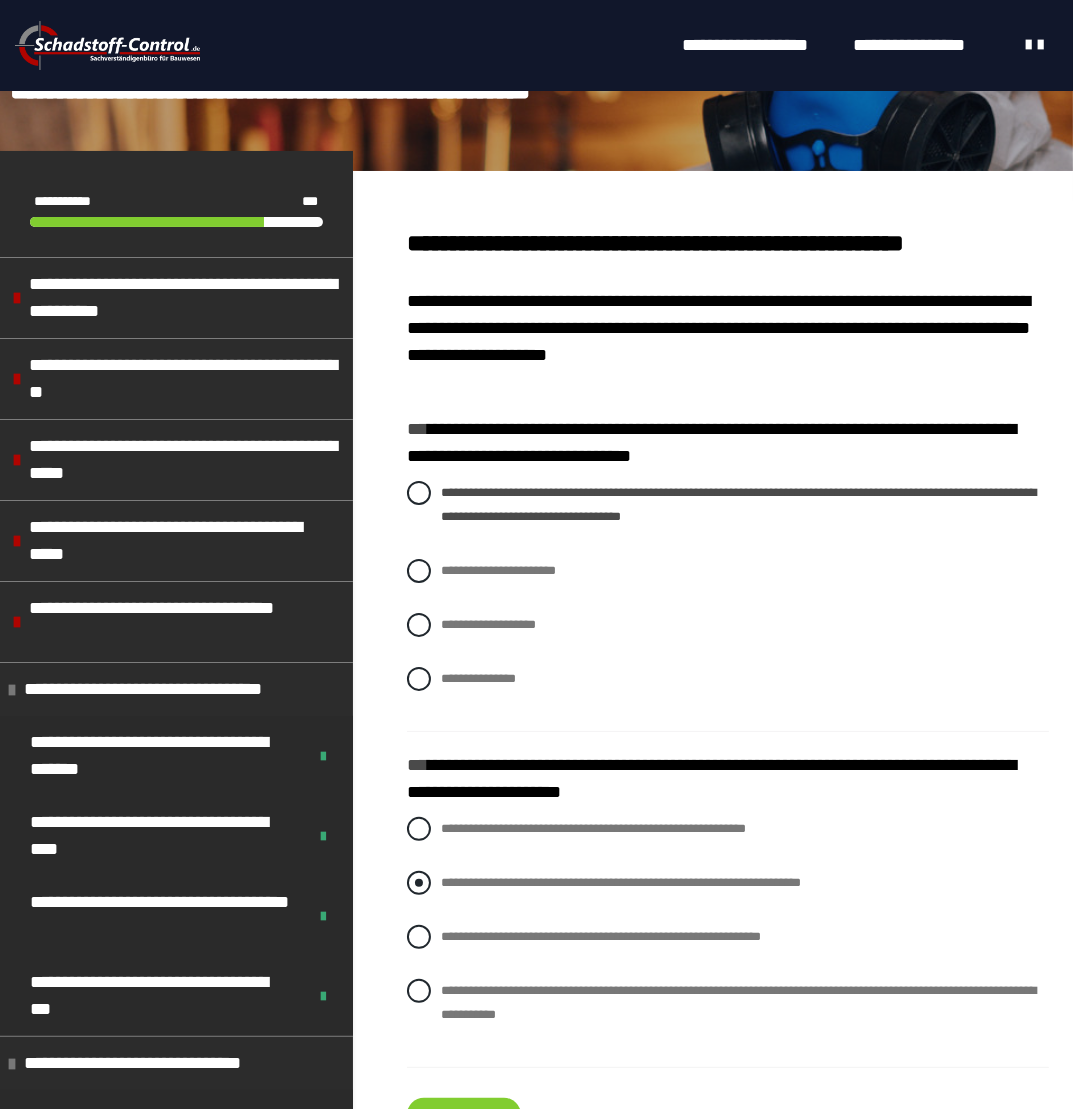 click on "**********" at bounding box center (621, 882) 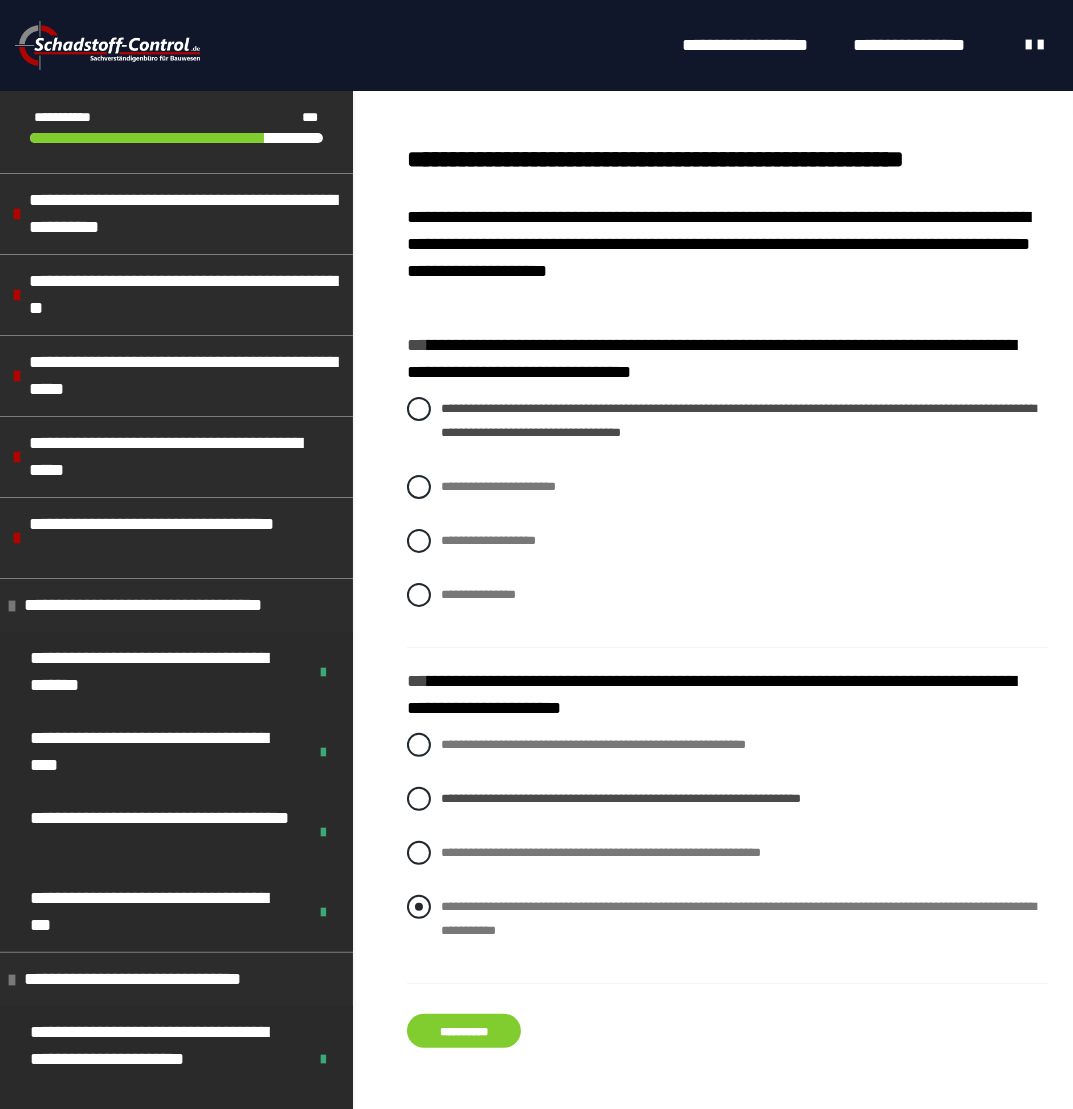 scroll, scrollTop: 300, scrollLeft: 0, axis: vertical 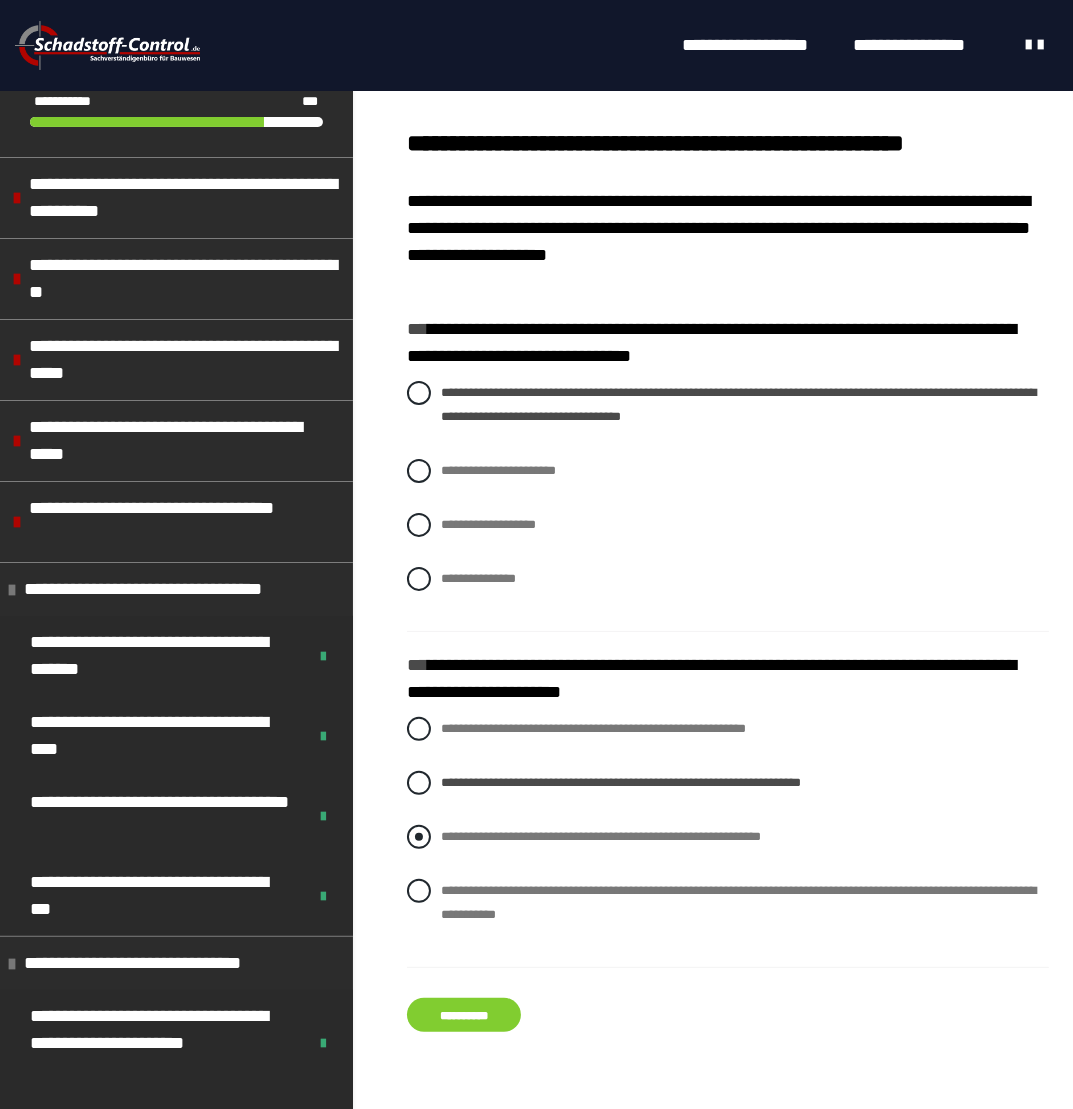 click on "**********" at bounding box center (728, 837) 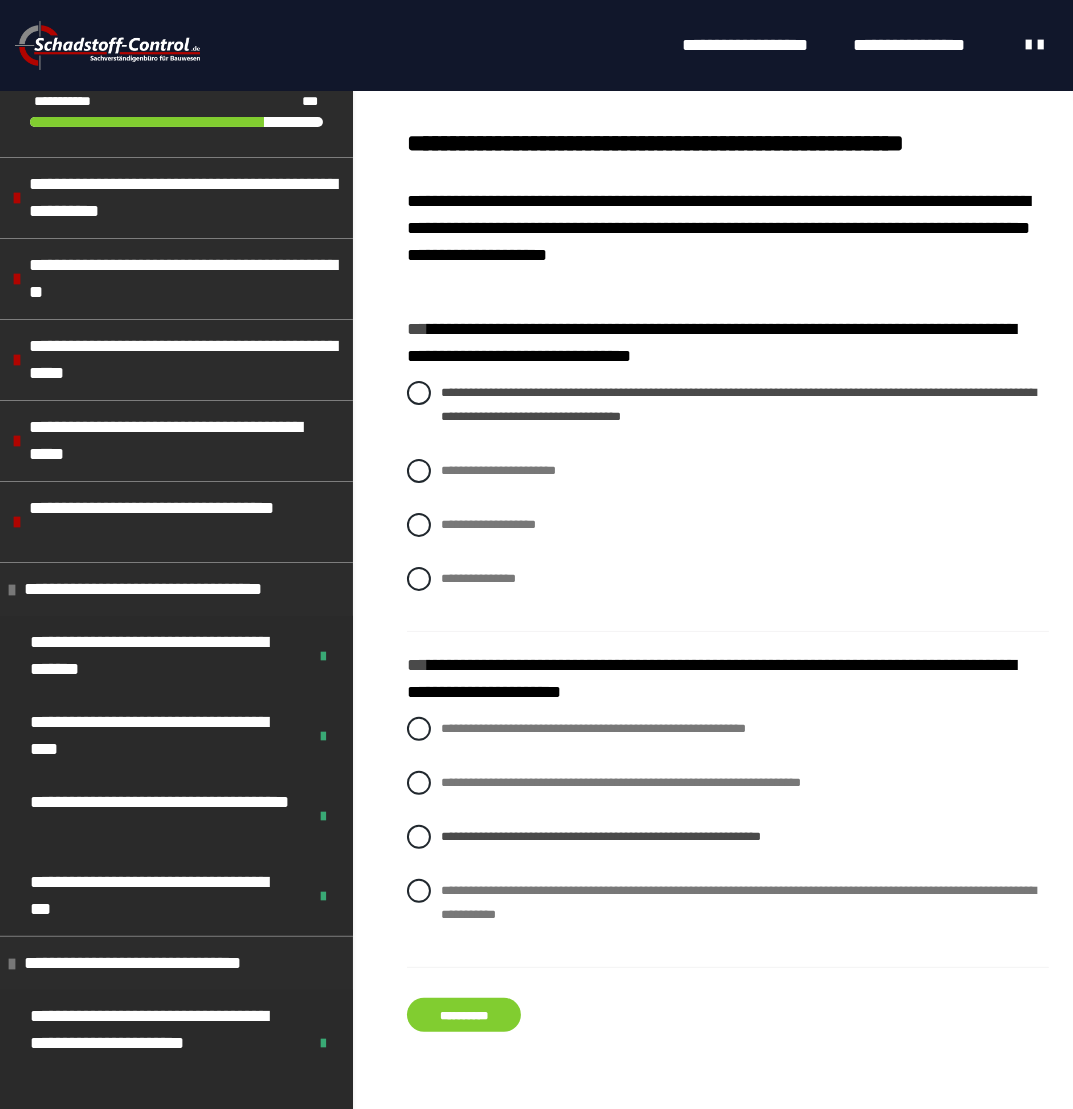 click on "**********" at bounding box center (464, 1015) 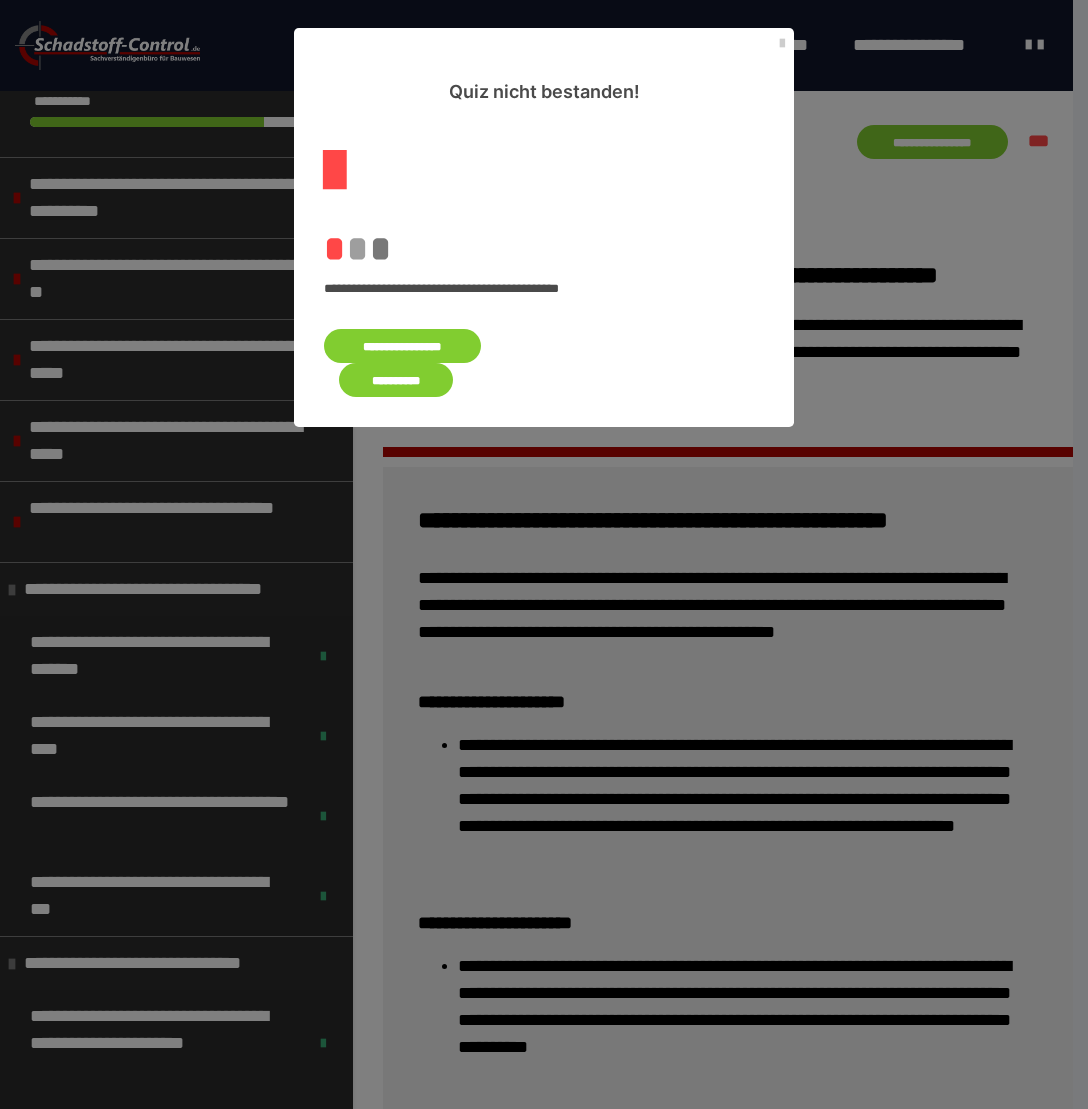 click on "**********" at bounding box center [402, 346] 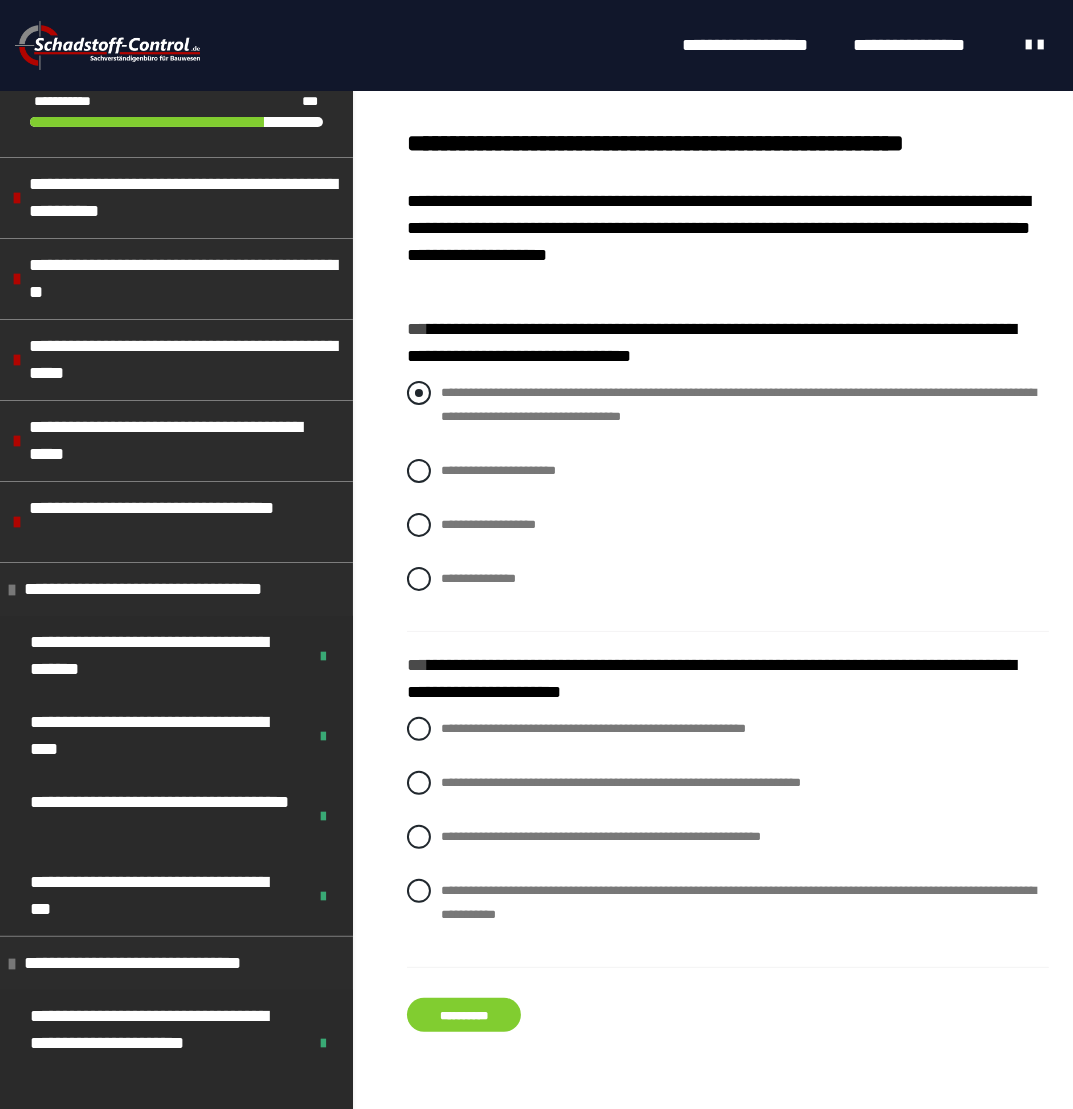 click on "**********" at bounding box center (728, 405) 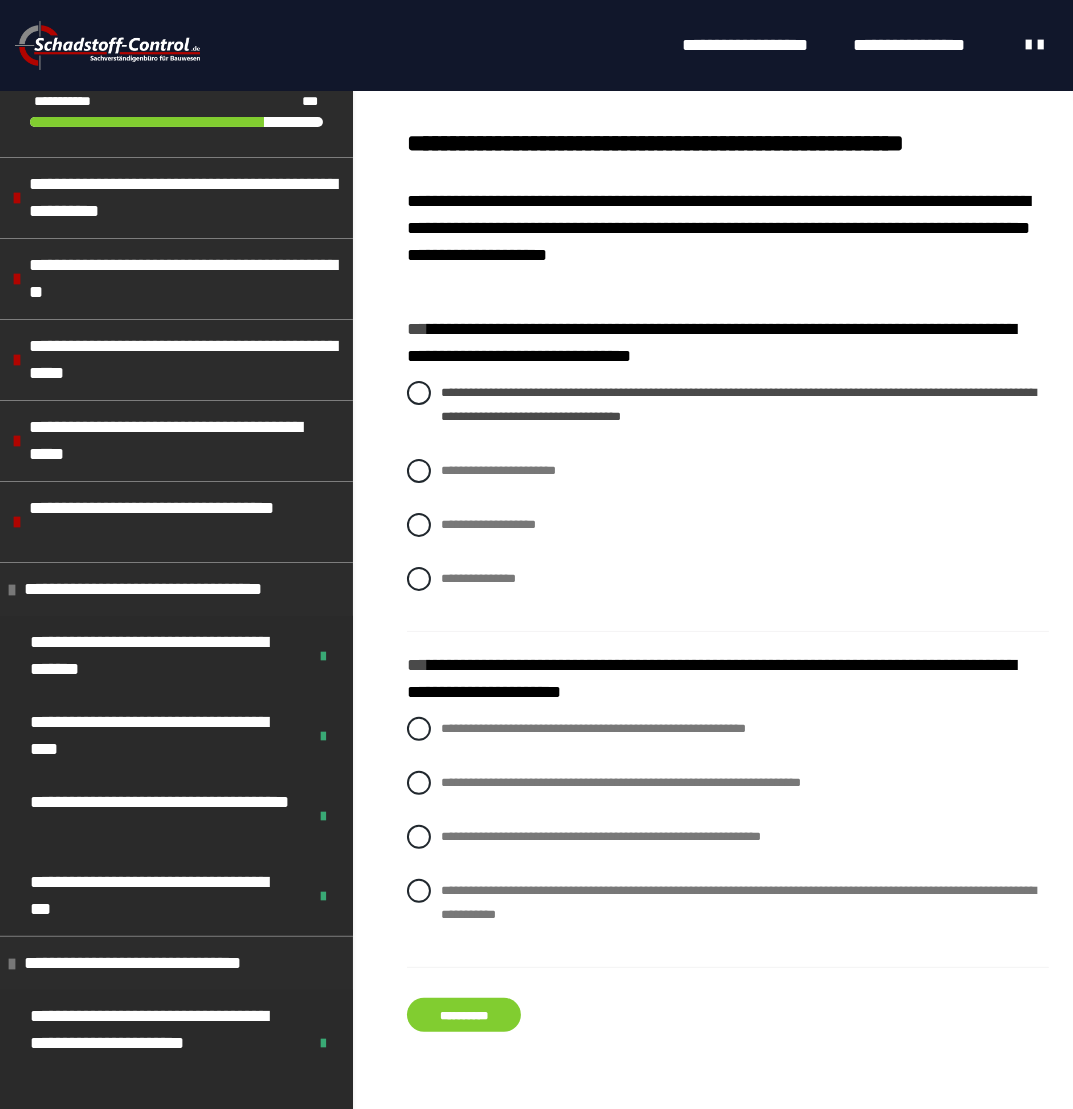 drag, startPoint x: 432, startPoint y: 731, endPoint x: 446, endPoint y: 814, distance: 84.17244 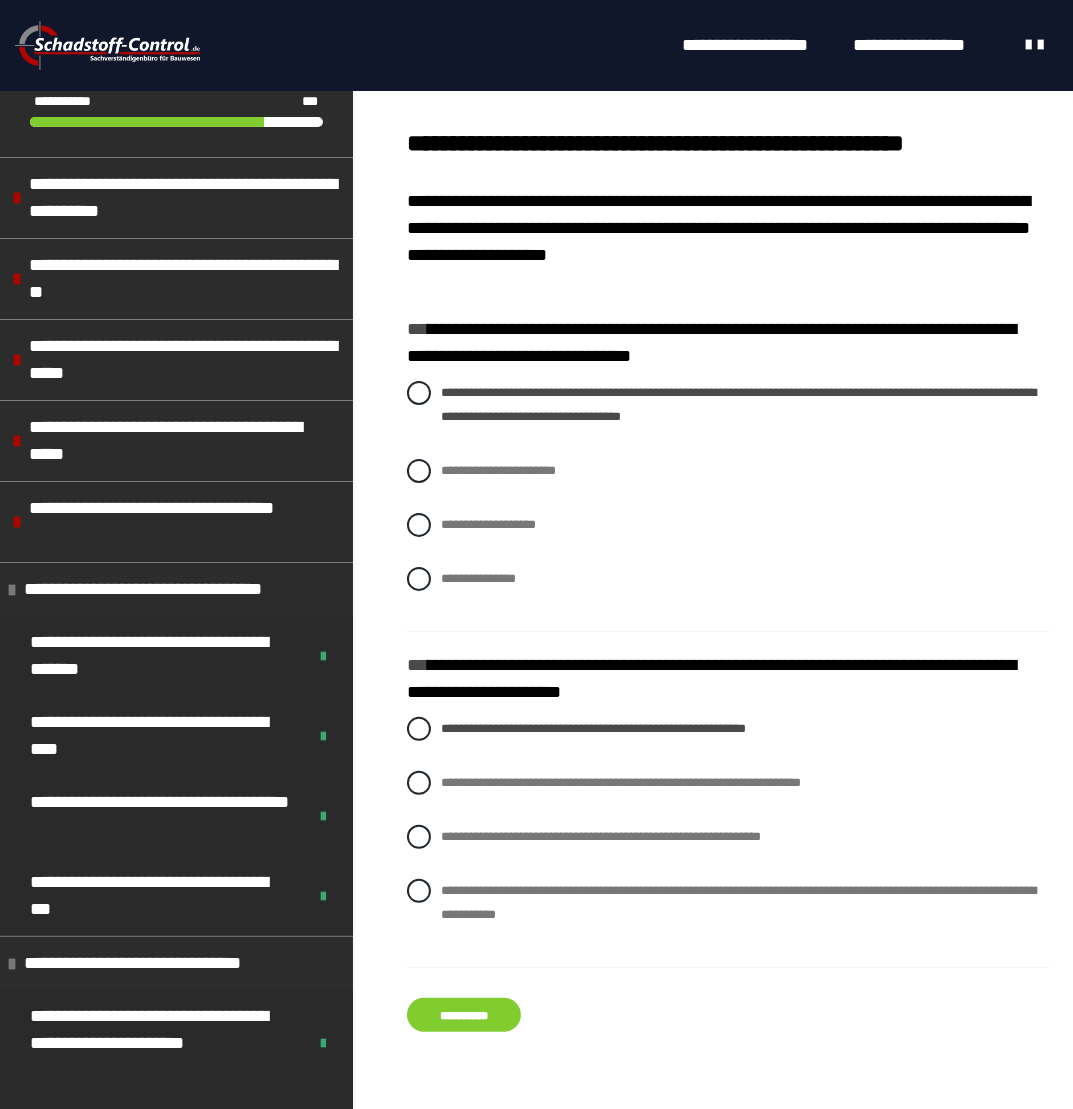click on "**********" at bounding box center [464, 1015] 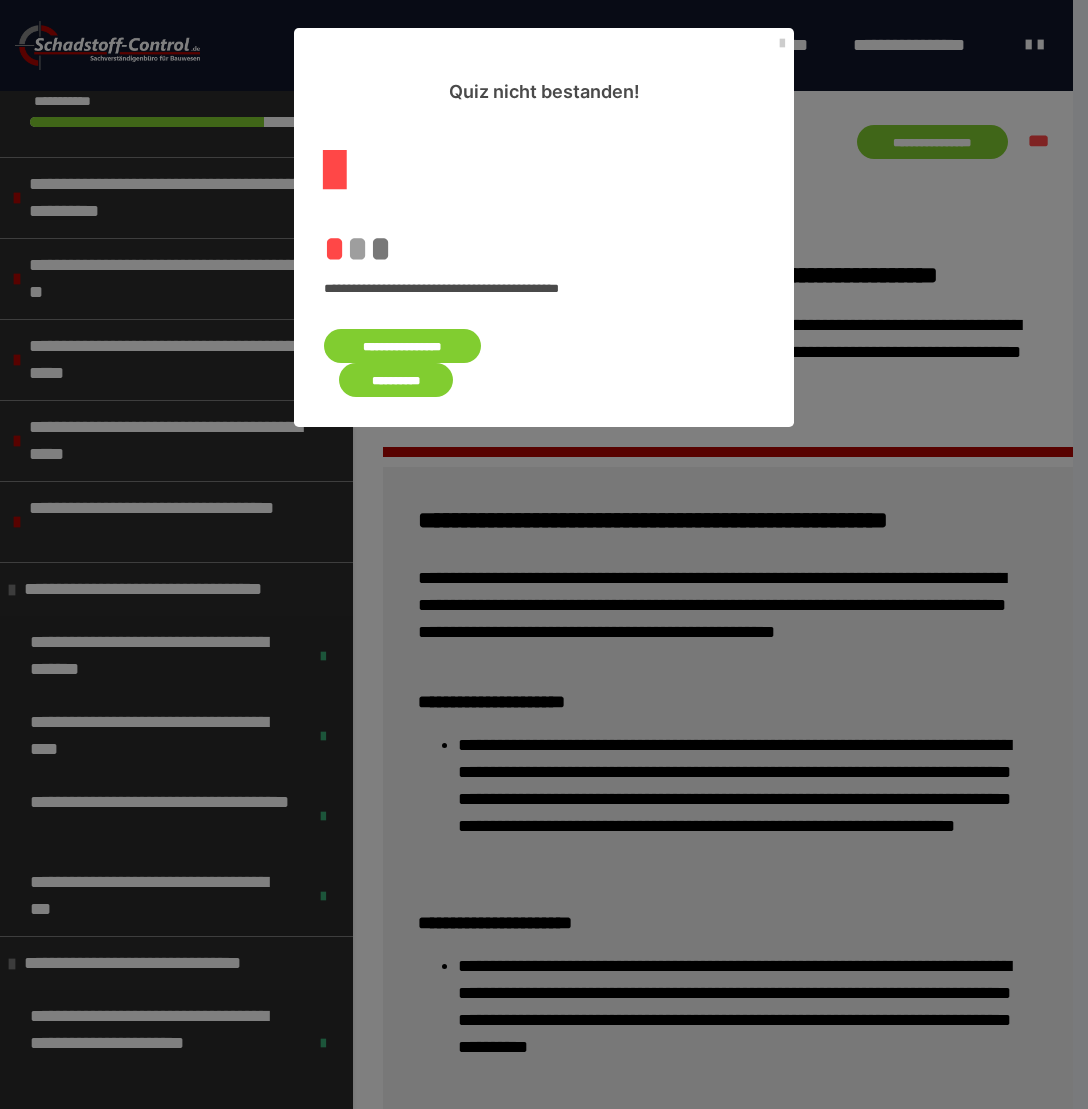 click on "**********" at bounding box center (402, 346) 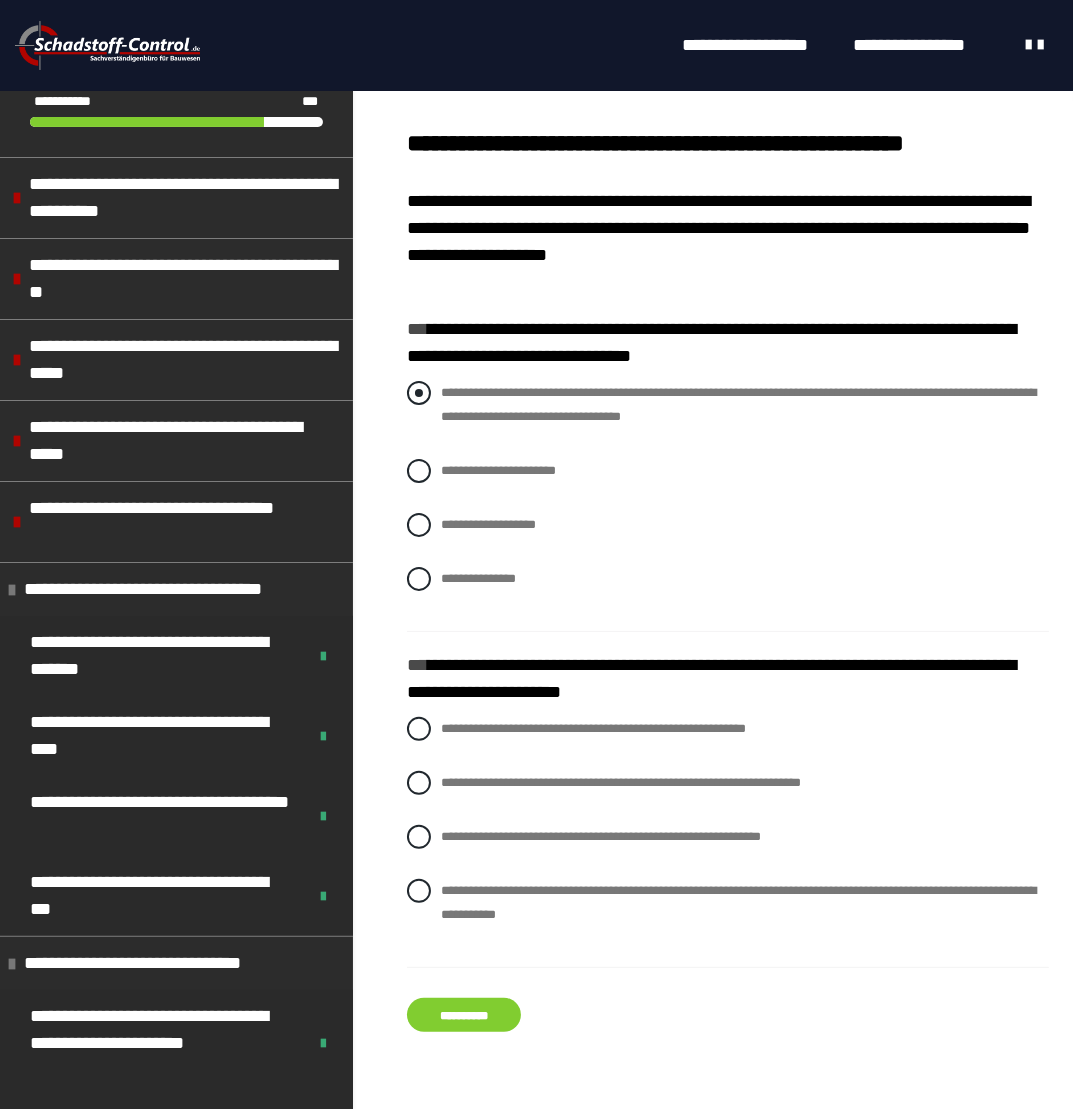click on "**********" at bounding box center (728, 405) 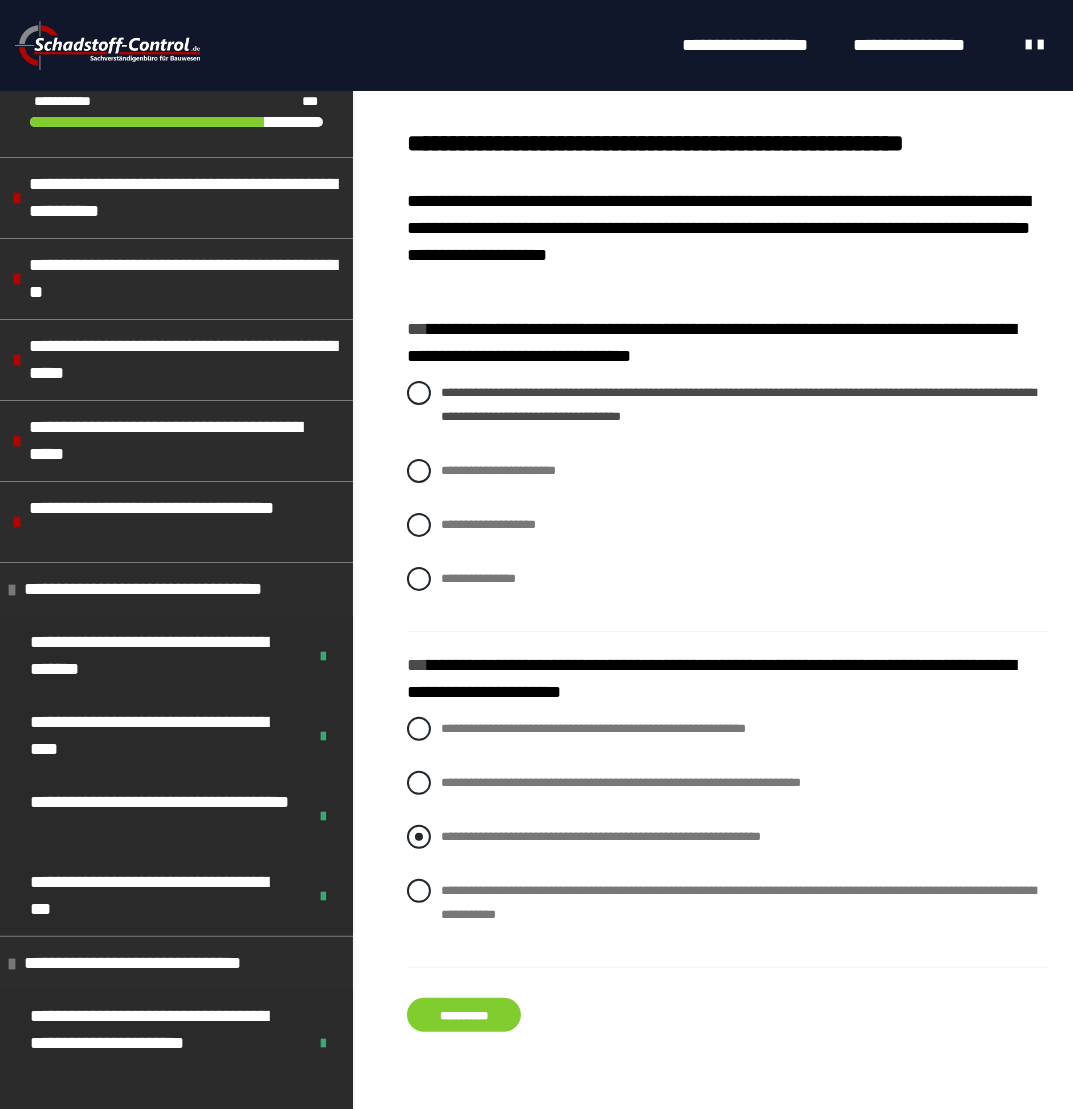 click at bounding box center (419, 837) 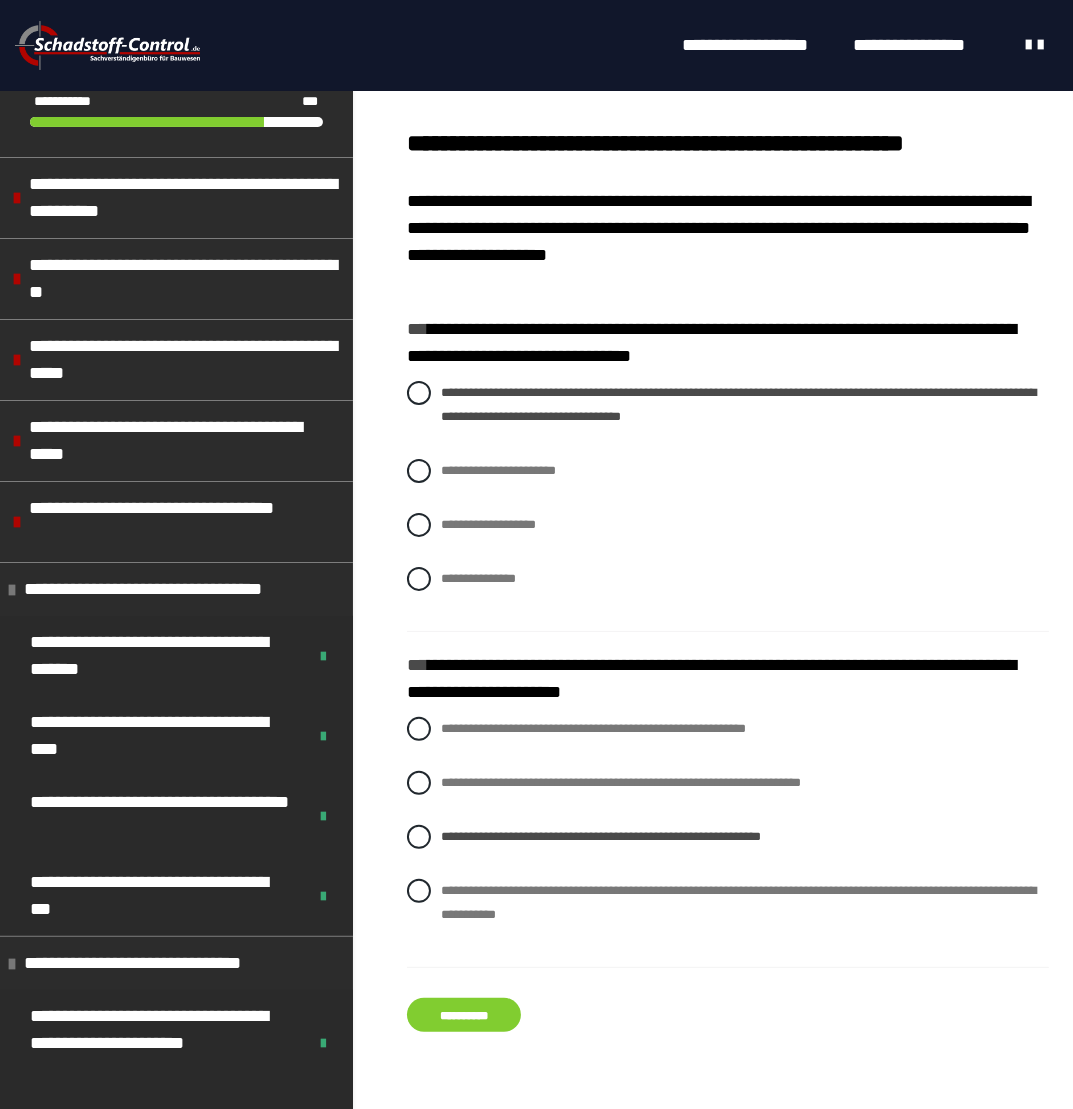 click on "**********" at bounding box center (464, 1015) 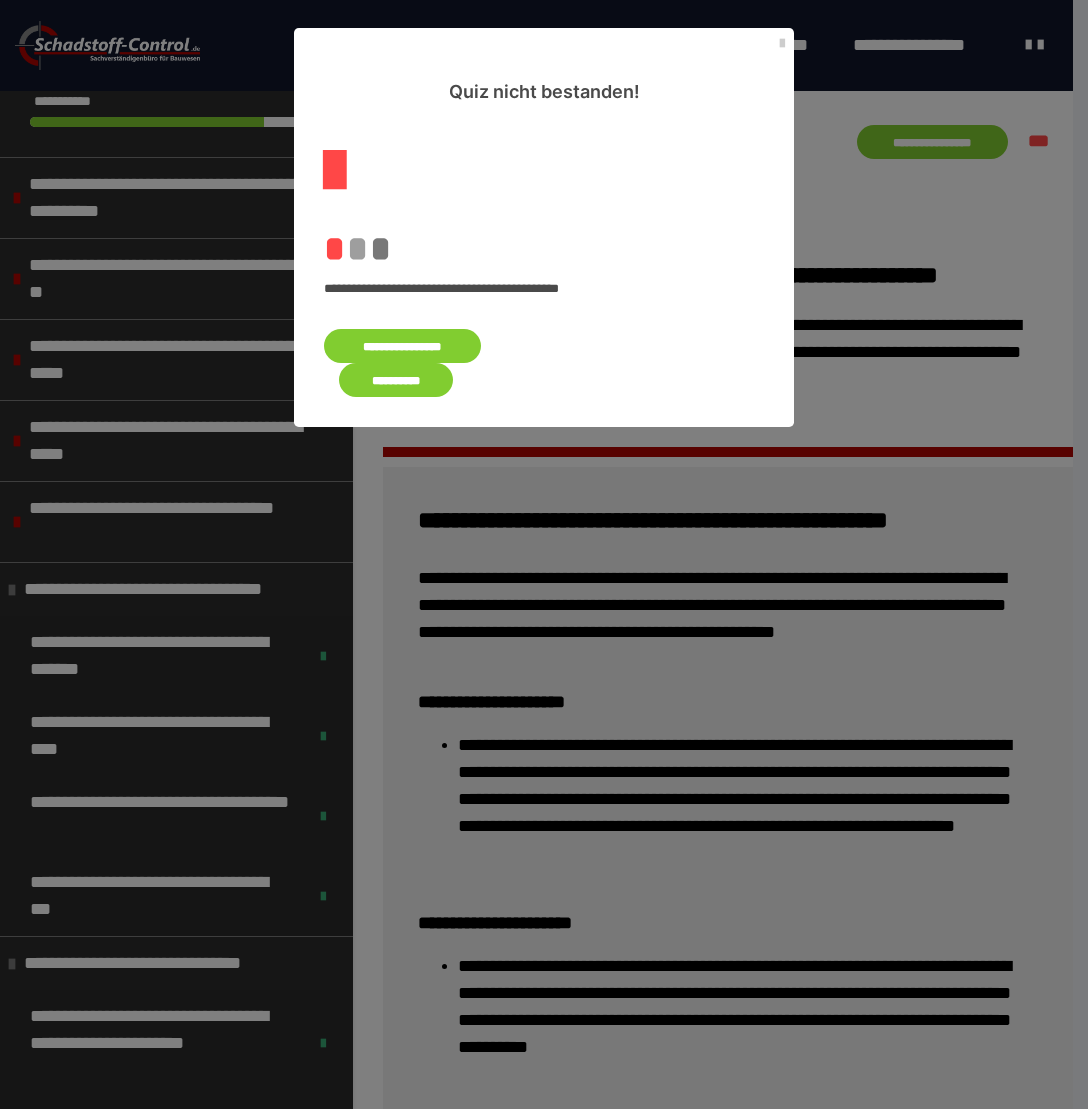 click on "**********" at bounding box center (402, 346) 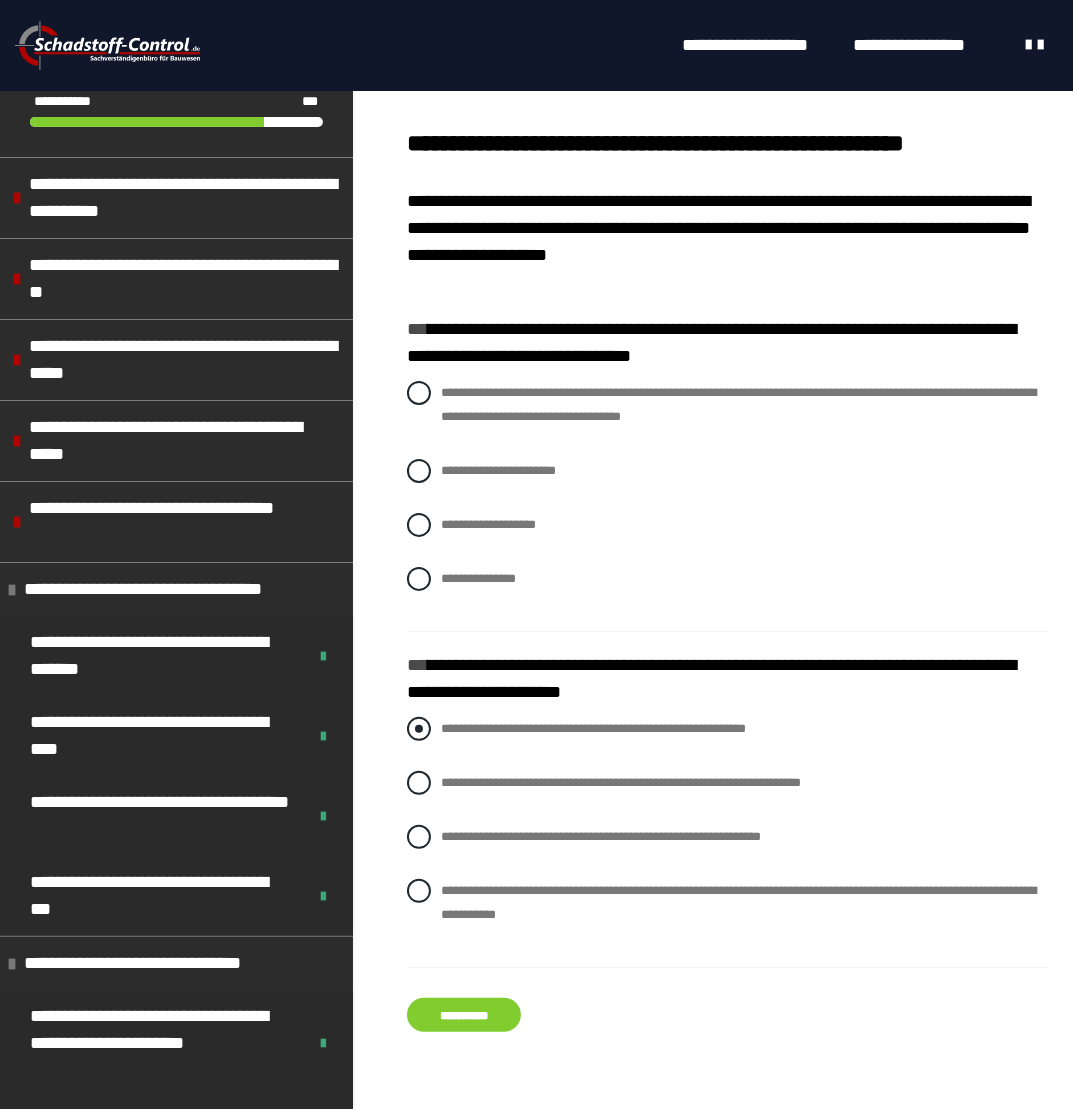 click on "**********" at bounding box center [728, 729] 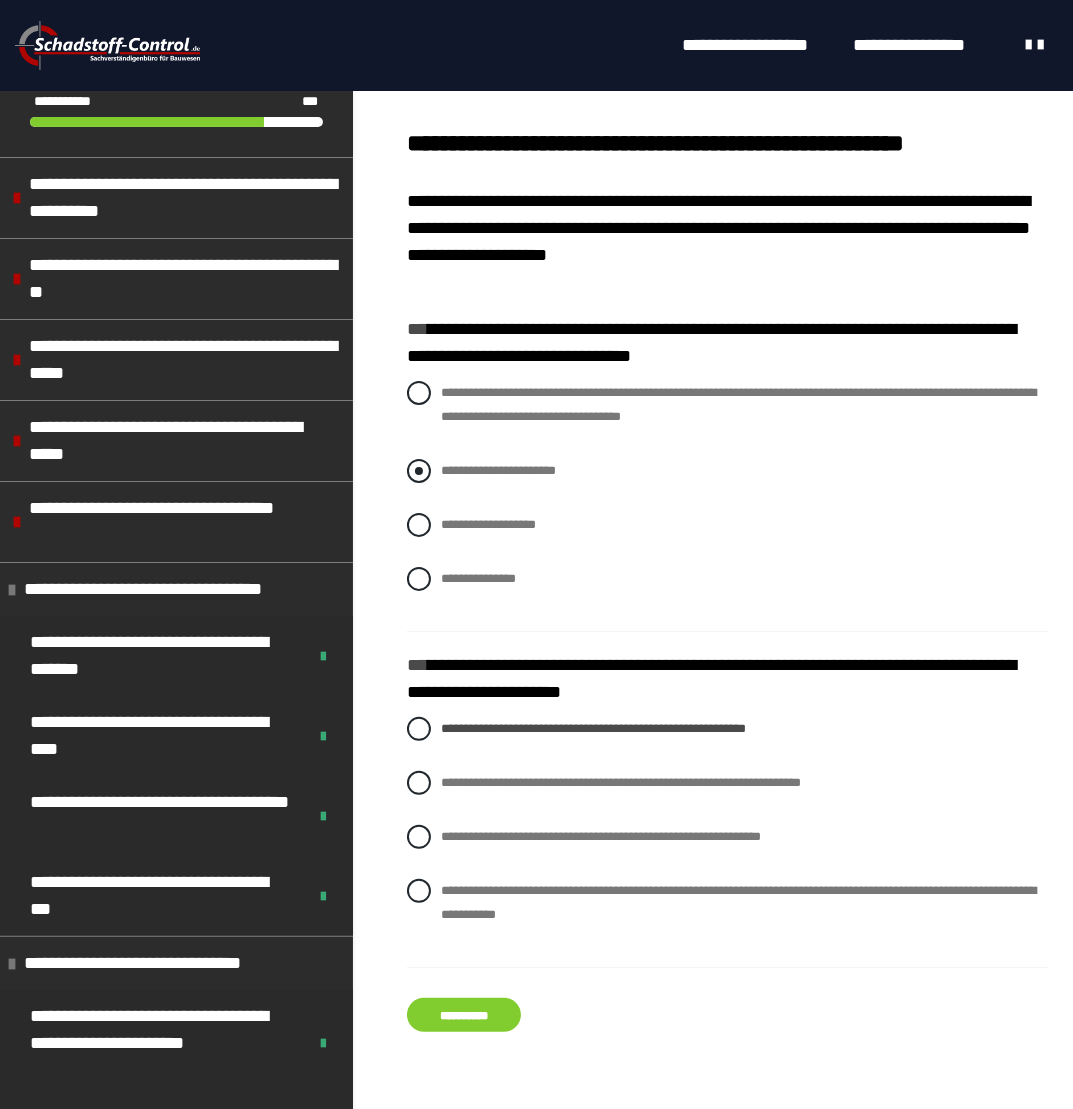click on "**********" at bounding box center (728, 471) 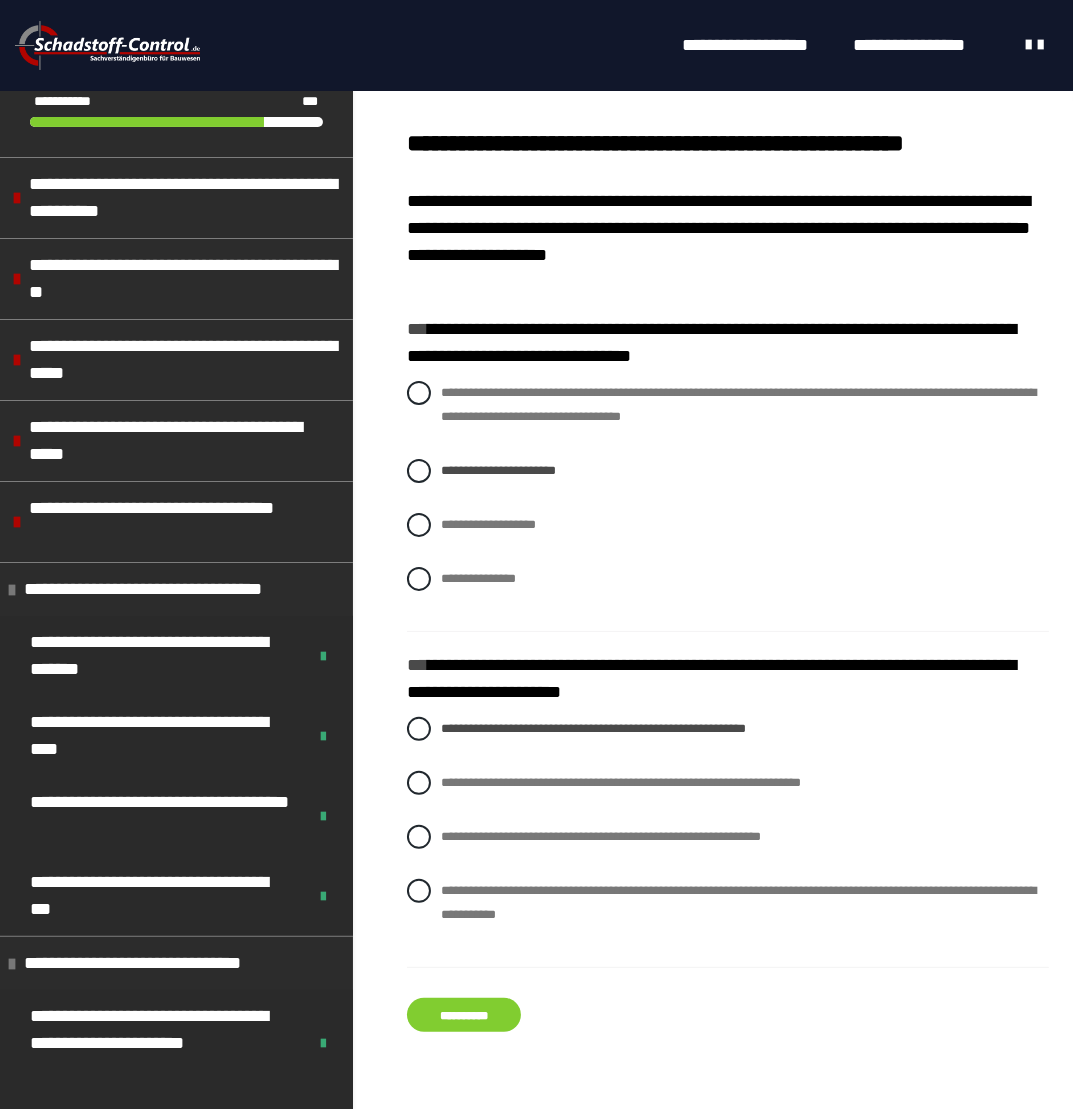 click on "**********" at bounding box center [464, 1015] 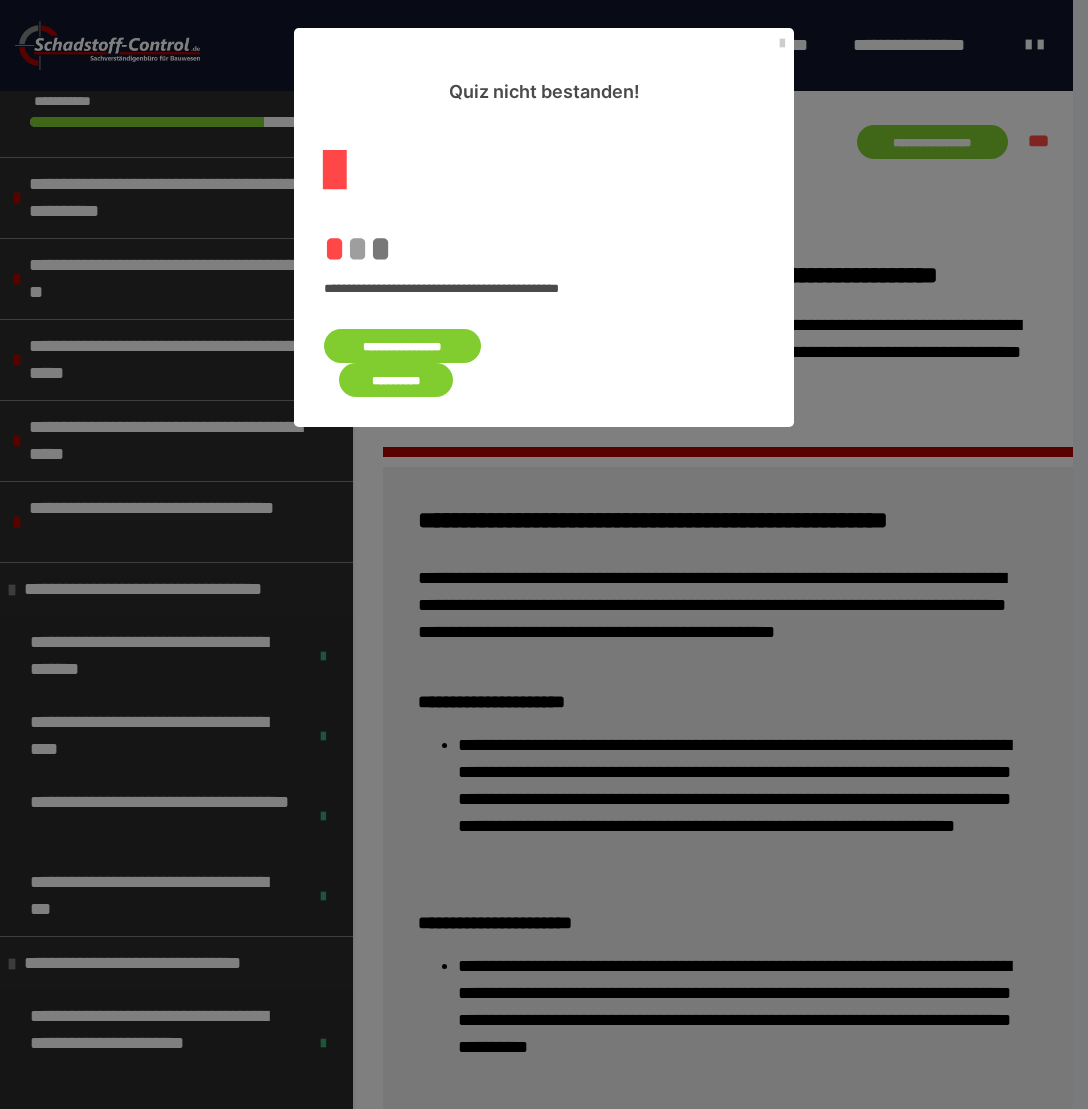 click on "**********" at bounding box center (402, 346) 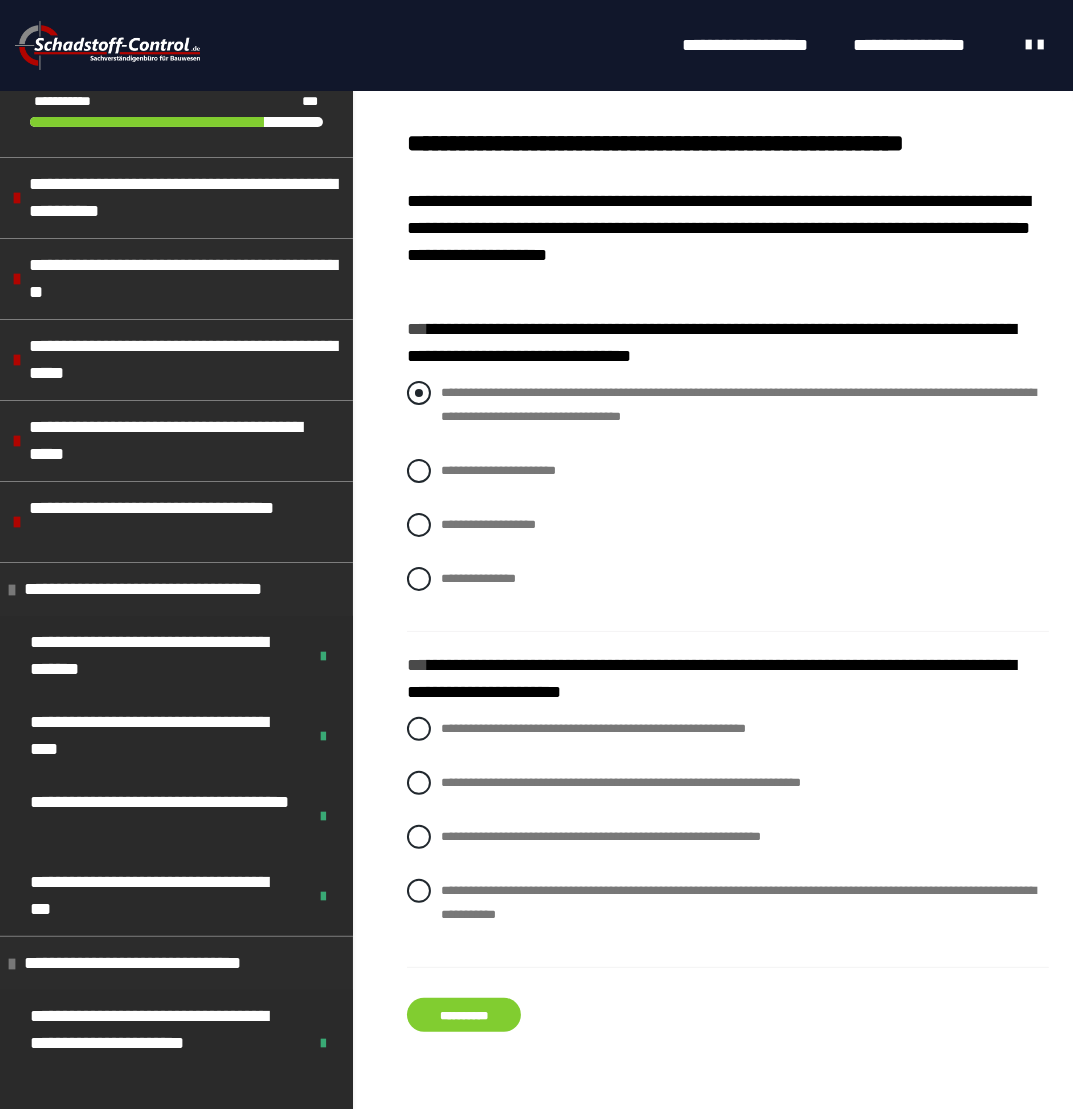 click at bounding box center (419, 393) 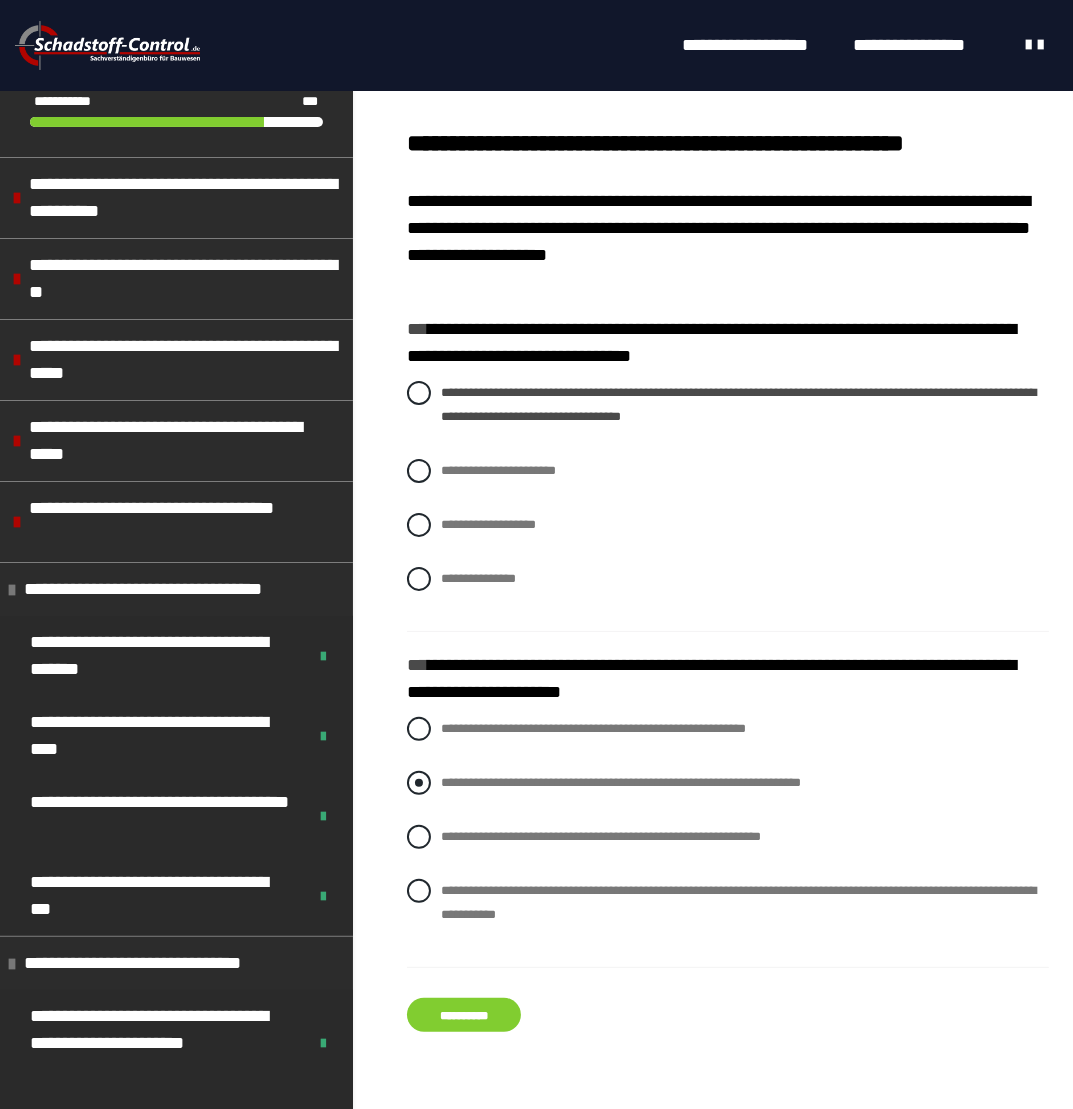 click at bounding box center [419, 783] 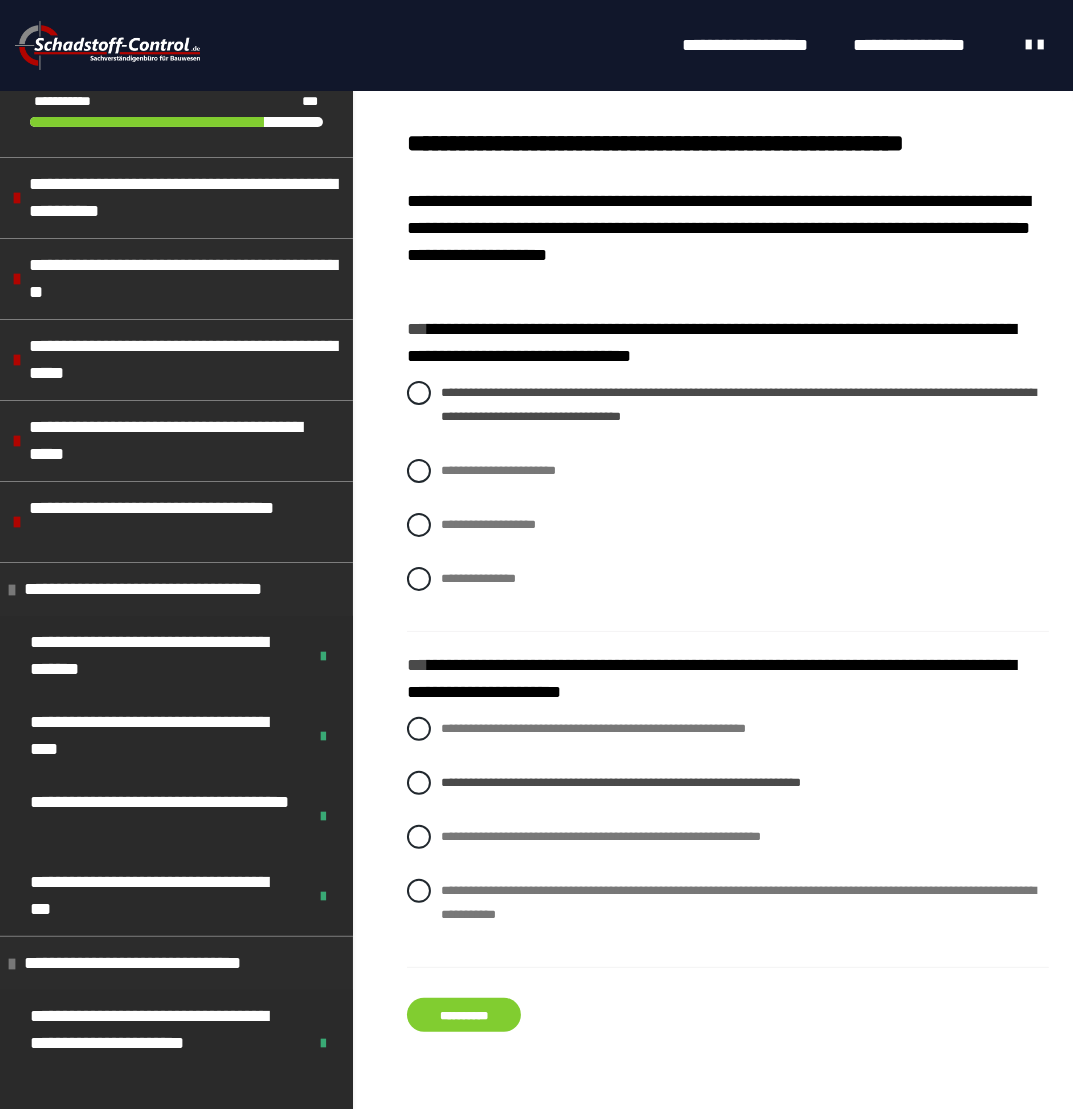 click on "**********" at bounding box center (464, 1015) 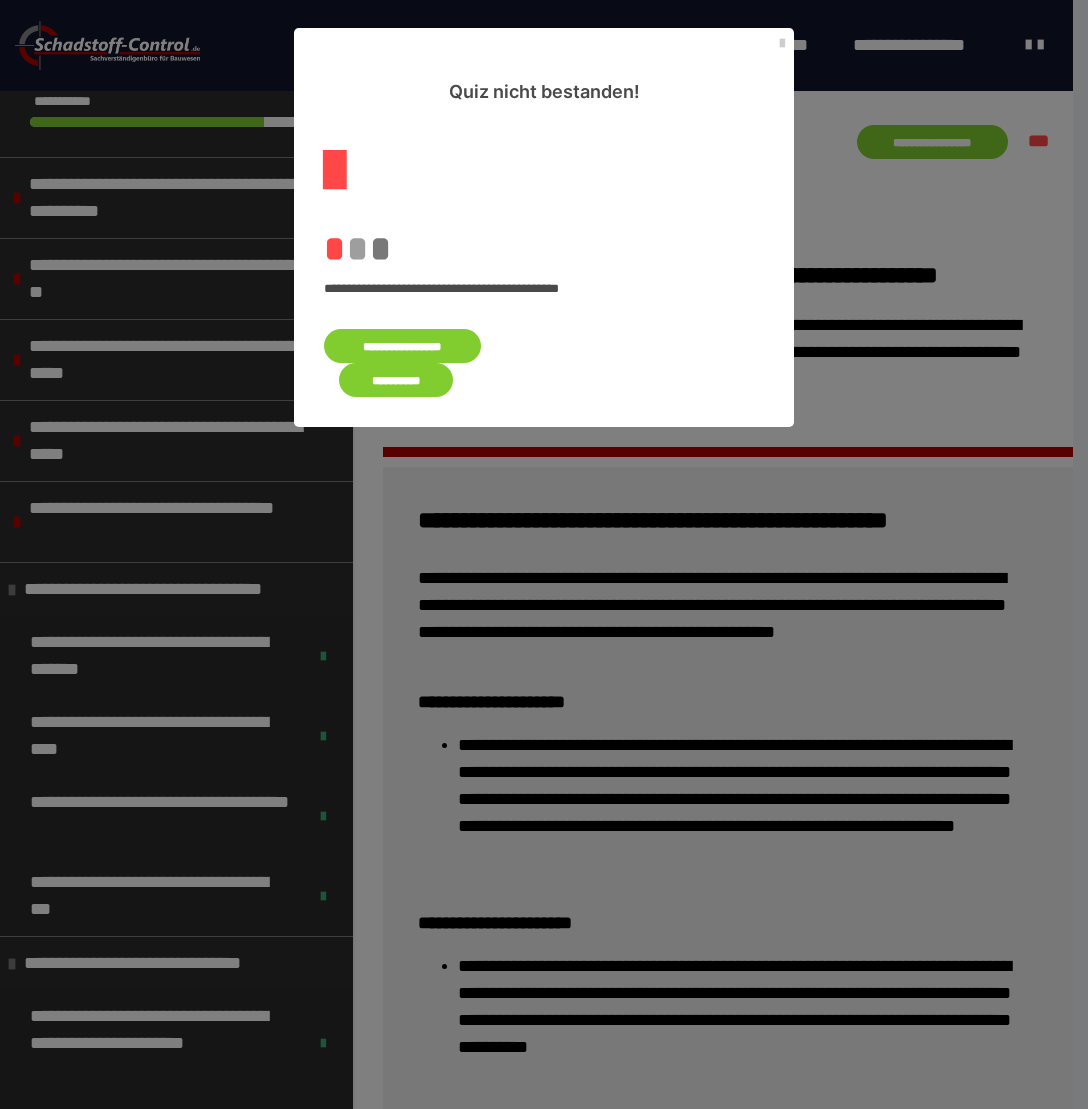 click on "**********" at bounding box center [402, 346] 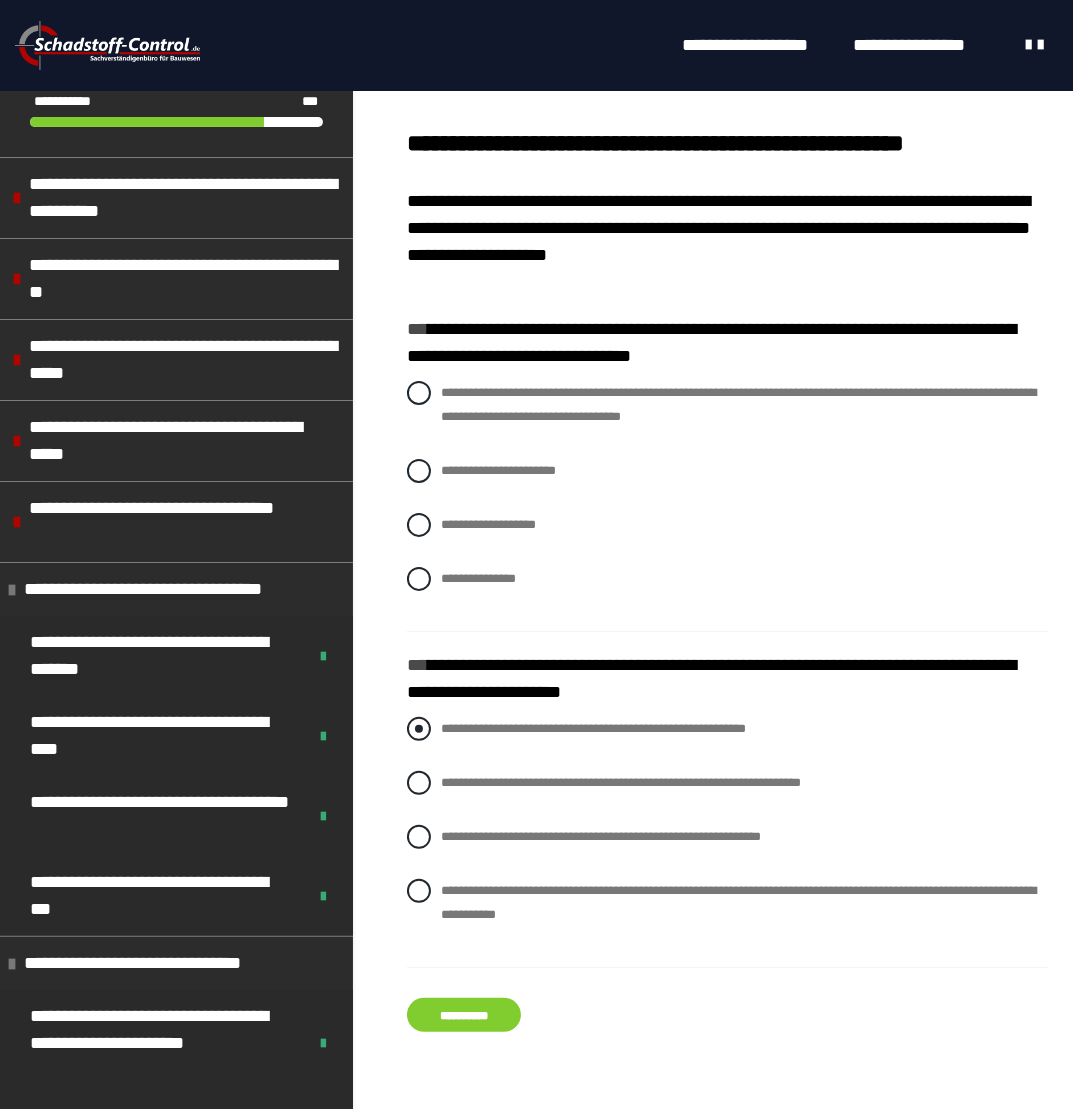click at bounding box center [419, 729] 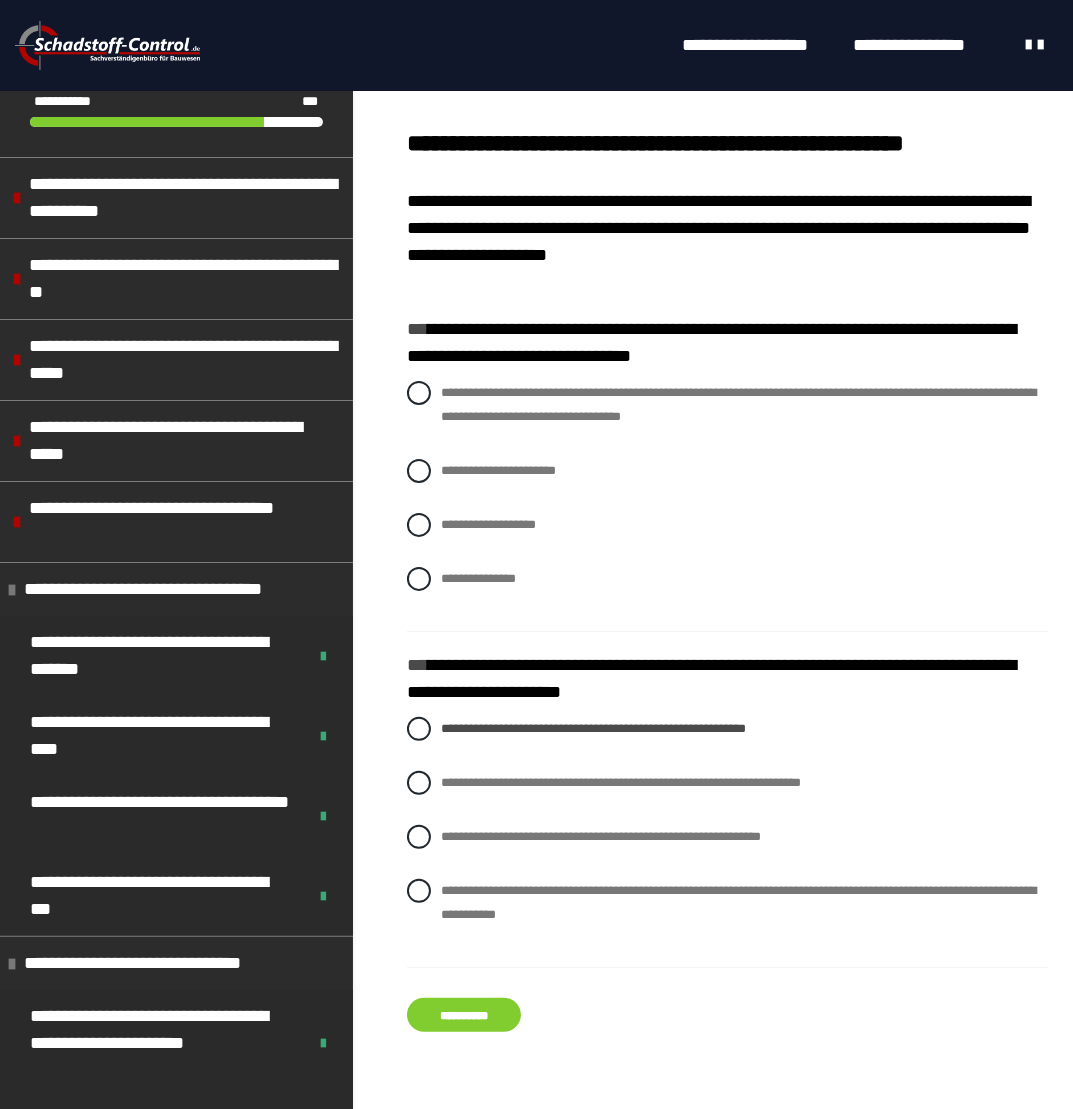 click on "**********" at bounding box center [464, 1015] 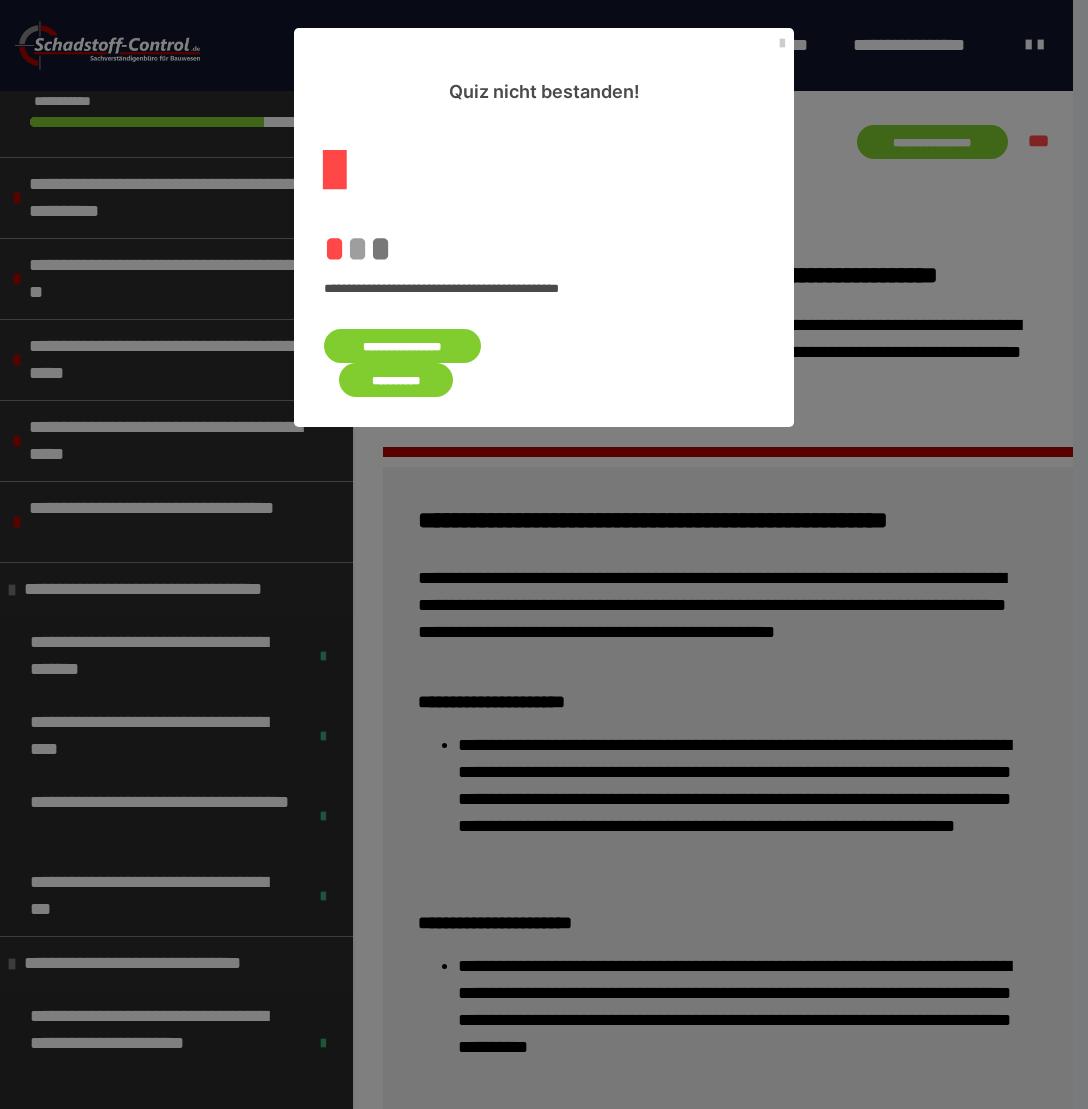 click on "**********" at bounding box center [402, 346] 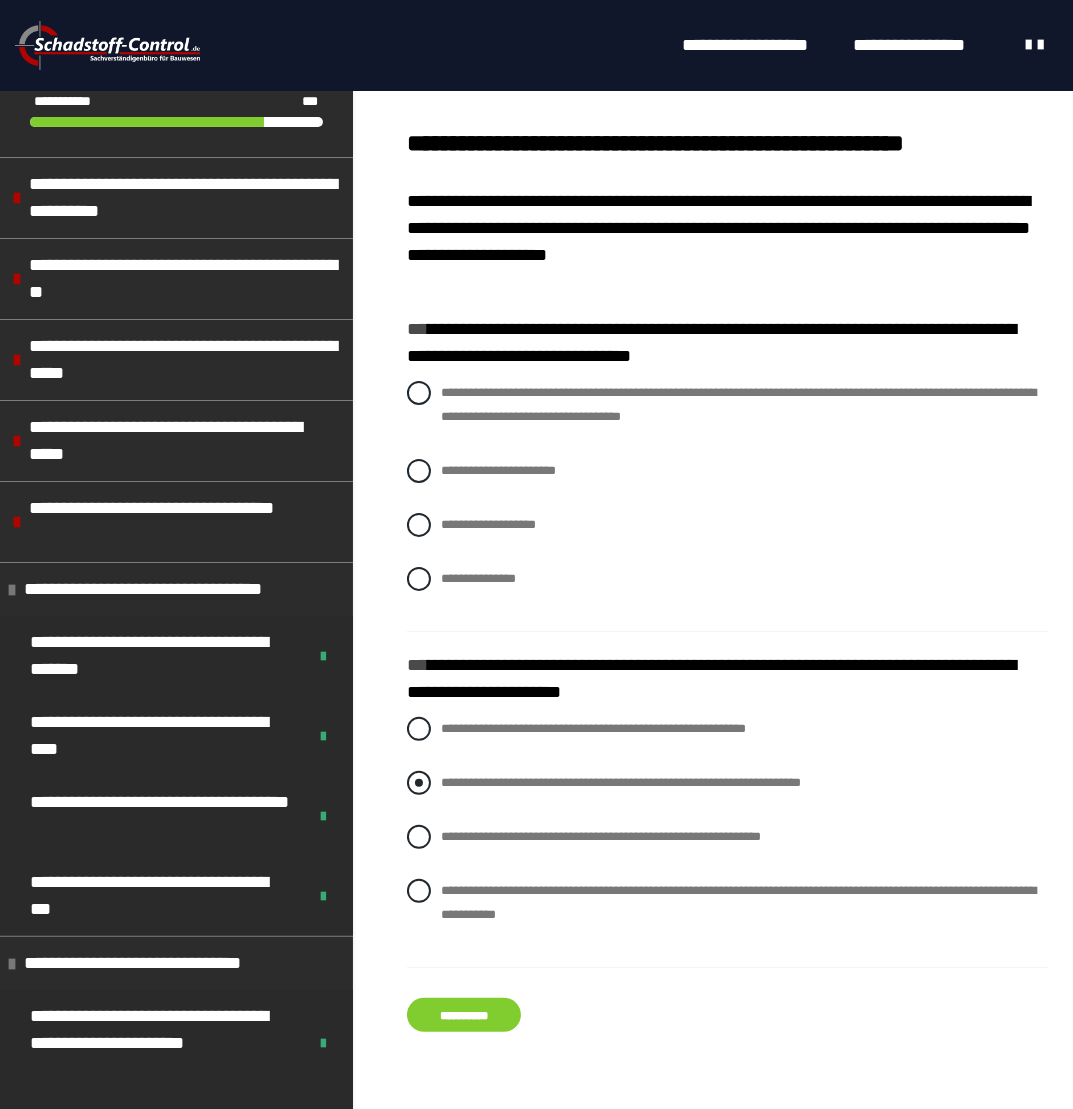 click at bounding box center (419, 783) 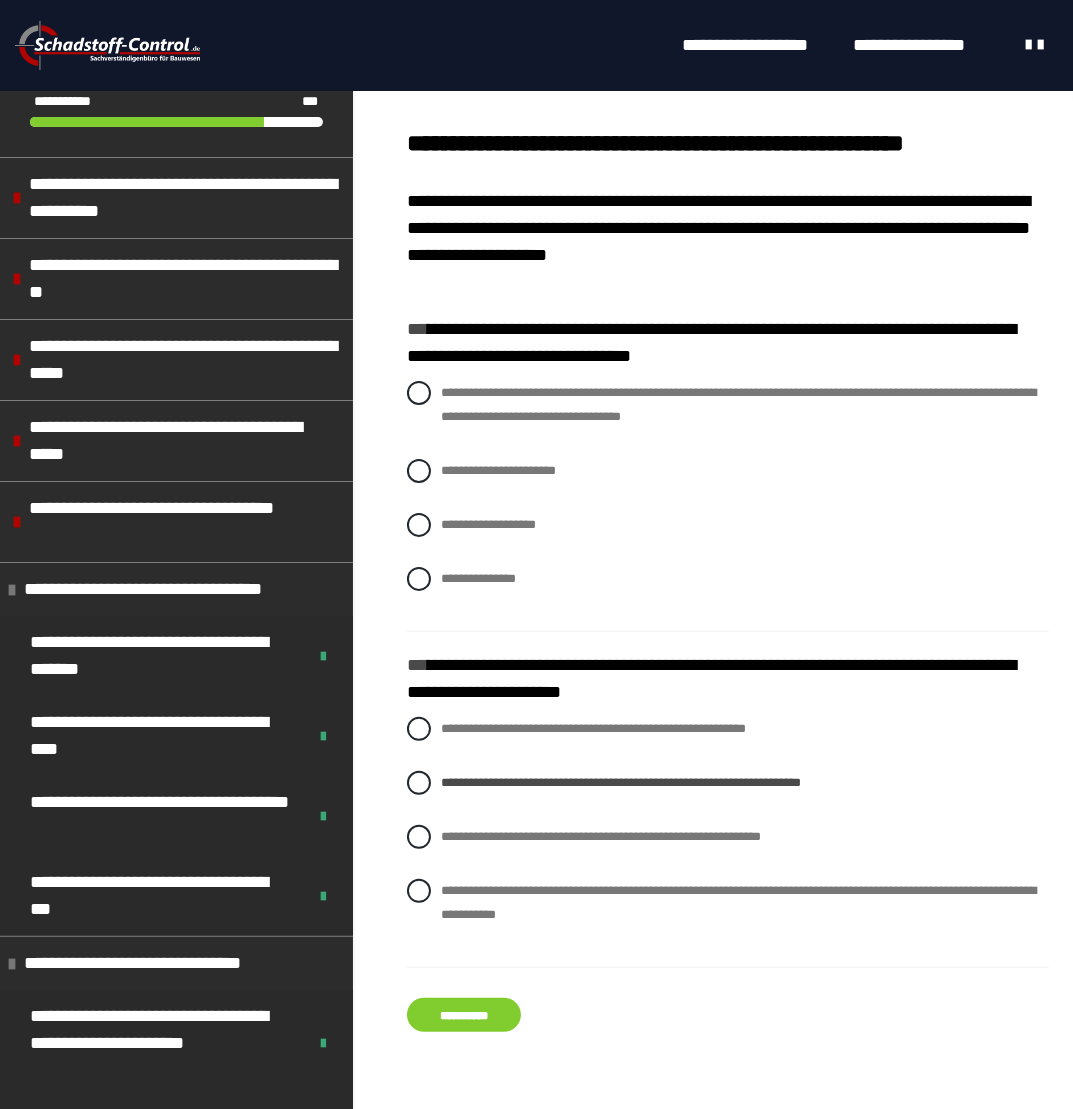 click on "**********" at bounding box center (464, 1015) 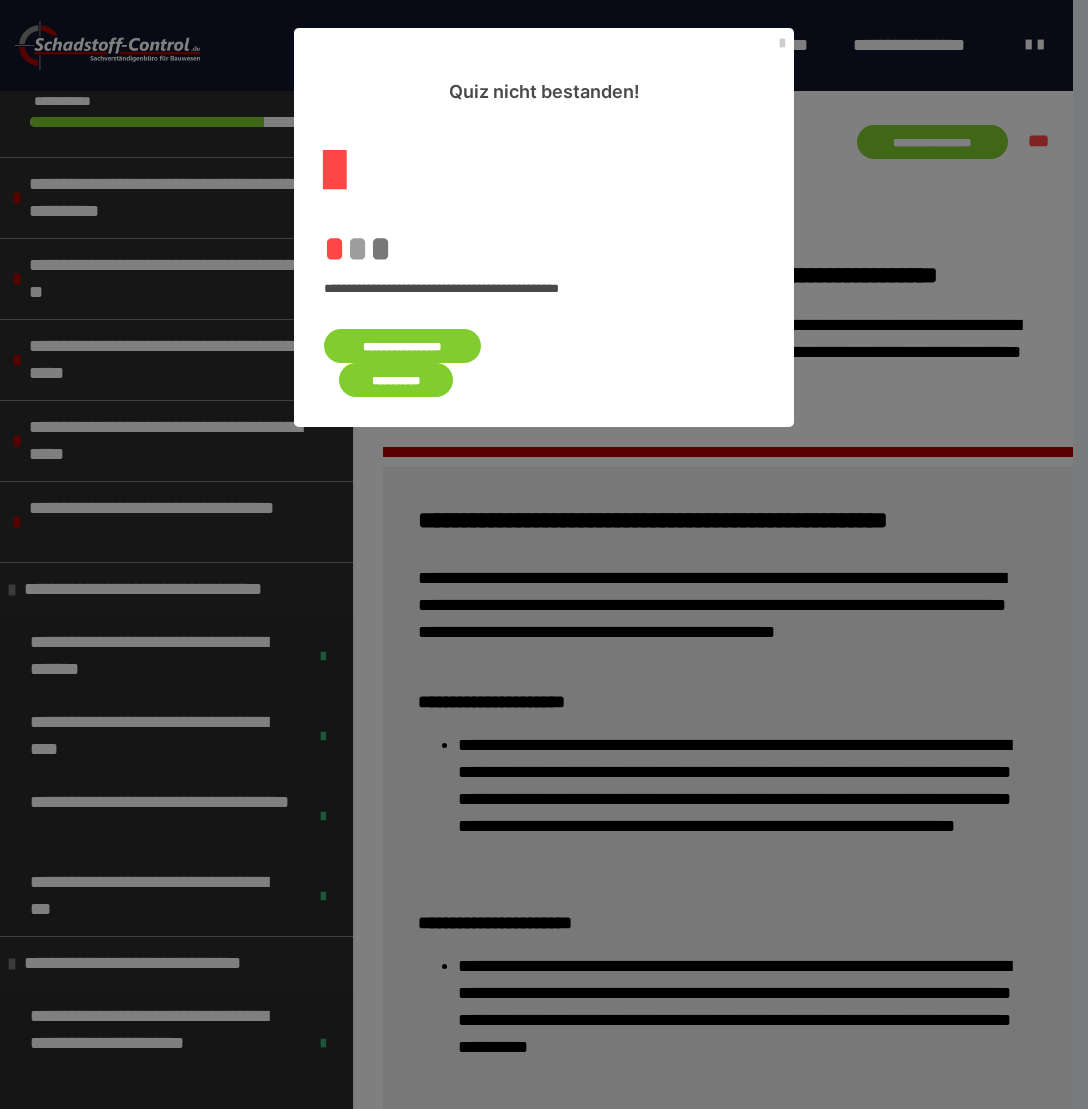 click on "**********" at bounding box center [402, 346] 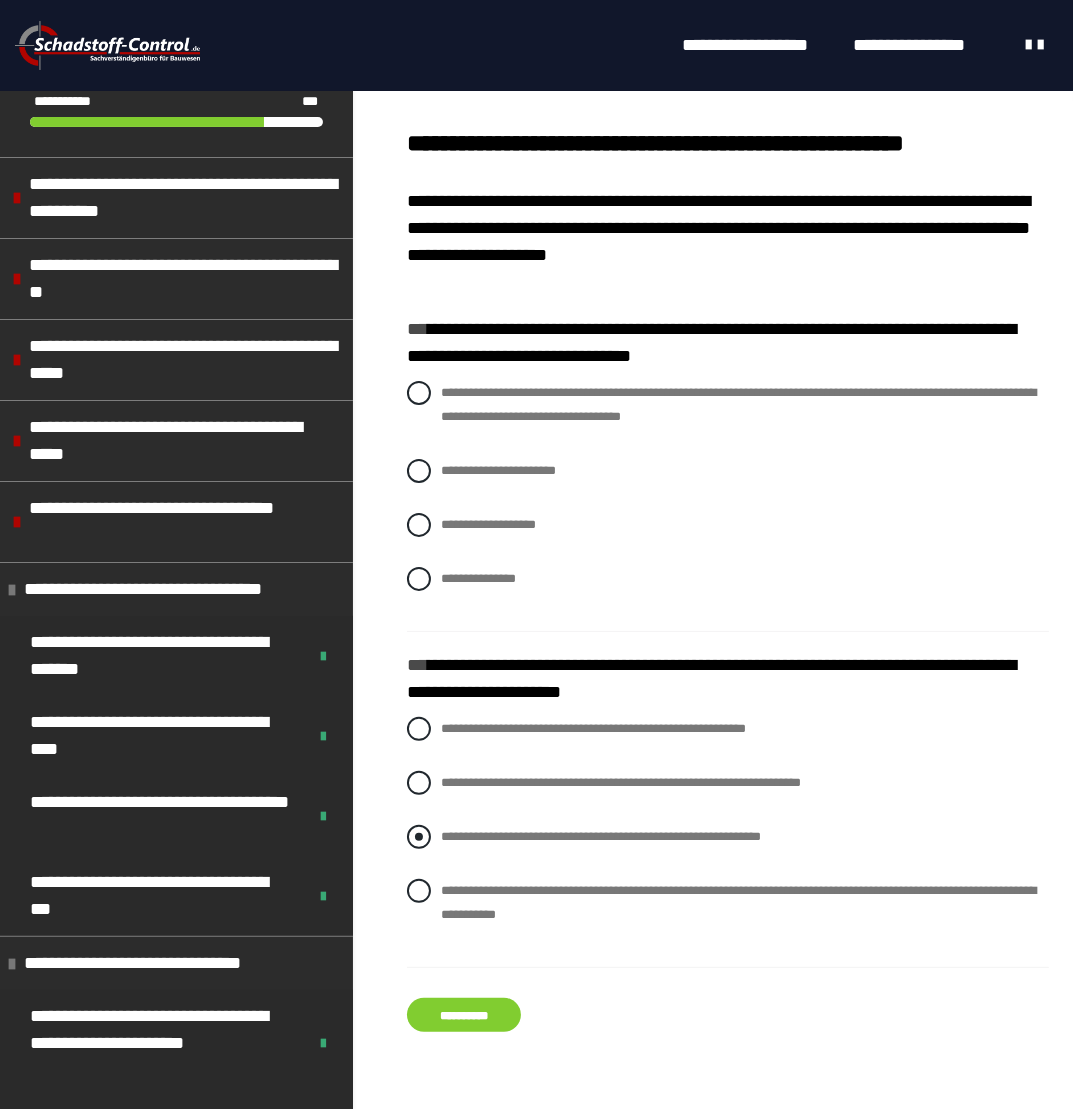click at bounding box center [419, 837] 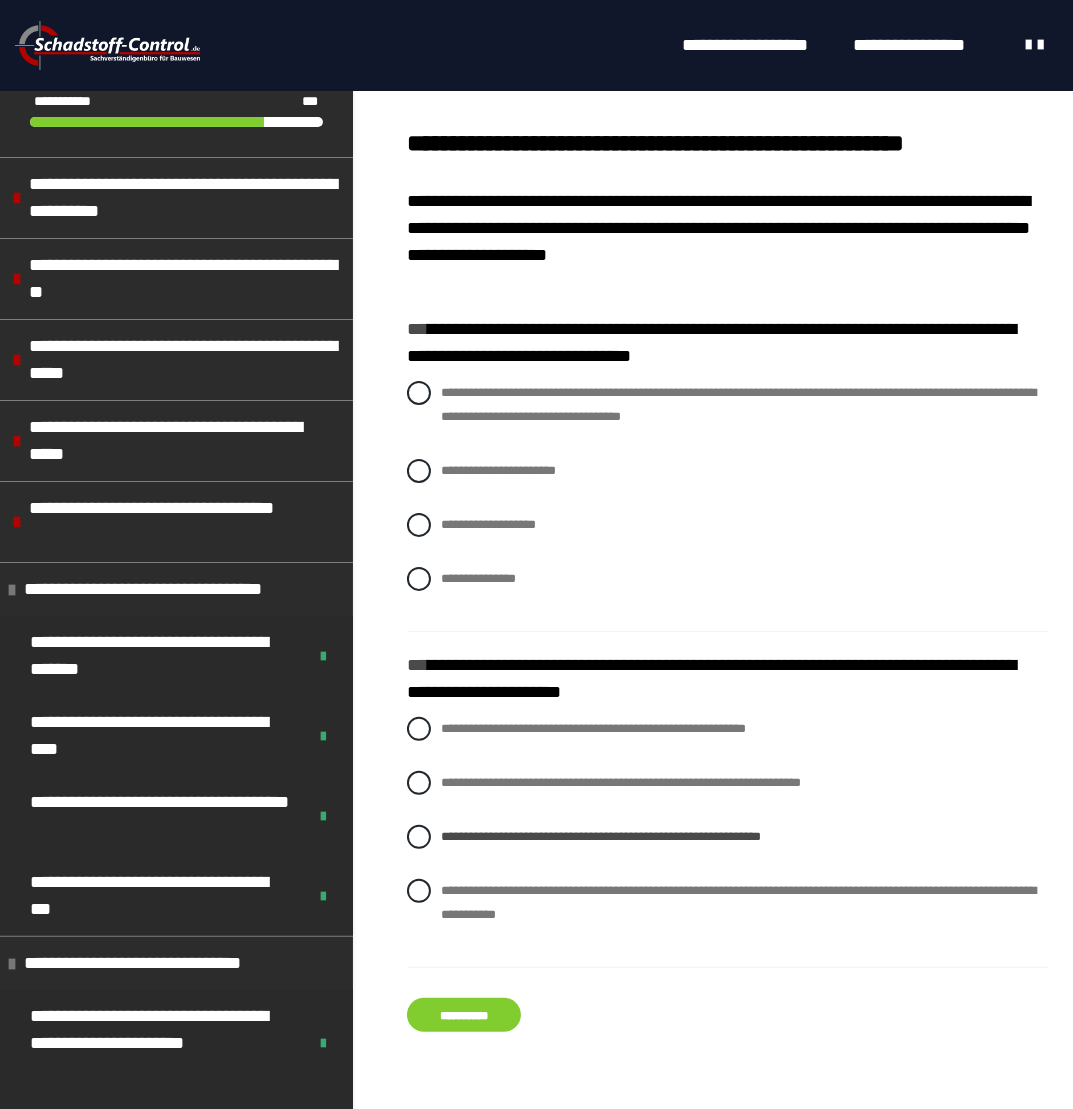 click on "**********" at bounding box center (464, 1015) 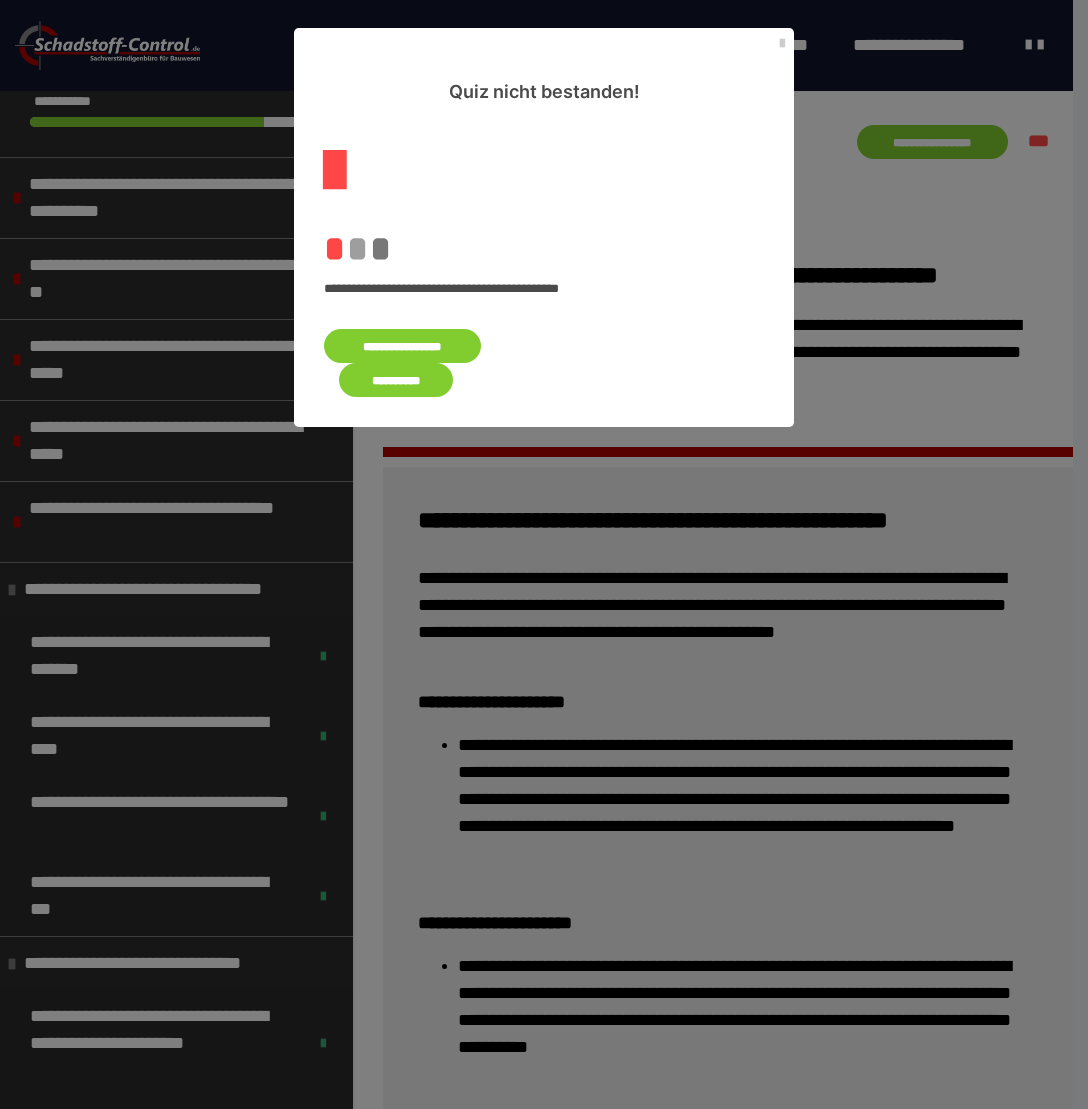 click on "**********" at bounding box center [402, 346] 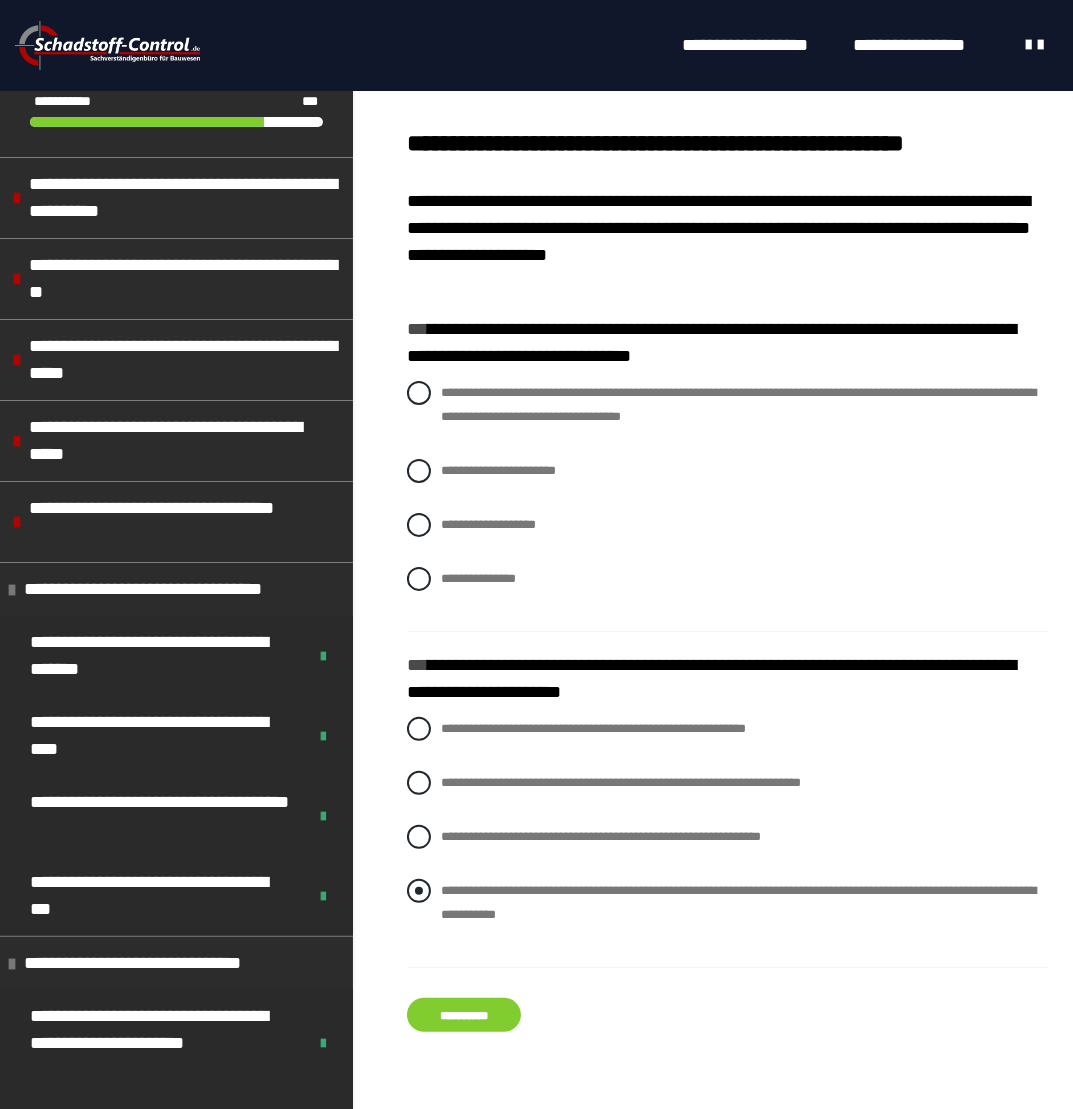 click at bounding box center [419, 891] 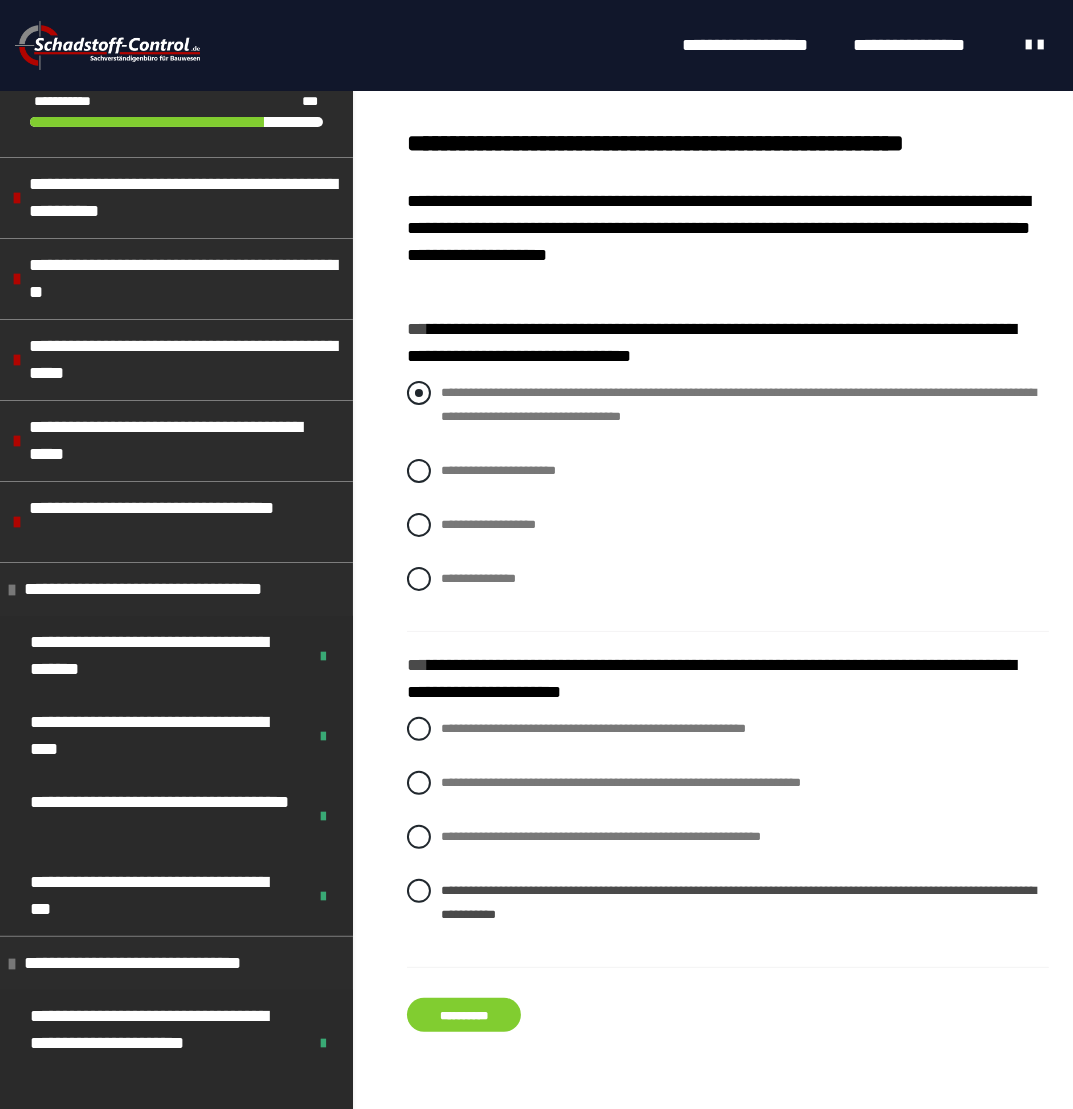 click at bounding box center [419, 393] 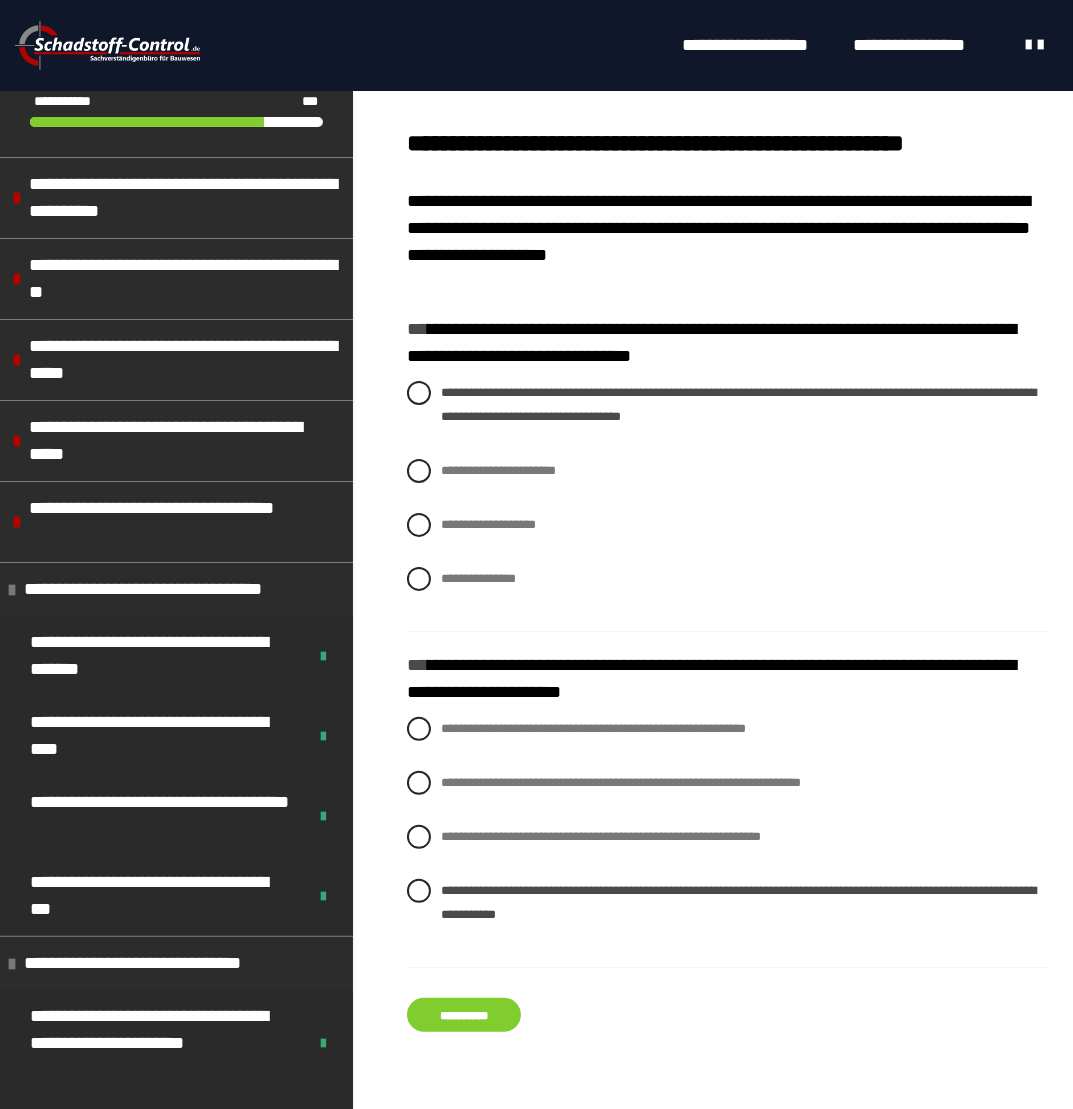 click on "**********" at bounding box center [464, 1015] 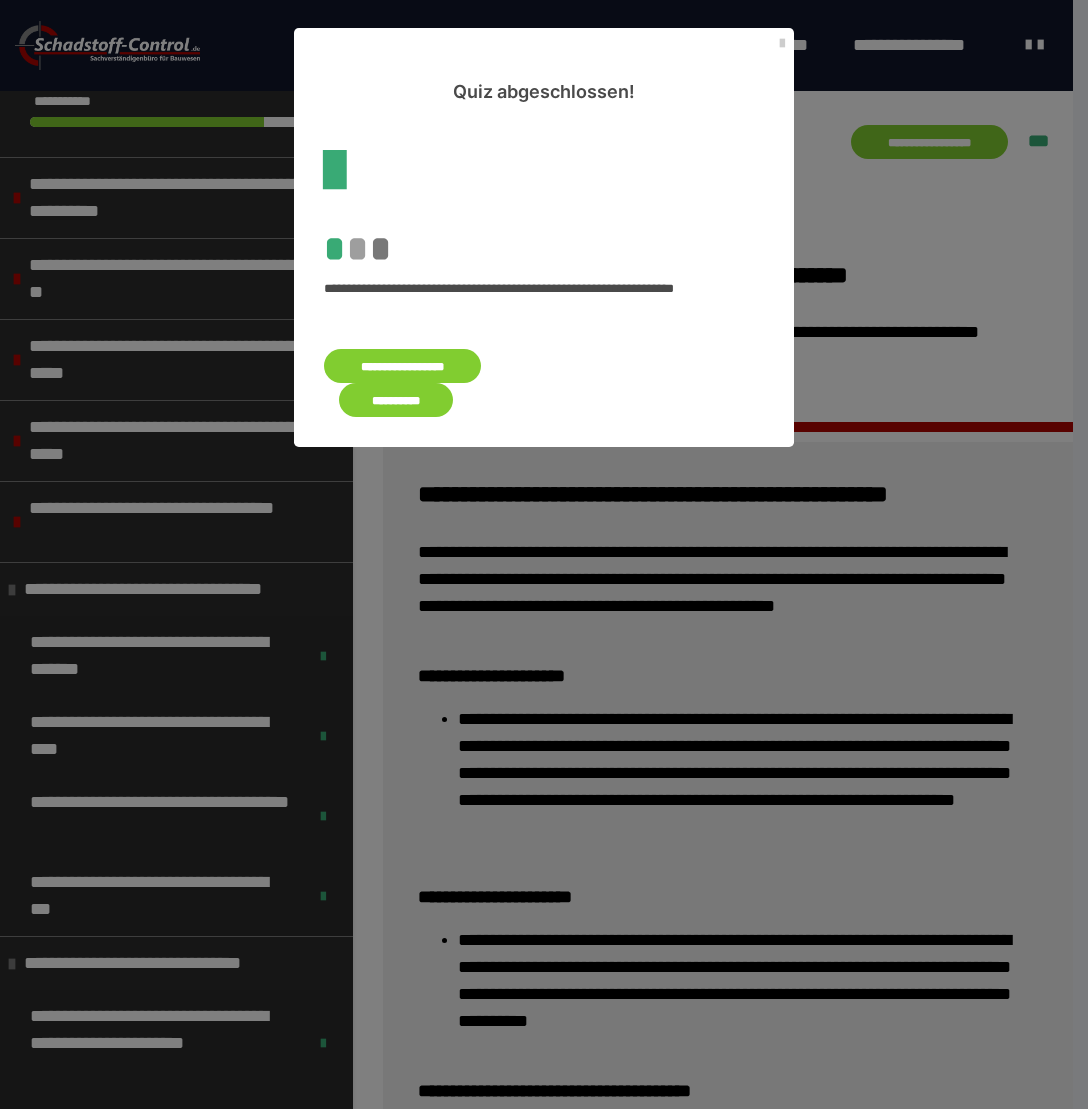 click on "**********" at bounding box center (396, 400) 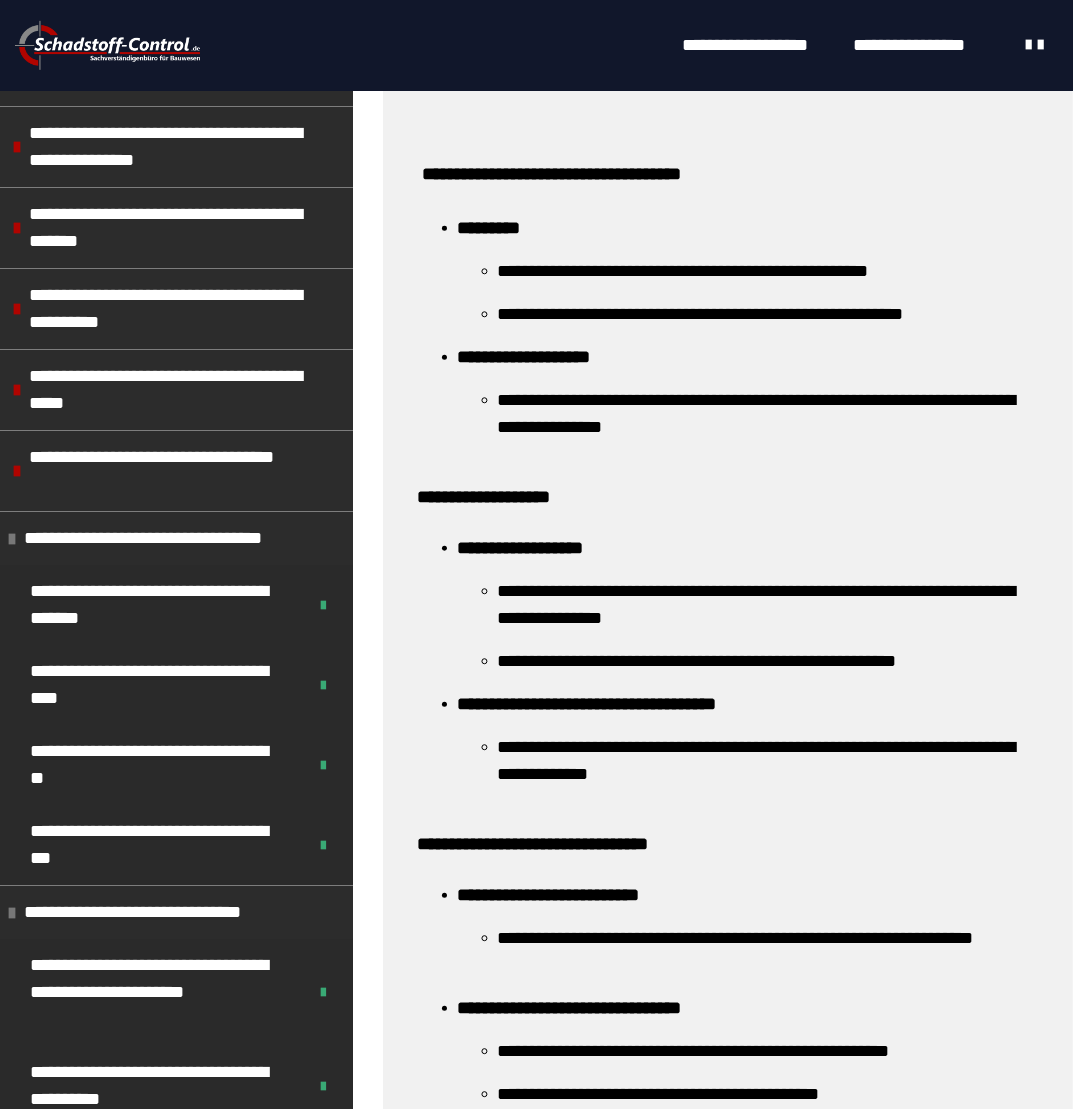 scroll, scrollTop: 2561, scrollLeft: 0, axis: vertical 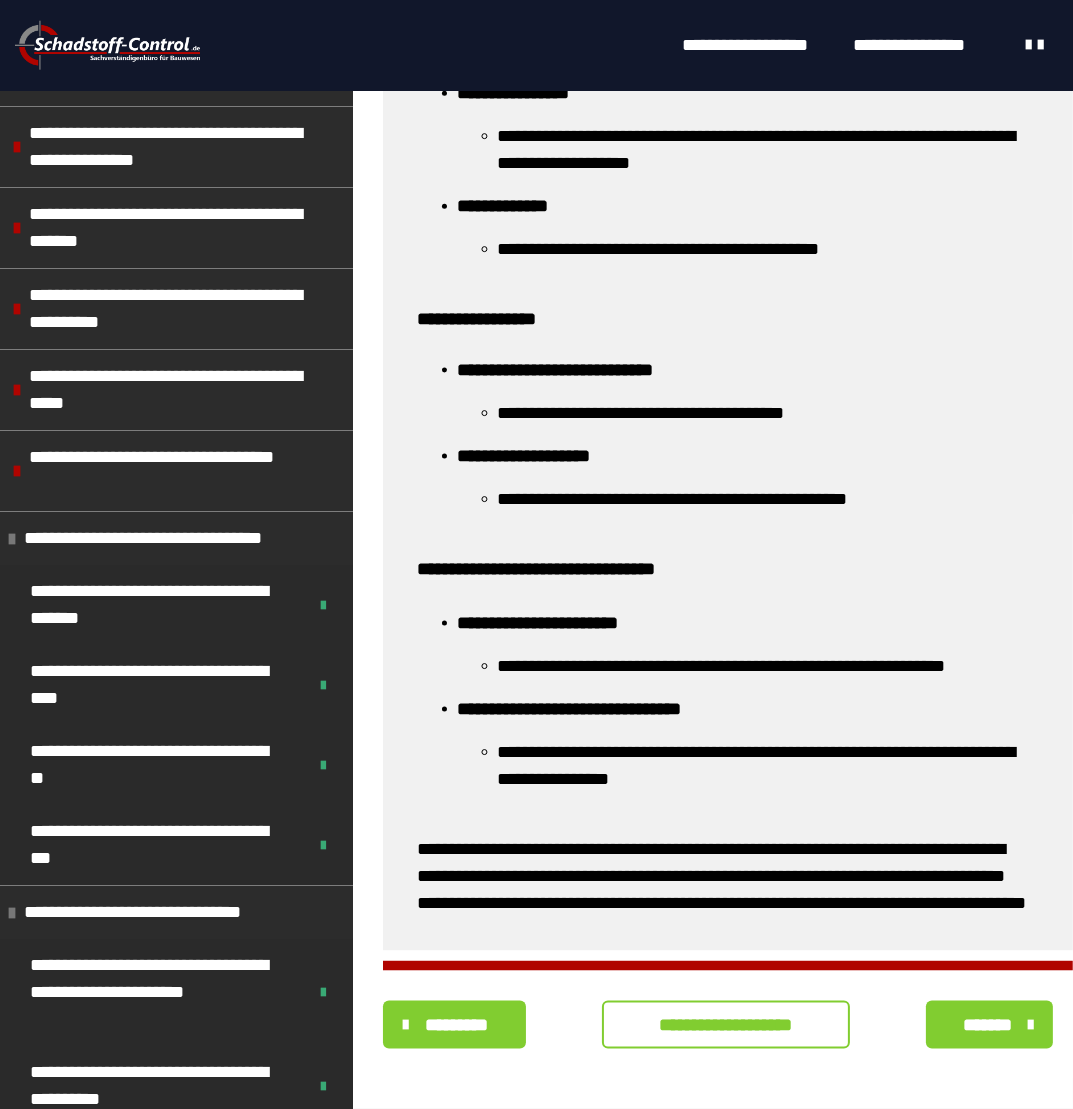 click on "**********" at bounding box center (726, 1025) 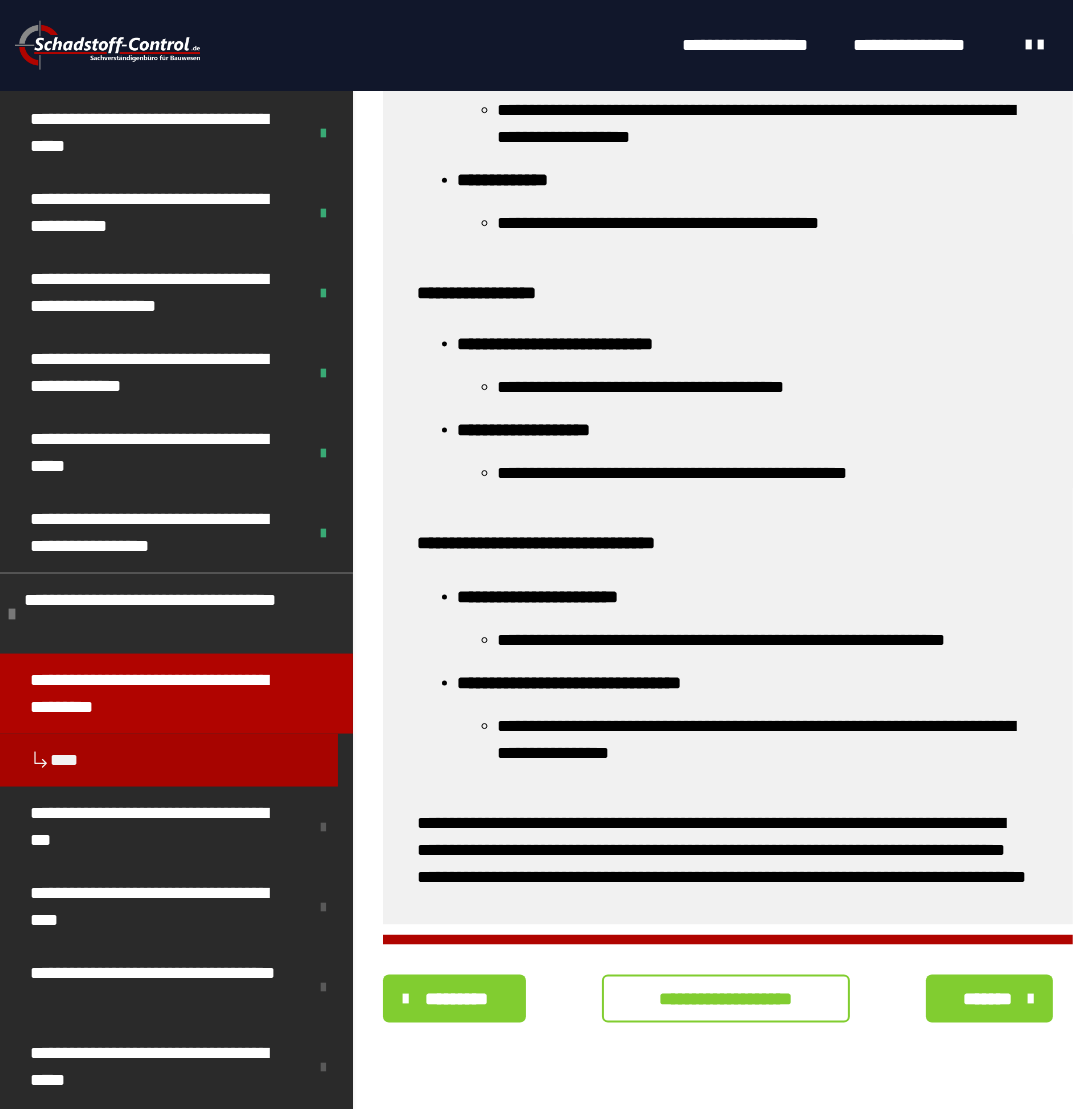 scroll, scrollTop: 0, scrollLeft: 0, axis: both 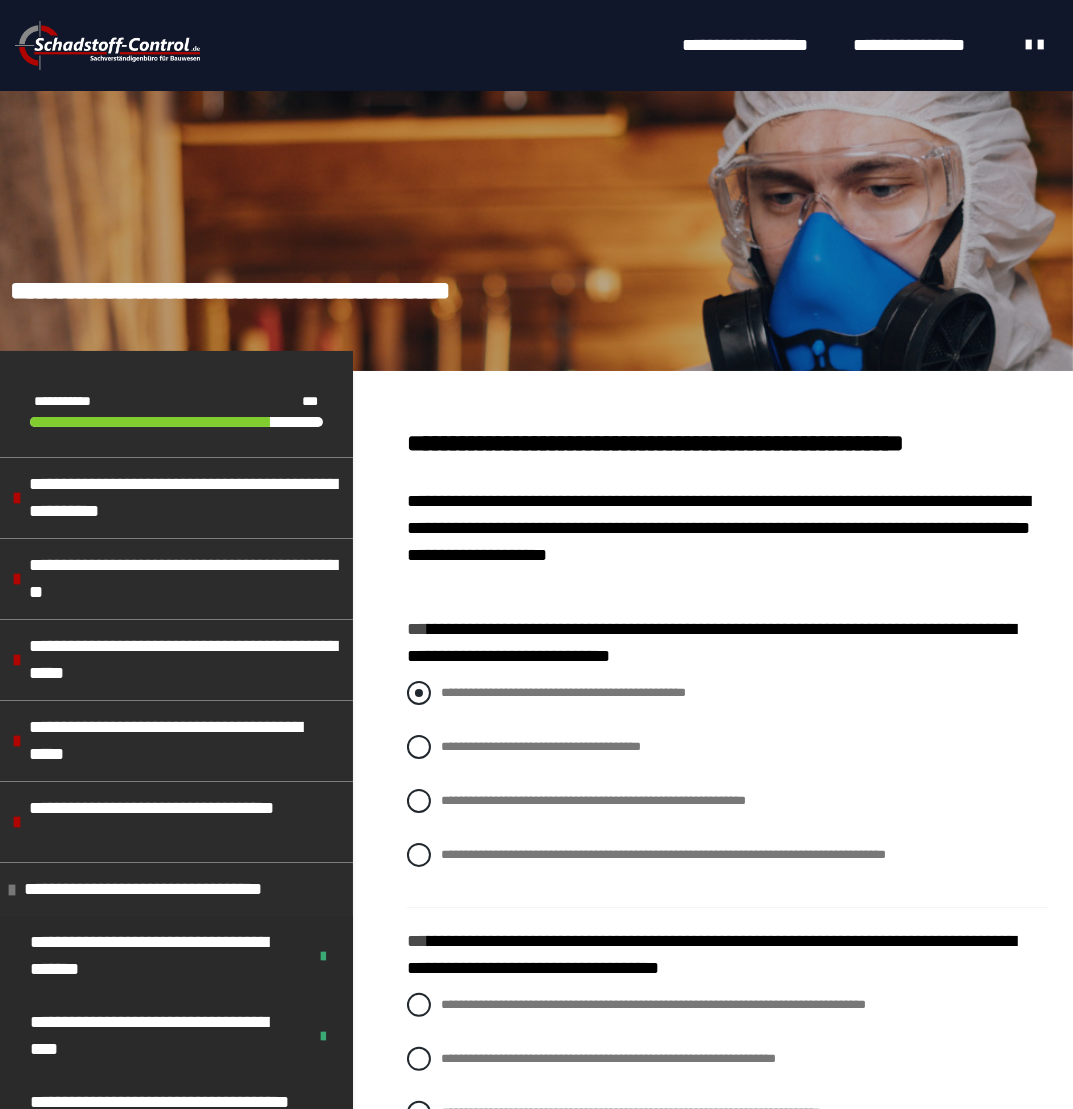 click on "**********" at bounding box center [563, 692] 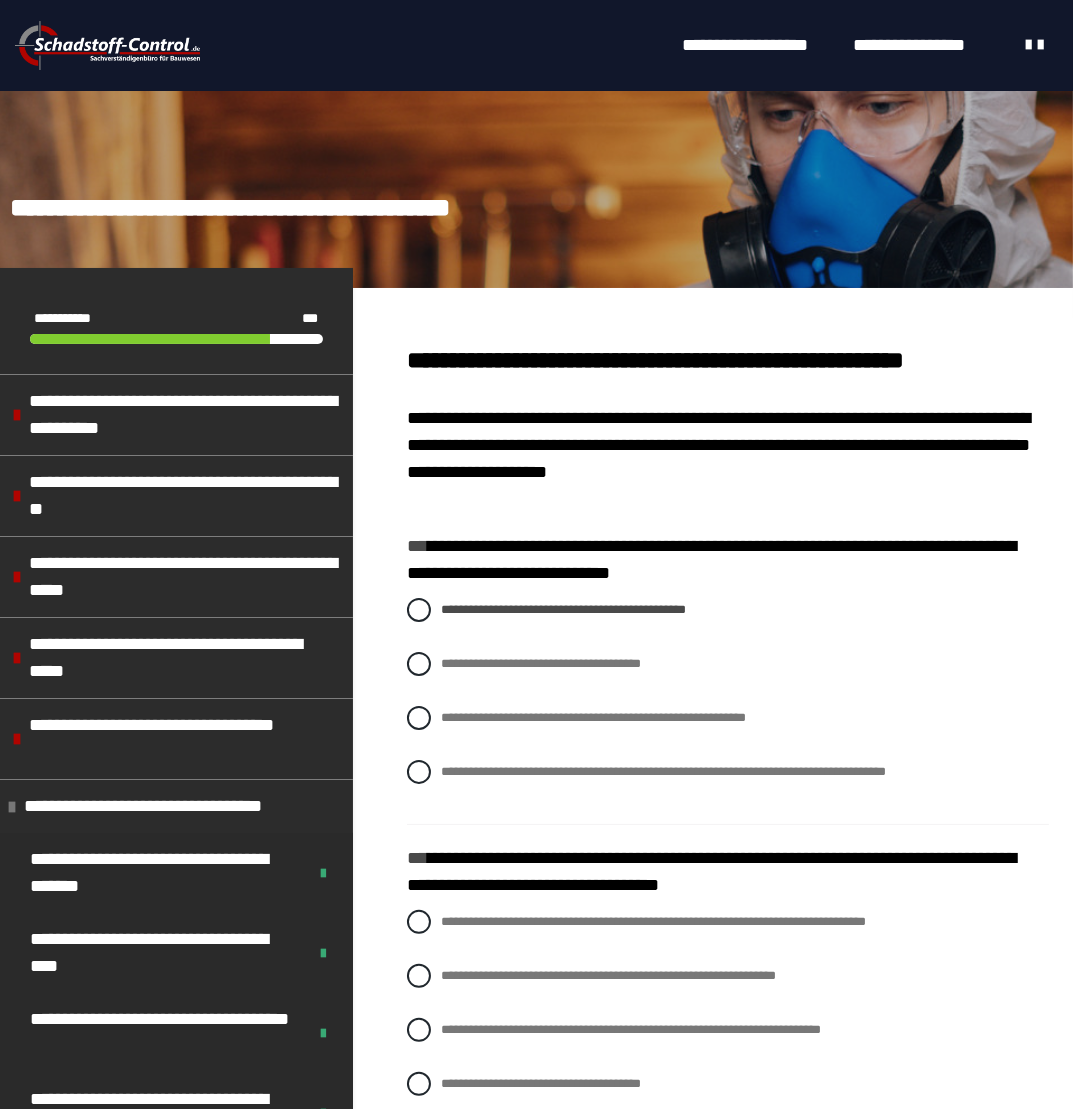 scroll, scrollTop: 200, scrollLeft: 0, axis: vertical 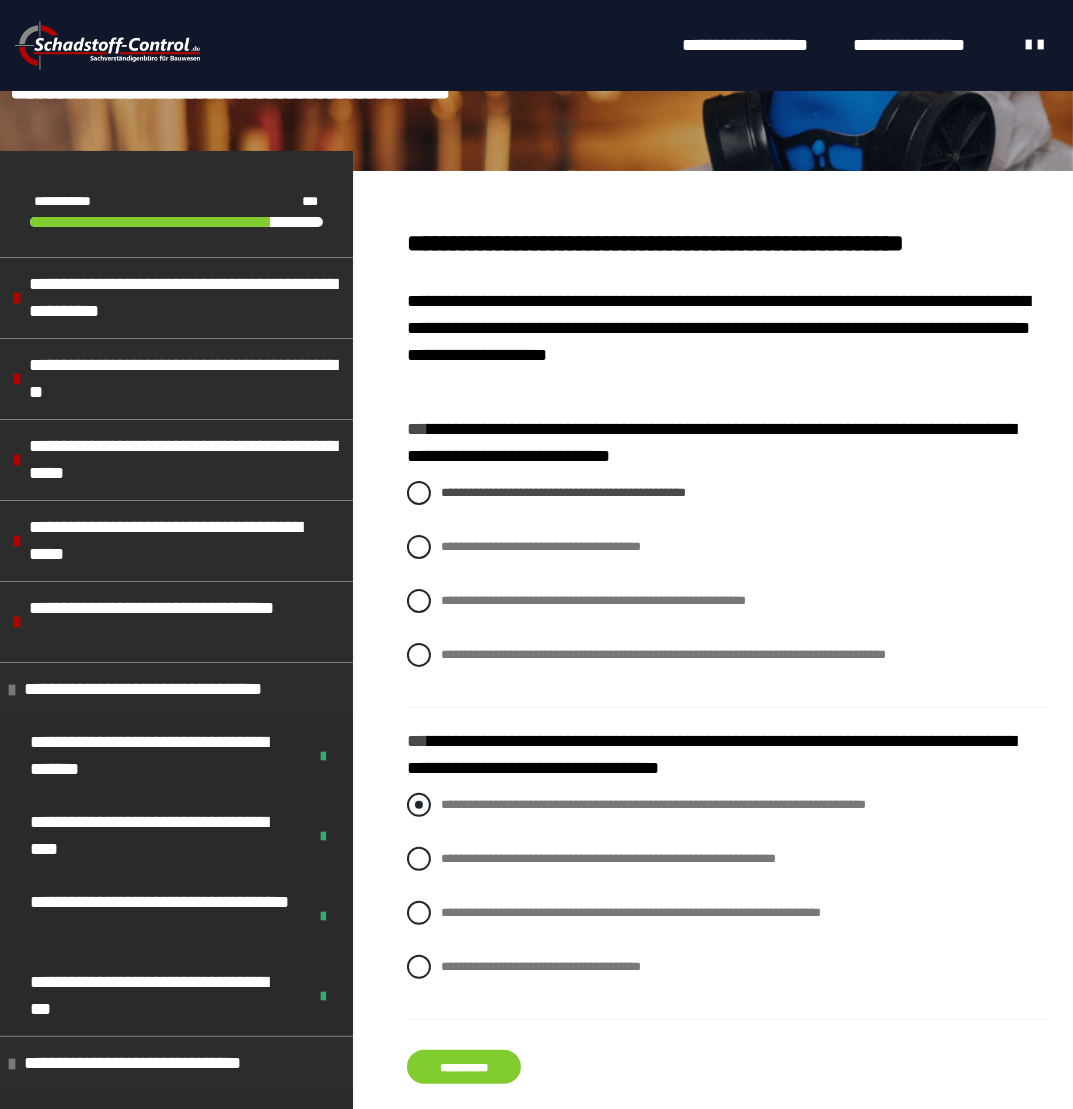 click at bounding box center (419, 805) 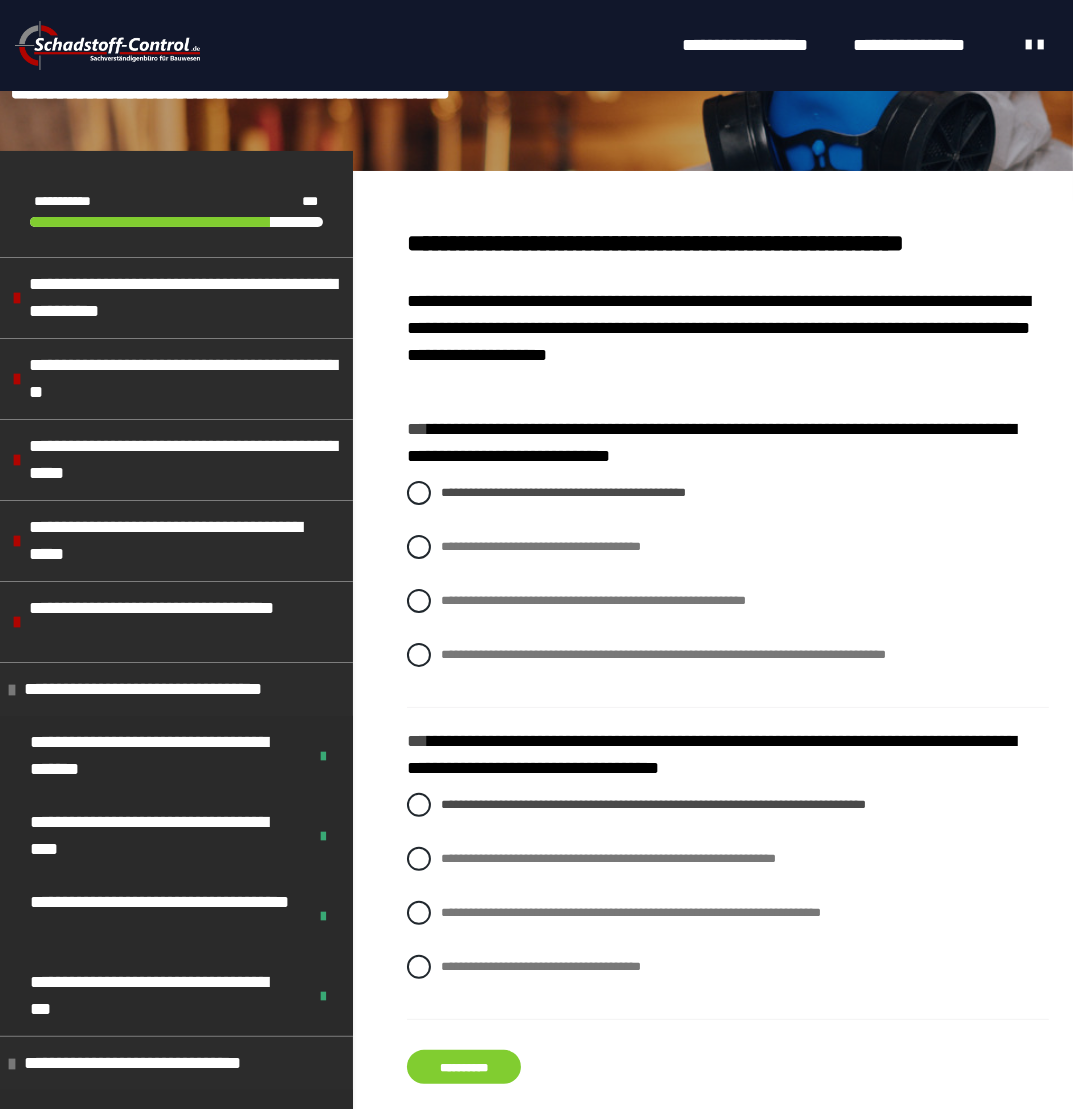 click on "**********" at bounding box center (728, 654) 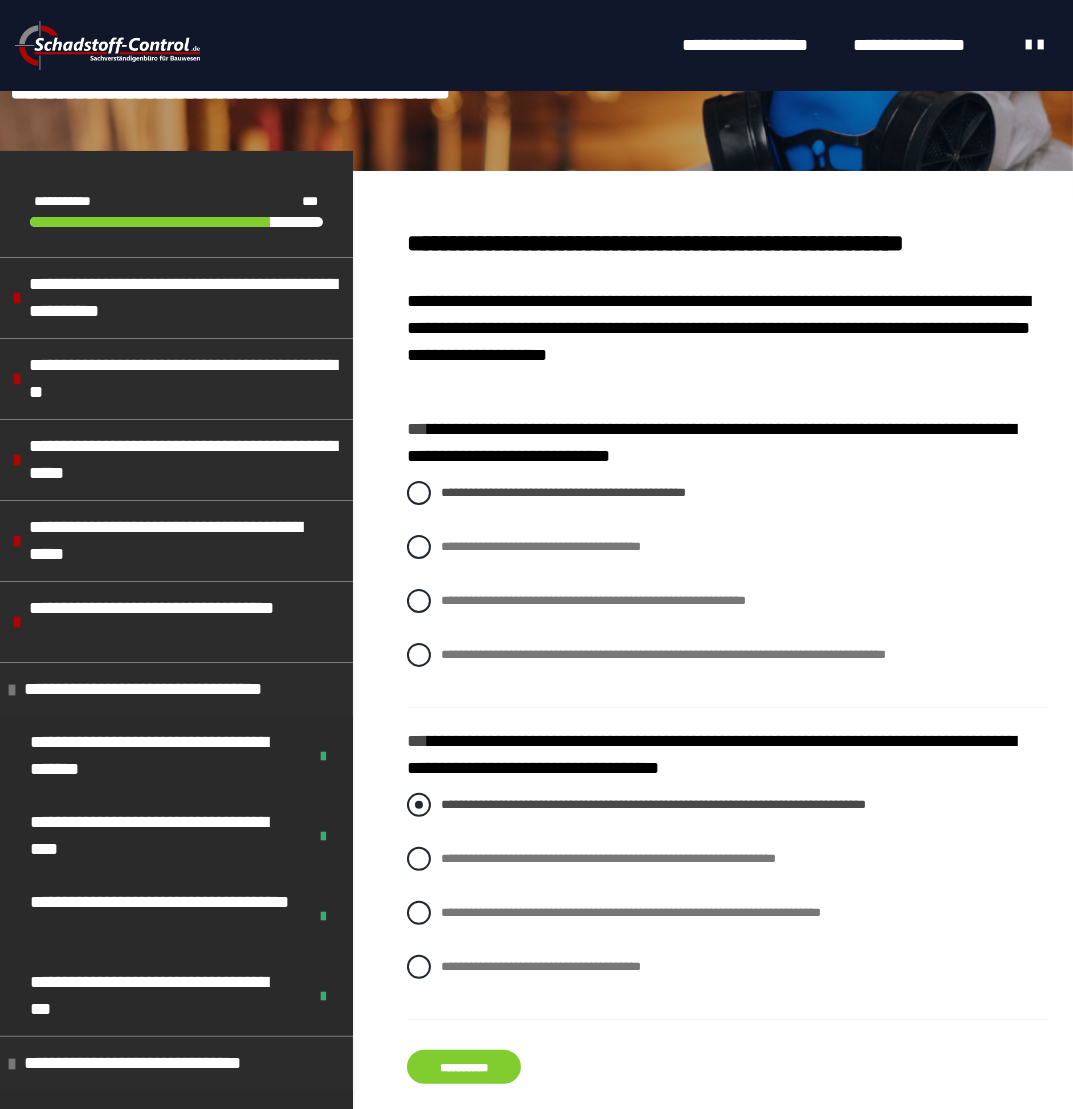 drag, startPoint x: 427, startPoint y: 804, endPoint x: 432, endPoint y: 816, distance: 13 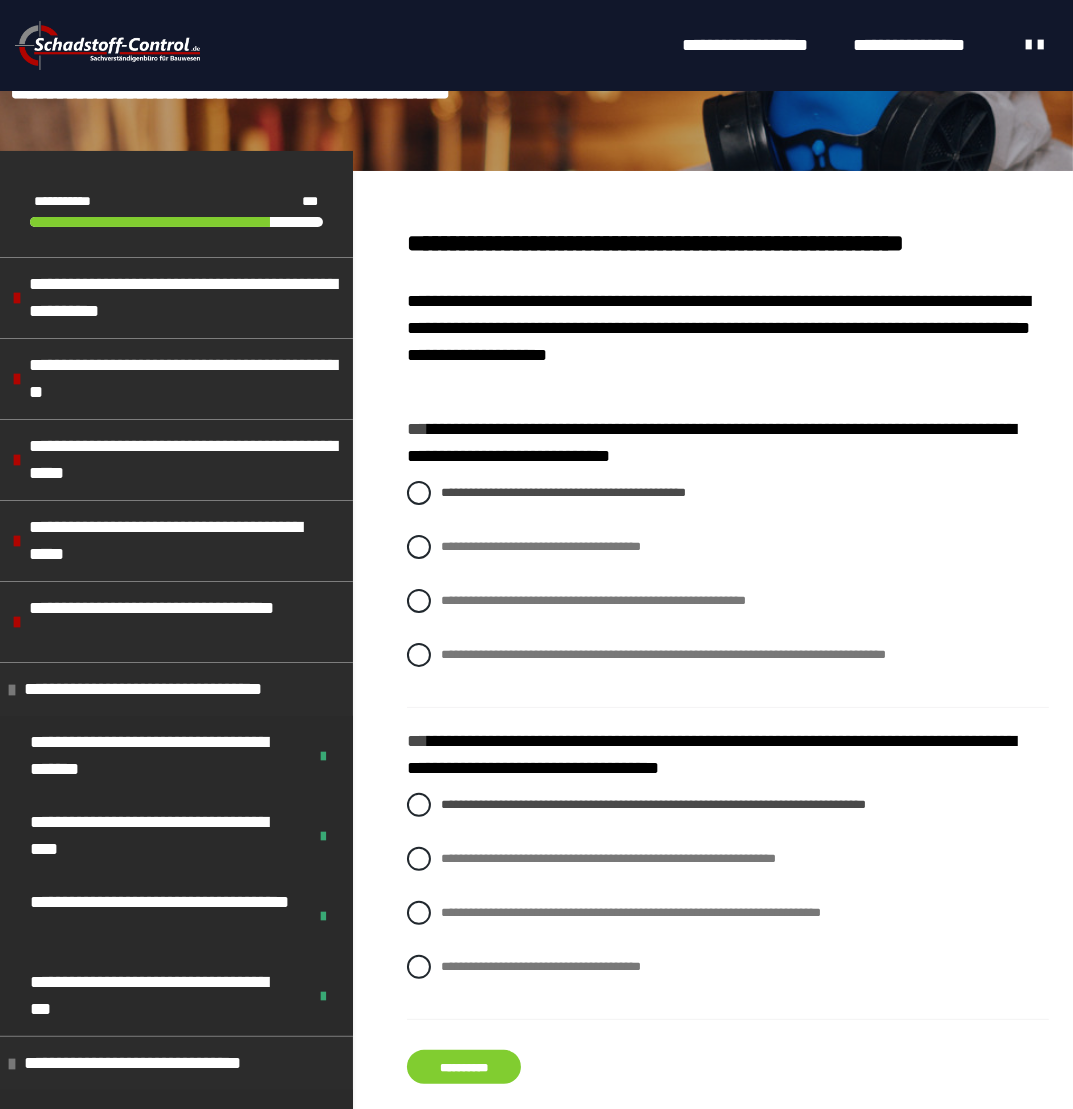 click on "**********" at bounding box center [728, 750] 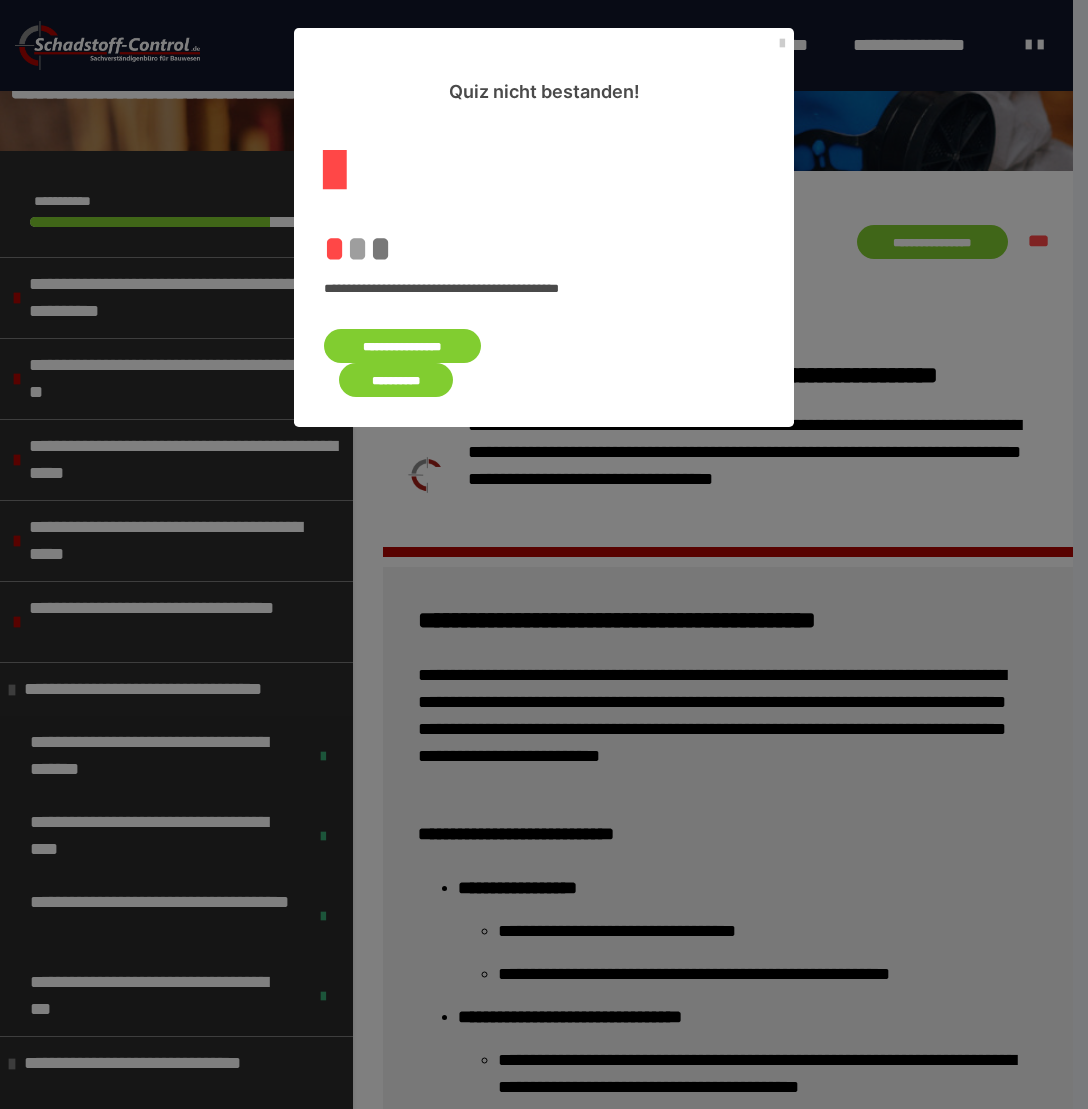click on "**********" at bounding box center [402, 346] 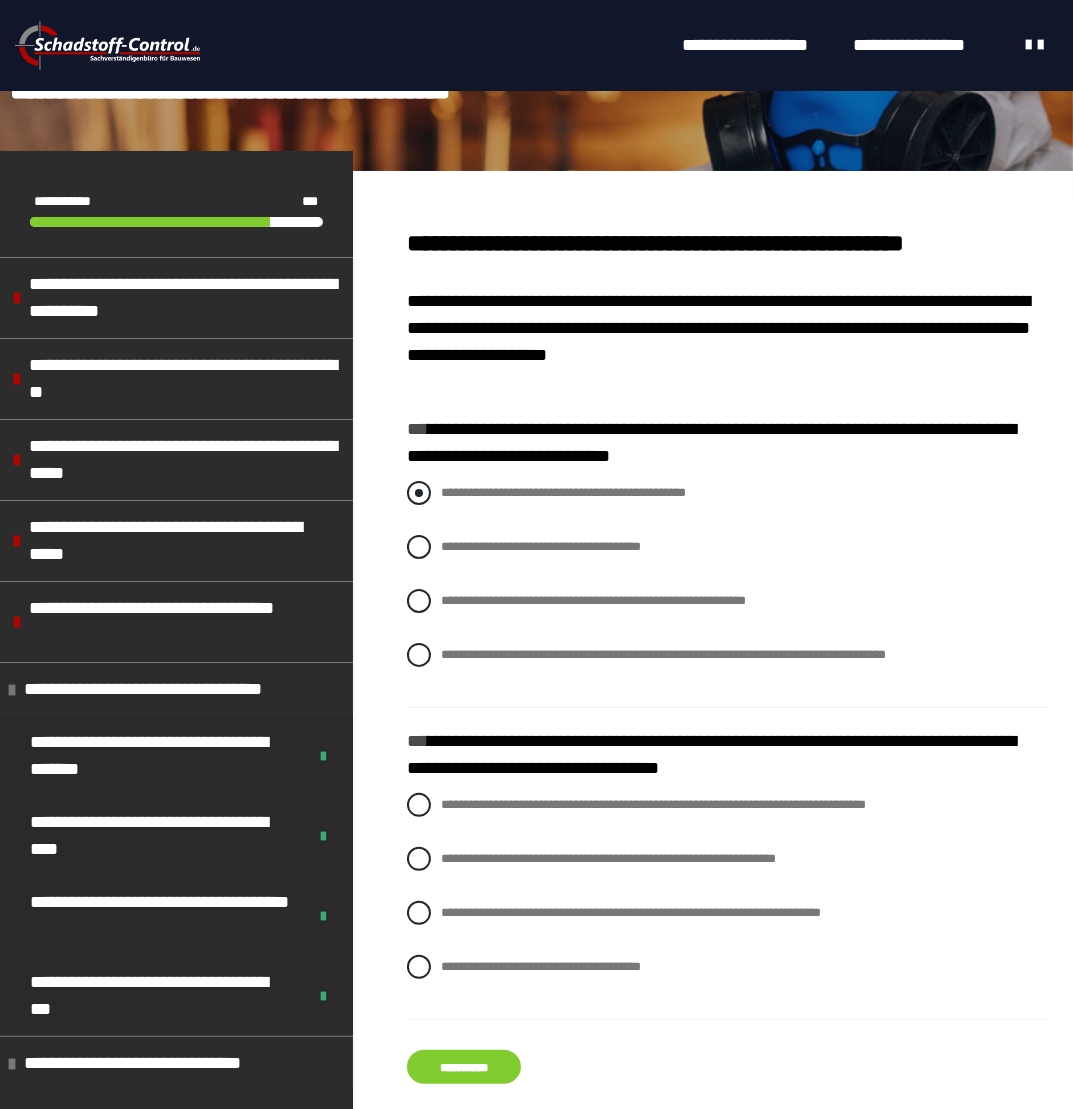 click at bounding box center [419, 493] 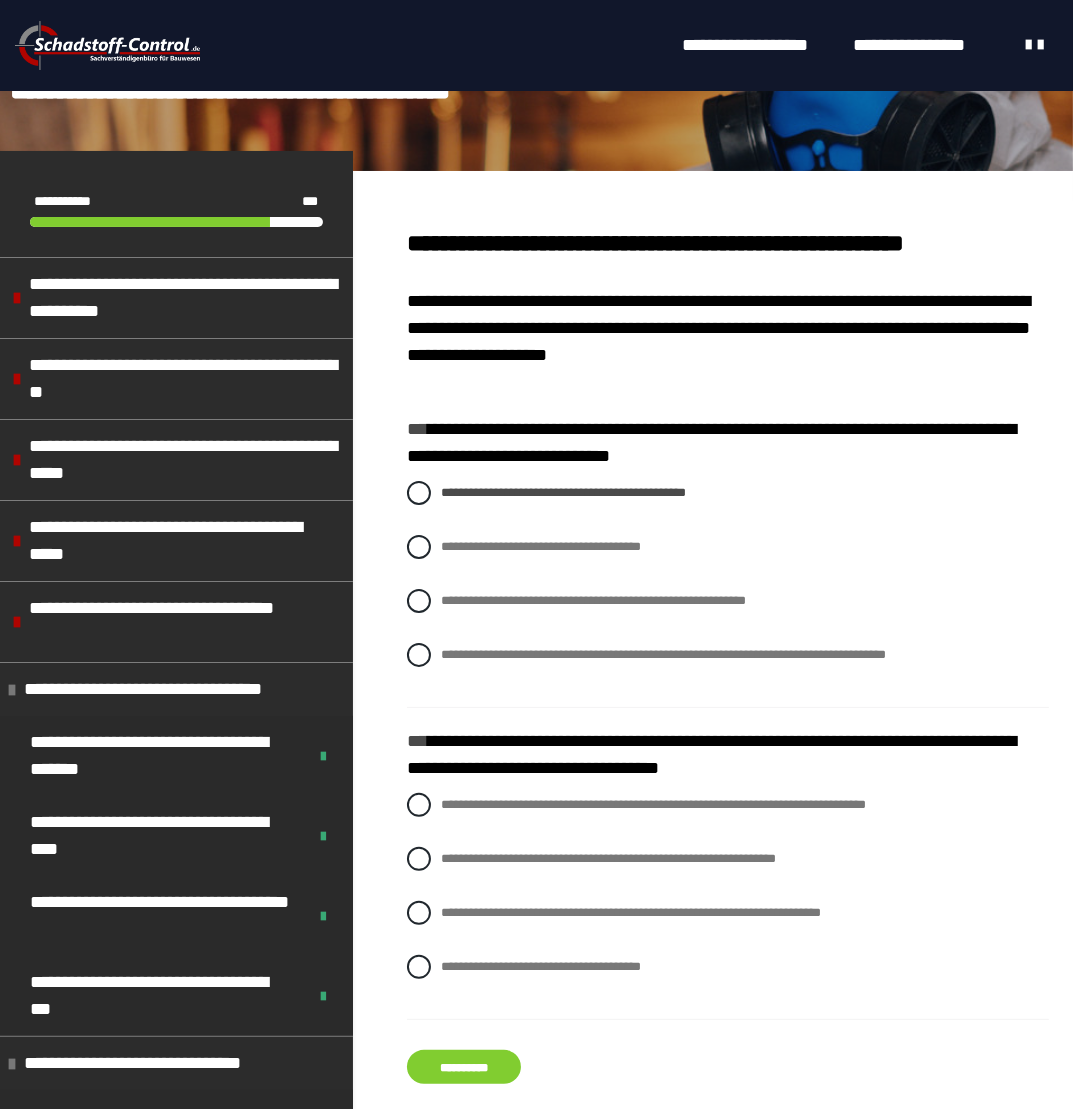 click on "**********" at bounding box center (464, 1067) 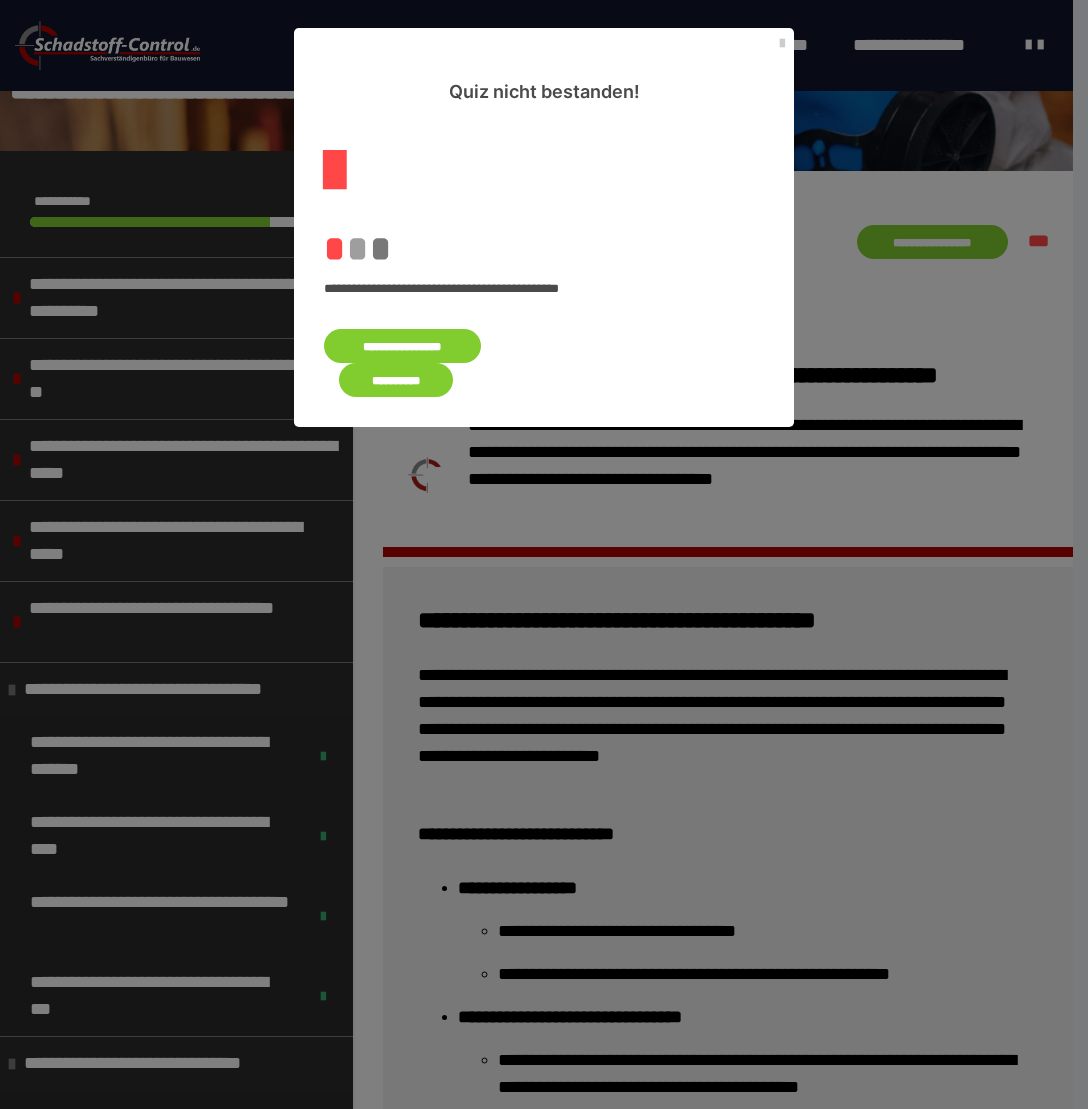 click on "**********" at bounding box center [402, 346] 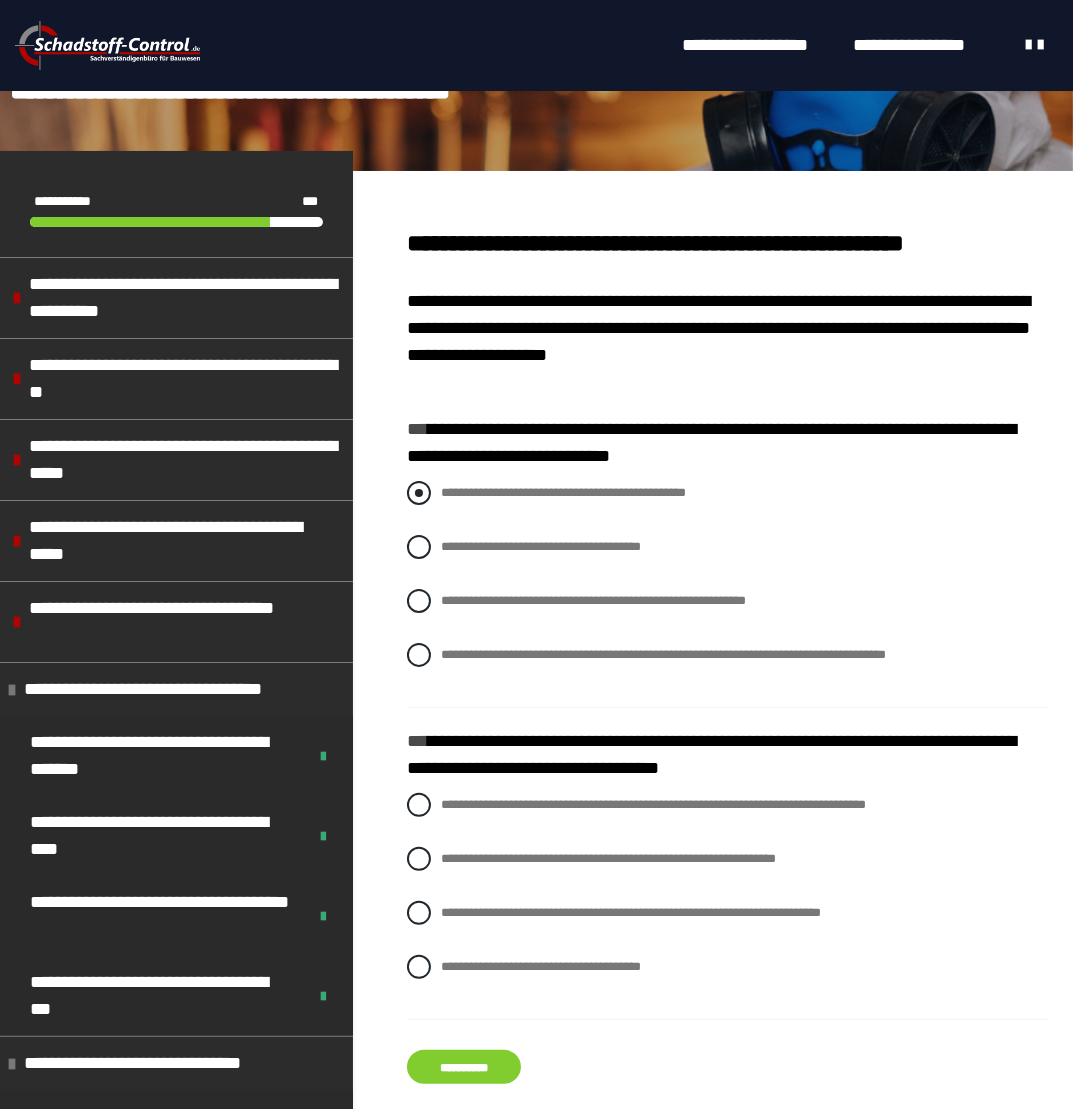 click on "**********" at bounding box center [728, 493] 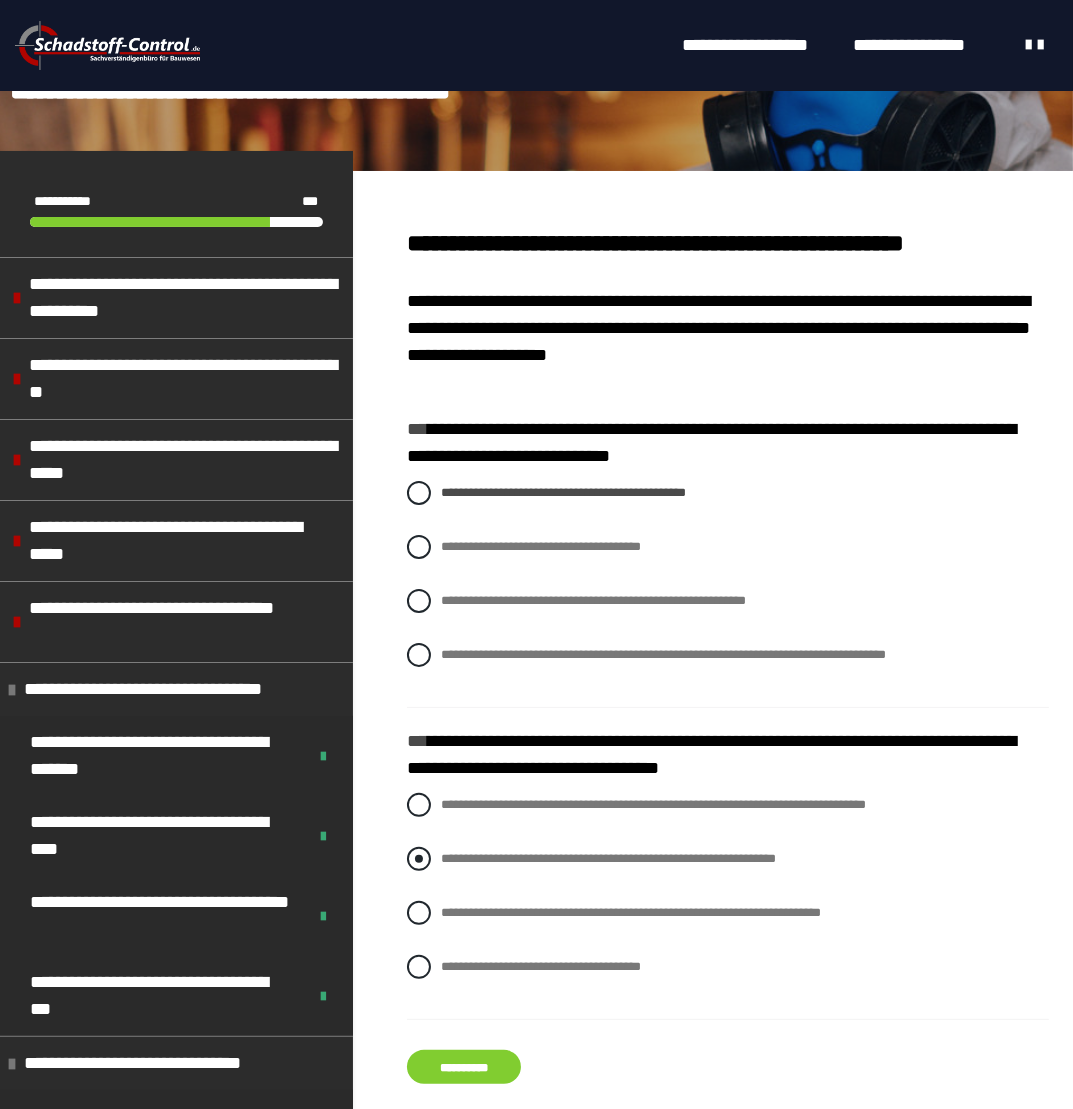 click on "**********" at bounding box center (728, 859) 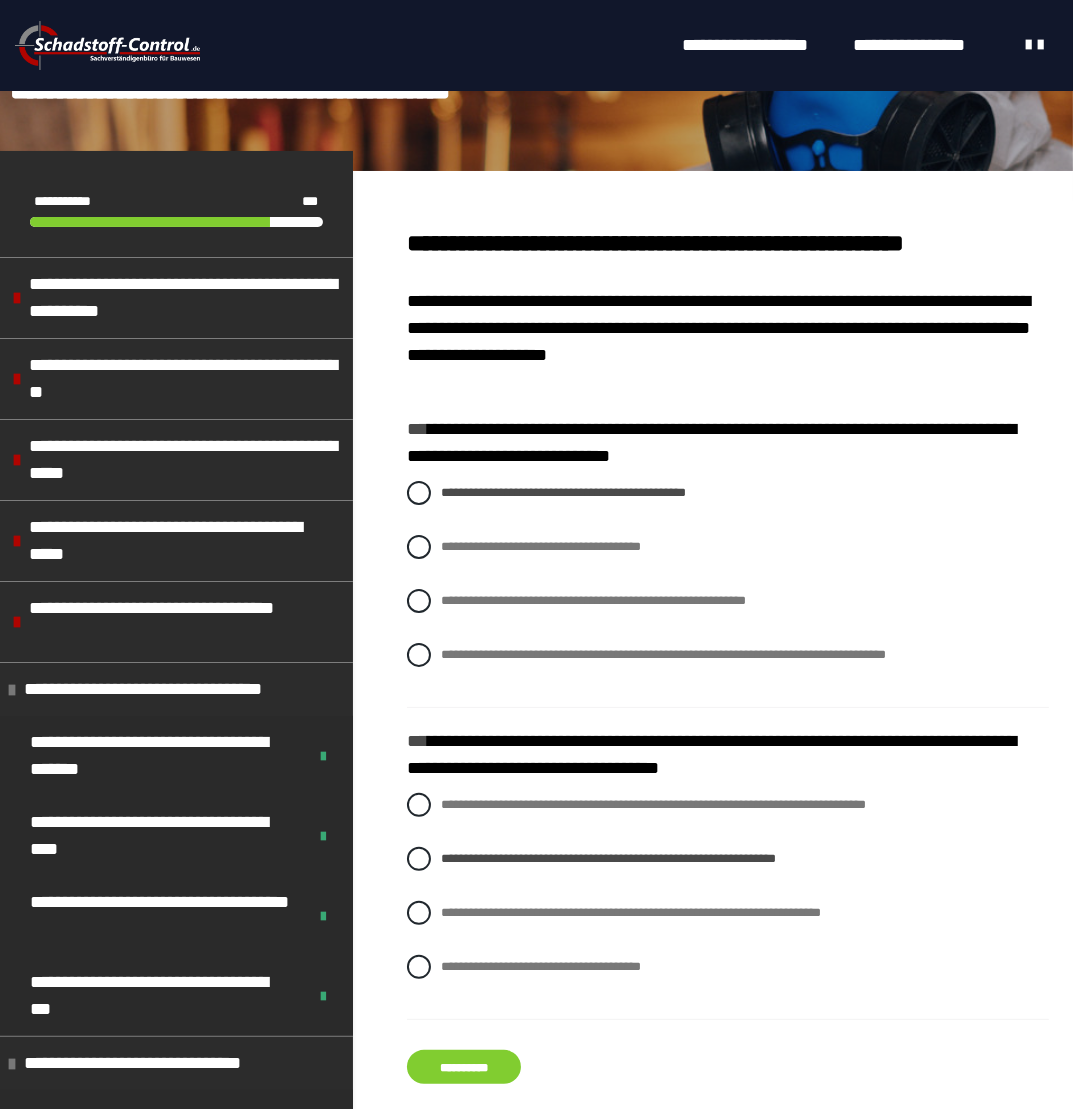 click on "**********" at bounding box center (464, 1067) 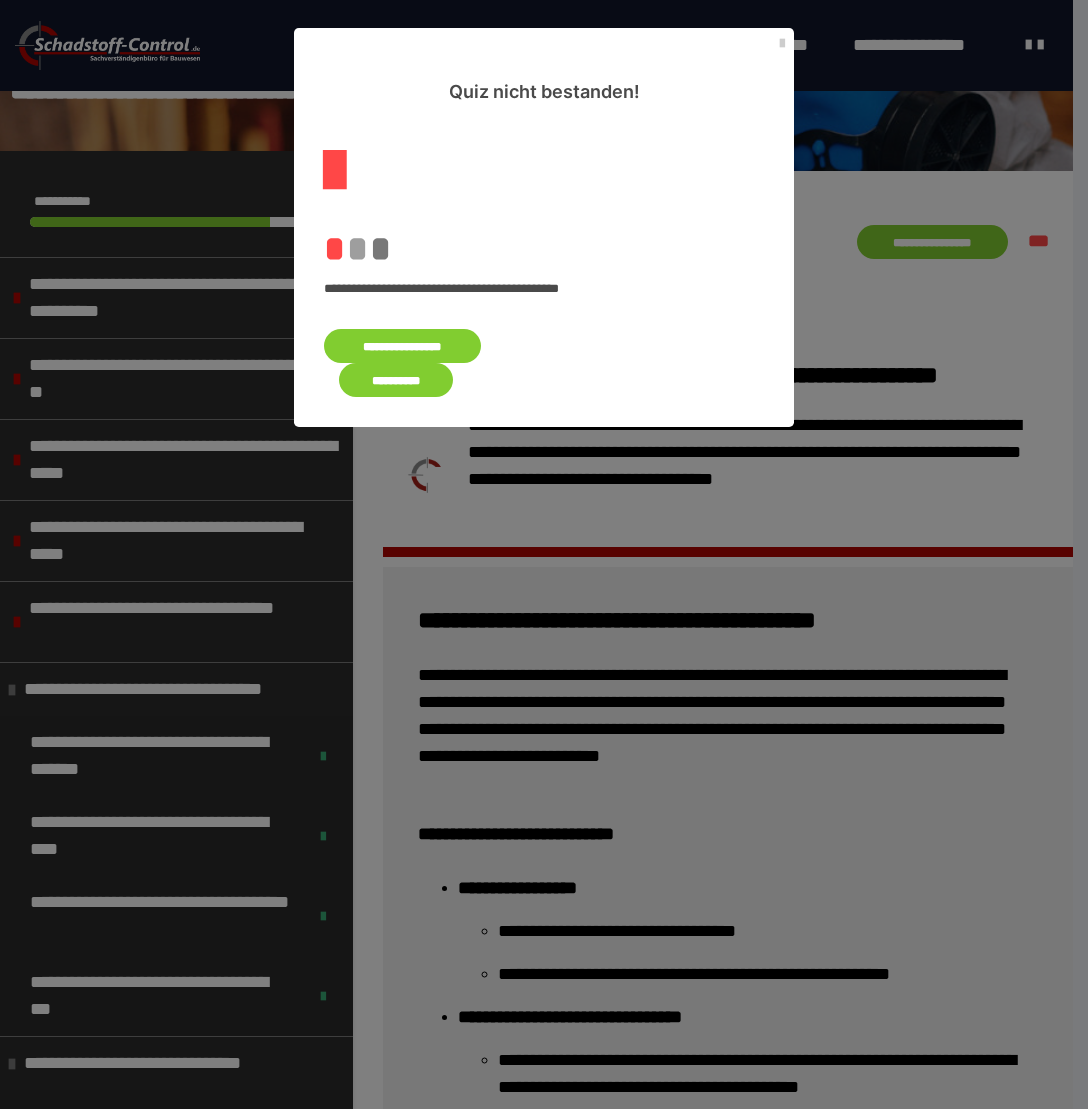 click on "**********" at bounding box center (402, 346) 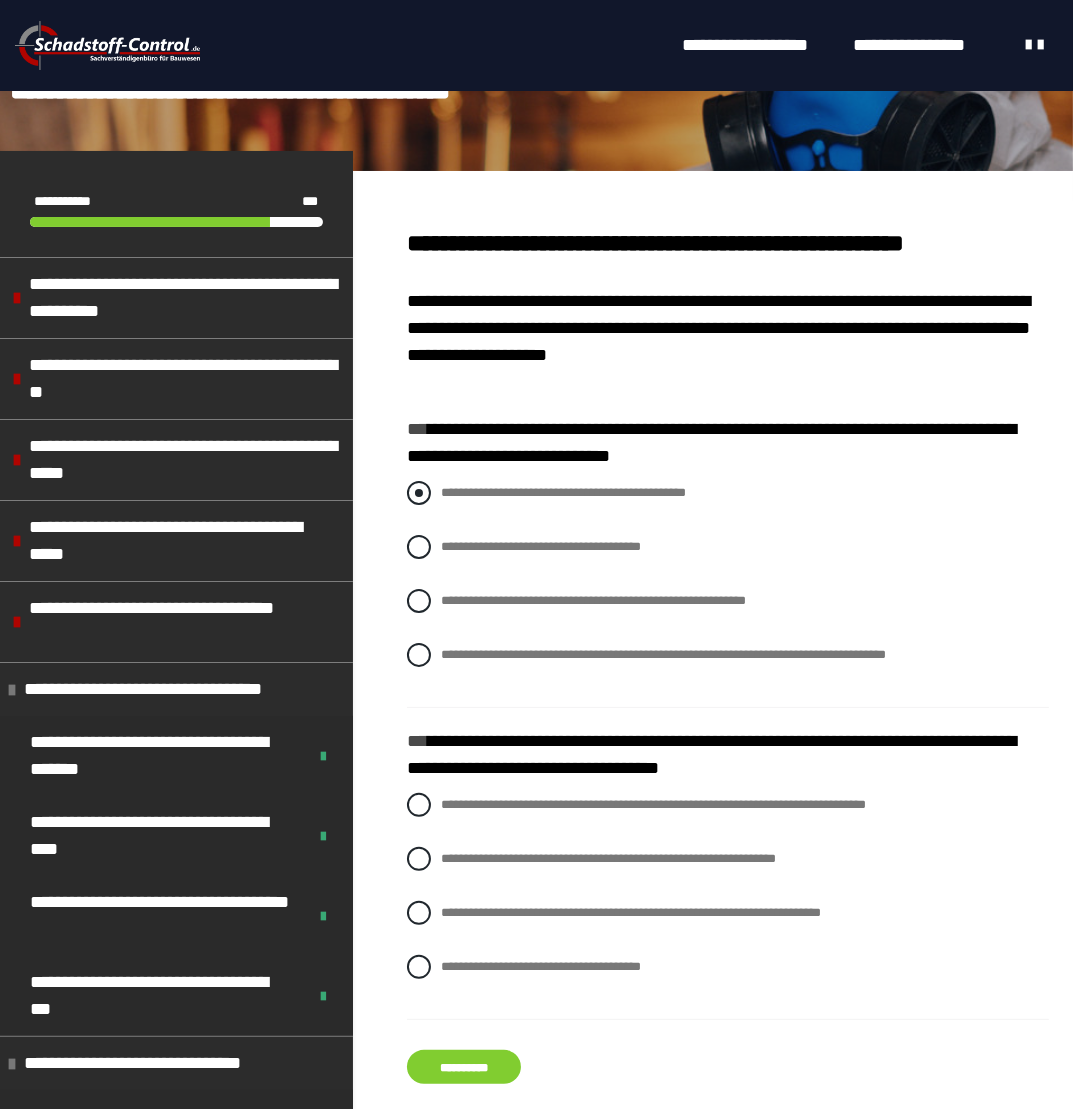 click at bounding box center (419, 493) 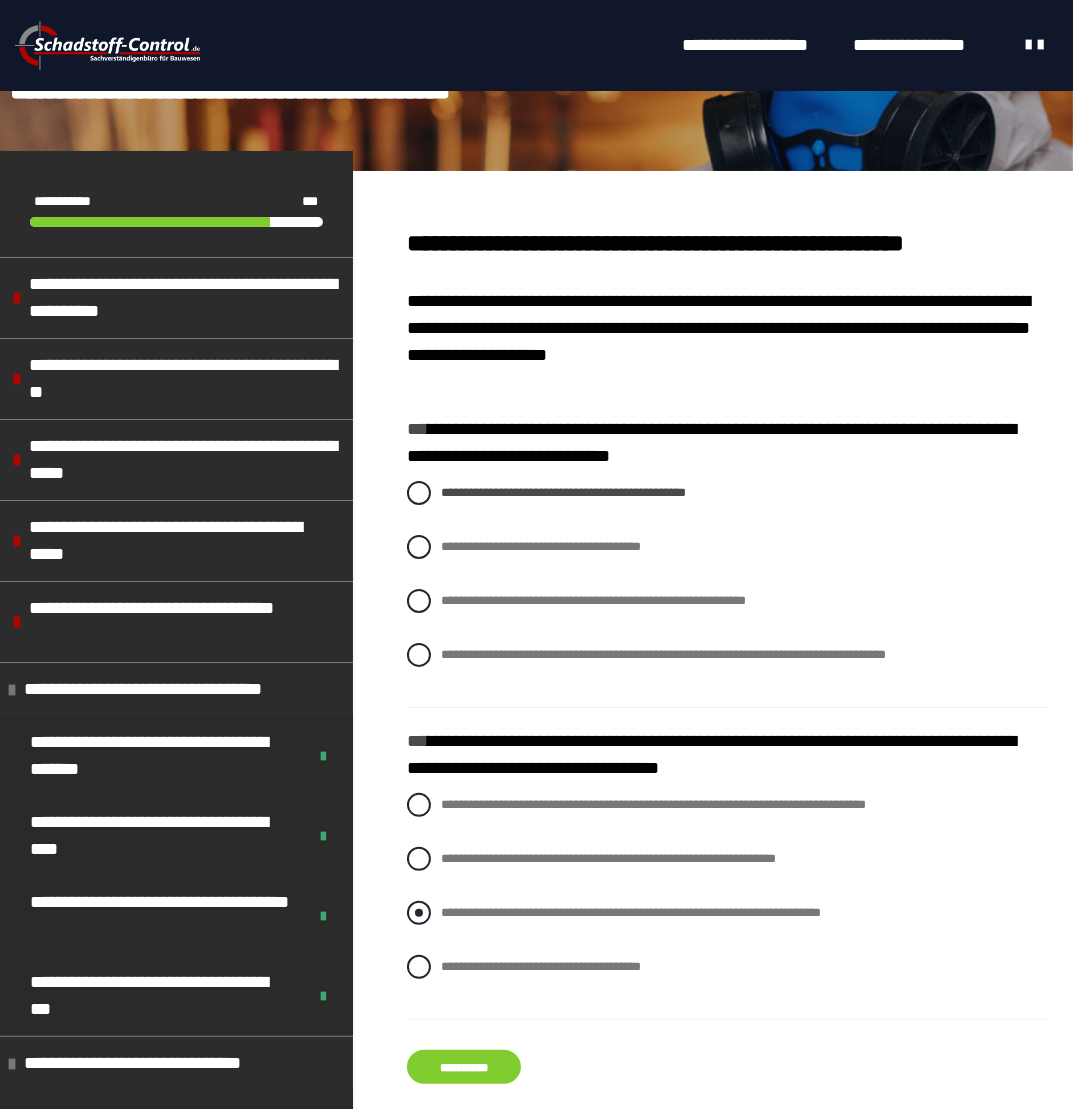 click at bounding box center [419, 913] 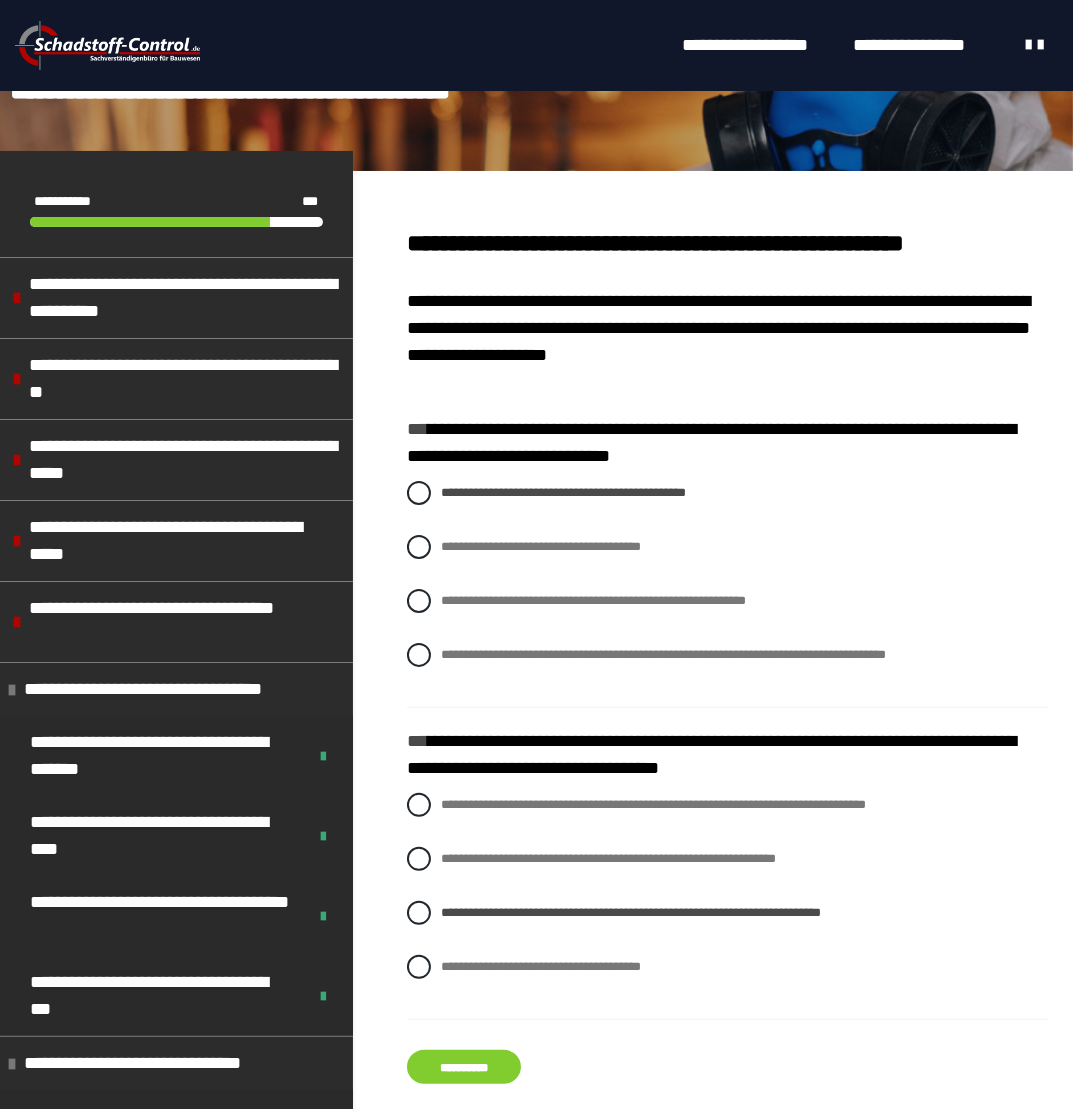 click on "**********" at bounding box center (464, 1067) 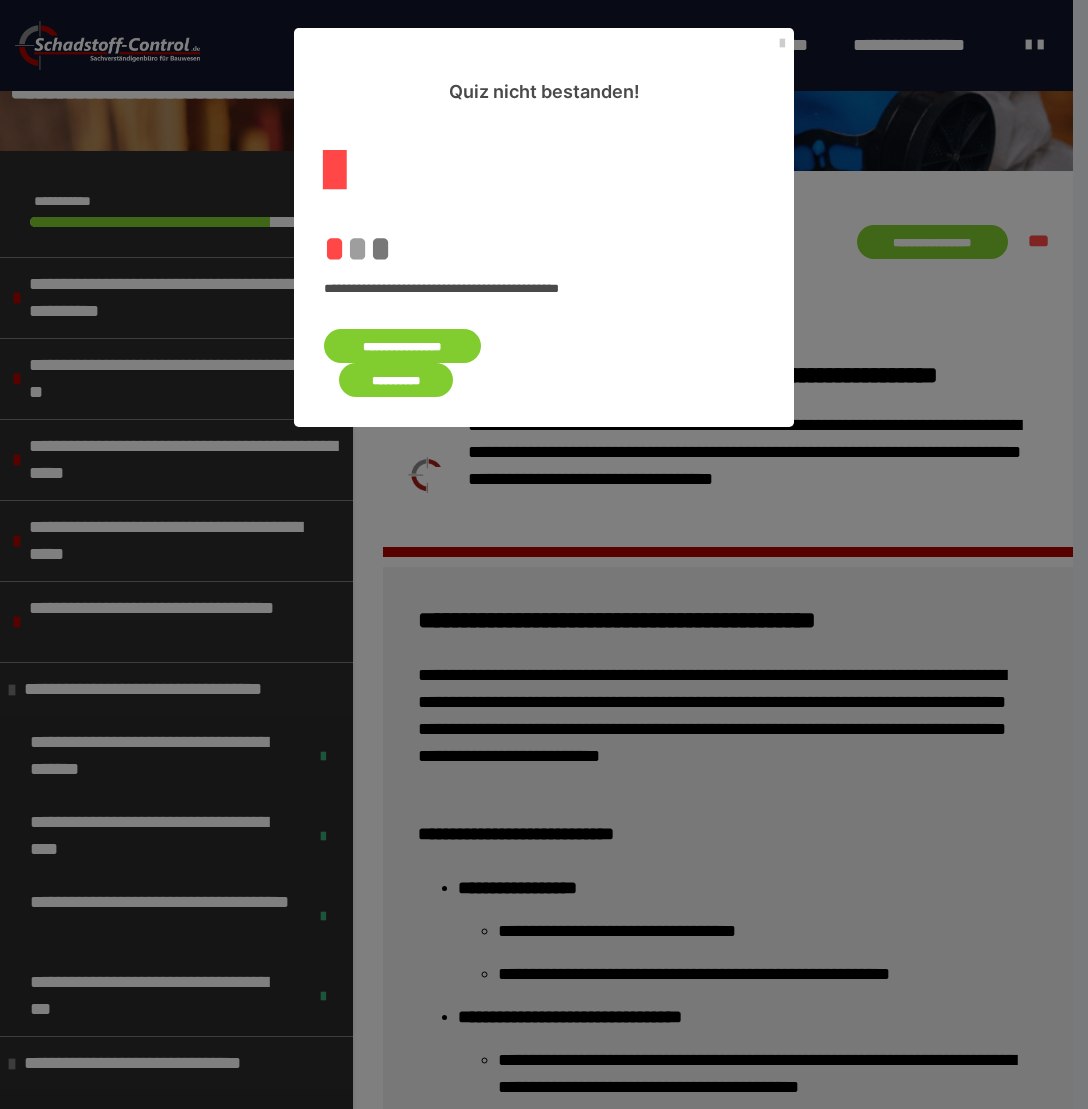 click on "**********" at bounding box center [402, 346] 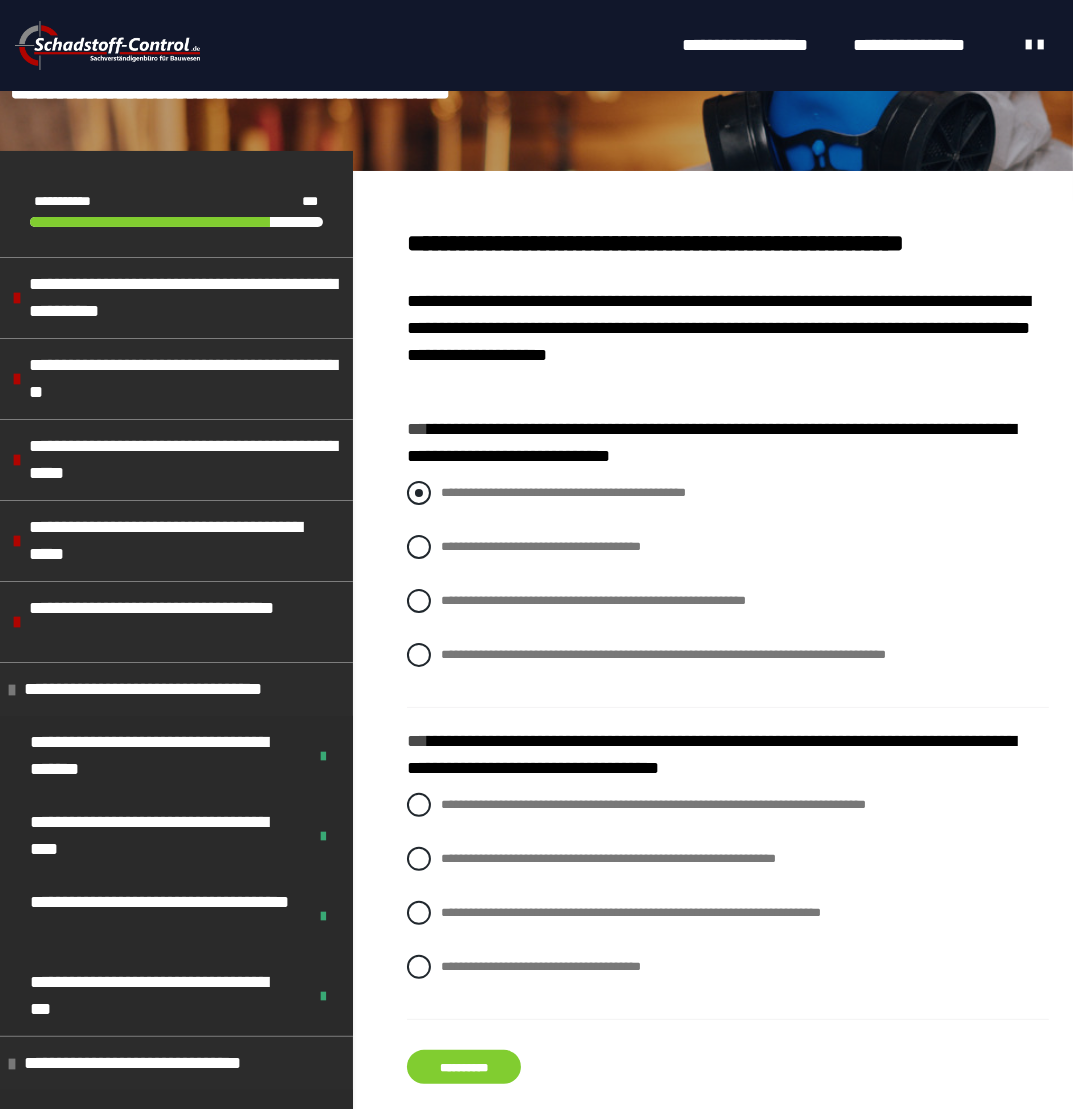 click on "**********" at bounding box center [728, 493] 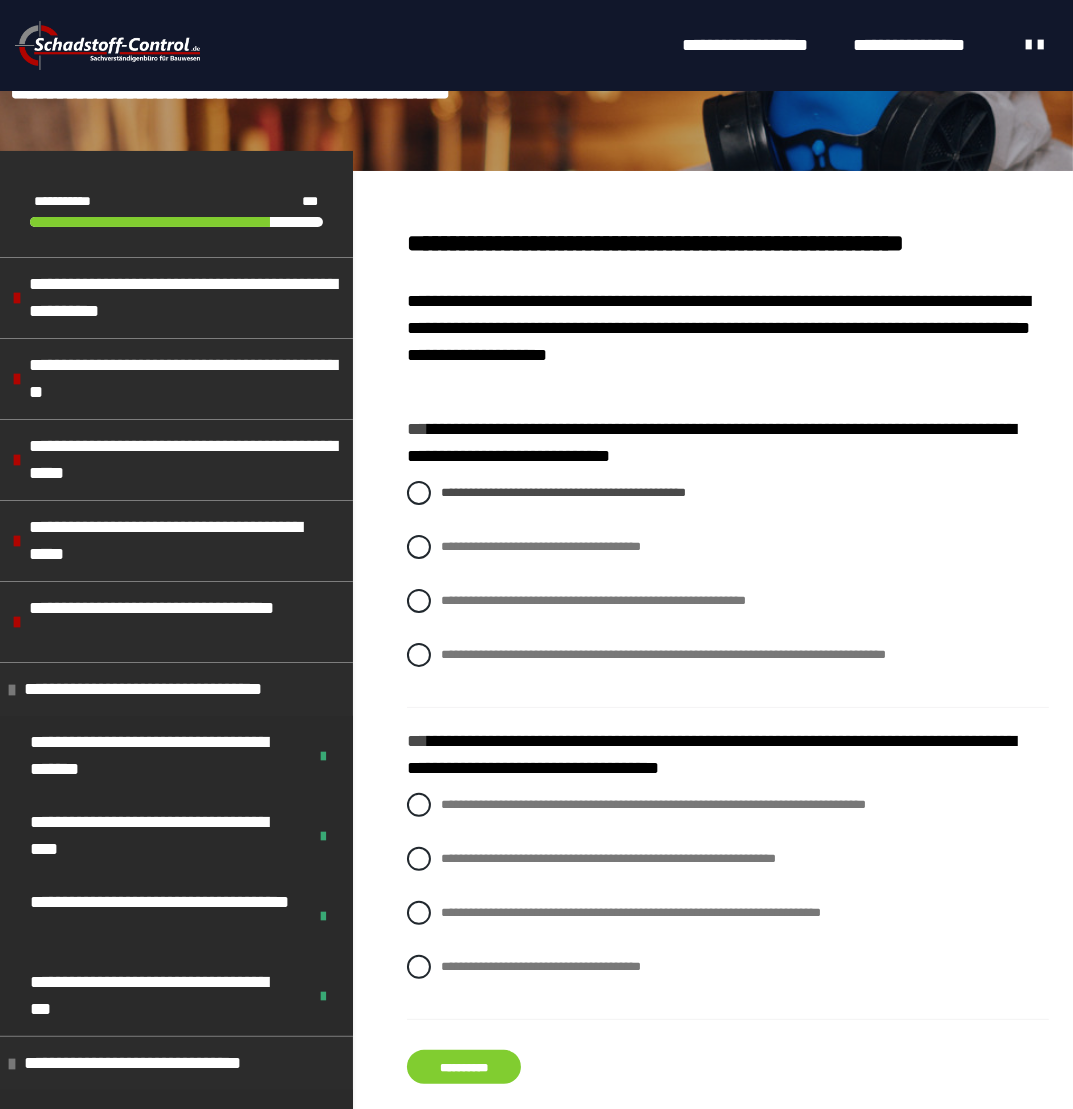 click at bounding box center (419, 967) 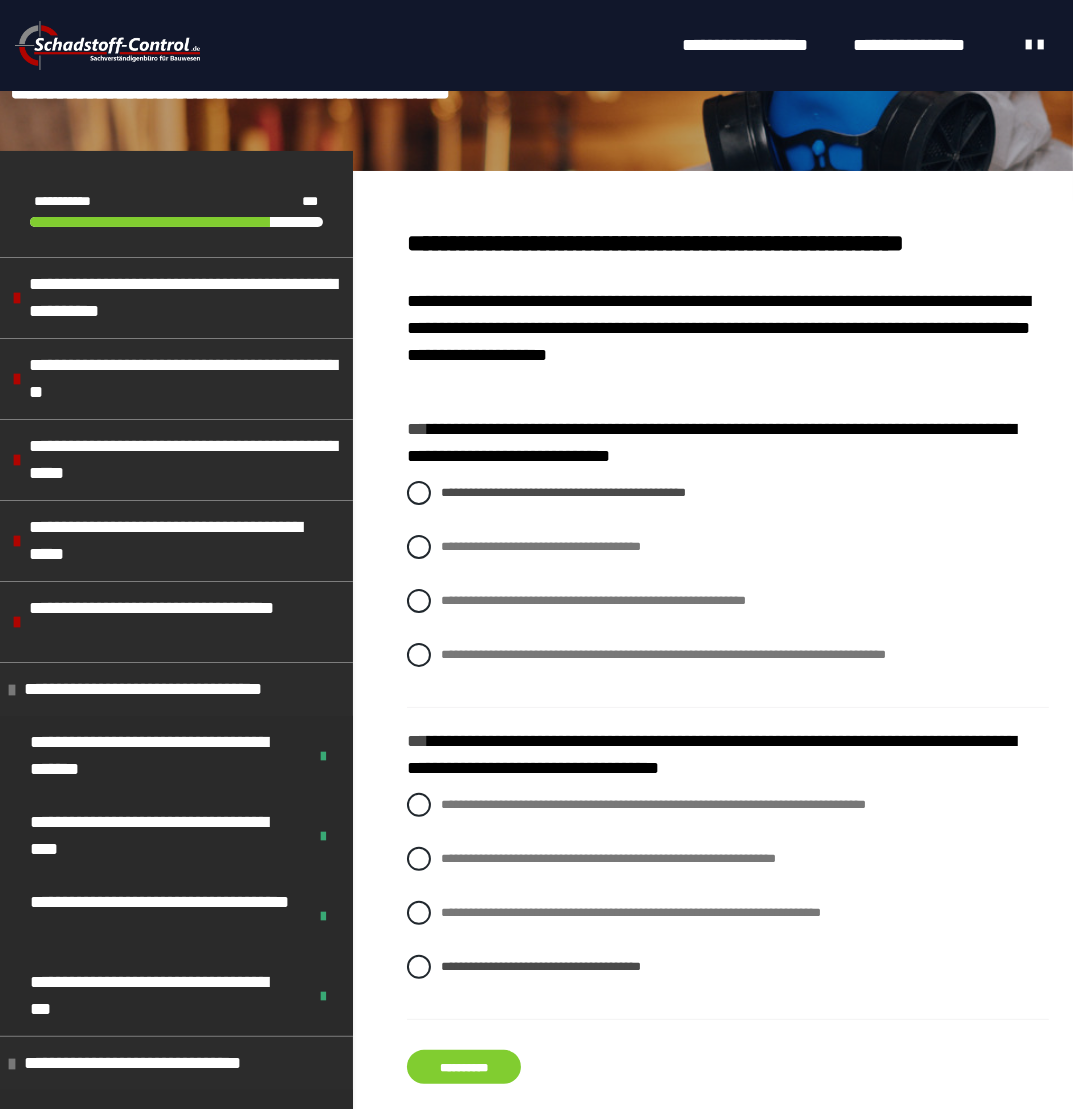 click on "**********" at bounding box center (464, 1067) 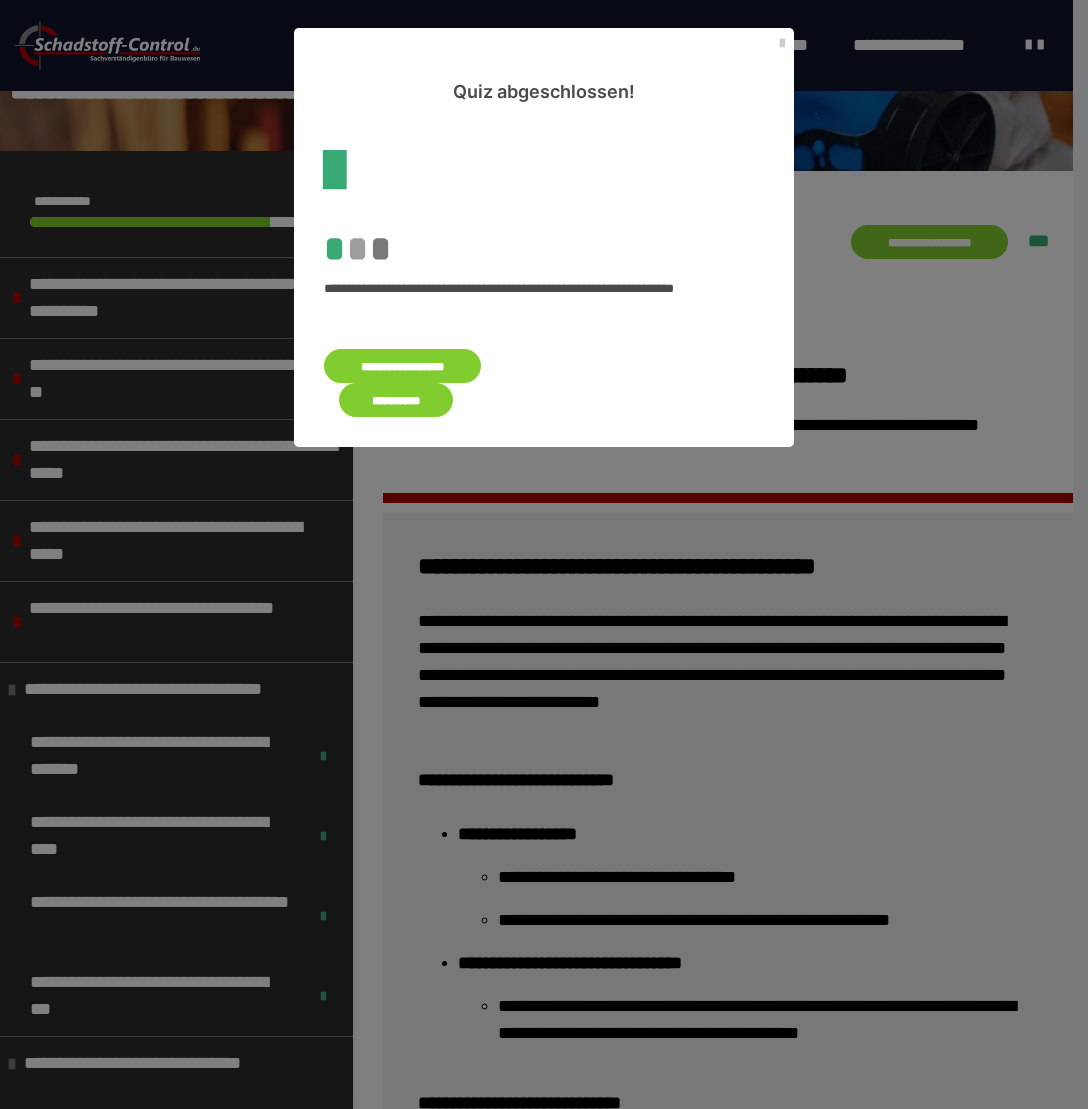 click on "**********" at bounding box center [396, 400] 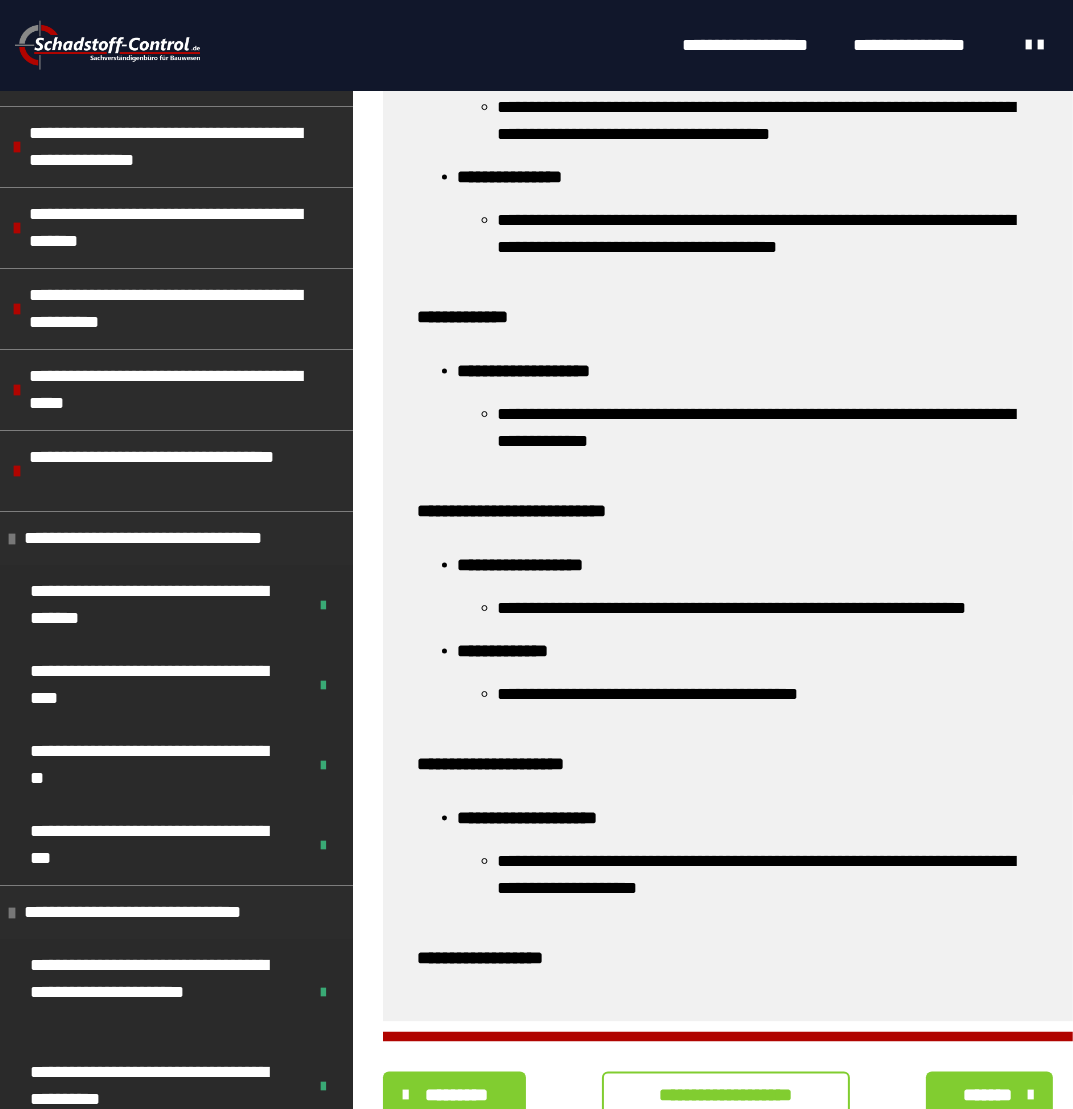 scroll, scrollTop: 2800, scrollLeft: 0, axis: vertical 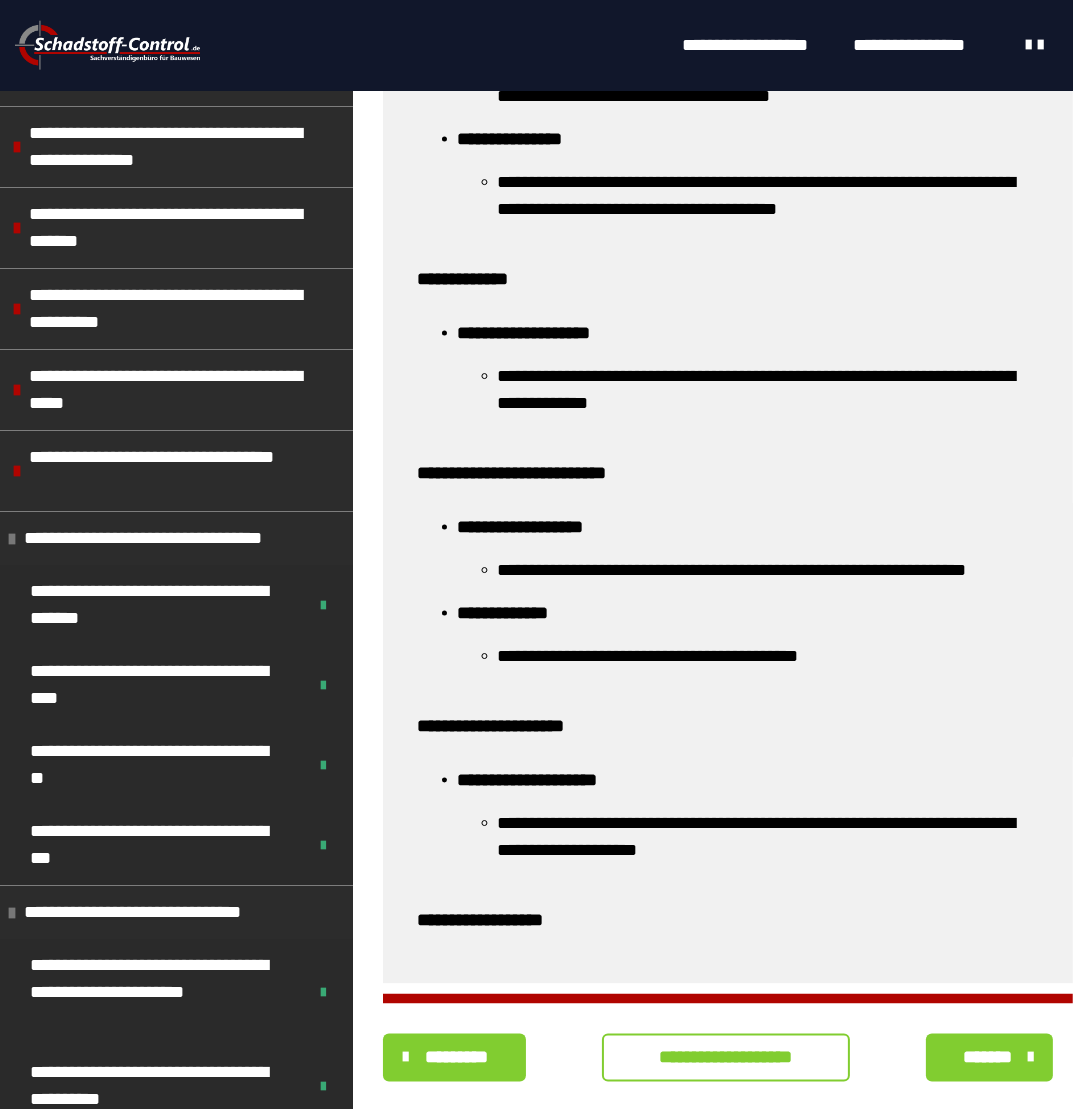 click on "**********" at bounding box center (726, 1058) 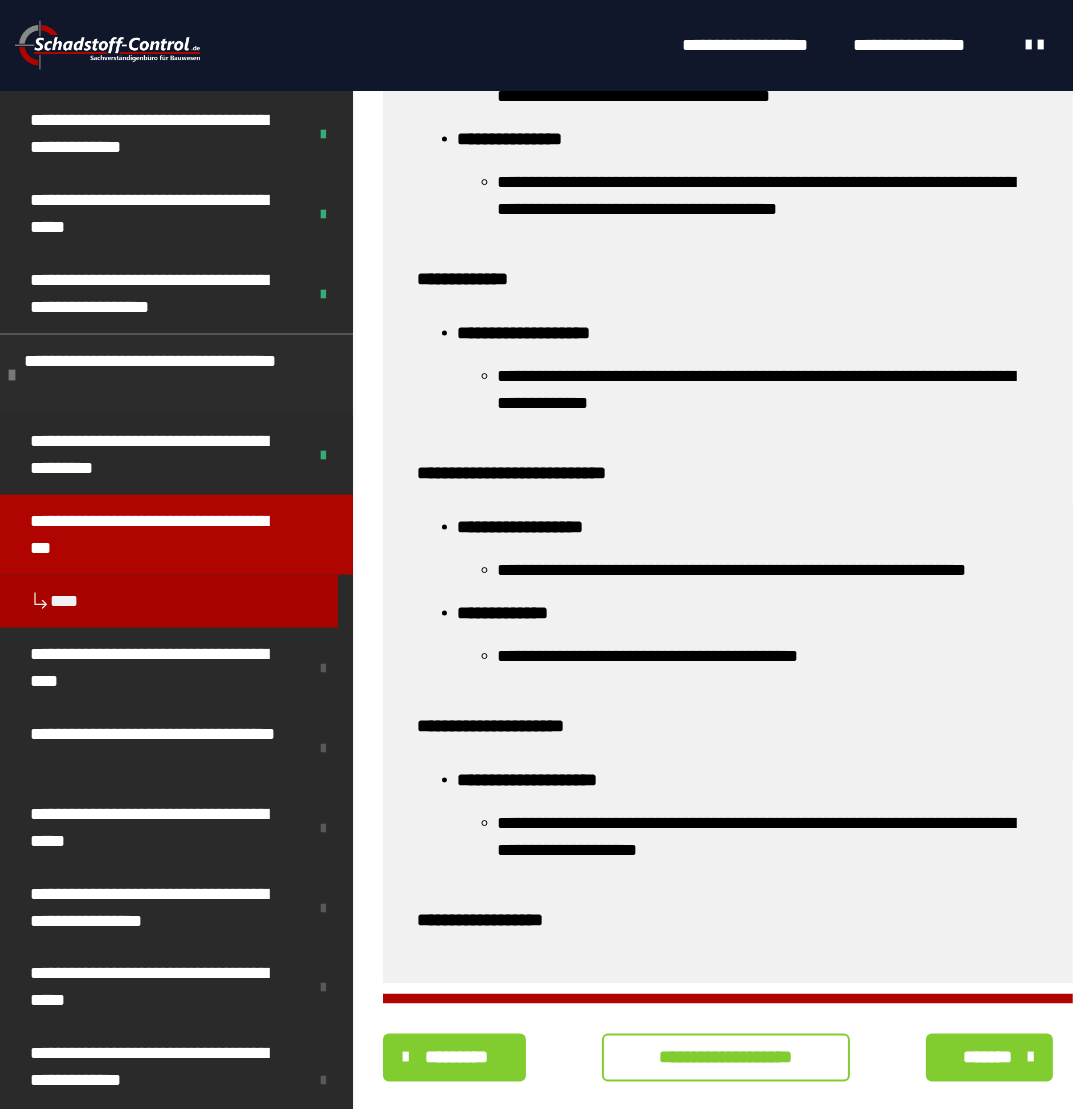 scroll, scrollTop: 0, scrollLeft: 0, axis: both 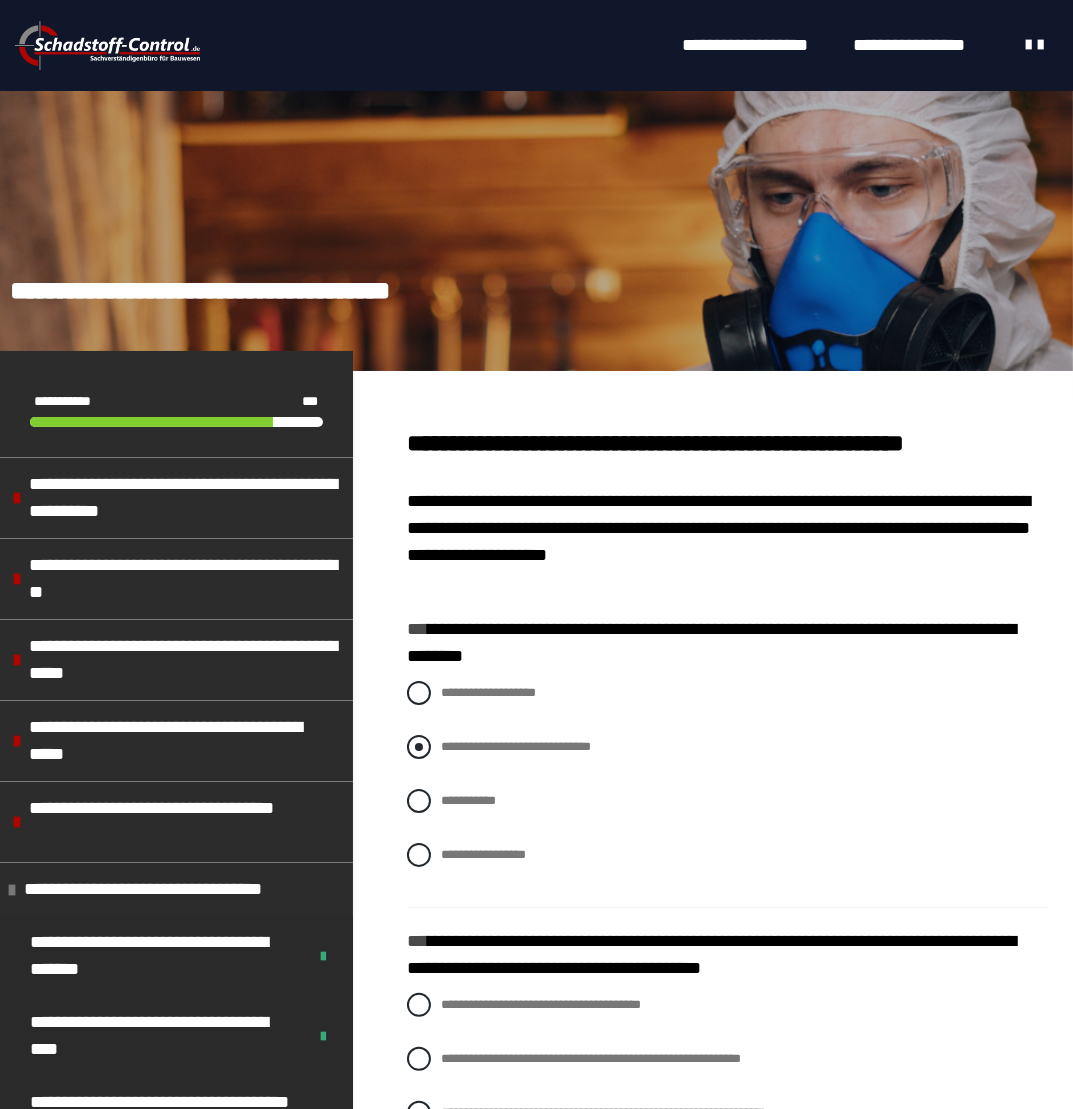 click on "**********" at bounding box center [516, 746] 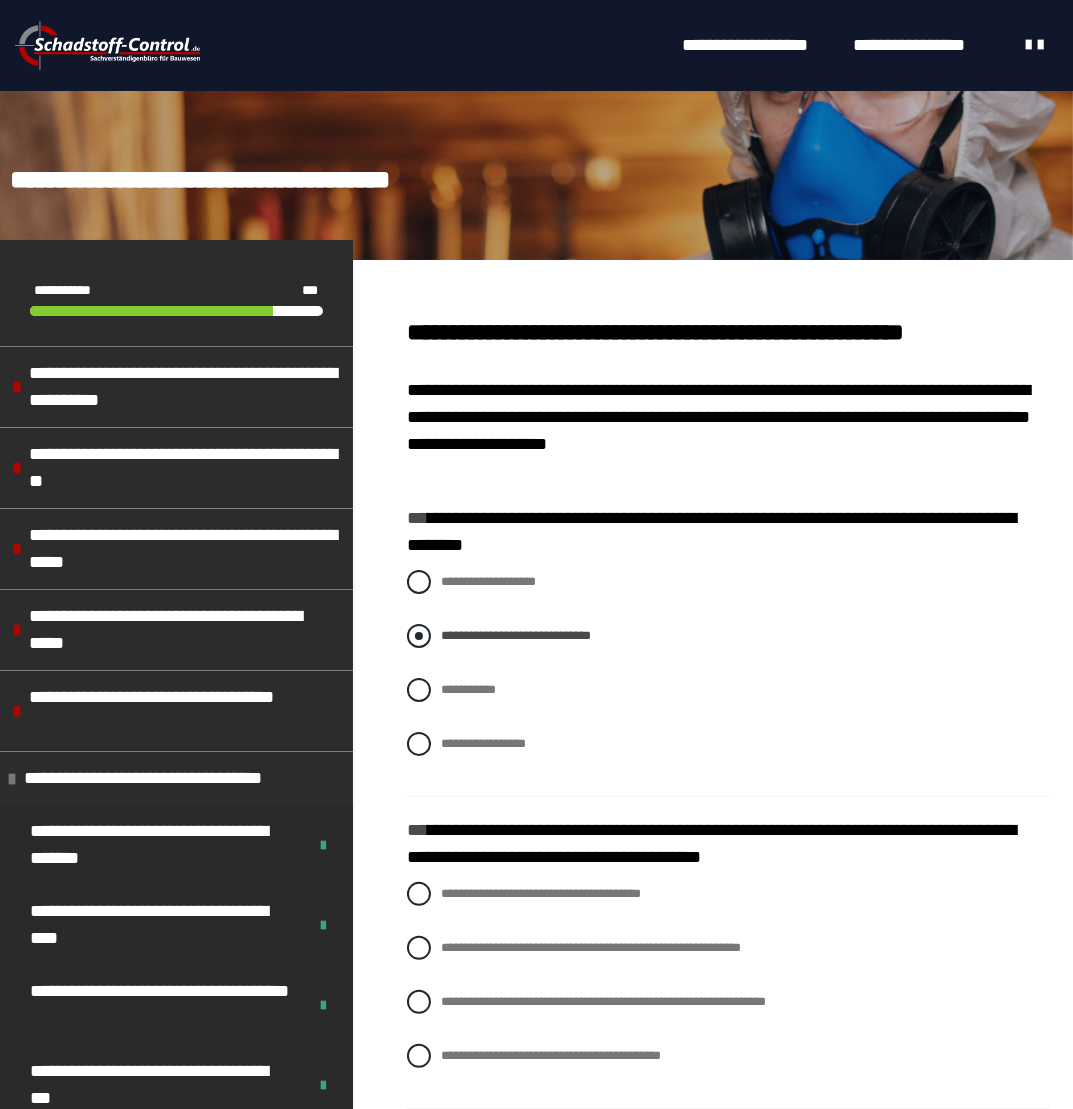 scroll, scrollTop: 200, scrollLeft: 0, axis: vertical 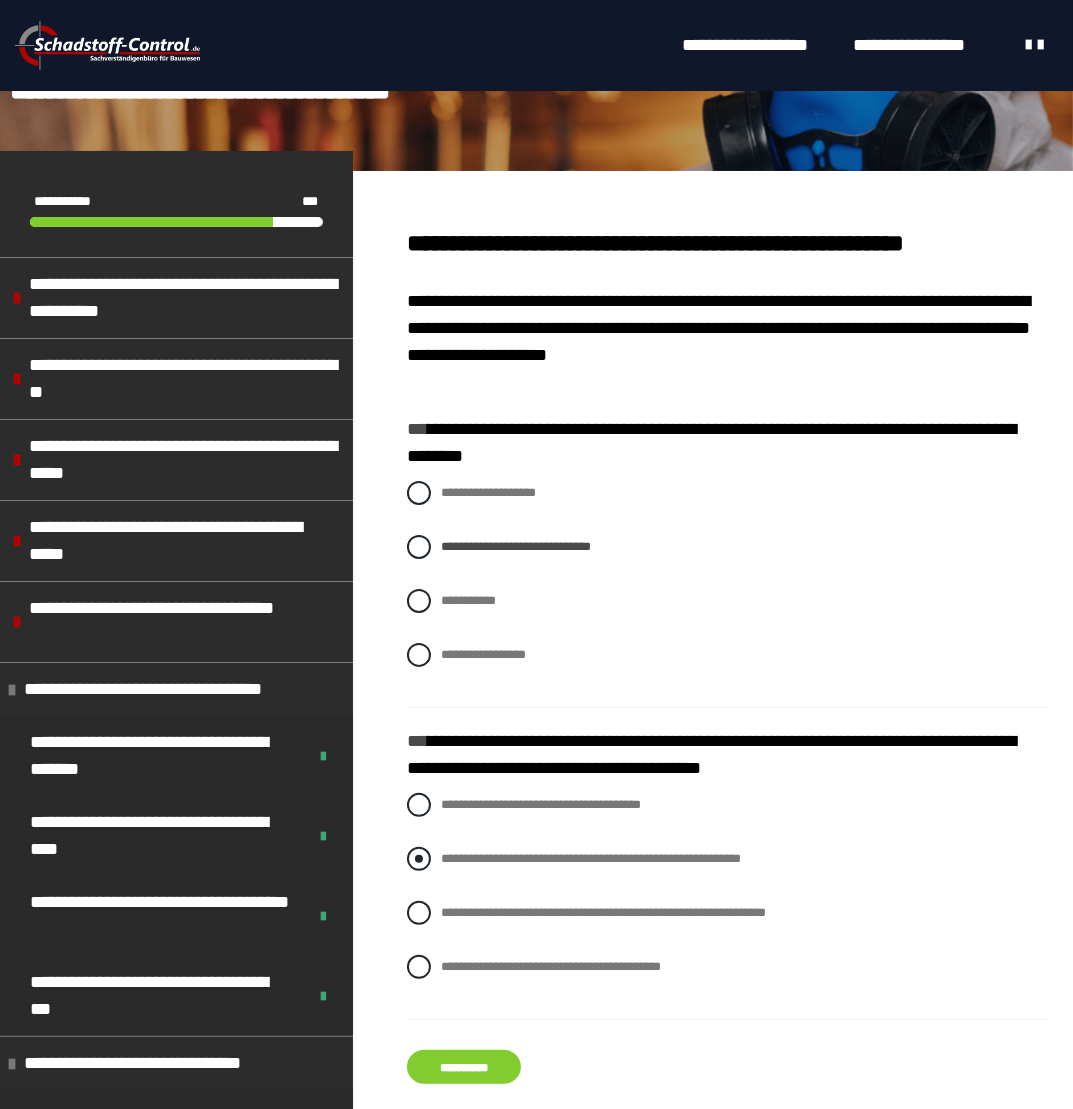 click on "**********" at bounding box center [728, 859] 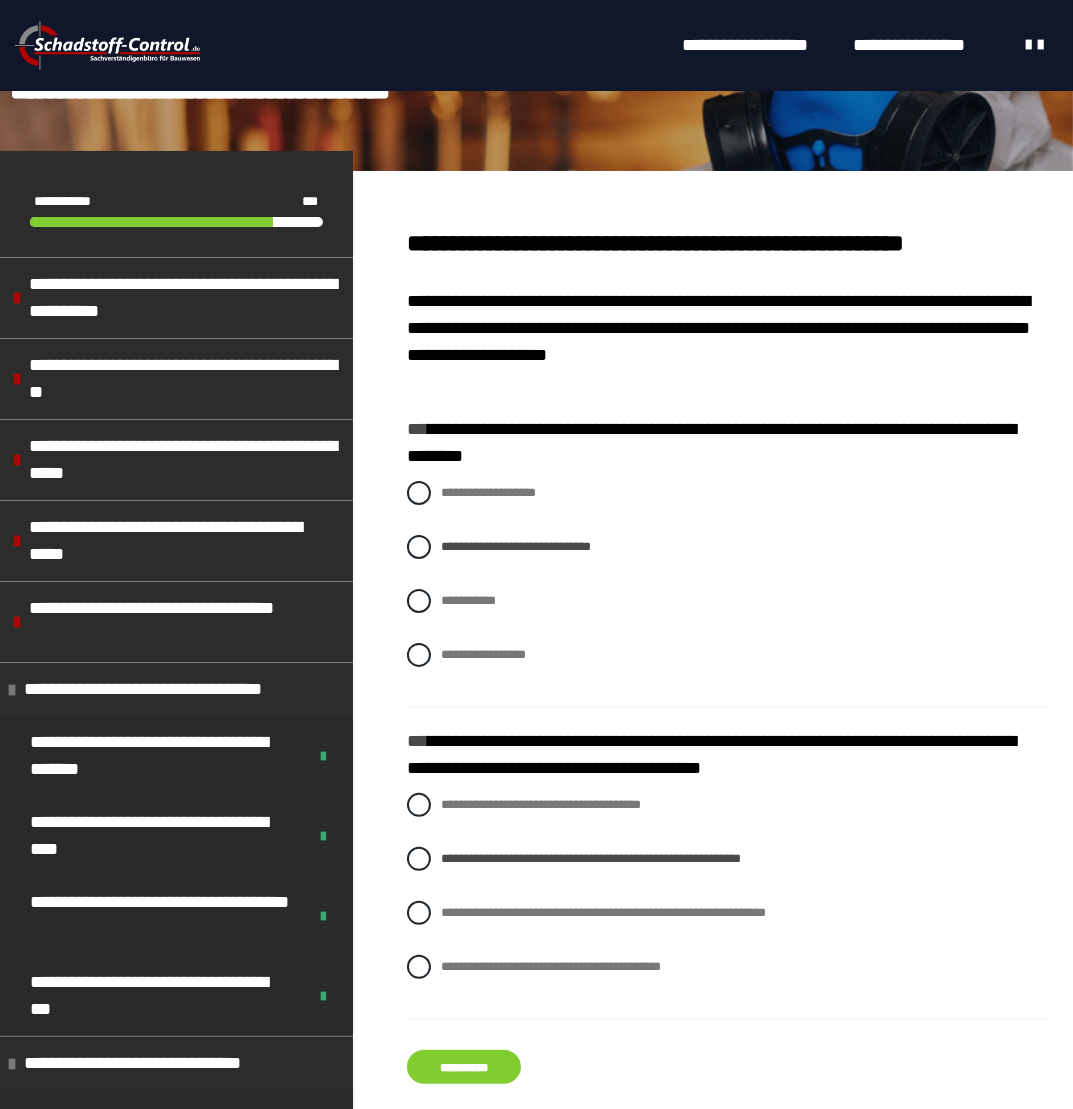 click on "**********" at bounding box center (464, 1067) 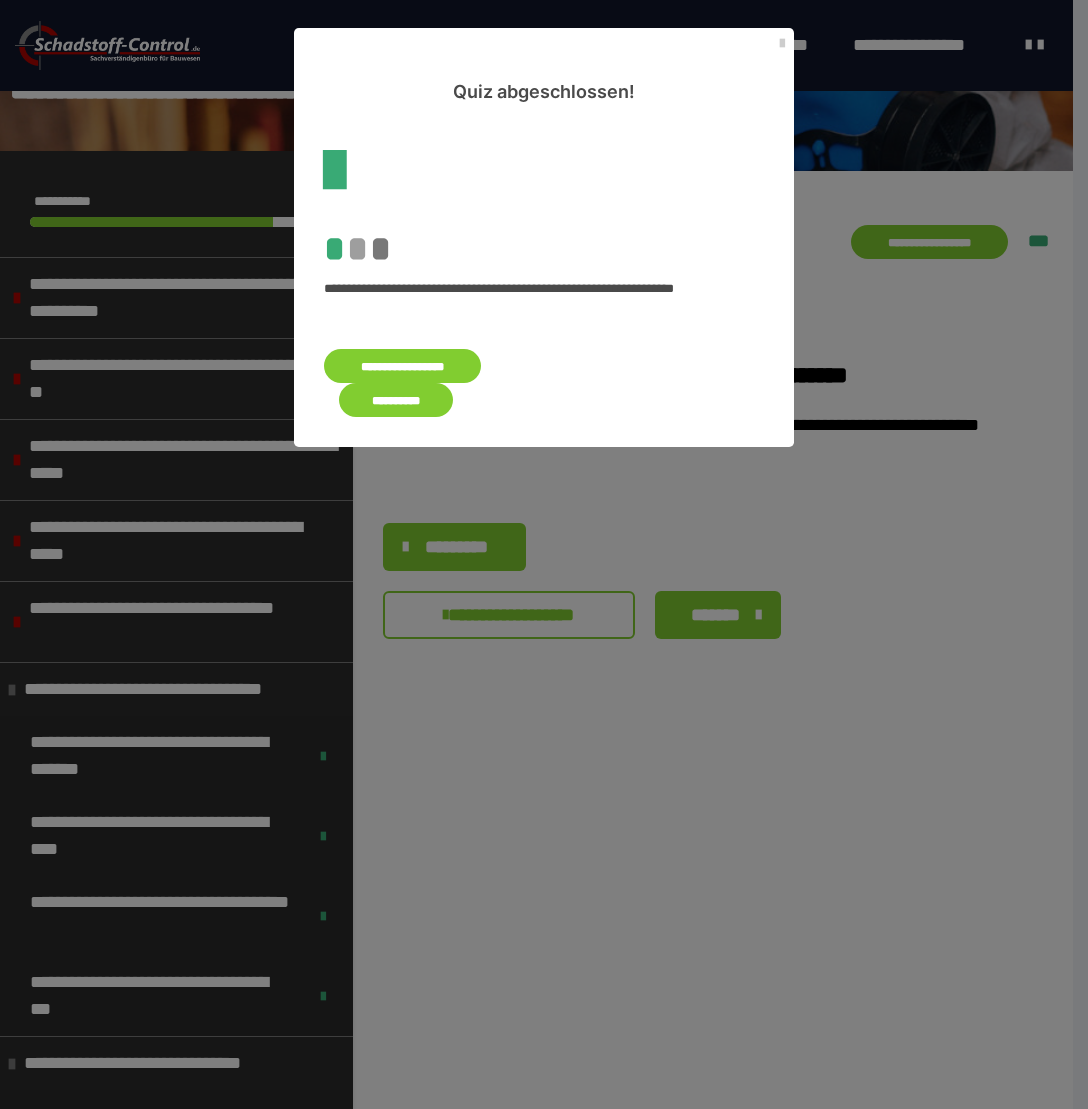 click on "**********" at bounding box center (396, 400) 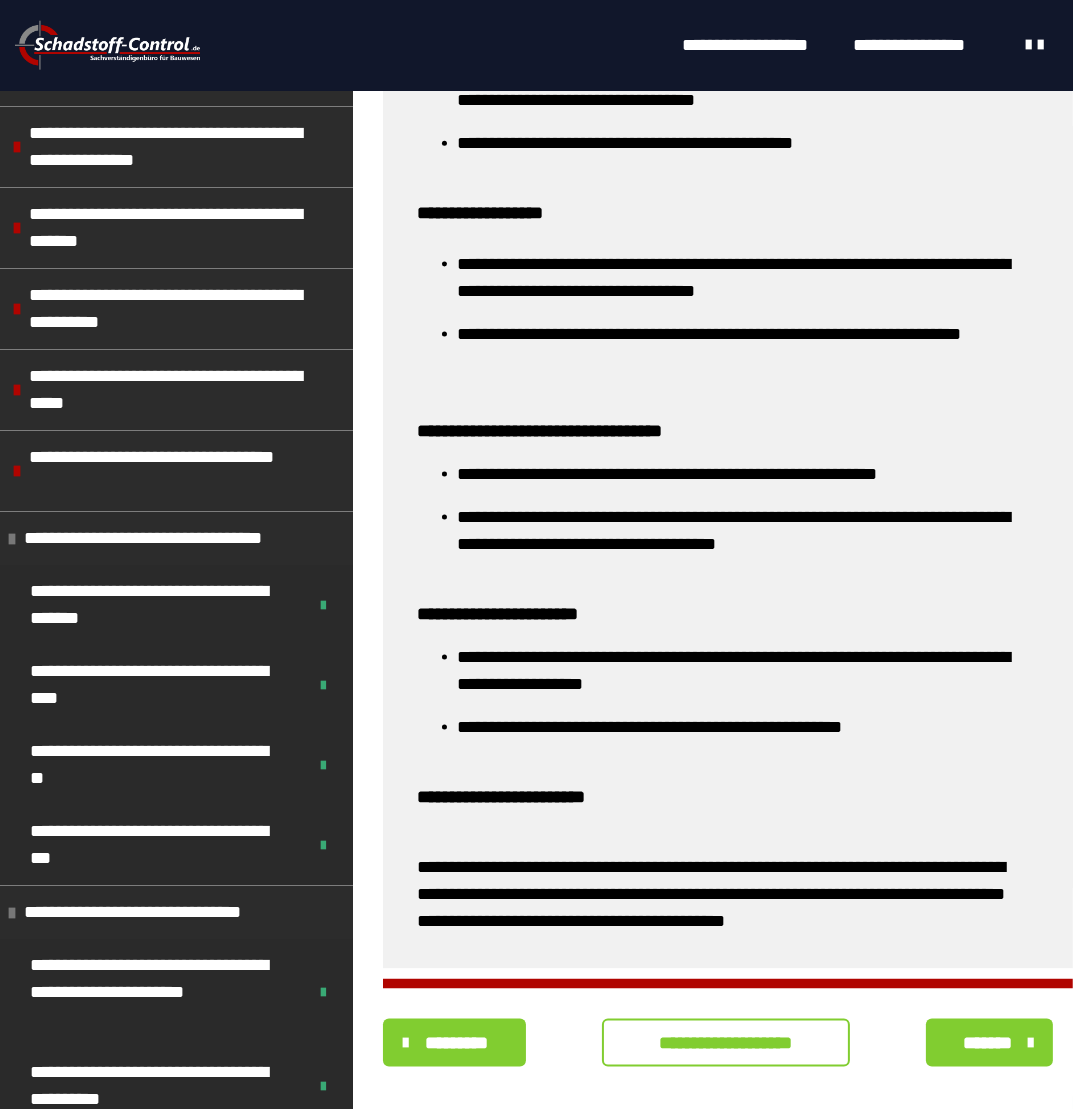 scroll, scrollTop: 2713, scrollLeft: 0, axis: vertical 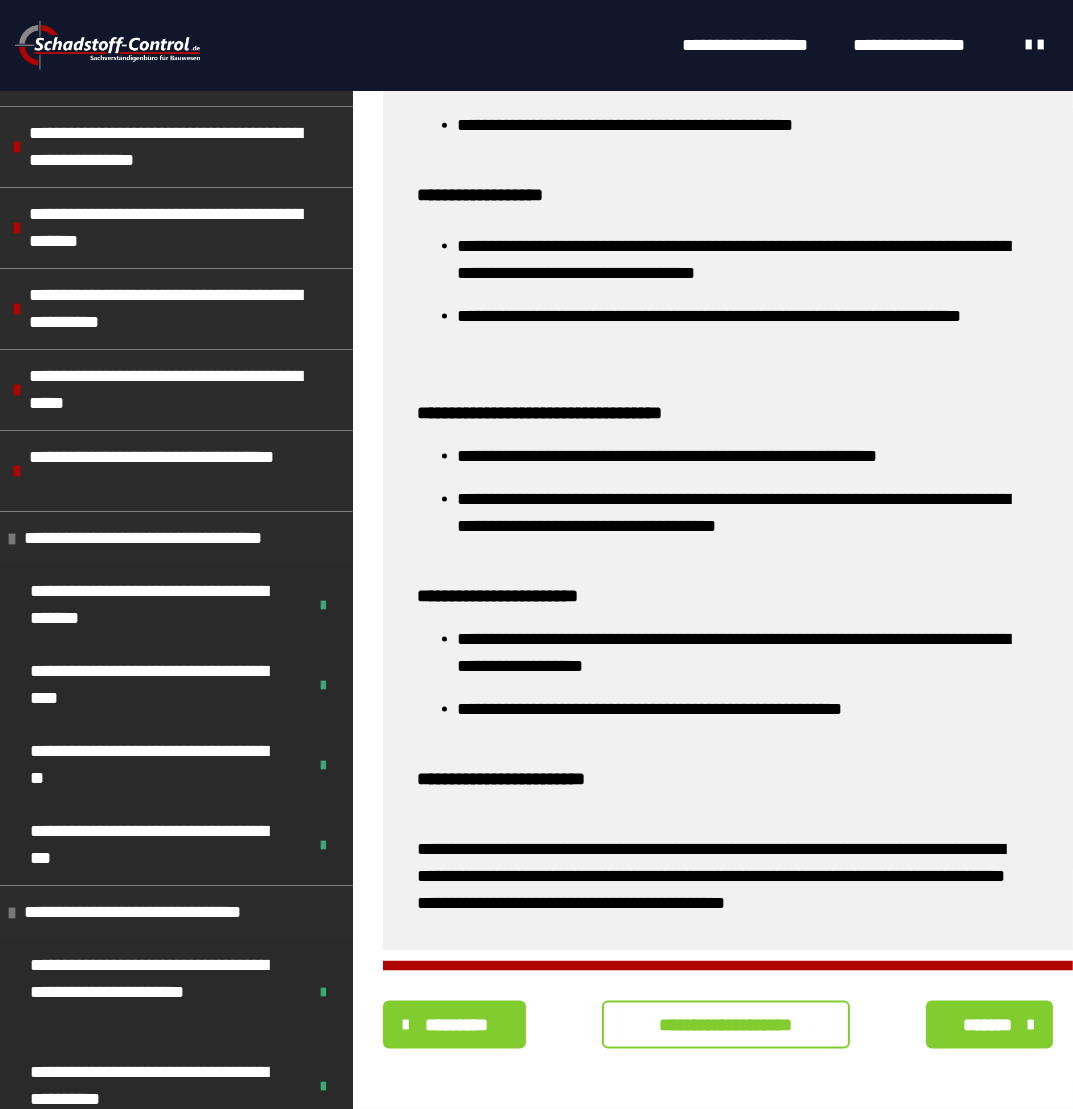 click on "**********" at bounding box center [726, 1025] 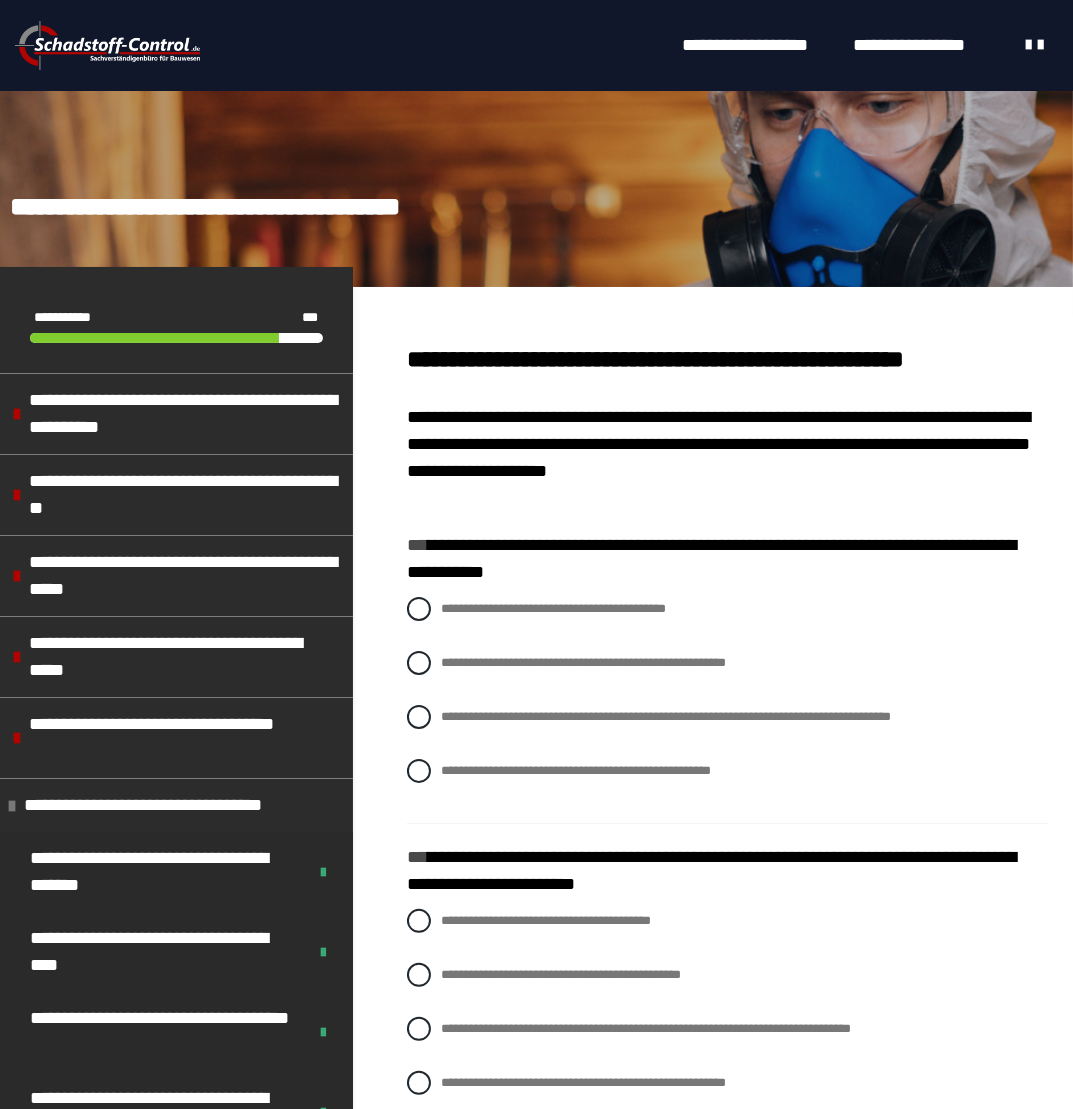 scroll, scrollTop: 100, scrollLeft: 0, axis: vertical 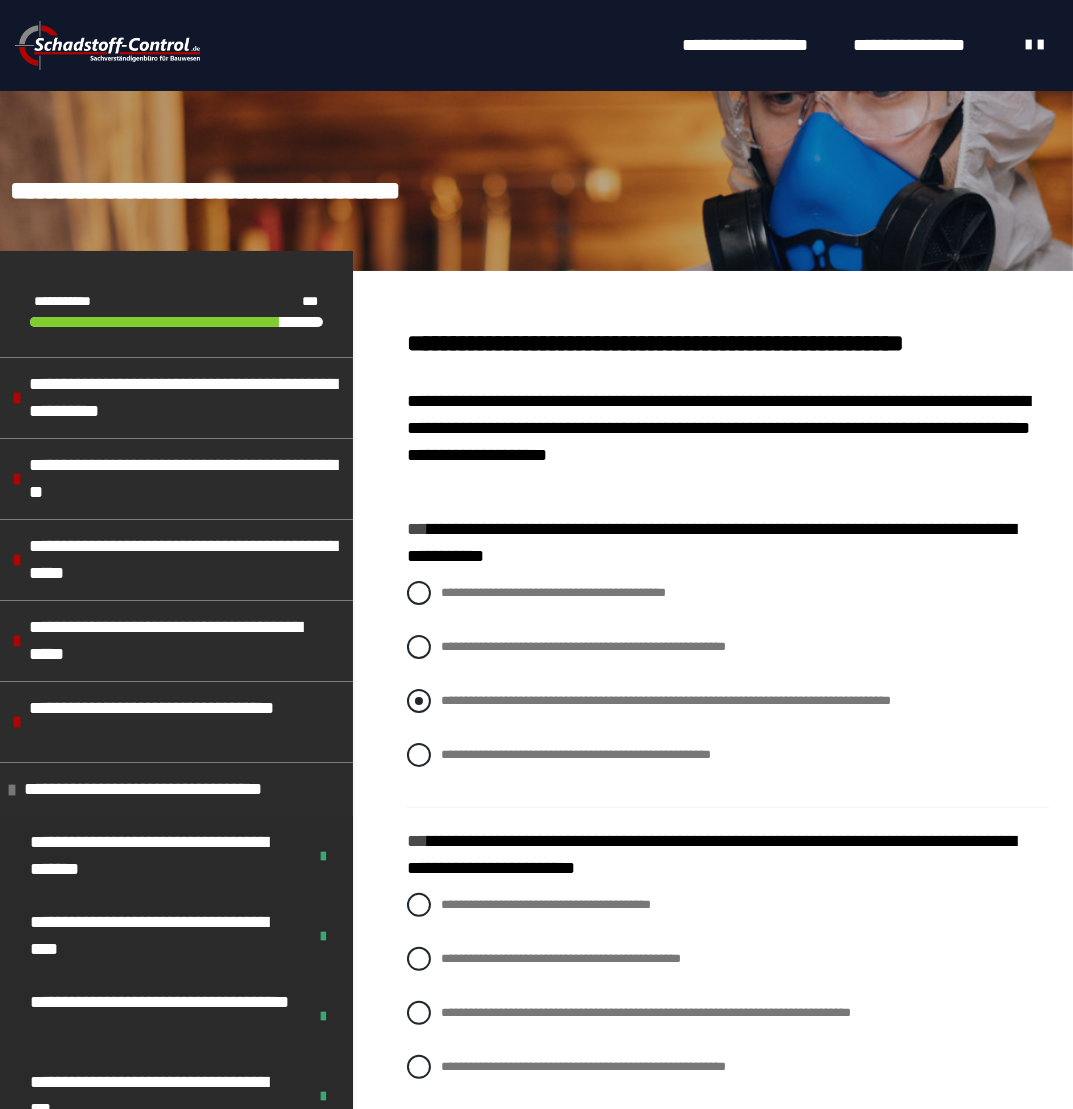click on "**********" at bounding box center [666, 700] 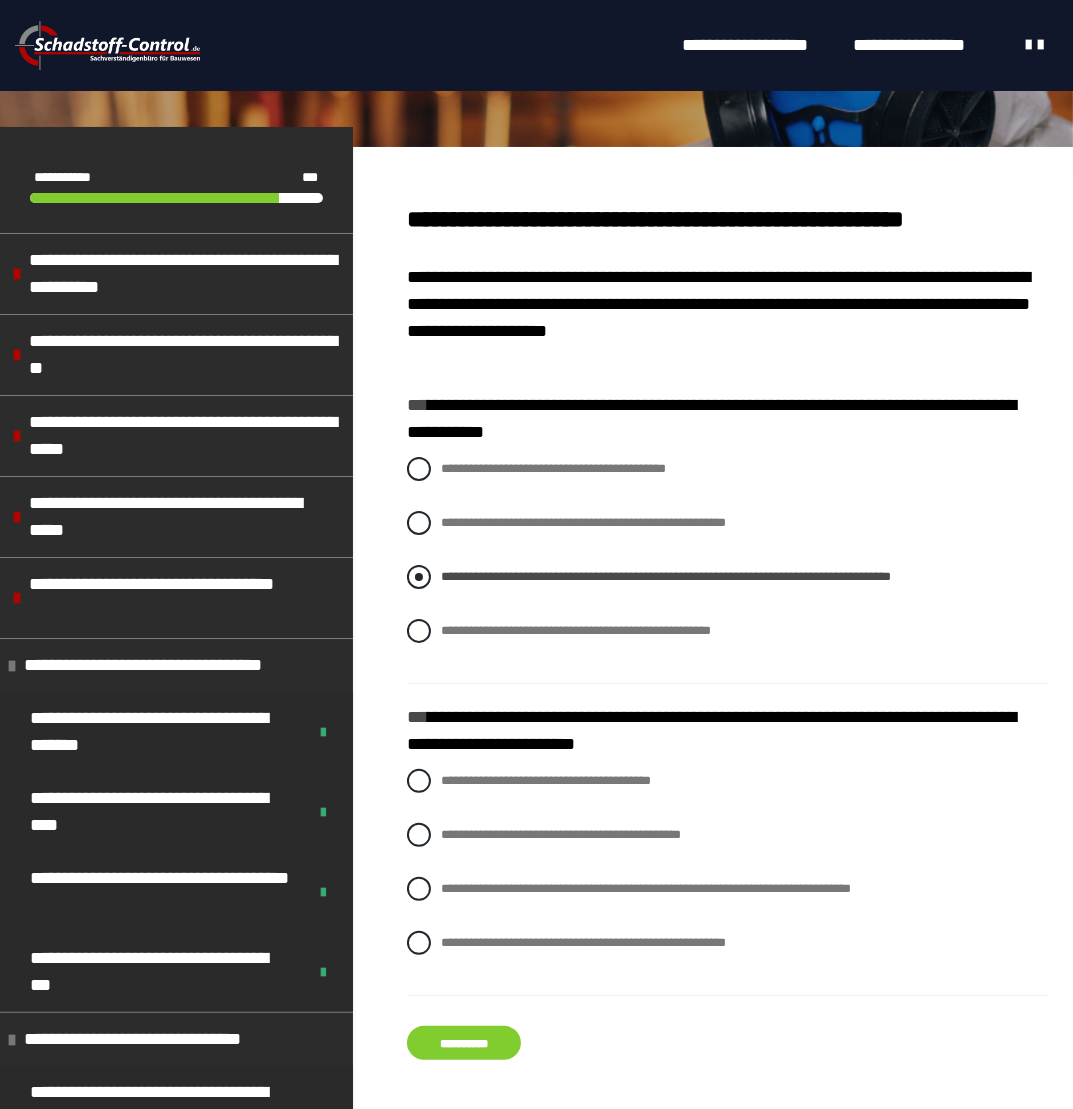 scroll, scrollTop: 300, scrollLeft: 0, axis: vertical 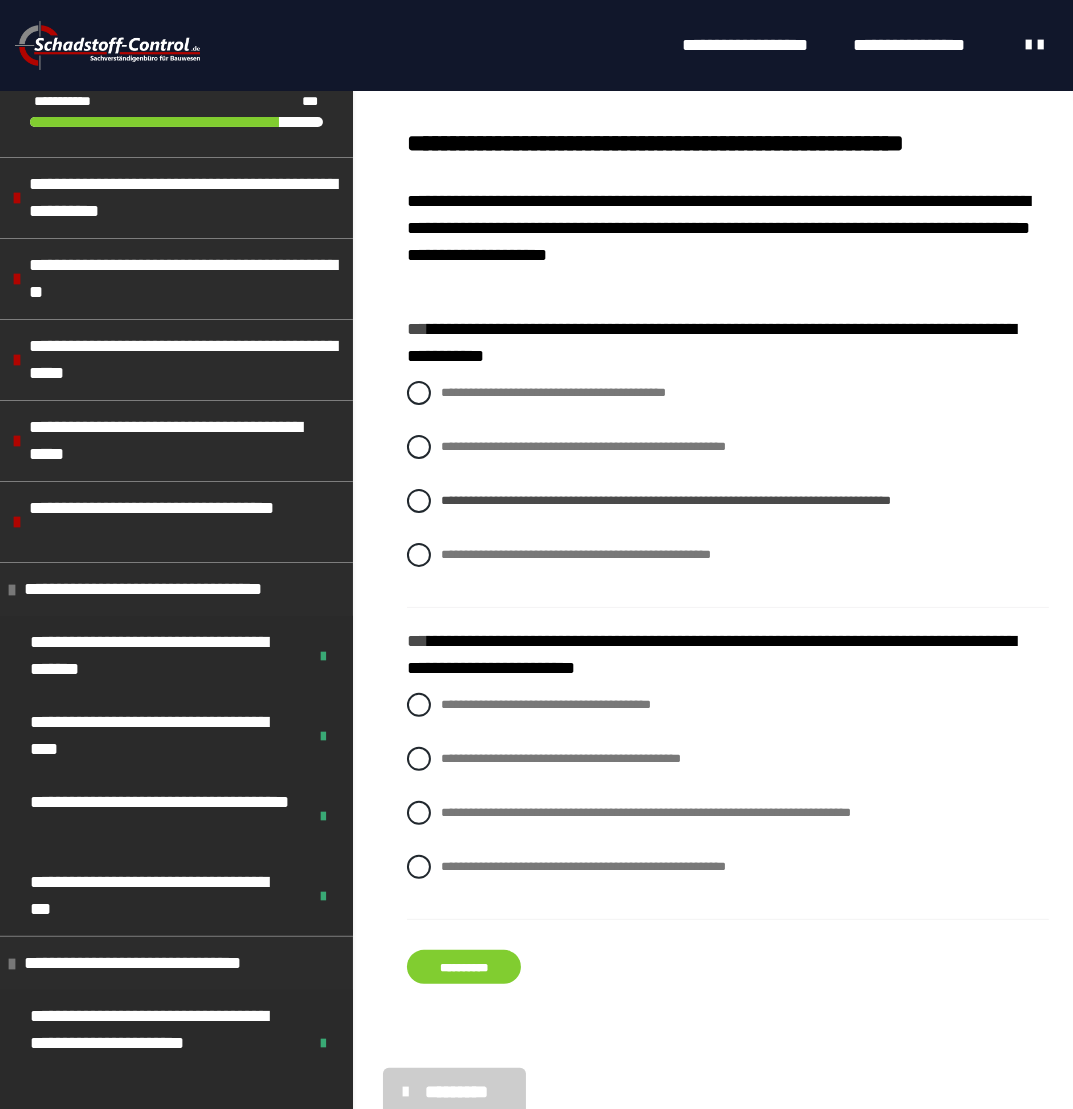 click on "**********" at bounding box center (464, 967) 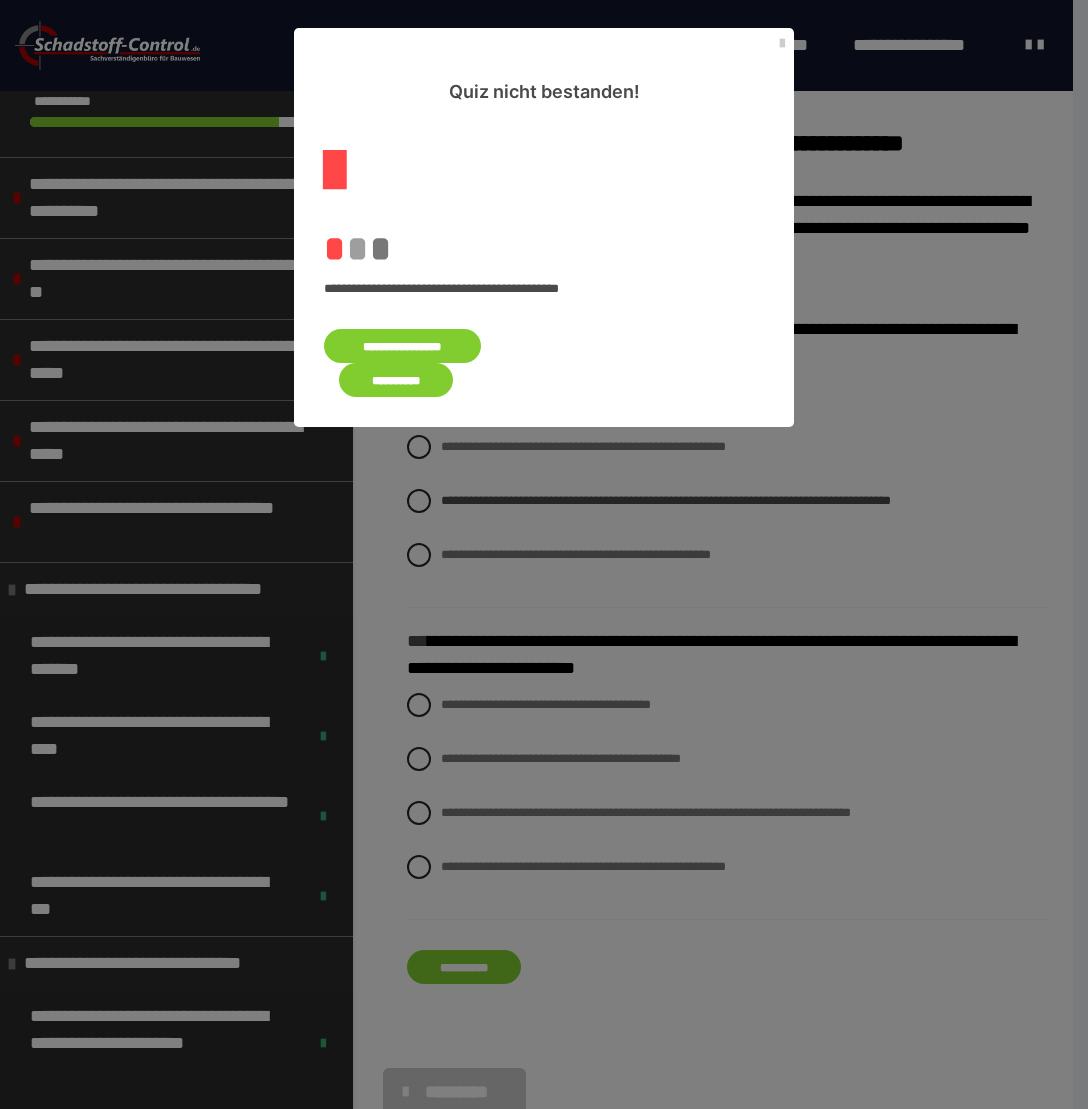 click on "**********" at bounding box center (402, 346) 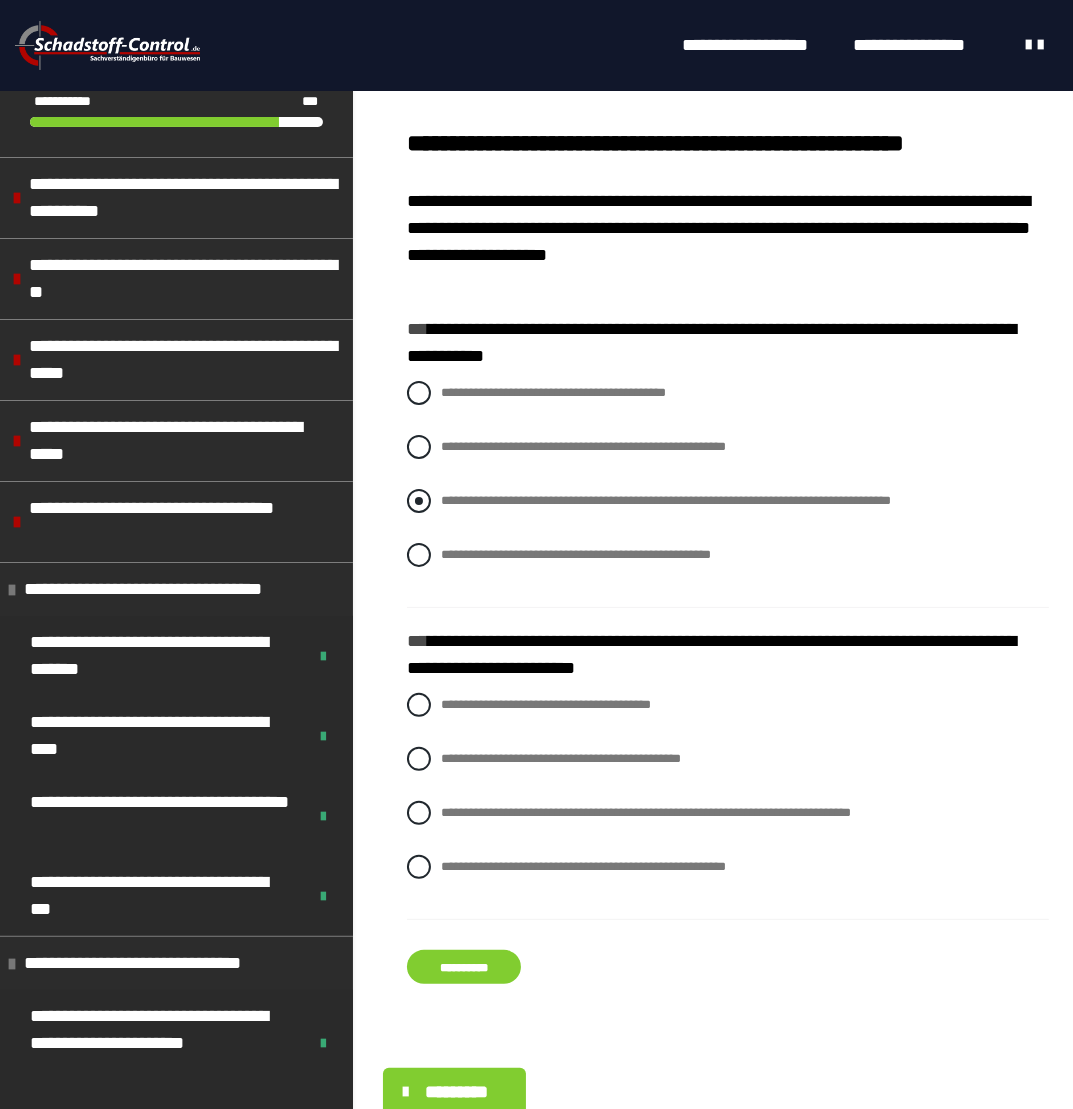 click at bounding box center (419, 501) 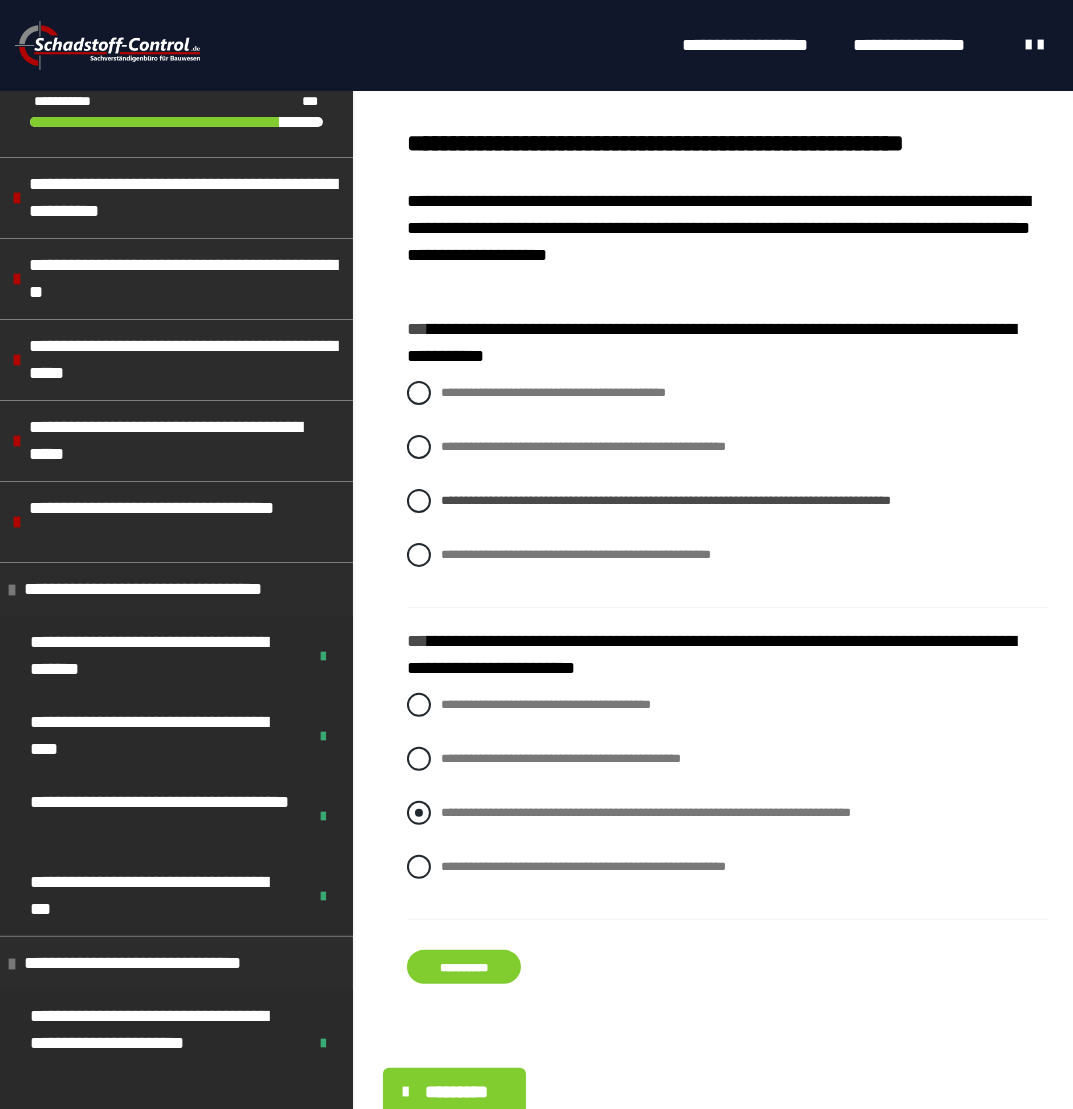 click on "**********" at bounding box center (728, 813) 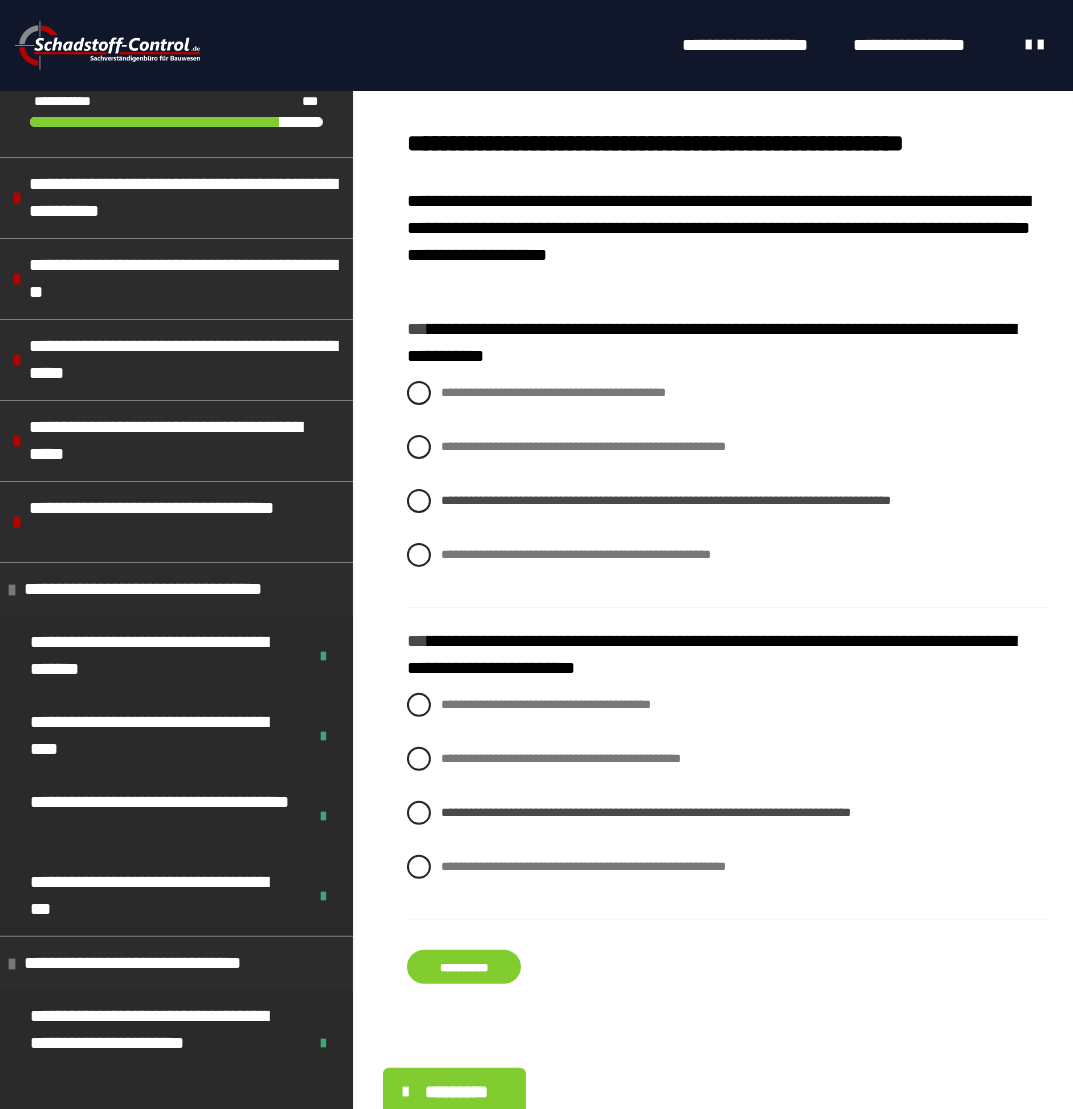 click on "**********" at bounding box center (728, 650) 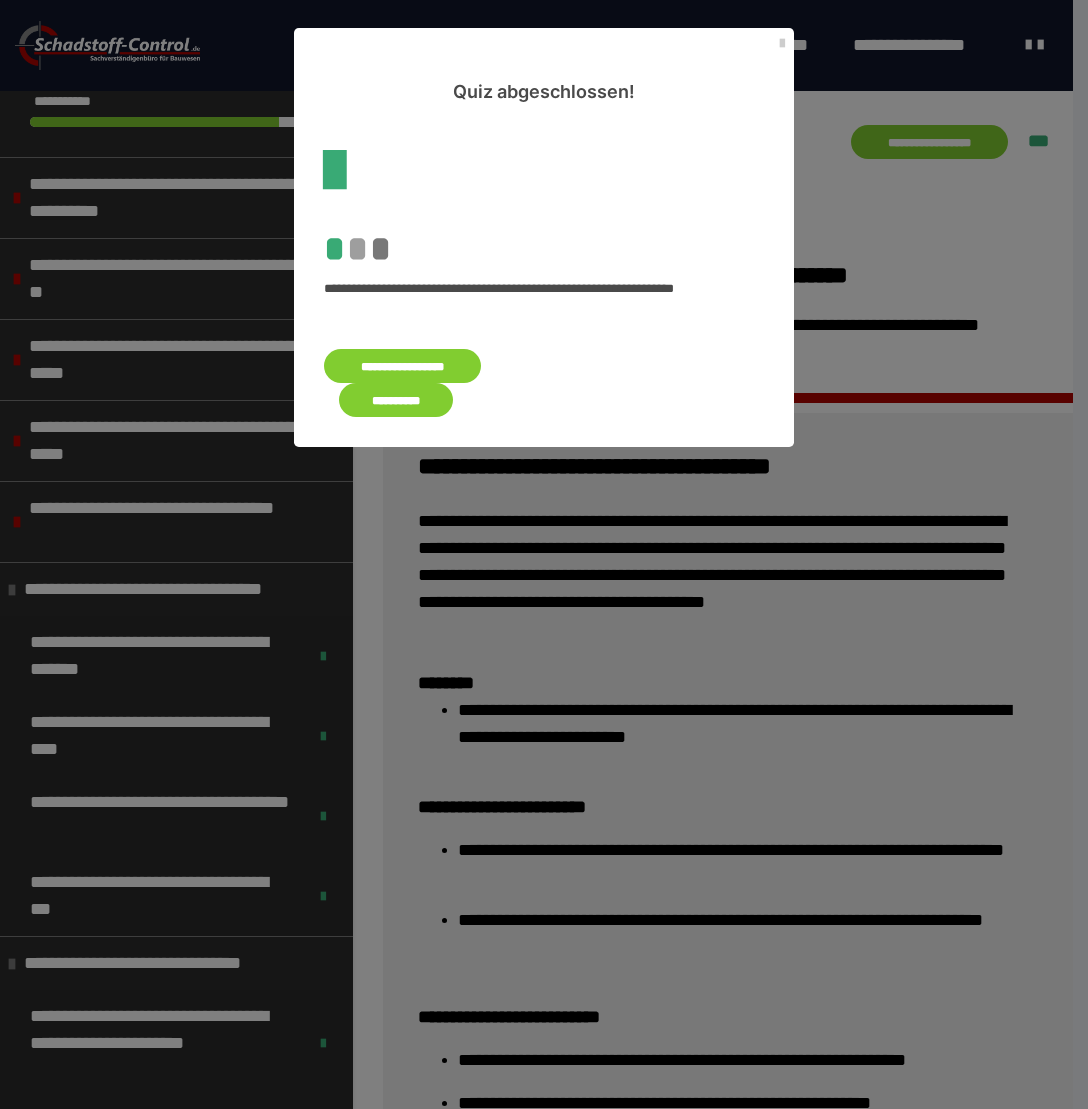 click on "**********" at bounding box center (396, 400) 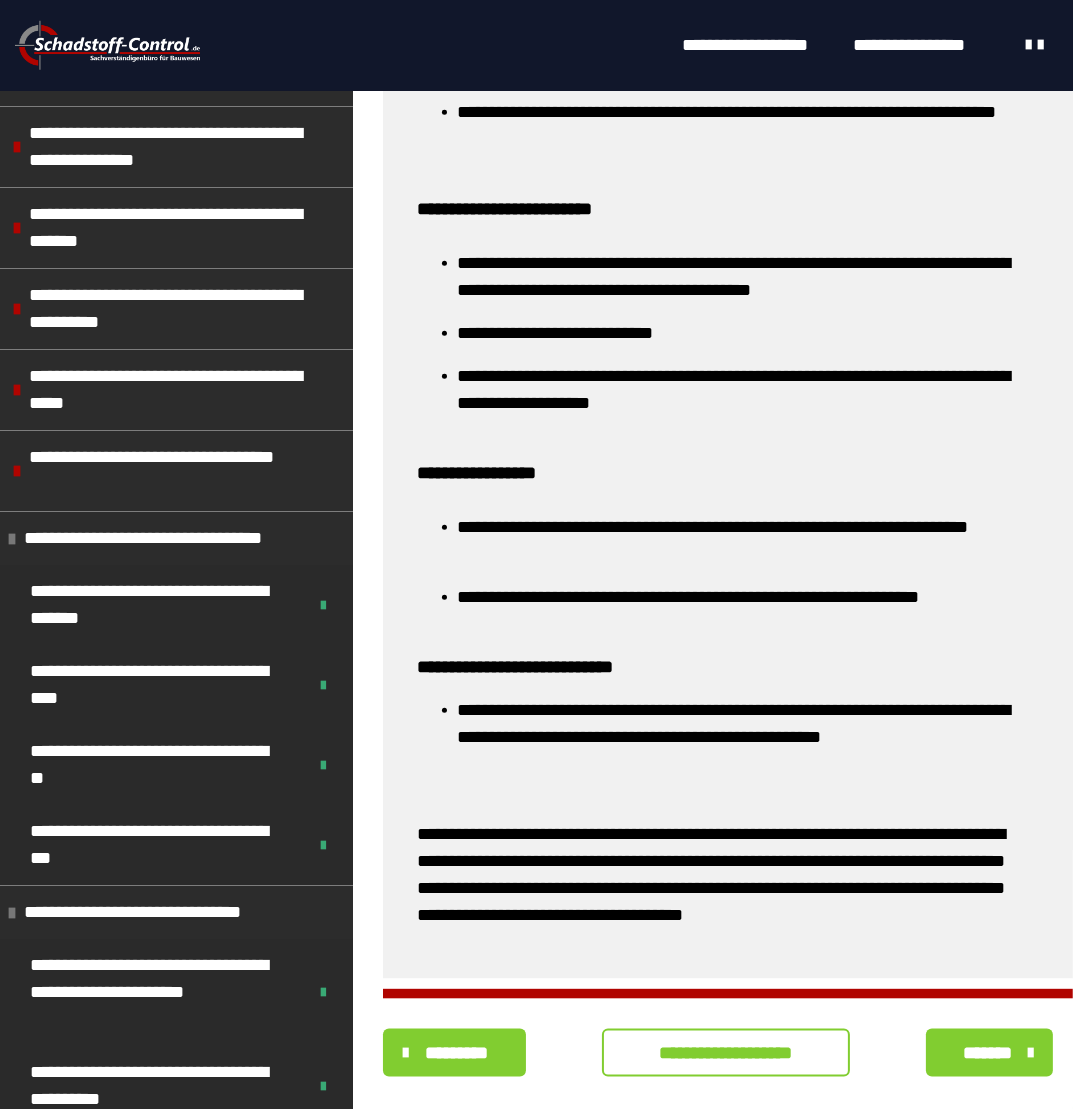 scroll, scrollTop: 2000, scrollLeft: 0, axis: vertical 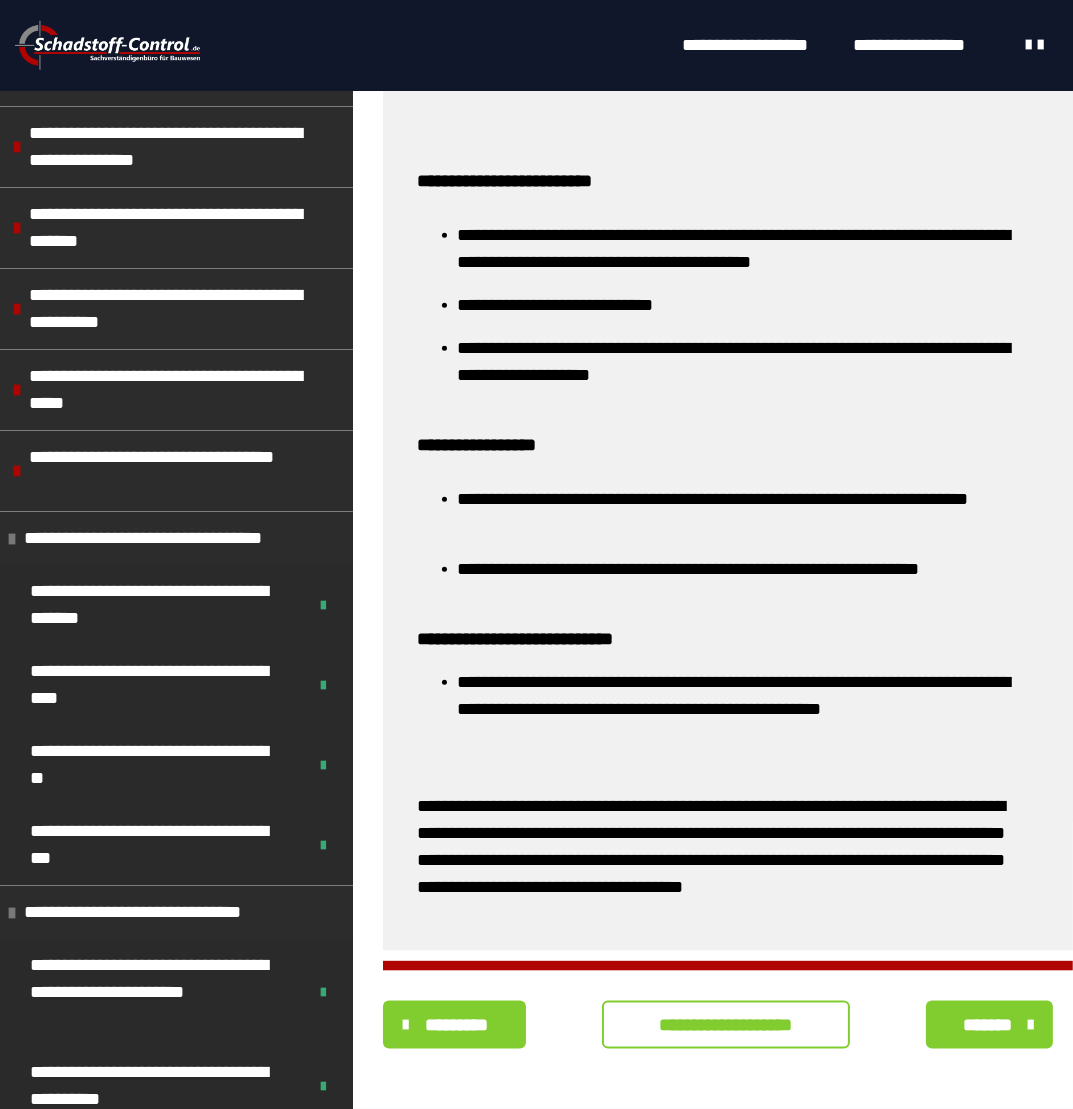 click on "**********" at bounding box center [726, 1025] 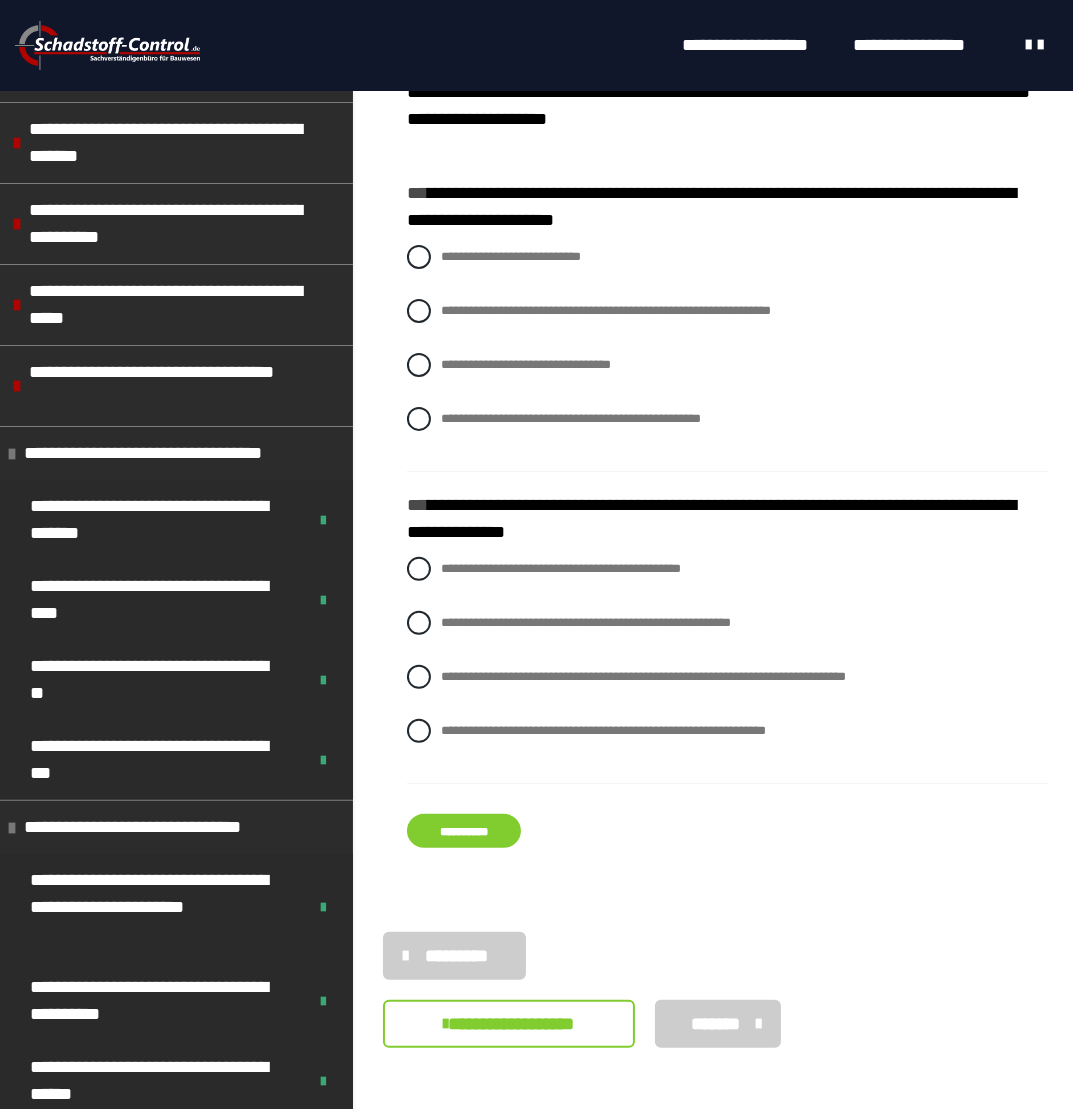 scroll, scrollTop: 136, scrollLeft: 0, axis: vertical 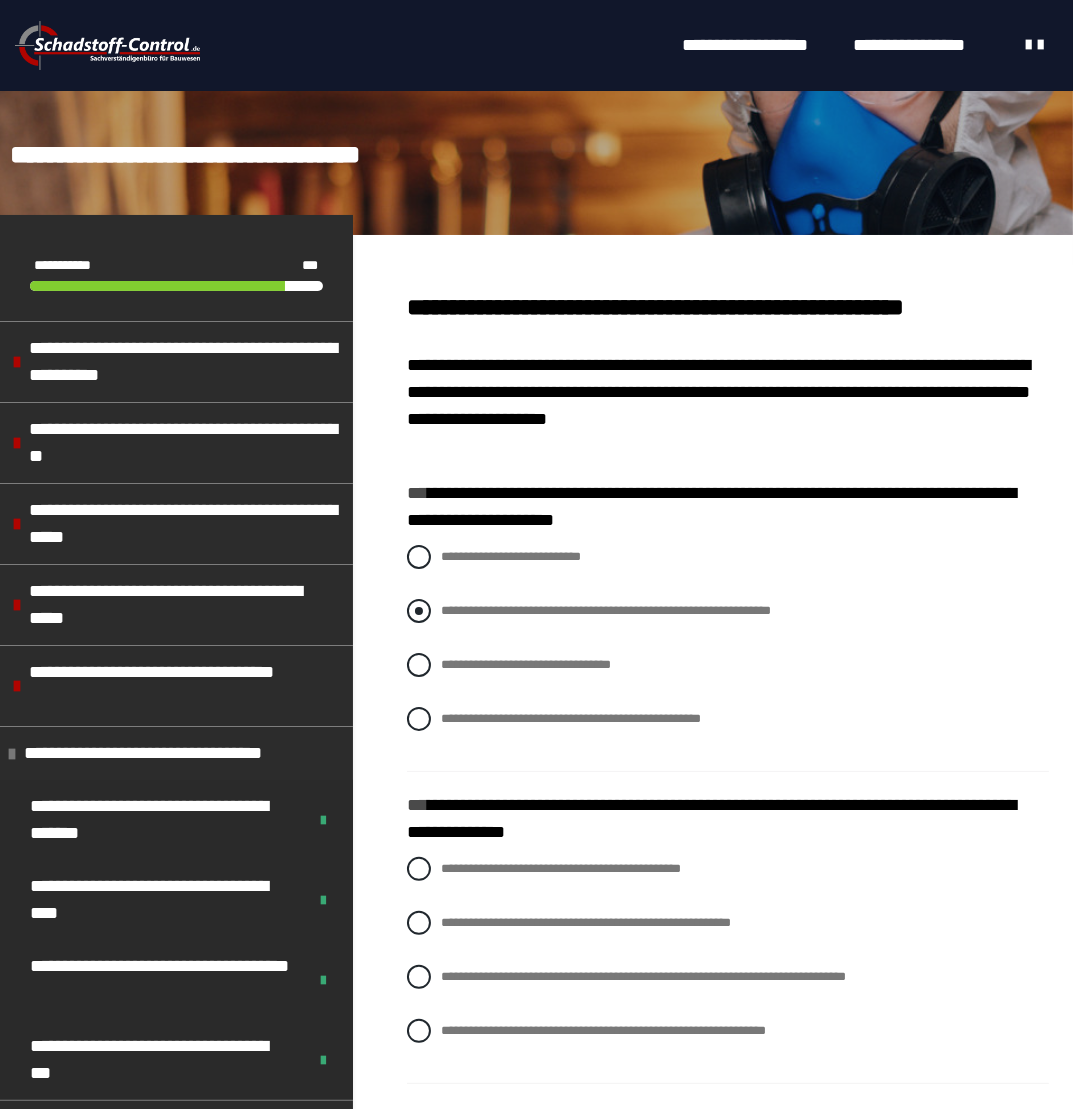 click on "**********" at bounding box center (606, 610) 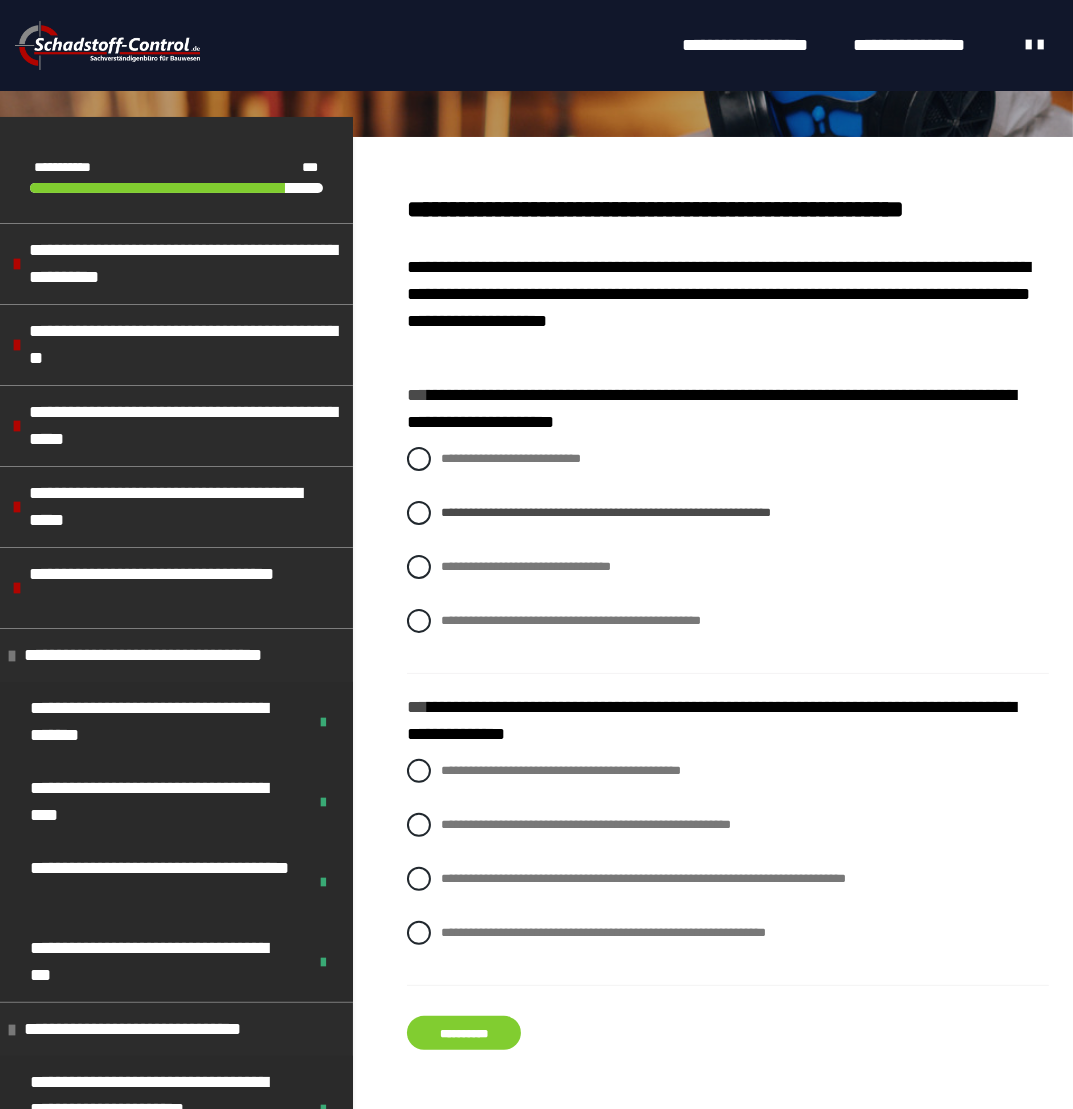 scroll, scrollTop: 236, scrollLeft: 0, axis: vertical 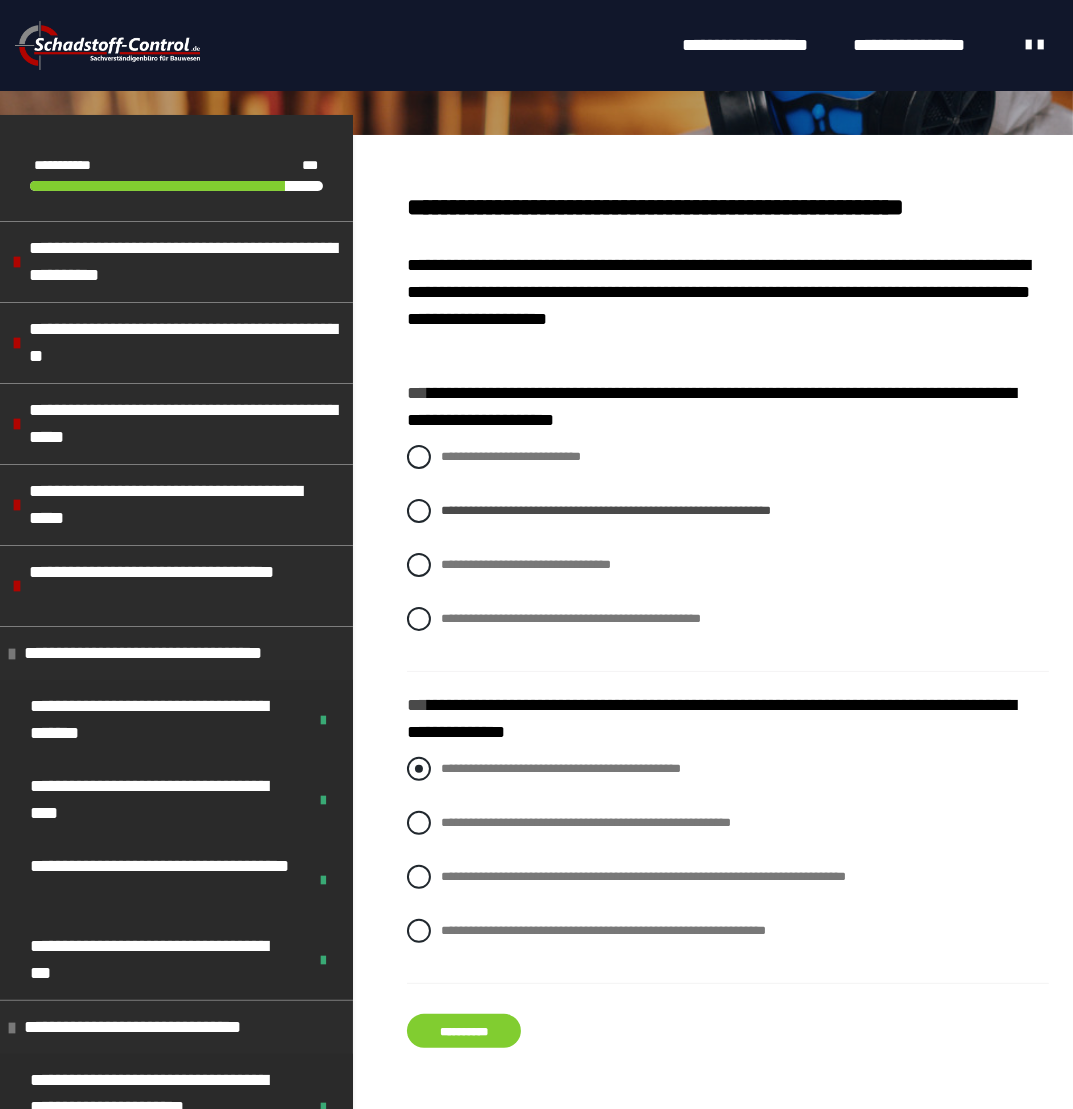 click on "**********" at bounding box center [561, 768] 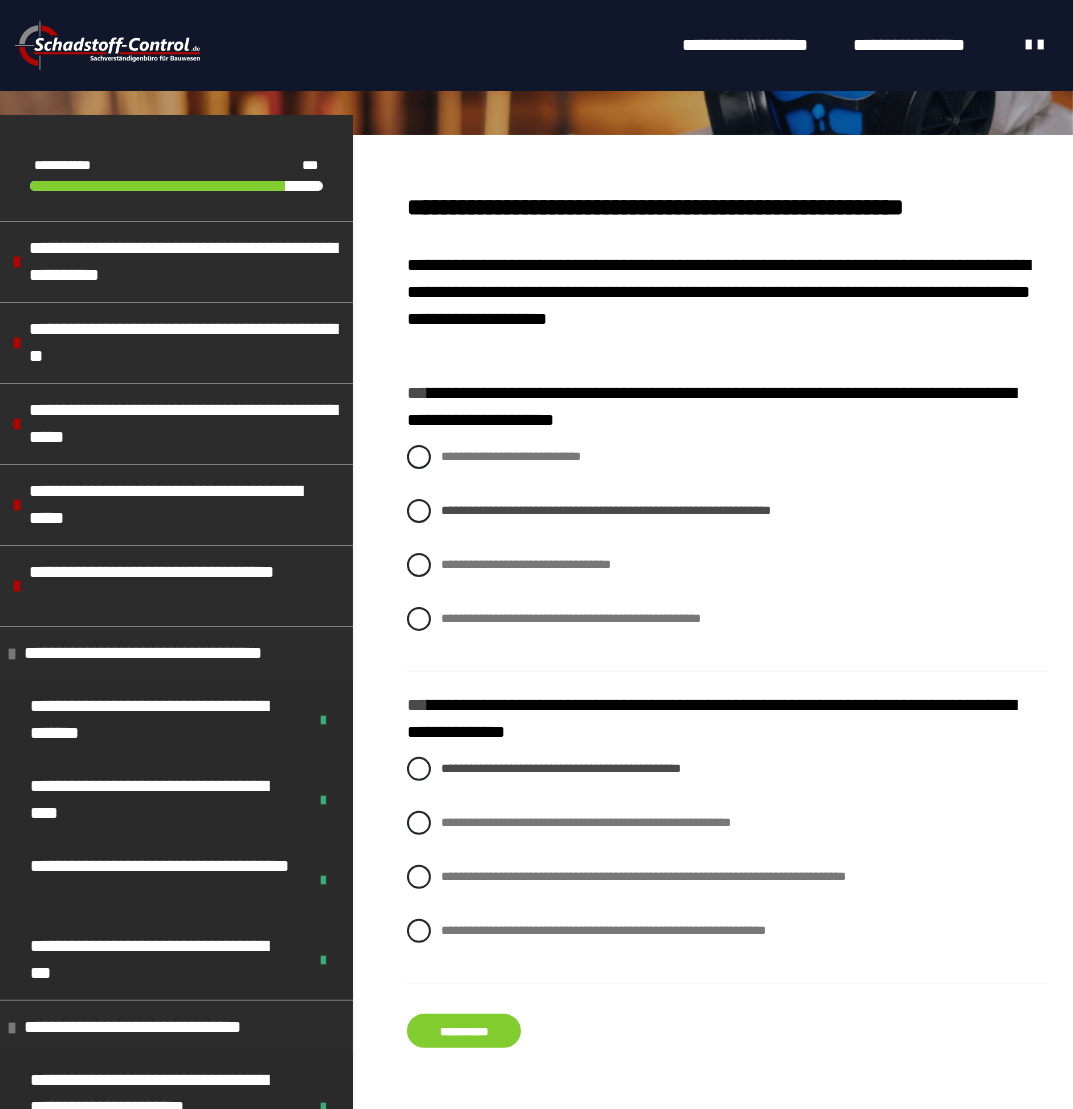 click on "**********" at bounding box center (464, 1031) 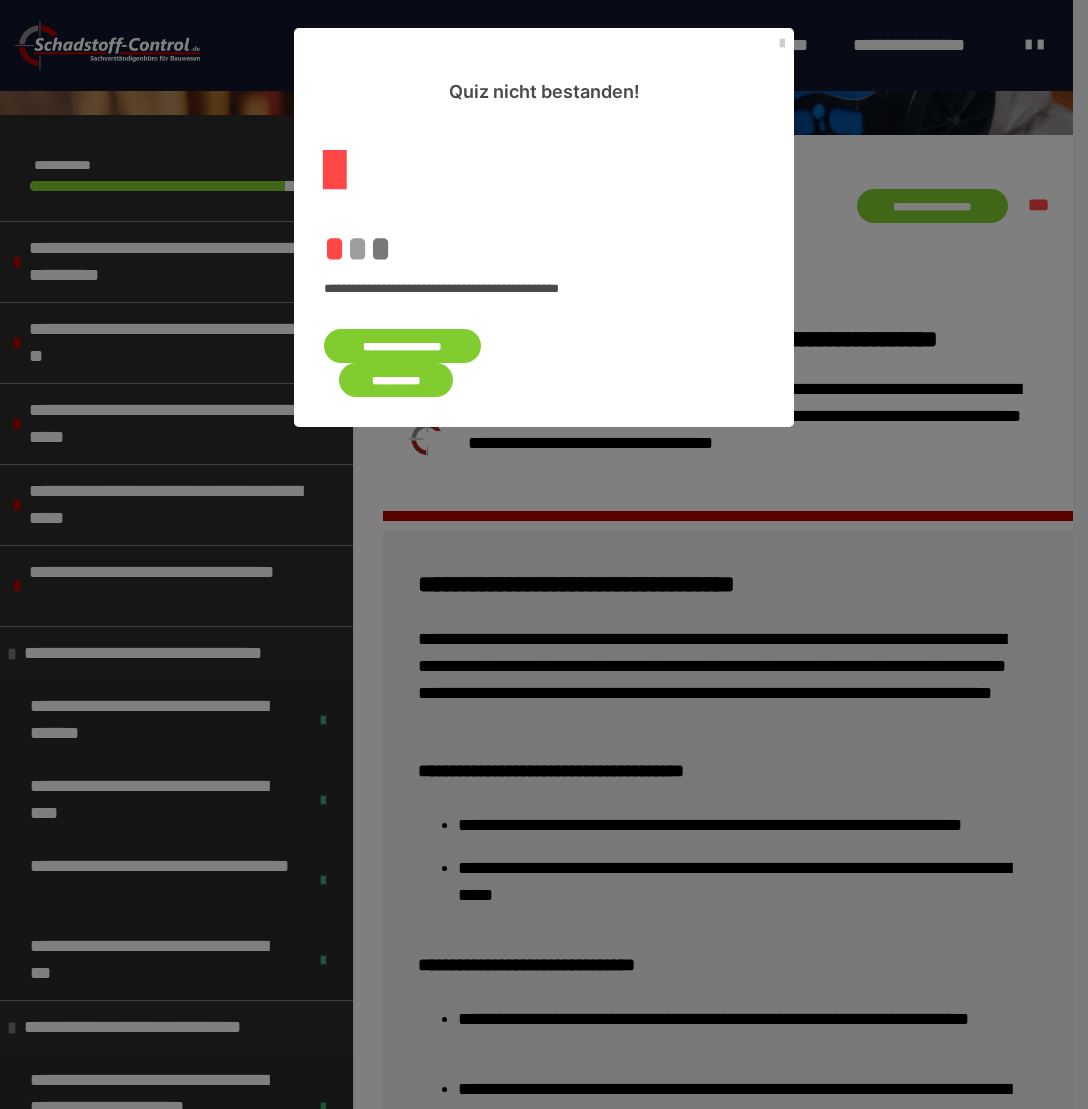 click on "**********" at bounding box center [402, 346] 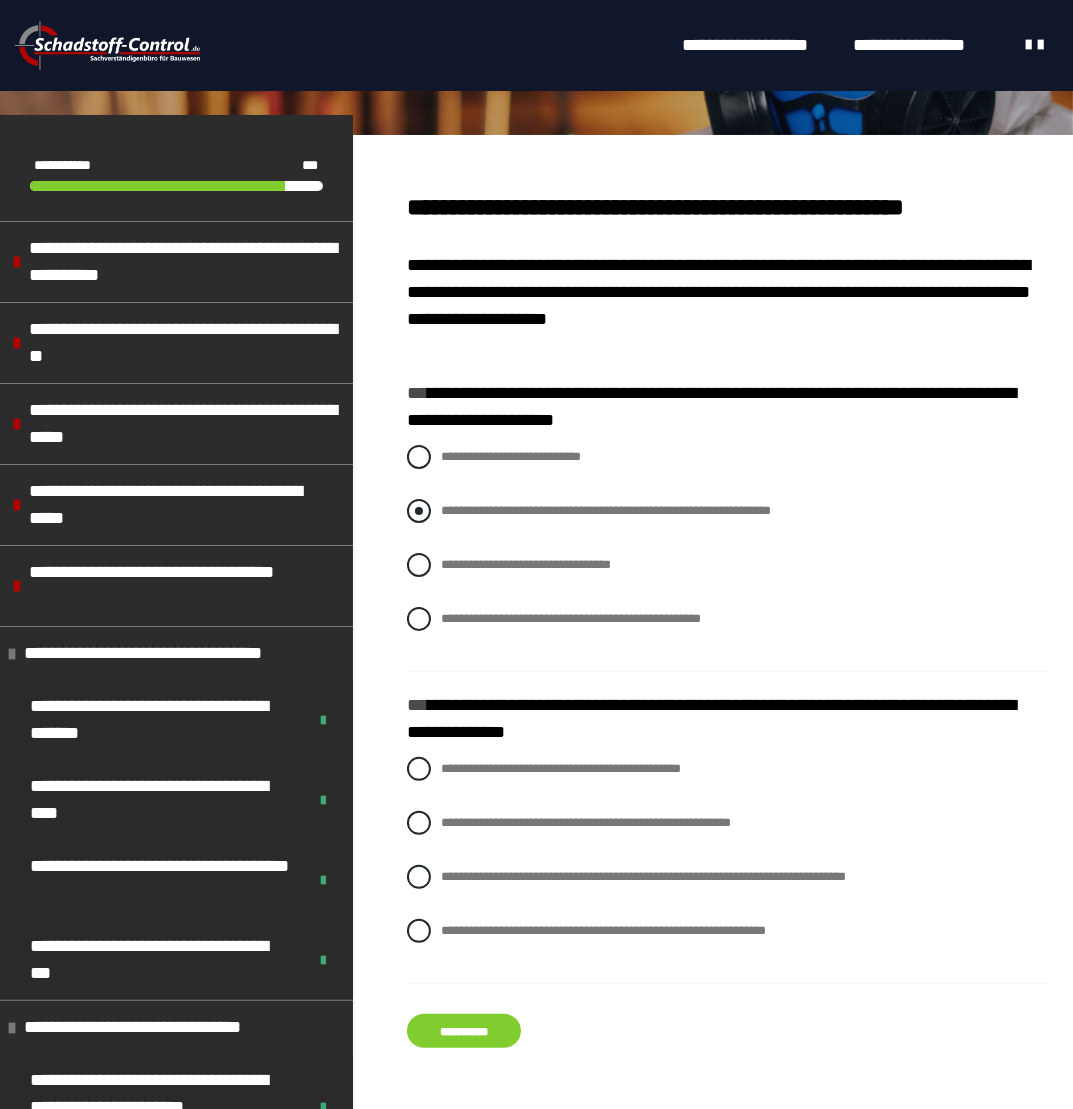 click on "**********" at bounding box center [728, 511] 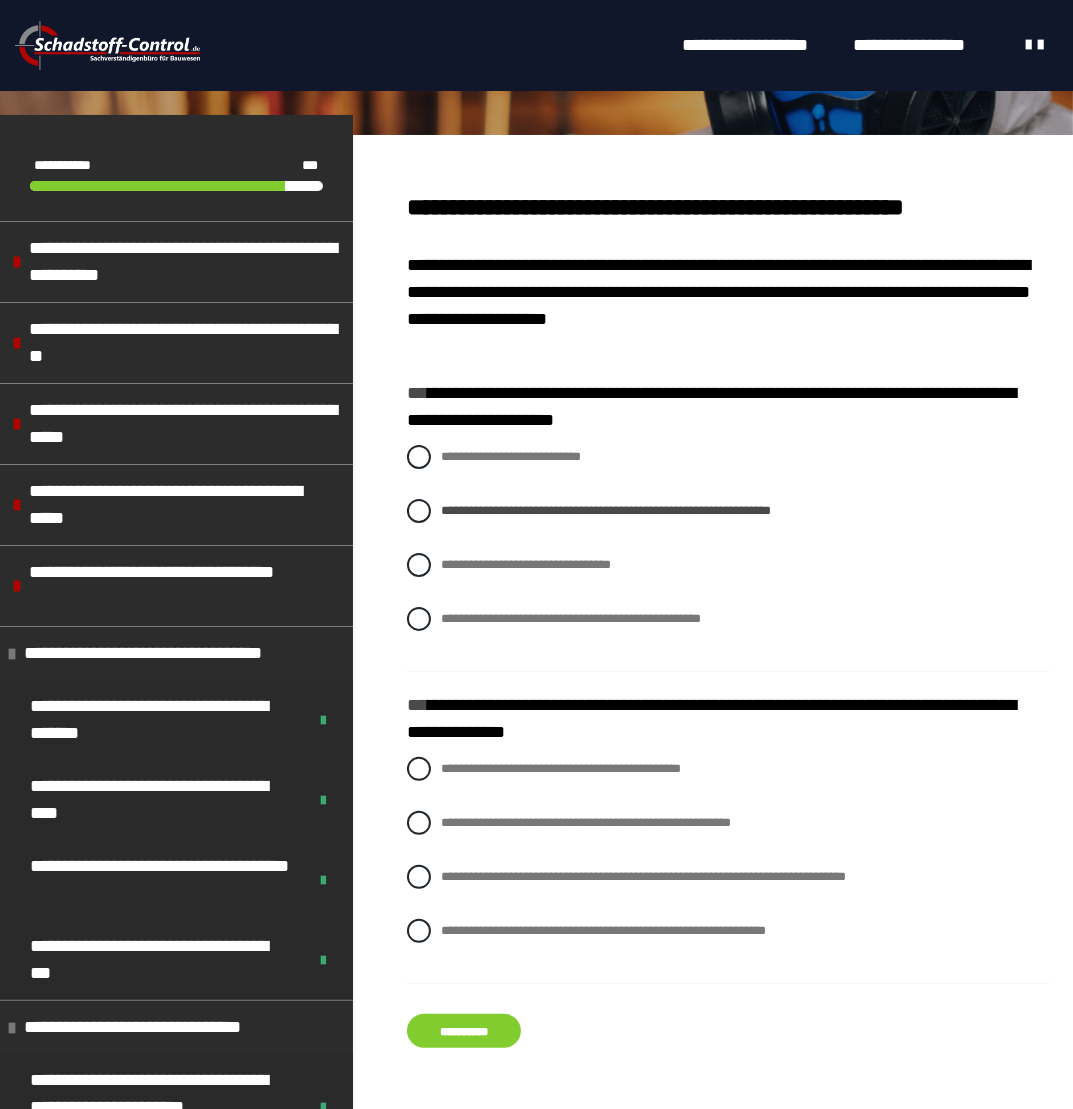 click on "**********" at bounding box center [728, 714] 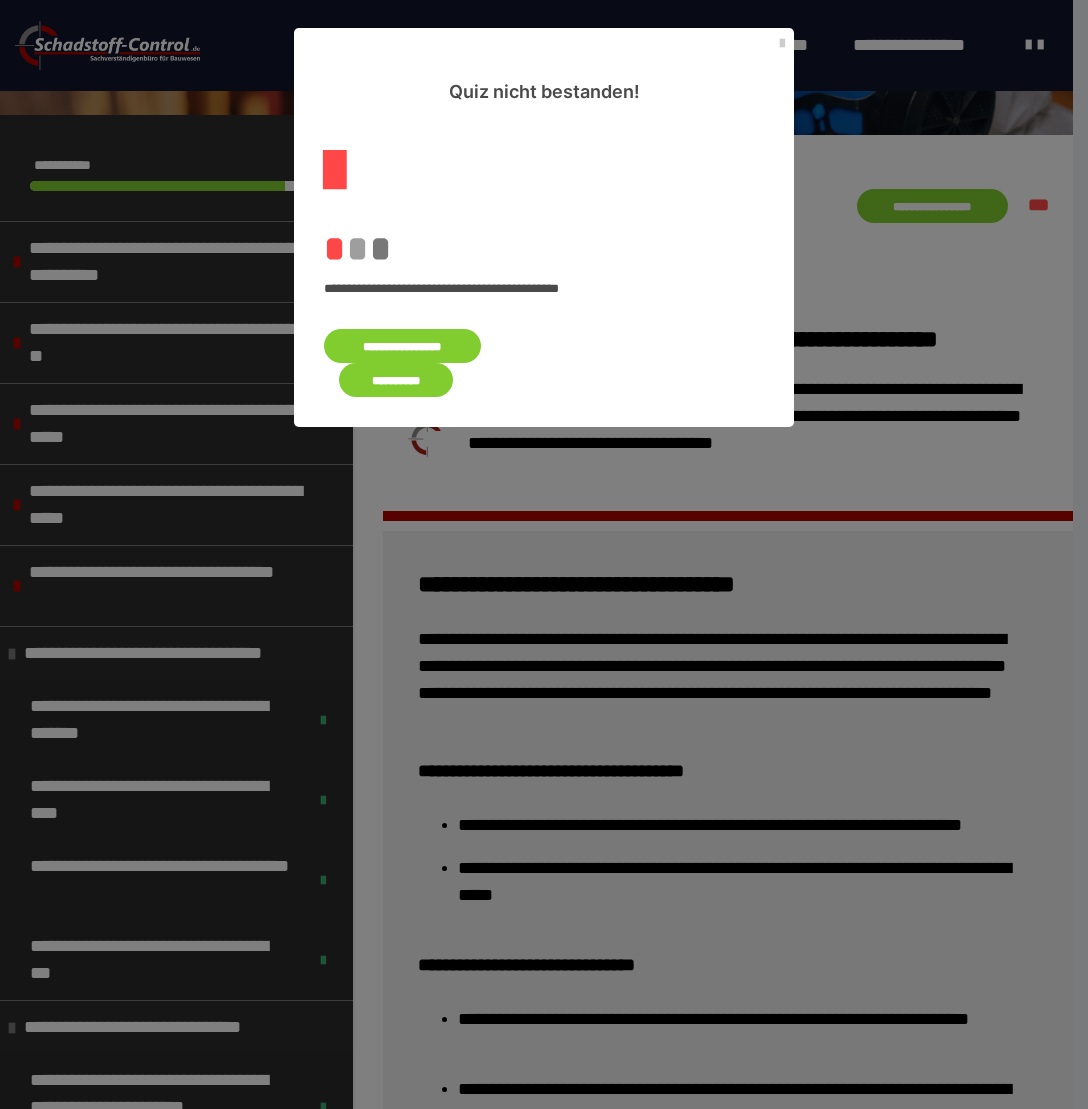 click on "**********" at bounding box center (402, 346) 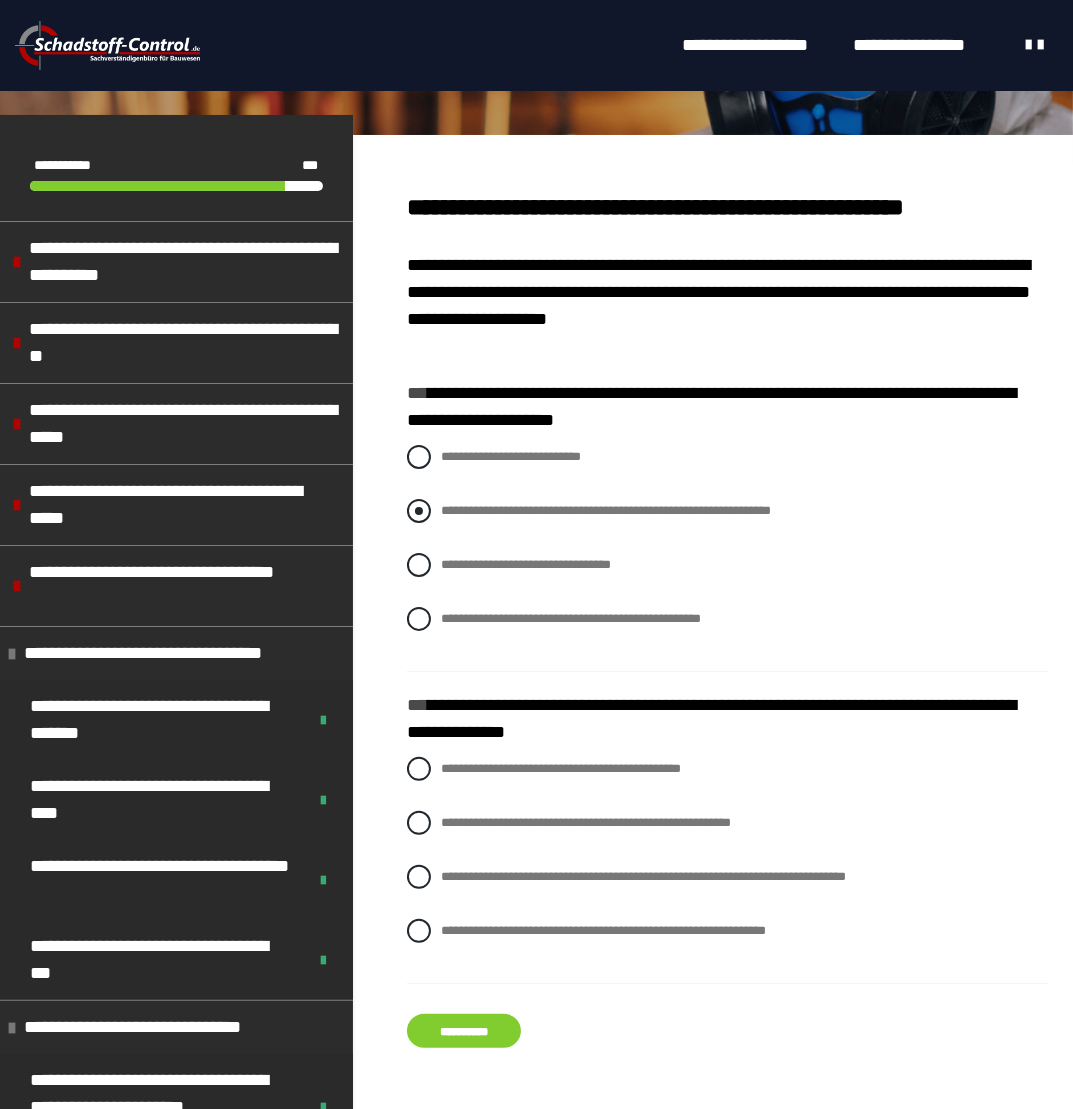 click at bounding box center (419, 511) 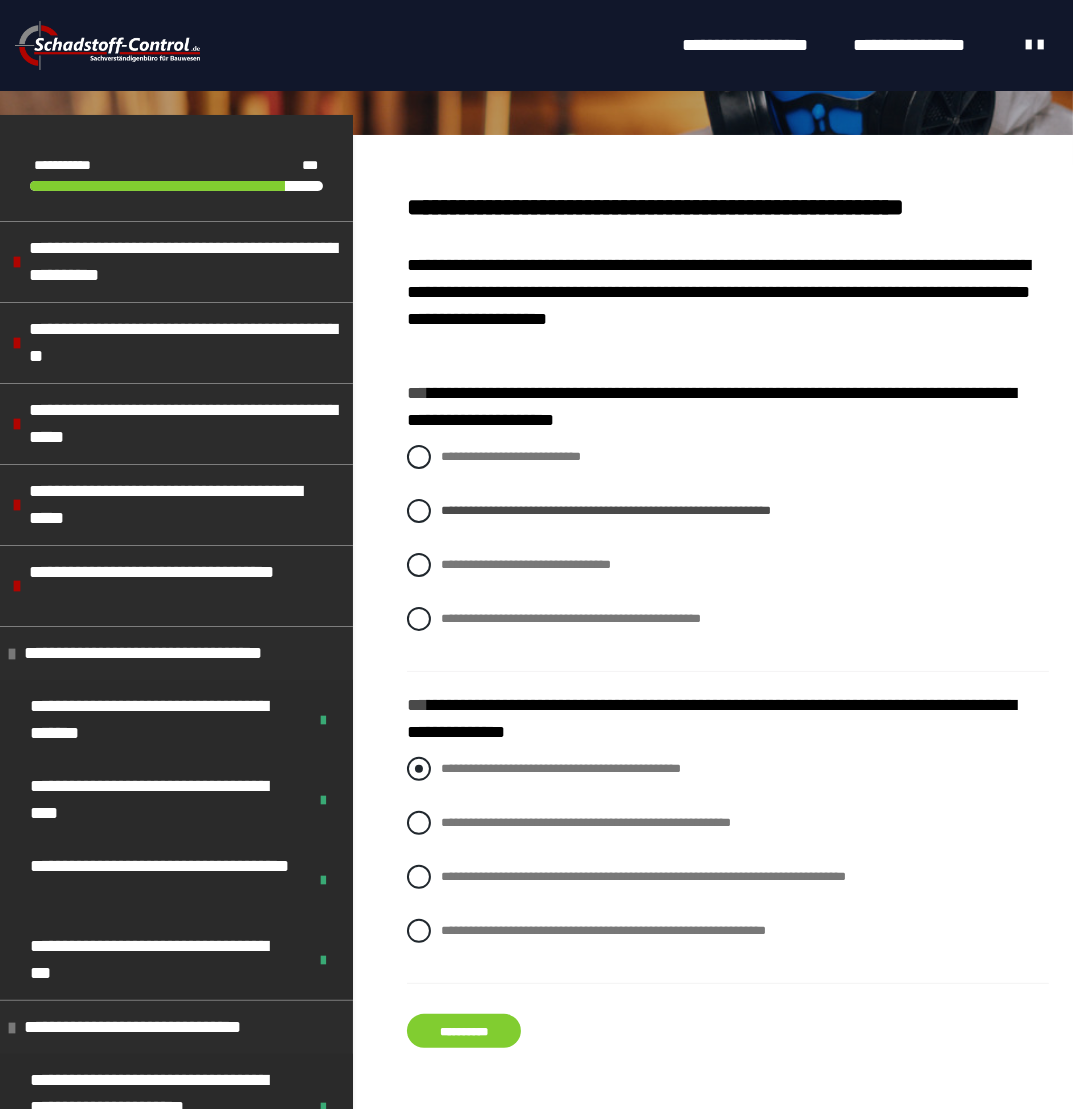 click at bounding box center (419, 769) 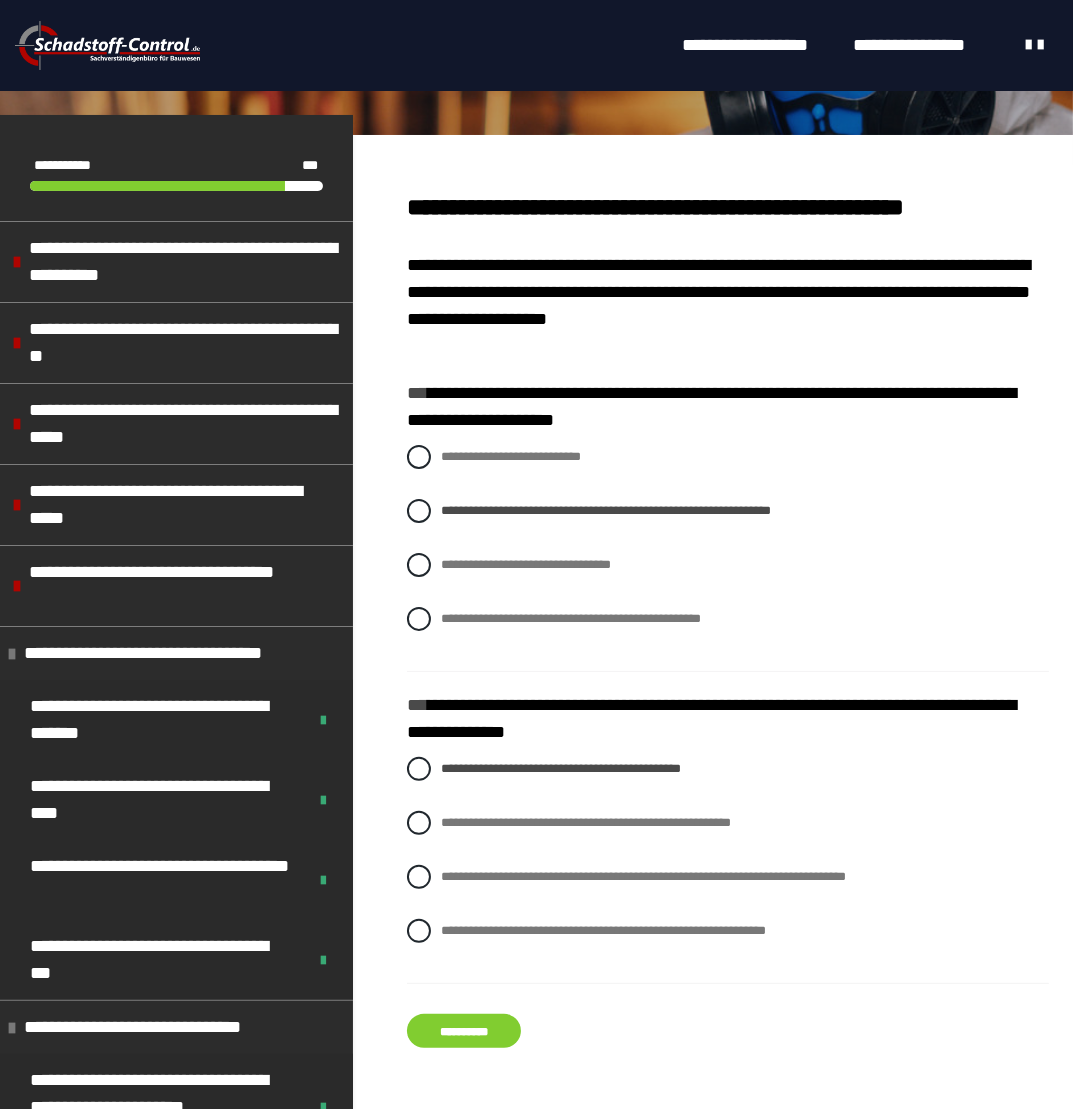 click on "**********" at bounding box center (464, 1031) 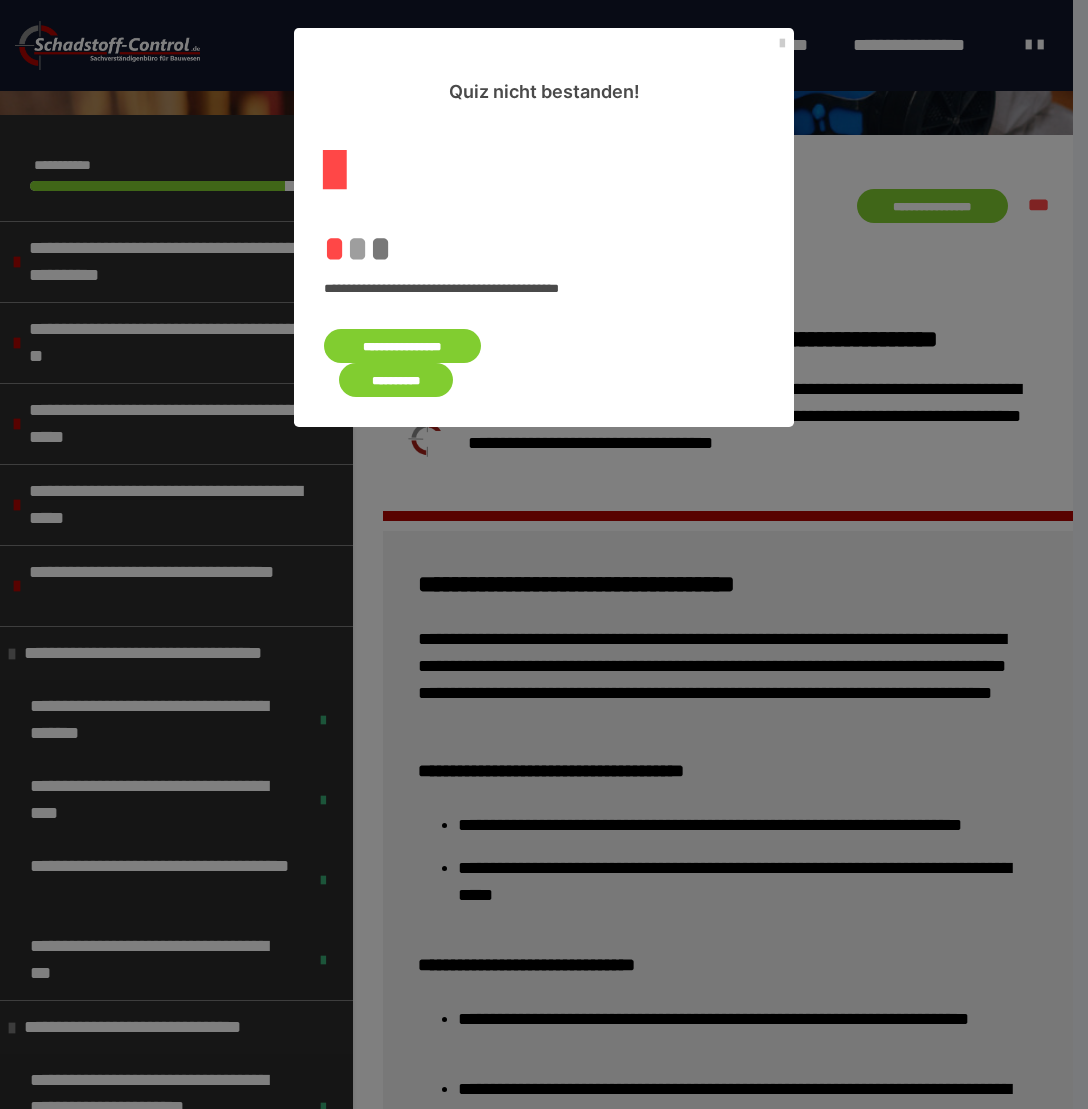 click on "**********" at bounding box center [402, 346] 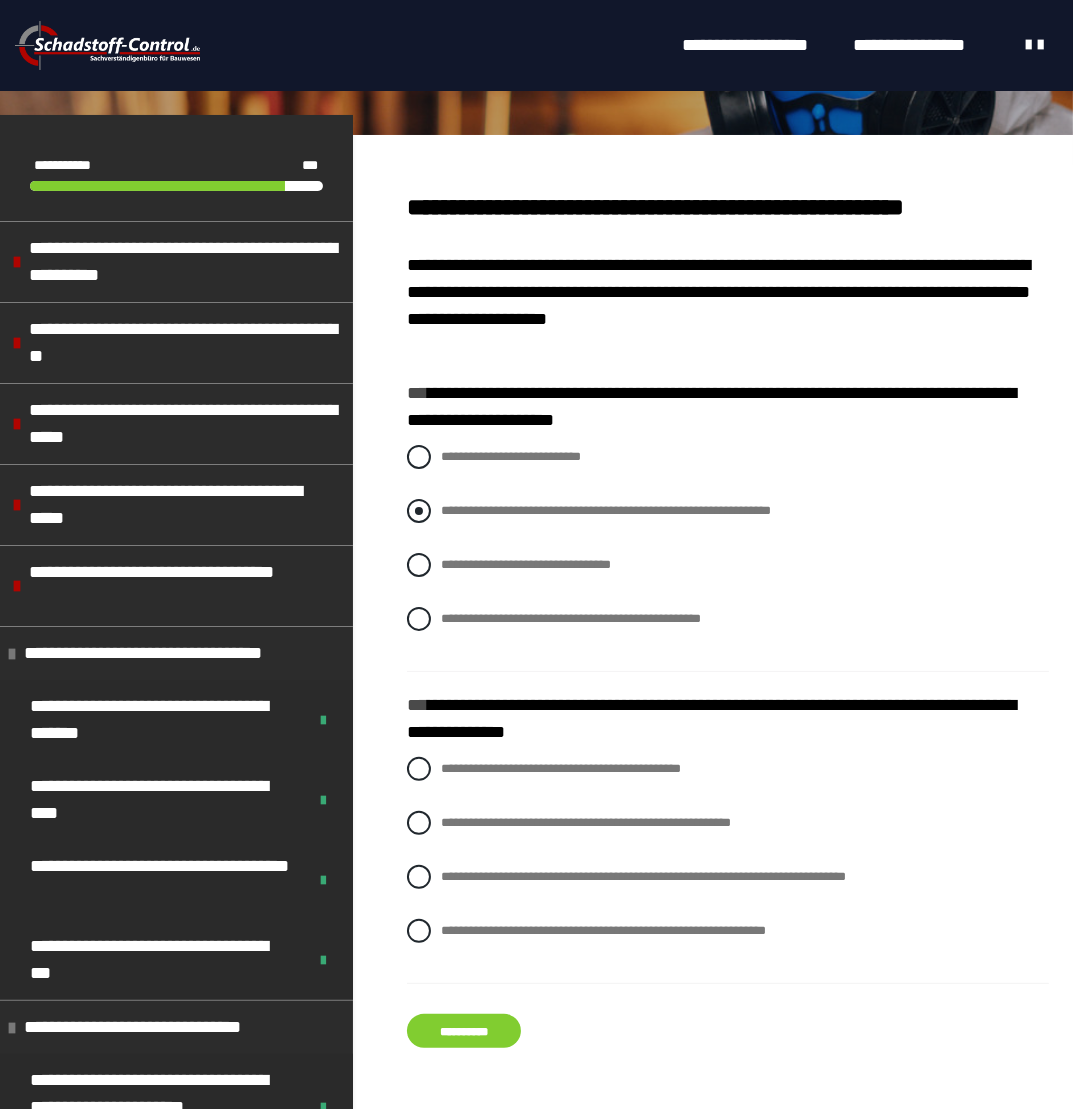 click at bounding box center (419, 511) 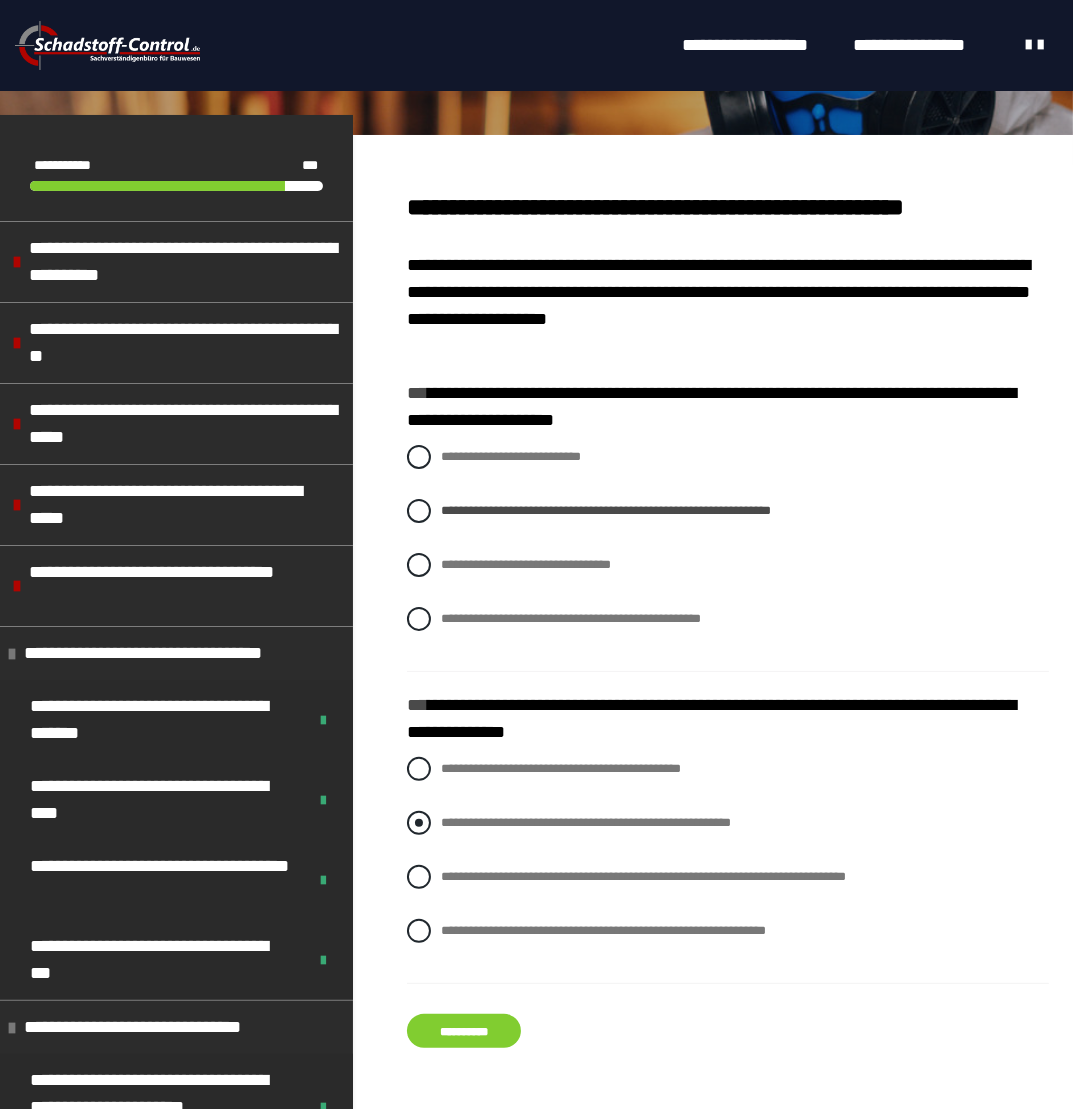 click on "**********" at bounding box center (728, 823) 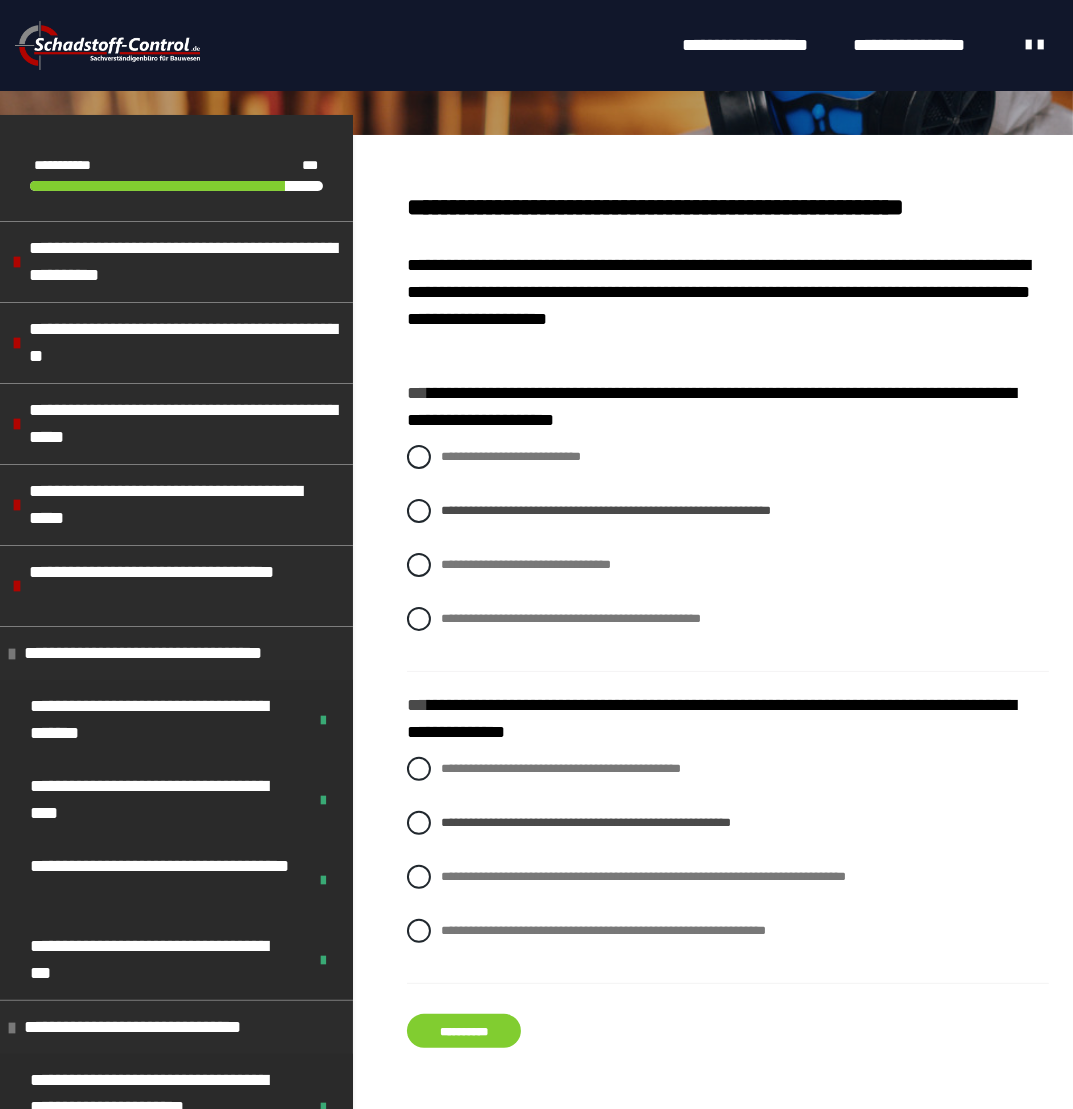 click on "**********" at bounding box center [464, 1031] 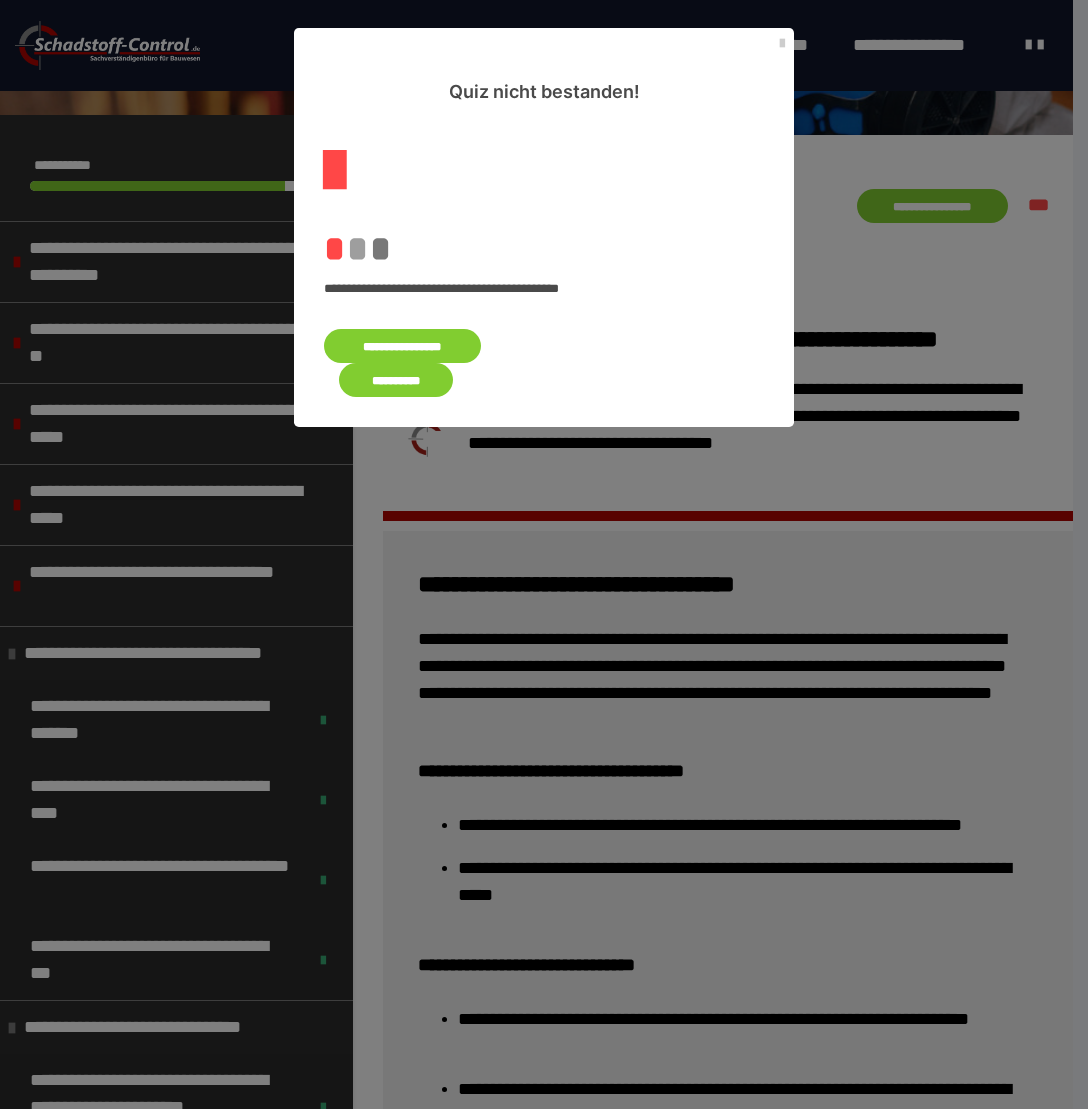 click on "**********" at bounding box center [402, 346] 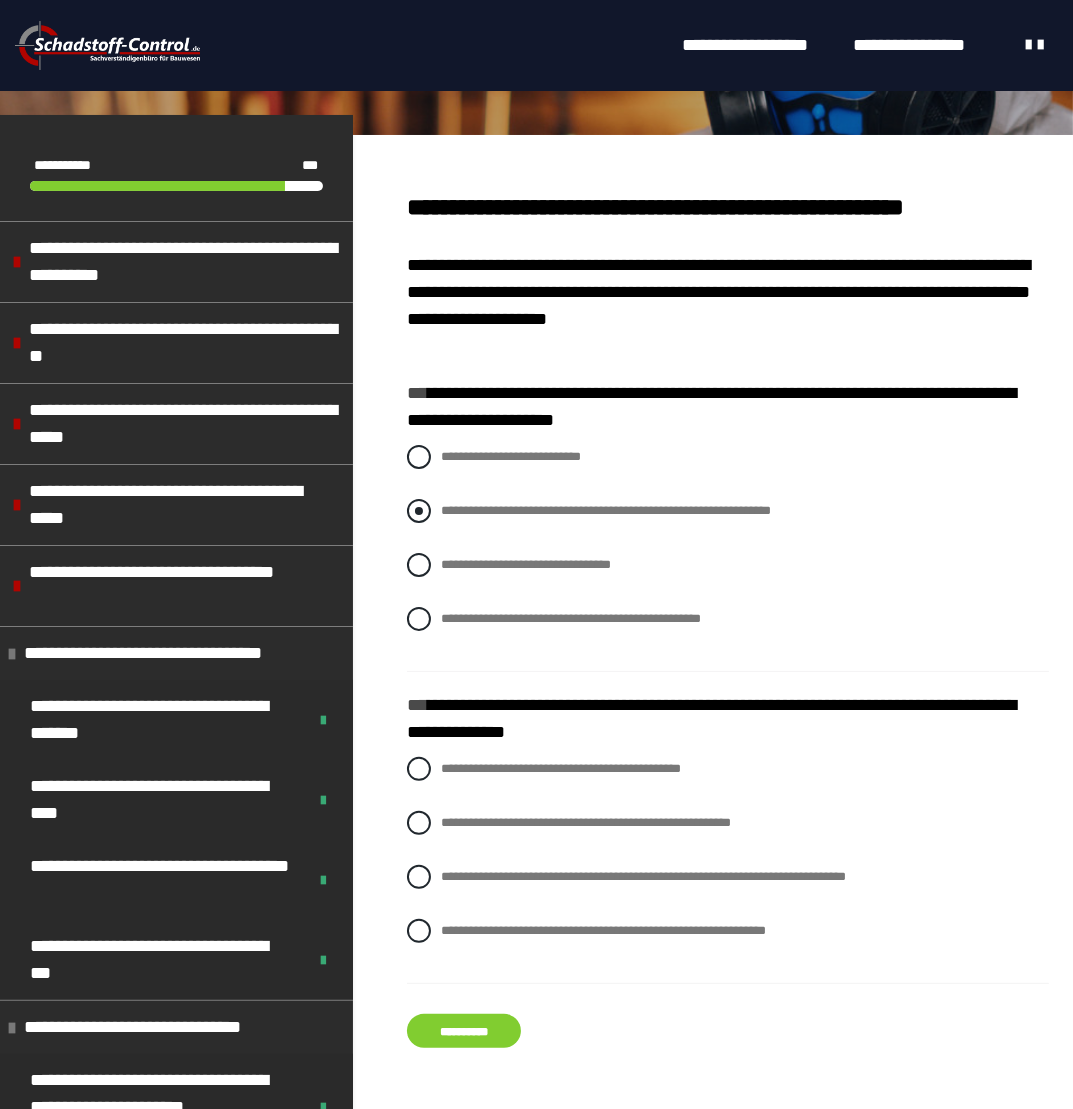 click at bounding box center (419, 511) 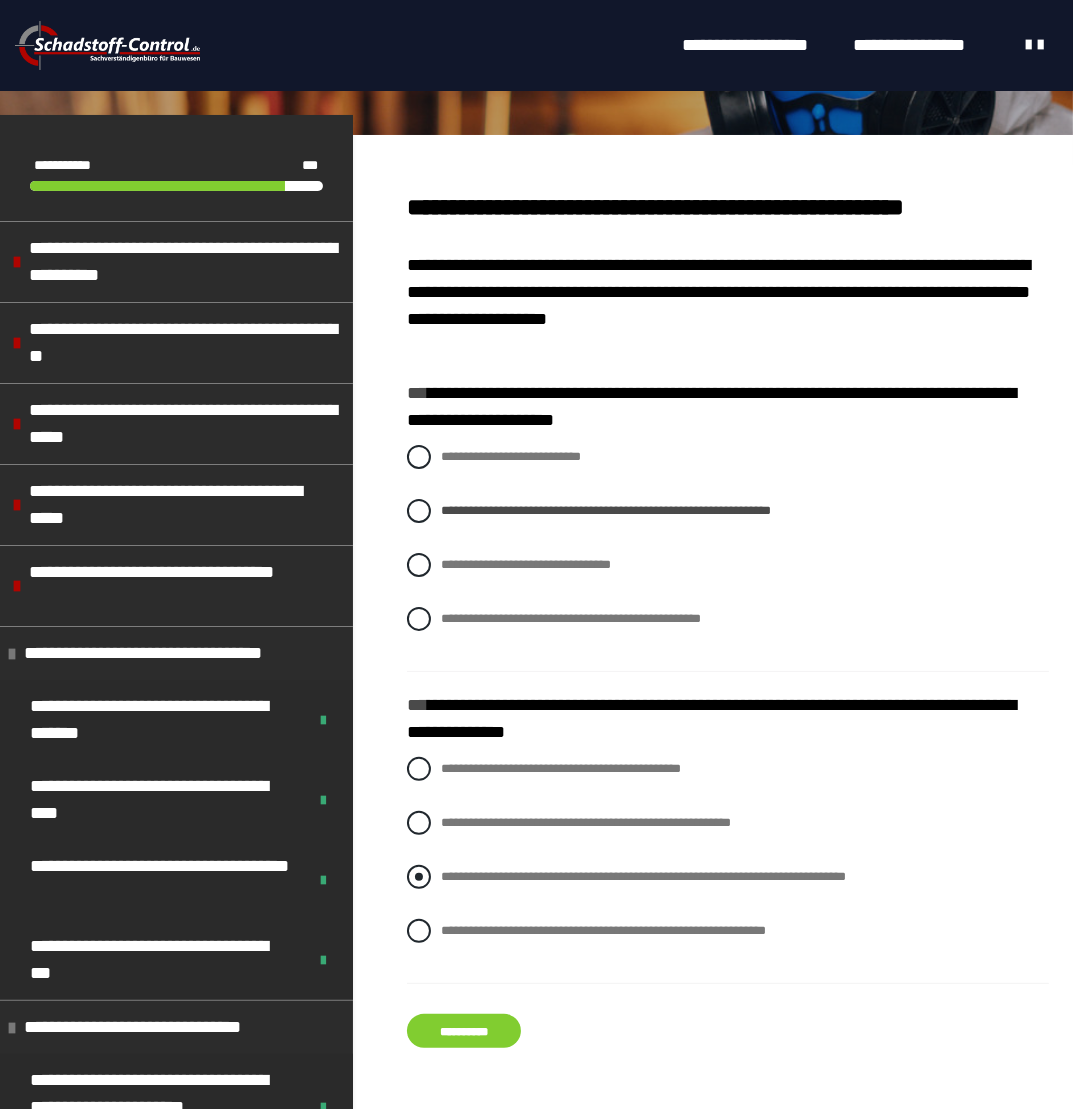 click at bounding box center [419, 877] 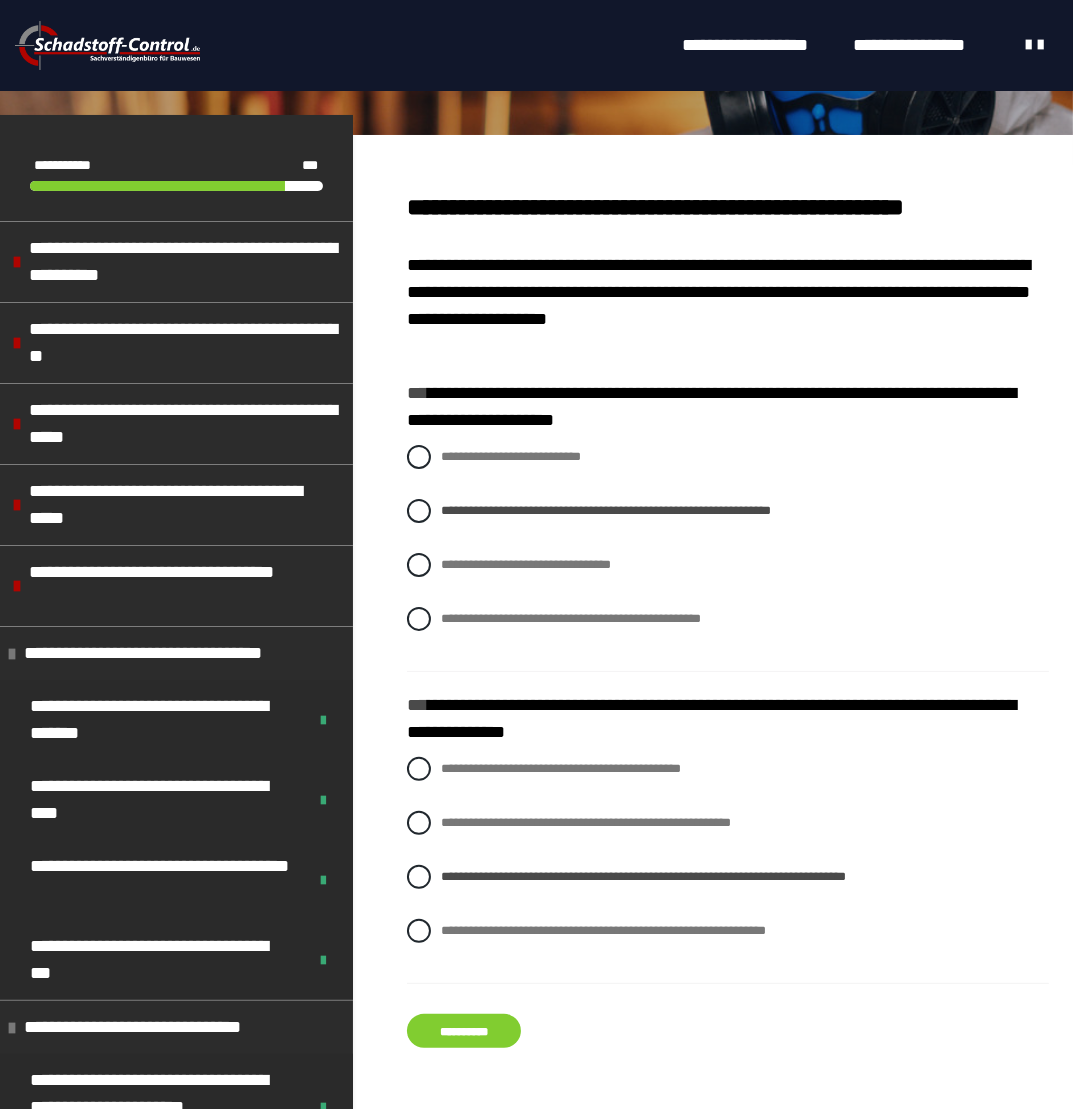 click on "**********" at bounding box center (464, 1031) 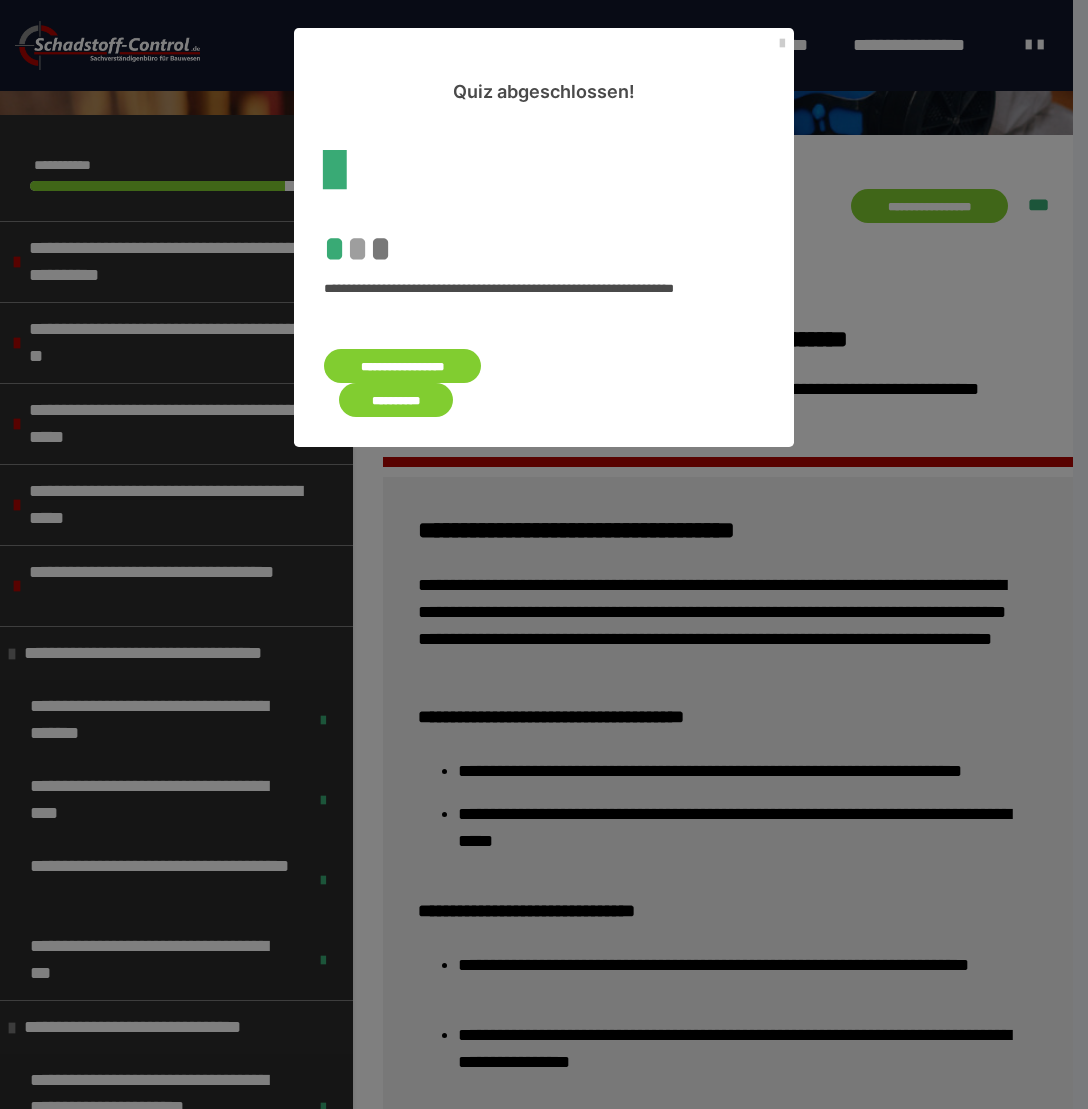 click on "**********" at bounding box center (396, 400) 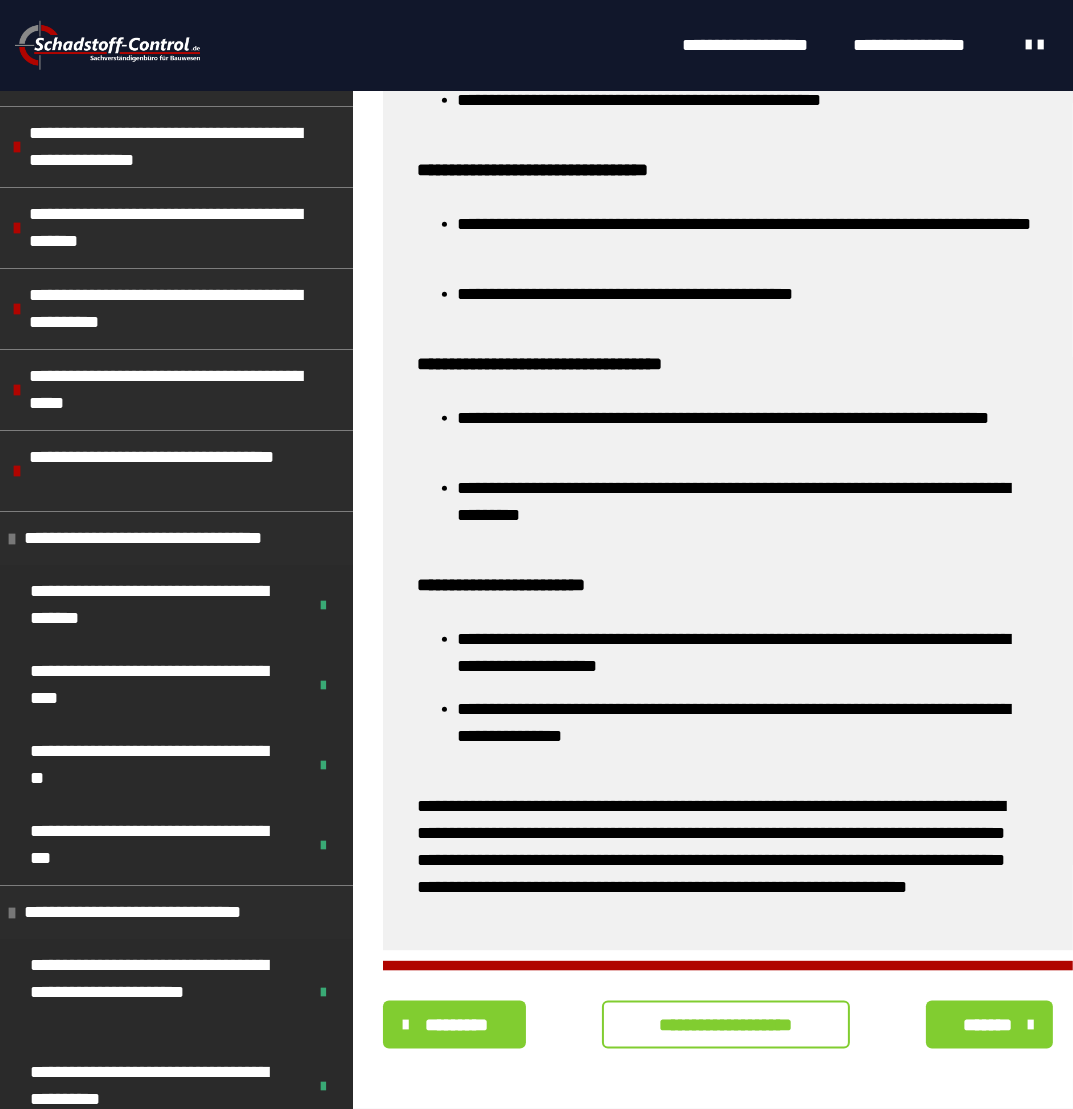 scroll, scrollTop: 1984, scrollLeft: 0, axis: vertical 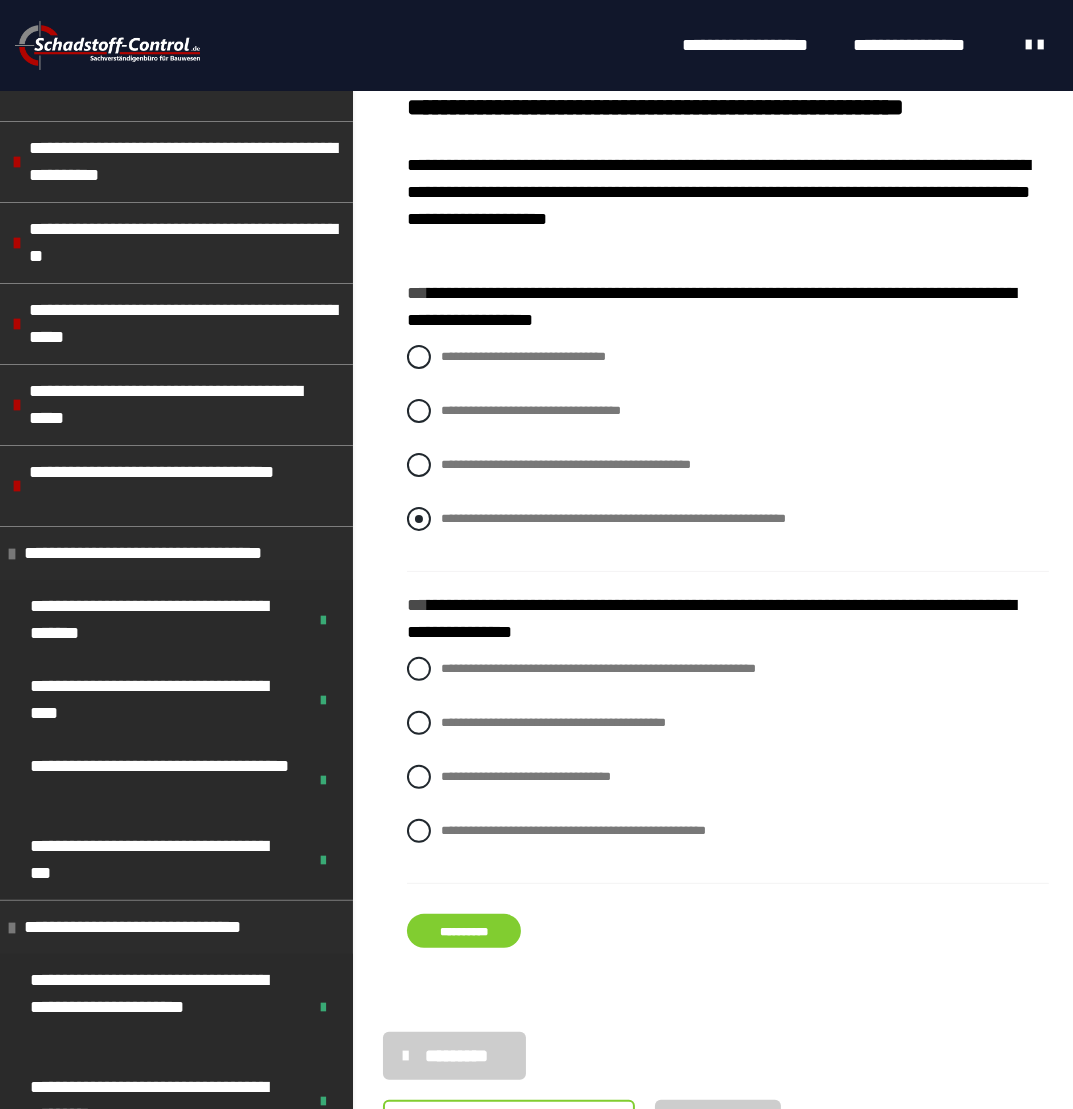 click on "**********" at bounding box center [728, 519] 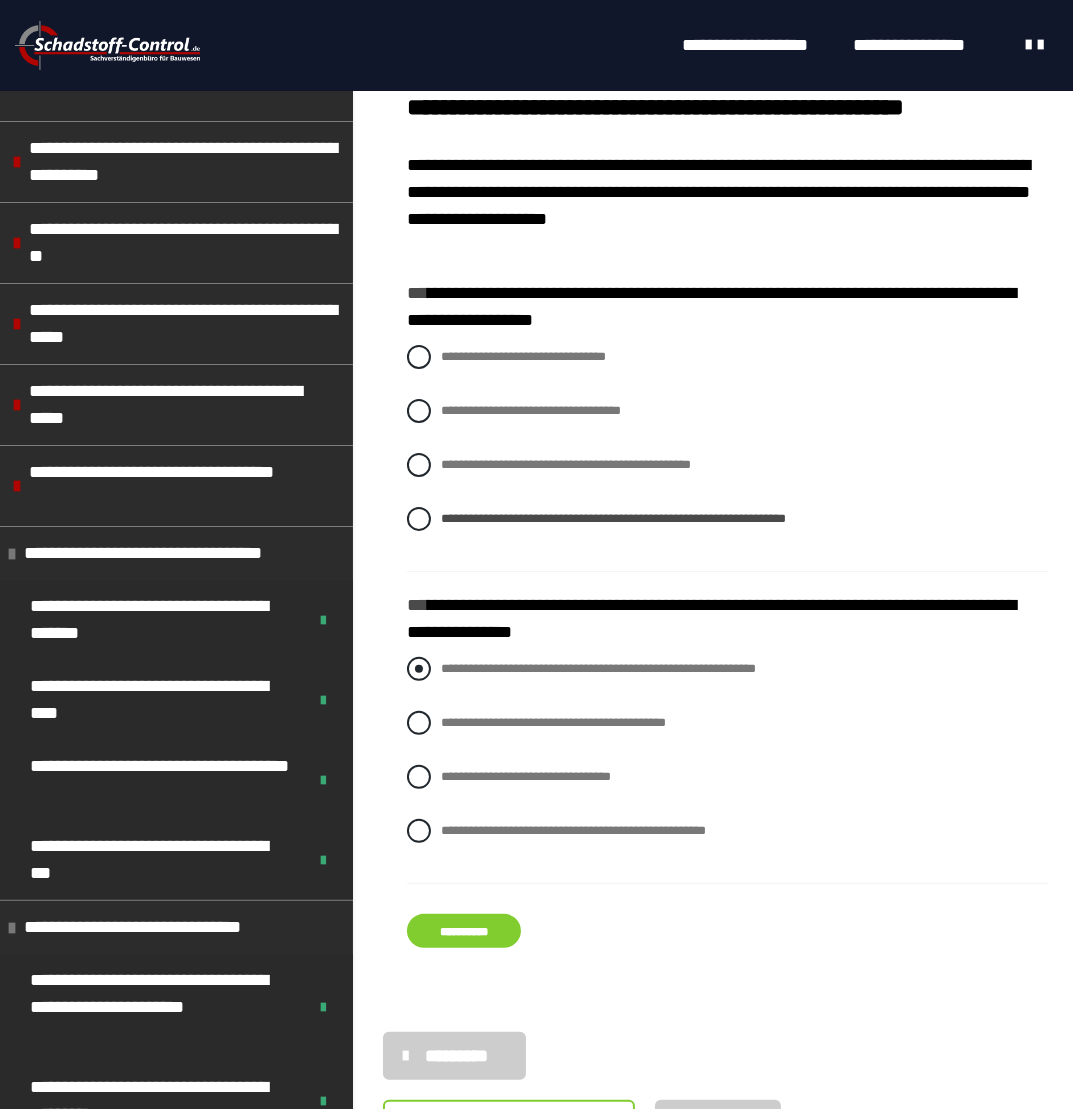 click at bounding box center [419, 669] 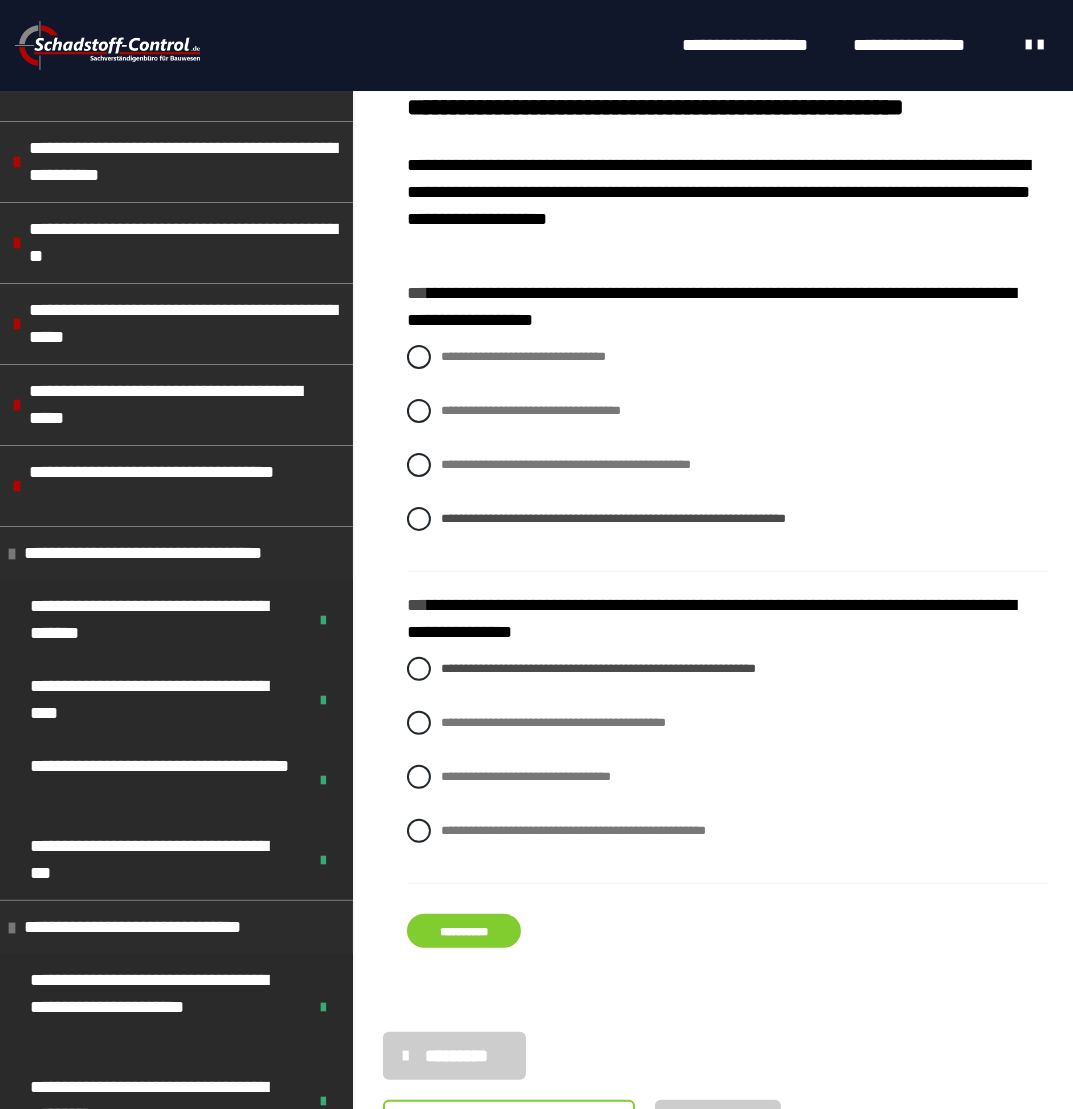 click on "**********" at bounding box center (464, 931) 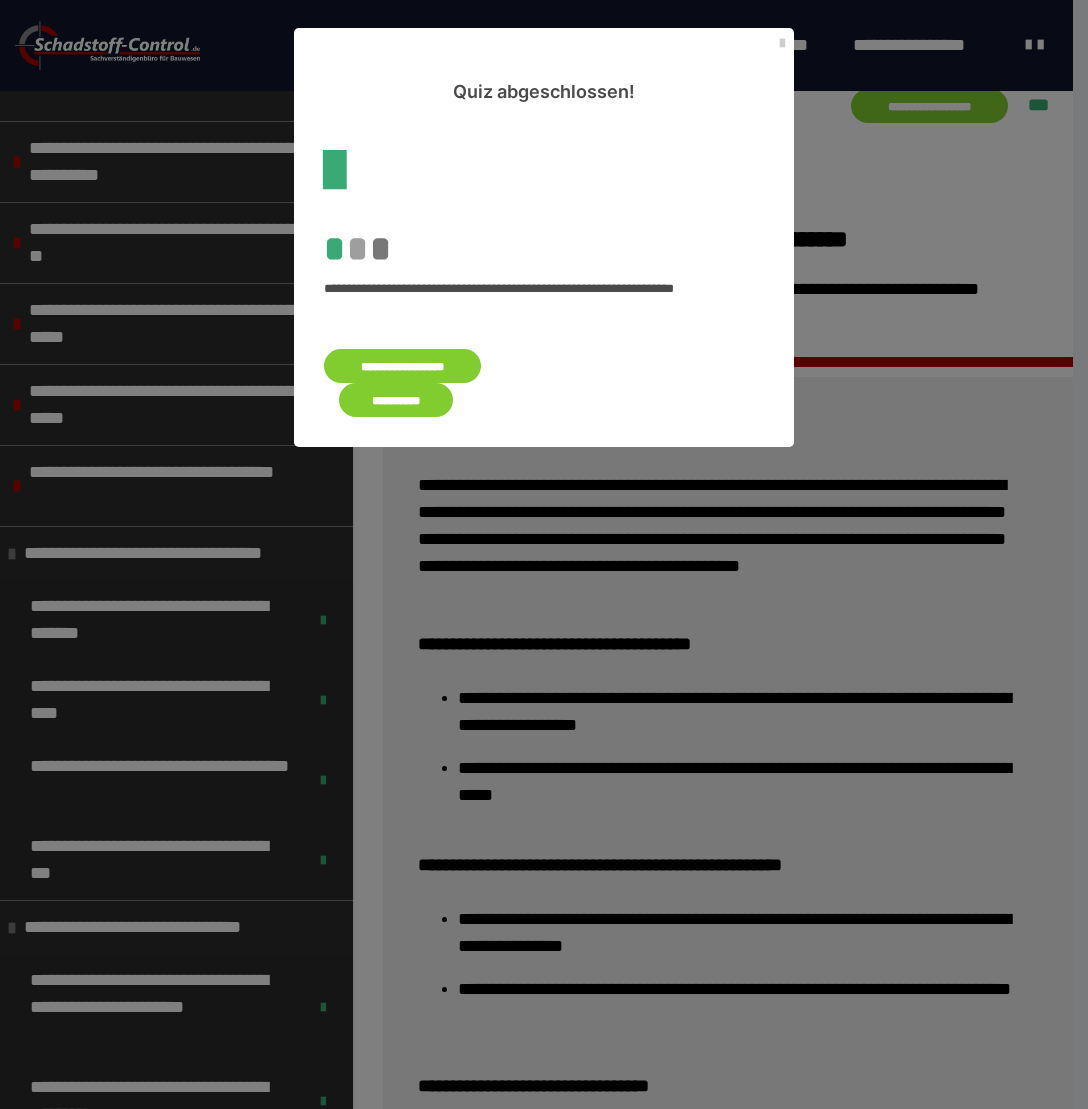 click on "**********" at bounding box center (396, 400) 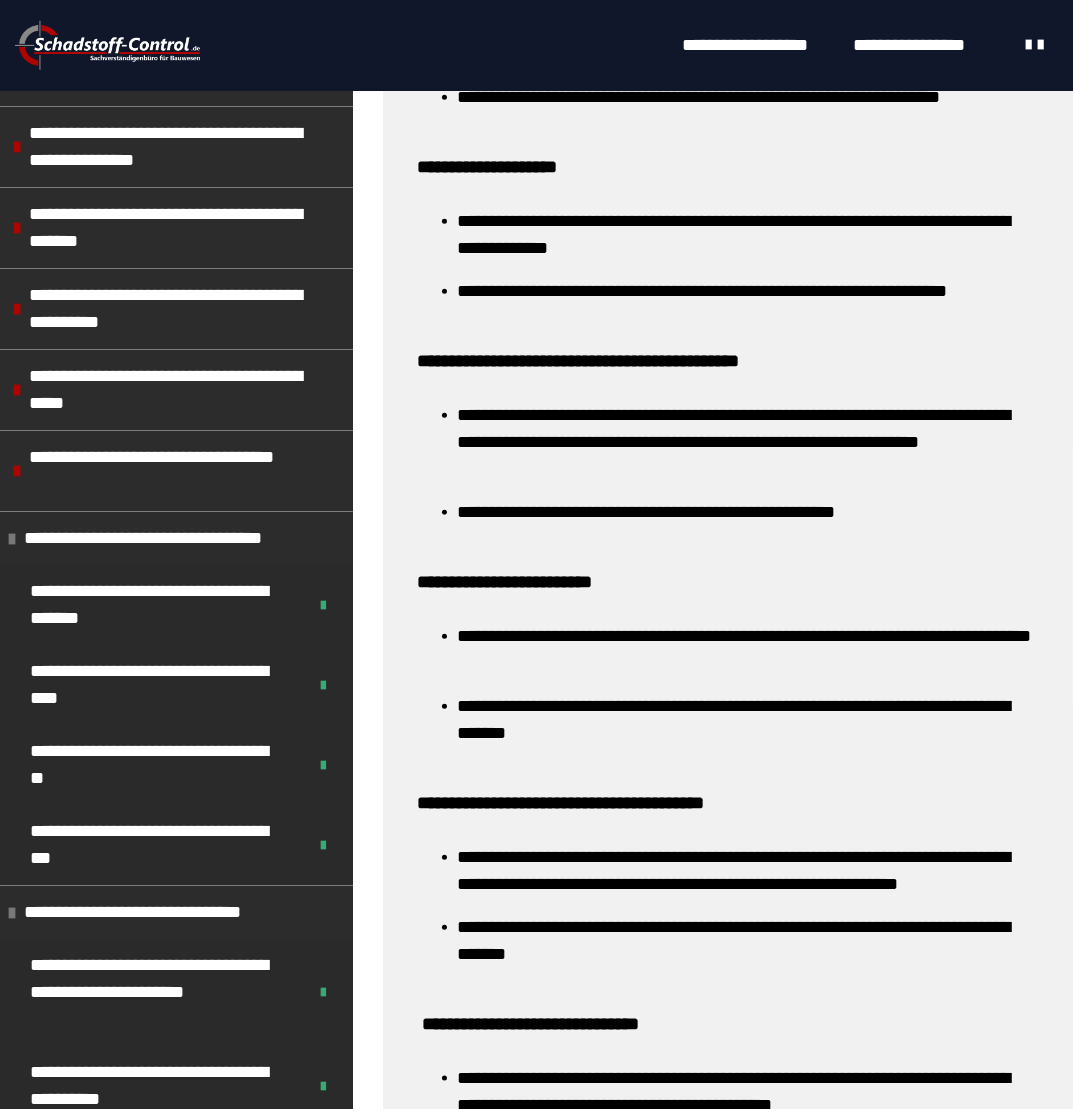 scroll, scrollTop: 2425, scrollLeft: 0, axis: vertical 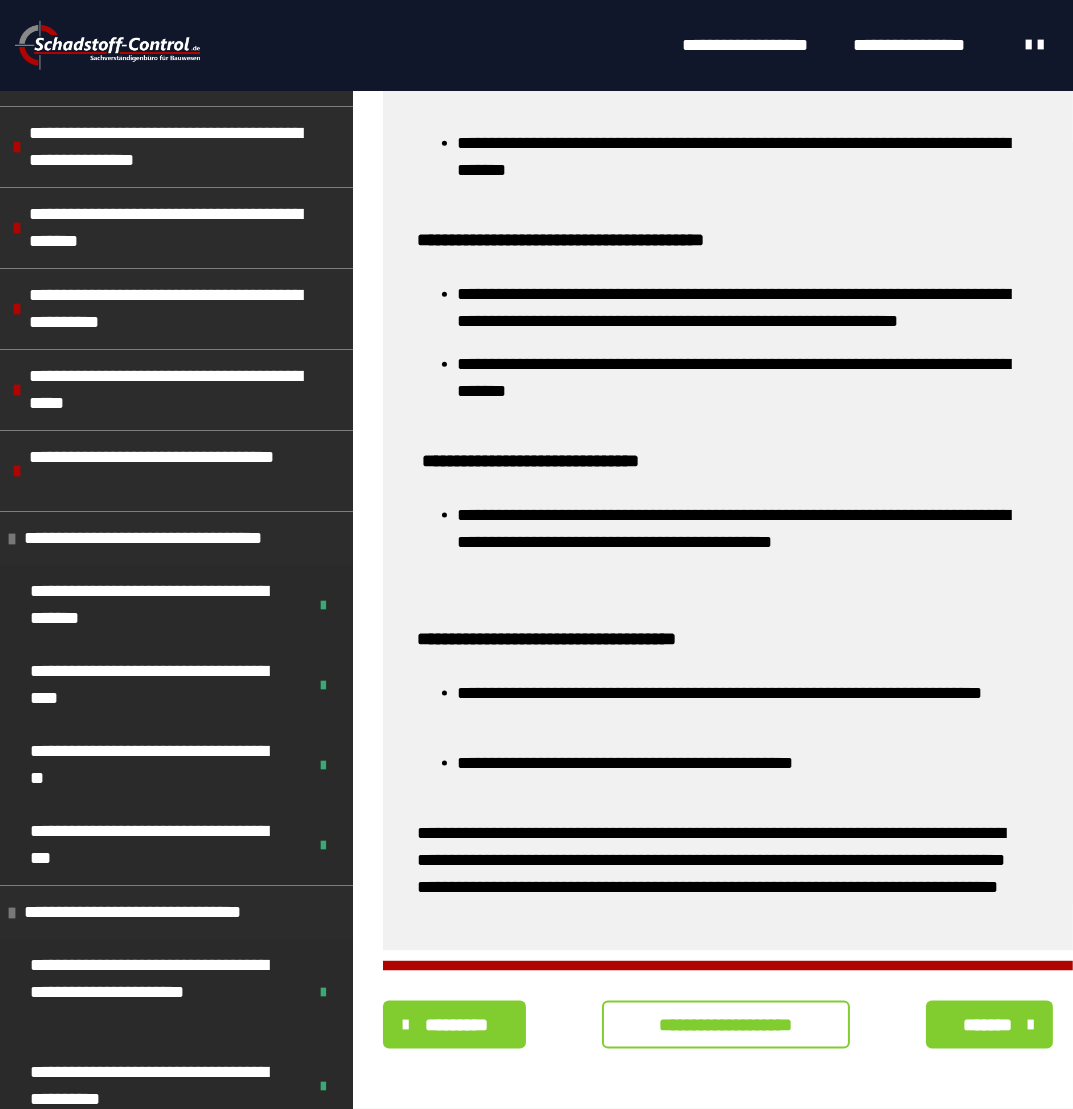 click on "**********" at bounding box center [726, 1025] 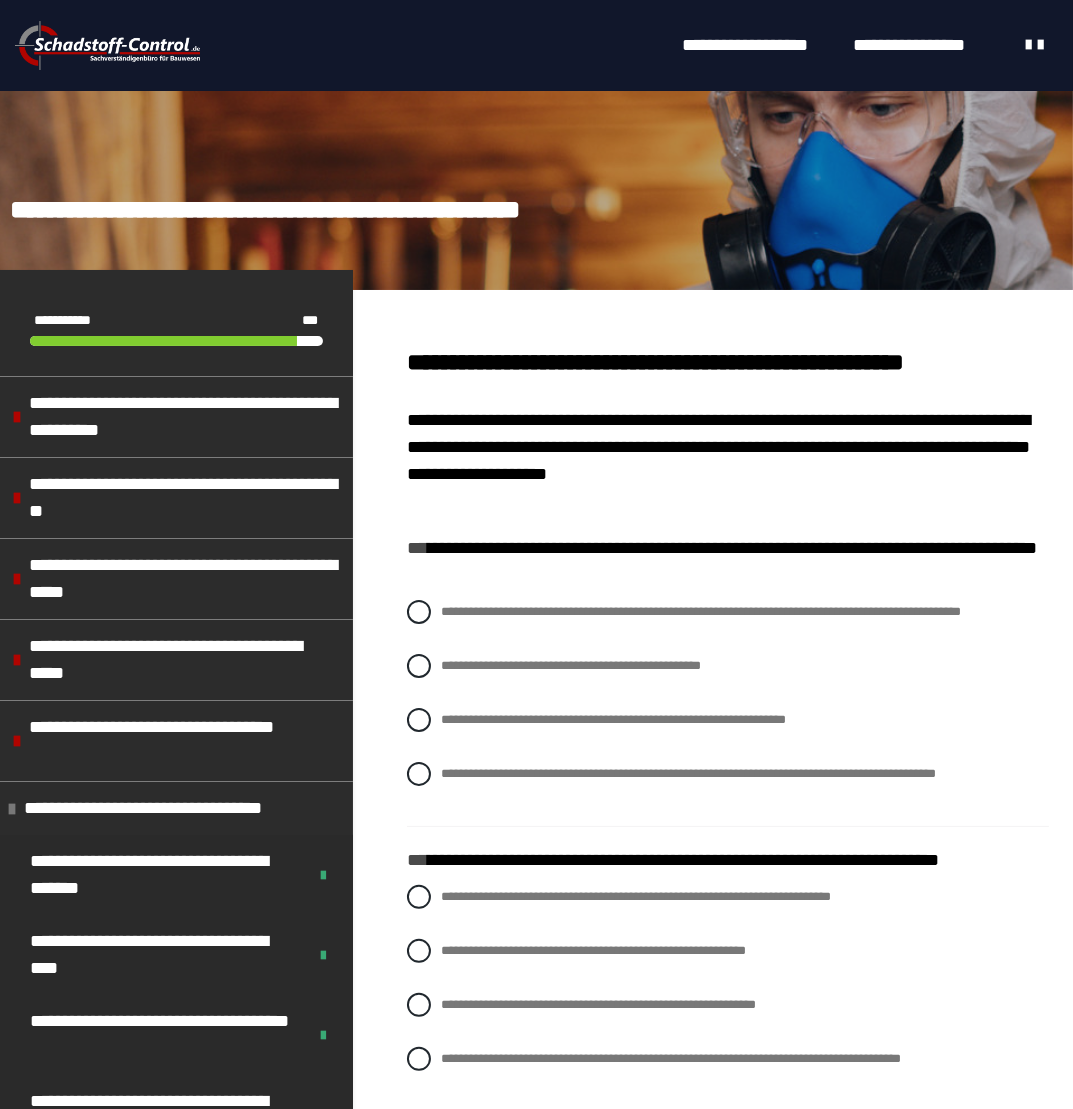 scroll, scrollTop: 56, scrollLeft: 0, axis: vertical 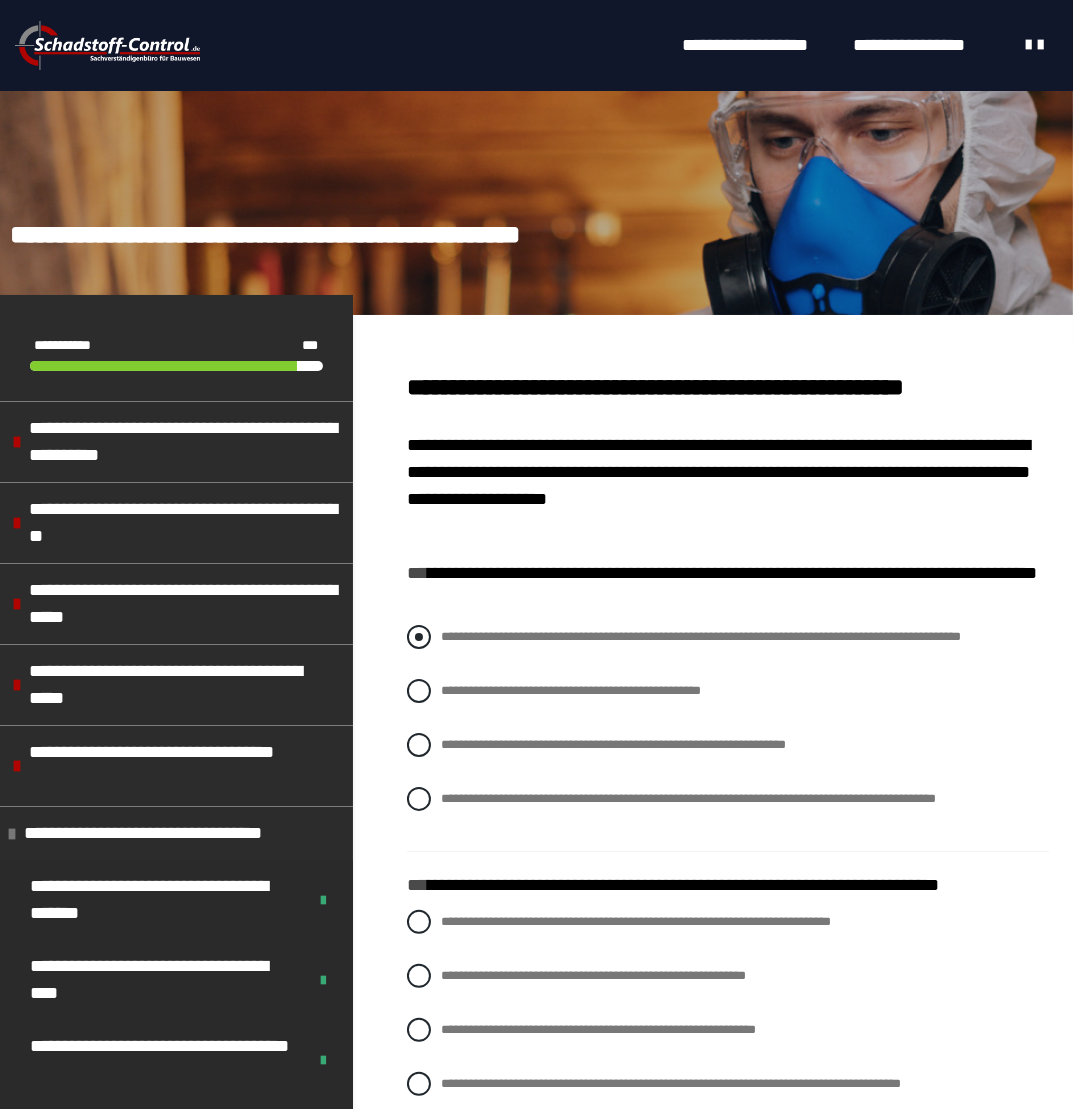 click on "**********" at bounding box center [728, 637] 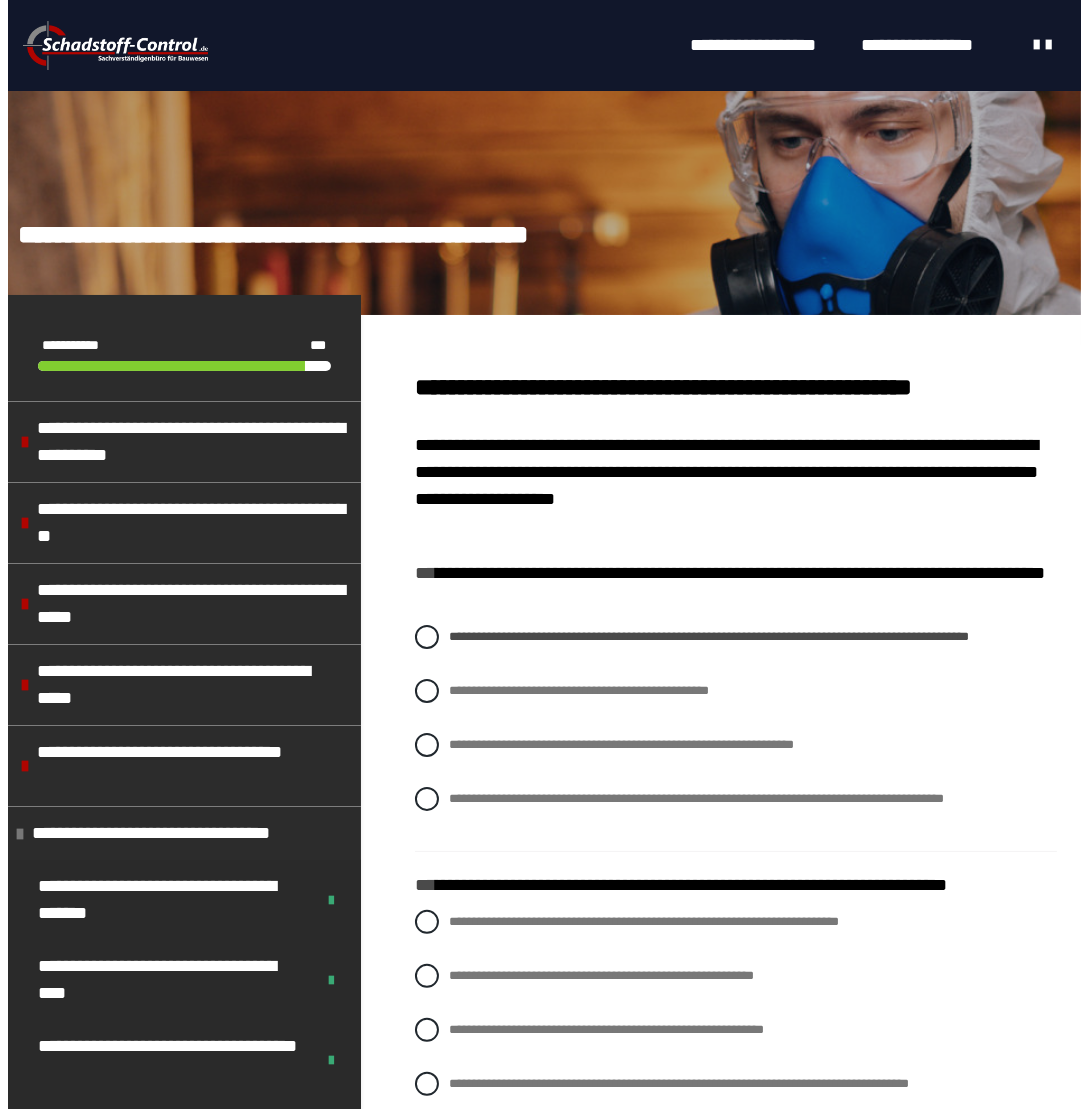scroll, scrollTop: 456, scrollLeft: 0, axis: vertical 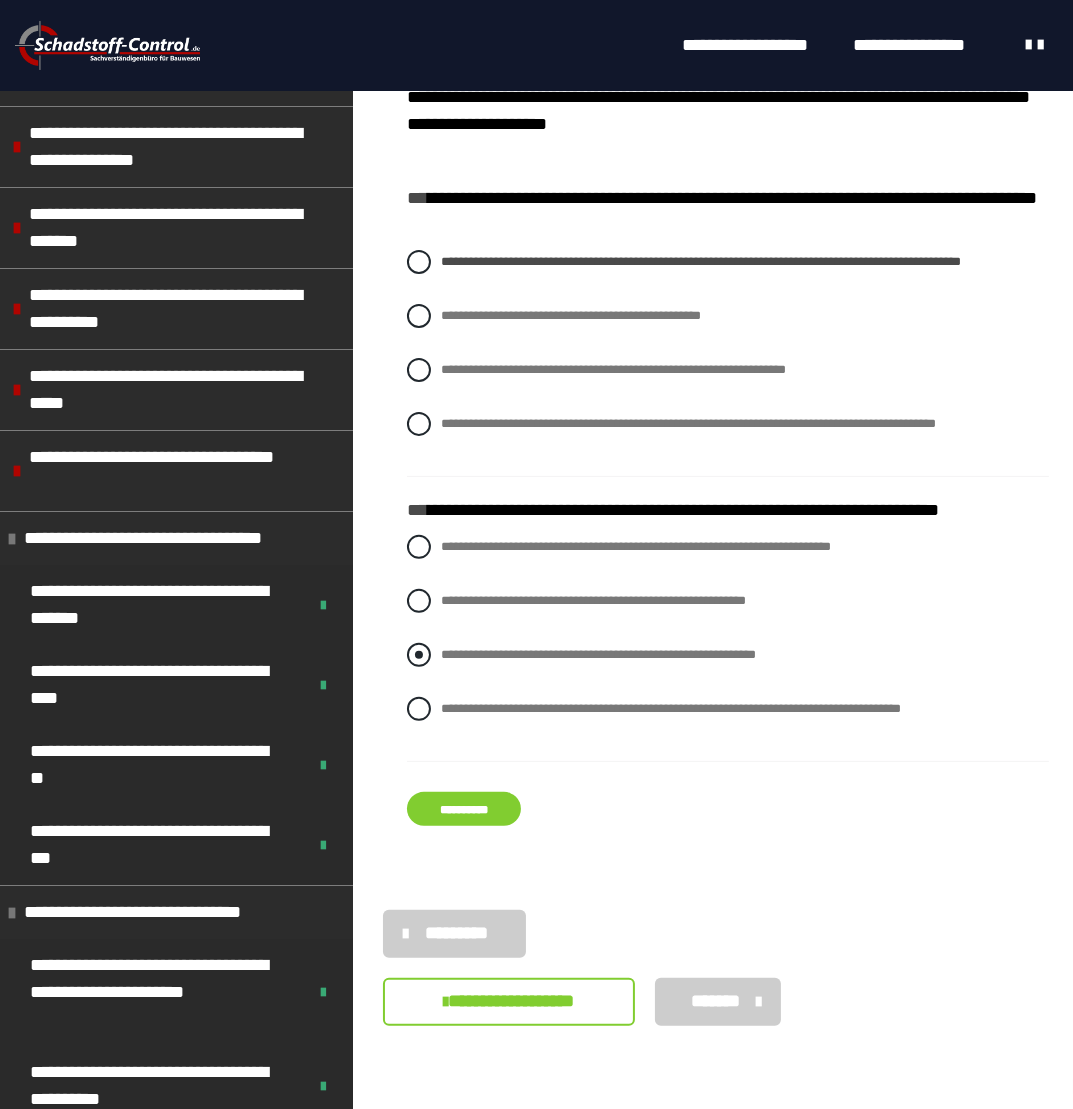 click on "**********" at bounding box center (598, 654) 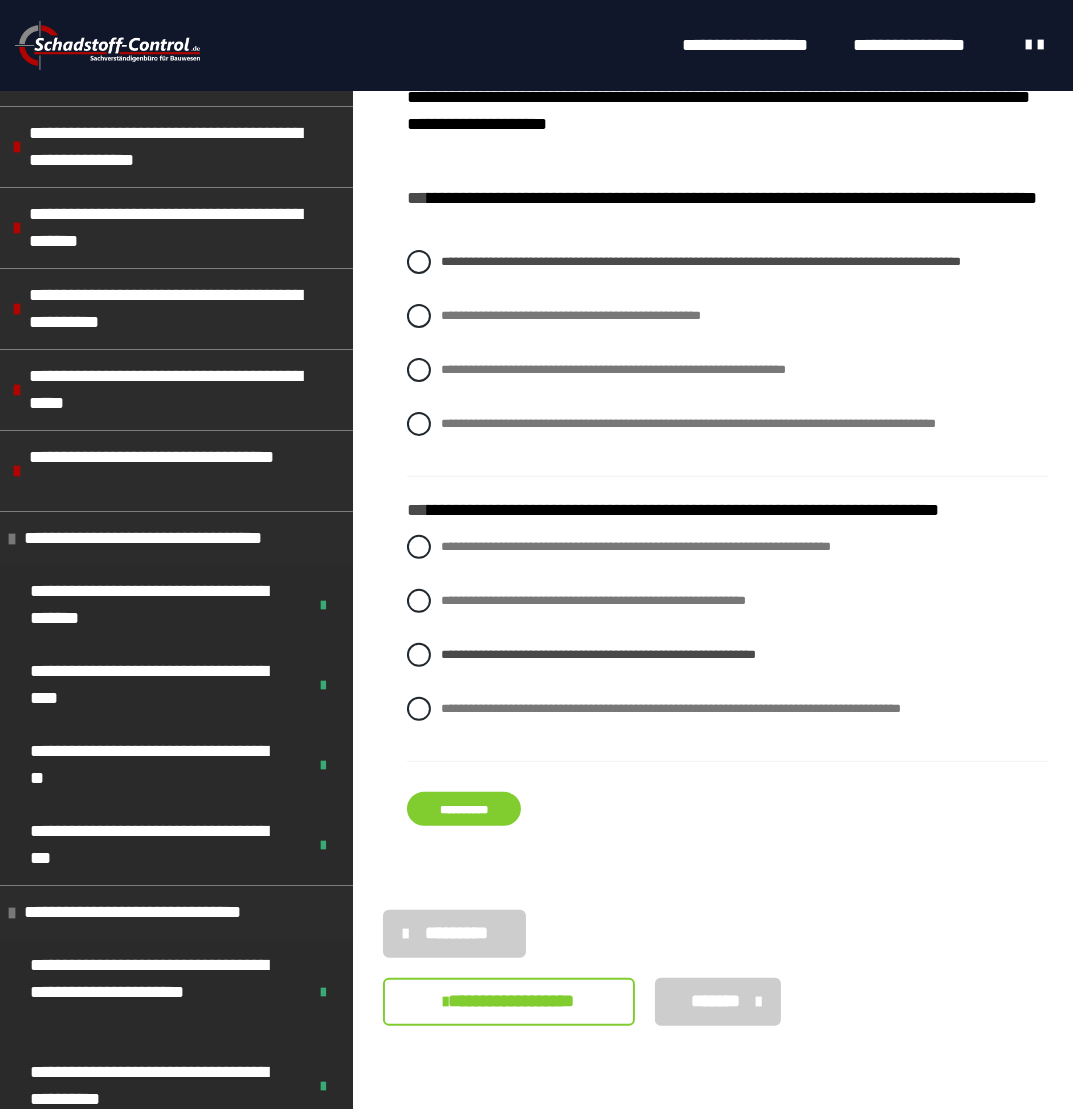 click on "**********" at bounding box center [464, 809] 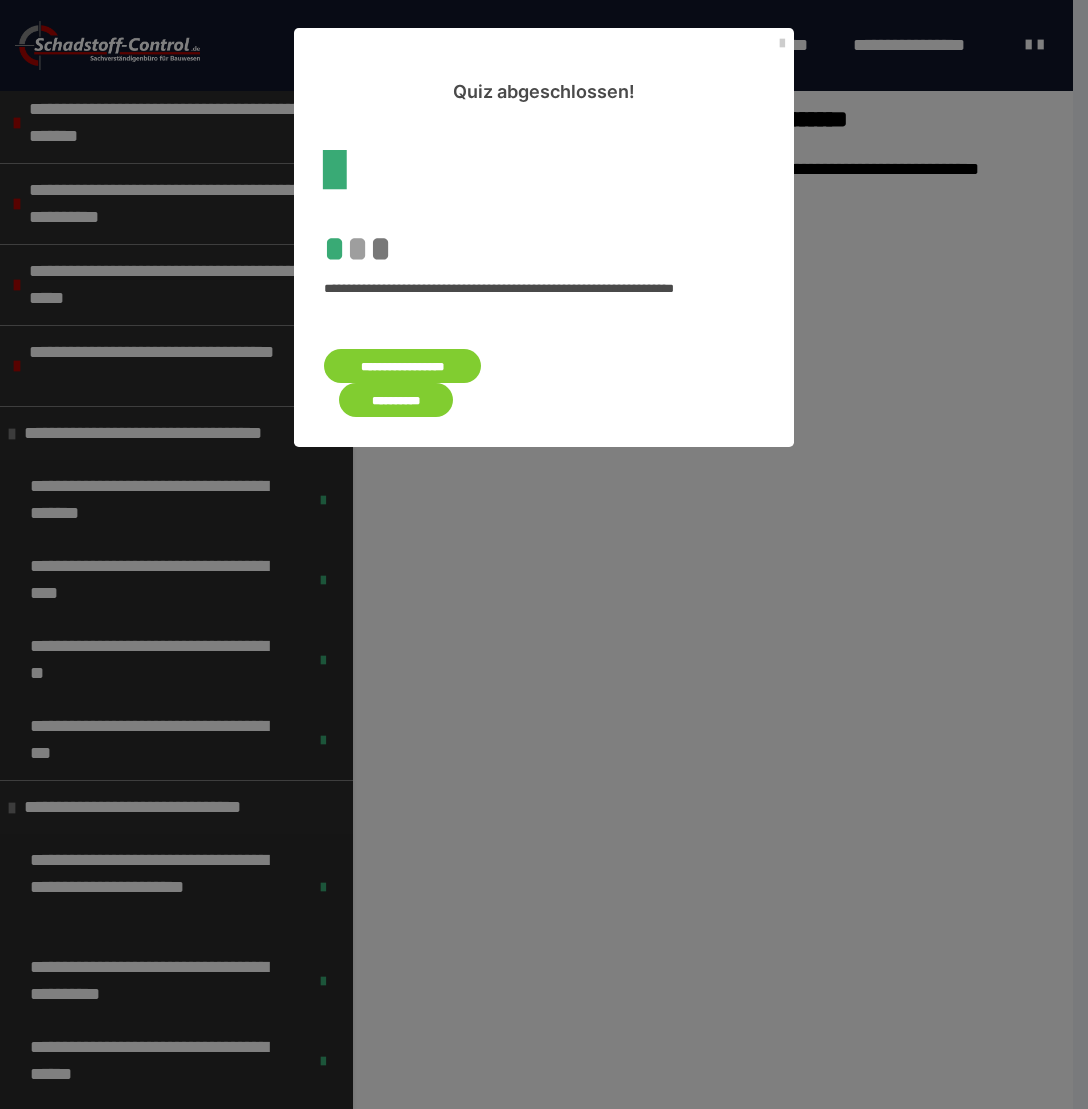 click on "**********" at bounding box center [396, 400] 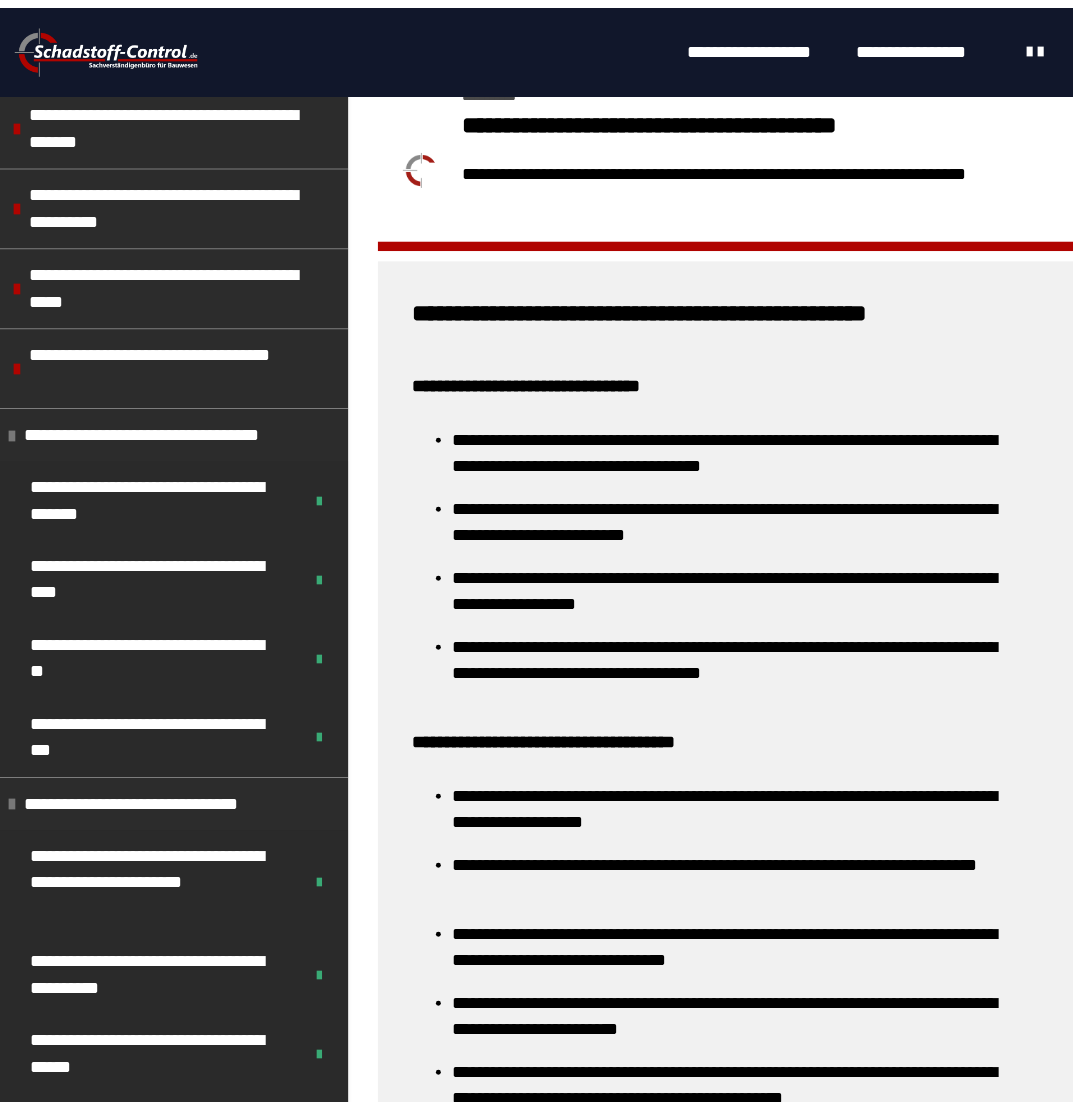 scroll, scrollTop: 0, scrollLeft: 0, axis: both 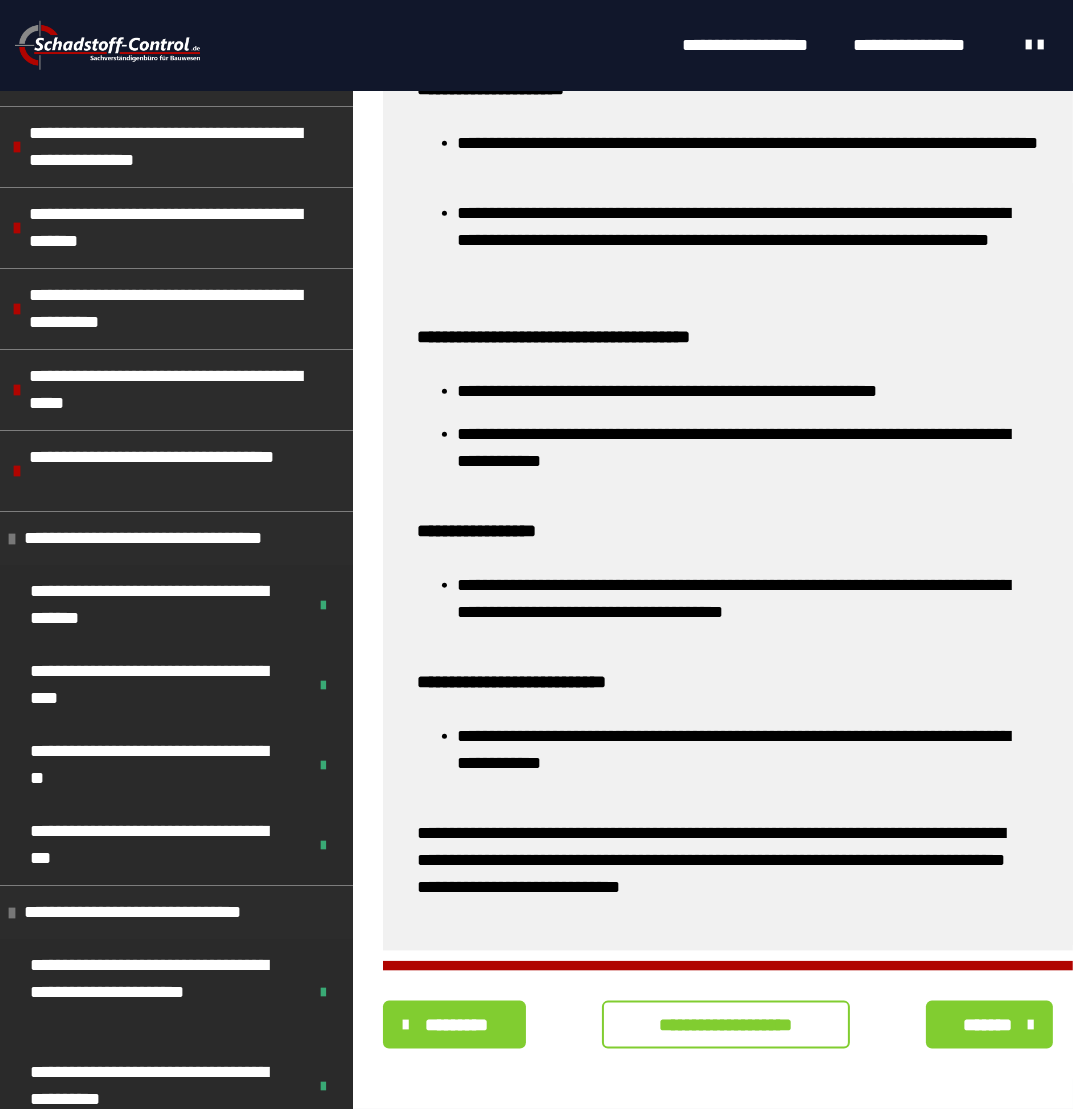 click on "**********" at bounding box center (726, 1025) 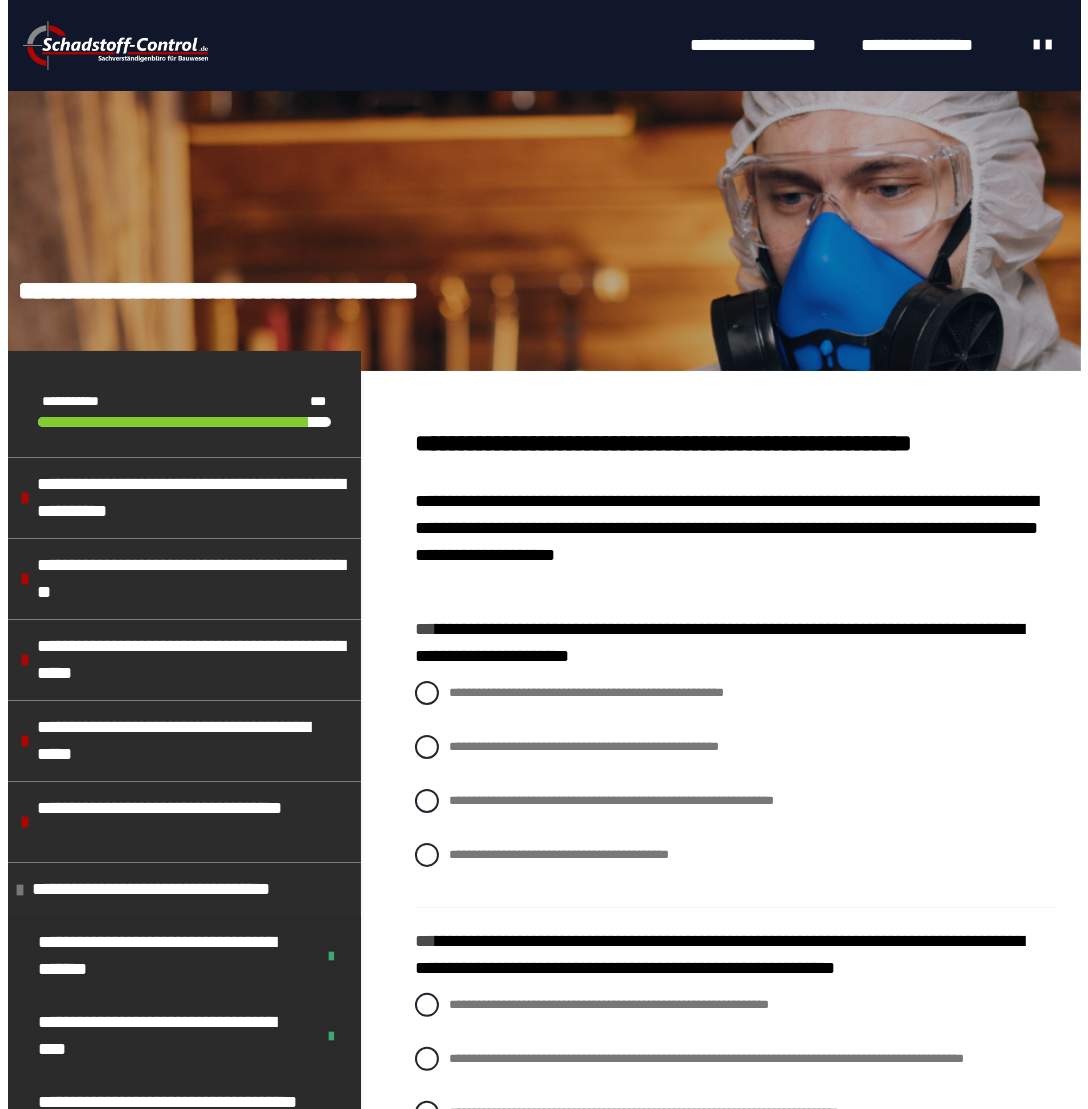 scroll, scrollTop: 460, scrollLeft: 0, axis: vertical 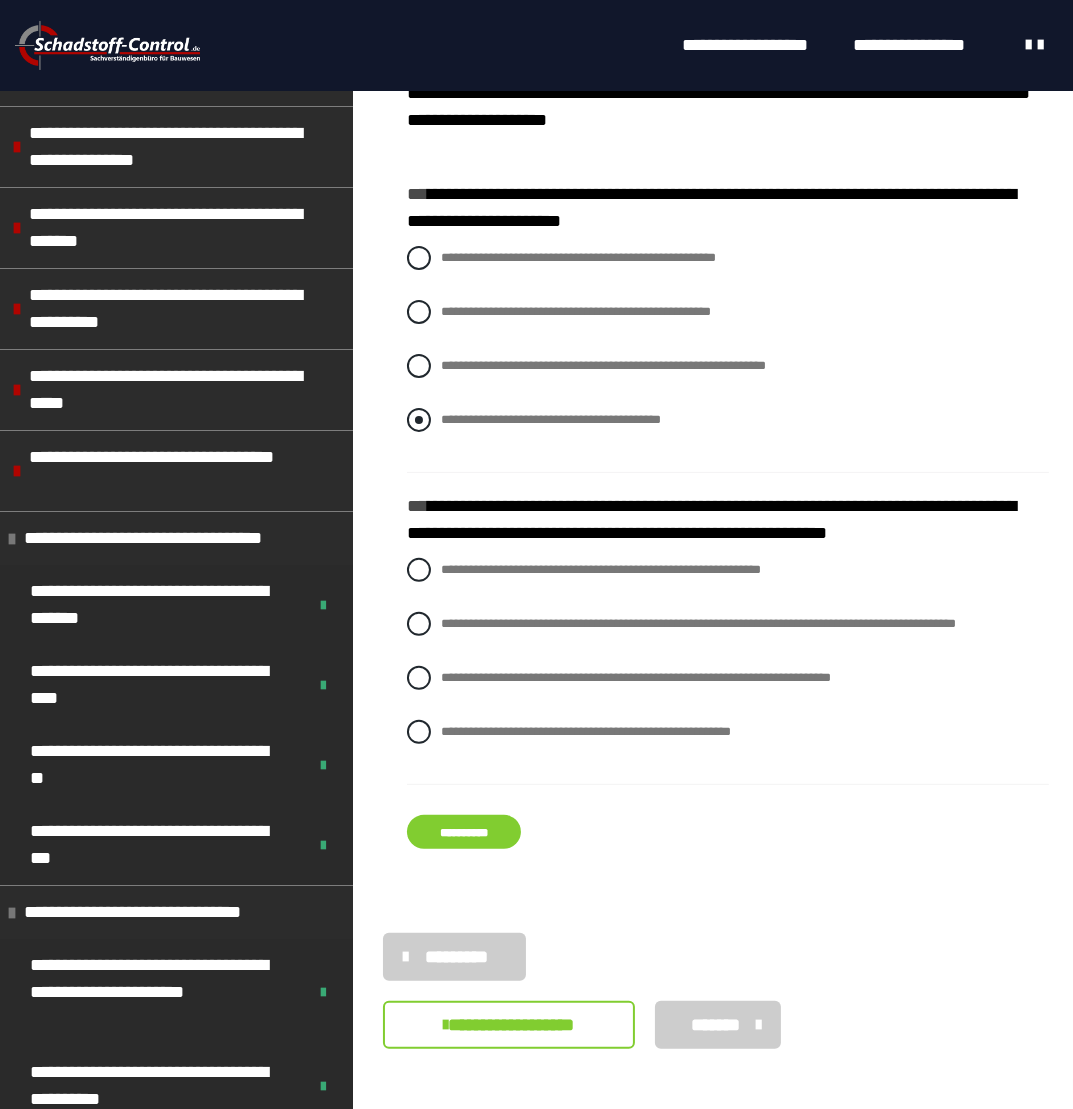 click on "**********" at bounding box center (551, 419) 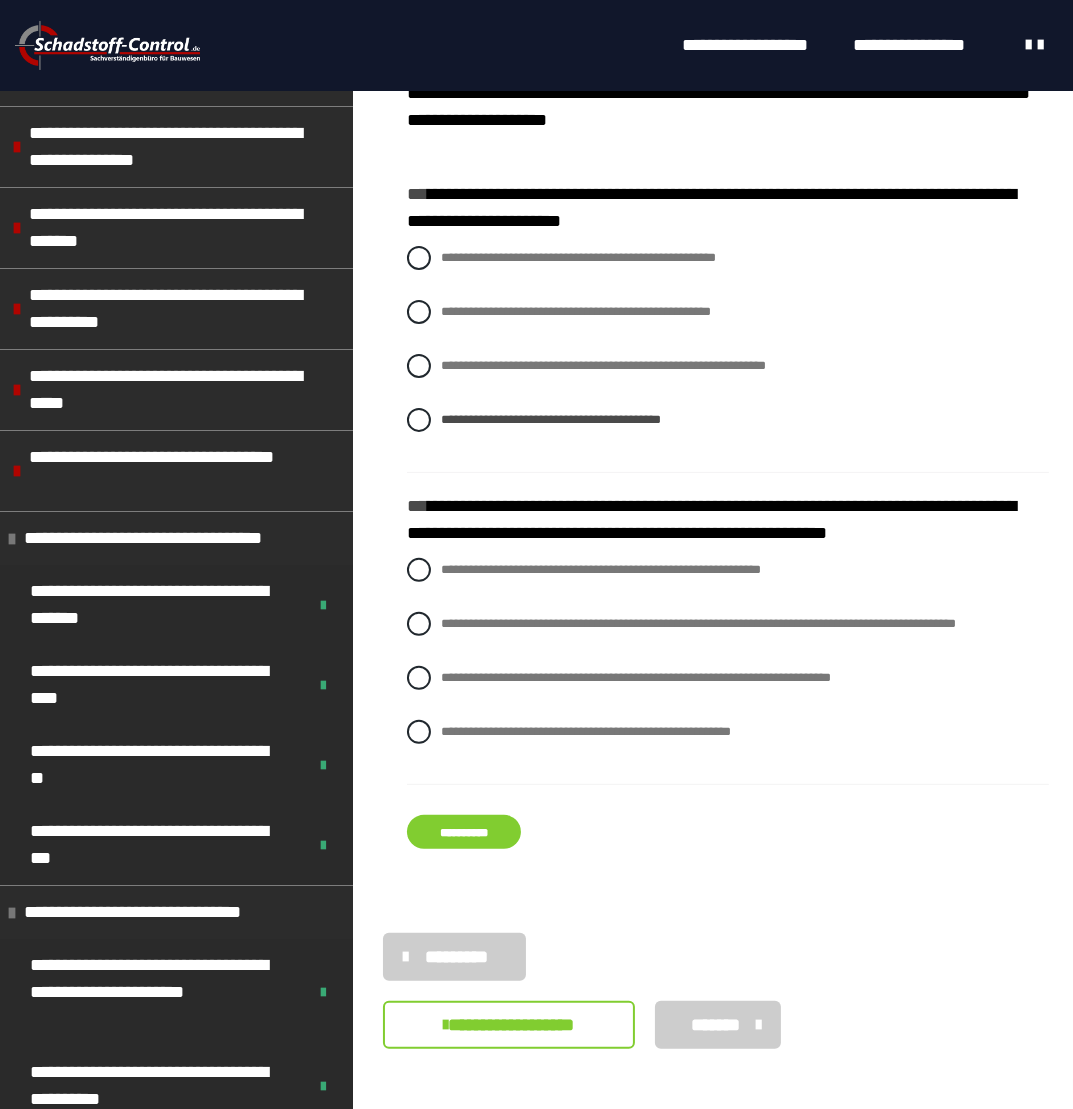 click on "**********" at bounding box center [464, 832] 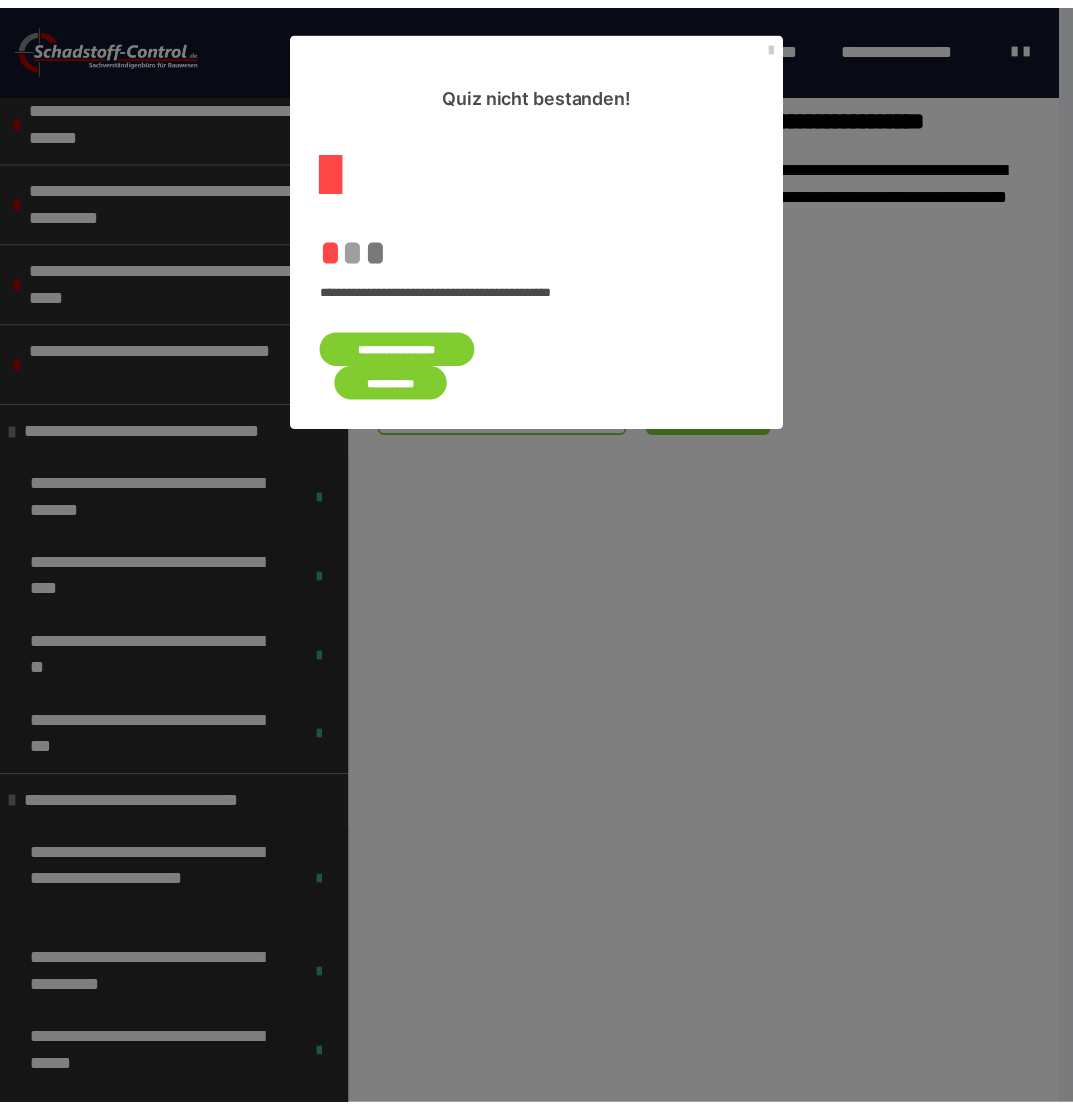 scroll, scrollTop: 0, scrollLeft: 0, axis: both 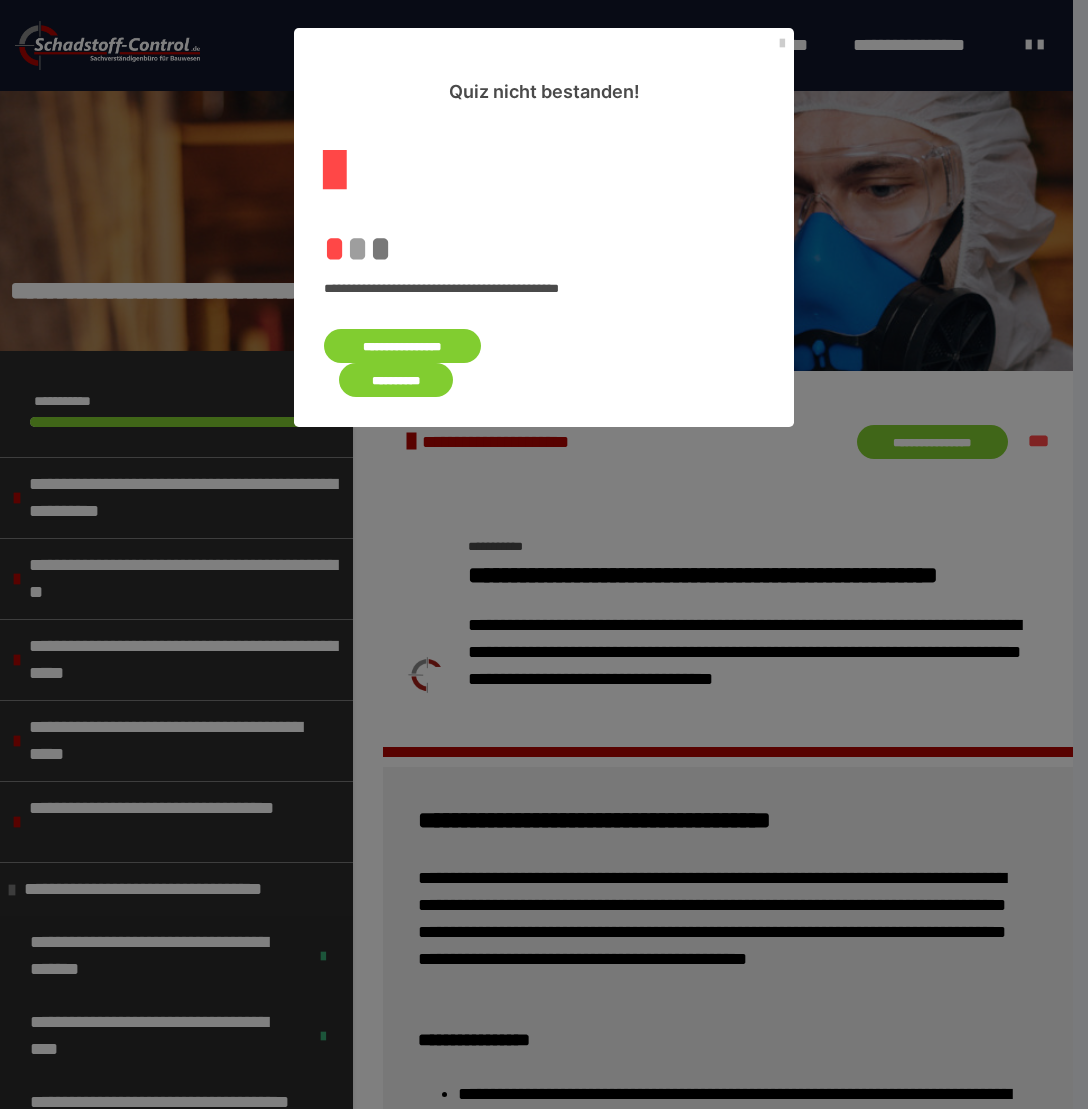 click on "**********" at bounding box center [402, 346] 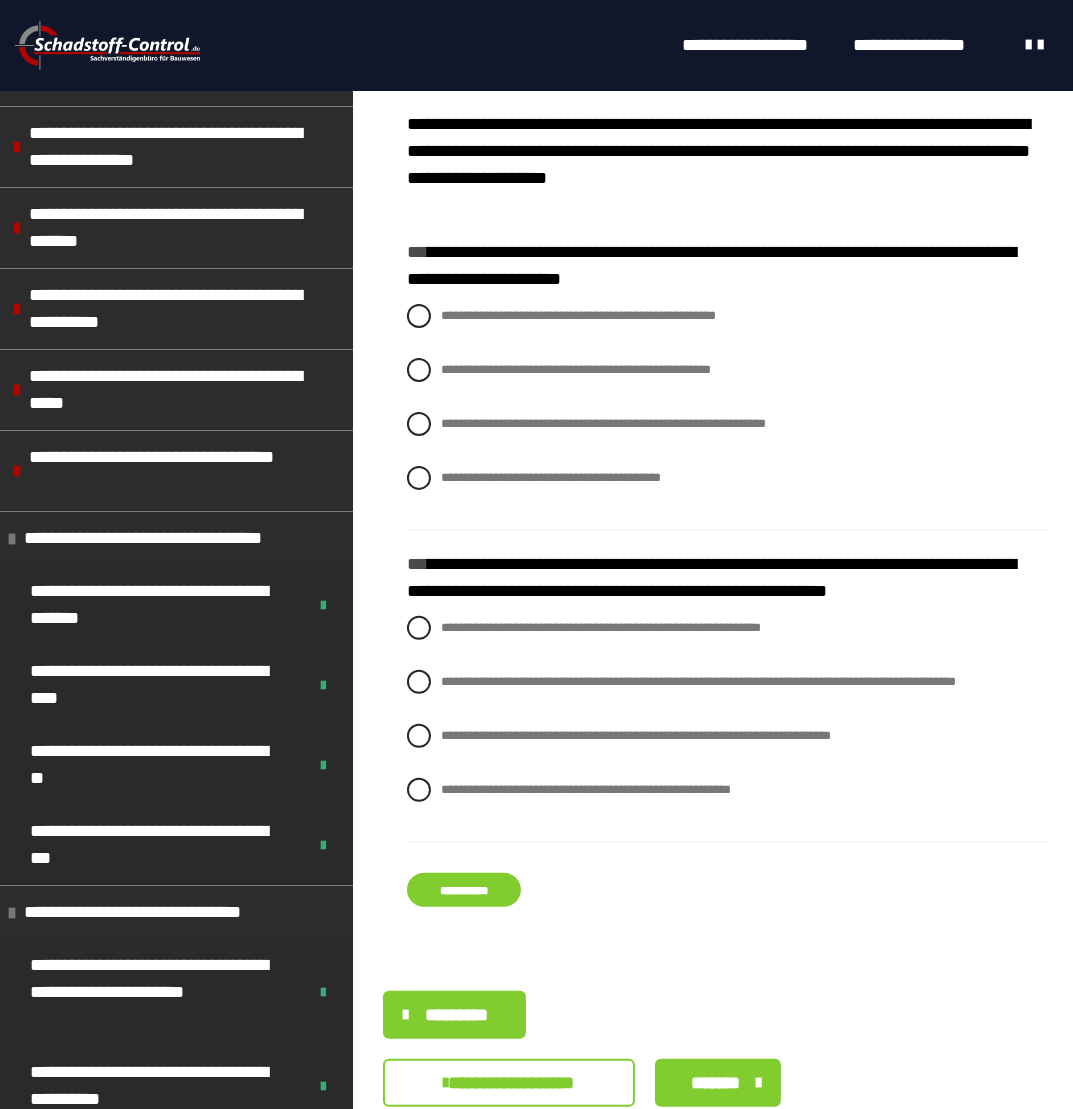 scroll, scrollTop: 400, scrollLeft: 0, axis: vertical 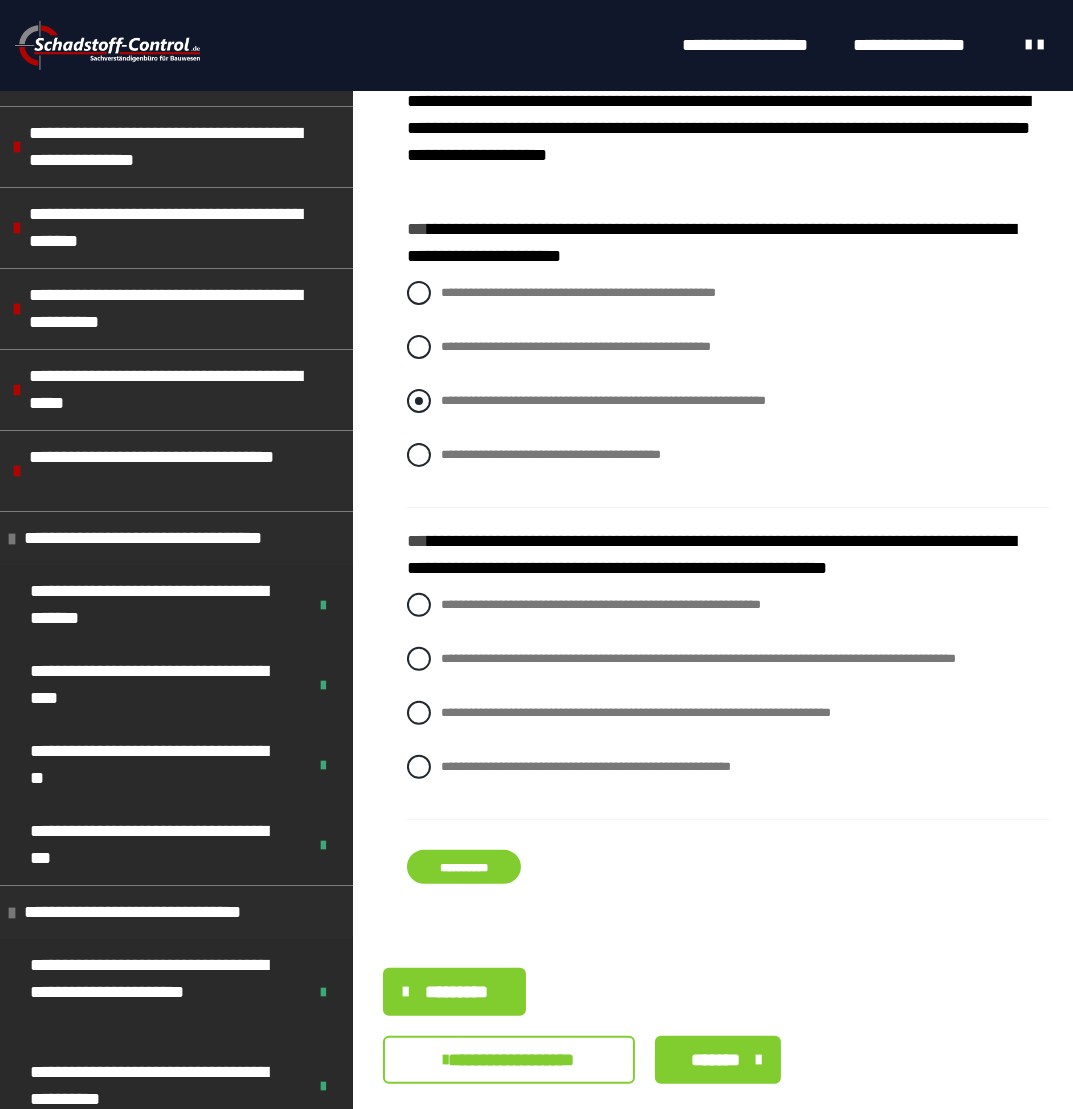 click at bounding box center (419, 401) 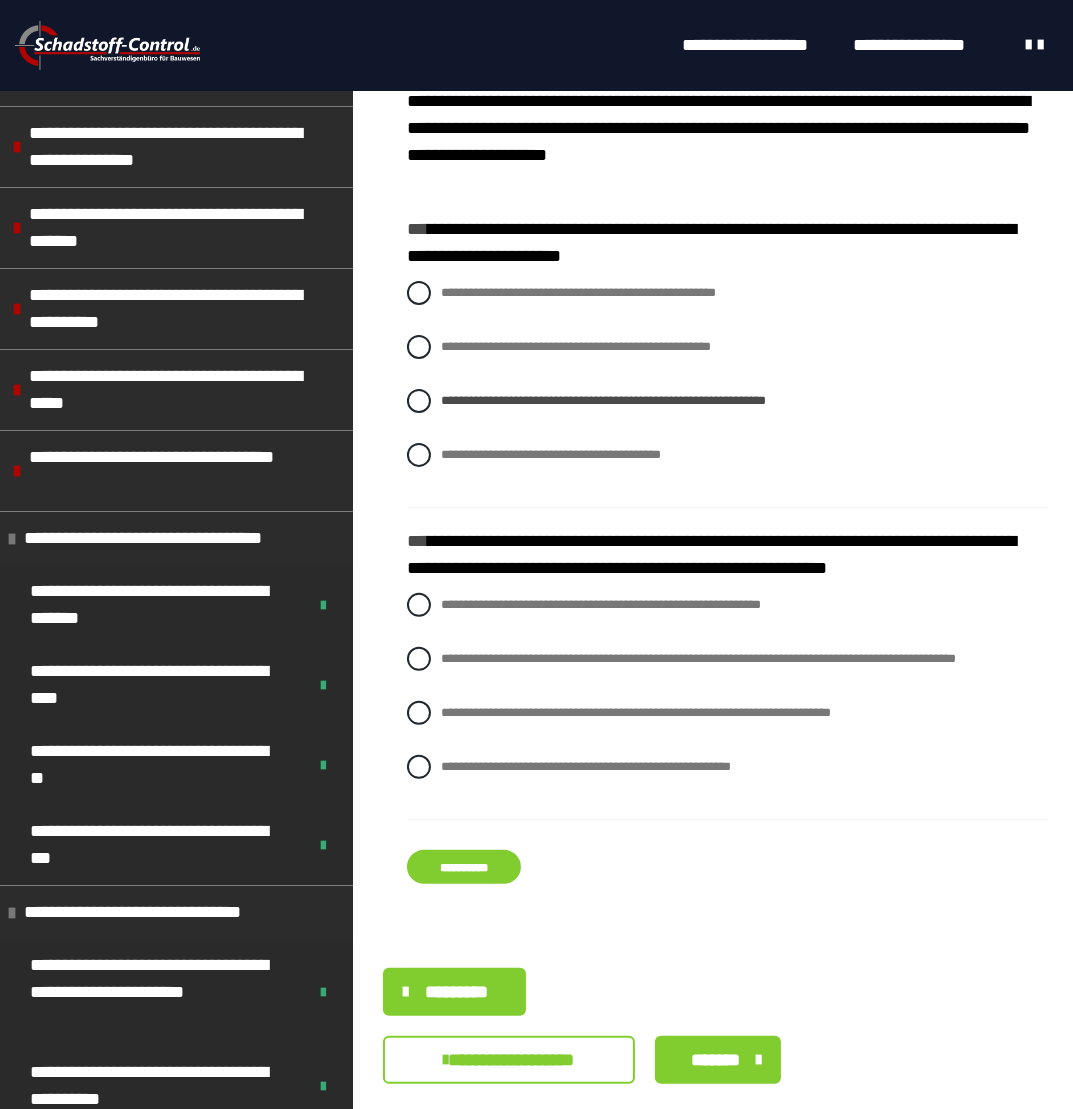 click on "**********" at bounding box center [464, 867] 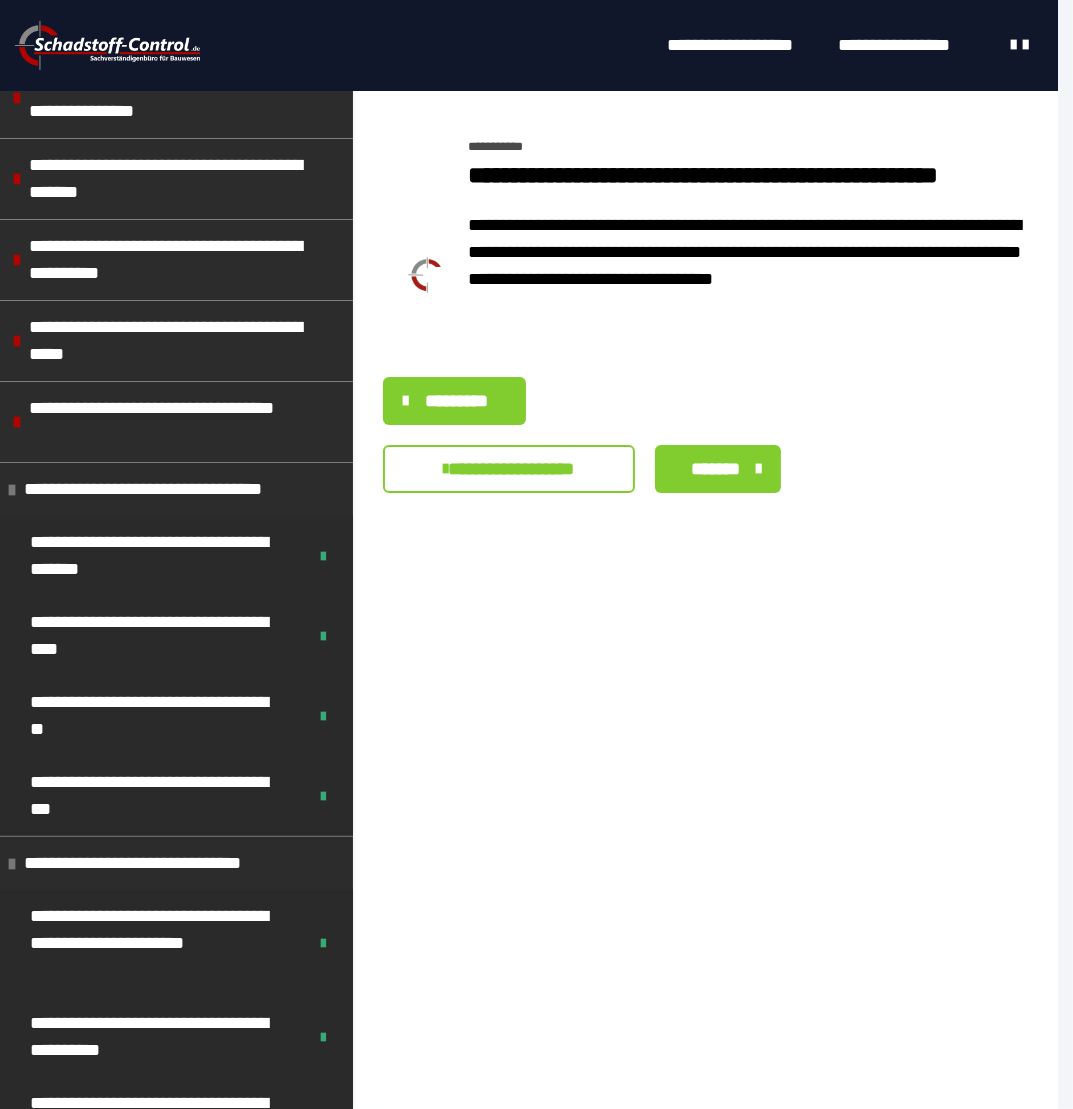 scroll, scrollTop: 0, scrollLeft: 0, axis: both 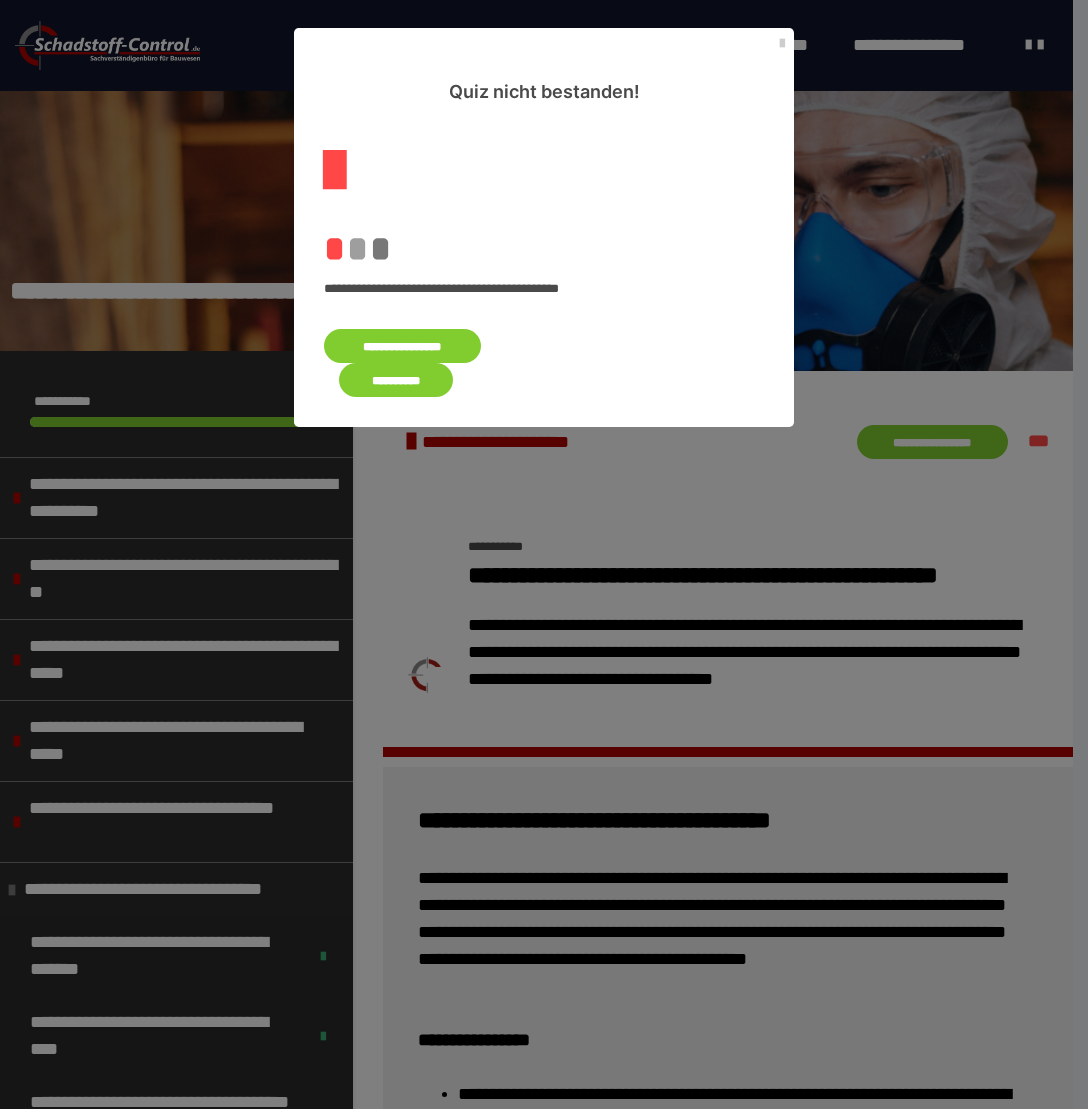 click on "**********" at bounding box center [402, 346] 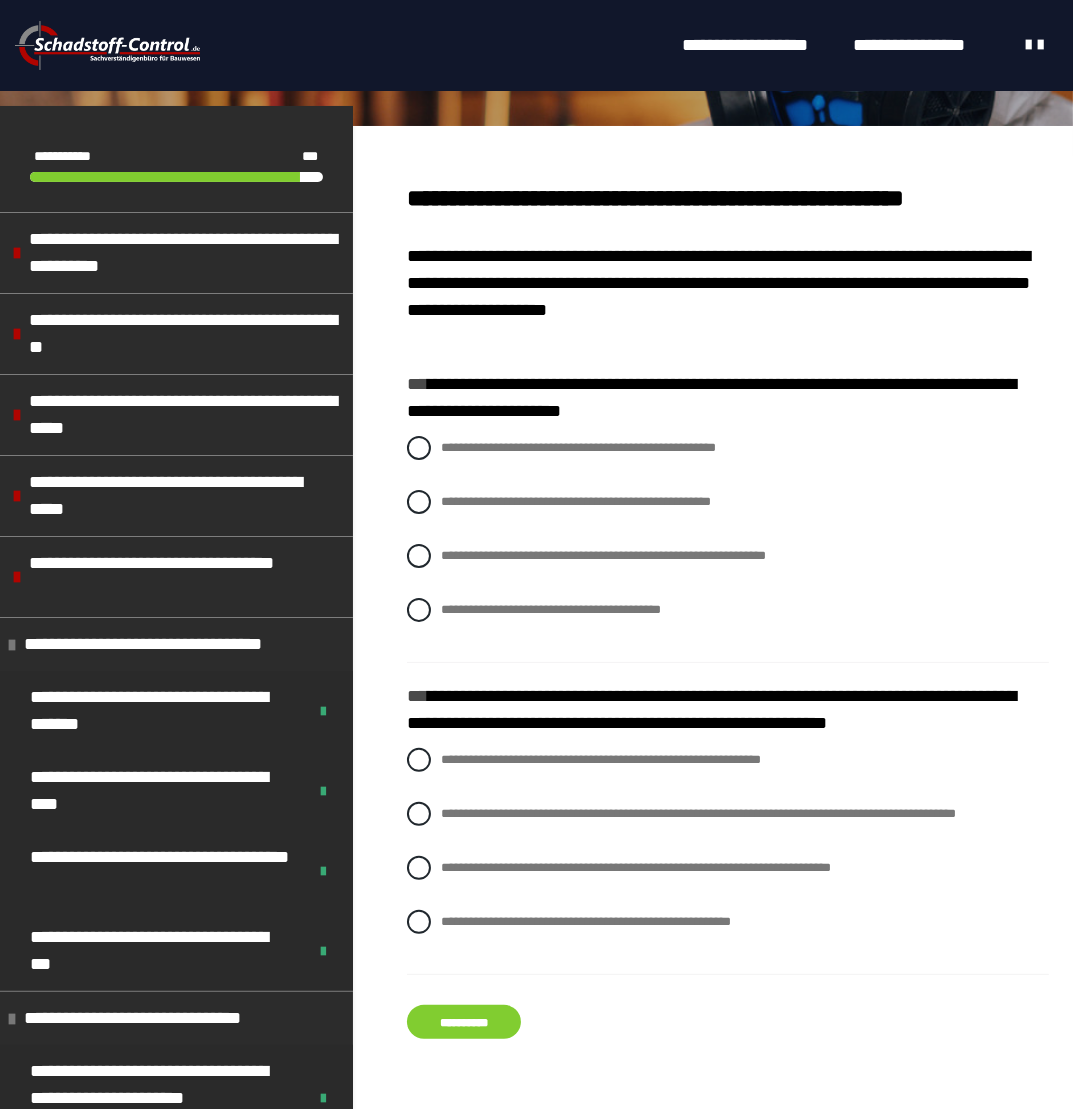 scroll, scrollTop: 300, scrollLeft: 0, axis: vertical 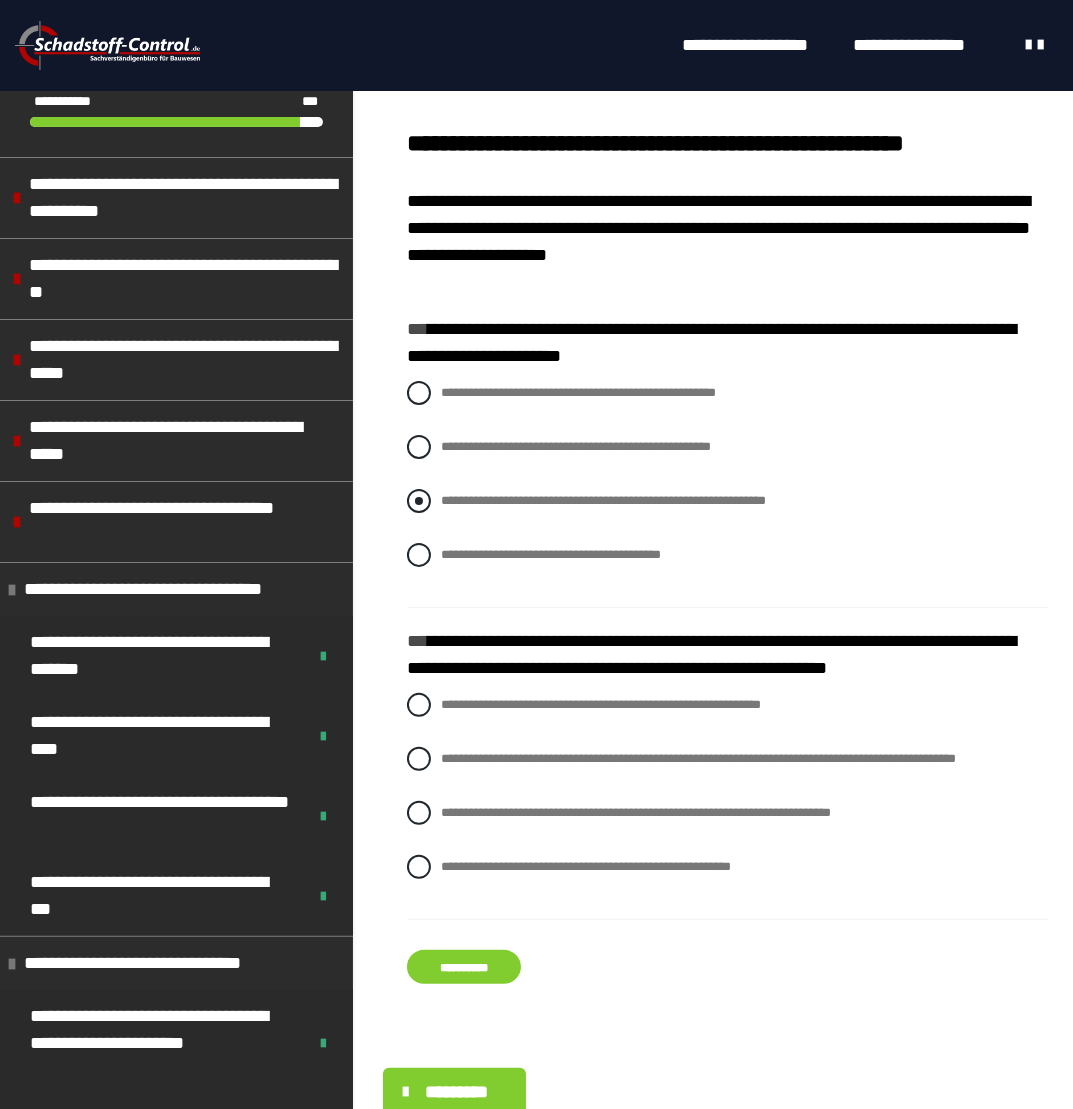 click at bounding box center (419, 501) 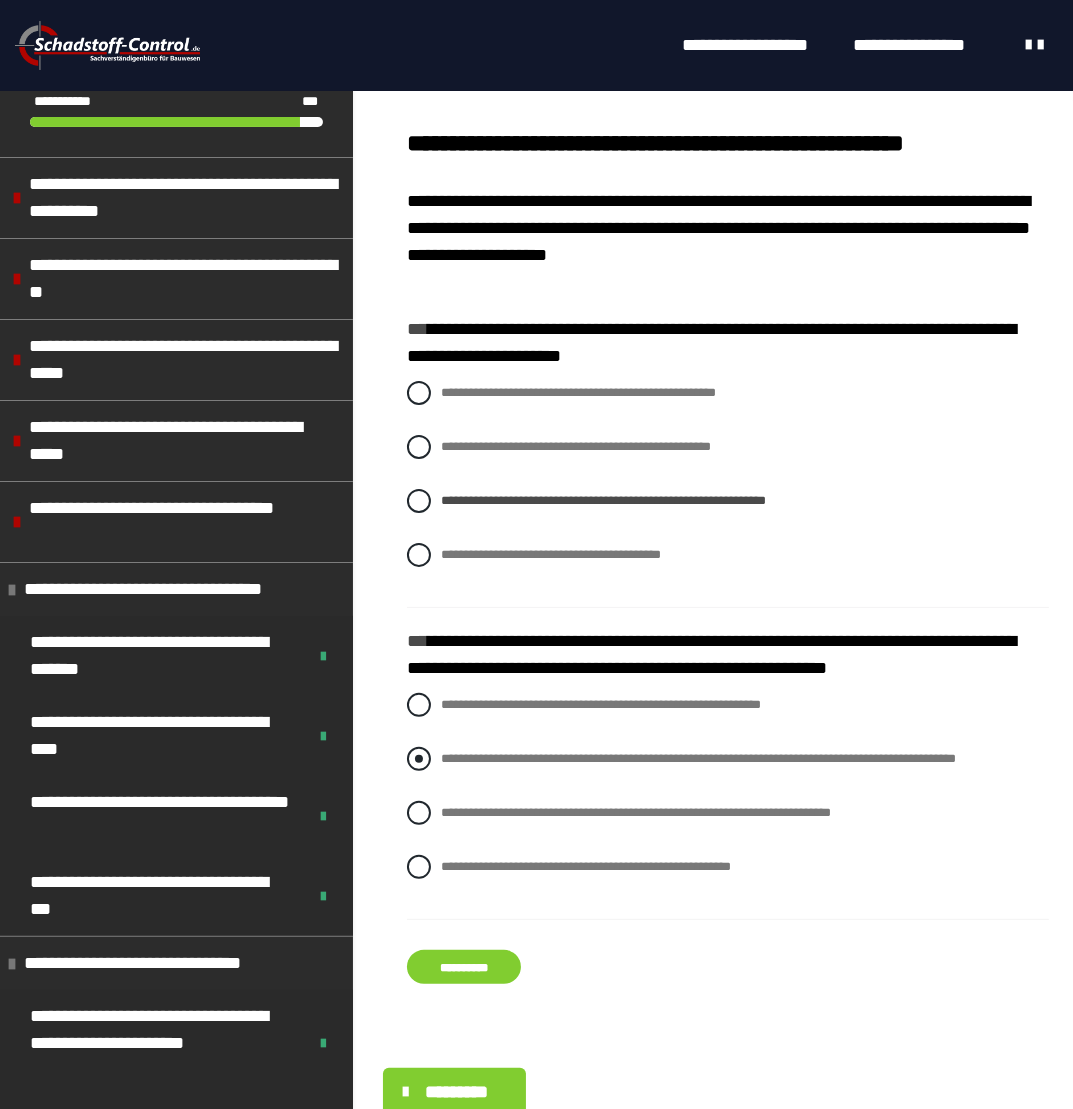 click on "**********" at bounding box center [698, 758] 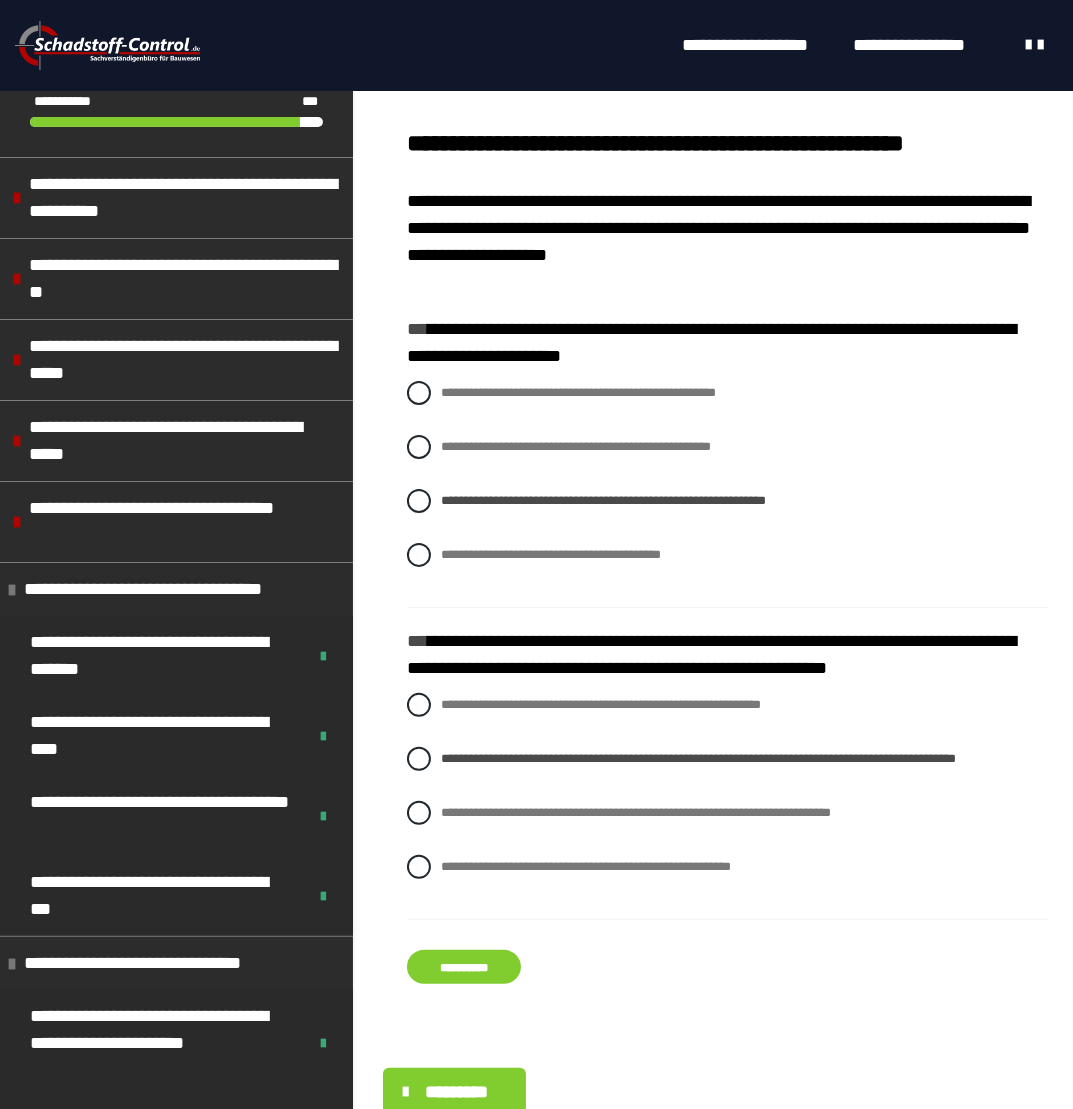 click on "**********" at bounding box center (464, 967) 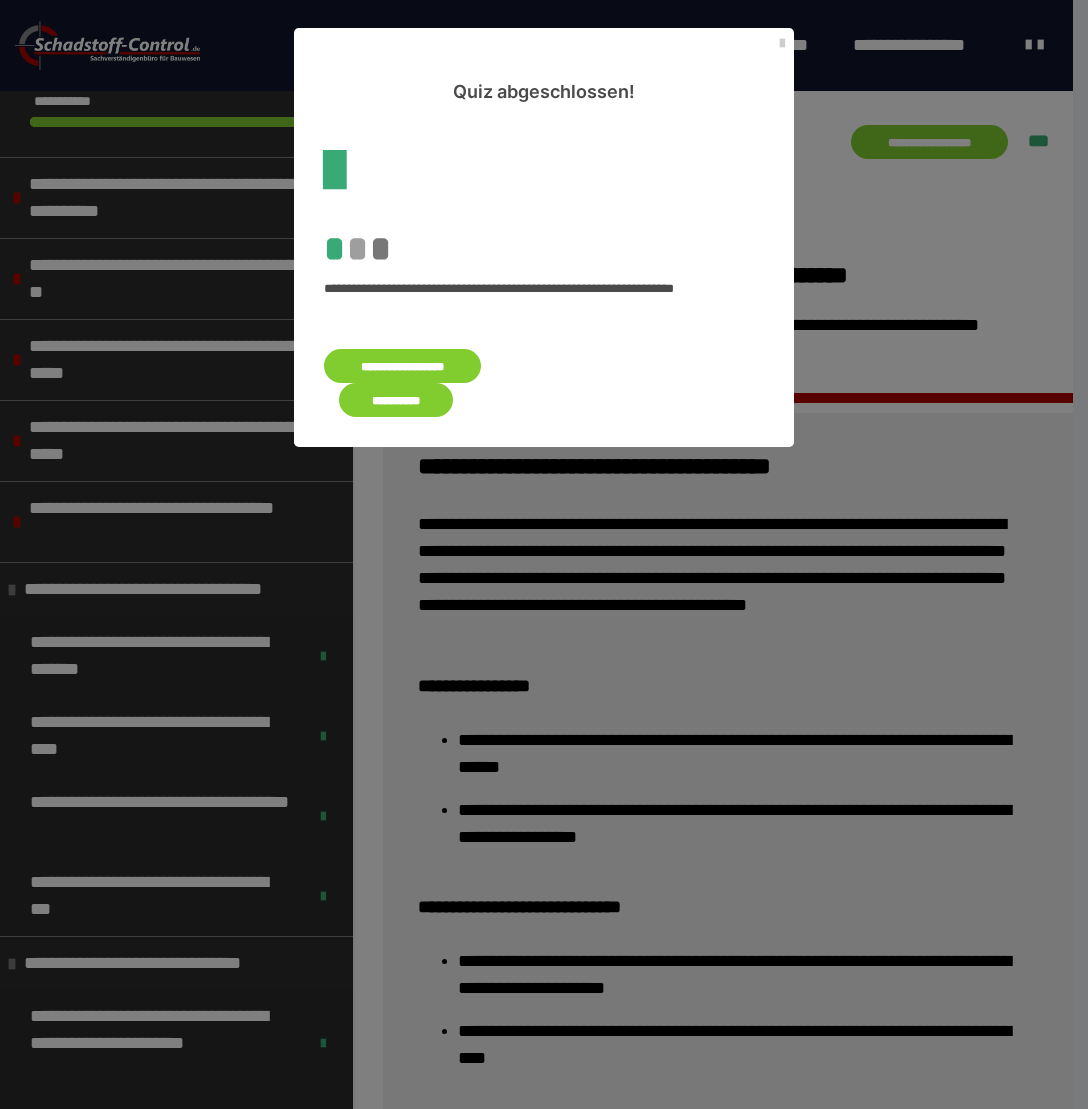 click on "**********" at bounding box center [396, 400] 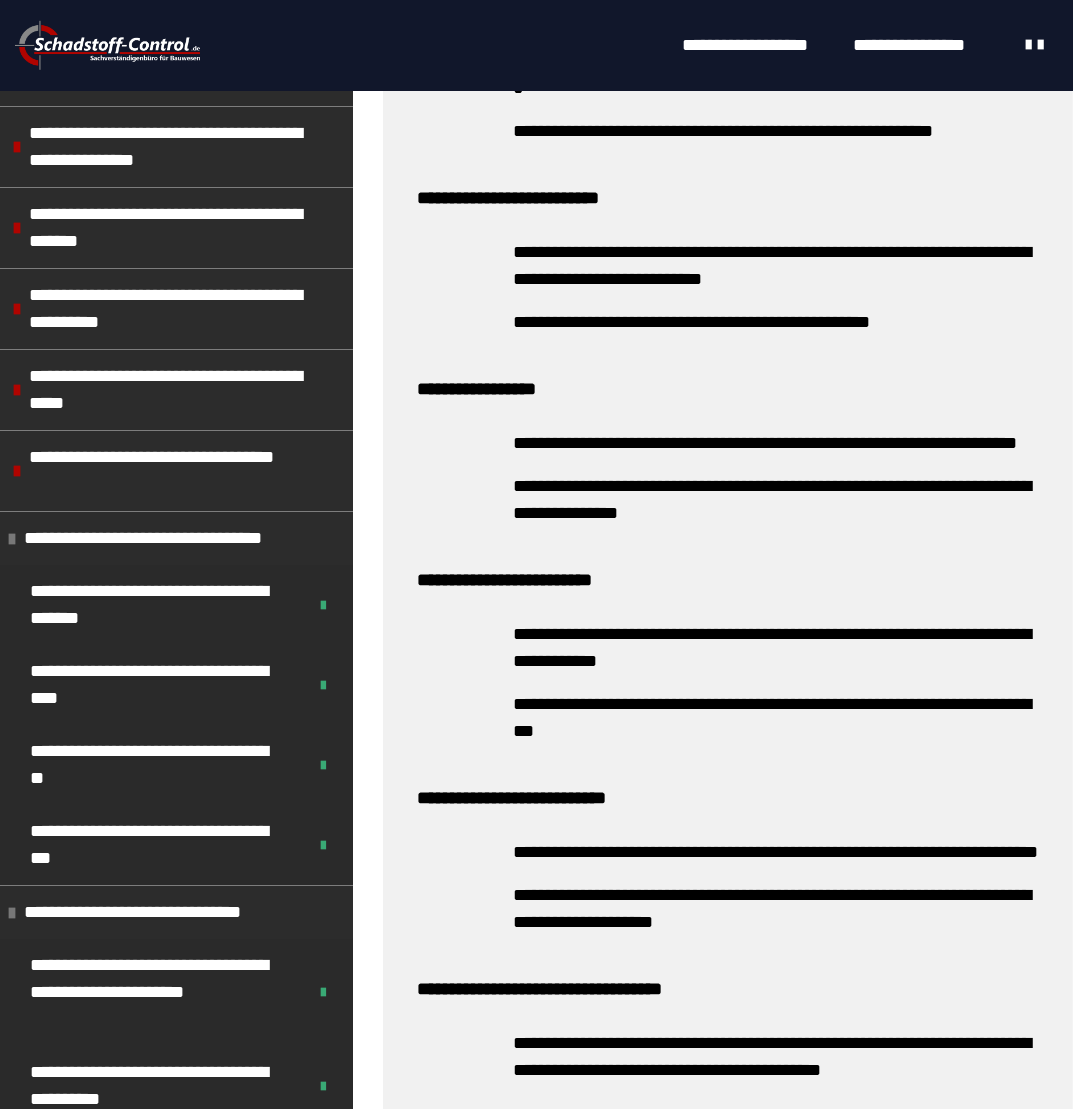 scroll, scrollTop: 1985, scrollLeft: 0, axis: vertical 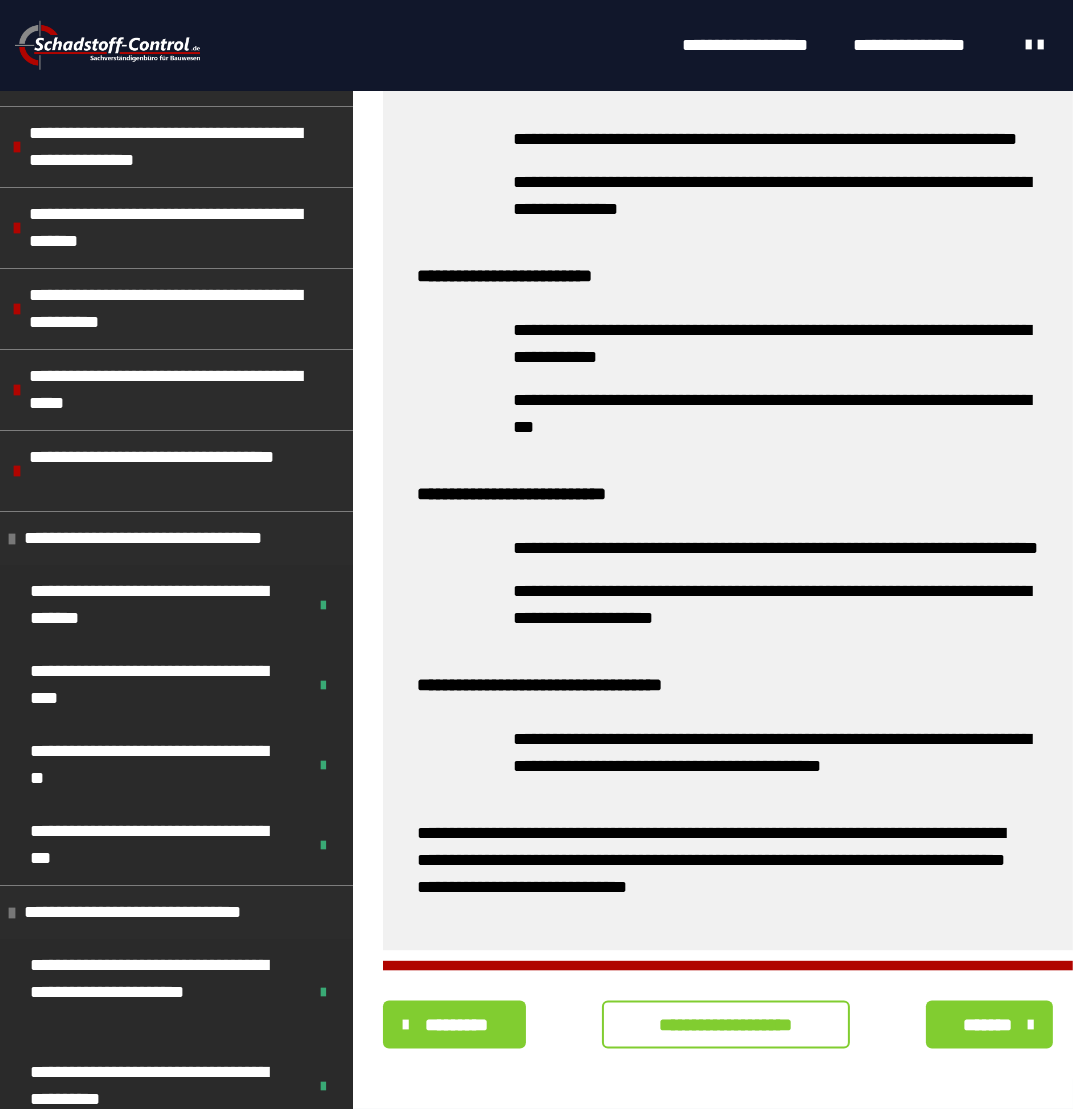click on "**********" at bounding box center [726, 1025] 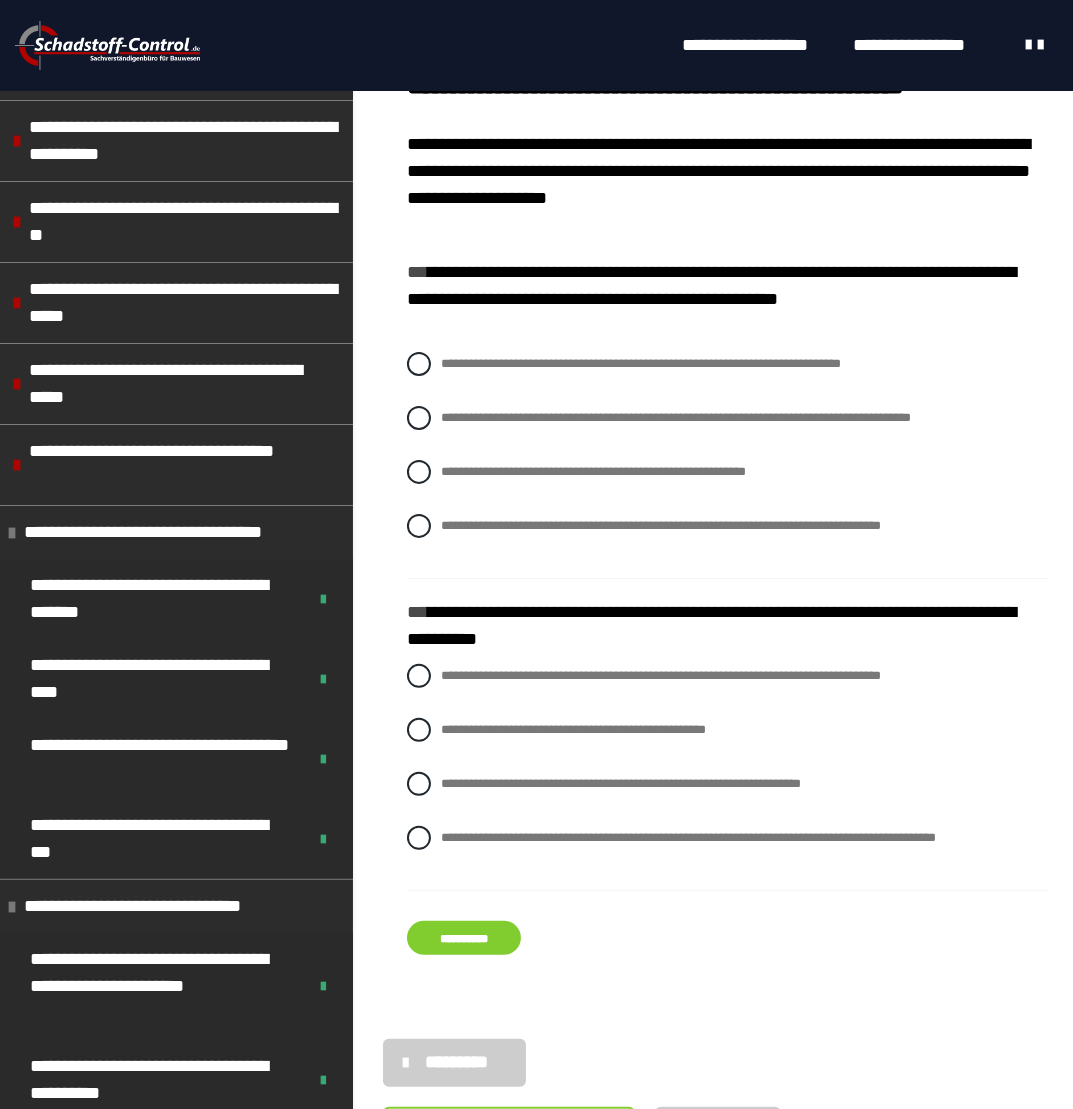 scroll, scrollTop: 335, scrollLeft: 0, axis: vertical 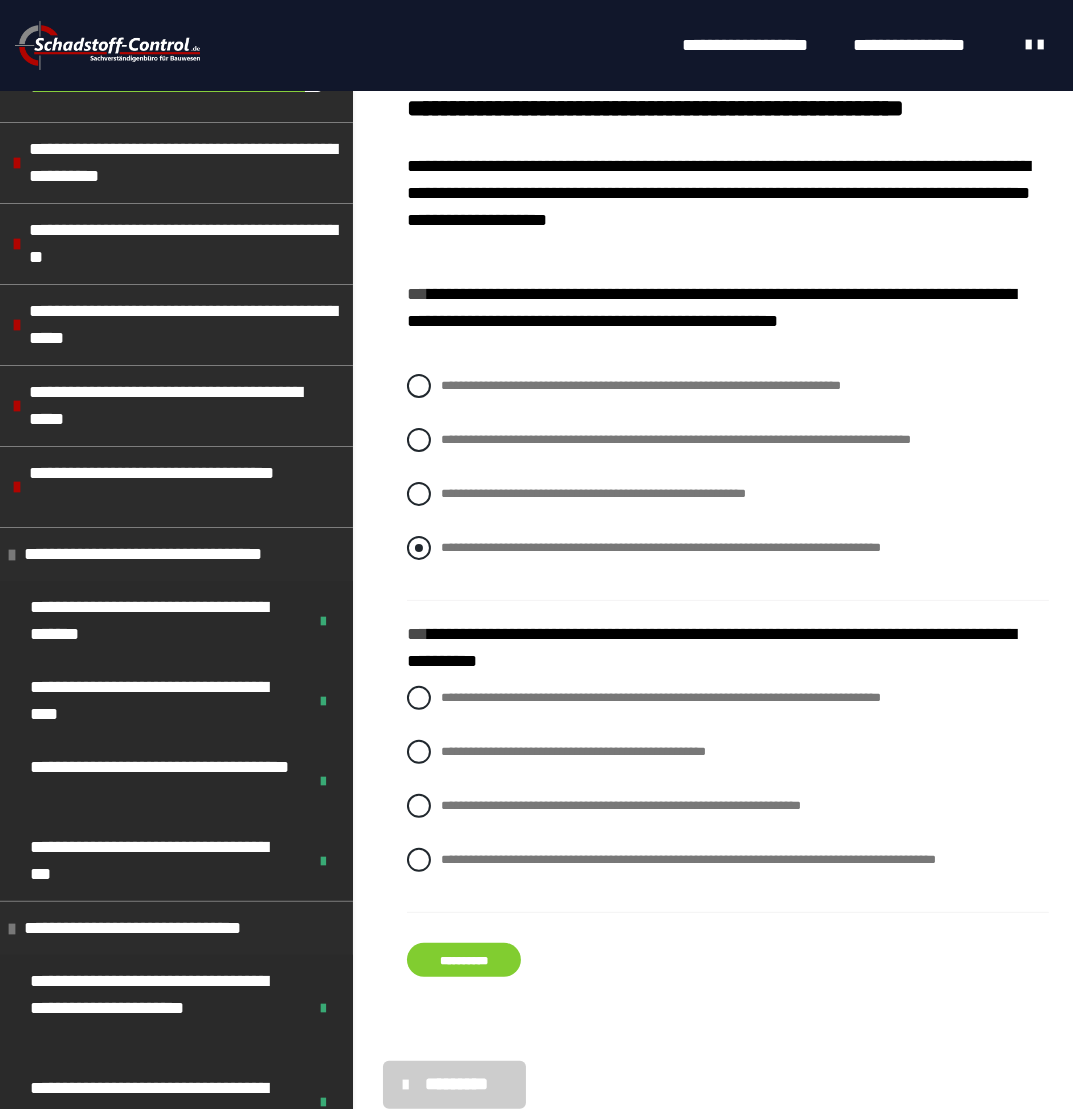 click on "**********" at bounding box center [728, 548] 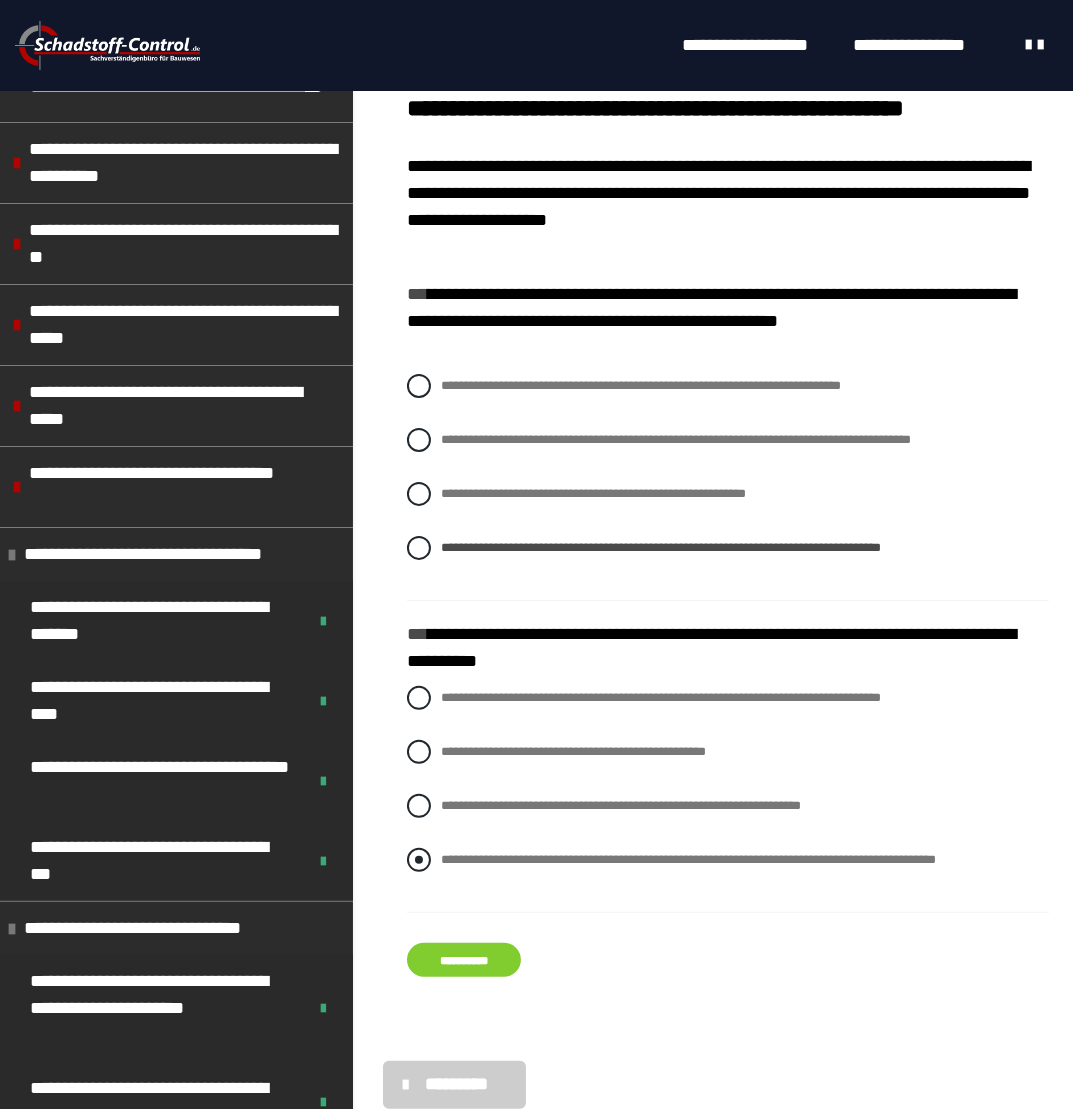 click on "**********" at bounding box center [688, 859] 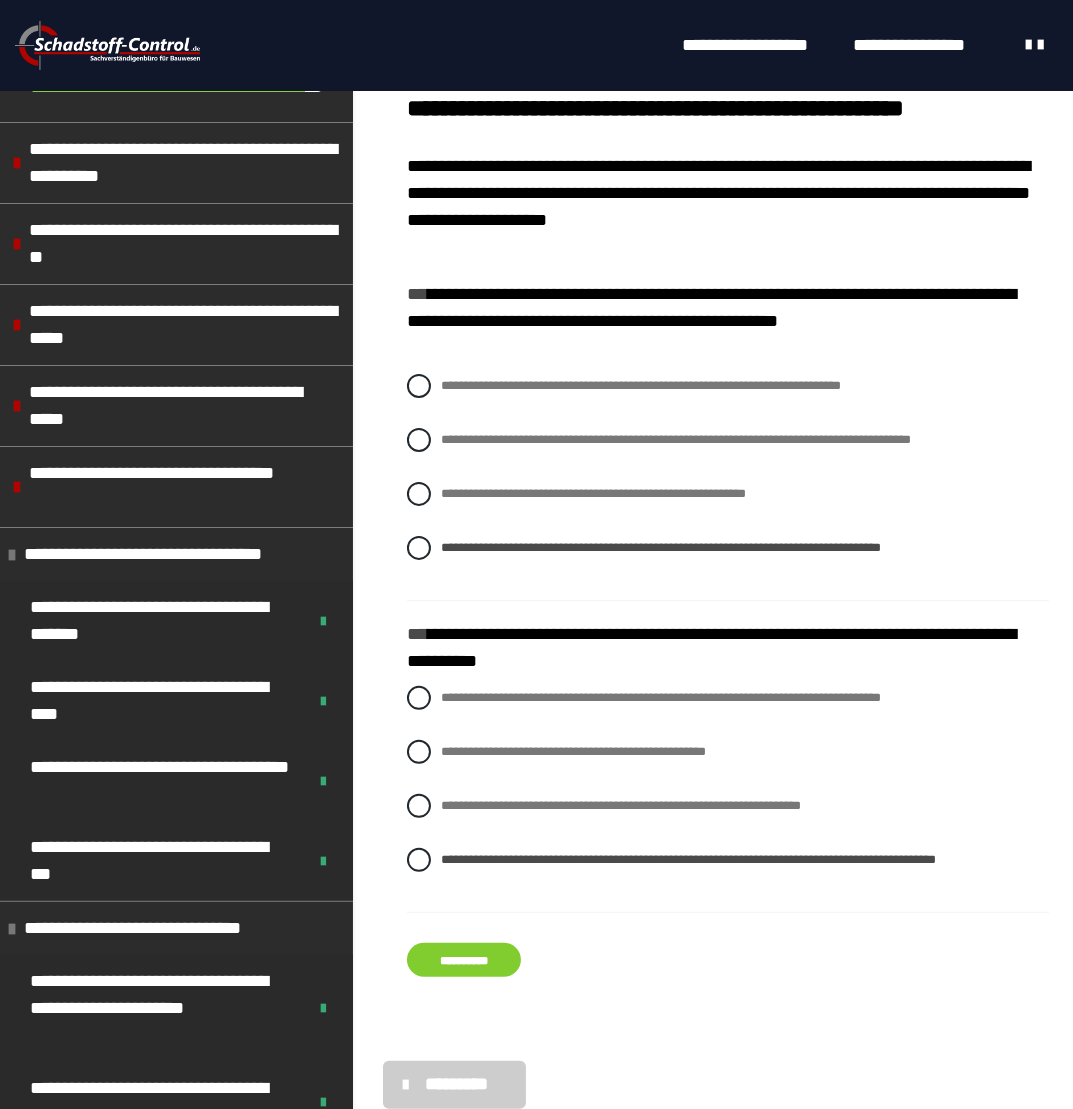 click on "**********" at bounding box center [464, 960] 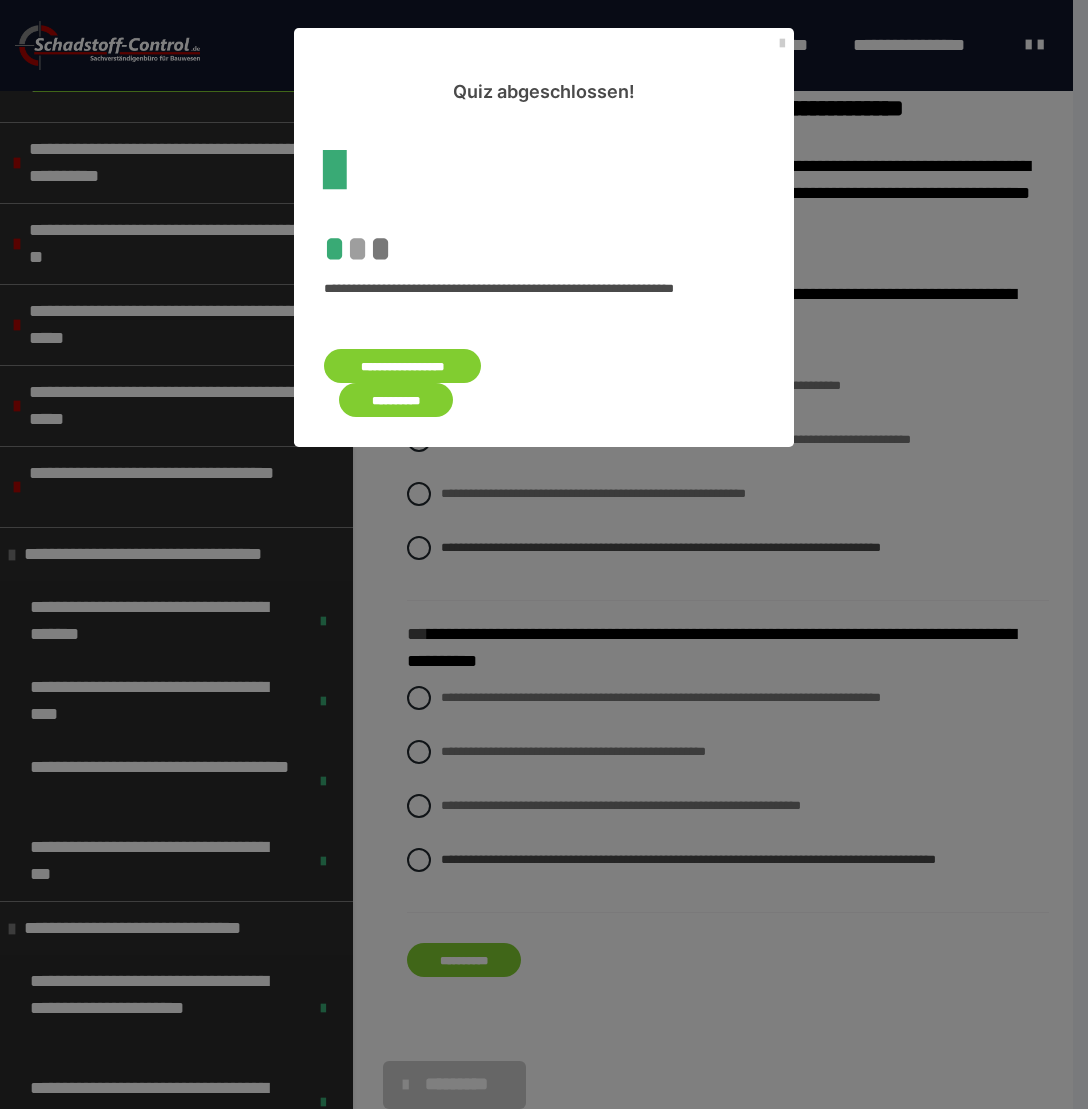 click on "**********" at bounding box center [396, 400] 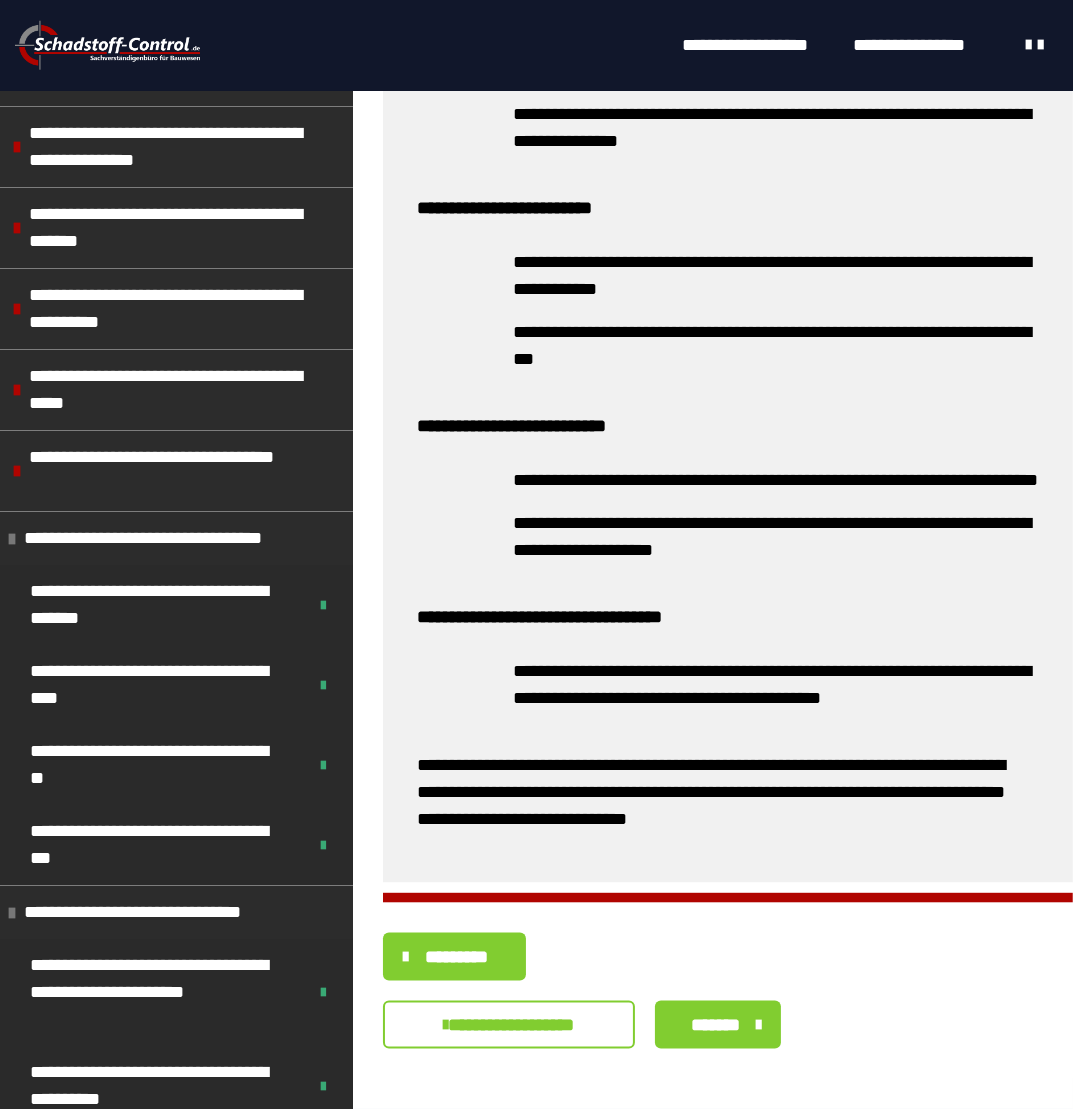 scroll, scrollTop: 2345, scrollLeft: 0, axis: vertical 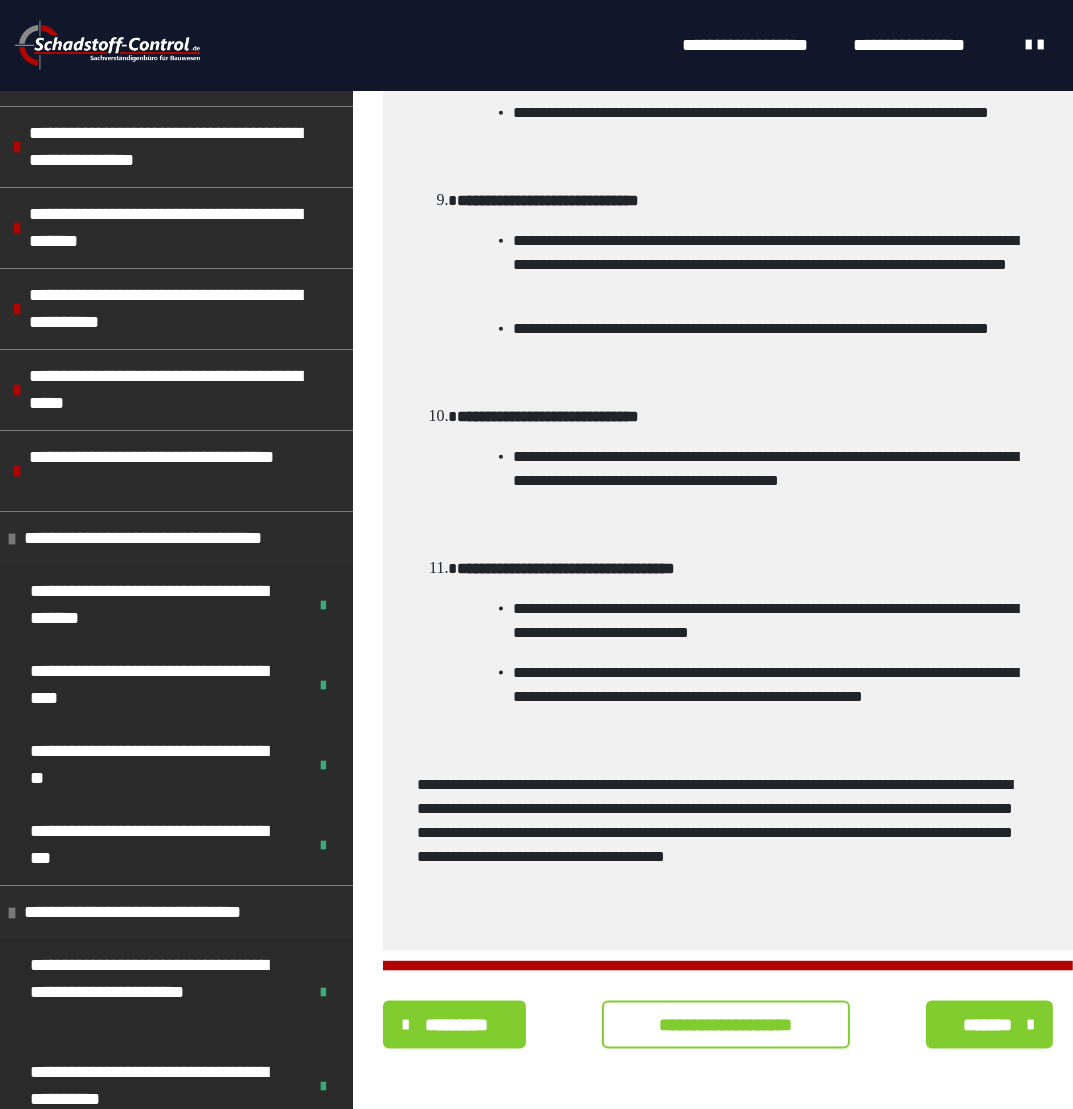 click on "**********" at bounding box center (726, 1025) 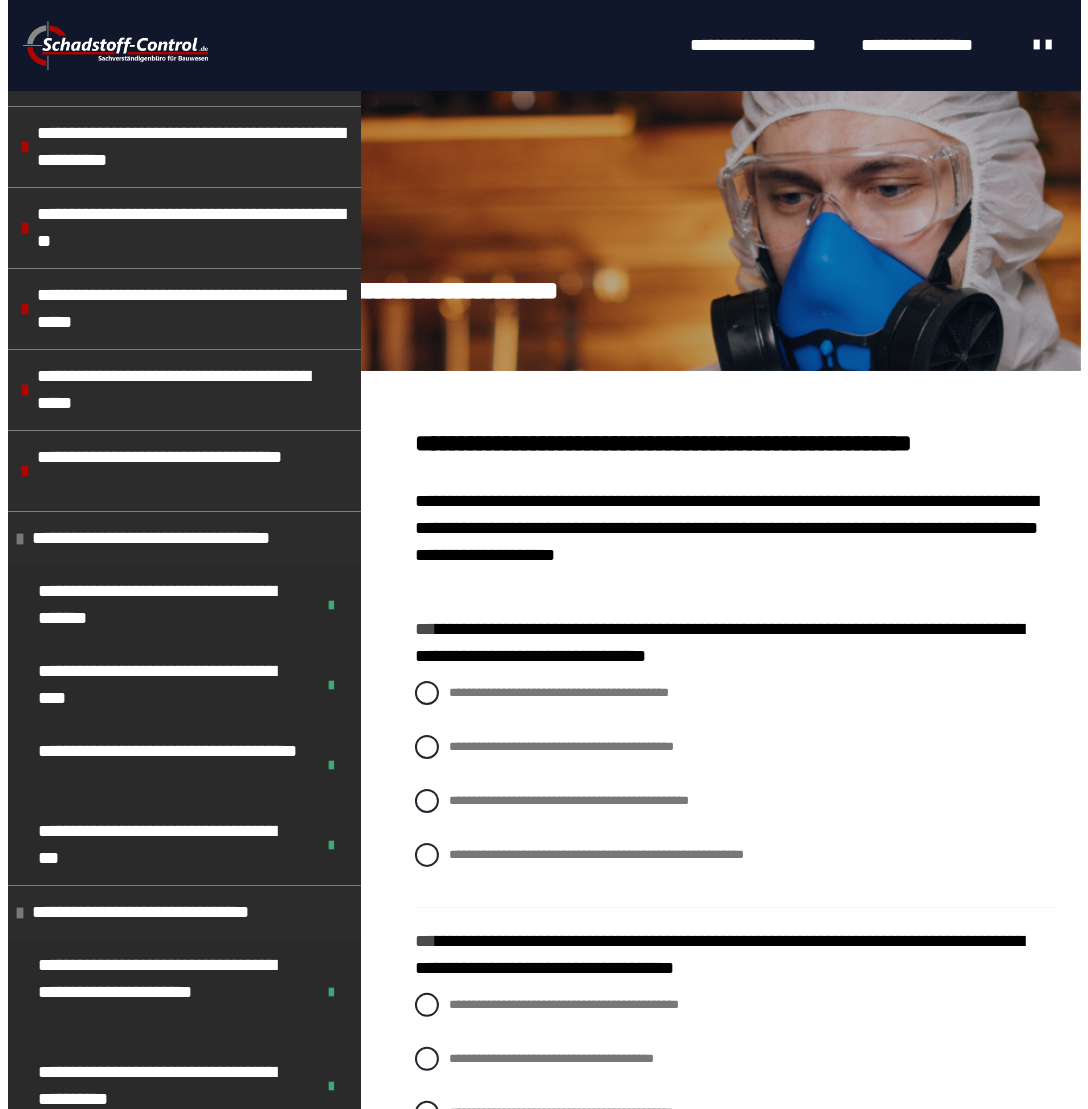 scroll, scrollTop: 436, scrollLeft: 0, axis: vertical 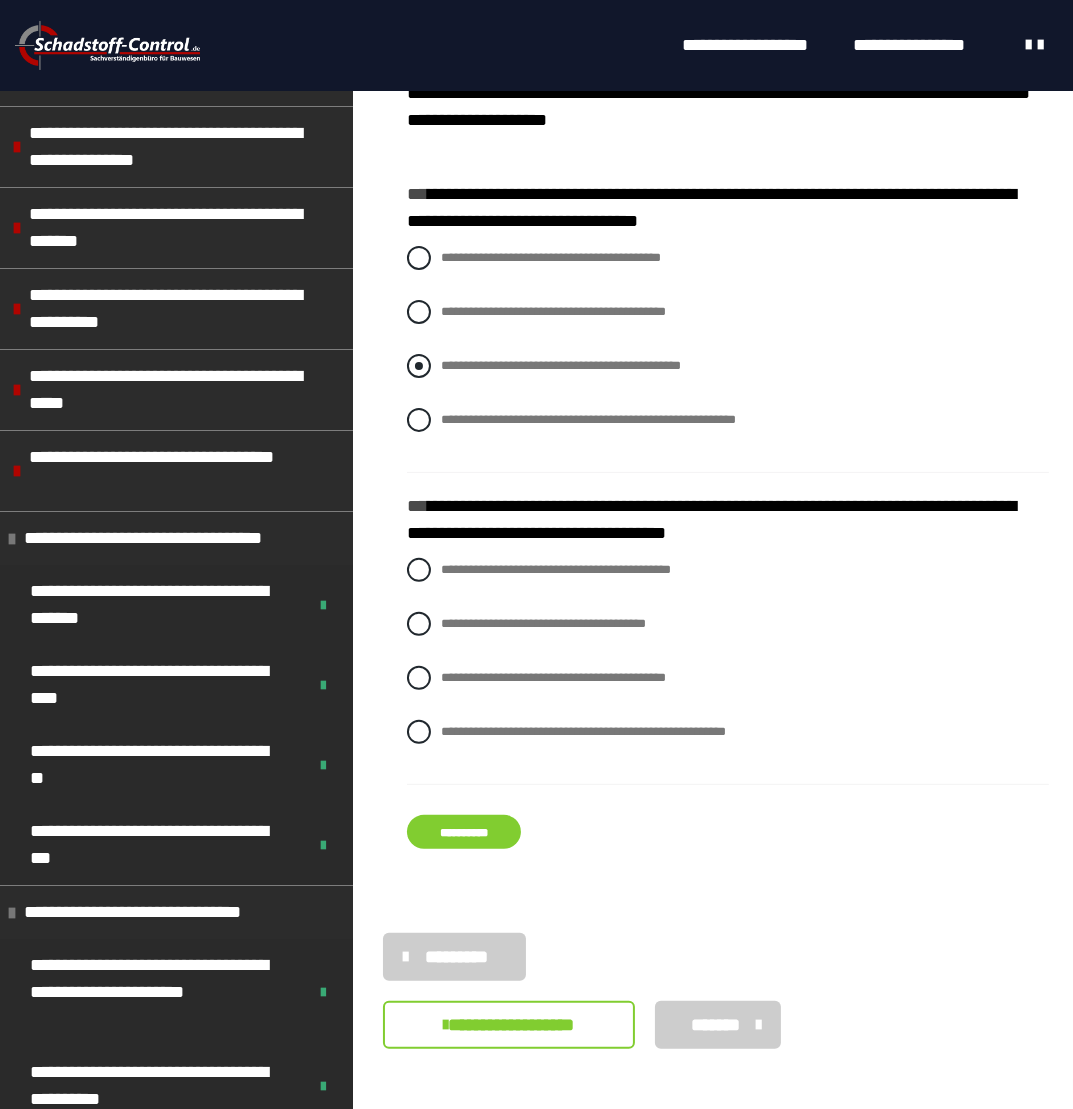 click on "**********" at bounding box center (561, 365) 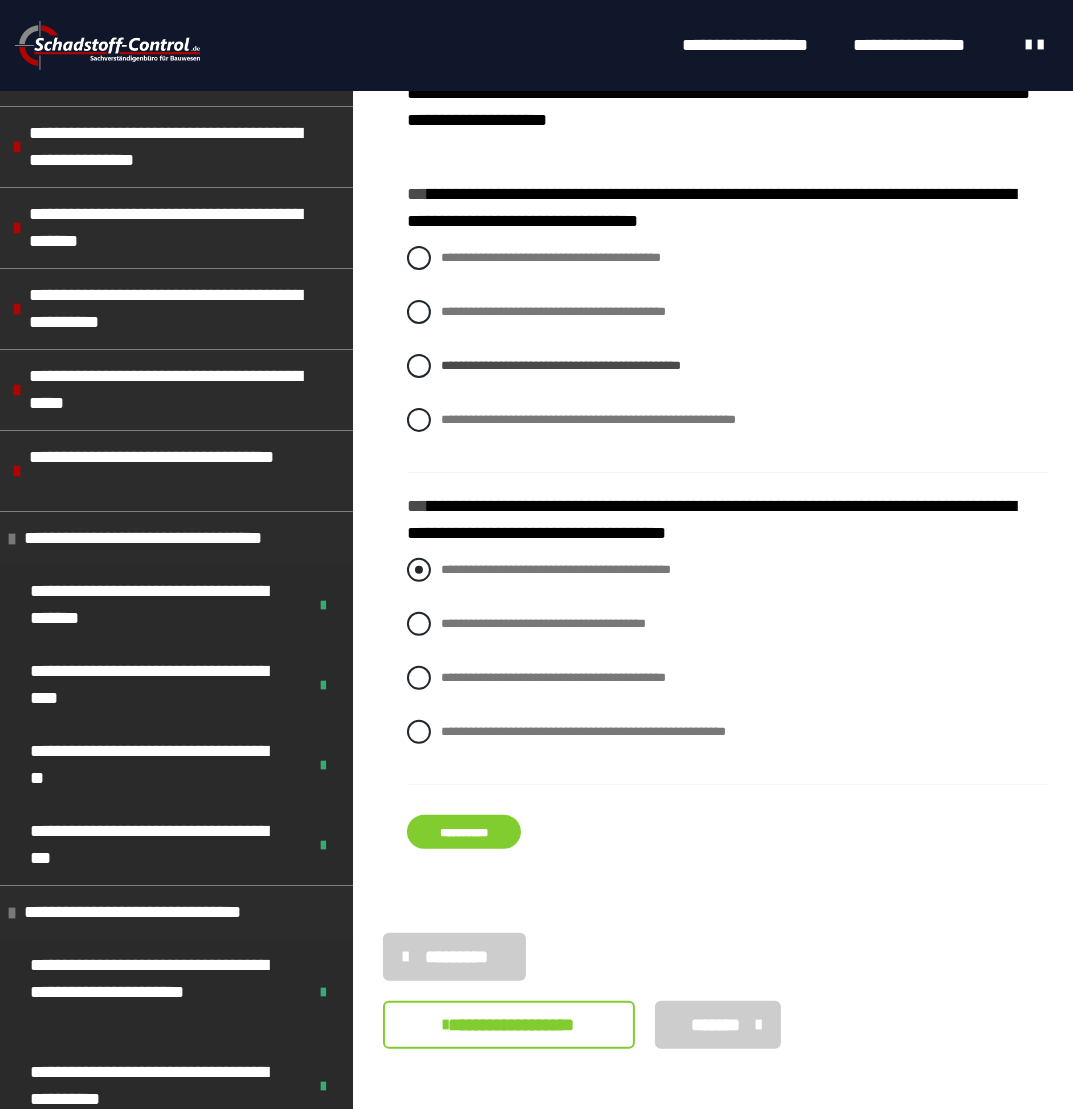 click on "**********" at bounding box center (556, 569) 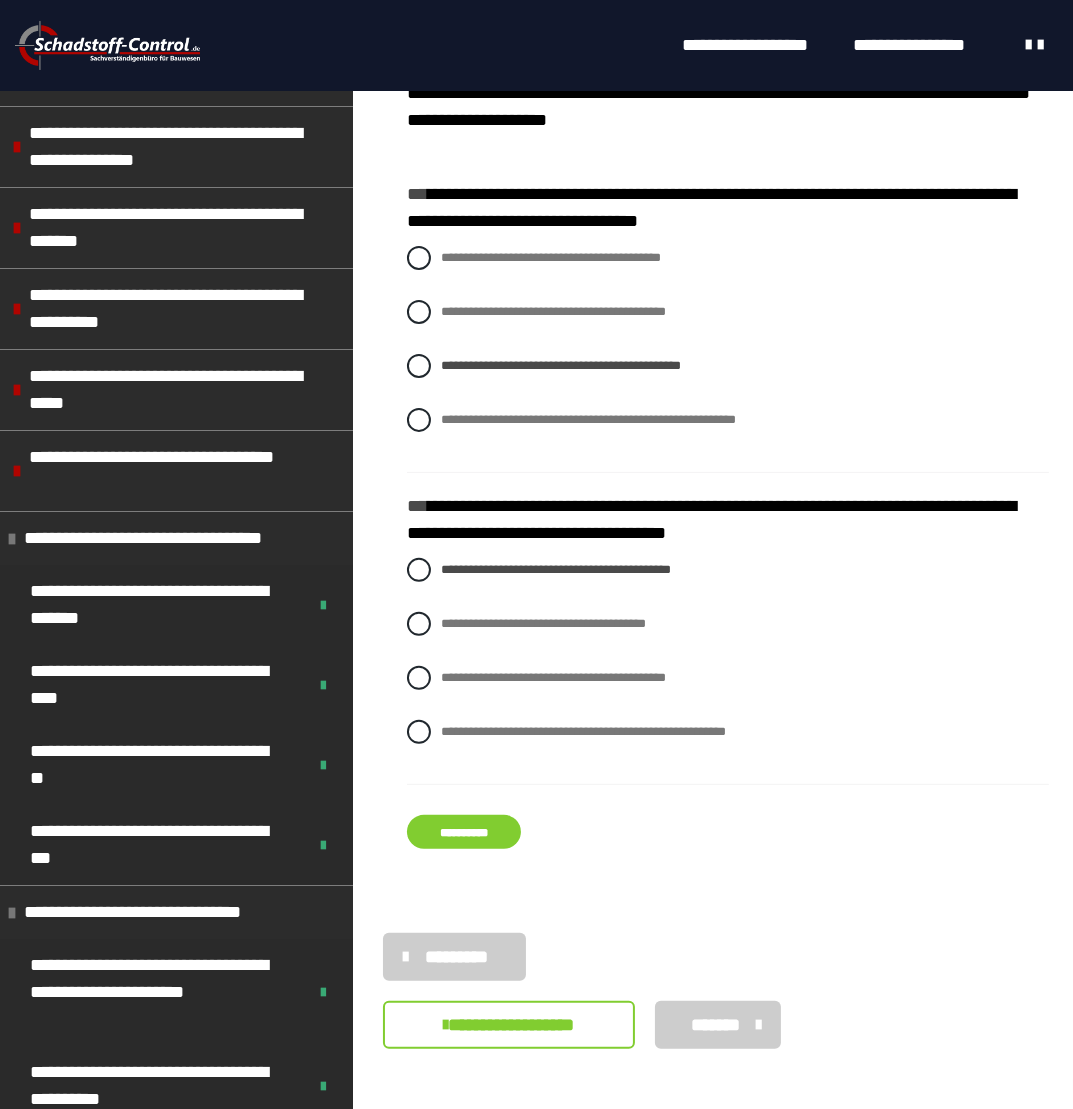 click on "**********" at bounding box center [464, 832] 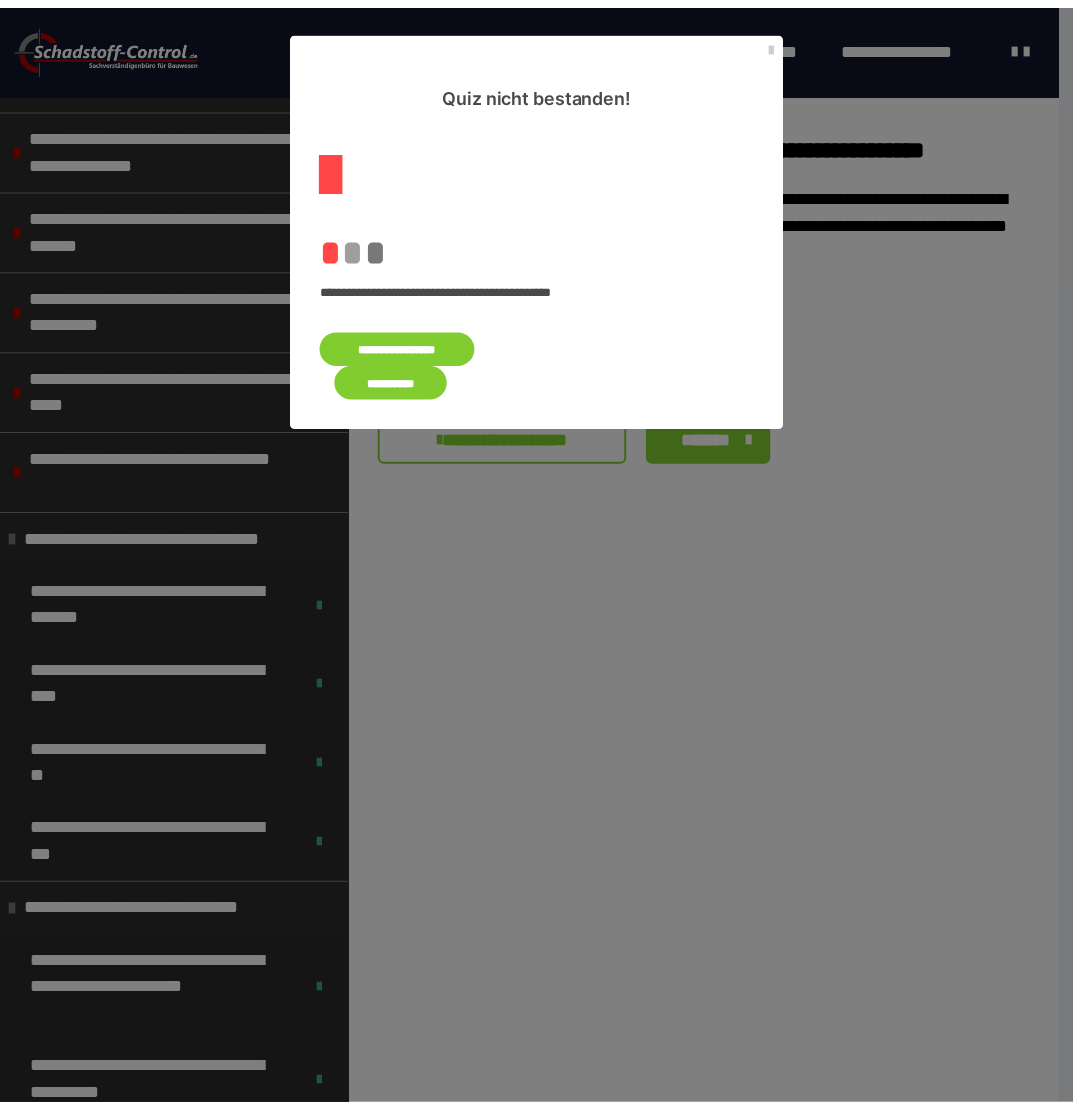 scroll, scrollTop: 0, scrollLeft: 0, axis: both 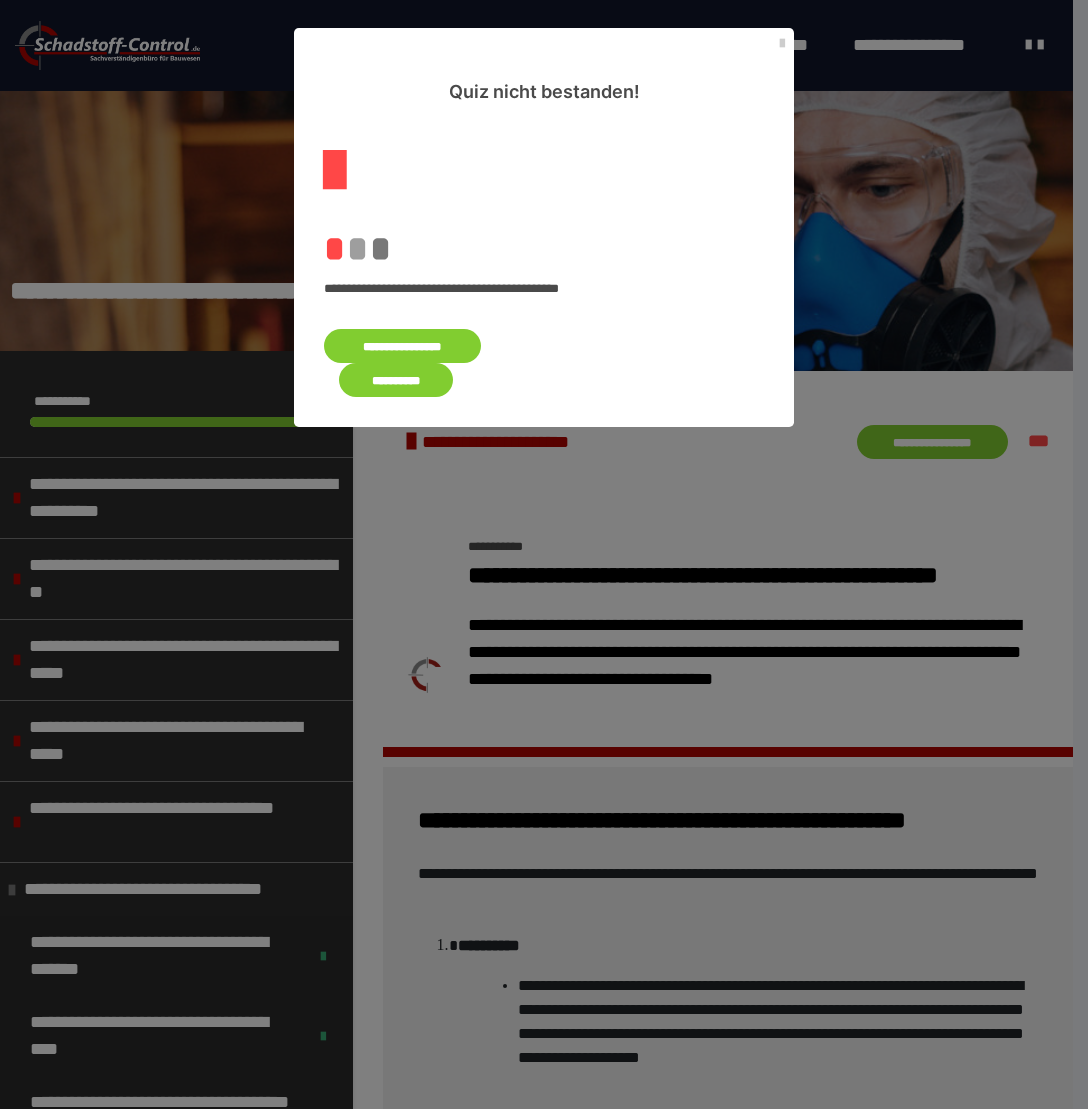click on "**********" at bounding box center [402, 346] 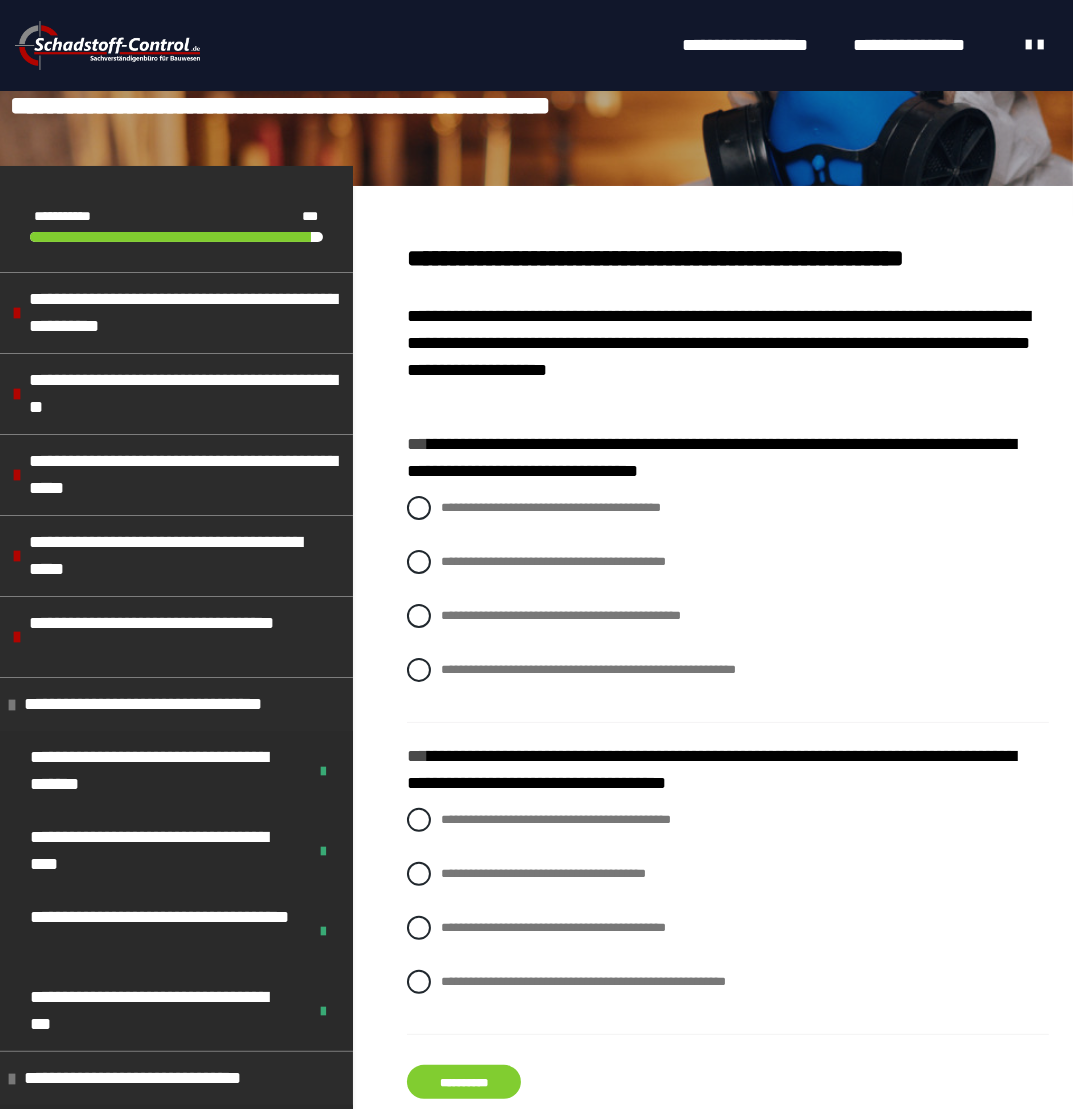 scroll, scrollTop: 300, scrollLeft: 0, axis: vertical 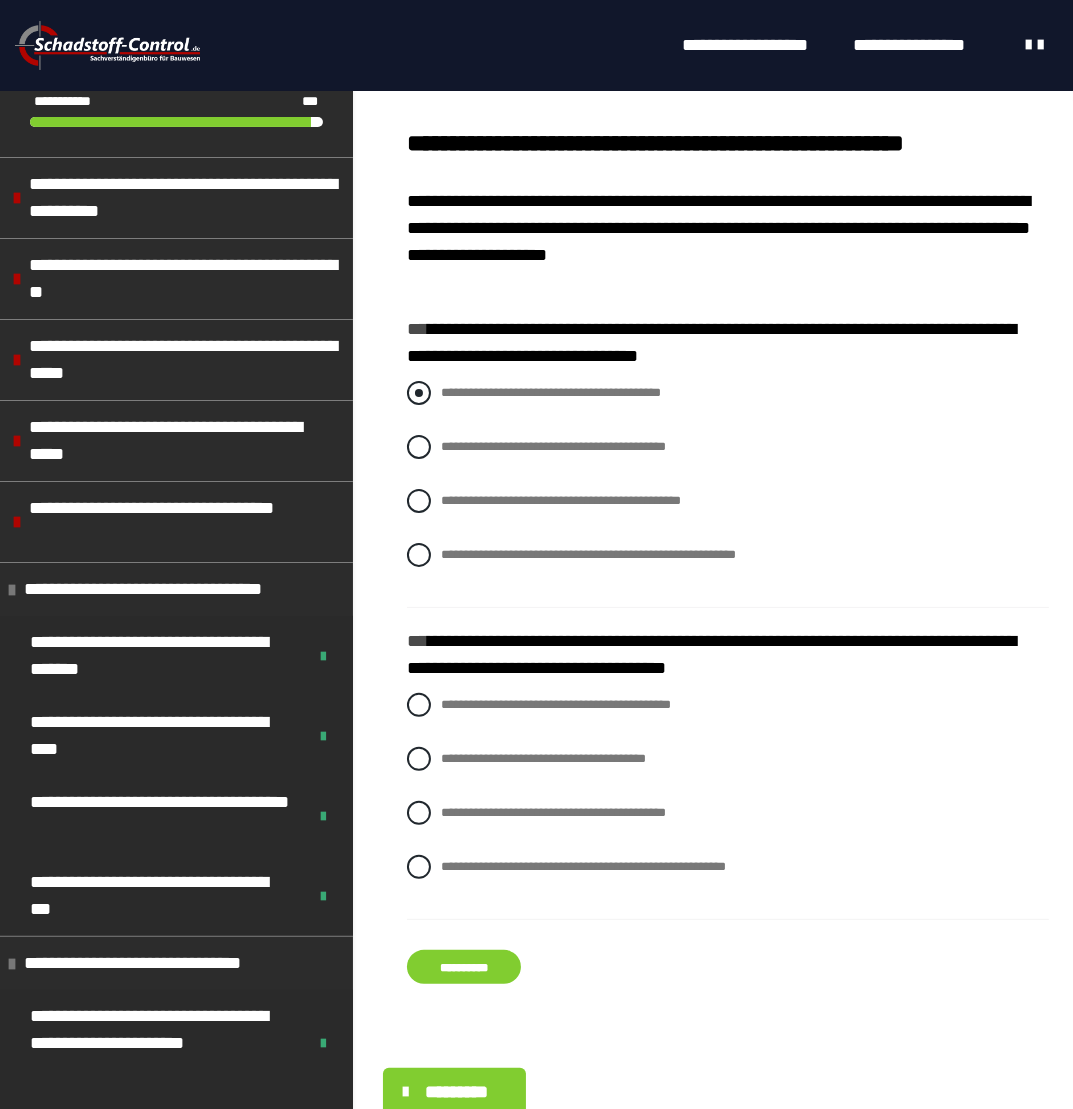 click at bounding box center (419, 393) 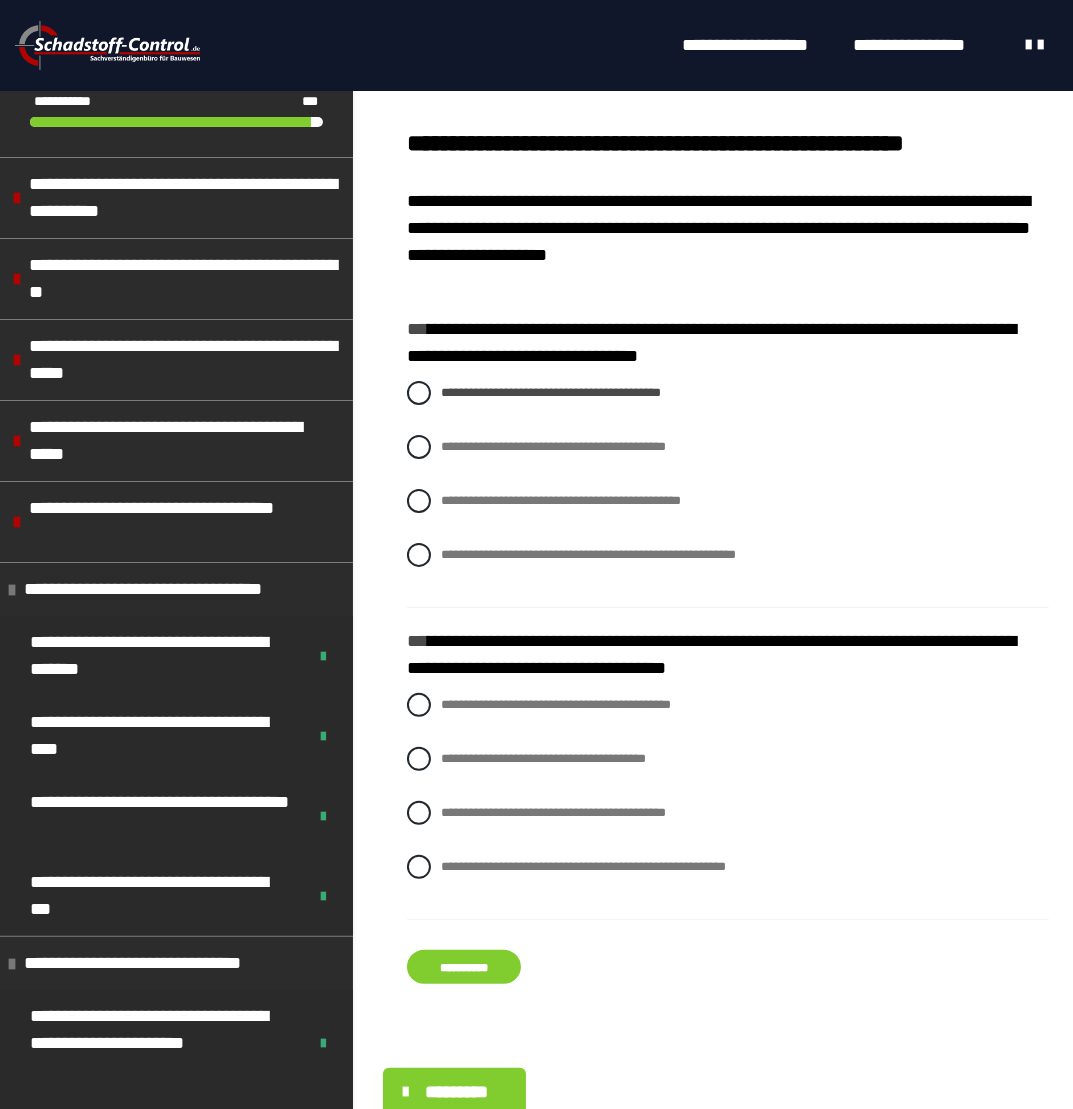 click on "**********" at bounding box center [464, 967] 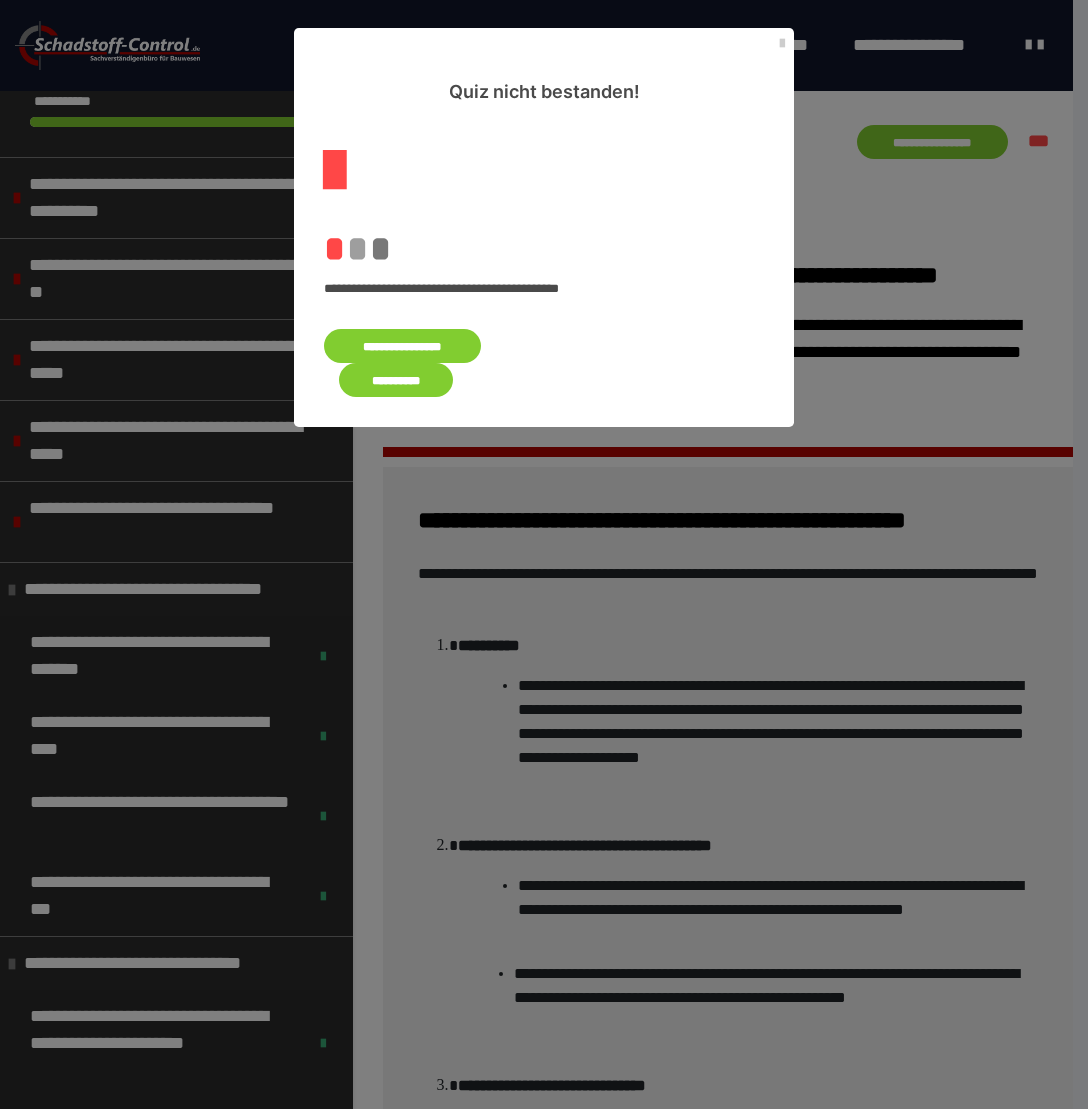 click on "**********" at bounding box center (402, 346) 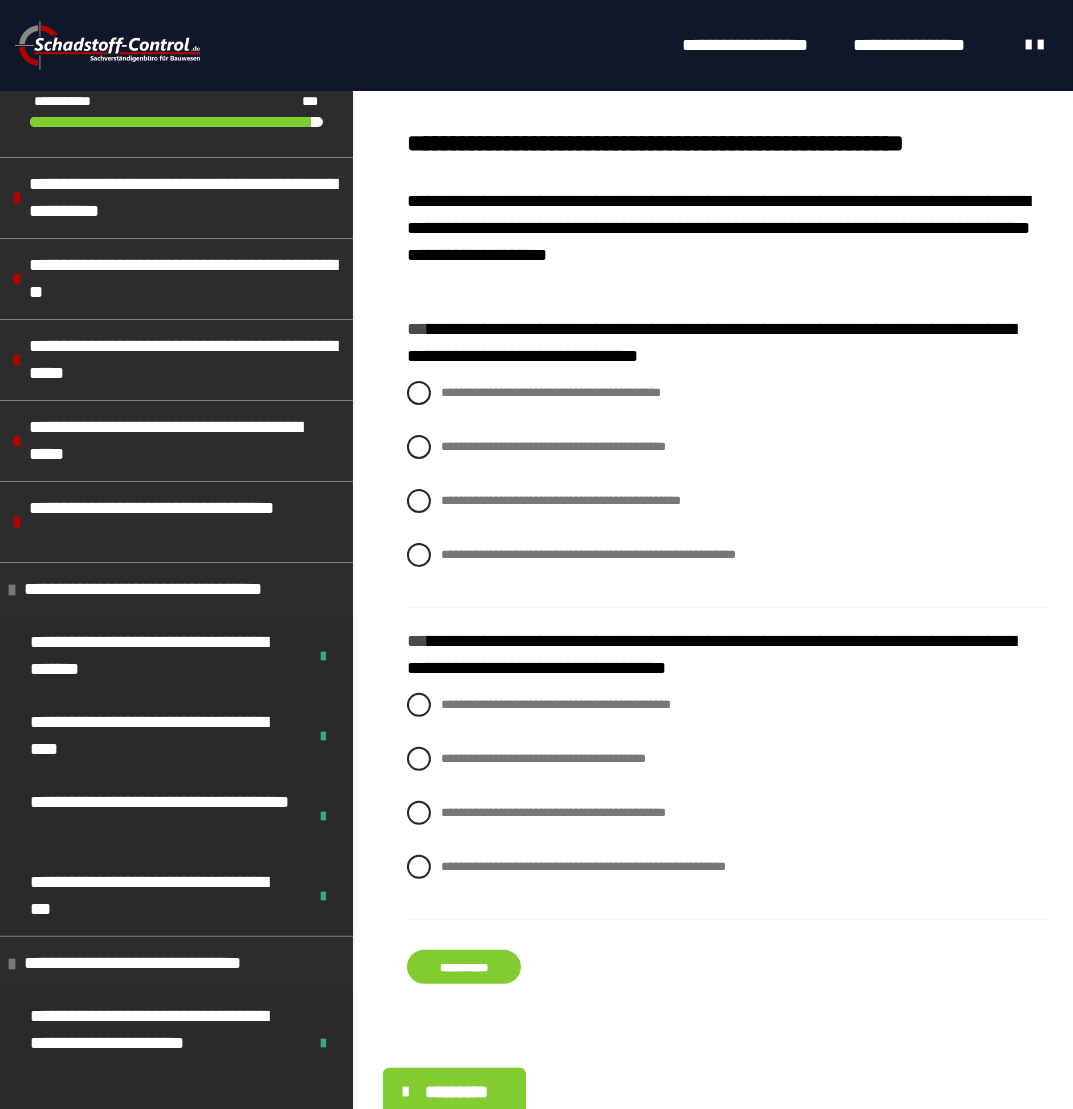 click on "**********" at bounding box center [728, 447] 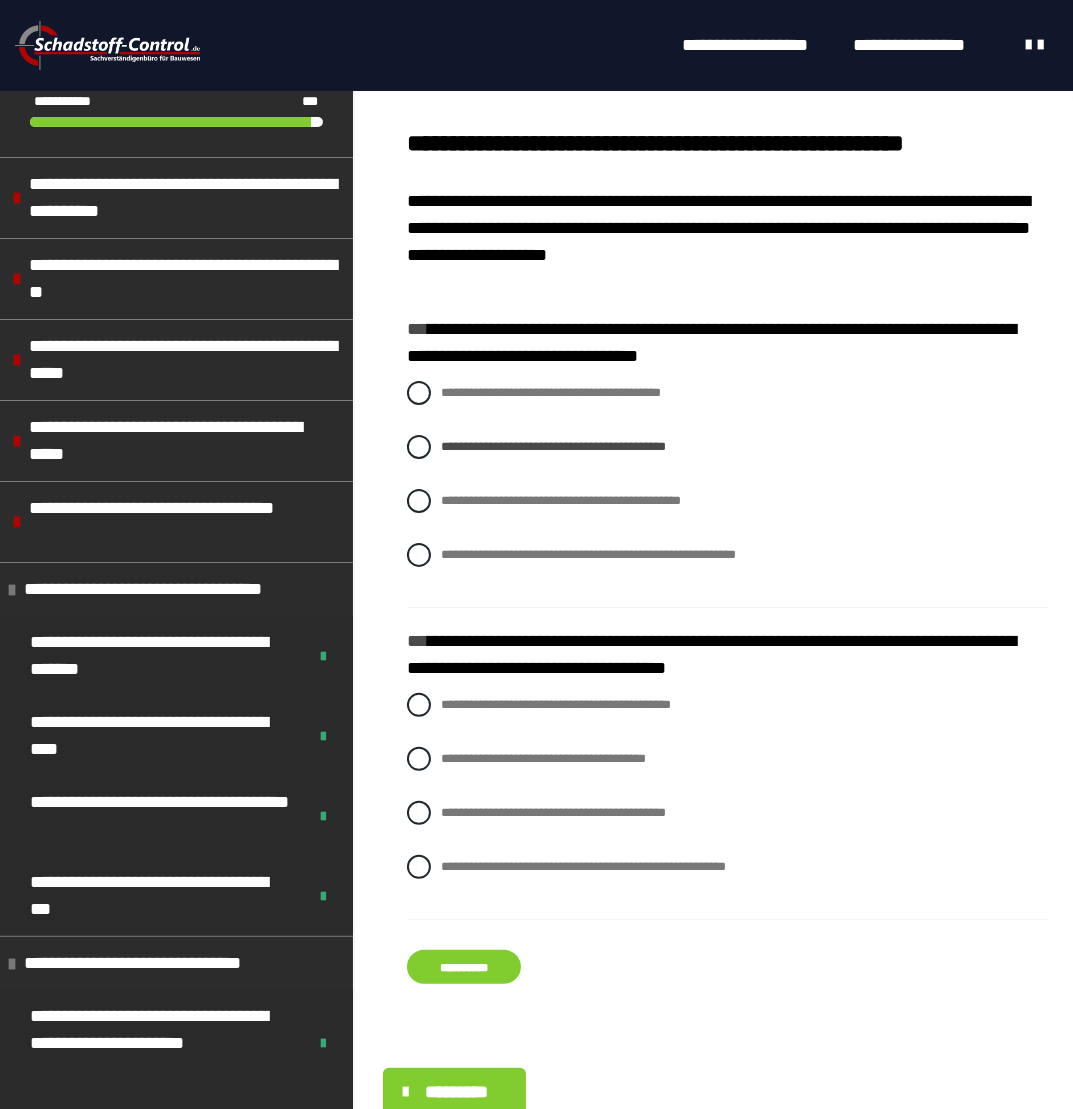 click on "**********" at bounding box center (464, 967) 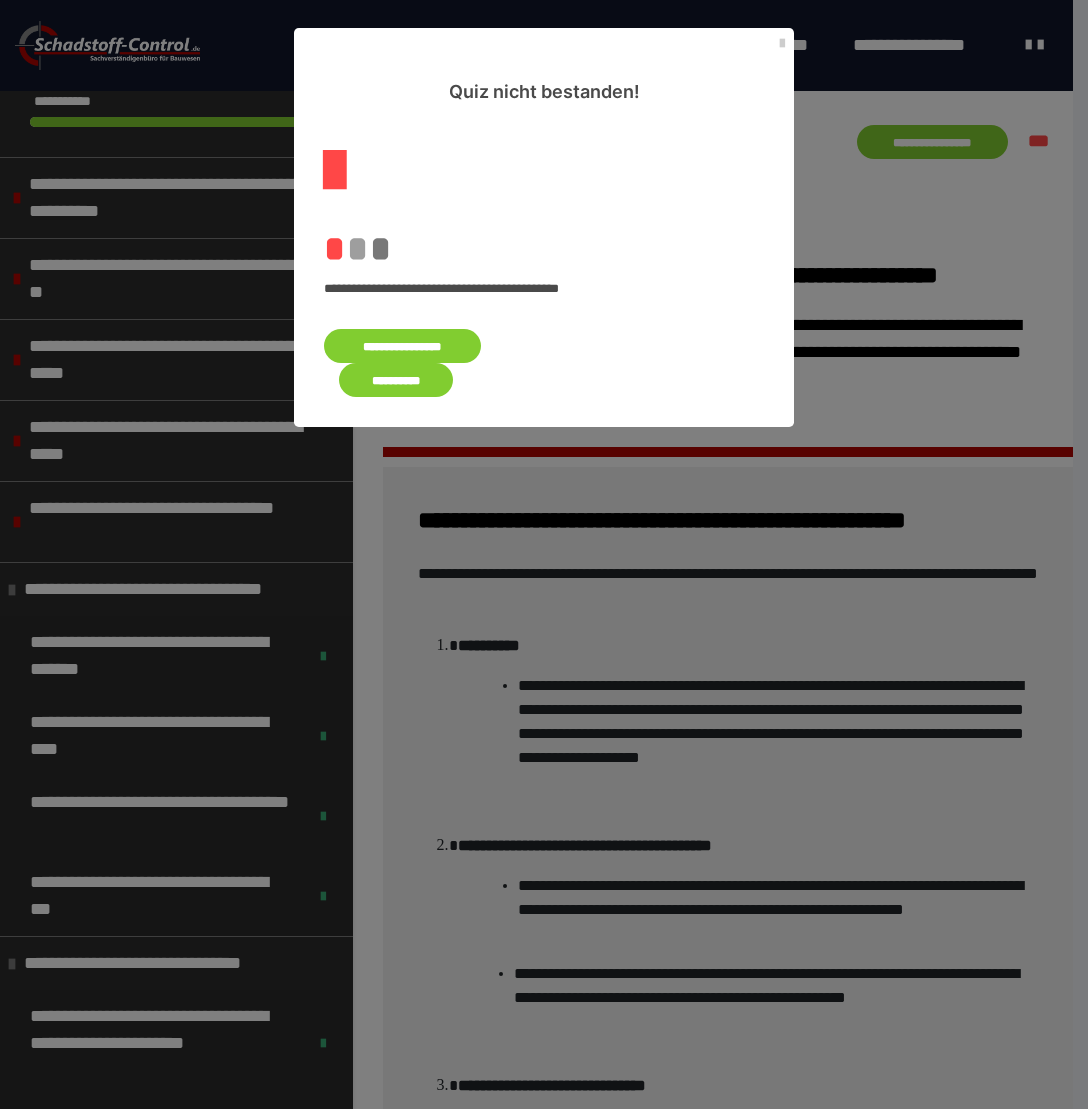 click on "**********" at bounding box center [402, 346] 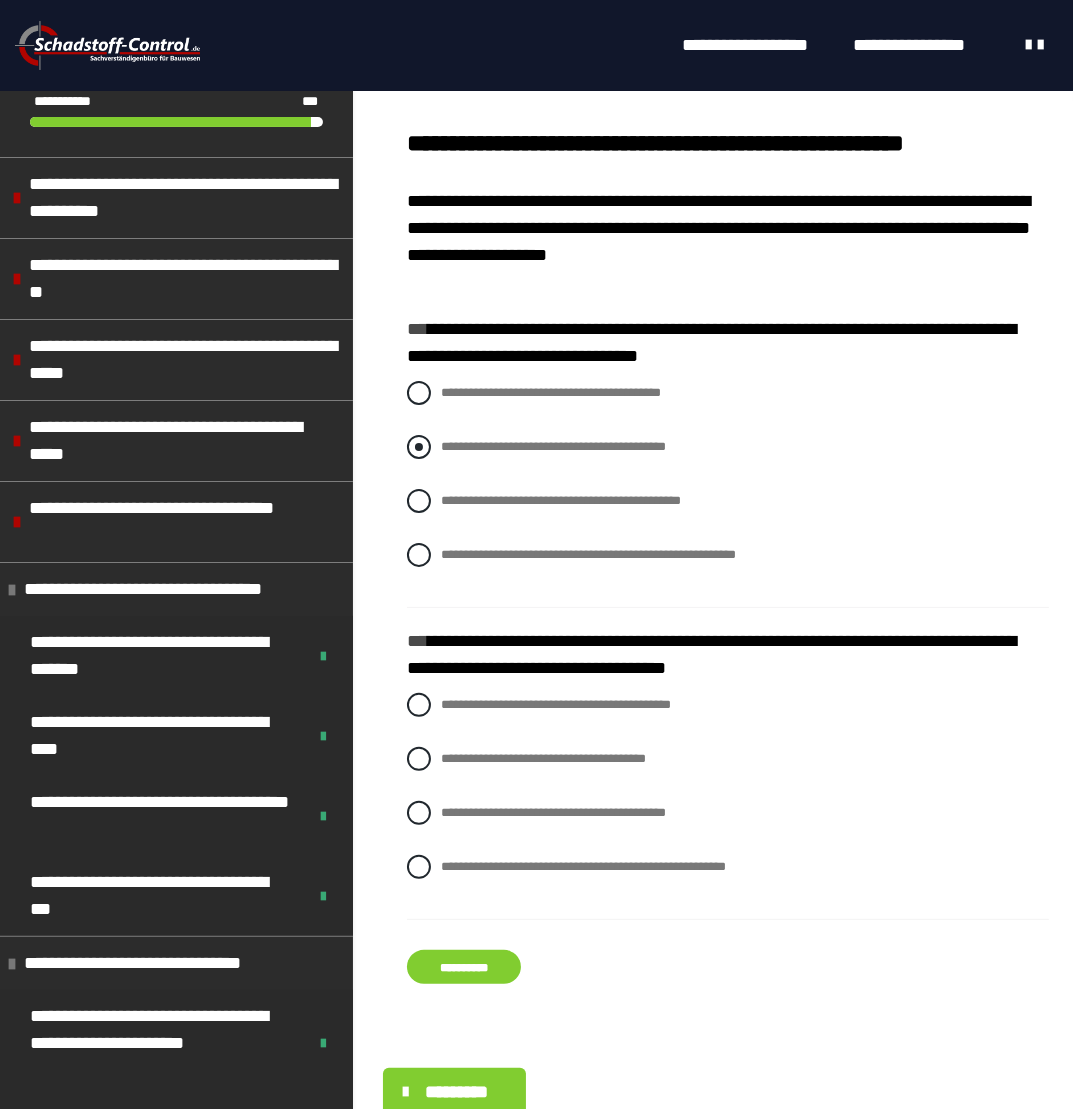 click at bounding box center (419, 447) 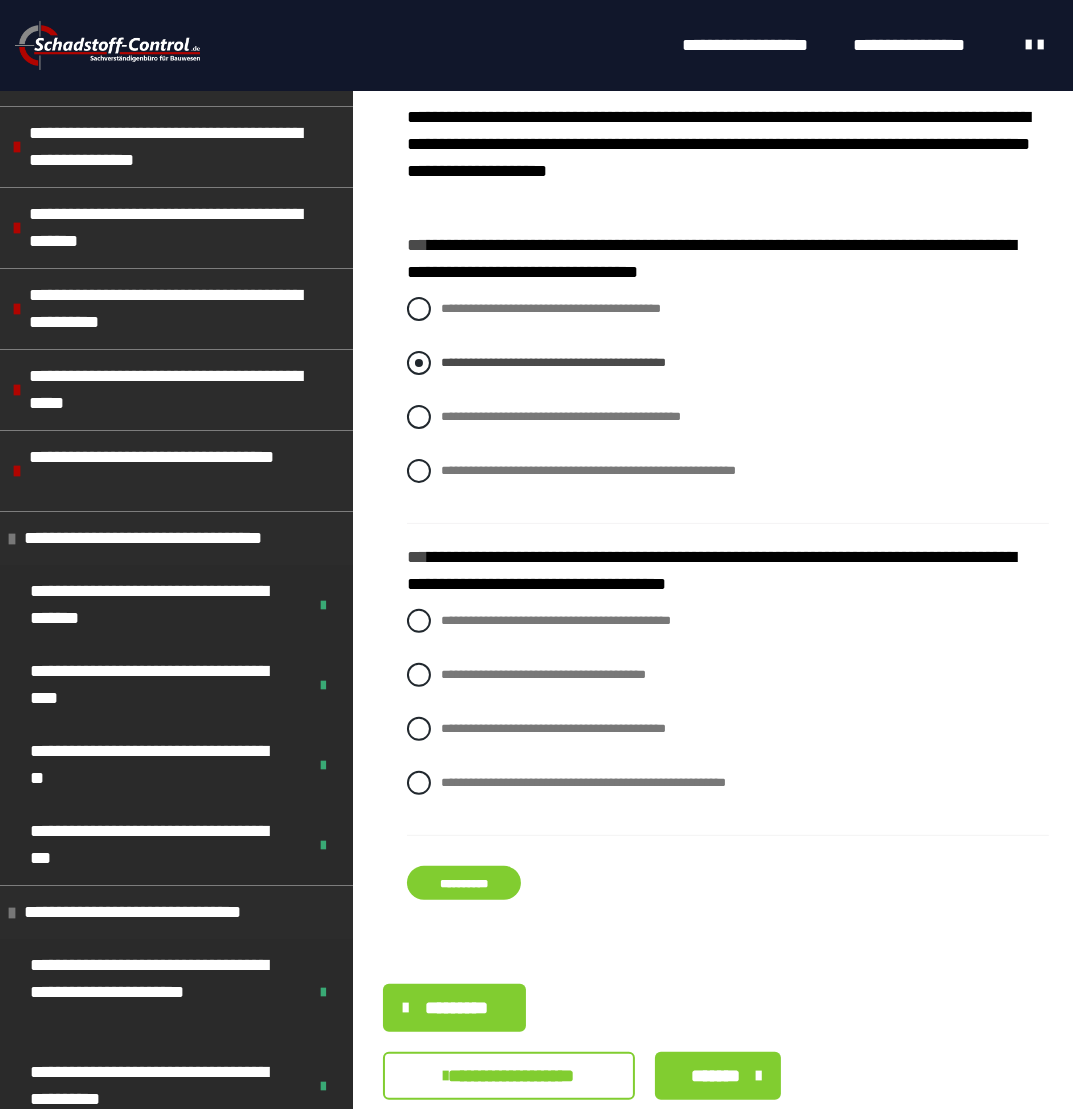 scroll, scrollTop: 400, scrollLeft: 0, axis: vertical 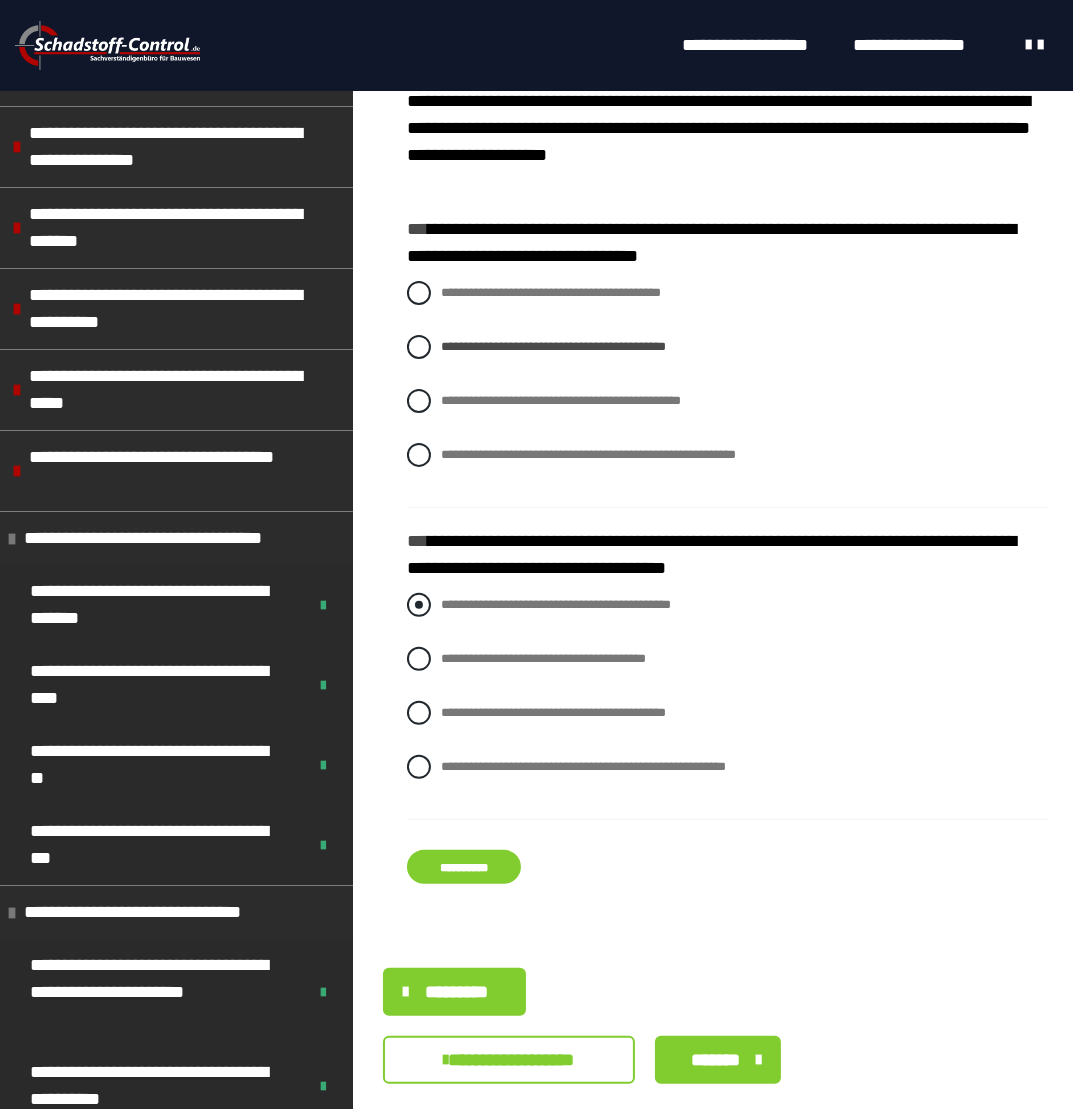 click at bounding box center [419, 605] 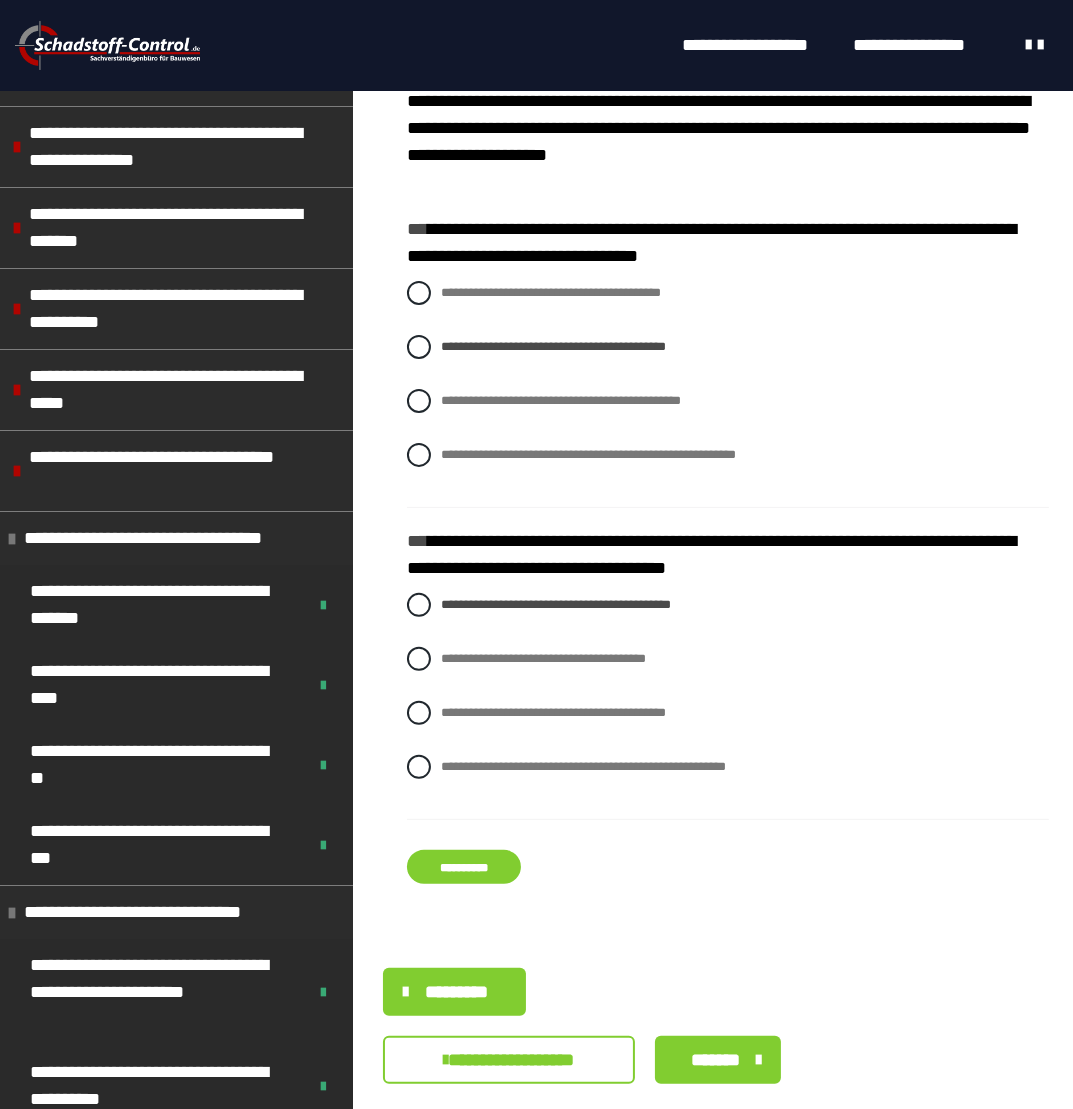 click on "**********" at bounding box center [464, 867] 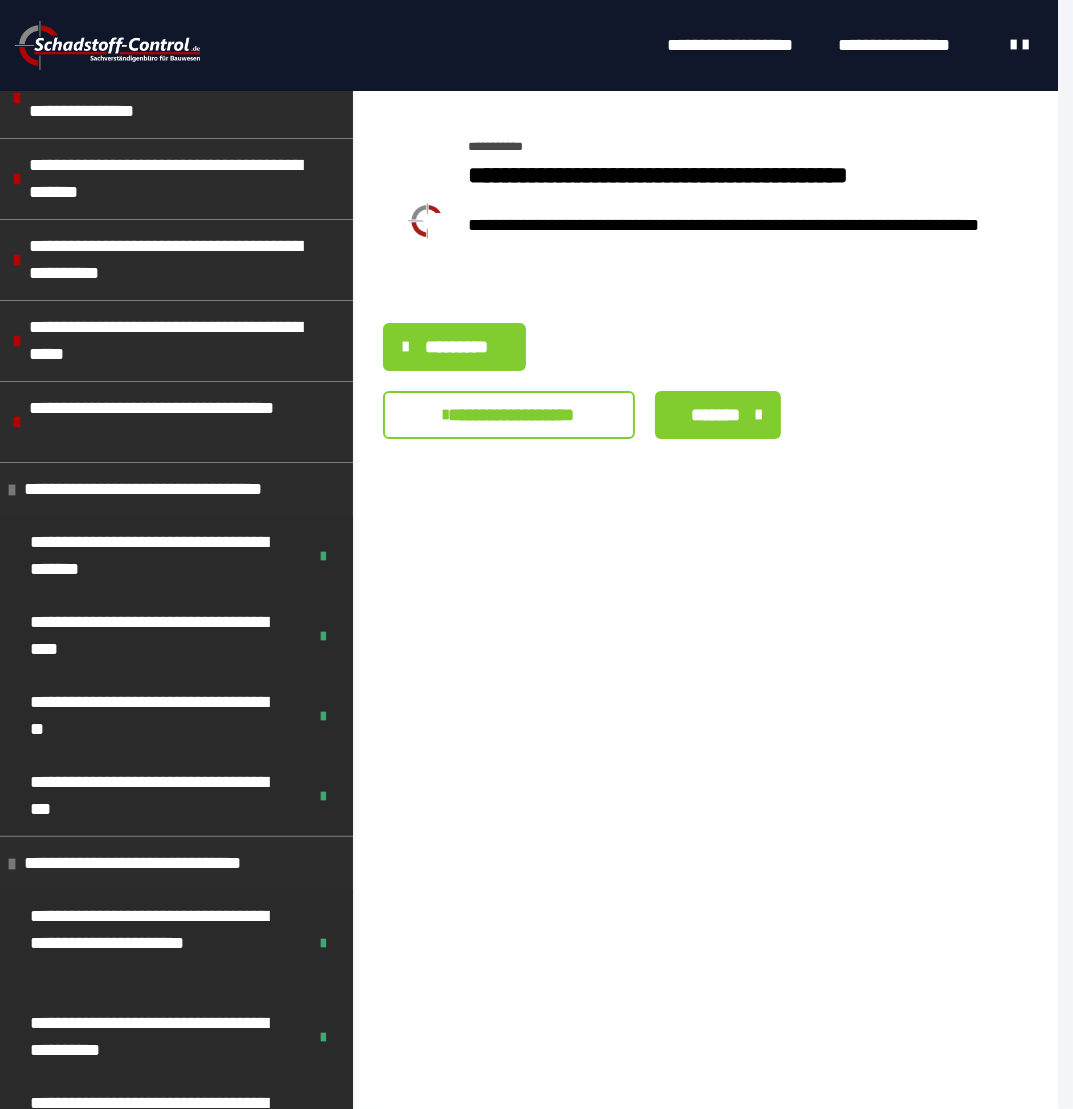 scroll, scrollTop: 0, scrollLeft: 0, axis: both 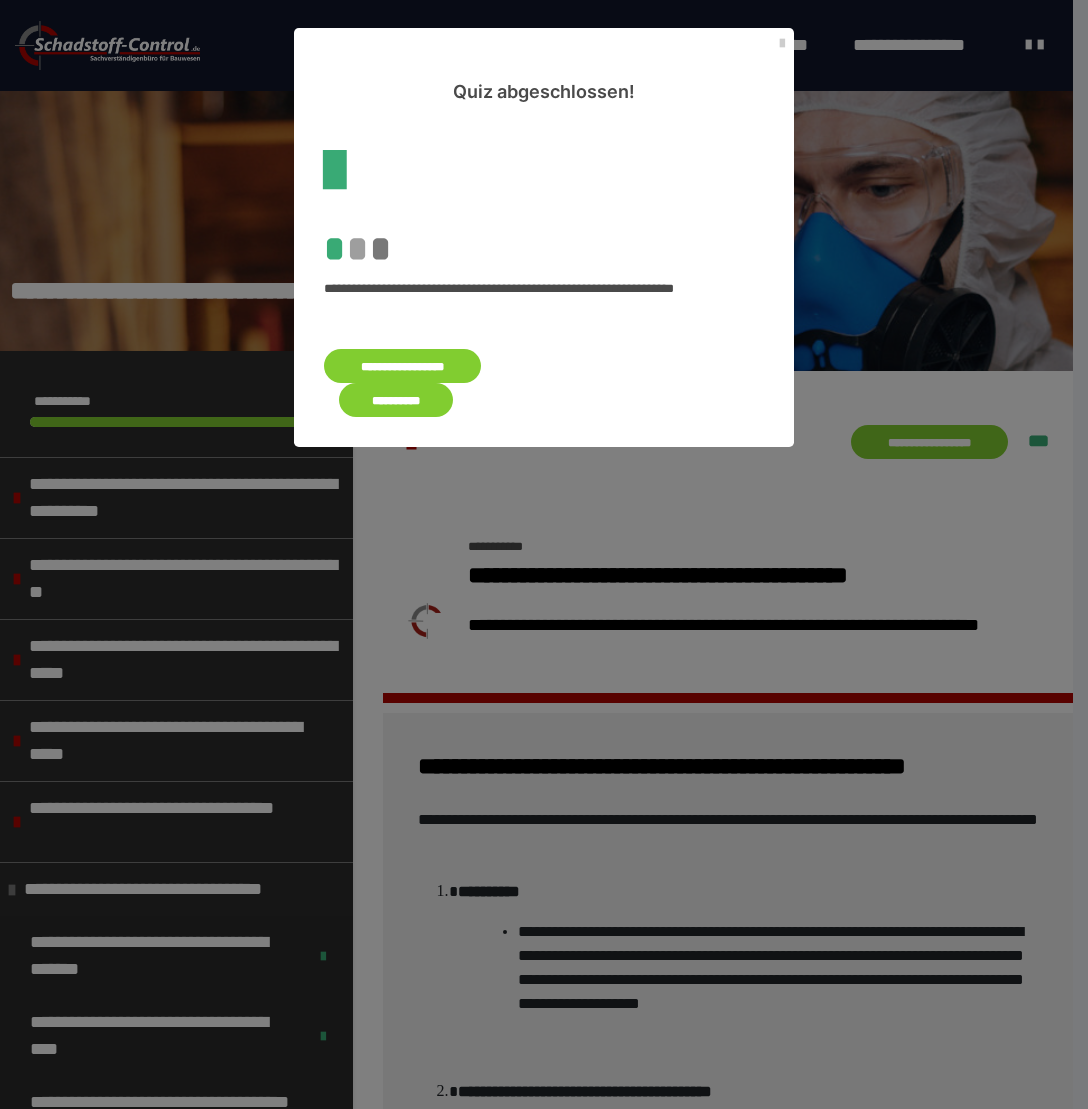 click on "**********" at bounding box center [396, 400] 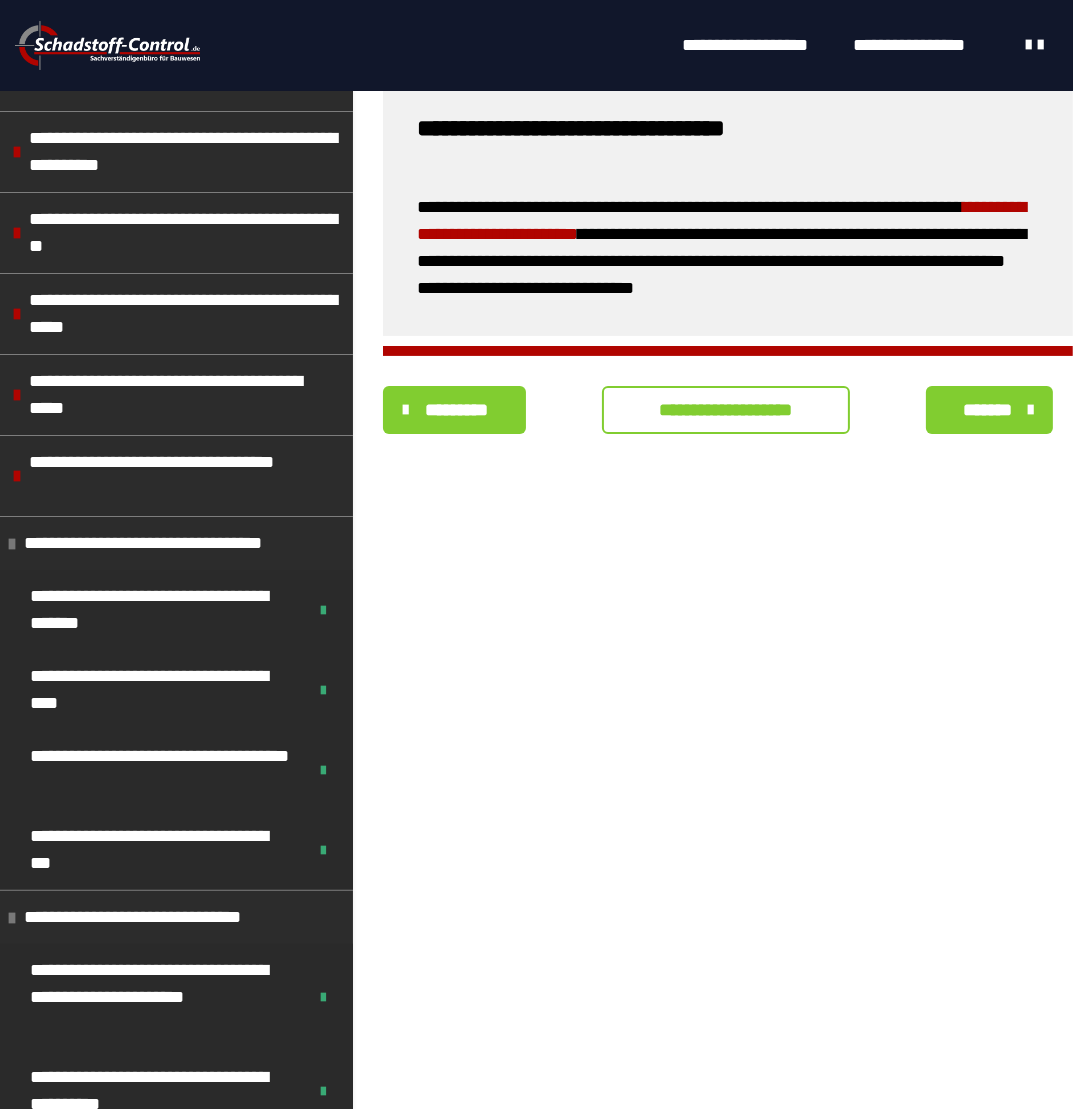 scroll, scrollTop: 330, scrollLeft: 0, axis: vertical 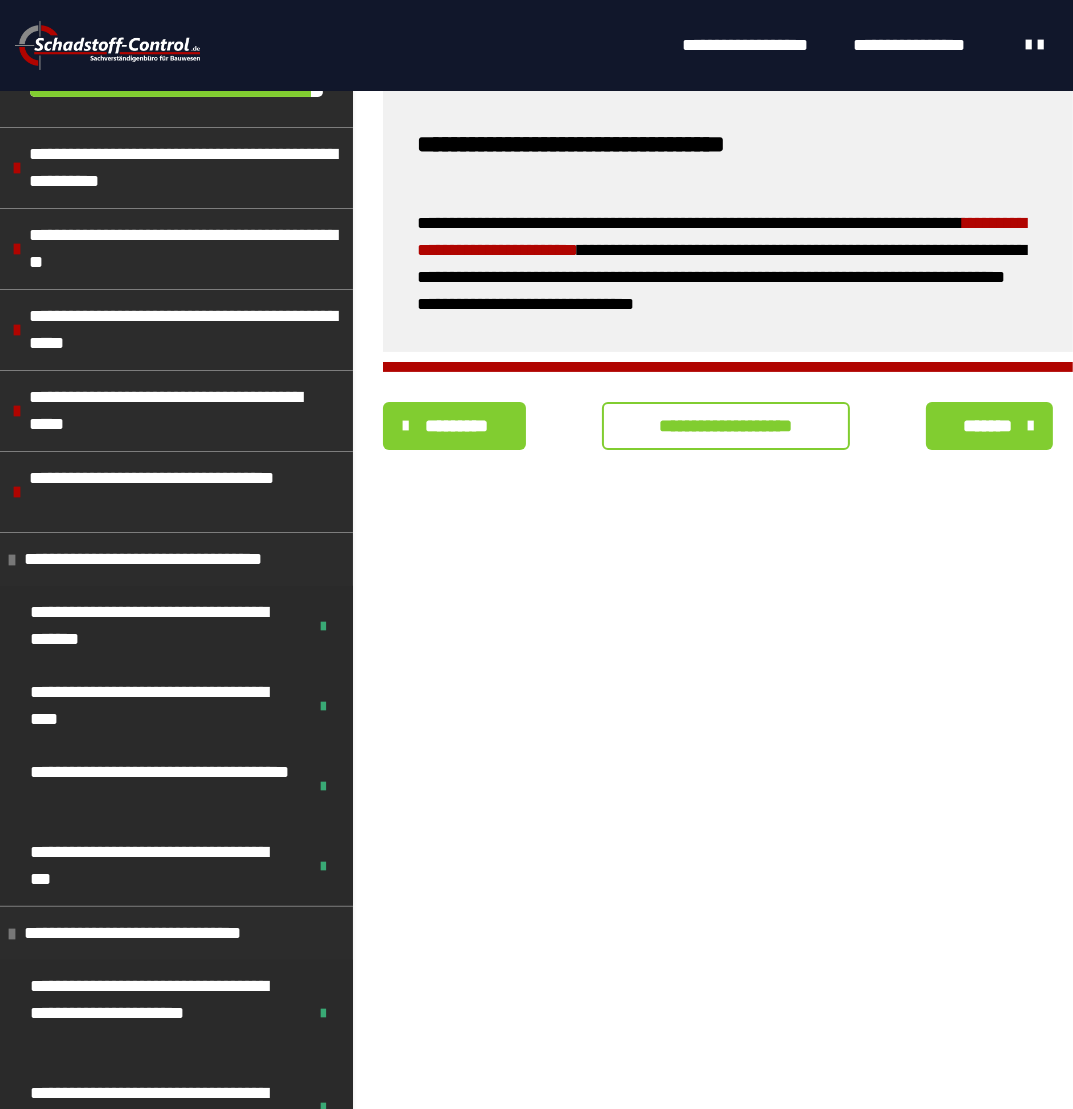 click on "**********" at bounding box center [726, 426] 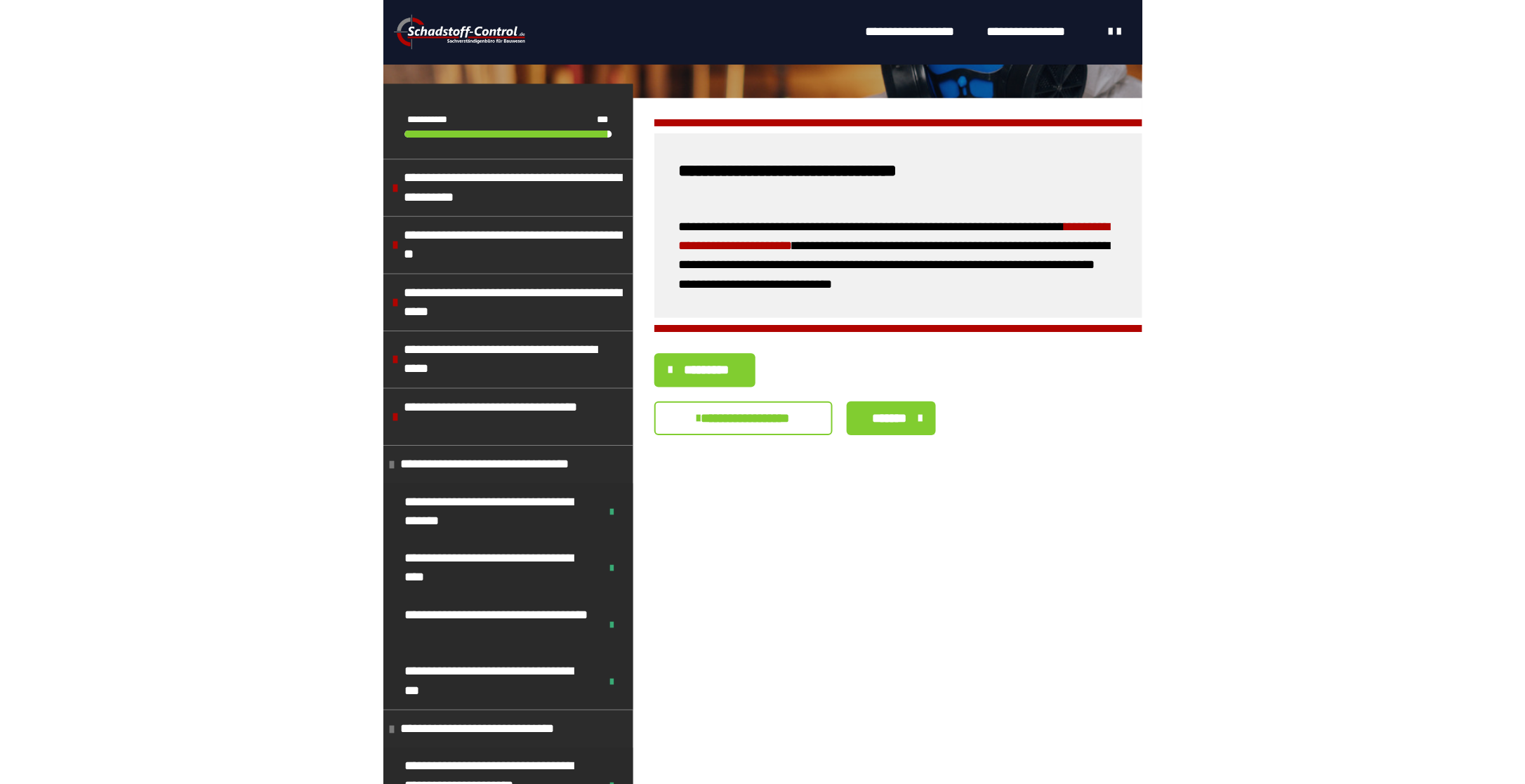 scroll, scrollTop: 161, scrollLeft: 0, axis: vertical 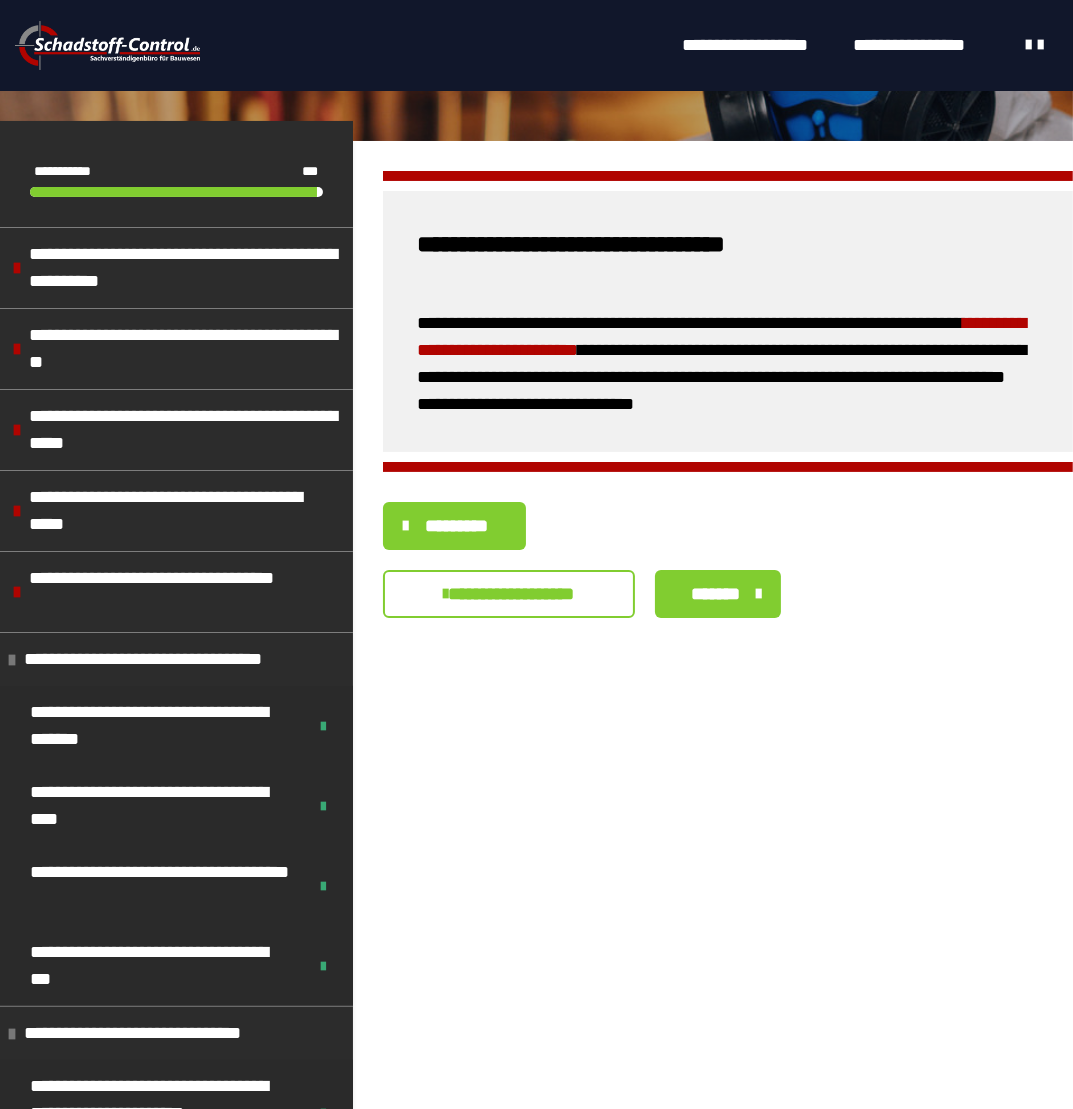 click on "*******" at bounding box center (716, 594) 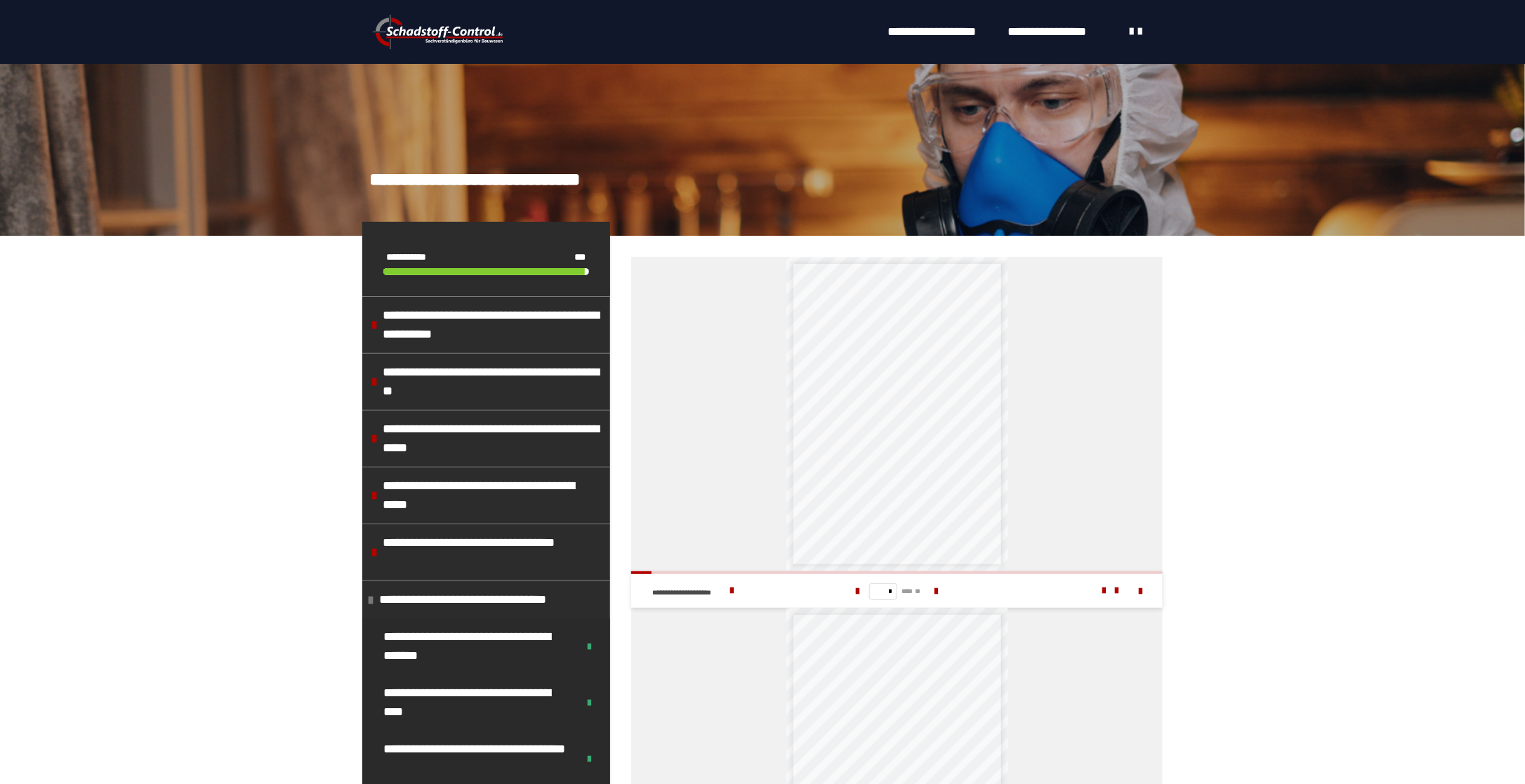 scroll, scrollTop: 15, scrollLeft: 0, axis: vertical 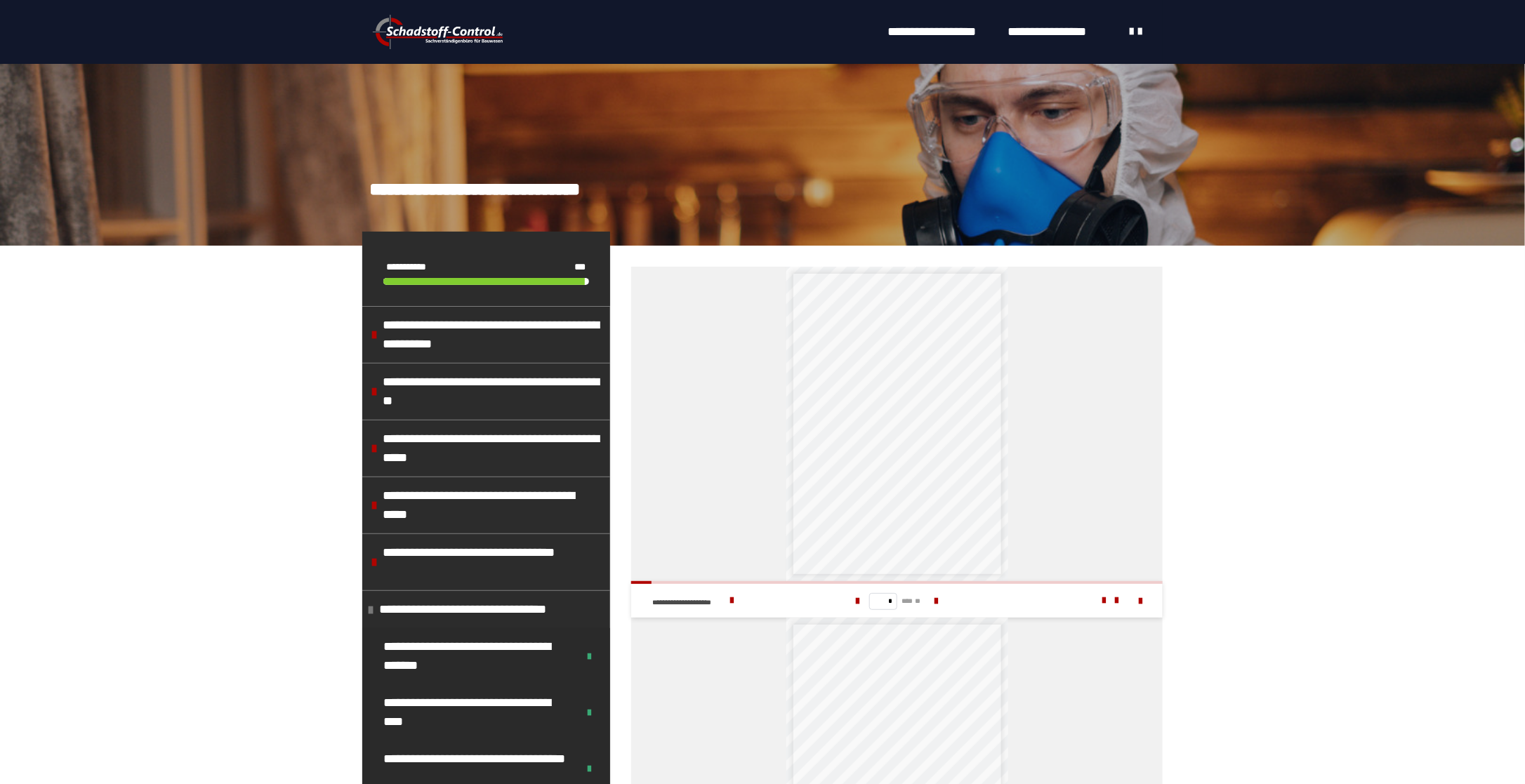 click on "**********" at bounding box center (904, 418) 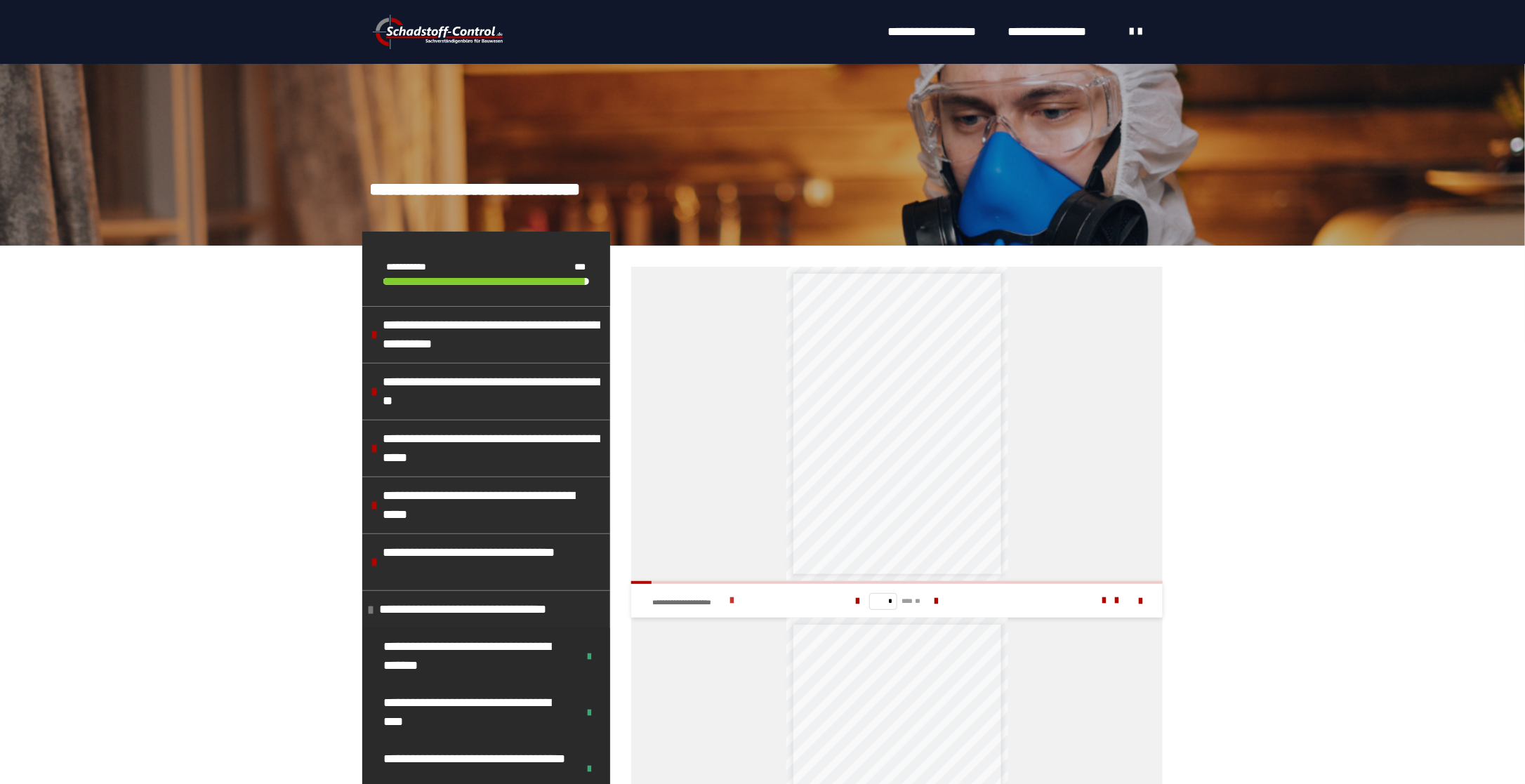 click at bounding box center [732, 601] 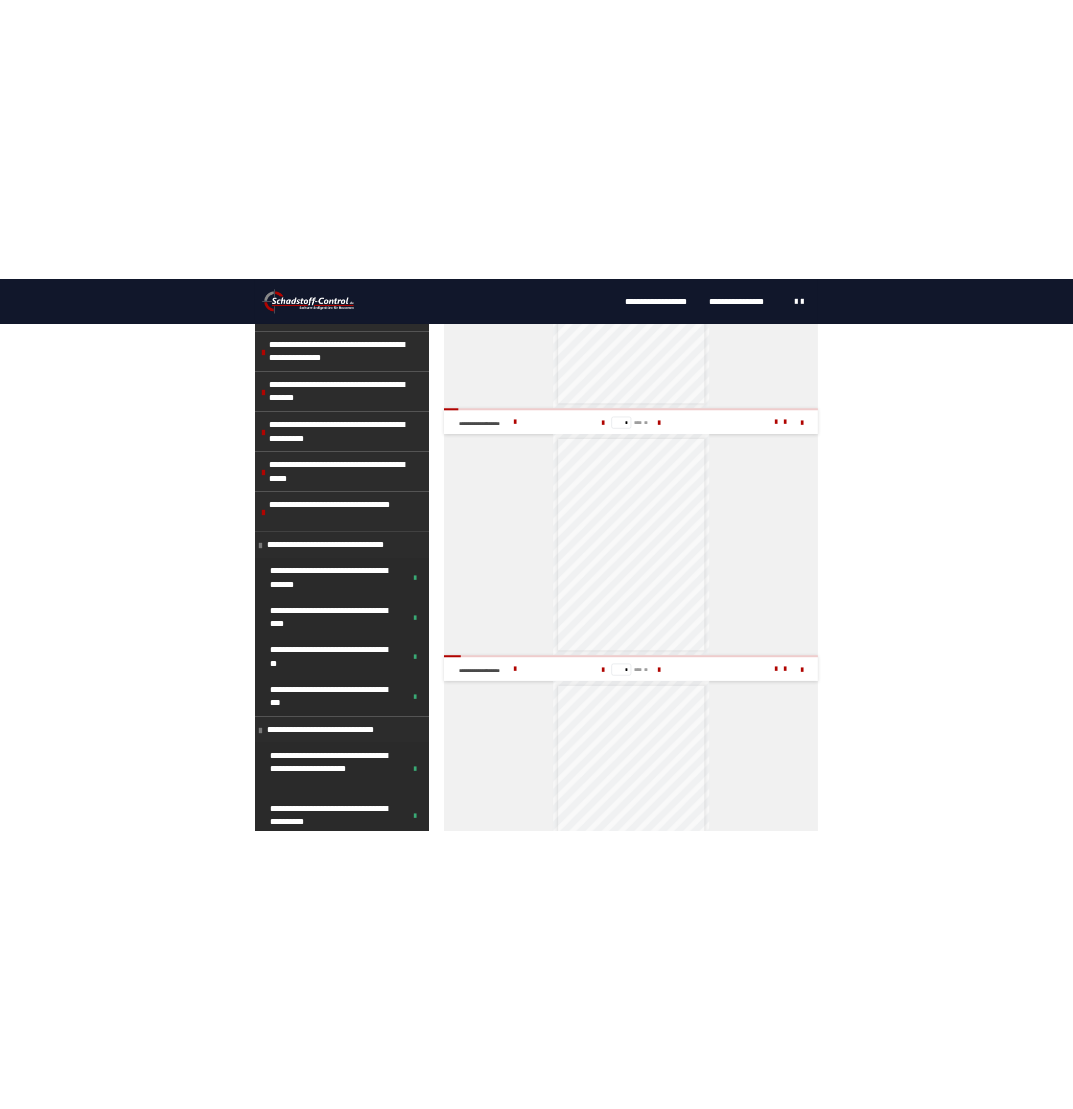 scroll, scrollTop: 621, scrollLeft: 0, axis: vertical 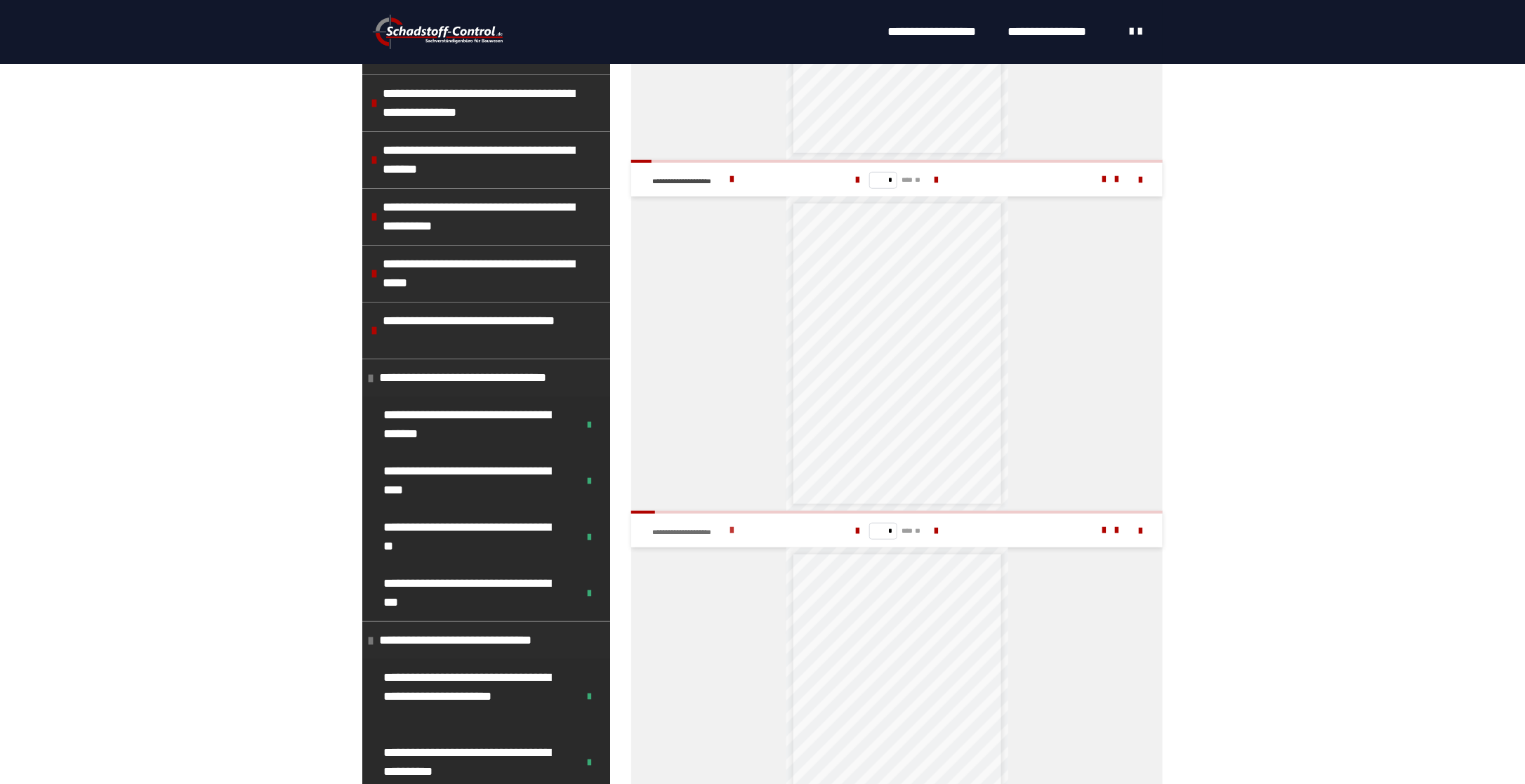 click at bounding box center [732, 531] 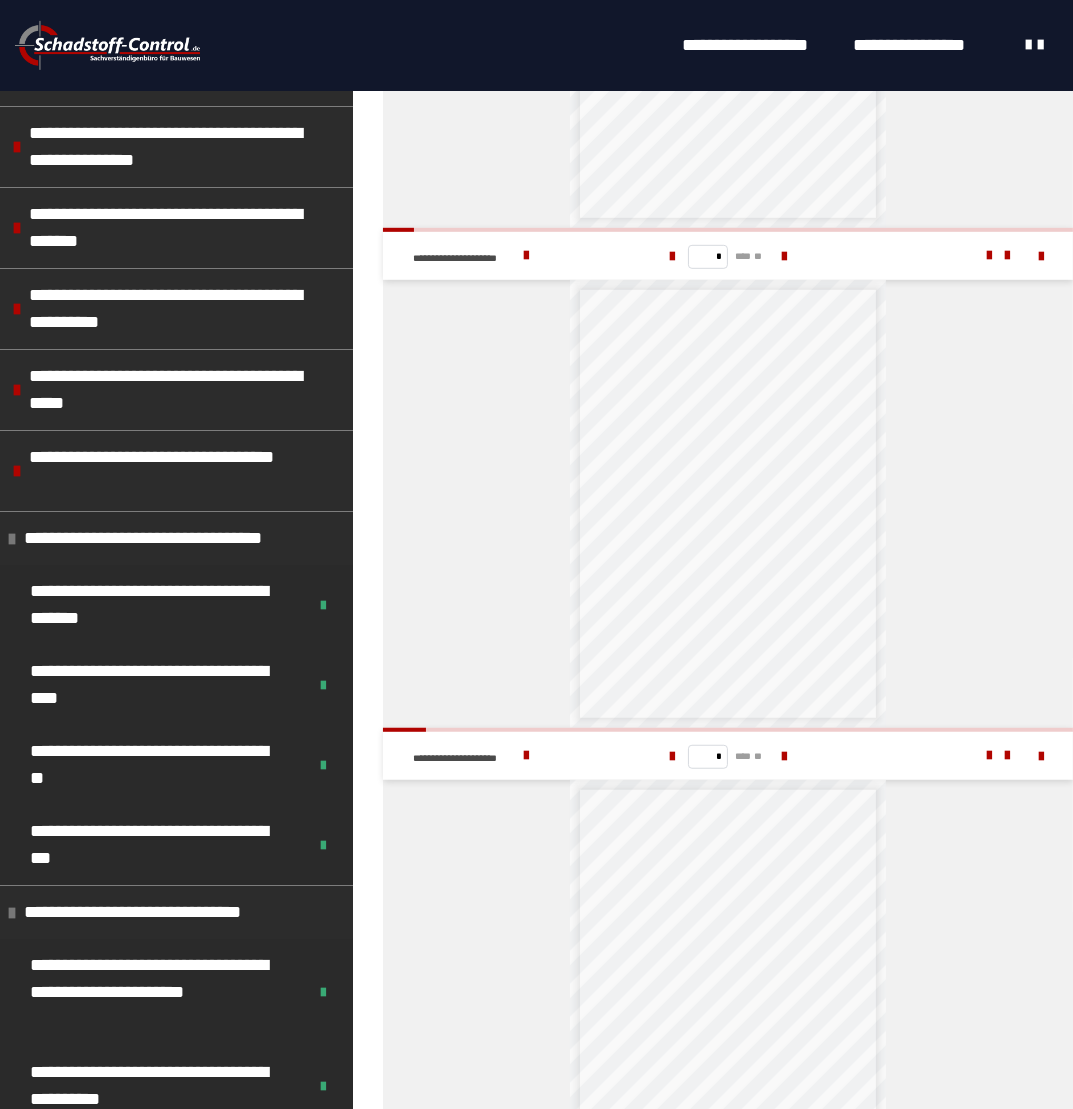 scroll, scrollTop: 1121, scrollLeft: 0, axis: vertical 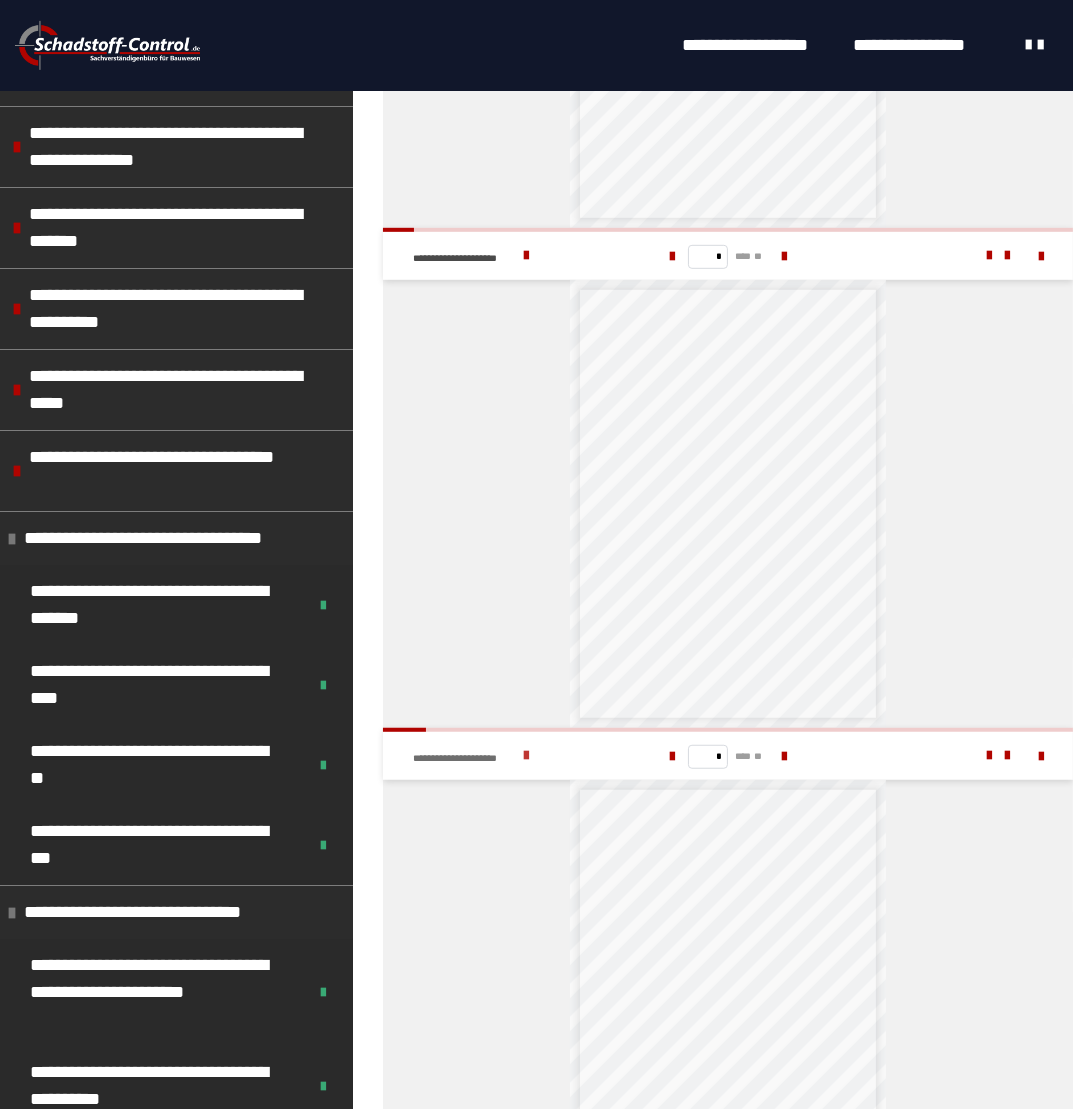 click at bounding box center [526, 756] 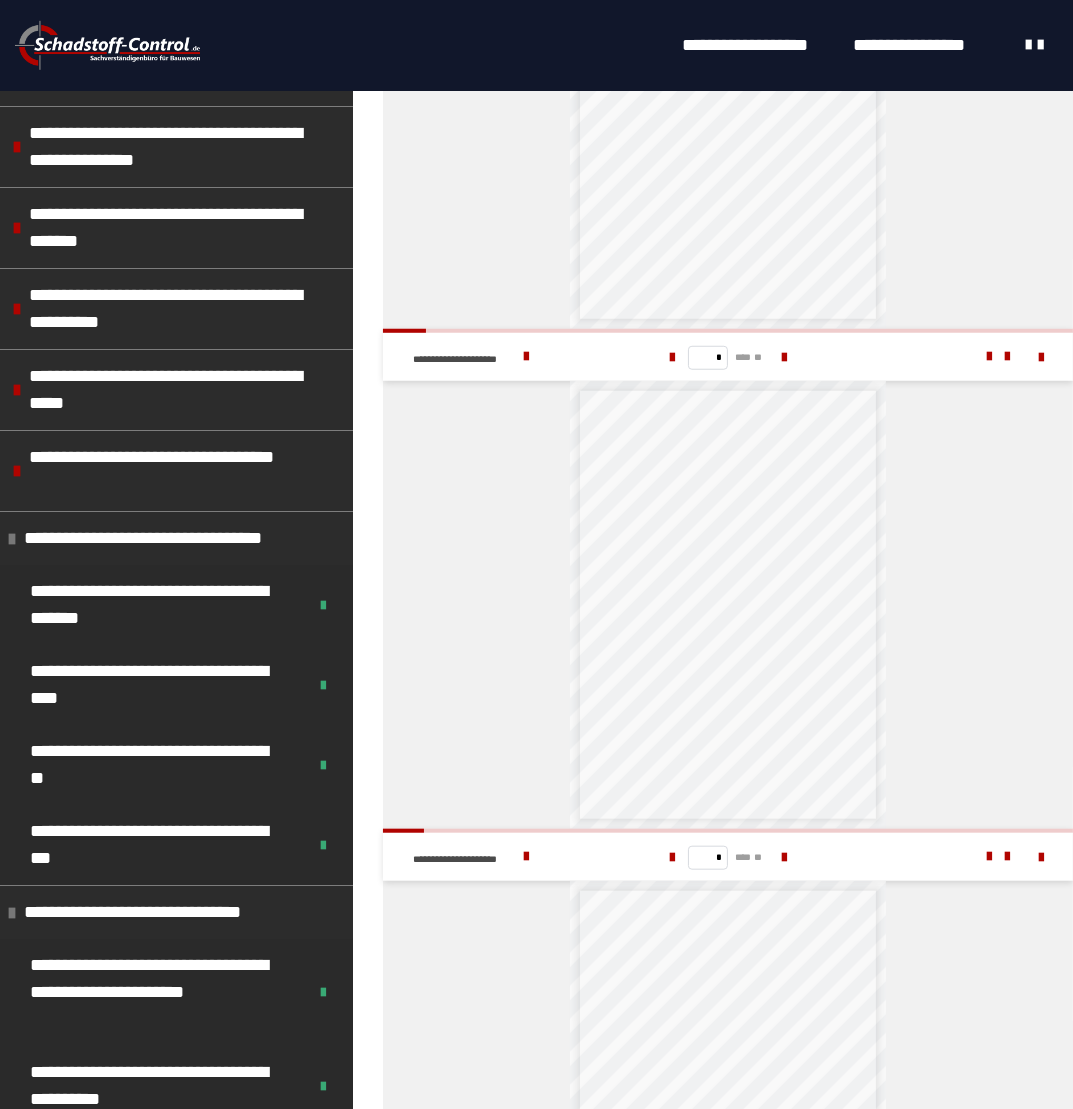 scroll, scrollTop: 1521, scrollLeft: 0, axis: vertical 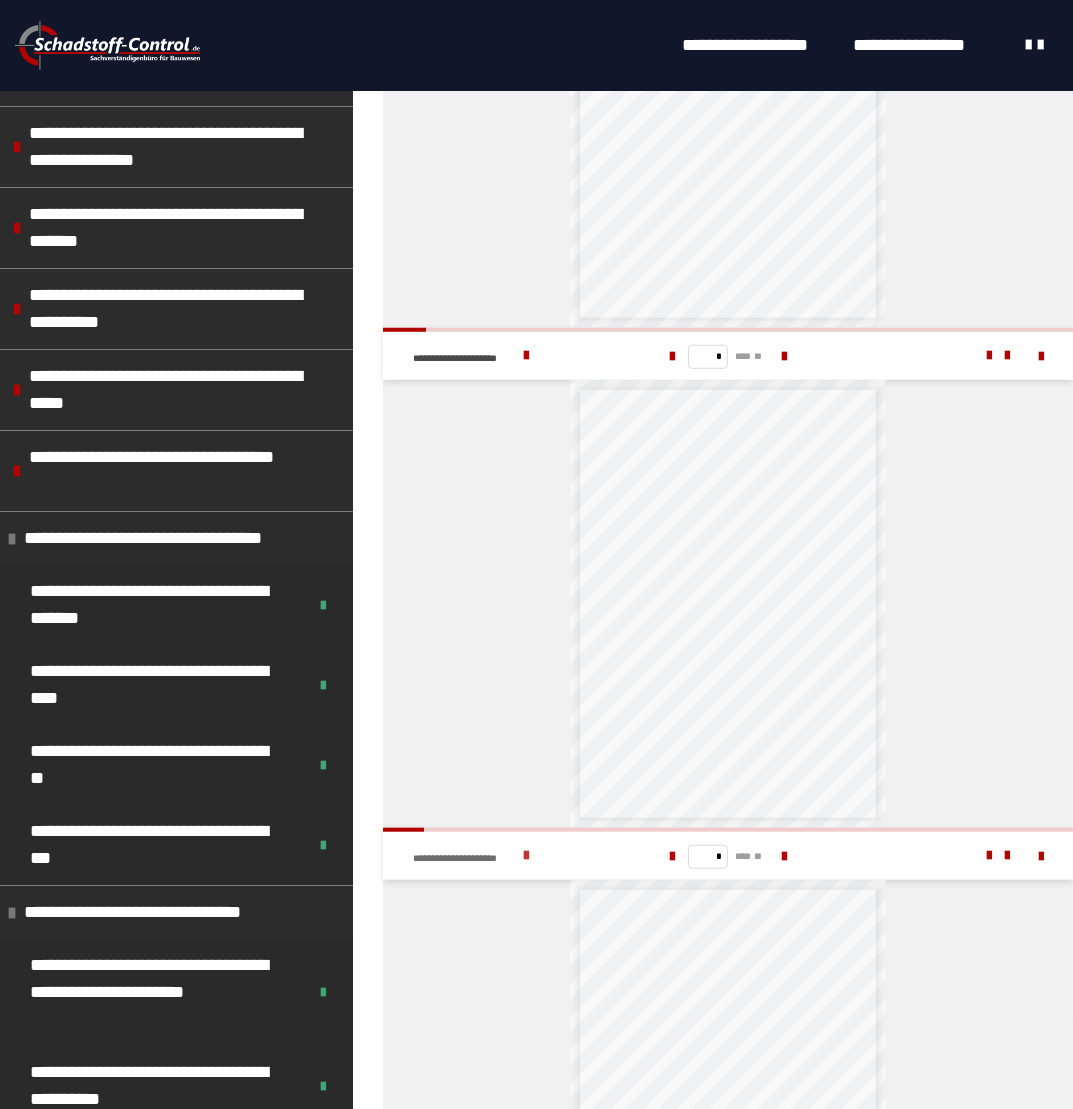 click at bounding box center (526, 856) 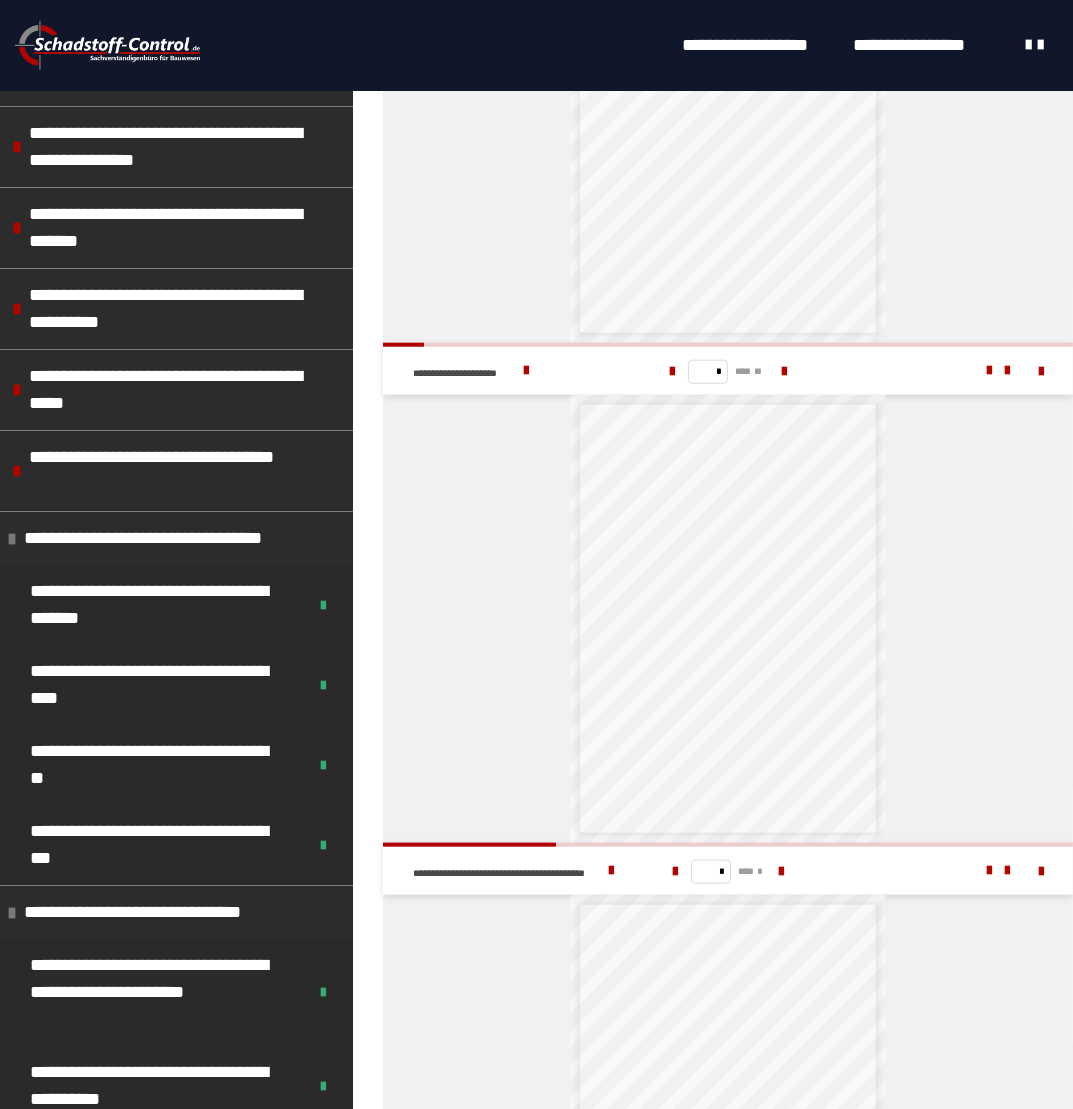 scroll, scrollTop: 2021, scrollLeft: 0, axis: vertical 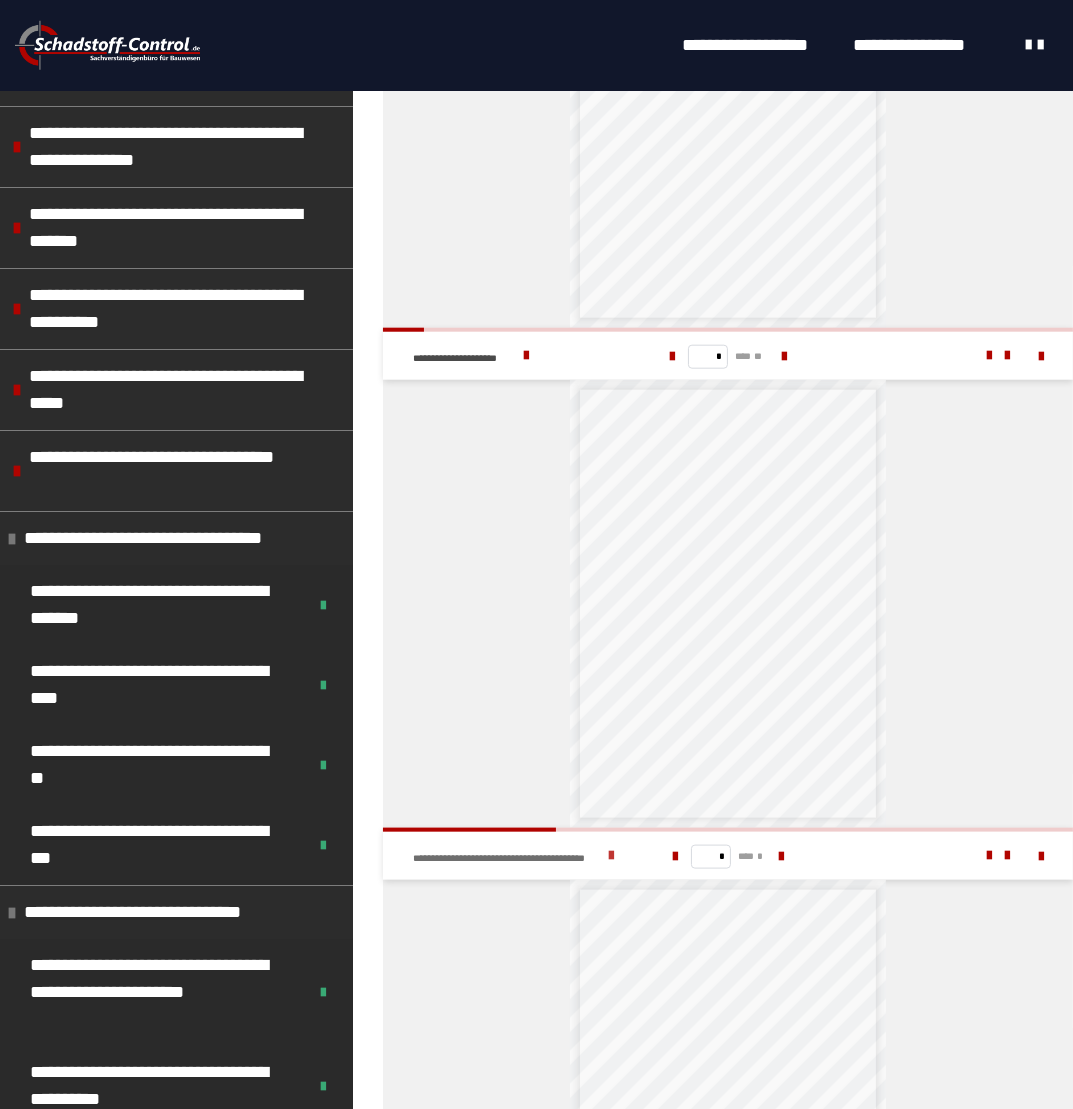 click on "**********" at bounding box center [519, 856] 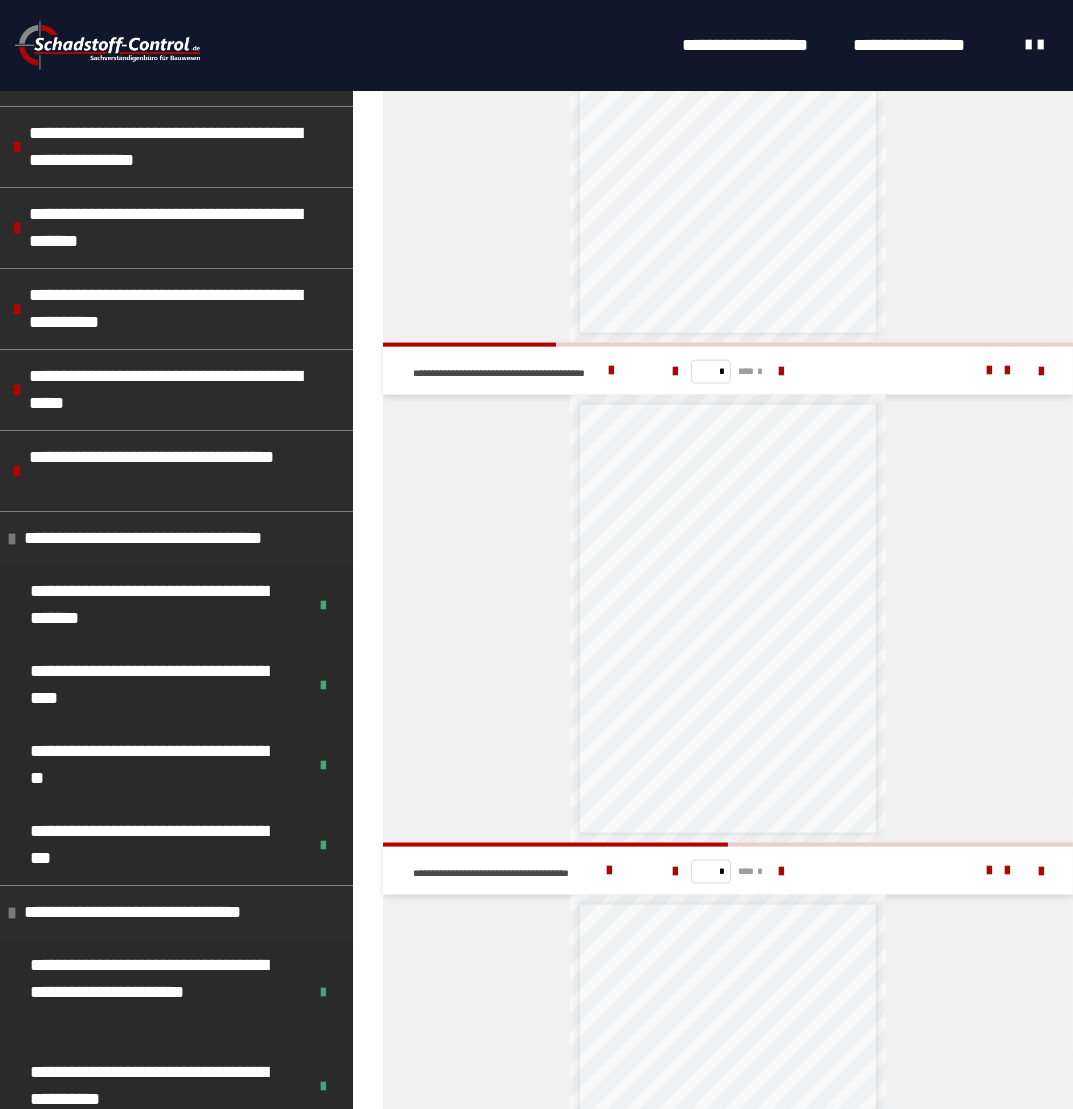 scroll, scrollTop: 2521, scrollLeft: 0, axis: vertical 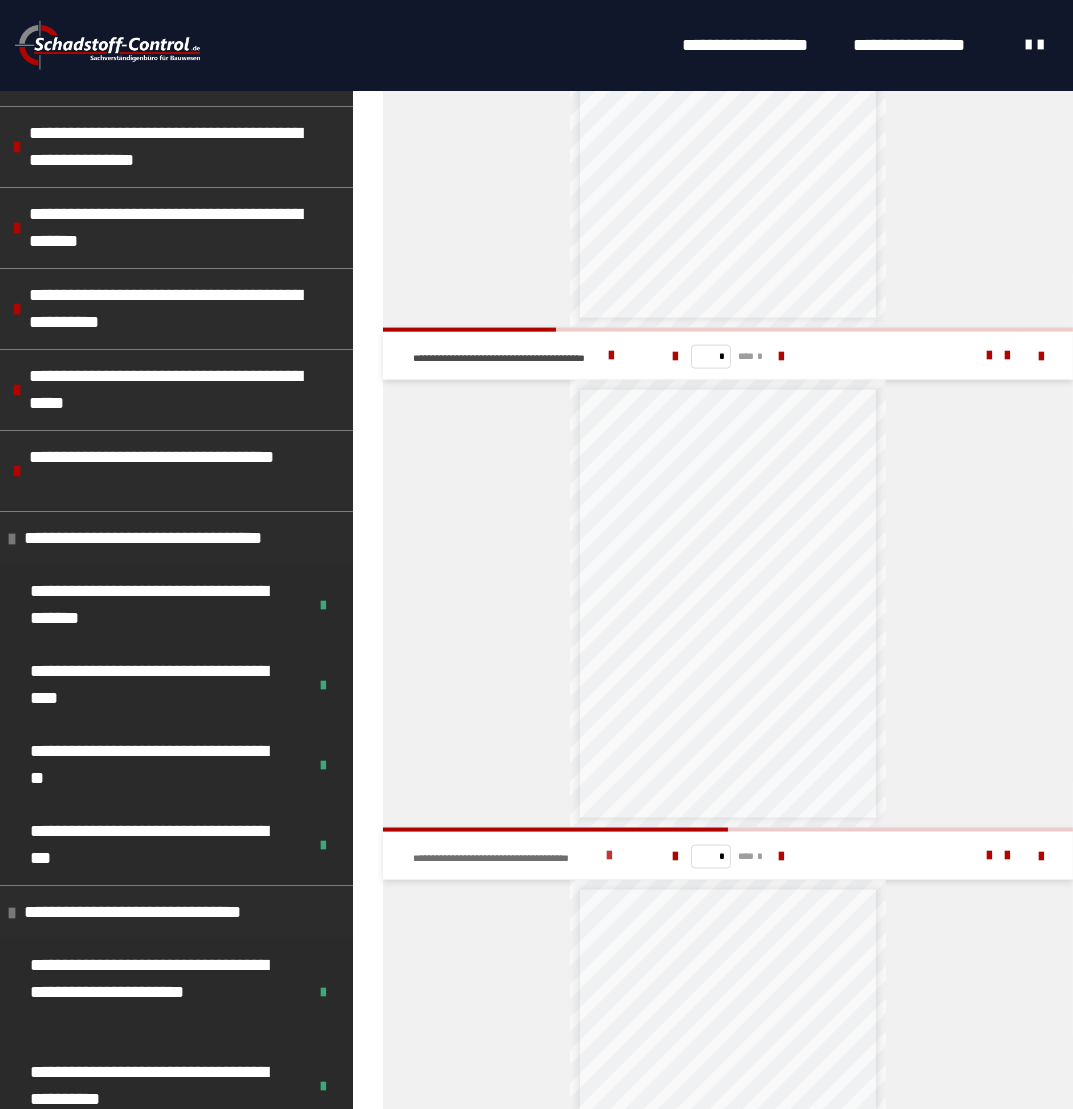 click at bounding box center (610, 856) 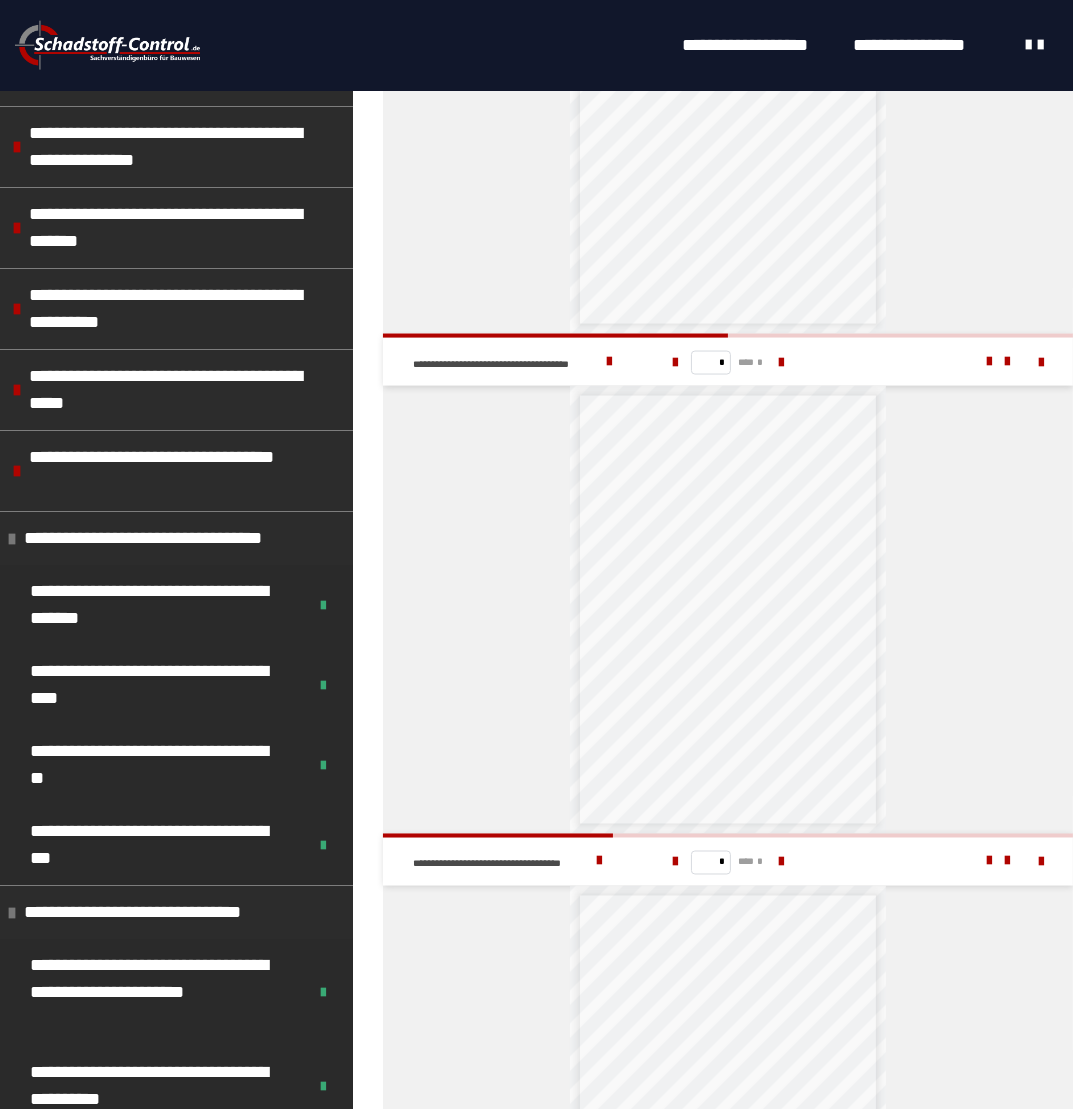 scroll, scrollTop: 3021, scrollLeft: 0, axis: vertical 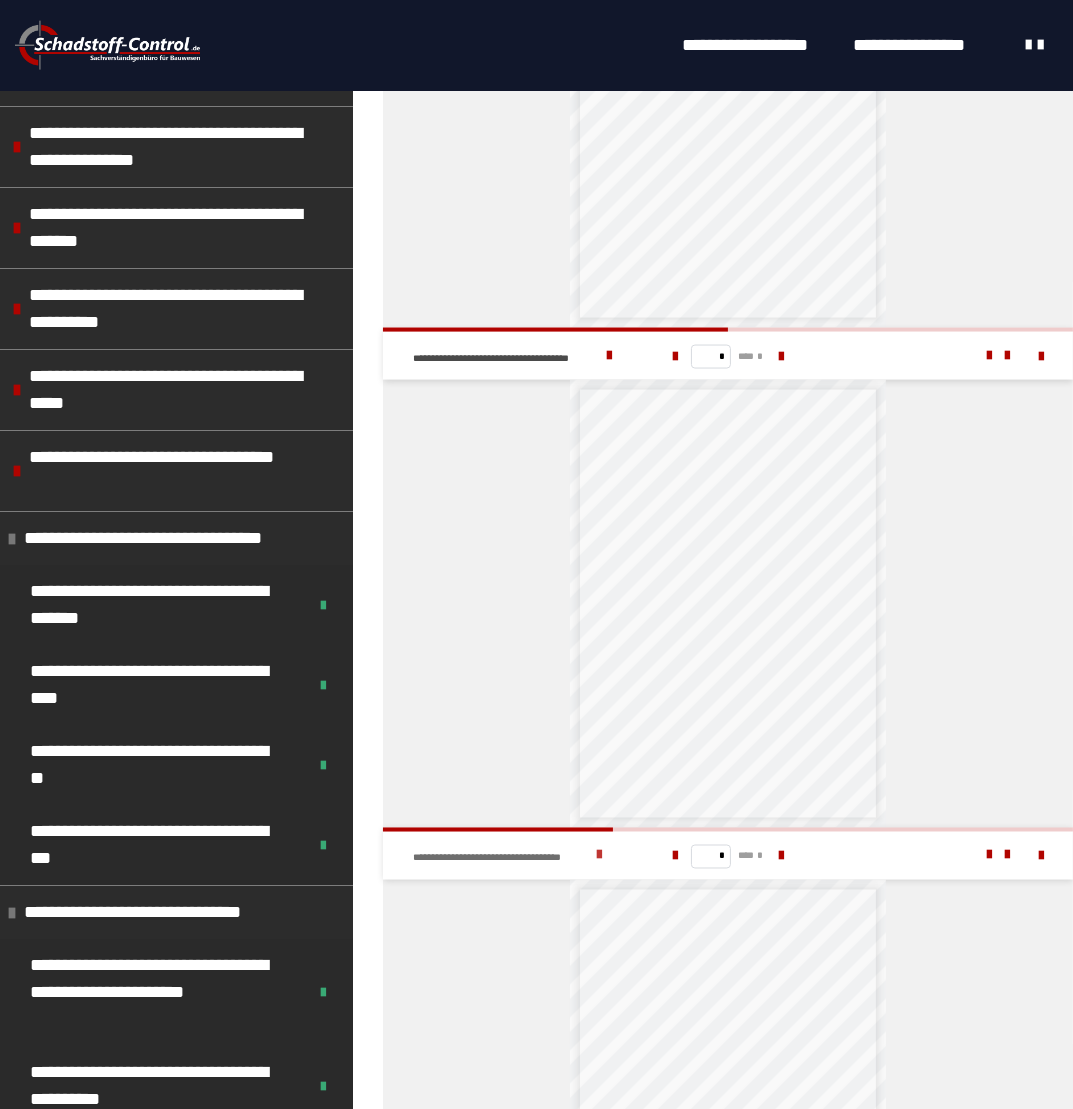 click at bounding box center [599, 856] 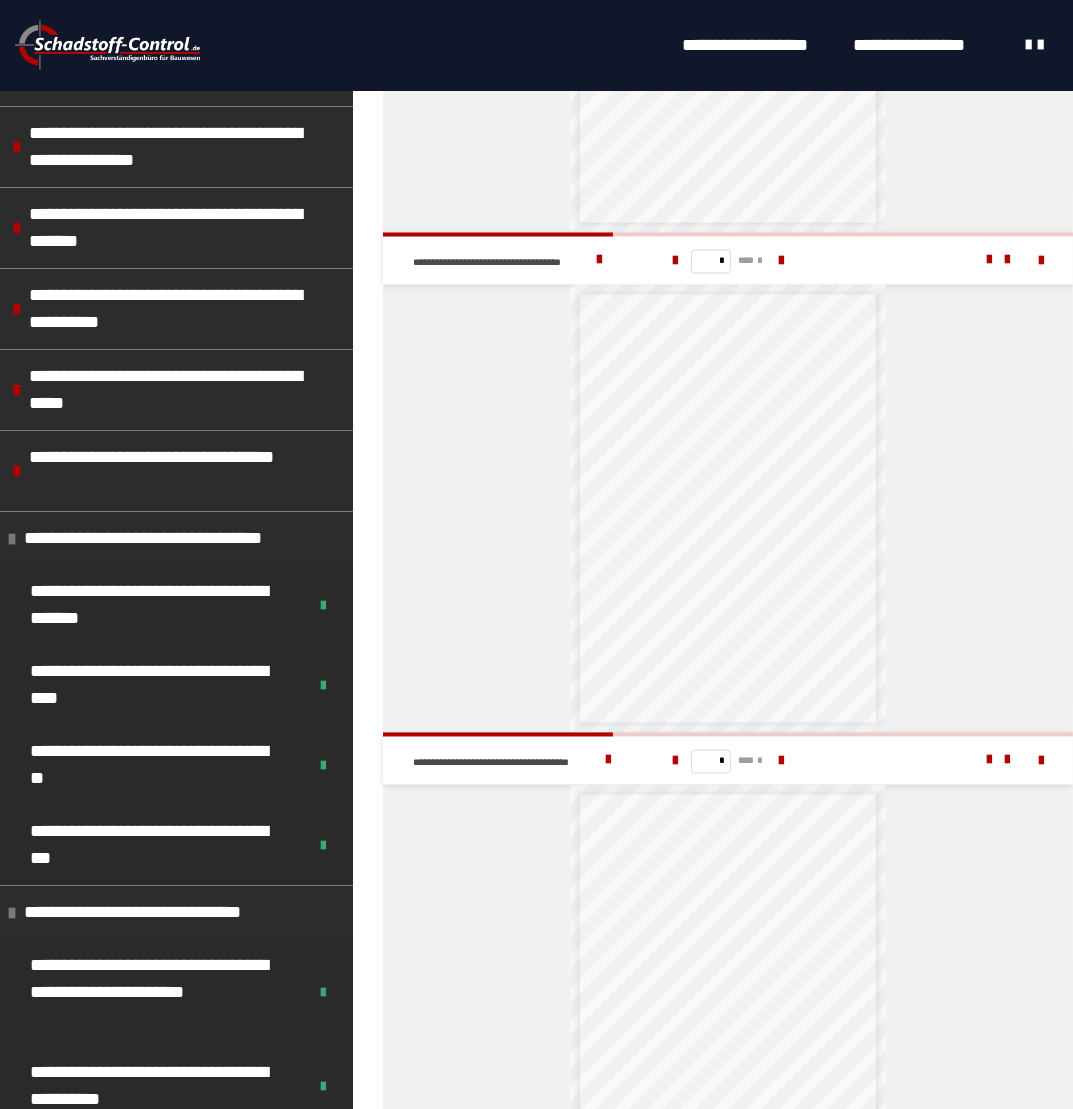 scroll, scrollTop: 3621, scrollLeft: 0, axis: vertical 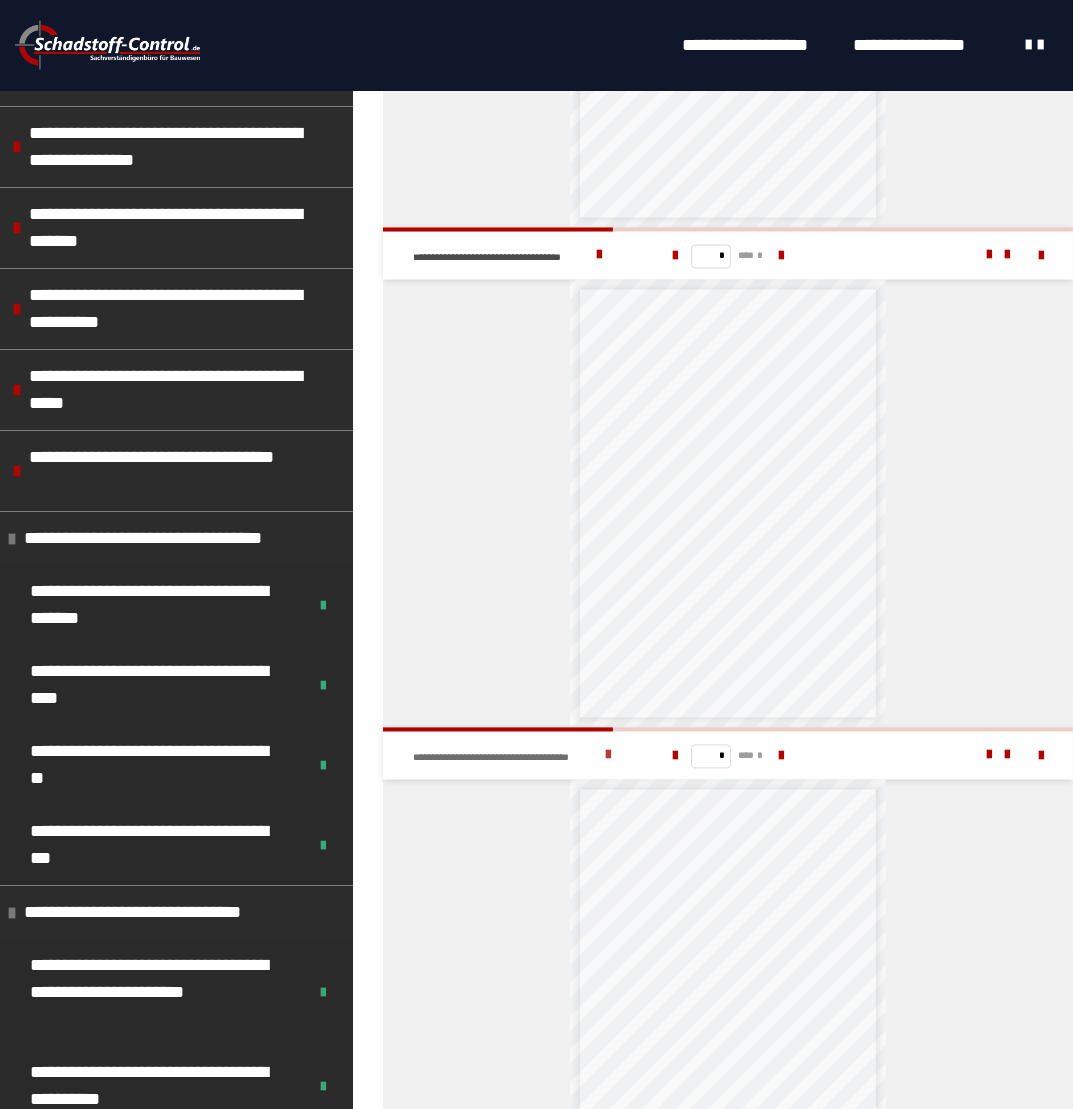 click at bounding box center (608, 756) 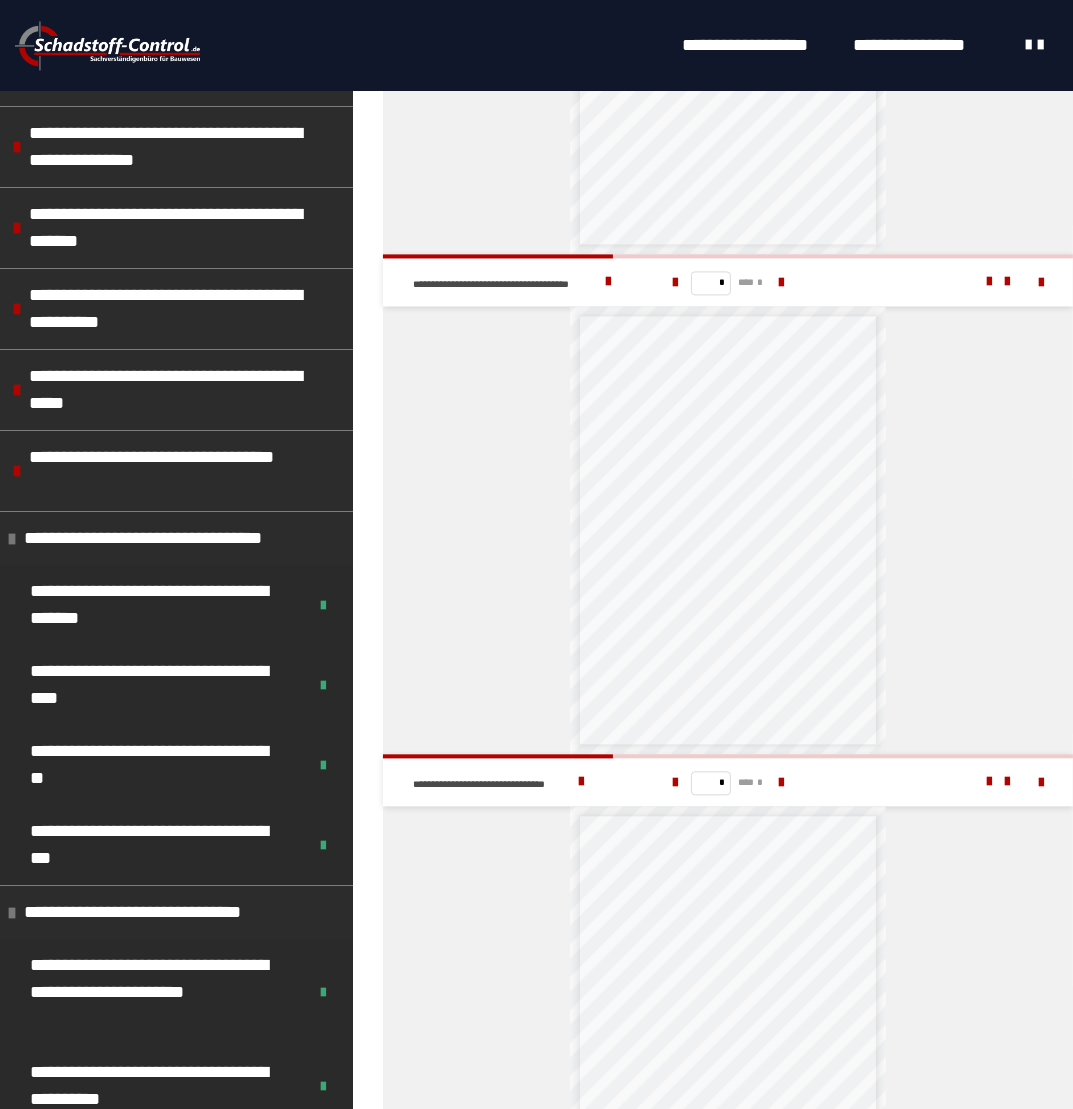 scroll, scrollTop: 4121, scrollLeft: 0, axis: vertical 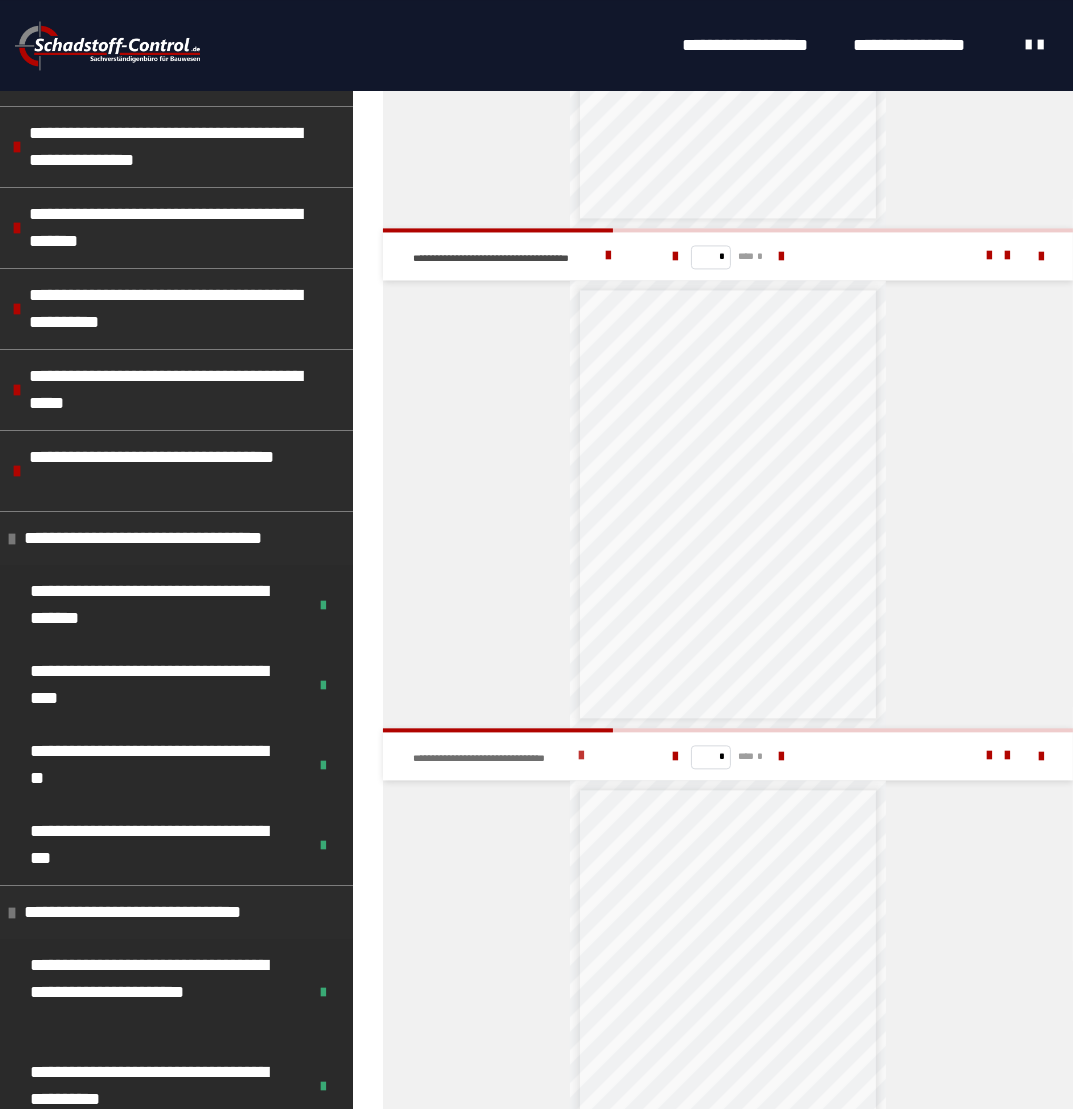 click on "**********" at bounding box center [519, 756] 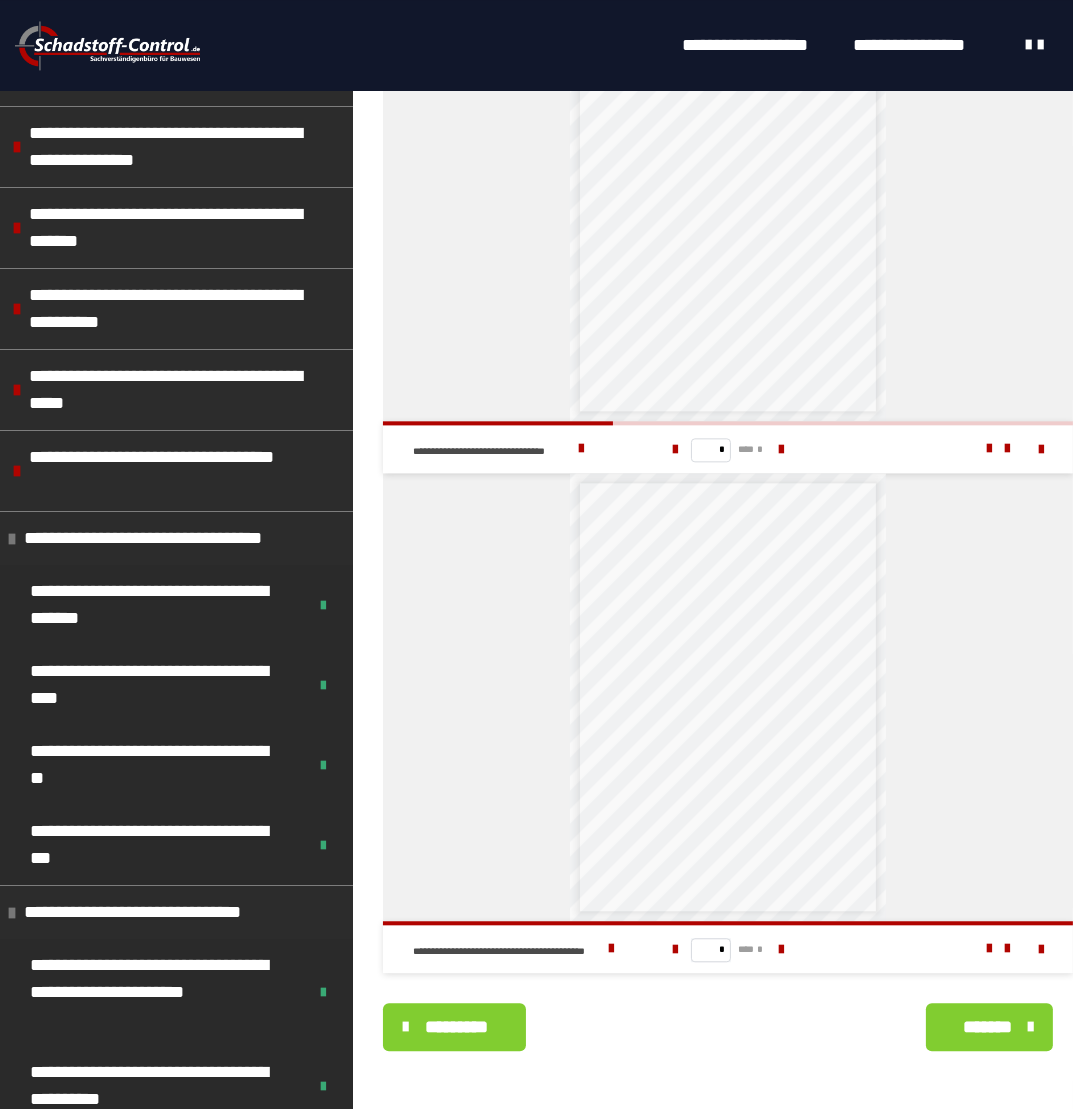 scroll, scrollTop: 4429, scrollLeft: 0, axis: vertical 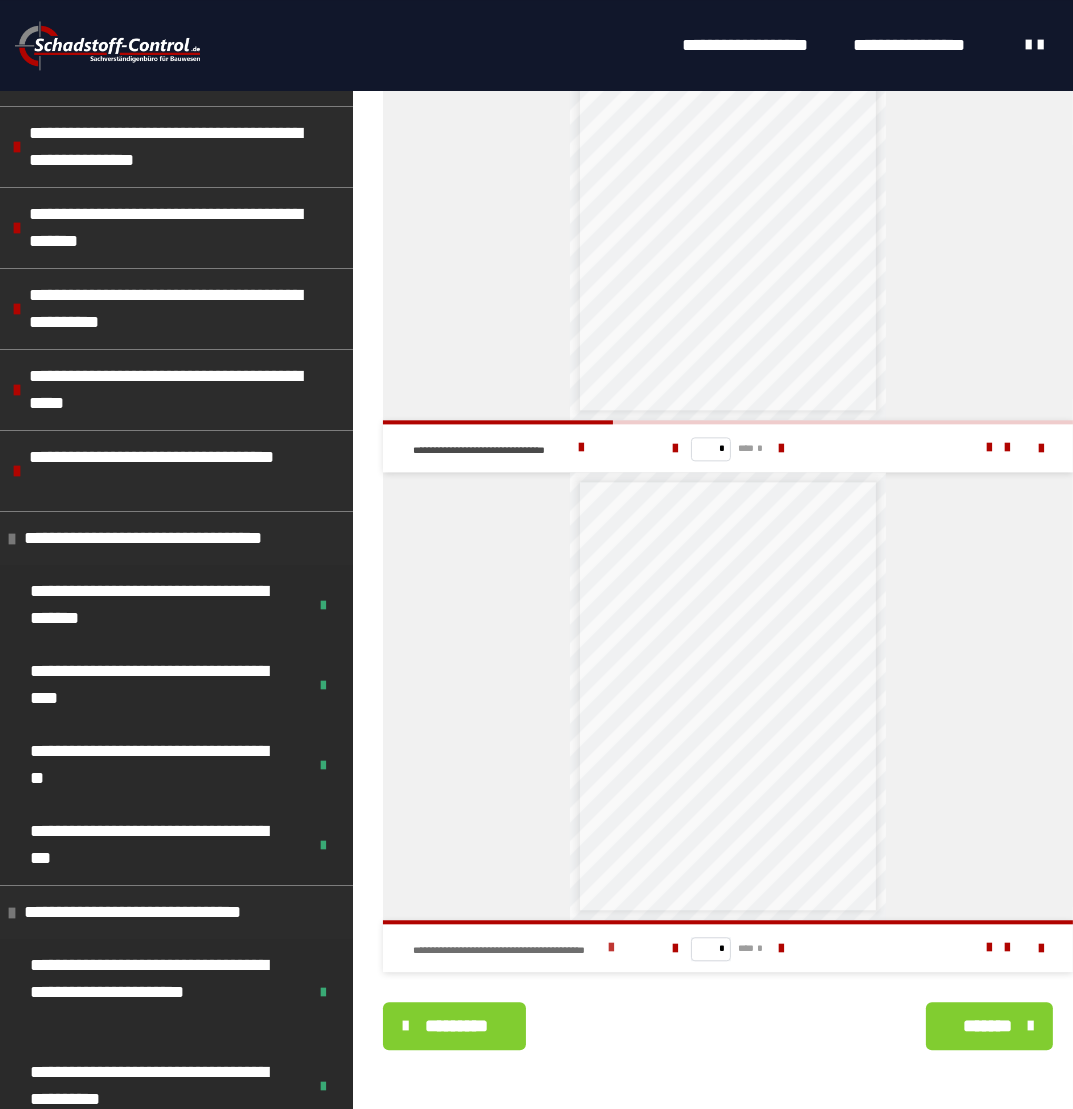 click at bounding box center [611, 948] 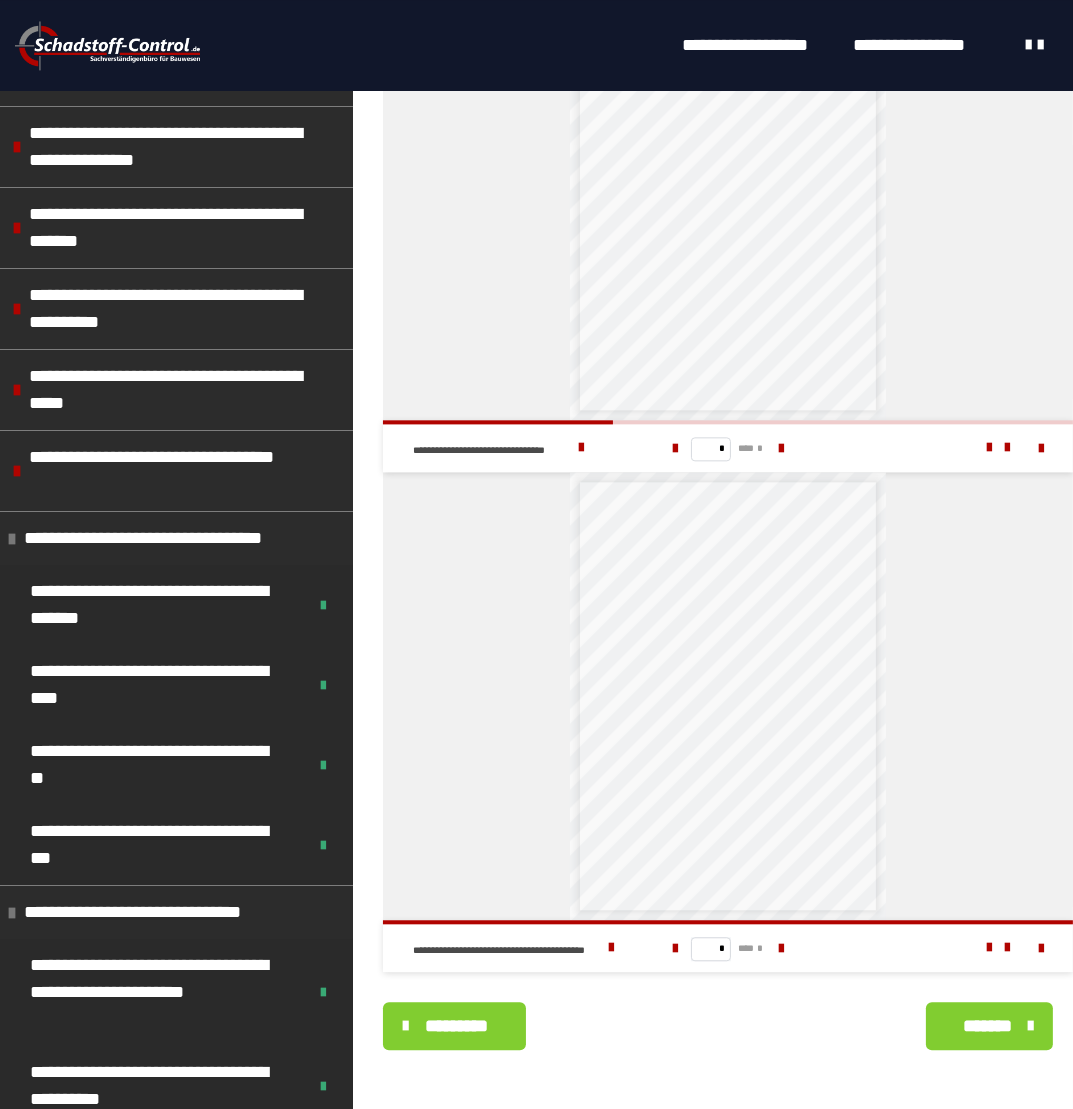click on "*******" at bounding box center (987, 1026) 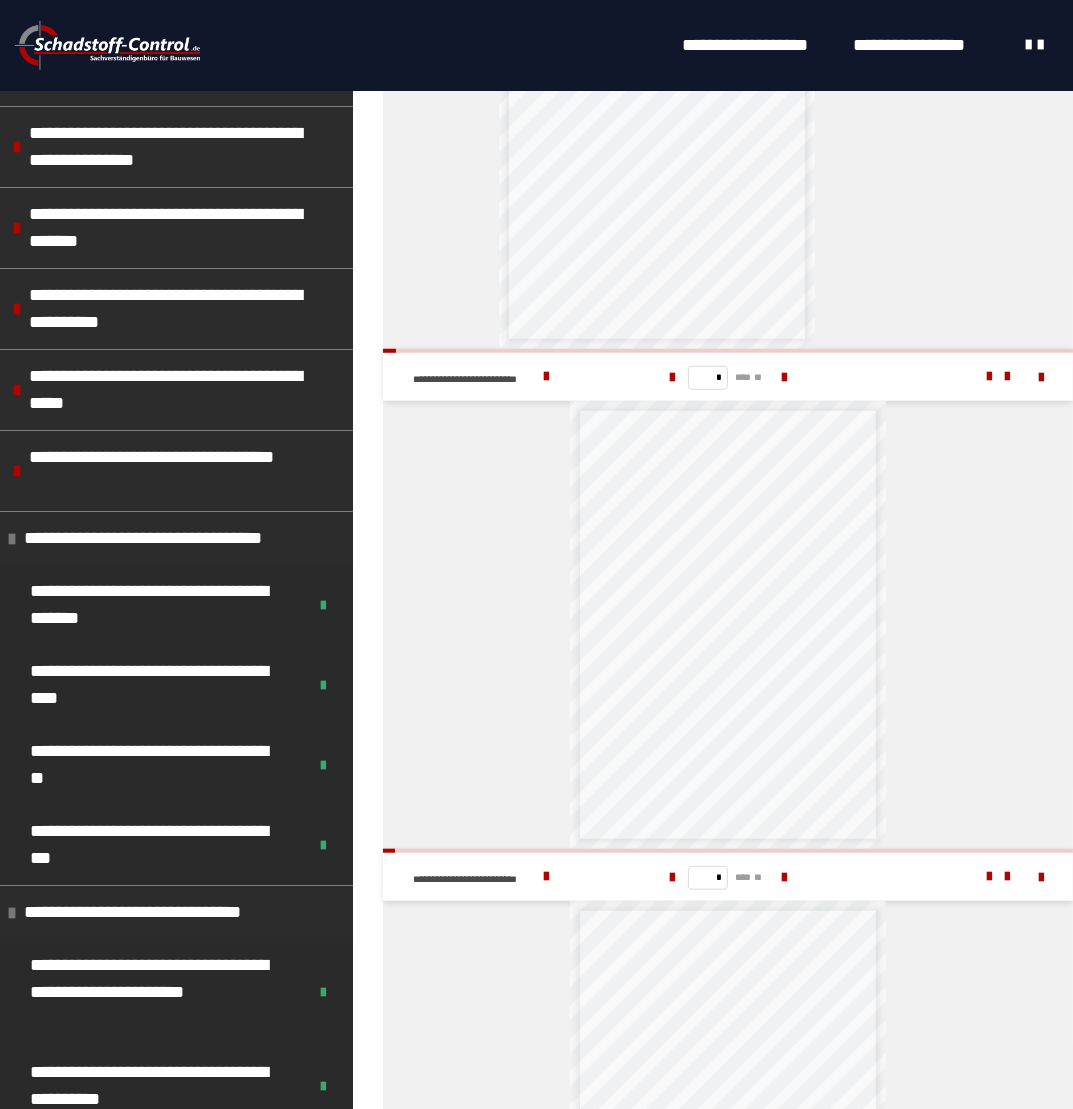 scroll, scrollTop: 1929, scrollLeft: 0, axis: vertical 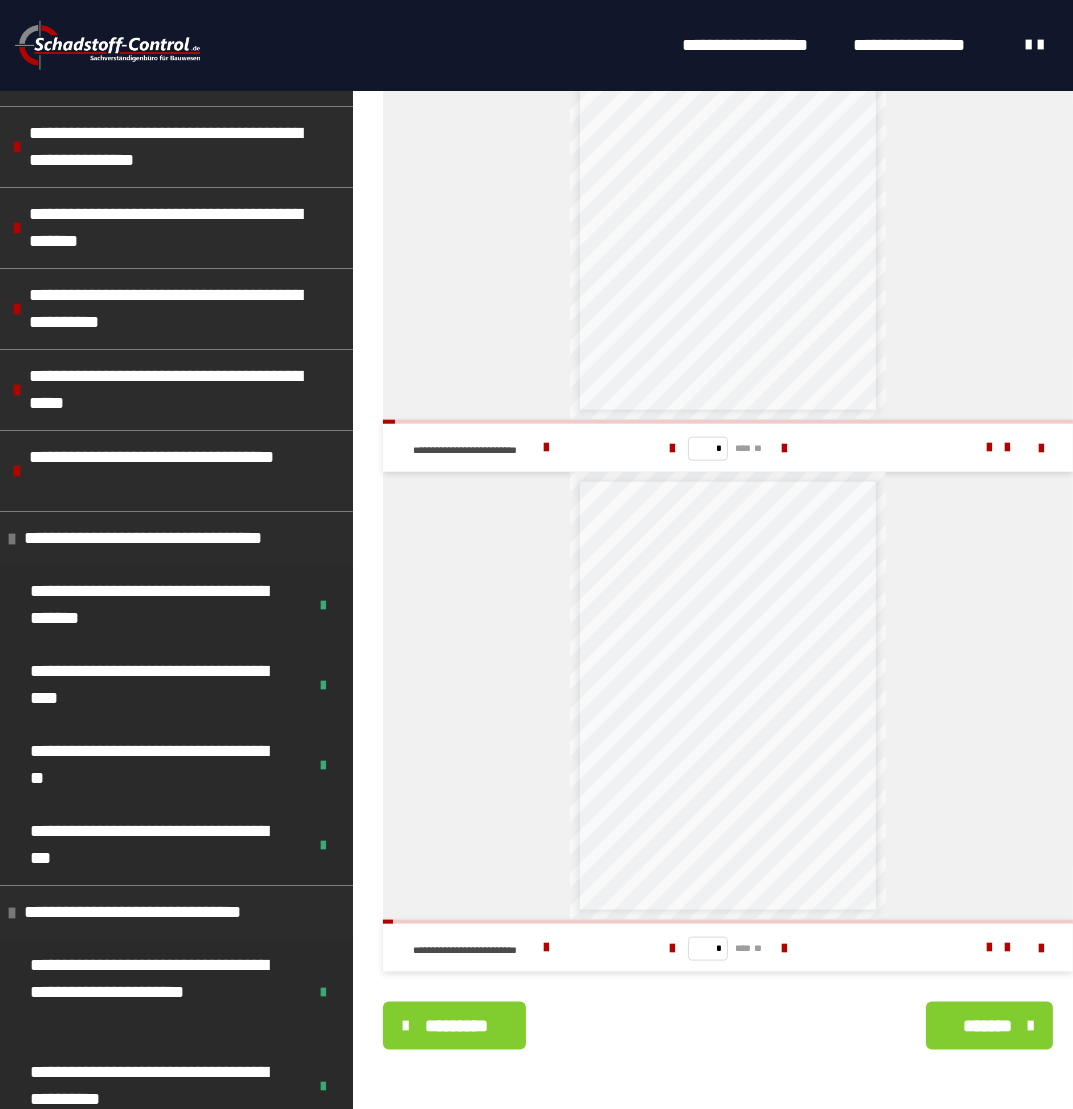 click on "*******" at bounding box center [987, 1026] 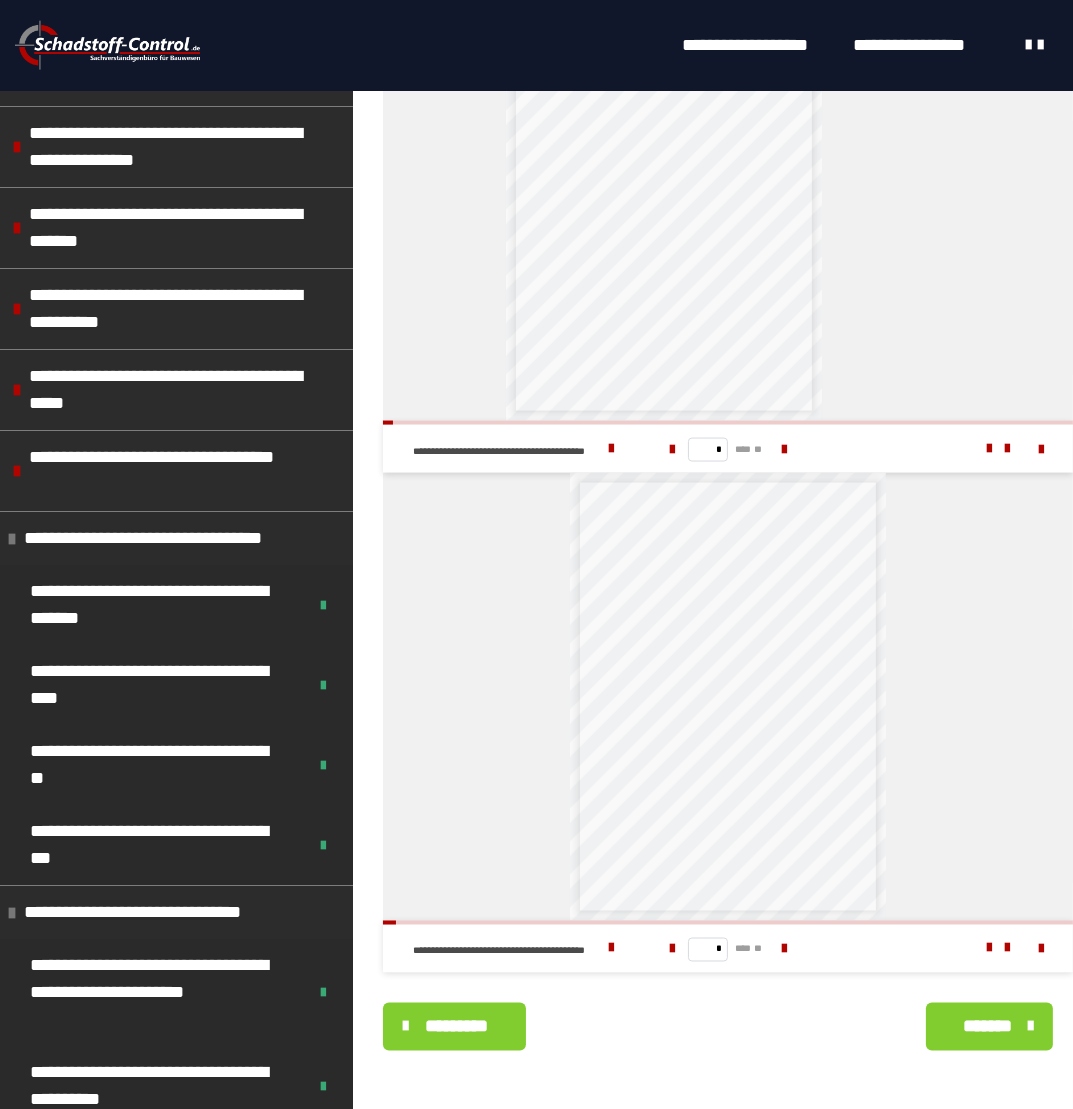 scroll, scrollTop: 2929, scrollLeft: 0, axis: vertical 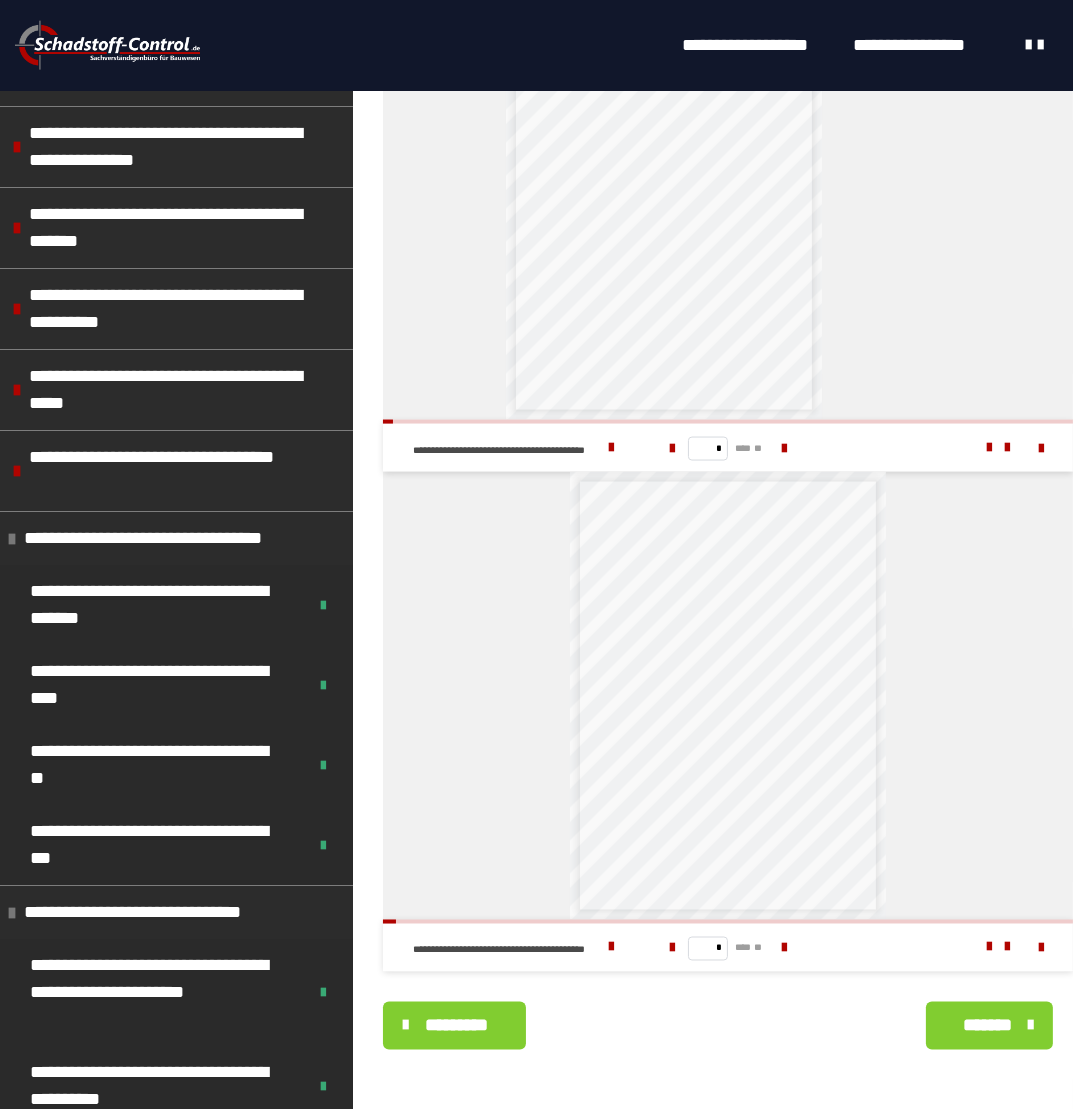 click on "*******" at bounding box center [989, 1026] 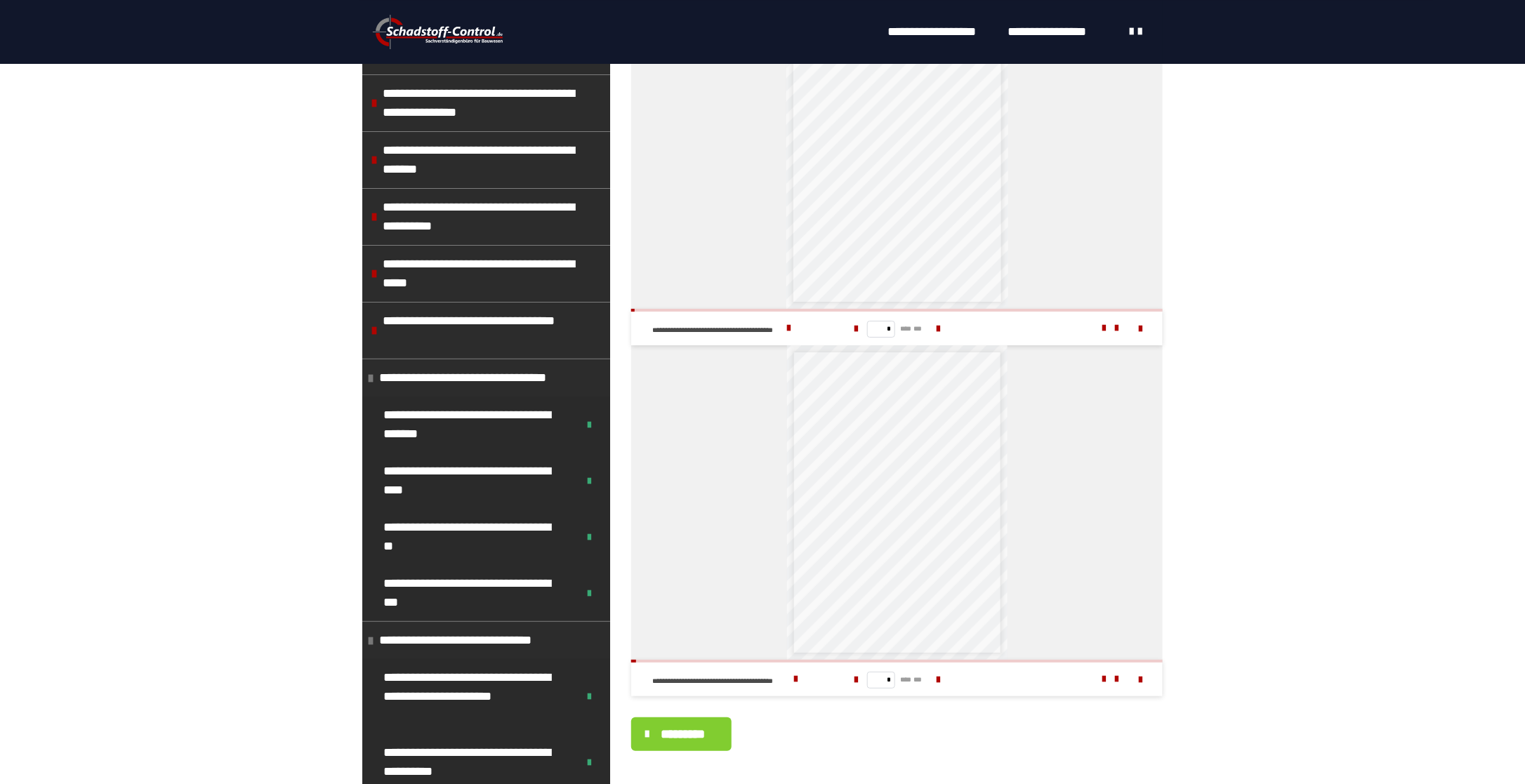 scroll, scrollTop: 5209, scrollLeft: 0, axis: vertical 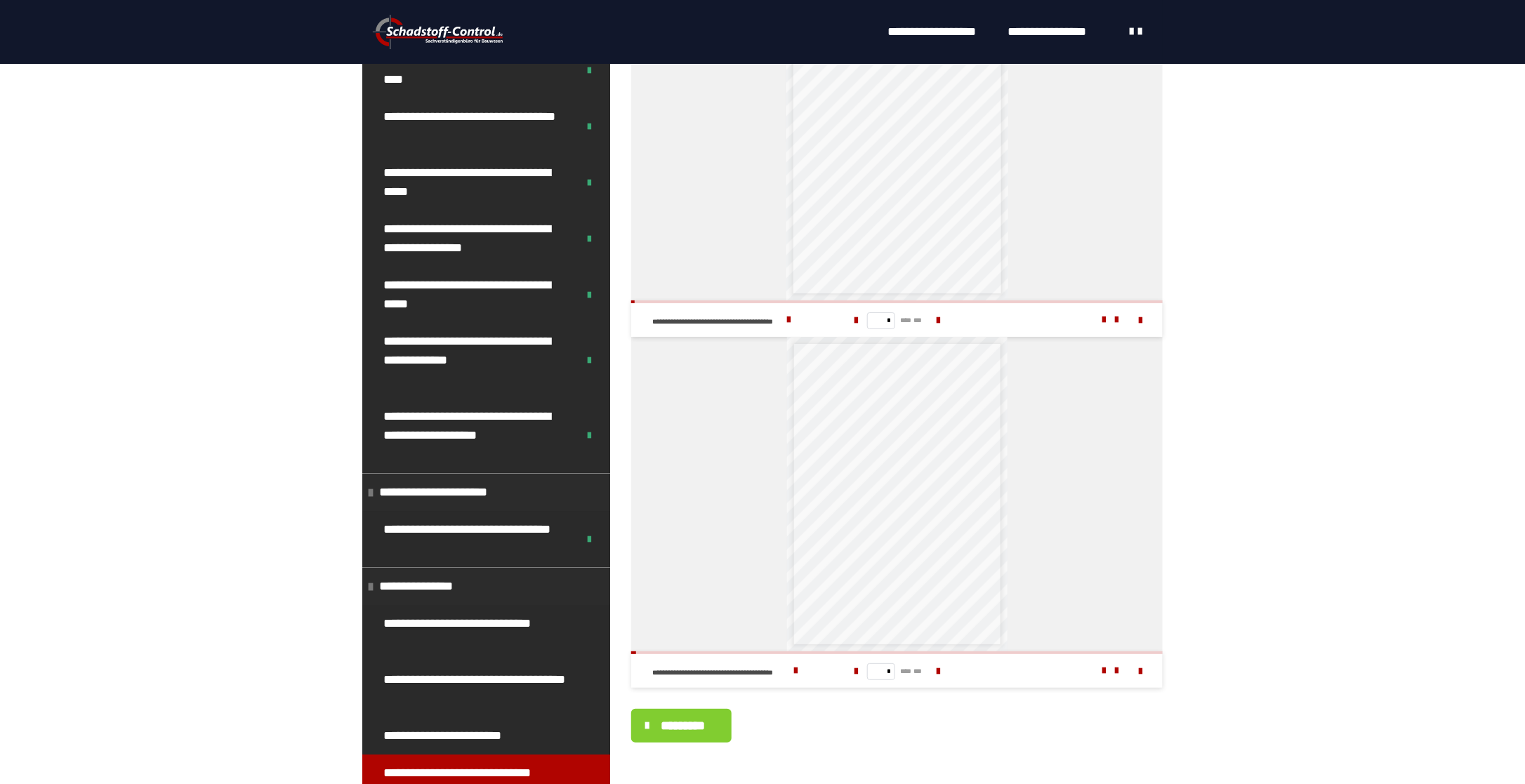 click on "**********" at bounding box center (475, 773) 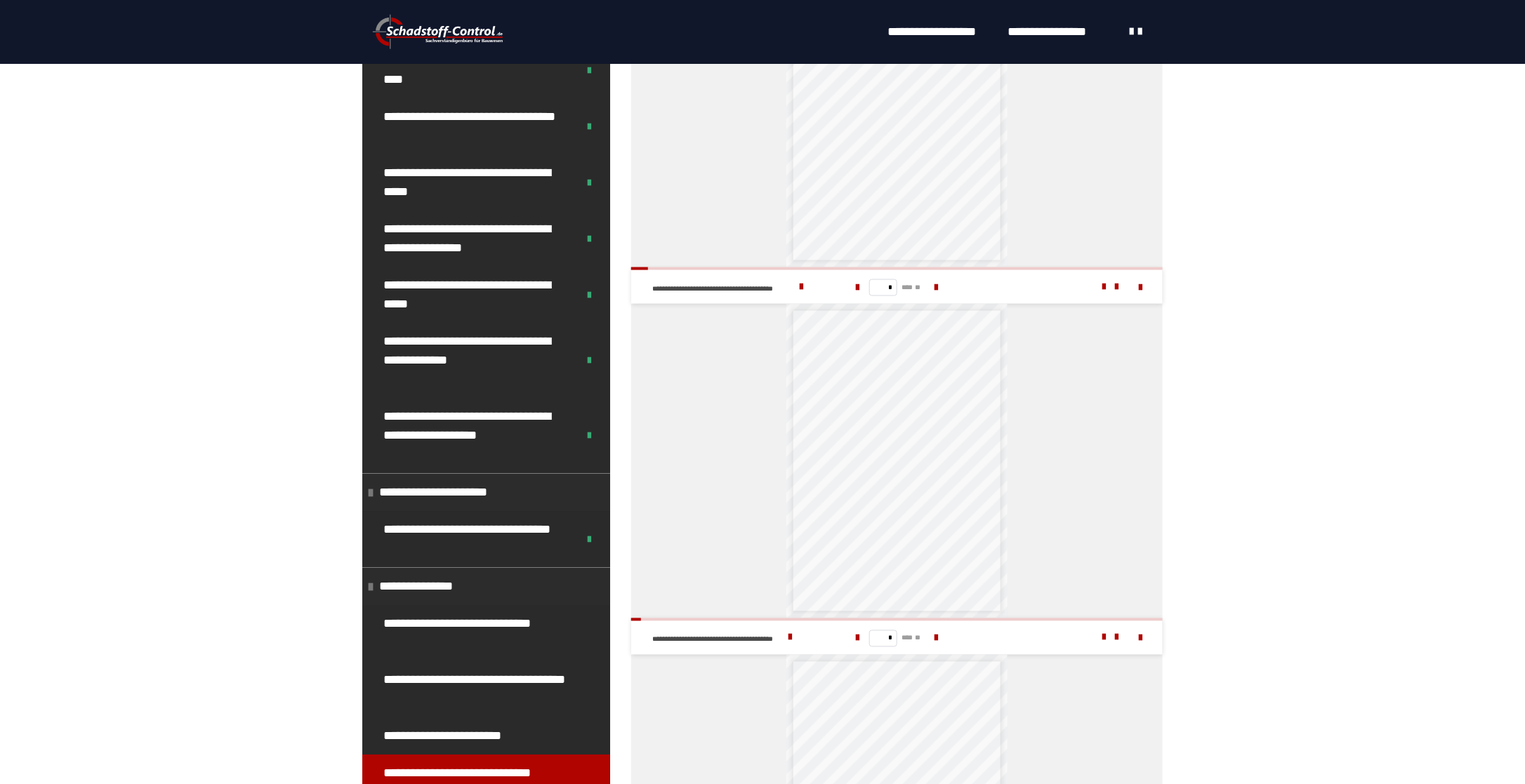 scroll, scrollTop: 2007, scrollLeft: 0, axis: vertical 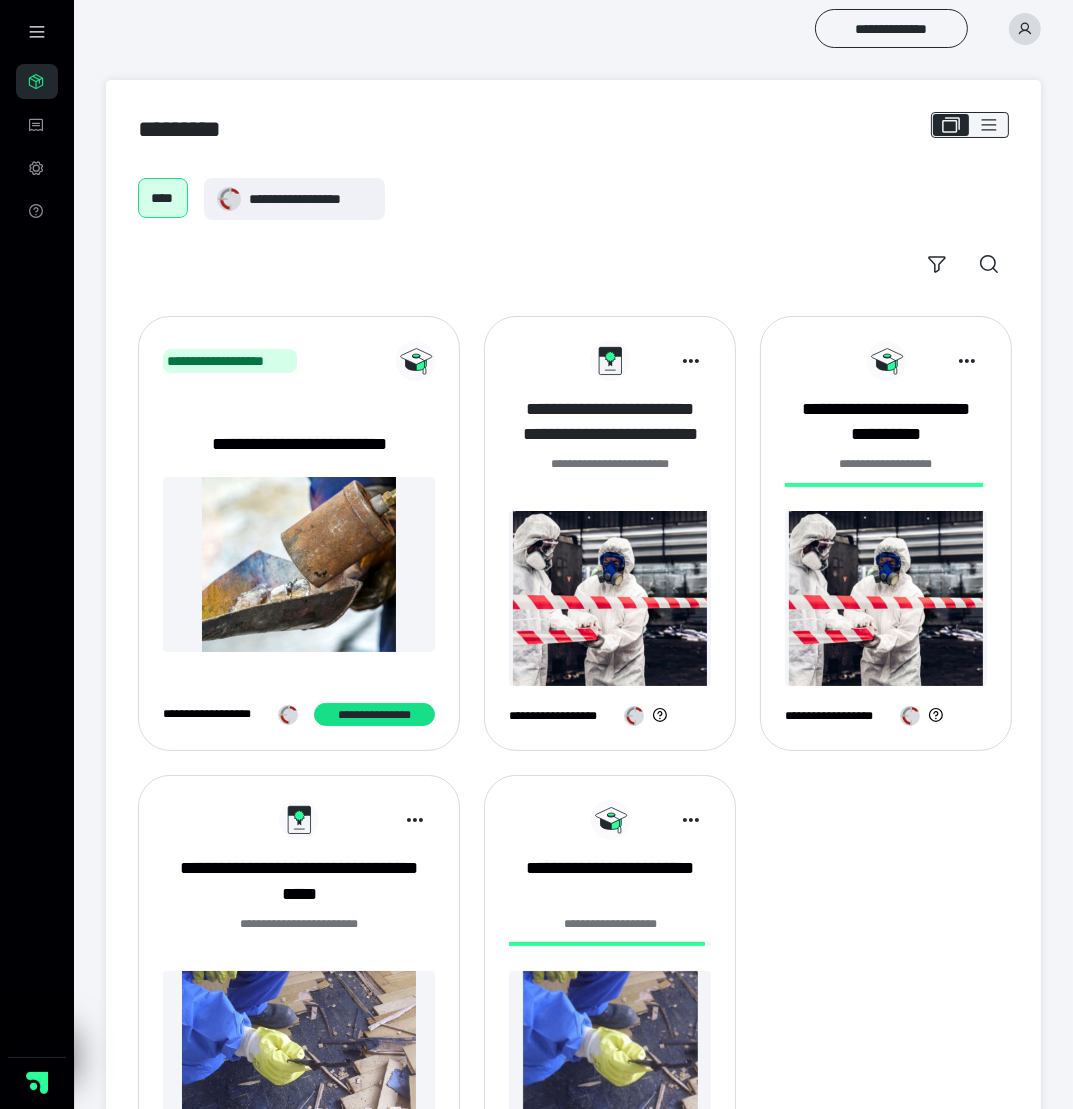 click on "**********" at bounding box center [610, 422] 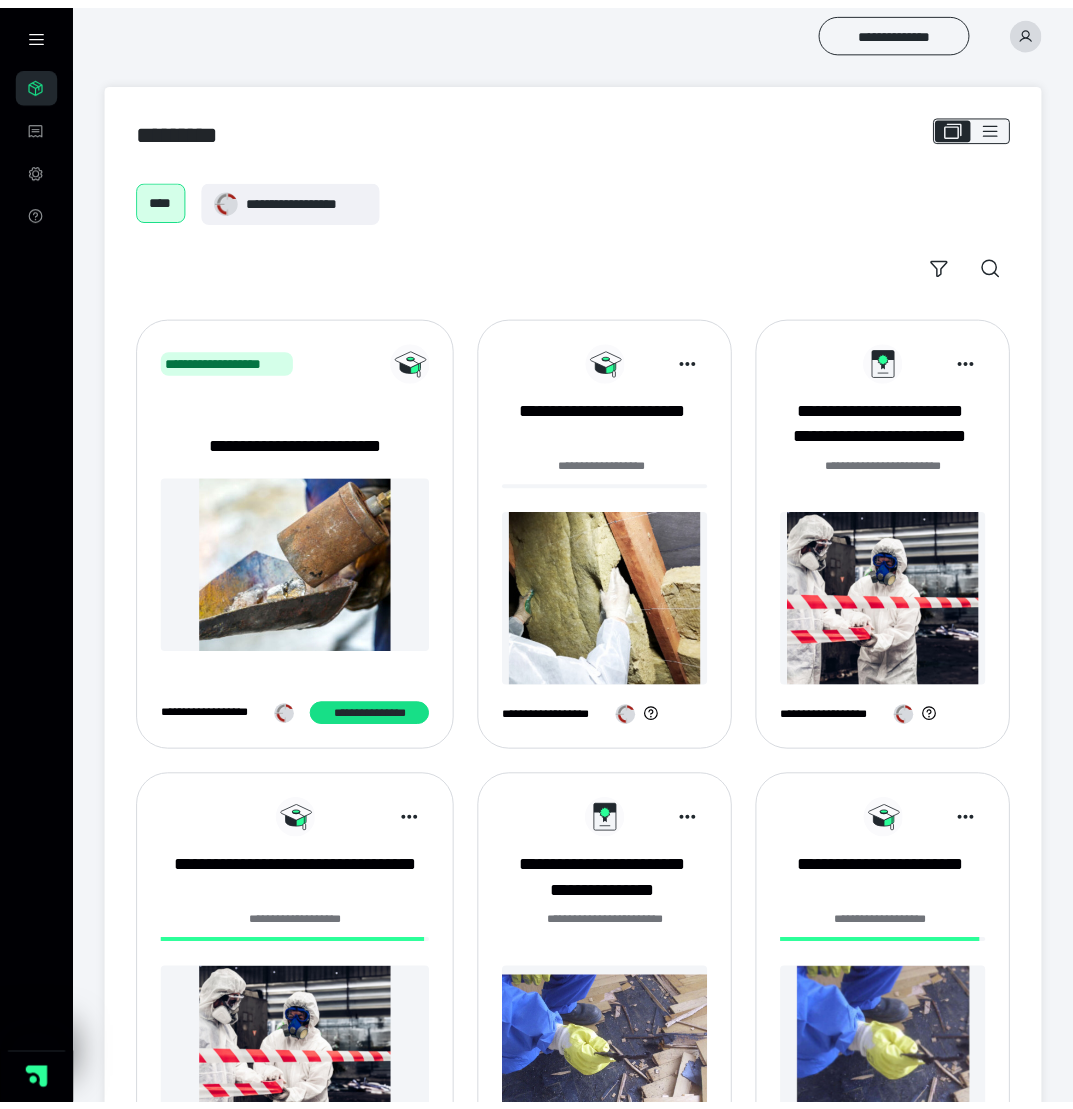 scroll, scrollTop: 0, scrollLeft: 0, axis: both 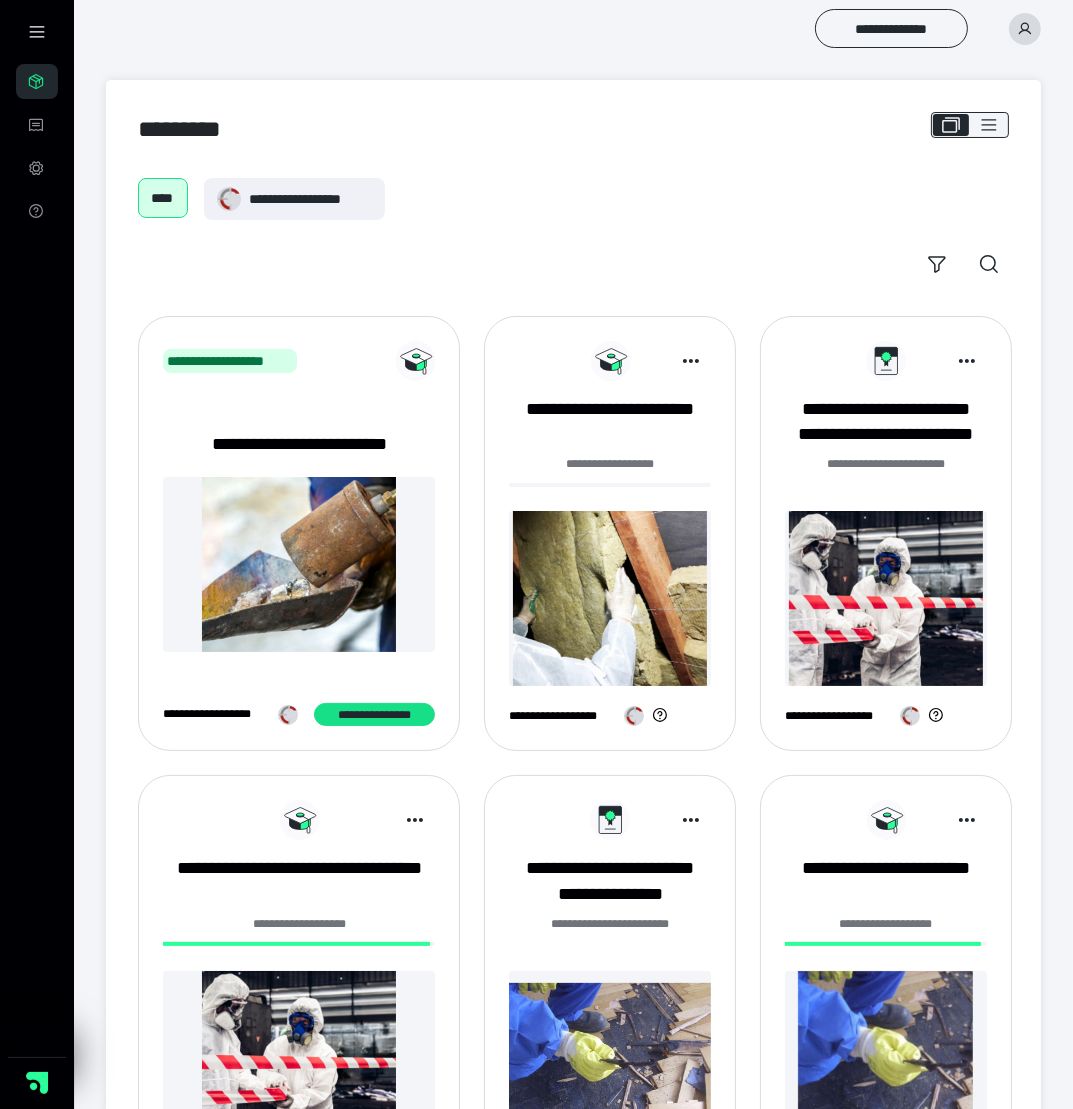 click at bounding box center [610, 598] 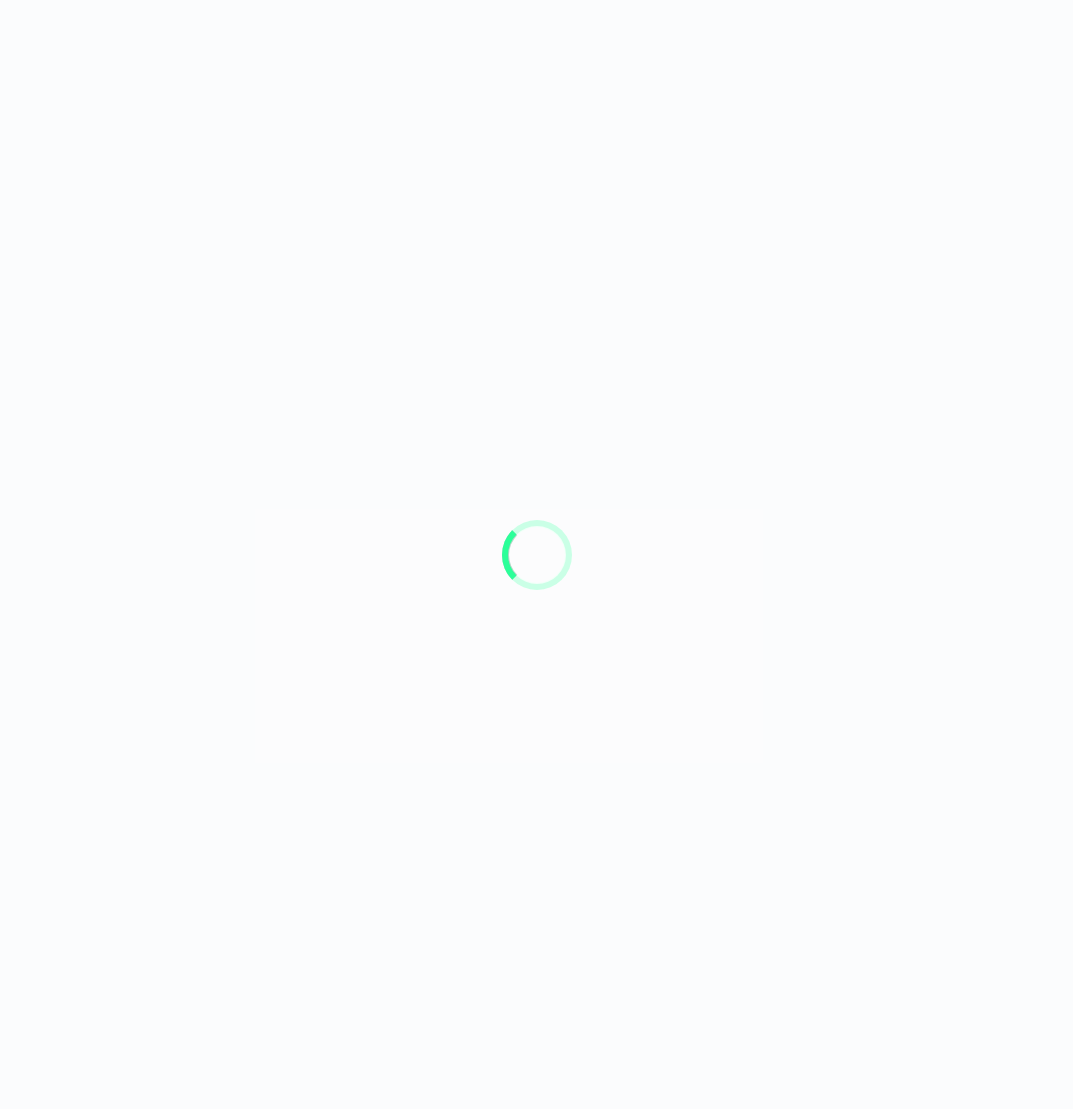 scroll, scrollTop: 0, scrollLeft: 0, axis: both 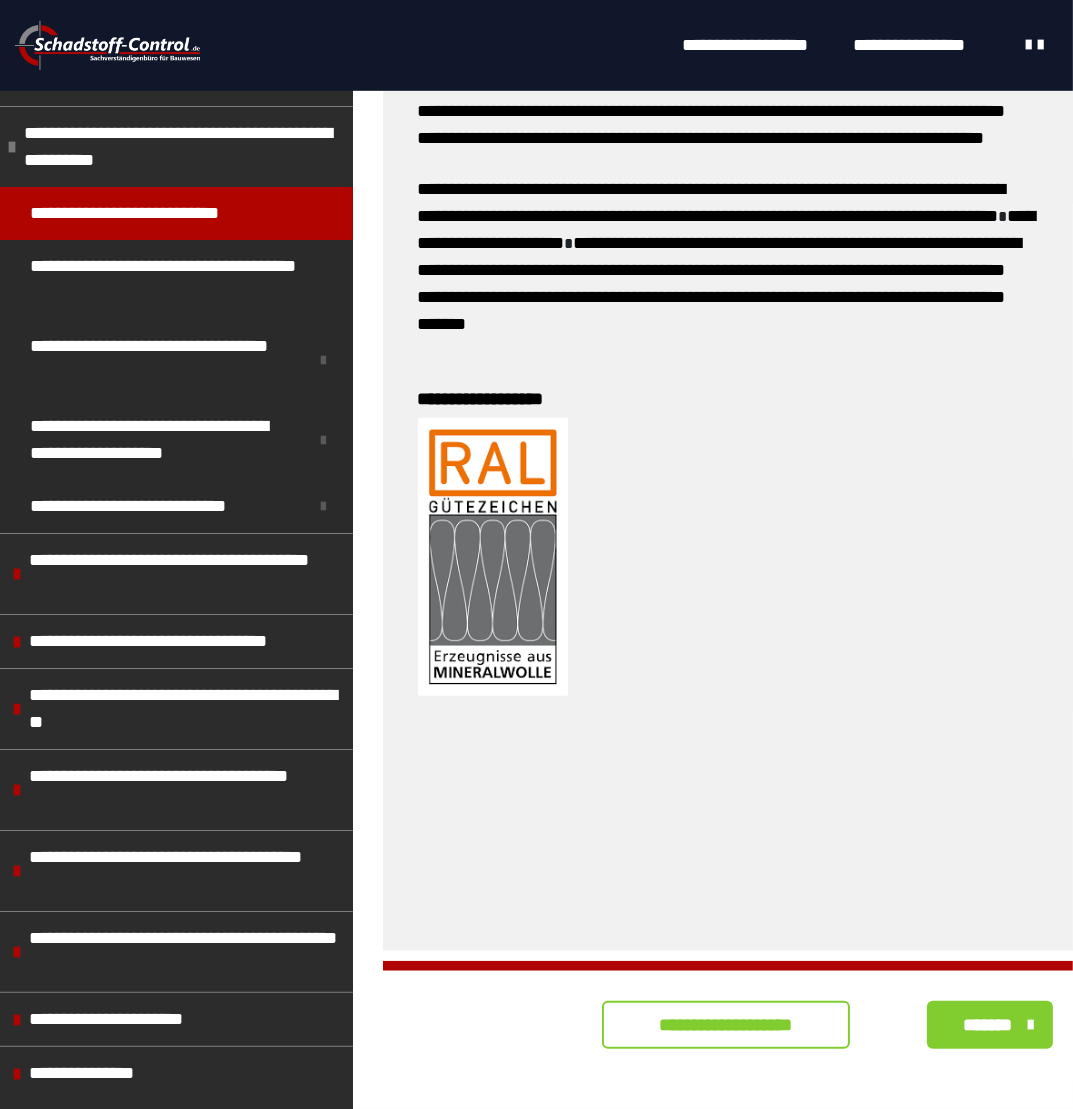 click on "**********" at bounding box center [726, 1025] 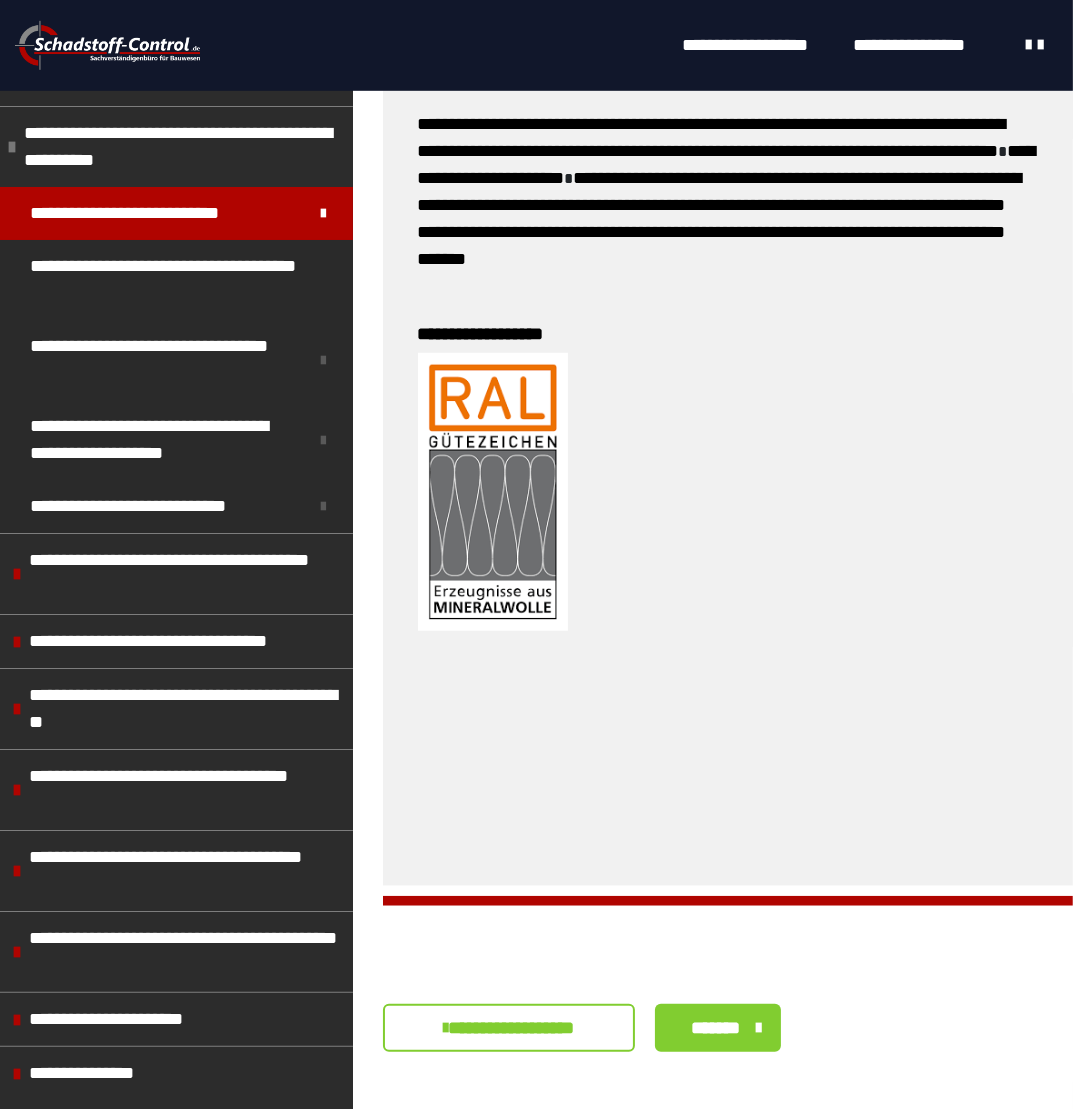 scroll, scrollTop: 1389, scrollLeft: 0, axis: vertical 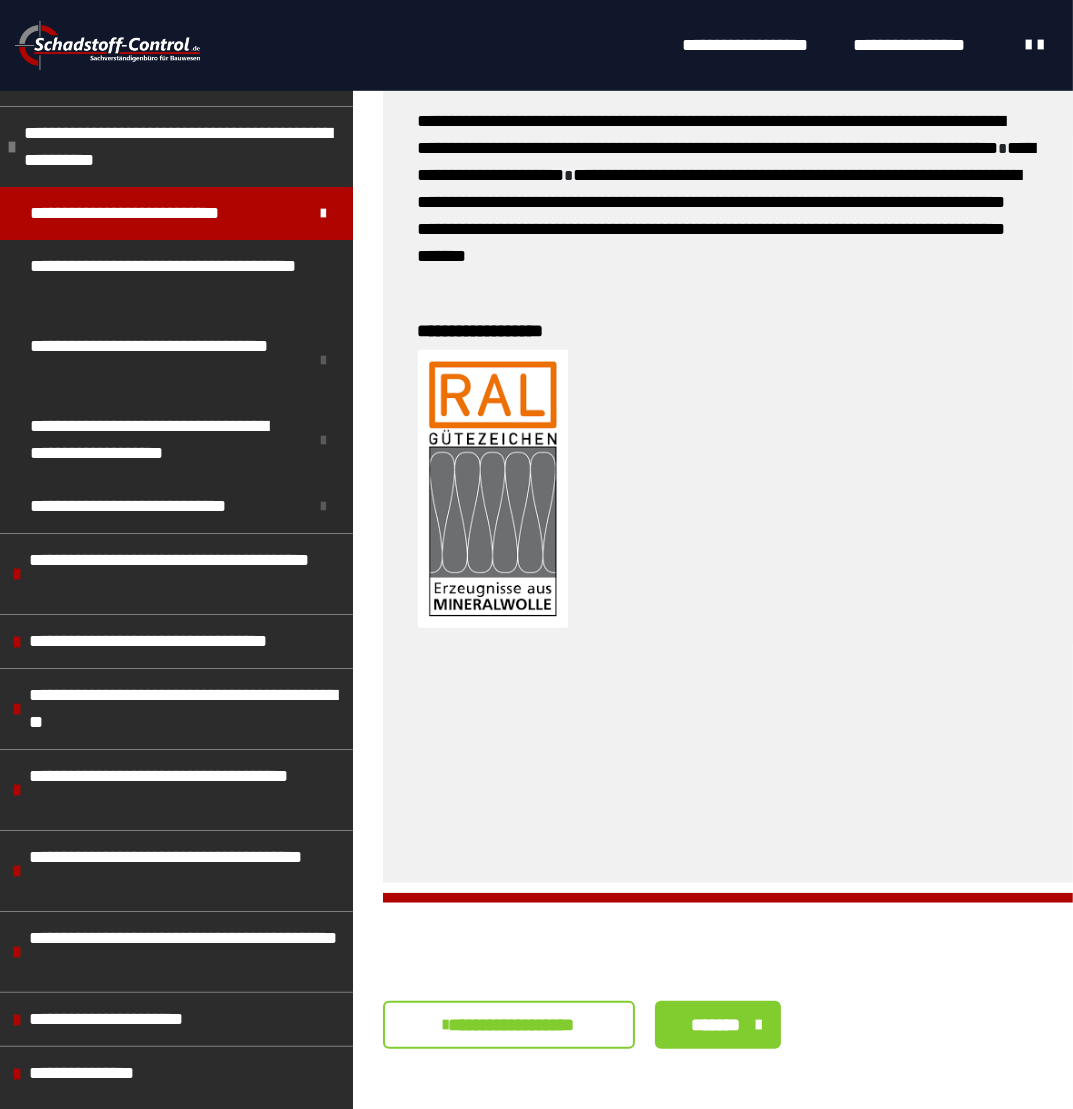 click on "*******" at bounding box center (718, 1025) 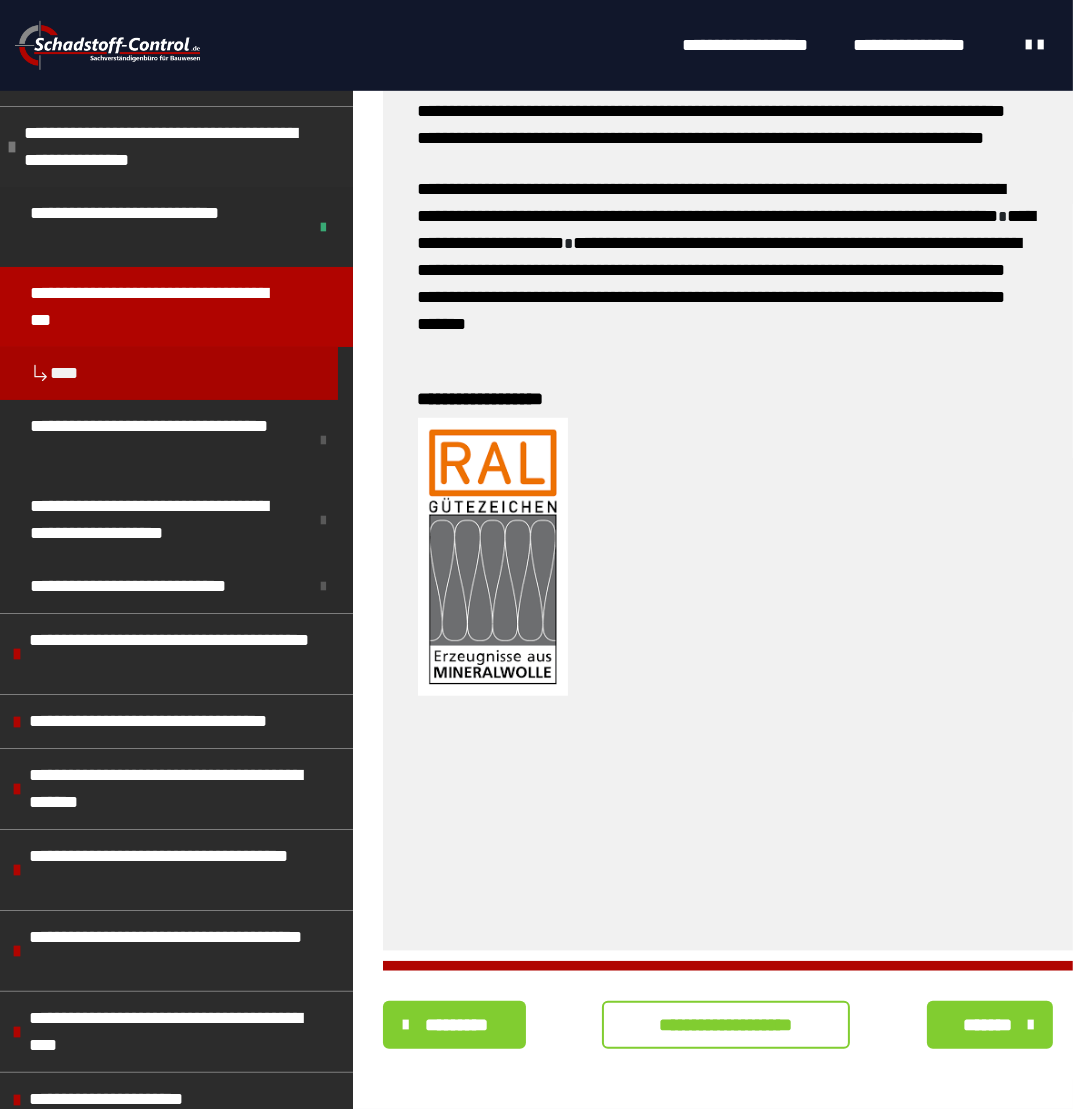 scroll, scrollTop: 930, scrollLeft: 0, axis: vertical 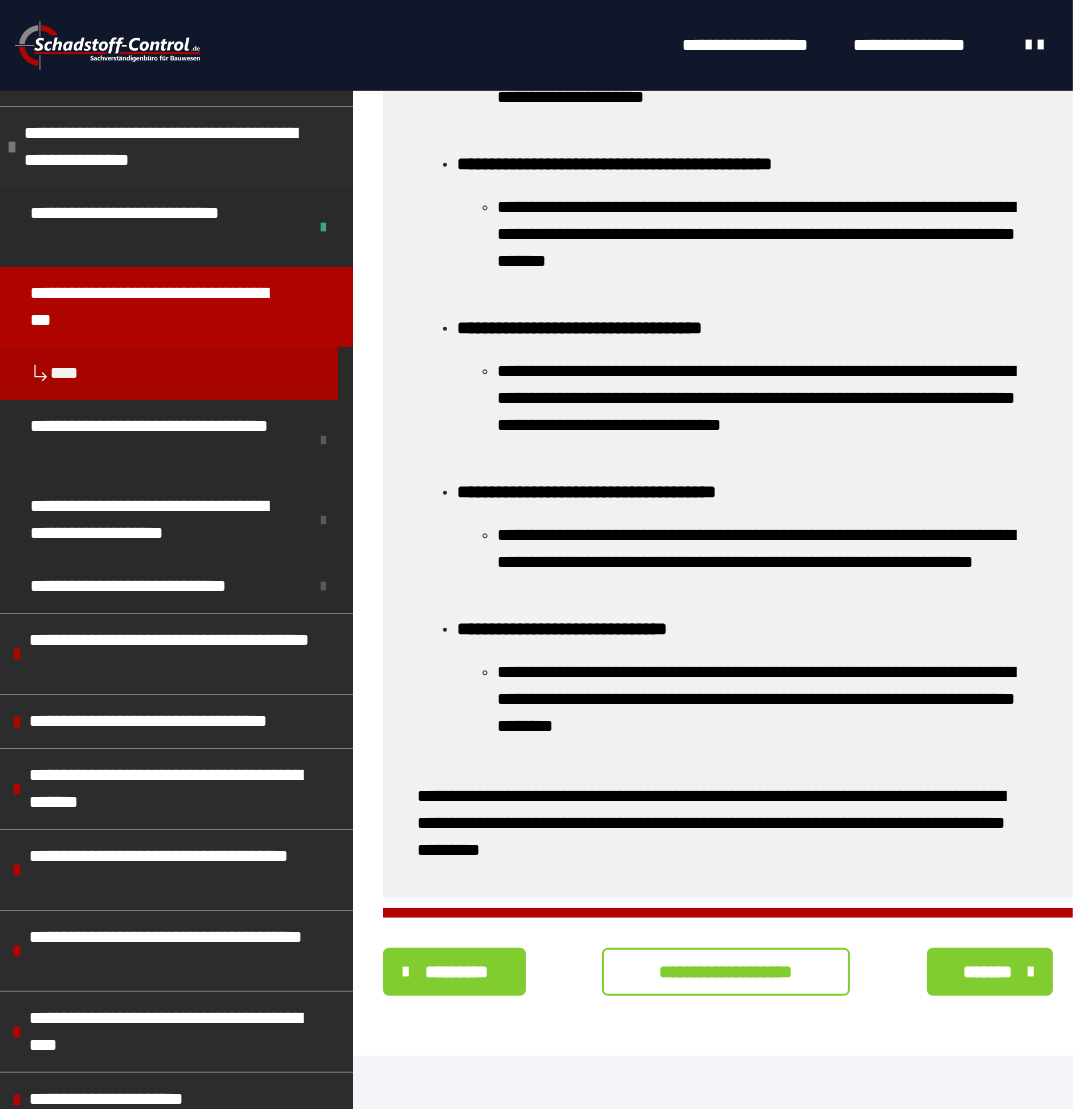 click on "**********" at bounding box center (726, 972) 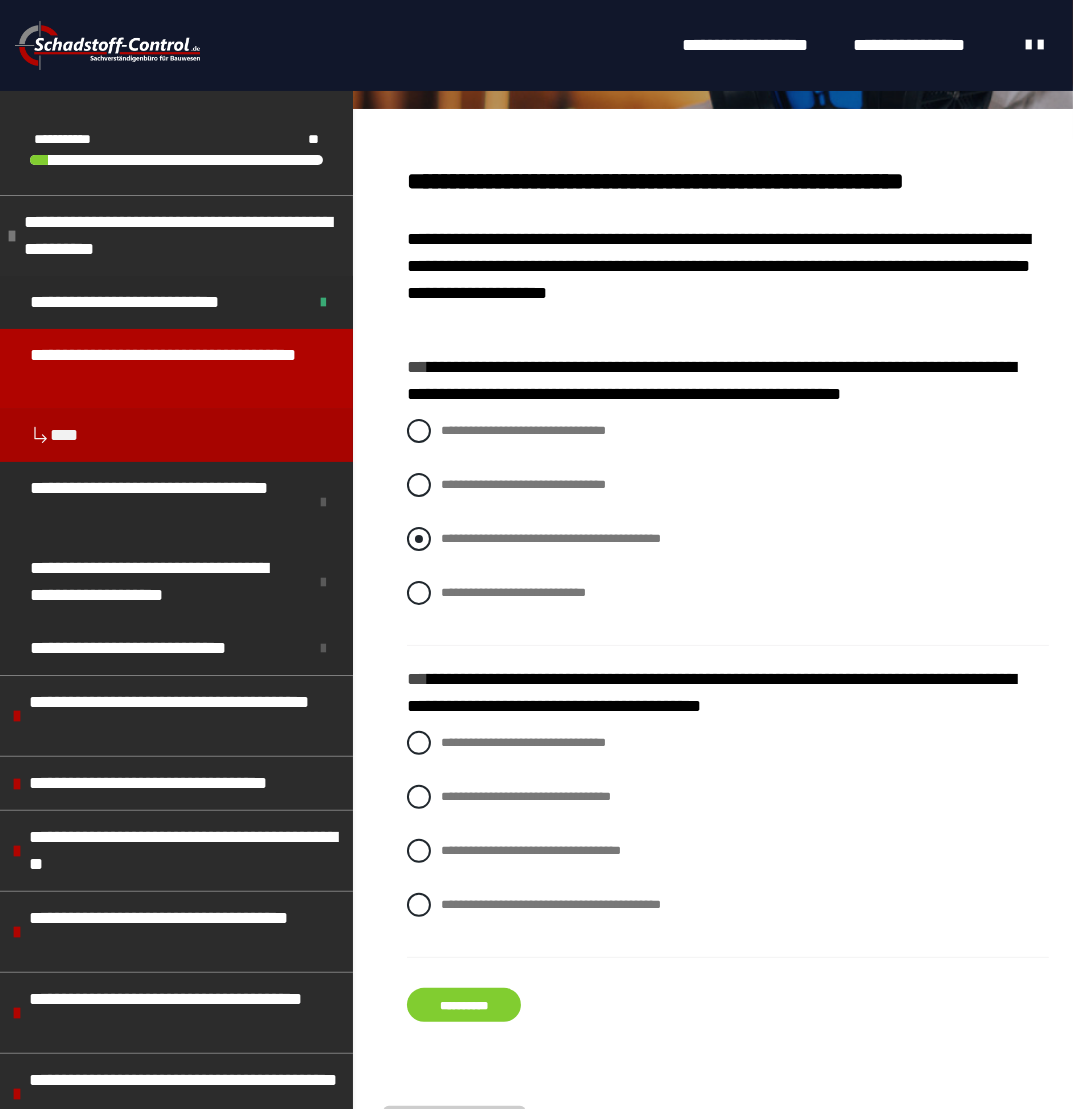 scroll, scrollTop: 236, scrollLeft: 0, axis: vertical 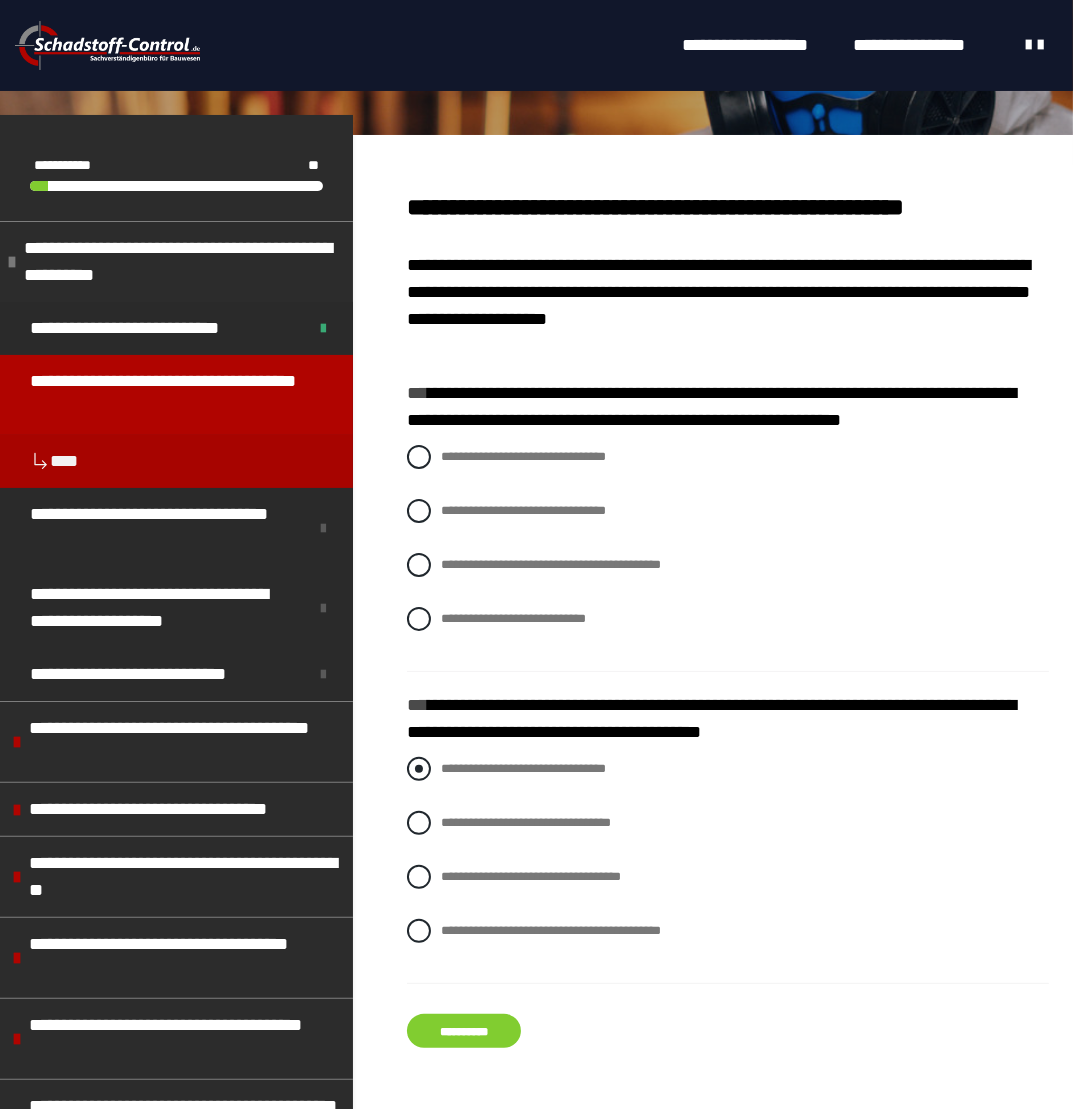 click at bounding box center [419, 769] 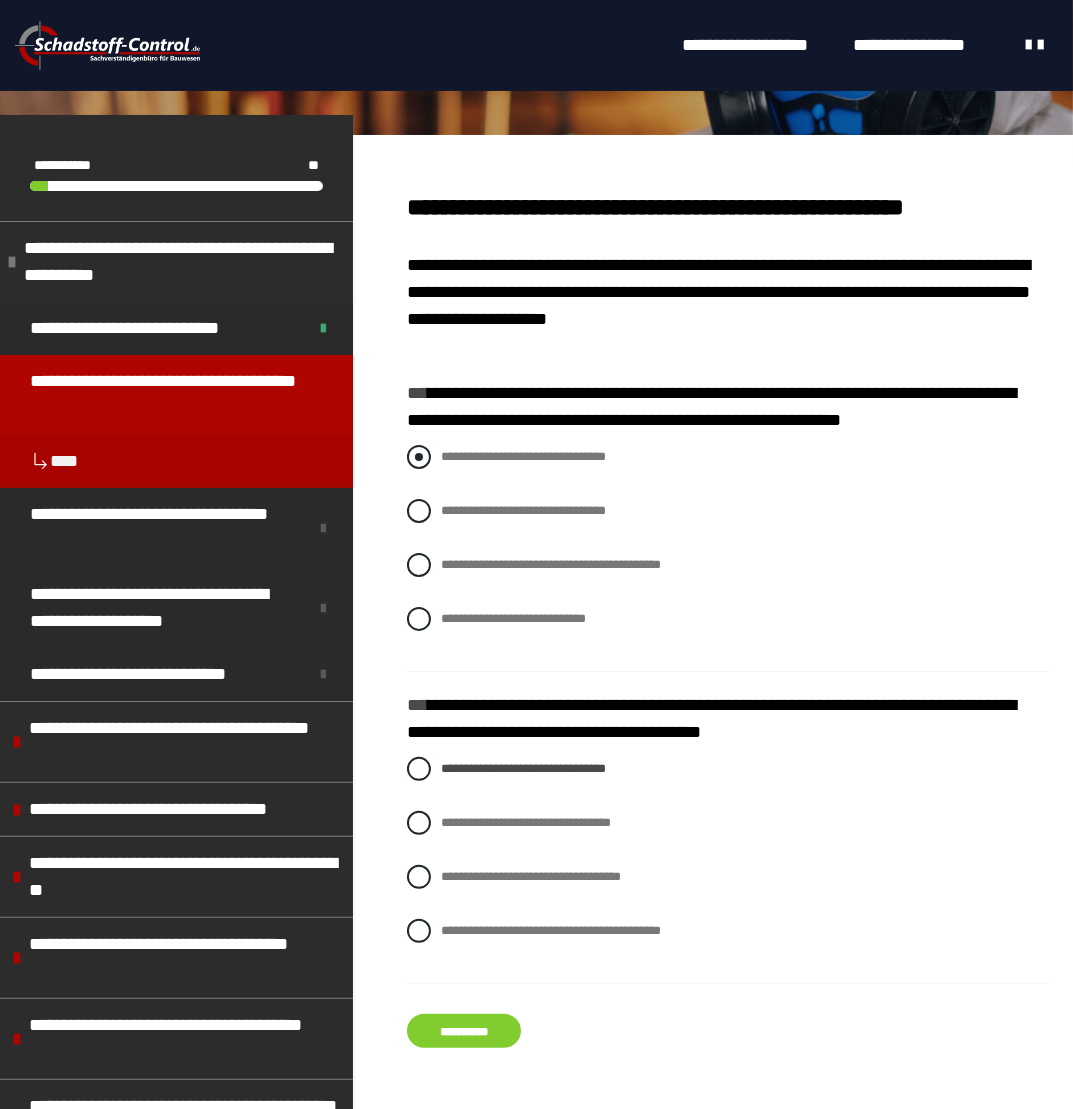 click on "**********" at bounding box center (523, 456) 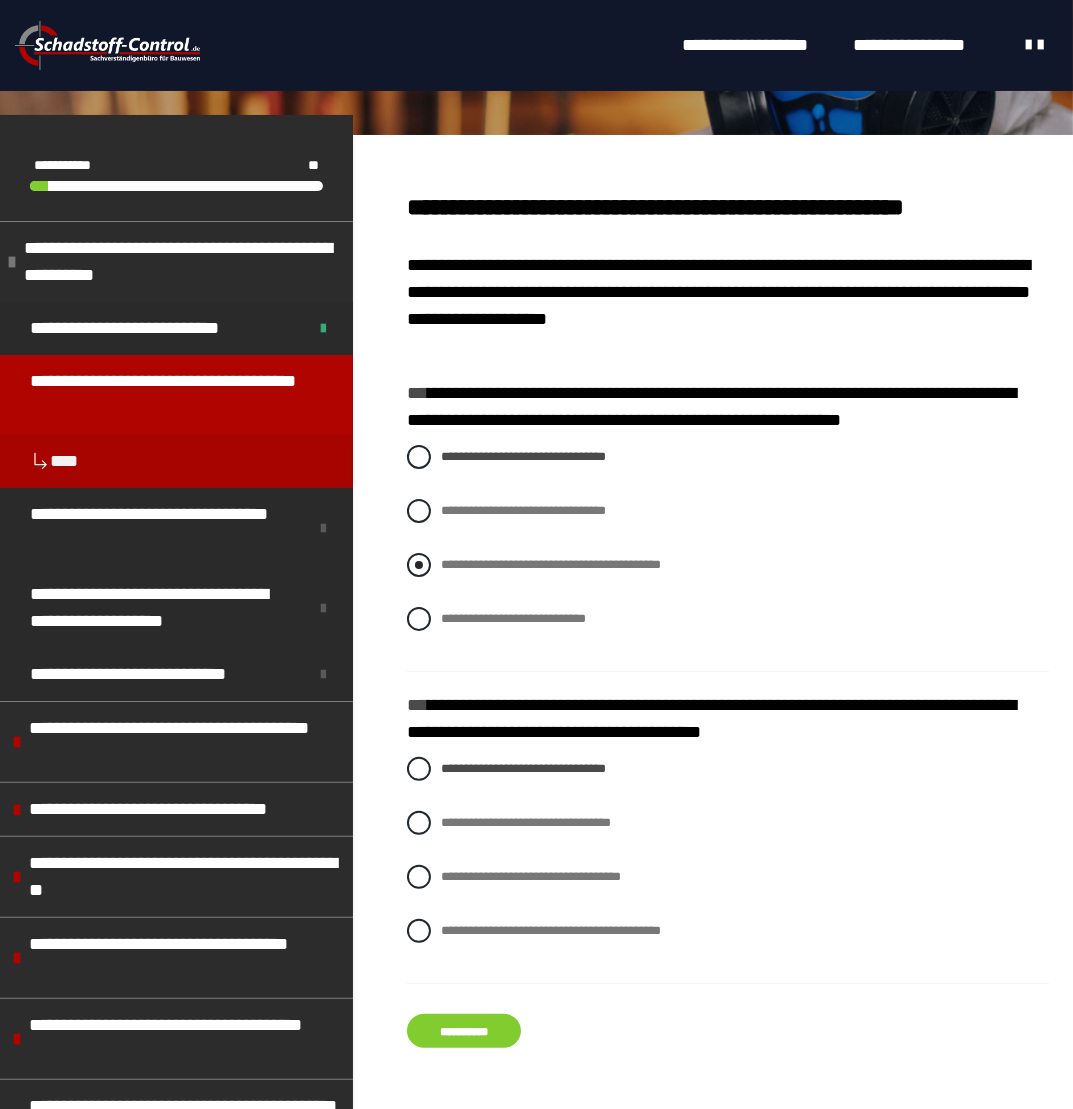 click on "**********" at bounding box center [551, 564] 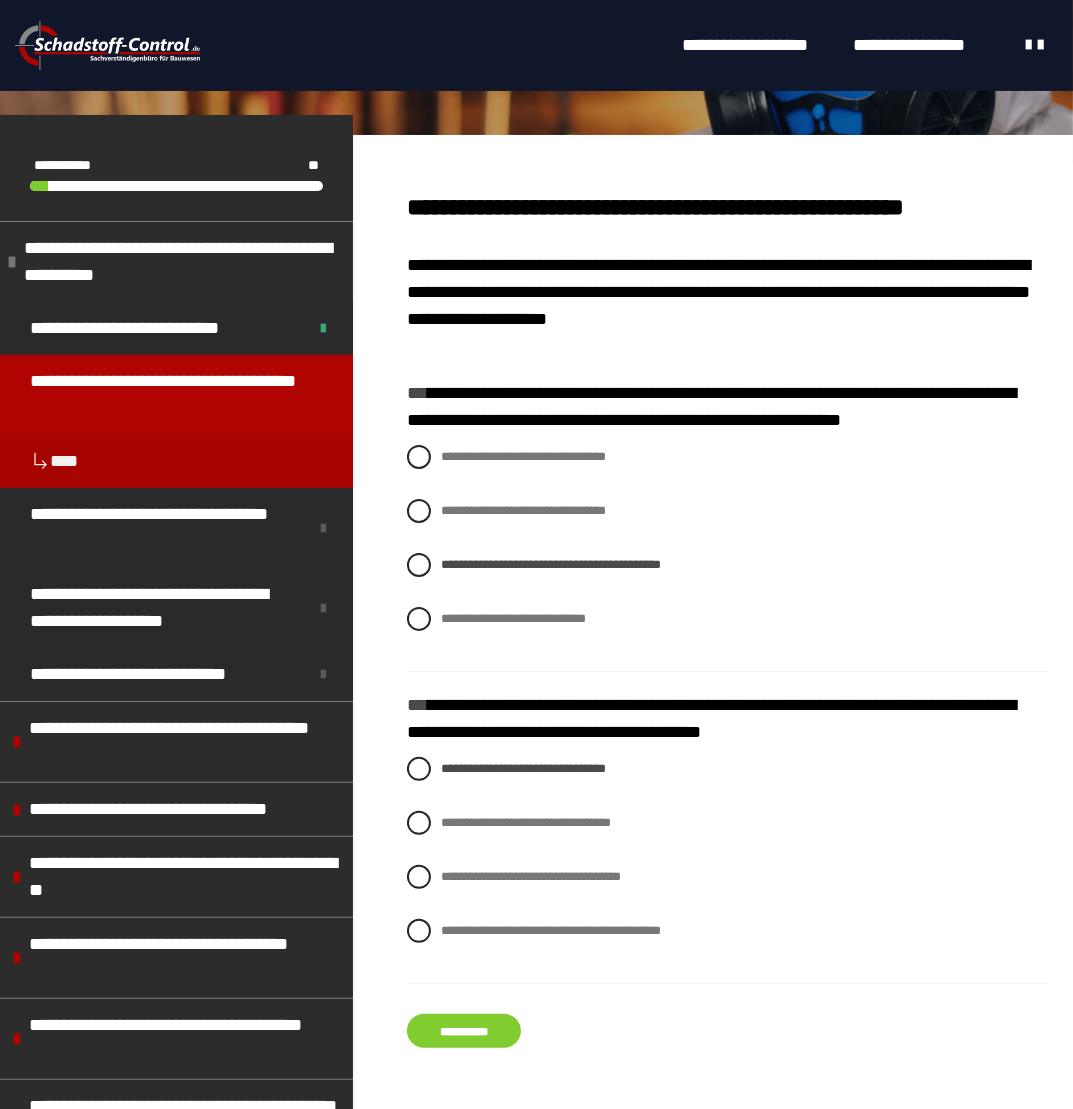 click on "**********" at bounding box center (464, 1031) 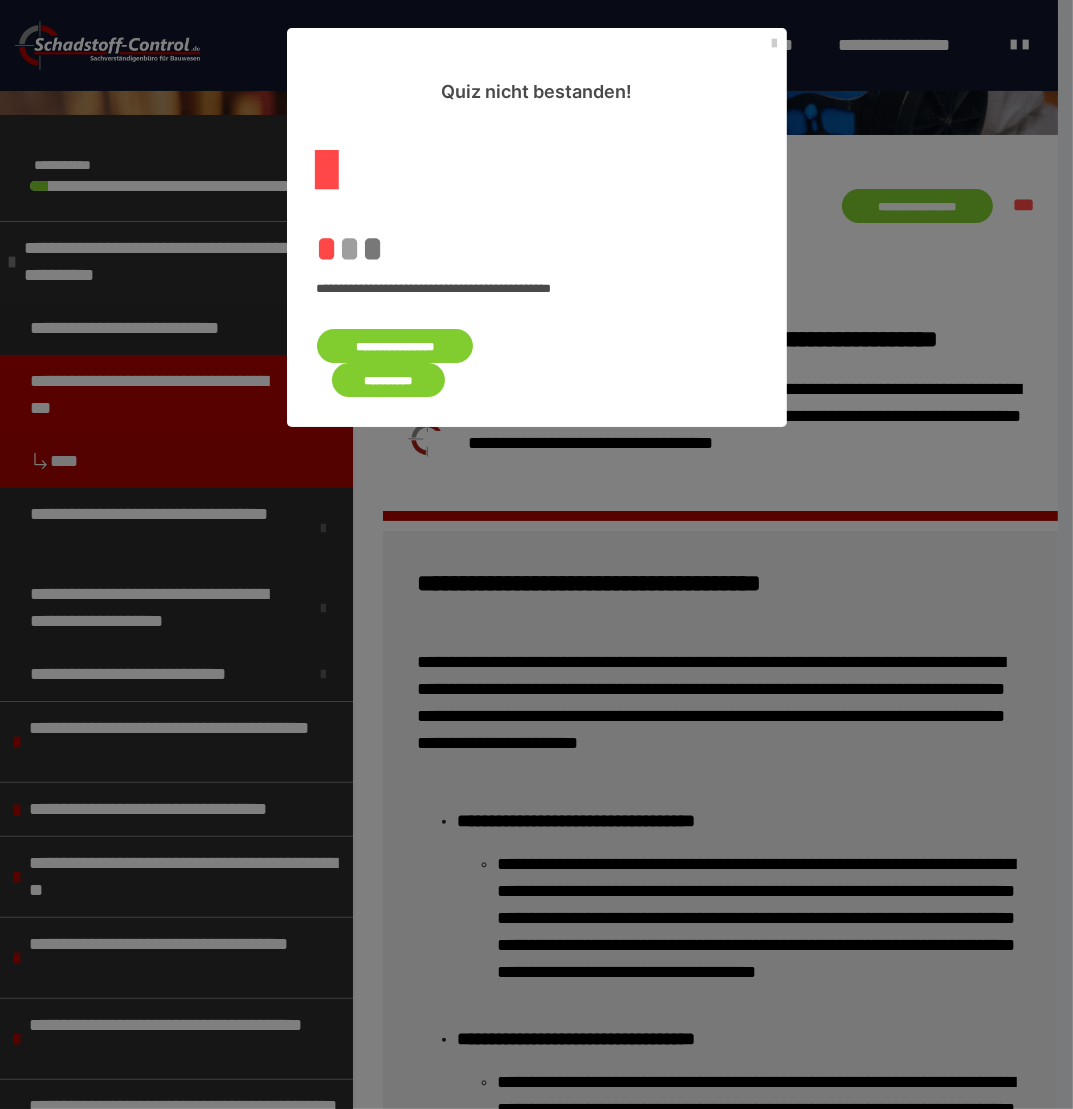 click on "**********" at bounding box center (395, 346) 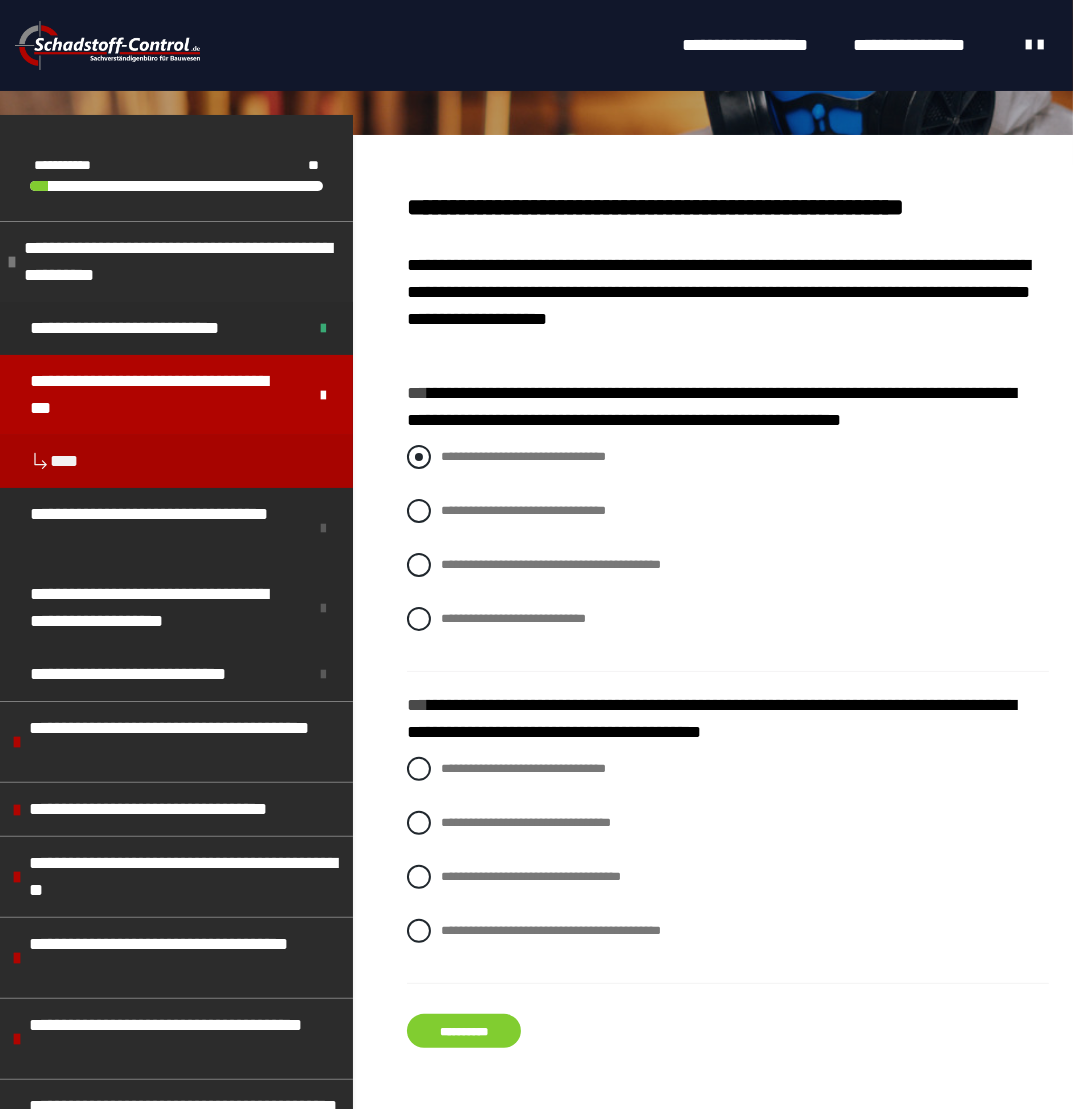 click at bounding box center [419, 457] 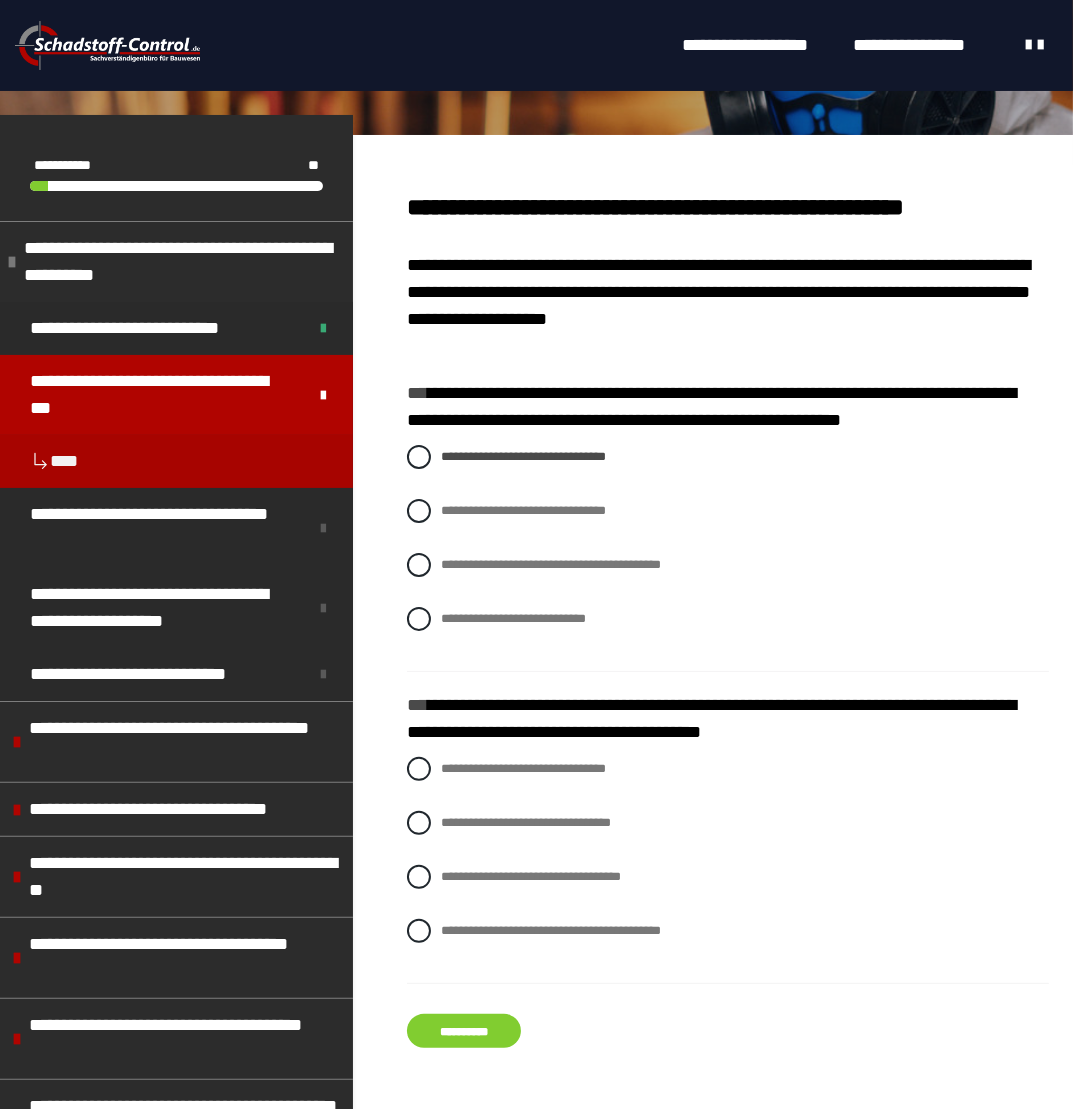 click on "**********" at bounding box center [464, 1031] 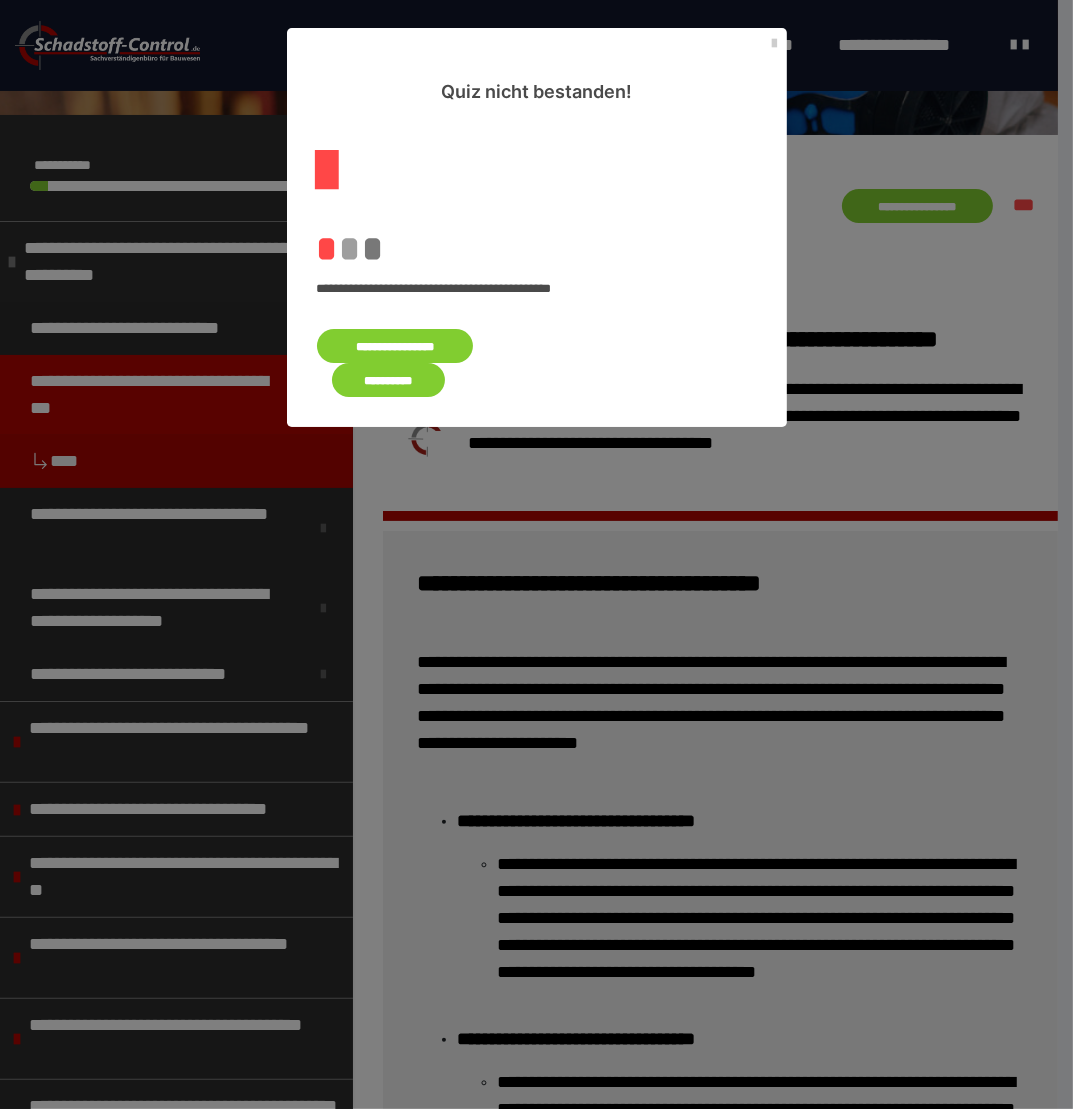 click on "**********" at bounding box center (395, 346) 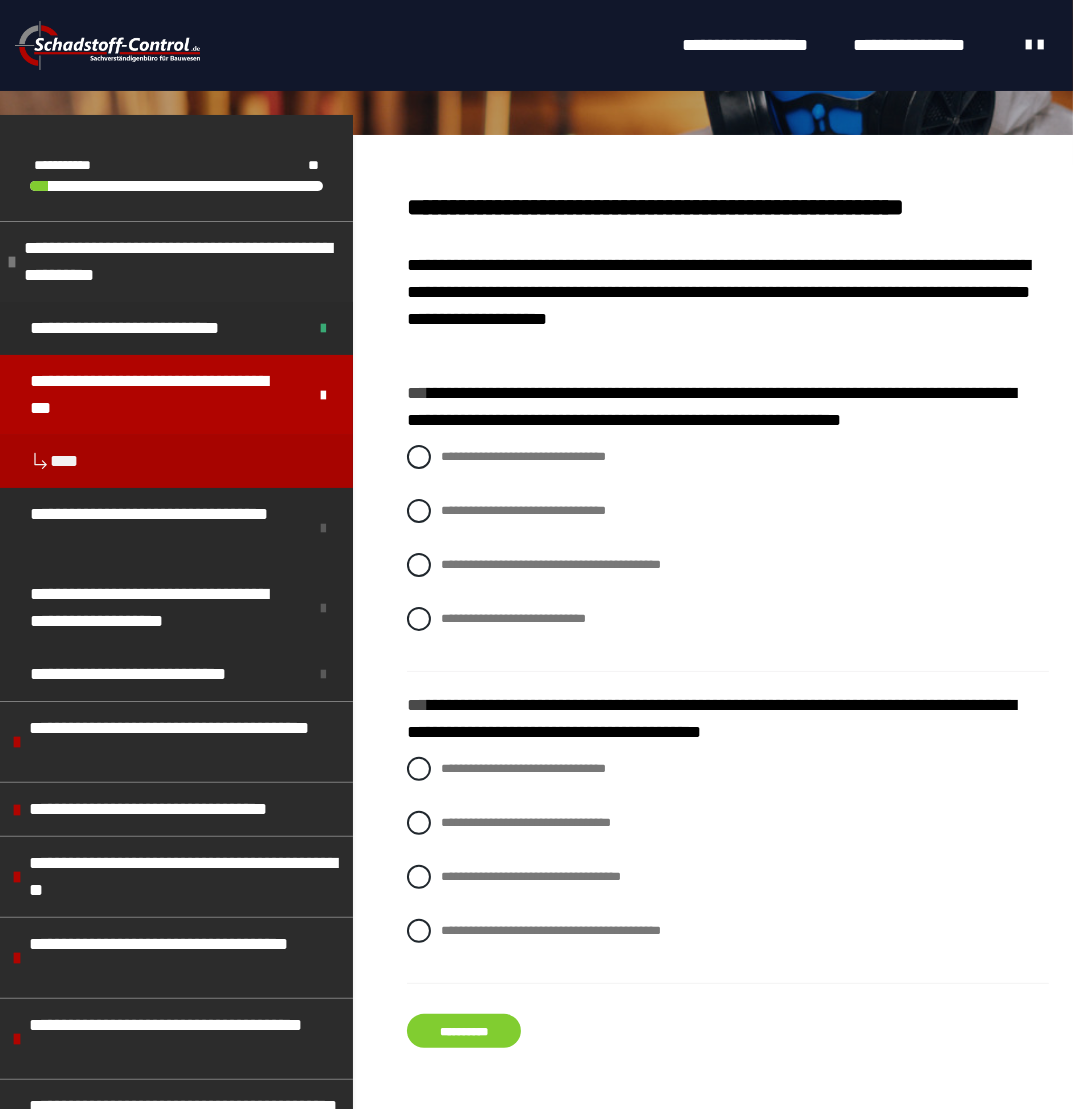 click on "**********" at bounding box center (728, 553) 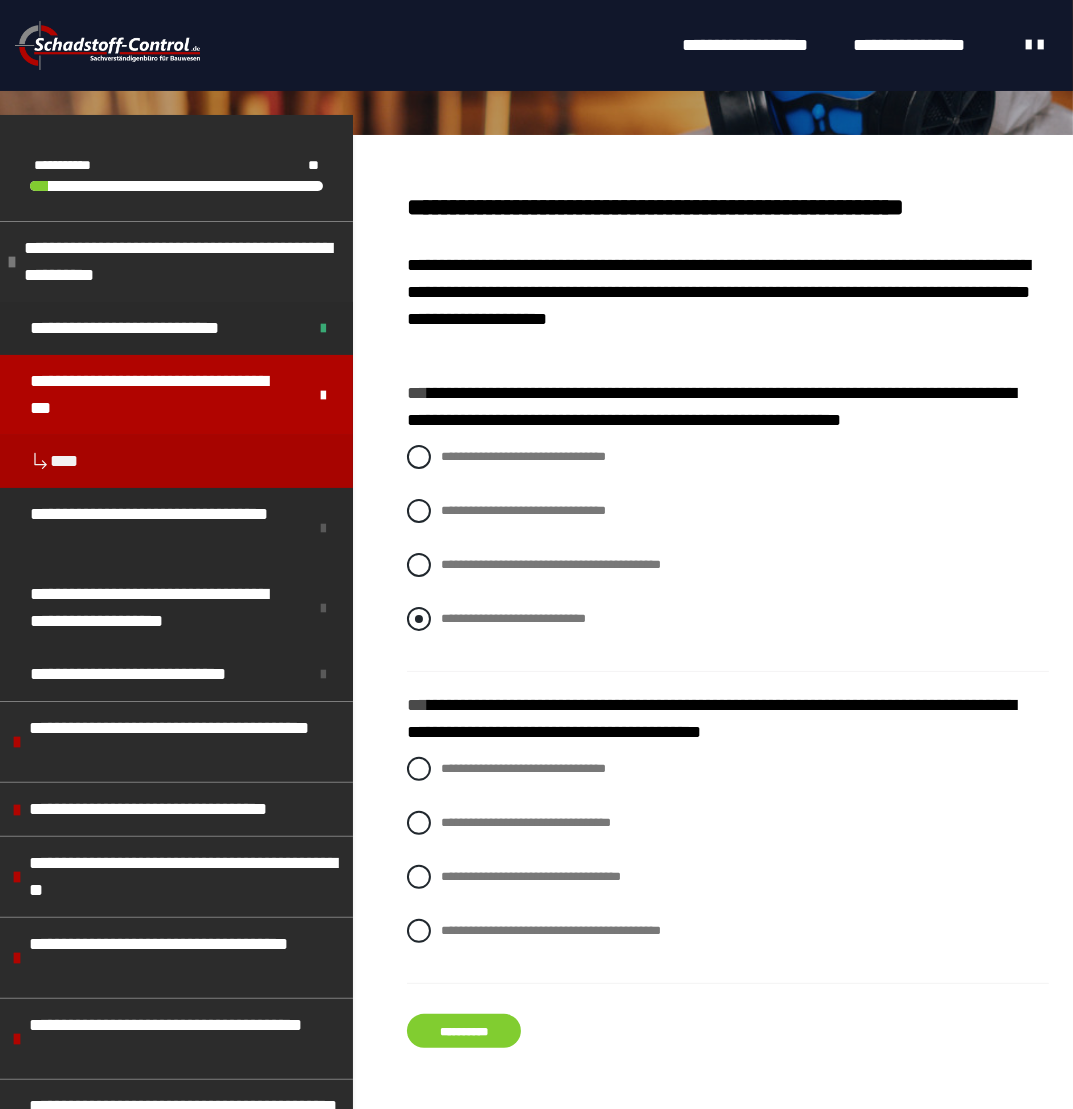 click at bounding box center (419, 619) 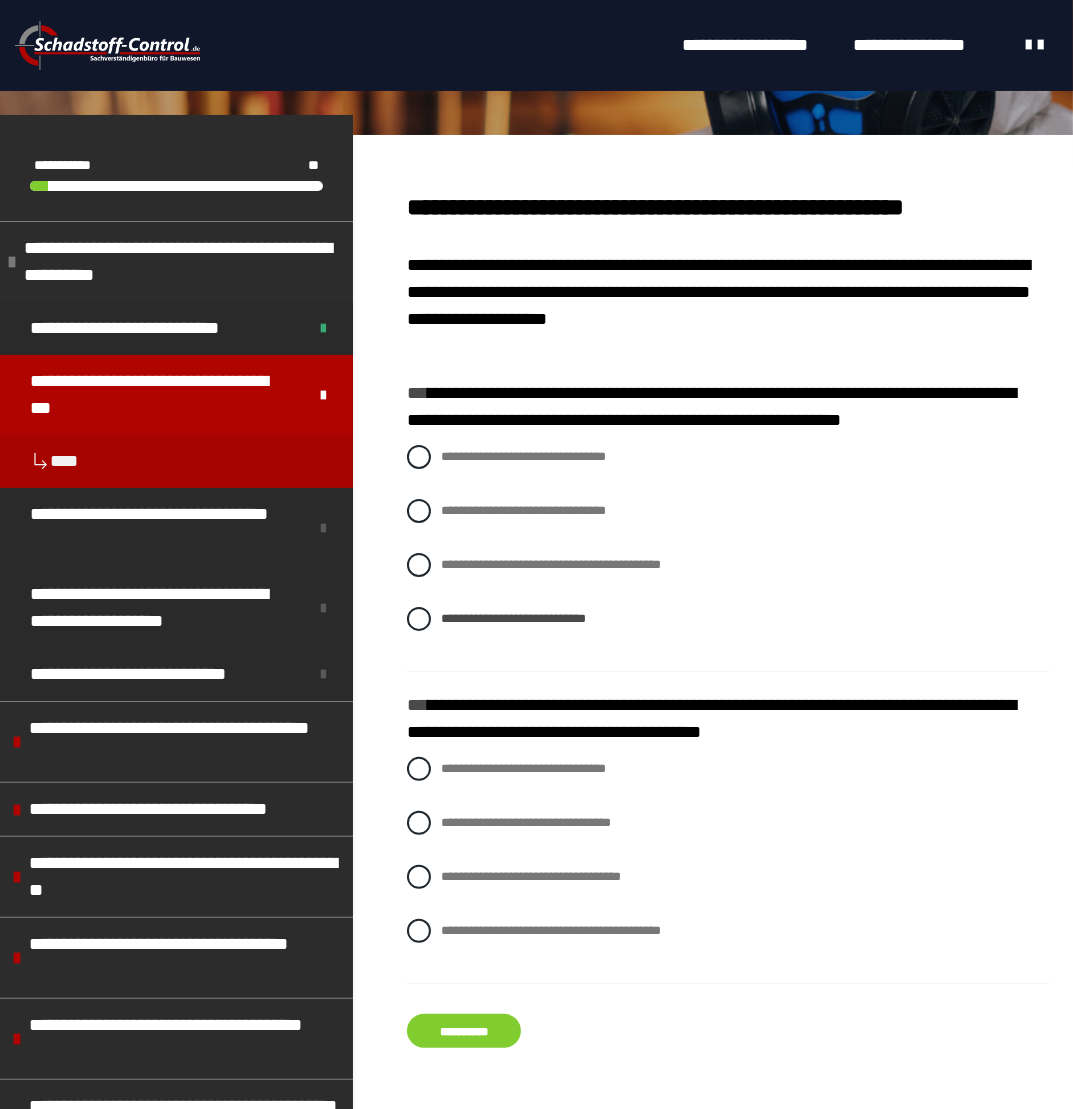 click on "**********" at bounding box center [464, 1031] 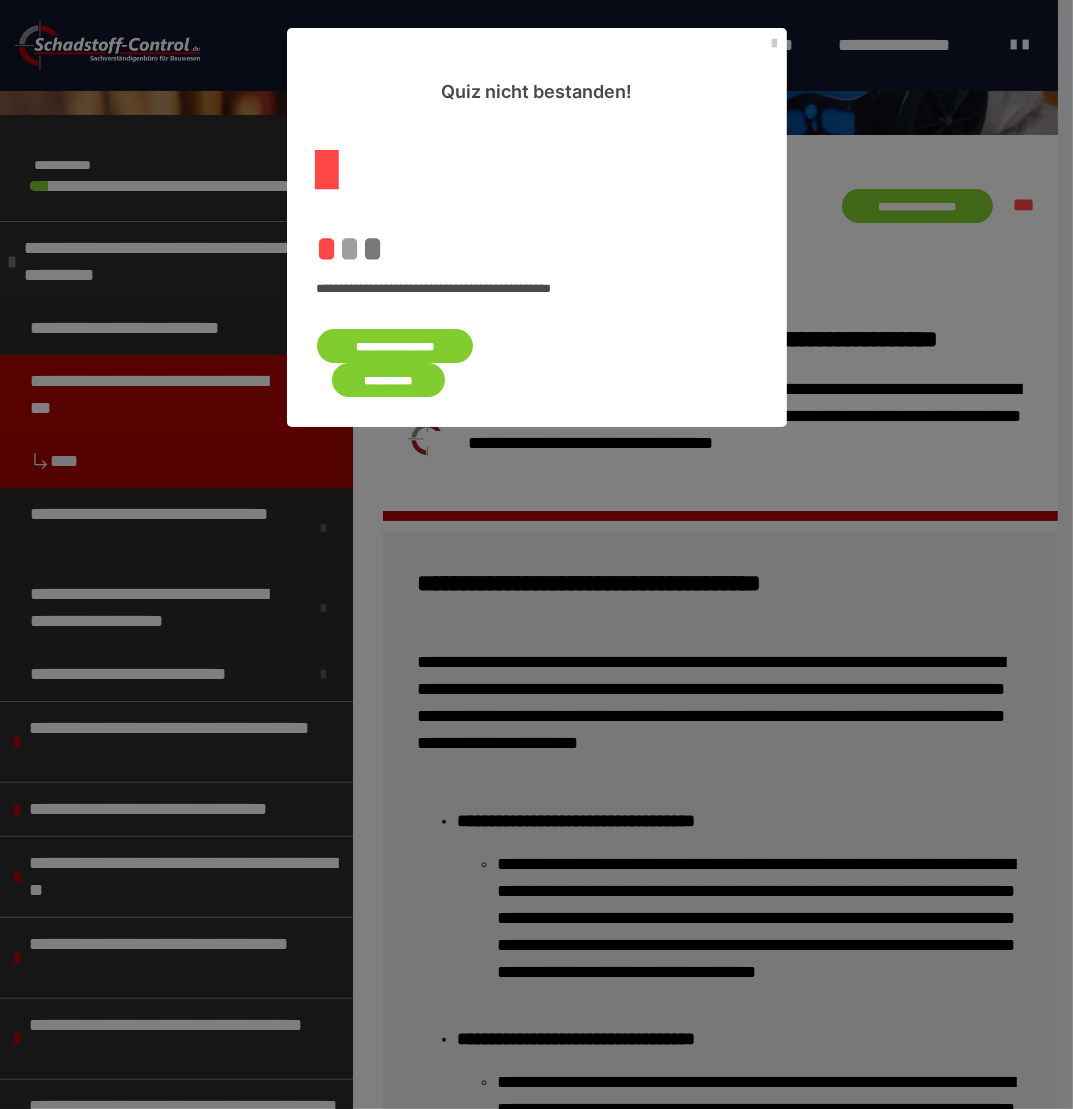 click on "**********" at bounding box center (395, 346) 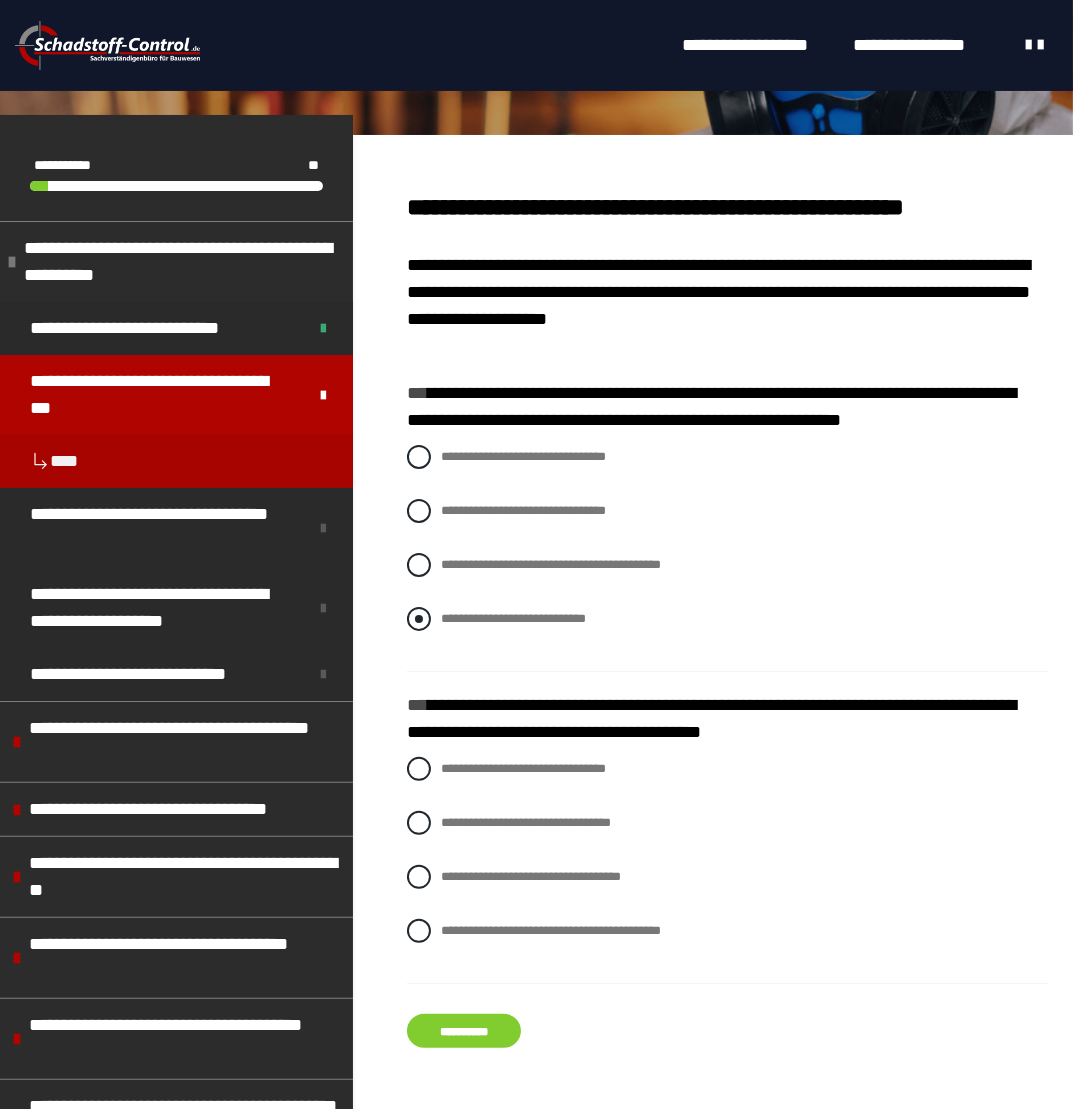 click at bounding box center [419, 619] 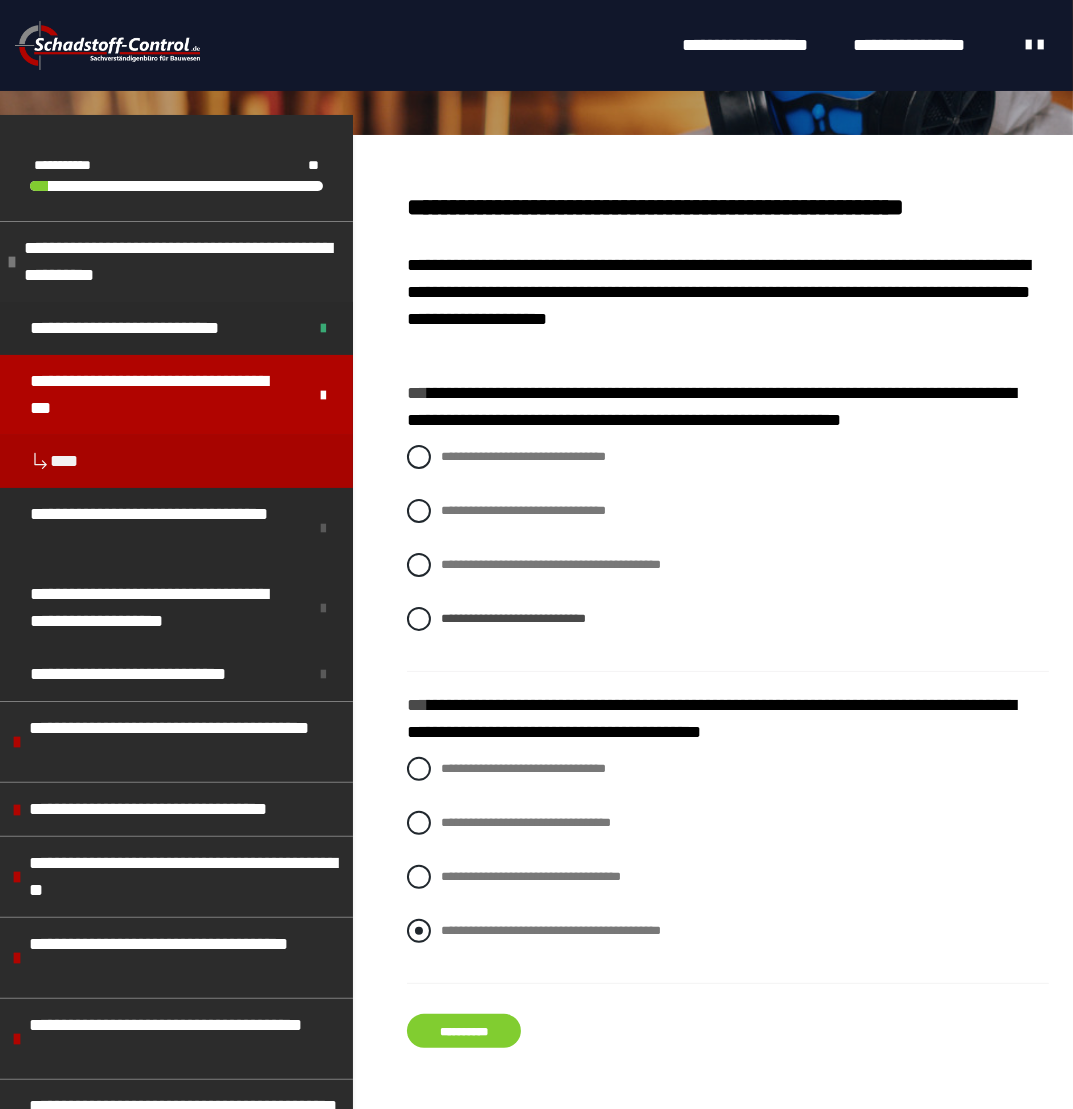 click at bounding box center [419, 931] 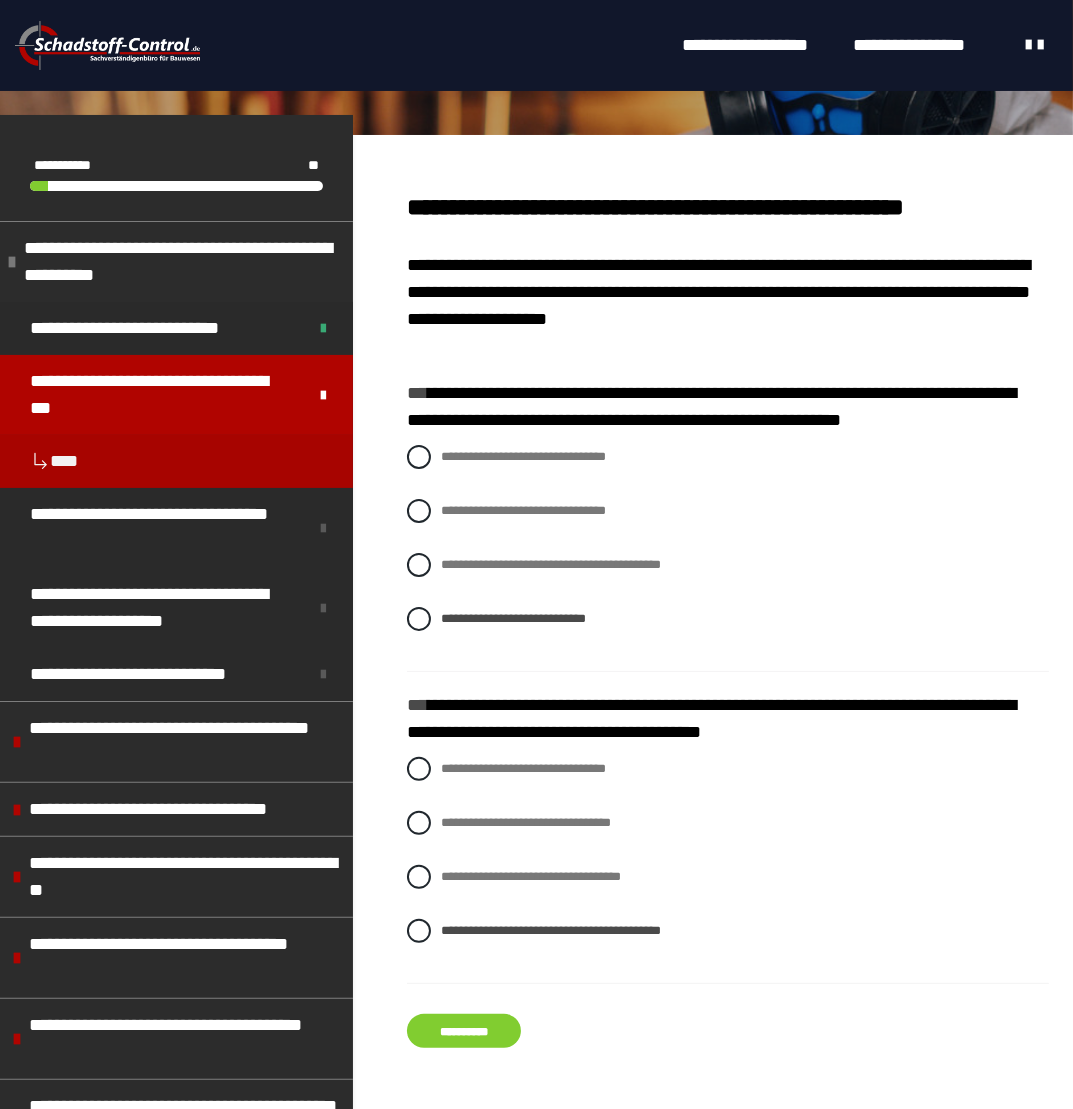 click on "**********" at bounding box center (464, 1031) 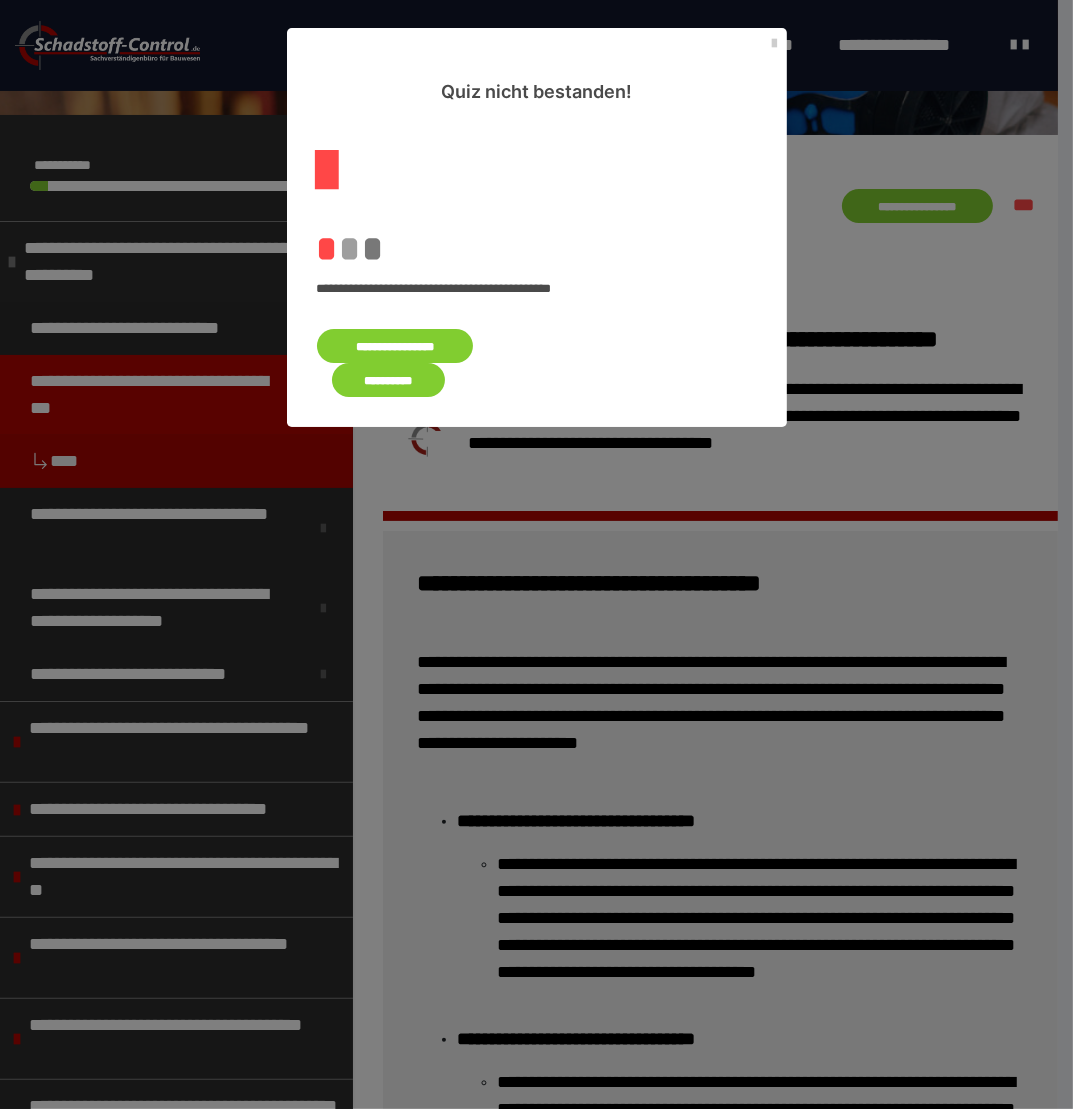 click on "**********" at bounding box center [395, 346] 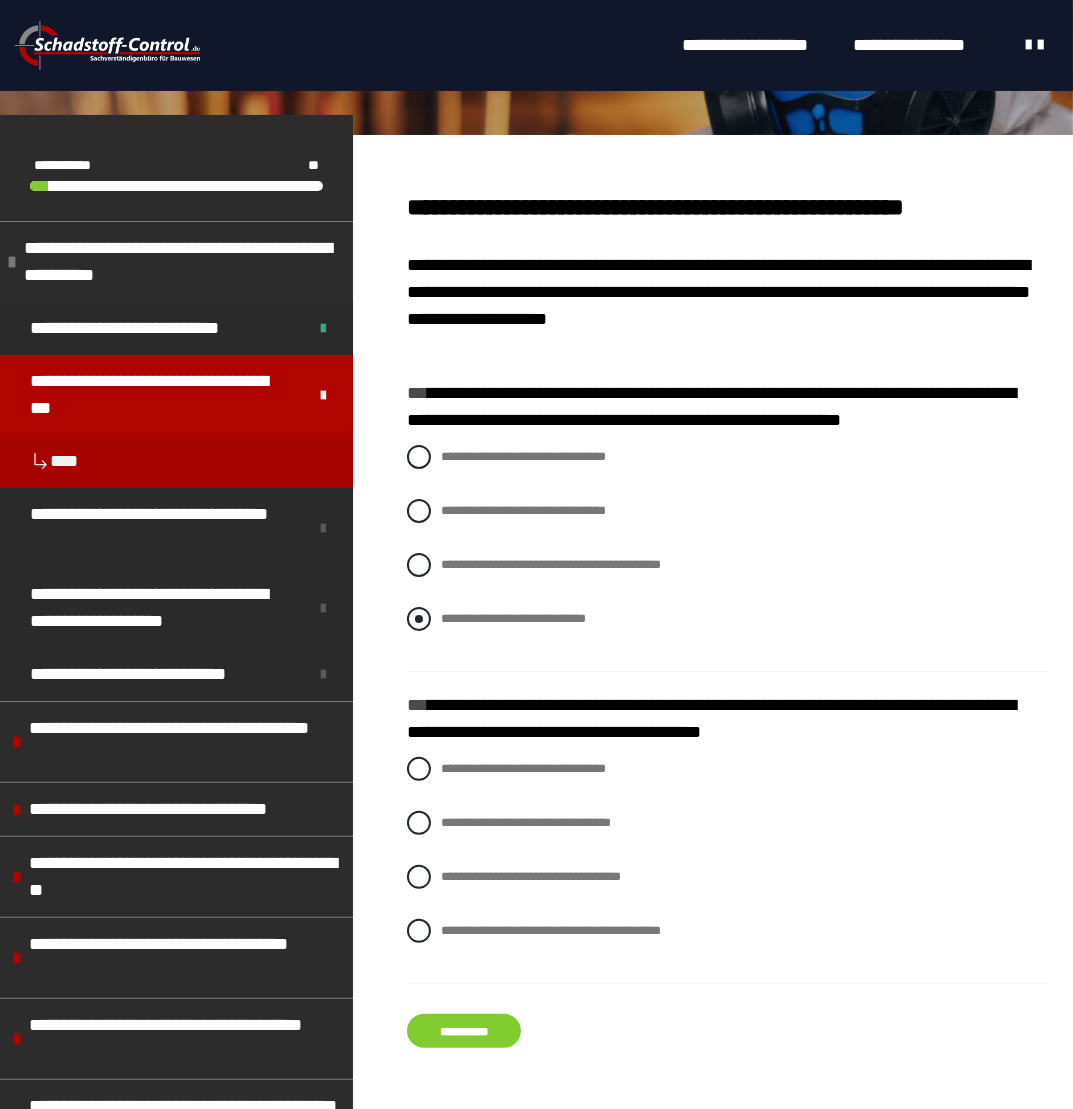 click at bounding box center [419, 619] 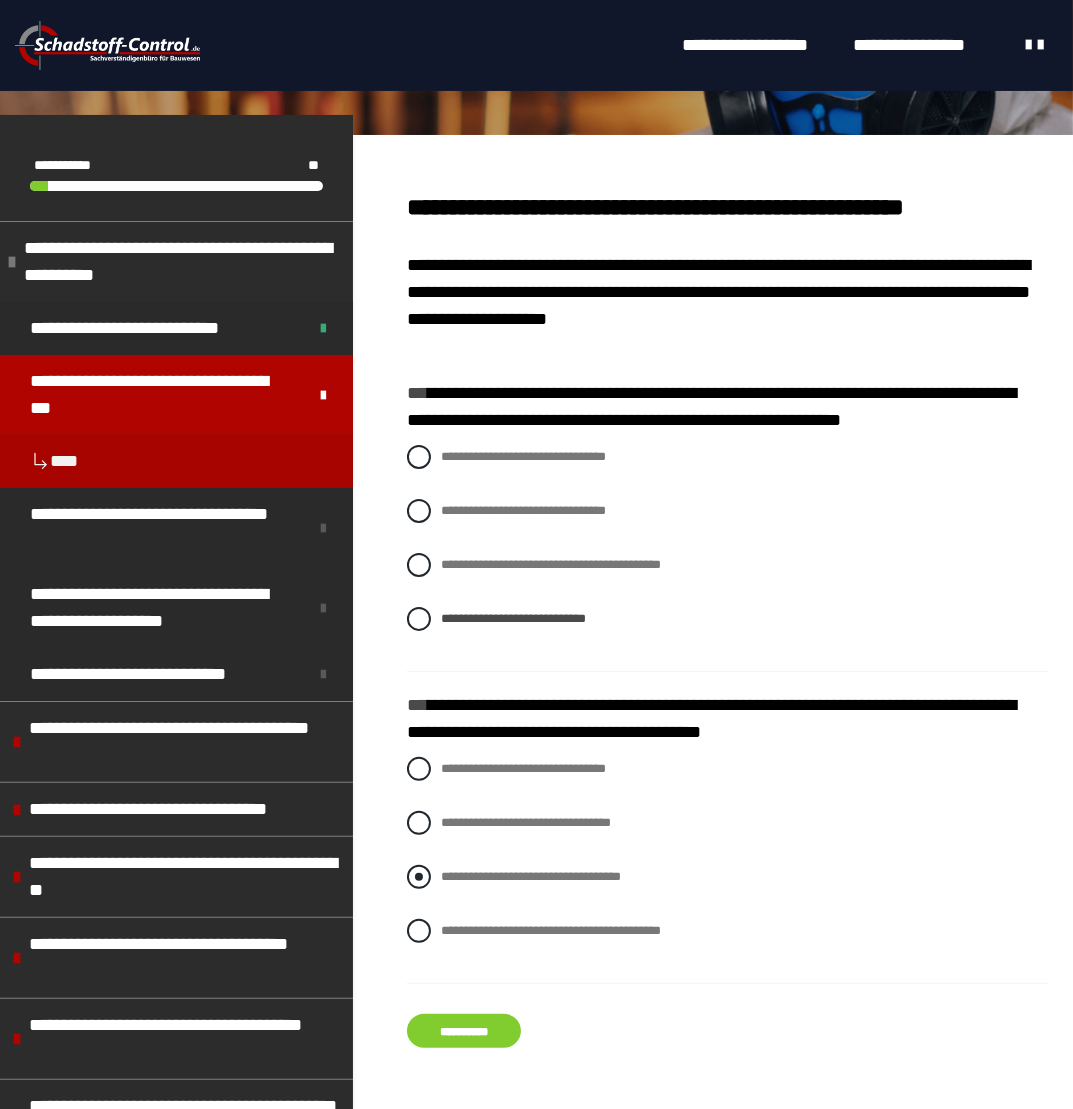 click on "**********" at bounding box center [447, 871] 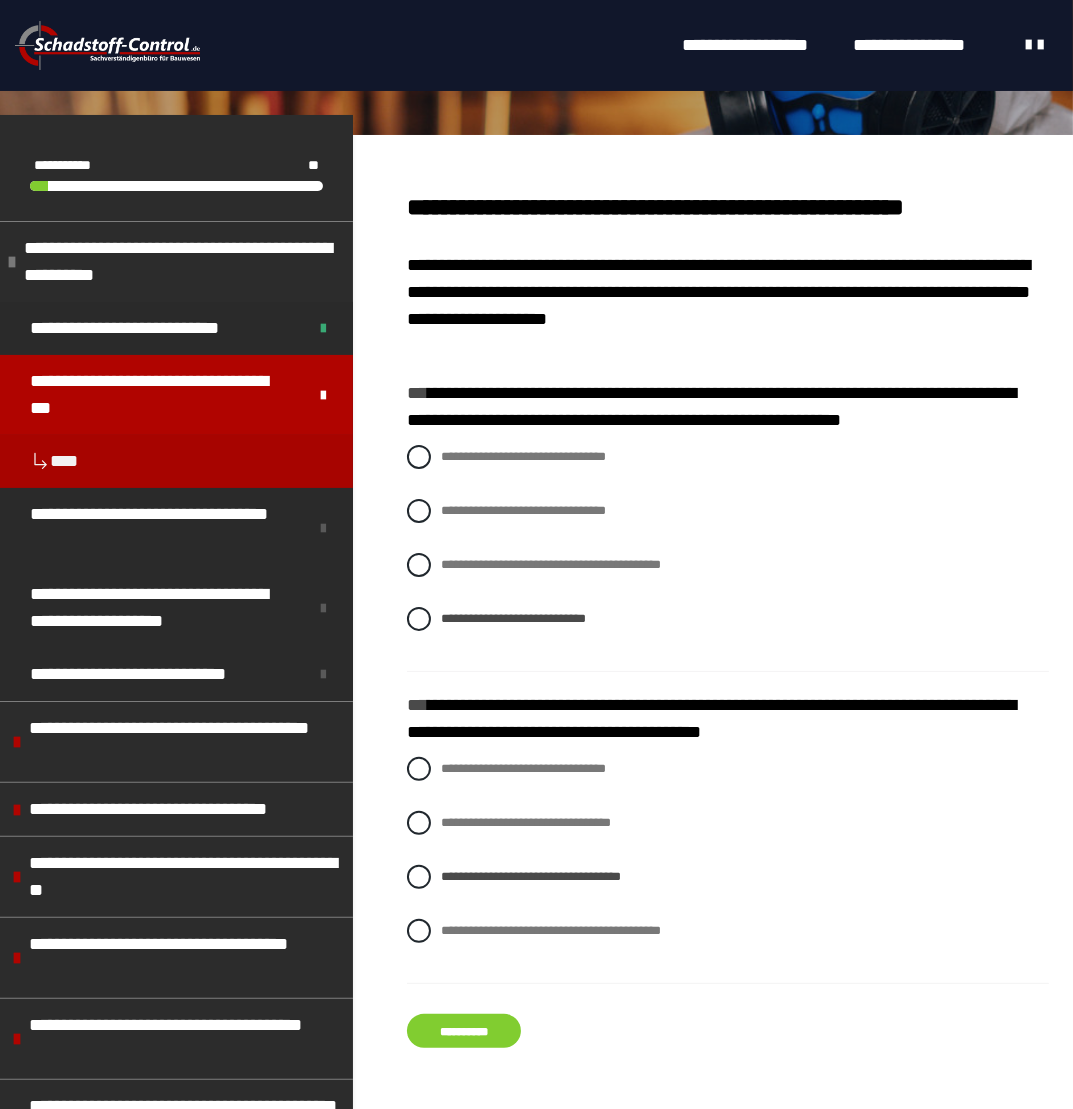 click on "**********" at bounding box center (464, 1031) 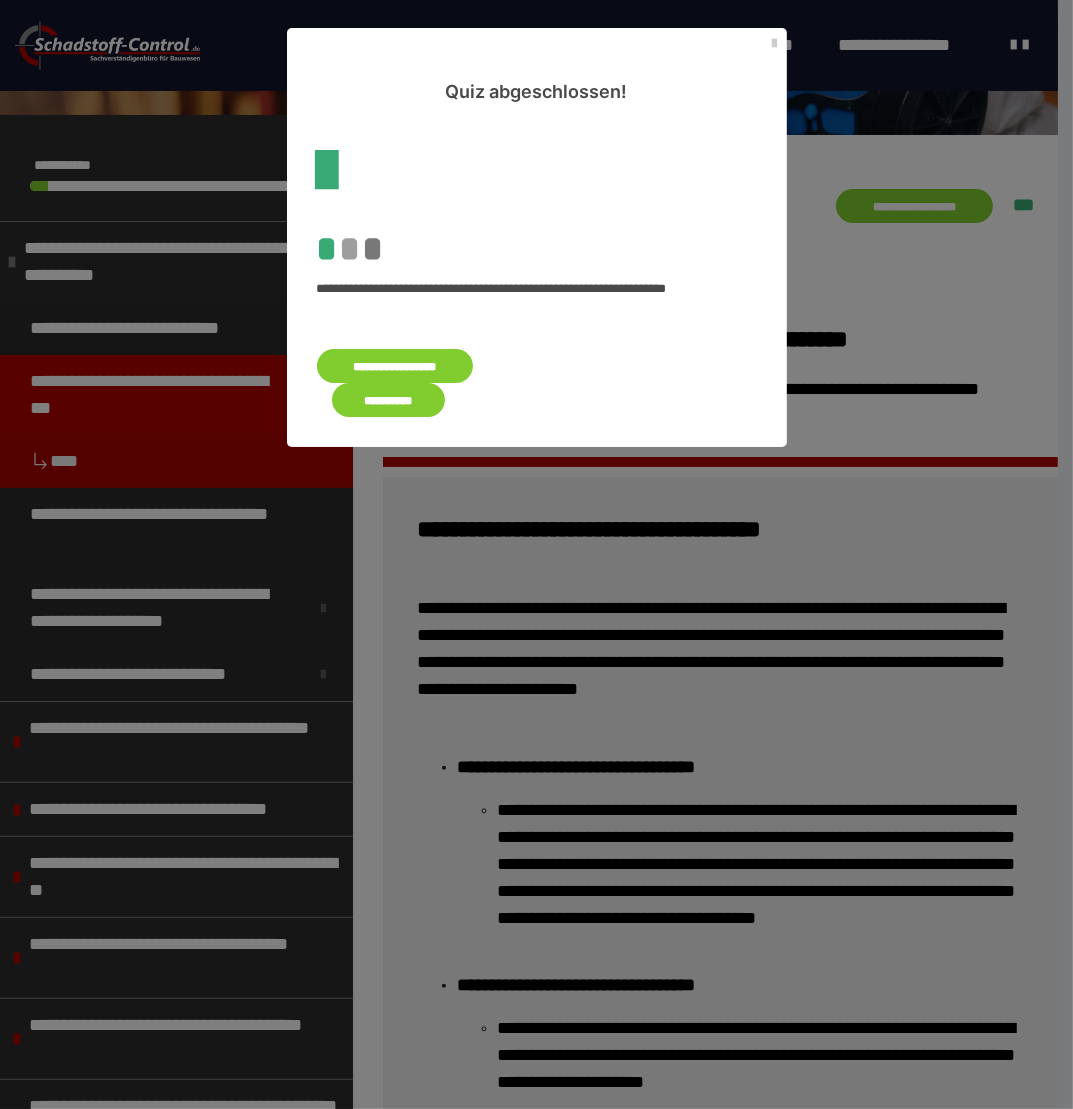 click on "**********" at bounding box center [389, 400] 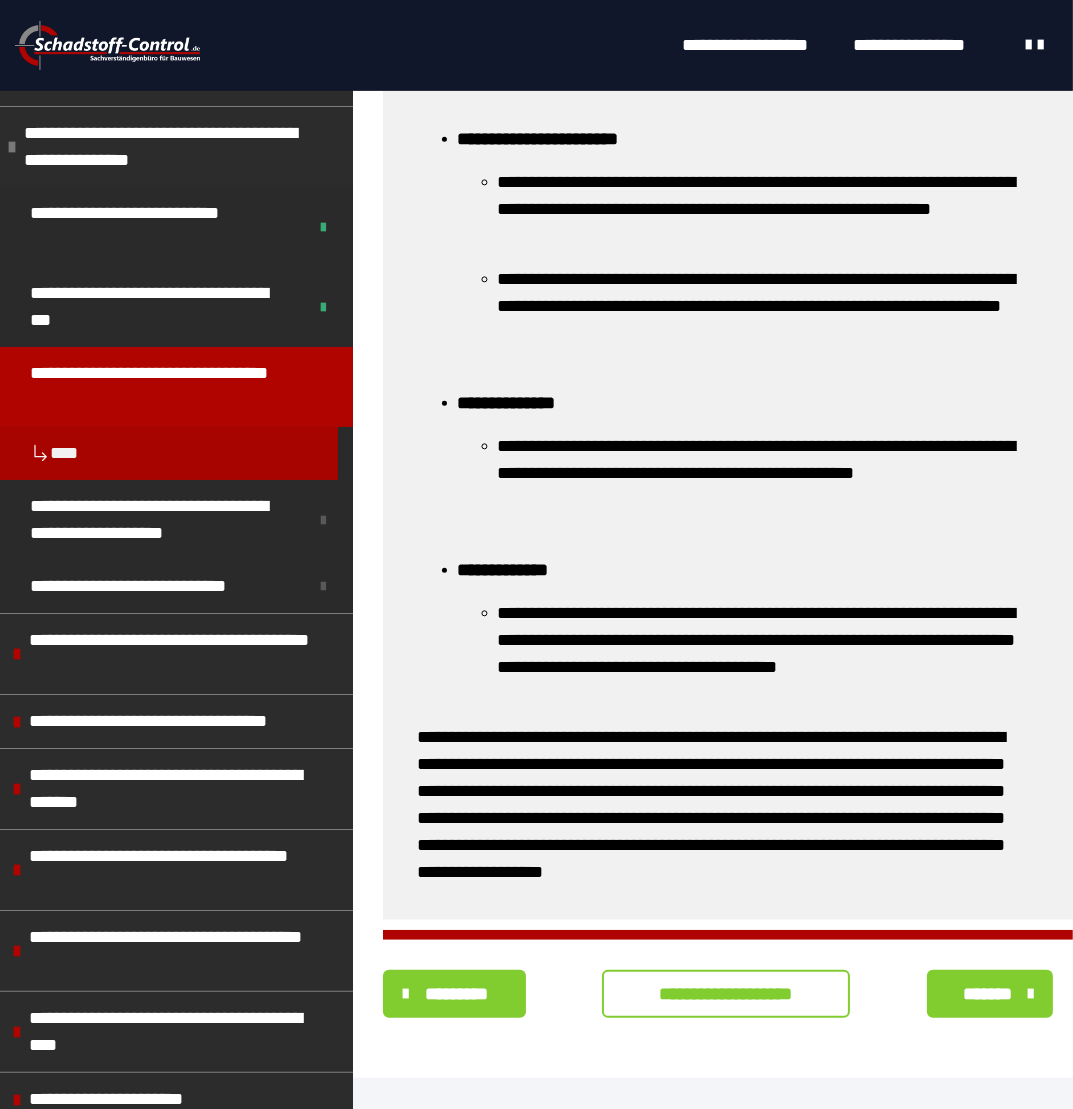 scroll, scrollTop: 854, scrollLeft: 0, axis: vertical 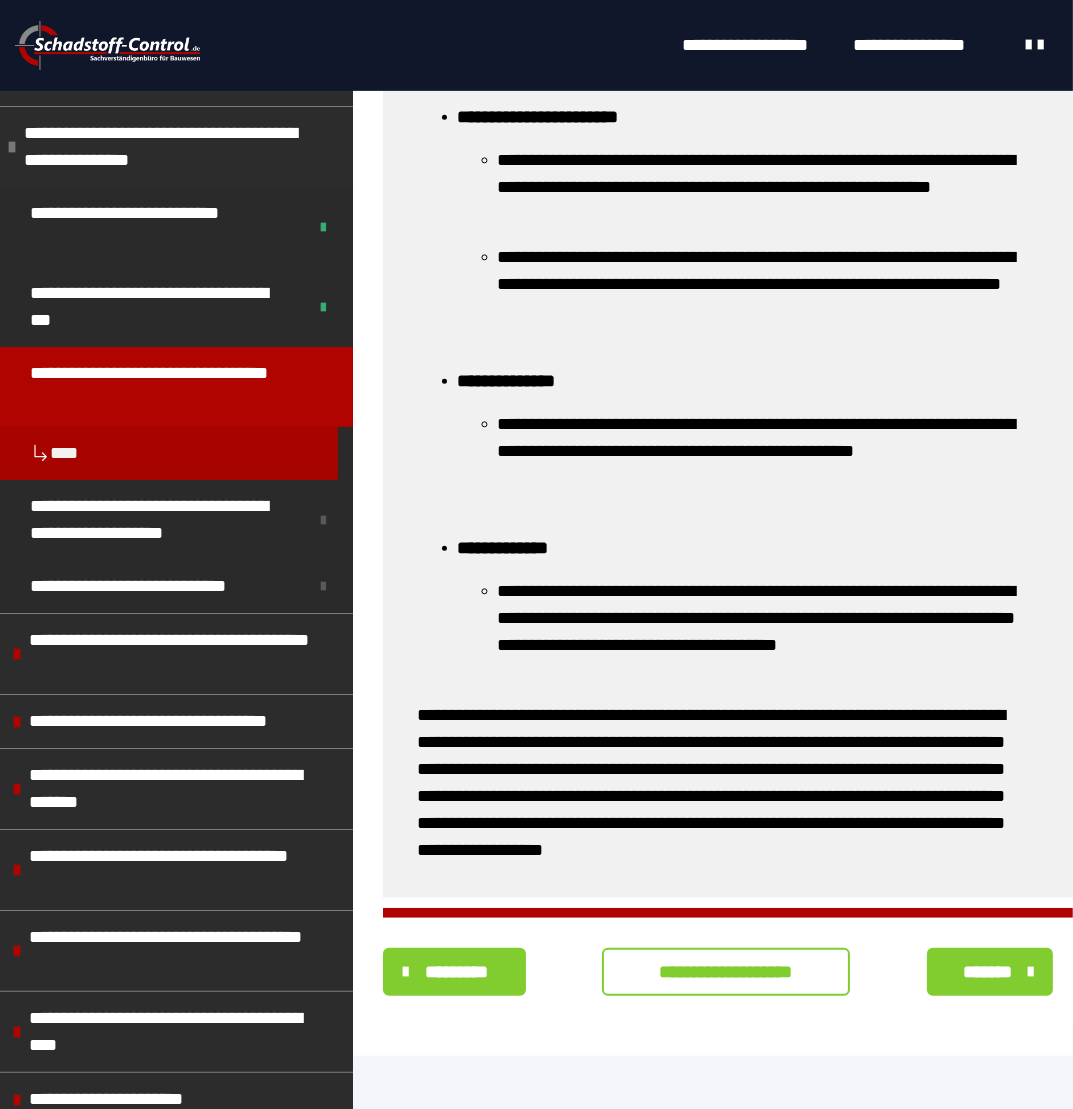 click on "**********" at bounding box center (726, 972) 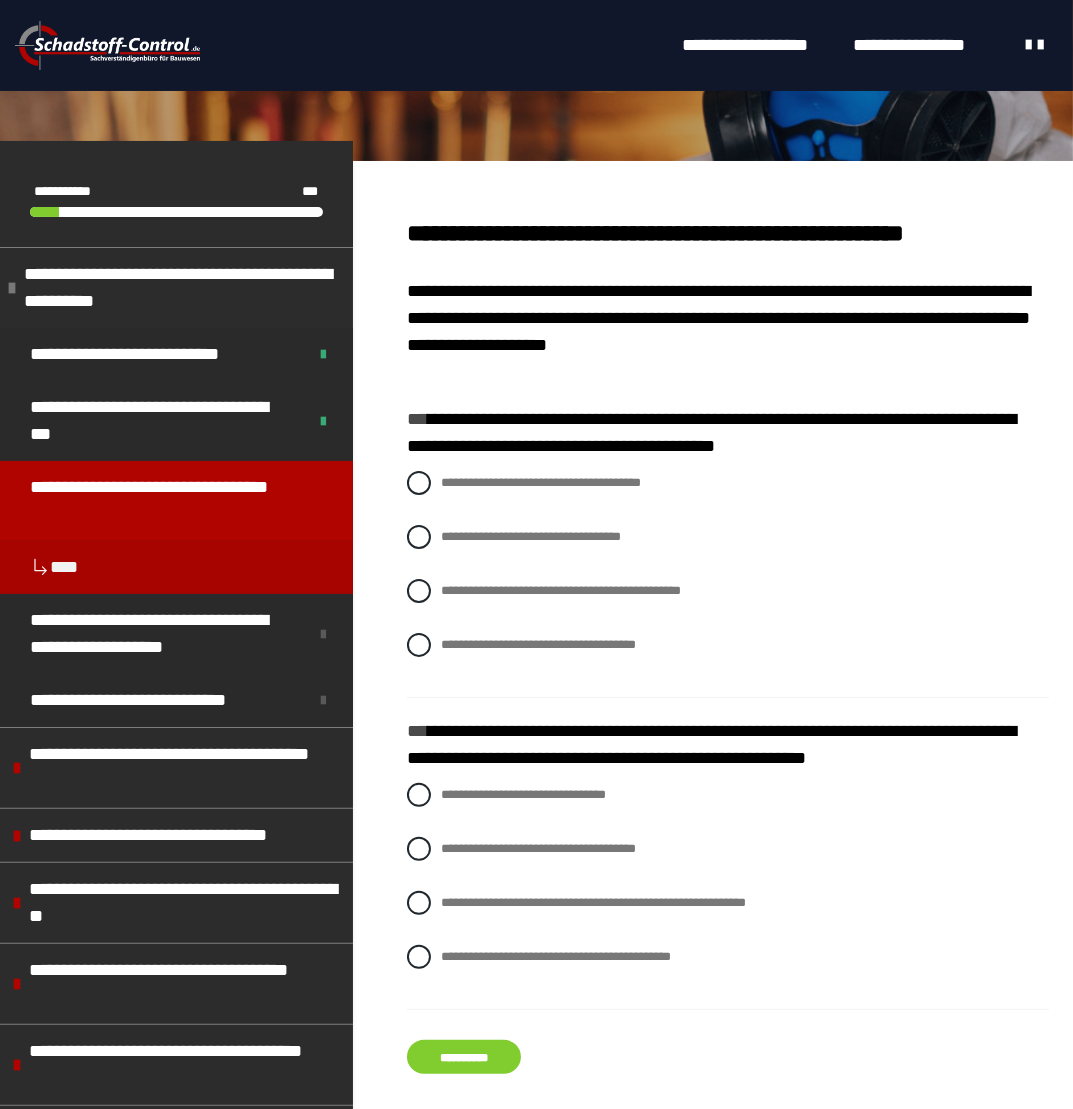 scroll, scrollTop: 400, scrollLeft: 0, axis: vertical 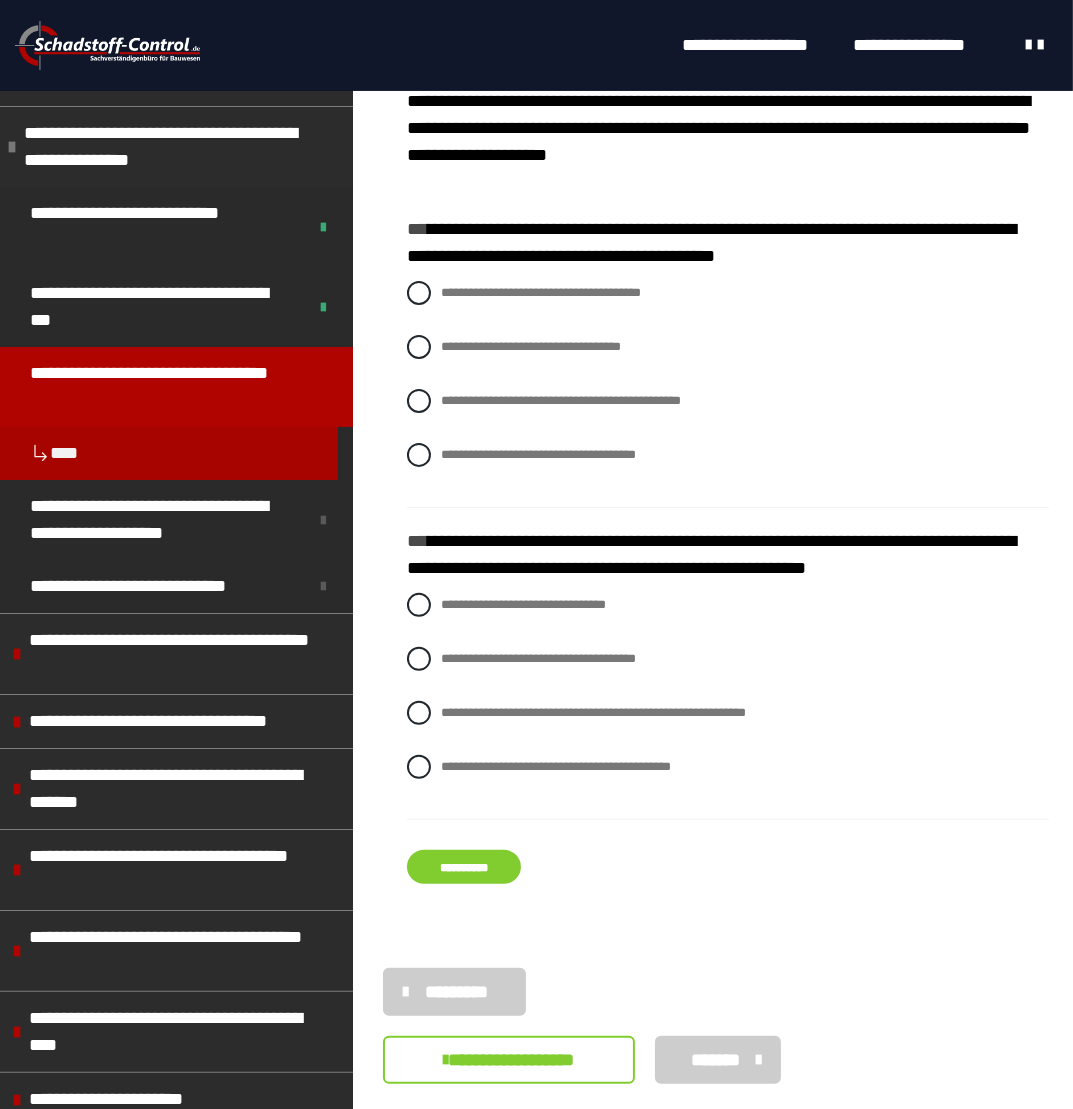drag, startPoint x: 467, startPoint y: 399, endPoint x: 576, endPoint y: 421, distance: 111.19802 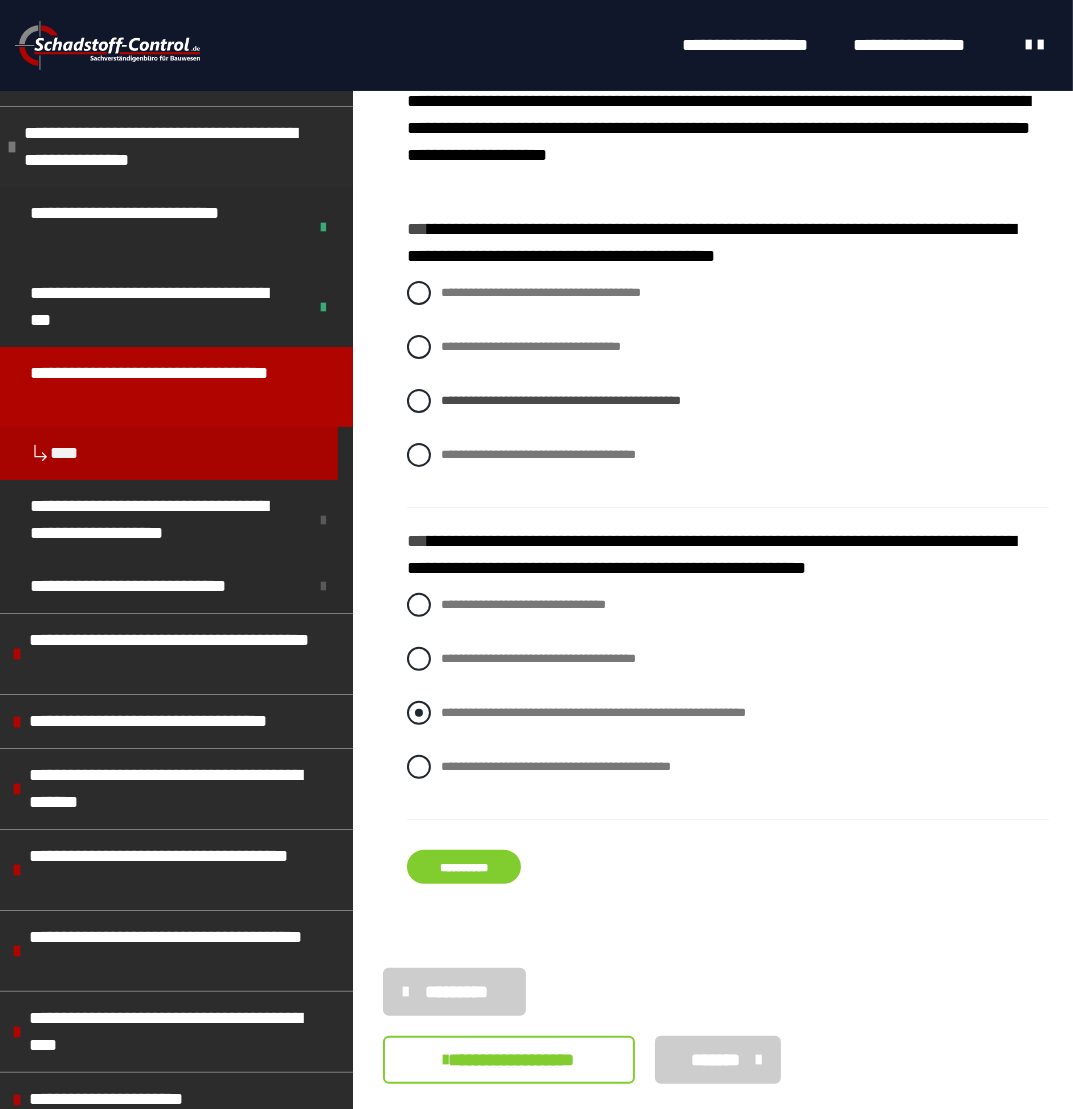click on "**********" at bounding box center [593, 712] 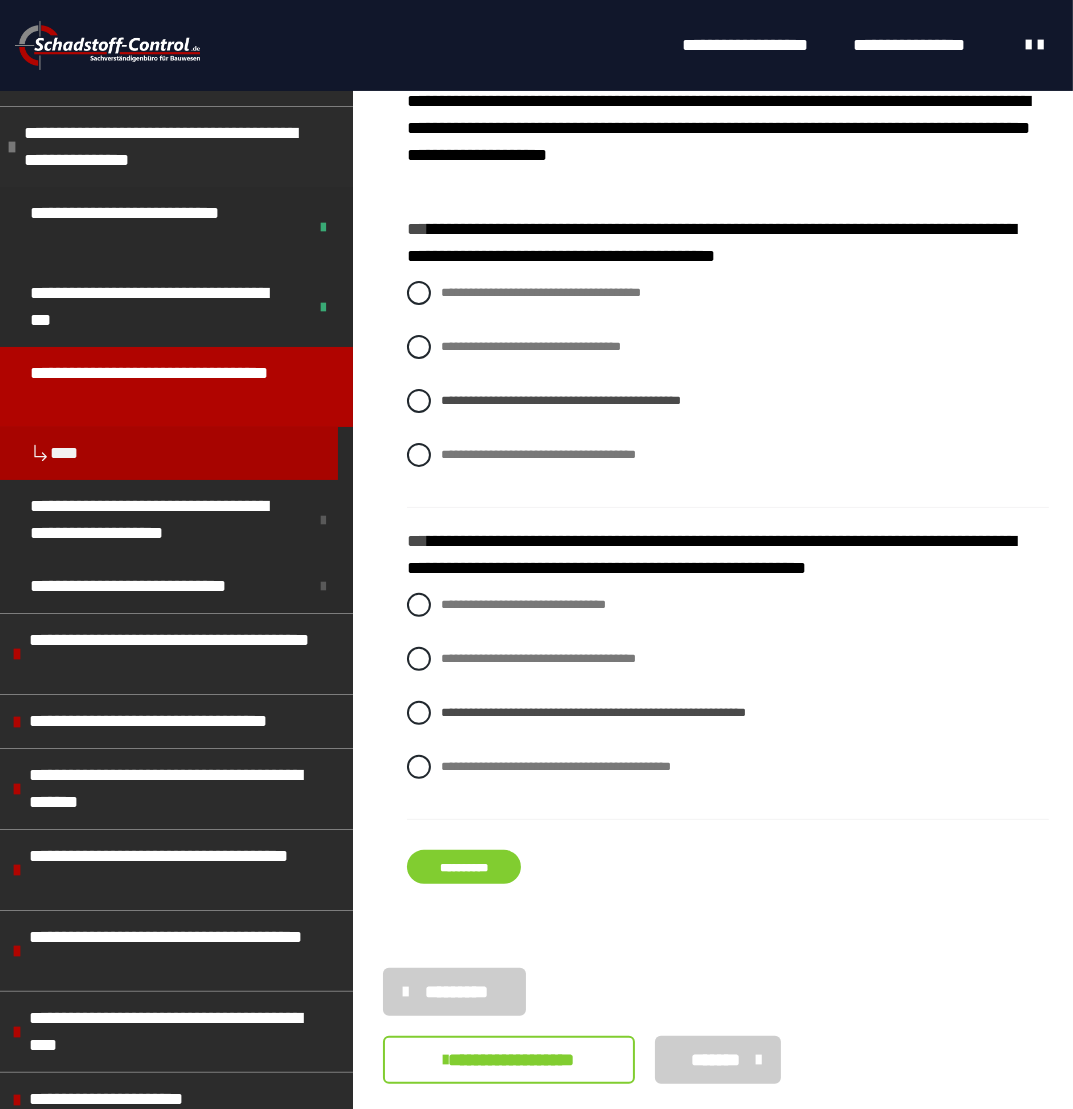click on "**********" at bounding box center (464, 867) 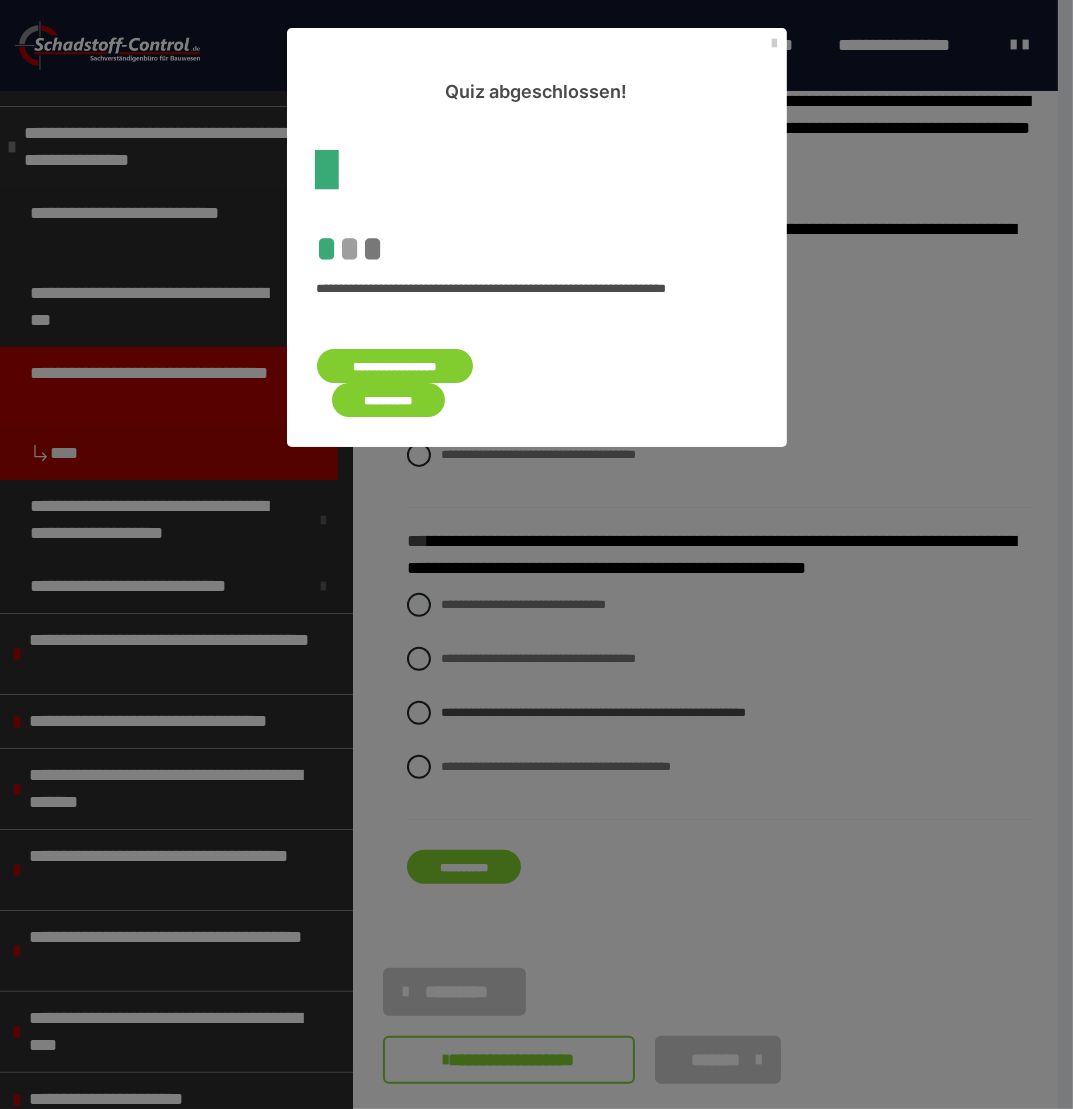 scroll, scrollTop: 0, scrollLeft: 0, axis: both 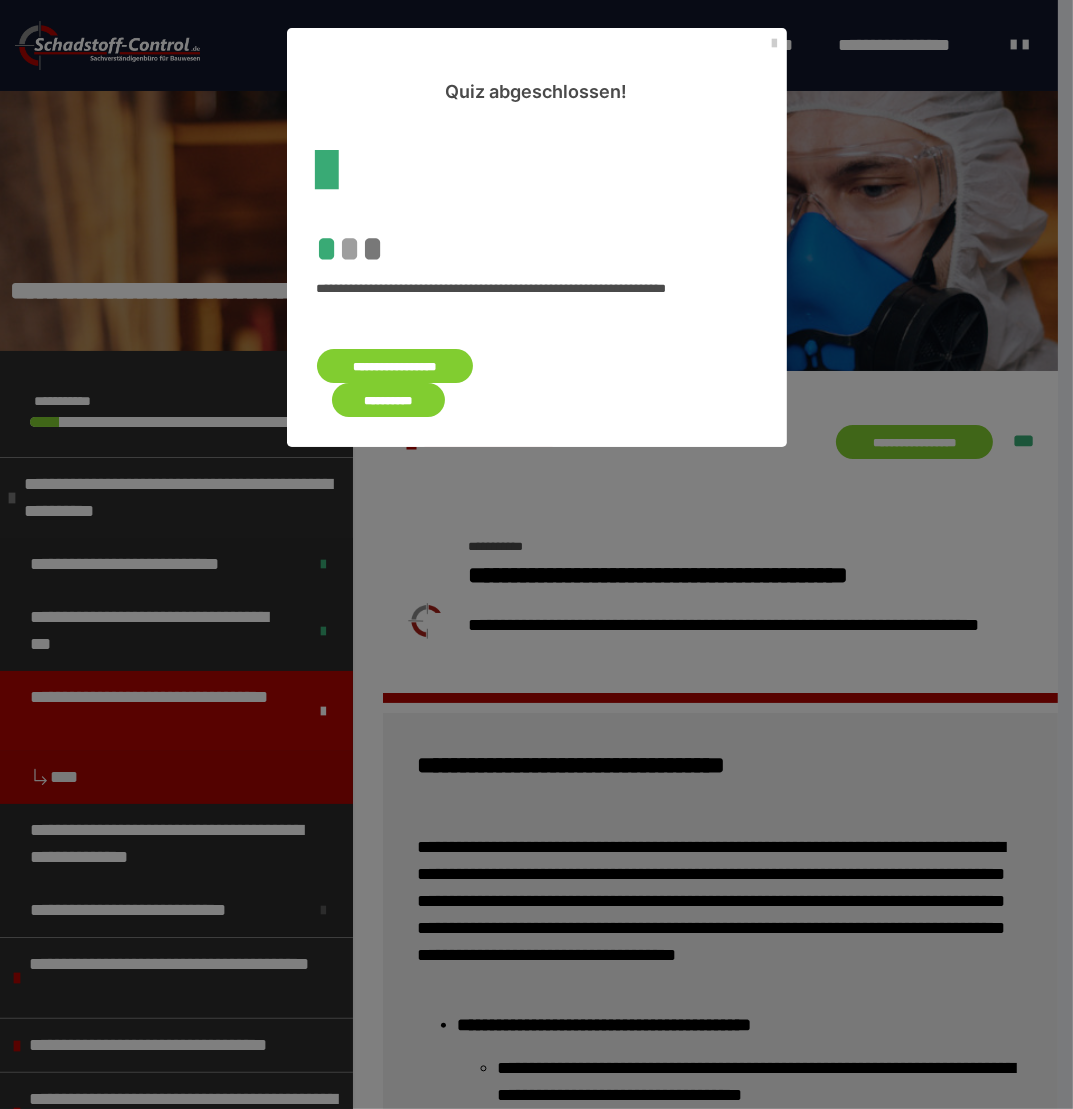 click on "**********" at bounding box center [389, 400] 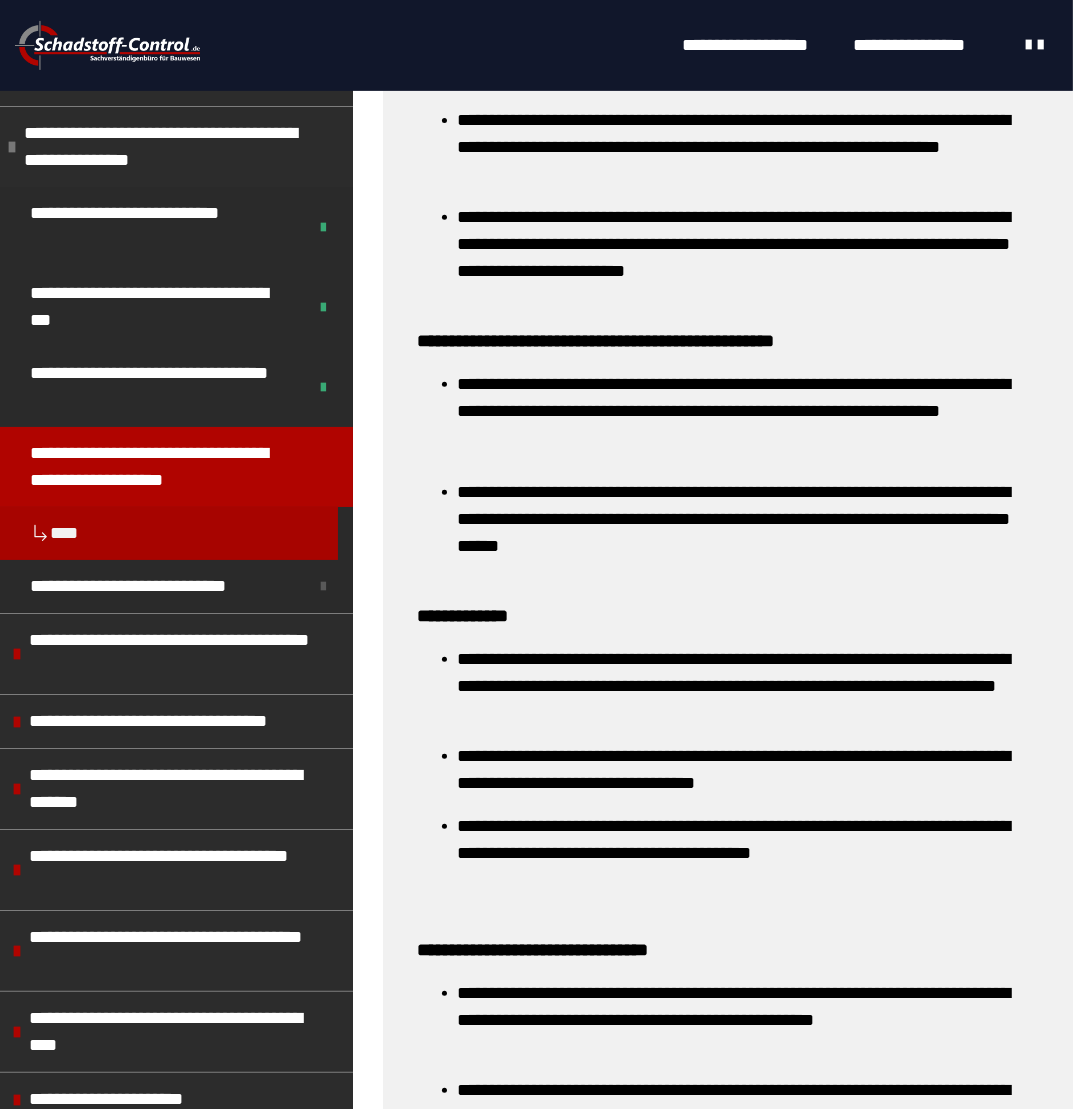 scroll, scrollTop: 1234, scrollLeft: 0, axis: vertical 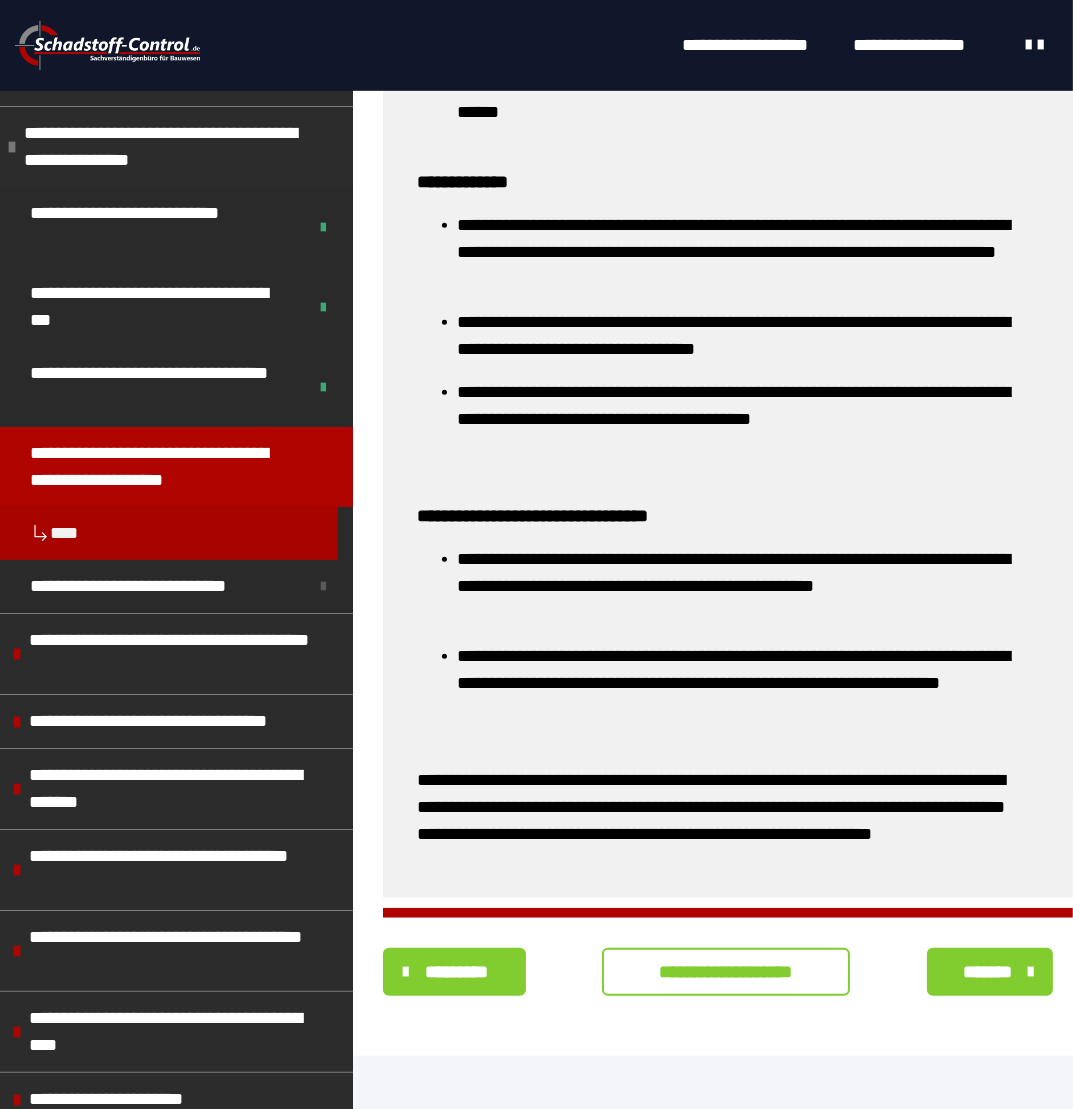 click on "**********" at bounding box center (726, 972) 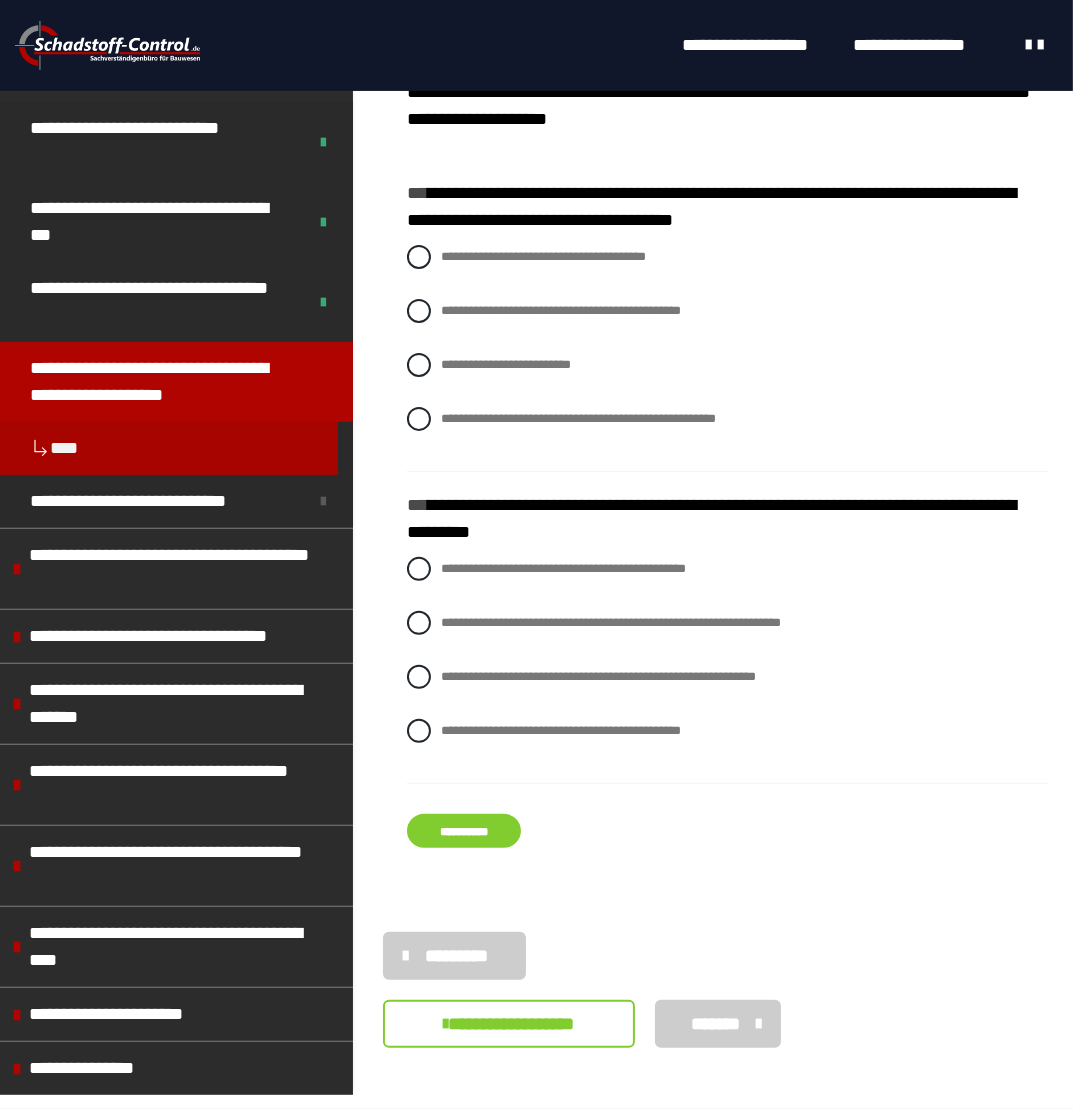scroll, scrollTop: 236, scrollLeft: 0, axis: vertical 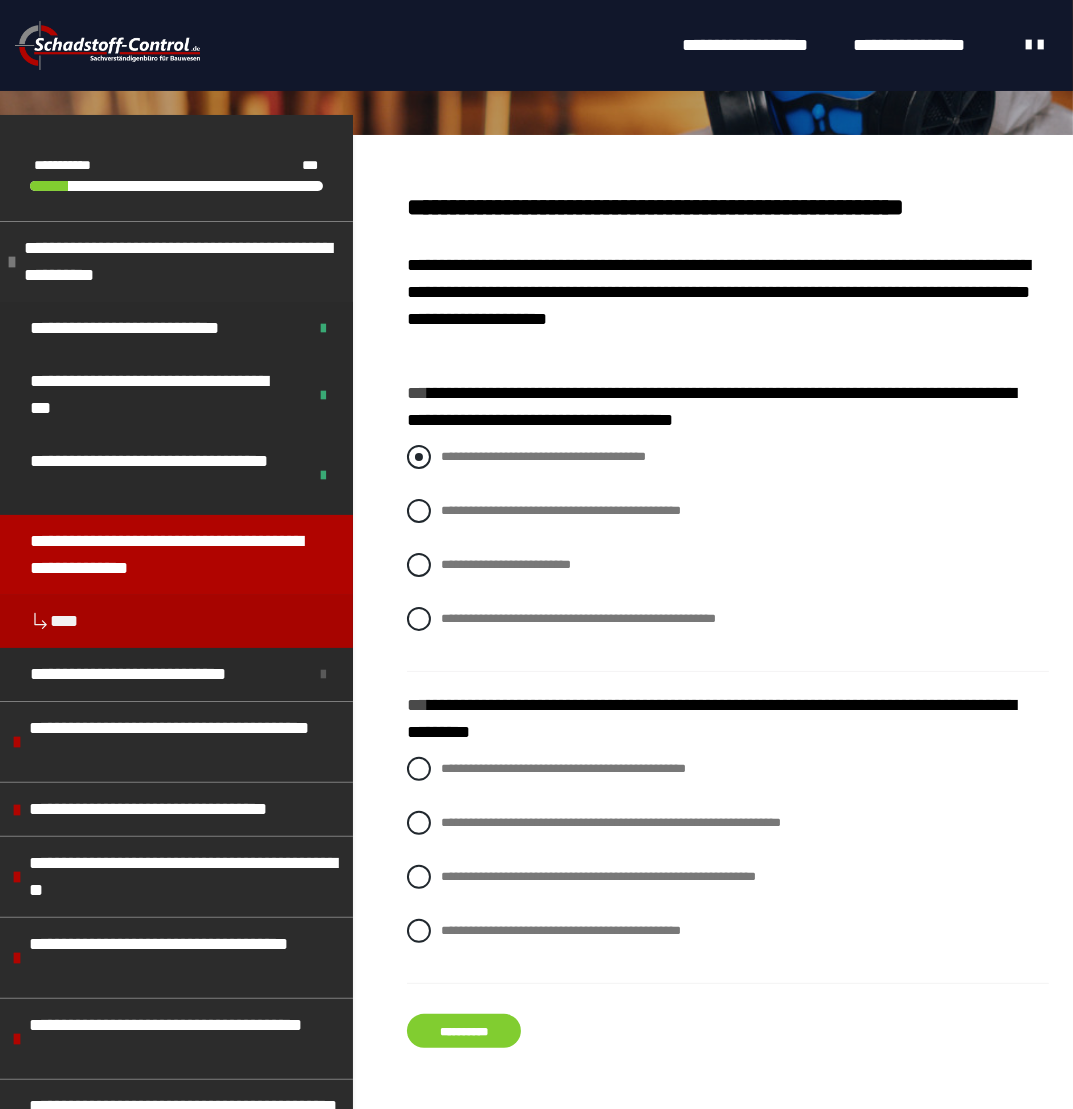 click on "**********" at bounding box center (543, 456) 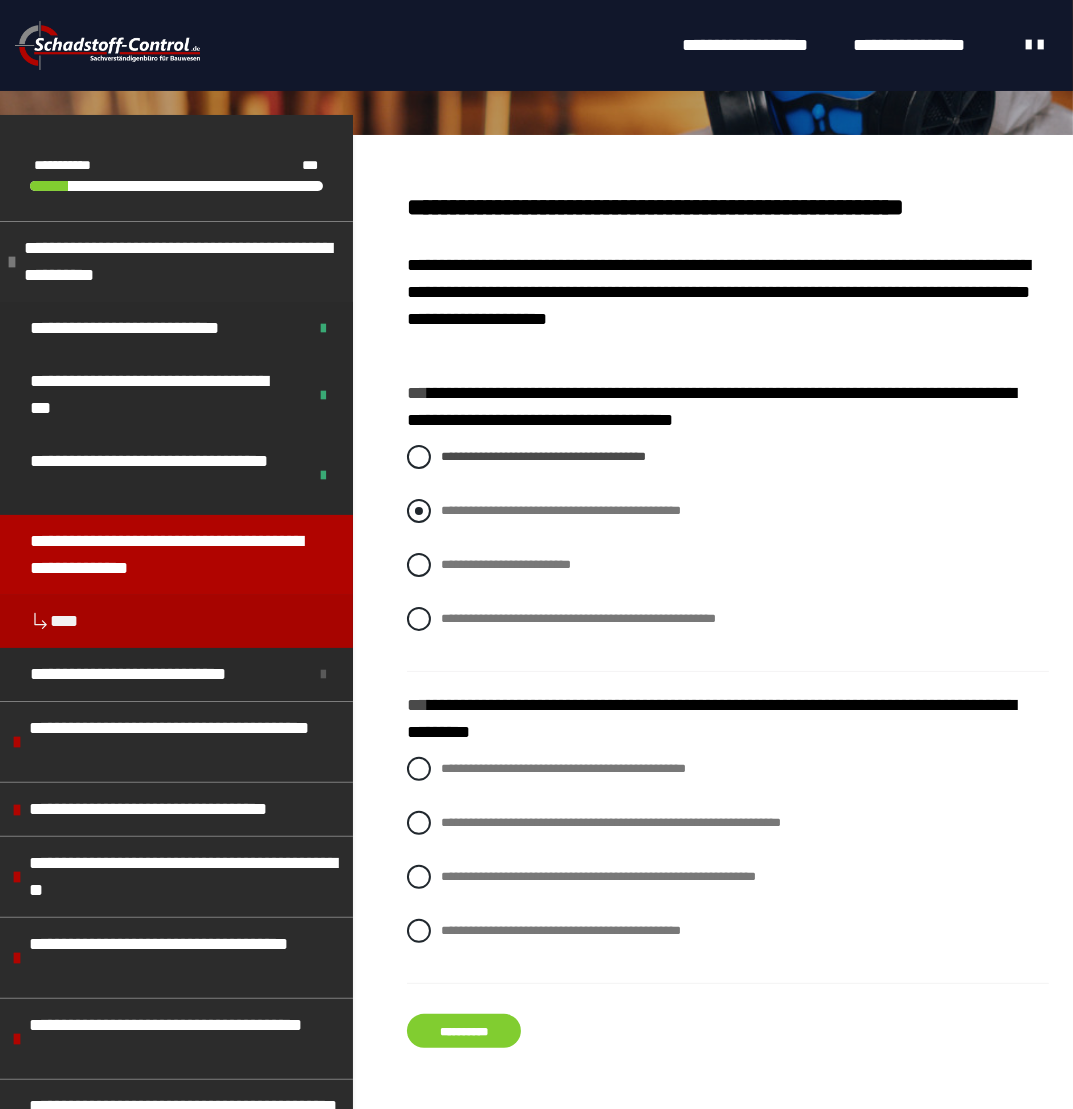click on "**********" at bounding box center [728, 511] 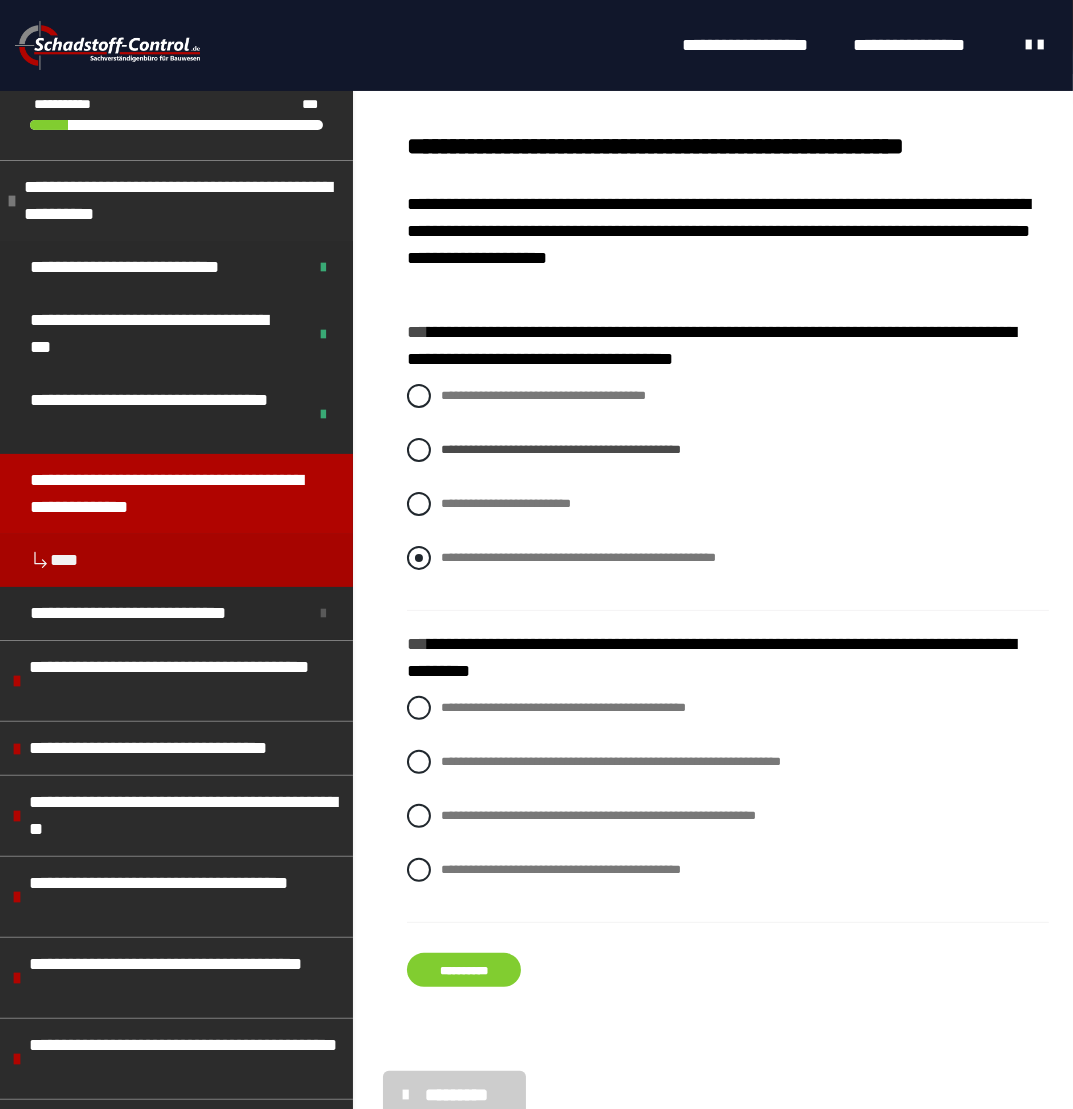 scroll, scrollTop: 336, scrollLeft: 0, axis: vertical 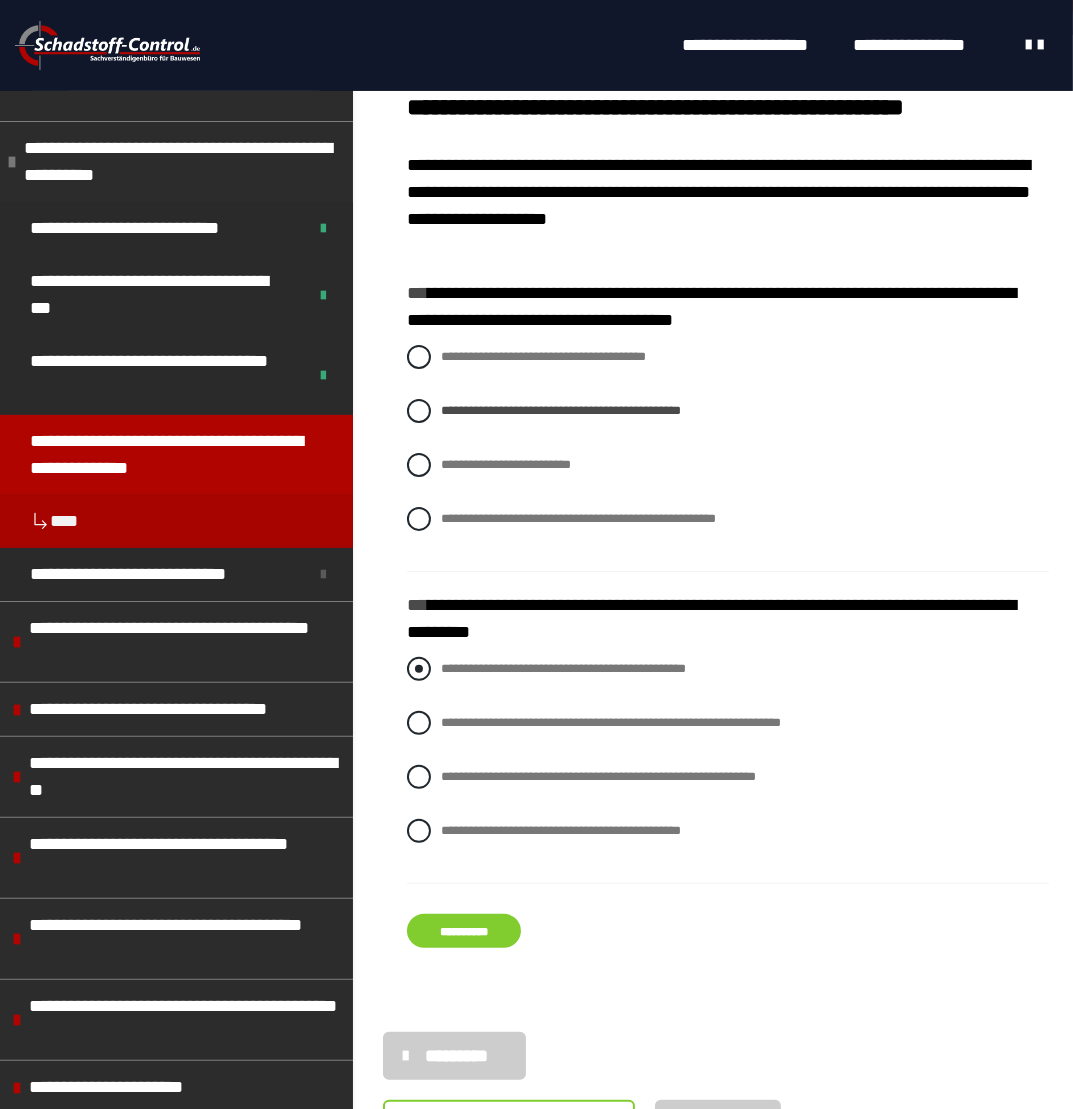 click on "**********" at bounding box center [728, 669] 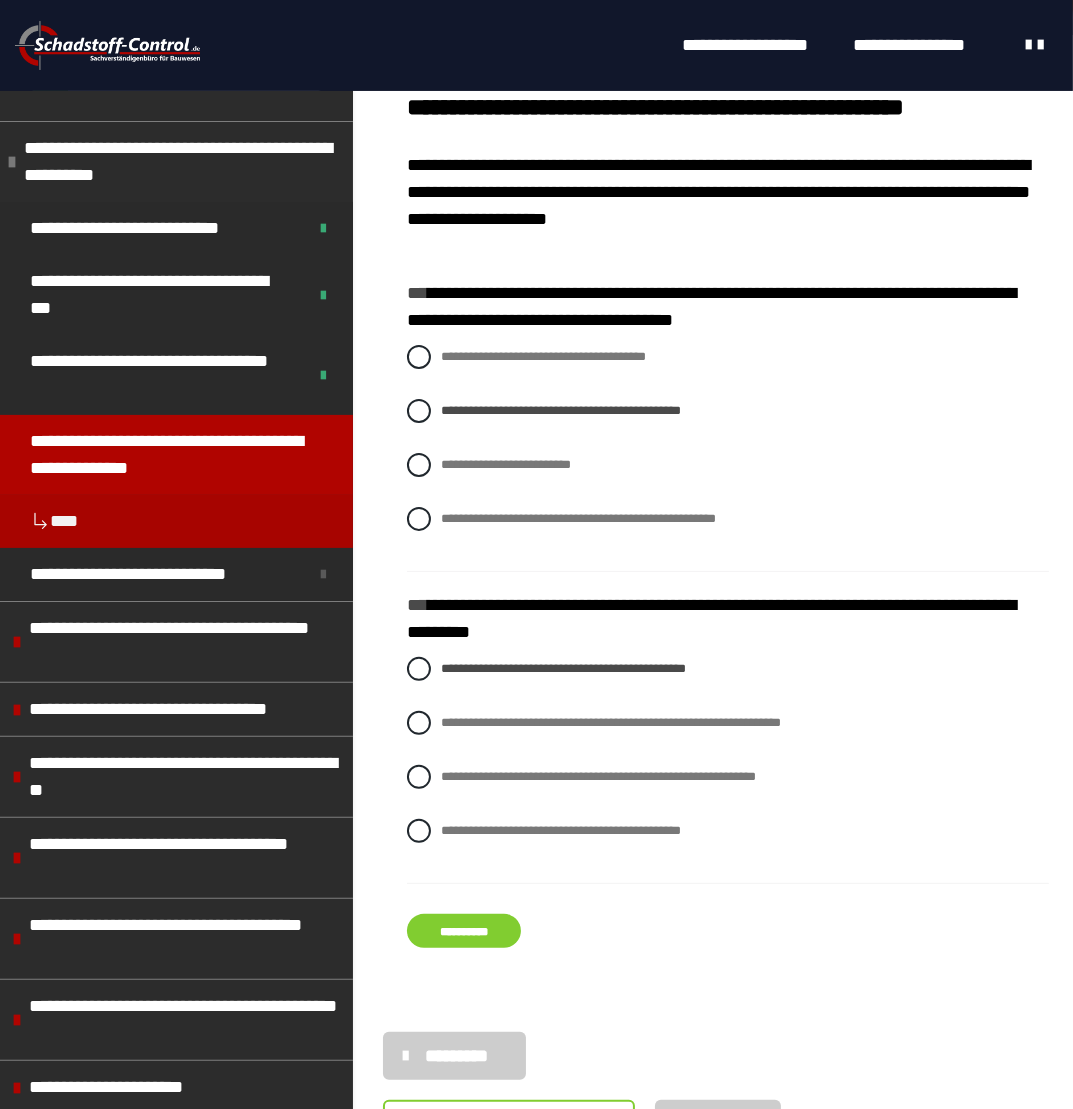 click on "**********" at bounding box center [464, 931] 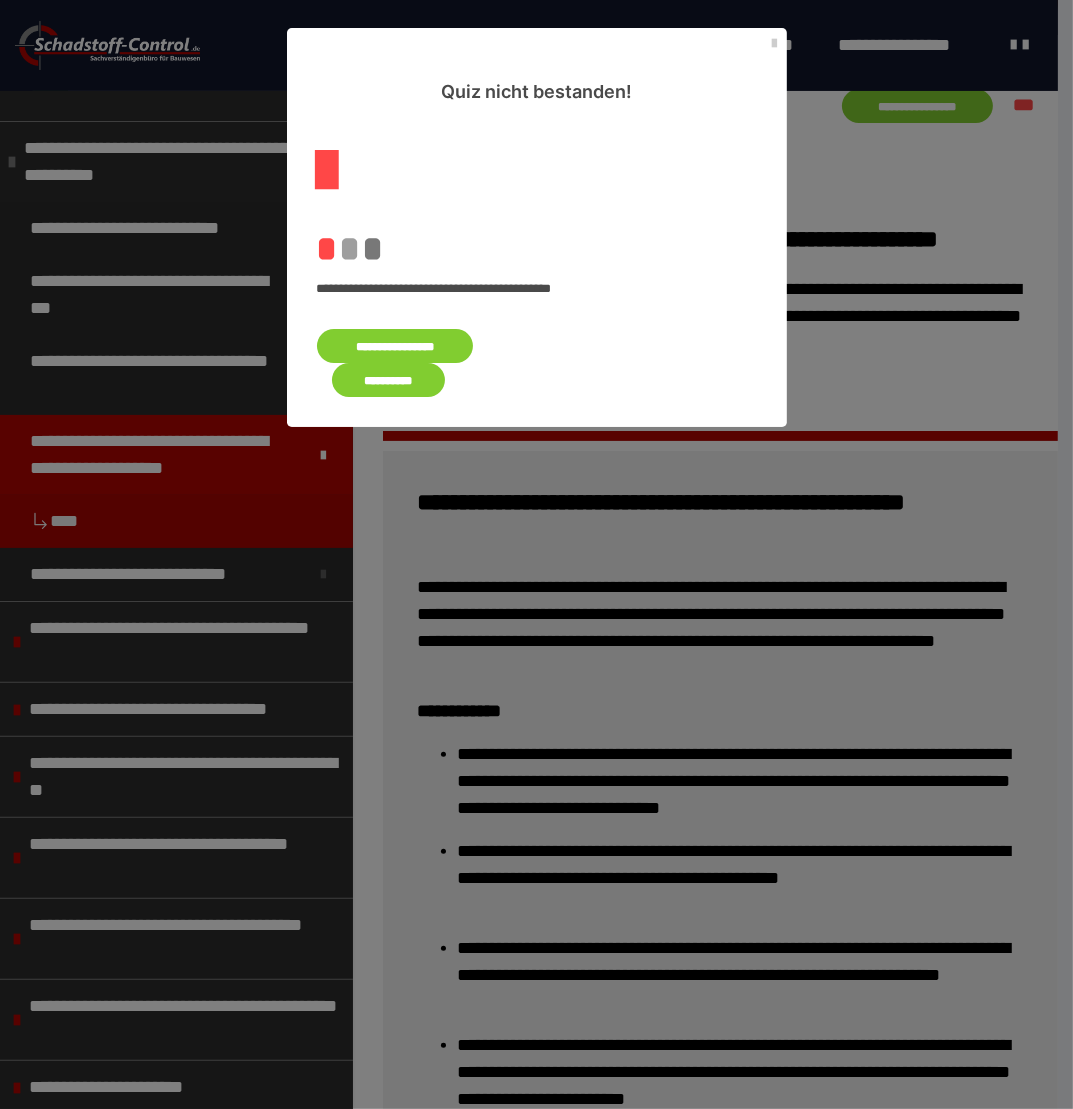 click on "**********" at bounding box center (395, 346) 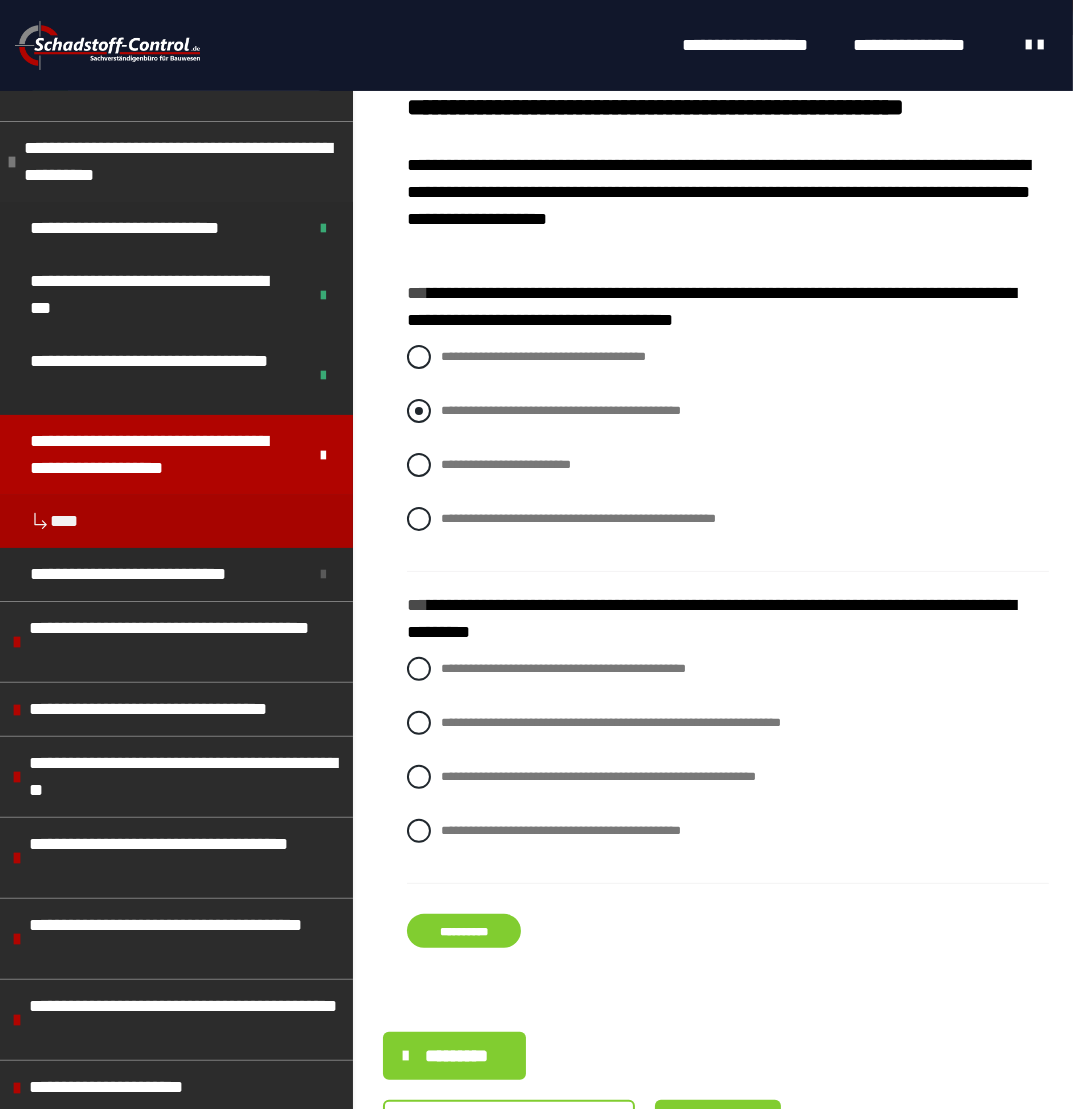 click at bounding box center [419, 411] 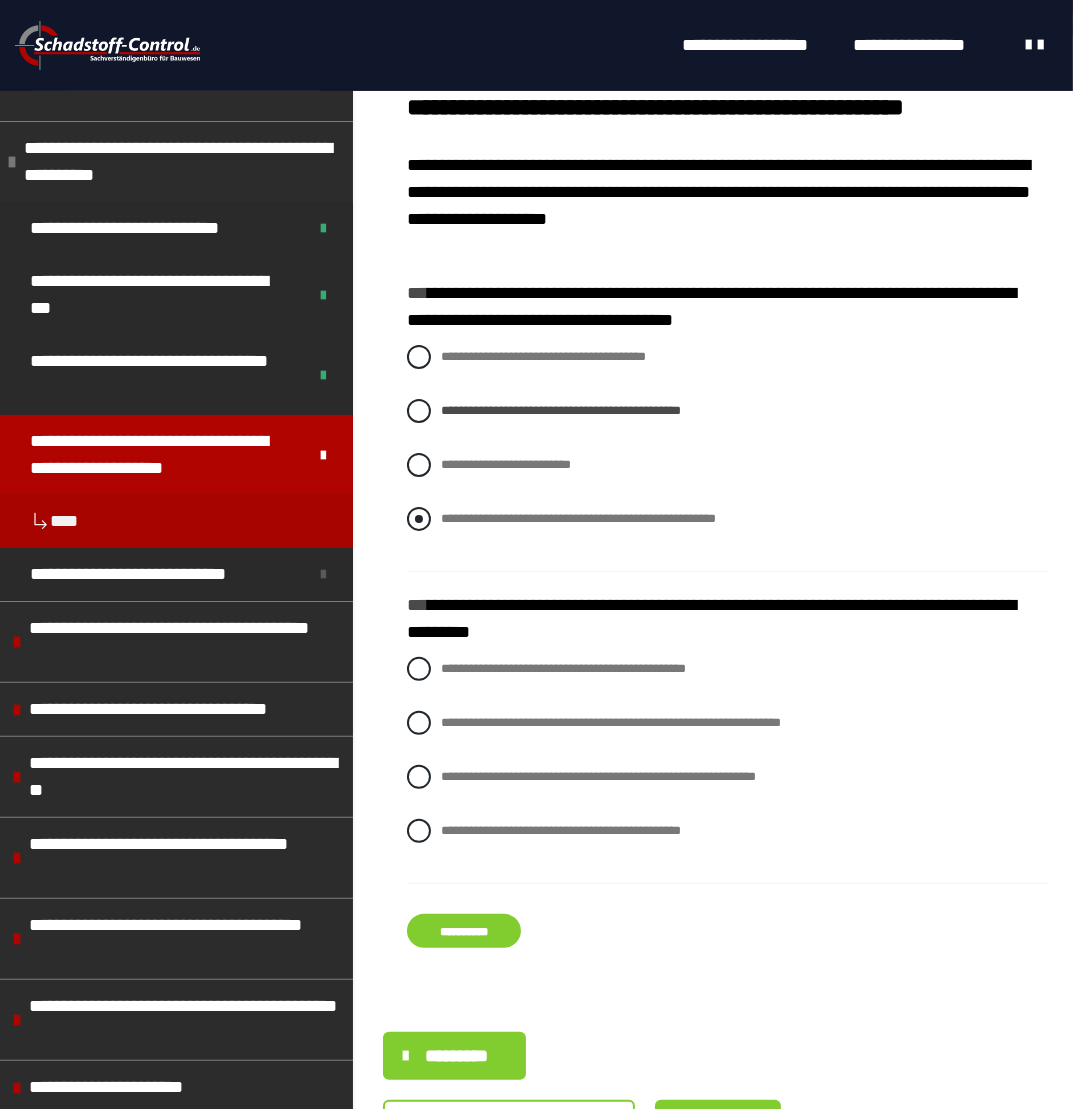 click at bounding box center [419, 519] 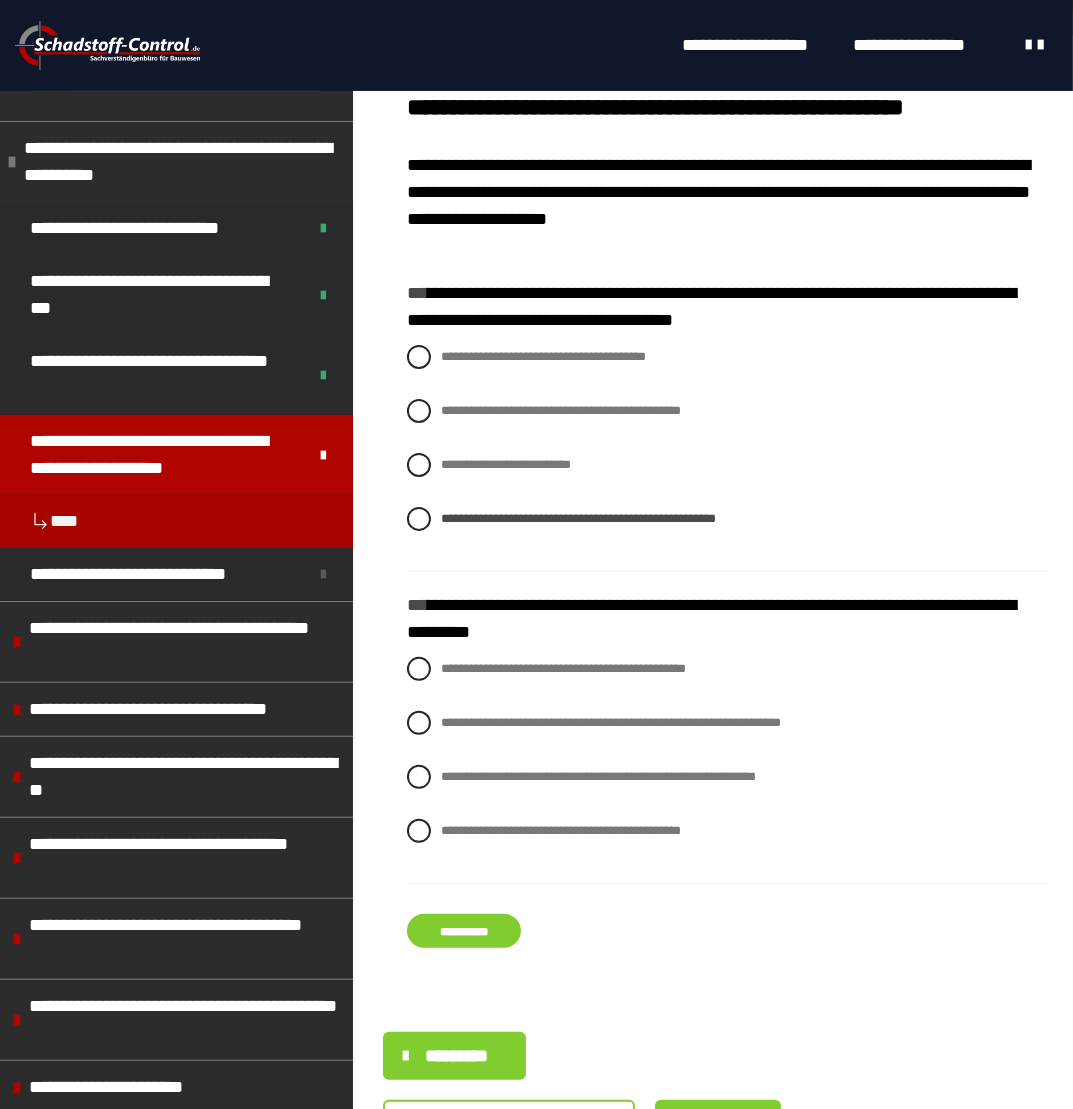 click on "**********" at bounding box center [464, 931] 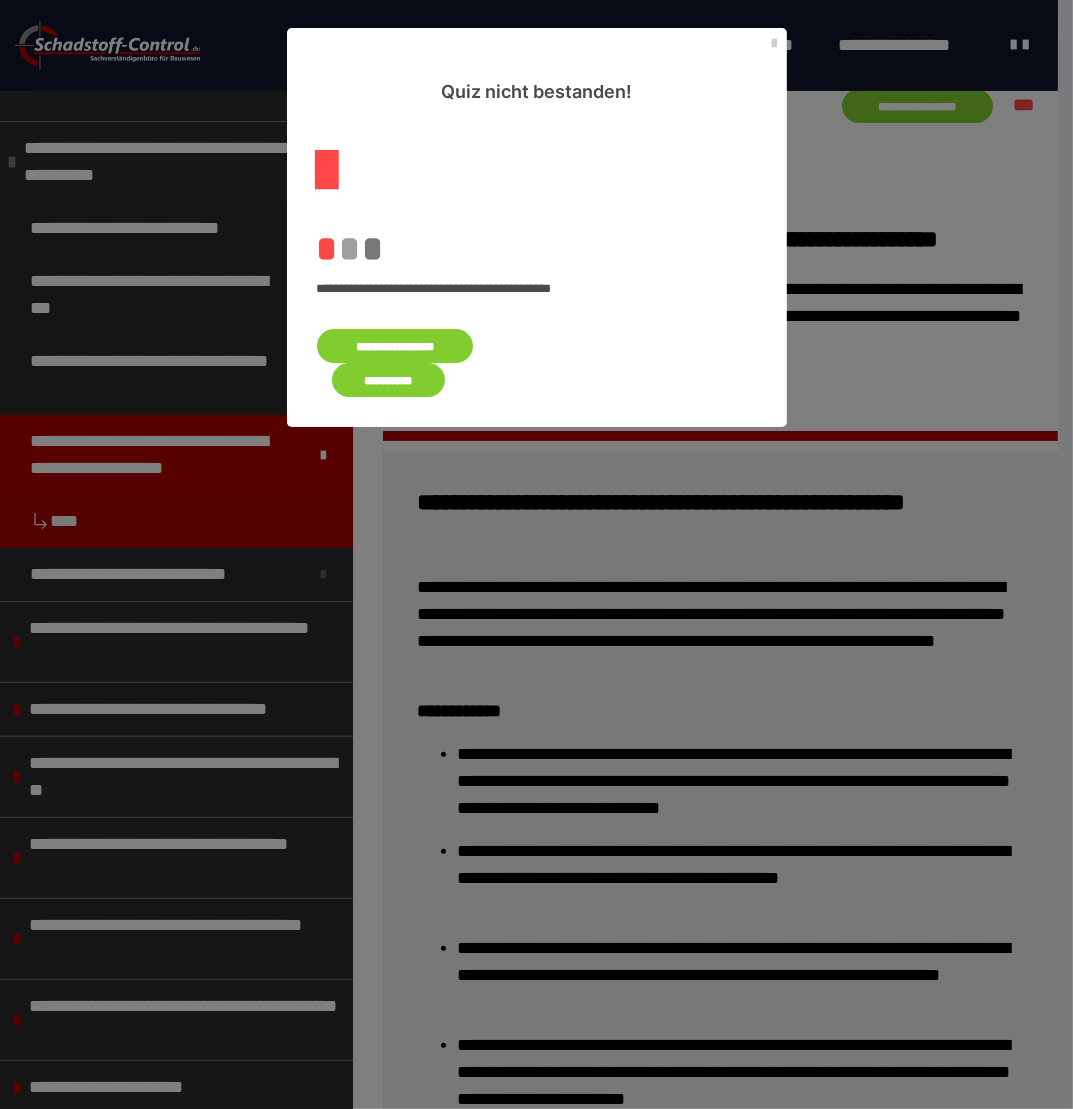 click on "**********" at bounding box center [395, 346] 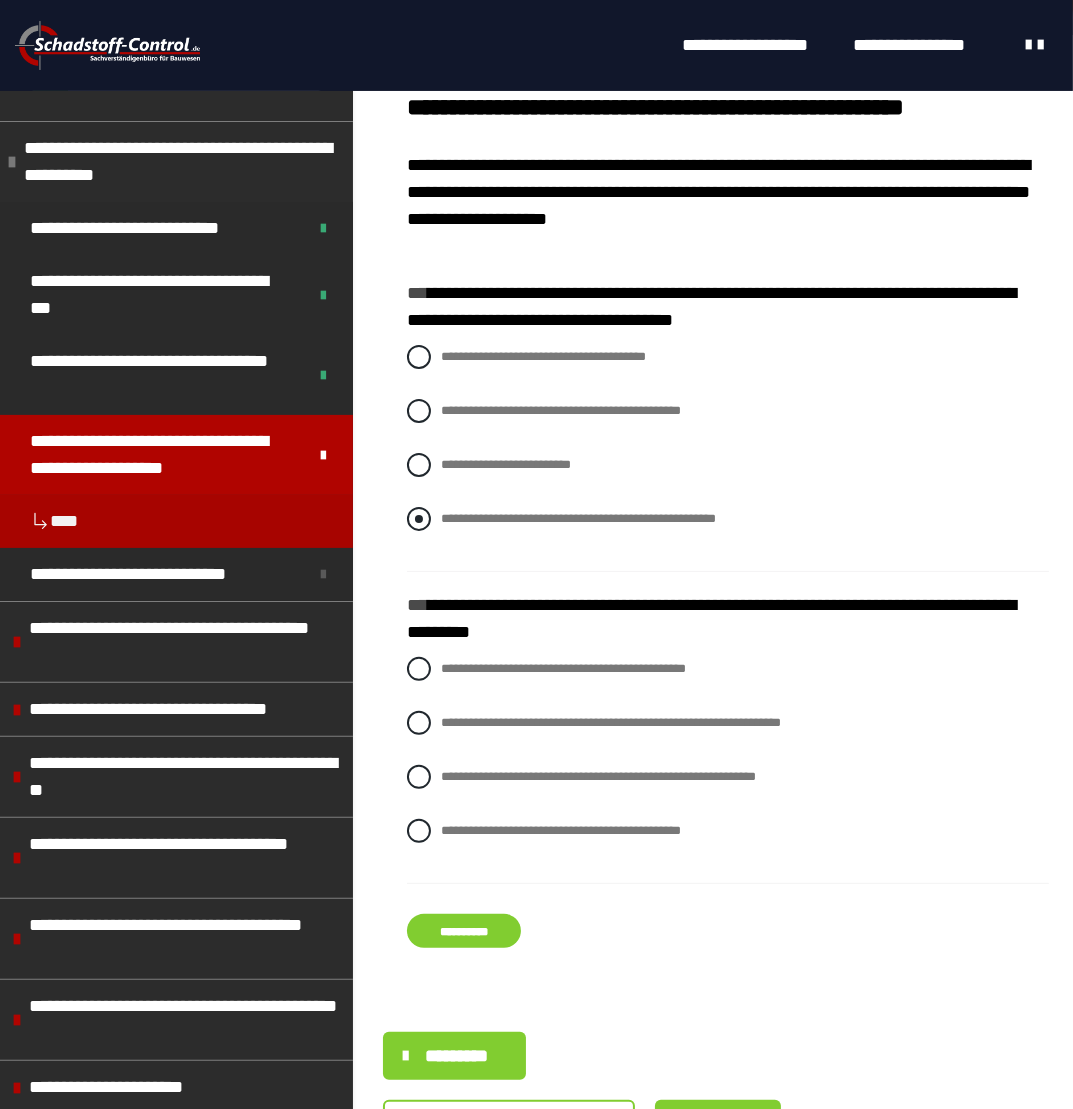 click at bounding box center (419, 519) 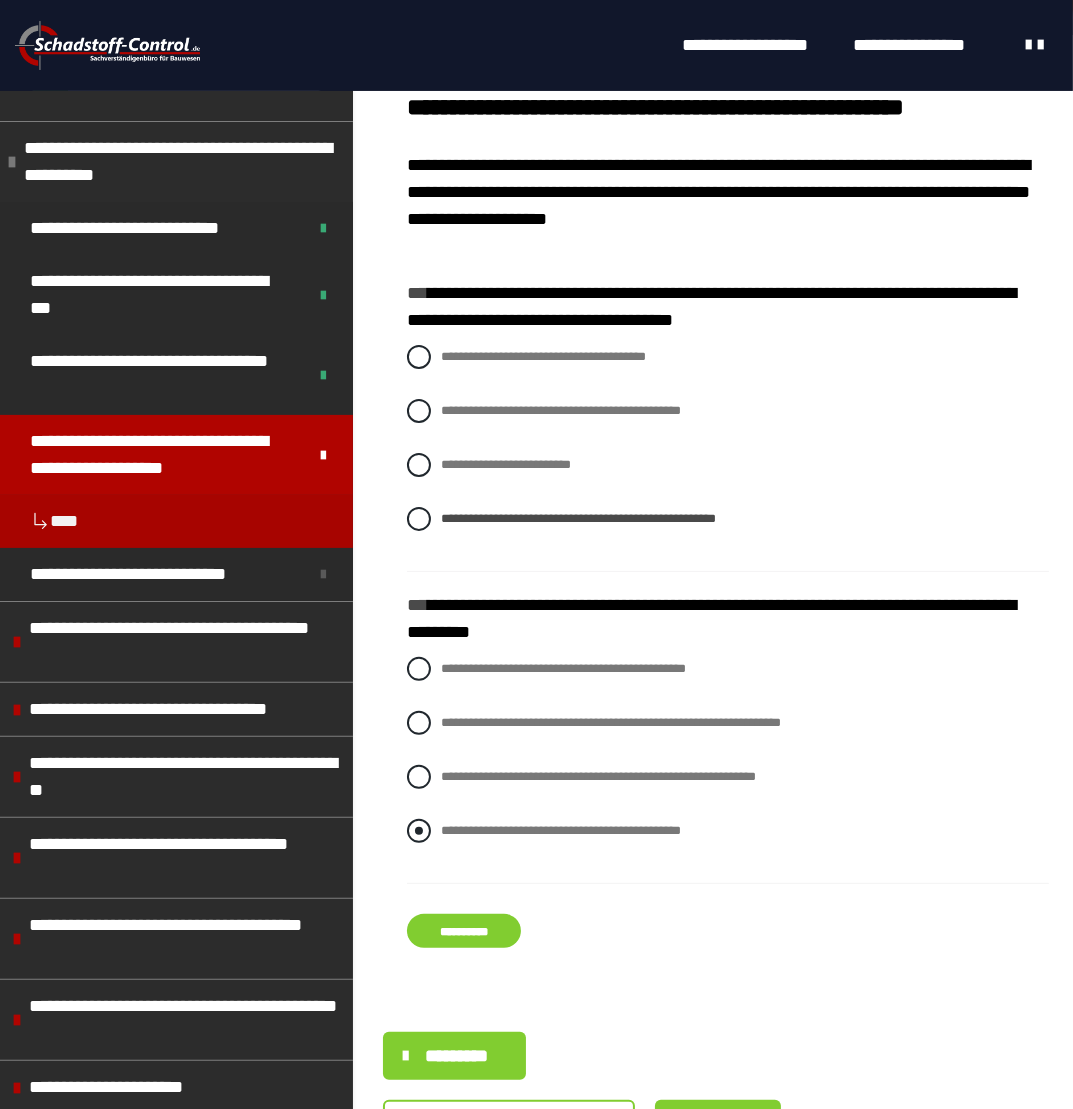 click at bounding box center [419, 831] 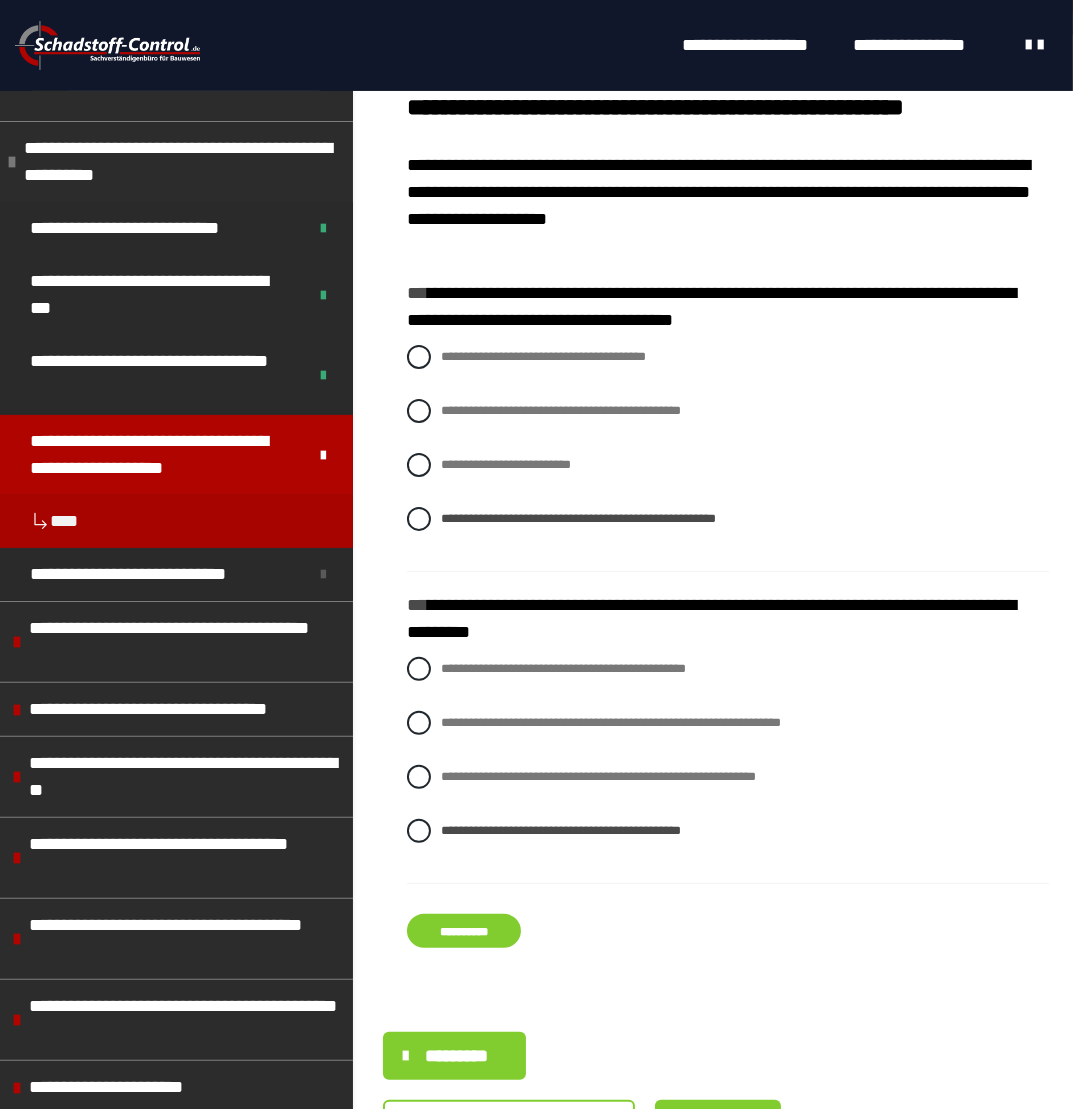click on "**********" at bounding box center [464, 931] 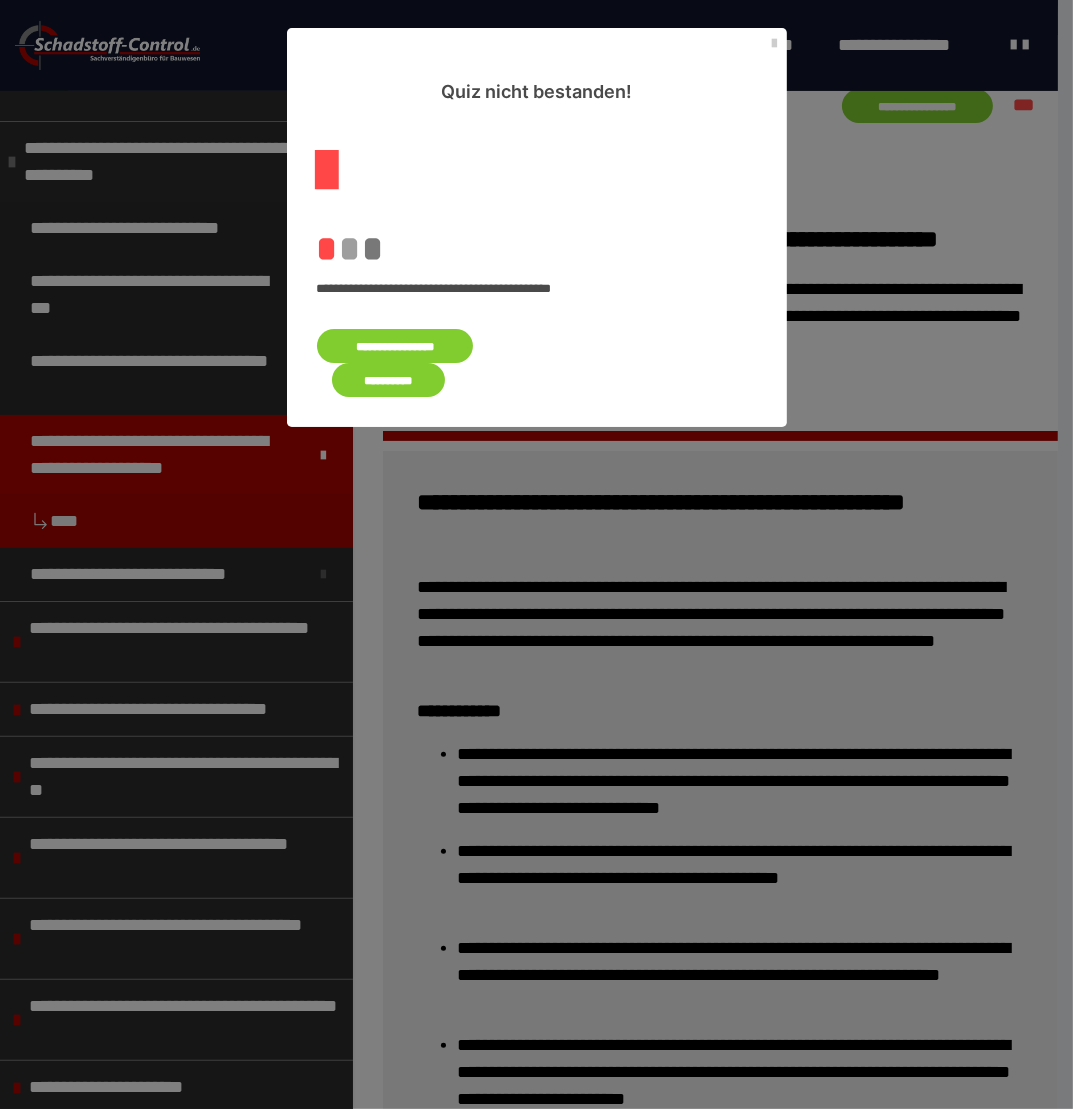 click on "**********" at bounding box center [395, 346] 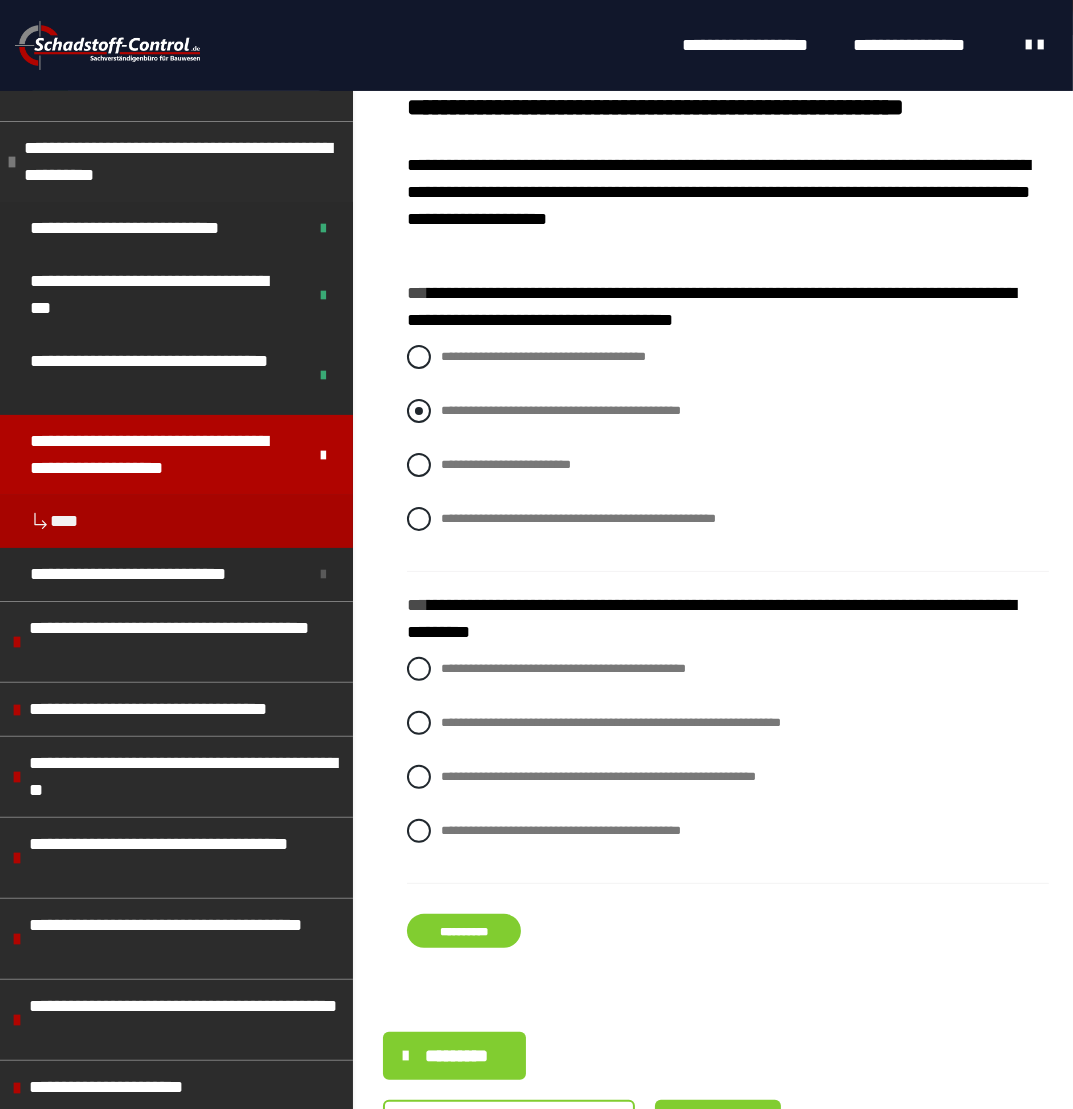 click at bounding box center (419, 411) 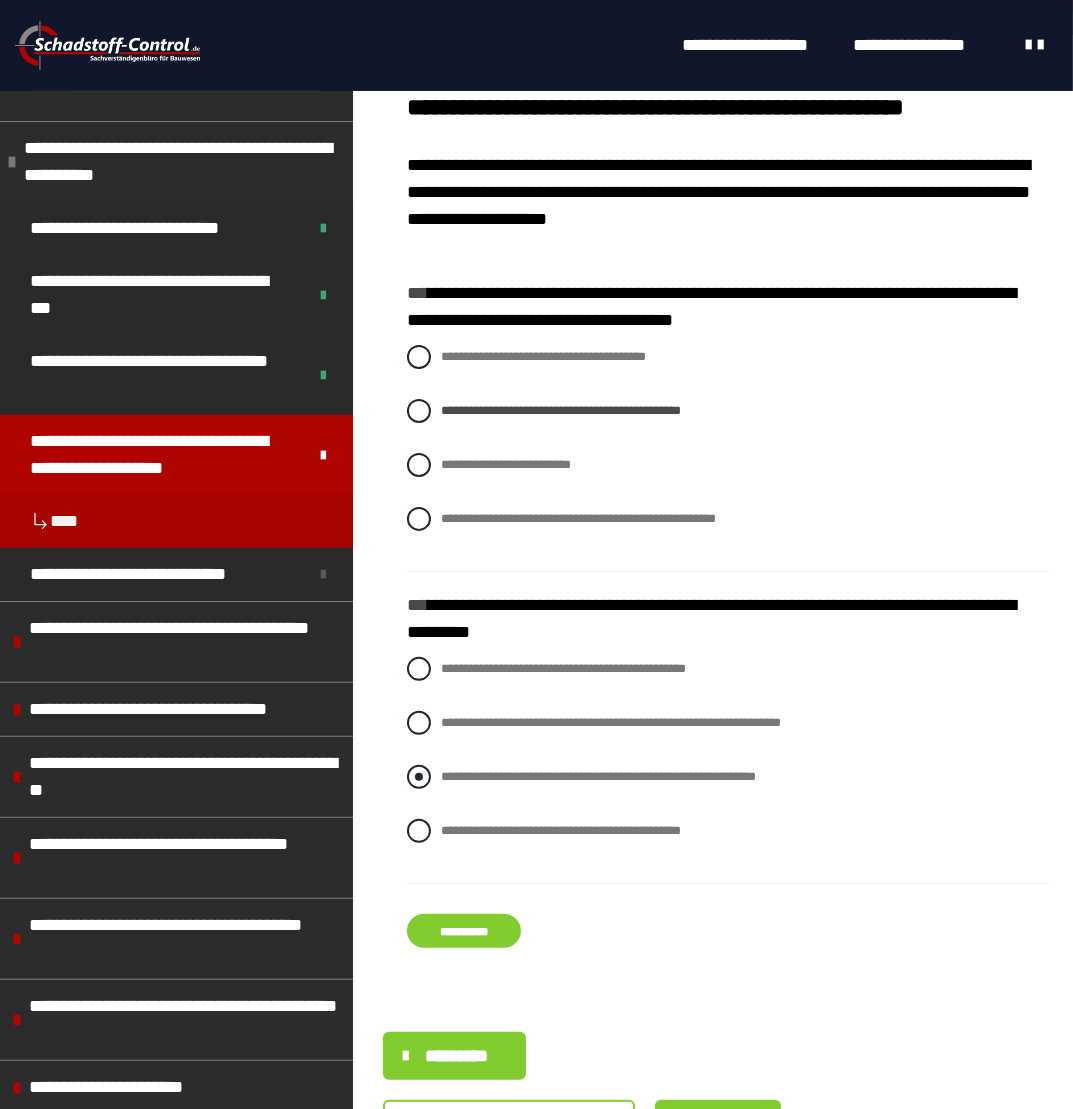 click at bounding box center (419, 777) 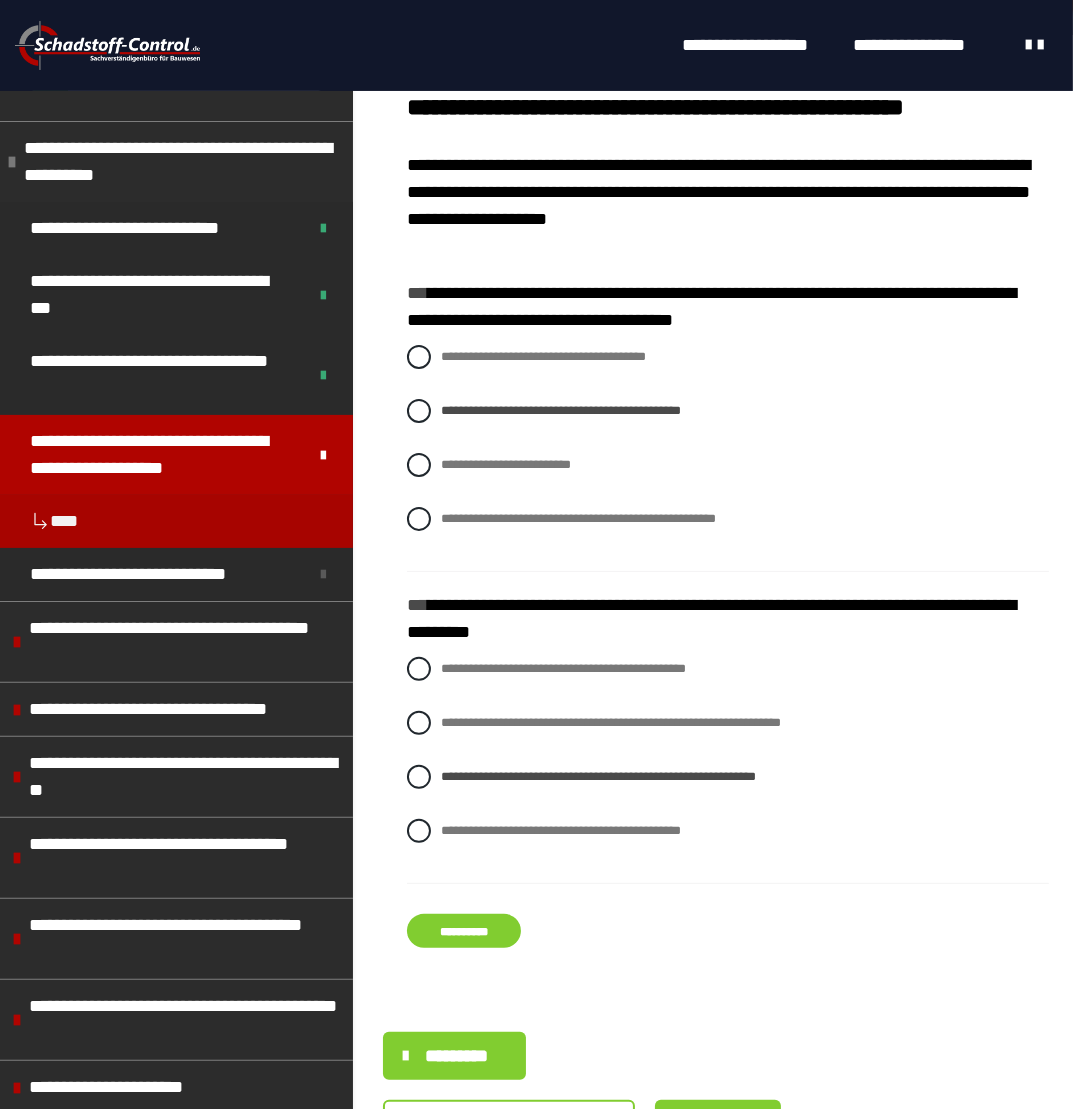 click on "**********" at bounding box center [464, 931] 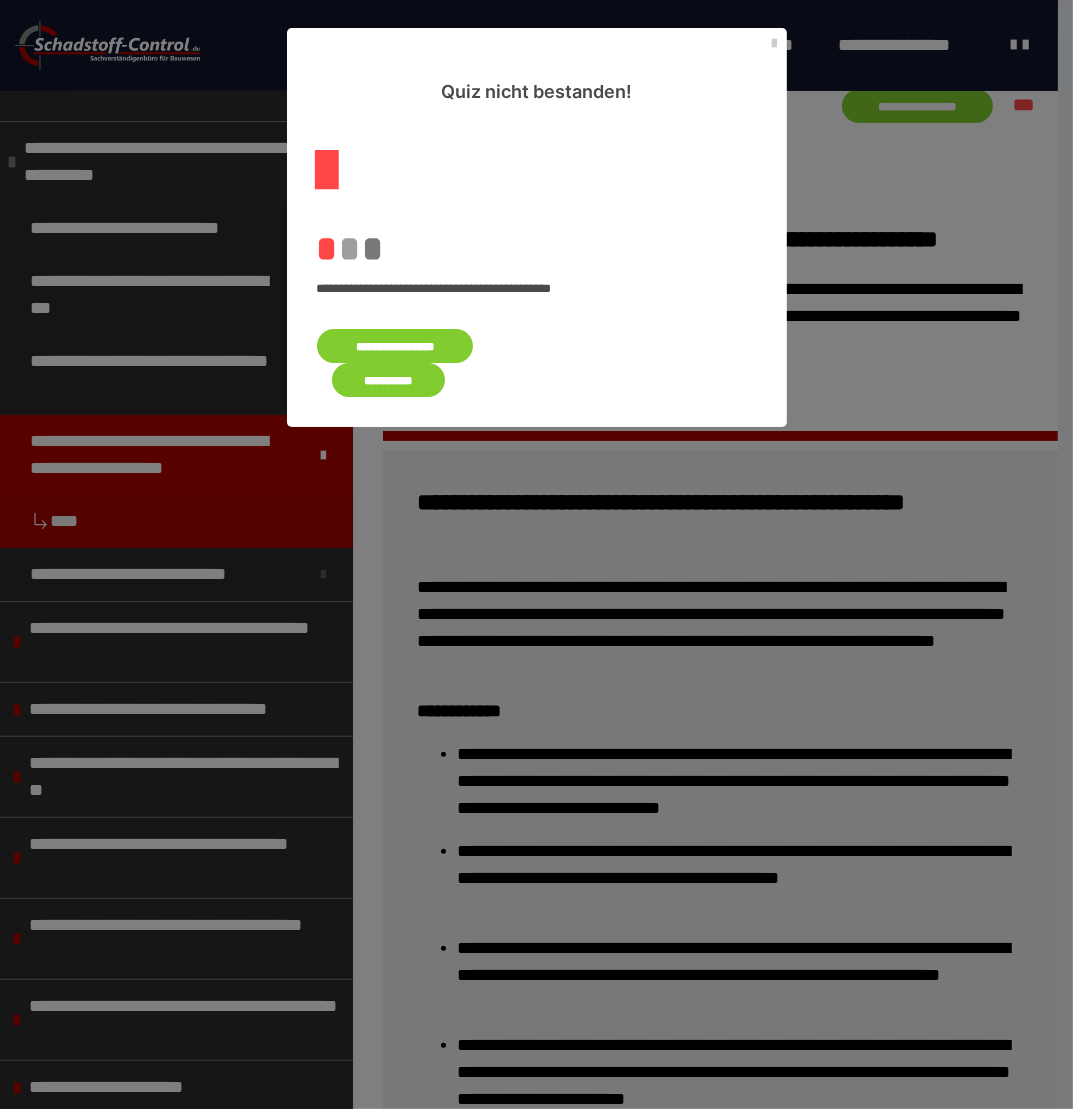 click on "**********" at bounding box center [395, 346] 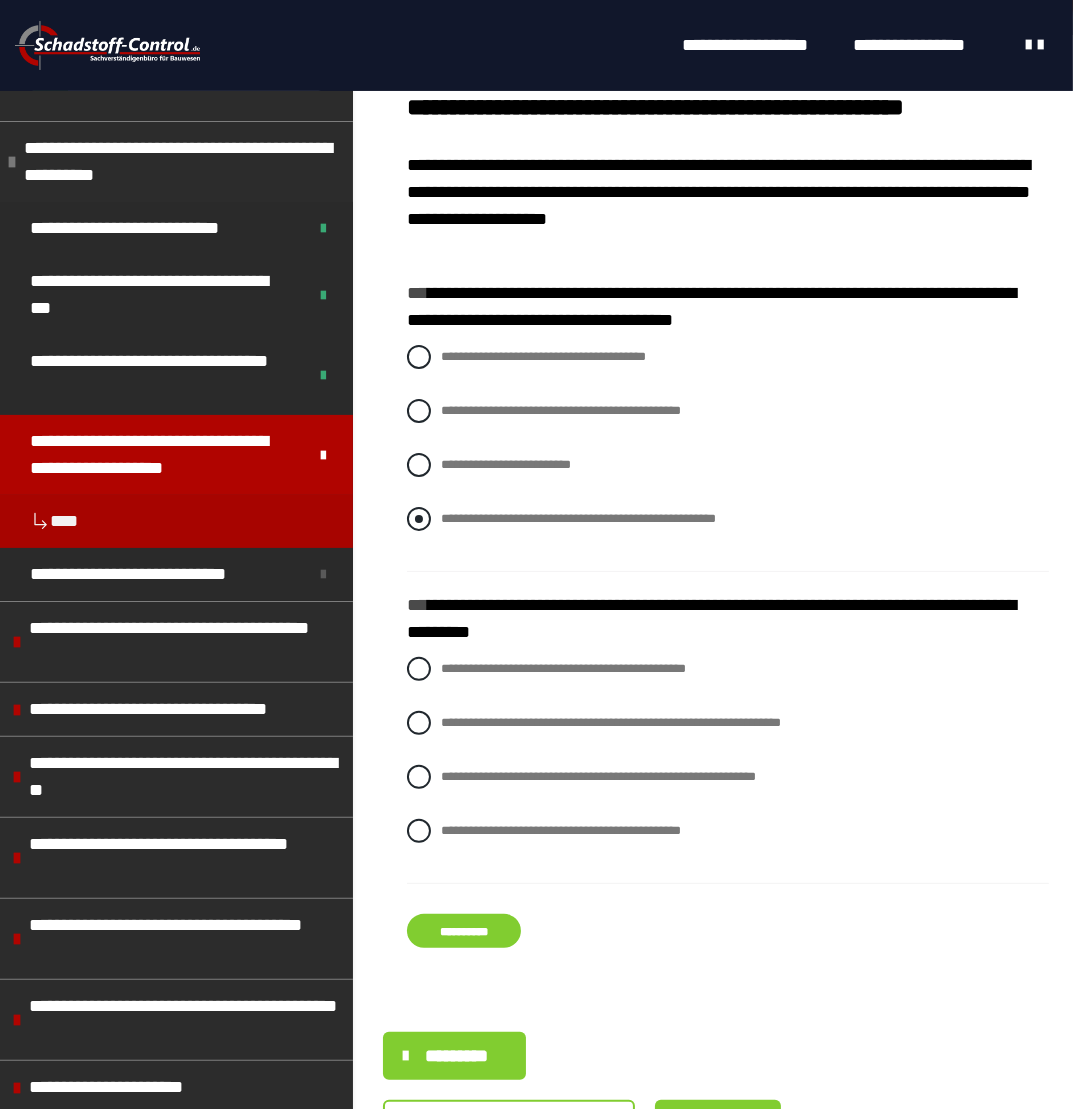click on "**********" at bounding box center (728, 519) 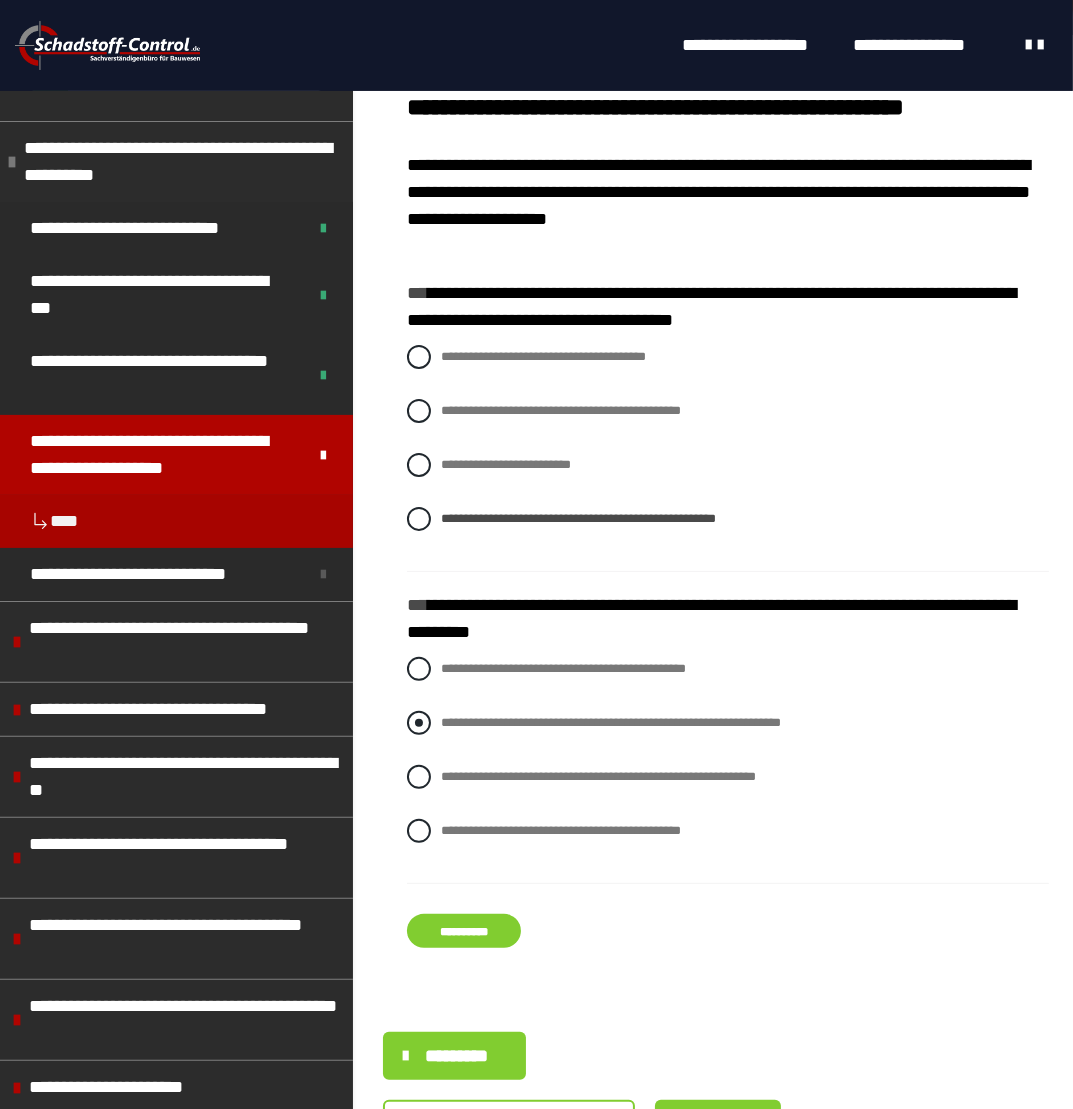 click at bounding box center (419, 723) 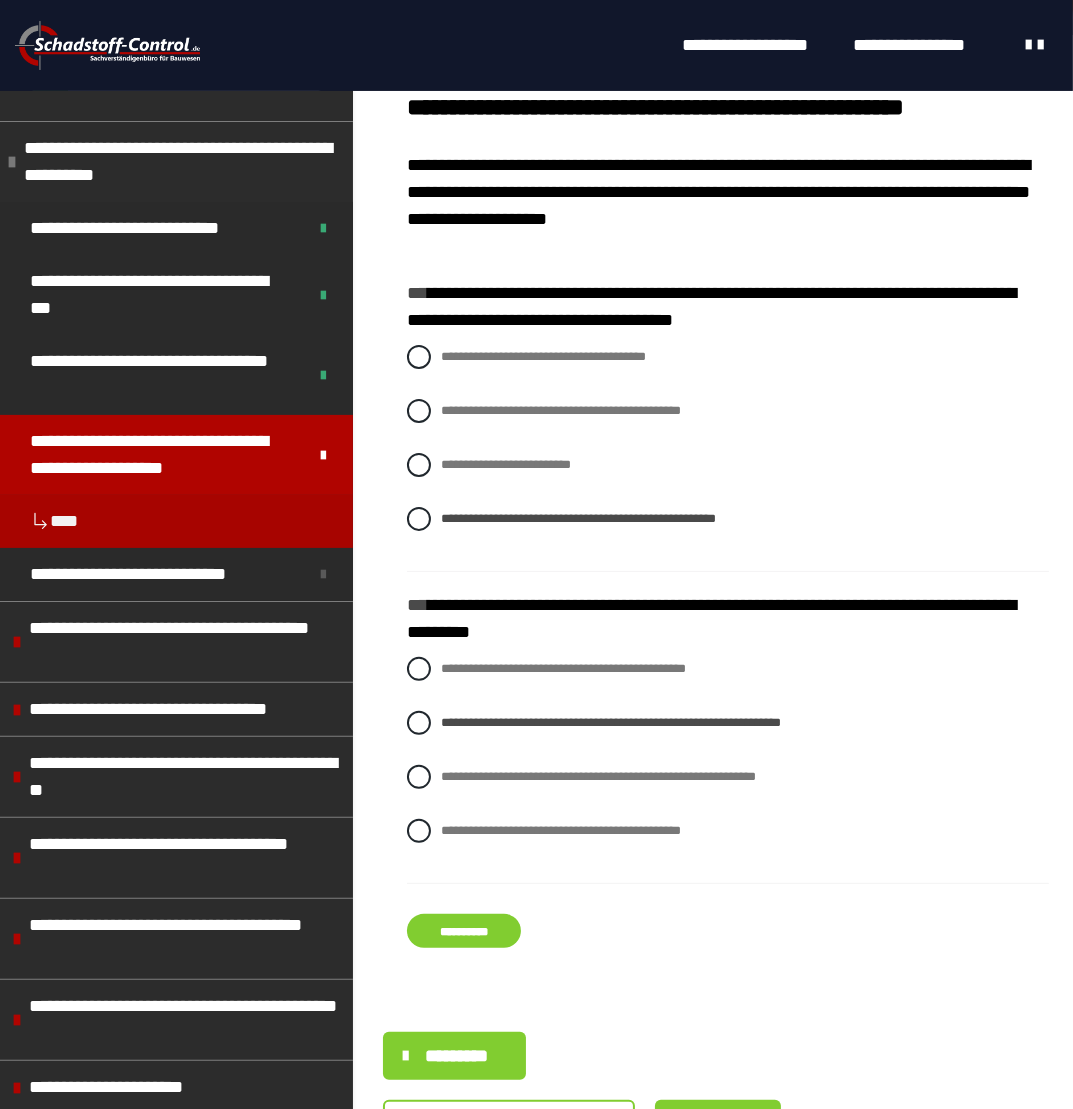 click on "**********" at bounding box center [464, 931] 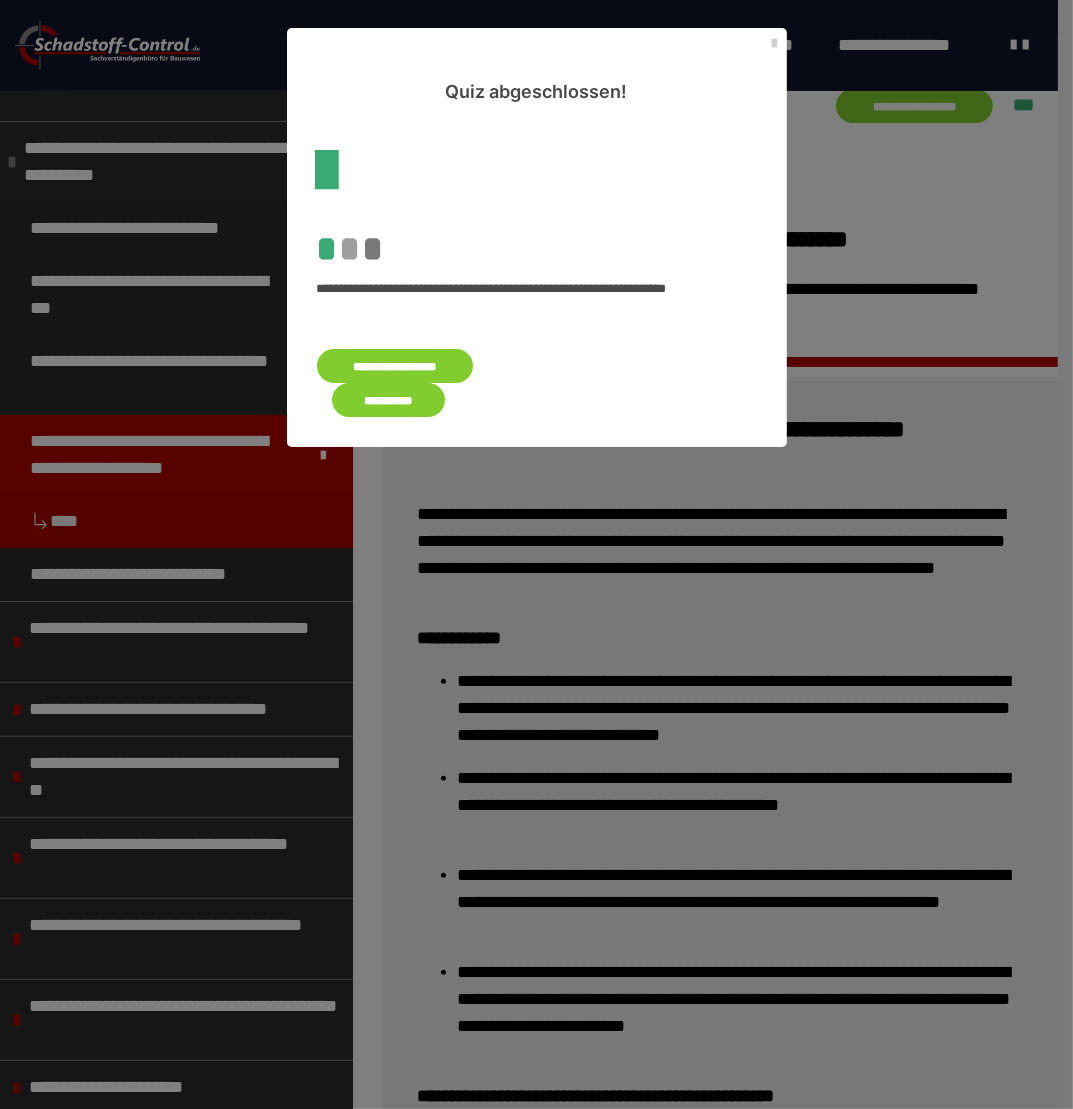 click on "**********" at bounding box center [389, 400] 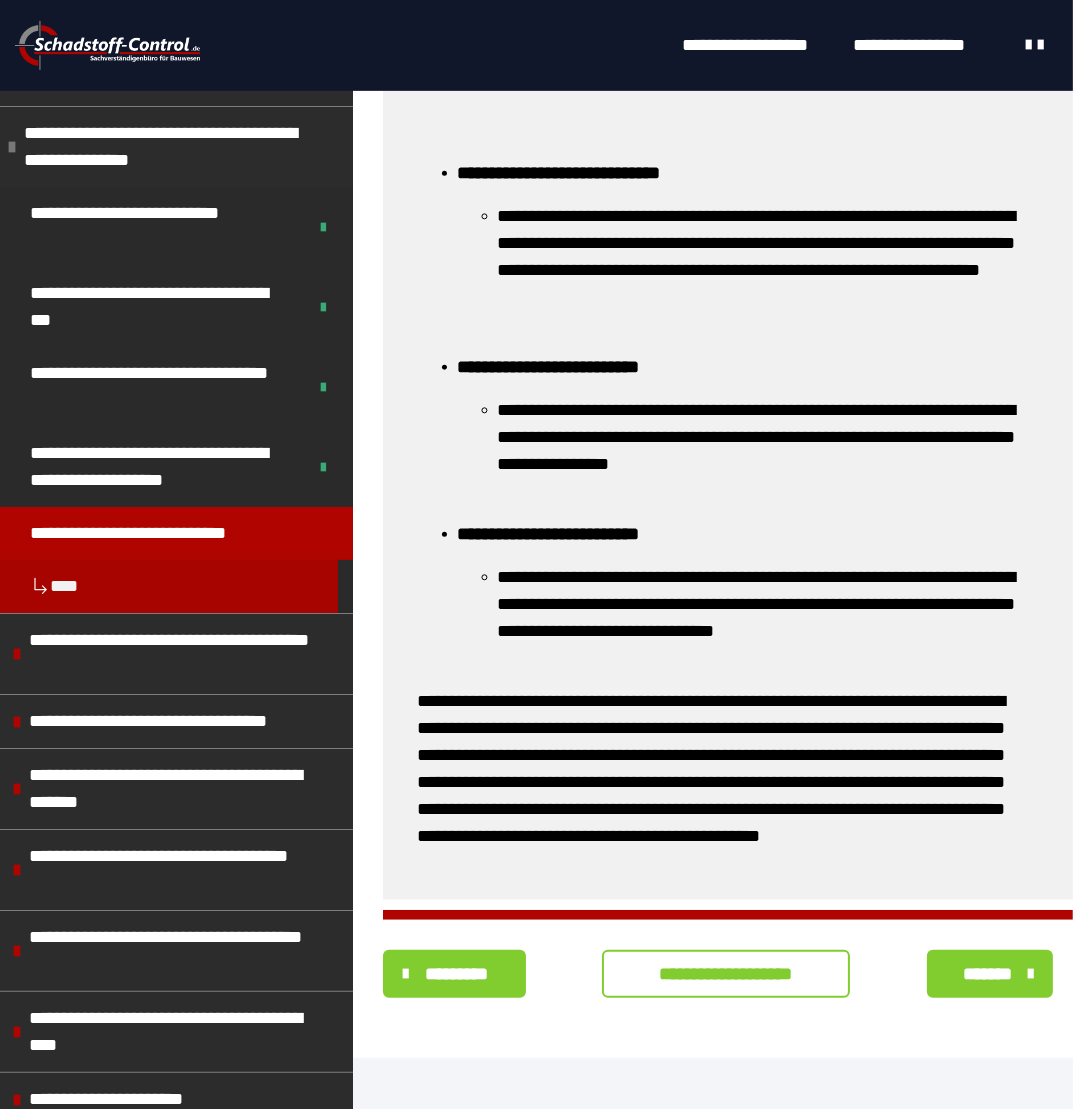 scroll, scrollTop: 954, scrollLeft: 0, axis: vertical 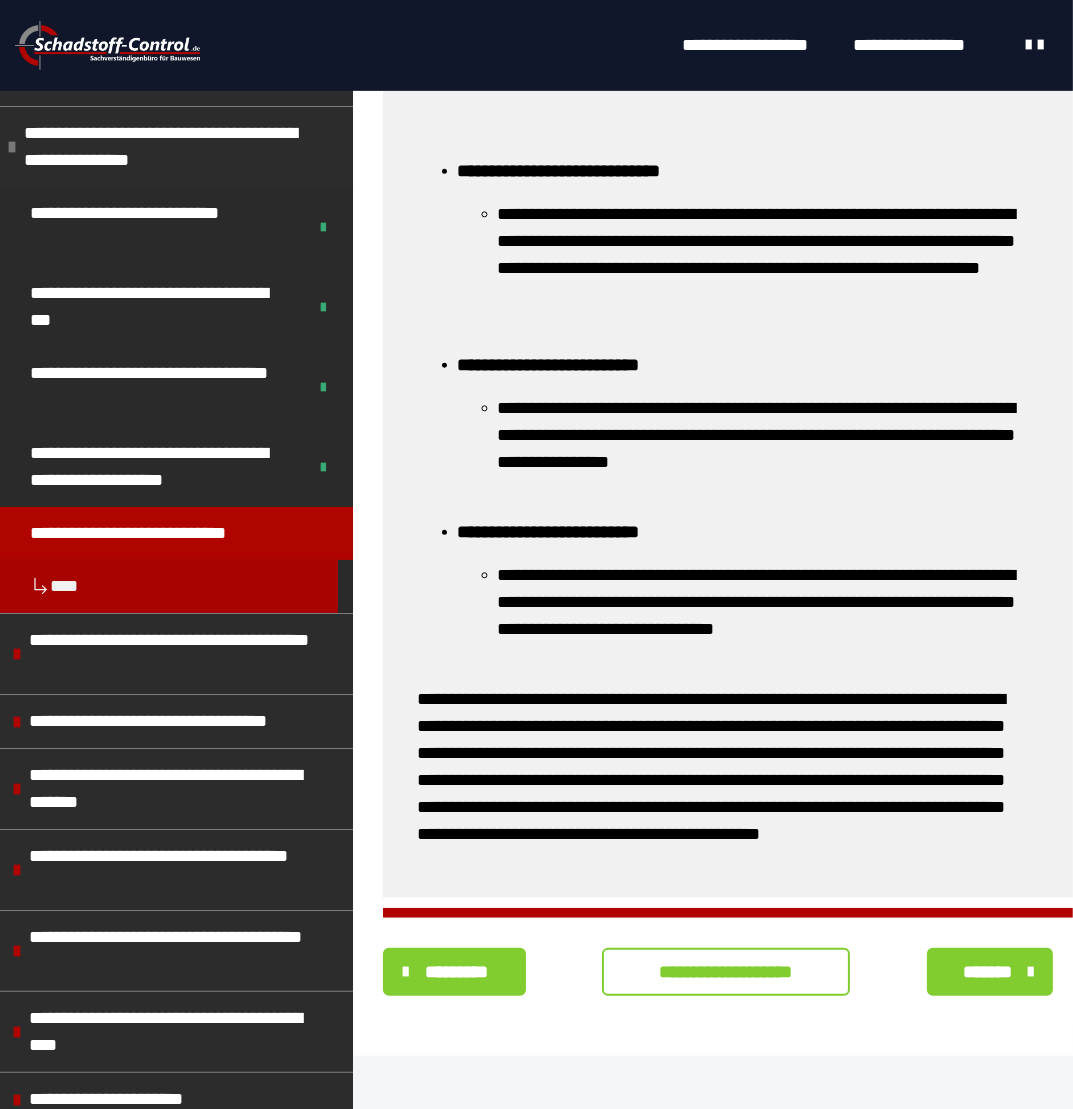 click on "**********" at bounding box center (726, 972) 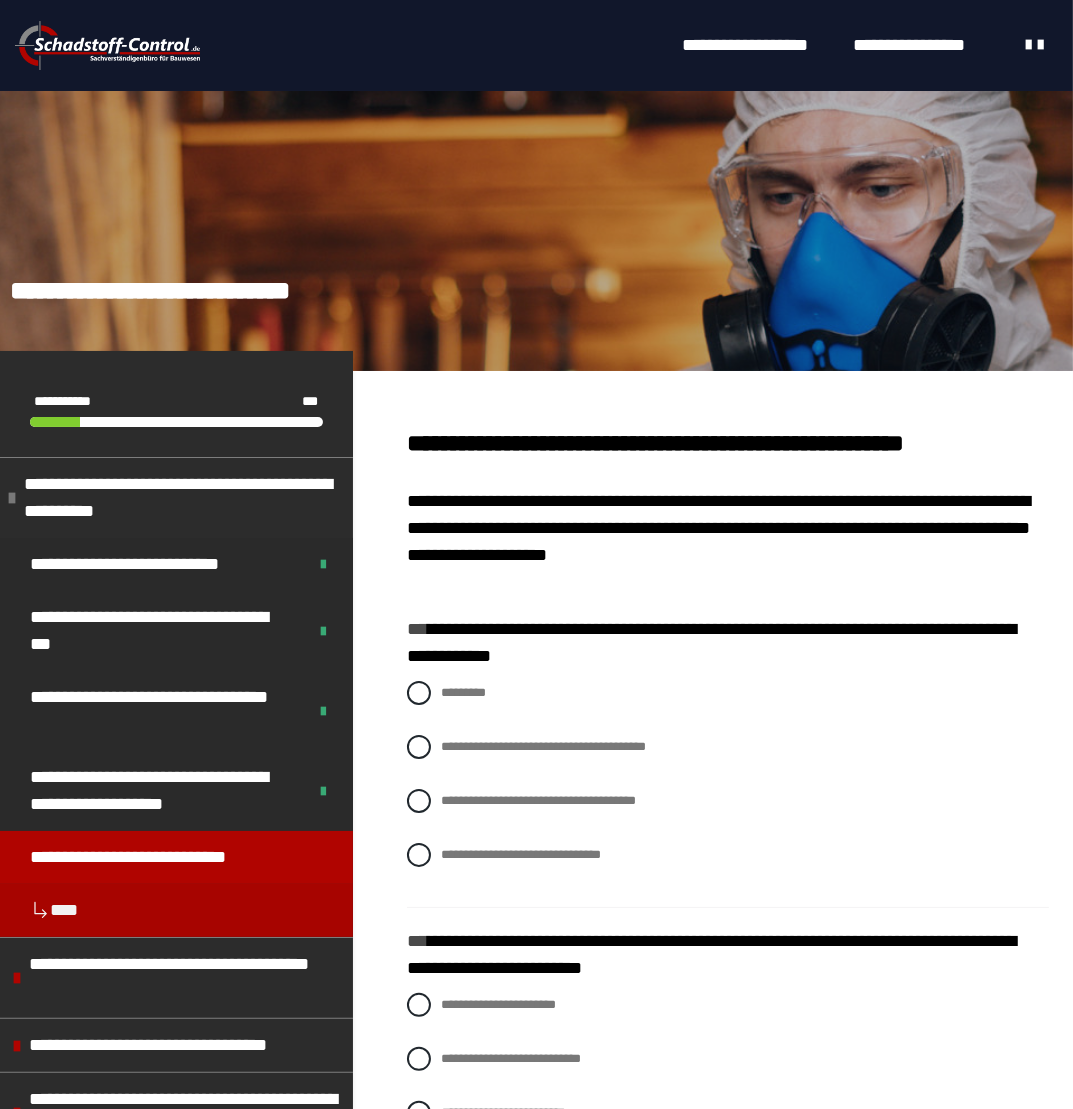 click on "**********" at bounding box center [728, 789] 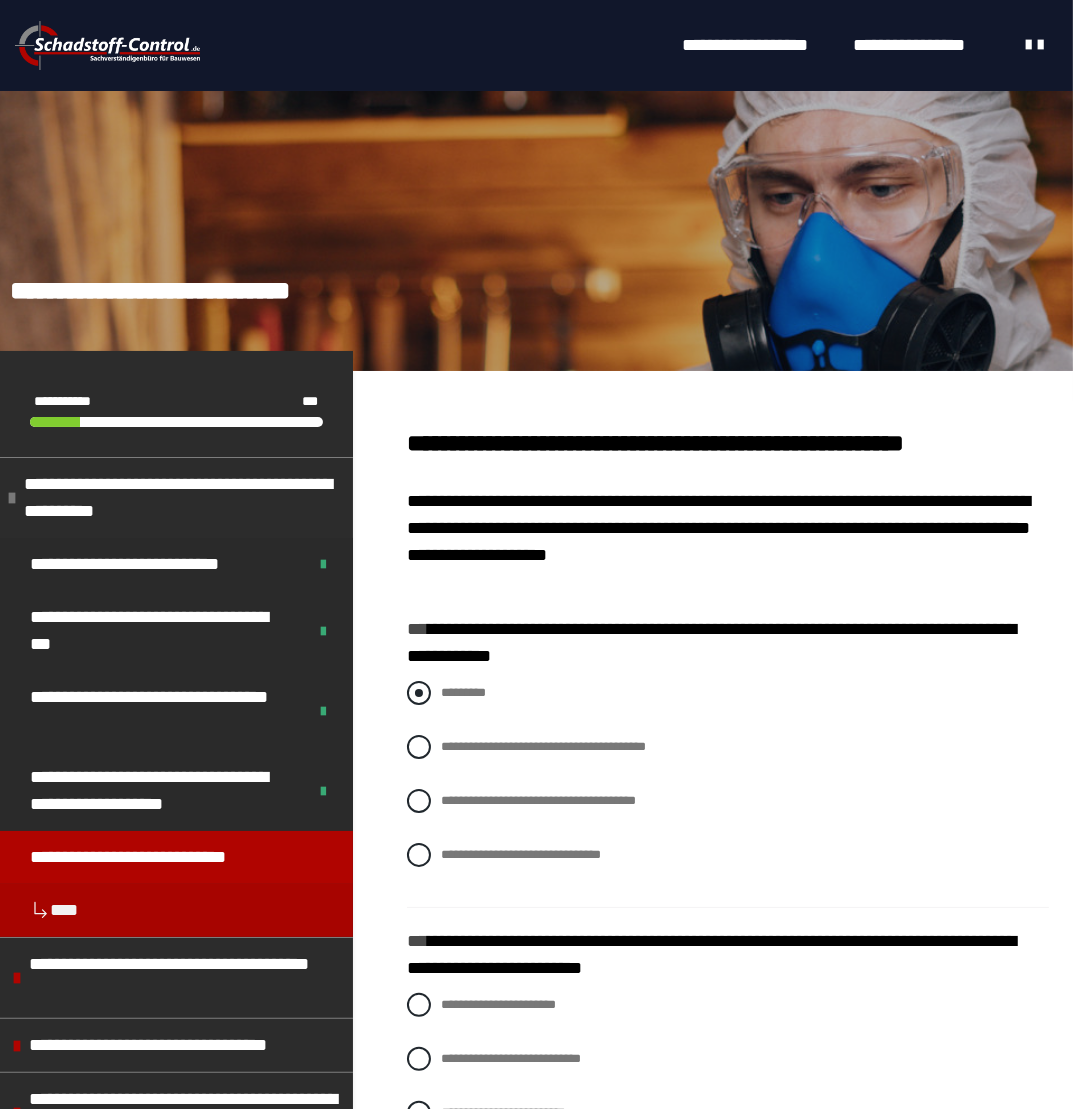 click at bounding box center (419, 693) 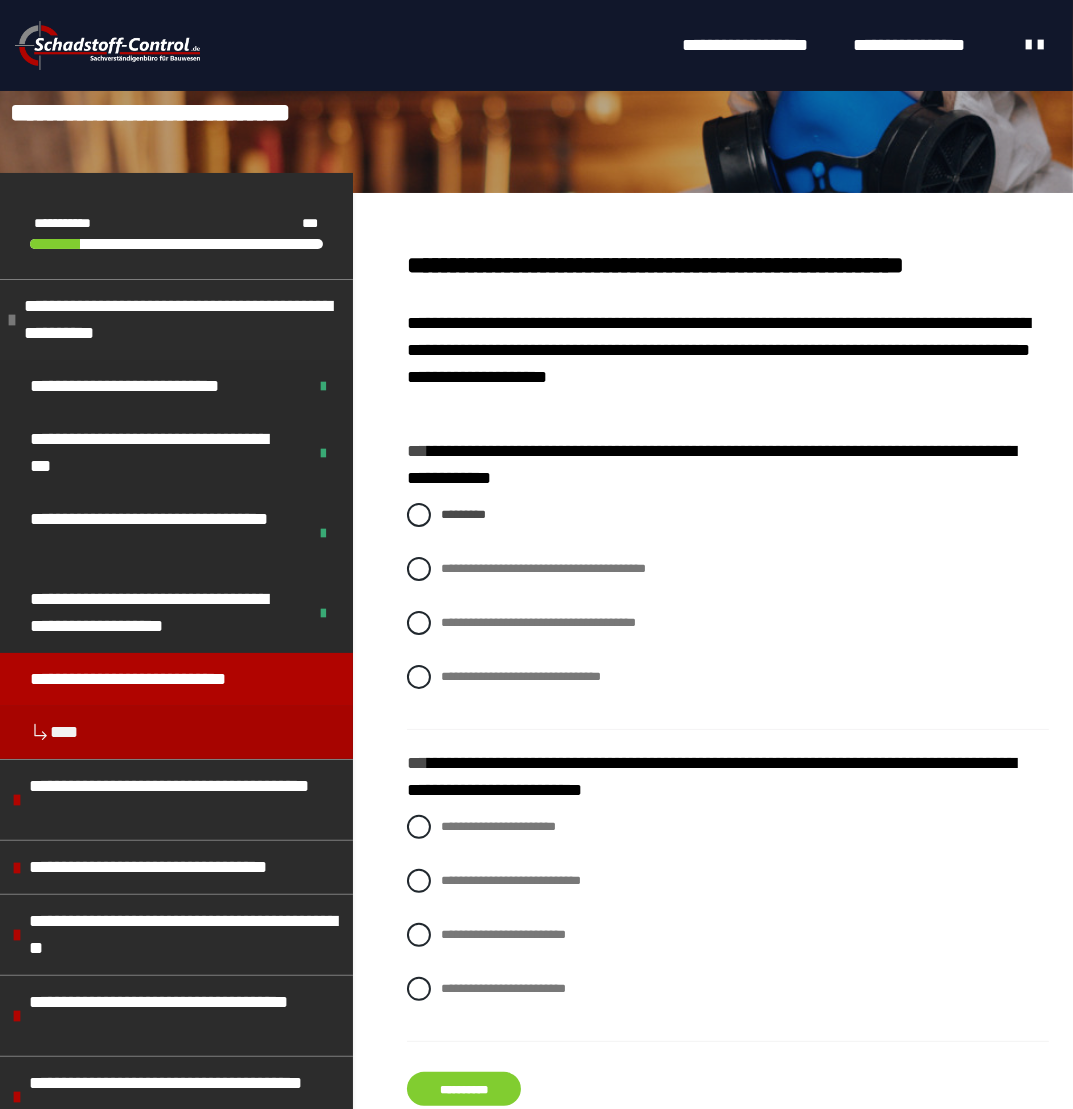 scroll, scrollTop: 200, scrollLeft: 0, axis: vertical 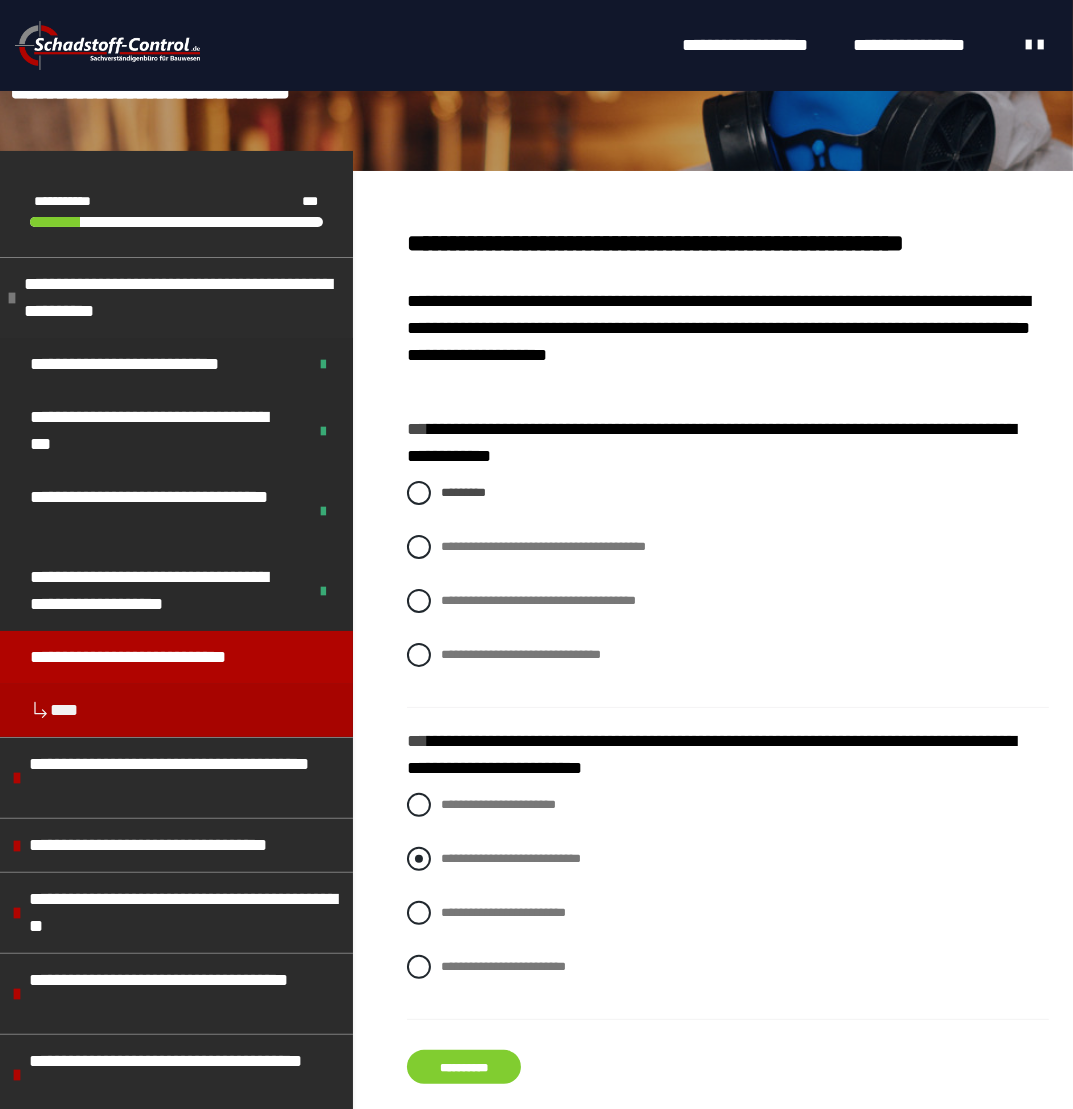 click on "**********" at bounding box center [511, 858] 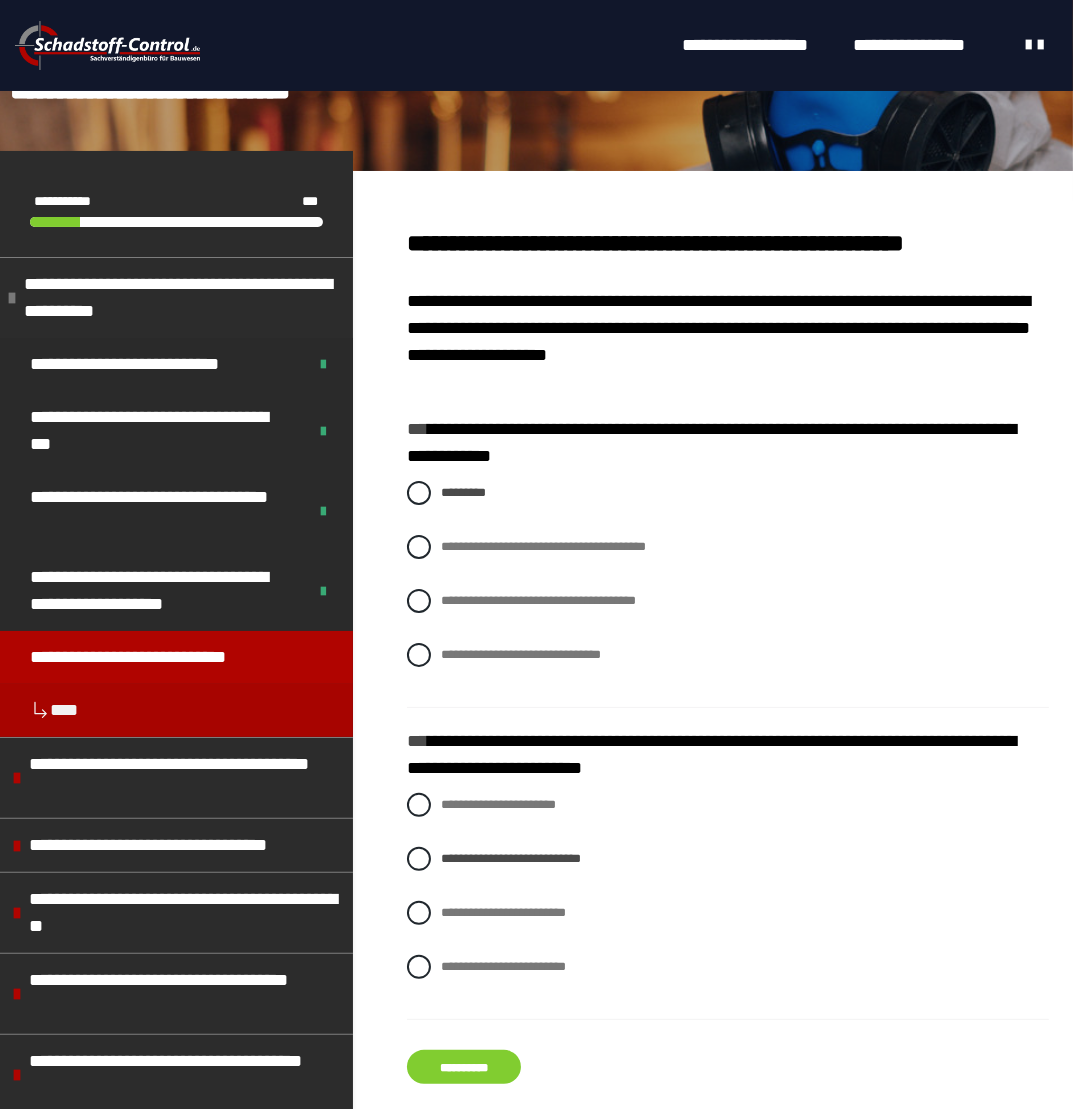 click on "**********" at bounding box center (464, 1067) 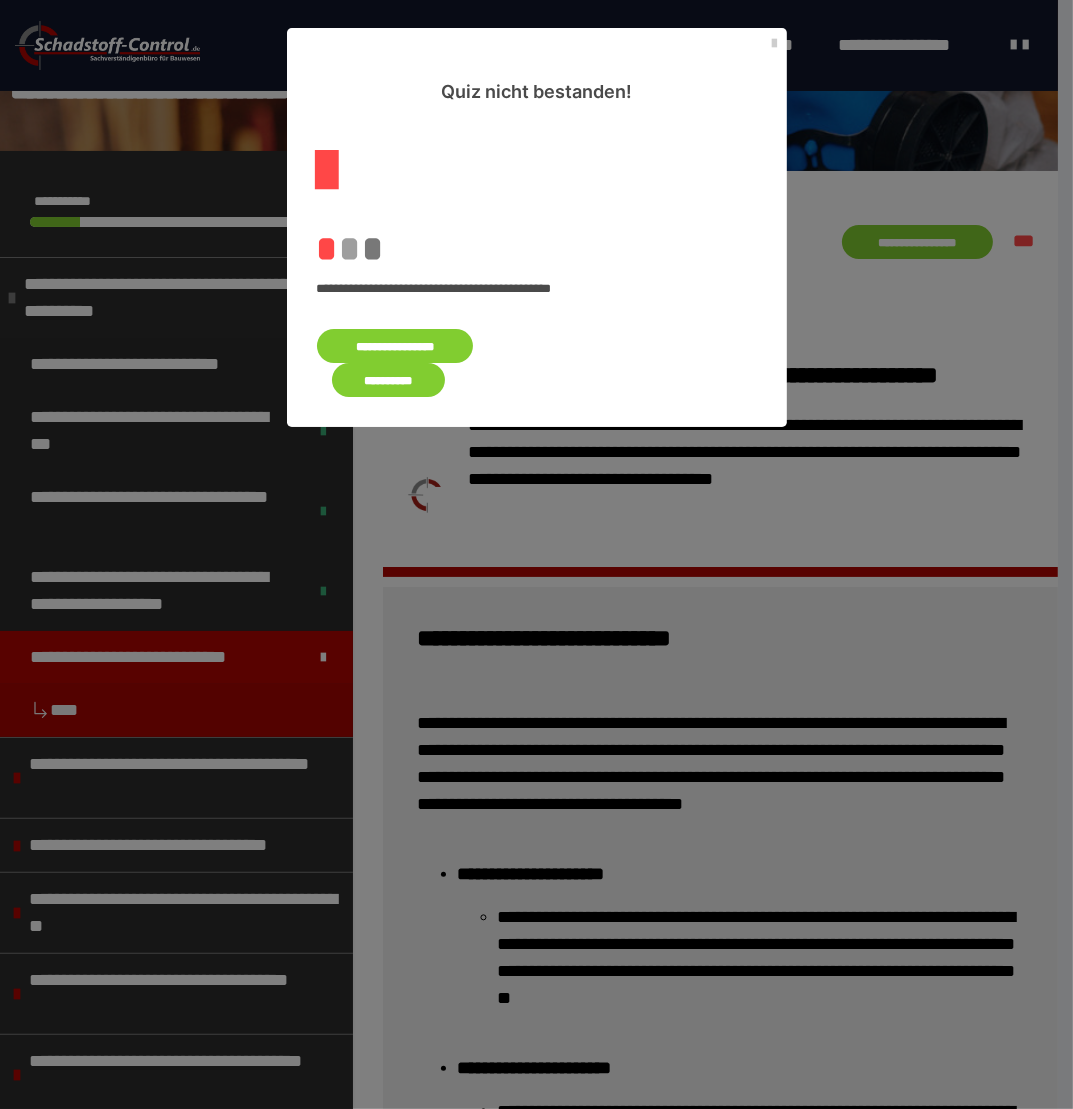 click on "**********" at bounding box center (395, 346) 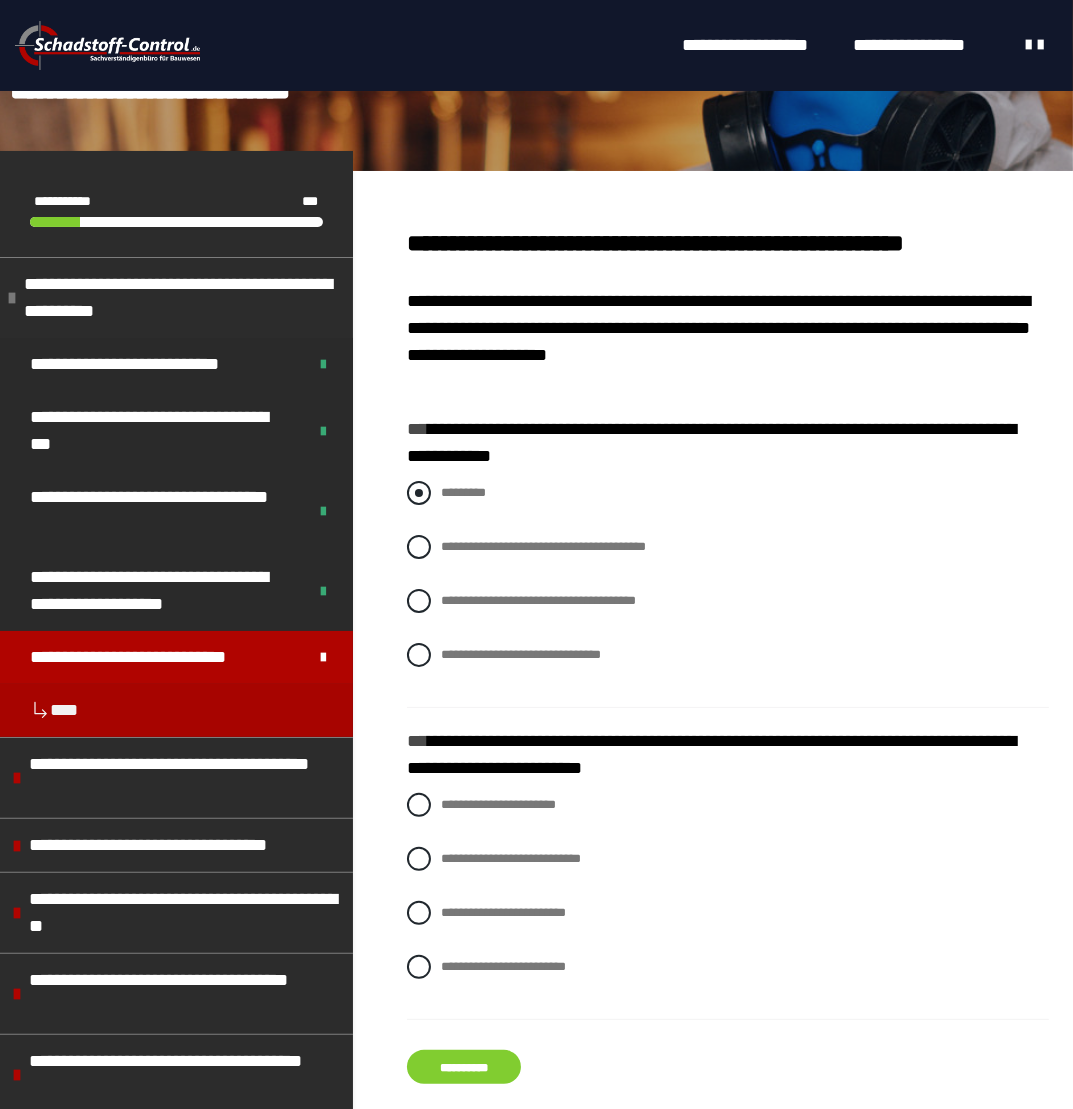 click at bounding box center [419, 493] 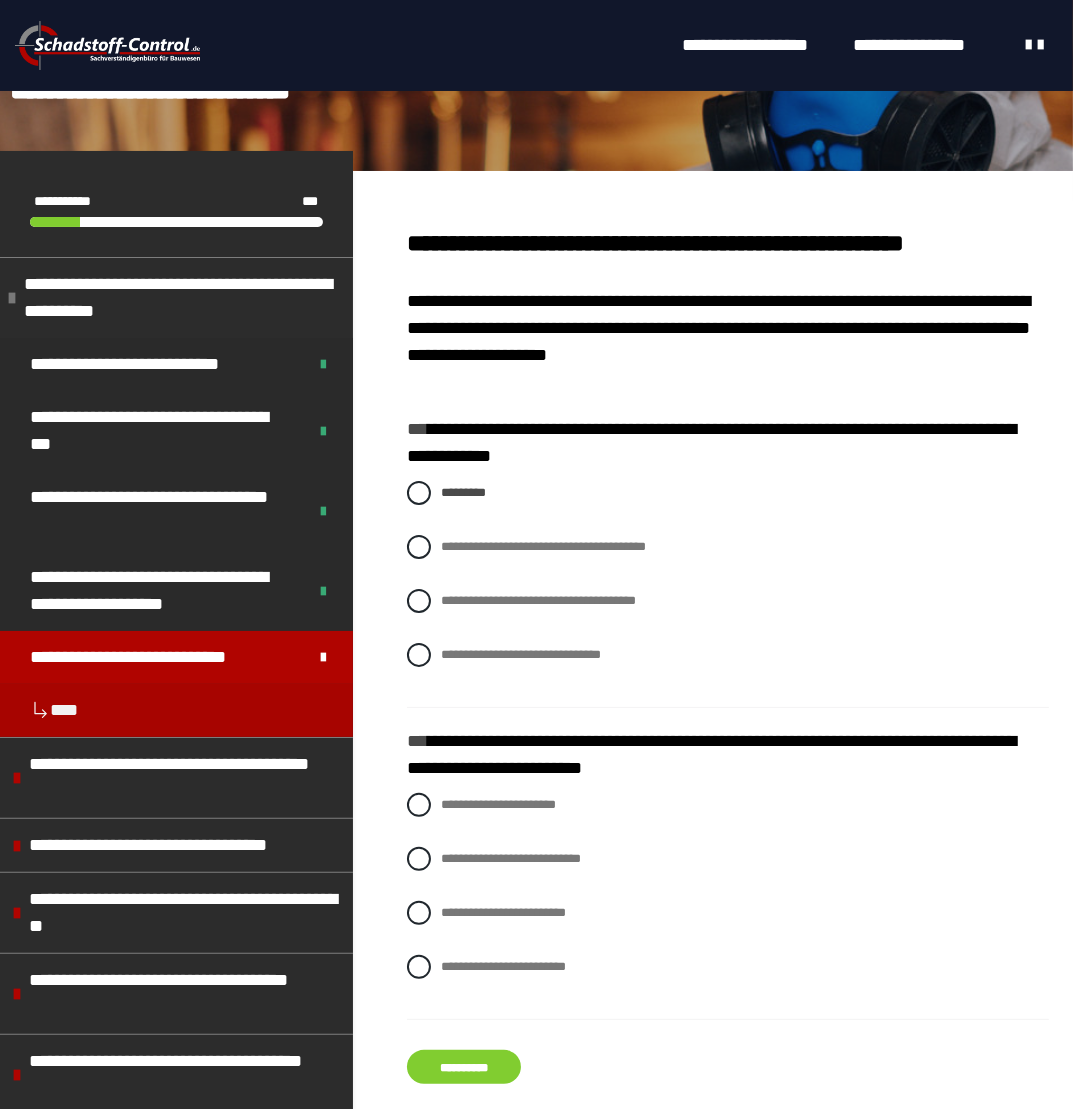 click on "**********" at bounding box center [464, 1067] 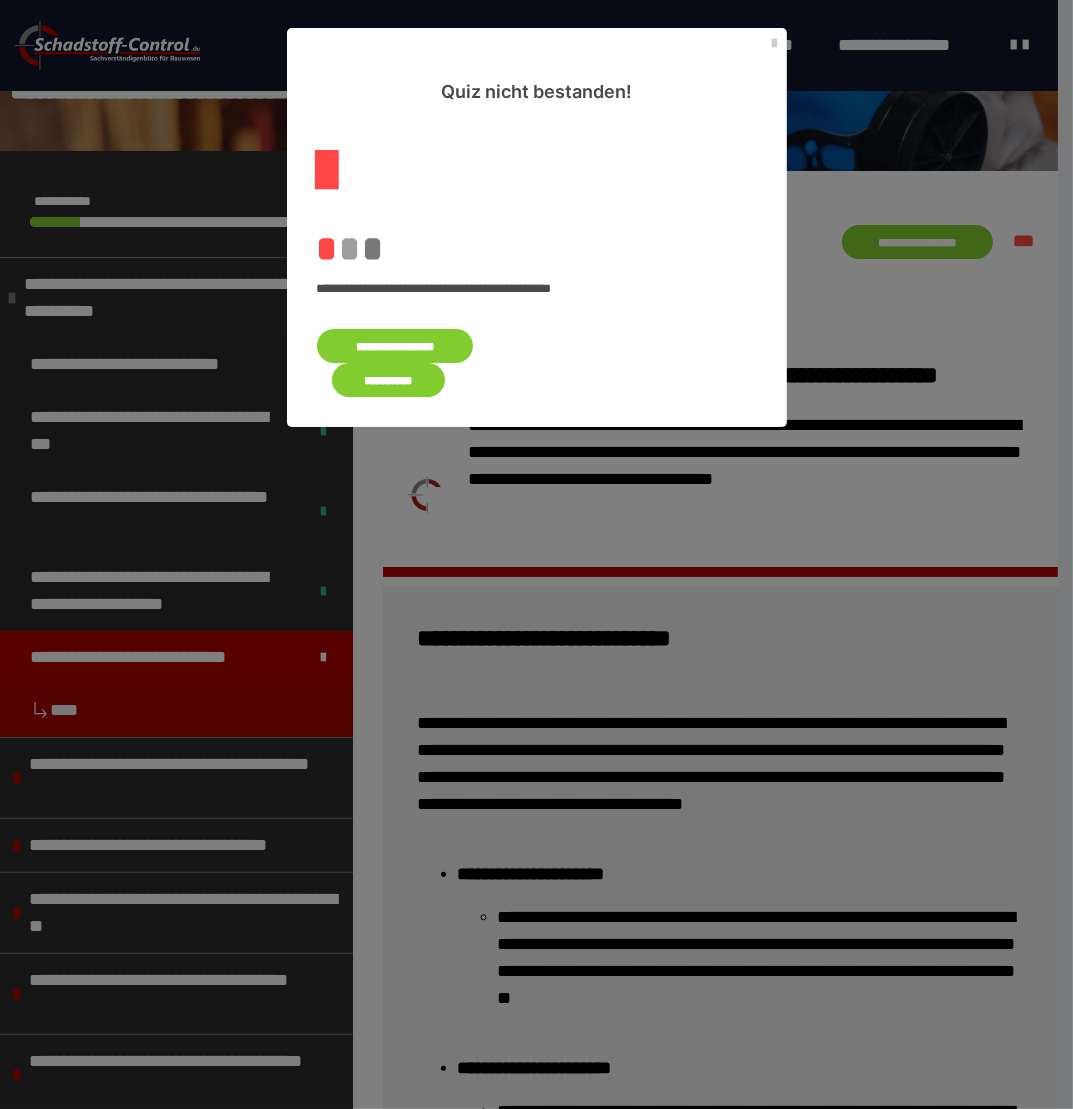 click on "**********" at bounding box center (395, 346) 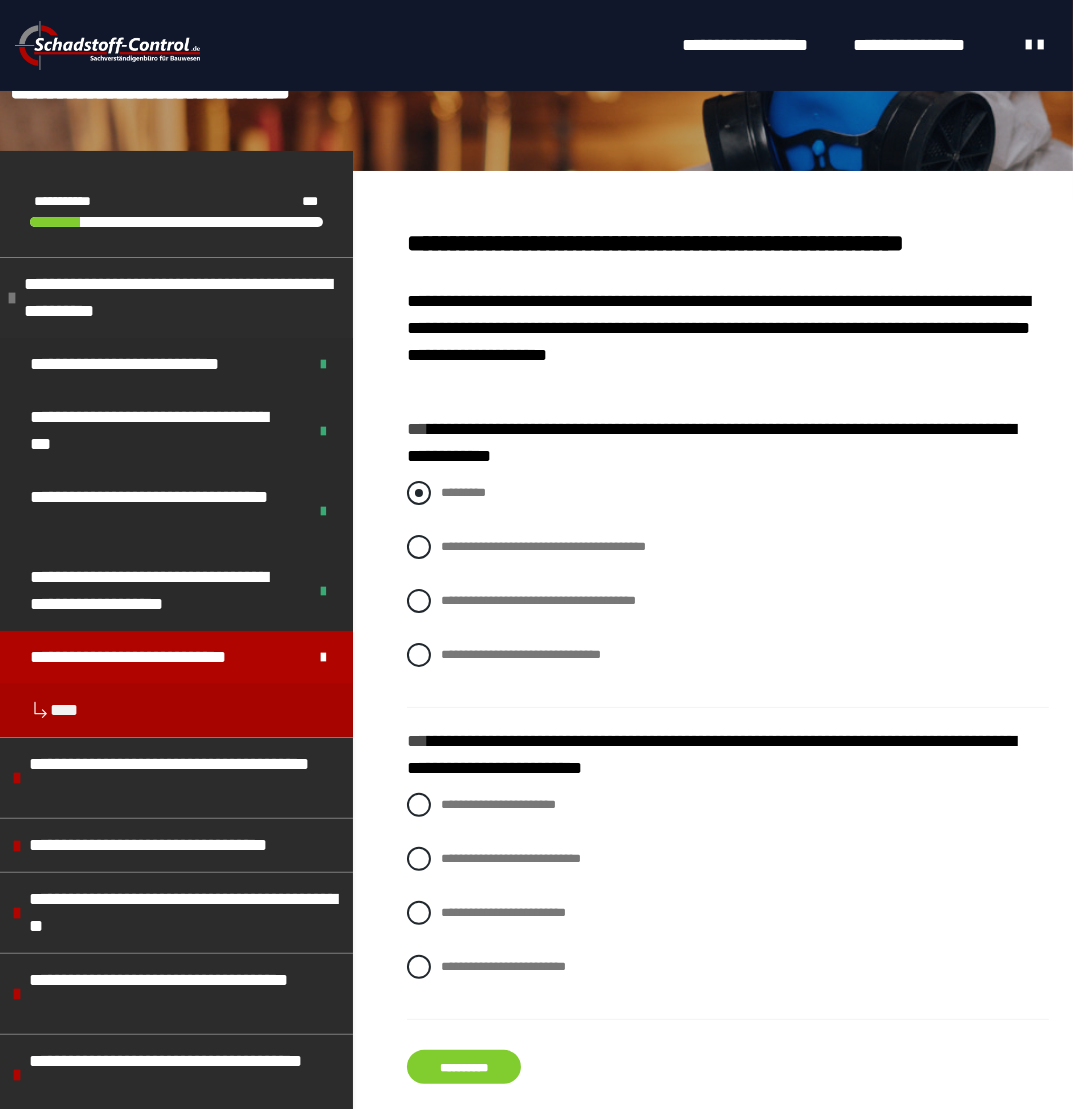 click at bounding box center (419, 493) 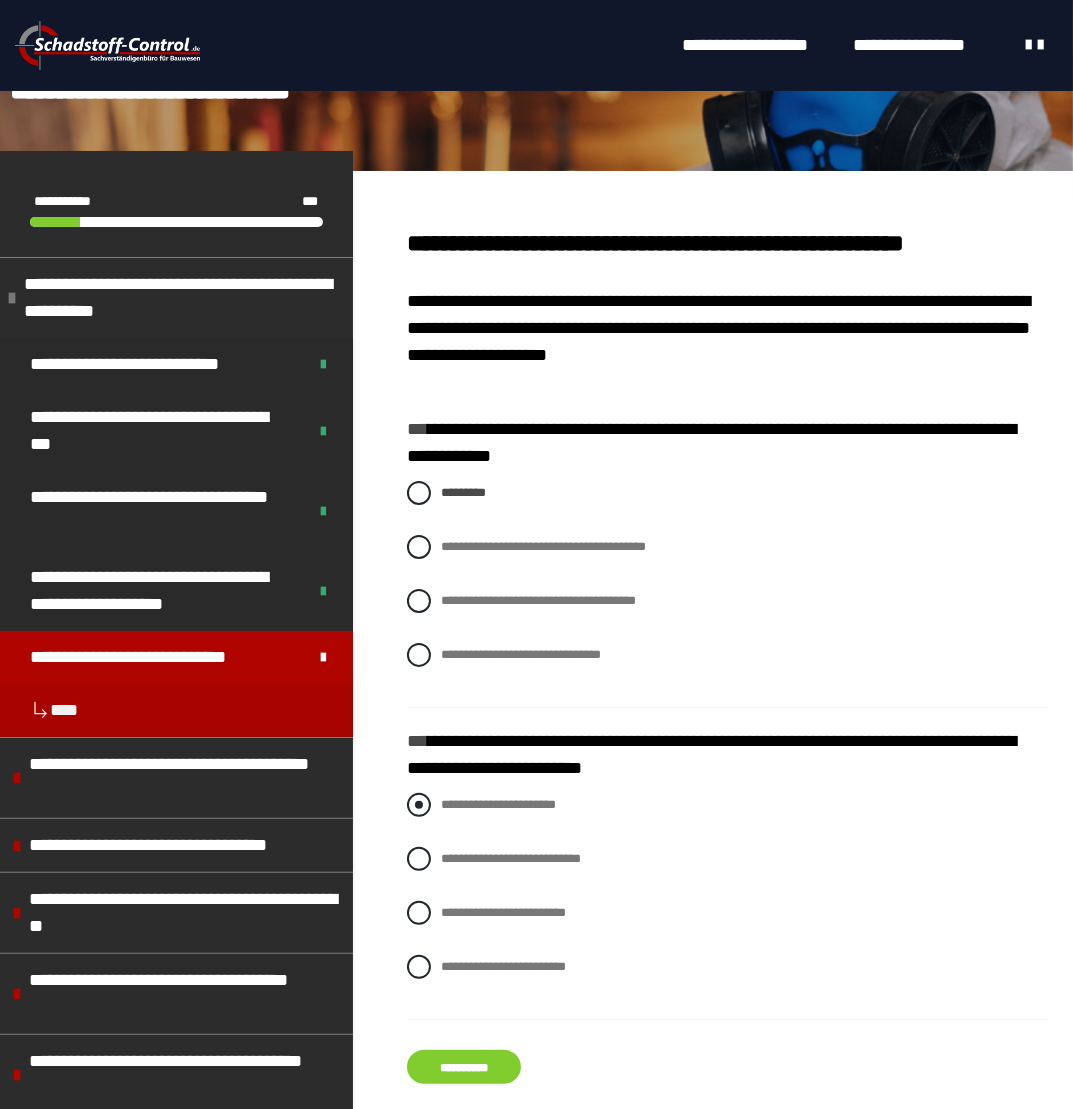 click at bounding box center (419, 805) 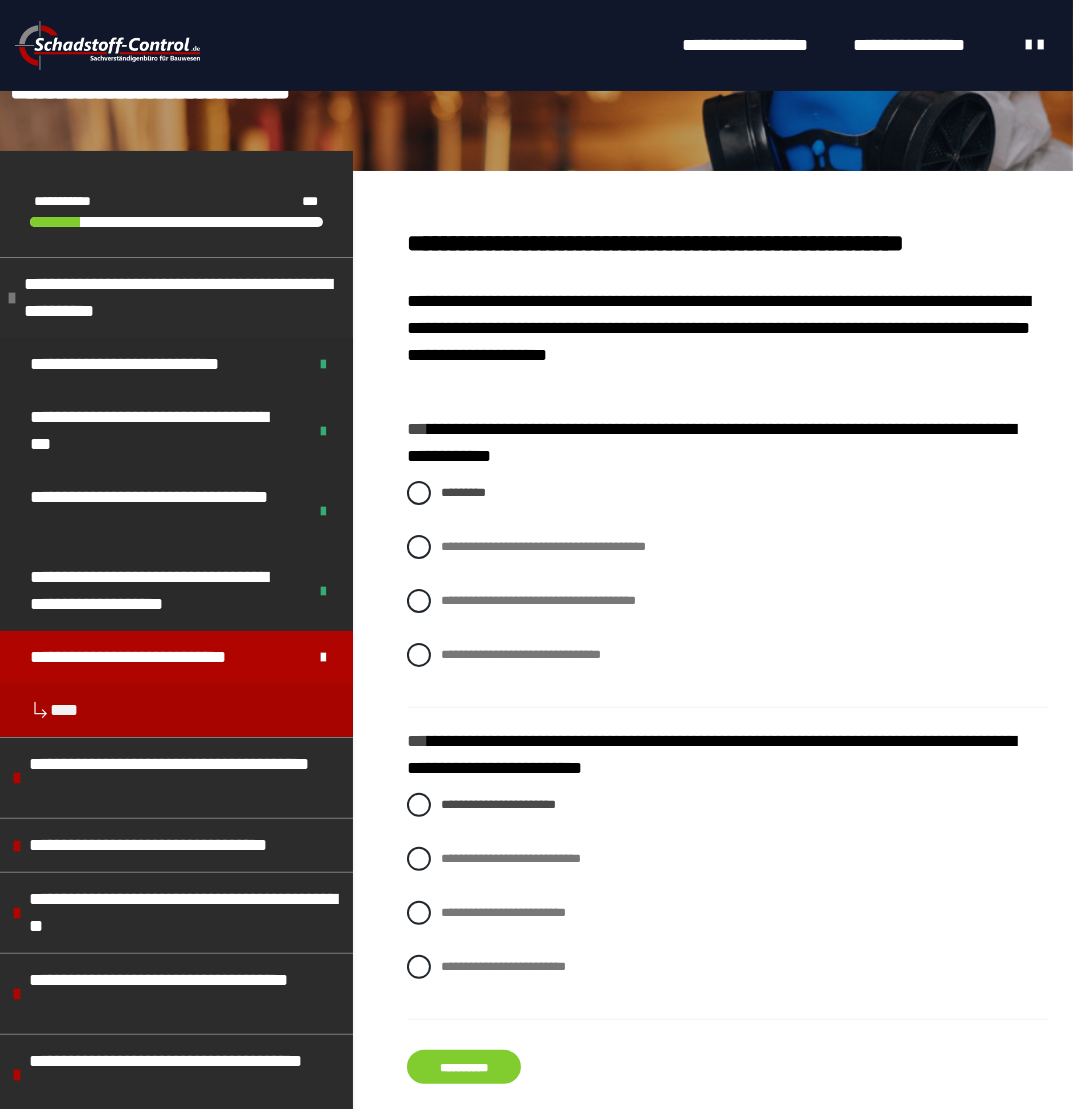 click on "**********" at bounding box center [464, 1067] 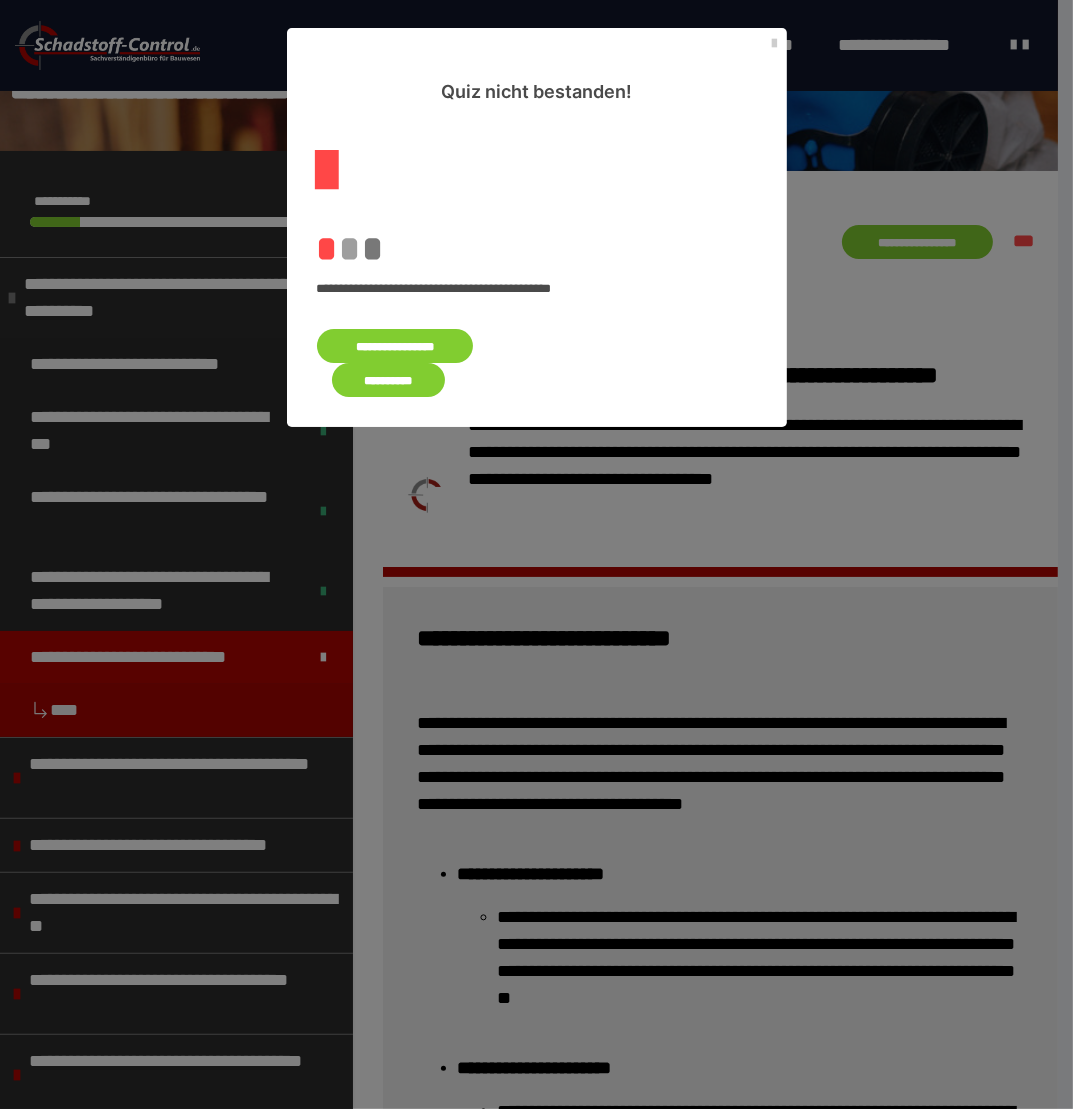 click on "**********" at bounding box center [537, 266] 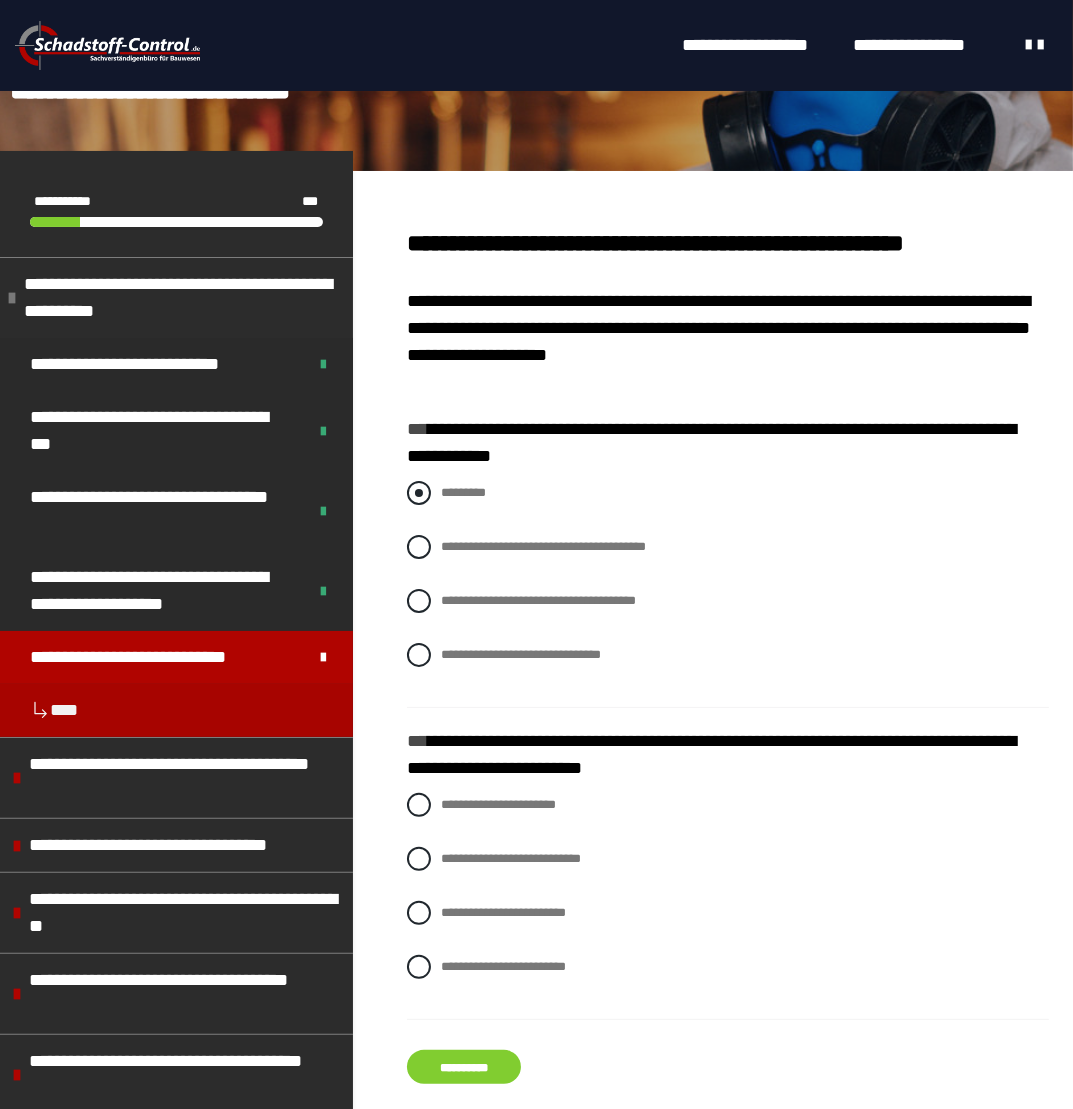click at bounding box center [419, 493] 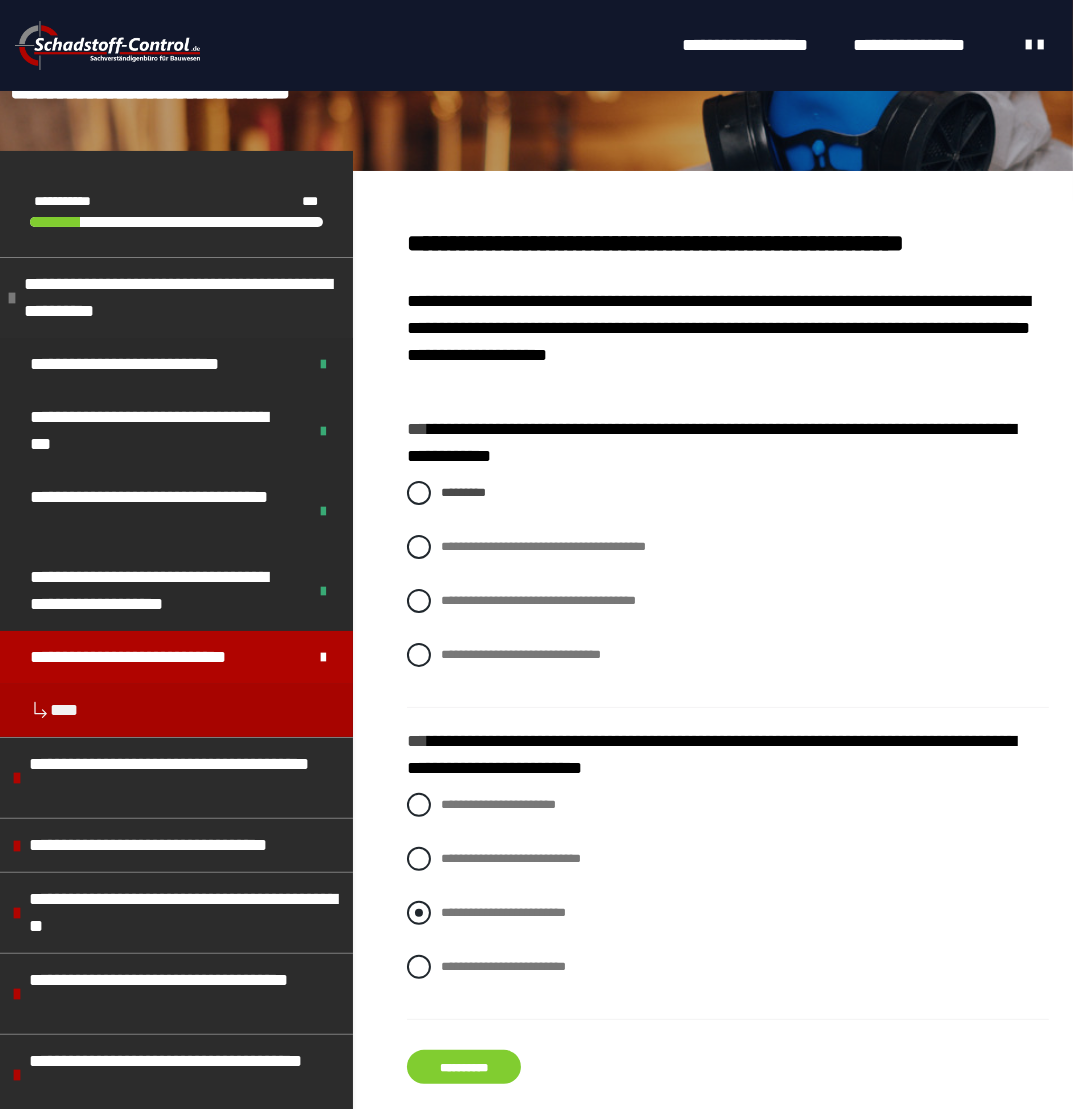 click at bounding box center (419, 913) 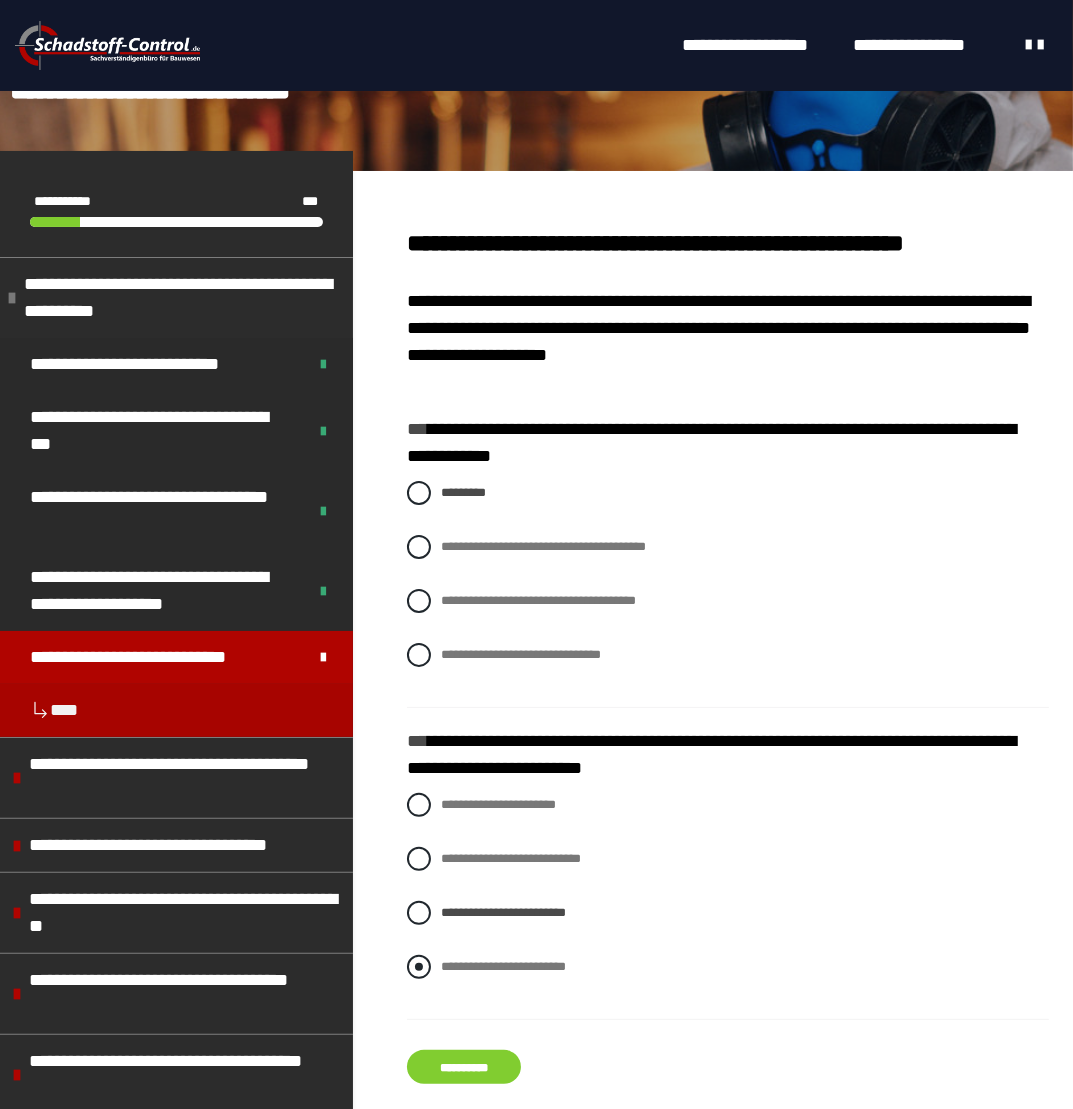 click at bounding box center [419, 967] 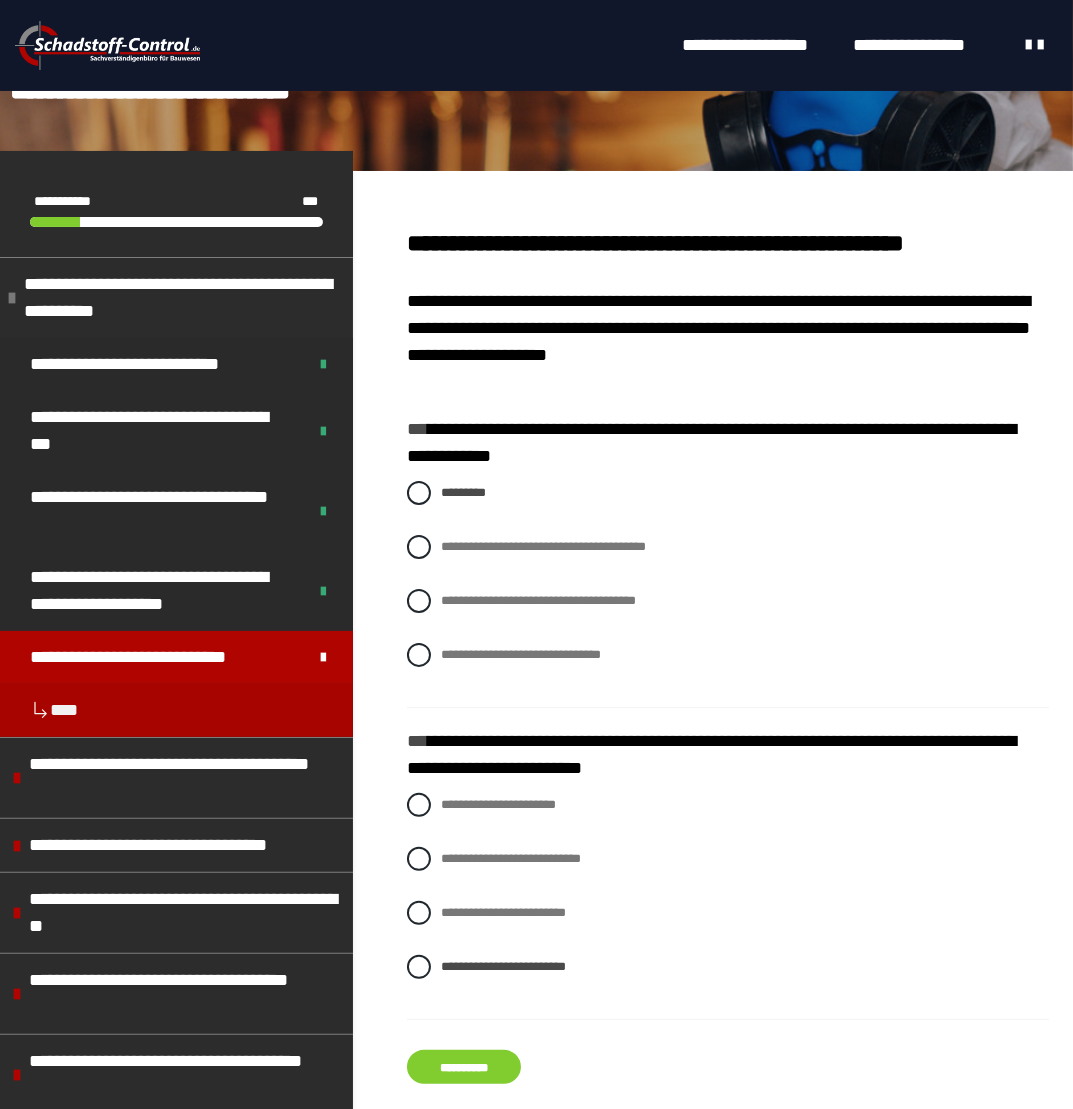 click on "**********" at bounding box center [464, 1067] 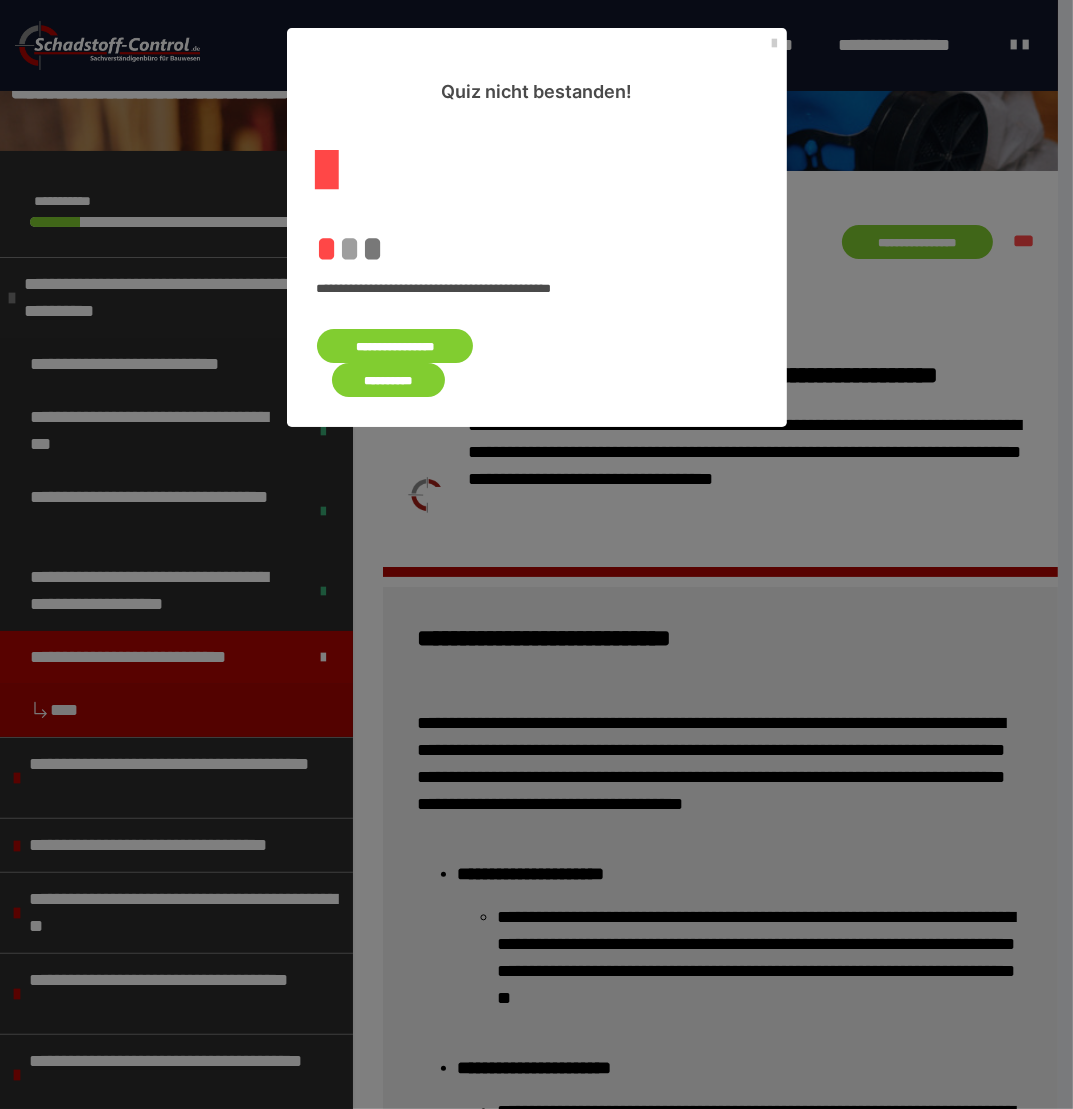 click on "**********" at bounding box center [395, 346] 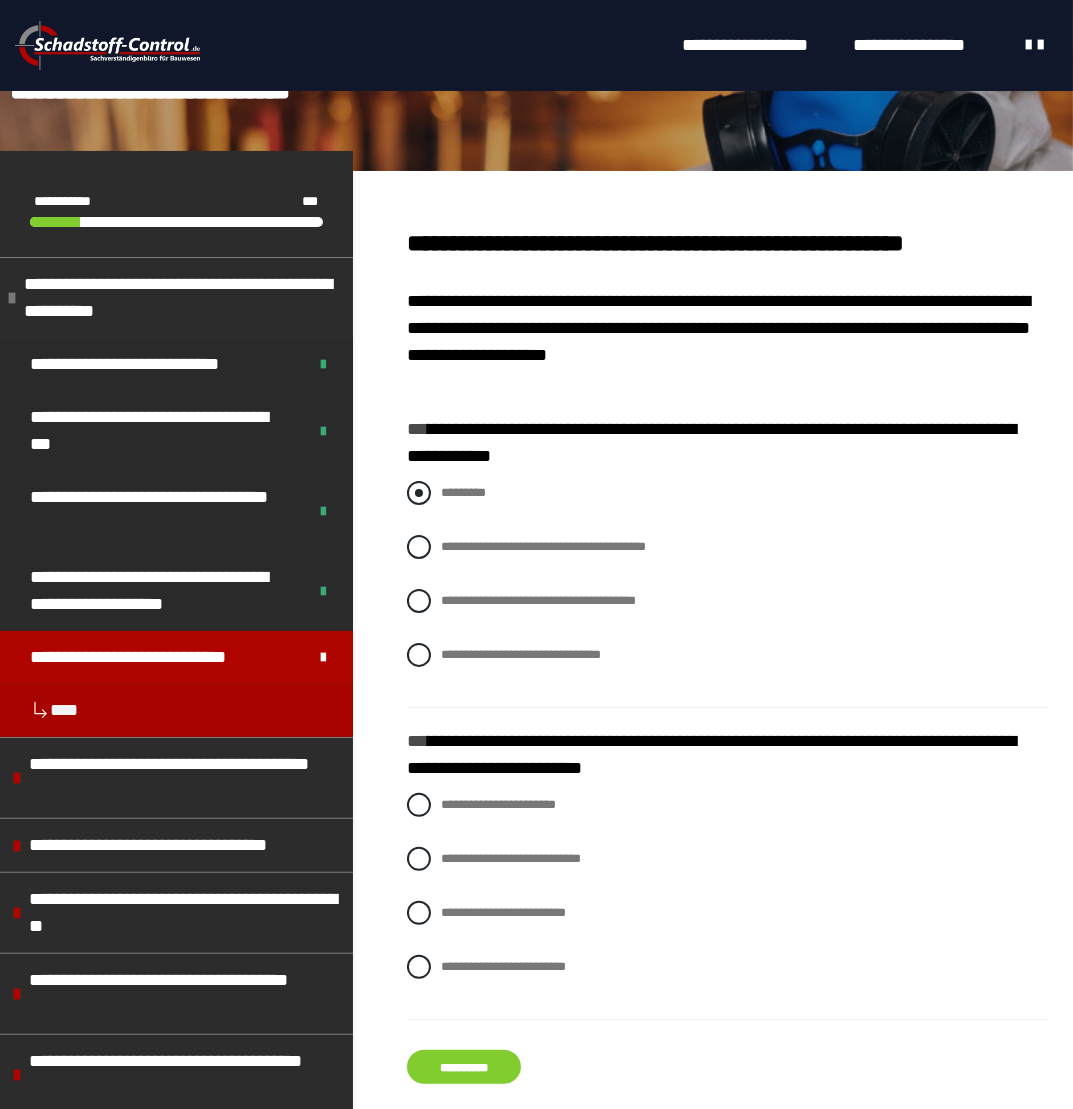 click at bounding box center (419, 493) 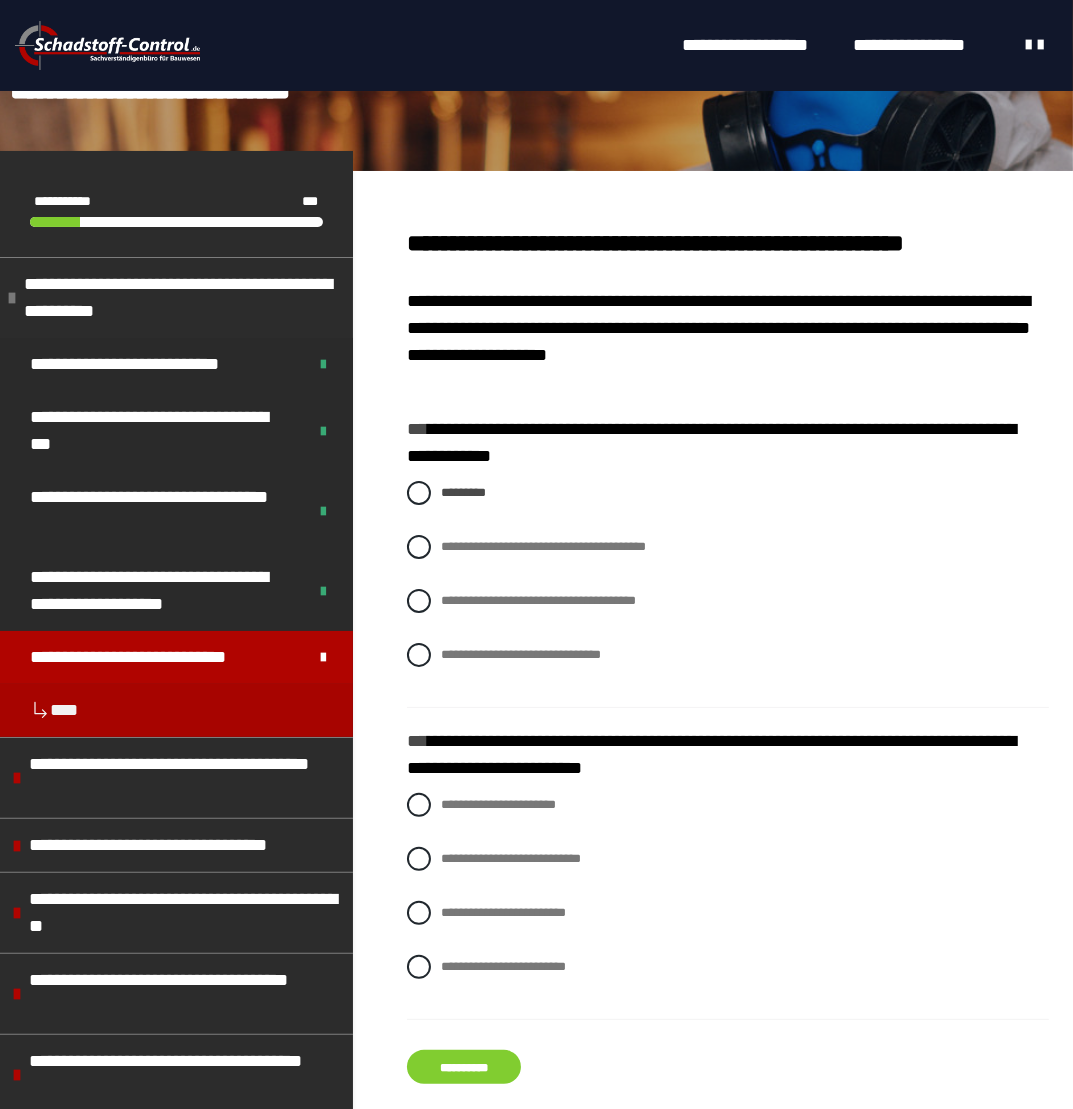 click on "**********" at bounding box center (728, 901) 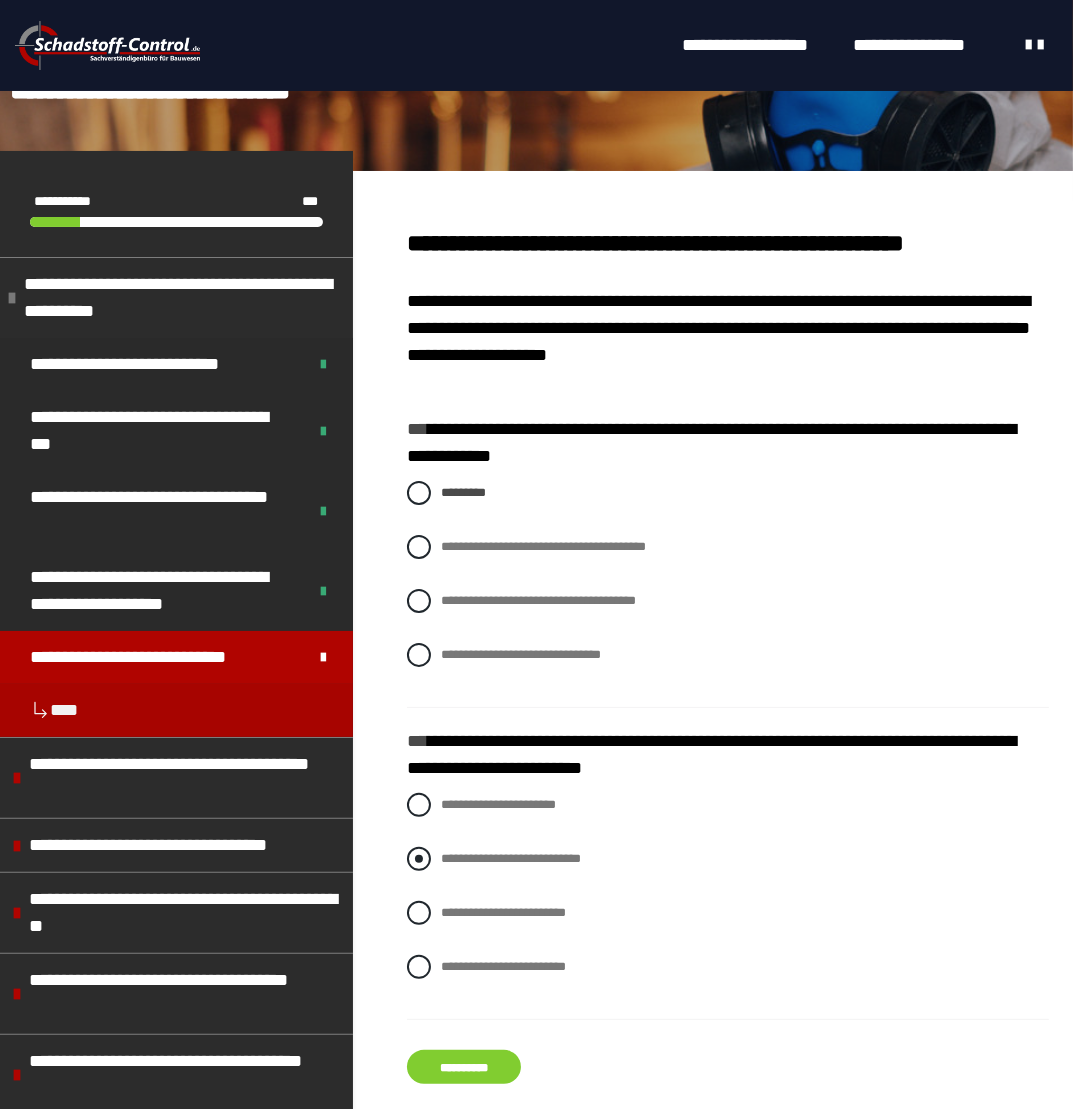 click at bounding box center (419, 859) 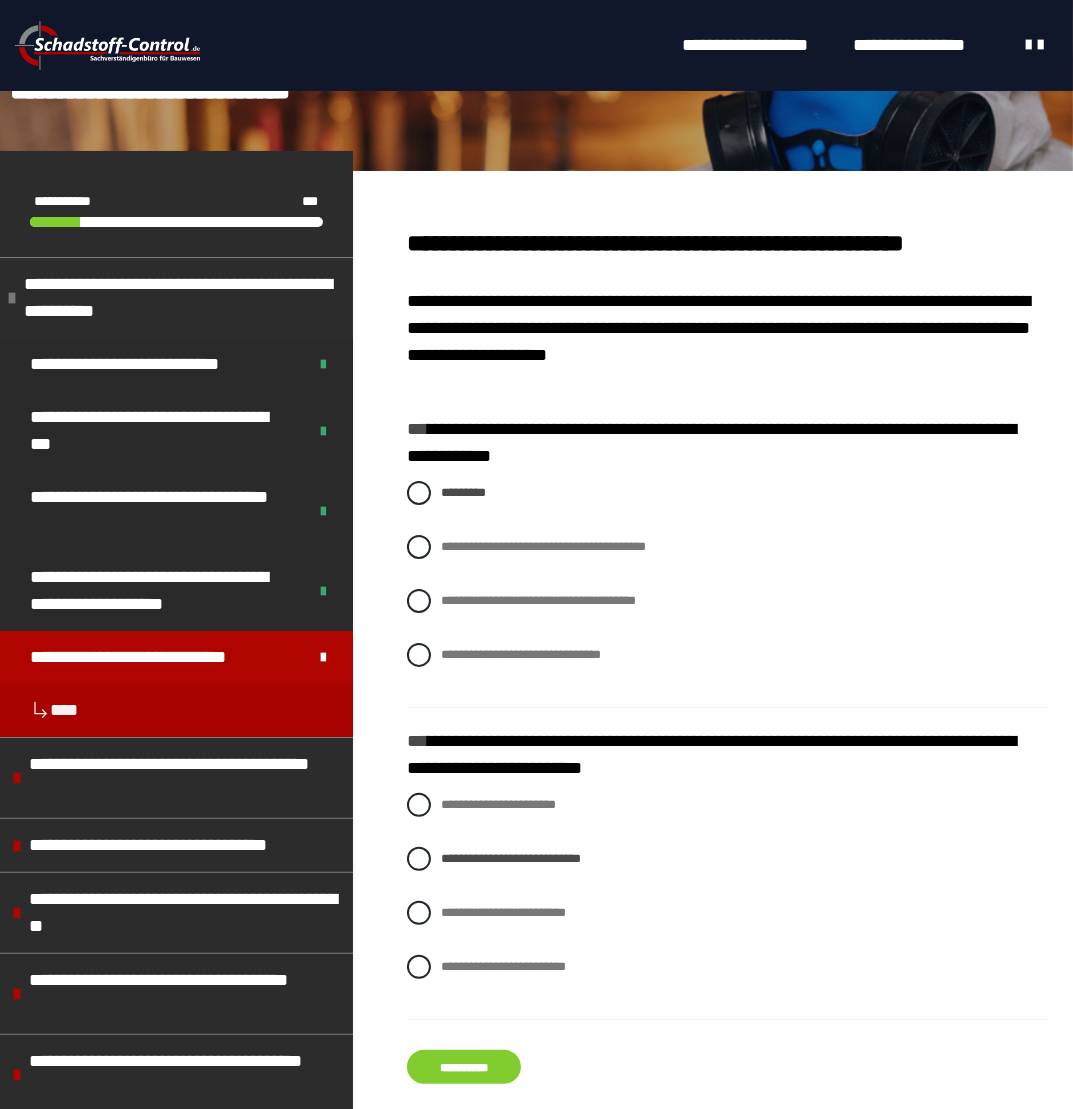click on "**********" at bounding box center [464, 1067] 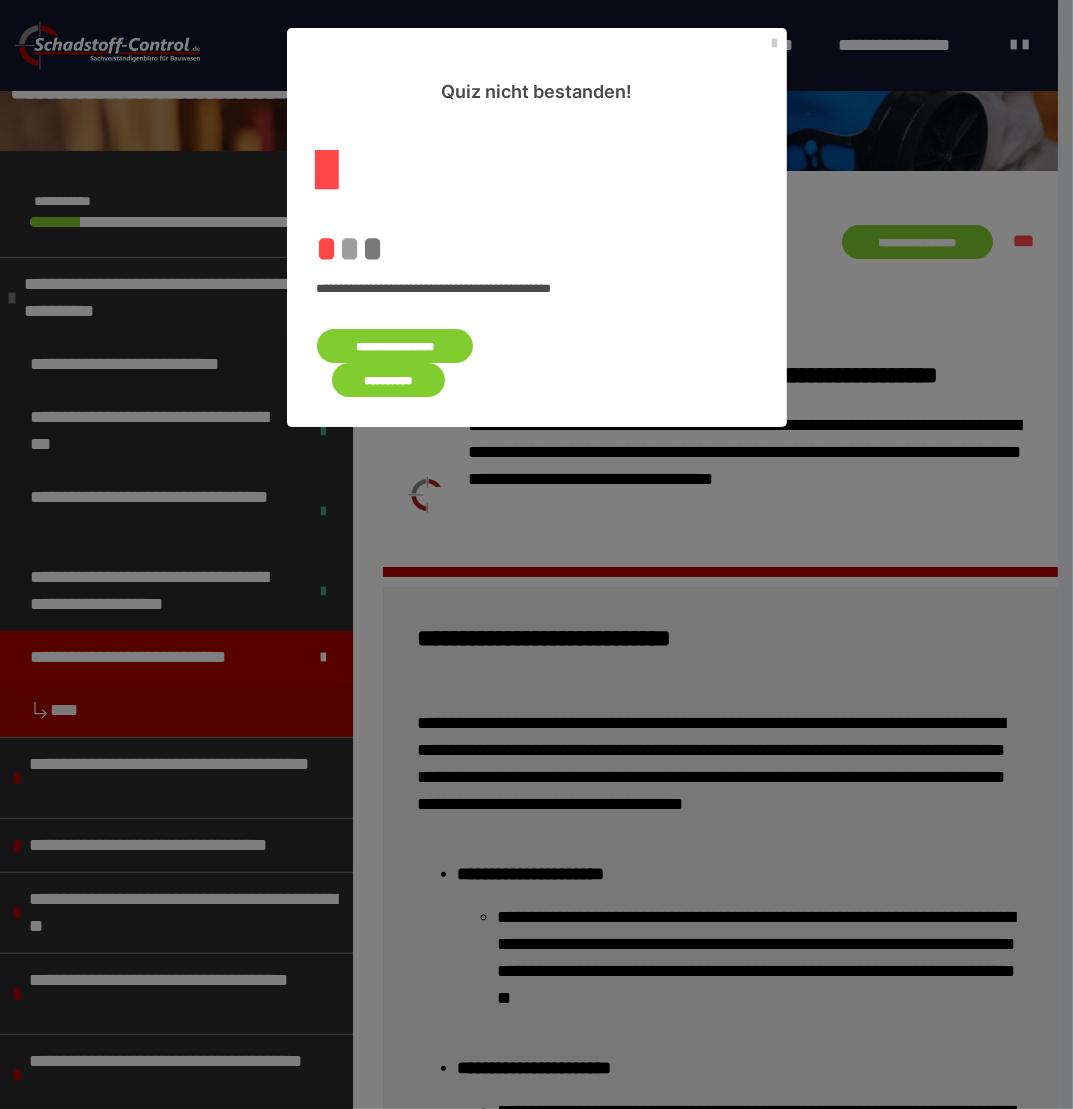 click on "**********" at bounding box center [395, 346] 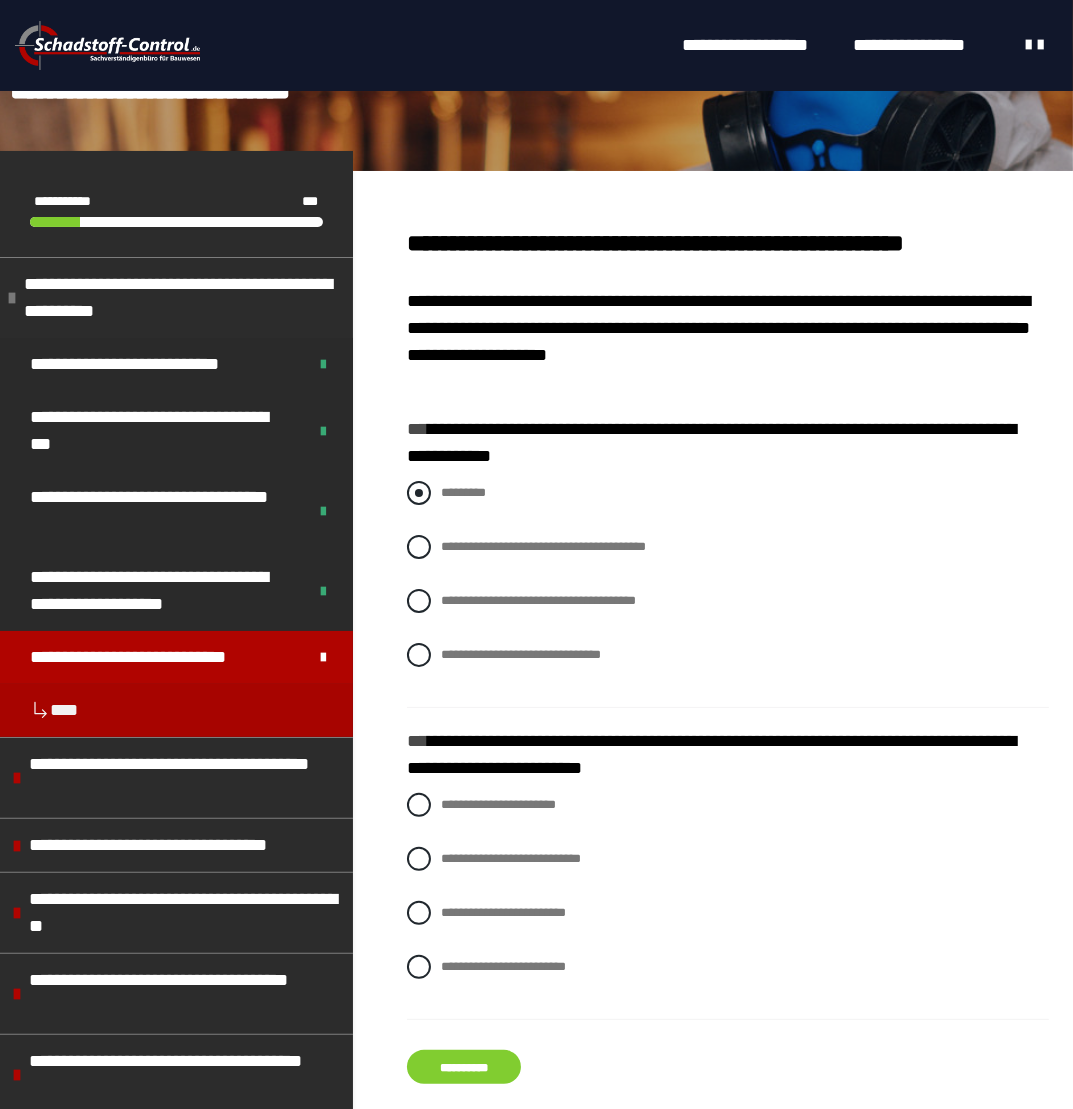 click at bounding box center (419, 493) 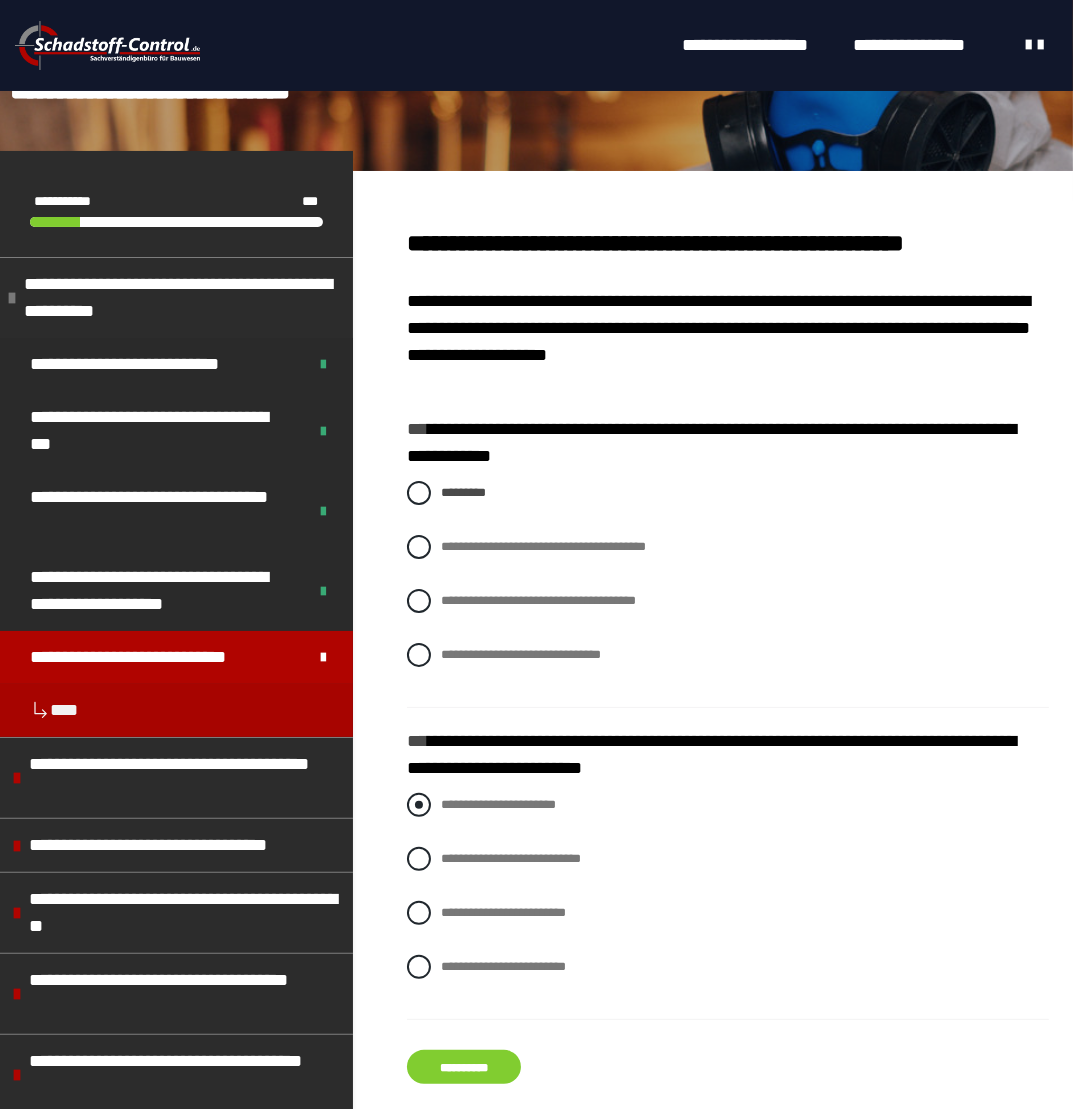 click at bounding box center [419, 805] 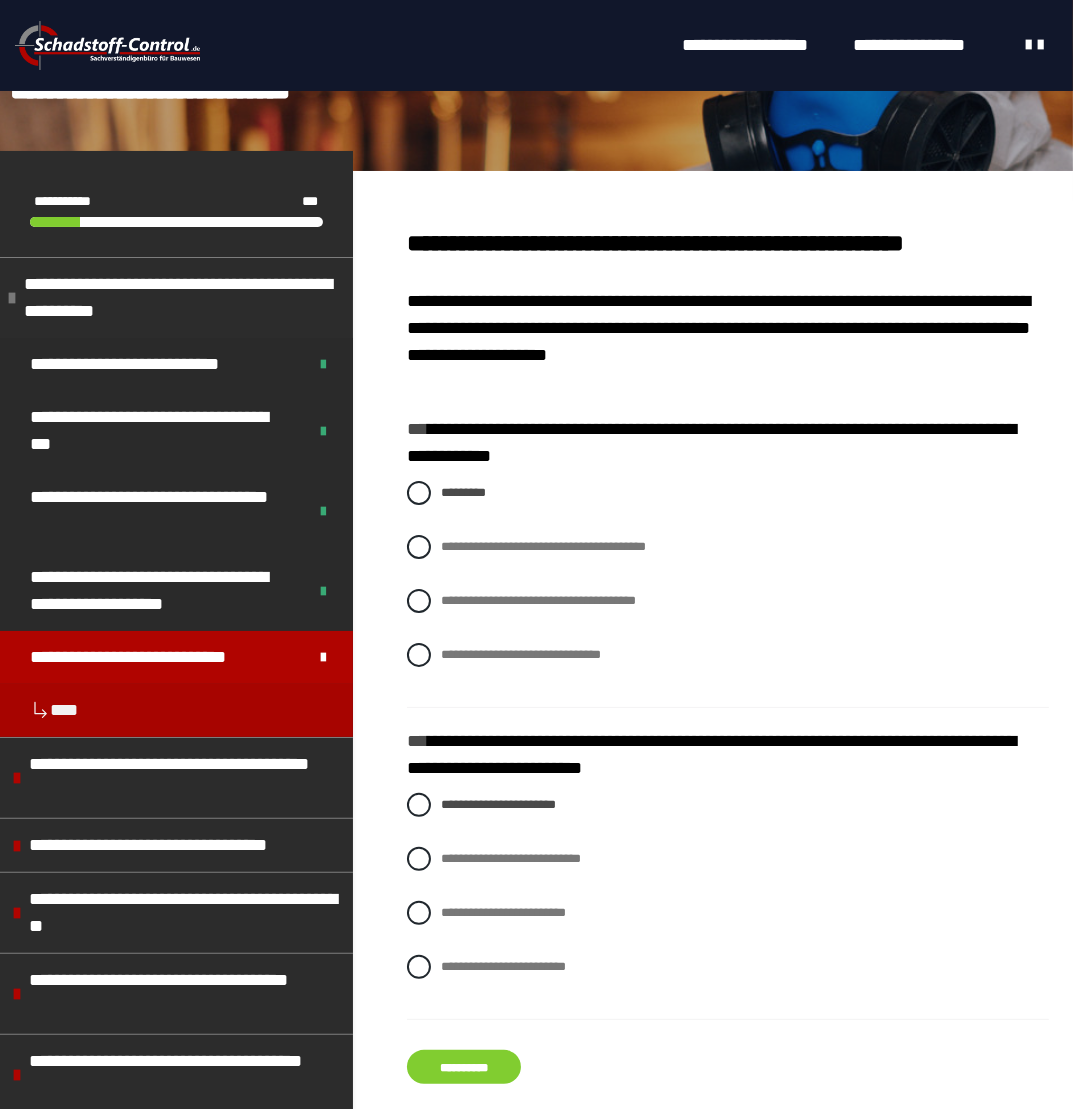 click on "**********" at bounding box center [464, 1067] 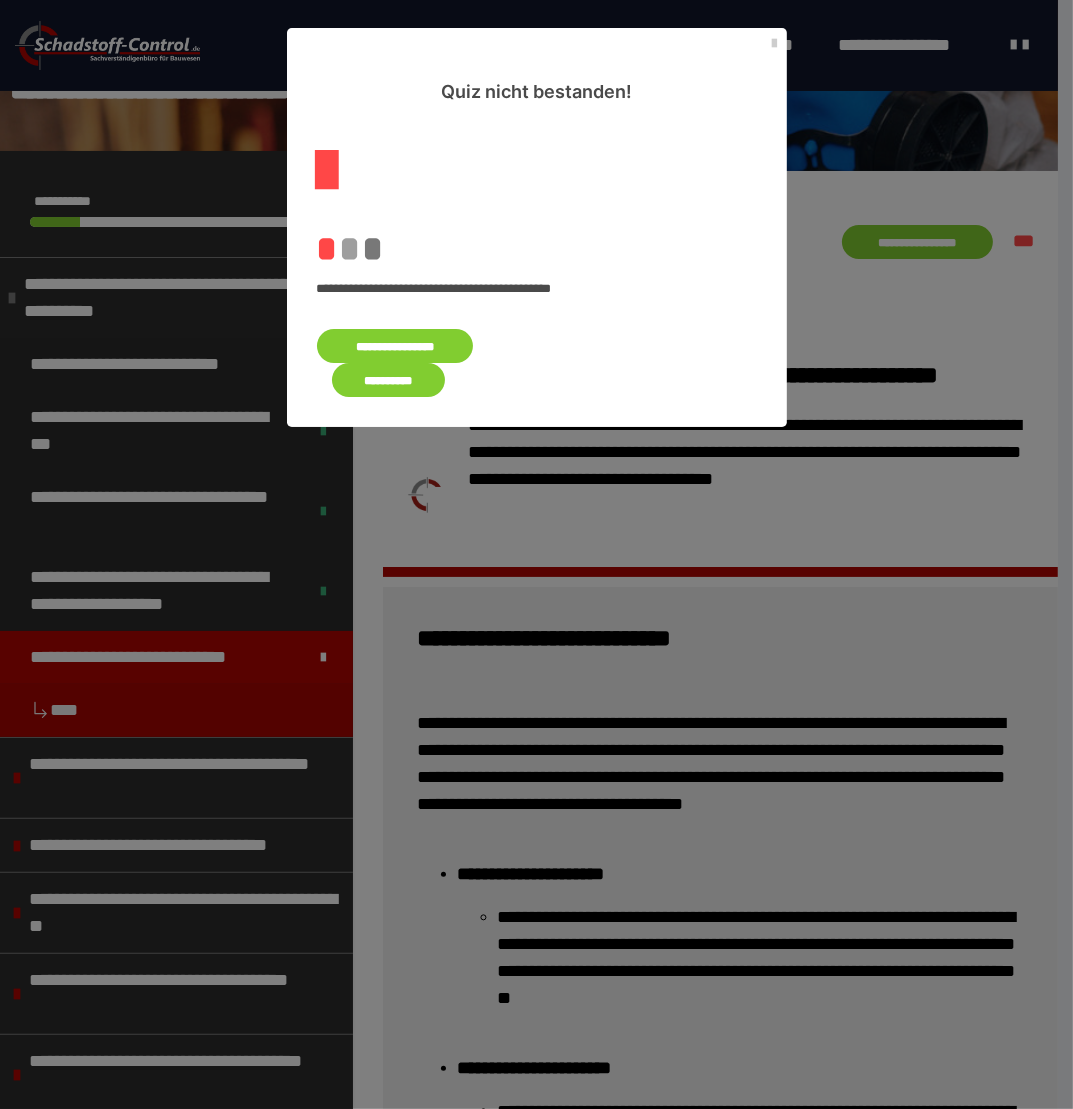 click on "**********" at bounding box center (395, 346) 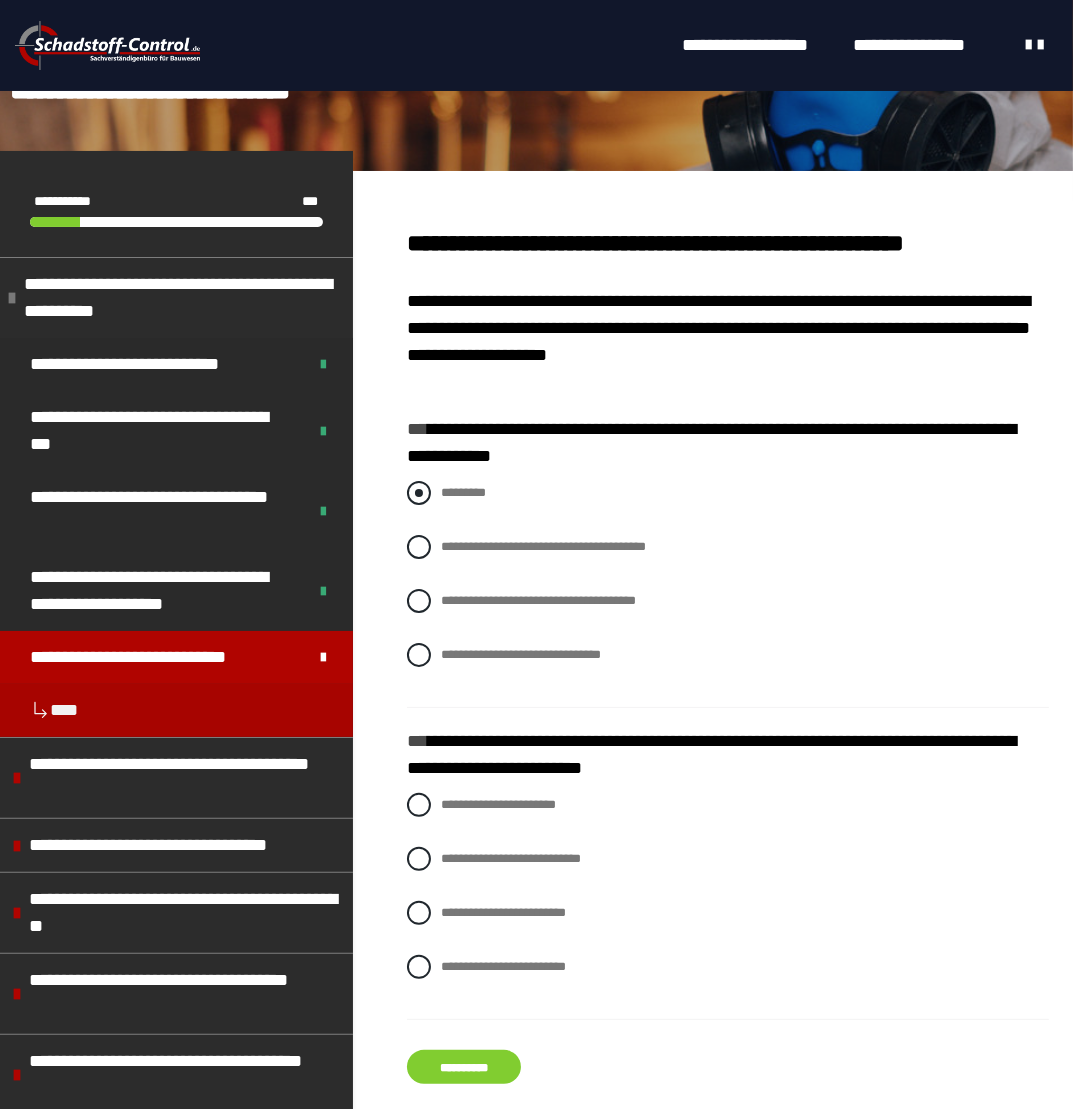 click on "*********" at bounding box center (728, 493) 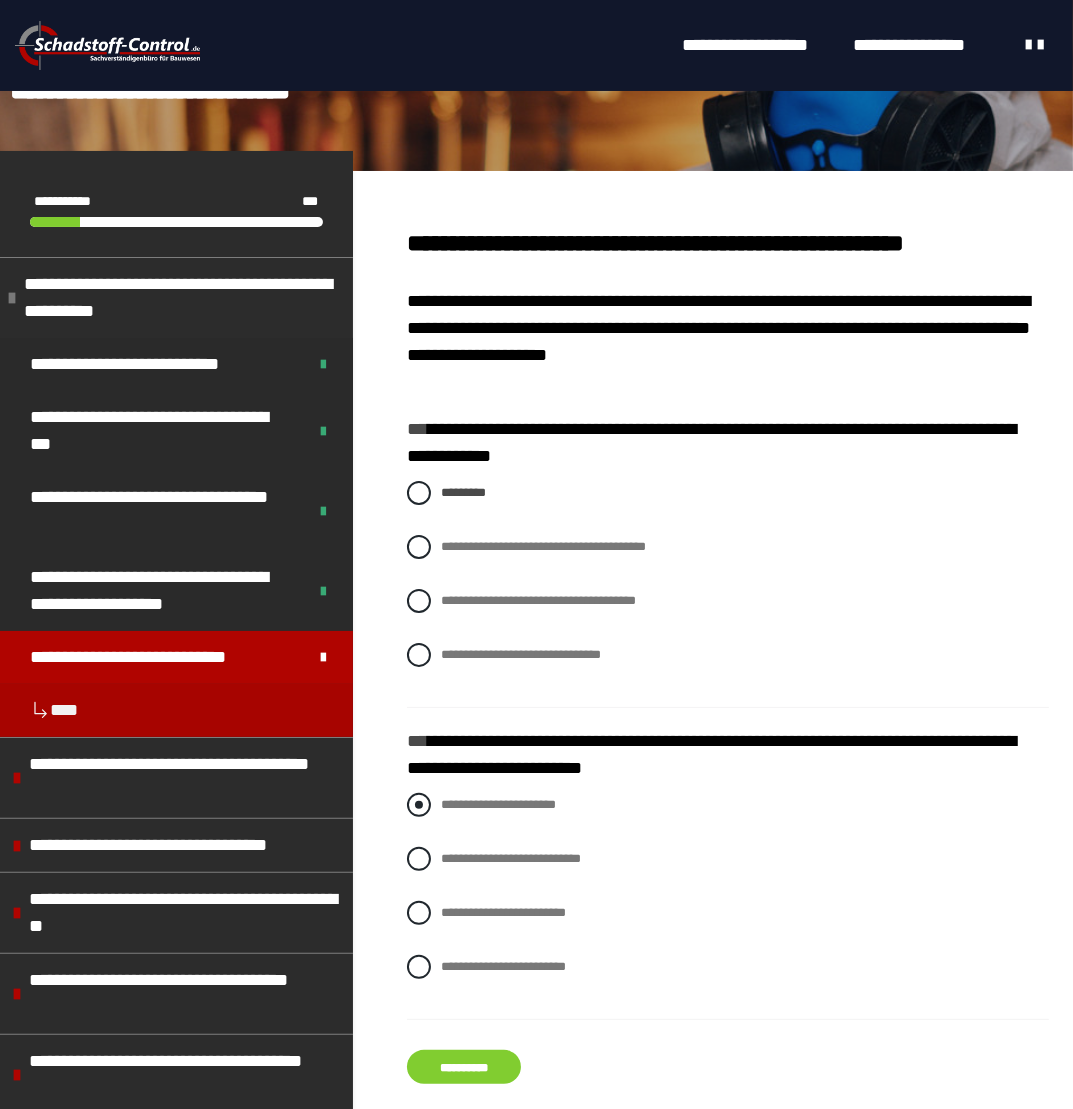 click at bounding box center (419, 805) 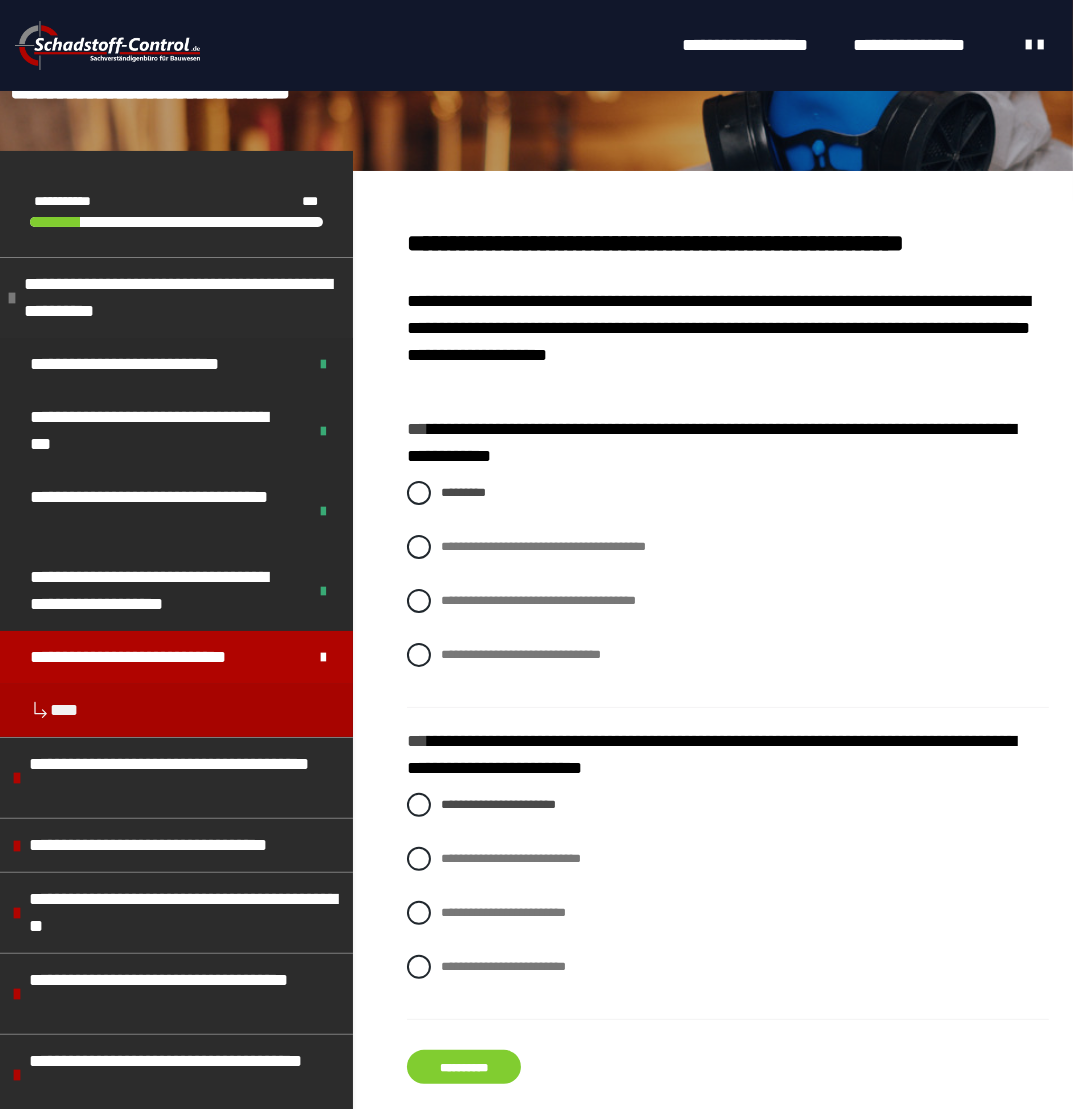 click on "**********" at bounding box center [464, 1067] 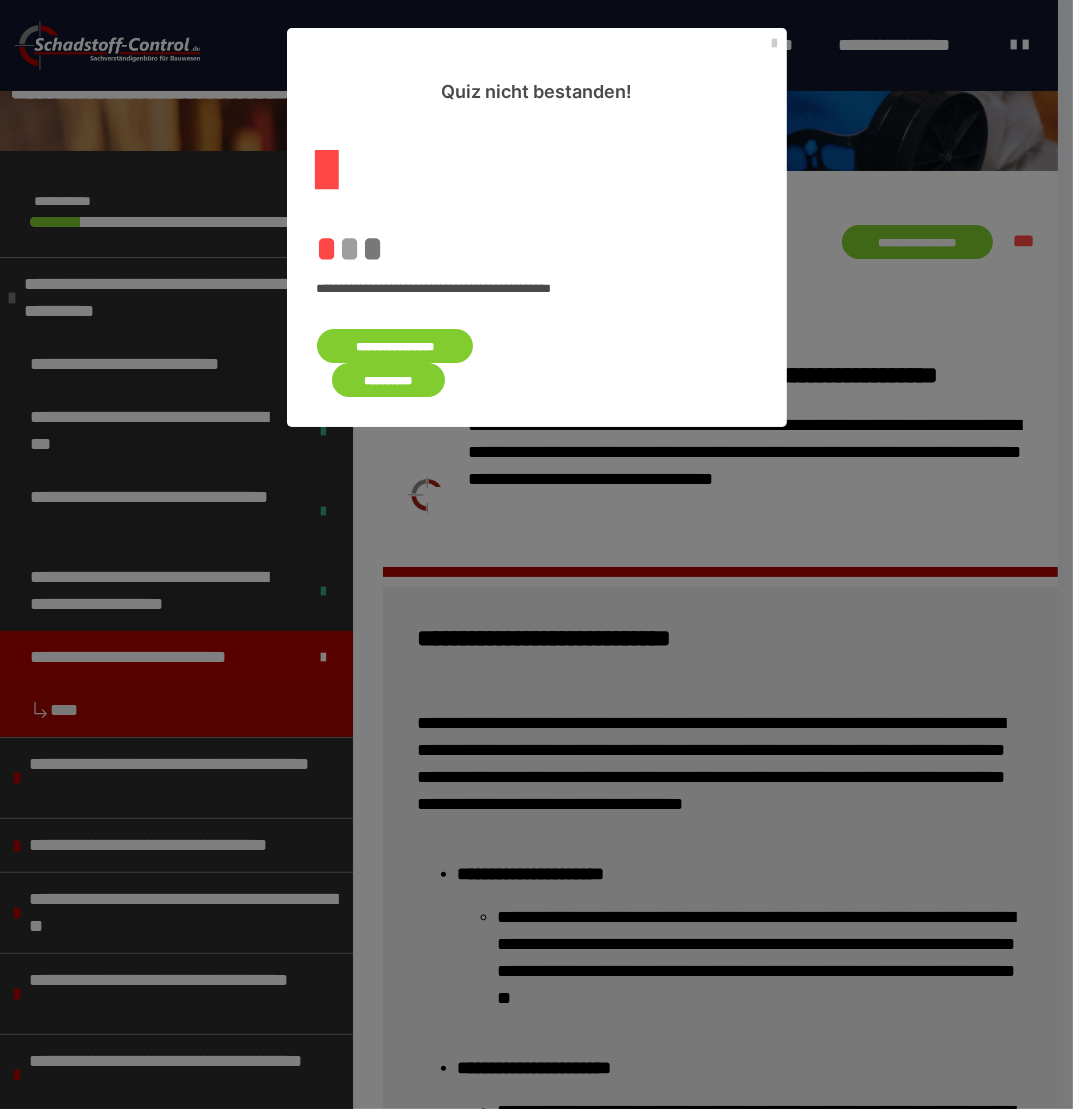 click on "**********" at bounding box center (395, 346) 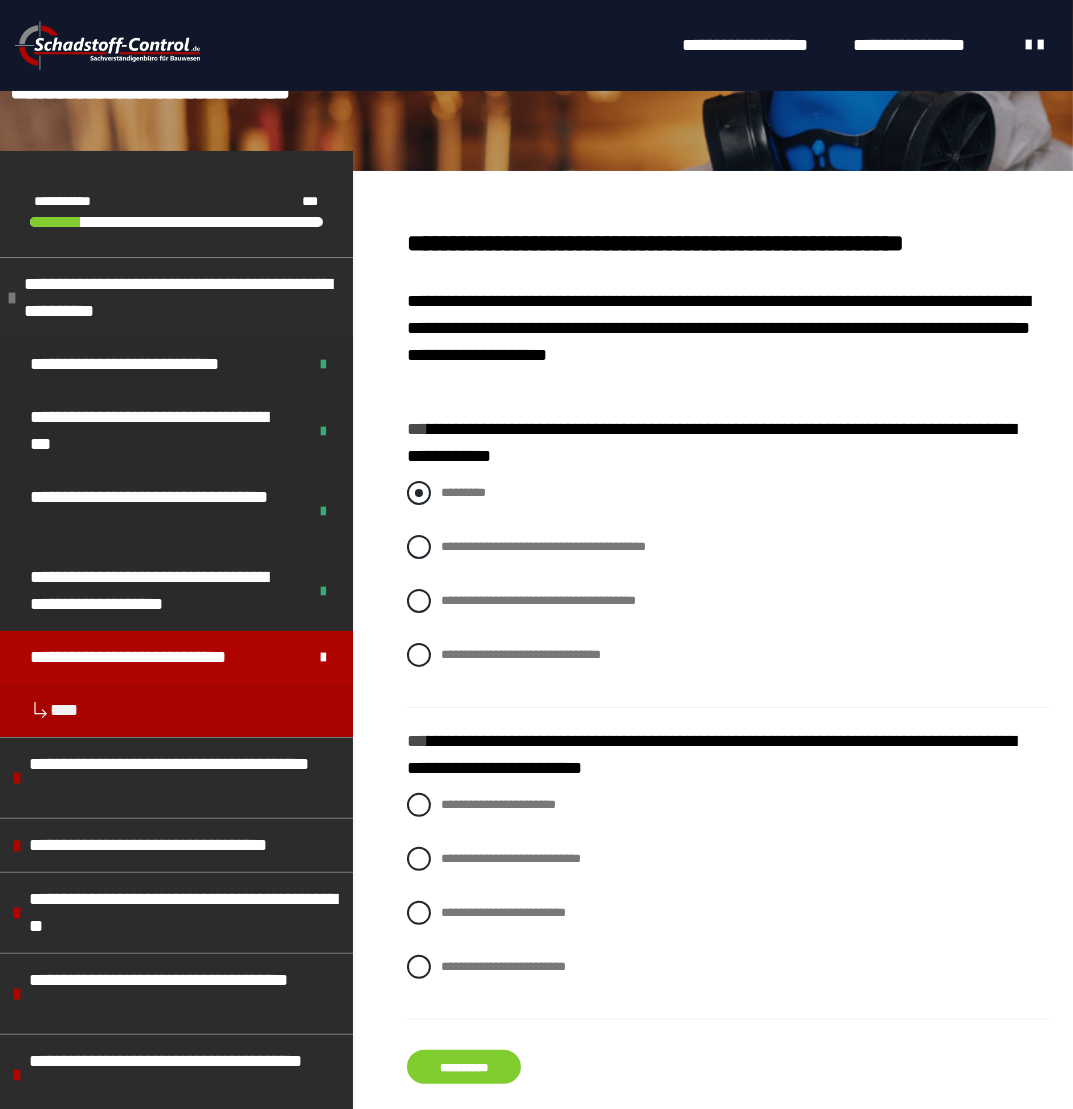 click at bounding box center [419, 493] 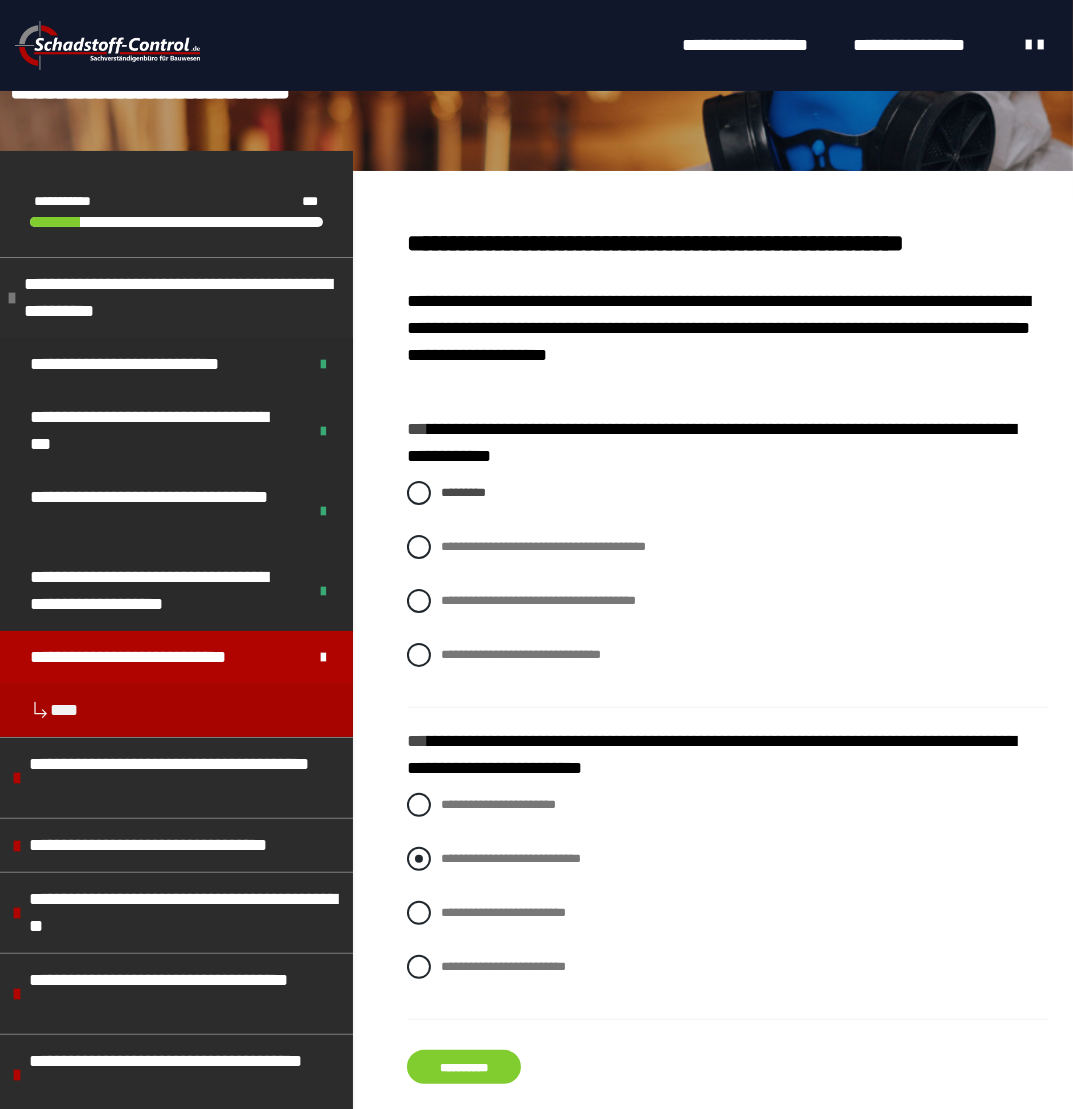 click at bounding box center (419, 859) 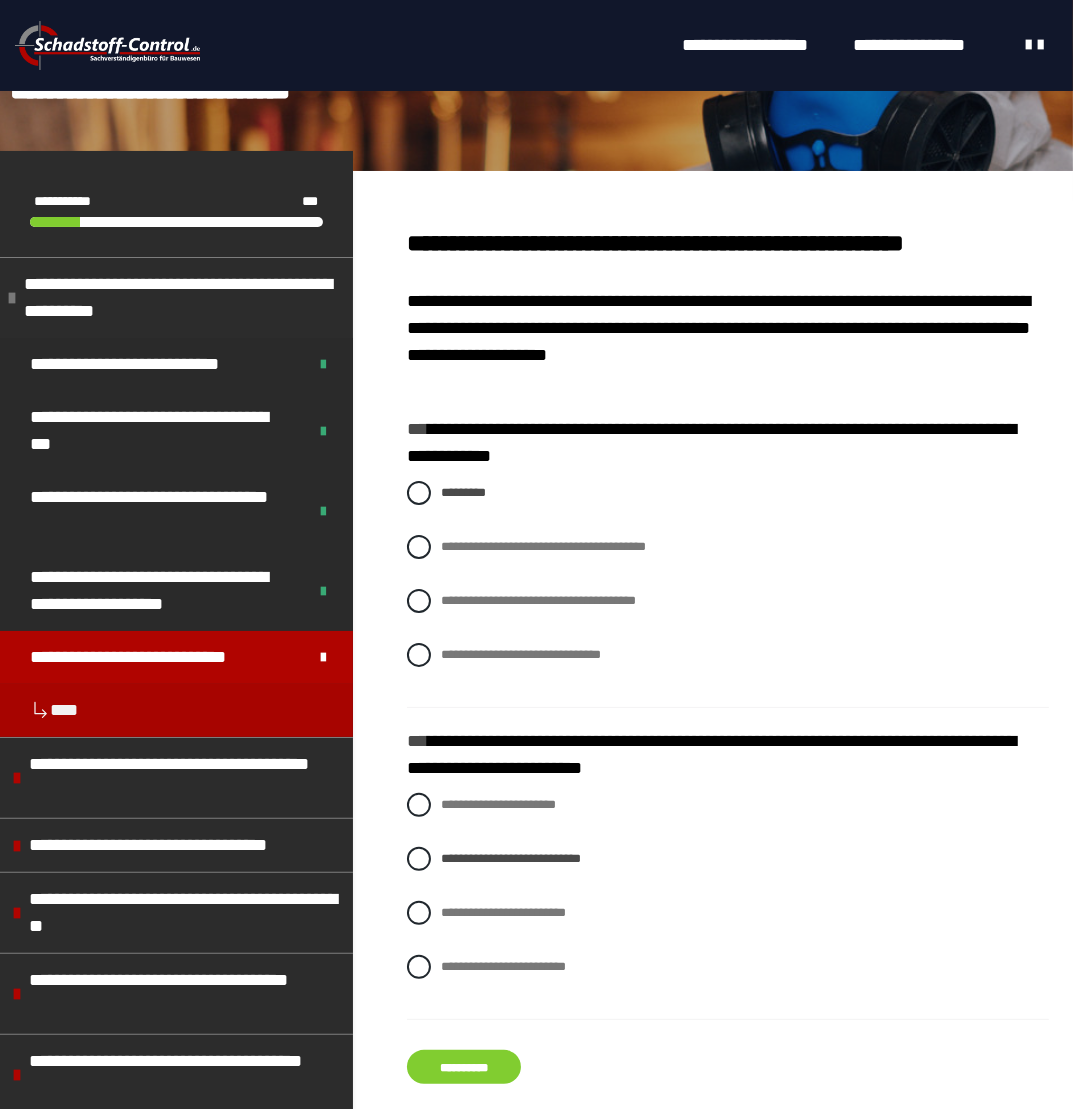 click on "**********" at bounding box center (464, 1067) 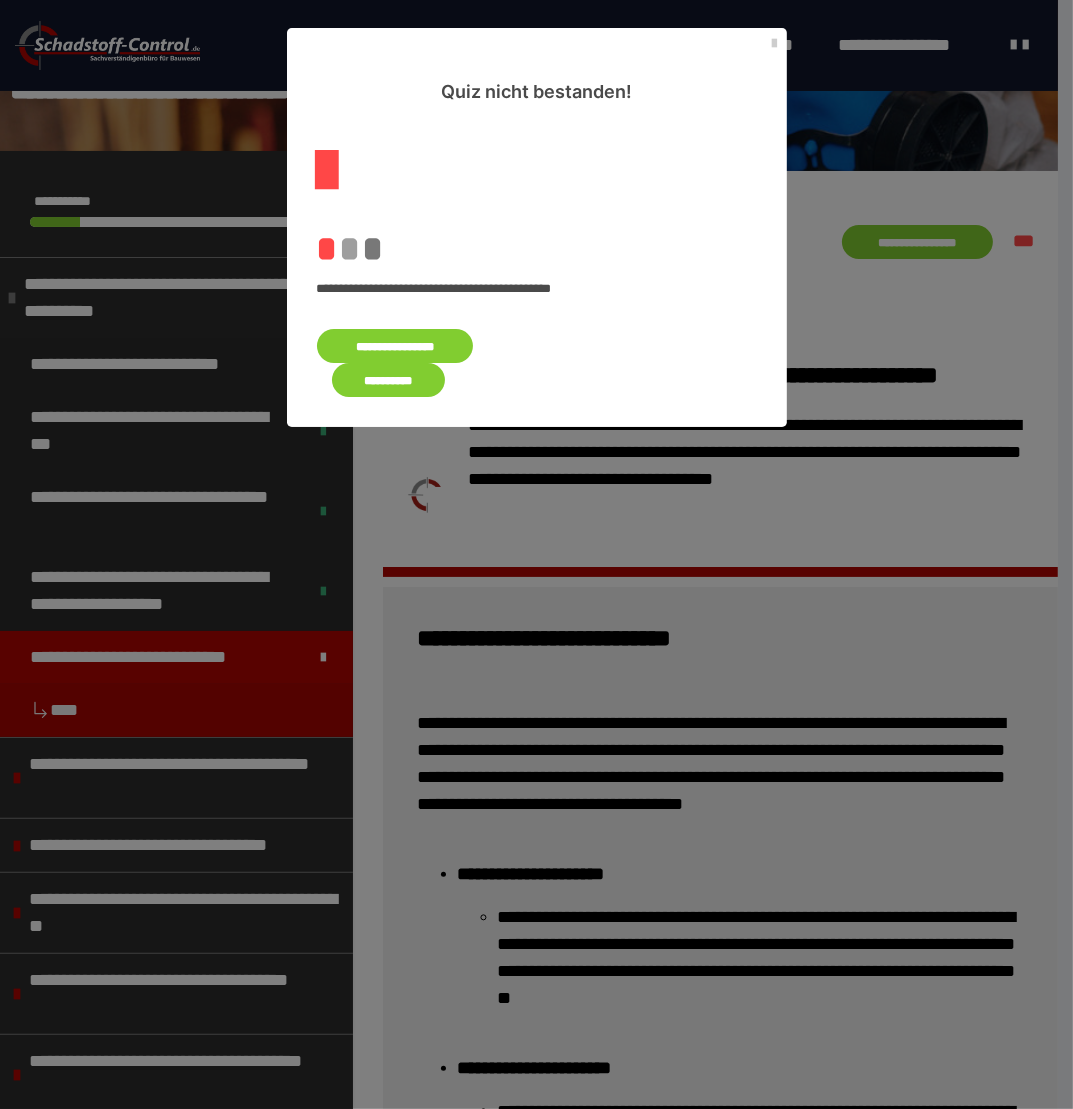 click on "**********" at bounding box center [395, 346] 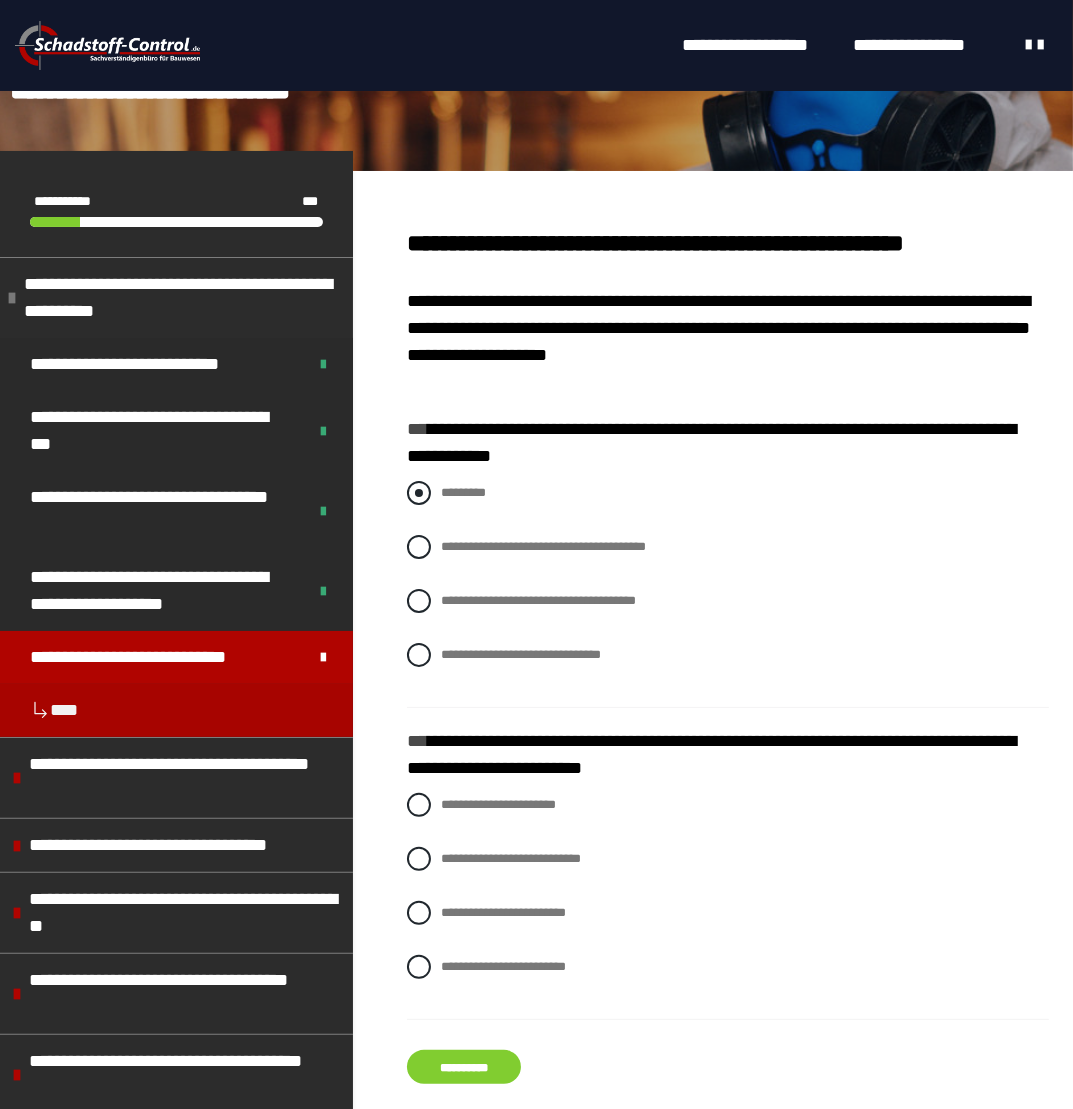 click at bounding box center (419, 493) 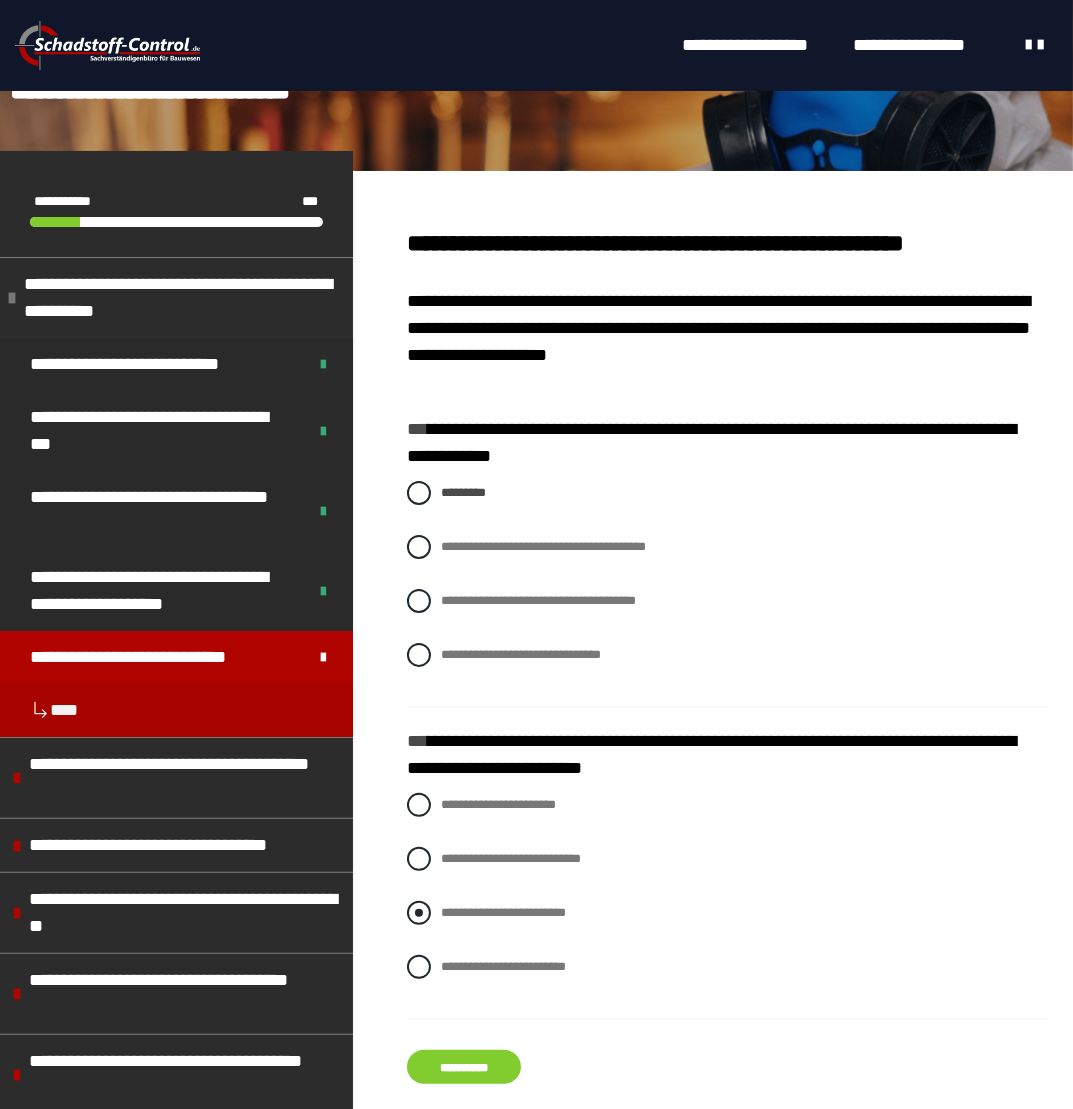 click at bounding box center [419, 913] 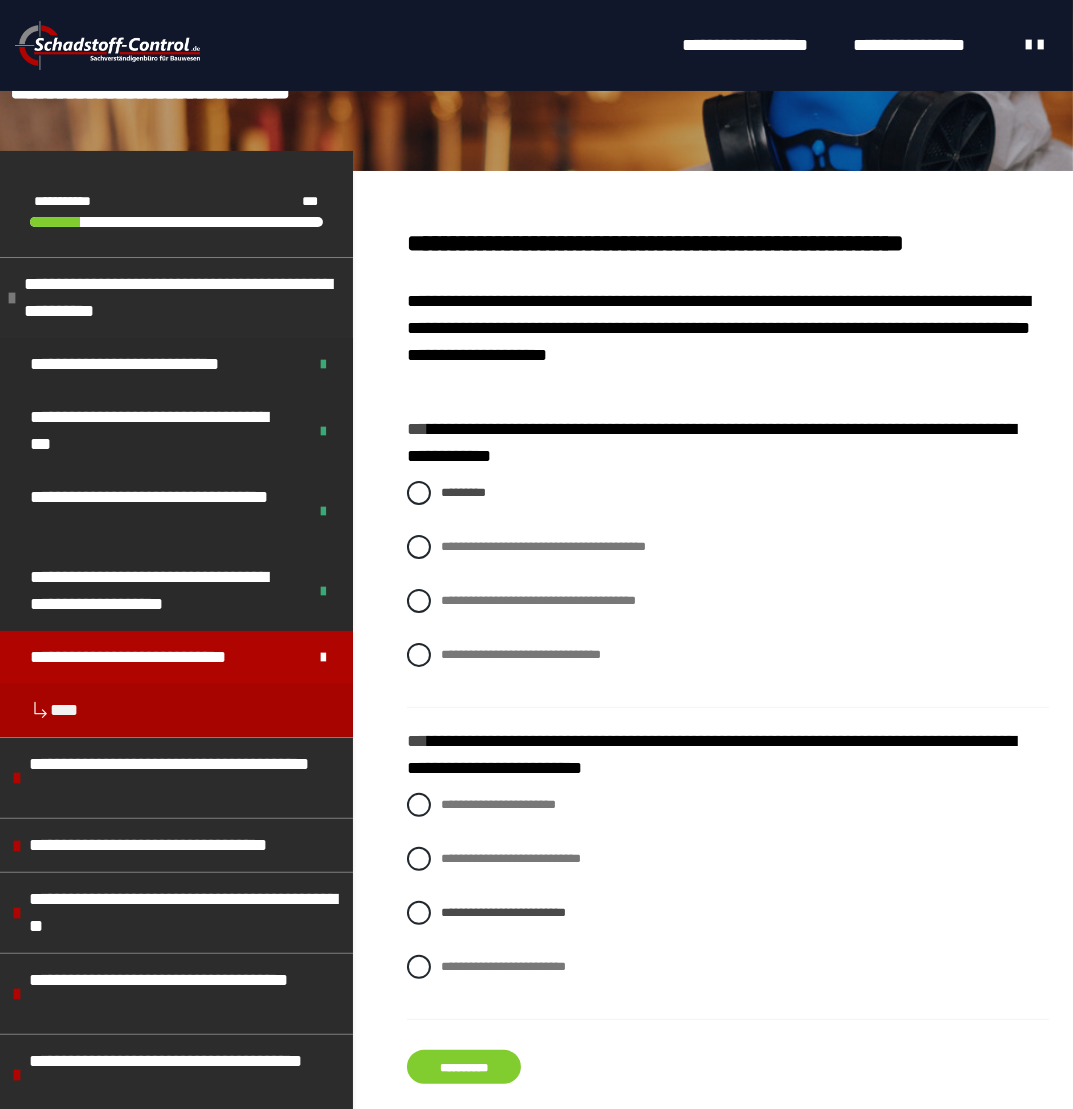 click on "**********" at bounding box center (464, 1067) 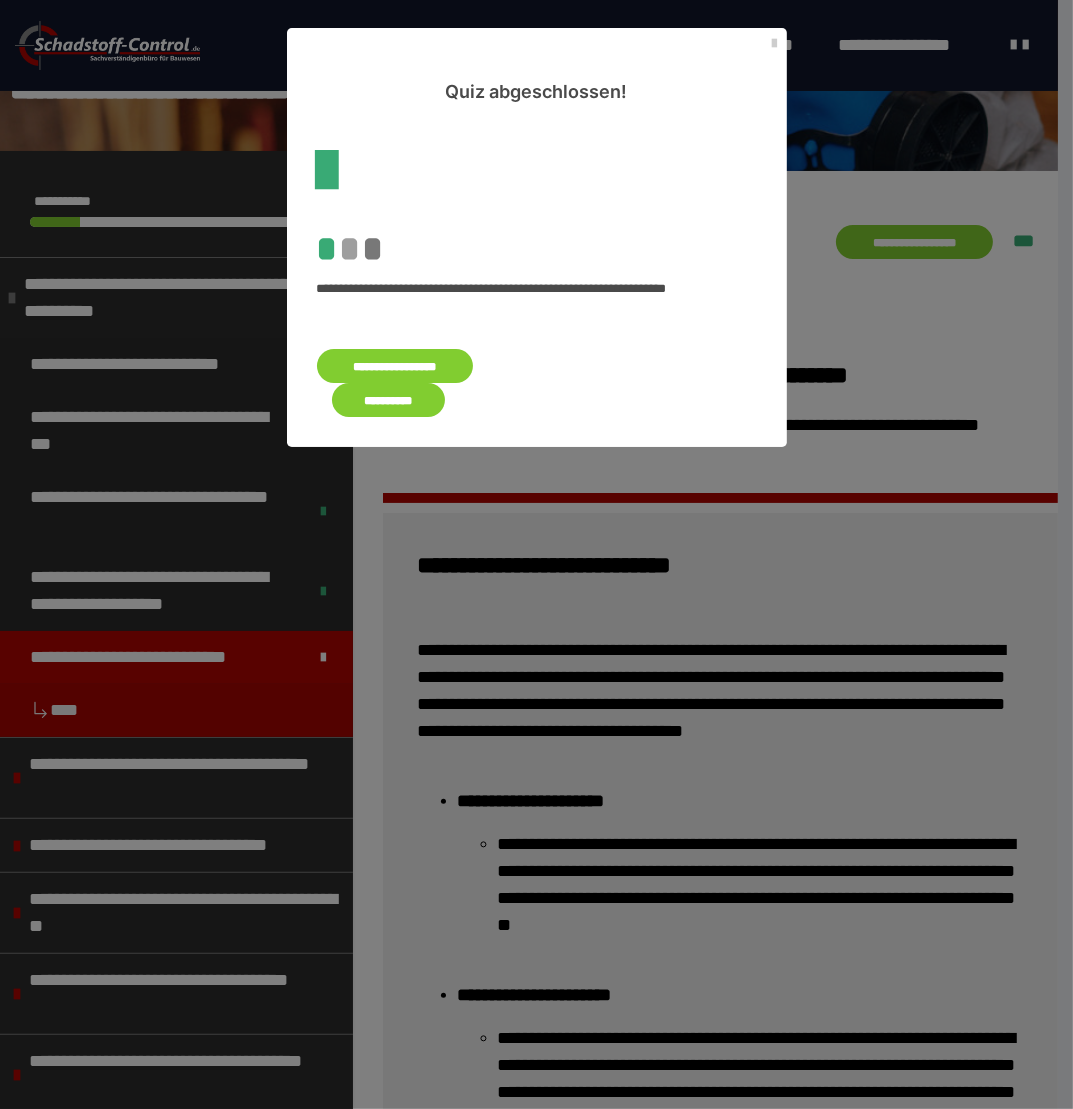 click on "**********" at bounding box center [389, 400] 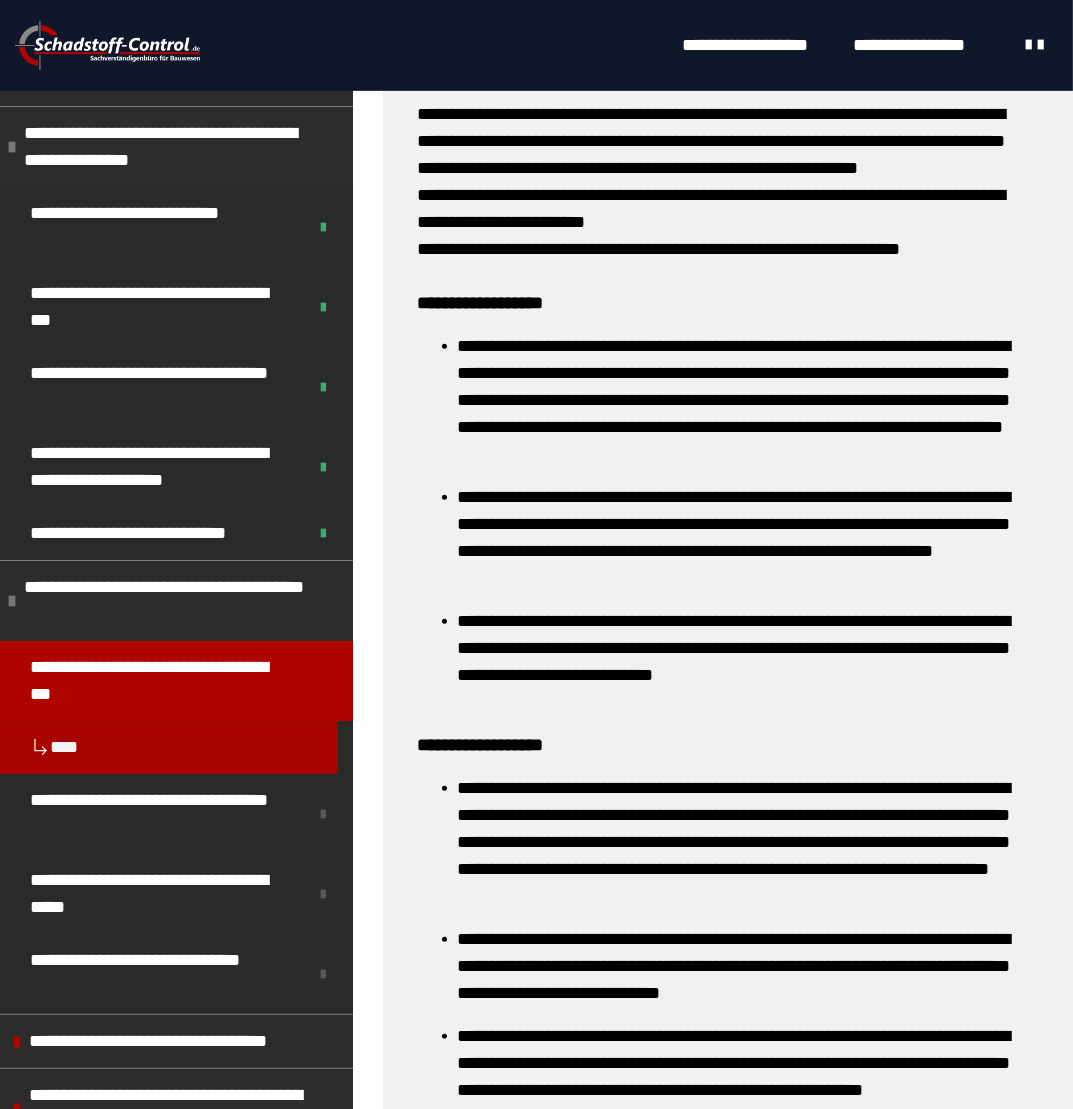 scroll, scrollTop: 1361, scrollLeft: 0, axis: vertical 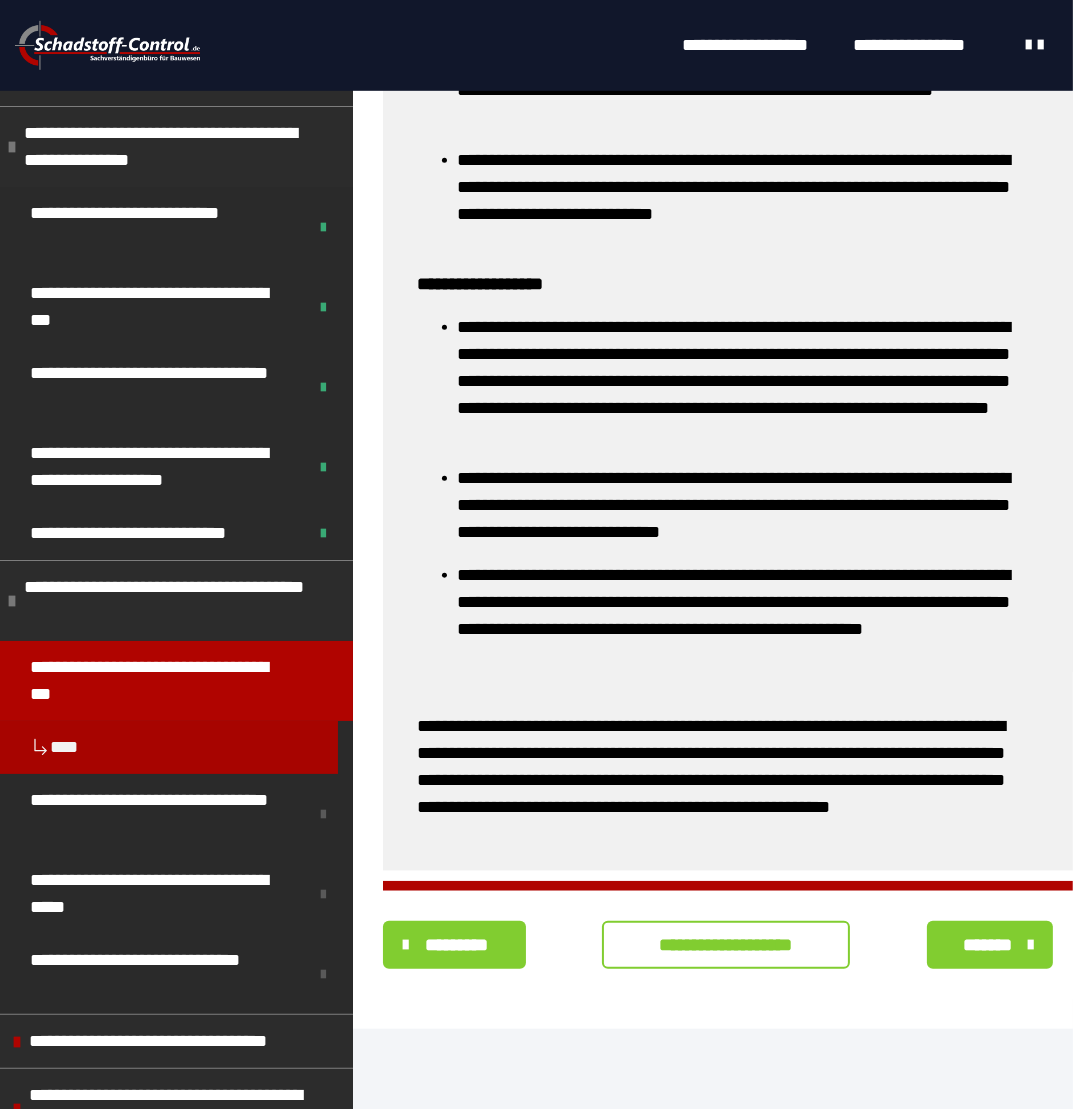 click on "**********" at bounding box center (726, 945) 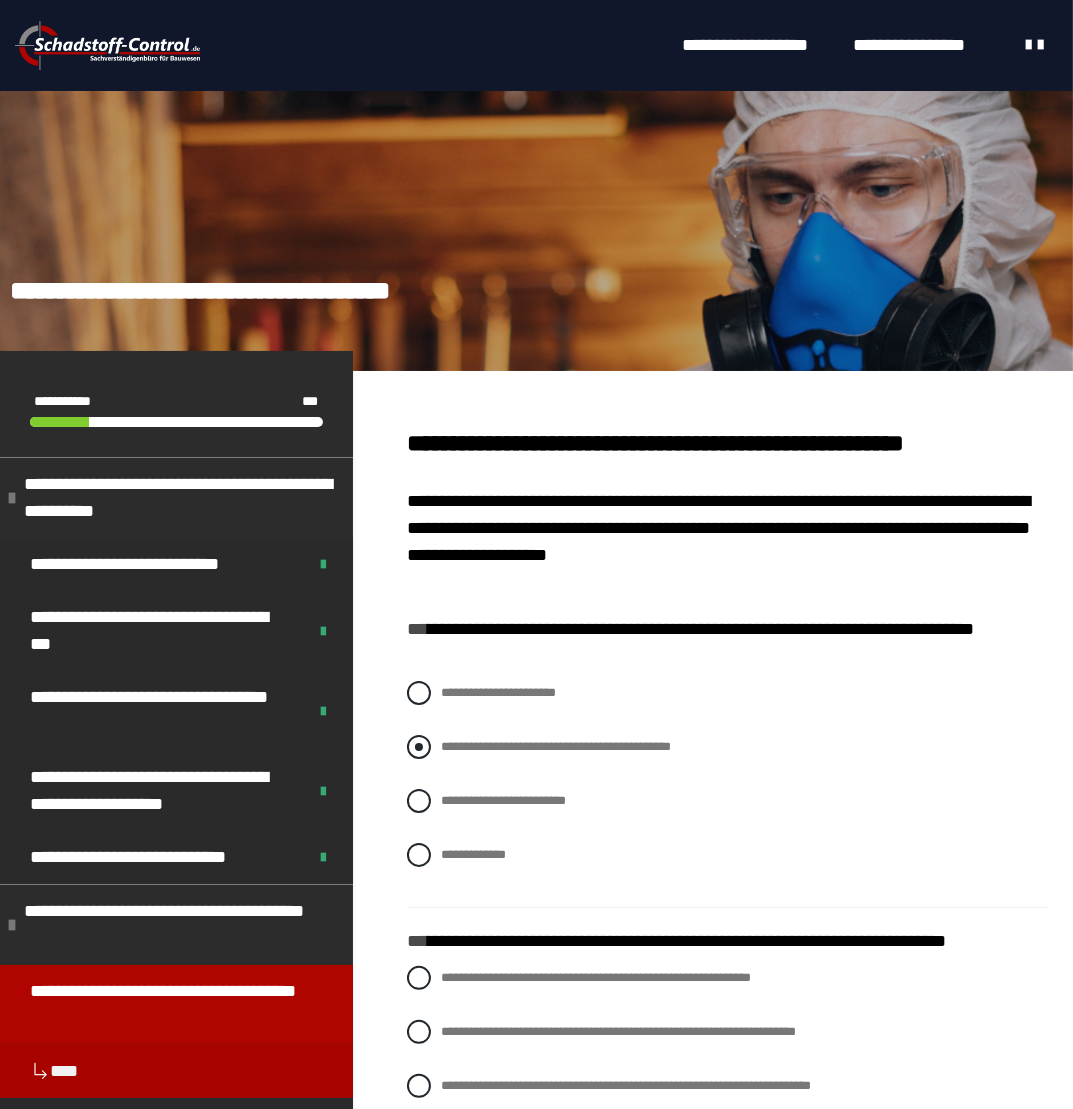 click on "**********" at bounding box center (556, 746) 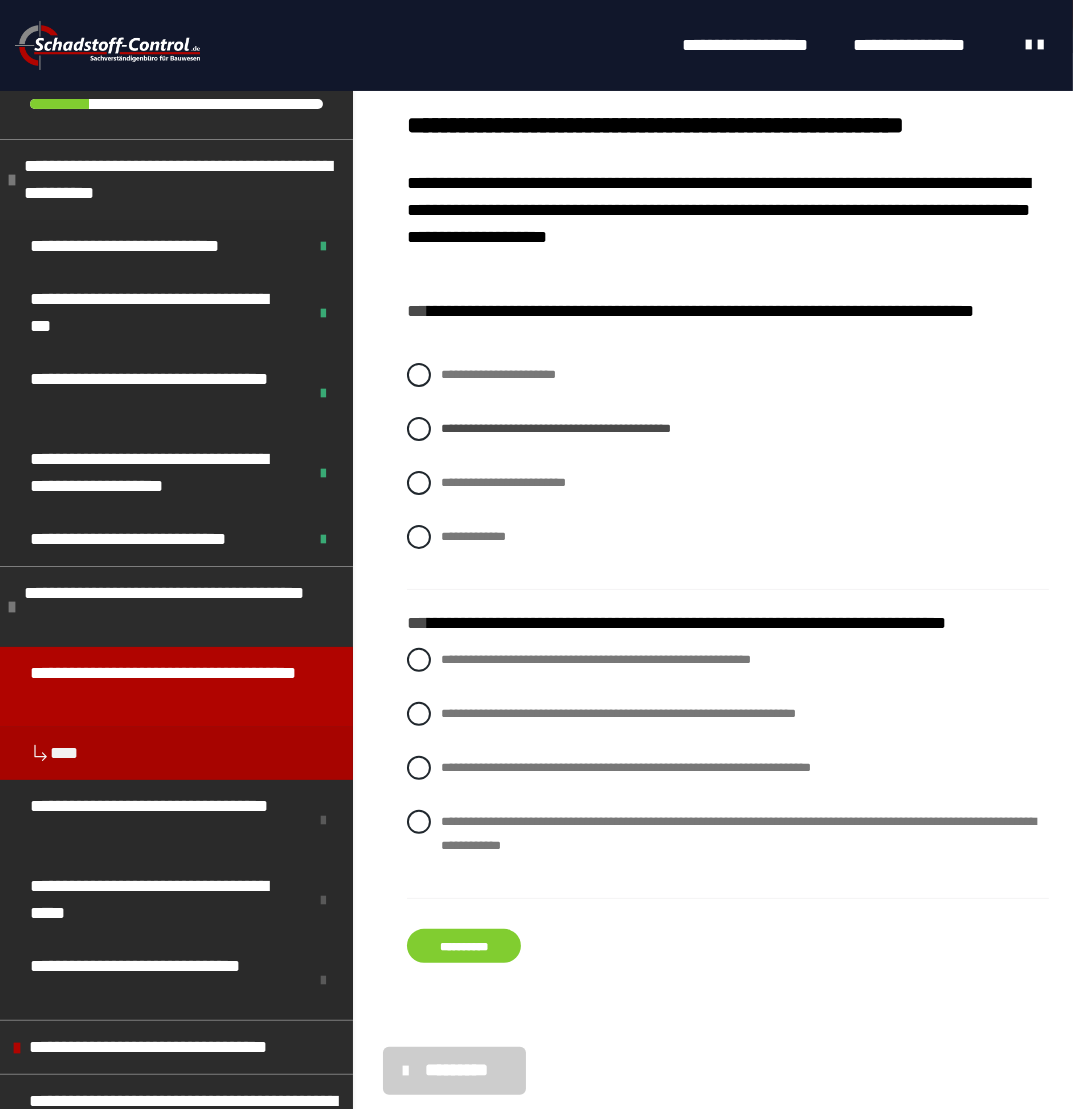 scroll, scrollTop: 400, scrollLeft: 0, axis: vertical 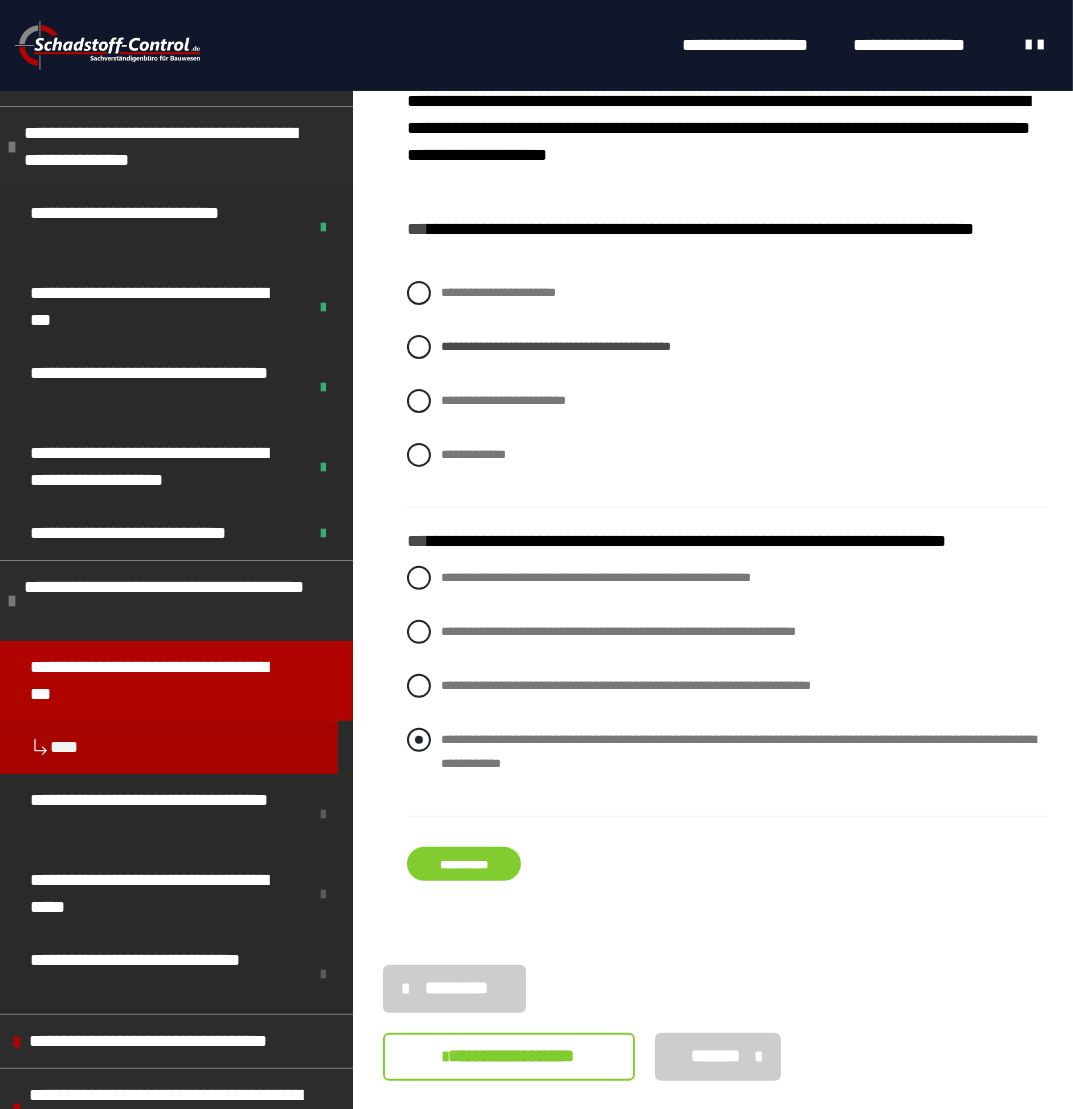 click on "**********" at bounding box center [728, 752] 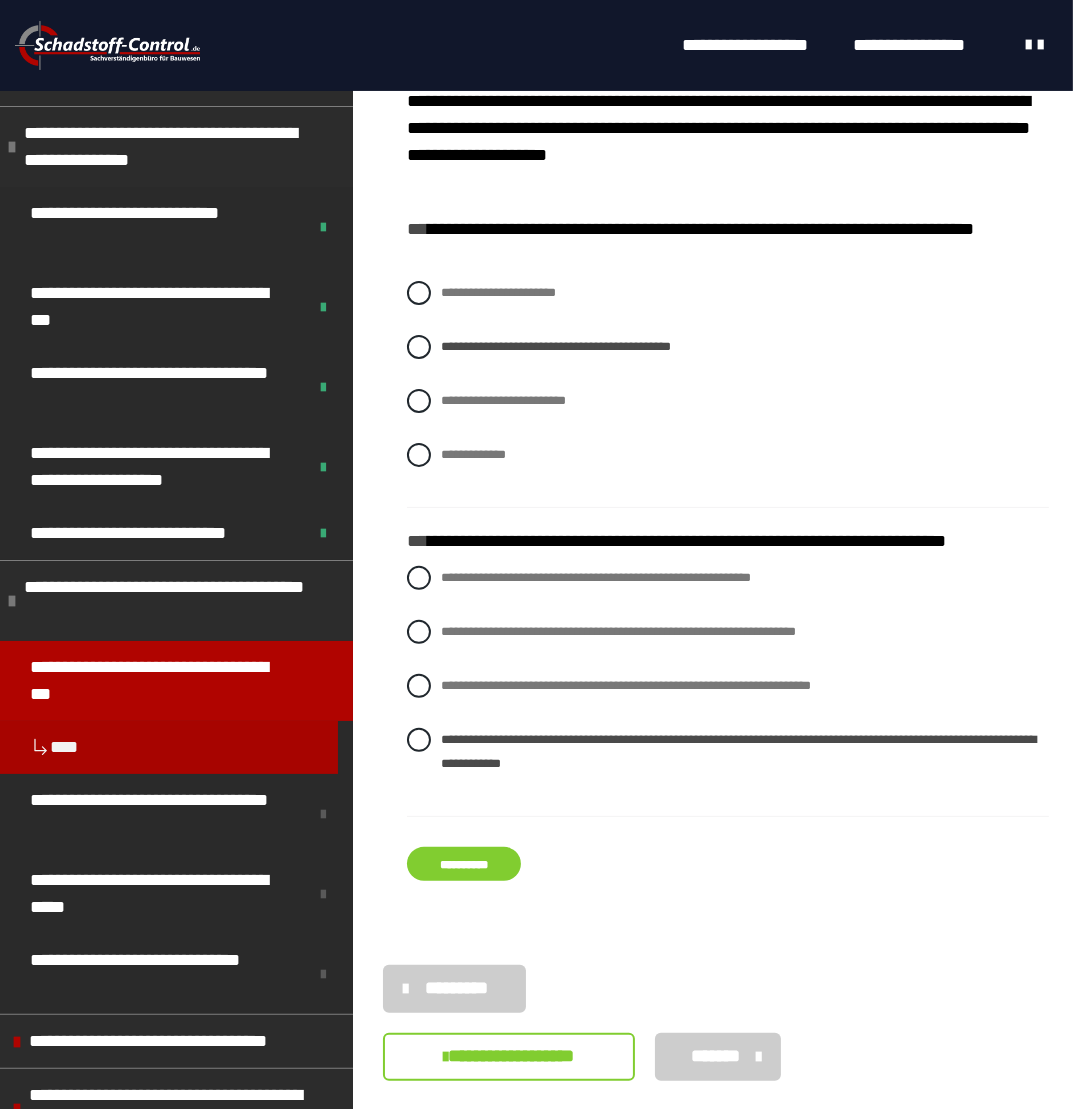 click on "**********" at bounding box center (464, 864) 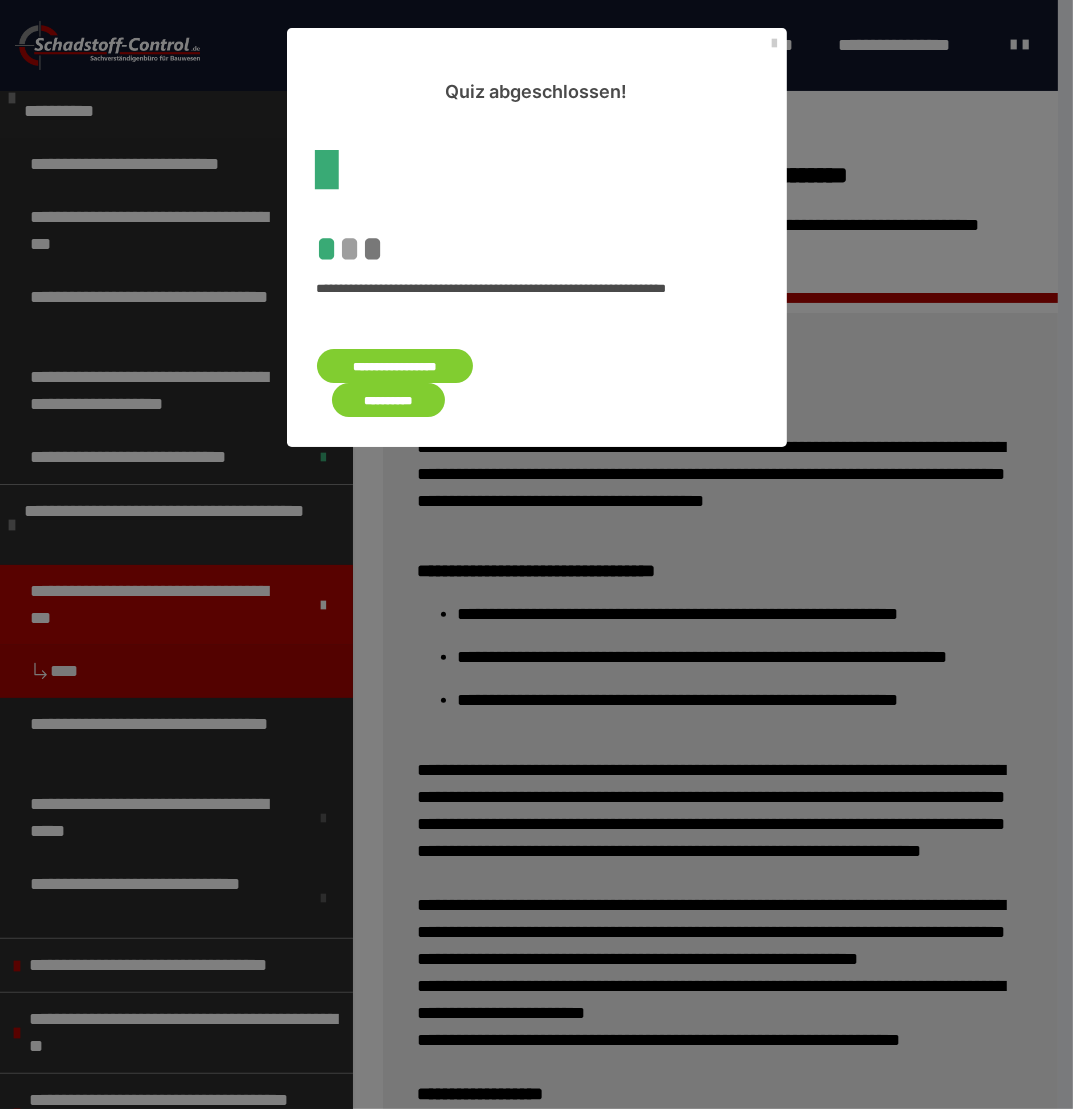 scroll, scrollTop: 0, scrollLeft: 0, axis: both 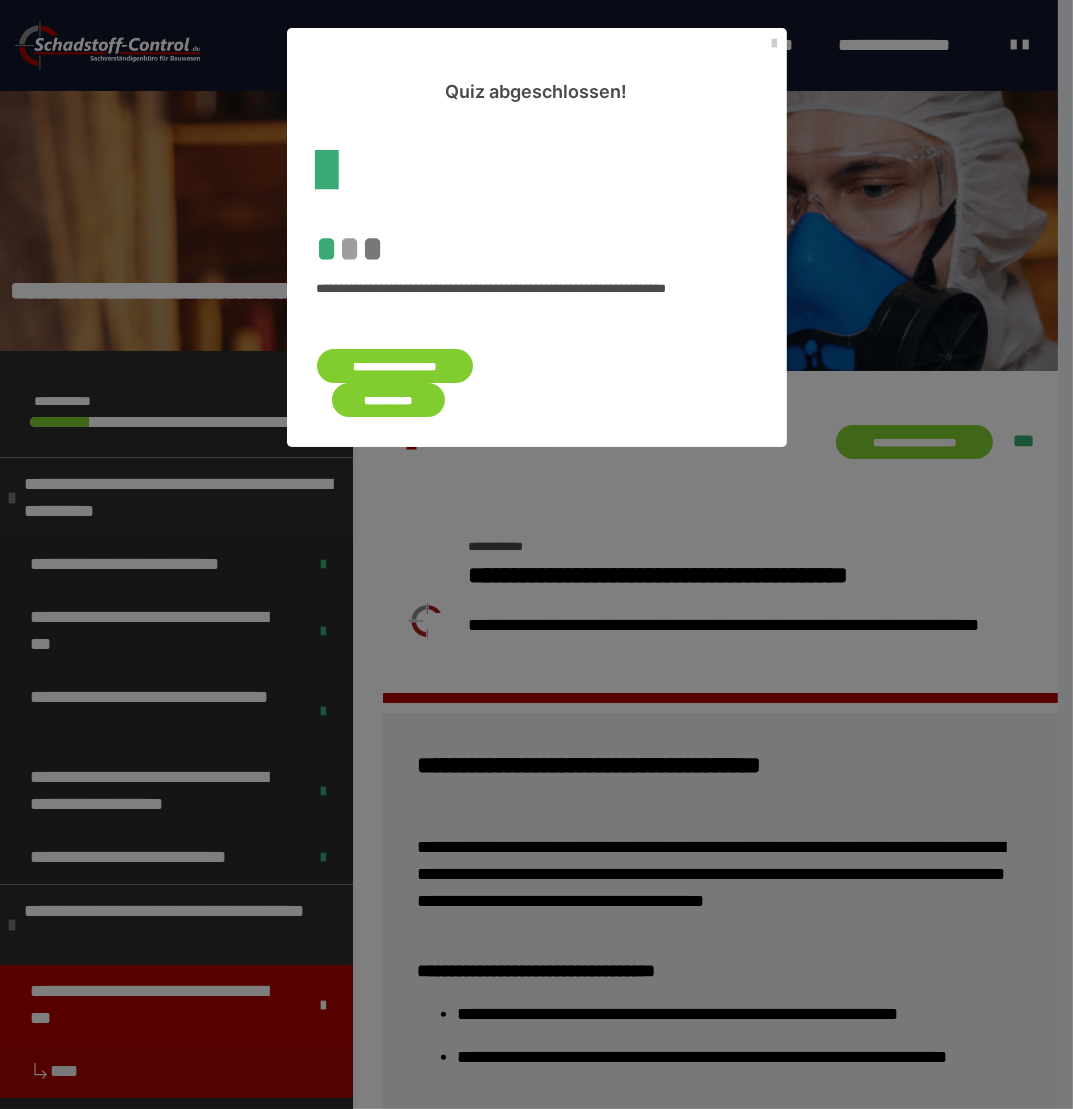 click on "**********" at bounding box center [389, 400] 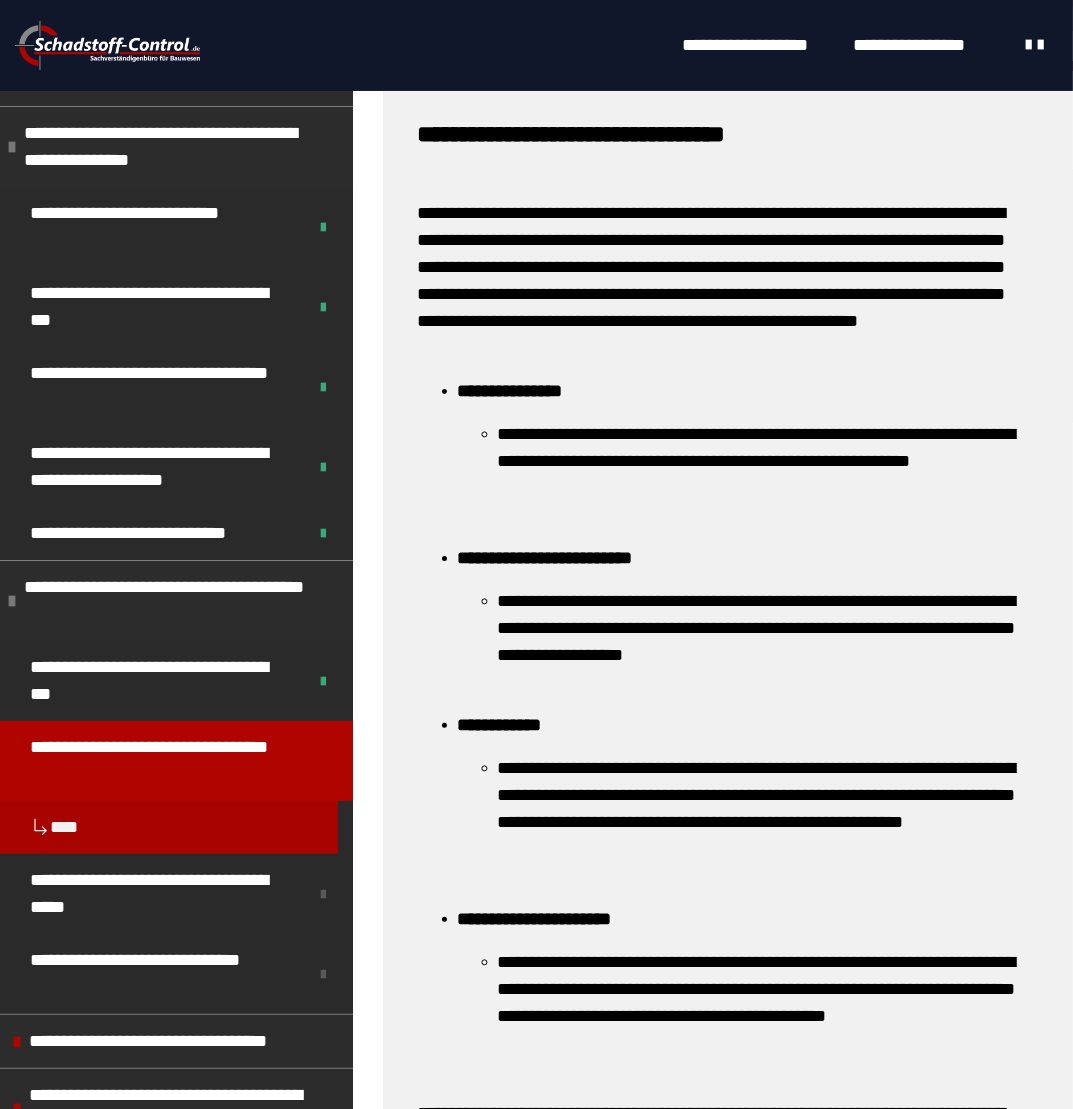 scroll, scrollTop: 700, scrollLeft: 0, axis: vertical 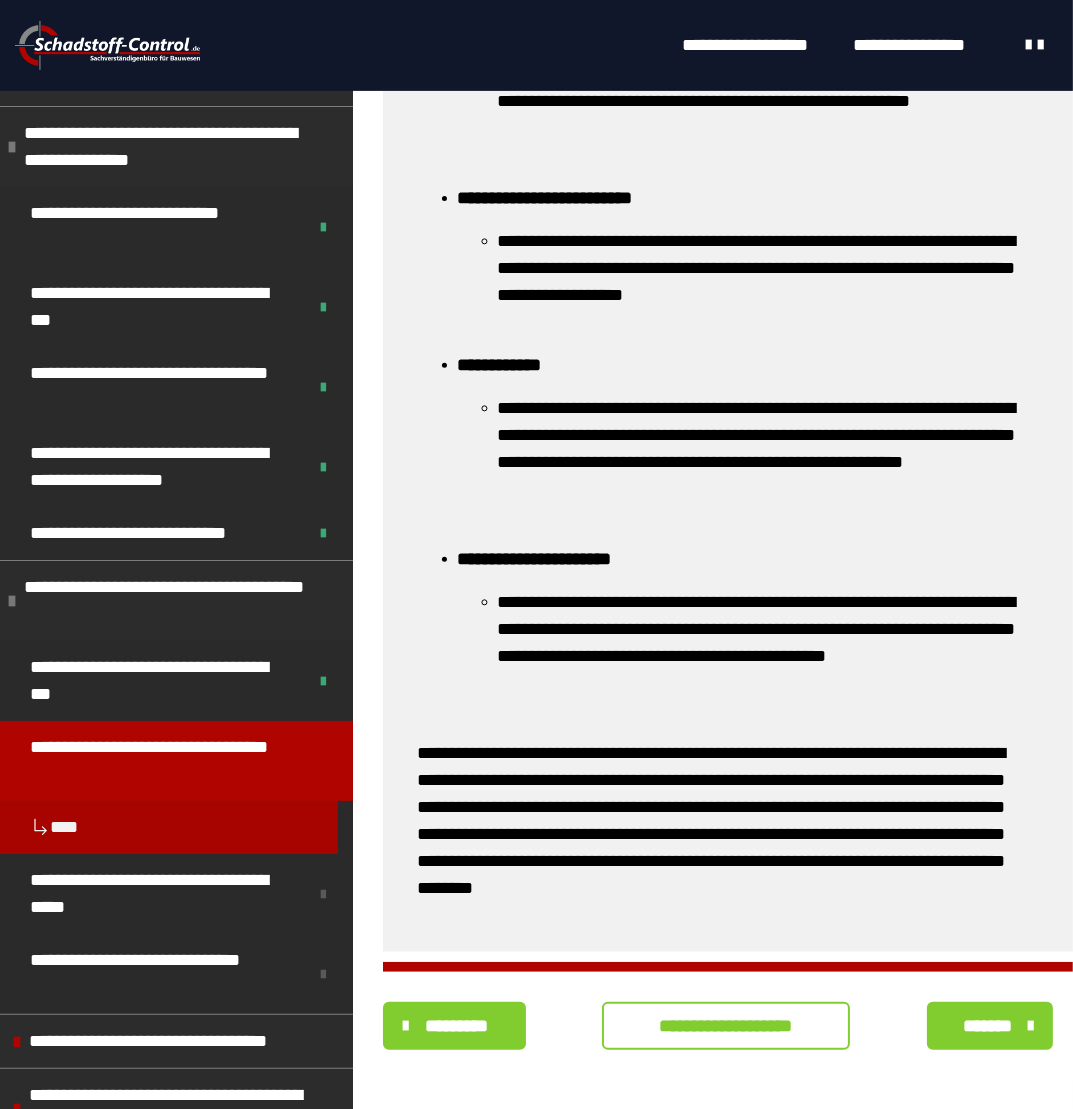 click on "**********" at bounding box center [726, 1026] 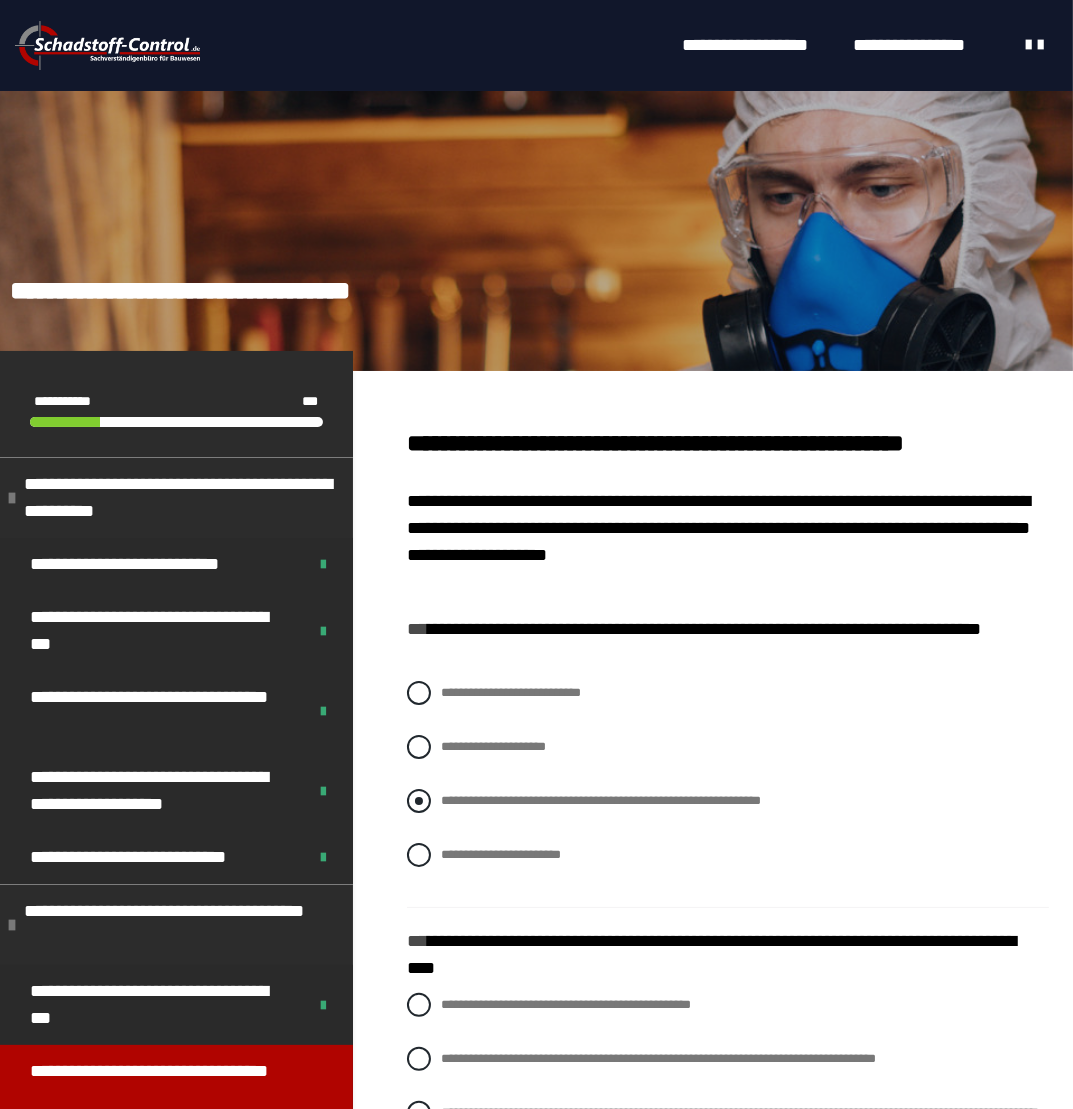 click on "**********" at bounding box center [601, 800] 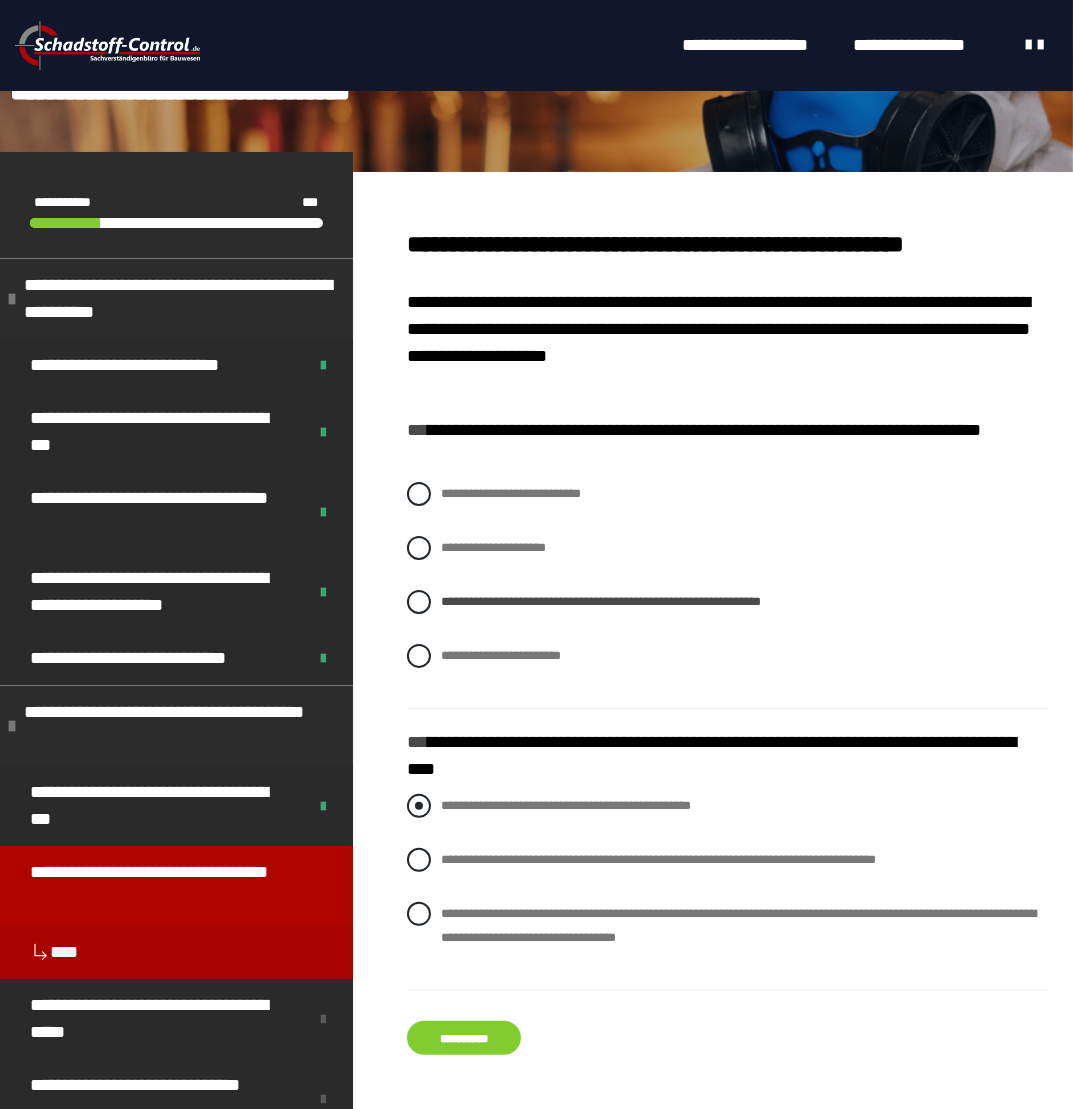 scroll, scrollTop: 200, scrollLeft: 0, axis: vertical 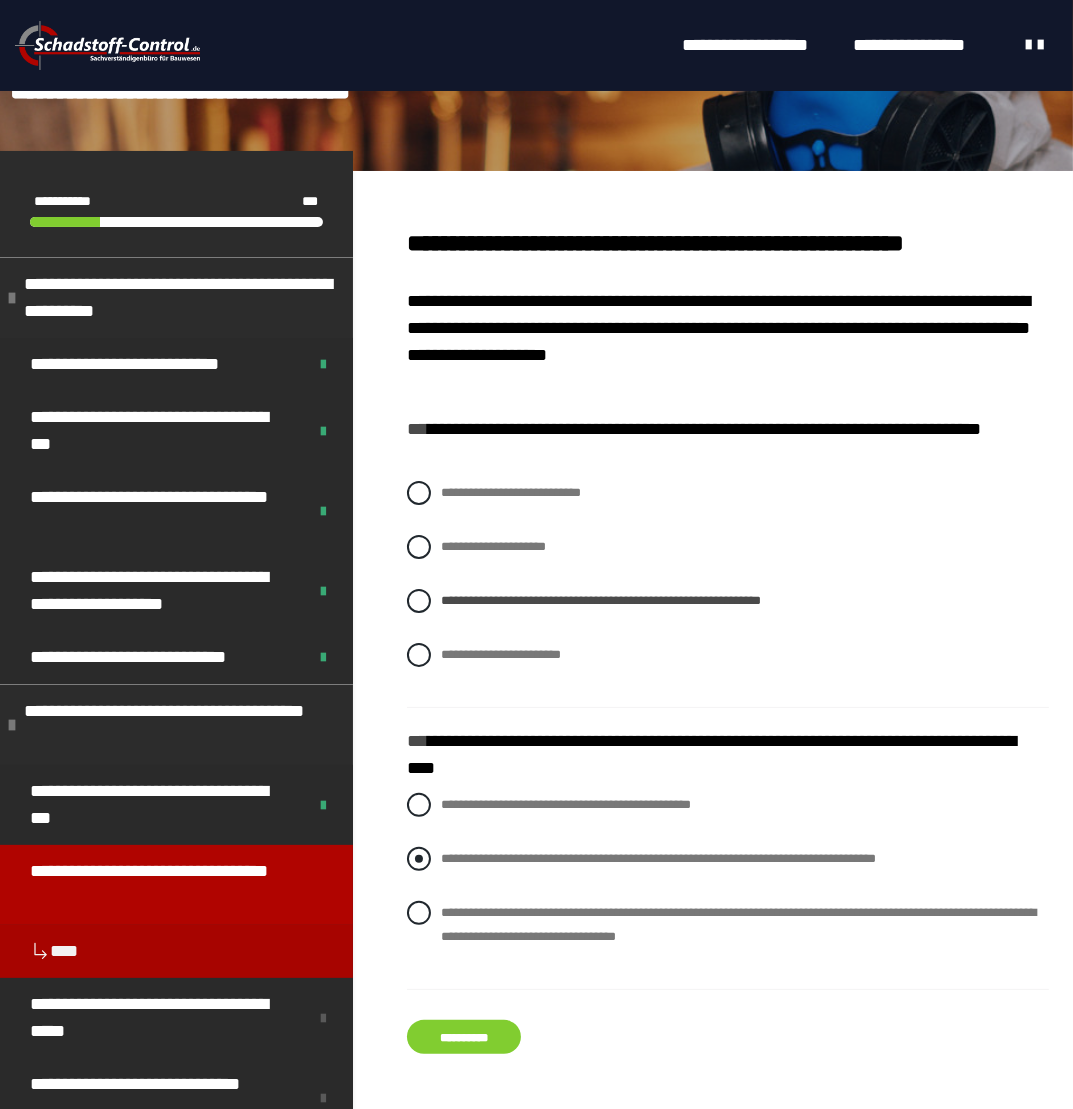click on "**********" at bounding box center (658, 858) 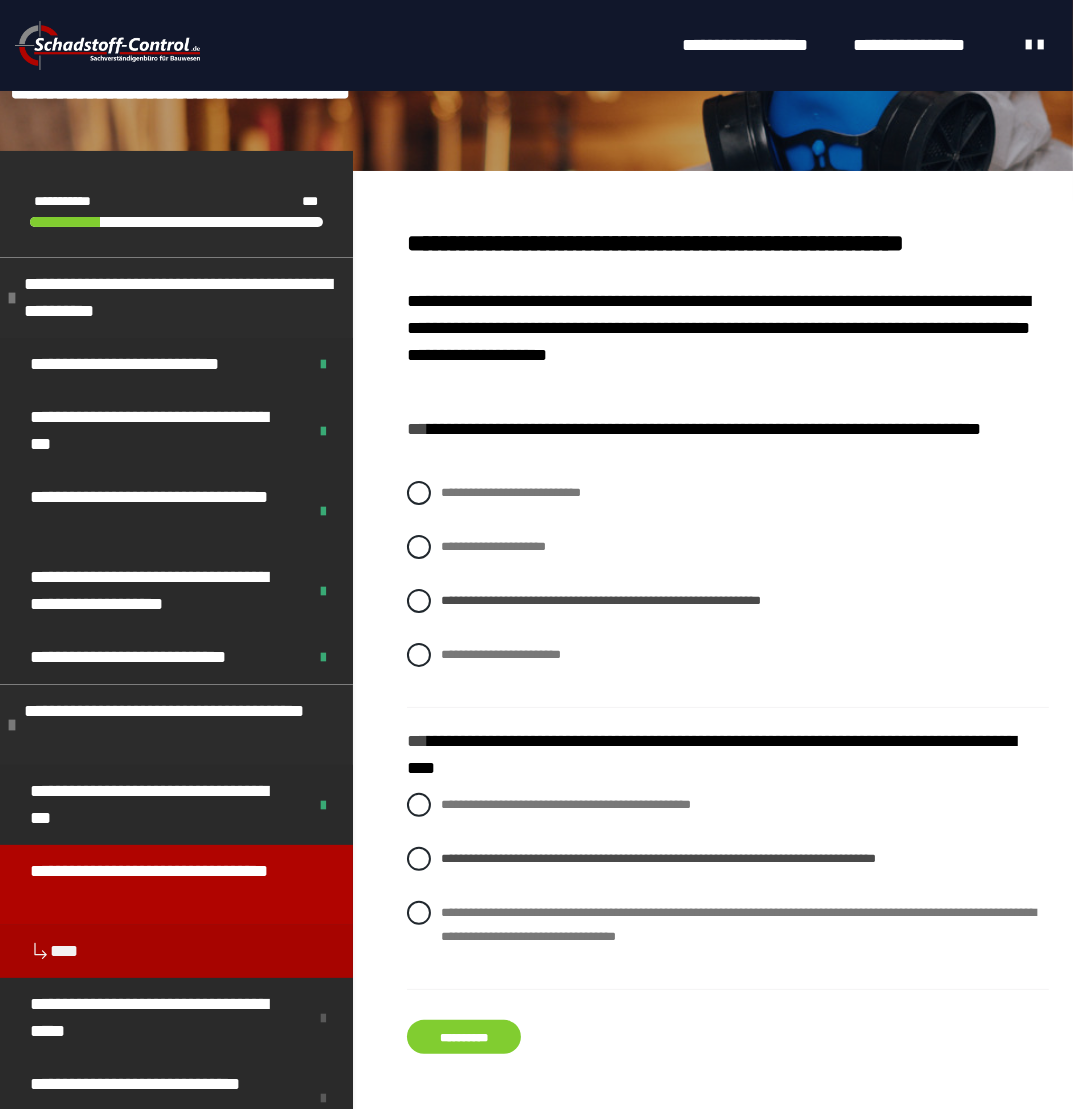 click on "**********" at bounding box center (464, 1037) 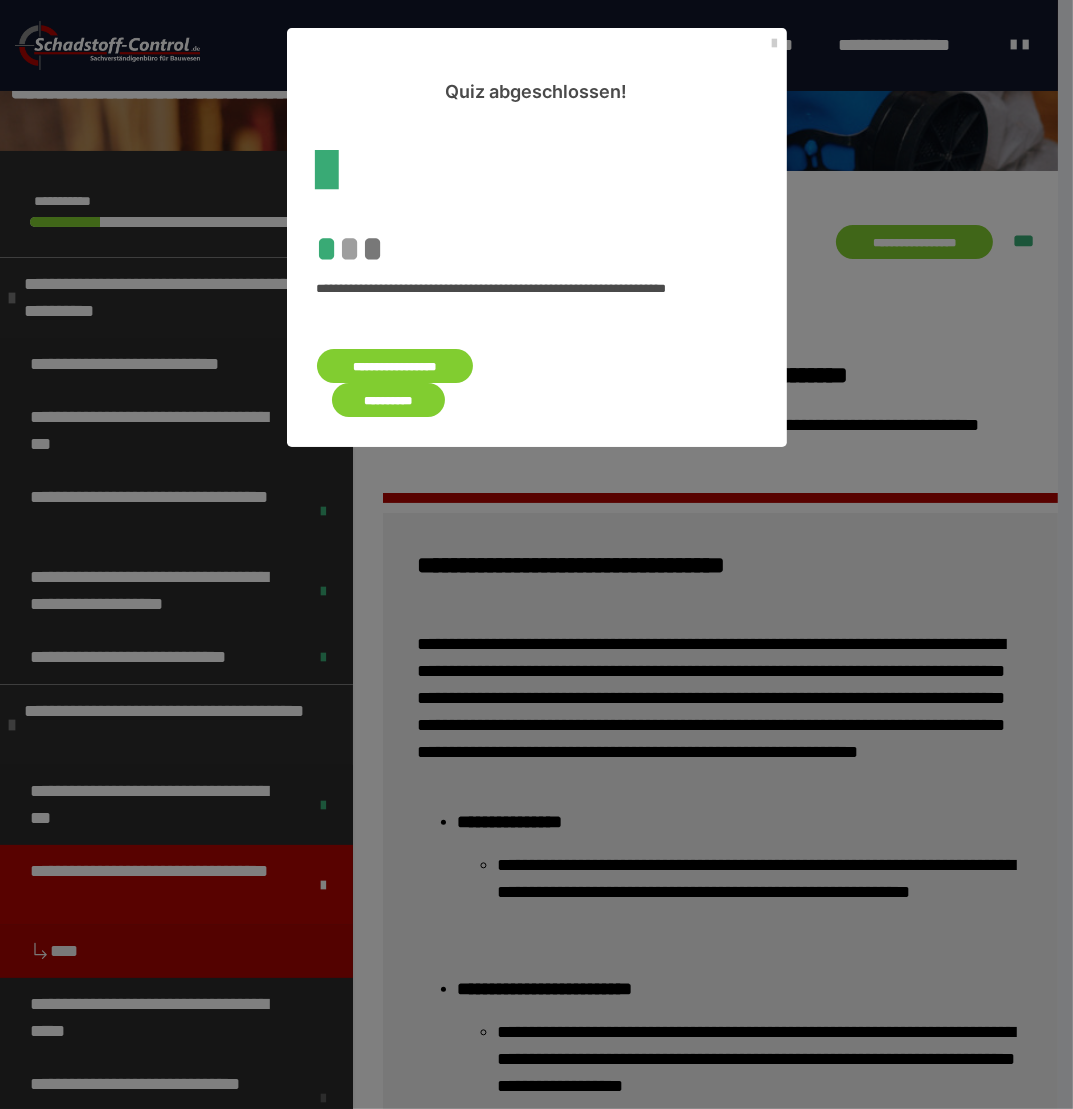 click on "**********" at bounding box center (389, 400) 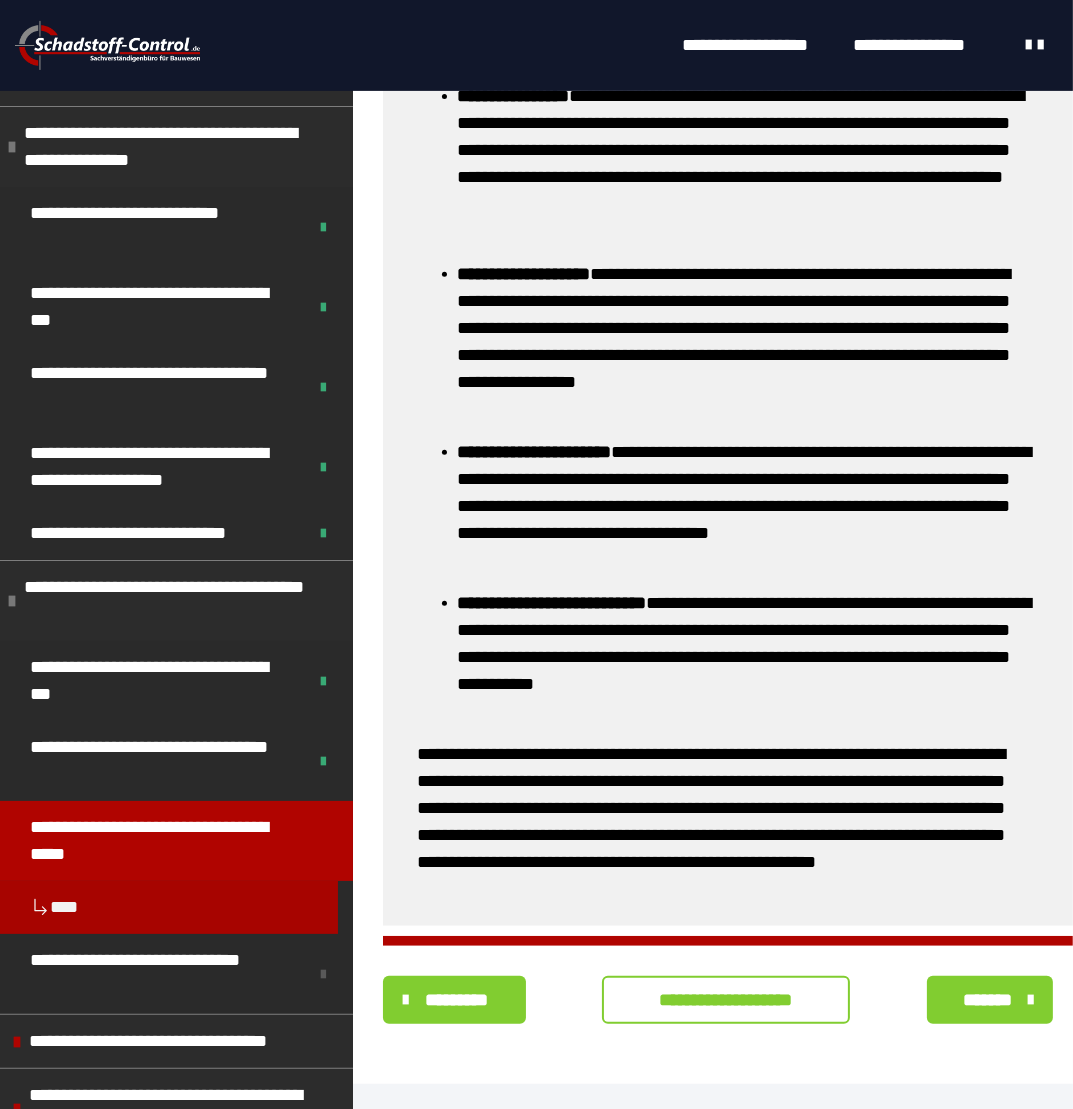 scroll, scrollTop: 740, scrollLeft: 0, axis: vertical 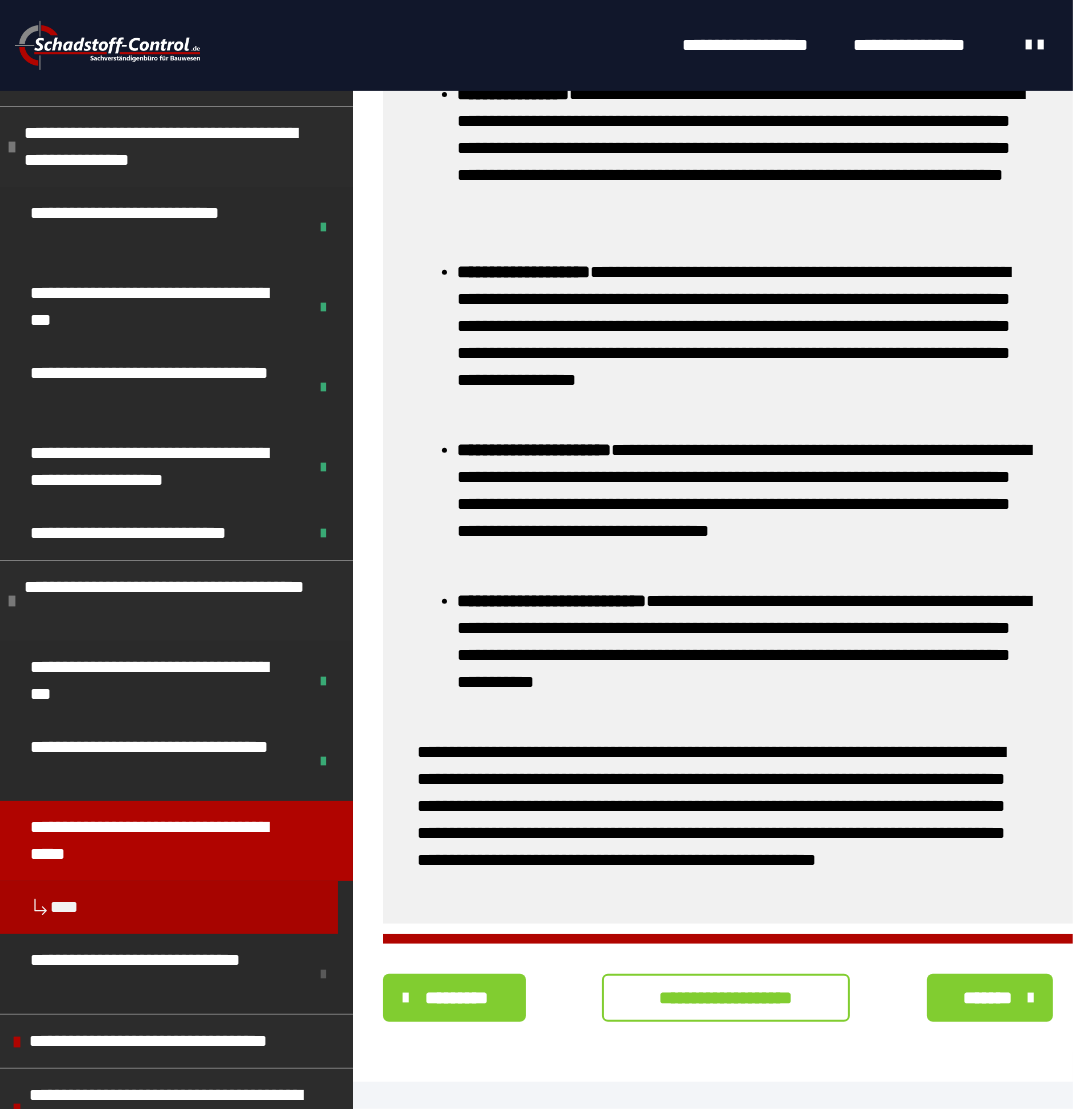 click on "**********" at bounding box center [726, 998] 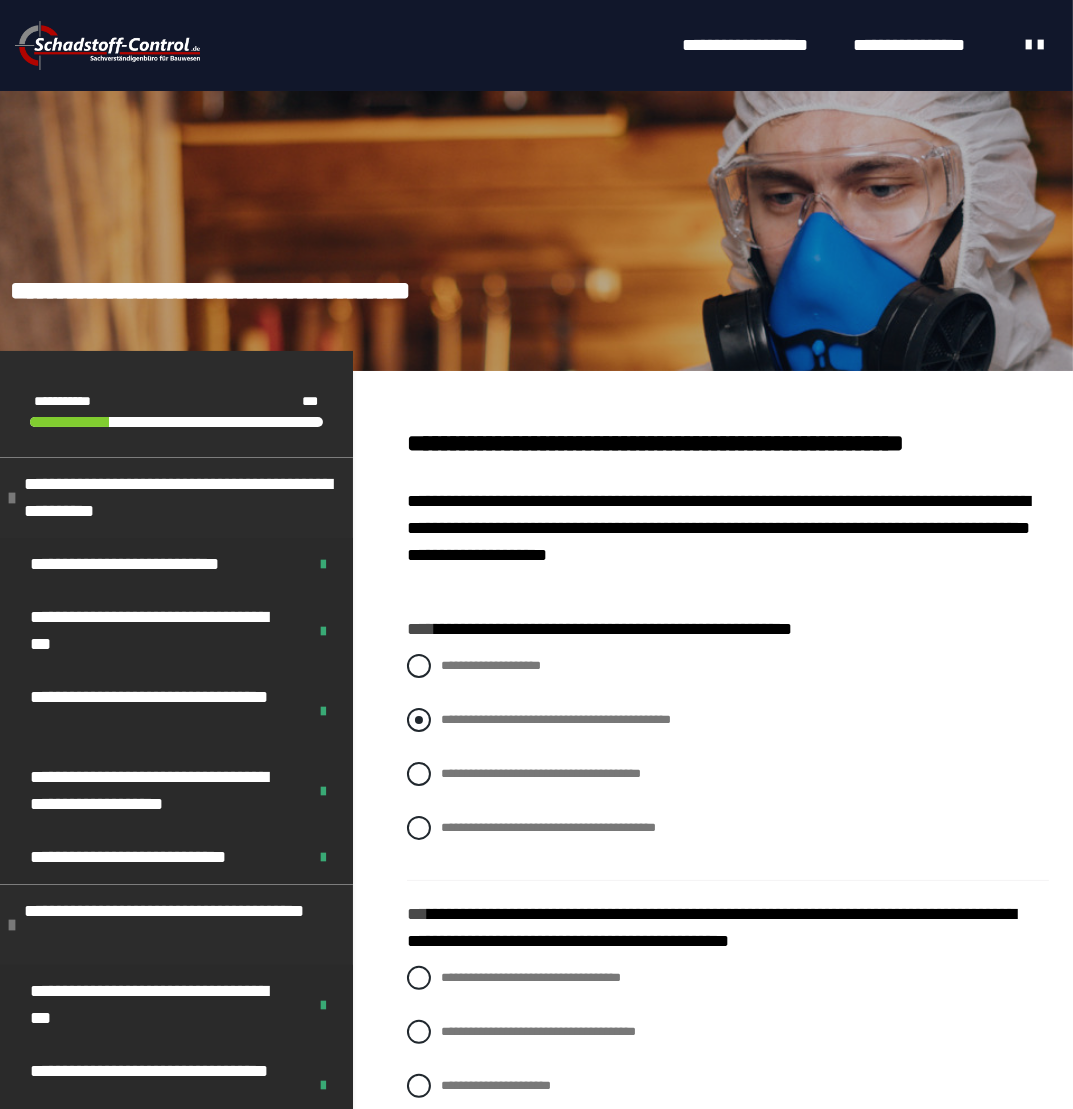 click on "**********" at bounding box center (556, 719) 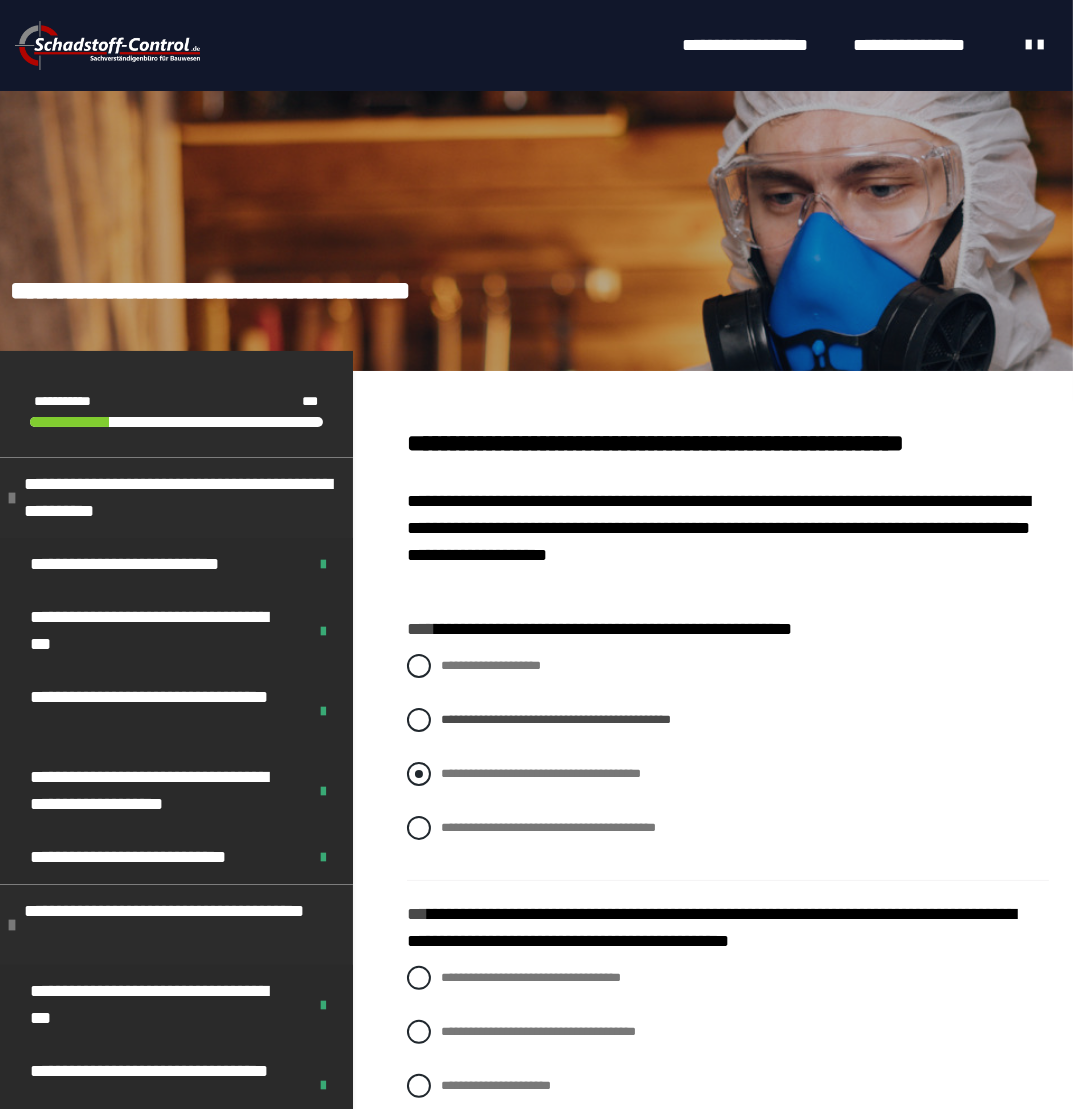 click on "**********" at bounding box center (728, 774) 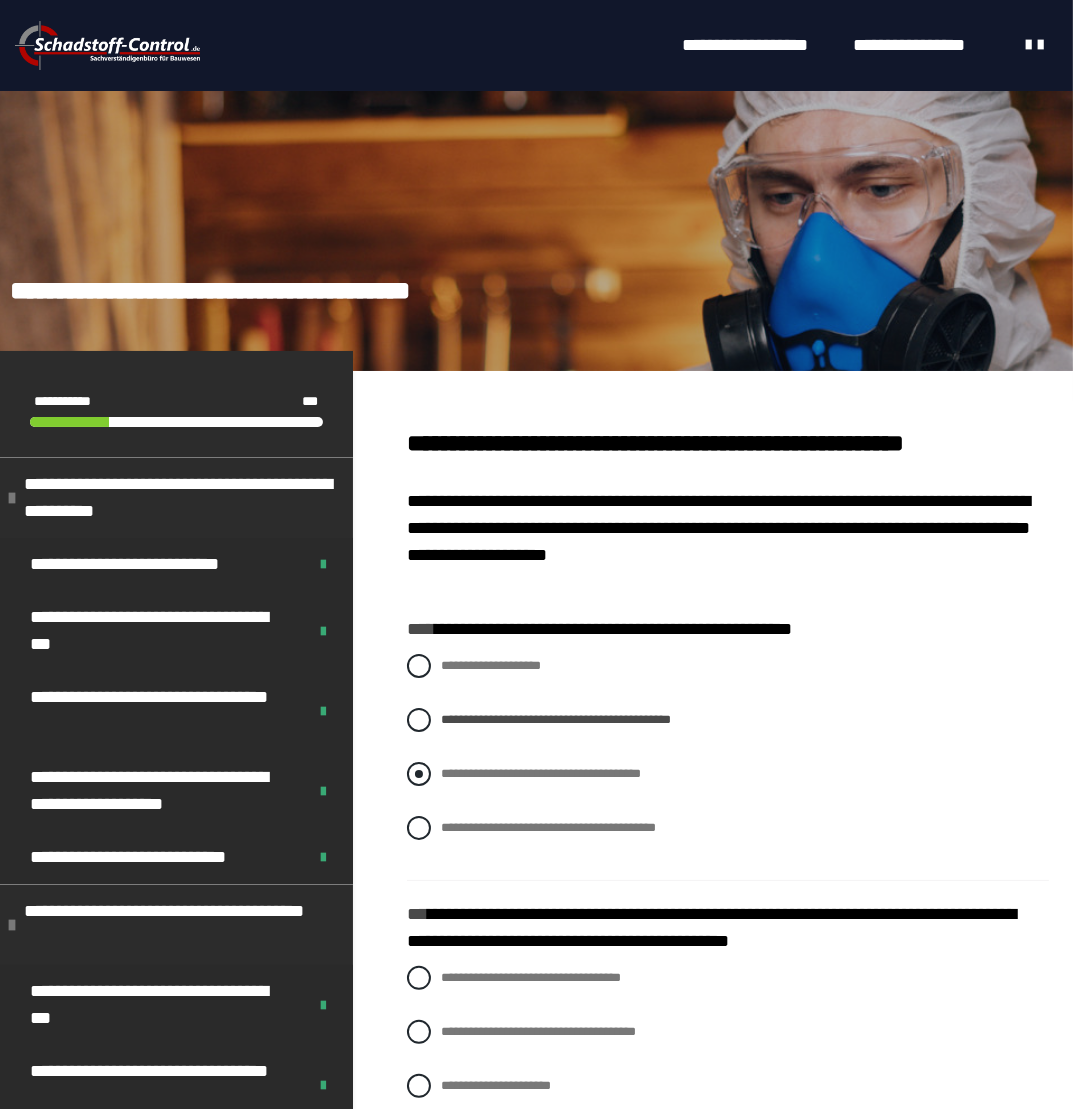 radio on "****" 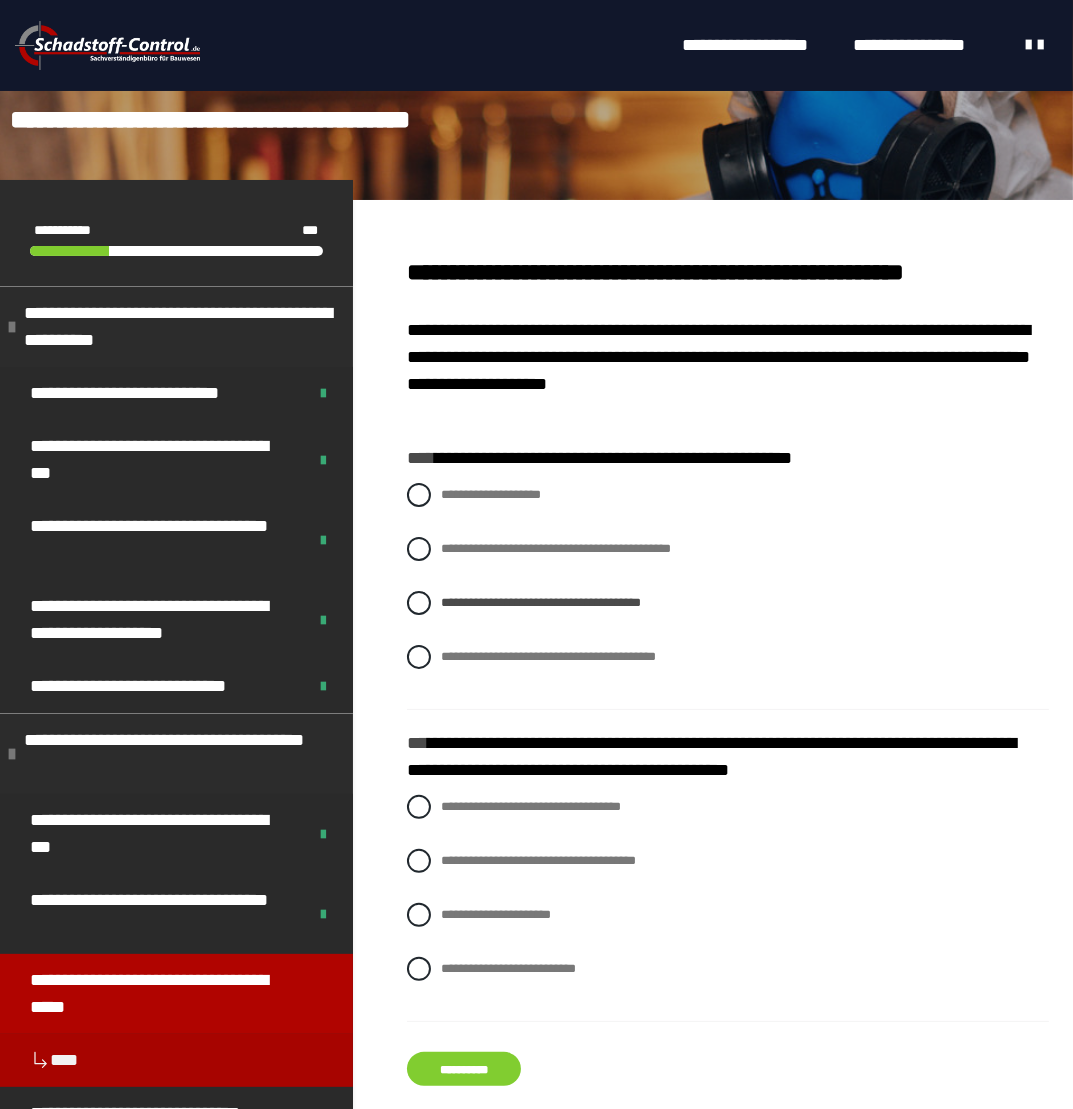 scroll, scrollTop: 200, scrollLeft: 0, axis: vertical 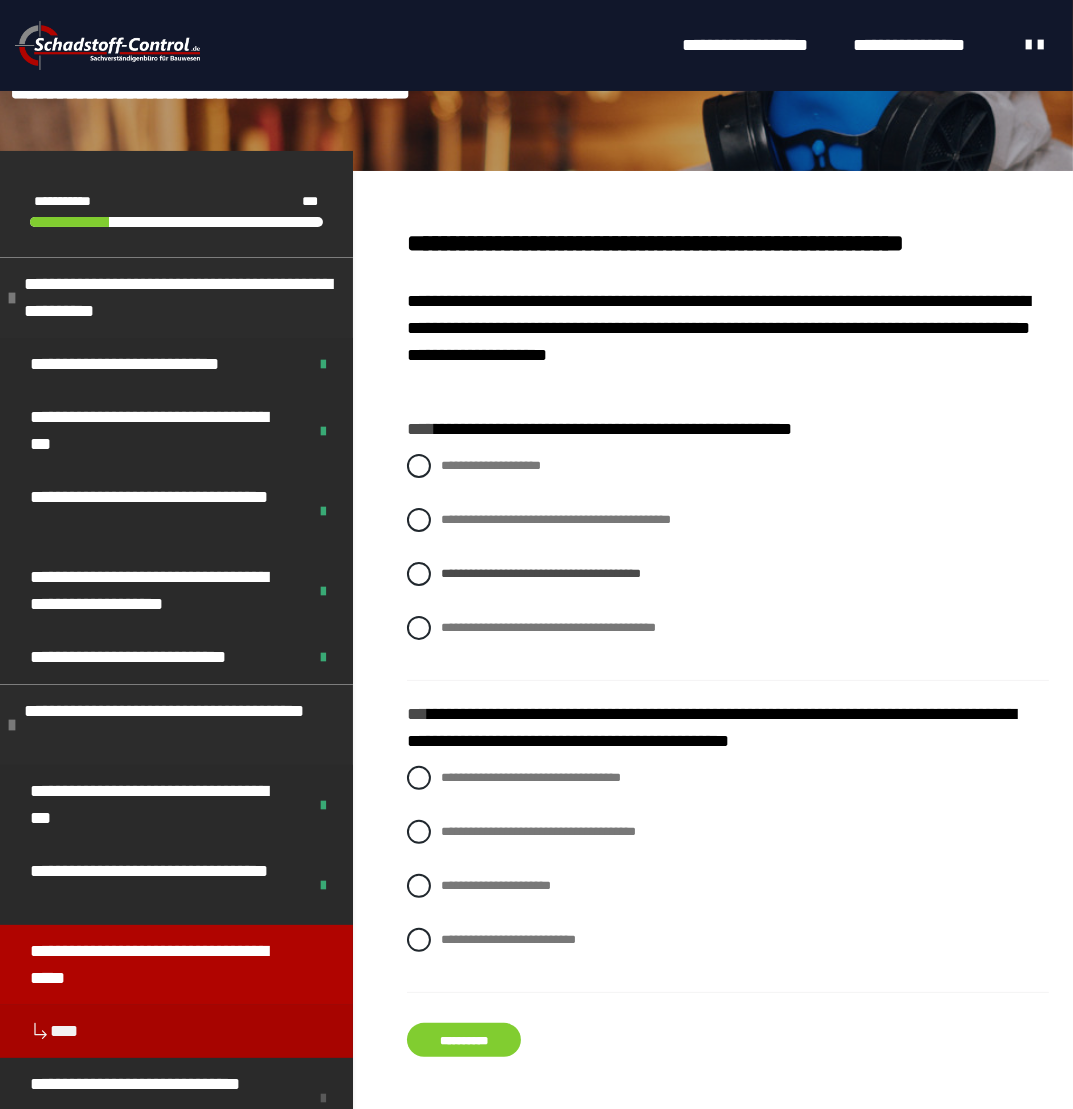click on "**********" at bounding box center (464, 1040) 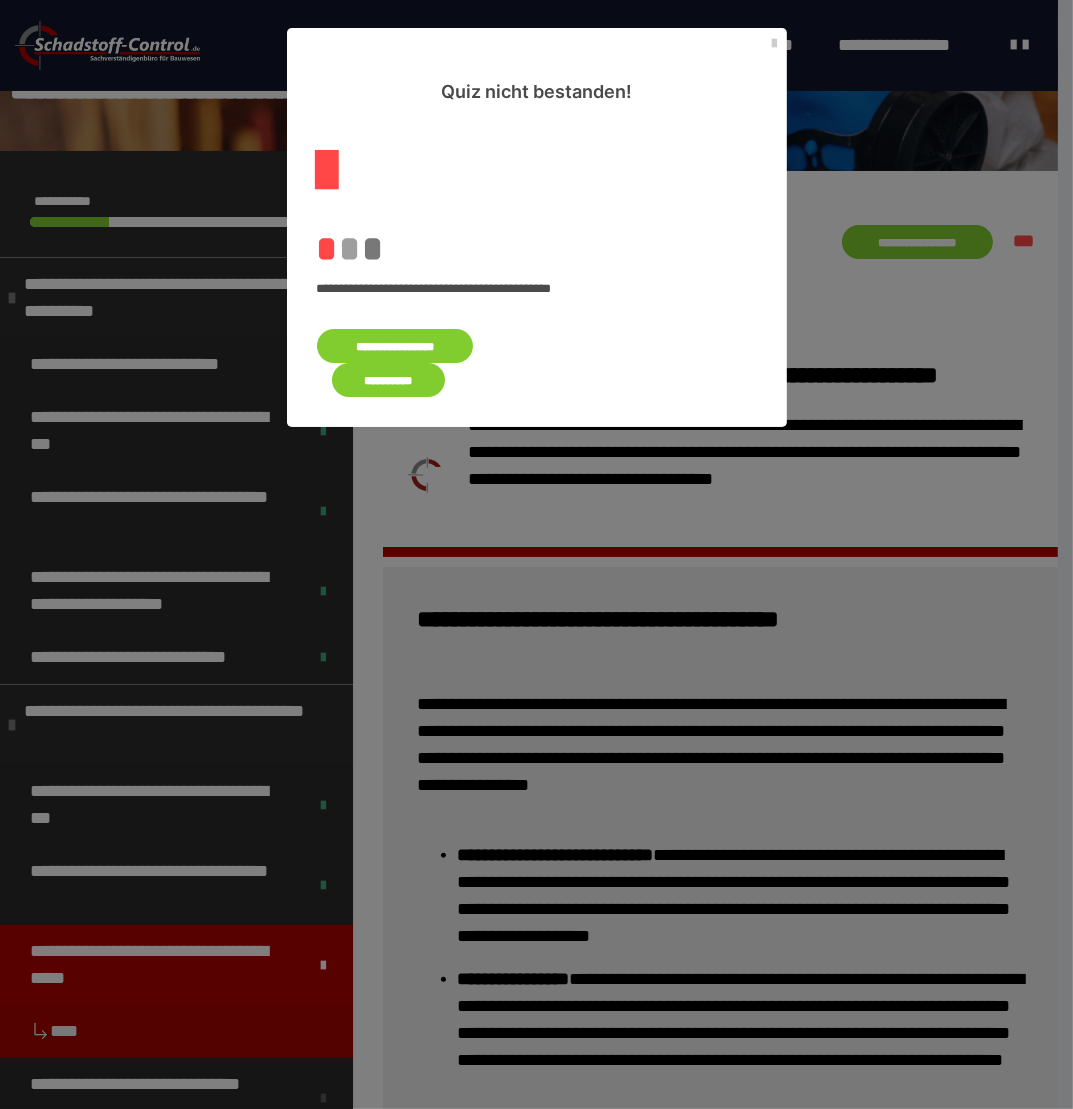 click on "**********" at bounding box center (395, 346) 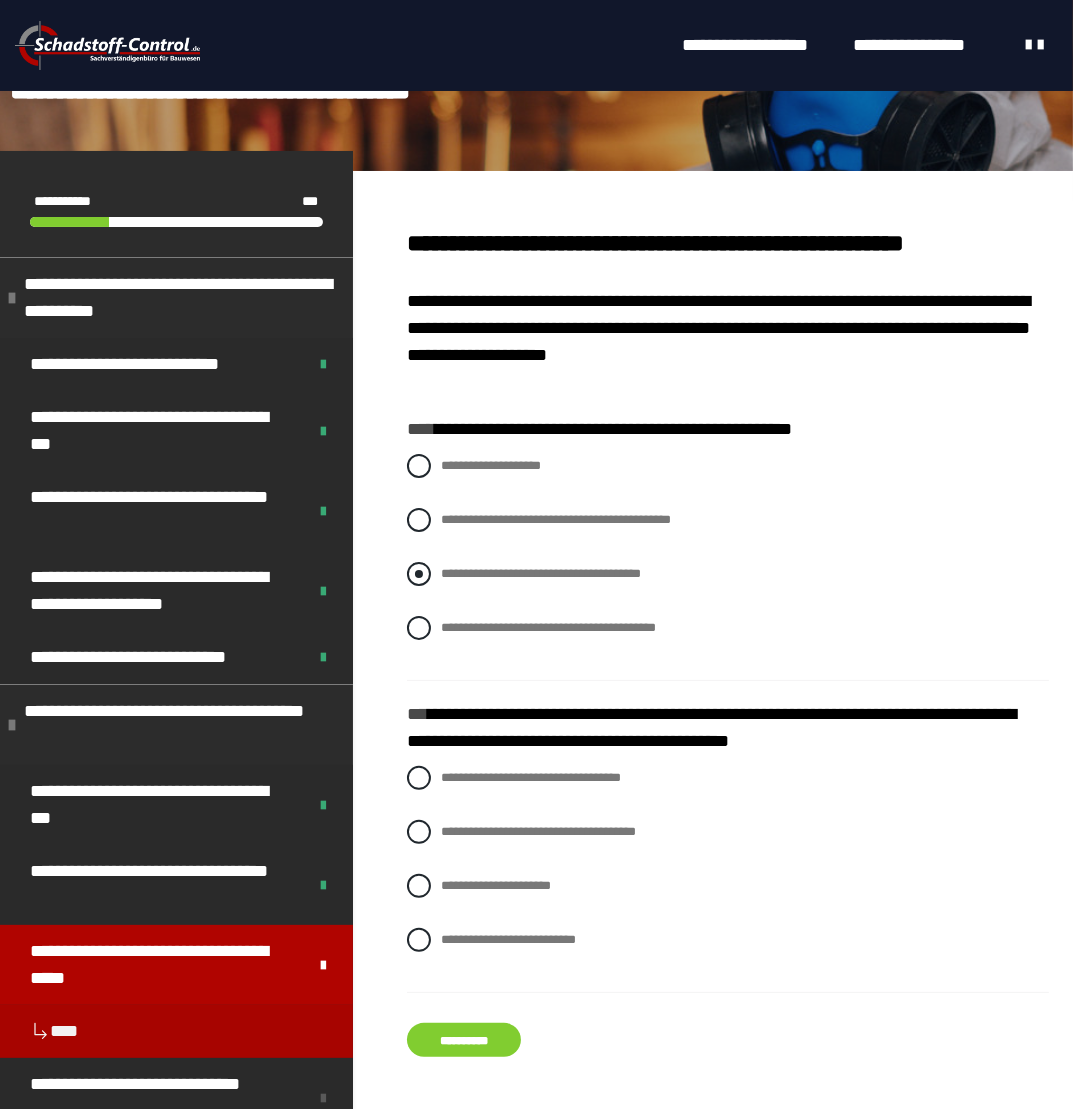 click on "**********" at bounding box center [728, 574] 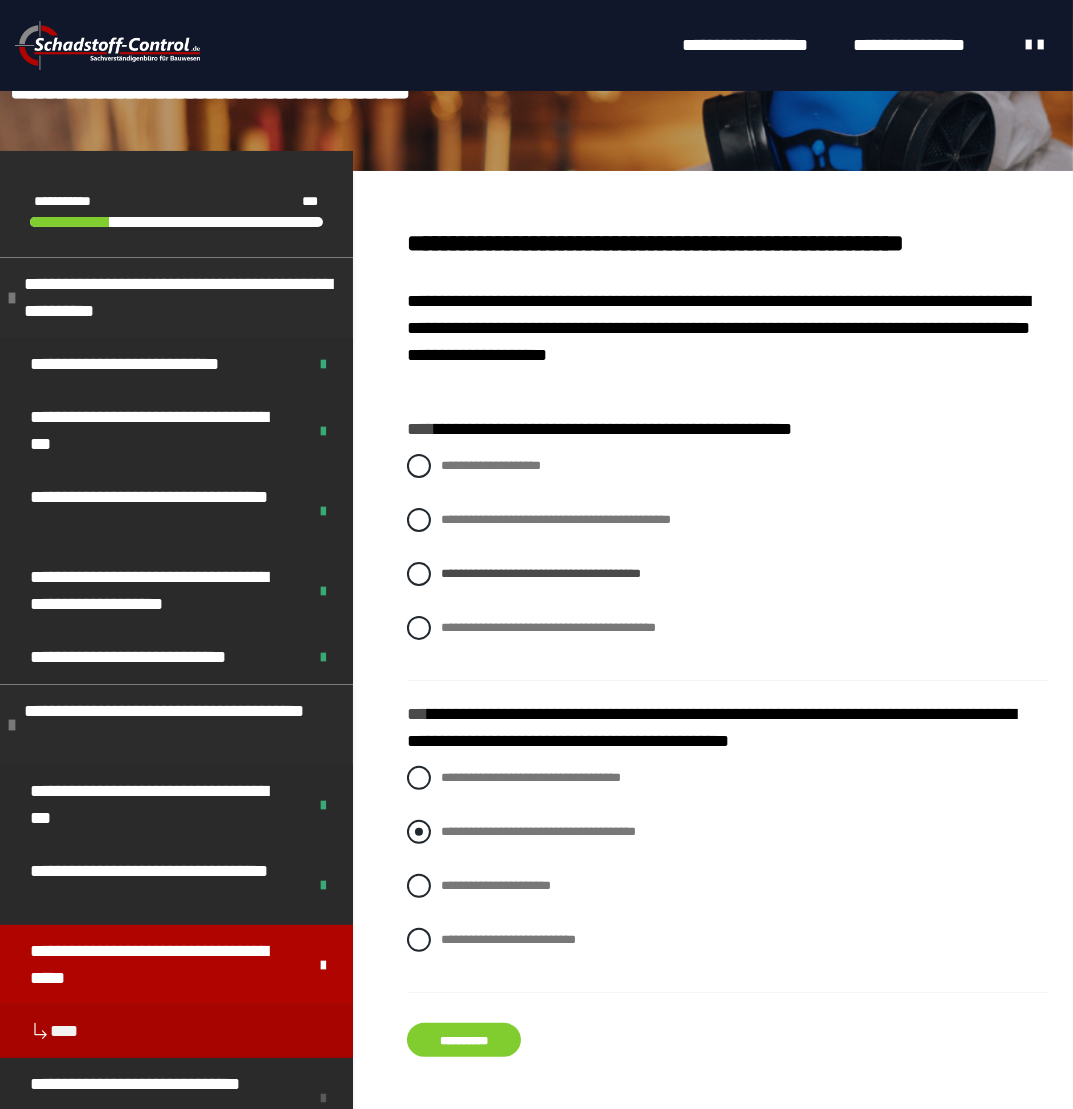 click on "**********" at bounding box center (538, 831) 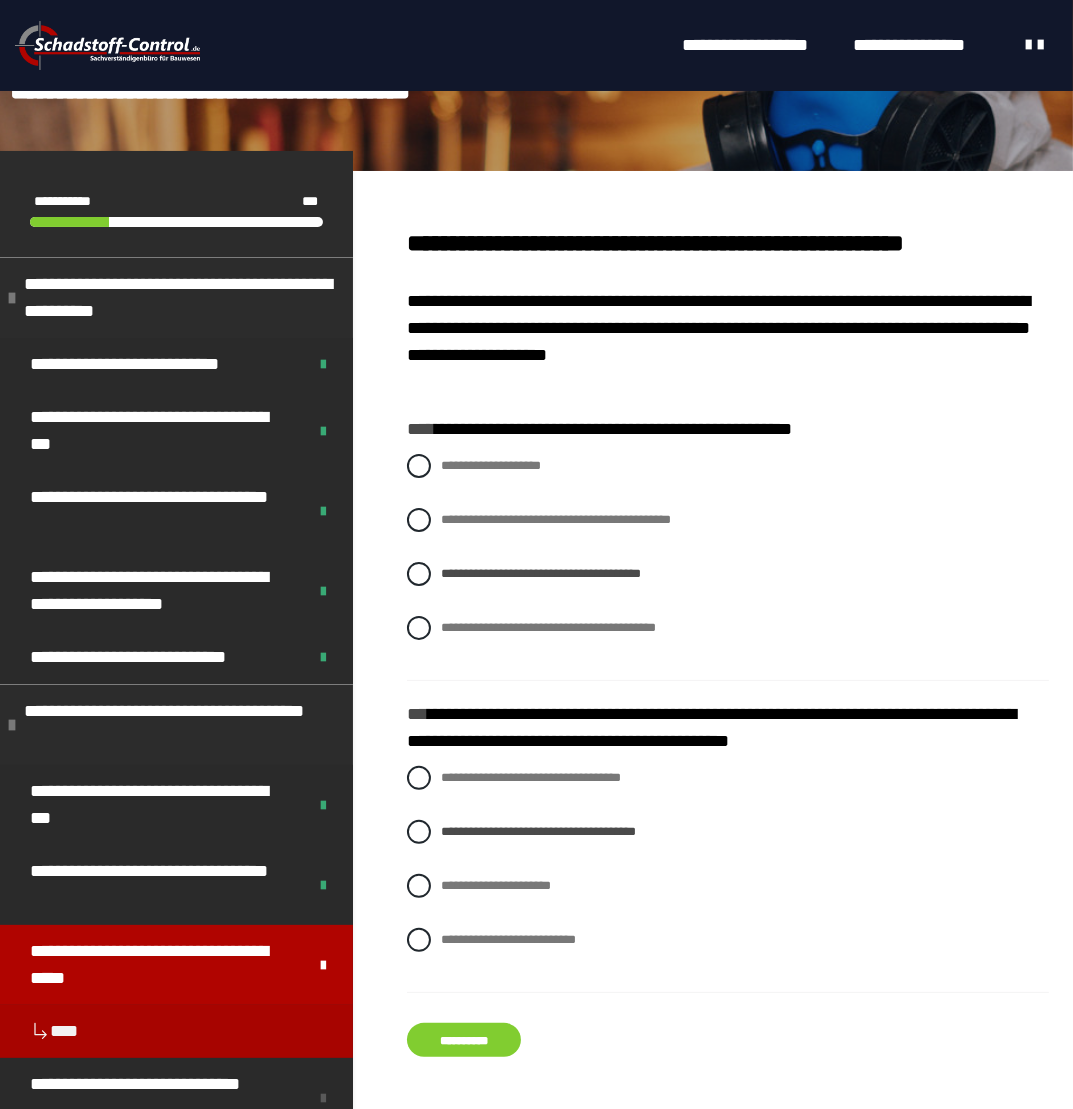 click on "**********" at bounding box center (464, 1040) 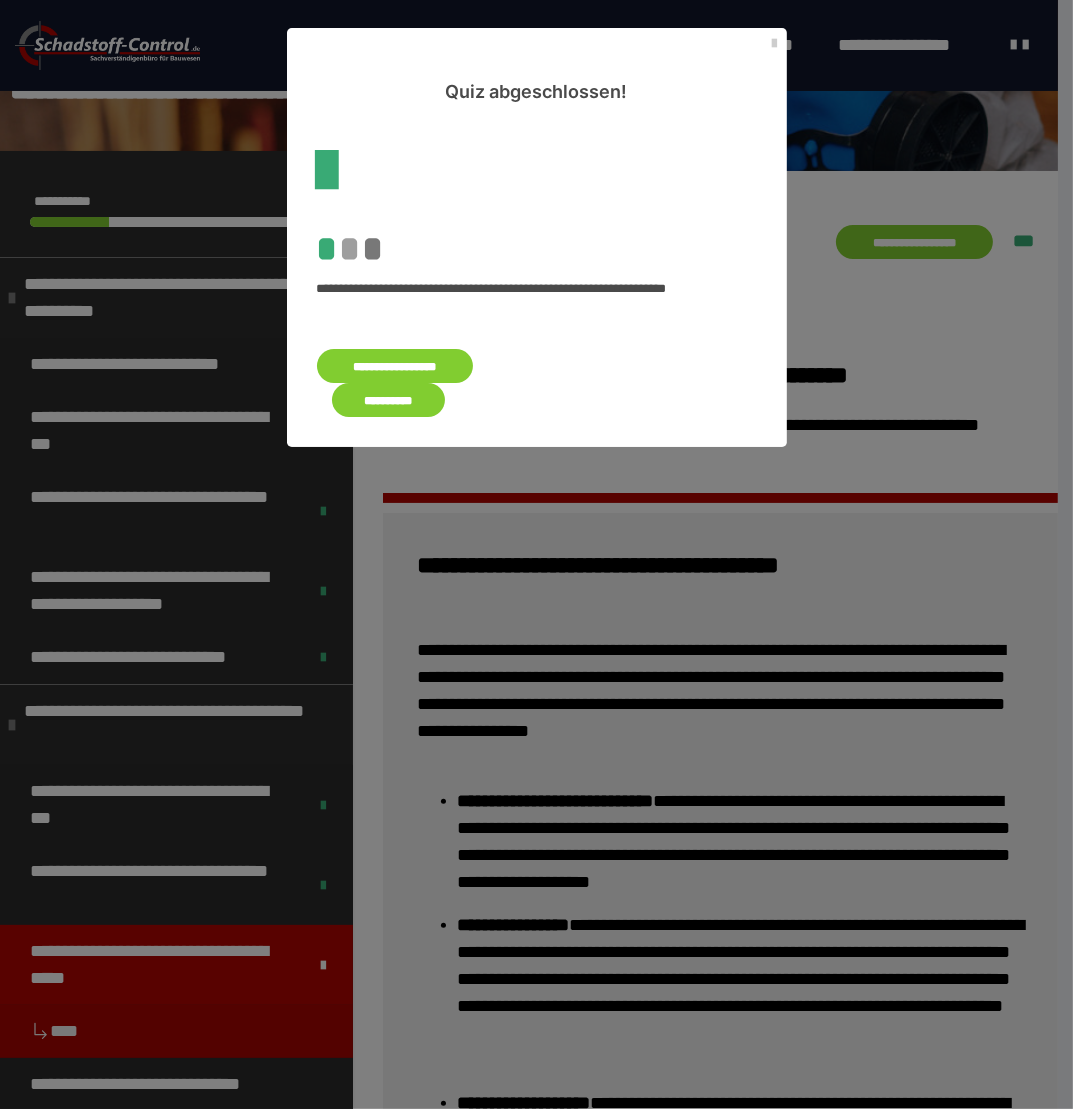 click on "**********" at bounding box center (389, 400) 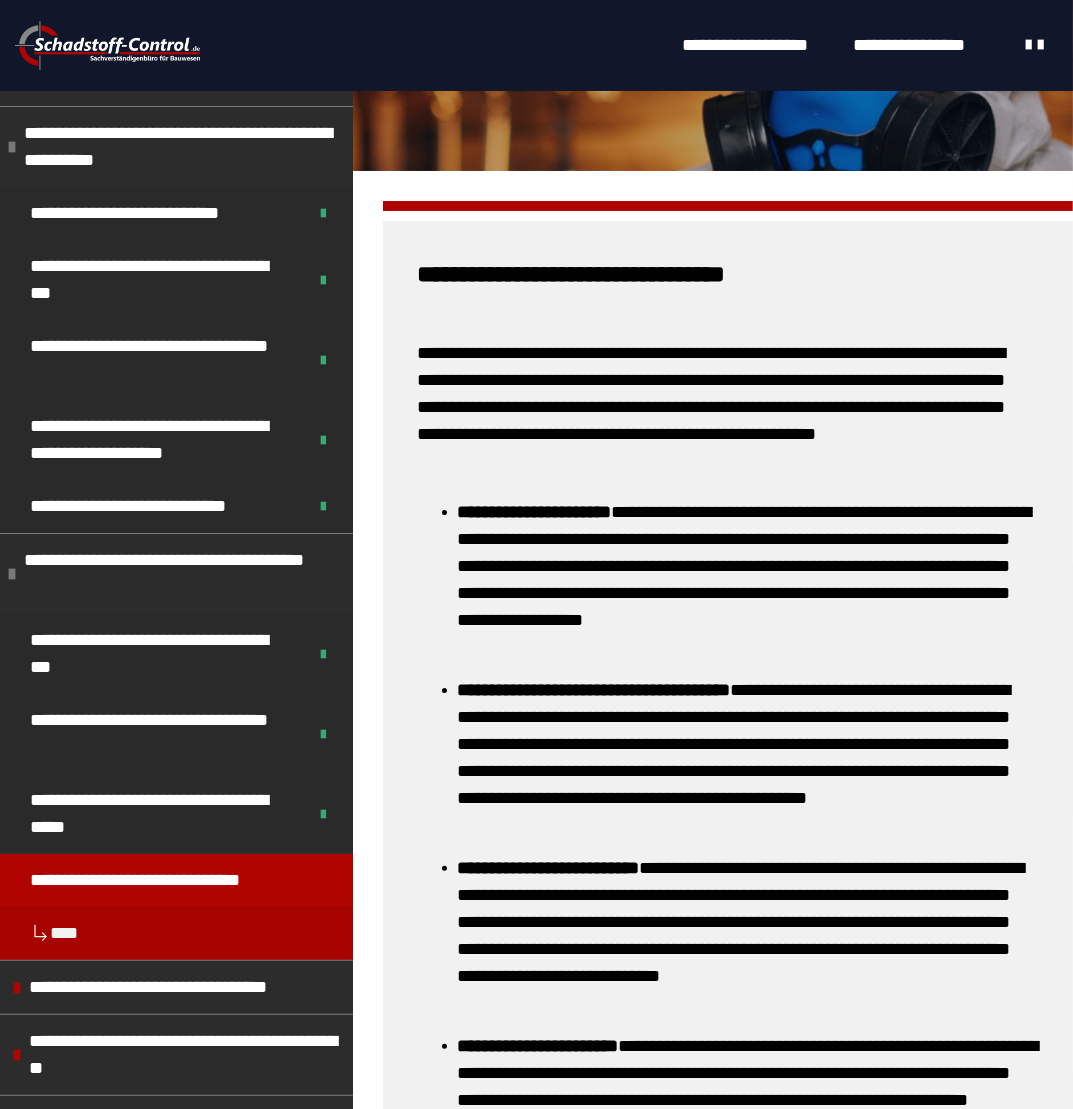 scroll, scrollTop: 753, scrollLeft: 0, axis: vertical 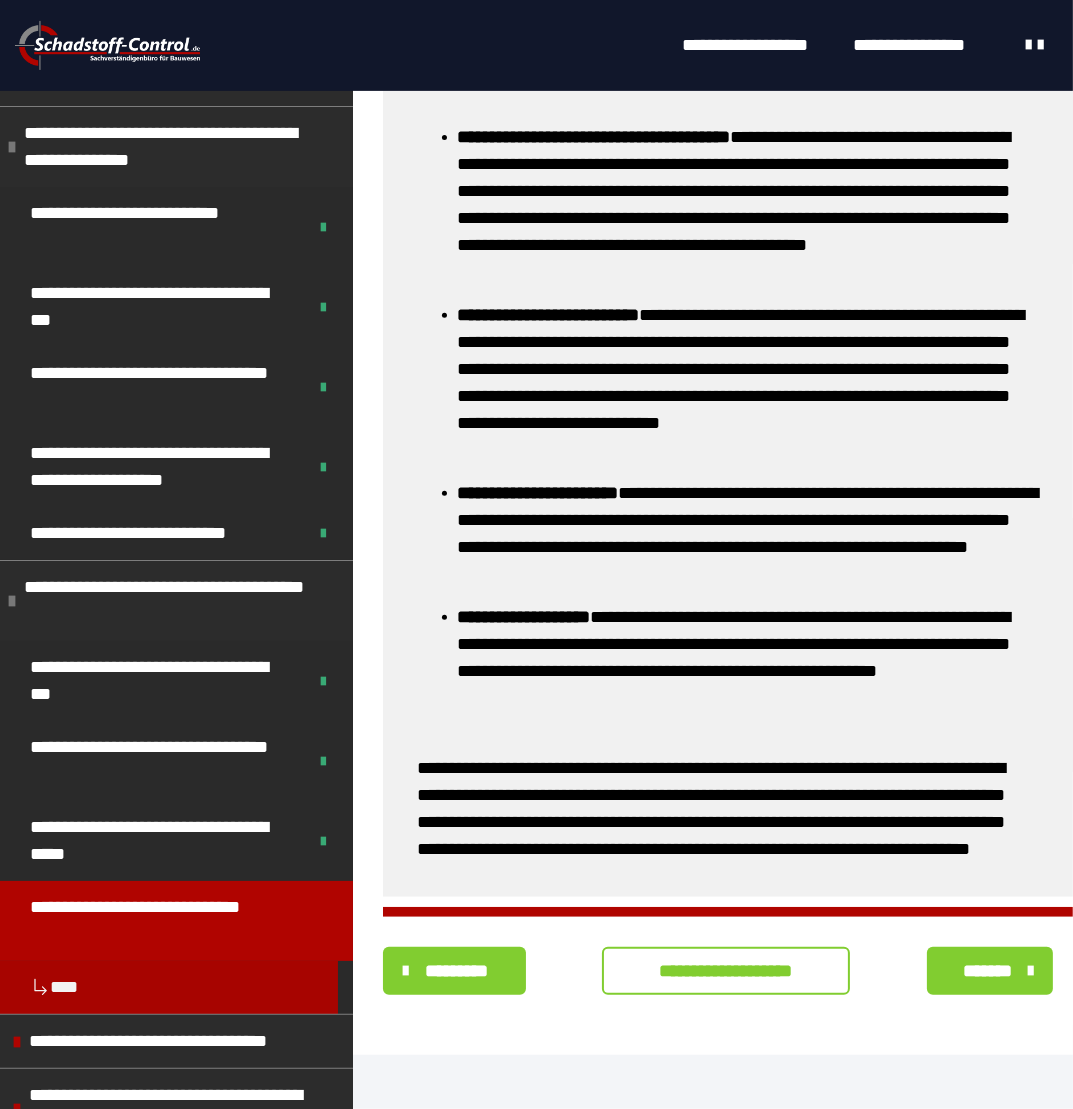 click on "**********" at bounding box center (726, 971) 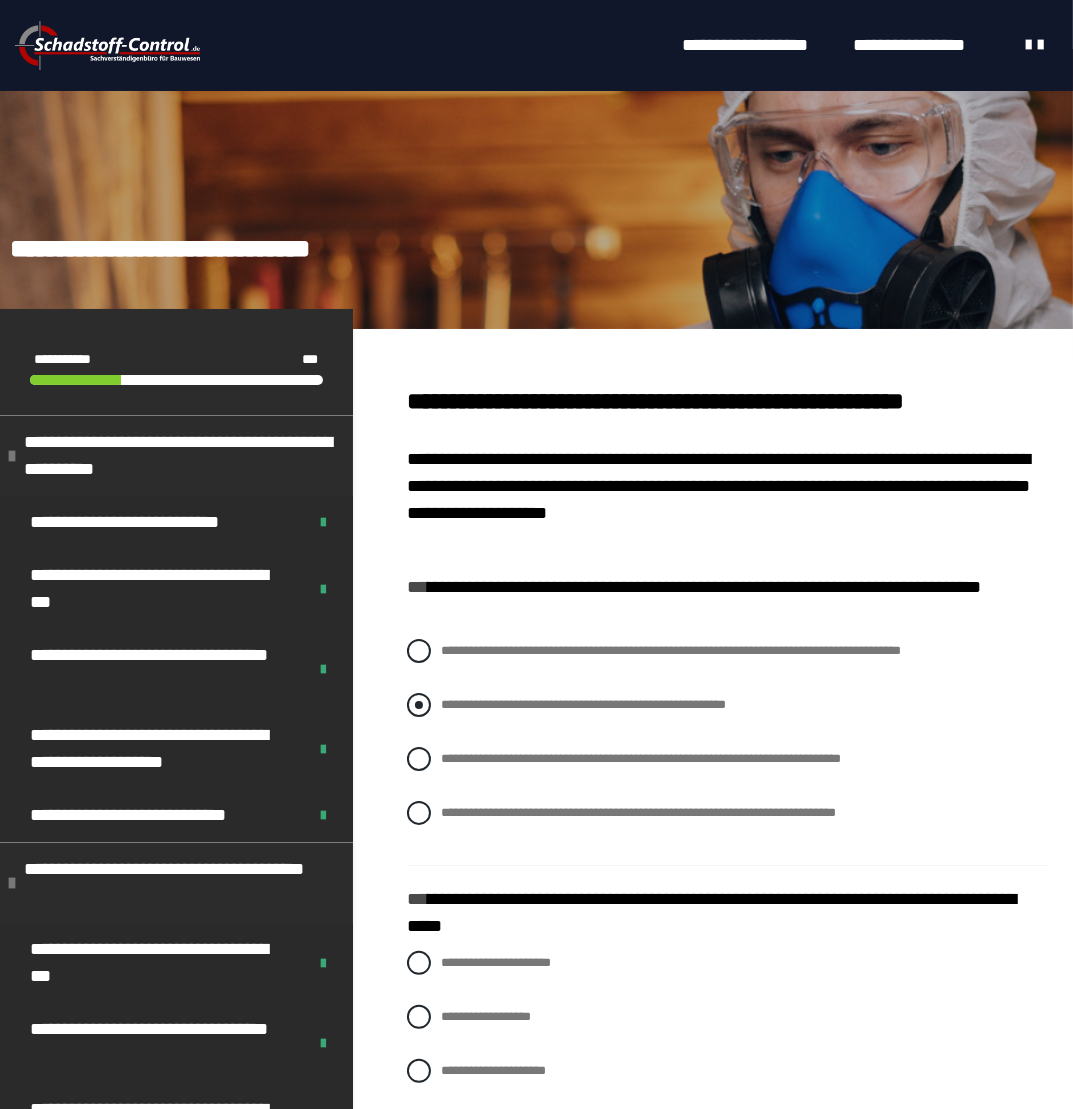 scroll, scrollTop: 36, scrollLeft: 0, axis: vertical 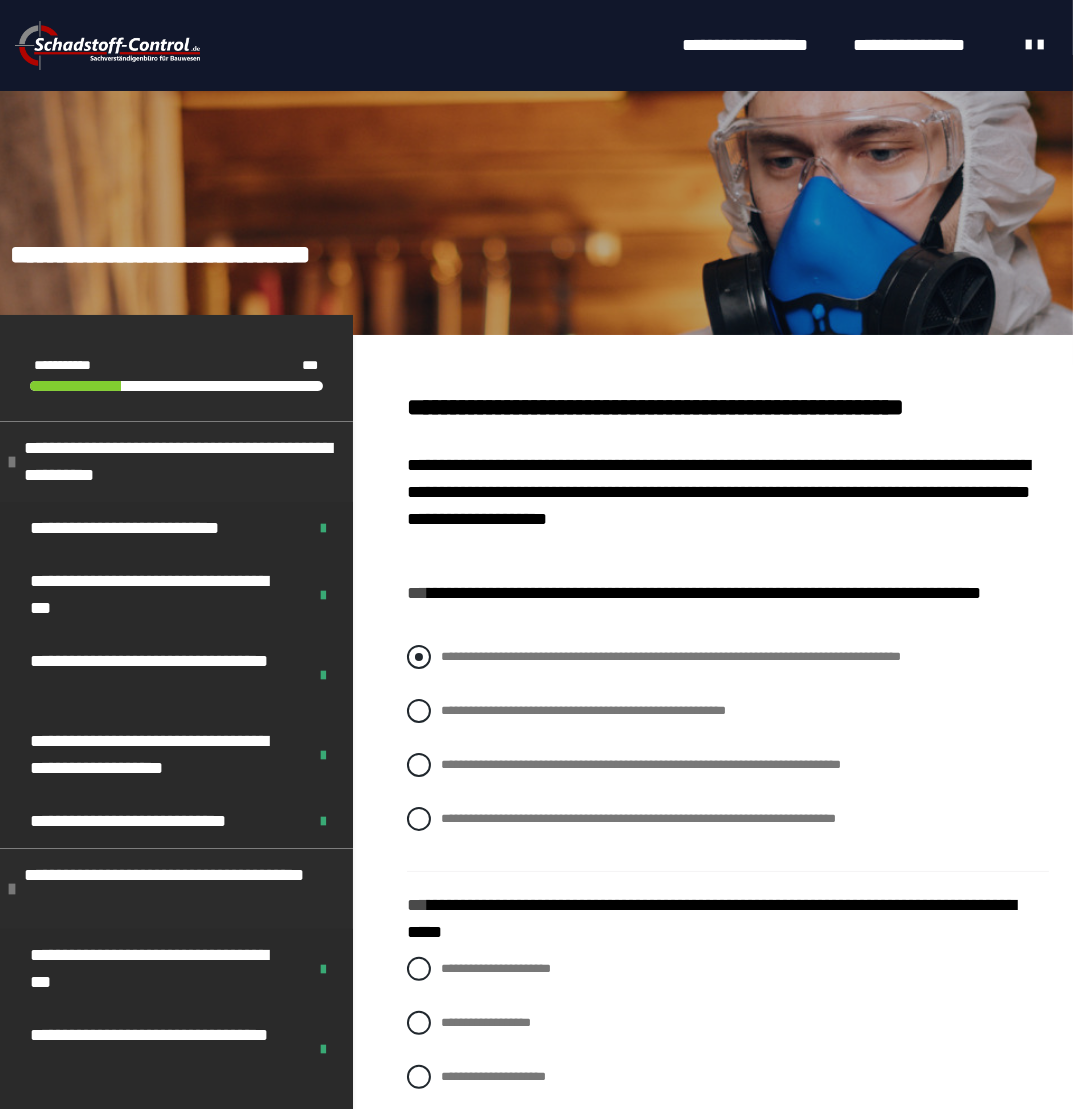 click on "**********" at bounding box center [671, 656] 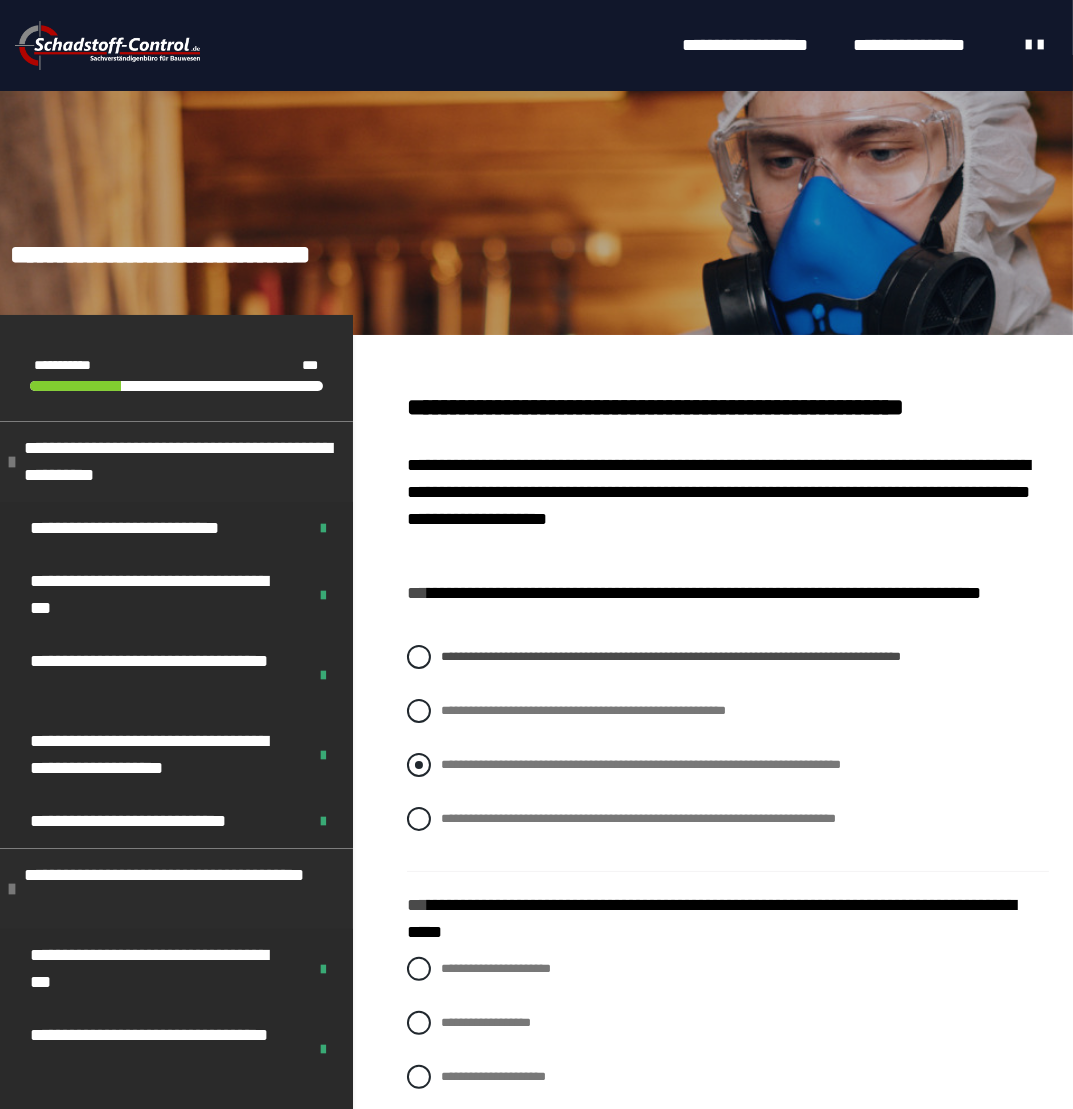 scroll, scrollTop: 336, scrollLeft: 0, axis: vertical 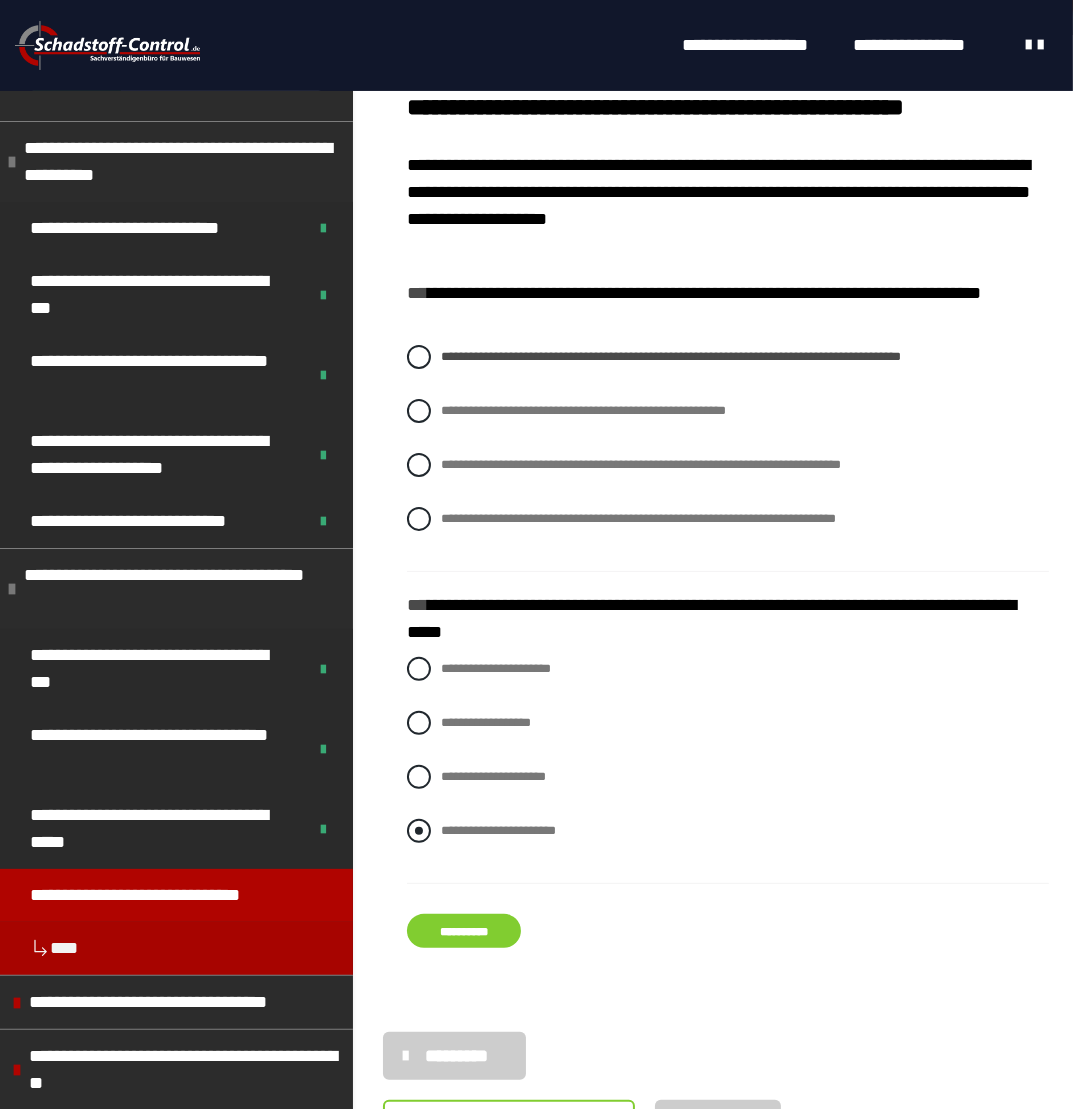 click on "**********" at bounding box center [498, 830] 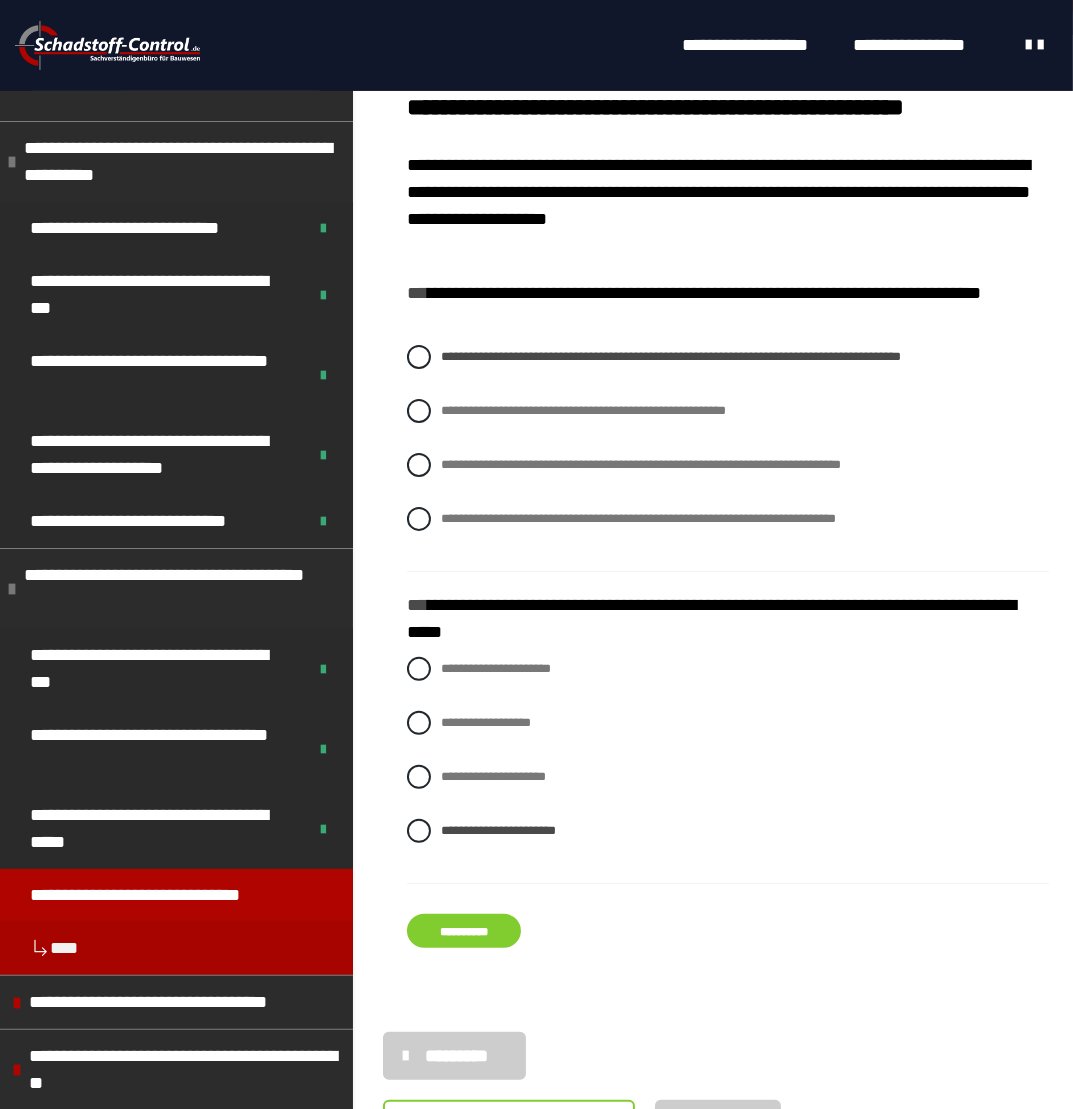 click on "**********" at bounding box center [464, 931] 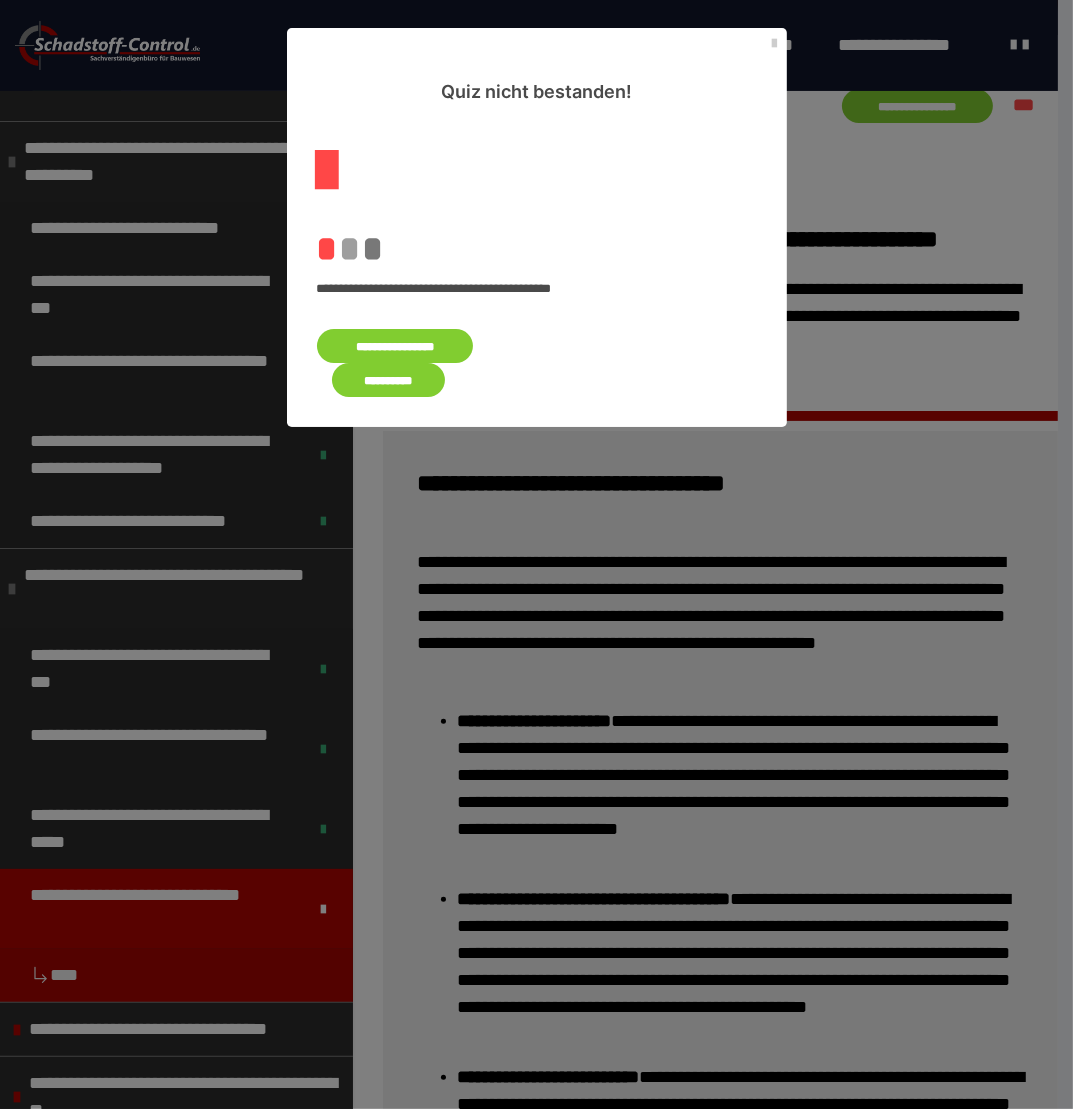 click on "**********" at bounding box center (395, 346) 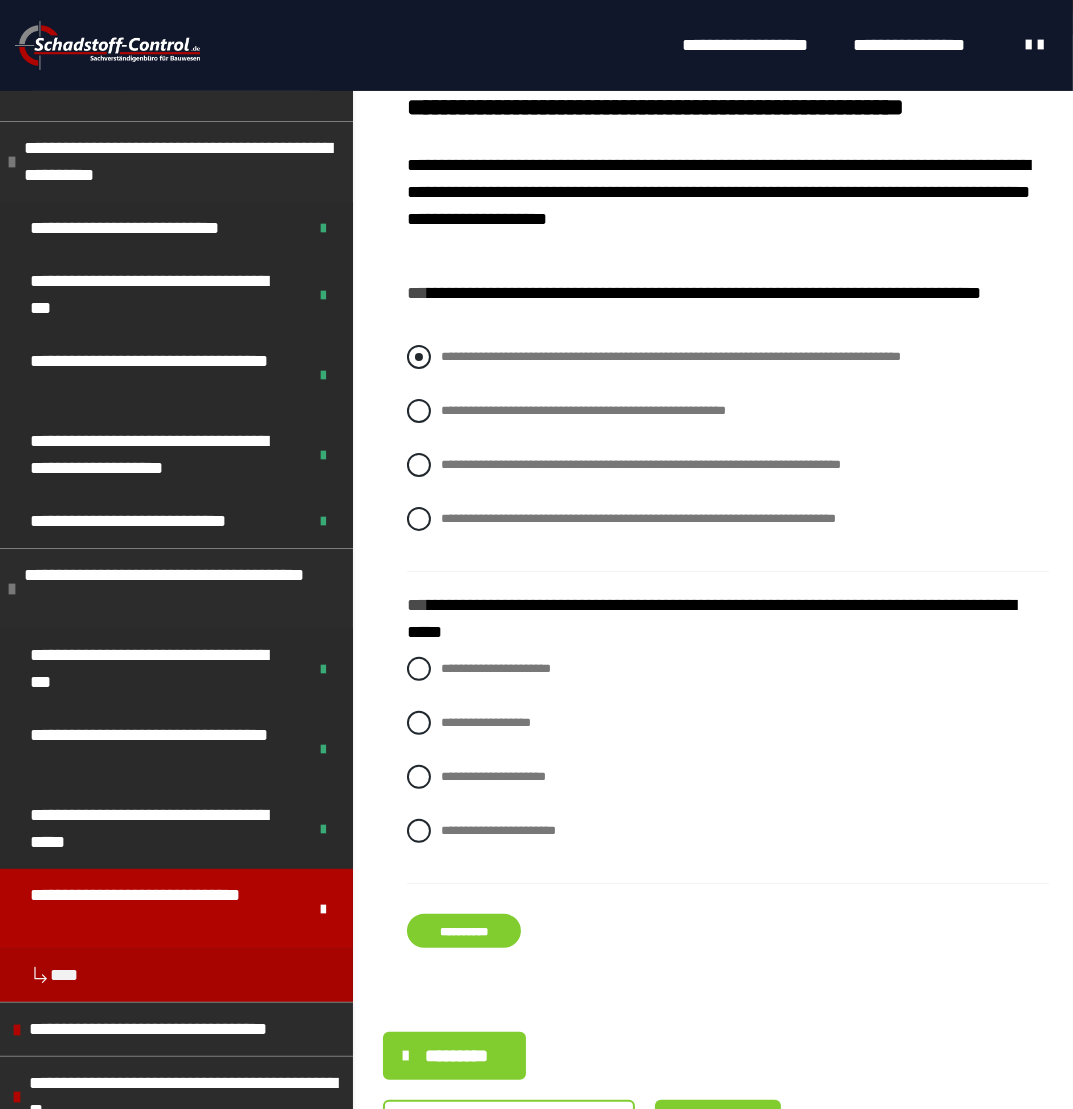 click at bounding box center (419, 357) 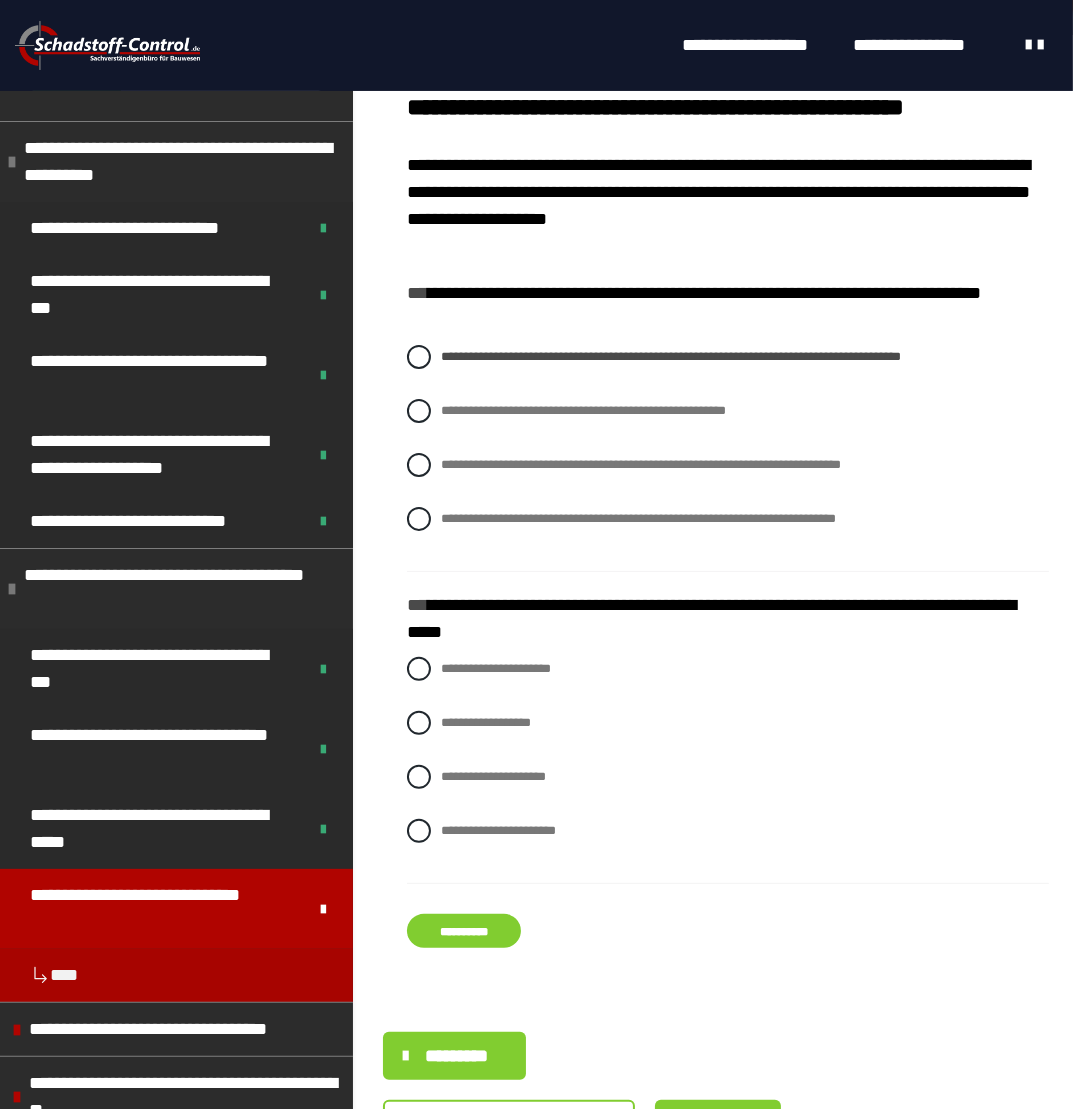 click on "**********" at bounding box center [464, 931] 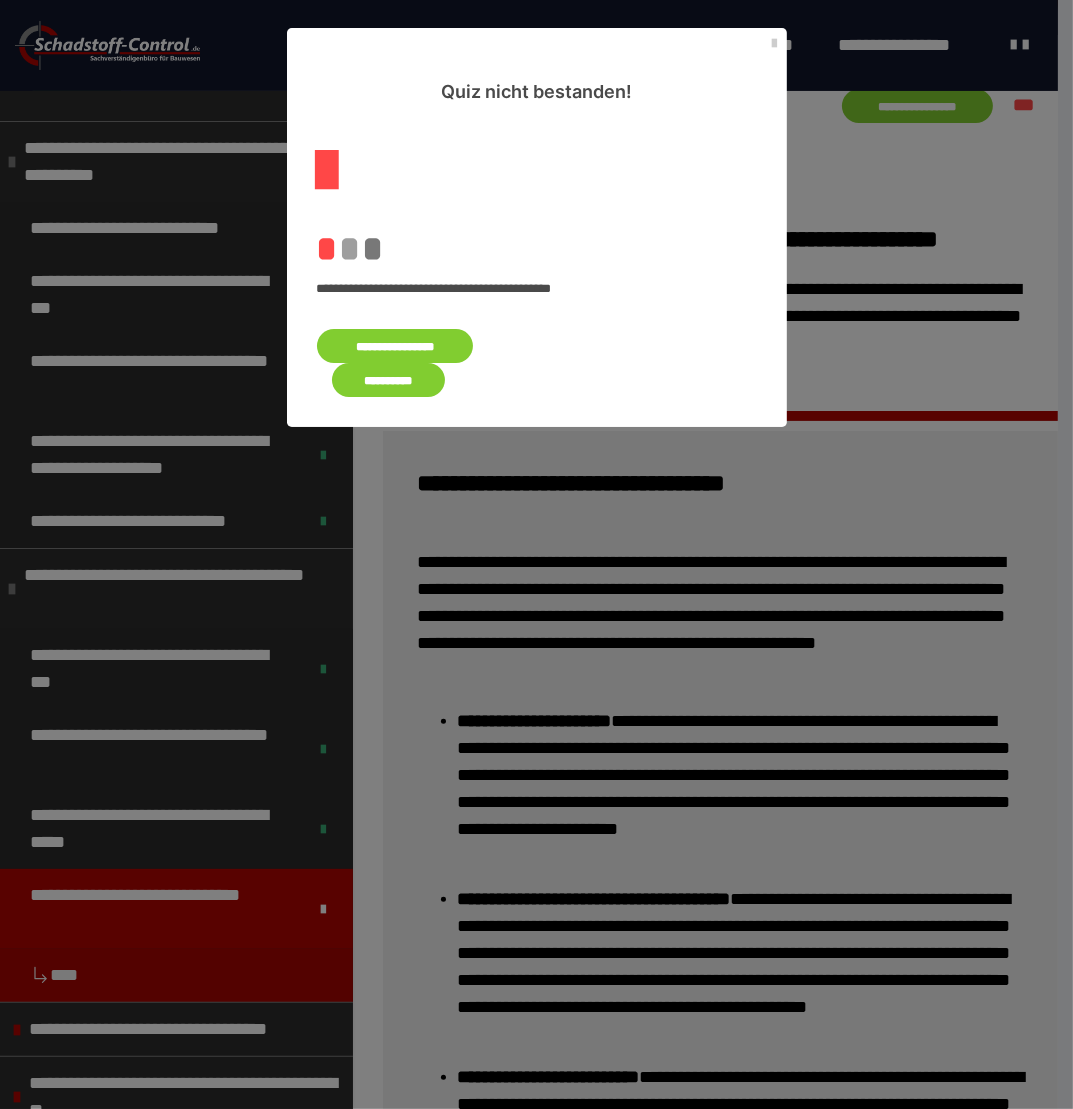 click on "**********" at bounding box center (395, 346) 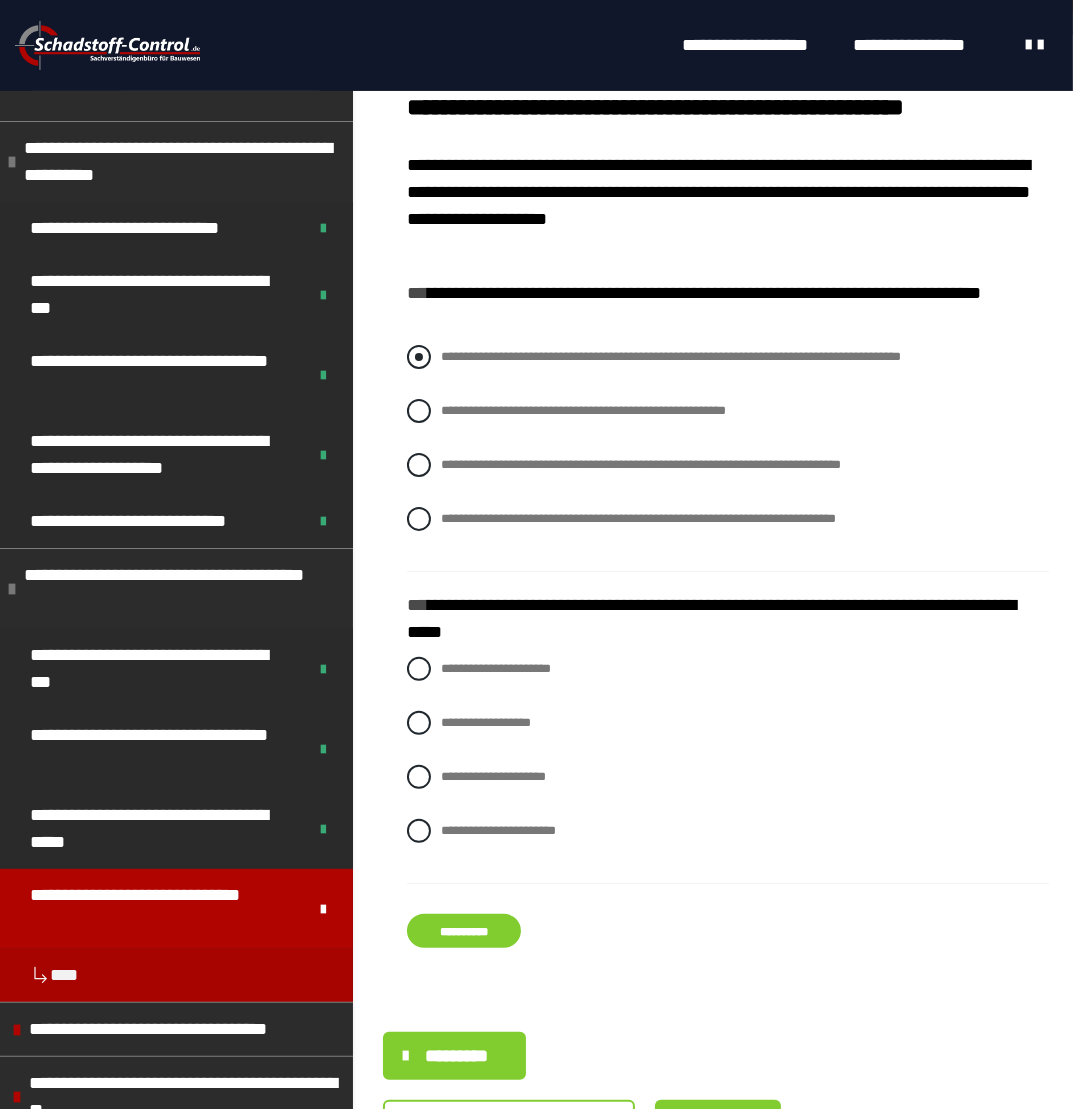 click on "**********" at bounding box center (728, 357) 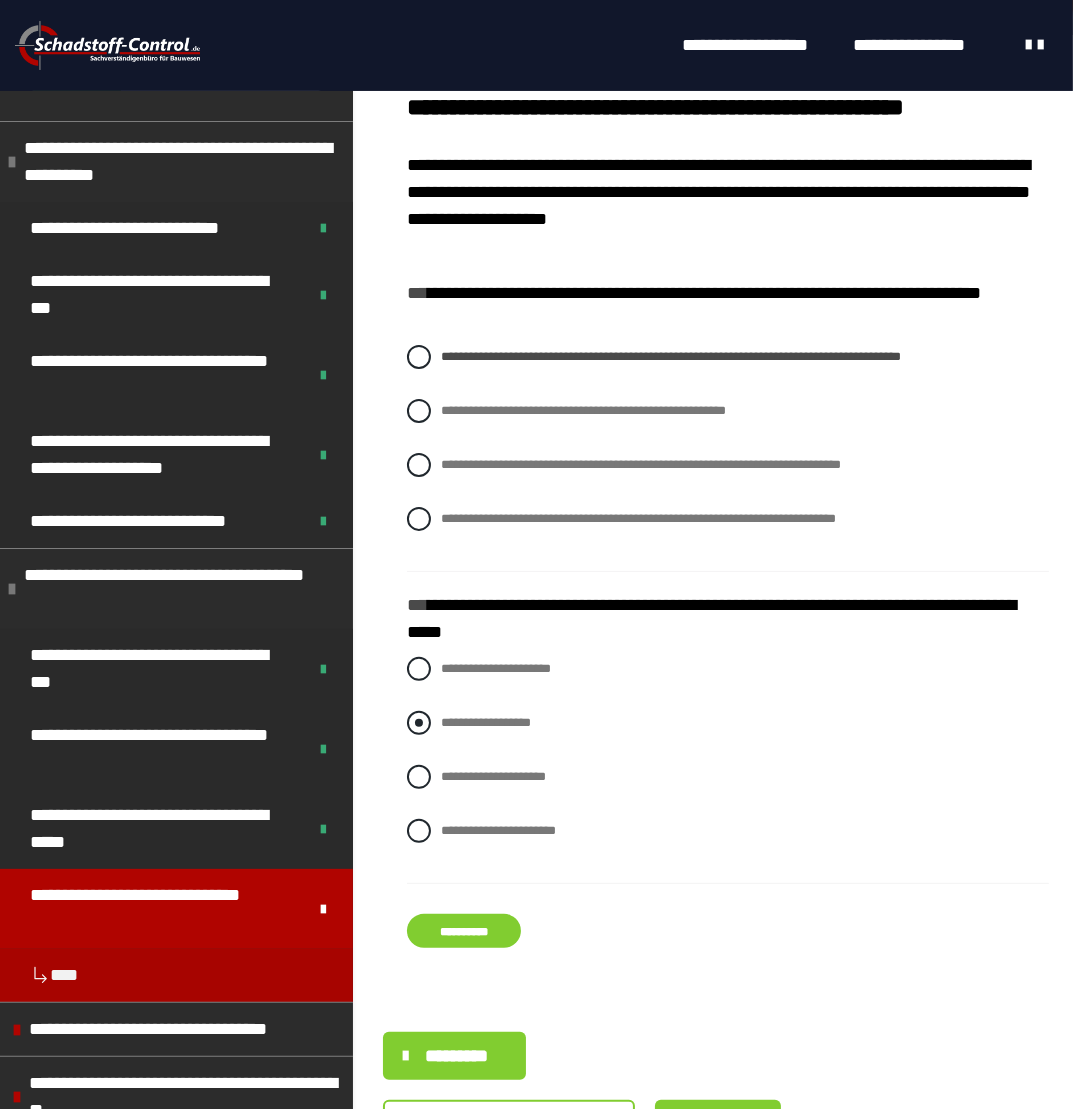 click at bounding box center [419, 723] 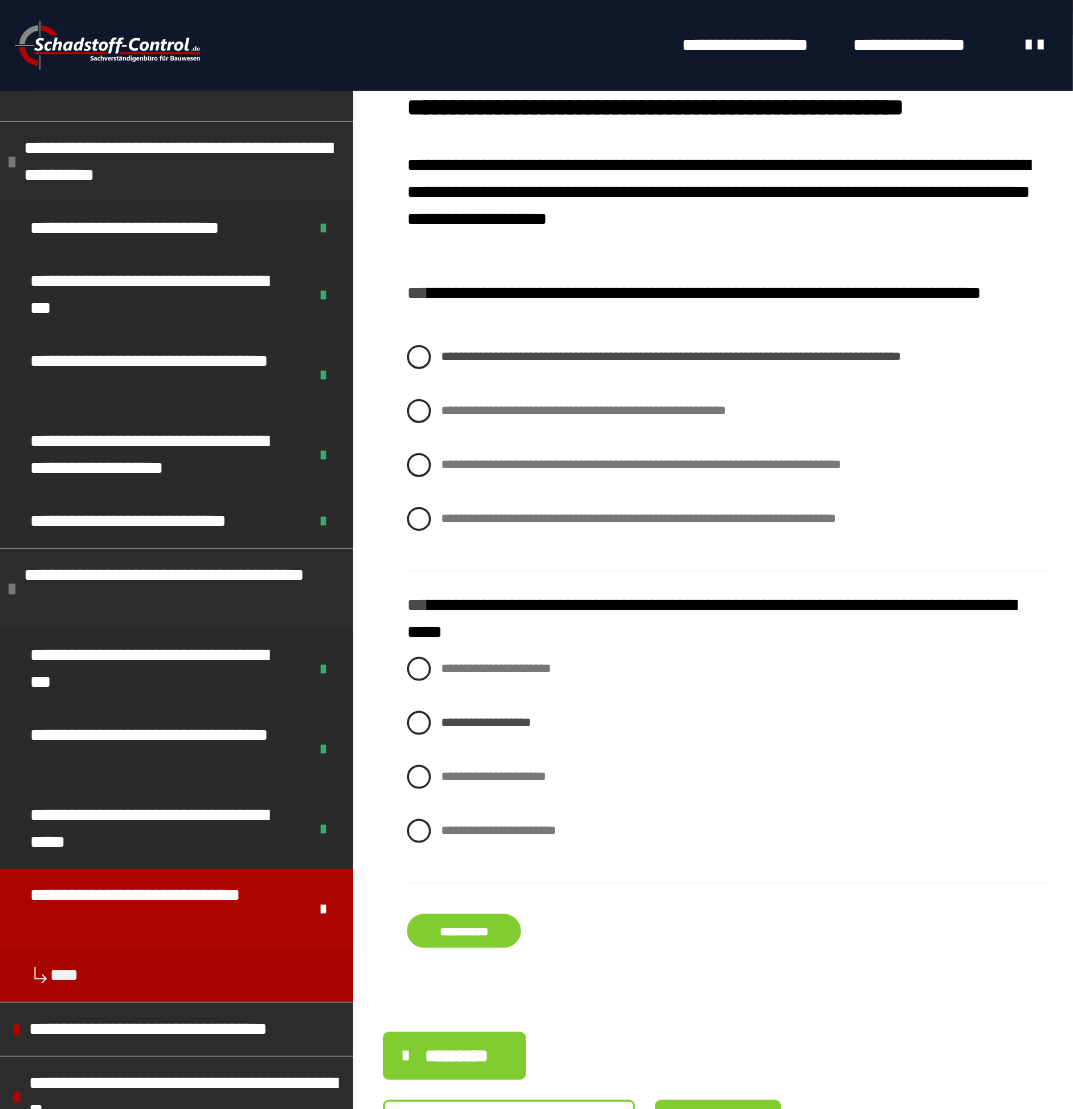 click on "**********" at bounding box center (464, 931) 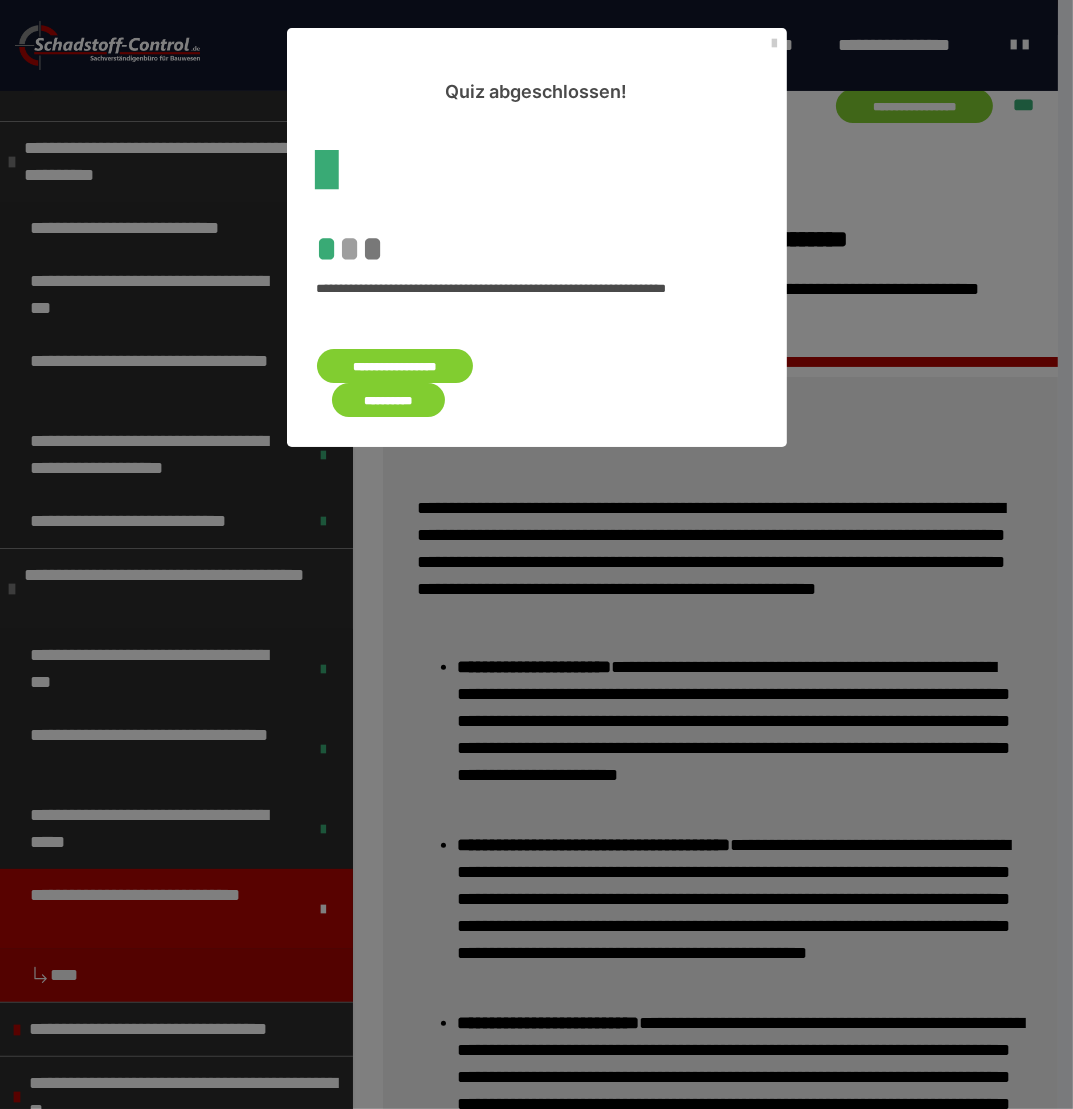 click on "**********" at bounding box center (389, 400) 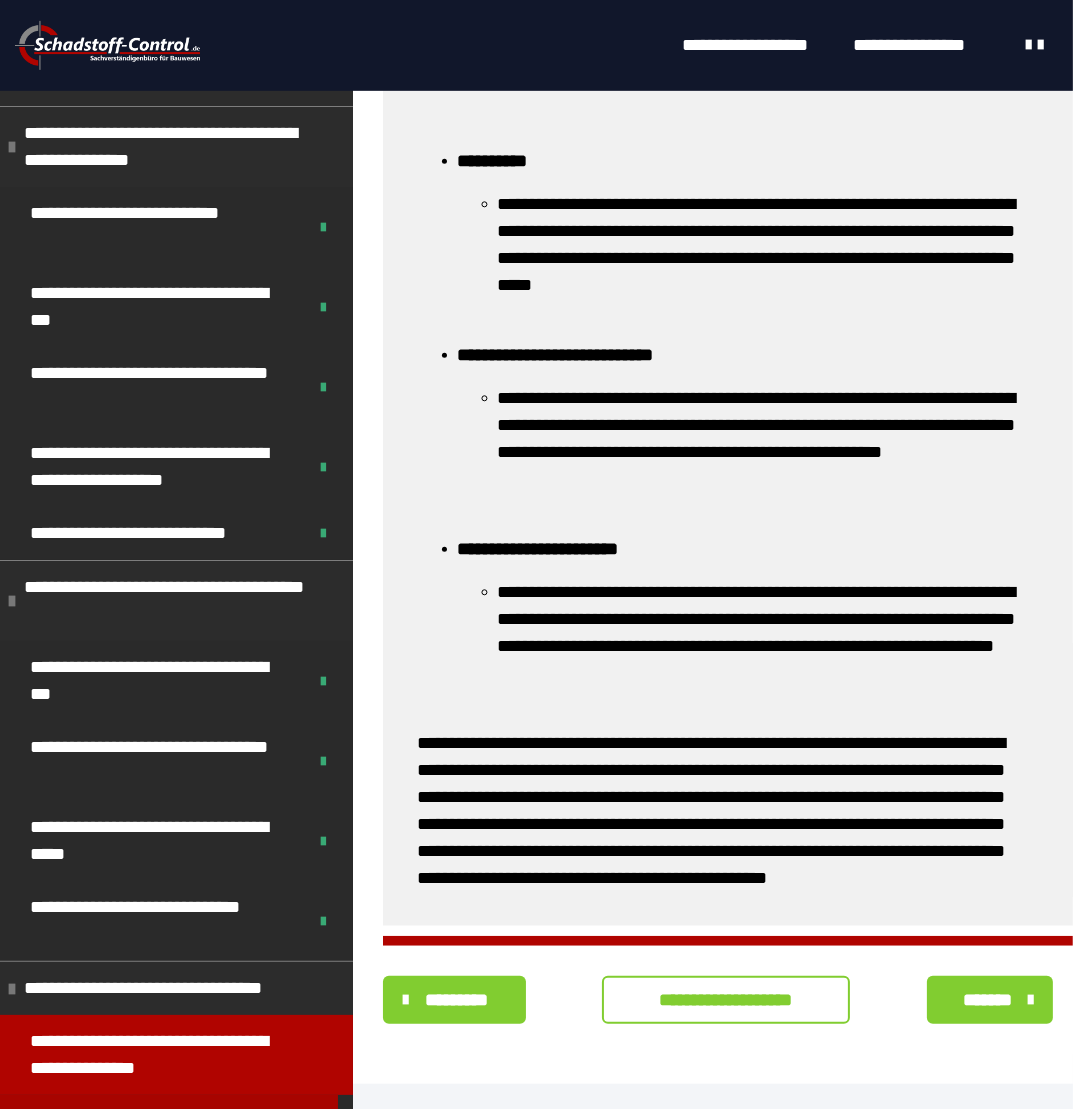 scroll, scrollTop: 1137, scrollLeft: 0, axis: vertical 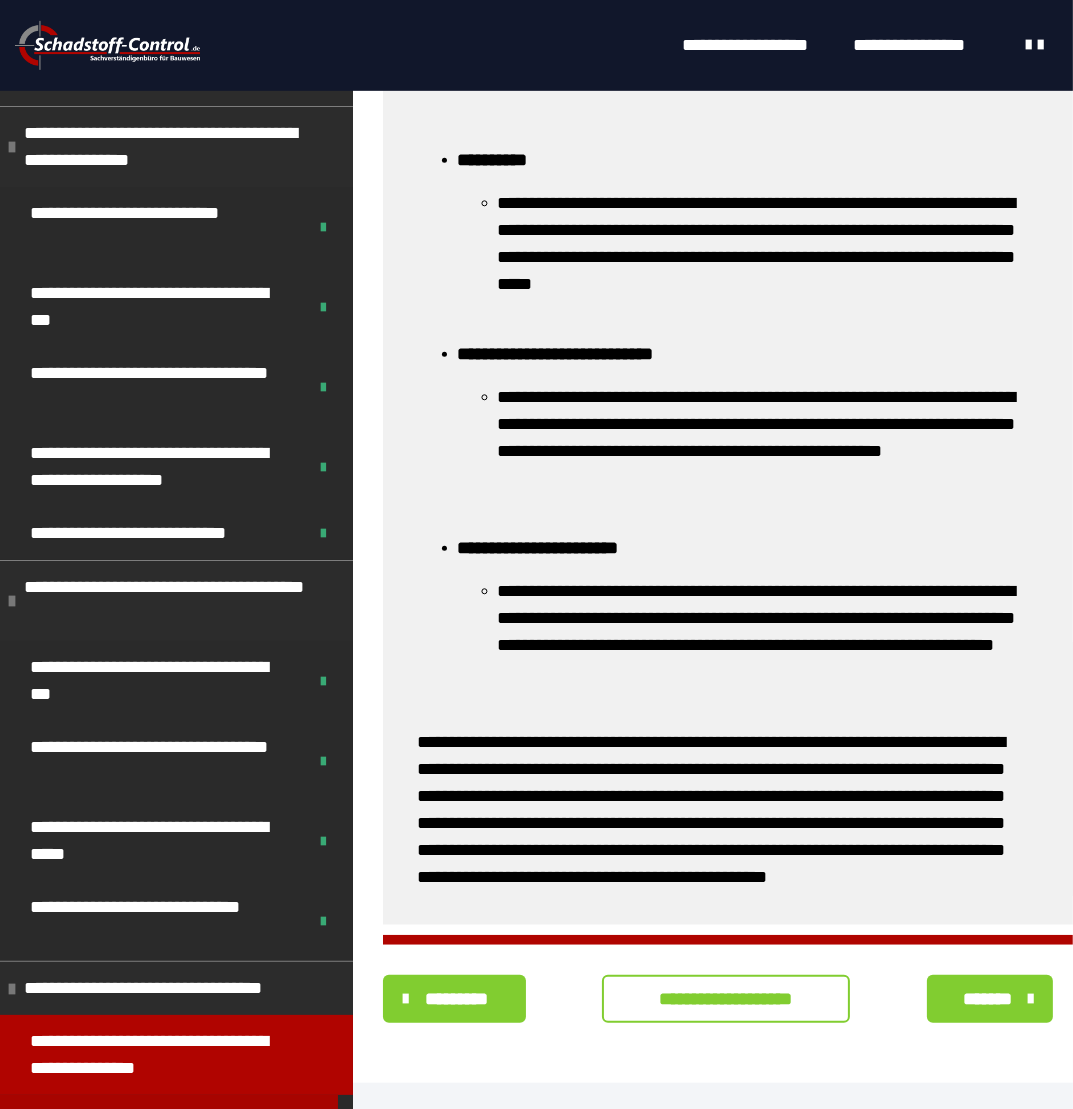 click on "**********" at bounding box center (726, 999) 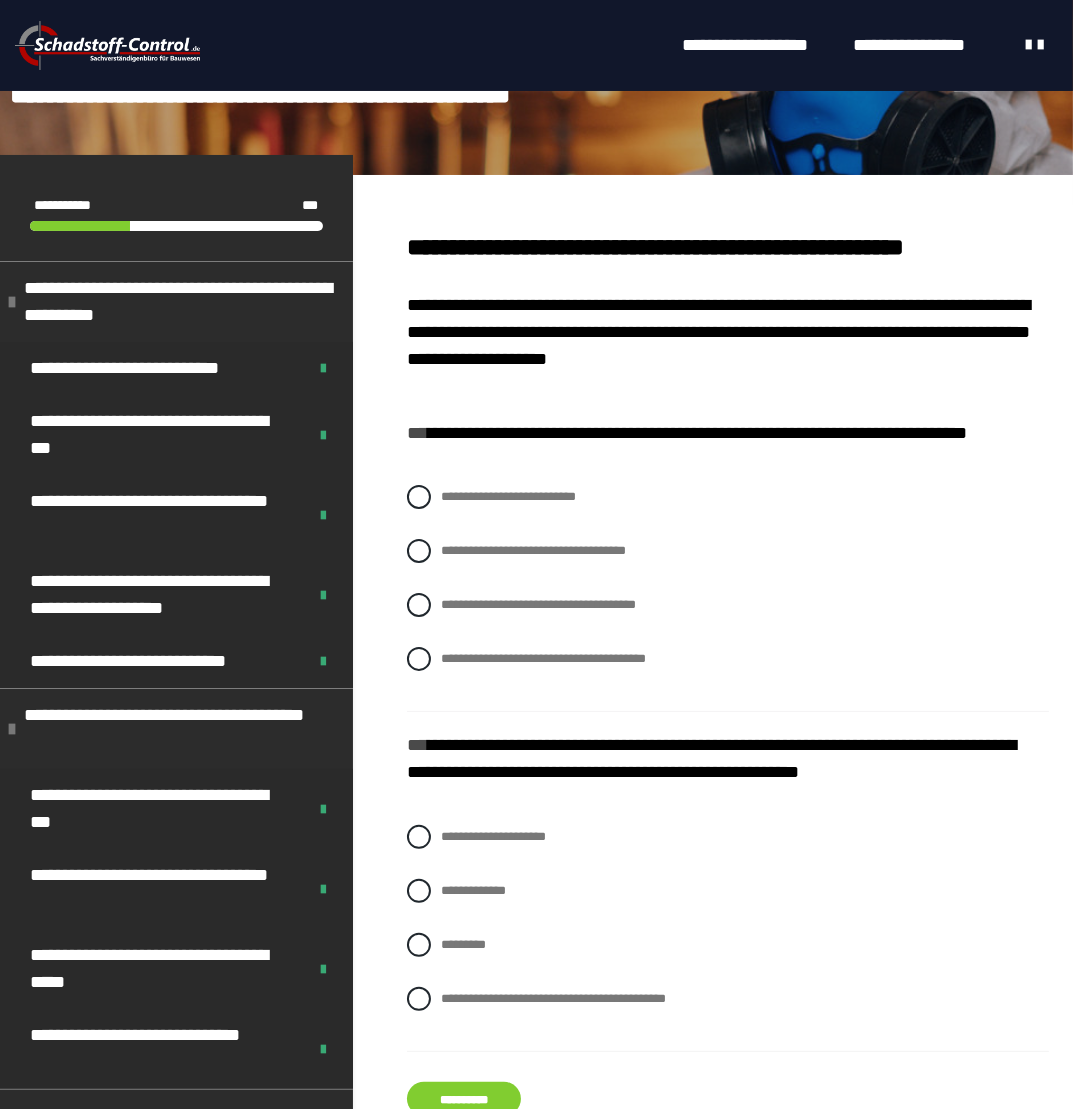 scroll, scrollTop: 163, scrollLeft: 0, axis: vertical 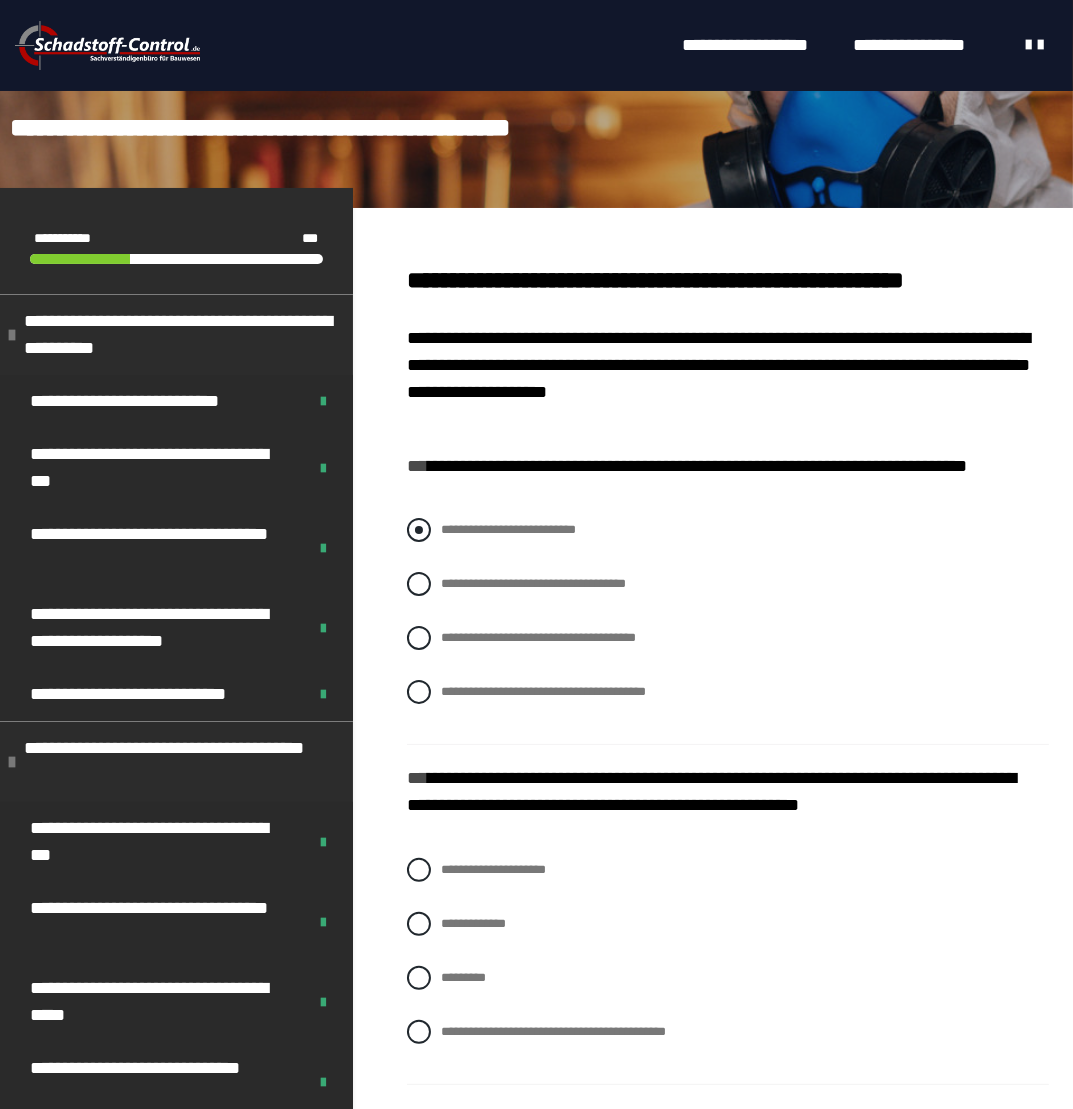 click on "**********" at bounding box center [508, 529] 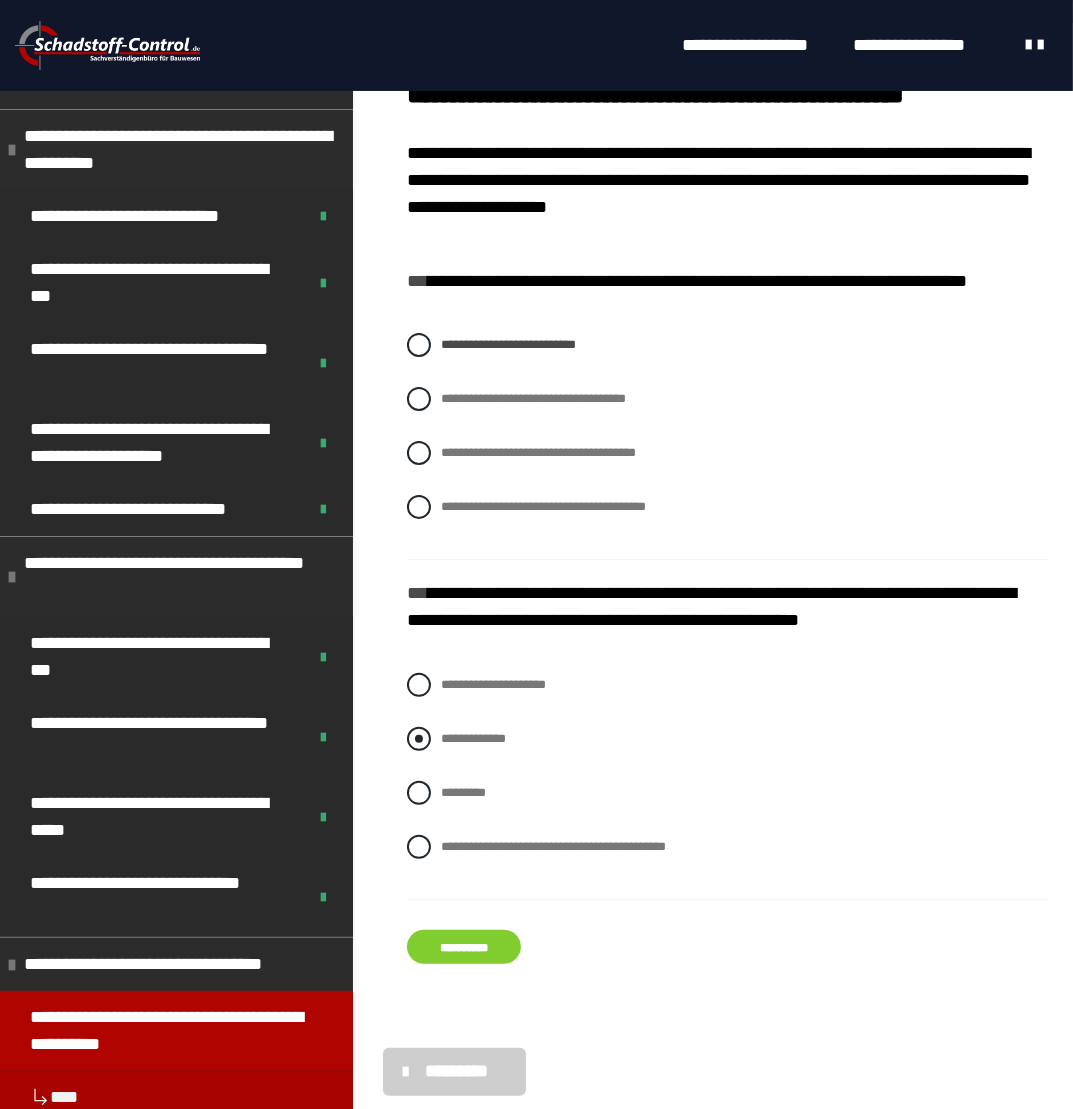 scroll, scrollTop: 363, scrollLeft: 0, axis: vertical 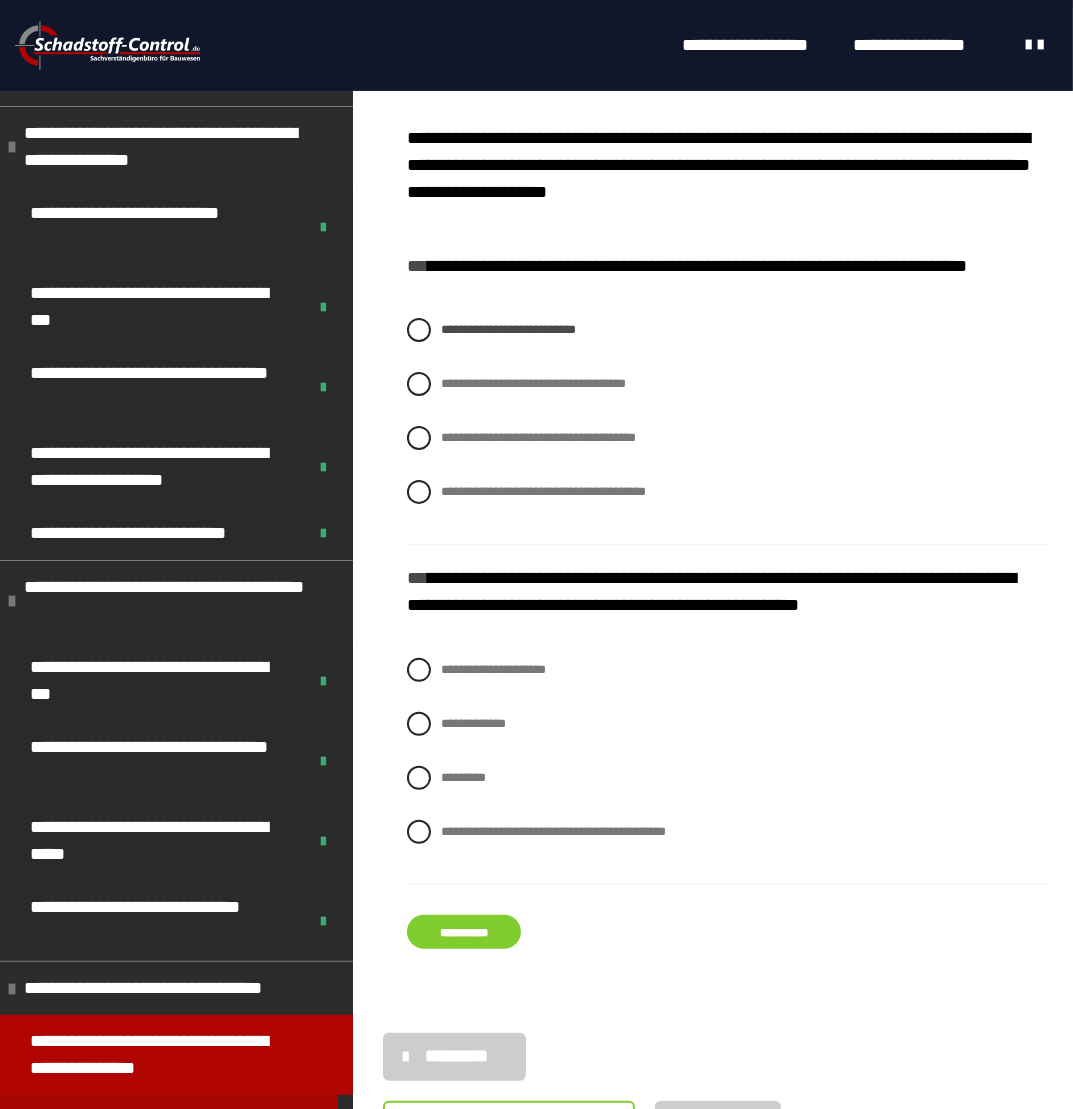 click on "**********" at bounding box center [728, 606] 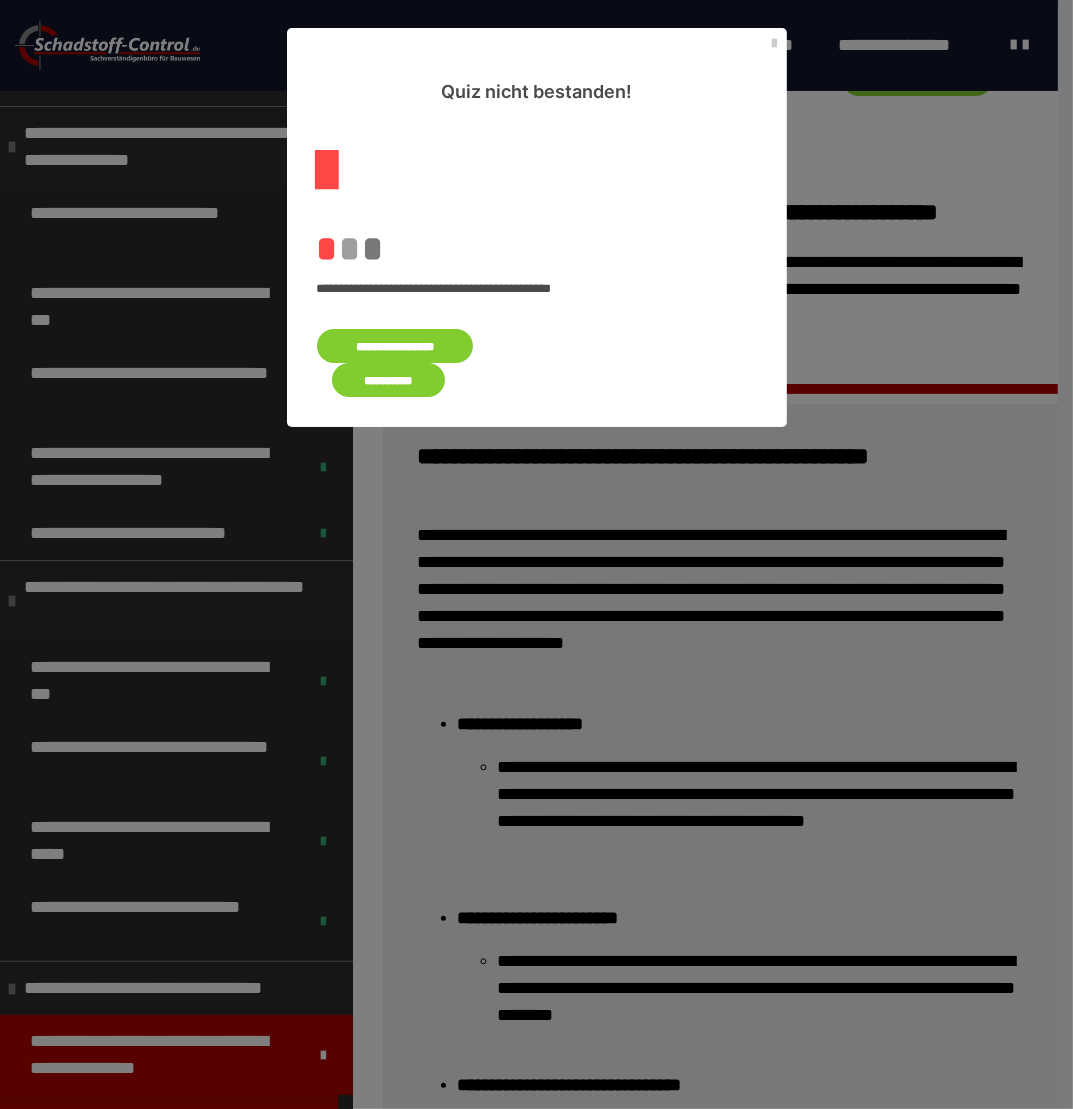 click on "**********" at bounding box center [395, 346] 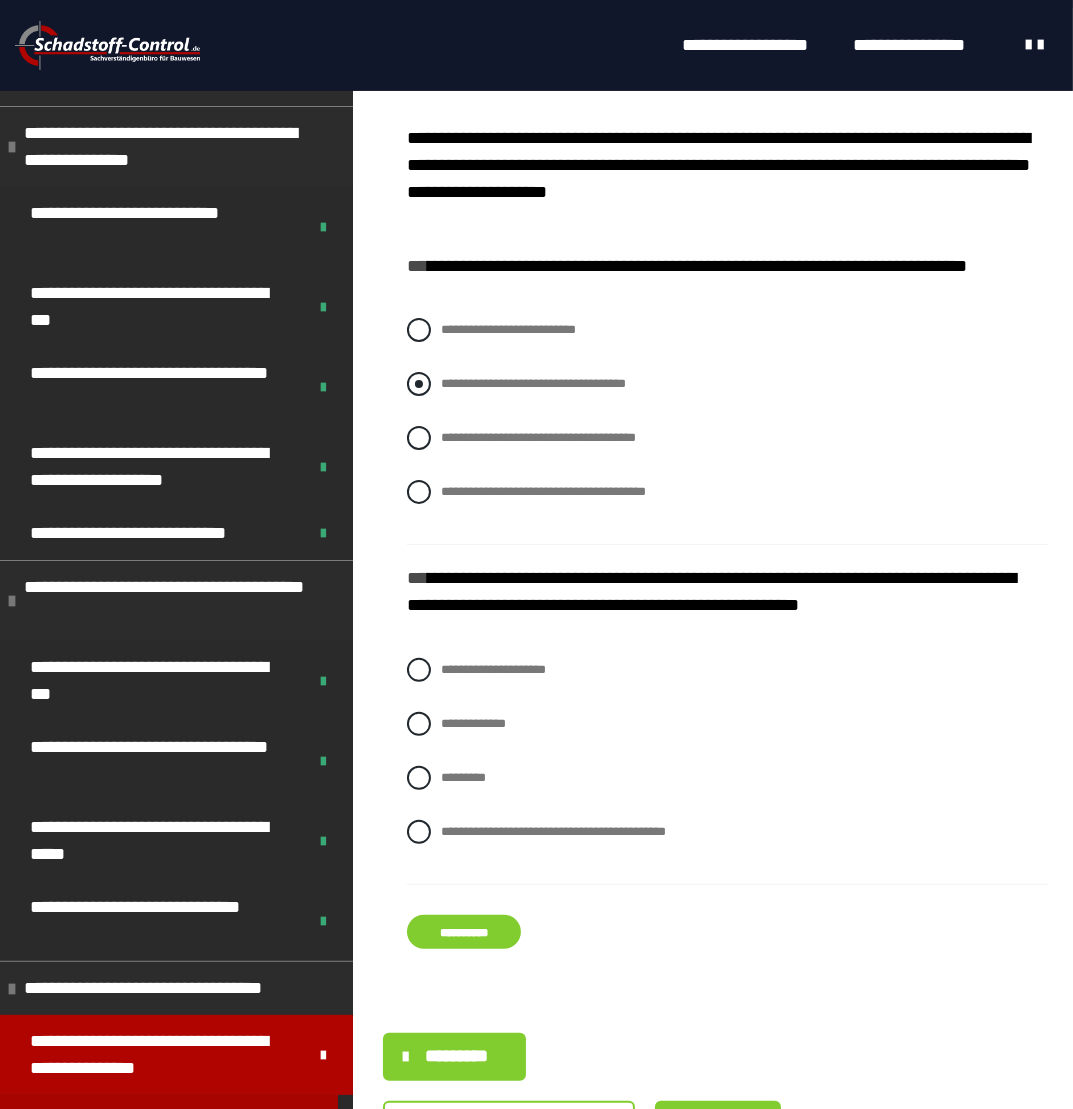 click at bounding box center [419, 384] 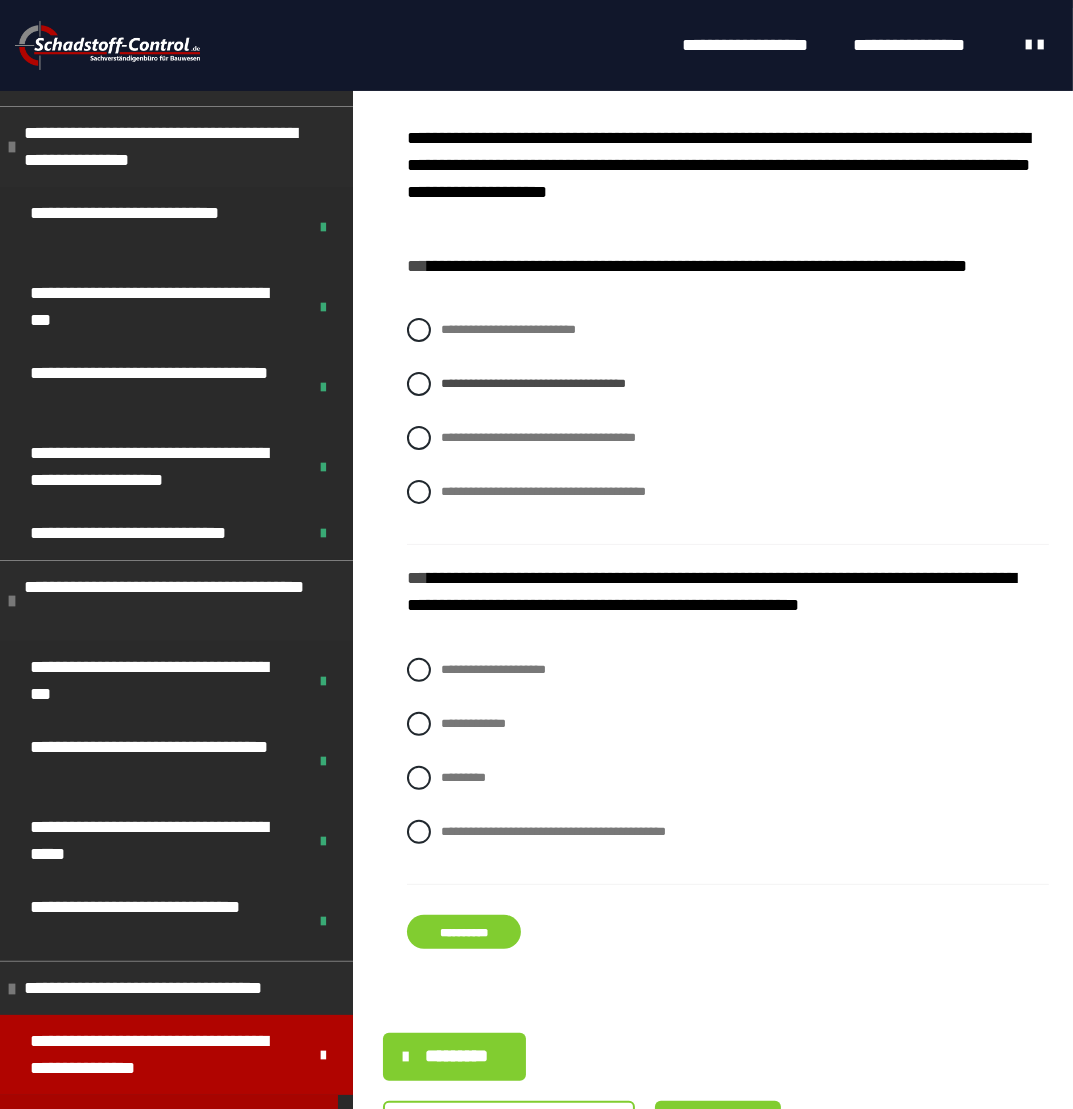 click on "**********" at bounding box center (464, 932) 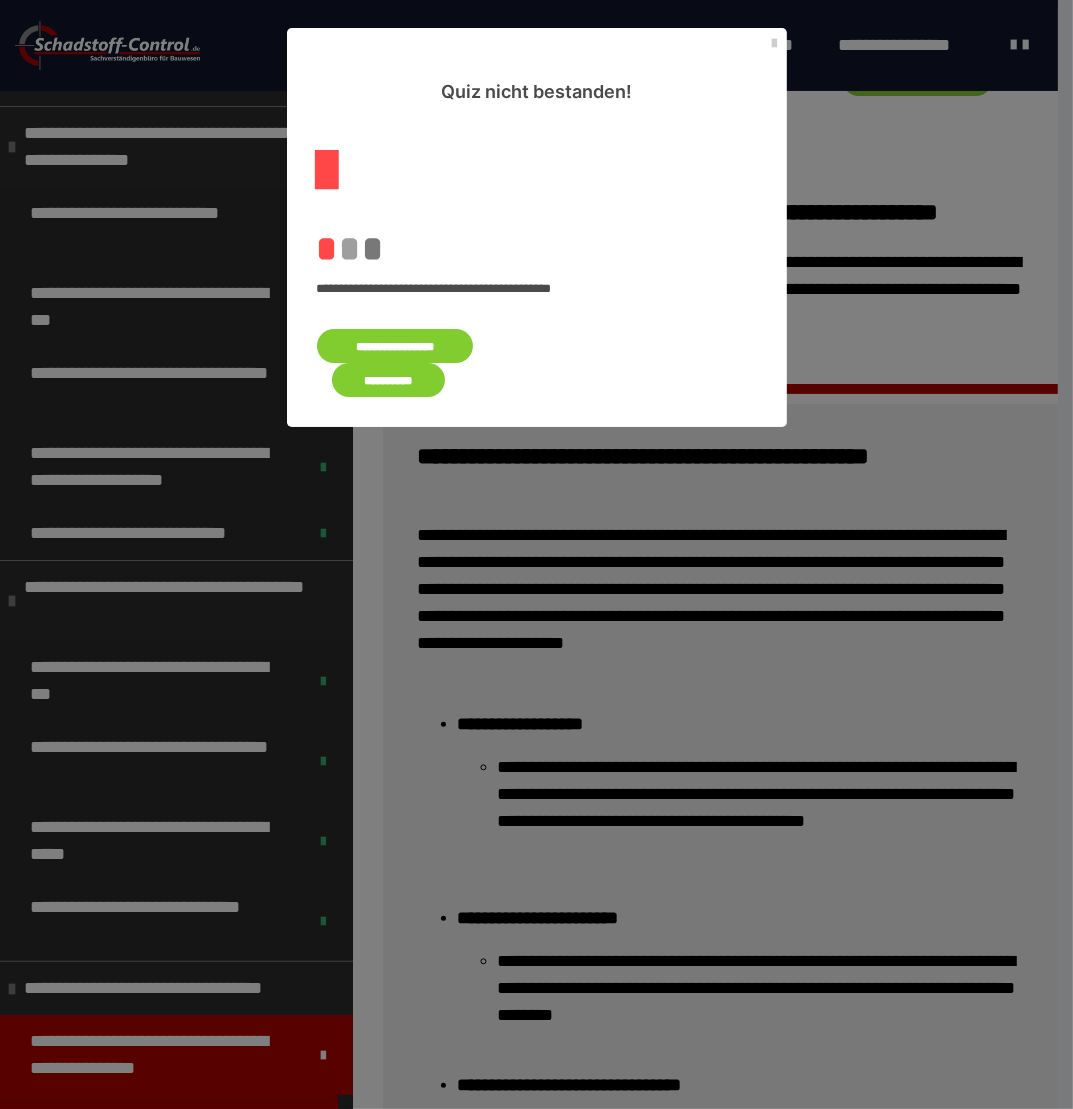 click on "**********" at bounding box center [395, 346] 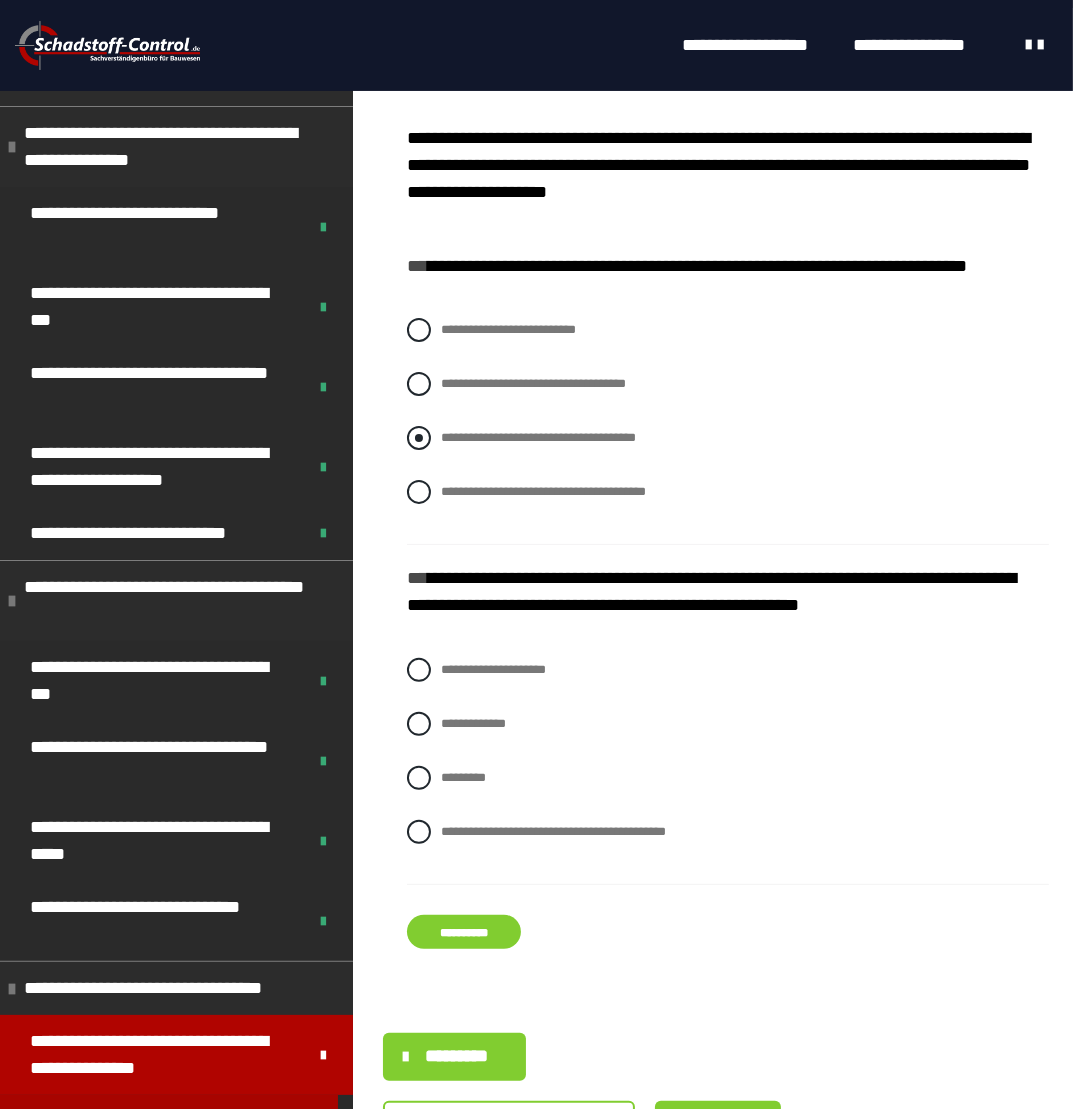 click at bounding box center [419, 438] 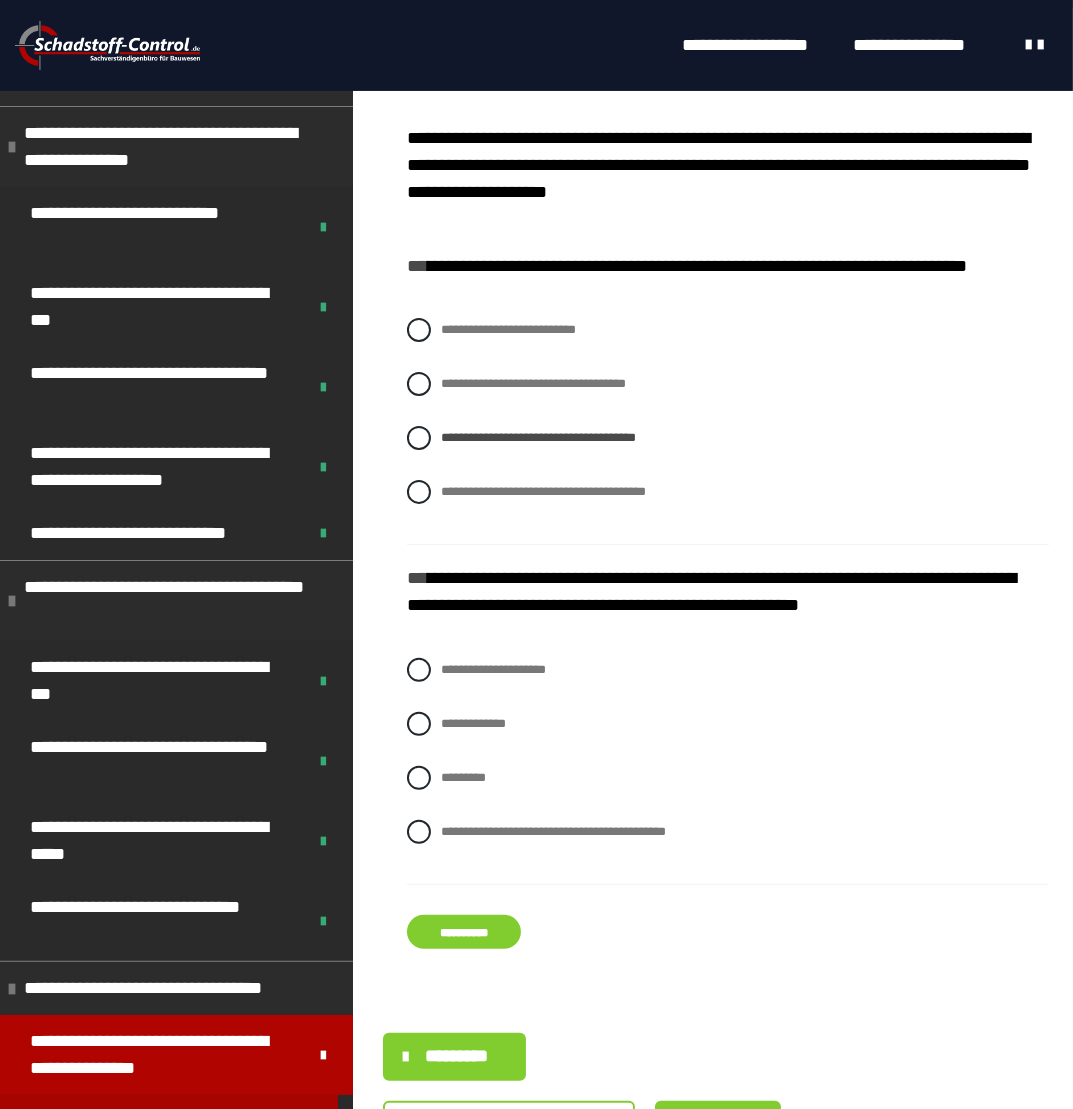 click on "**********" at bounding box center [464, 932] 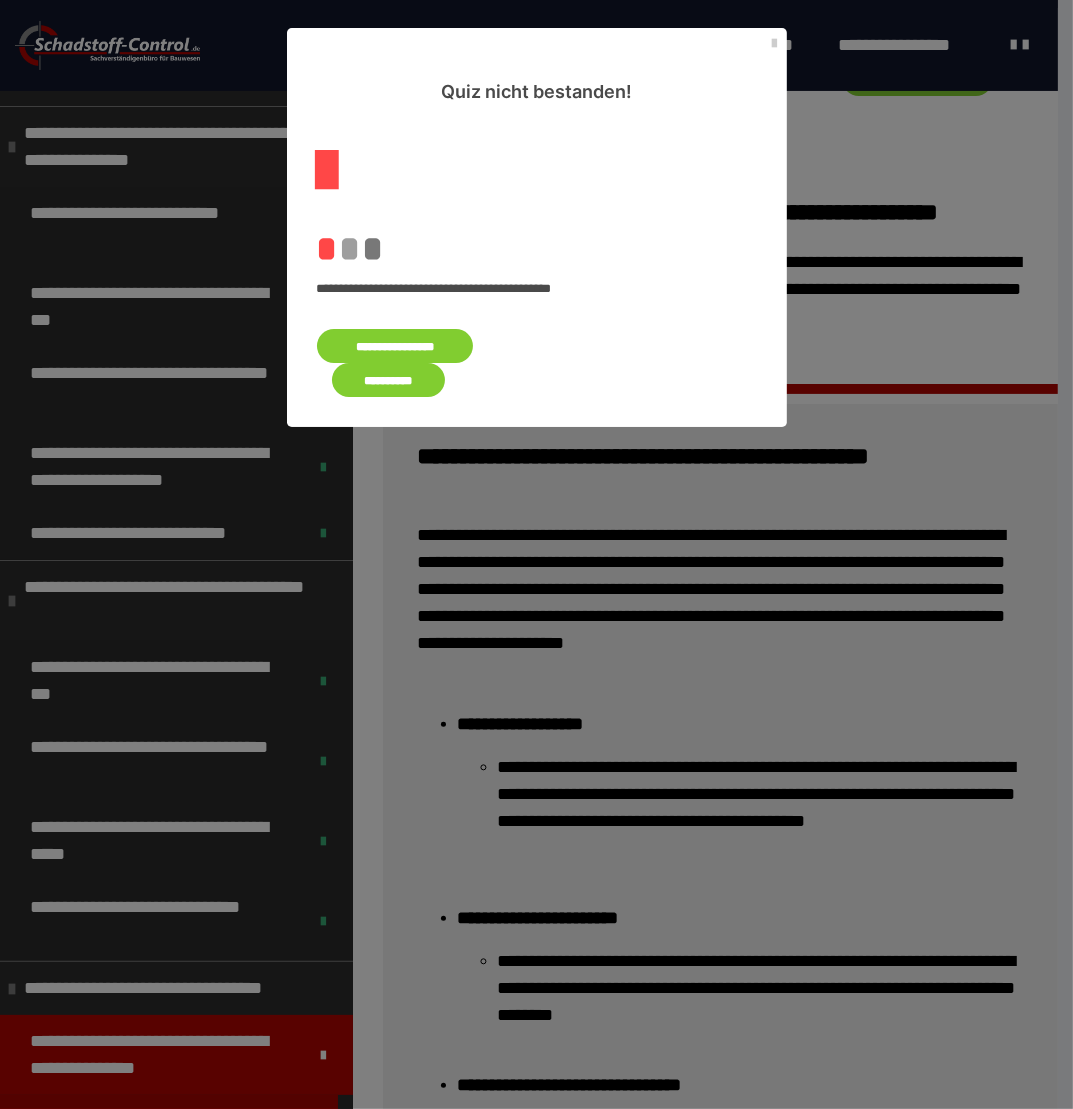 click on "**********" at bounding box center [395, 346] 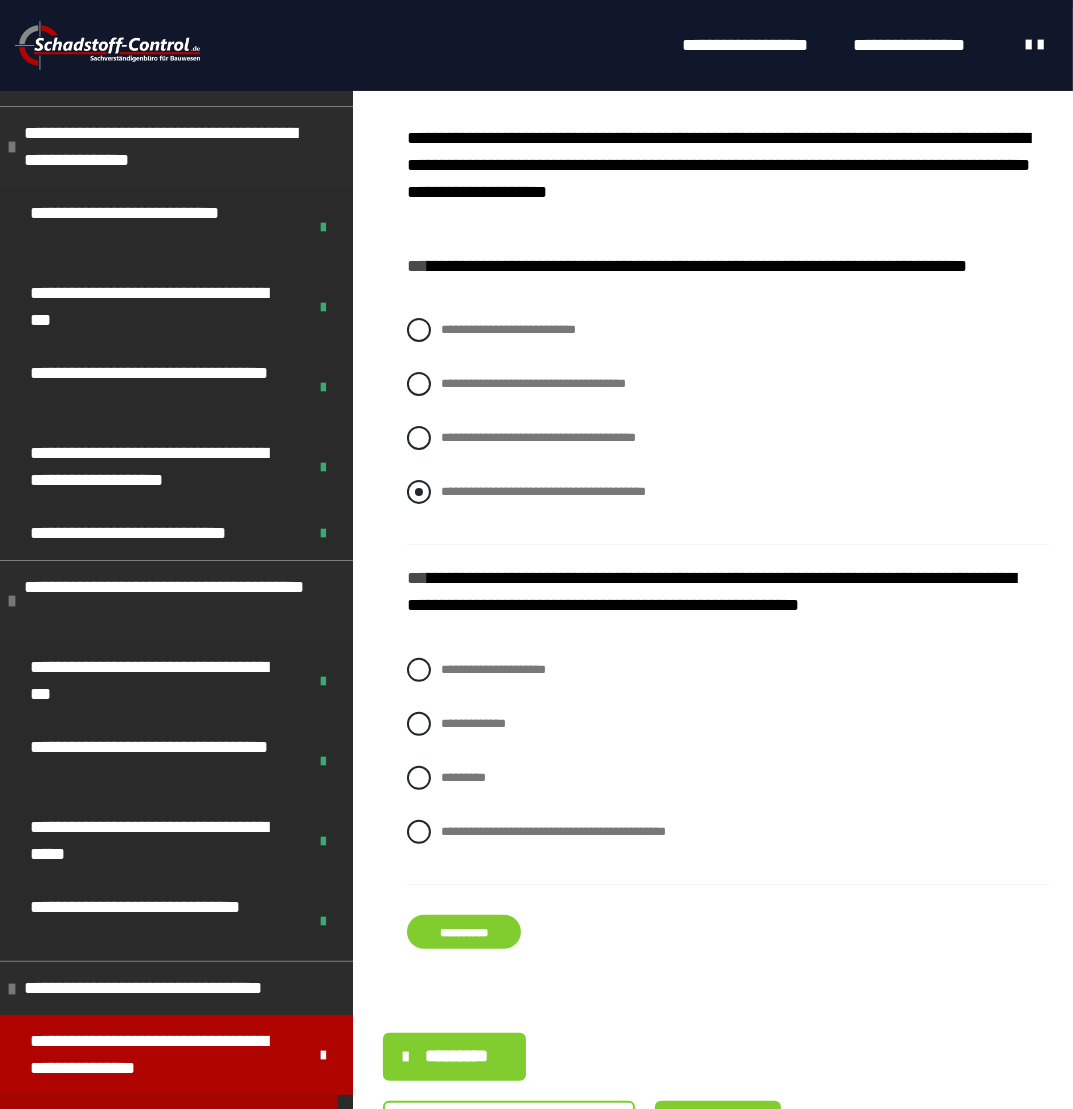 click at bounding box center [419, 492] 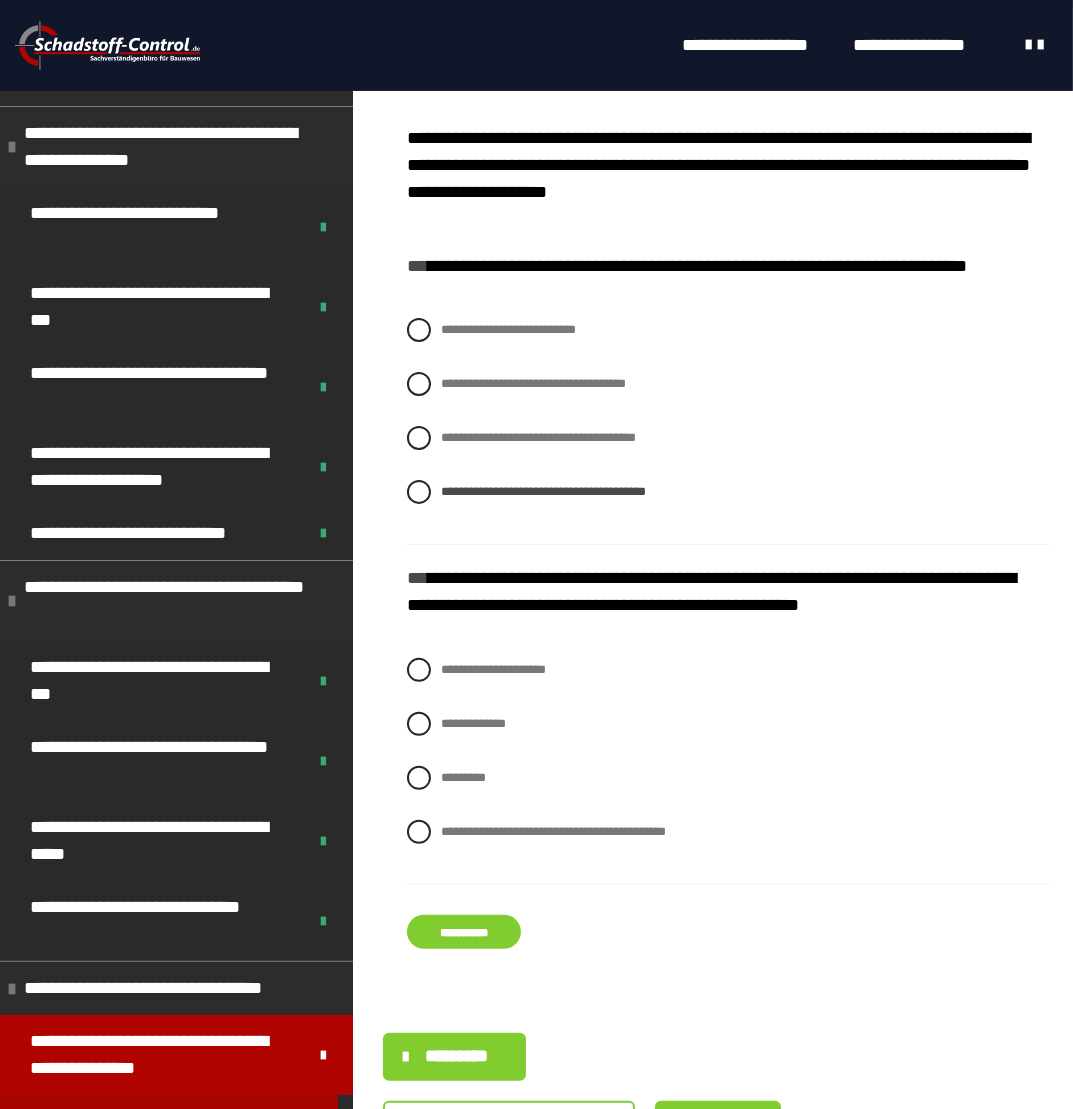 click on "**********" at bounding box center [464, 932] 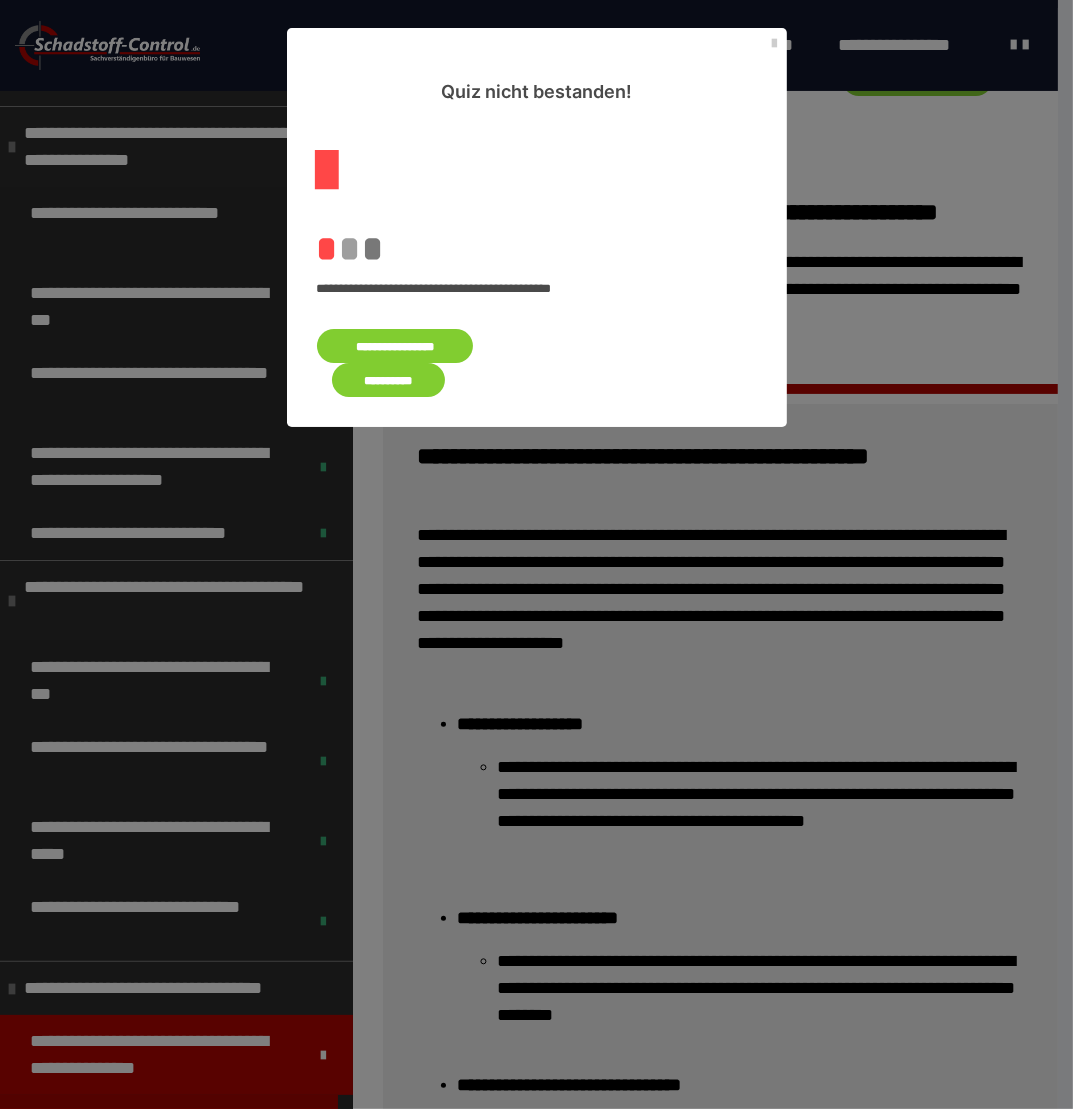 click on "**********" at bounding box center [395, 346] 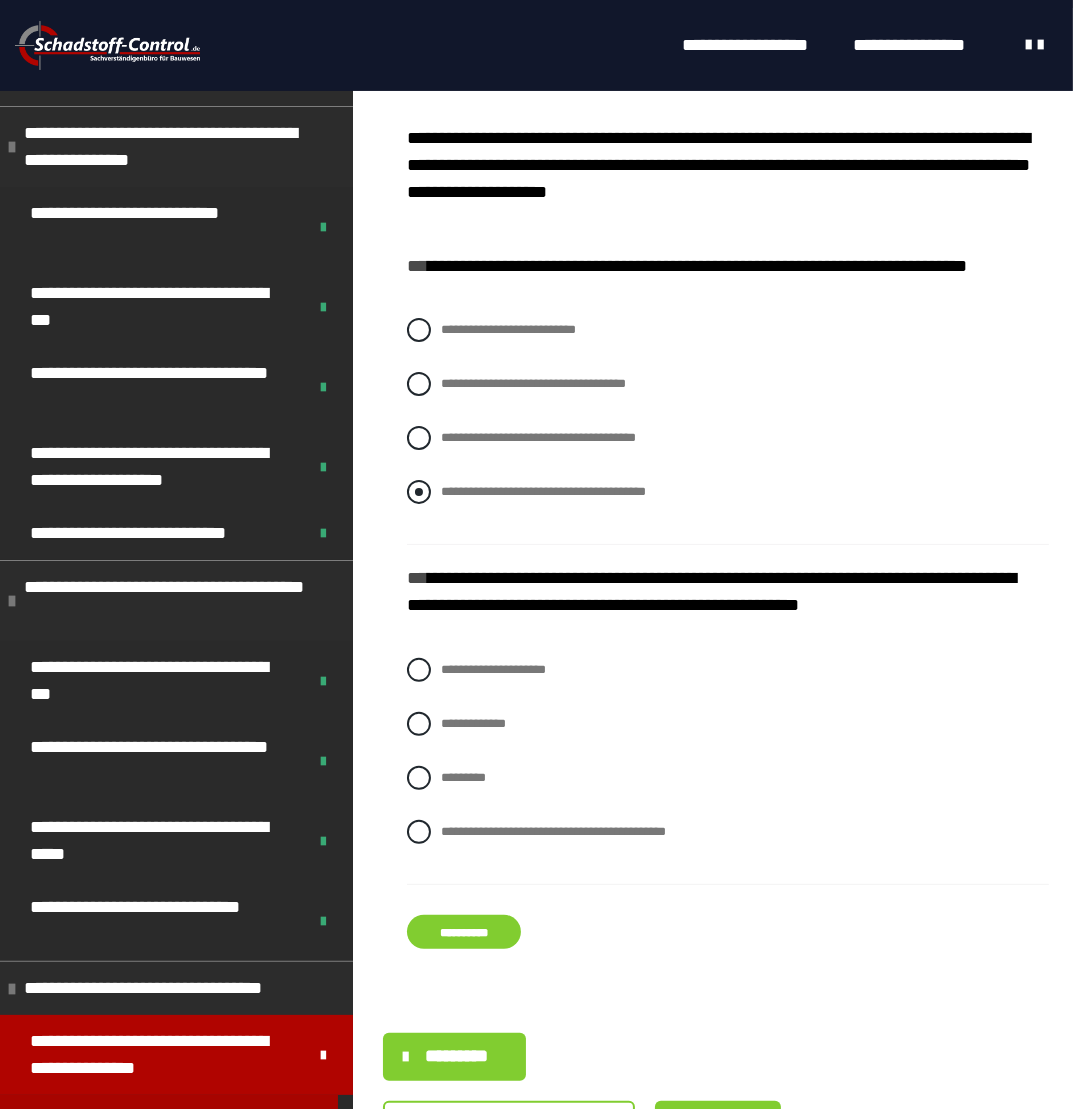 click at bounding box center [419, 492] 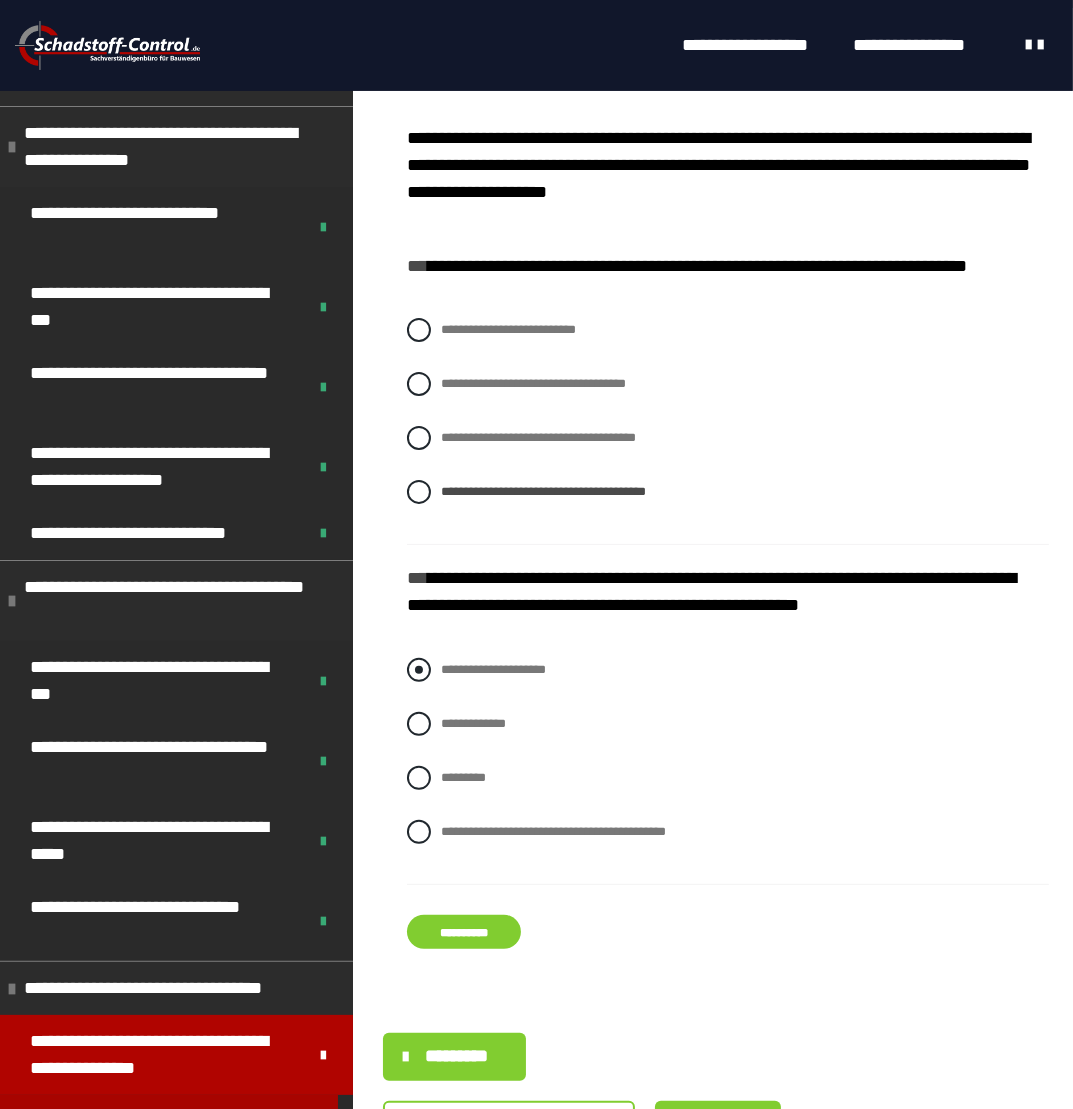 click at bounding box center [419, 670] 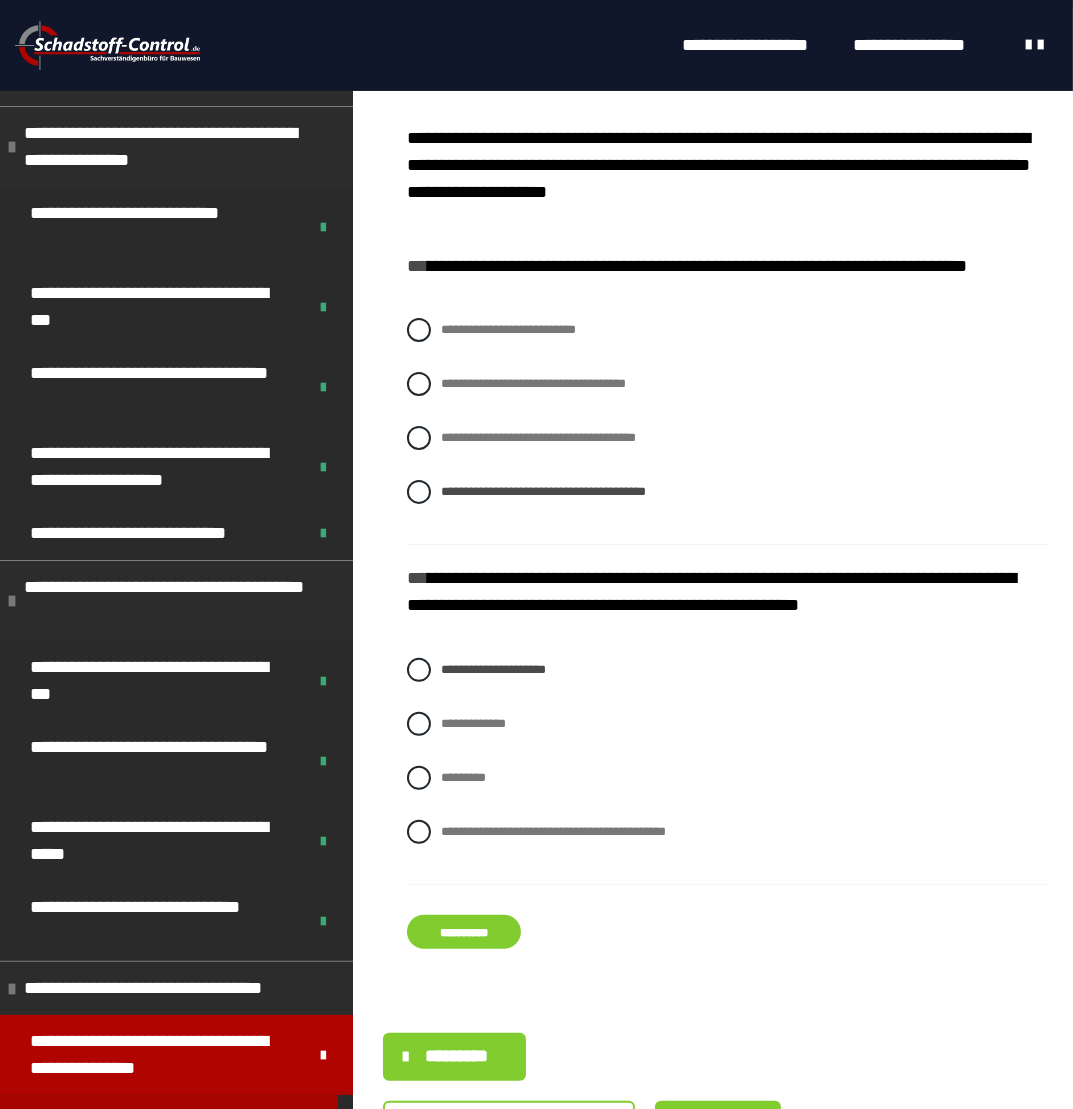 click on "**********" at bounding box center (464, 932) 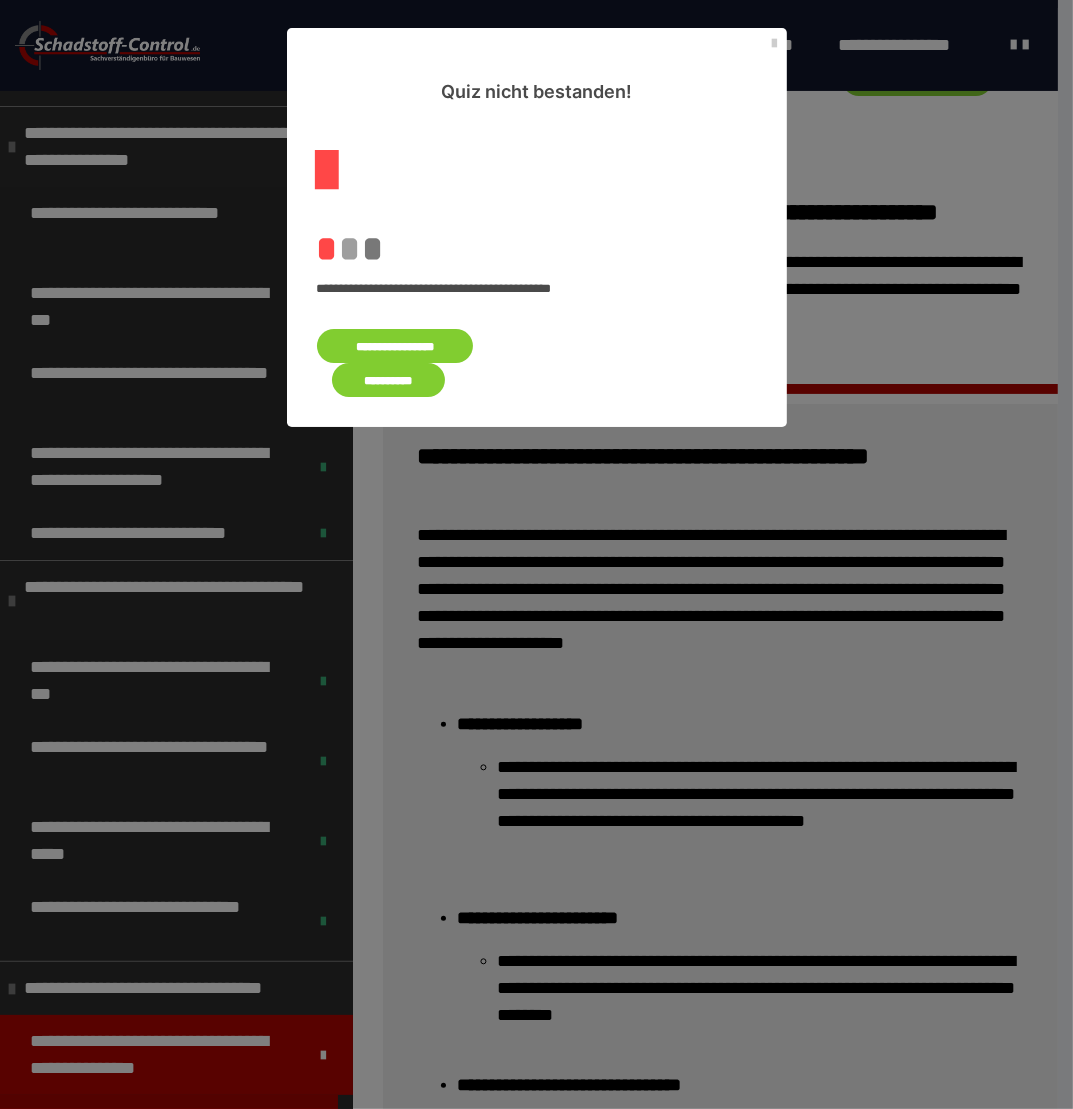 click on "**********" at bounding box center [395, 346] 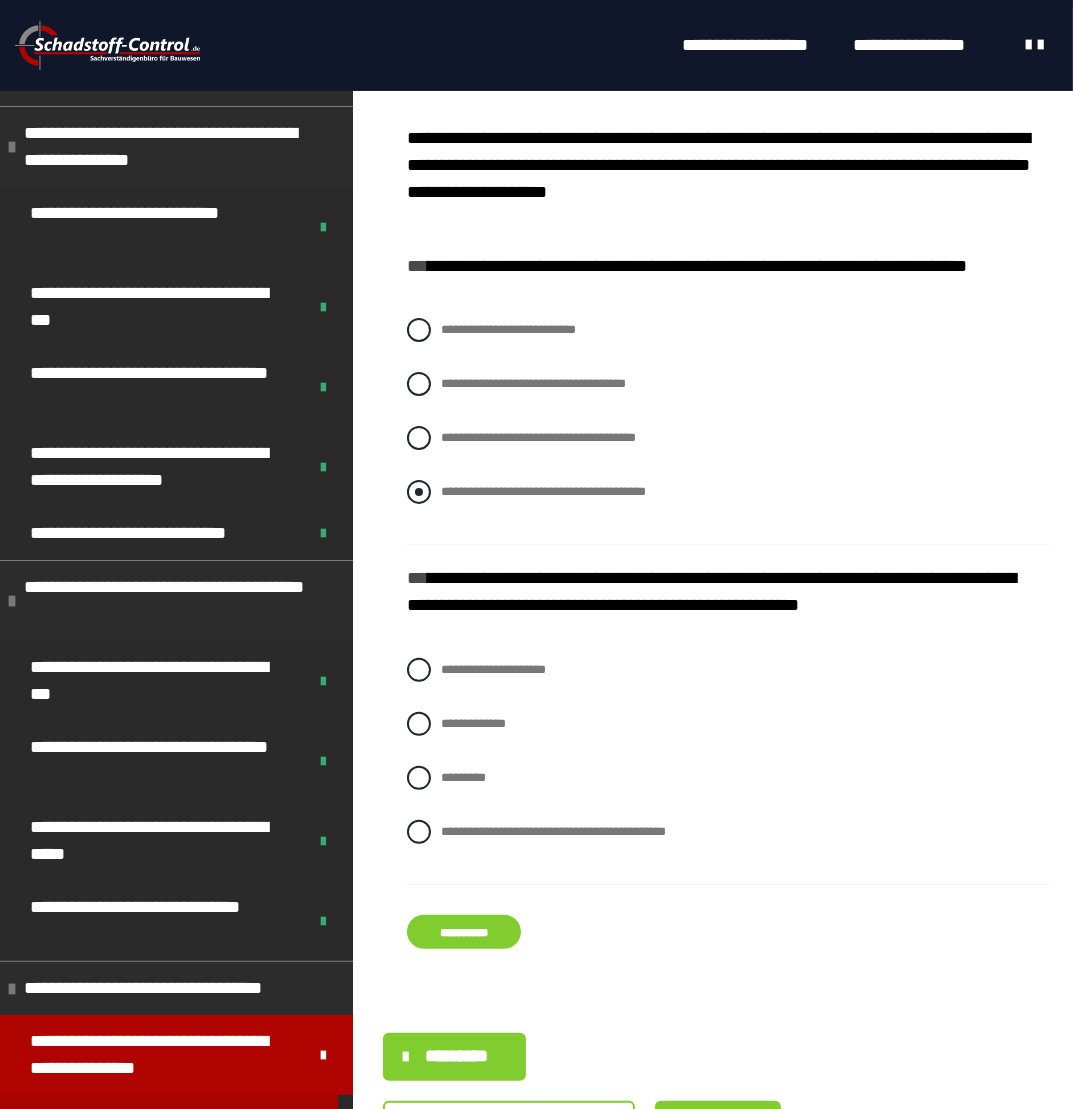 click at bounding box center (419, 492) 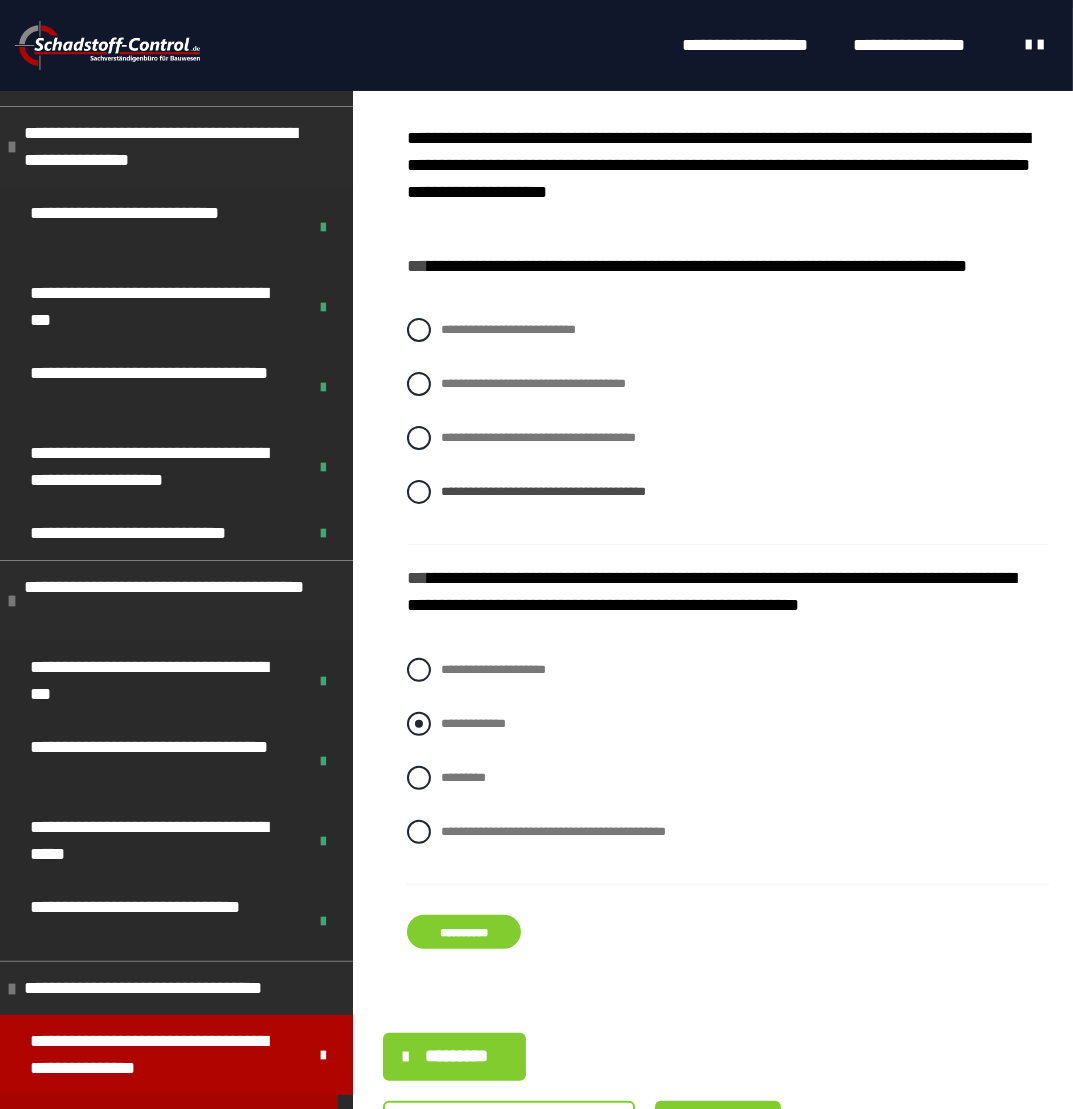 click at bounding box center [419, 724] 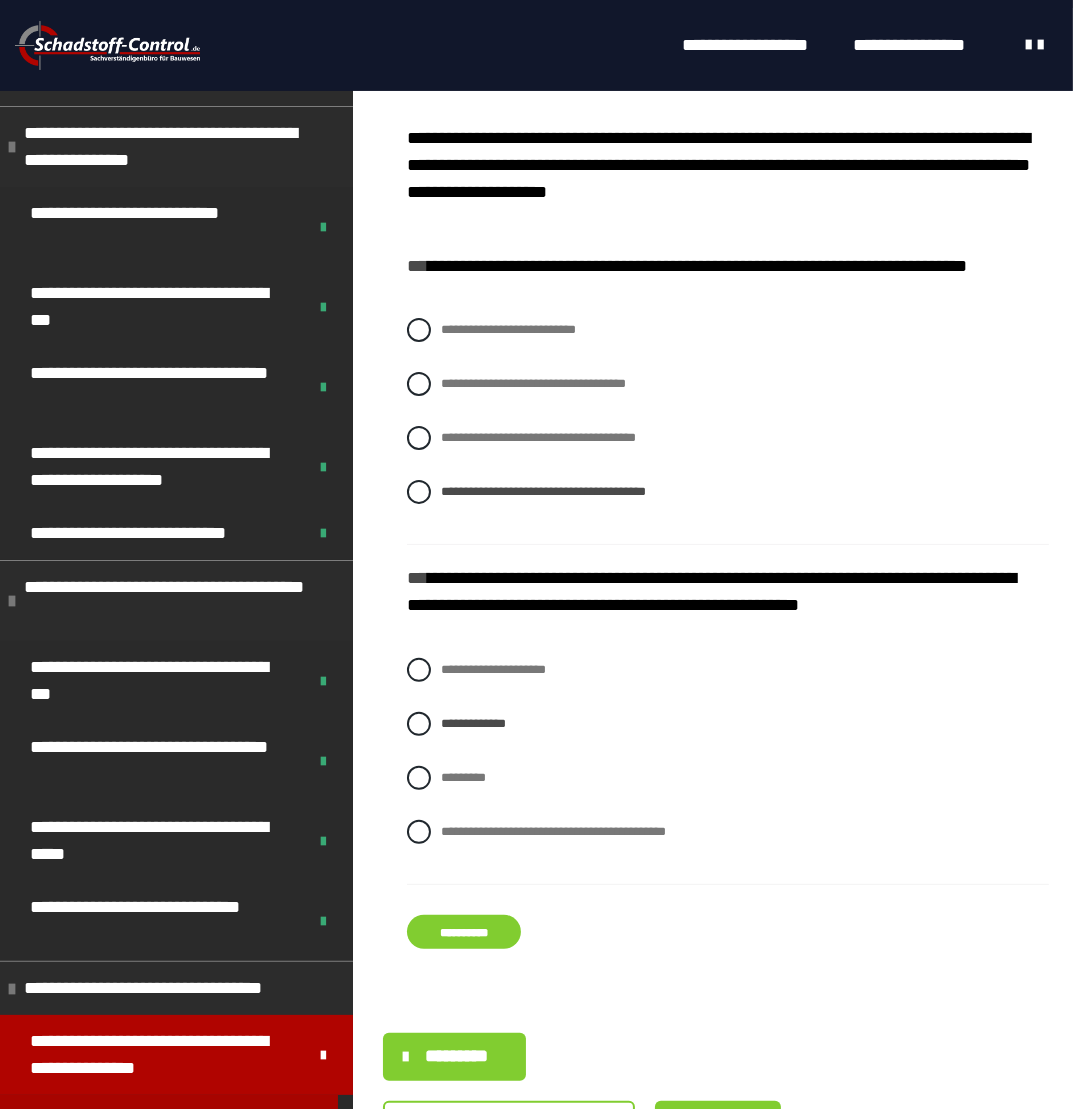 click on "**********" at bounding box center (464, 932) 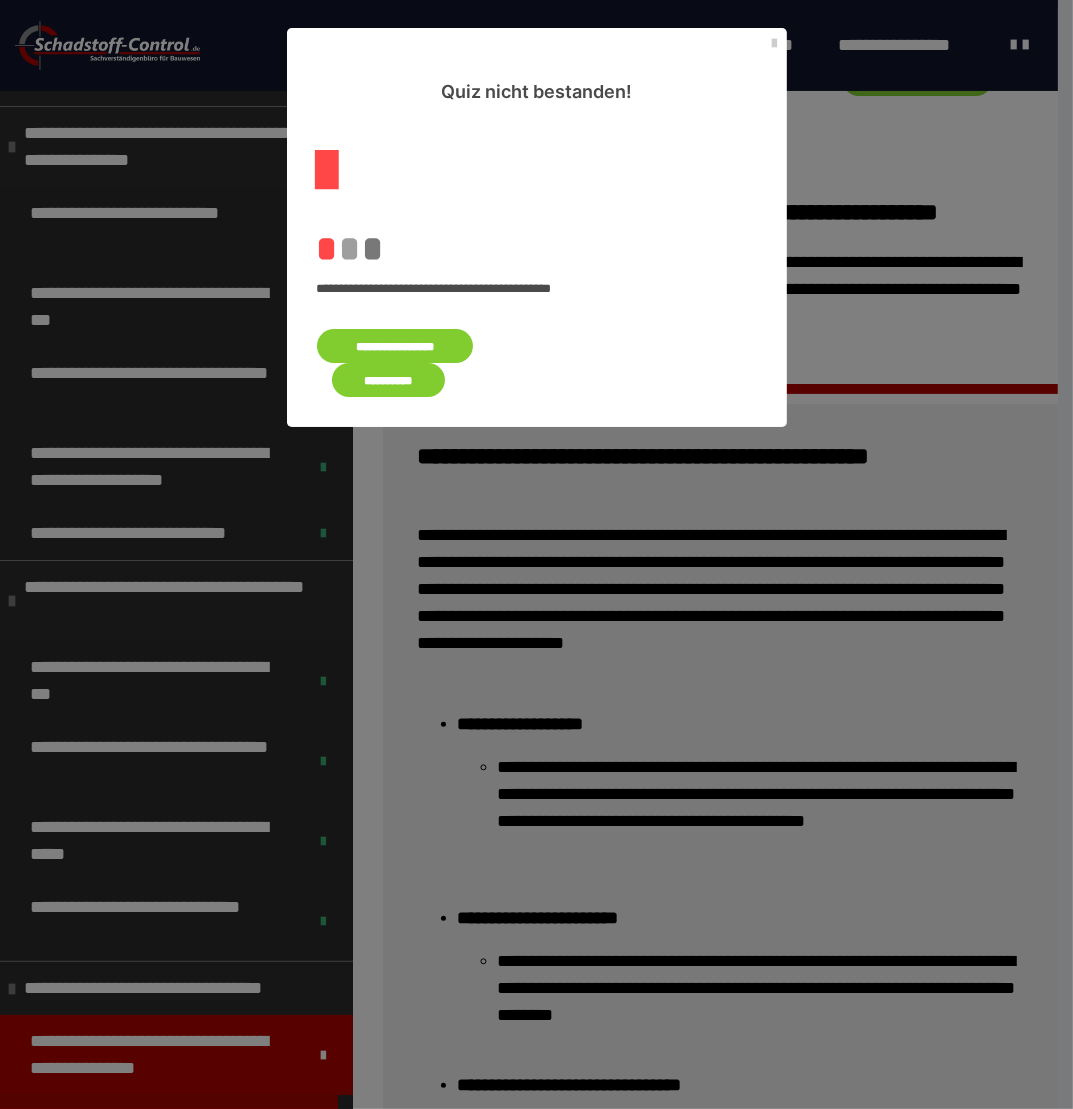 click on "**********" at bounding box center [395, 346] 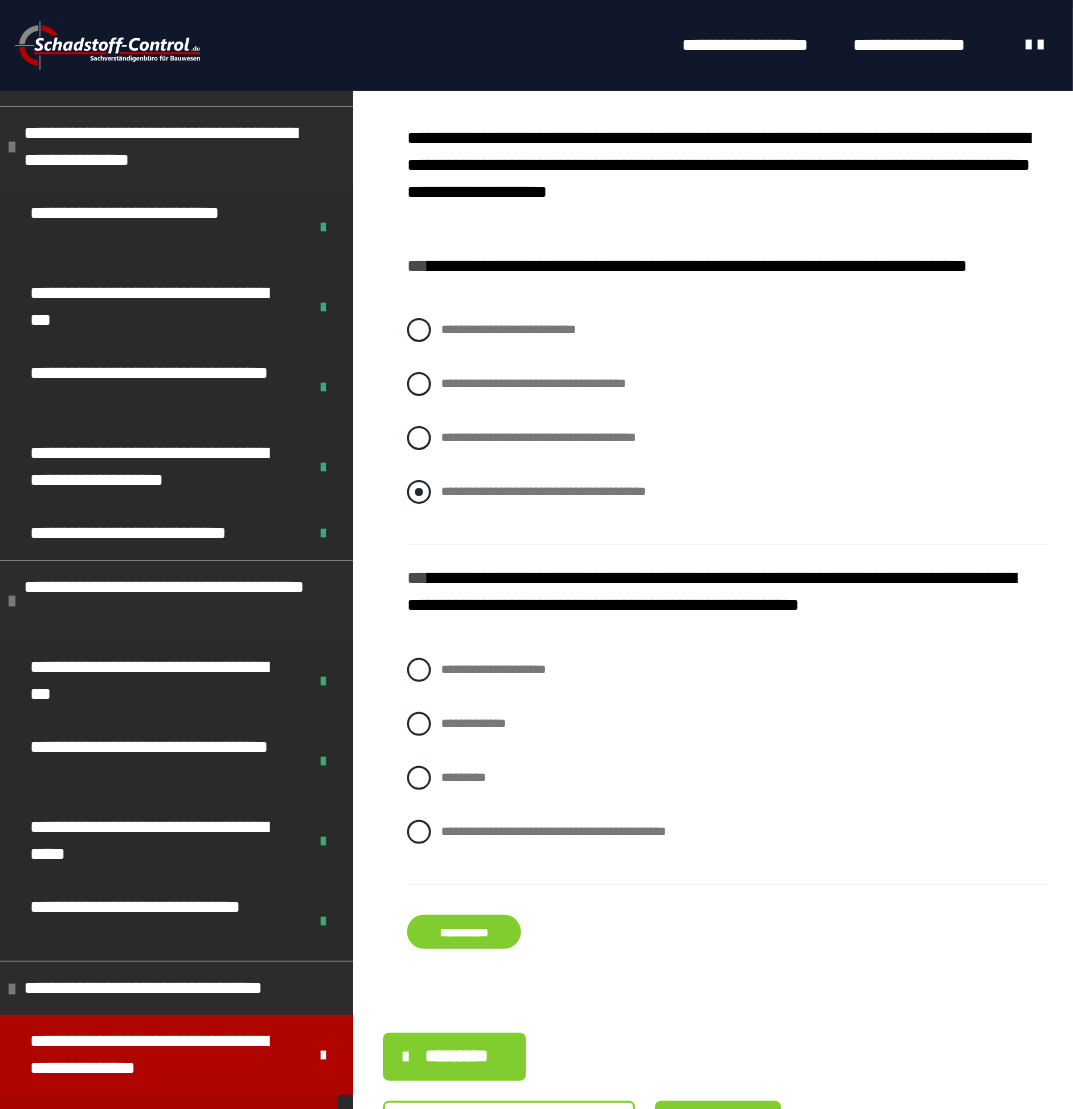 click at bounding box center [419, 492] 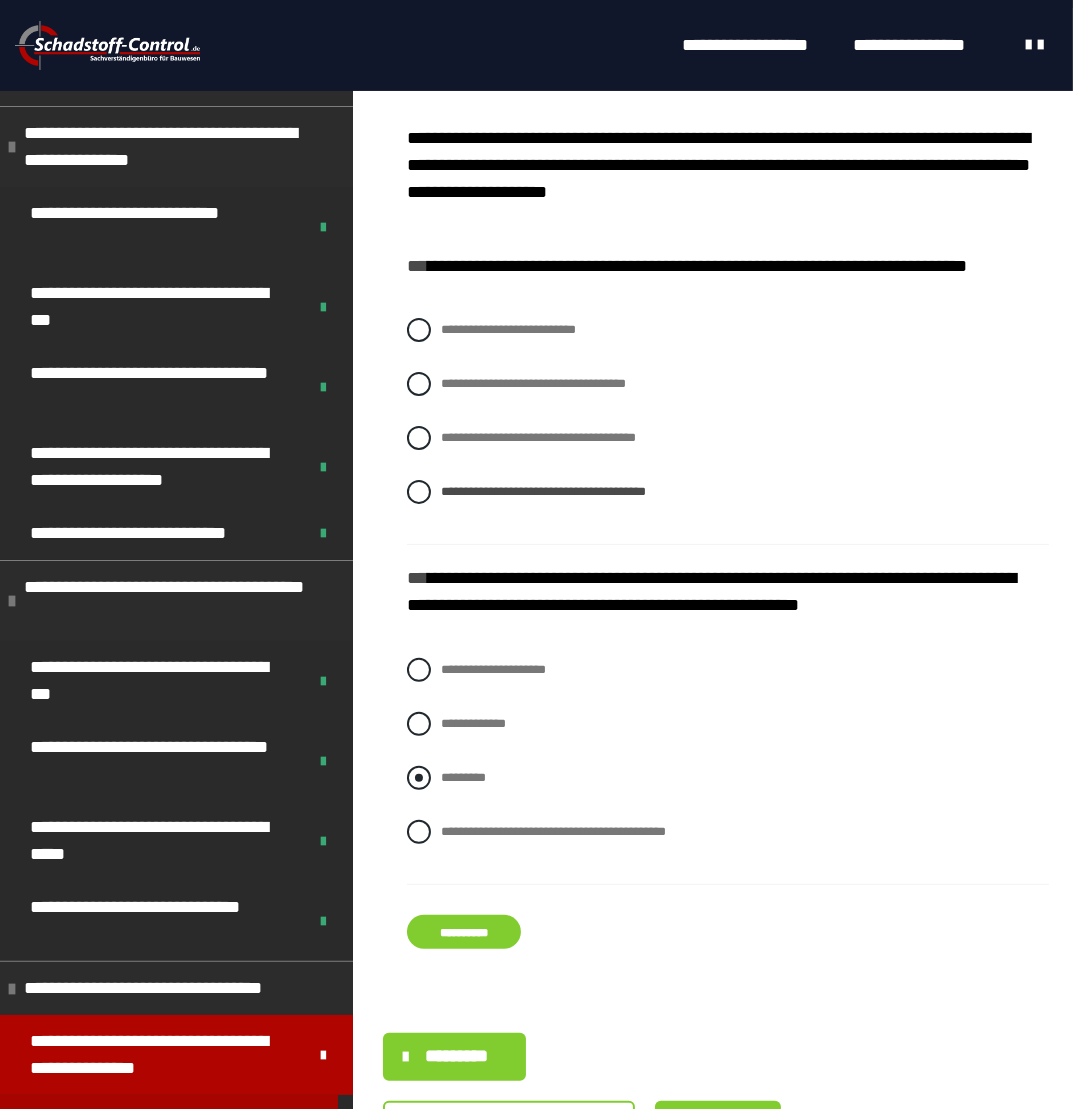 click at bounding box center [419, 778] 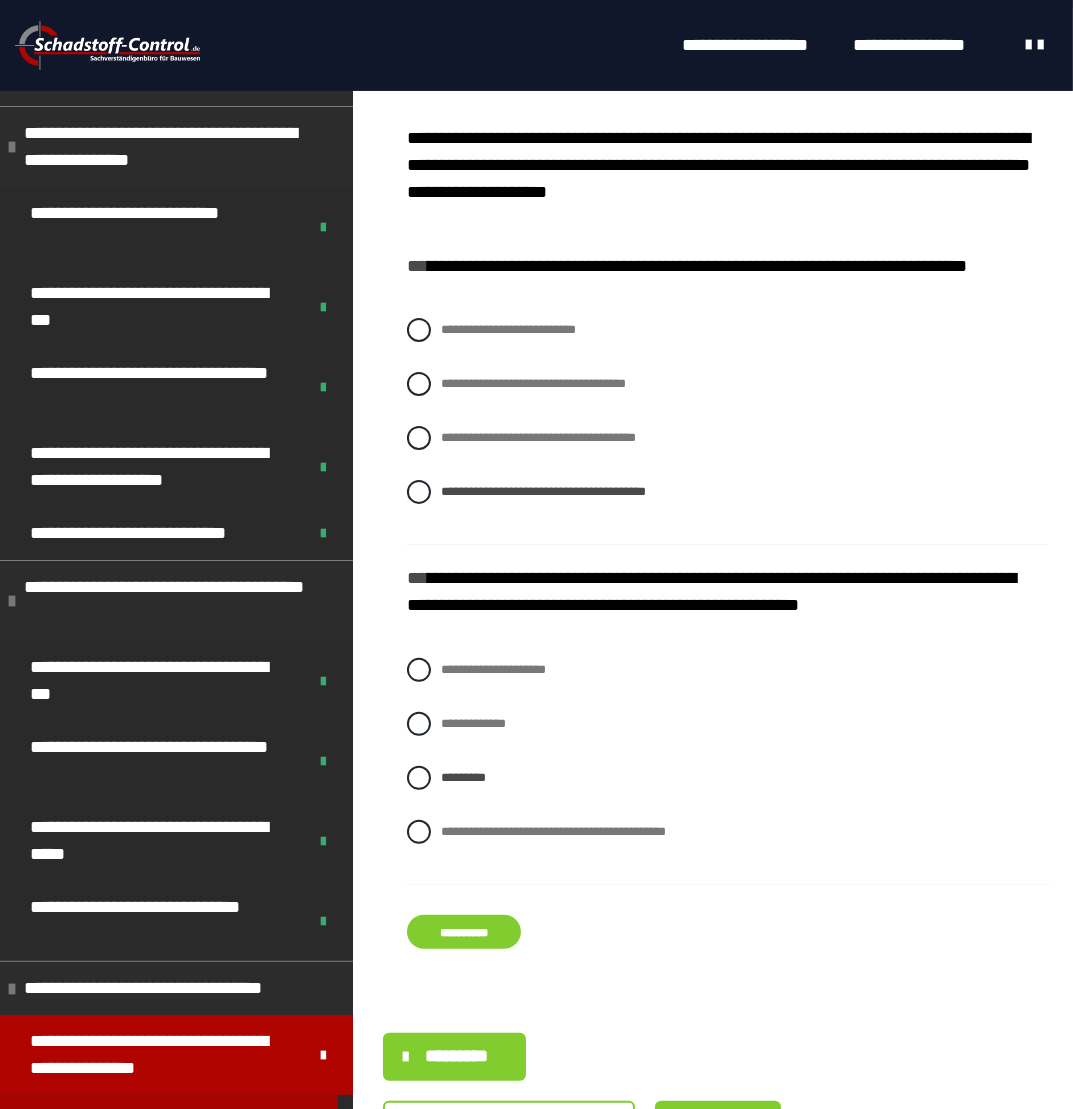 click on "**********" at bounding box center [464, 932] 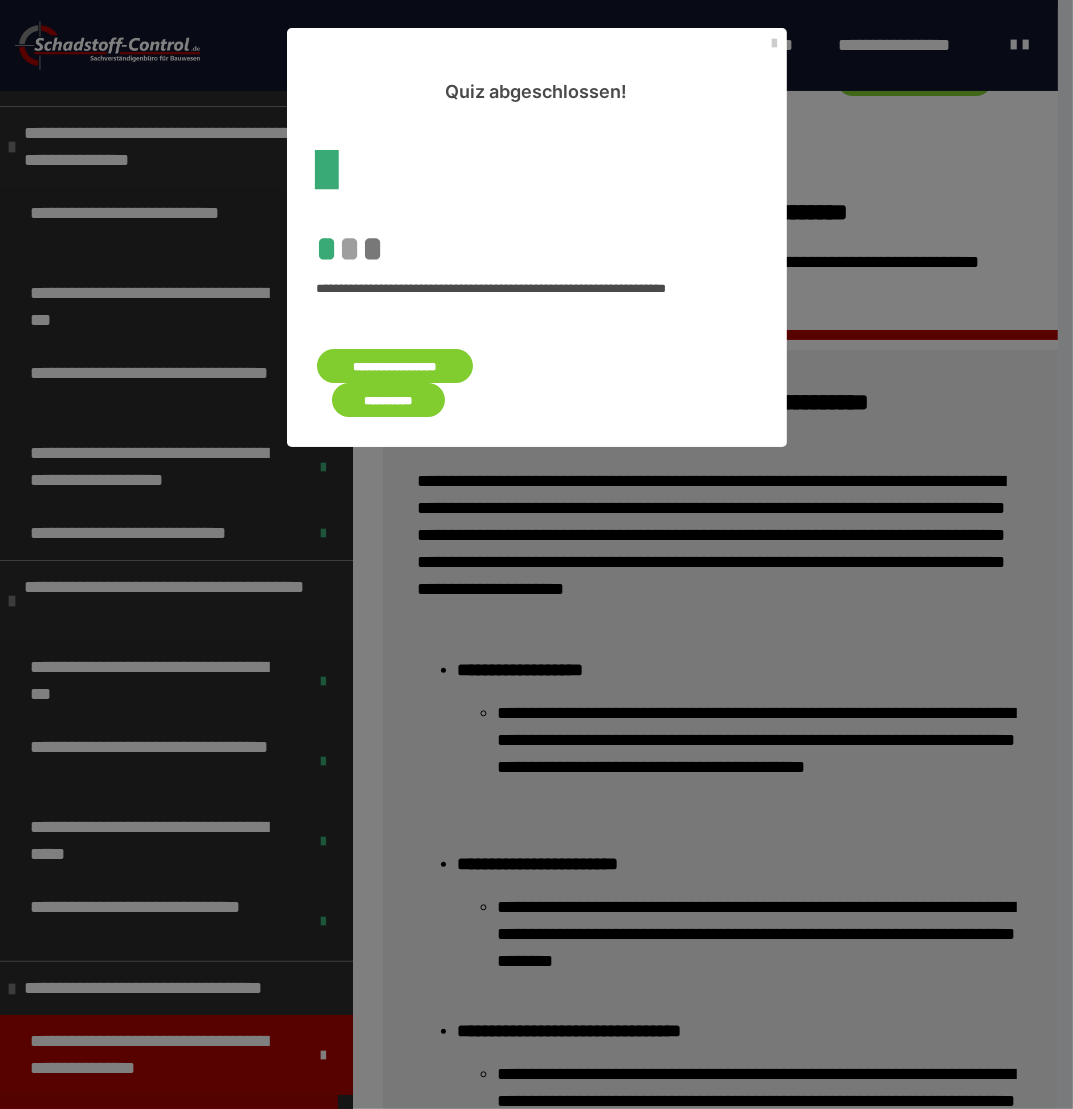 click on "**********" at bounding box center [389, 400] 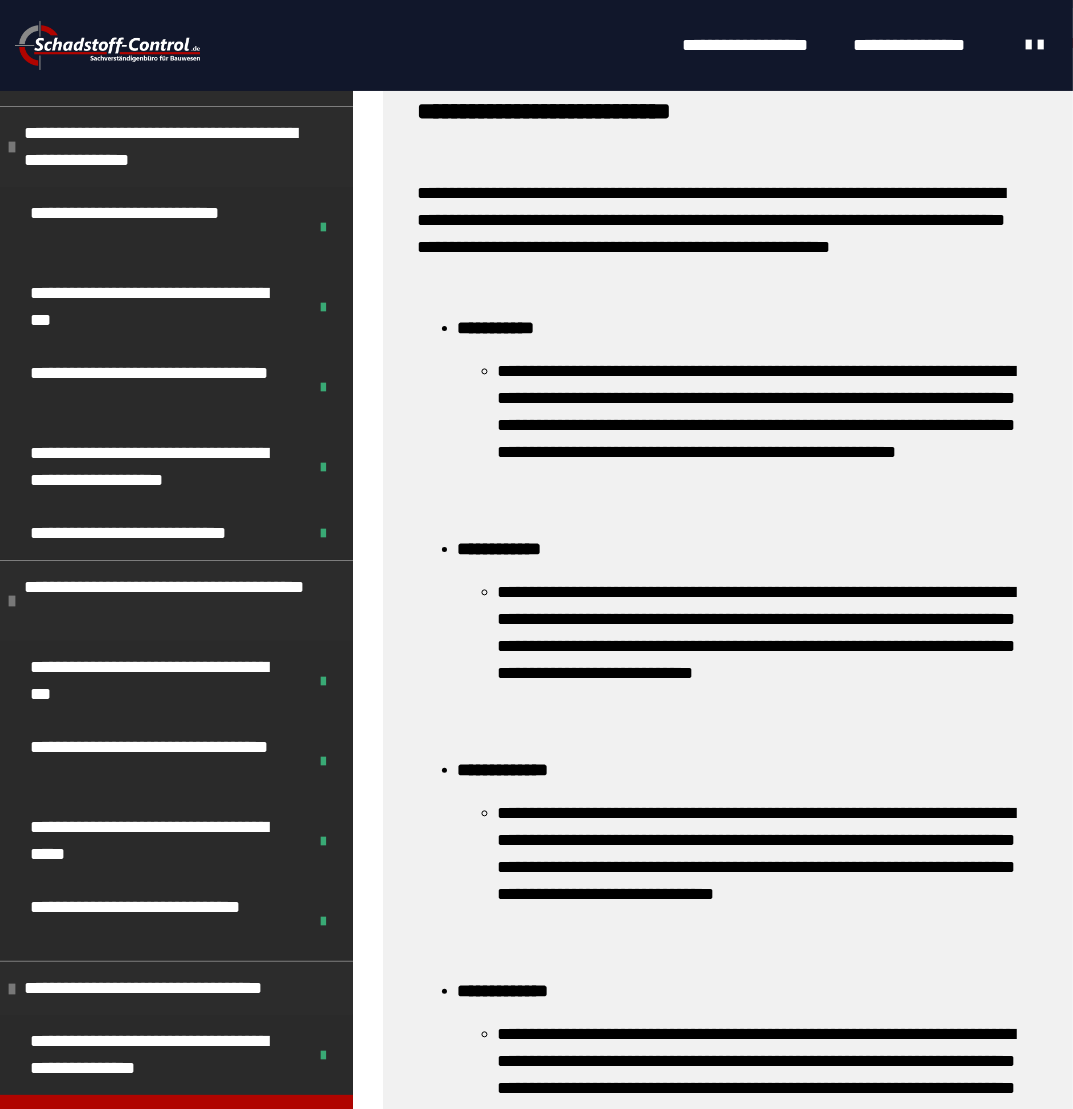 scroll, scrollTop: 969, scrollLeft: 0, axis: vertical 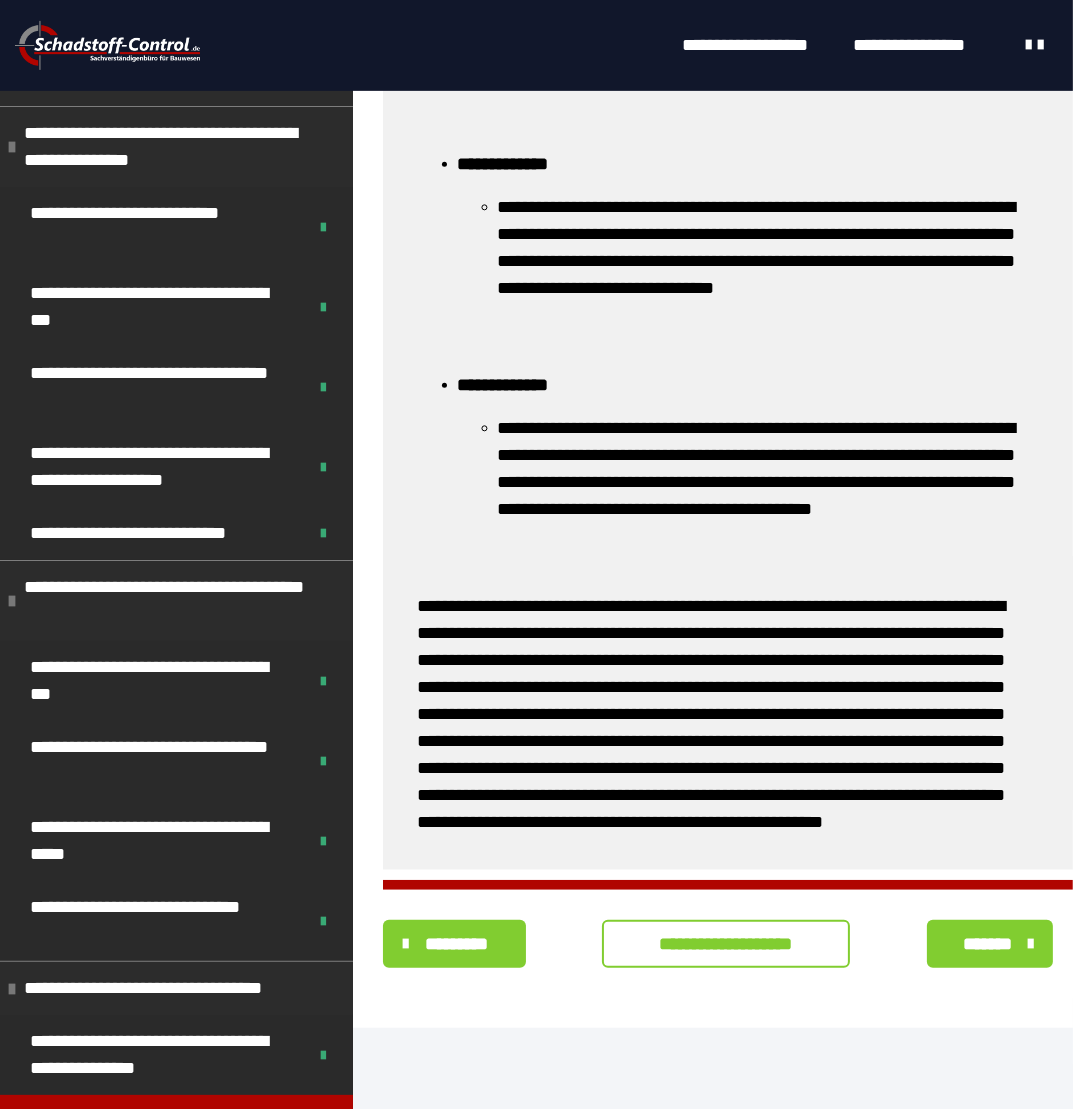 click on "**********" at bounding box center (726, 944) 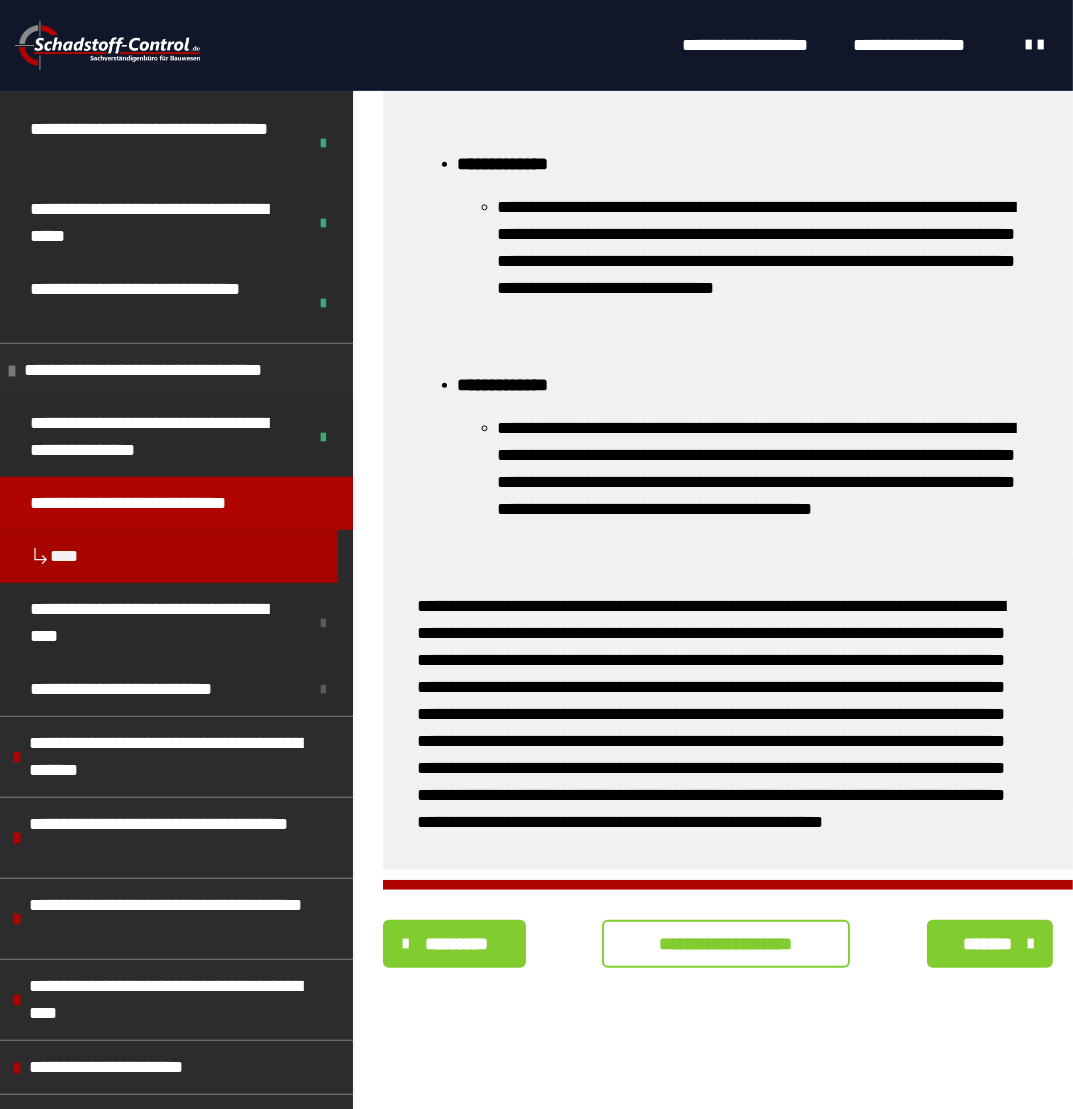 scroll, scrollTop: 0, scrollLeft: 0, axis: both 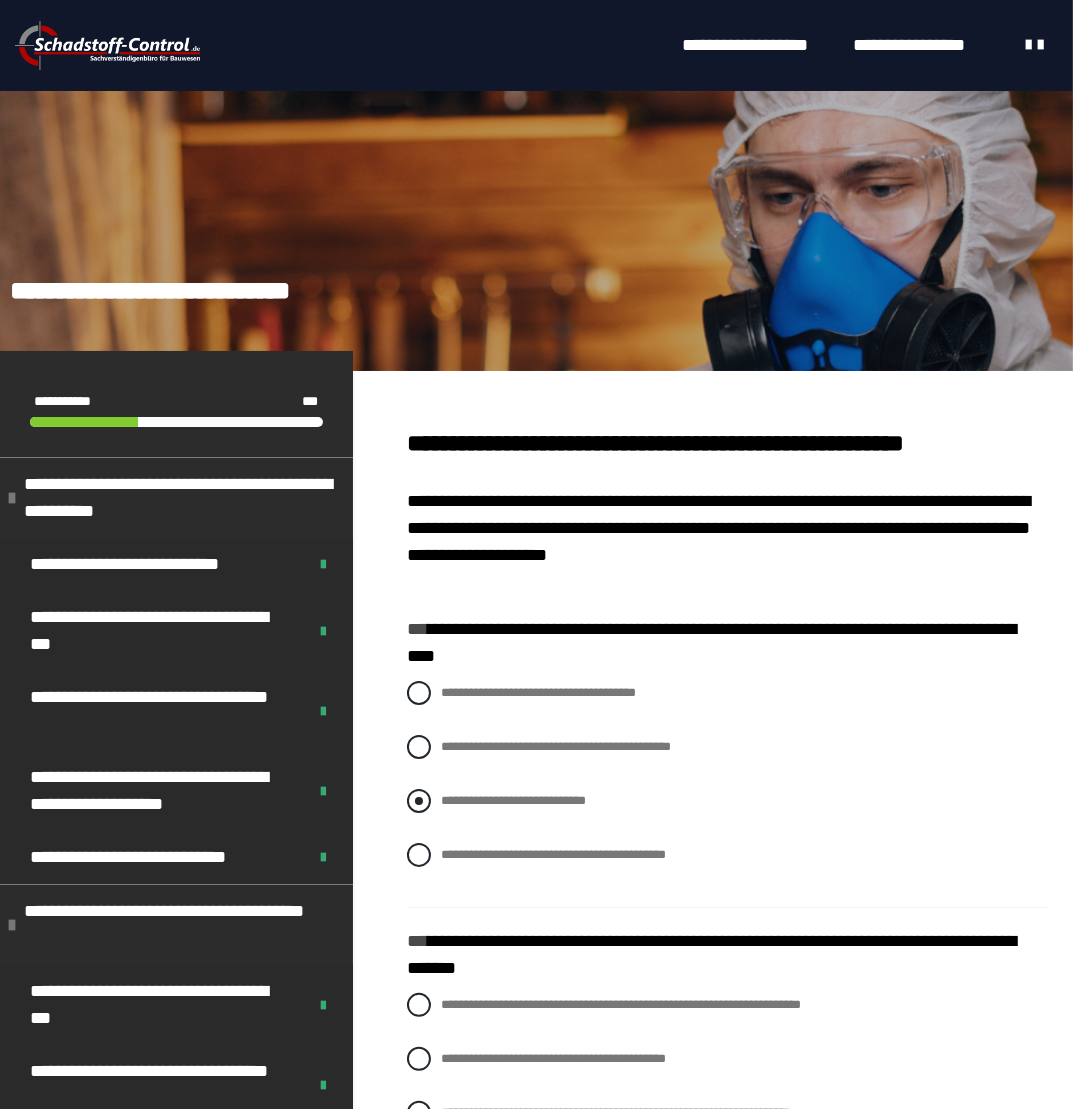 click at bounding box center (419, 801) 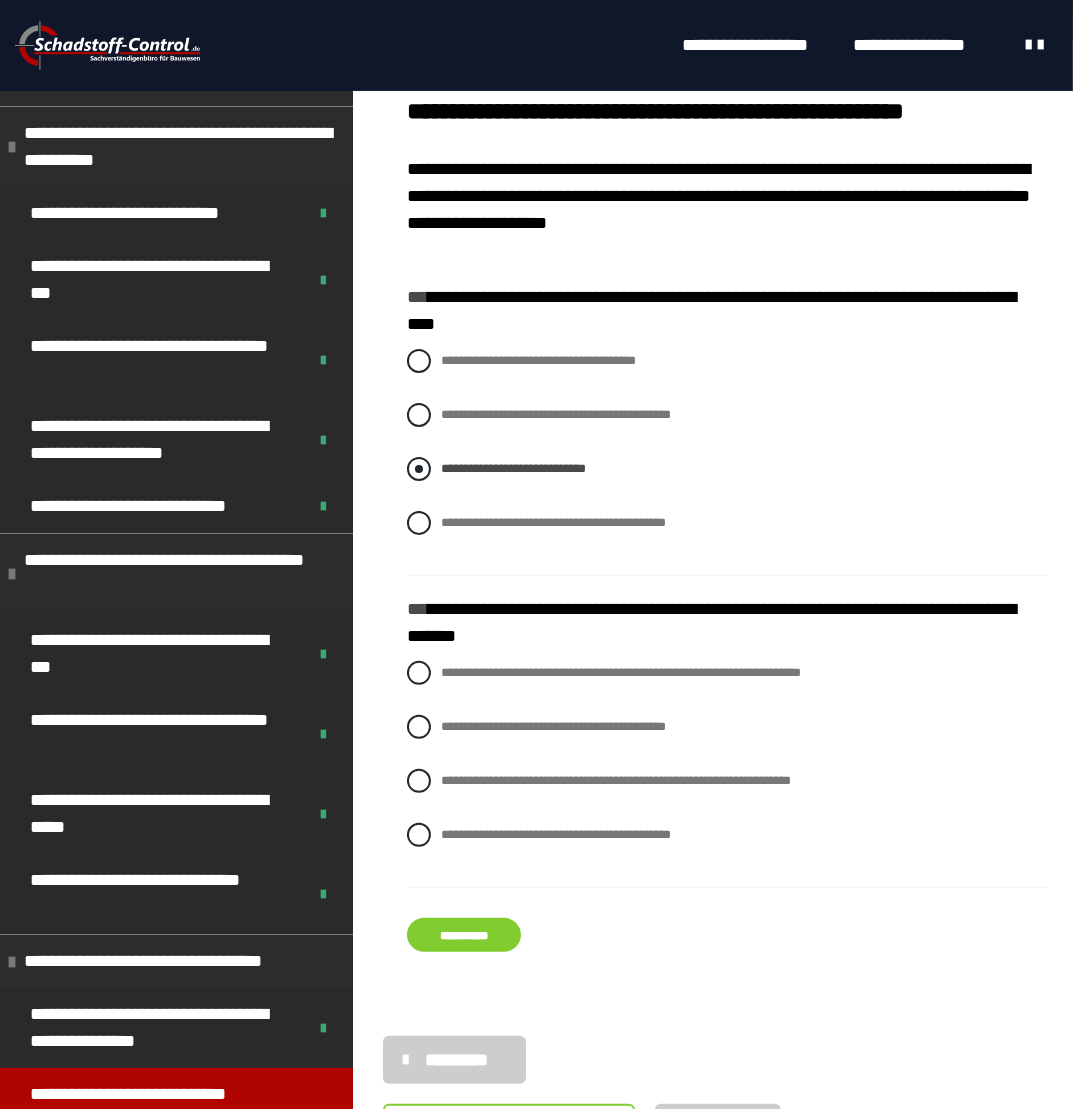 scroll, scrollTop: 400, scrollLeft: 0, axis: vertical 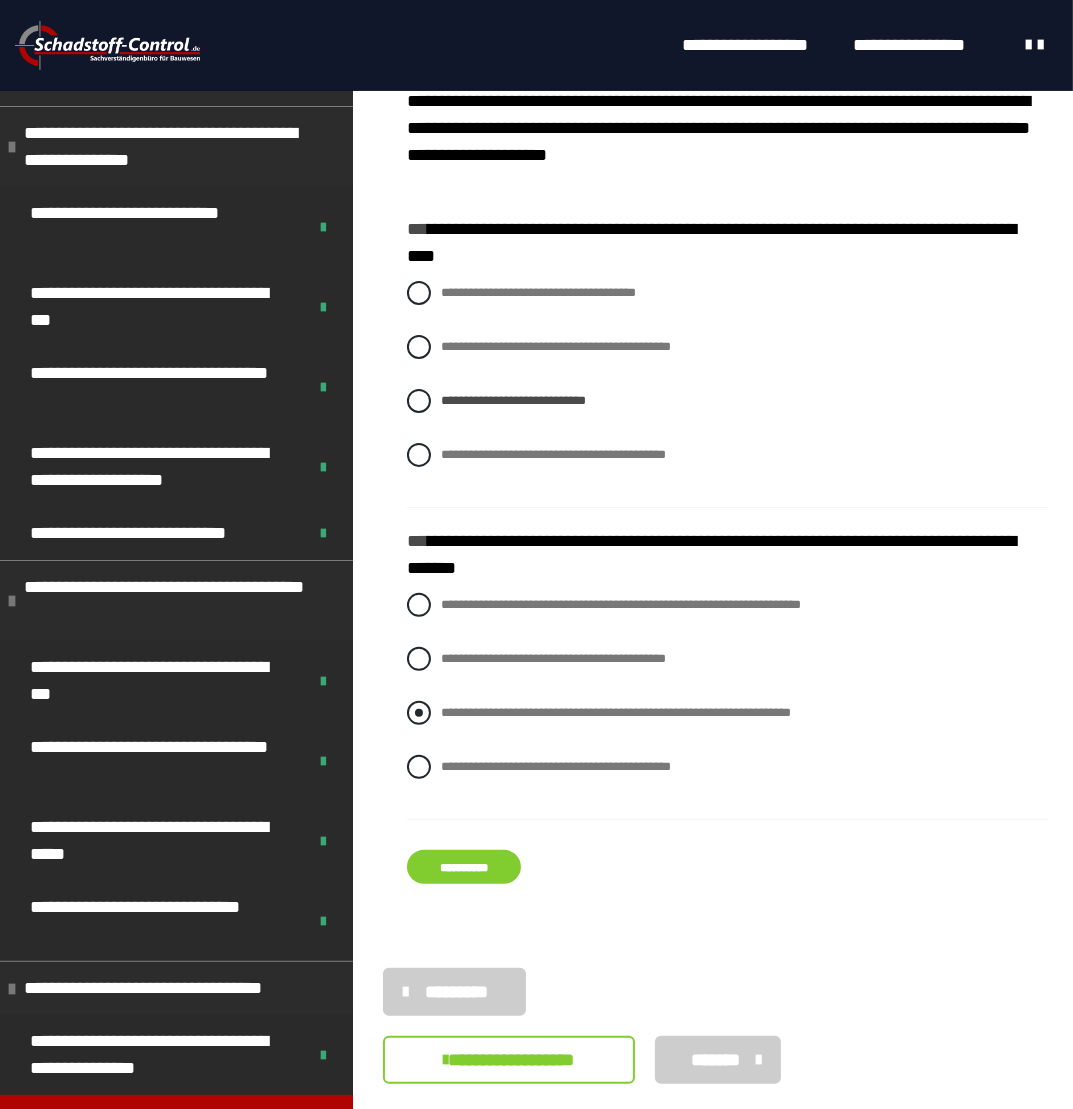 click on "**********" at bounding box center (616, 712) 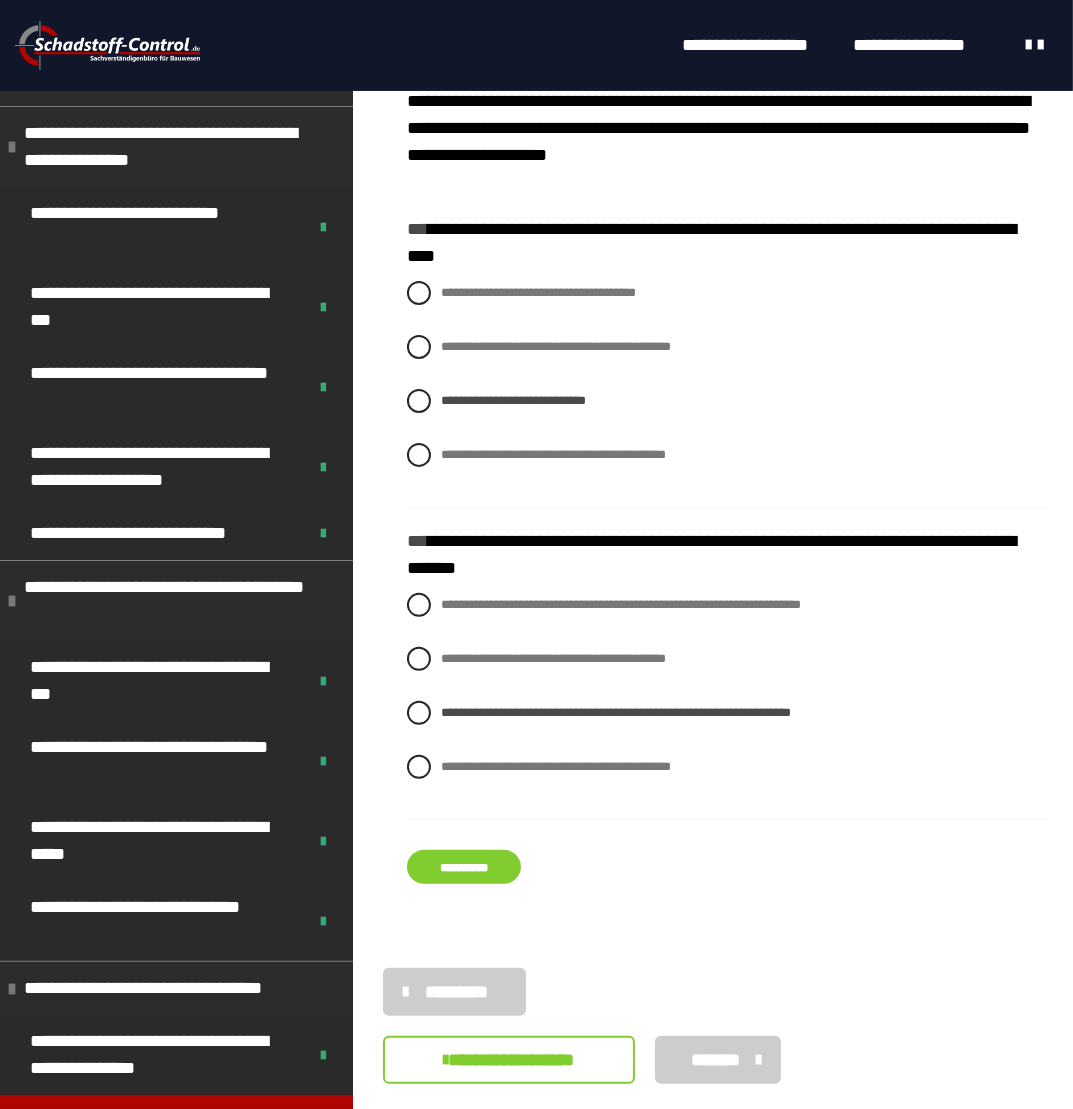 click on "**********" at bounding box center (464, 867) 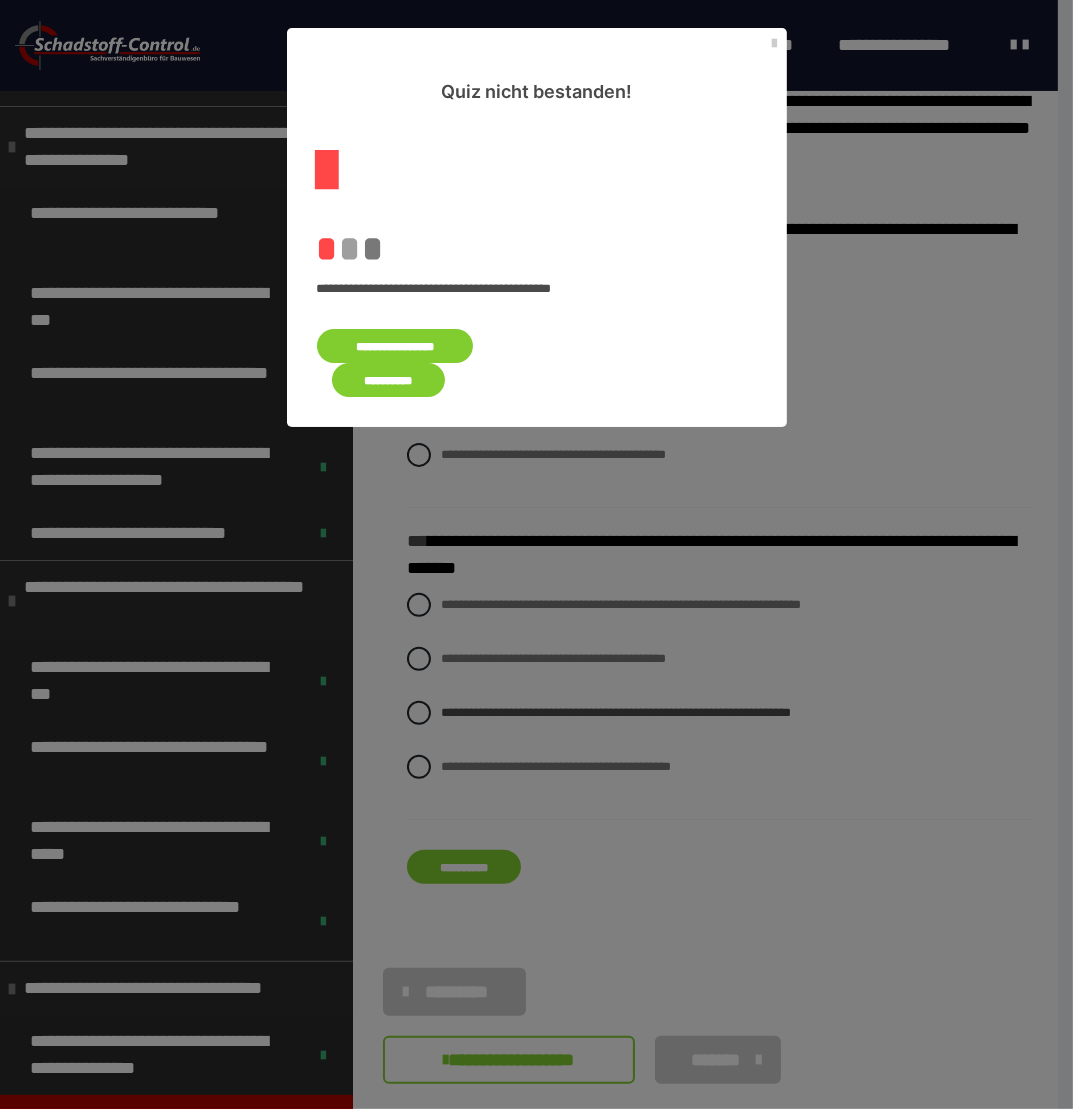 scroll, scrollTop: 0, scrollLeft: 0, axis: both 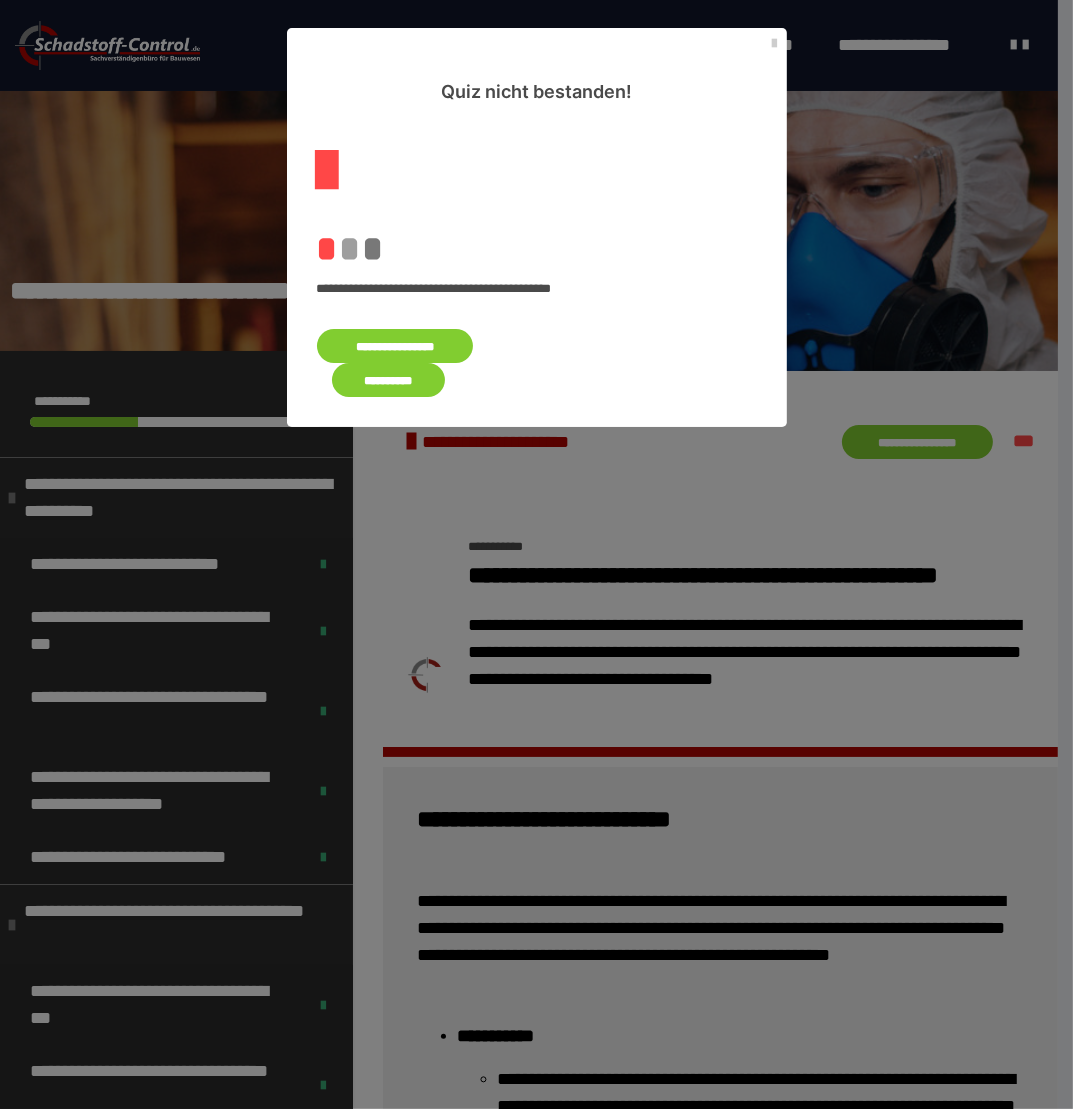 click on "**********" at bounding box center (395, 346) 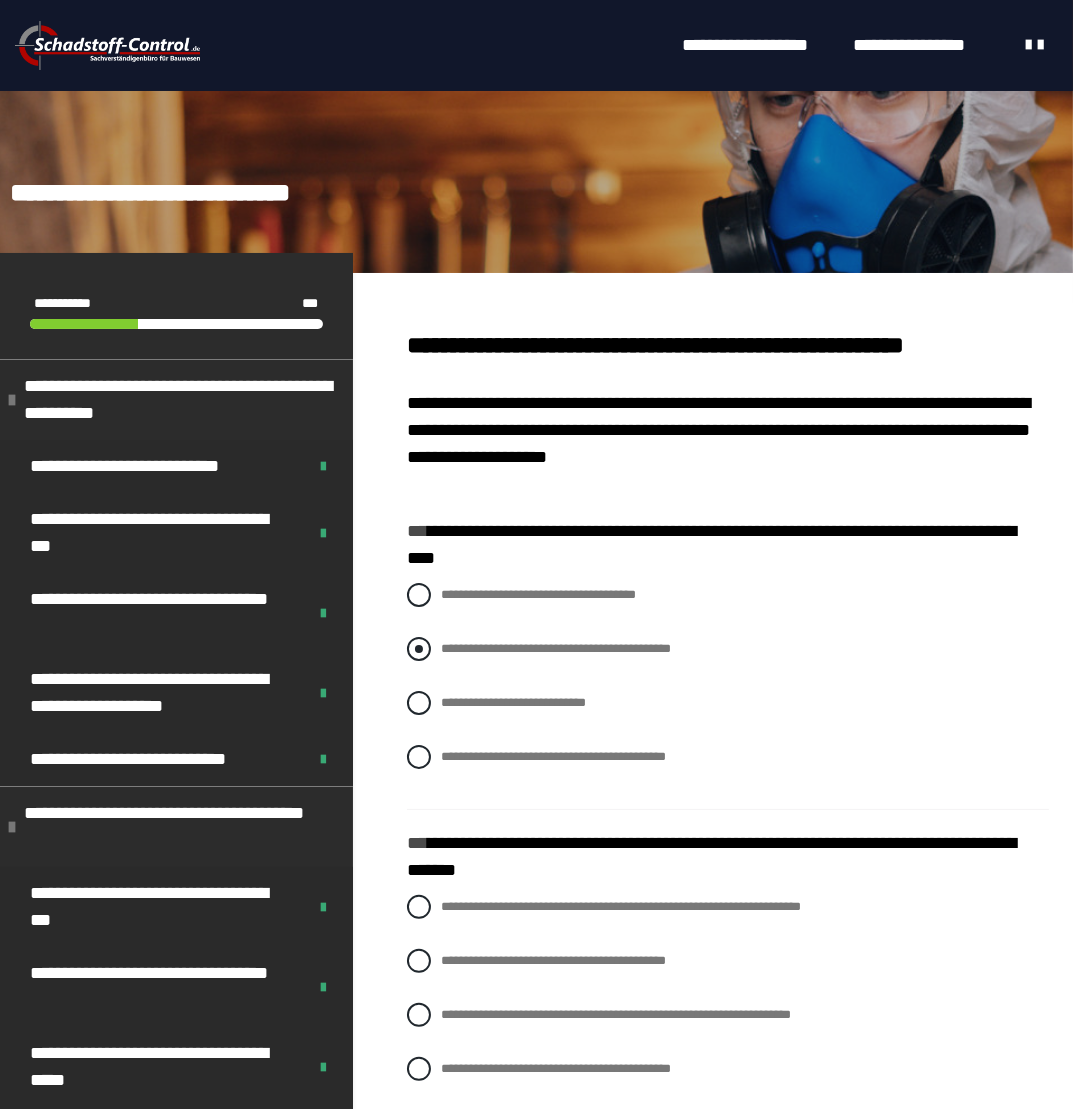 scroll, scrollTop: 100, scrollLeft: 0, axis: vertical 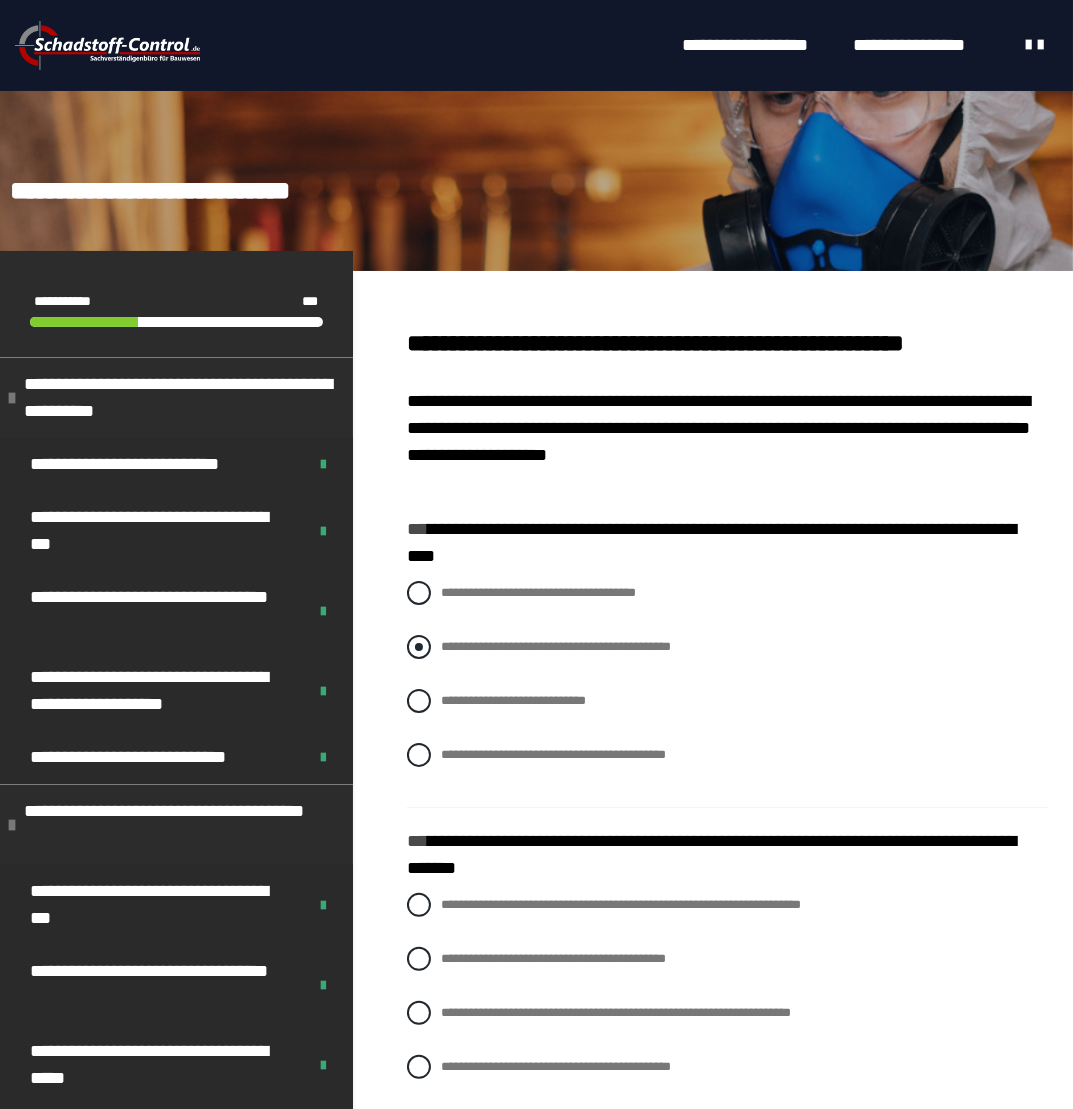 click at bounding box center (419, 647) 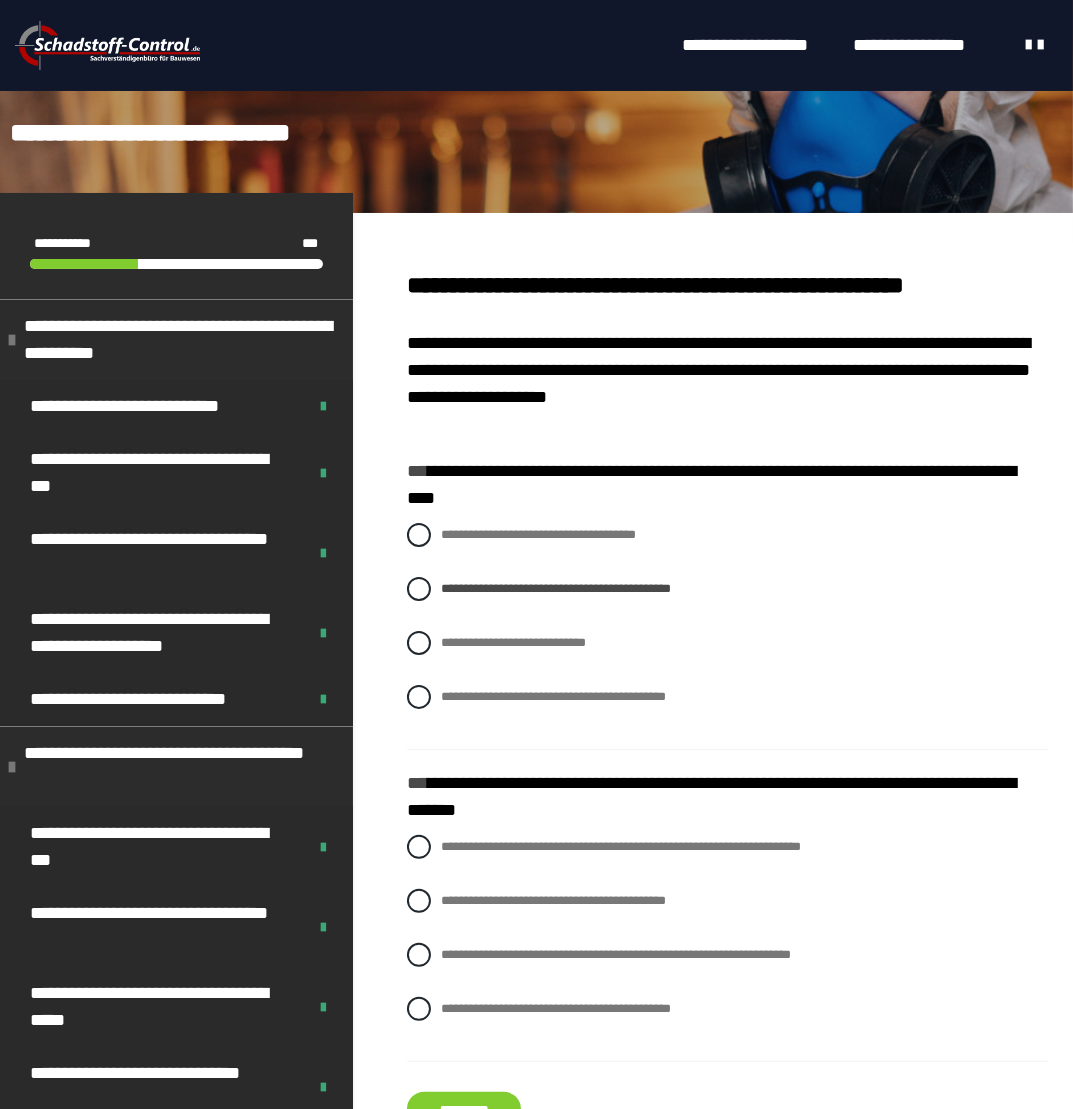 scroll, scrollTop: 200, scrollLeft: 0, axis: vertical 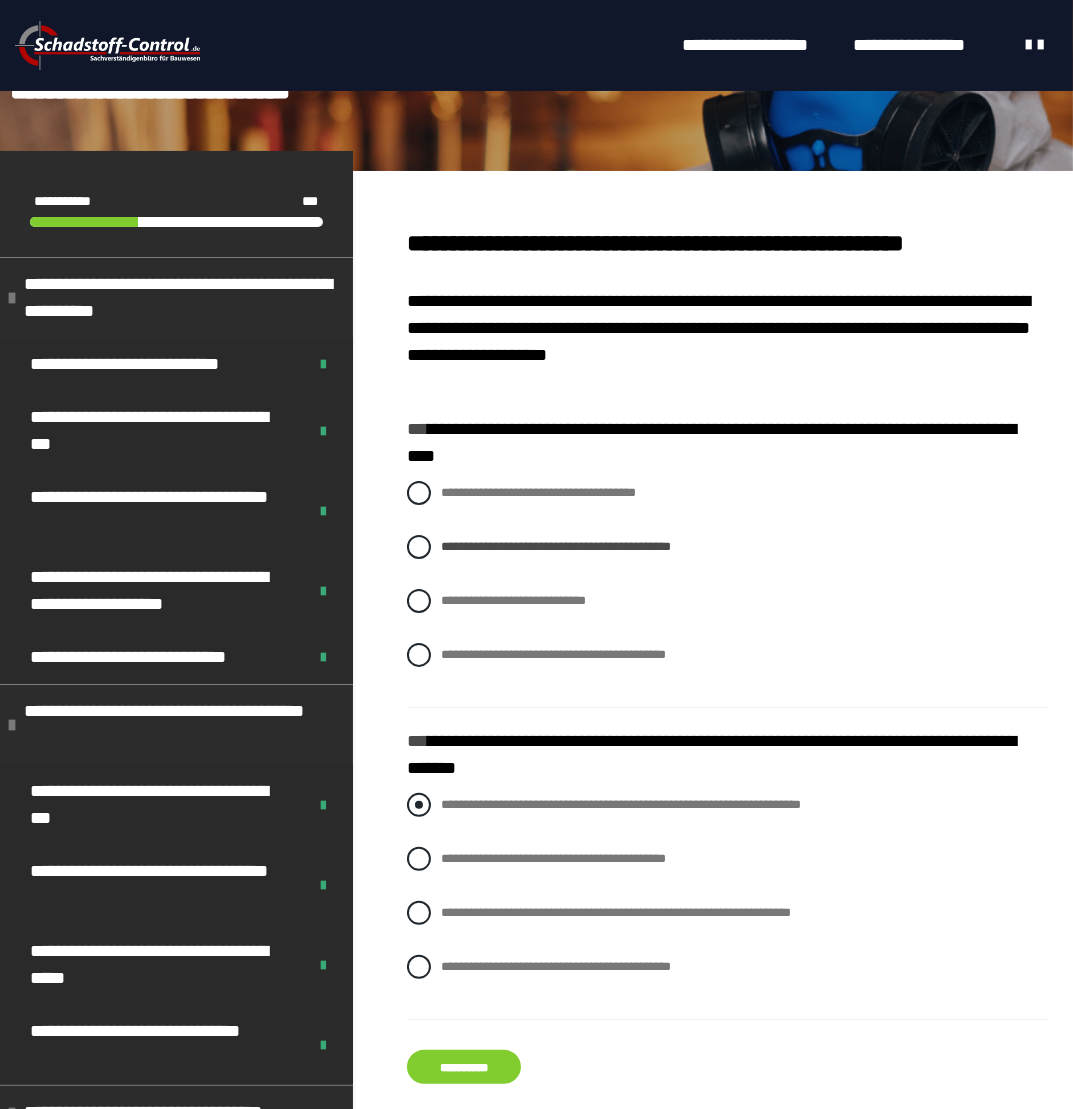 click at bounding box center [419, 805] 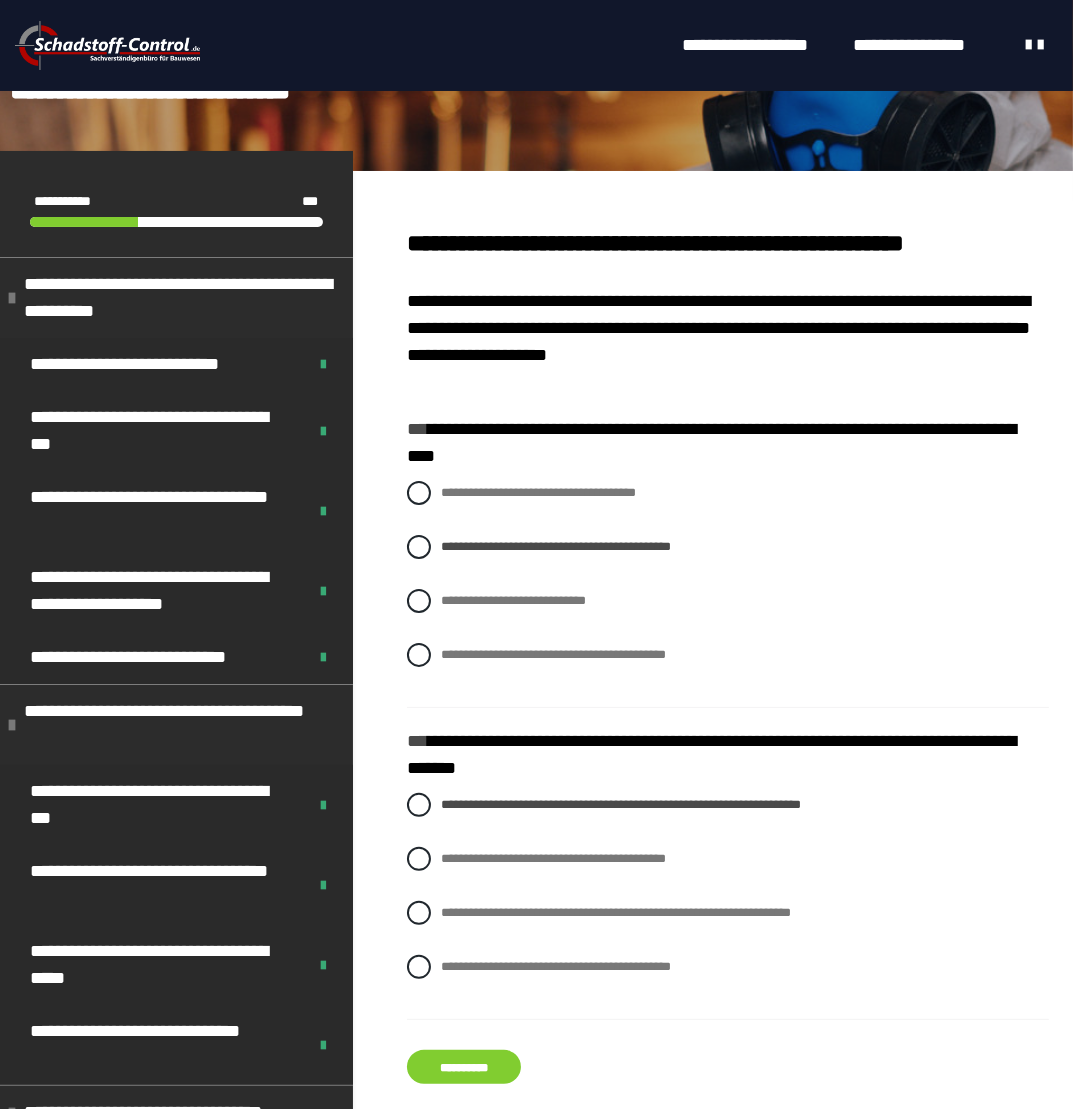 click on "**********" at bounding box center [464, 1067] 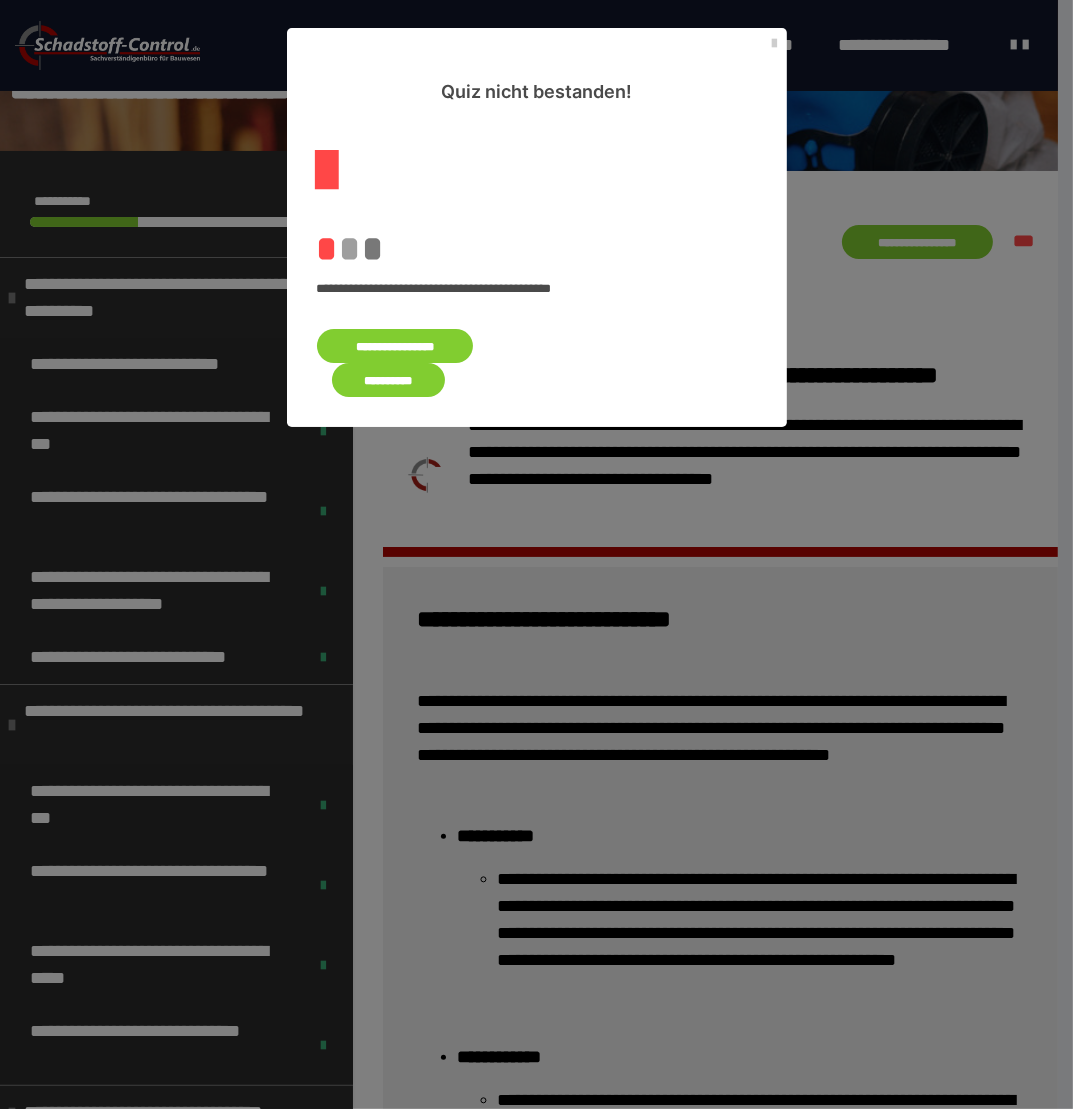 click on "**********" at bounding box center [395, 346] 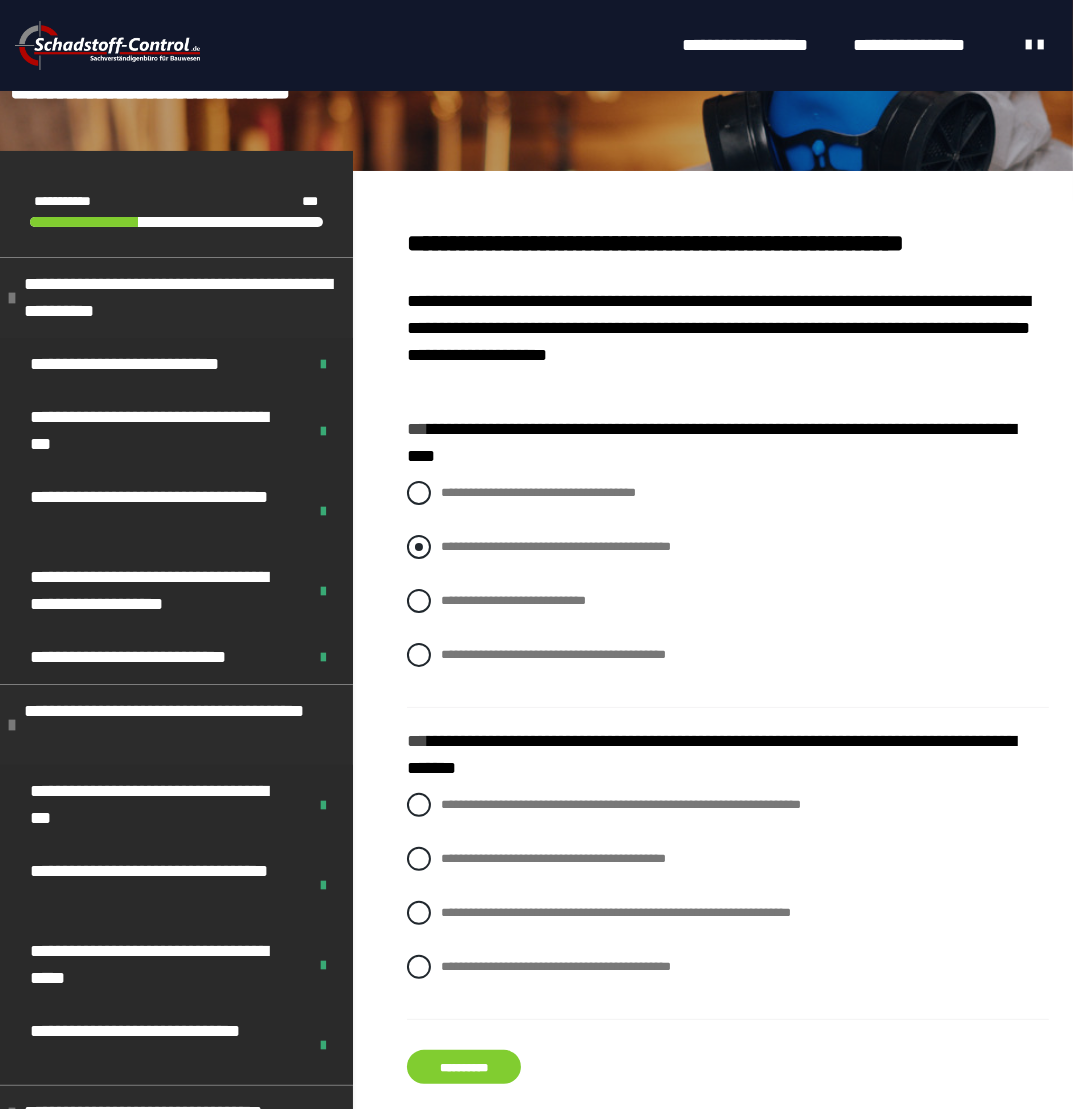 click on "**********" at bounding box center (728, 547) 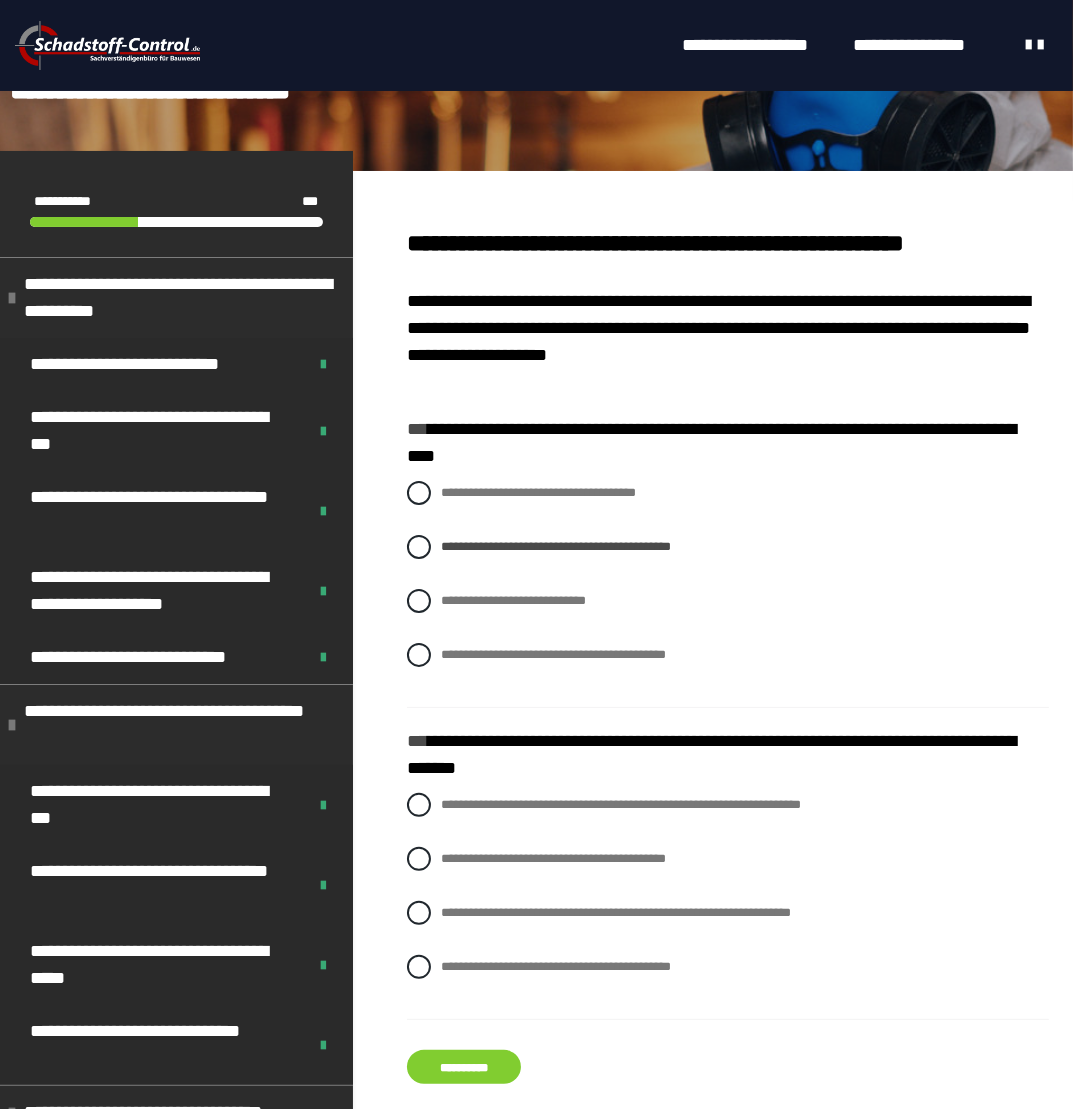 click on "**********" at bounding box center [464, 1067] 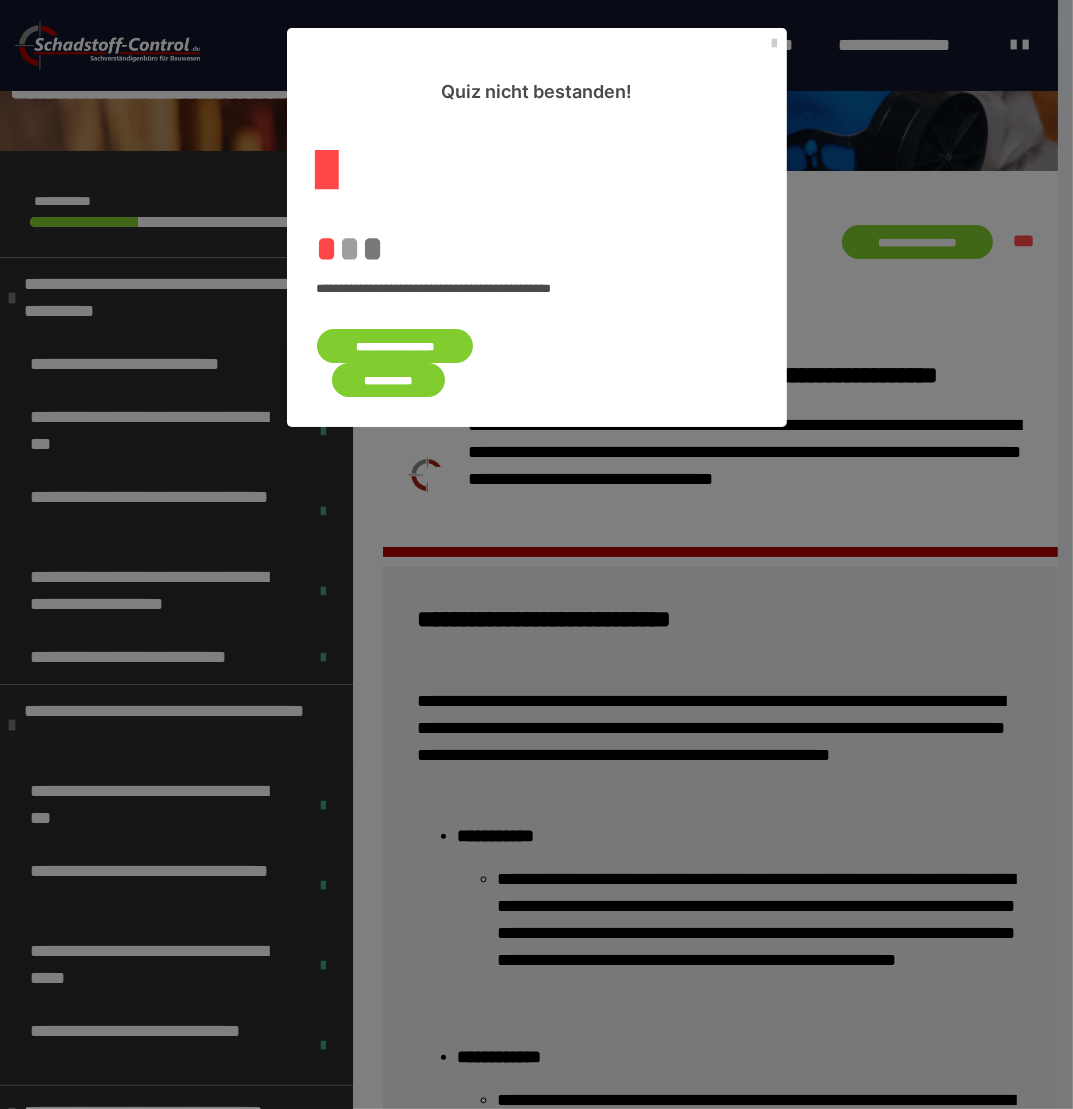 click on "**********" at bounding box center (395, 346) 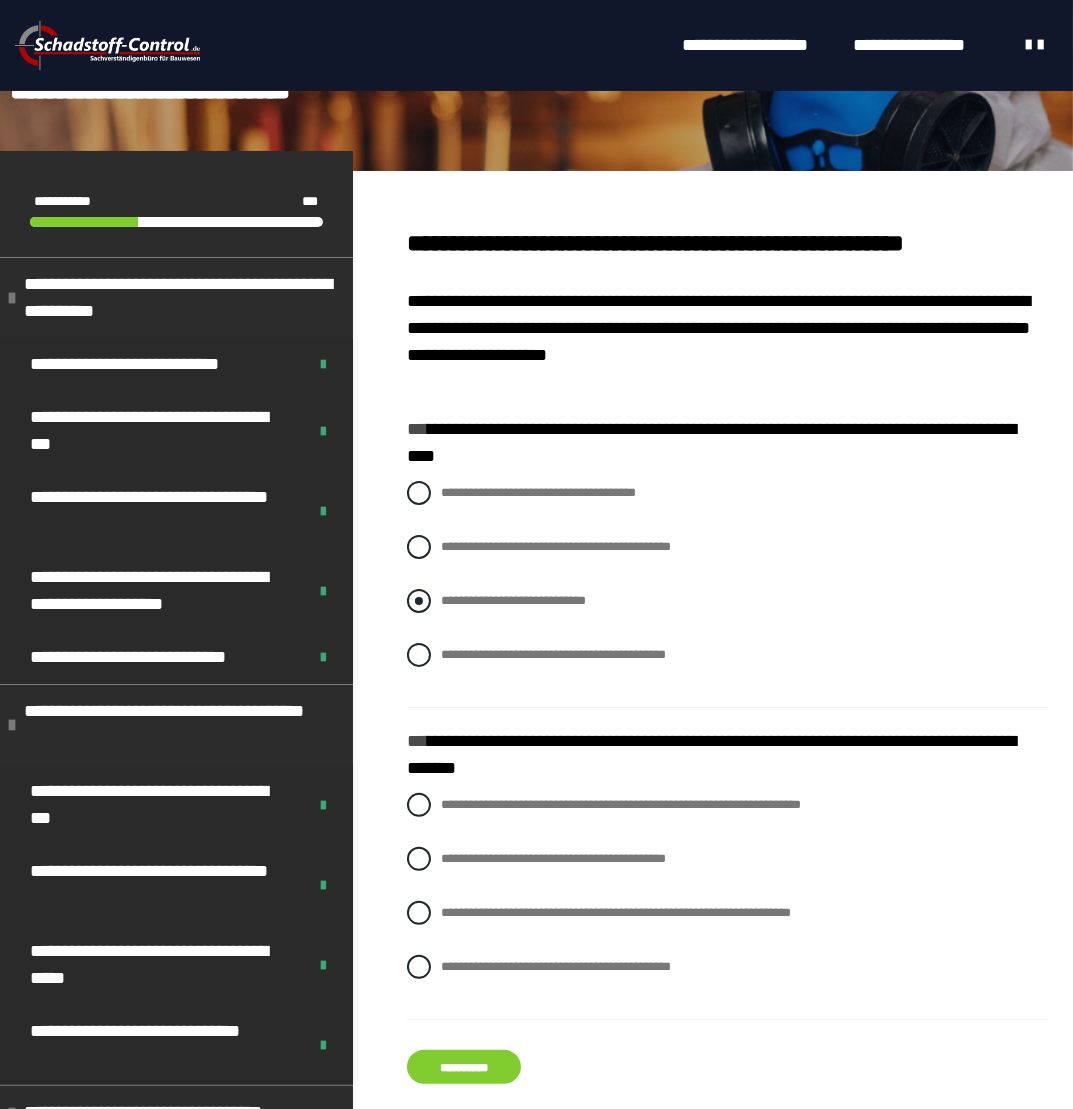 click at bounding box center [419, 601] 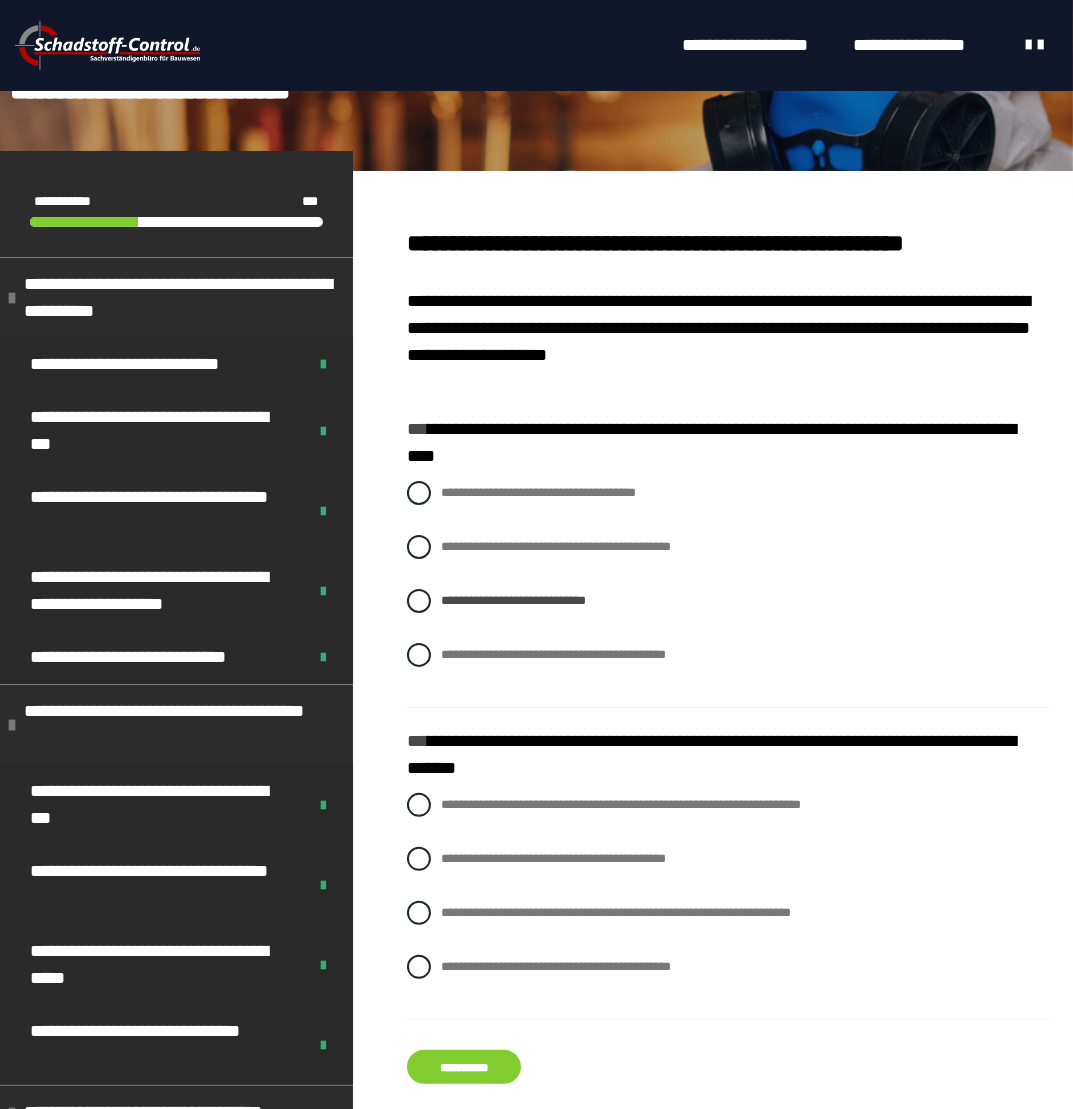 click on "**********" at bounding box center [464, 1067] 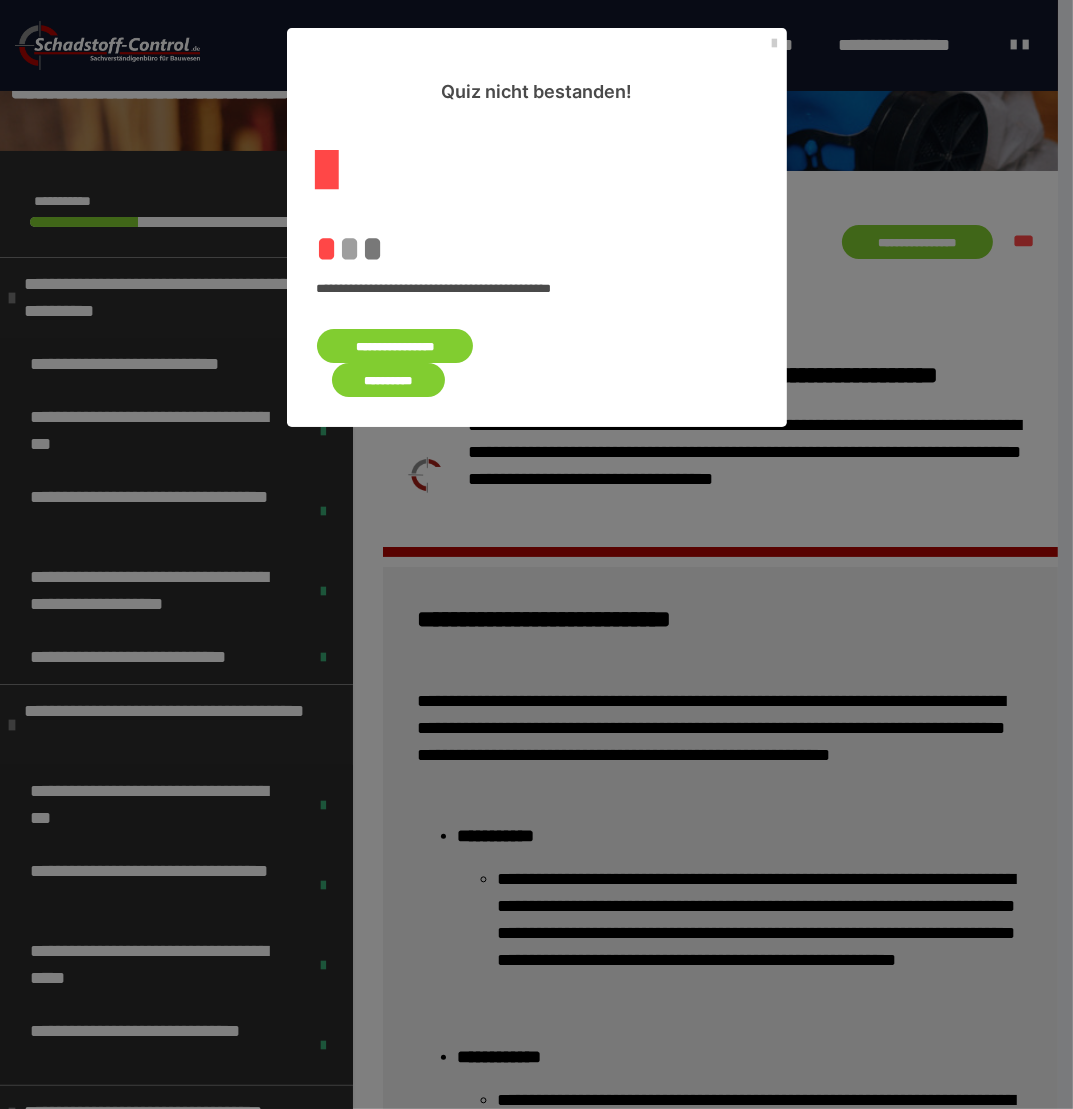 click on "**********" at bounding box center (395, 346) 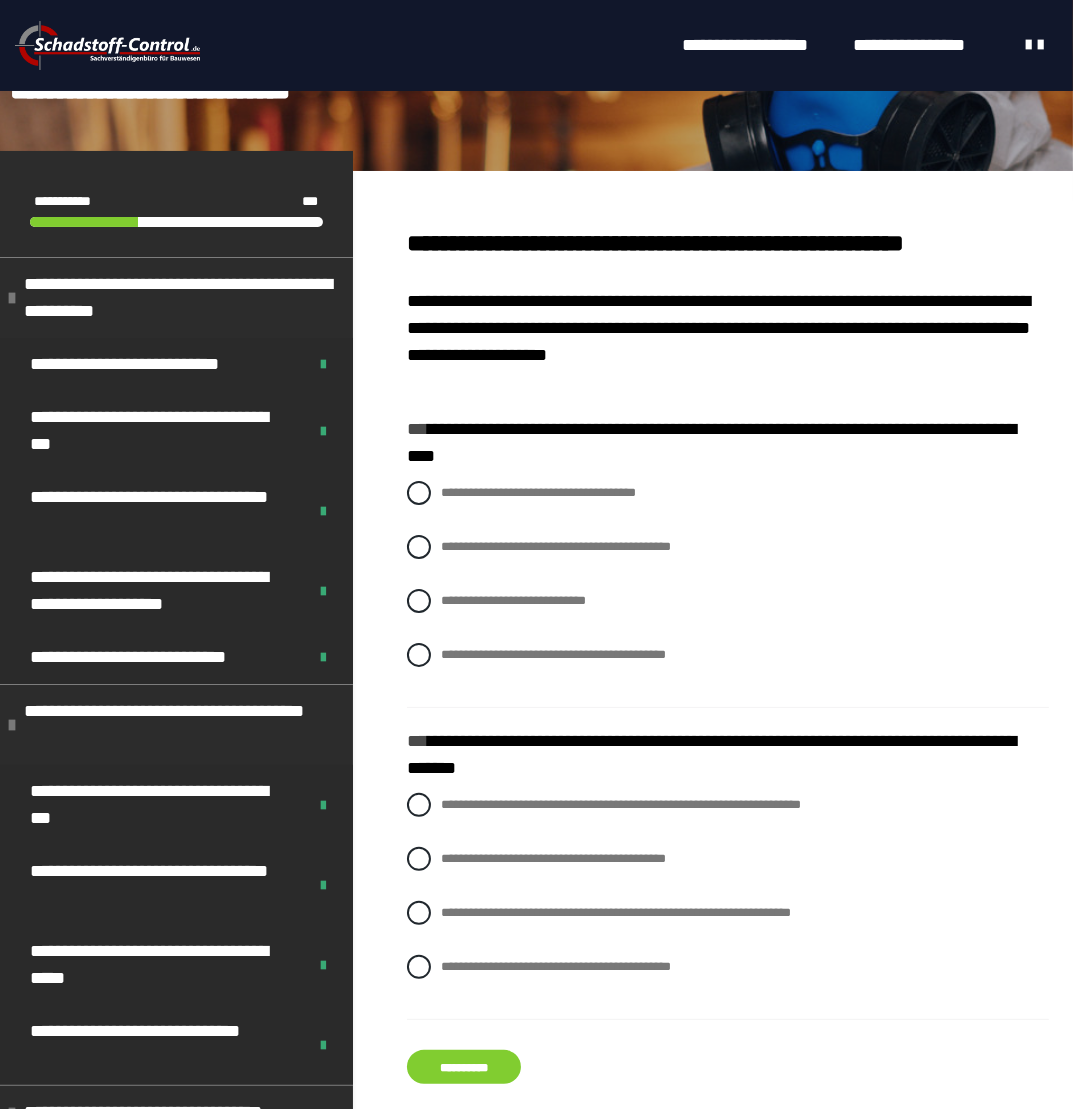 click on "**********" at bounding box center (728, 589) 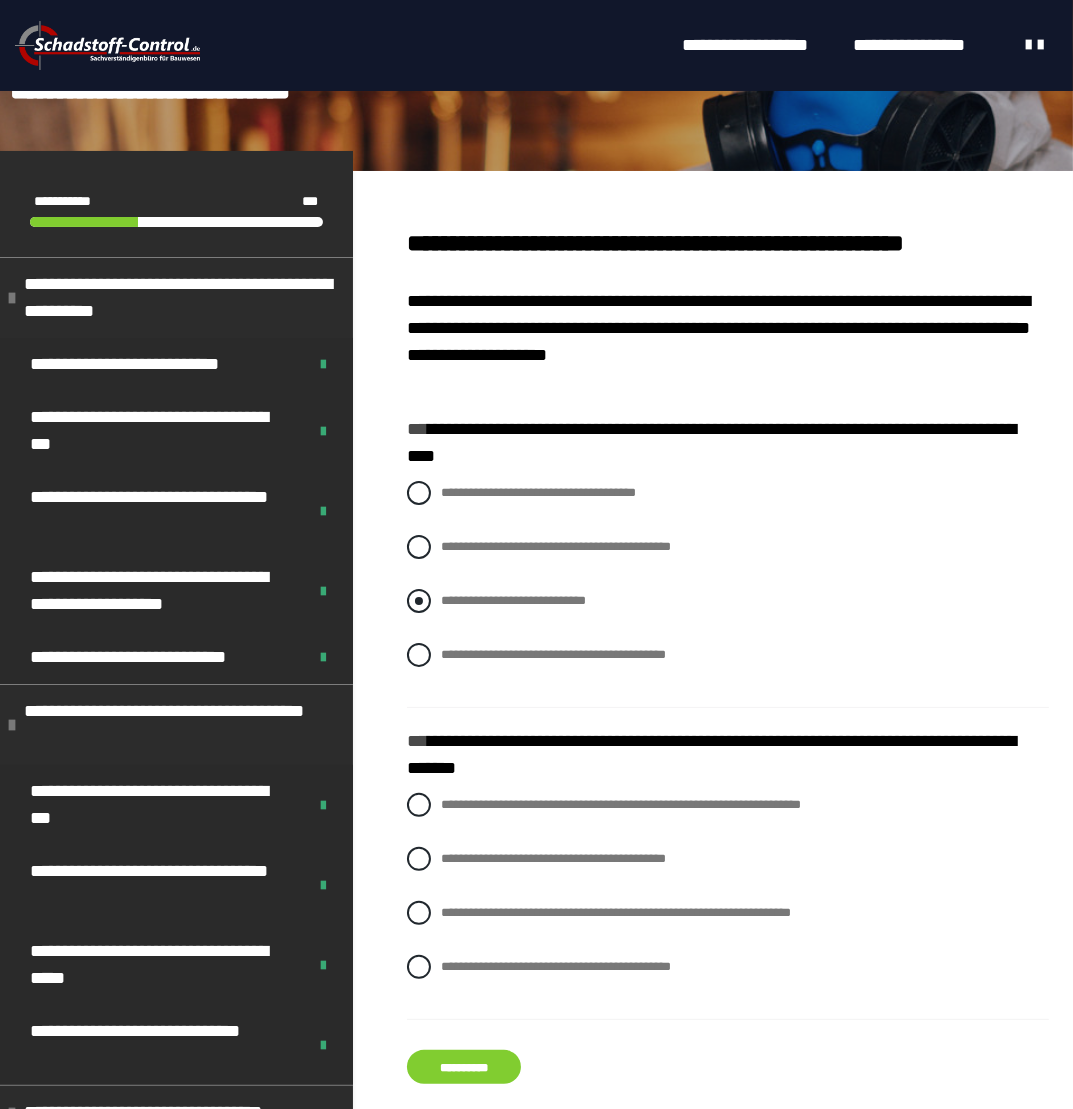click at bounding box center [419, 601] 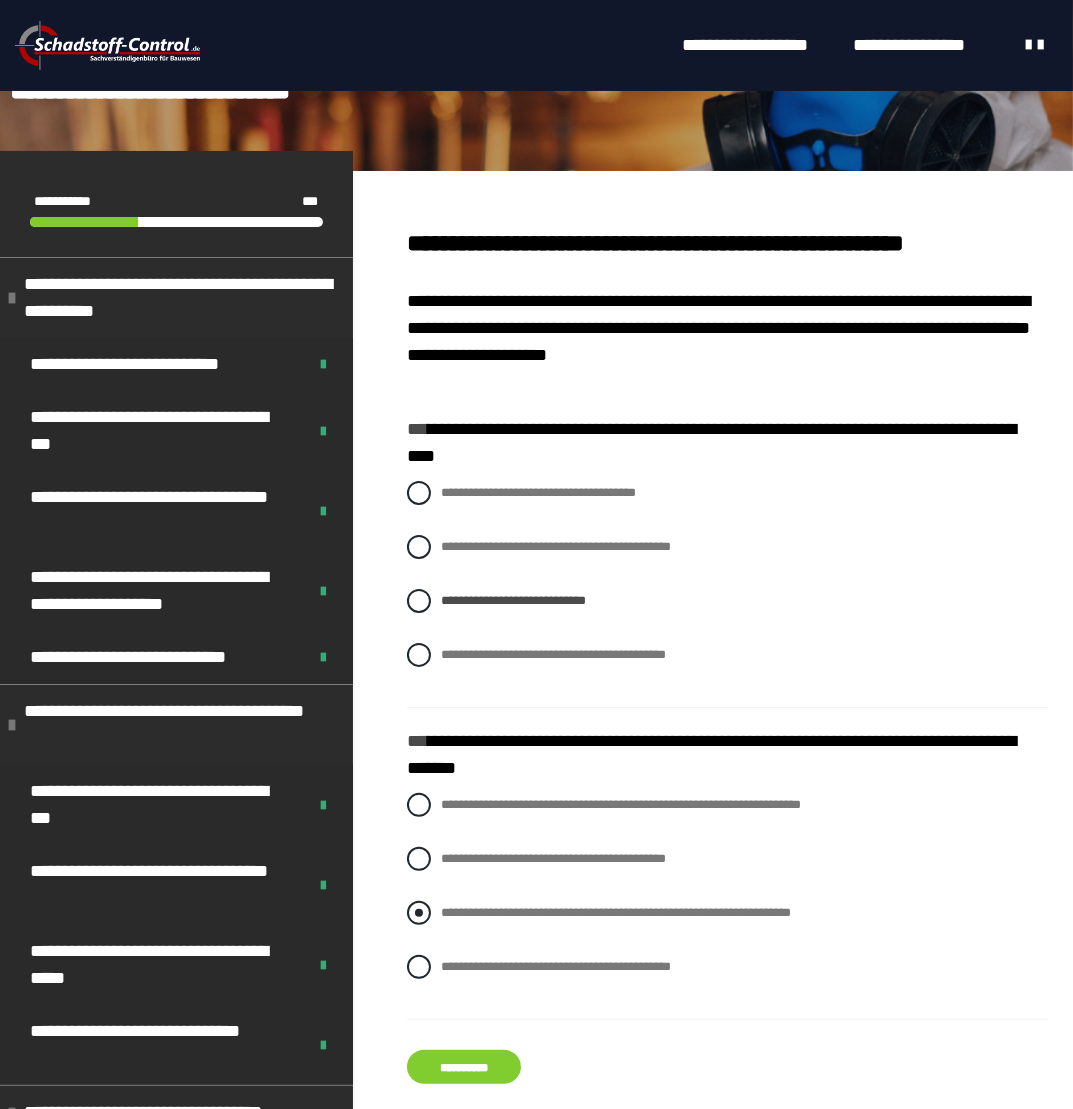 click on "**********" at bounding box center [728, 913] 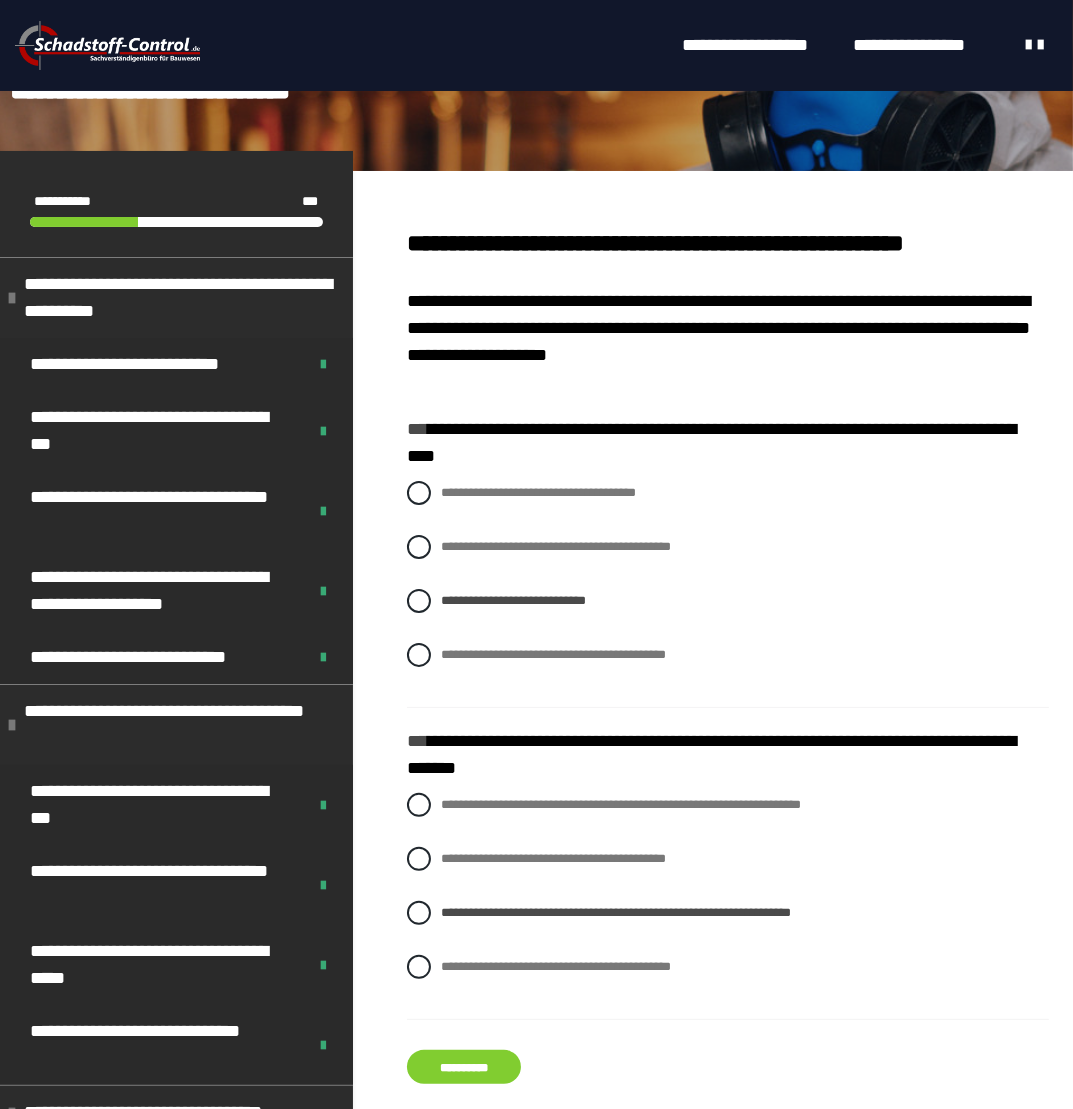 click on "**********" at bounding box center (464, 1067) 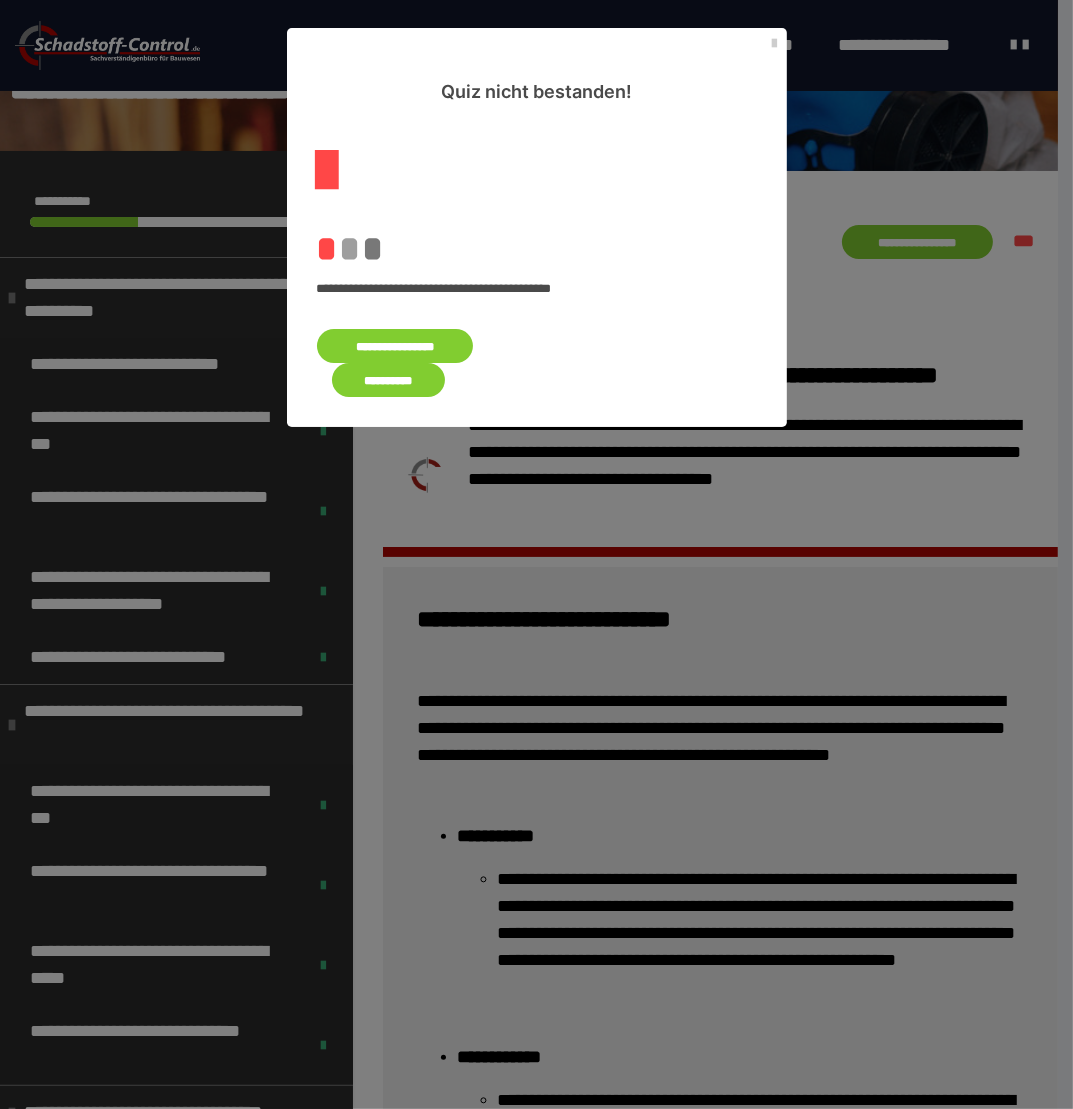 click on "**********" at bounding box center (395, 346) 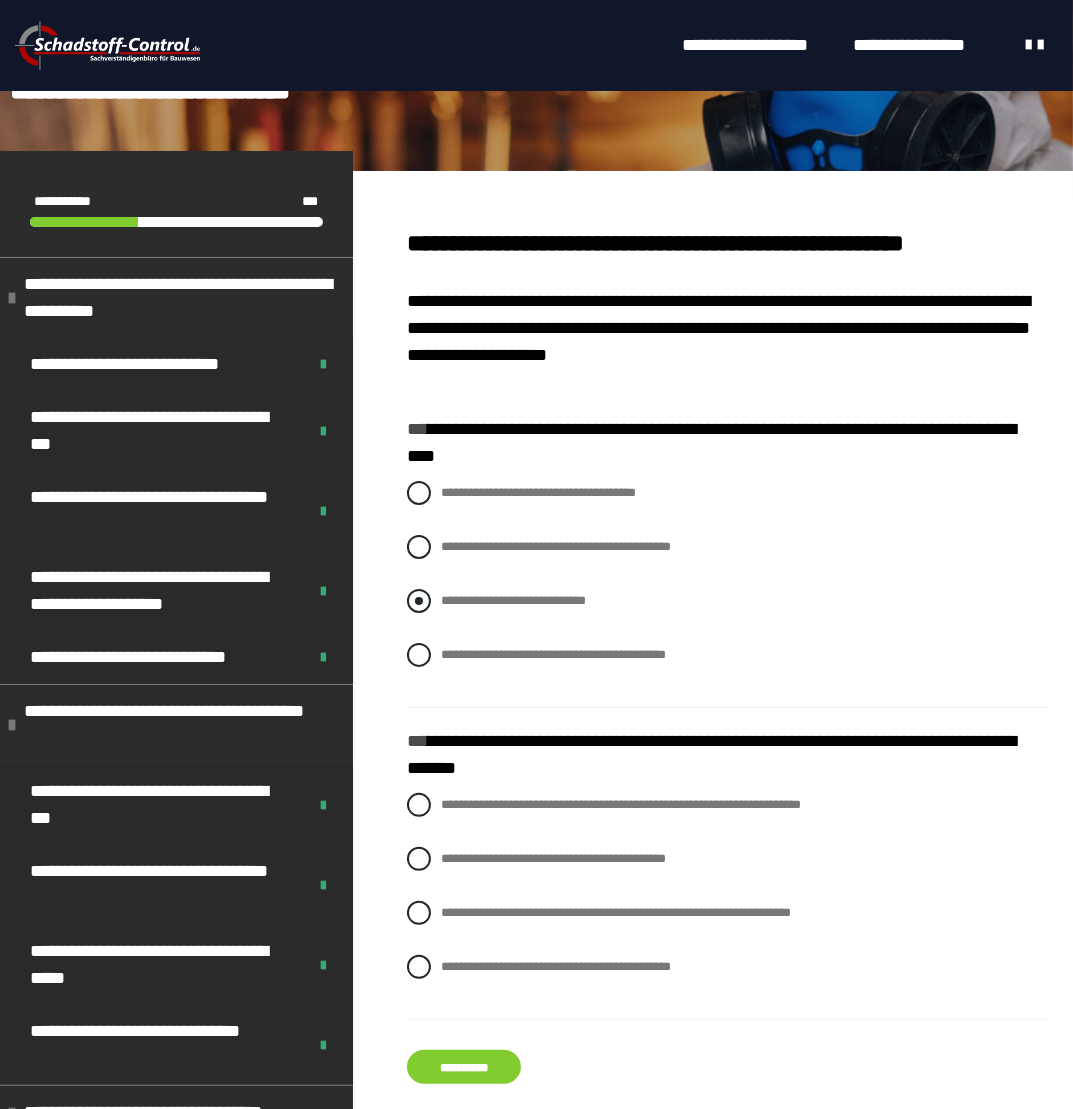 click at bounding box center [419, 601] 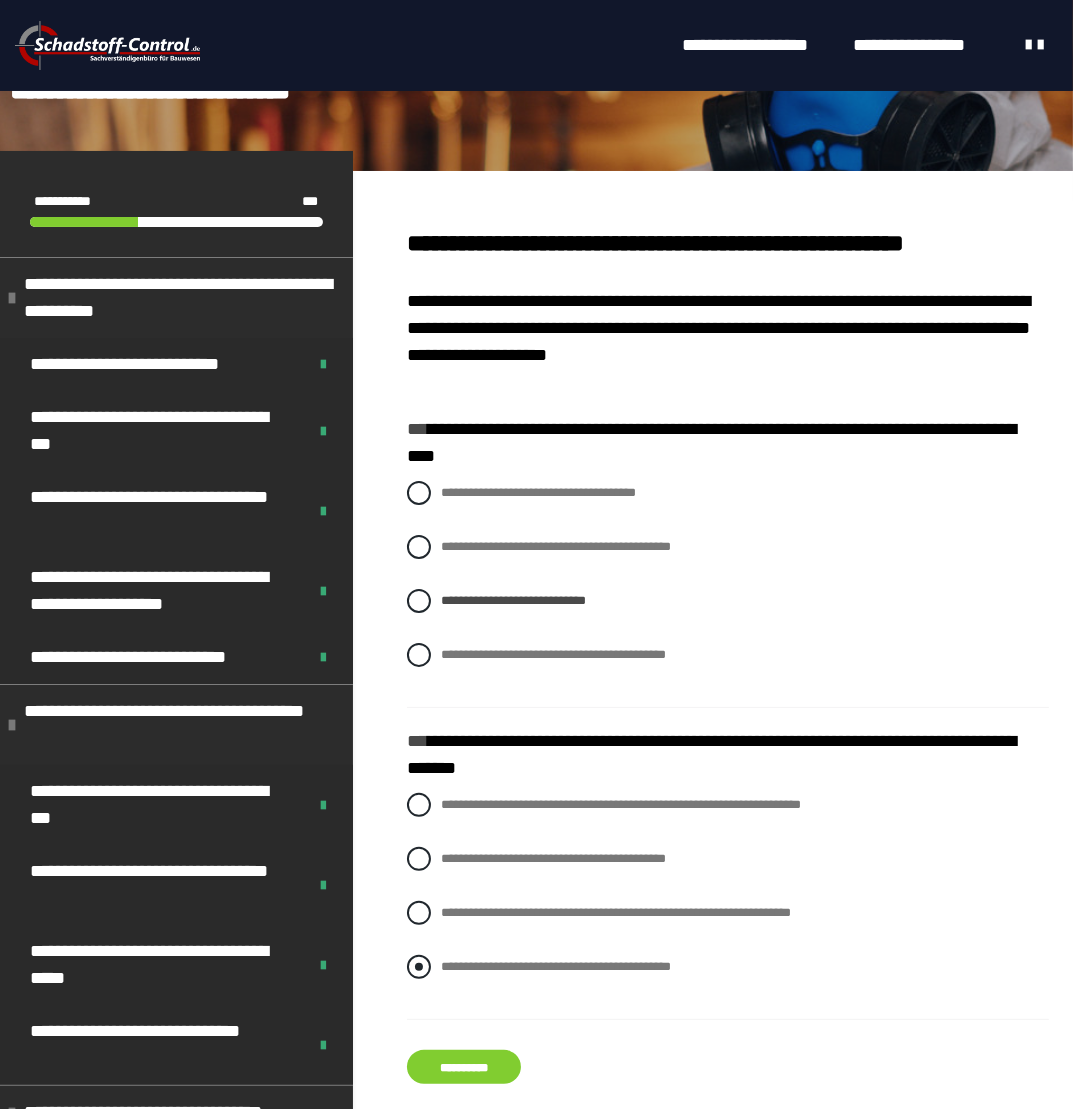 click on "**********" at bounding box center (447, 961) 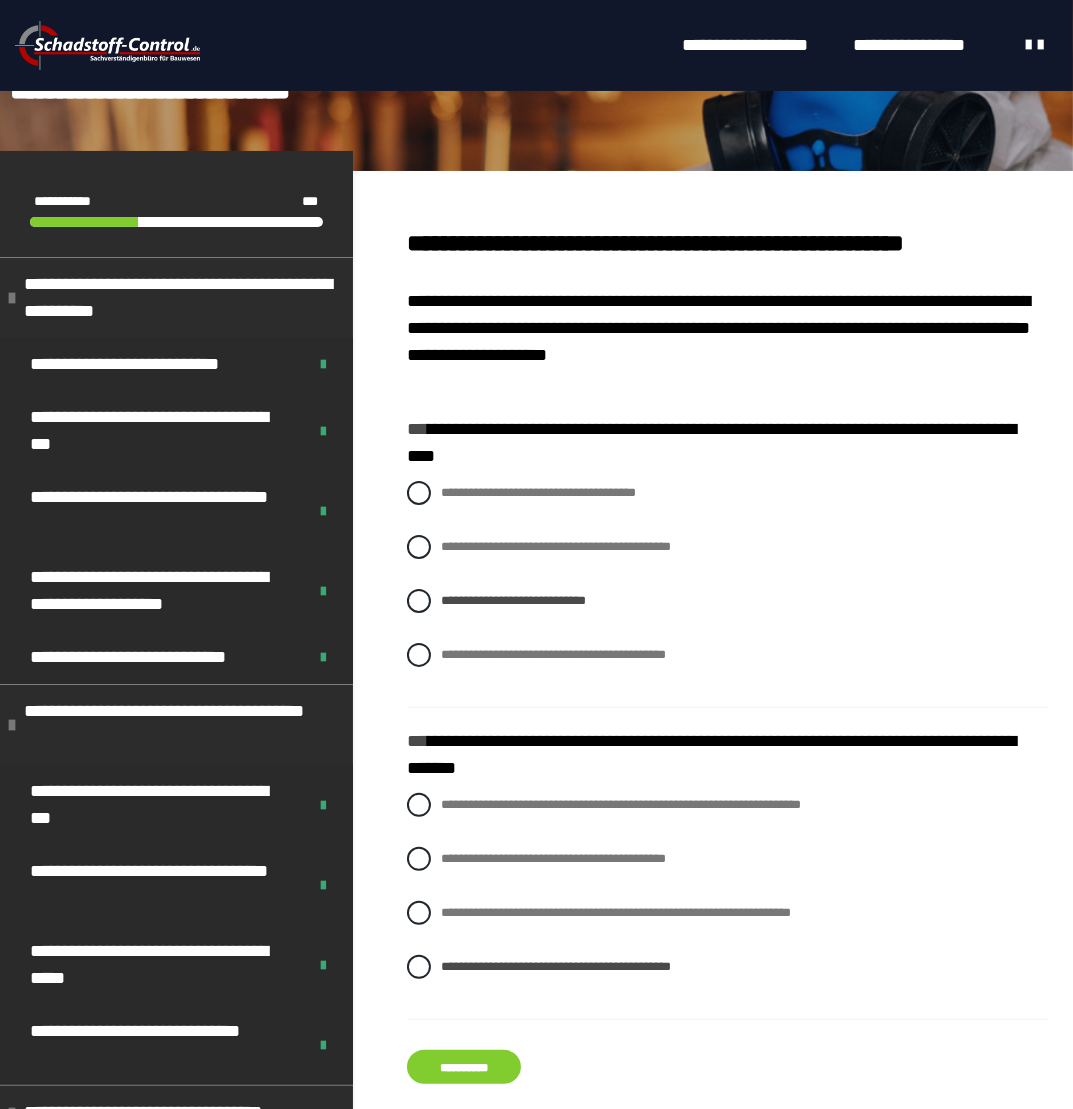 click on "**********" at bounding box center [728, 750] 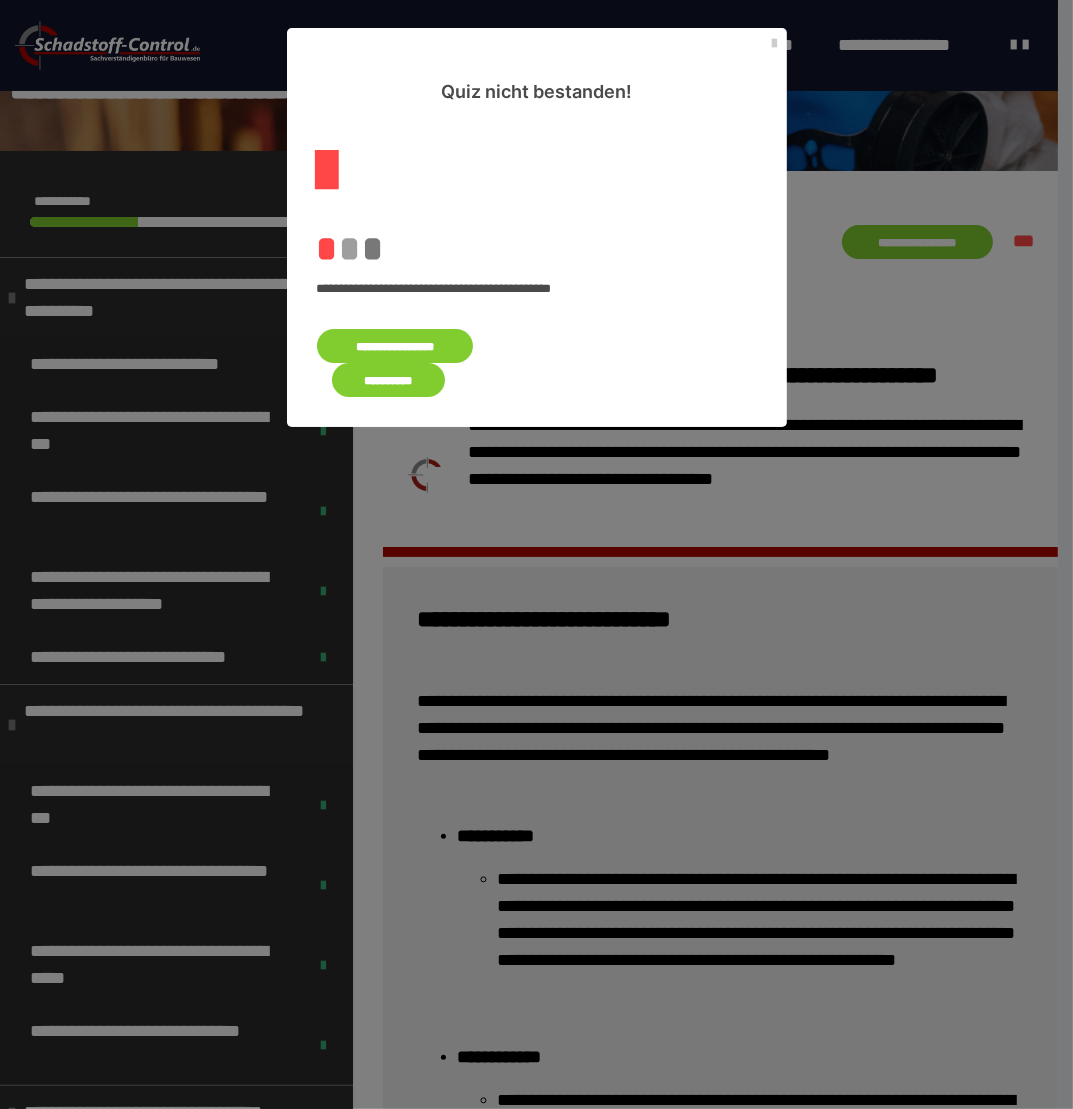 click on "**********" at bounding box center (395, 346) 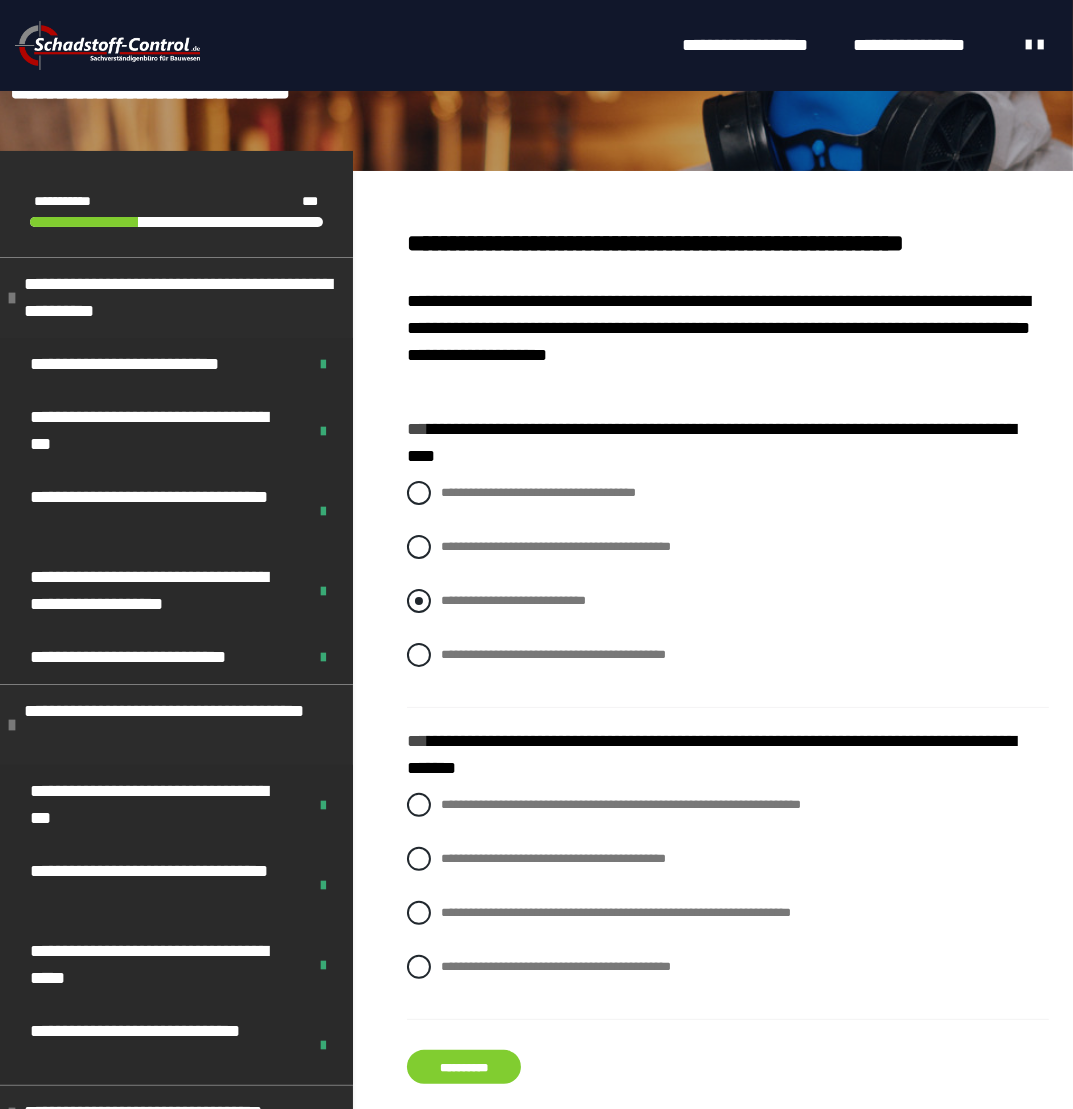 click at bounding box center (419, 601) 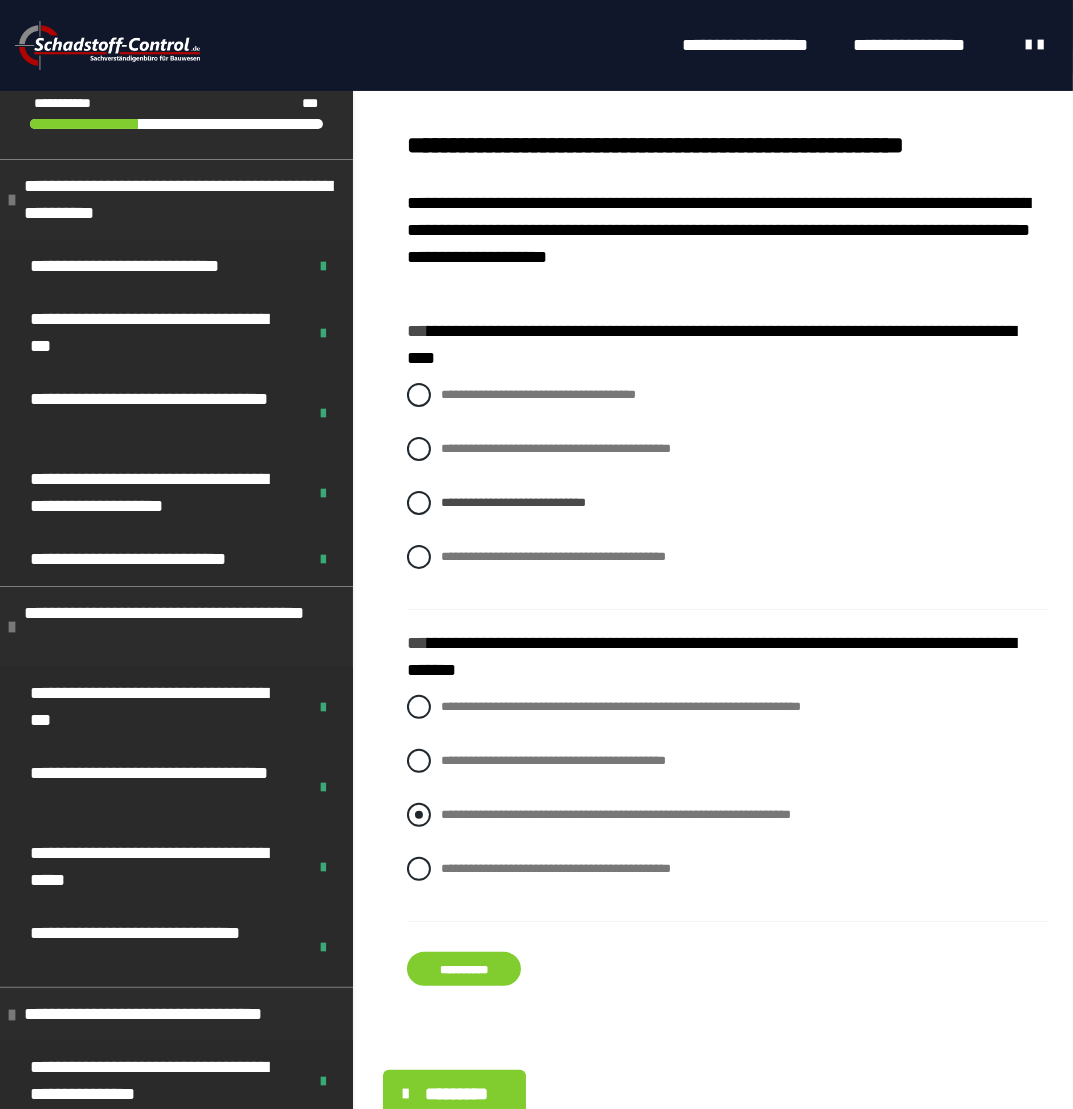 scroll, scrollTop: 300, scrollLeft: 0, axis: vertical 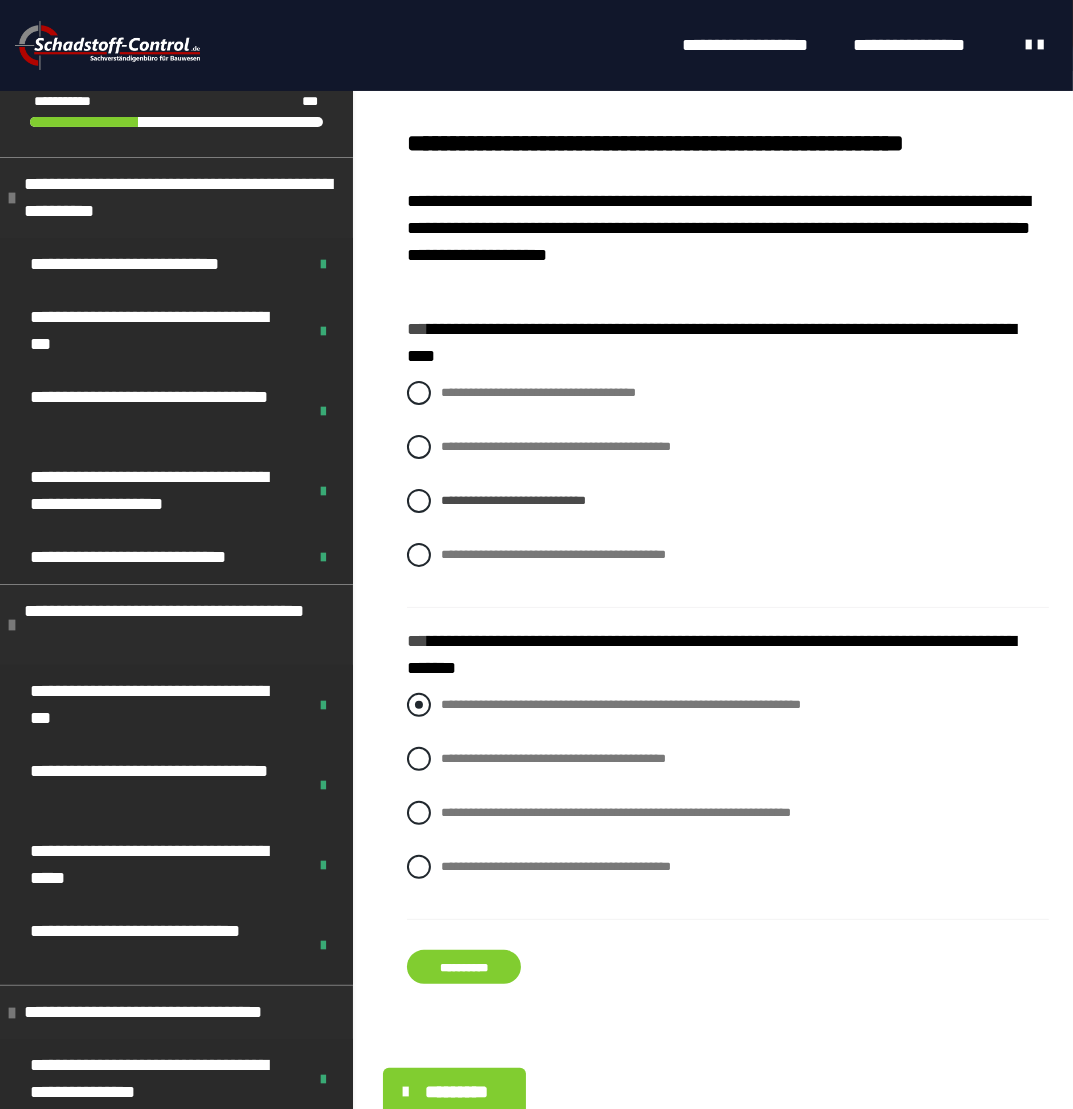click at bounding box center (419, 705) 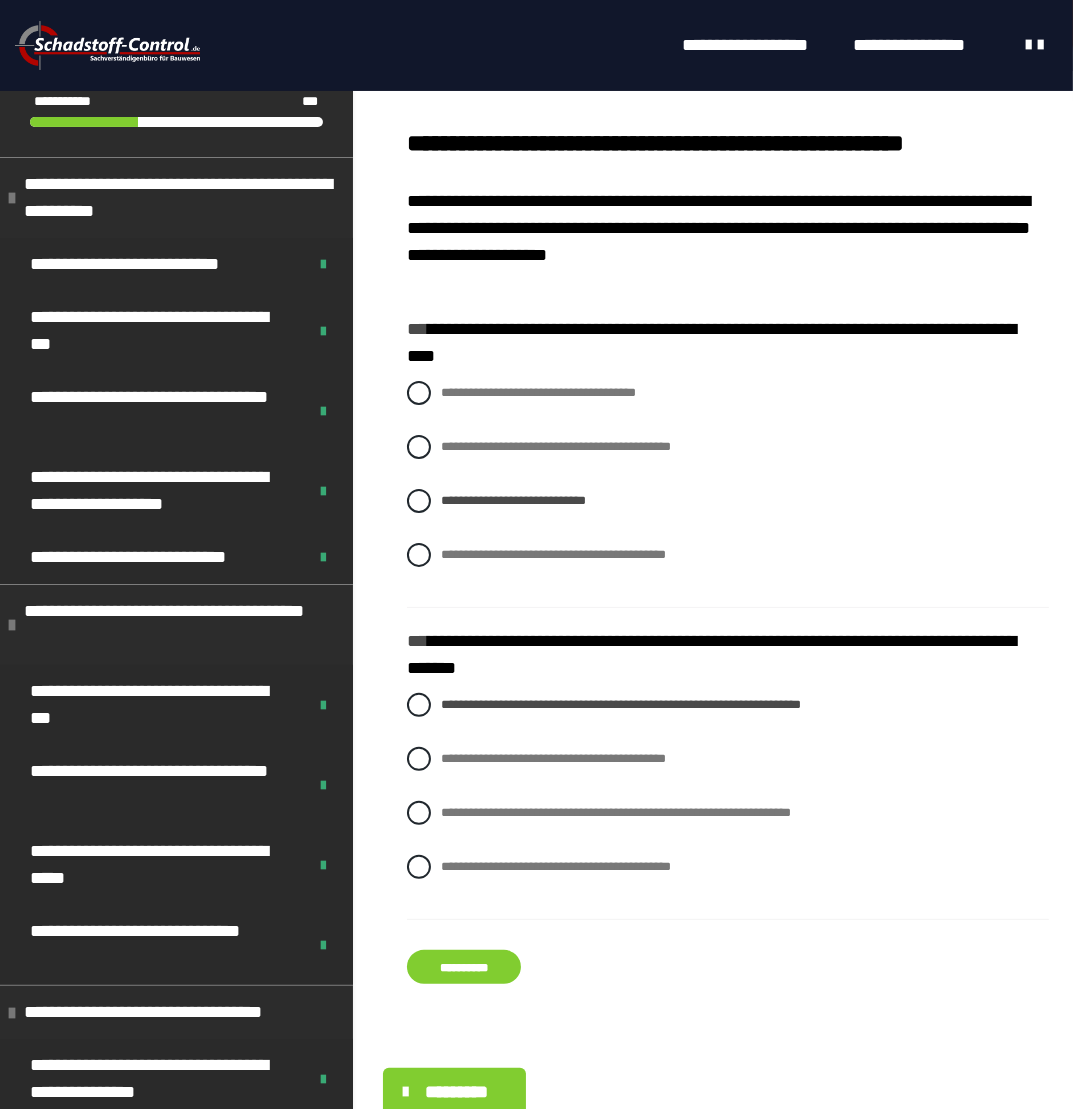 click on "**********" at bounding box center [464, 967] 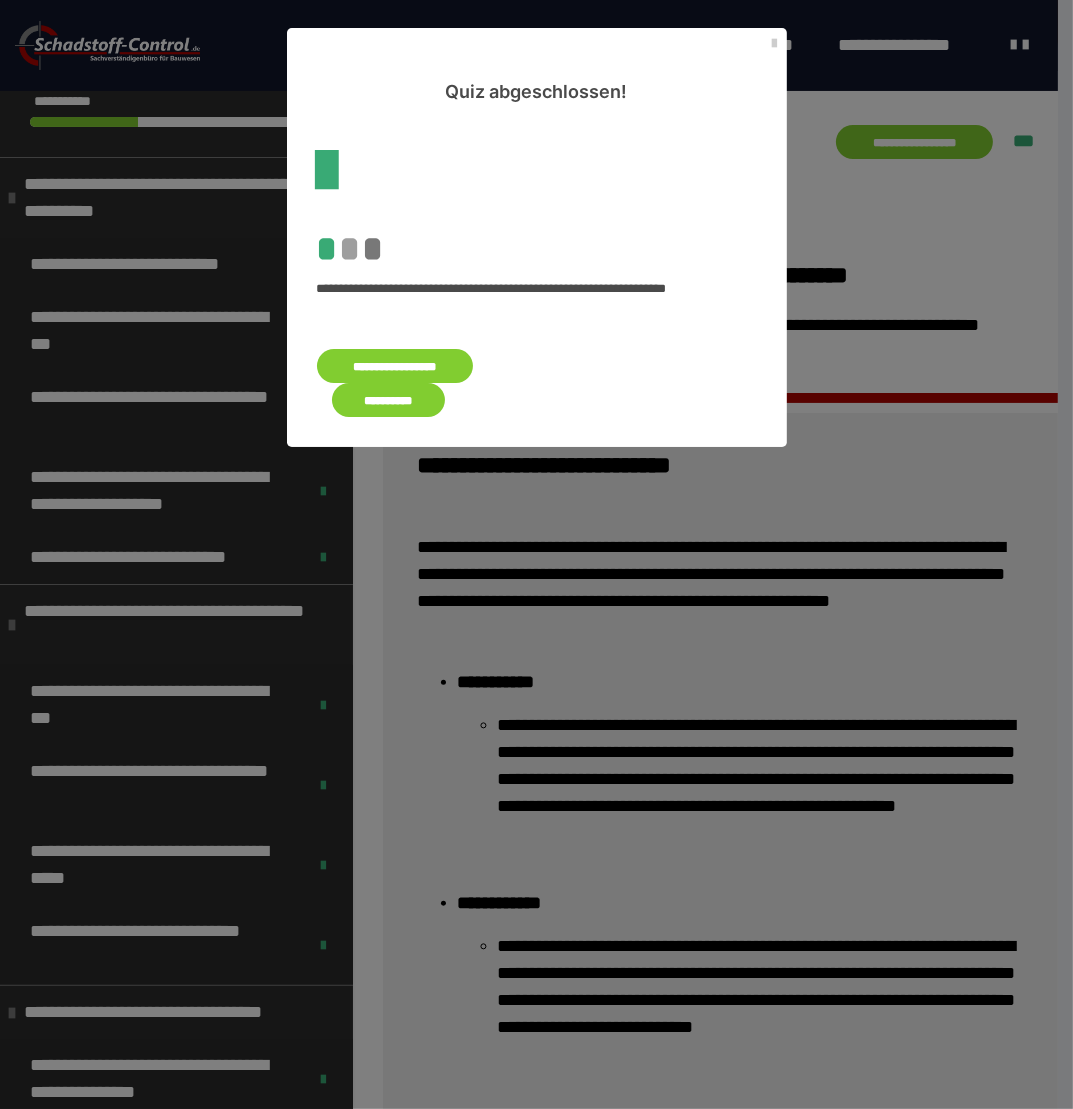 click on "**********" at bounding box center (389, 400) 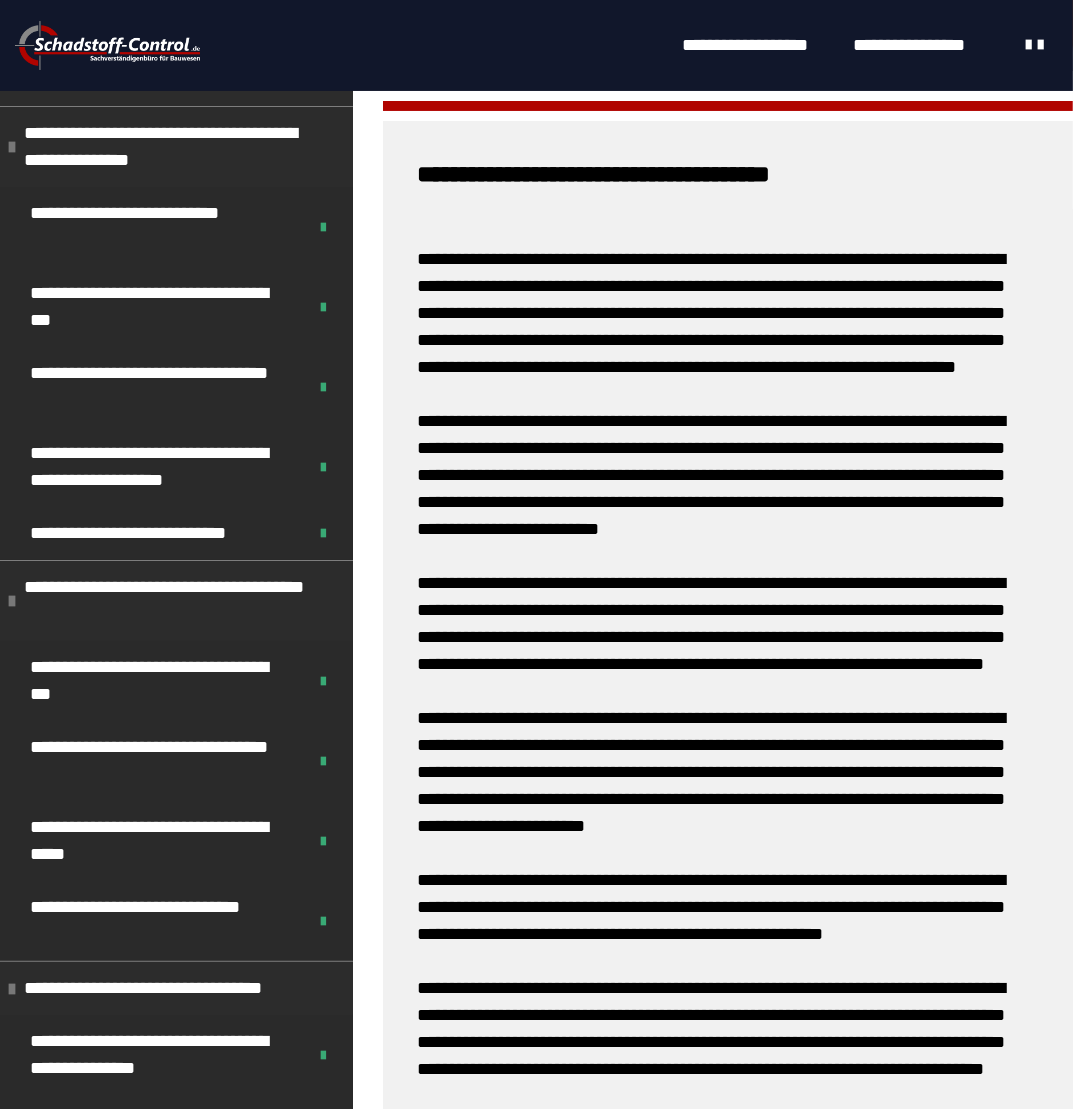 scroll, scrollTop: 925, scrollLeft: 0, axis: vertical 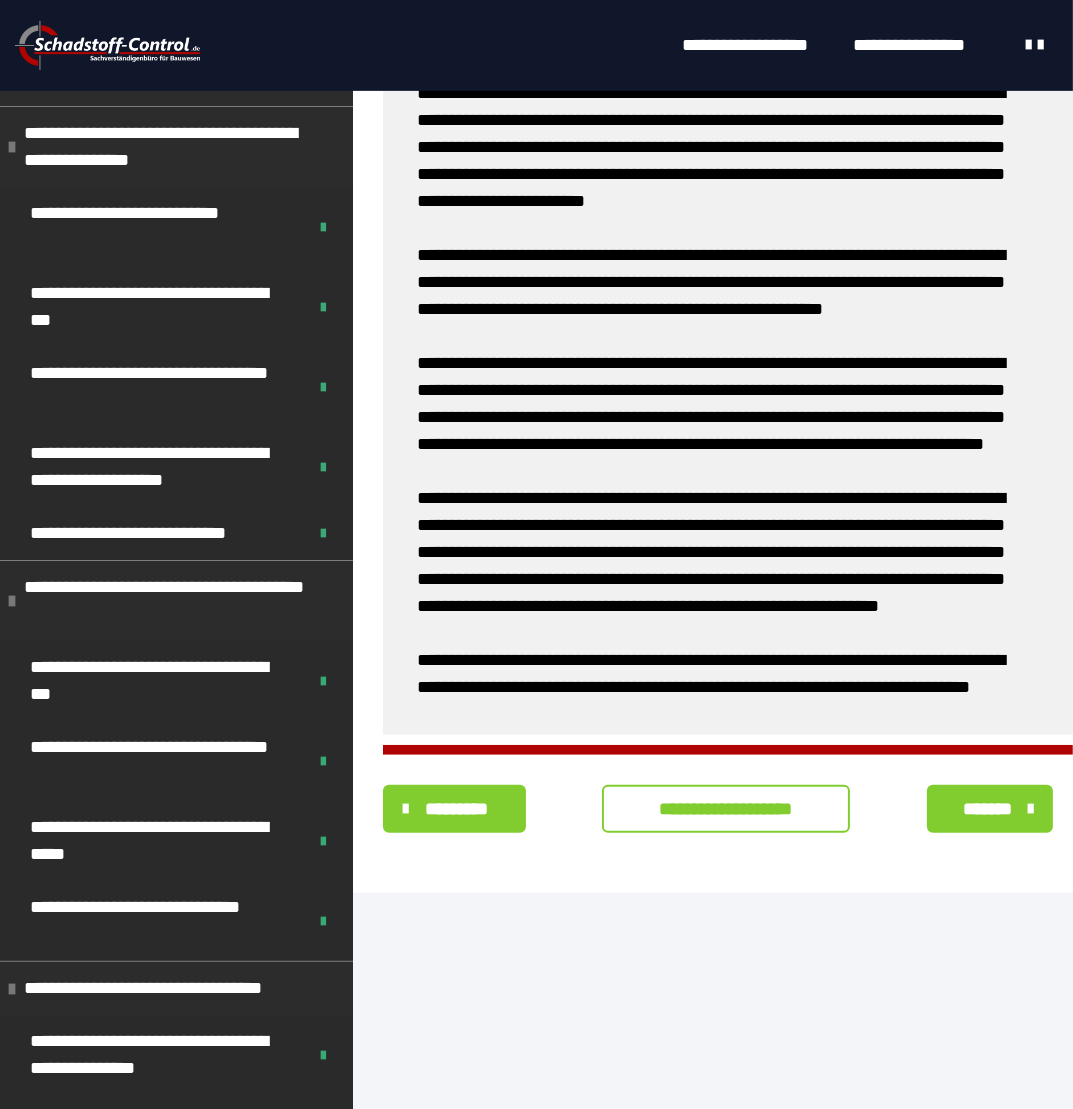 click on "**********" at bounding box center [726, 809] 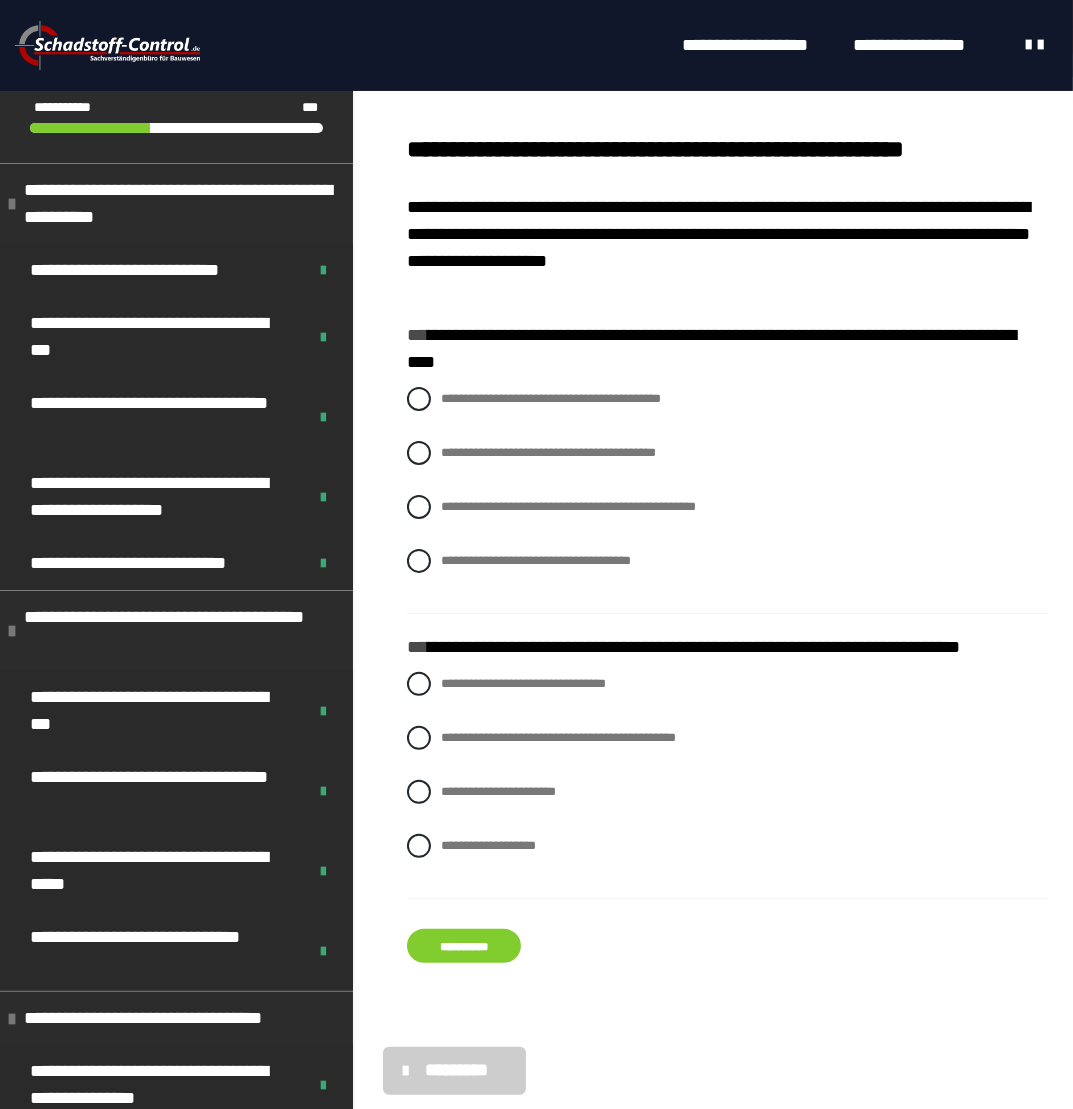 scroll, scrollTop: 230, scrollLeft: 0, axis: vertical 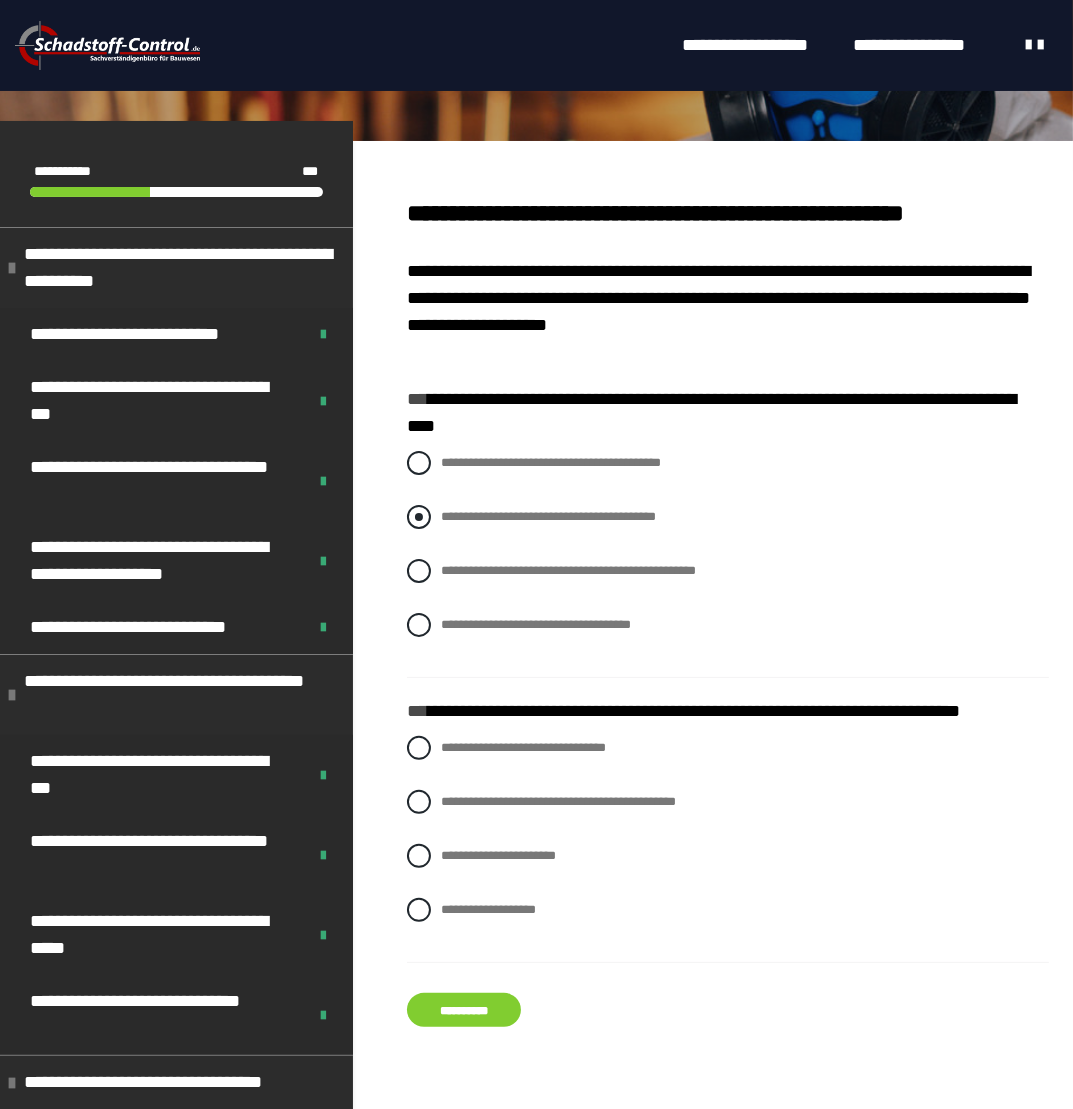 click on "**********" at bounding box center (548, 516) 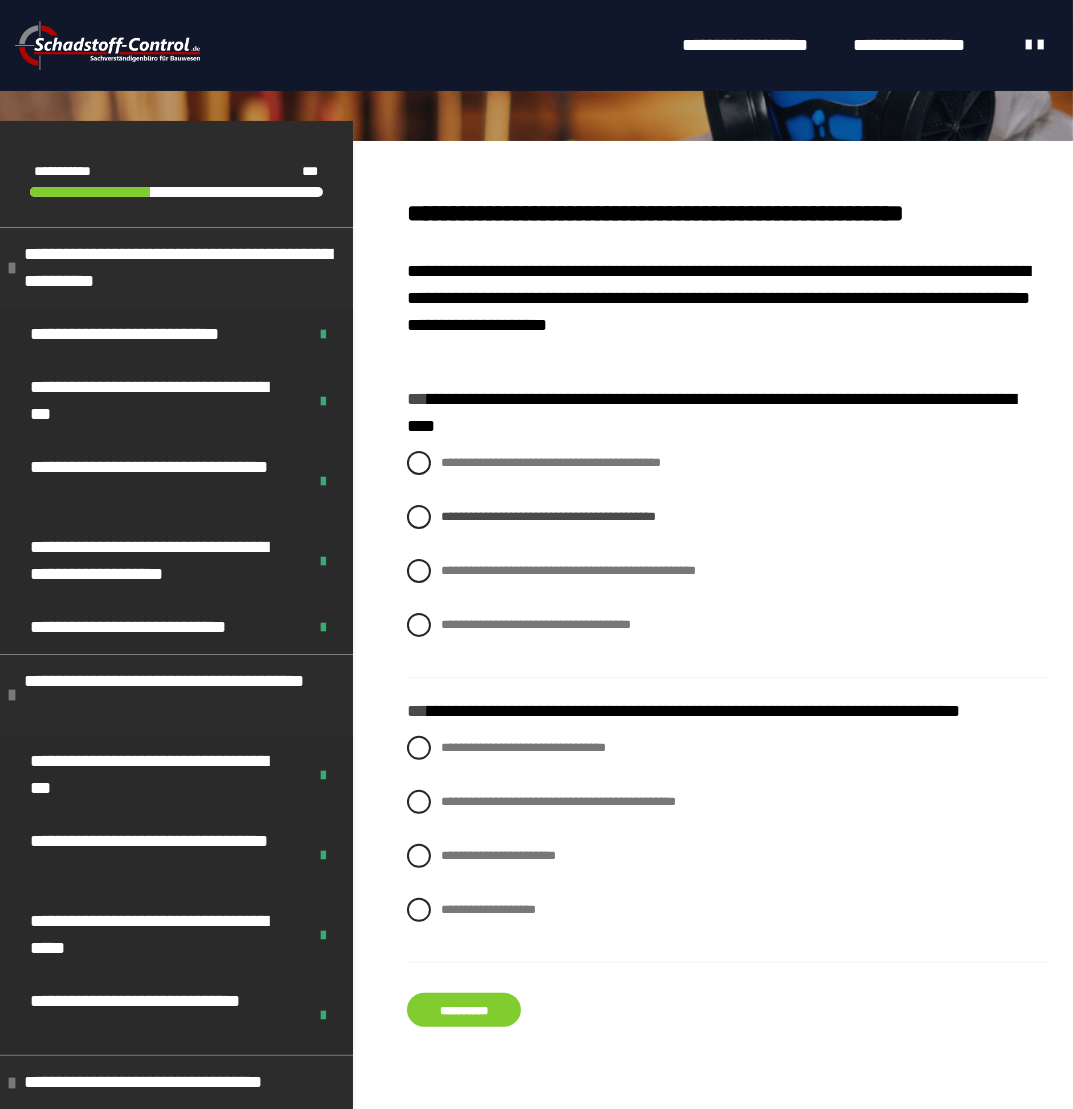 click on "**********" at bounding box center [464, 1010] 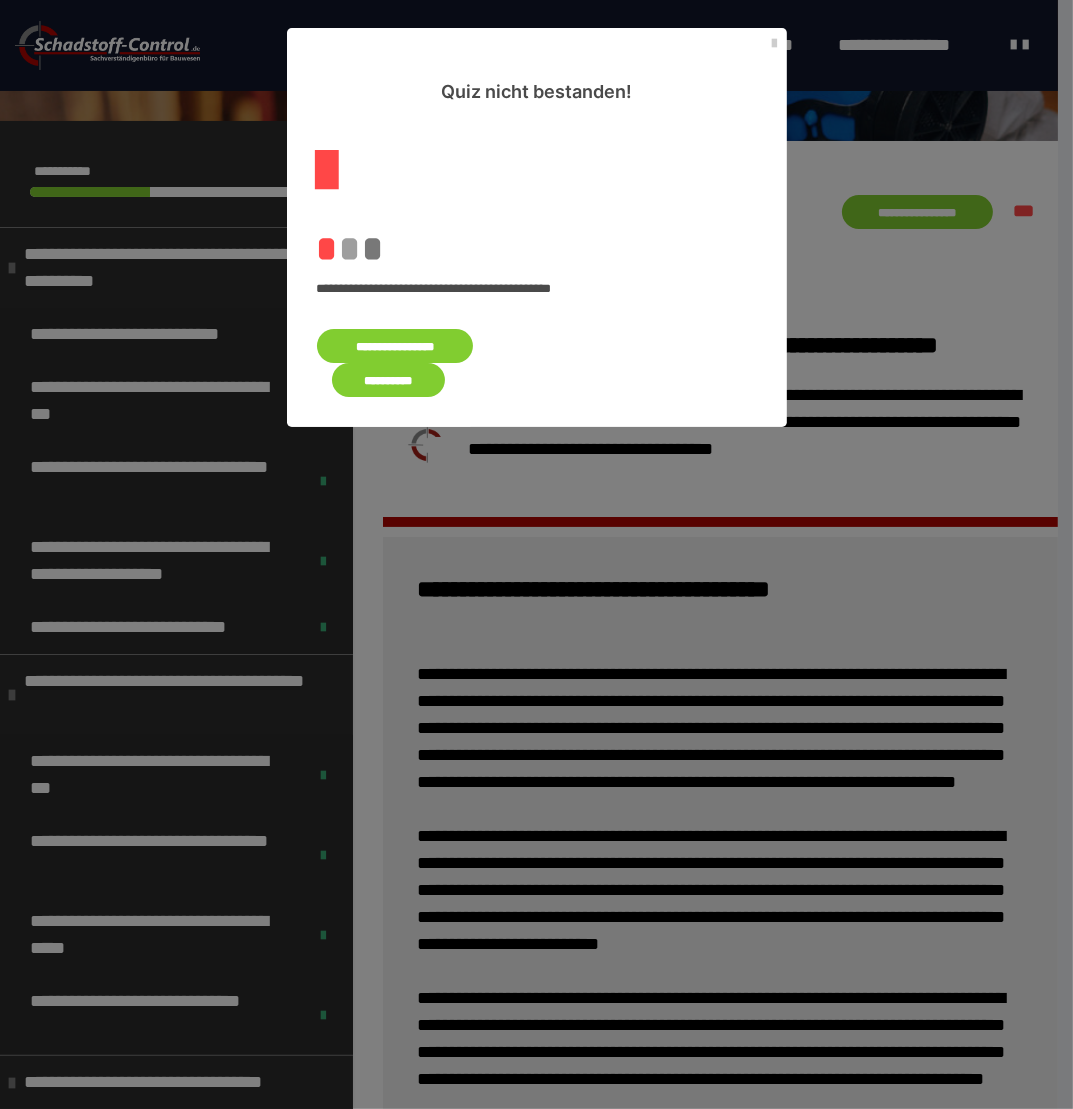 click on "**********" at bounding box center [395, 346] 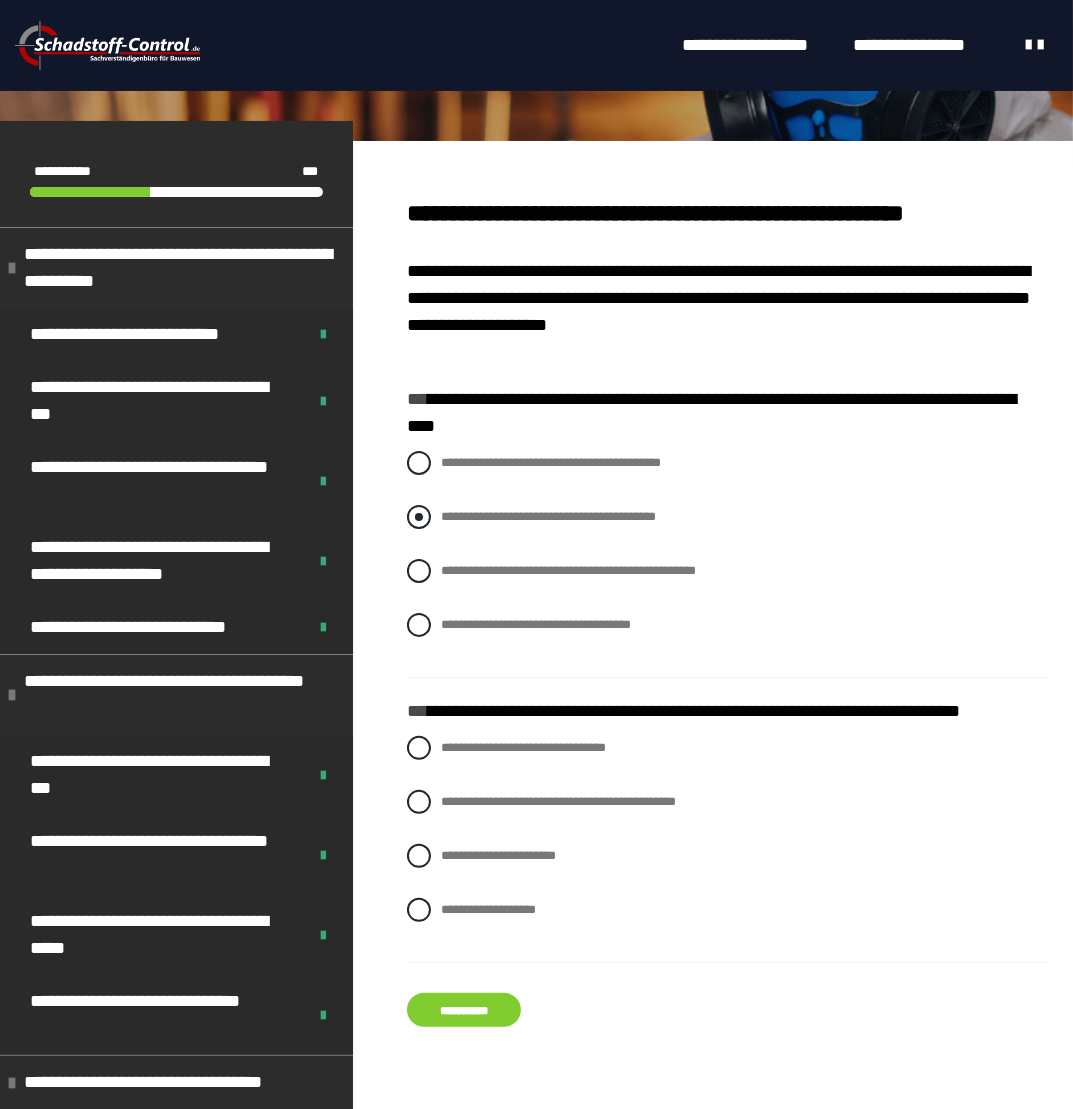click at bounding box center (419, 517) 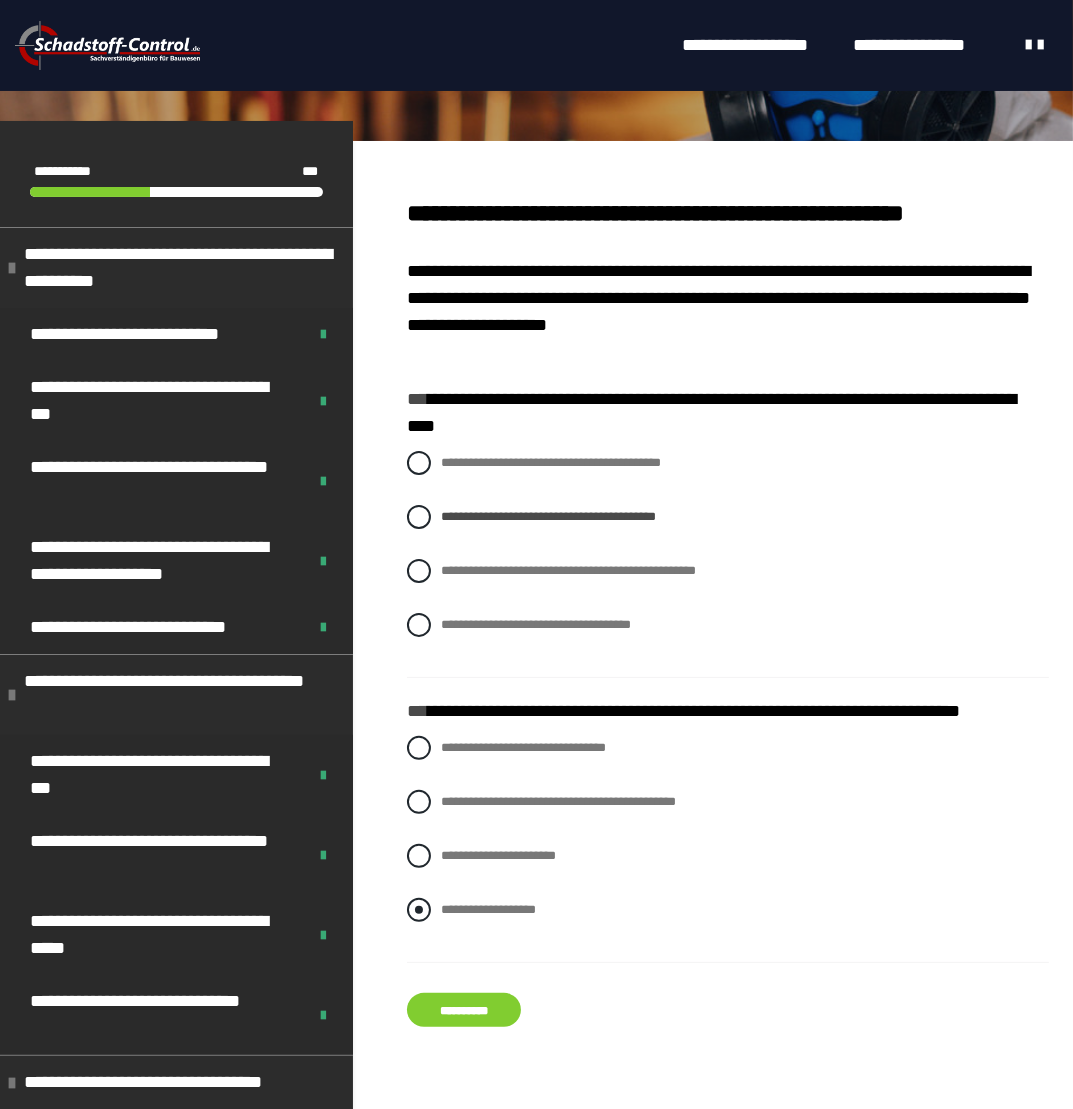 click at bounding box center (419, 910) 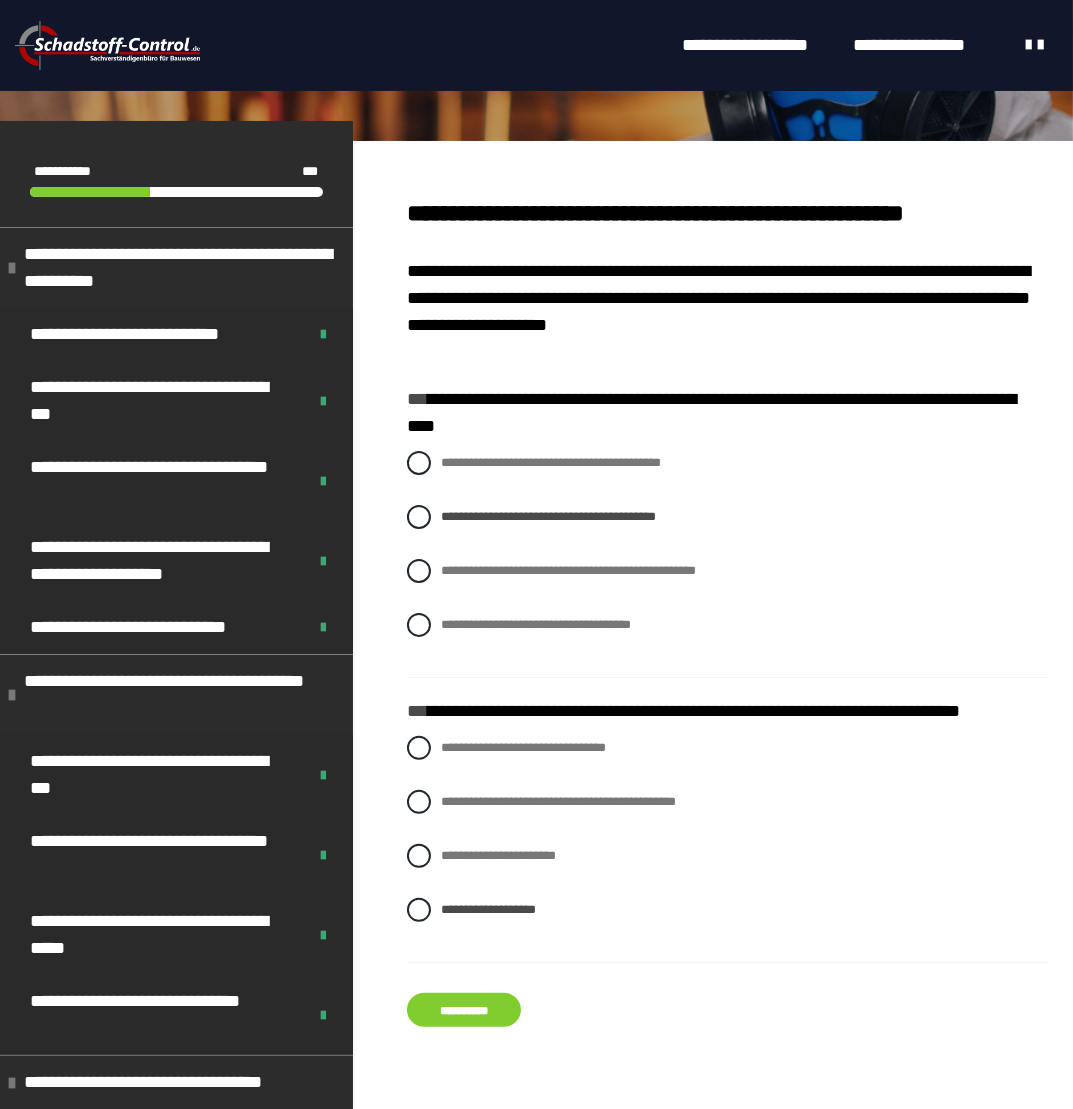 click on "**********" at bounding box center [464, 1010] 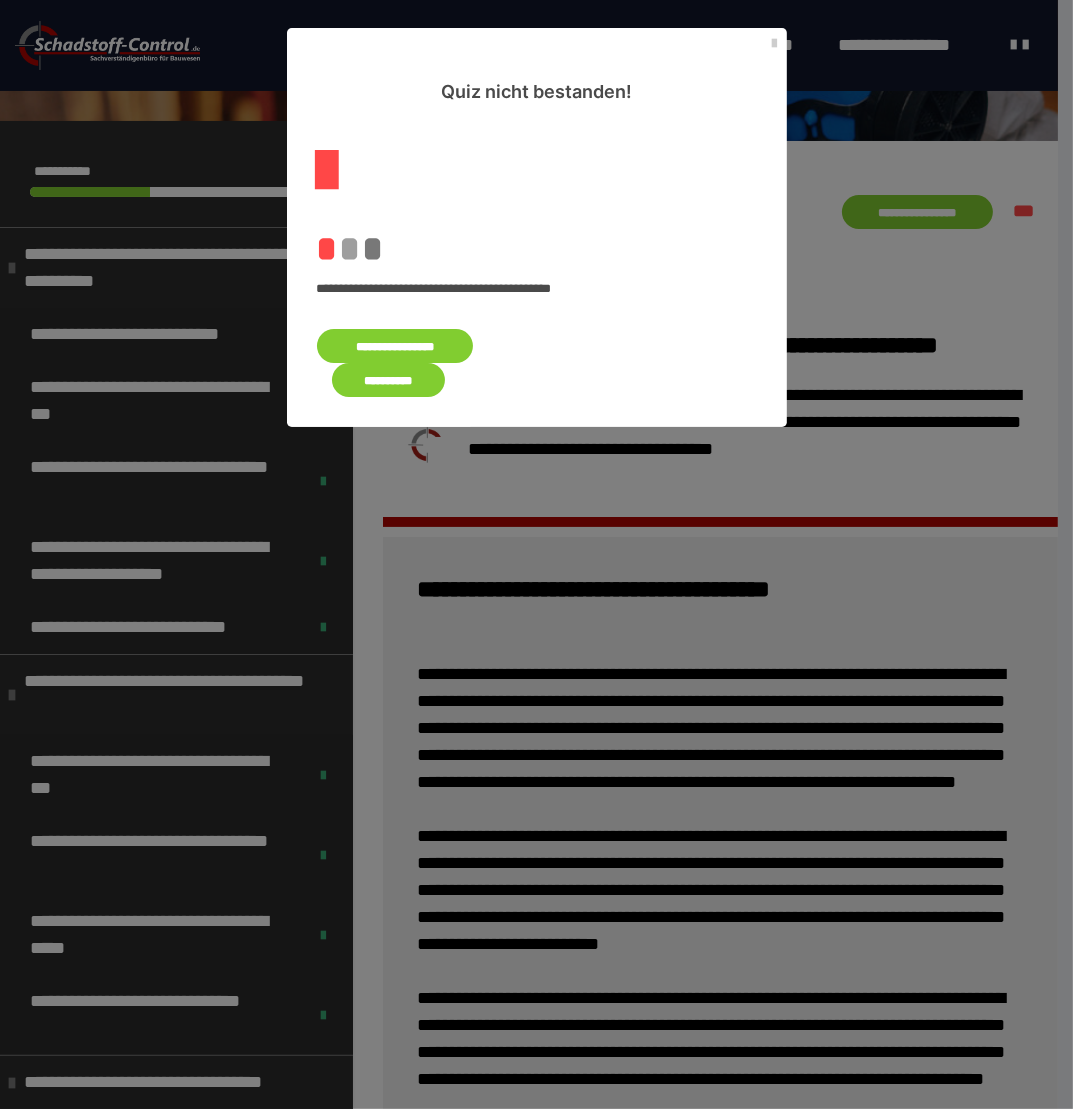 click on "**********" at bounding box center [395, 346] 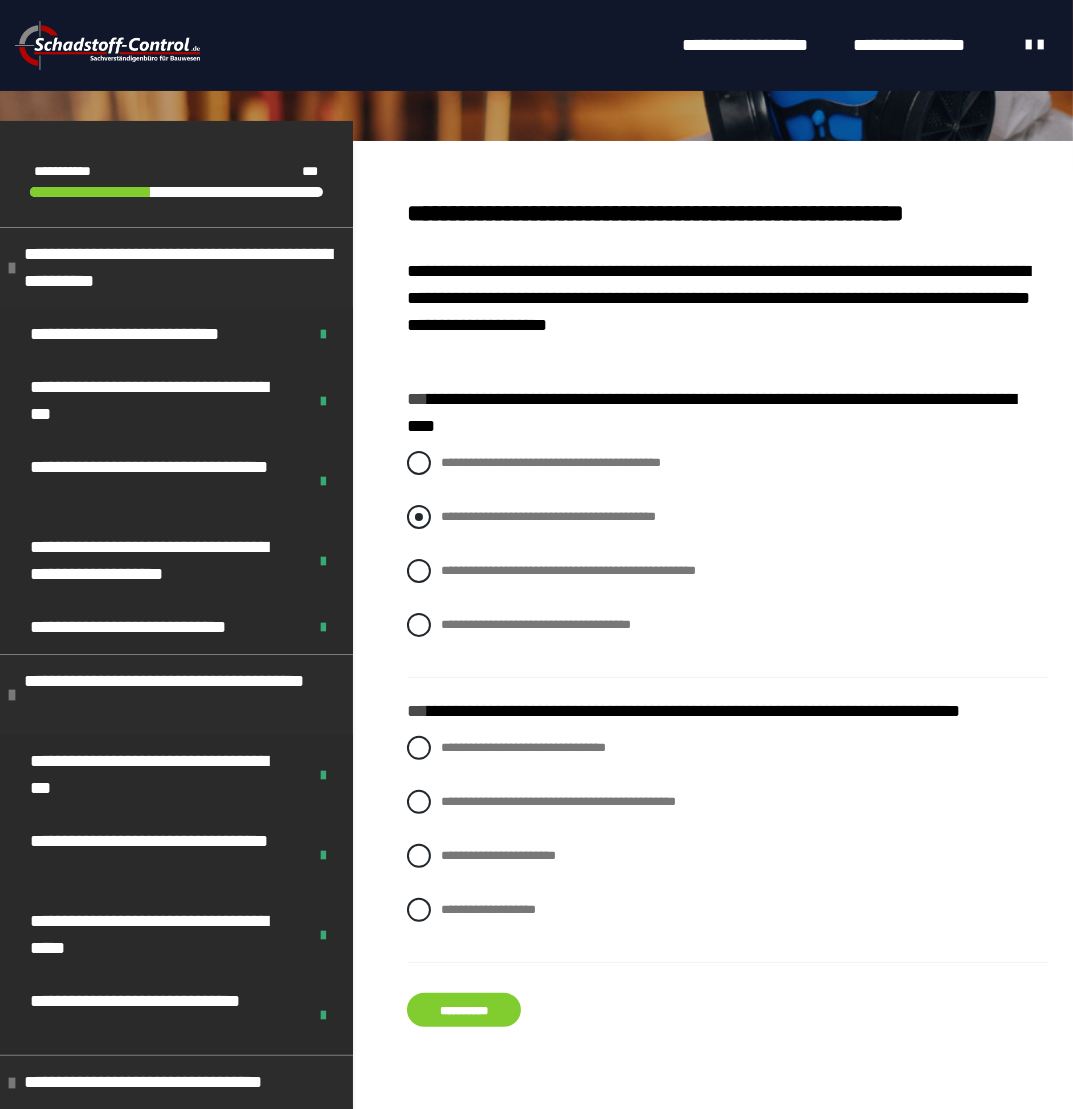 click at bounding box center (419, 517) 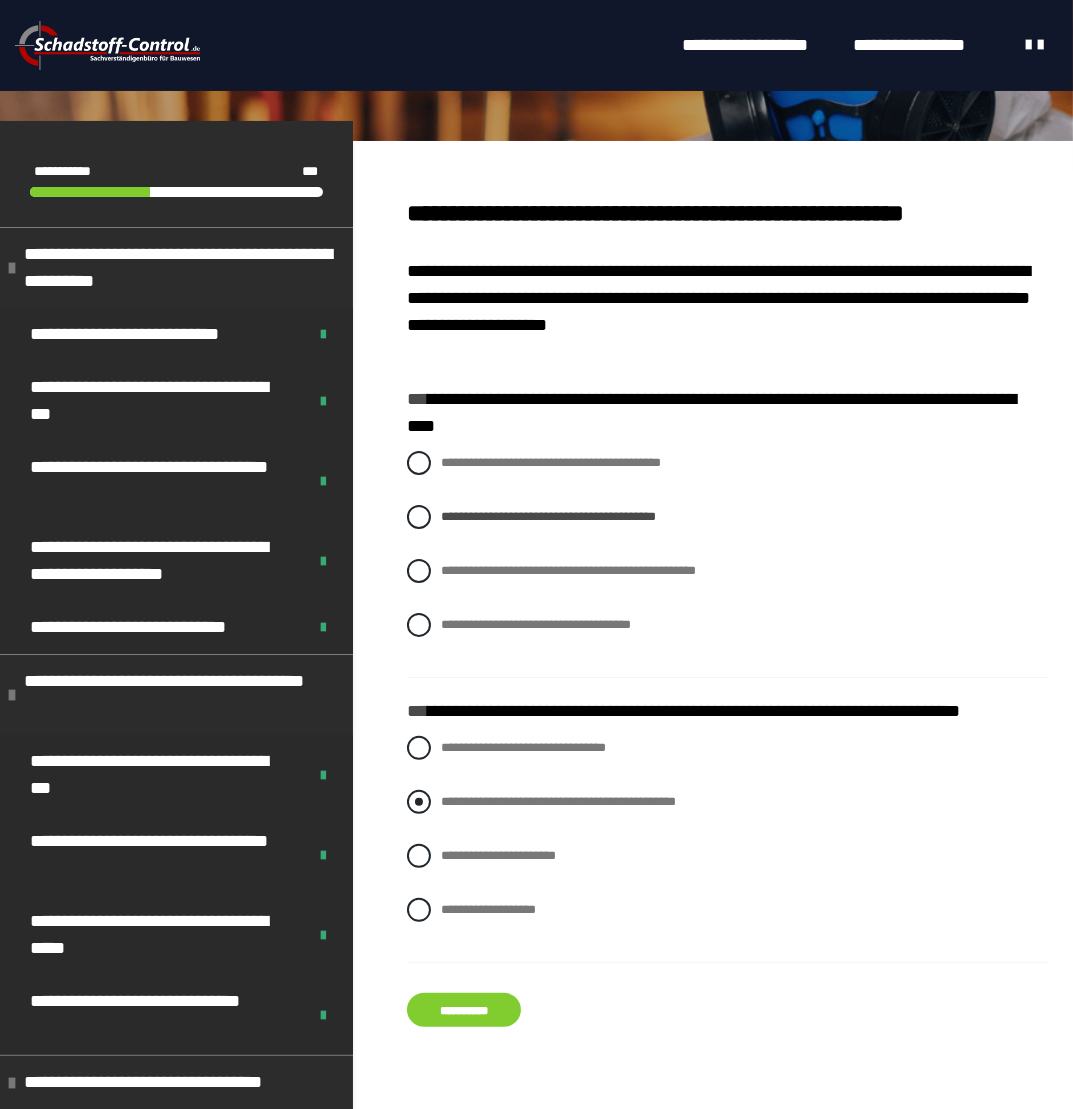 click at bounding box center (419, 802) 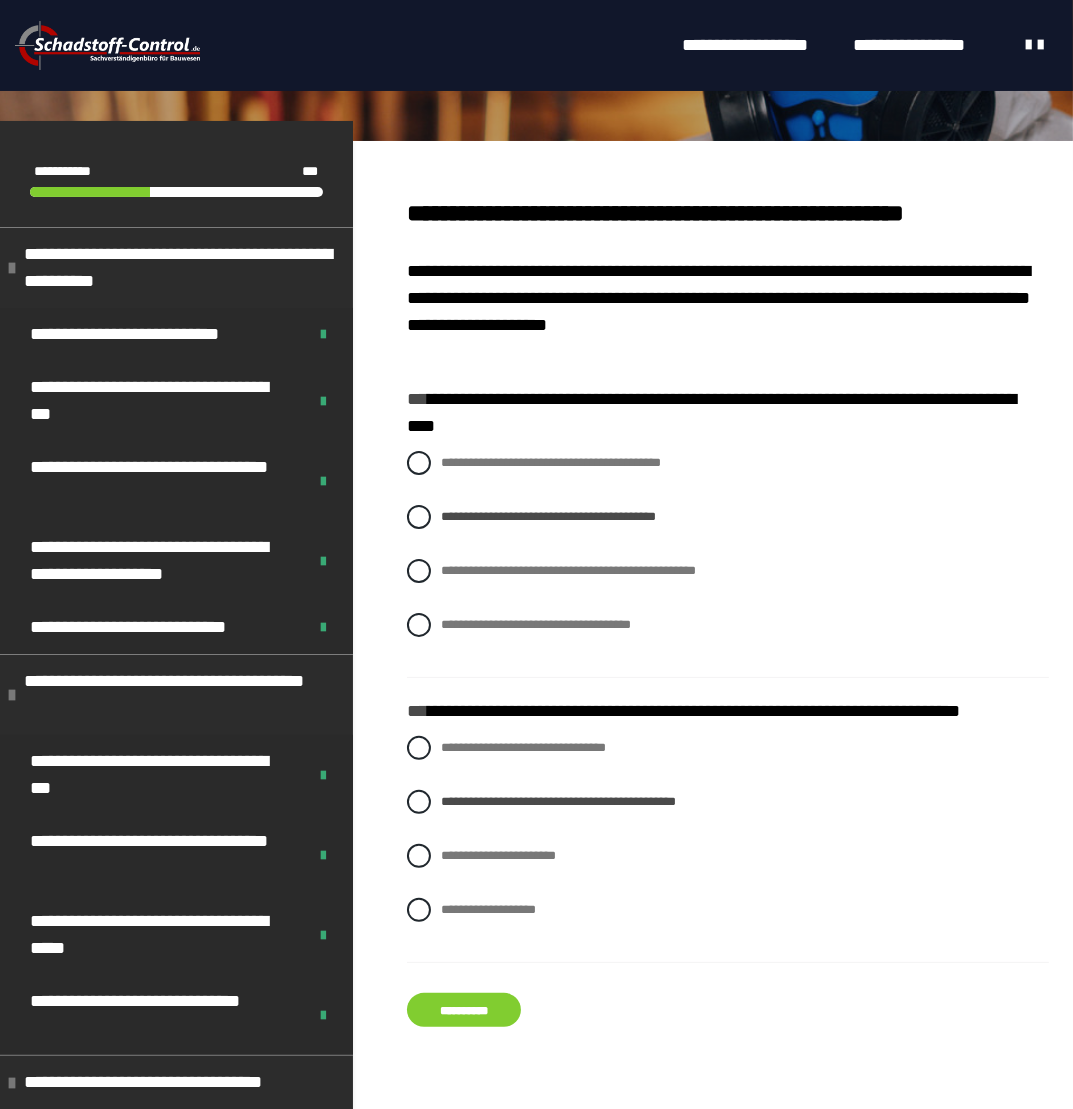 click on "**********" at bounding box center (728, 706) 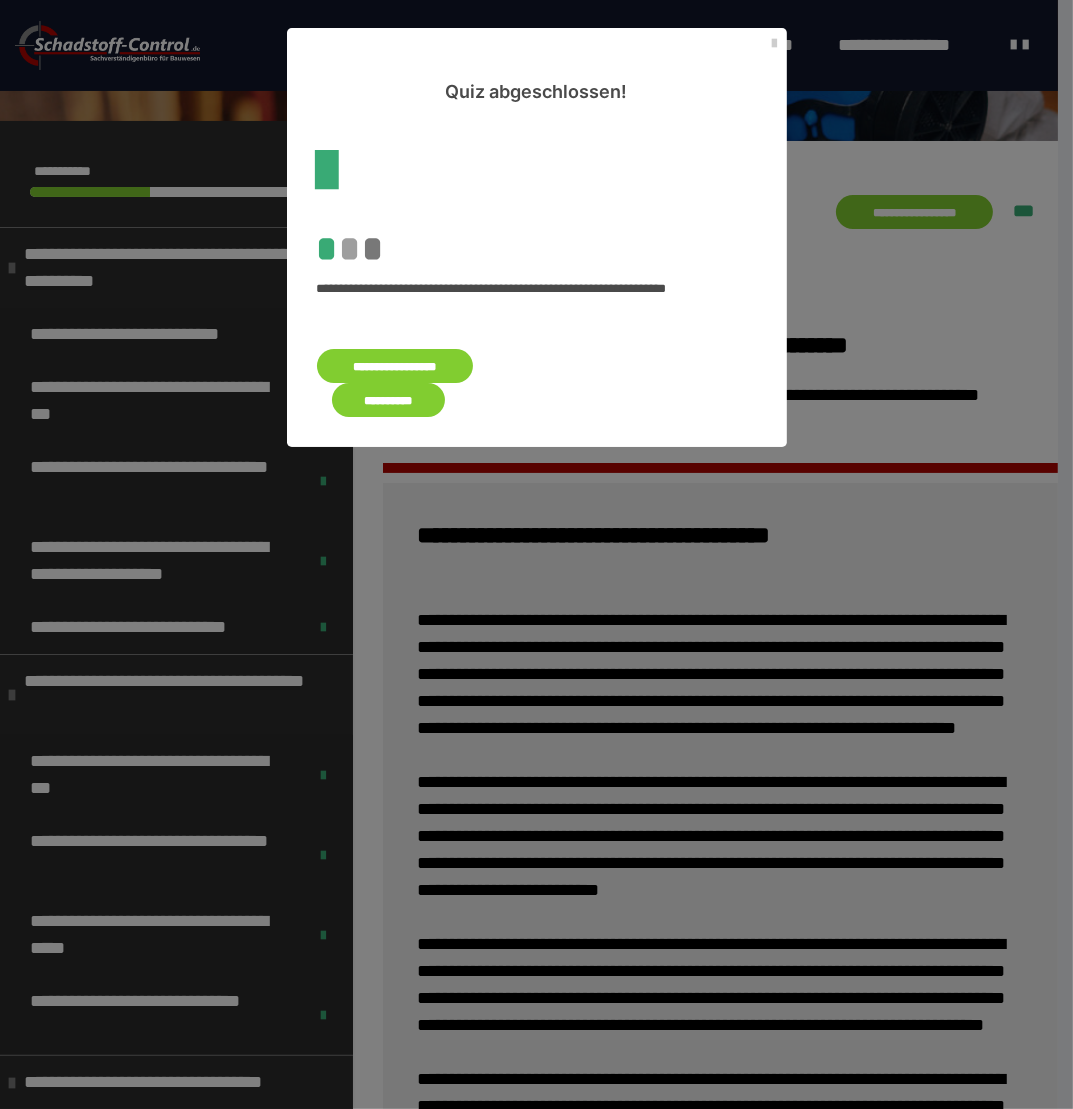 click on "**********" at bounding box center [389, 400] 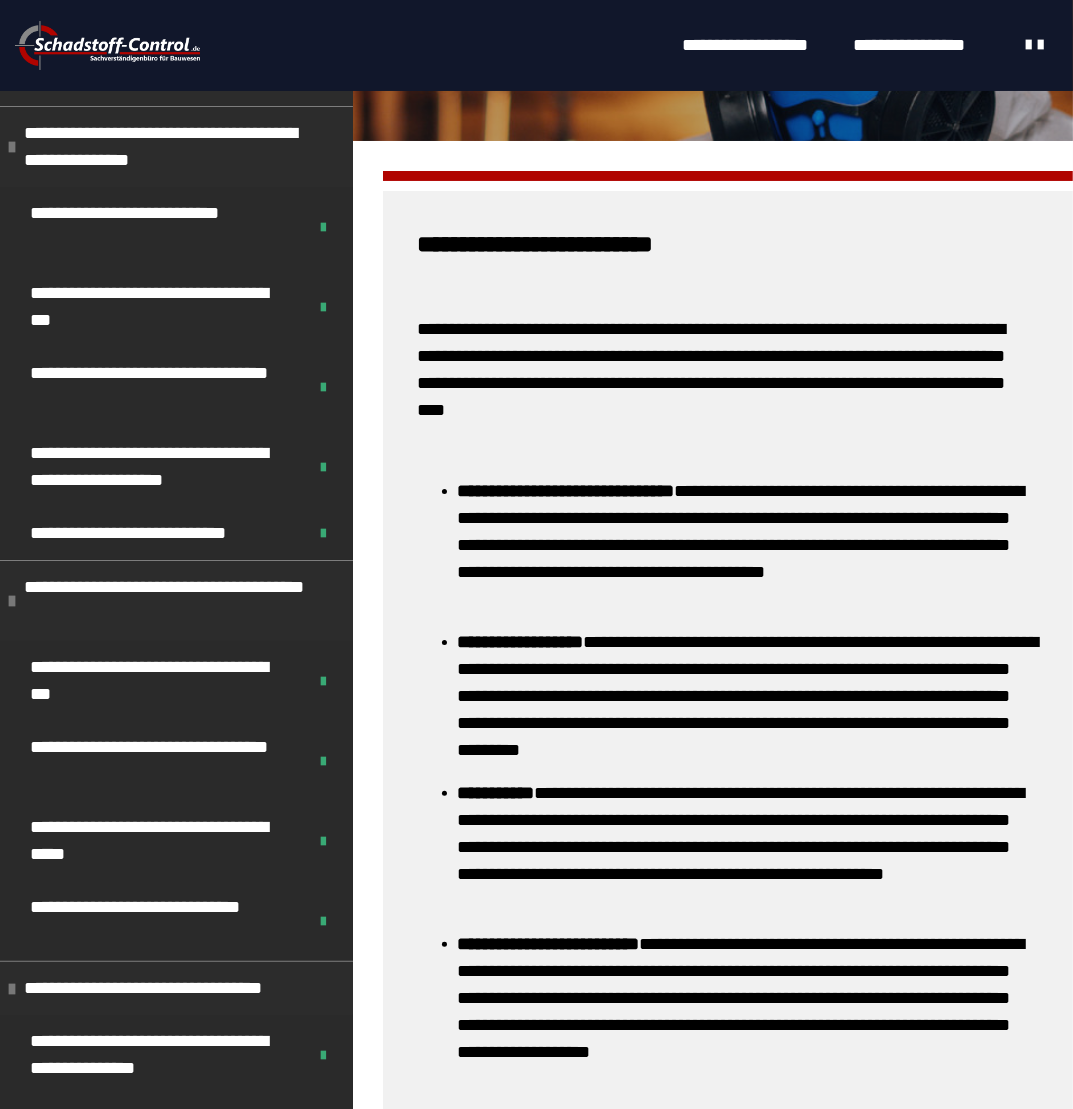 scroll, scrollTop: 761, scrollLeft: 0, axis: vertical 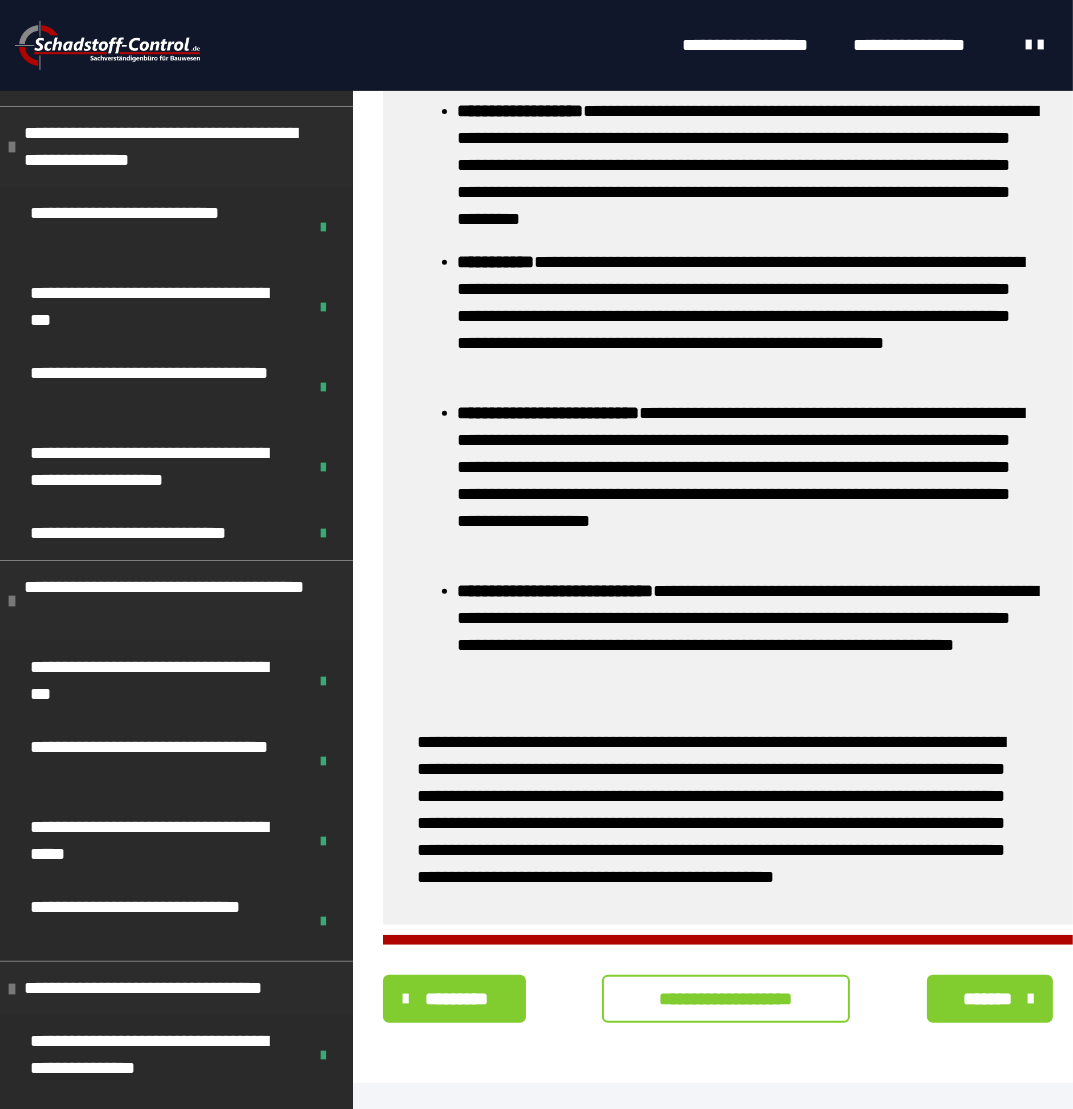 click on "**********" at bounding box center [726, 999] 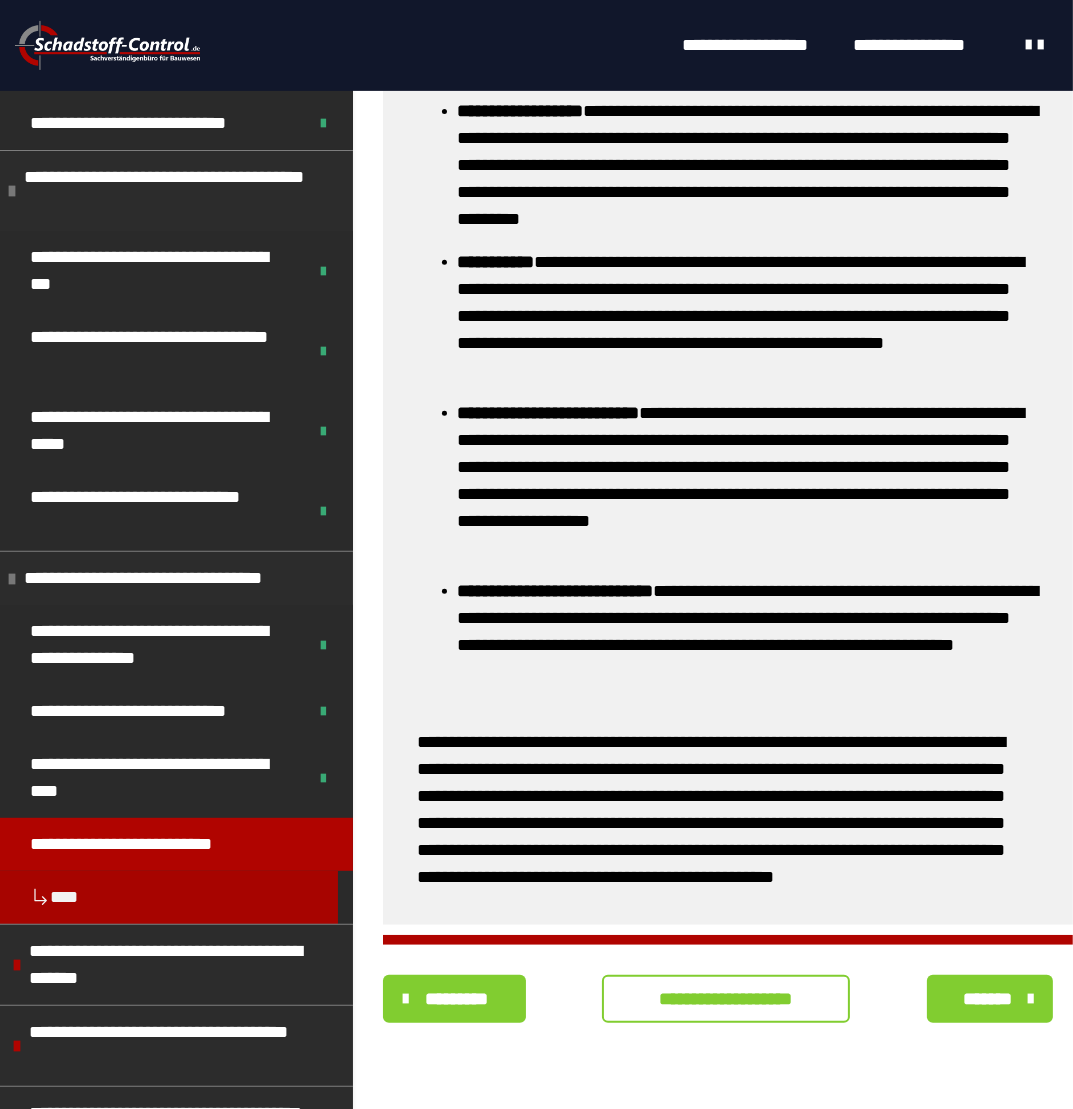 scroll, scrollTop: 0, scrollLeft: 0, axis: both 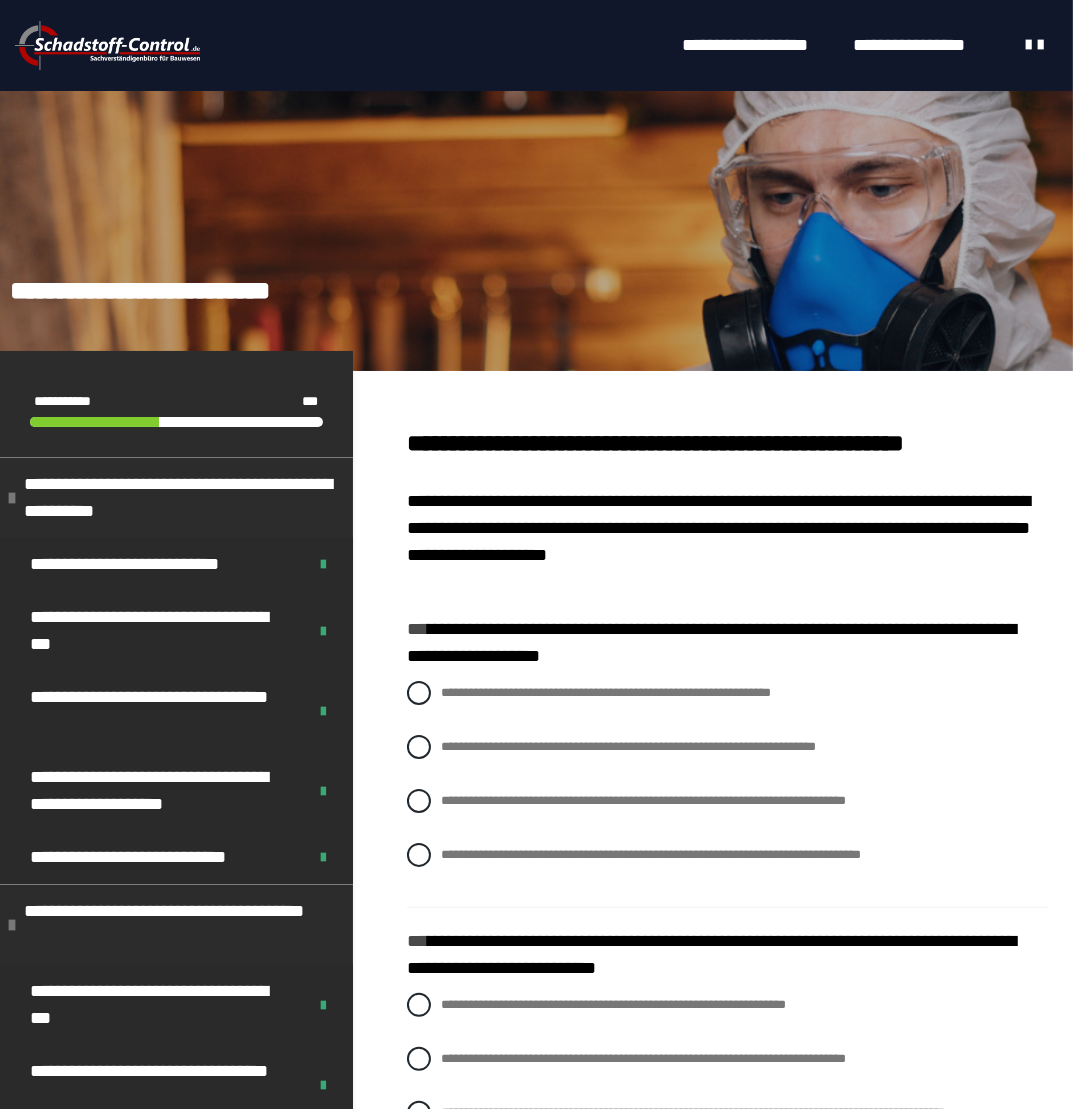 drag, startPoint x: 586, startPoint y: 698, endPoint x: 588, endPoint y: 715, distance: 17.117243 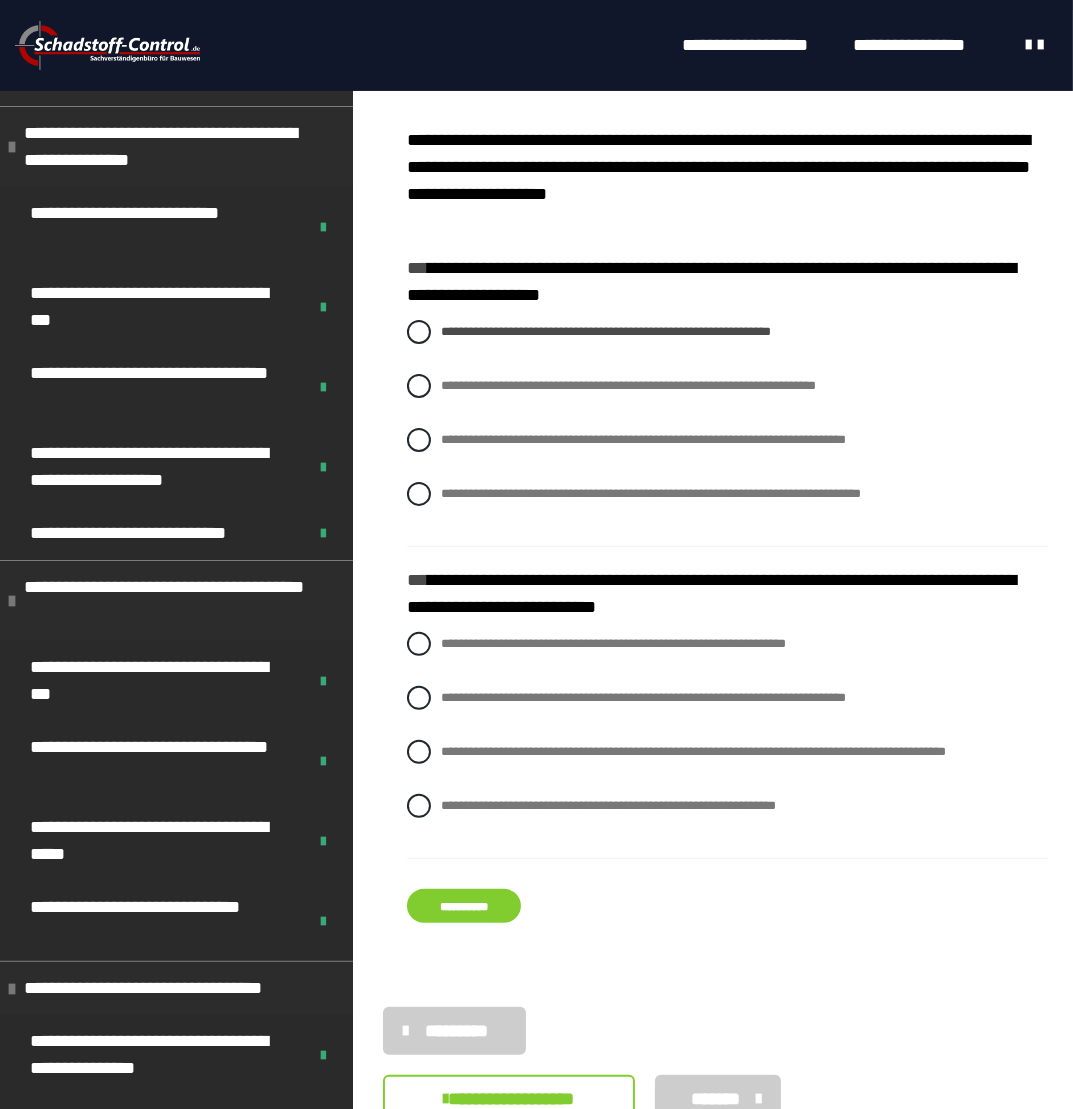 scroll, scrollTop: 360, scrollLeft: 0, axis: vertical 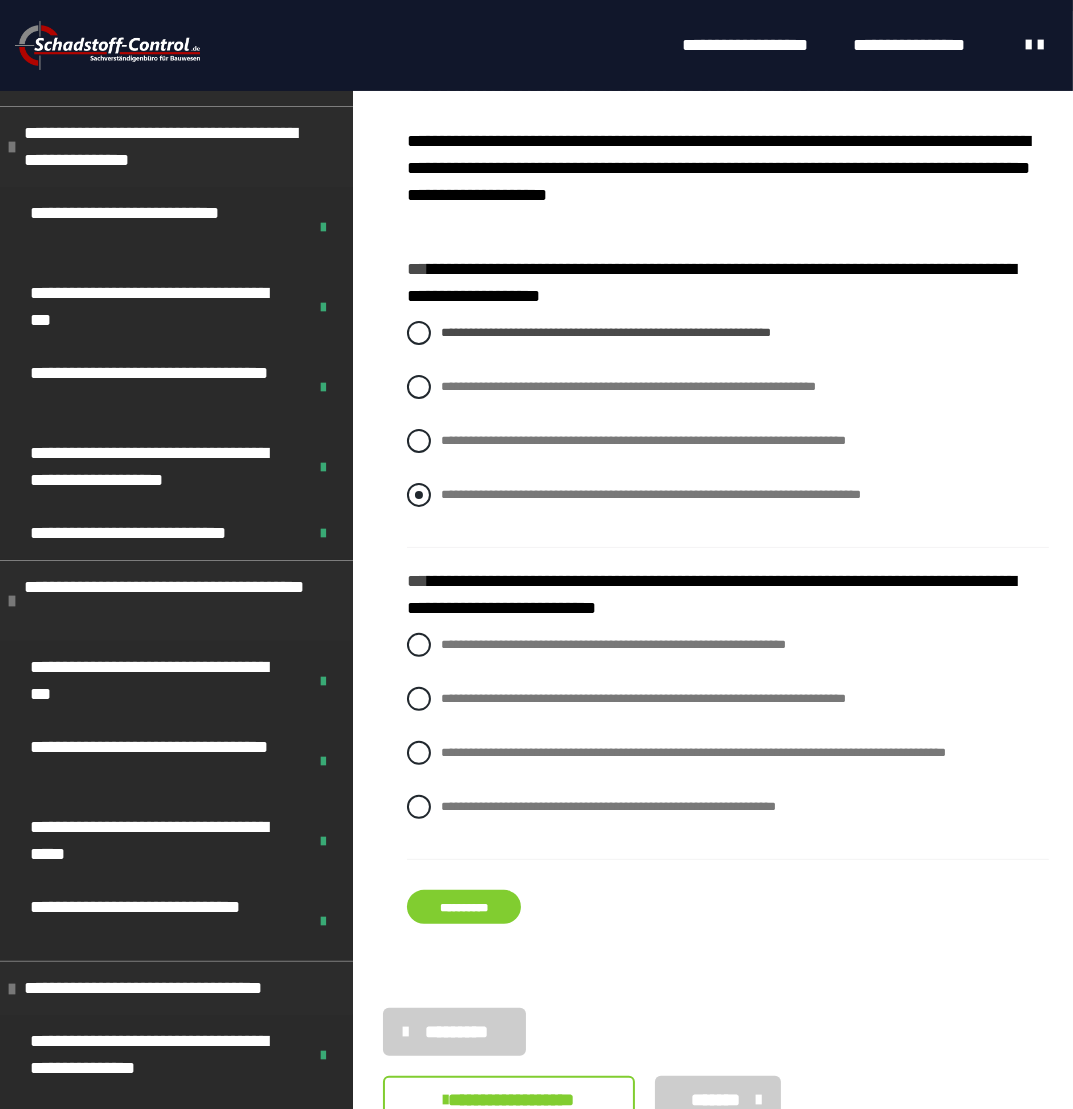 click on "**********" at bounding box center [728, 495] 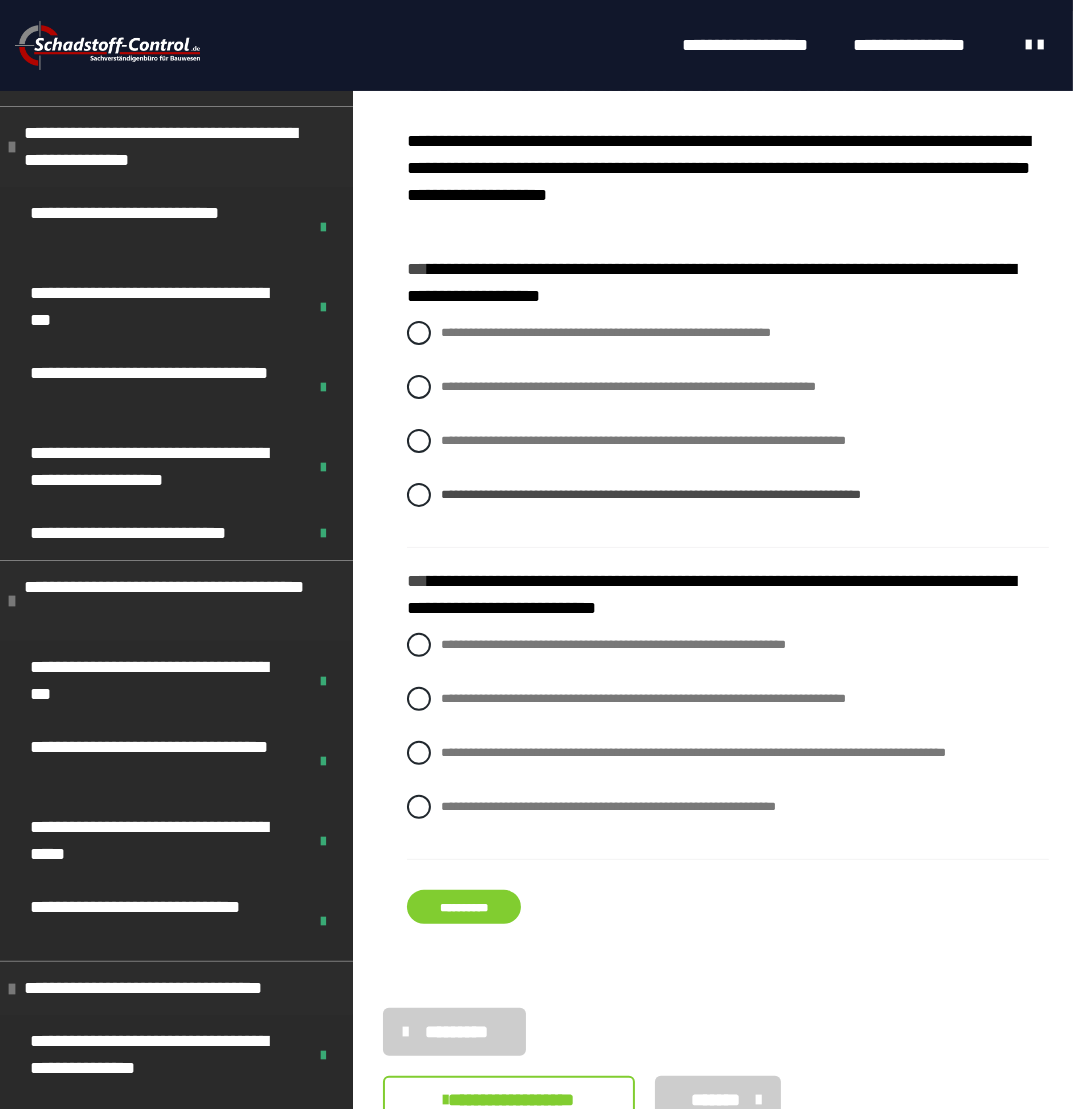 click on "**********" at bounding box center [464, 907] 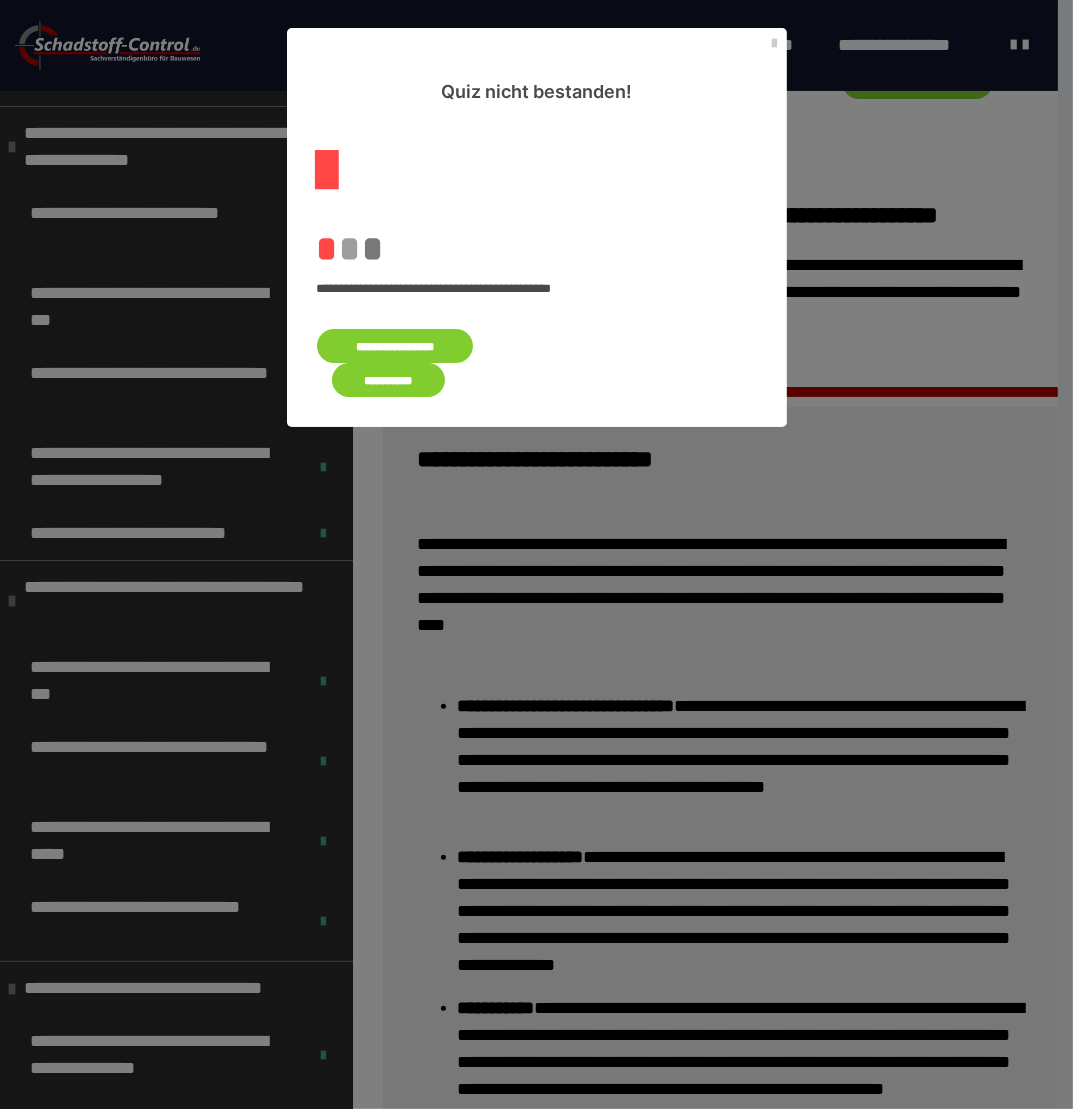click on "**********" at bounding box center [395, 346] 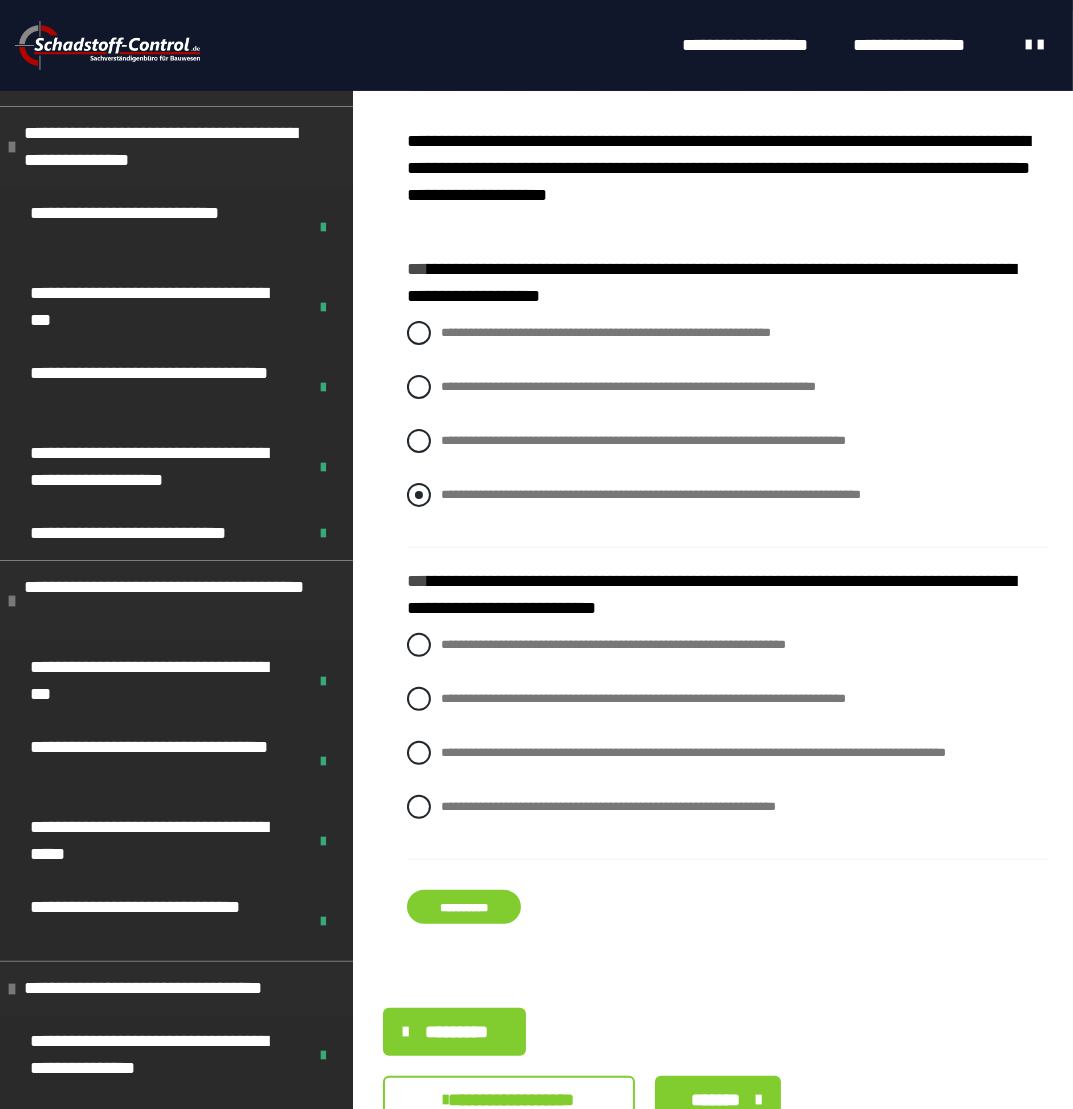 click on "**********" at bounding box center (728, 495) 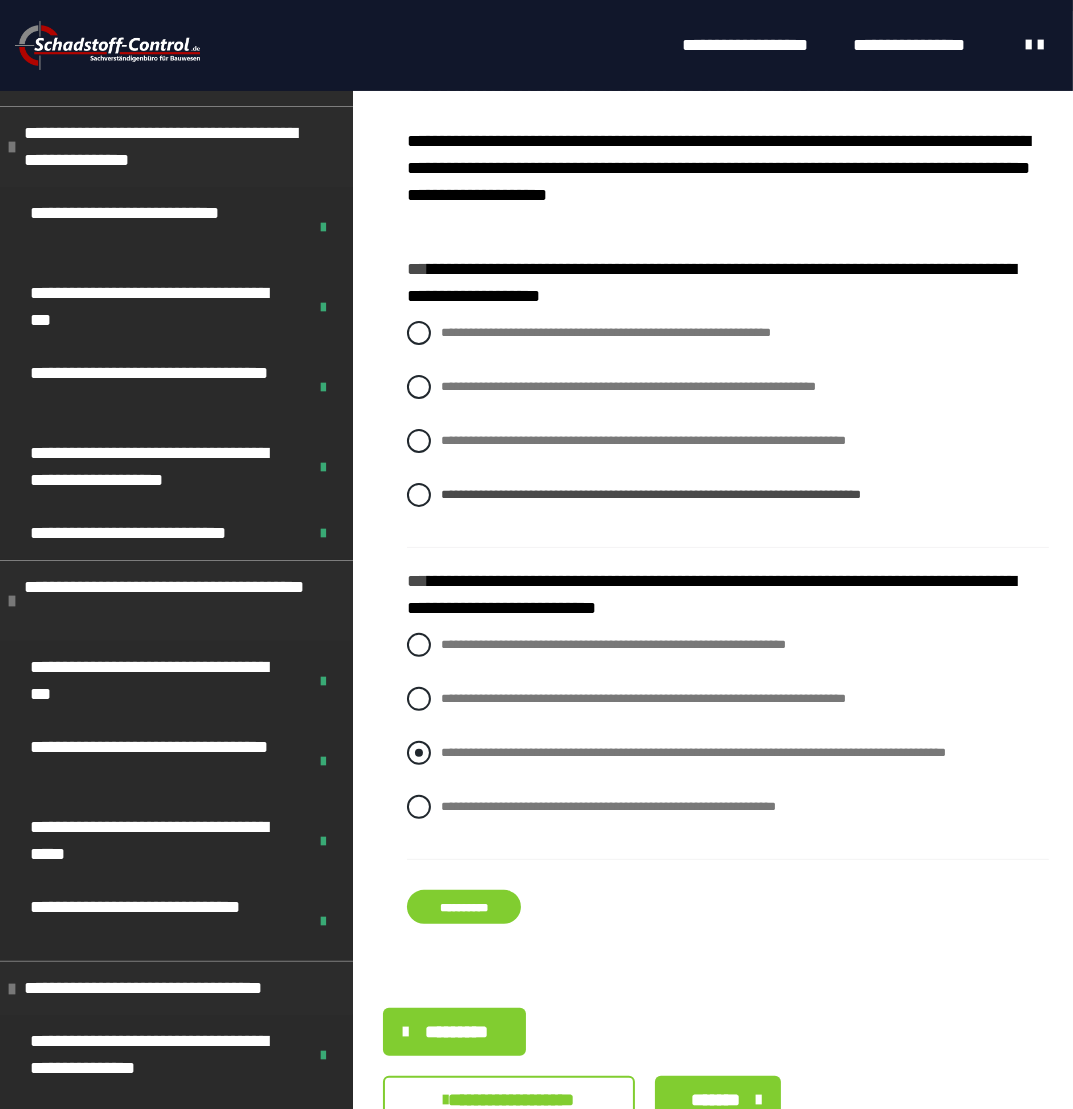 click on "**********" at bounding box center [693, 752] 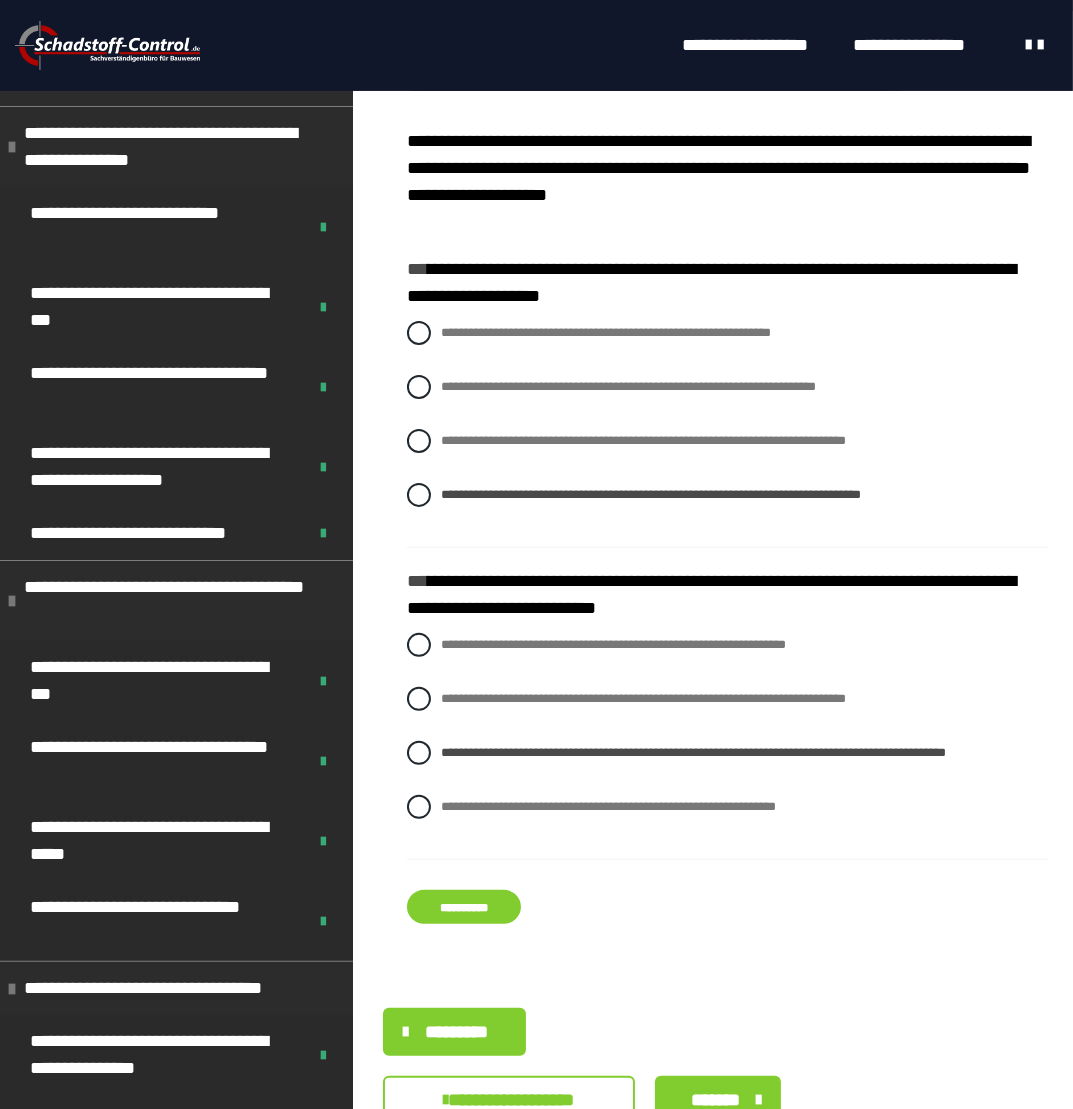 click on "**********" at bounding box center (464, 907) 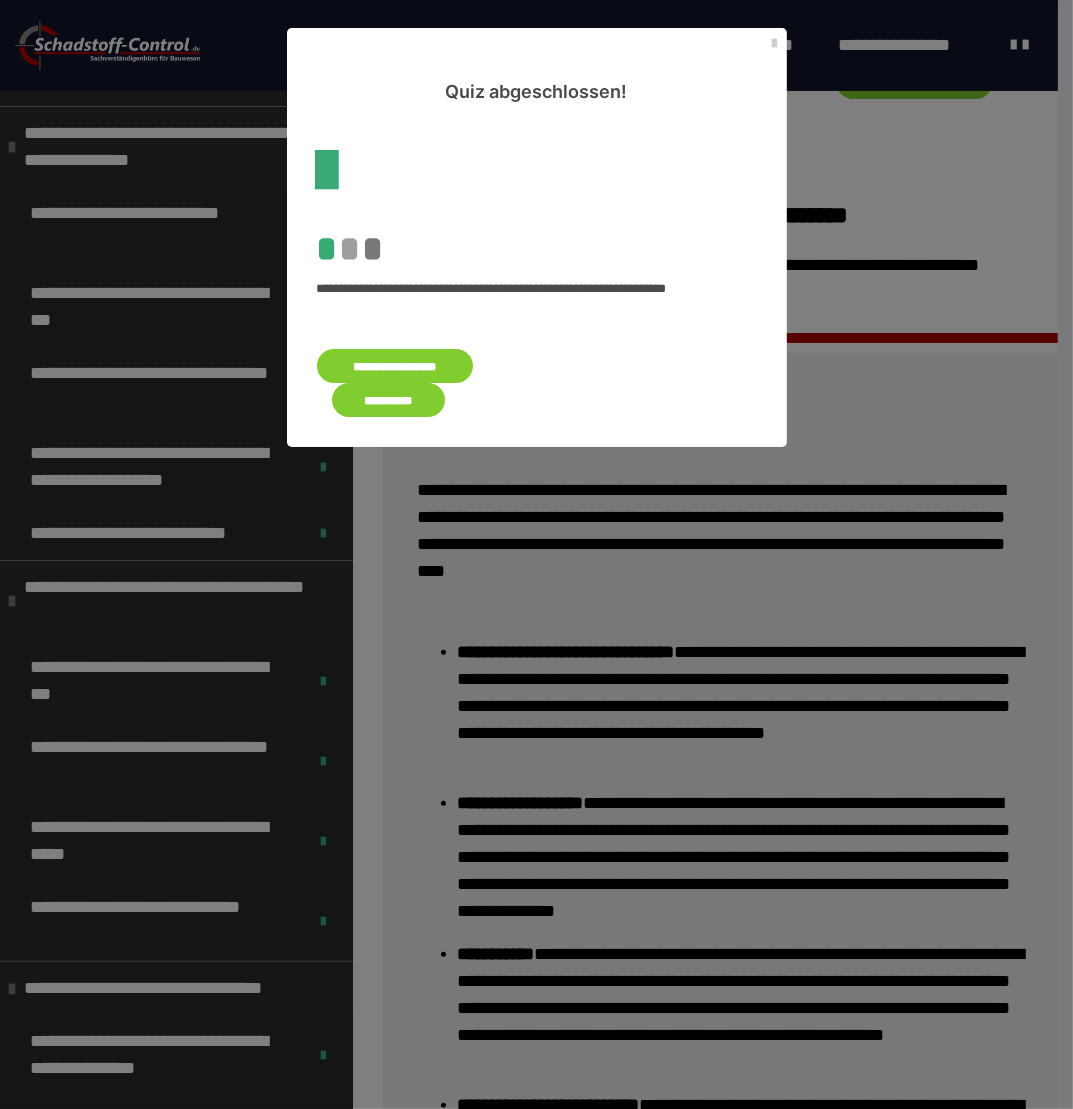 click on "**********" at bounding box center [389, 400] 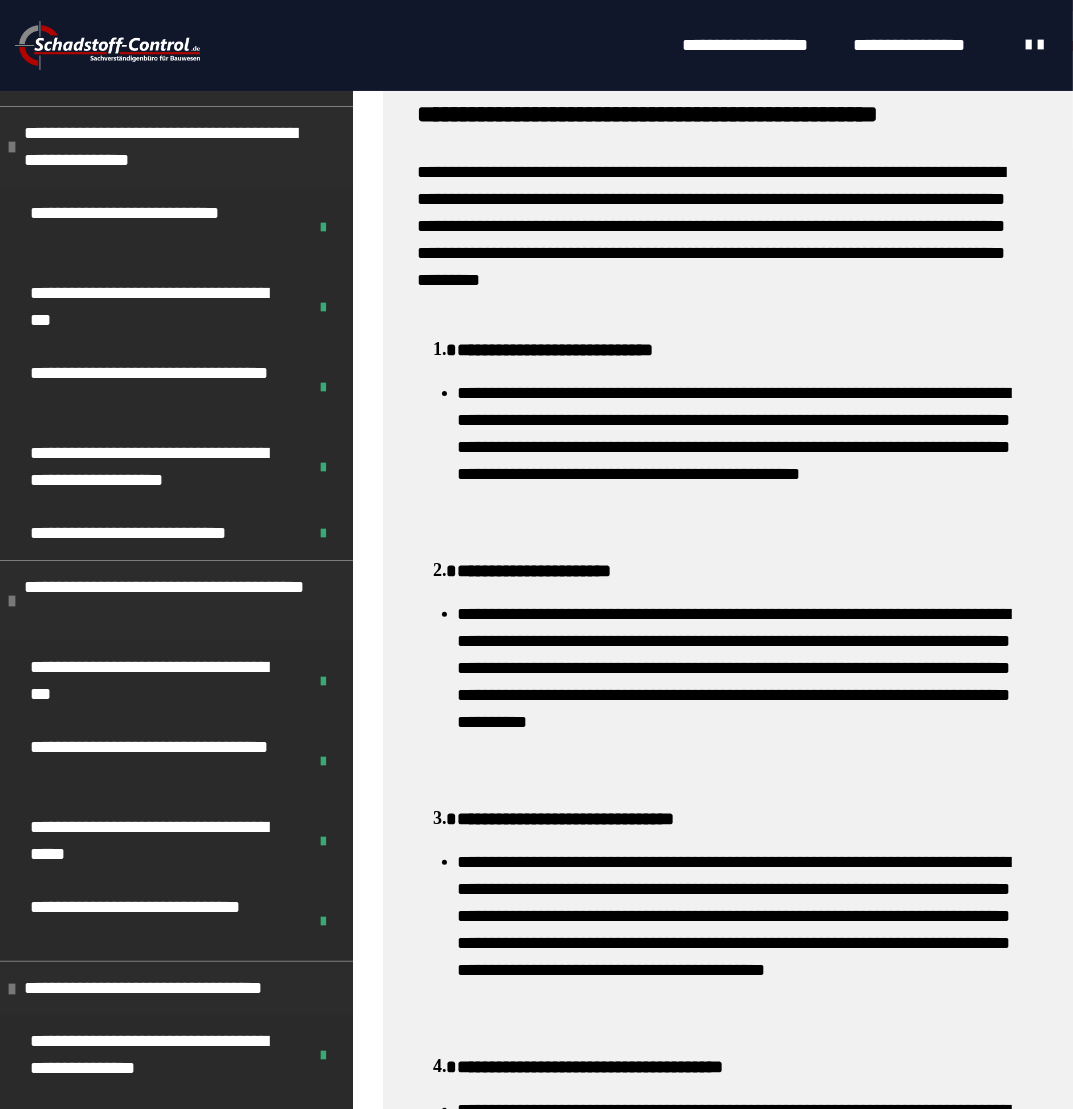 scroll, scrollTop: 1089, scrollLeft: 0, axis: vertical 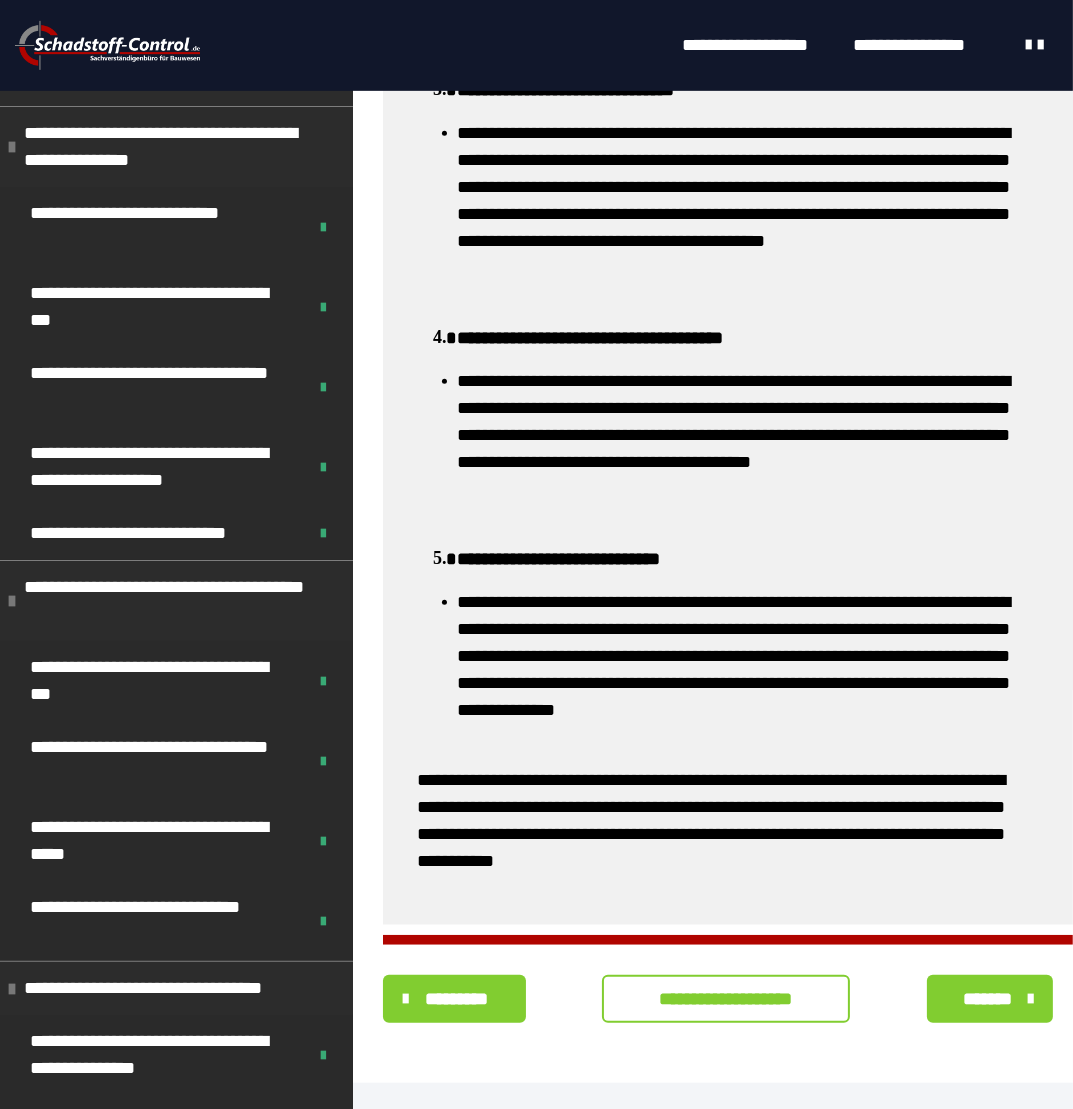 click on "**********" at bounding box center (726, 999) 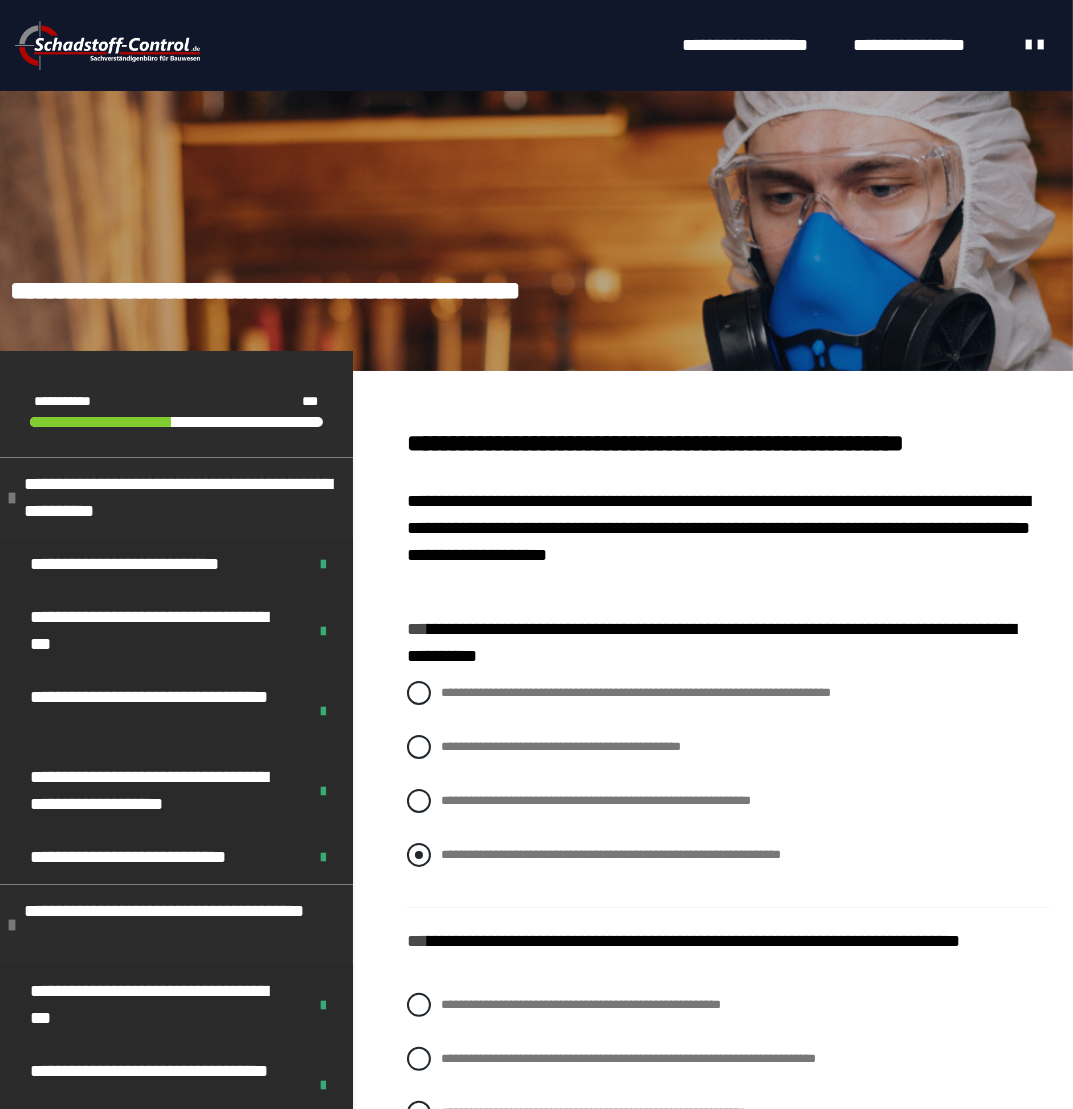 click on "**********" at bounding box center [611, 854] 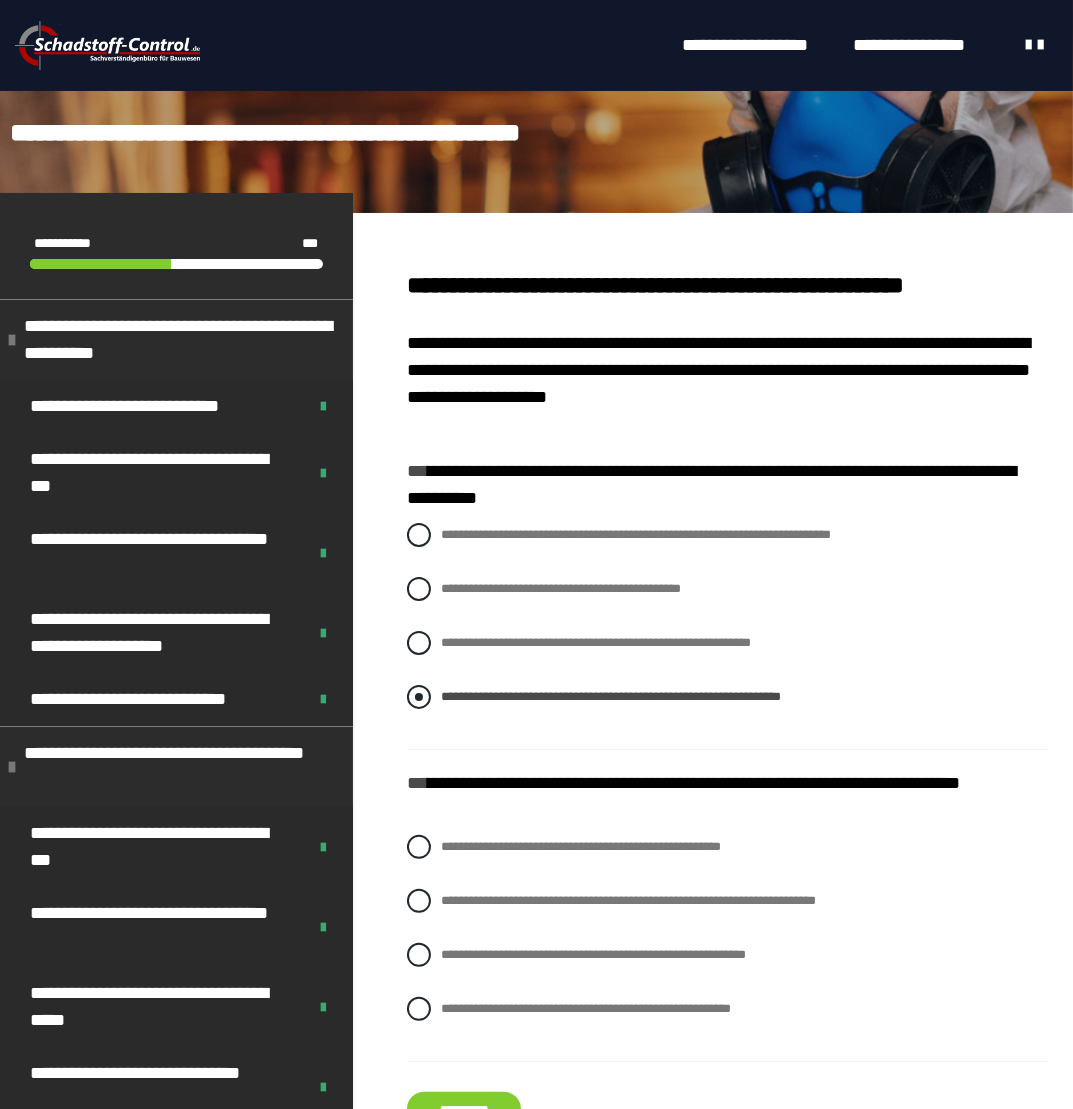 scroll, scrollTop: 200, scrollLeft: 0, axis: vertical 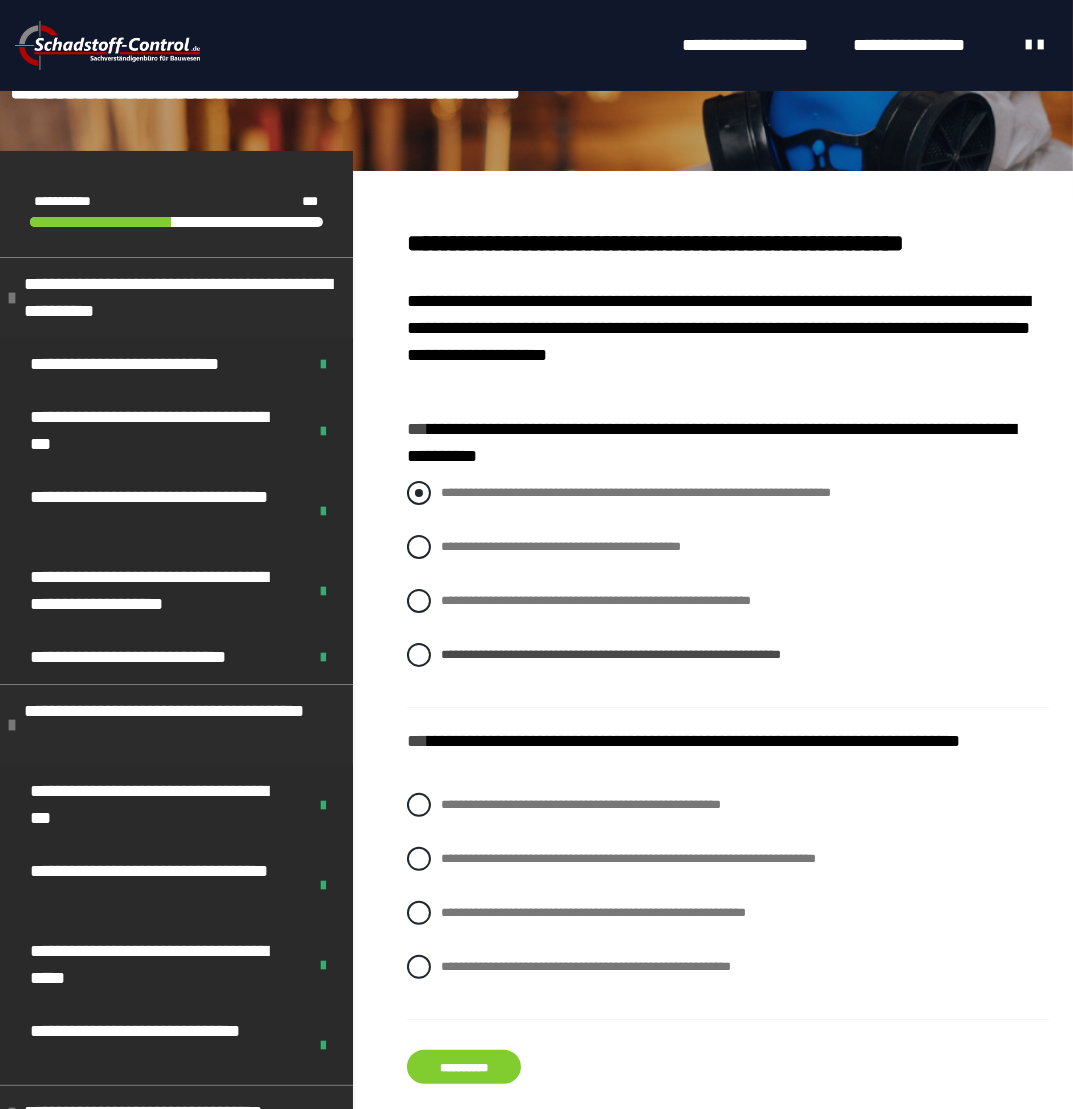 click on "**********" at bounding box center (636, 492) 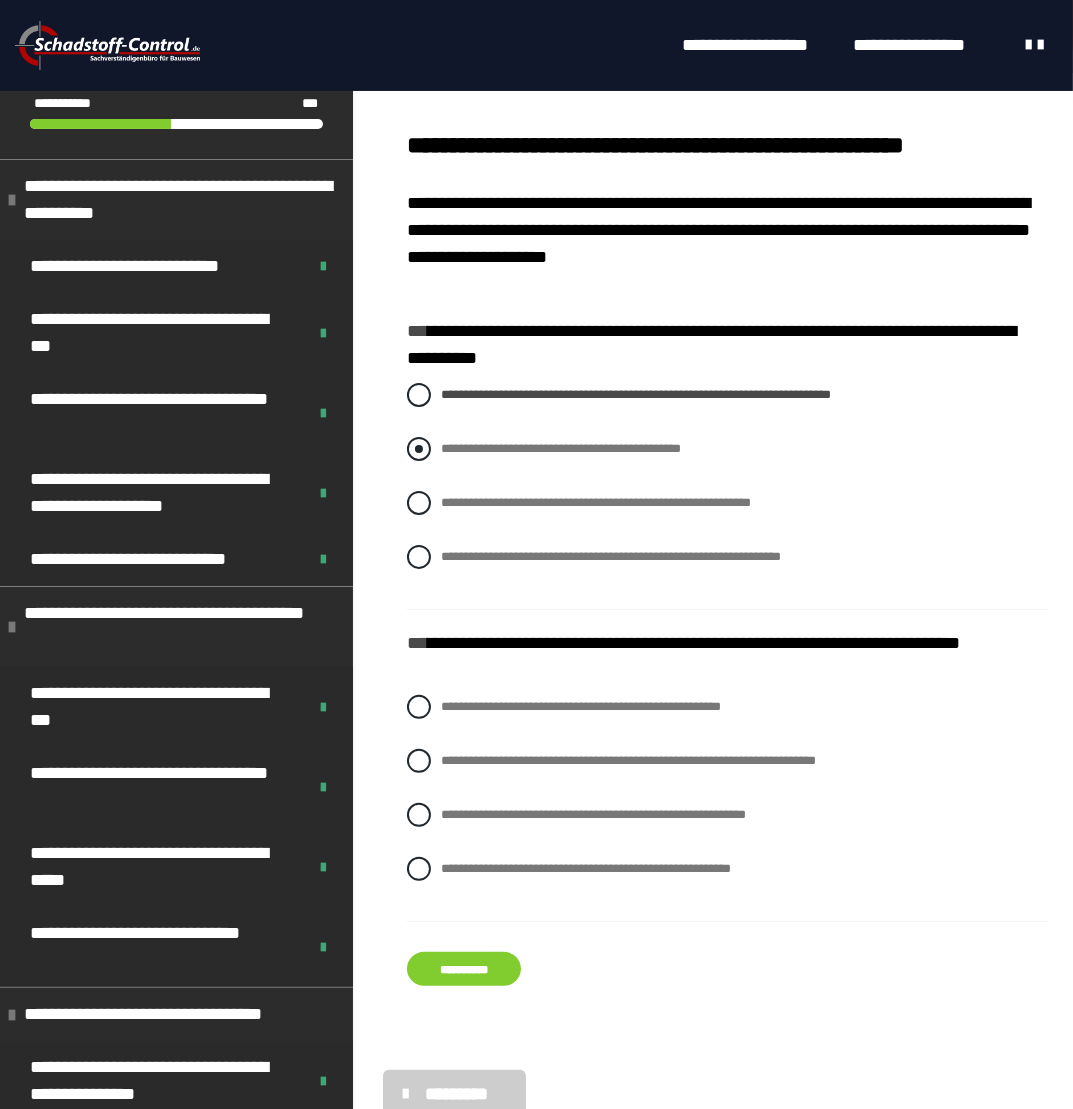 scroll, scrollTop: 300, scrollLeft: 0, axis: vertical 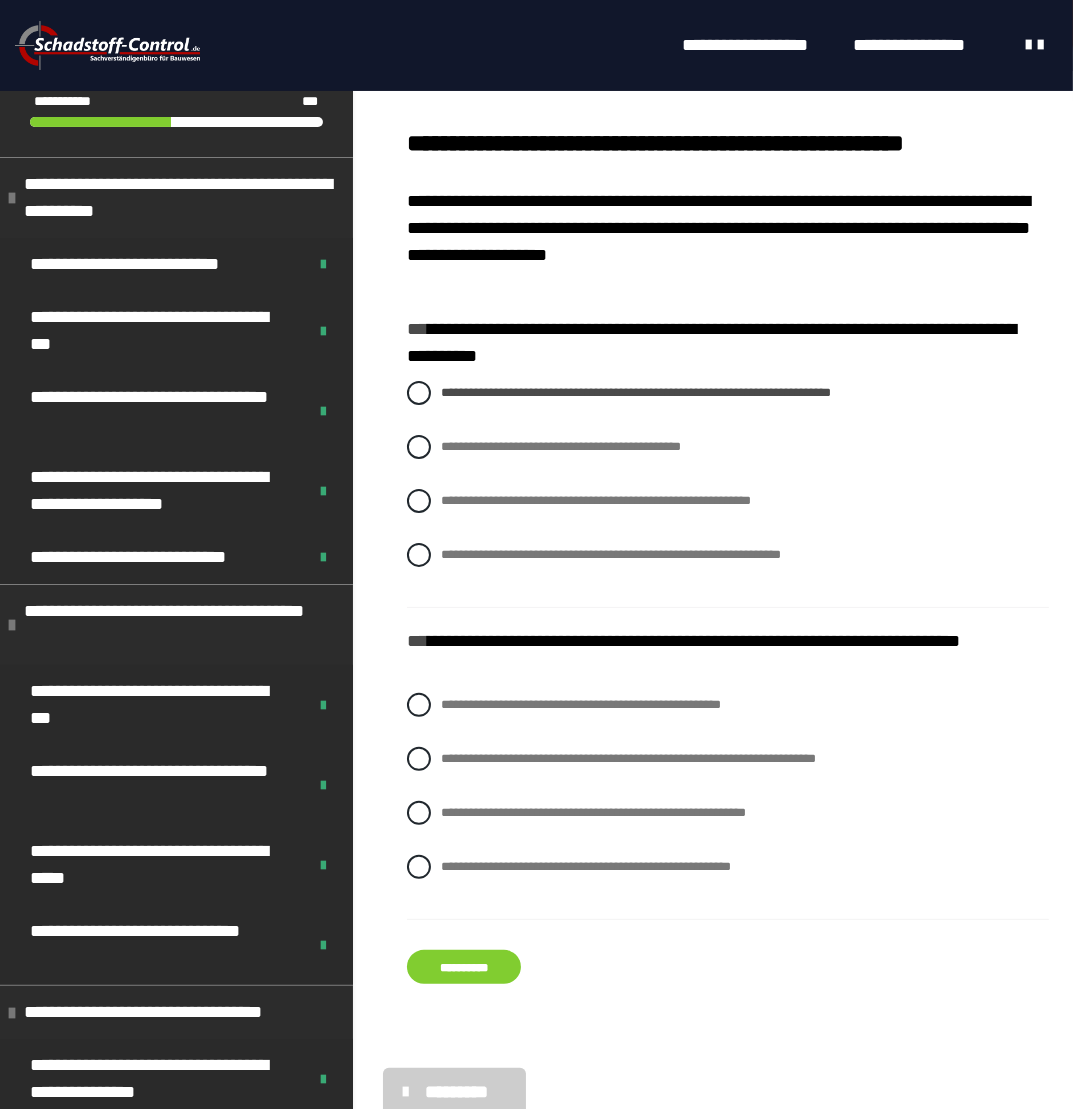 click on "**********" at bounding box center [728, 650] 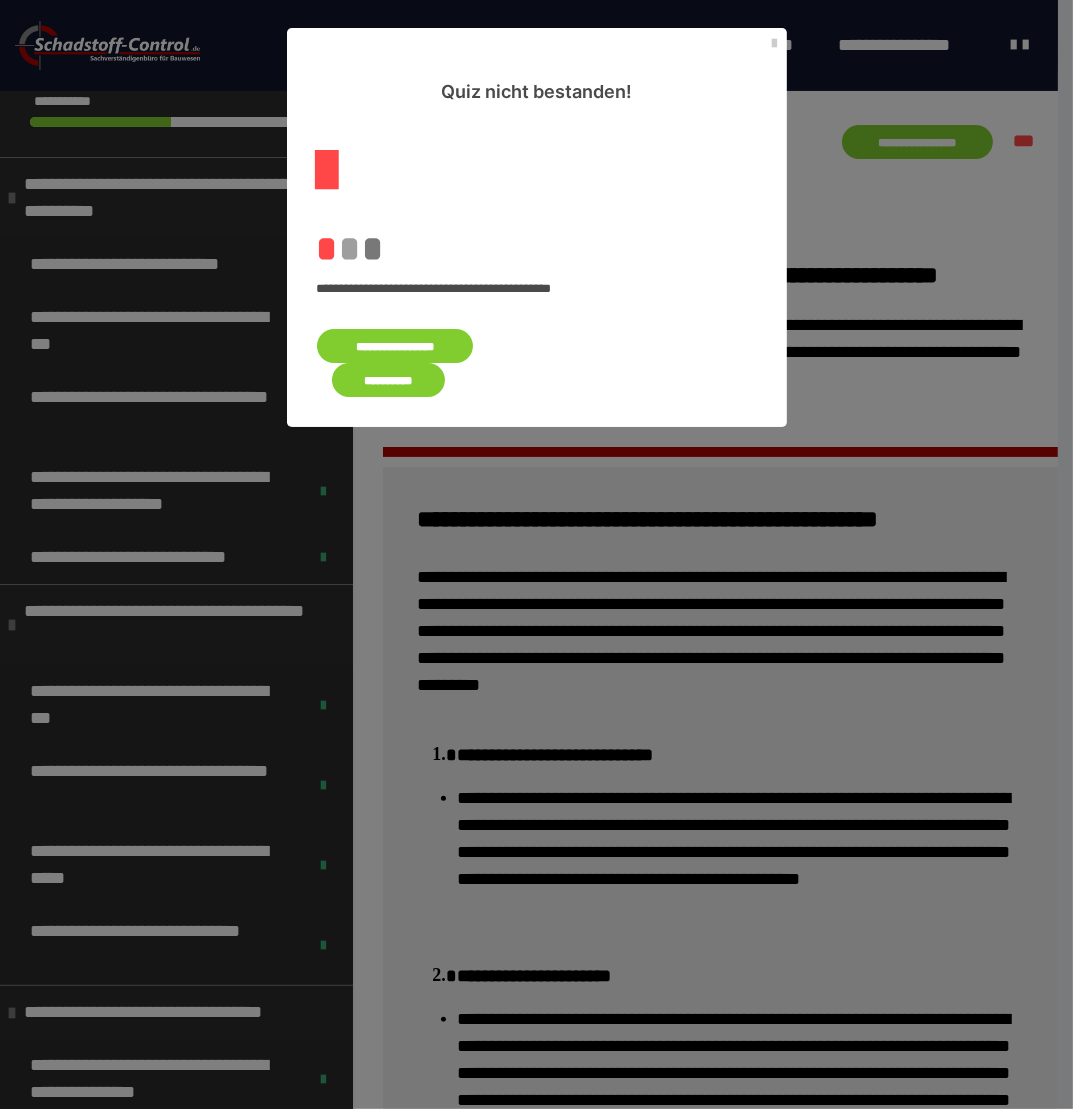 click on "**********" at bounding box center [395, 346] 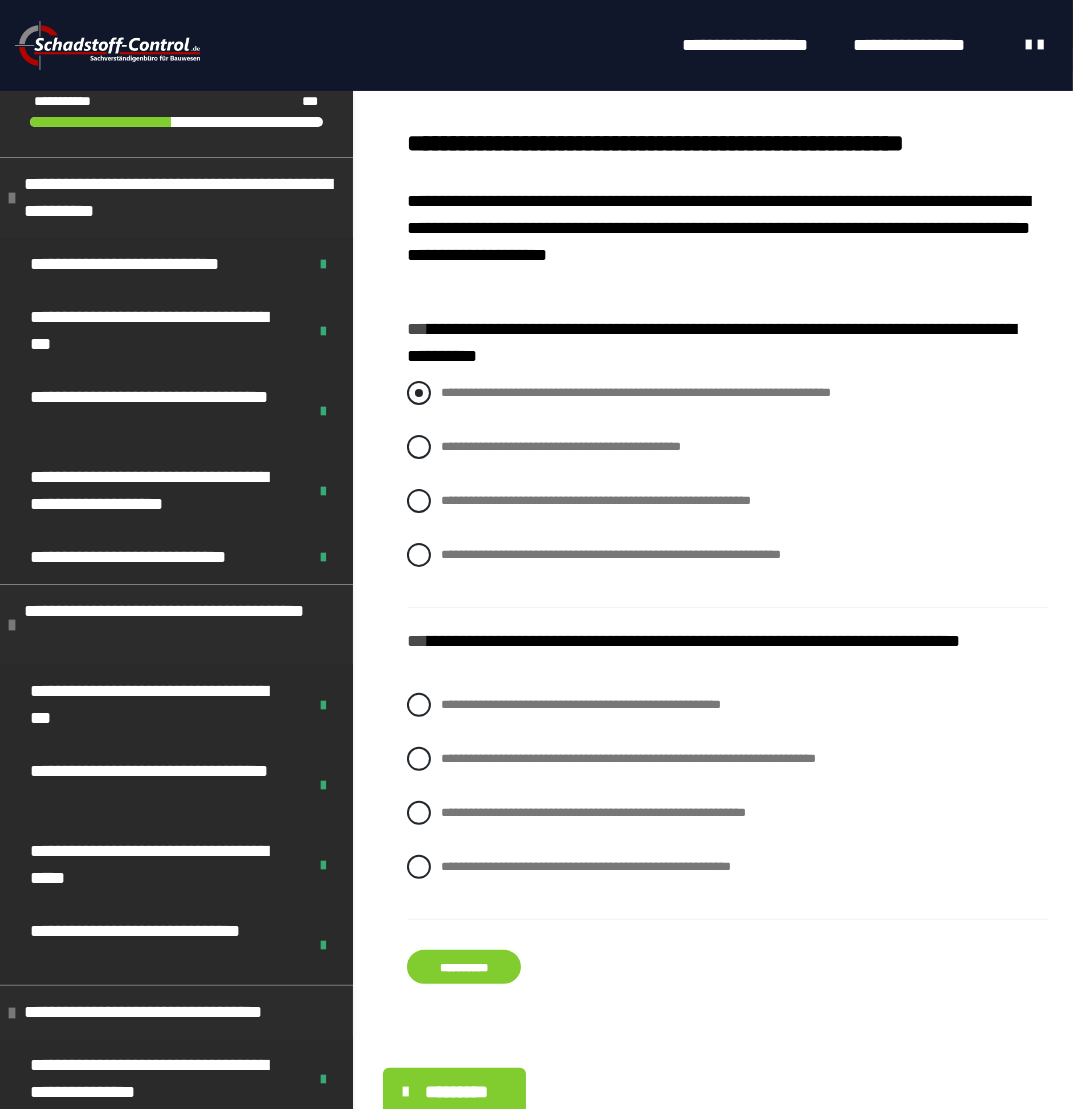 click at bounding box center (419, 393) 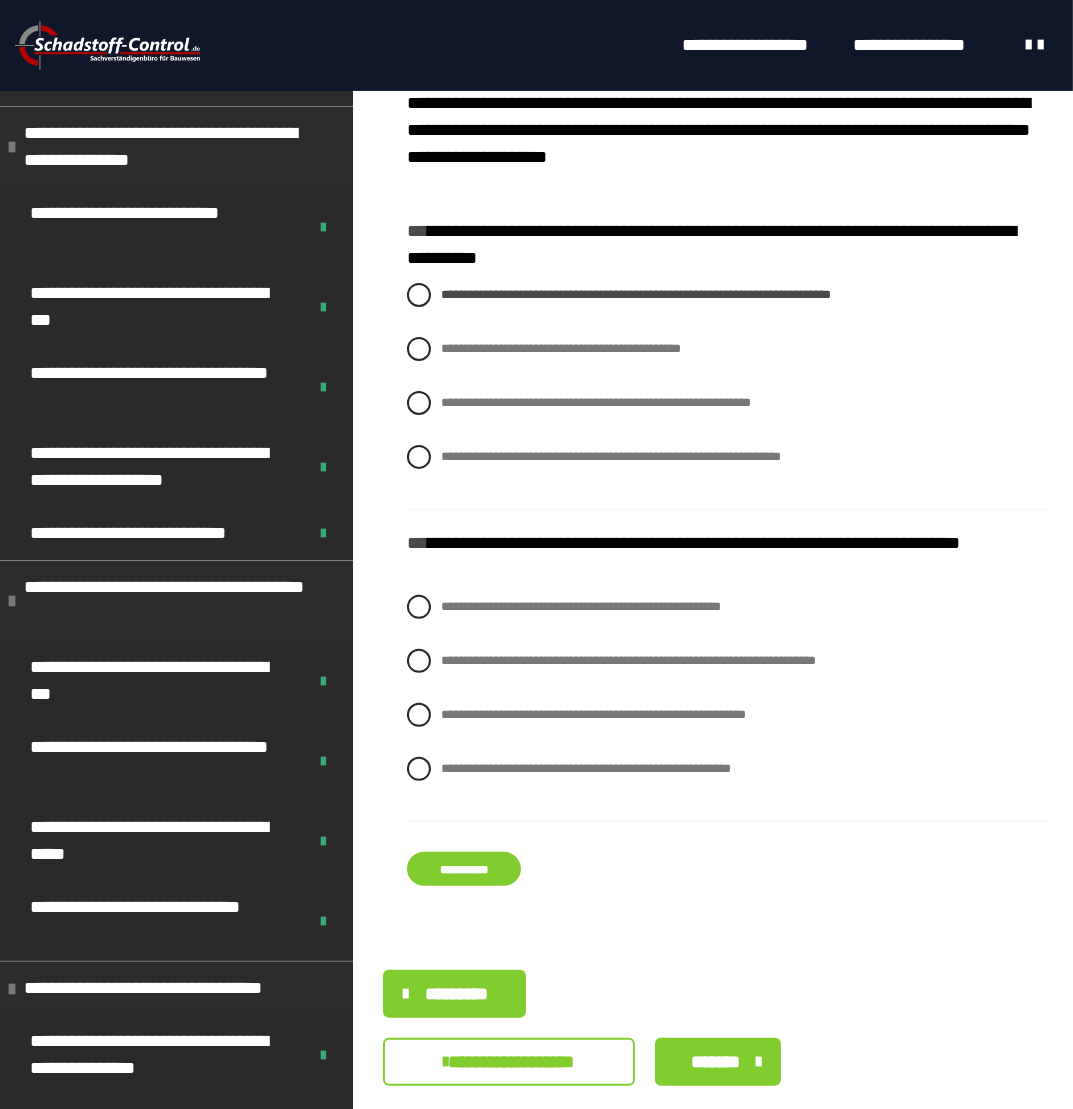 scroll, scrollTop: 400, scrollLeft: 0, axis: vertical 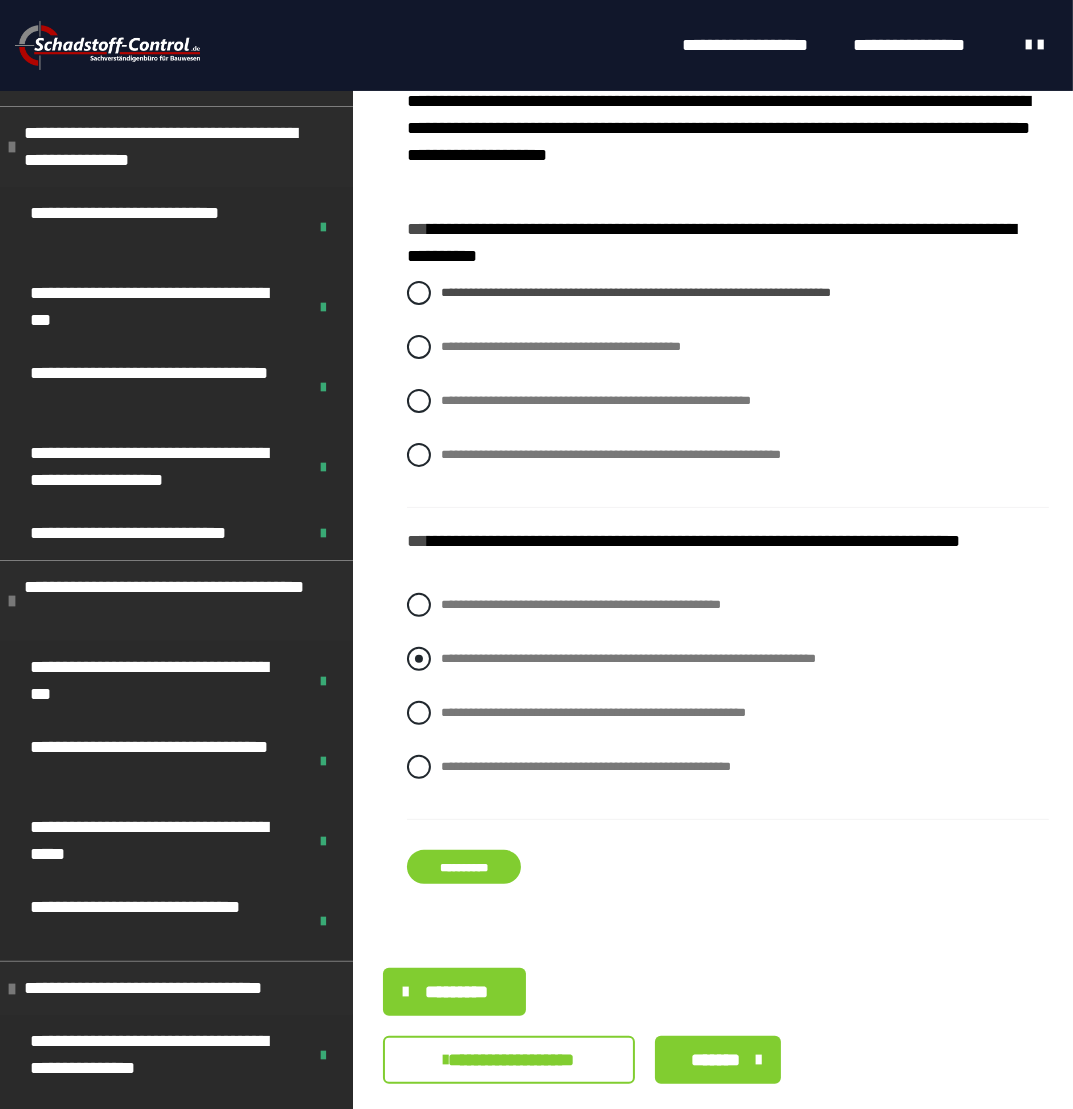 click on "**********" at bounding box center [628, 658] 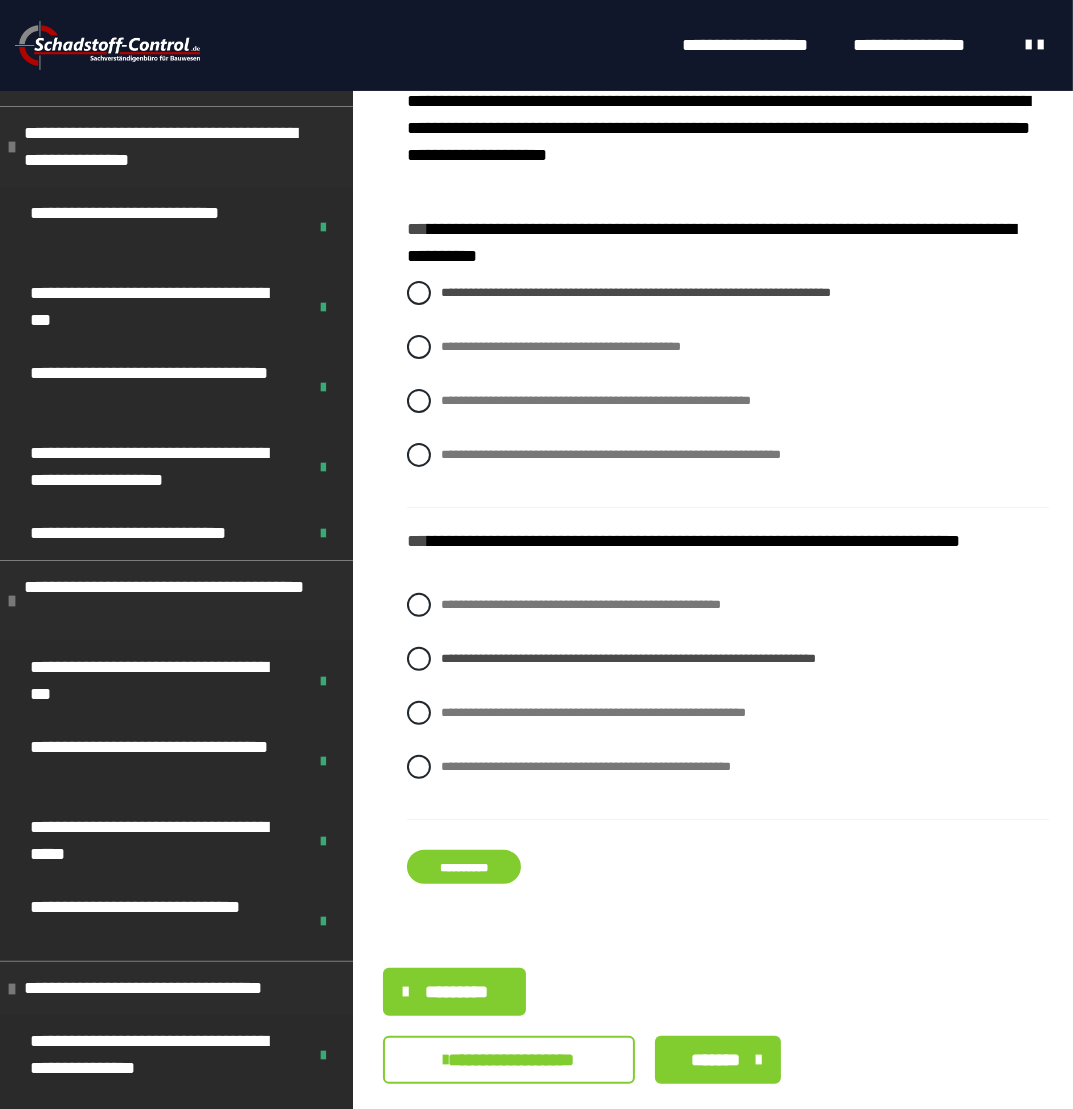 click on "**********" at bounding box center (464, 867) 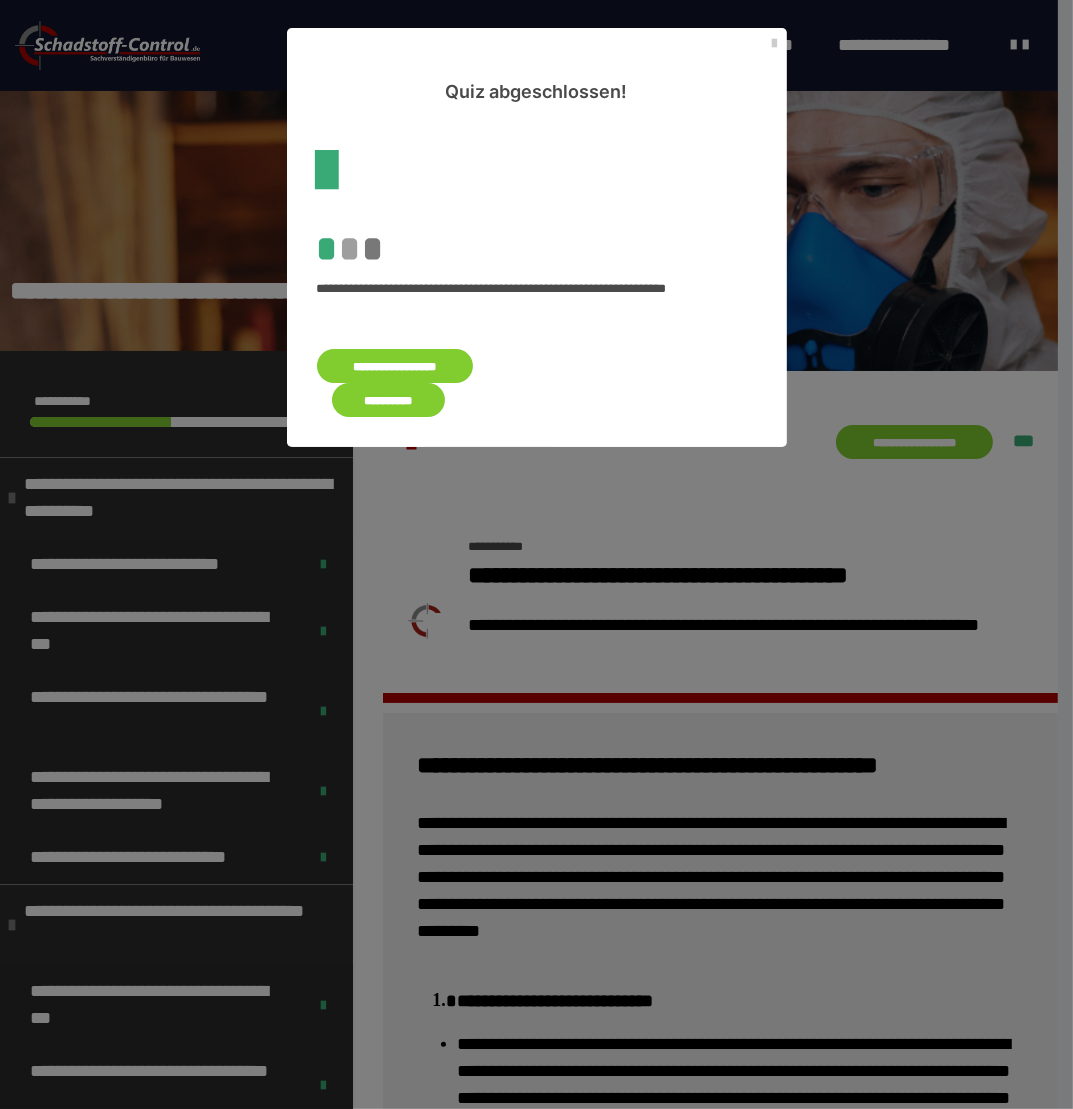 click on "**********" at bounding box center (389, 400) 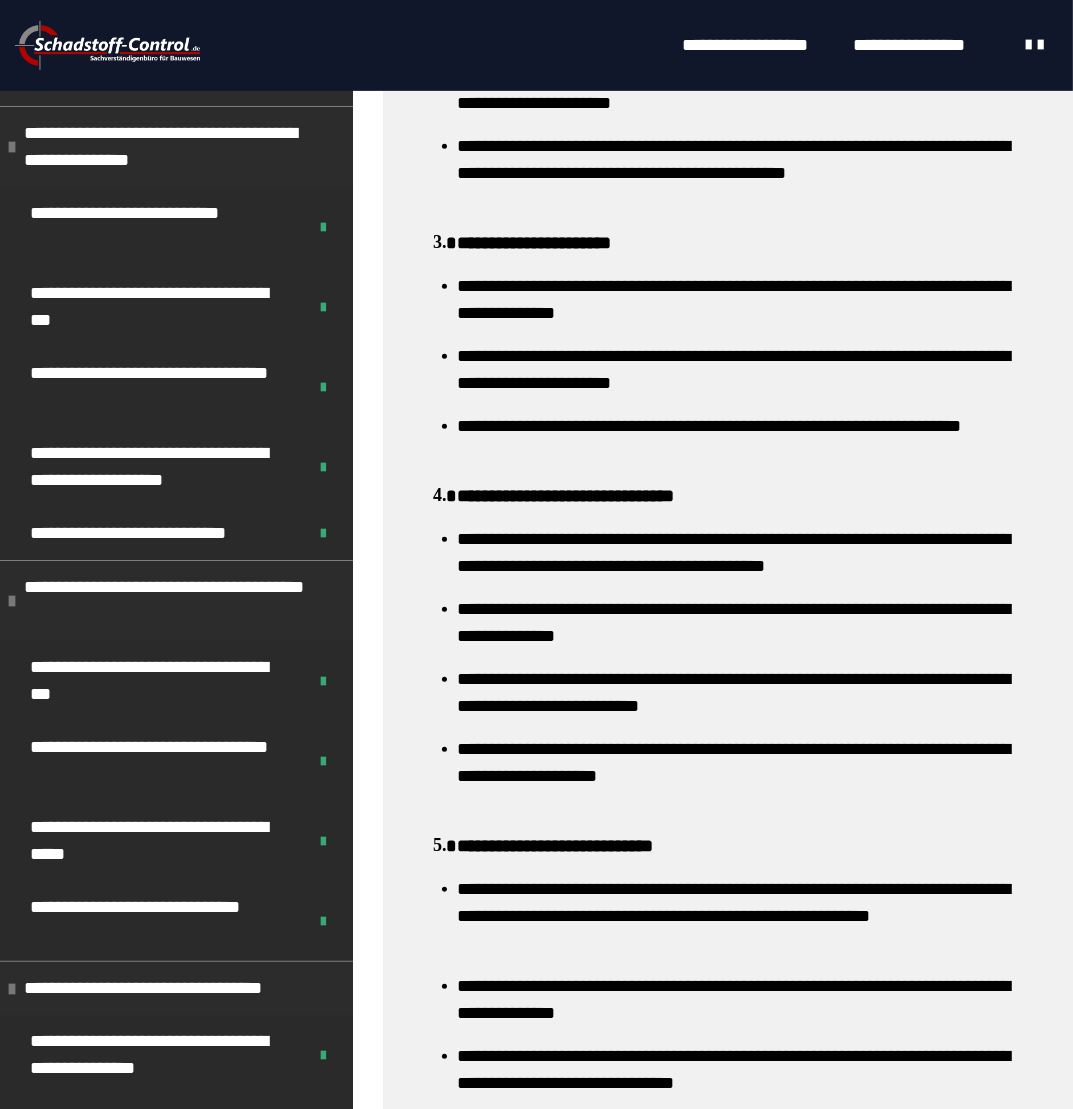 scroll, scrollTop: 1500, scrollLeft: 0, axis: vertical 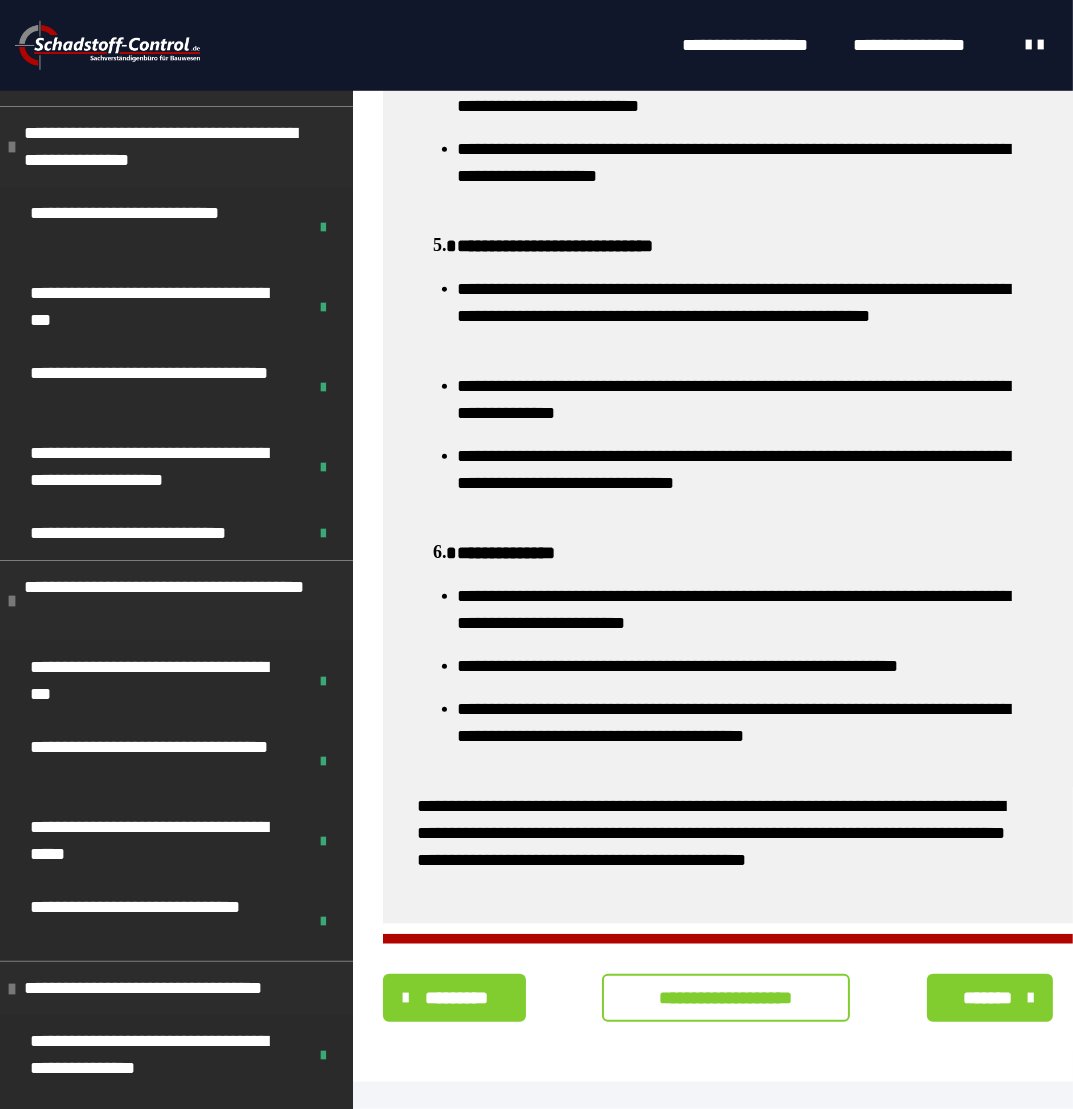 click on "**********" at bounding box center (726, 998) 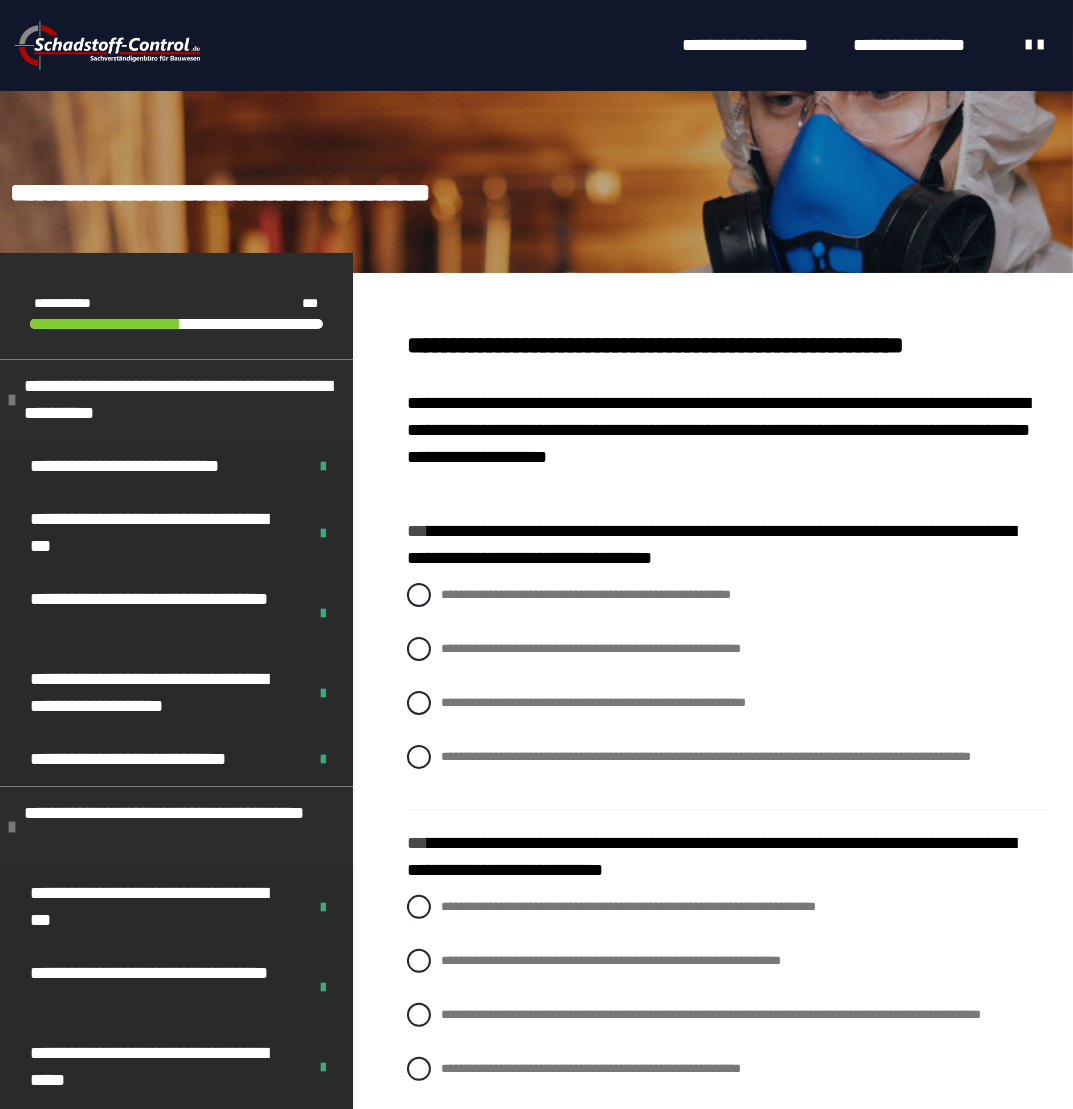 scroll, scrollTop: 100, scrollLeft: 0, axis: vertical 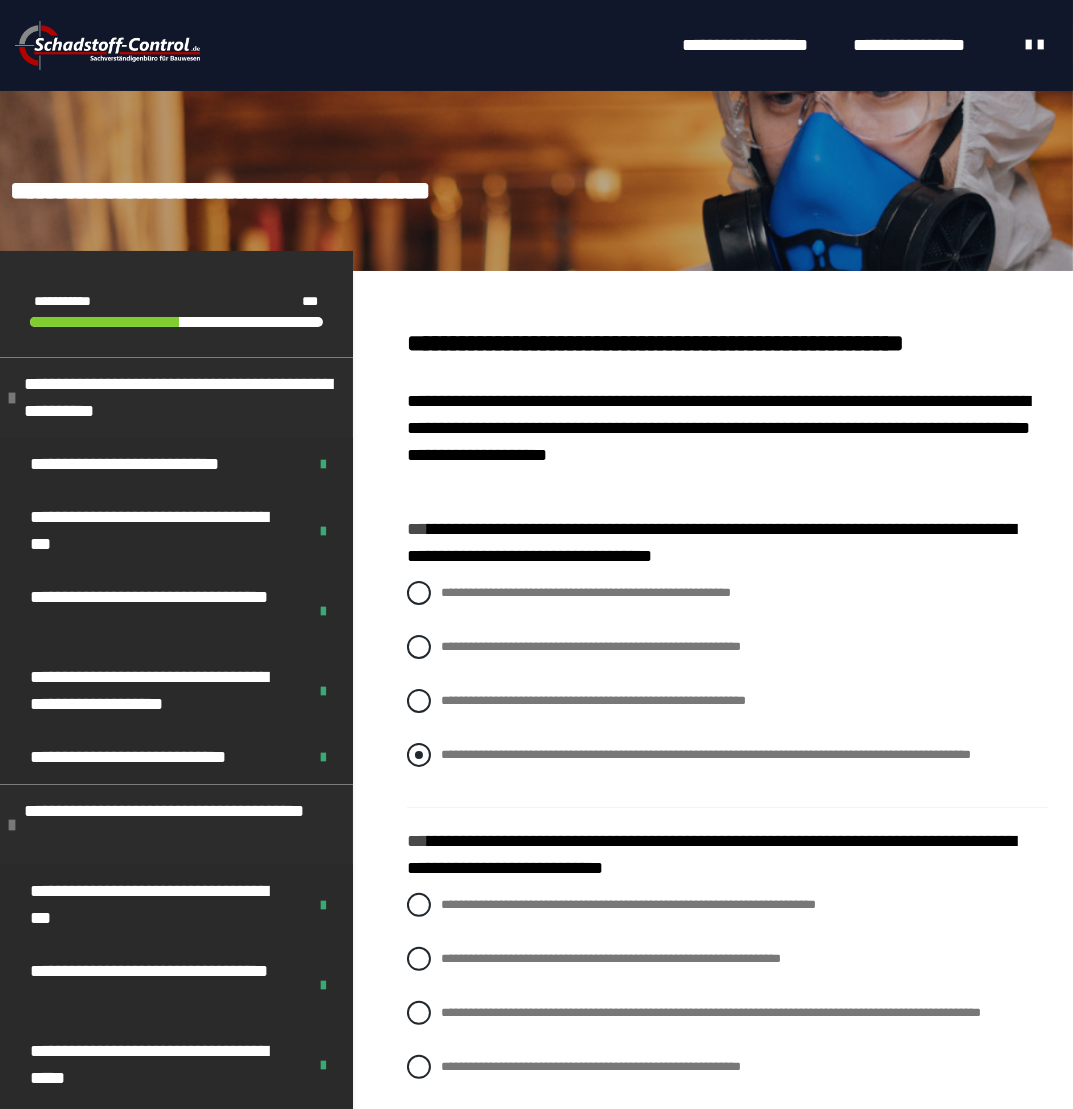click on "**********" at bounding box center [706, 754] 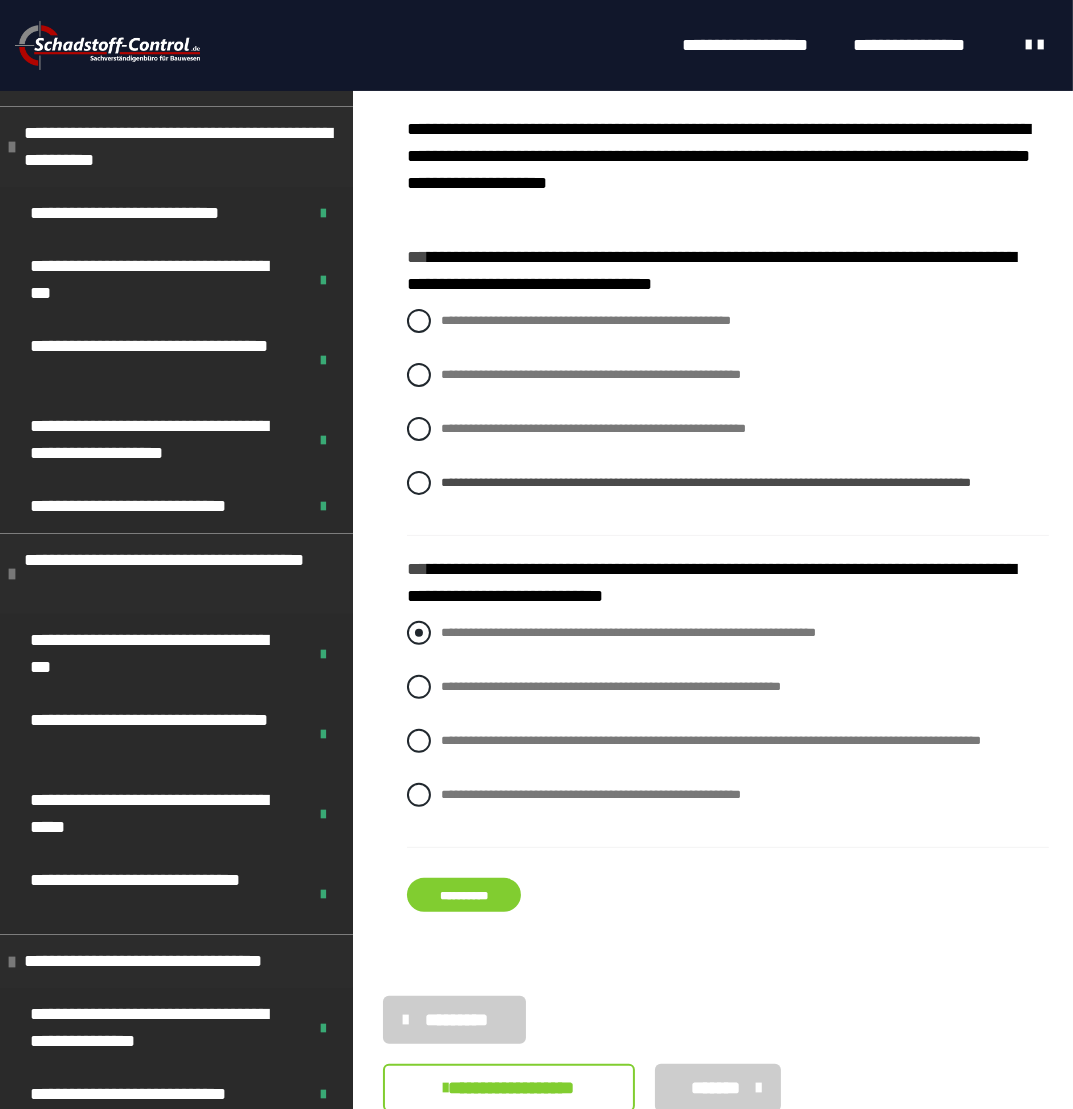 scroll, scrollTop: 400, scrollLeft: 0, axis: vertical 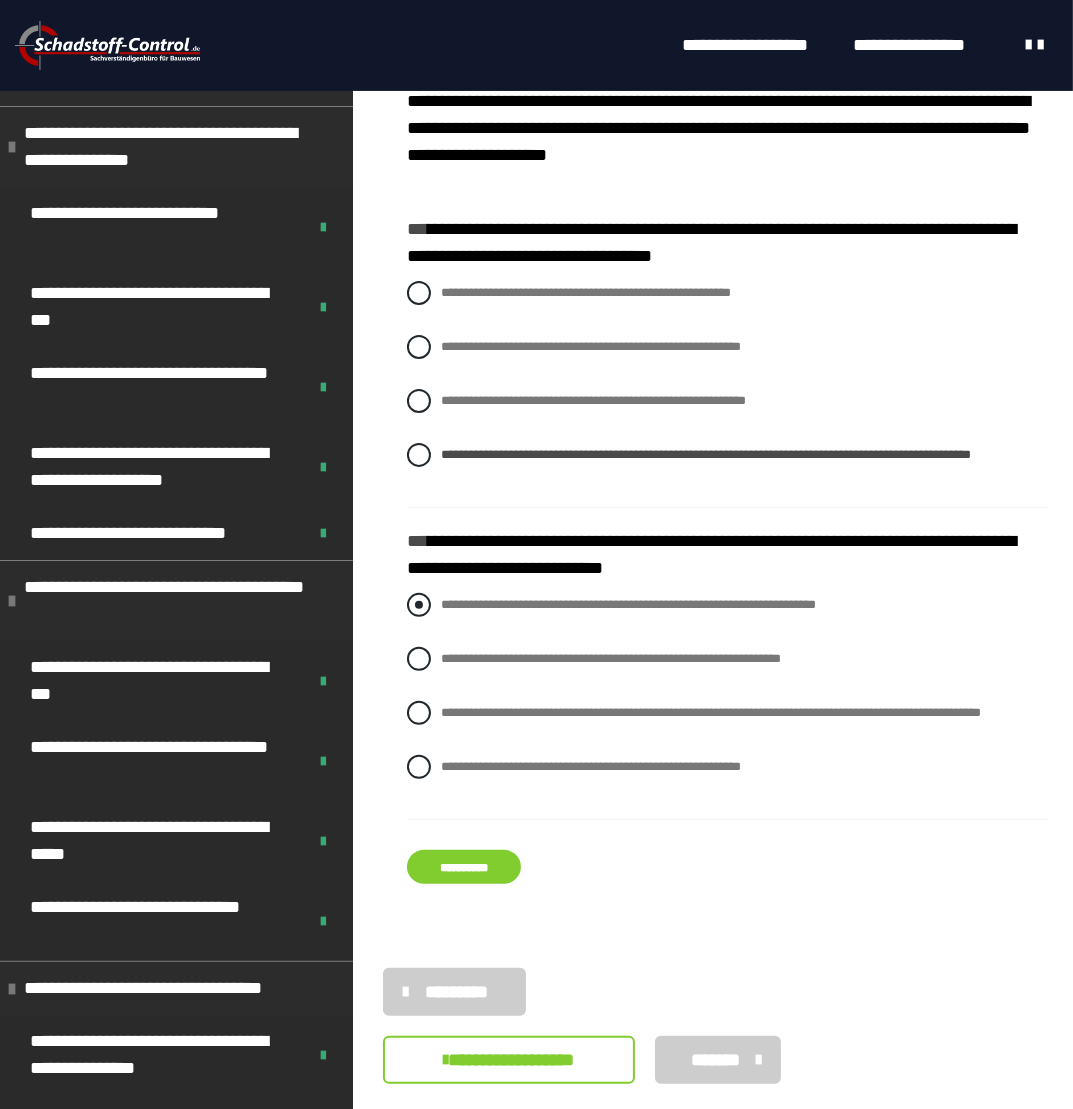 click on "**********" at bounding box center (628, 604) 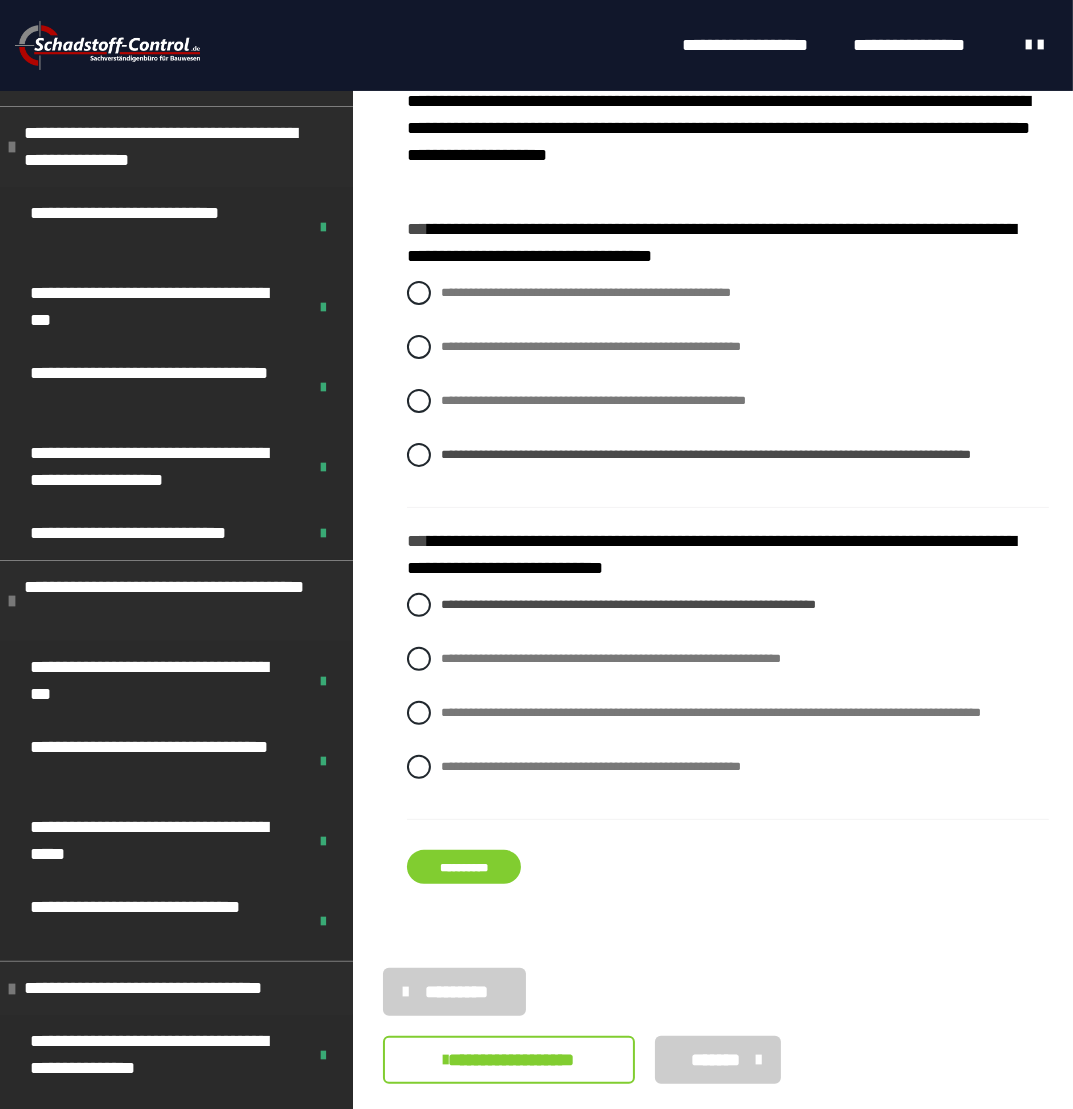 click on "**********" at bounding box center (464, 867) 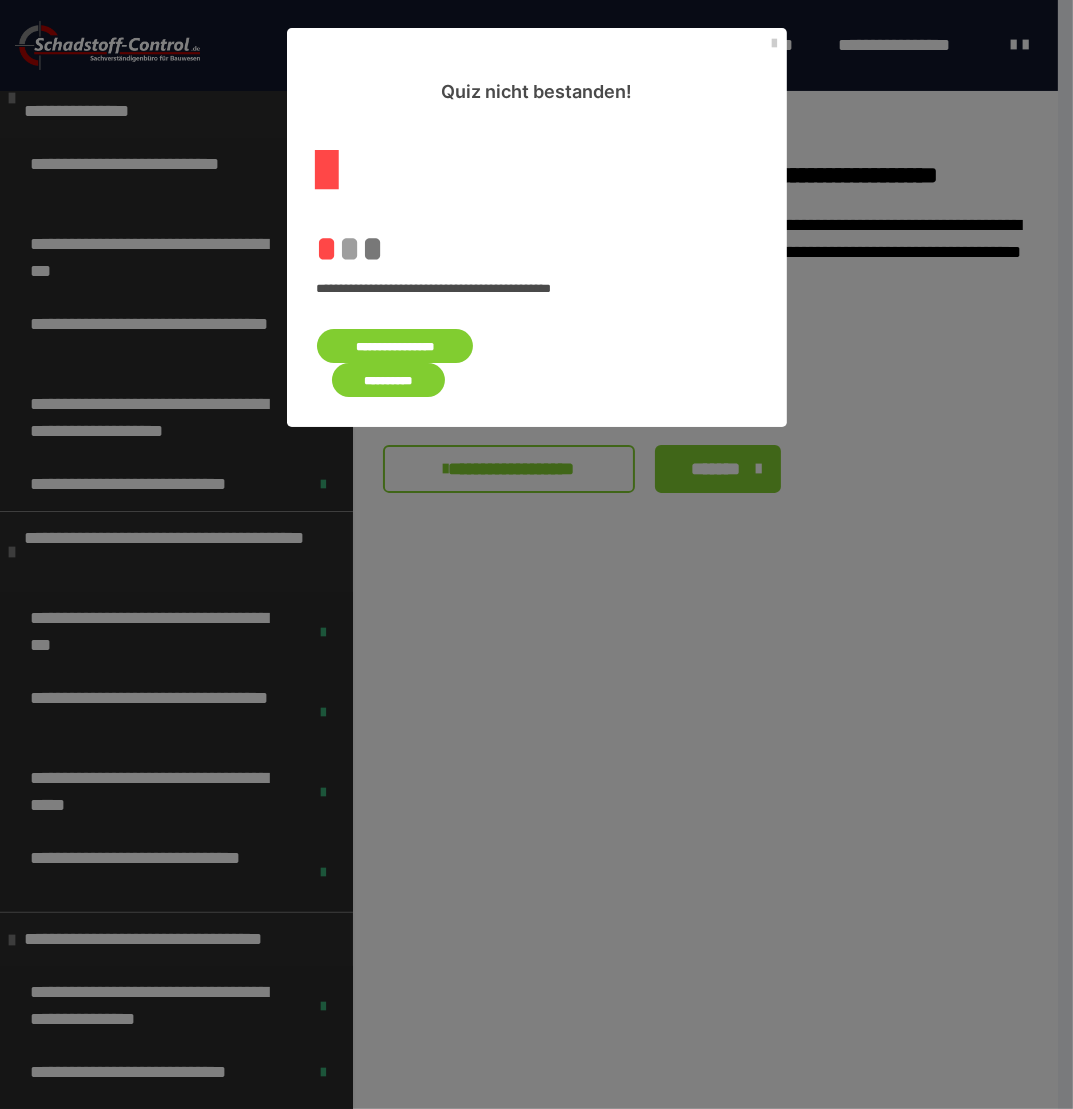 scroll, scrollTop: 0, scrollLeft: 0, axis: both 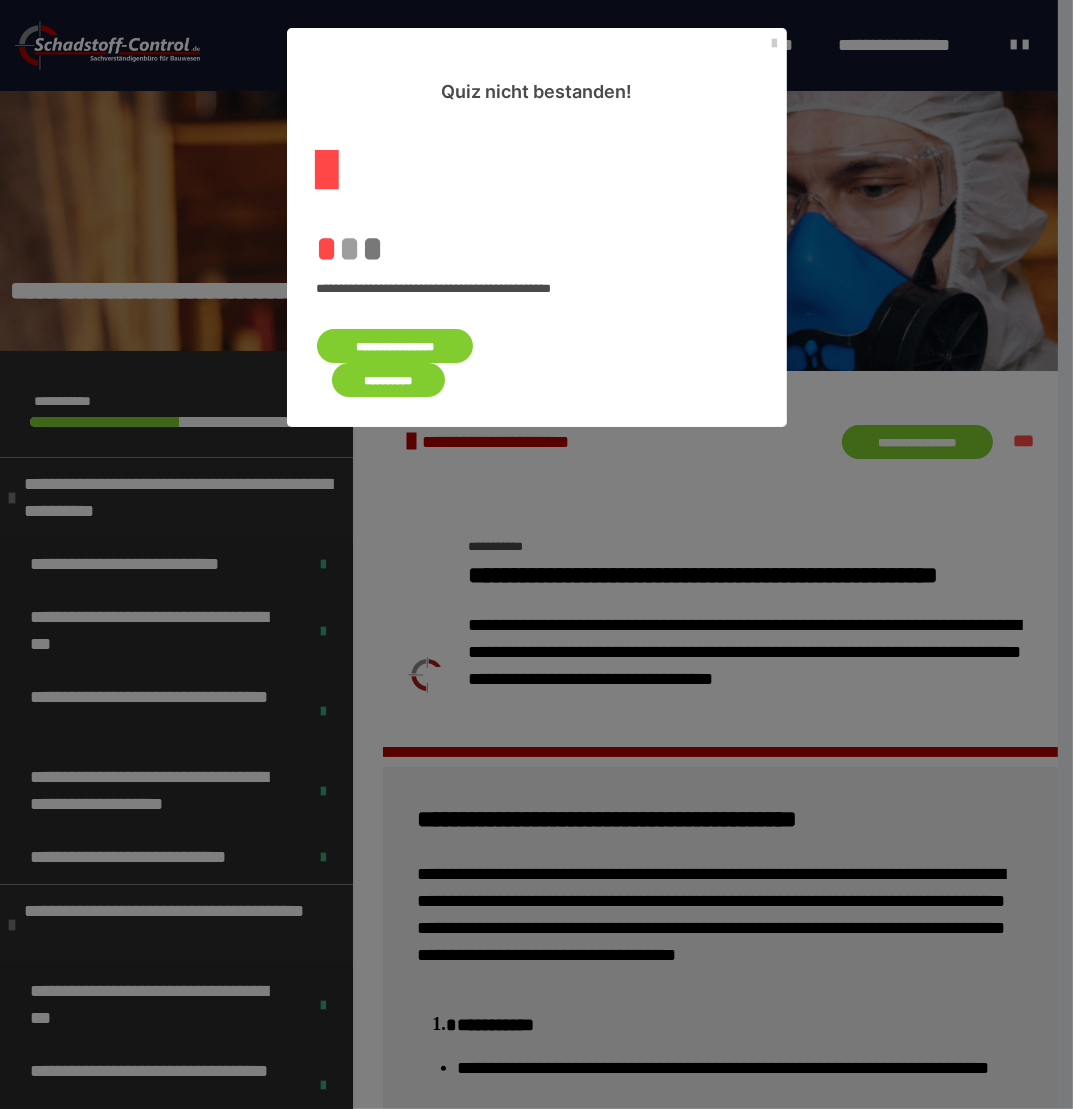 click on "**********" at bounding box center (395, 346) 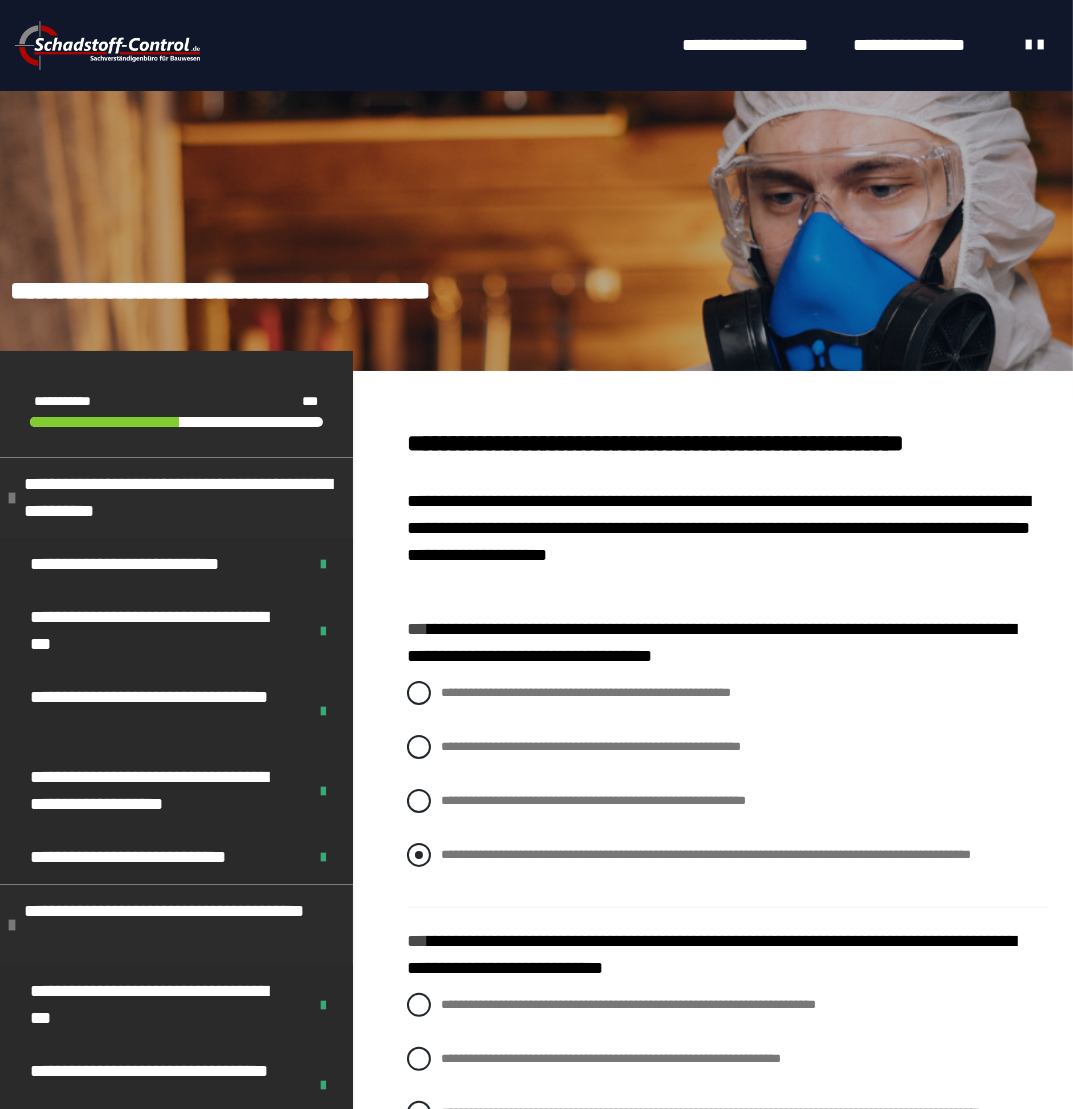 click at bounding box center [419, 855] 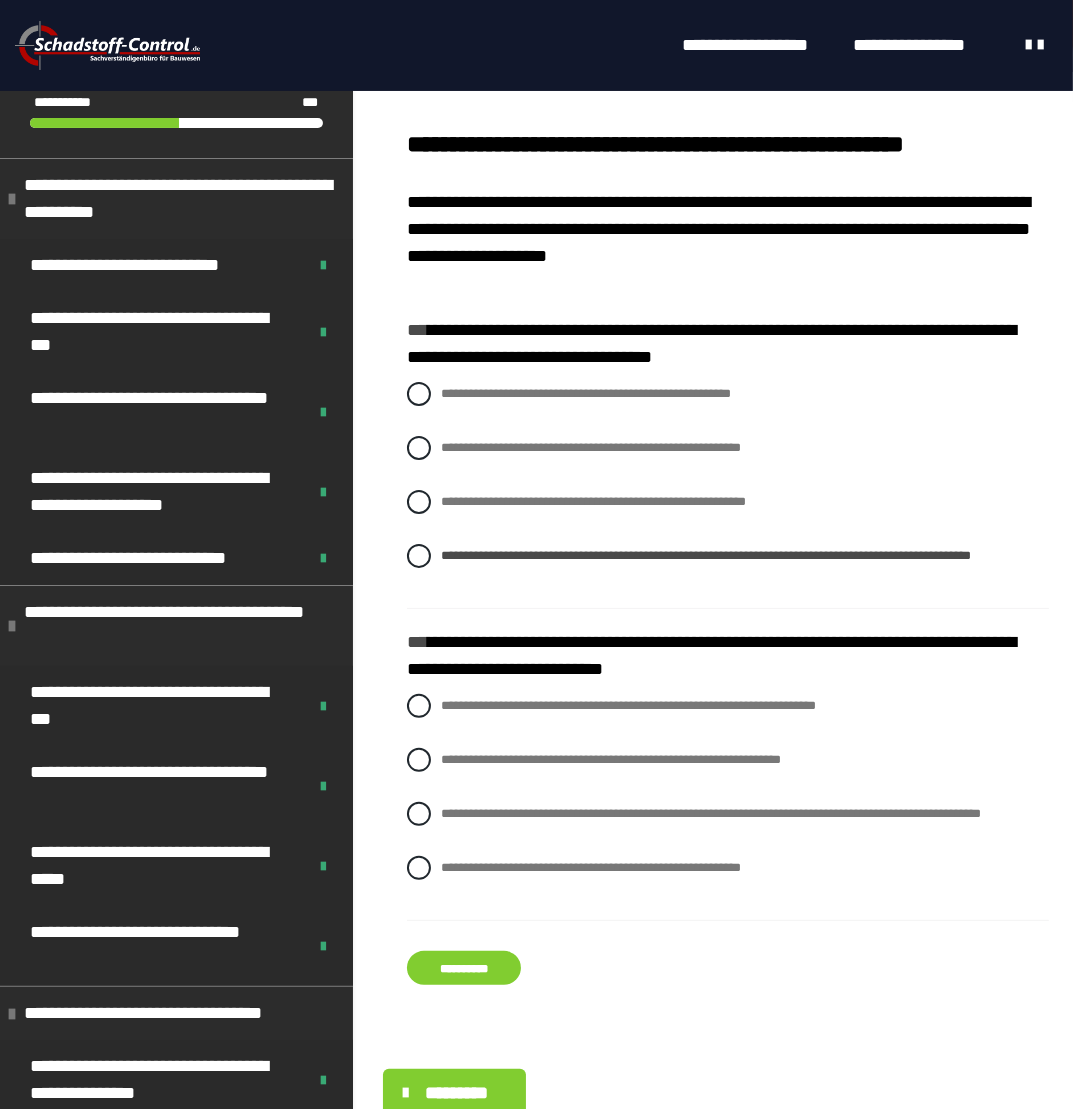 scroll, scrollTop: 300, scrollLeft: 0, axis: vertical 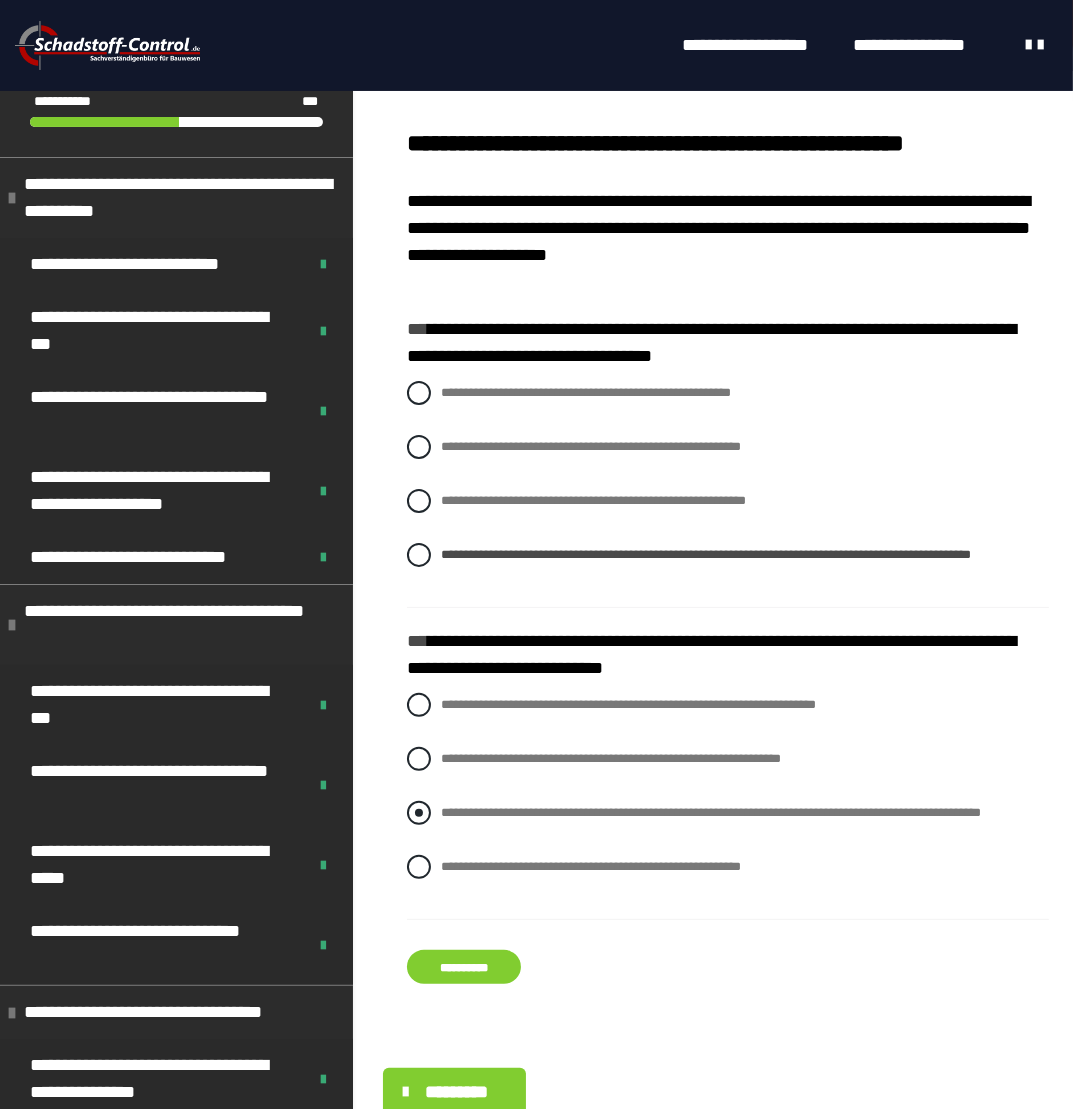 click on "**********" at bounding box center (728, 813) 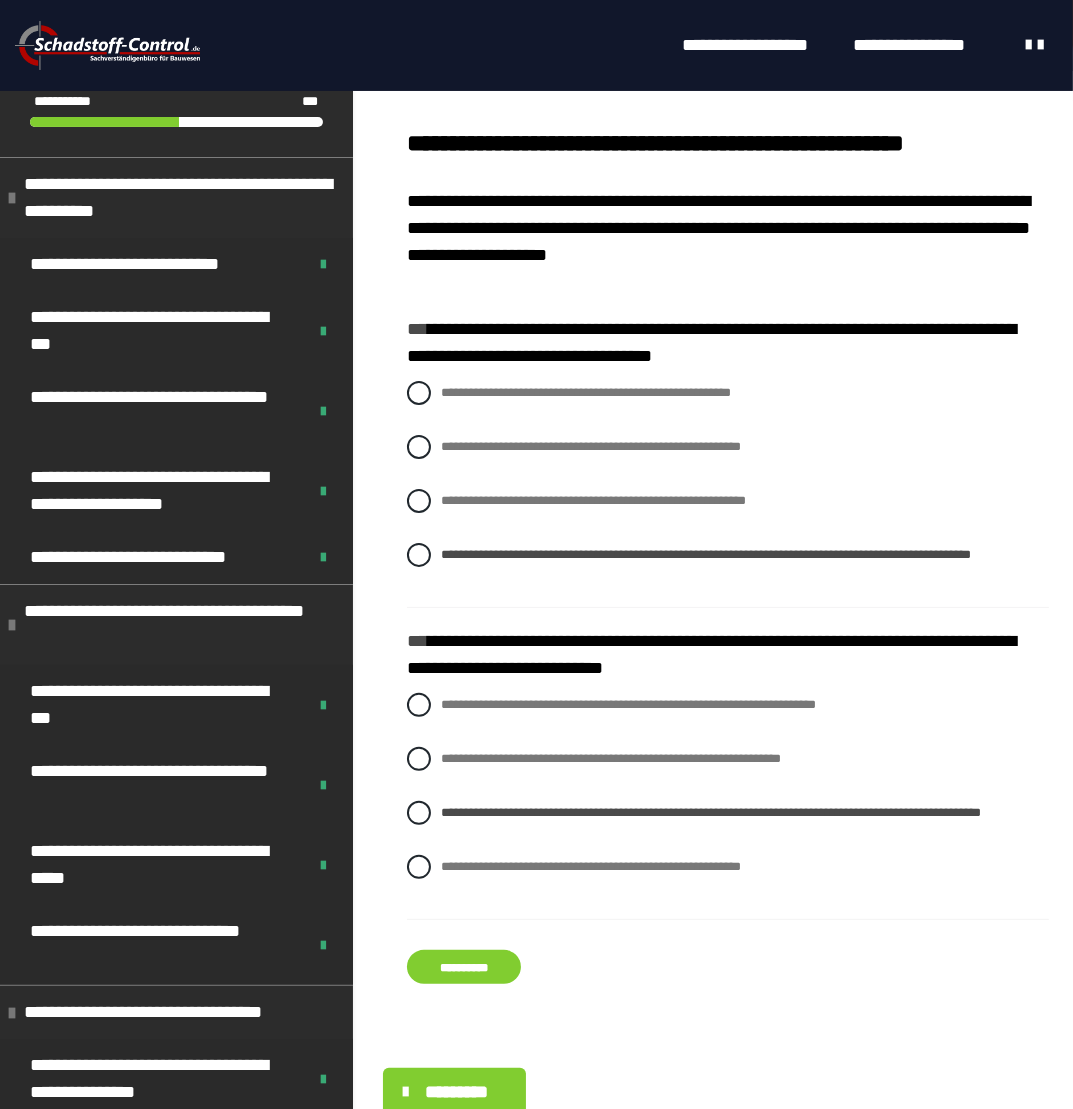 click on "**********" at bounding box center [464, 967] 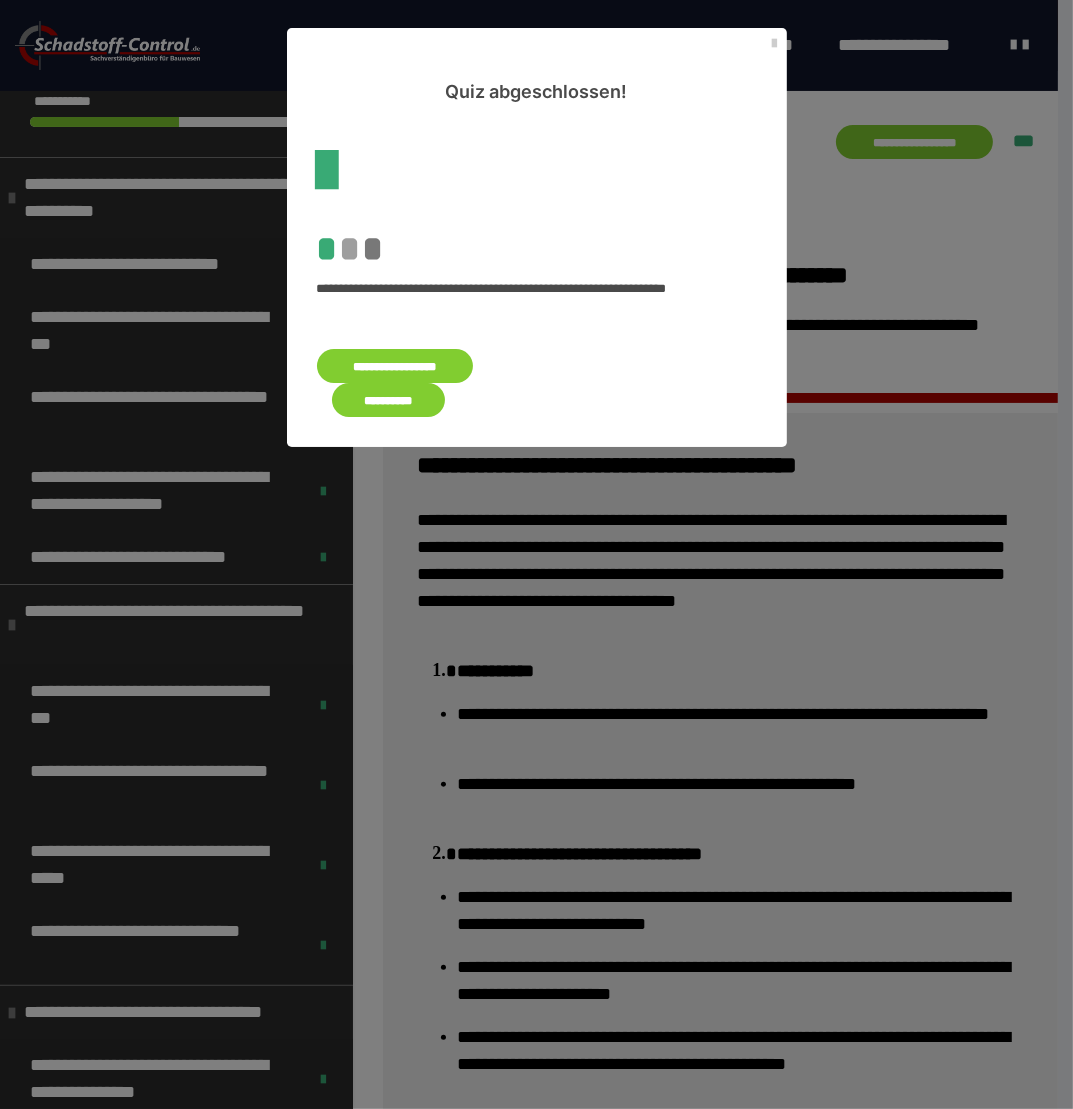 click on "**********" at bounding box center [389, 400] 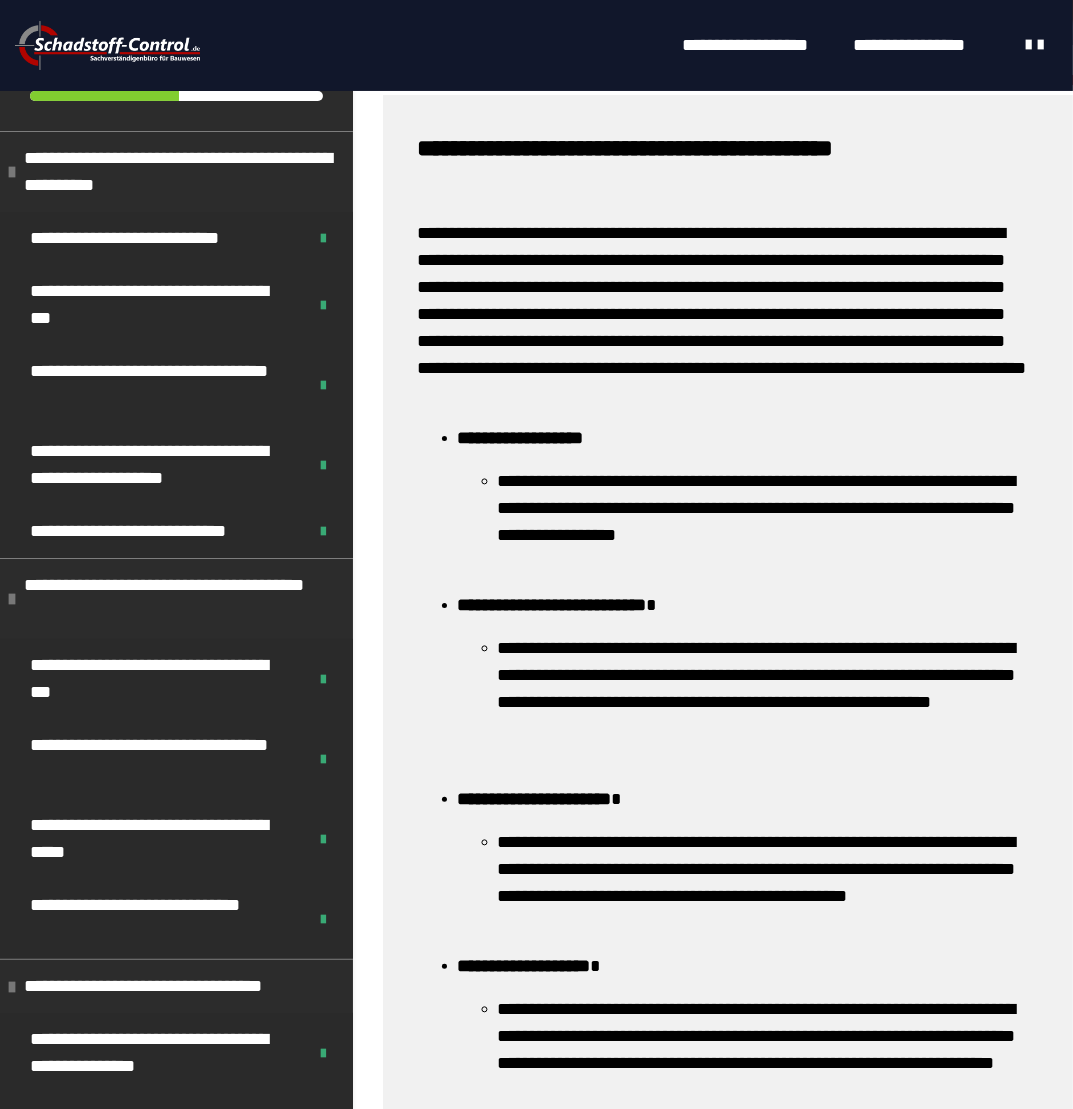 scroll, scrollTop: 1009, scrollLeft: 0, axis: vertical 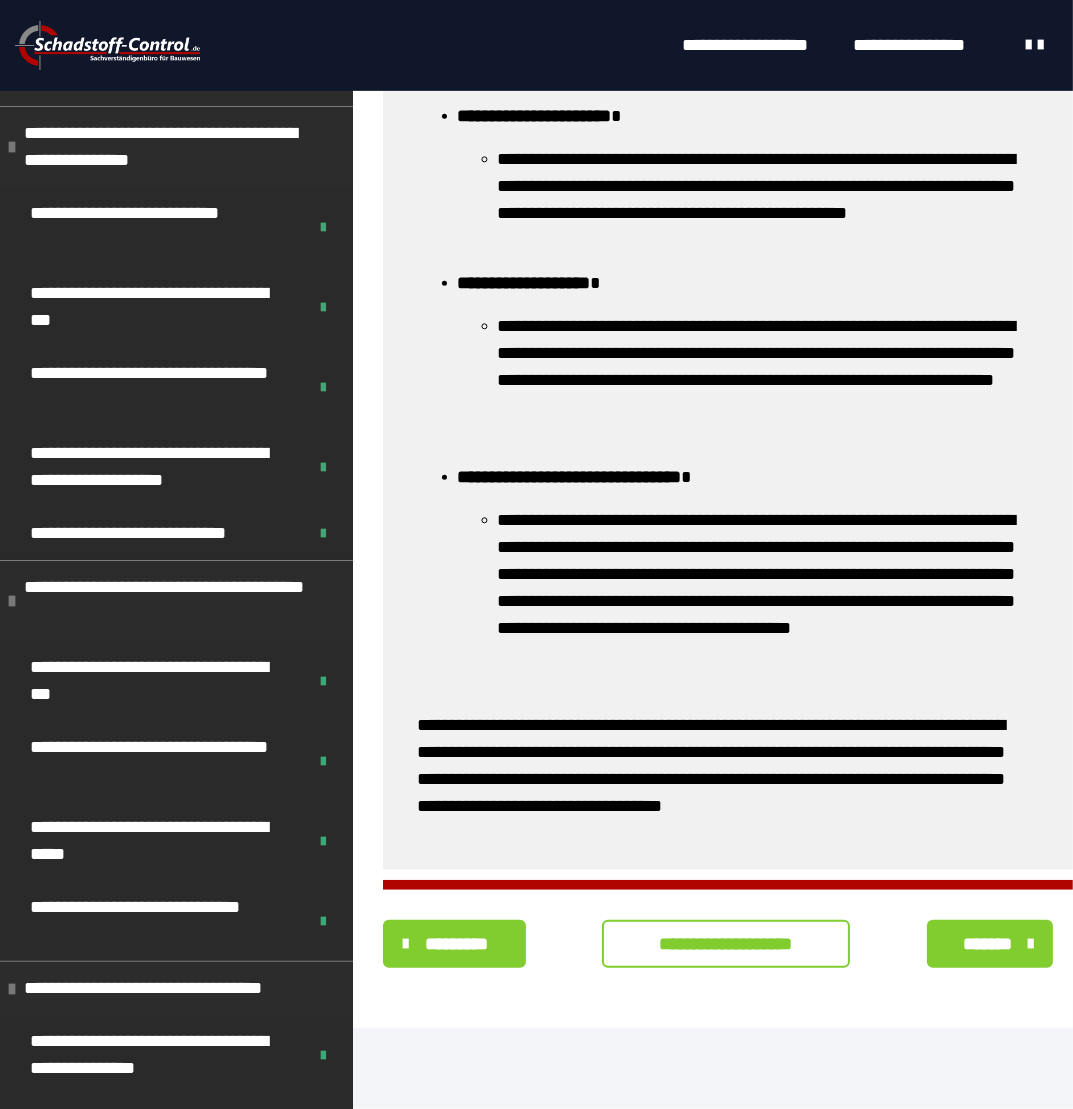 click on "**********" at bounding box center (726, 944) 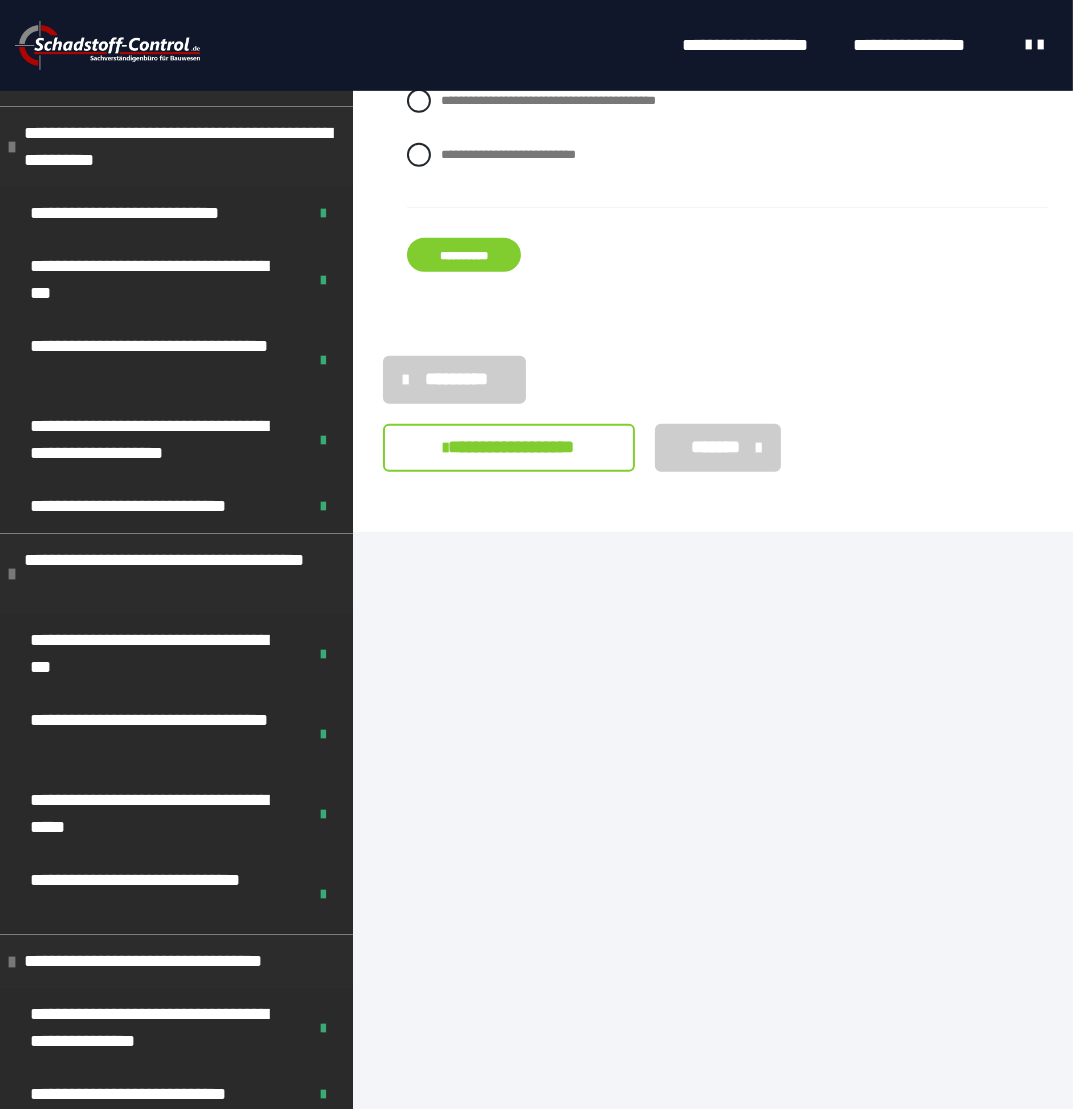 scroll, scrollTop: 432, scrollLeft: 0, axis: vertical 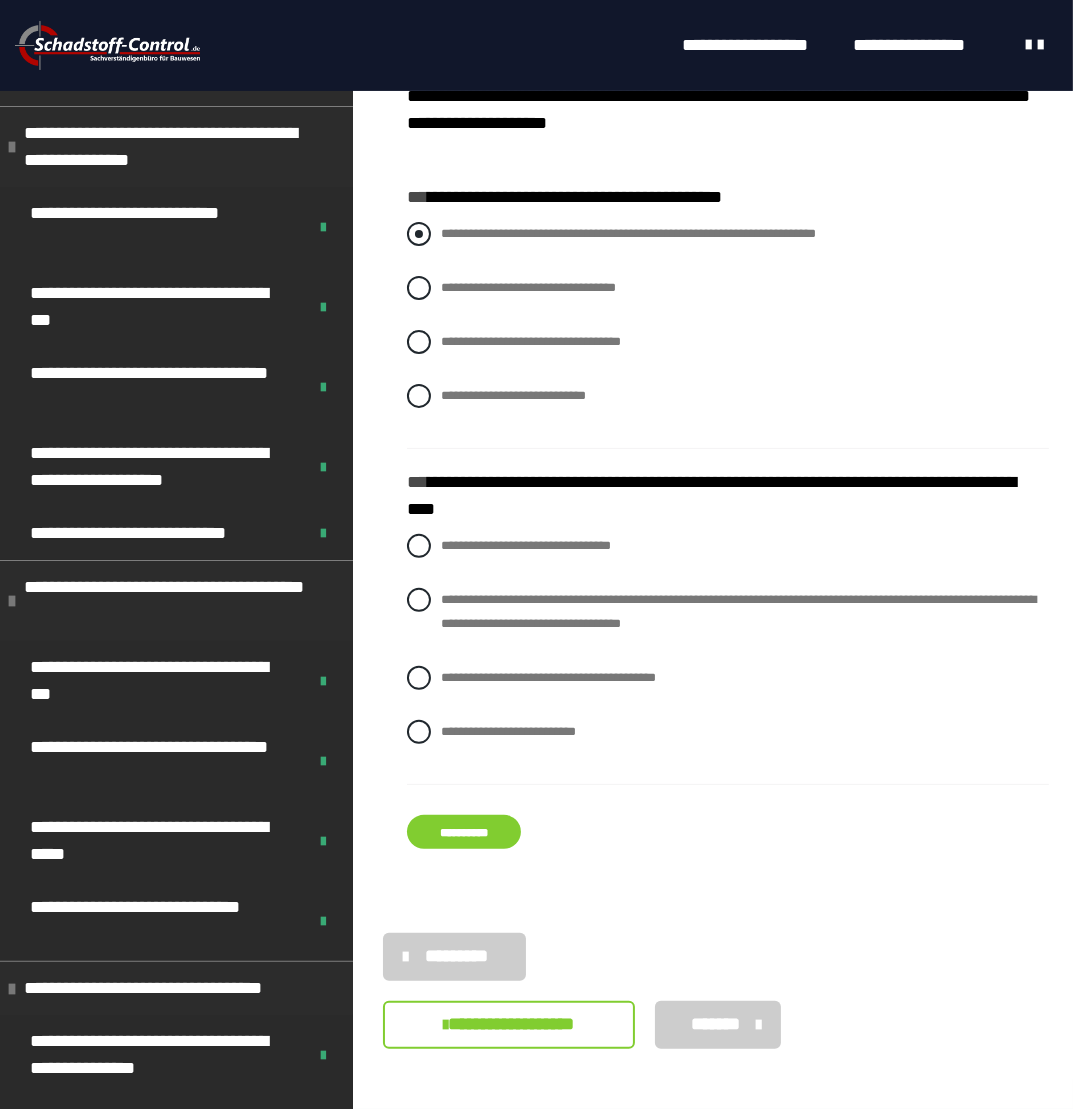 click on "**********" at bounding box center (628, 233) 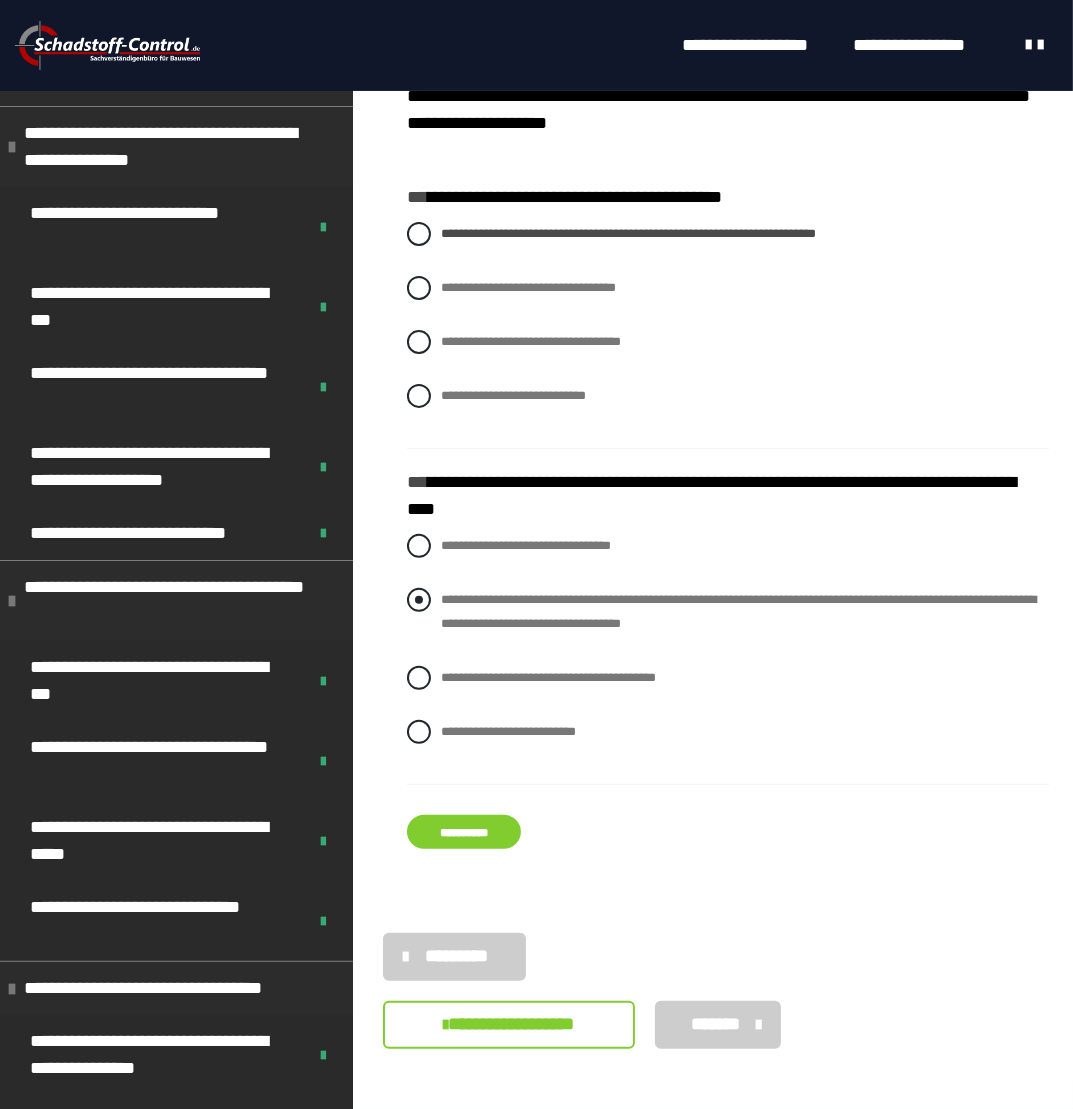 click on "**********" at bounding box center (728, 612) 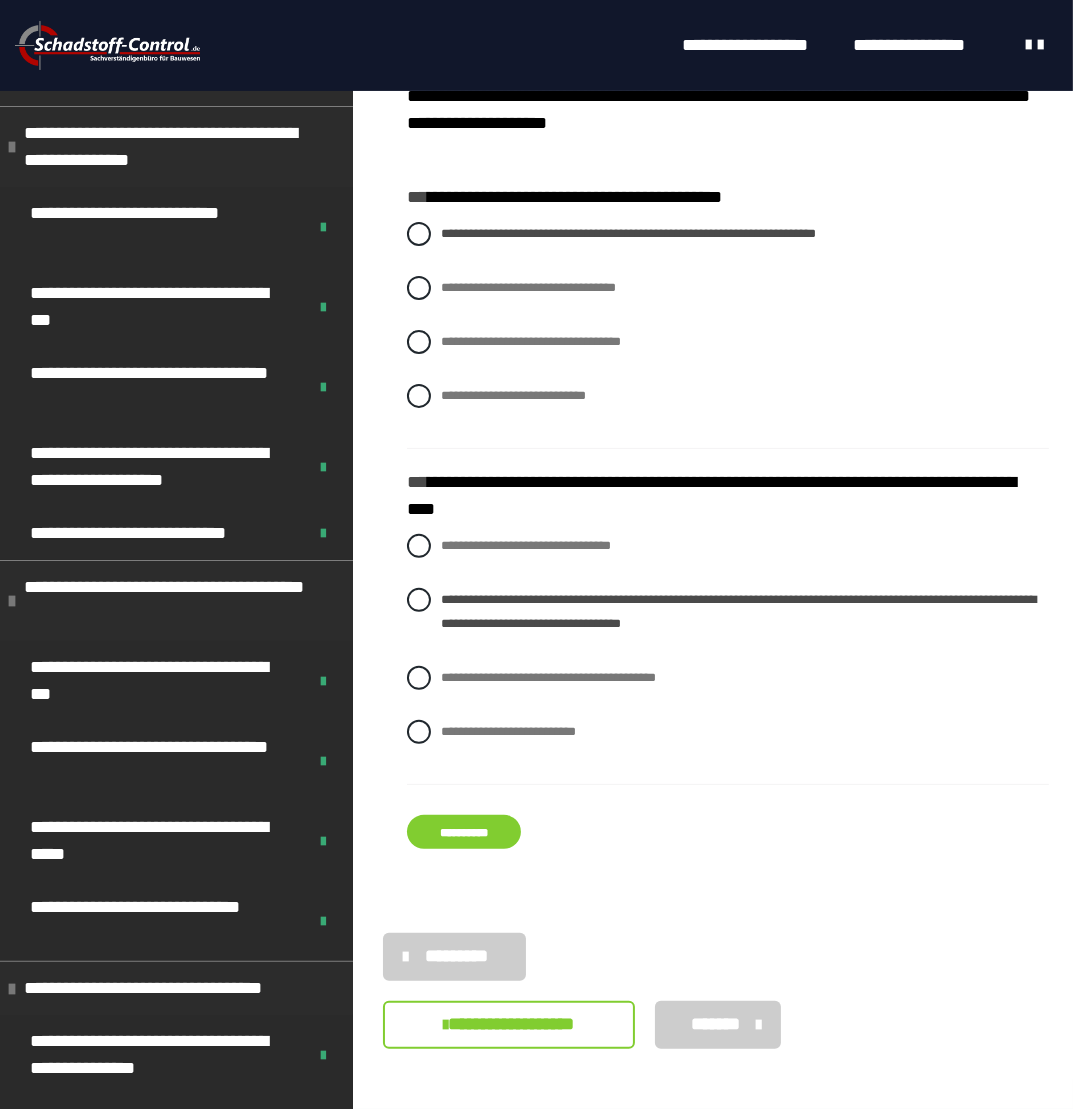 click on "**********" at bounding box center (464, 832) 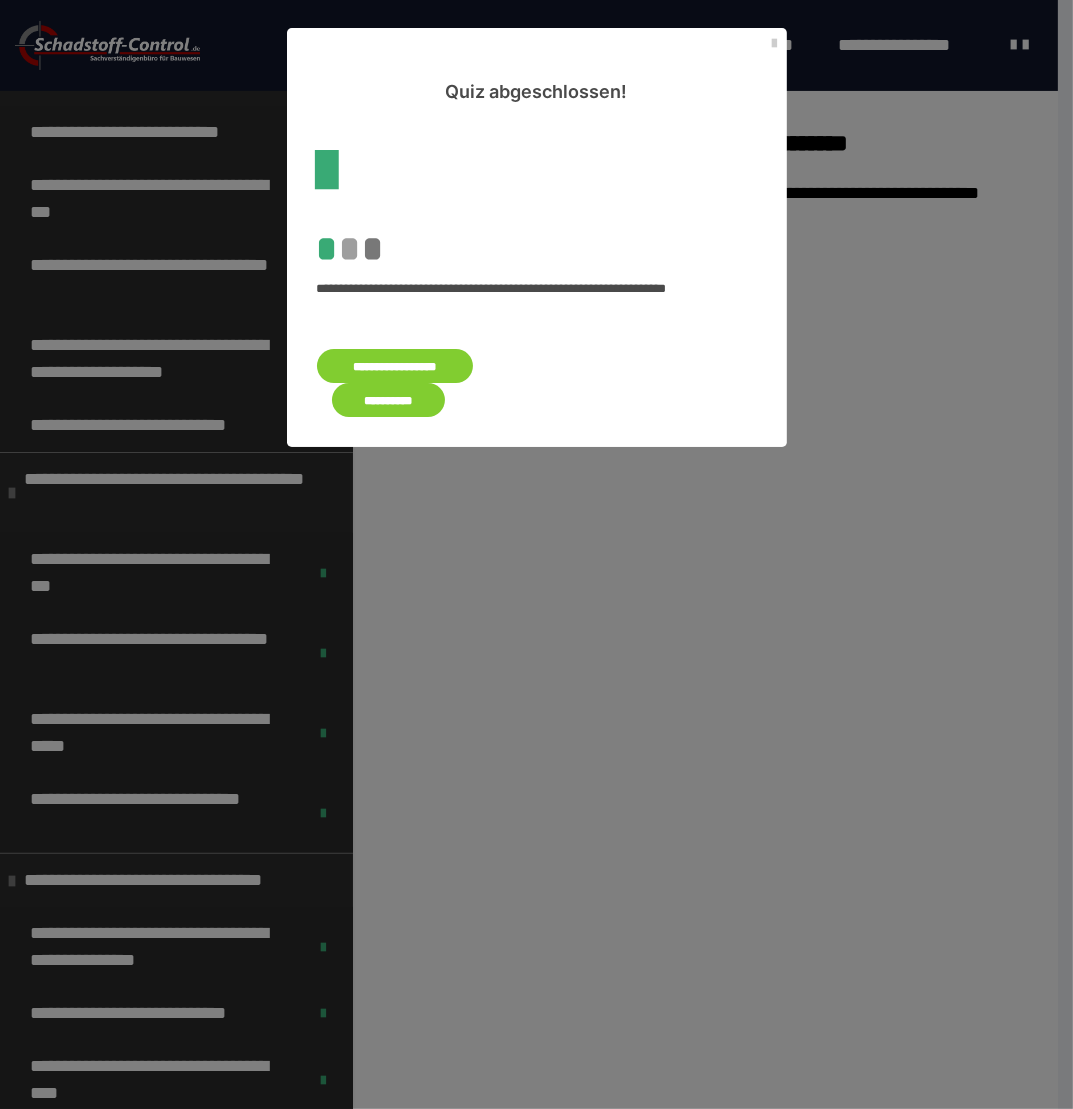 scroll, scrollTop: 0, scrollLeft: 0, axis: both 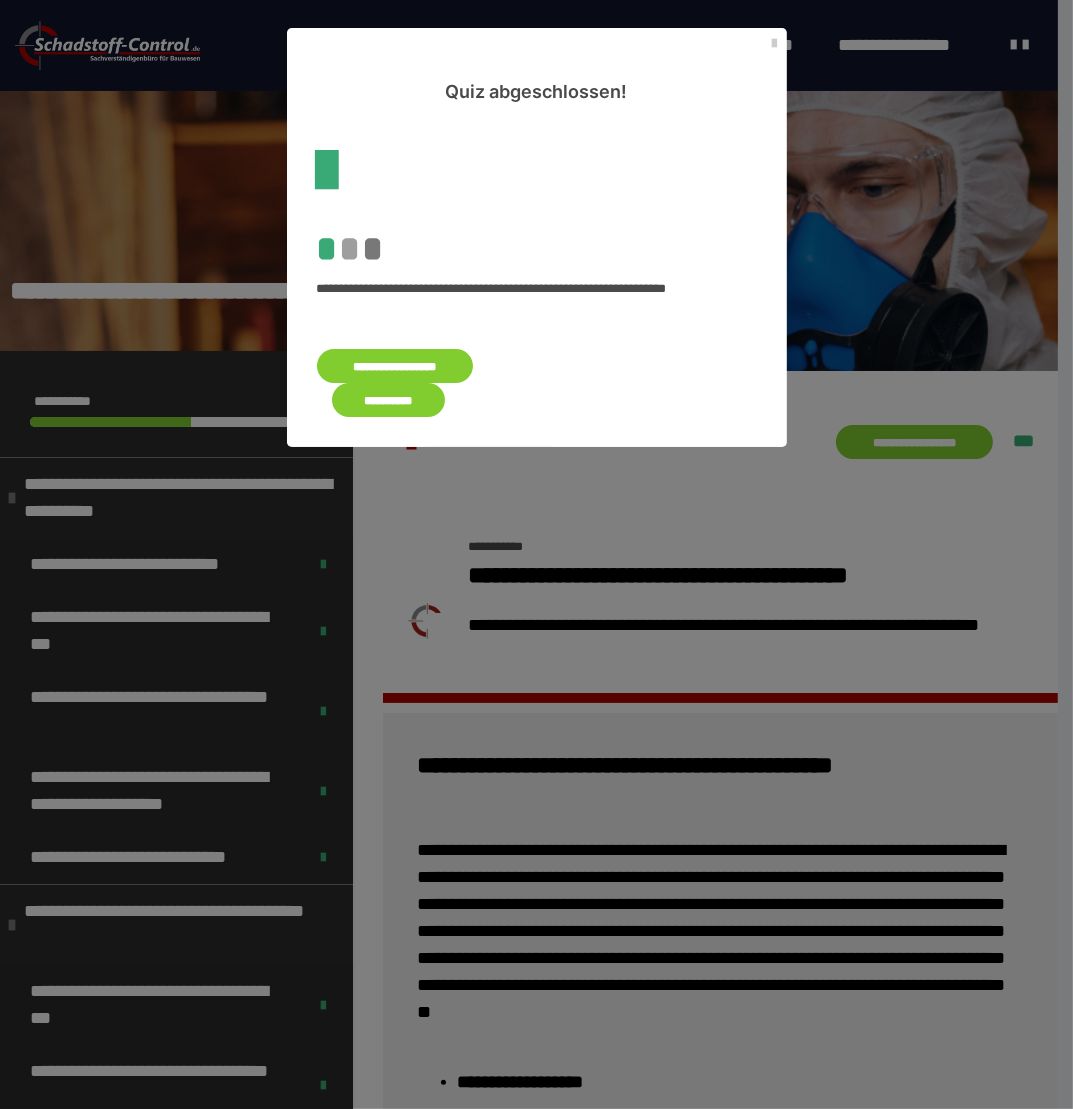 click on "**********" at bounding box center [389, 400] 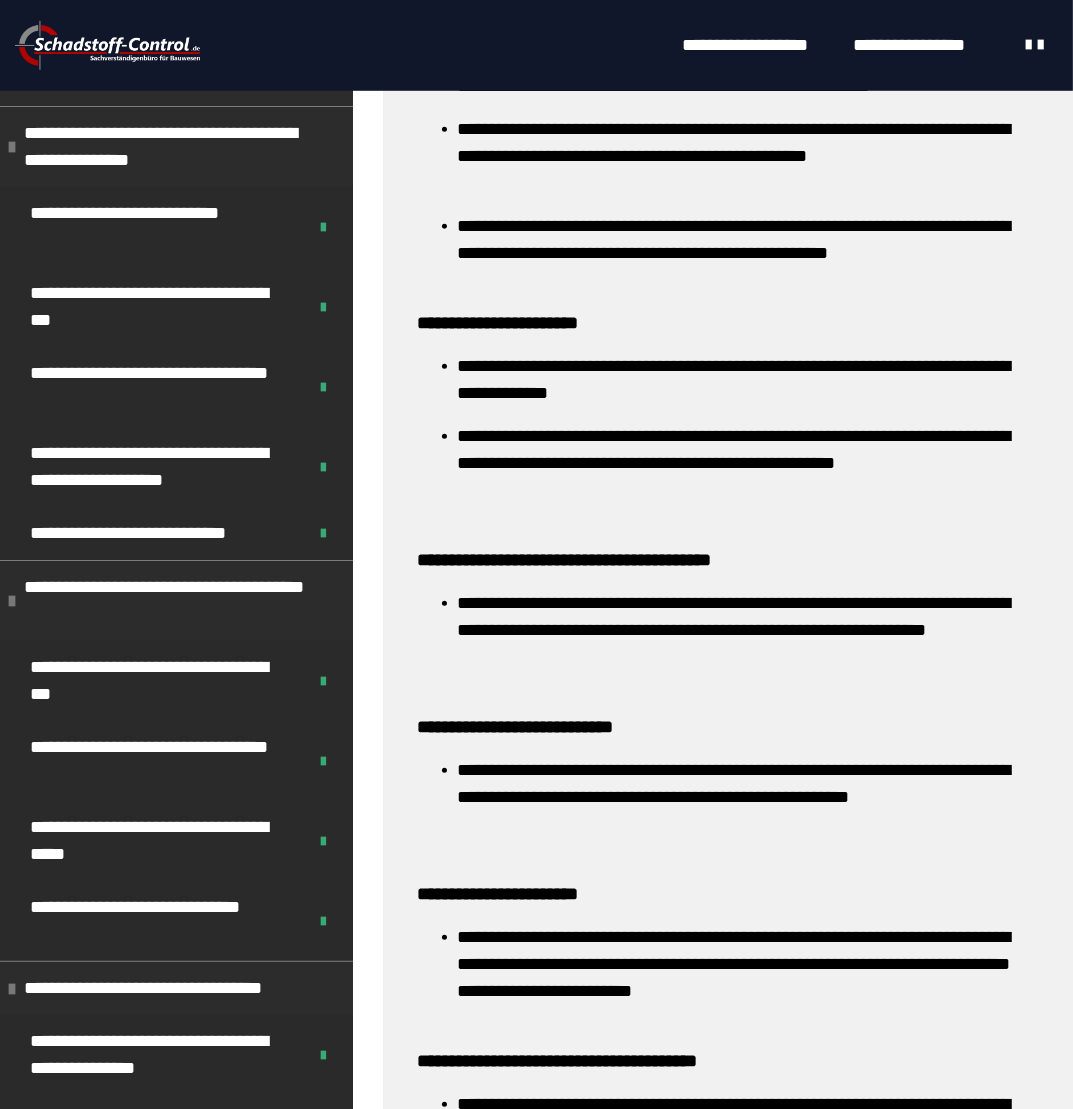 scroll, scrollTop: 1900, scrollLeft: 0, axis: vertical 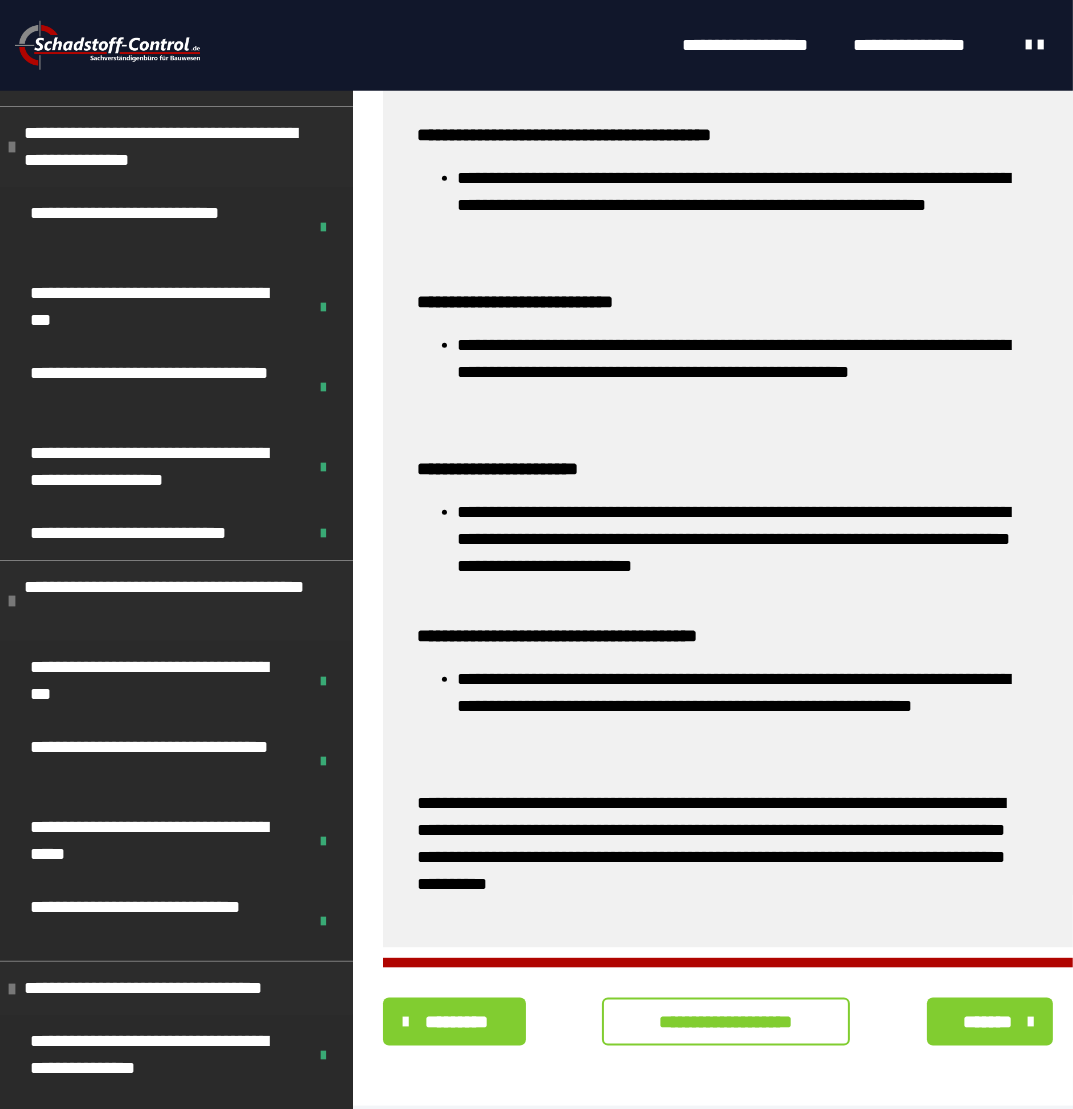 click on "**********" at bounding box center (726, 1022) 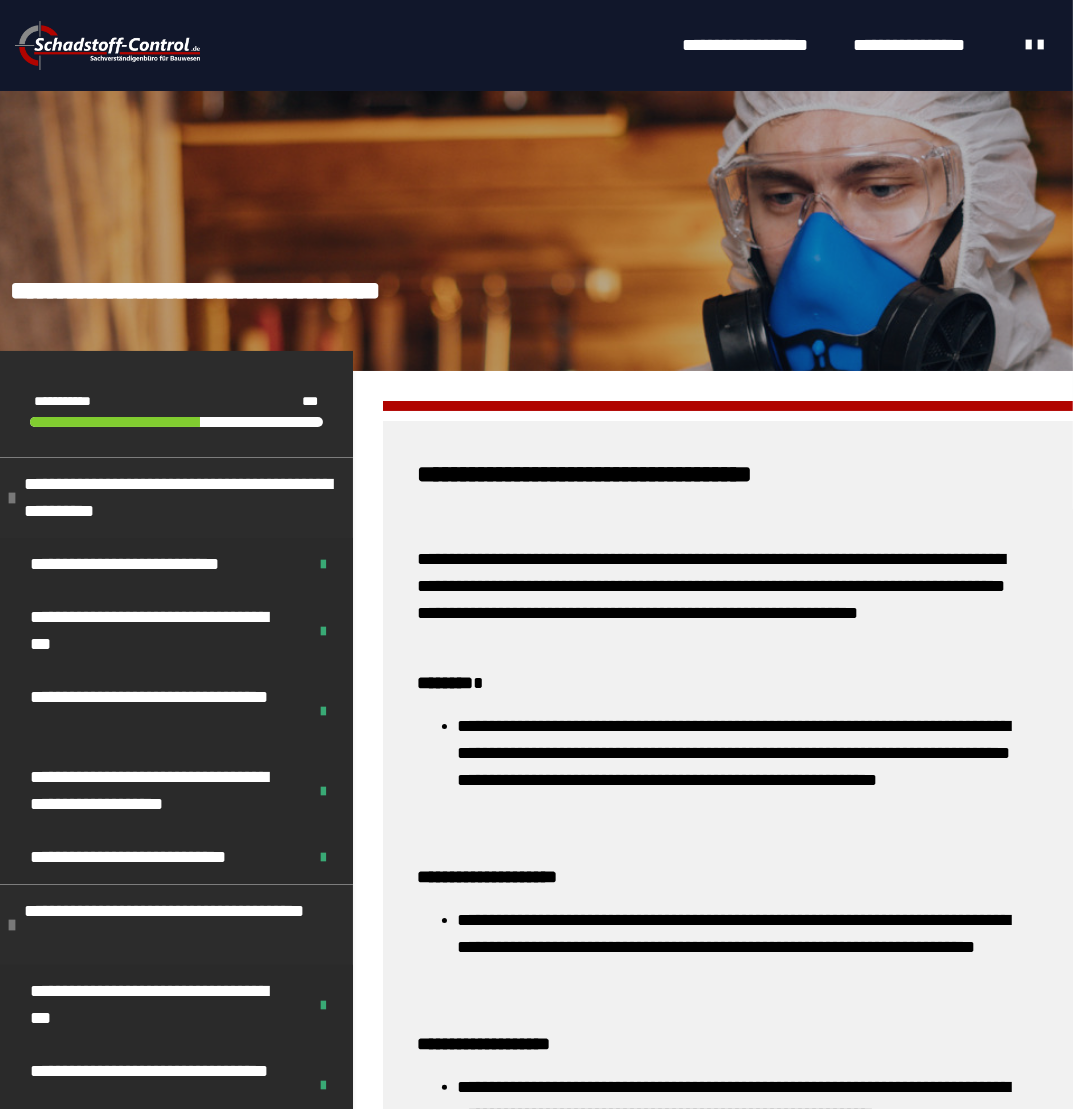 scroll, scrollTop: 436, scrollLeft: 0, axis: vertical 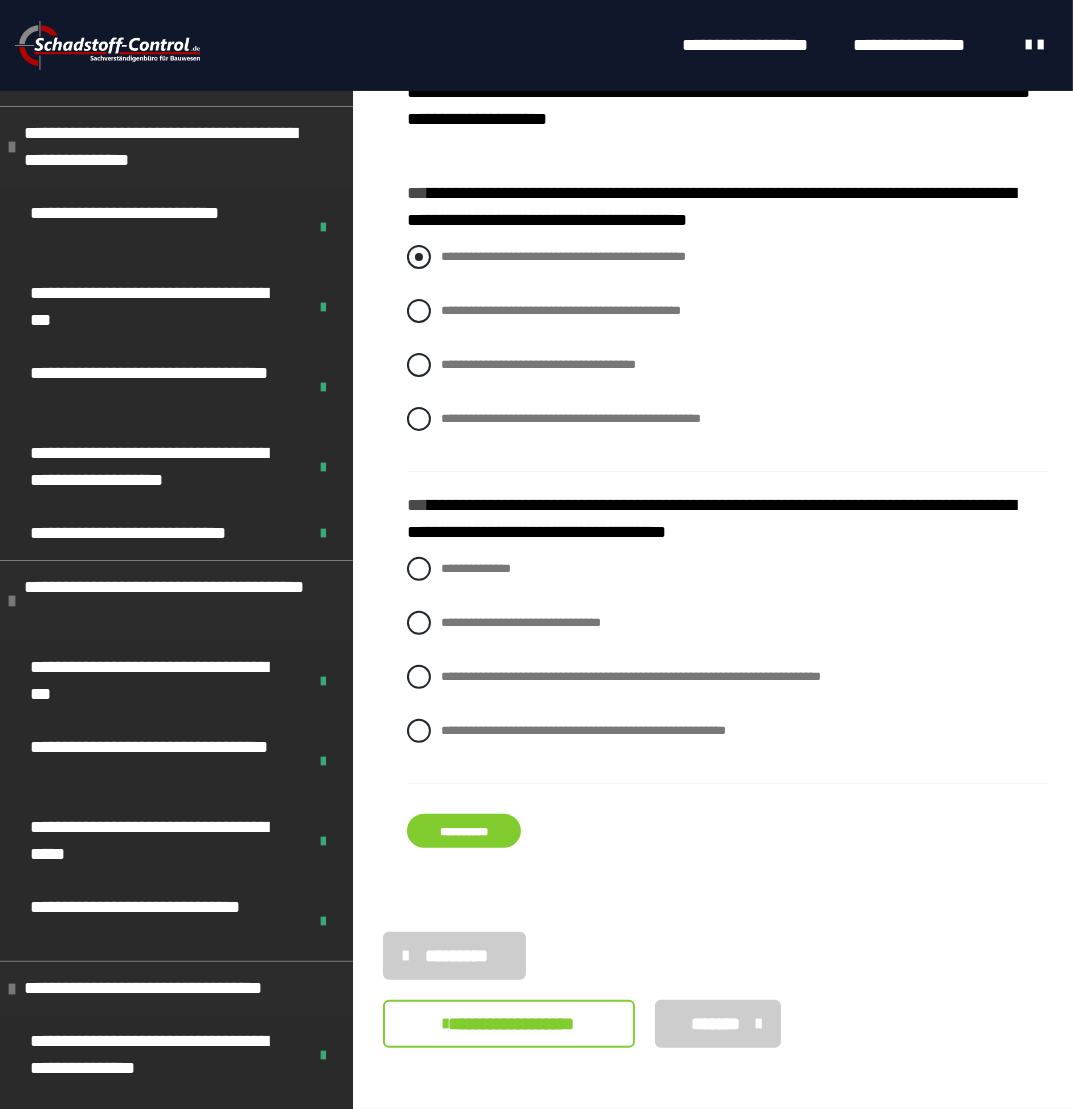 click on "**********" at bounding box center (563, 256) 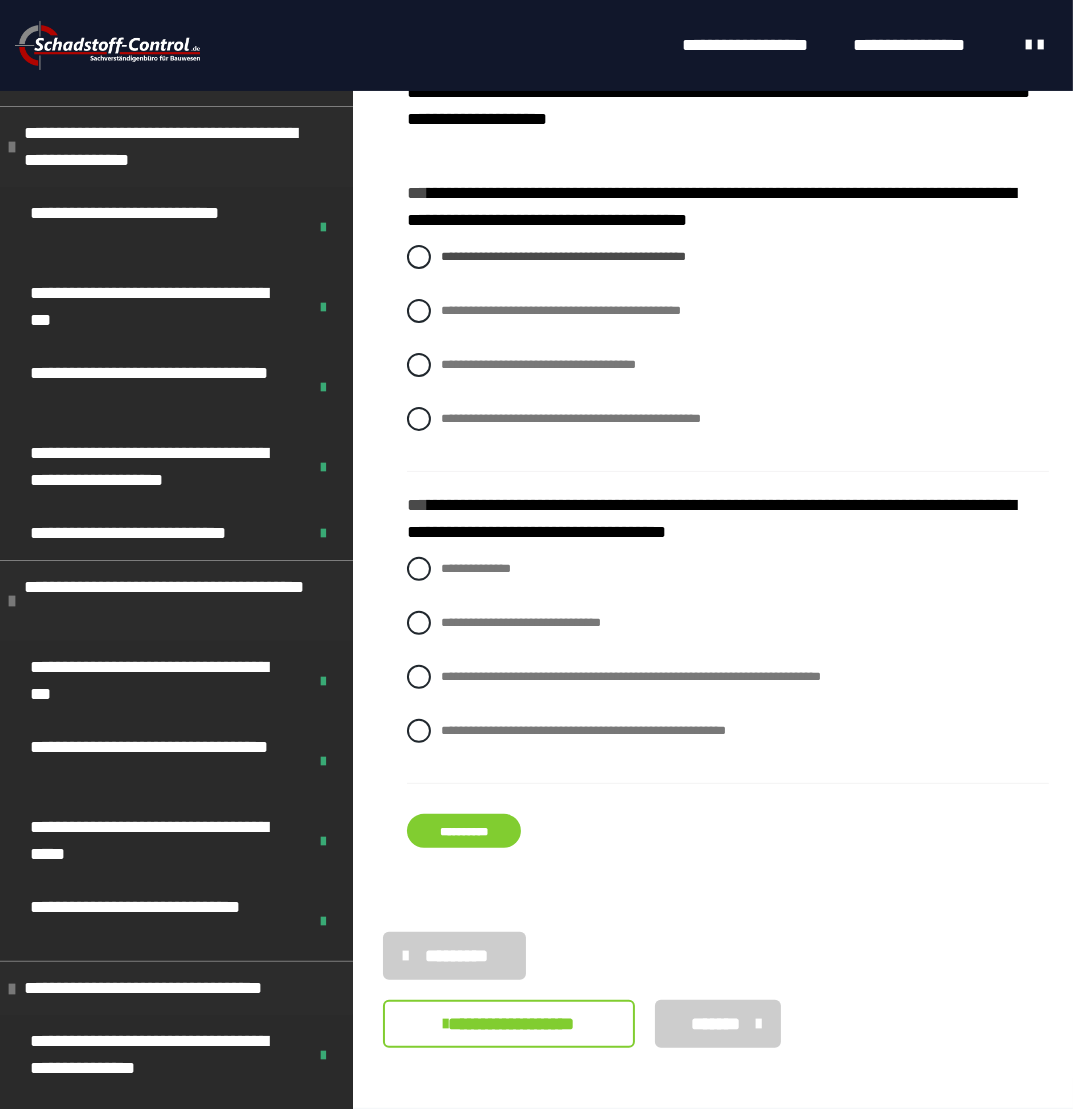 click on "**********" at bounding box center [464, 831] 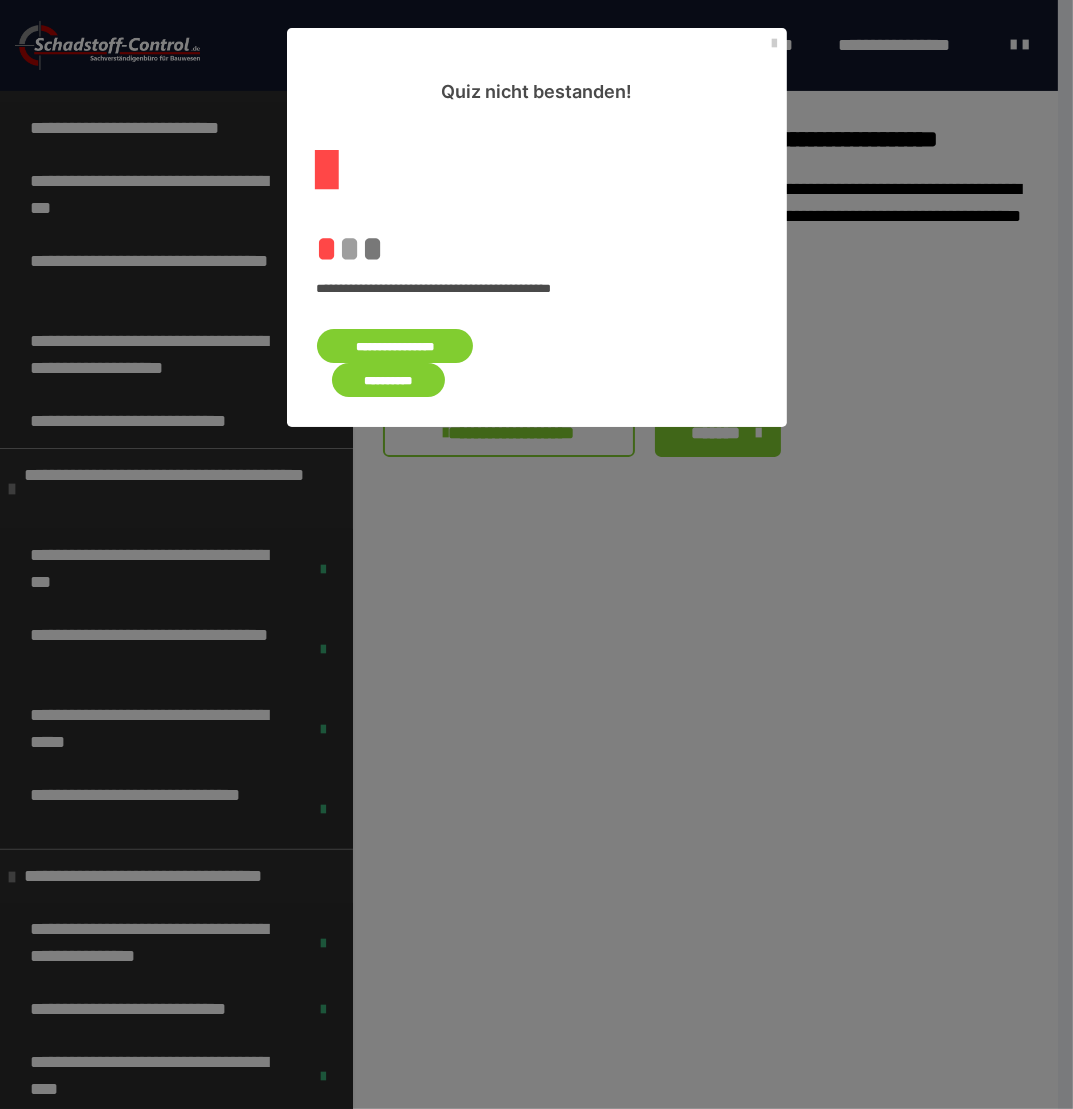 scroll, scrollTop: 0, scrollLeft: 0, axis: both 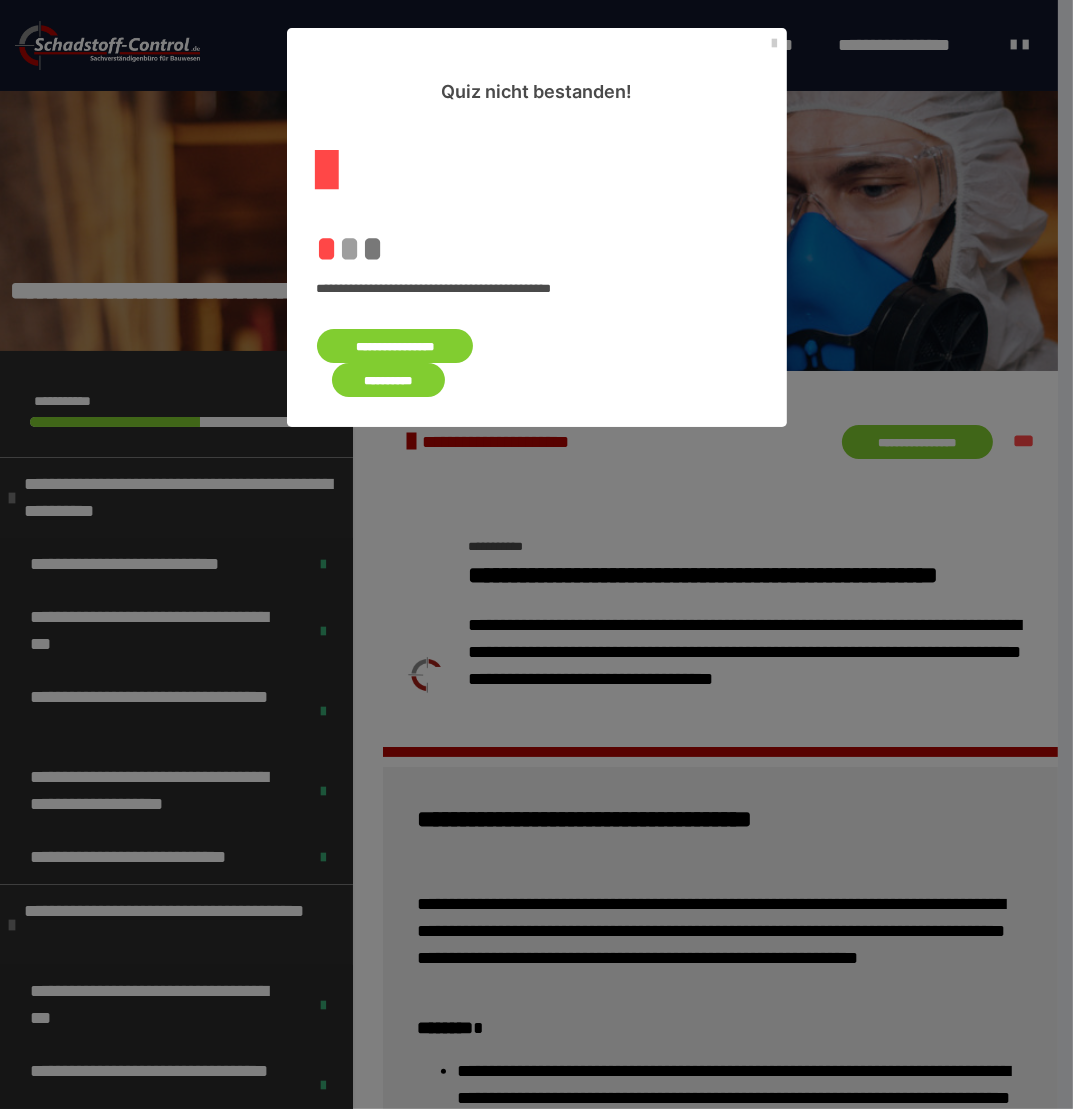 click on "**********" at bounding box center [395, 346] 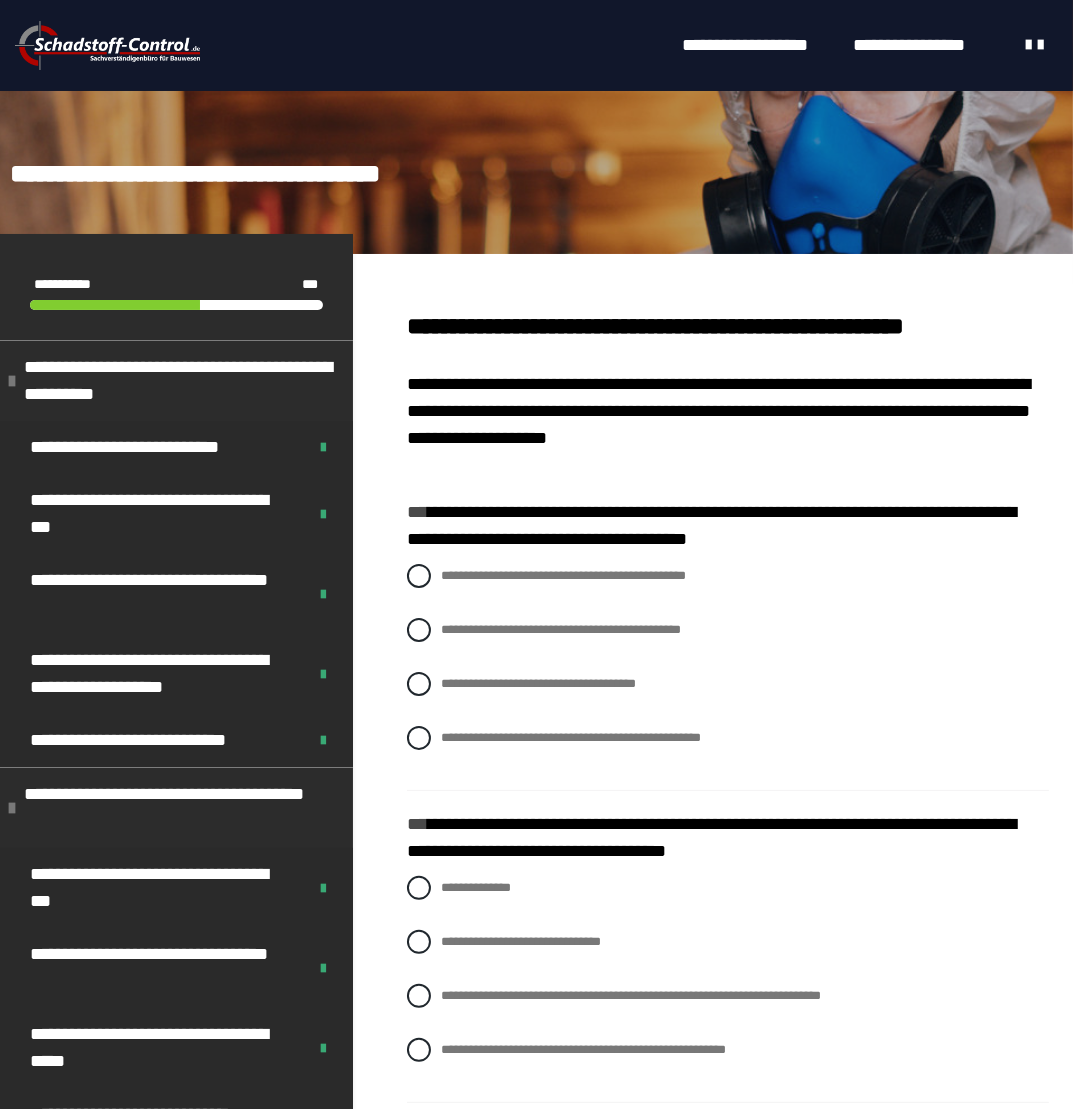 scroll, scrollTop: 436, scrollLeft: 0, axis: vertical 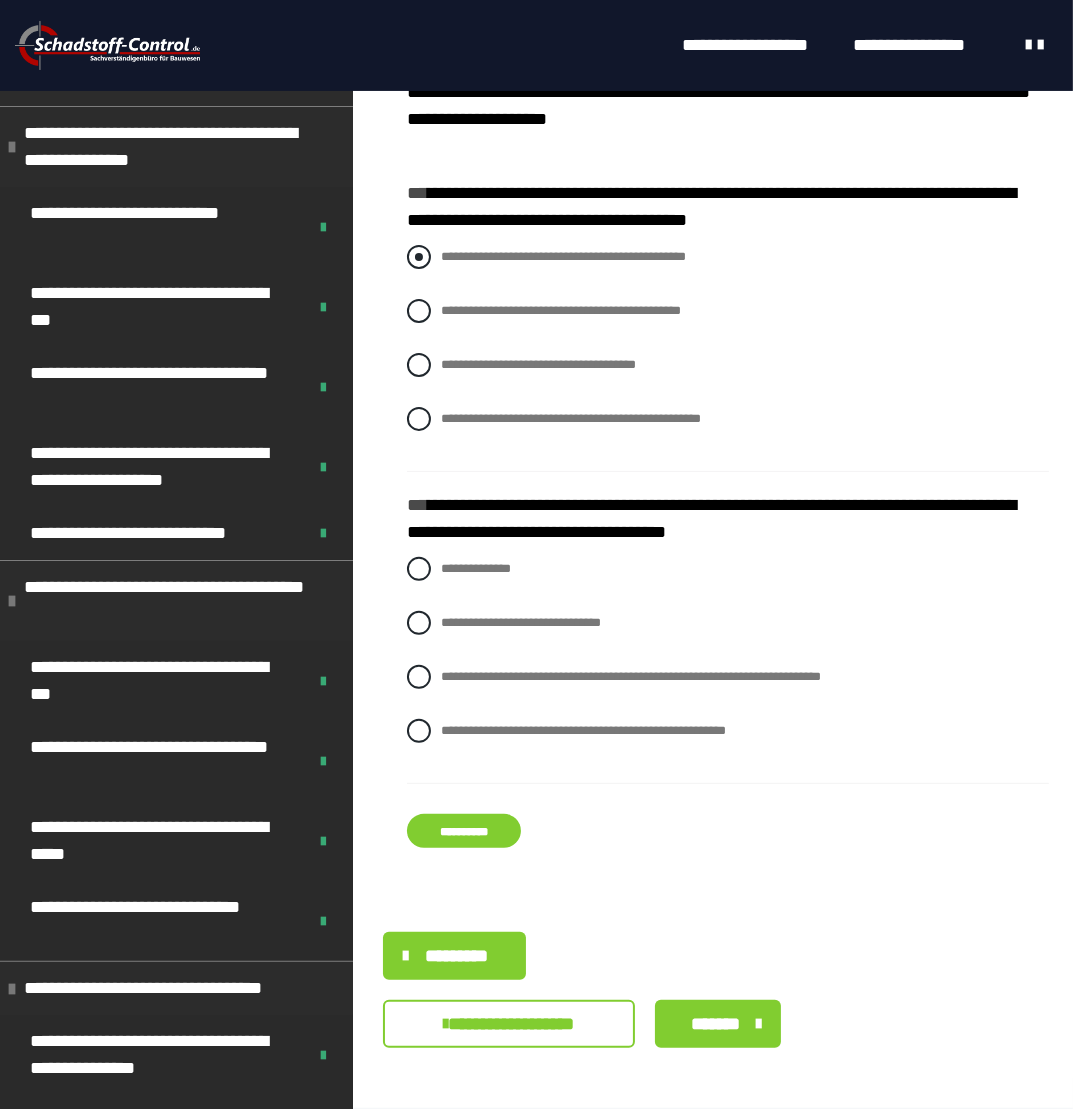 click at bounding box center [419, 257] 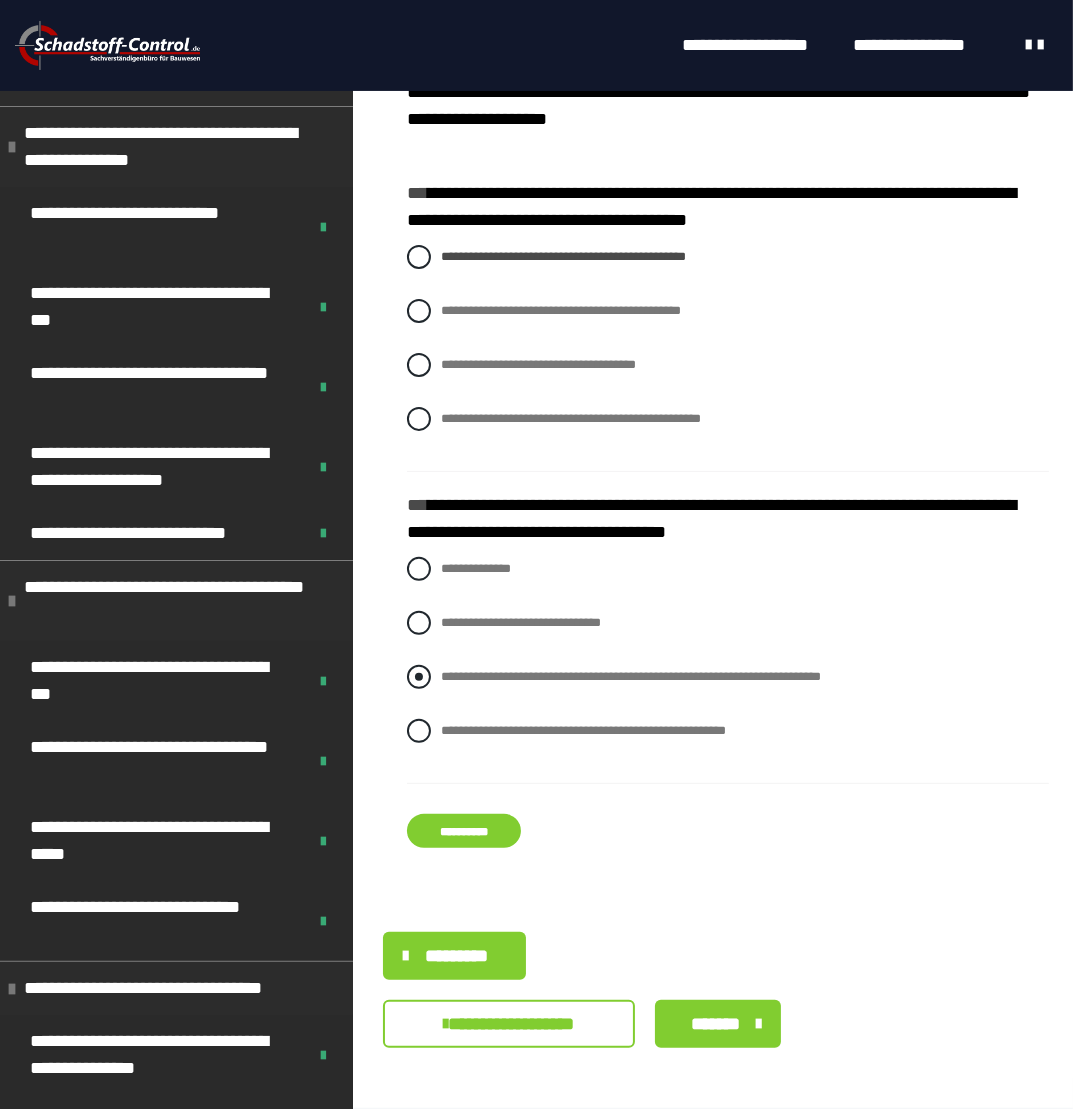 click on "**********" at bounding box center (631, 676) 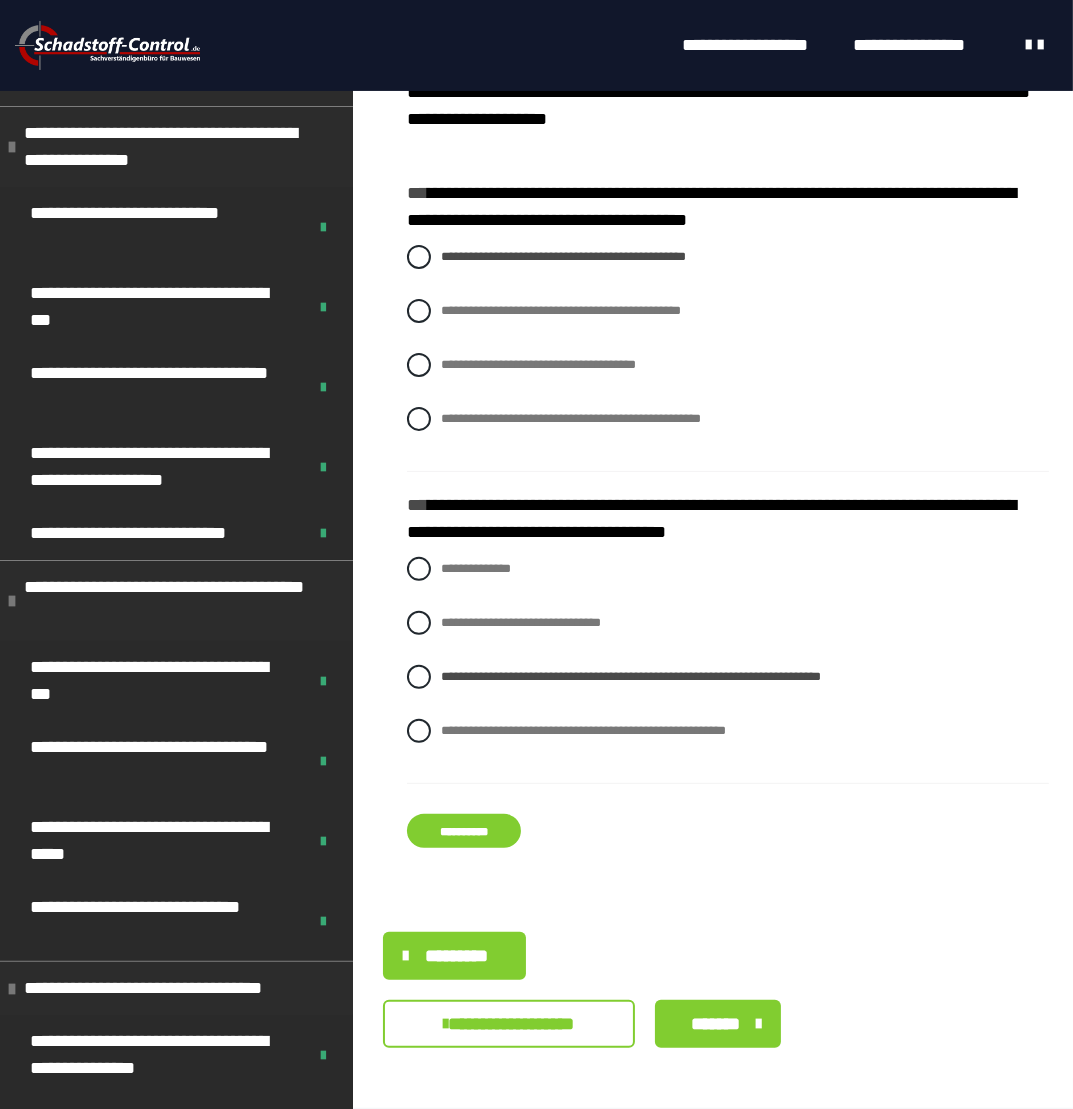 click on "**********" at bounding box center (464, 831) 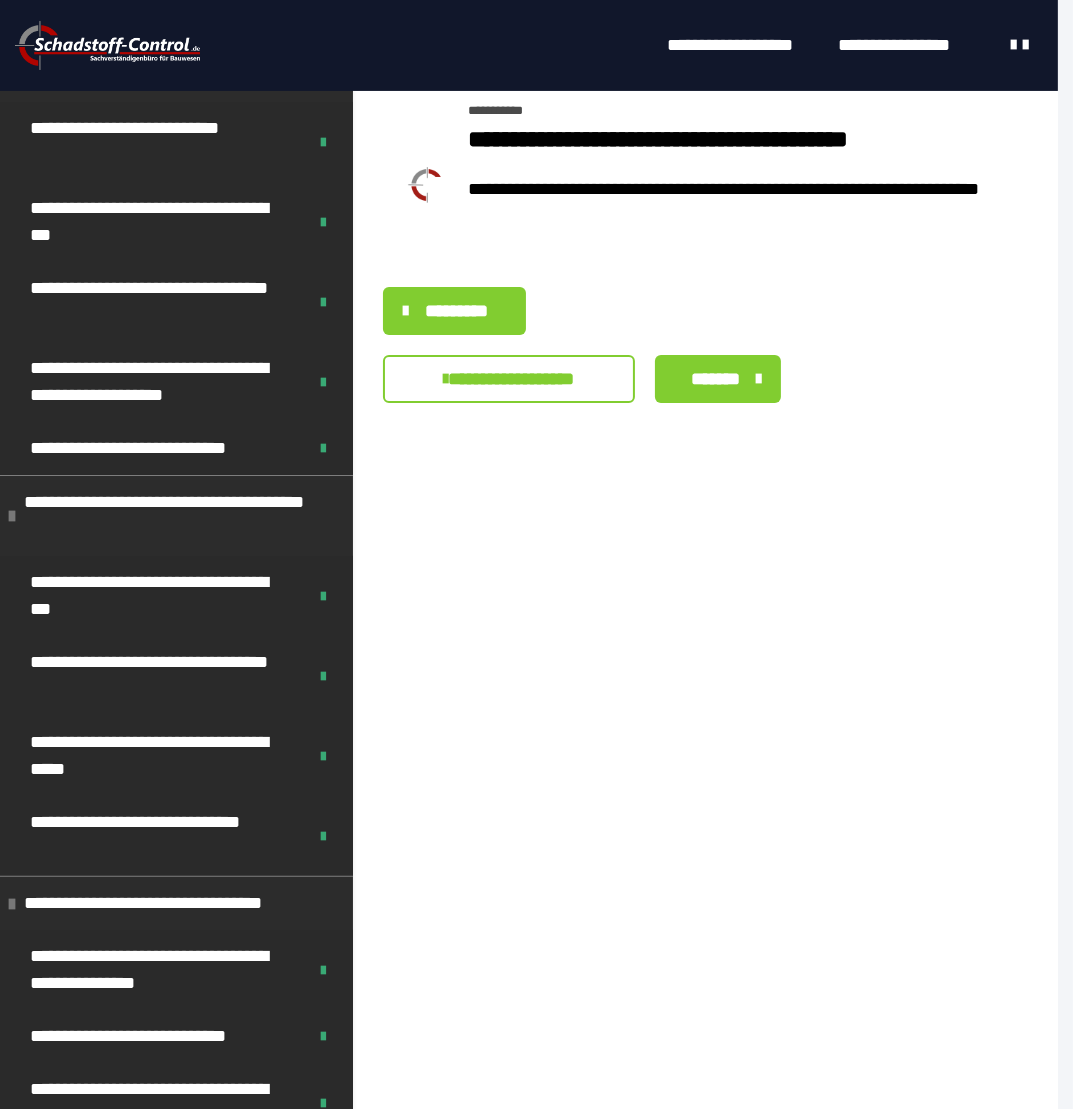 scroll, scrollTop: 0, scrollLeft: 0, axis: both 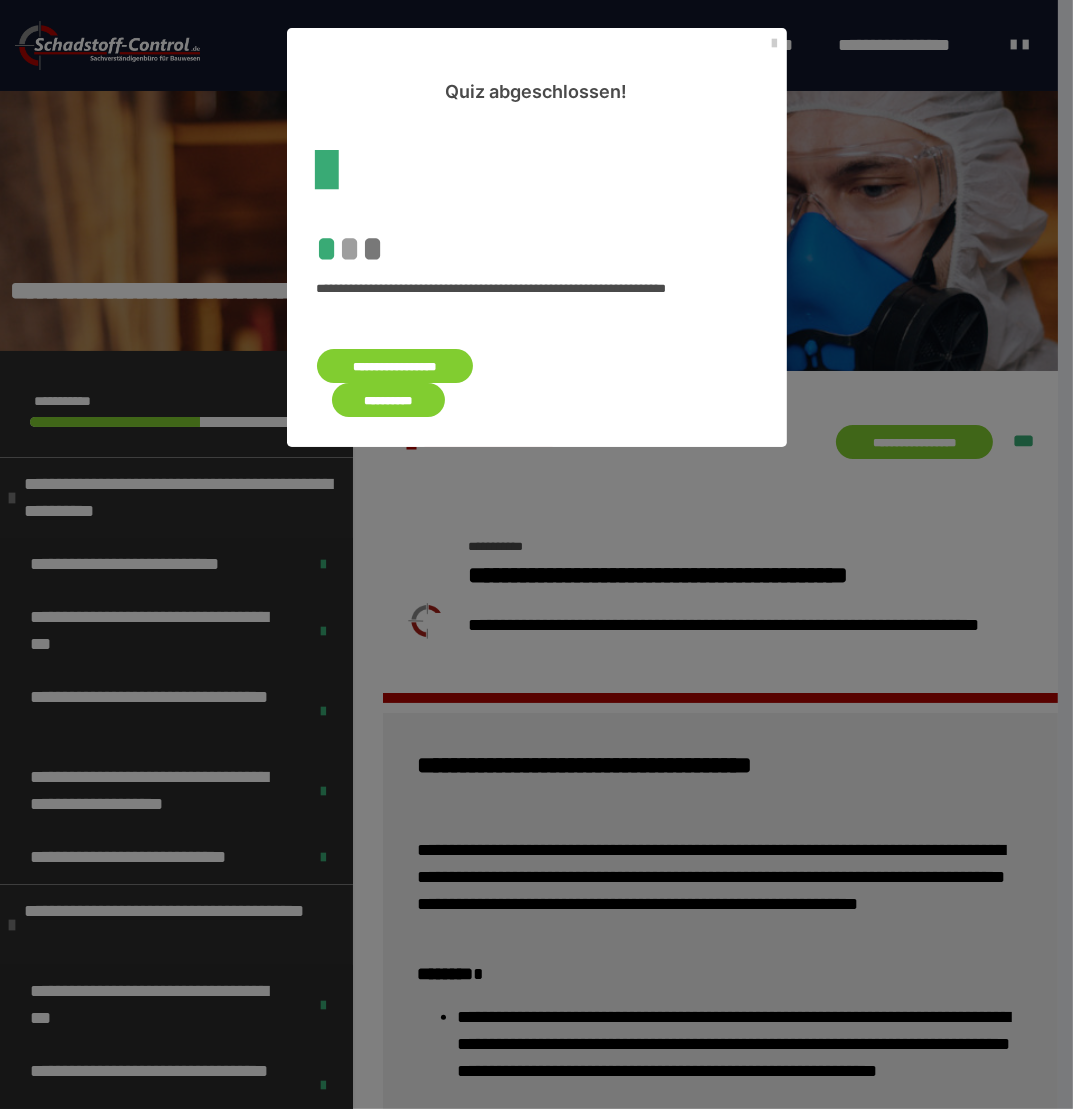 click on "**********" at bounding box center [389, 400] 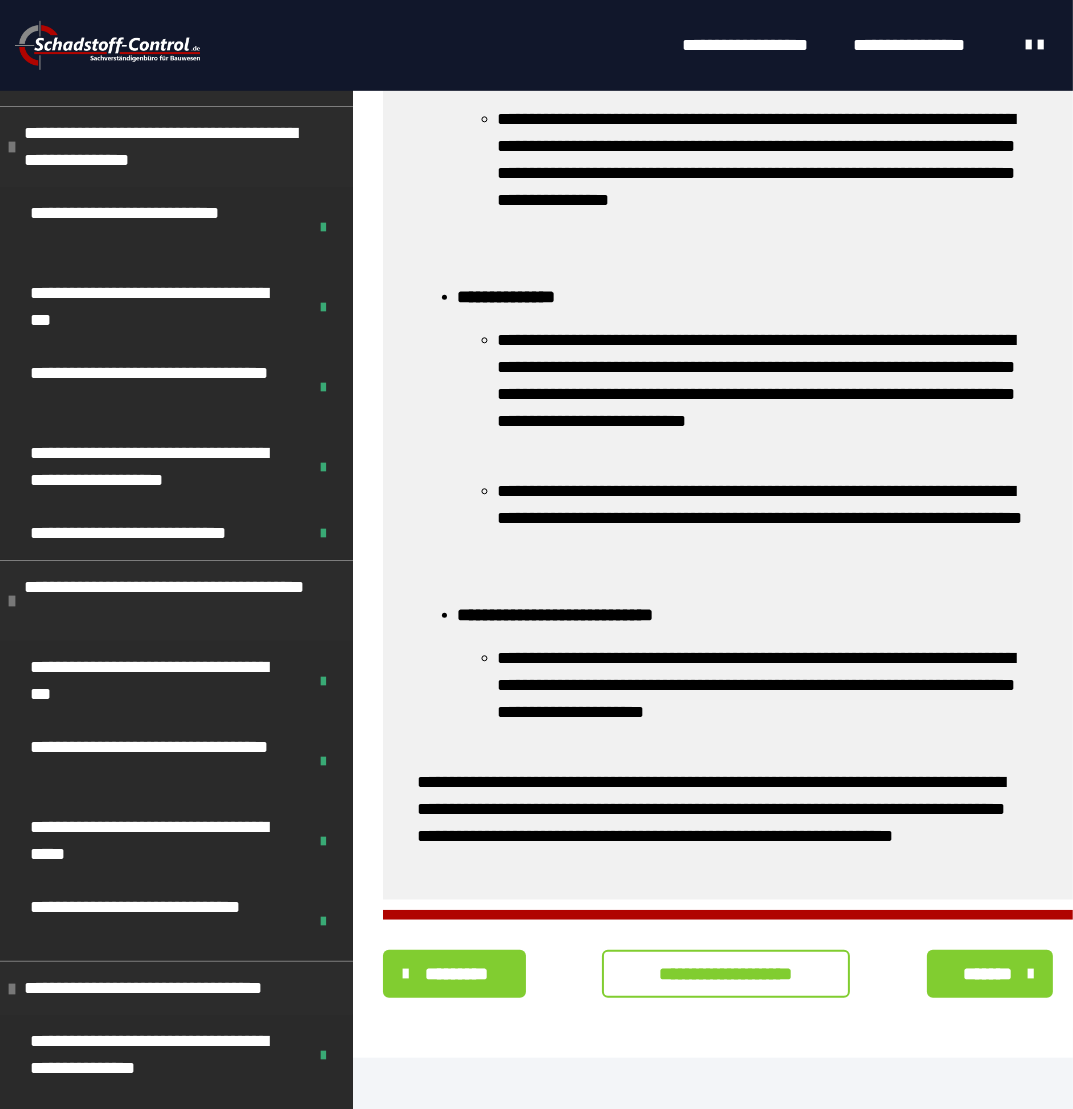 scroll, scrollTop: 1184, scrollLeft: 0, axis: vertical 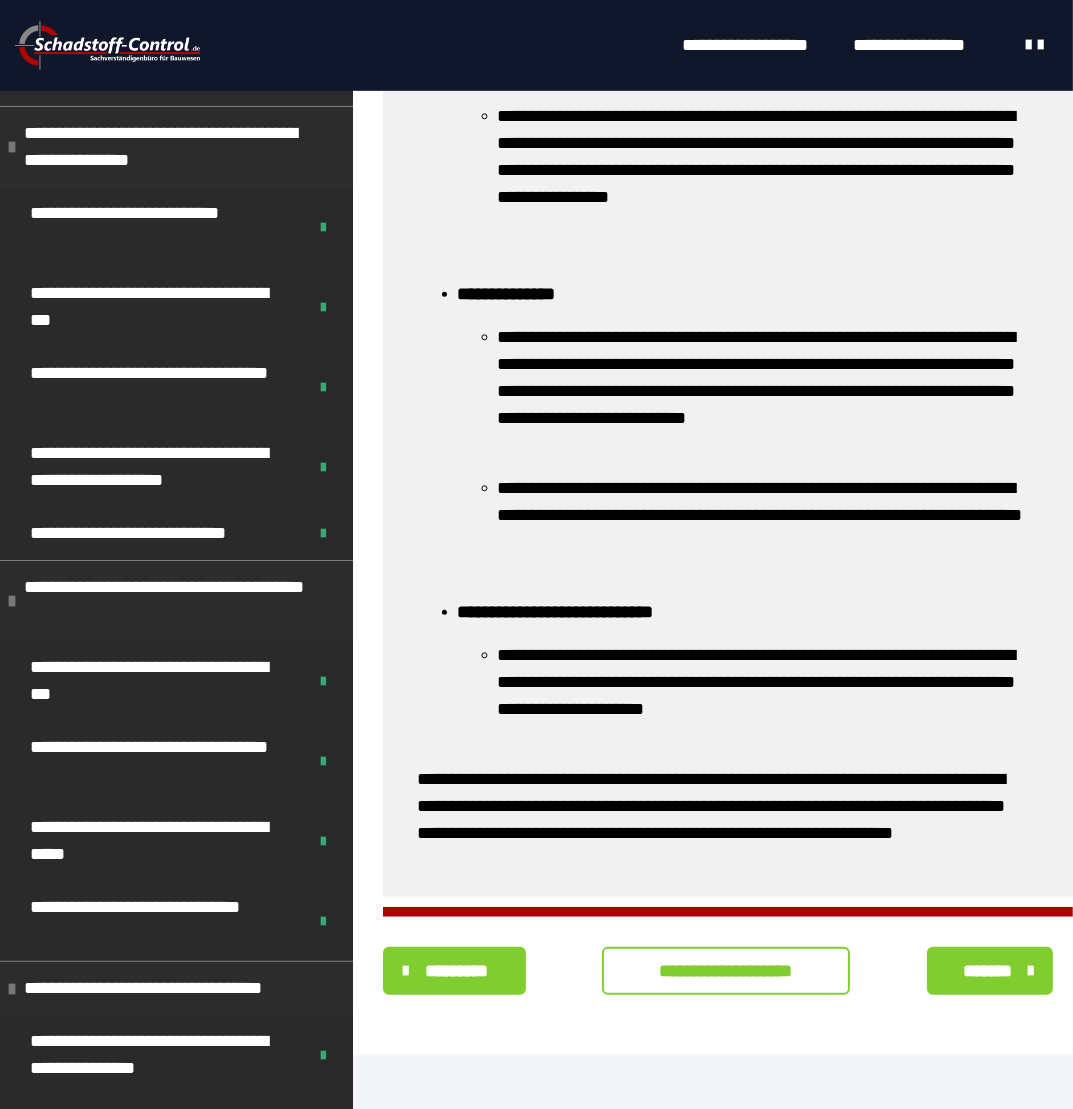 click on "**********" at bounding box center [726, 971] 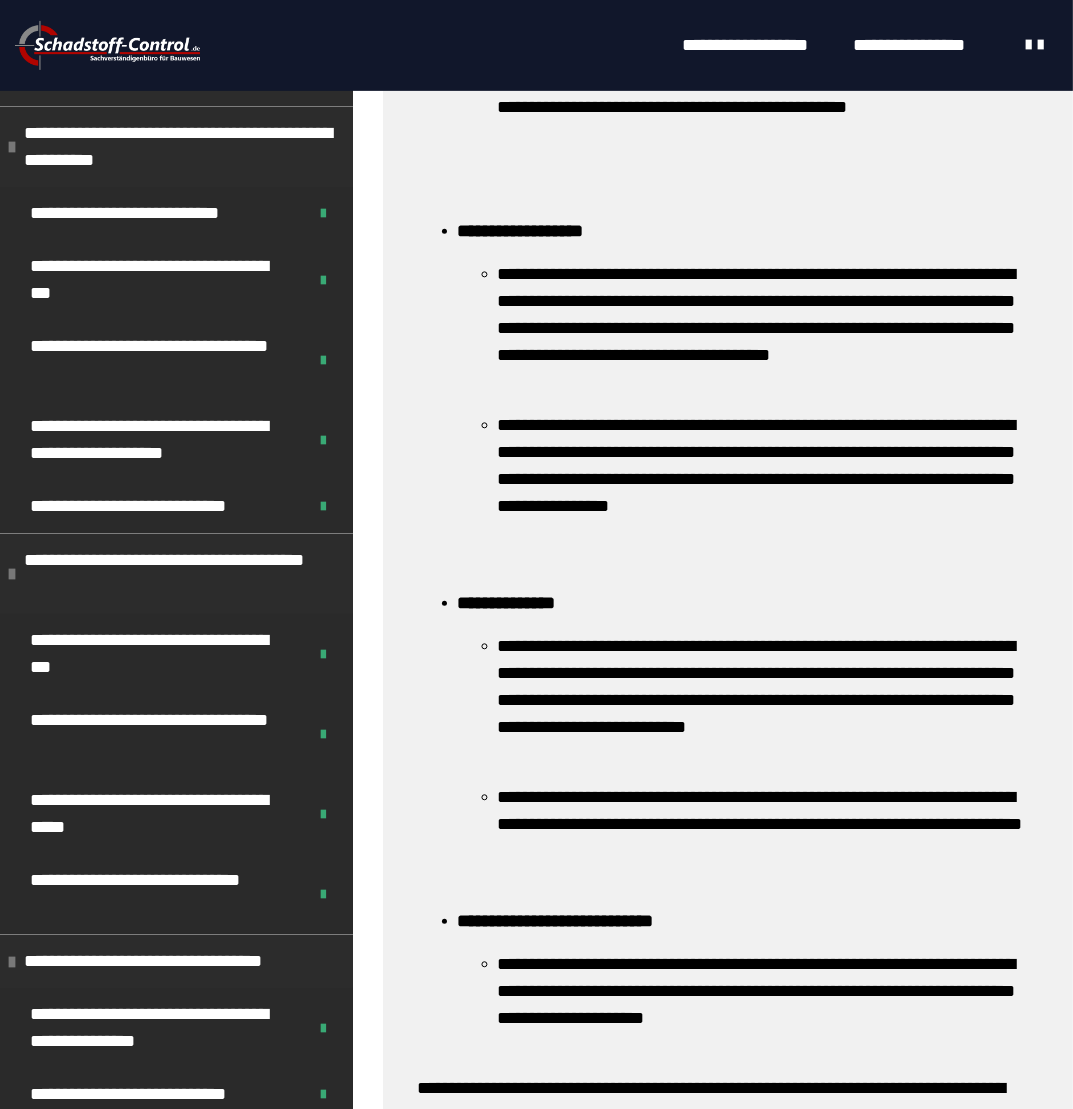 scroll, scrollTop: 436, scrollLeft: 0, axis: vertical 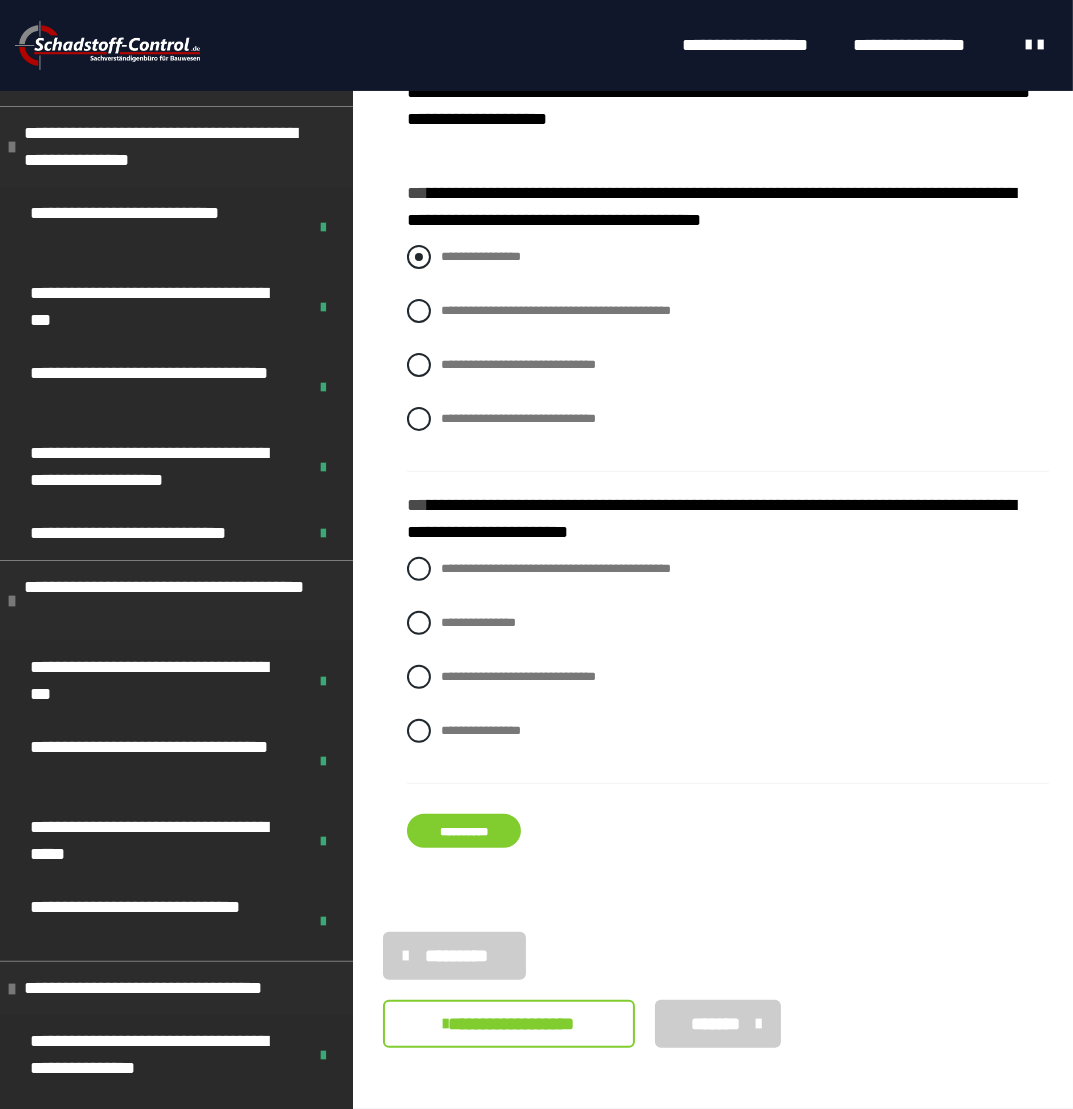 click on "**********" at bounding box center (481, 256) 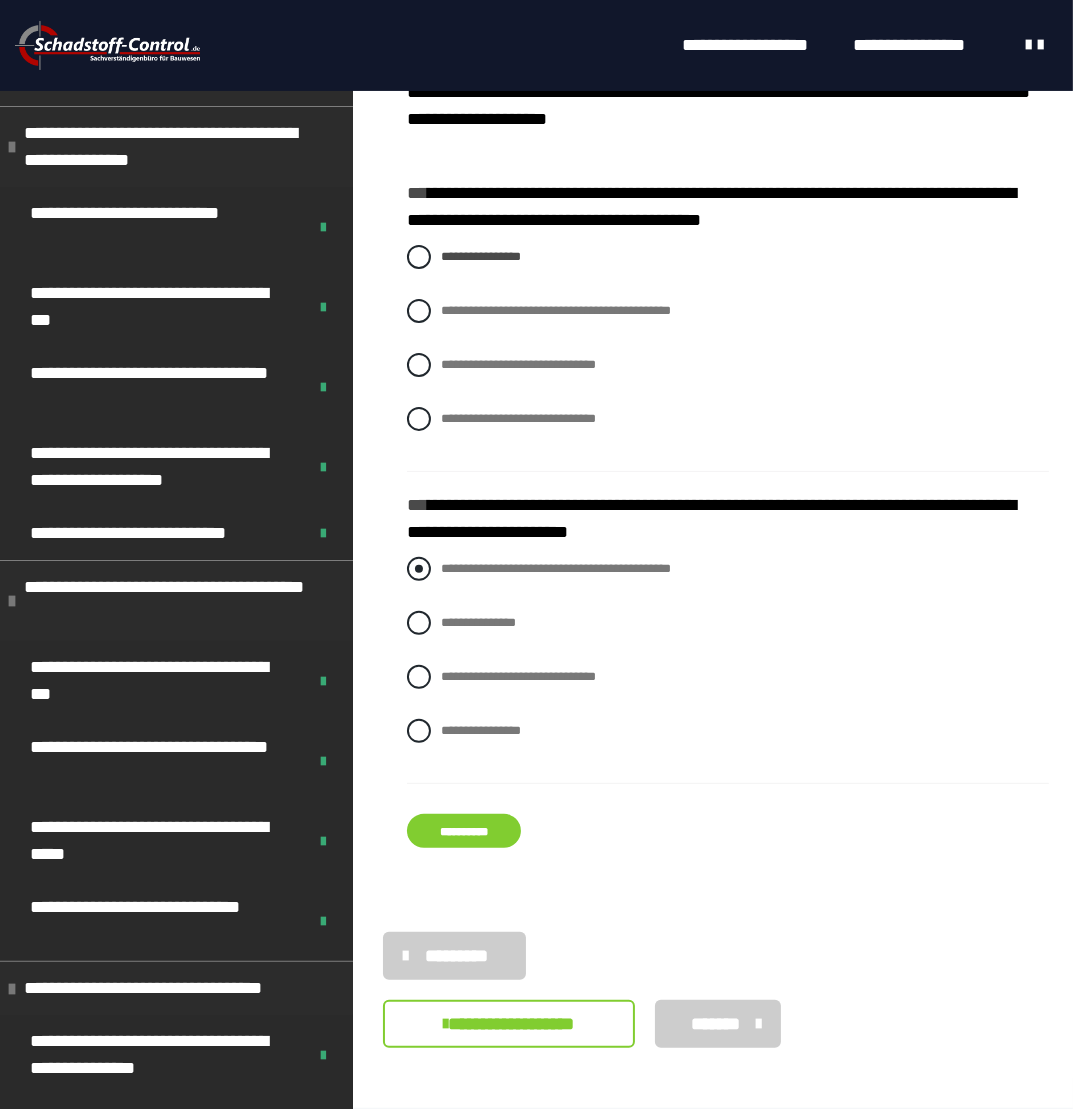 click at bounding box center (419, 569) 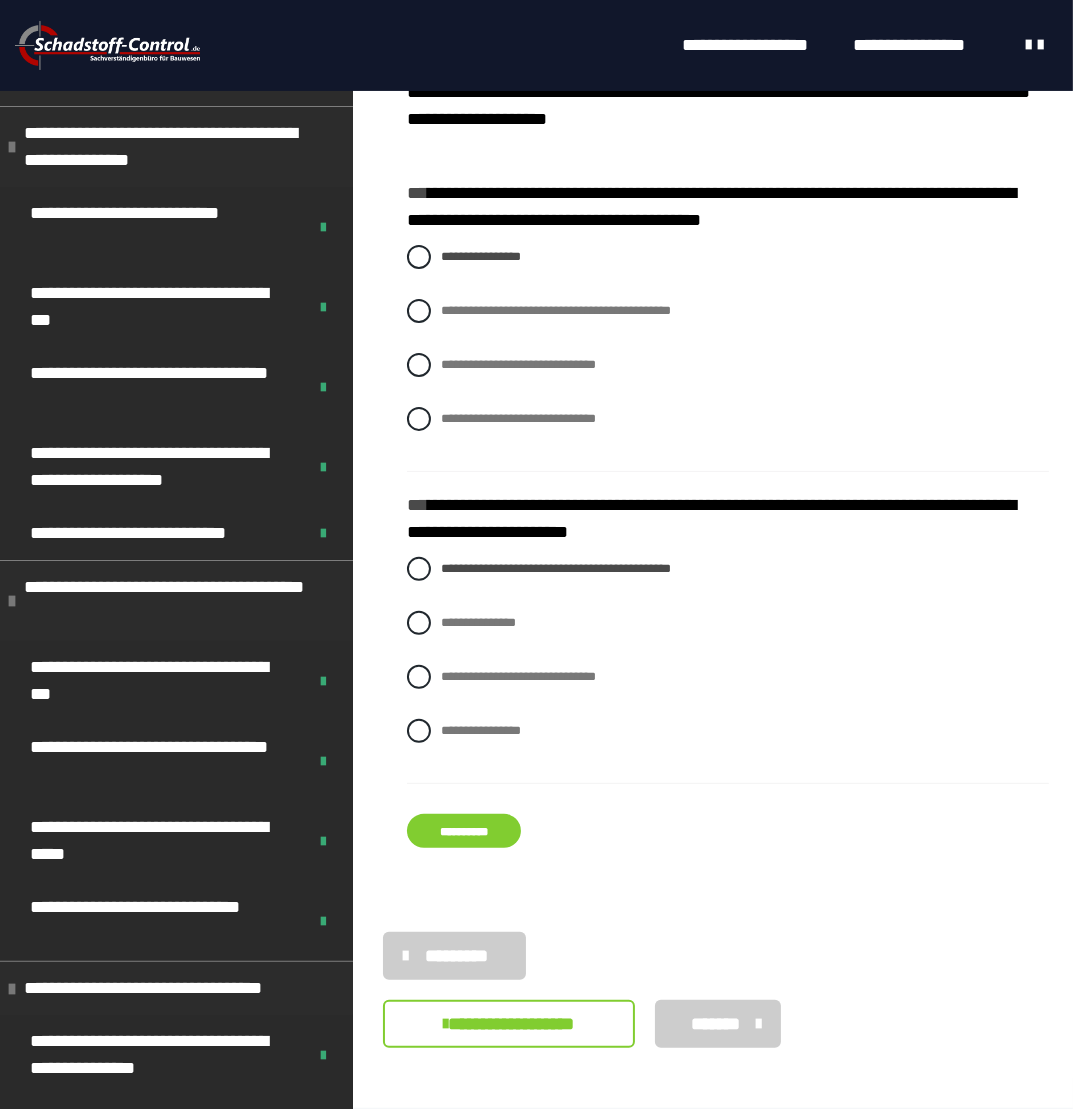 click on "**********" at bounding box center [464, 831] 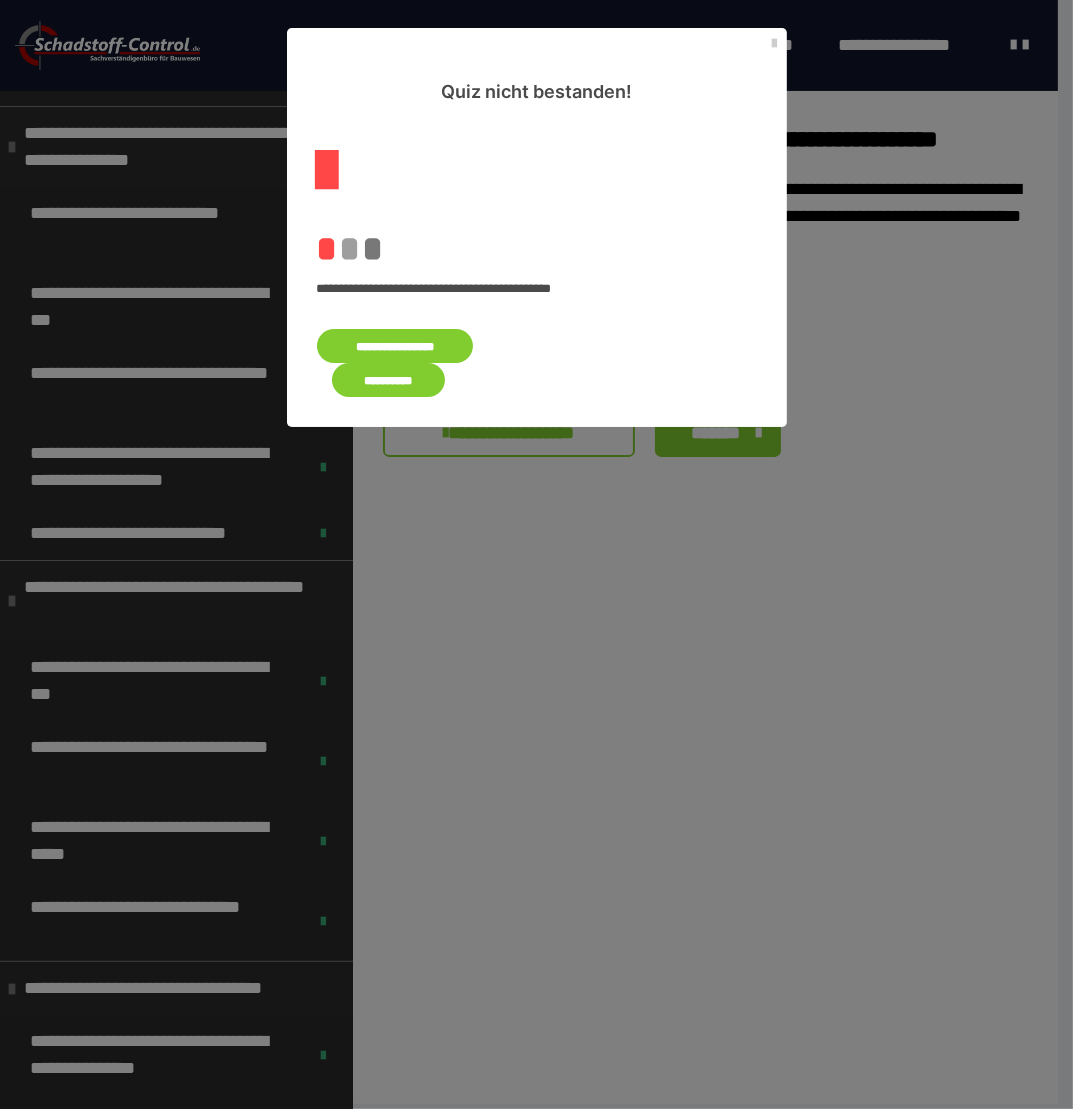 scroll, scrollTop: 0, scrollLeft: 0, axis: both 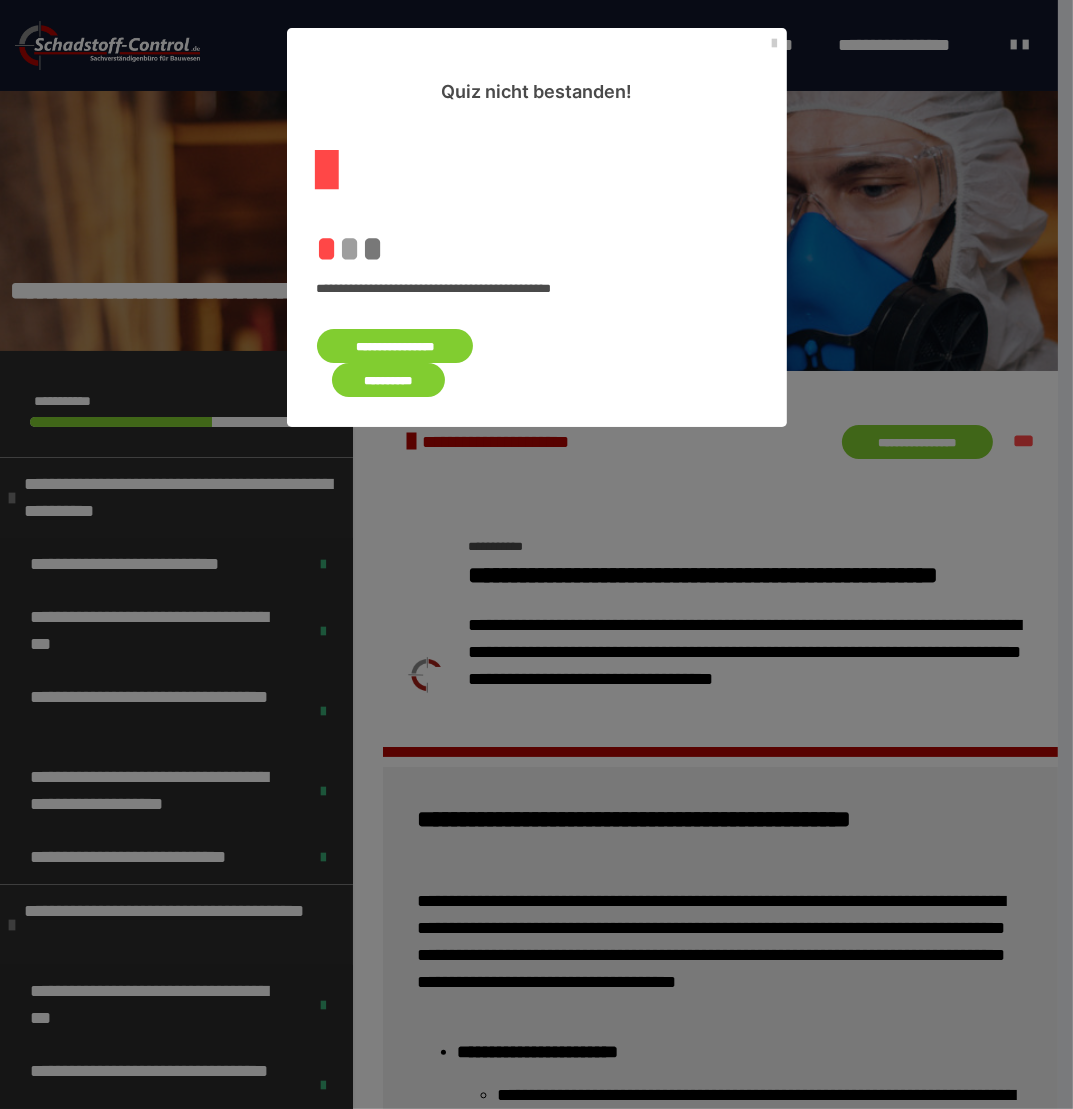 click on "**********" at bounding box center (395, 346) 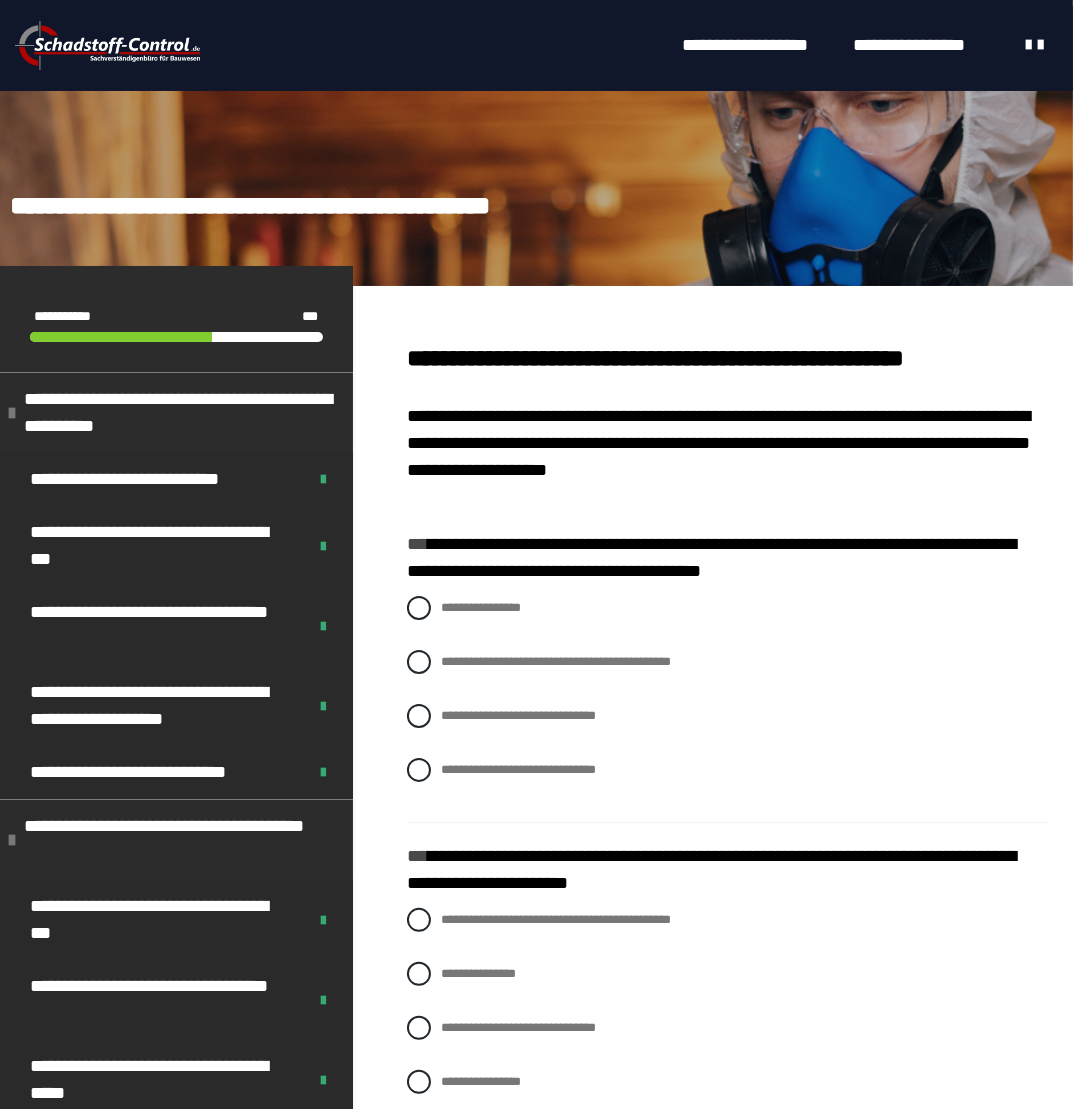 scroll, scrollTop: 100, scrollLeft: 0, axis: vertical 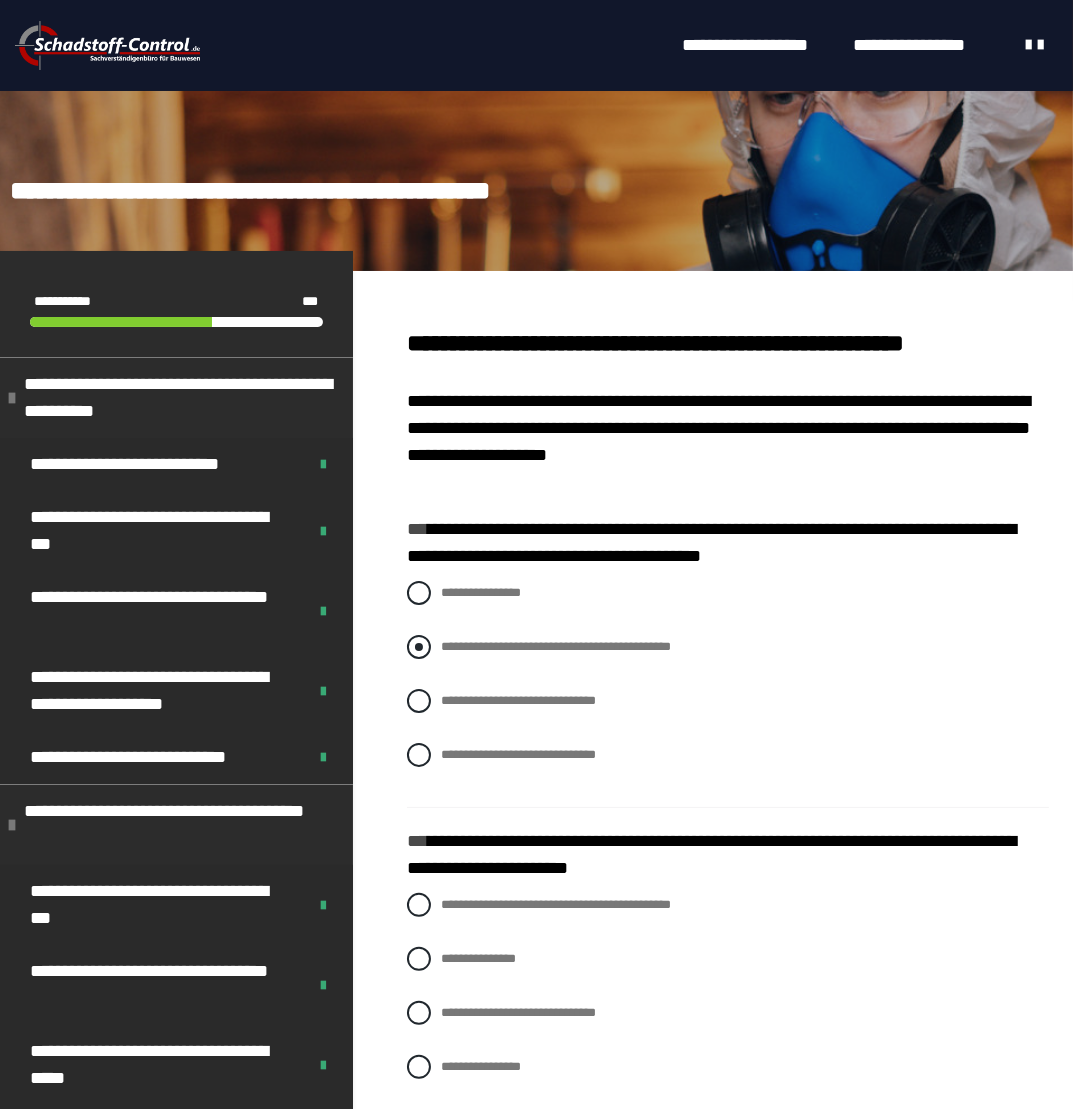 click on "**********" at bounding box center [728, 647] 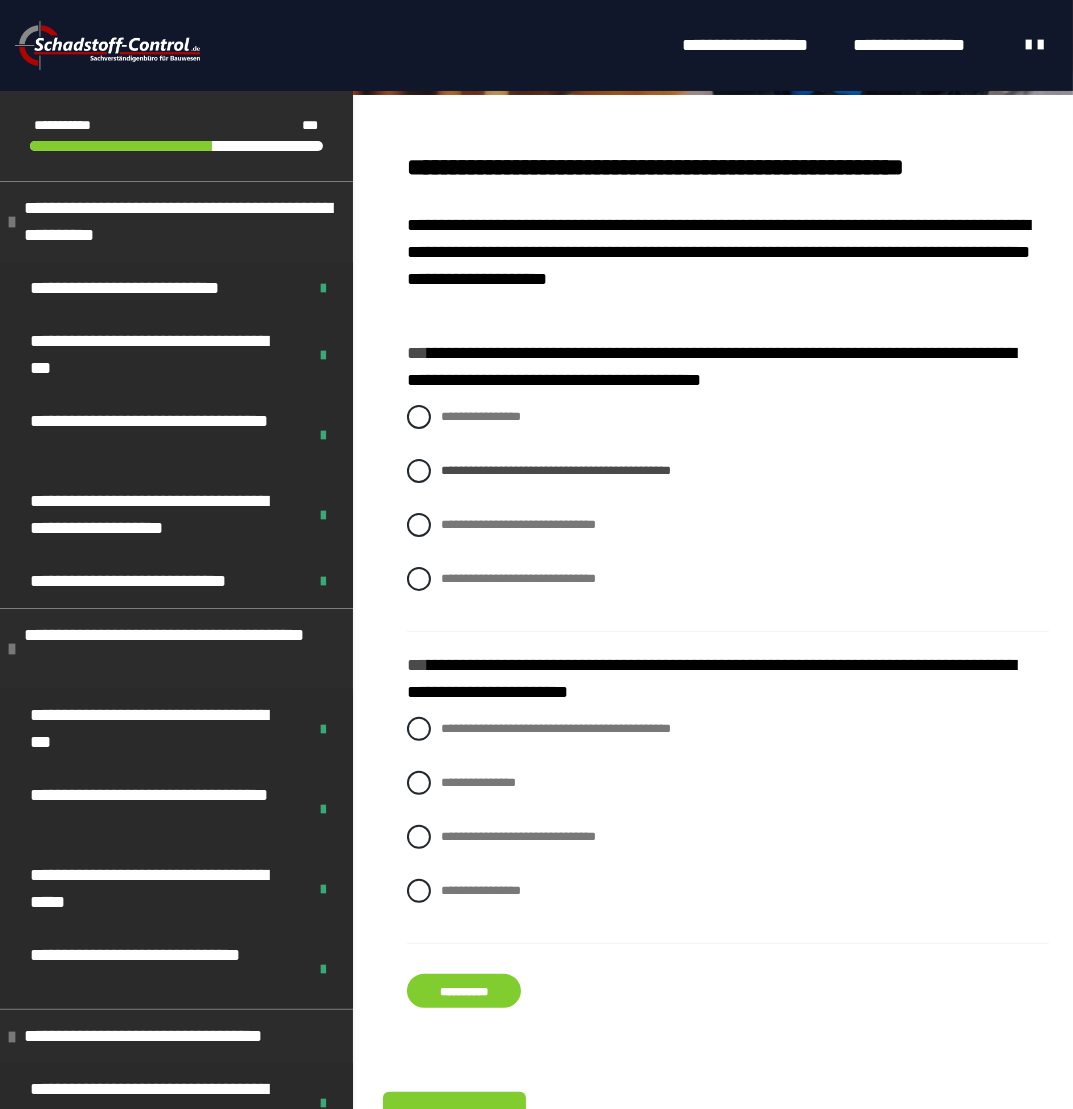 scroll, scrollTop: 300, scrollLeft: 0, axis: vertical 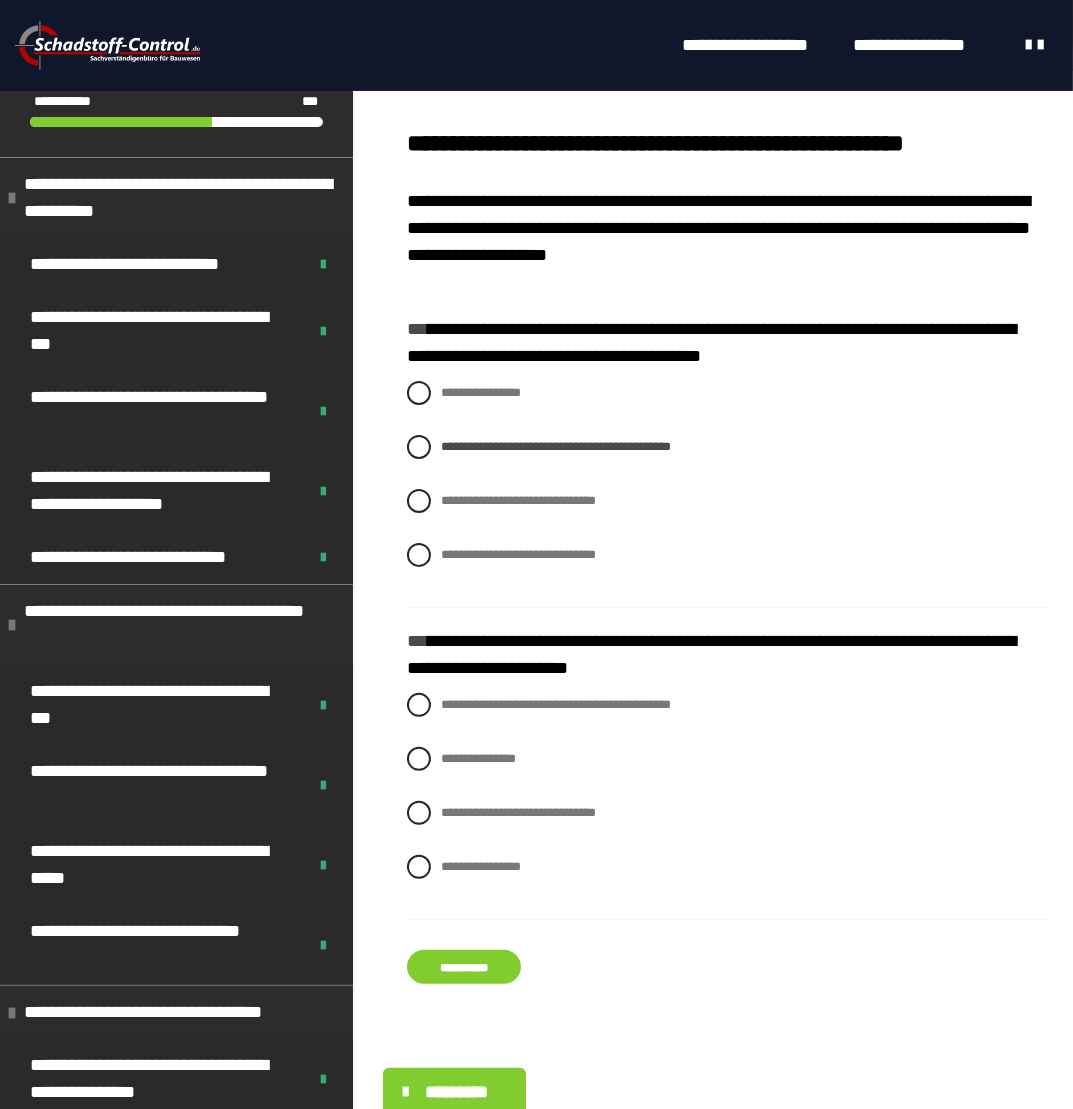 click on "**********" at bounding box center [464, 967] 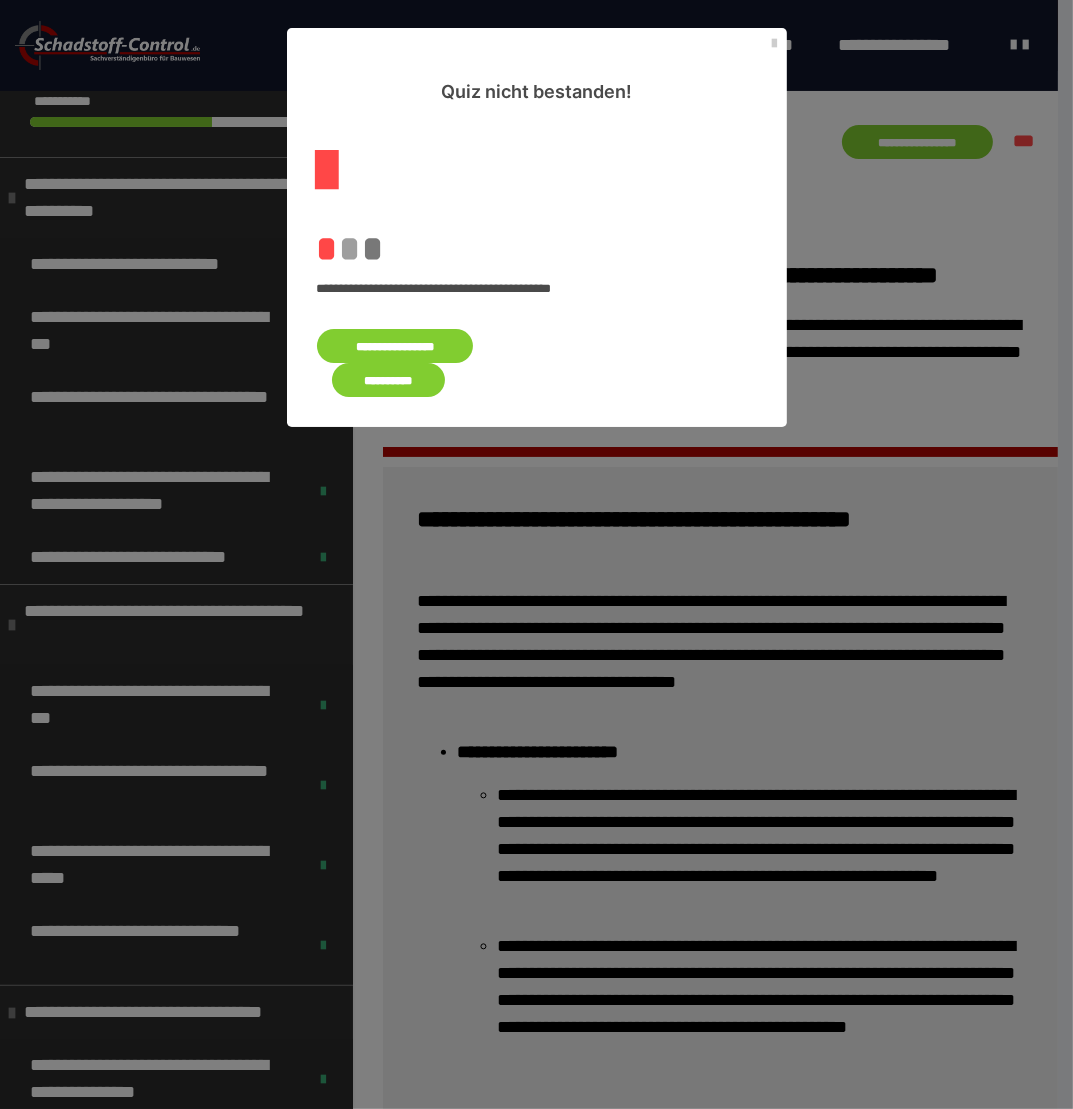 click on "**********" at bounding box center [395, 346] 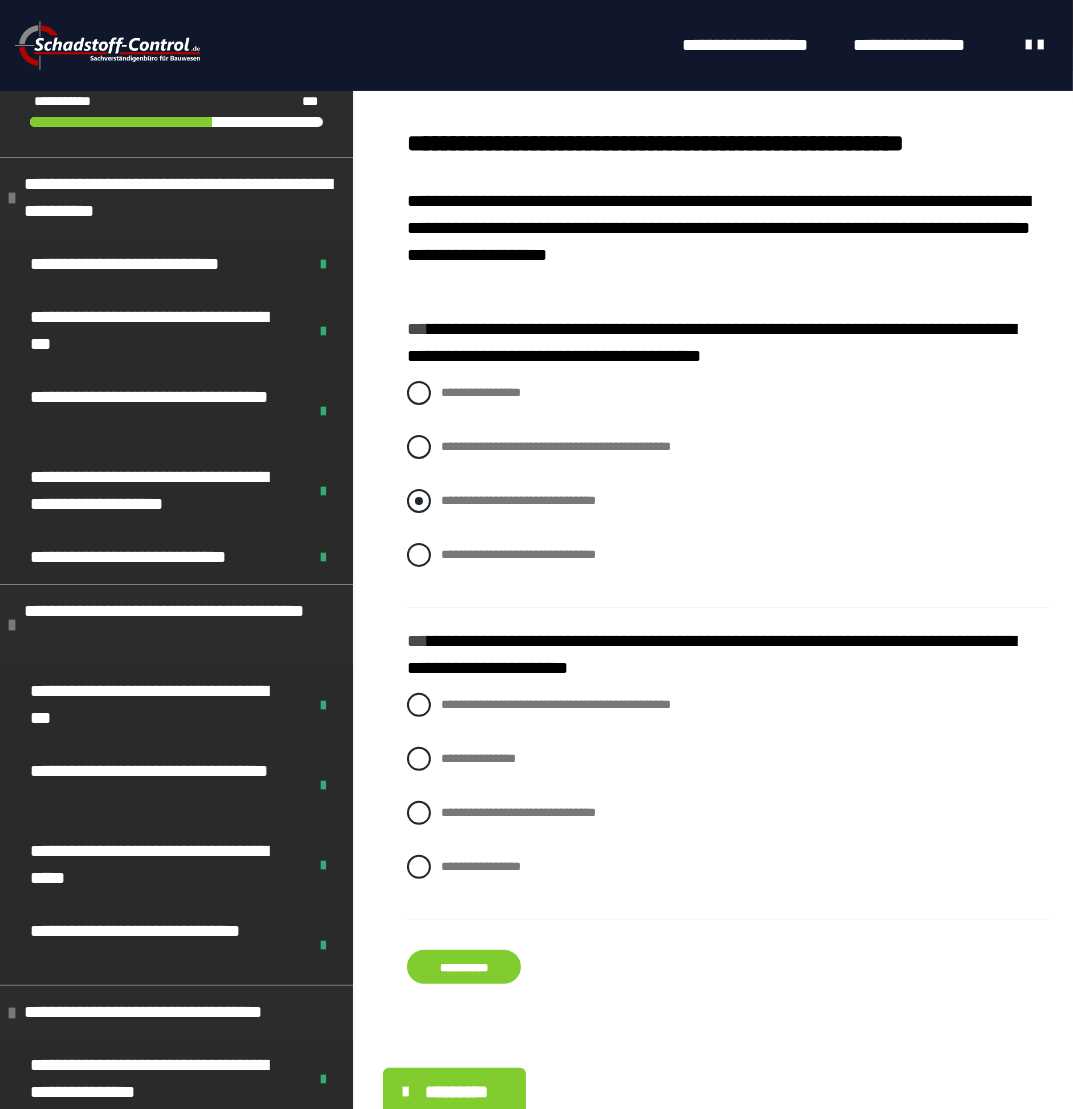 click at bounding box center [419, 501] 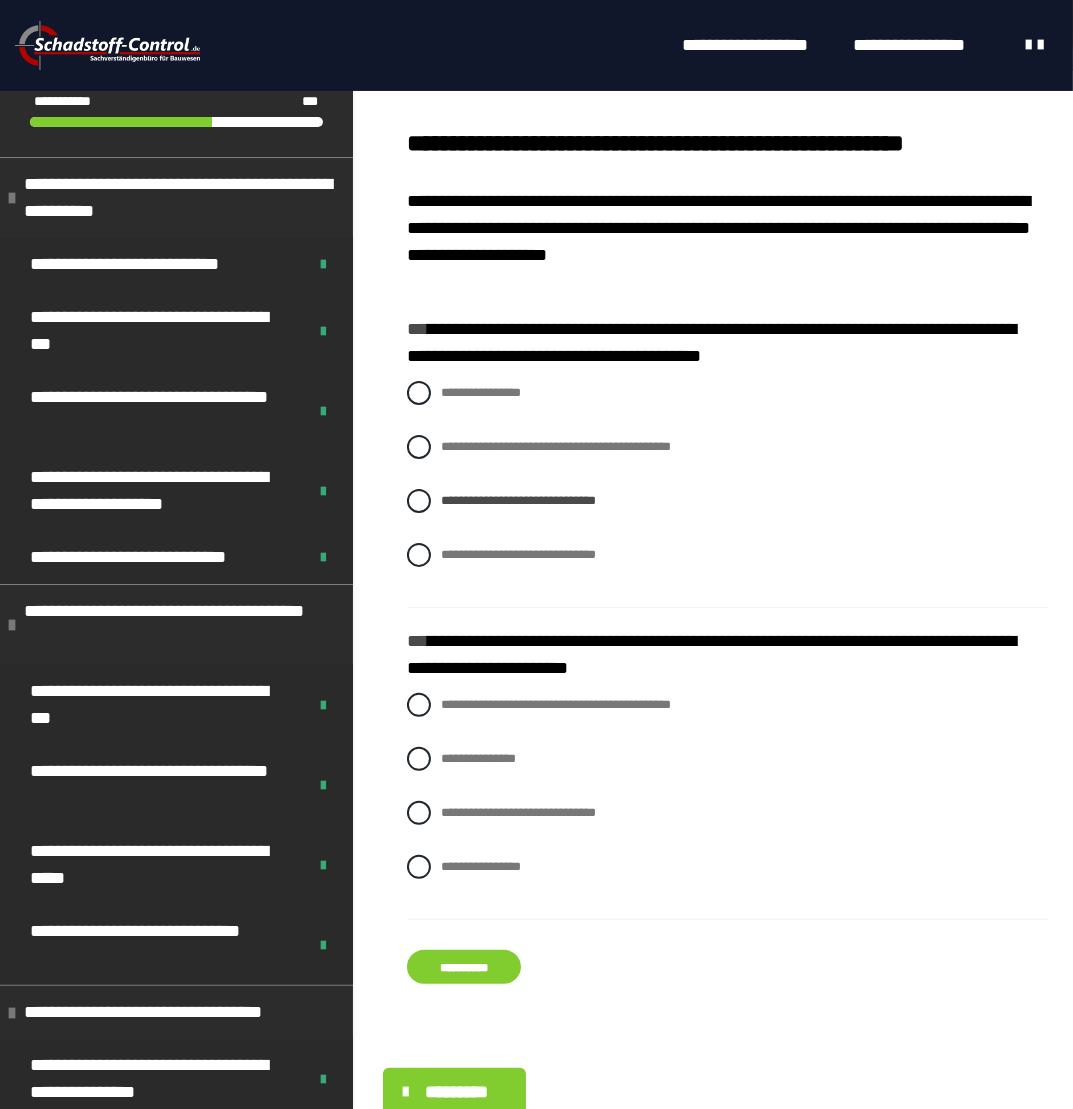 click on "**********" at bounding box center [464, 967] 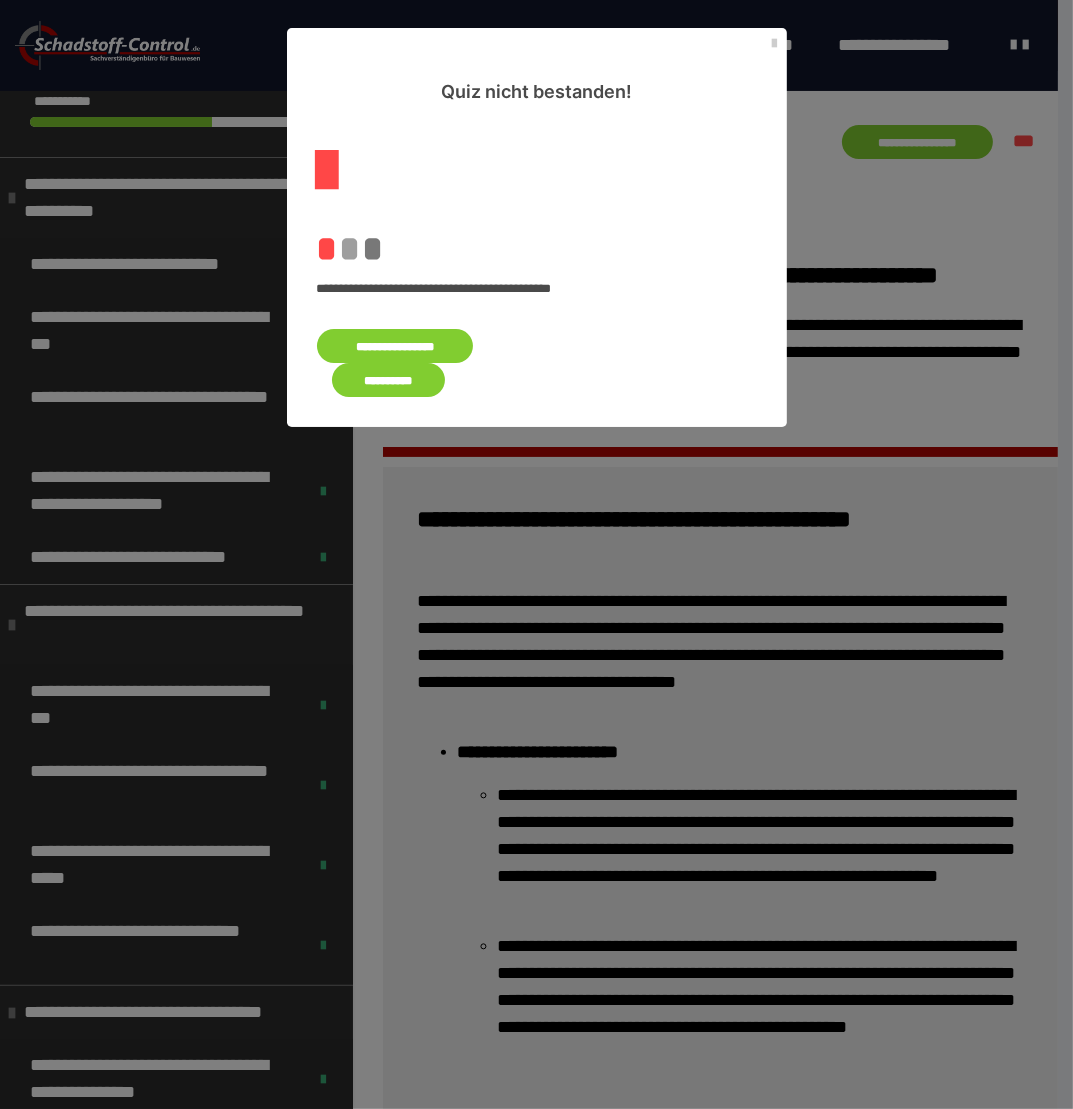 click on "**********" at bounding box center [395, 346] 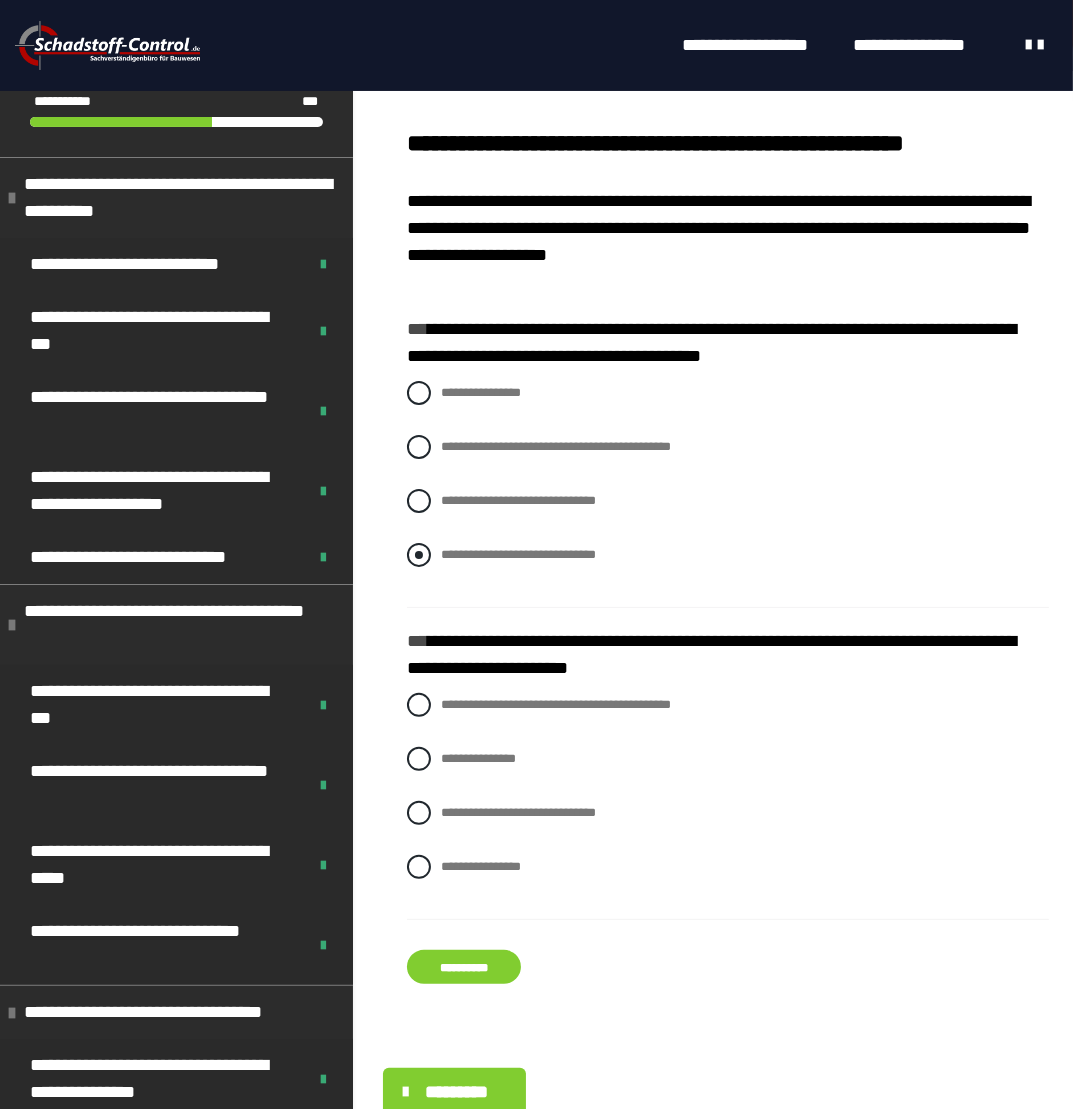 click at bounding box center [419, 555] 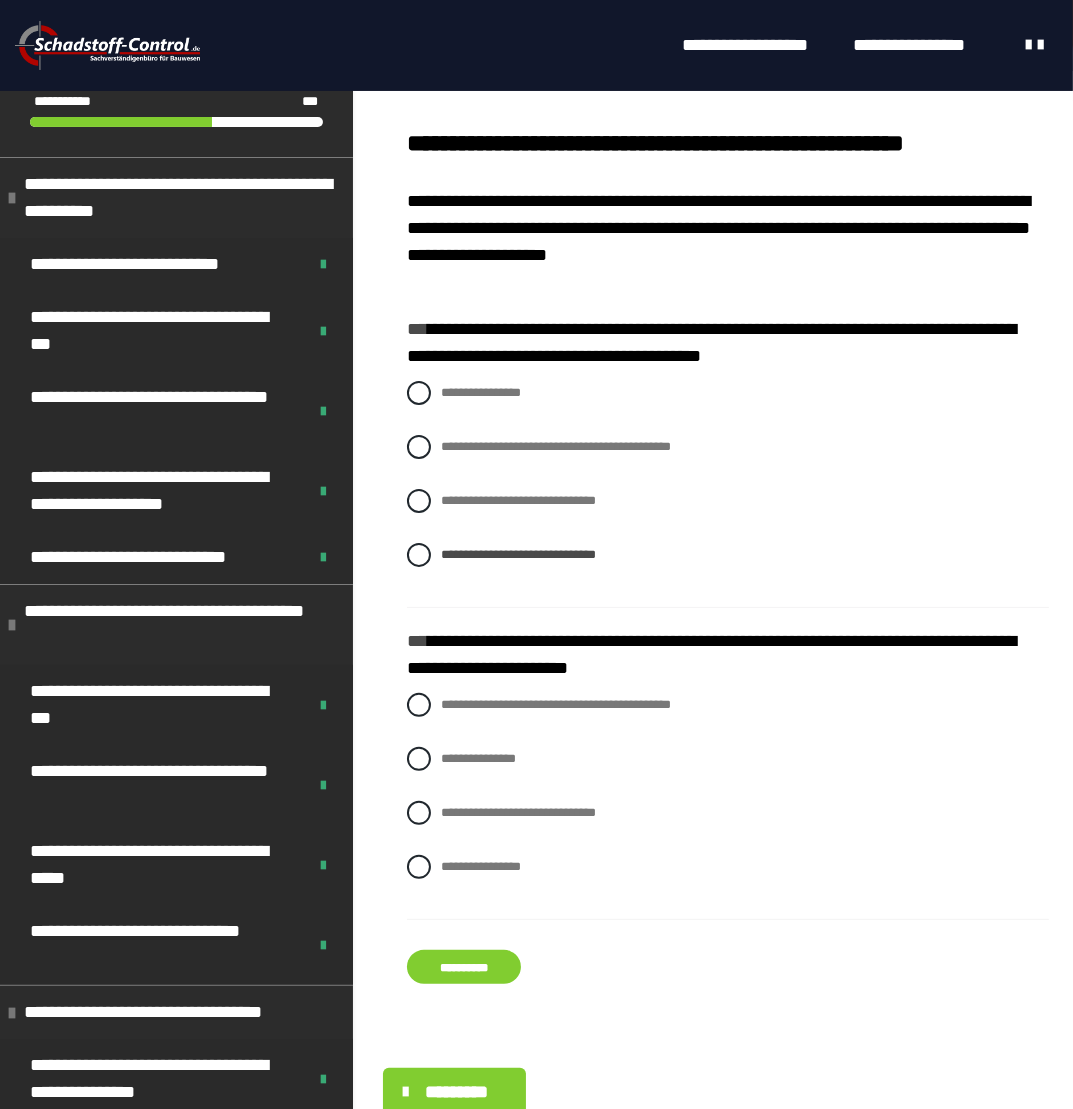 click on "**********" at bounding box center [464, 967] 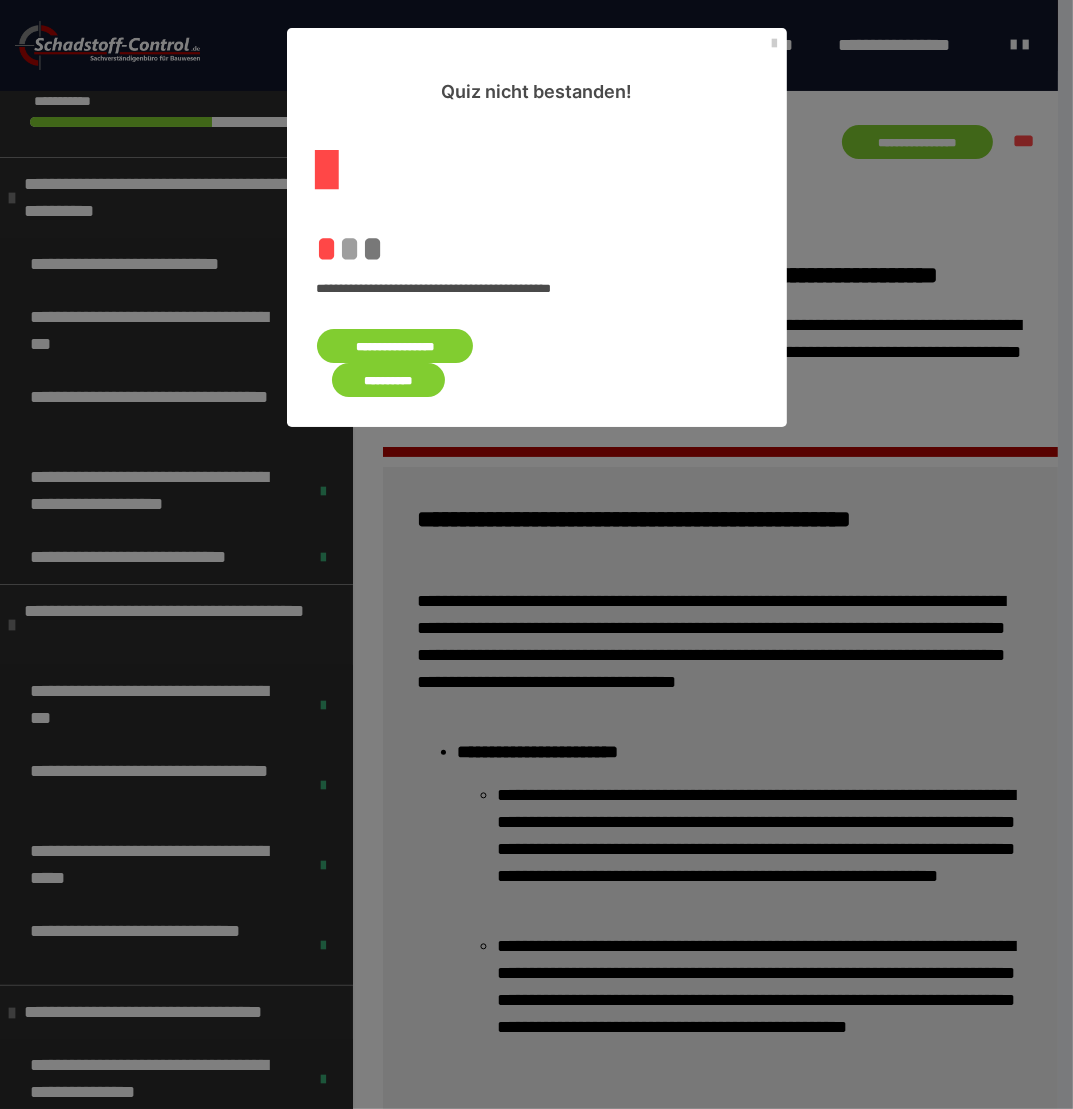 click on "**********" at bounding box center (395, 346) 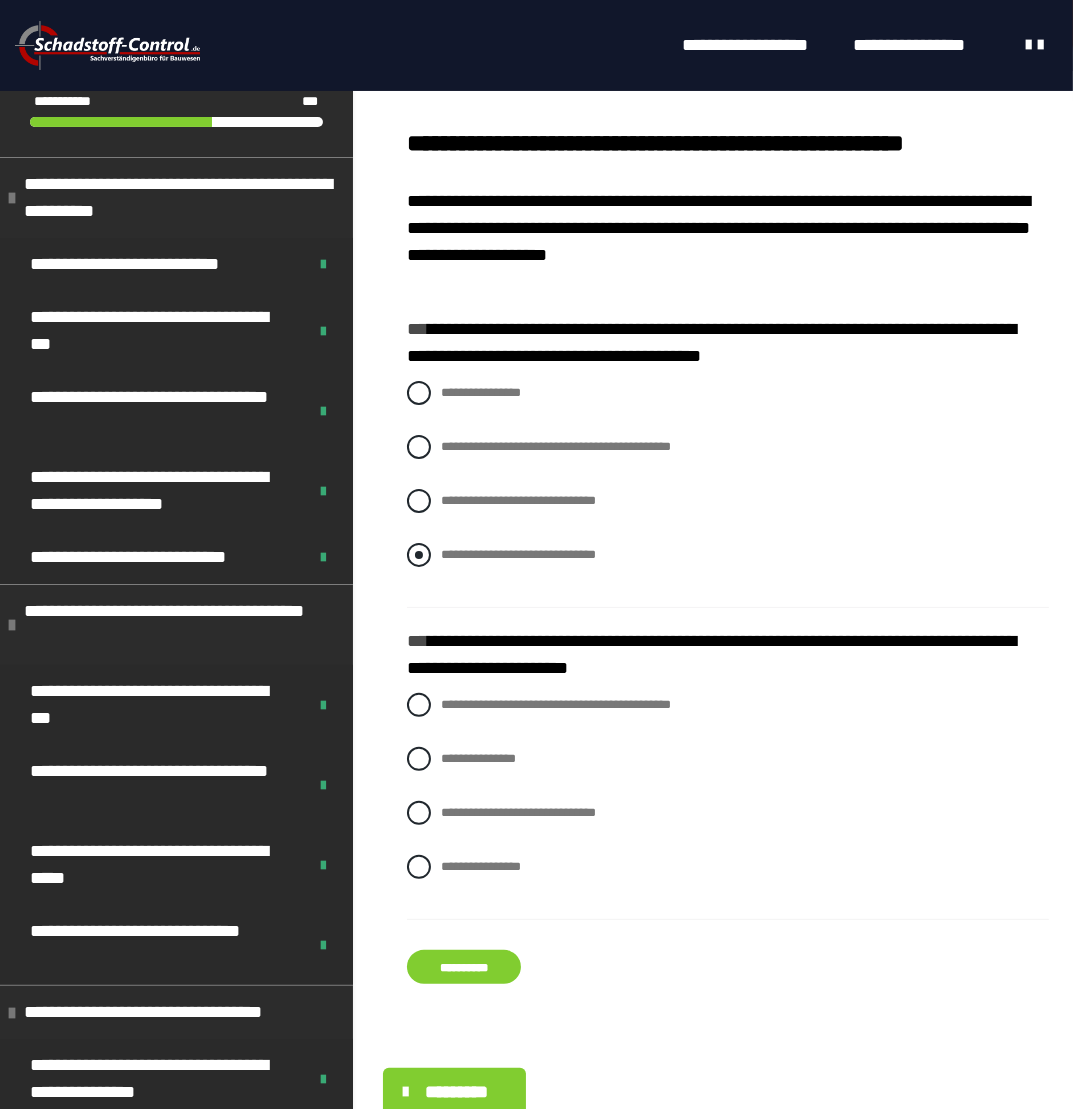 click at bounding box center [419, 555] 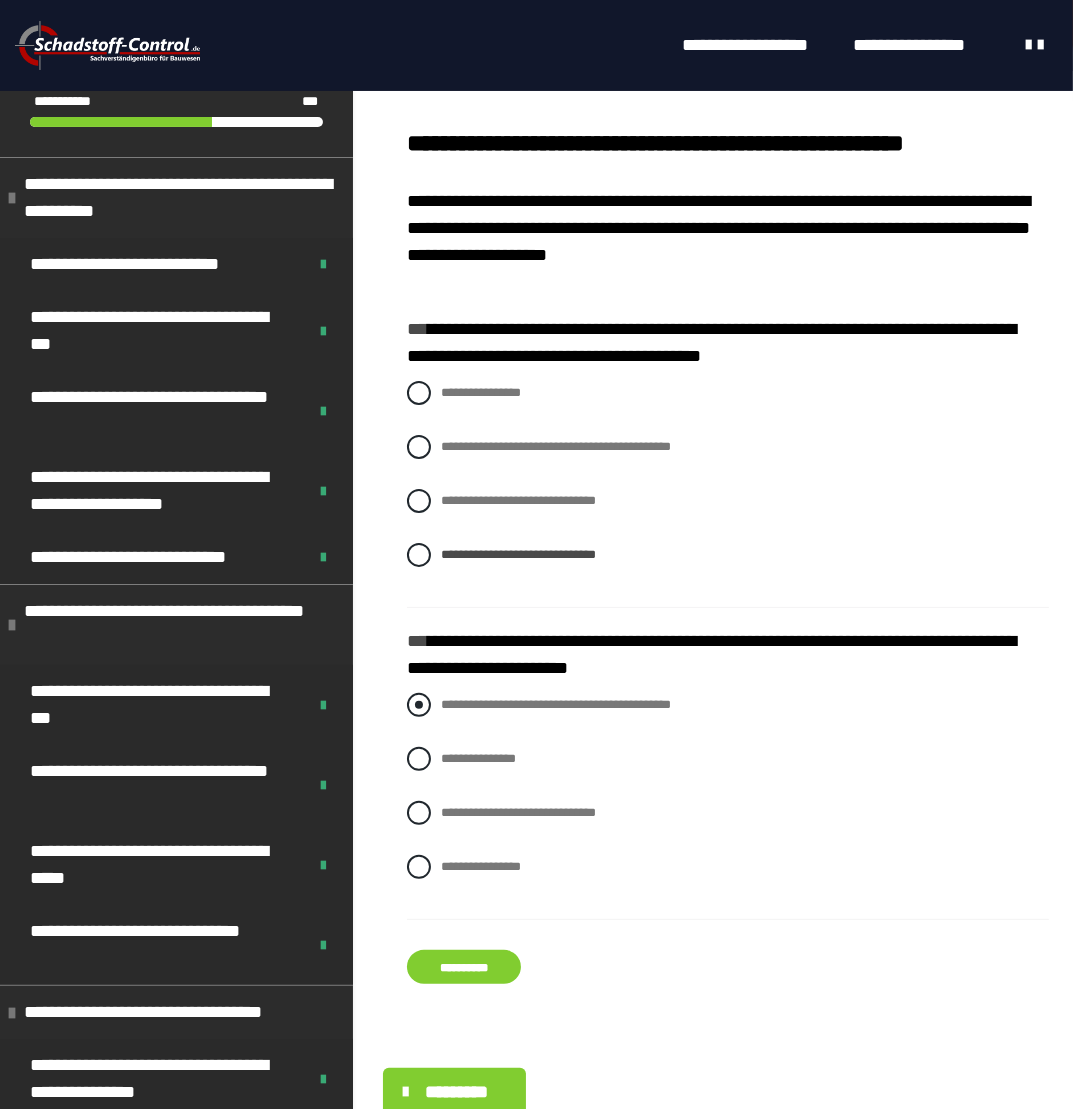 click at bounding box center [419, 705] 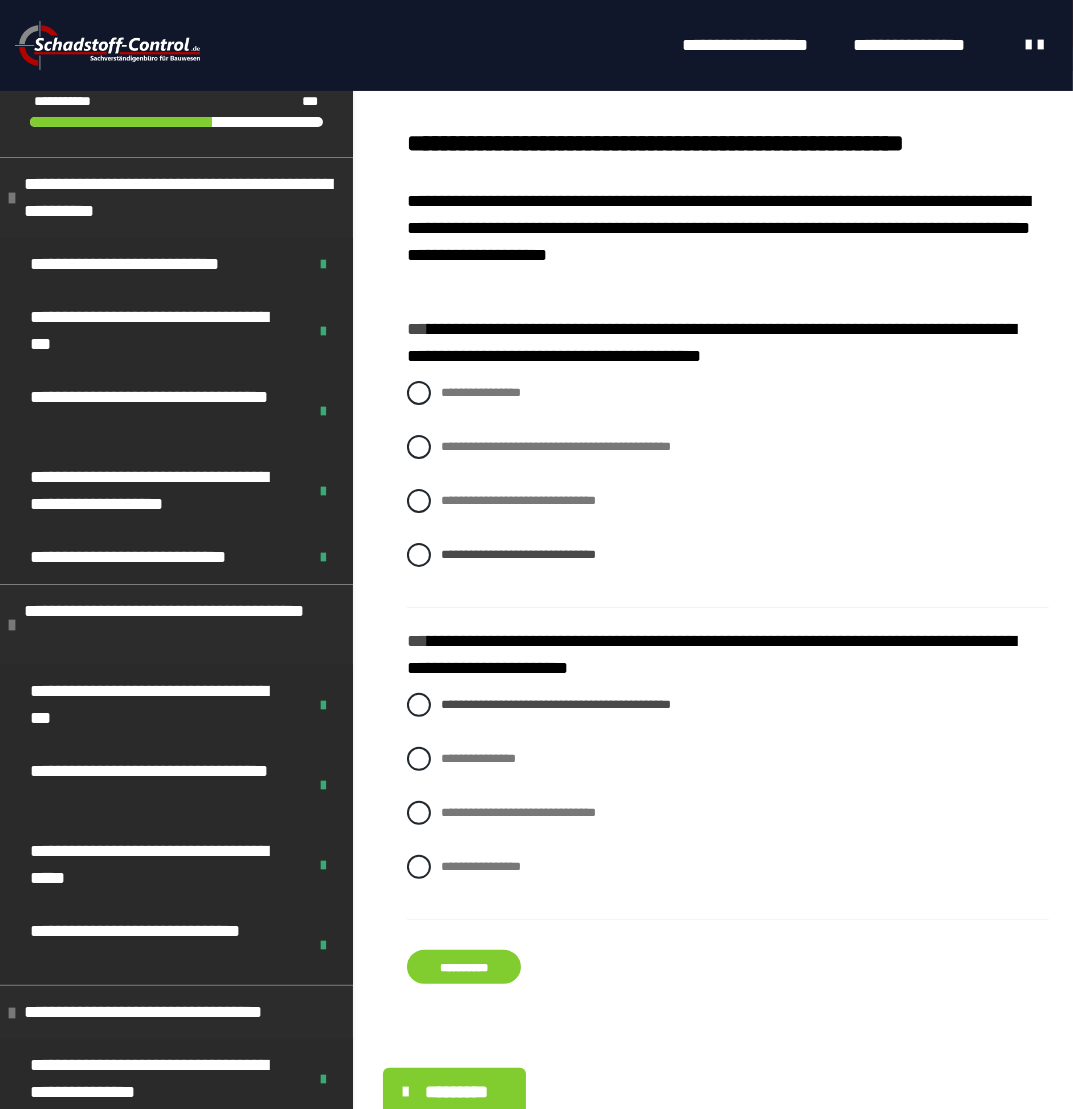 click on "**********" at bounding box center [464, 967] 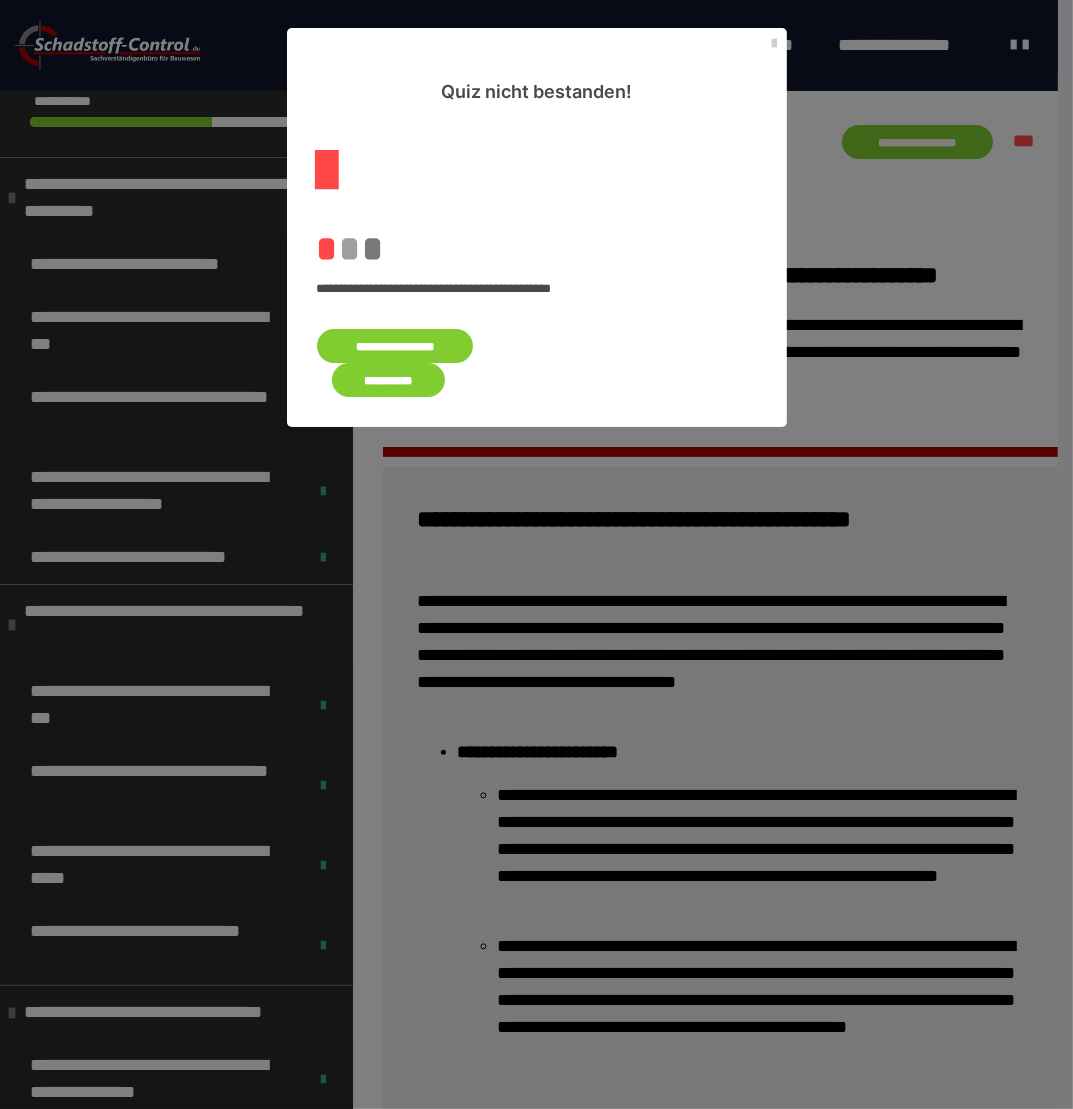 click on "**********" at bounding box center (395, 346) 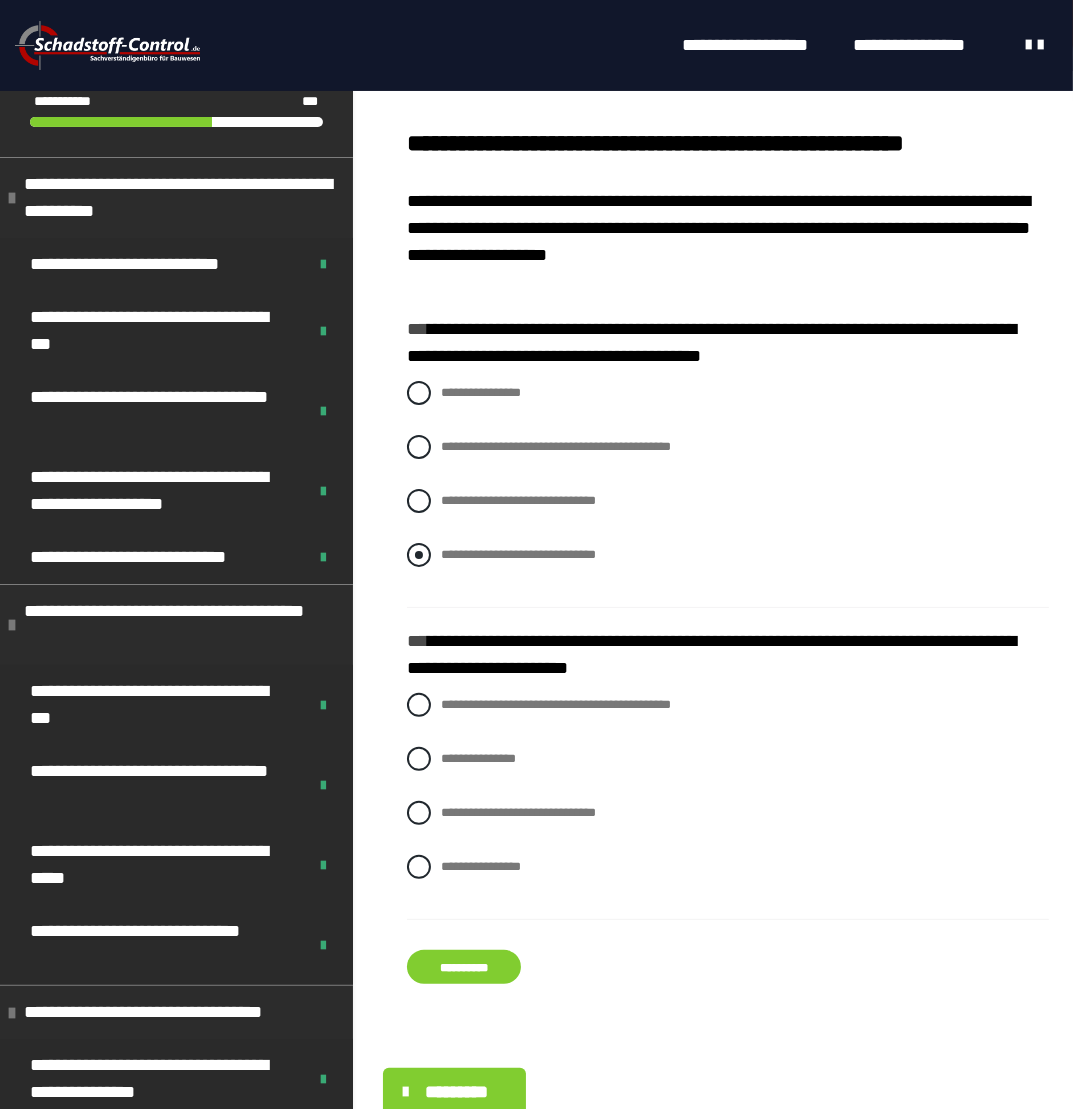 click at bounding box center (419, 555) 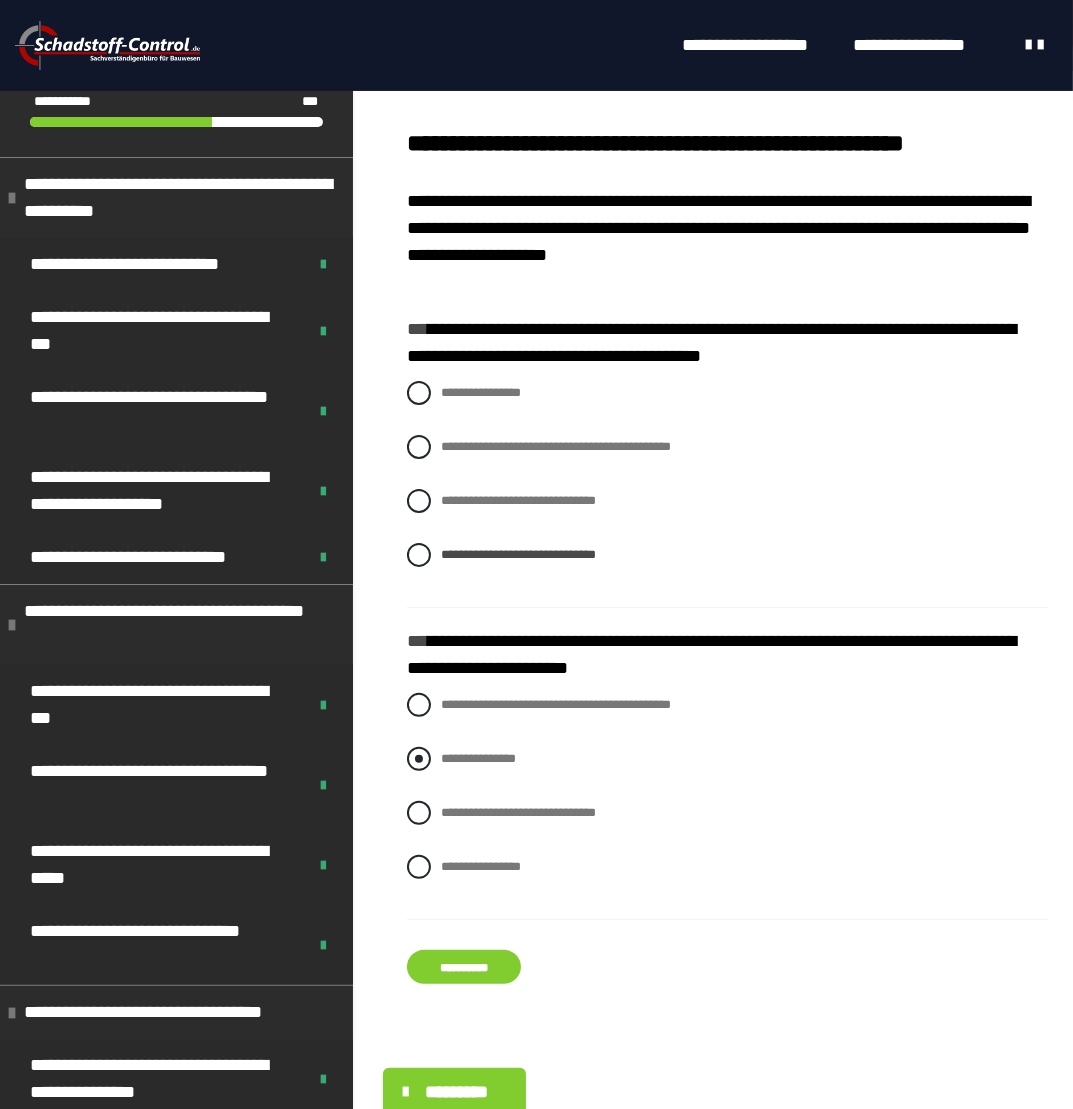 click on "**********" at bounding box center (728, 759) 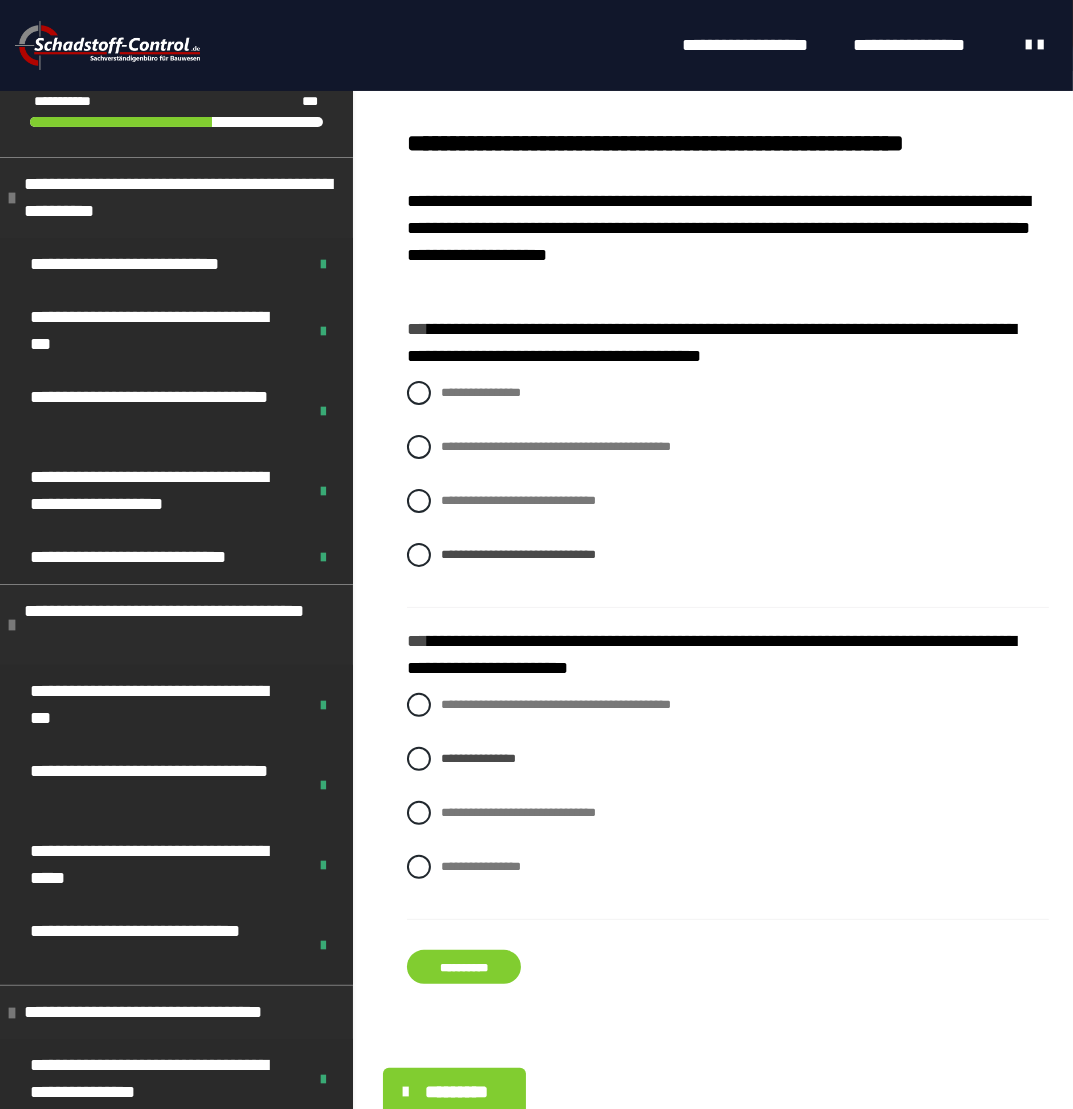 click on "**********" at bounding box center [464, 967] 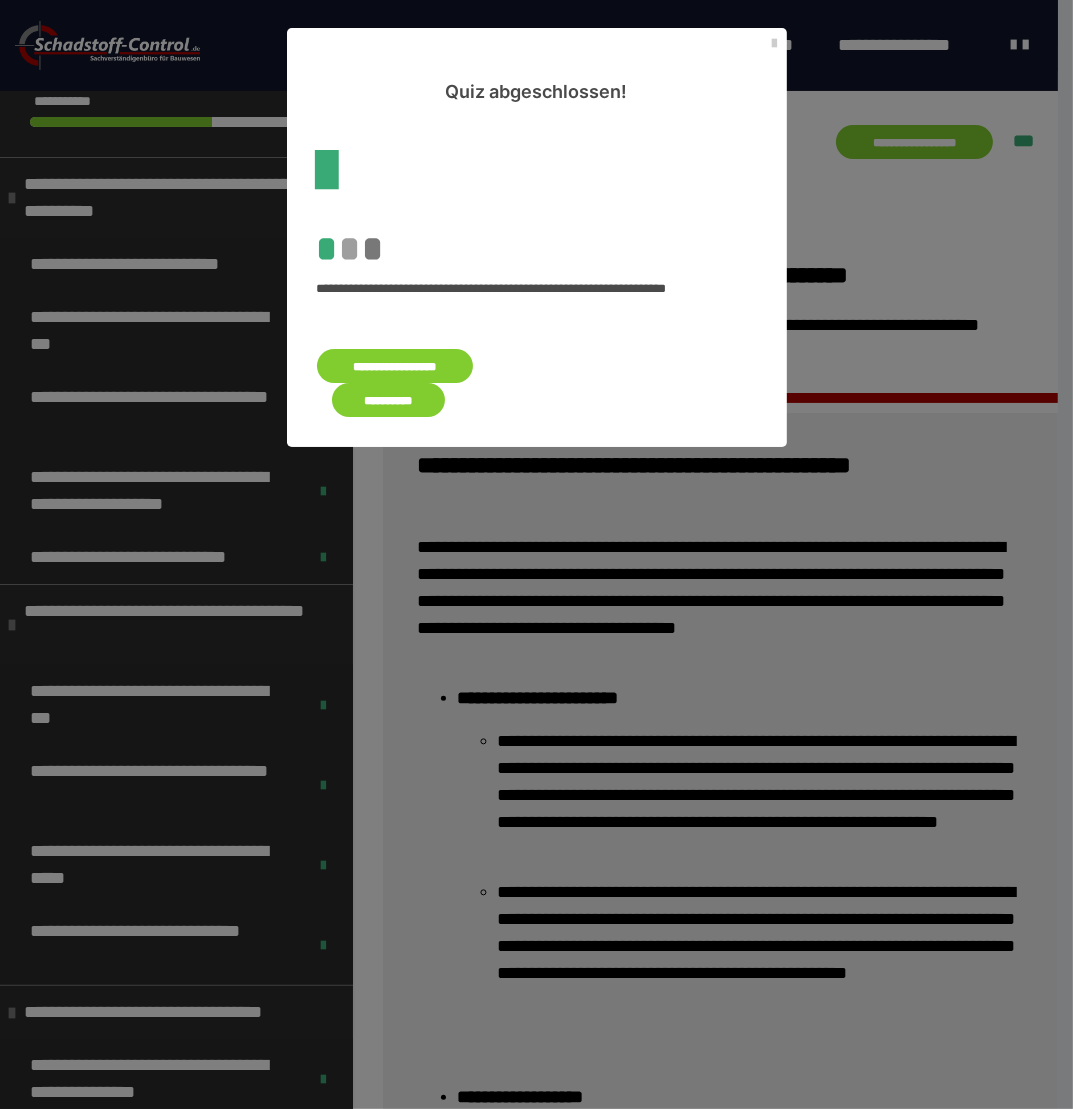 click on "**********" at bounding box center (389, 400) 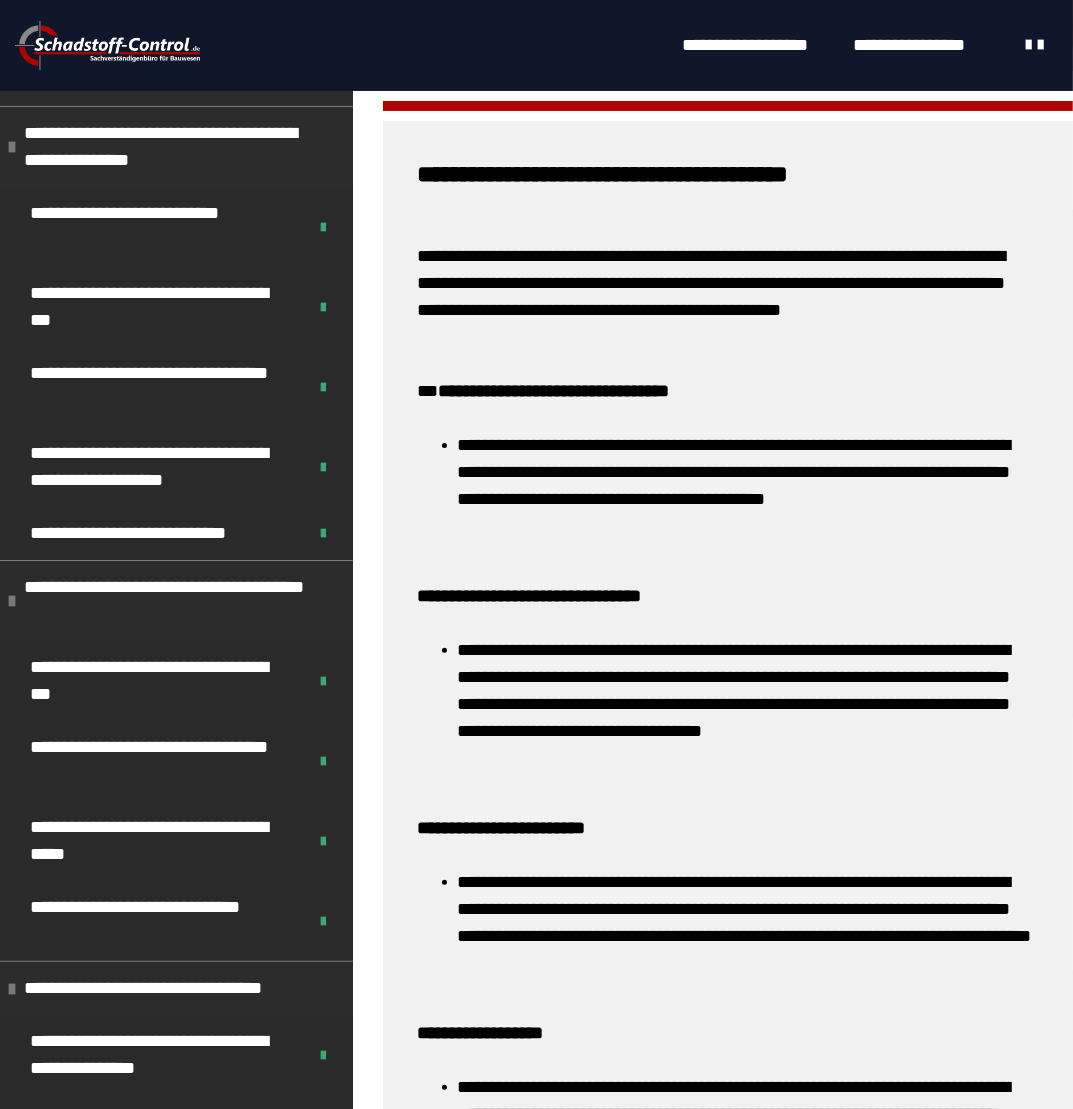 scroll, scrollTop: 1180, scrollLeft: 0, axis: vertical 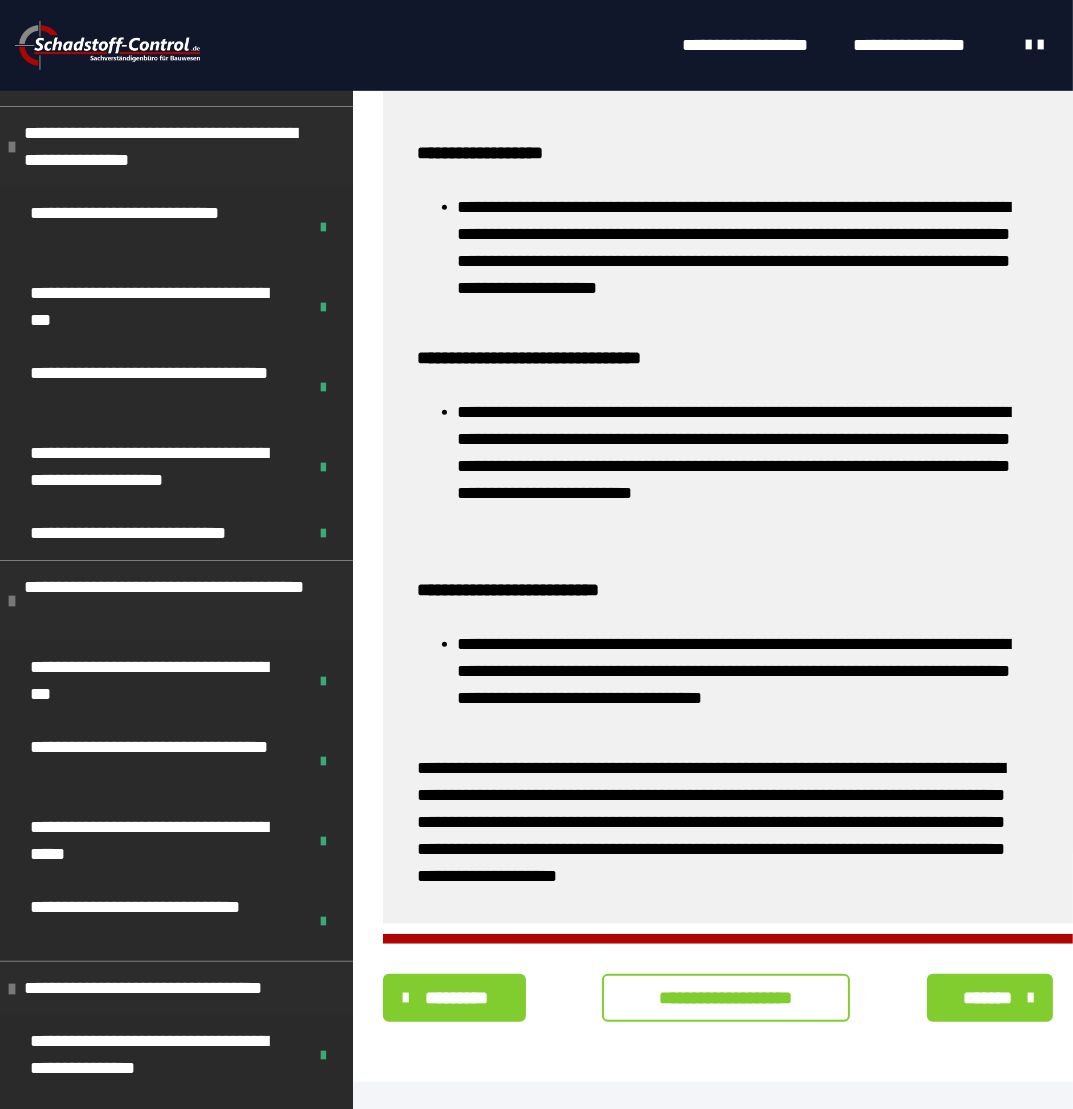 click on "**********" at bounding box center (726, 998) 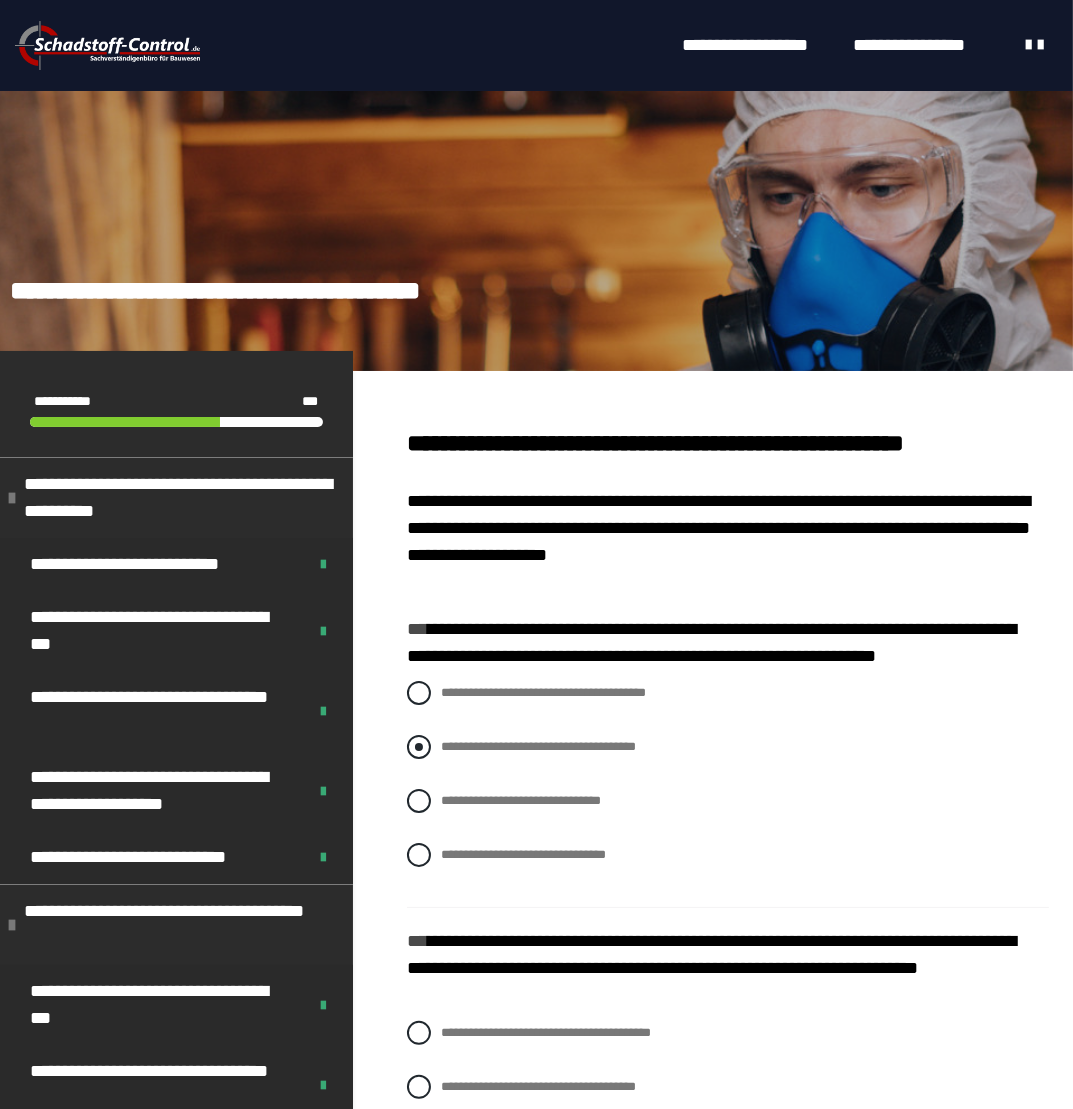 click on "**********" at bounding box center (538, 746) 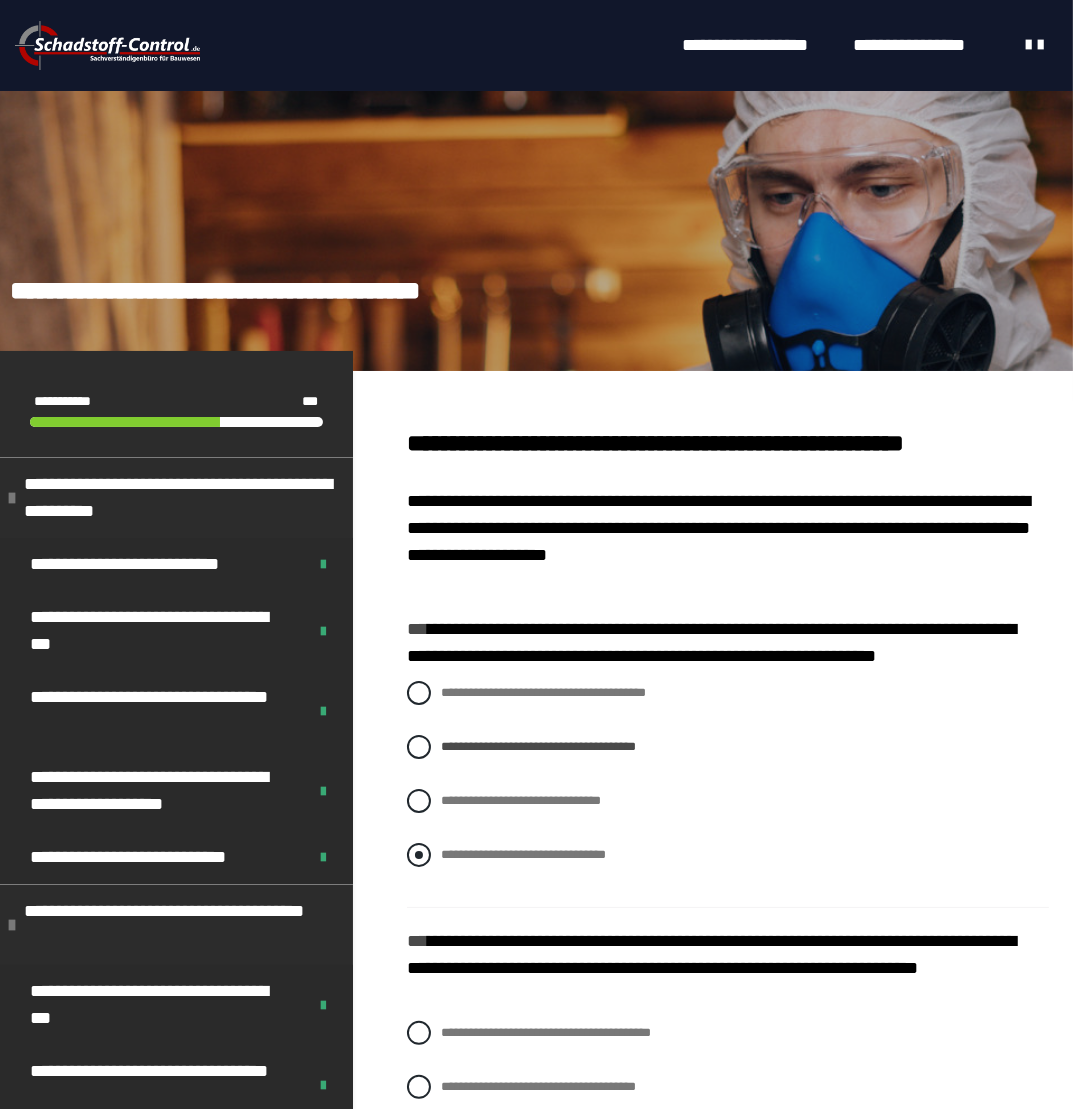 click at bounding box center [419, 855] 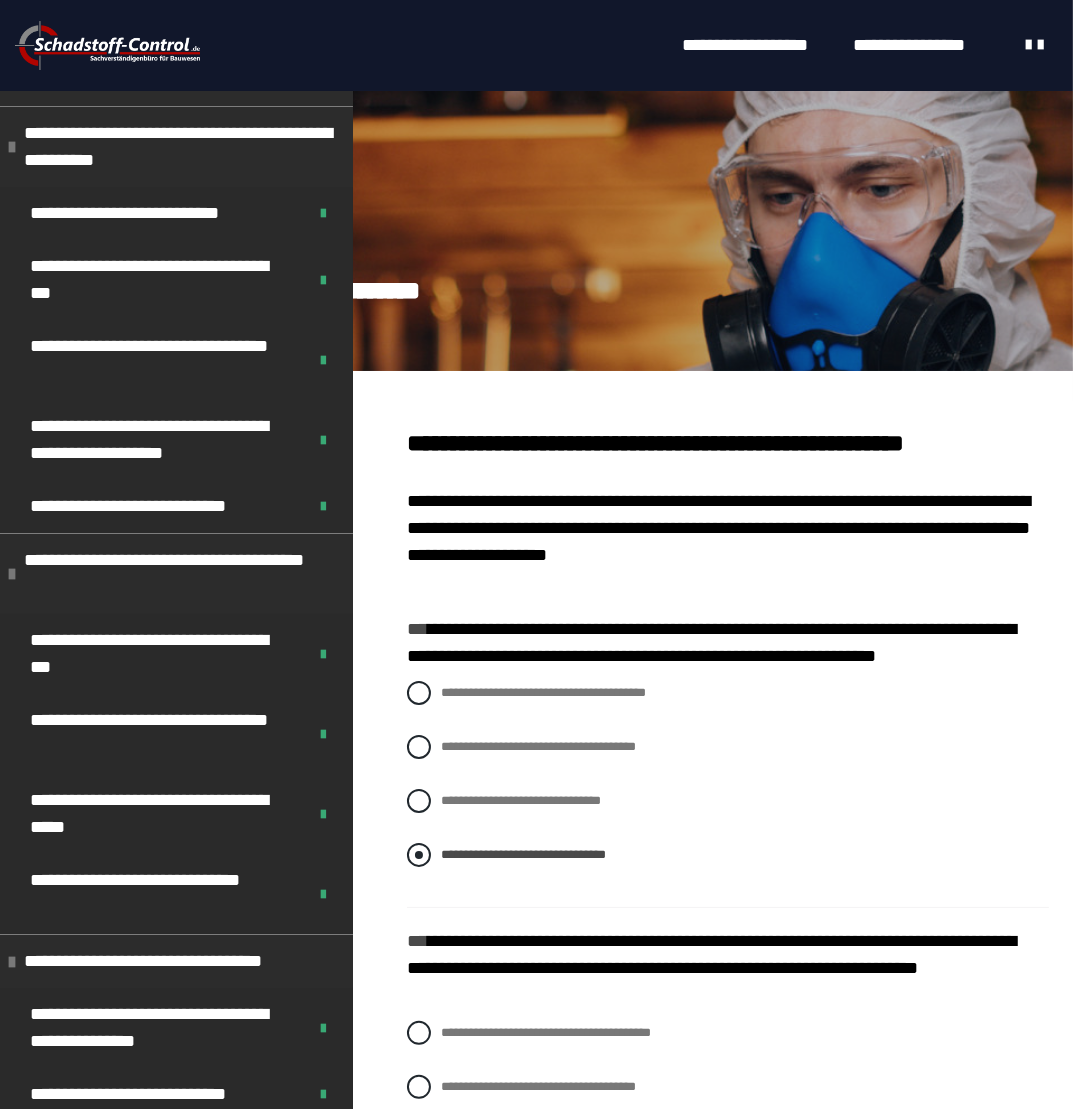 scroll, scrollTop: 463, scrollLeft: 0, axis: vertical 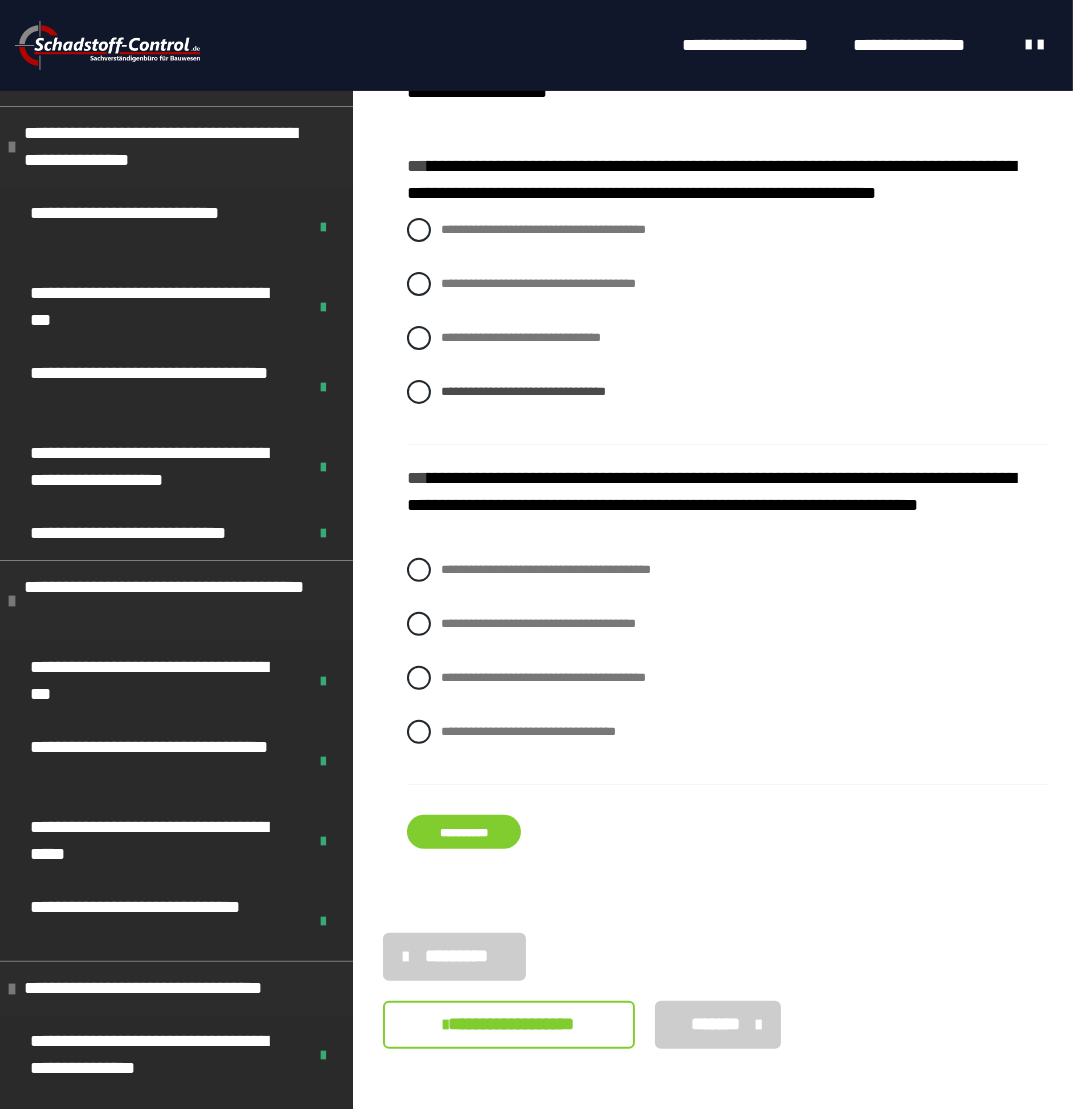 click on "**********" at bounding box center (464, 832) 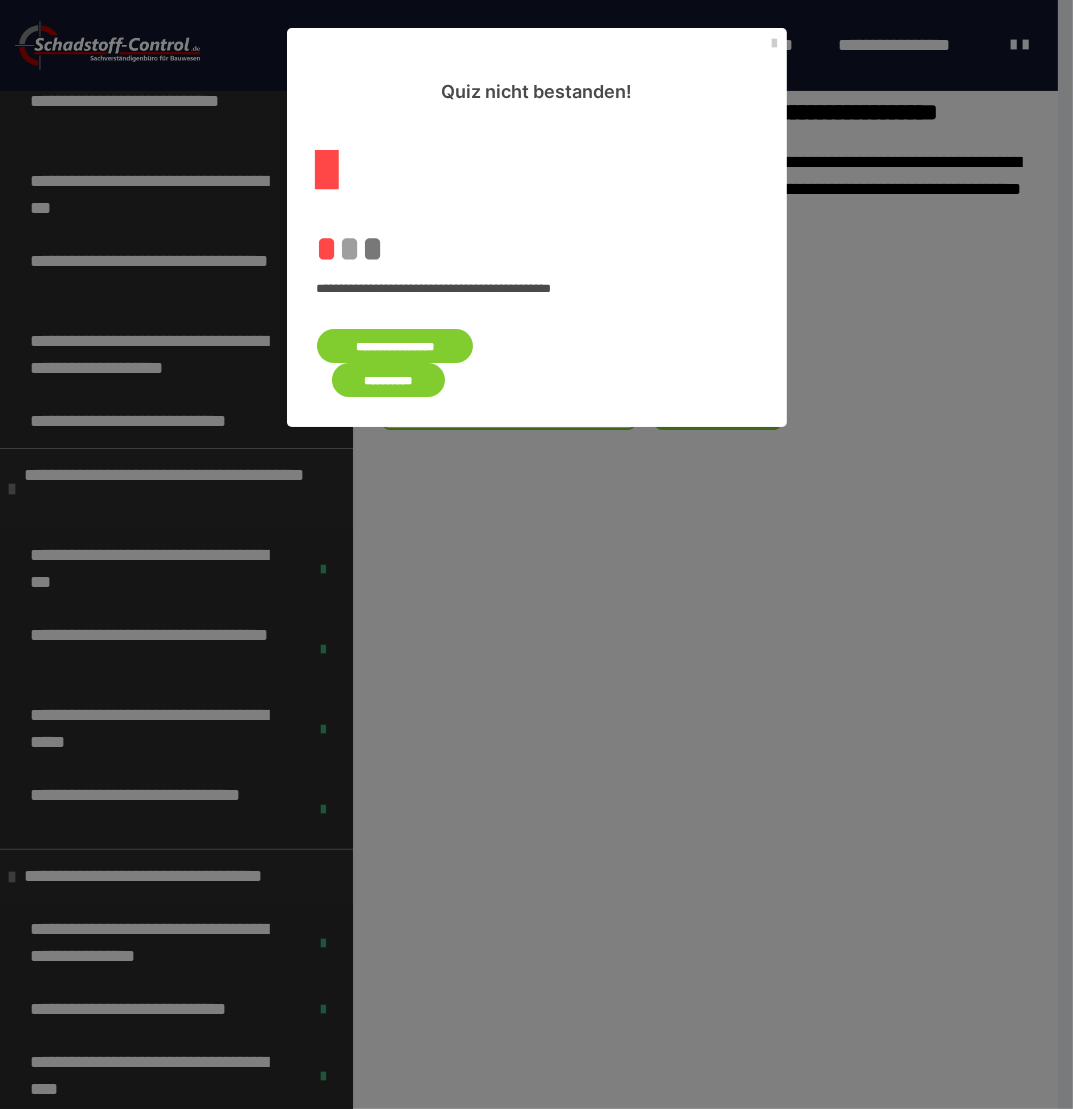 scroll, scrollTop: 0, scrollLeft: 0, axis: both 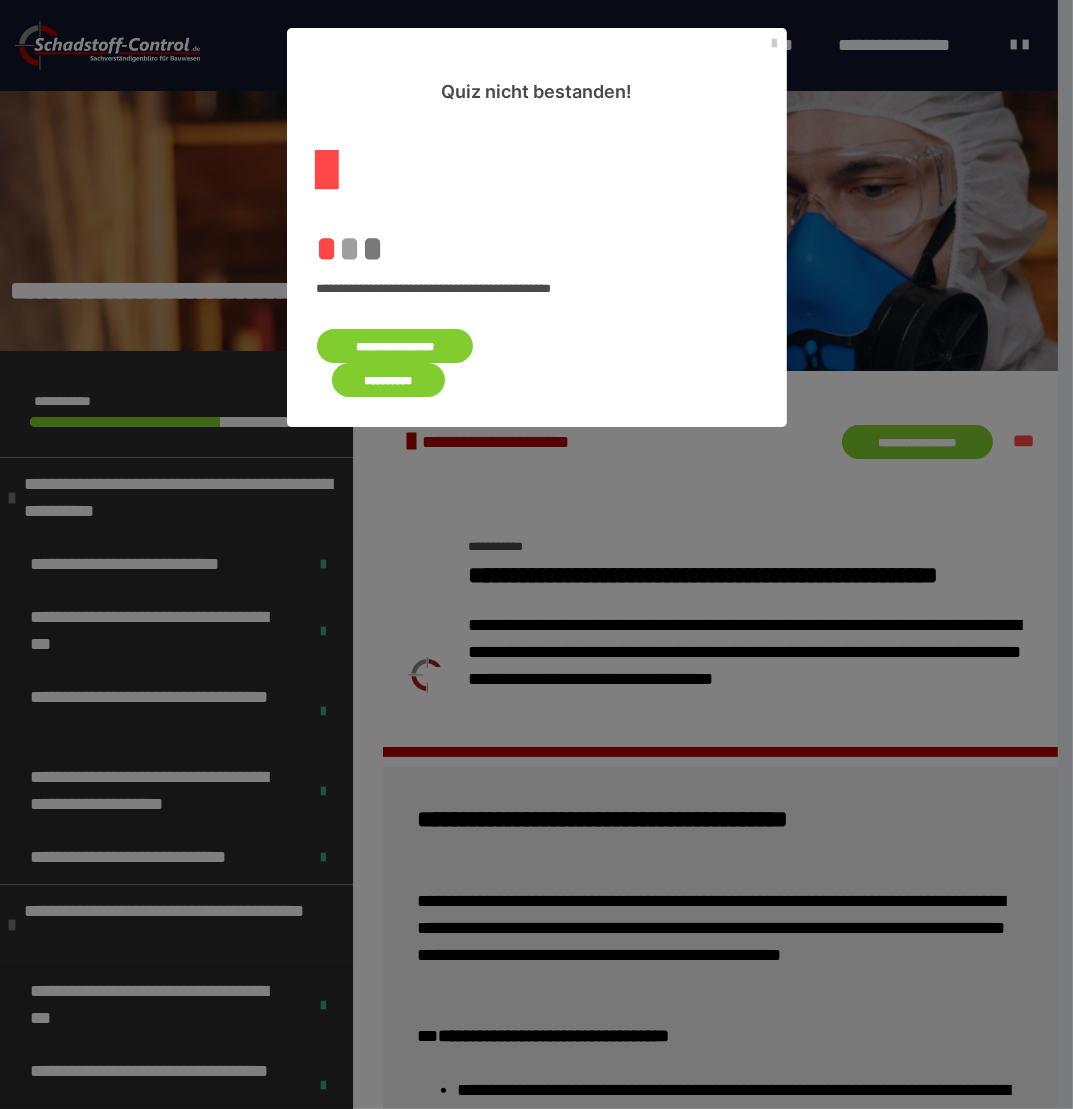 click on "**********" at bounding box center [395, 346] 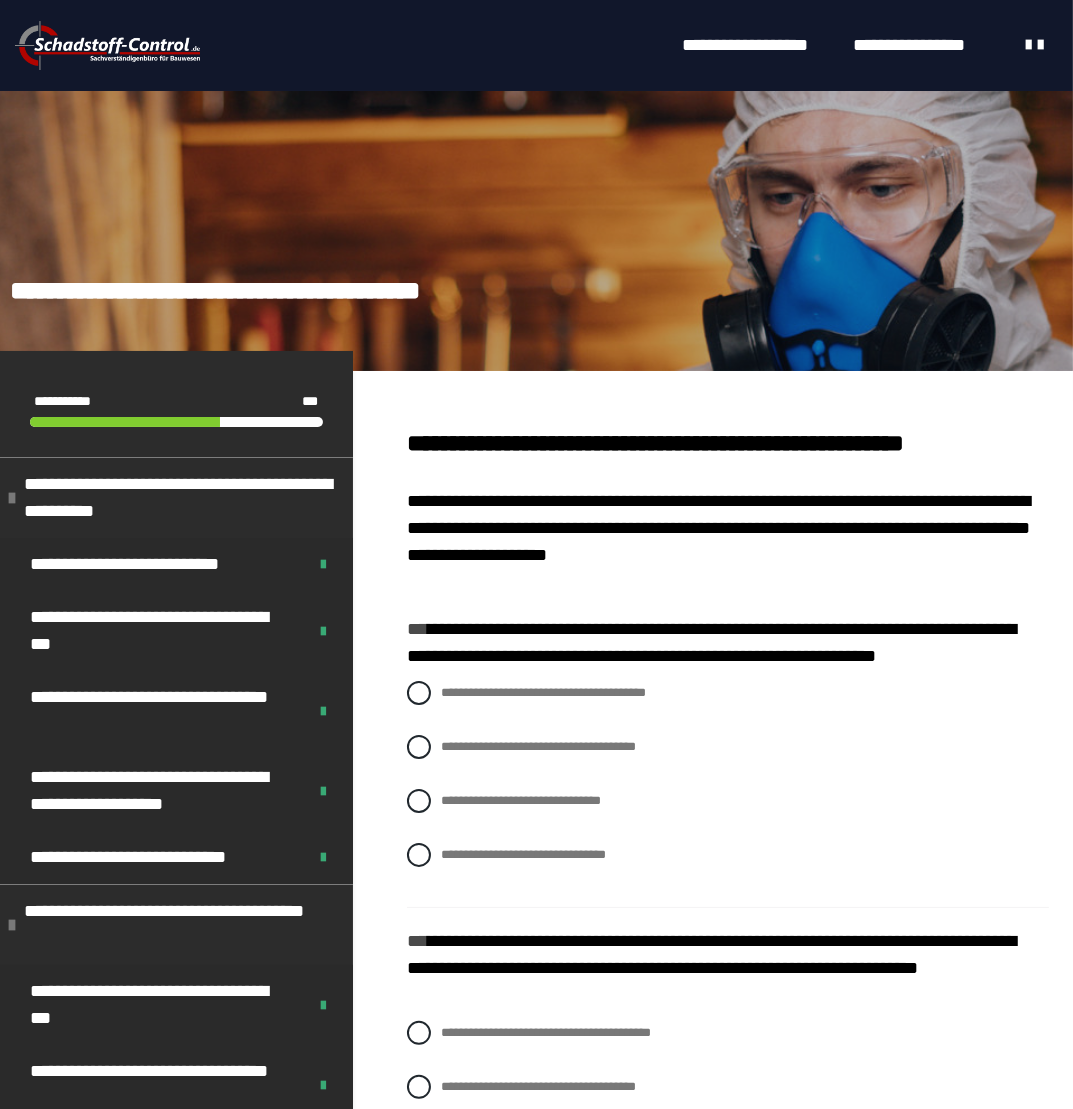 scroll, scrollTop: 400, scrollLeft: 0, axis: vertical 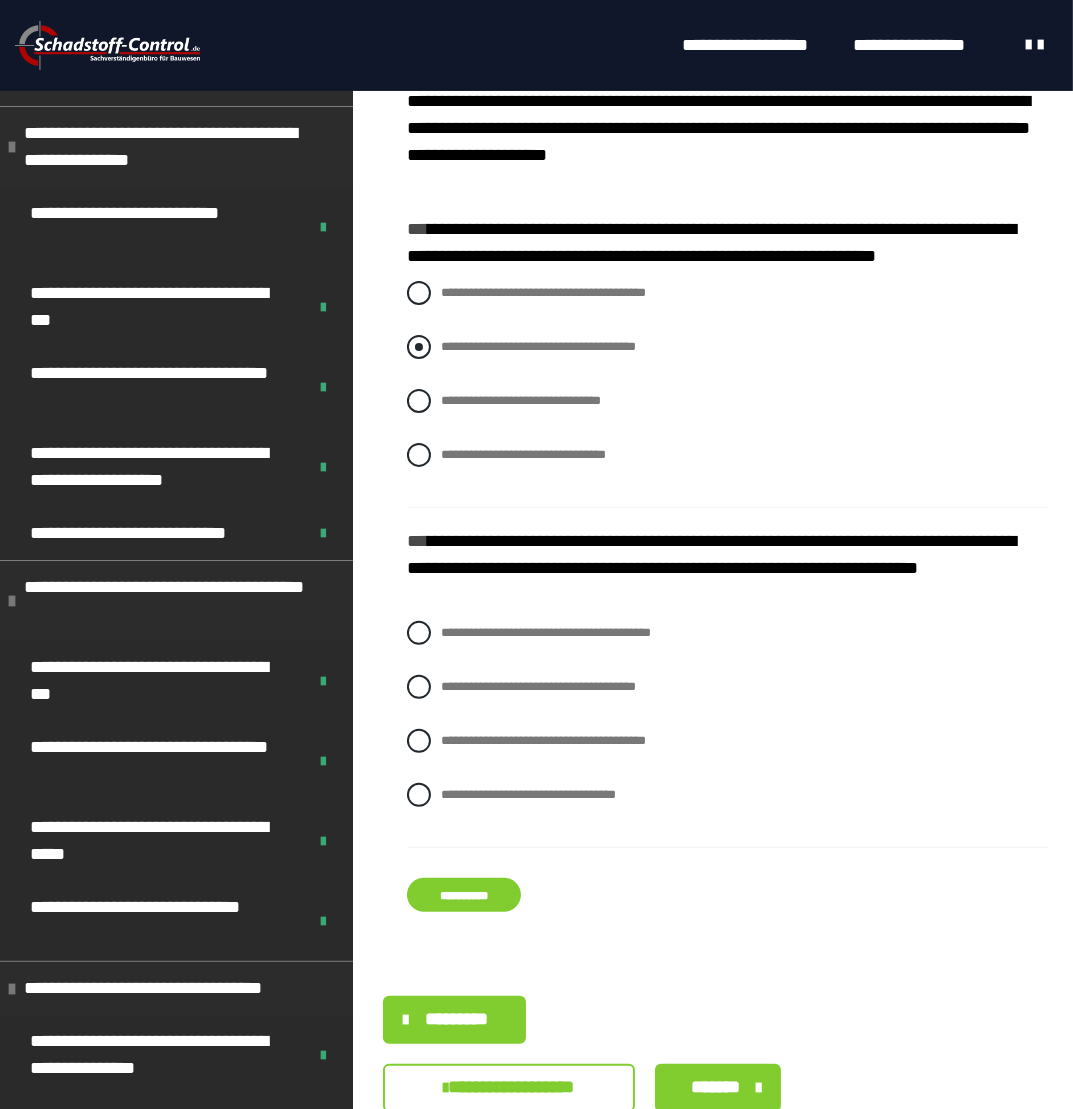 click at bounding box center (419, 347) 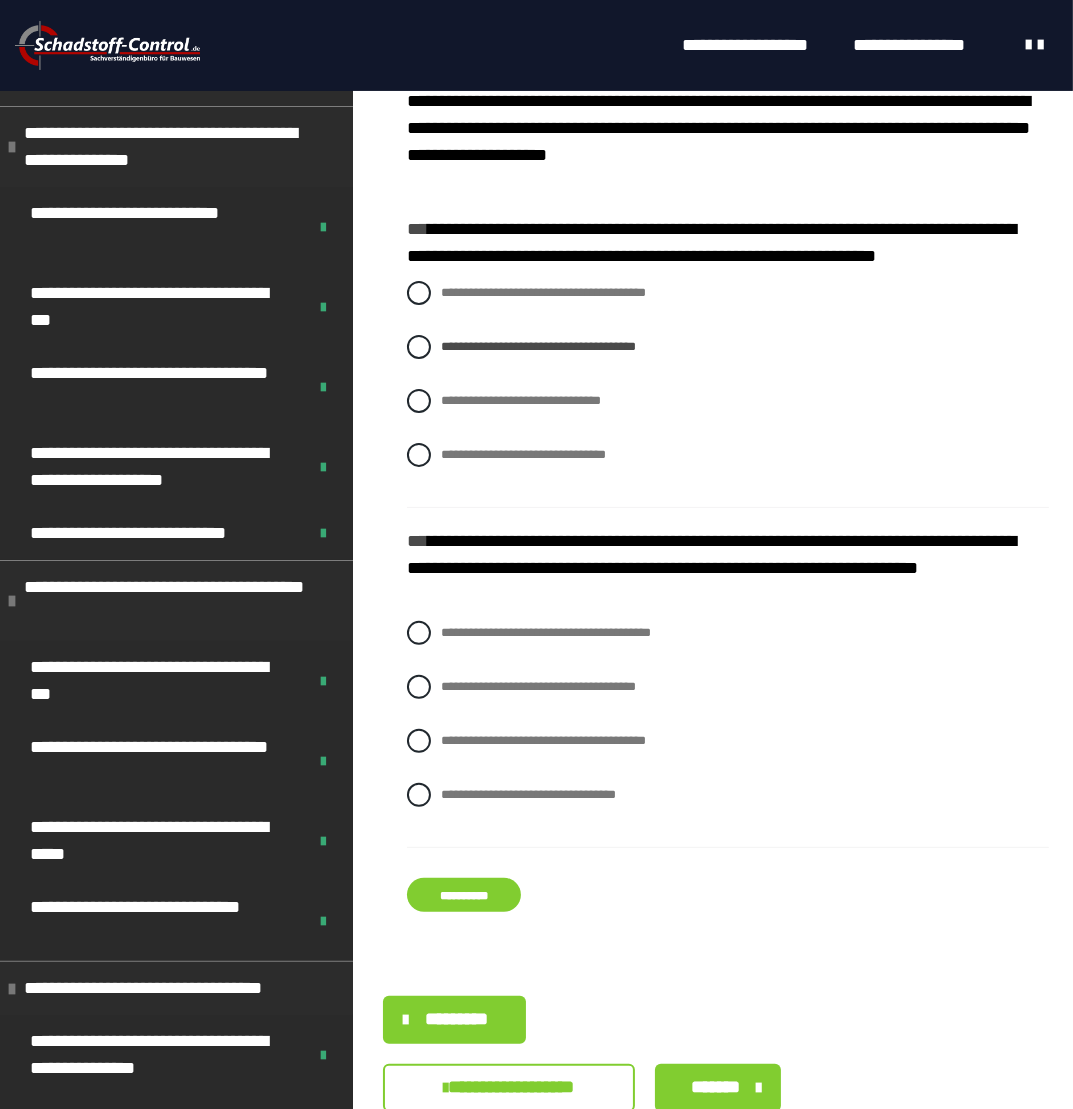click on "**********" at bounding box center (464, 895) 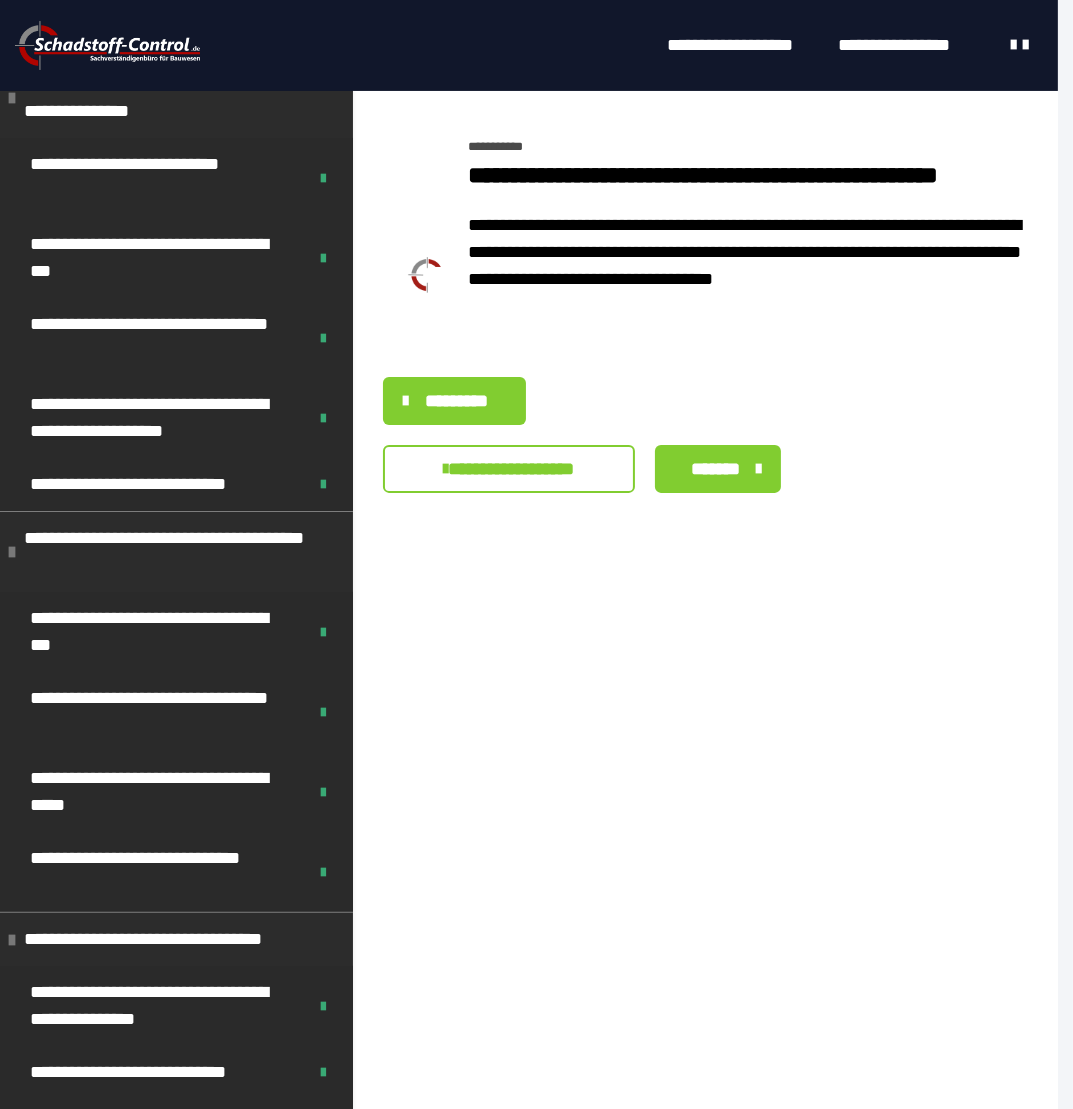 scroll, scrollTop: 0, scrollLeft: 0, axis: both 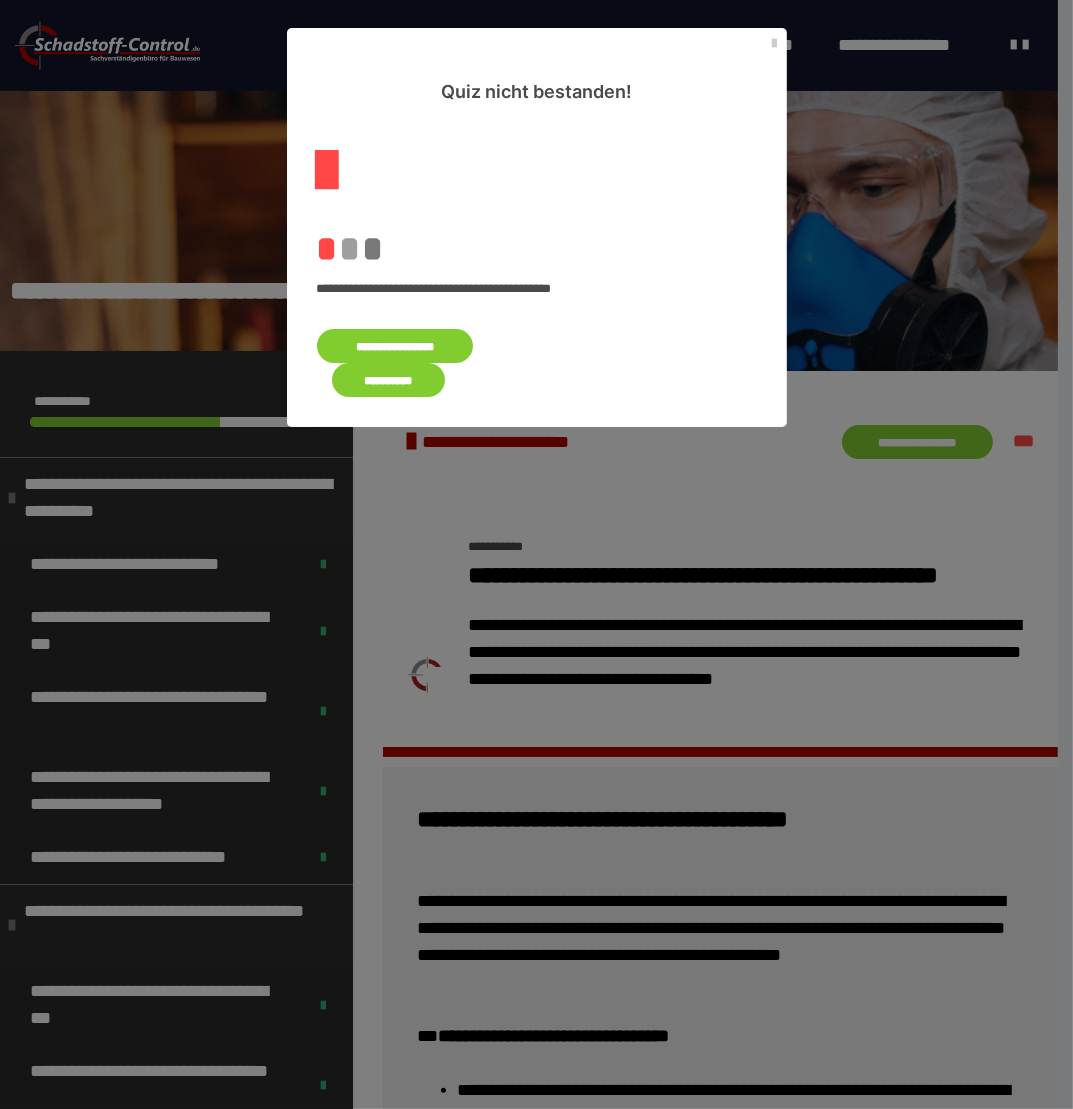 click on "**********" at bounding box center (395, 346) 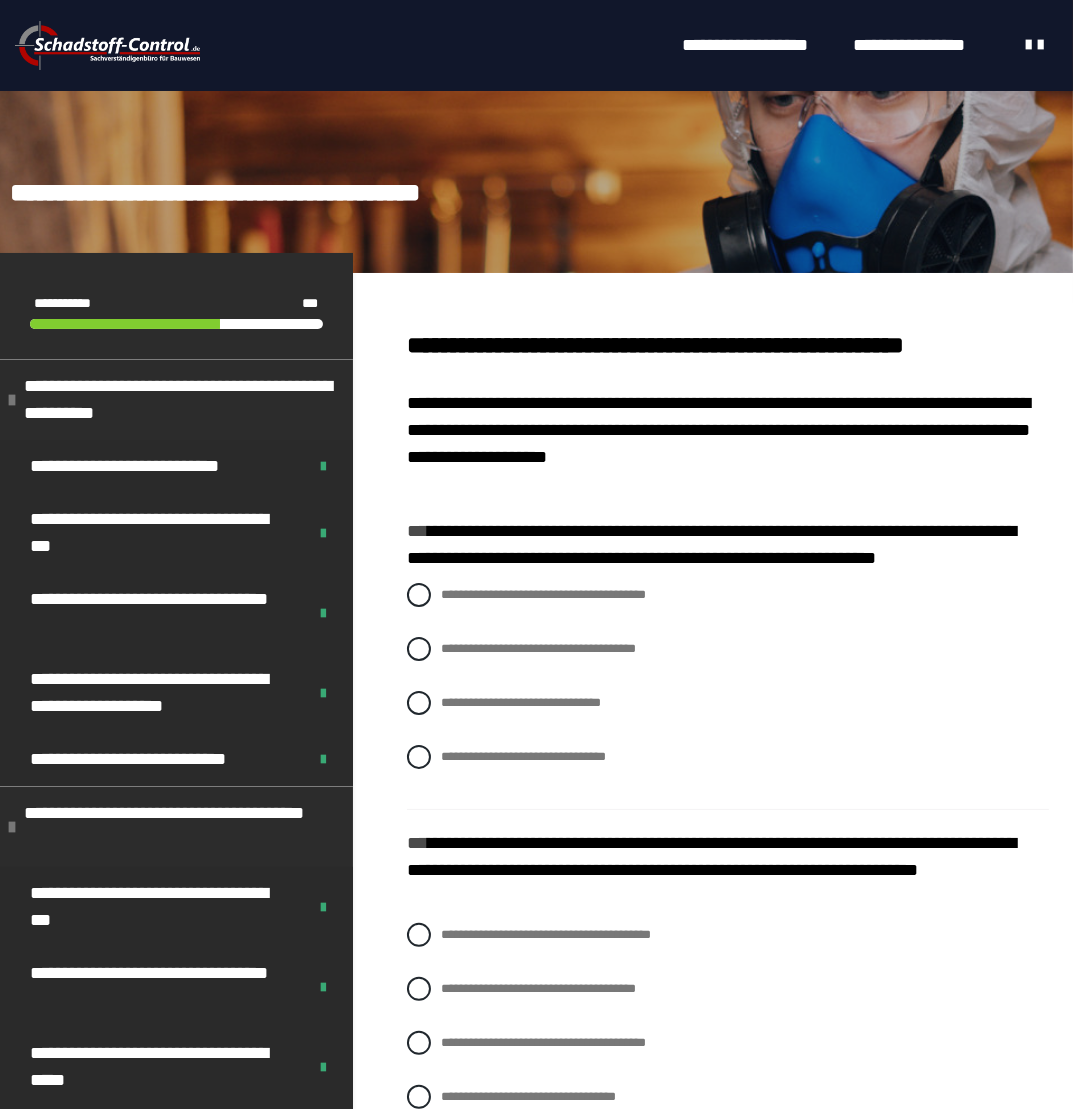 scroll, scrollTop: 100, scrollLeft: 0, axis: vertical 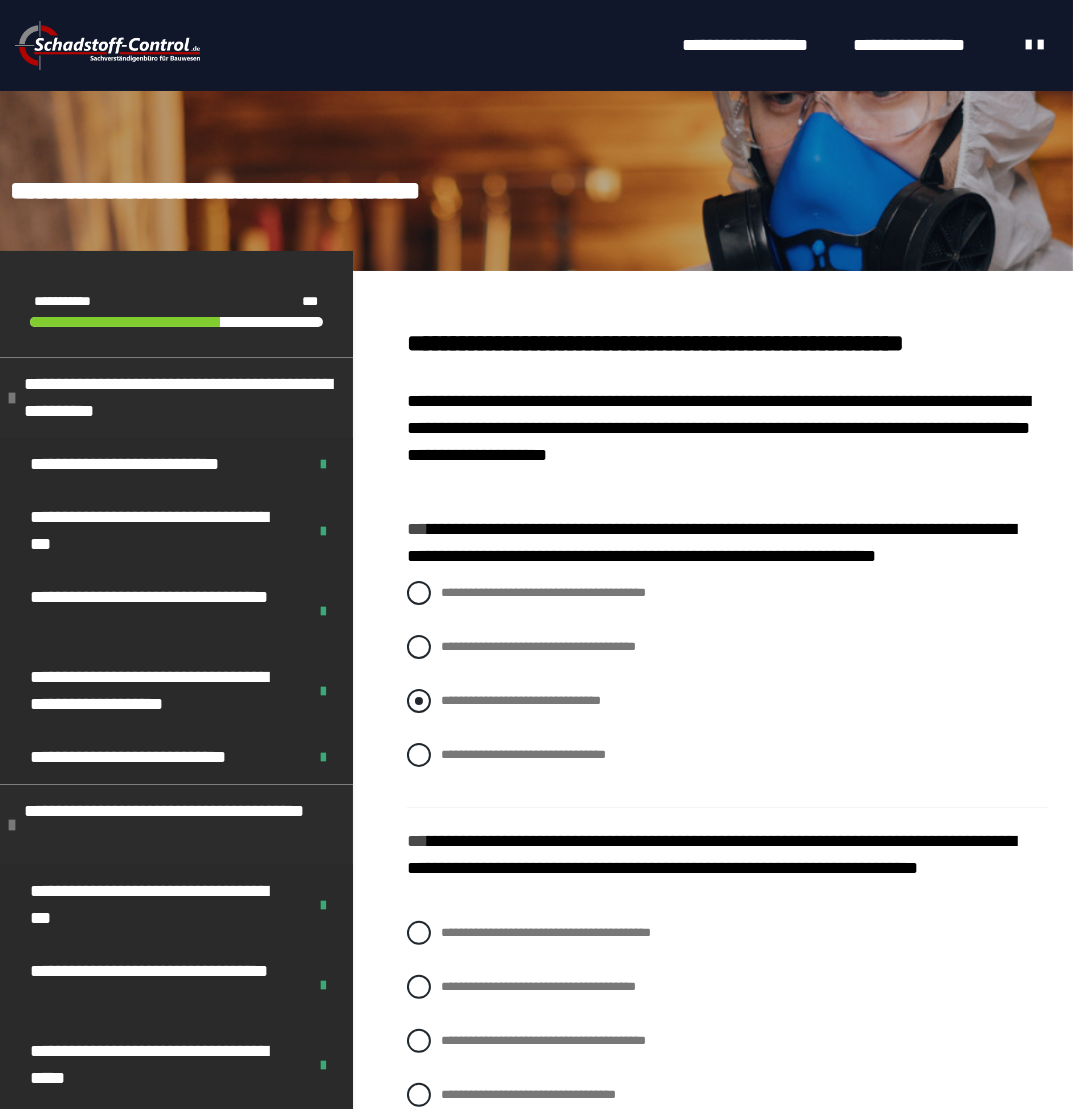 click on "**********" at bounding box center (728, 701) 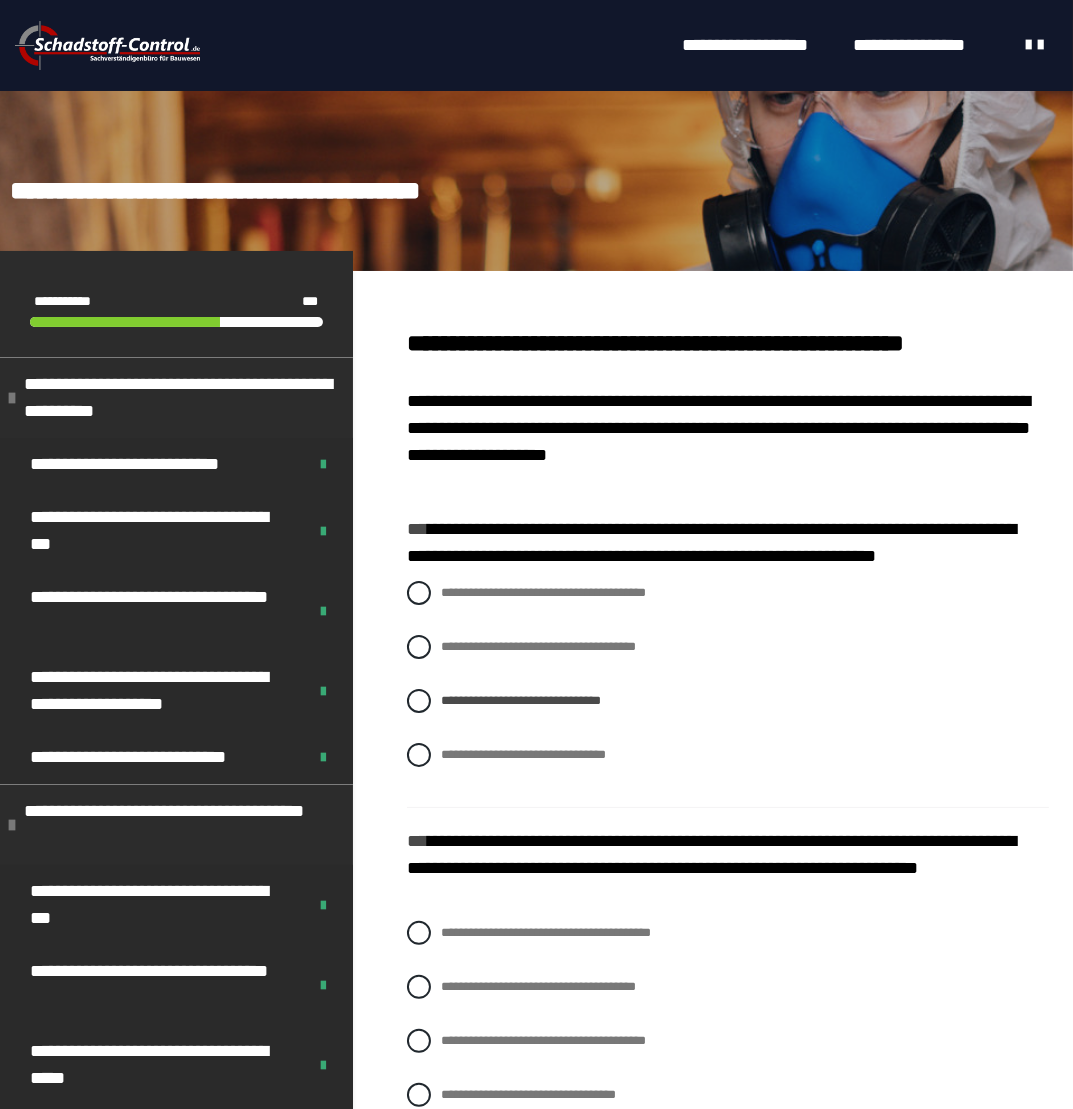 scroll, scrollTop: 463, scrollLeft: 0, axis: vertical 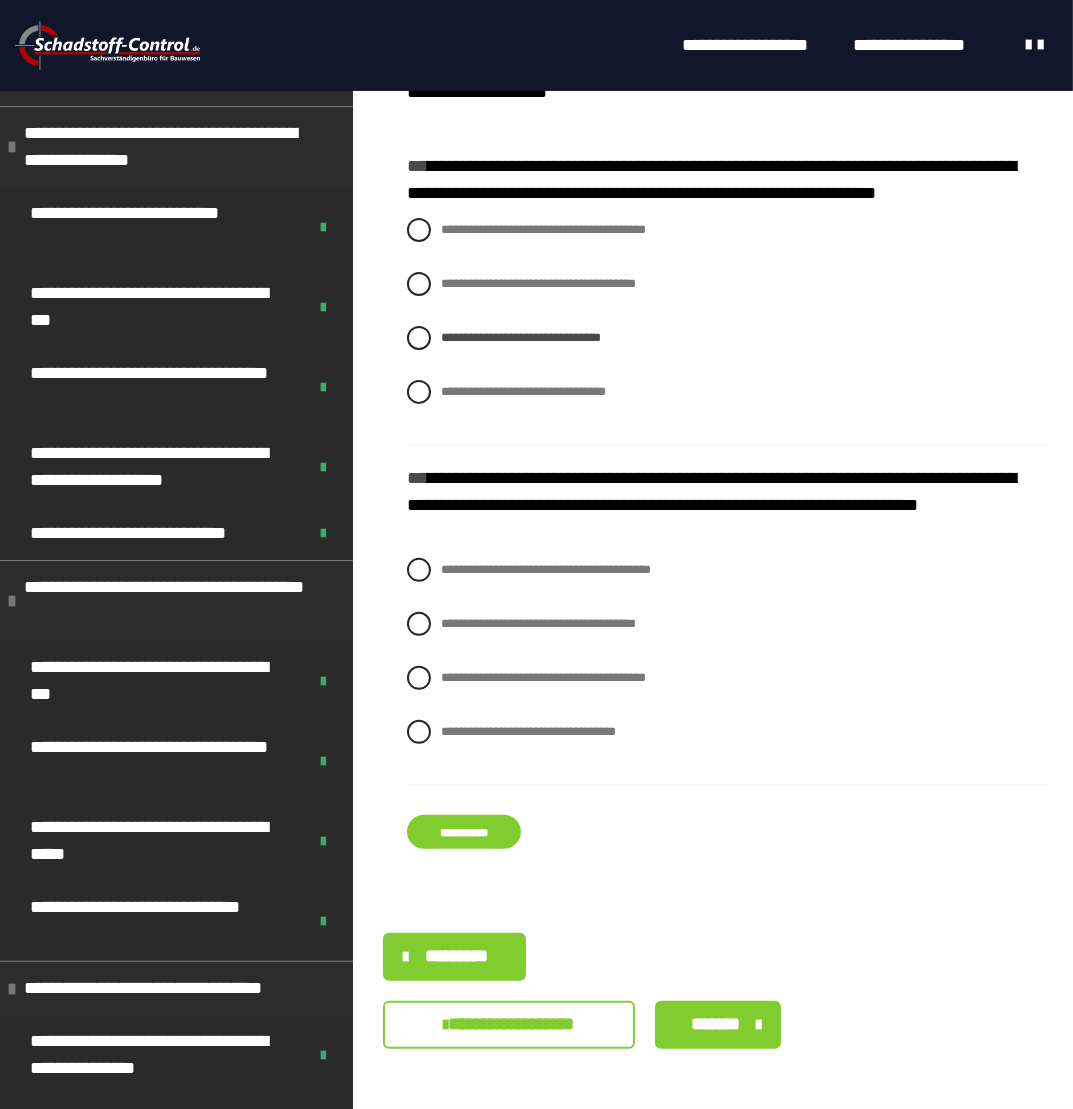 click on "**********" at bounding box center [464, 832] 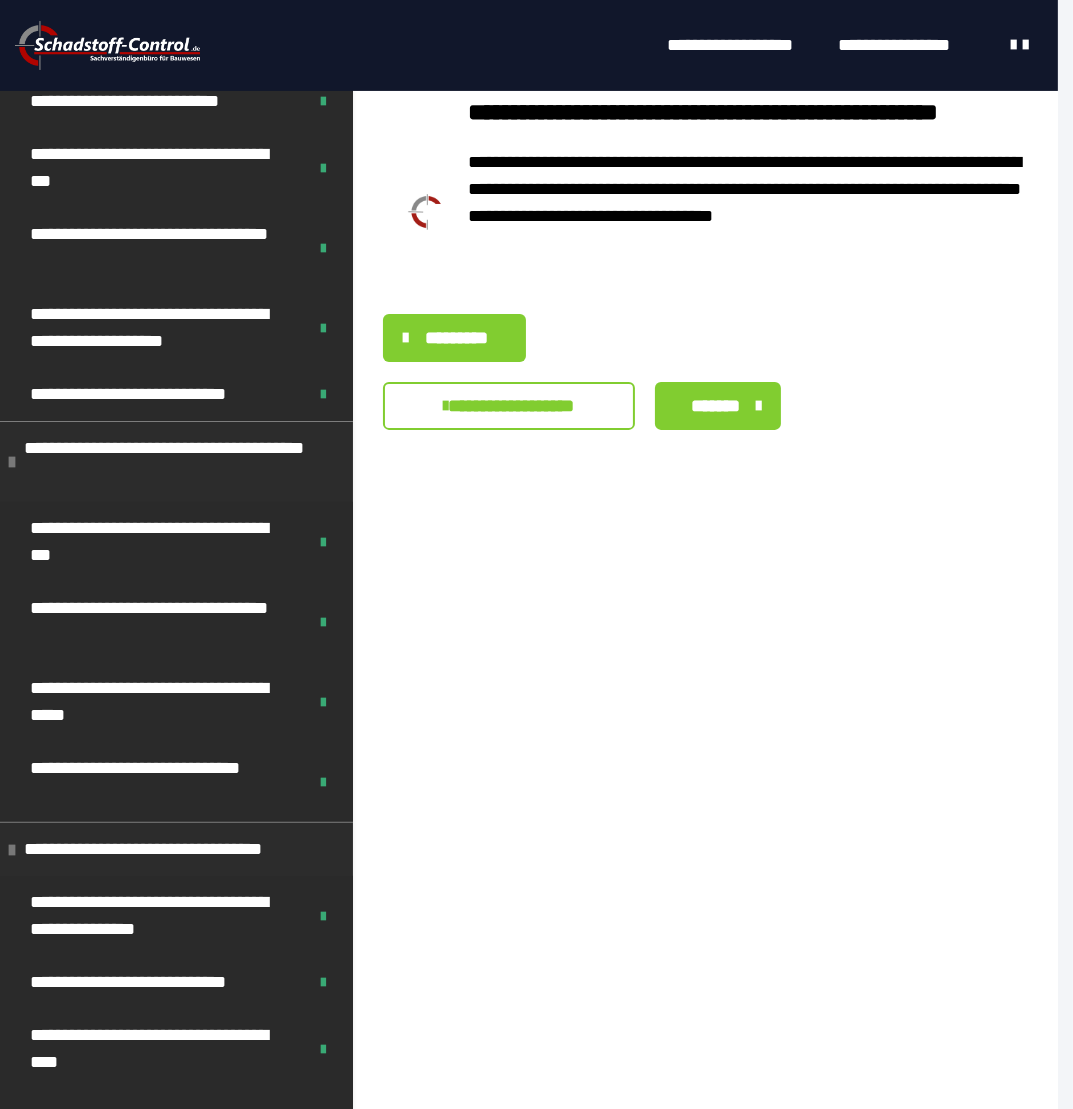 scroll, scrollTop: 0, scrollLeft: 0, axis: both 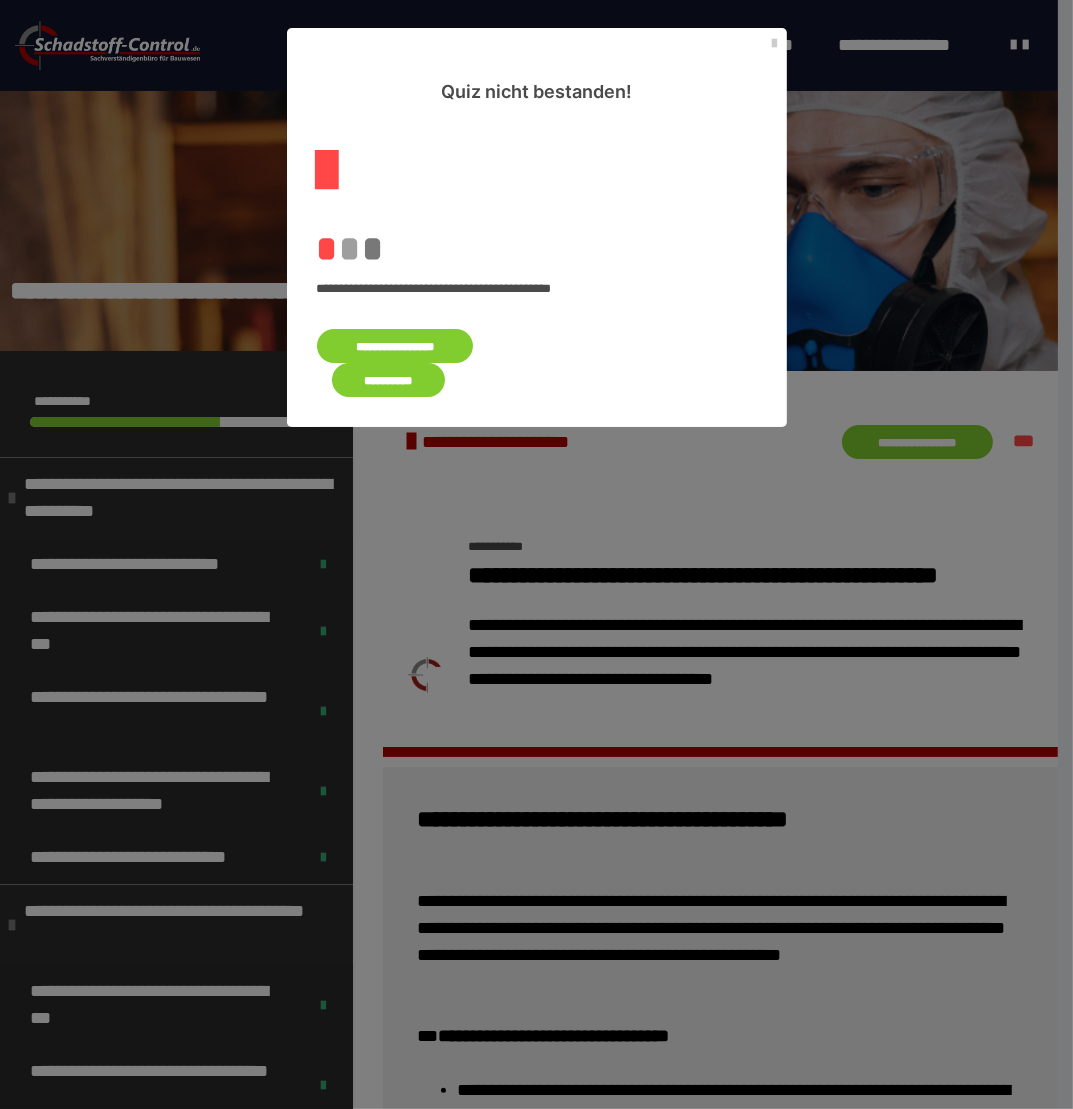 click on "**********" at bounding box center (395, 346) 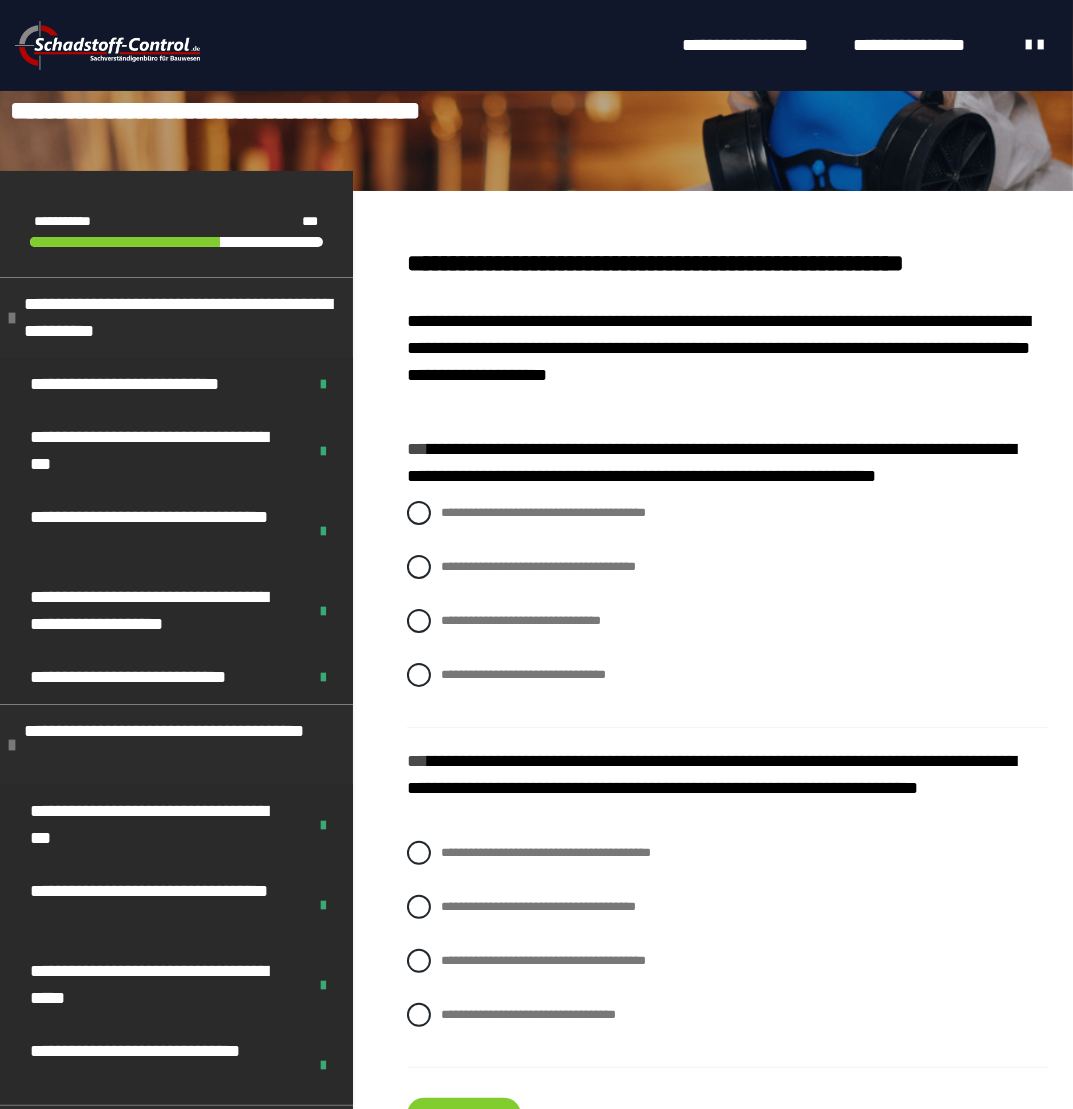 scroll, scrollTop: 200, scrollLeft: 0, axis: vertical 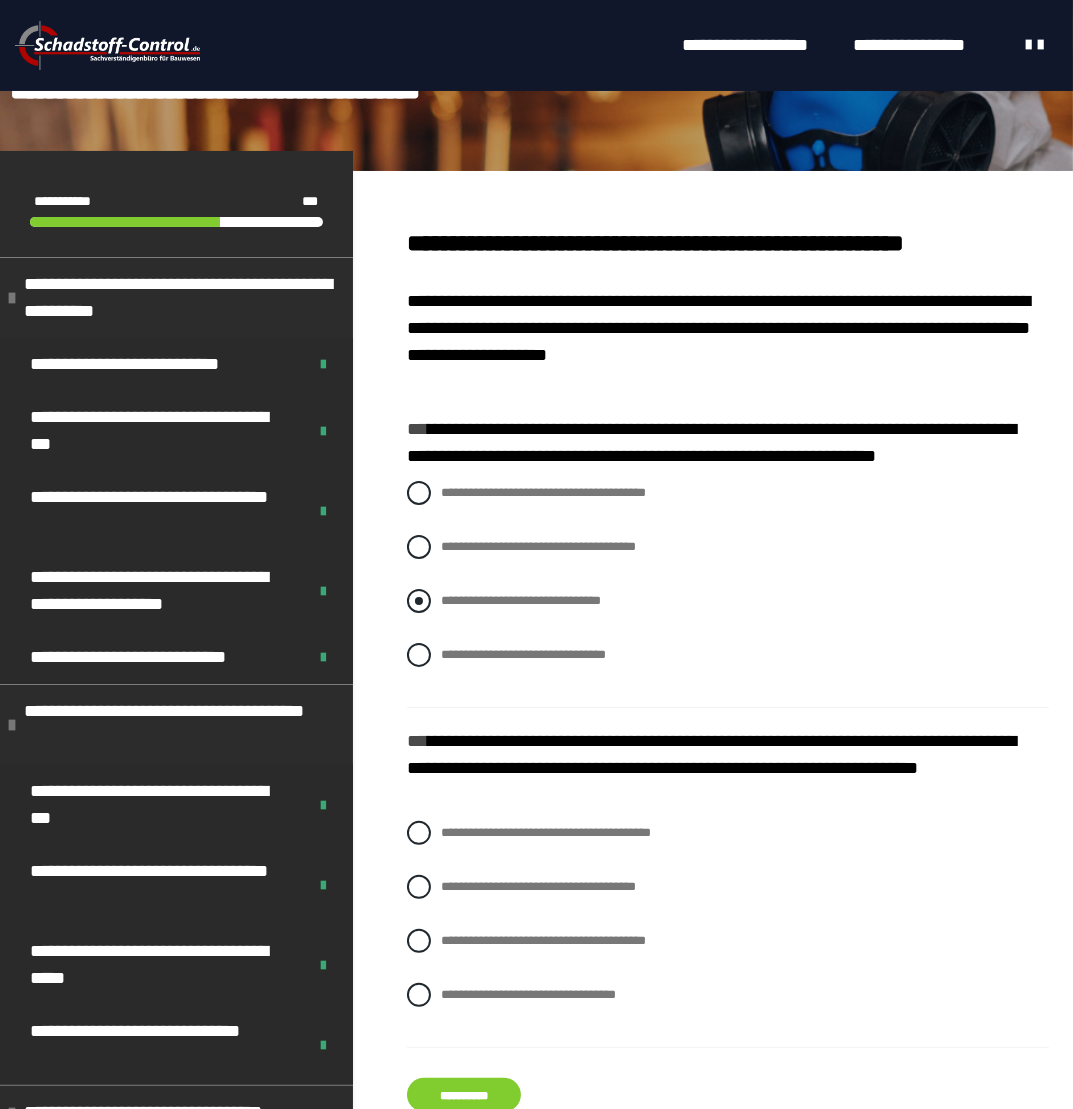 click on "**********" at bounding box center [521, 600] 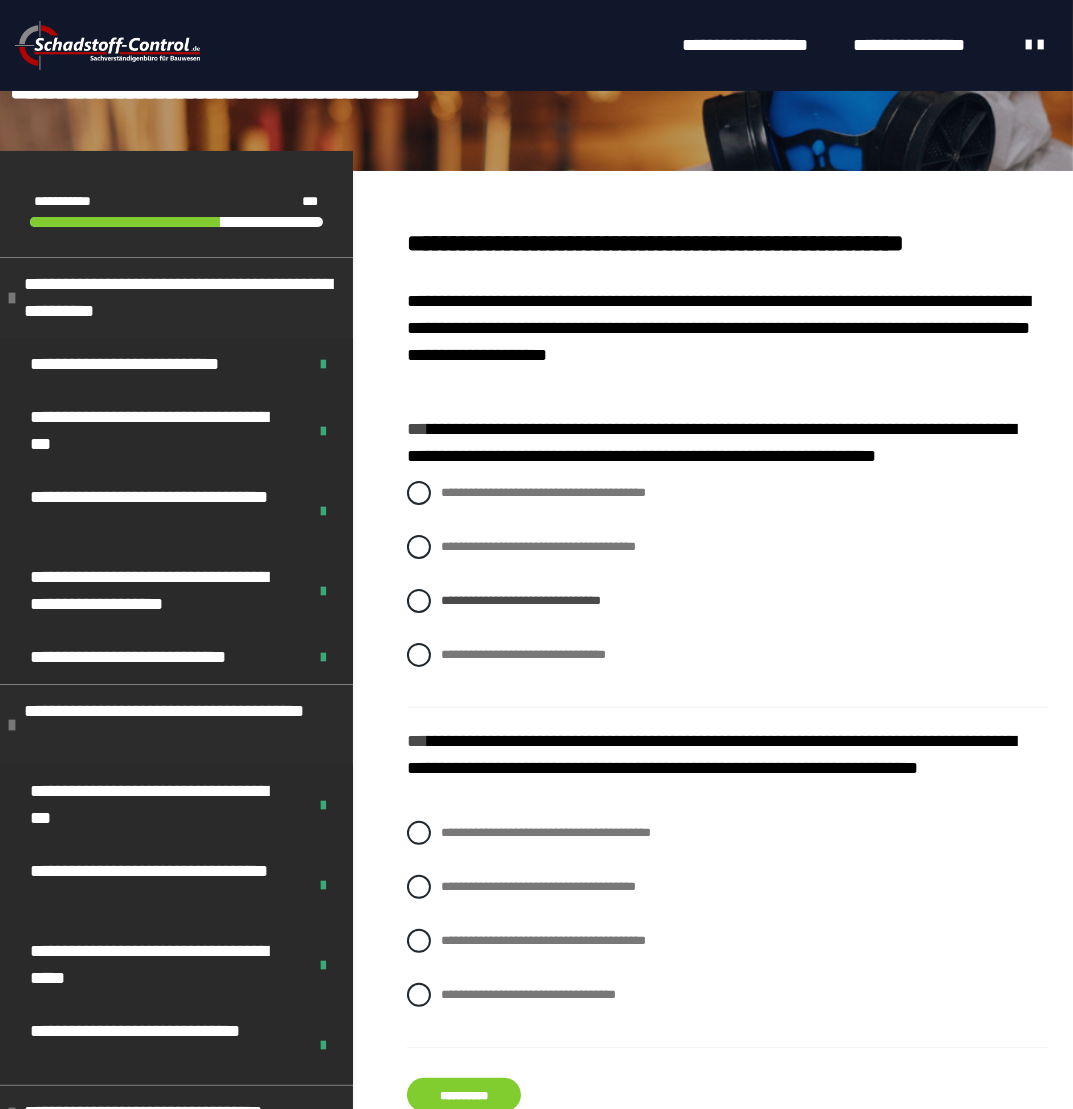 drag, startPoint x: 673, startPoint y: 829, endPoint x: 605, endPoint y: 979, distance: 164.69365 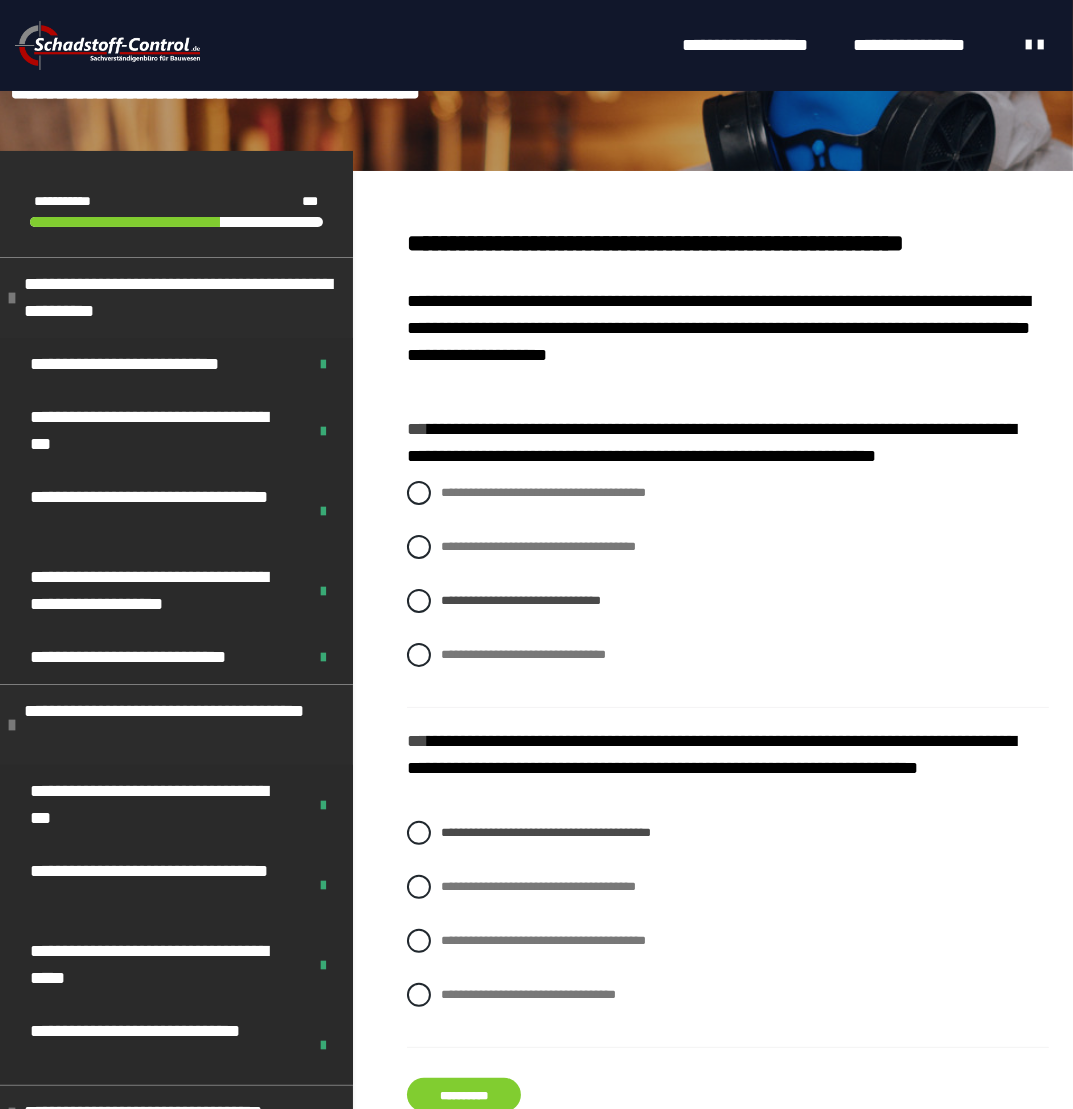 click on "**********" at bounding box center [464, 1095] 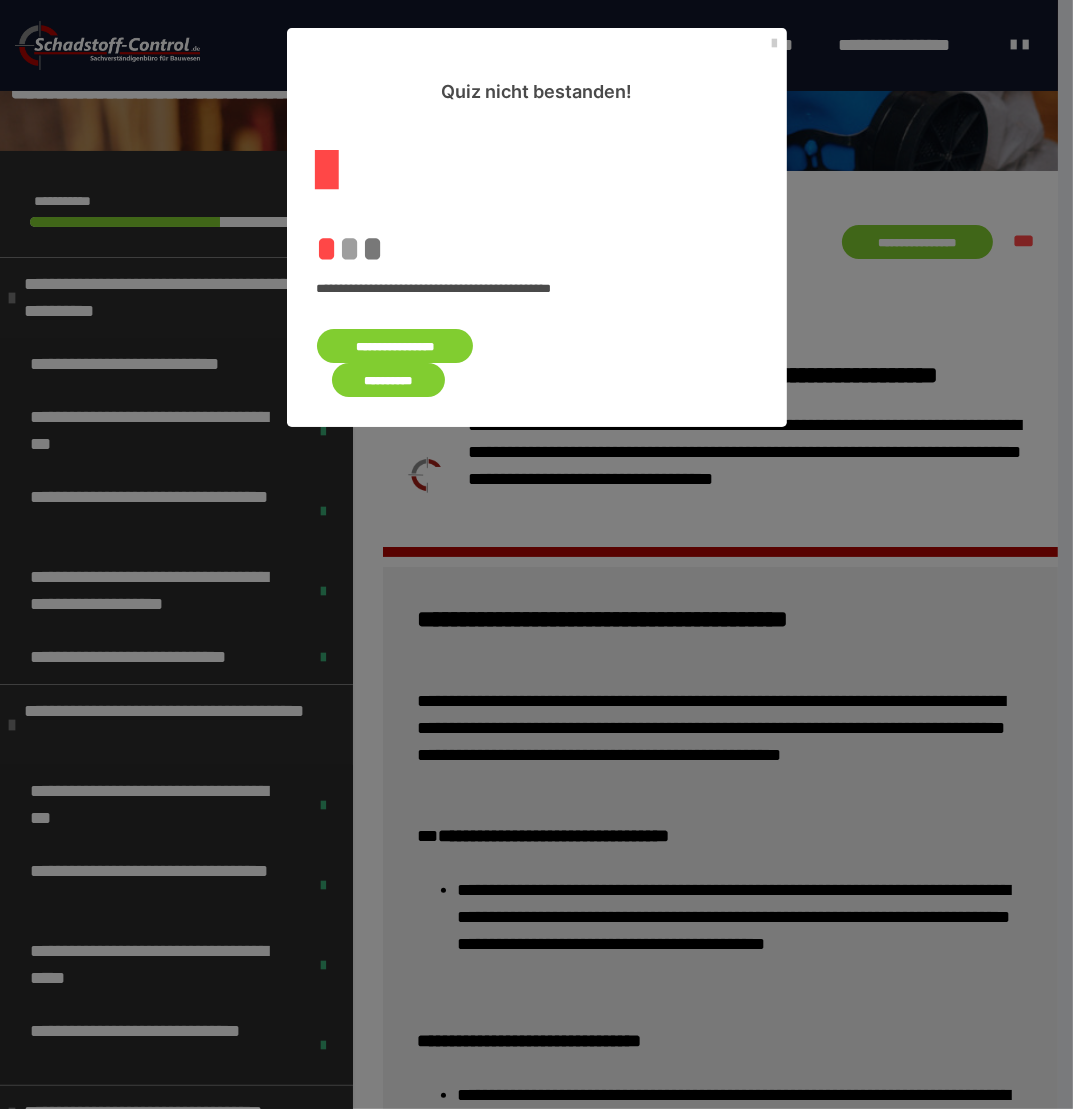 click on "**********" at bounding box center [395, 346] 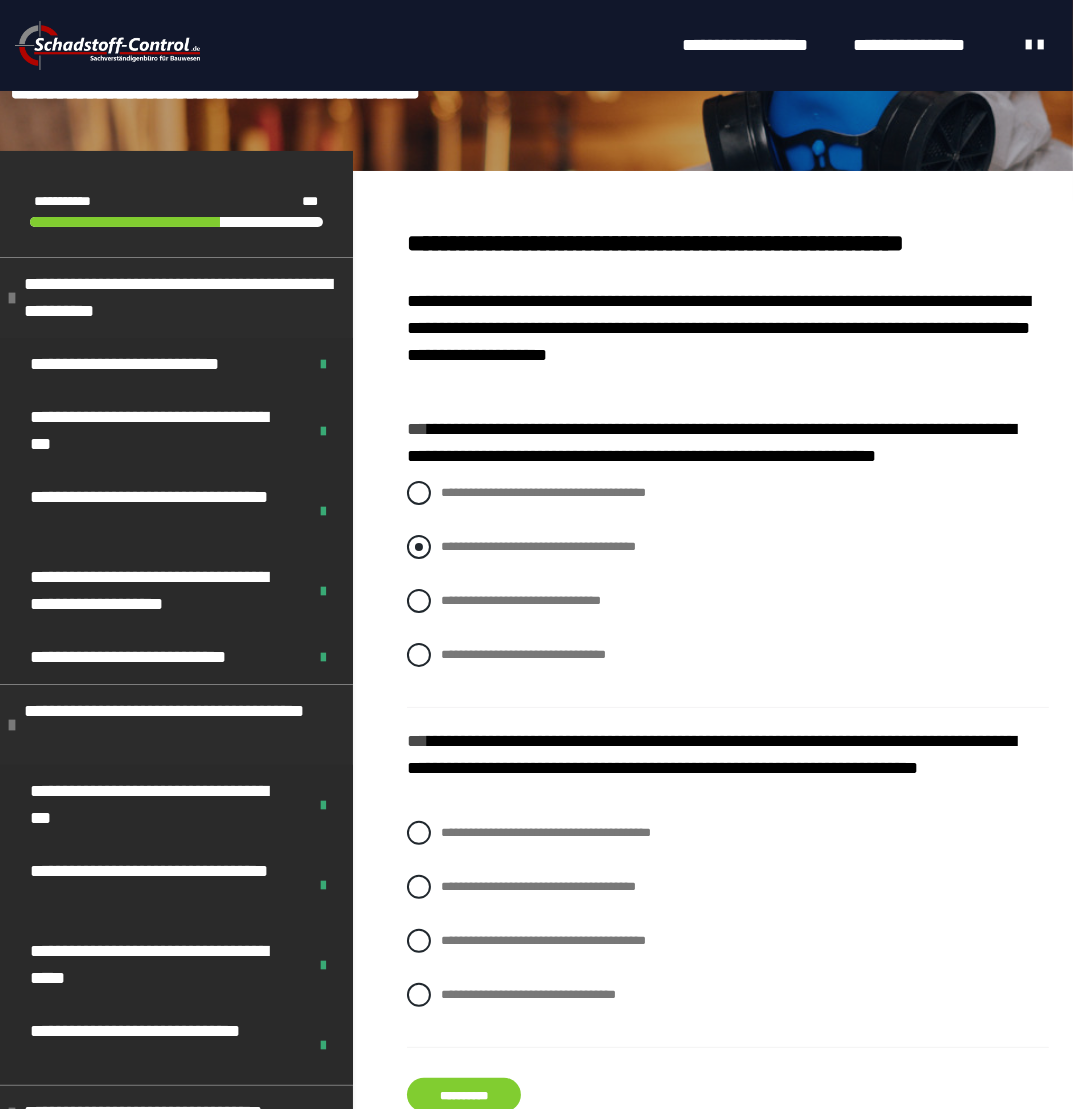 click on "**********" at bounding box center (538, 546) 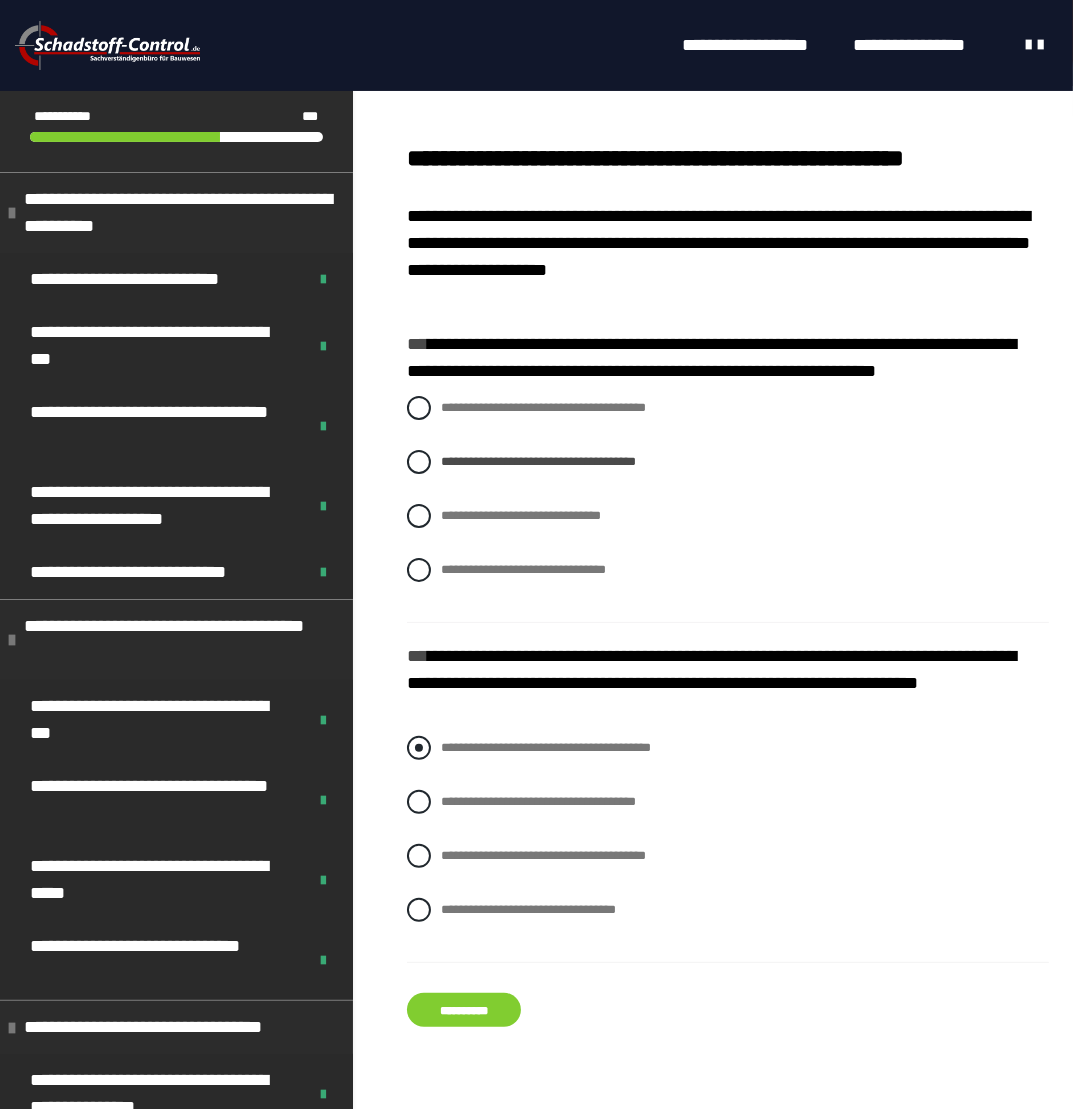 scroll, scrollTop: 300, scrollLeft: 0, axis: vertical 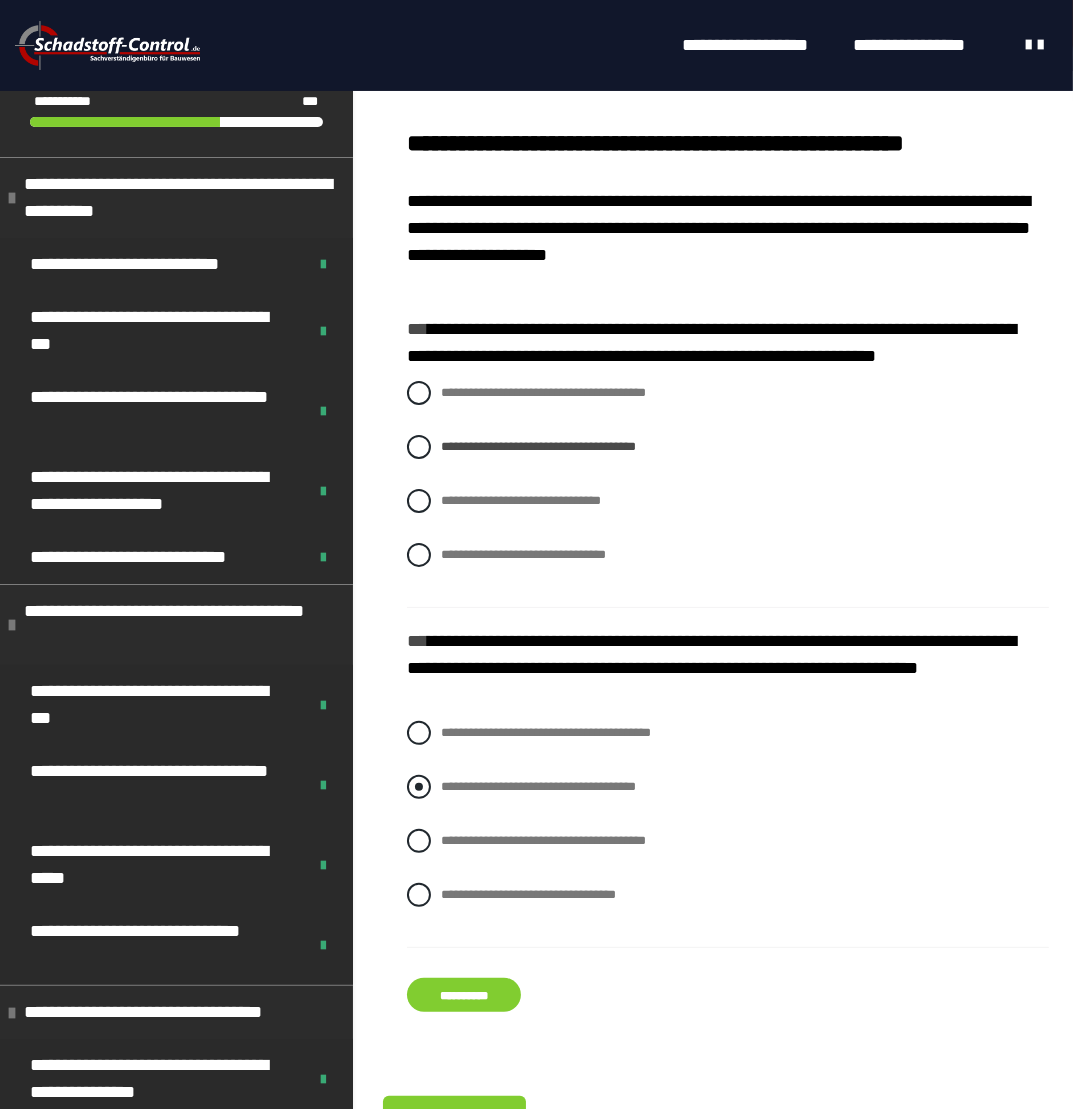 click on "**********" at bounding box center (538, 786) 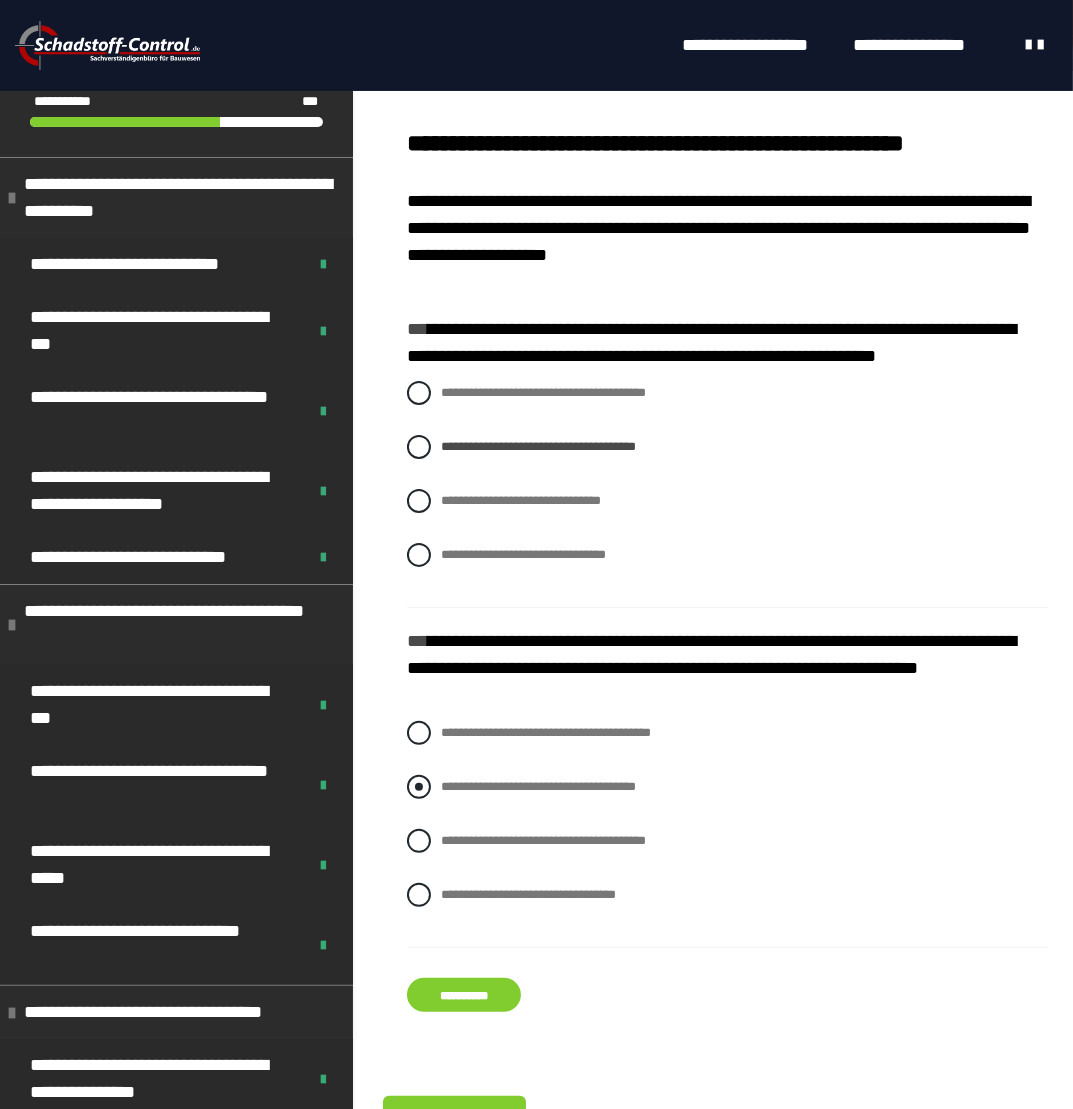 radio on "****" 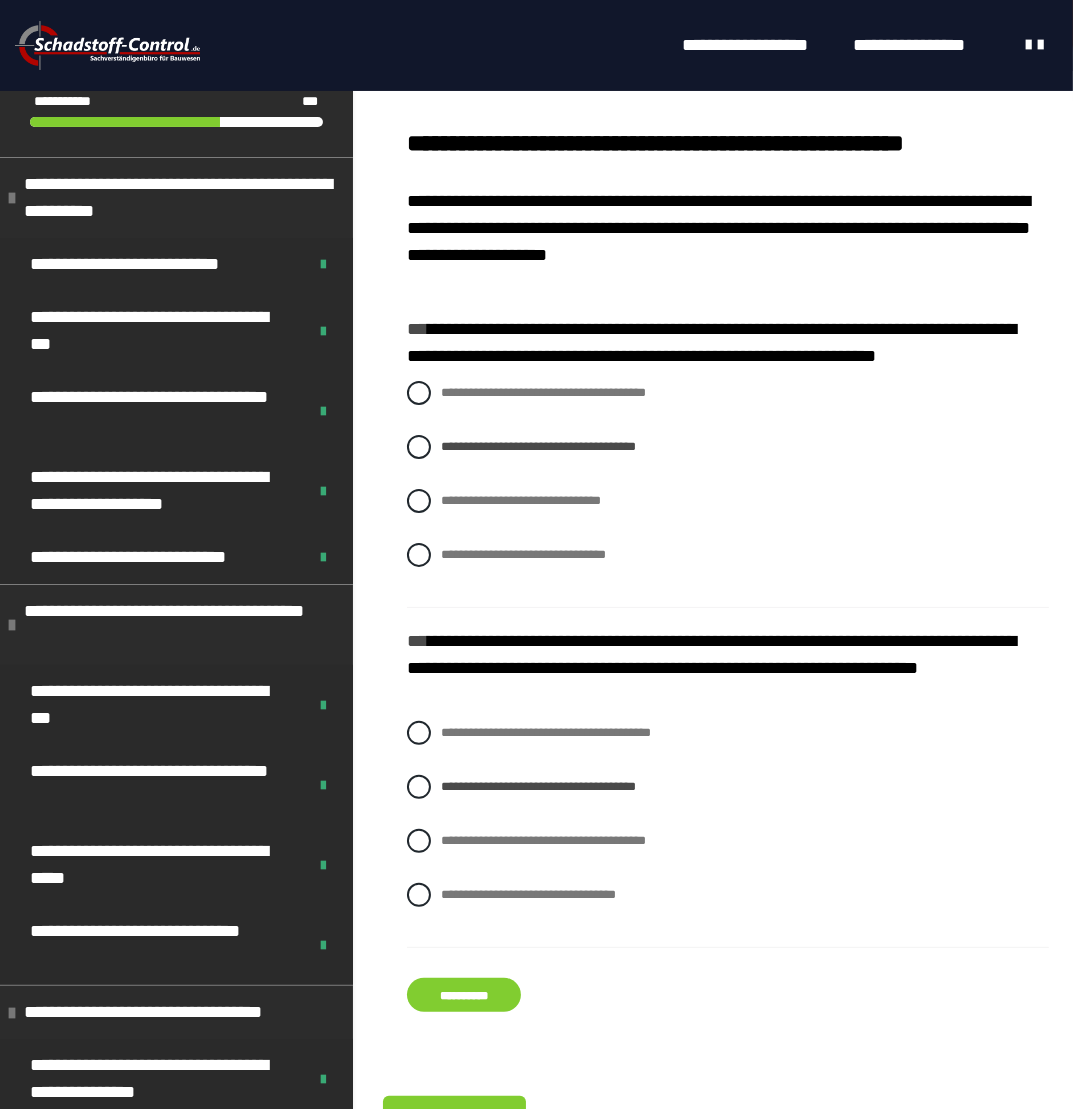 click on "**********" at bounding box center (464, 995) 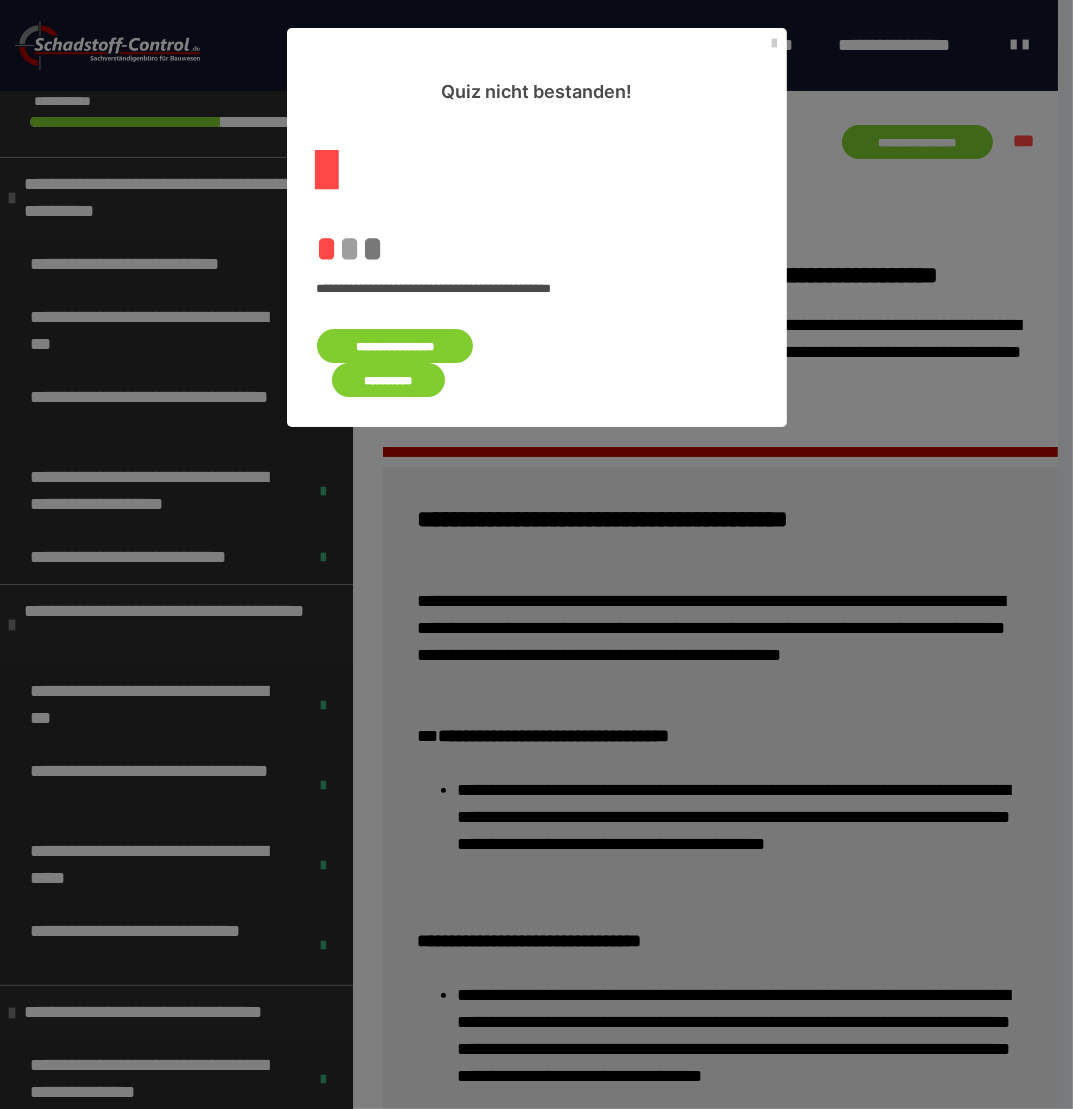 click on "**********" at bounding box center [395, 346] 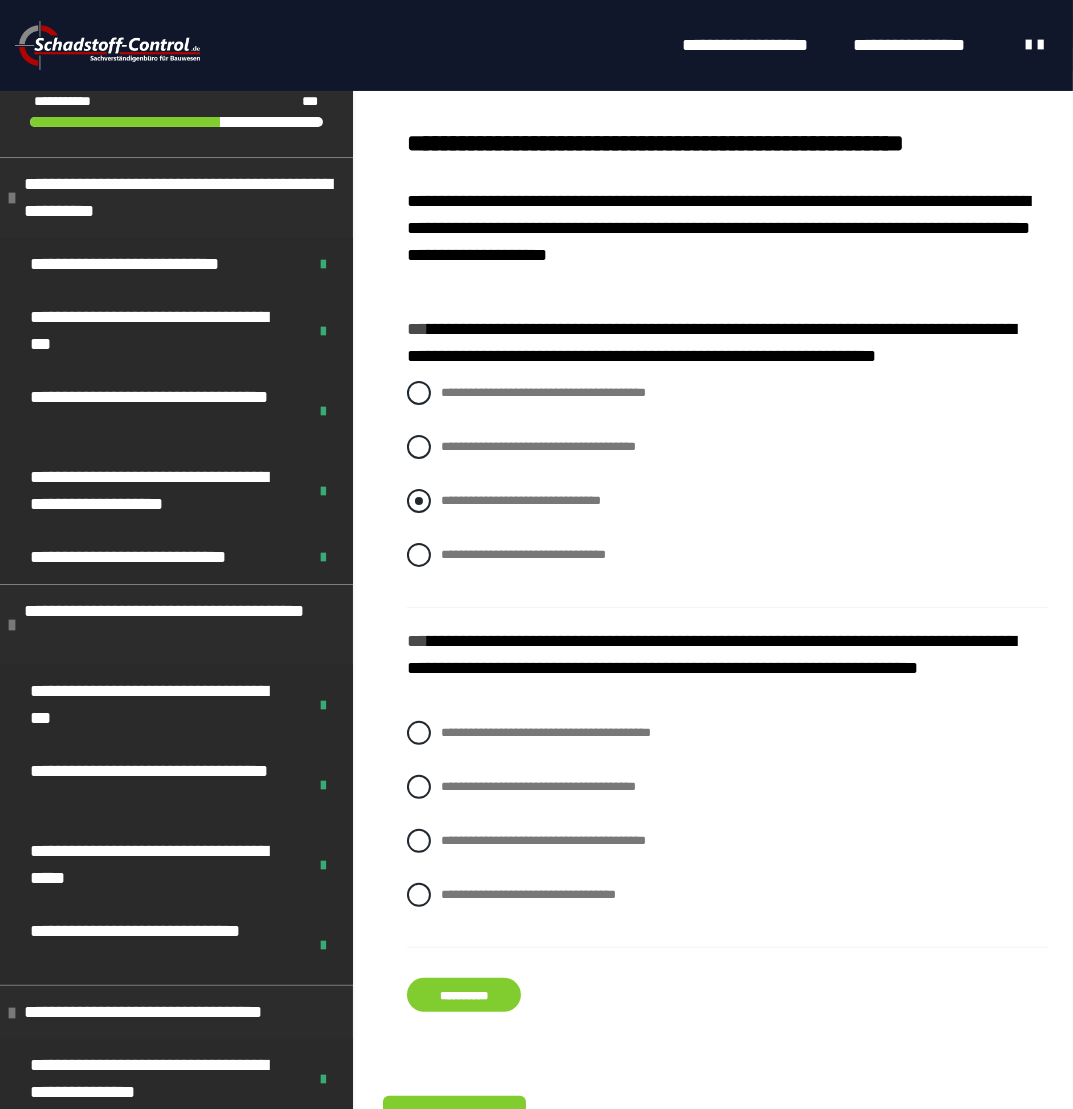click on "**********" at bounding box center (521, 500) 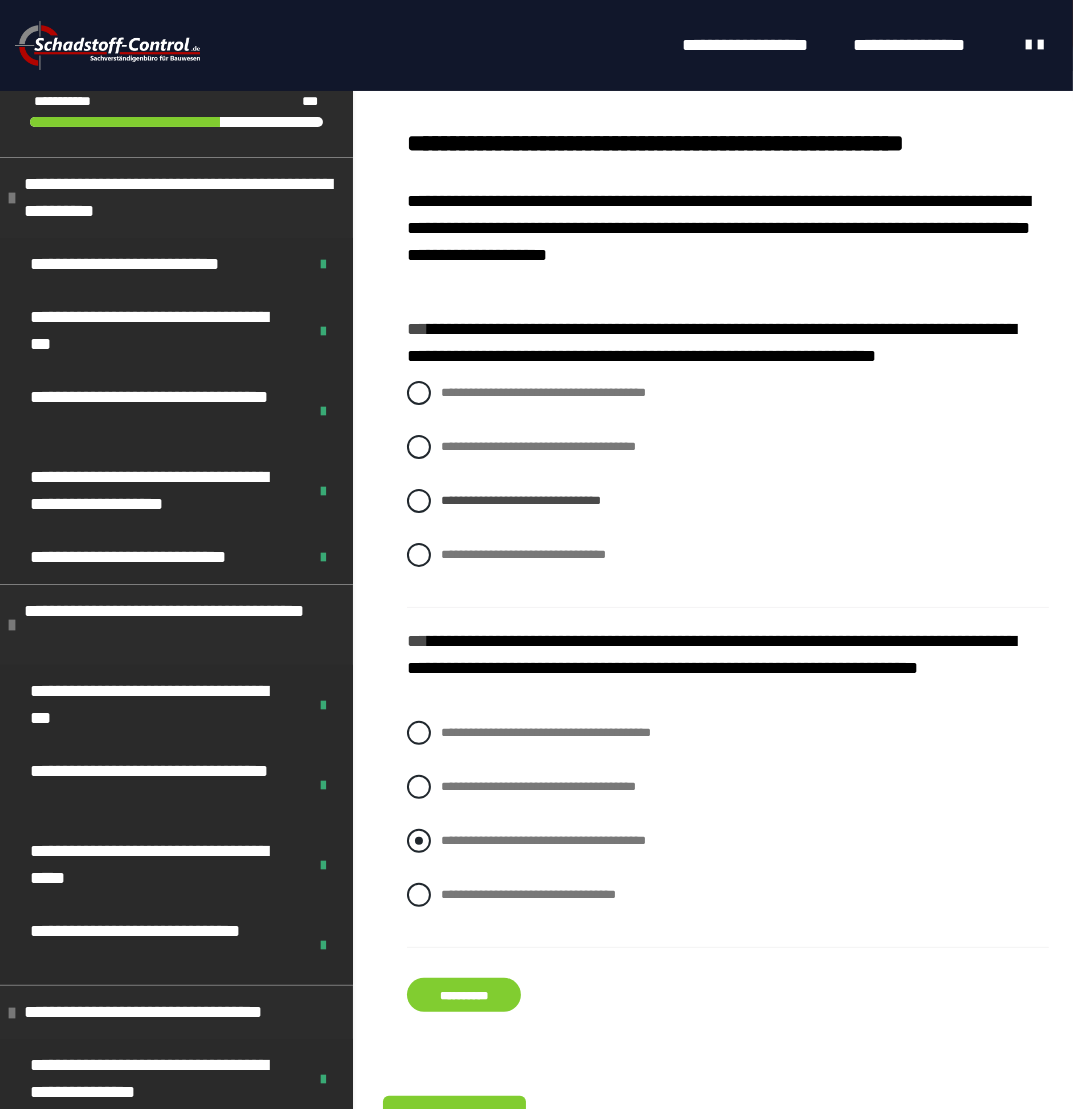 click at bounding box center (419, 841) 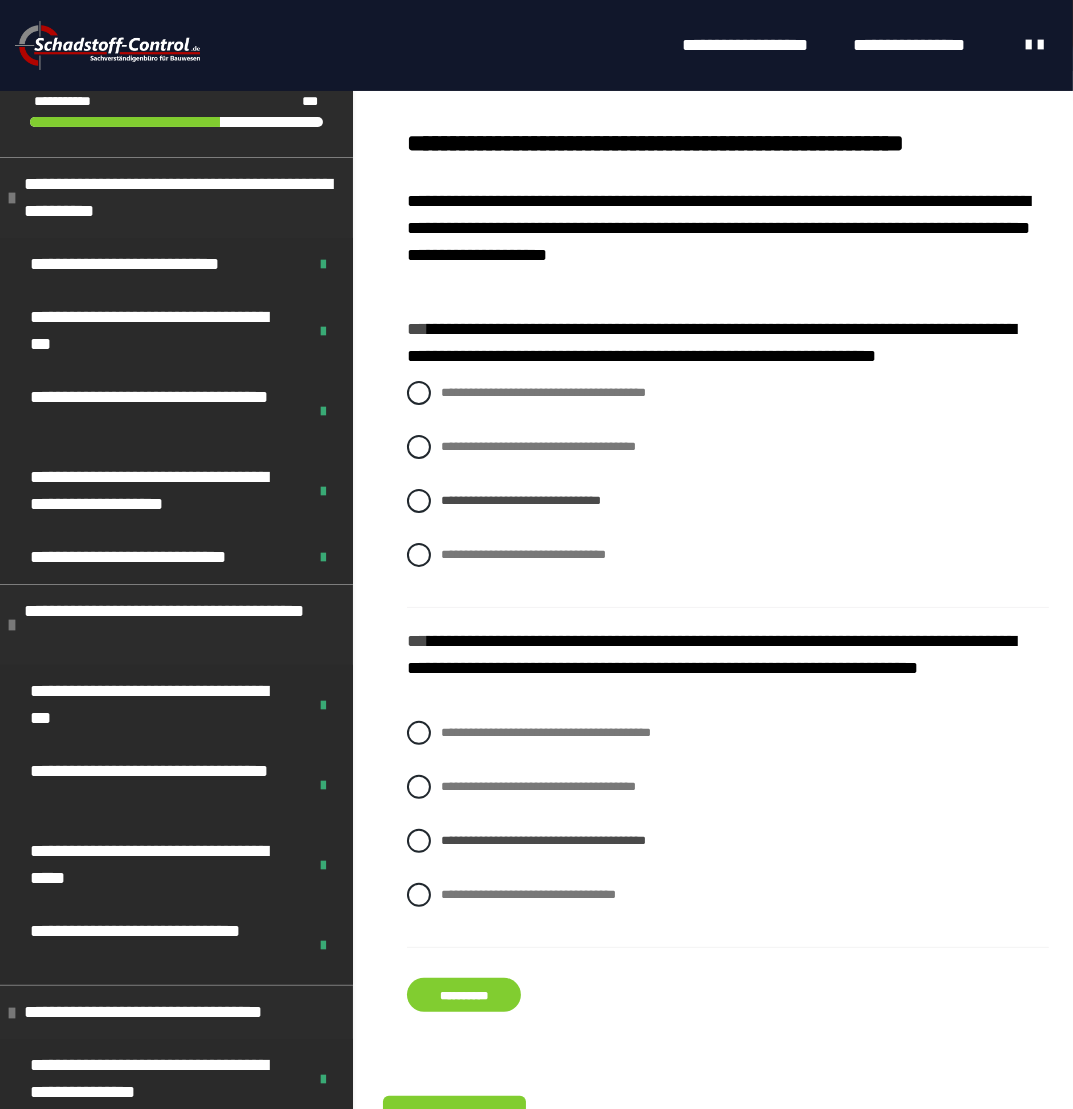 click on "**********" at bounding box center [464, 995] 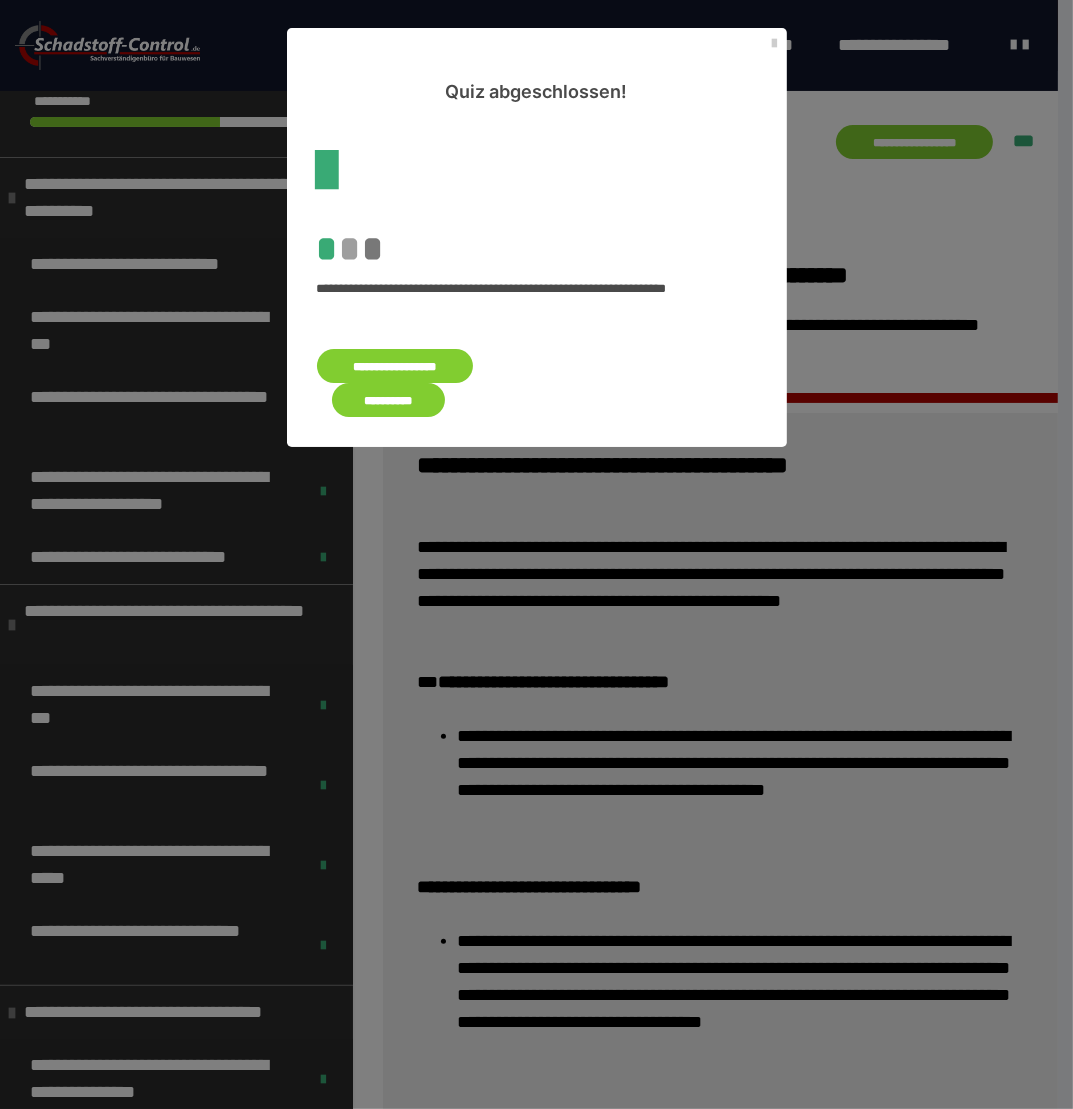 click on "**********" at bounding box center [389, 400] 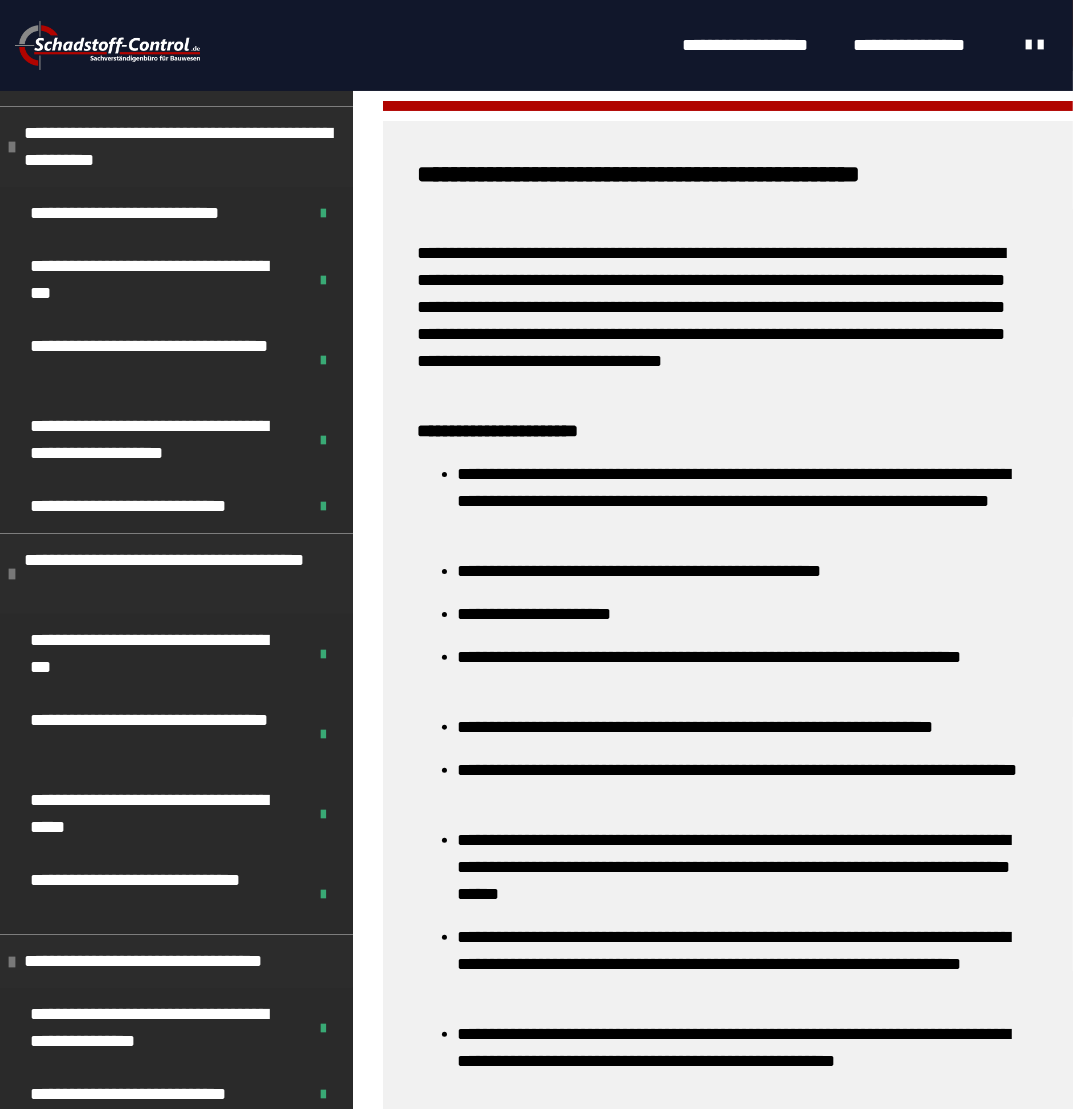 scroll, scrollTop: 678, scrollLeft: 0, axis: vertical 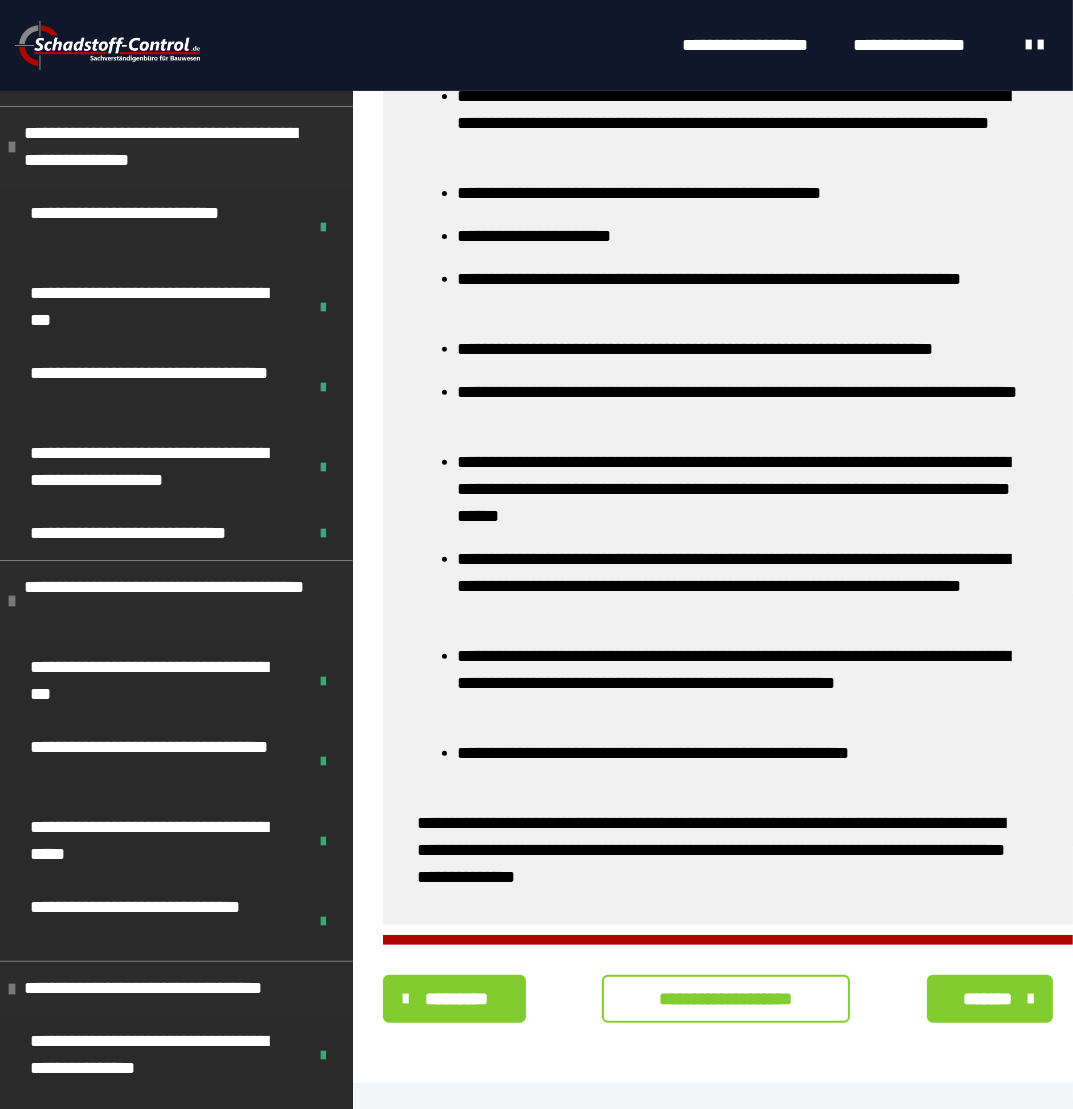 click on "**********" at bounding box center [726, 999] 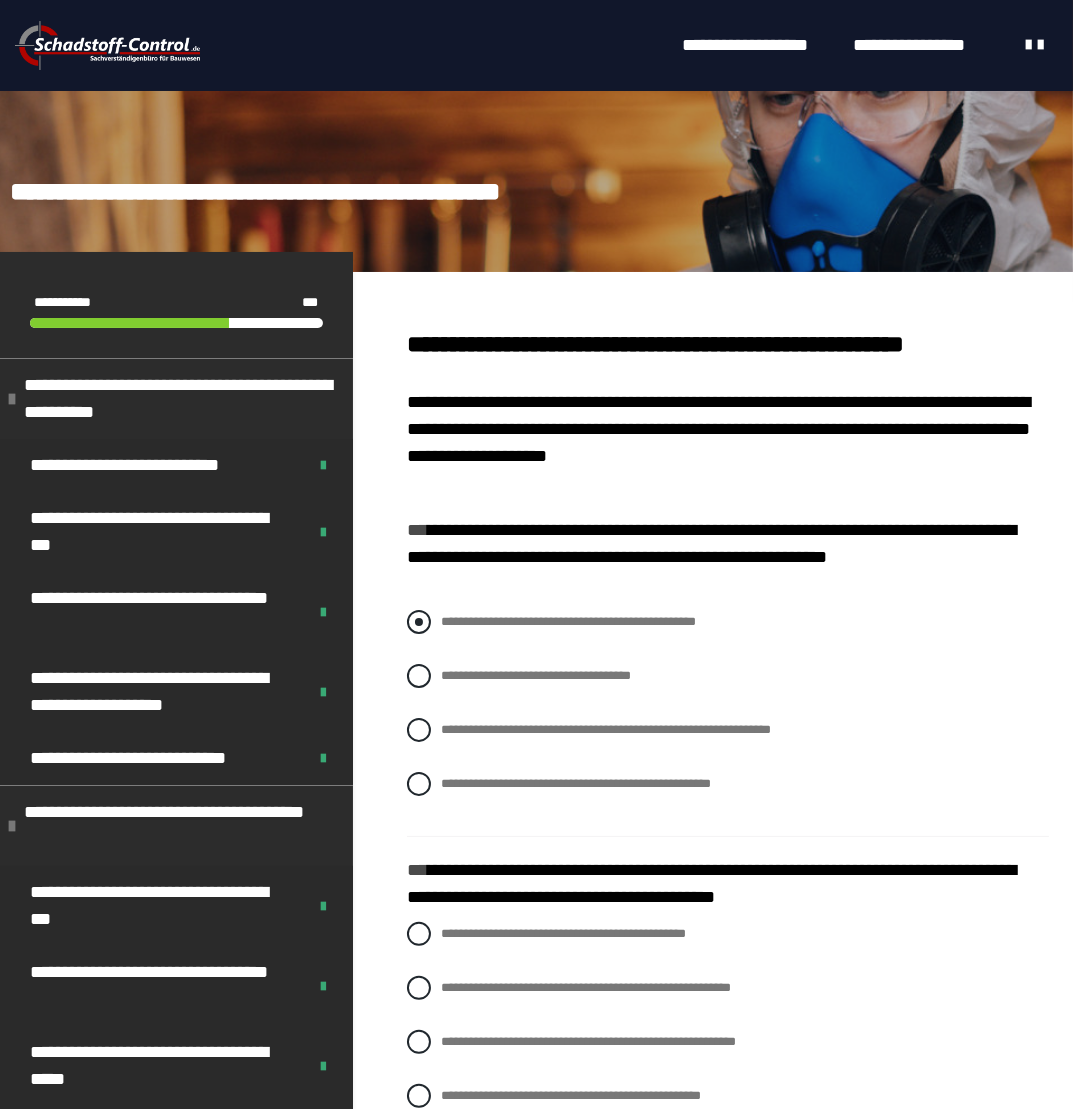 scroll, scrollTop: 100, scrollLeft: 0, axis: vertical 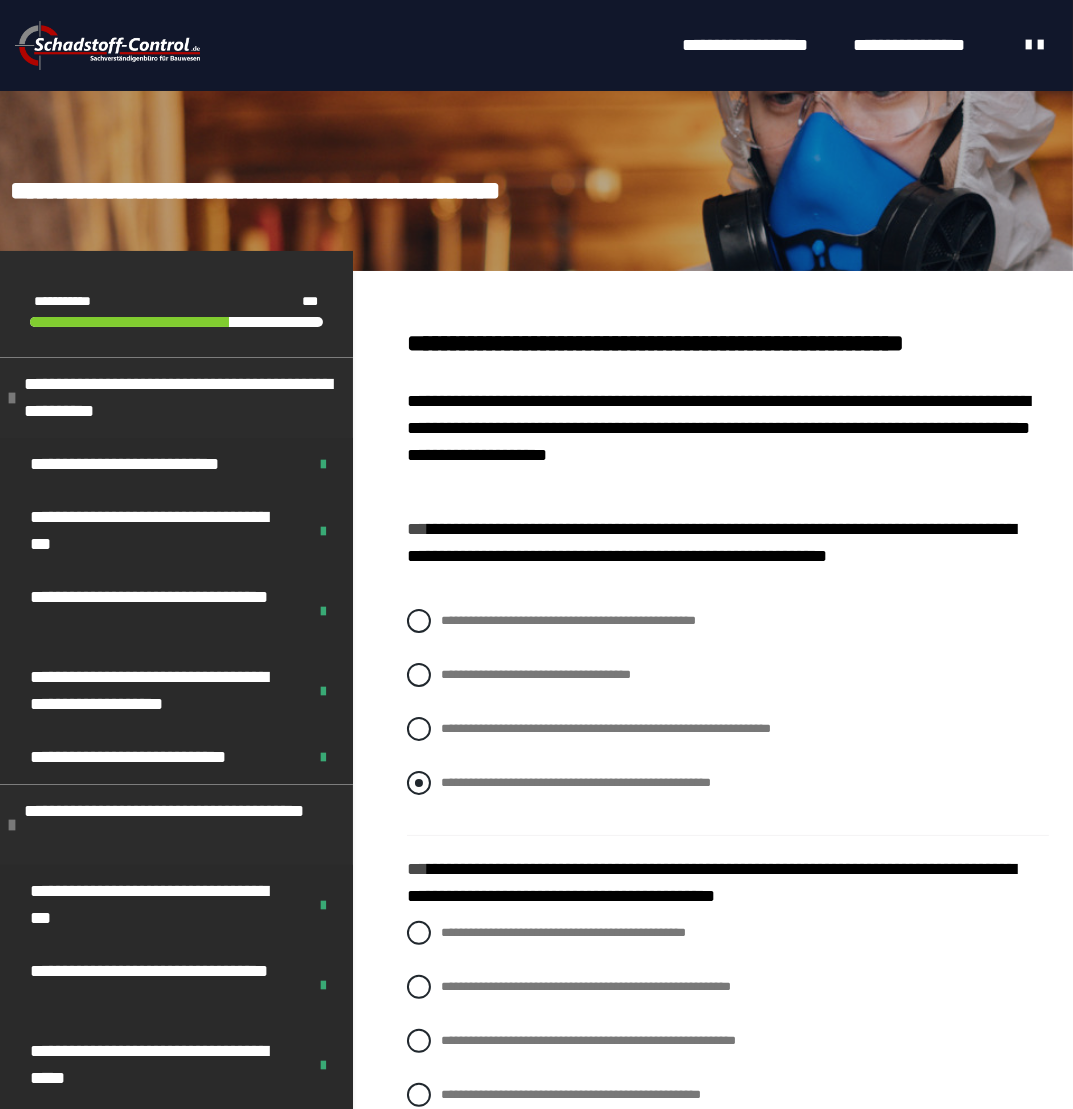 click on "**********" at bounding box center [576, 782] 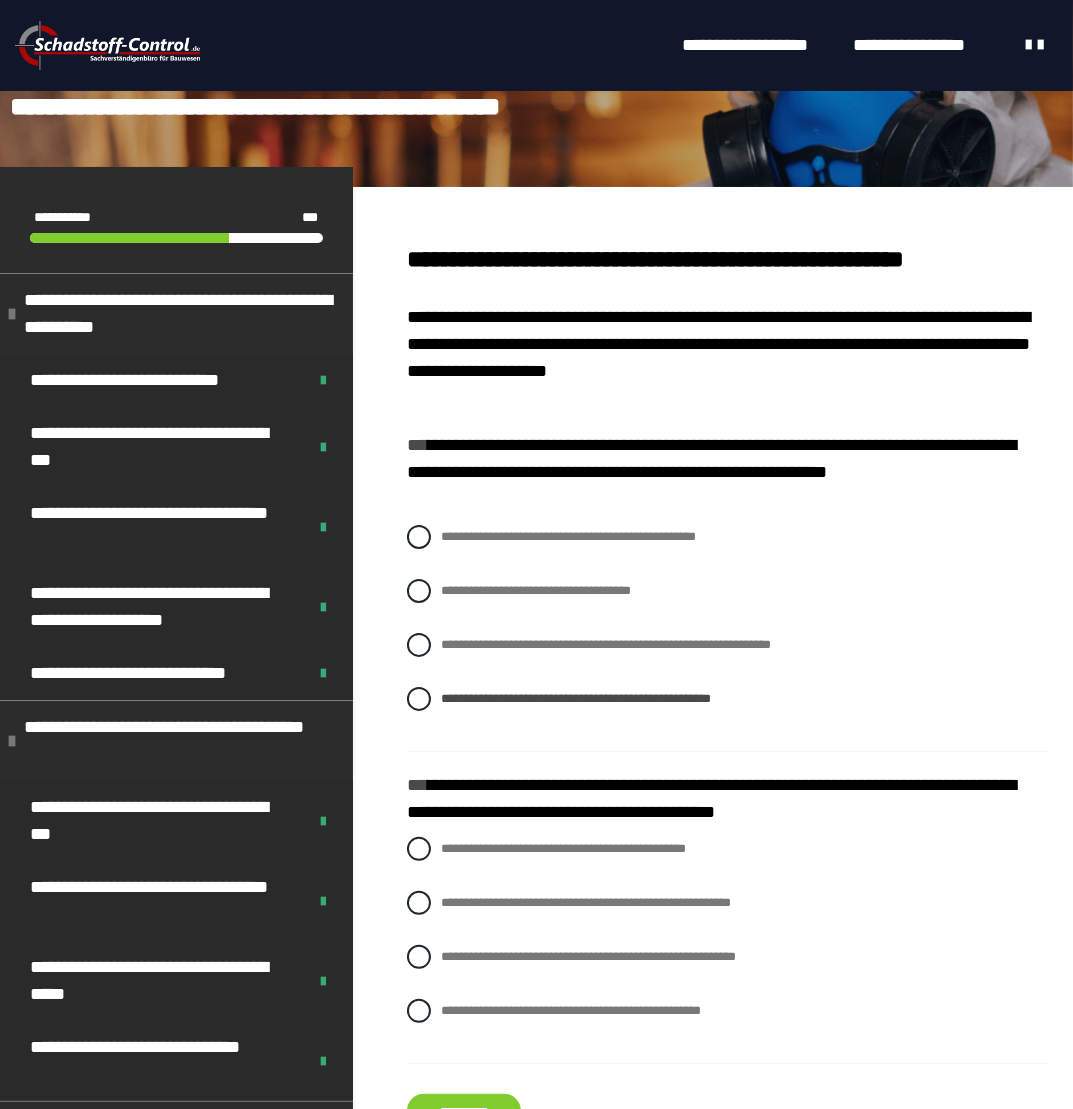scroll, scrollTop: 300, scrollLeft: 0, axis: vertical 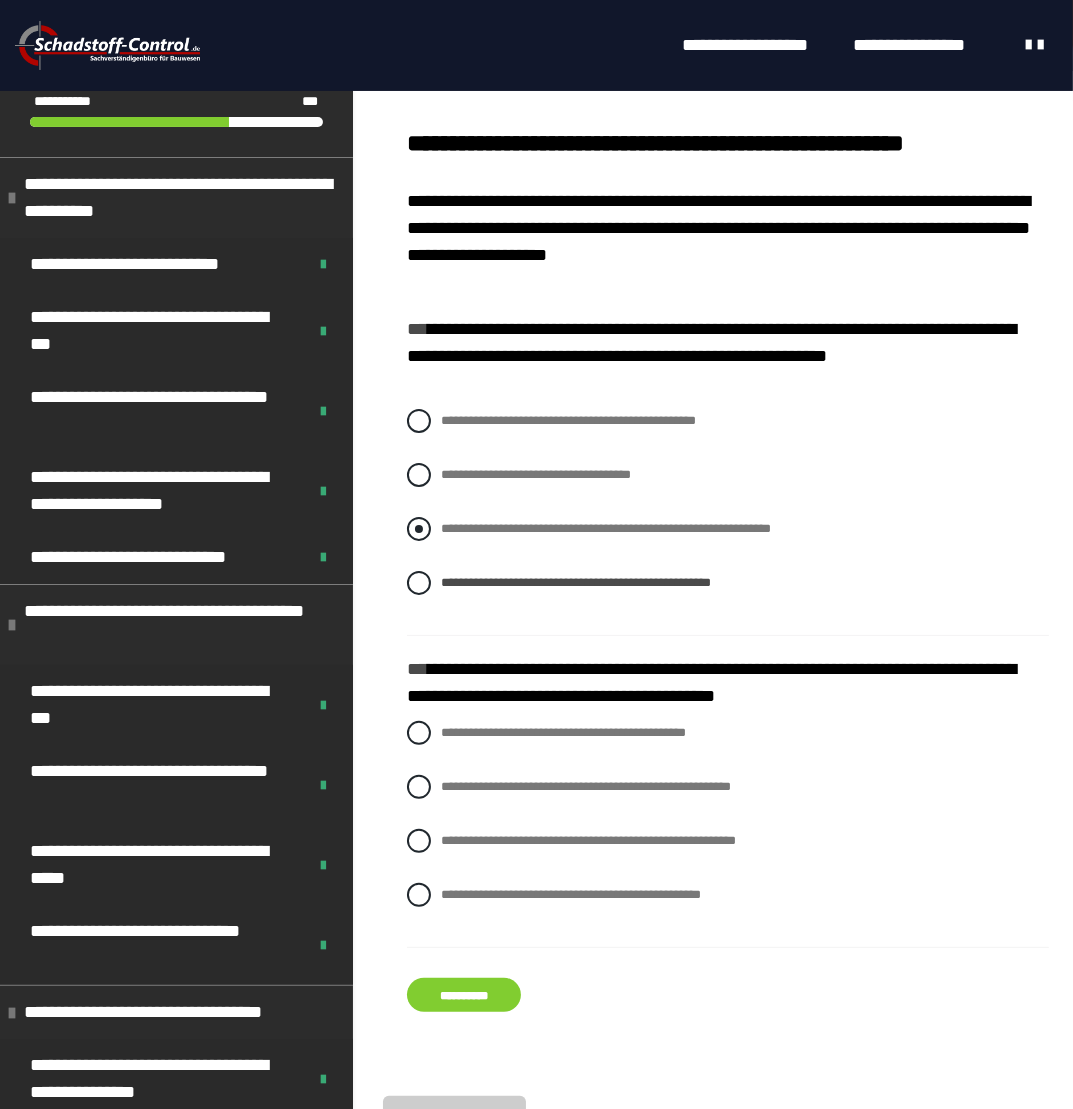 click on "**********" at bounding box center (606, 528) 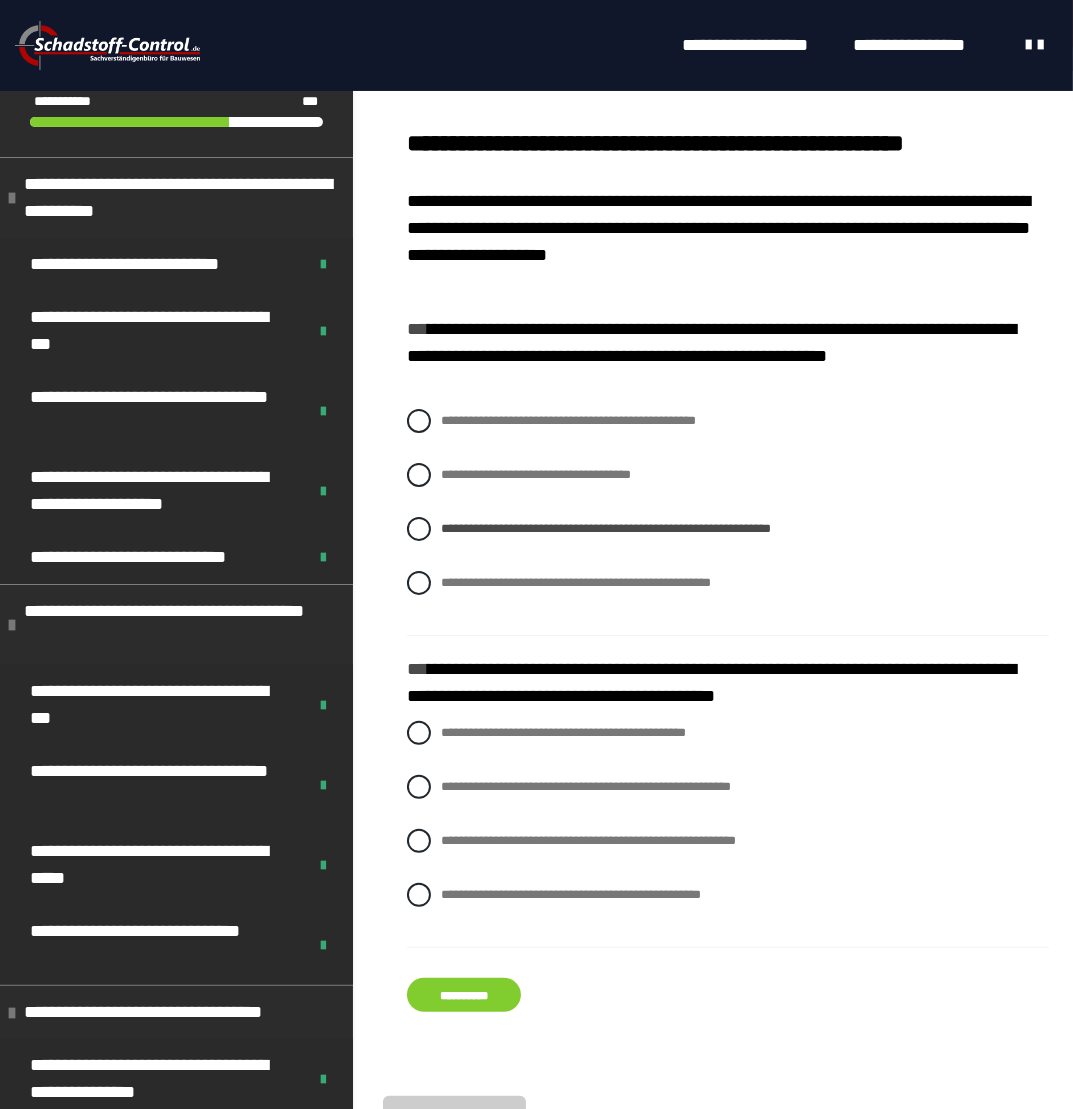 click on "**********" at bounding box center (464, 995) 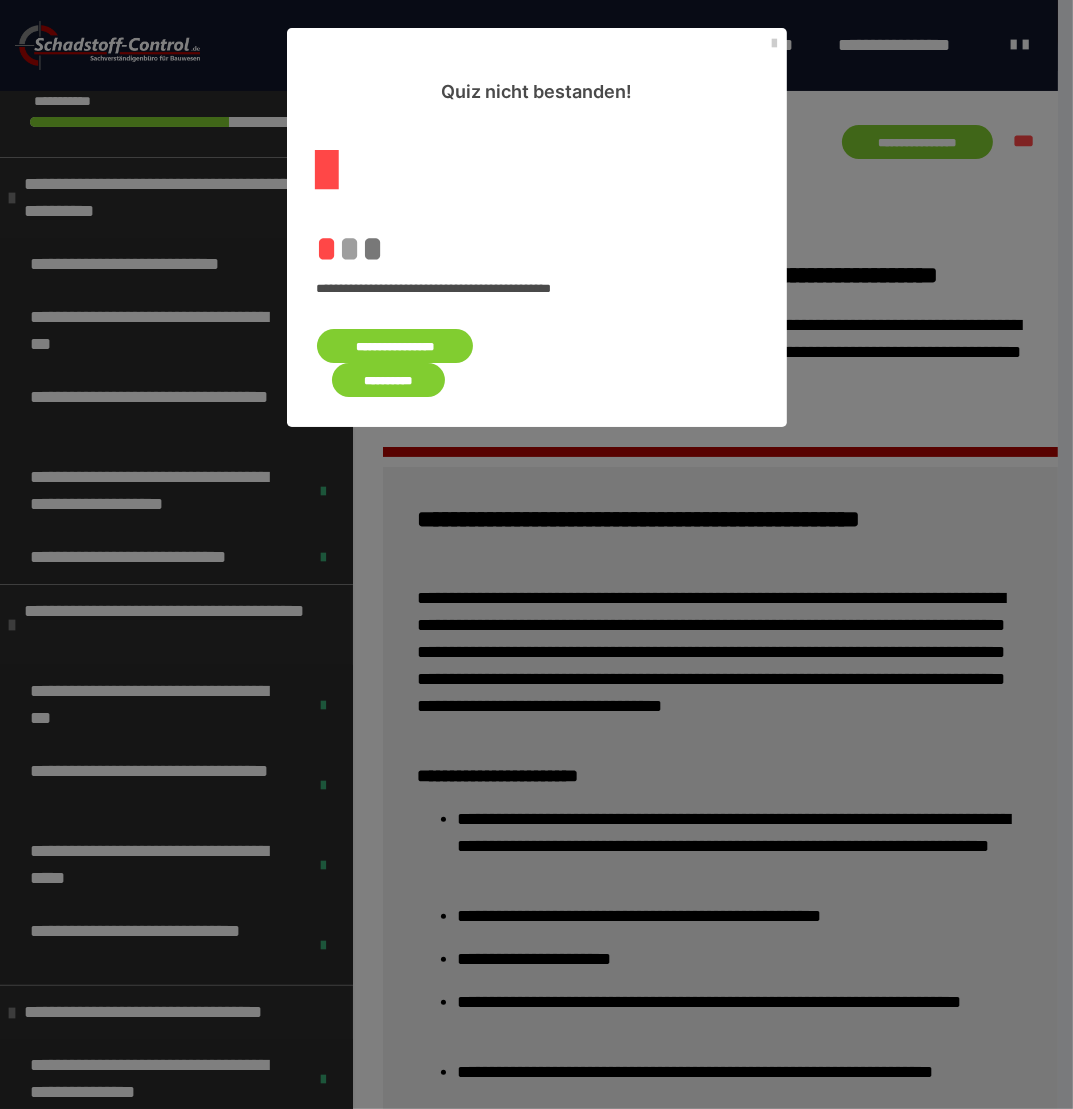 click on "**********" at bounding box center [395, 346] 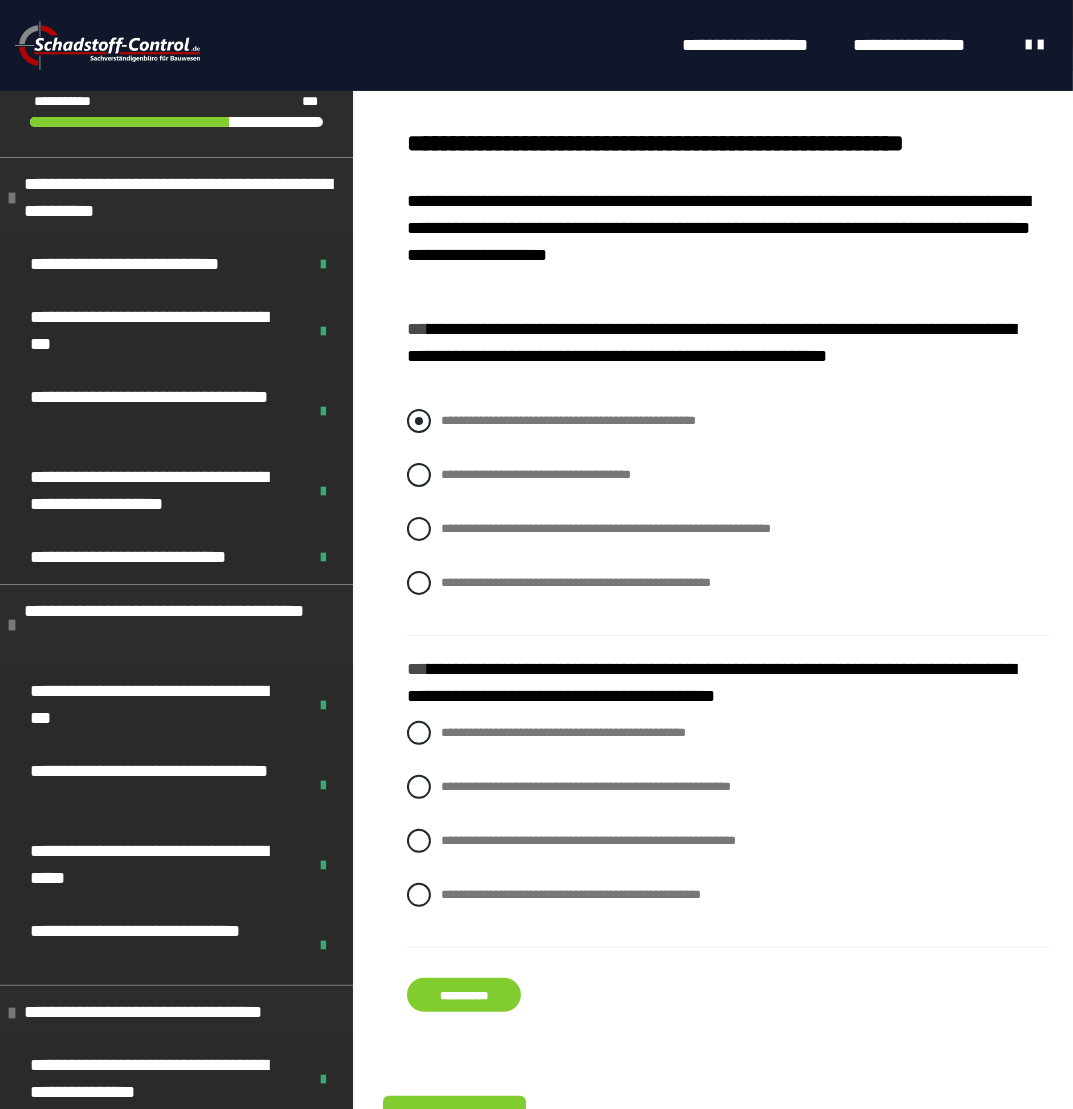 click on "**********" at bounding box center [568, 420] 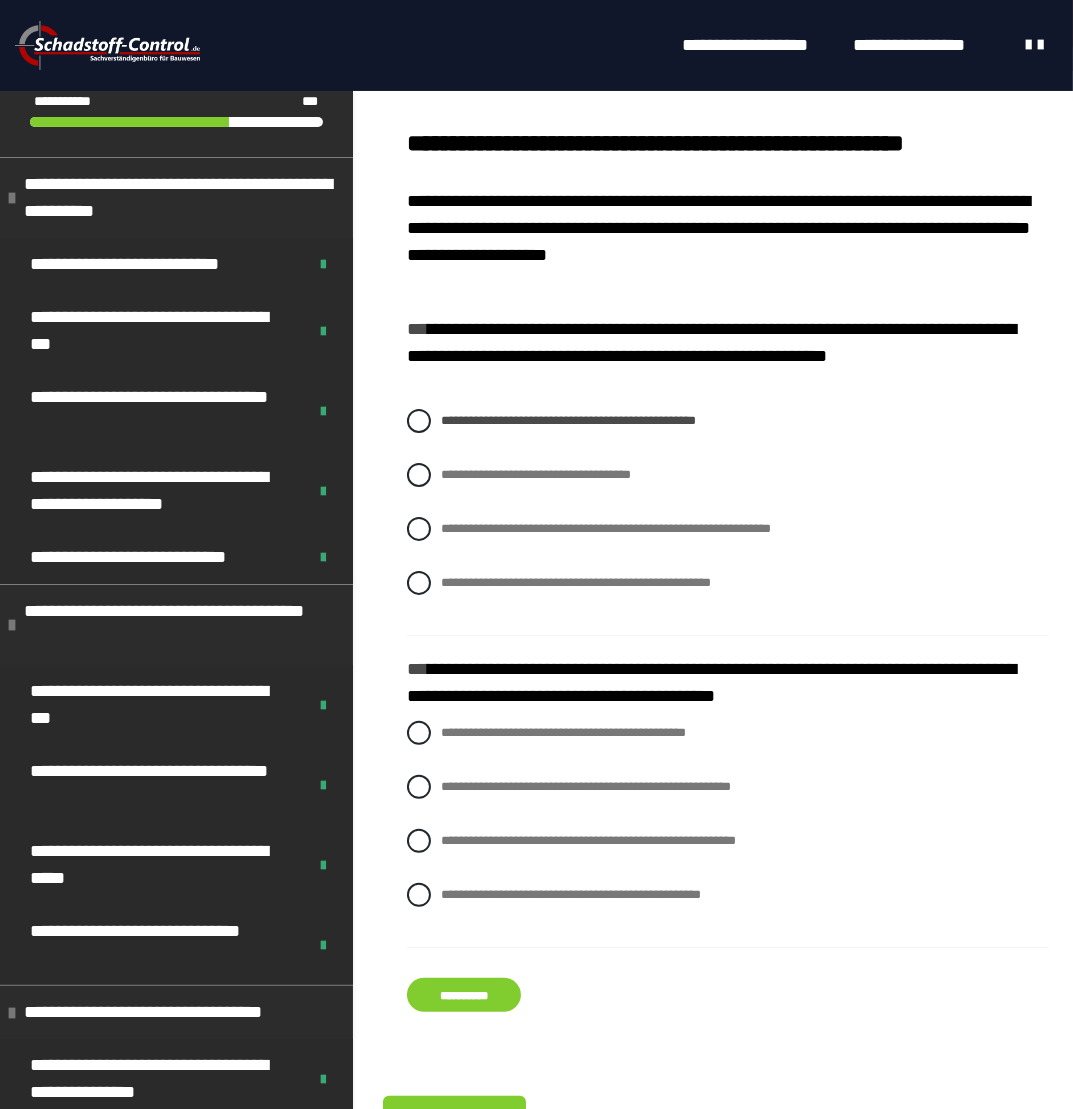 click on "**********" at bounding box center (464, 995) 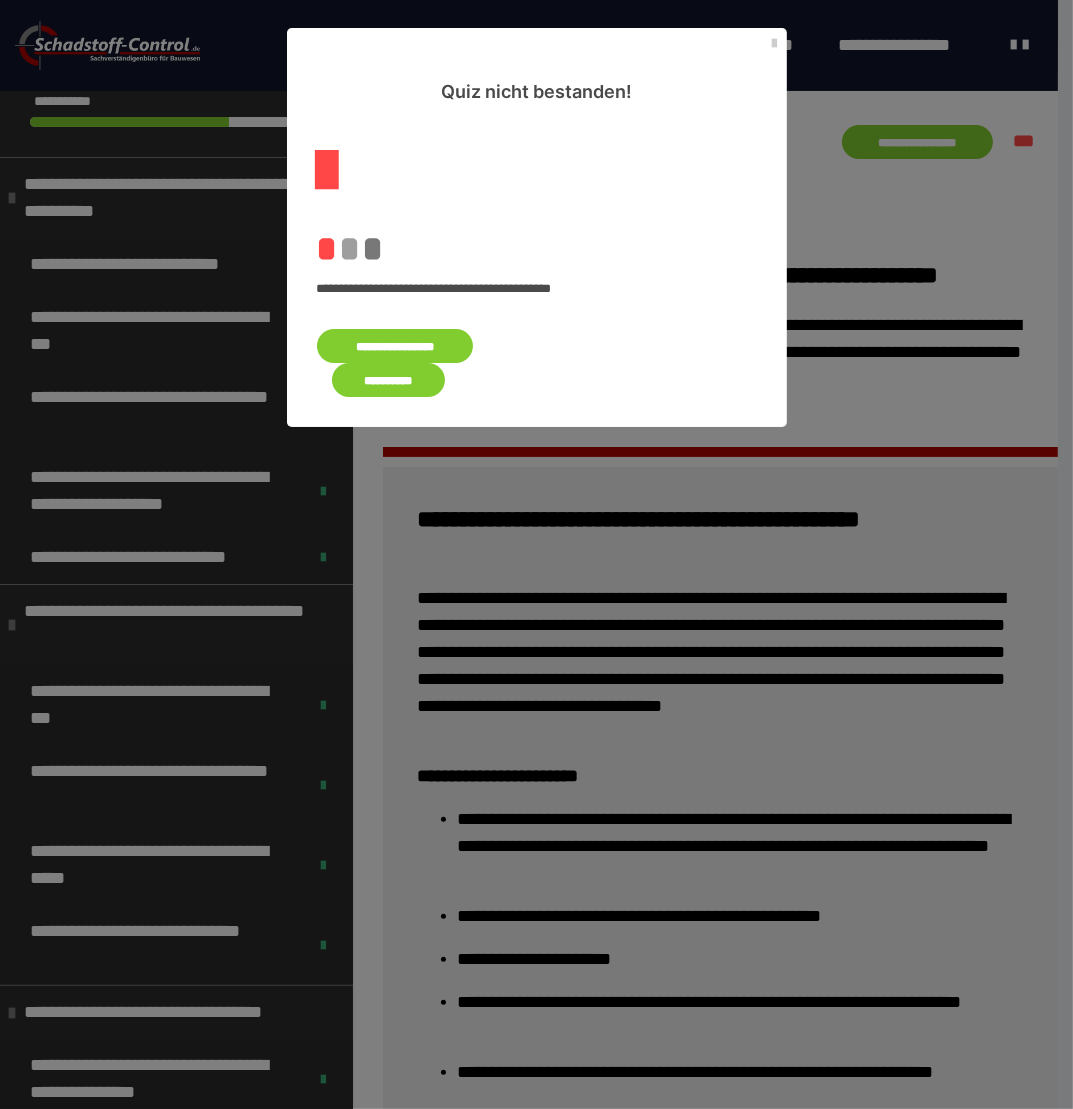 click on "**********" at bounding box center (395, 346) 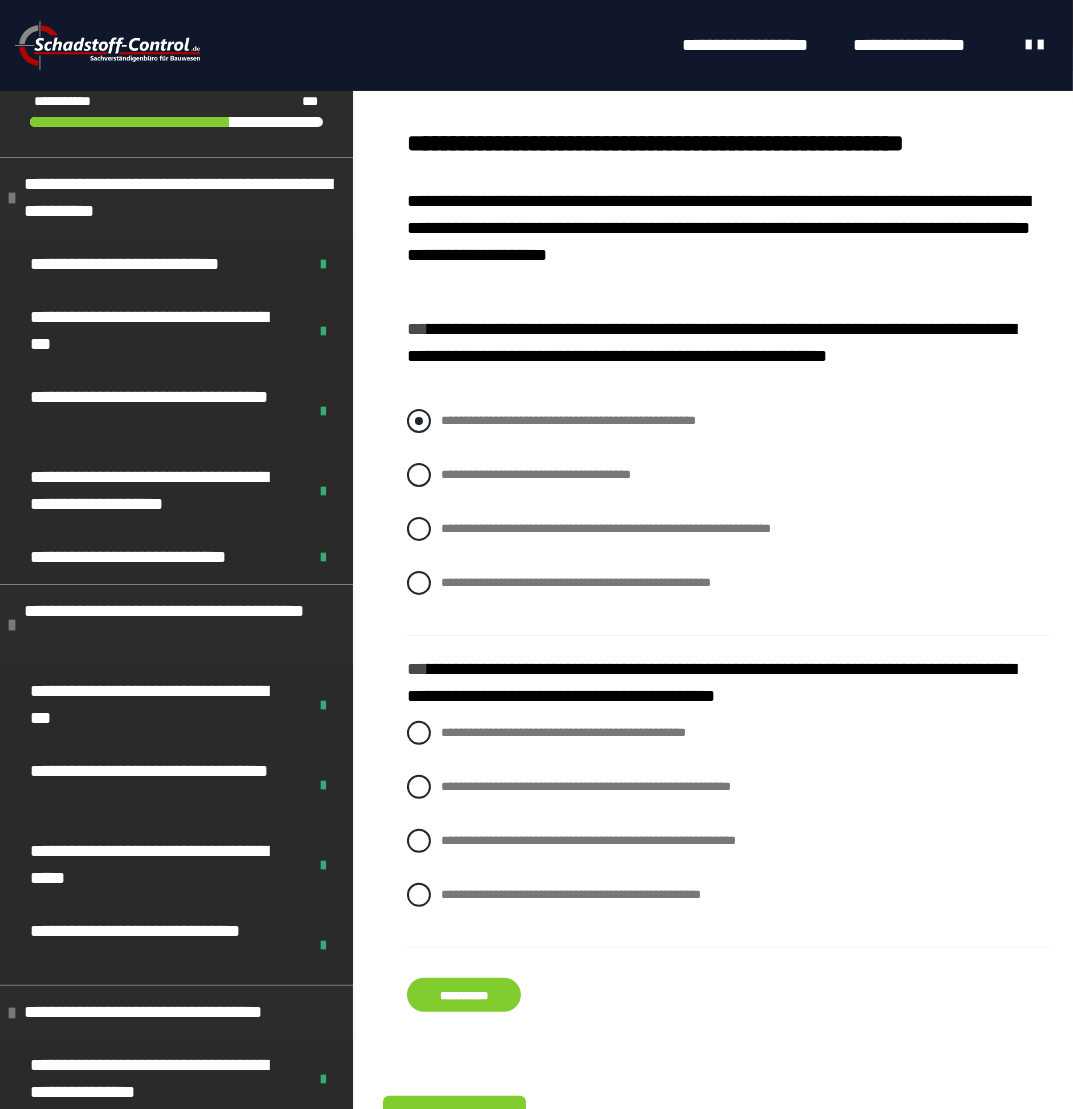 click on "**********" at bounding box center (568, 420) 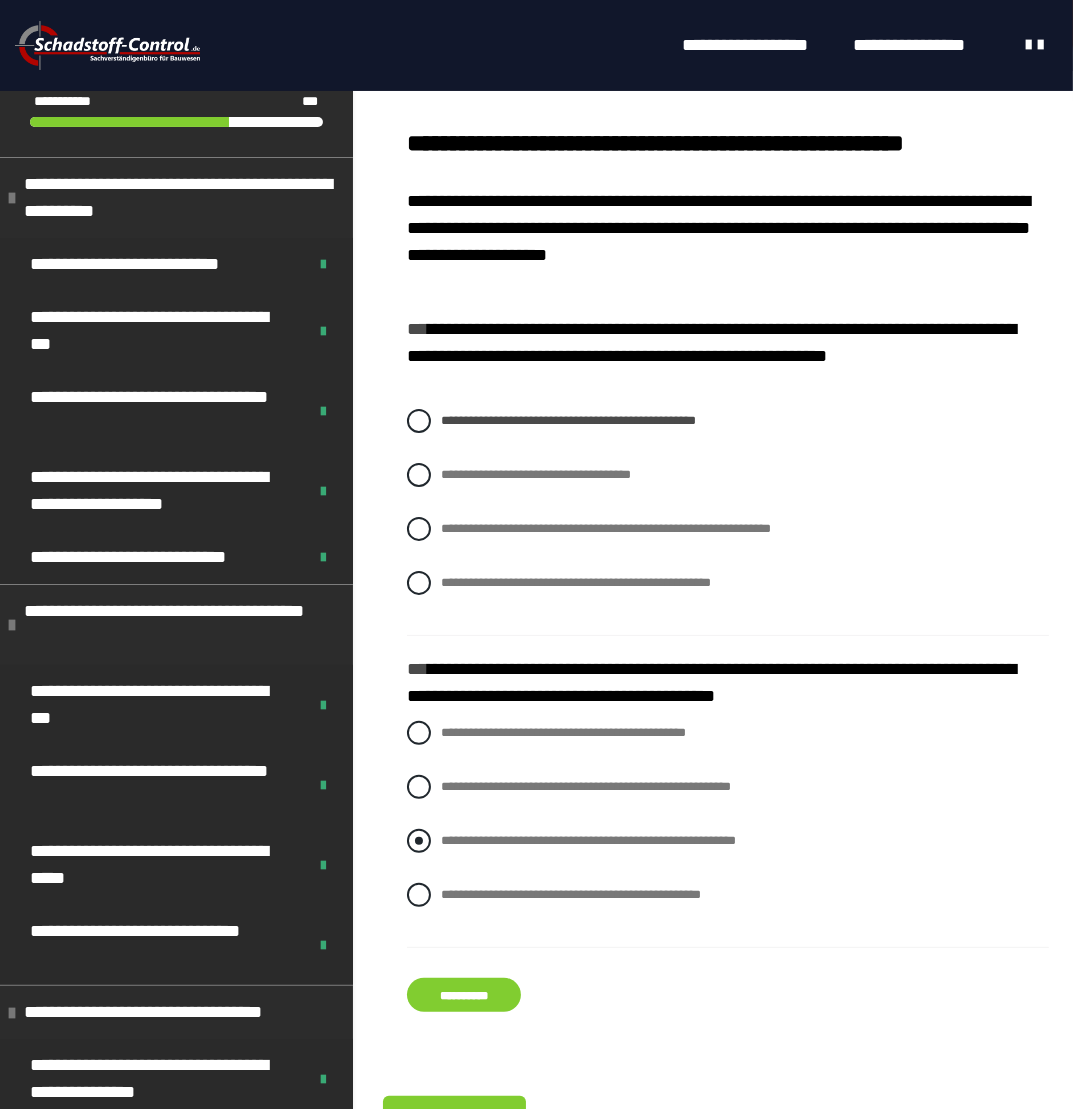 click on "**********" at bounding box center [588, 840] 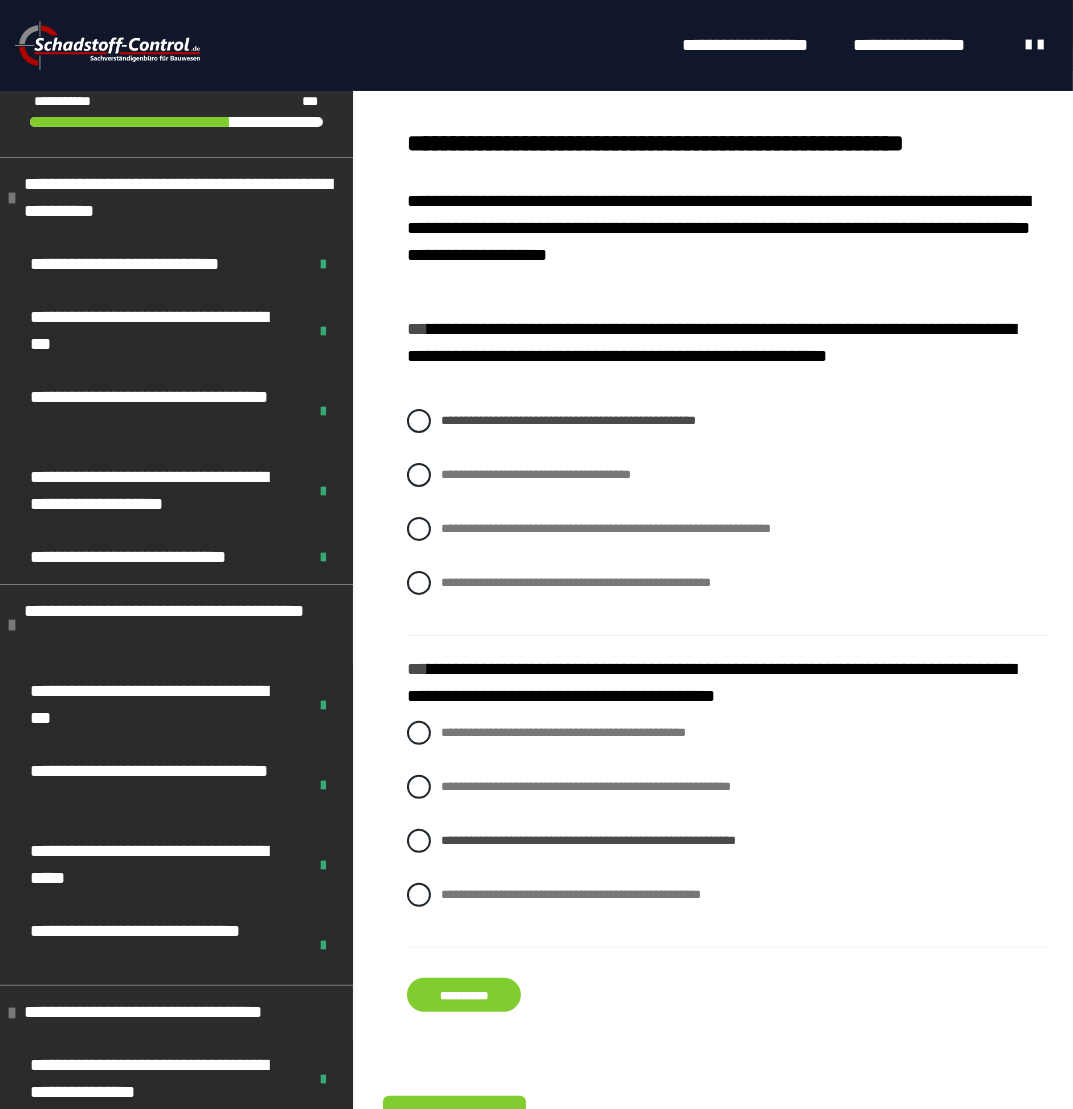 click on "**********" at bounding box center (464, 995) 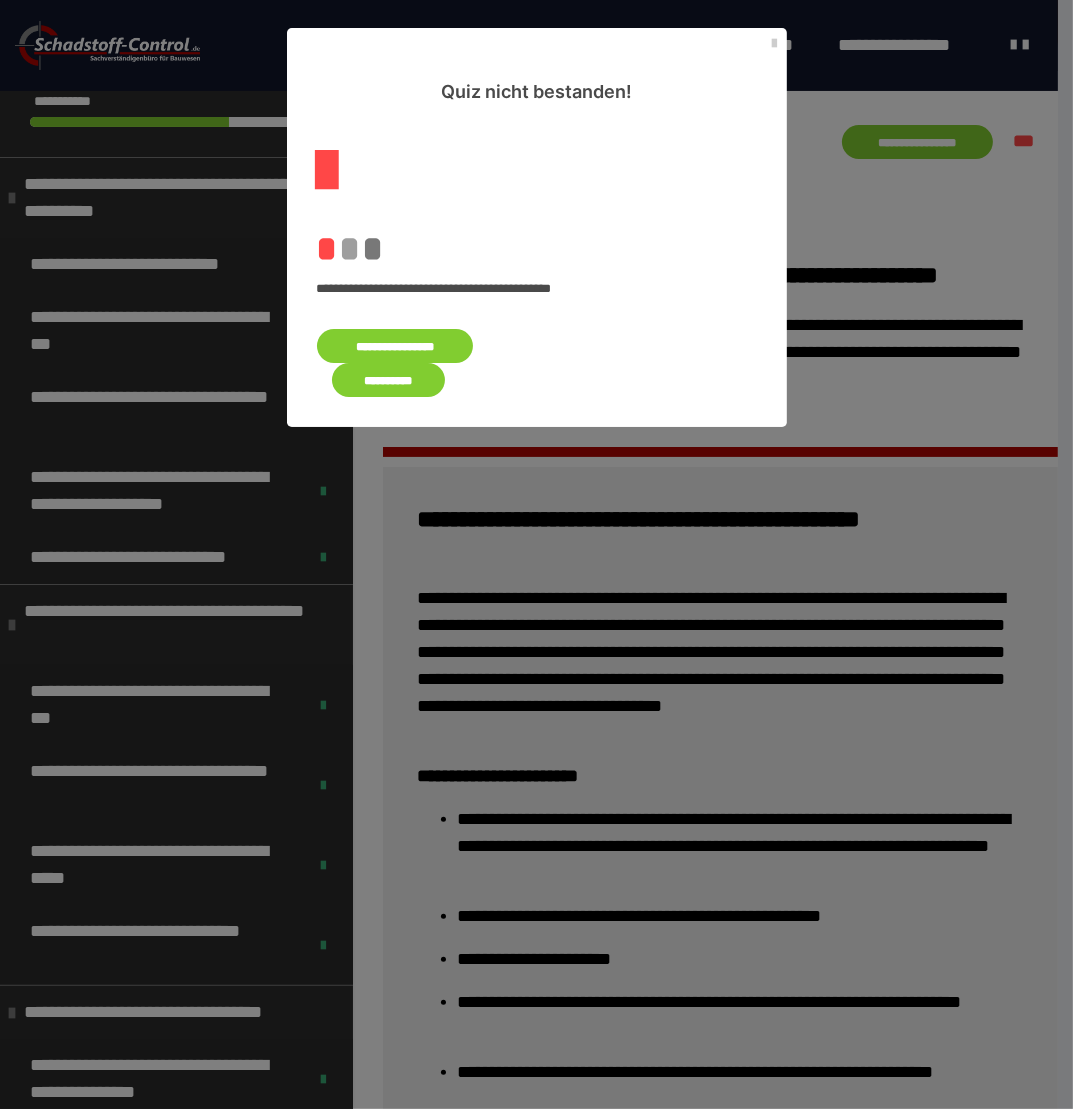 drag, startPoint x: 486, startPoint y: 989, endPoint x: 404, endPoint y: 347, distance: 647.2156 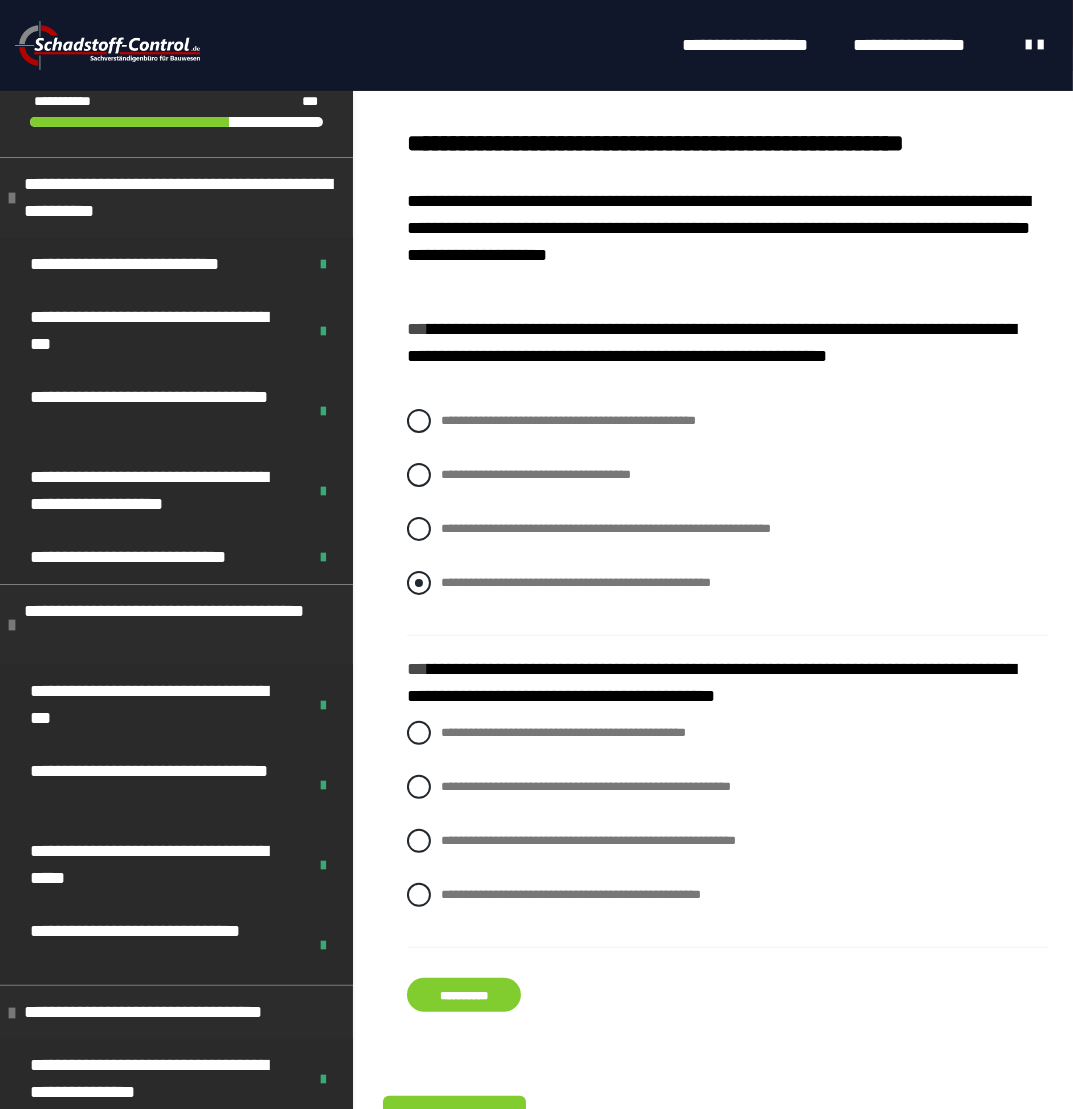 click at bounding box center [419, 583] 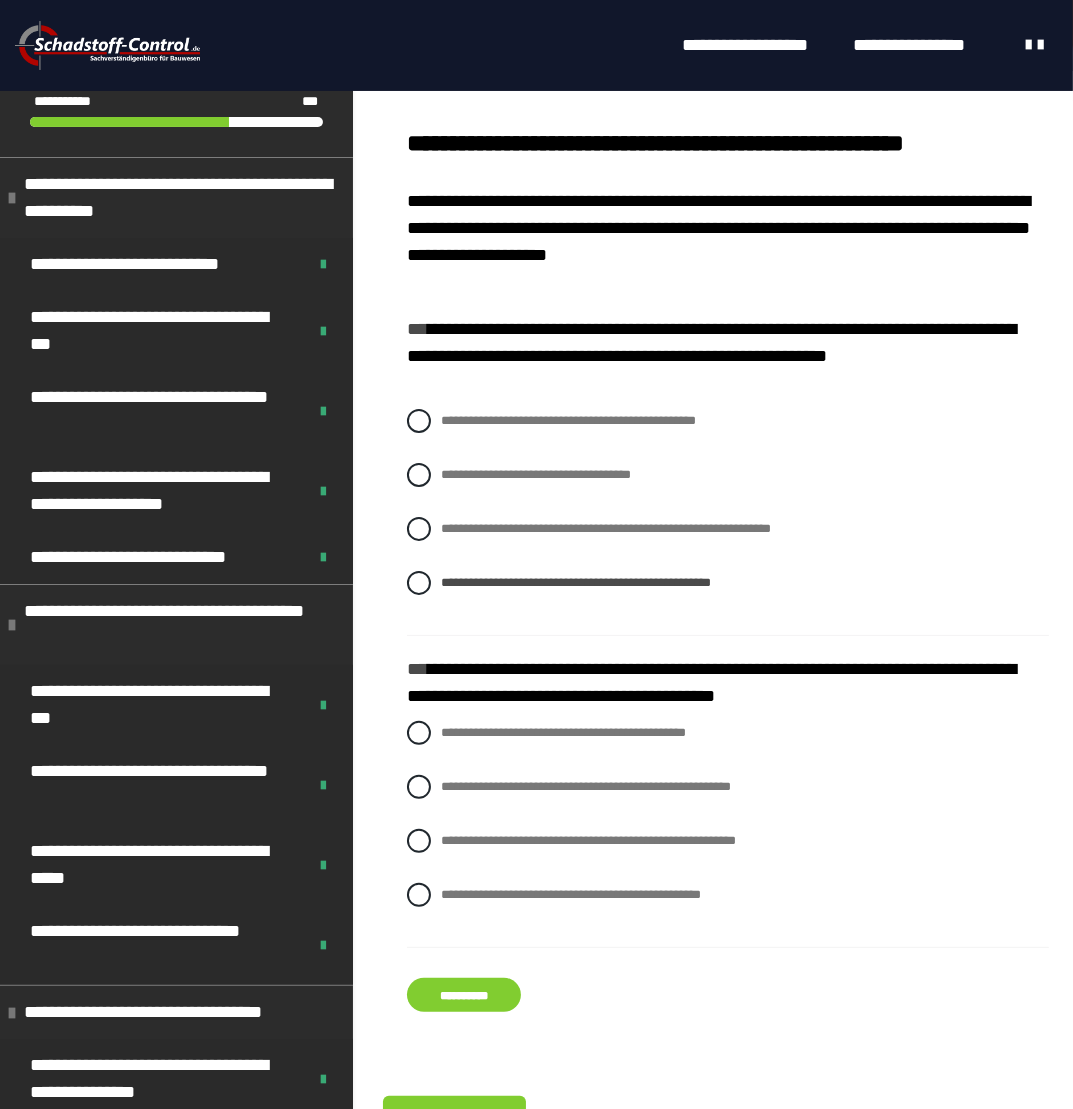 drag, startPoint x: -5, startPoint y: 1152, endPoint x: 482, endPoint y: 1004, distance: 508.99213 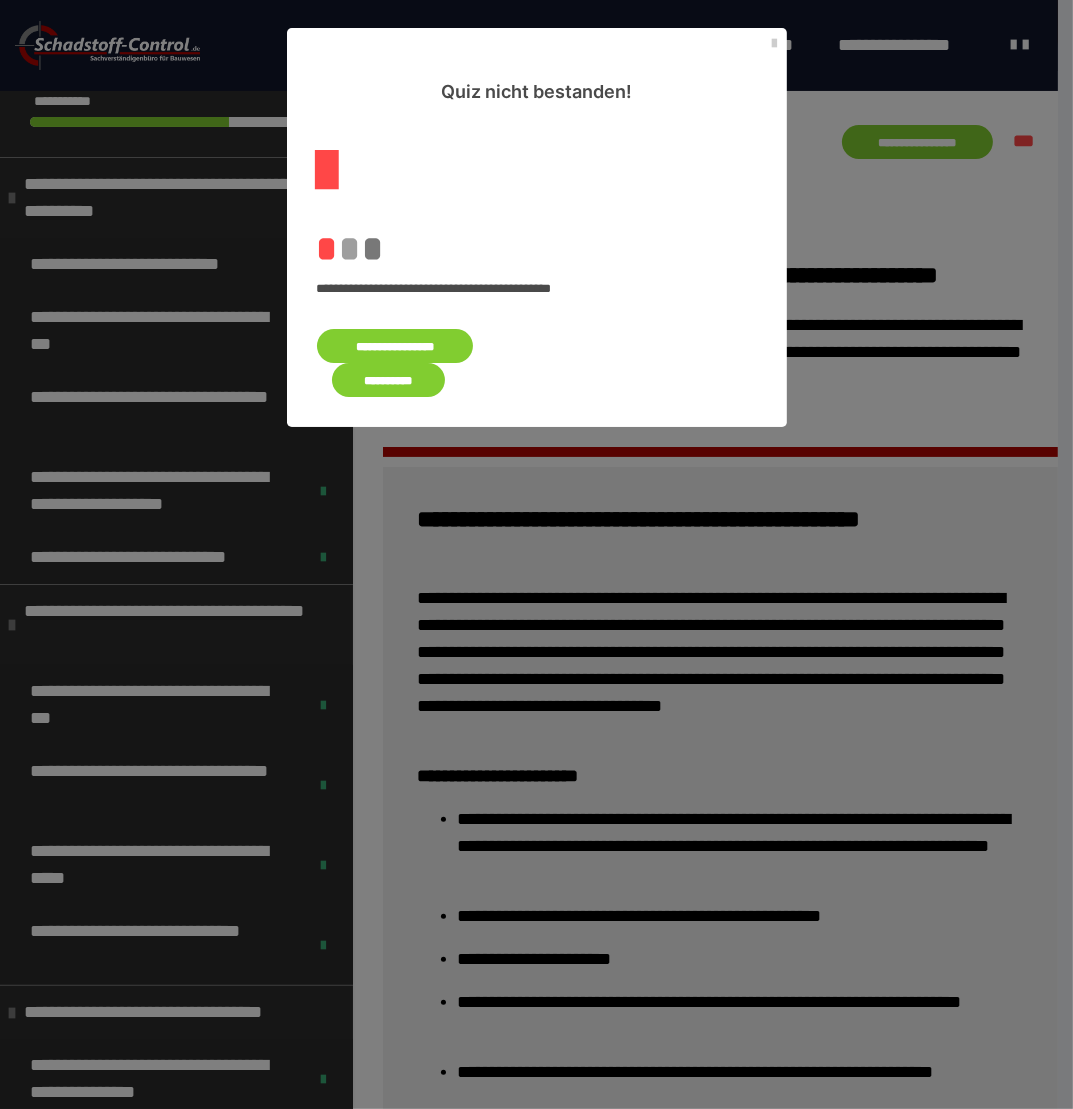 click on "**********" at bounding box center [395, 346] 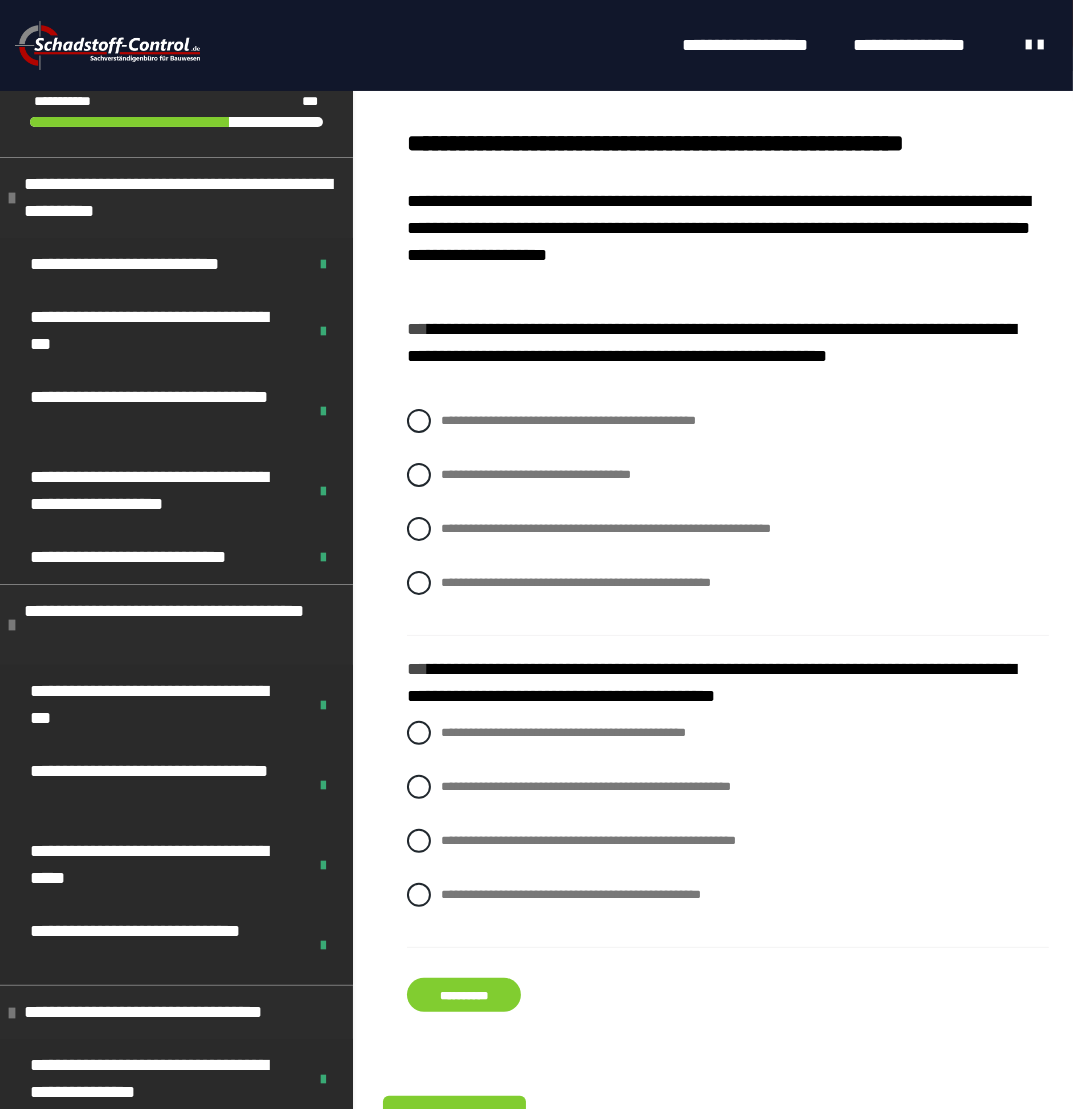 drag, startPoint x: 466, startPoint y: 514, endPoint x: 459, endPoint y: 544, distance: 30.805843 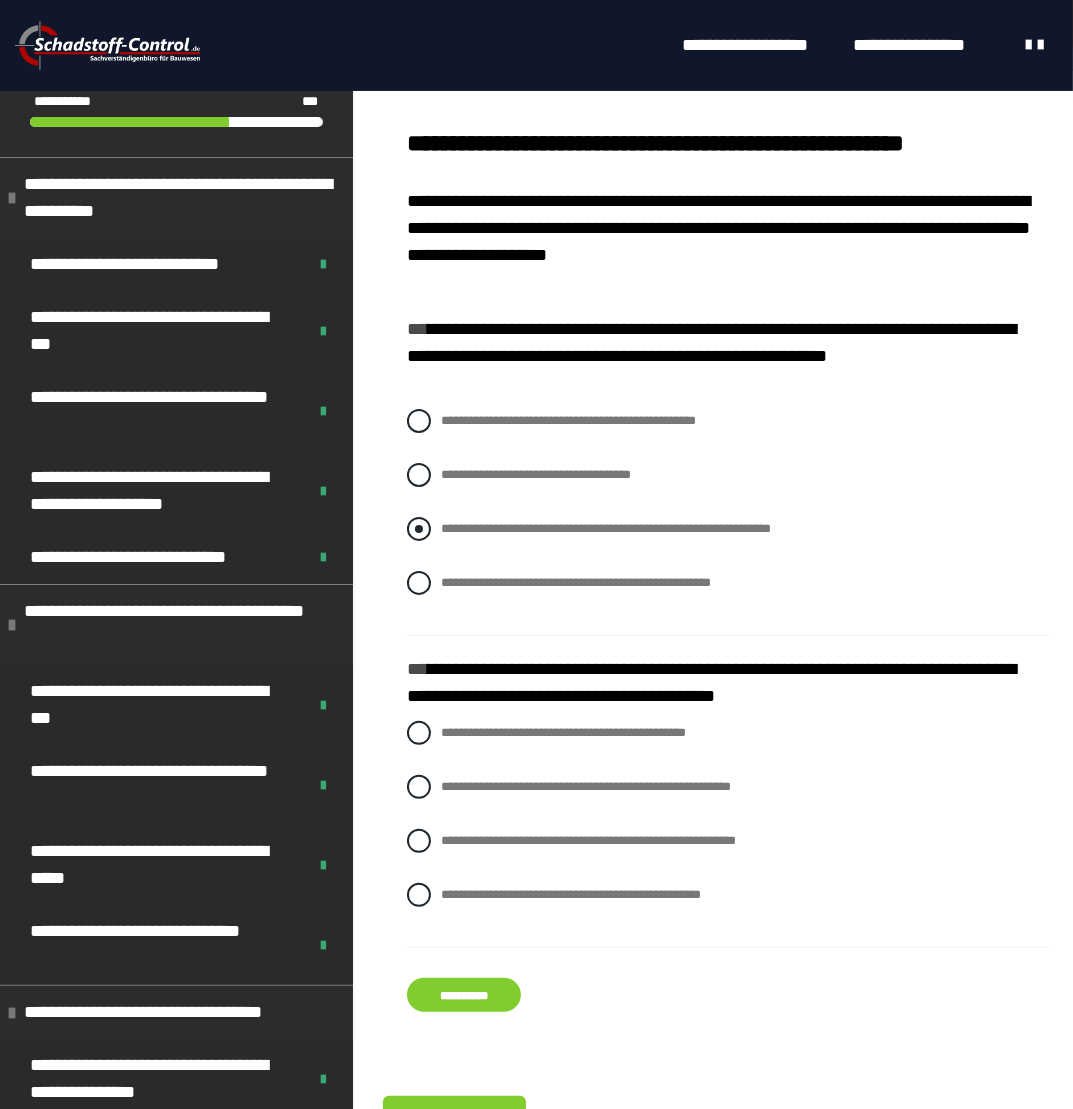 click on "**********" at bounding box center (606, 528) 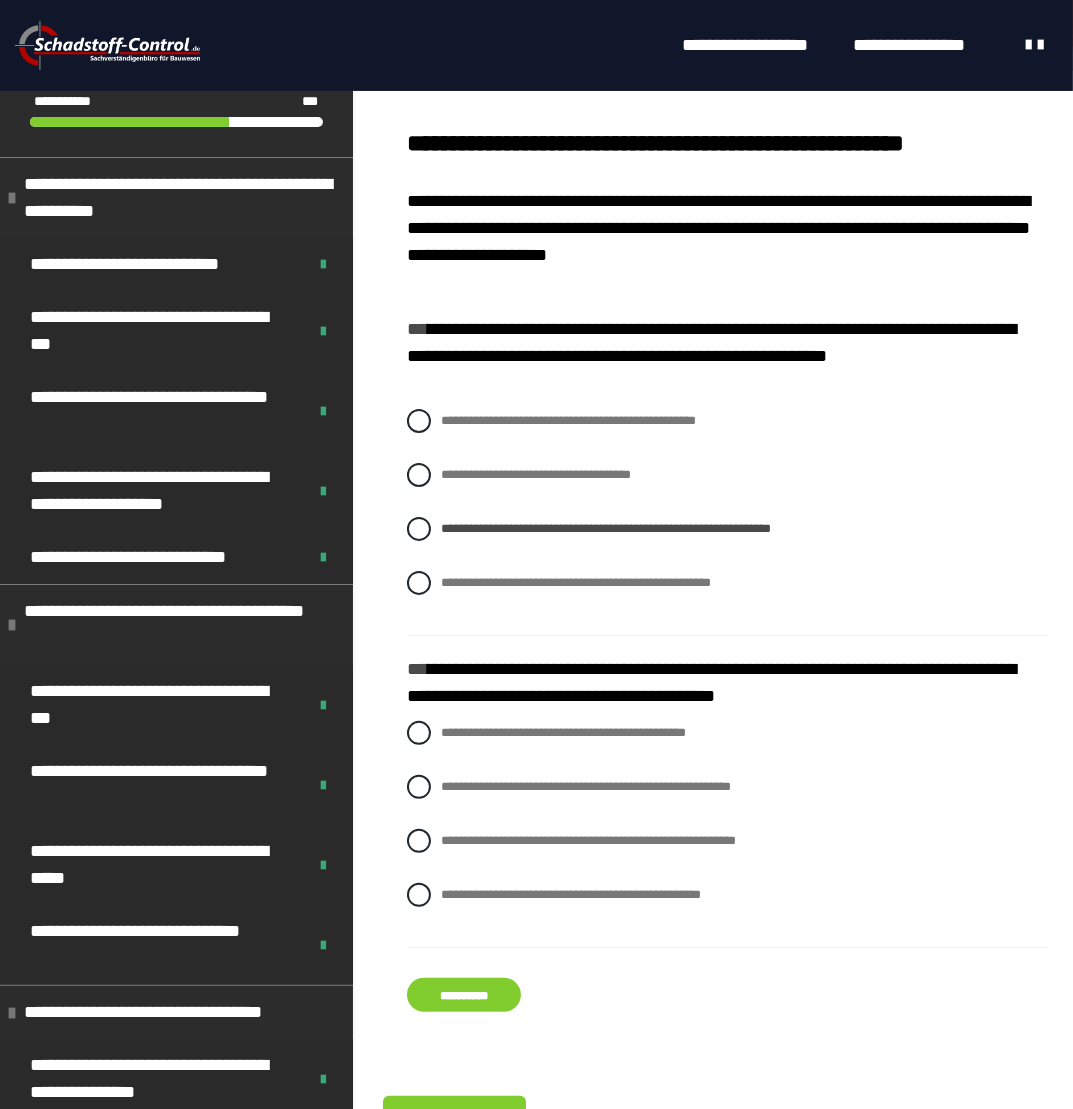 click on "**********" at bounding box center (464, 995) 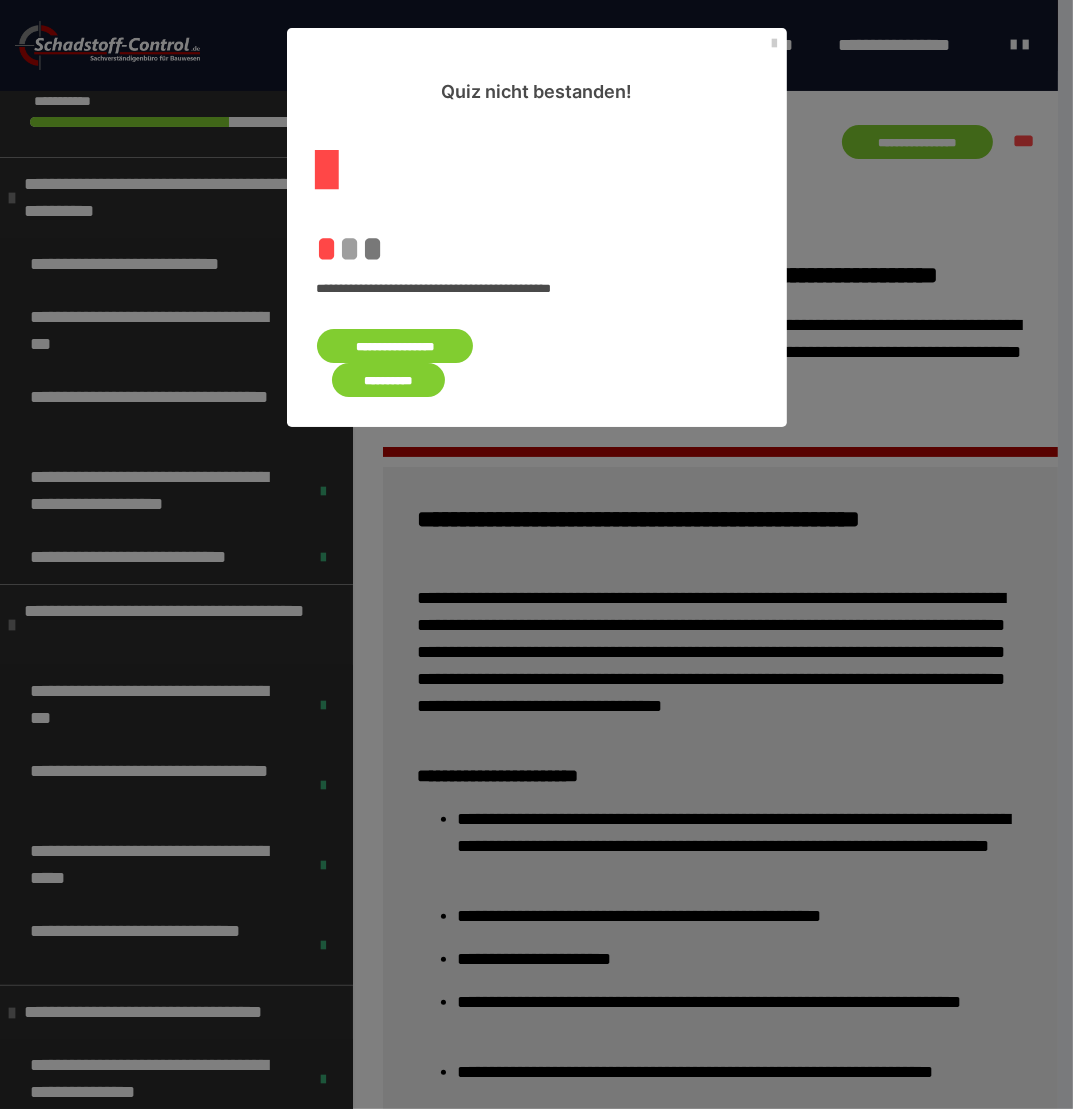 click on "**********" at bounding box center [395, 346] 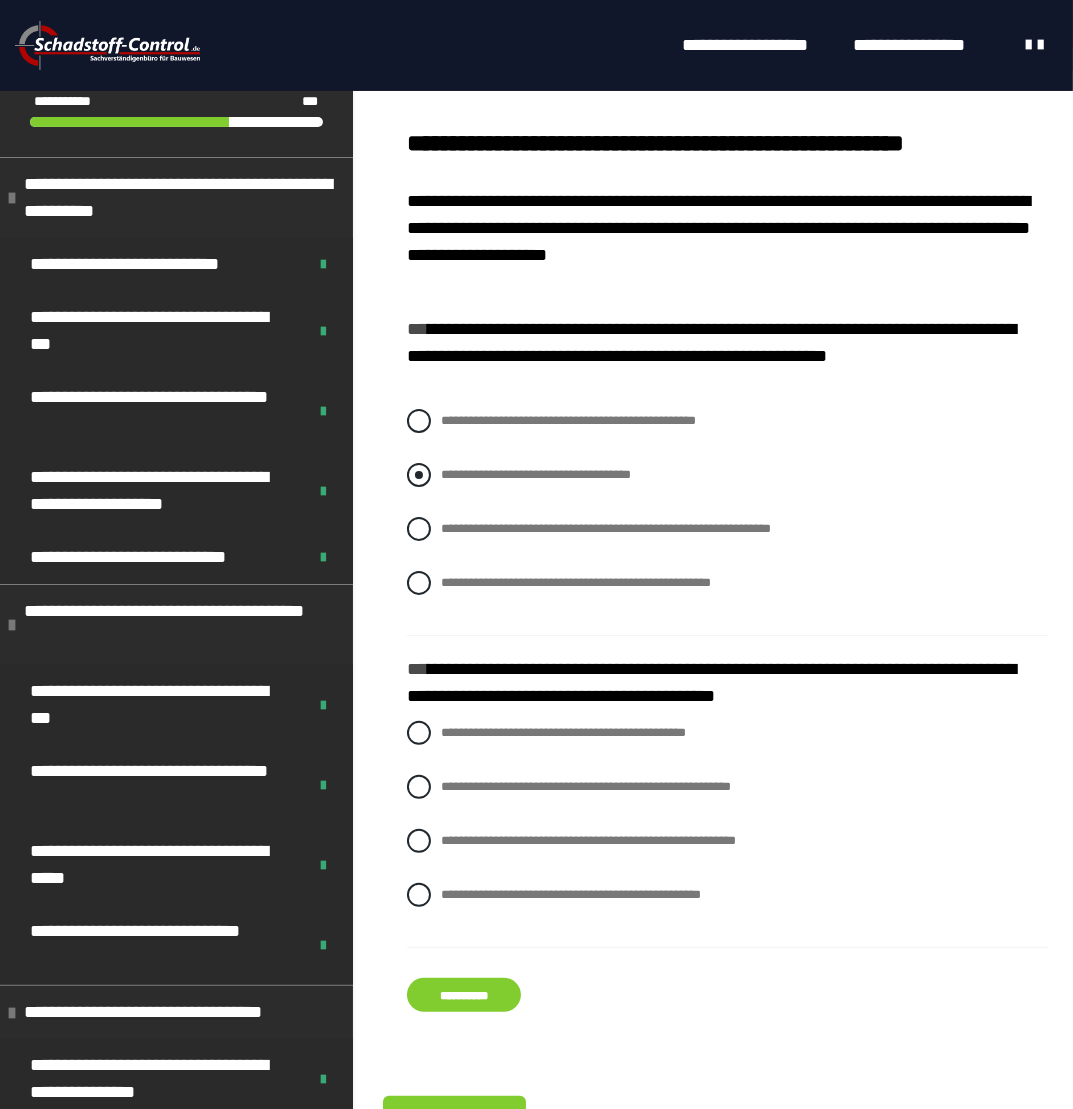 click on "**********" at bounding box center [536, 474] 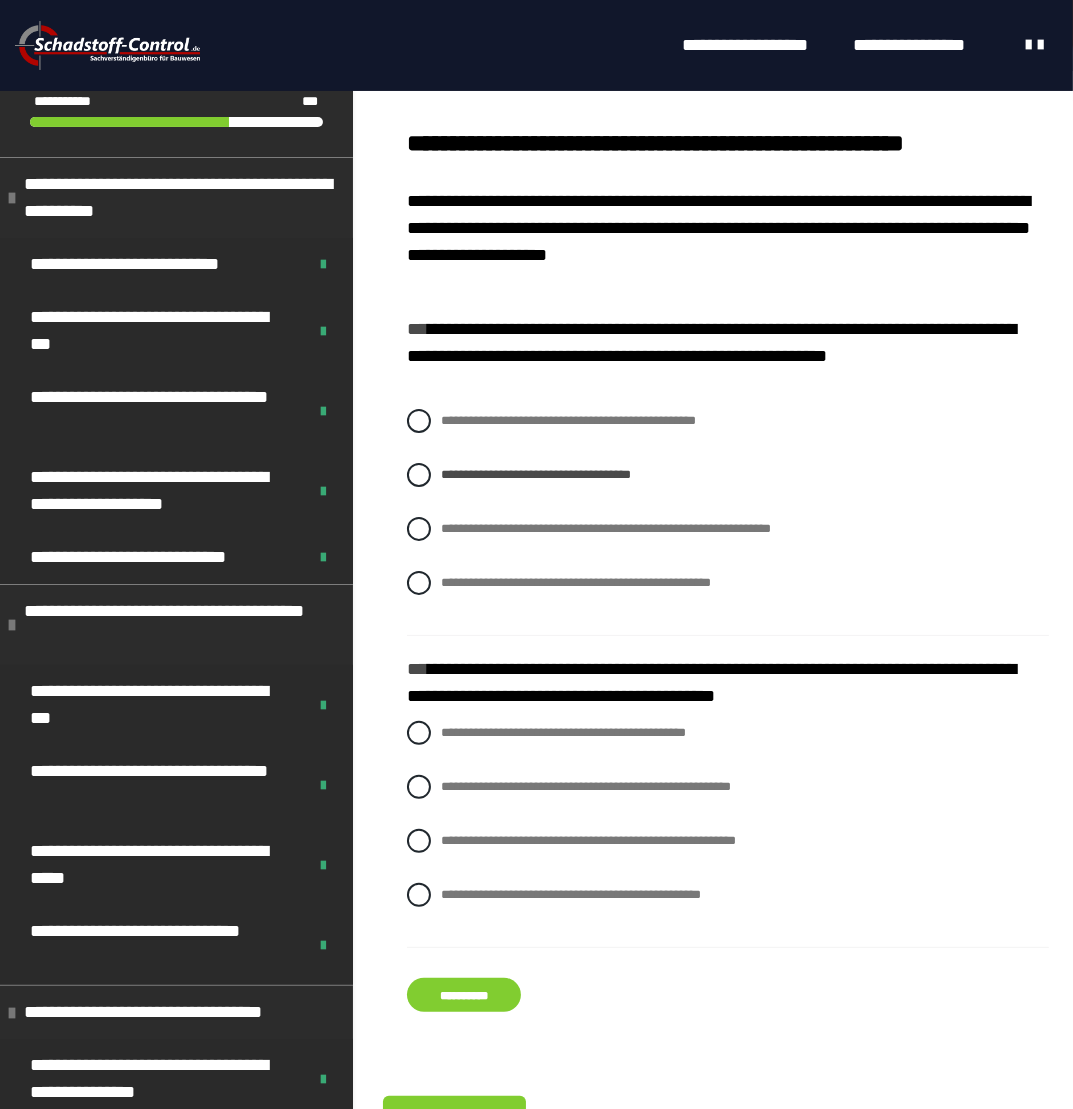 click on "**********" at bounding box center (464, 995) 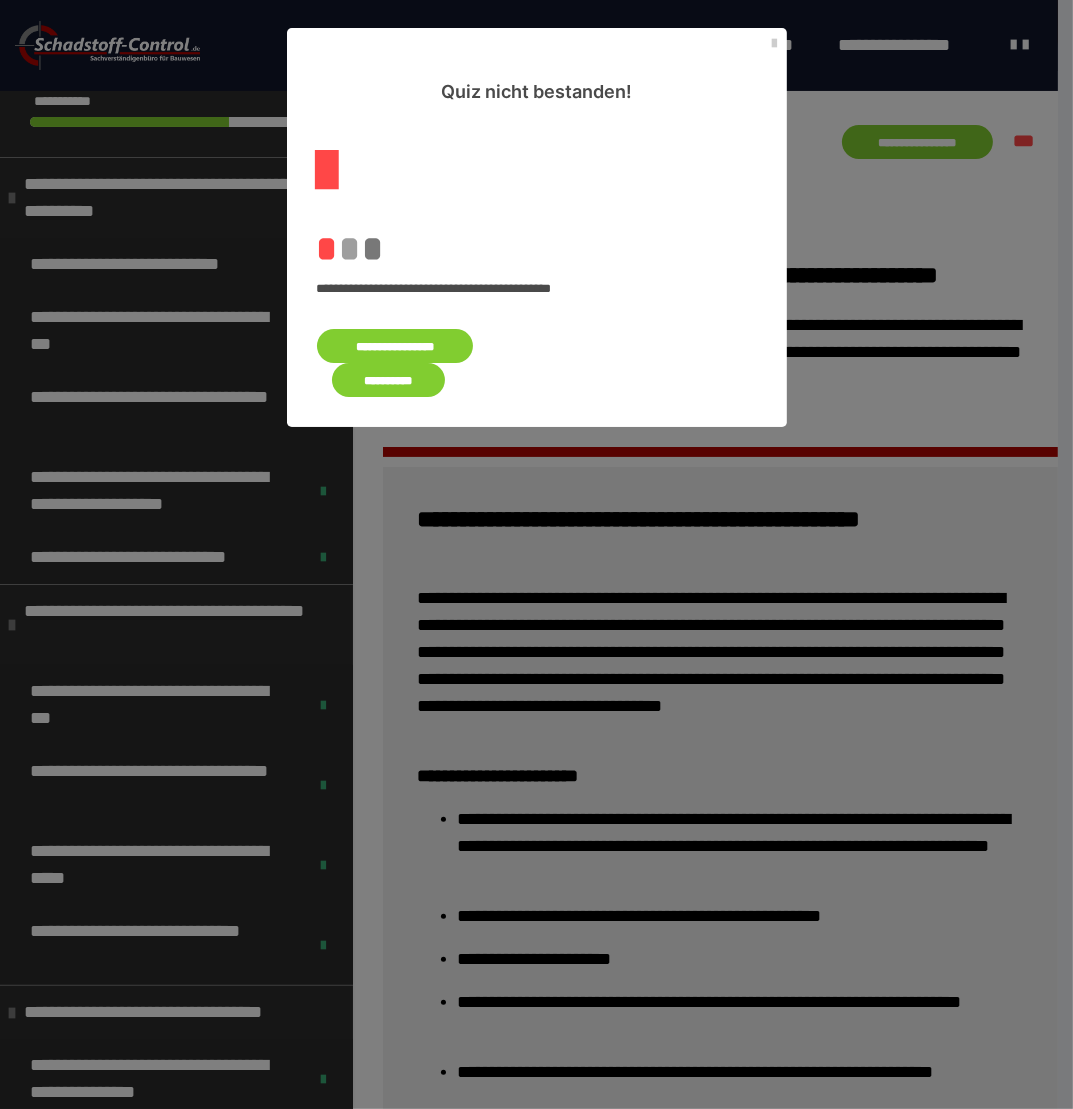 click on "**********" at bounding box center [395, 346] 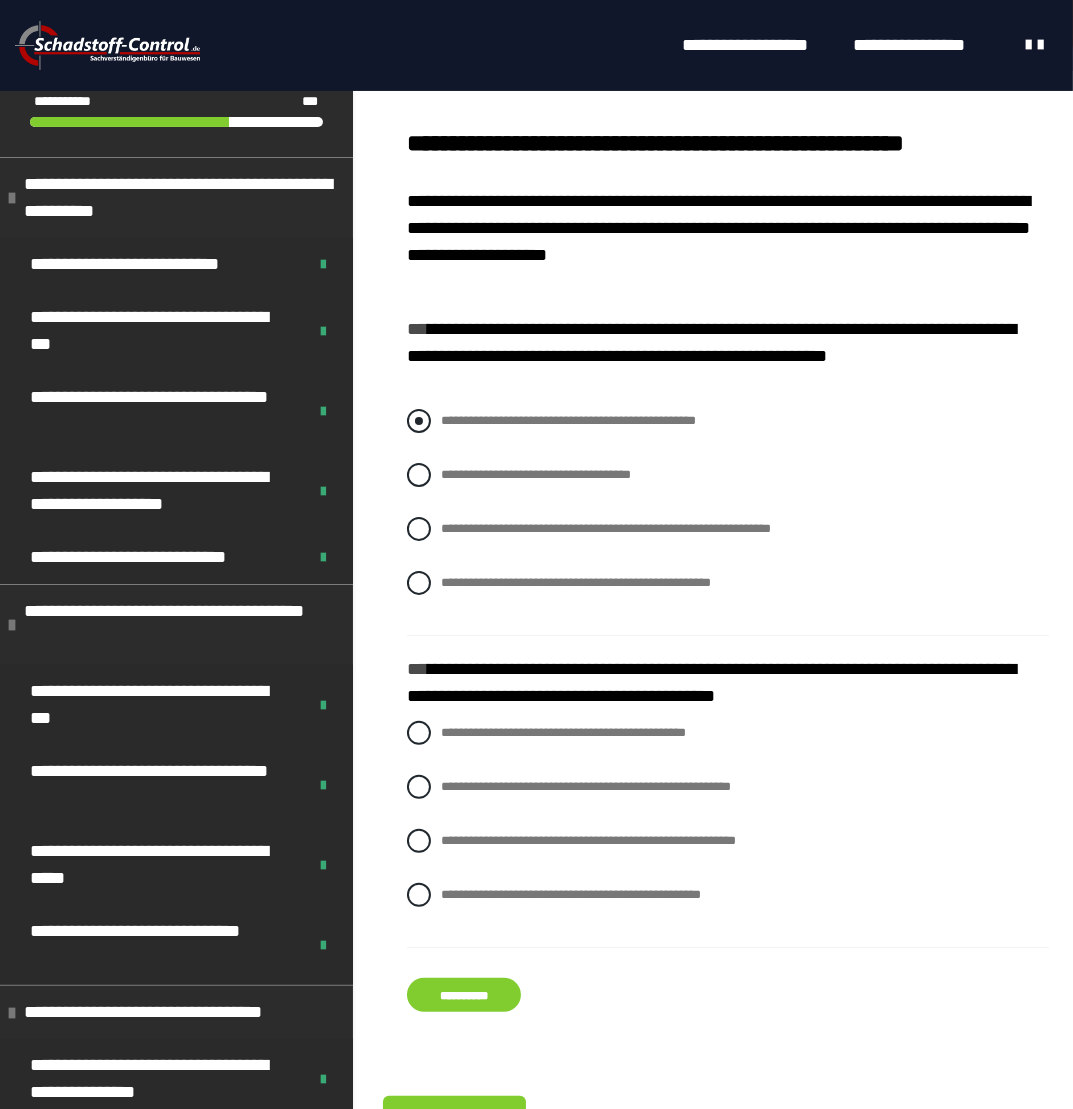 click at bounding box center (419, 421) 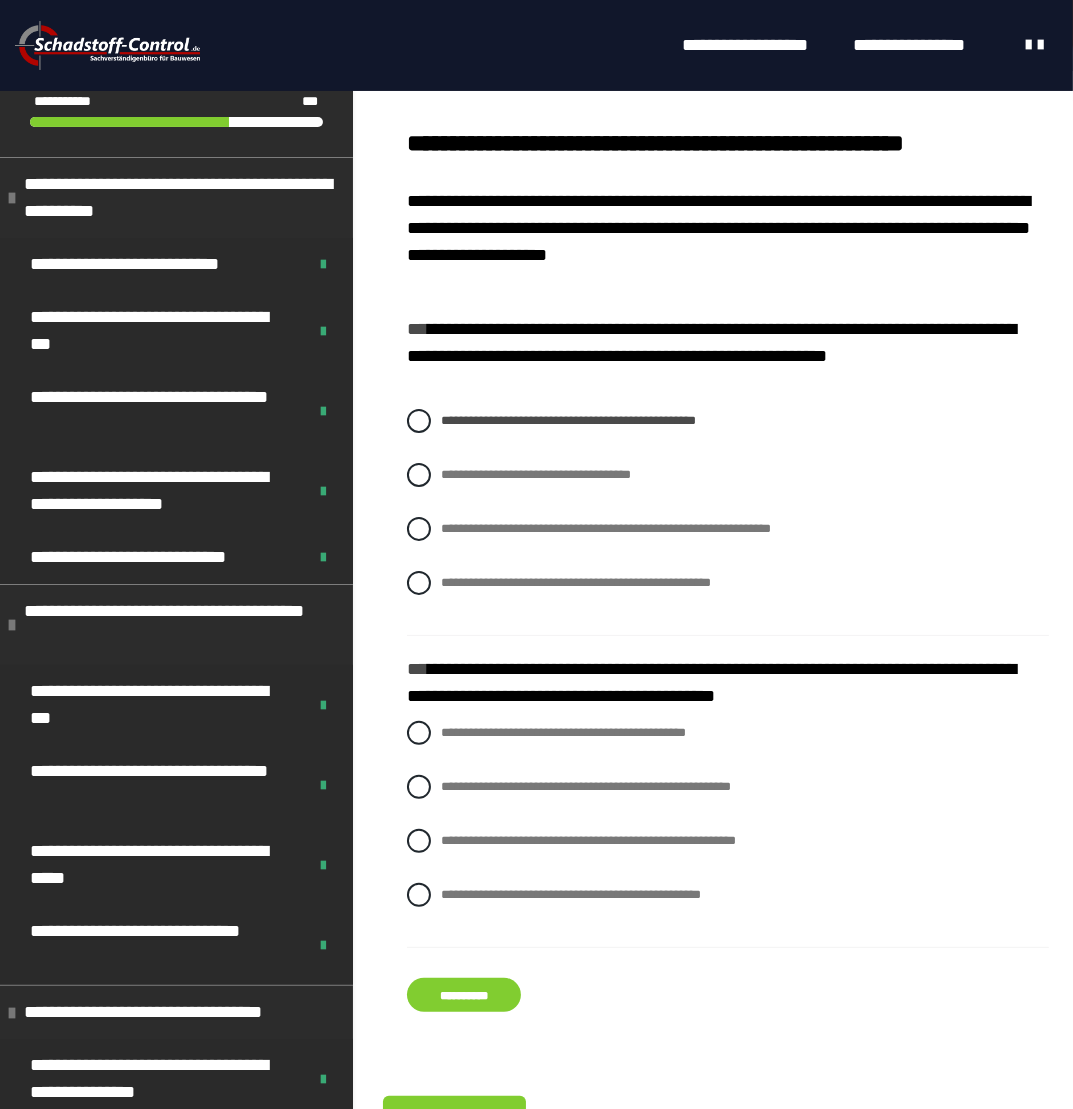 click on "**********" at bounding box center [464, 995] 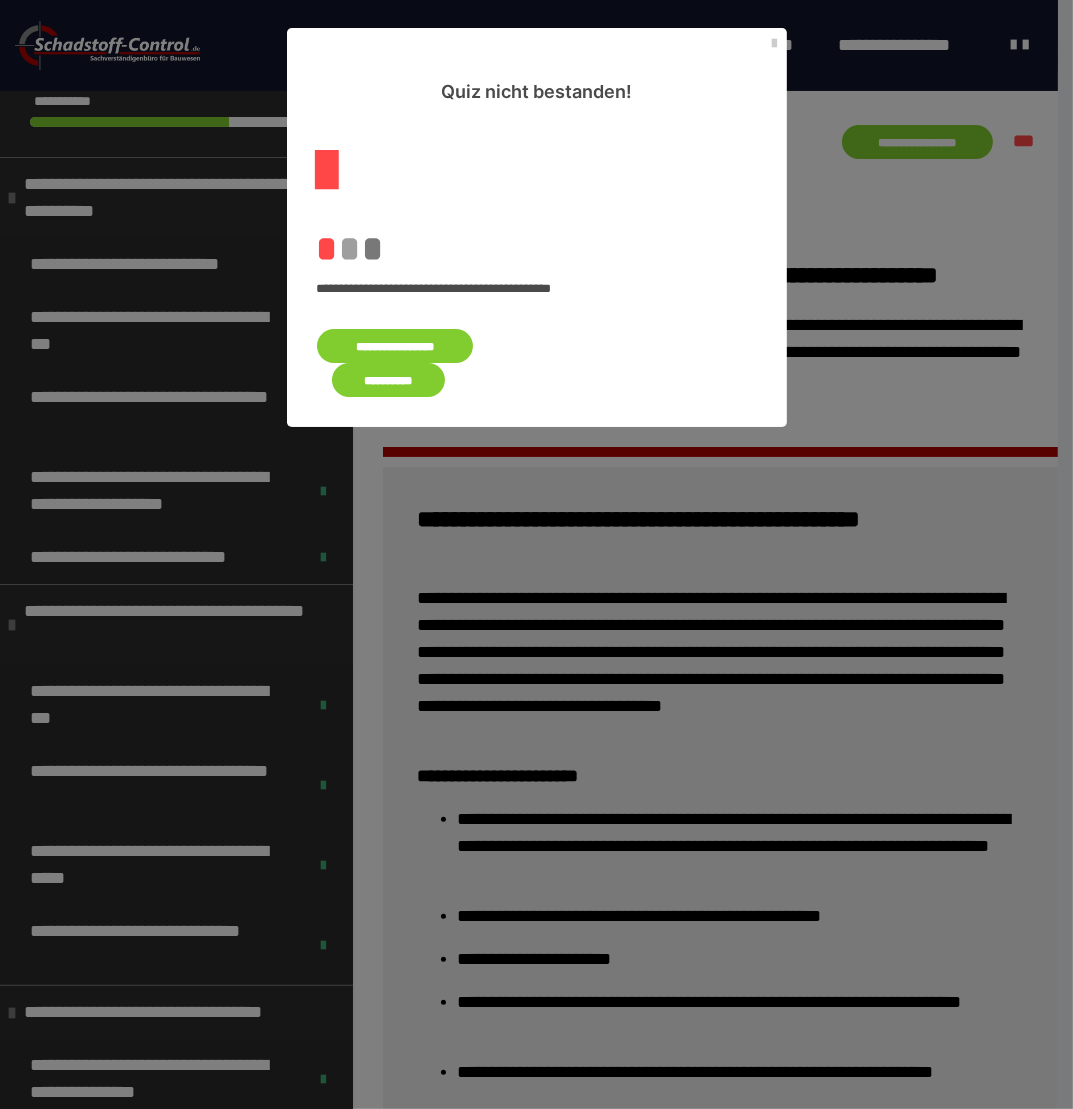 click on "**********" at bounding box center [395, 346] 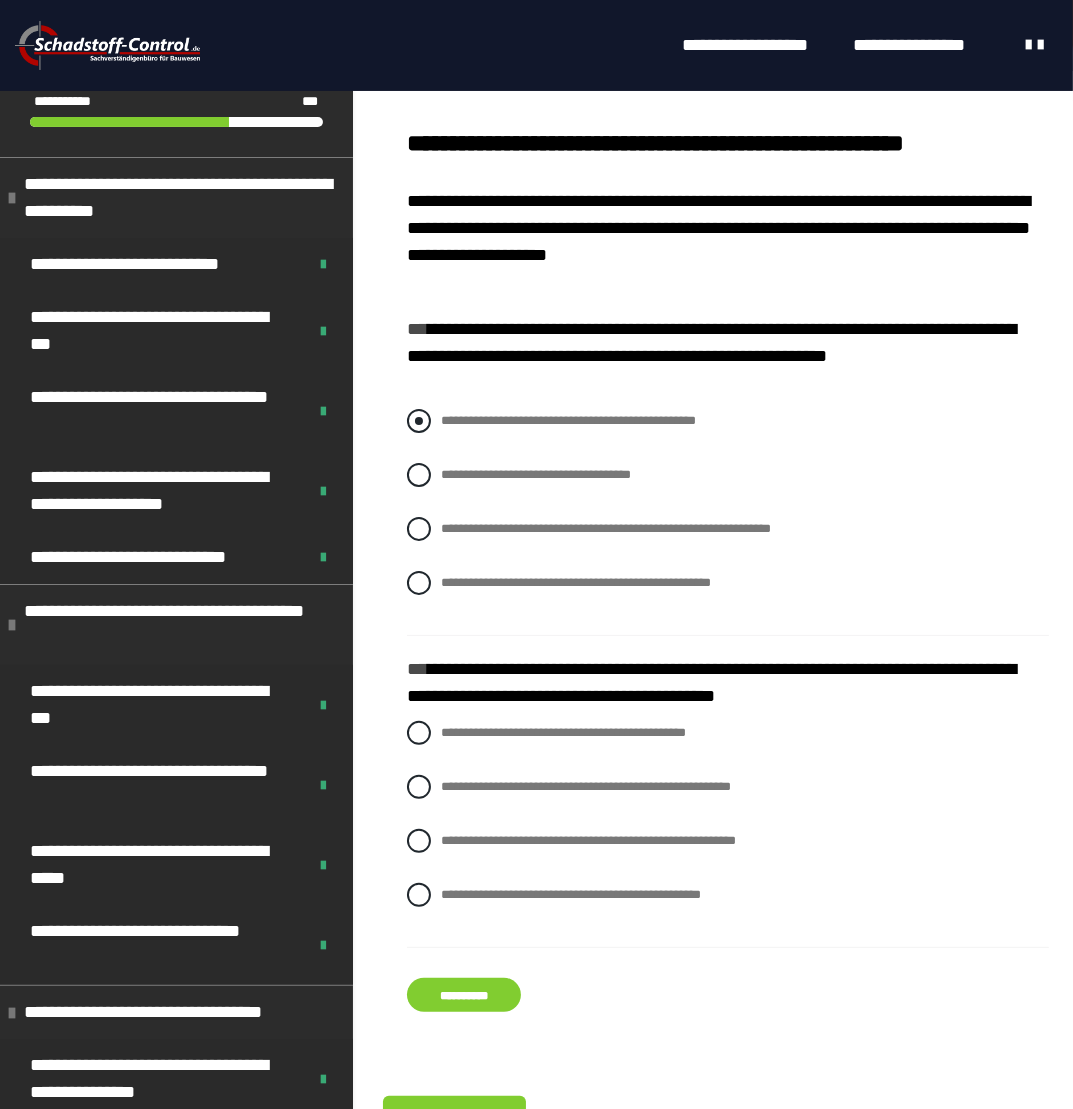 click at bounding box center (419, 421) 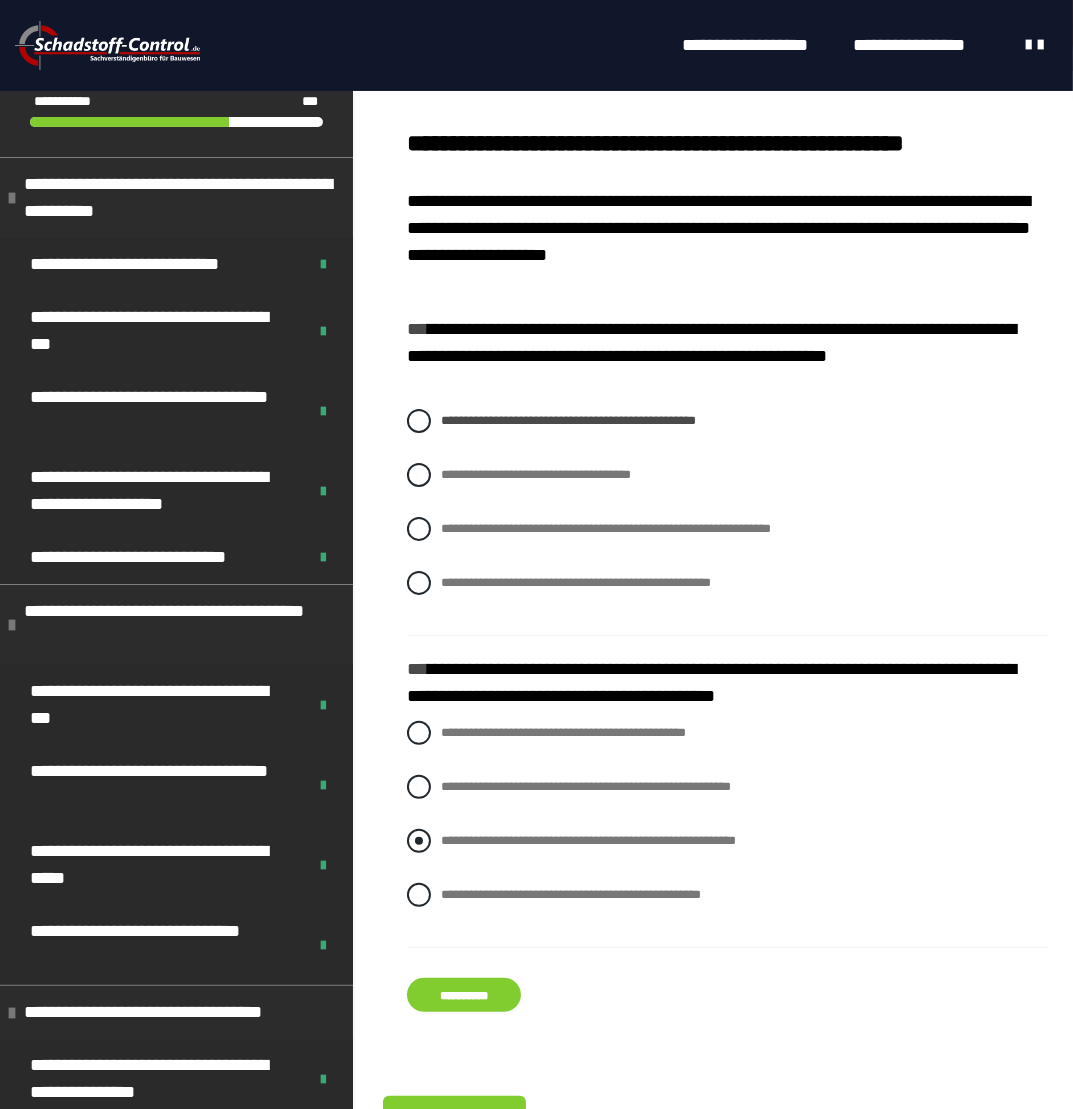 drag, startPoint x: 419, startPoint y: 731, endPoint x: 484, endPoint y: 841, distance: 127.769325 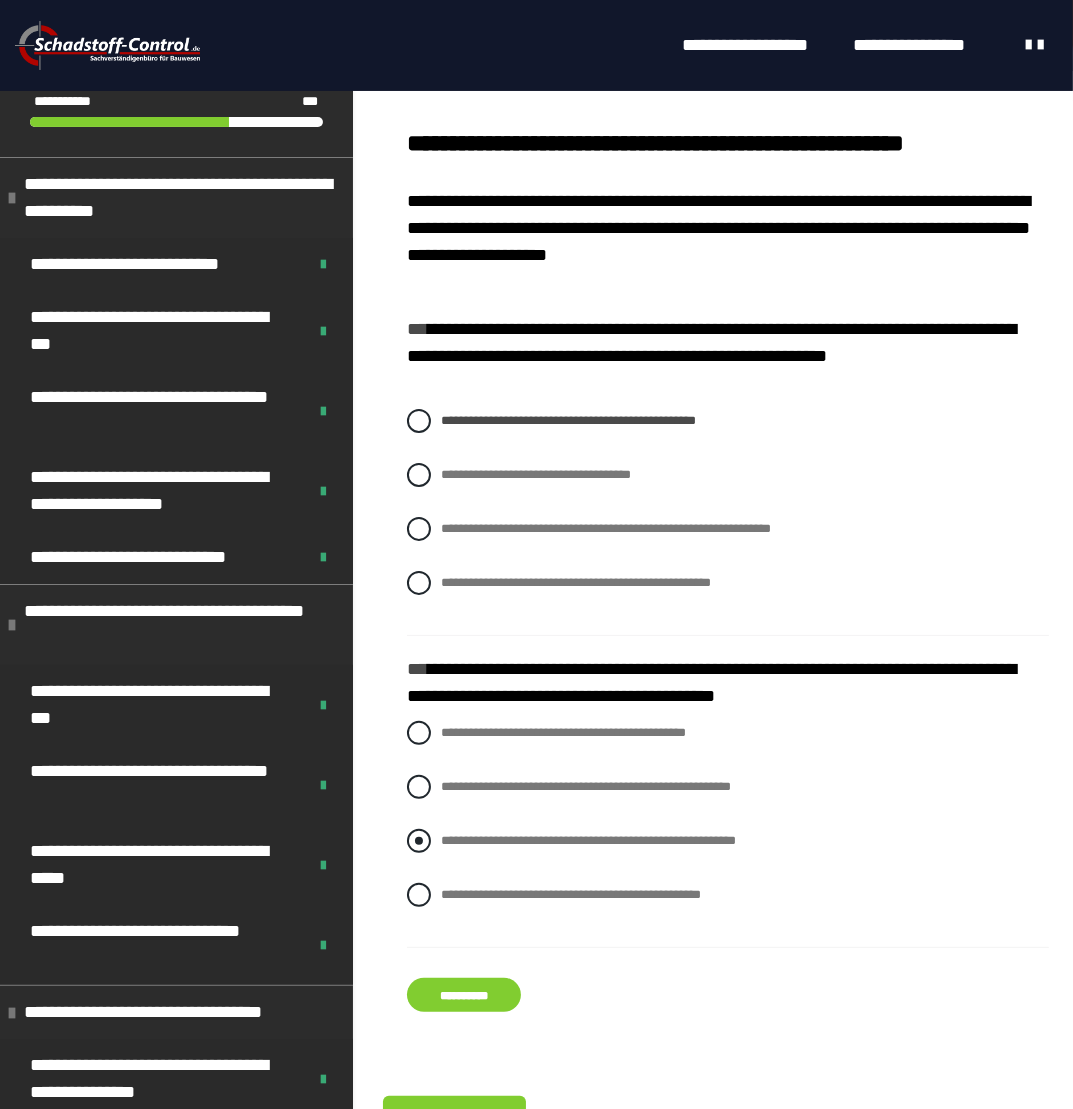 radio on "****" 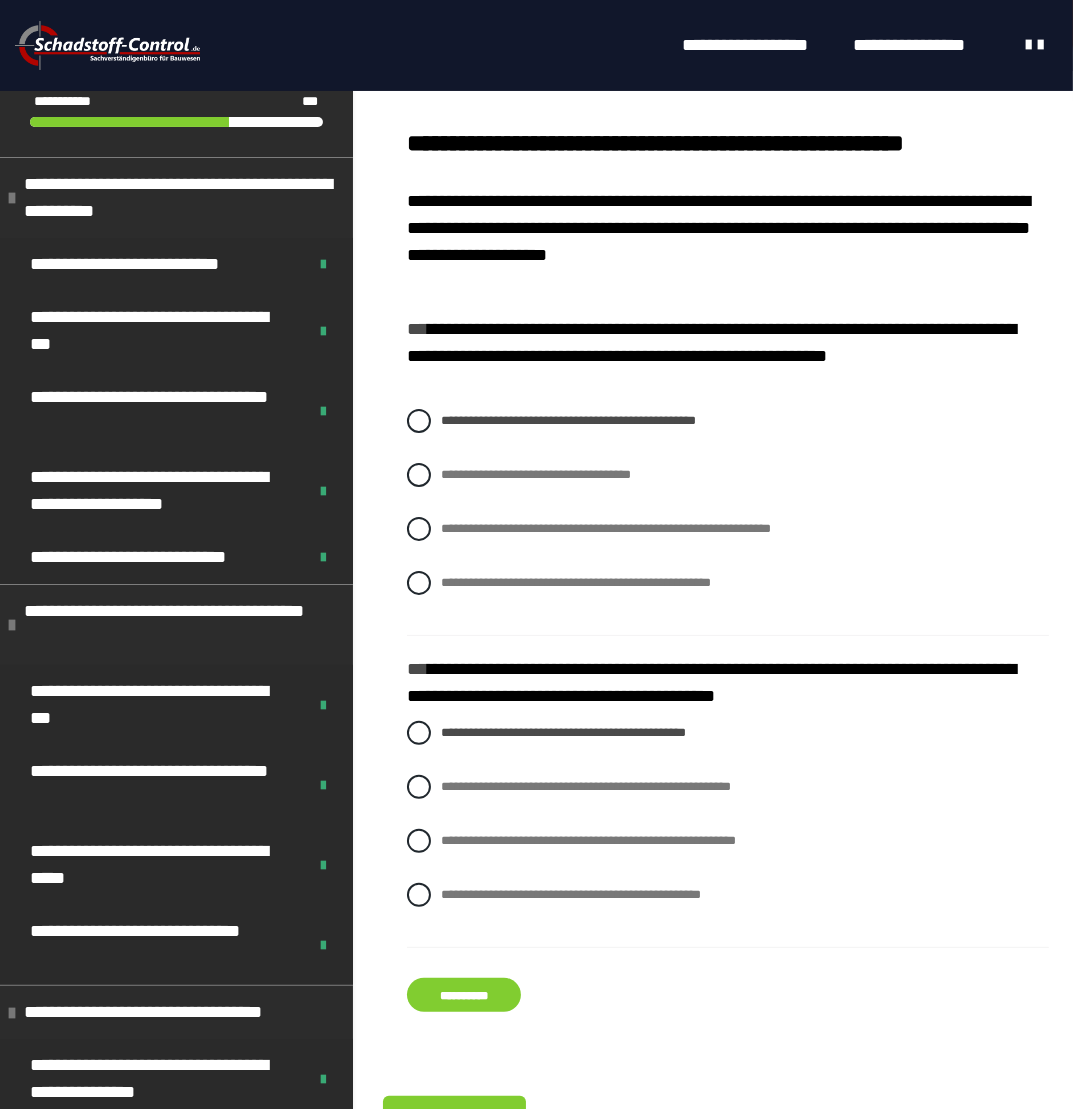 click on "**********" at bounding box center [728, 568] 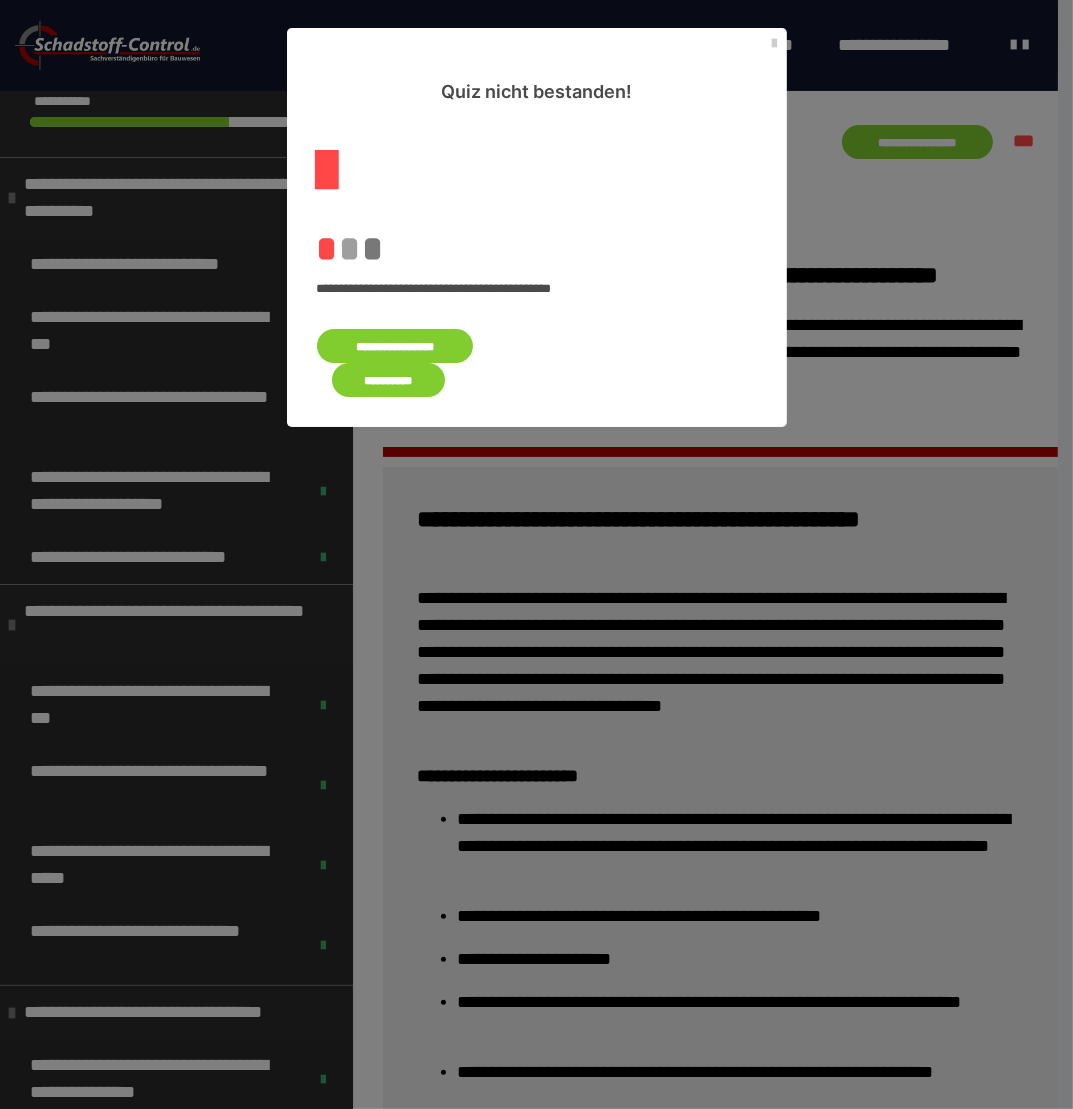 click on "**********" at bounding box center [395, 346] 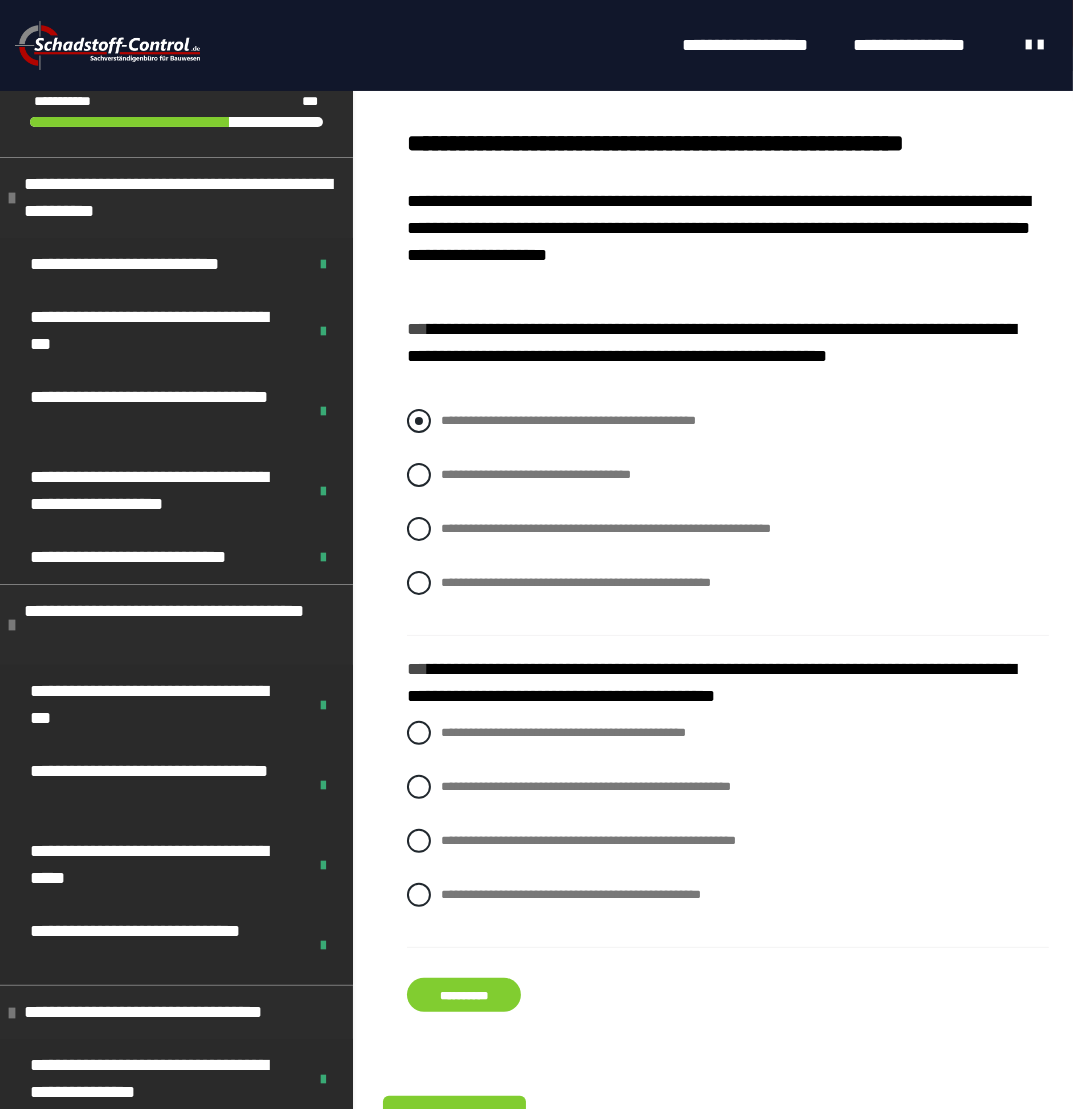 click at bounding box center (419, 421) 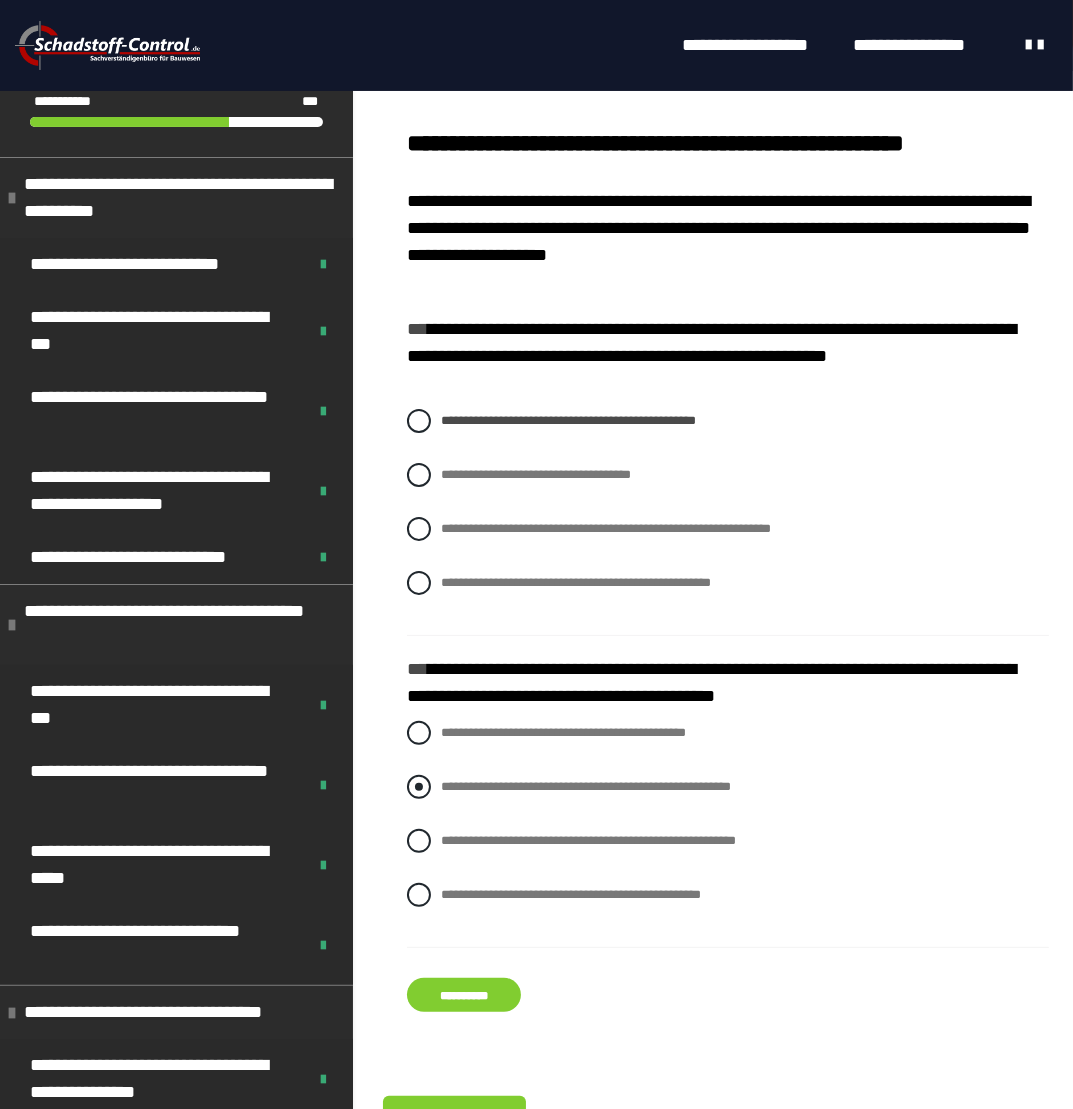click at bounding box center [419, 787] 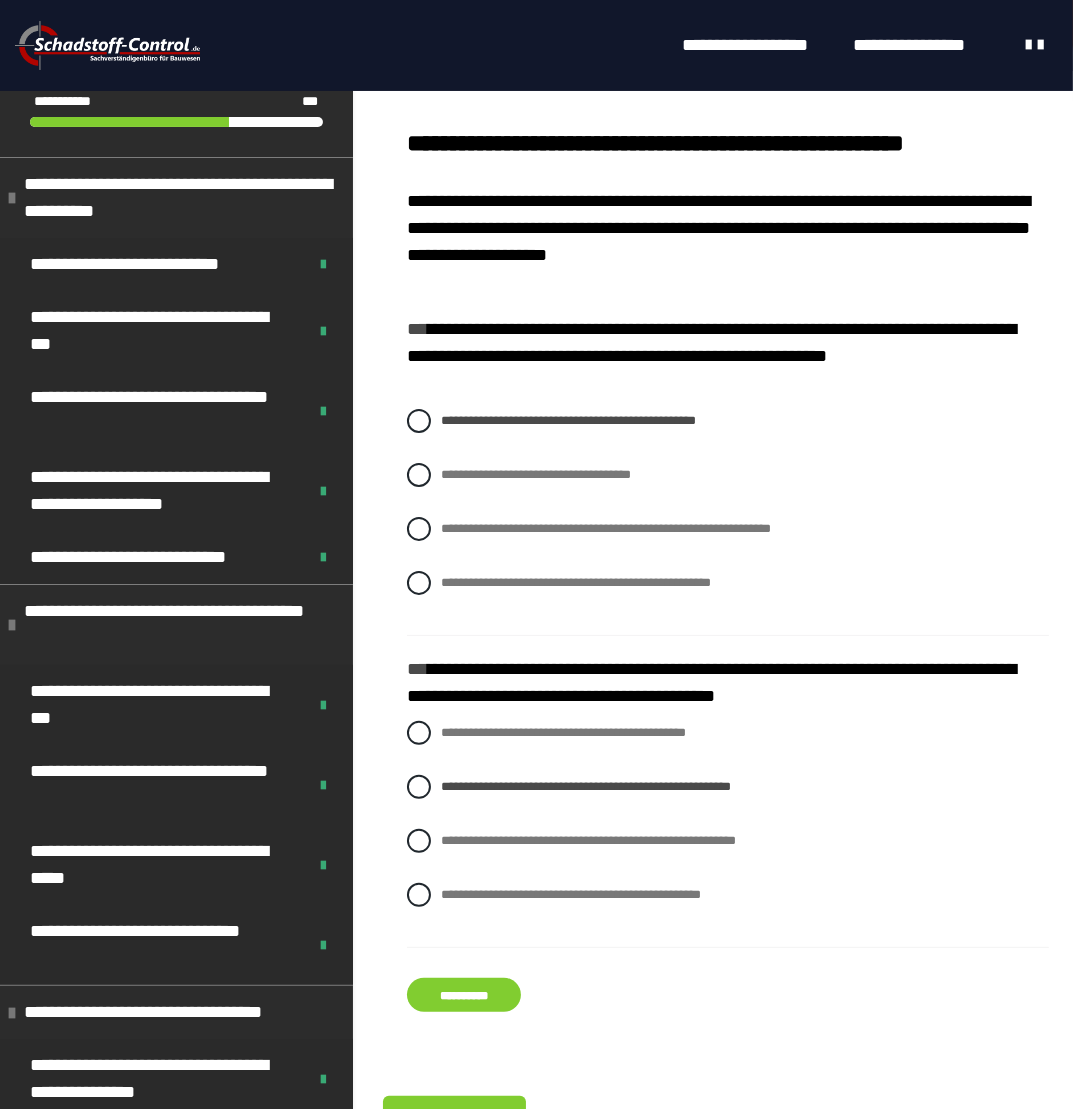 click on "**********" at bounding box center (464, 995) 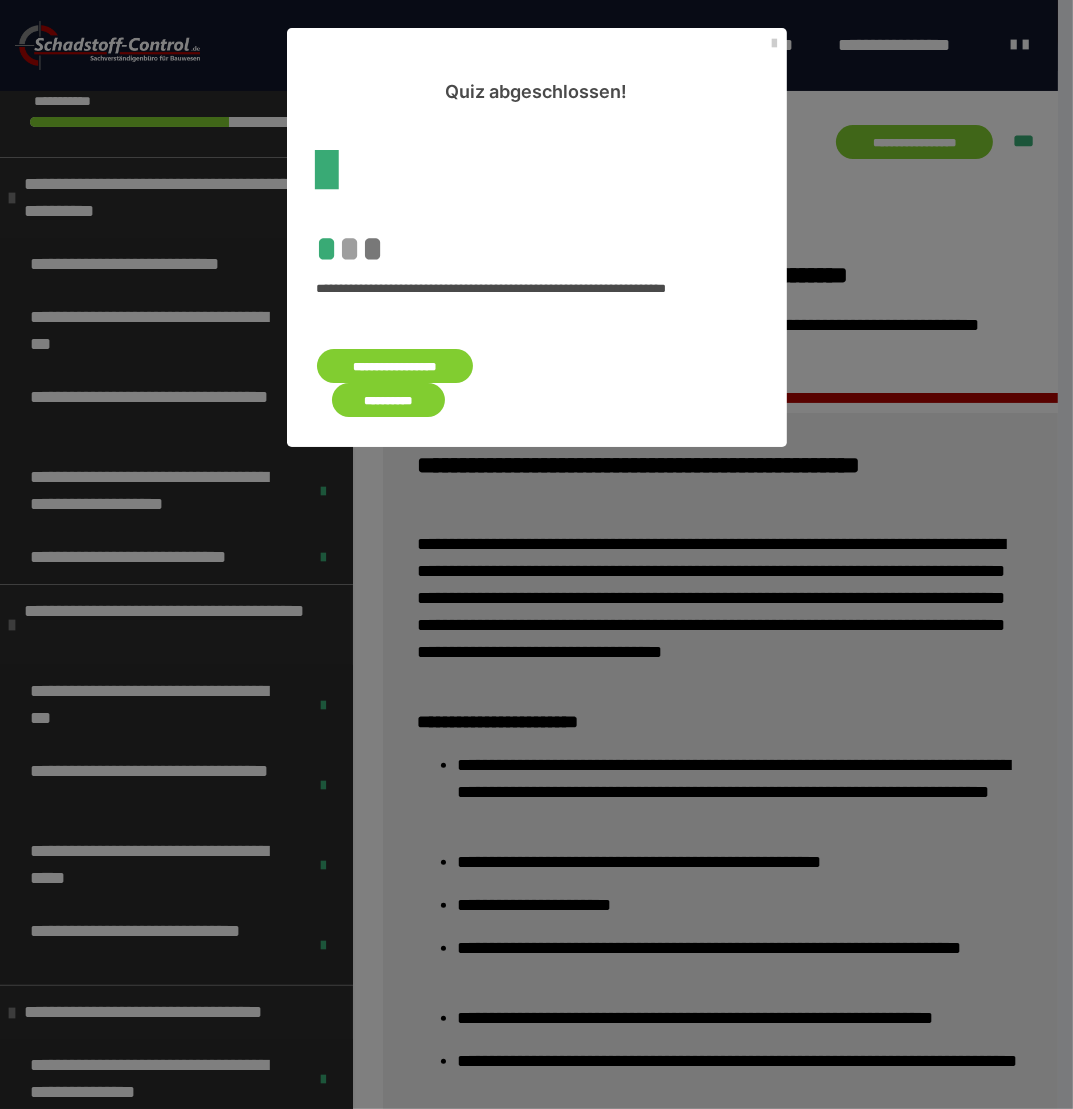 click on "**********" at bounding box center [389, 400] 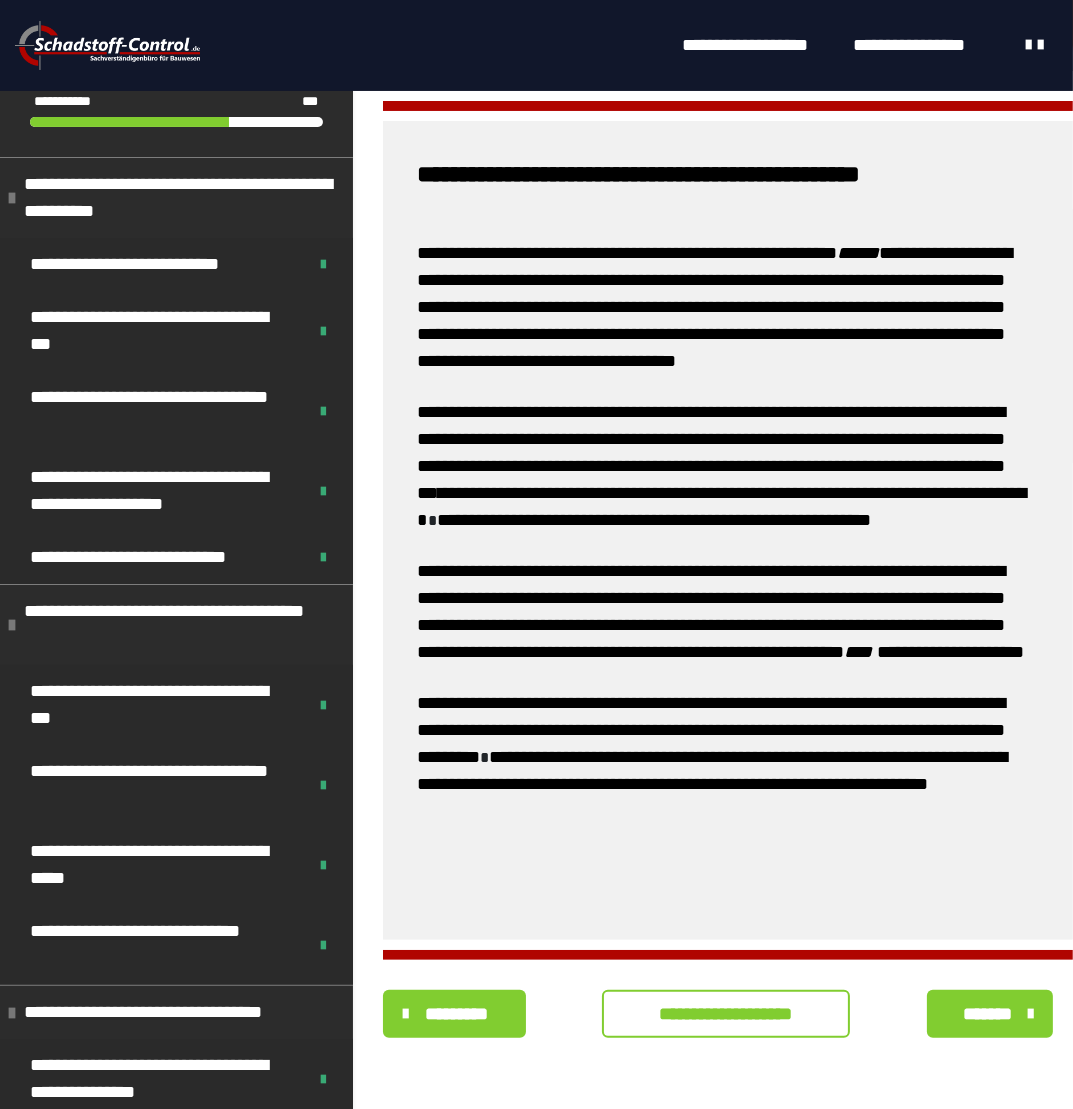 click on "**********" at bounding box center (726, 1014) 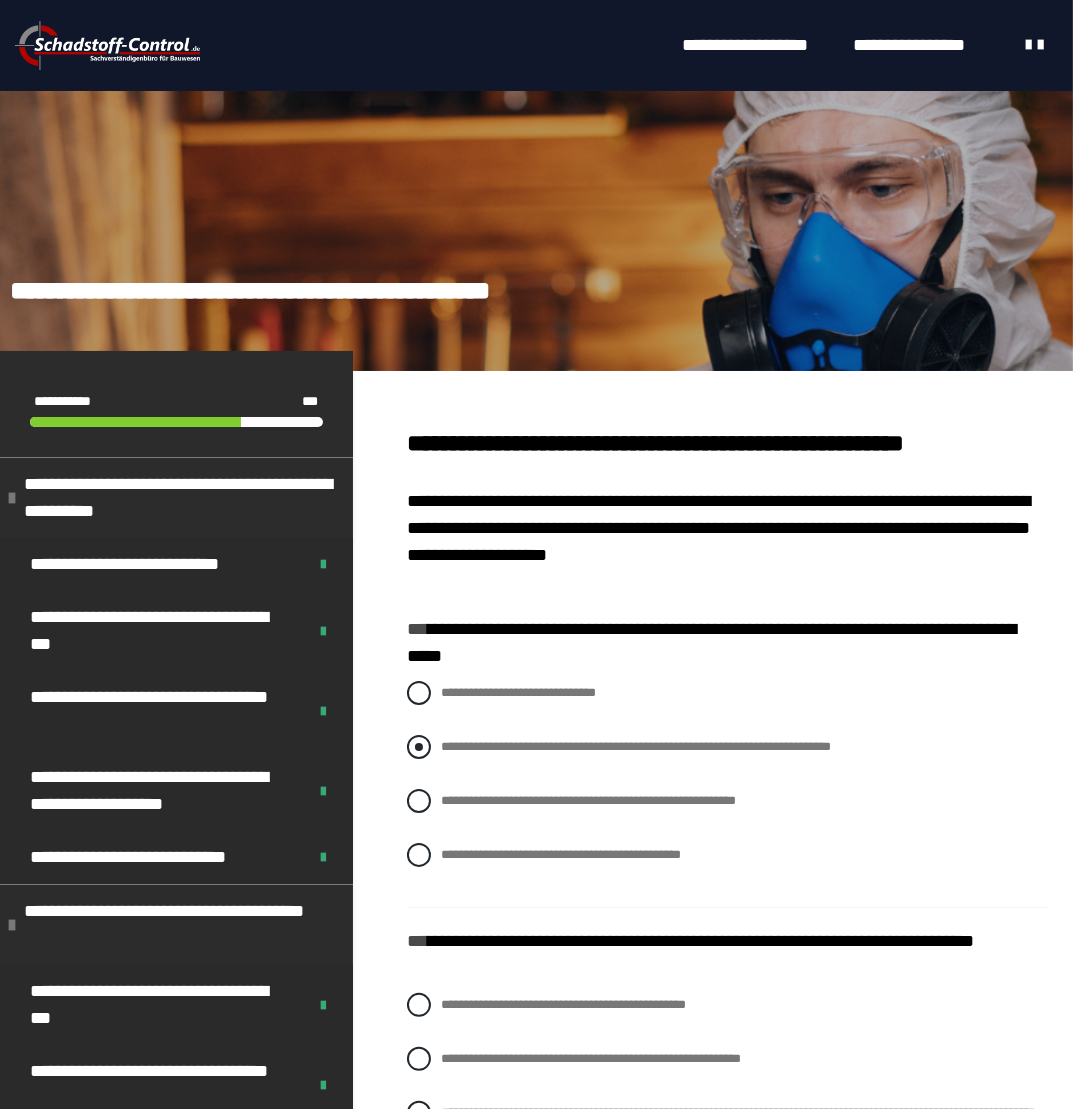 click on "**********" at bounding box center (636, 746) 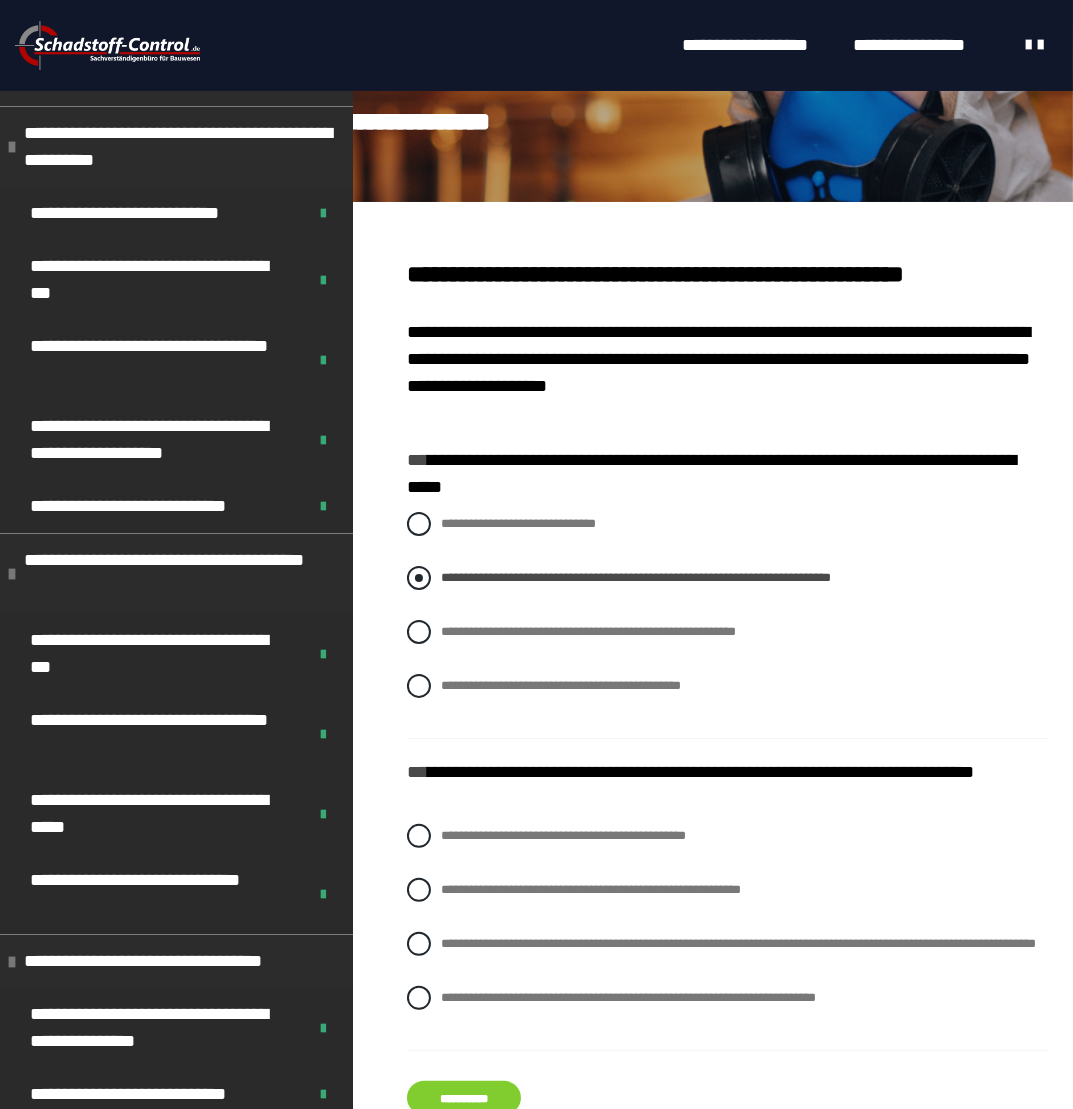 scroll, scrollTop: 460, scrollLeft: 0, axis: vertical 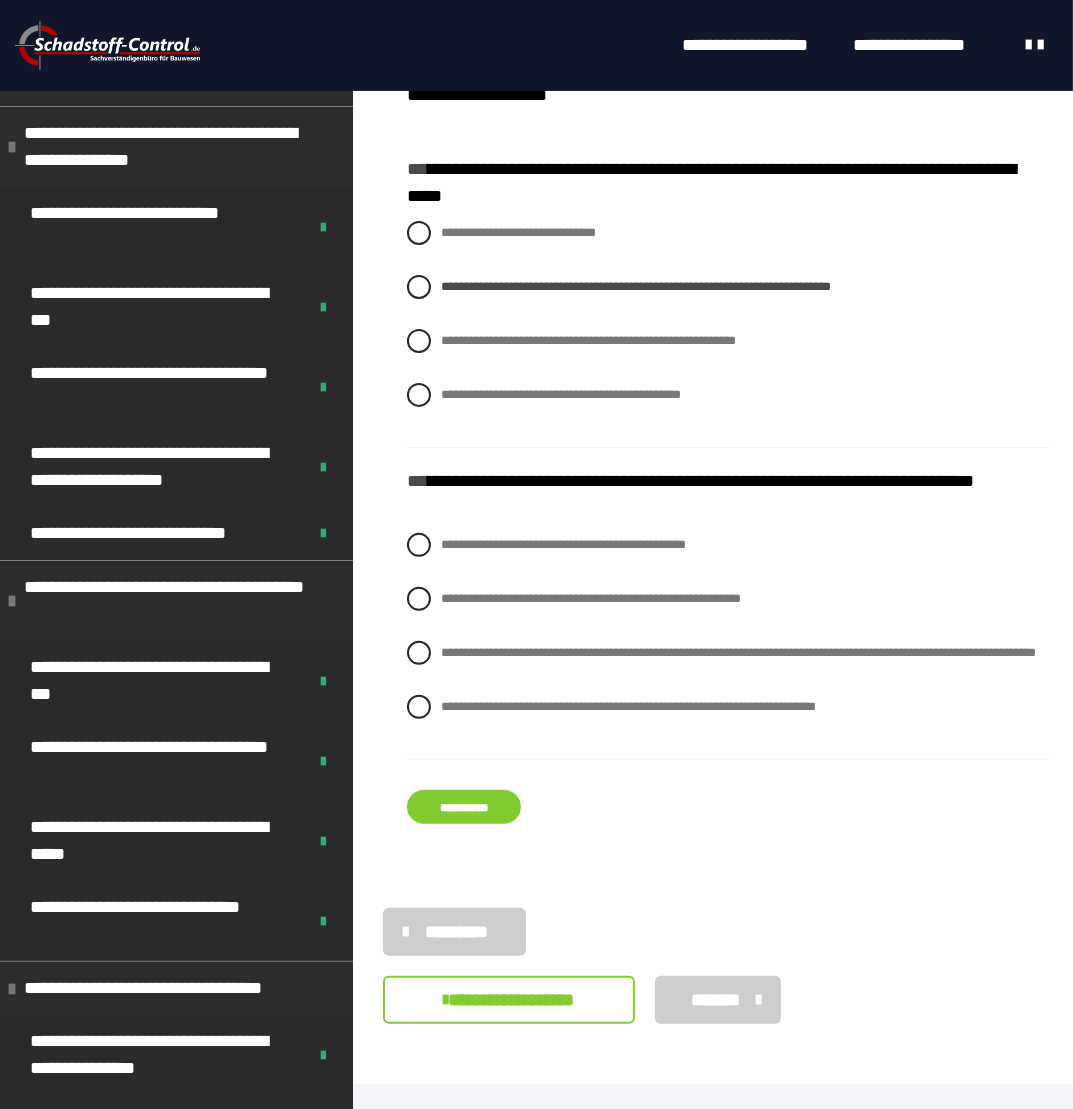 click on "**********" at bounding box center [464, 807] 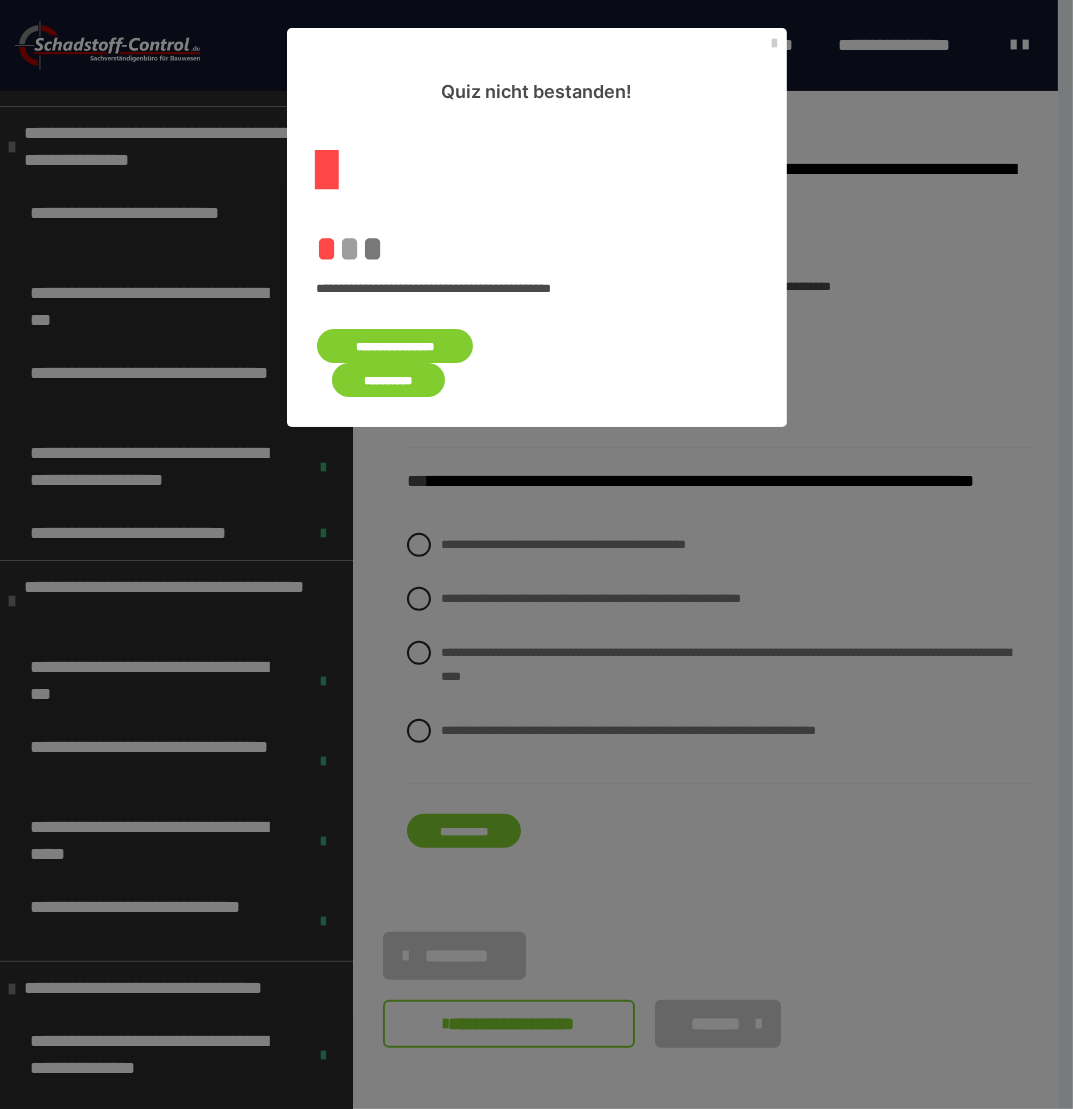 click on "**********" at bounding box center (537, 266) 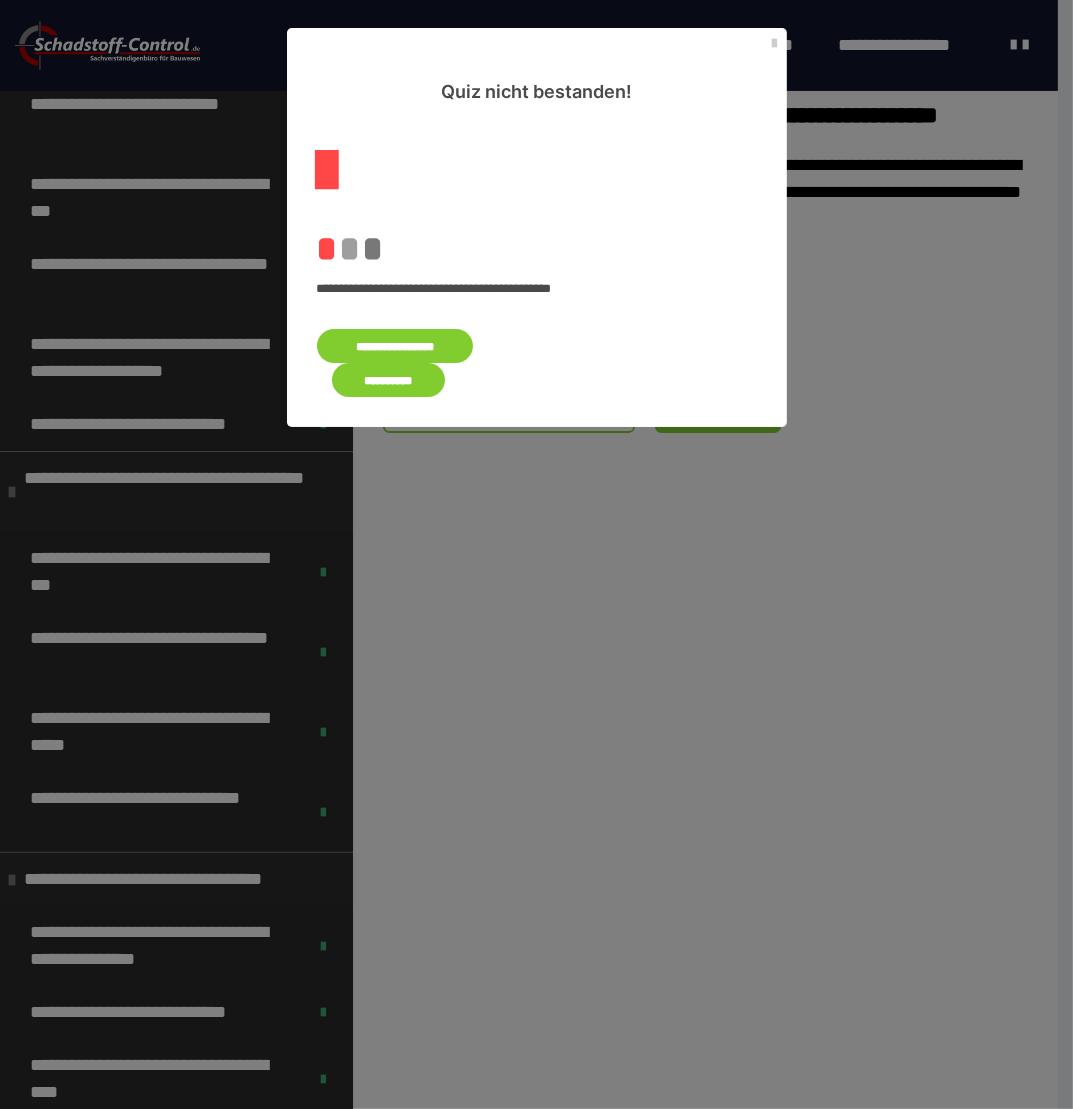 scroll, scrollTop: 0, scrollLeft: 0, axis: both 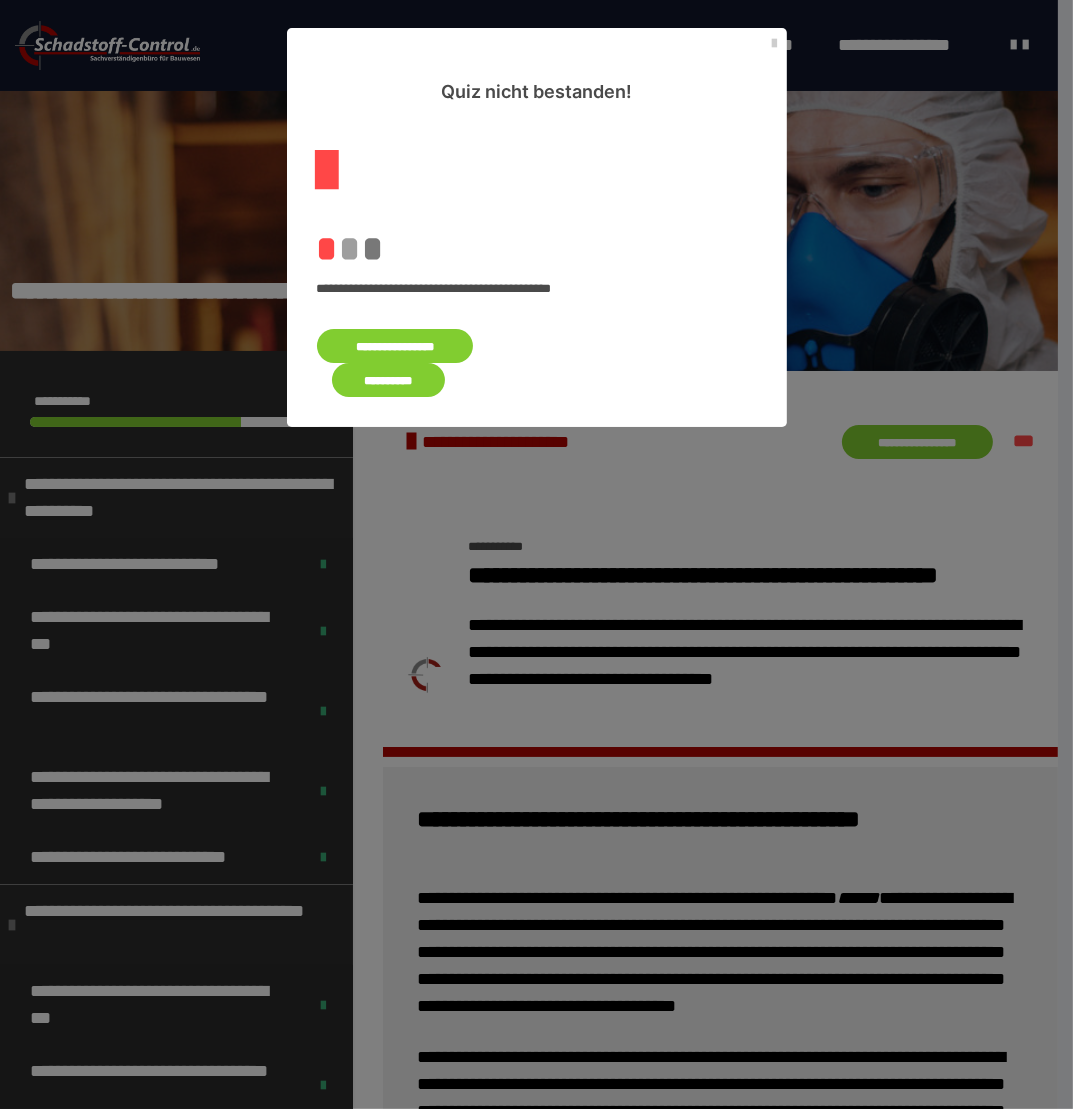 click on "**********" at bounding box center (395, 346) 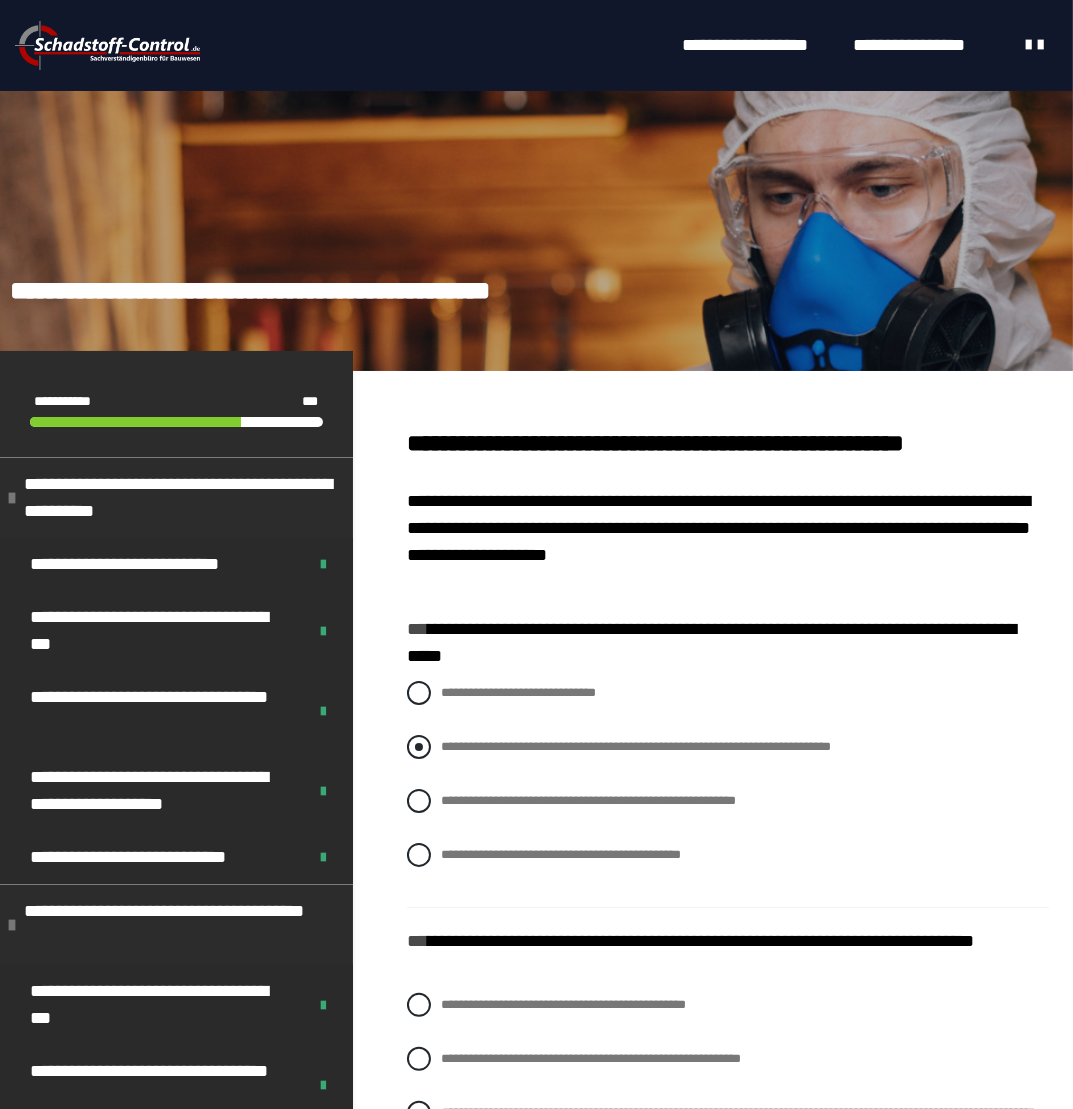 click at bounding box center (419, 747) 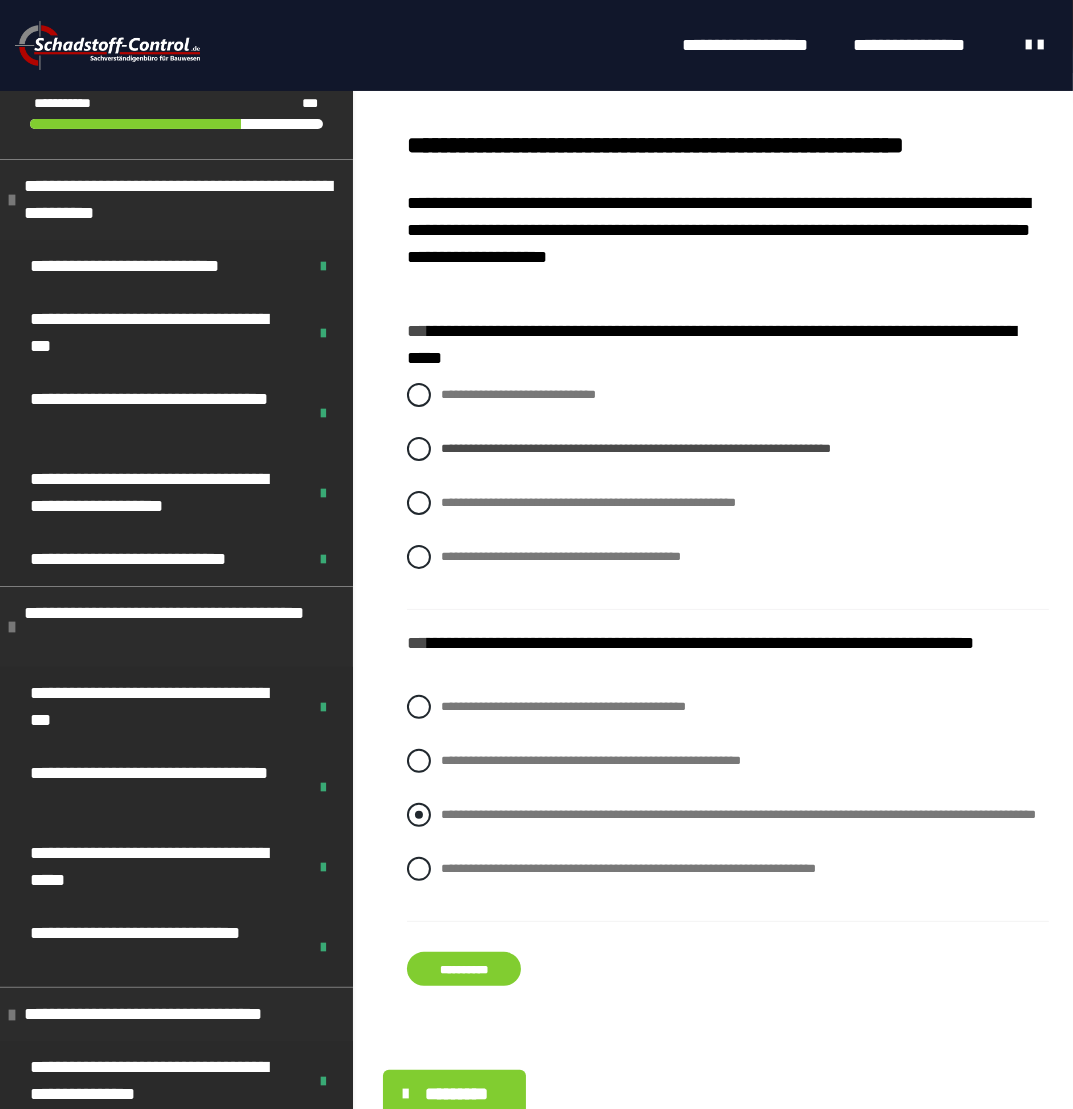 scroll, scrollTop: 300, scrollLeft: 0, axis: vertical 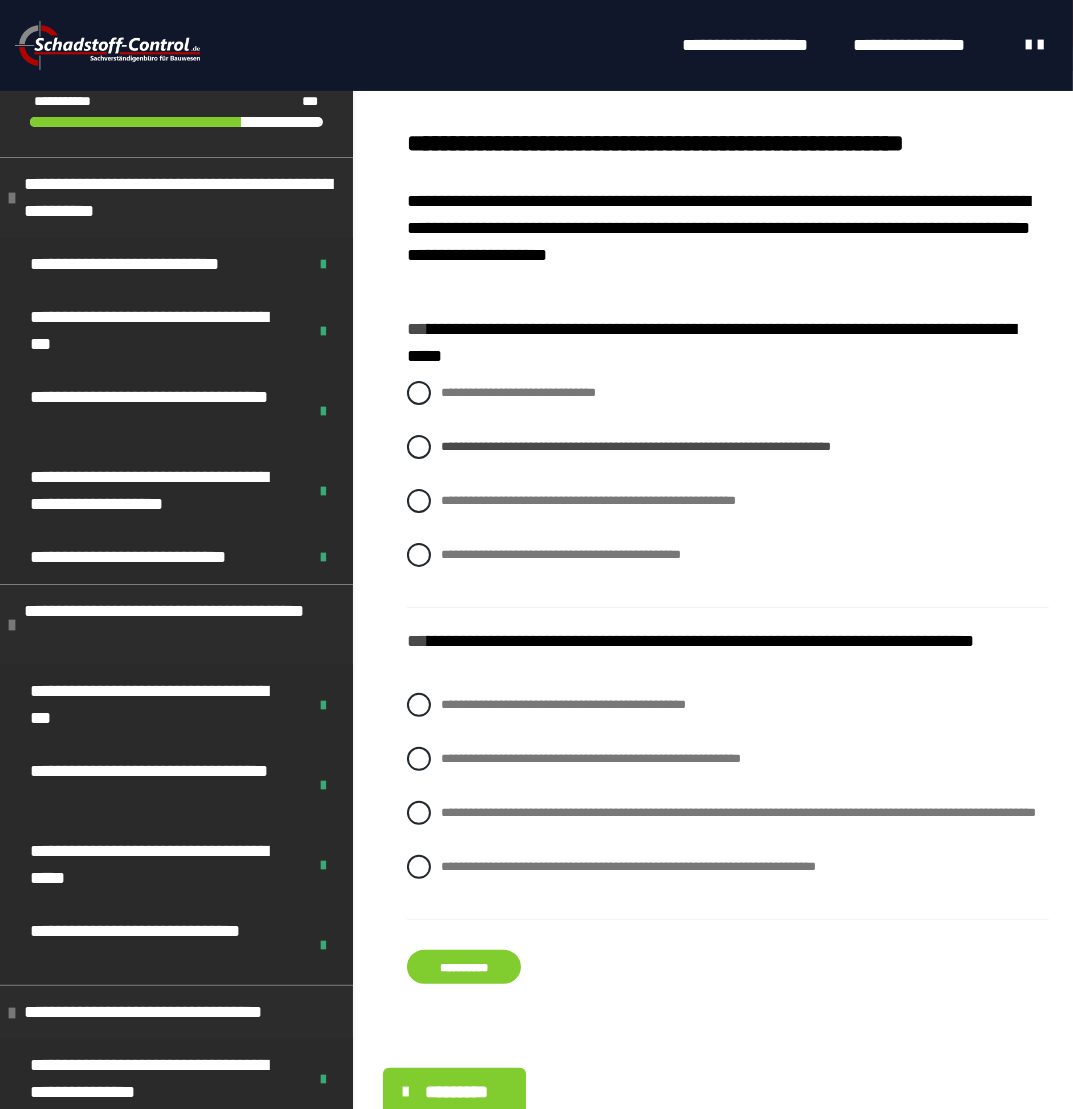 click on "**********" at bounding box center (728, 801) 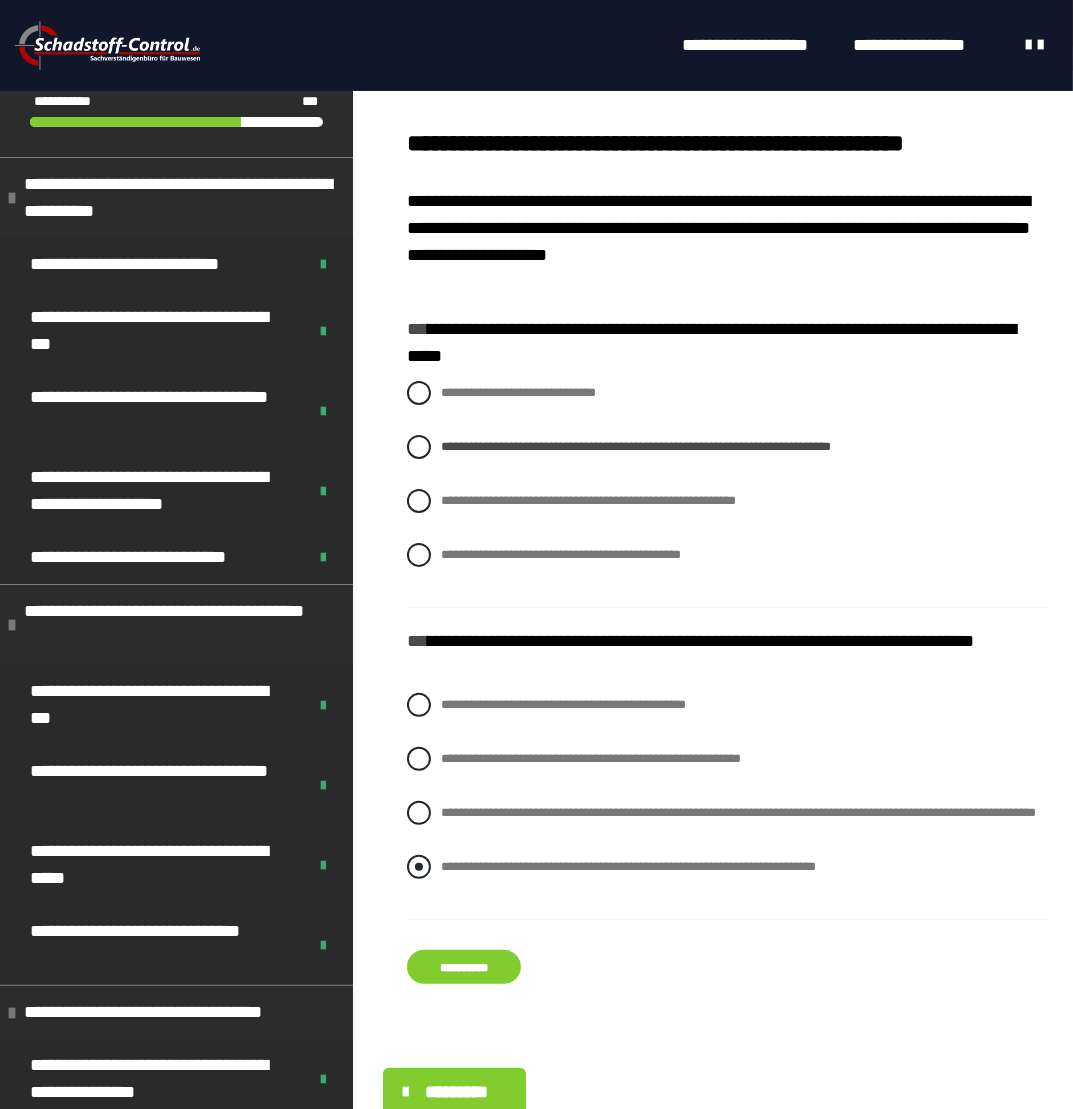 click on "**********" at bounding box center (628, 866) 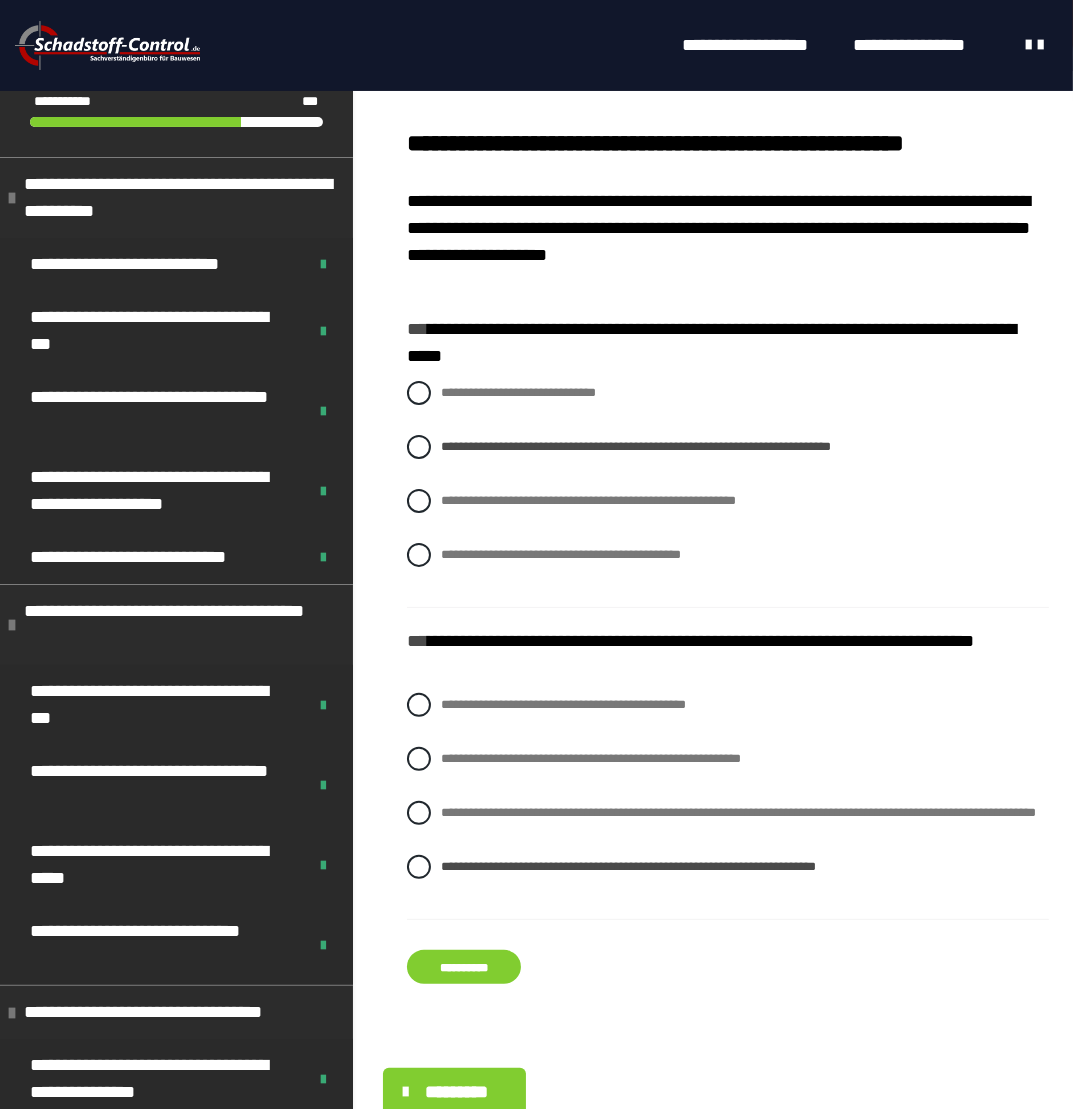 click on "**********" at bounding box center (464, 967) 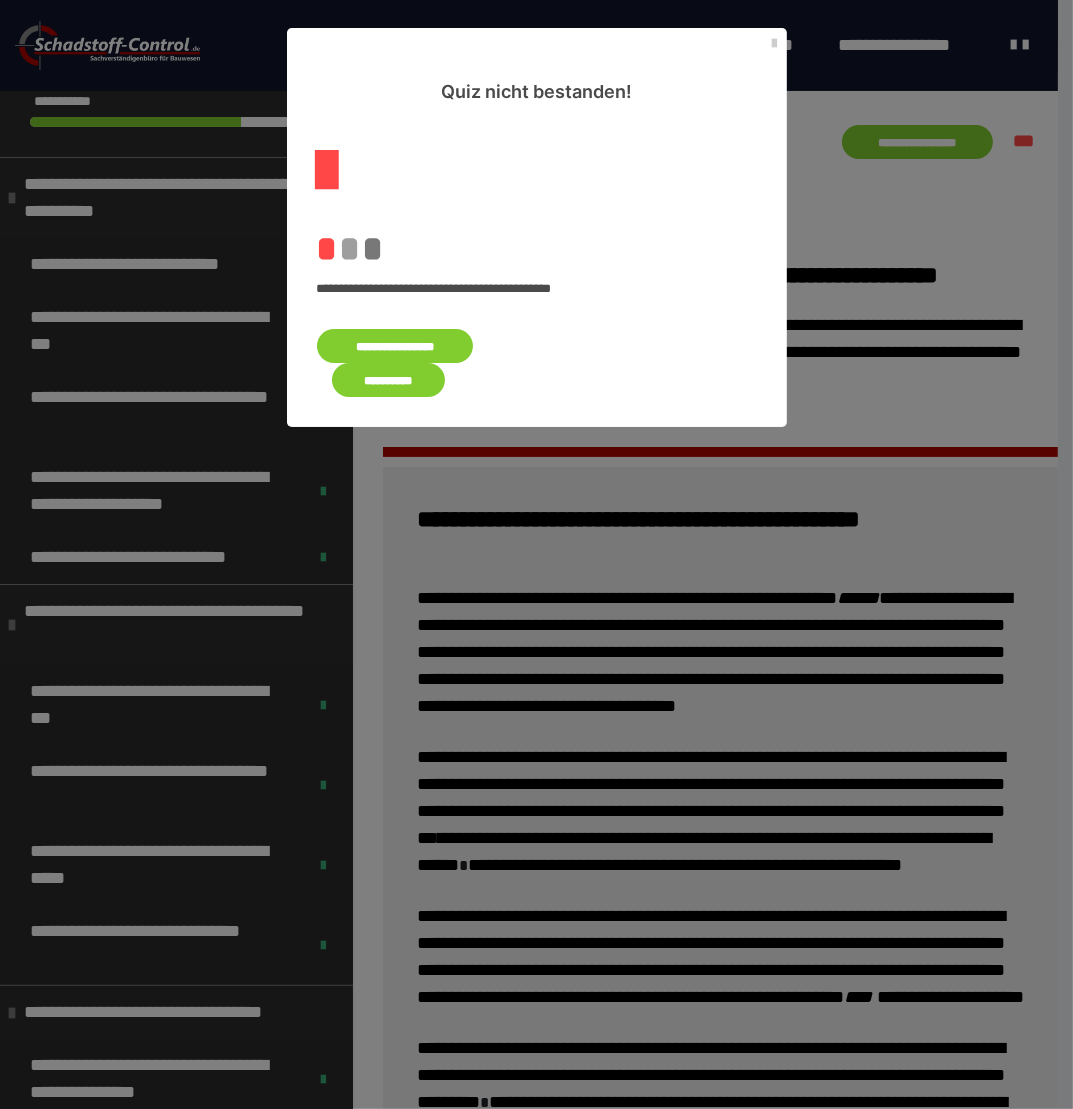 click on "**********" at bounding box center [395, 346] 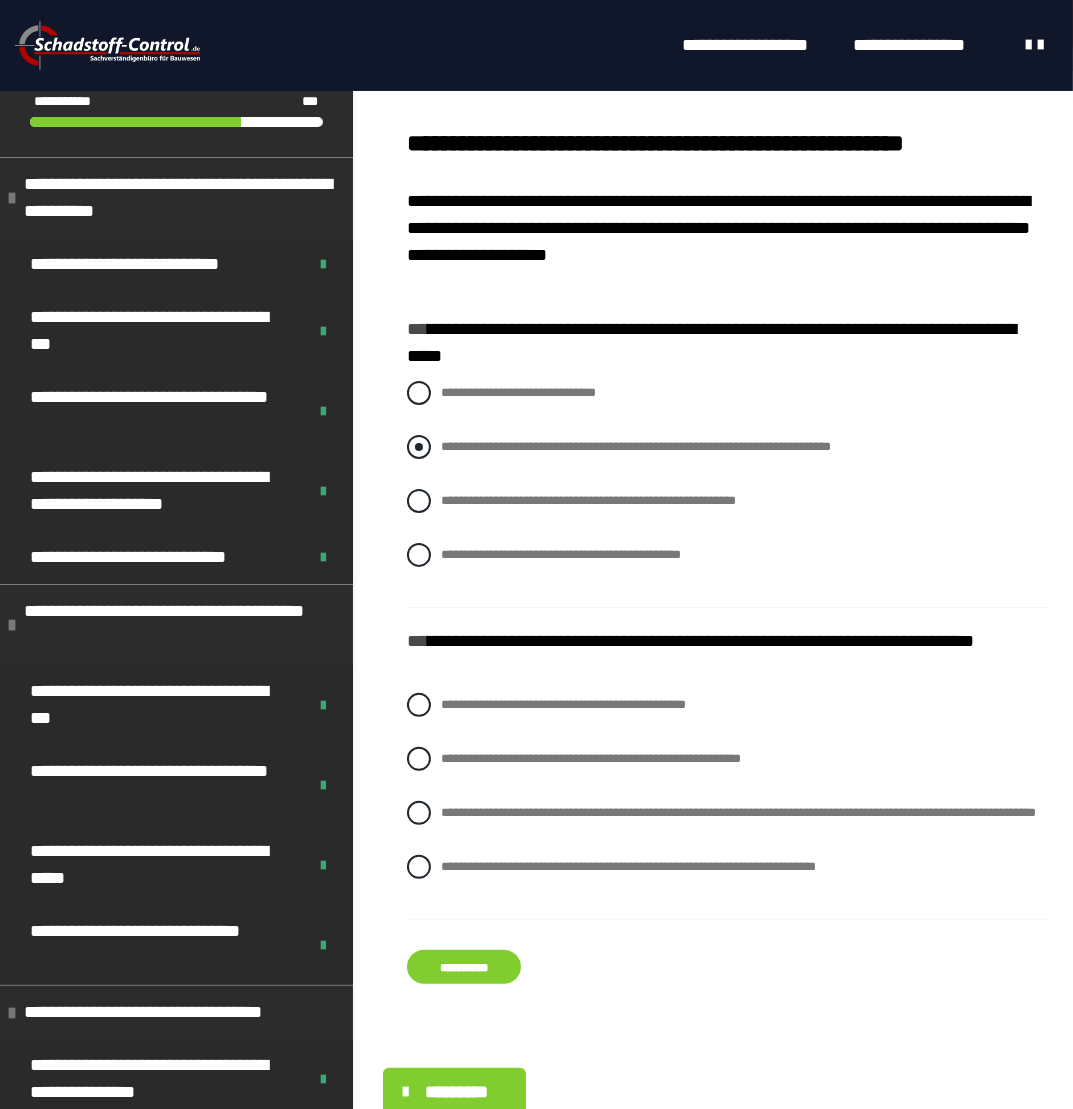click on "**********" at bounding box center [728, 489] 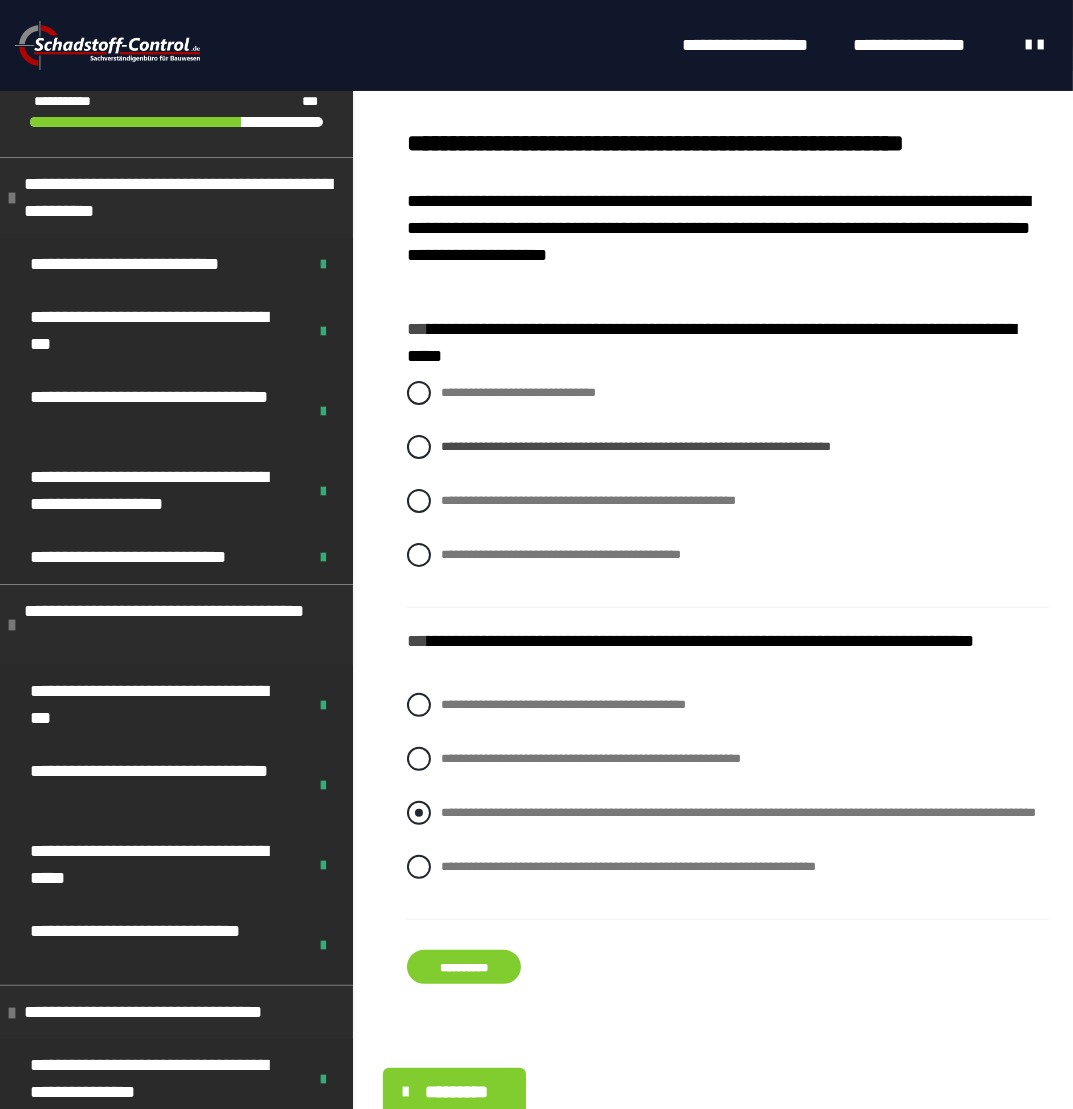 click on "**********" at bounding box center (728, 813) 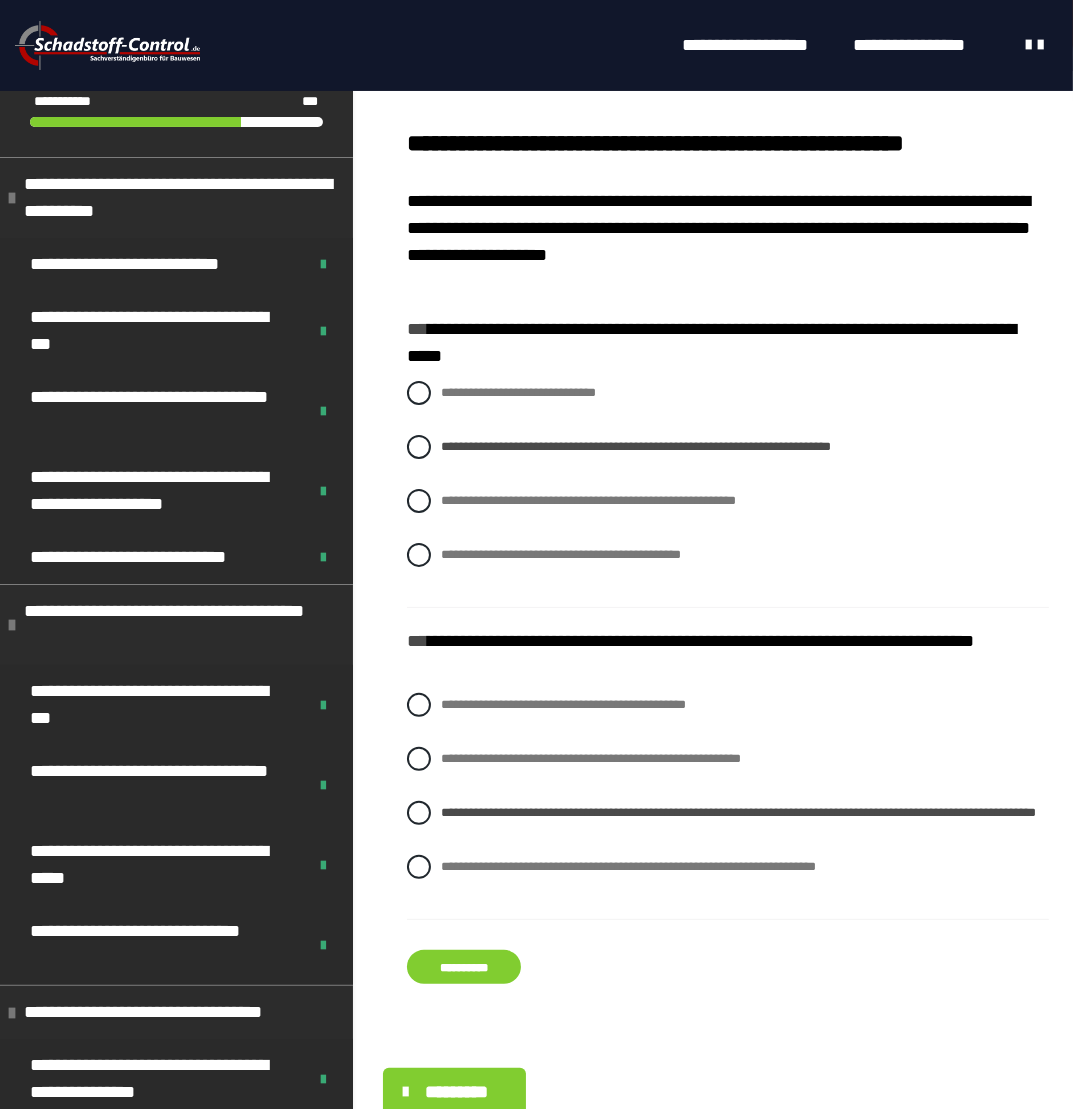 click on "**********" at bounding box center (464, 967) 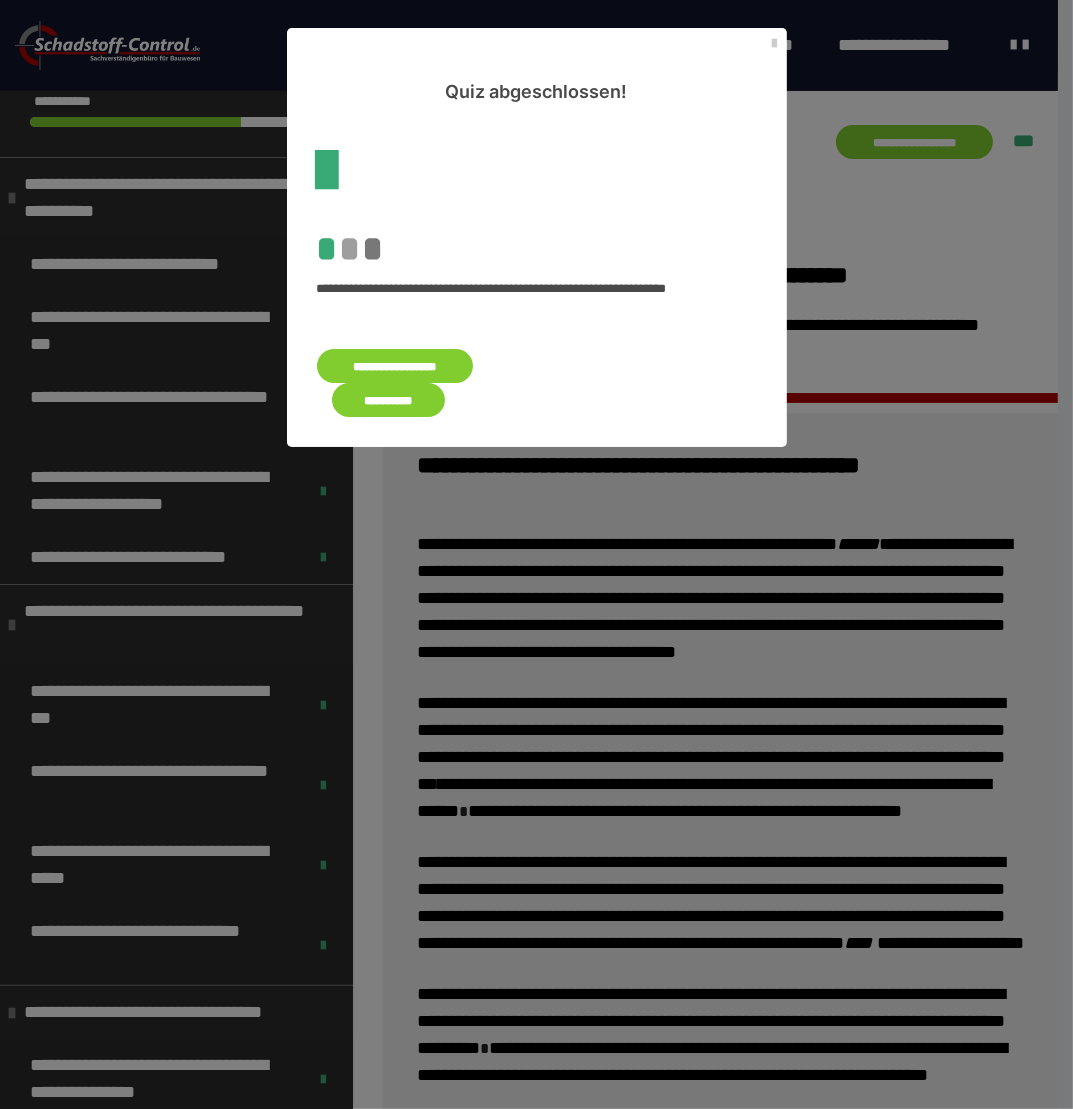 click on "**********" at bounding box center (389, 400) 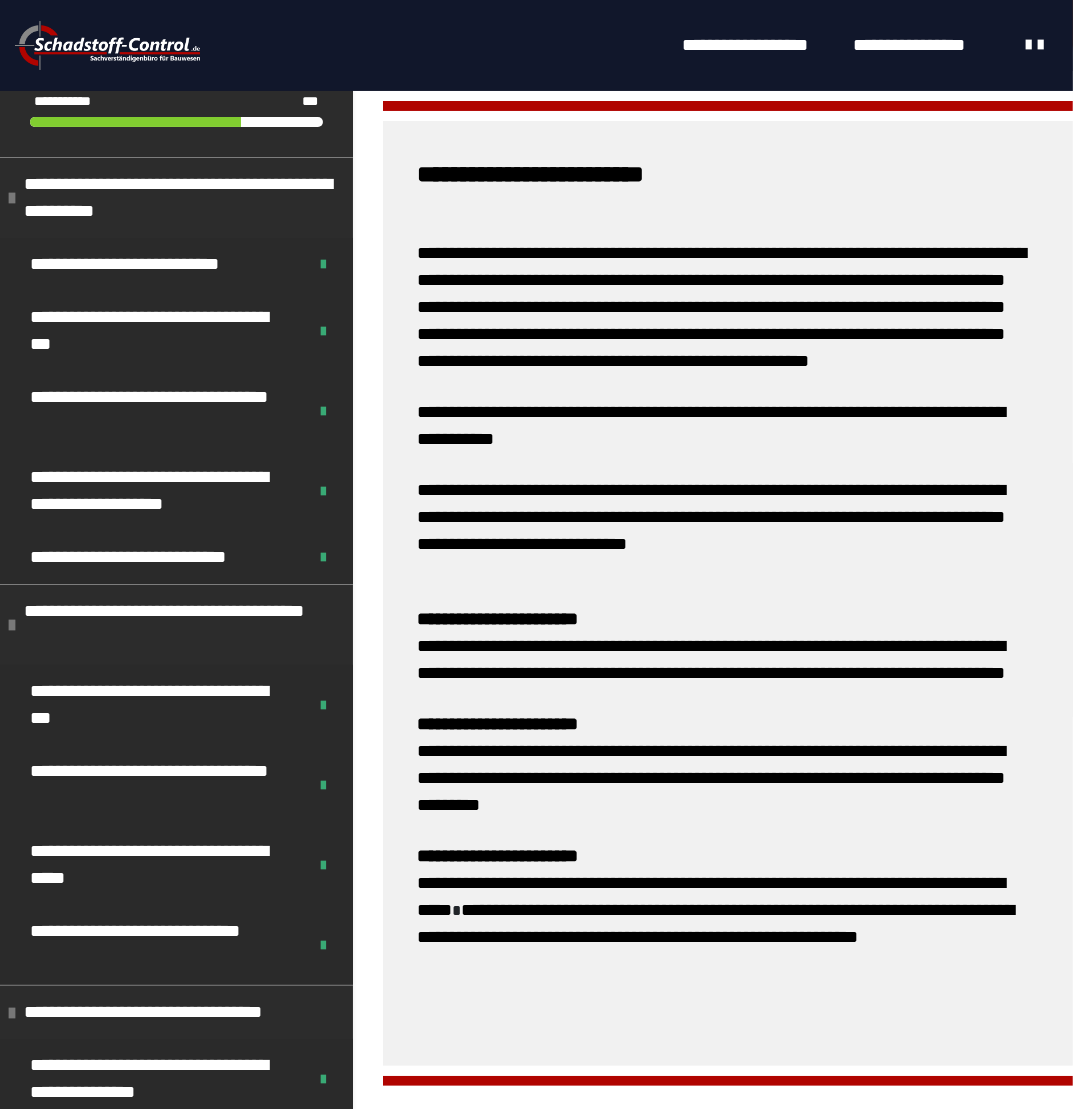 scroll, scrollTop: 430, scrollLeft: 0, axis: vertical 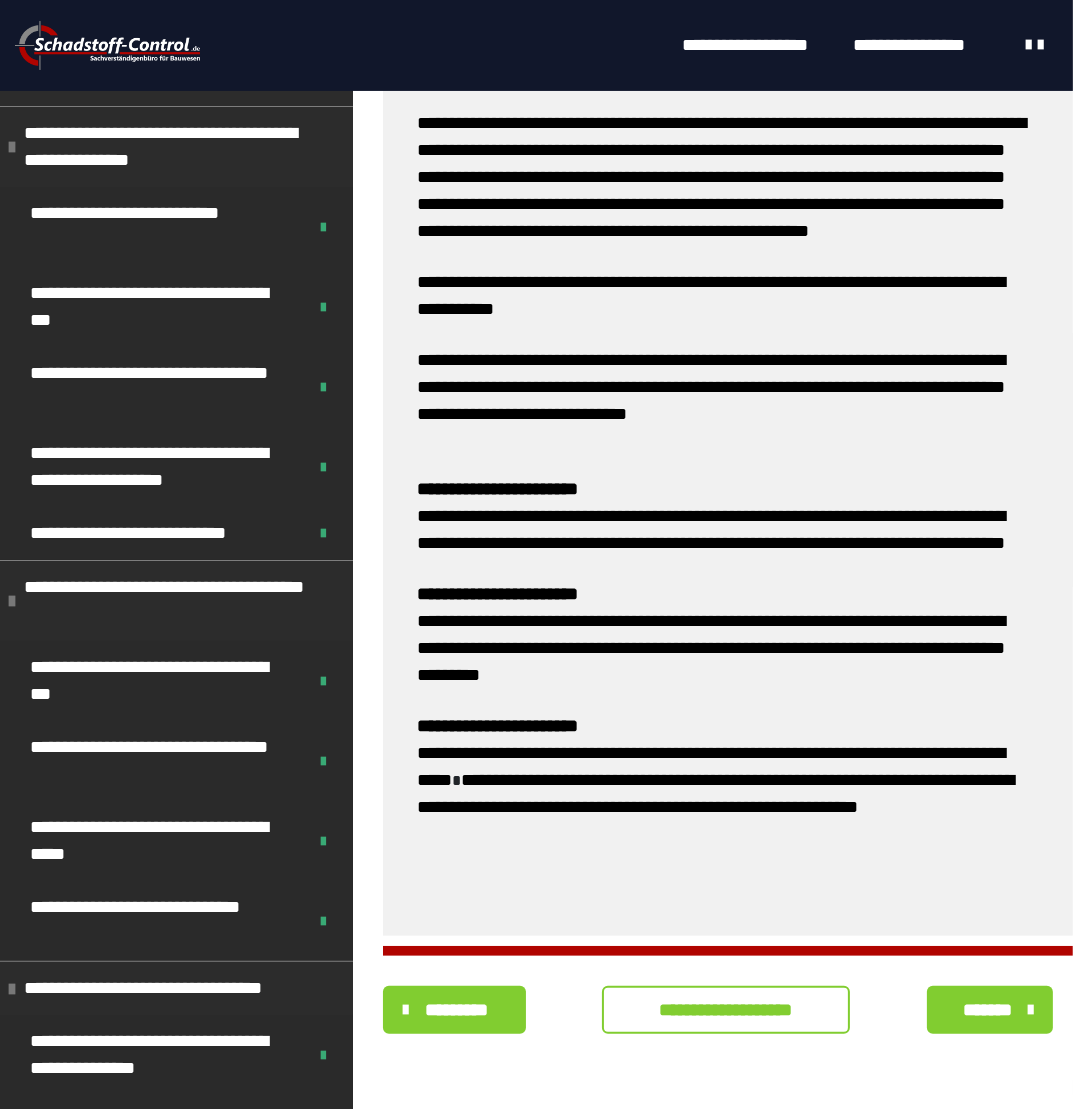 click on "**********" at bounding box center (726, 1010) 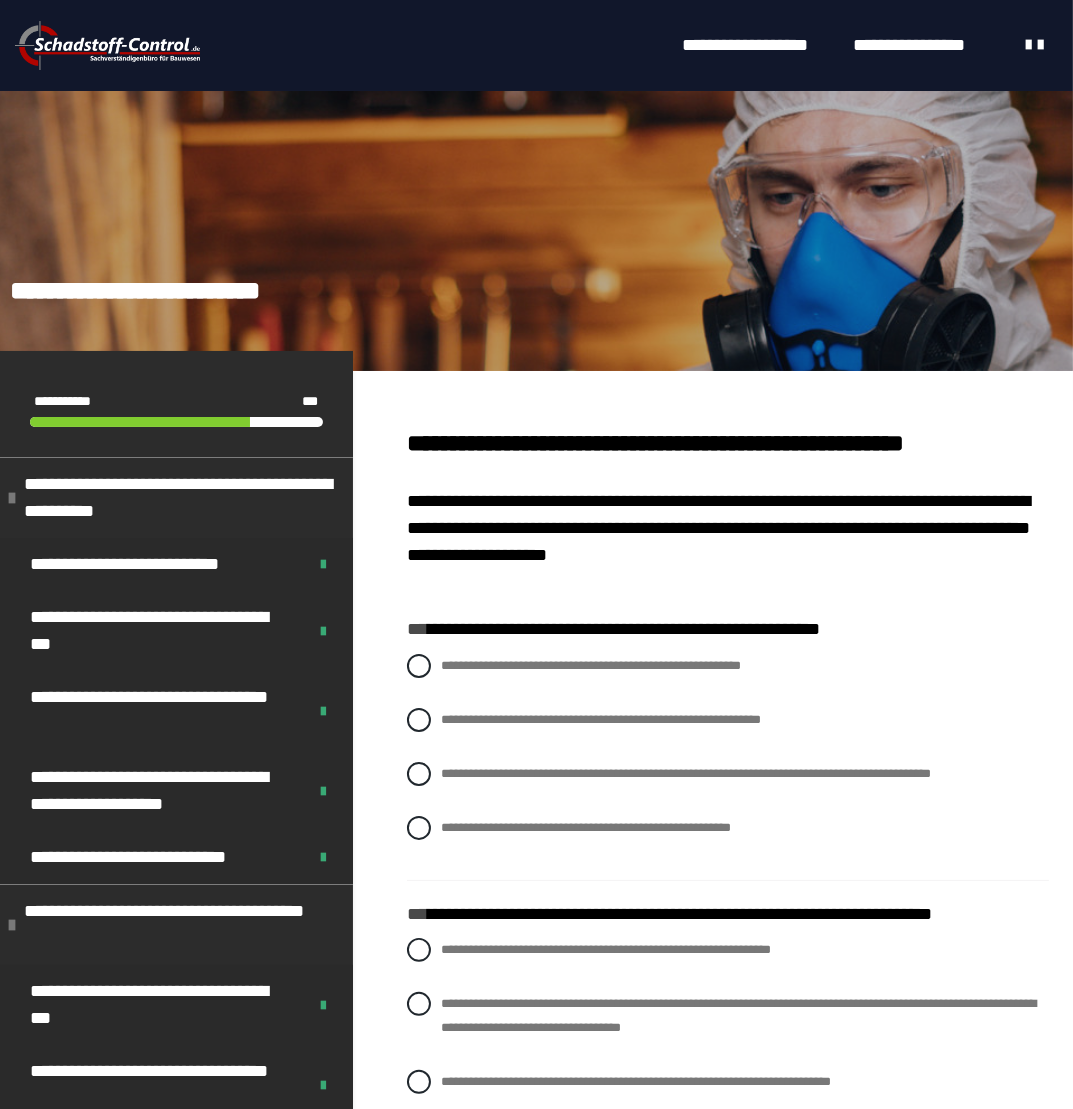 scroll, scrollTop: 400, scrollLeft: 0, axis: vertical 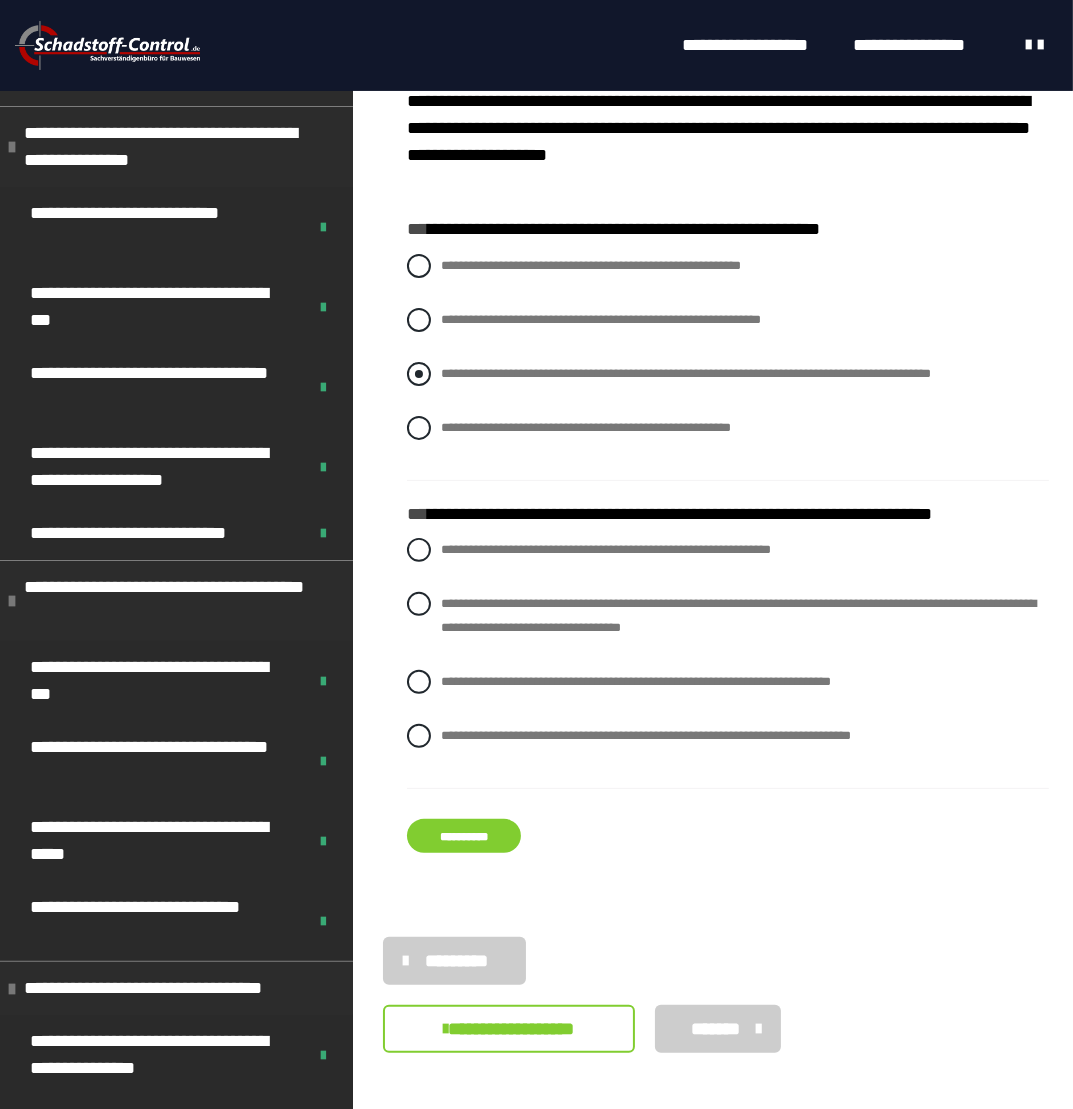 click on "**********" at bounding box center [686, 373] 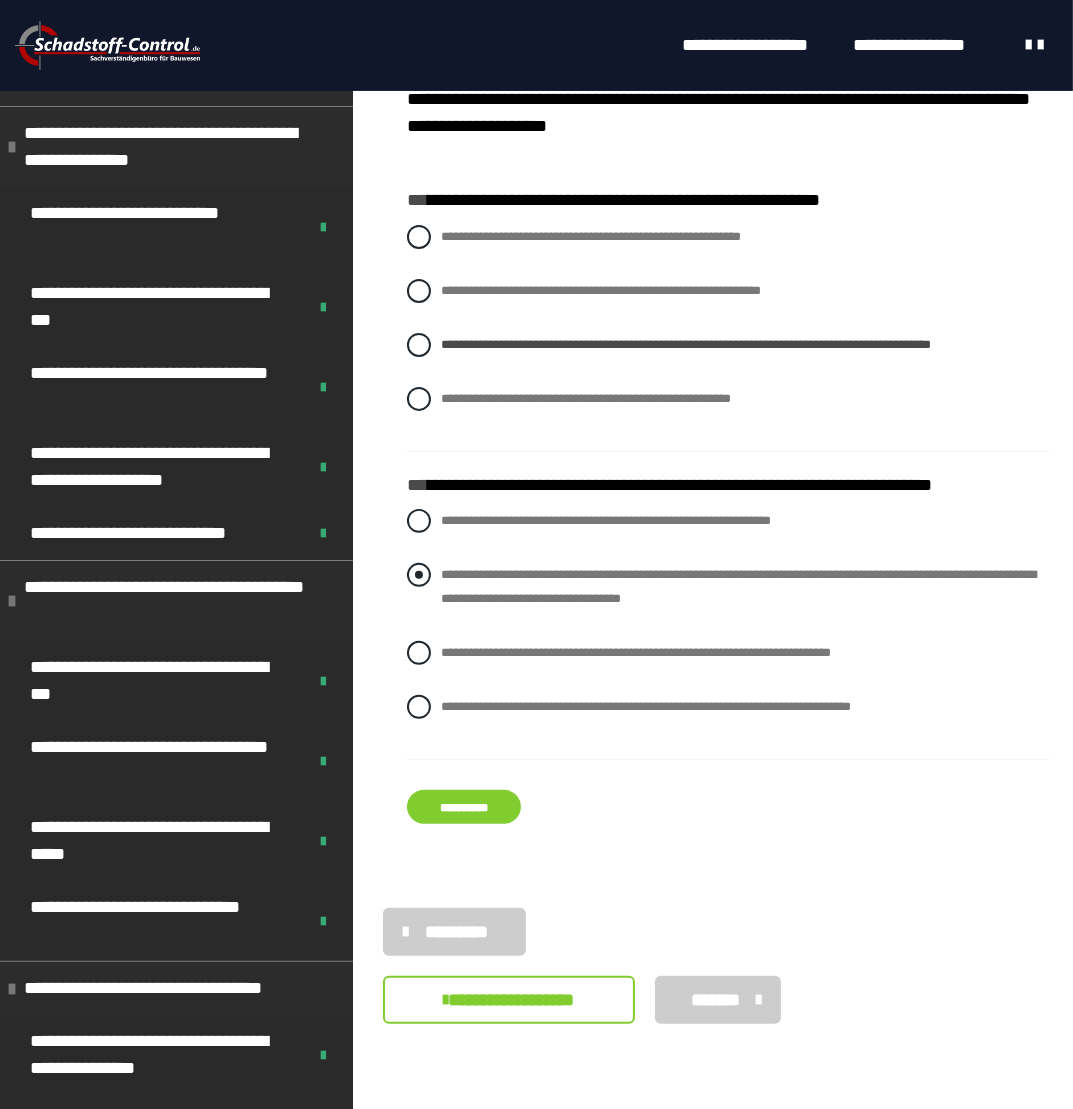 scroll, scrollTop: 430, scrollLeft: 0, axis: vertical 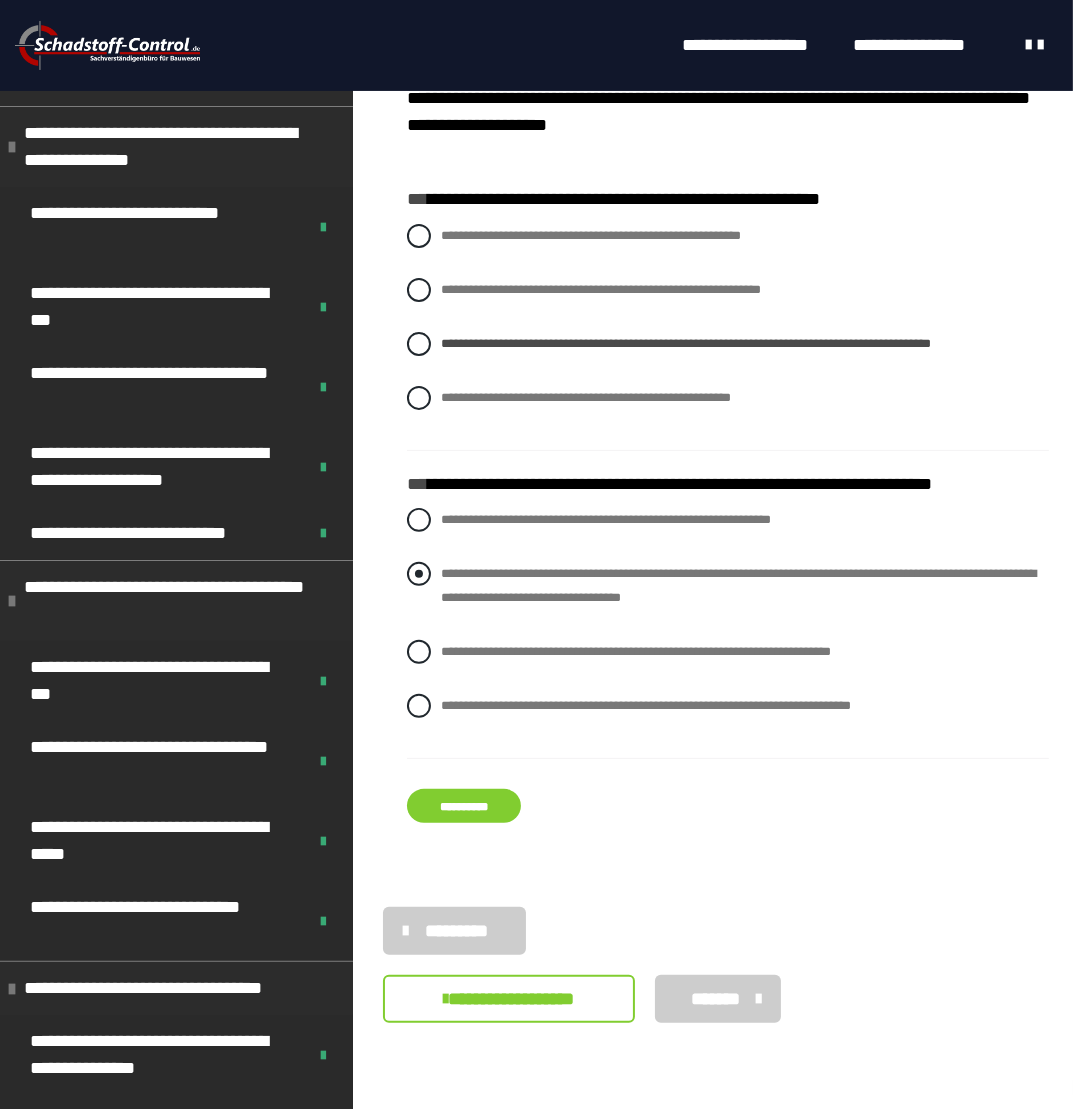 click on "**********" at bounding box center [738, 585] 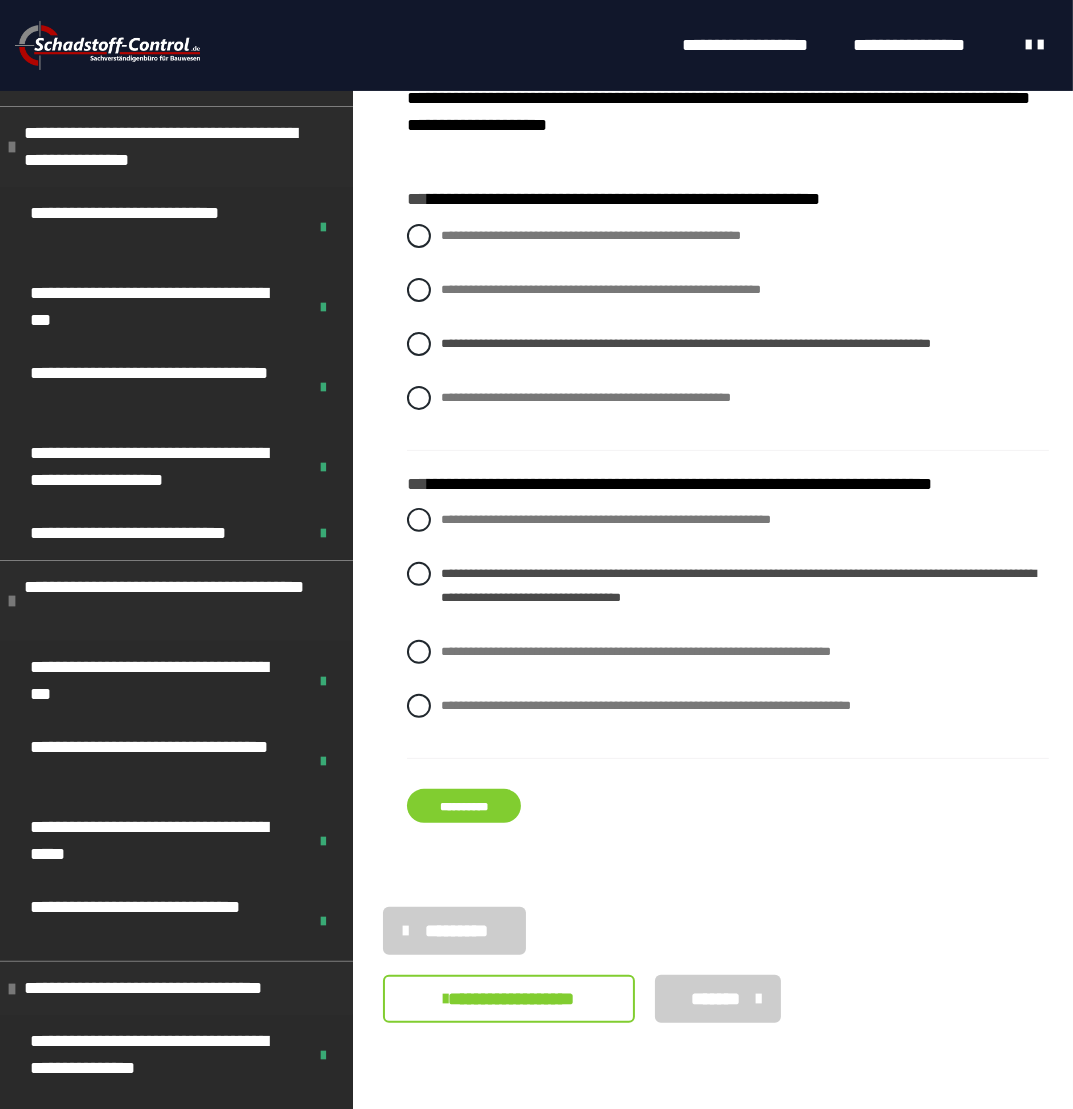 click on "**********" at bounding box center [464, 806] 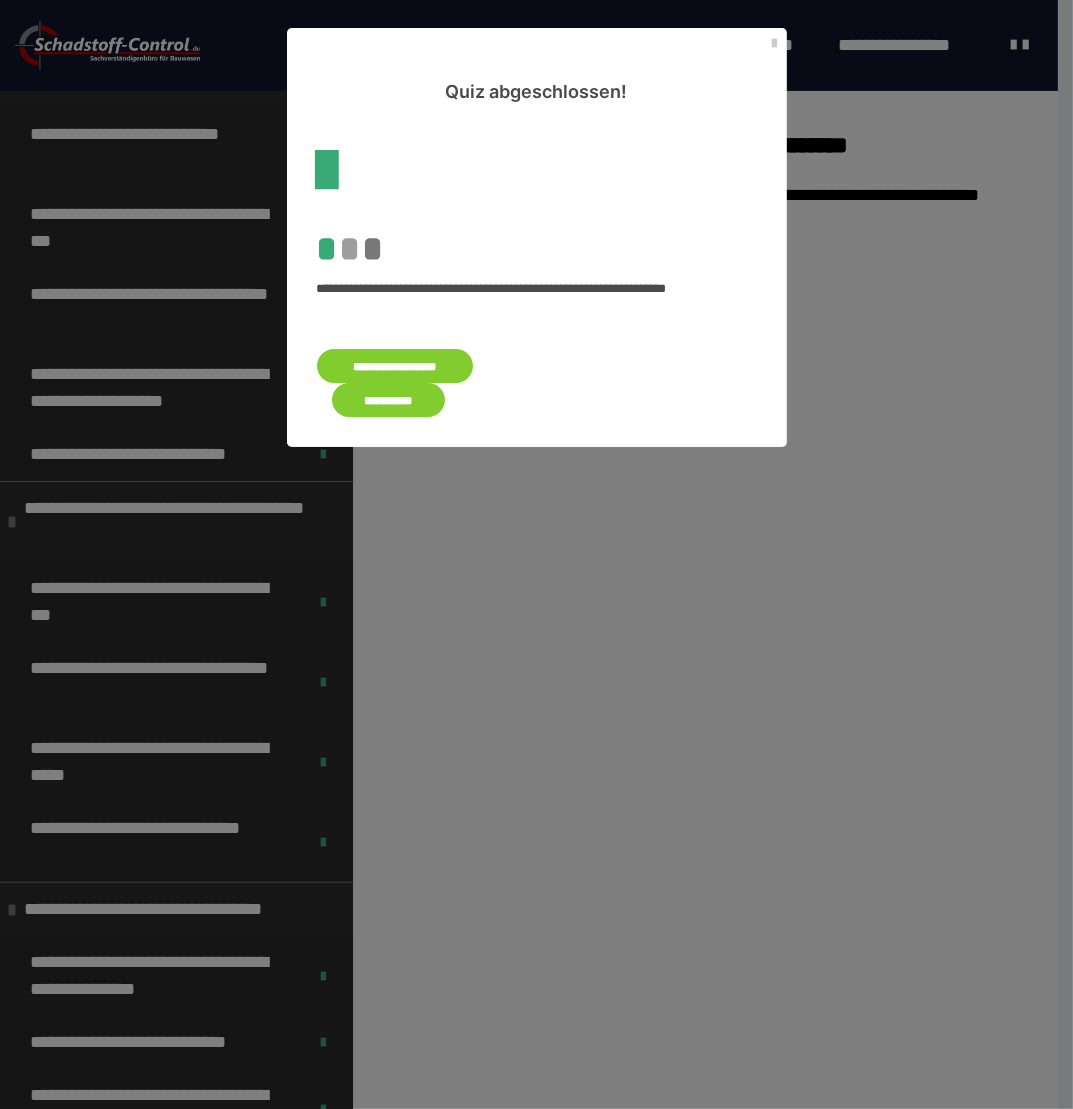 scroll, scrollTop: 0, scrollLeft: 0, axis: both 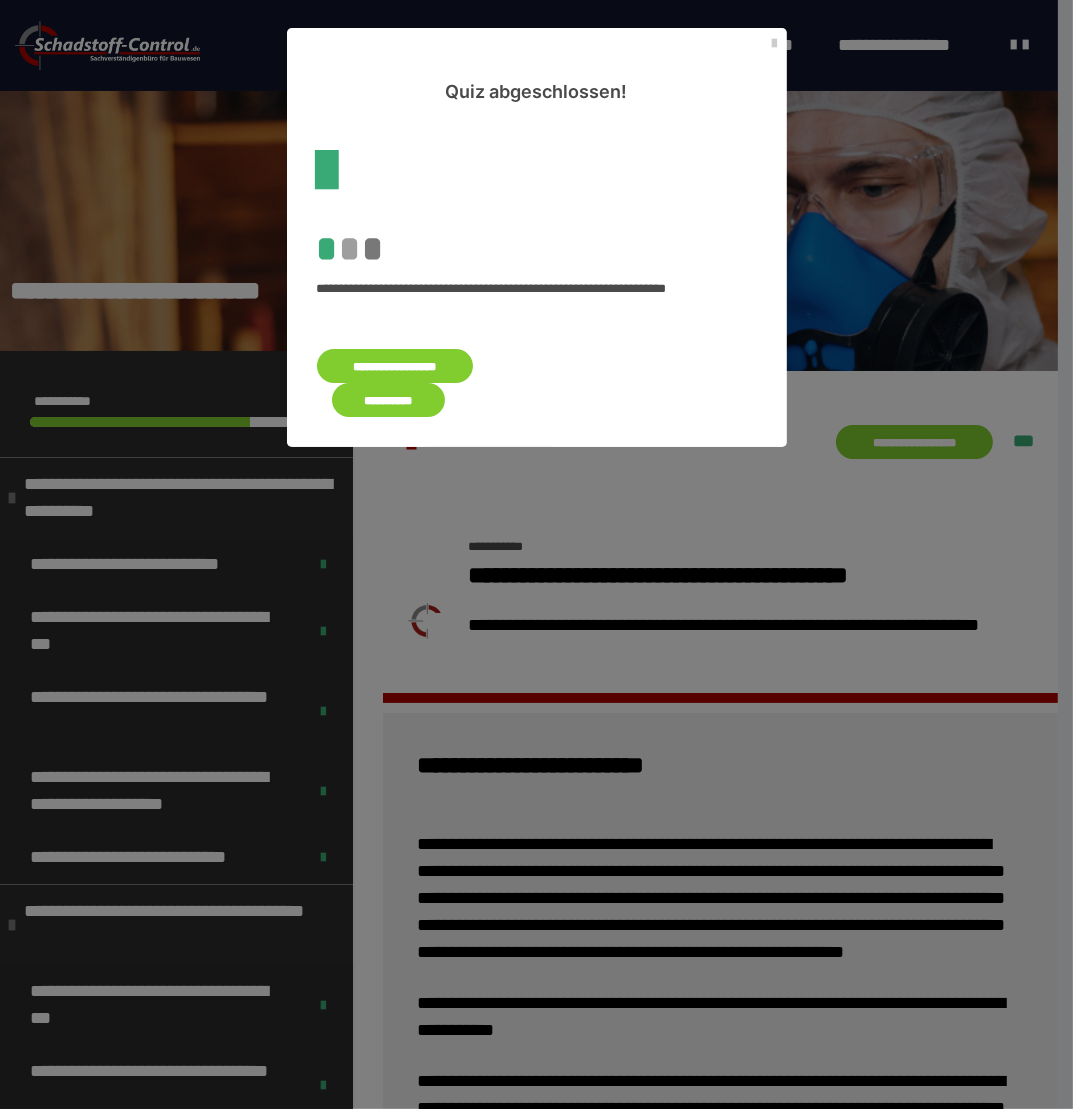 click on "**********" at bounding box center (389, 400) 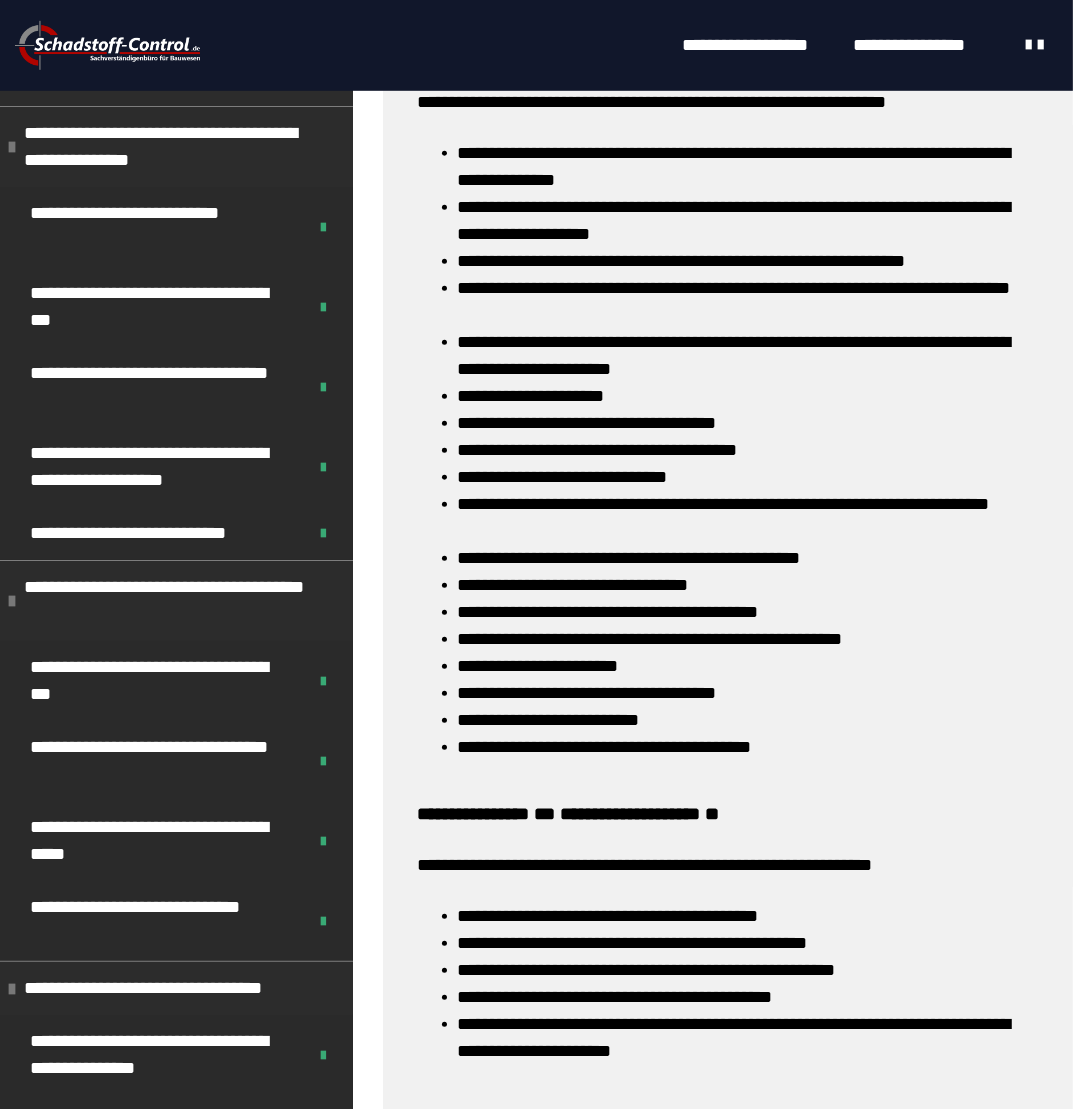 scroll, scrollTop: 1564, scrollLeft: 0, axis: vertical 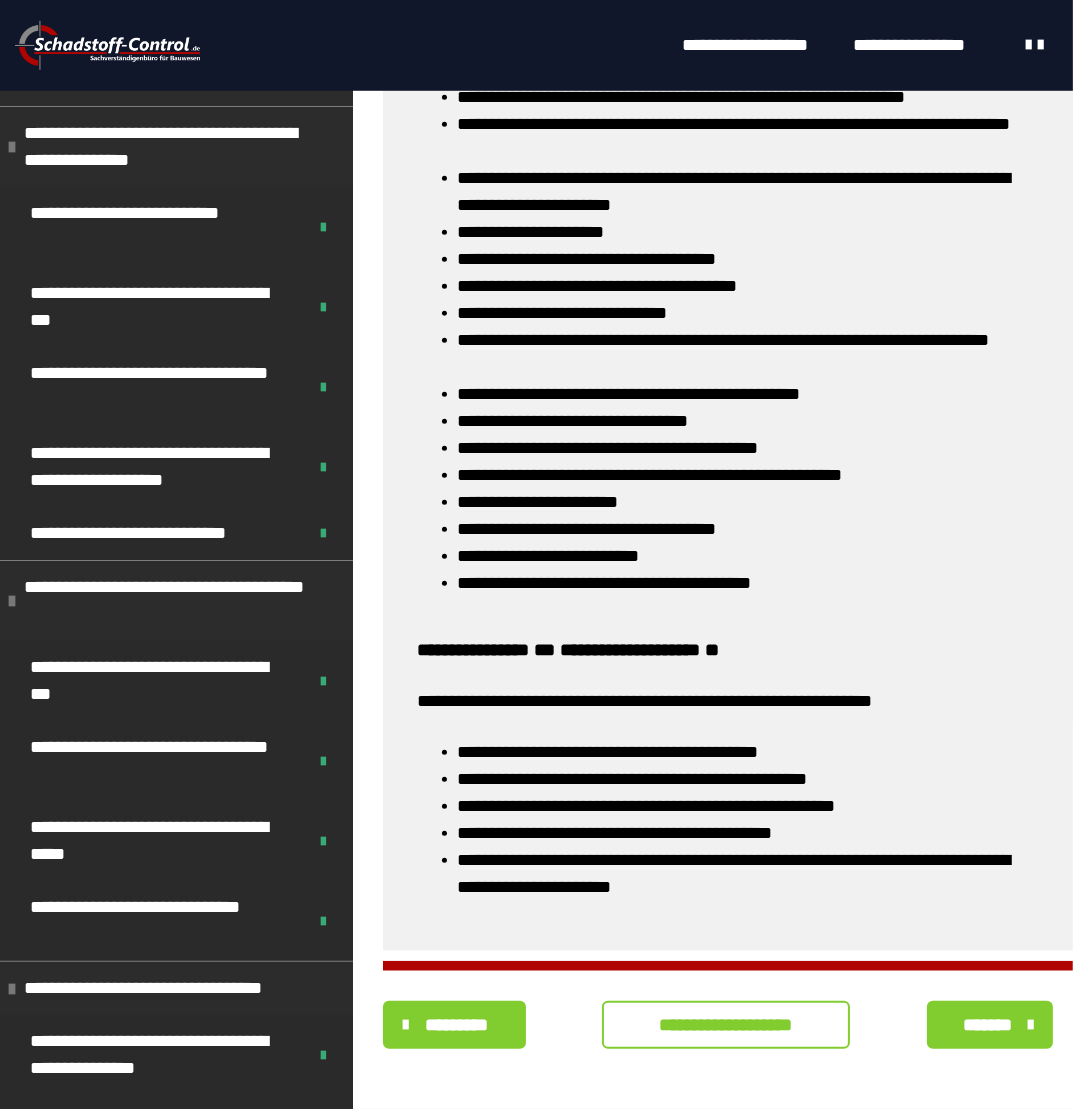 click on "**********" at bounding box center [726, 1025] 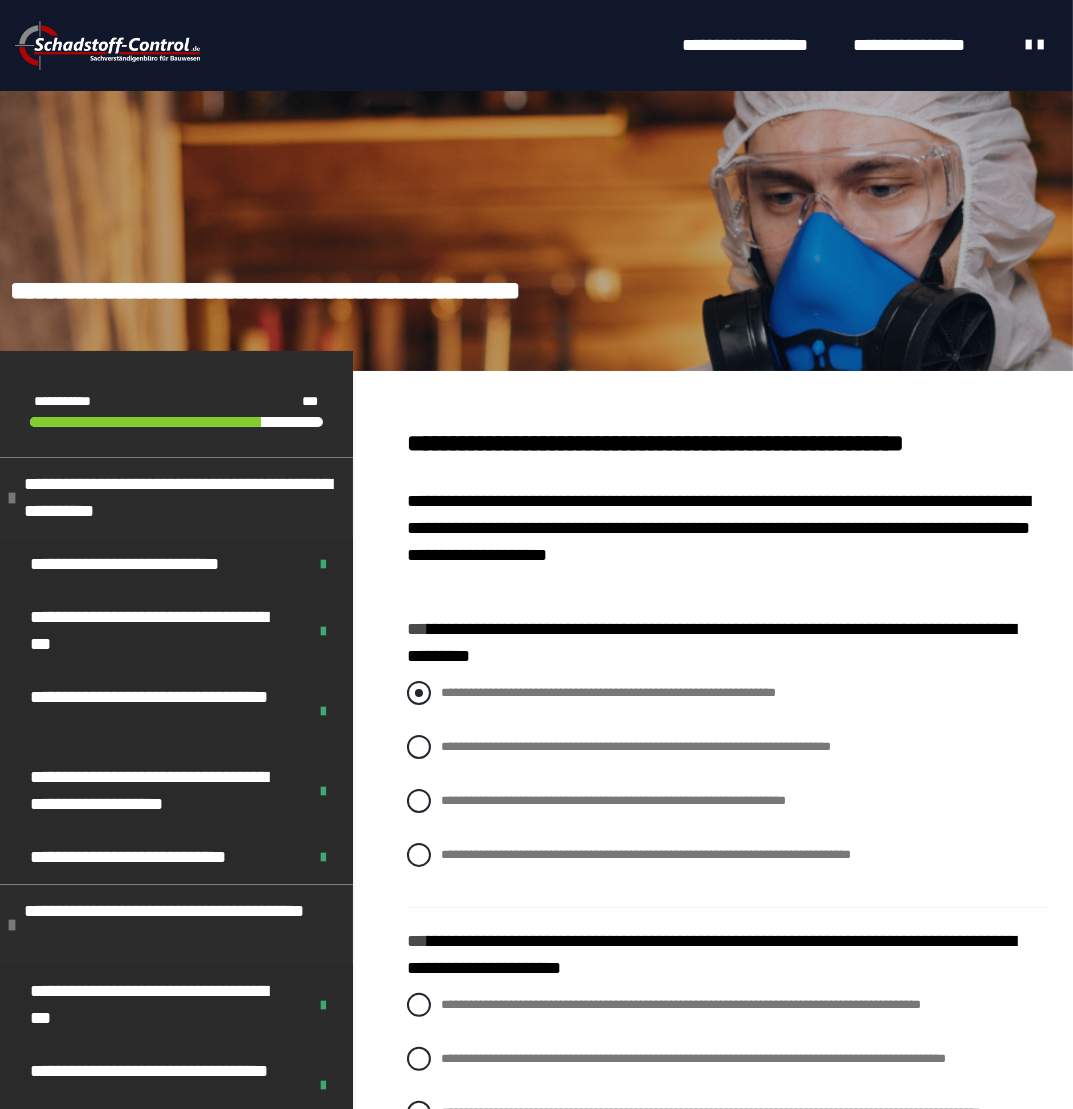 click on "**********" at bounding box center (608, 692) 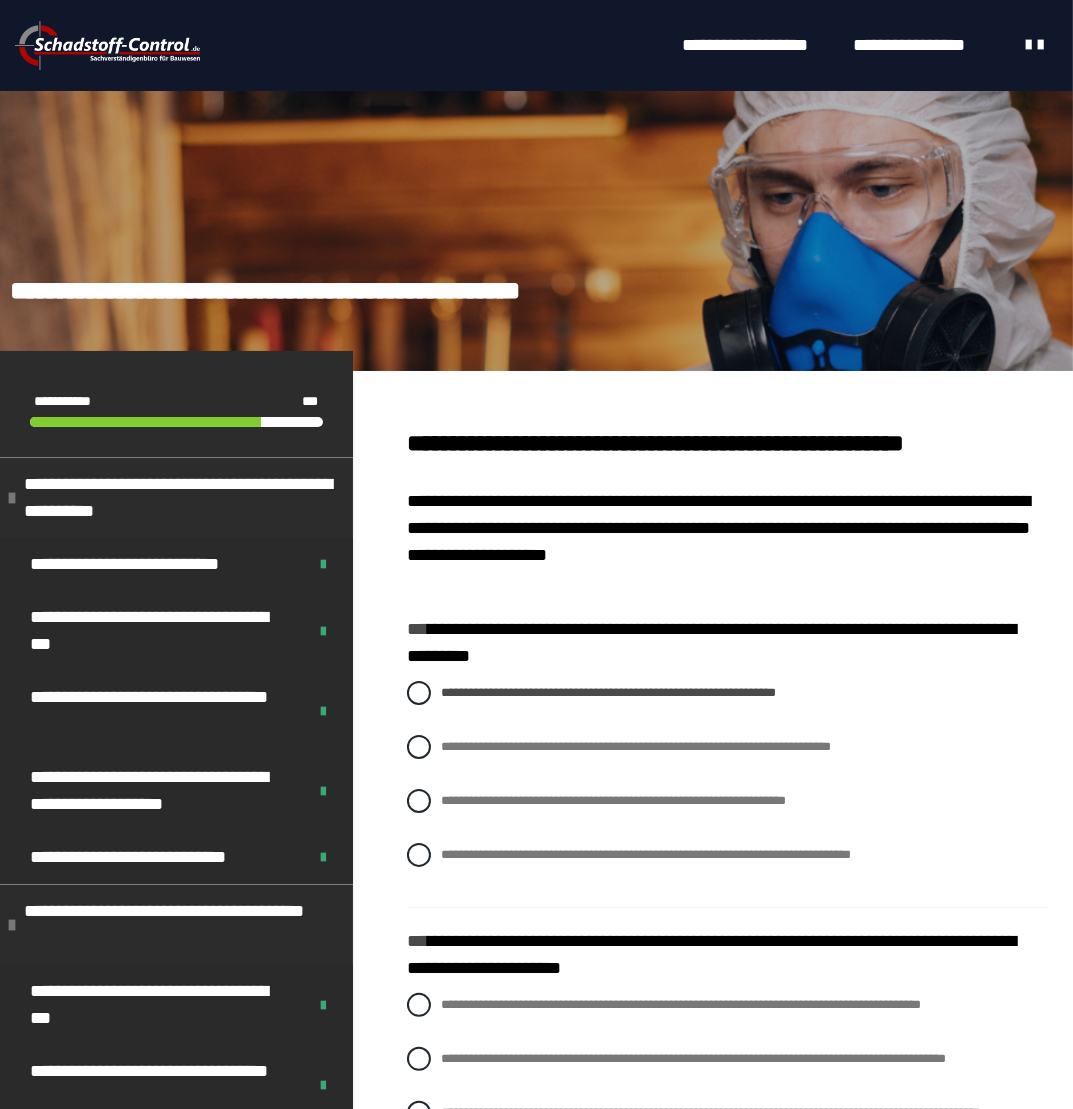 scroll, scrollTop: 508, scrollLeft: 0, axis: vertical 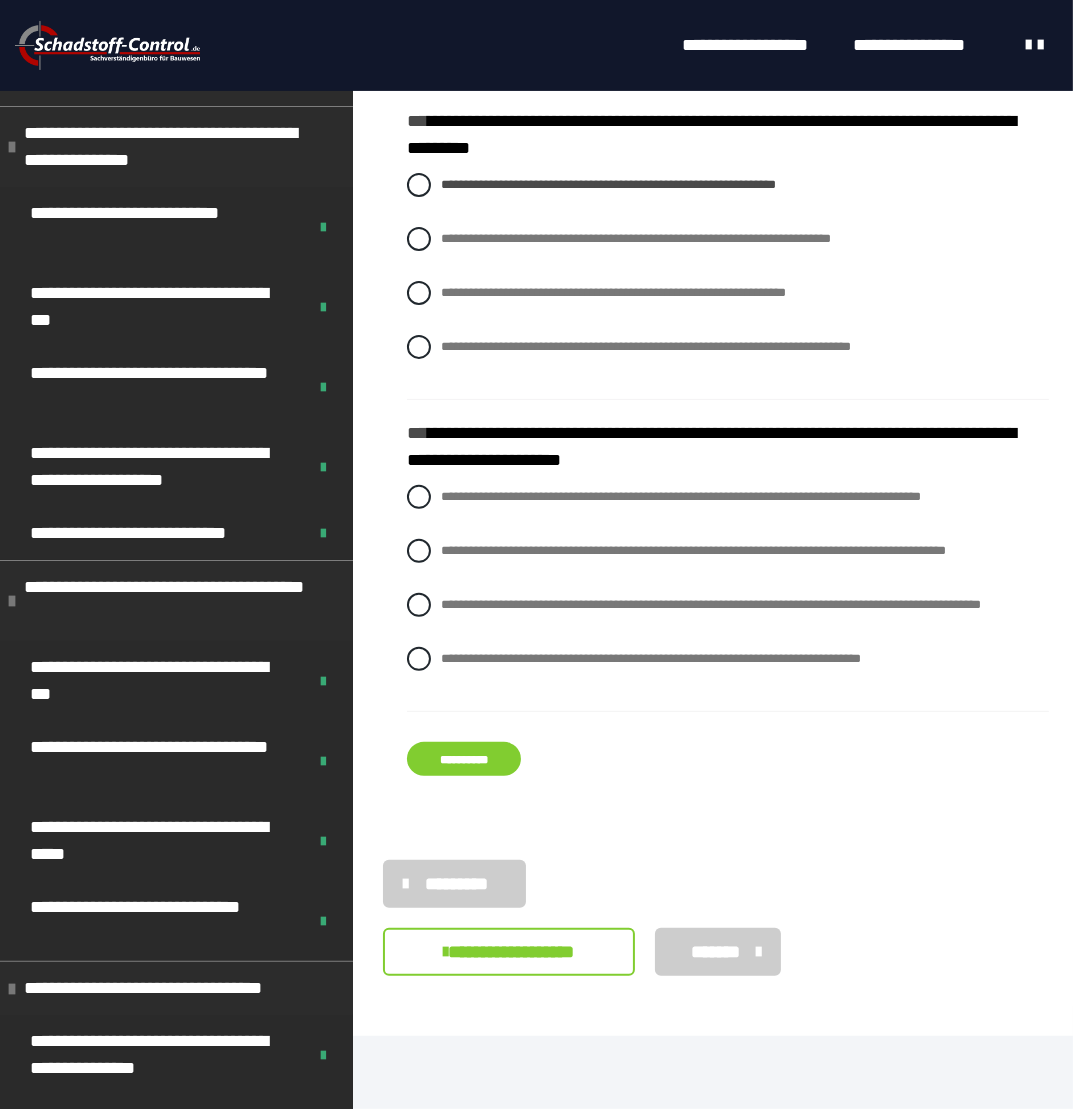 click on "**********" at bounding box center [728, 346] 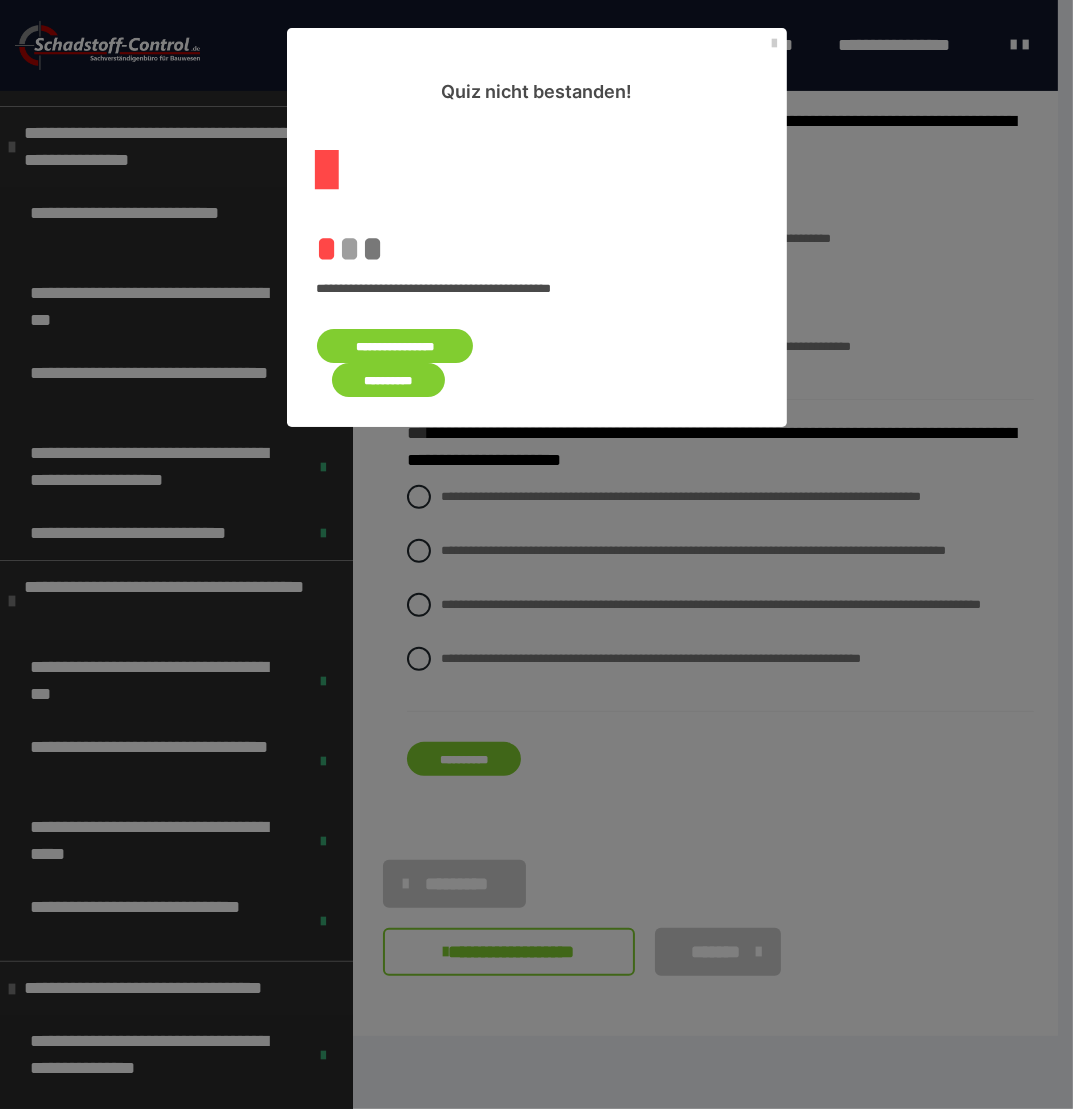 scroll, scrollTop: 0, scrollLeft: 0, axis: both 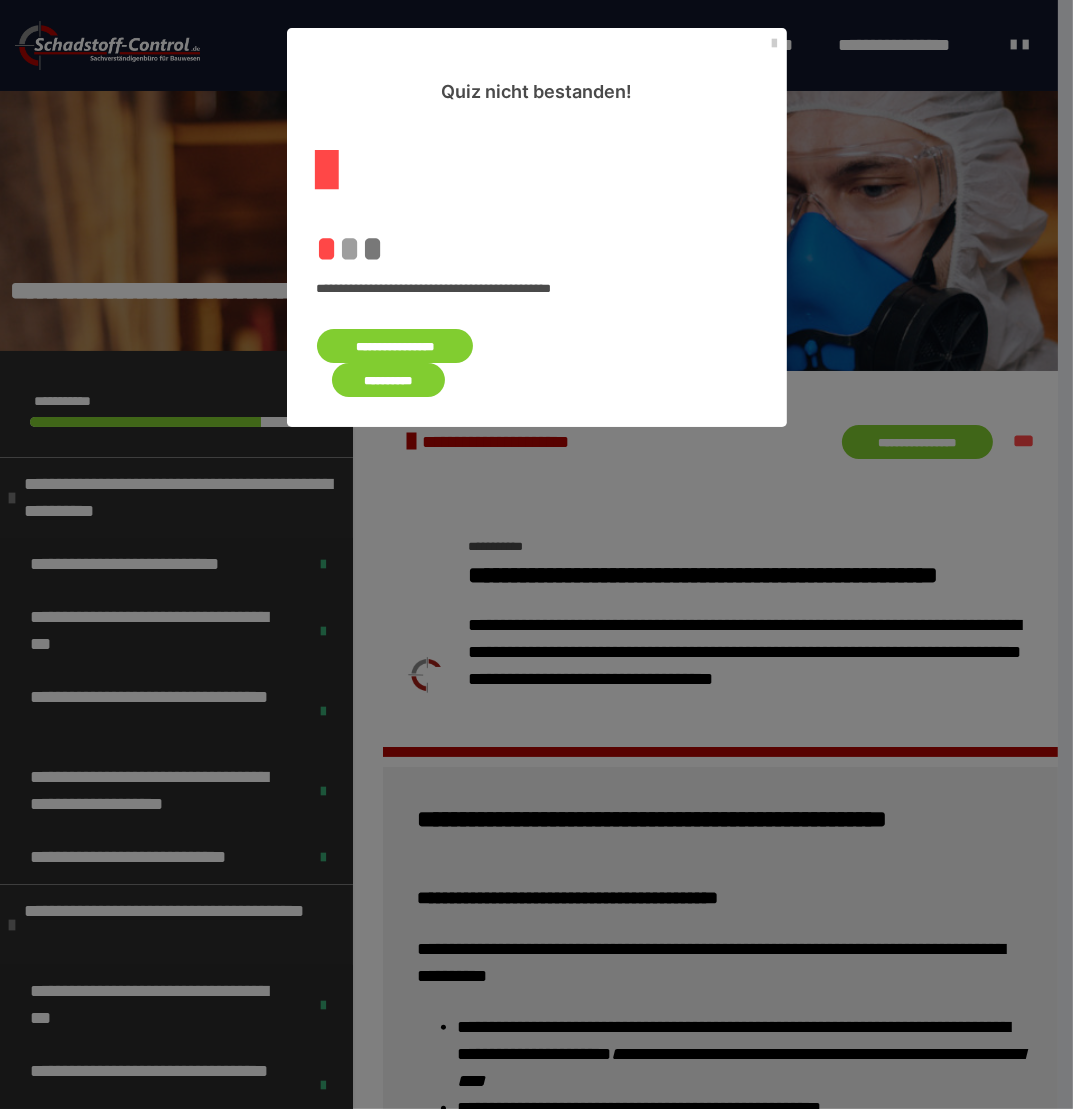 click on "**********" at bounding box center [537, 266] 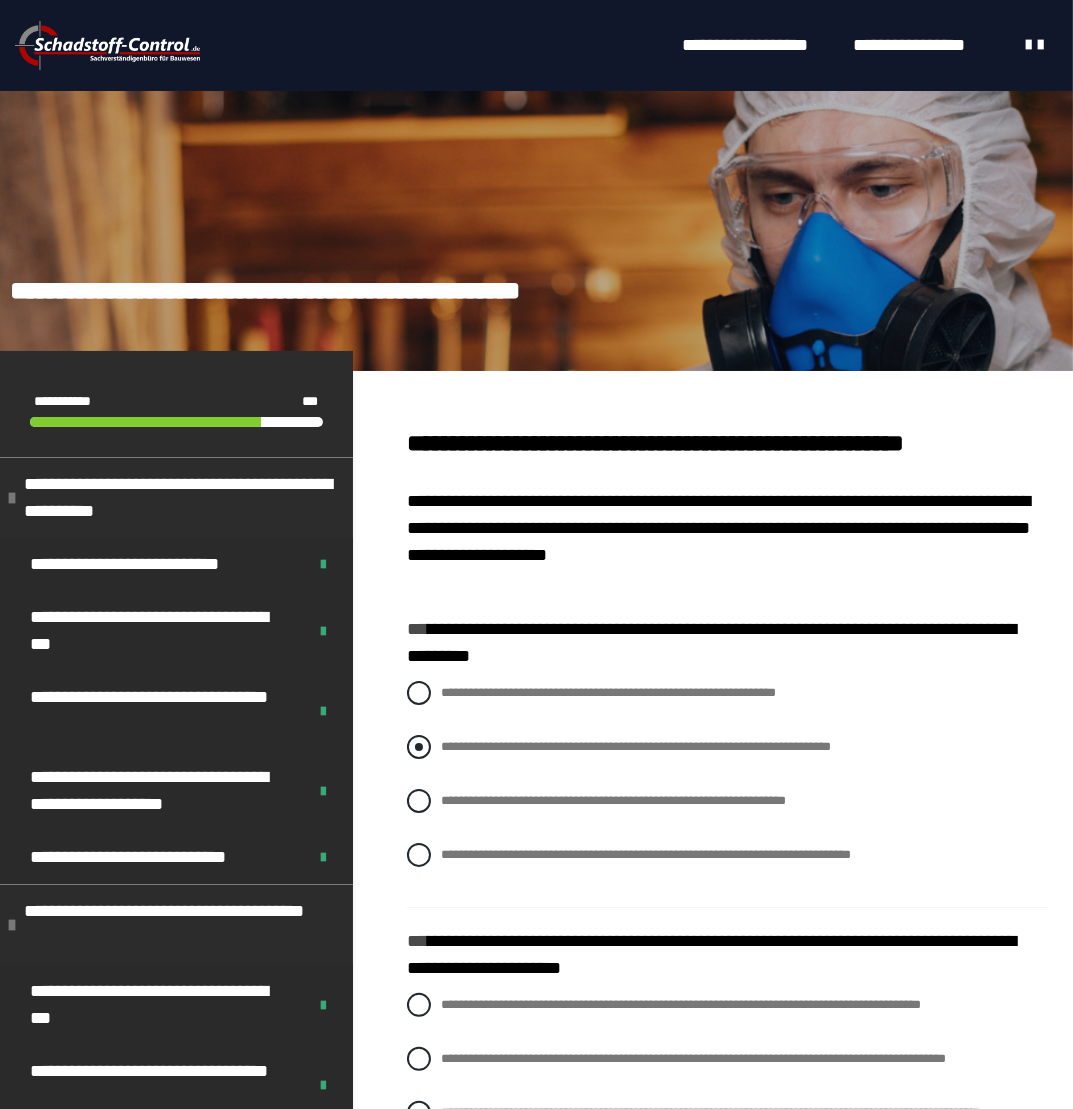click at bounding box center (419, 747) 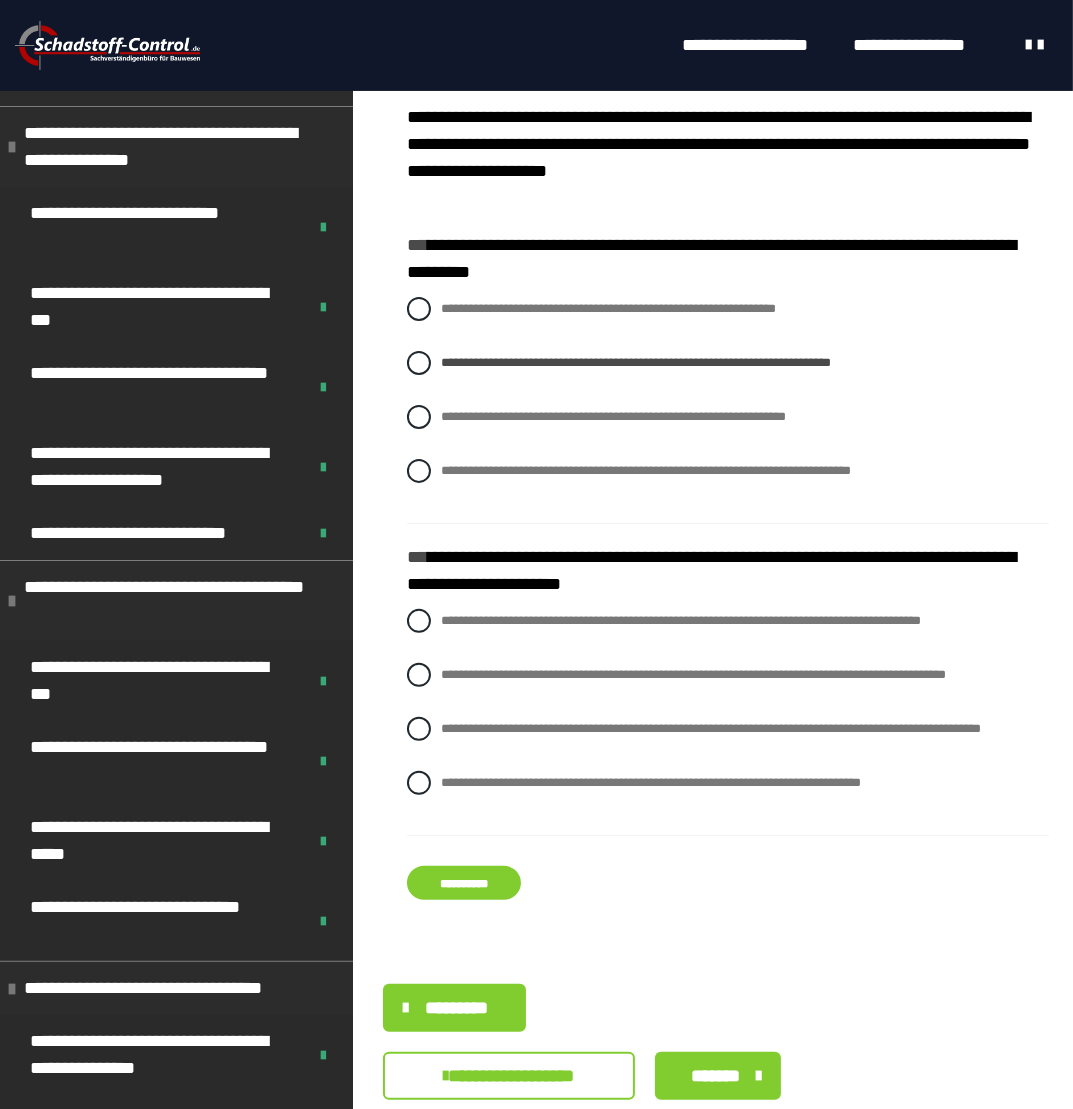 scroll, scrollTop: 500, scrollLeft: 0, axis: vertical 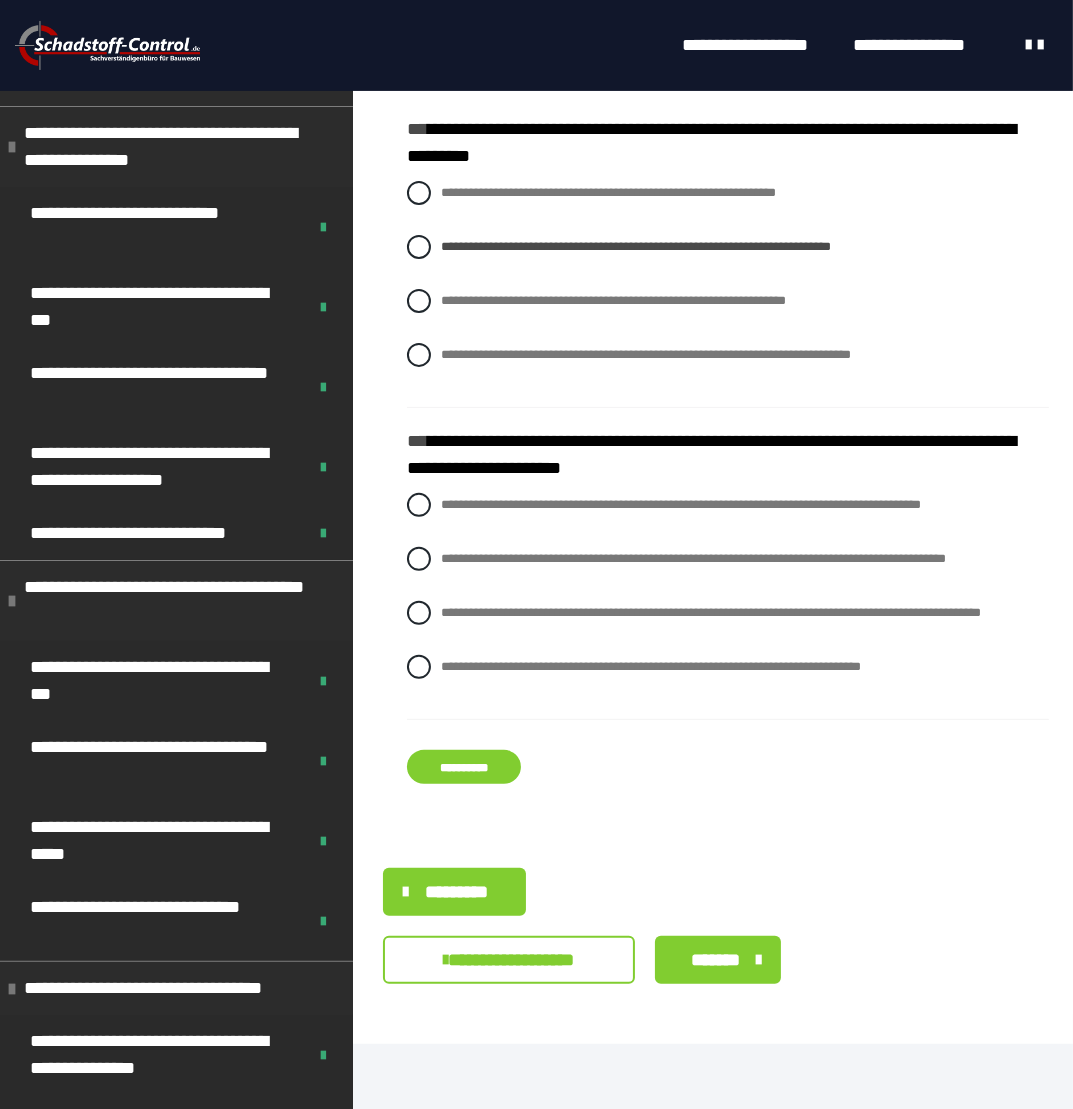 click on "**********" at bounding box center [464, 767] 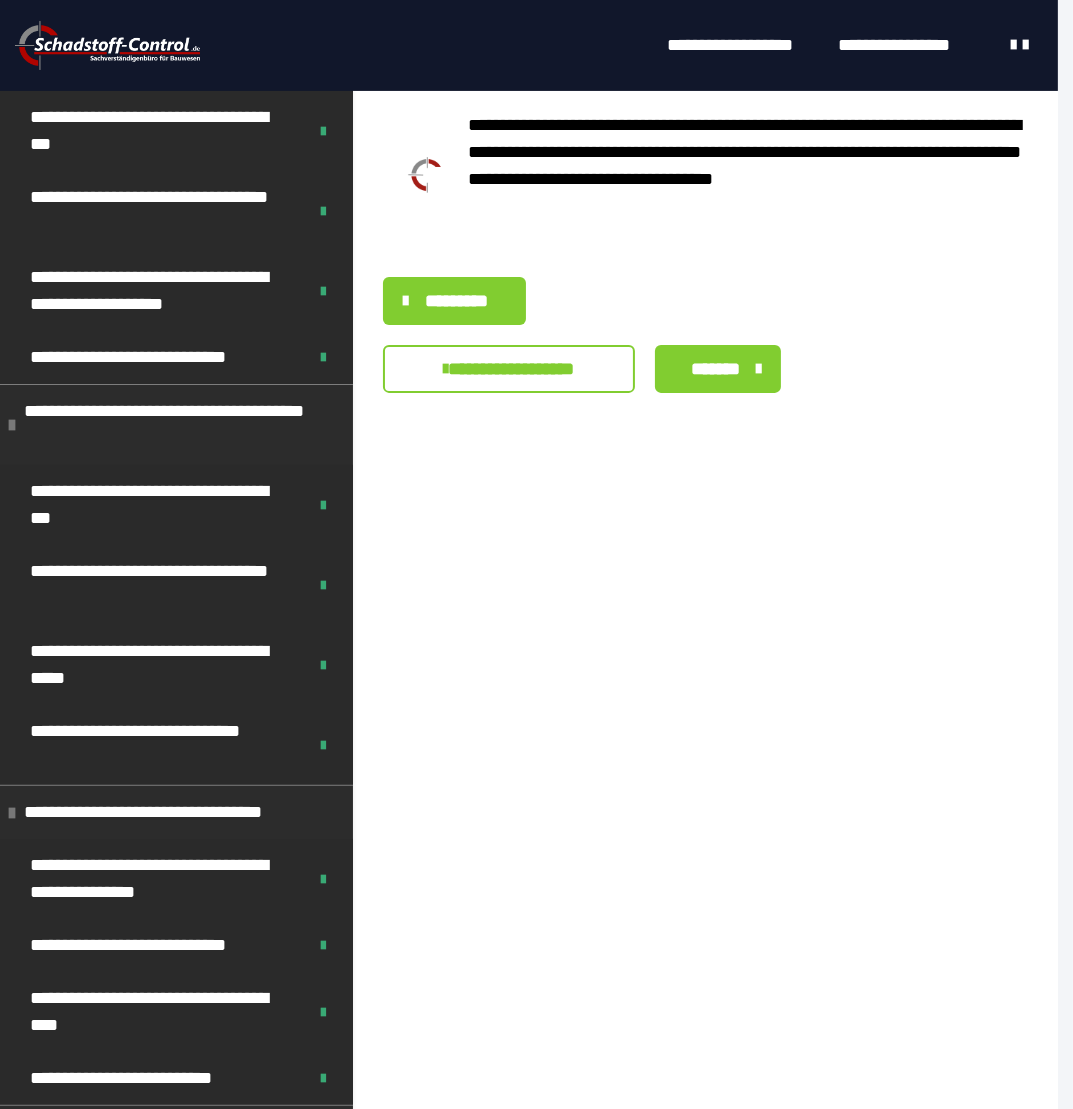scroll, scrollTop: 0, scrollLeft: 0, axis: both 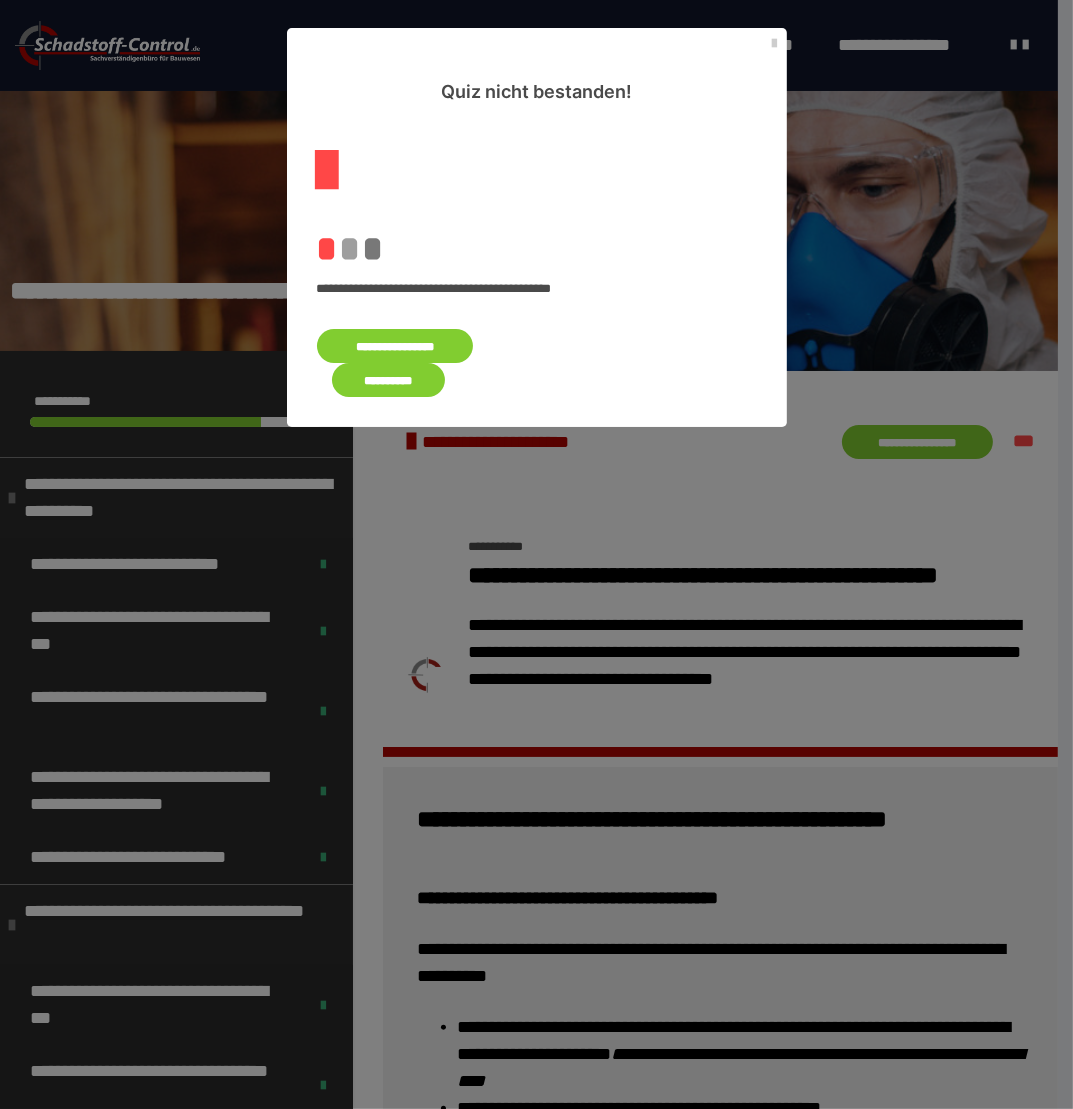click on "**********" at bounding box center [395, 346] 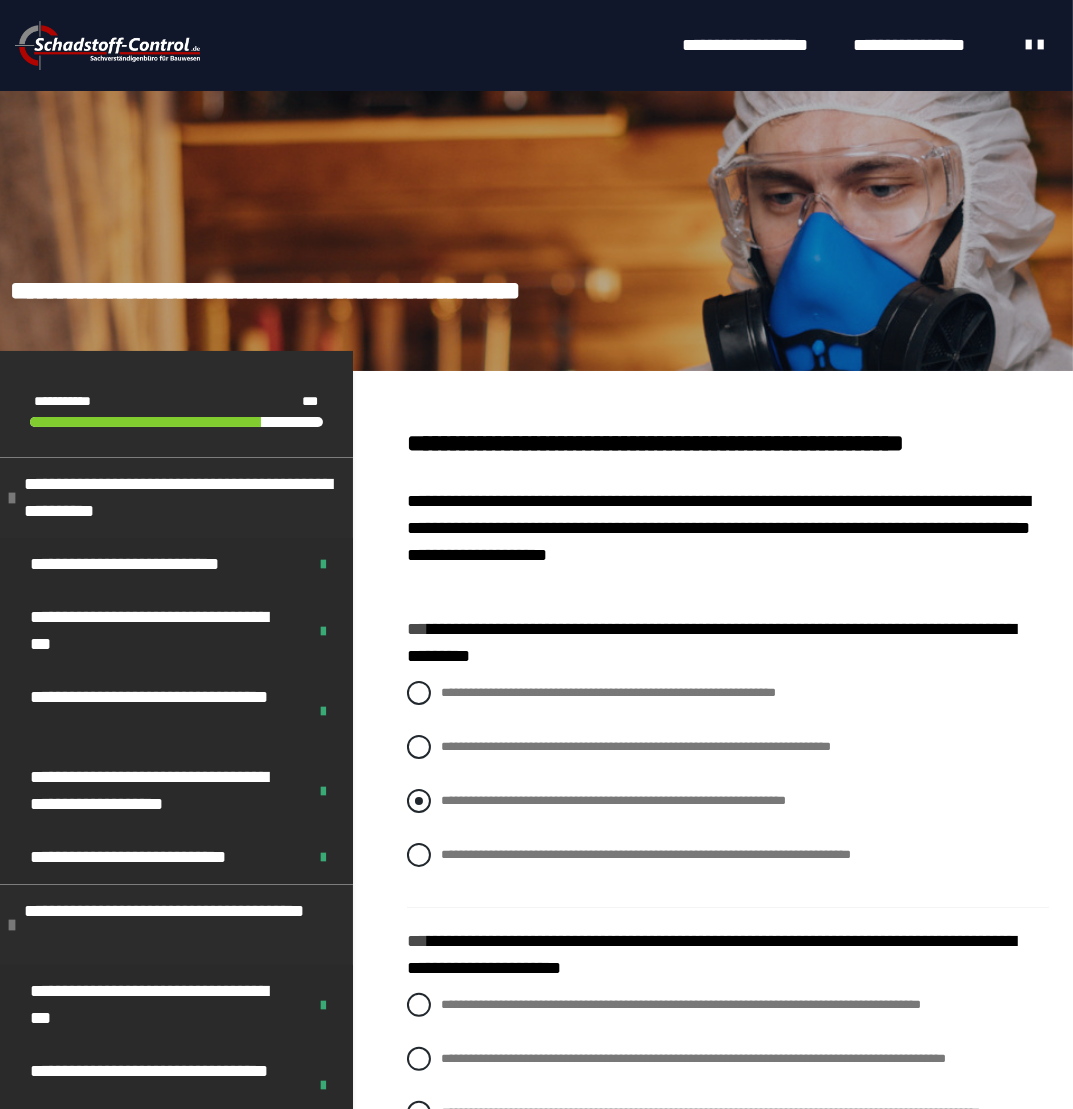 click on "**********" at bounding box center [728, 789] 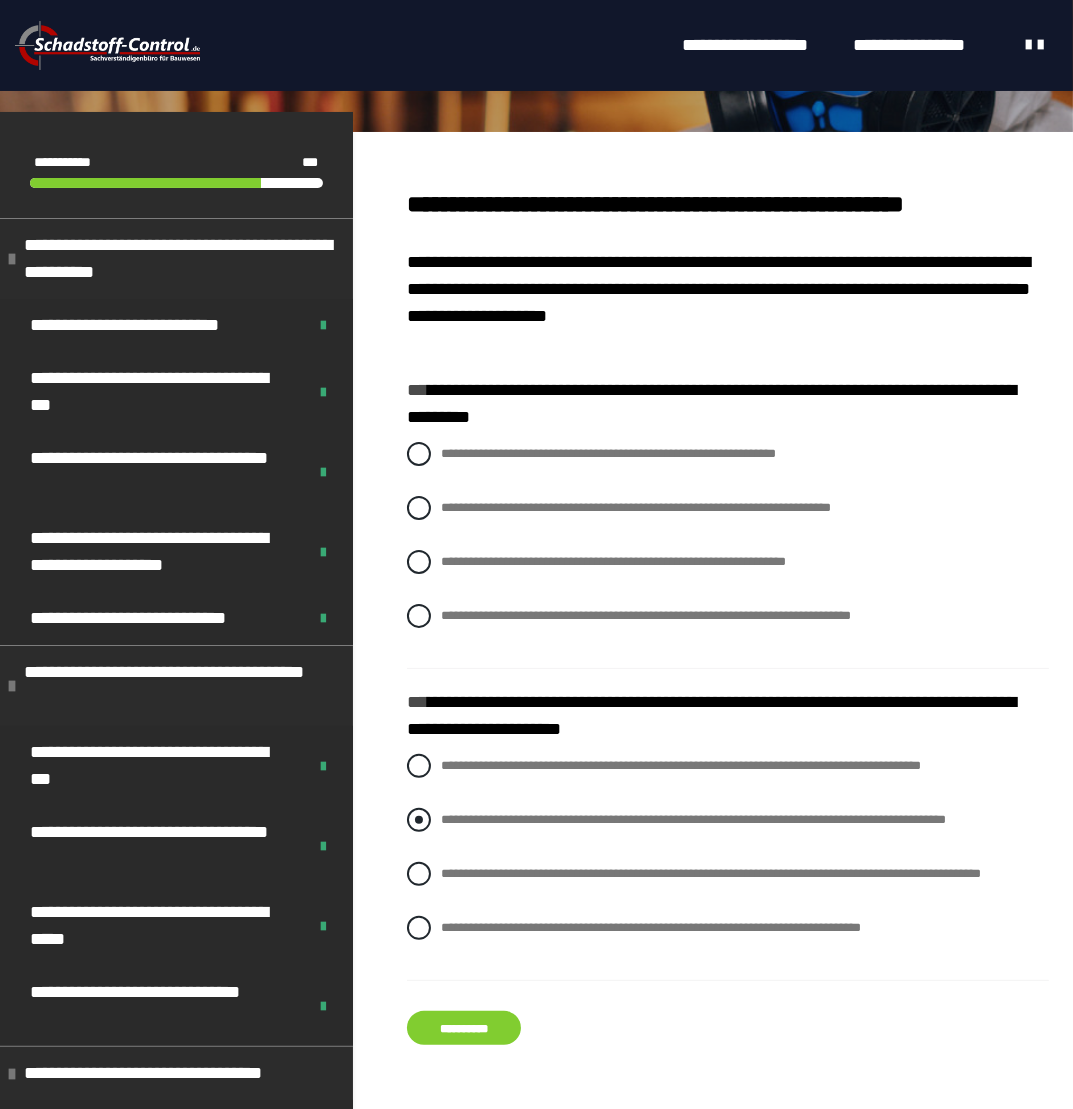 scroll, scrollTop: 300, scrollLeft: 0, axis: vertical 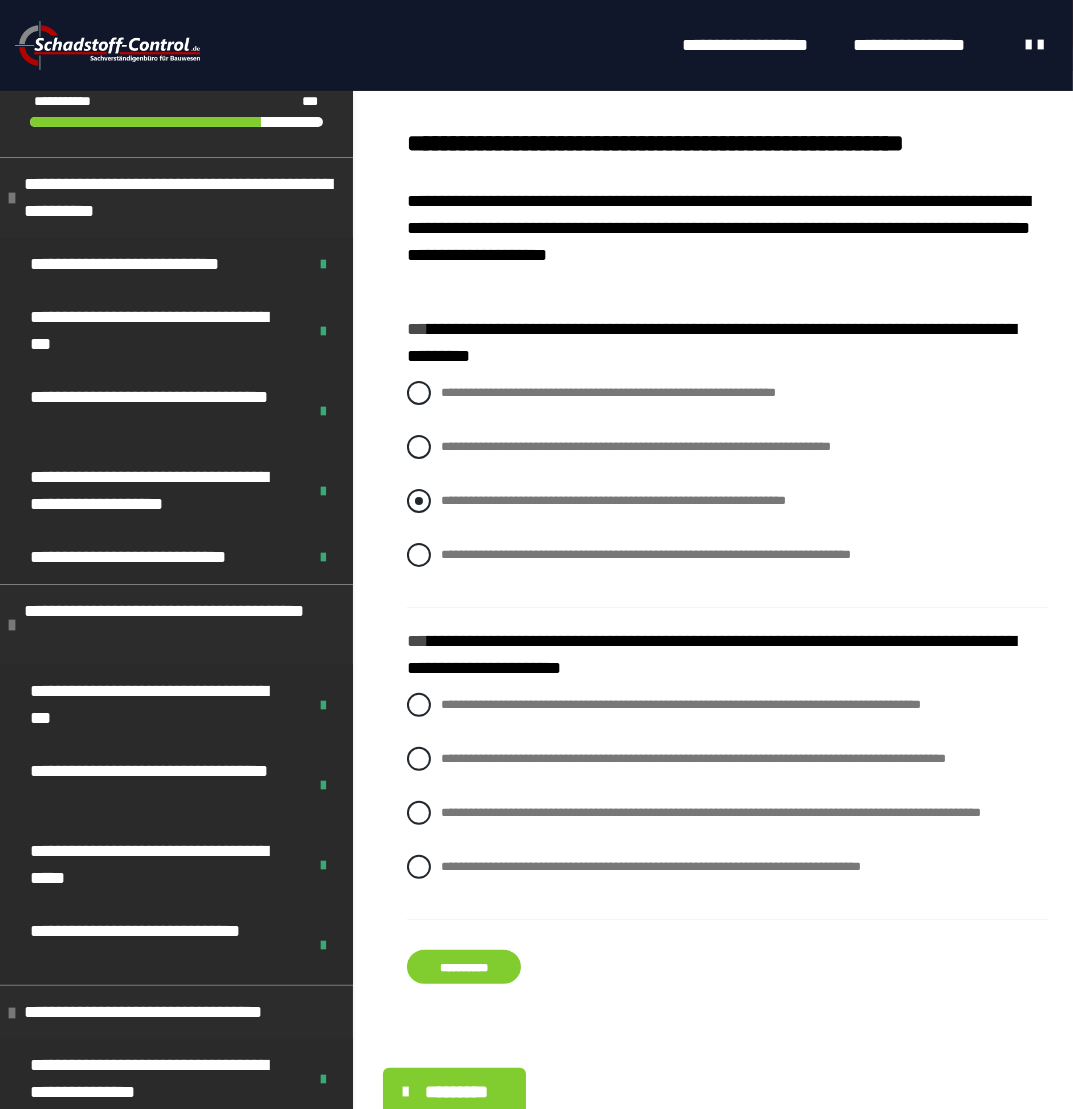 click at bounding box center (419, 501) 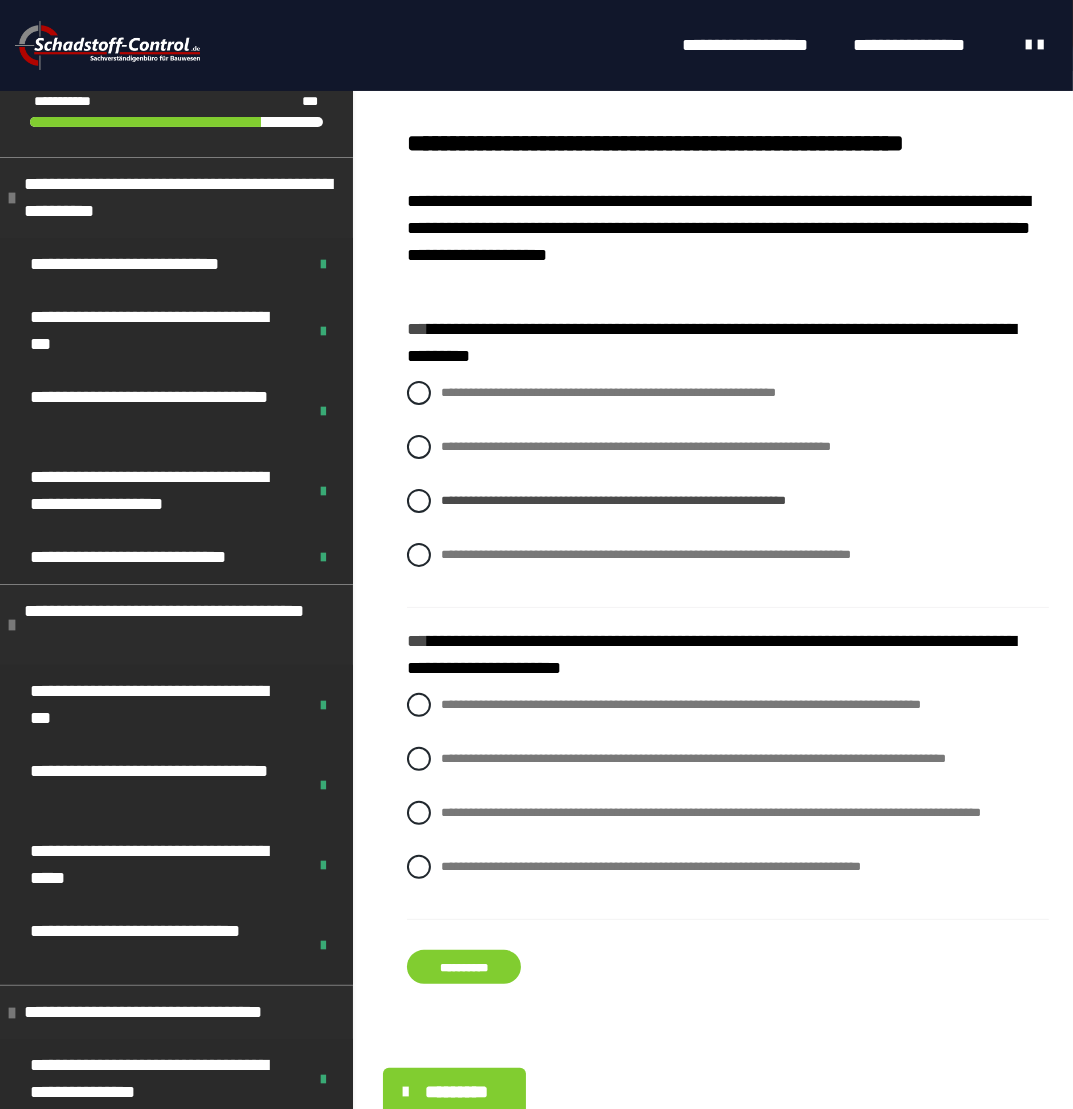 click on "**********" at bounding box center [464, 967] 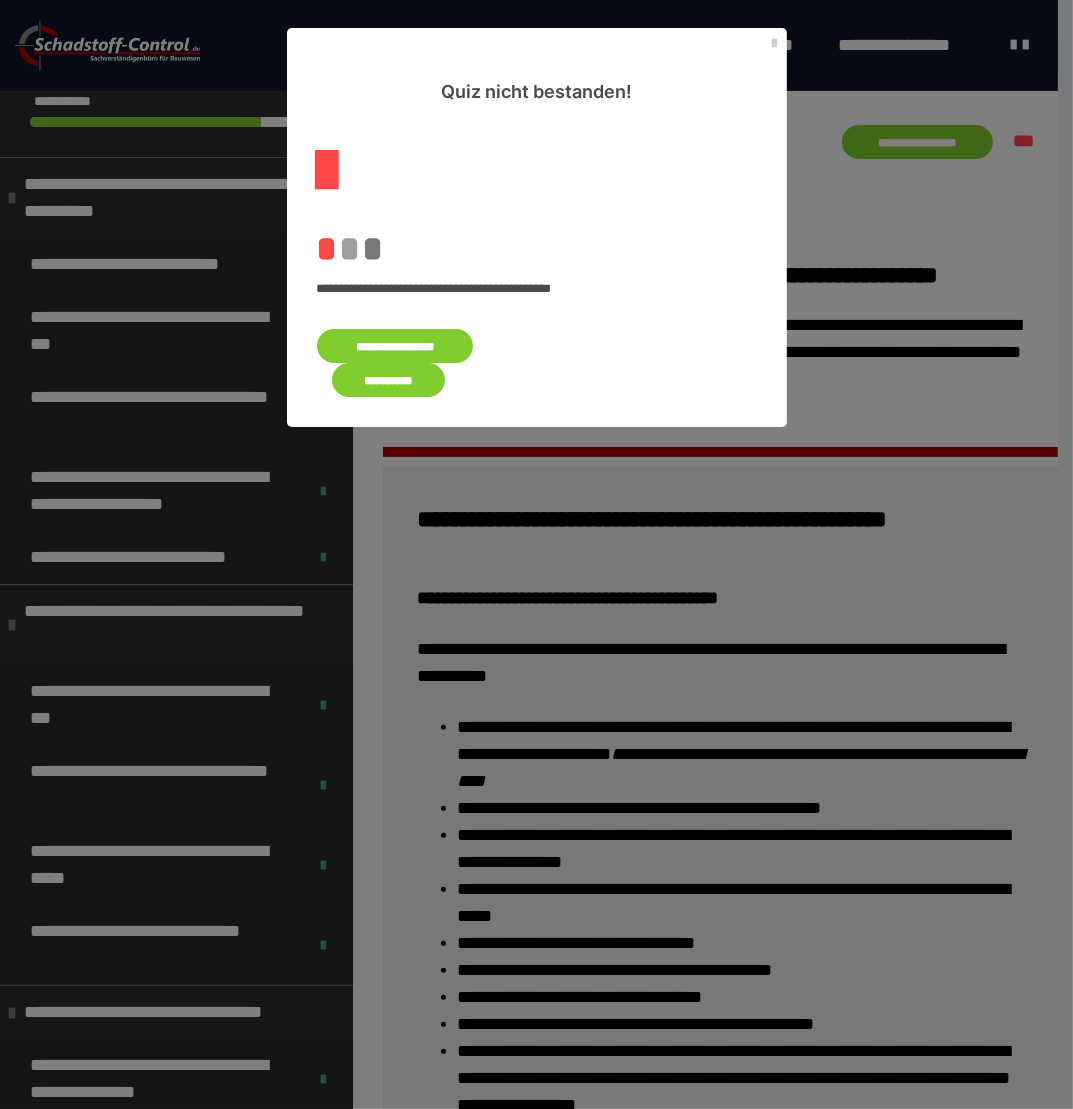 click on "**********" at bounding box center [395, 346] 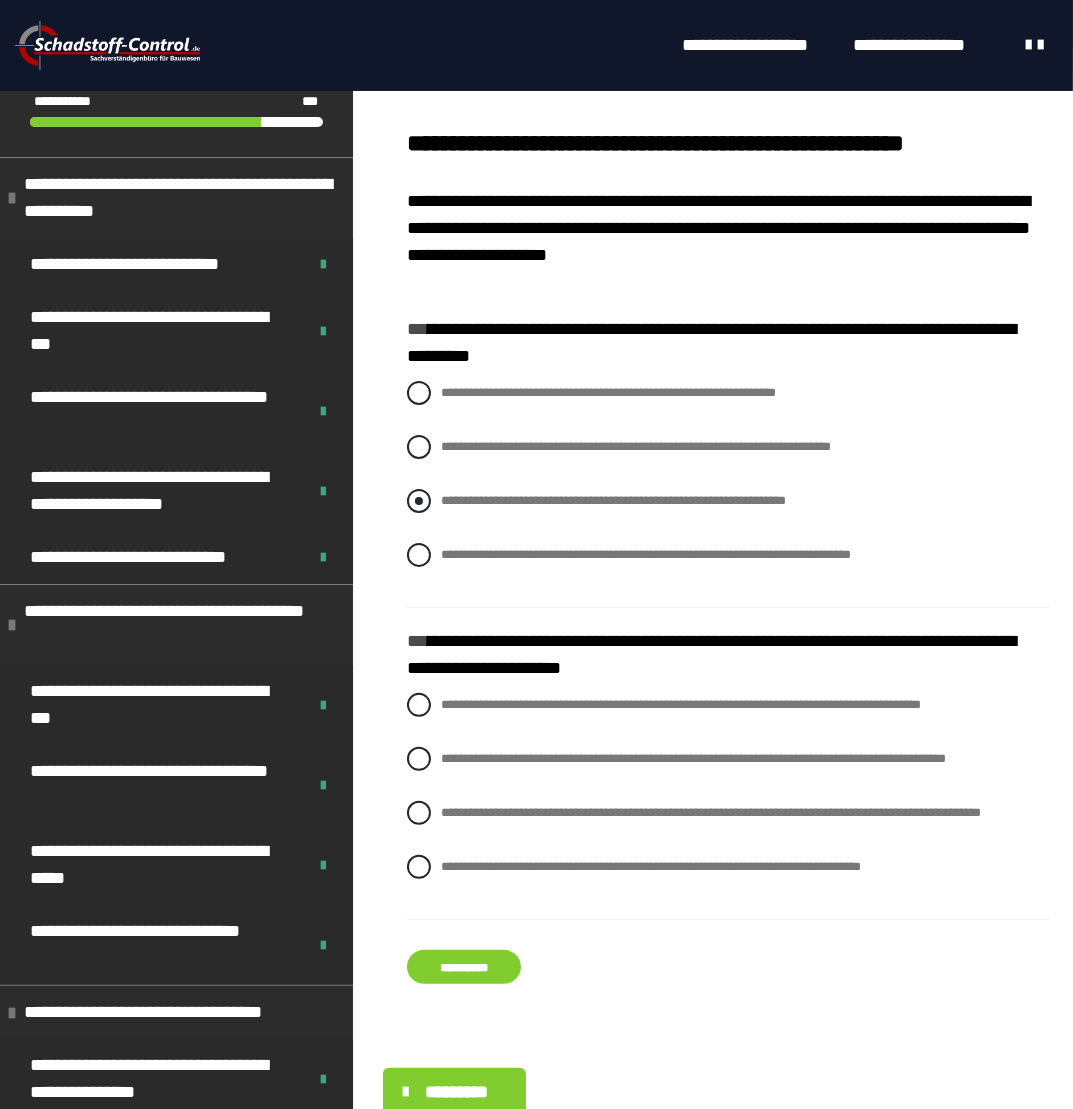 click at bounding box center (419, 501) 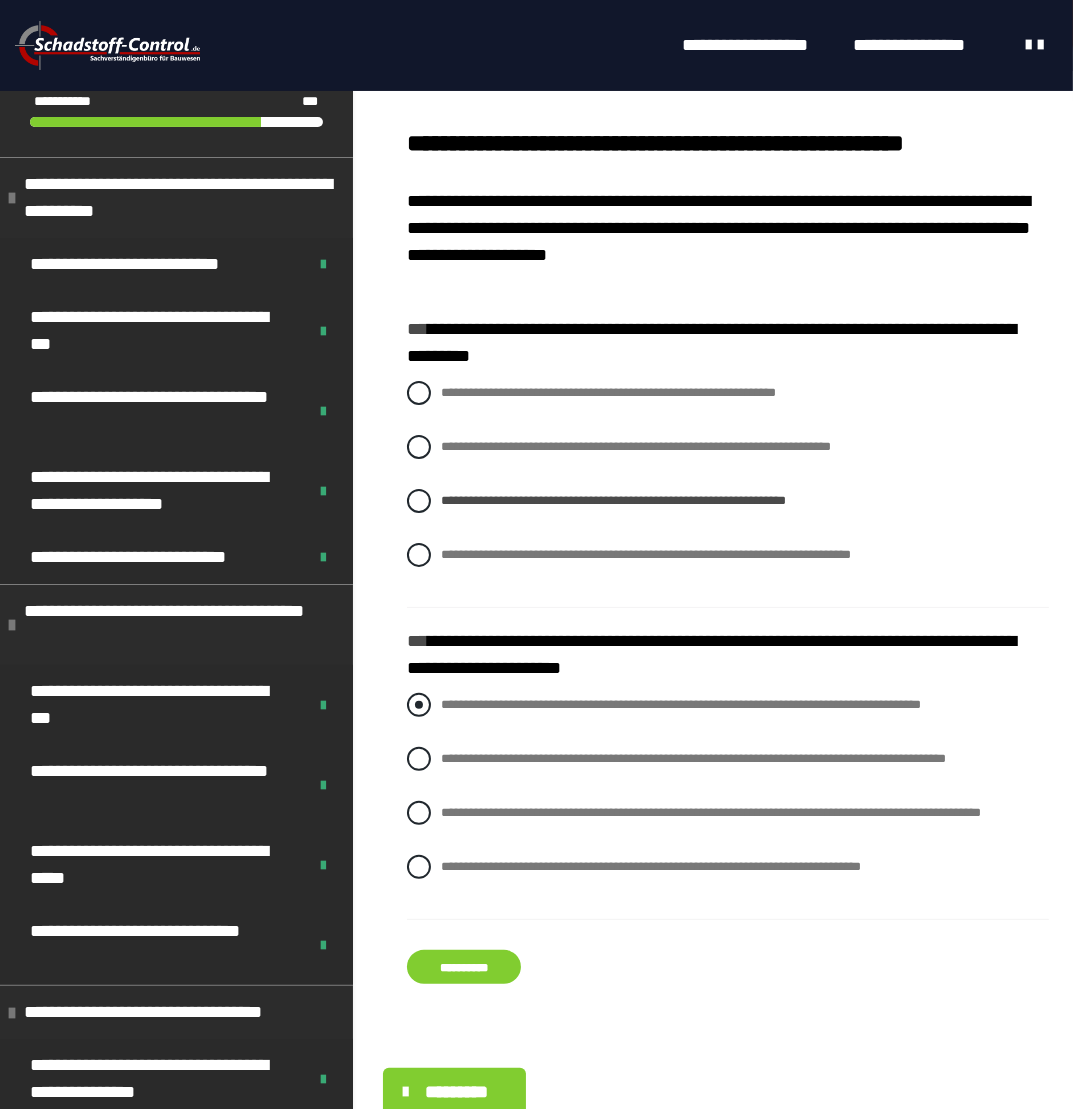 click on "**********" at bounding box center (728, 705) 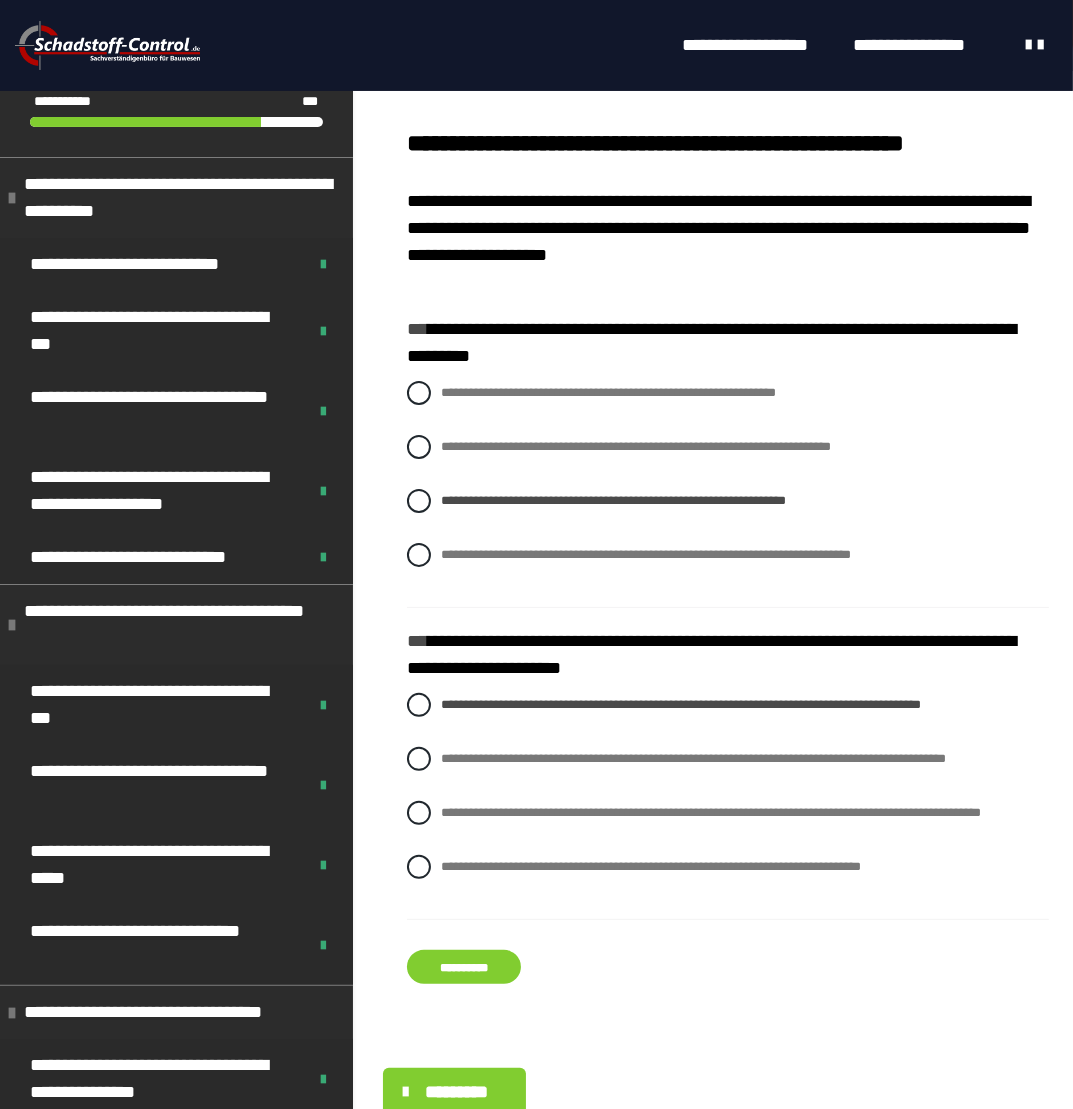 click on "**********" at bounding box center (464, 967) 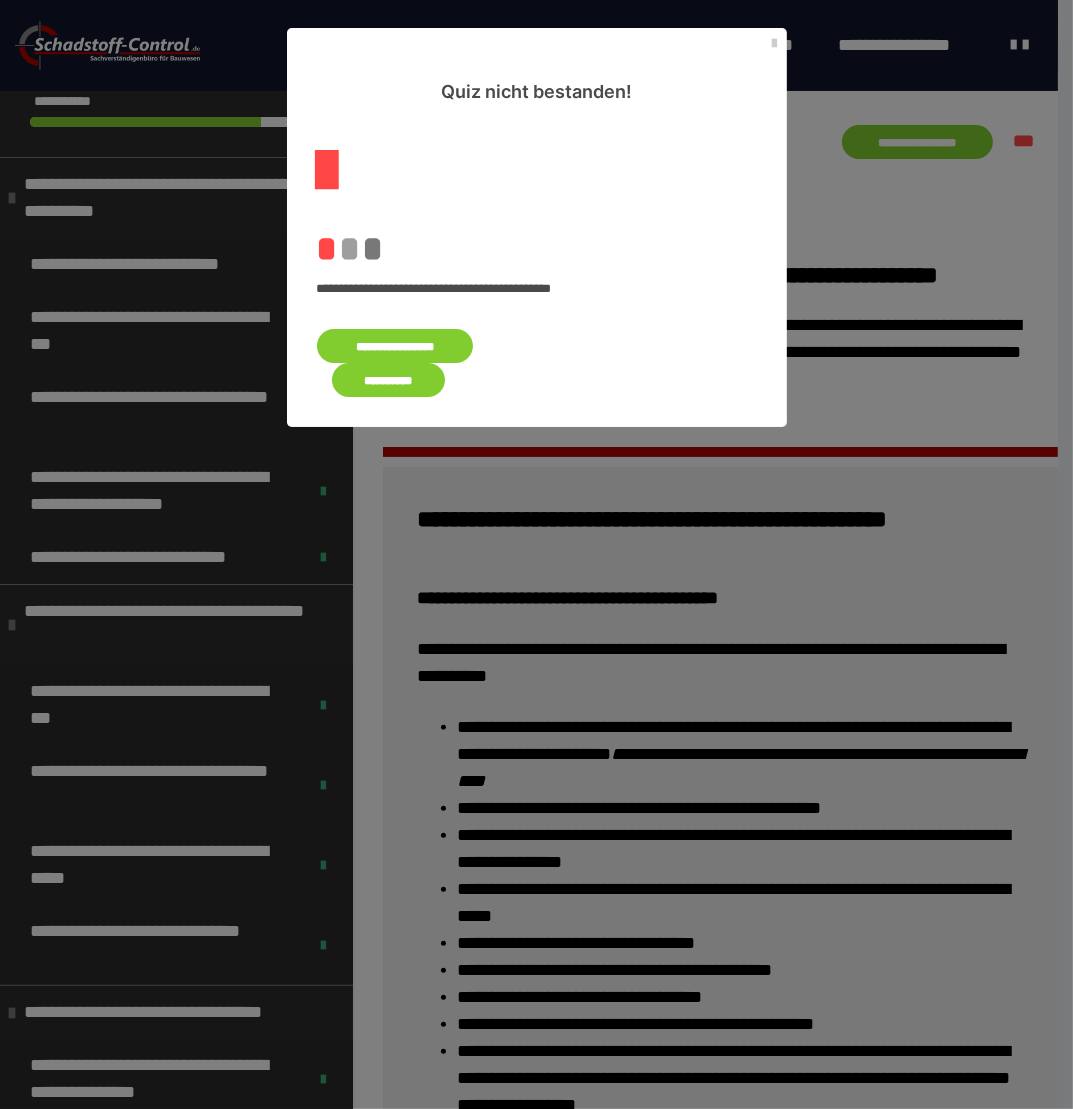 click on "**********" at bounding box center (395, 346) 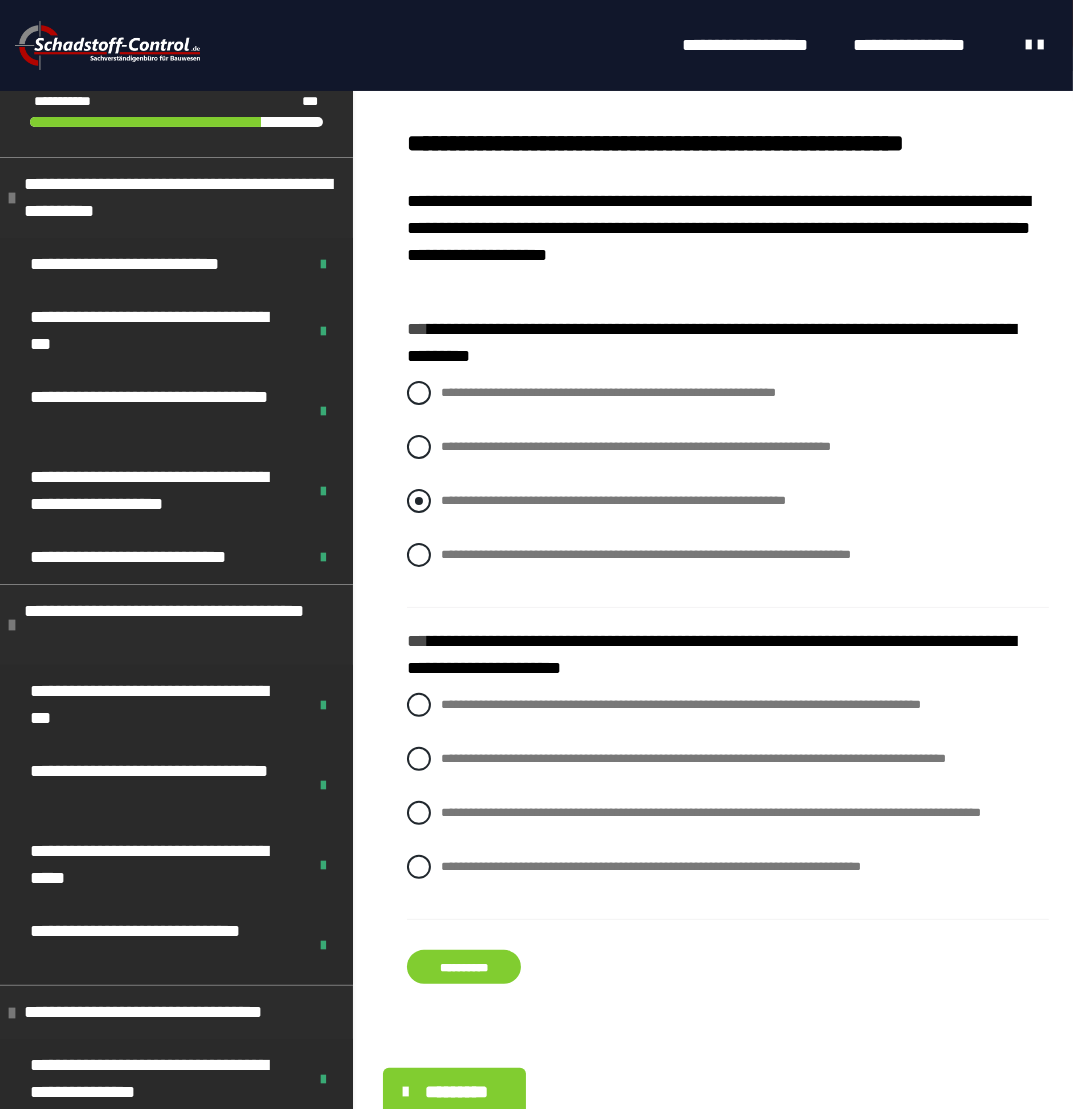 click on "**********" at bounding box center [613, 500] 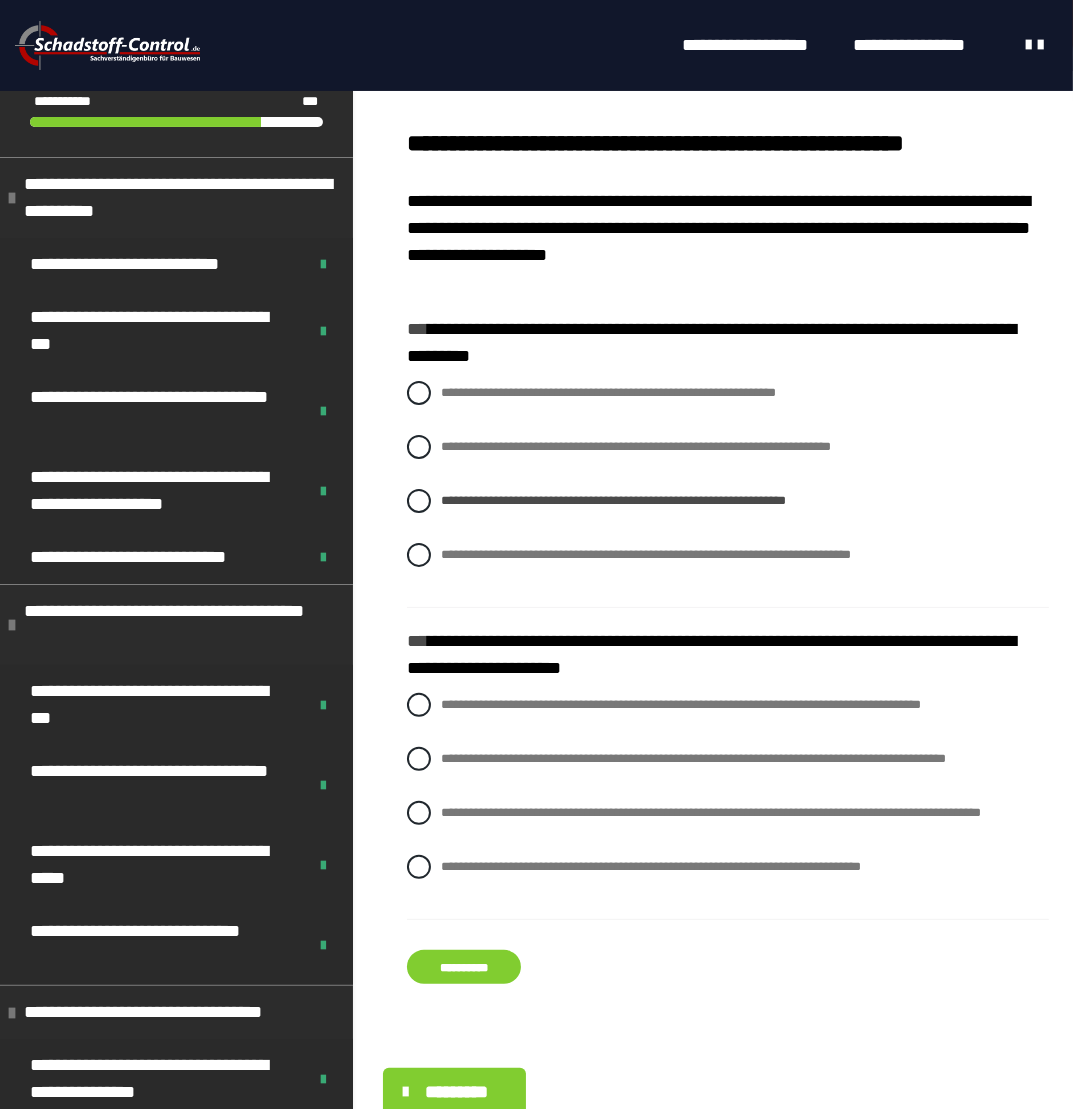 drag, startPoint x: 433, startPoint y: 777, endPoint x: 451, endPoint y: 832, distance: 57.870544 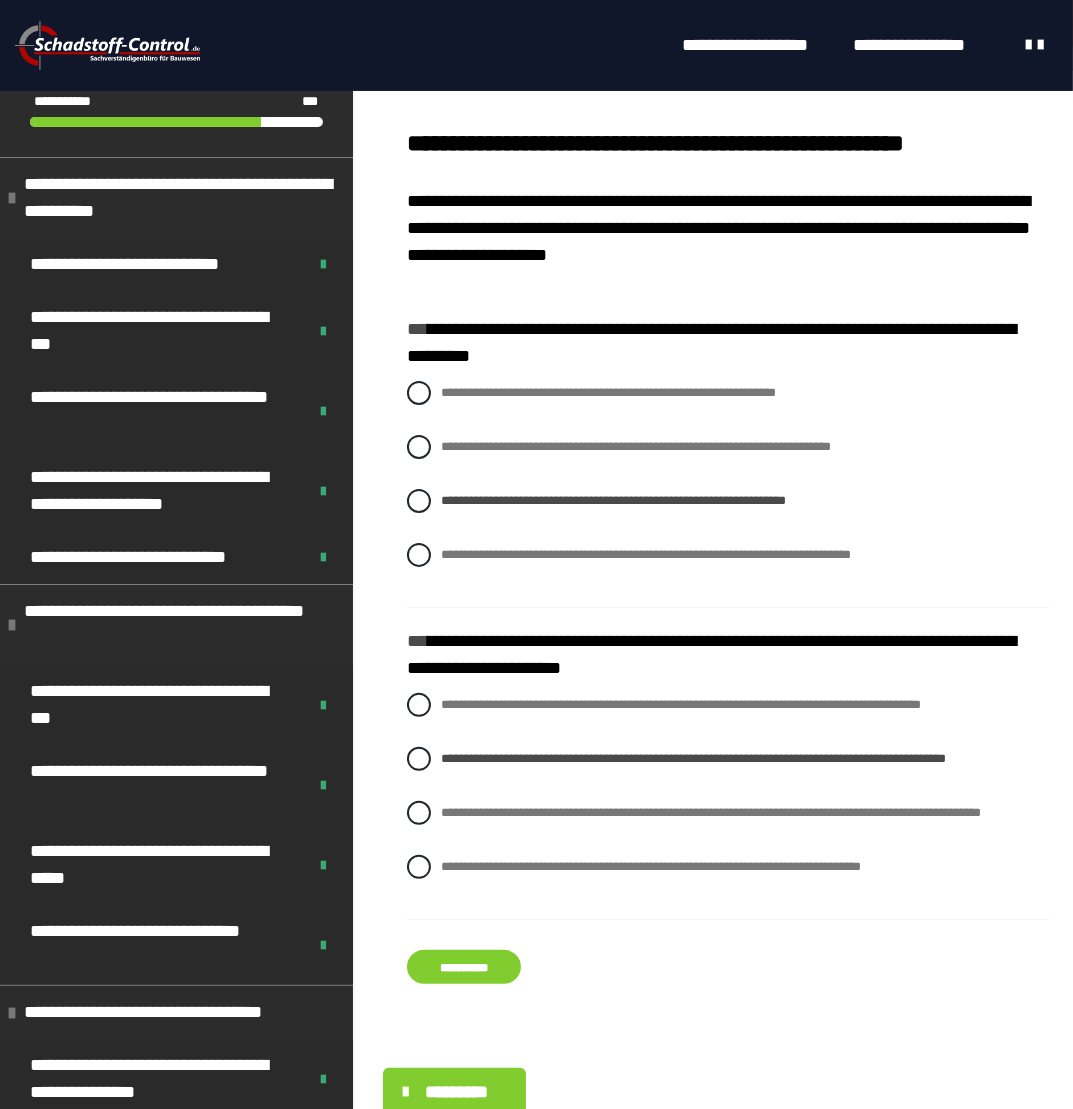 click on "**********" at bounding box center (464, 967) 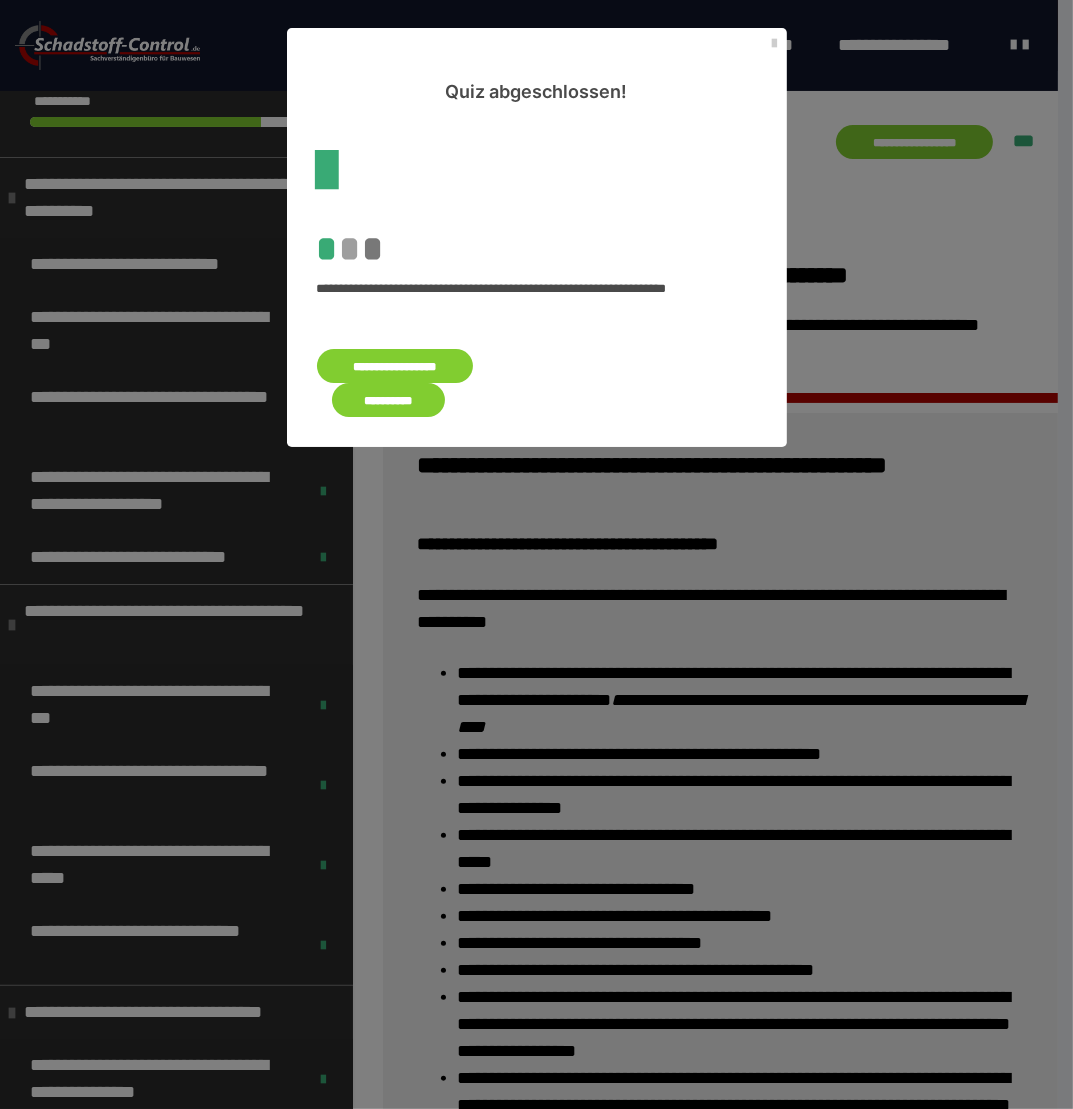 click on "**********" at bounding box center [389, 400] 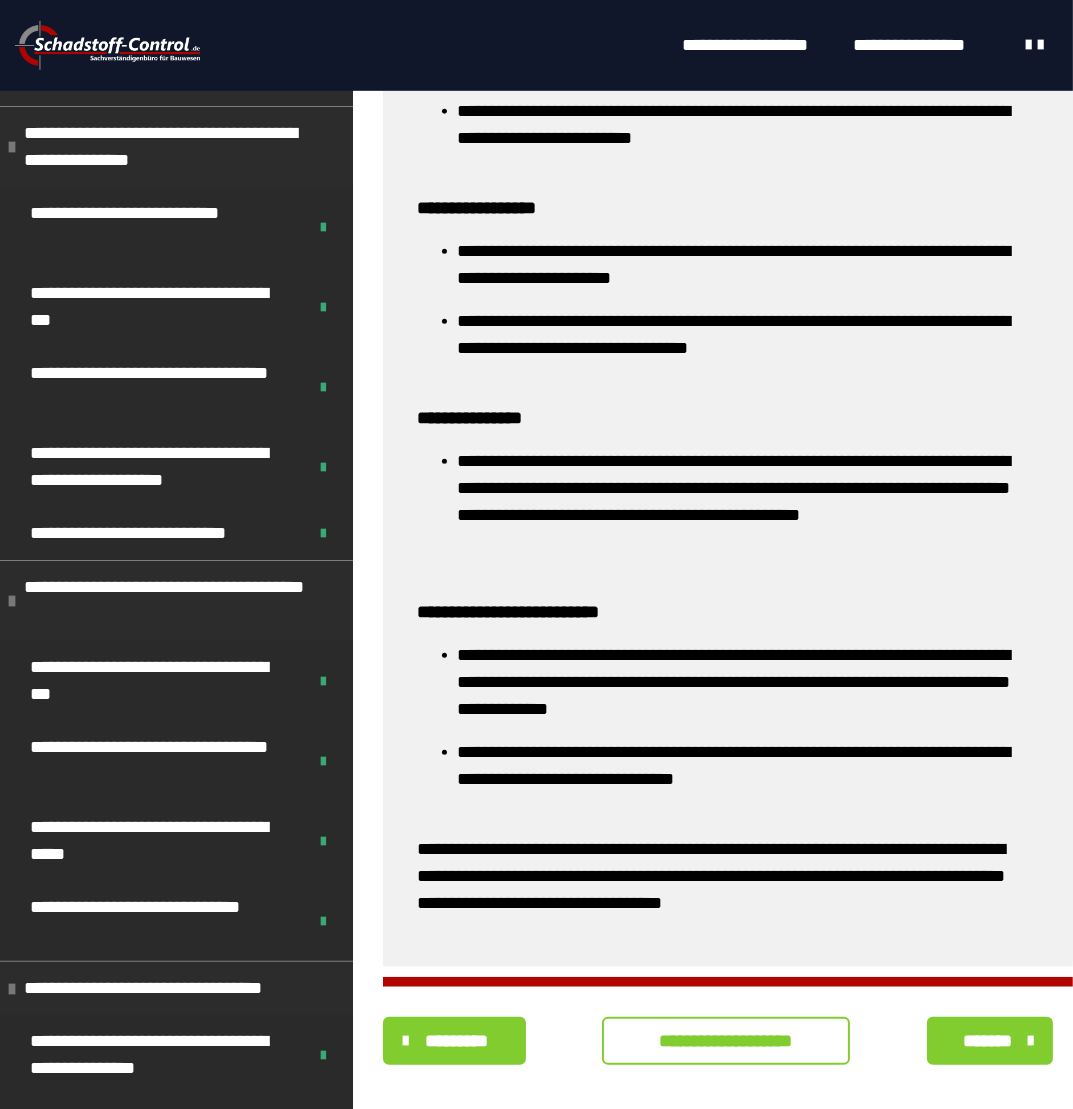 scroll, scrollTop: 1341, scrollLeft: 0, axis: vertical 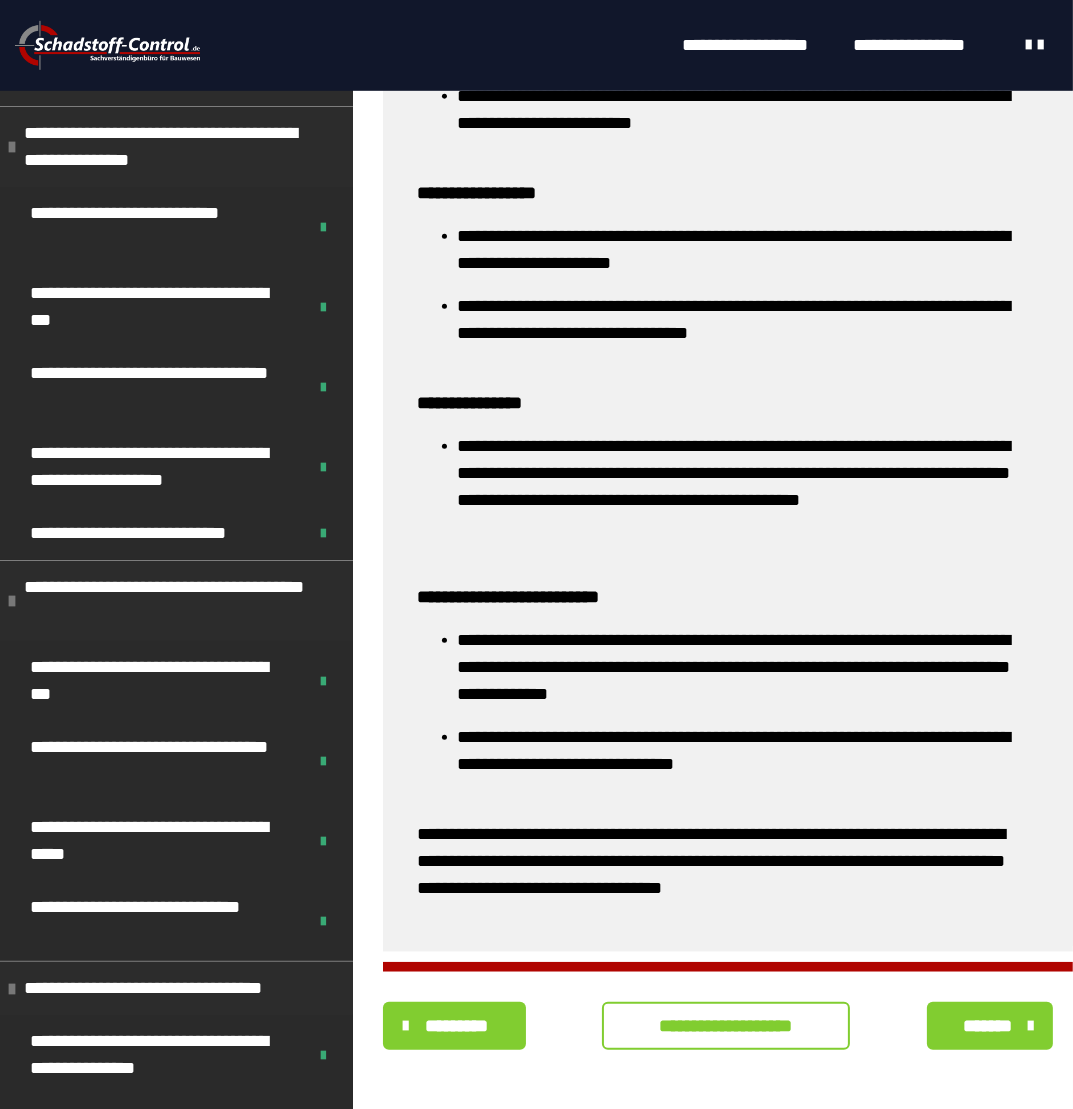 click on "**********" at bounding box center [726, 1026] 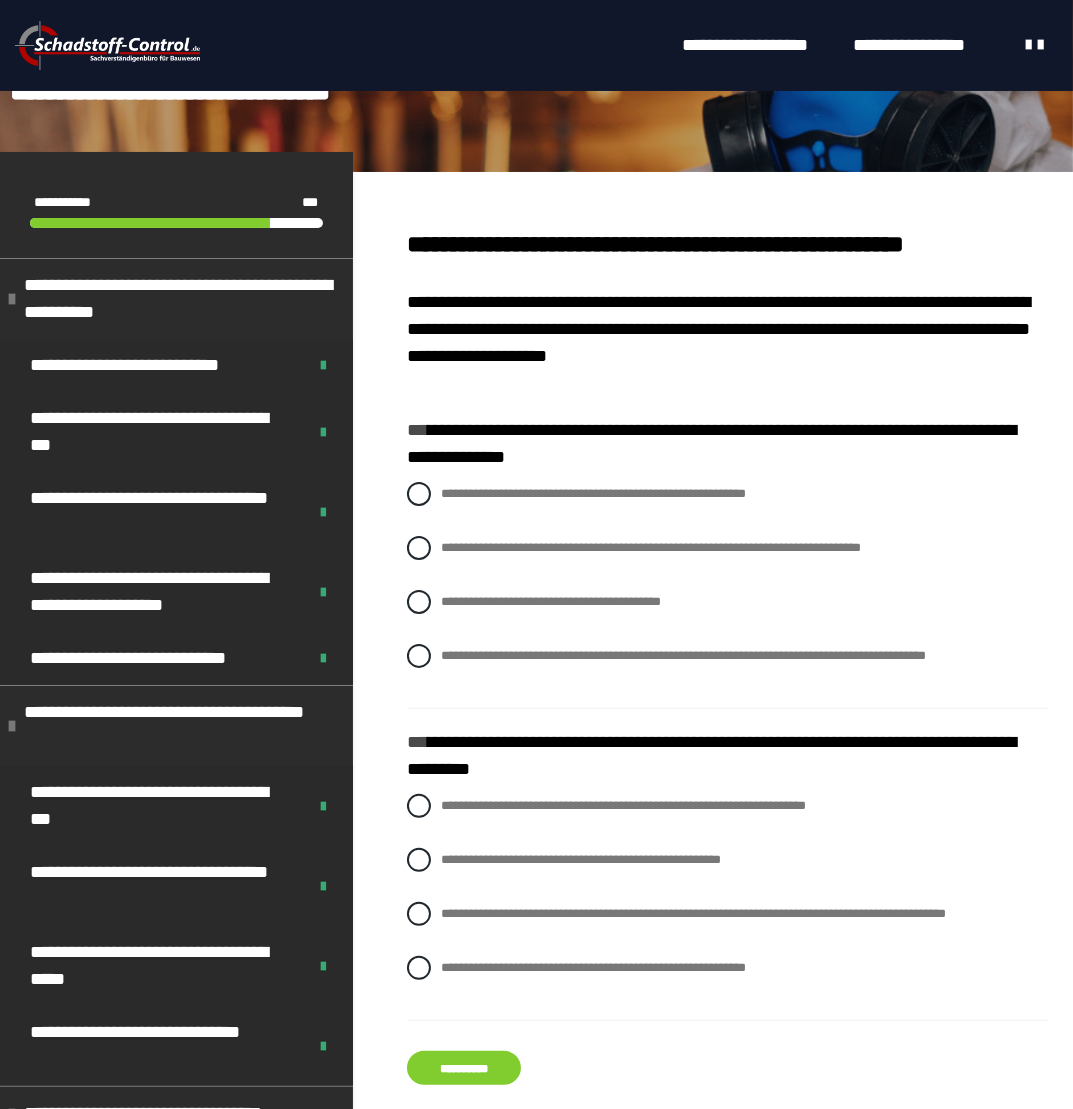scroll, scrollTop: 200, scrollLeft: 0, axis: vertical 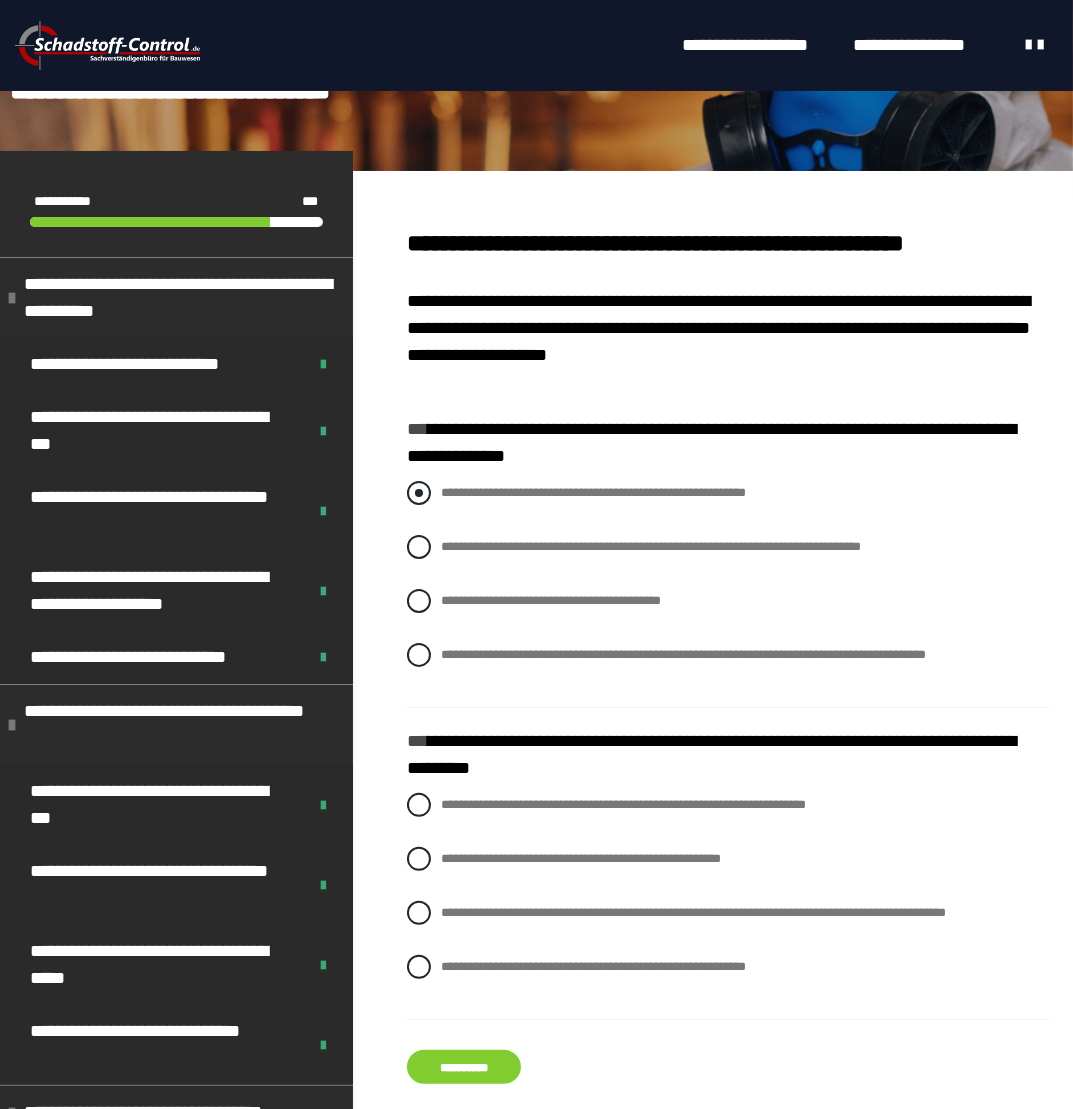click on "**********" at bounding box center [593, 492] 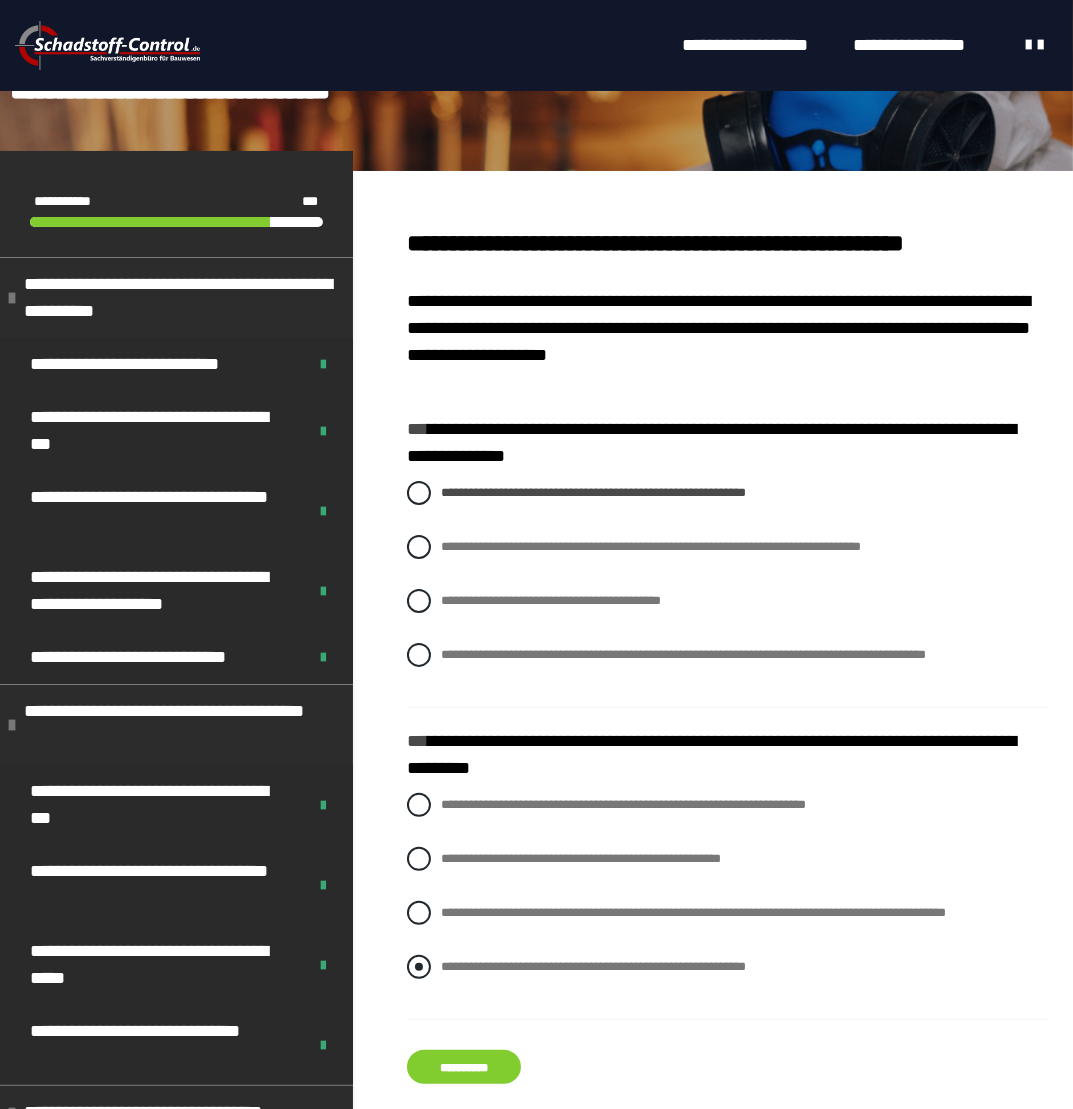 scroll, scrollTop: 484, scrollLeft: 0, axis: vertical 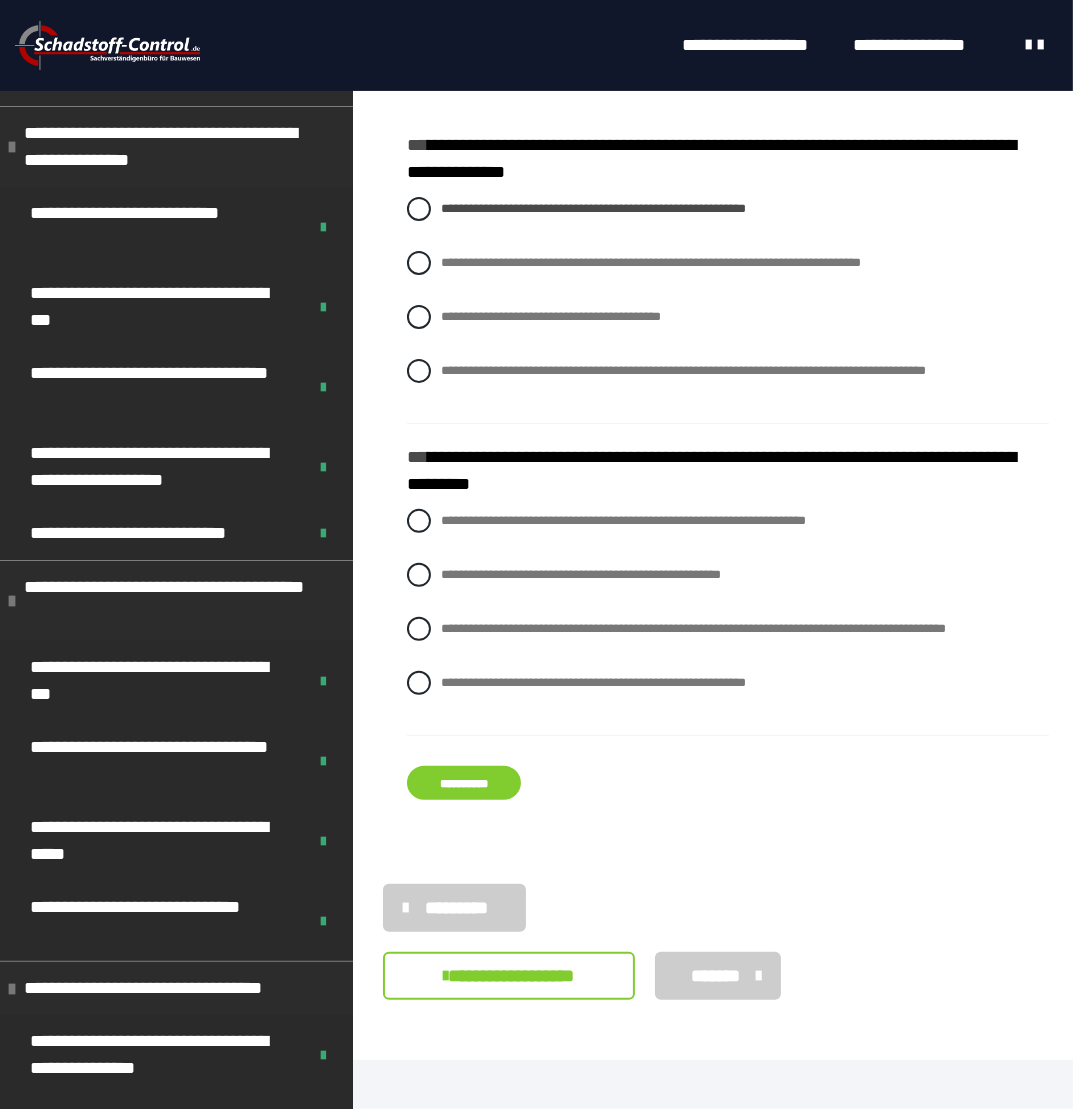 click on "**********" at bounding box center (464, 783) 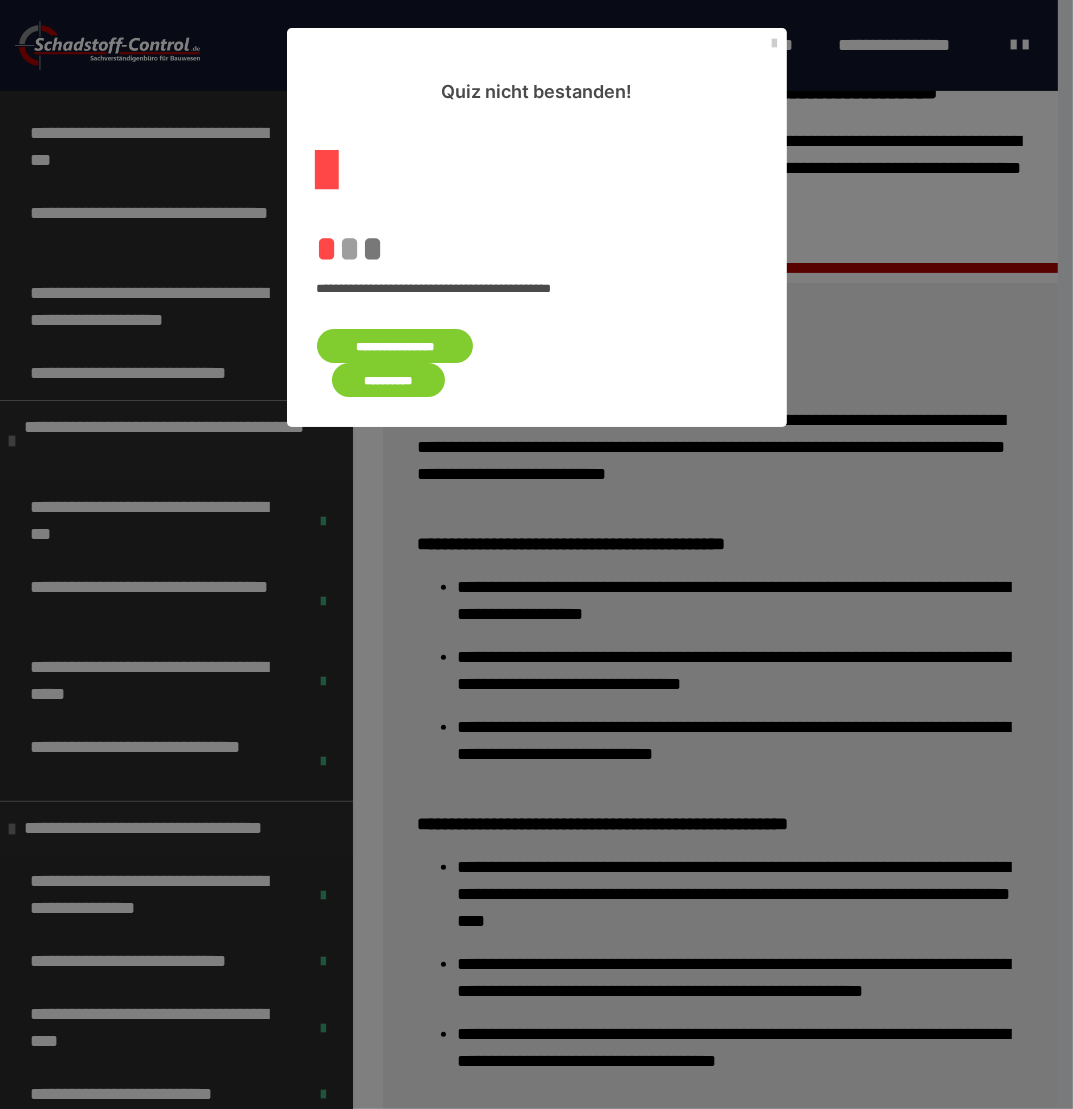 scroll, scrollTop: 0, scrollLeft: 0, axis: both 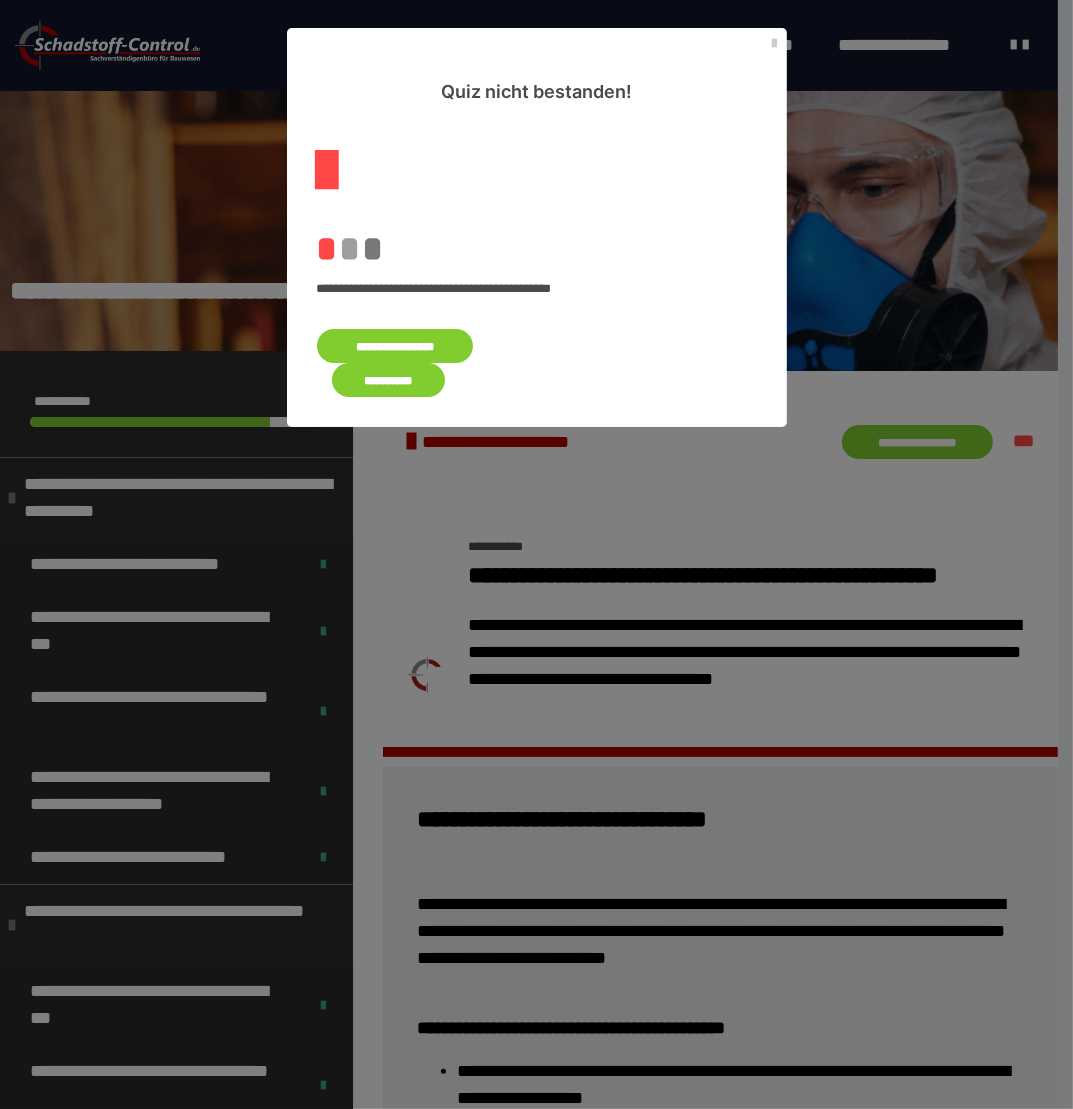 click on "**********" at bounding box center [395, 346] 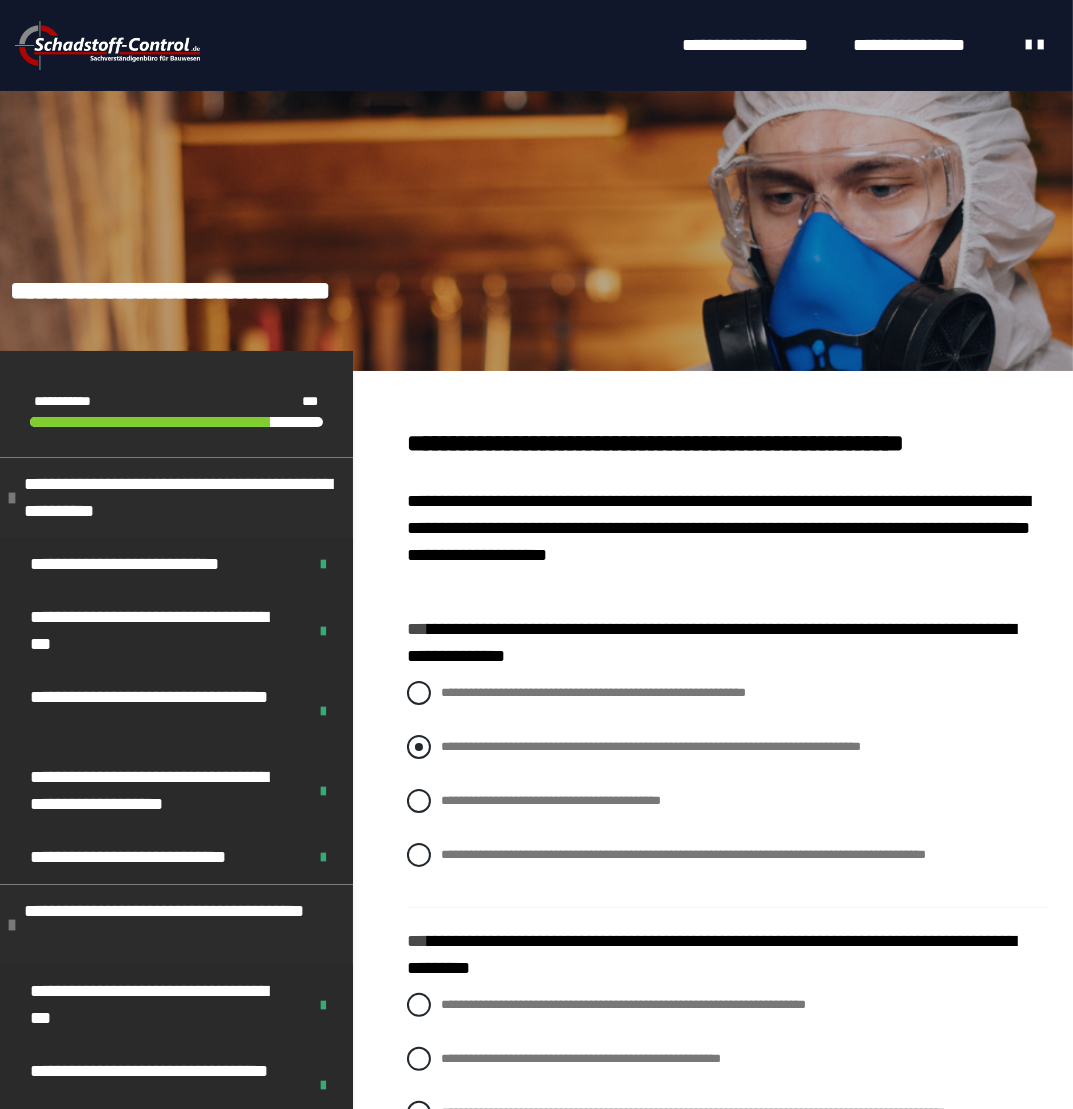 click at bounding box center (419, 747) 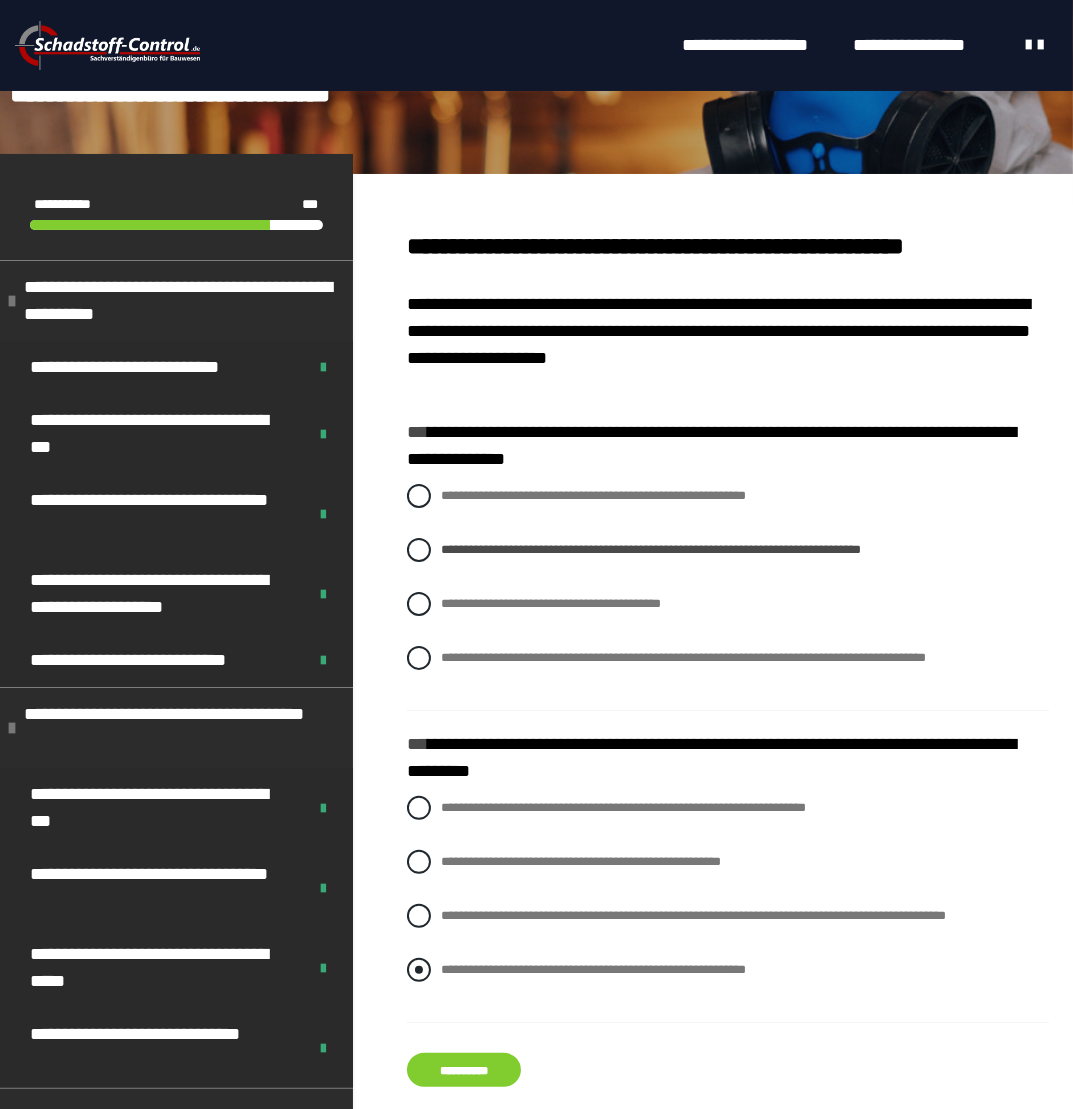 scroll, scrollTop: 300, scrollLeft: 0, axis: vertical 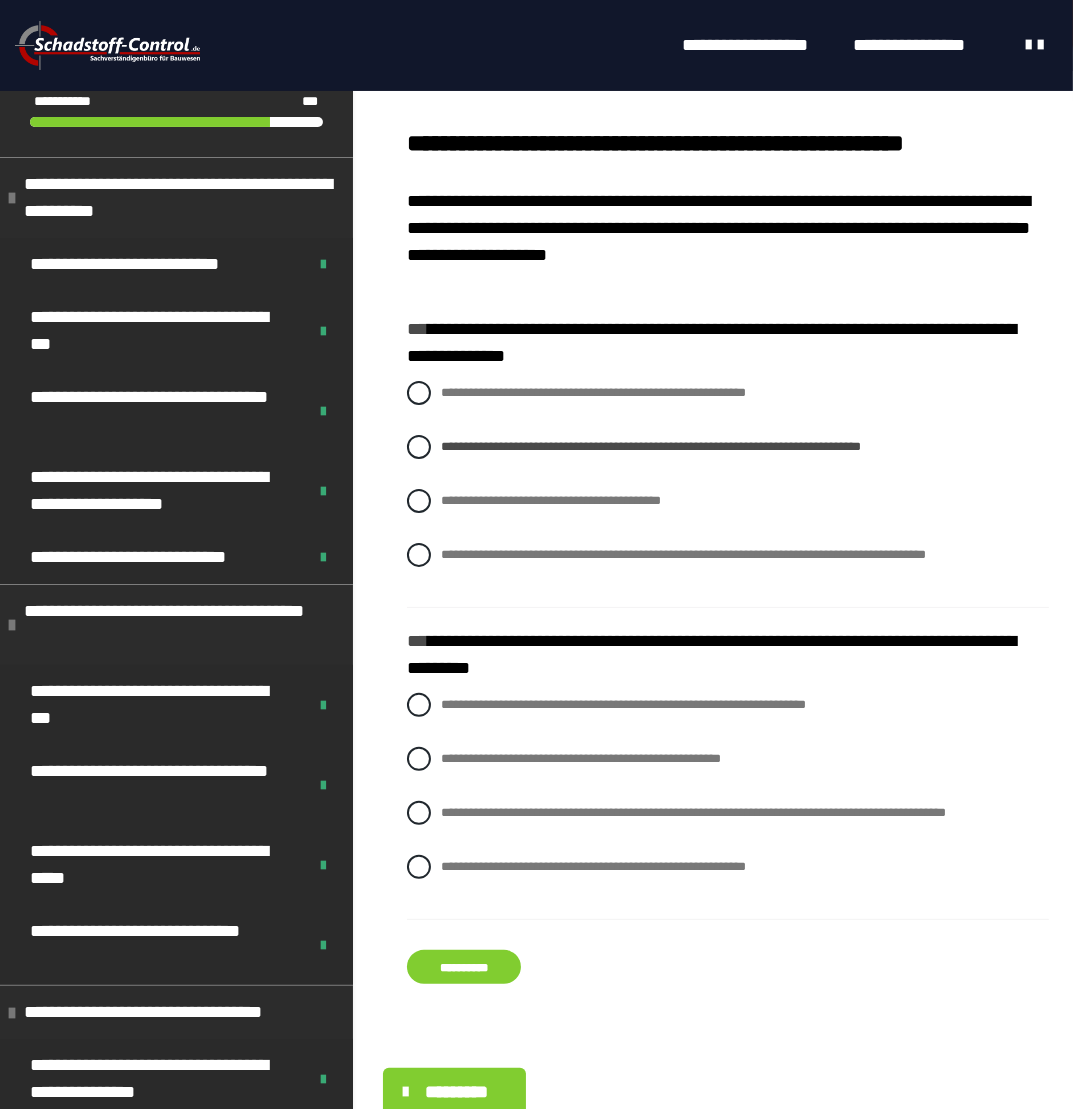 click on "**********" at bounding box center [464, 967] 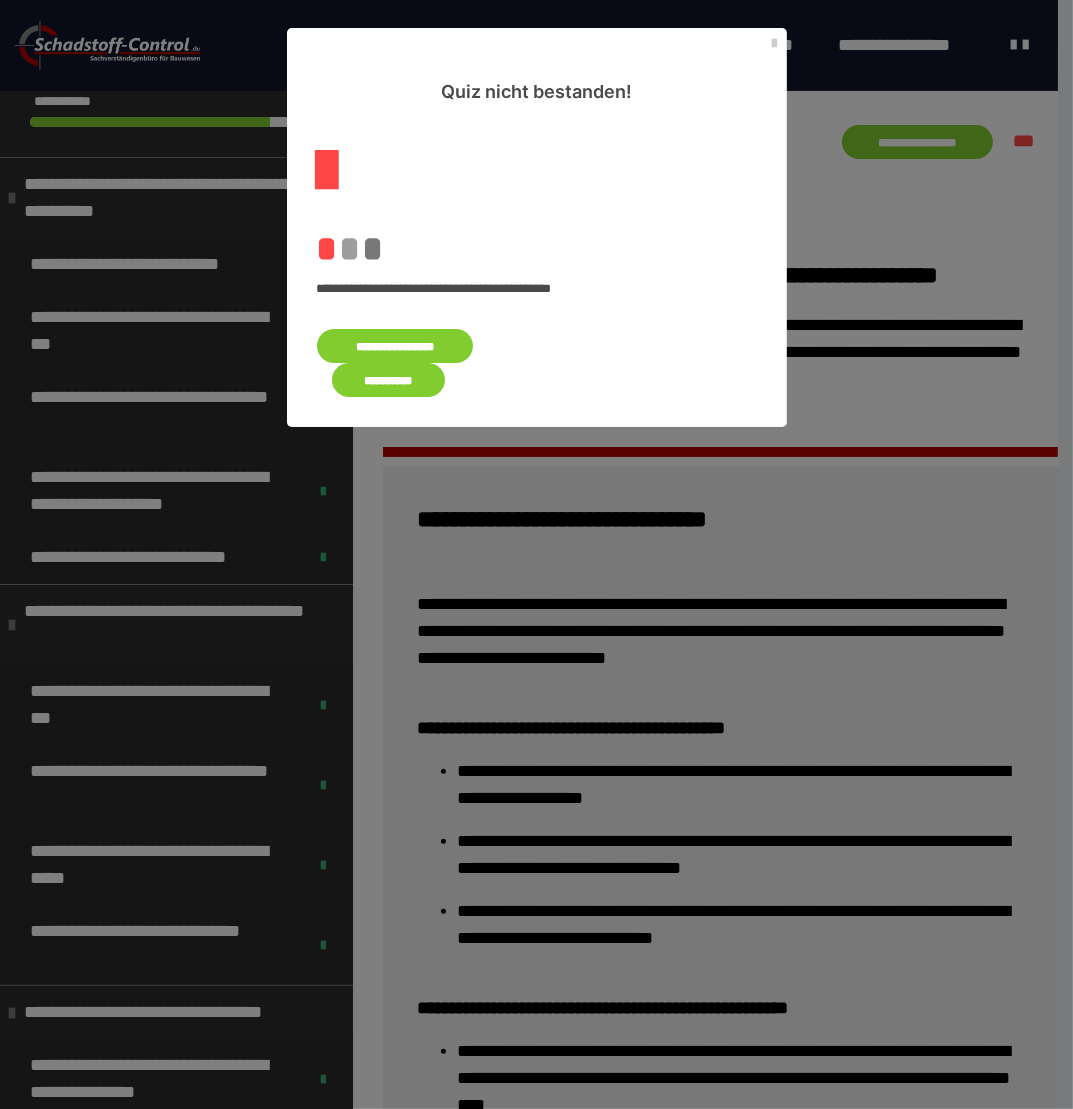 click on "**********" at bounding box center [395, 346] 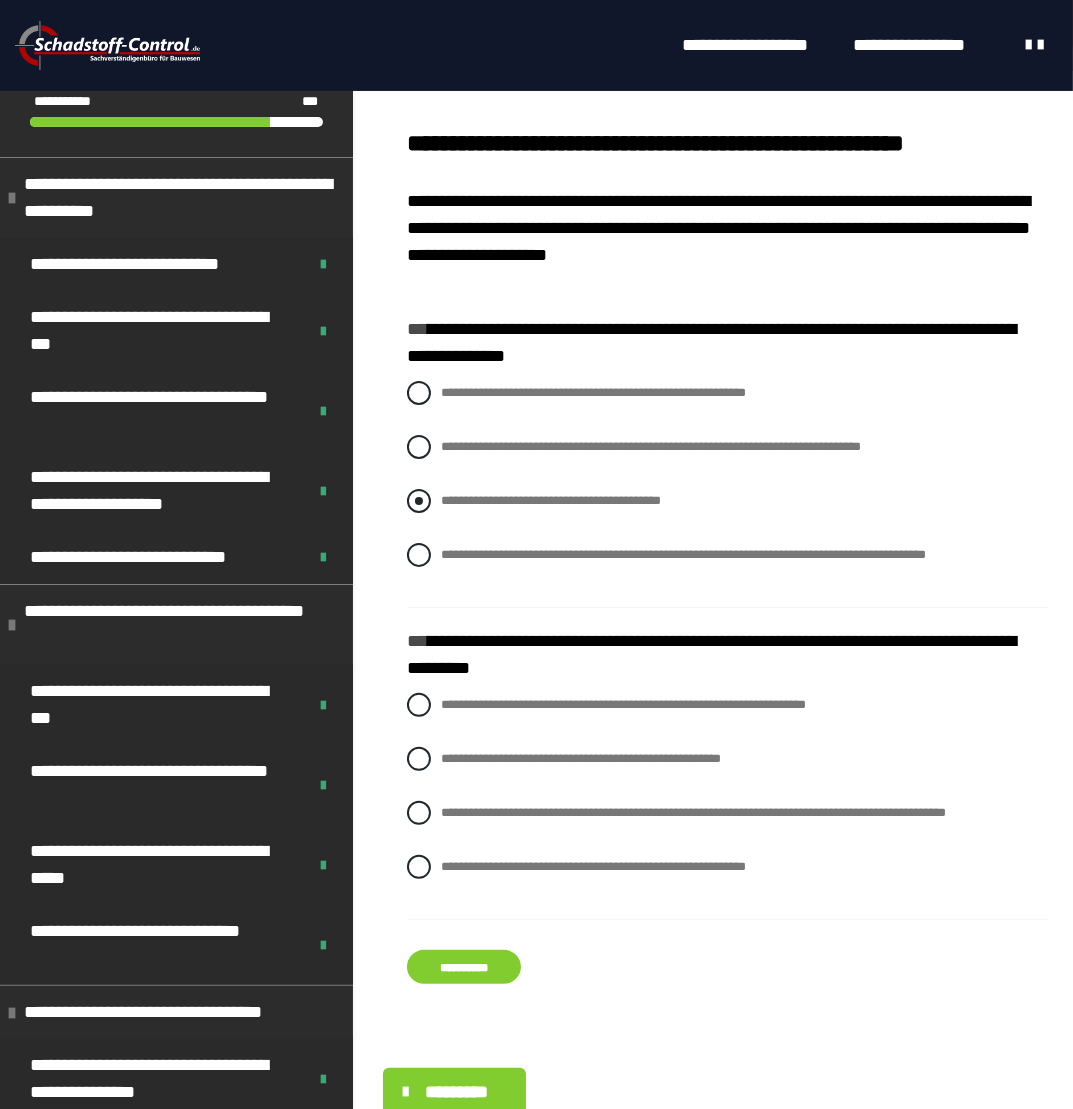 click on "**********" at bounding box center [551, 500] 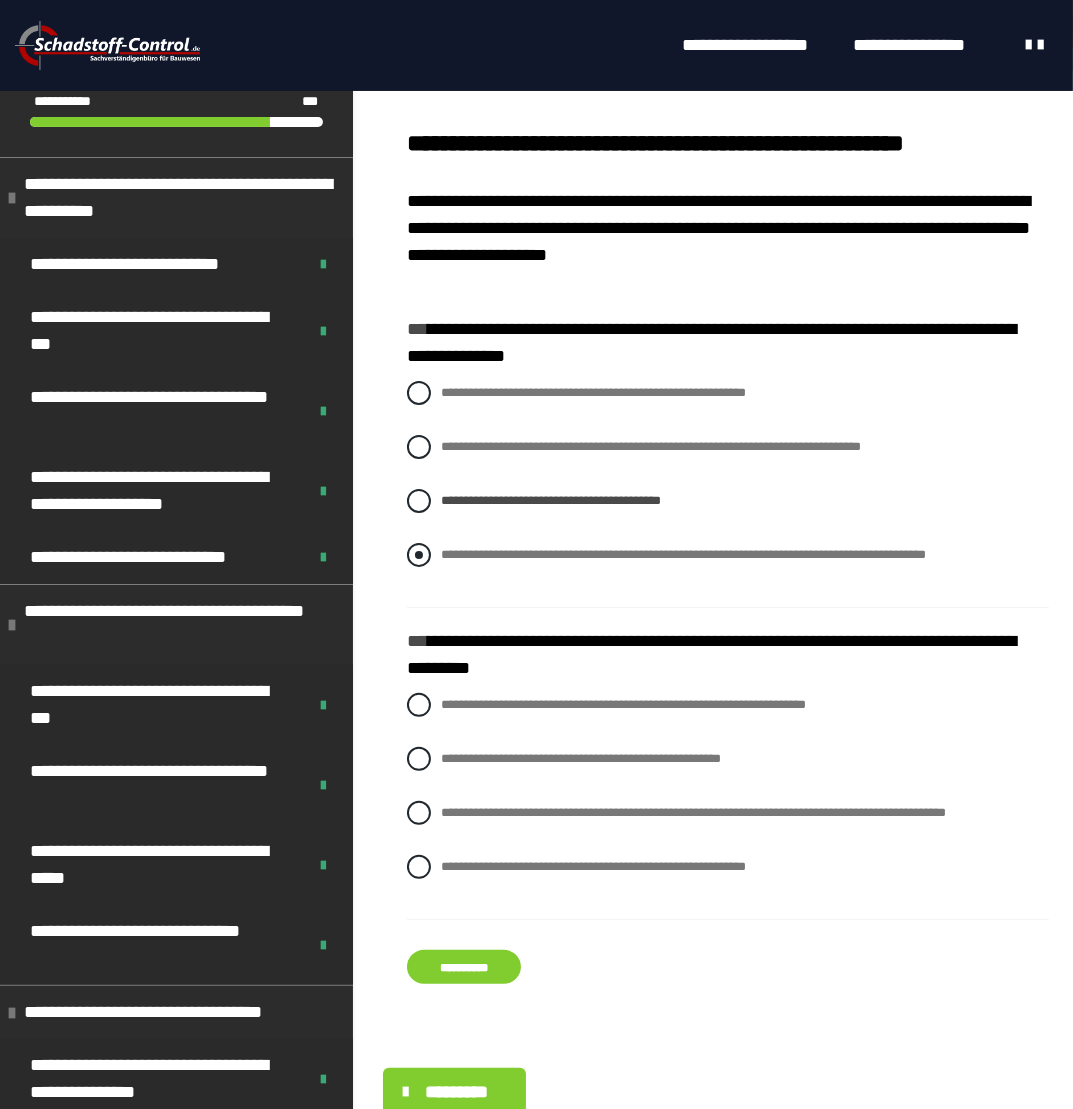 click on "**********" at bounding box center (683, 554) 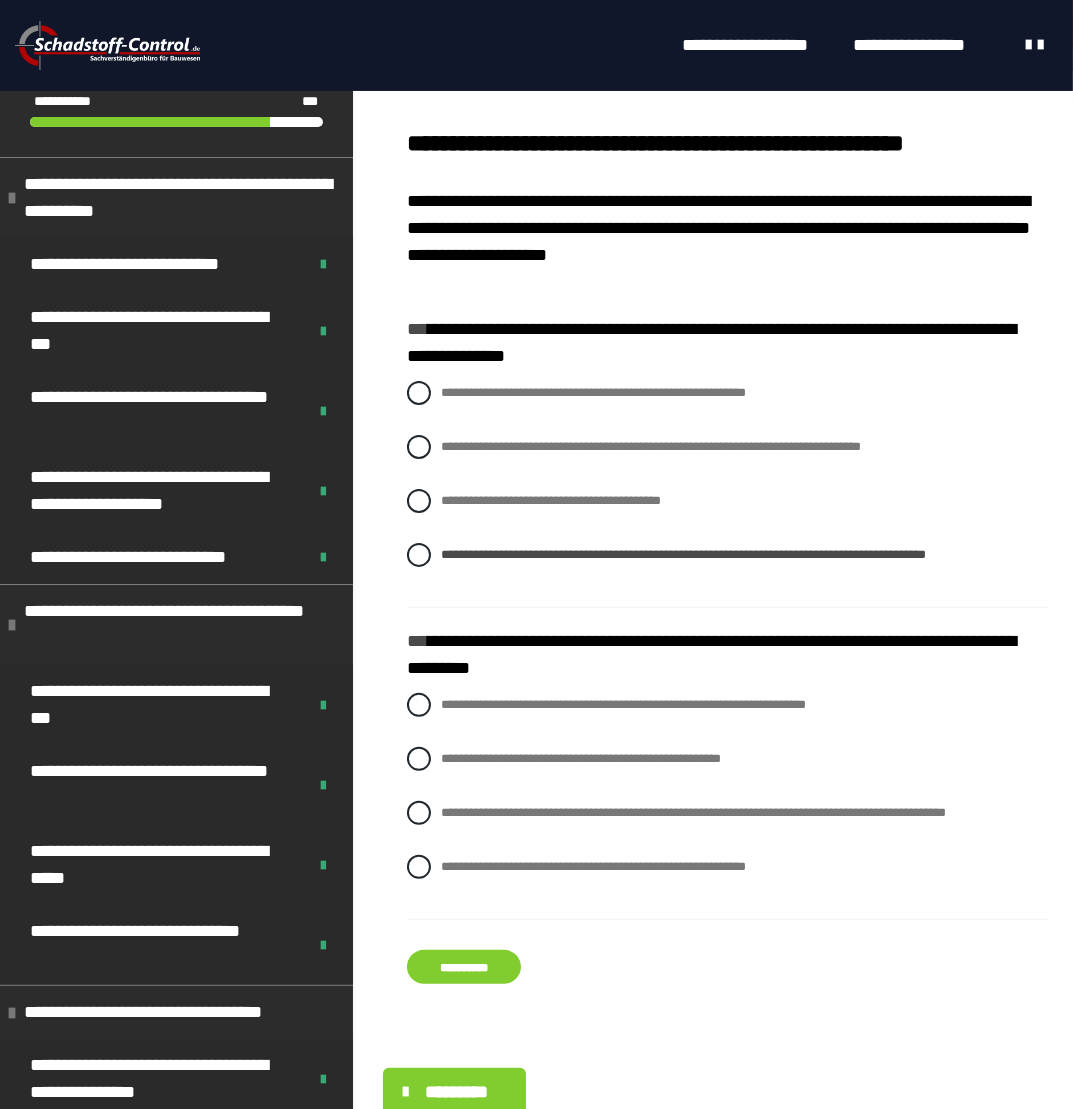 click on "**********" at bounding box center (728, 650) 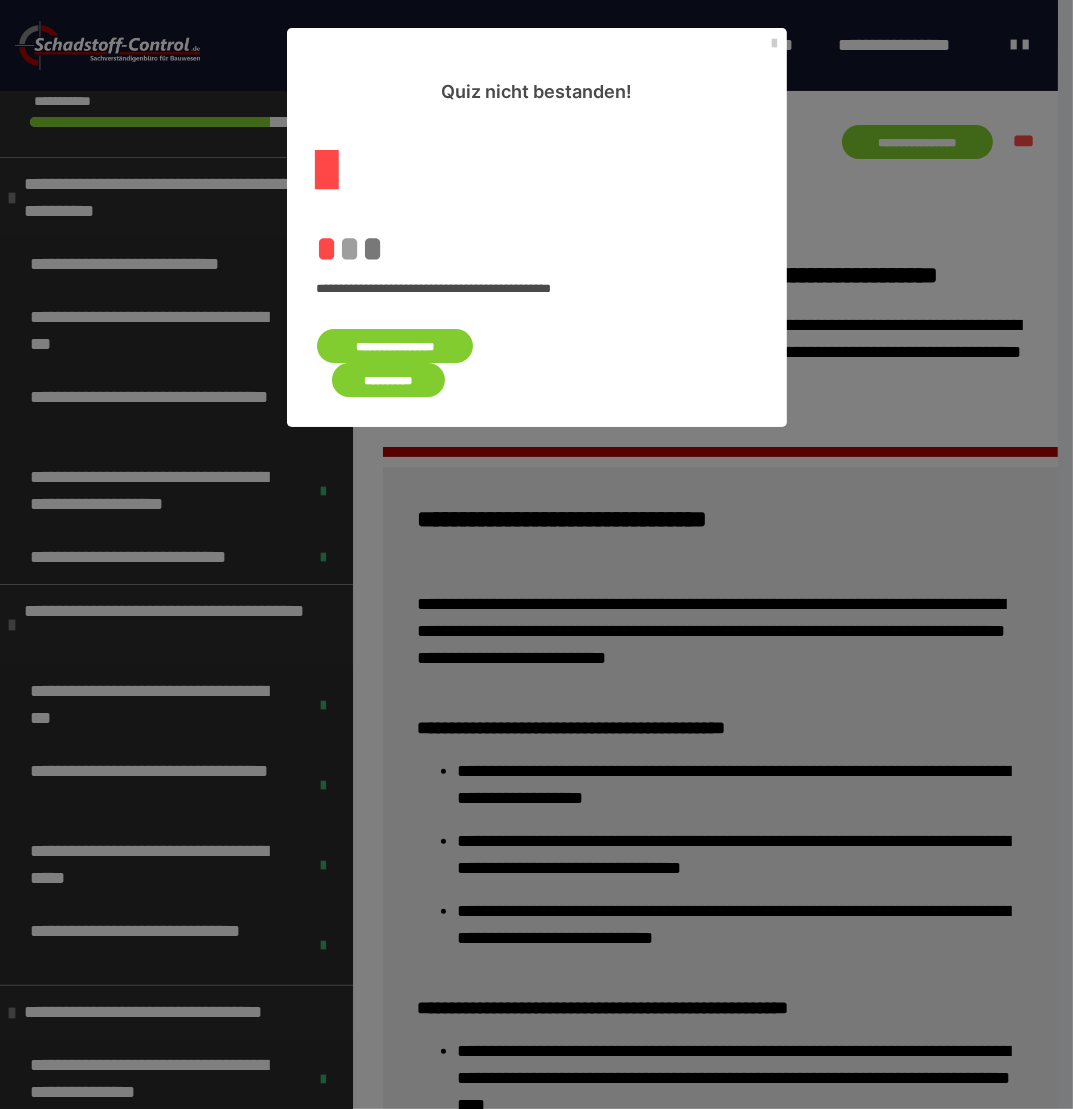 click on "**********" at bounding box center [395, 346] 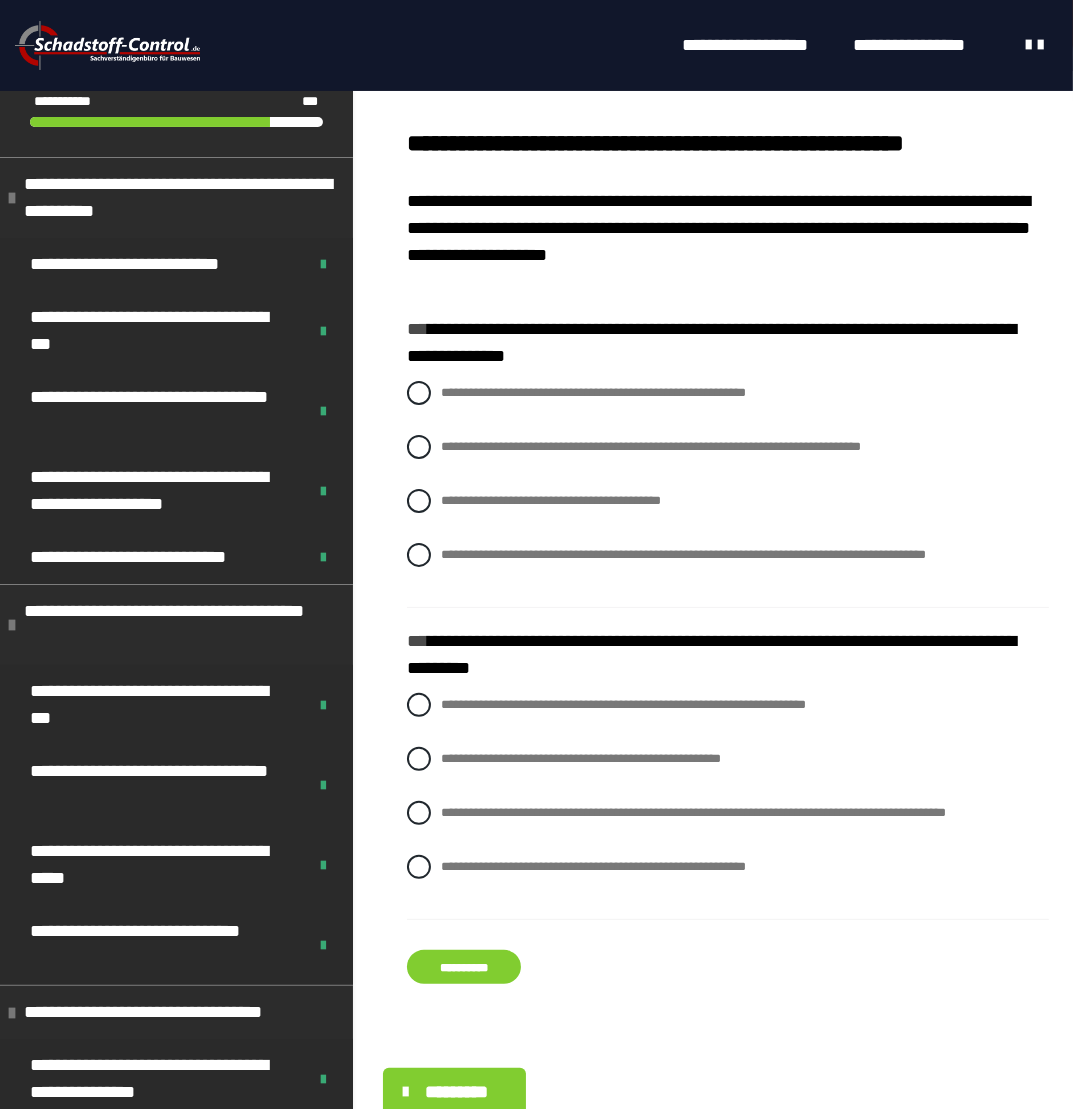 click on "**********" at bounding box center (728, 489) 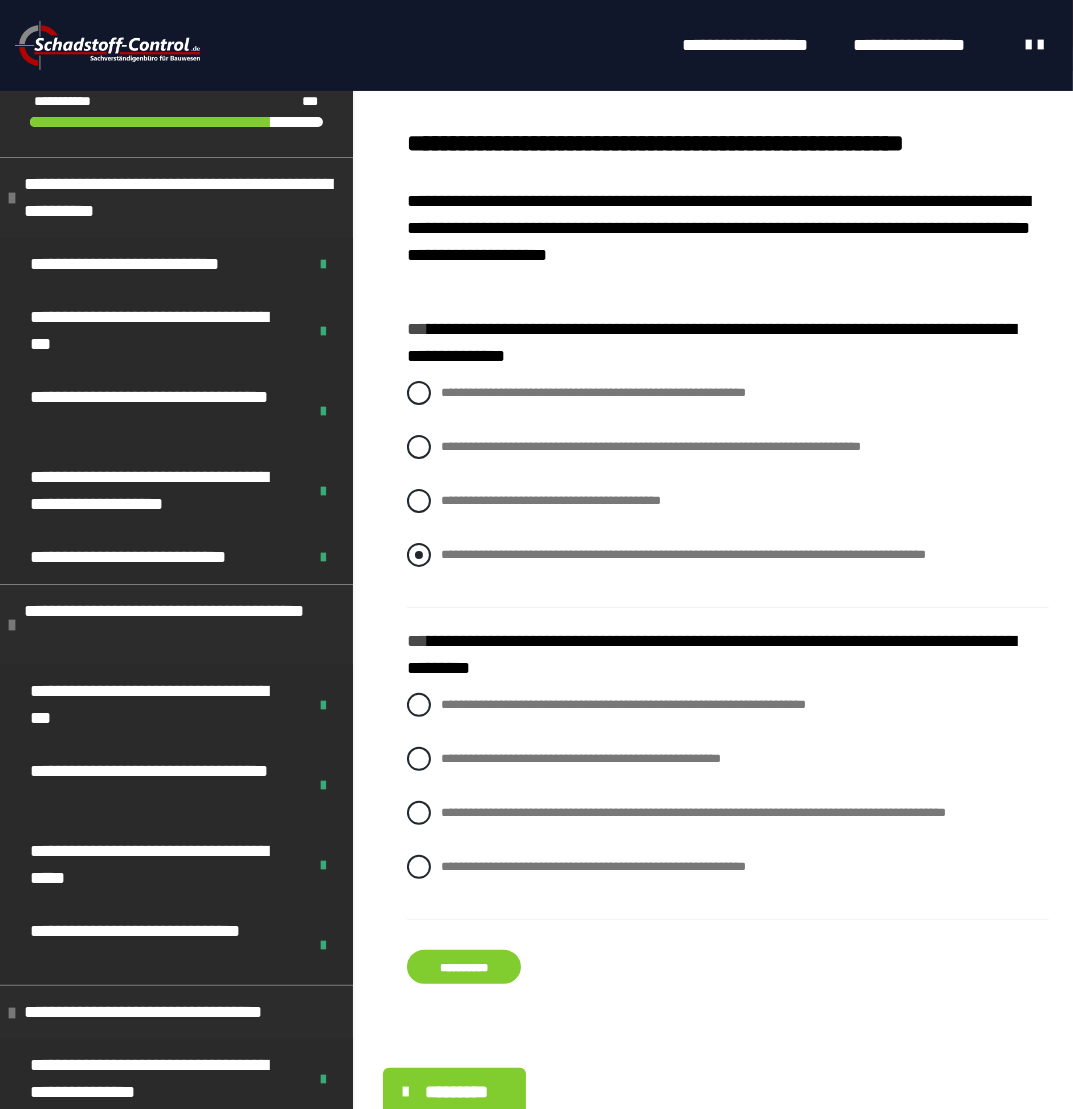 click on "**********" at bounding box center [728, 555] 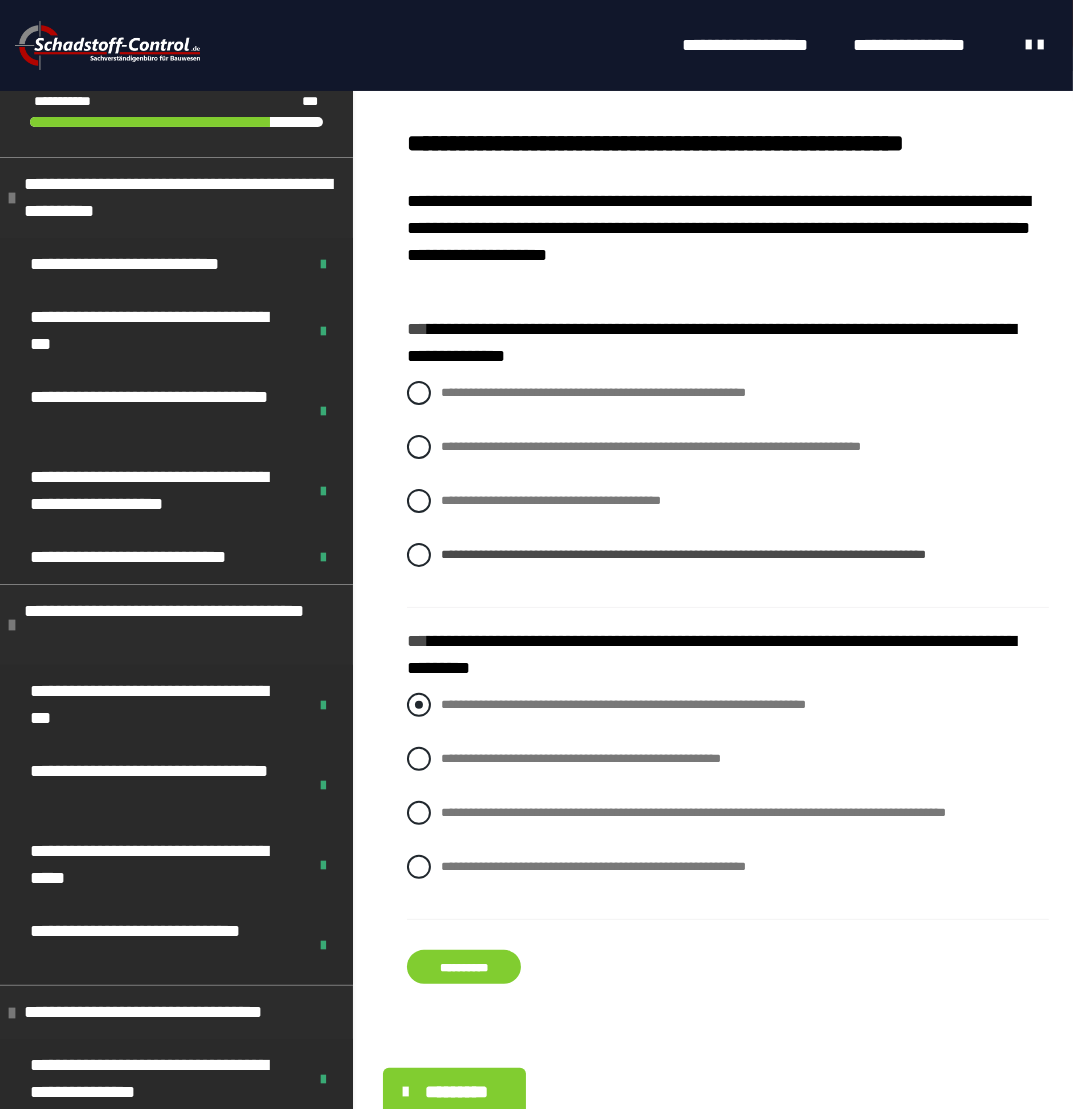 click on "**********" at bounding box center (728, 705) 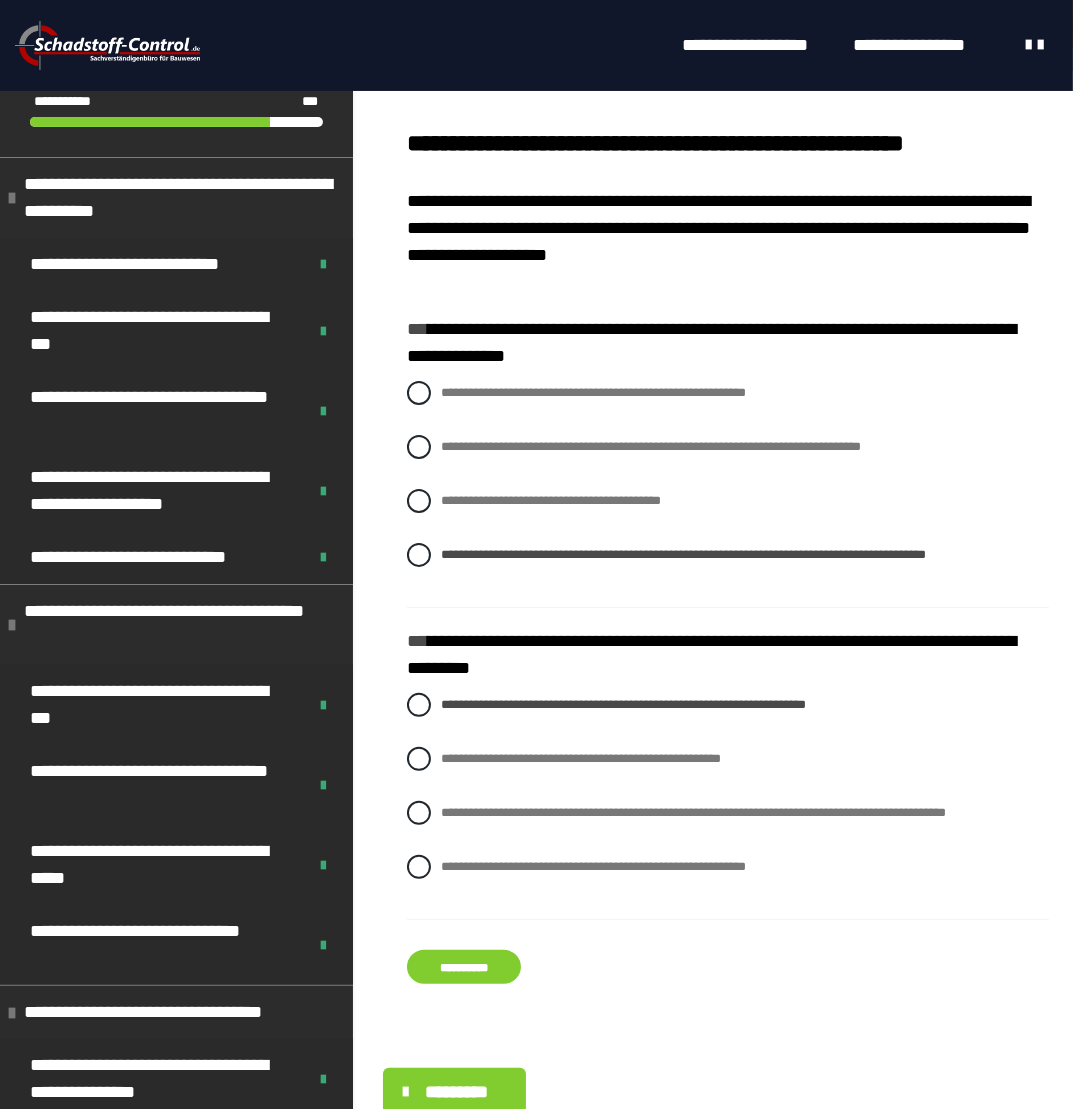 click on "**********" at bounding box center [464, 967] 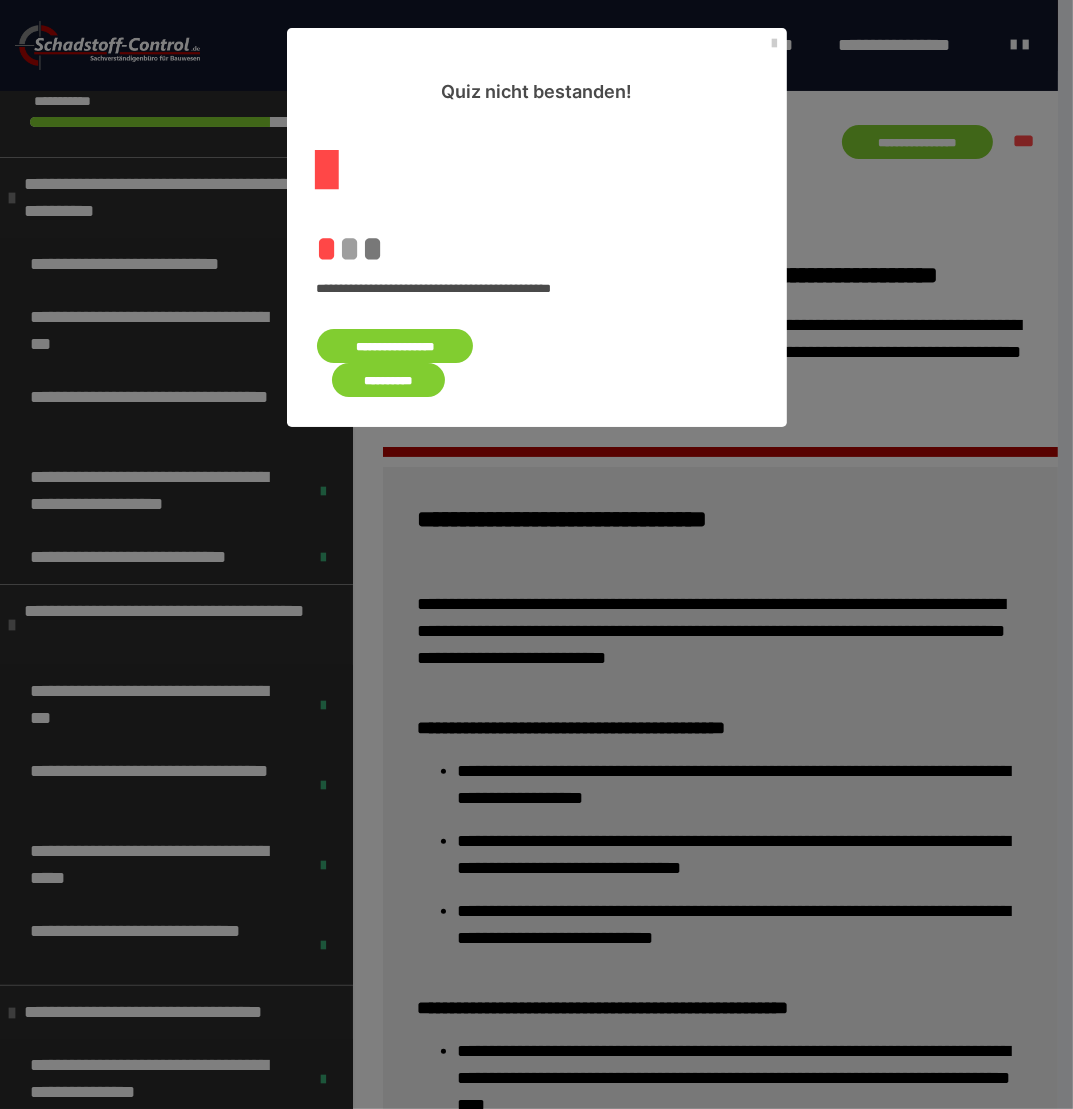 click on "**********" at bounding box center [395, 346] 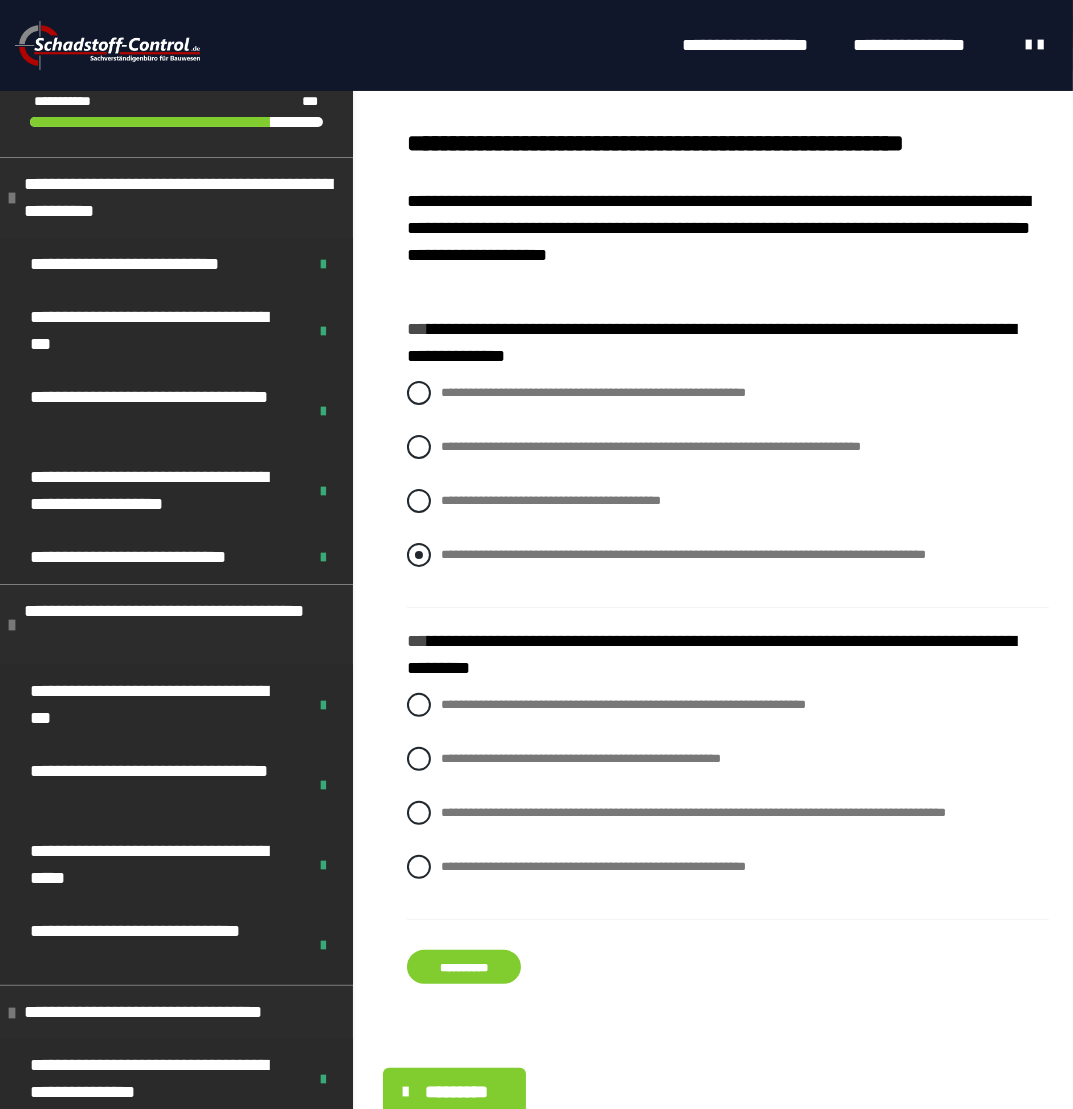 click on "**********" at bounding box center [728, 555] 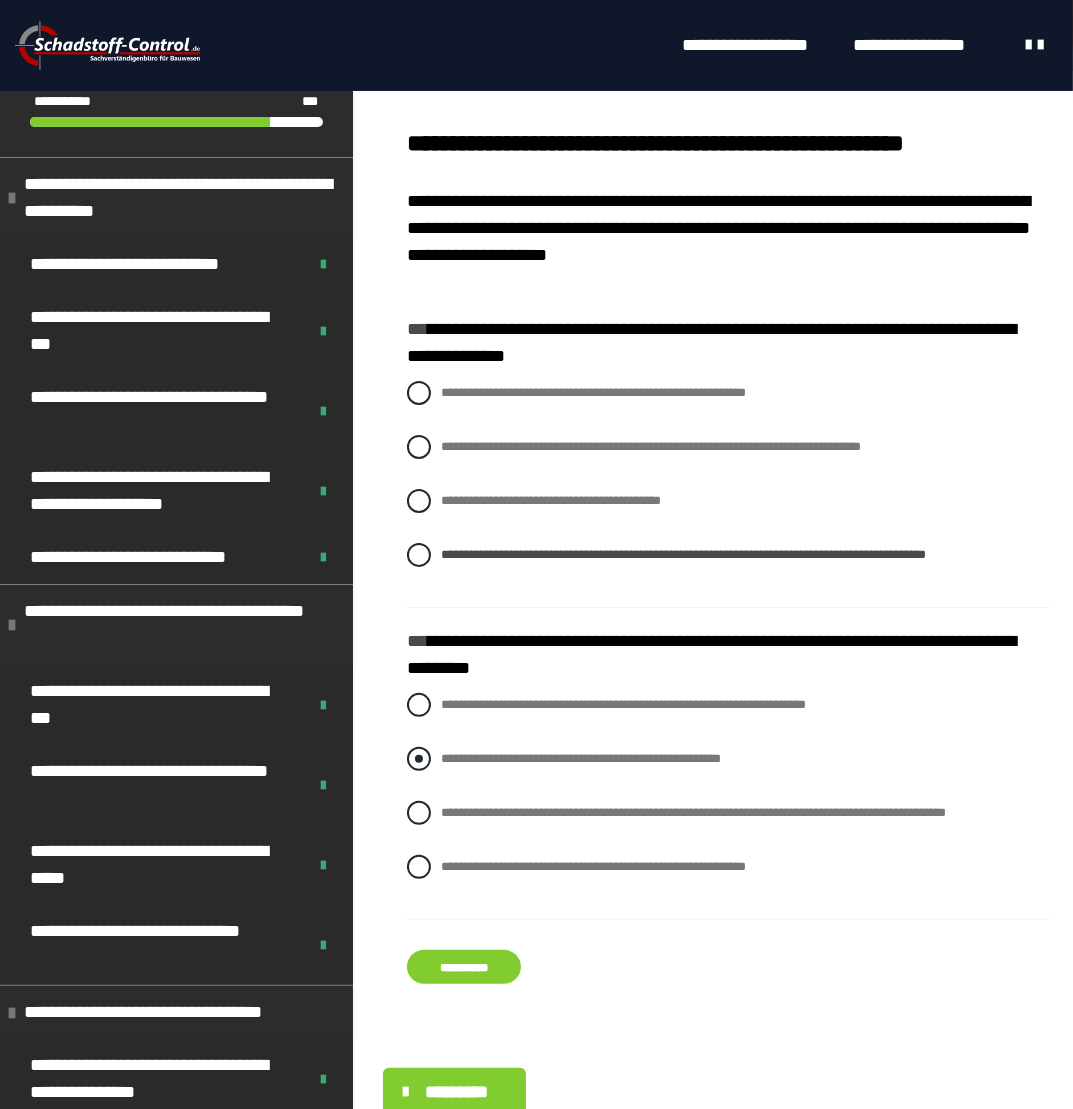 click at bounding box center [419, 759] 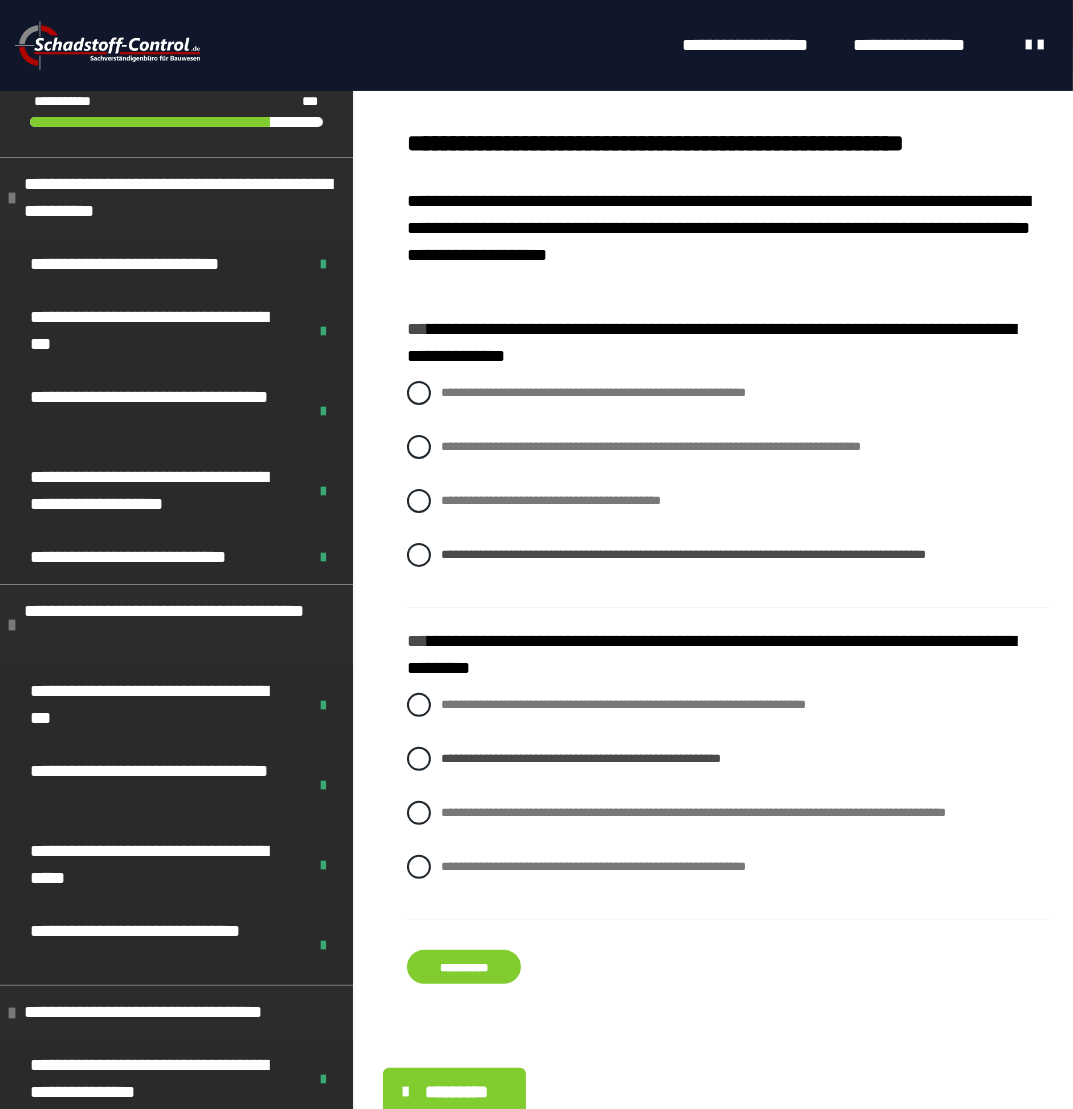 click on "**********" at bounding box center (464, 967) 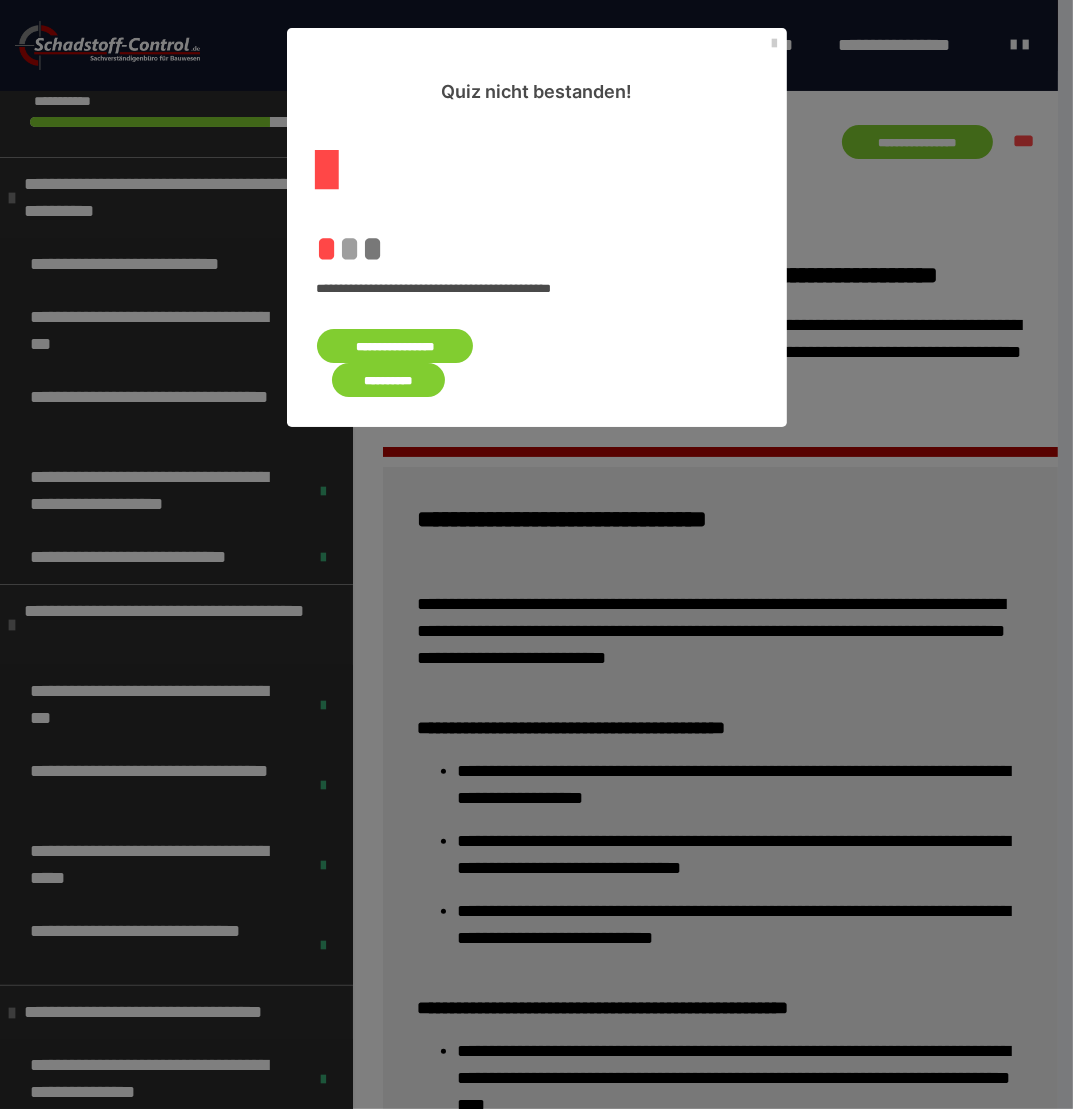 click on "**********" at bounding box center (395, 346) 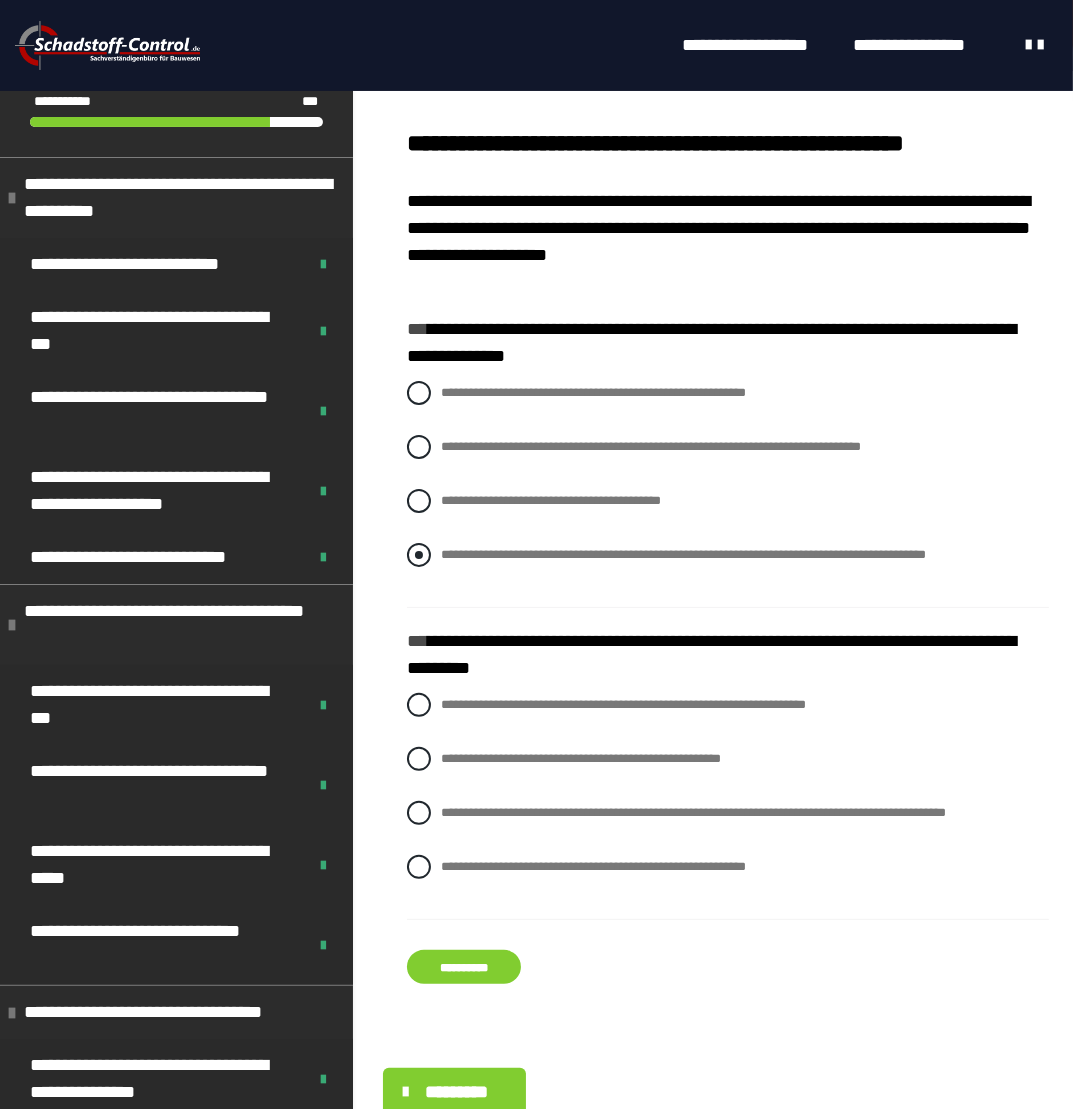click at bounding box center [419, 555] 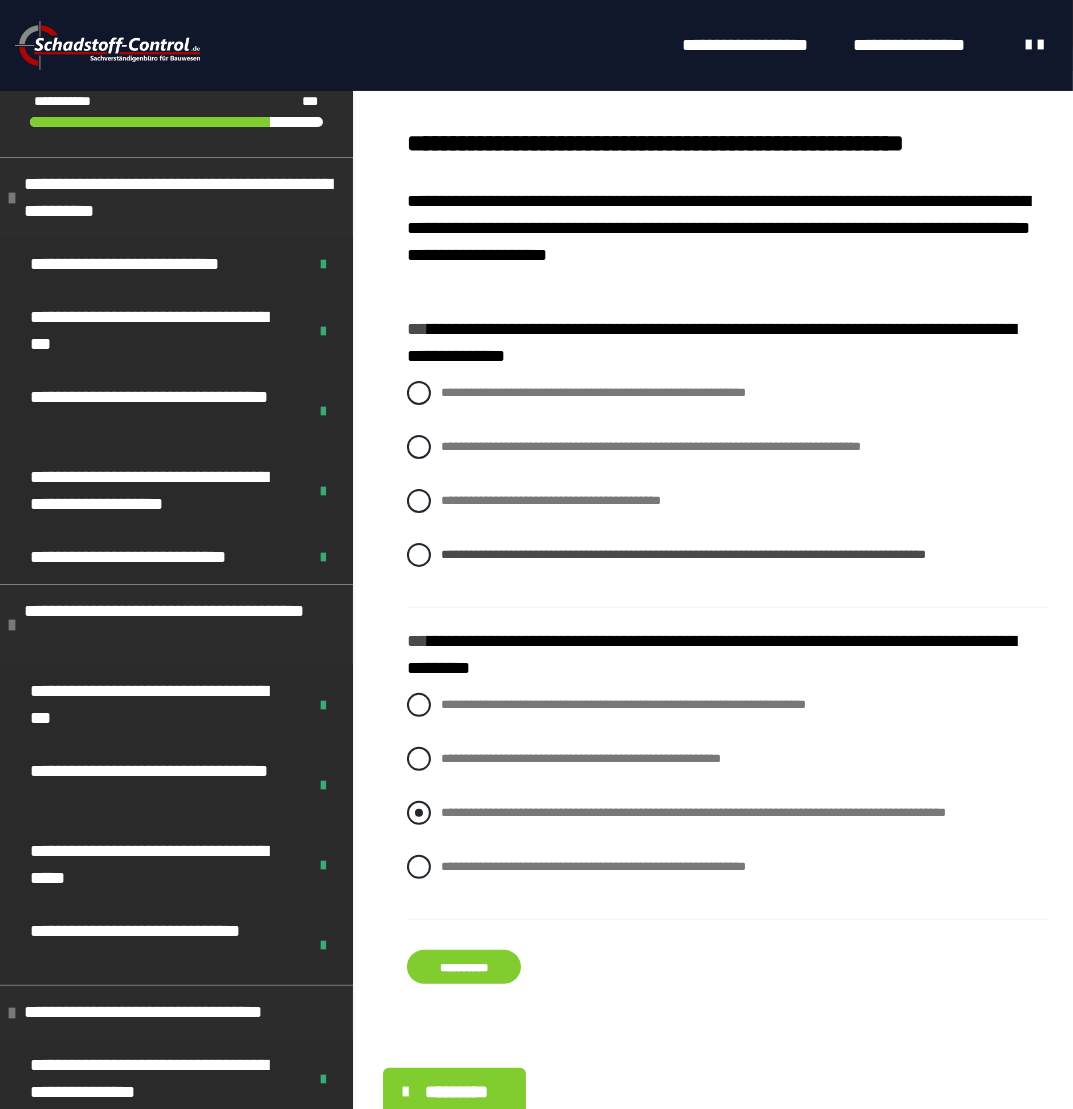 click on "**********" at bounding box center (728, 813) 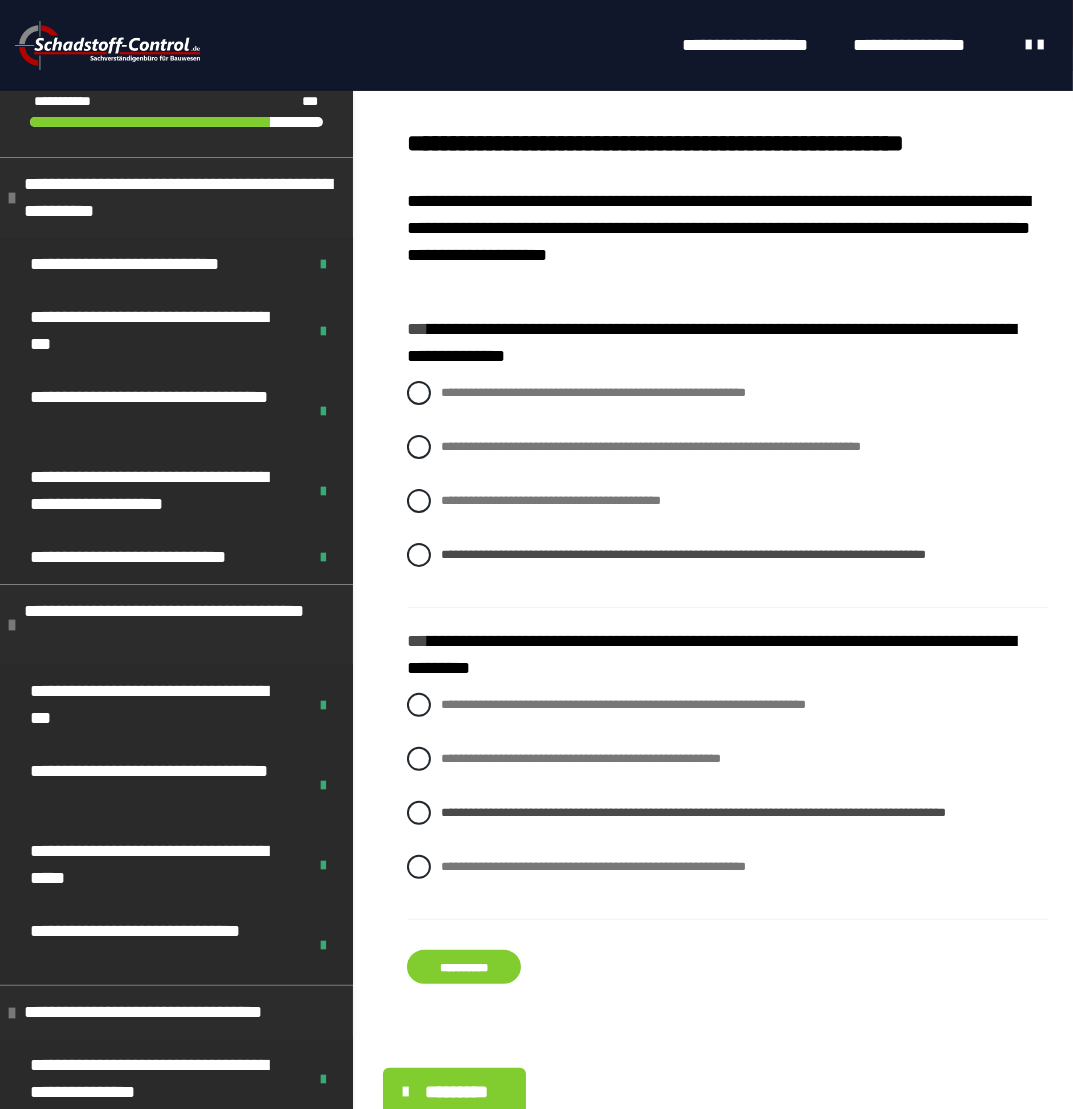 click on "**********" at bounding box center [464, 967] 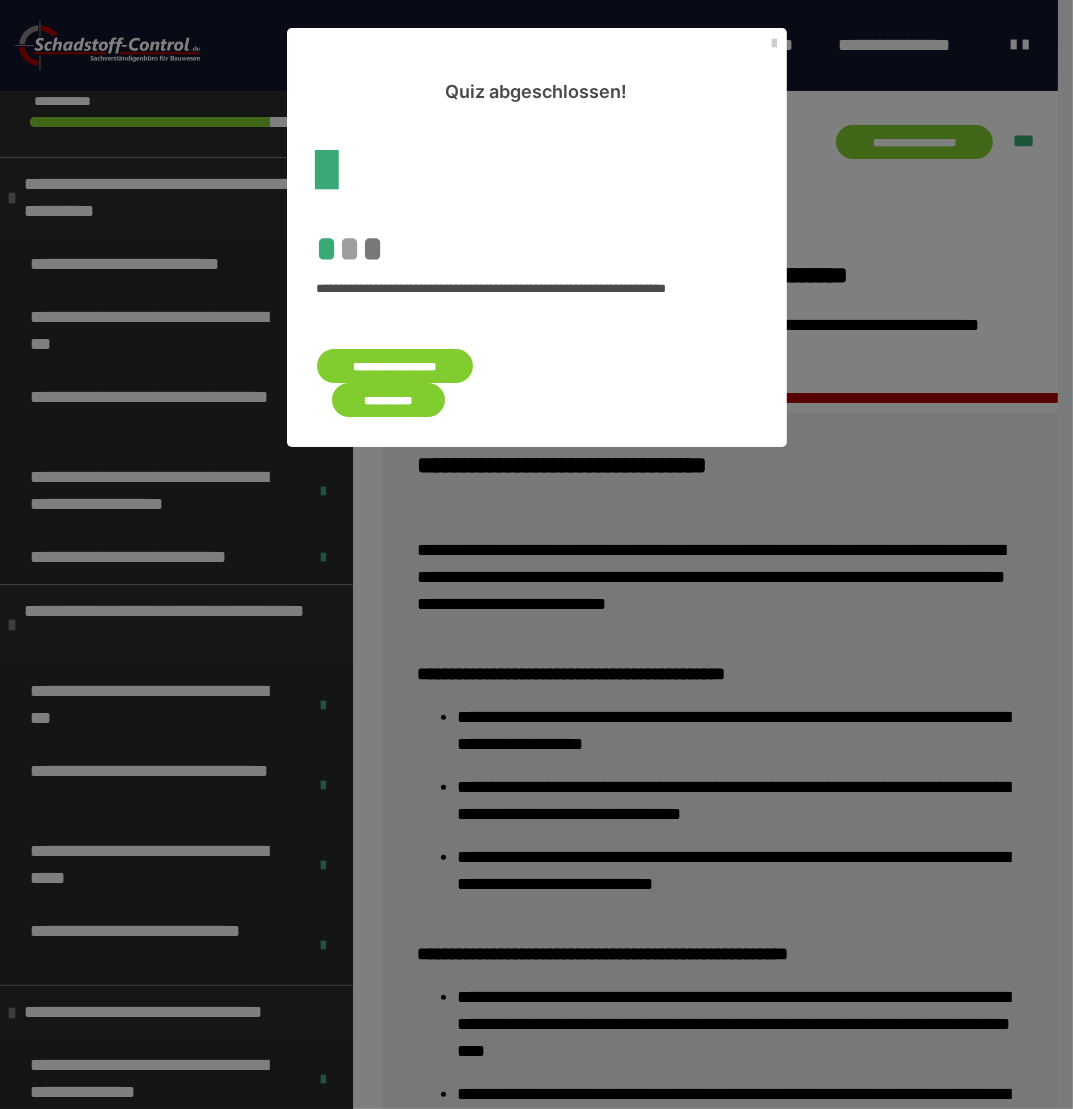 click on "**********" at bounding box center (389, 400) 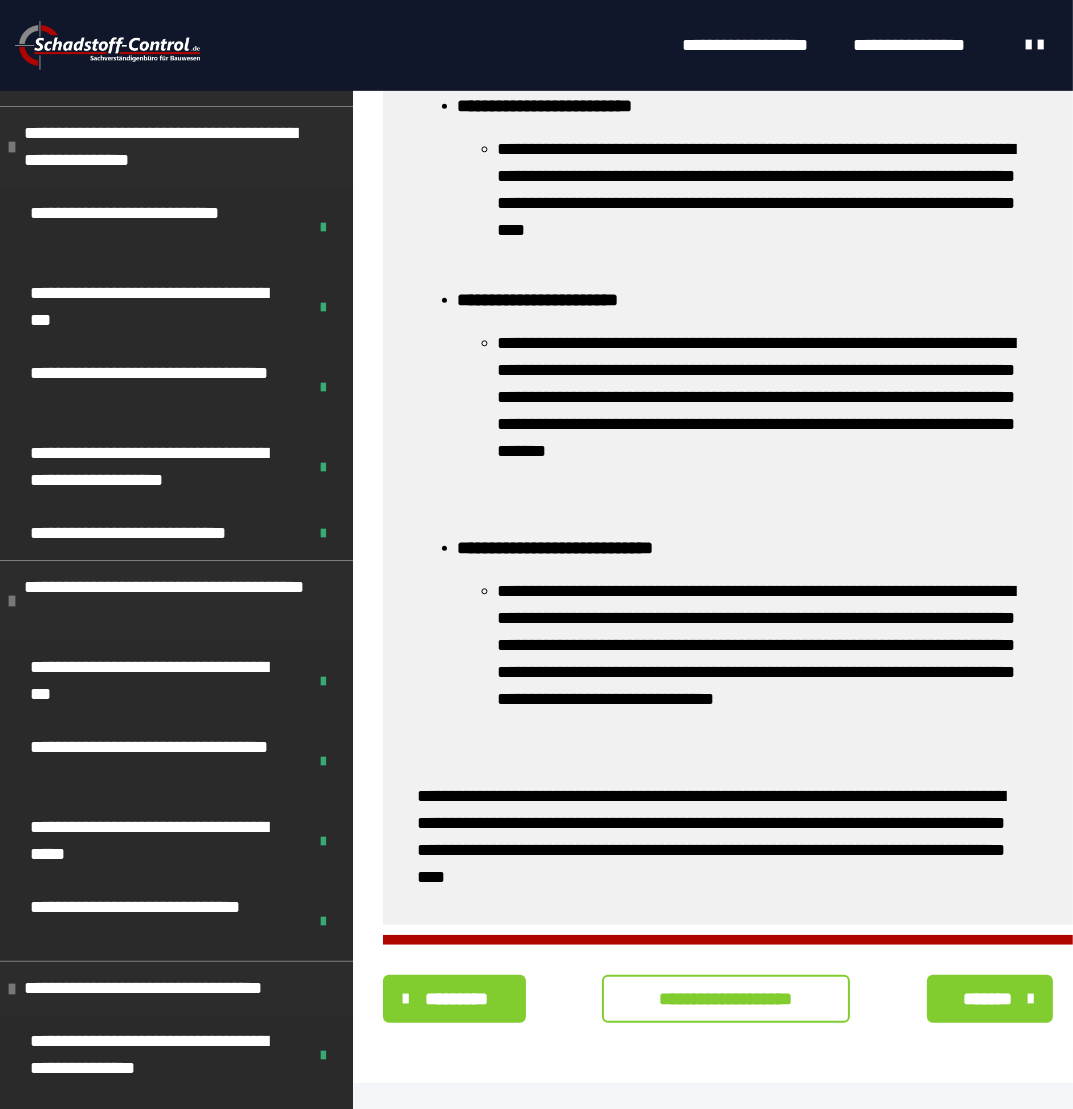 scroll, scrollTop: 1046, scrollLeft: 0, axis: vertical 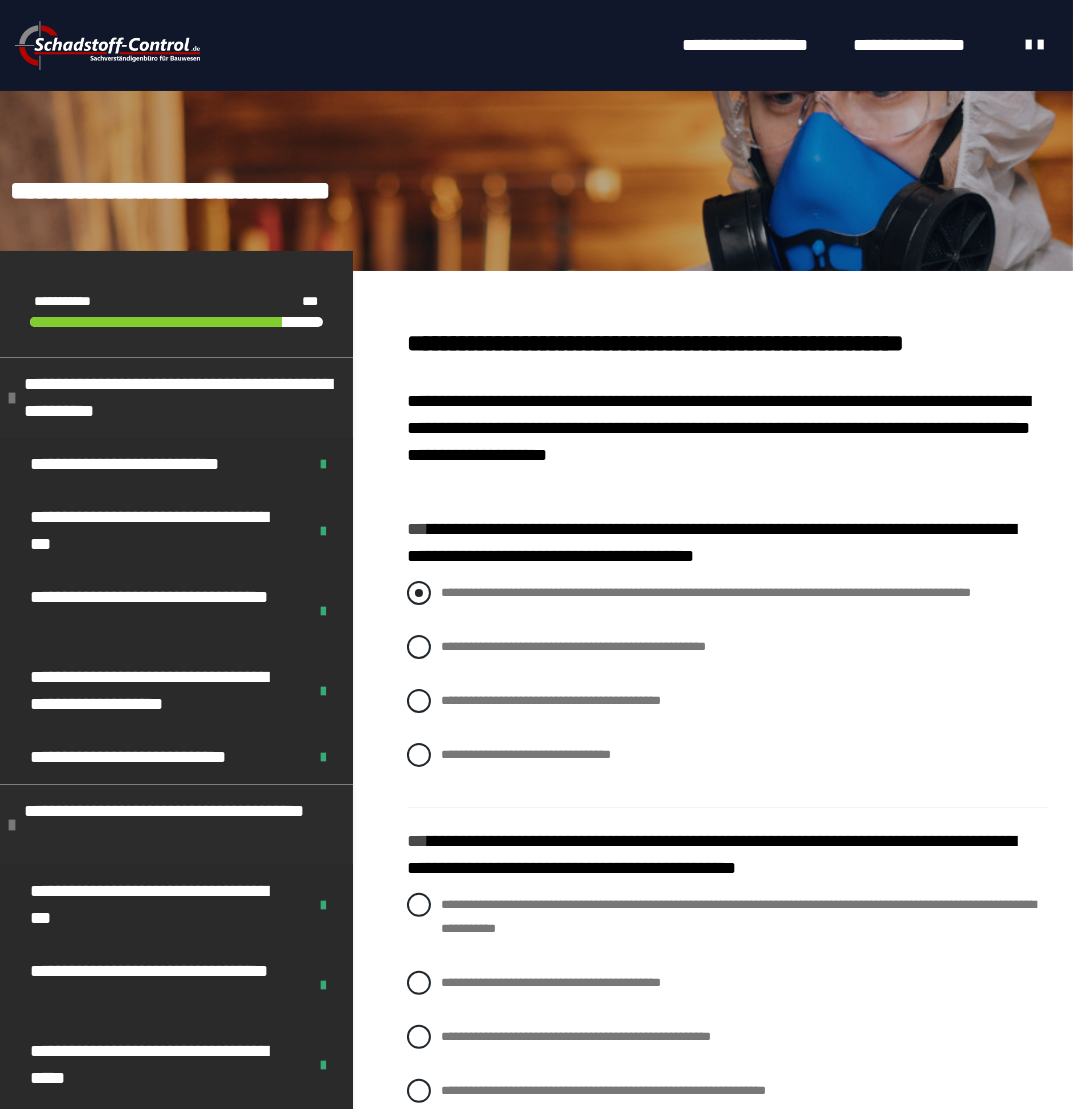 click on "**********" at bounding box center [728, 593] 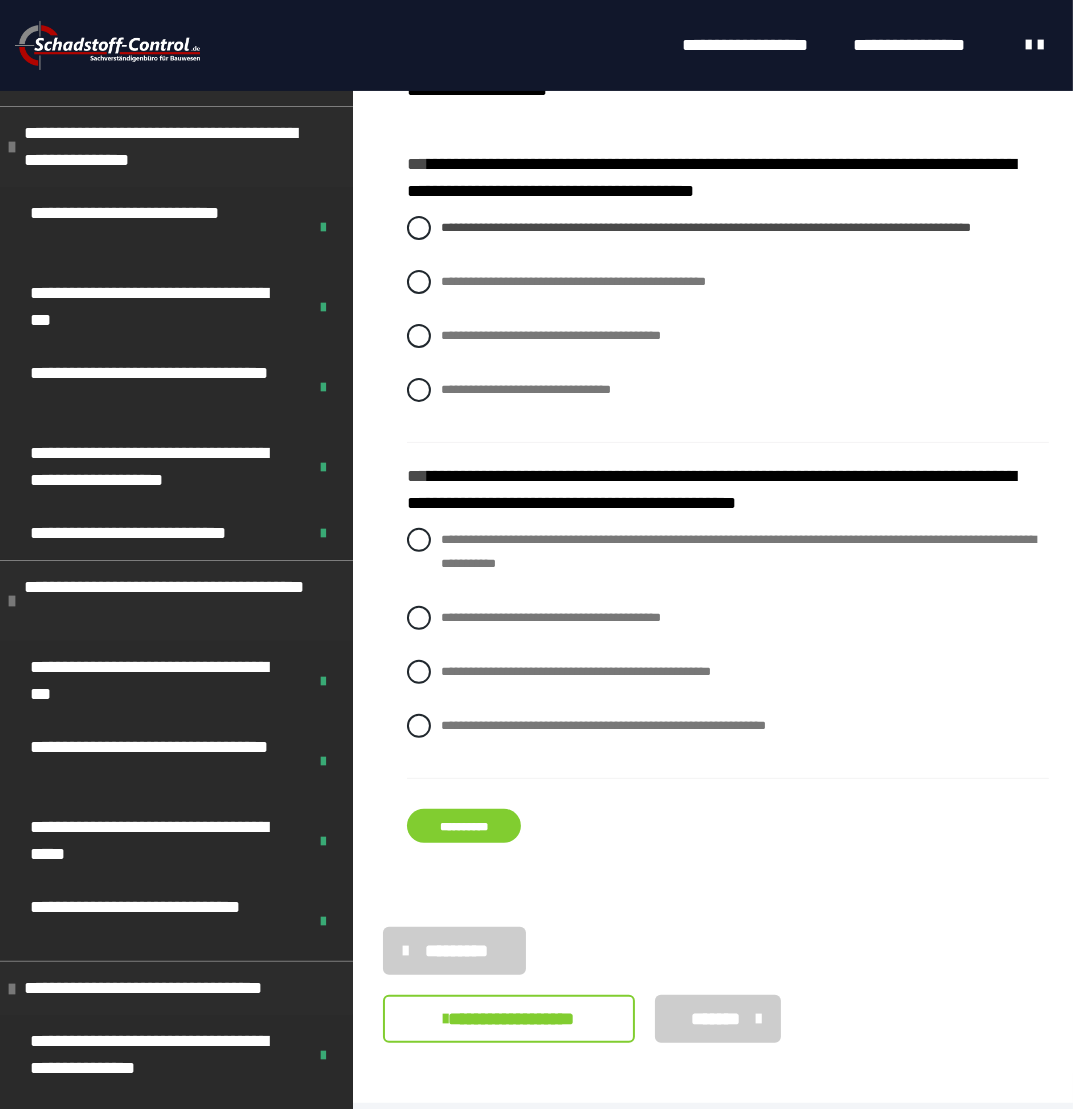 scroll, scrollTop: 484, scrollLeft: 0, axis: vertical 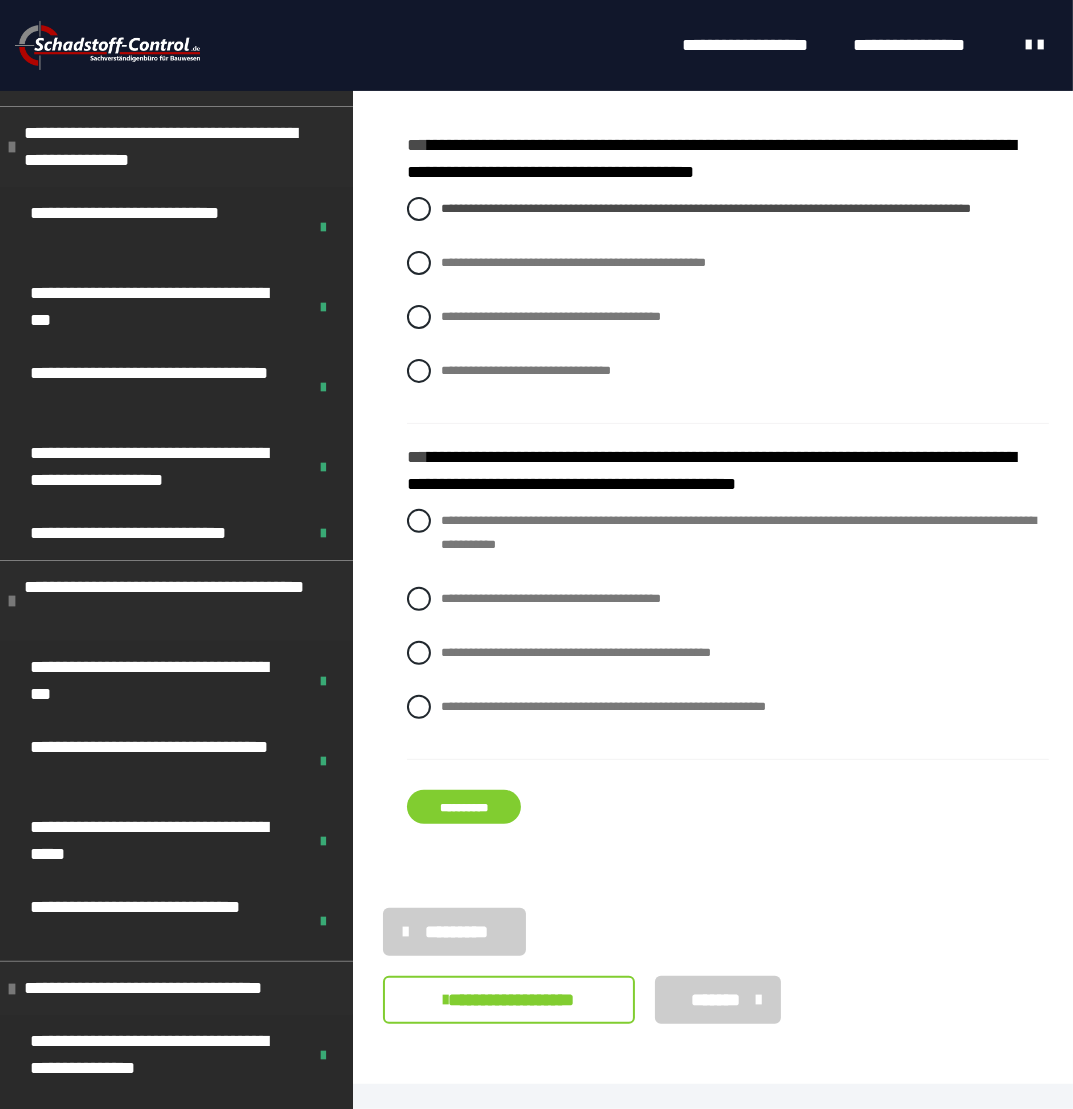 click on "**********" at bounding box center (464, 807) 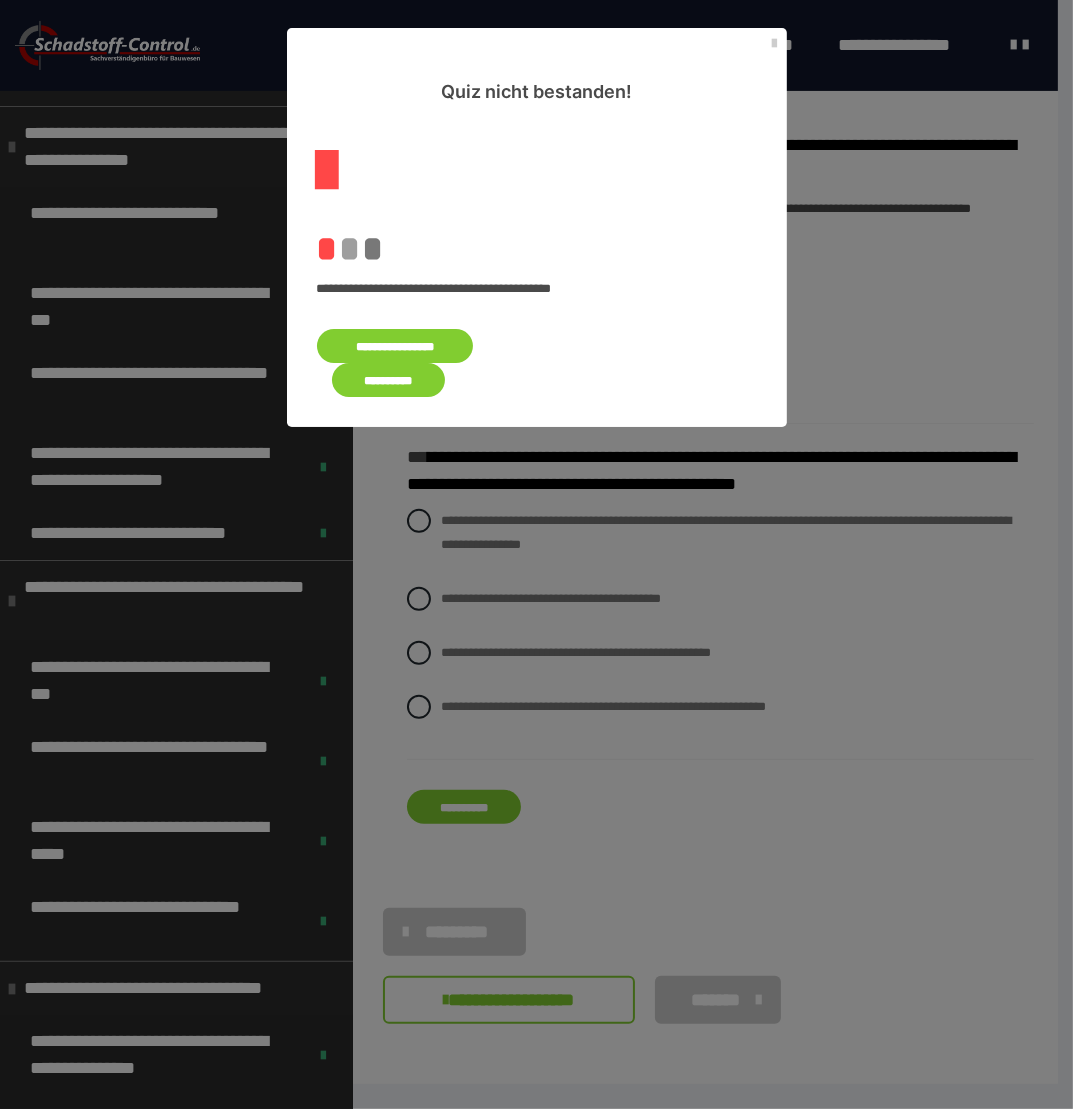 scroll, scrollTop: 0, scrollLeft: 0, axis: both 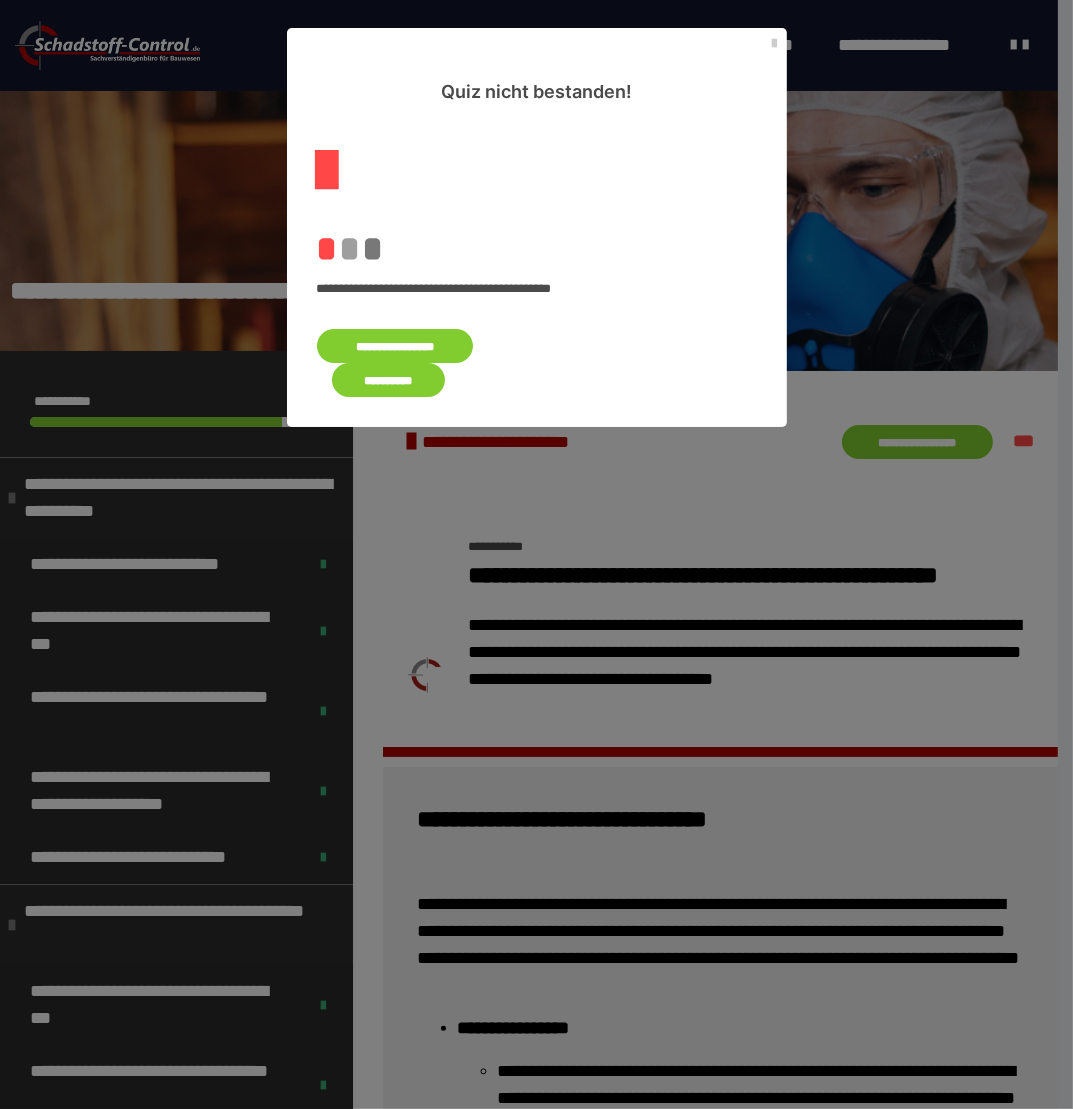 click on "**********" at bounding box center [395, 346] 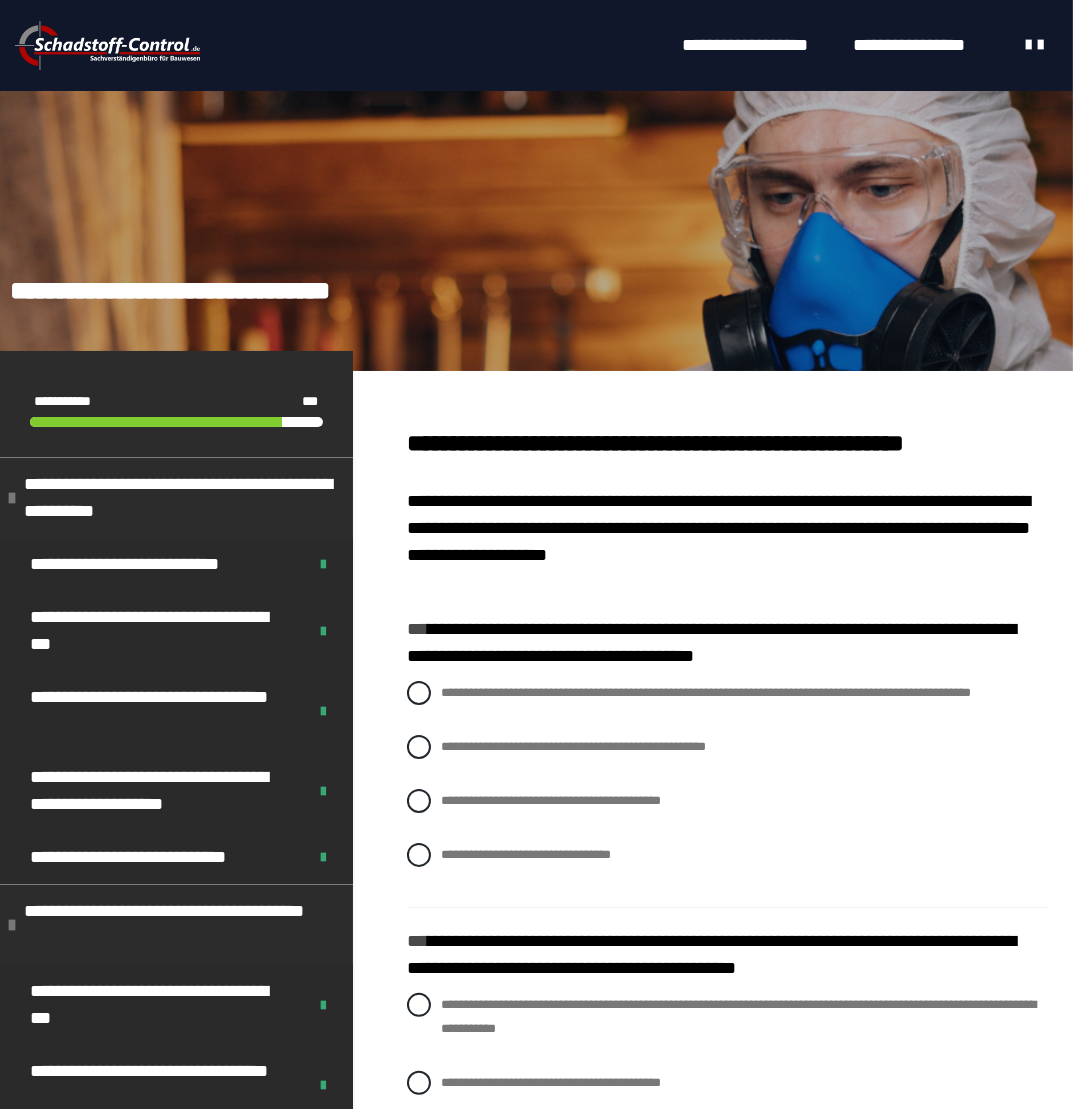 click on "**********" at bounding box center [728, 789] 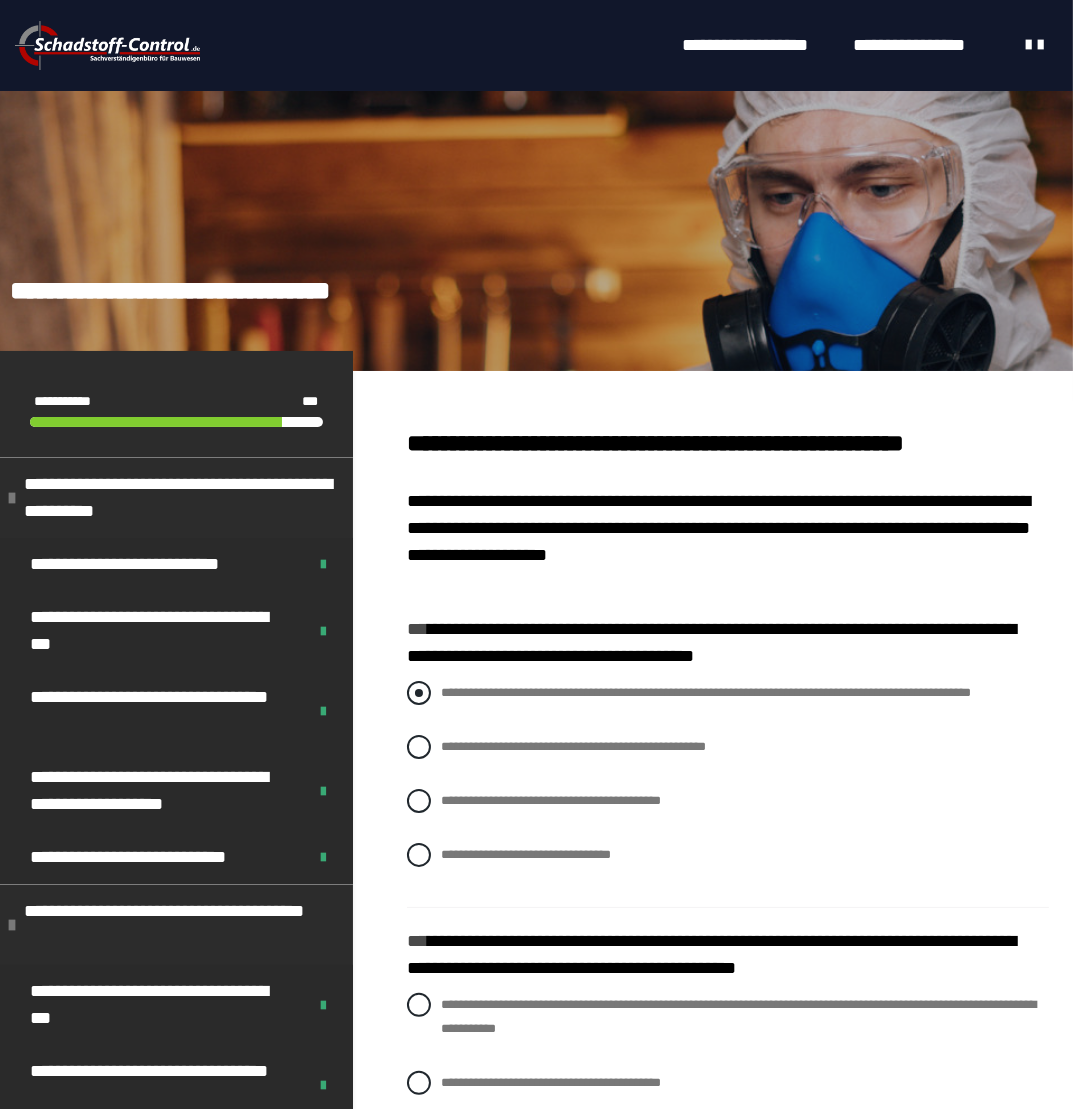 click on "**********" at bounding box center (706, 692) 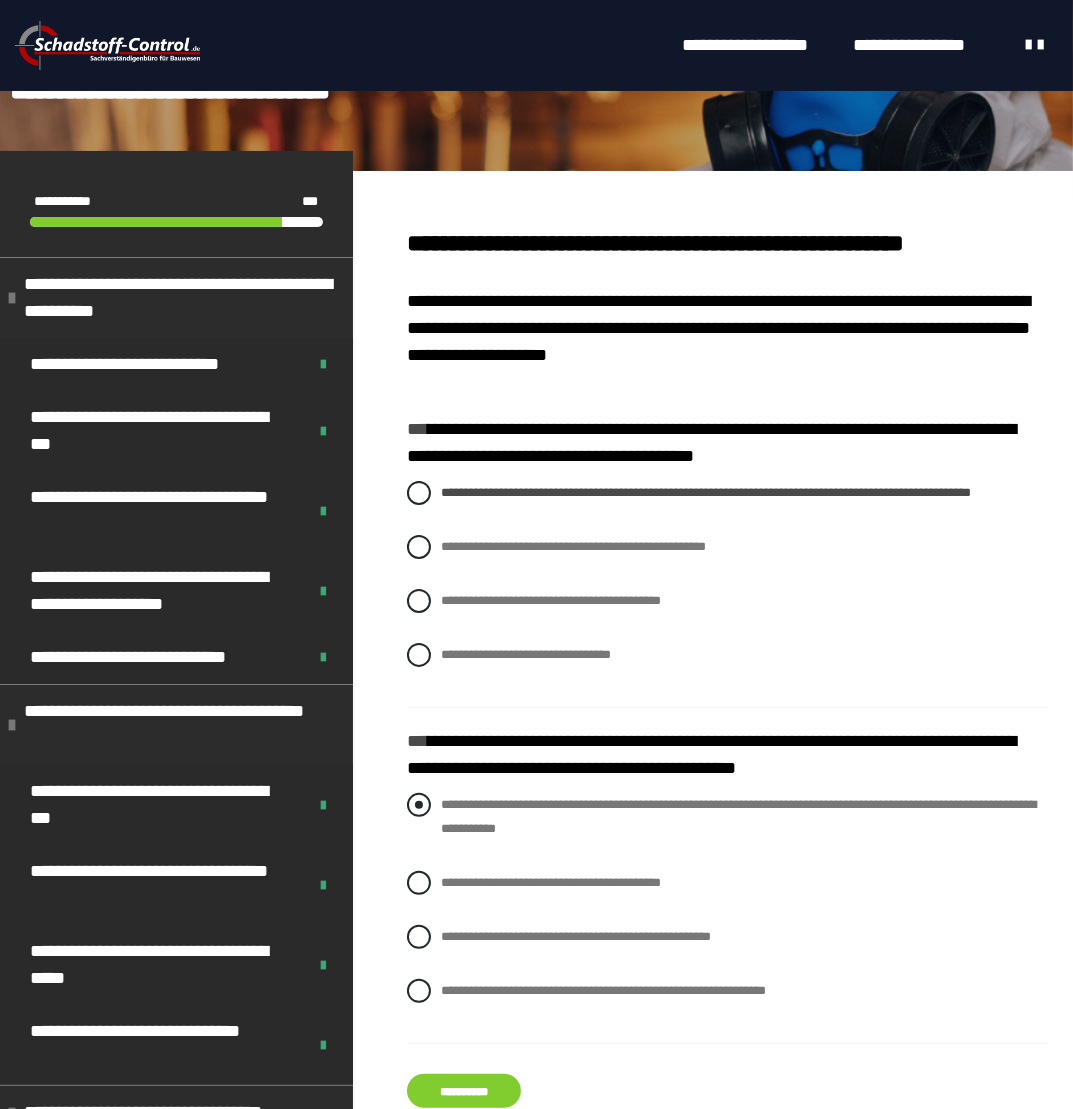 click on "**********" at bounding box center [728, 817] 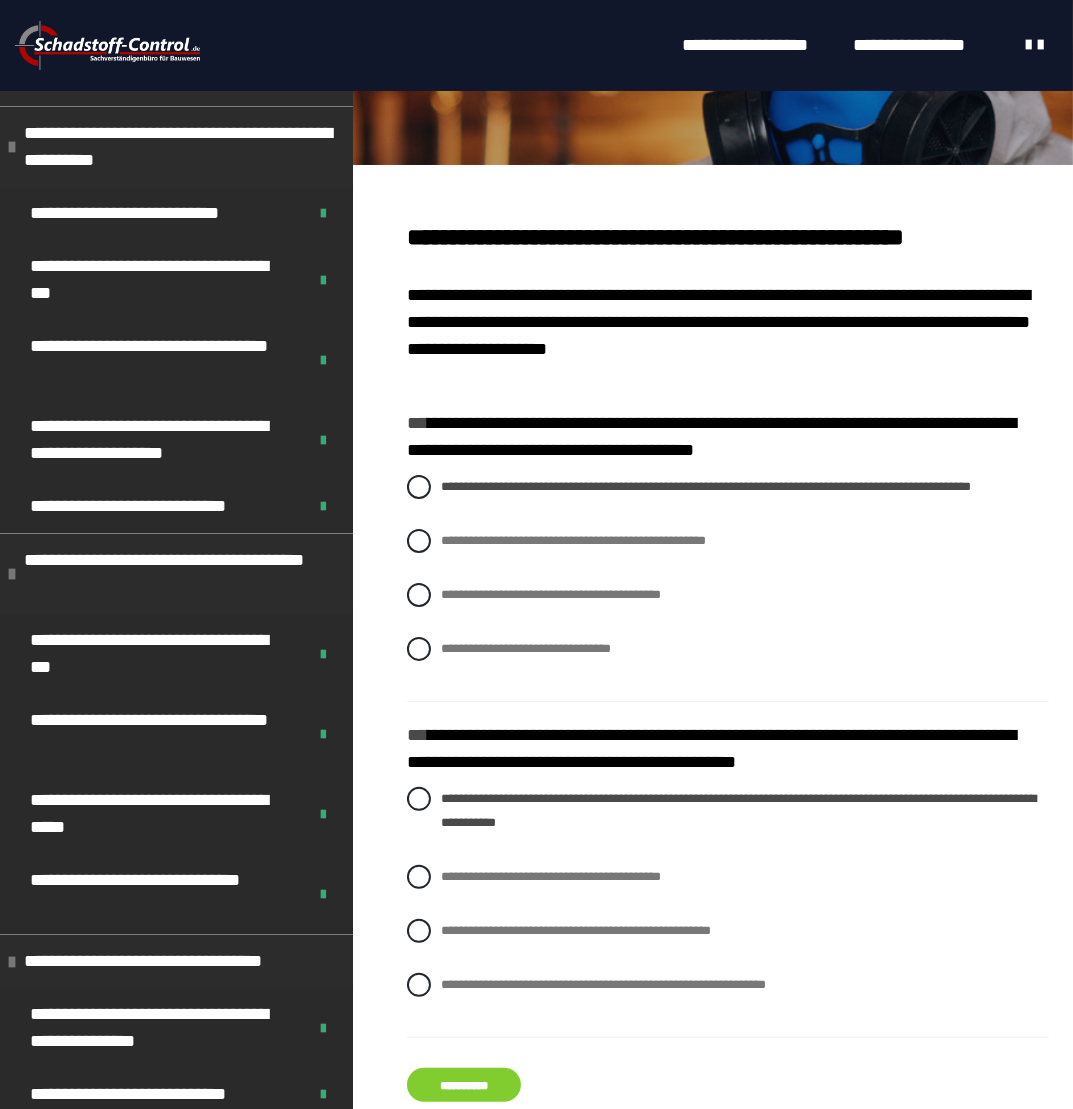 scroll, scrollTop: 484, scrollLeft: 0, axis: vertical 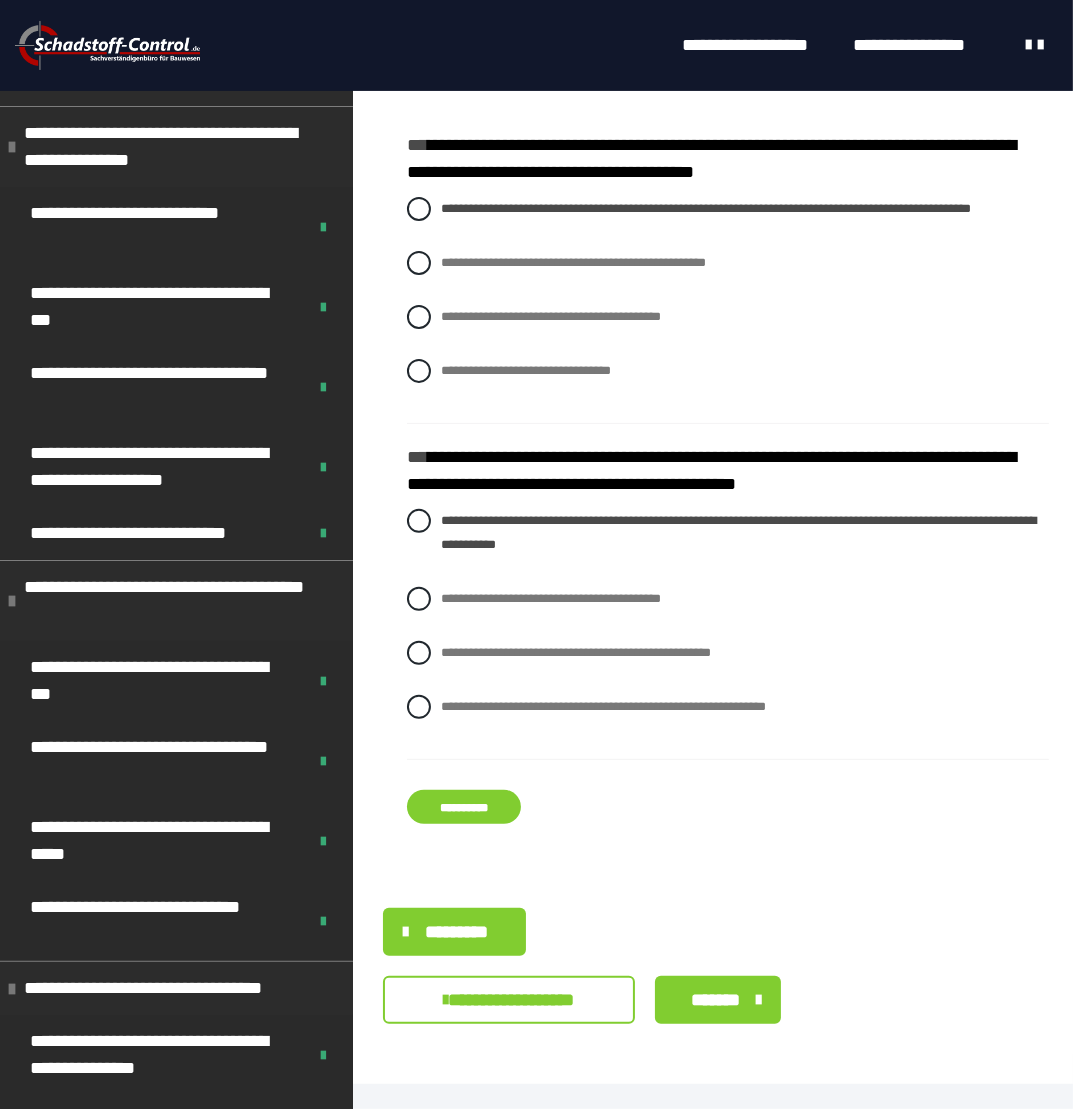 click on "**********" at bounding box center [464, 807] 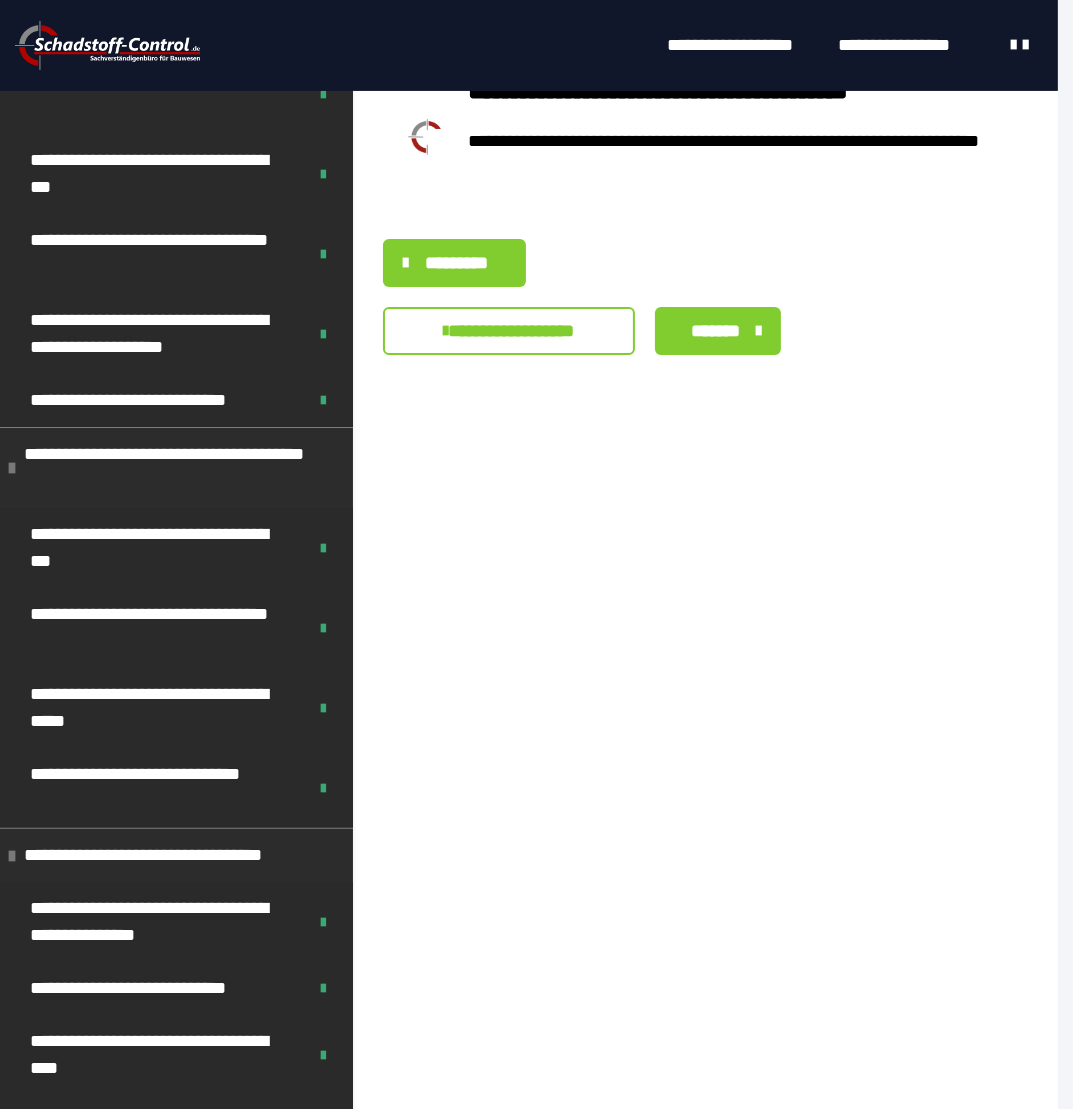 scroll, scrollTop: 0, scrollLeft: 0, axis: both 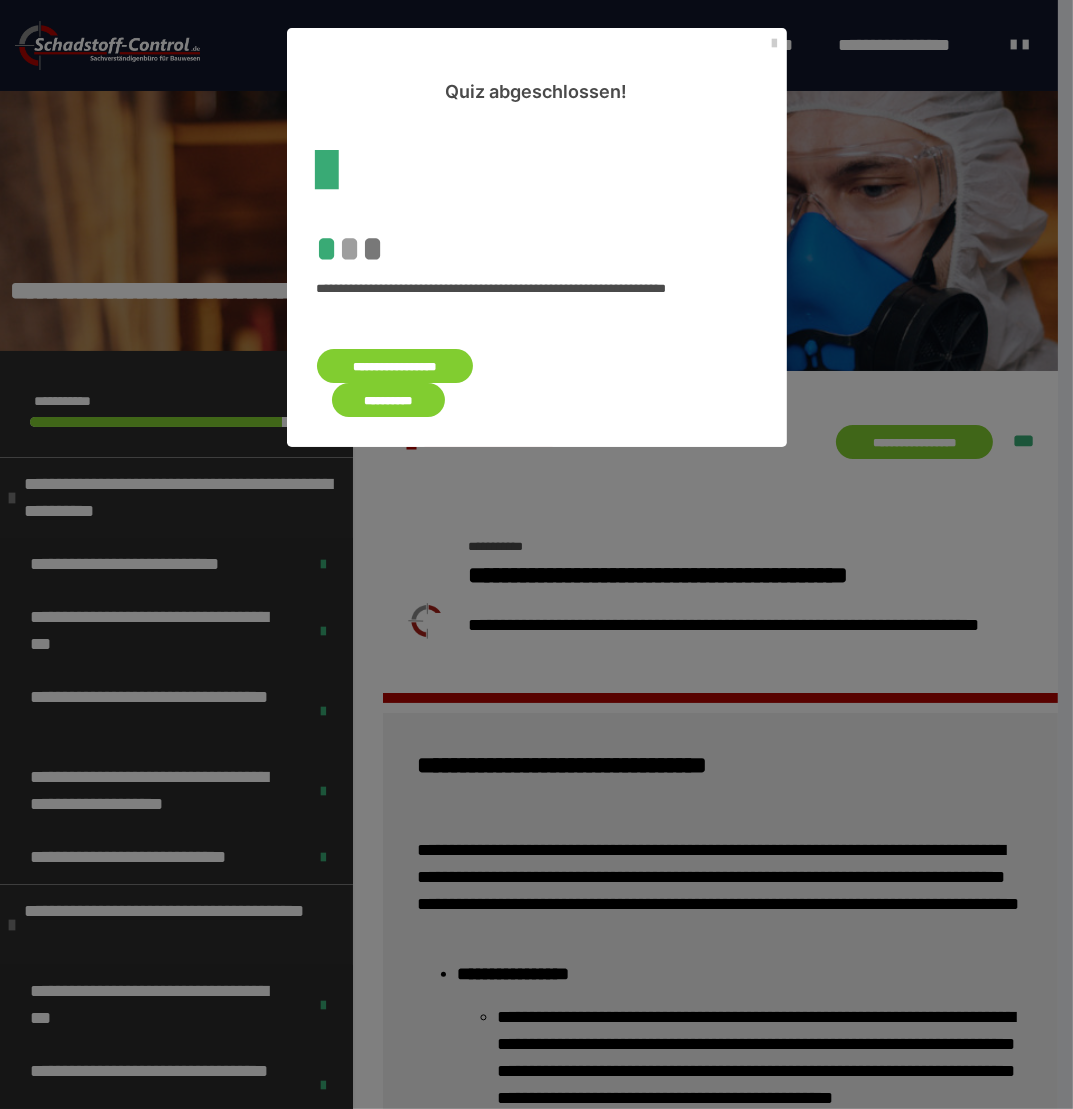 click on "**********" at bounding box center [389, 400] 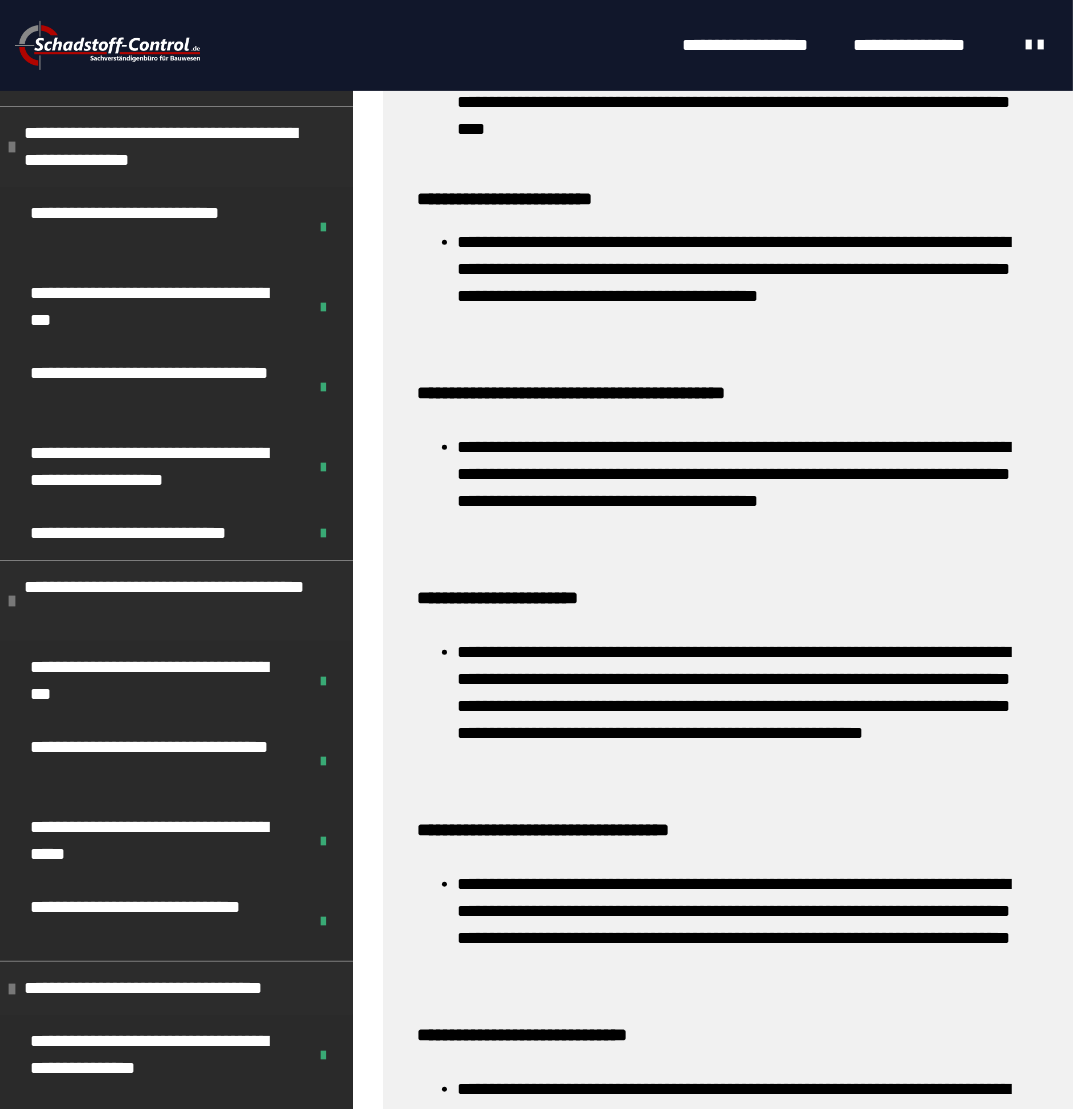 scroll, scrollTop: 1300, scrollLeft: 0, axis: vertical 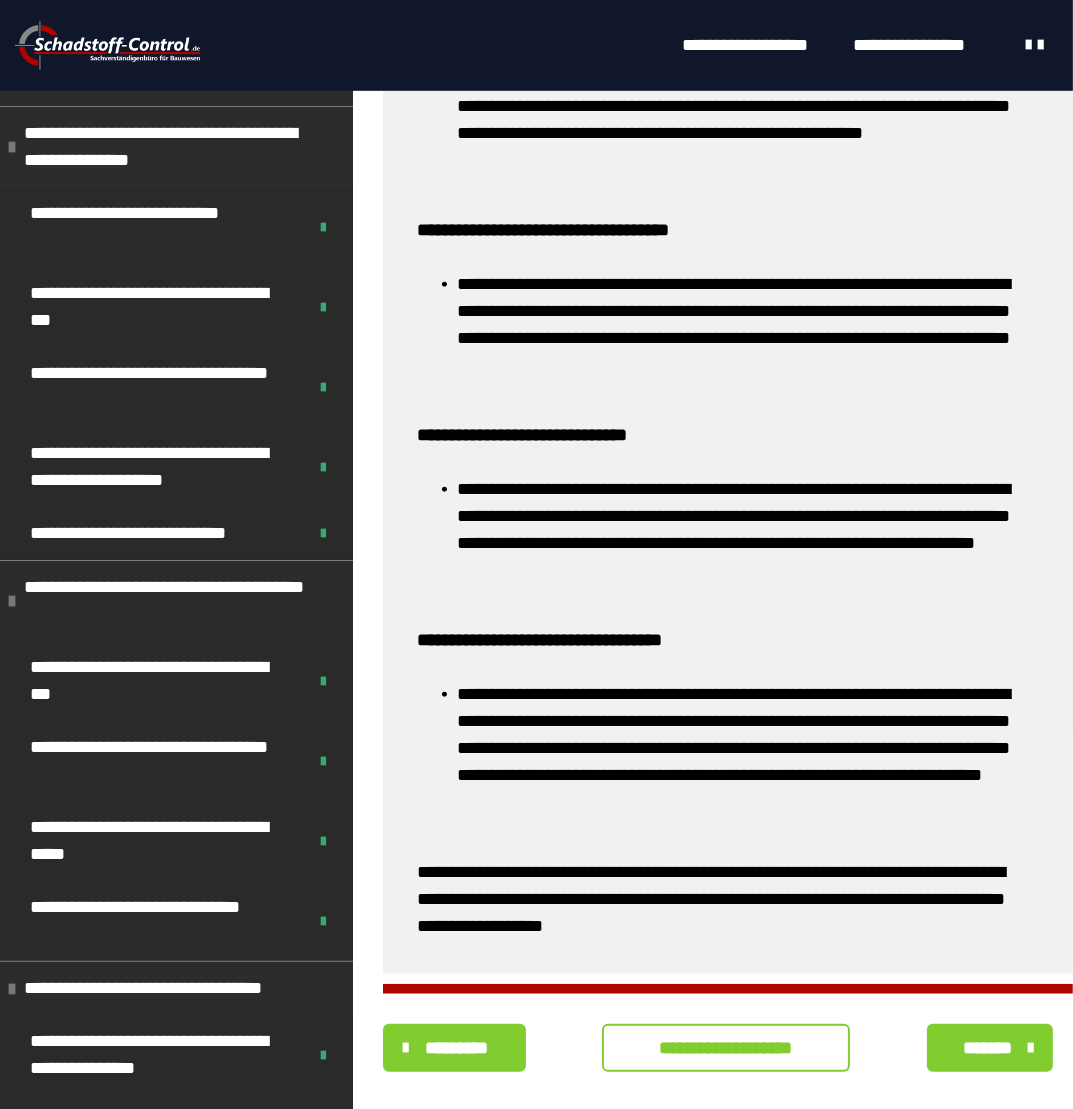 click on "**********" at bounding box center [726, 1048] 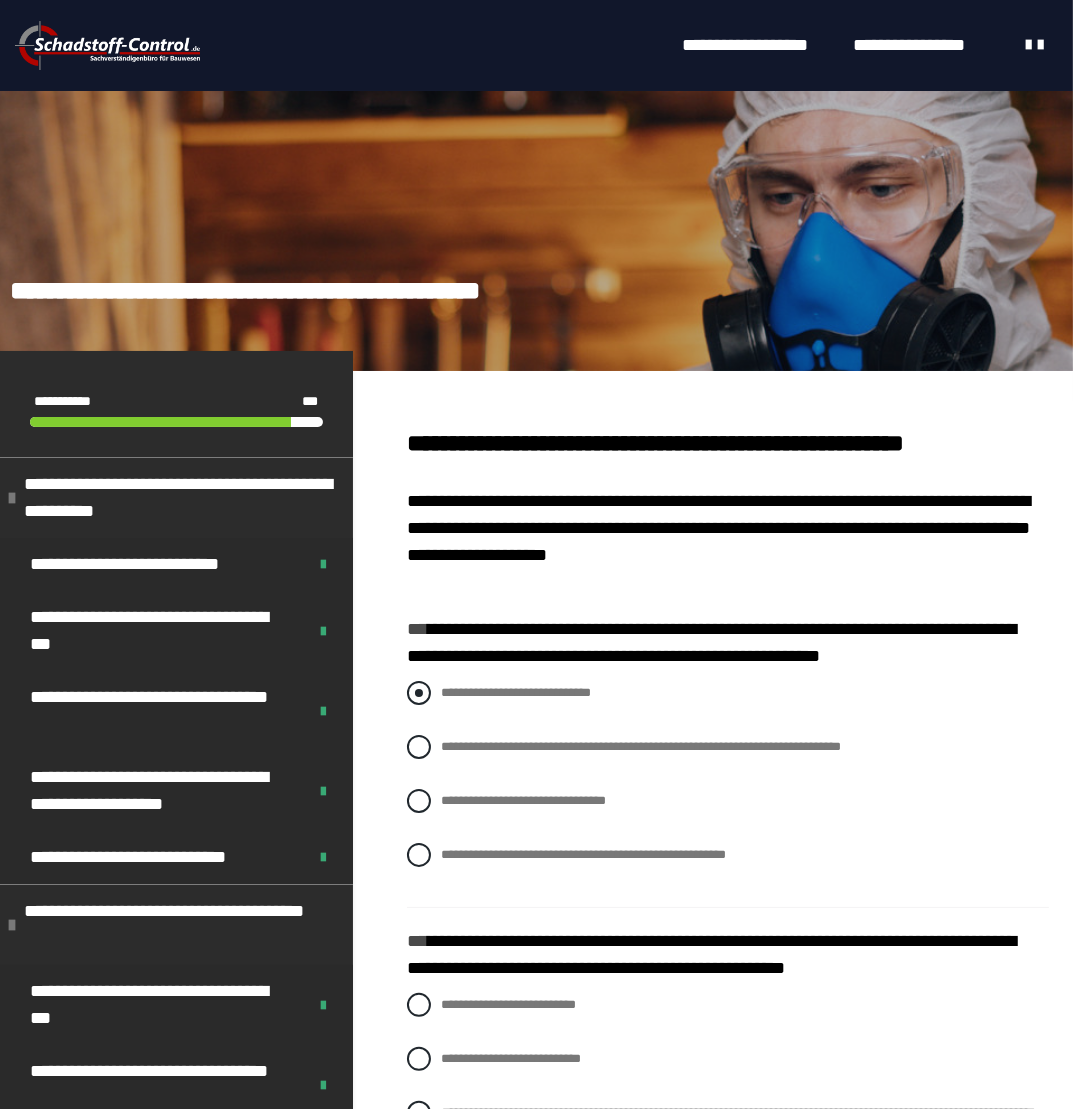 click on "**********" at bounding box center (516, 692) 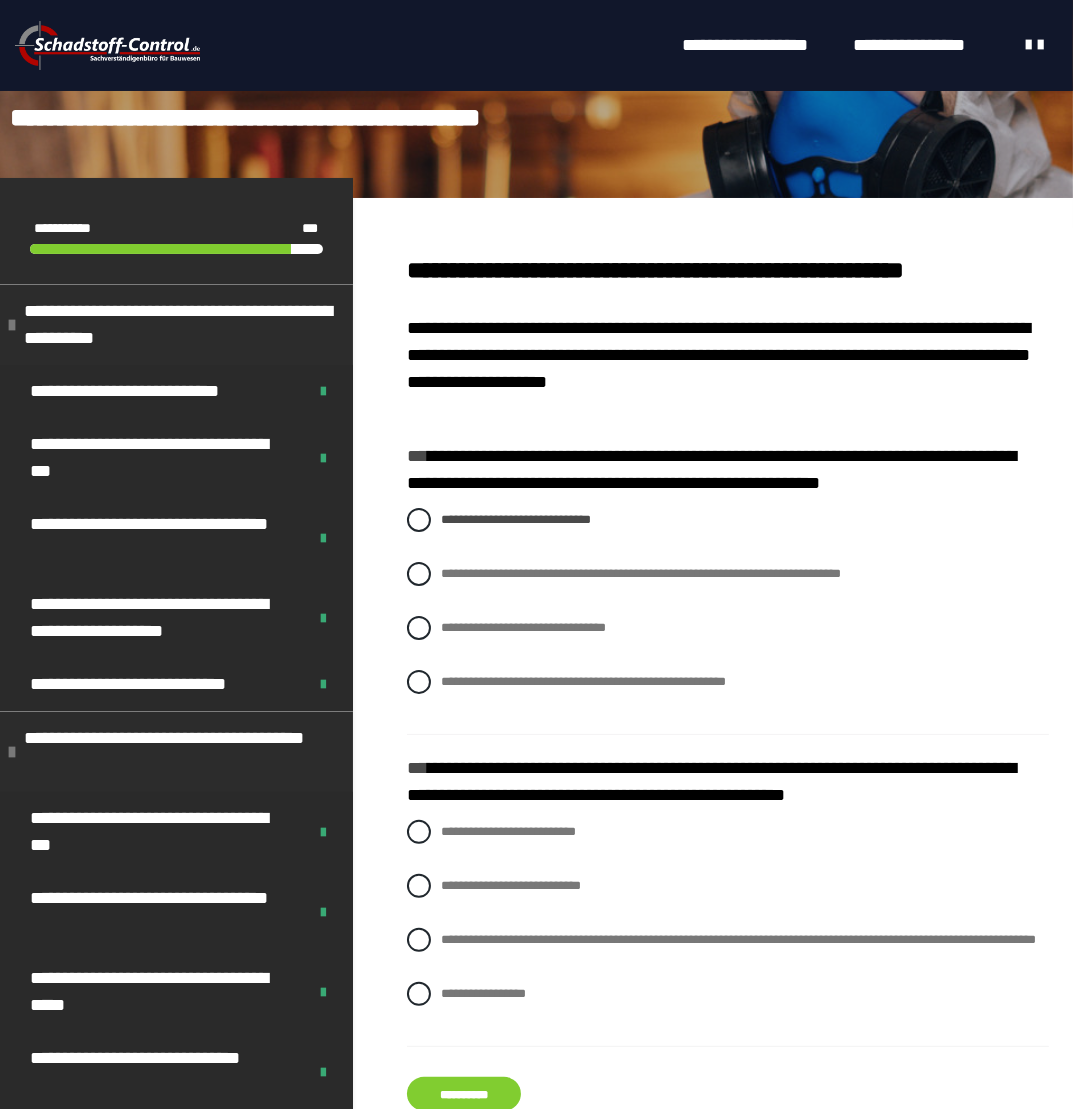 scroll, scrollTop: 200, scrollLeft: 0, axis: vertical 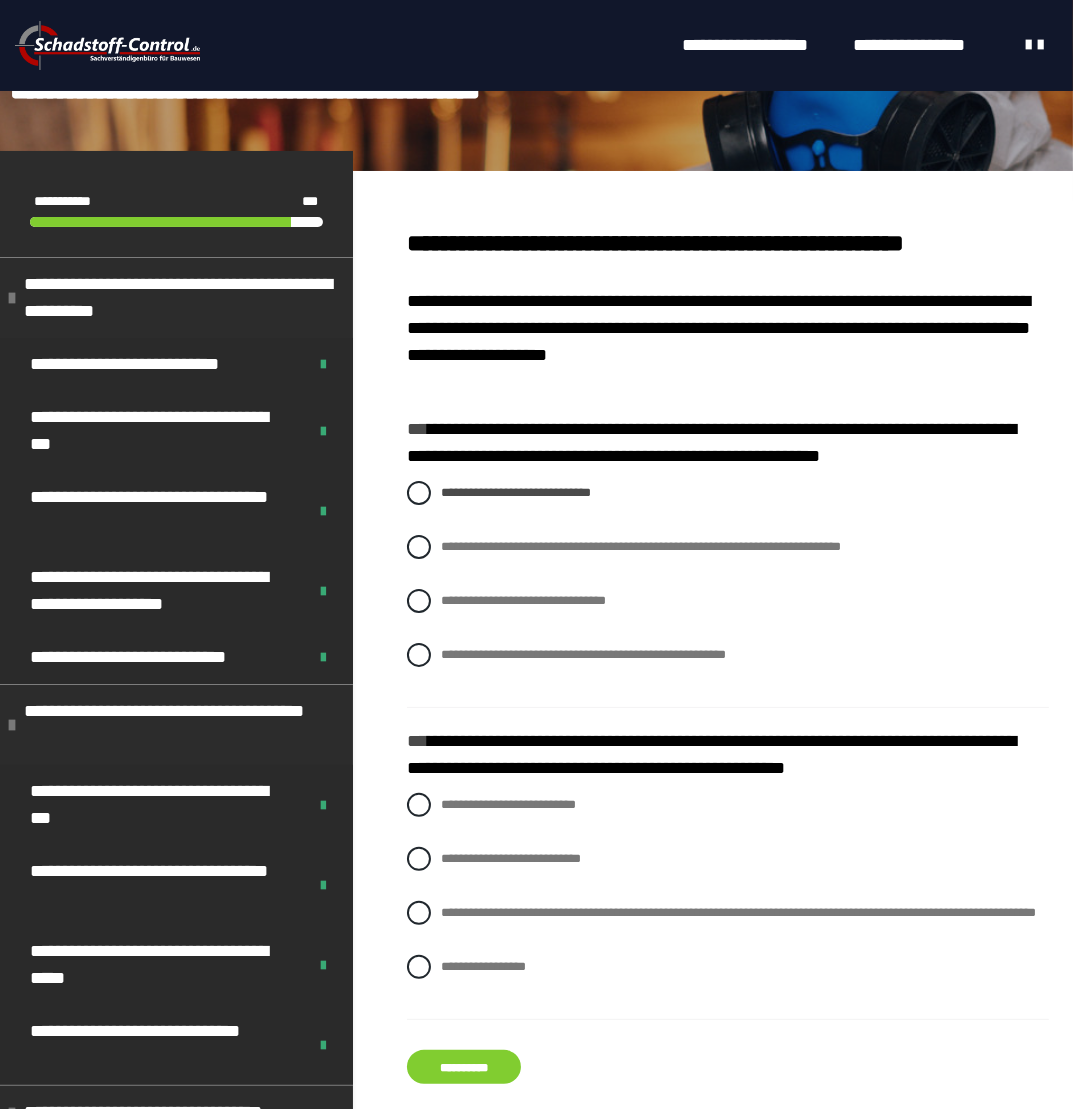 click on "**********" at bounding box center (464, 1067) 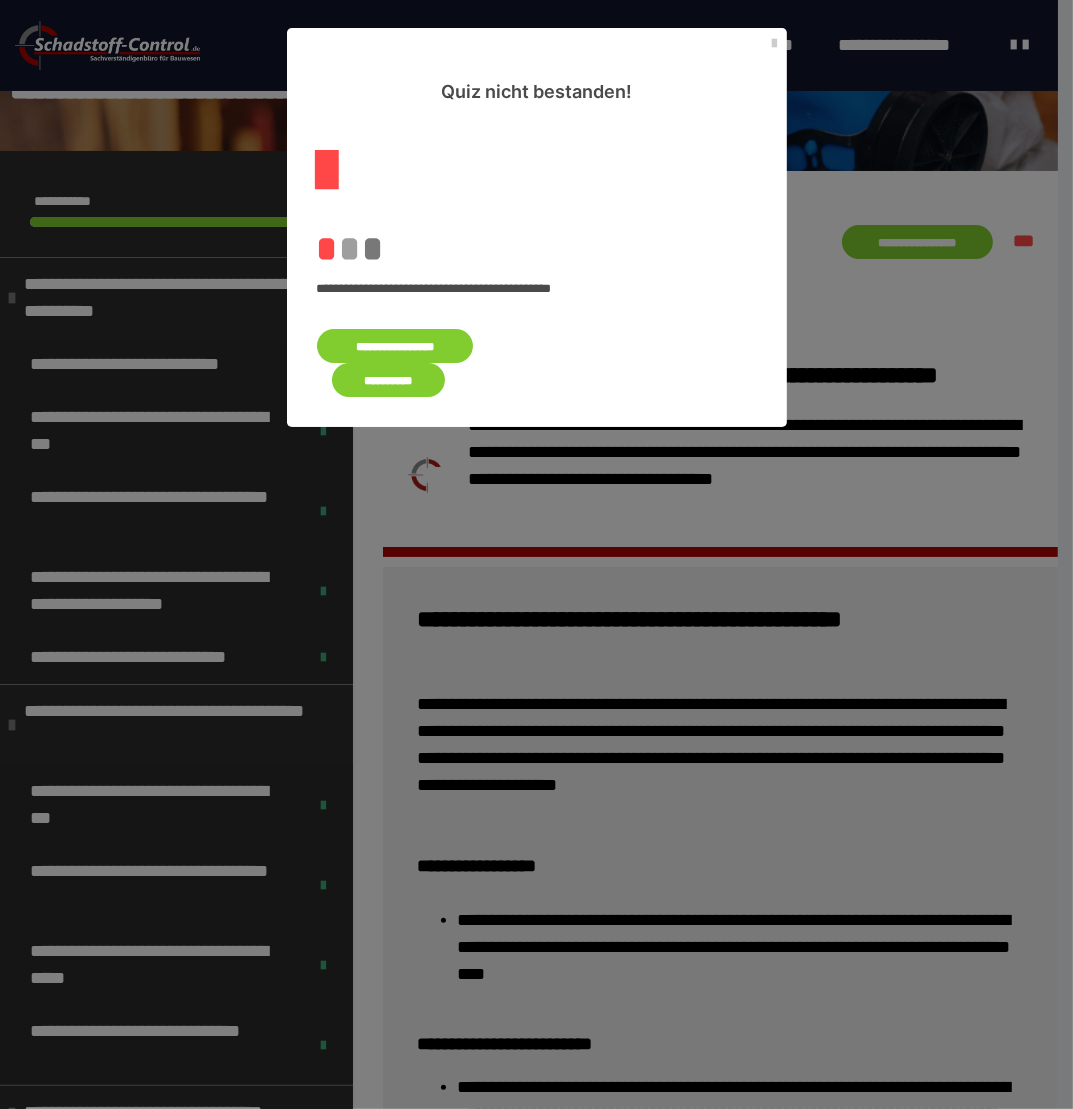 click on "**********" at bounding box center [395, 346] 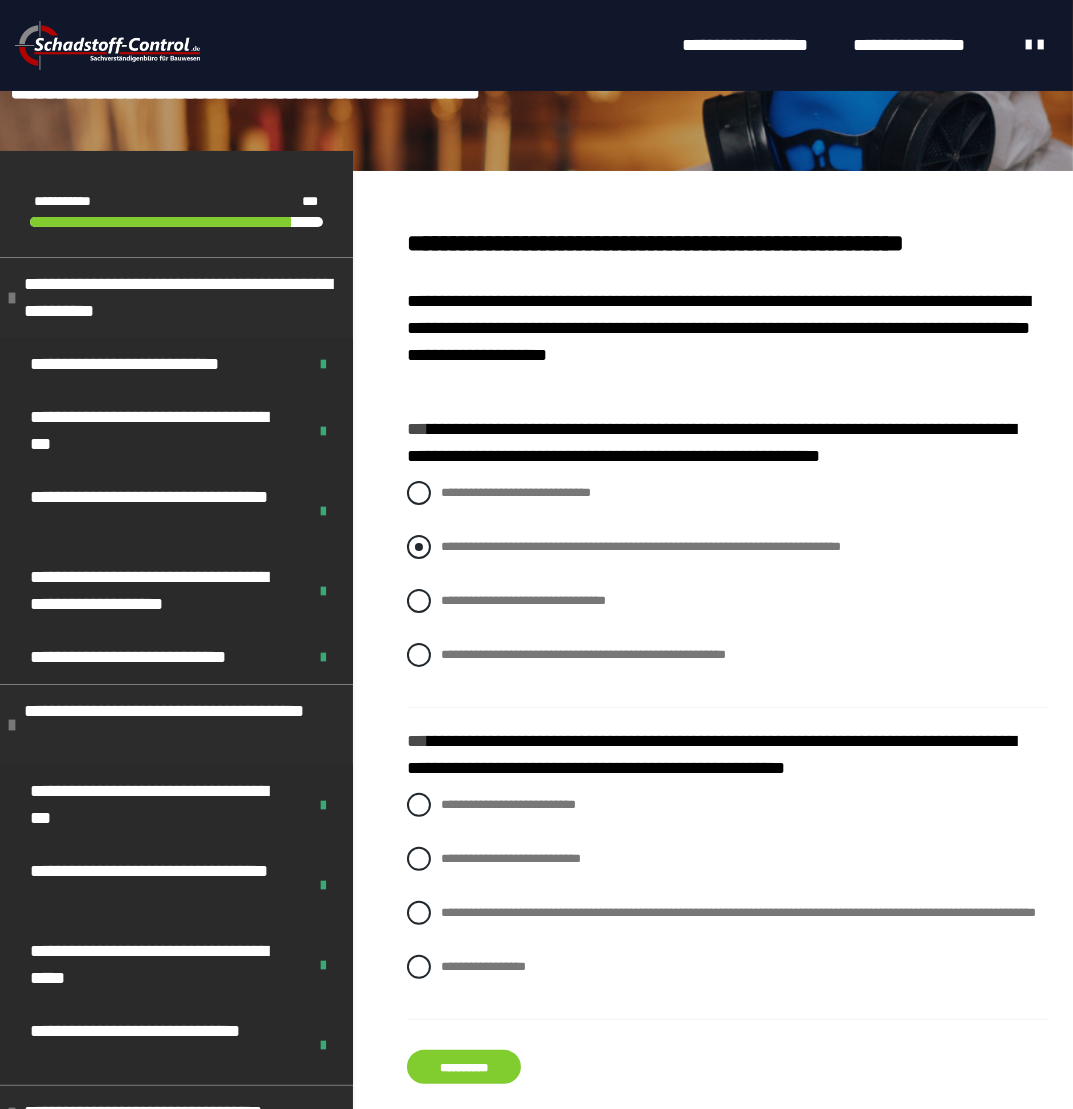 click on "**********" at bounding box center (728, 547) 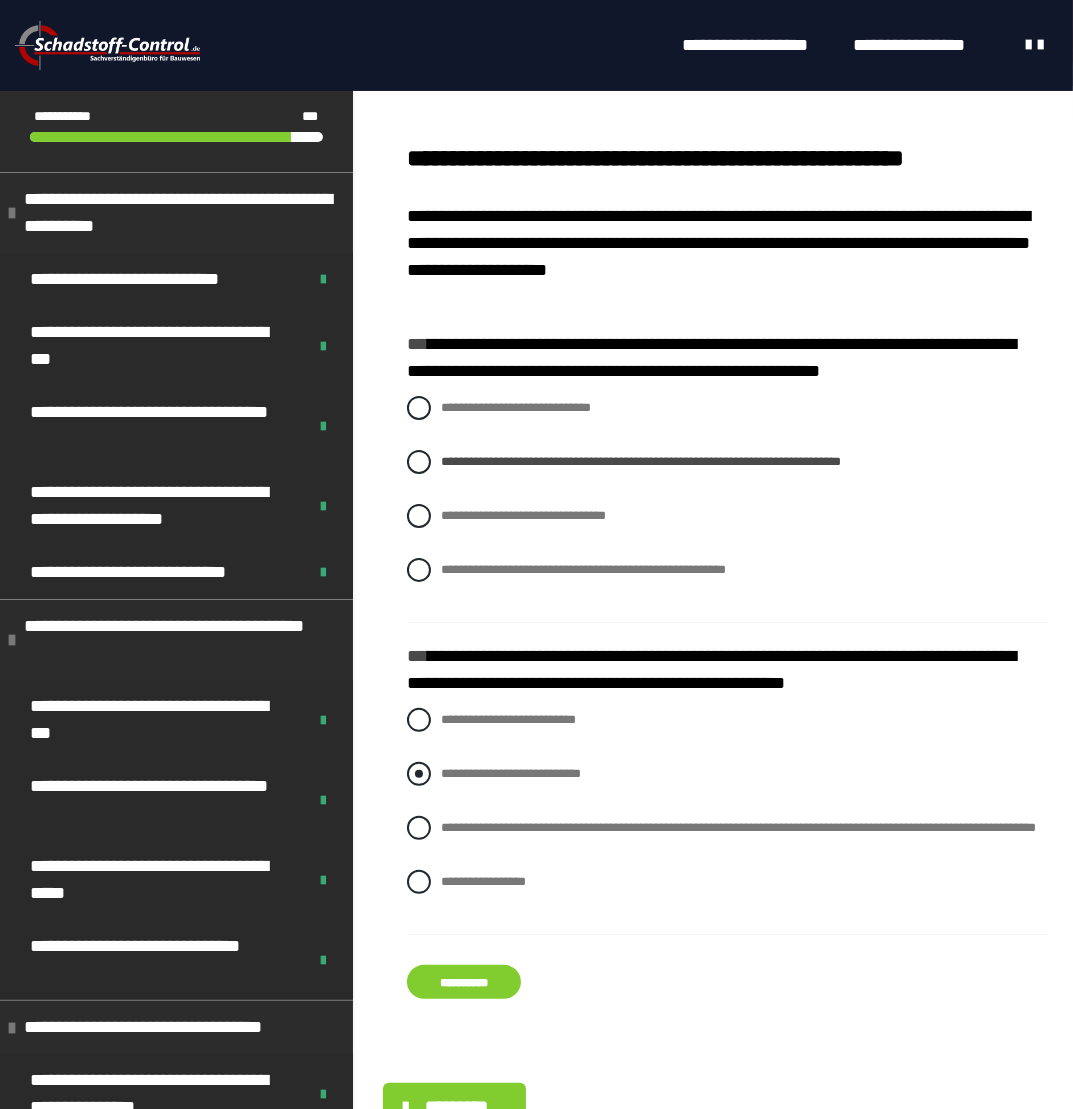 scroll, scrollTop: 300, scrollLeft: 0, axis: vertical 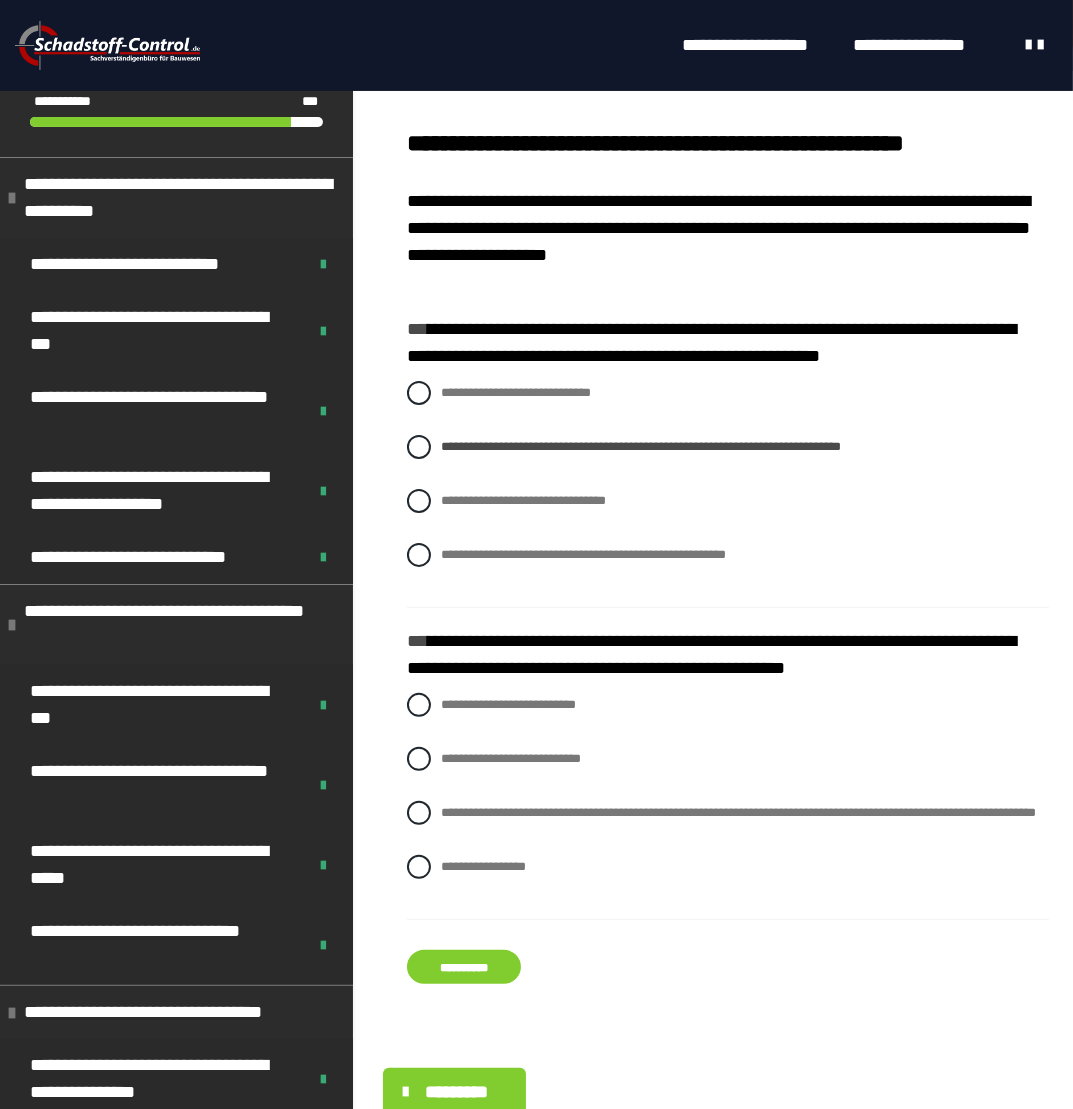 click on "**********" at bounding box center [464, 967] 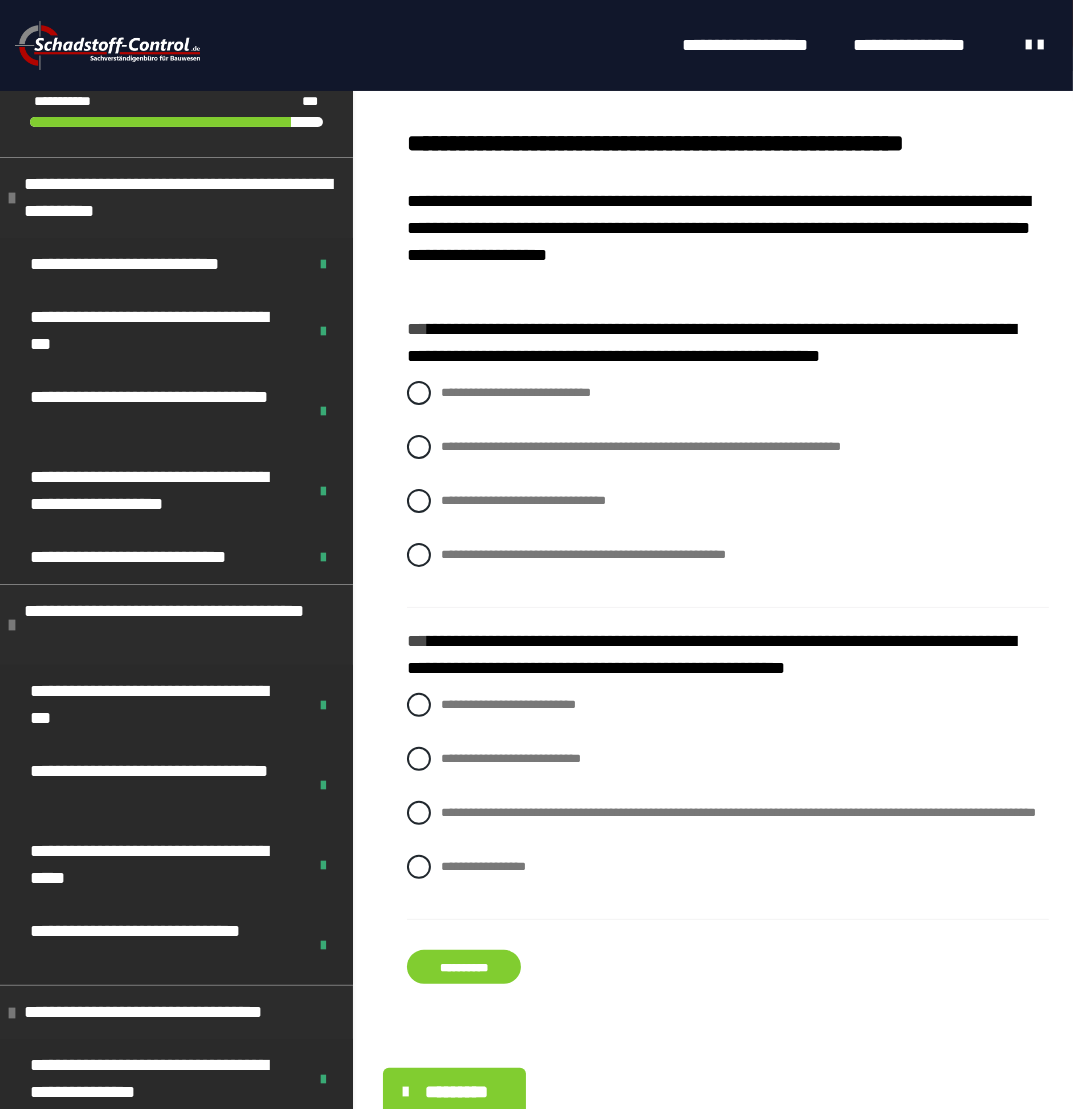 scroll, scrollTop: 300, scrollLeft: 0, axis: vertical 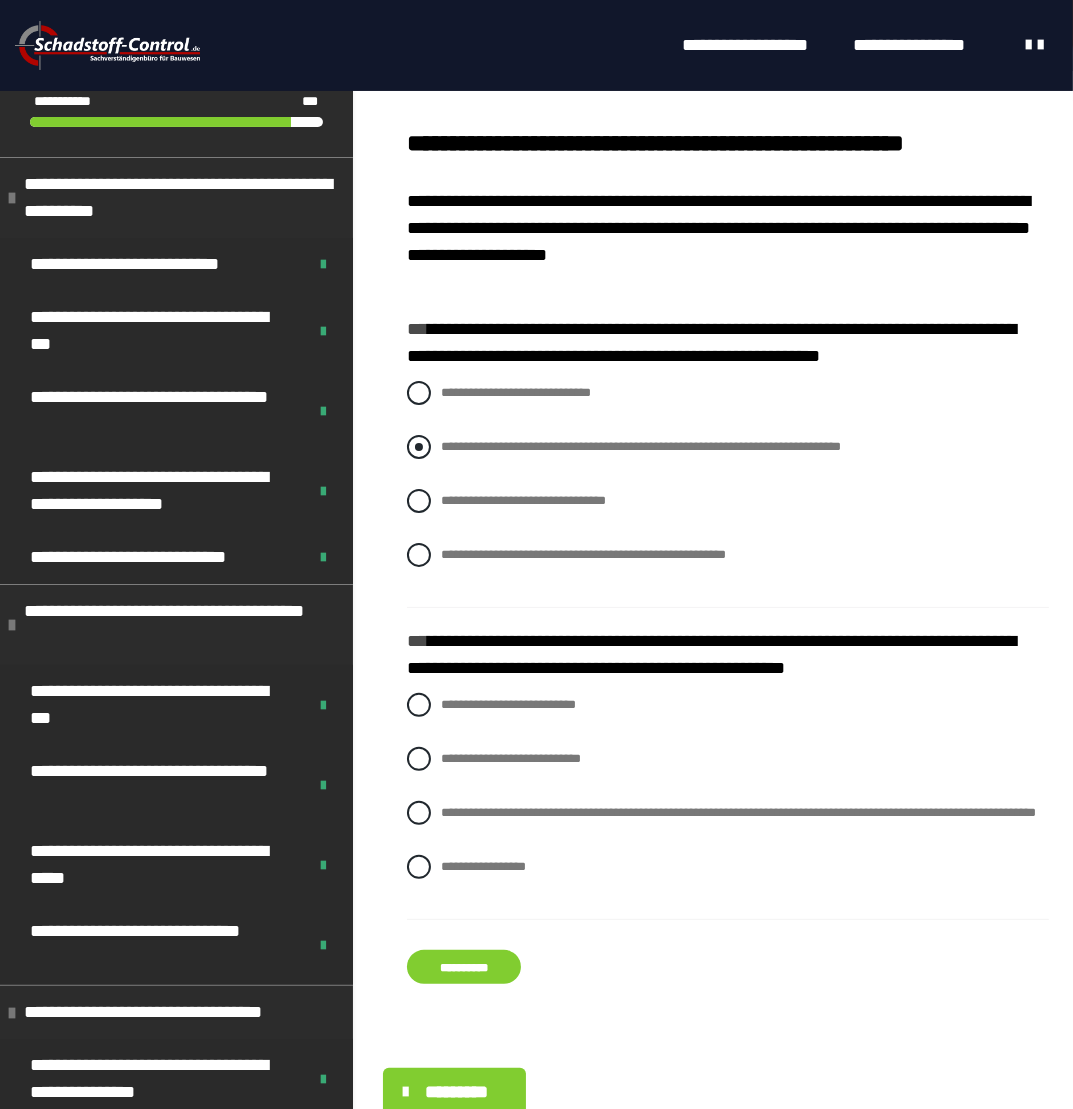 click on "**********" at bounding box center [641, 446] 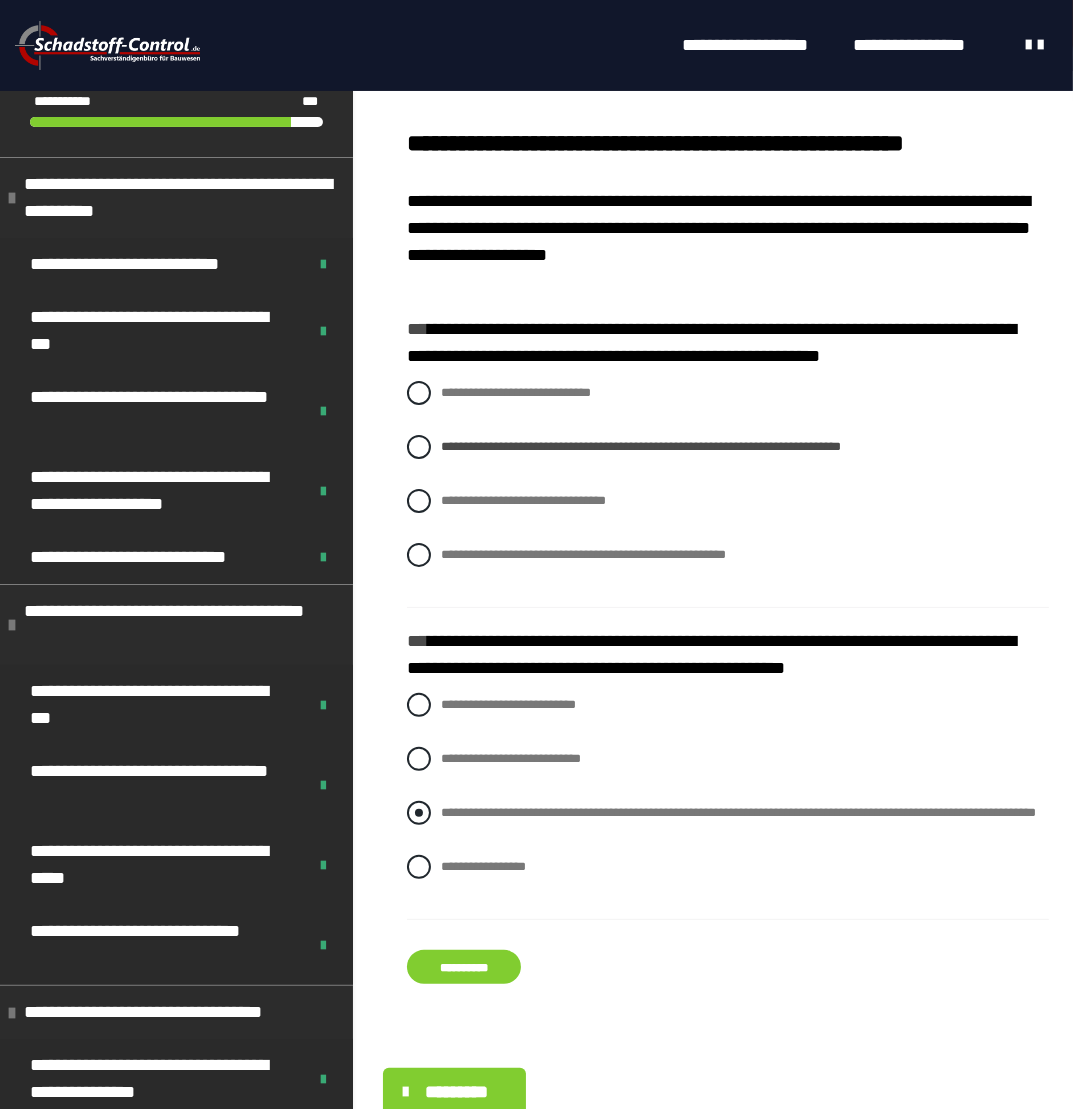 click on "**********" at bounding box center (738, 812) 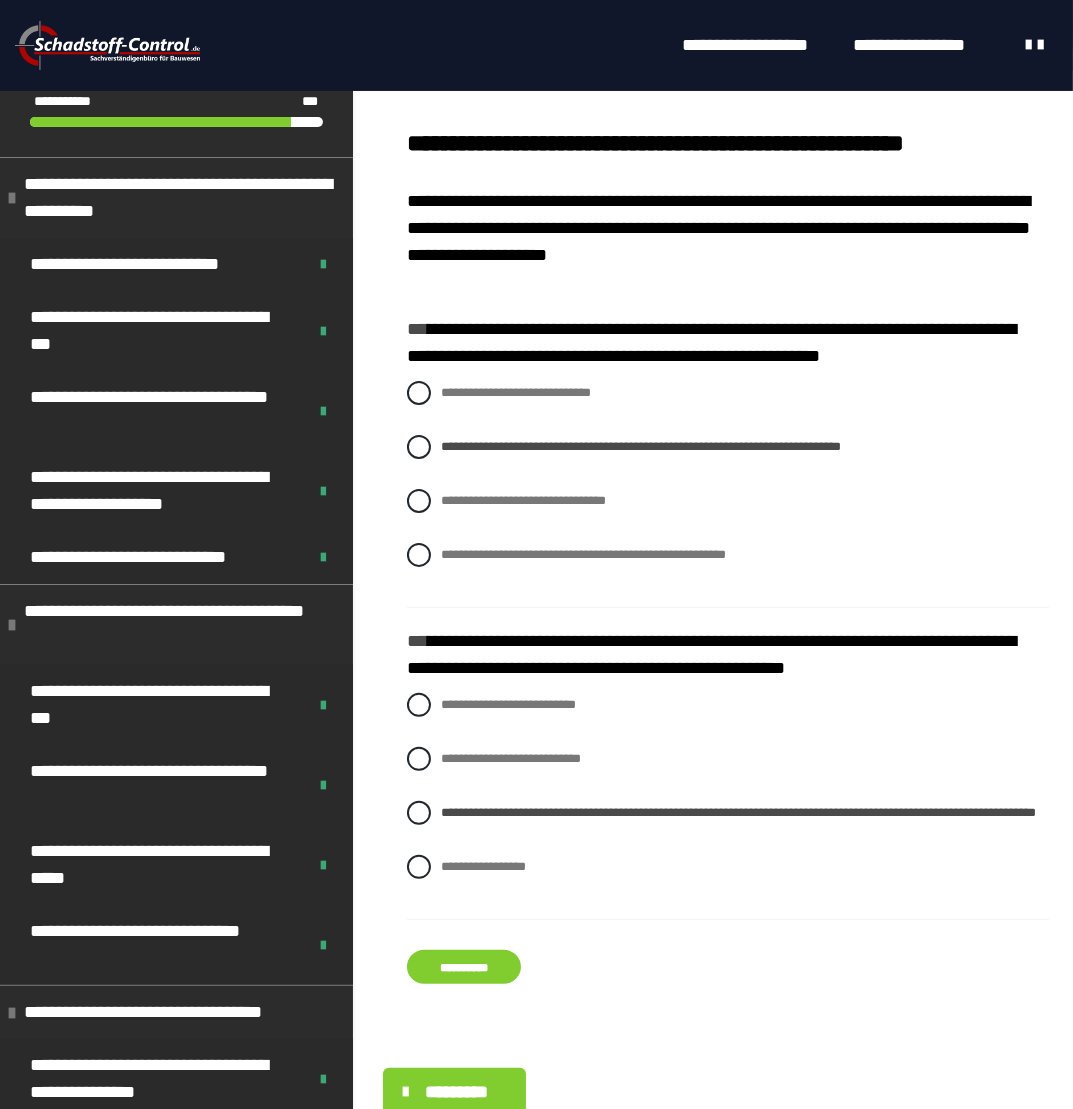 click on "**********" at bounding box center (464, 967) 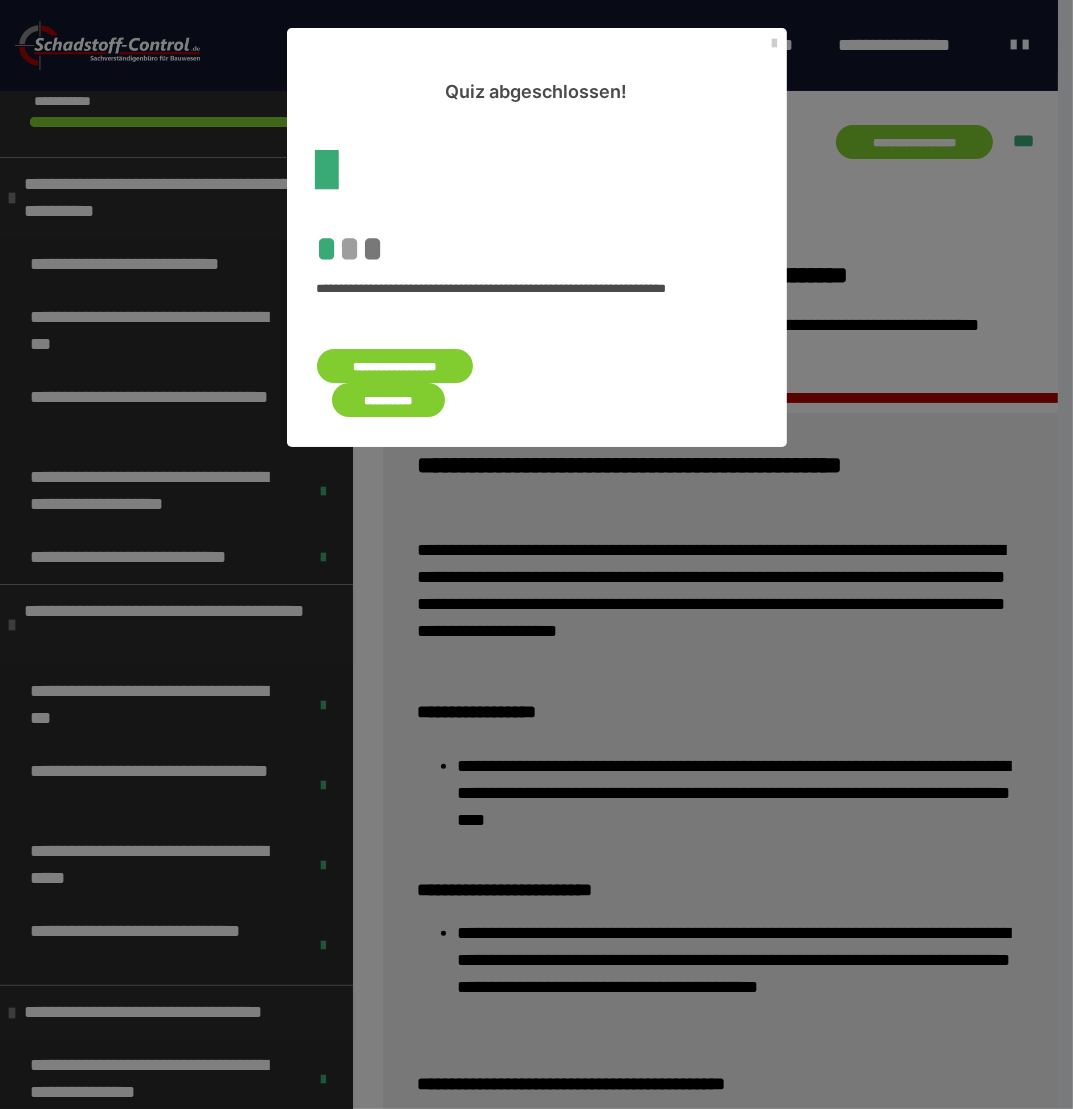 click on "**********" at bounding box center (389, 400) 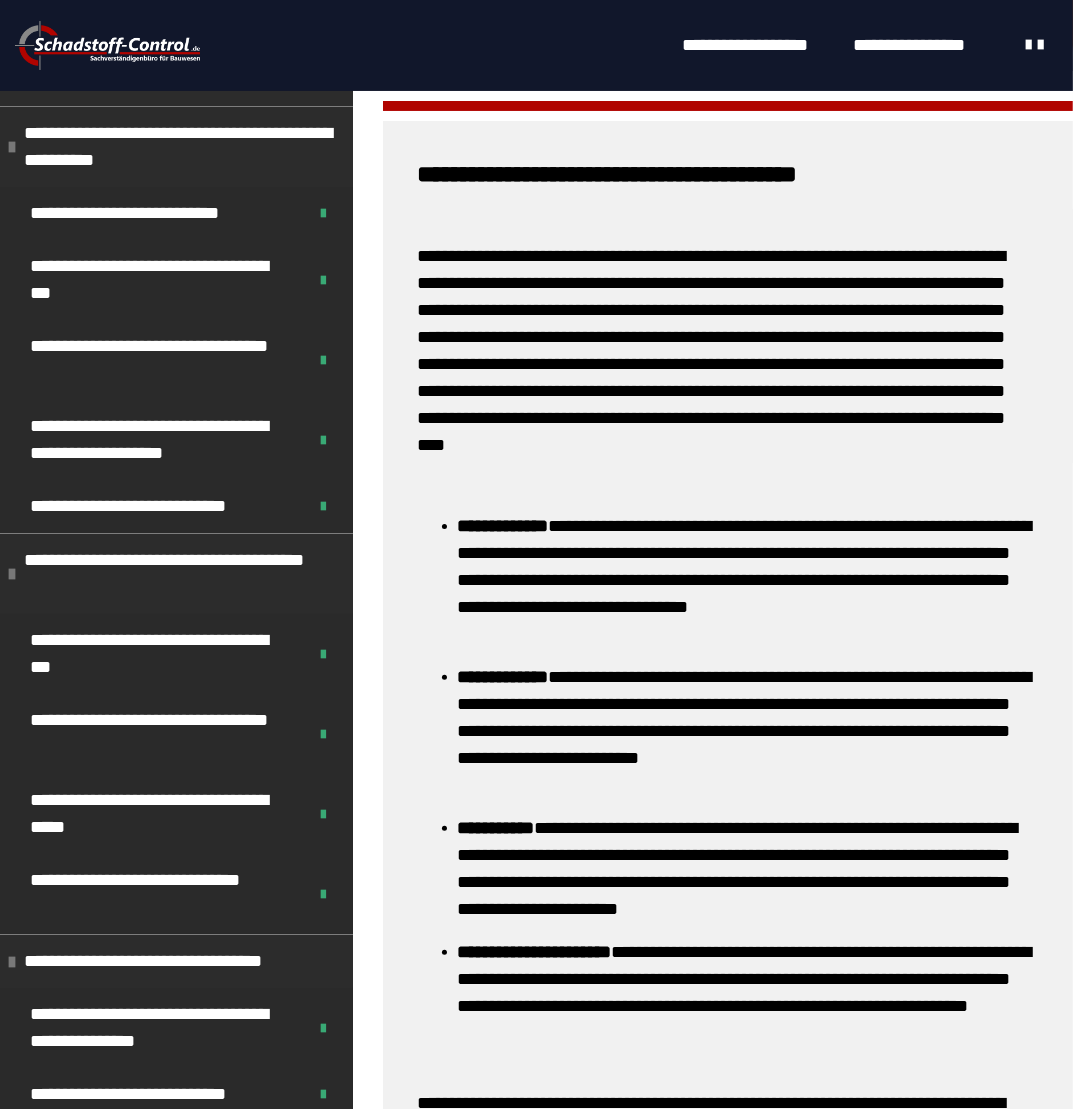 scroll, scrollTop: 608, scrollLeft: 0, axis: vertical 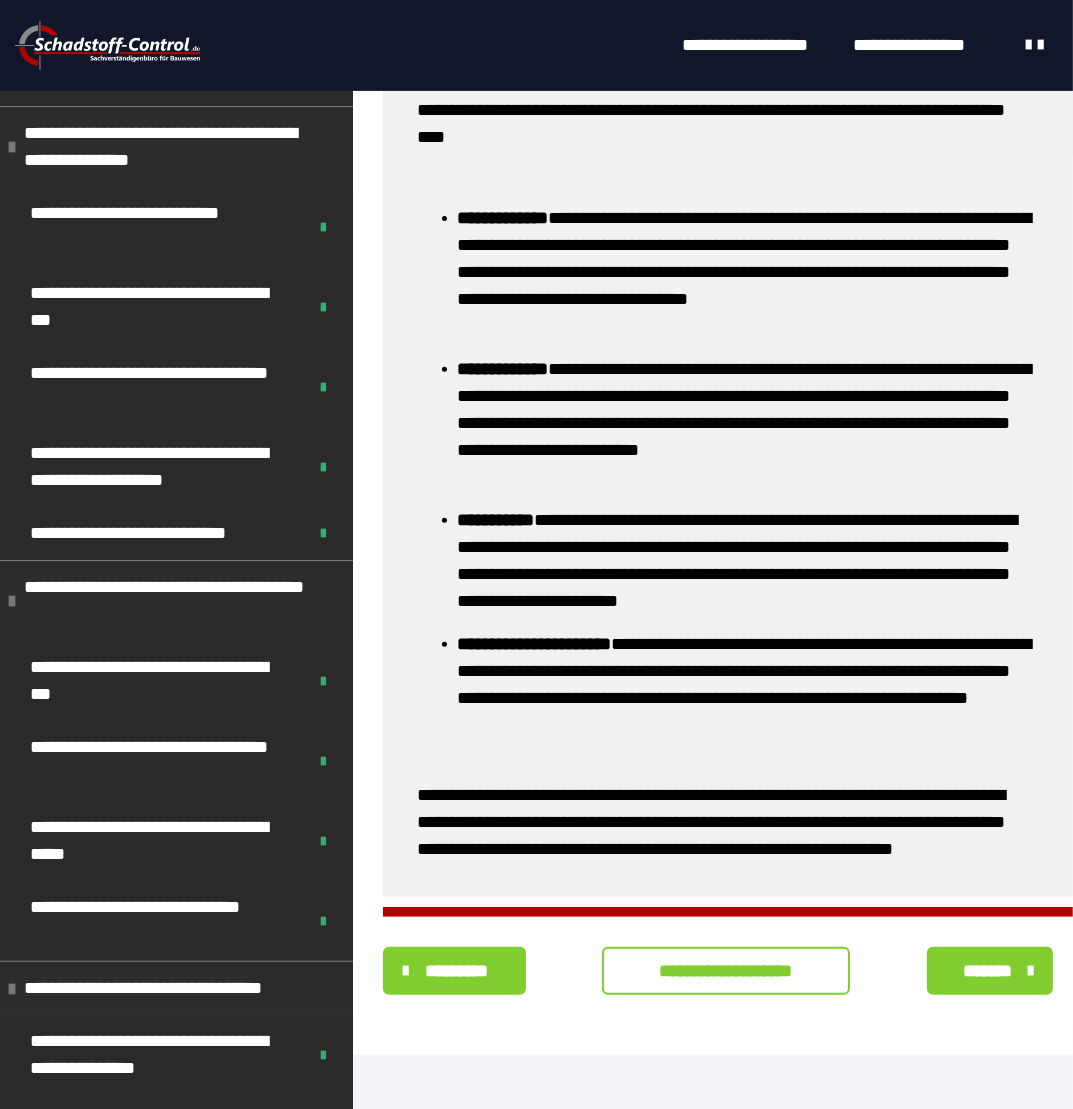 click on "**********" at bounding box center [726, 971] 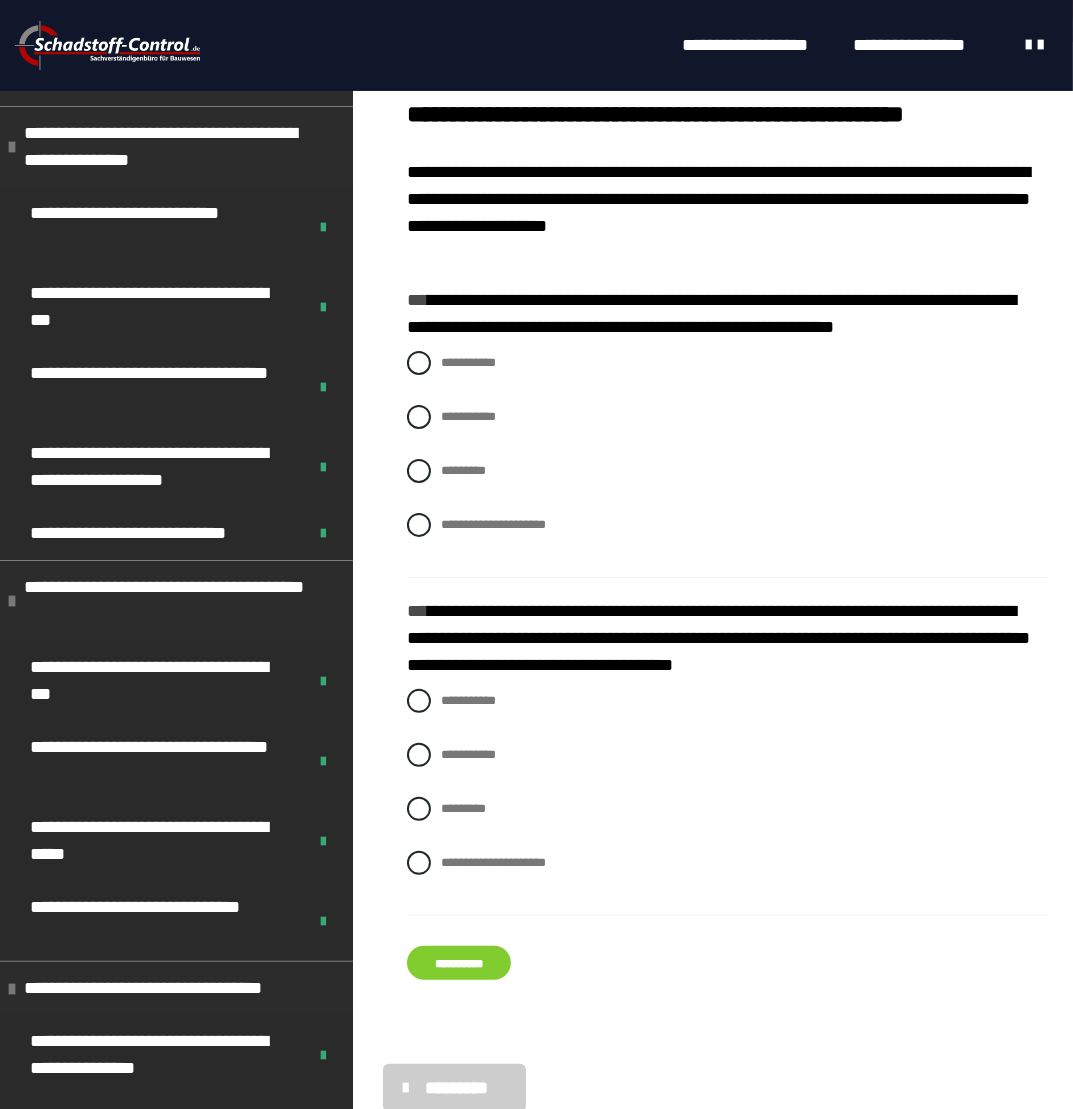 scroll, scrollTop: 492, scrollLeft: 0, axis: vertical 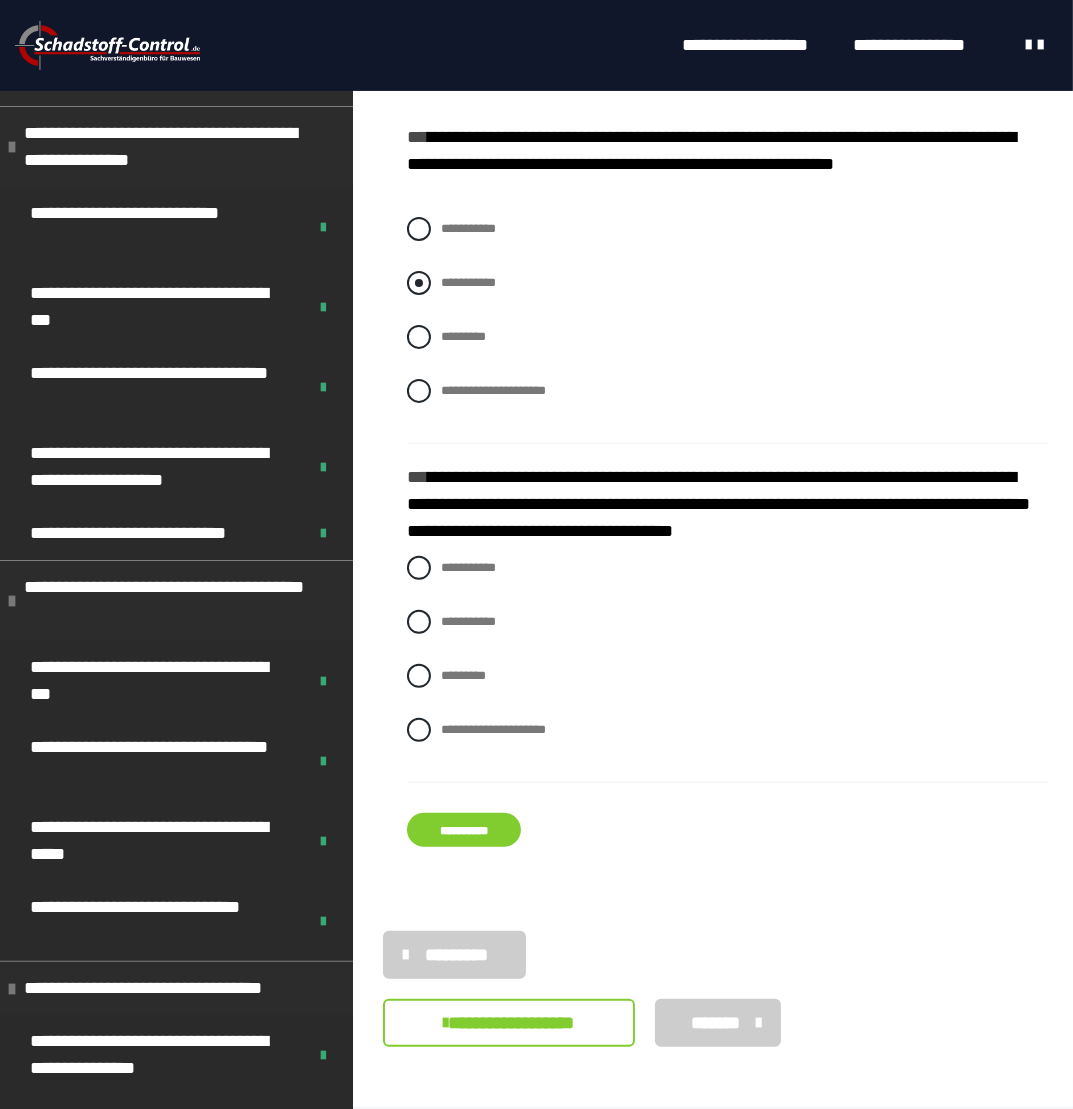 click on "**********" at bounding box center (468, 282) 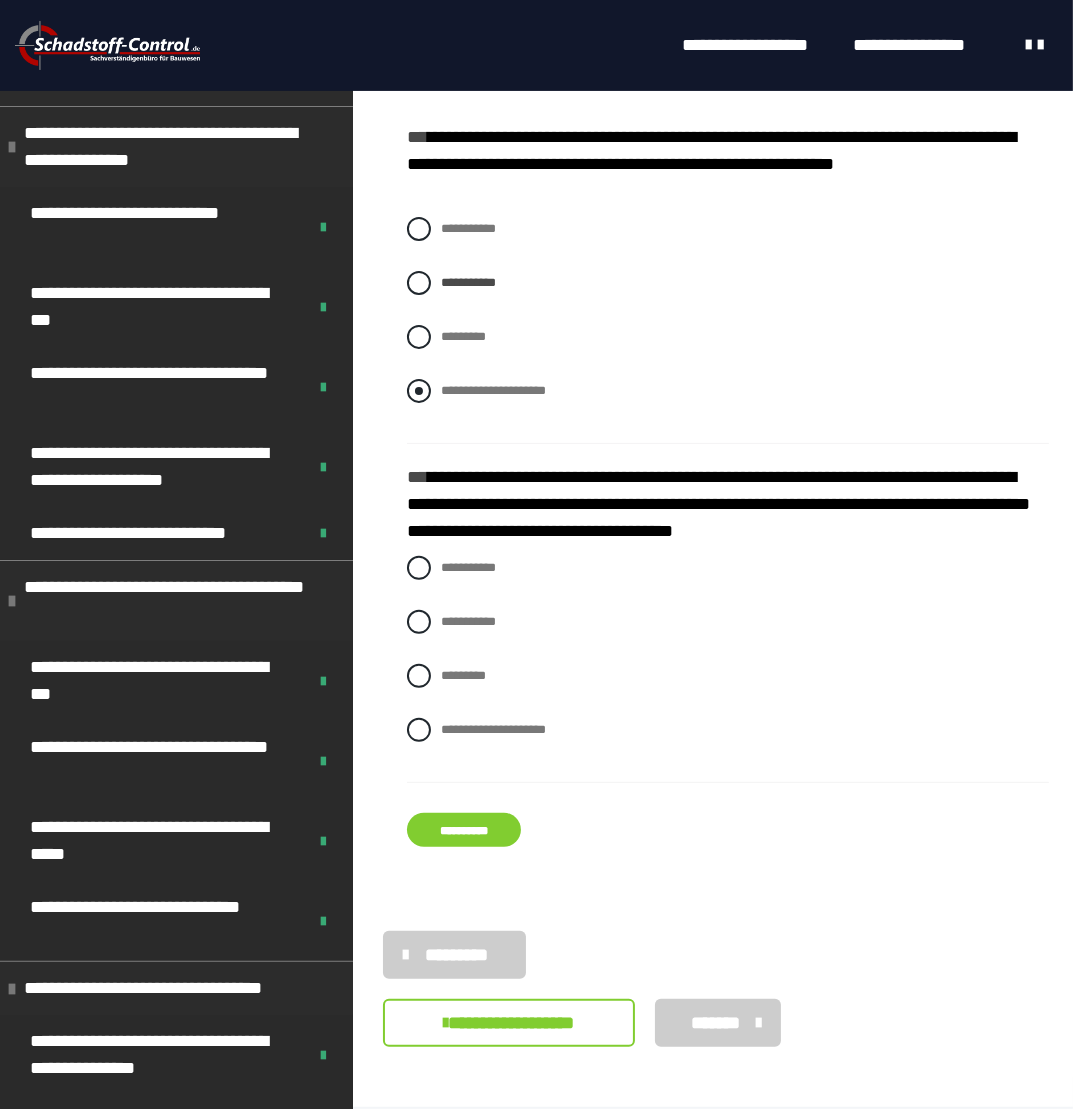 click on "**********" at bounding box center (493, 390) 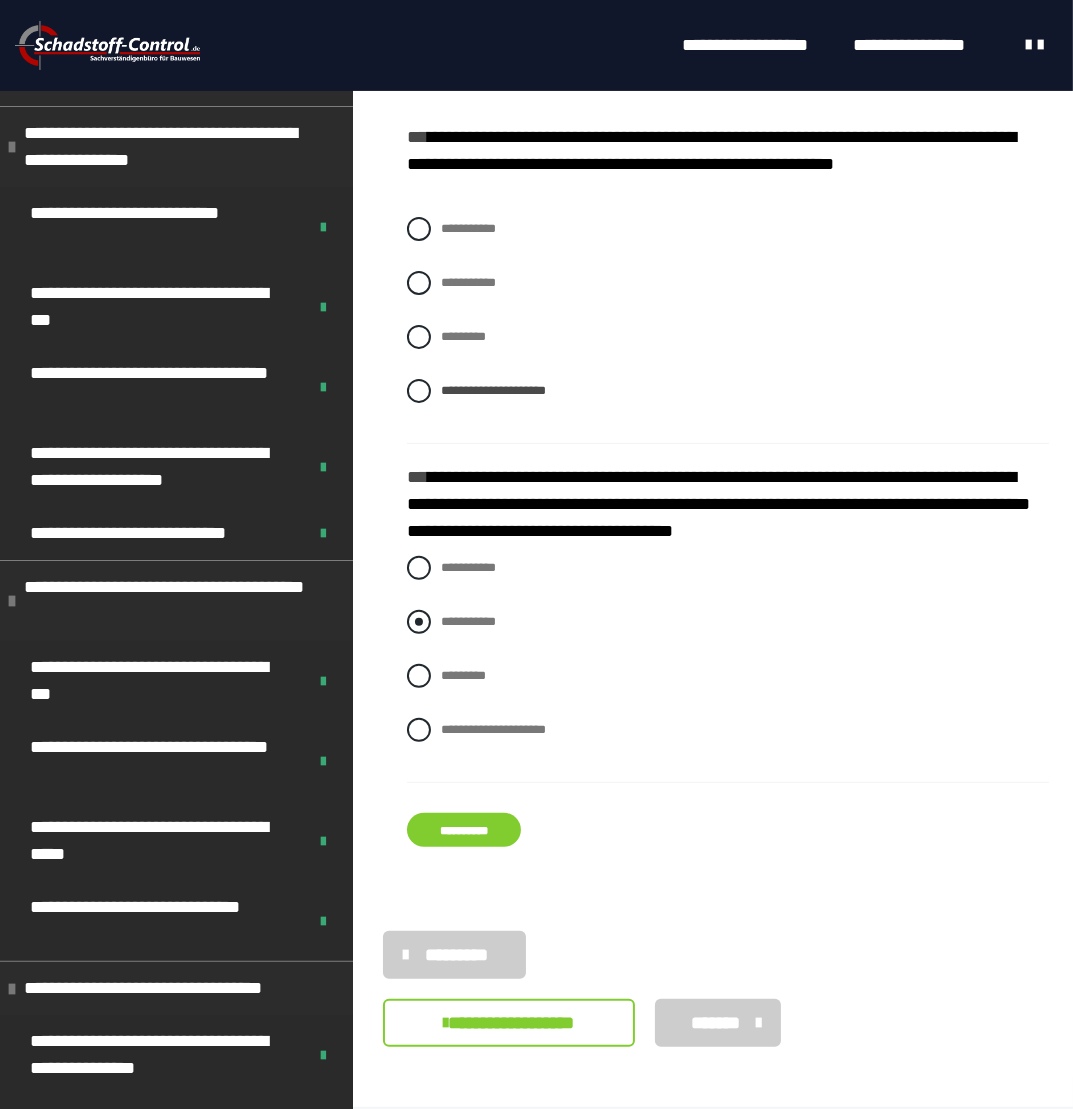 click on "**********" at bounding box center (468, 621) 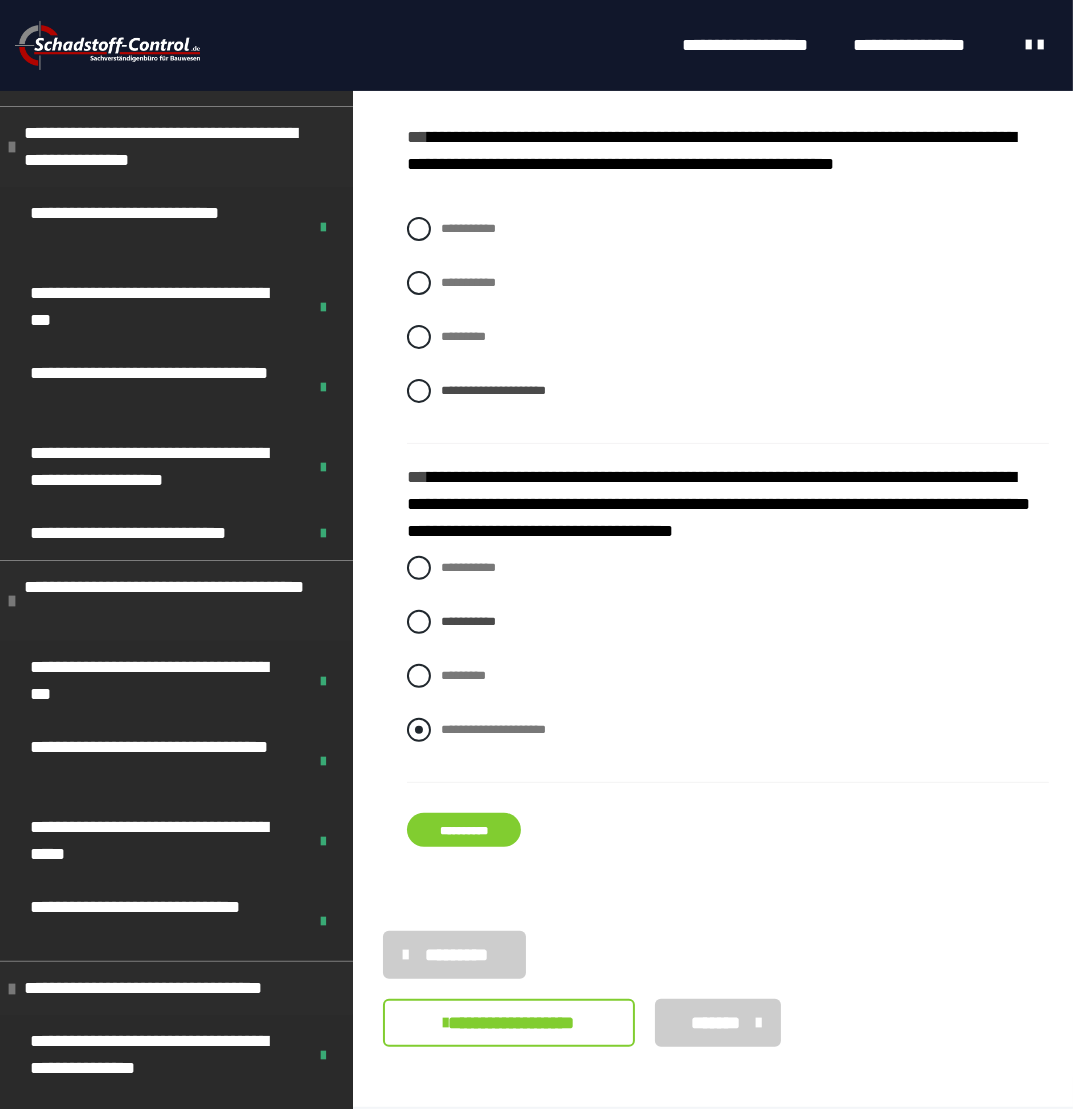 click on "**********" at bounding box center (728, 730) 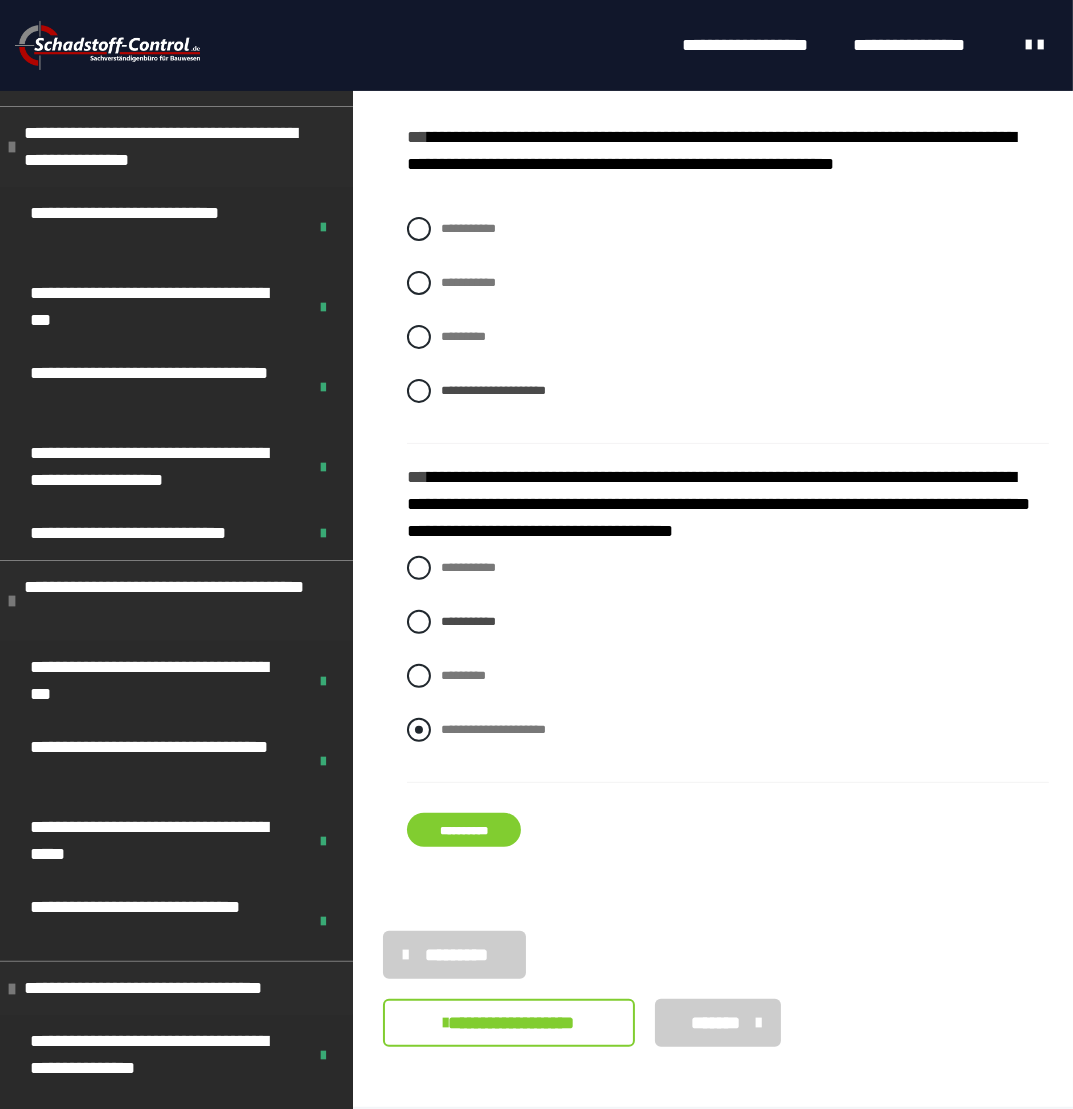 radio on "****" 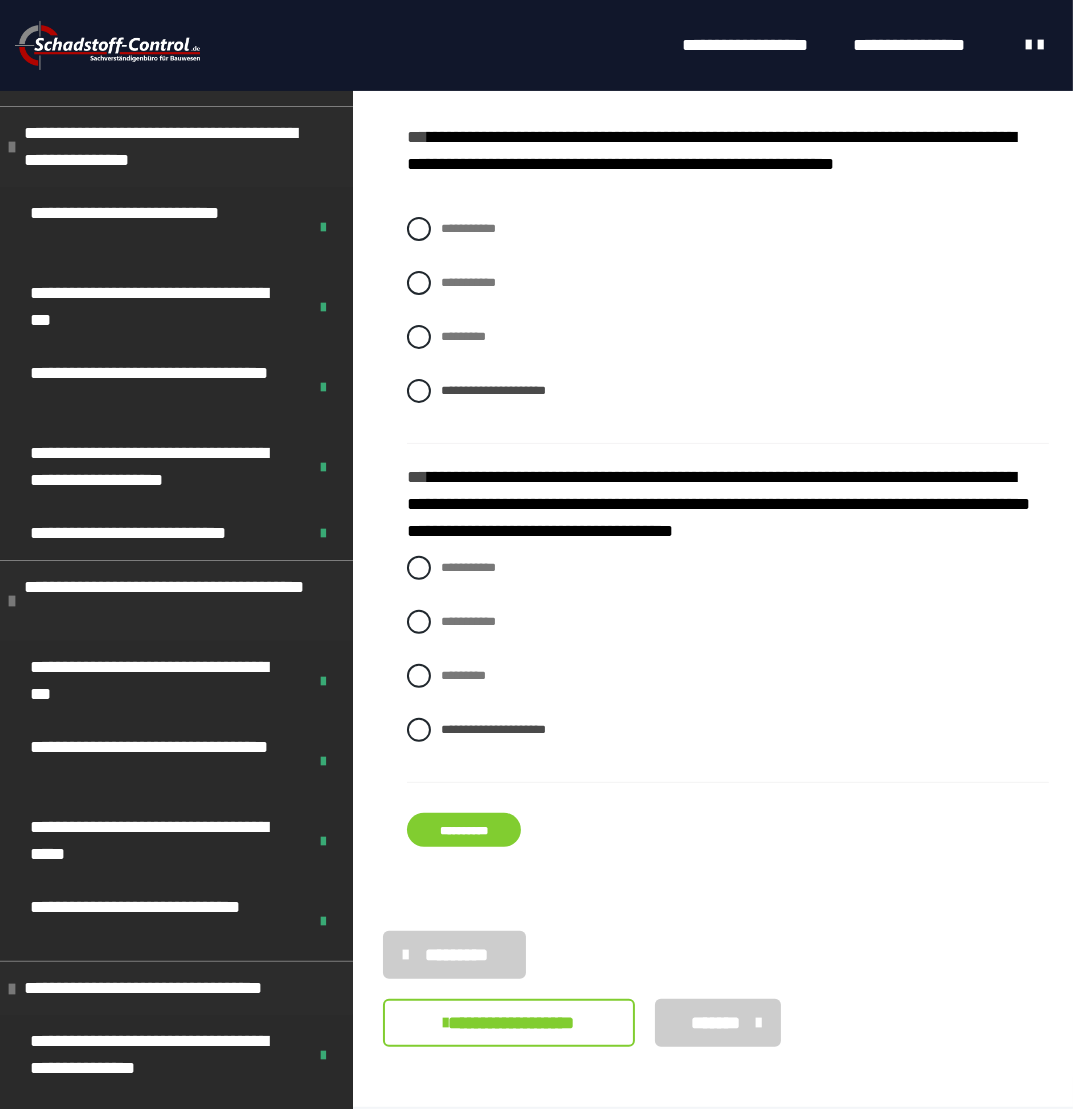 click on "**********" at bounding box center (464, 830) 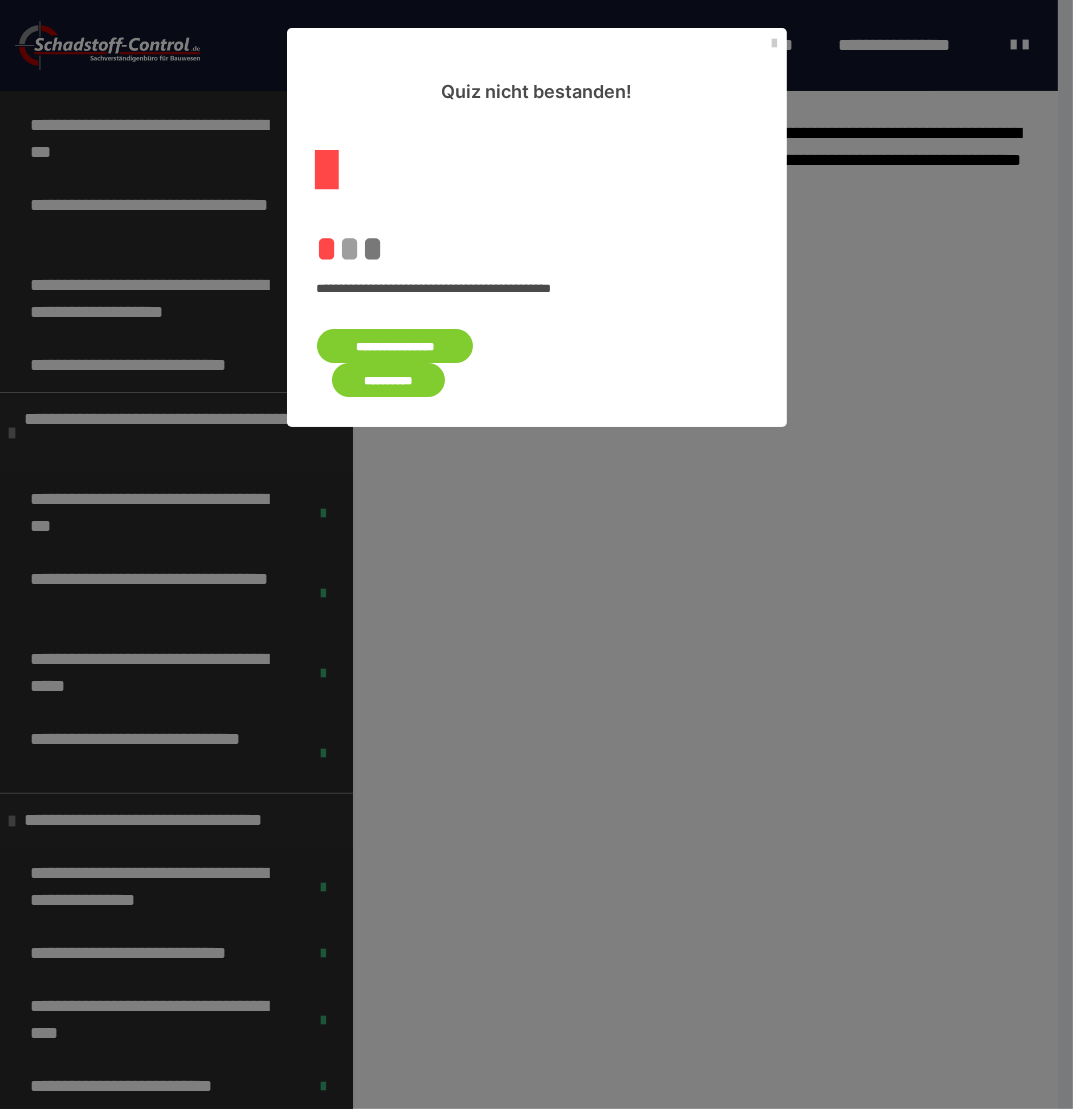 scroll, scrollTop: 0, scrollLeft: 0, axis: both 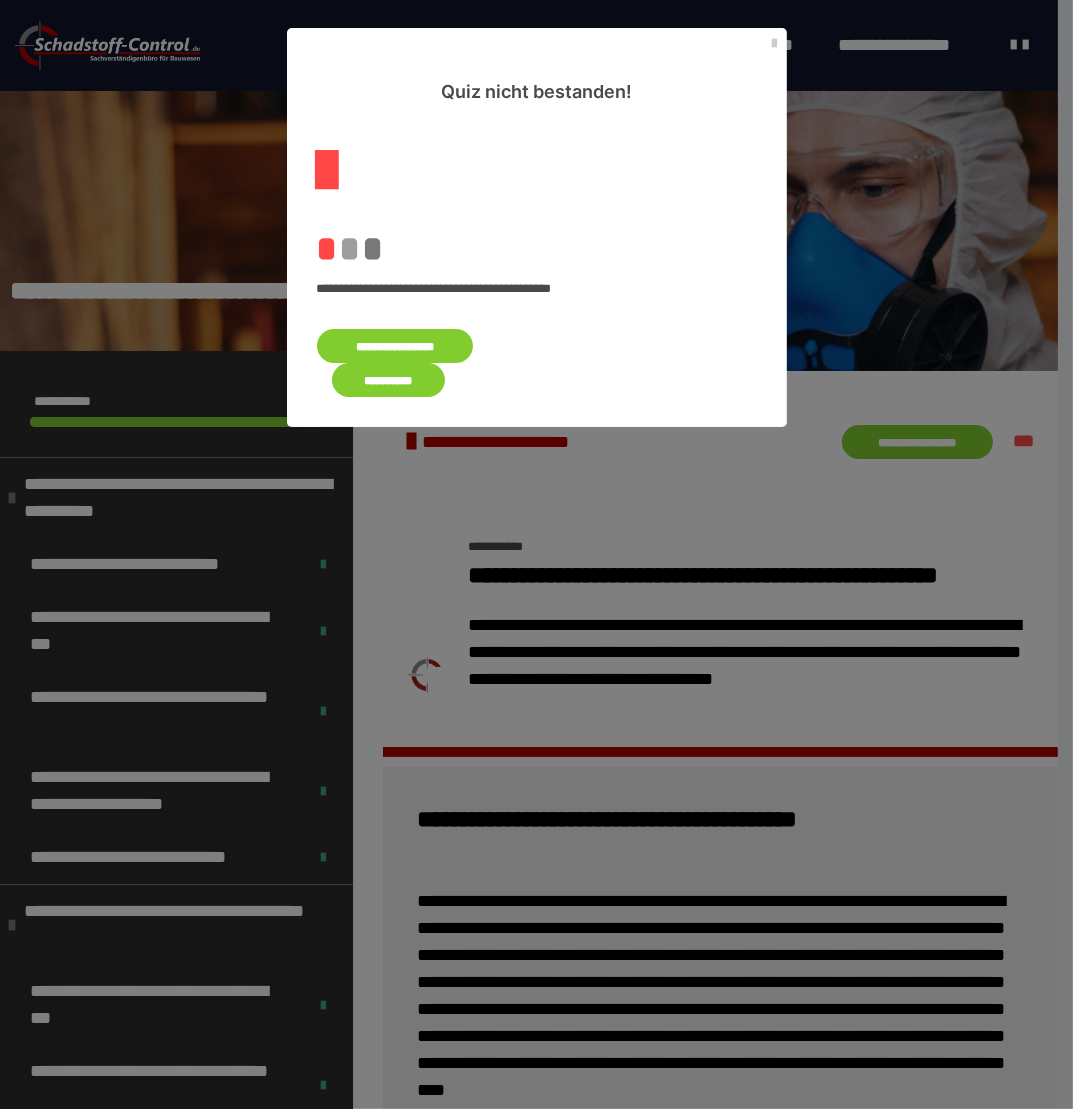 click on "**********" at bounding box center (395, 346) 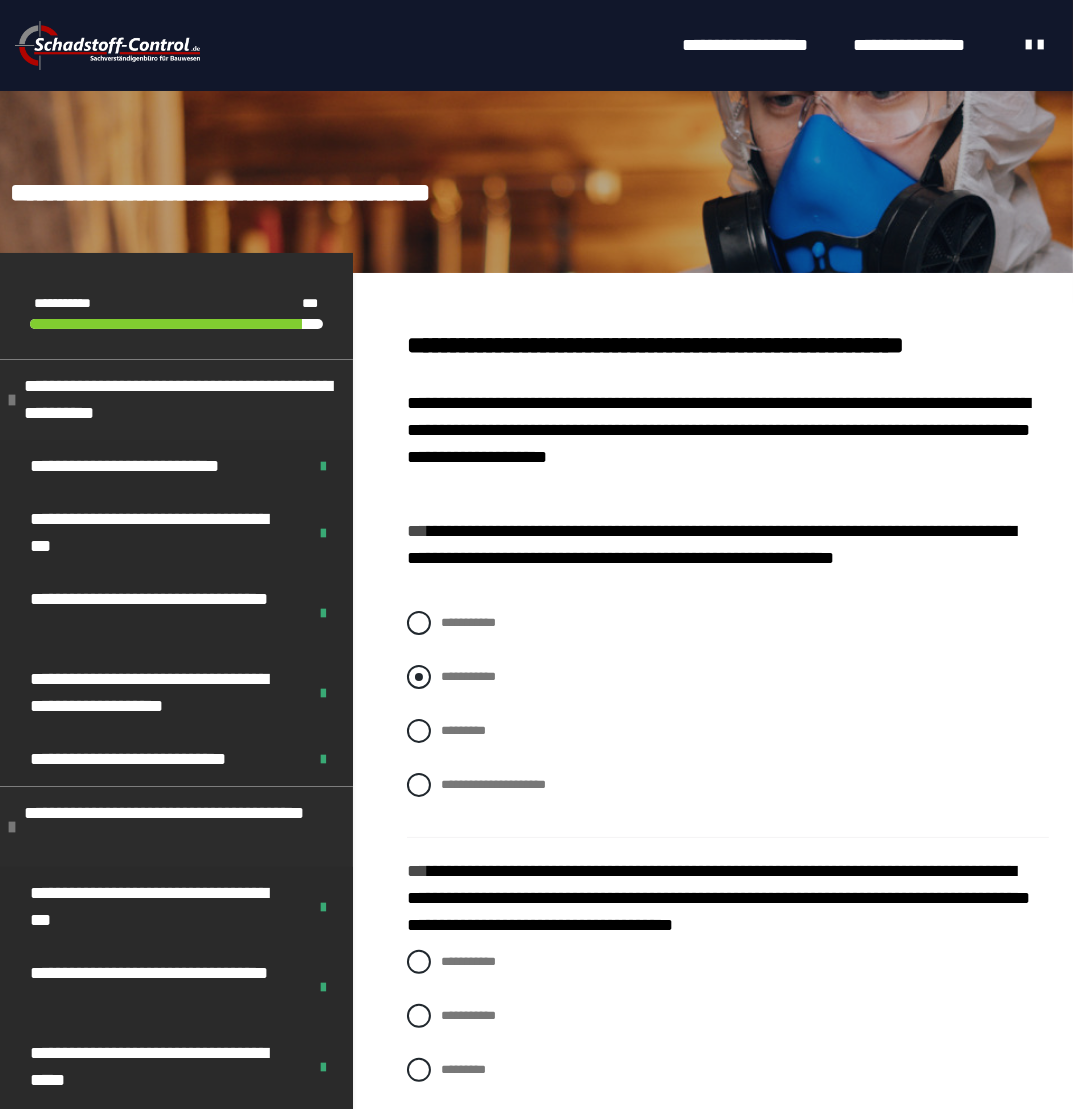 scroll, scrollTop: 100, scrollLeft: 0, axis: vertical 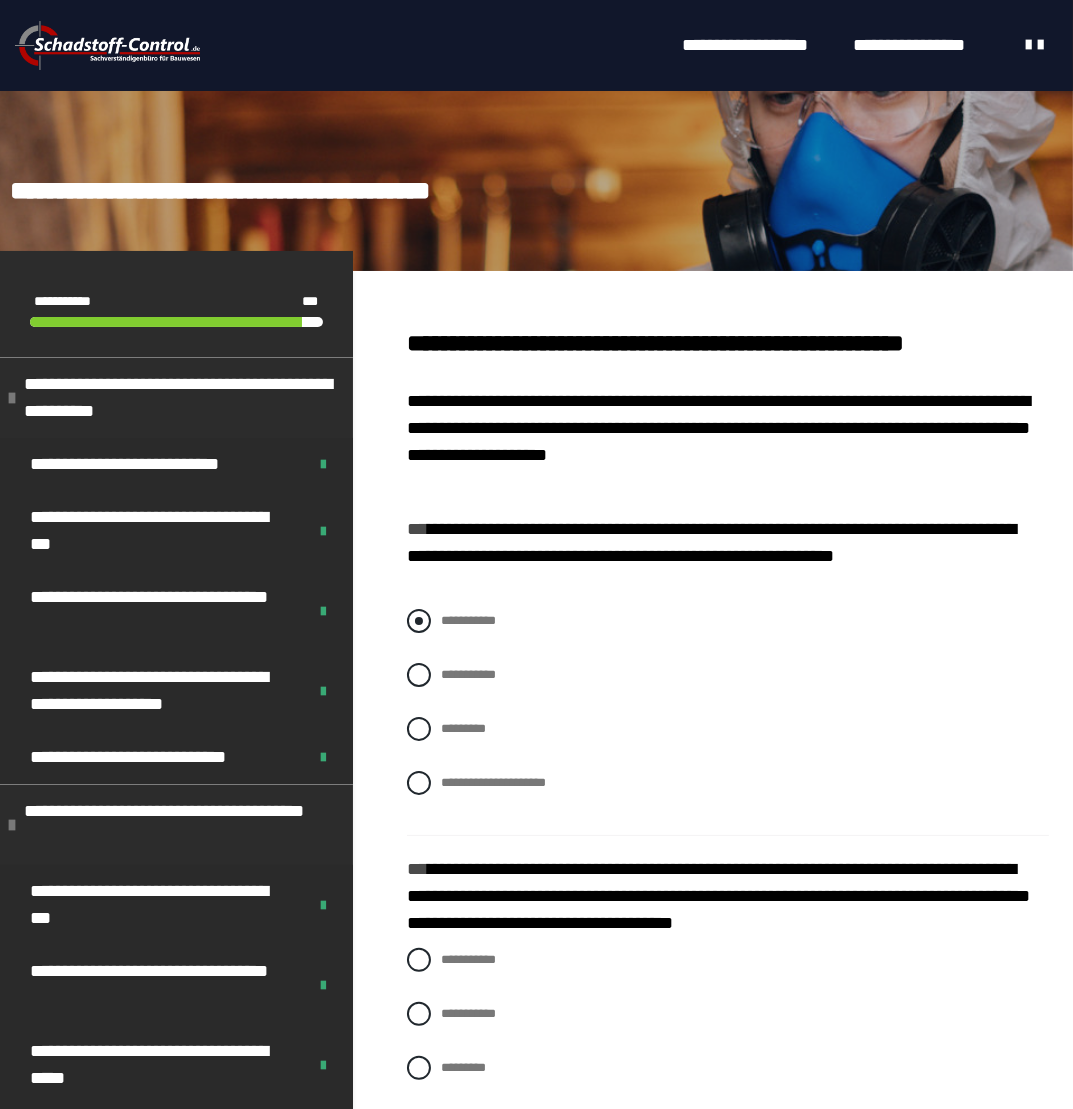 click at bounding box center (419, 621) 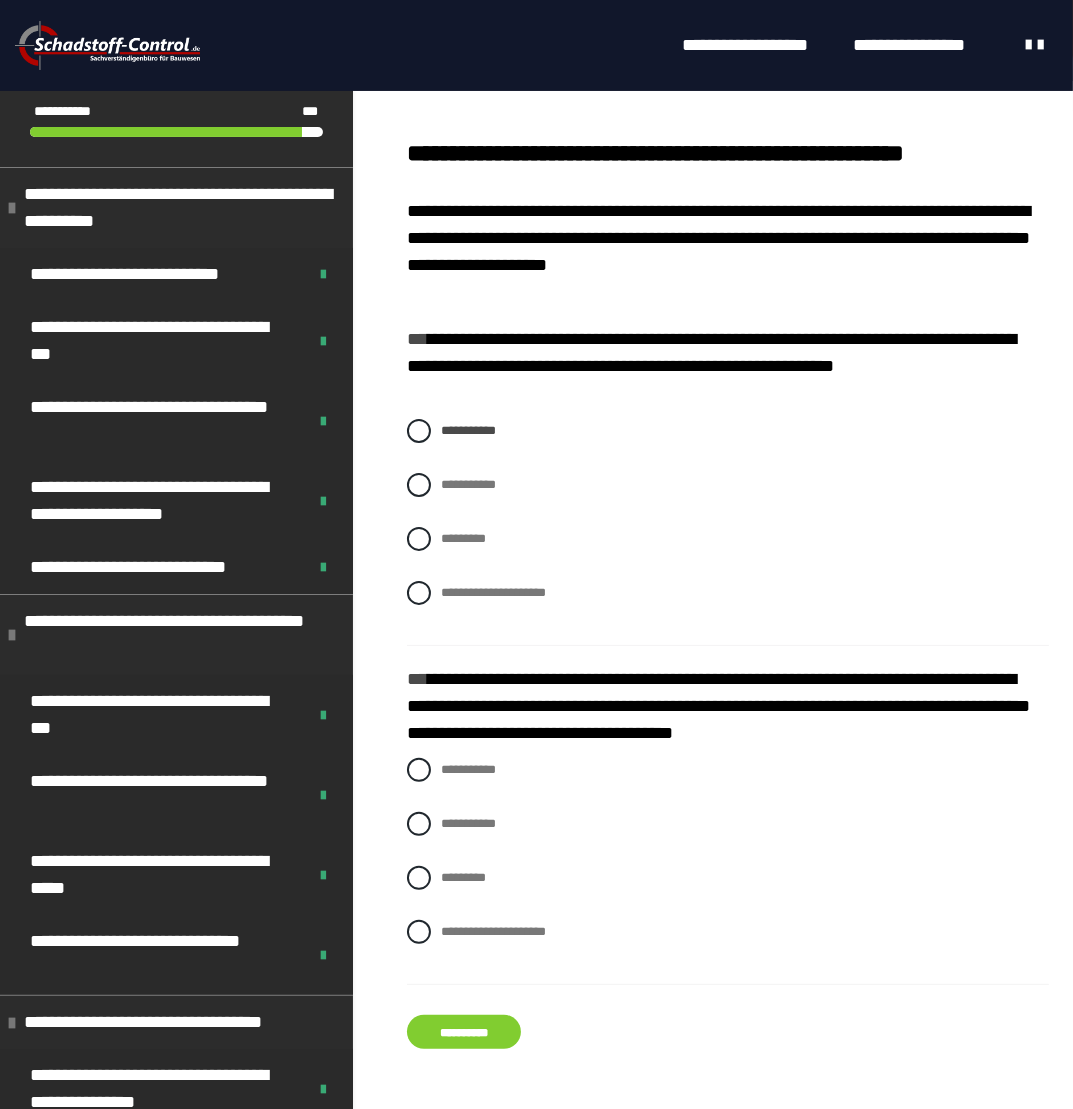 scroll, scrollTop: 300, scrollLeft: 0, axis: vertical 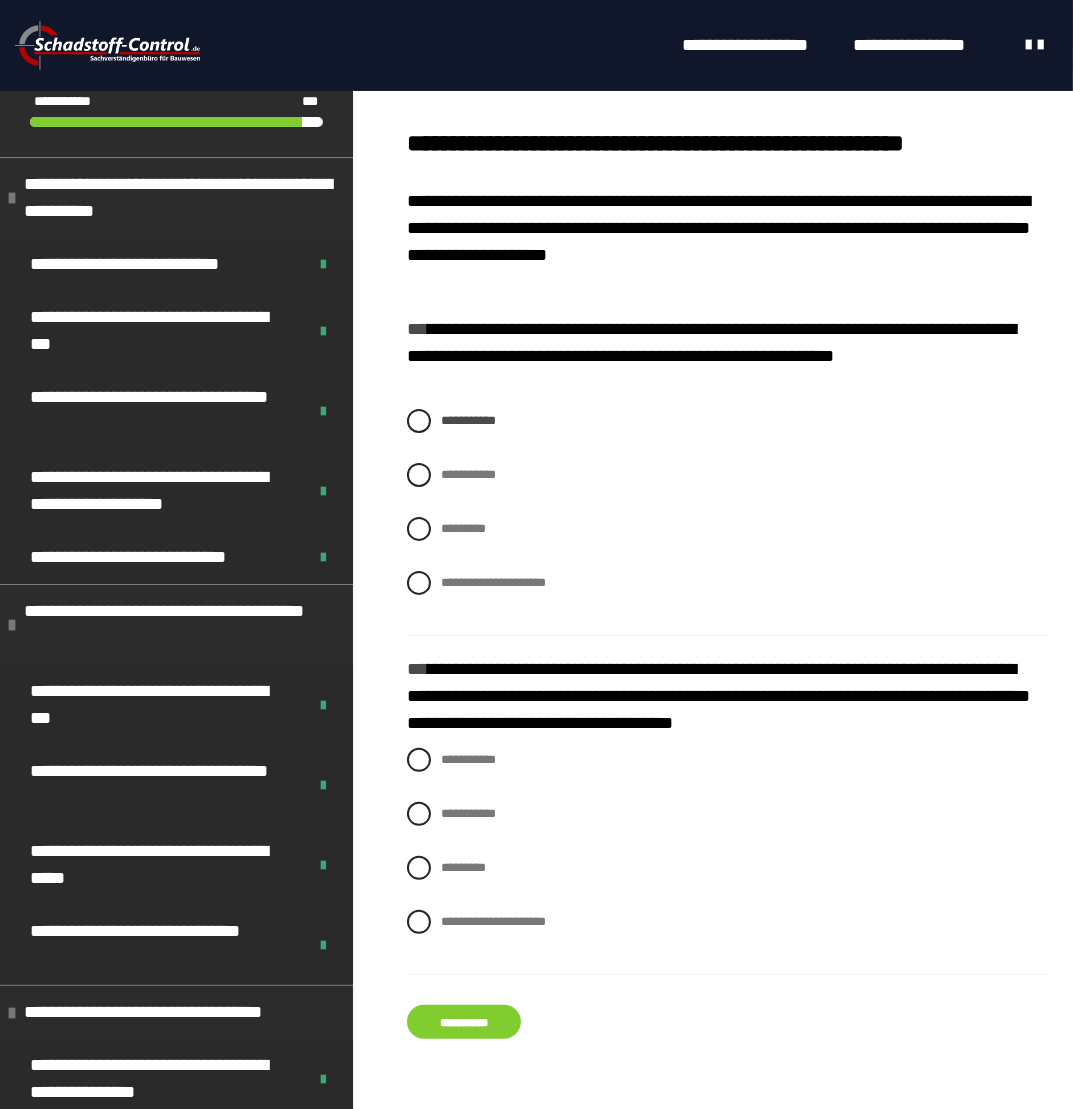 click on "**********" at bounding box center (464, 1022) 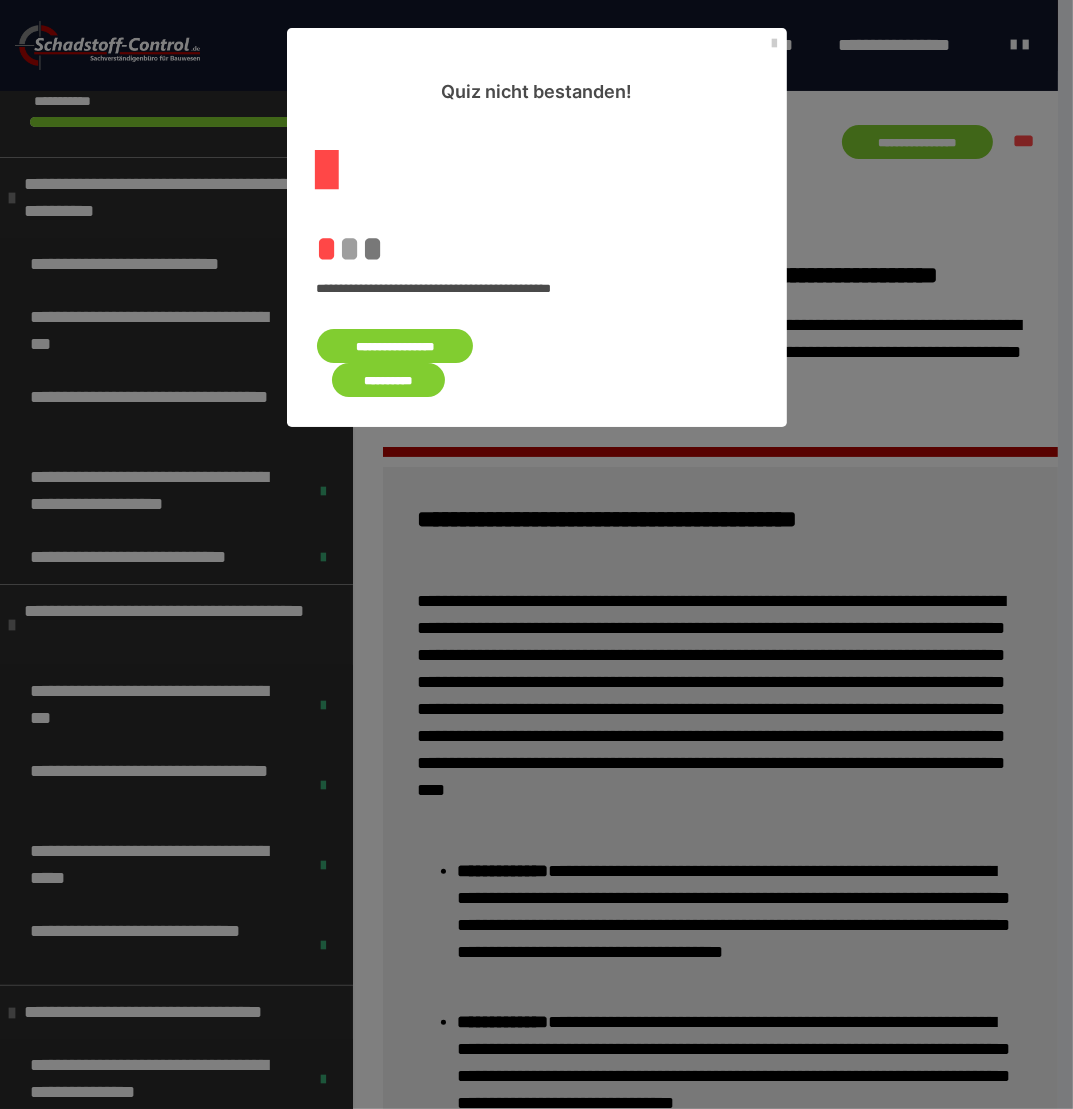 click on "**********" at bounding box center [395, 346] 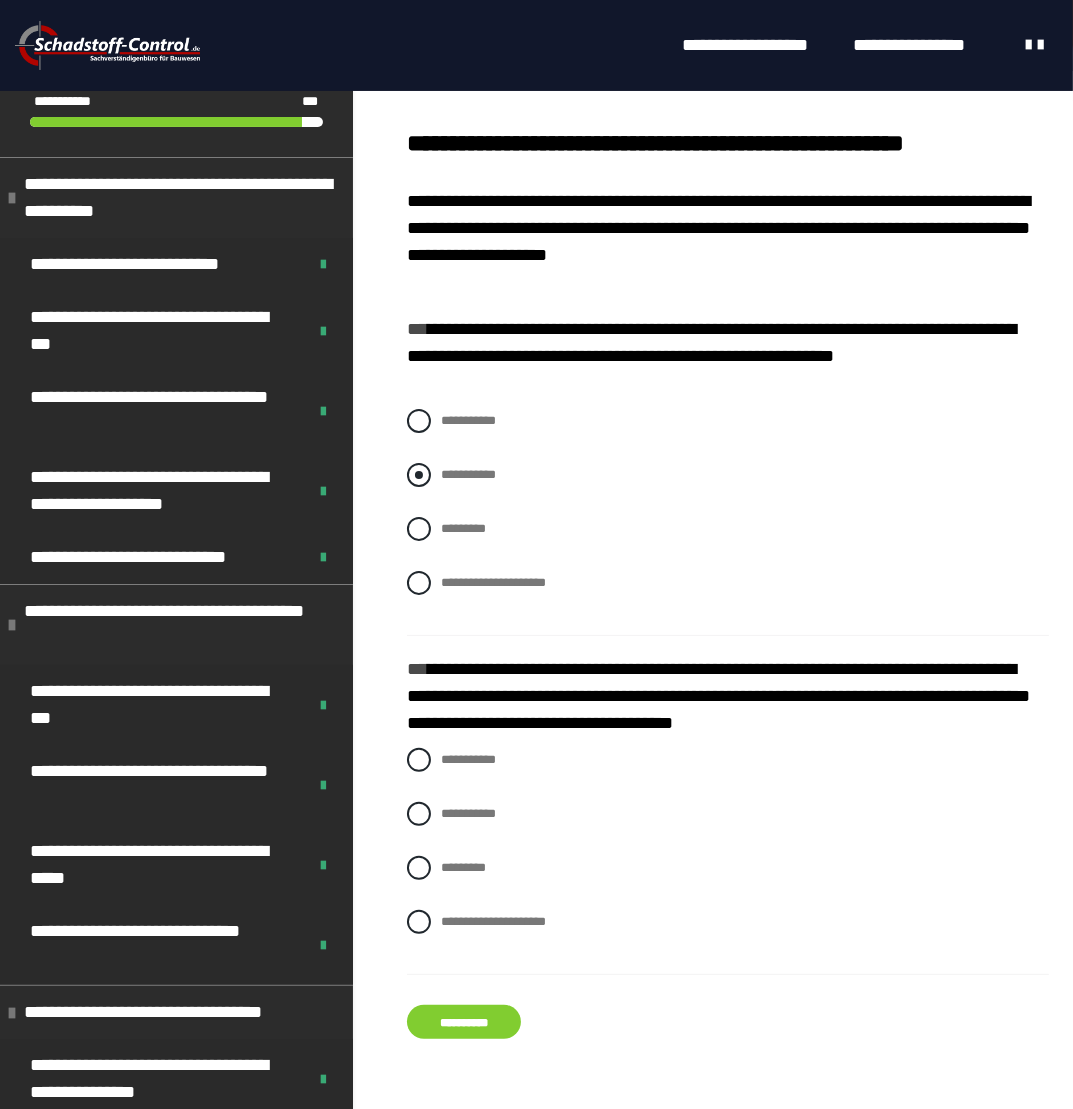 click on "**********" at bounding box center [468, 474] 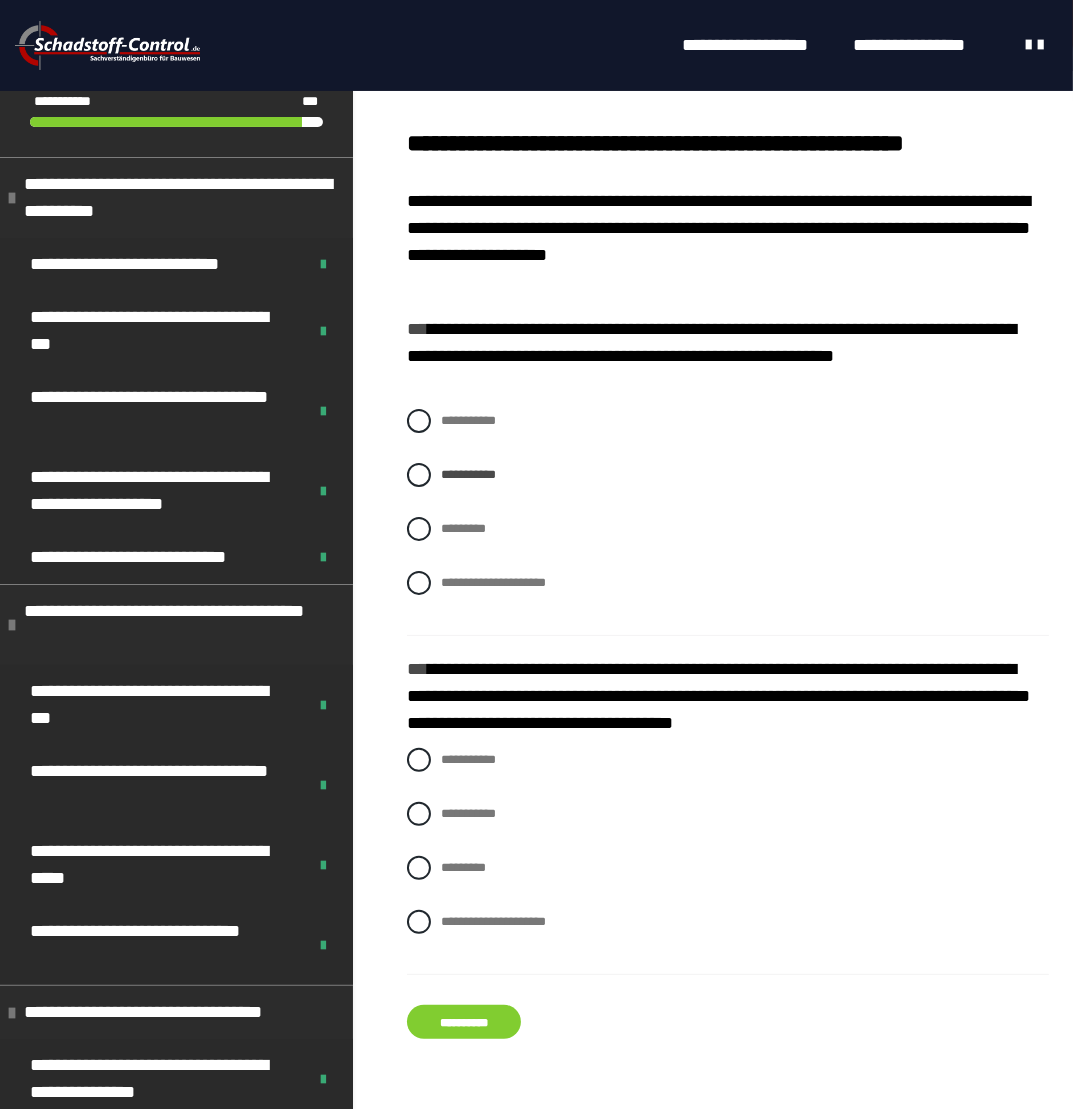 click on "**********" at bounding box center [464, 1022] 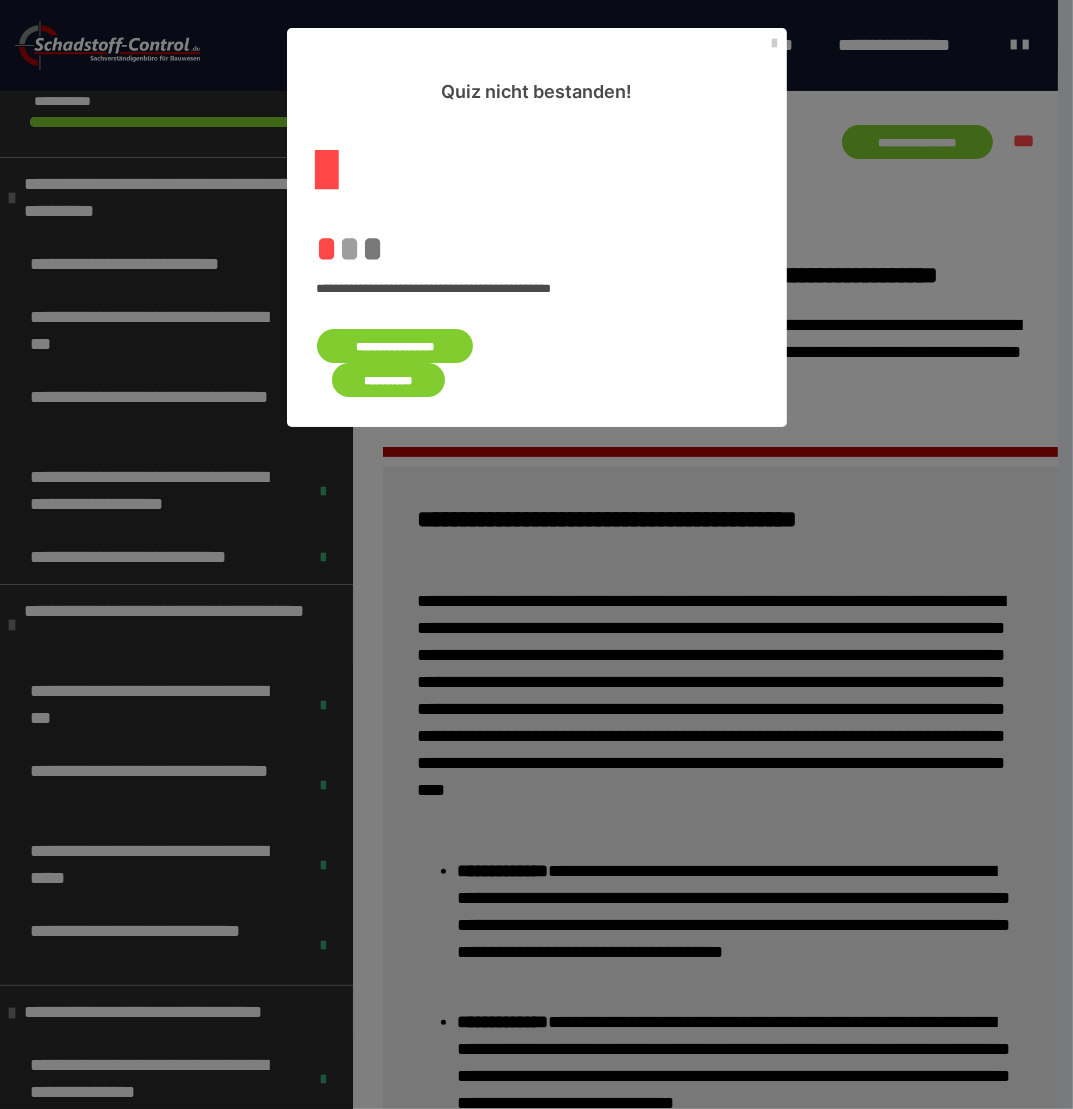 click on "**********" at bounding box center (395, 346) 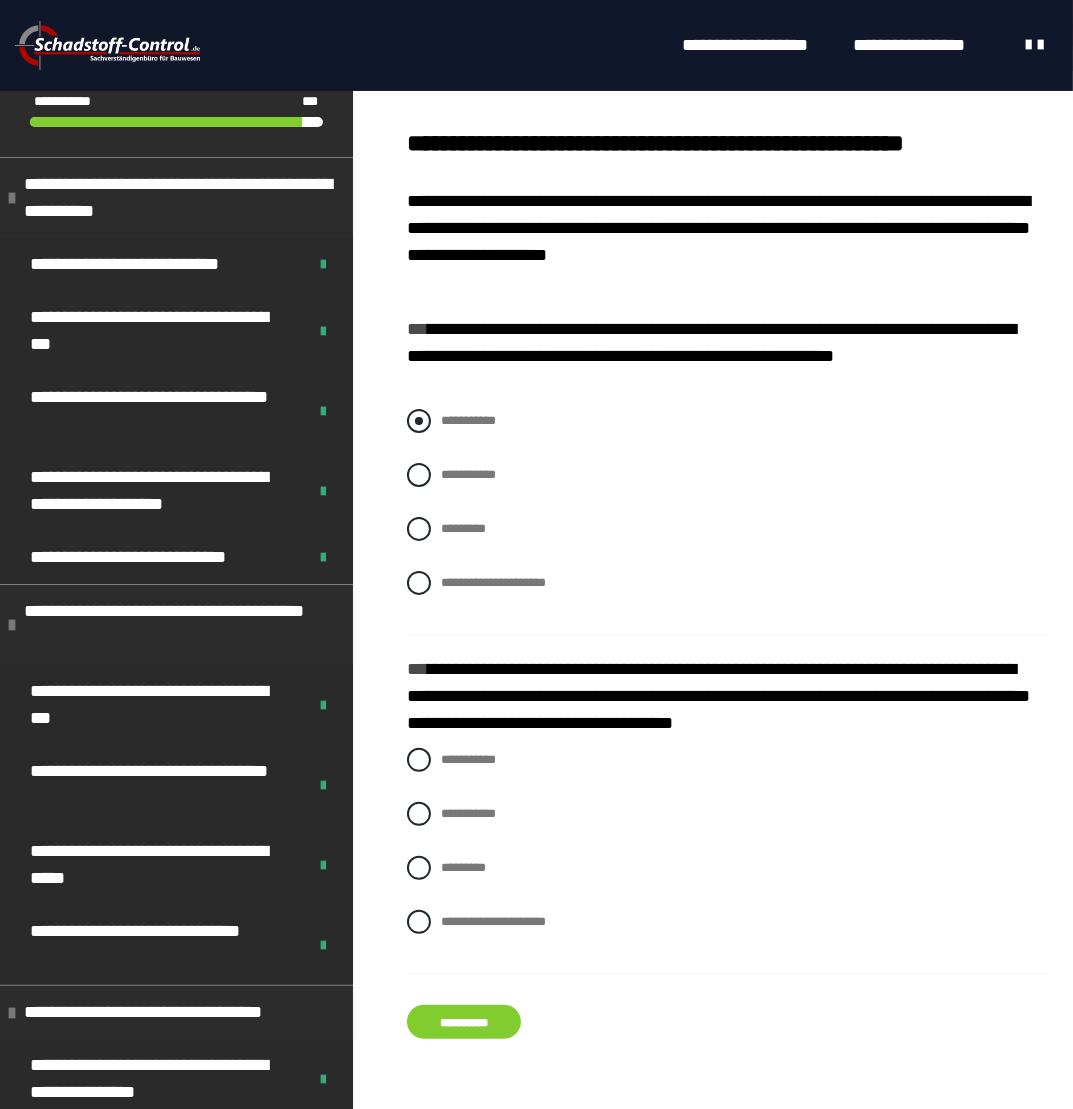 click at bounding box center [419, 421] 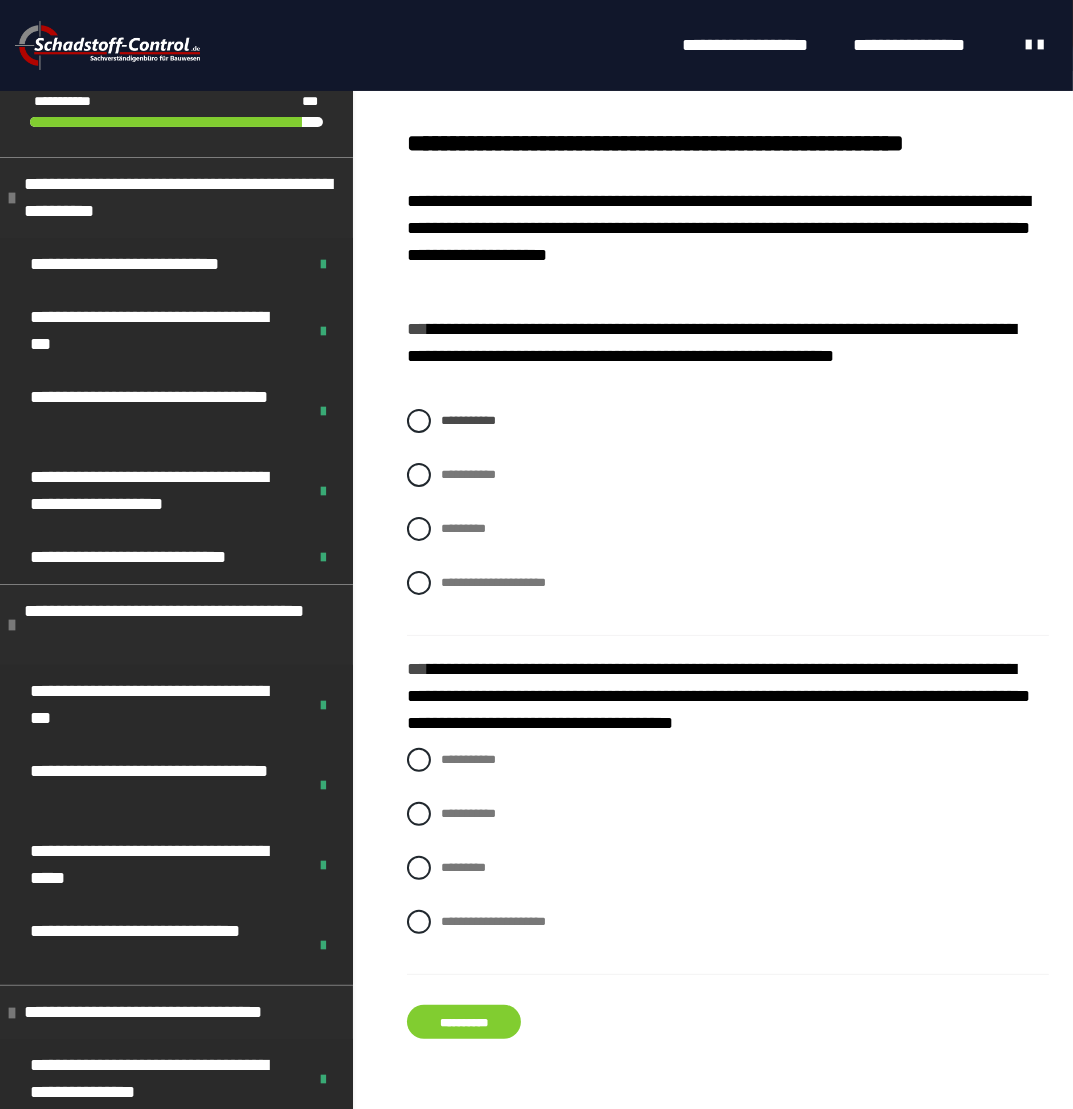 click on "**********" at bounding box center [464, 1022] 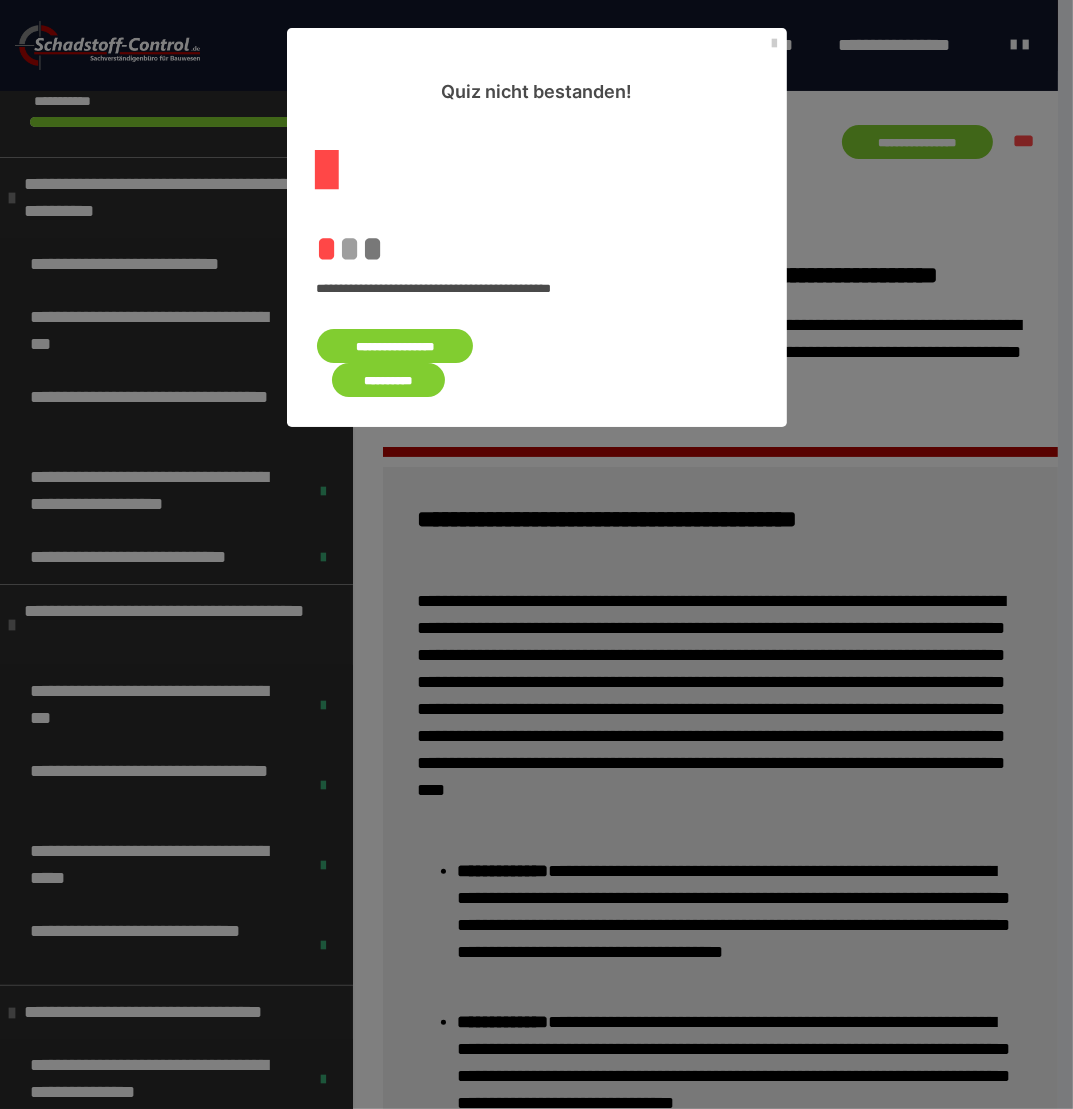 click on "**********" at bounding box center [395, 346] 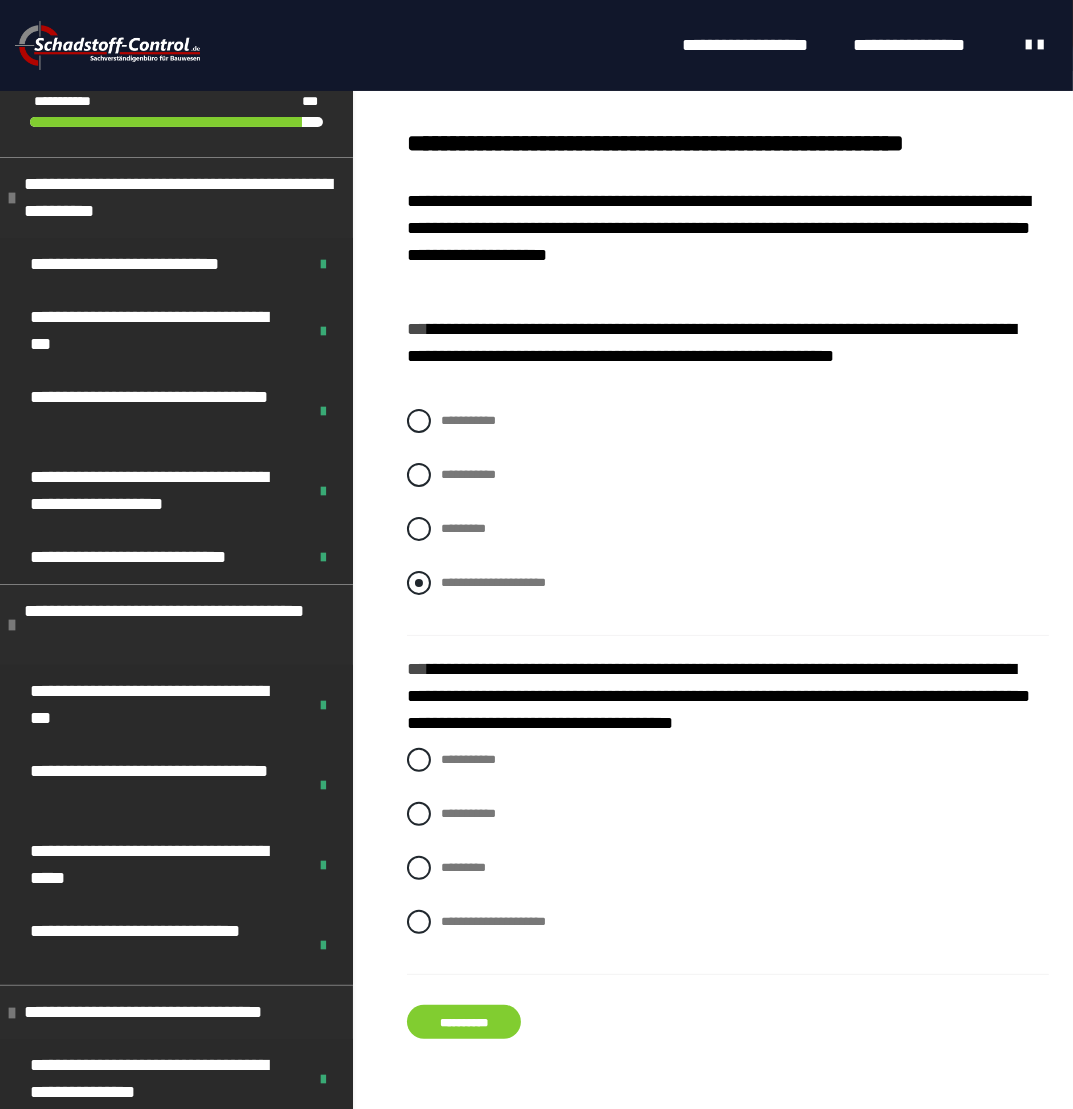 click at bounding box center (419, 583) 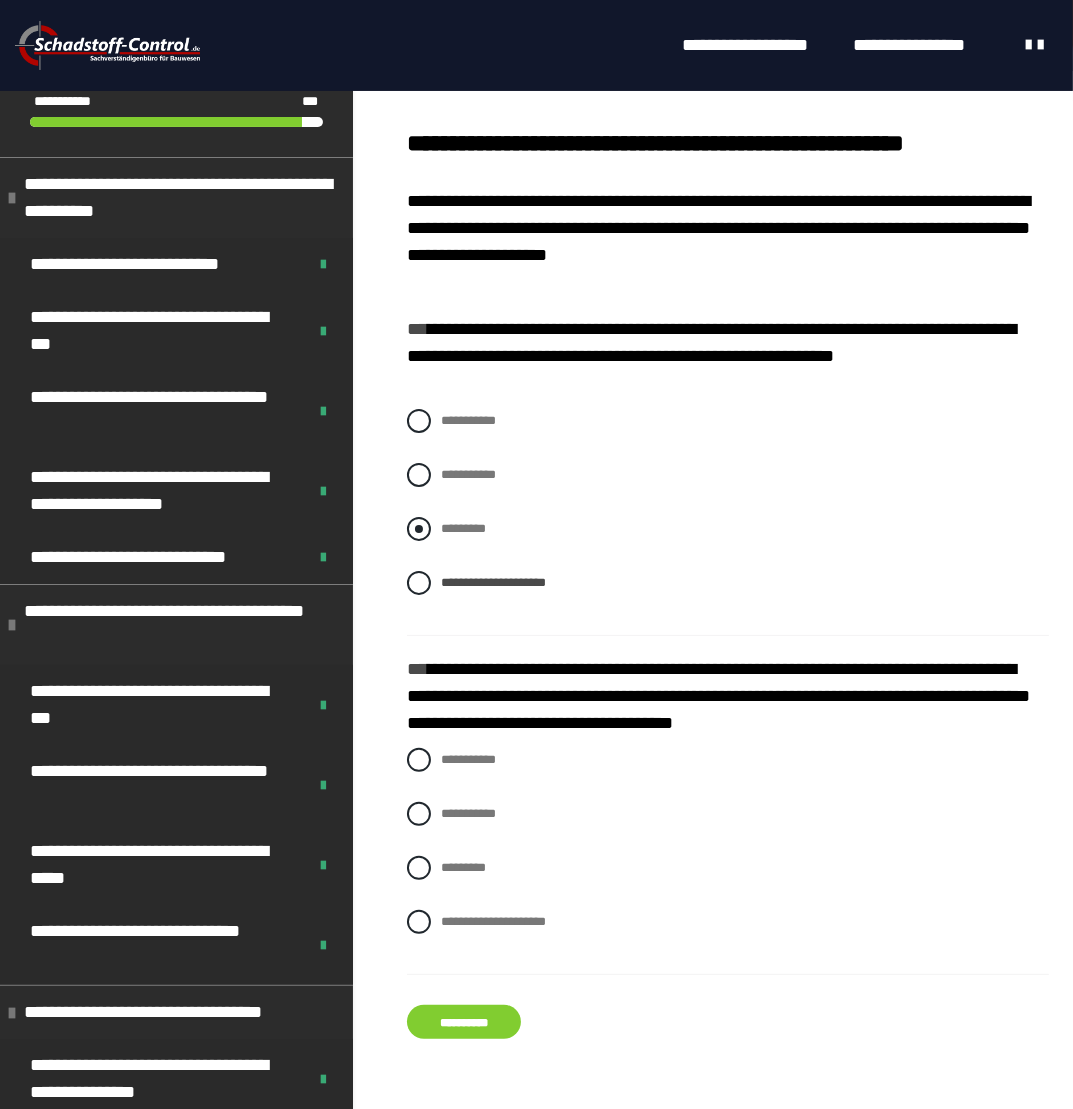 click at bounding box center [419, 529] 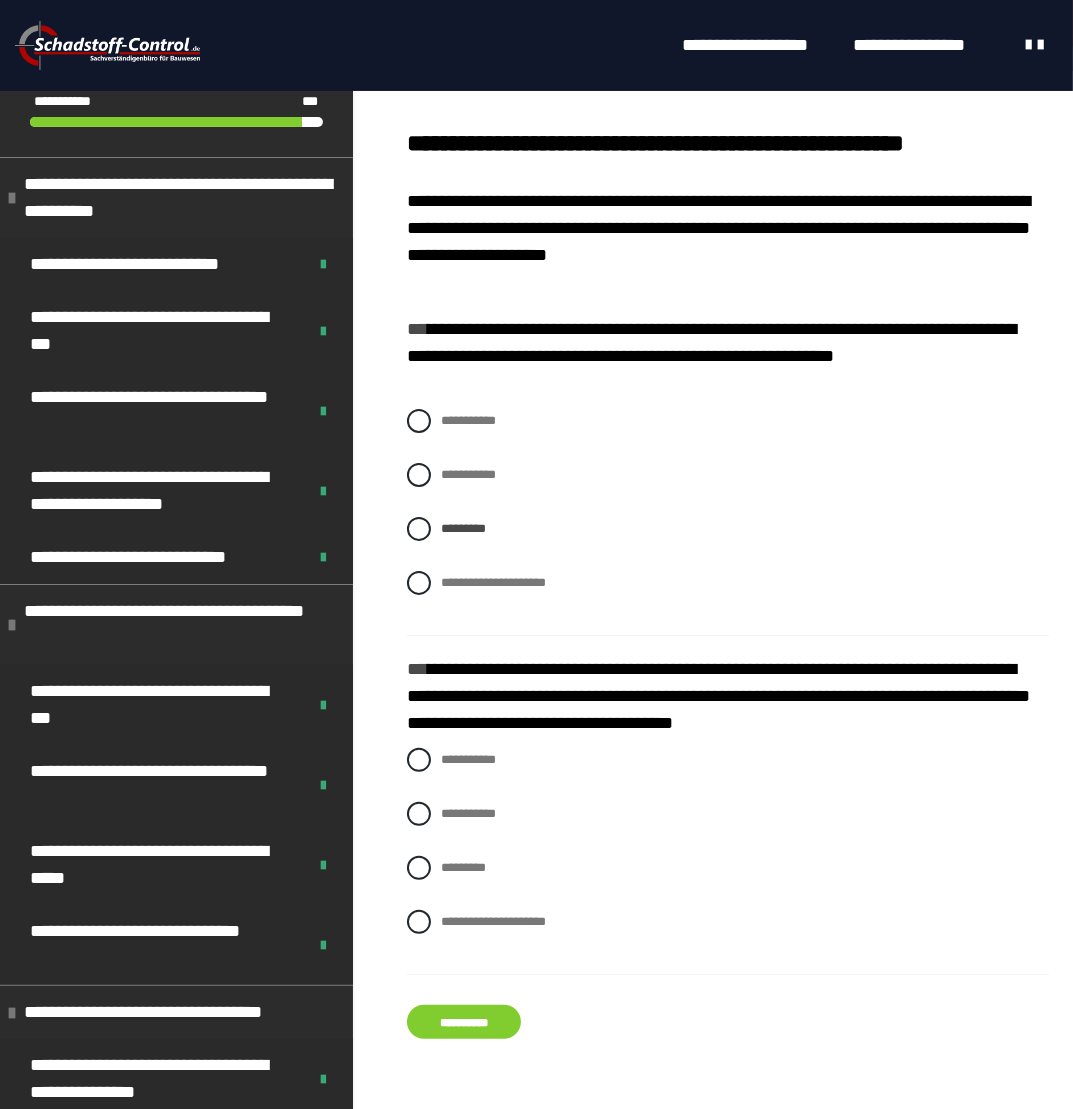 click on "**********" at bounding box center [464, 1022] 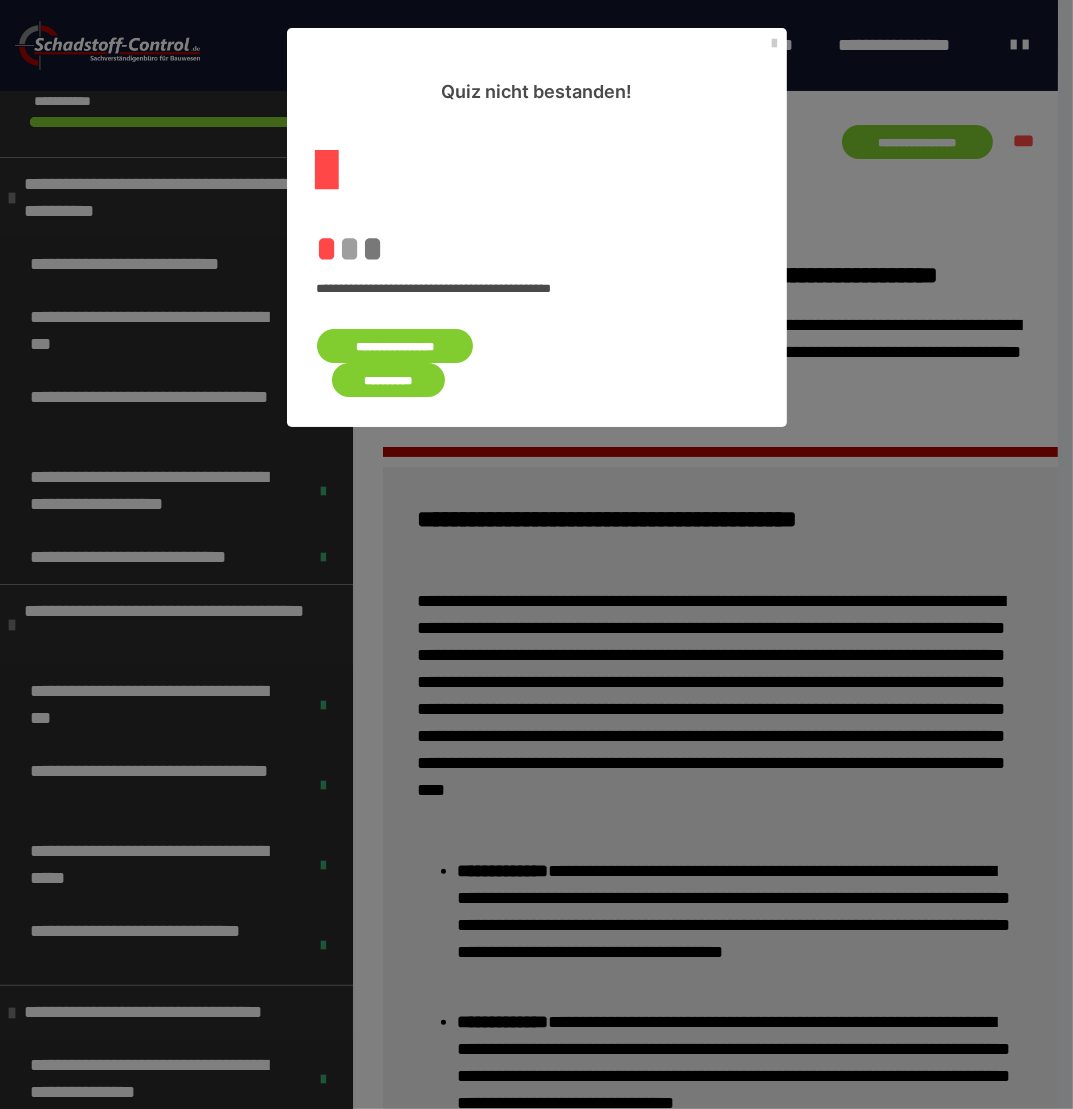 click on "**********" at bounding box center (395, 346) 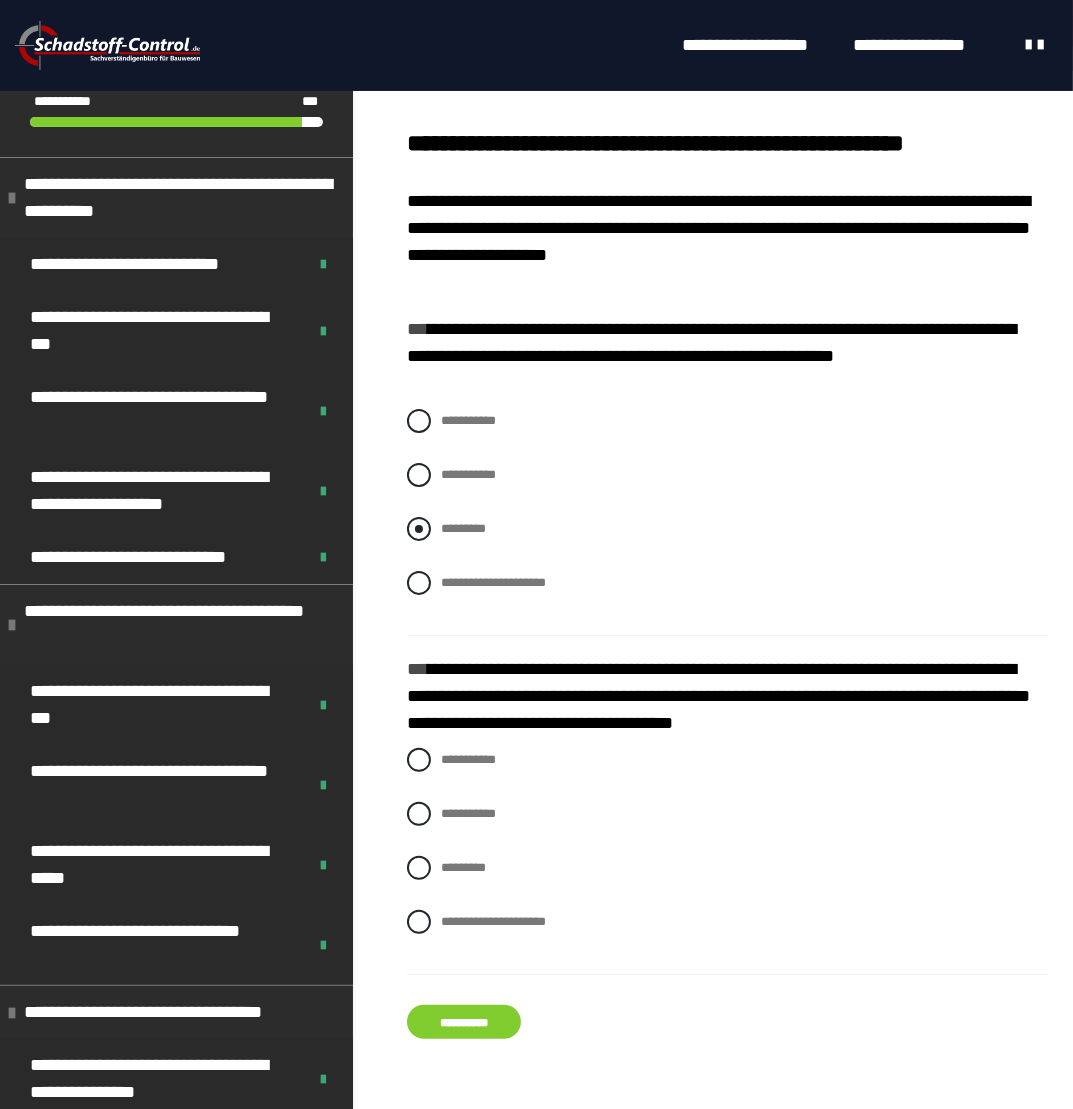 click at bounding box center (419, 529) 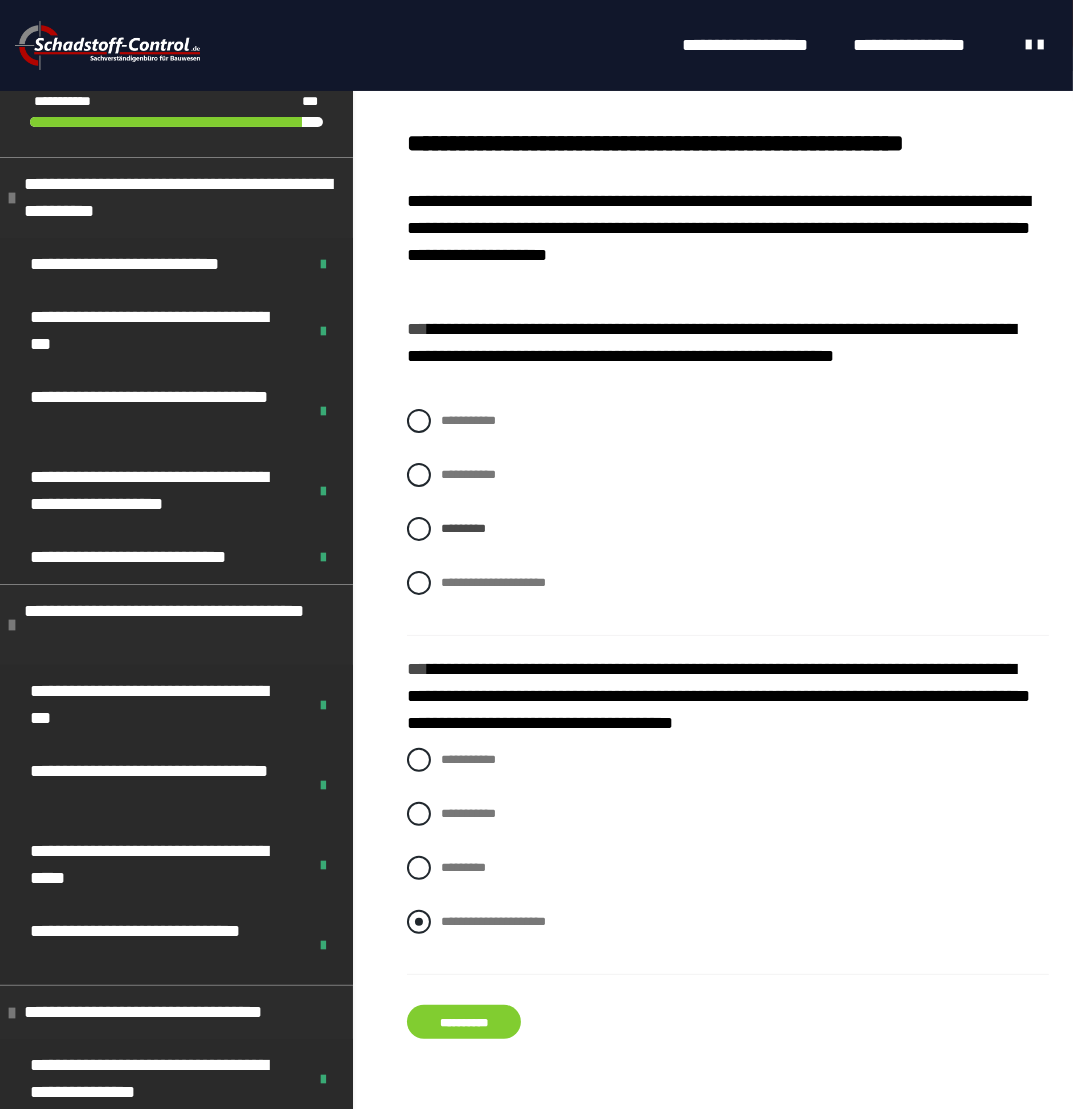 click at bounding box center [419, 922] 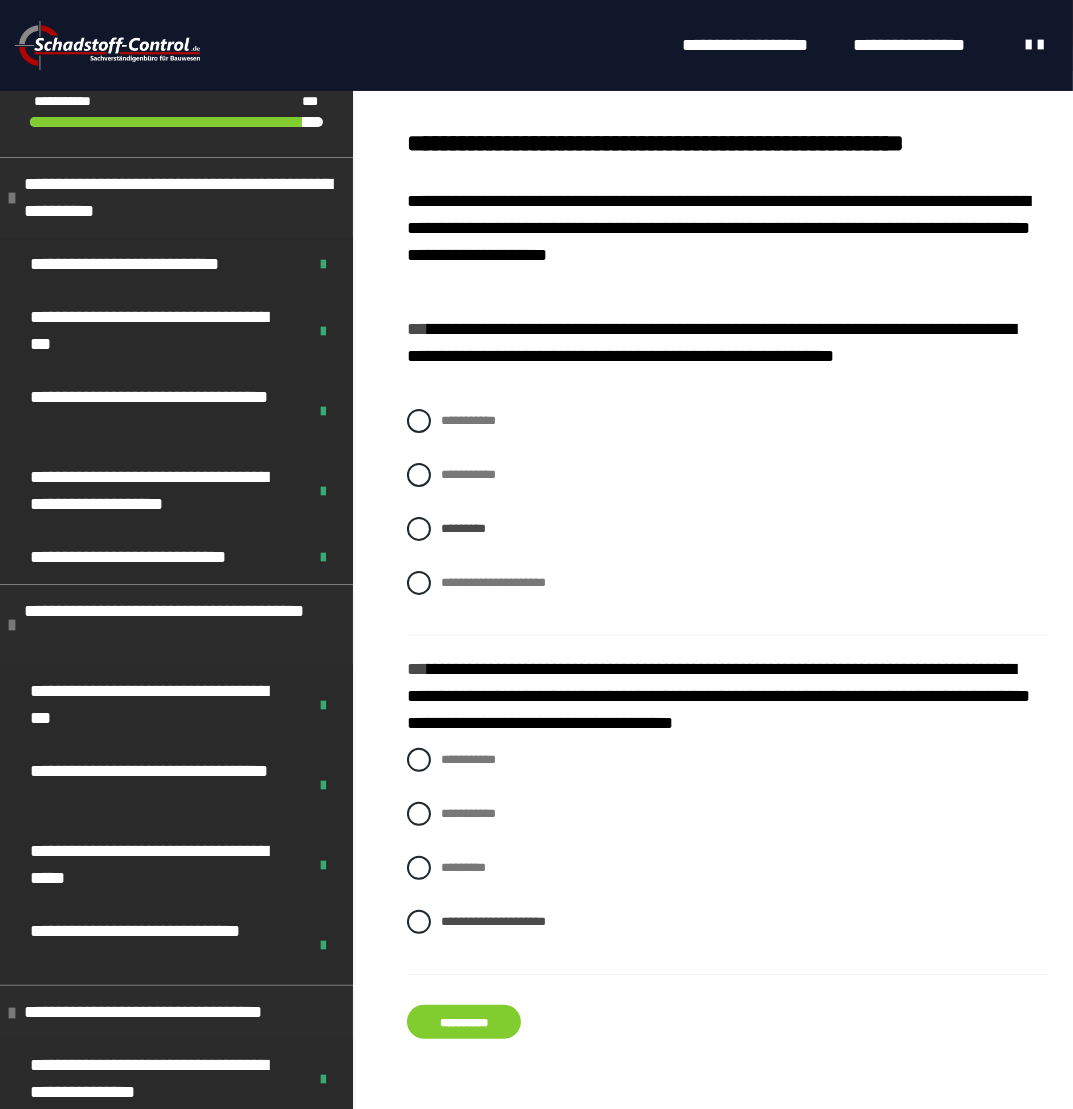 click on "**********" at bounding box center [464, 1022] 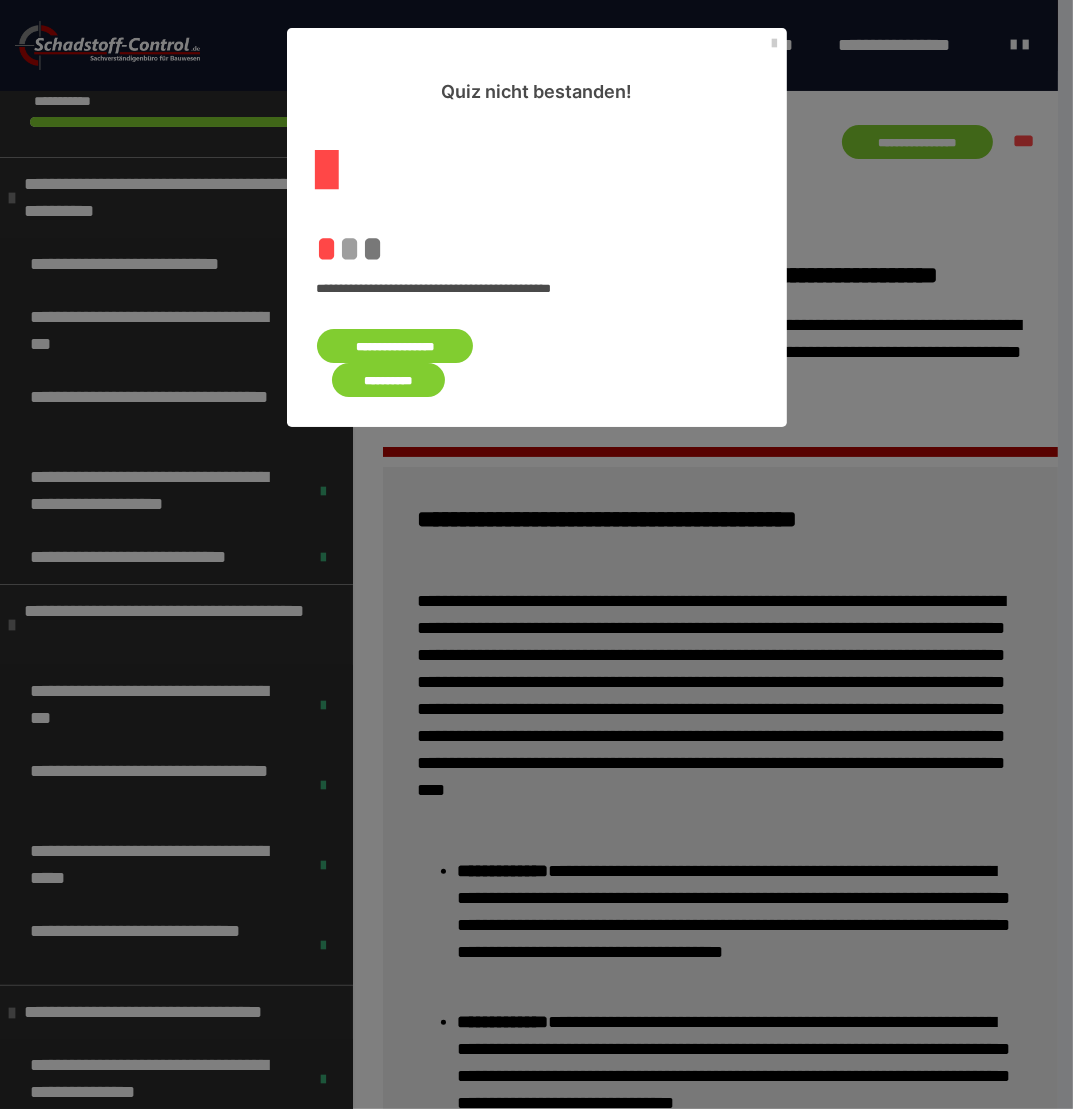click on "**********" at bounding box center [395, 346] 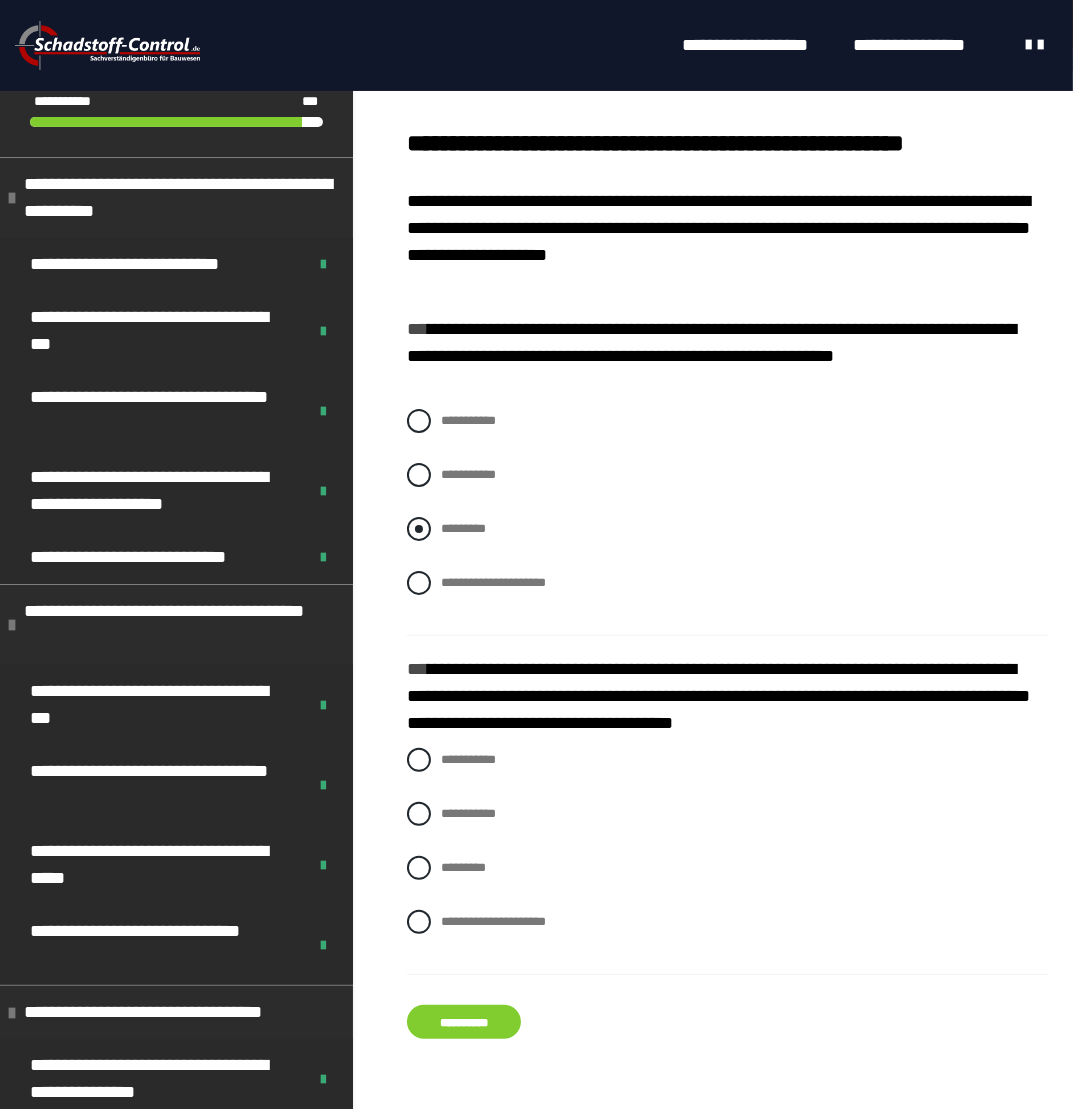 click on "*********" at bounding box center [728, 529] 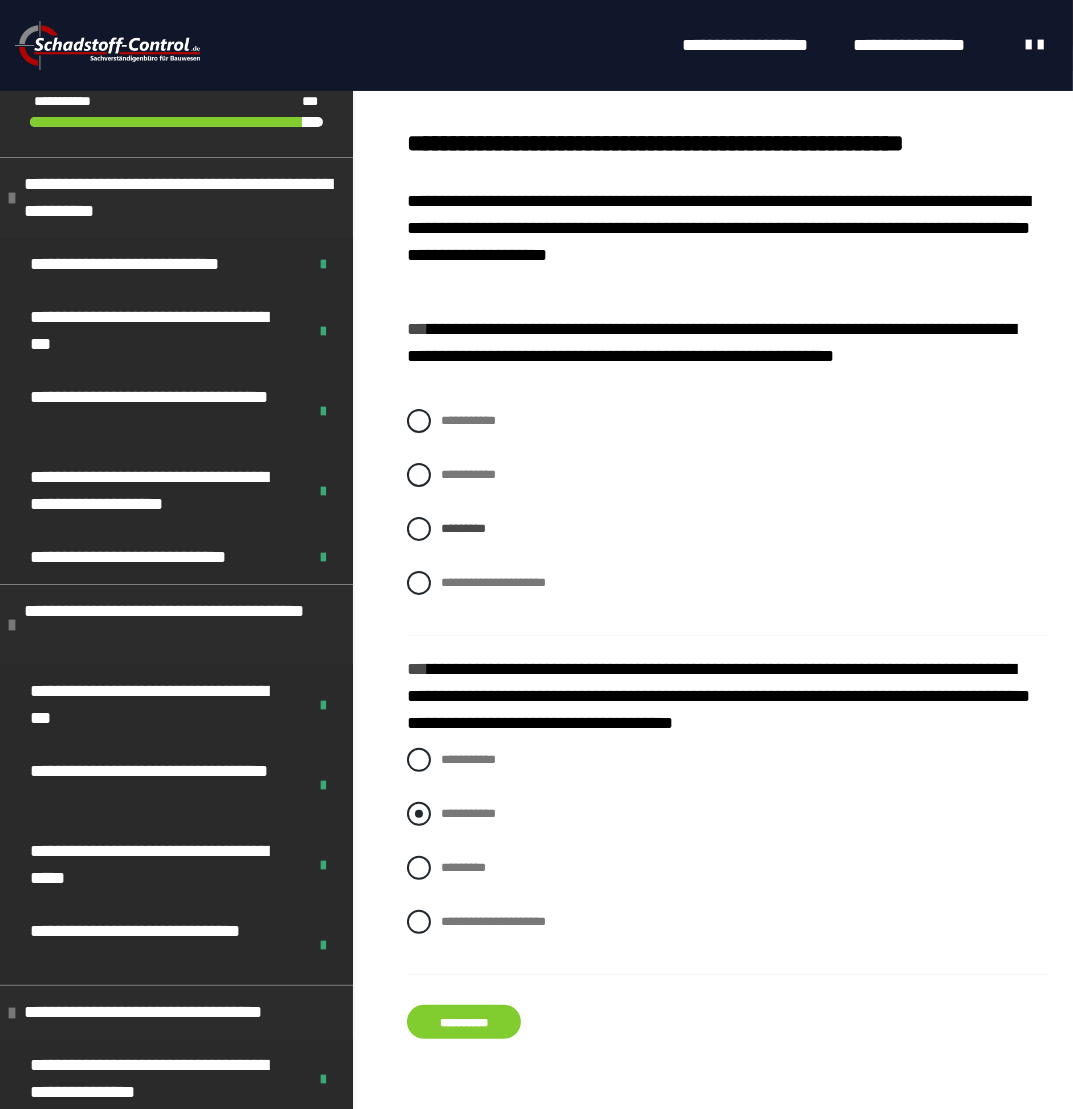 click on "**********" at bounding box center (468, 813) 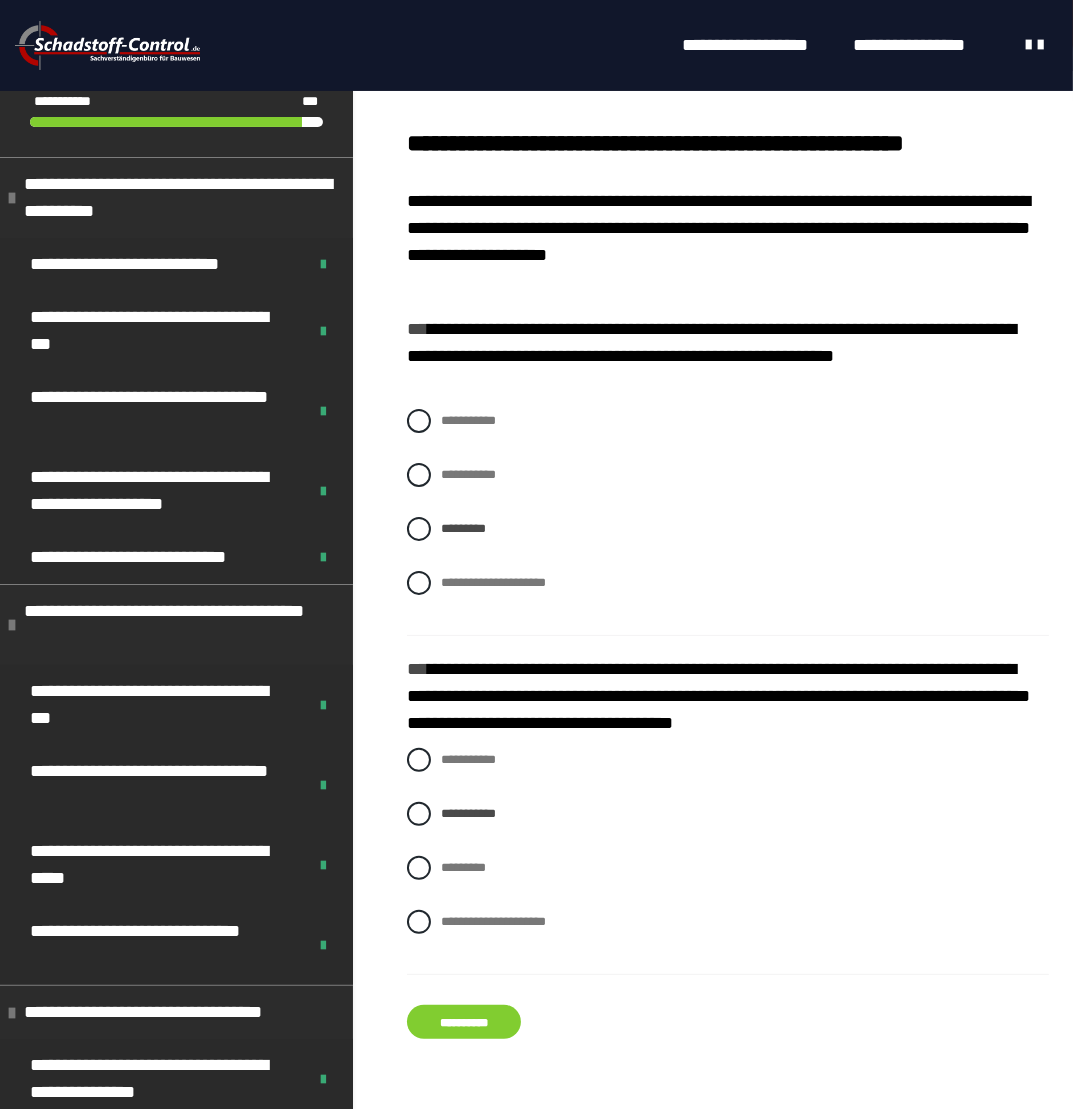 click on "**********" at bounding box center (464, 1022) 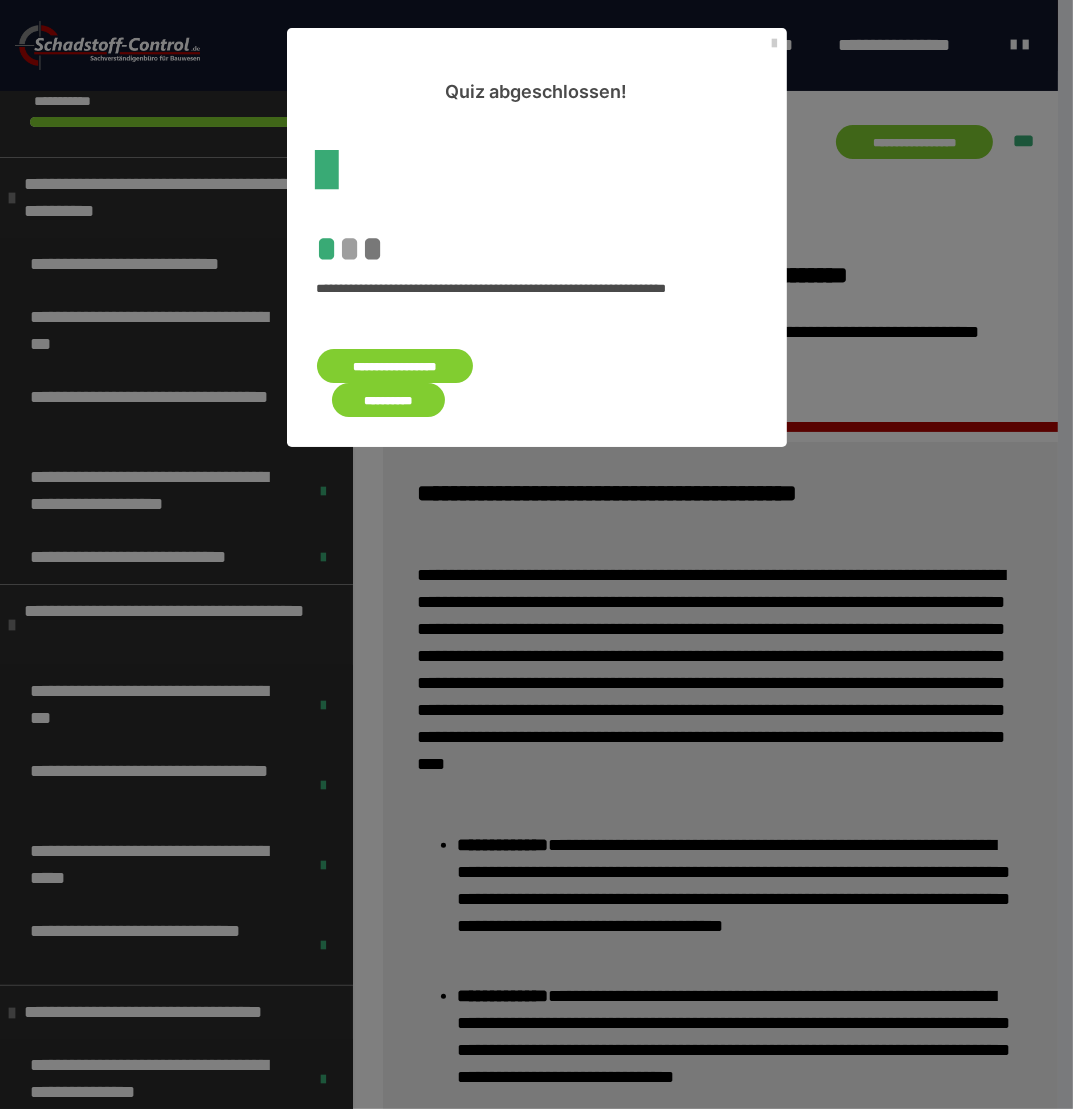 click on "**********" at bounding box center [389, 400] 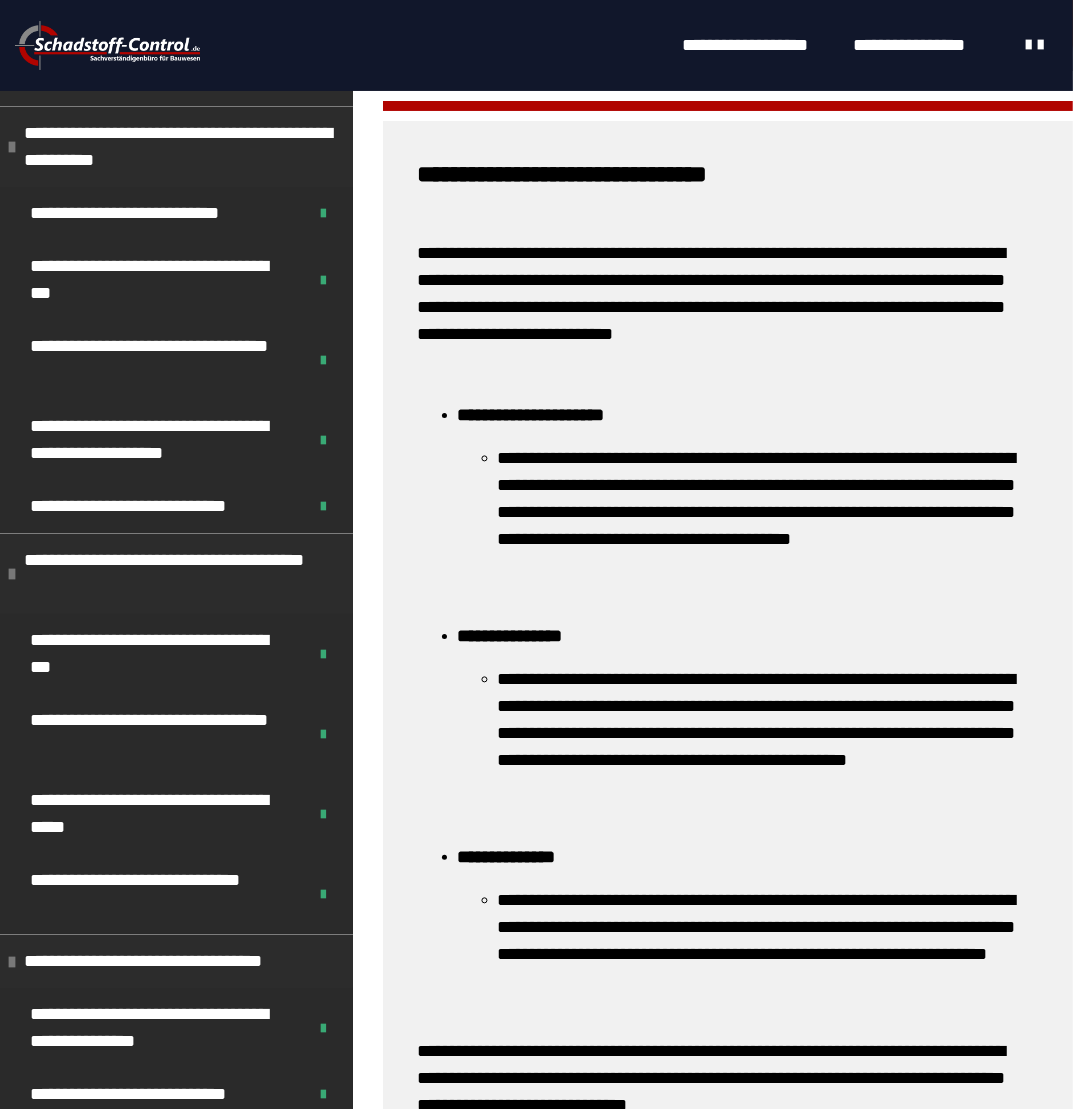 scroll, scrollTop: 501, scrollLeft: 0, axis: vertical 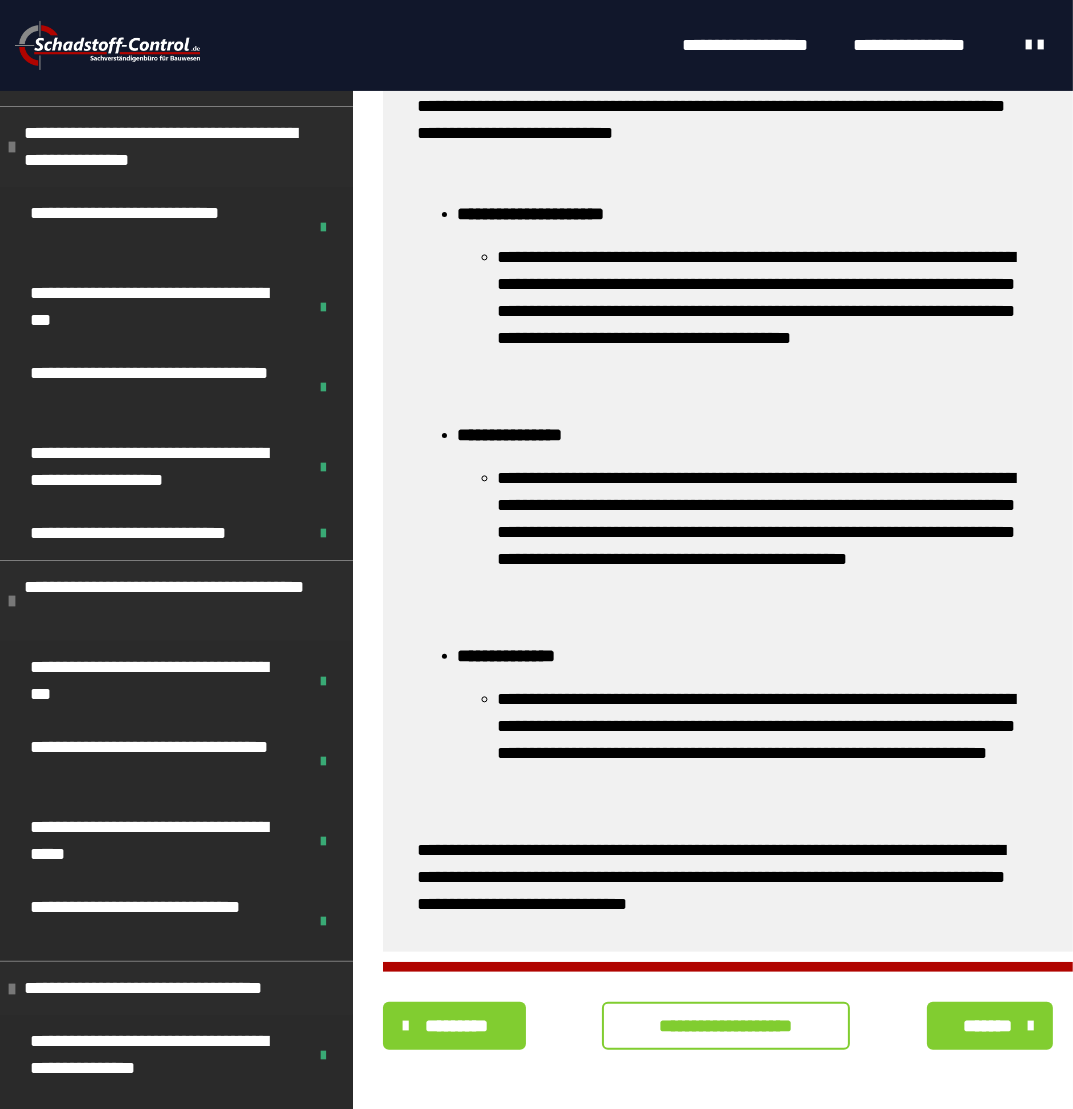 click on "**********" at bounding box center (726, 1026) 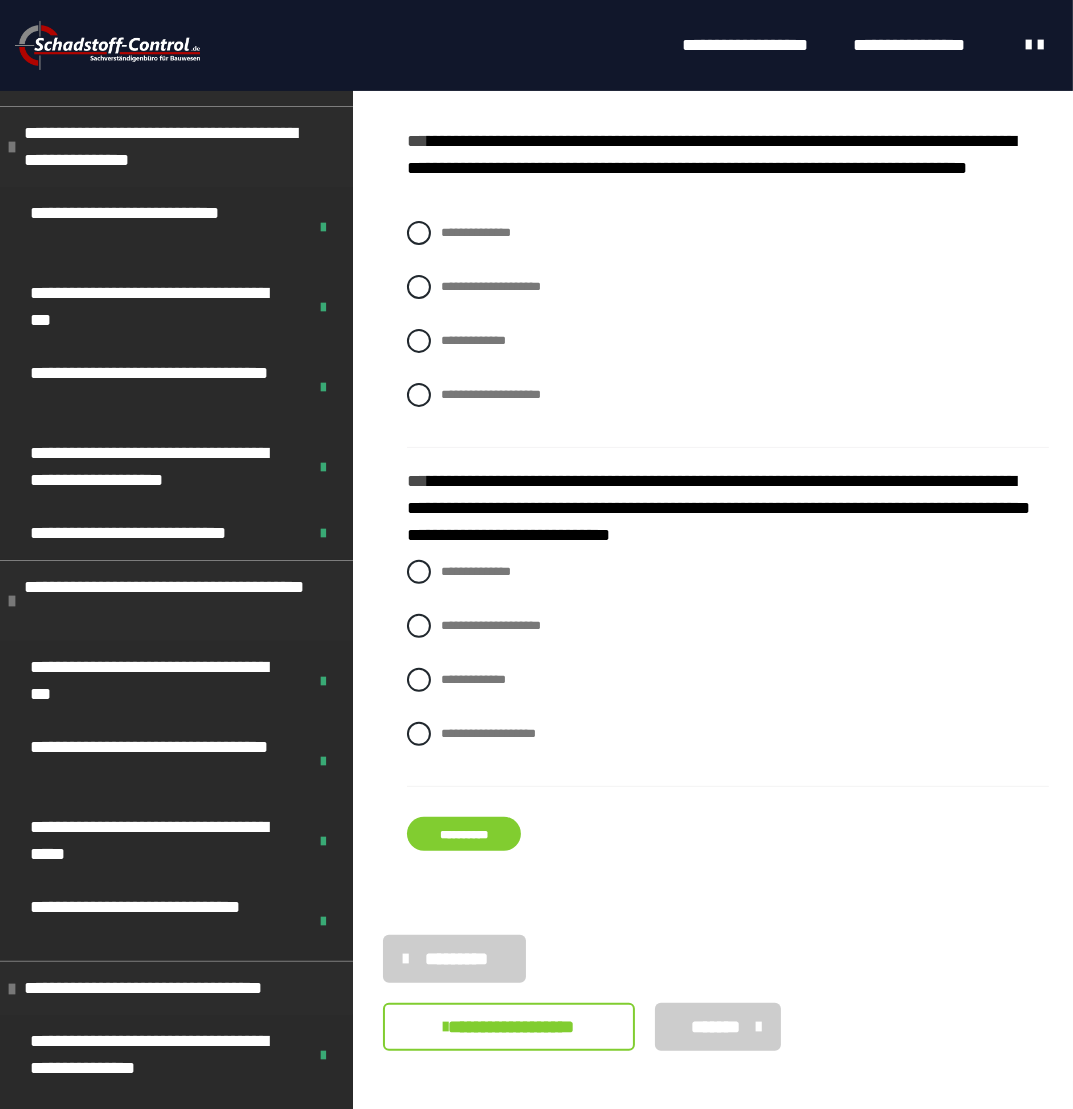 scroll, scrollTop: 492, scrollLeft: 0, axis: vertical 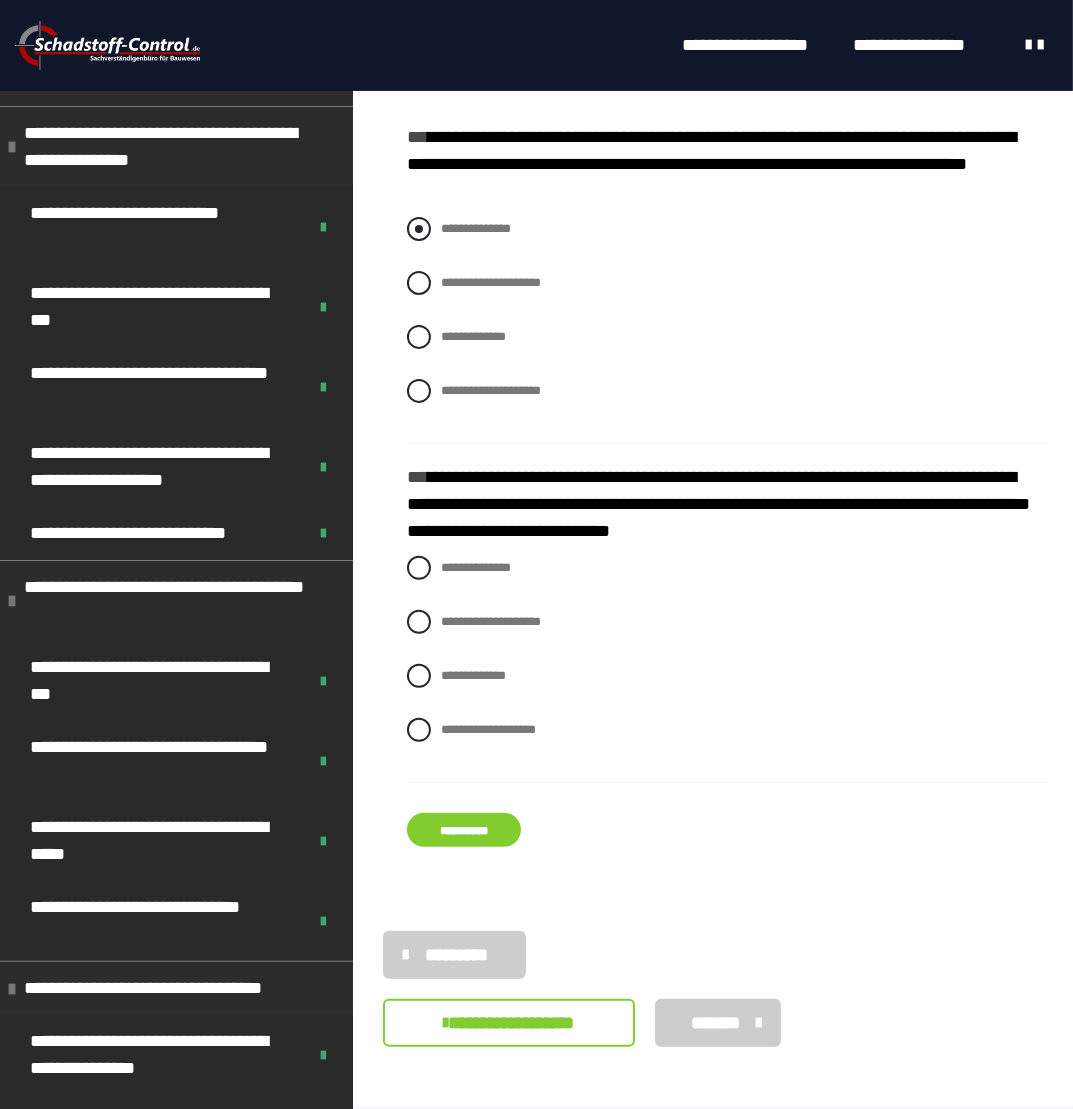 click on "**********" at bounding box center [476, 228] 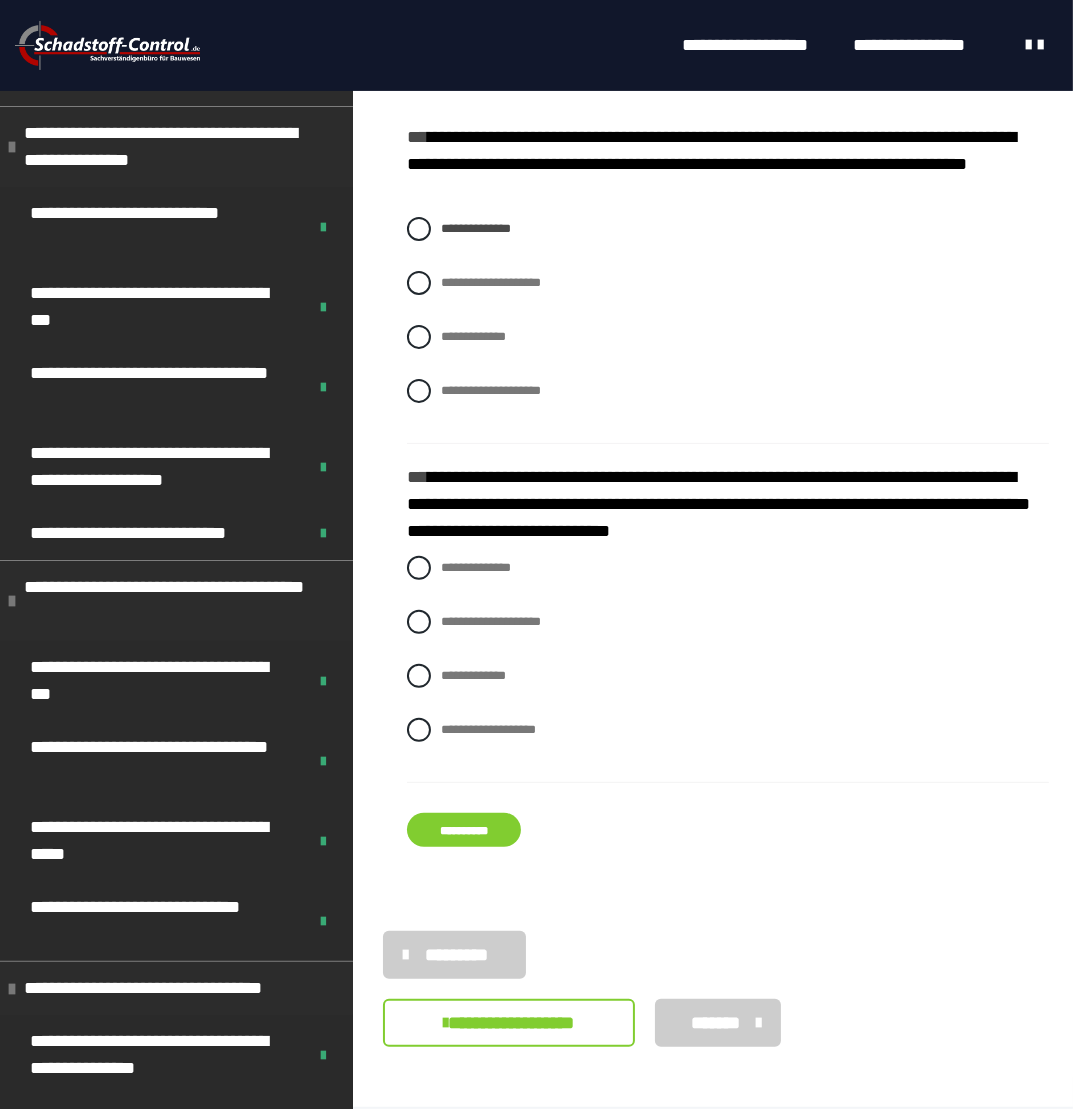 click on "**********" at bounding box center (728, 664) 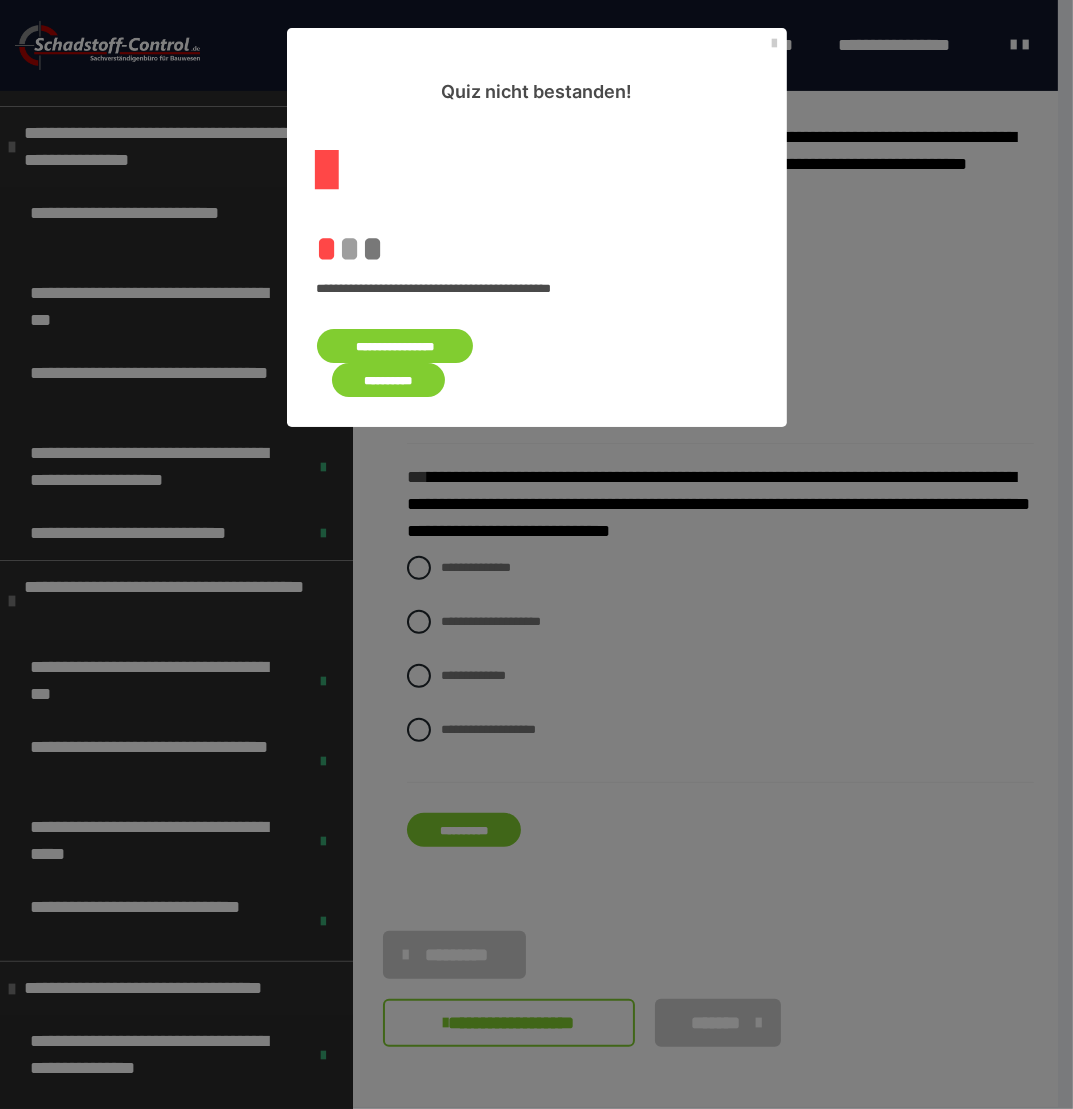 scroll, scrollTop: 0, scrollLeft: 0, axis: both 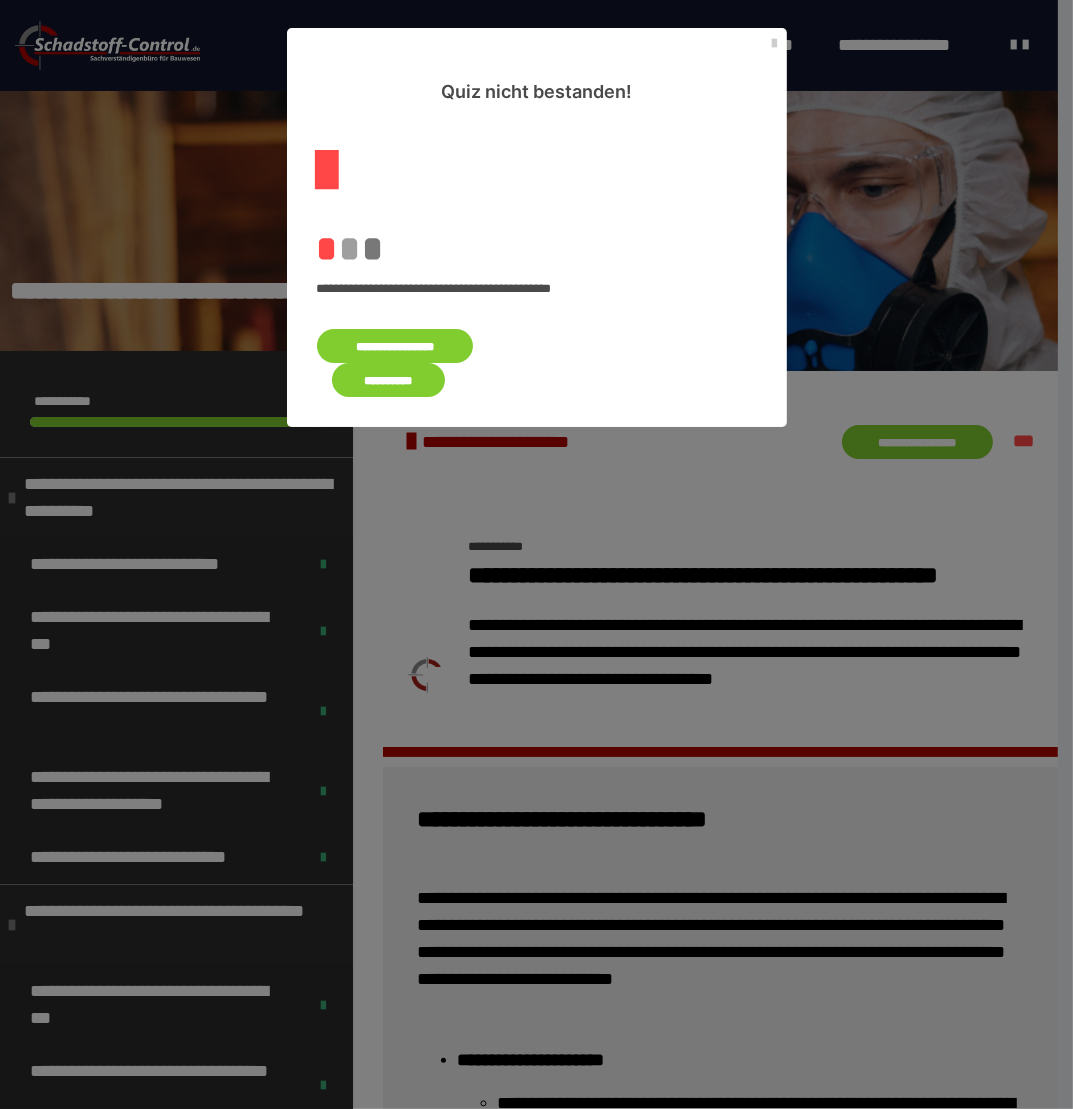 click on "**********" at bounding box center (395, 346) 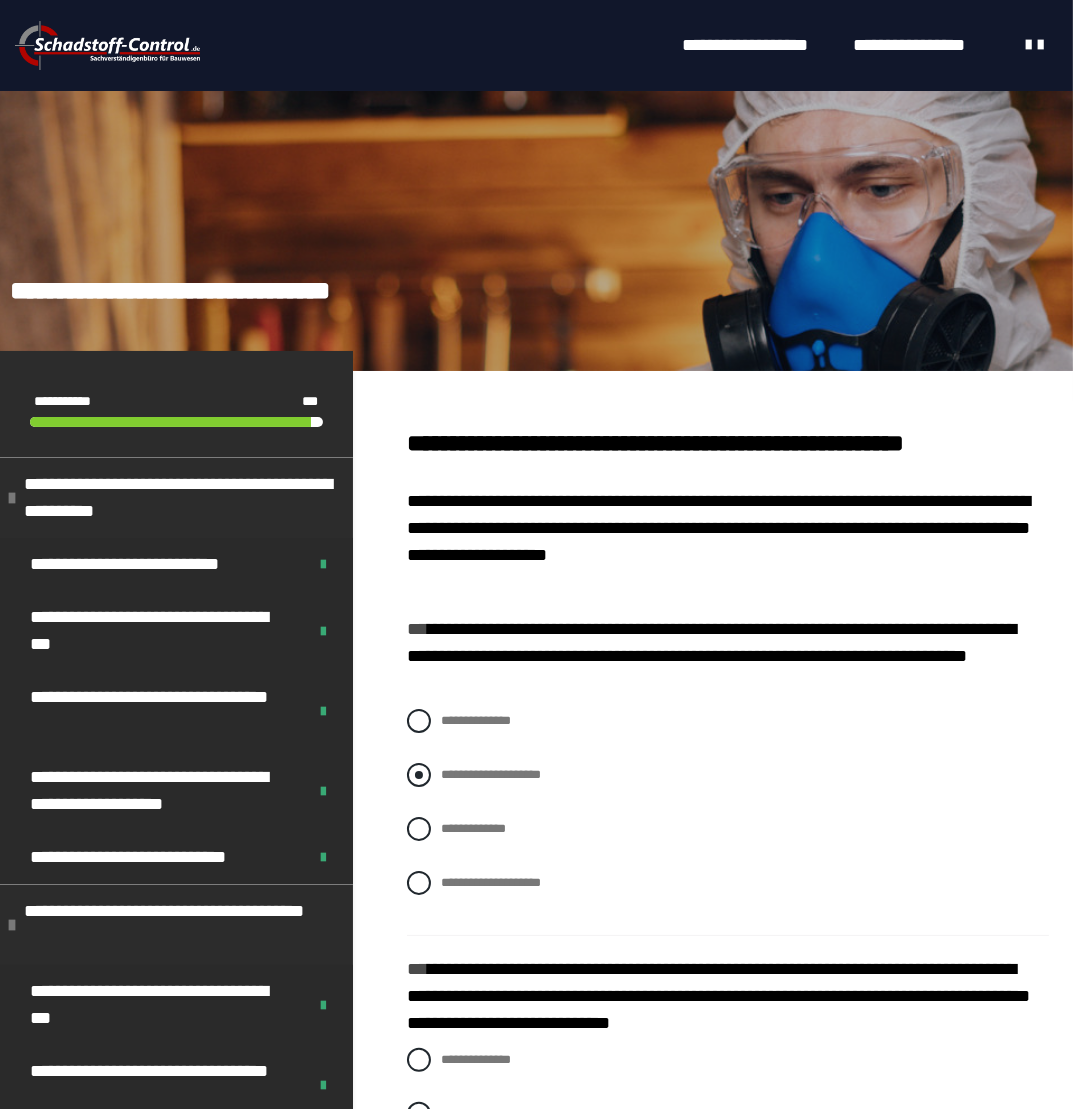 click on "**********" at bounding box center [491, 774] 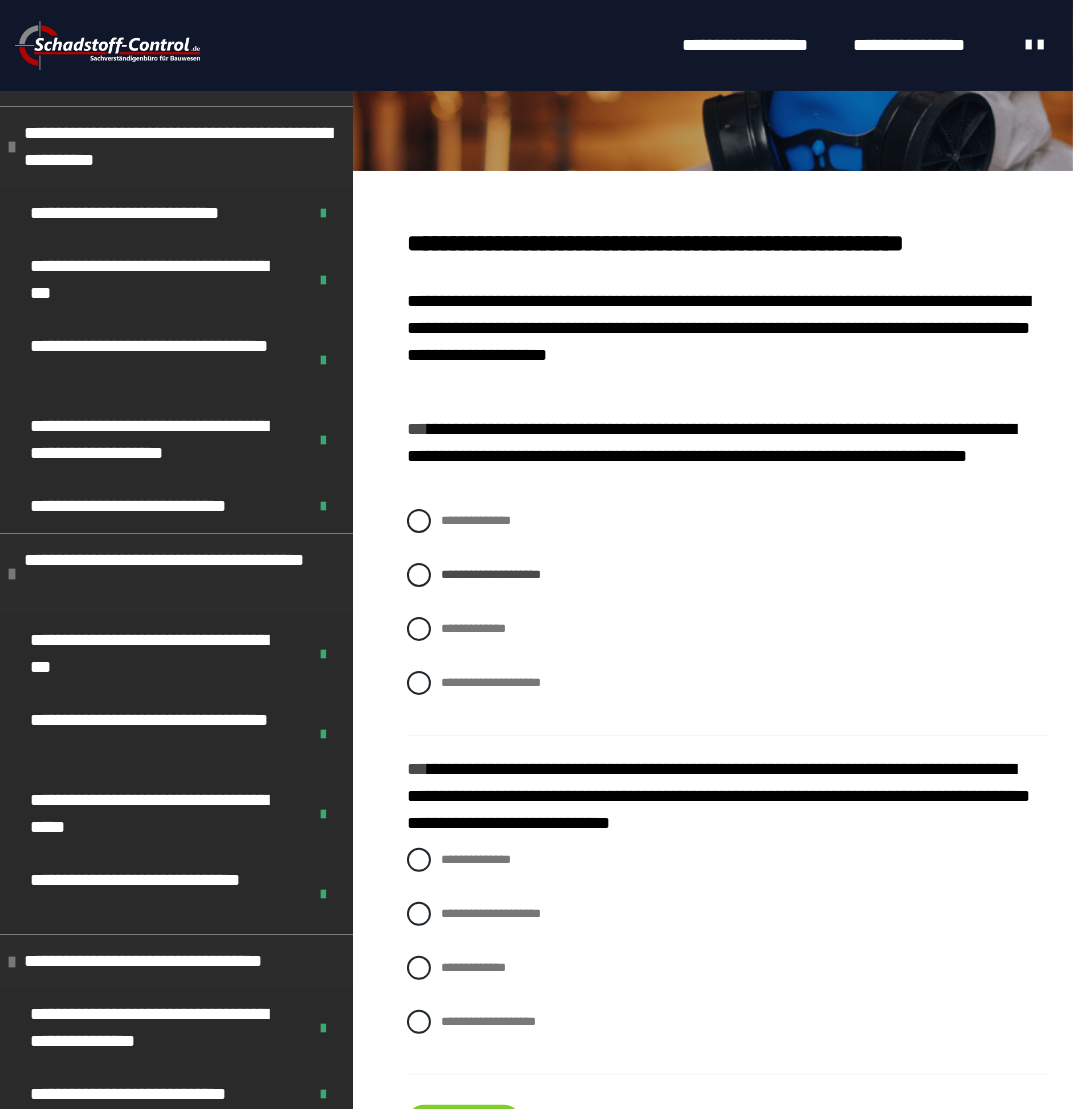 scroll, scrollTop: 492, scrollLeft: 0, axis: vertical 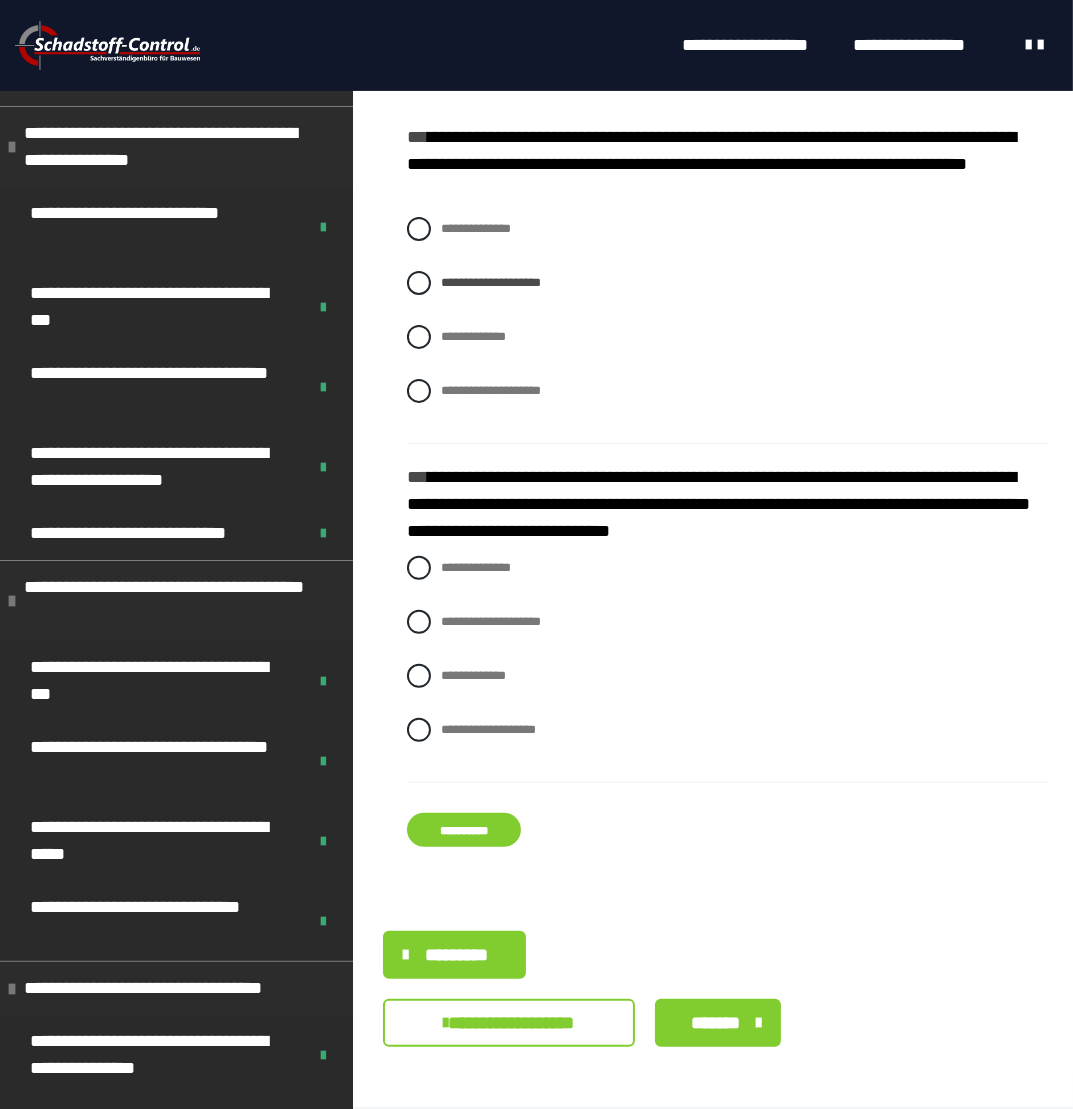 click on "**********" at bounding box center [464, 830] 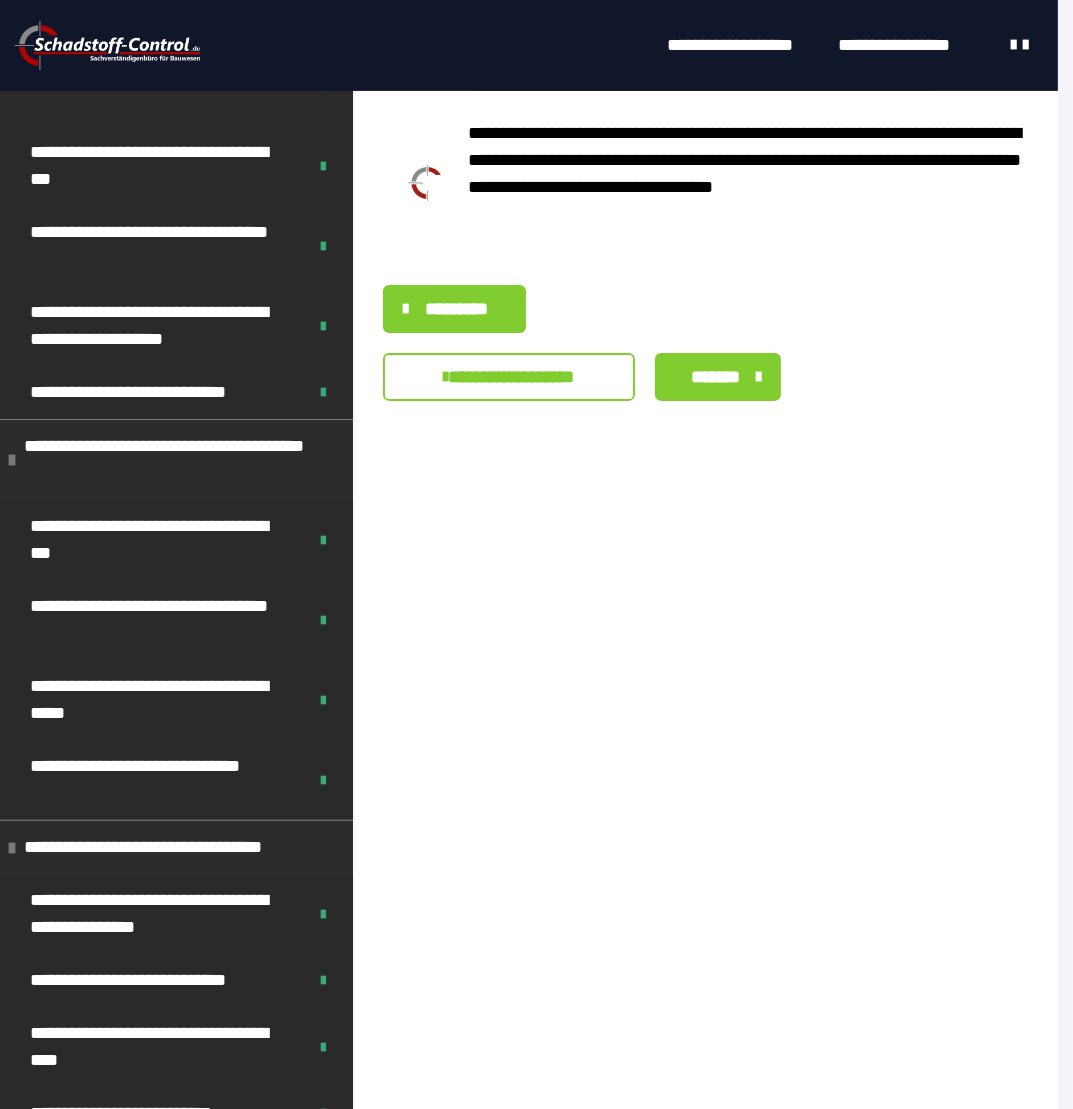 scroll, scrollTop: 0, scrollLeft: 0, axis: both 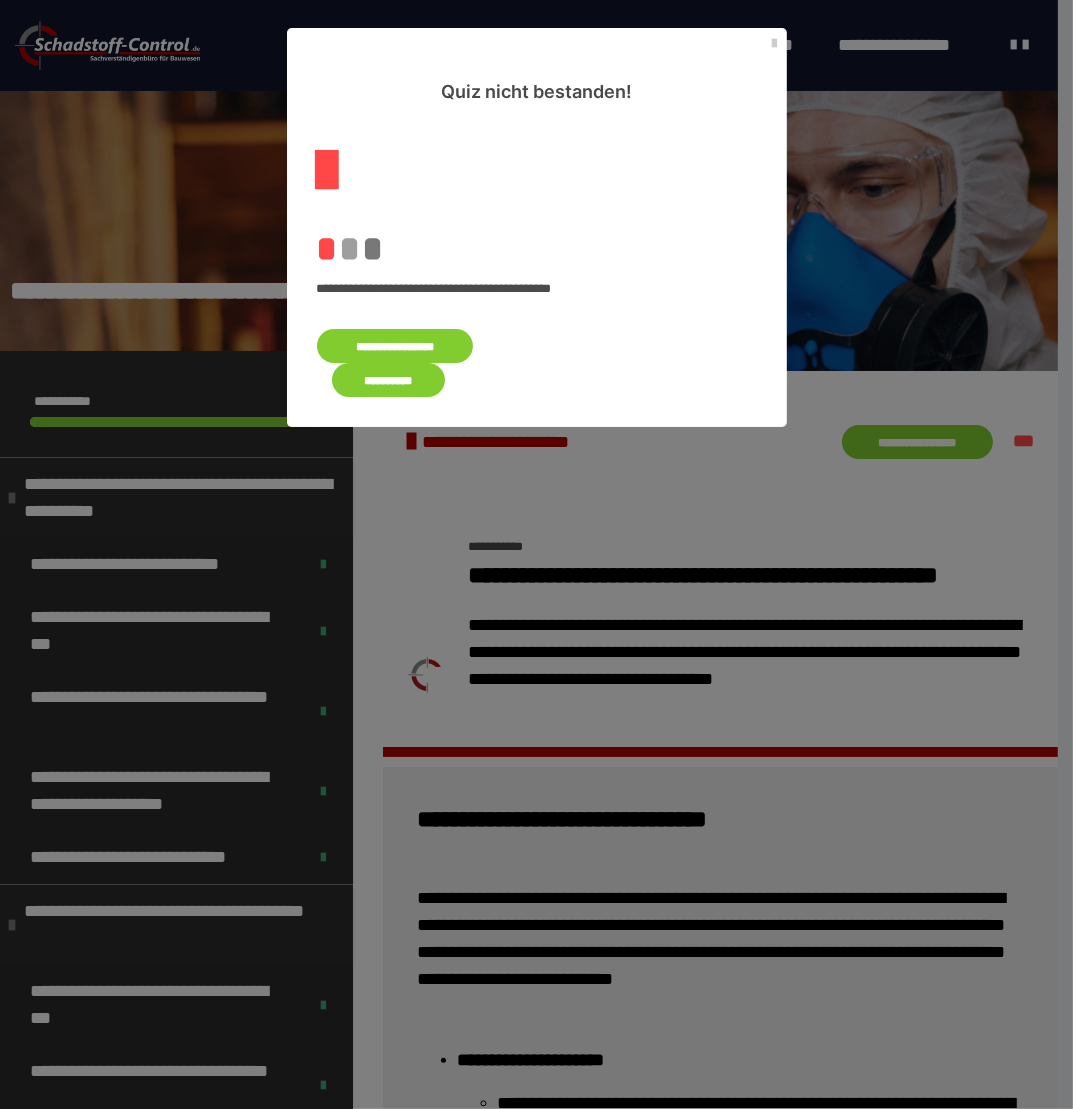 click on "**********" at bounding box center (395, 346) 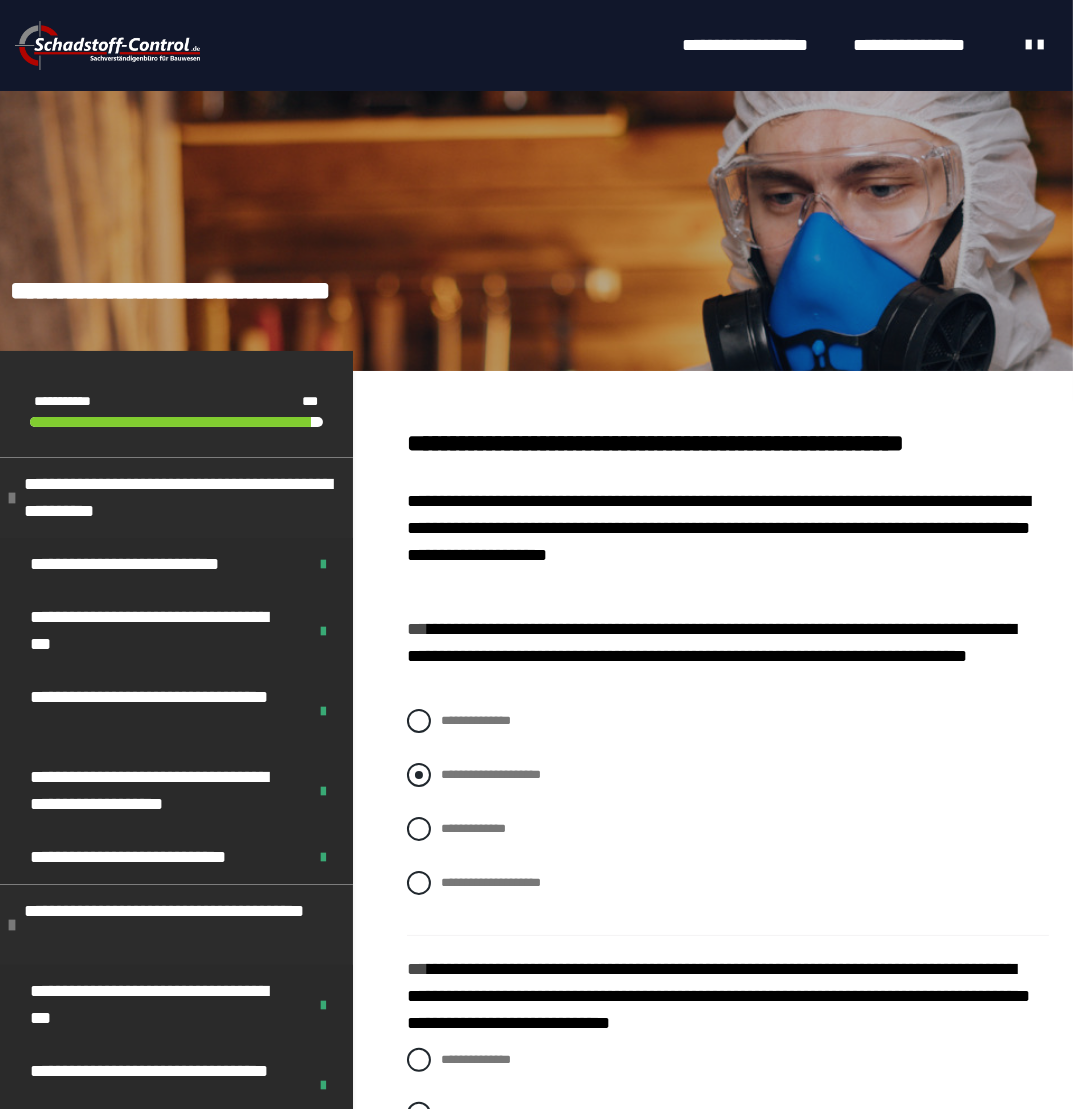 click on "**********" at bounding box center [728, 775] 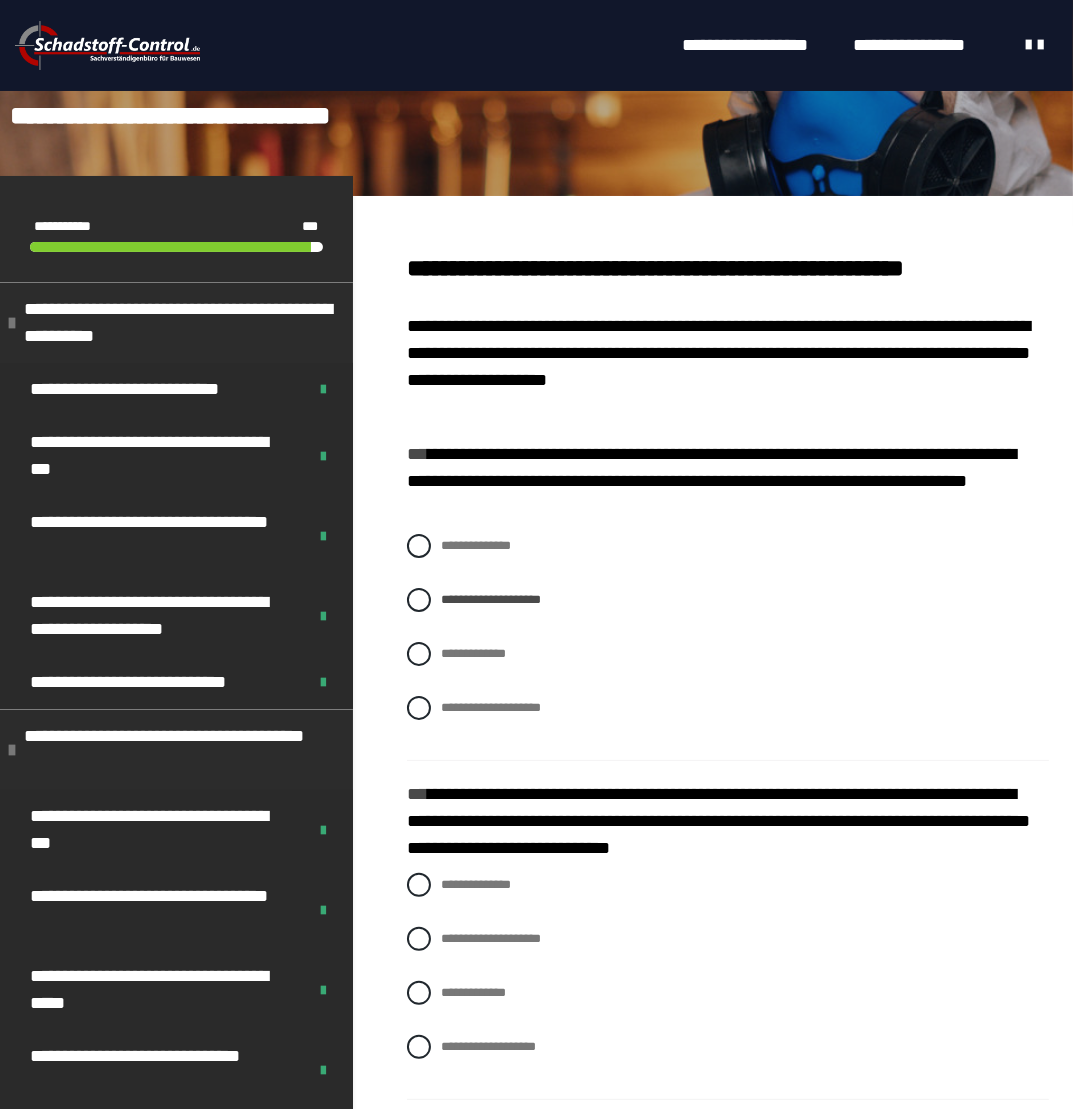 scroll, scrollTop: 200, scrollLeft: 0, axis: vertical 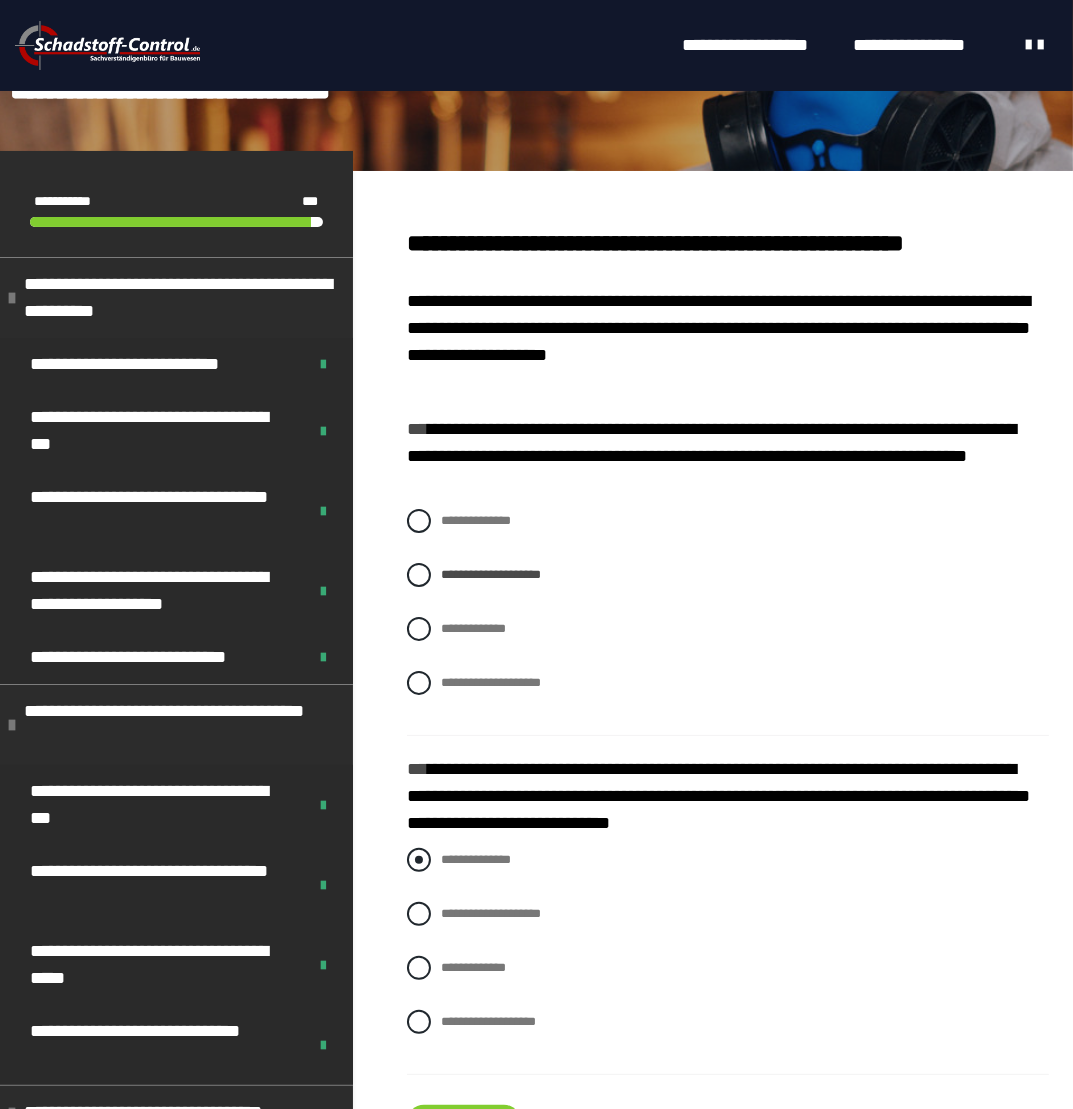 click on "**********" at bounding box center (728, 860) 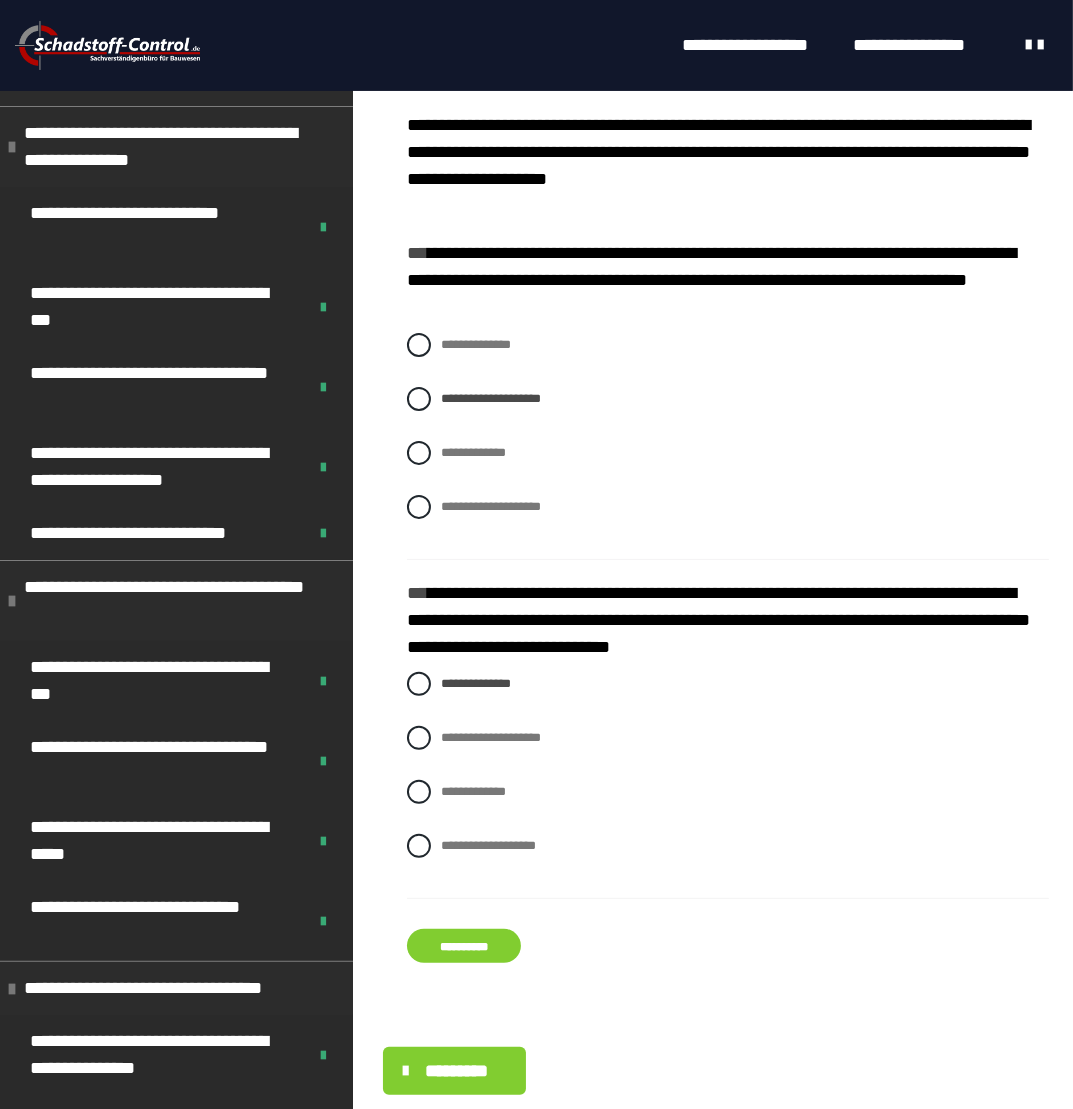 scroll, scrollTop: 492, scrollLeft: 0, axis: vertical 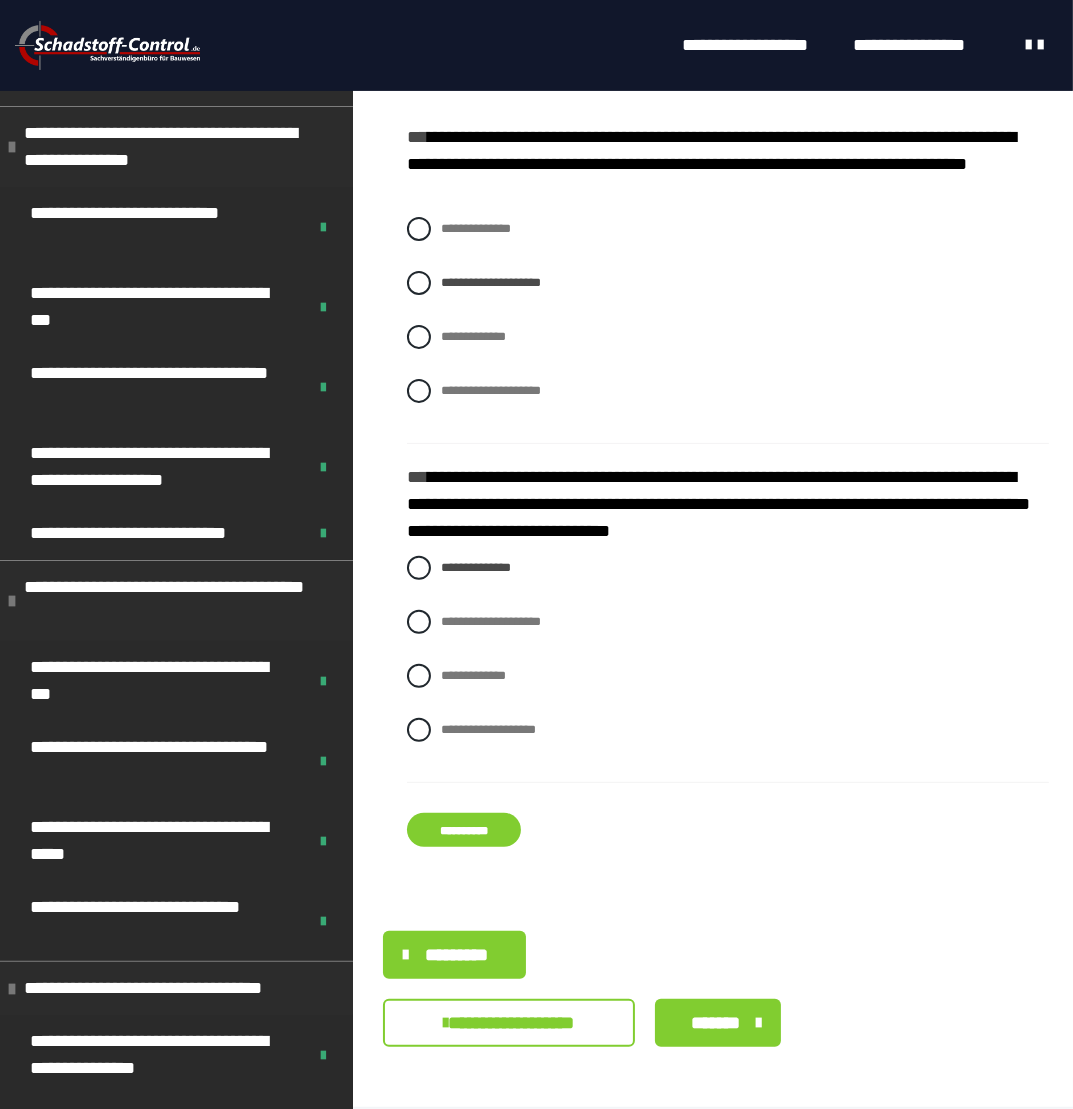 click on "**********" at bounding box center (464, 830) 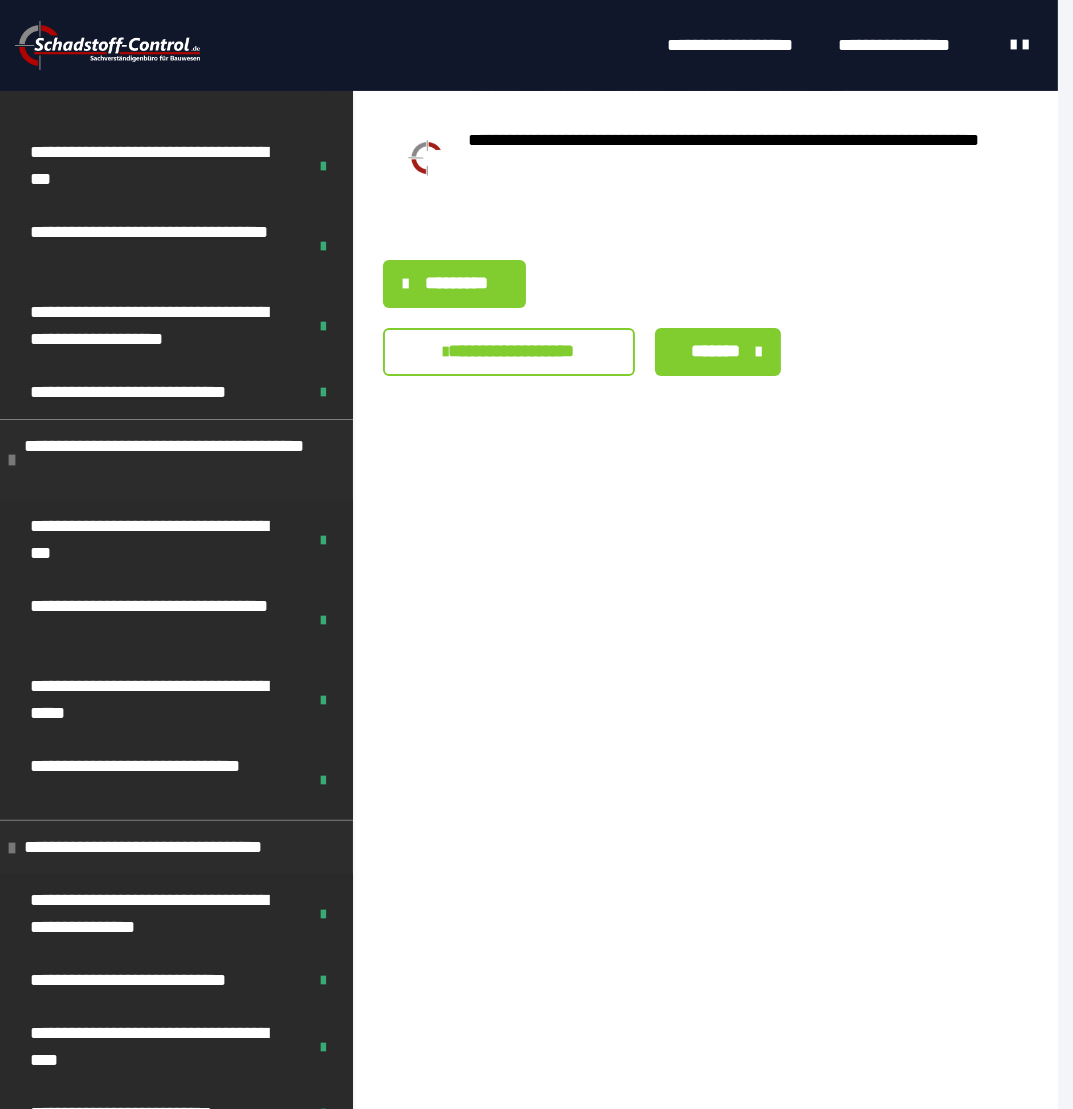 scroll, scrollTop: 0, scrollLeft: 0, axis: both 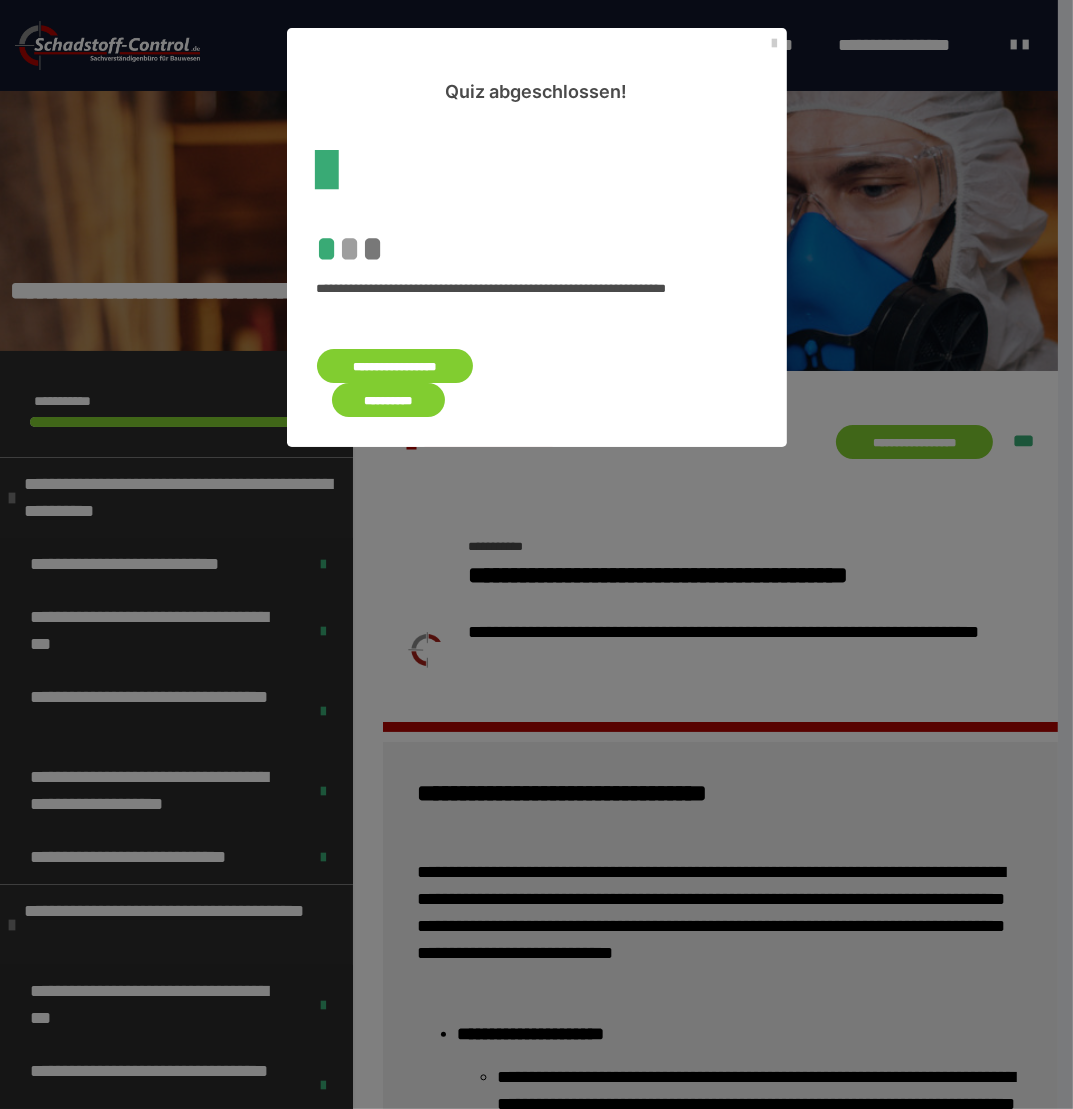 click on "**********" at bounding box center [389, 400] 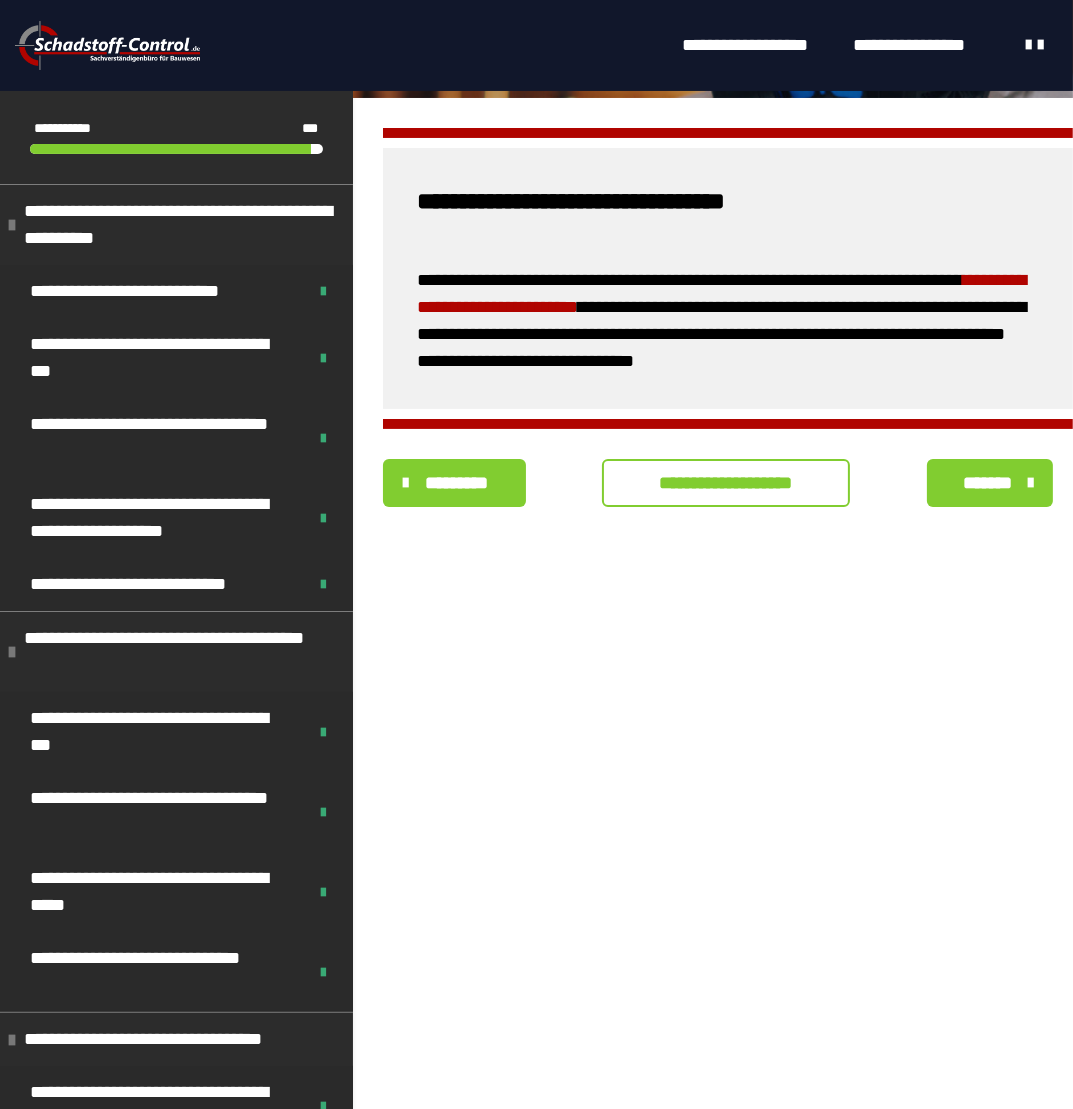 scroll, scrollTop: 230, scrollLeft: 0, axis: vertical 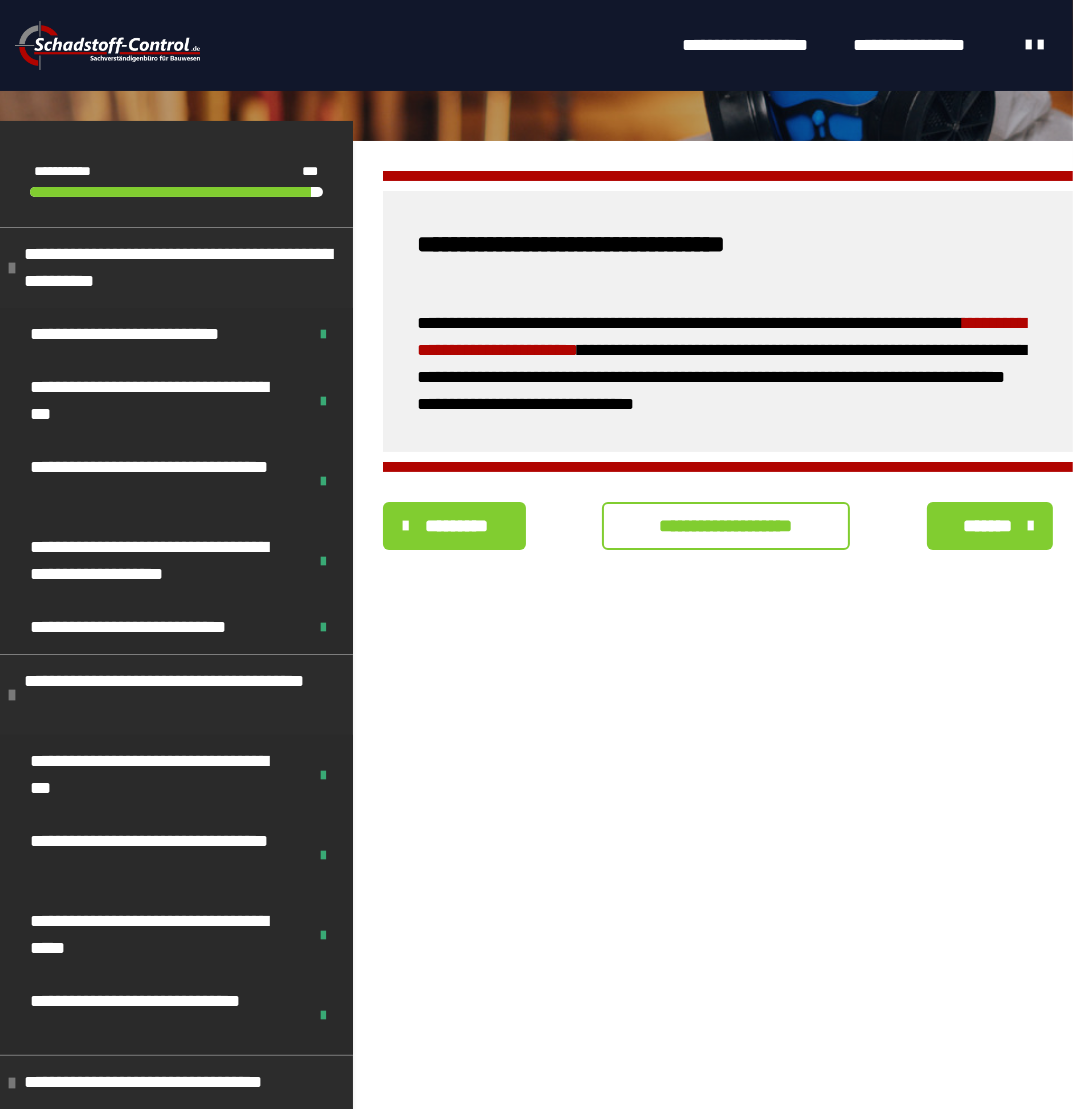 click on "**********" at bounding box center (726, 526) 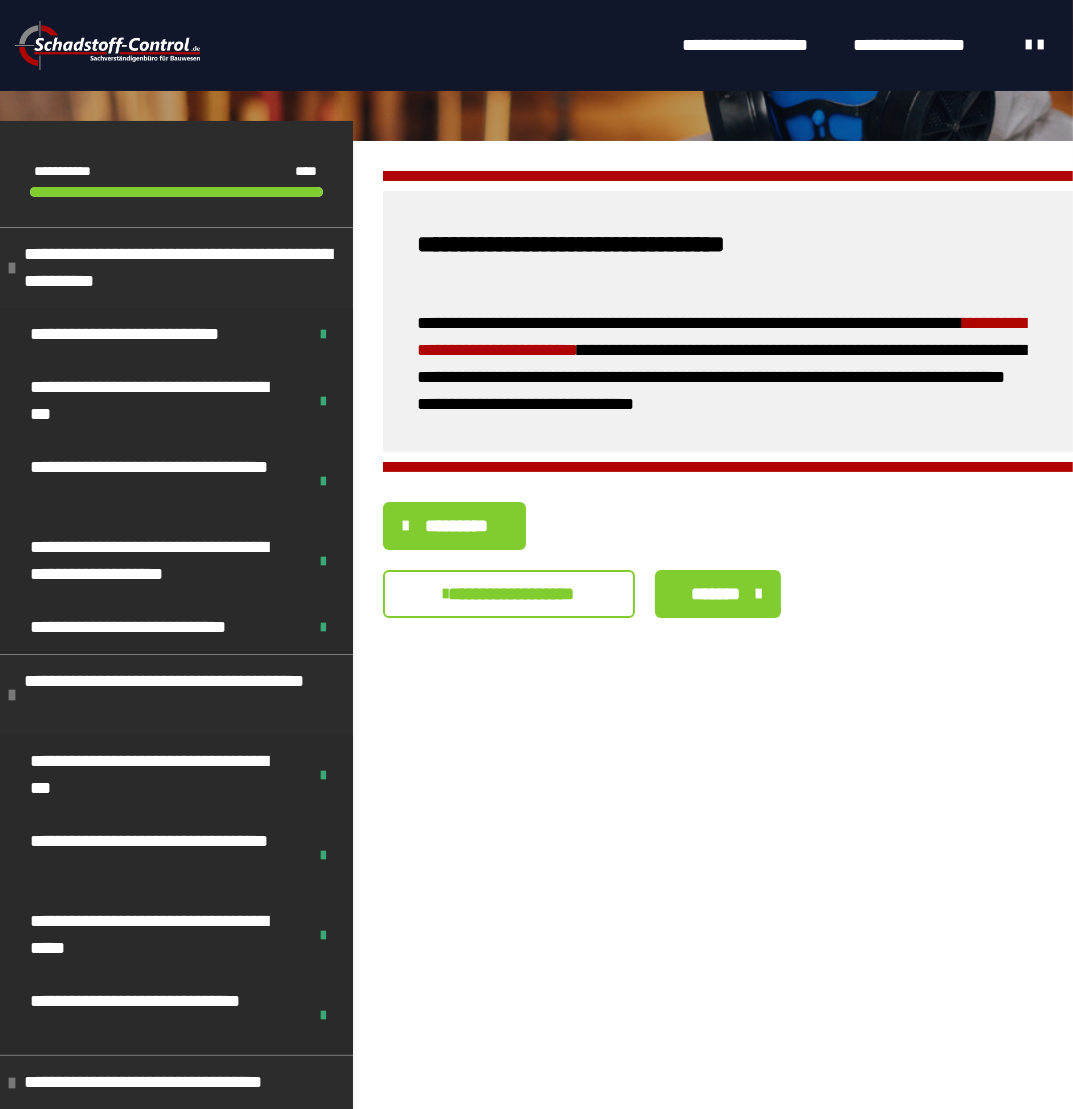 click on "*******" at bounding box center (716, 594) 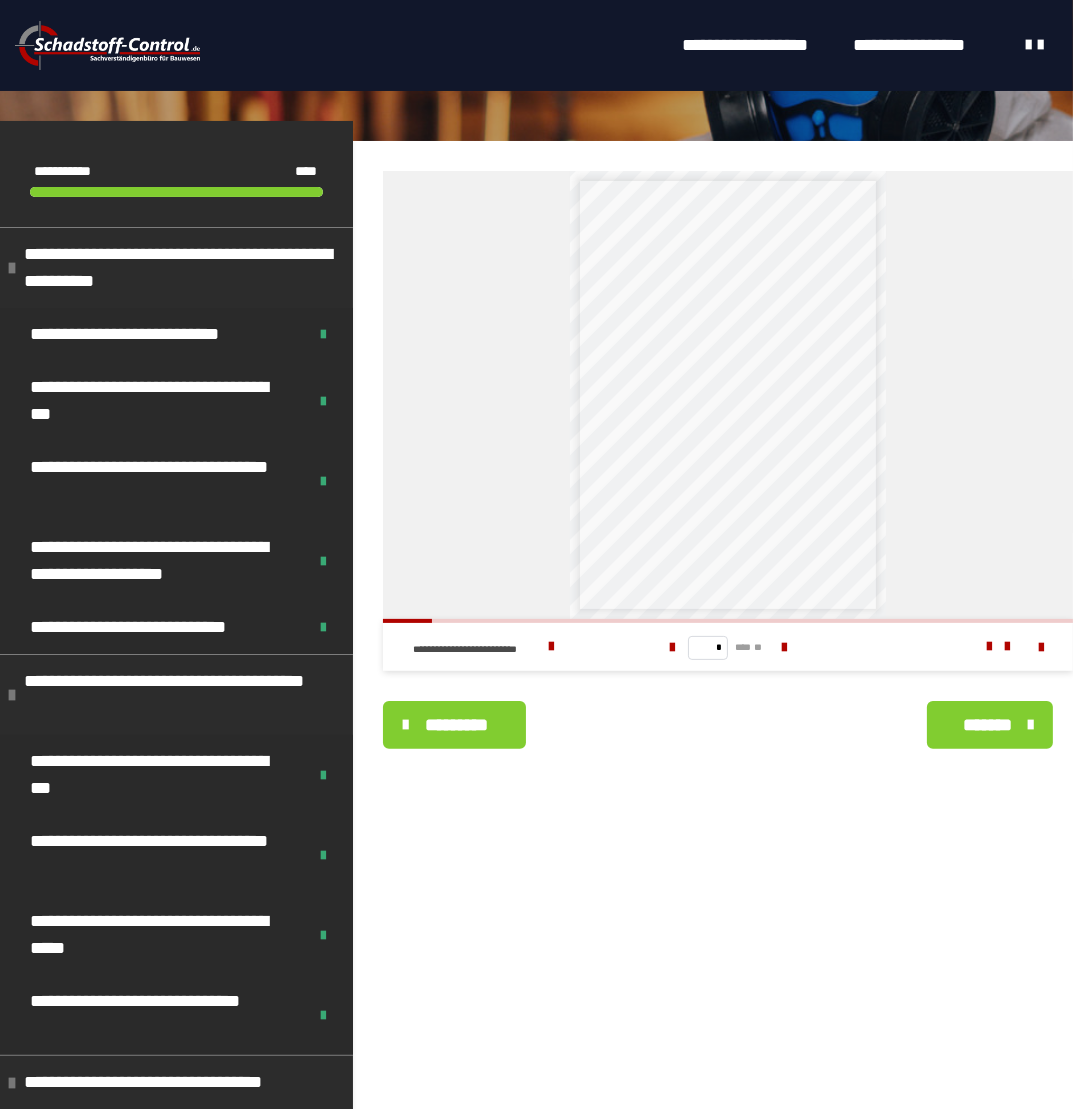 click on "*******" at bounding box center [988, 725] 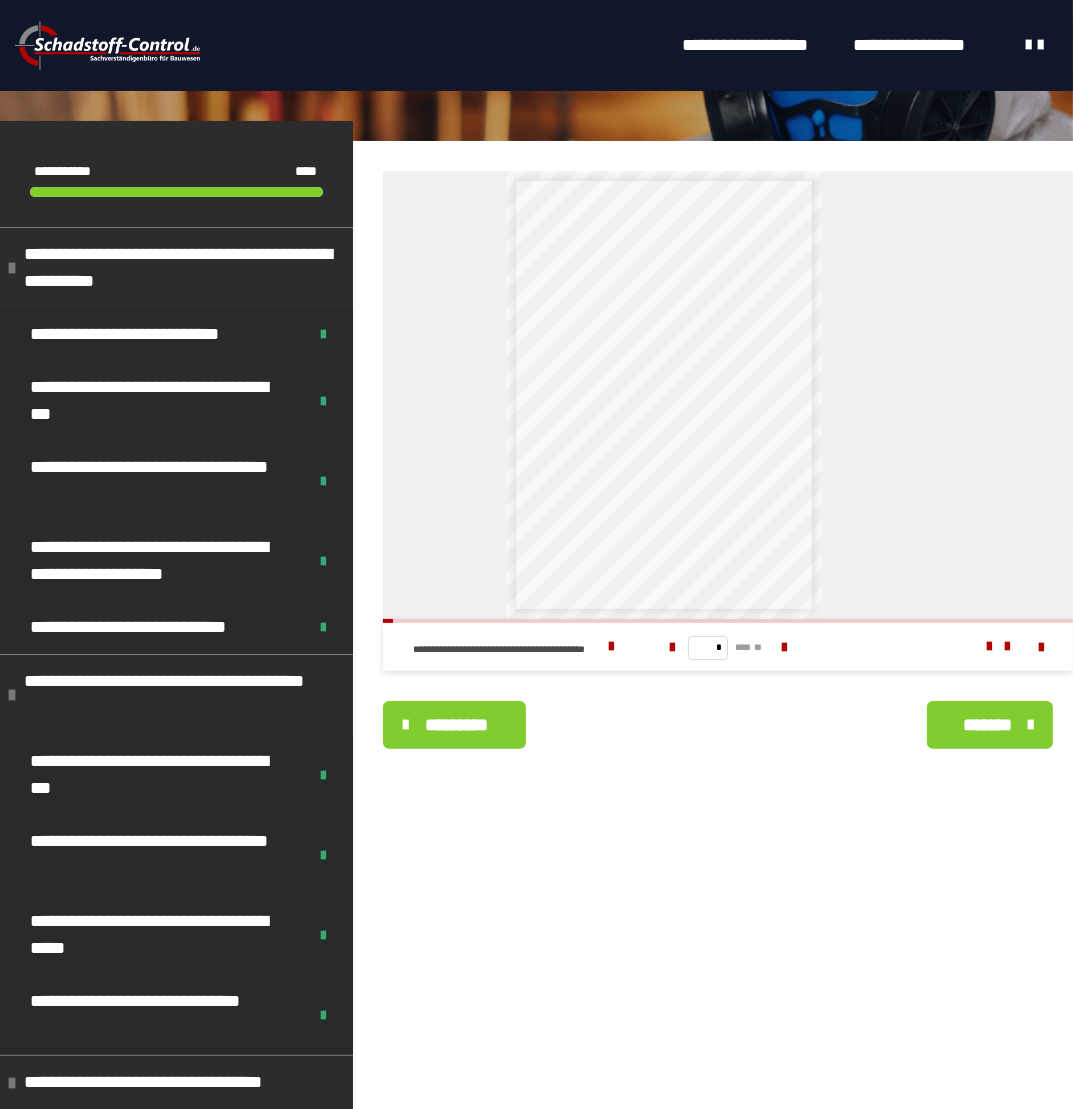 click on "*******" at bounding box center (988, 725) 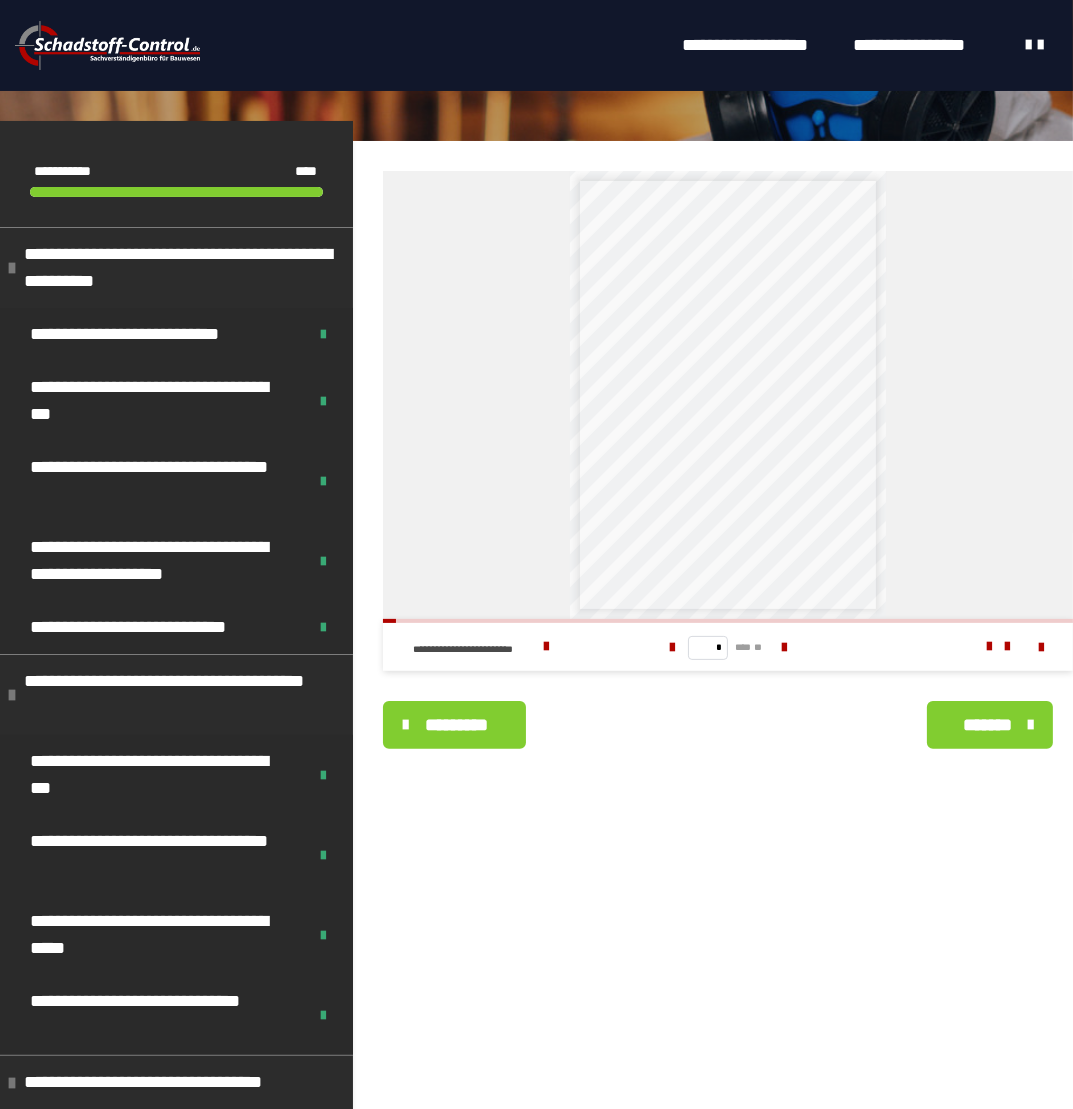 click on "*******" at bounding box center (988, 725) 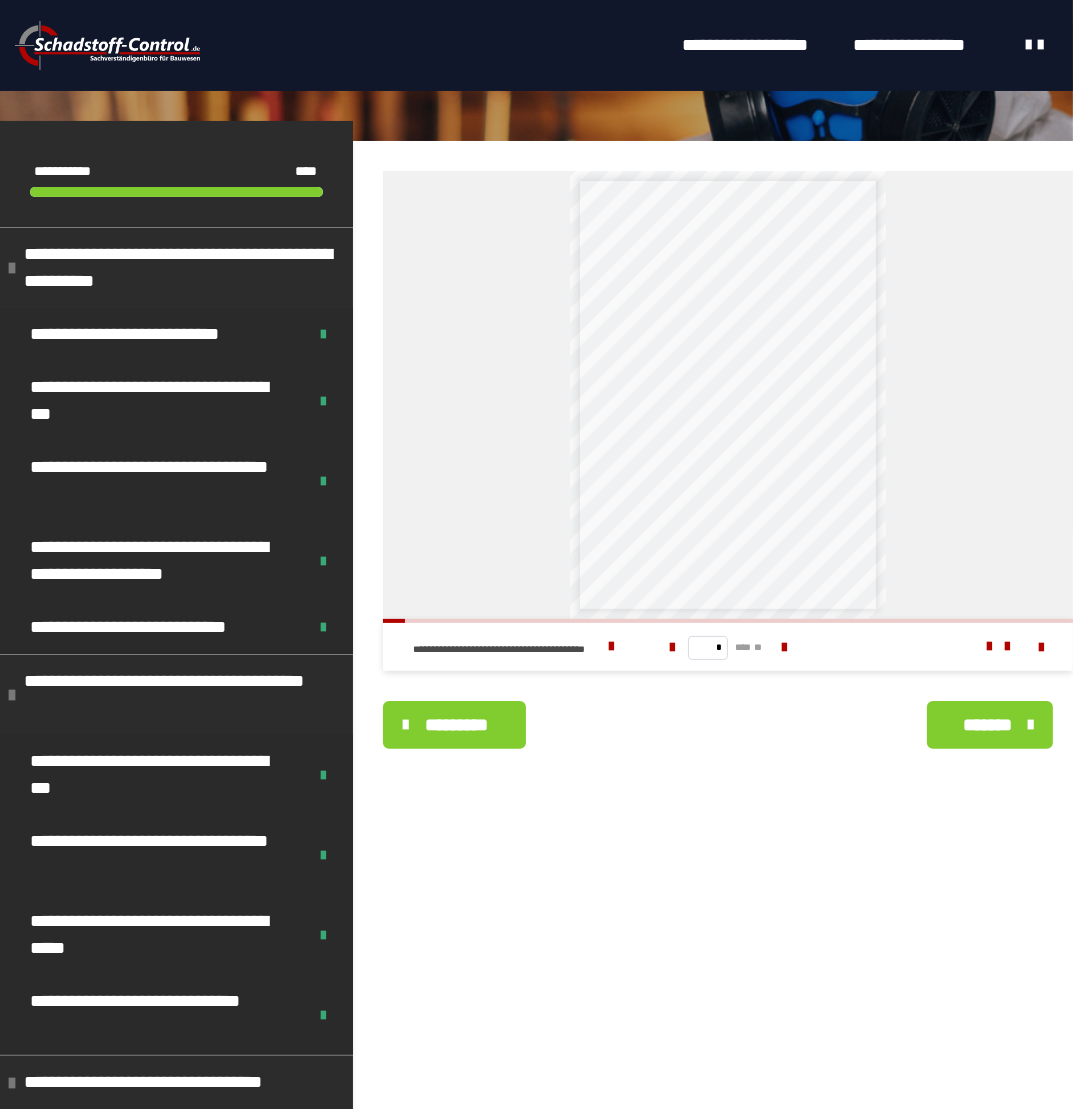 click on "*******" at bounding box center (988, 725) 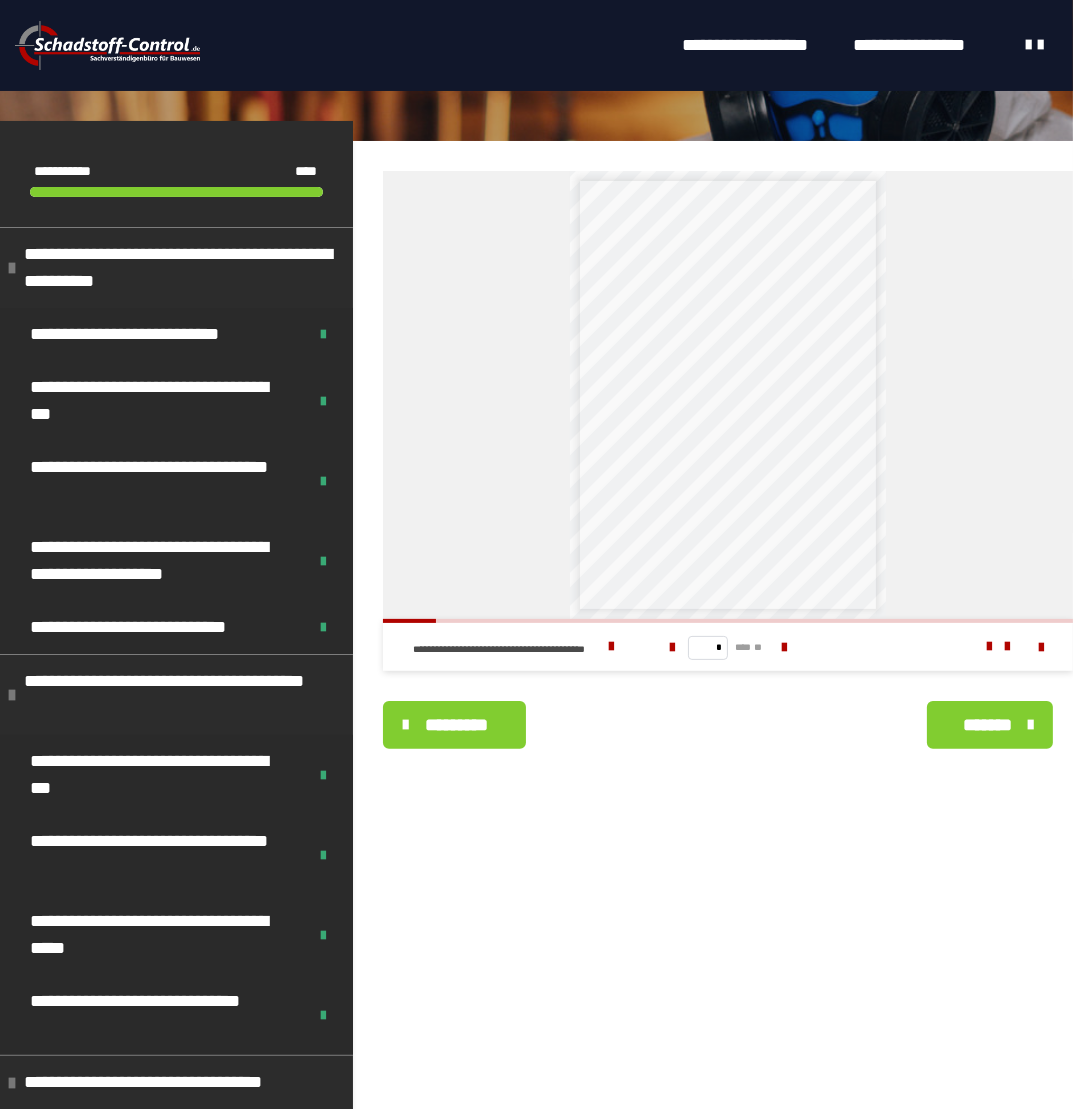 click on "*******" at bounding box center (988, 725) 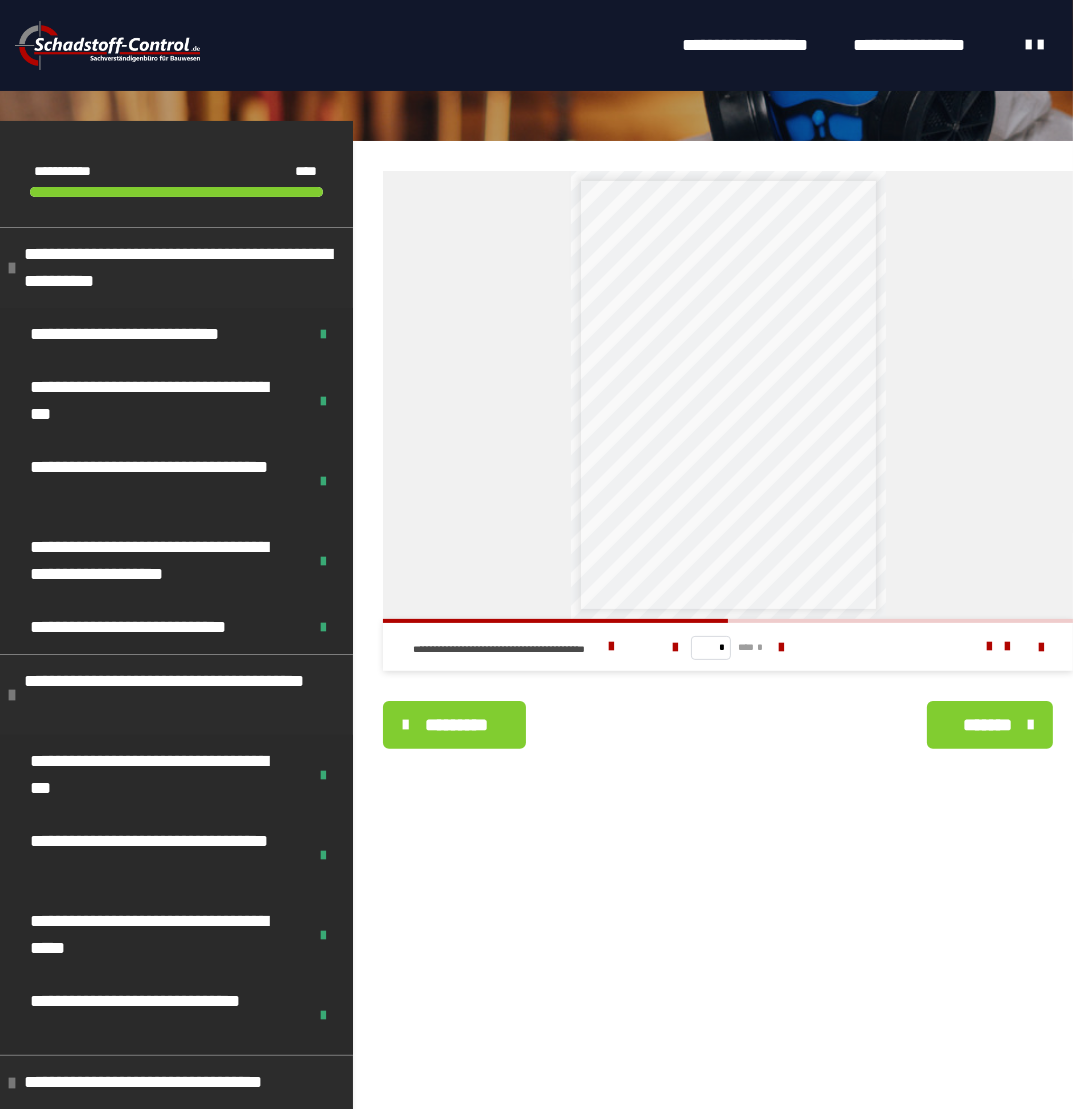 click on "*******" at bounding box center (988, 725) 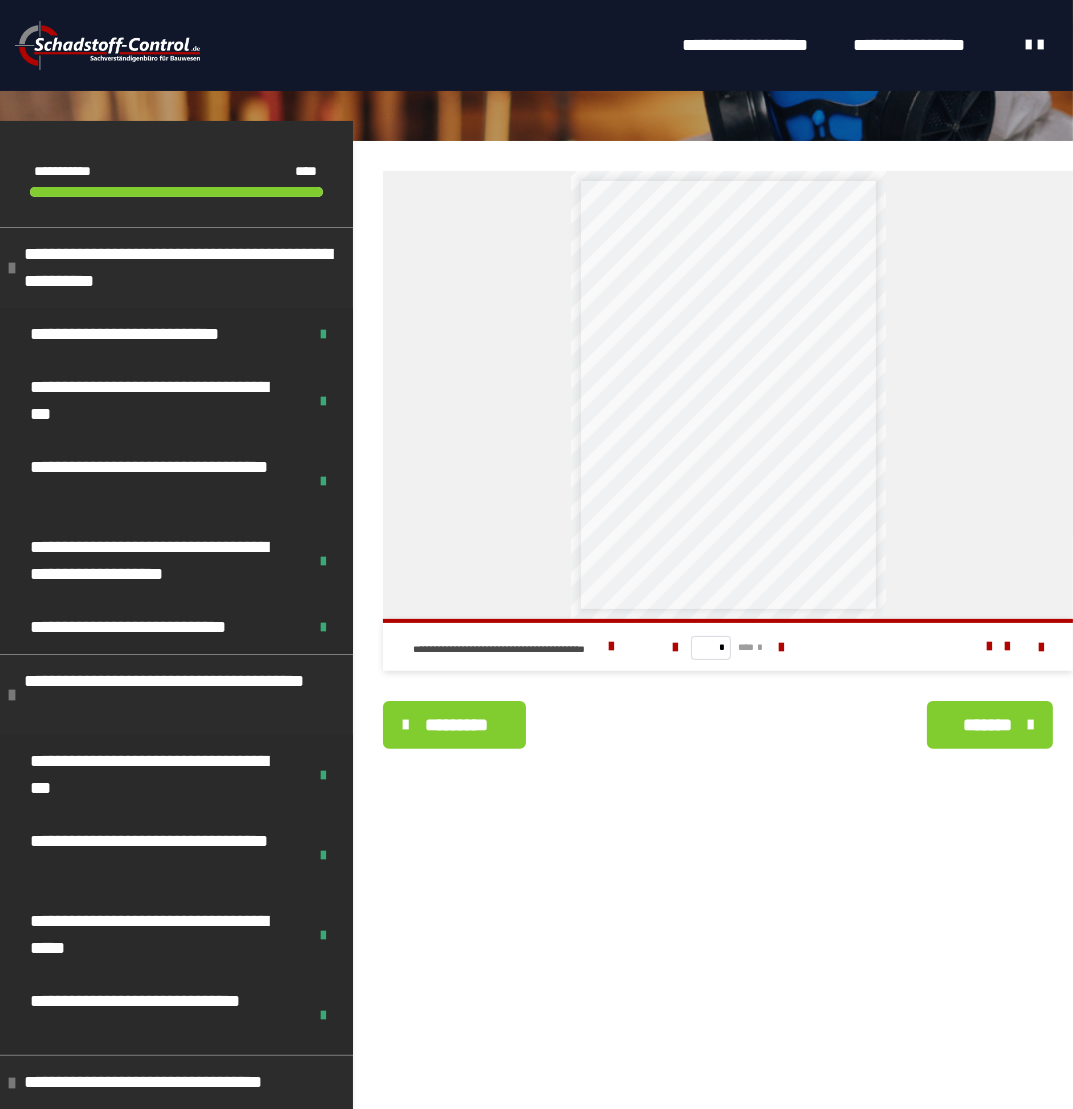 click on "*******" at bounding box center (988, 725) 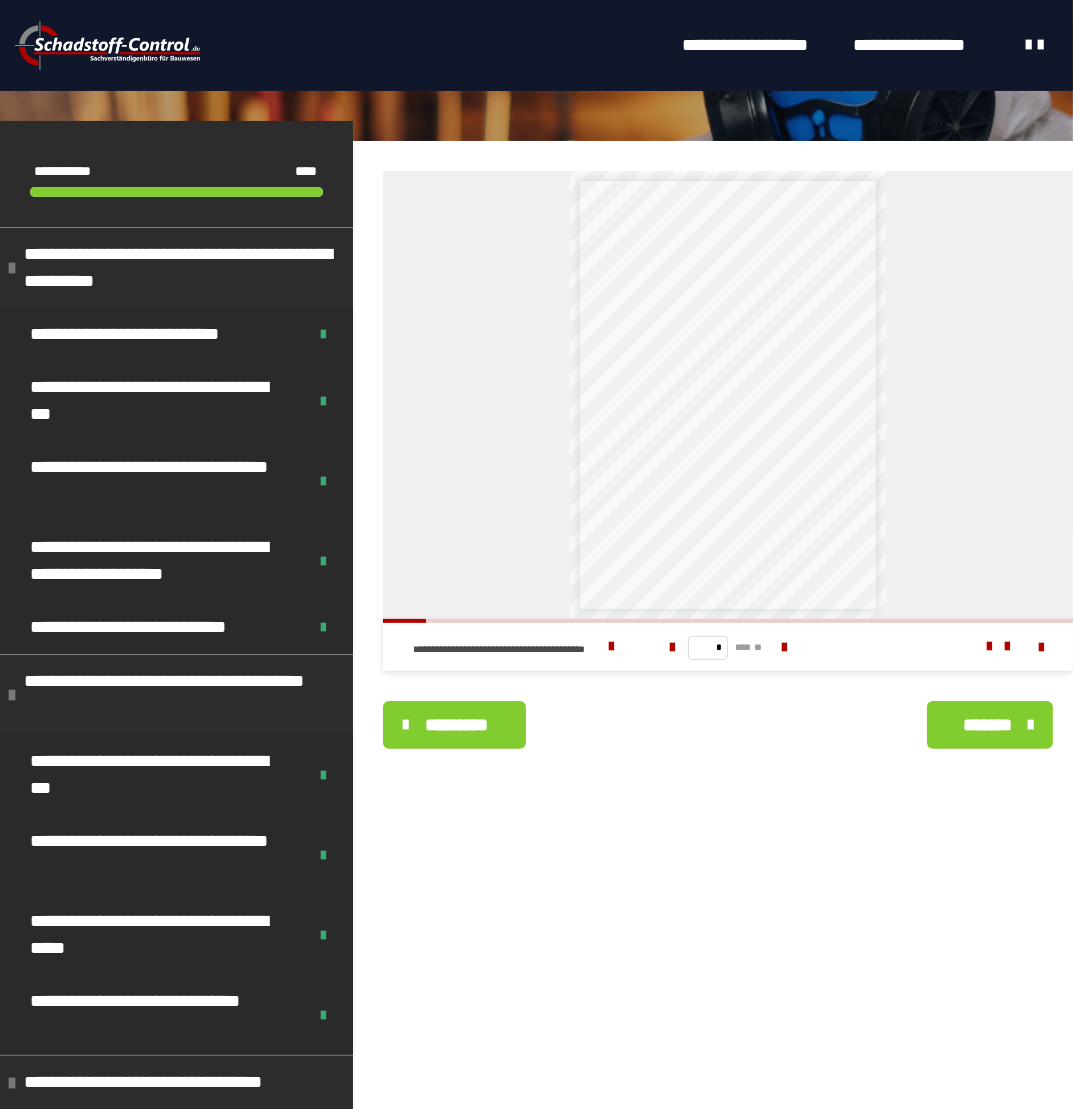 click on "*******" at bounding box center (988, 725) 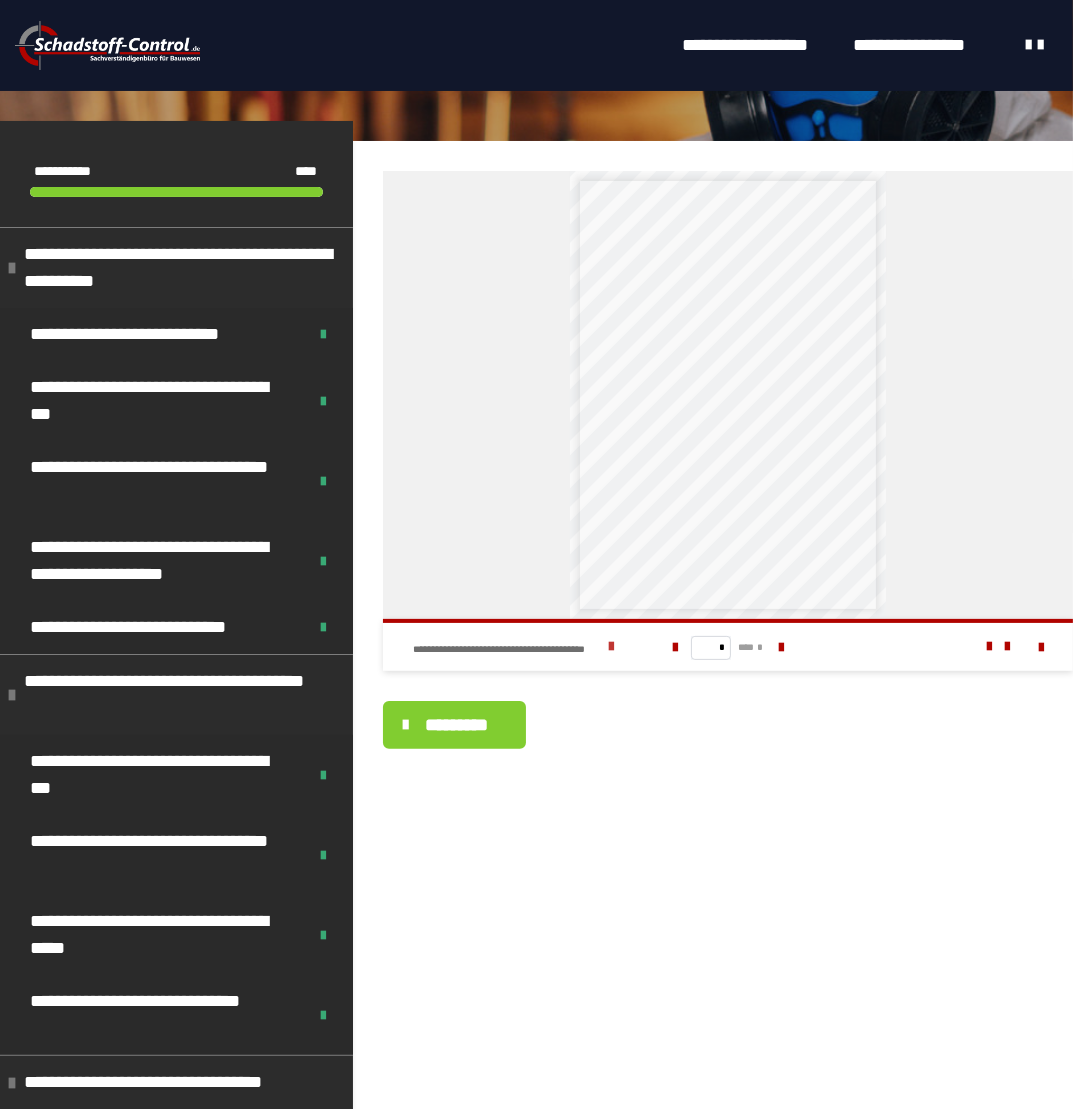 click at bounding box center (611, 647) 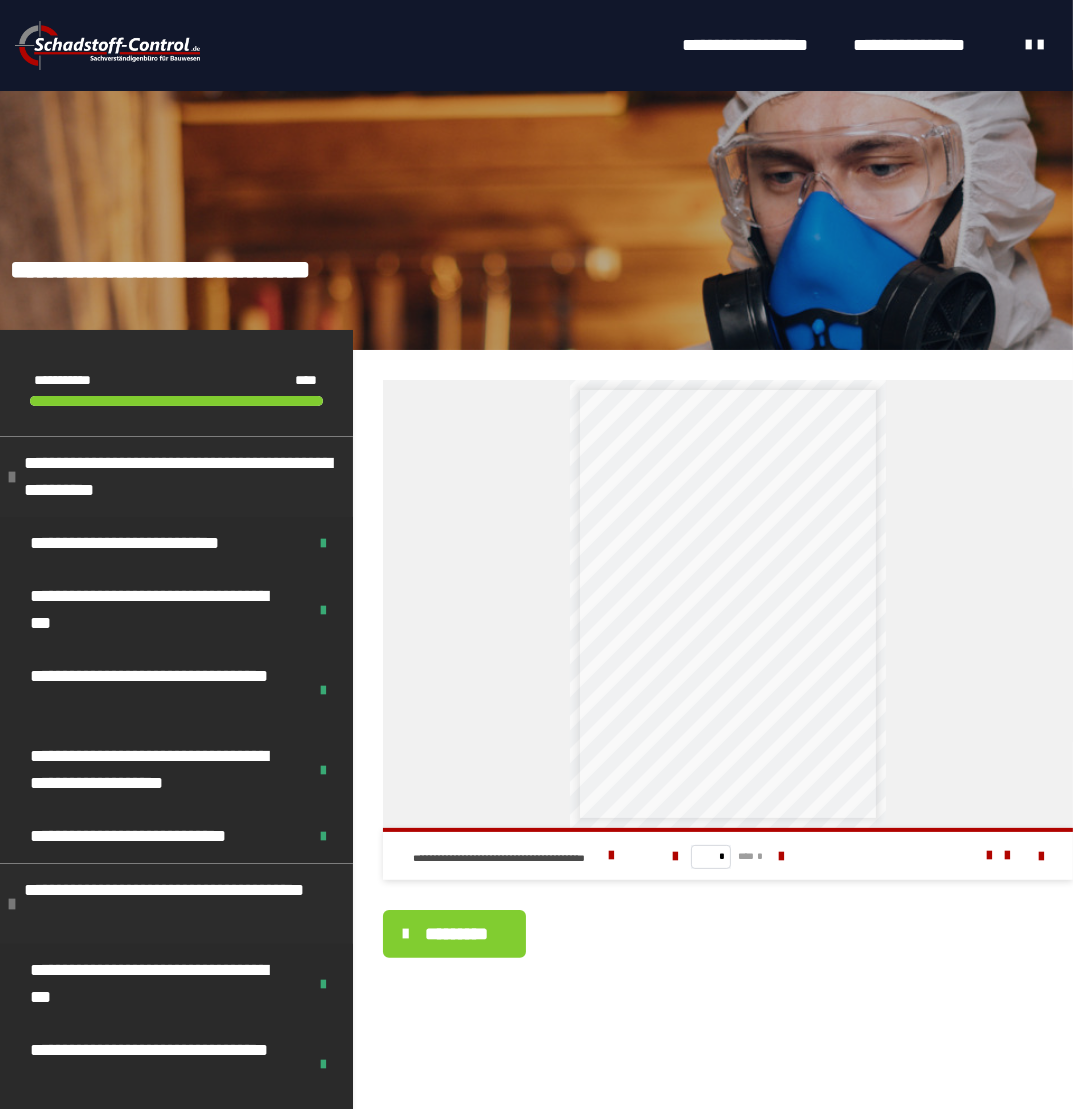 scroll, scrollTop: 0, scrollLeft: 0, axis: both 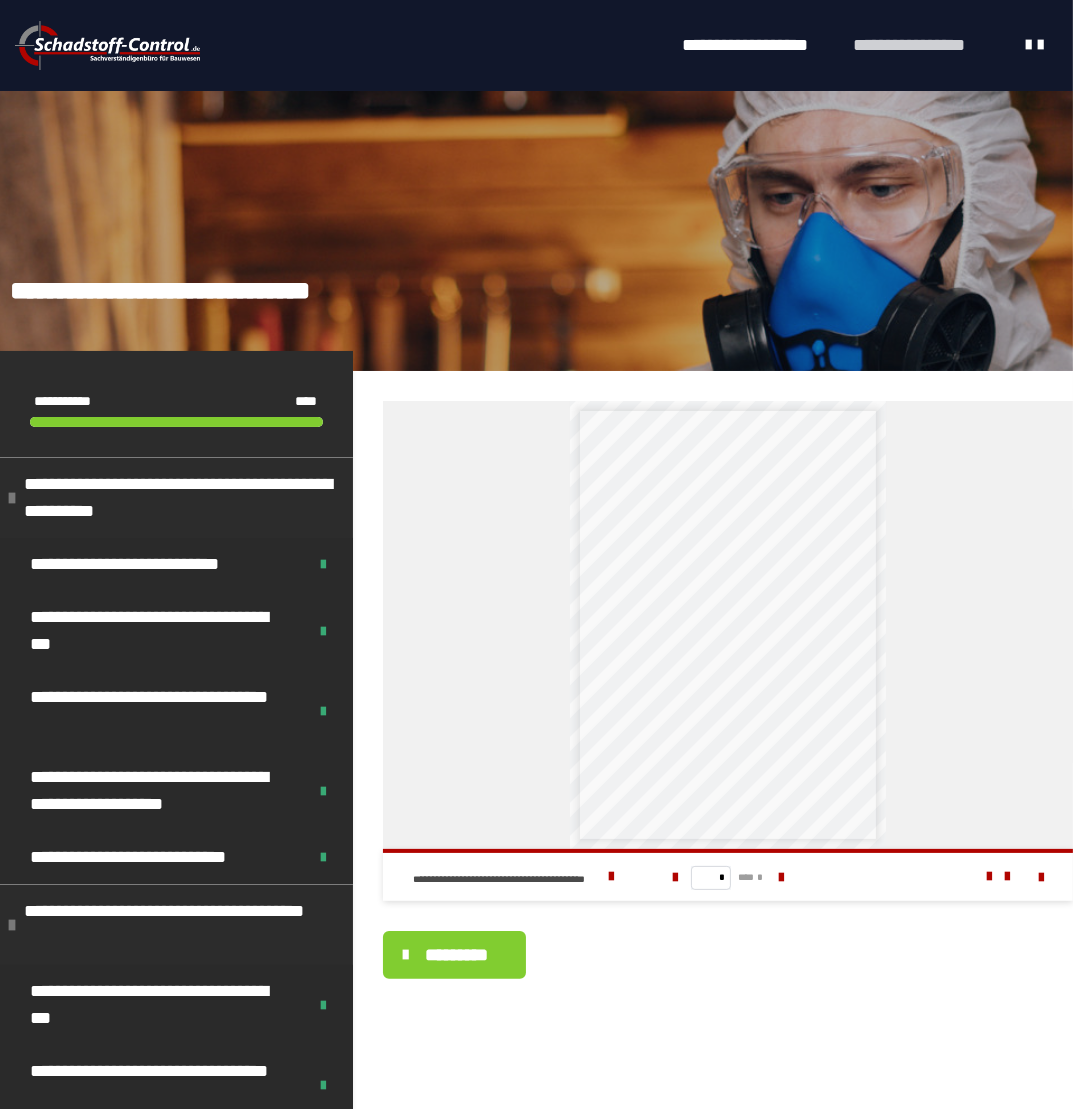 click on "**********" at bounding box center [924, 45] 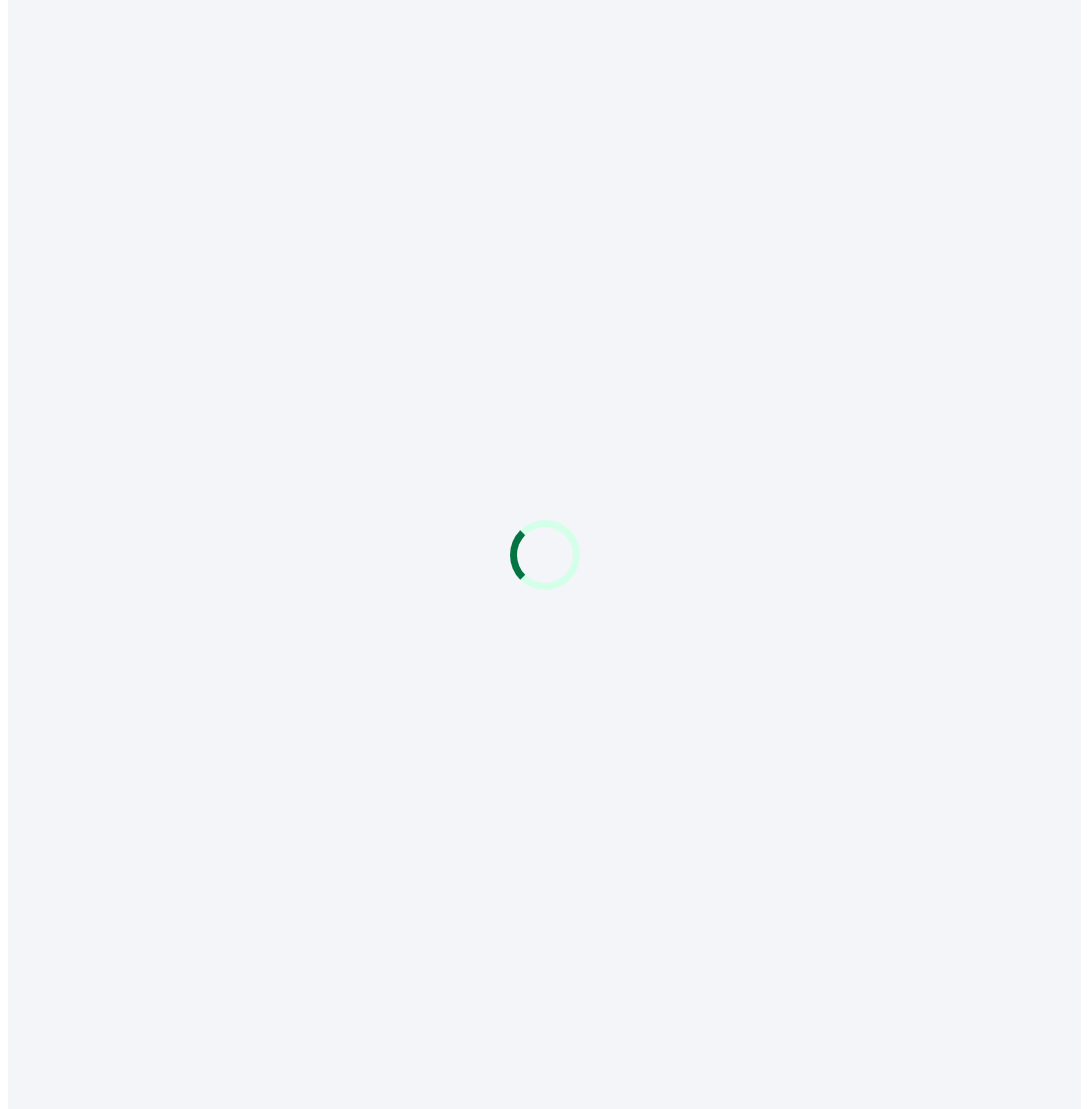 scroll, scrollTop: 0, scrollLeft: 0, axis: both 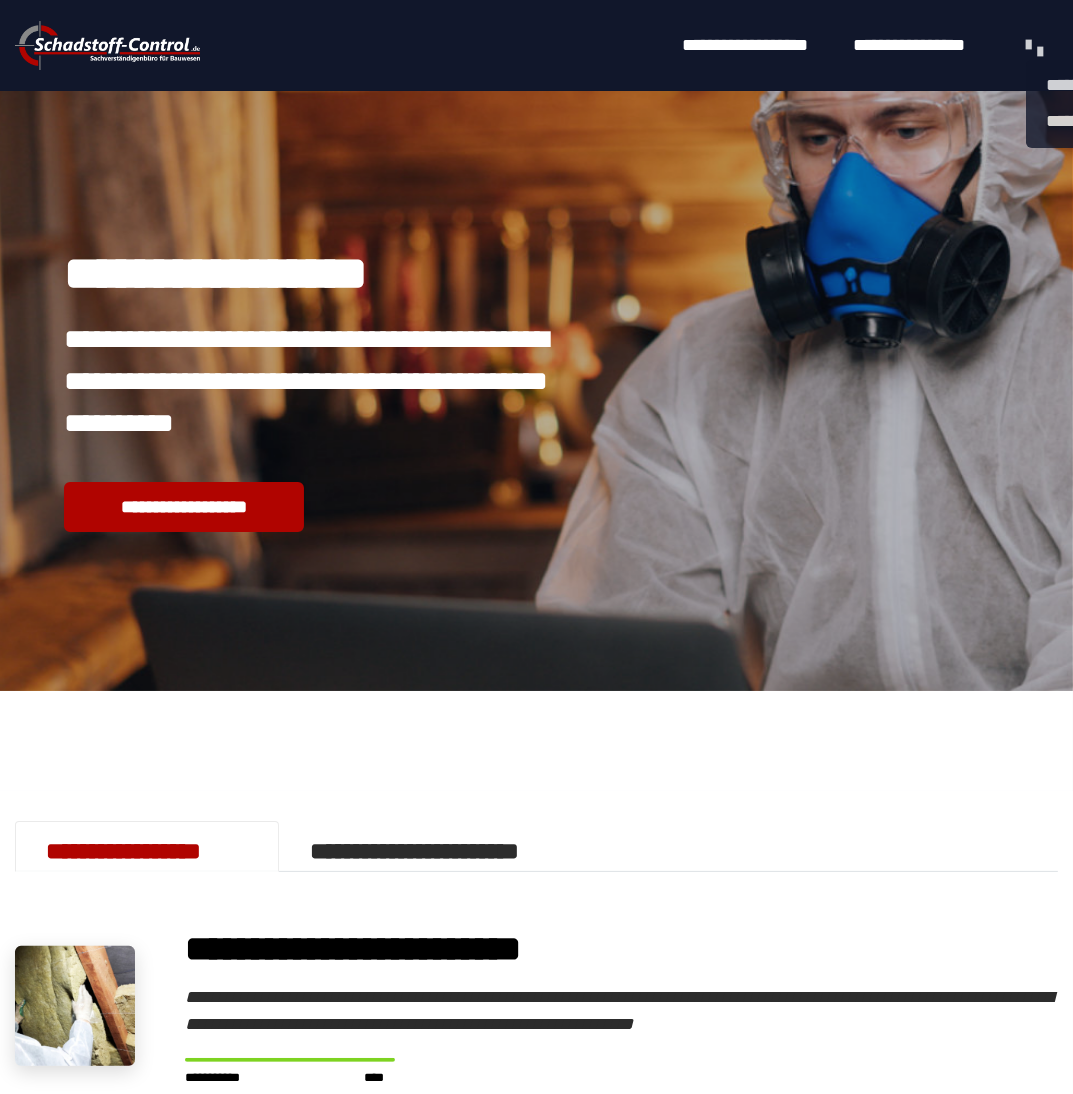 click at bounding box center [1028, 45] 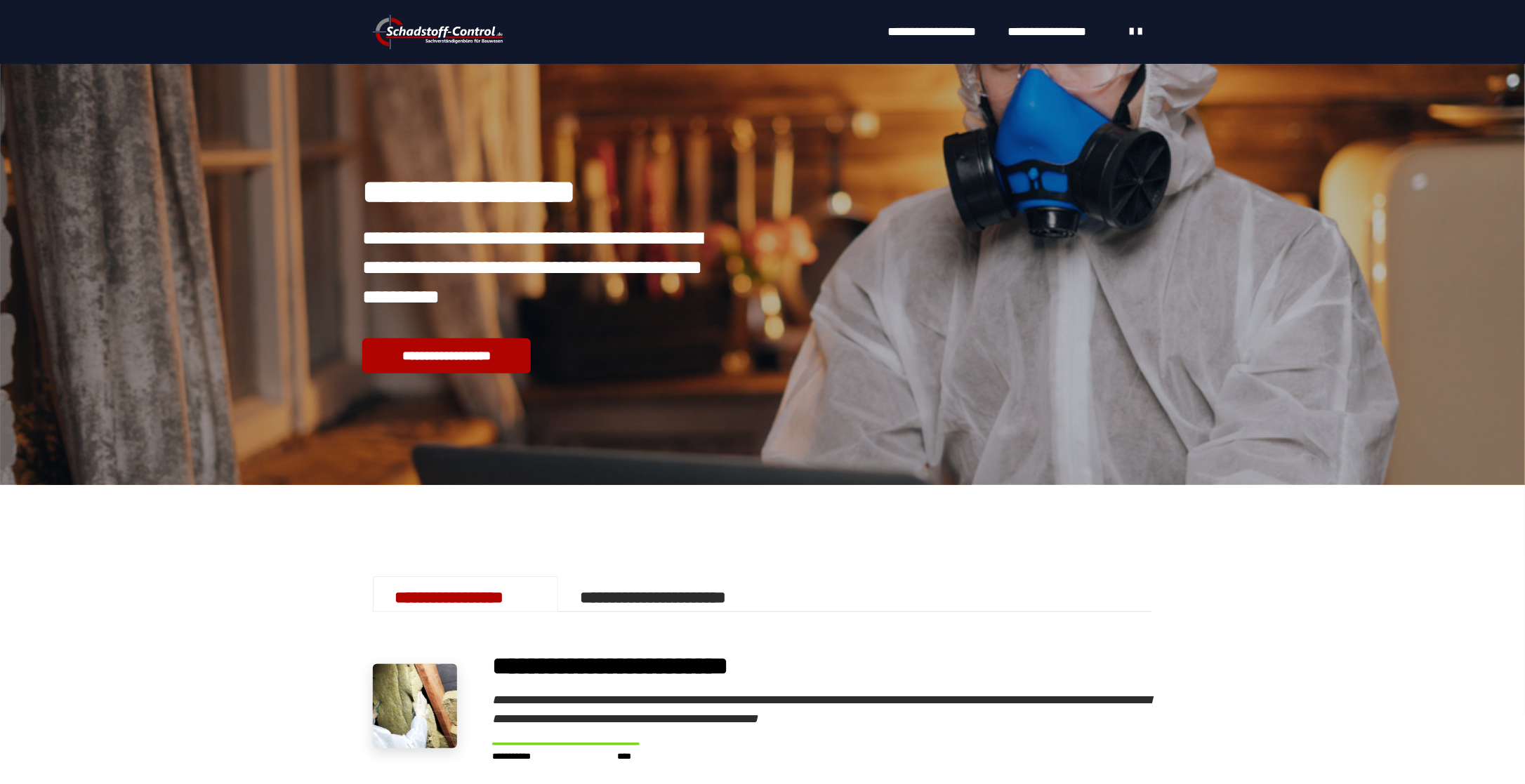 click on "**********" at bounding box center [1018, 32] 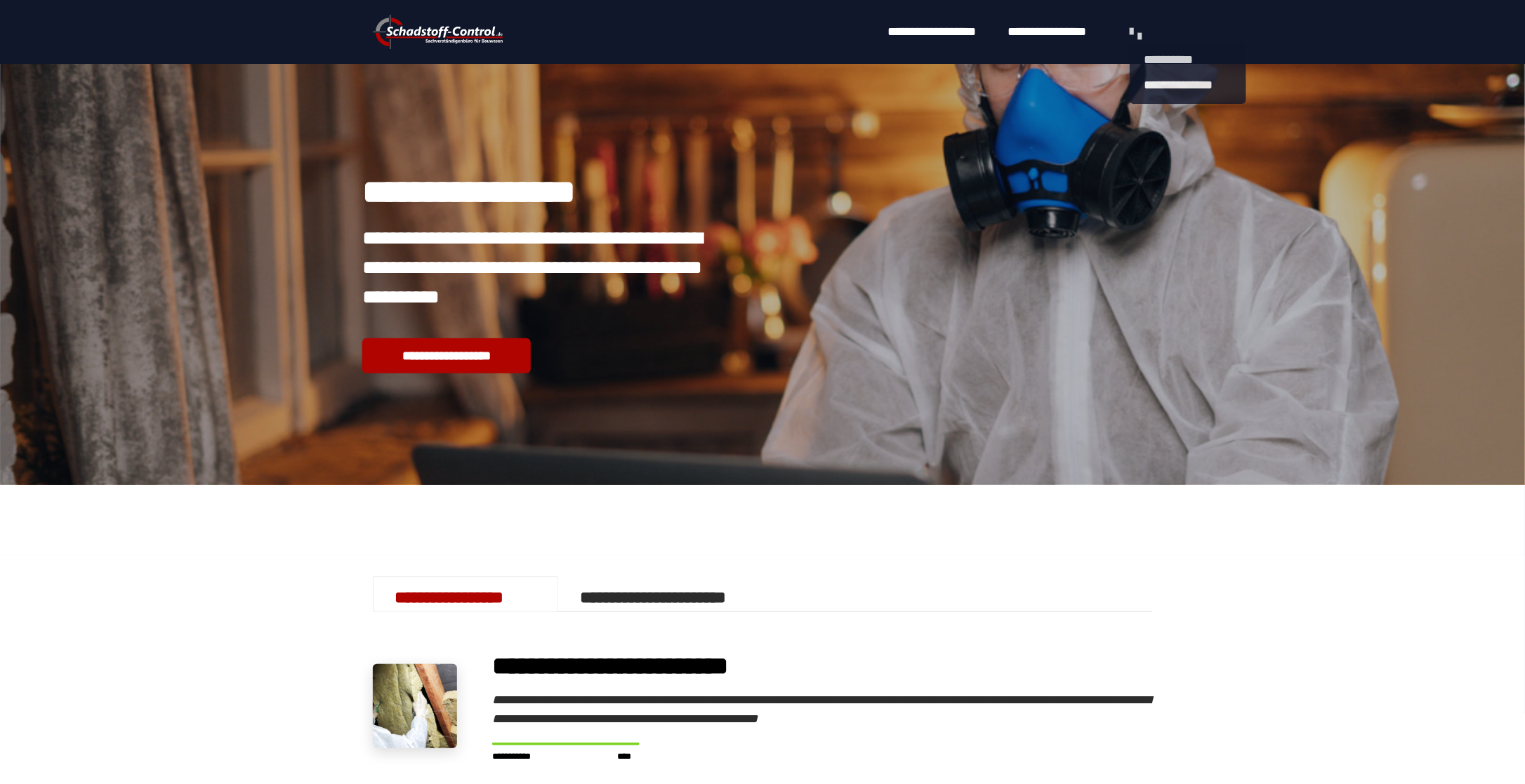 click on "**********" at bounding box center (1135, 34) 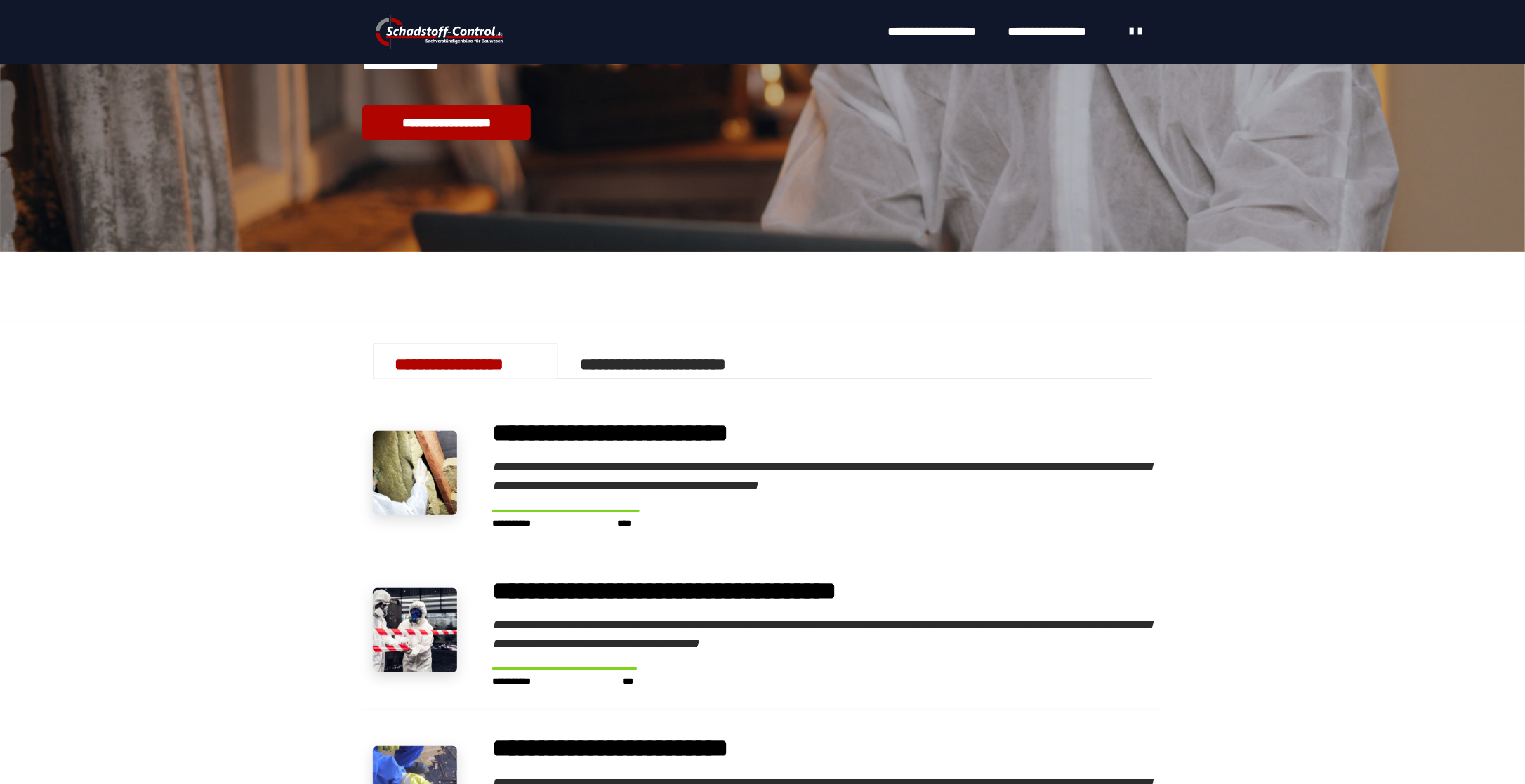 scroll, scrollTop: 281, scrollLeft: 0, axis: vertical 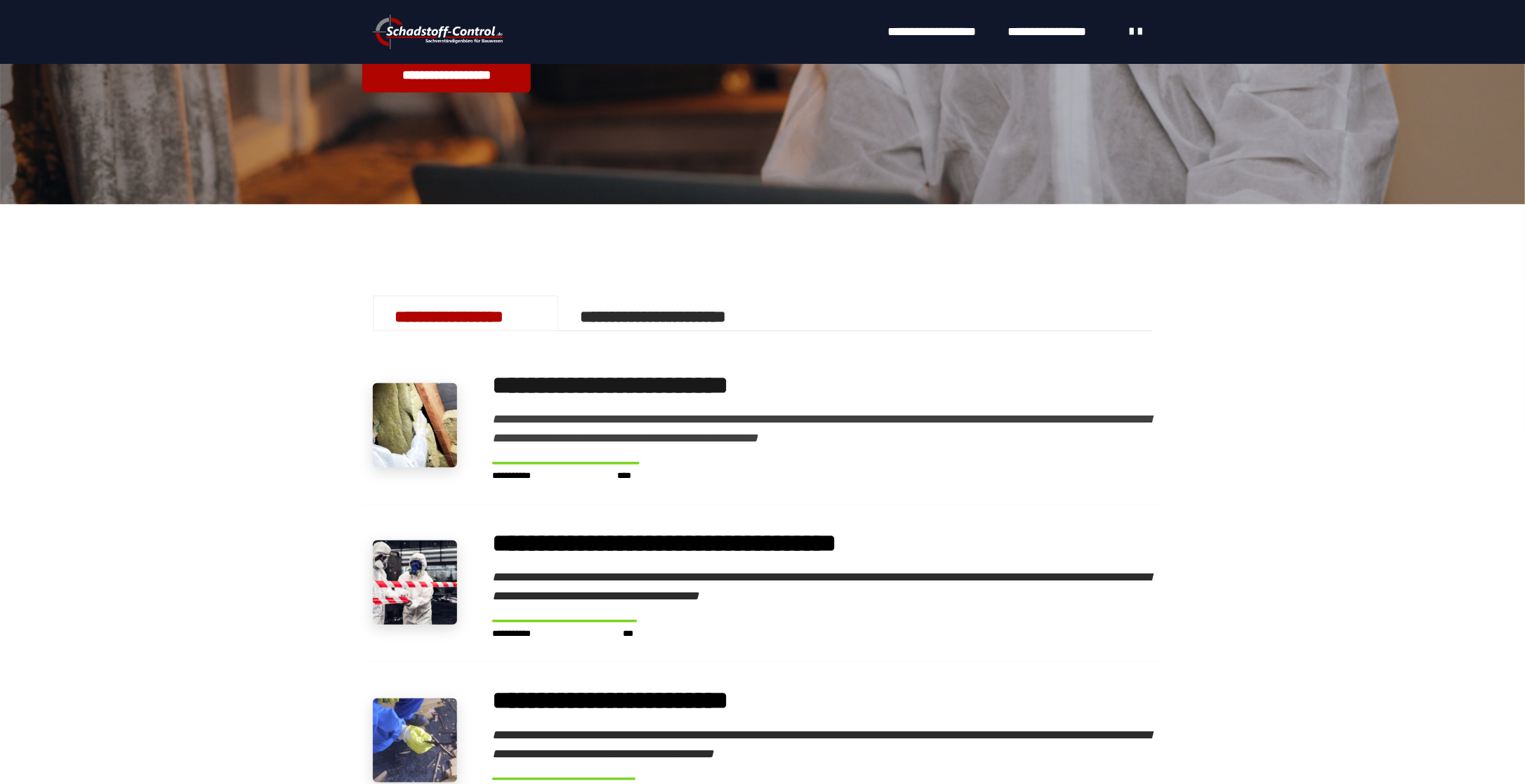 click on "**********" at bounding box center [822, 385] 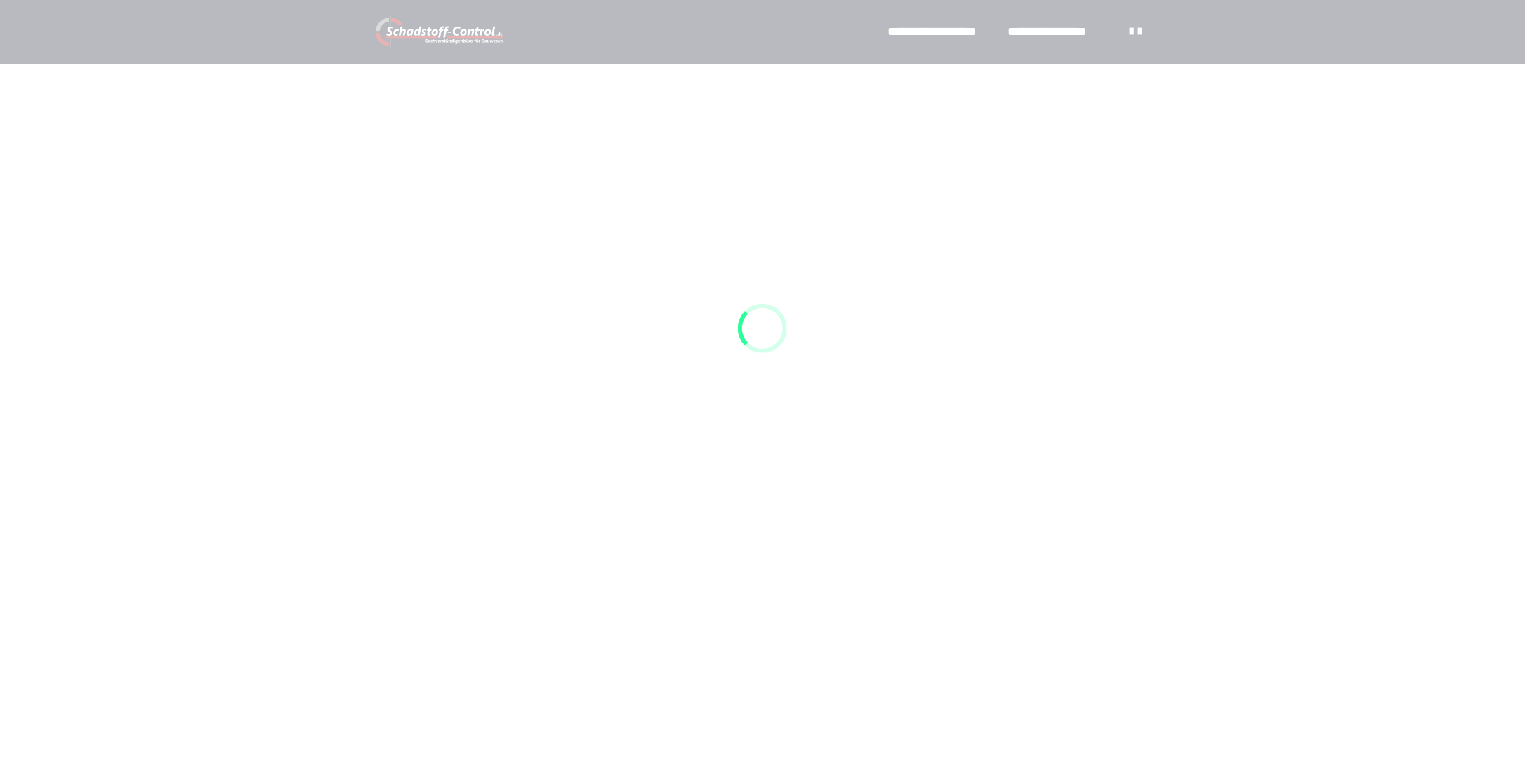 scroll, scrollTop: 0, scrollLeft: 0, axis: both 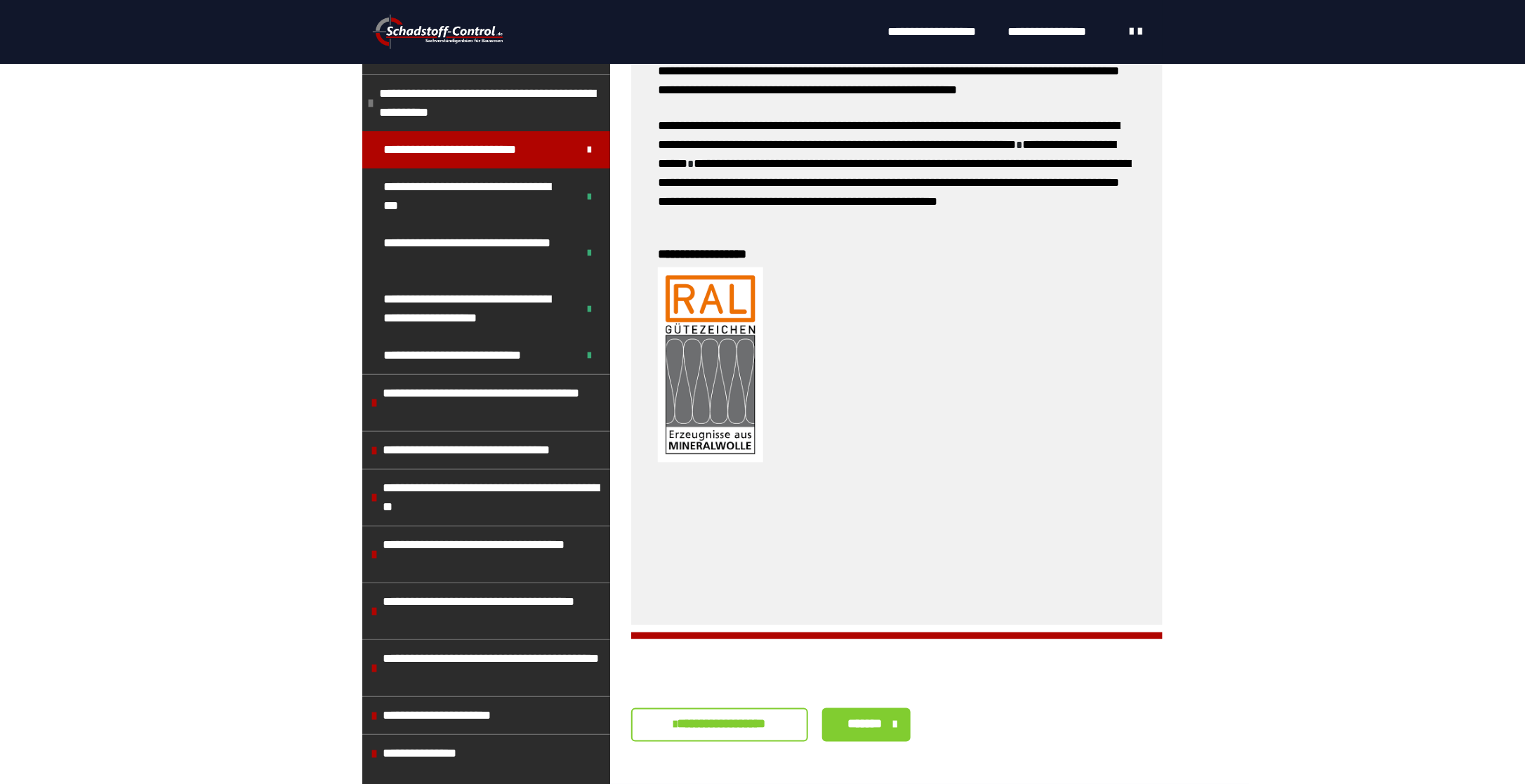 click on "**********" at bounding box center (897, 701) 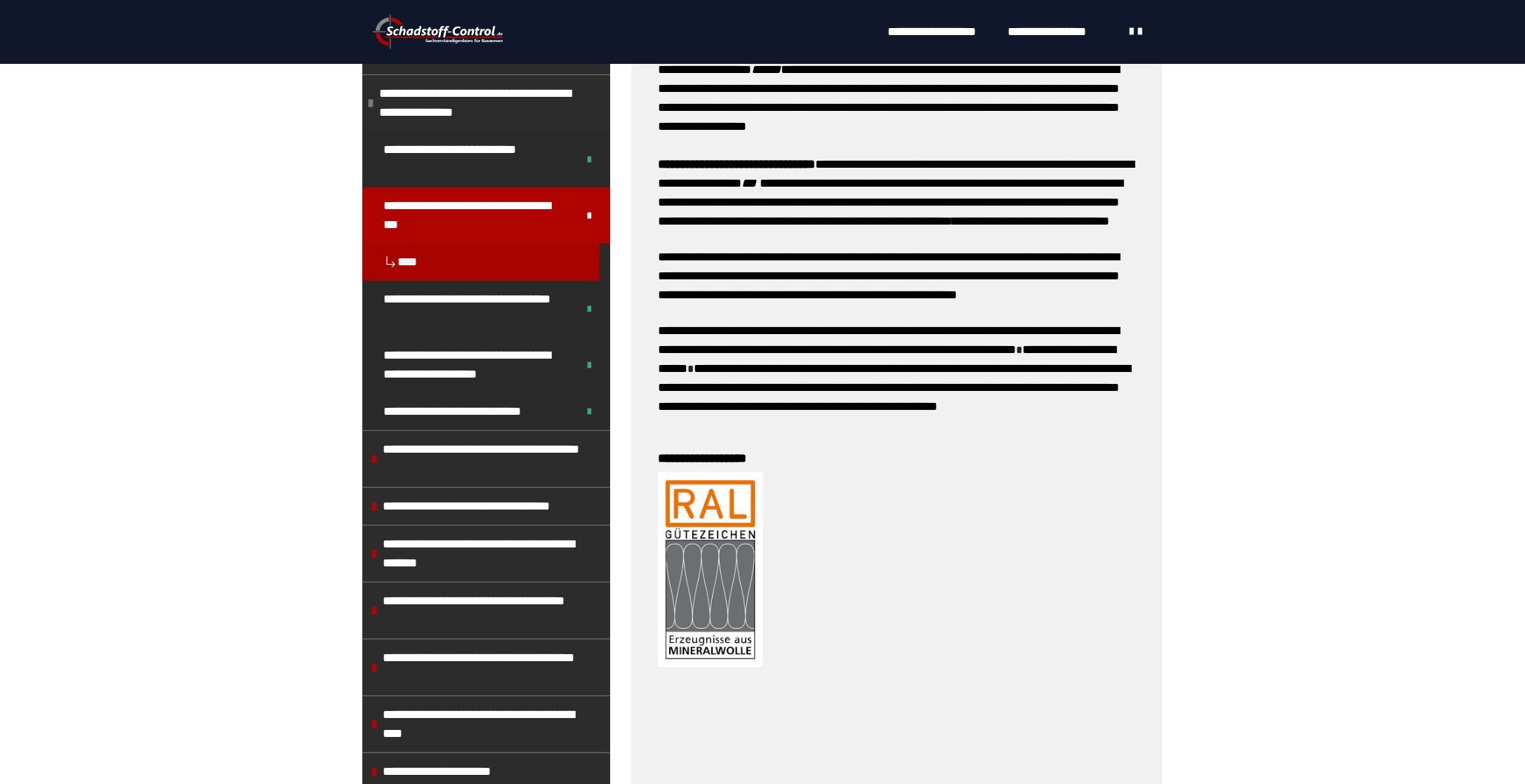 scroll, scrollTop: 867, scrollLeft: 0, axis: vertical 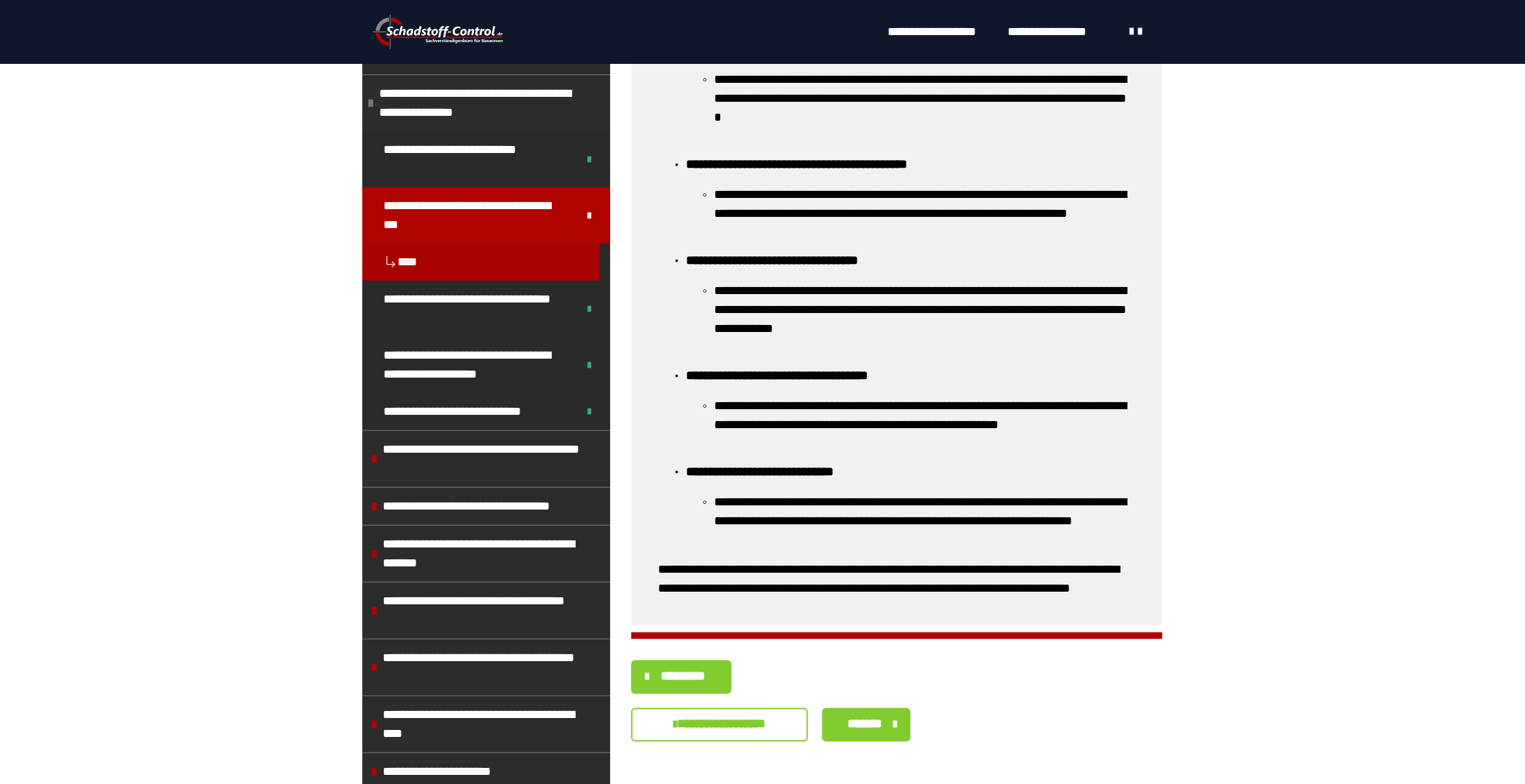 click on "*******" at bounding box center [866, 725] 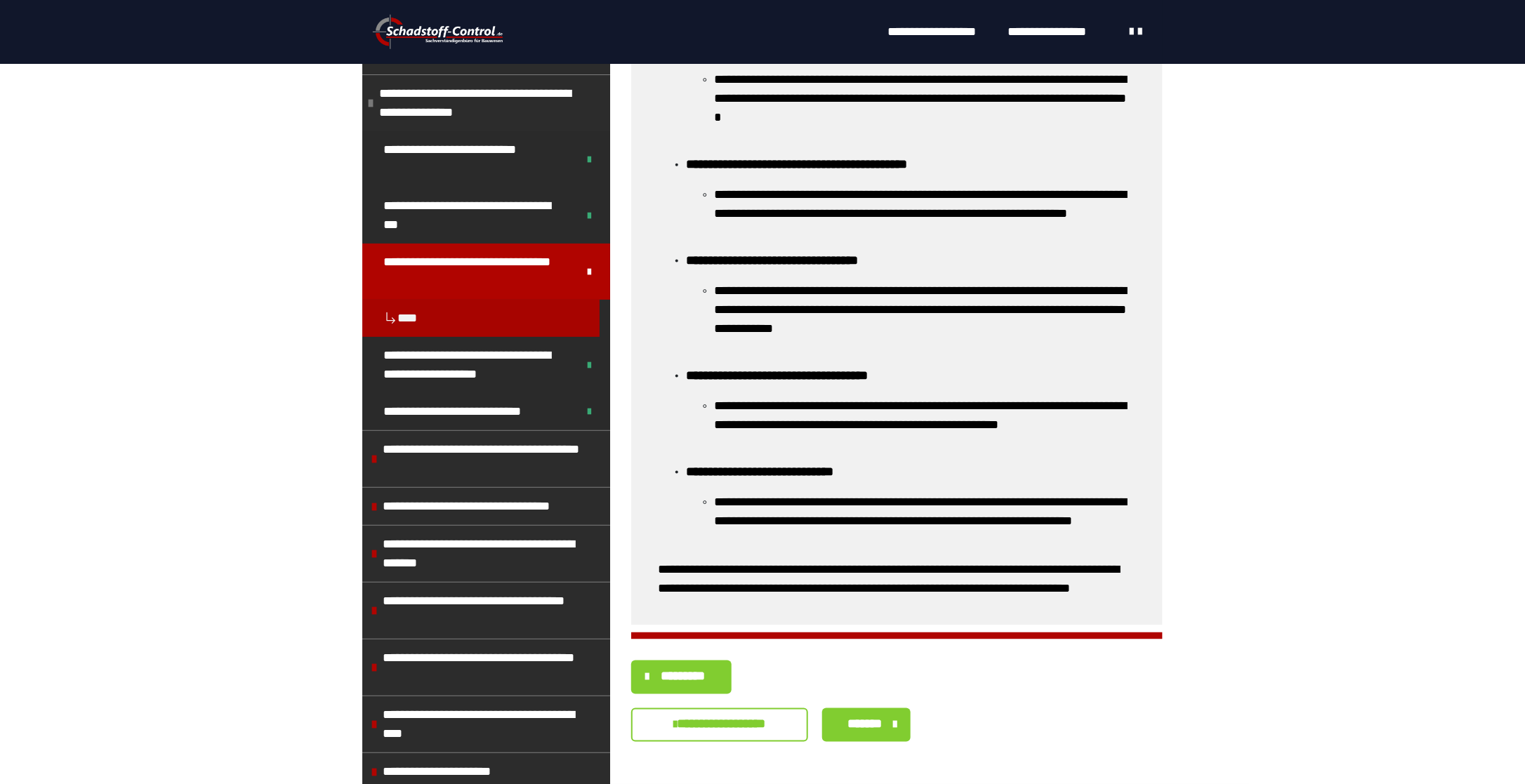 scroll, scrollTop: 776, scrollLeft: 0, axis: vertical 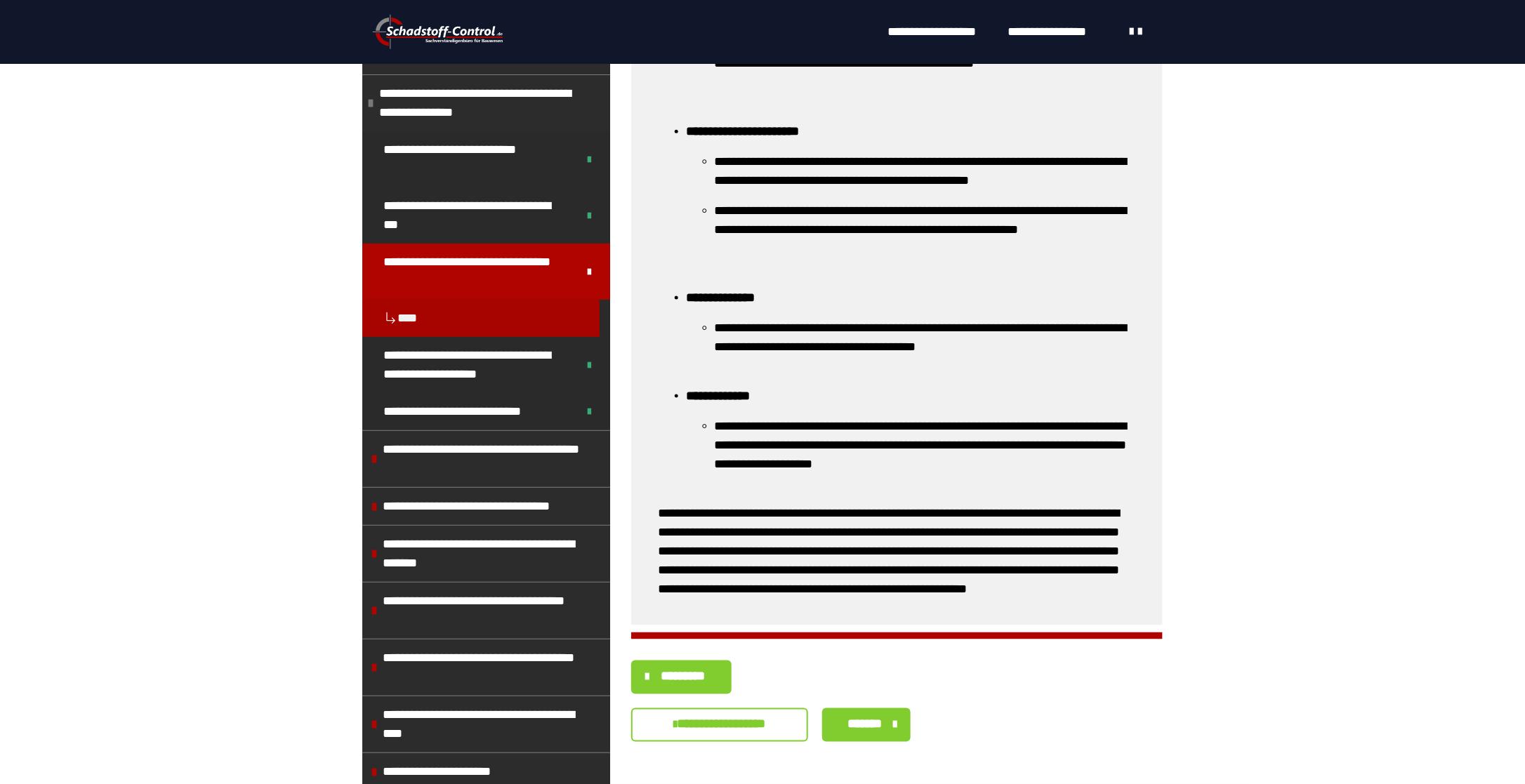 click on "*******" at bounding box center [866, 725] 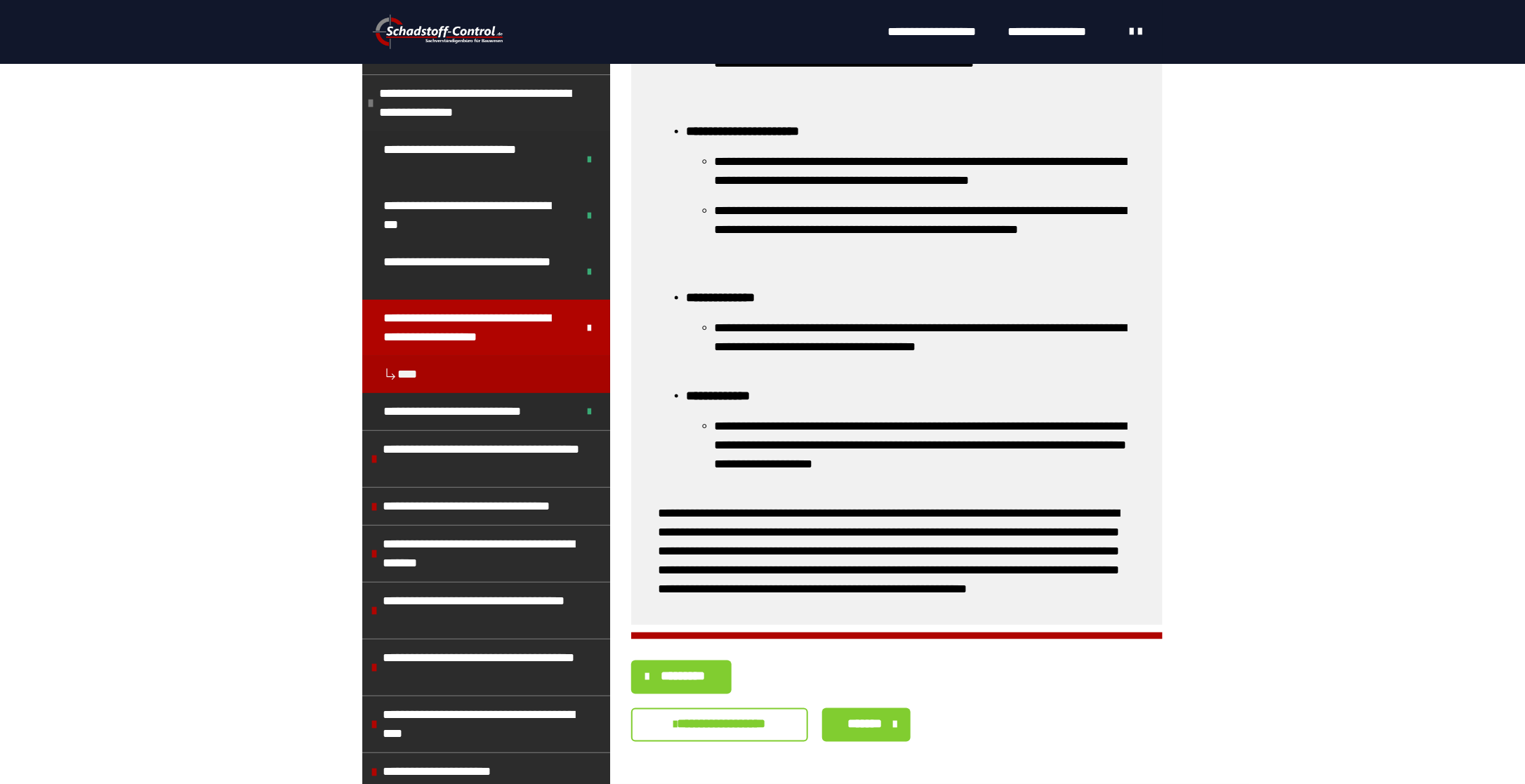 click on "*******" at bounding box center (866, 725) 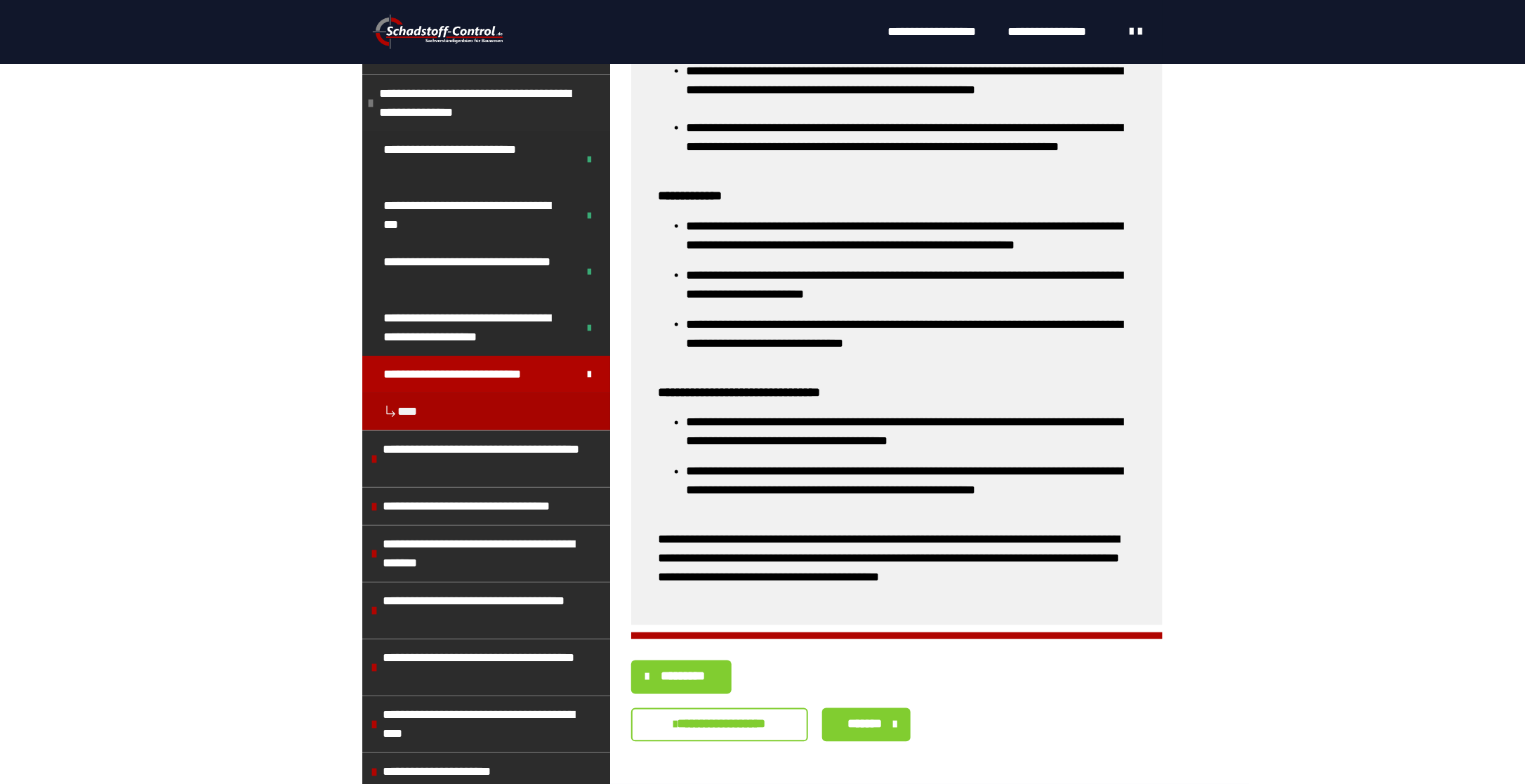 click on "*******" at bounding box center [866, 725] 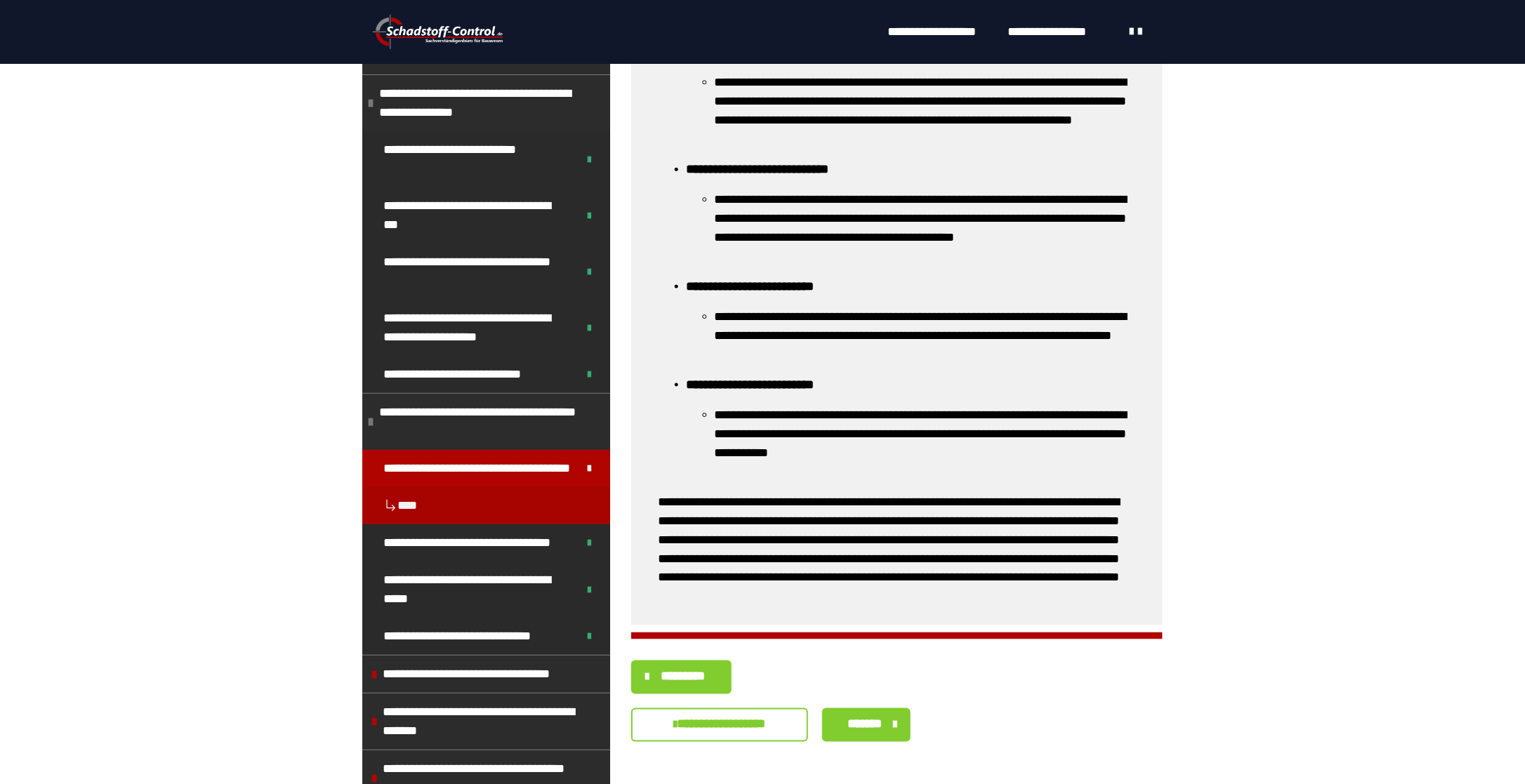 click on "*******" at bounding box center [866, 725] 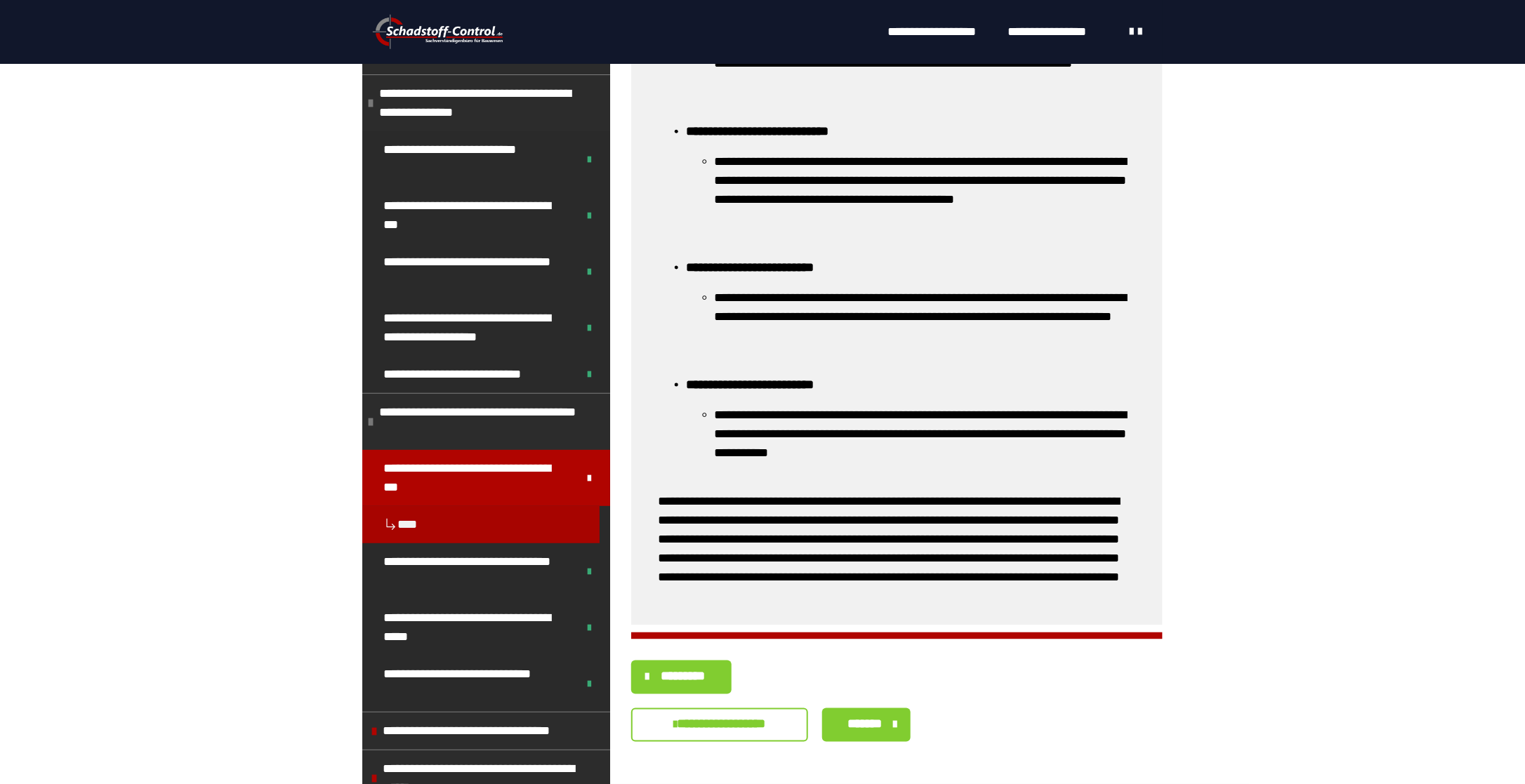 click on "*******" at bounding box center [866, 725] 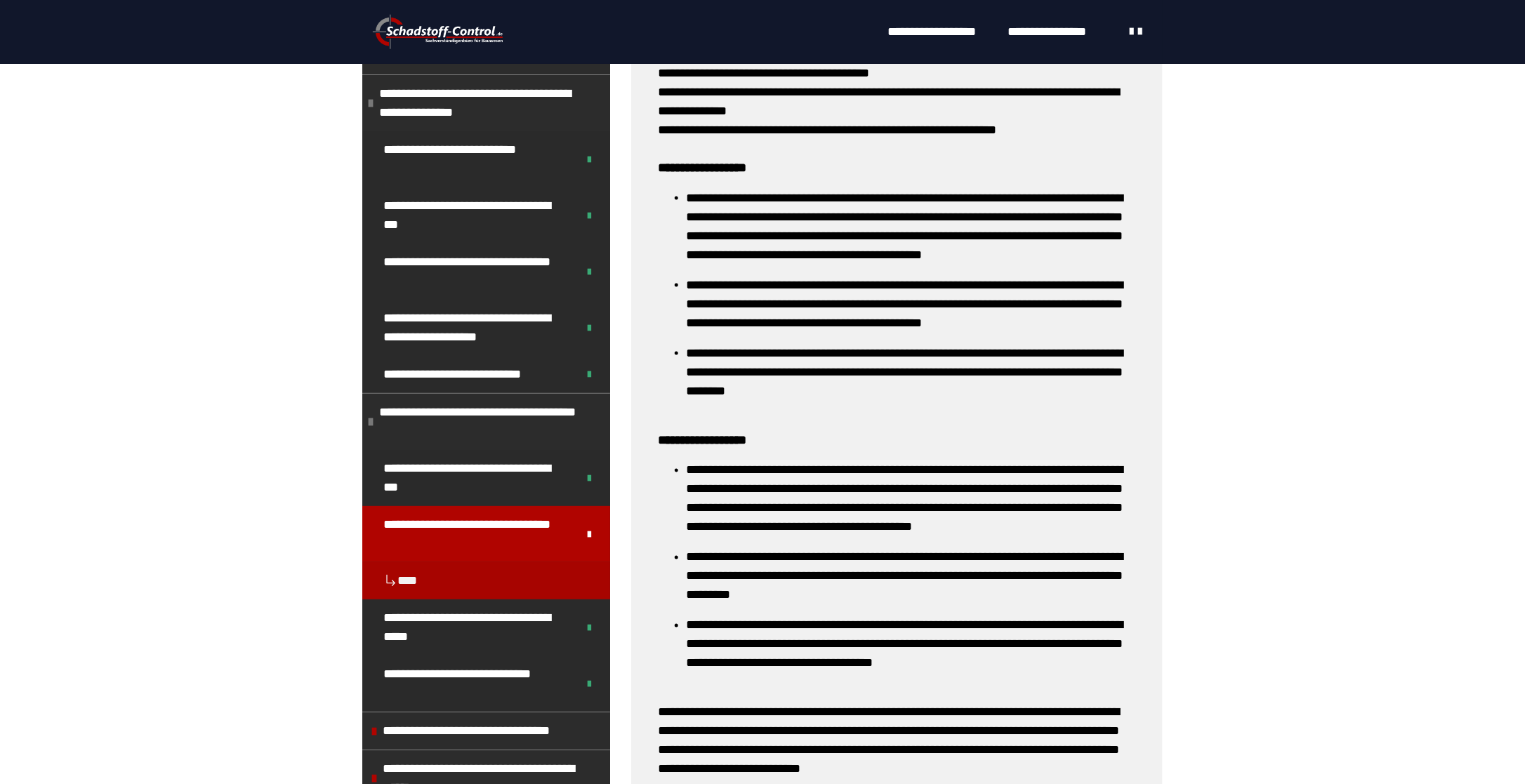 click on "**********" at bounding box center [897, 893] 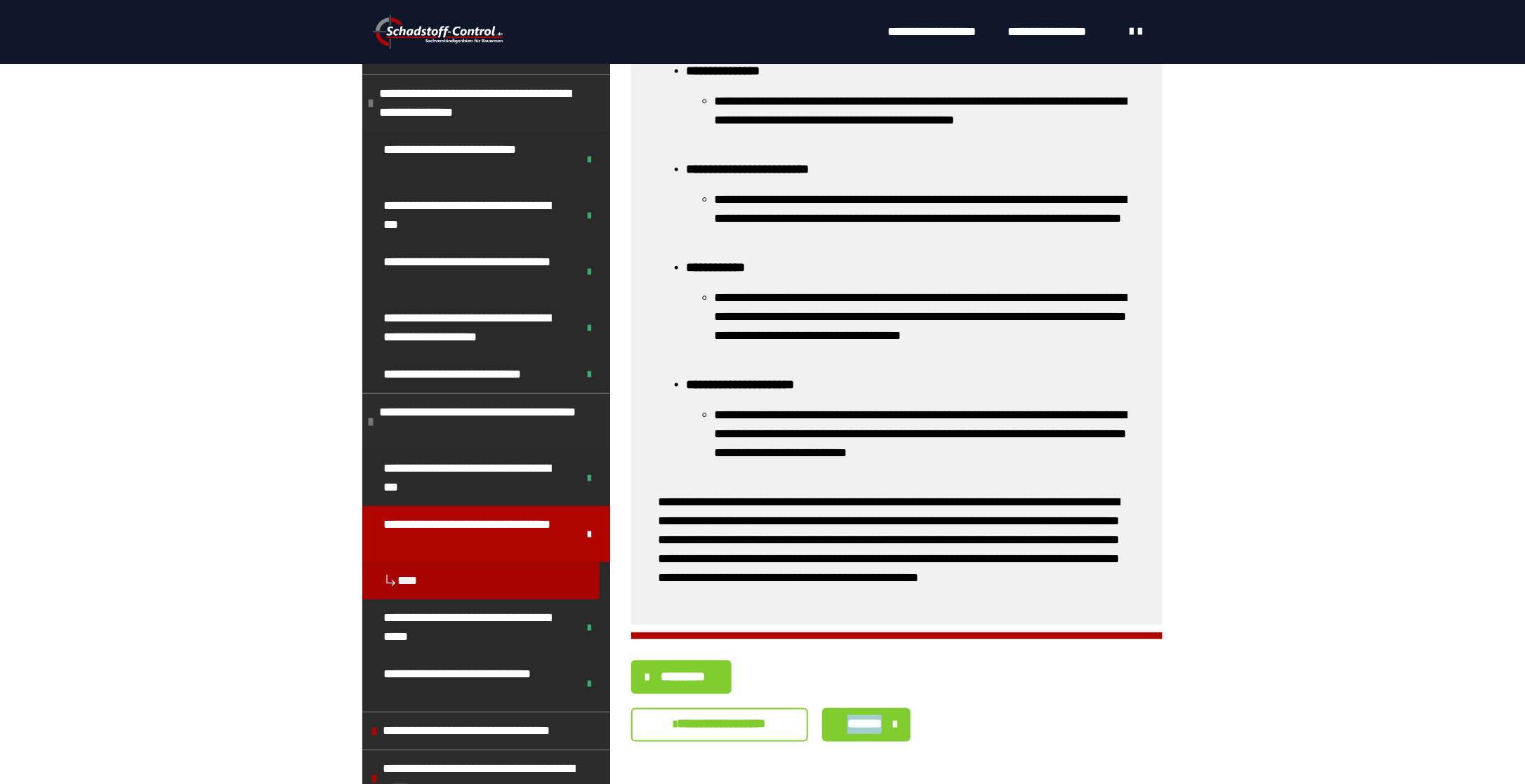 click on "*******" at bounding box center (866, 725) 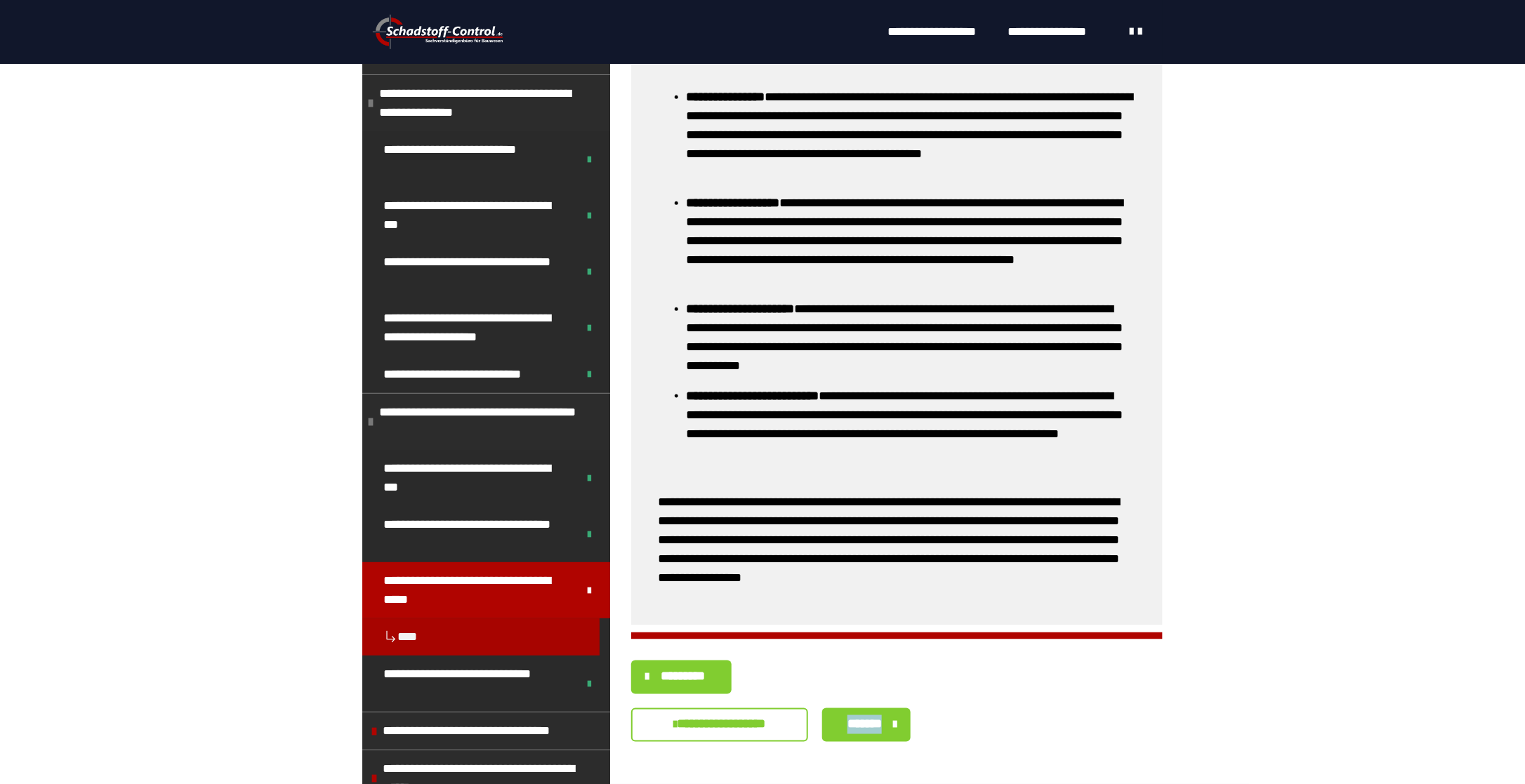 click on "*******" at bounding box center [865, 724] 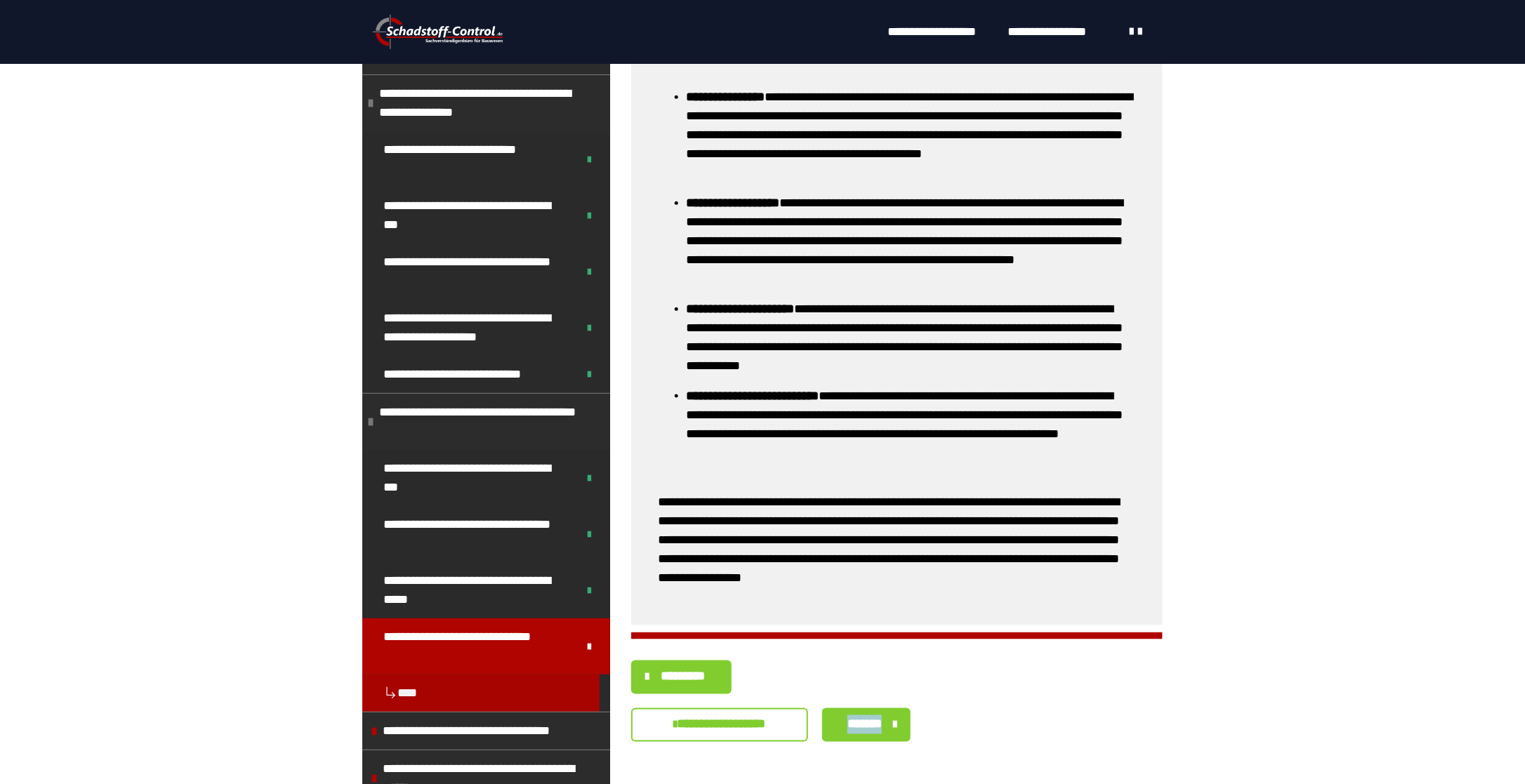 click on "*******" at bounding box center (866, 725) 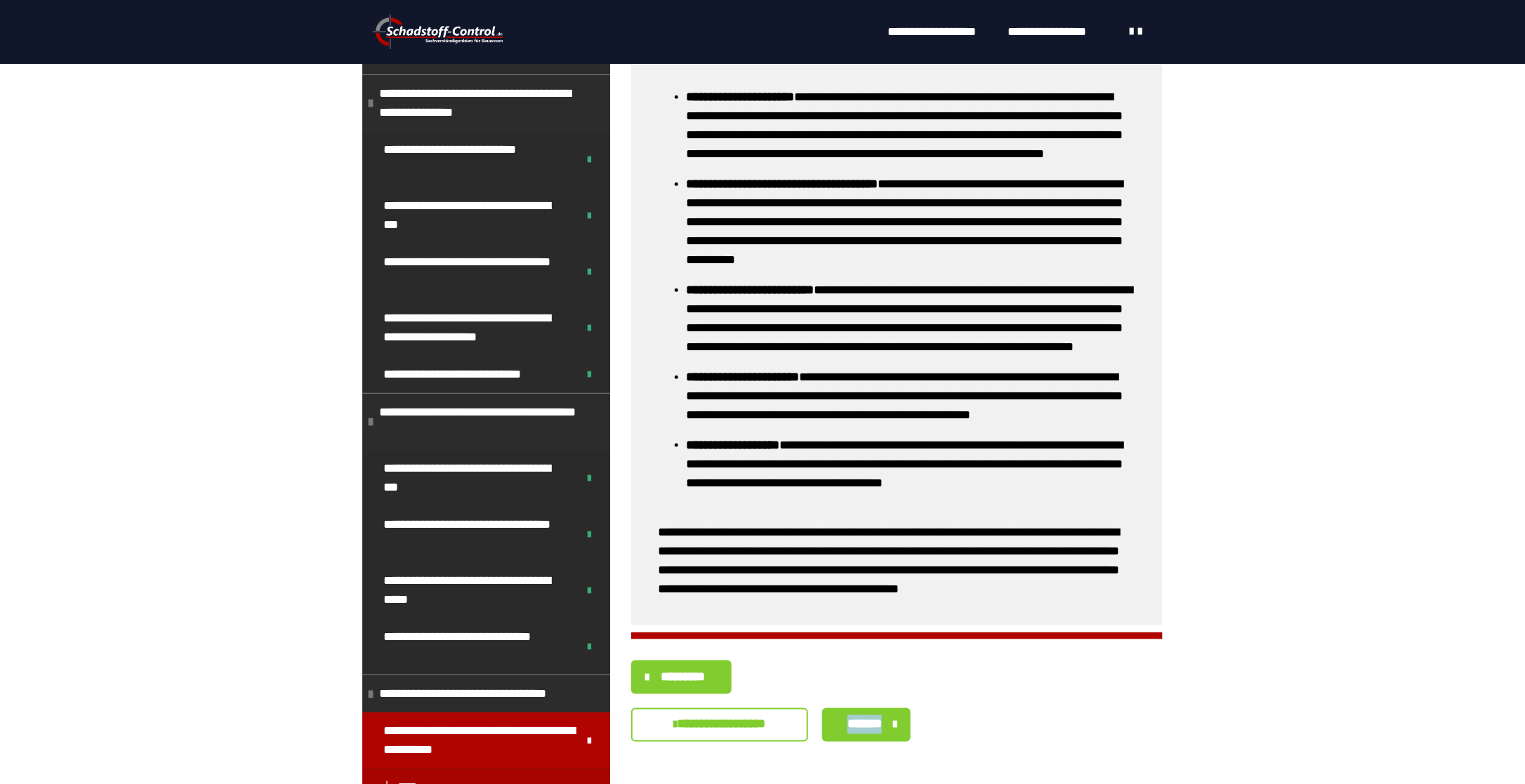 scroll, scrollTop: 724, scrollLeft: 0, axis: vertical 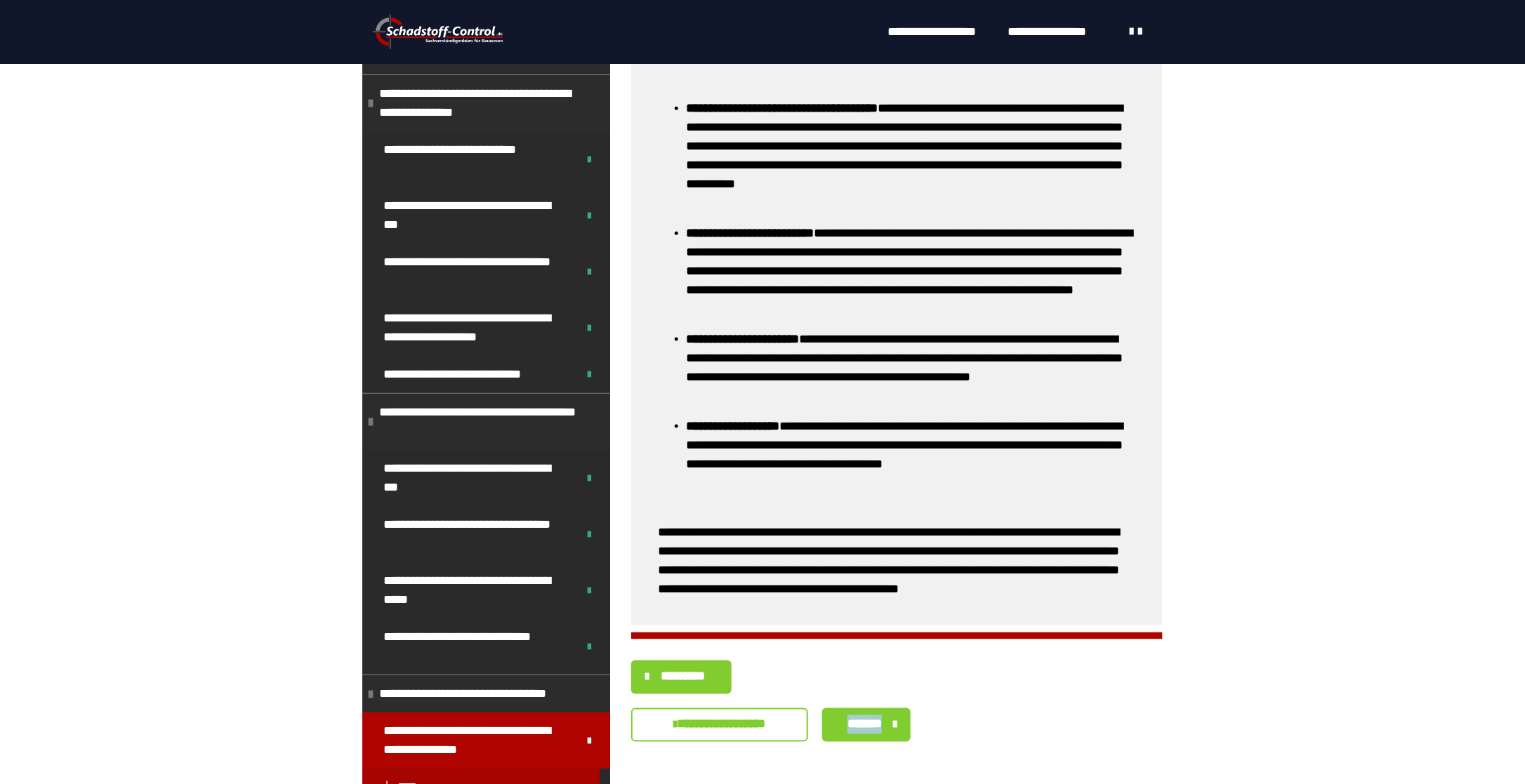 click on "**********" at bounding box center (897, 170) 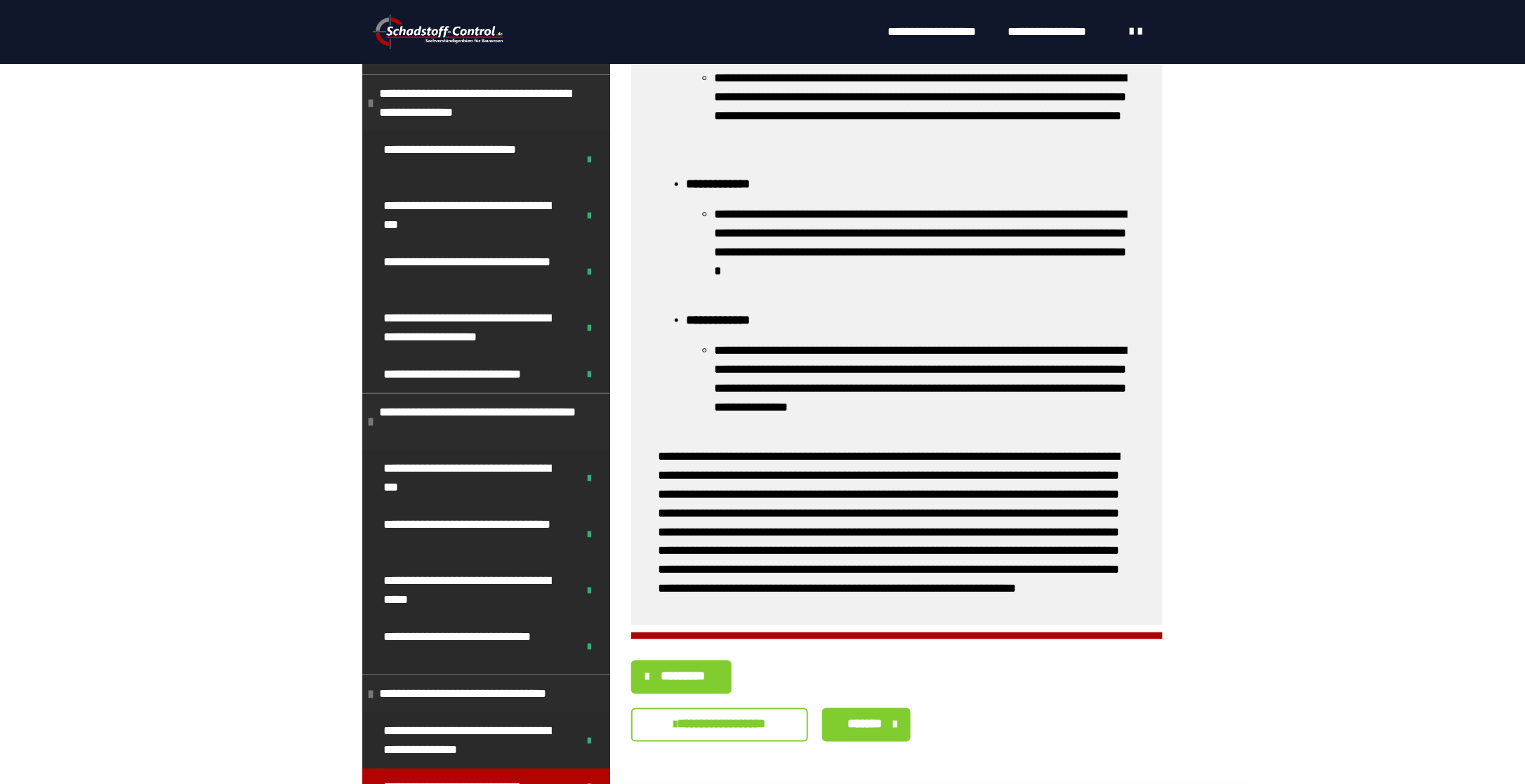 scroll, scrollTop: 818, scrollLeft: 0, axis: vertical 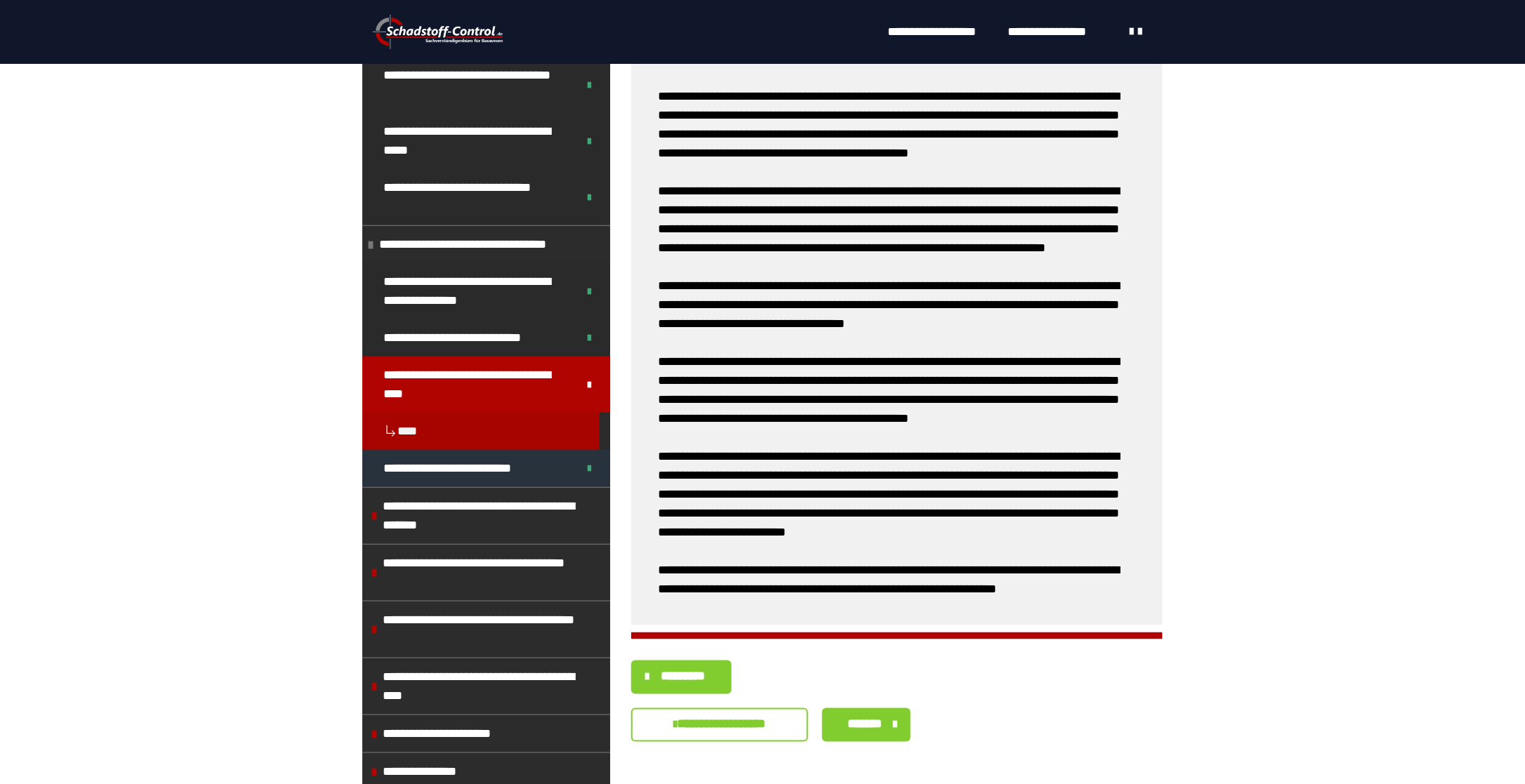 click on "**********" at bounding box center [466, 468] 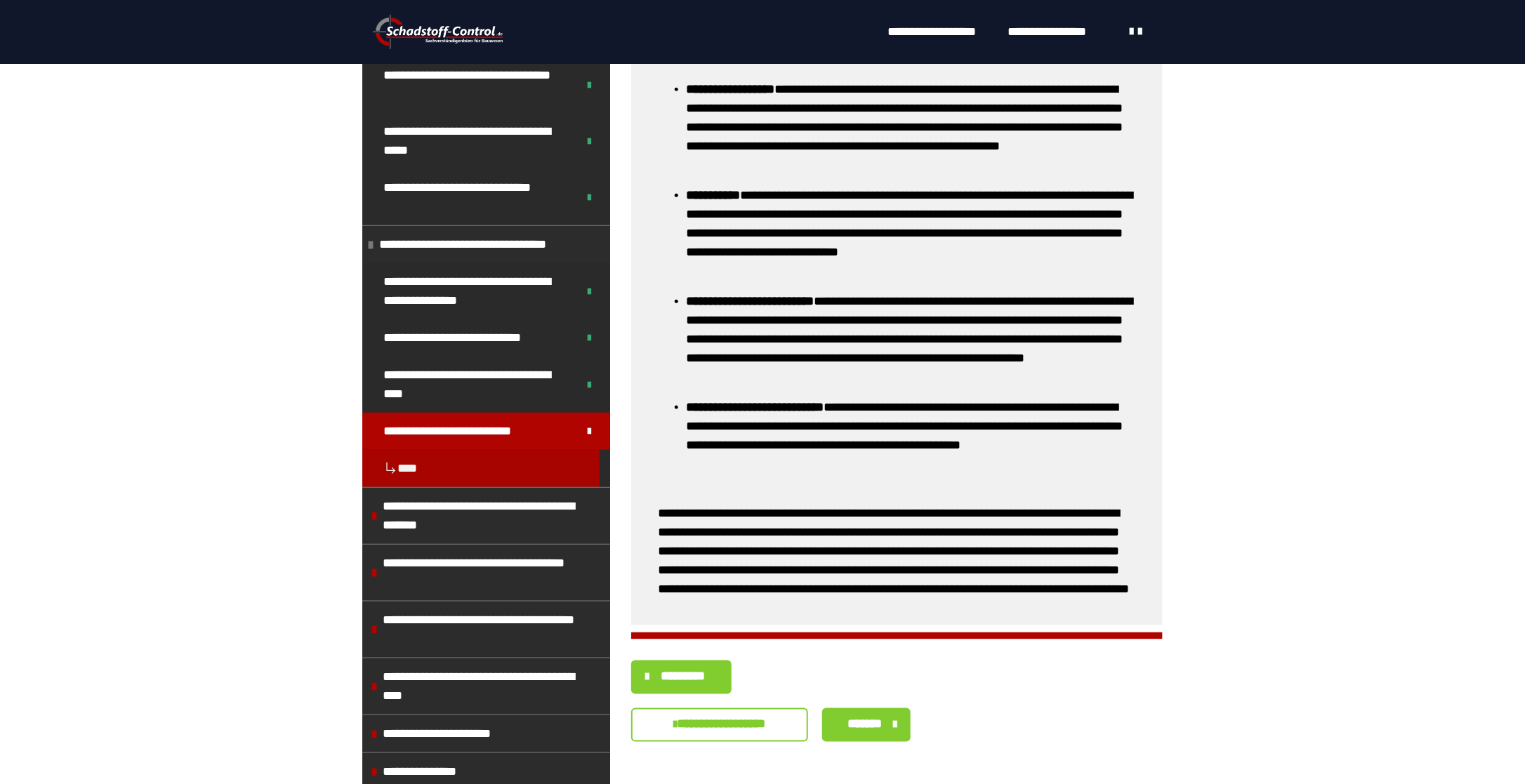 scroll, scrollTop: 748, scrollLeft: 0, axis: vertical 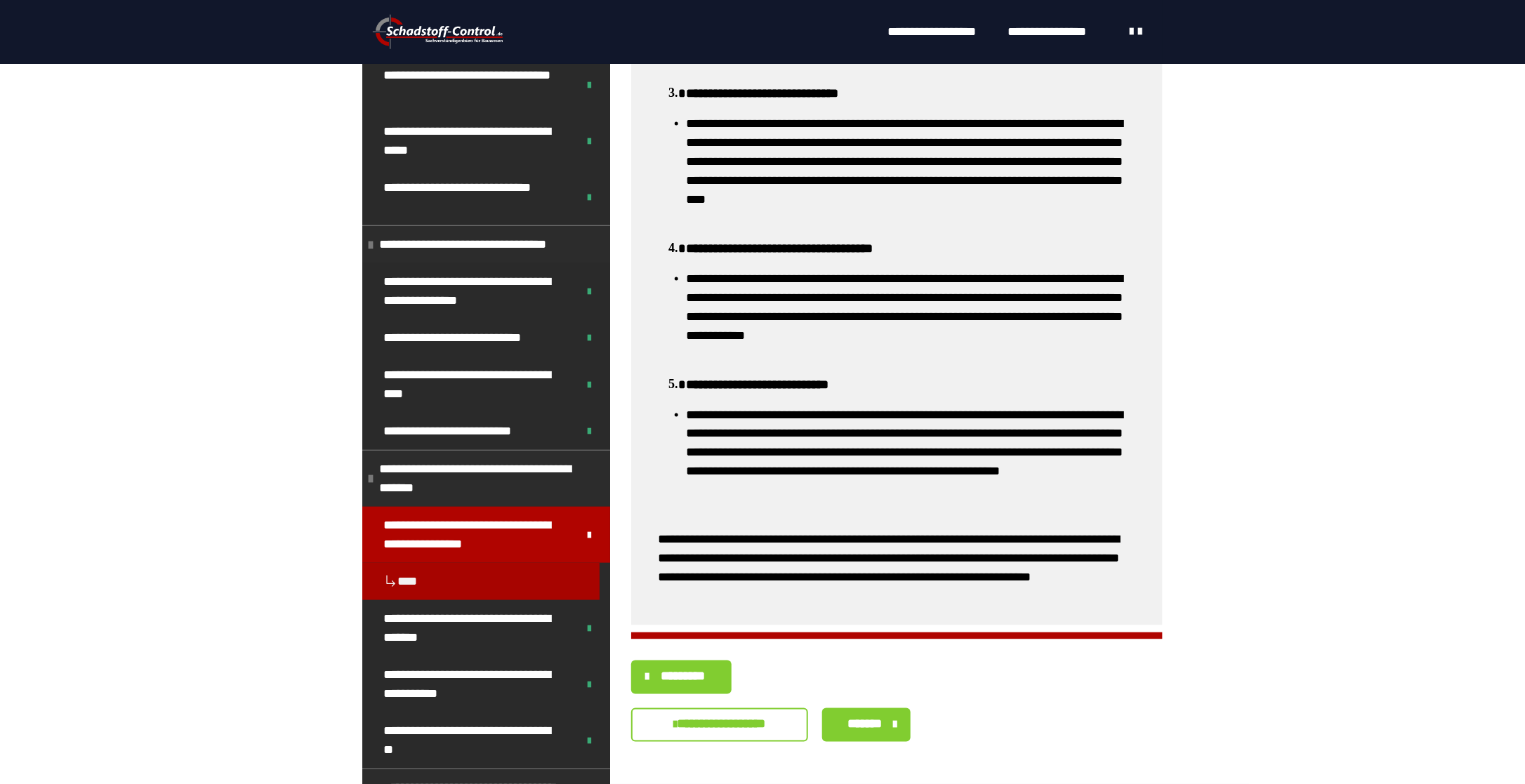 click on "*******" at bounding box center (866, 725) 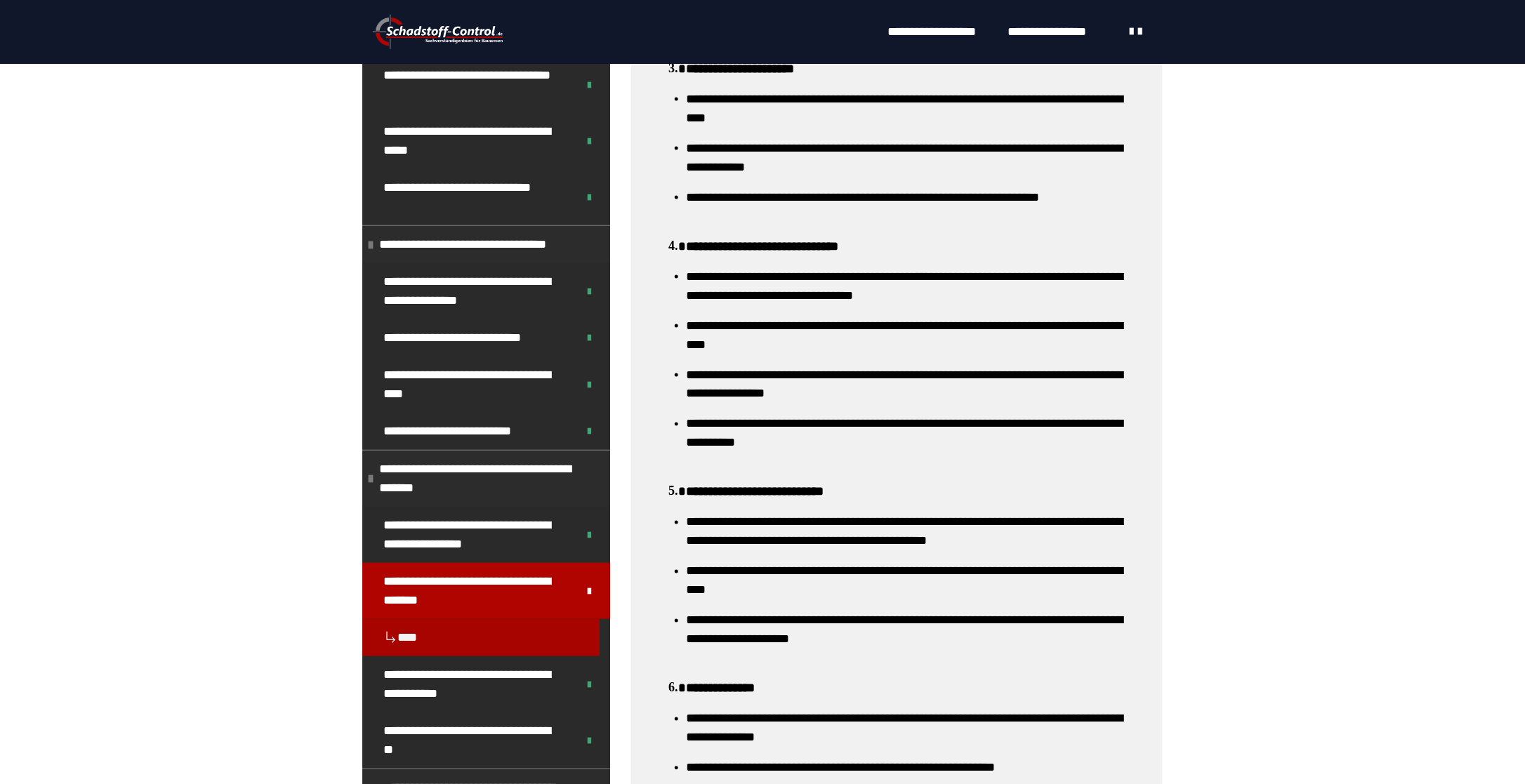 scroll, scrollTop: 1266, scrollLeft: 0, axis: vertical 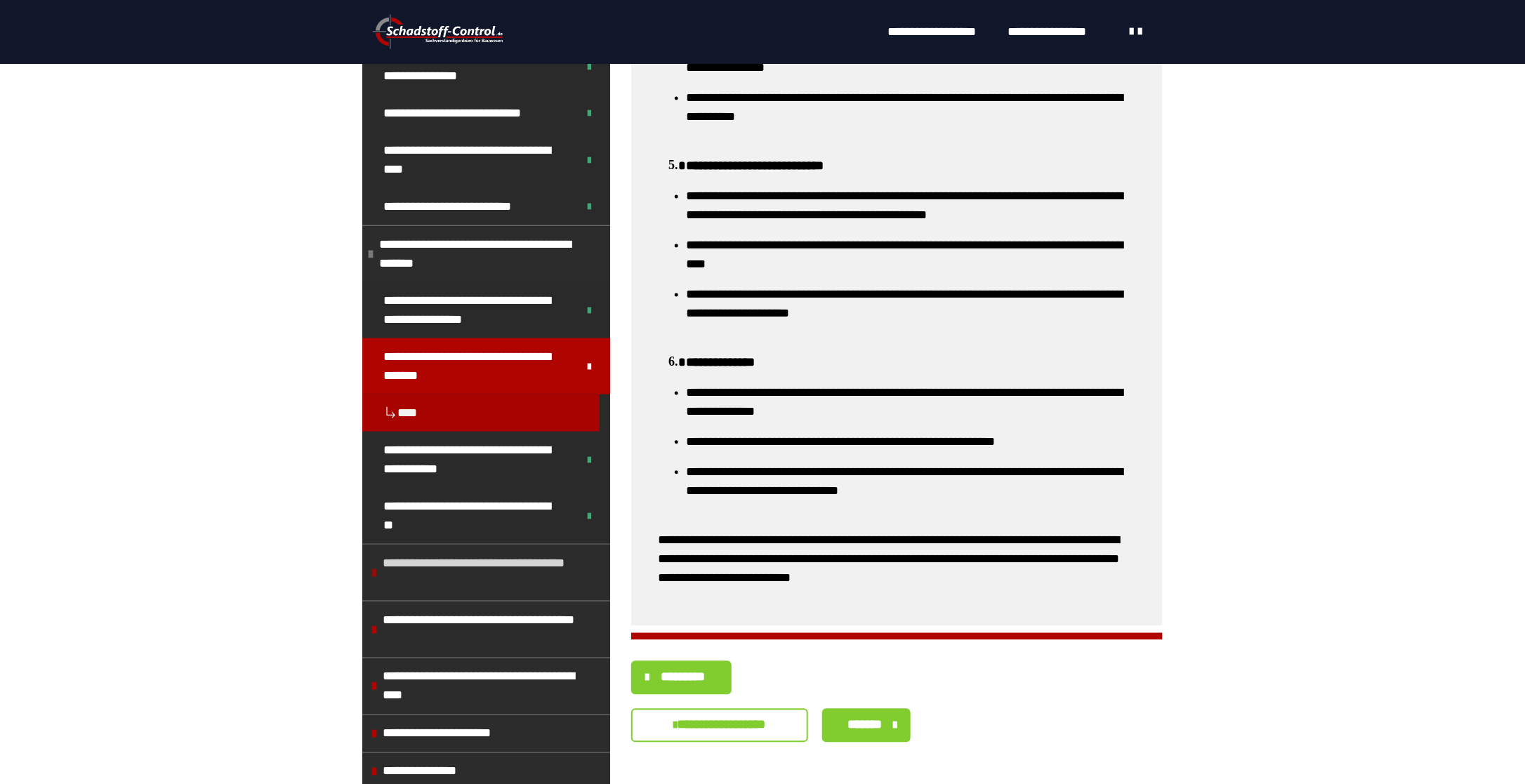 click on "**********" at bounding box center (487, 573) 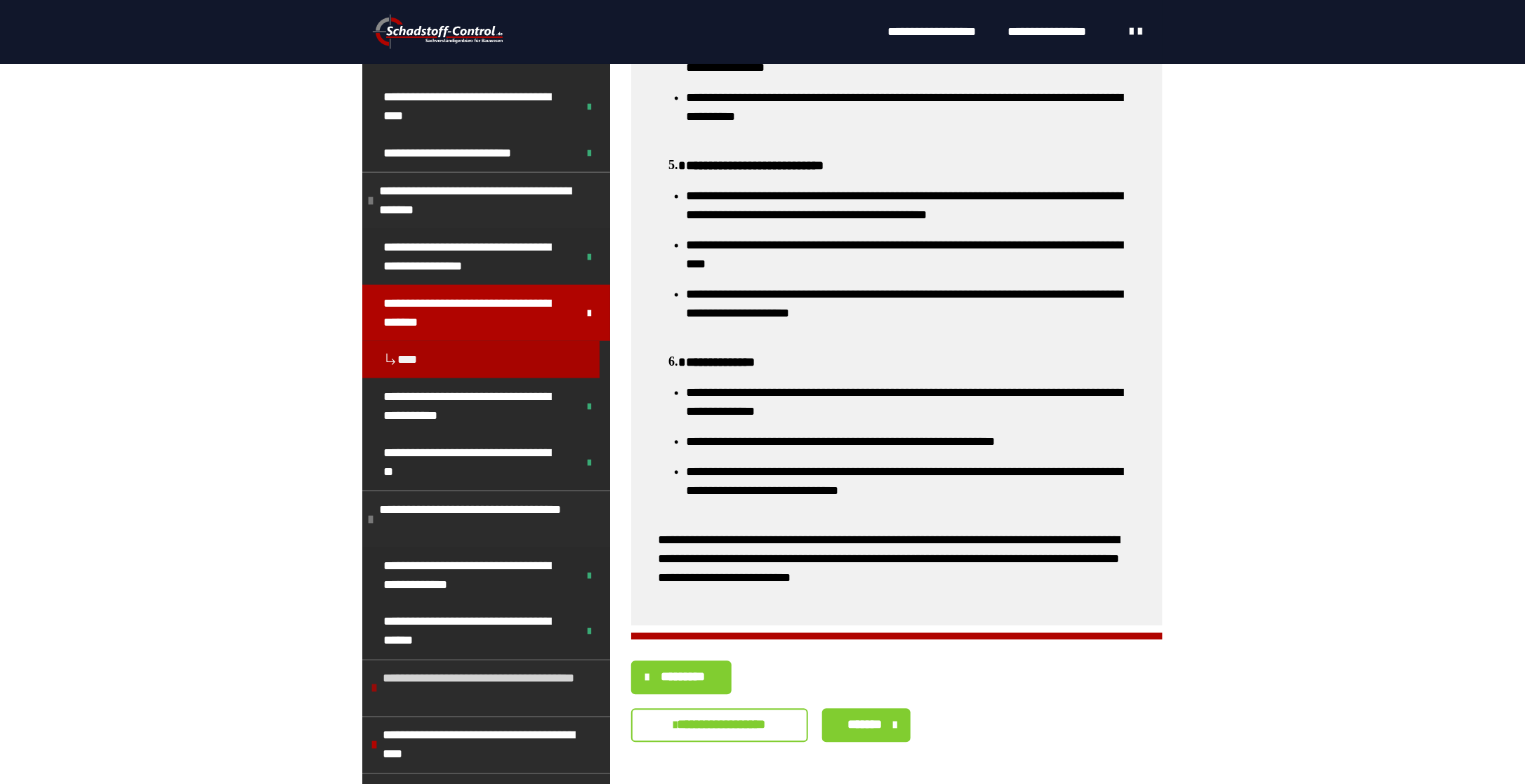 scroll, scrollTop: 786, scrollLeft: 0, axis: vertical 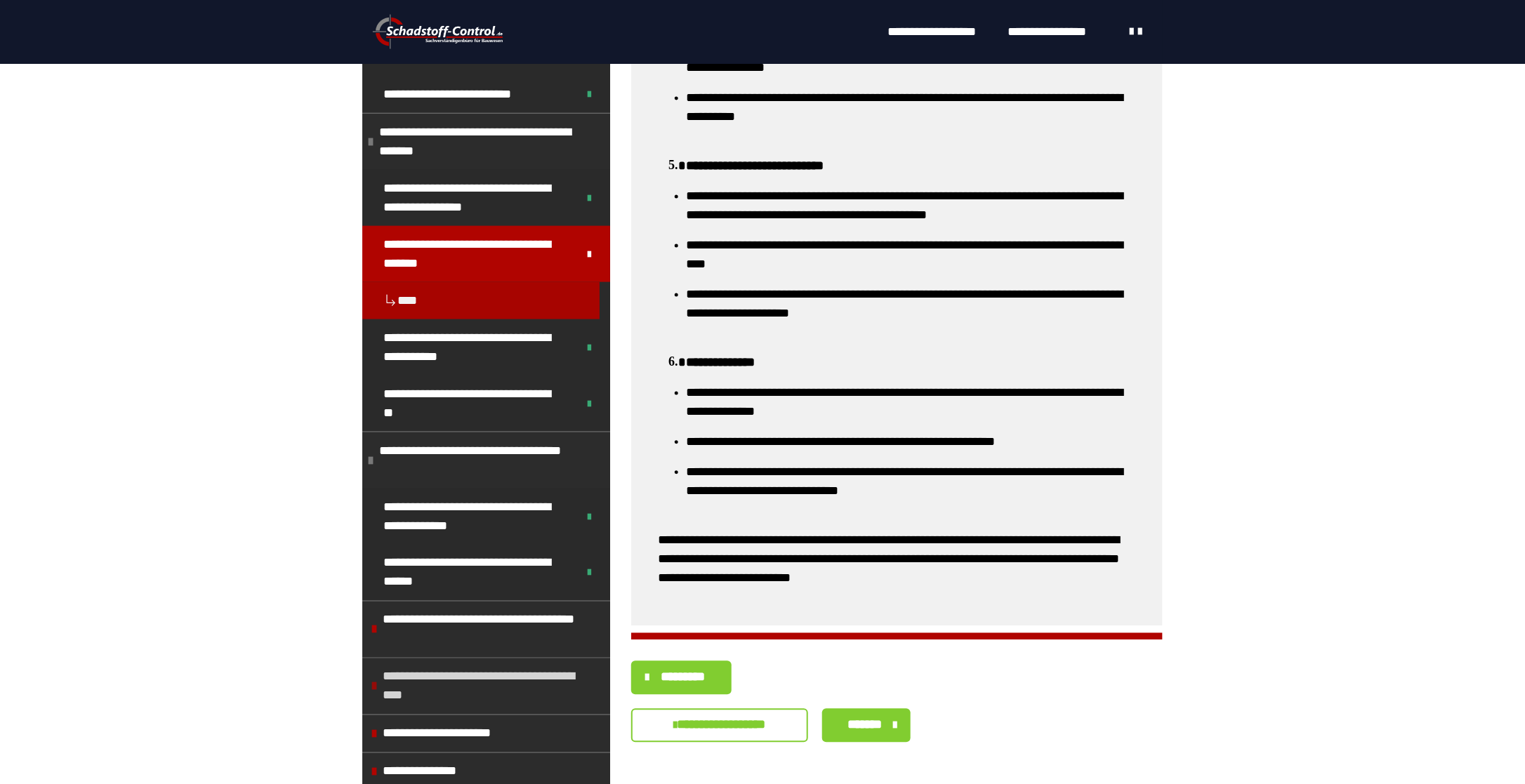 click on "**********" at bounding box center (487, 686) 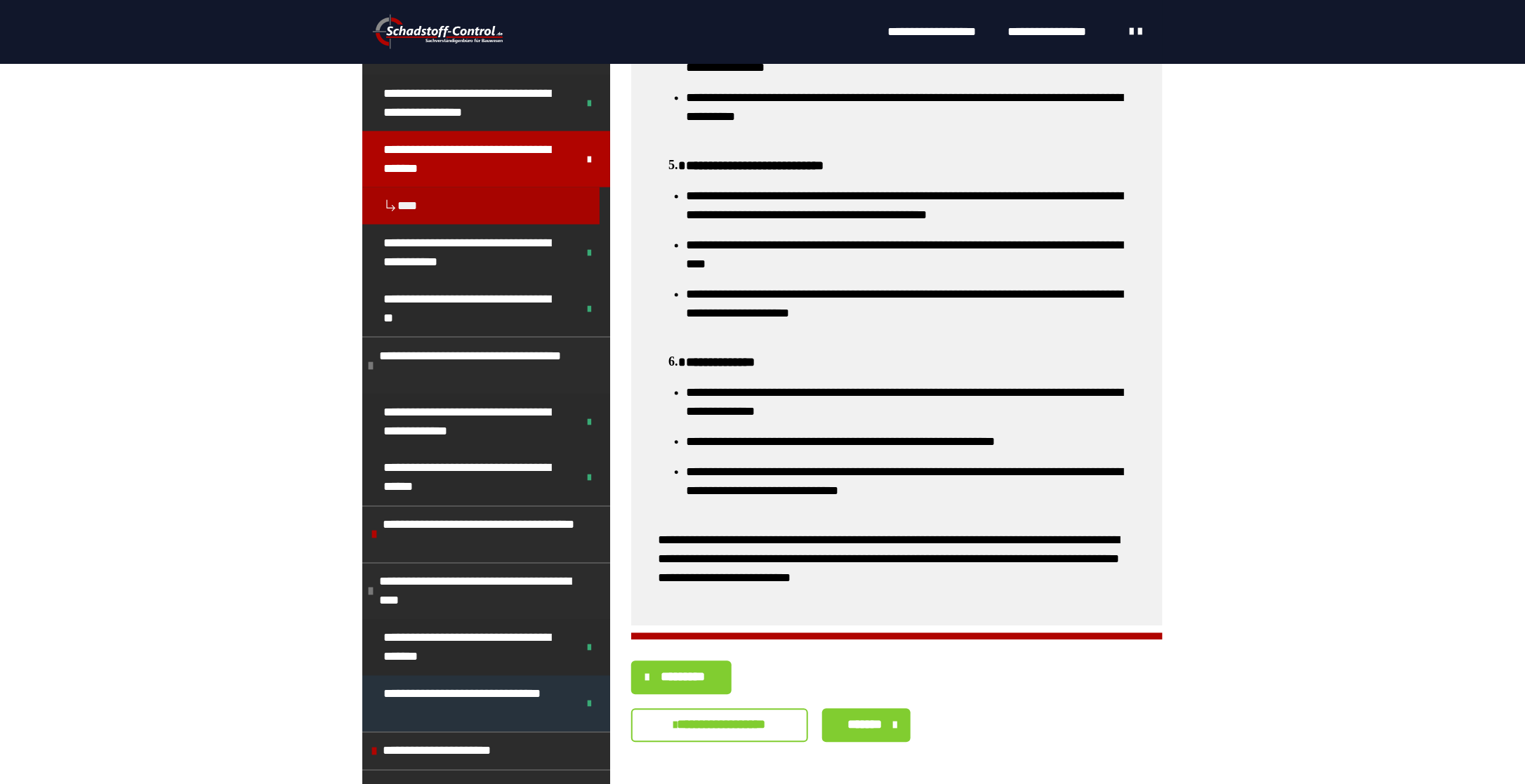scroll, scrollTop: 898, scrollLeft: 0, axis: vertical 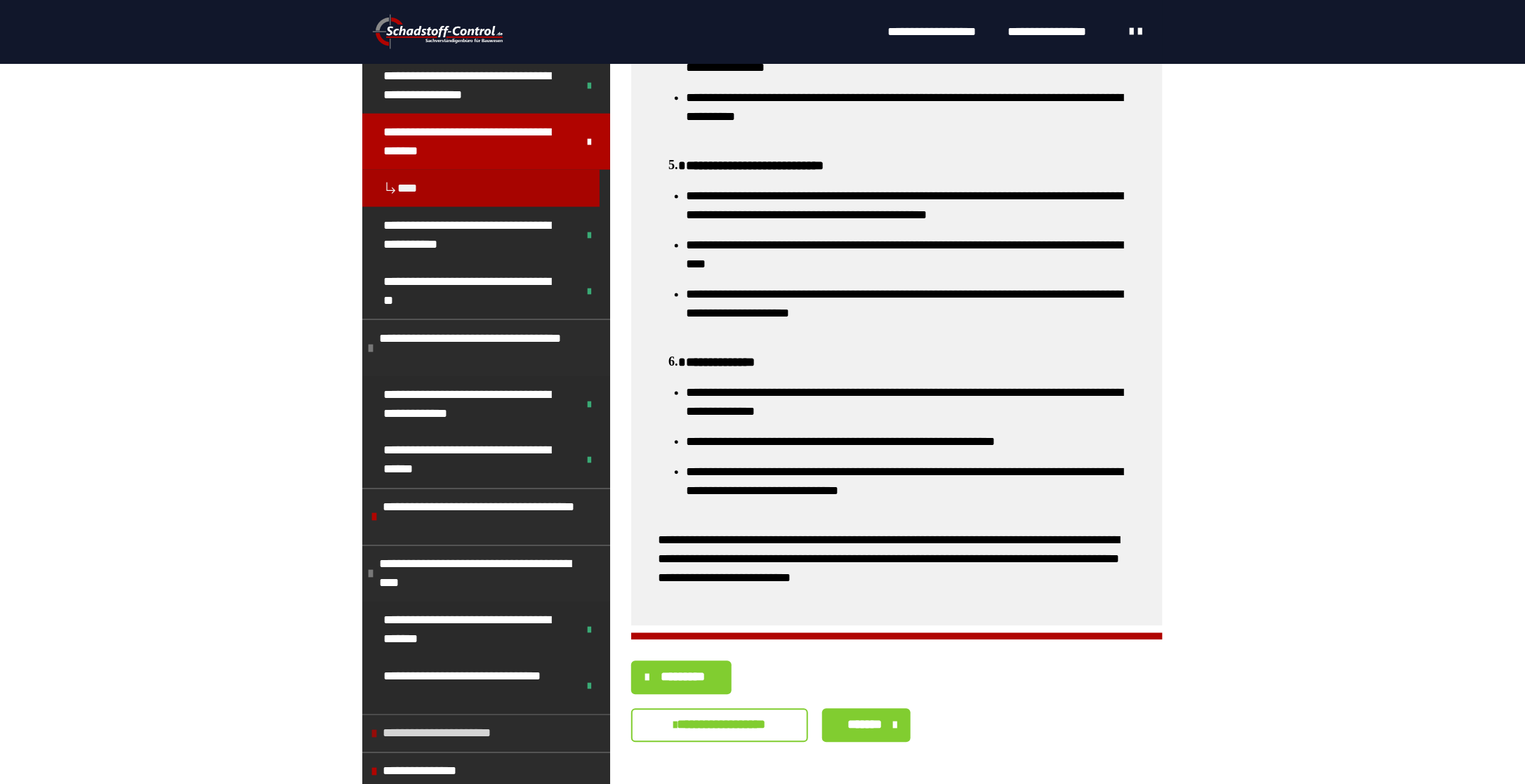 click on "**********" at bounding box center [486, 733] 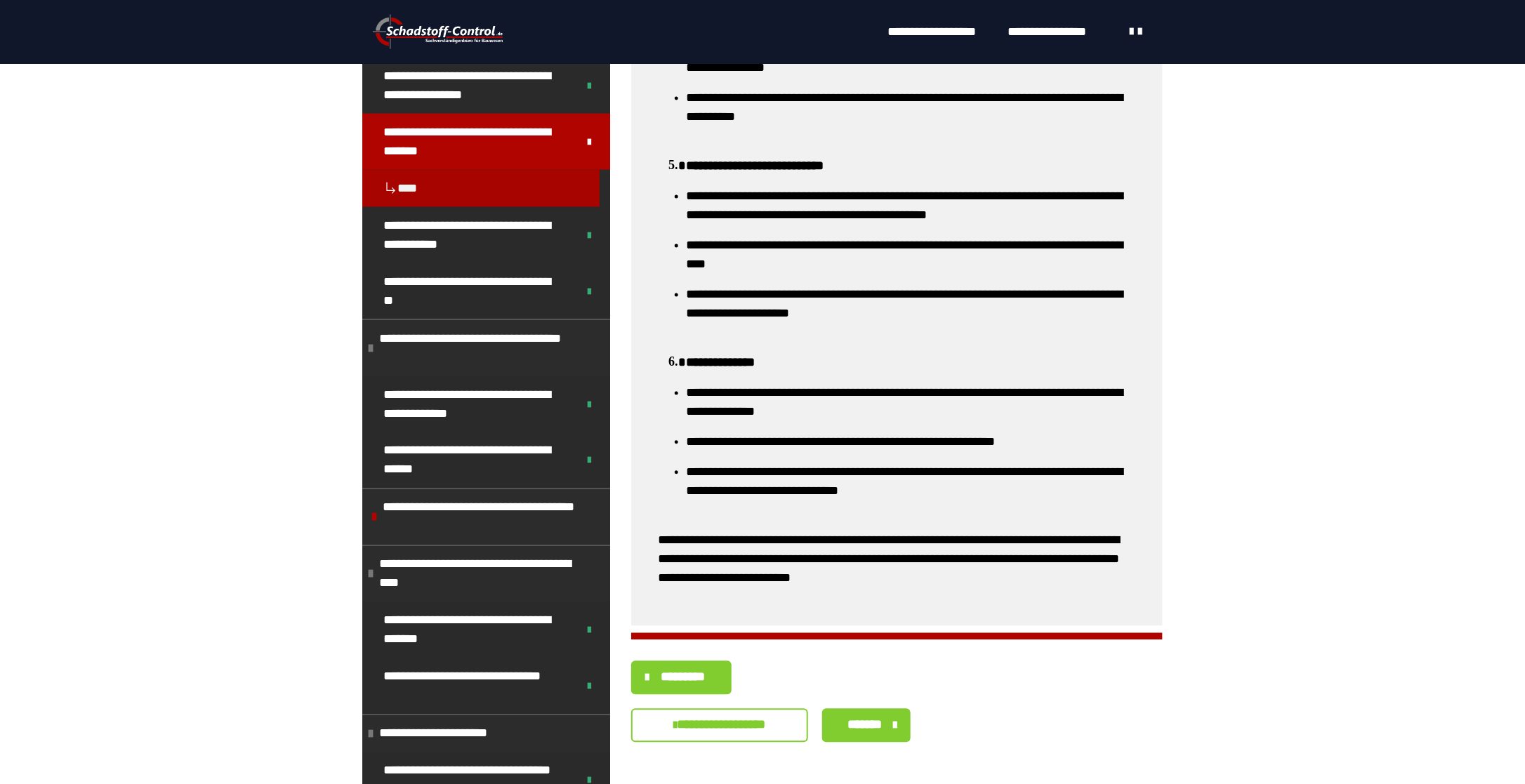 click on "*******" at bounding box center (865, 725) 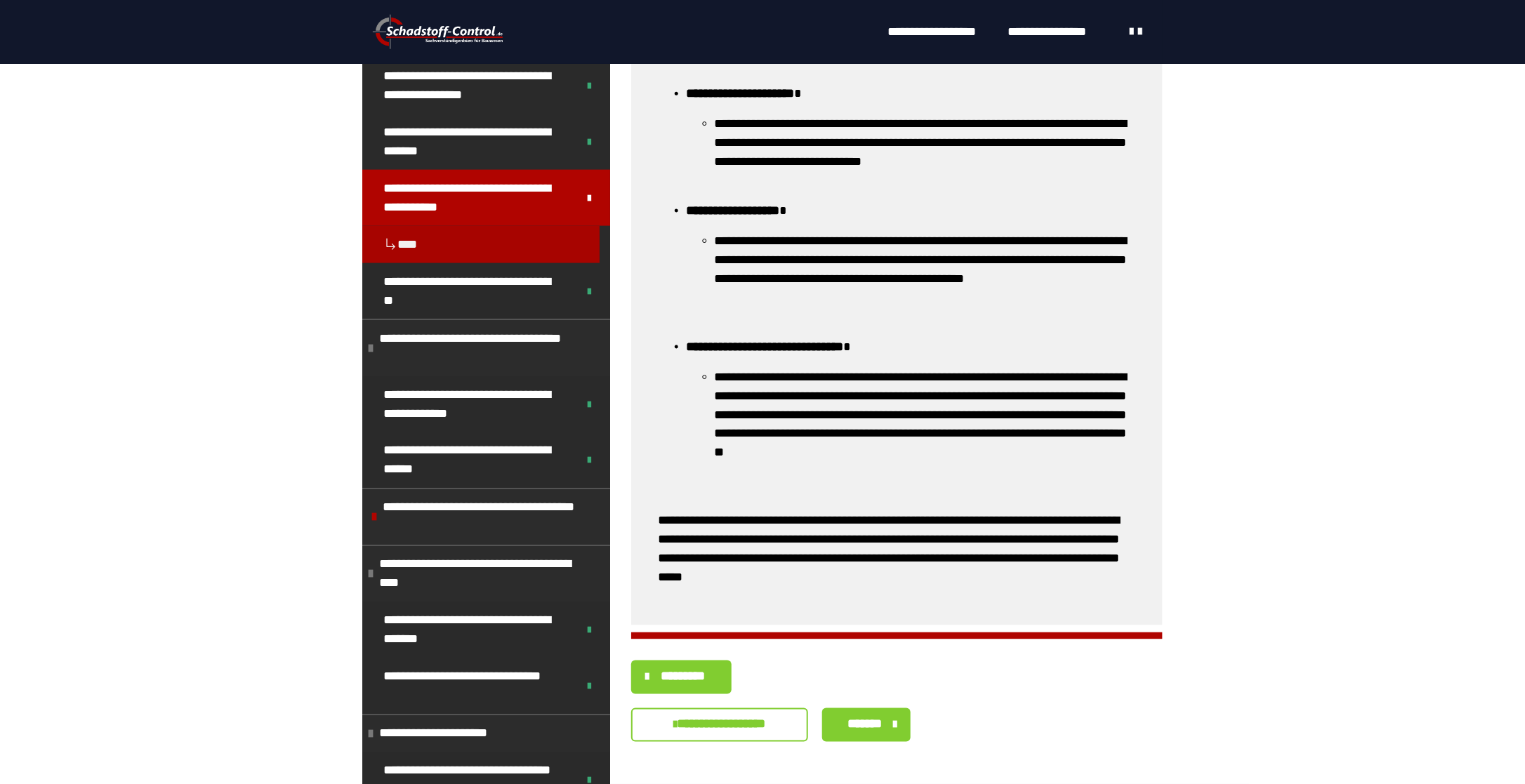 click on "*******" at bounding box center [865, 724] 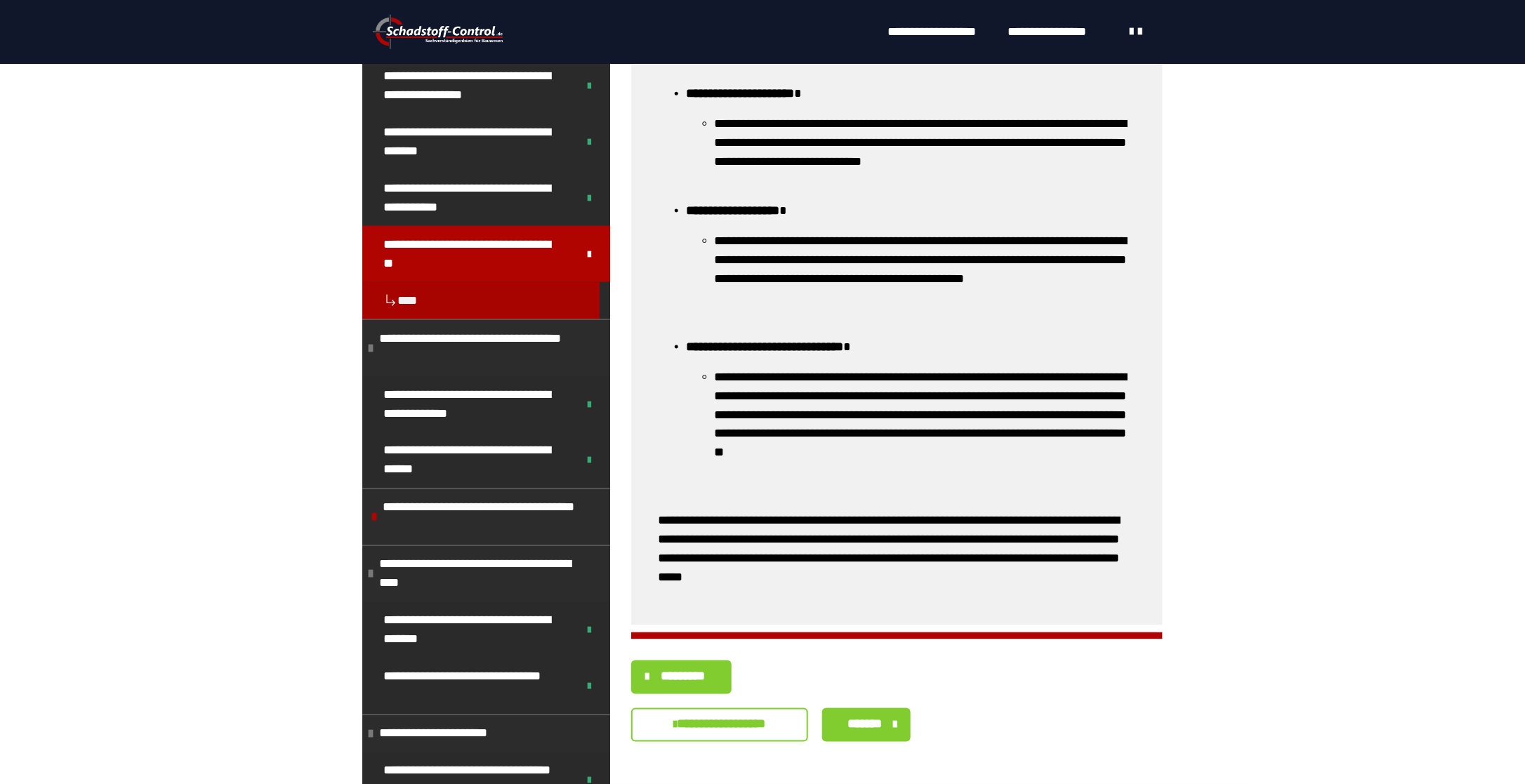 click on "**********" at bounding box center [897, 70] 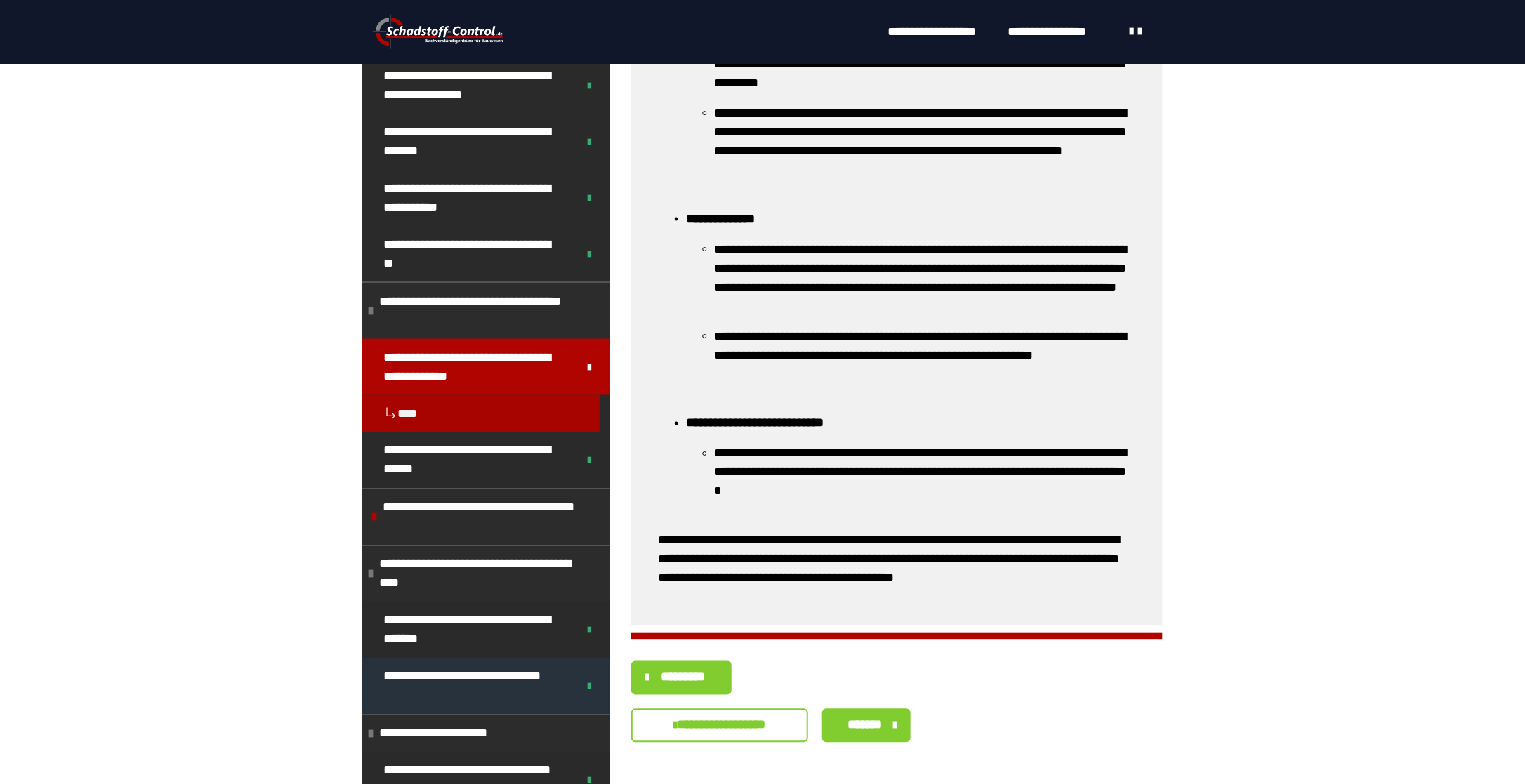 click on "**********" at bounding box center [470, 686] 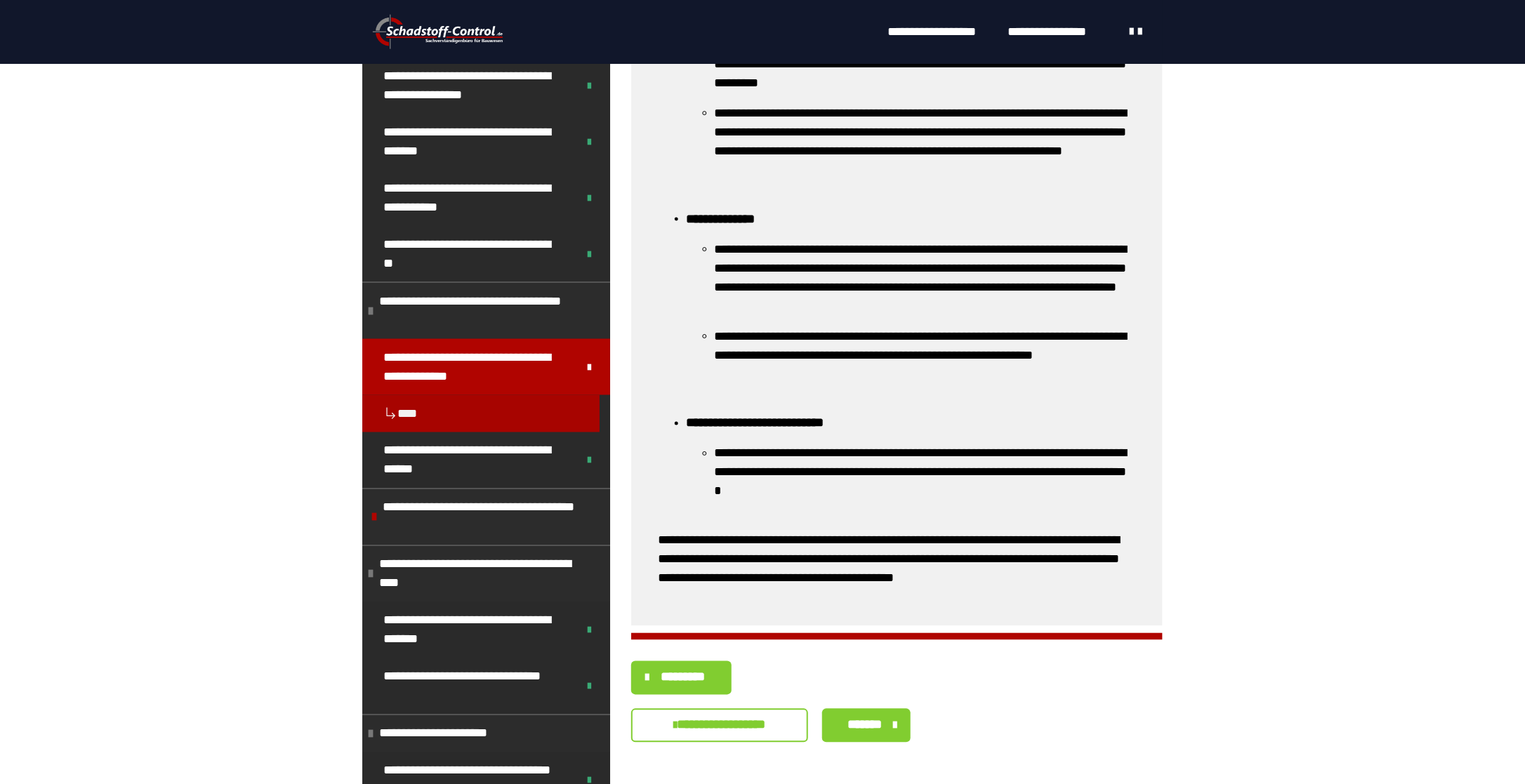 scroll, scrollTop: 253, scrollLeft: 0, axis: vertical 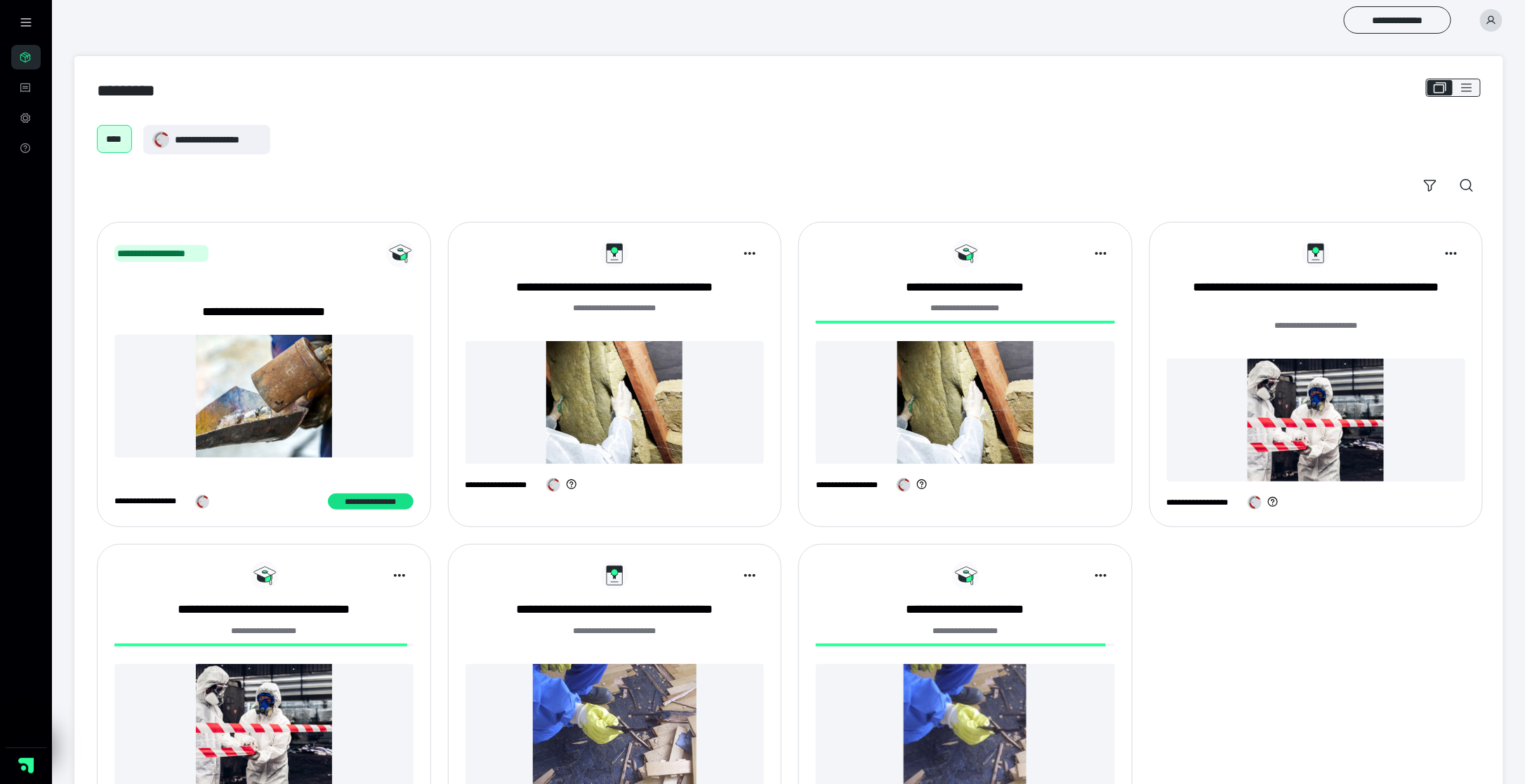 click at bounding box center [615, 402] 